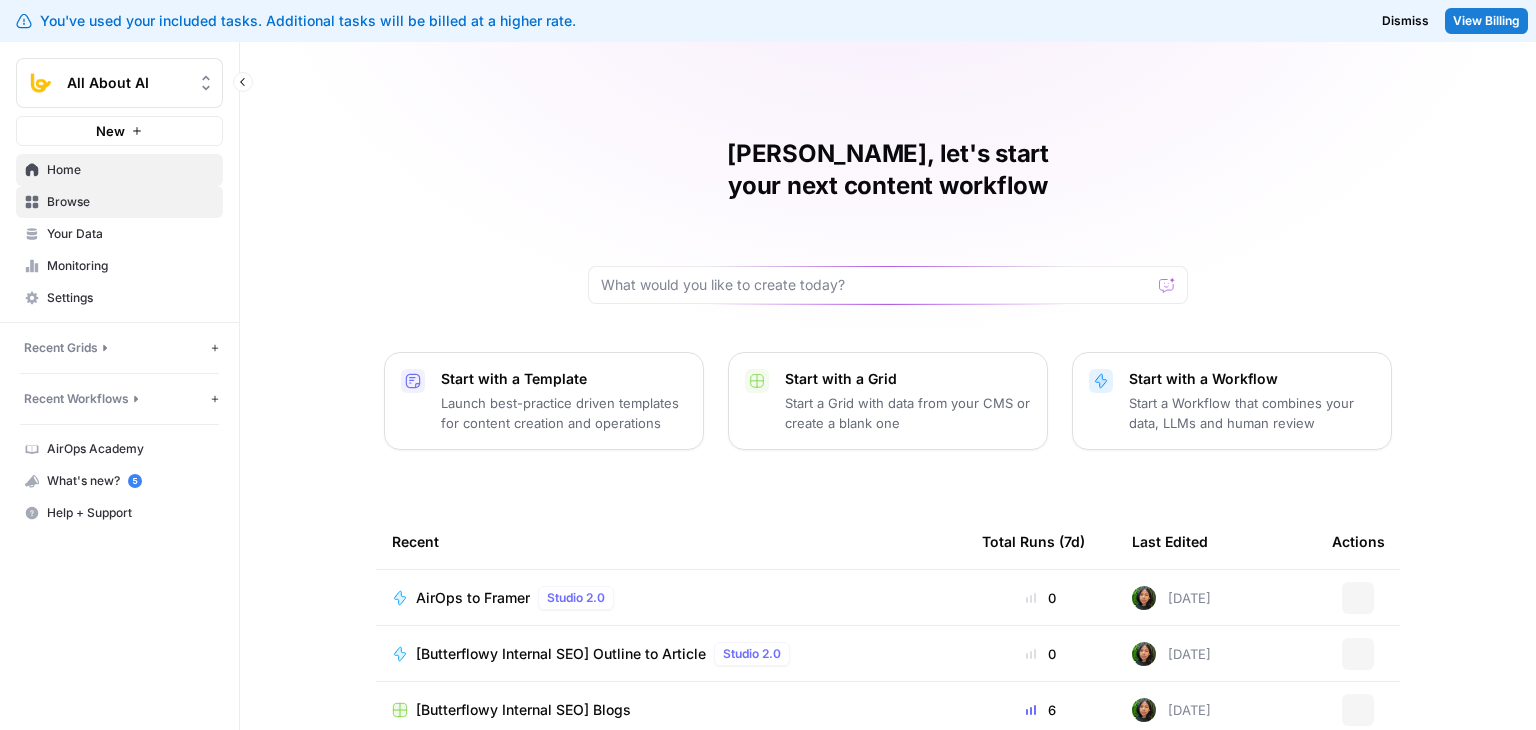 scroll, scrollTop: 0, scrollLeft: 0, axis: both 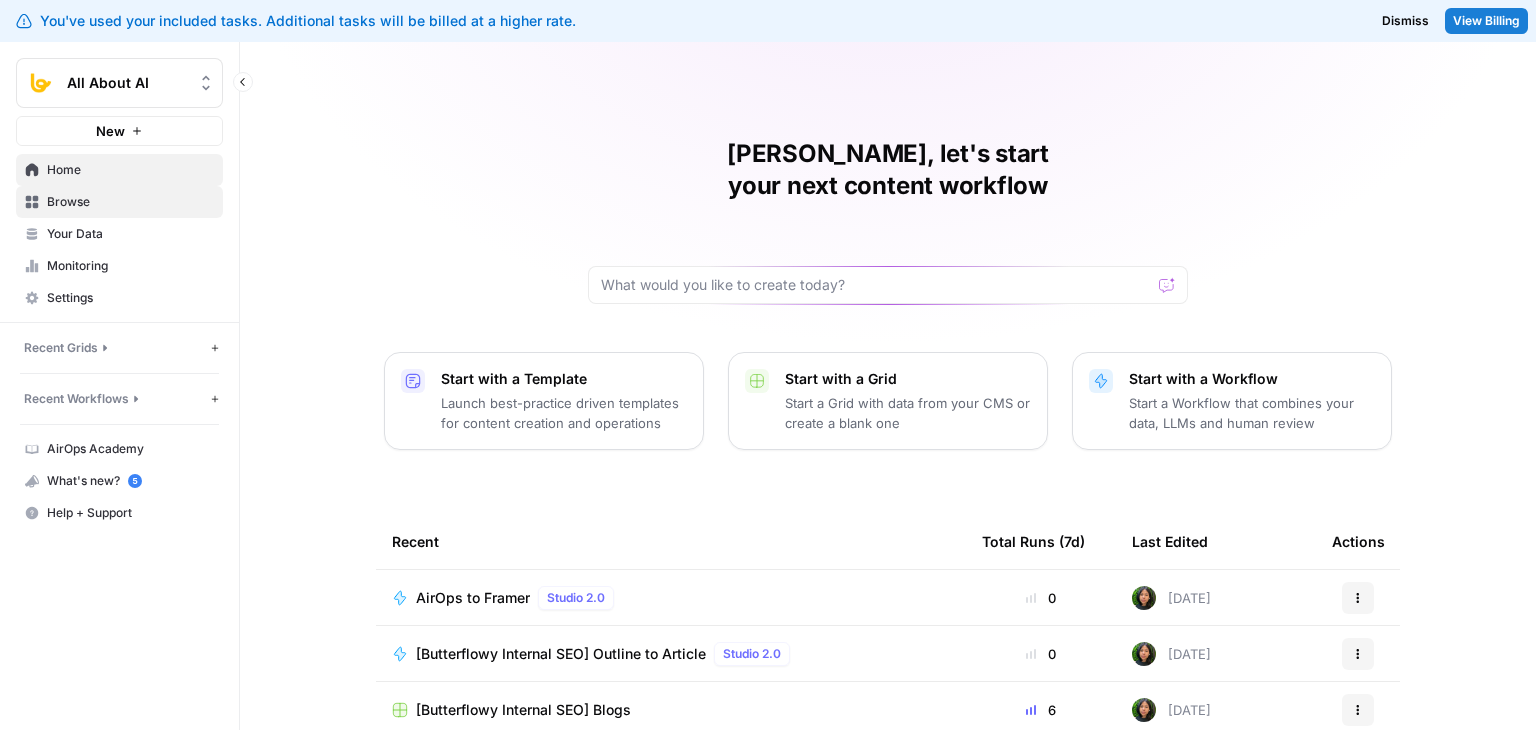 click on "Browse" at bounding box center [130, 202] 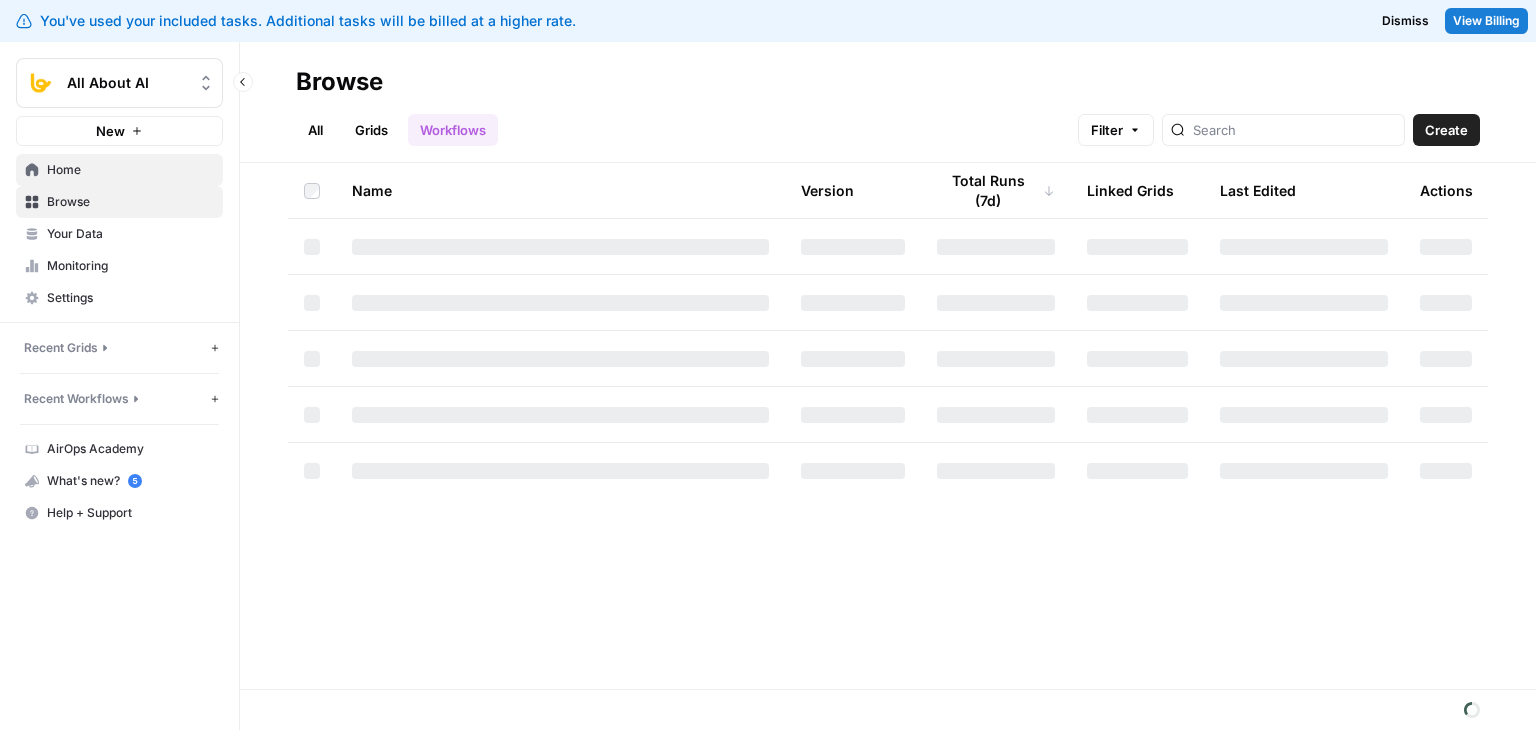 click on "Home" at bounding box center (130, 170) 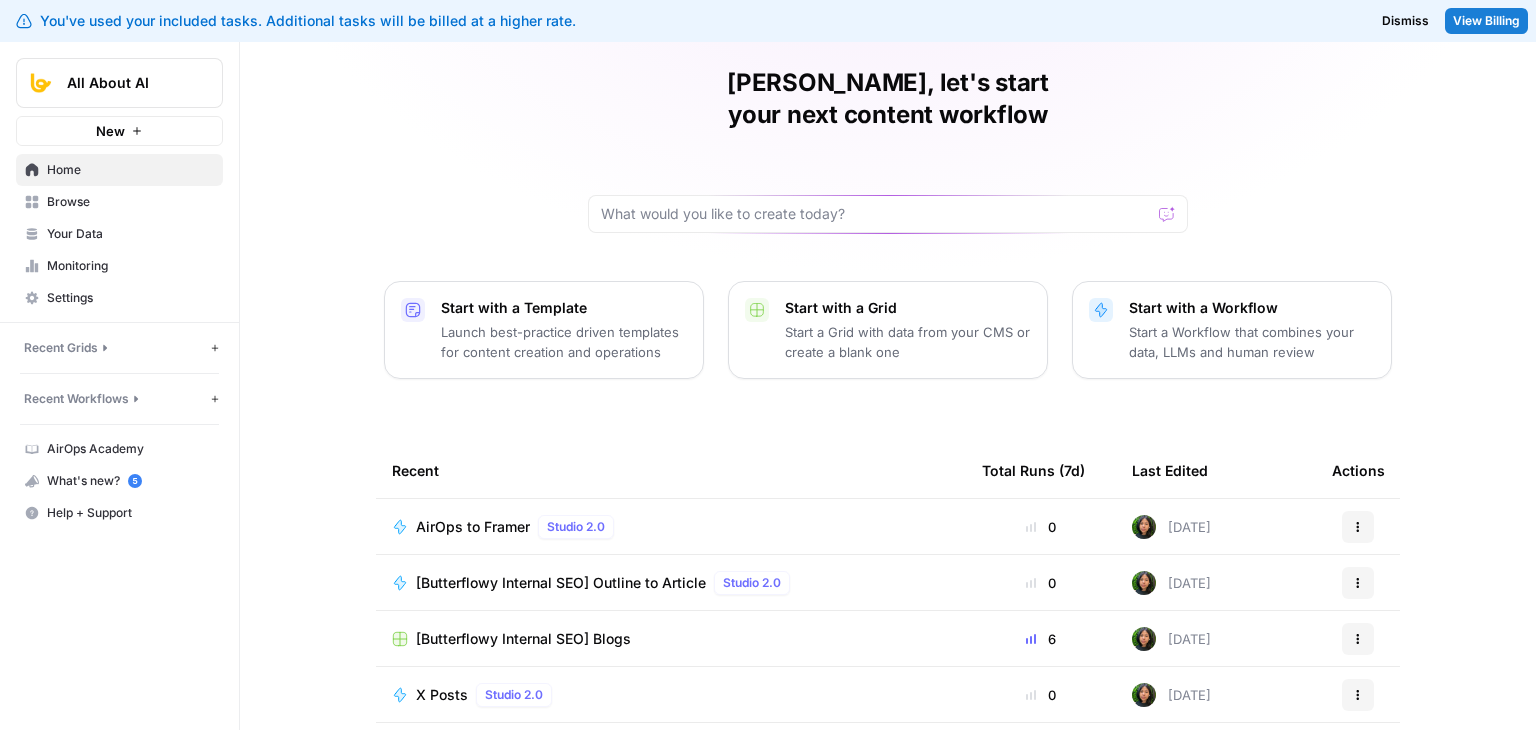 scroll, scrollTop: 72, scrollLeft: 0, axis: vertical 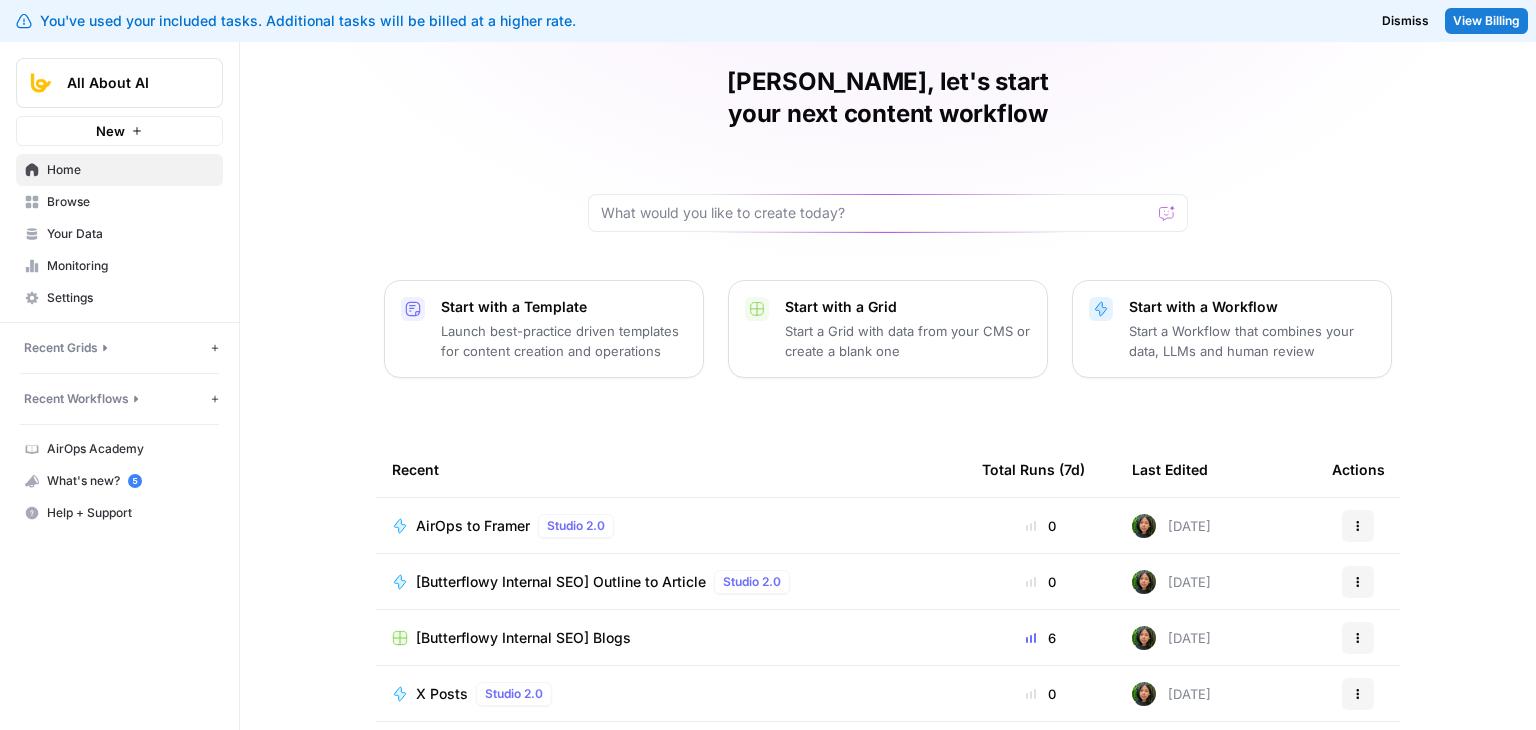 click on "AirOps to Framer" at bounding box center [473, 526] 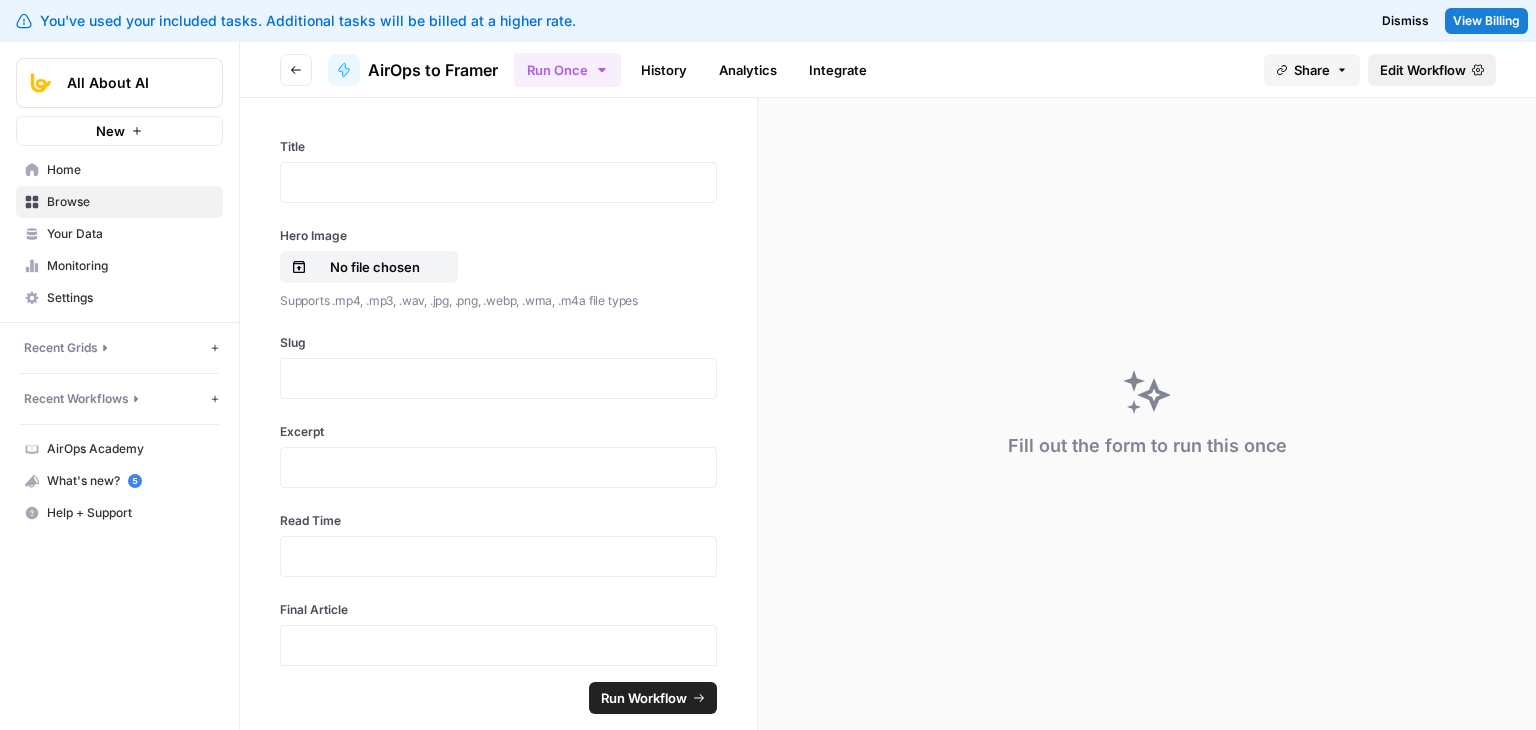 click on "Edit Workflow" at bounding box center (1423, 70) 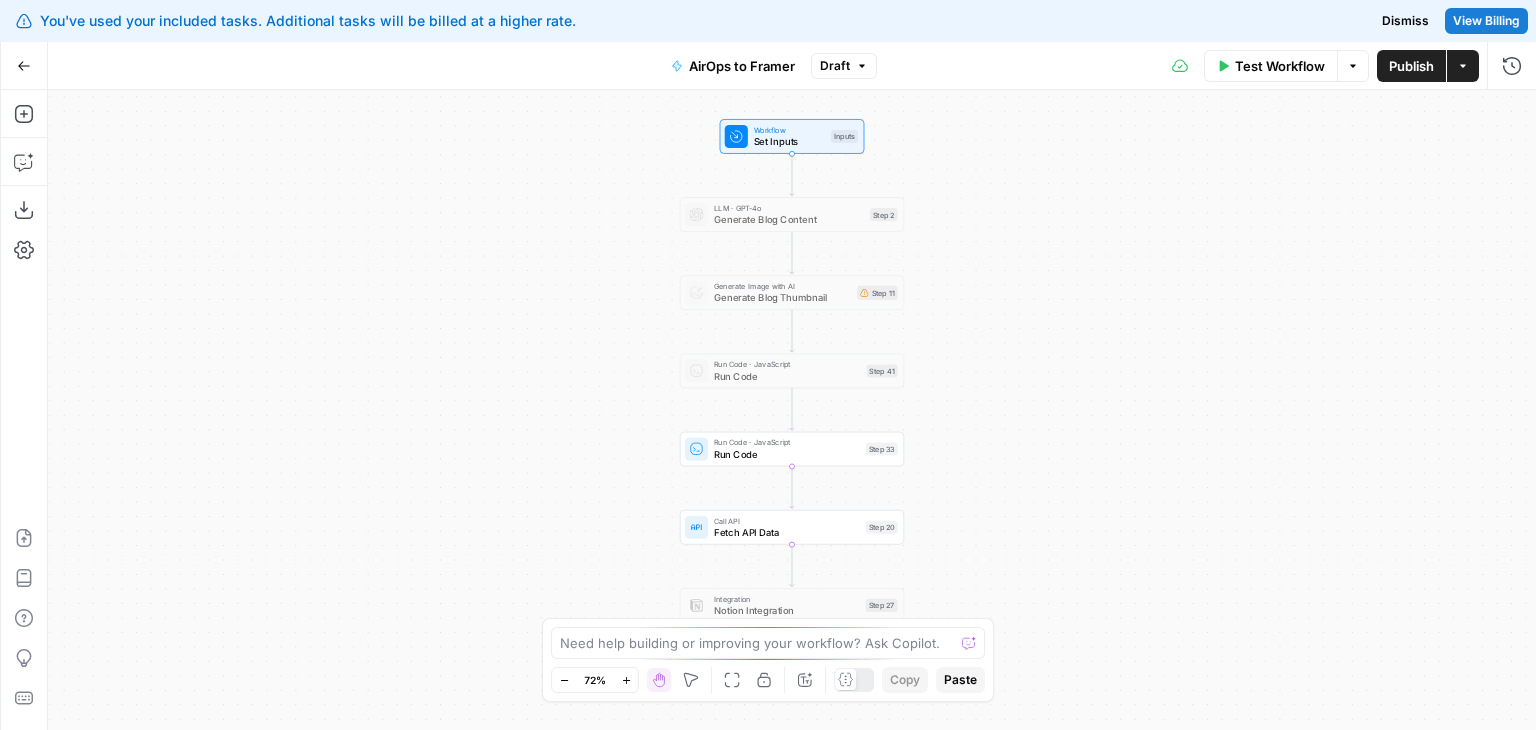 drag, startPoint x: 1048, startPoint y: 360, endPoint x: 952, endPoint y: 173, distance: 210.20229 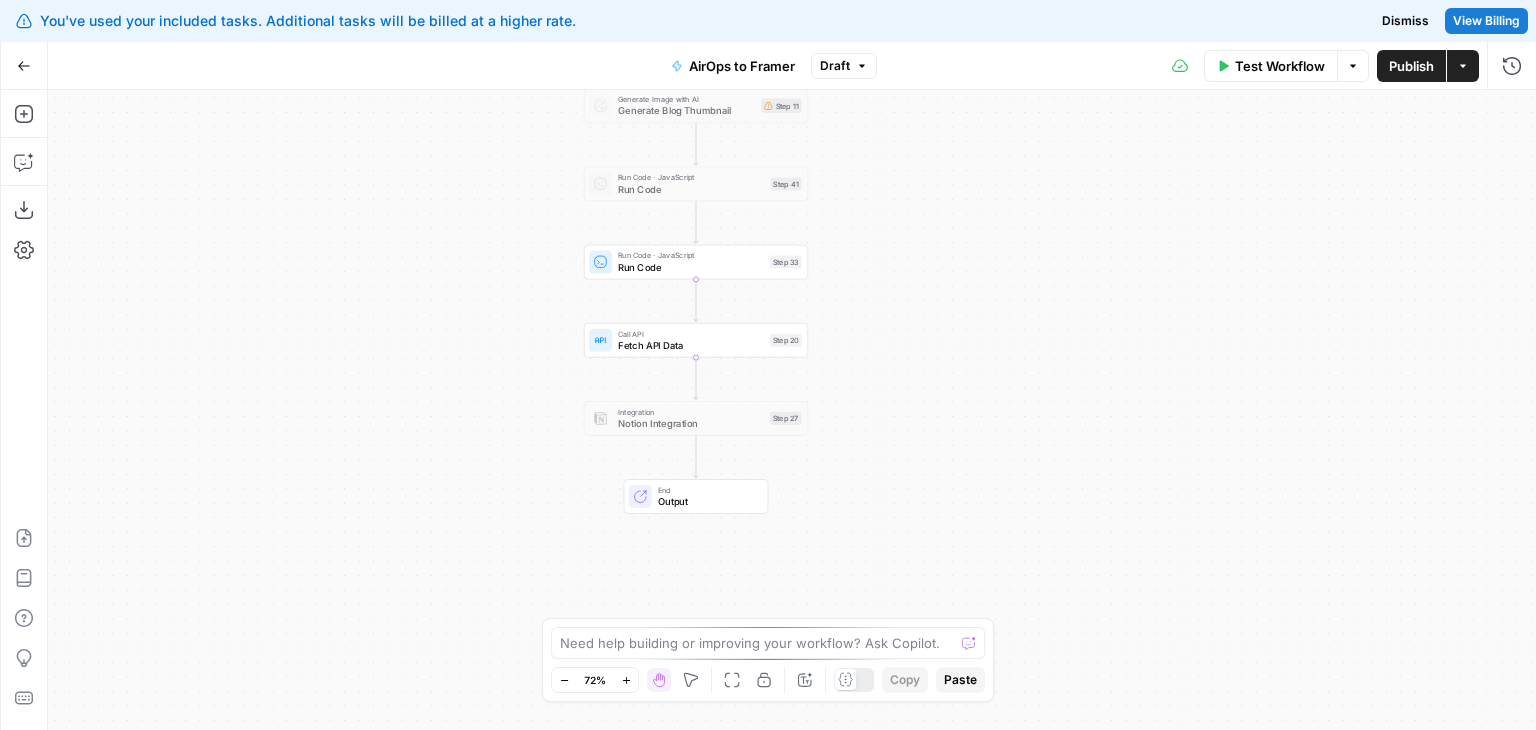 drag, startPoint x: 855, startPoint y: 340, endPoint x: 817, endPoint y: 392, distance: 64.40497 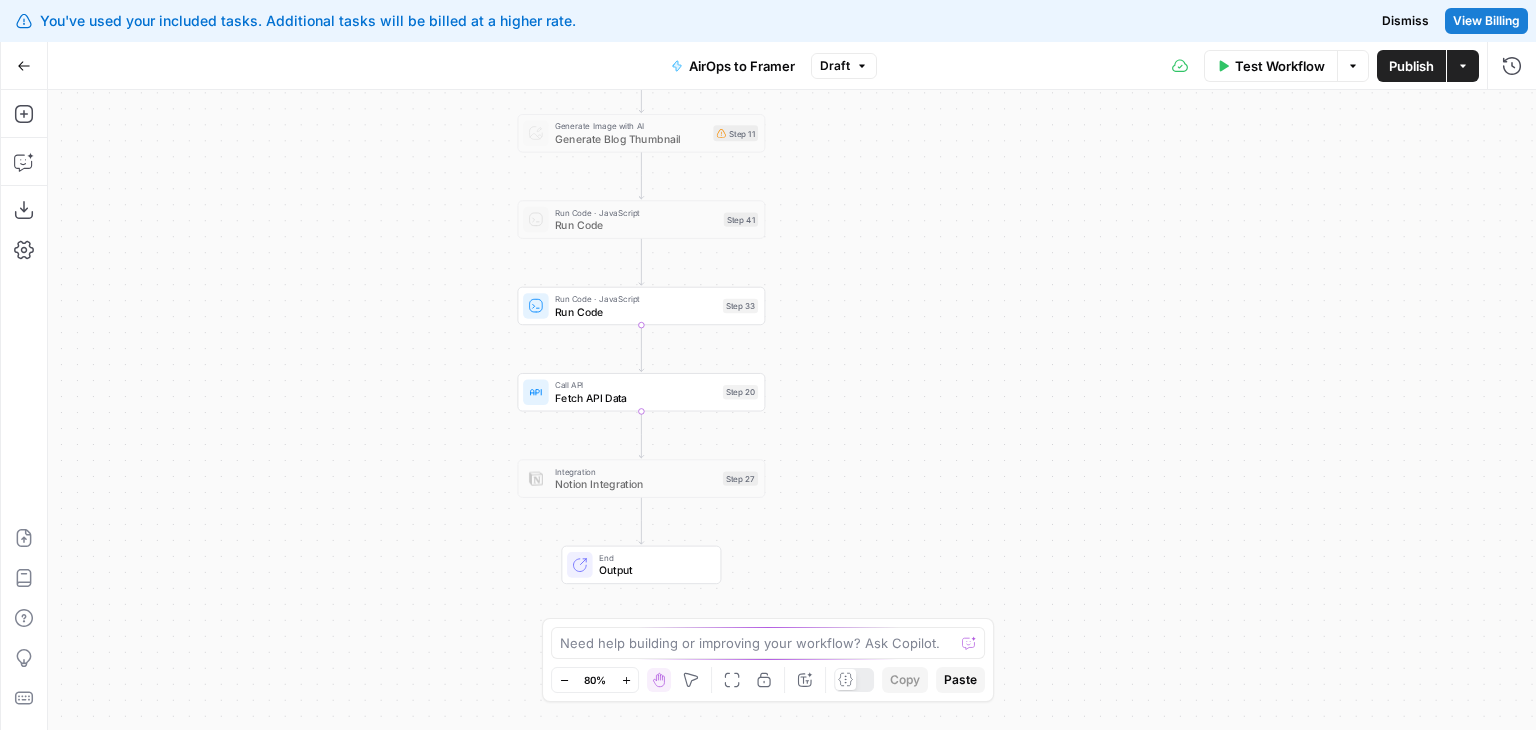 click on "Run Code" at bounding box center (635, 312) 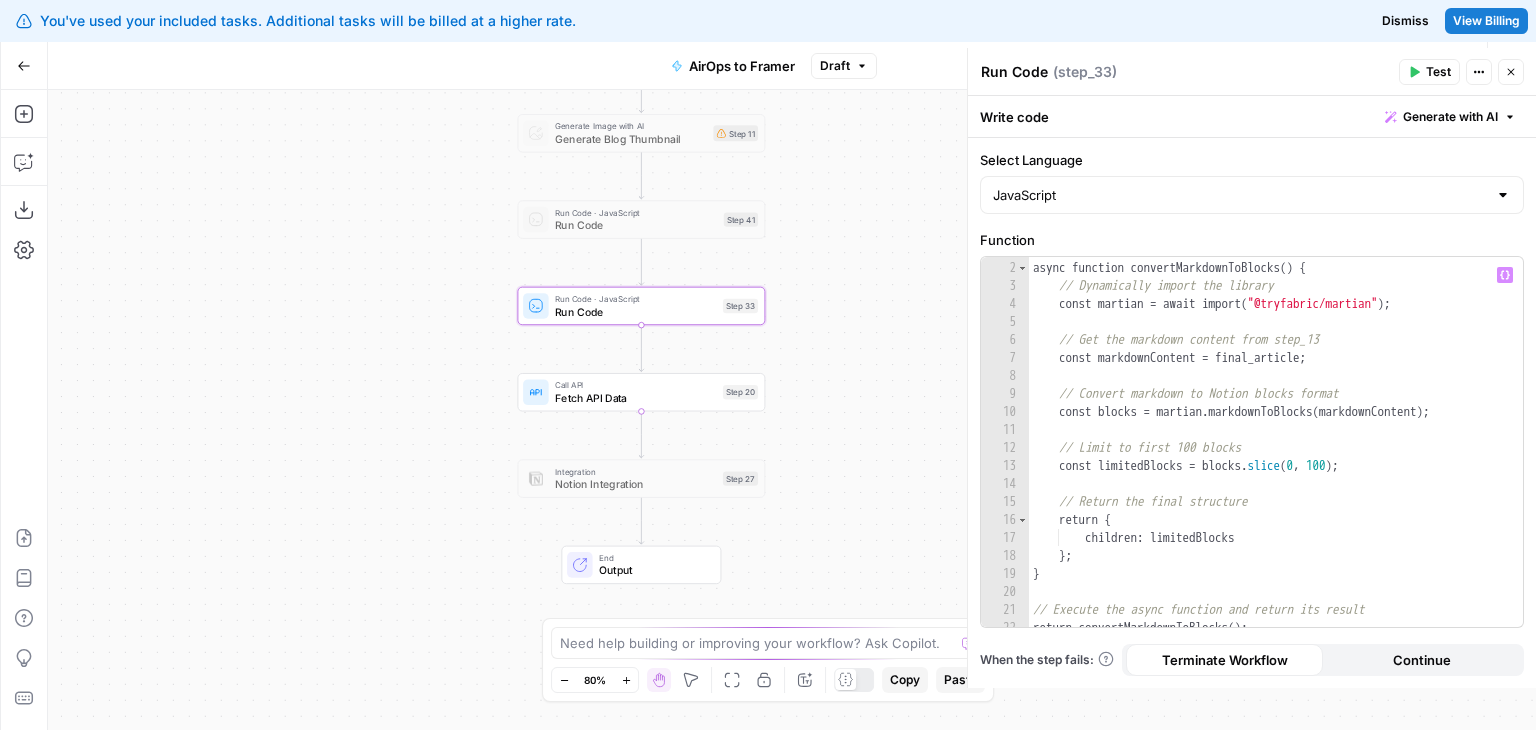 scroll, scrollTop: 44, scrollLeft: 0, axis: vertical 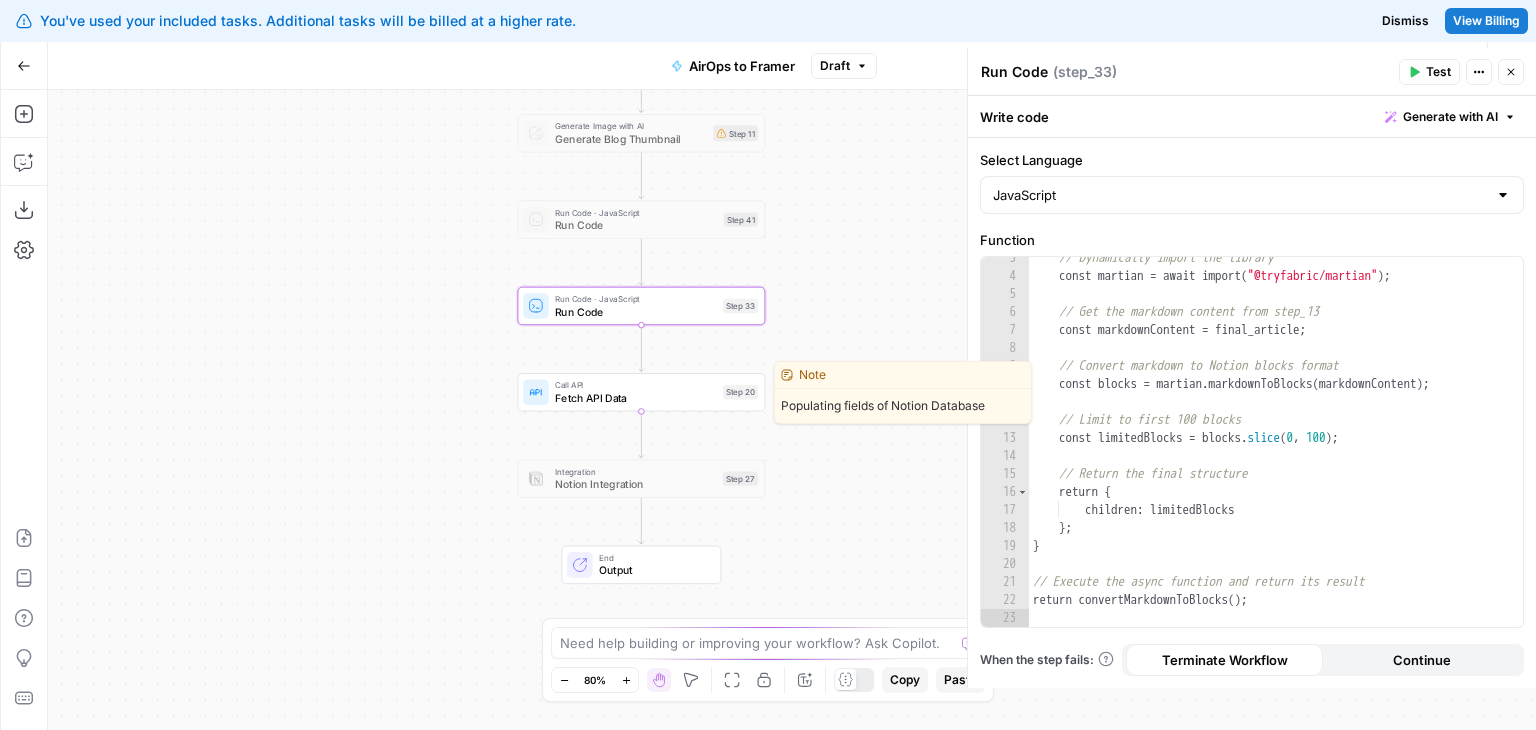 click on "Call API" at bounding box center [635, 385] 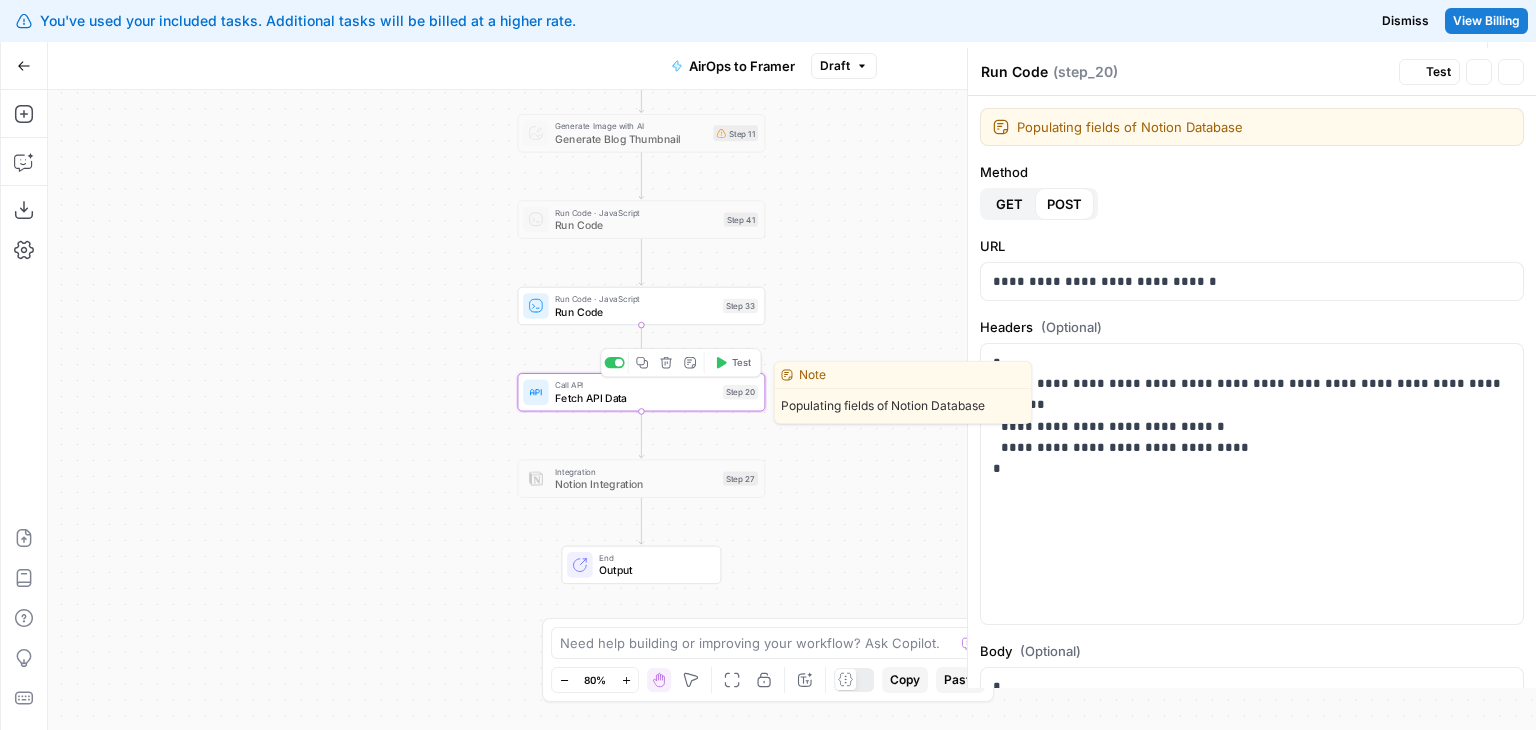 type on "Fetch API Data" 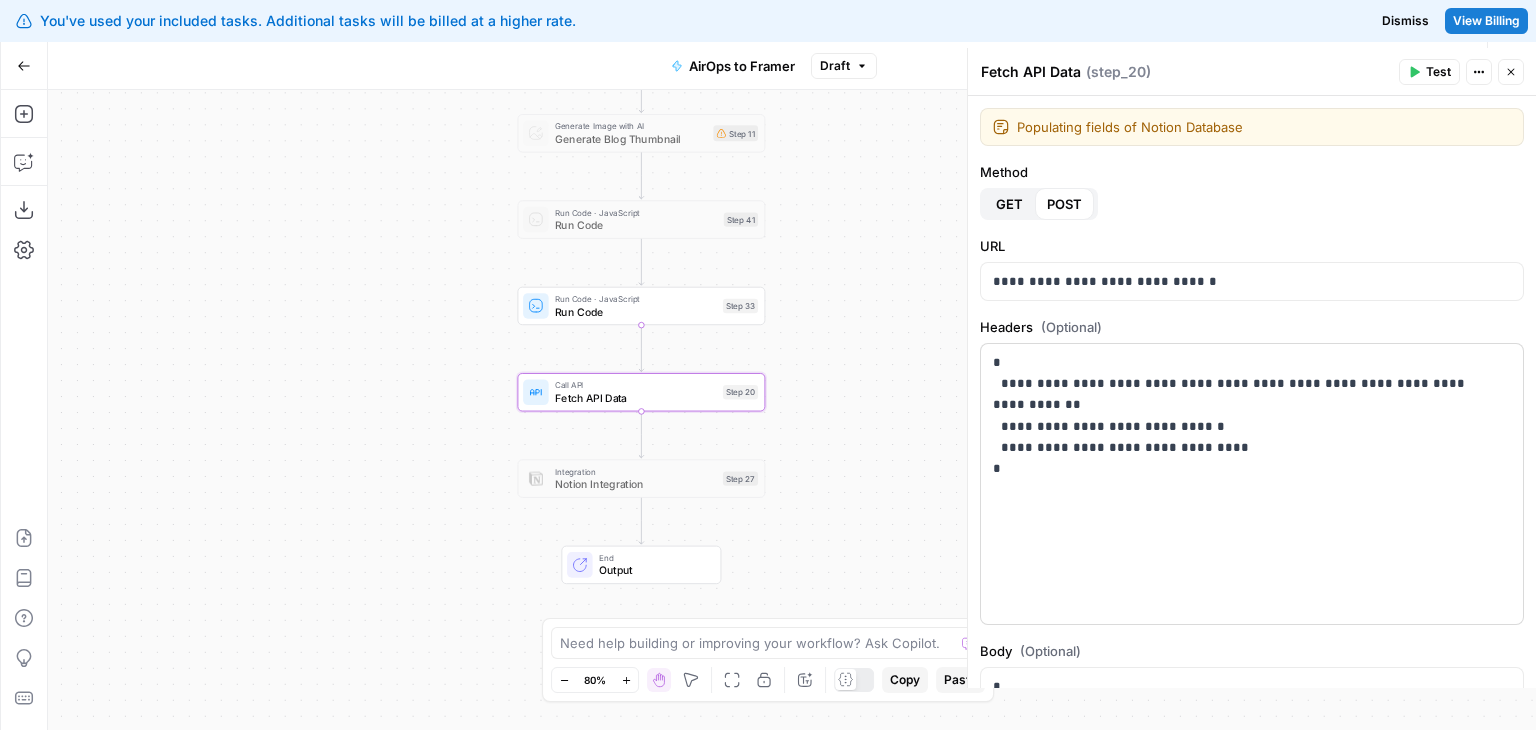 scroll, scrollTop: 353, scrollLeft: 0, axis: vertical 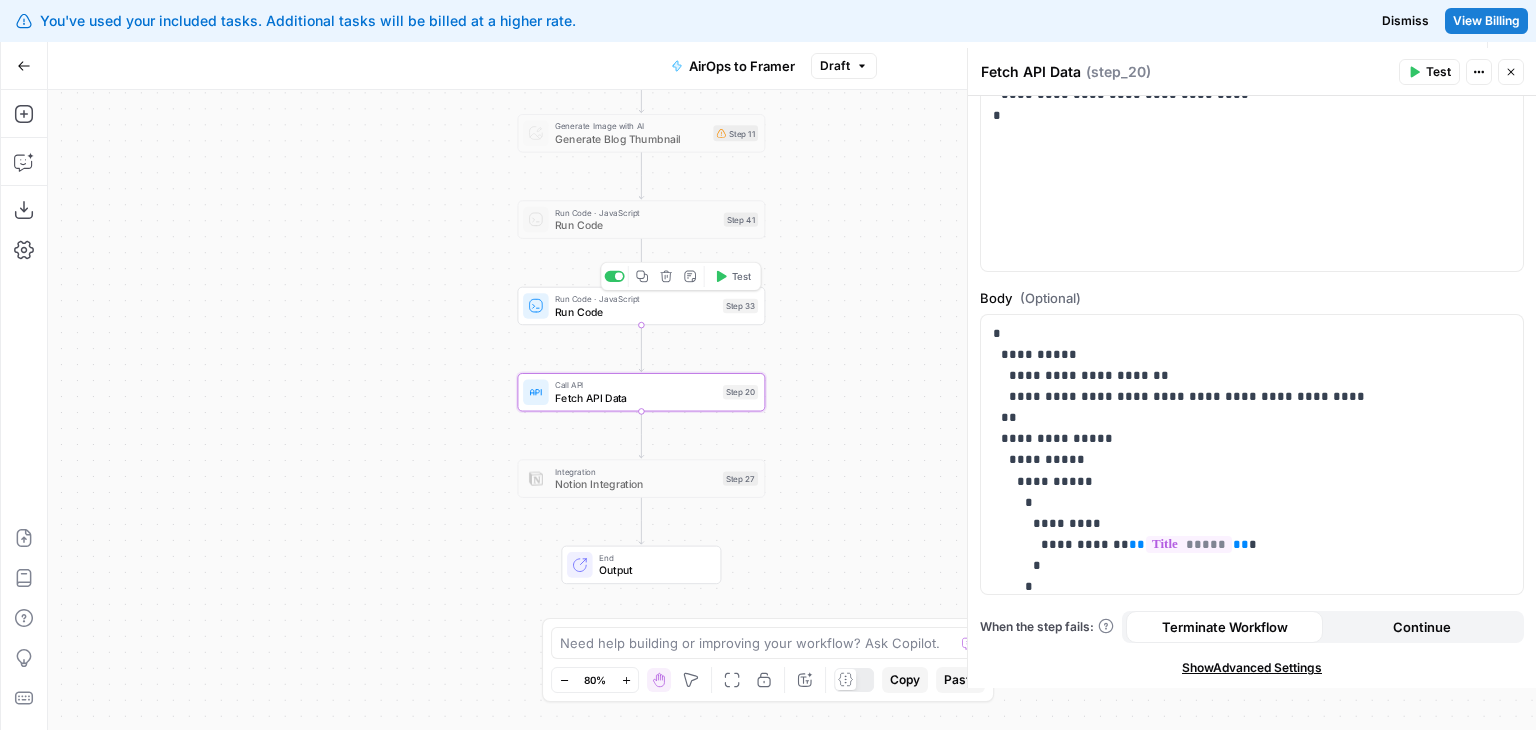 click on "Run Code" at bounding box center [635, 312] 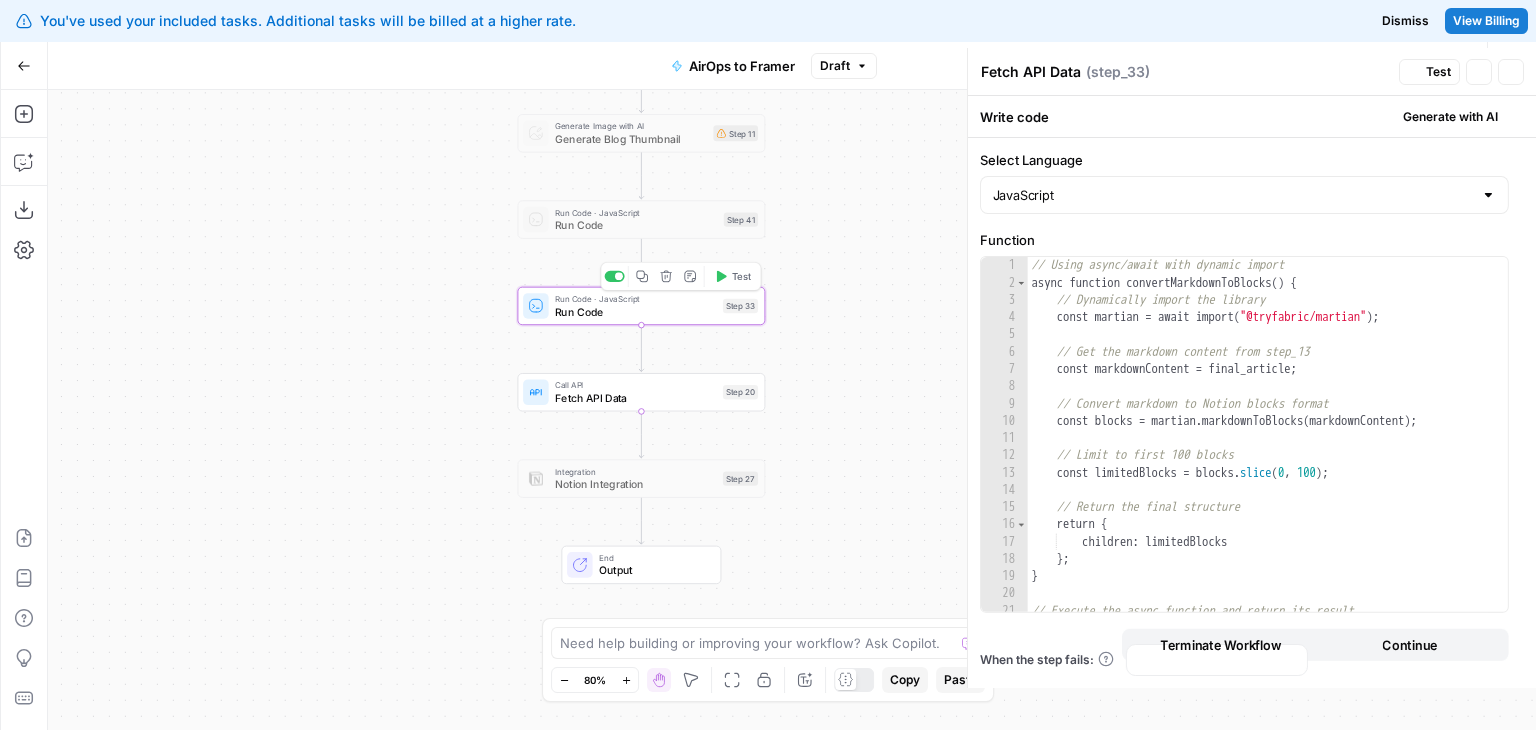 type on "Run Code" 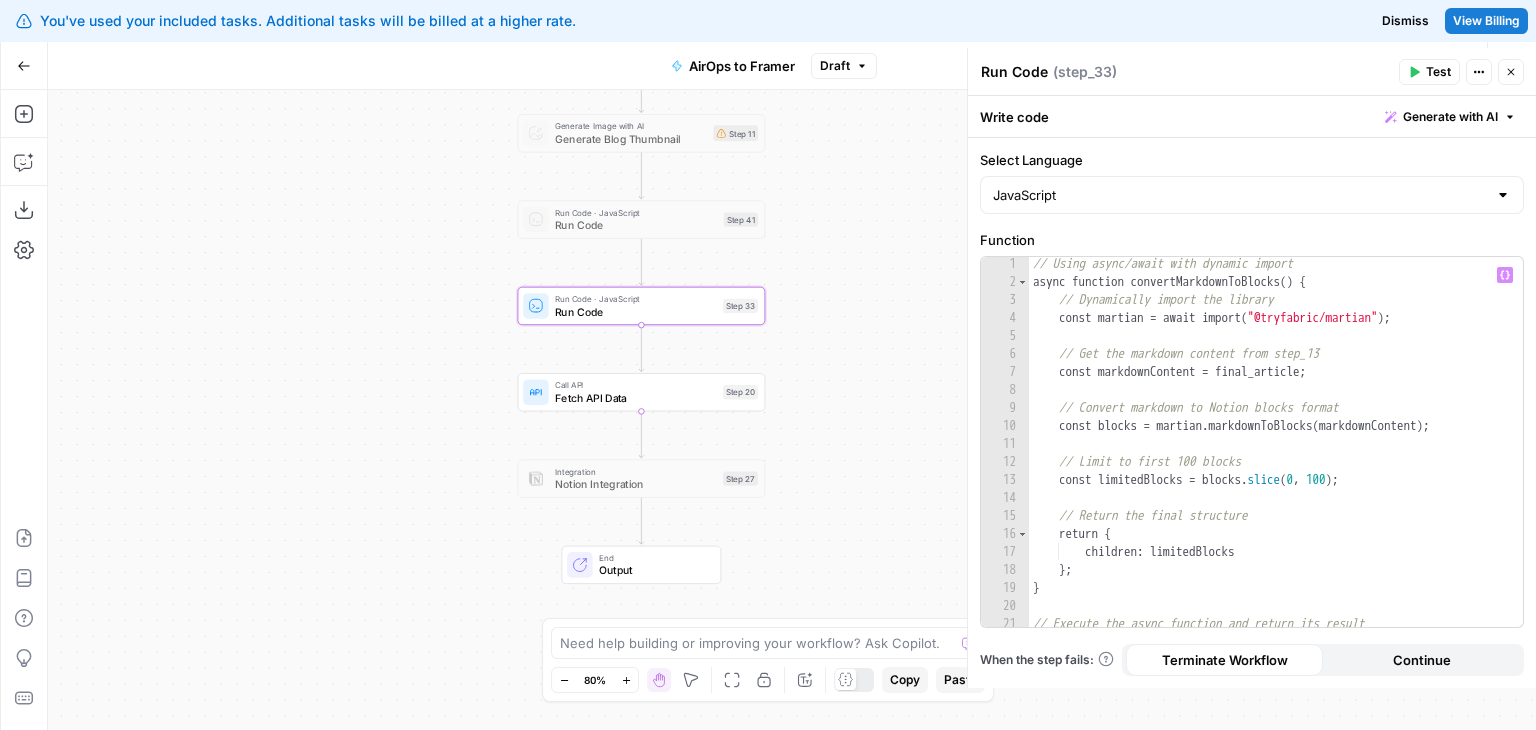 scroll, scrollTop: 44, scrollLeft: 0, axis: vertical 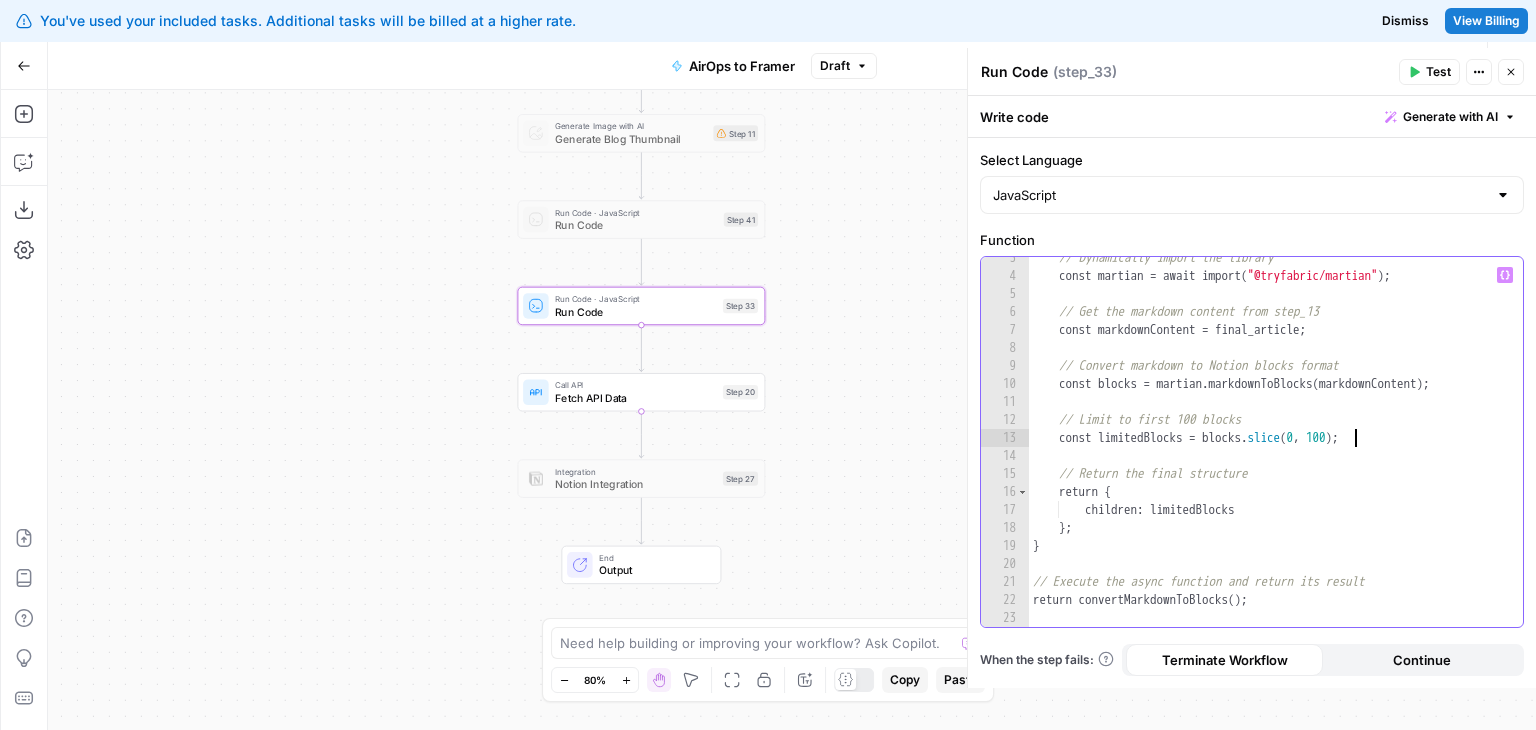 click on "// Dynamically import the library      const   martian   =   await   import ( "@tryfabric/martian" ) ;           // Get the markdown content from step_13      const   markdownContent   =   final_article ;      // Convert markdown to Notion blocks format      const   blocks   =   martian . markdownToBlocks ( markdownContent ) ;      // Limit to first 100 blocks      const   limitedBlocks   =   blocks . slice ( 0 ,   100 ) ;      // Return the final structure      return   {           children :   limitedBlocks      } ; } // Execute the async function and return its result return   convertMarkdownToBlocks ( ) ;" at bounding box center [1269, 452] 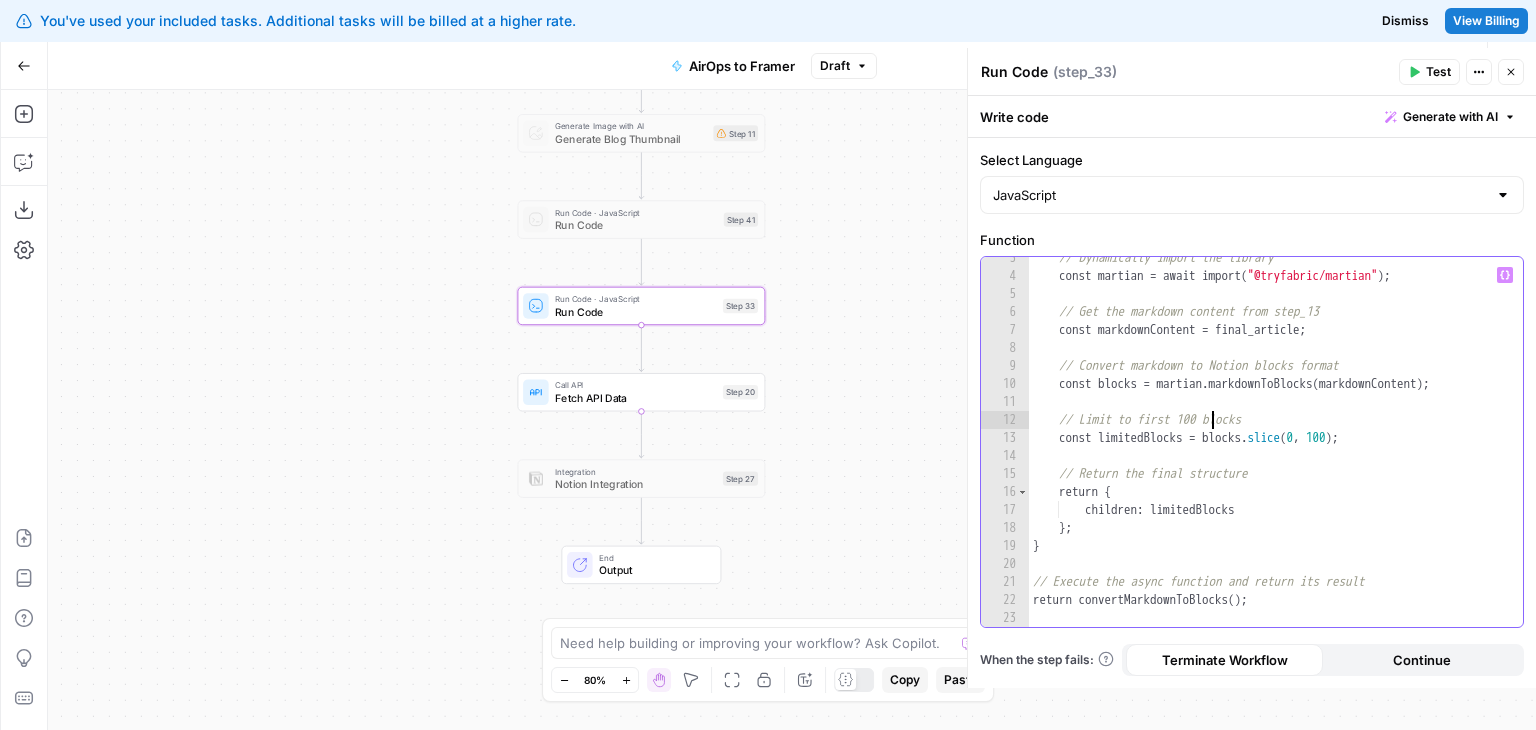 click on "// Dynamically import the library      const   martian   =   await   import ( "@tryfabric/martian" ) ;           // Get the markdown content from step_13      const   markdownContent   =   final_article ;      // Convert markdown to Notion blocks format      const   blocks   =   martian . markdownToBlocks ( markdownContent ) ;      // Limit to first 100 blocks      const   limitedBlocks   =   blocks . slice ( 0 ,   100 ) ;      // Return the final structure      return   {           children :   limitedBlocks      } ; } // Execute the async function and return its result return   convertMarkdownToBlocks ( ) ;" at bounding box center [1269, 452] 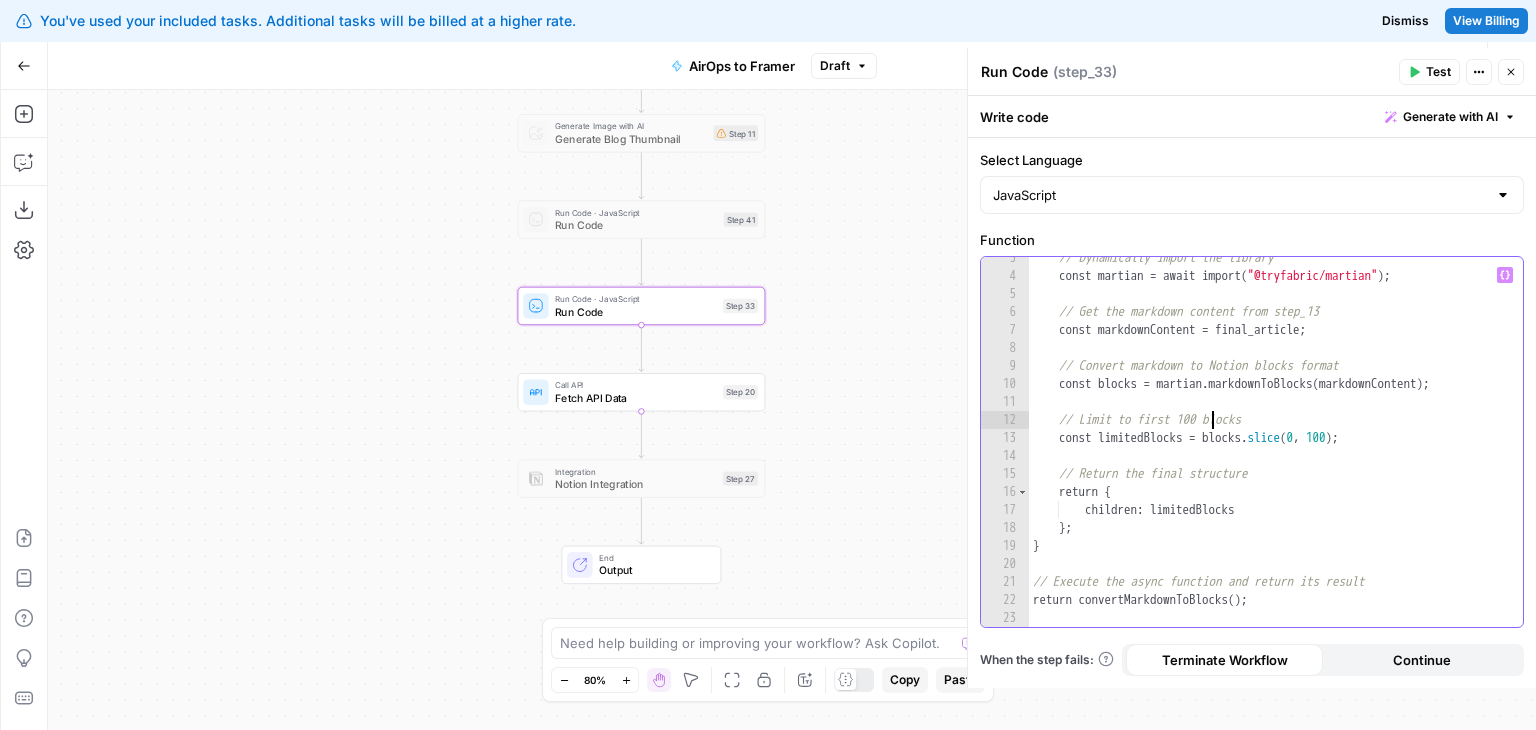 scroll, scrollTop: 8, scrollLeft: 13, axis: both 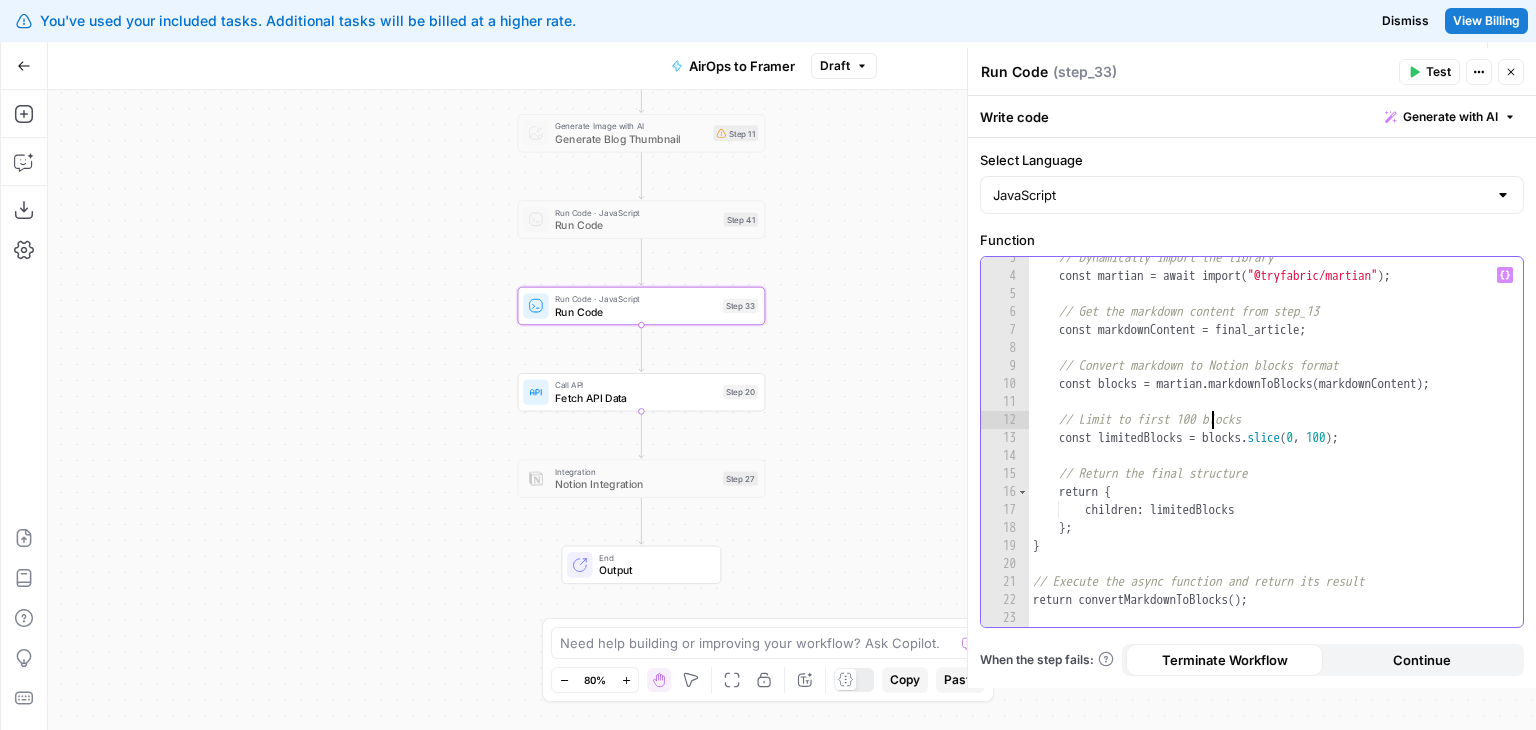 click on "// Dynamically import the library      const   martian   =   await   import ( "@tryfabric/martian" ) ;           // Get the markdown content from step_13      const   markdownContent   =   final_article ;      // Convert markdown to Notion blocks format      const   blocks   =   martian . markdownToBlocks ( markdownContent ) ;      // Limit to first 100 blocks      const   limitedBlocks   =   blocks . slice ( 0 ,   100 ) ;      // Return the final structure      return   {           children :   limitedBlocks      } ; } // Execute the async function and return its result return   convertMarkdownToBlocks ( ) ;" at bounding box center [1269, 452] 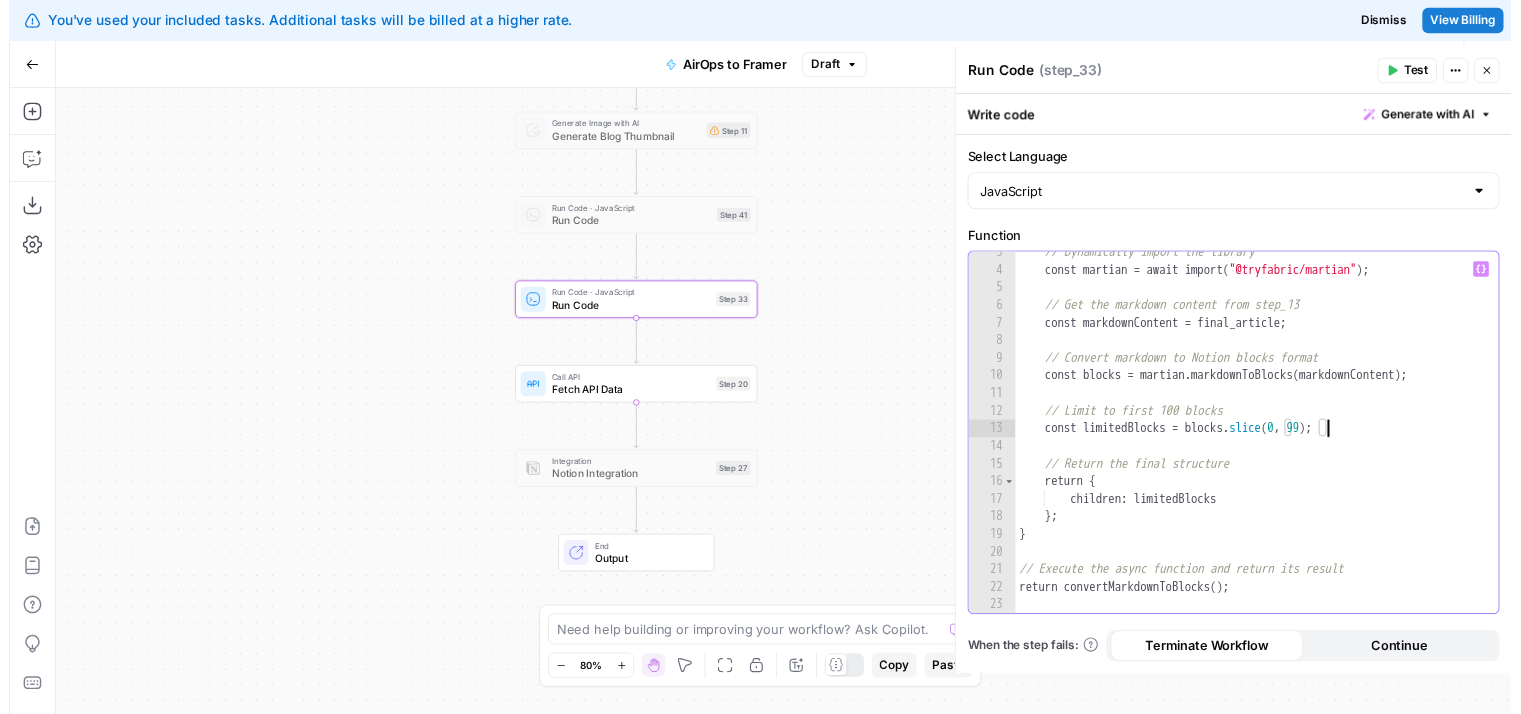 scroll, scrollTop: 8, scrollLeft: 24, axis: both 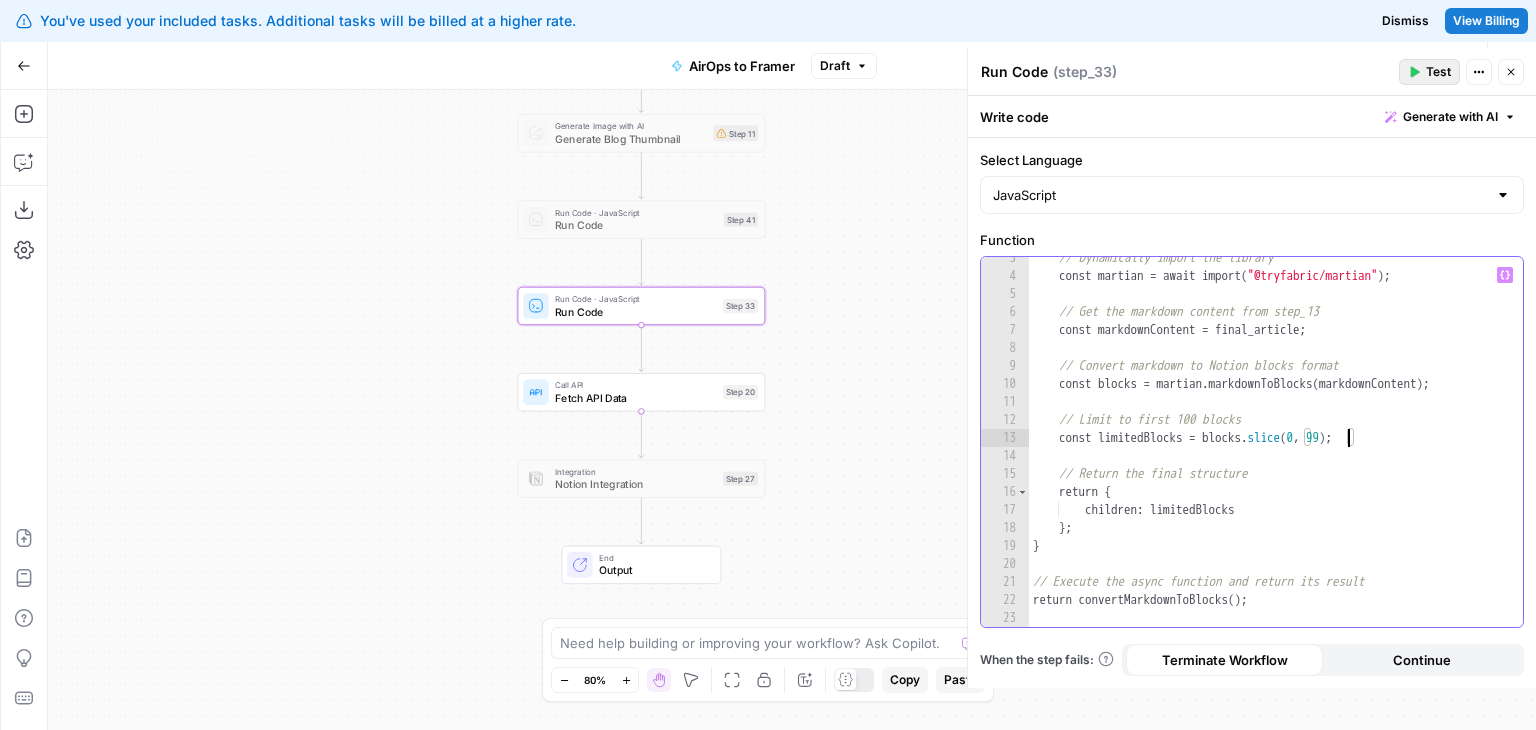 type on "**********" 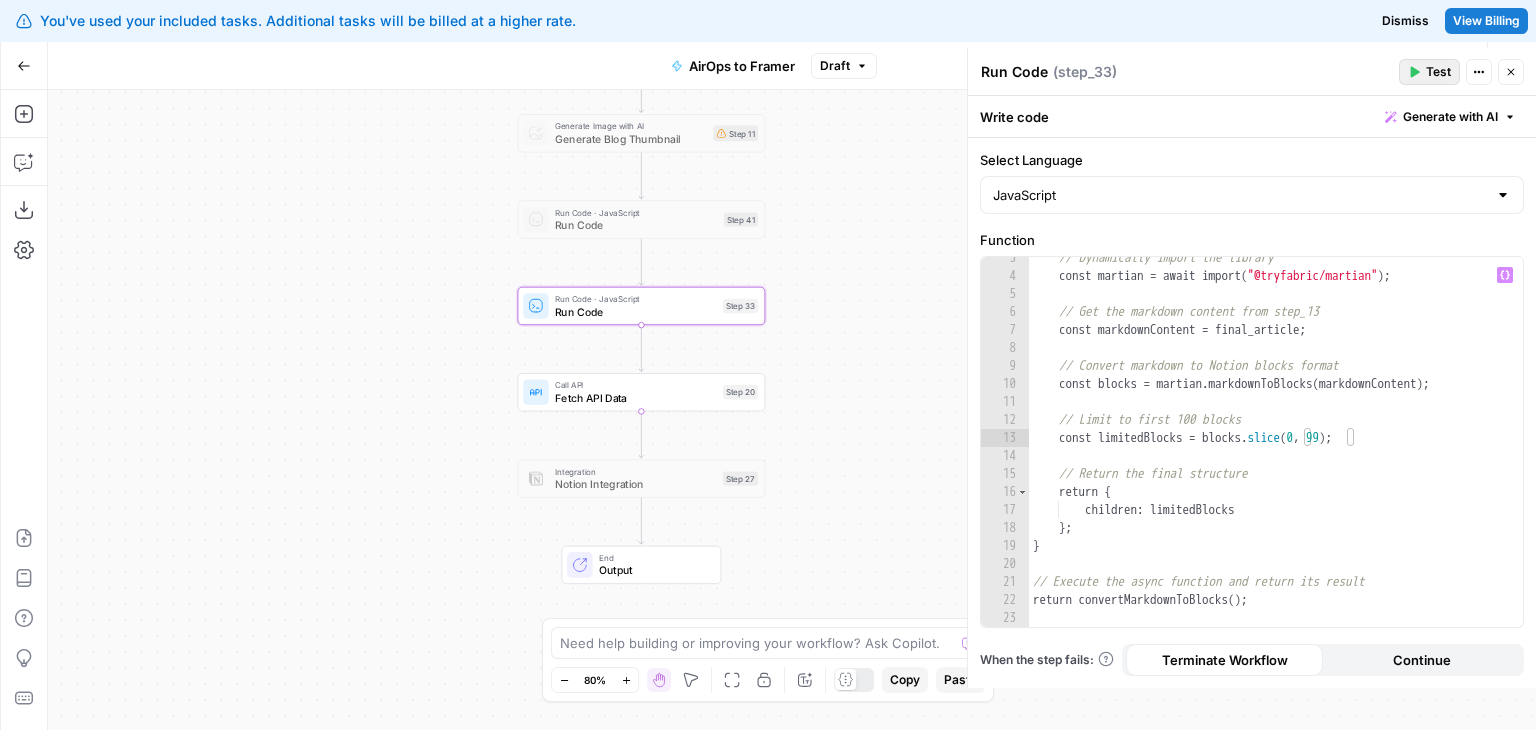 click 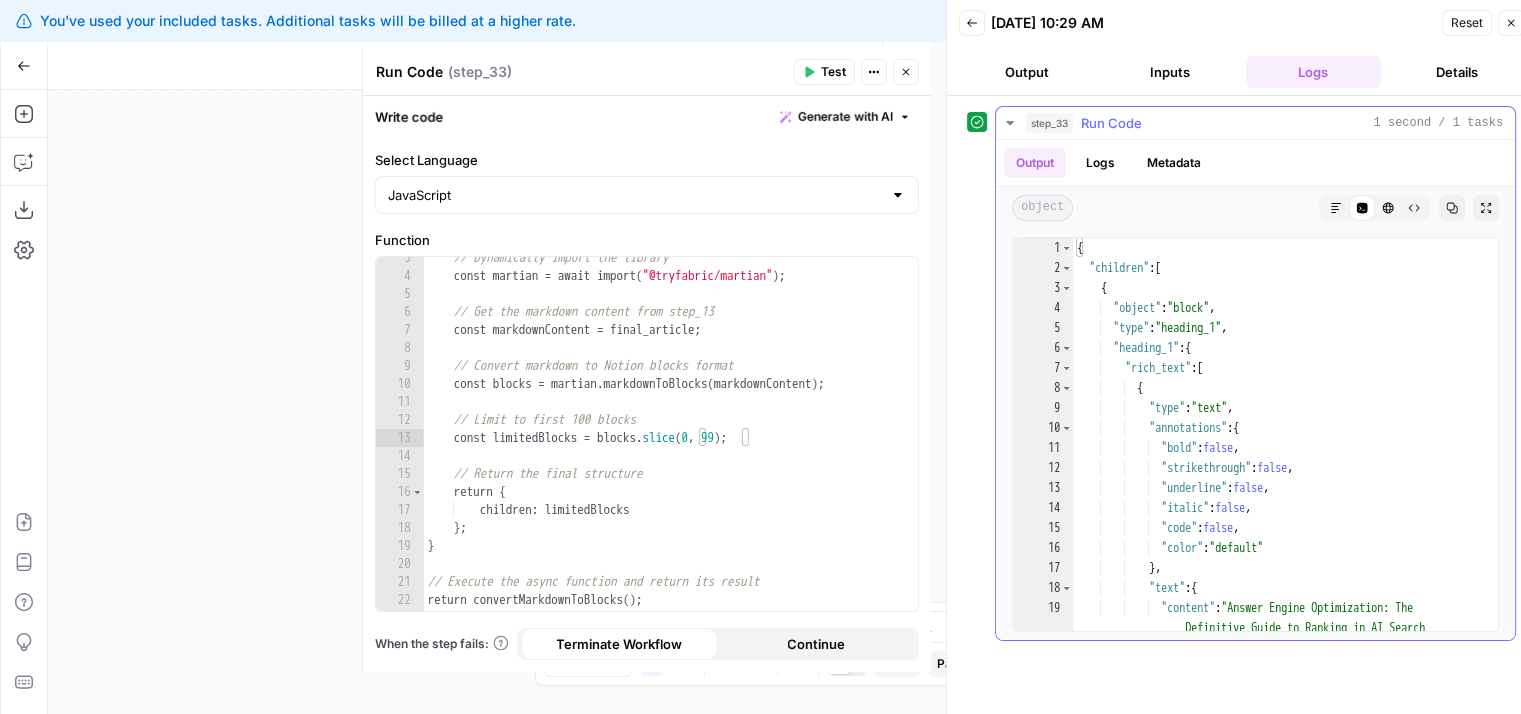 click 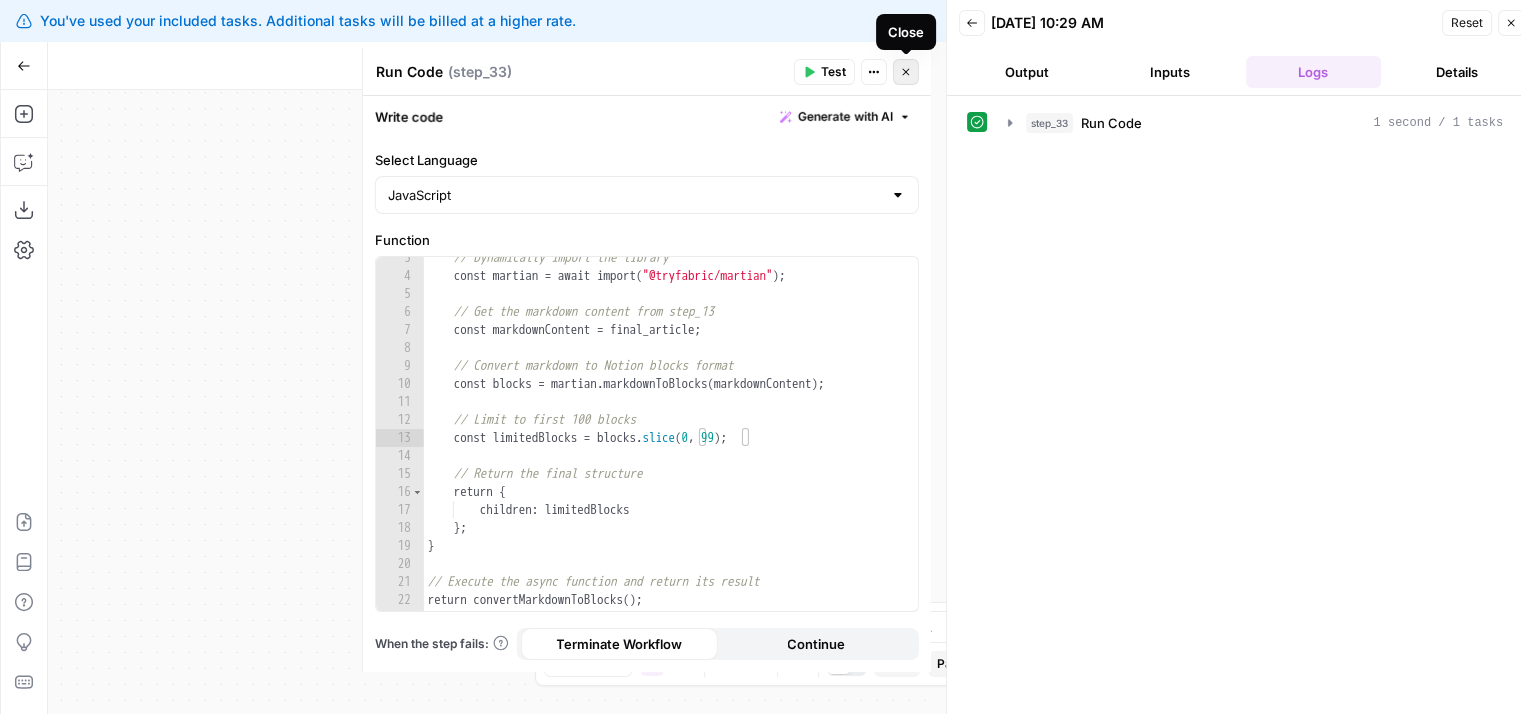 click 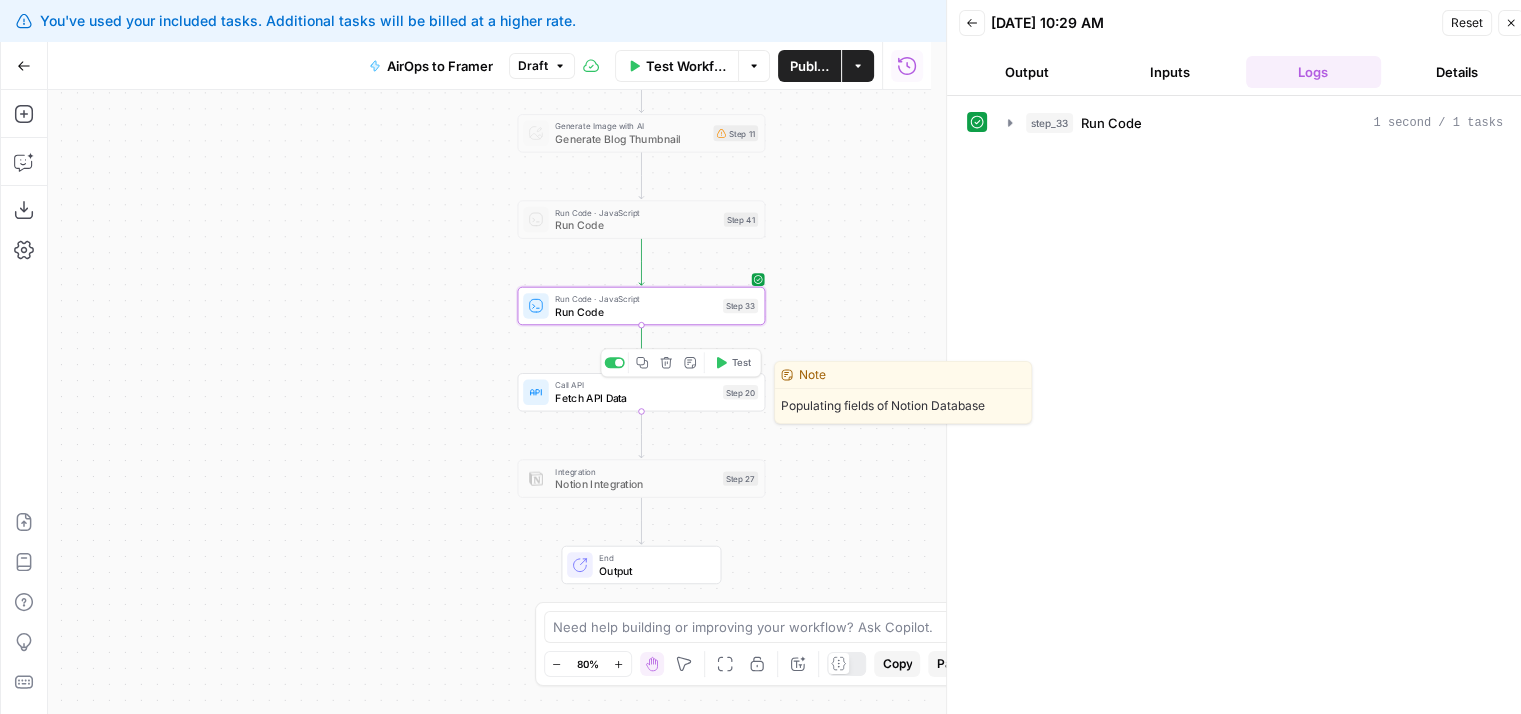 click on "Test" at bounding box center [733, 362] 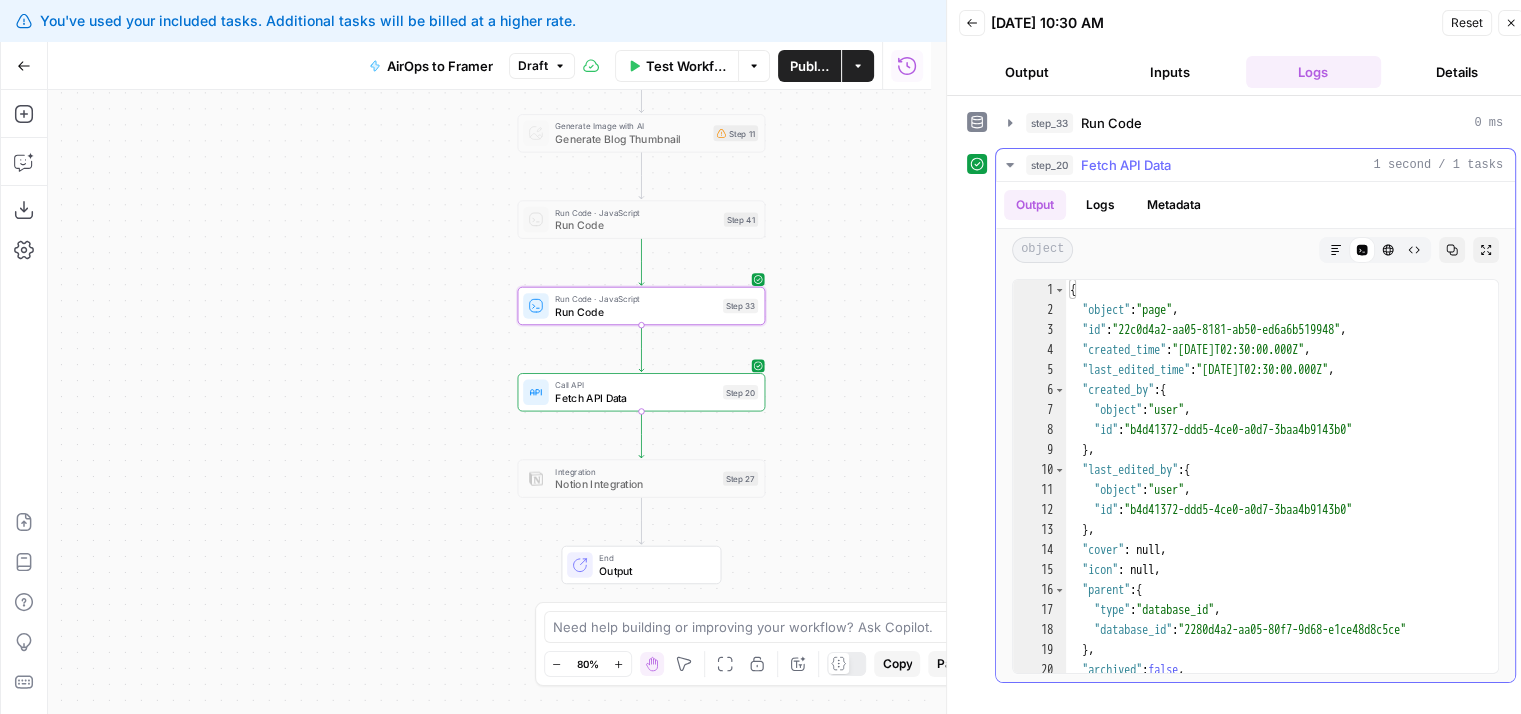 scroll, scrollTop: 0, scrollLeft: 0, axis: both 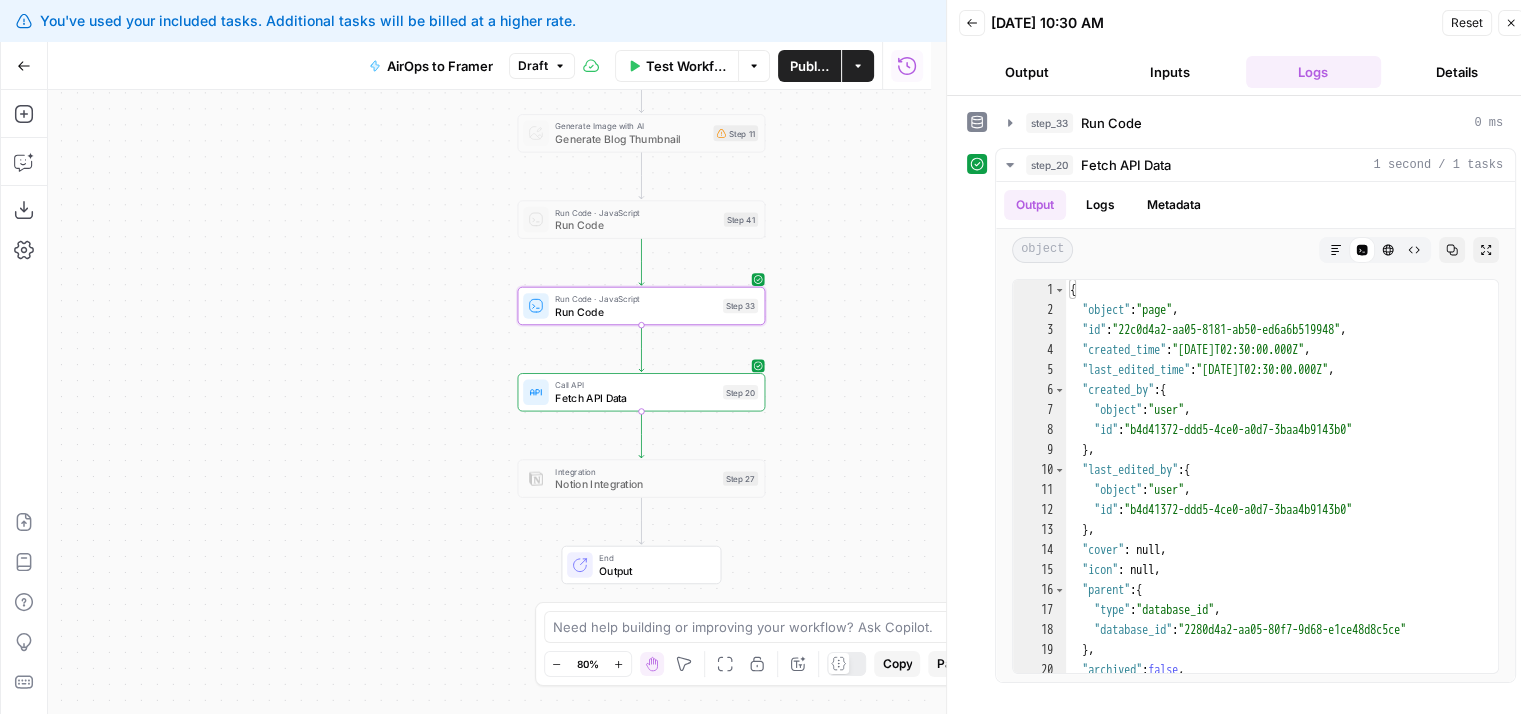 drag, startPoint x: 317, startPoint y: 303, endPoint x: 244, endPoint y: 270, distance: 80.11242 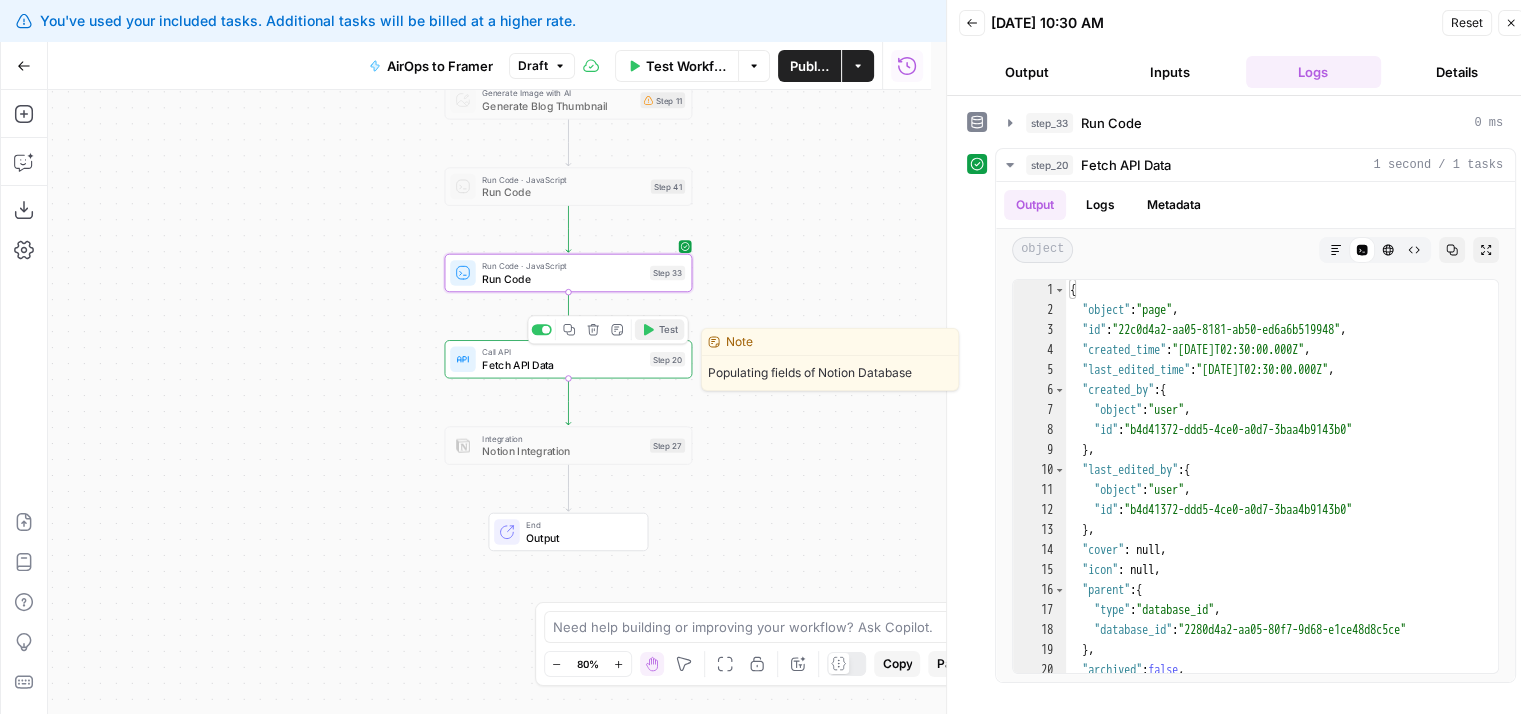 click 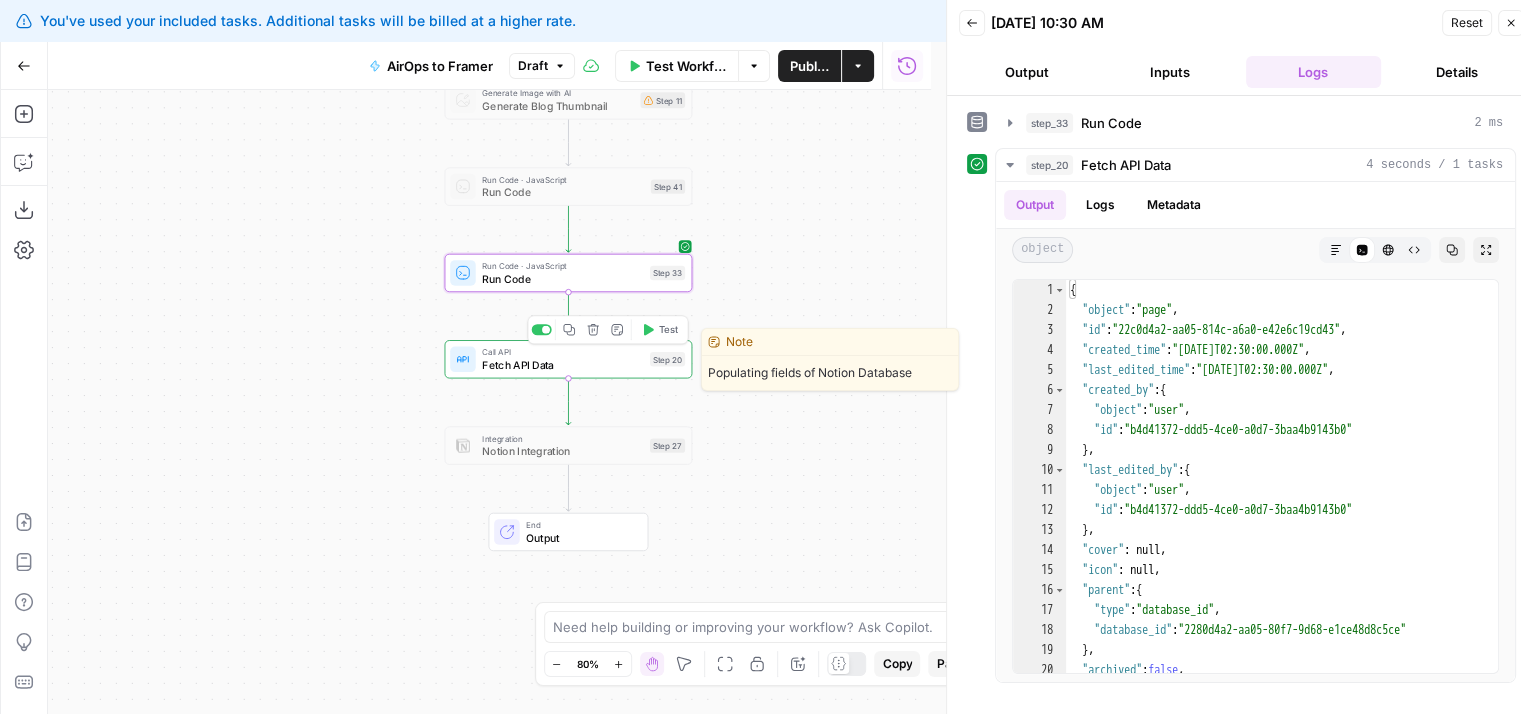 click on "Fetch API Data" at bounding box center (562, 365) 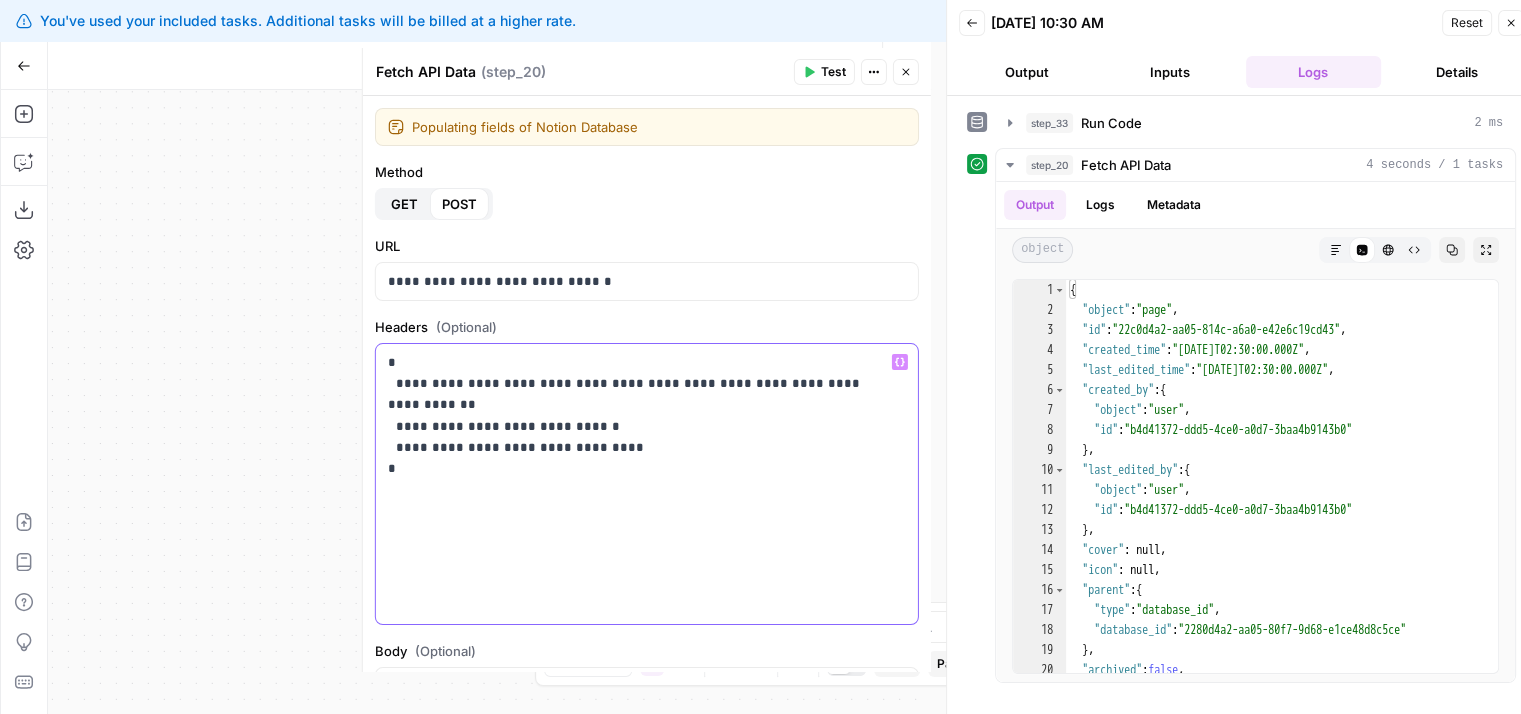 drag, startPoint x: 766, startPoint y: 402, endPoint x: 503, endPoint y: 418, distance: 263.48624 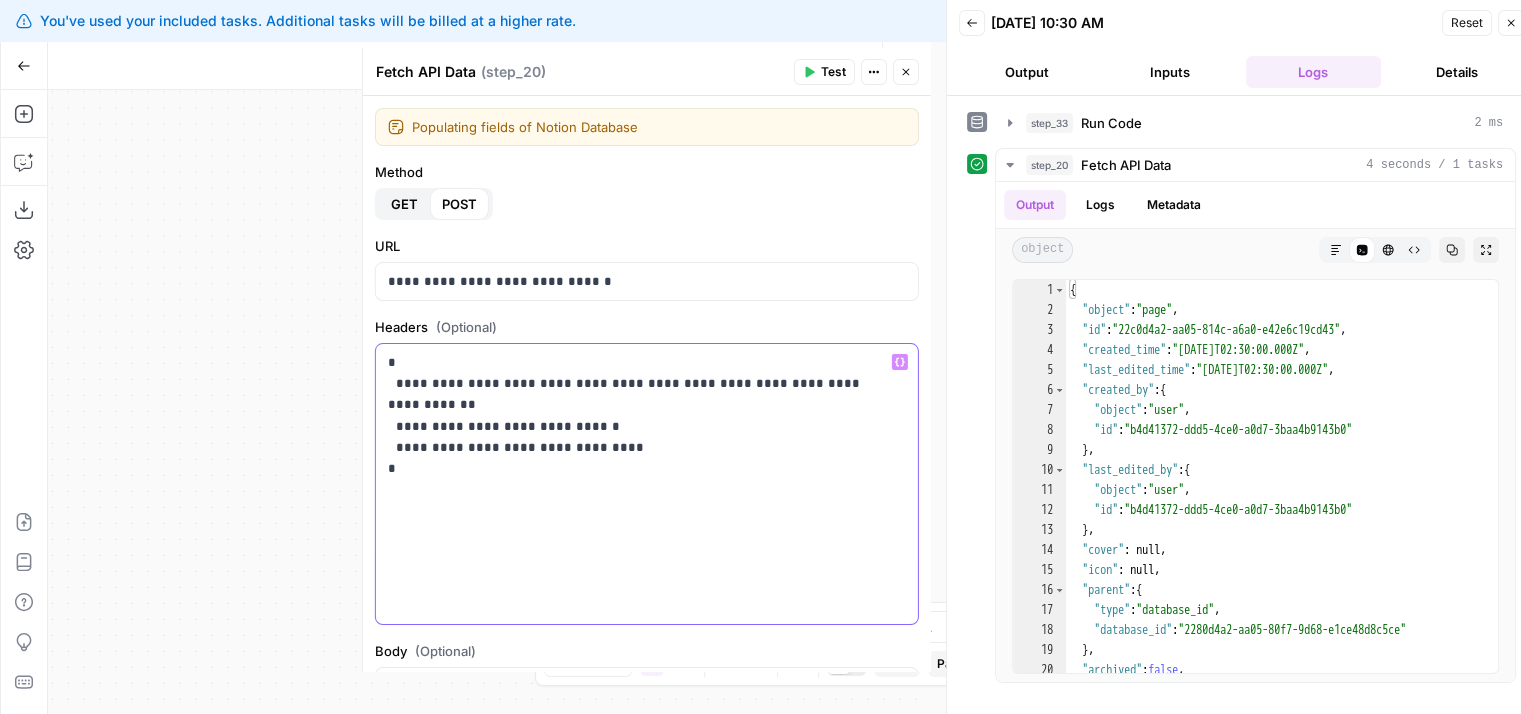 click on "**********" at bounding box center (639, 415) 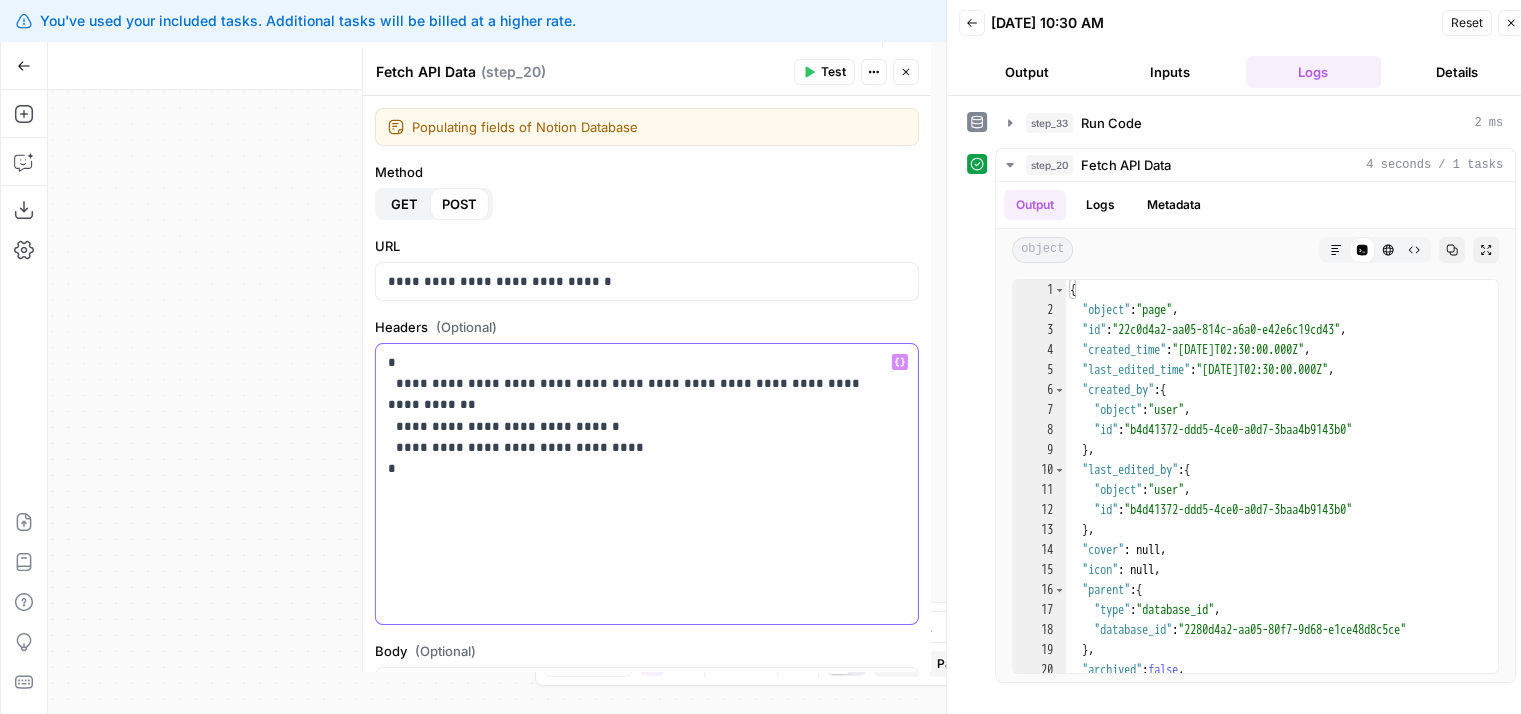 scroll, scrollTop: 368, scrollLeft: 0, axis: vertical 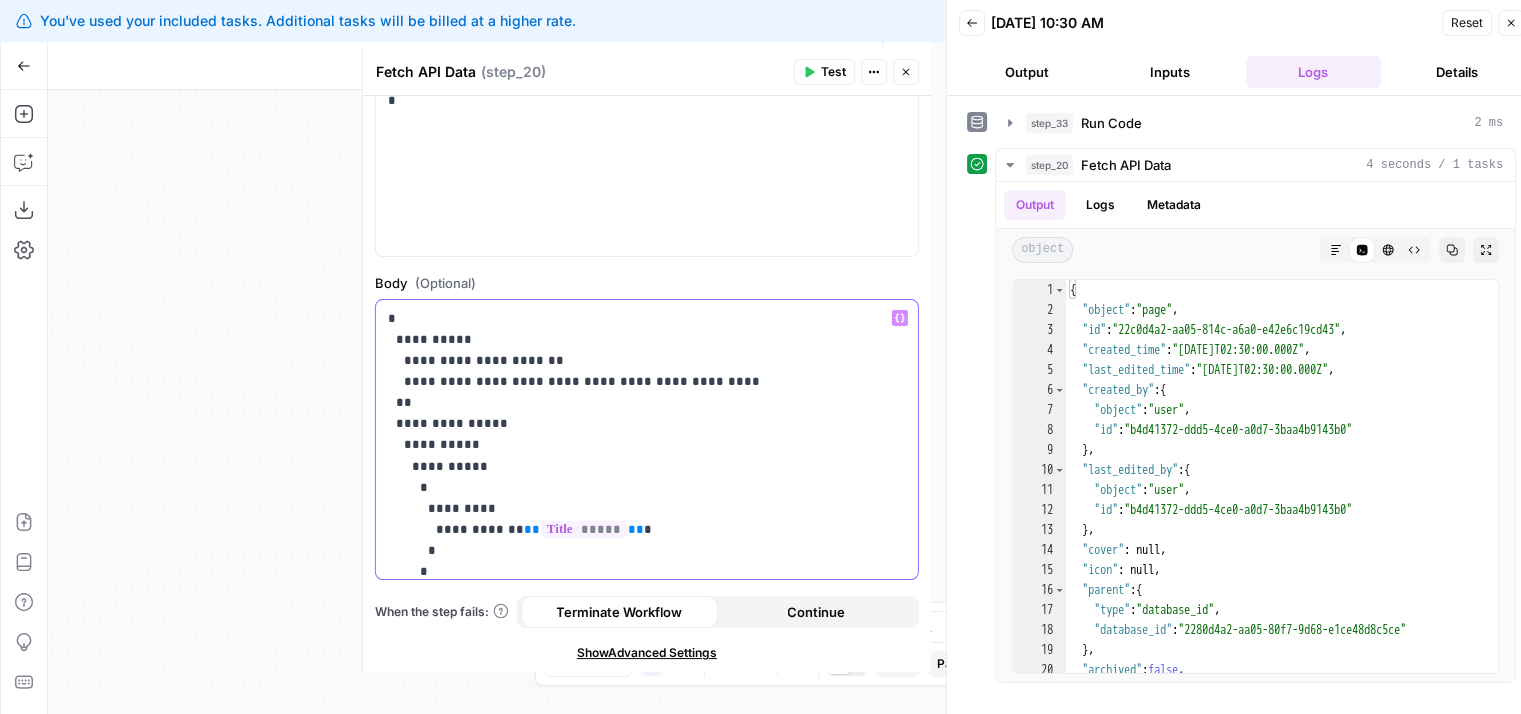 drag, startPoint x: 735, startPoint y: 377, endPoint x: 499, endPoint y: 377, distance: 236 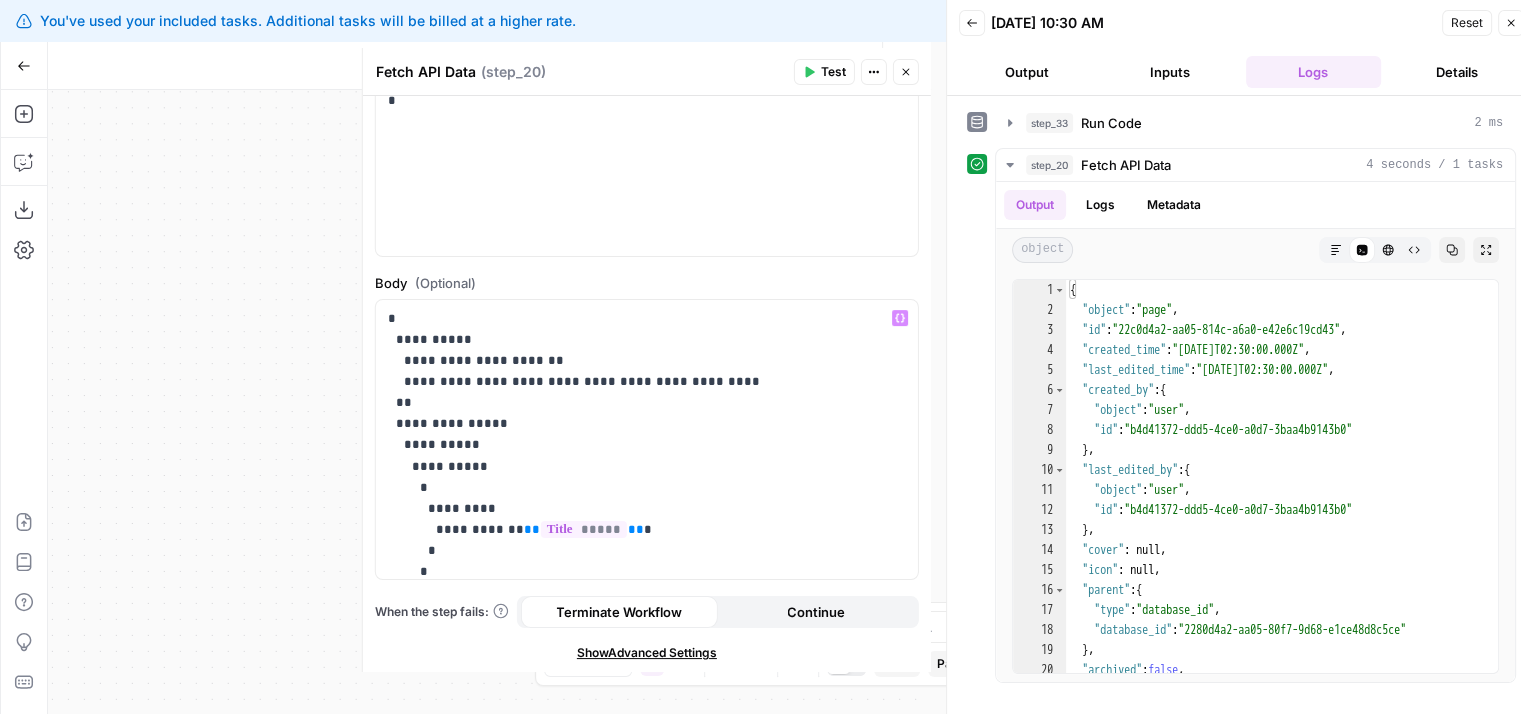 click on "Fetch API Data Fetch API Data  ( step_20 ) Test Actions Close" at bounding box center [647, 72] 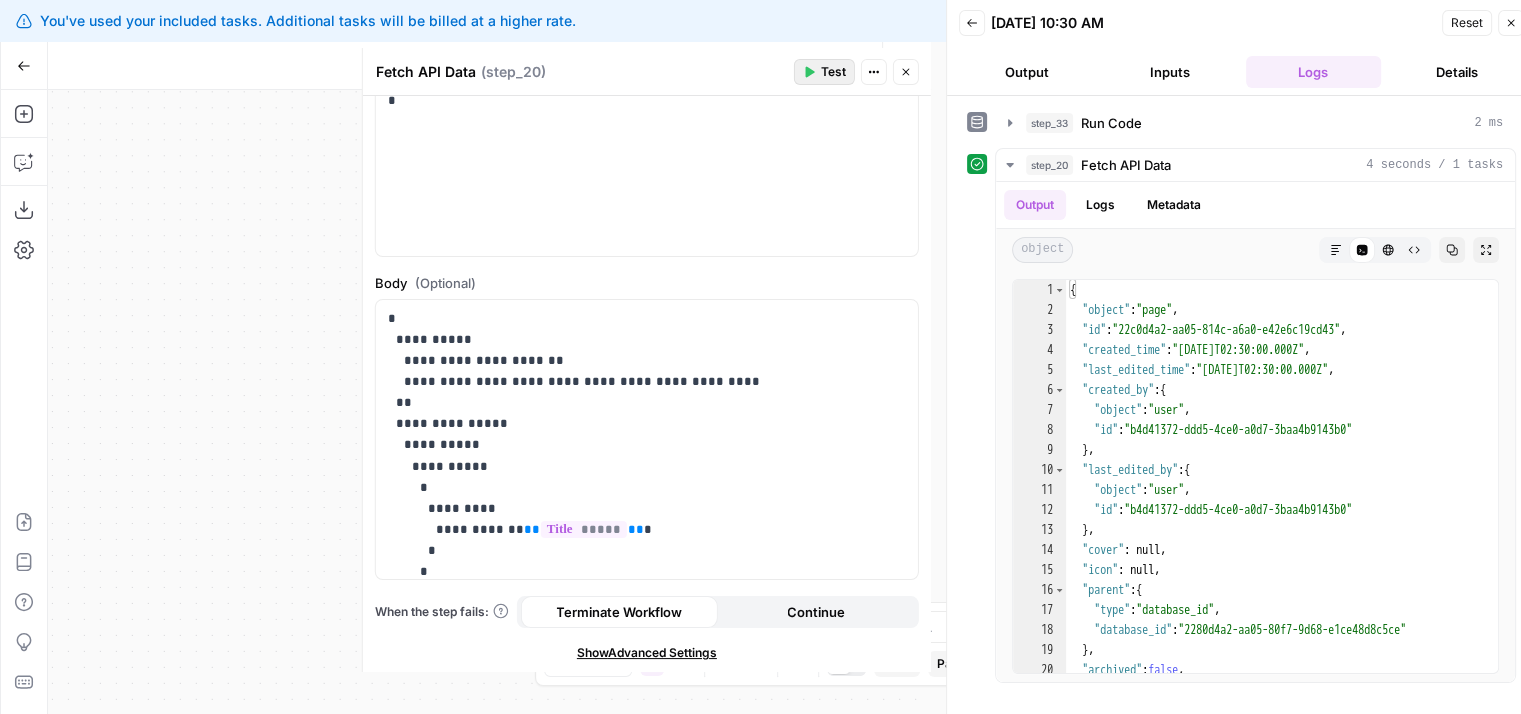 click on "Test" at bounding box center (824, 72) 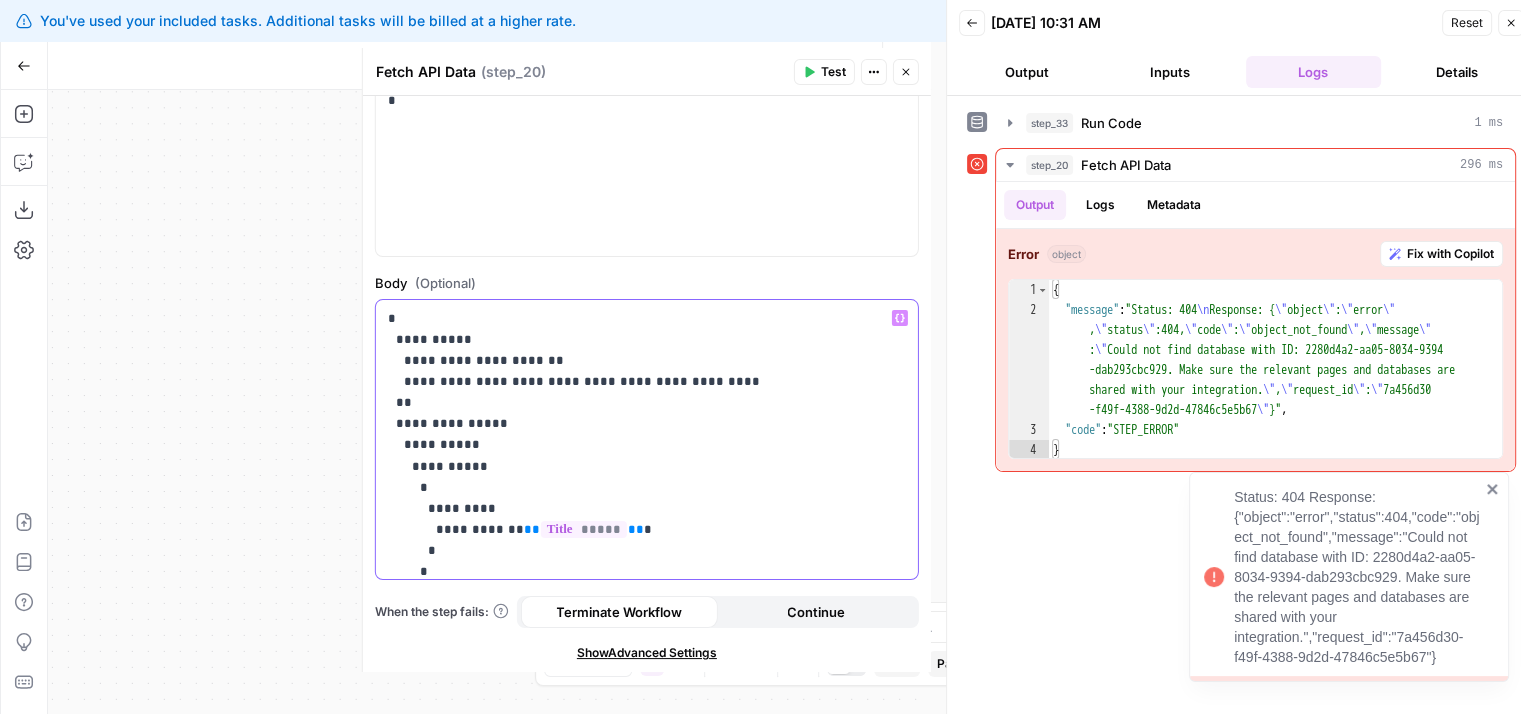 click on "**********" at bounding box center [632, 931] 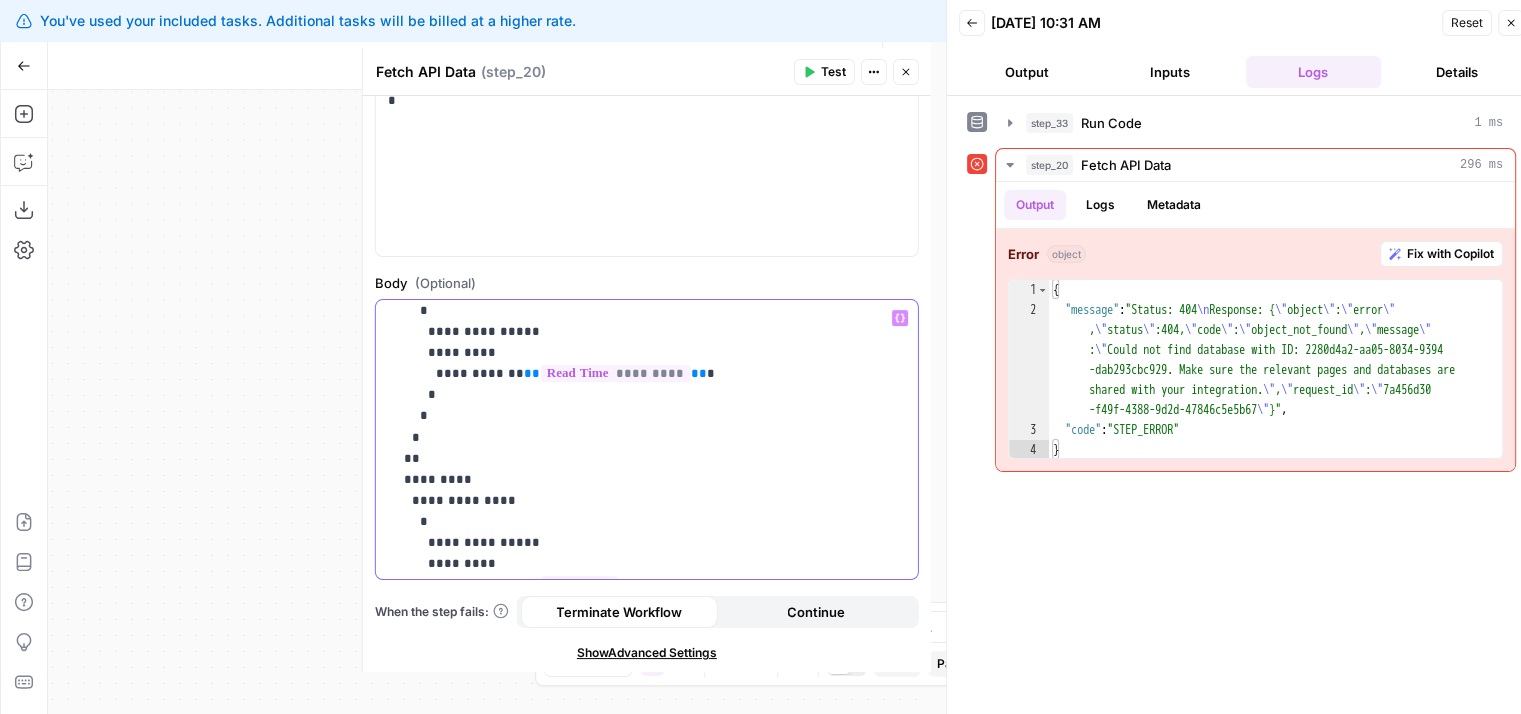 scroll, scrollTop: 983, scrollLeft: 0, axis: vertical 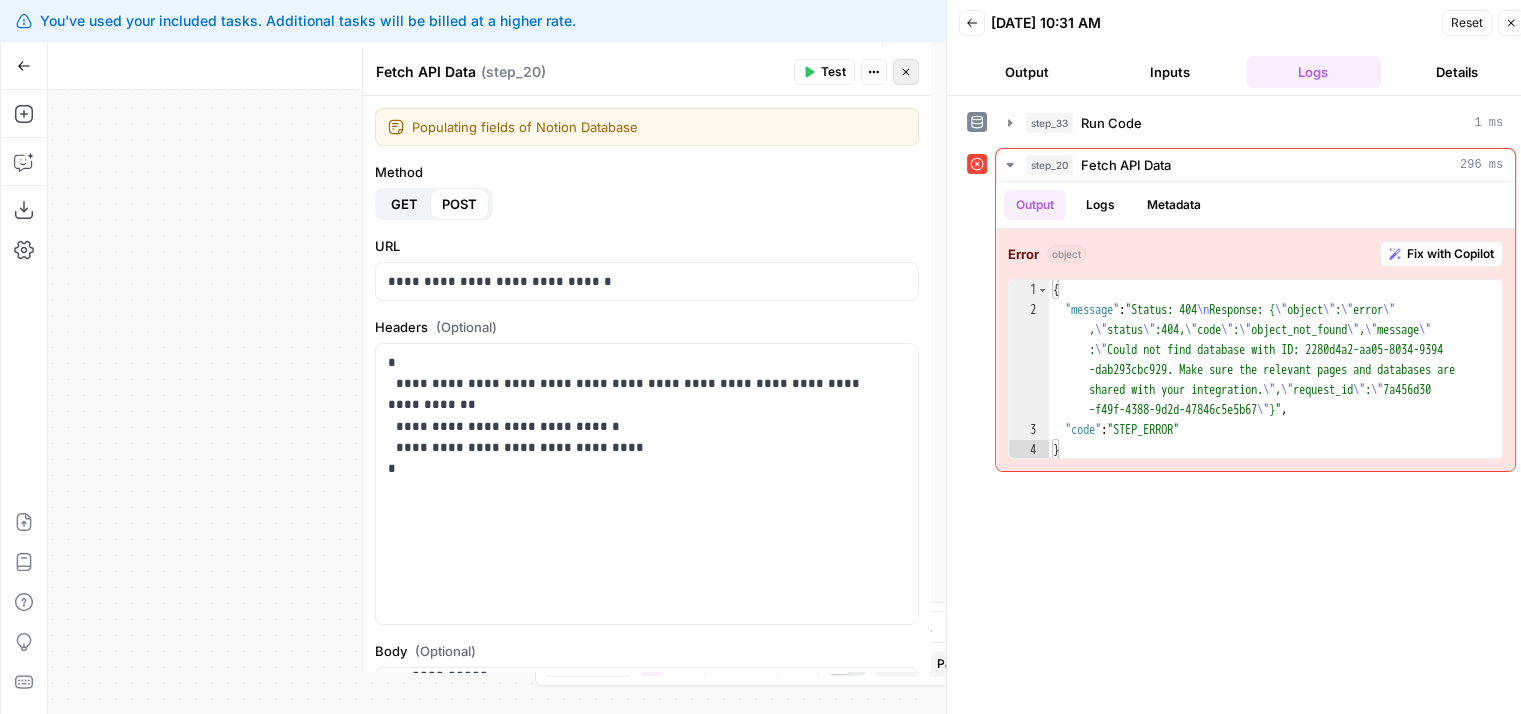 click on "Close" at bounding box center (906, 72) 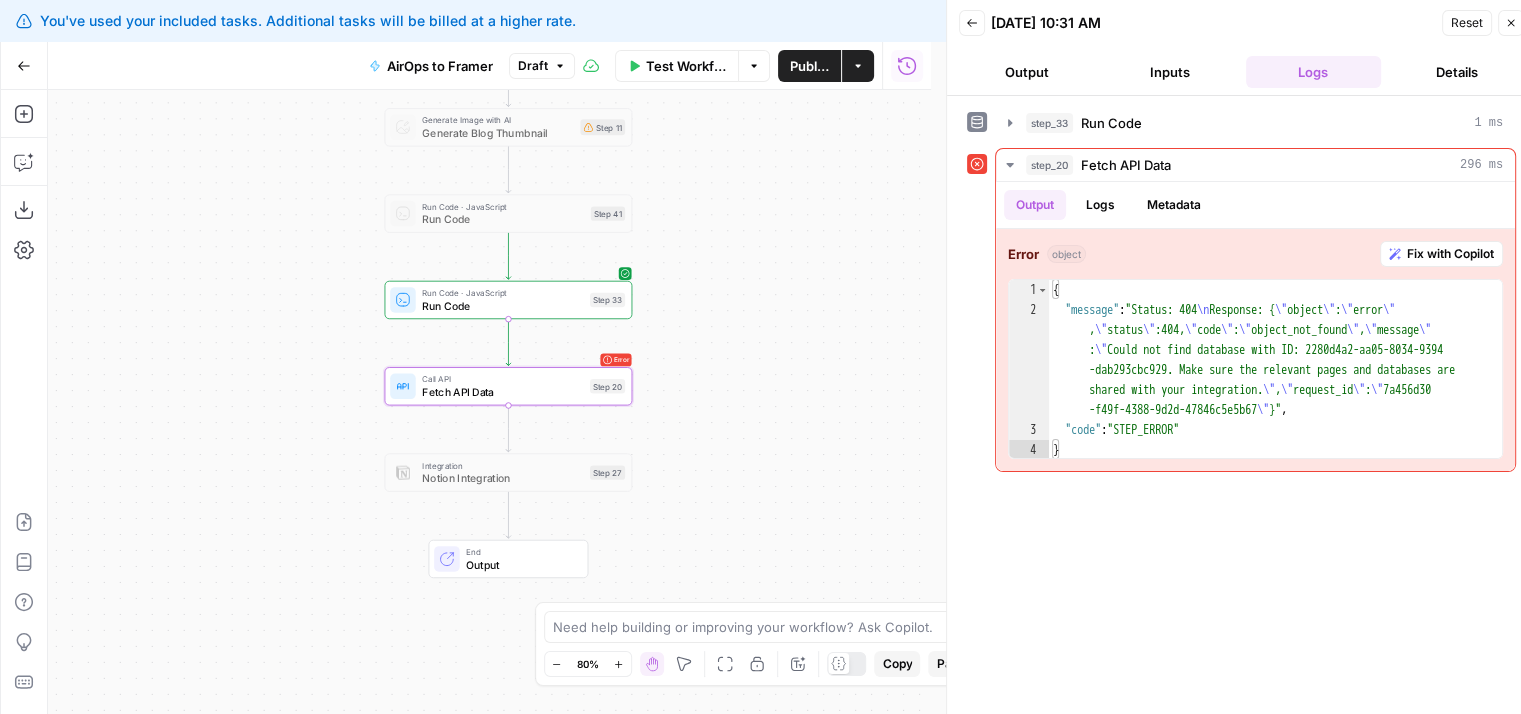 drag, startPoint x: 437, startPoint y: 288, endPoint x: 377, endPoint y: 315, distance: 65.795135 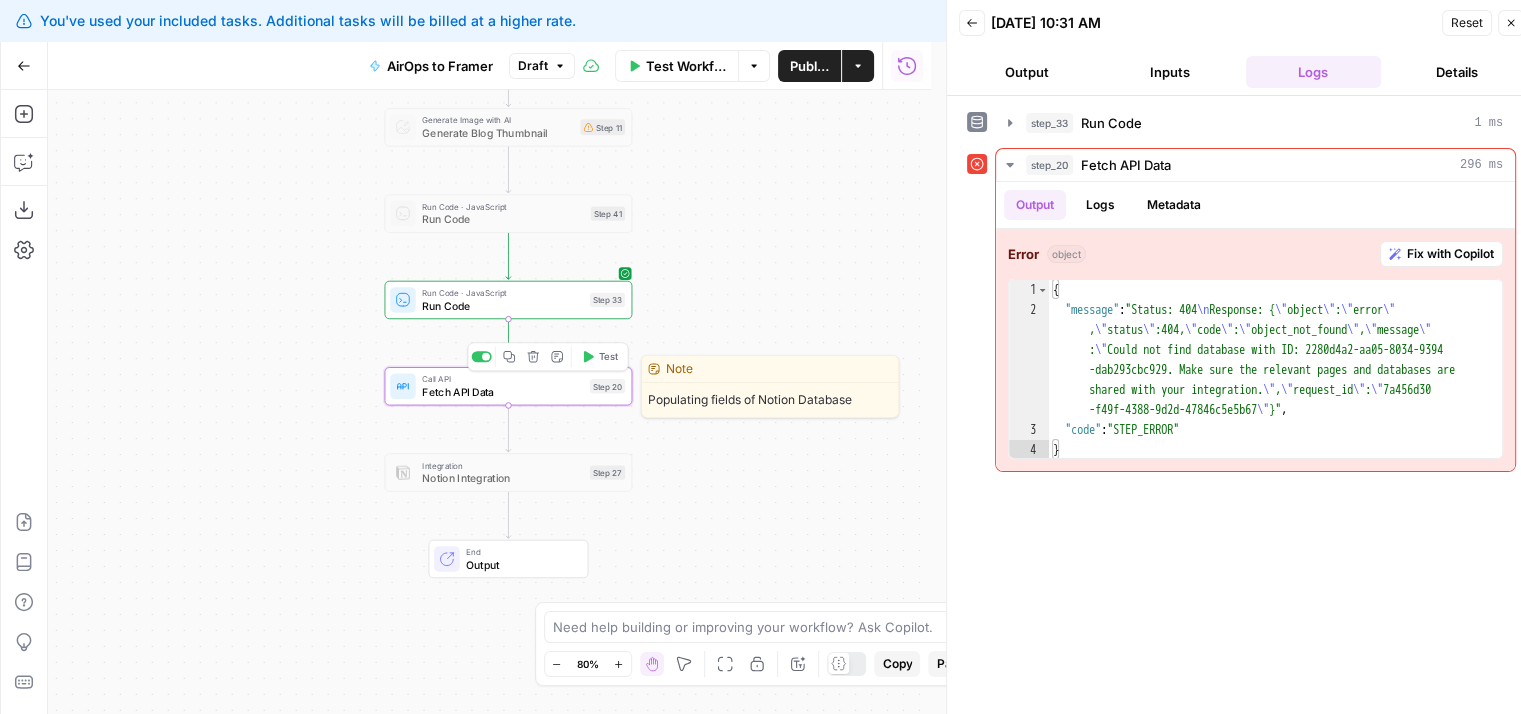 click on "Fetch API Data" at bounding box center (502, 392) 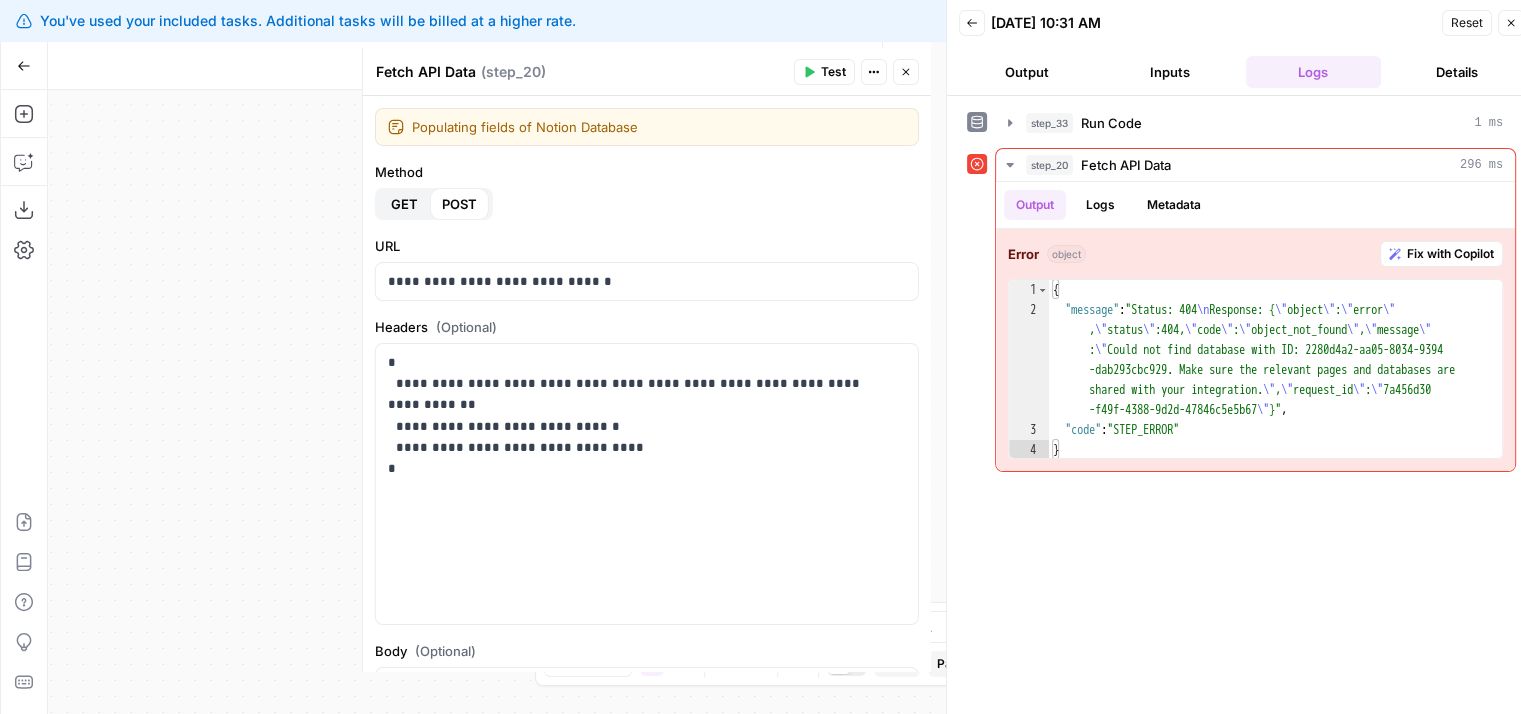 drag, startPoint x: 232, startPoint y: 397, endPoint x: 4, endPoint y: 444, distance: 232.7939 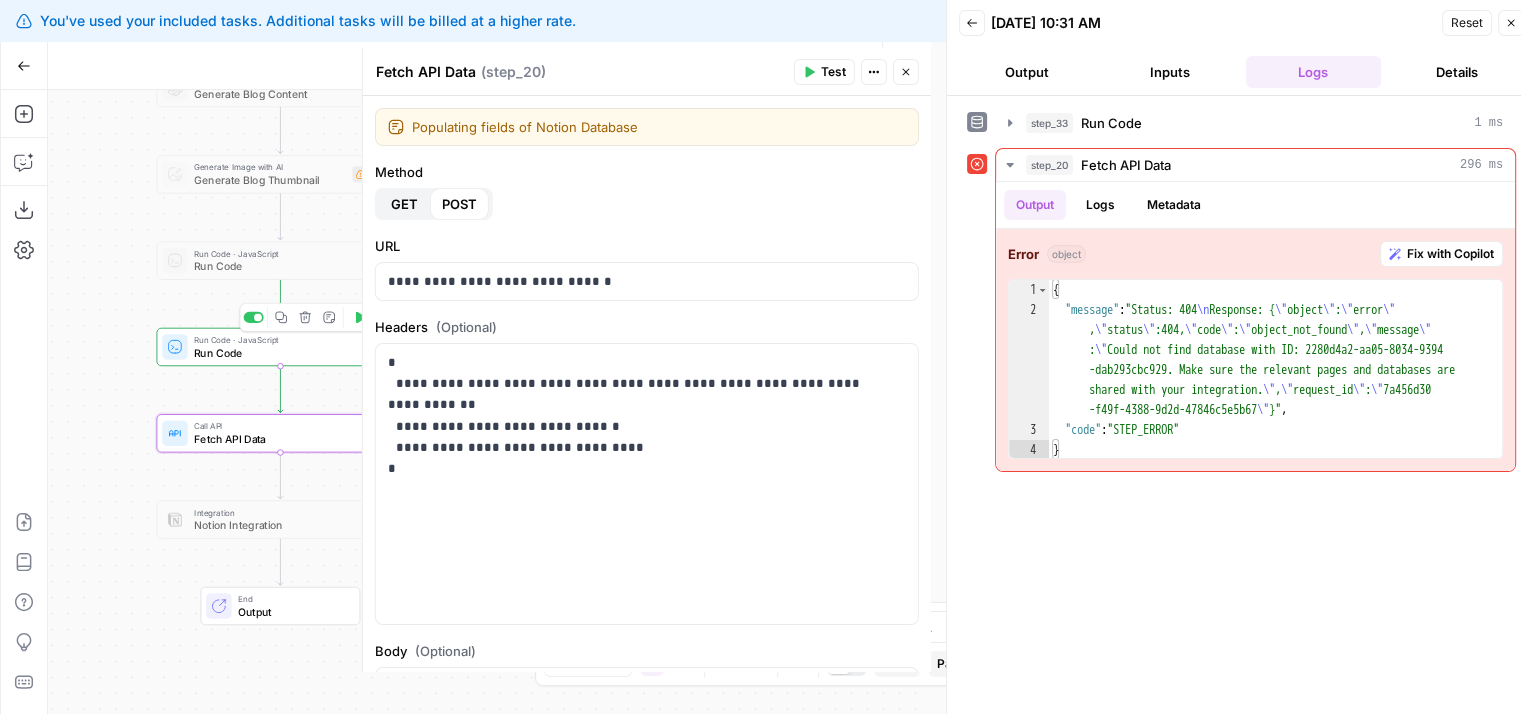 click on "Run Code" at bounding box center [274, 353] 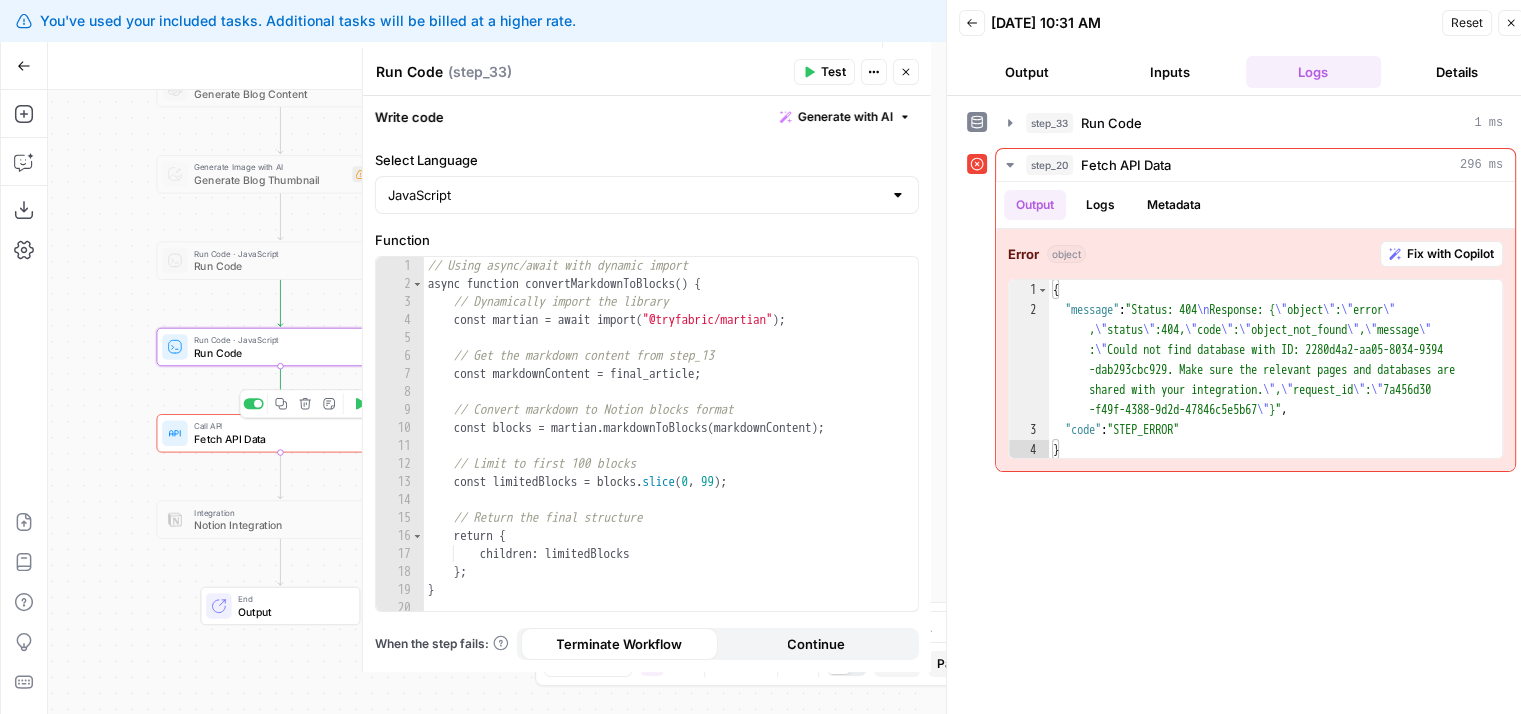 click on "Fetch API Data" at bounding box center (274, 439) 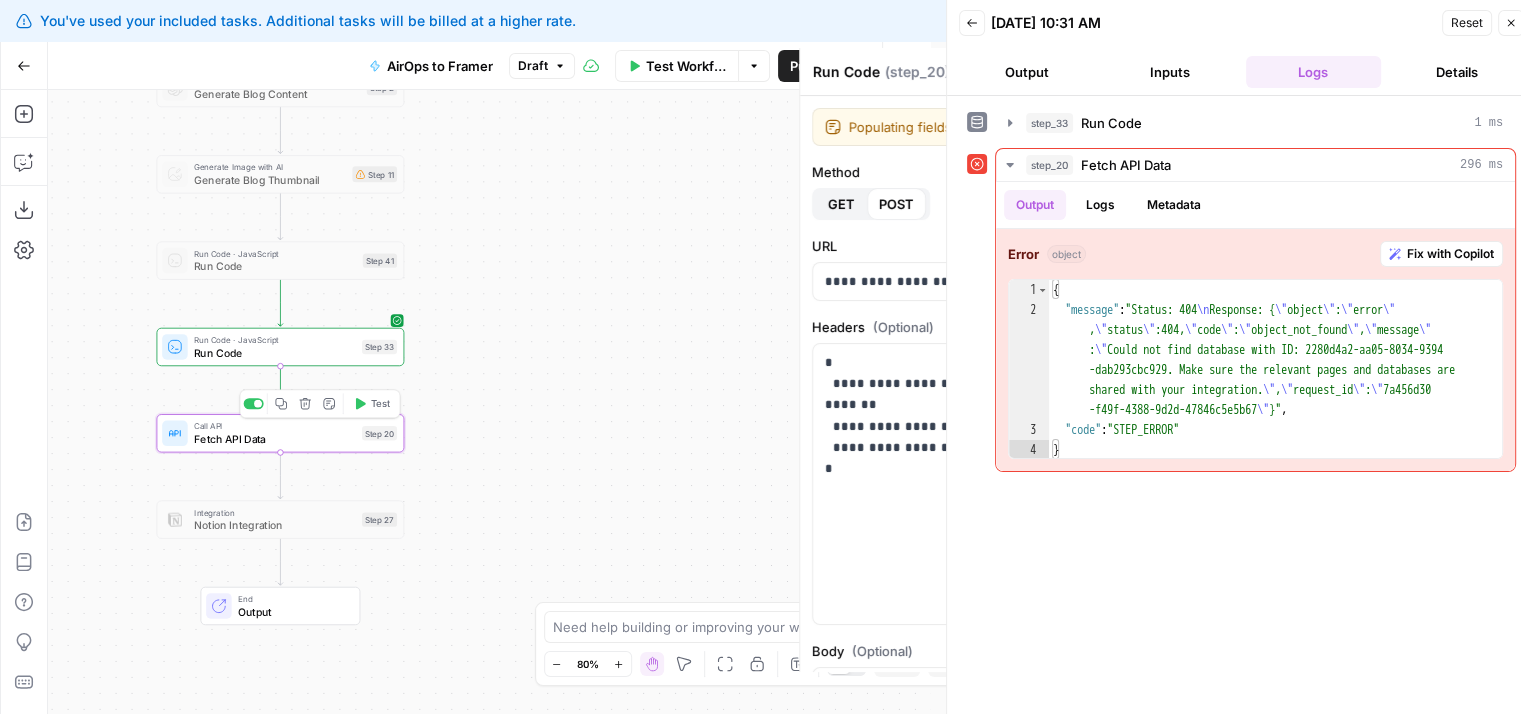 type on "Fetch API Data" 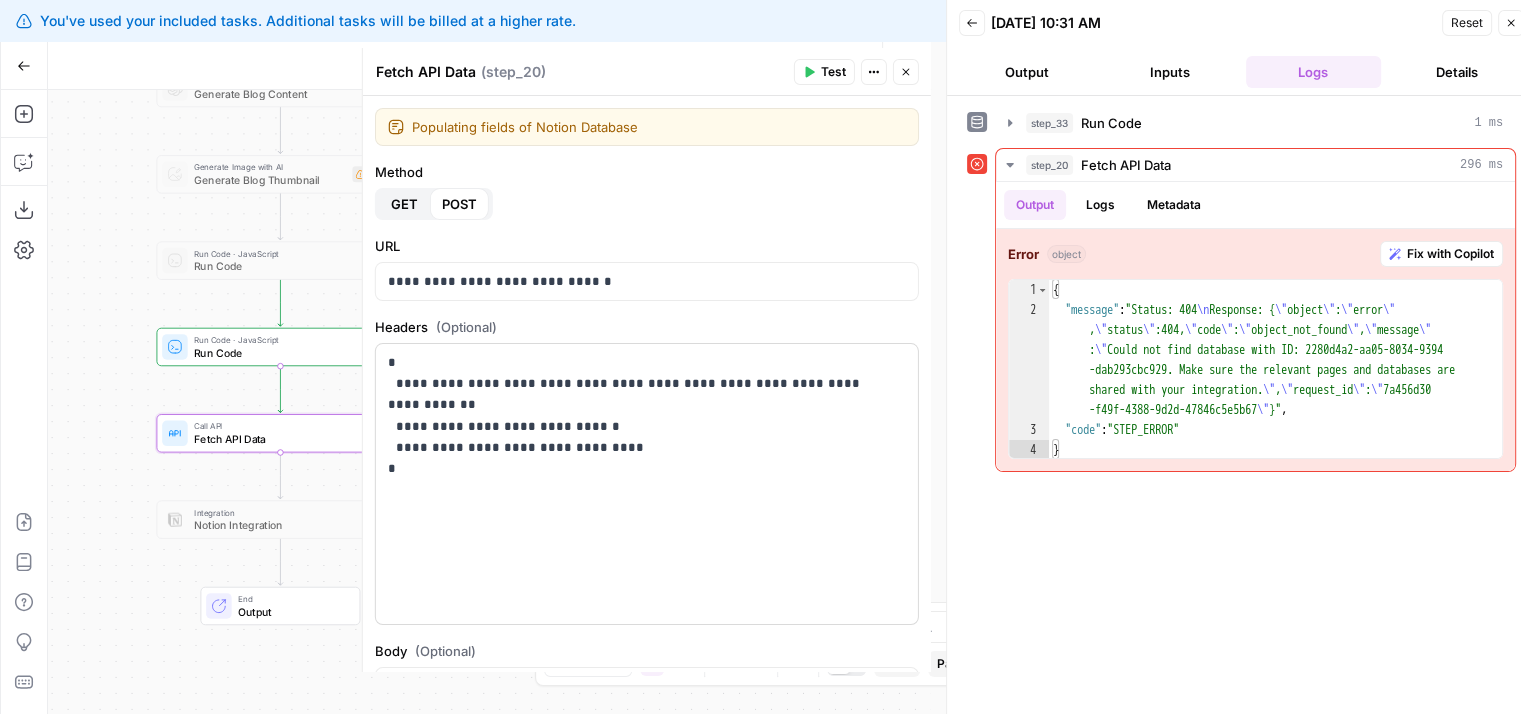 scroll, scrollTop: 368, scrollLeft: 0, axis: vertical 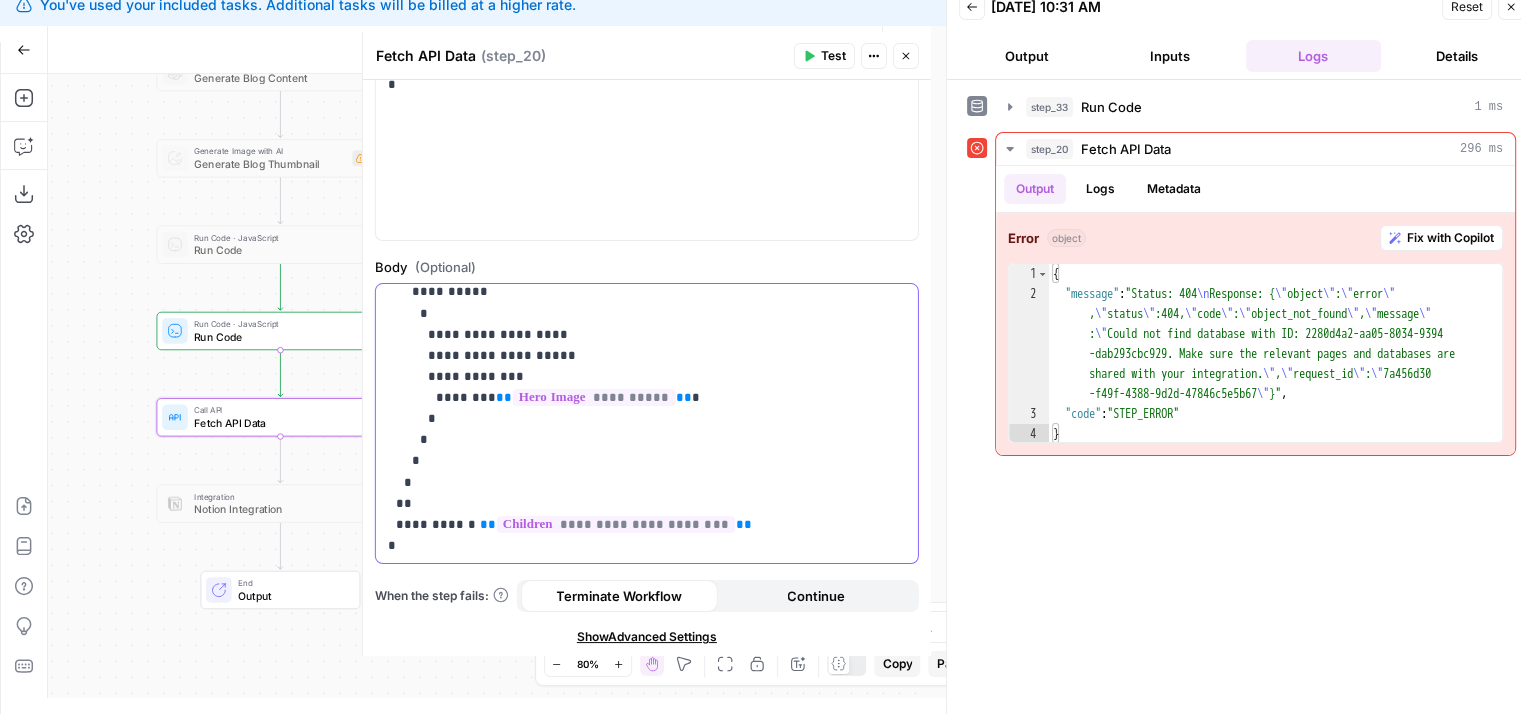click on "**********" at bounding box center [632, -67] 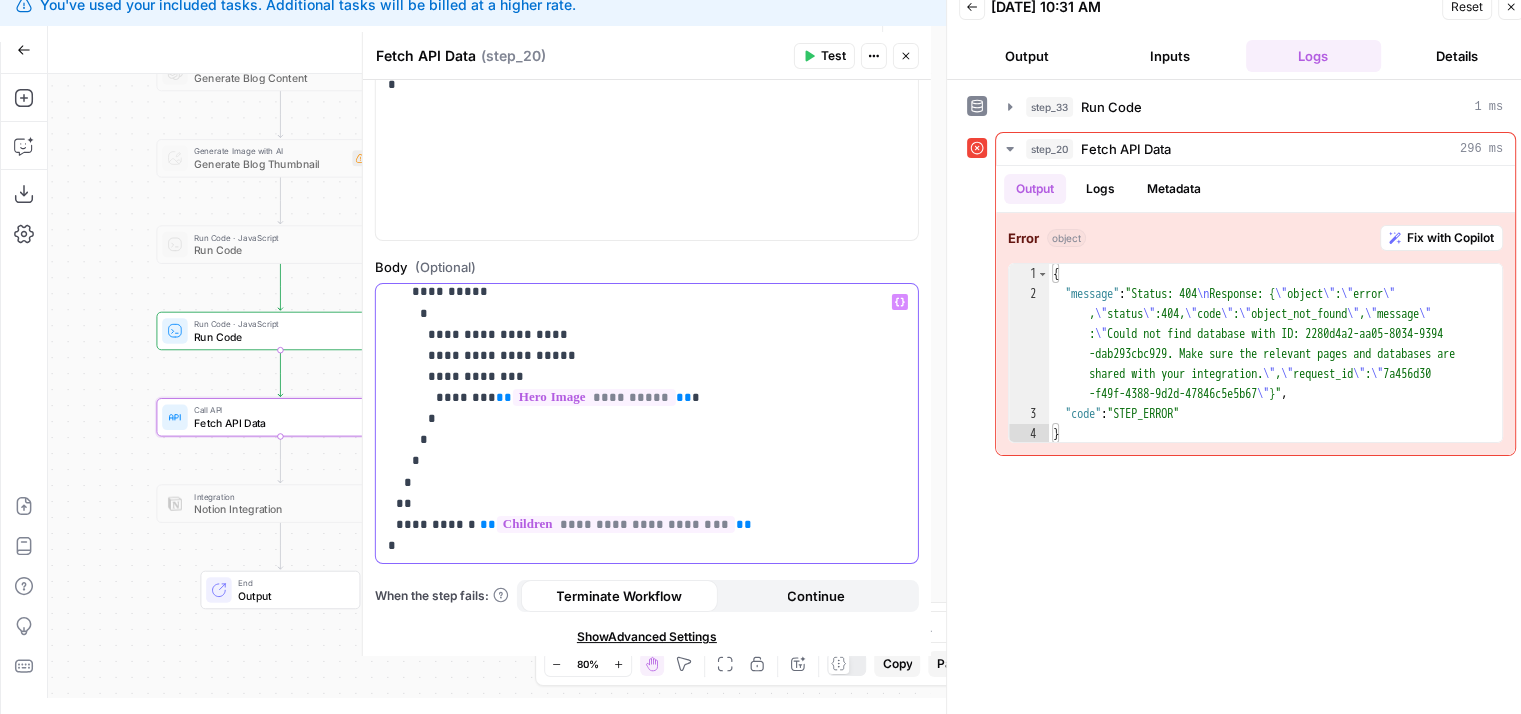 click on "**********" at bounding box center (632, -67) 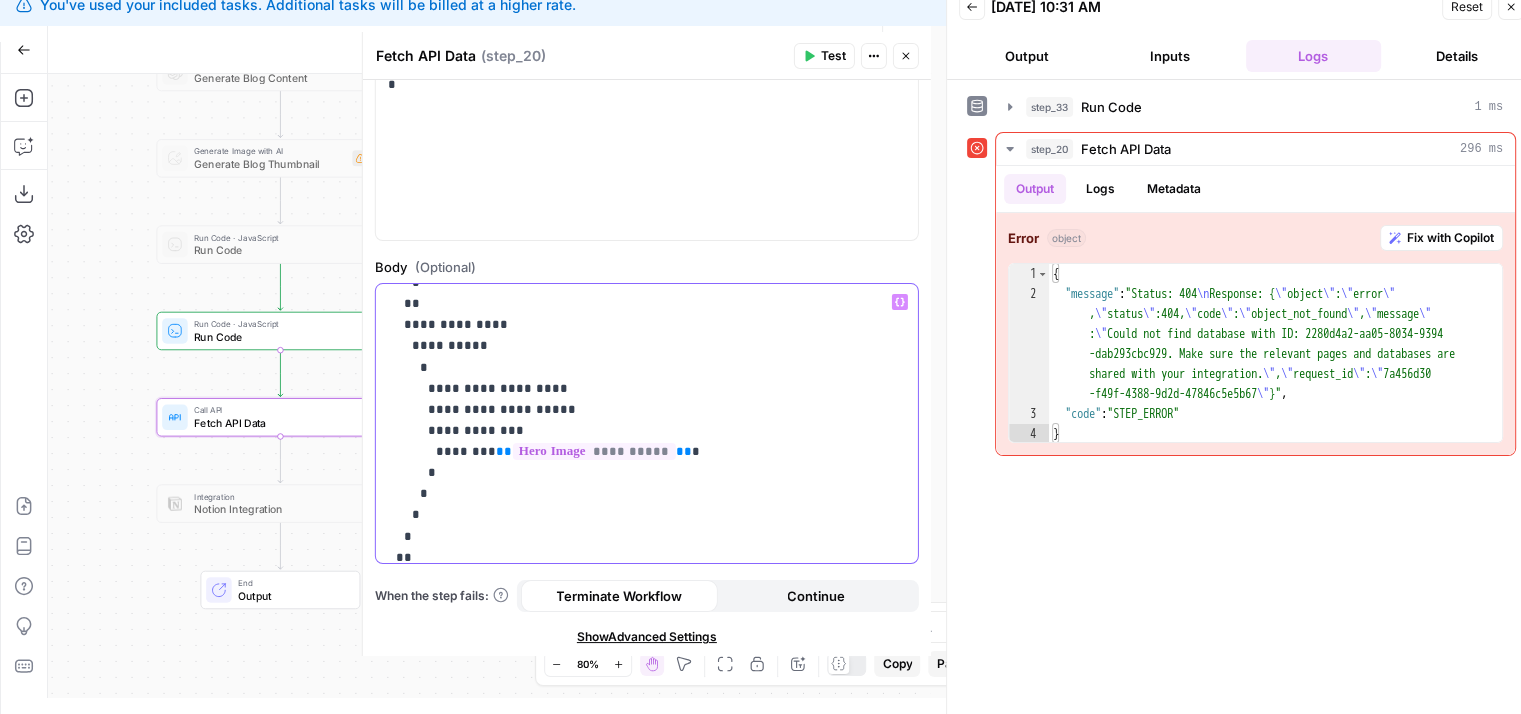 scroll, scrollTop: 983, scrollLeft: 0, axis: vertical 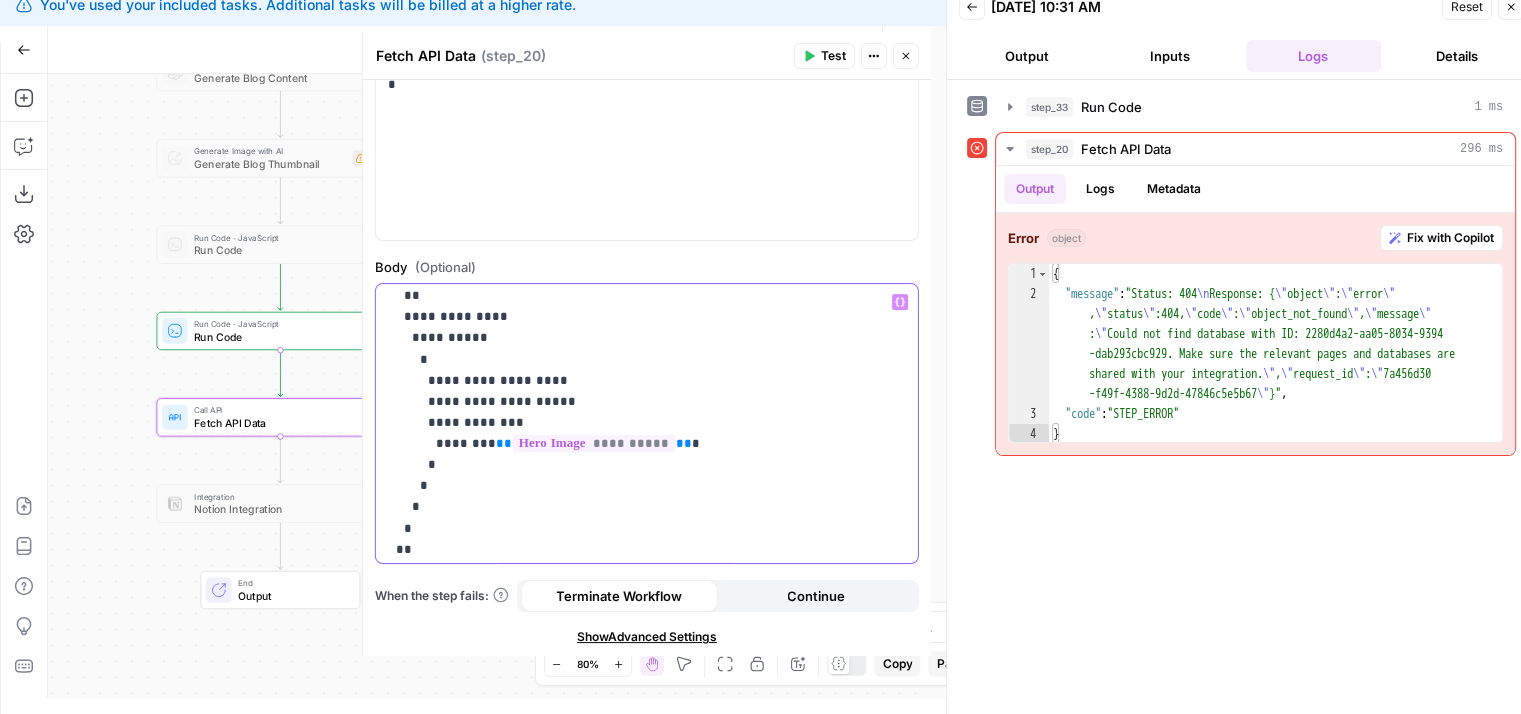 click on "**********" at bounding box center (632, -21) 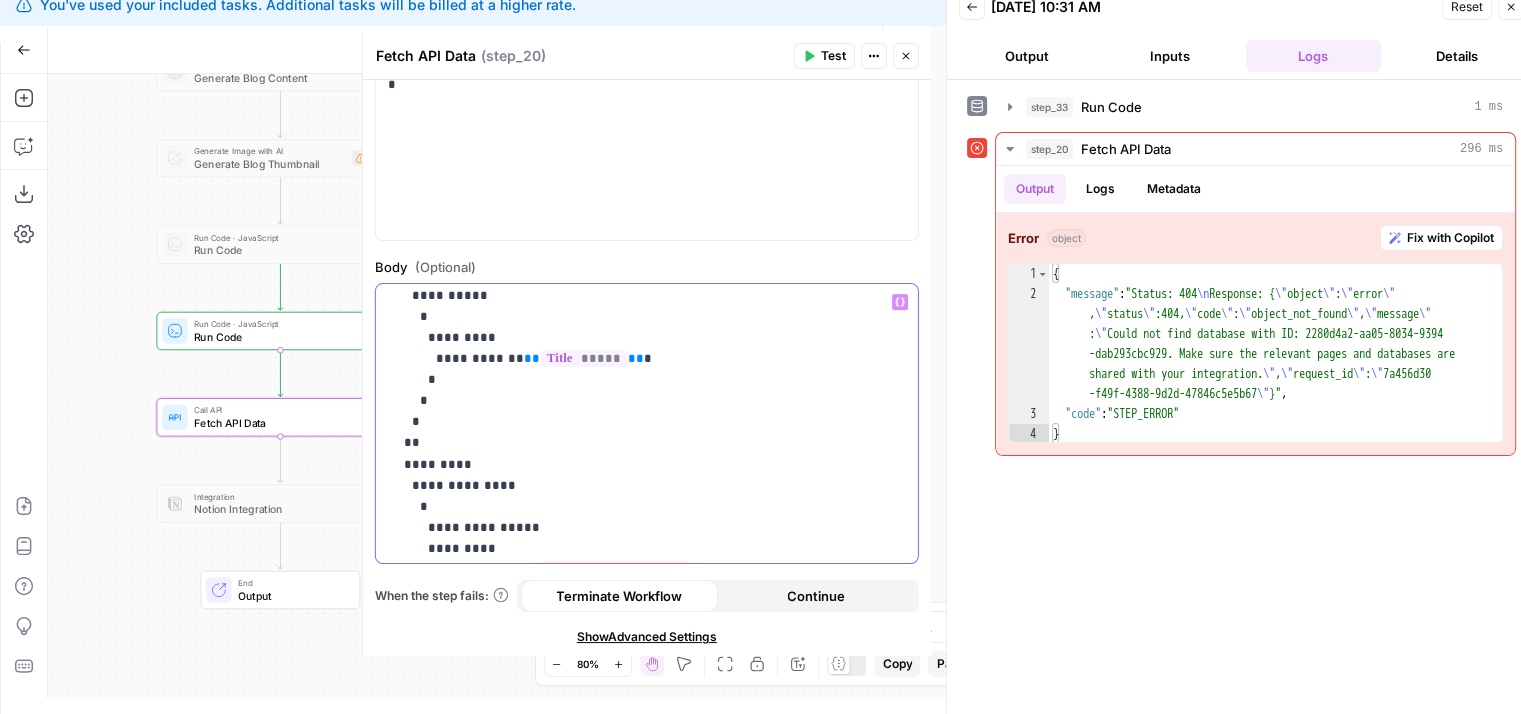 scroll, scrollTop: 0, scrollLeft: 0, axis: both 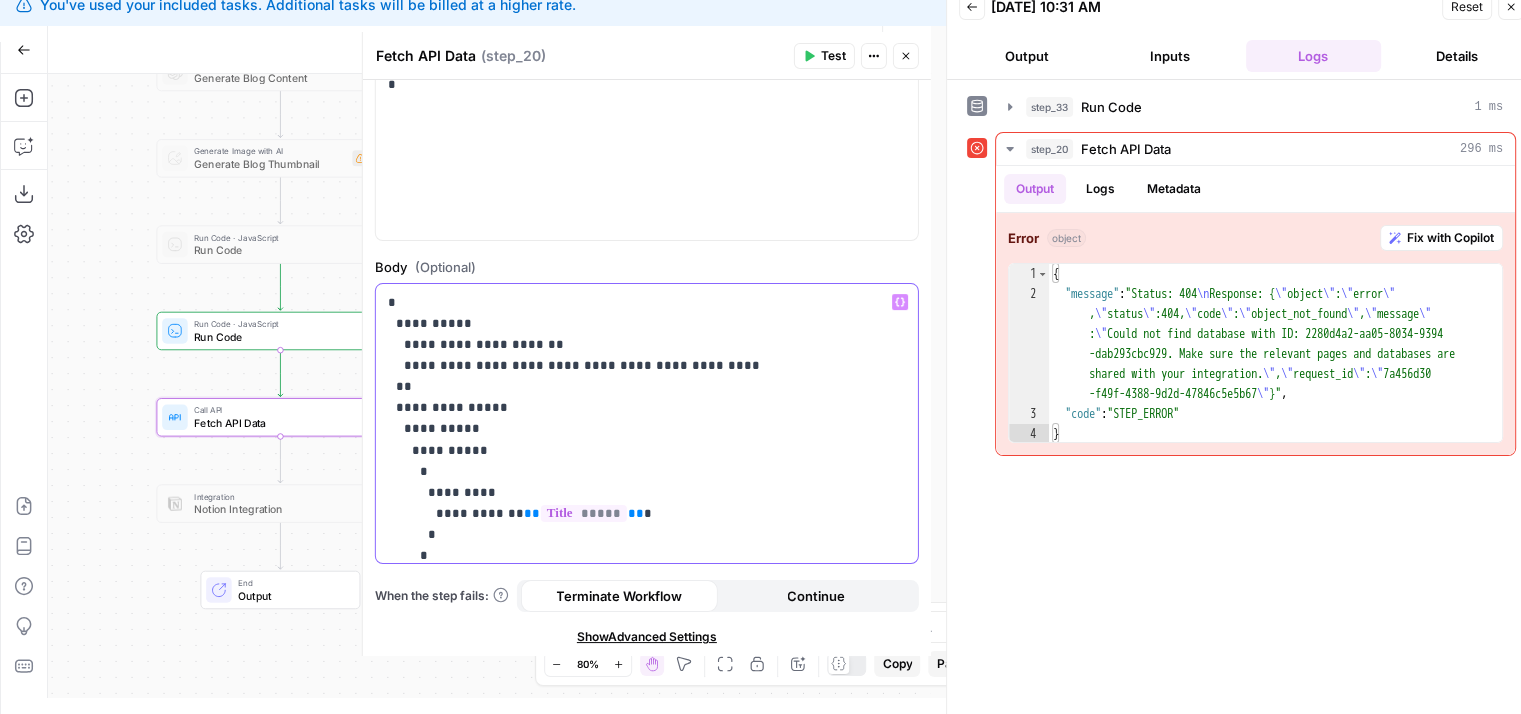 click on "**********" at bounding box center [632, 915] 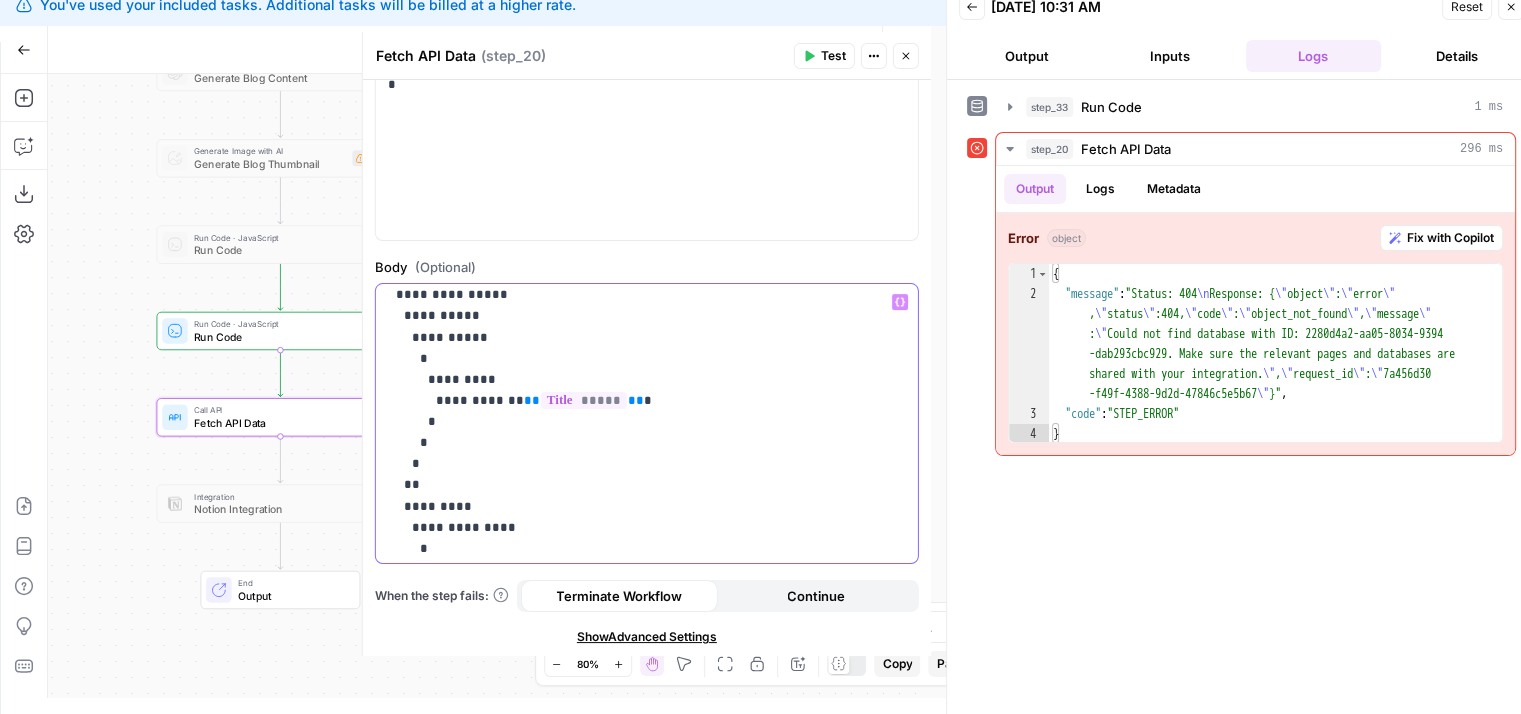 scroll, scrollTop: 0, scrollLeft: 0, axis: both 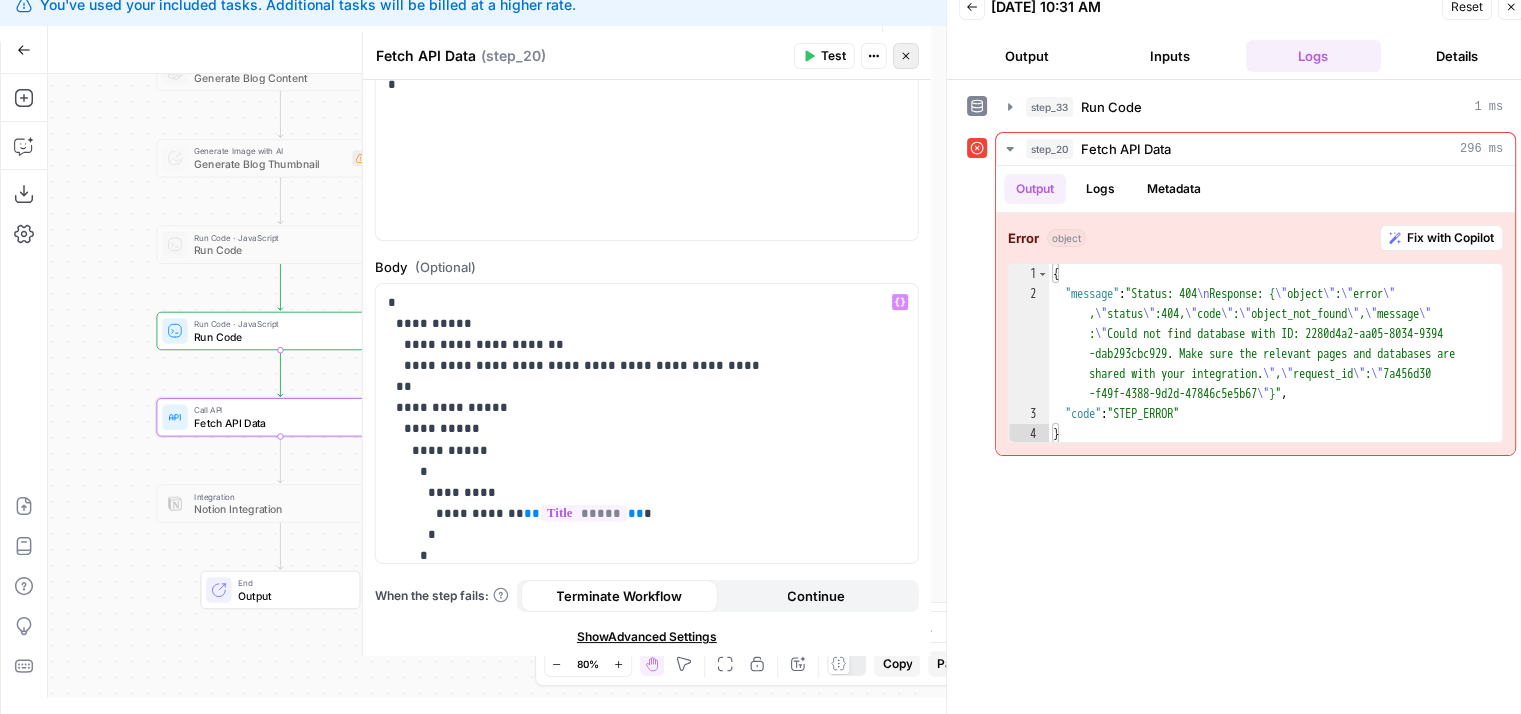 click 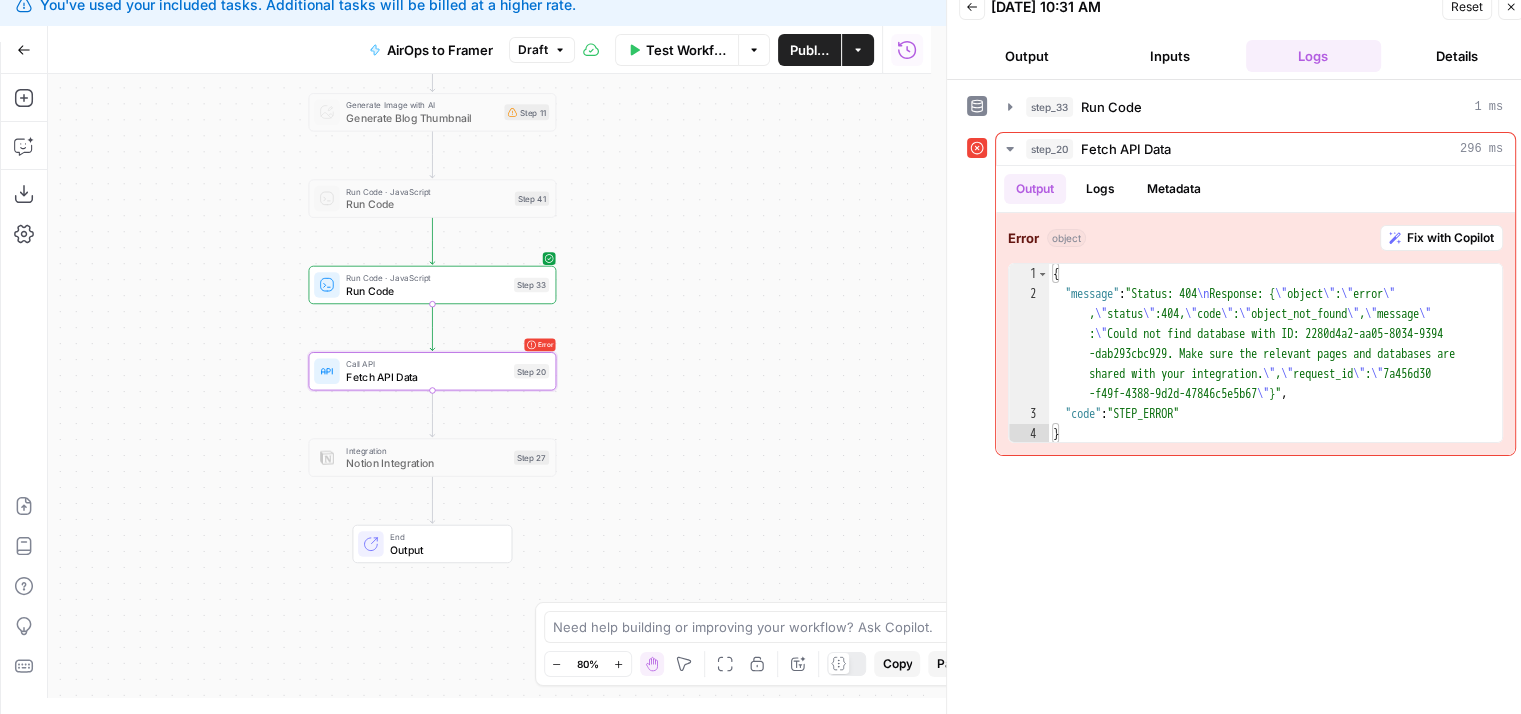 drag, startPoint x: 590, startPoint y: 349, endPoint x: 784, endPoint y: 289, distance: 203.0665 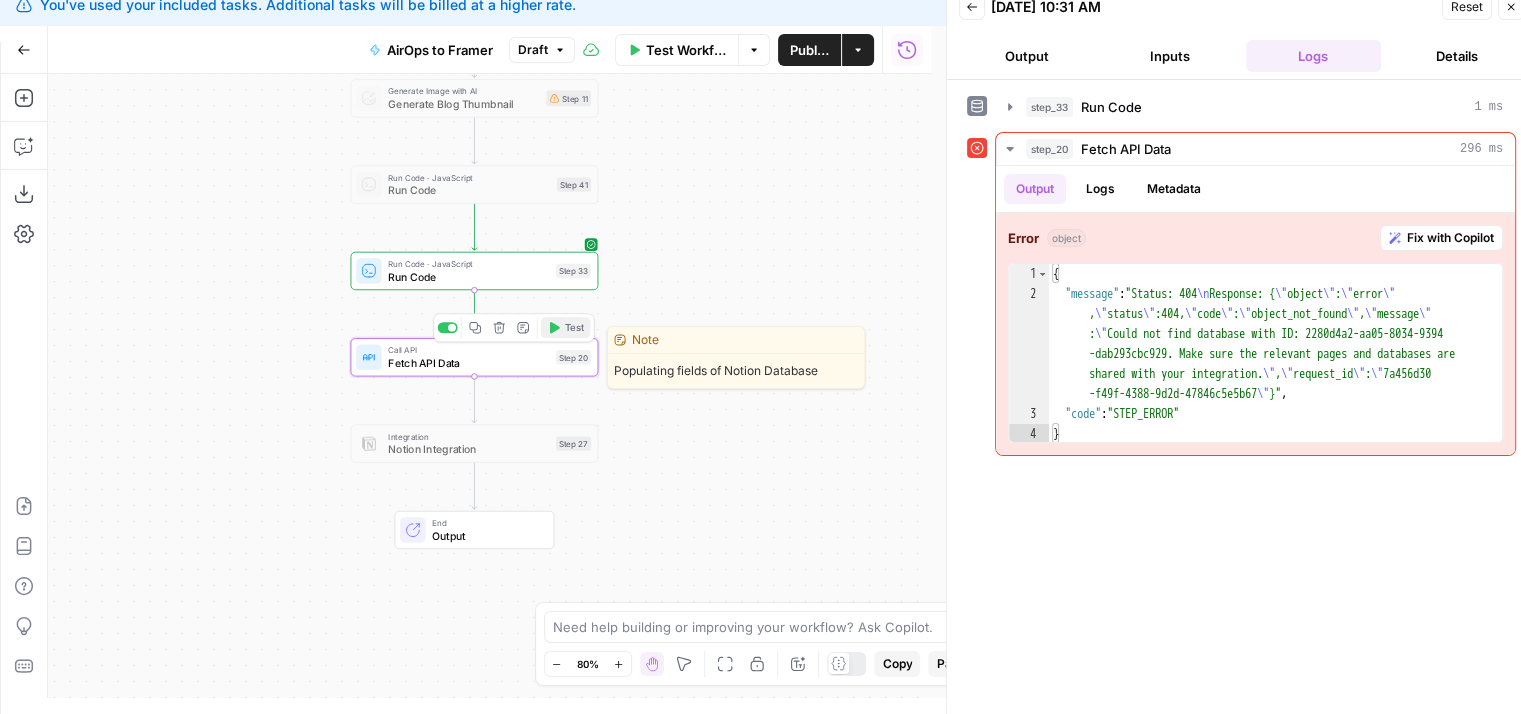 click on "Test" at bounding box center [574, 327] 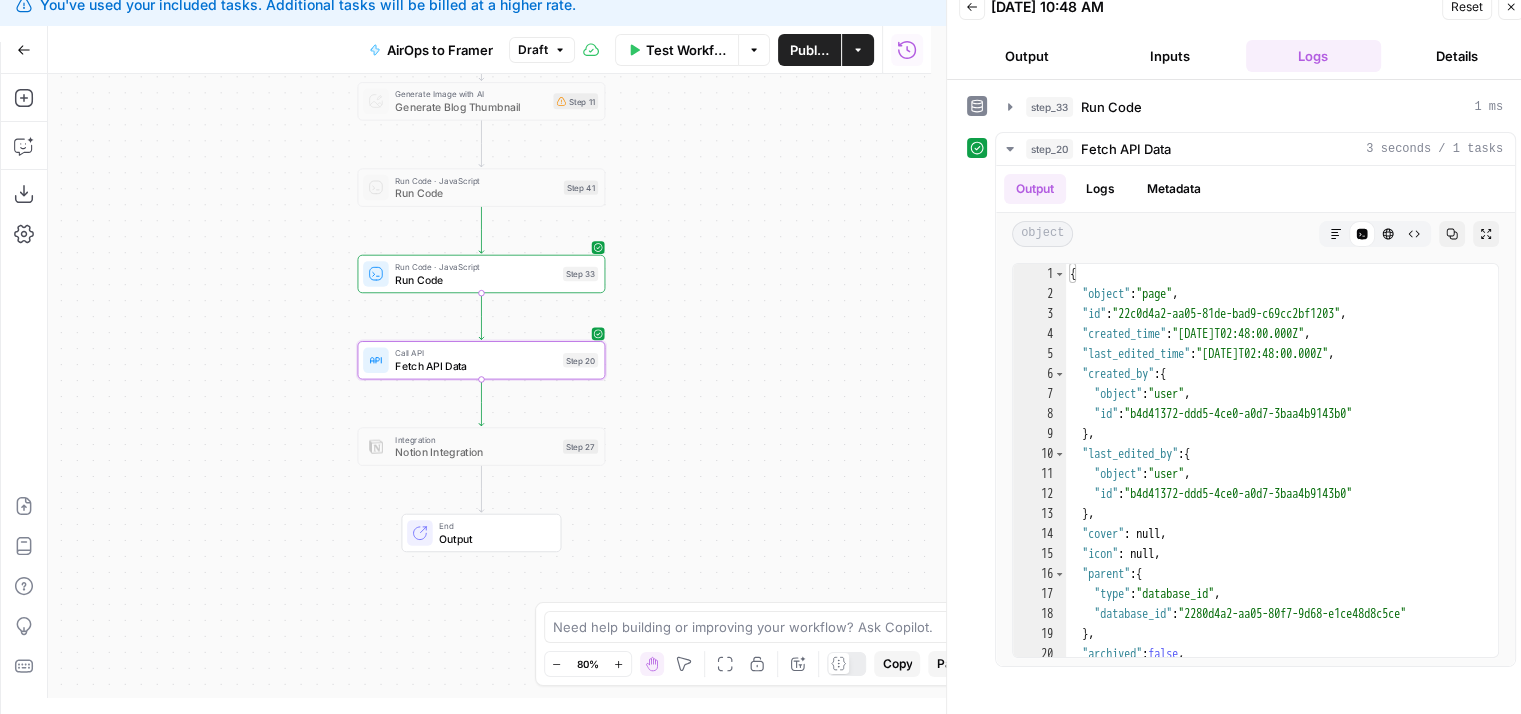 drag, startPoint x: 764, startPoint y: 202, endPoint x: 809, endPoint y: 223, distance: 49.658836 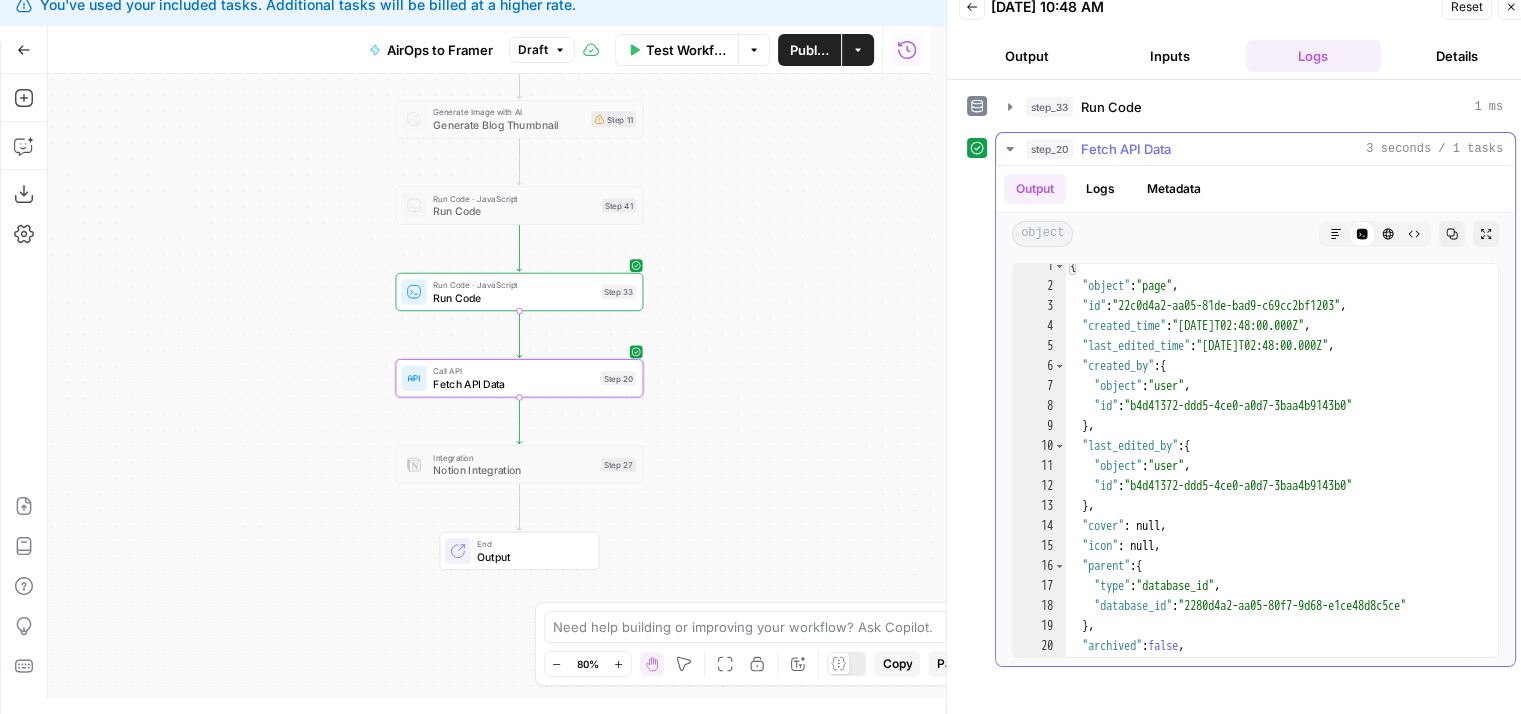scroll, scrollTop: 0, scrollLeft: 0, axis: both 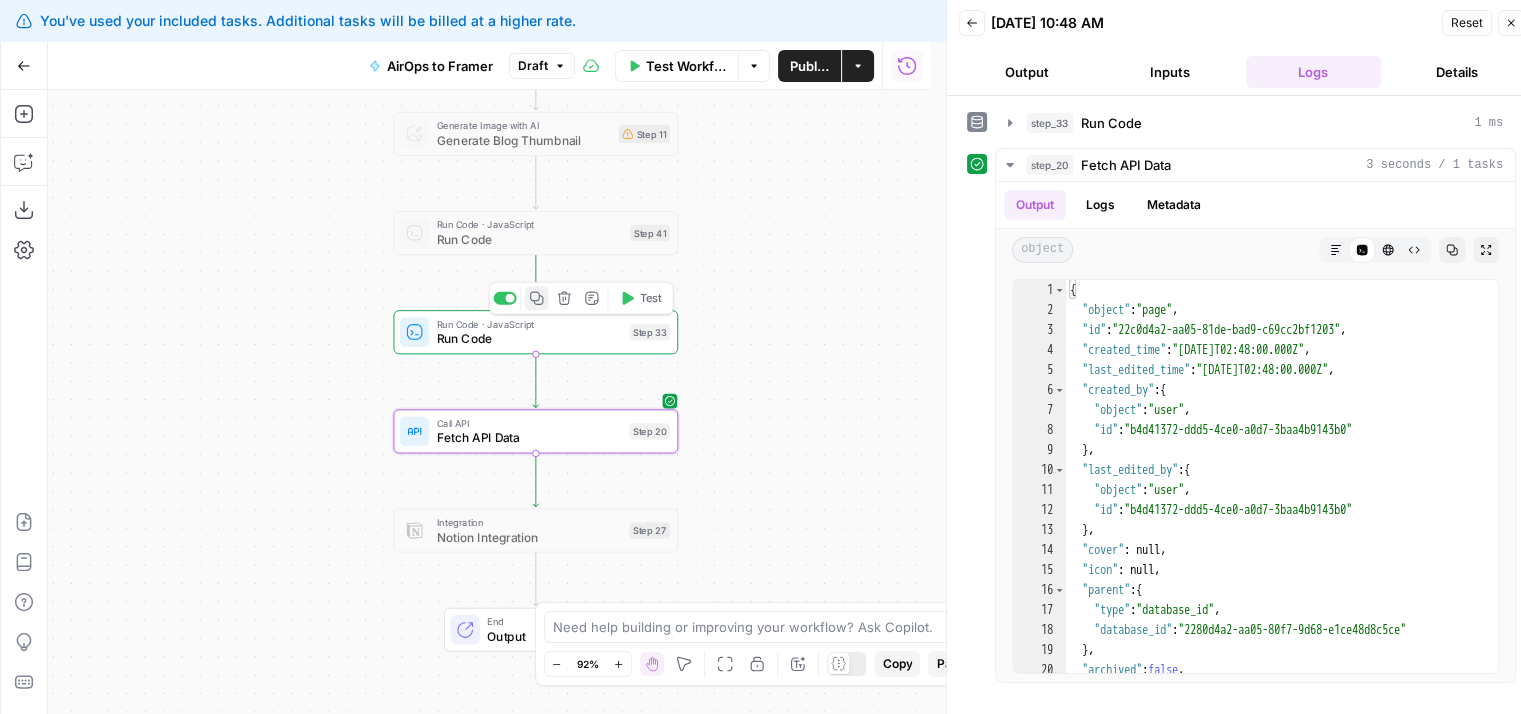 click on "Copy step" at bounding box center (537, 298) 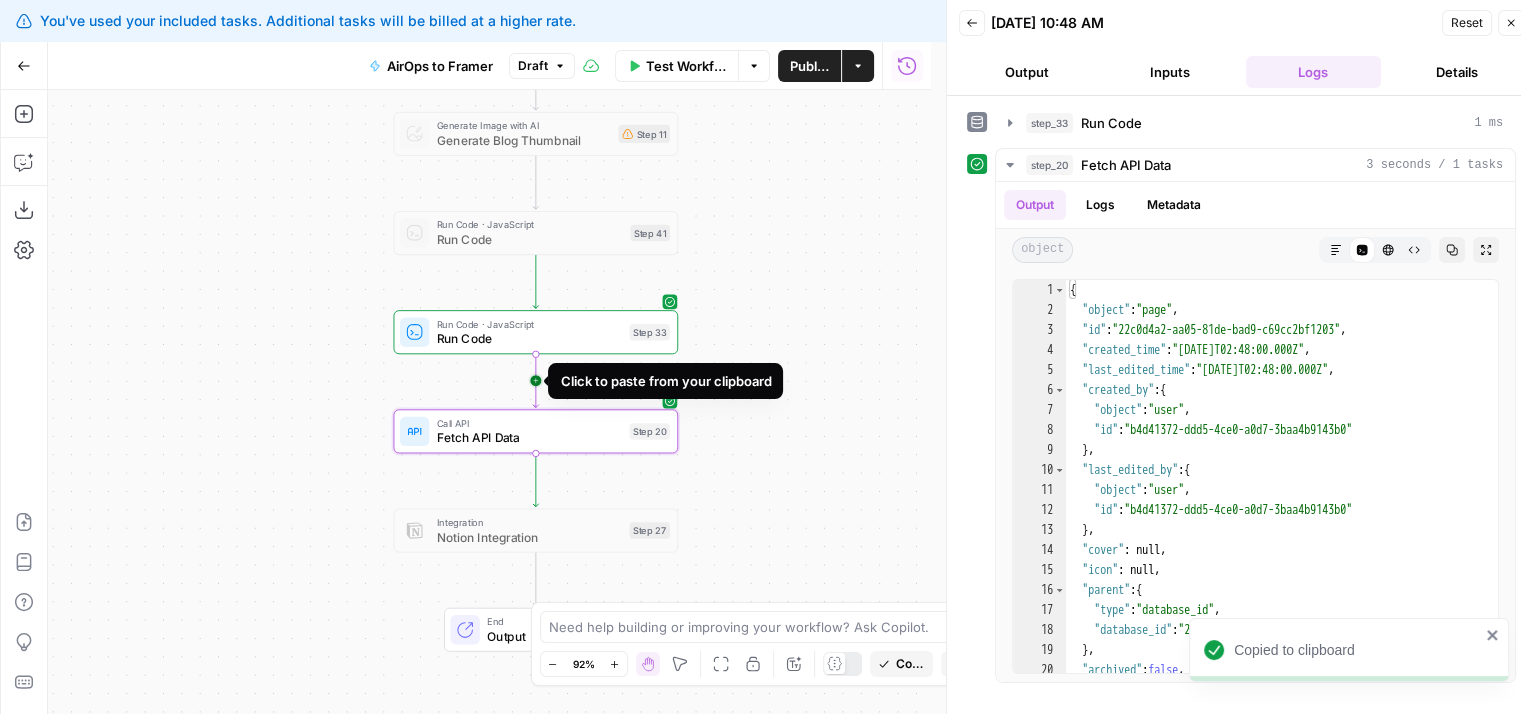 click 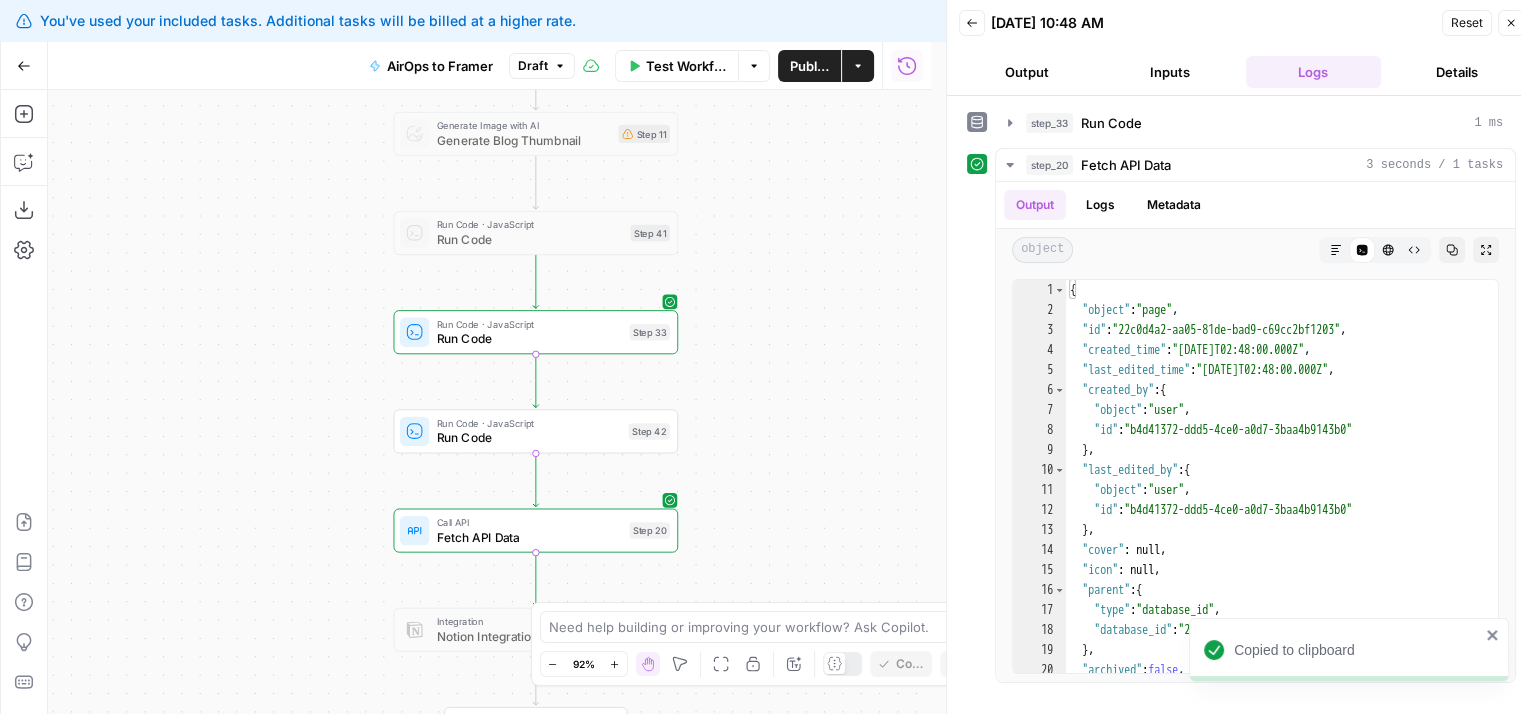 click on "Workflow Set Inputs Inputs LLM · GPT-4o Generate Blog Content Step 2 Generate Image with AI Generate Blog Thumbnail Step 11 Run Code · JavaScript Run Code Step 41 Run Code · JavaScript Run Code Step 33 Run Code · JavaScript Run Code Step 42 Call API Fetch API Data Step 20 Integration Notion Integration Step 27 End Output" at bounding box center [489, 402] 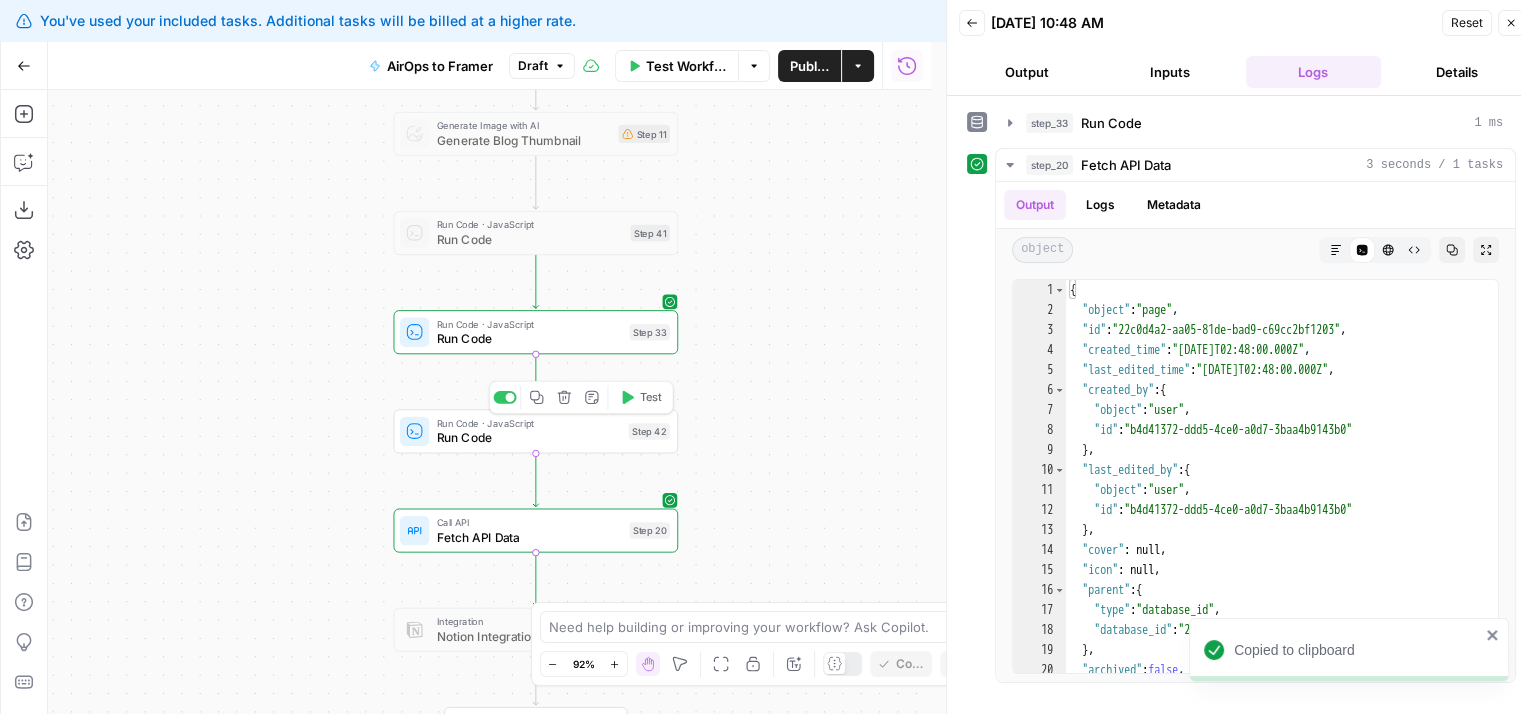 click on "Run Code · JavaScript Run Code Step 42 Copy step Delete step Add Note Test" at bounding box center (535, 431) 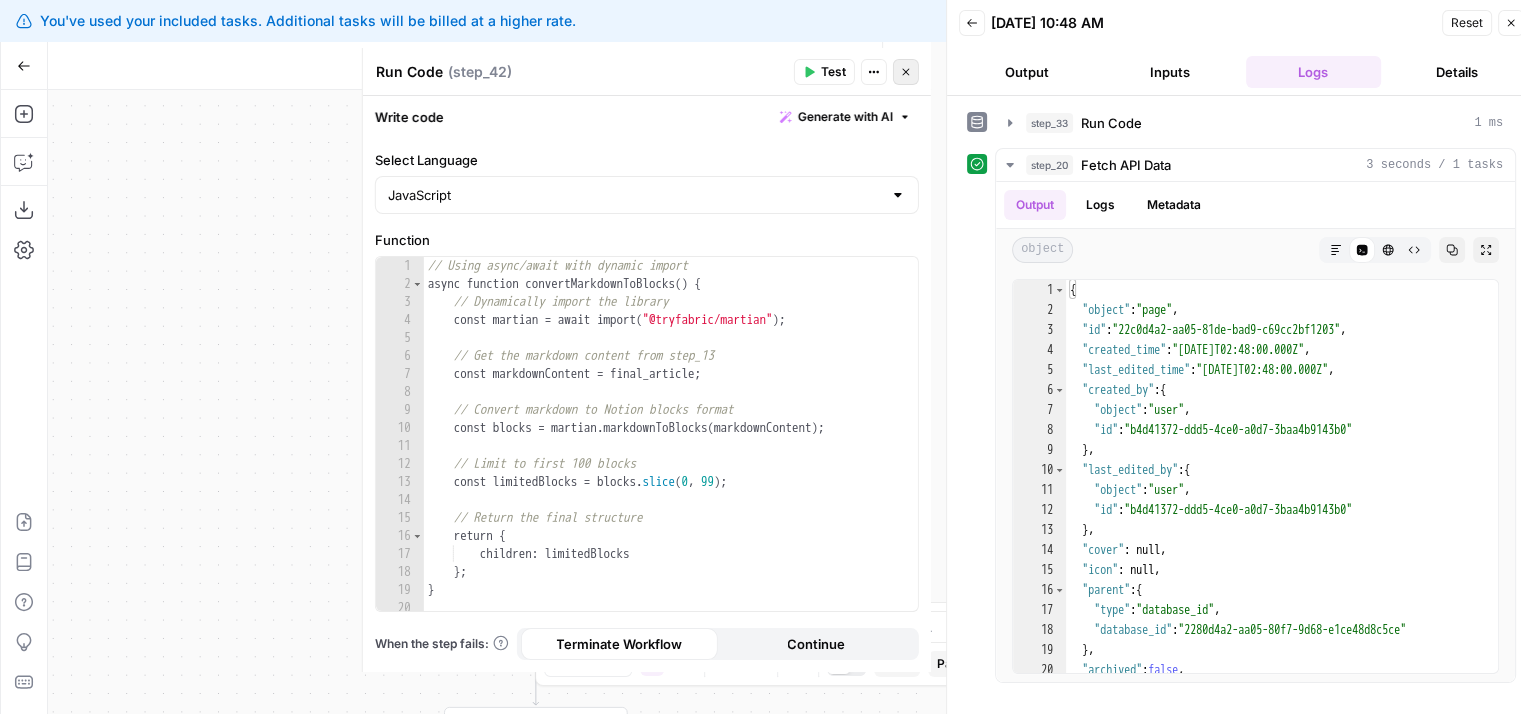 click on "Close" at bounding box center (906, 72) 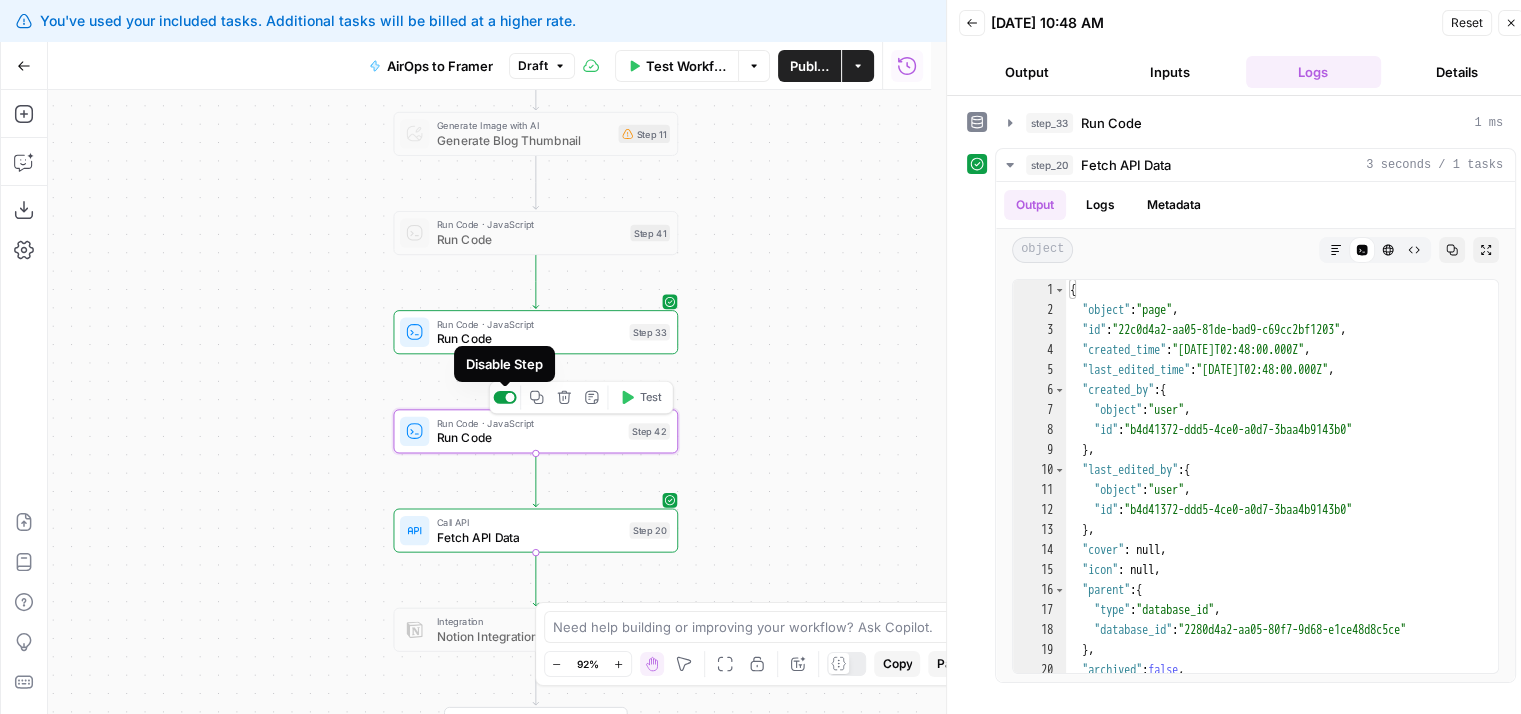 click at bounding box center [504, 397] 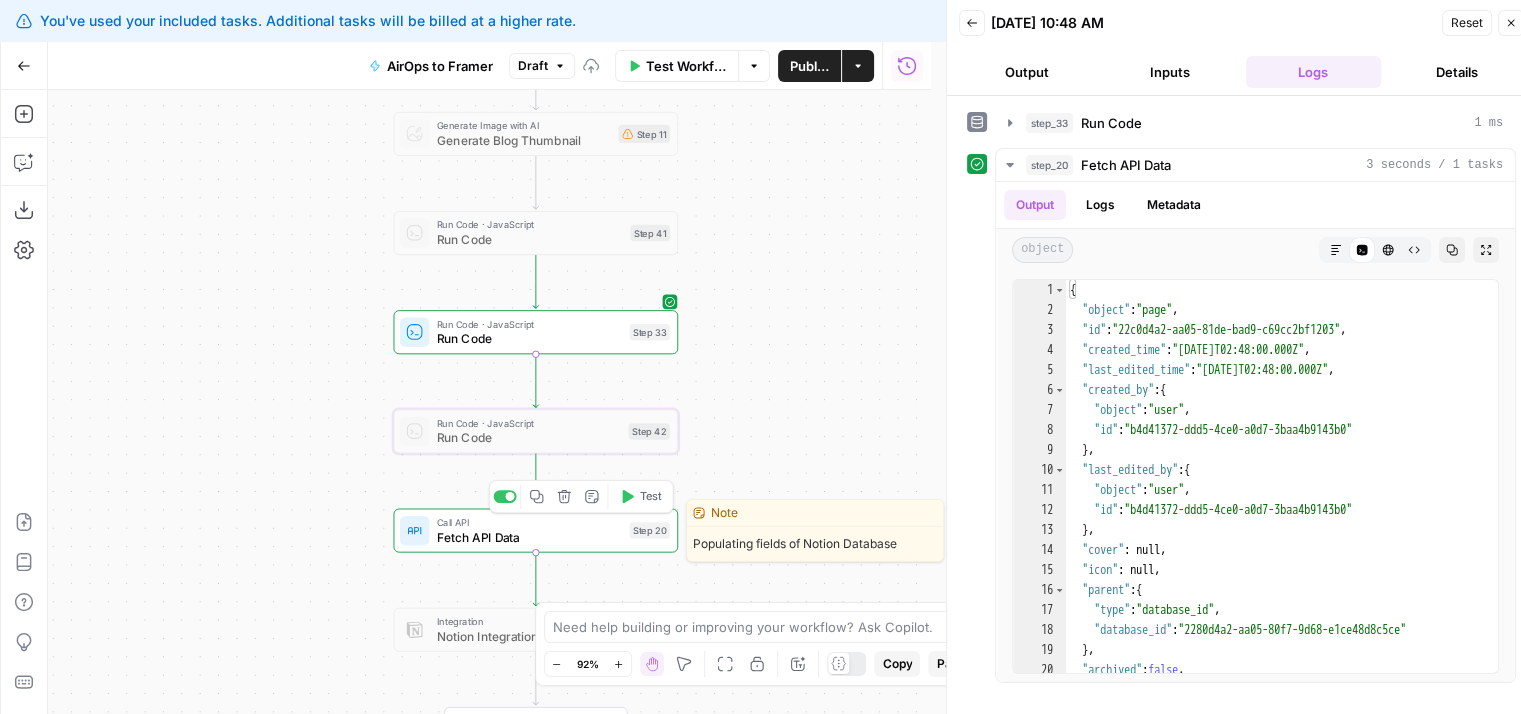 click on "Fetch API Data" at bounding box center (529, 537) 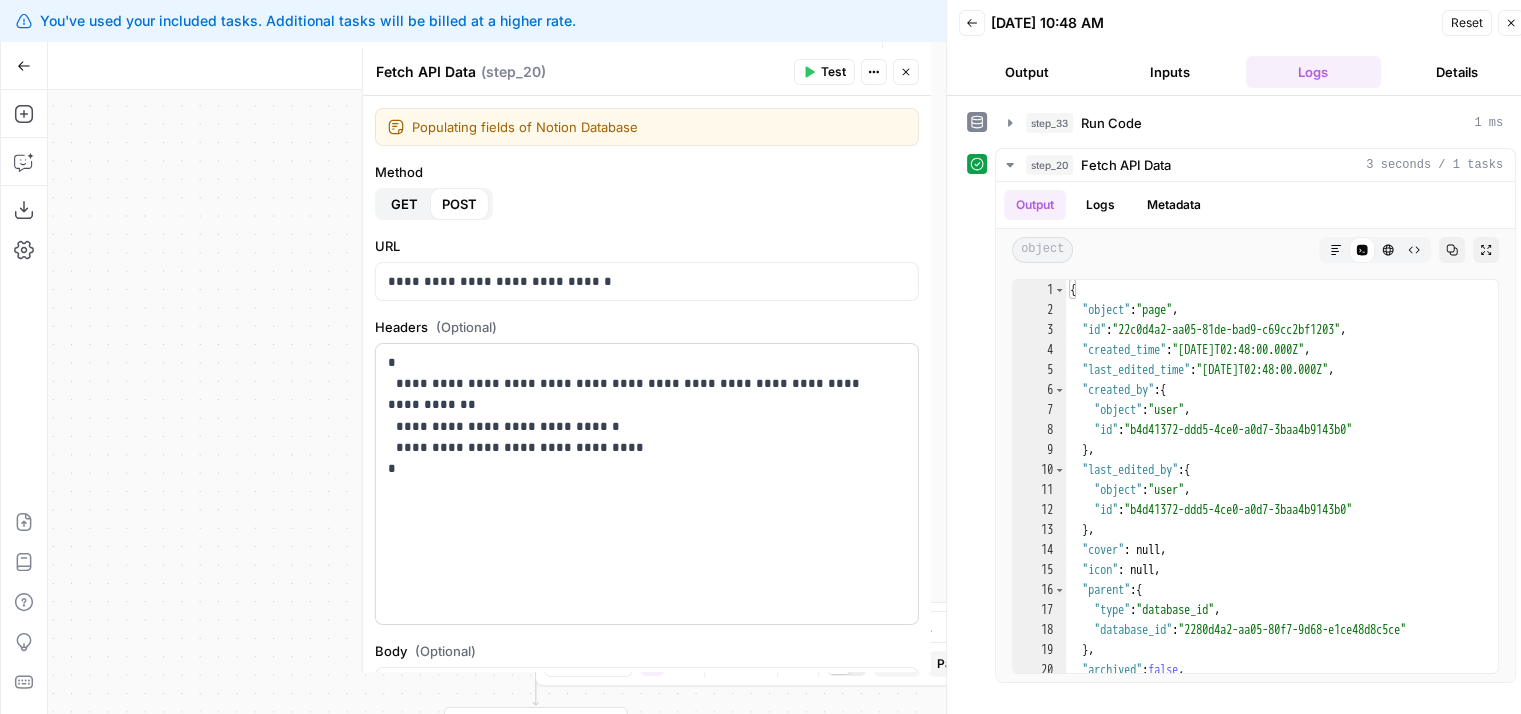 scroll, scrollTop: 368, scrollLeft: 0, axis: vertical 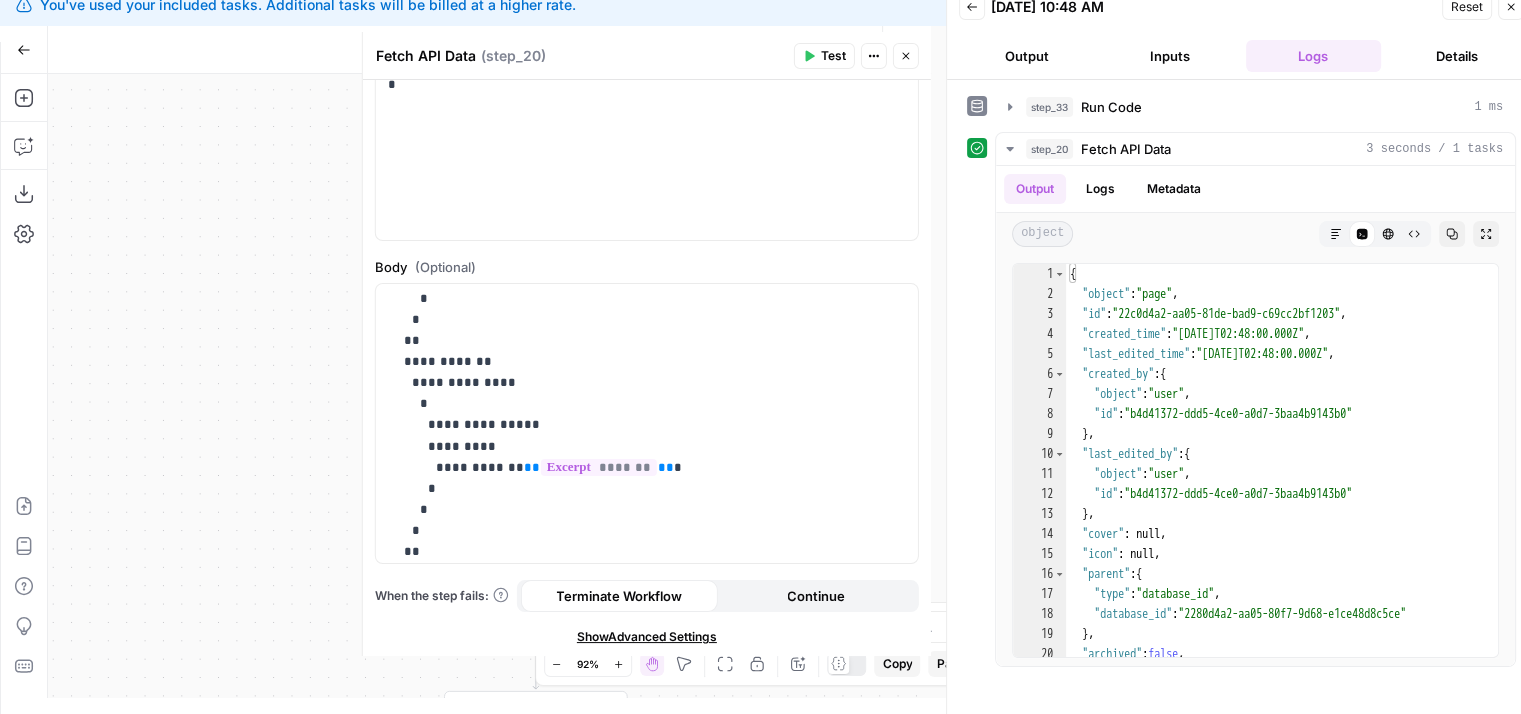 click on "Workflow Set Inputs Inputs LLM · GPT-4o Generate Blog Content Step 2 Generate Image with AI Generate Blog Thumbnail Step 11 Run Code · JavaScript Run Code Step 41 Run Code · JavaScript Run Code Step 33 Run Code · JavaScript Run Code Step 42 Call API Fetch API Data Step 20 Integration Notion Integration Step 27 End Output" at bounding box center (489, 386) 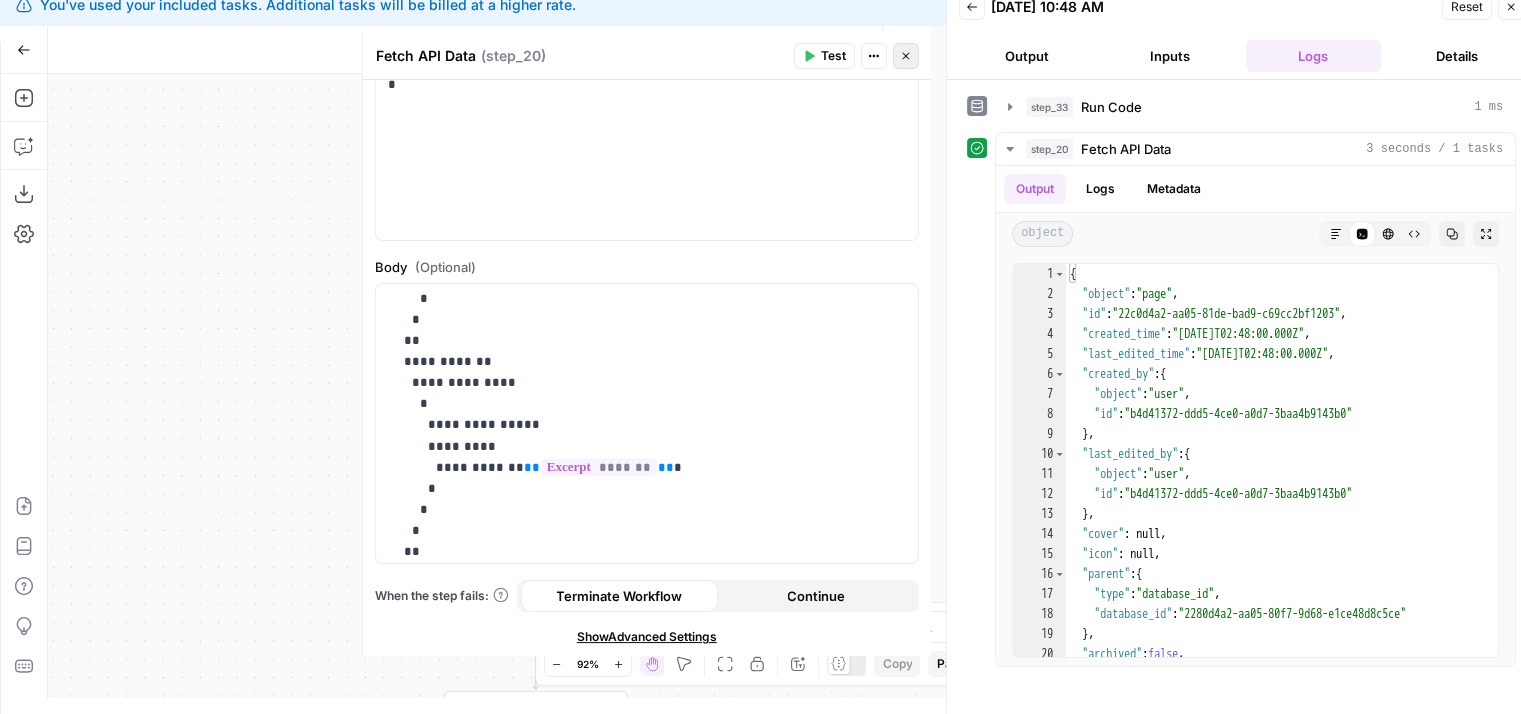 click on "Close" at bounding box center [906, 56] 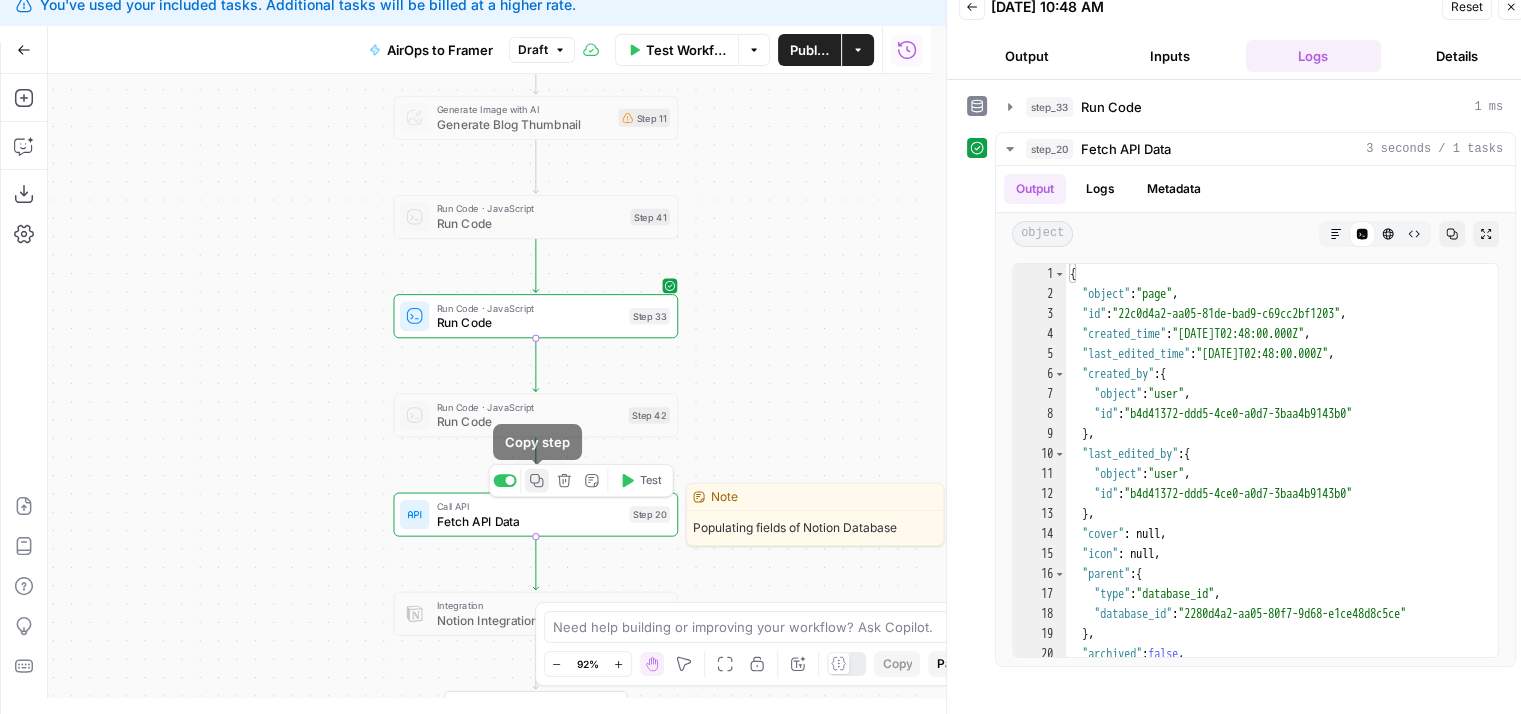 click 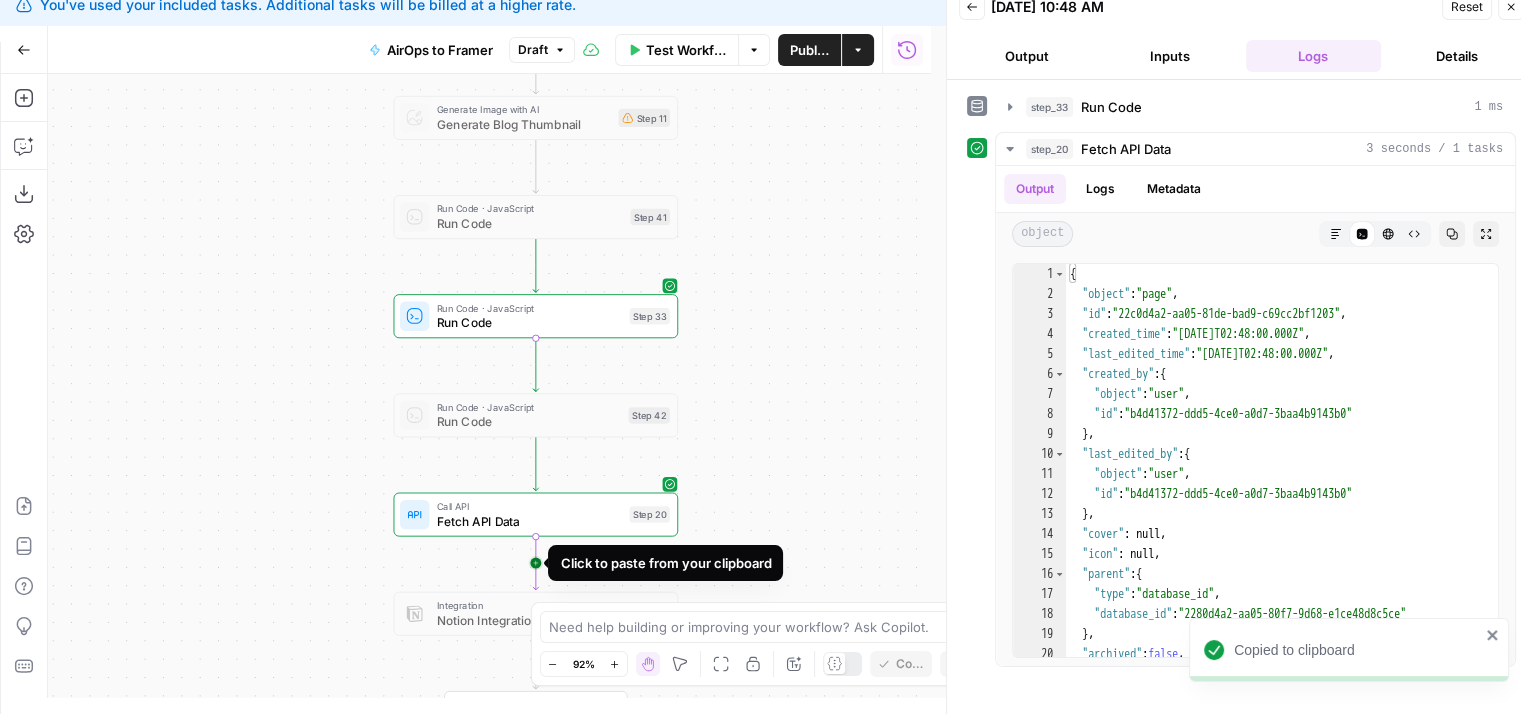 click 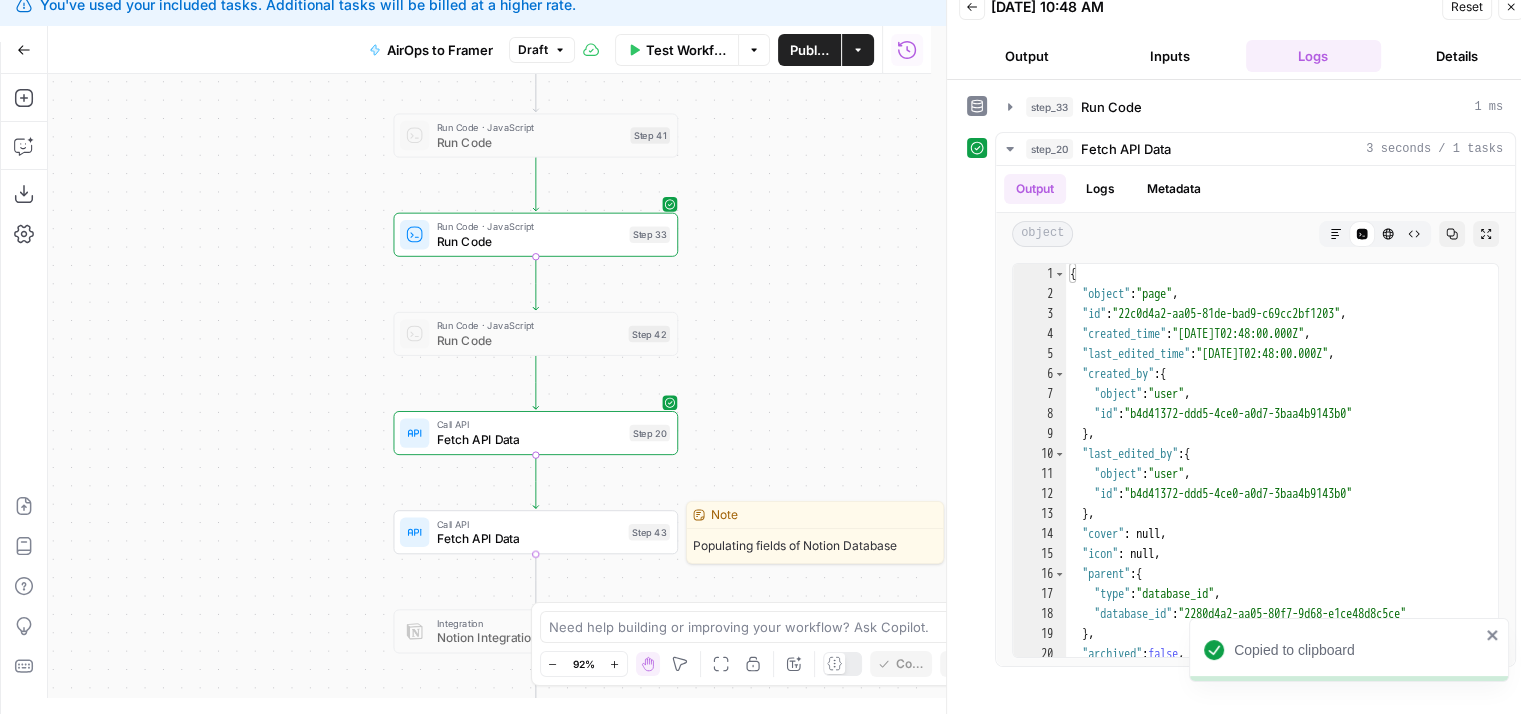 click on "Fetch API Data" at bounding box center [529, 538] 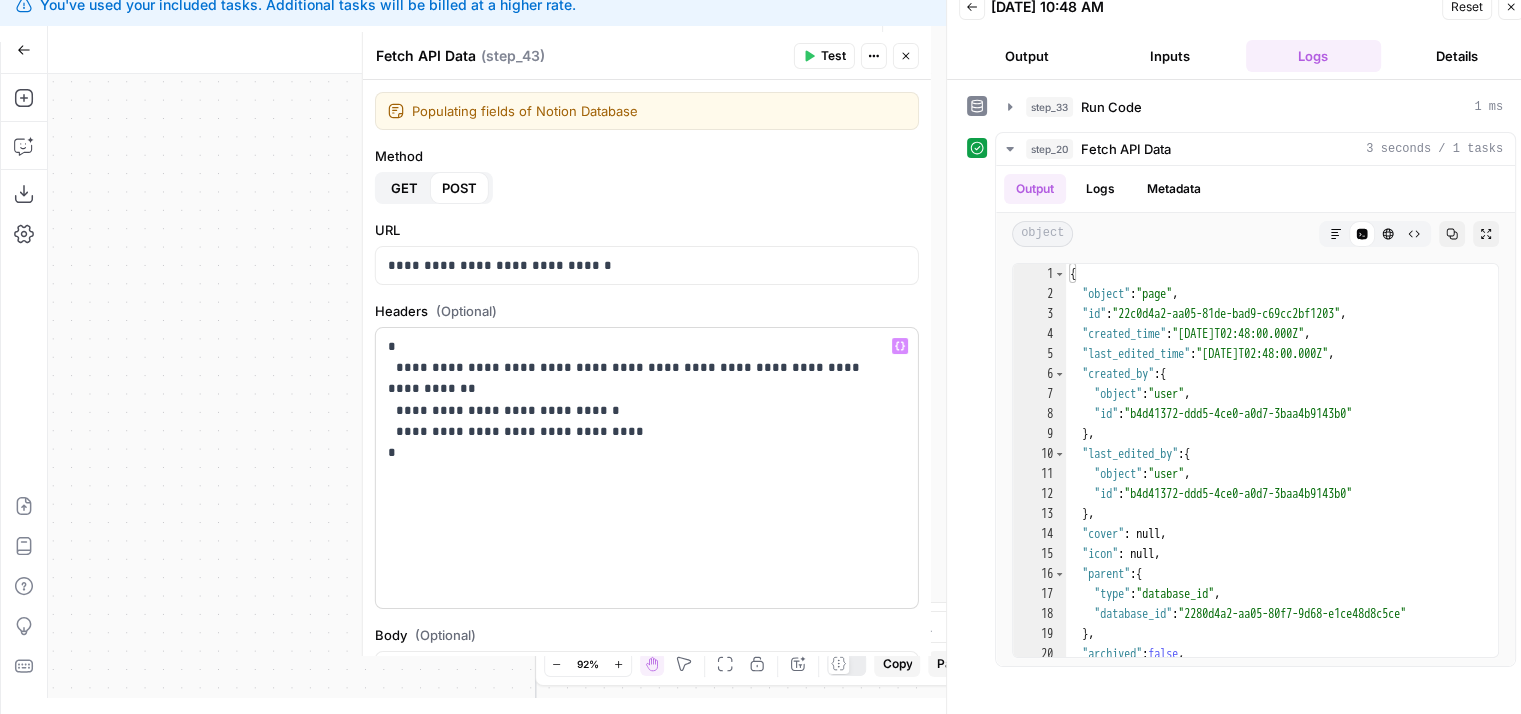 scroll, scrollTop: 368, scrollLeft: 0, axis: vertical 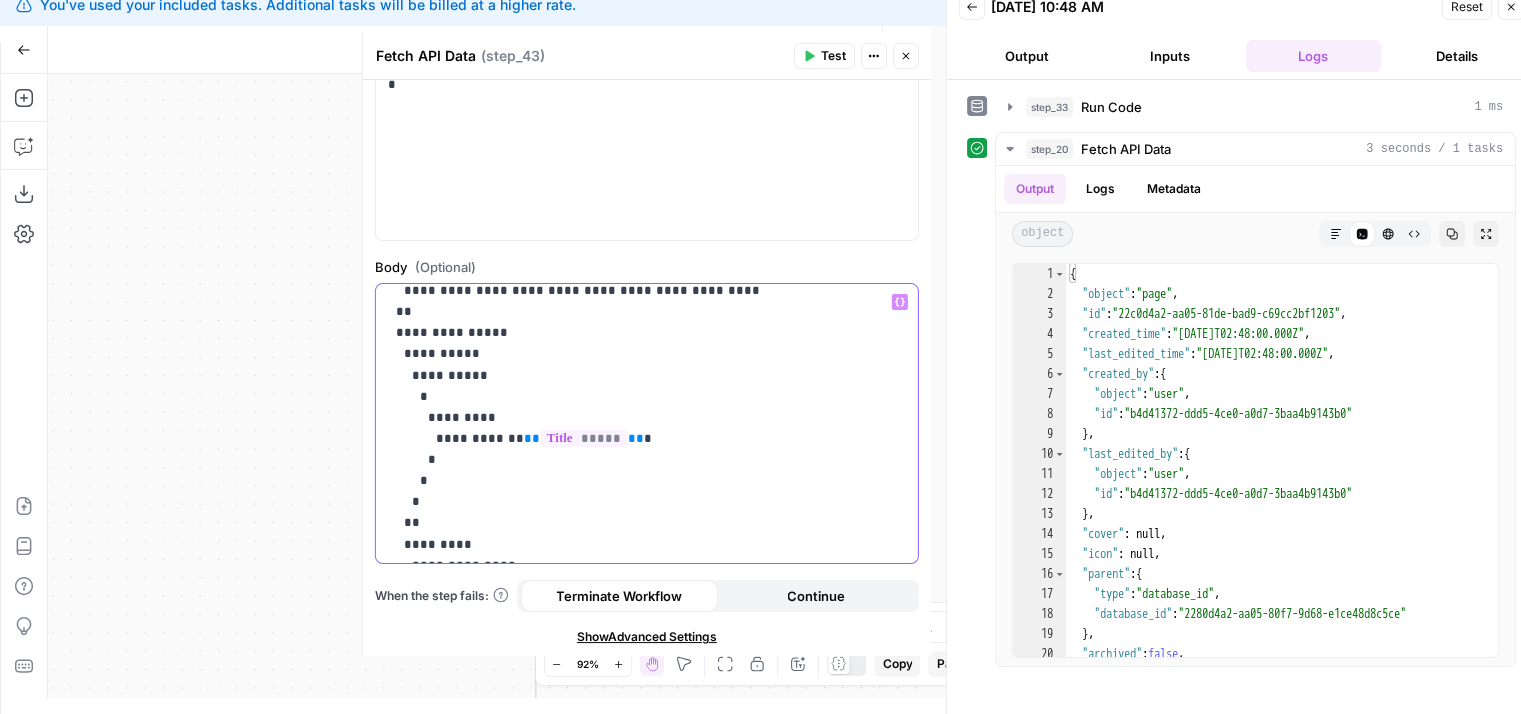 click on "**********" at bounding box center (632, 840) 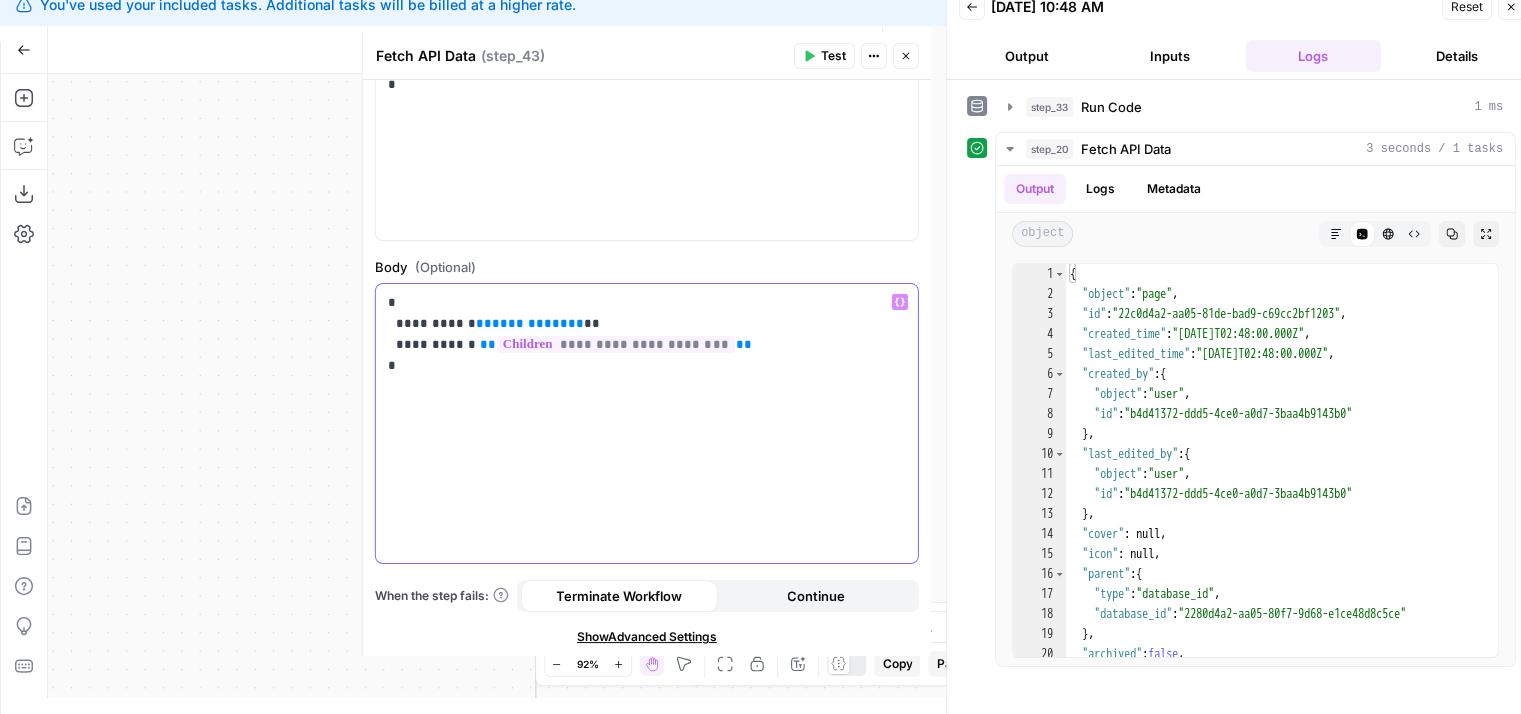 scroll, scrollTop: 0, scrollLeft: 0, axis: both 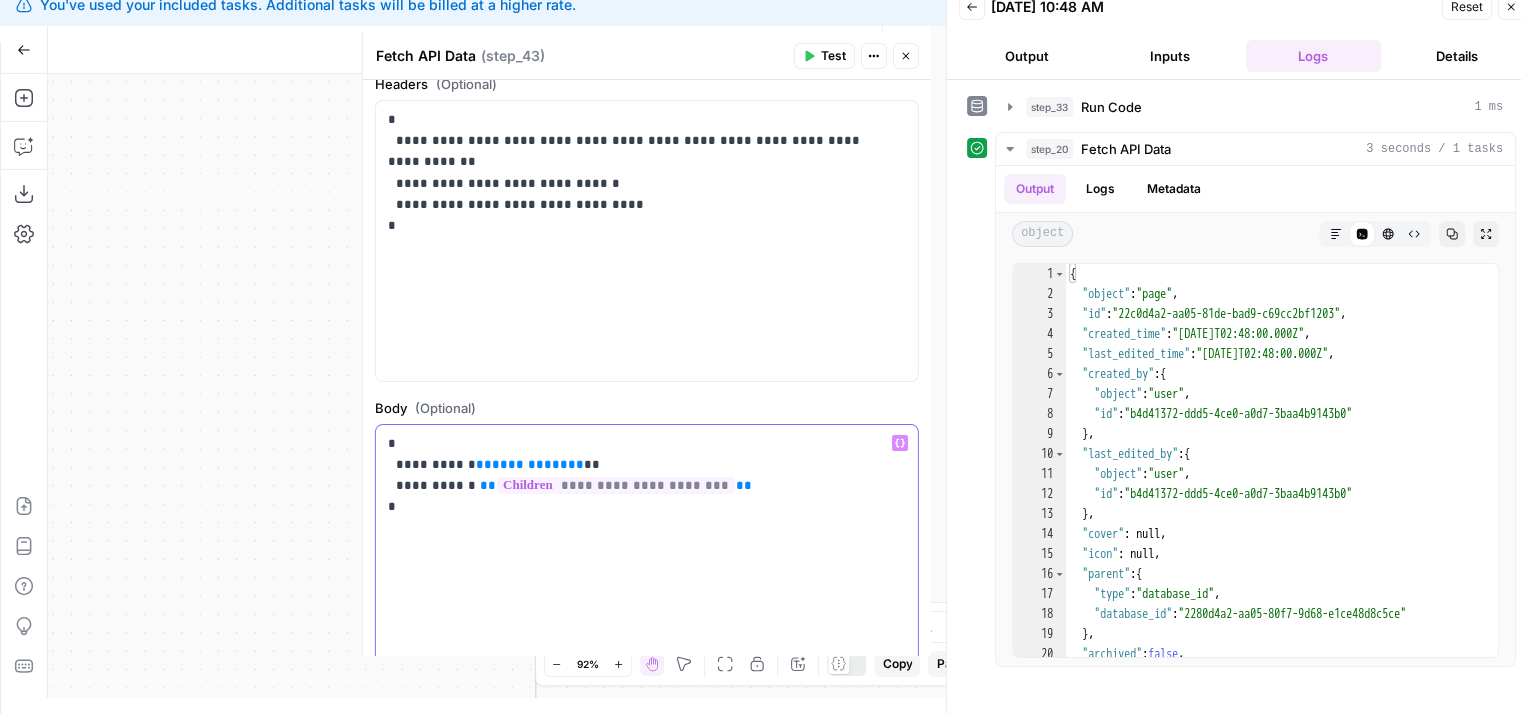 click on "**" at bounding box center [576, 464] 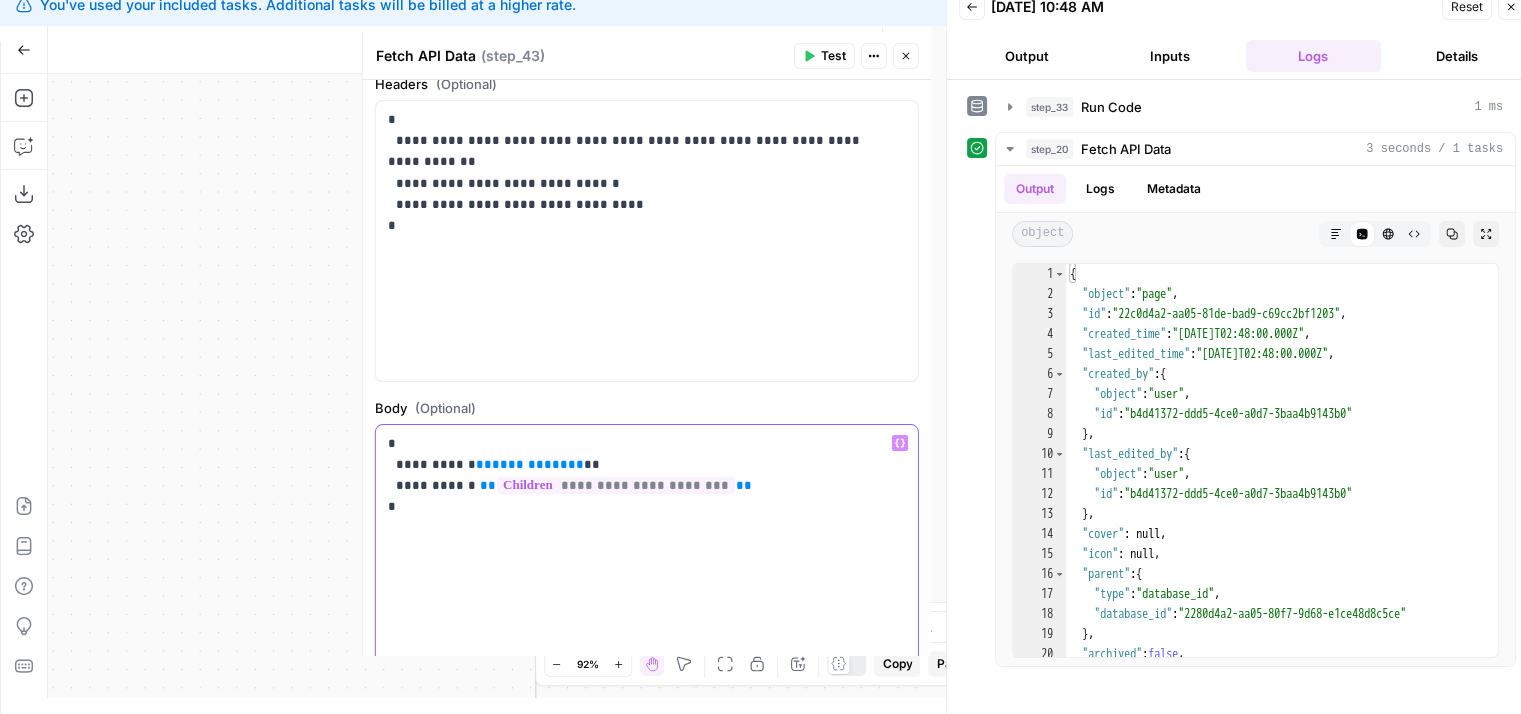 drag, startPoint x: 535, startPoint y: 464, endPoint x: 457, endPoint y: 461, distance: 78.05767 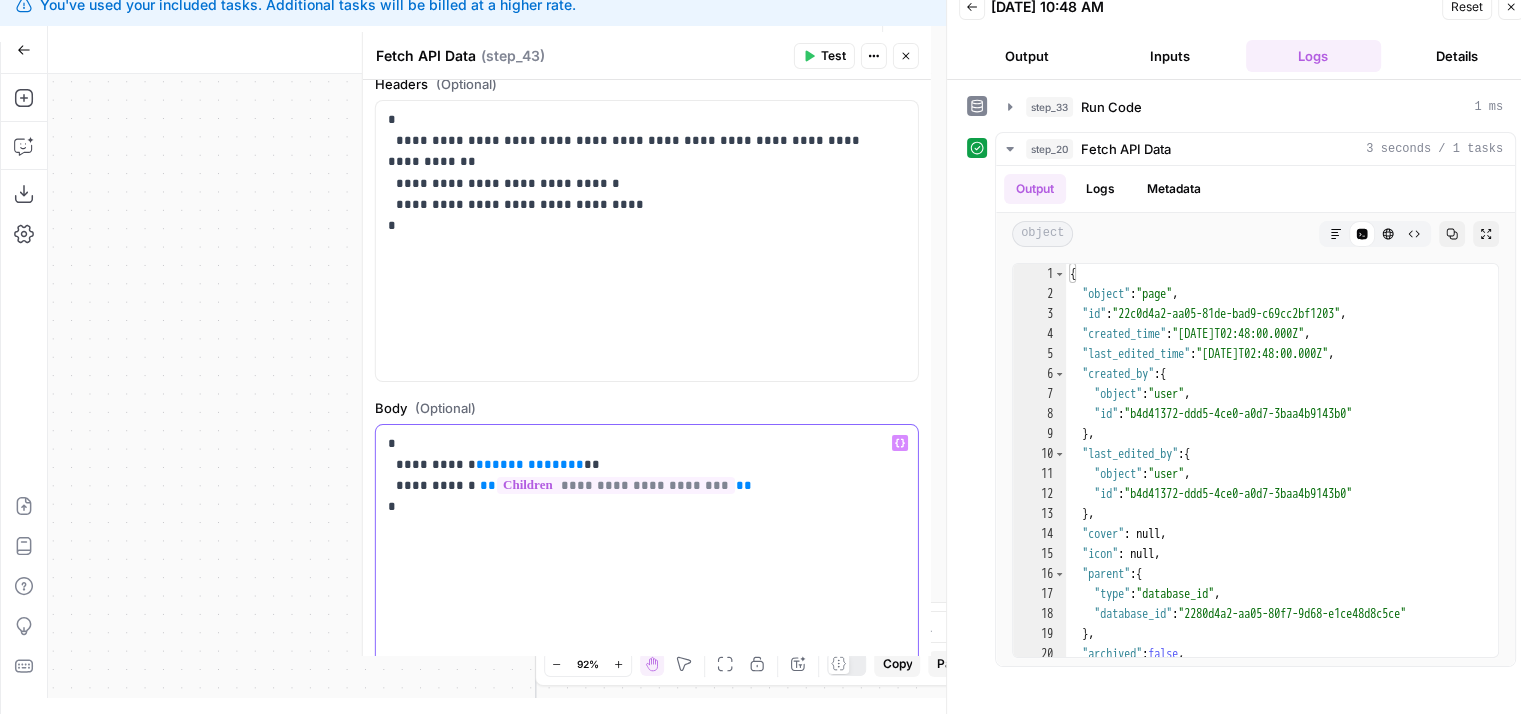 click on "**********" at bounding box center [639, 486] 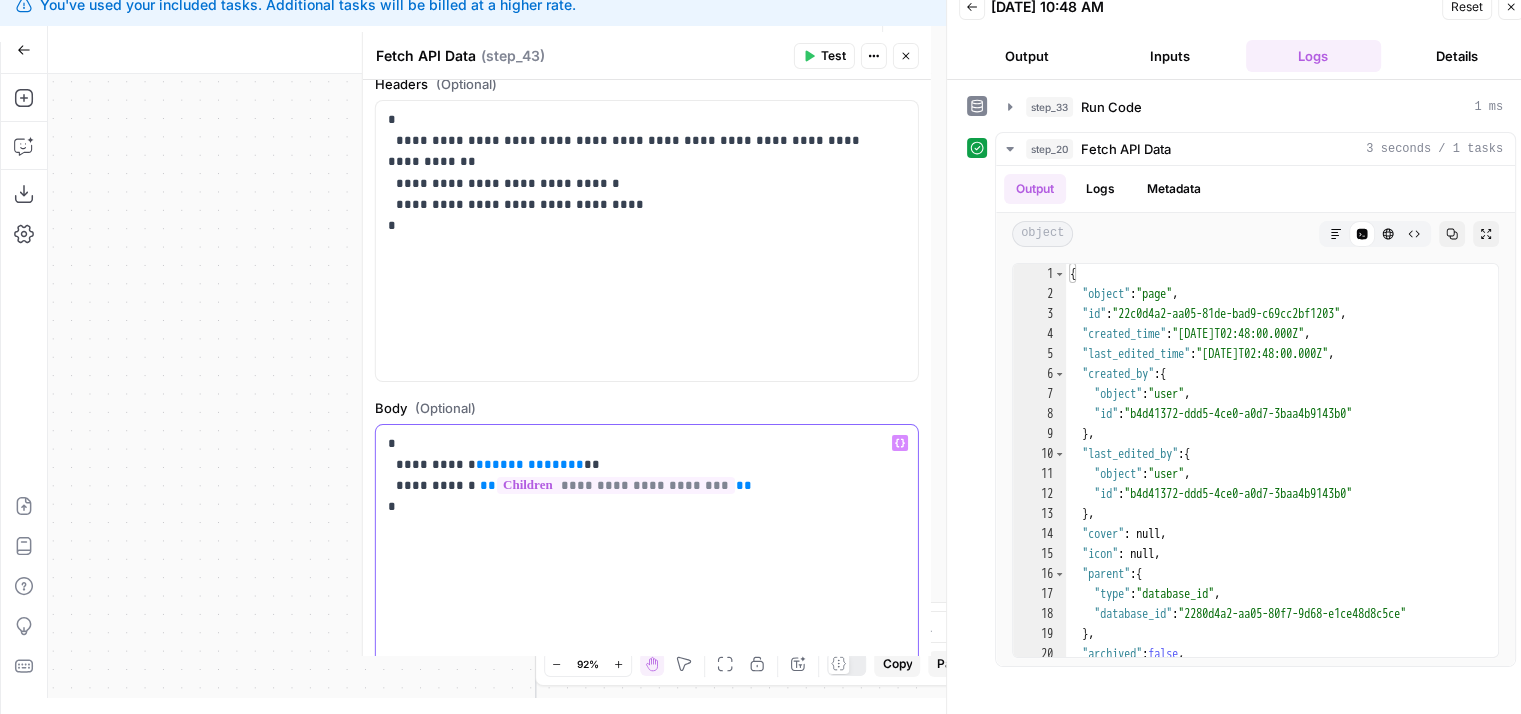 click on "**********" at bounding box center (639, 565) 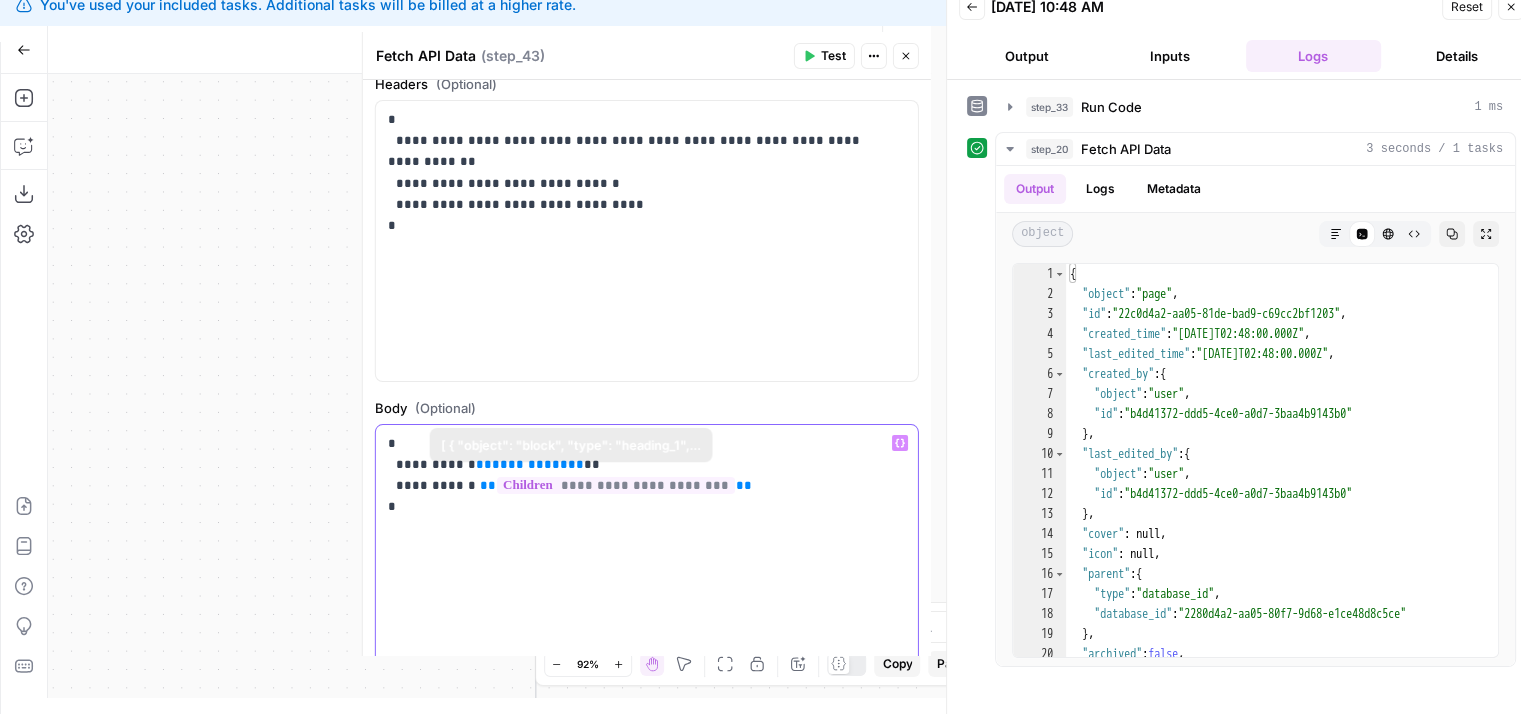 drag, startPoint x: 536, startPoint y: 457, endPoint x: 744, endPoint y: 593, distance: 248.5156 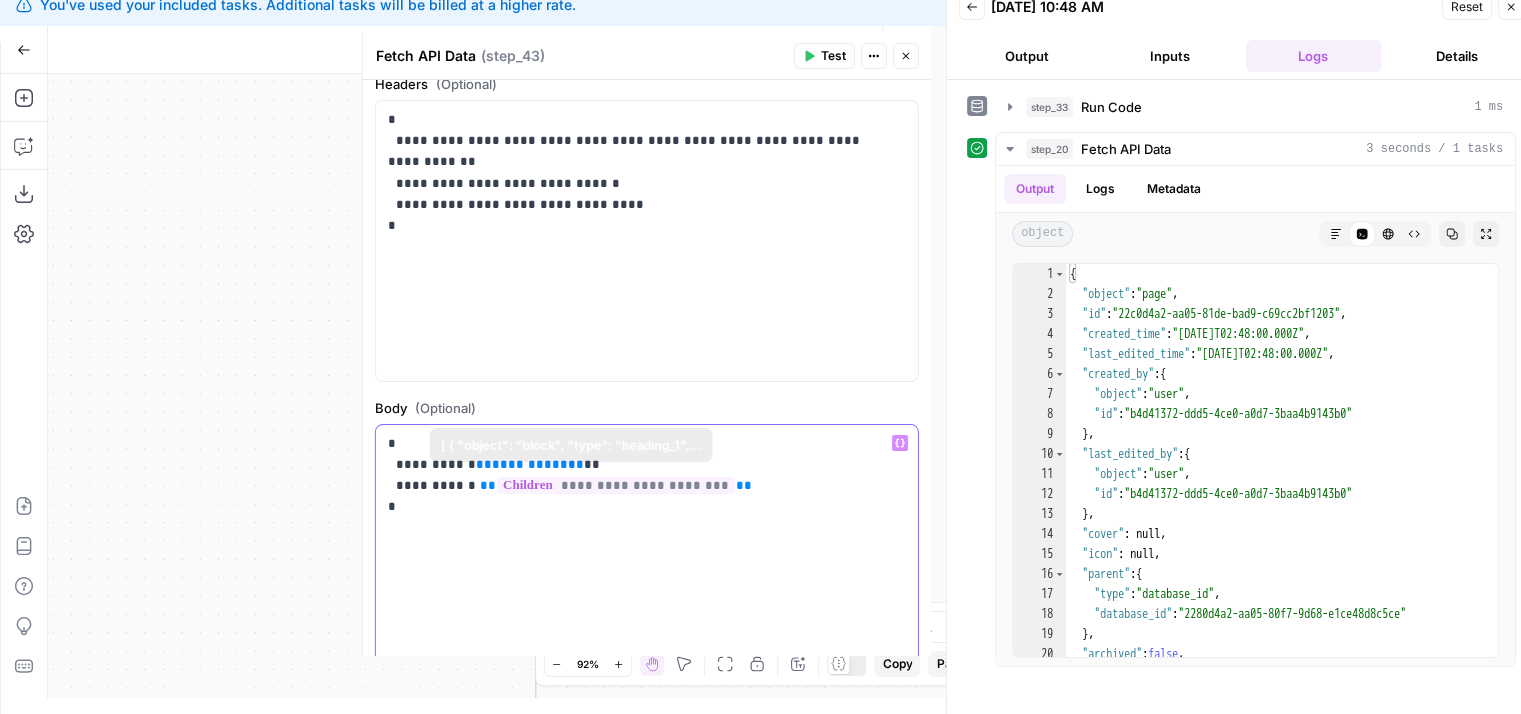 click on "**********" at bounding box center [639, 565] 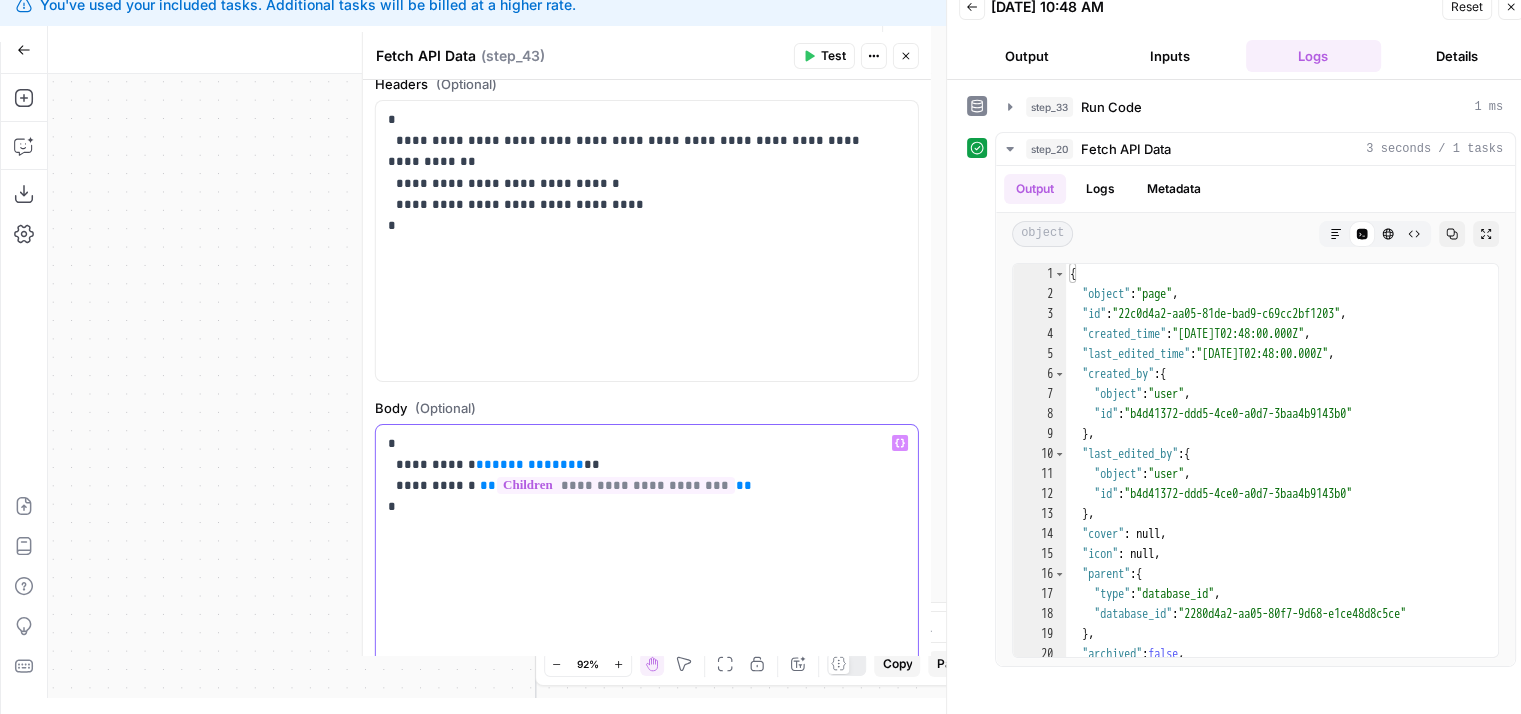 click on "**********" at bounding box center [639, 565] 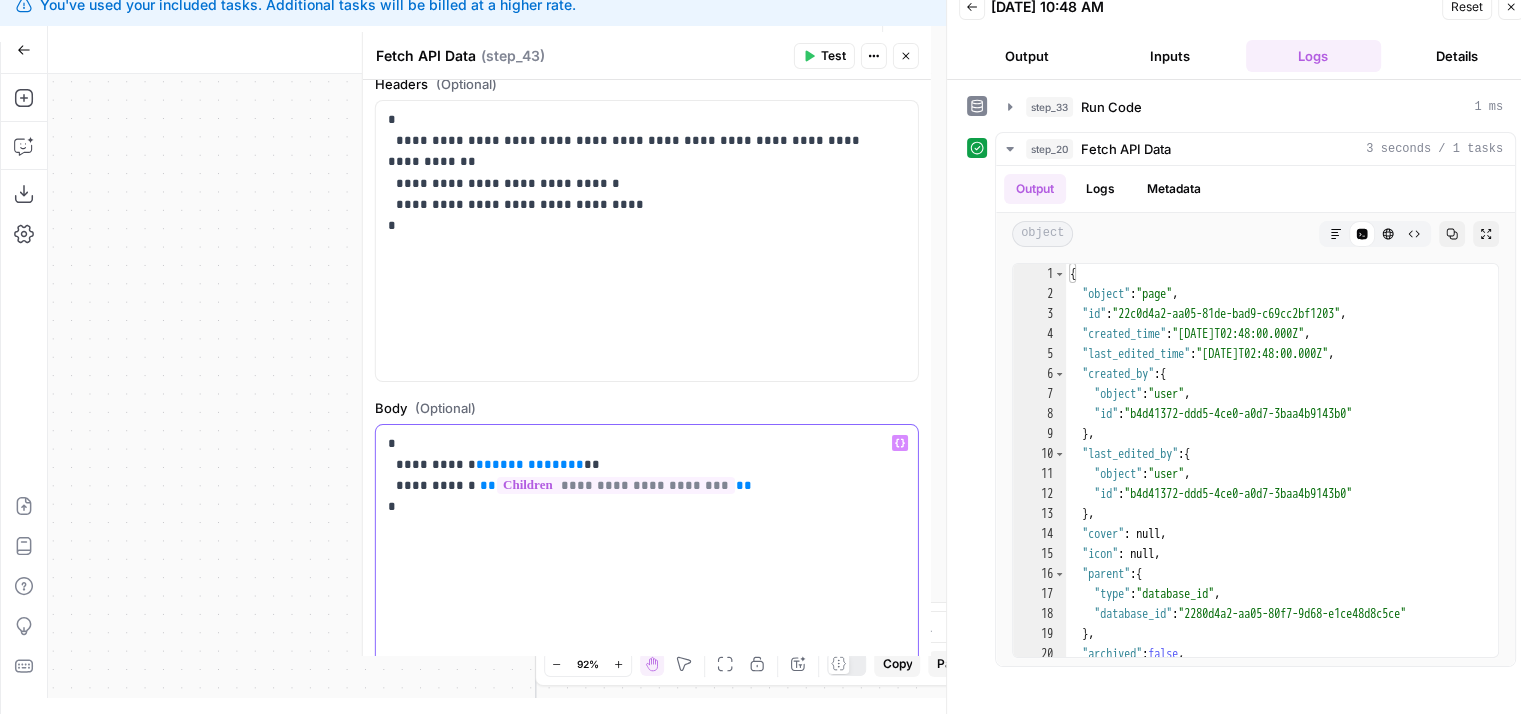 type 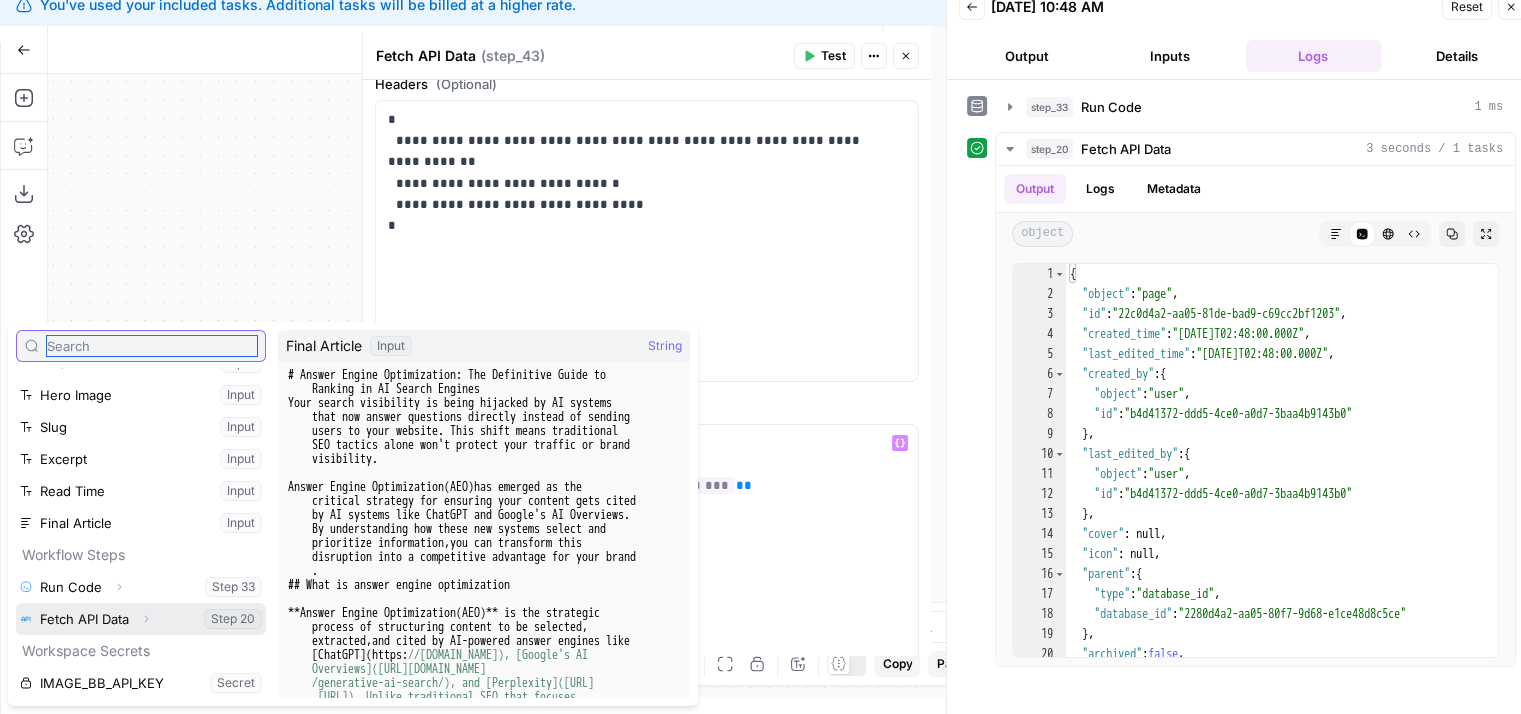scroll, scrollTop: 52, scrollLeft: 0, axis: vertical 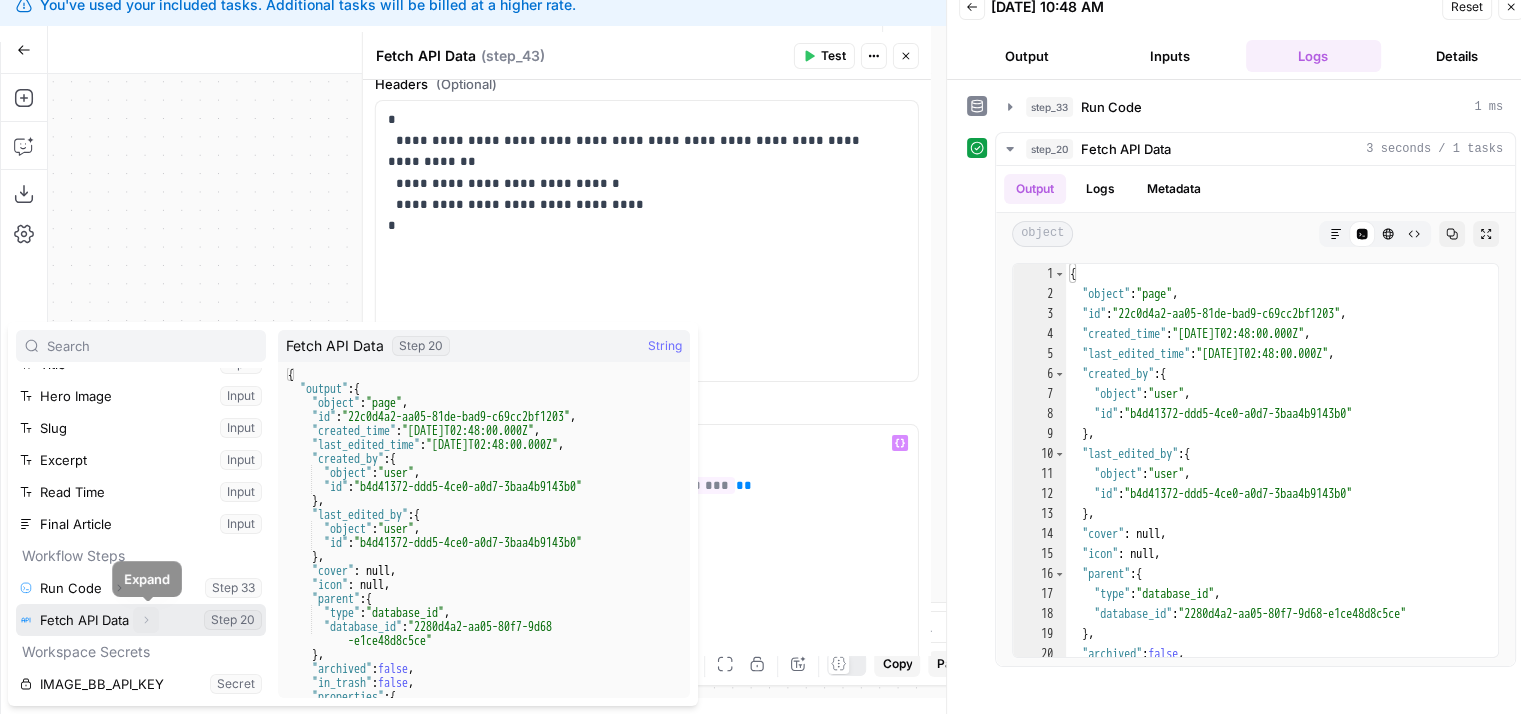 click 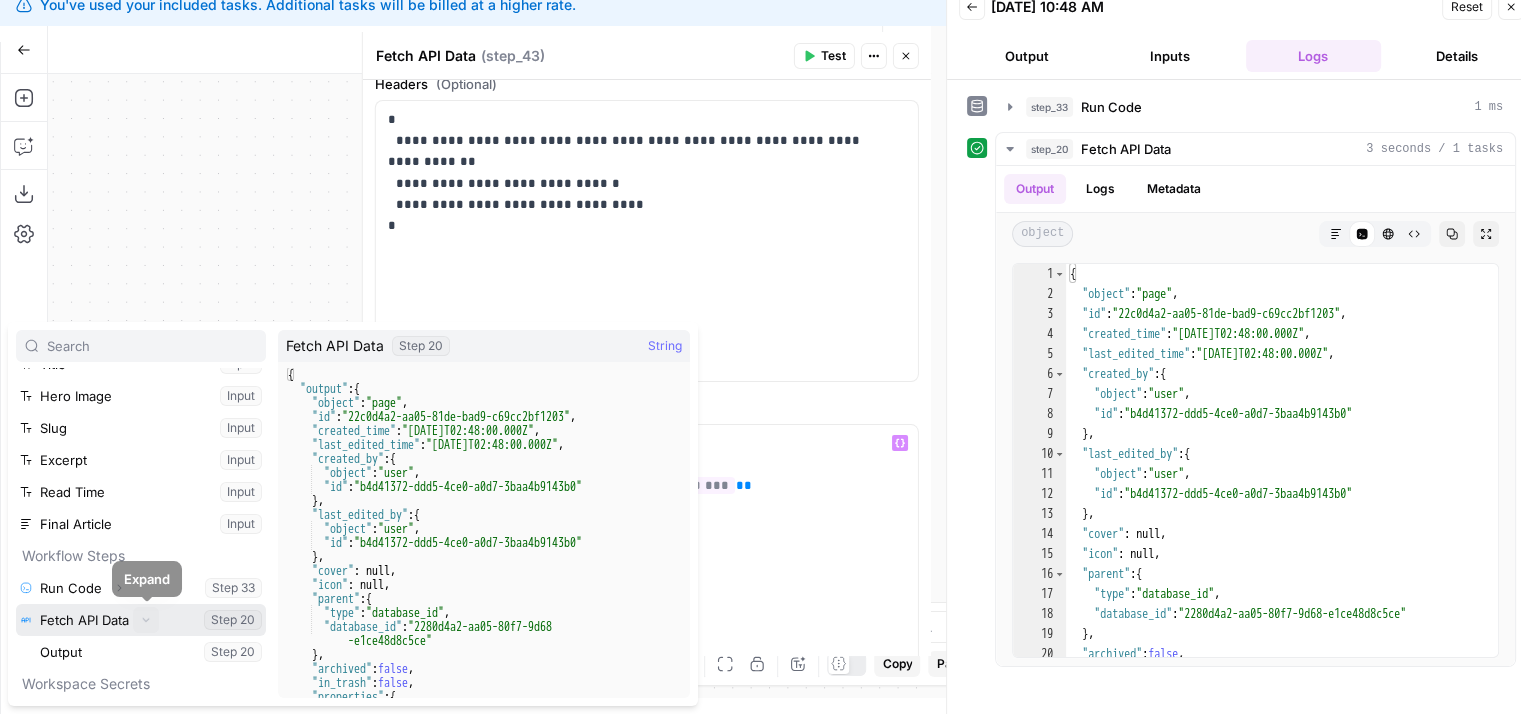 scroll, scrollTop: 85, scrollLeft: 0, axis: vertical 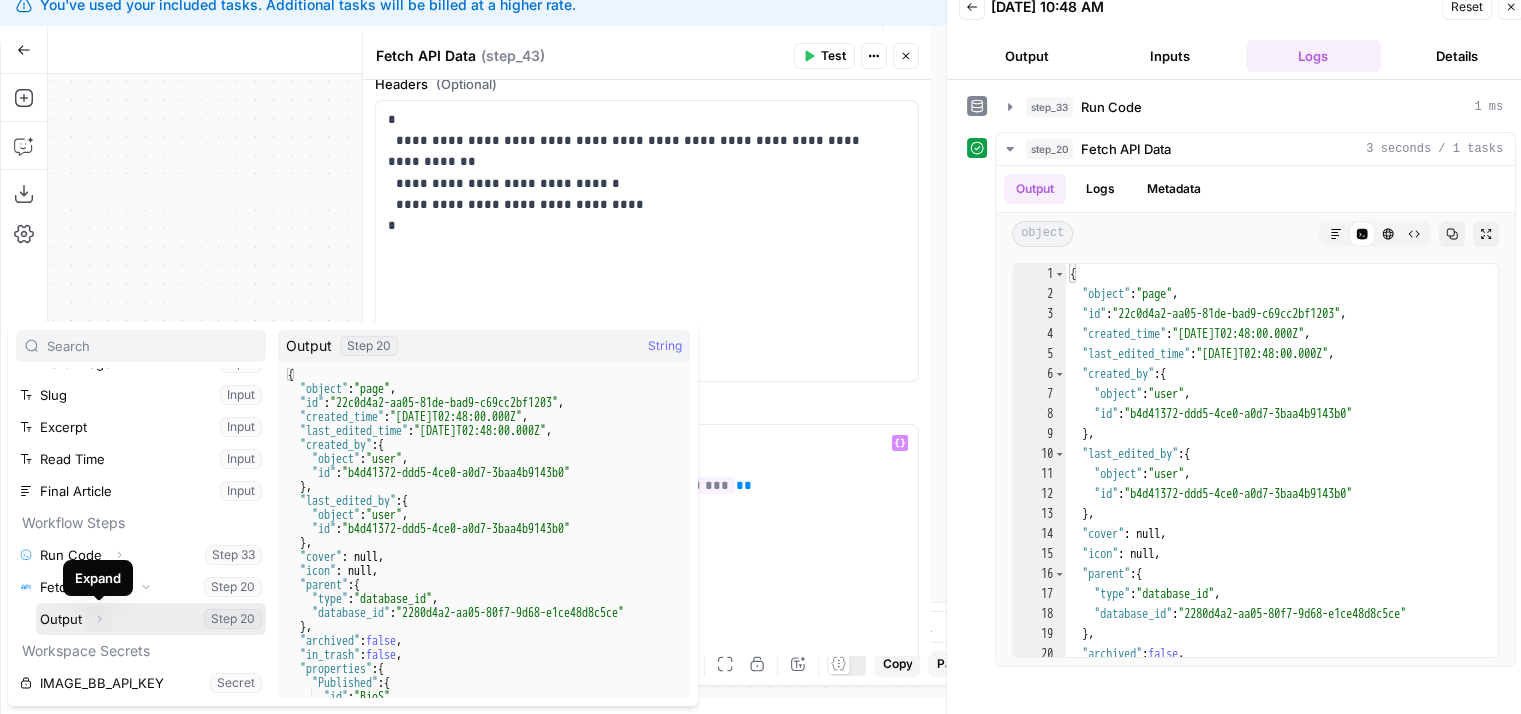 click 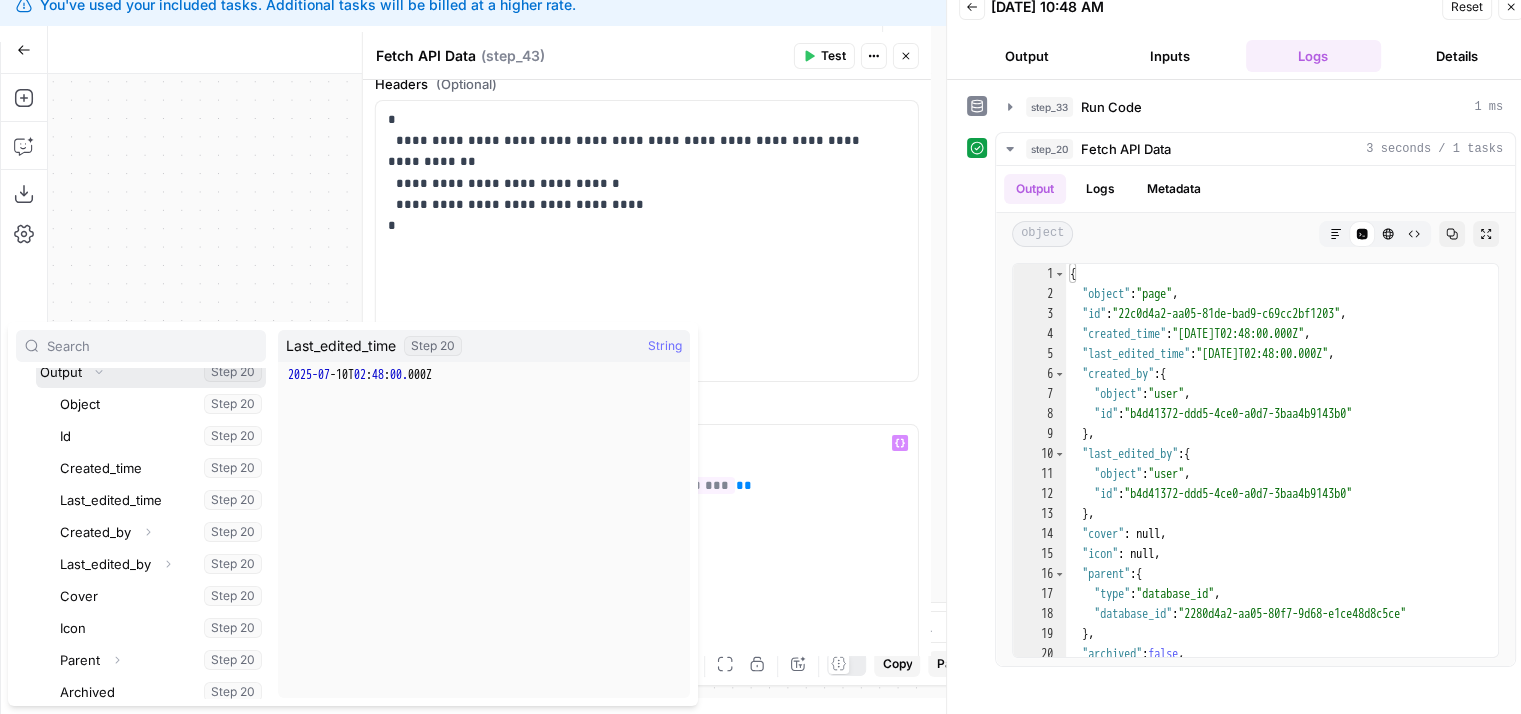 scroll, scrollTop: 314, scrollLeft: 0, axis: vertical 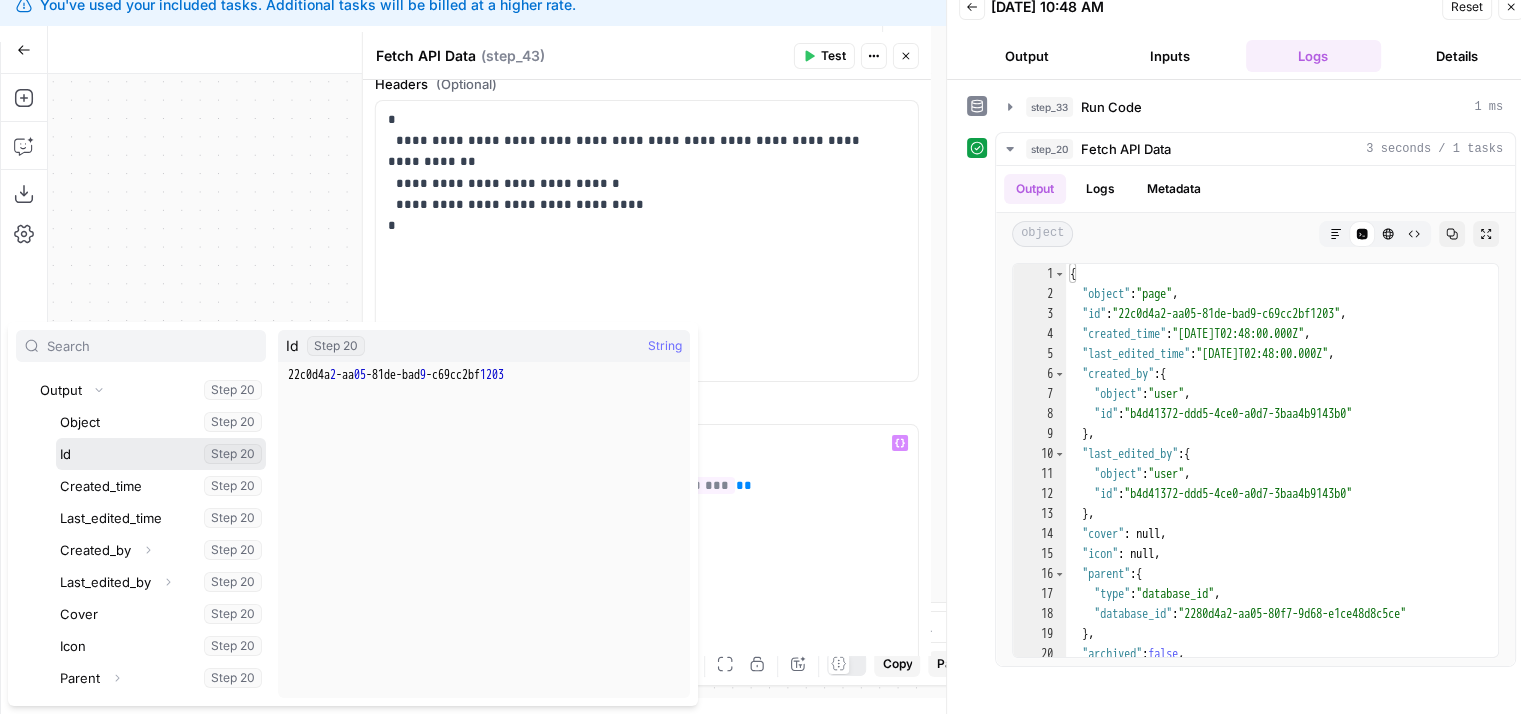 click at bounding box center (161, 454) 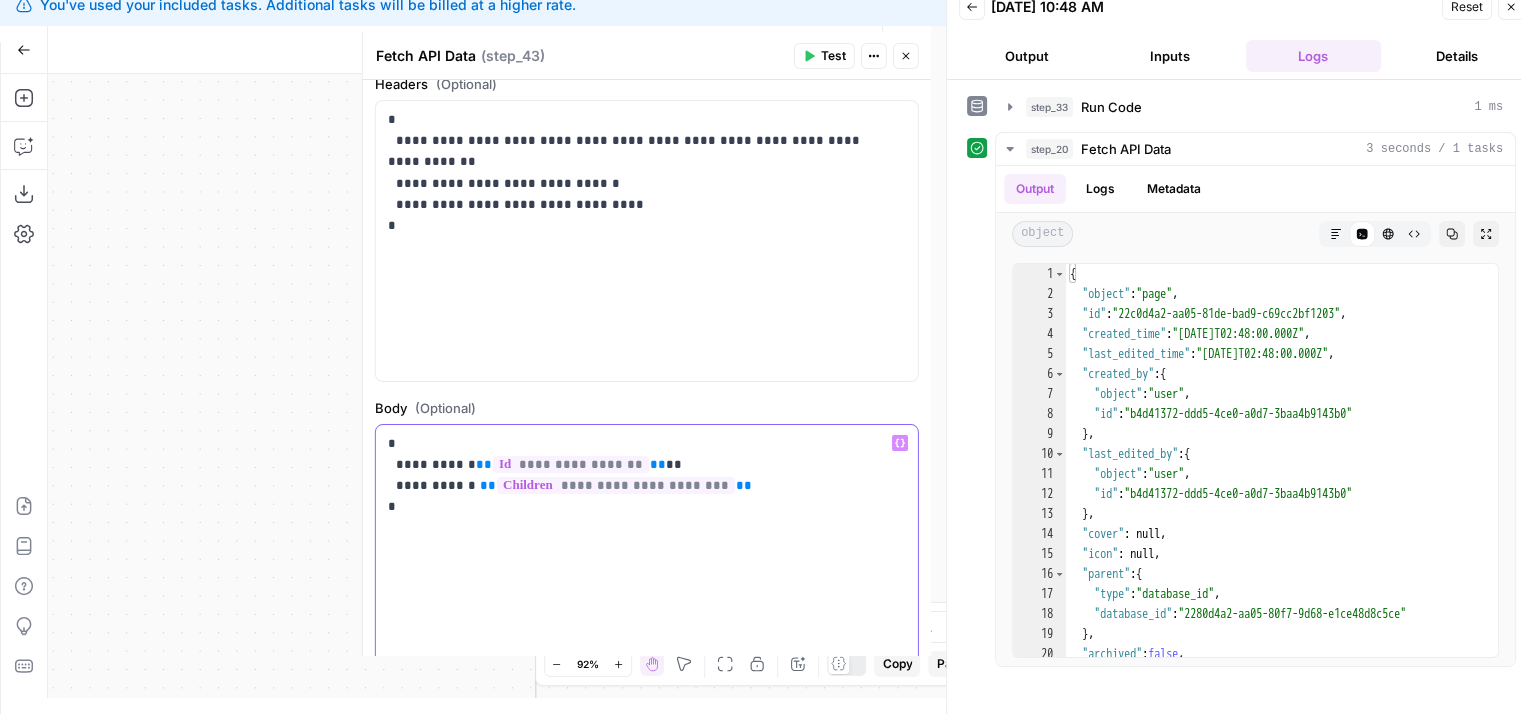 scroll, scrollTop: 368, scrollLeft: 0, axis: vertical 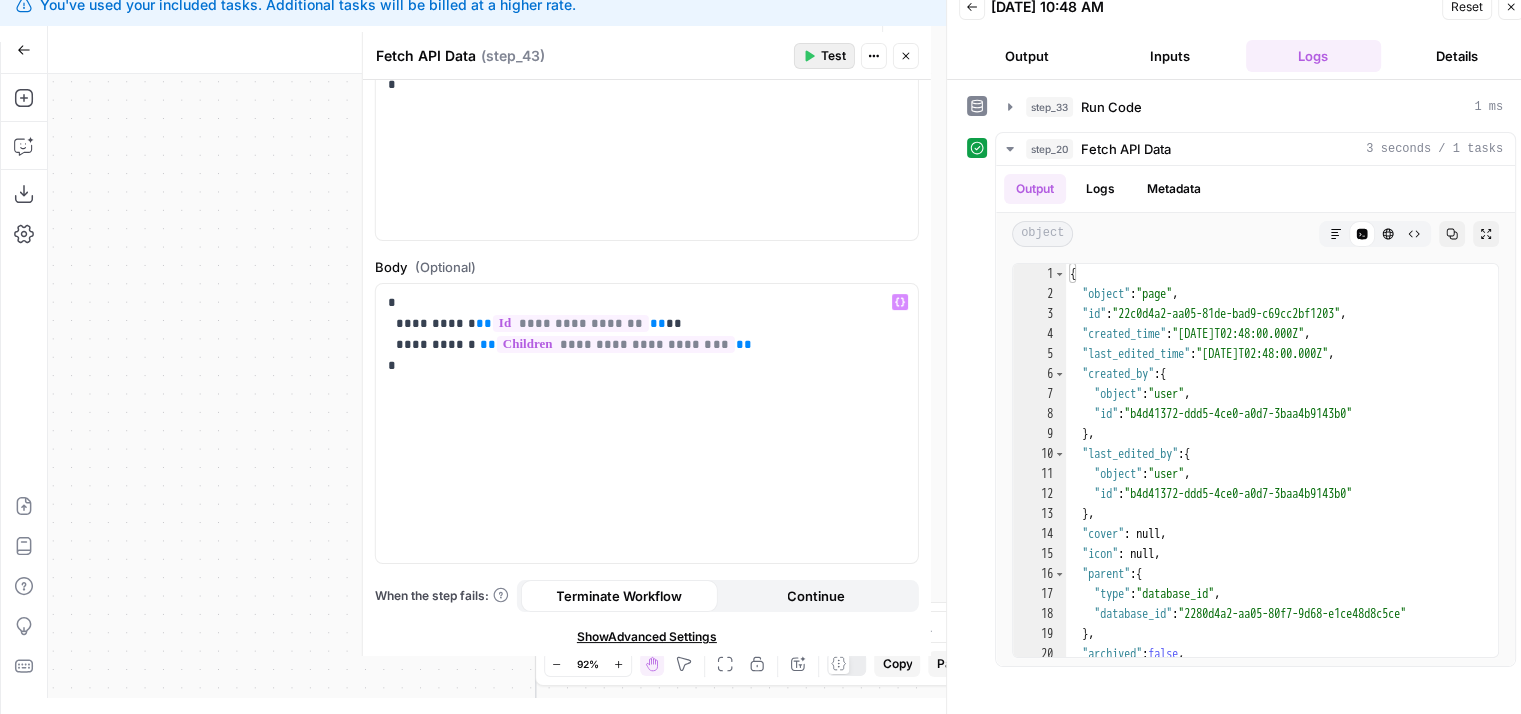 click on "Test" at bounding box center (833, 56) 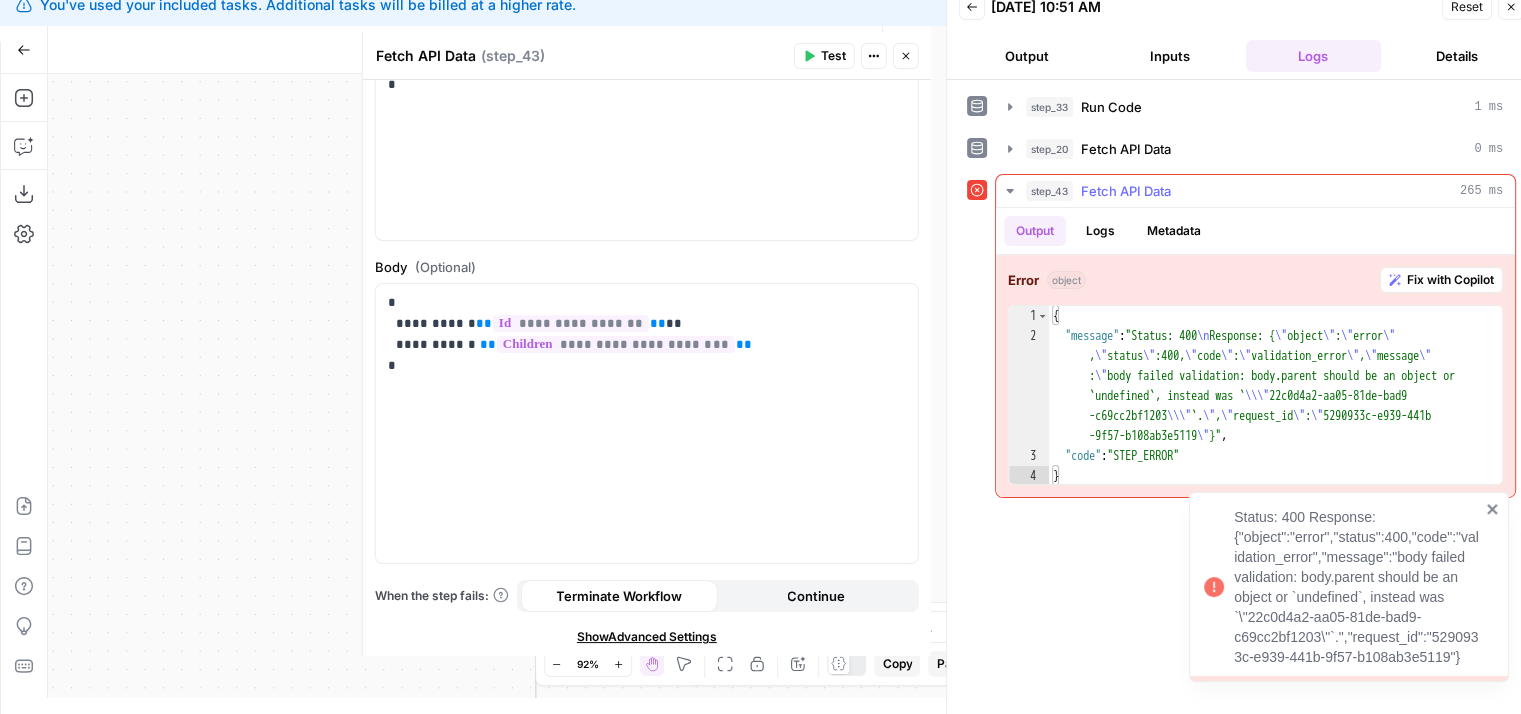 scroll, scrollTop: 0, scrollLeft: 14, axis: horizontal 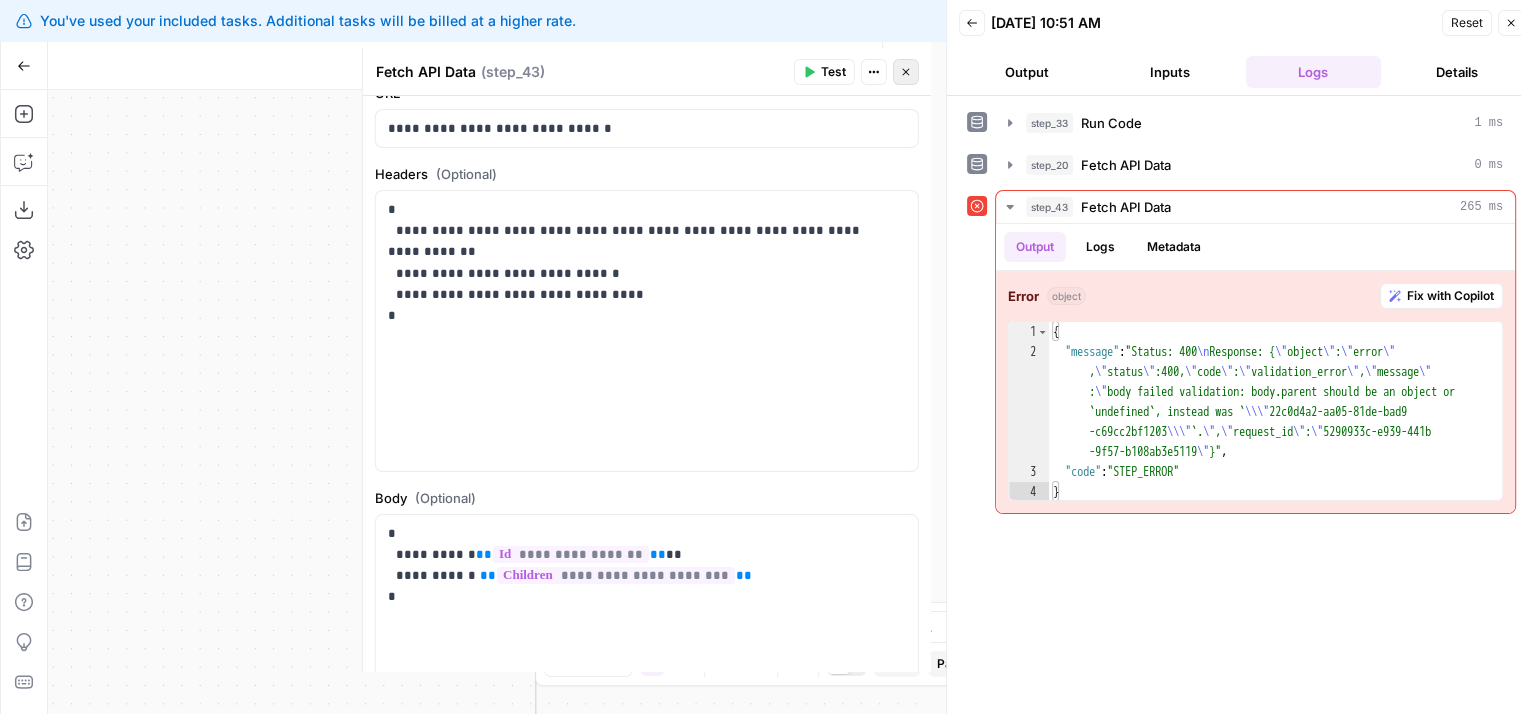 click on "Close" at bounding box center (906, 72) 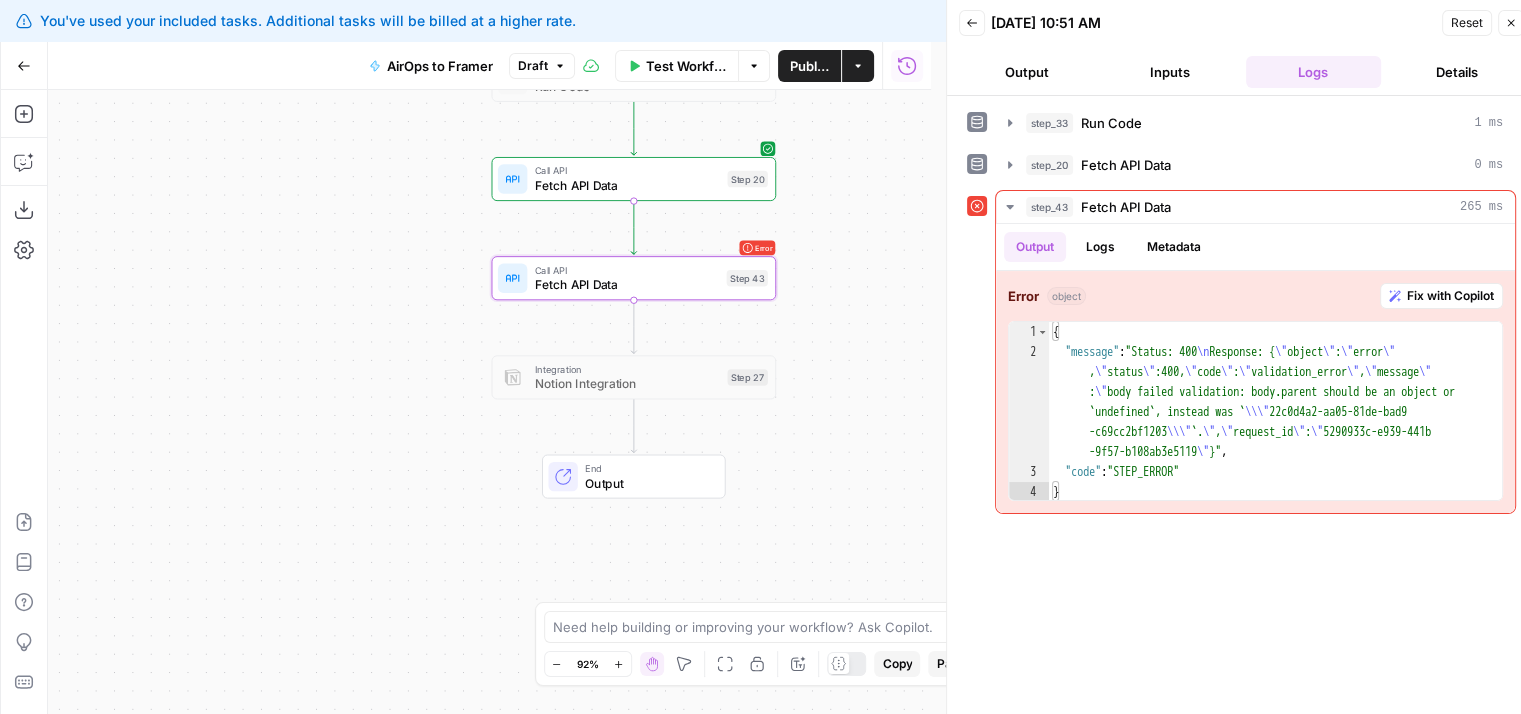 drag, startPoint x: 235, startPoint y: 522, endPoint x: 334, endPoint y: 253, distance: 286.63916 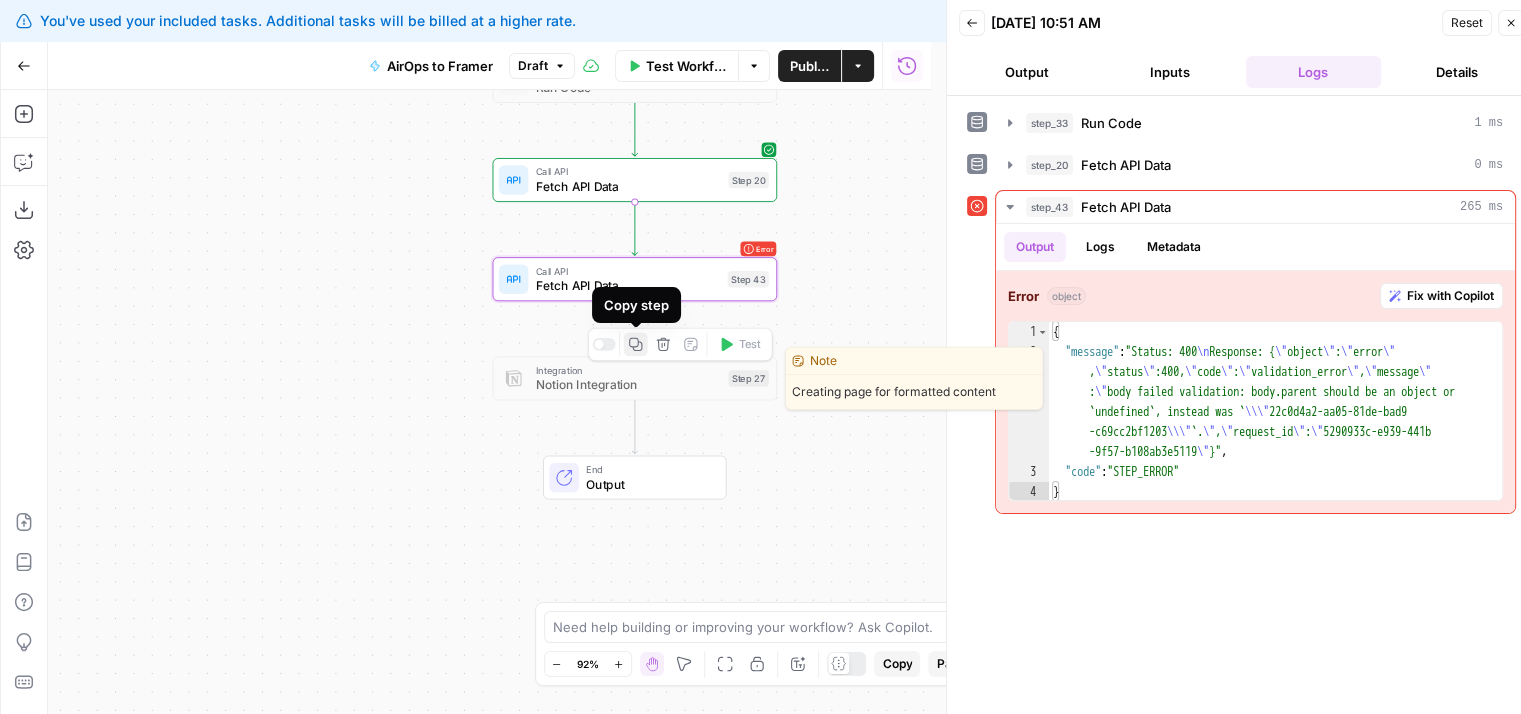 click 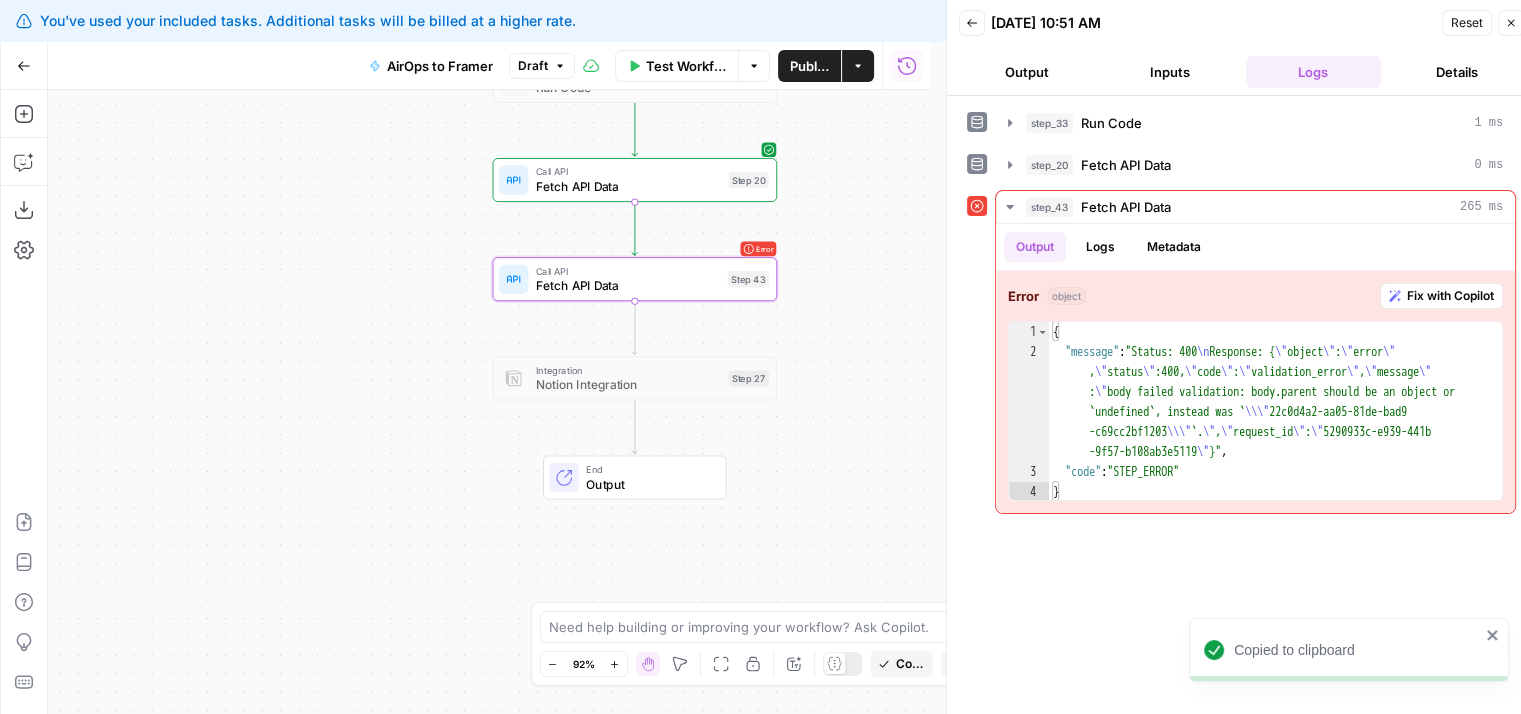 drag, startPoint x: 479, startPoint y: 396, endPoint x: 319, endPoint y: 363, distance: 163.36769 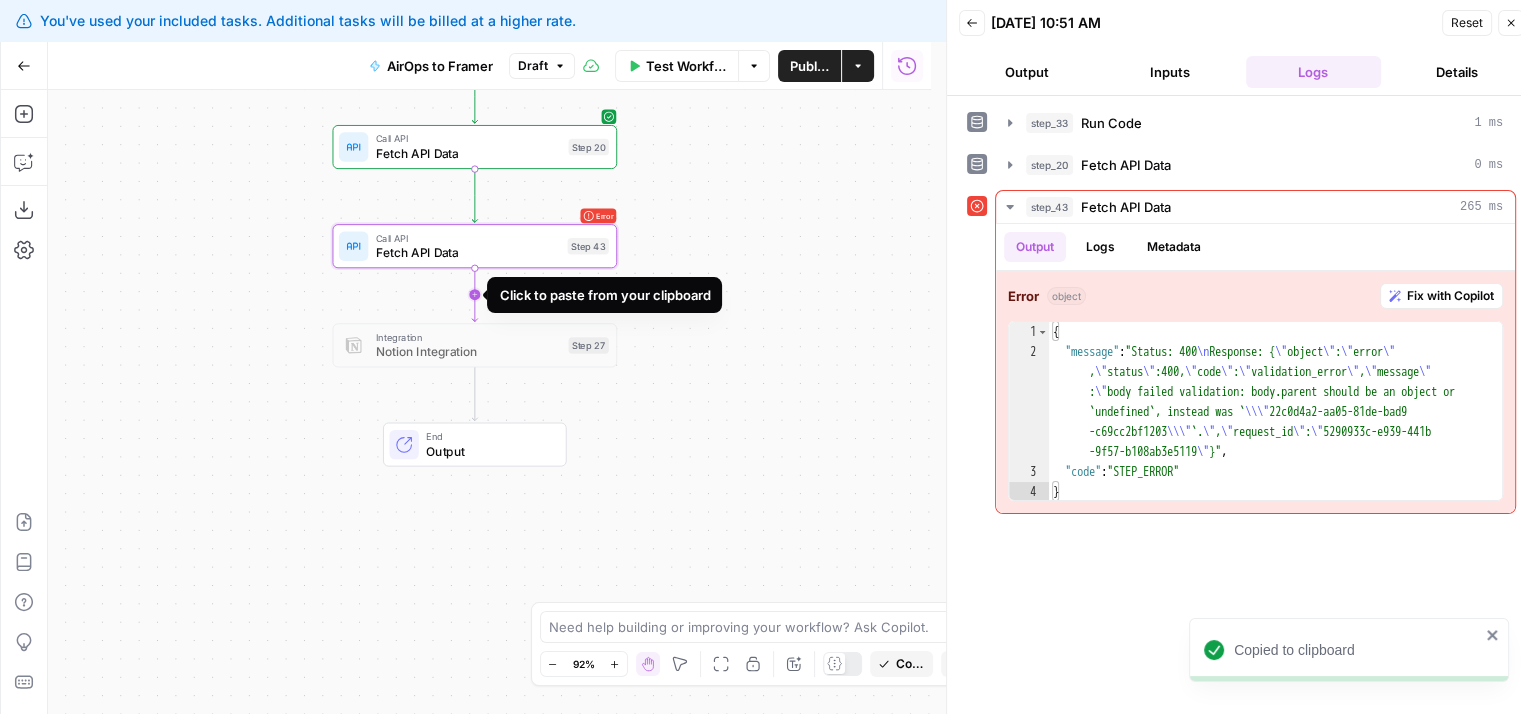 click 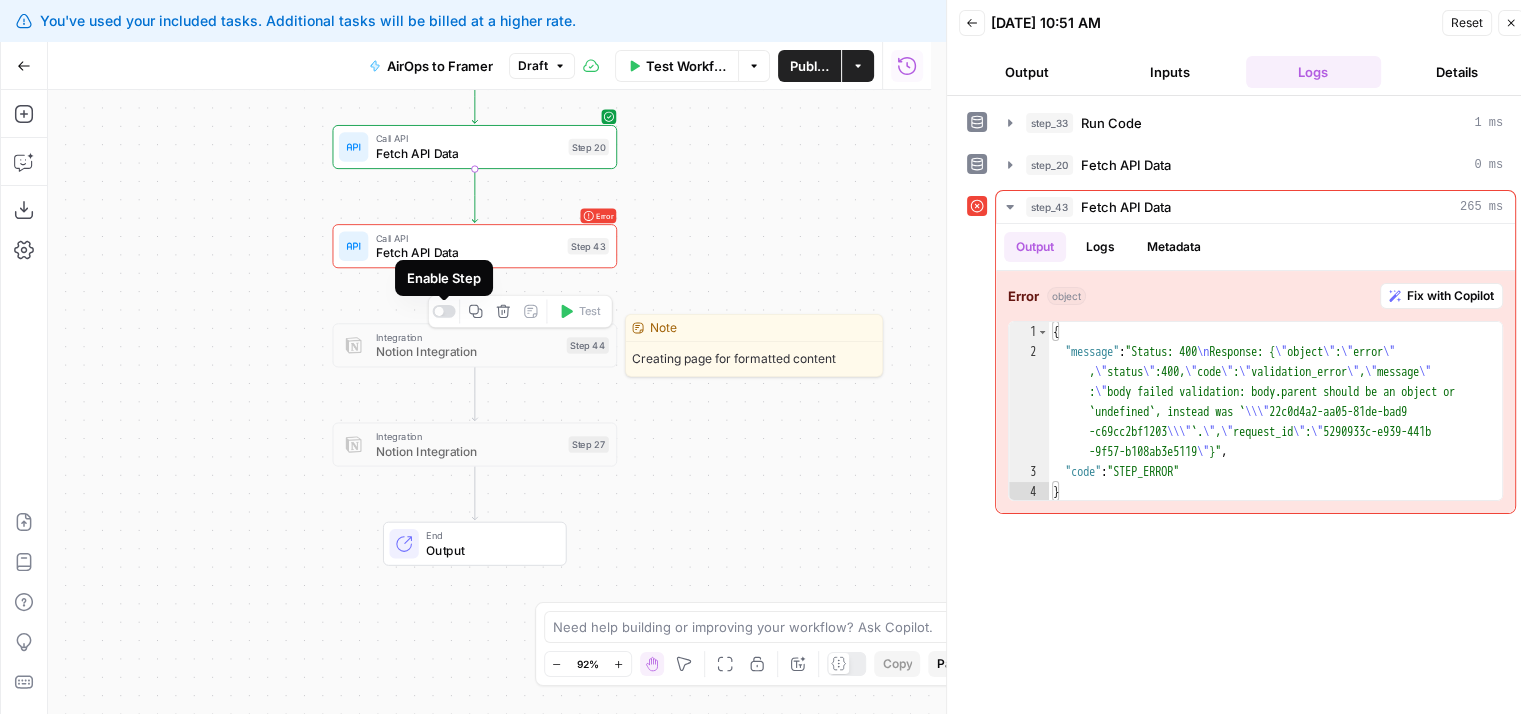click at bounding box center [443, 311] 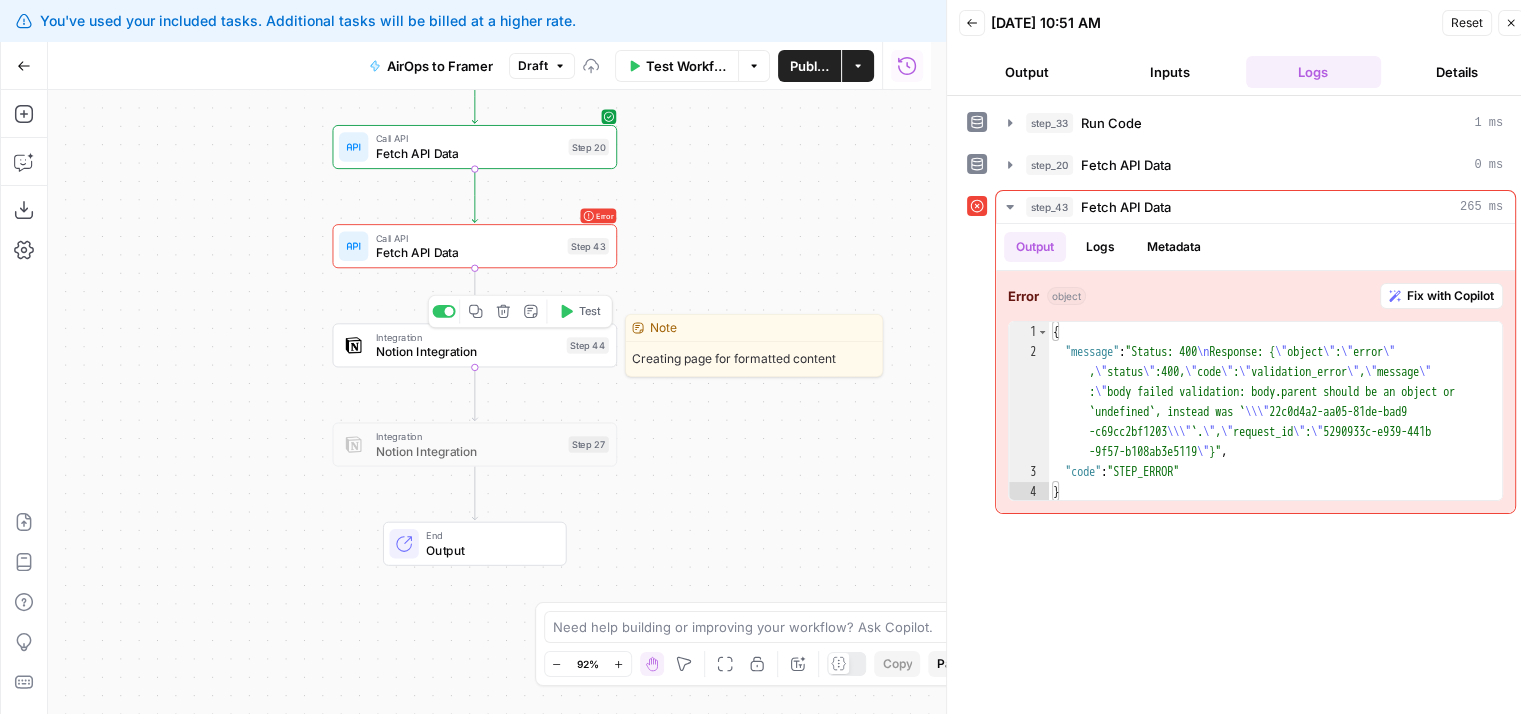 click on "Integration" at bounding box center [468, 337] 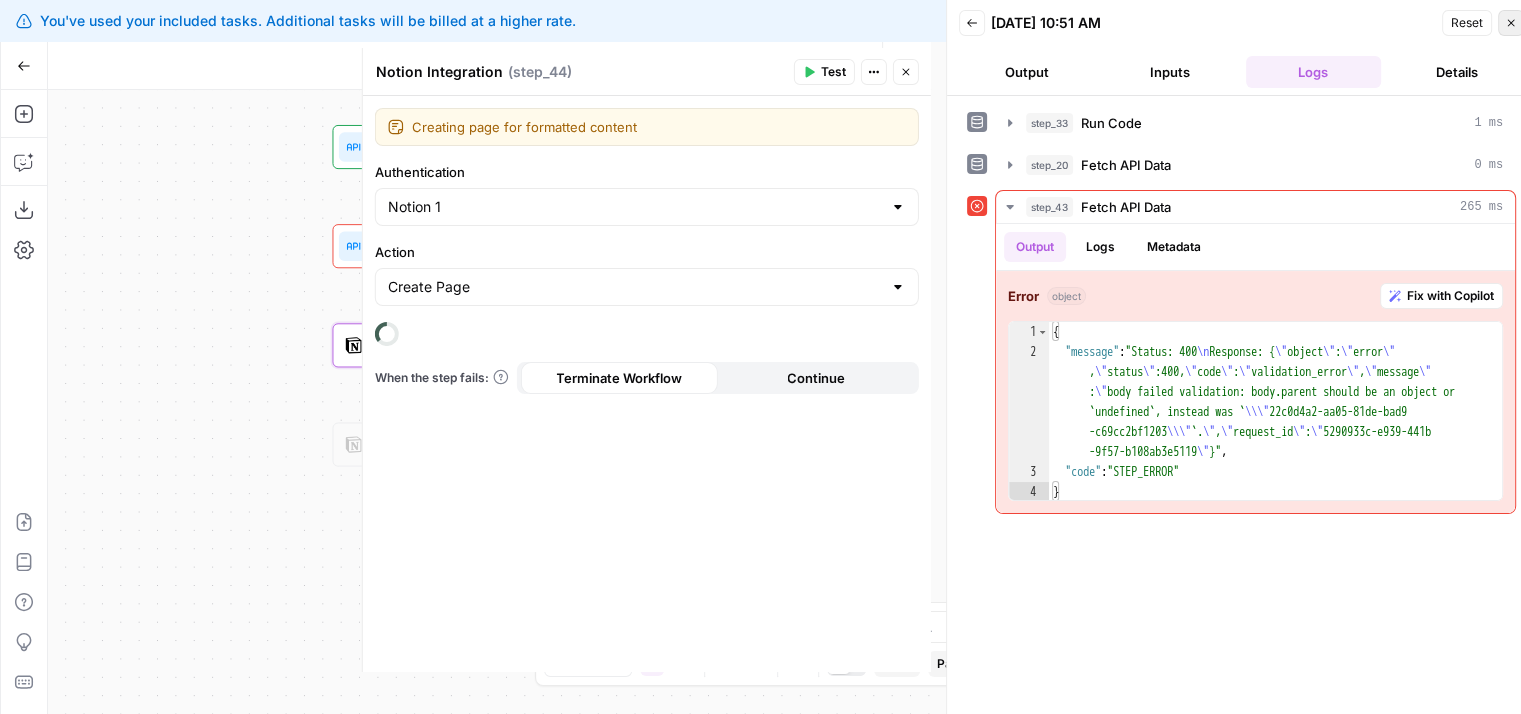 click 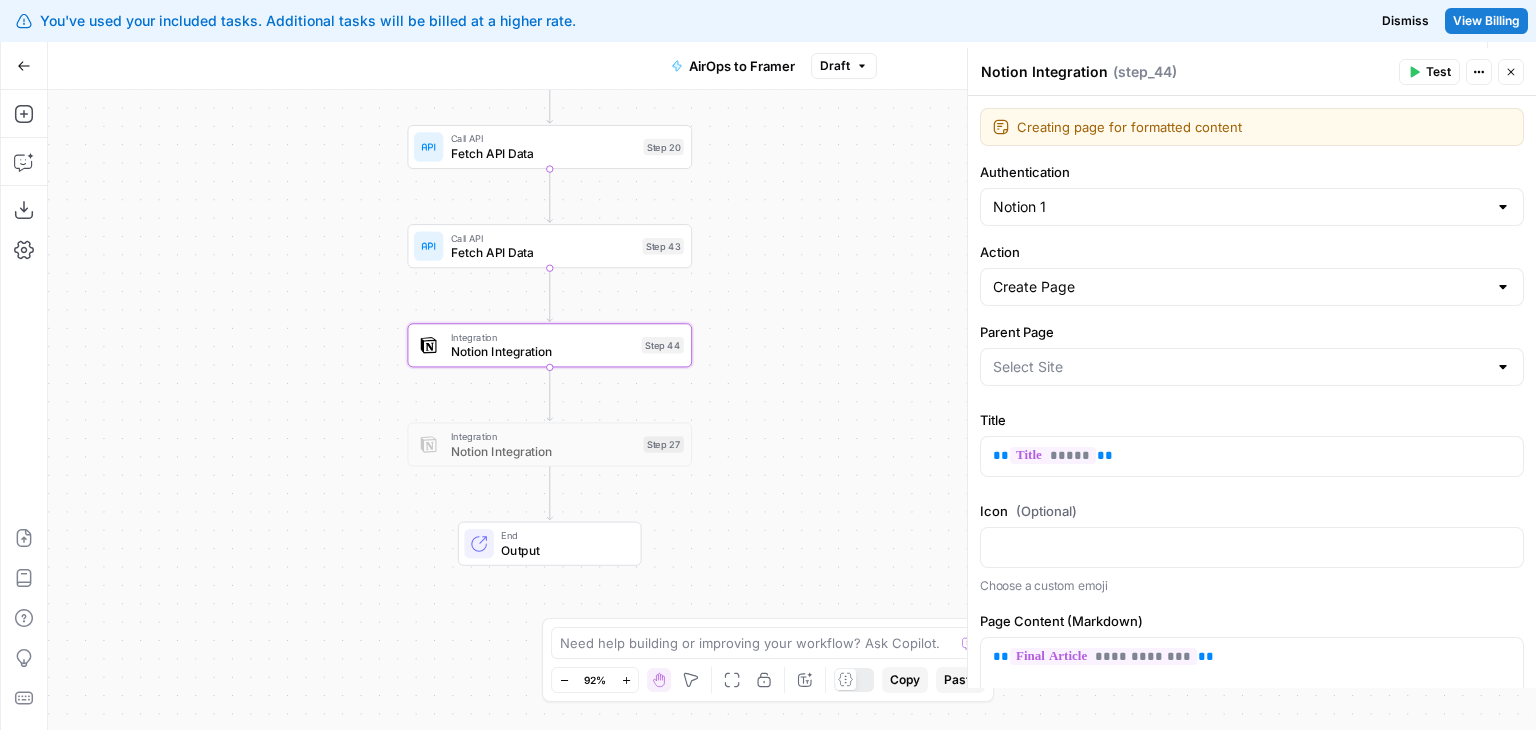 drag, startPoint x: 797, startPoint y: 325, endPoint x: 872, endPoint y: 323, distance: 75.026665 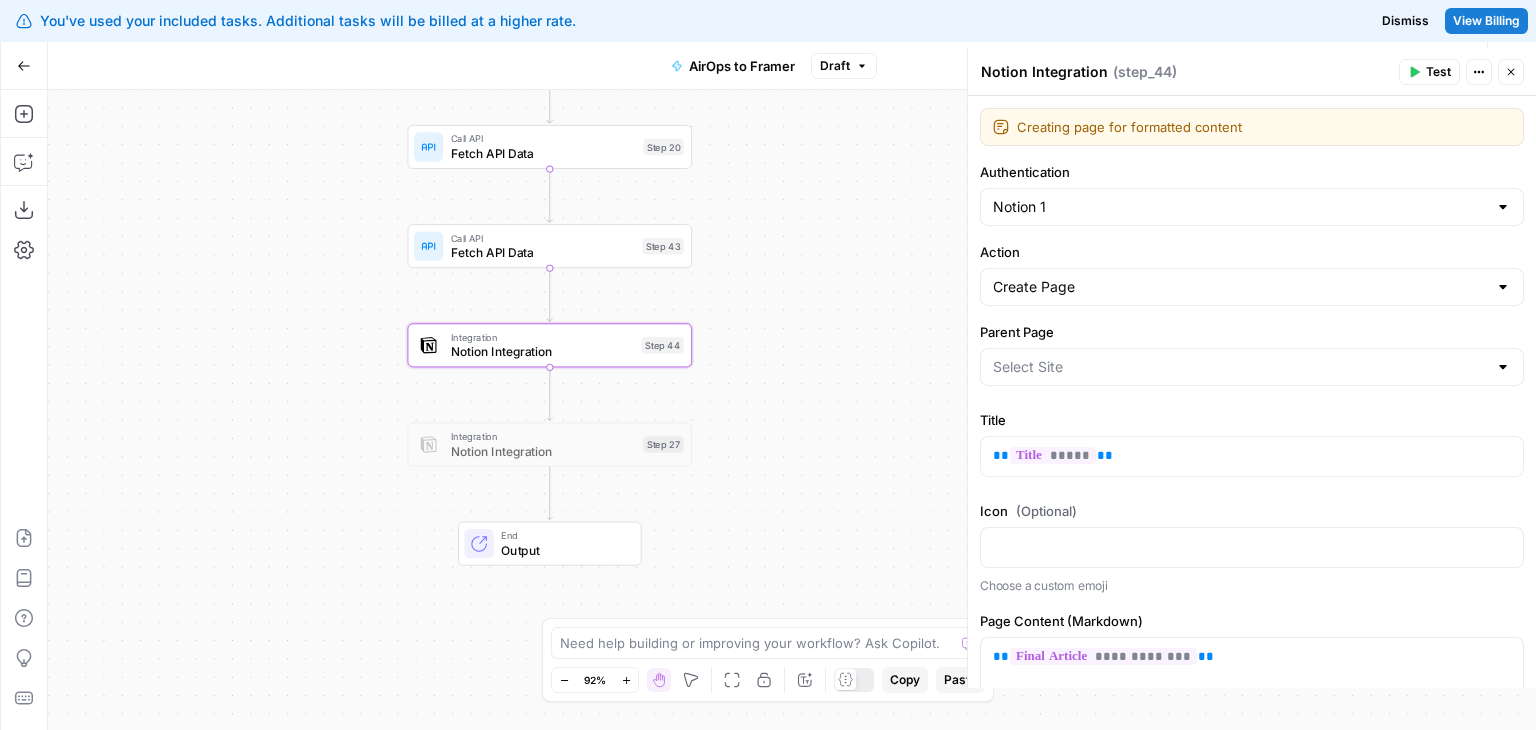 click on "Workflow Set Inputs Inputs LLM · GPT-4o Generate Blog Content Step 2 Generate Image with AI Generate Blog Thumbnail Step 11 Run Code · JavaScript Run Code Step 41 Run Code · JavaScript Run Code Step 33 Run Code · JavaScript Run Code Step 42 Call API Fetch API Data Step 20 Call API Fetch API Data Step 43 Integration Notion Integration Step 44 Integration Notion Integration Step 27 End Output" at bounding box center [792, 410] 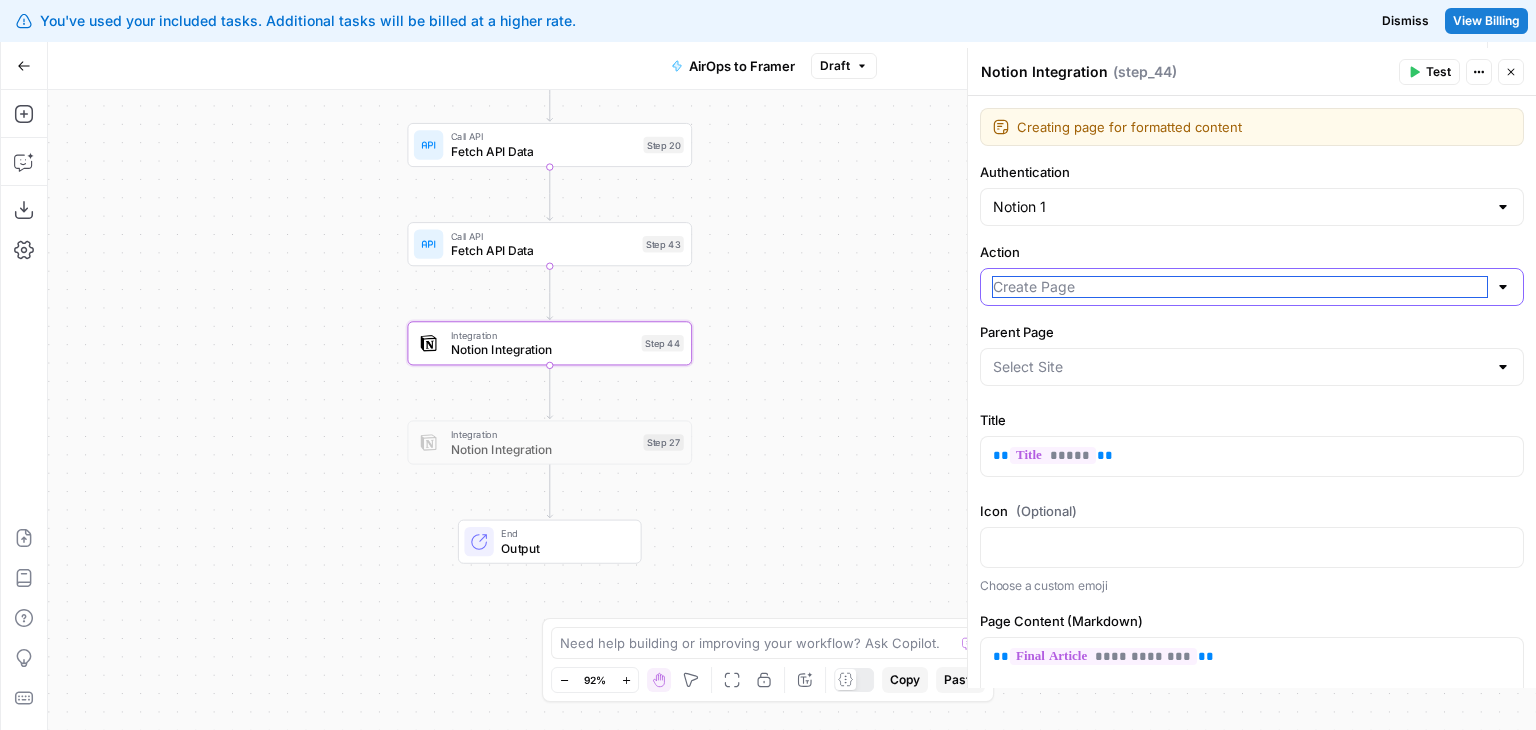 click on "Action" at bounding box center [1240, 287] 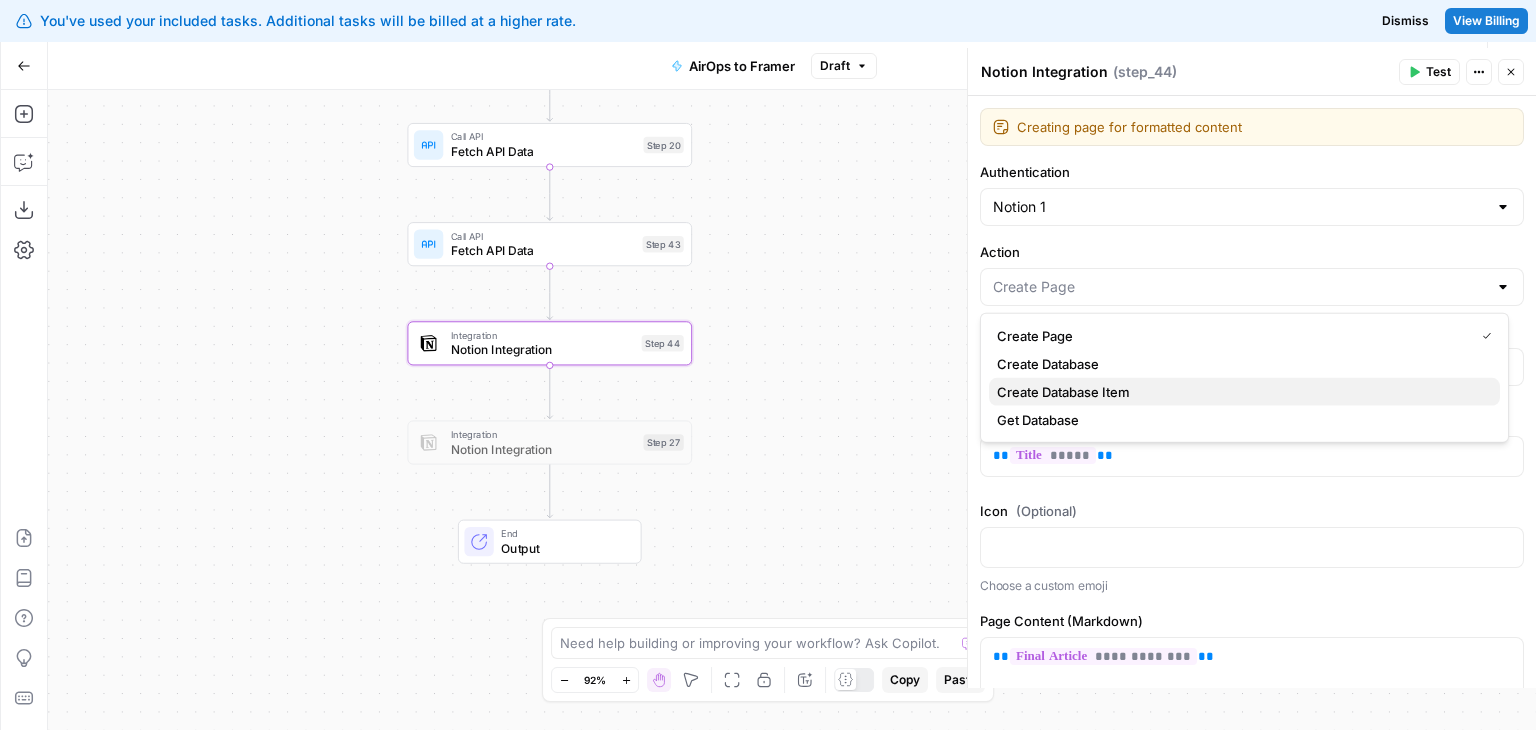 click on "Create Database Item" at bounding box center (1063, 392) 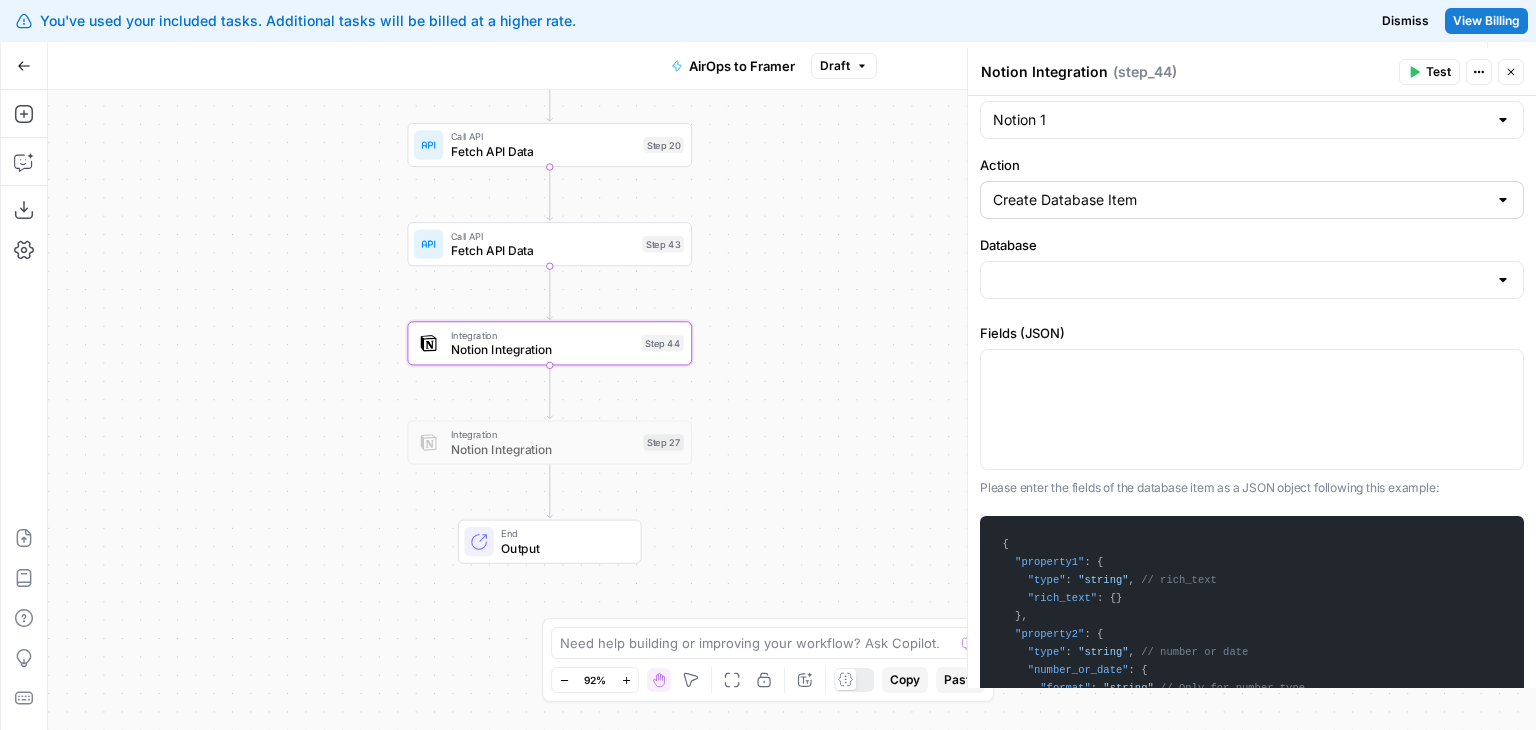 scroll, scrollTop: 88, scrollLeft: 0, axis: vertical 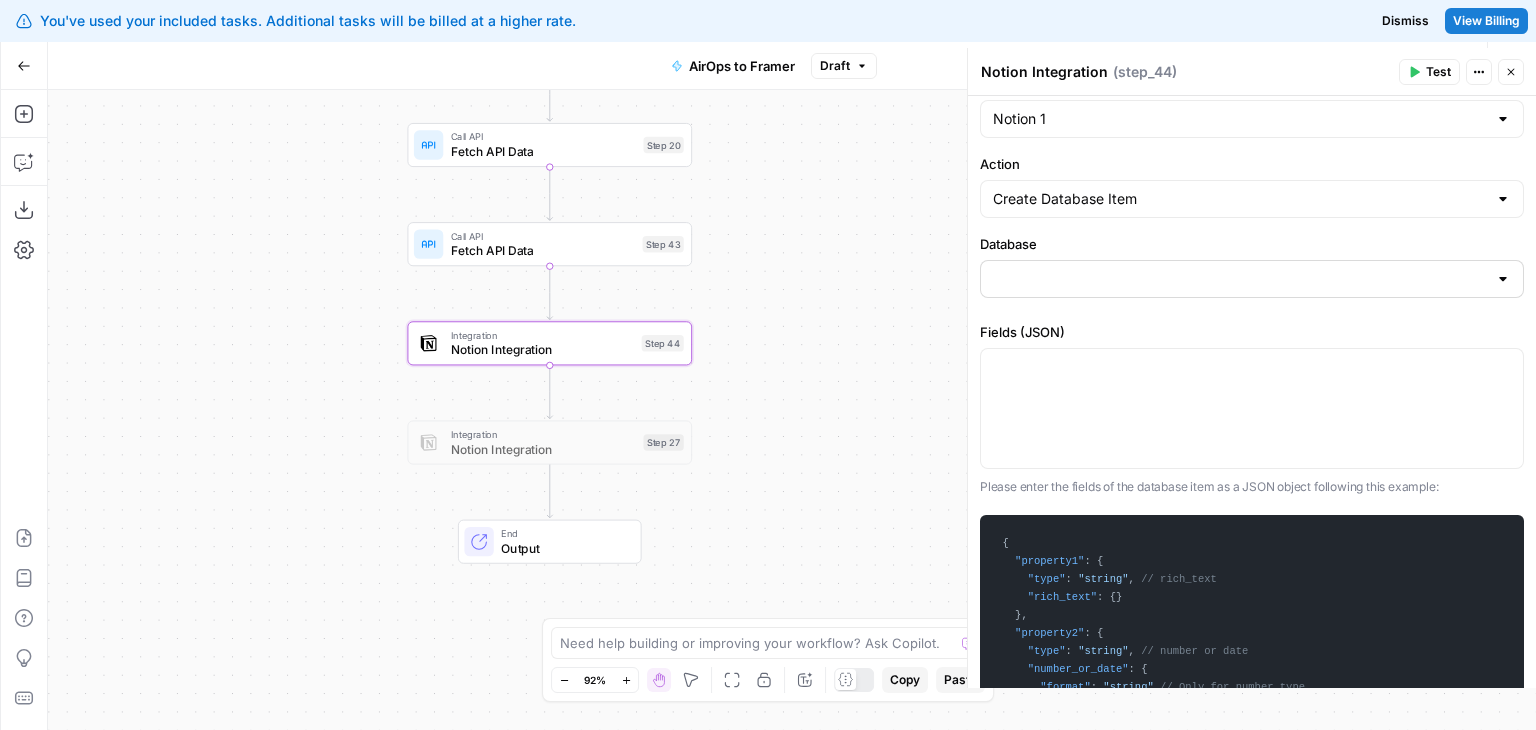 click at bounding box center (1252, 279) 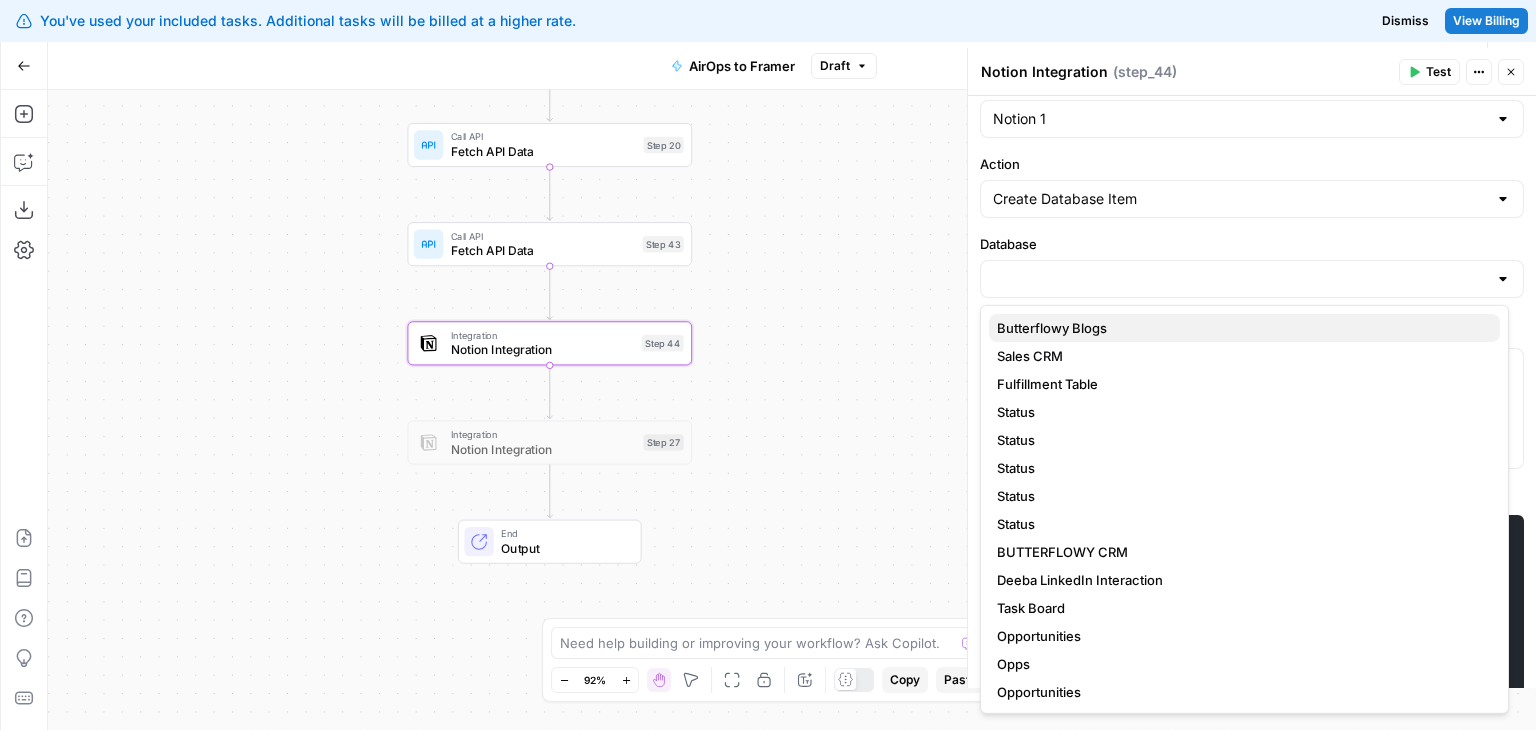 click on "Butterflowy Blogs" at bounding box center [1052, 328] 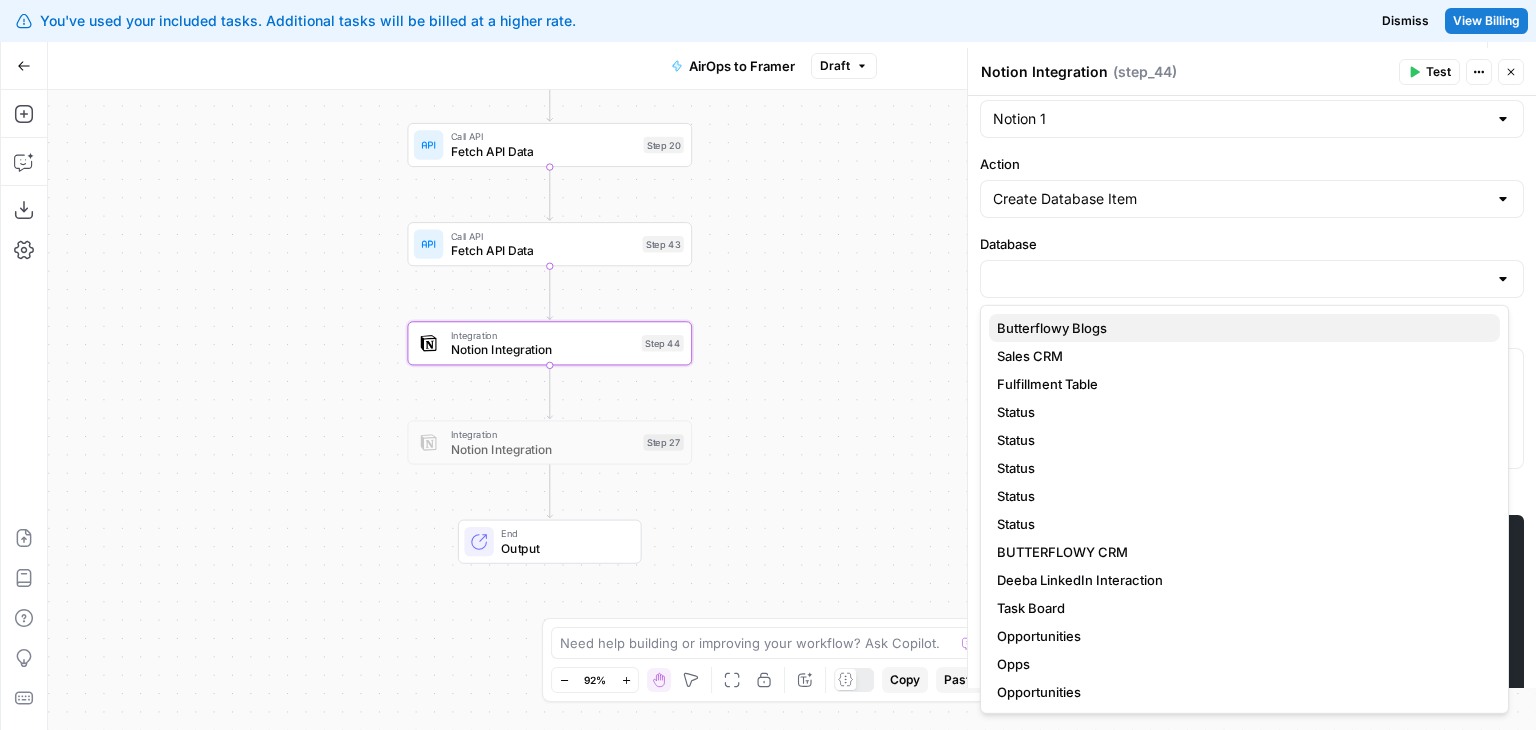 type on "Butterflowy Blogs" 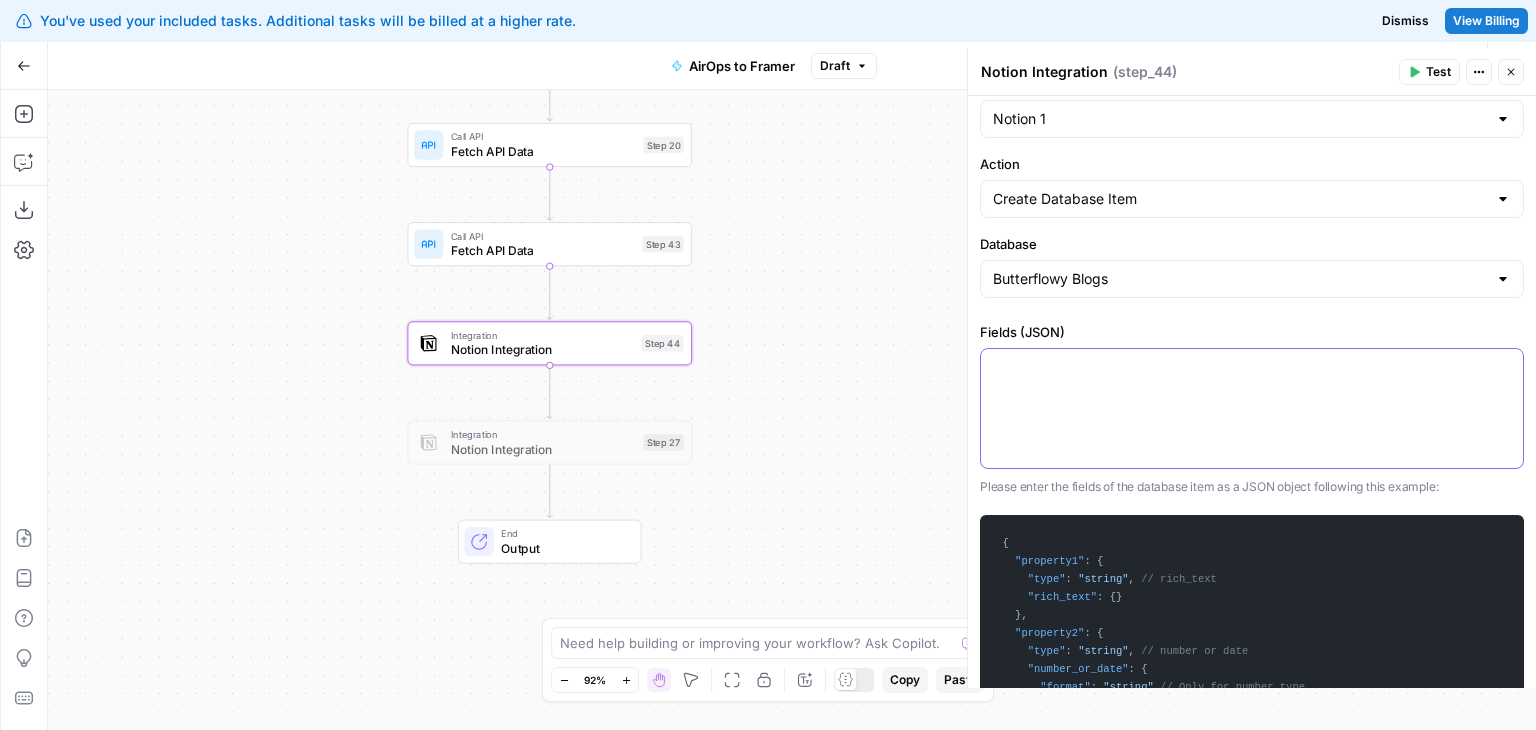 click at bounding box center (1252, 408) 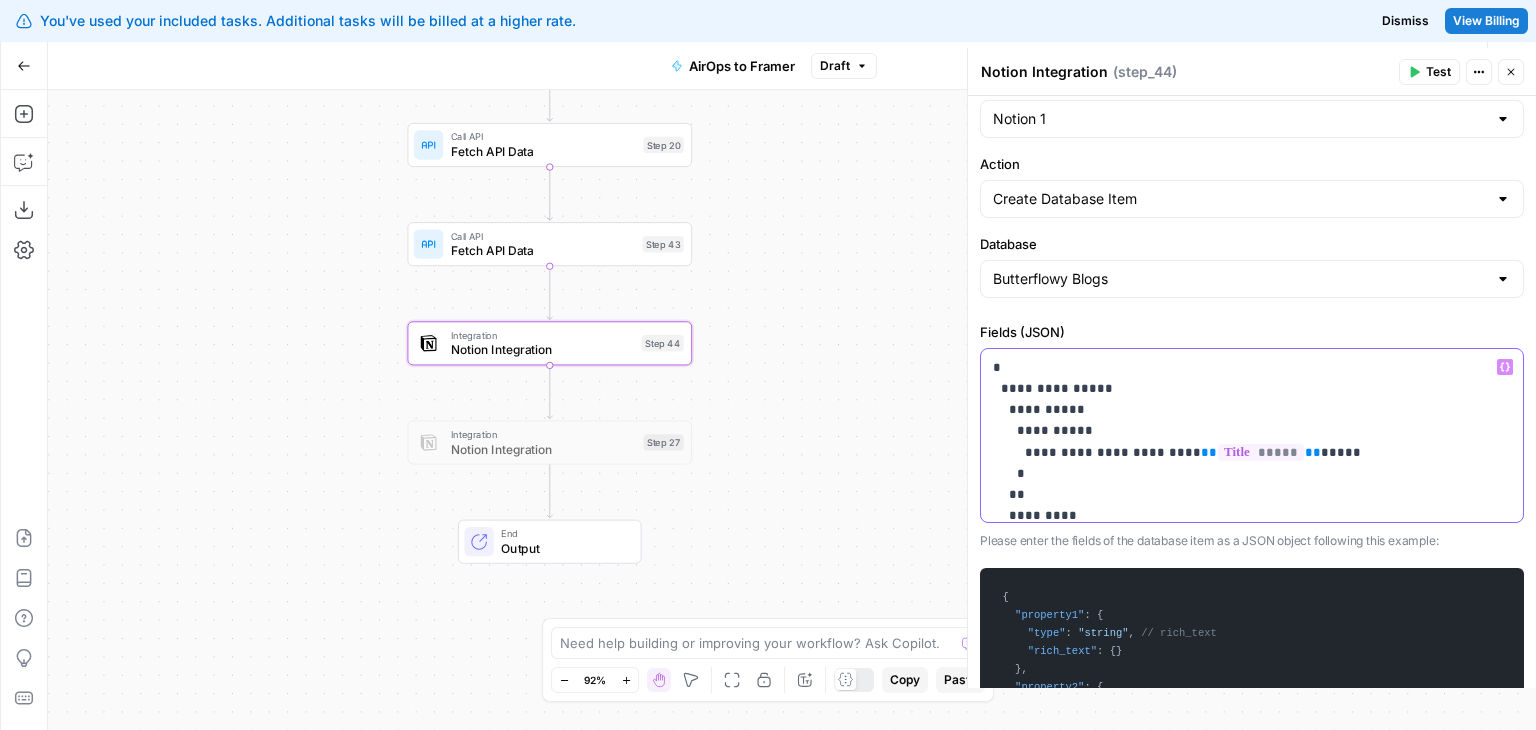 scroll, scrollTop: 604, scrollLeft: 0, axis: vertical 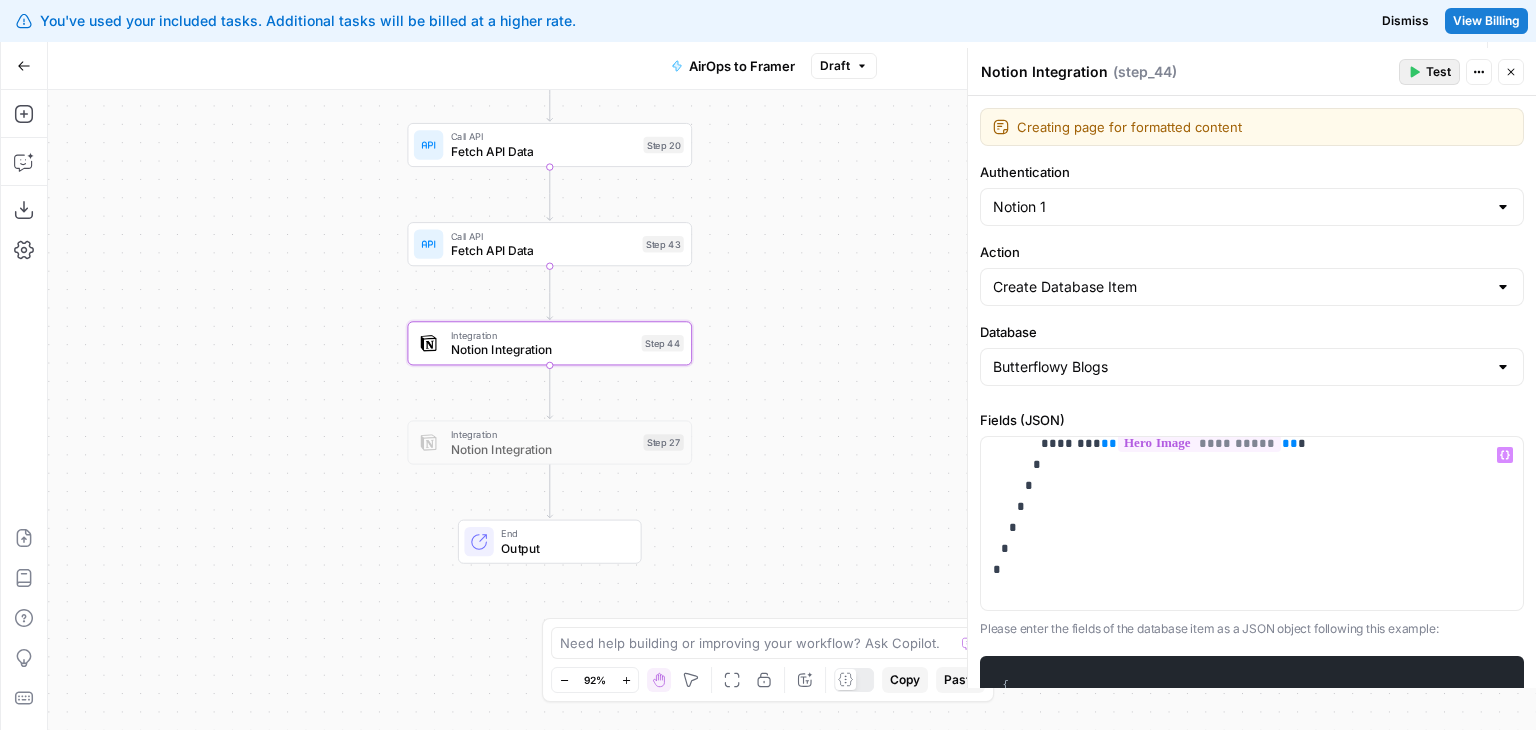 click on "Test" at bounding box center (1438, 72) 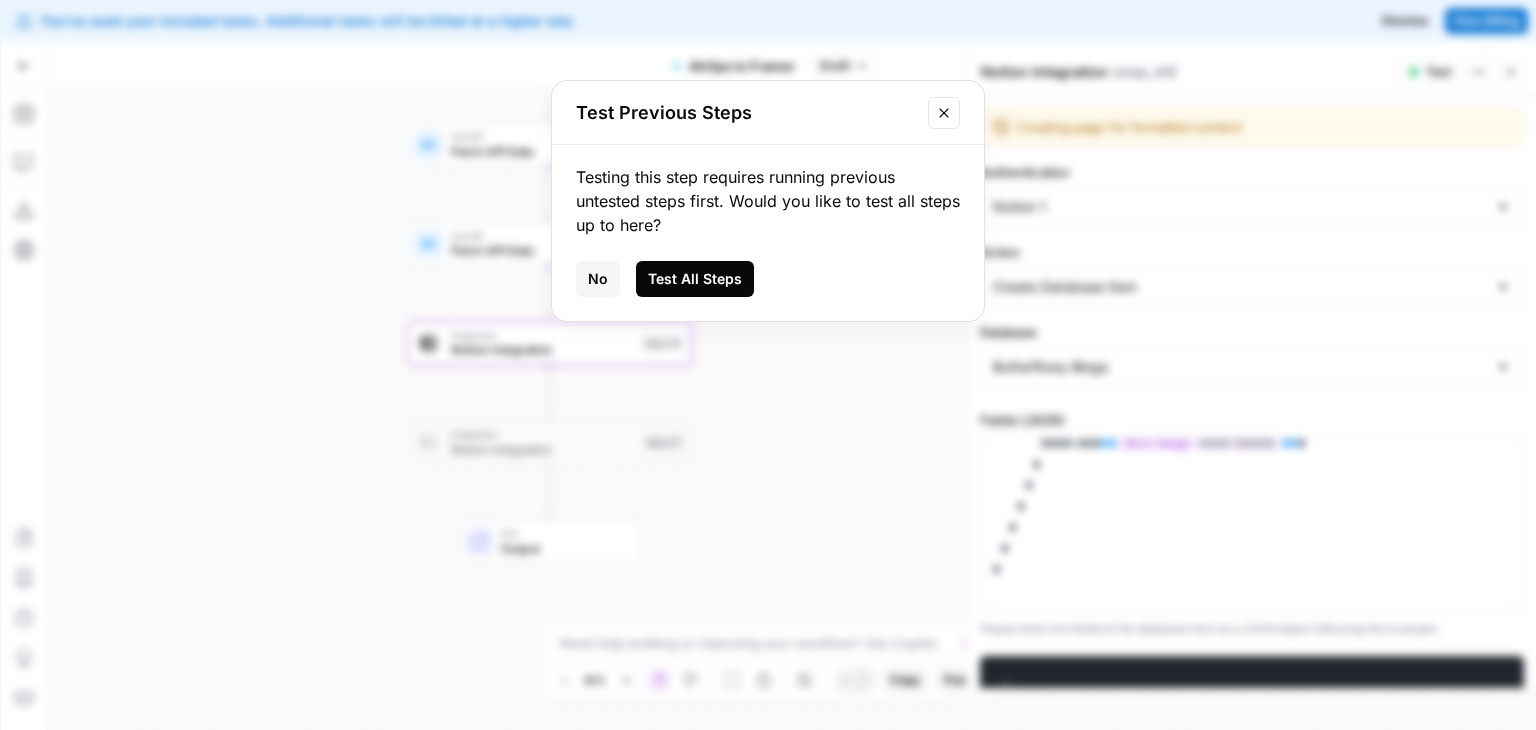 click on "Test All Steps" at bounding box center [695, 279] 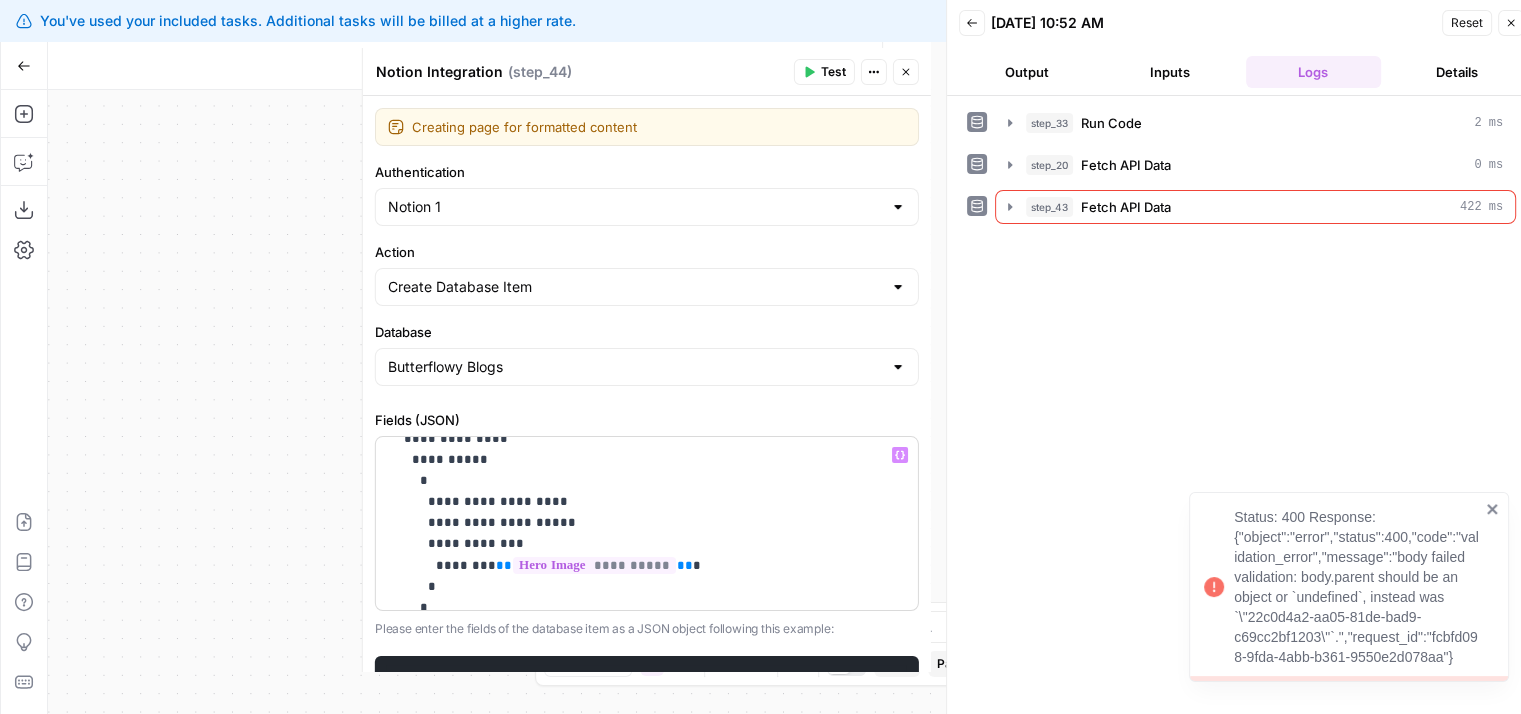 scroll, scrollTop: 604, scrollLeft: 0, axis: vertical 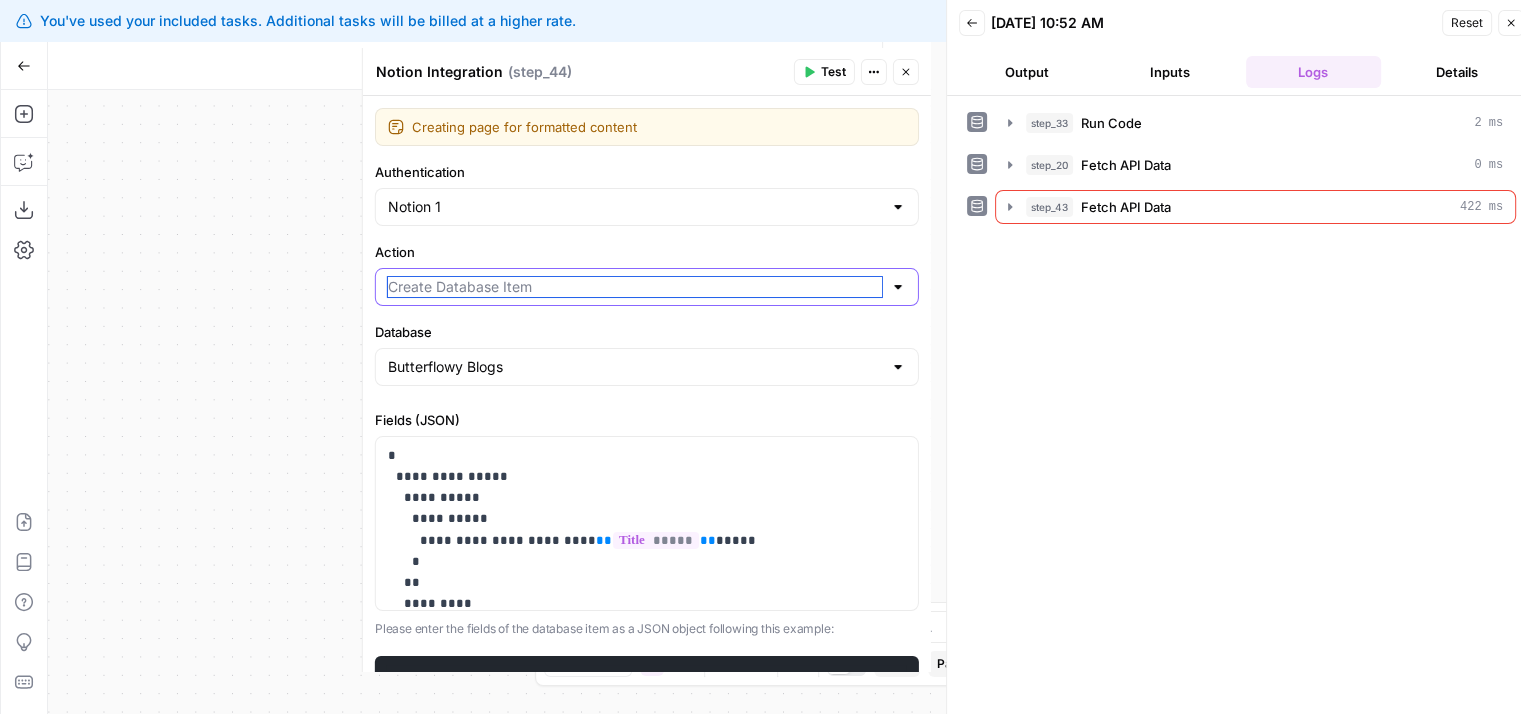 click on "Action" at bounding box center (635, 287) 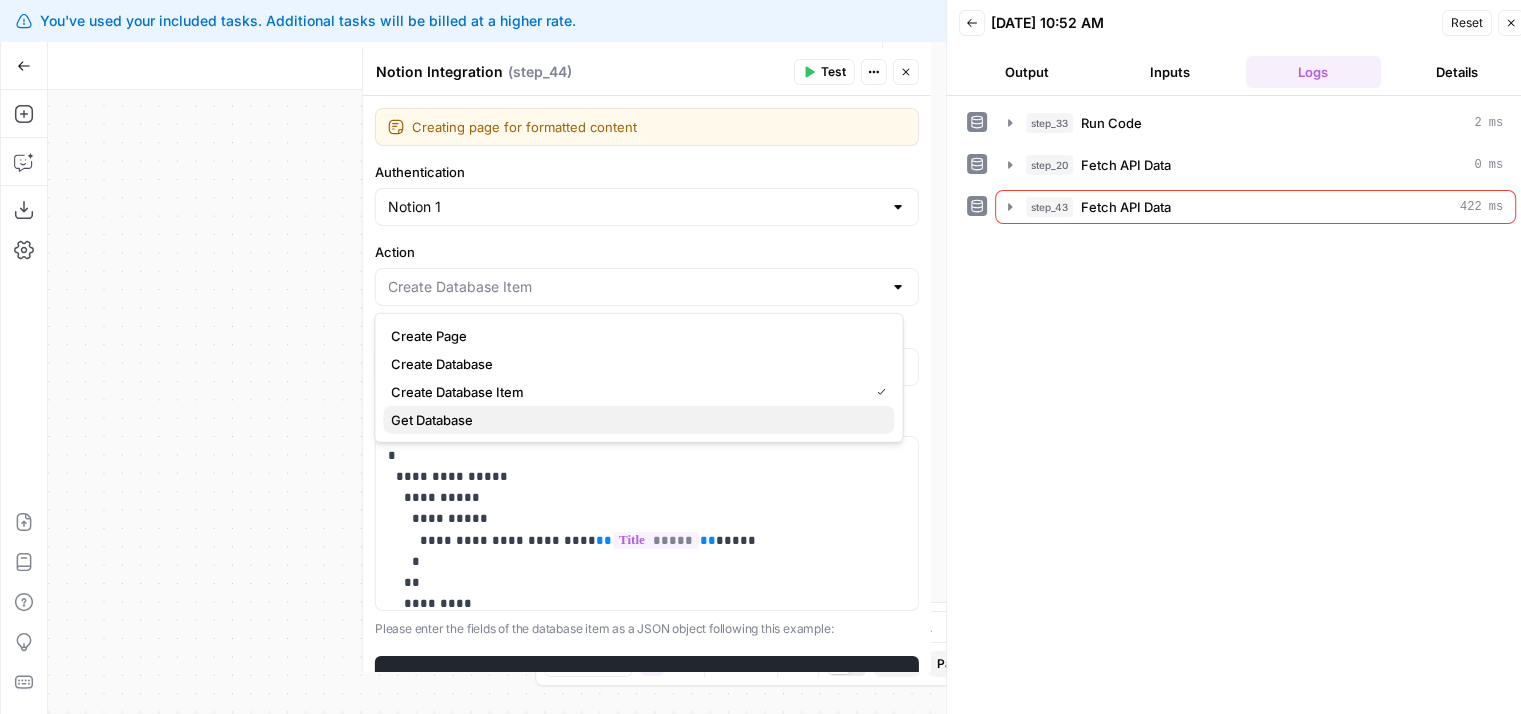 click on "Get Database" at bounding box center [638, 420] 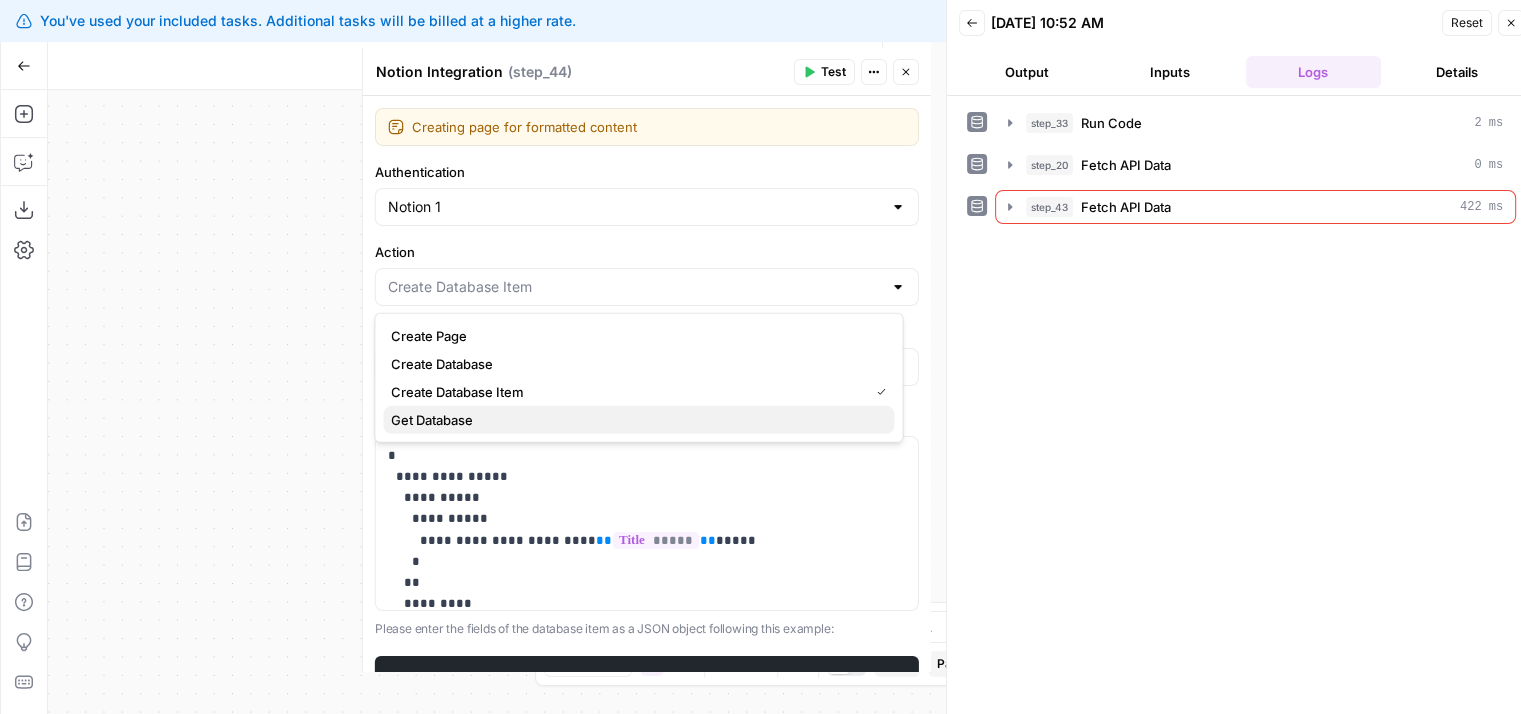 type on "Get Database" 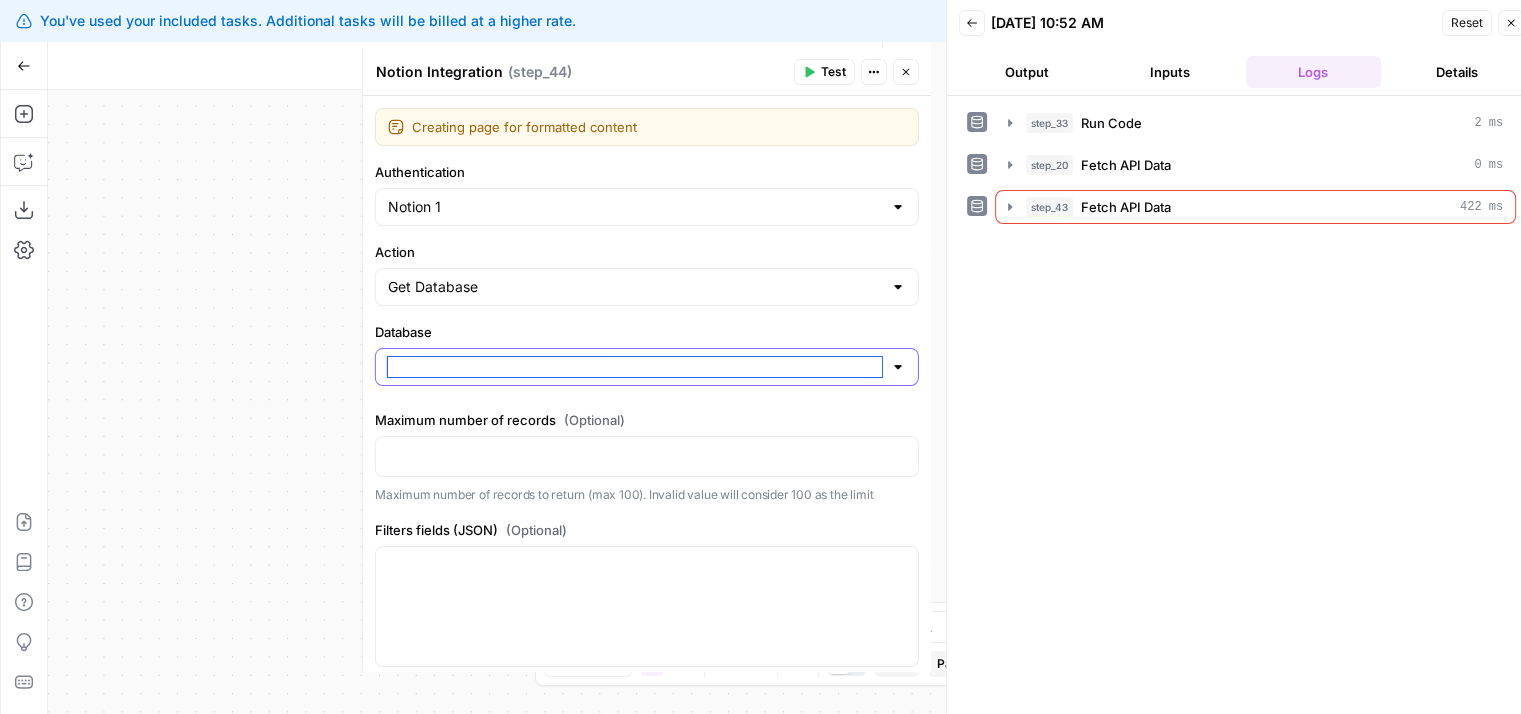 click on "Database" at bounding box center (635, 367) 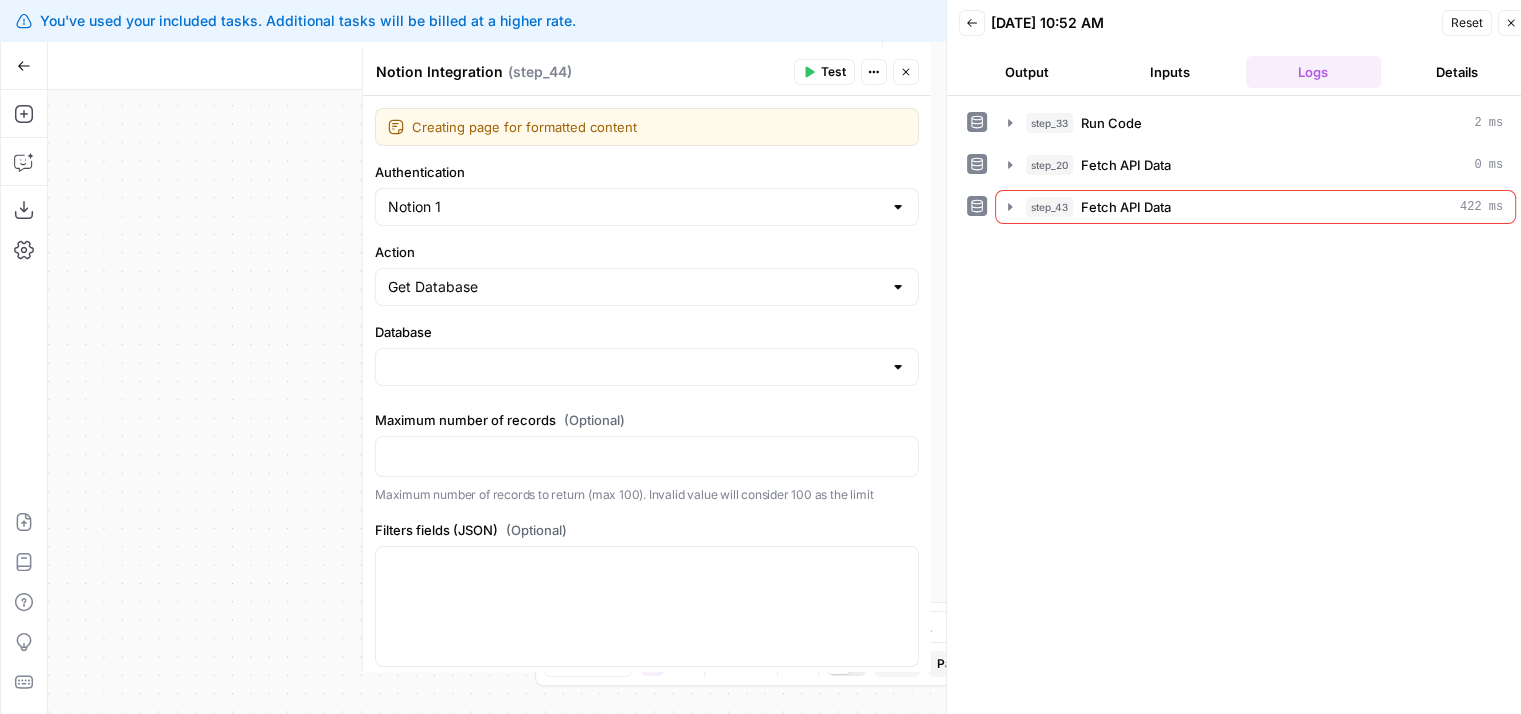 click on "(Optional)" at bounding box center [536, 530] 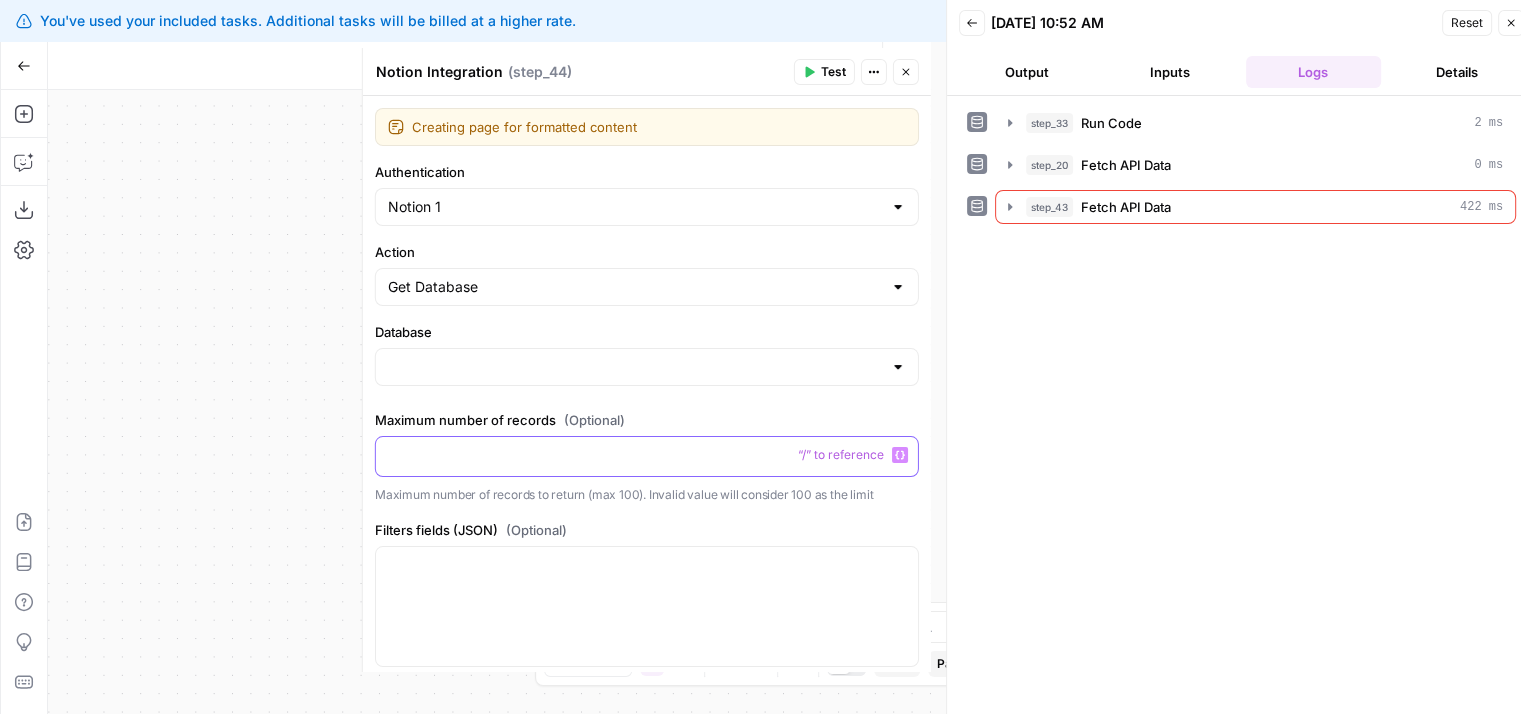 type on "Butterflowy Blogs" 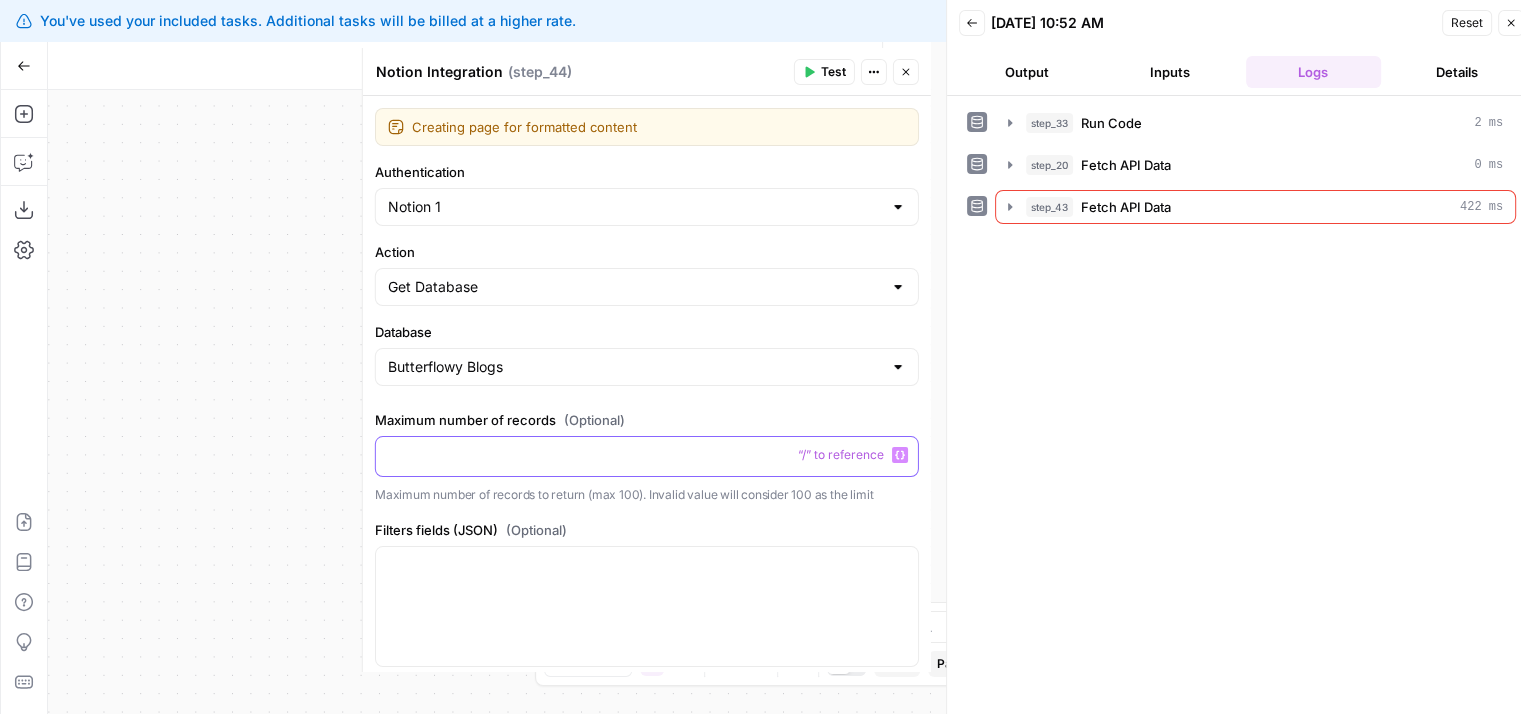 click at bounding box center [647, 455] 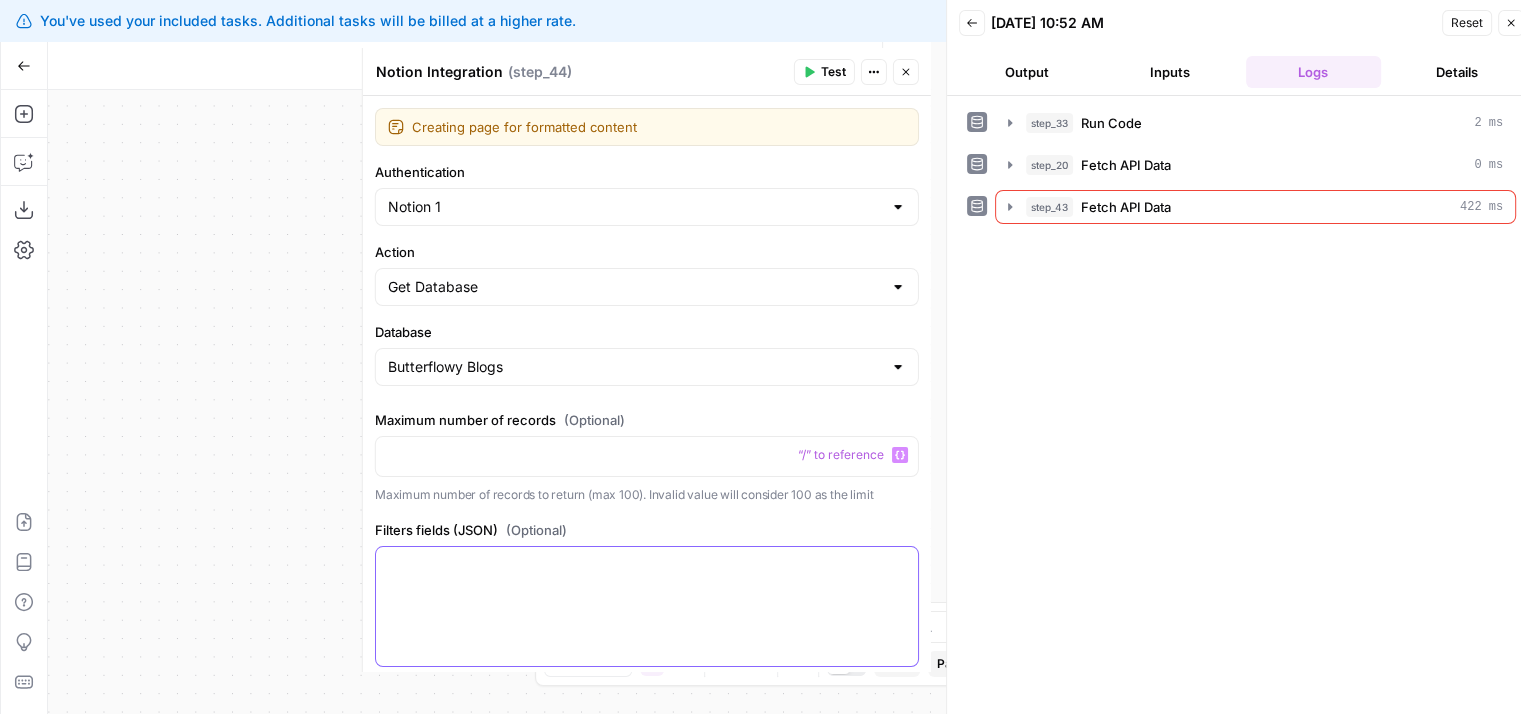 click at bounding box center (647, 565) 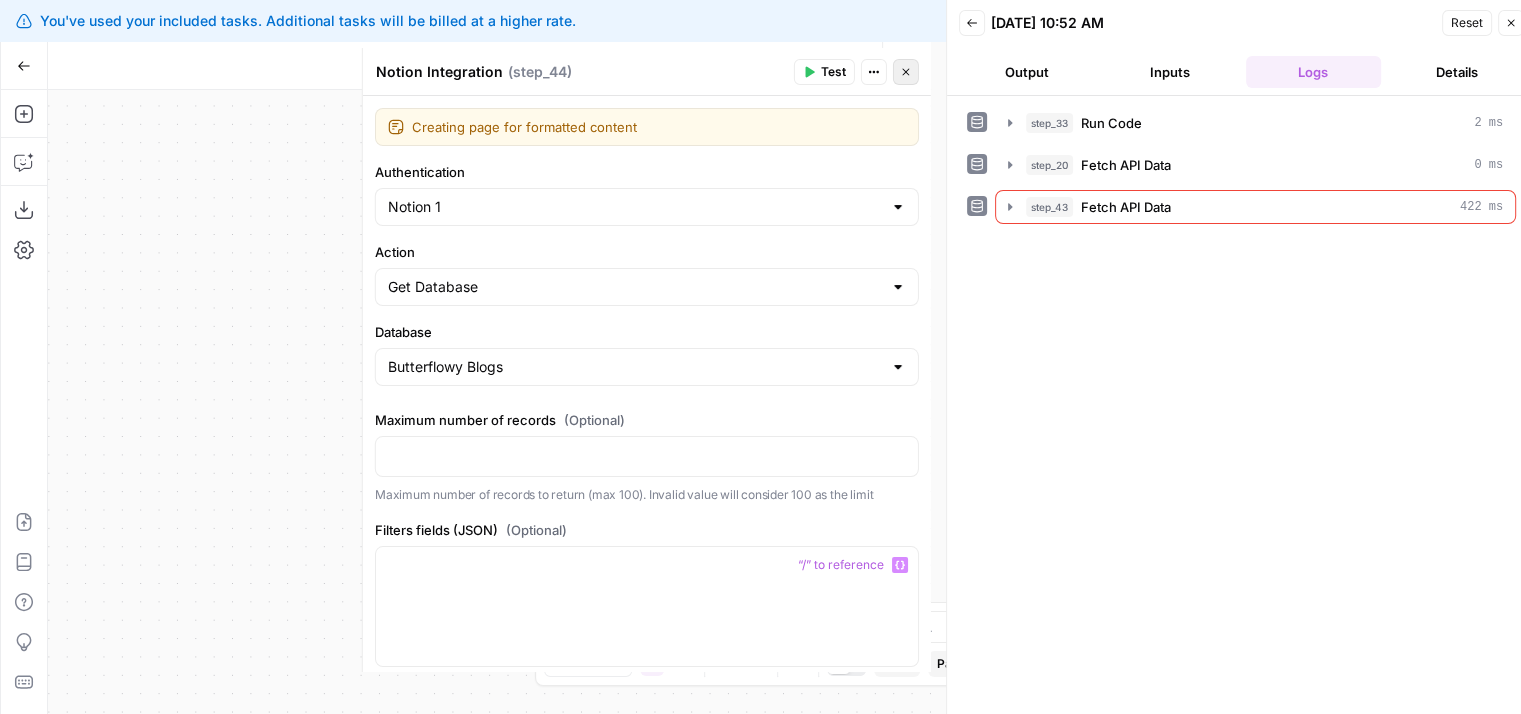 click 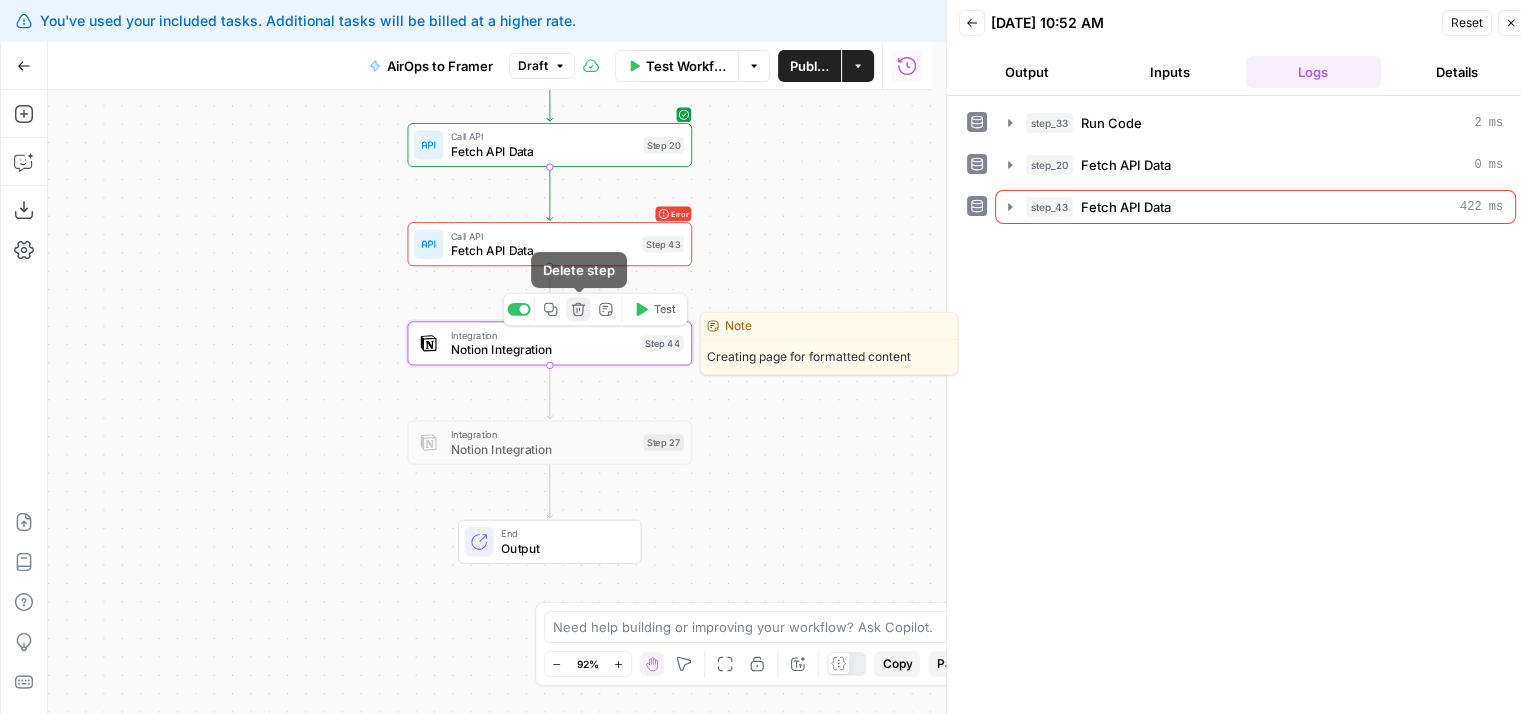 click on "Delete step" at bounding box center (578, 309) 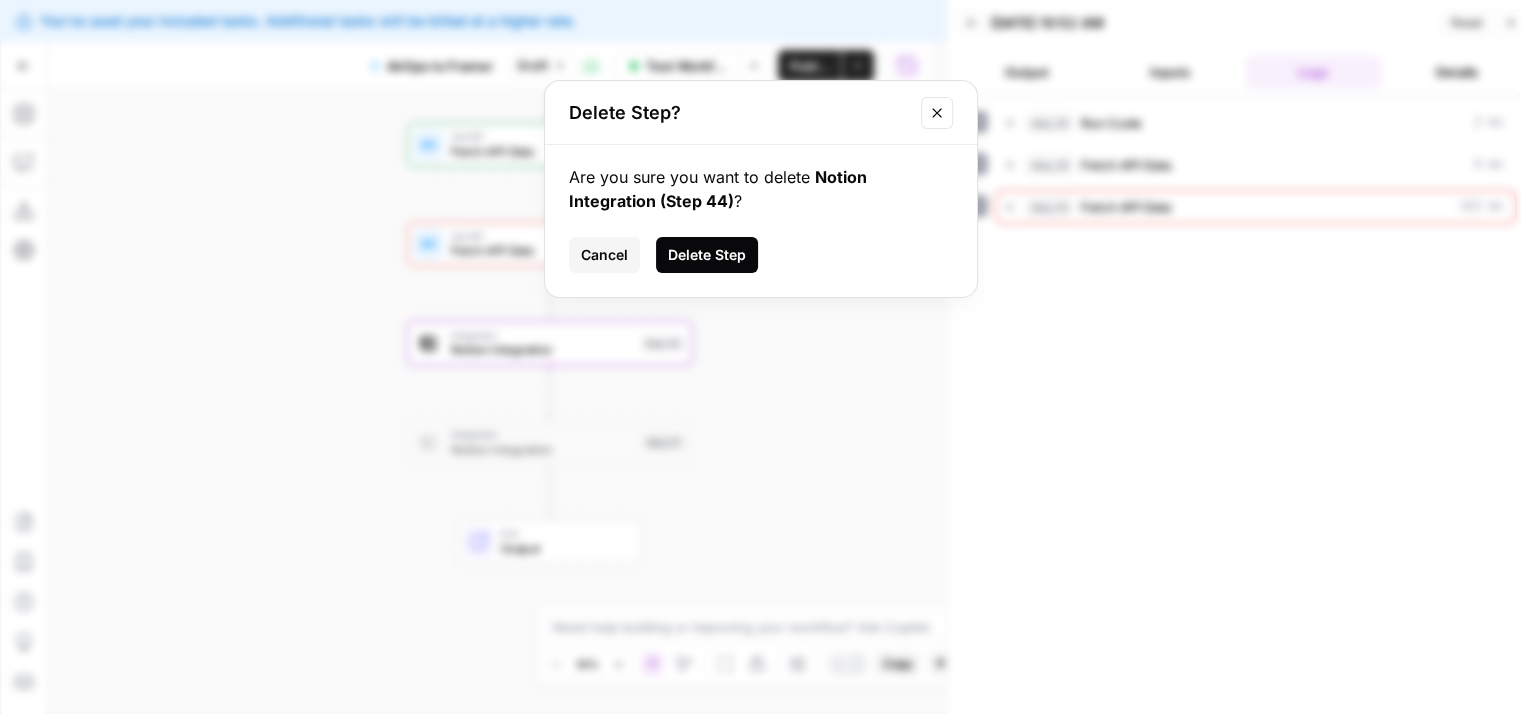 click on "Delete Step" at bounding box center (707, 255) 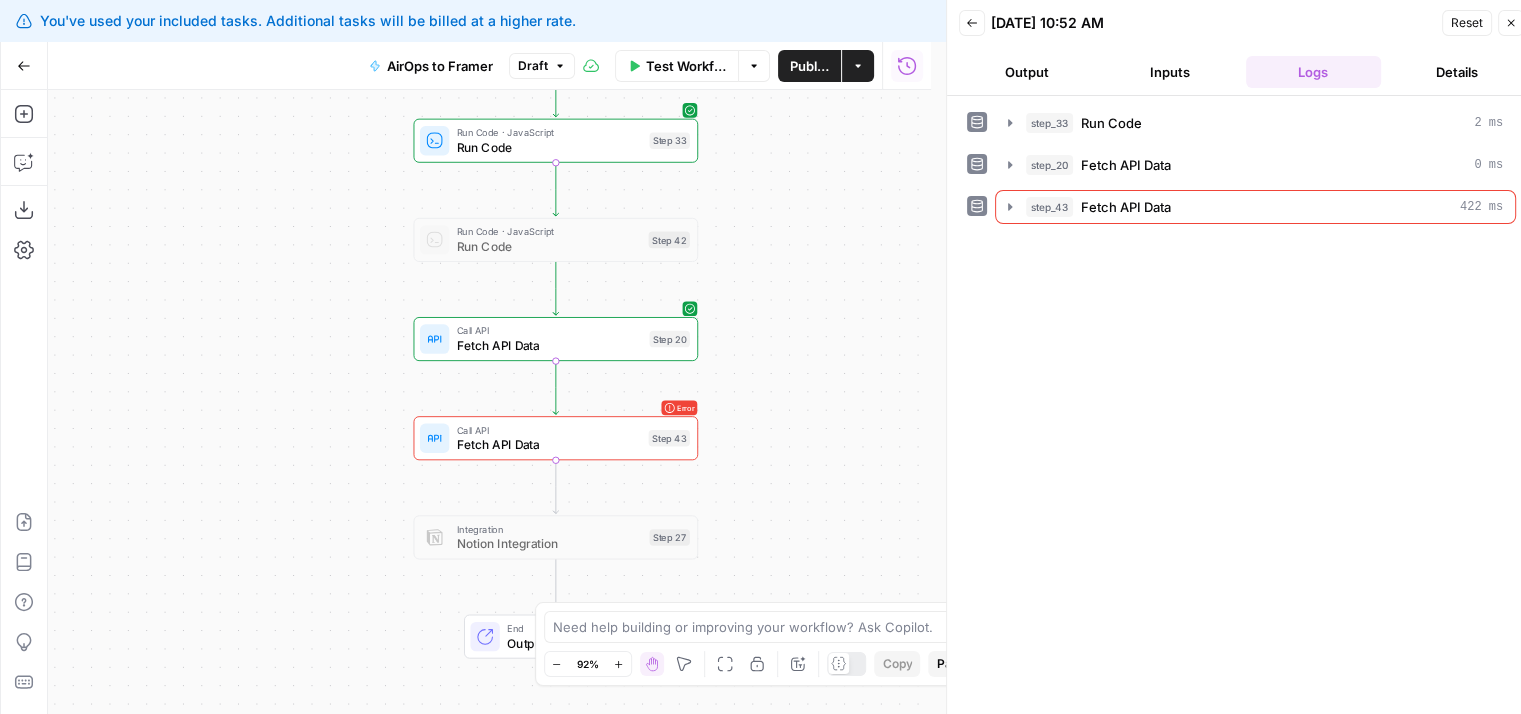 drag, startPoint x: 790, startPoint y: 269, endPoint x: 802, endPoint y: 489, distance: 220.32703 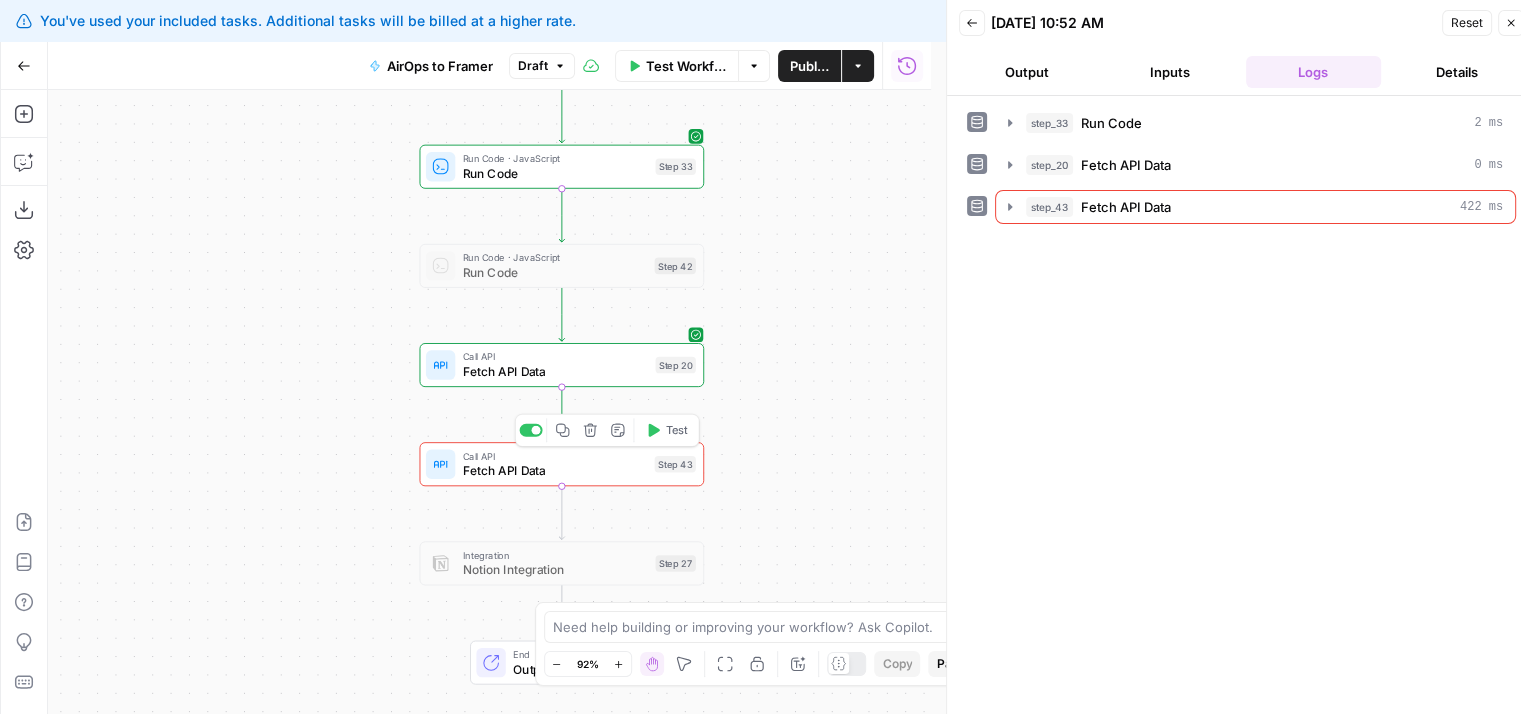 click on "Step 43" at bounding box center (675, 464) 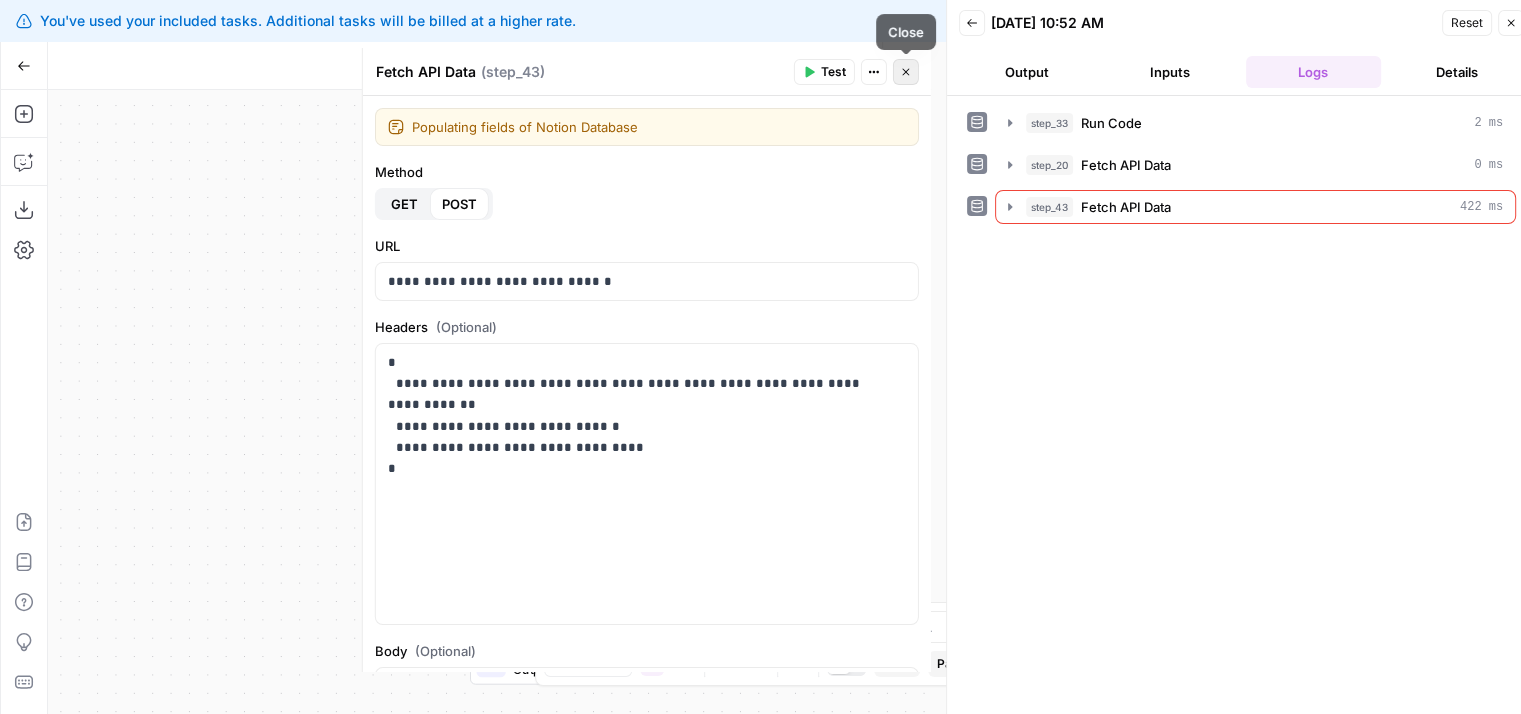 click 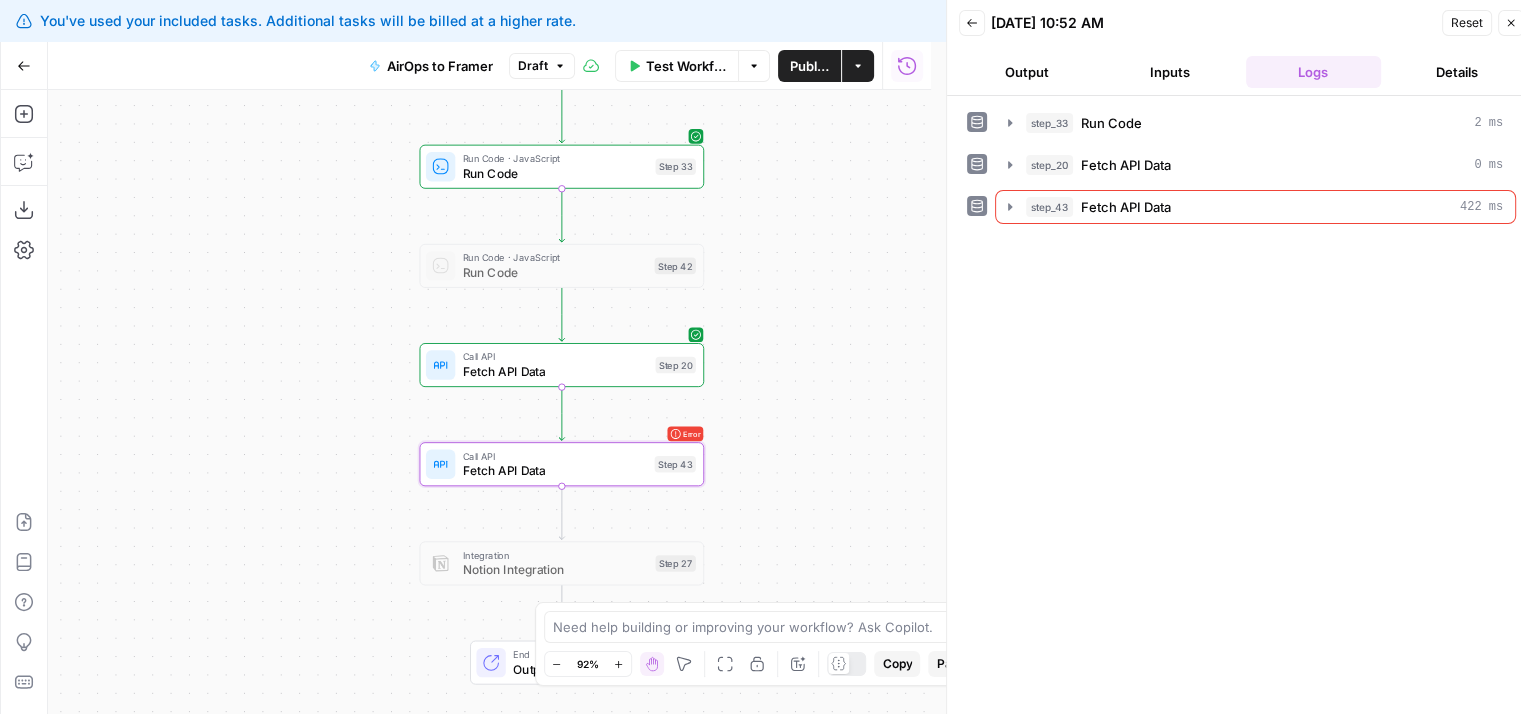 drag, startPoint x: 901, startPoint y: 246, endPoint x: 873, endPoint y: 221, distance: 37.536648 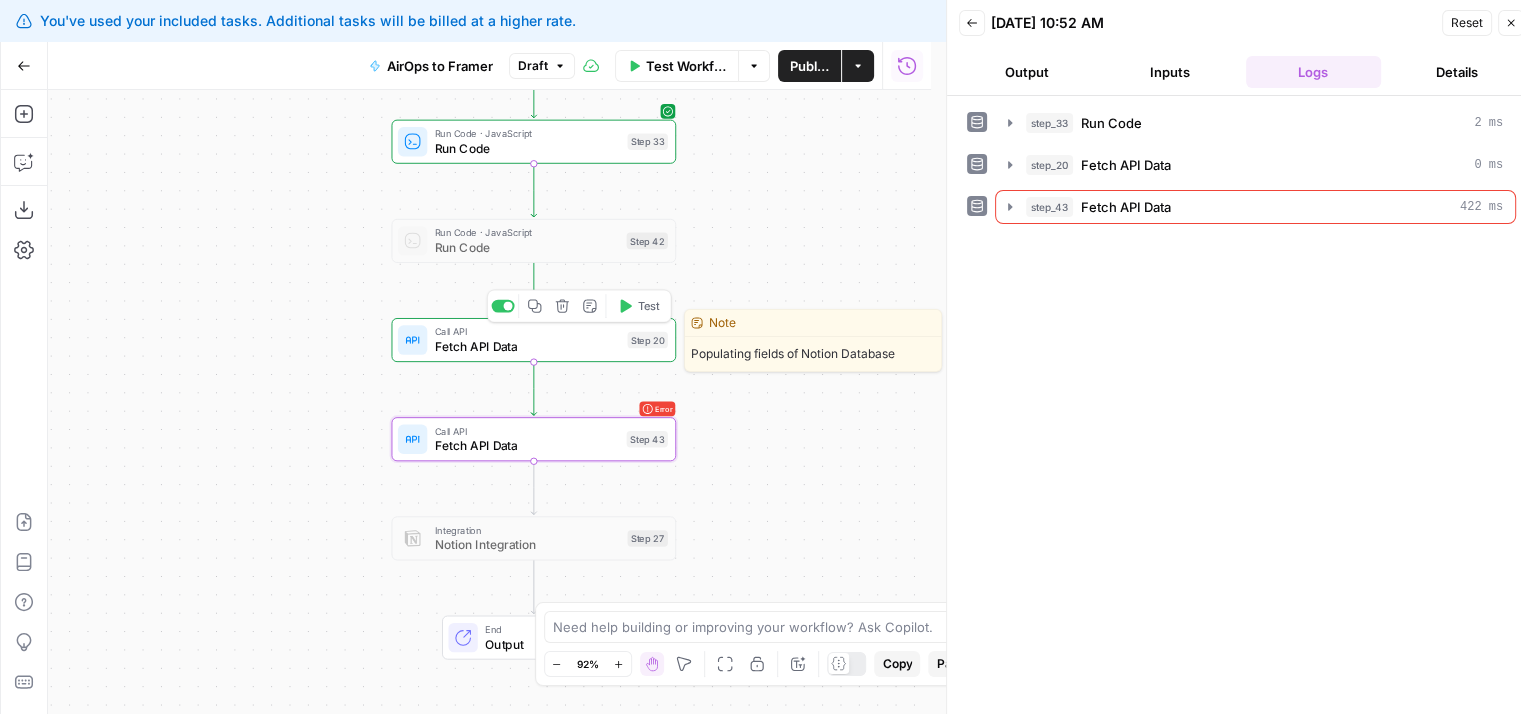 click on "Fetch API Data" at bounding box center [527, 346] 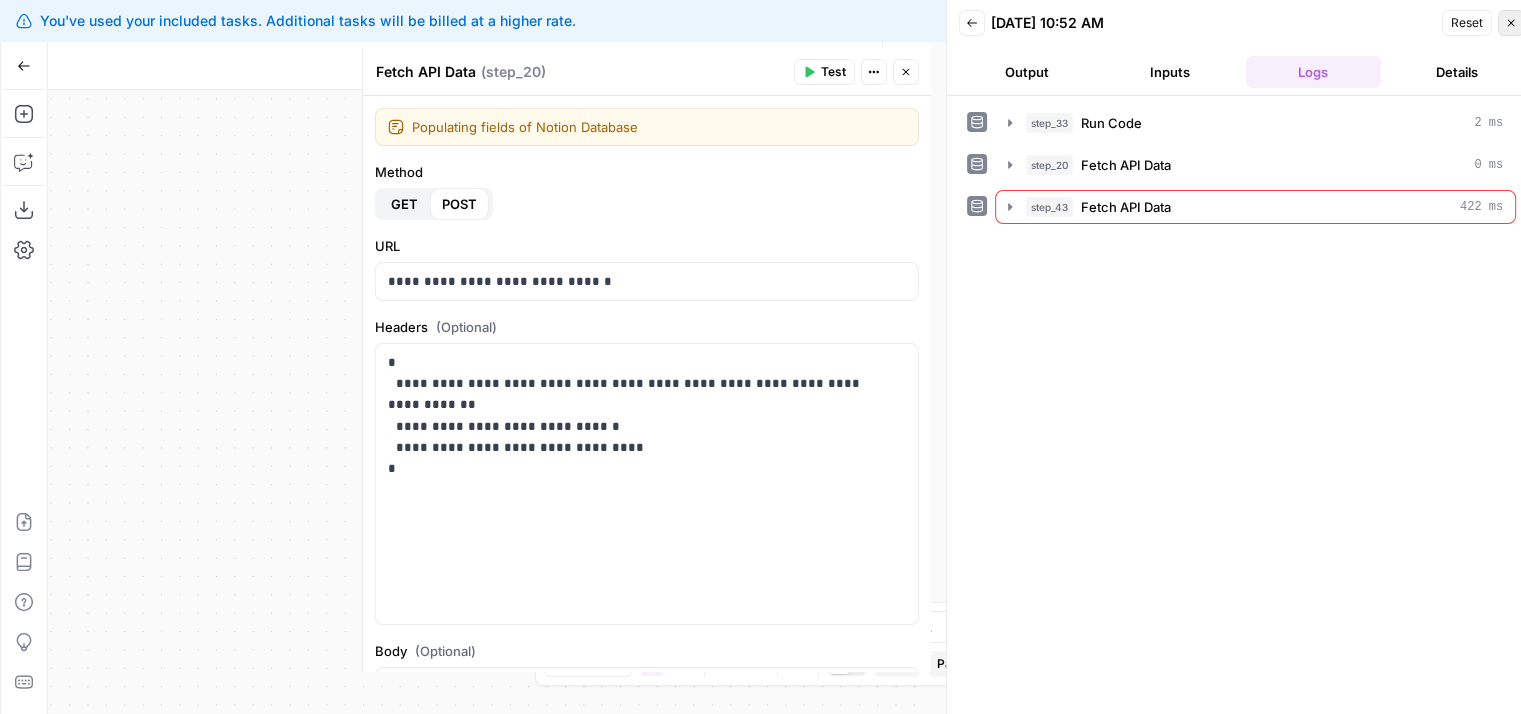 click on "Close" at bounding box center (1511, 23) 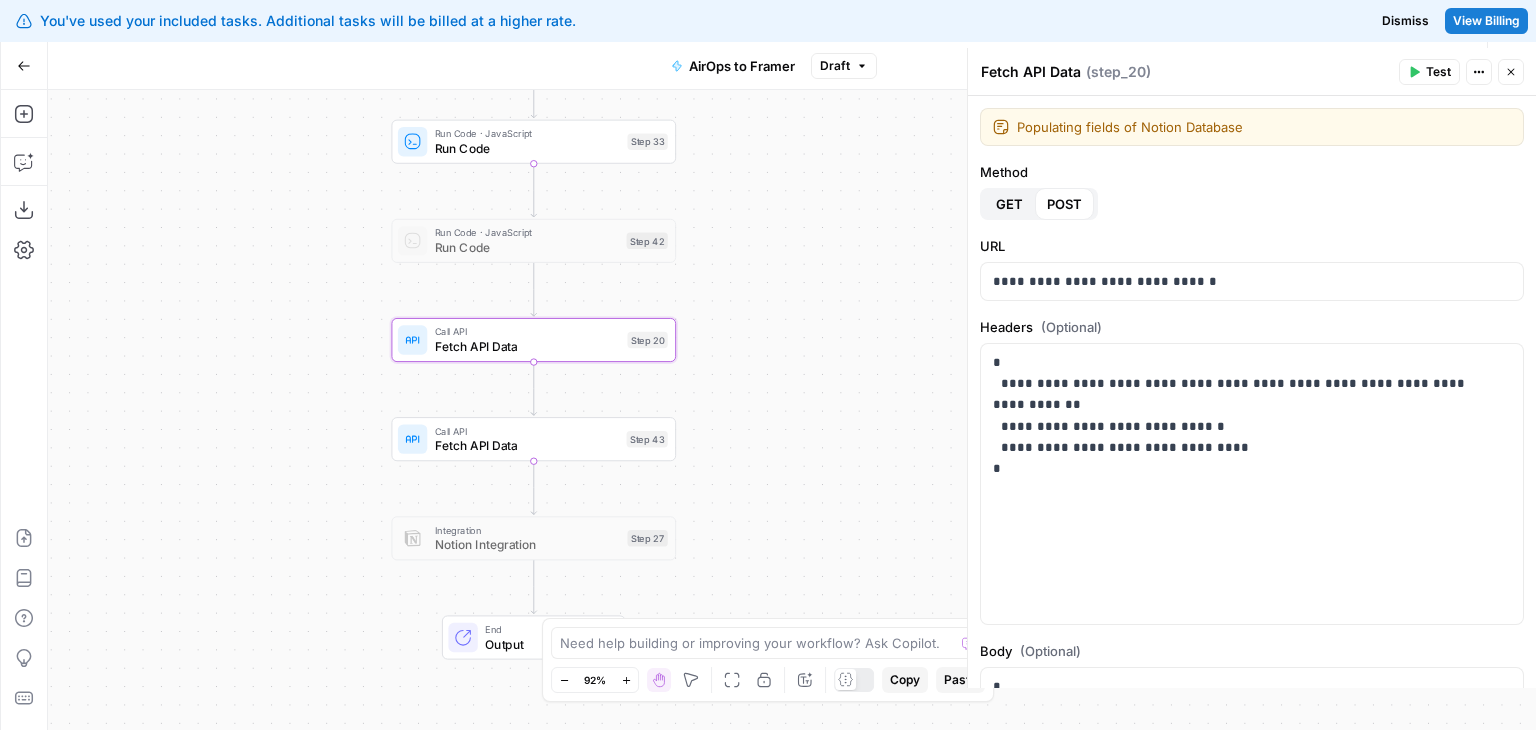 scroll, scrollTop: 353, scrollLeft: 0, axis: vertical 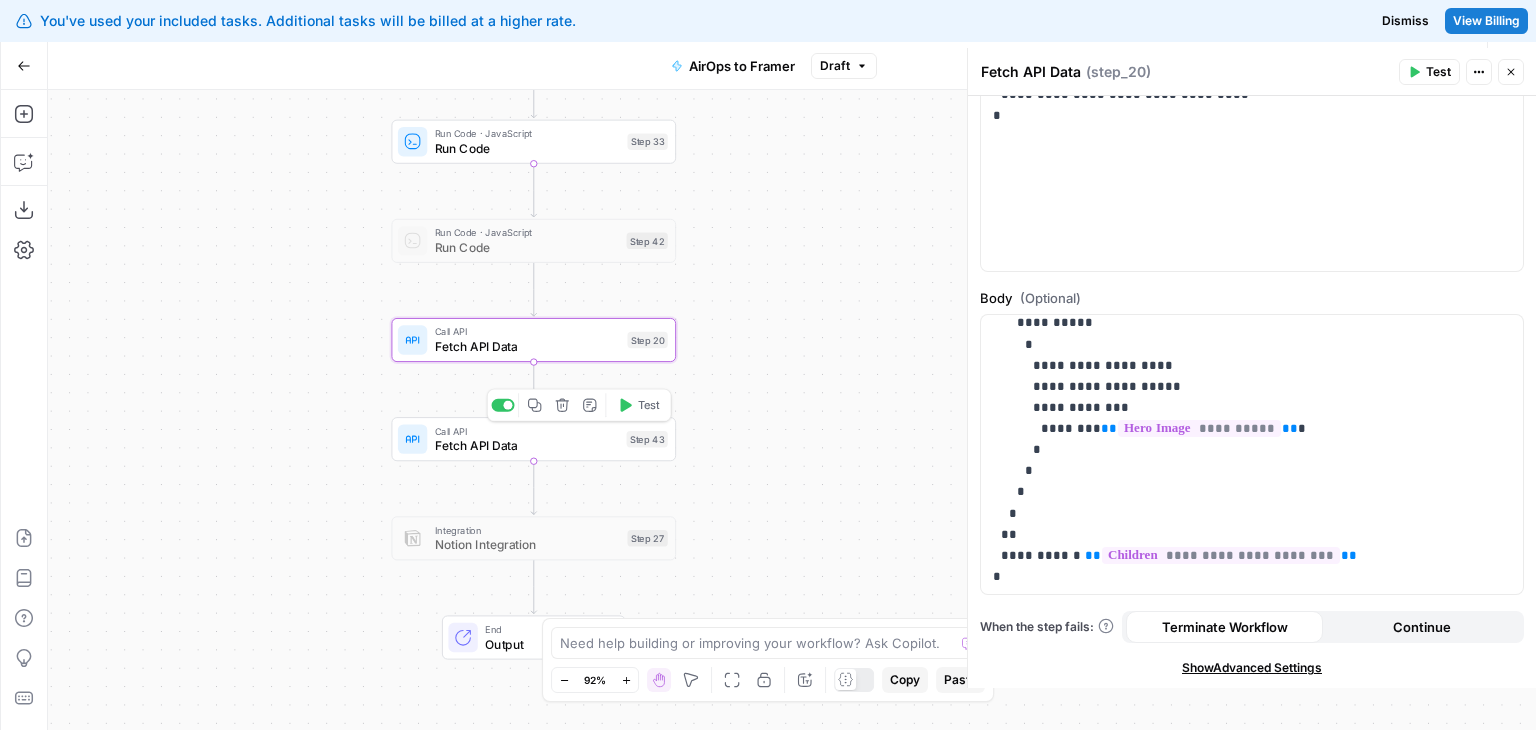 click on "Step 43" at bounding box center (647, 439) 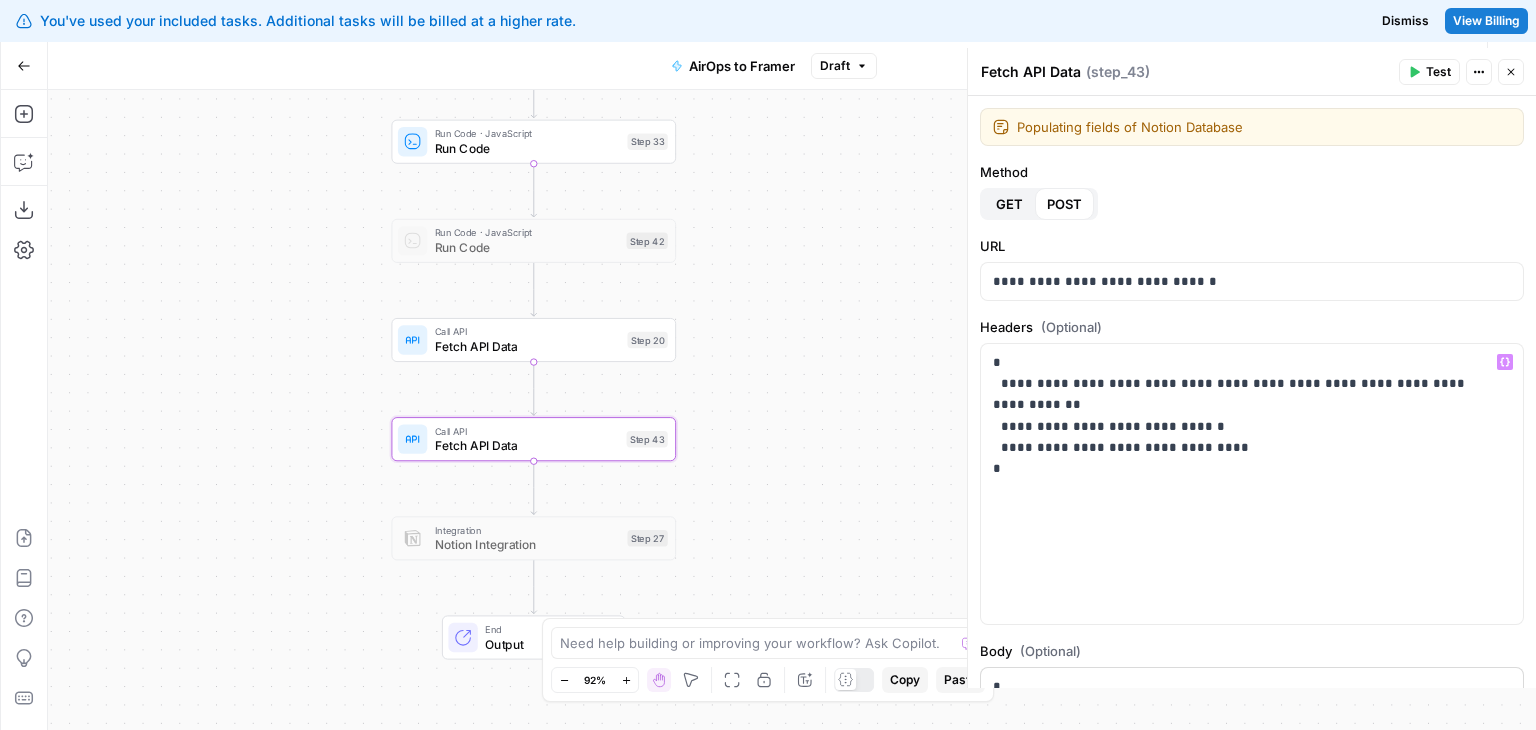 scroll, scrollTop: 353, scrollLeft: 0, axis: vertical 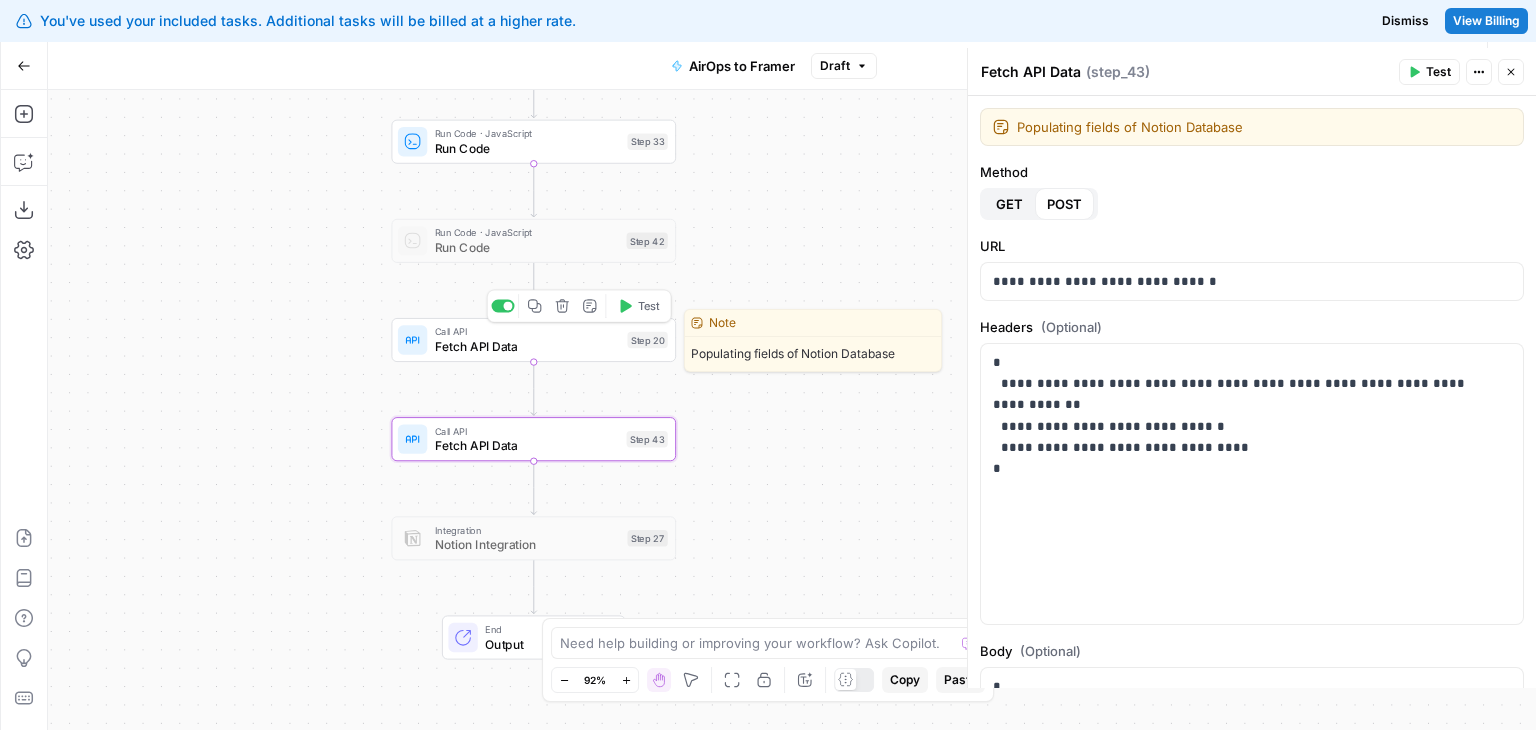 click on "Fetch API Data" at bounding box center (527, 346) 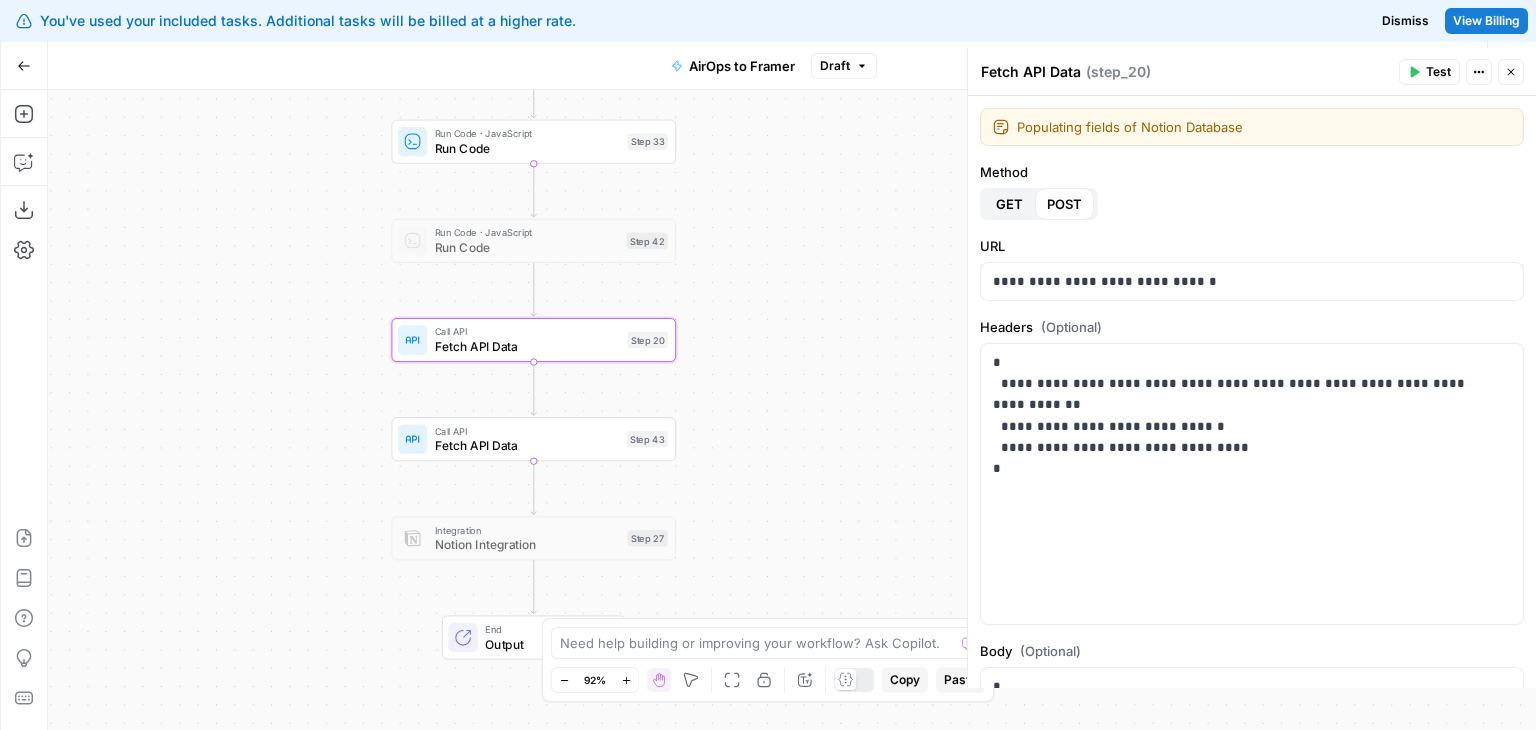 scroll, scrollTop: 353, scrollLeft: 0, axis: vertical 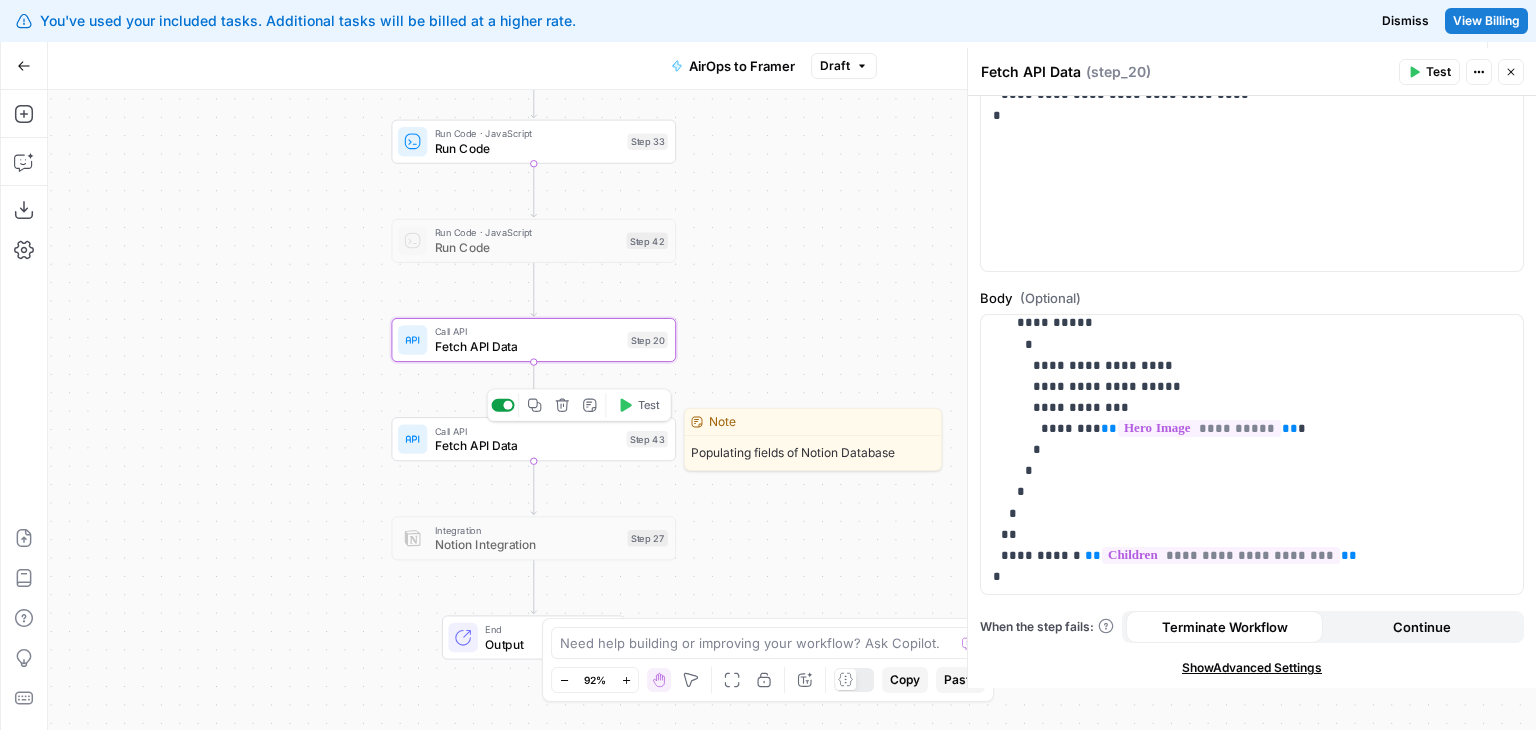 click at bounding box center (502, 405) 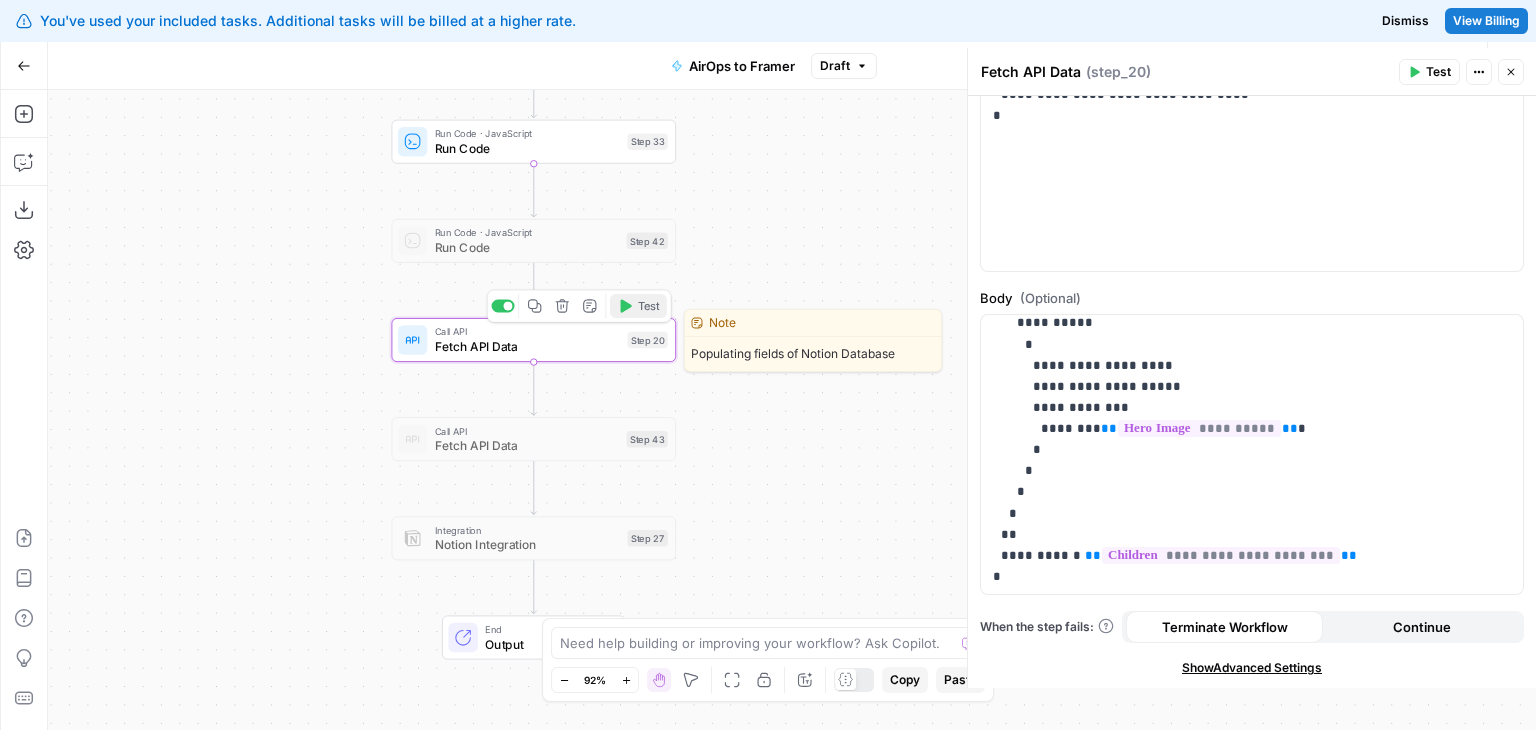 click on "Test" at bounding box center [638, 306] 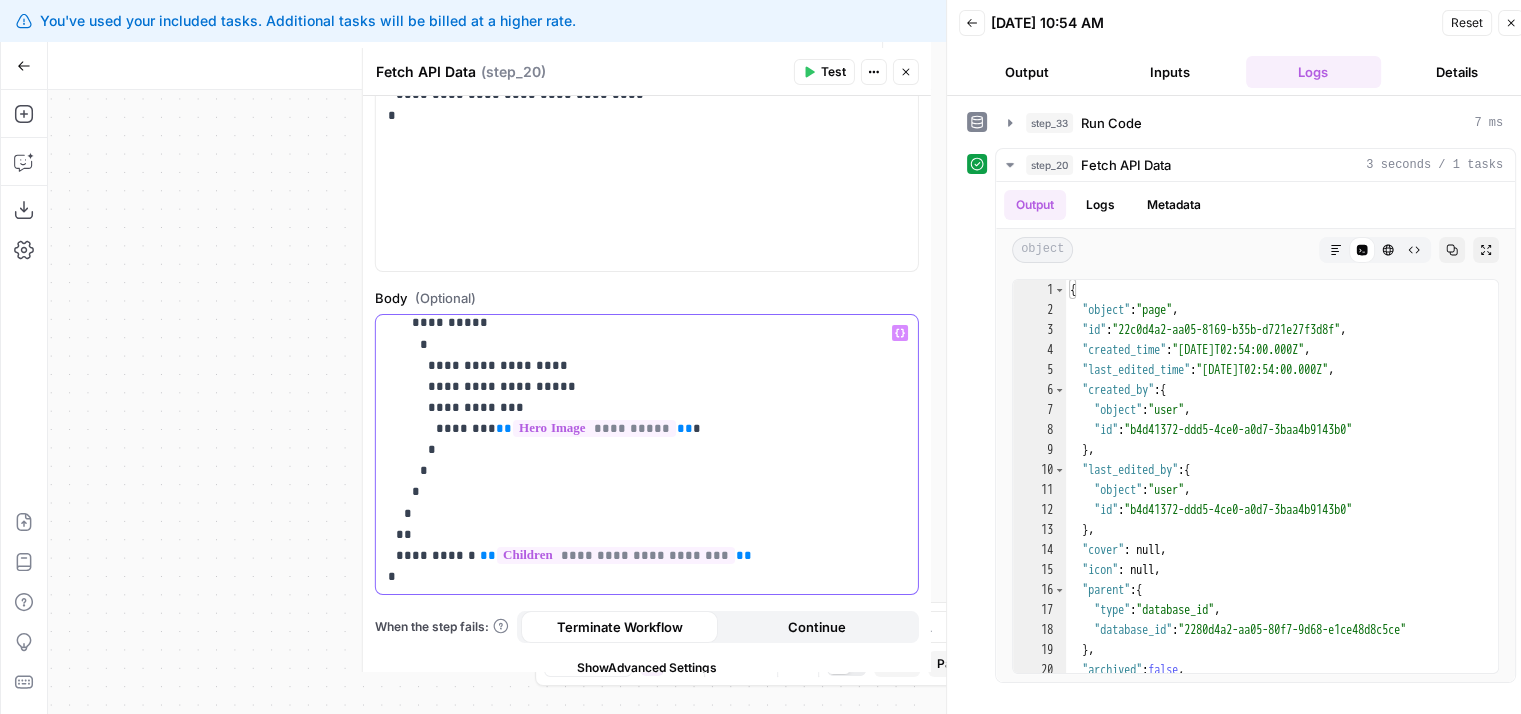 click on "**********" at bounding box center (632, -36) 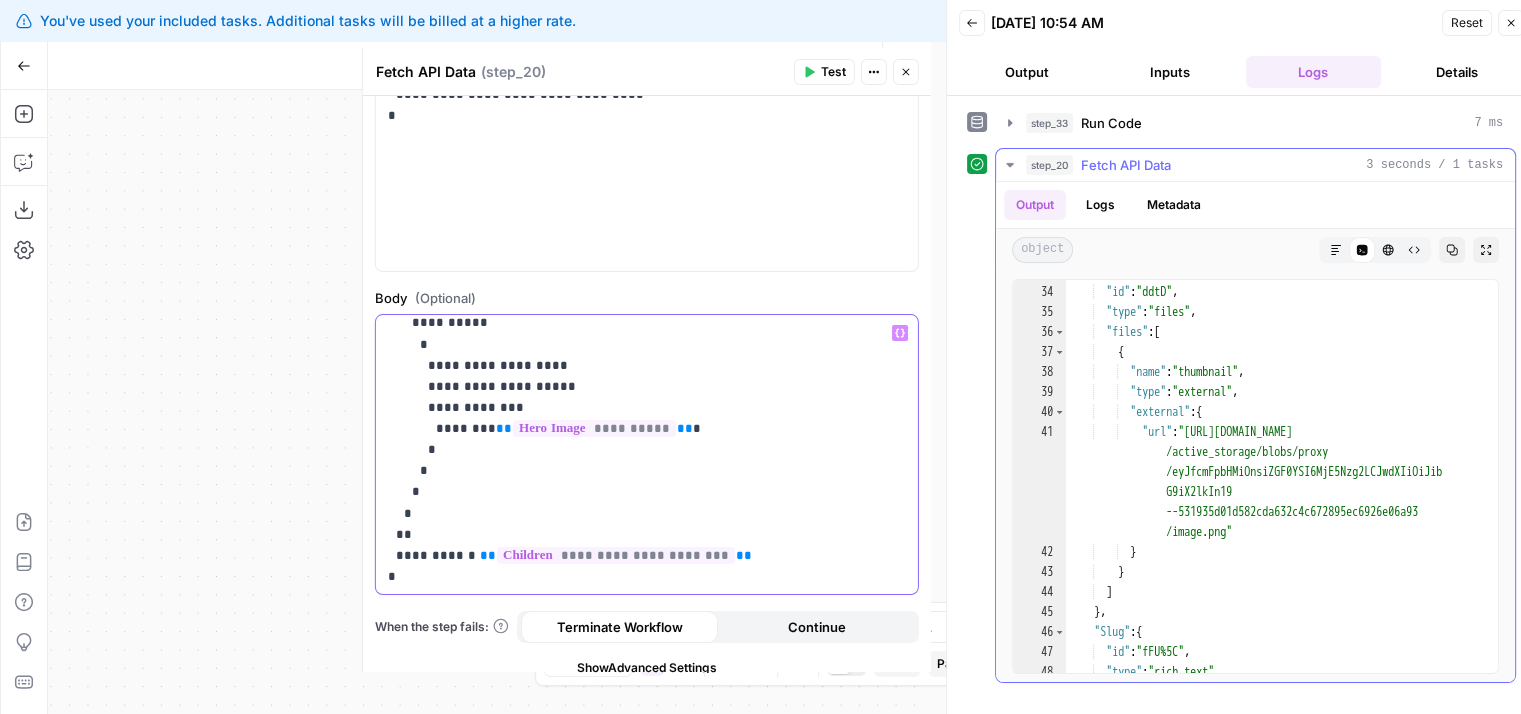 scroll, scrollTop: 657, scrollLeft: 0, axis: vertical 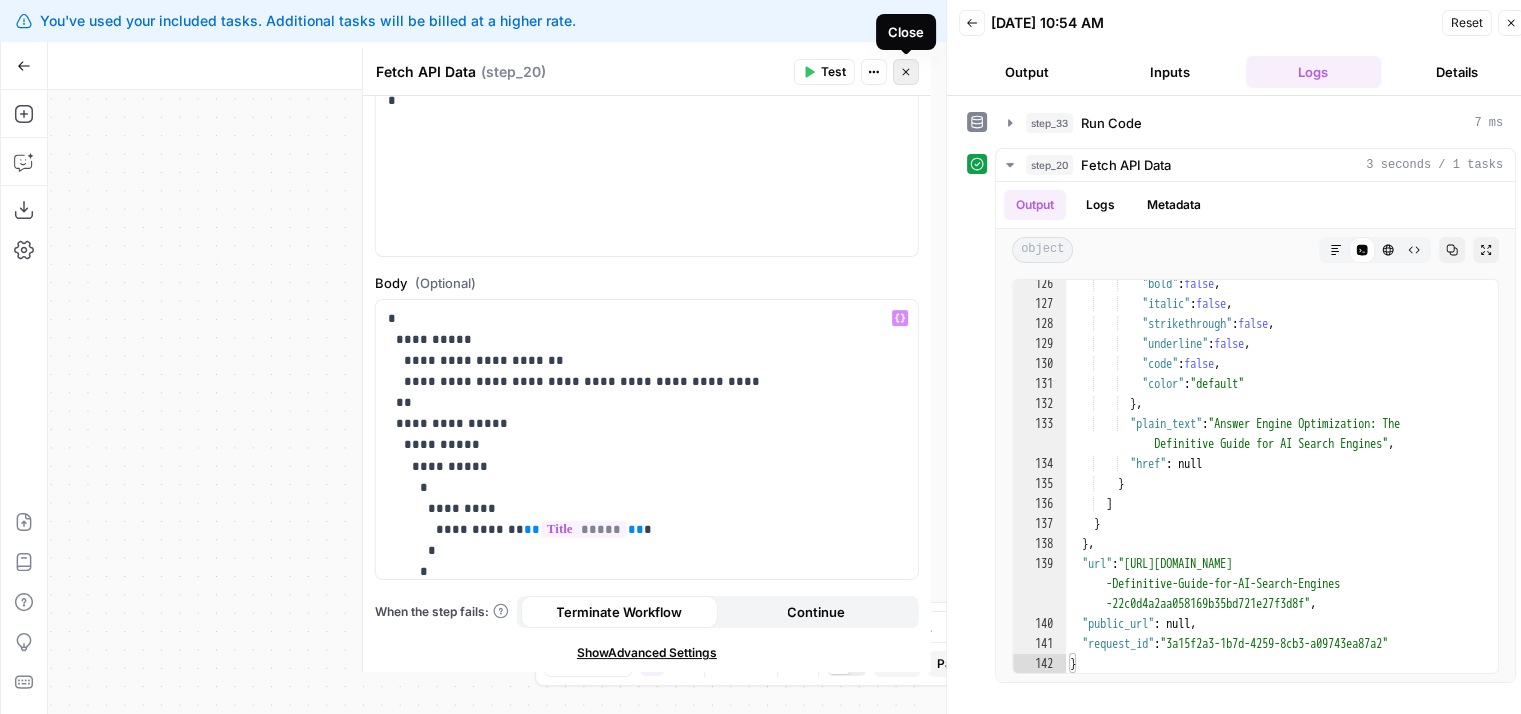 click on "Close" at bounding box center (906, 72) 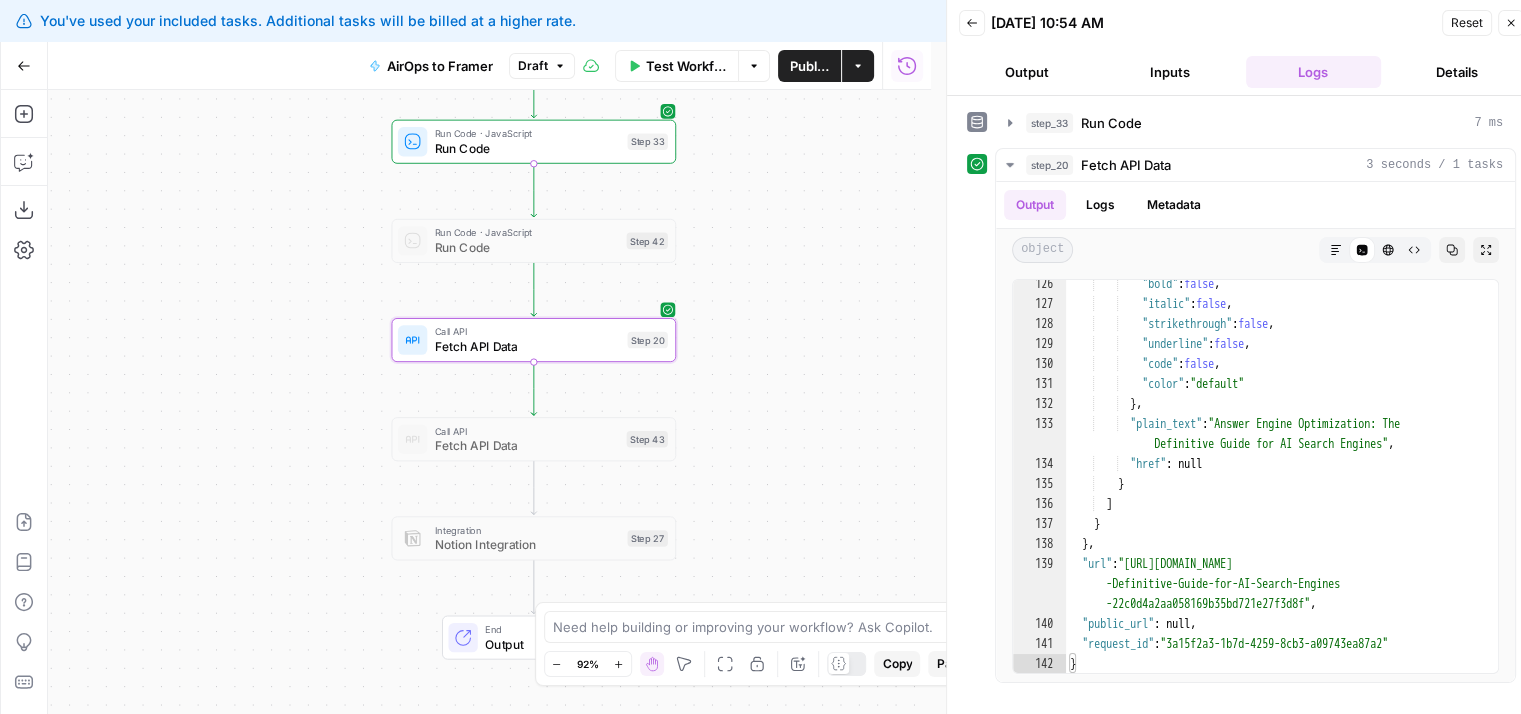 click on "Workflow Set Inputs Inputs LLM · GPT-4o Generate Blog Content Step 2 Generate Image with AI Generate Blog Thumbnail Step 11 Run Code · JavaScript Run Code Step 41 Run Code · JavaScript Run Code Step 33 Run Code · JavaScript Run Code Step 42 Call API Fetch API Data Step 20 Call API Fetch API Data Step 43 Integration Notion Integration Step 27 End Output" at bounding box center (489, 402) 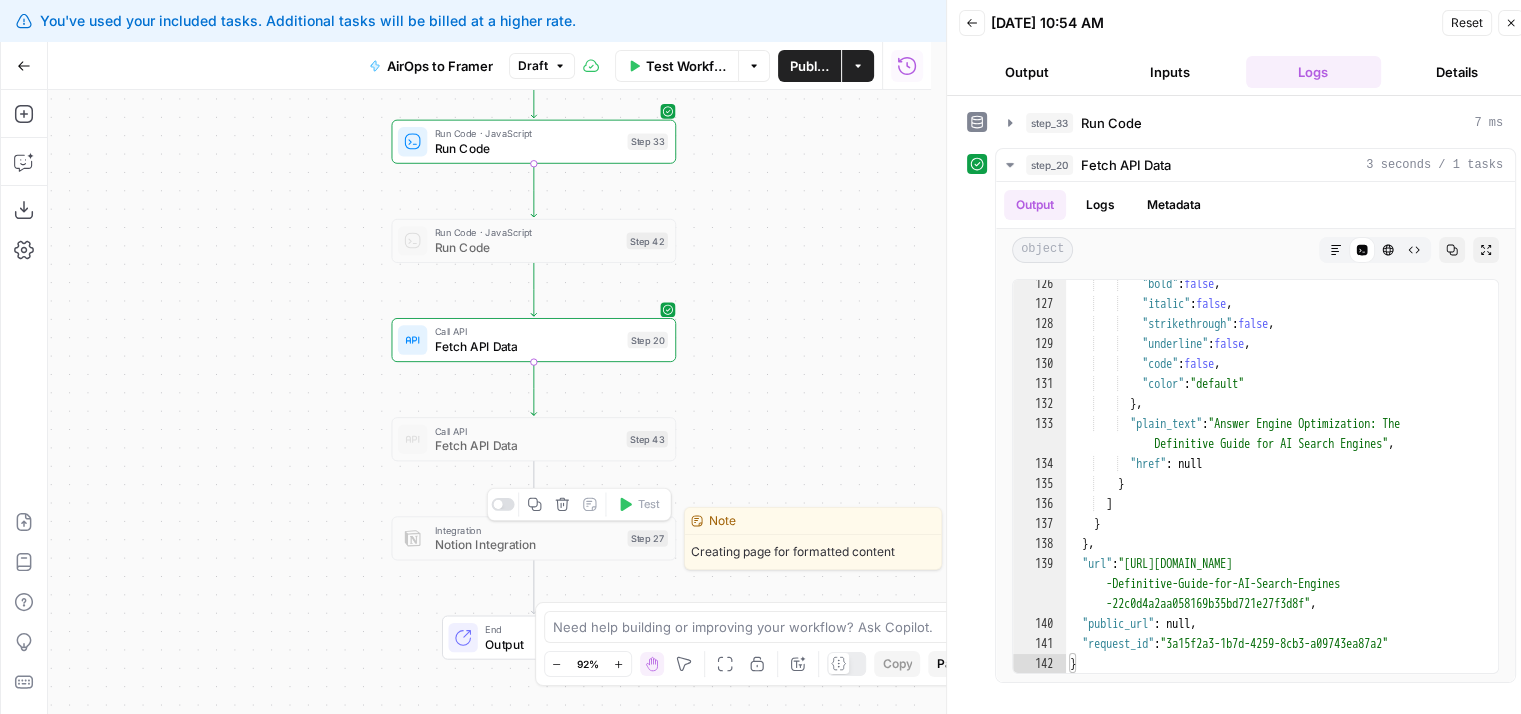 click at bounding box center (502, 504) 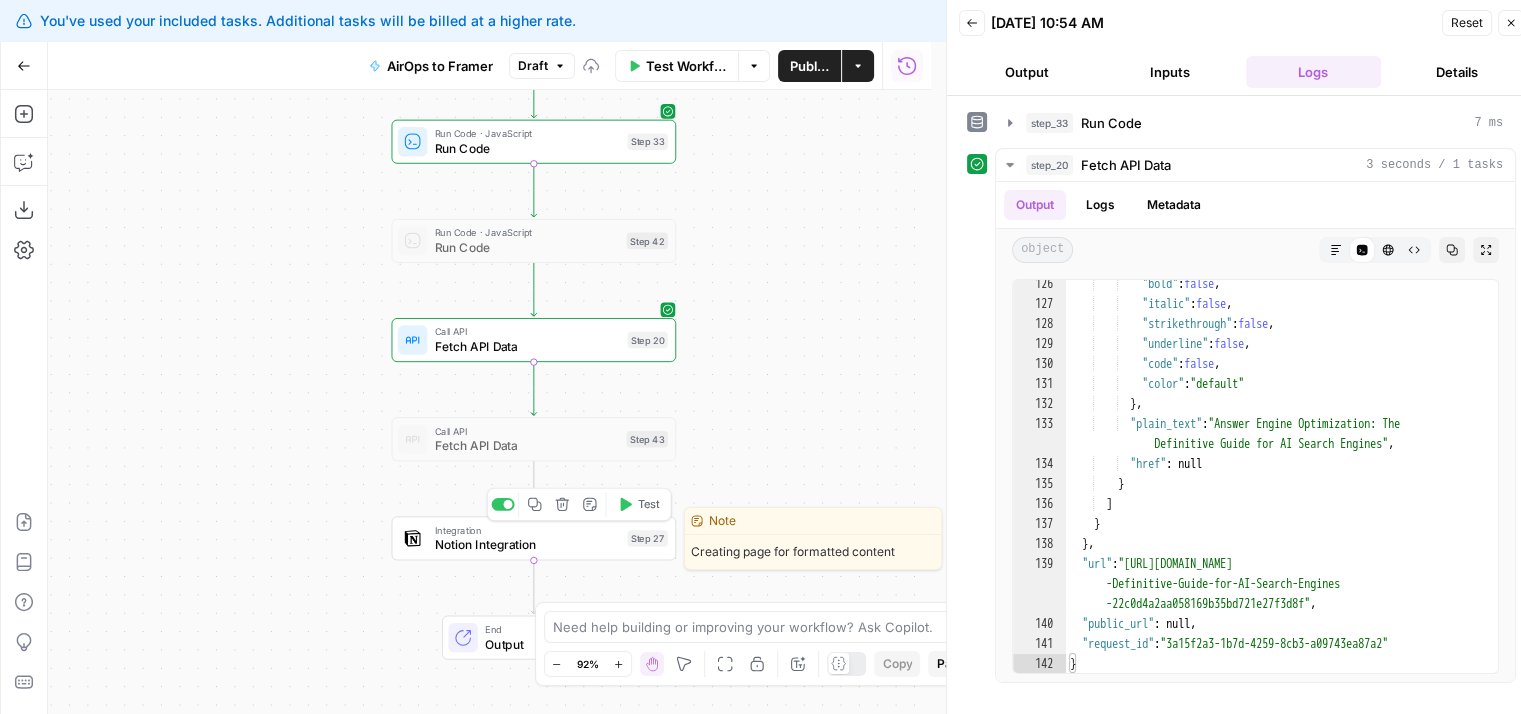 click on "Integration" at bounding box center (527, 530) 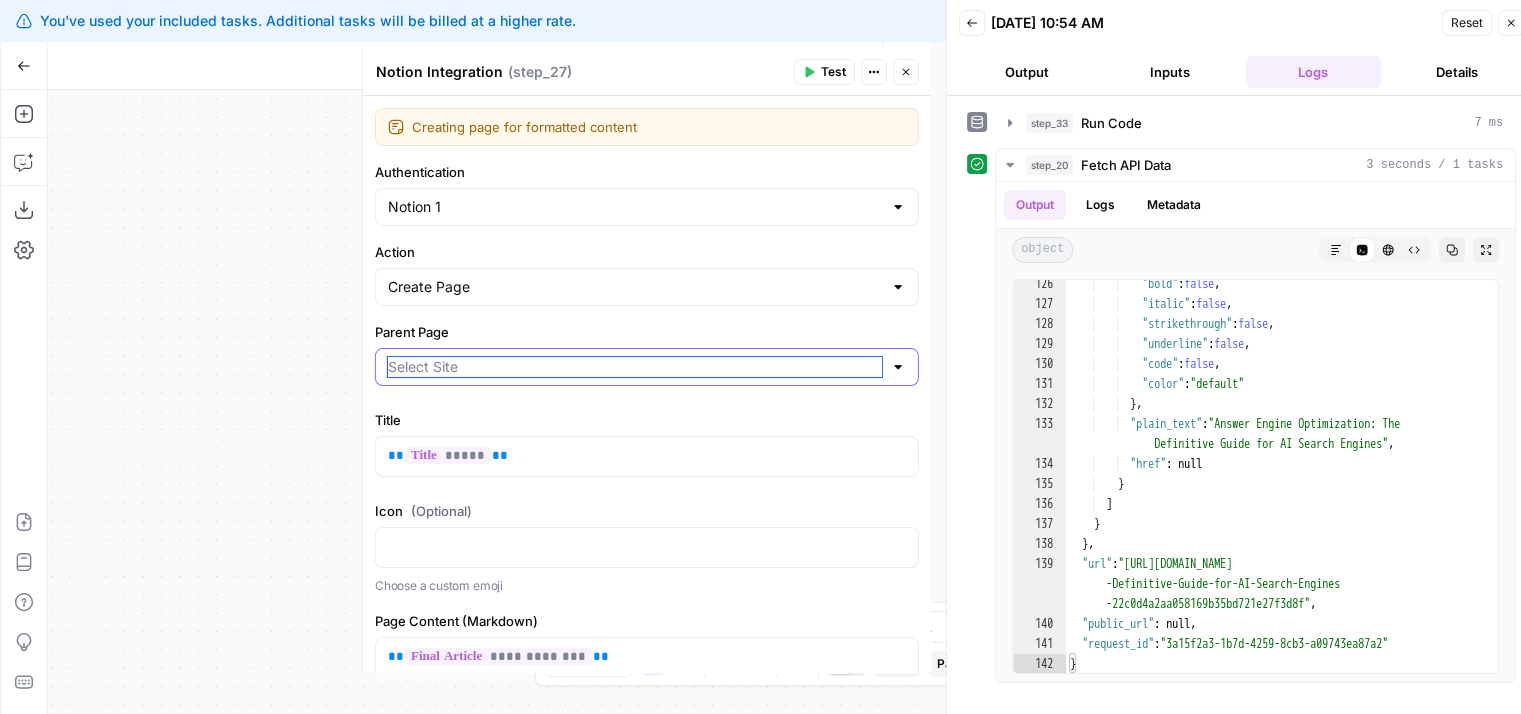 click on "Parent Page" at bounding box center (635, 367) 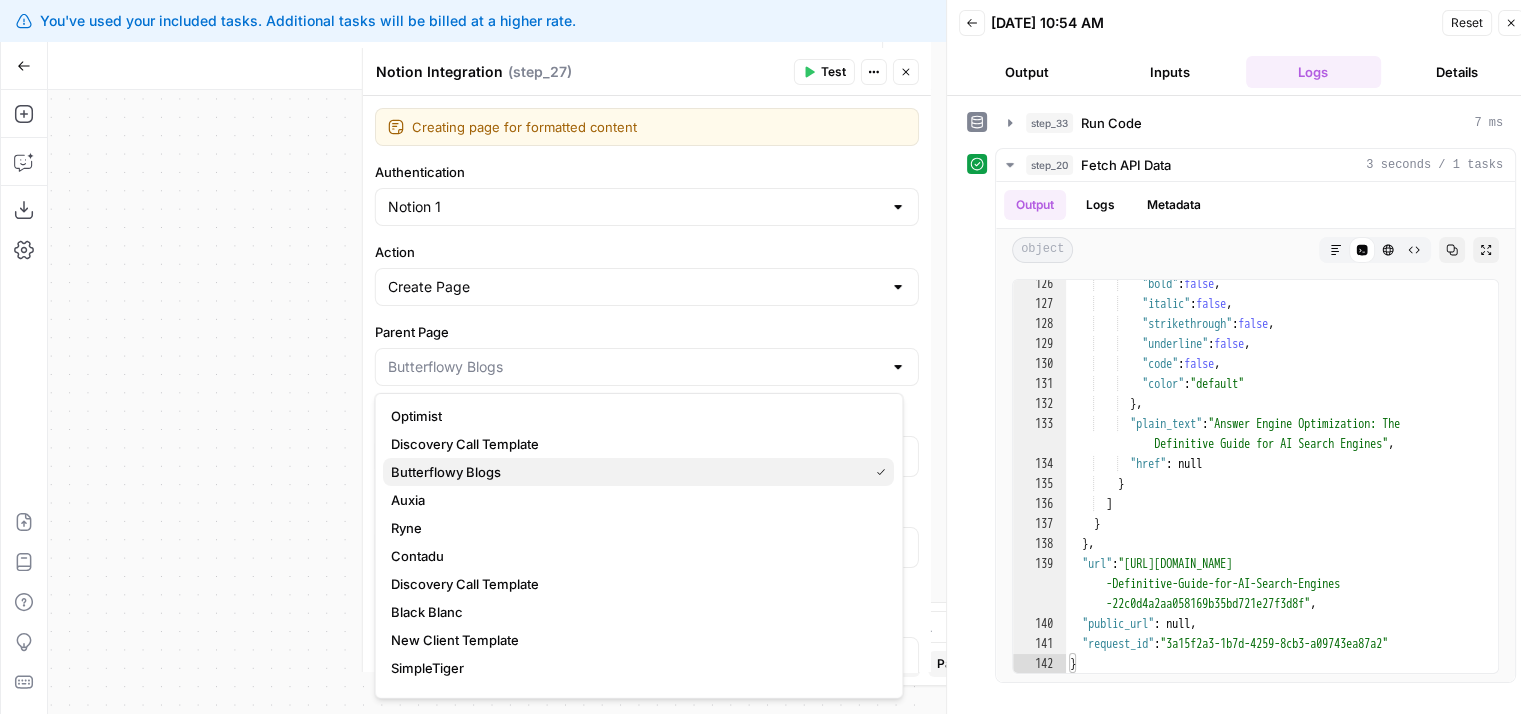 click on "Butterflowy Blogs" at bounding box center [638, 472] 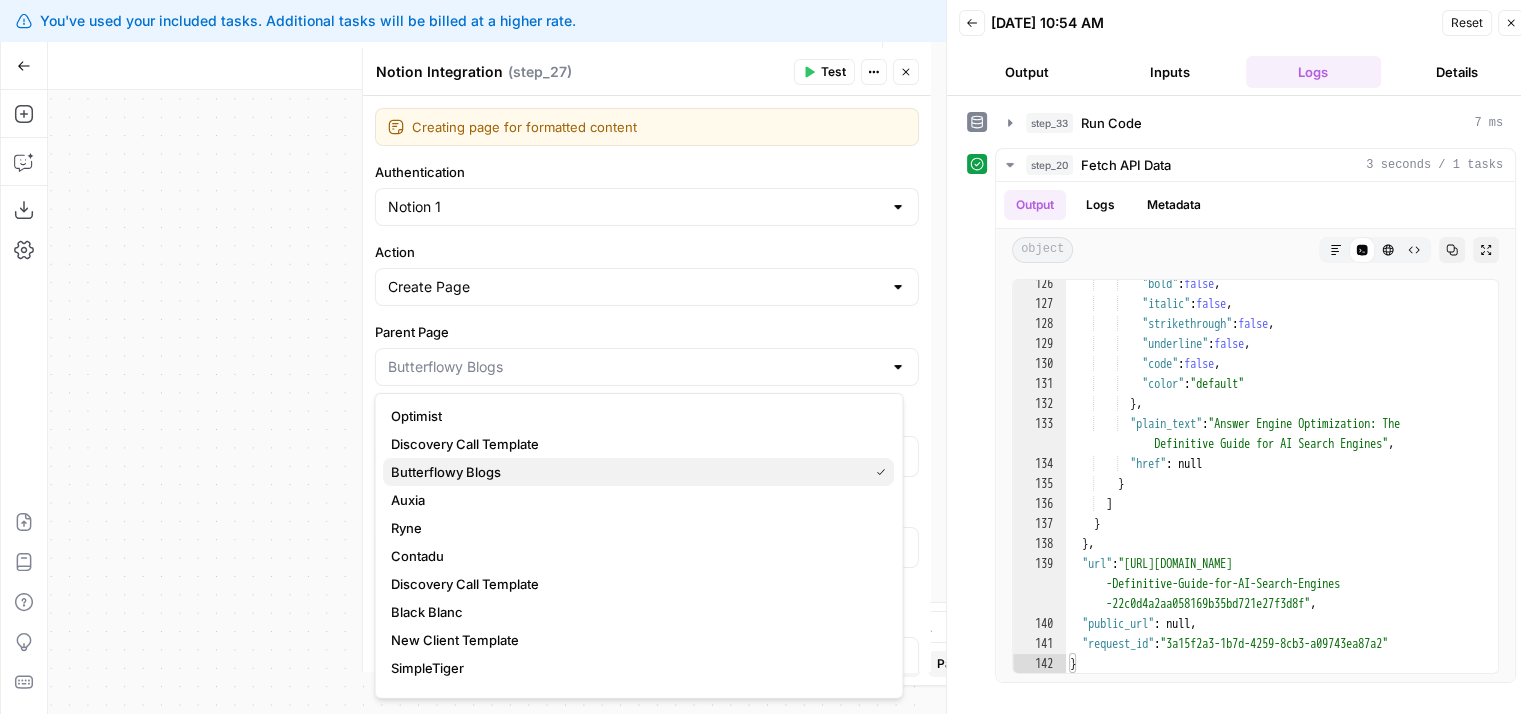 type on "Butterflowy Blogs" 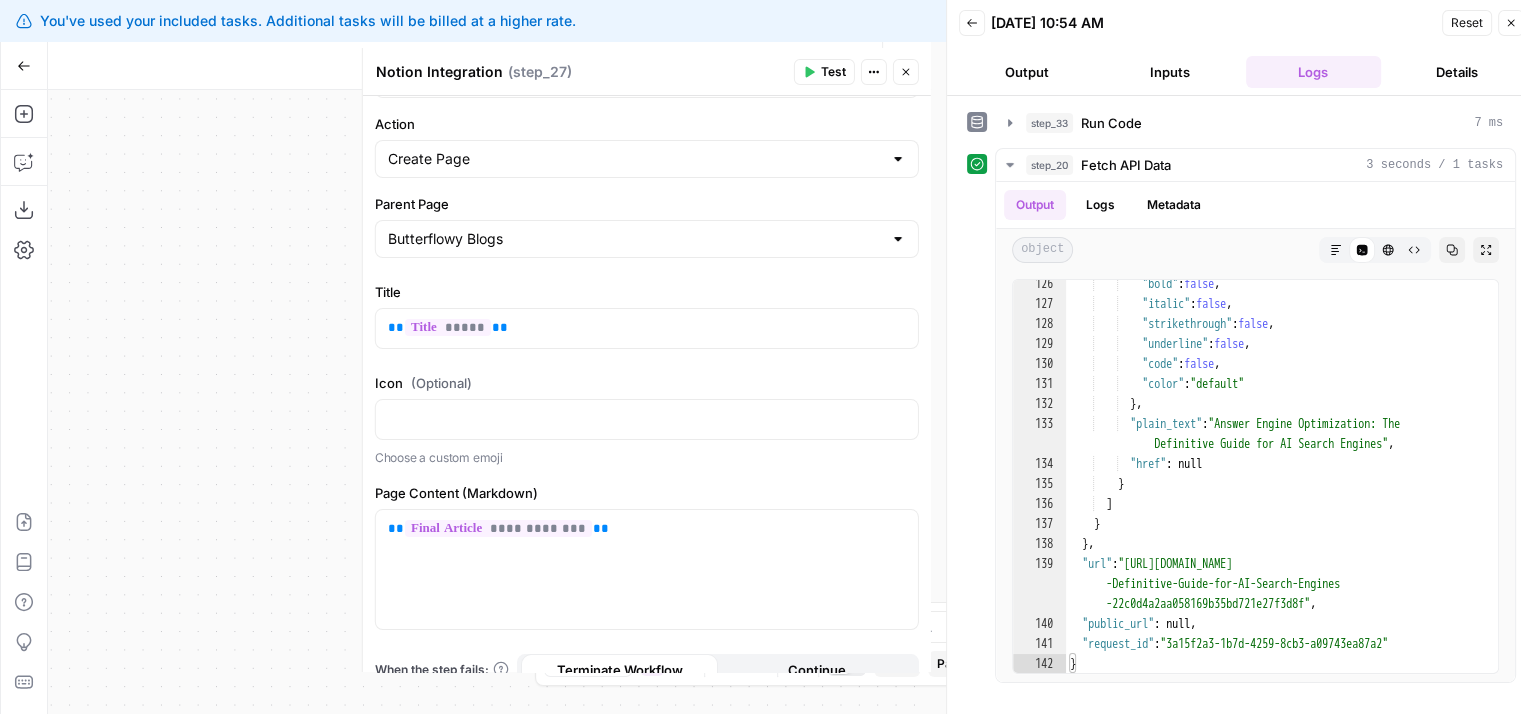 scroll, scrollTop: 151, scrollLeft: 0, axis: vertical 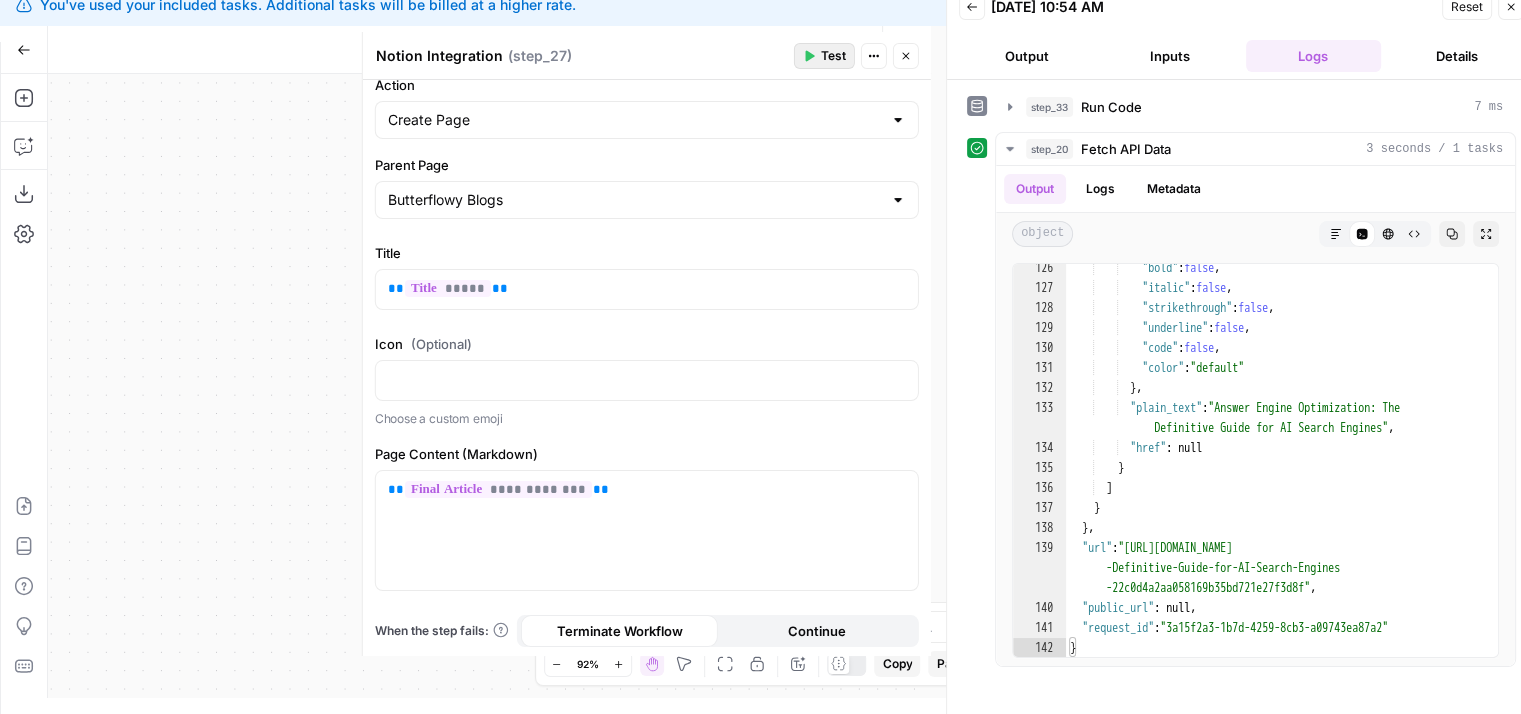 click on "Test" at bounding box center [833, 56] 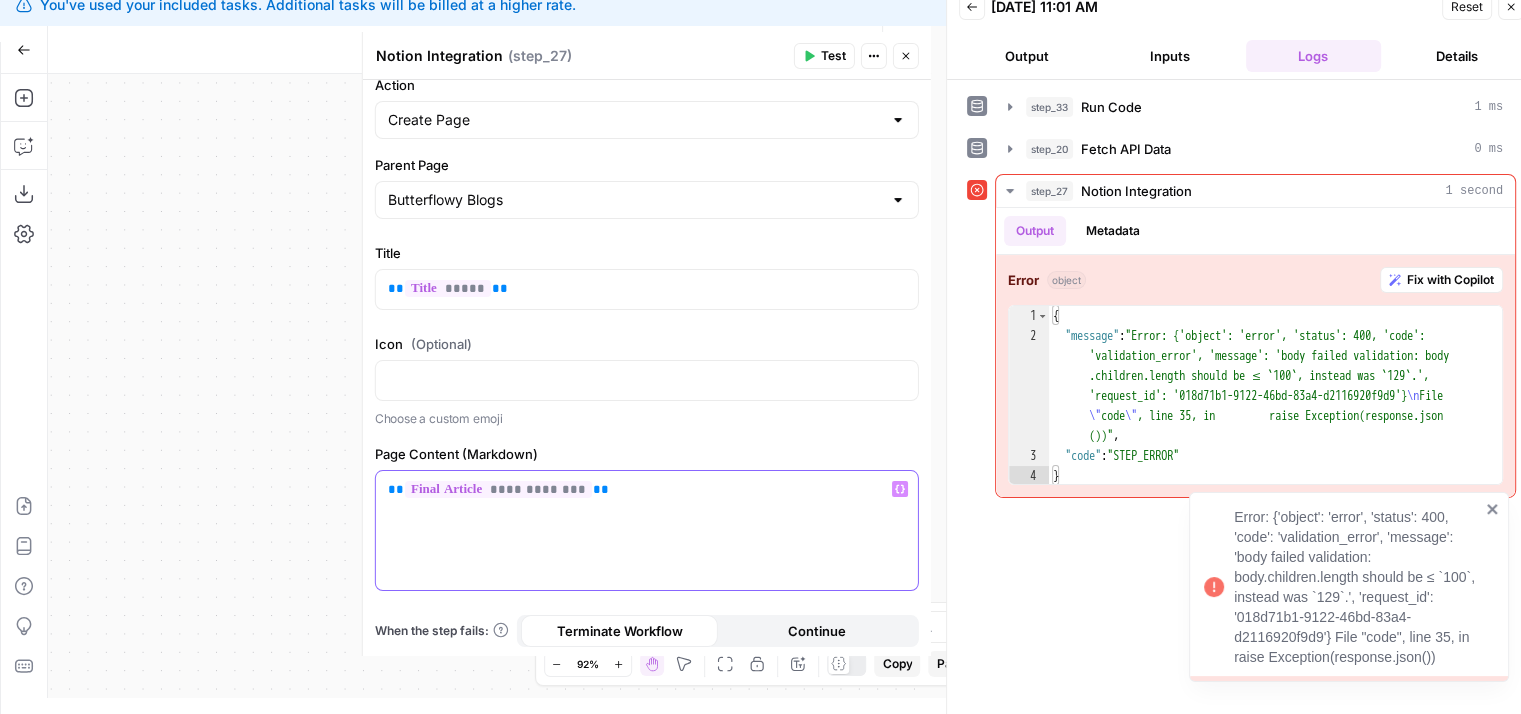 click on "**********" at bounding box center (647, 489) 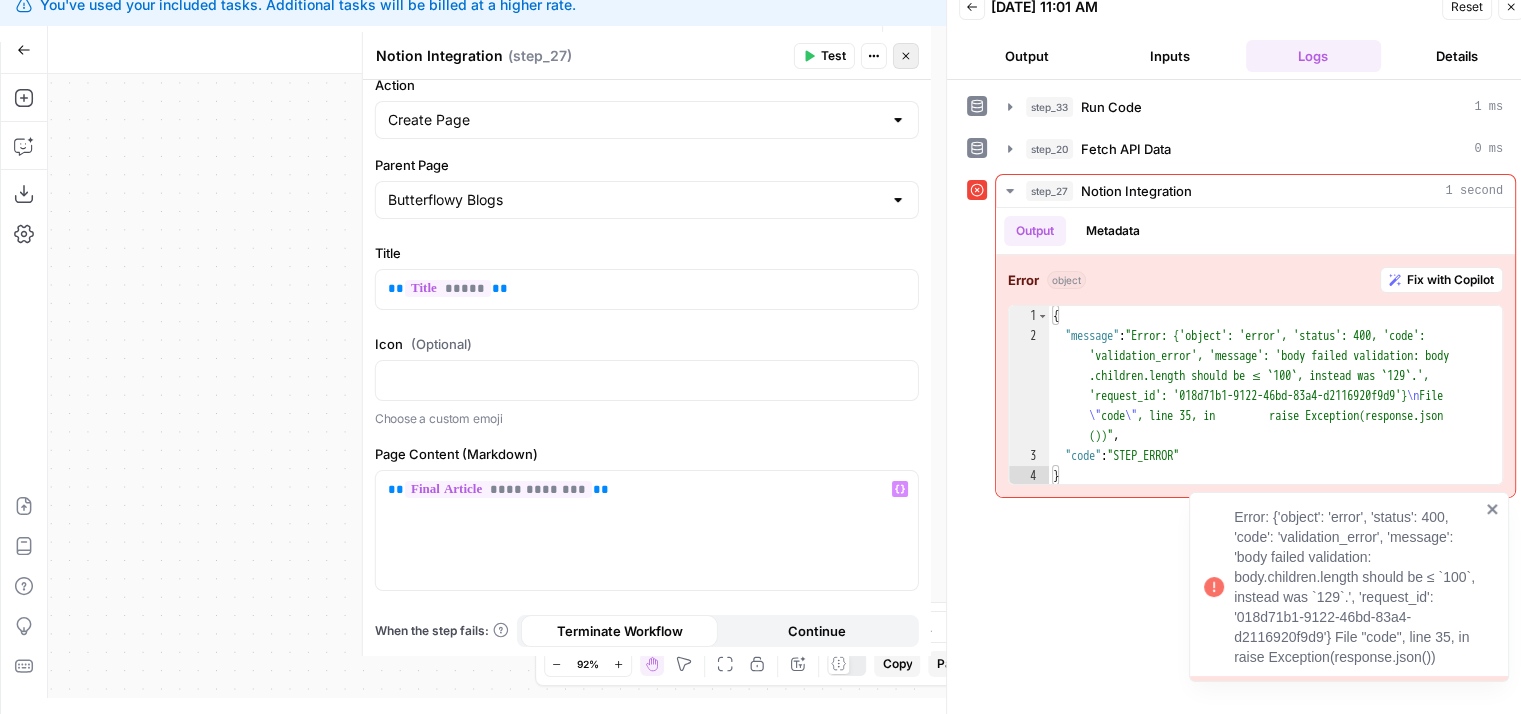 click on "Close" at bounding box center [906, 56] 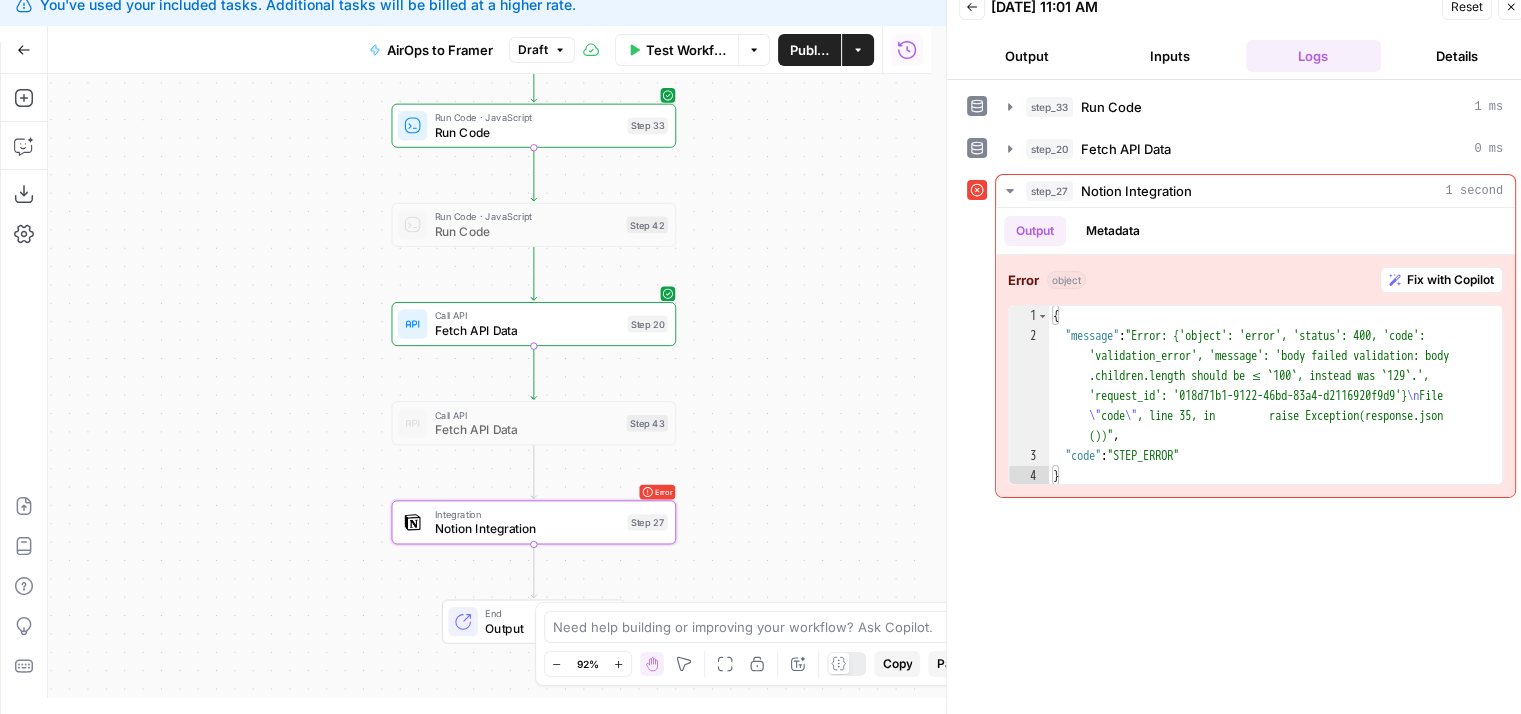 drag, startPoint x: 761, startPoint y: 257, endPoint x: 714, endPoint y: 349, distance: 103.31021 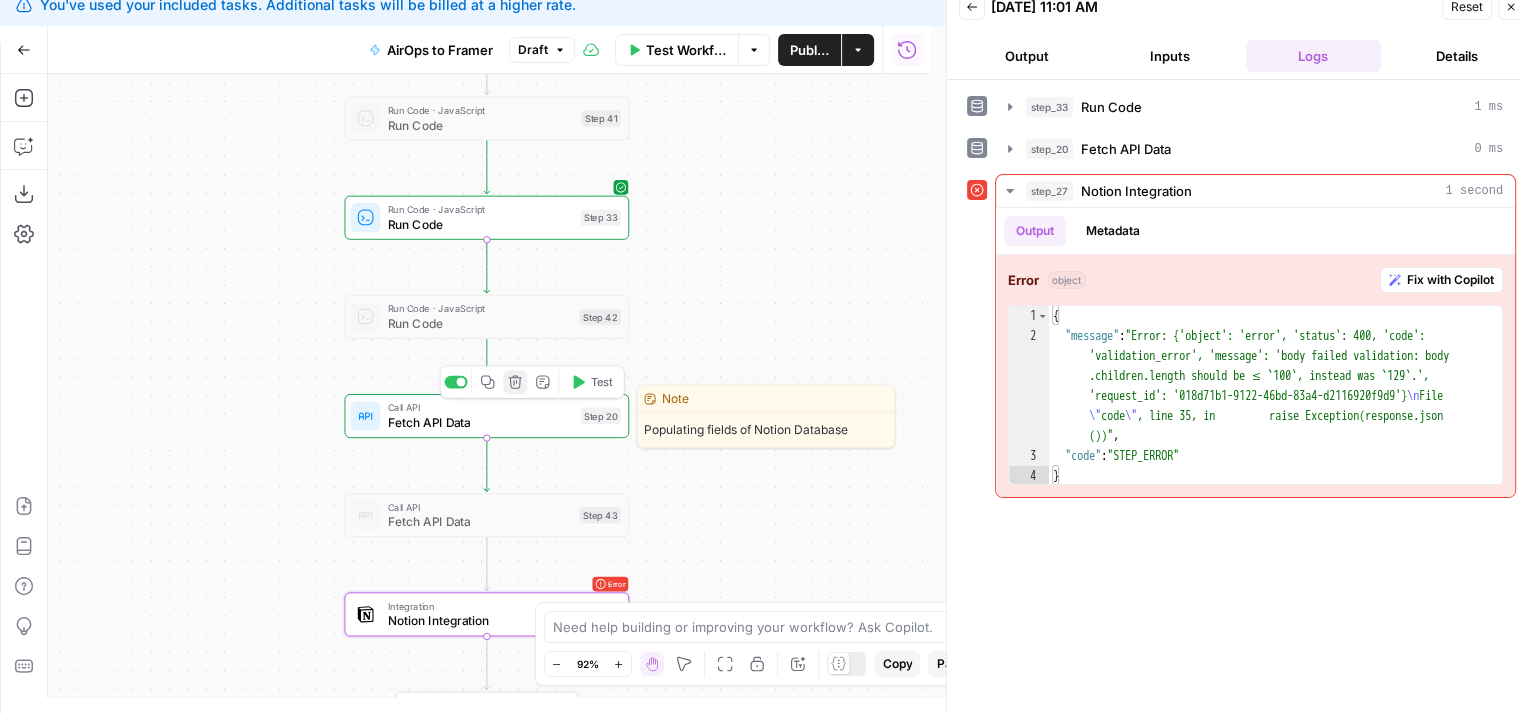 click 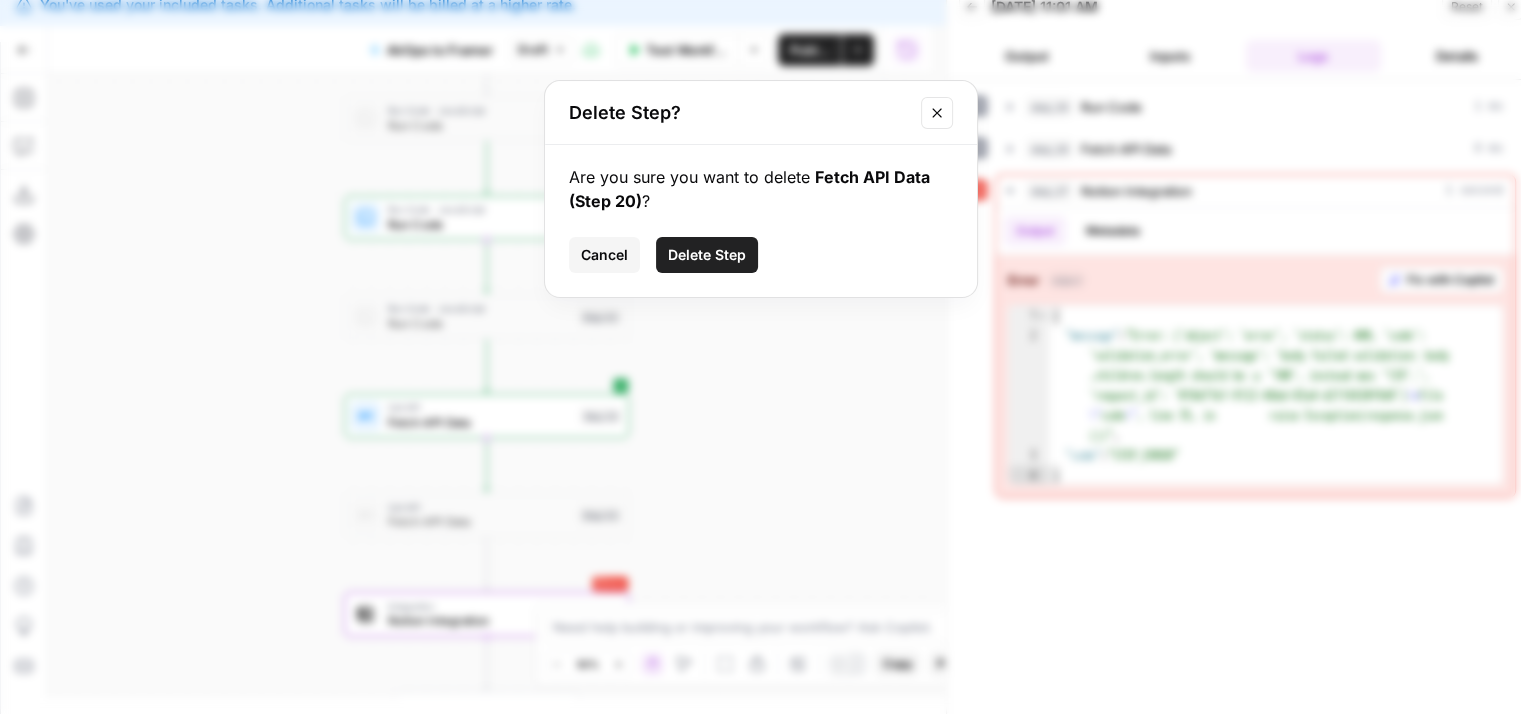 click 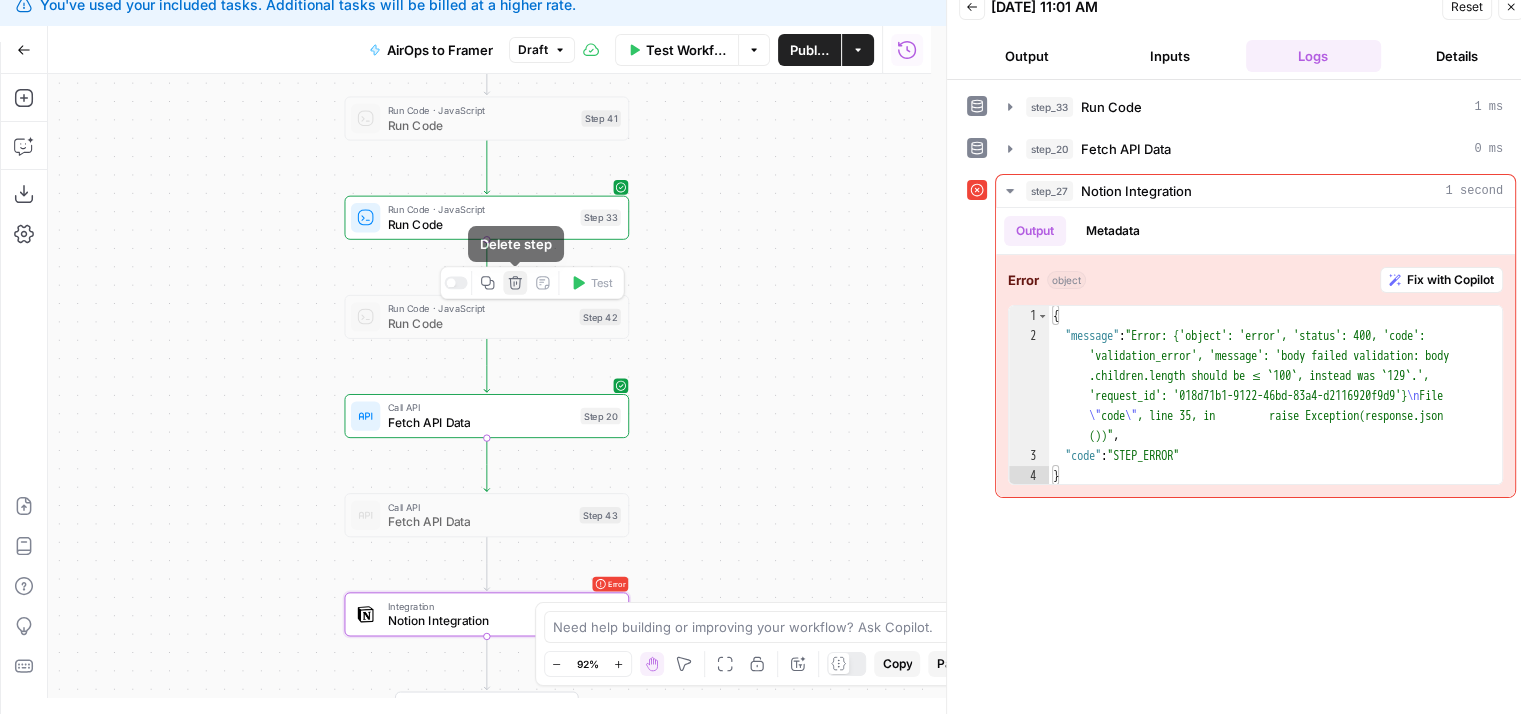 click 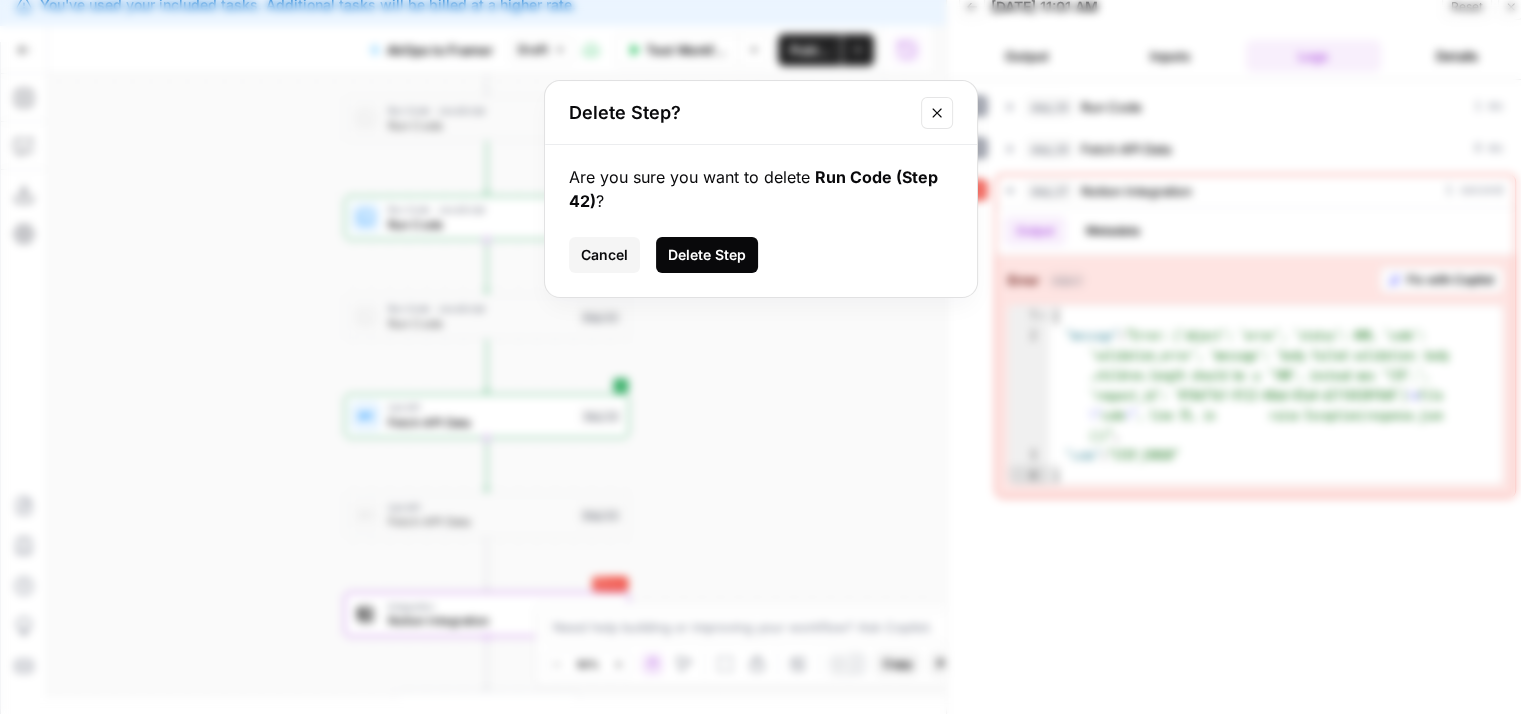 click on "Delete Step" at bounding box center (707, 255) 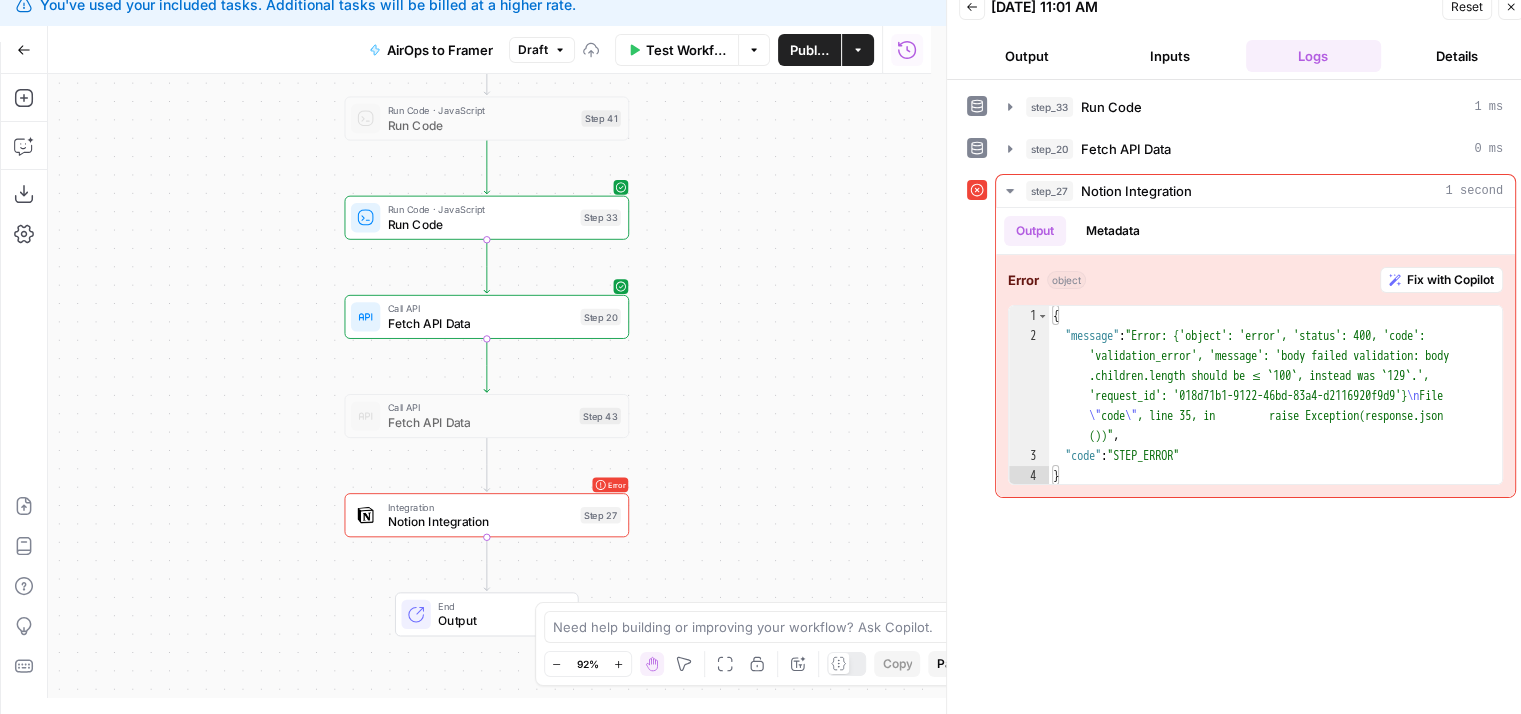 drag, startPoint x: 765, startPoint y: 206, endPoint x: 870, endPoint y: 400, distance: 220.59238 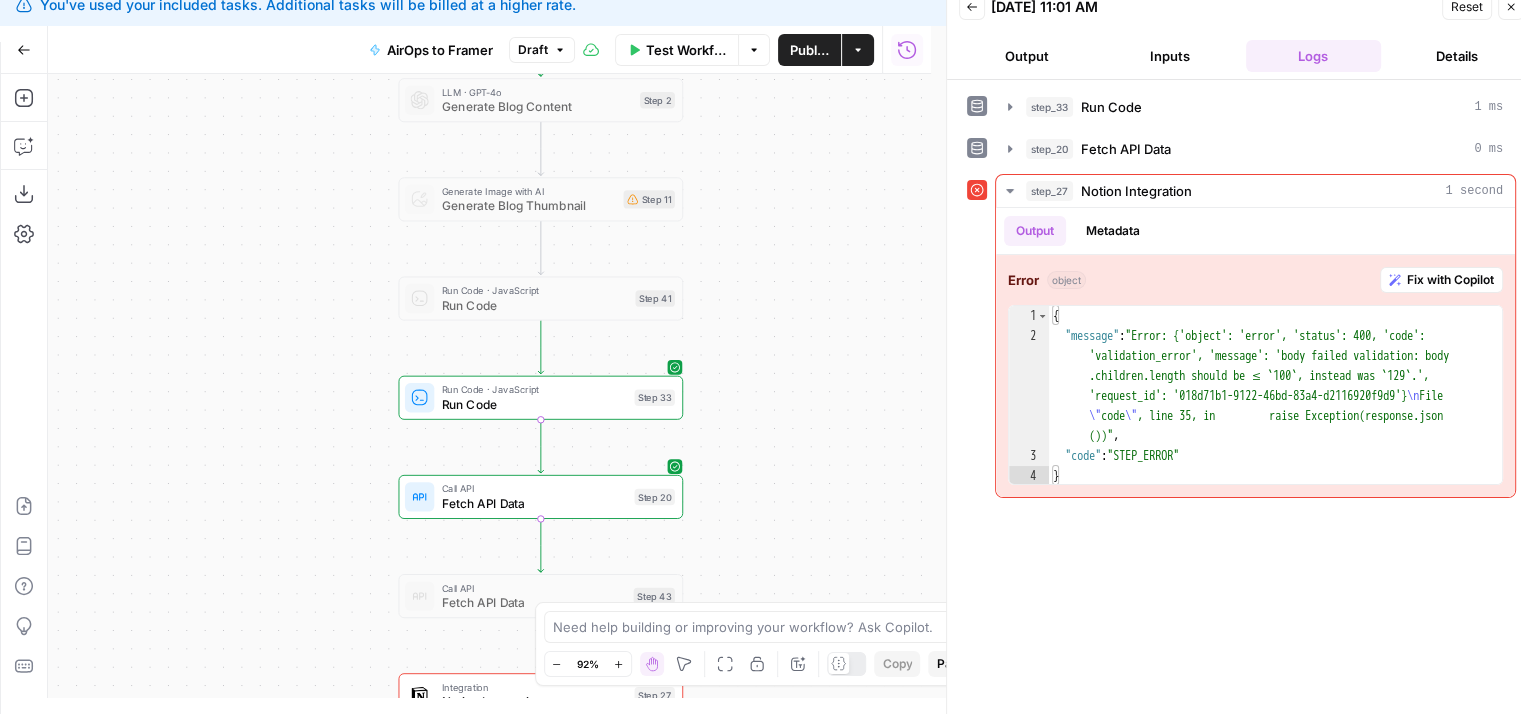 drag, startPoint x: 355, startPoint y: 285, endPoint x: 289, endPoint y: 267, distance: 68.41052 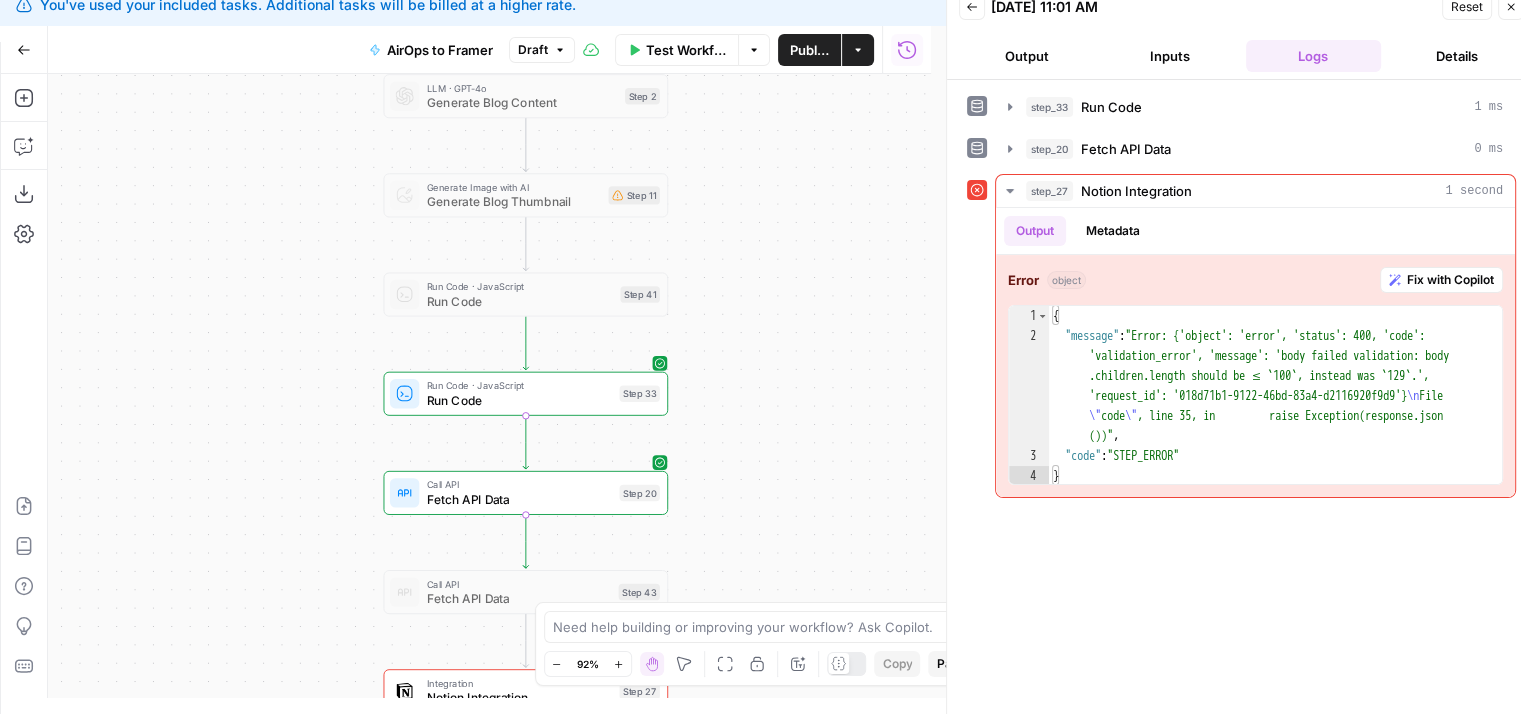 drag, startPoint x: 283, startPoint y: 223, endPoint x: 288, endPoint y: 255, distance: 32.38827 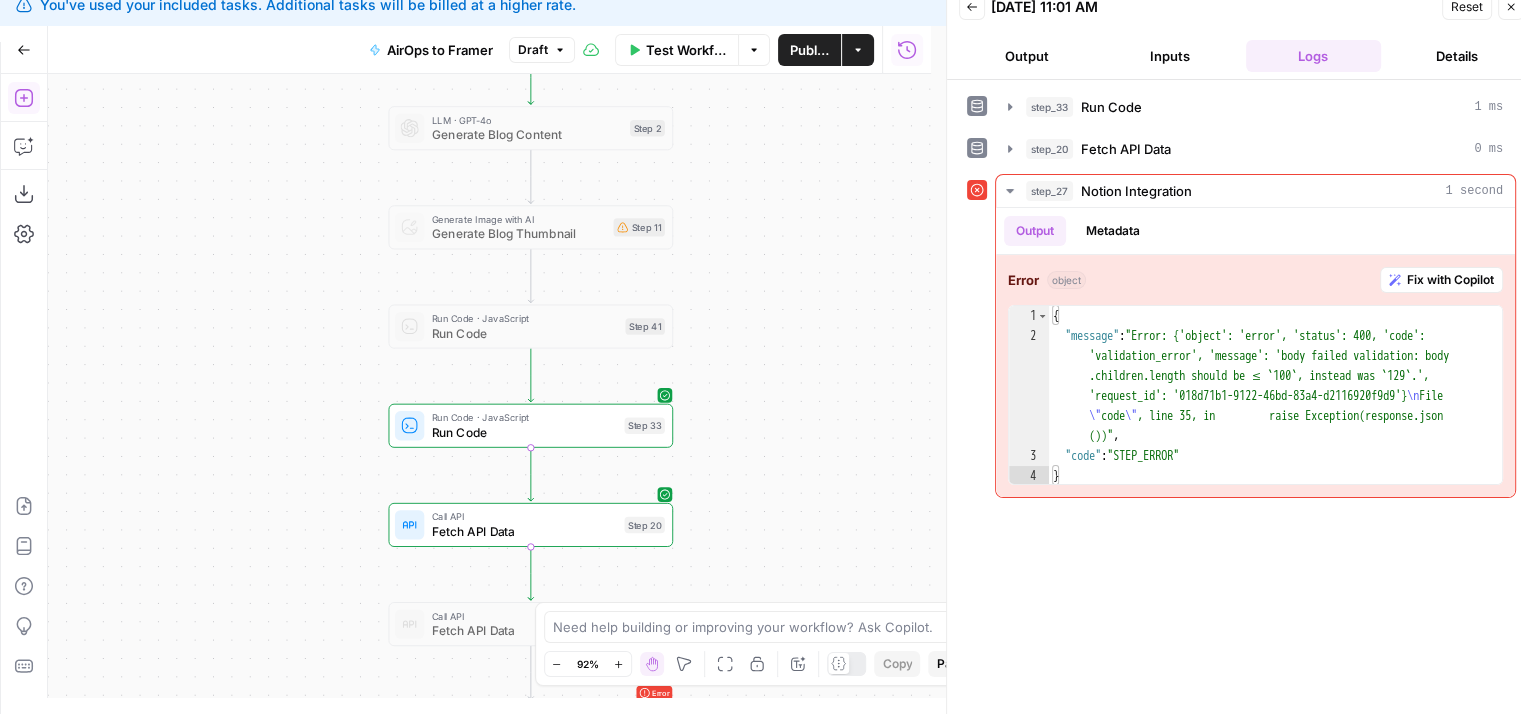 click 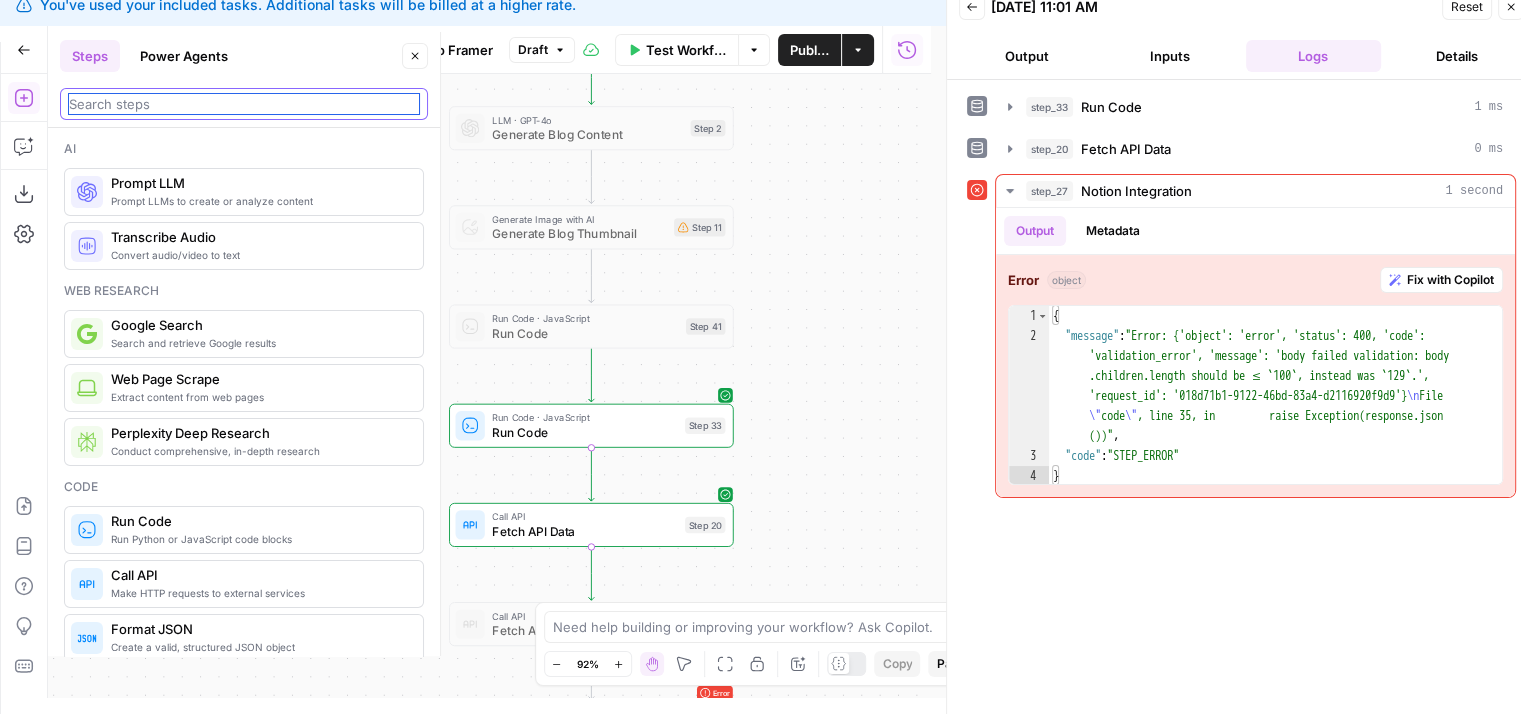 click at bounding box center (244, 104) 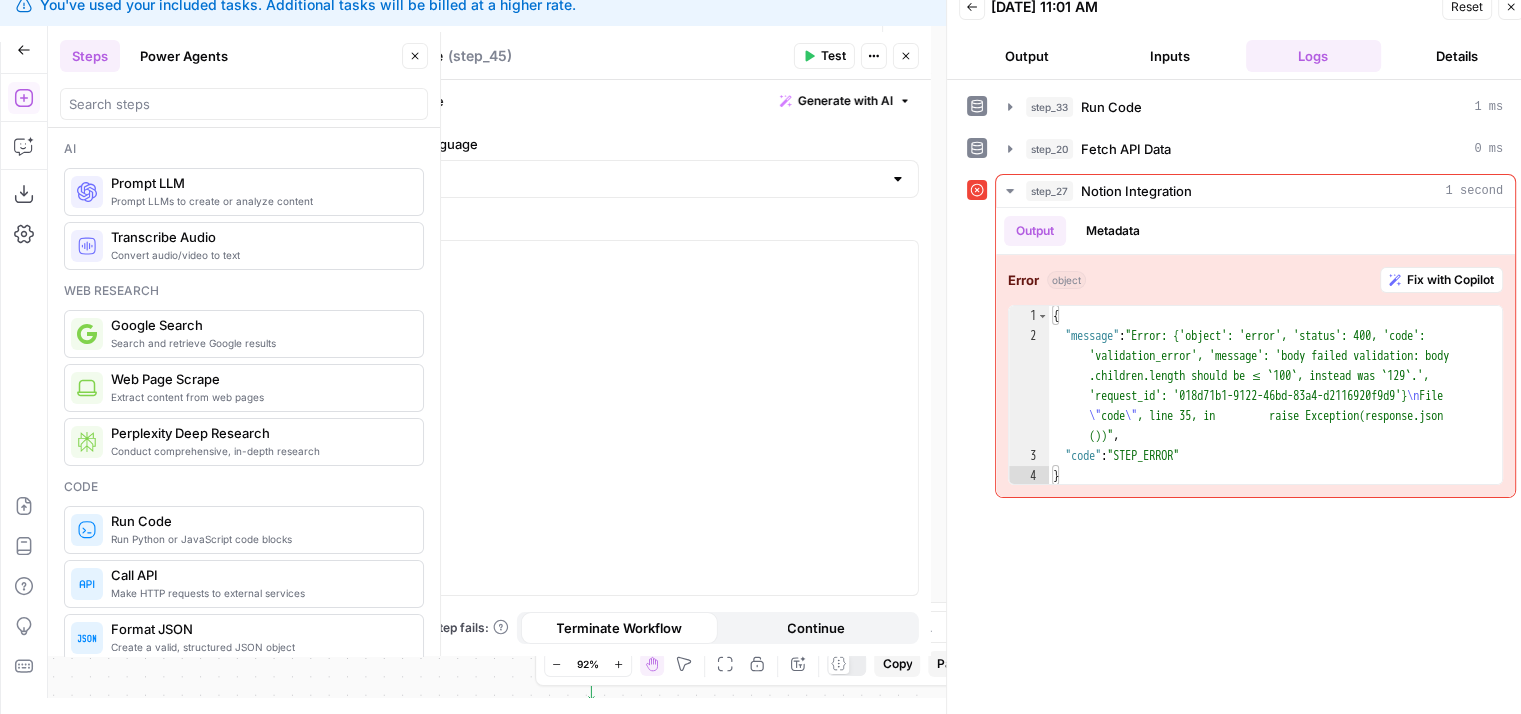 drag, startPoint x: 301, startPoint y: 73, endPoint x: 298, endPoint y: 38, distance: 35.128338 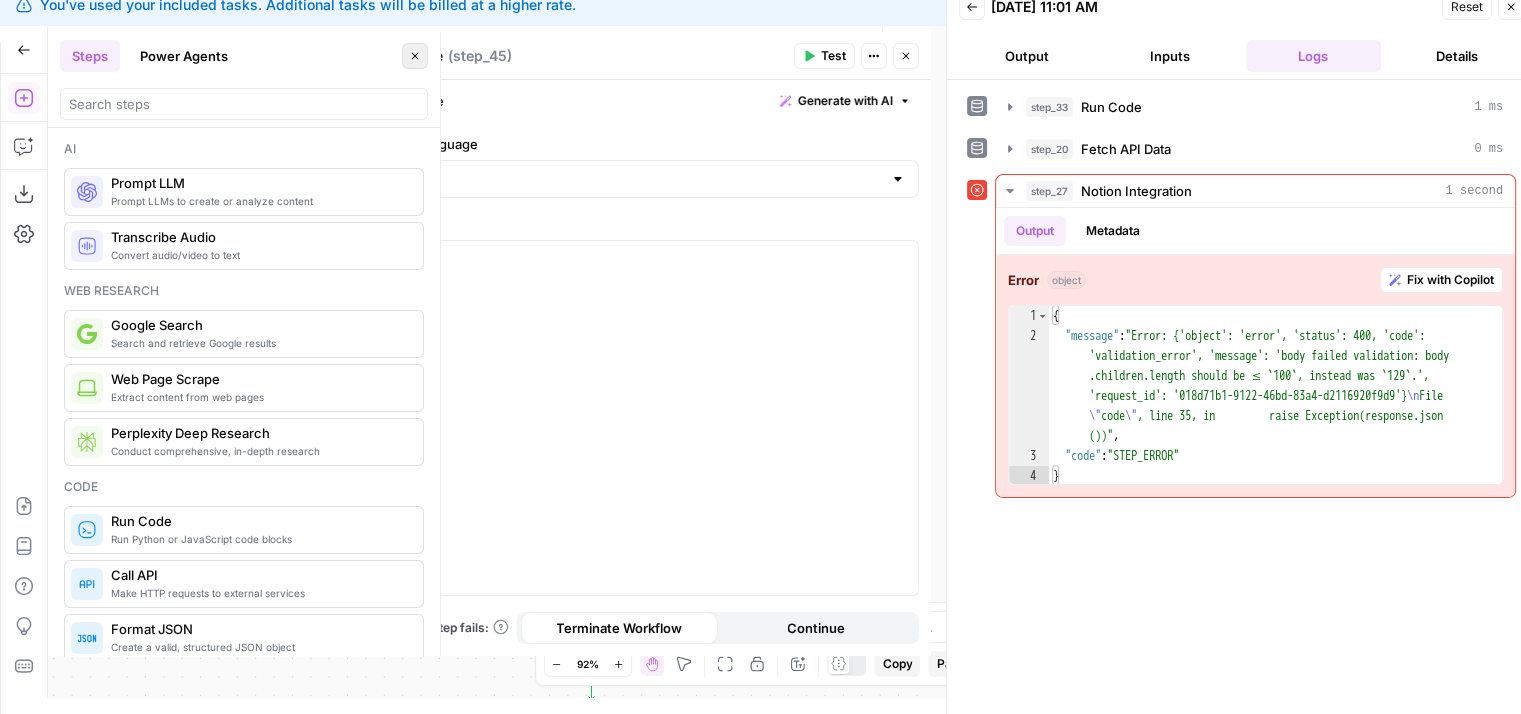 click 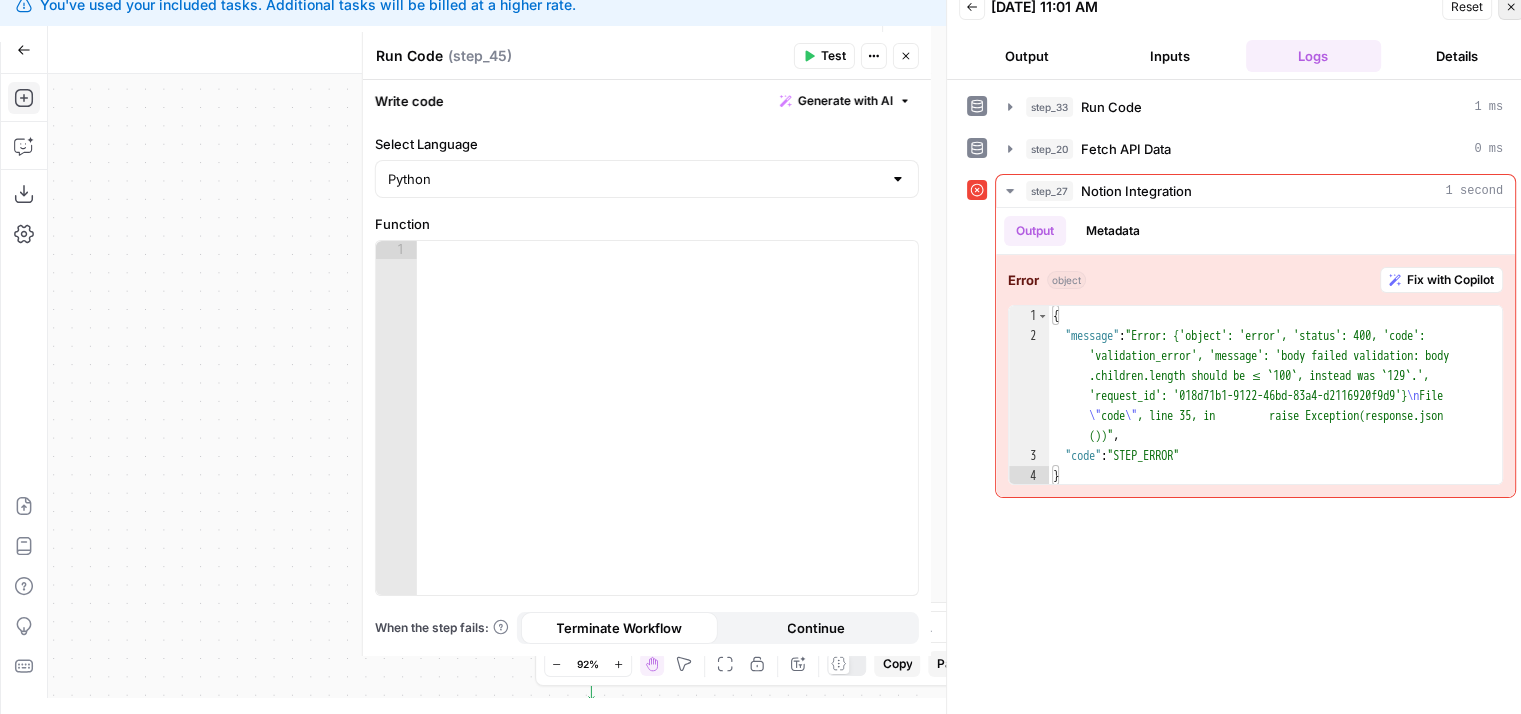 click 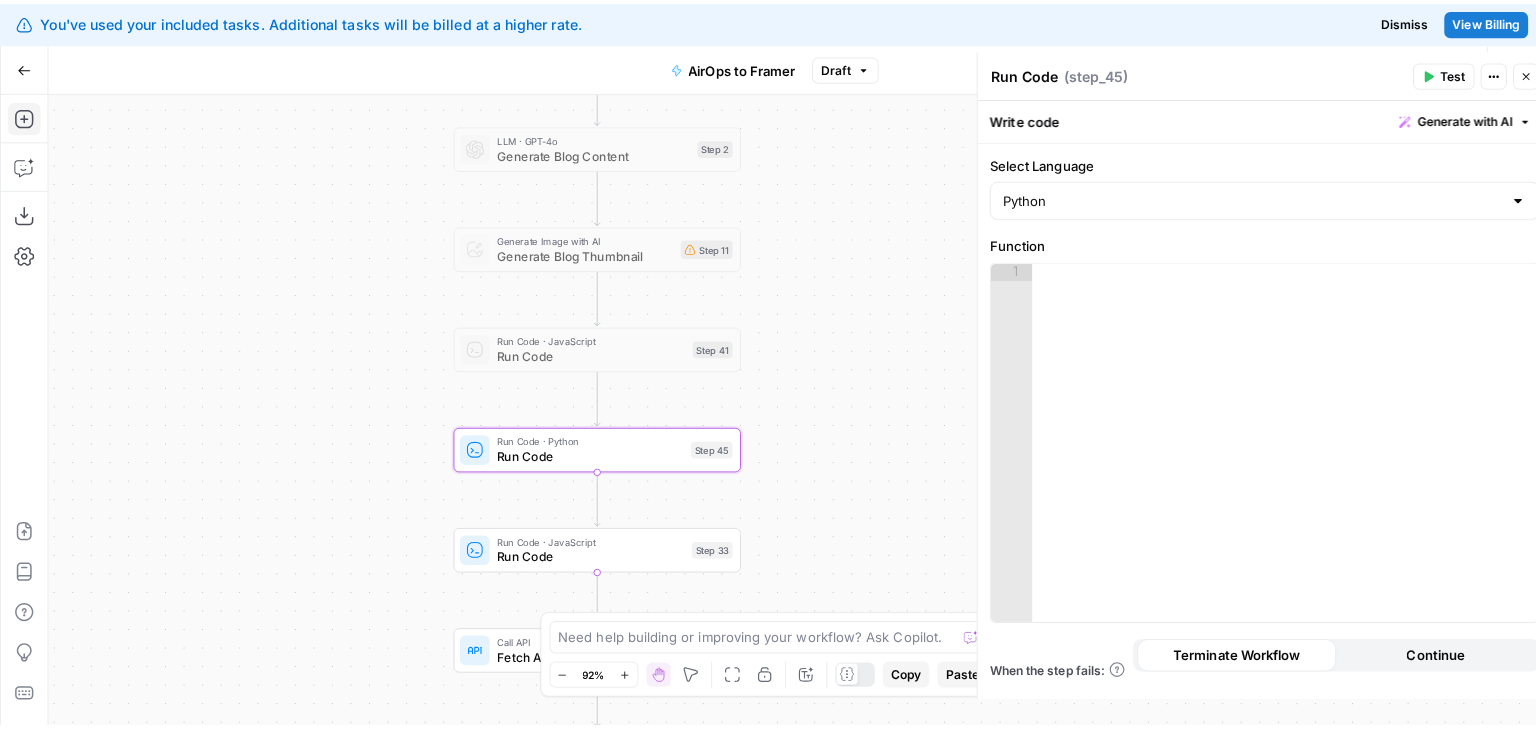 scroll, scrollTop: 0, scrollLeft: 0, axis: both 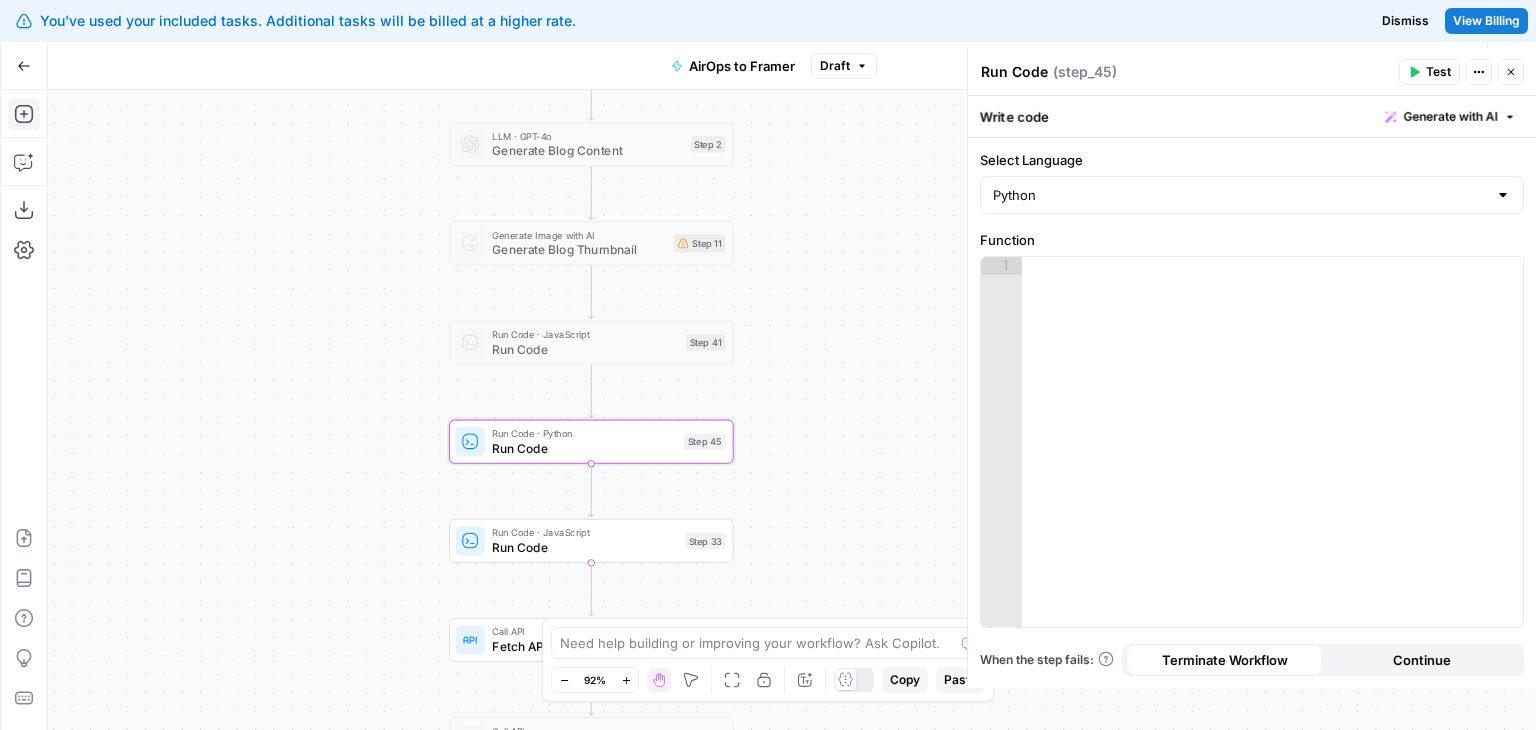 drag, startPoint x: 380, startPoint y: 385, endPoint x: 228, endPoint y: 296, distance: 176.13914 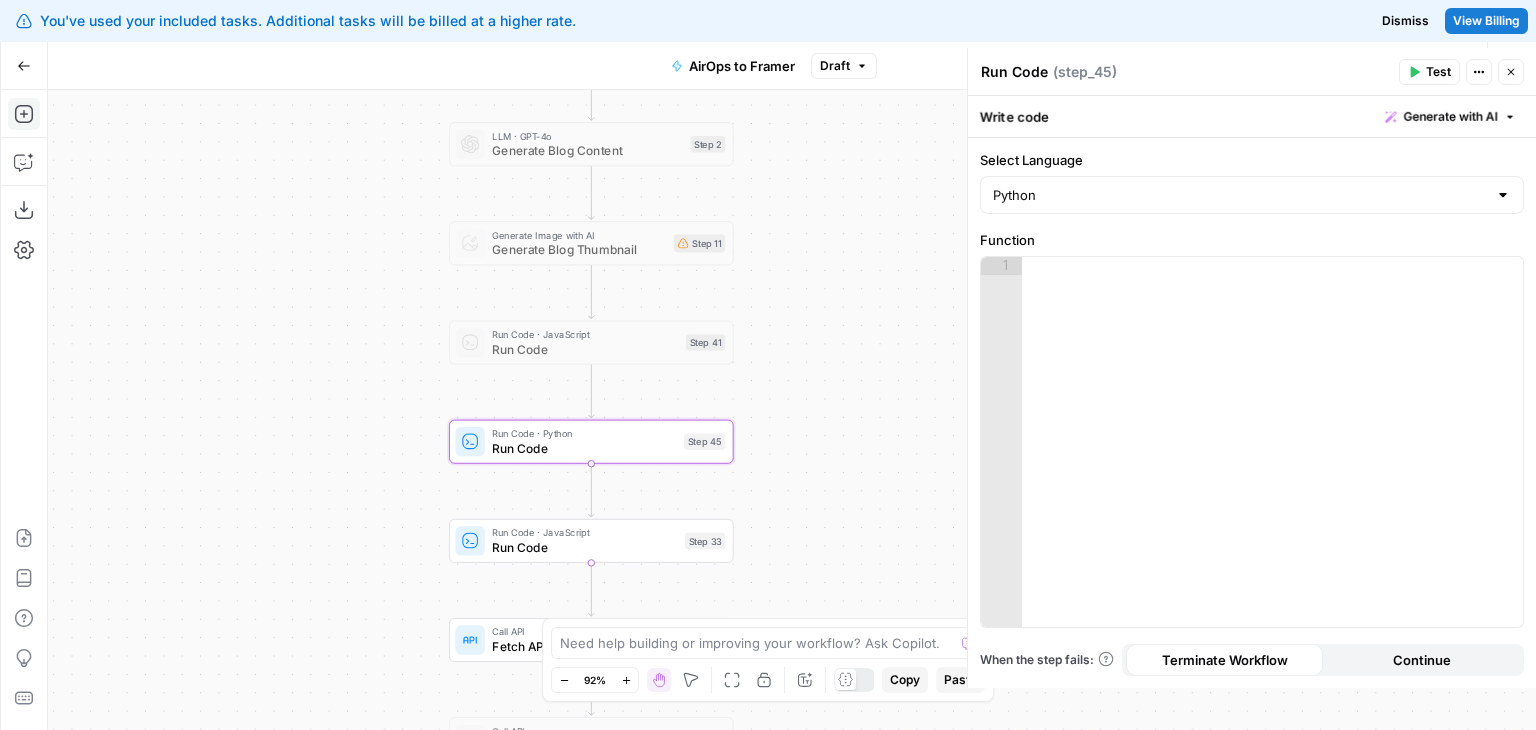 click on "Workflow Set Inputs Inputs LLM · GPT-4o Generate Blog Content Step 2 Generate Image with AI Generate Blog Thumbnail Step 11 Run Code · JavaScript Run Code Step 41 Run Code · Python Run Code Step 45 Run Code · JavaScript Run Code Step 33 Call API Fetch API Data Step 20 Call API Fetch API Data Step 43 Integration Notion Integration Step 27 End Output" at bounding box center (792, 410) 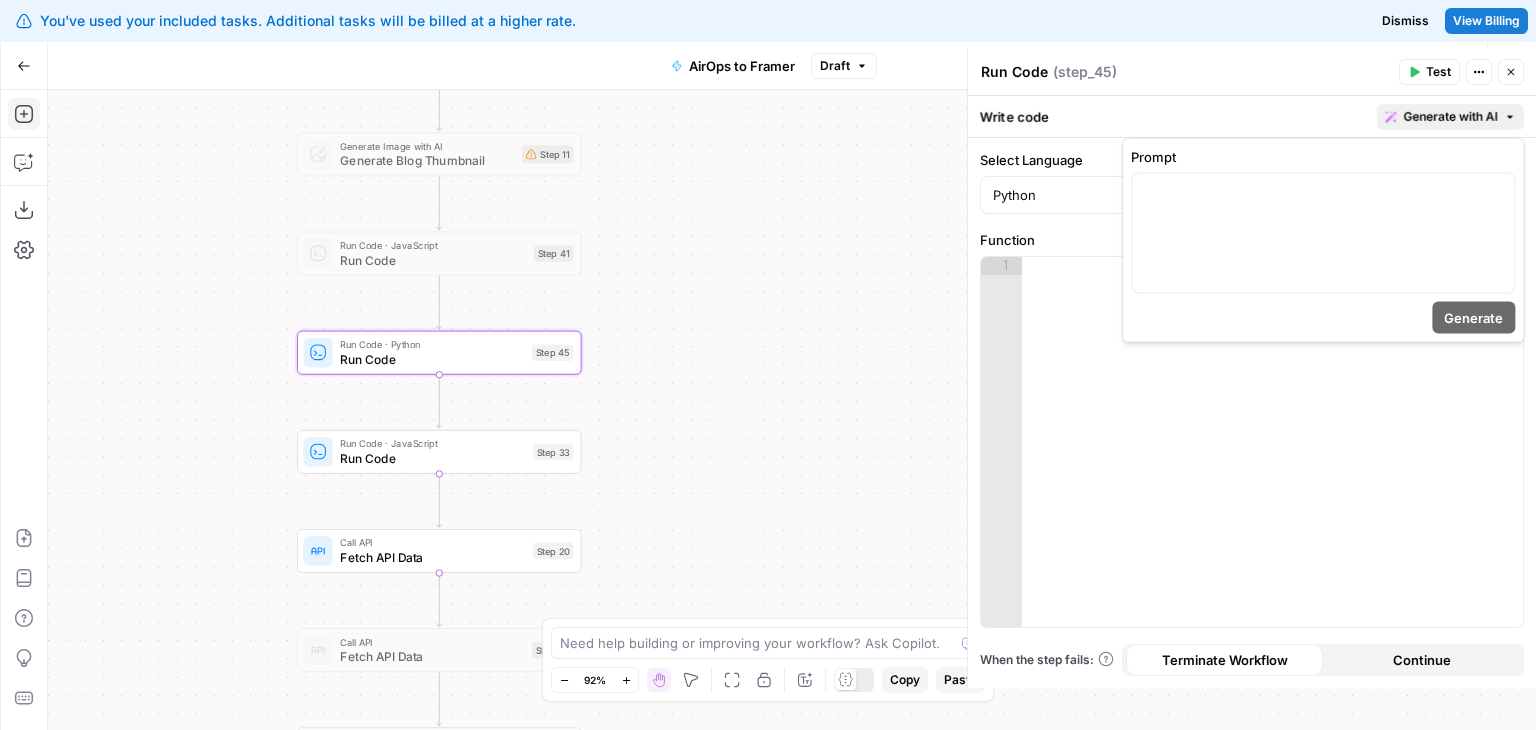 click on "Generate with AI" at bounding box center [1450, 117] 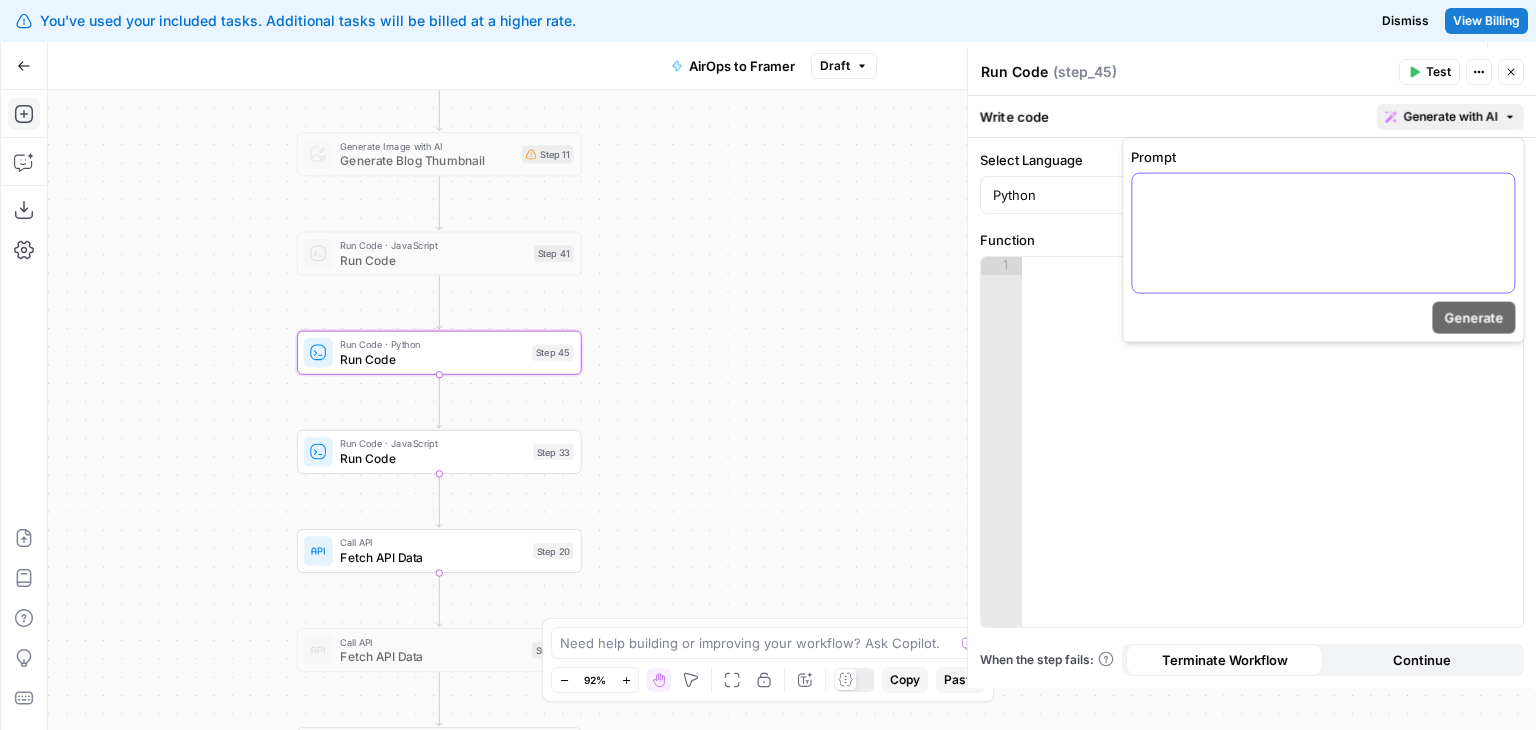 click at bounding box center [1323, 233] 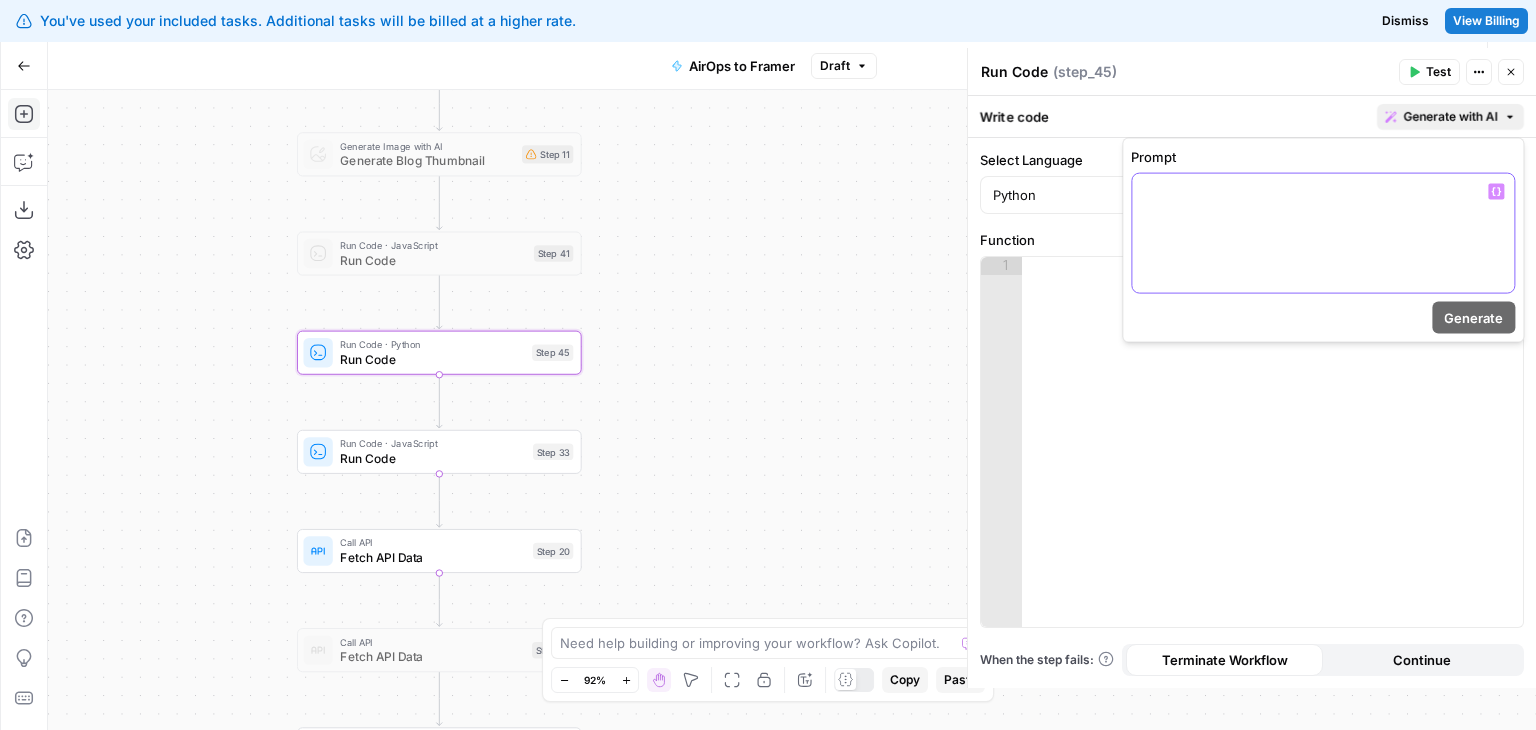 type 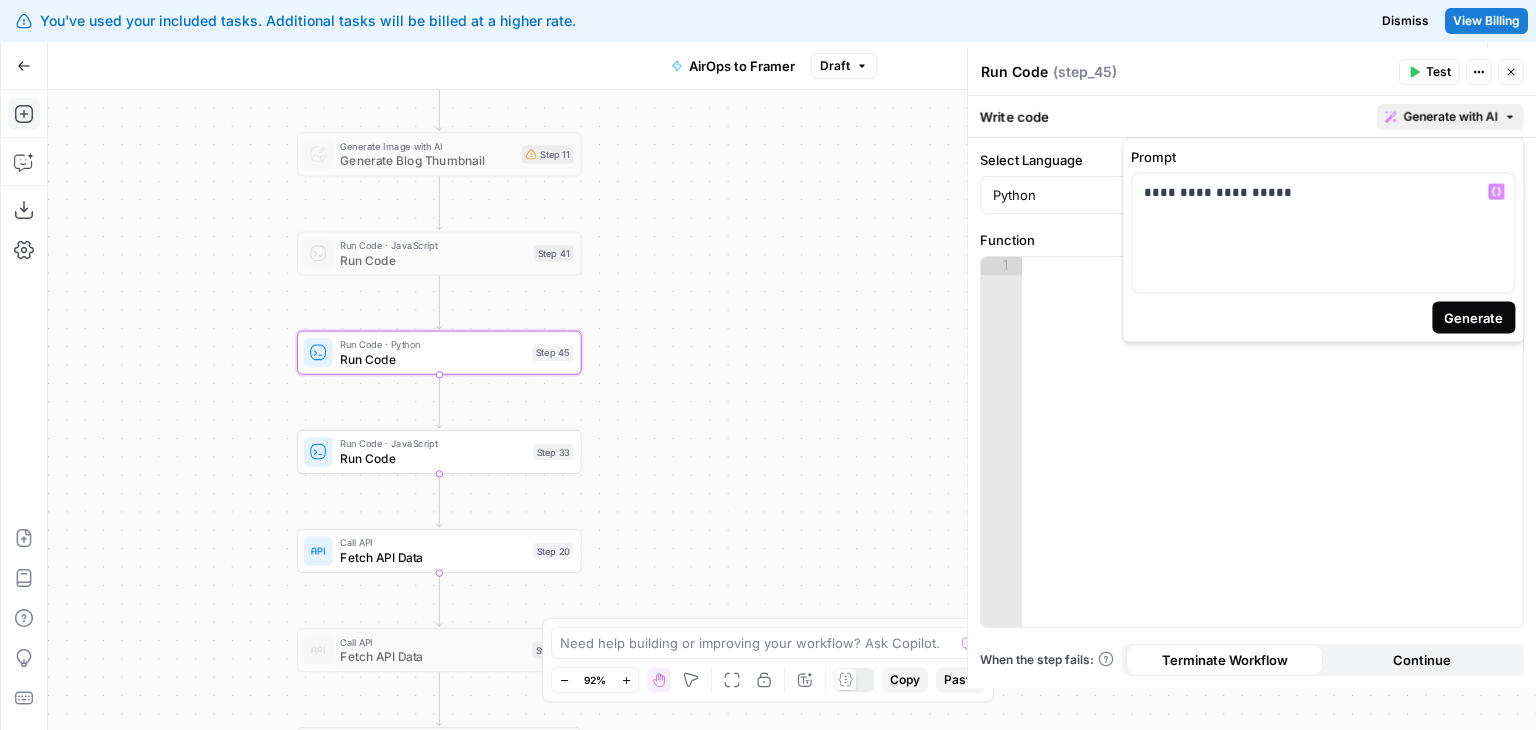 click on "Generate" at bounding box center [1473, 318] 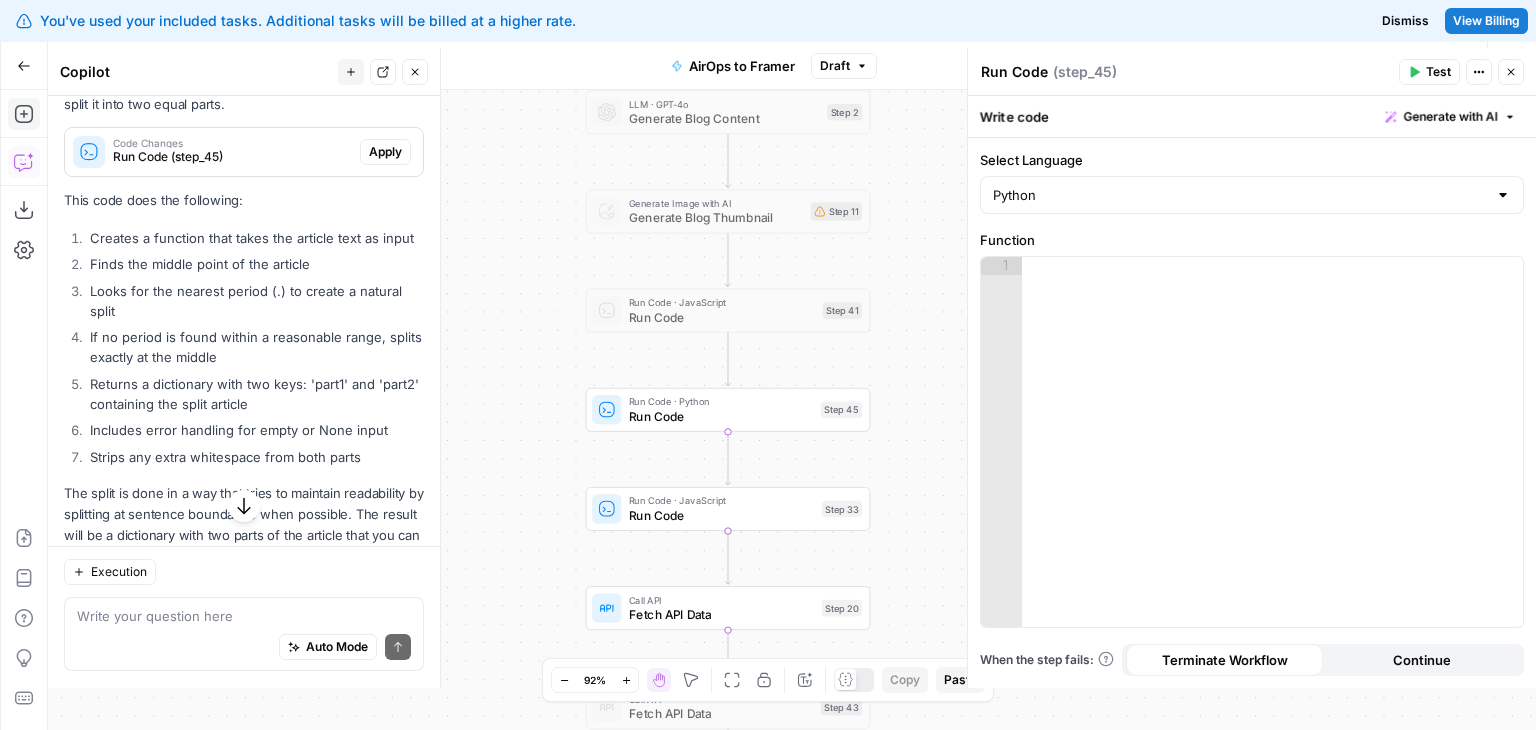 scroll, scrollTop: 270, scrollLeft: 0, axis: vertical 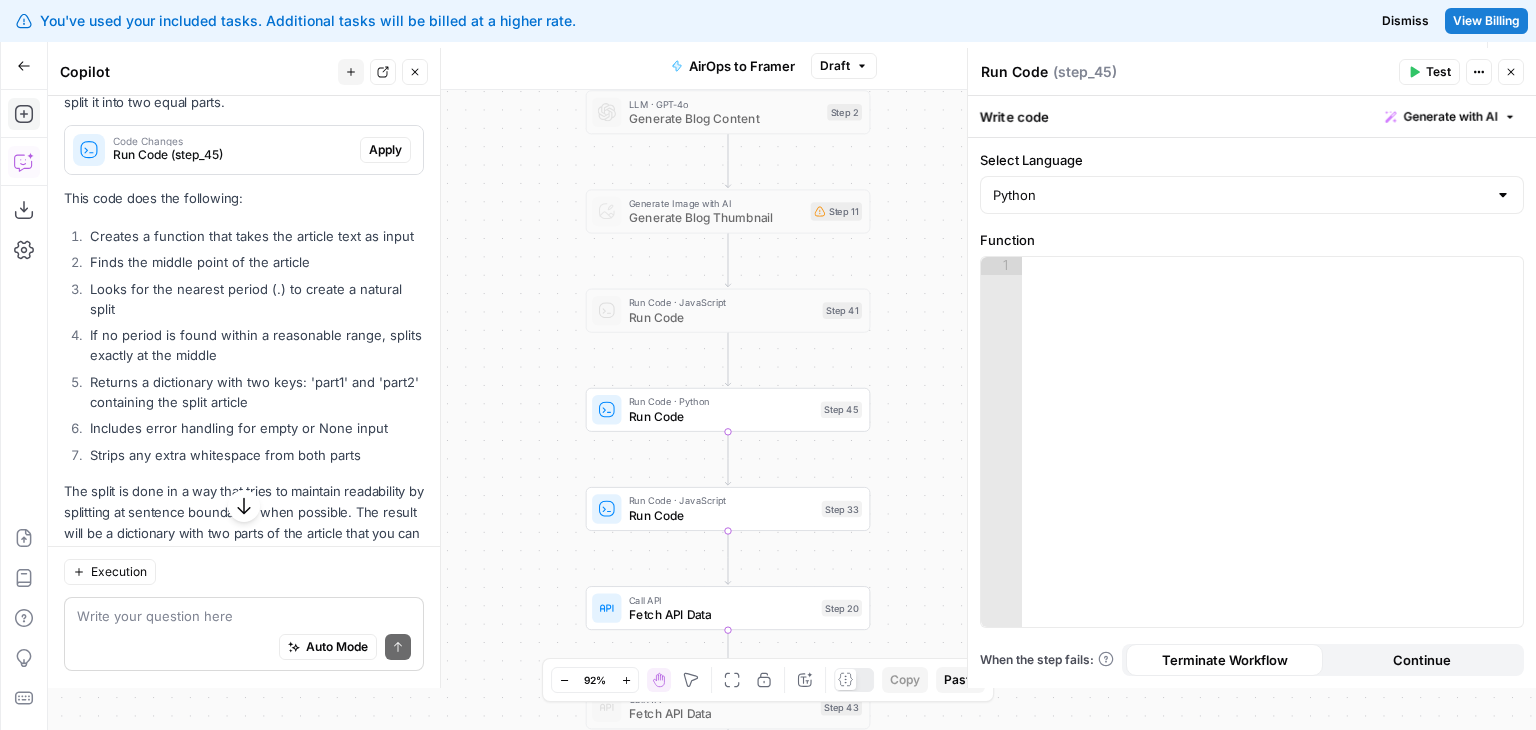 click at bounding box center (244, 617) 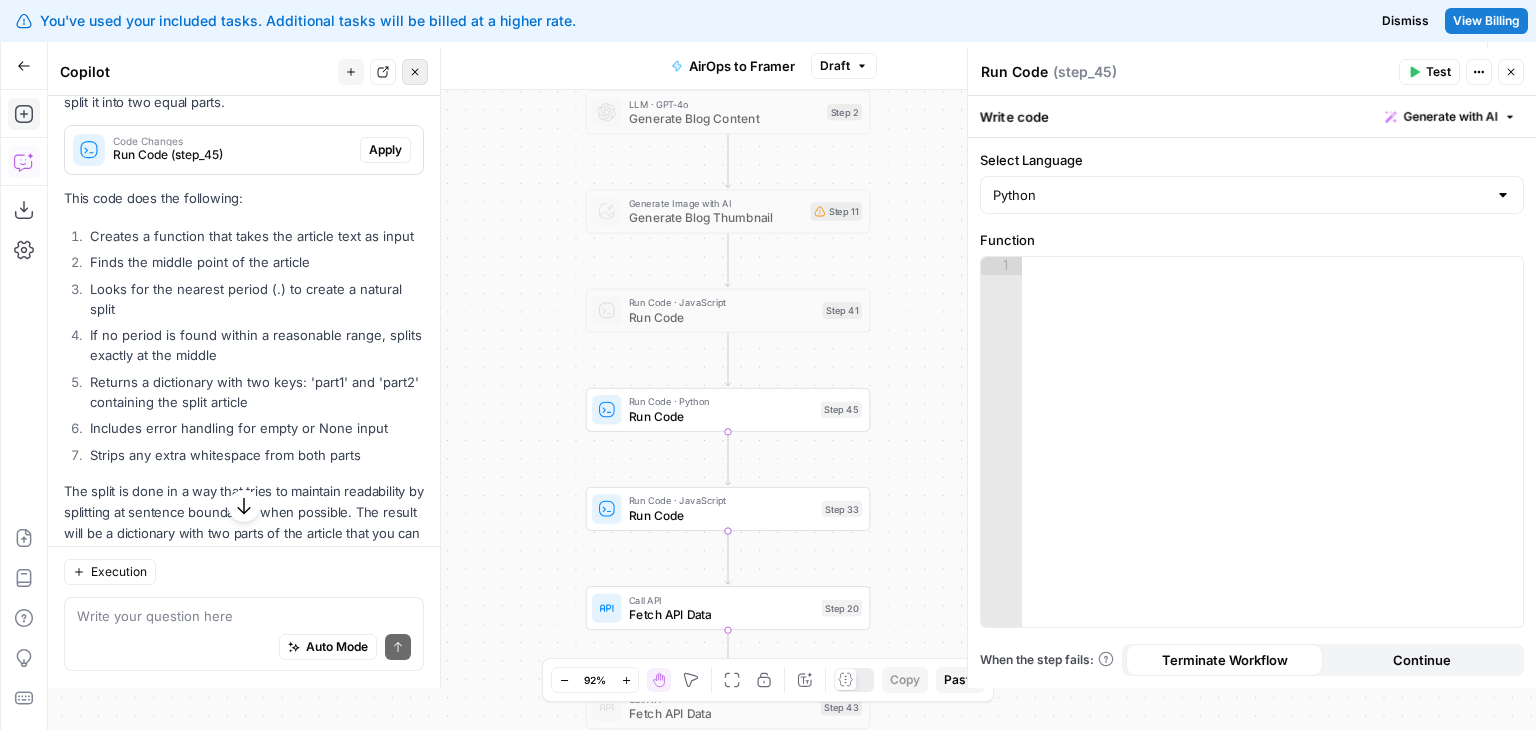 click 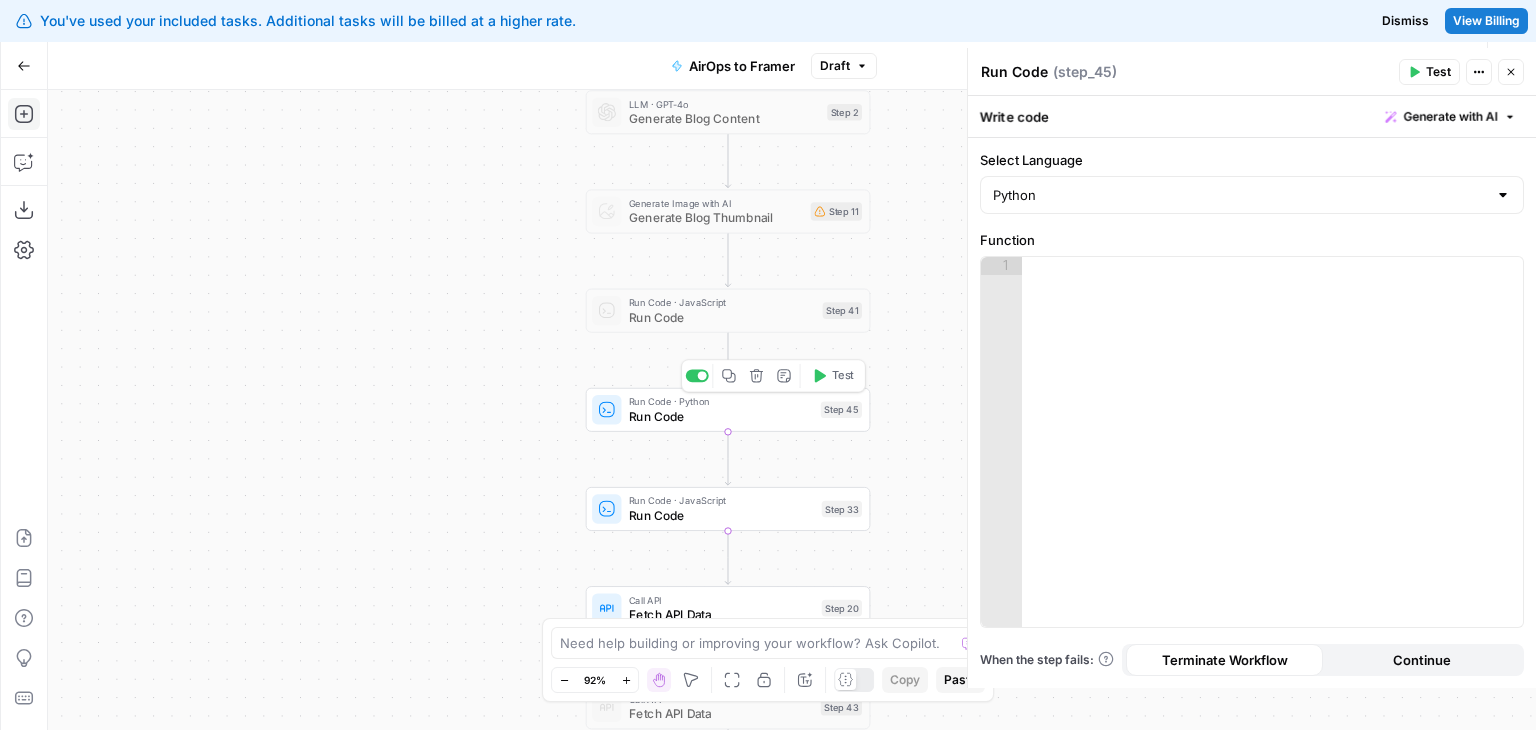 click on "Run Code" at bounding box center [721, 416] 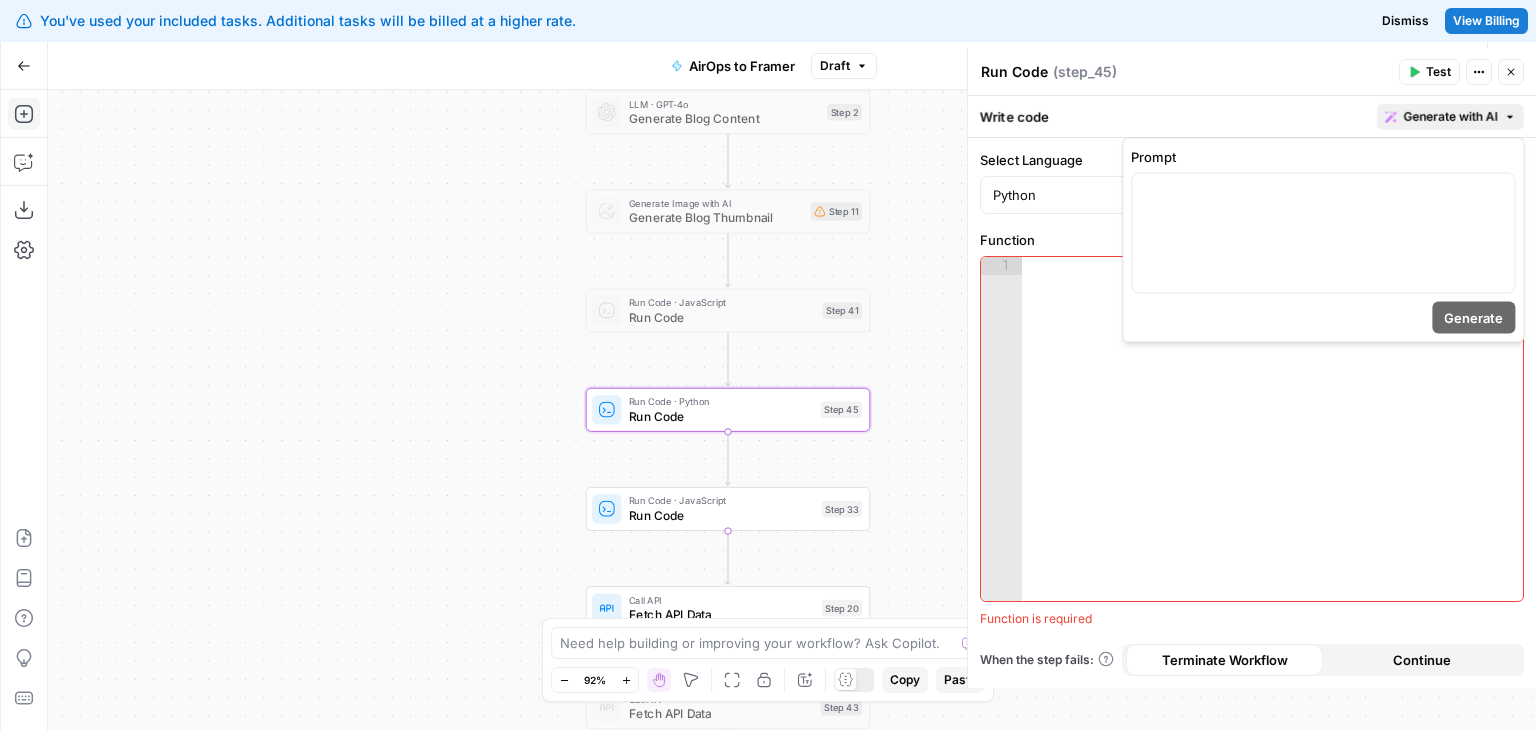 click on "Generate with AI" at bounding box center [1450, 117] 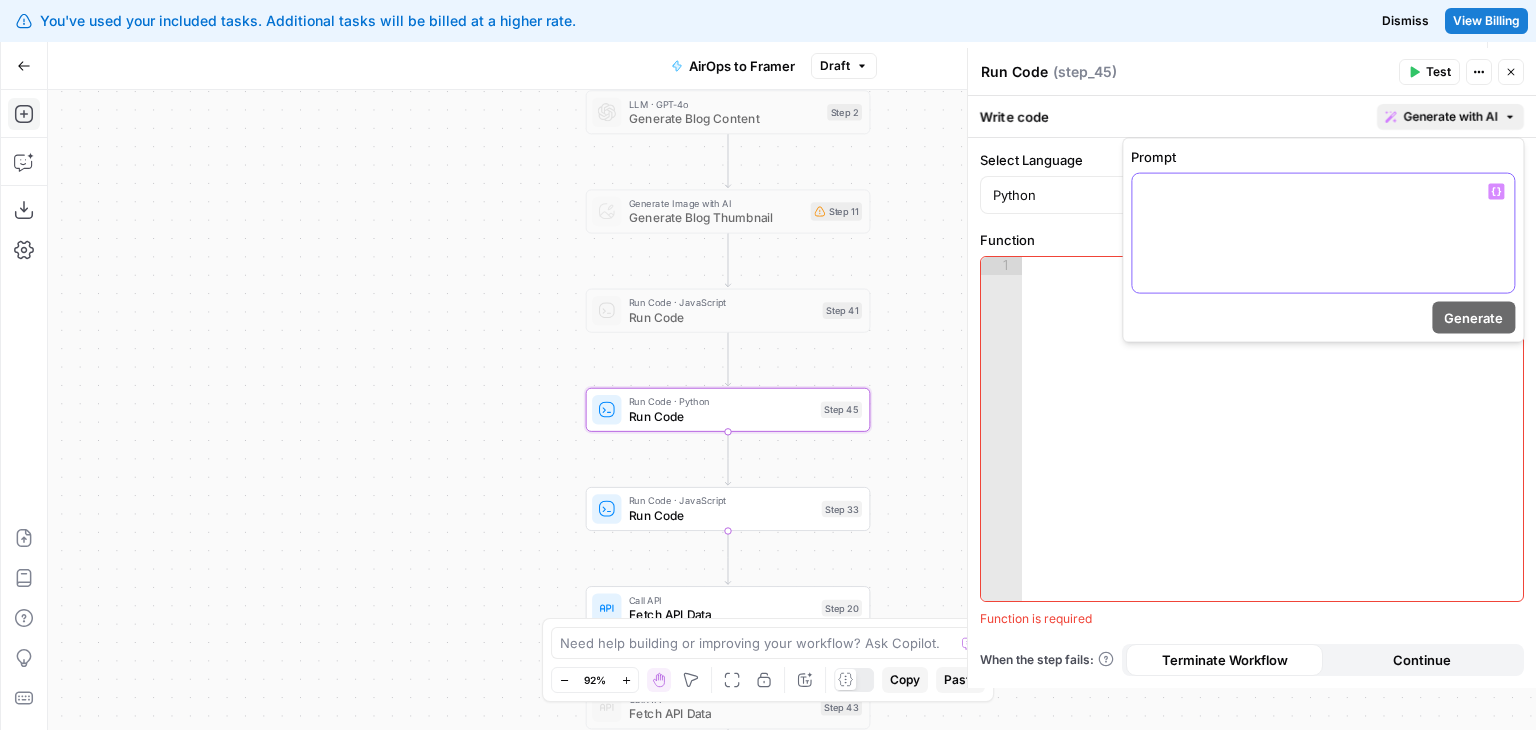 click at bounding box center (1323, 233) 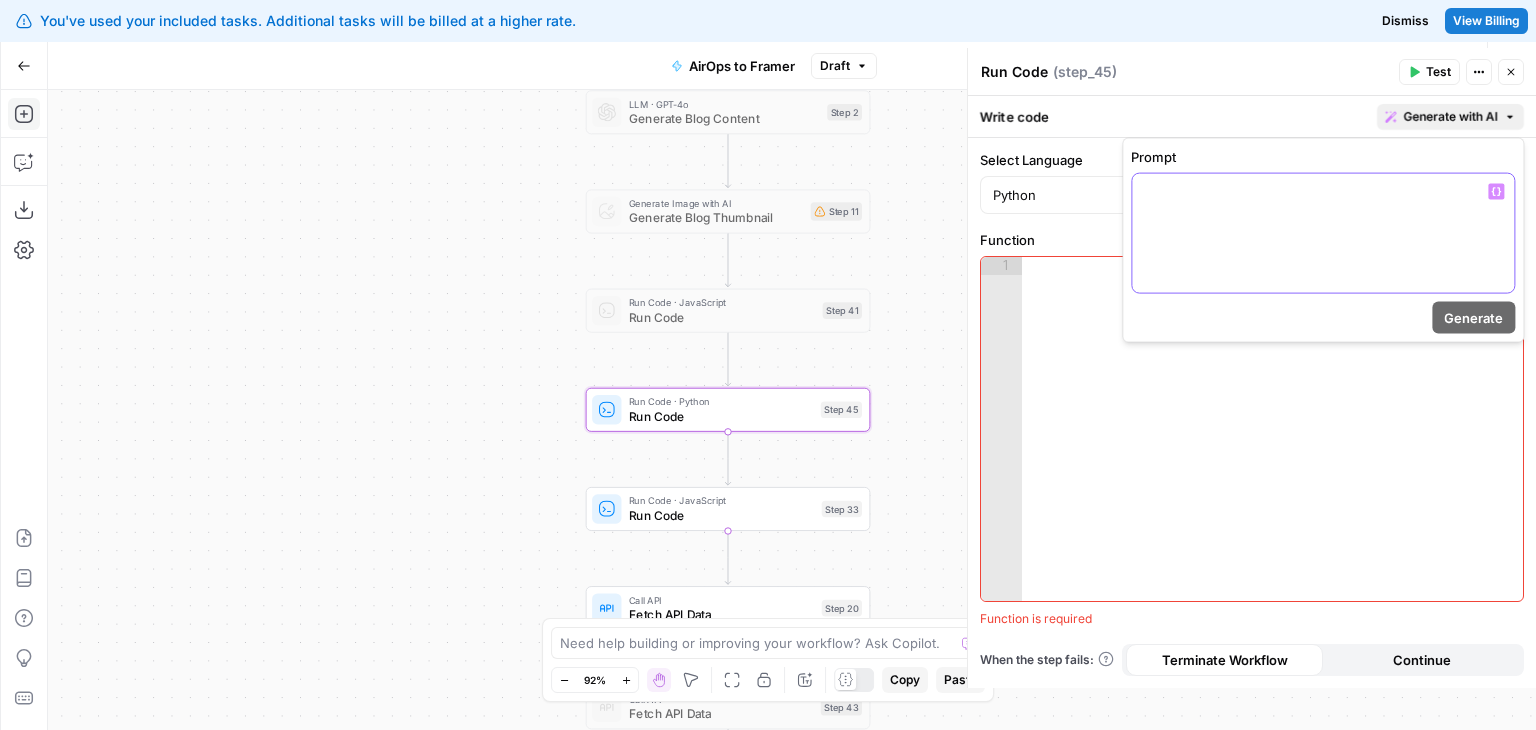 type 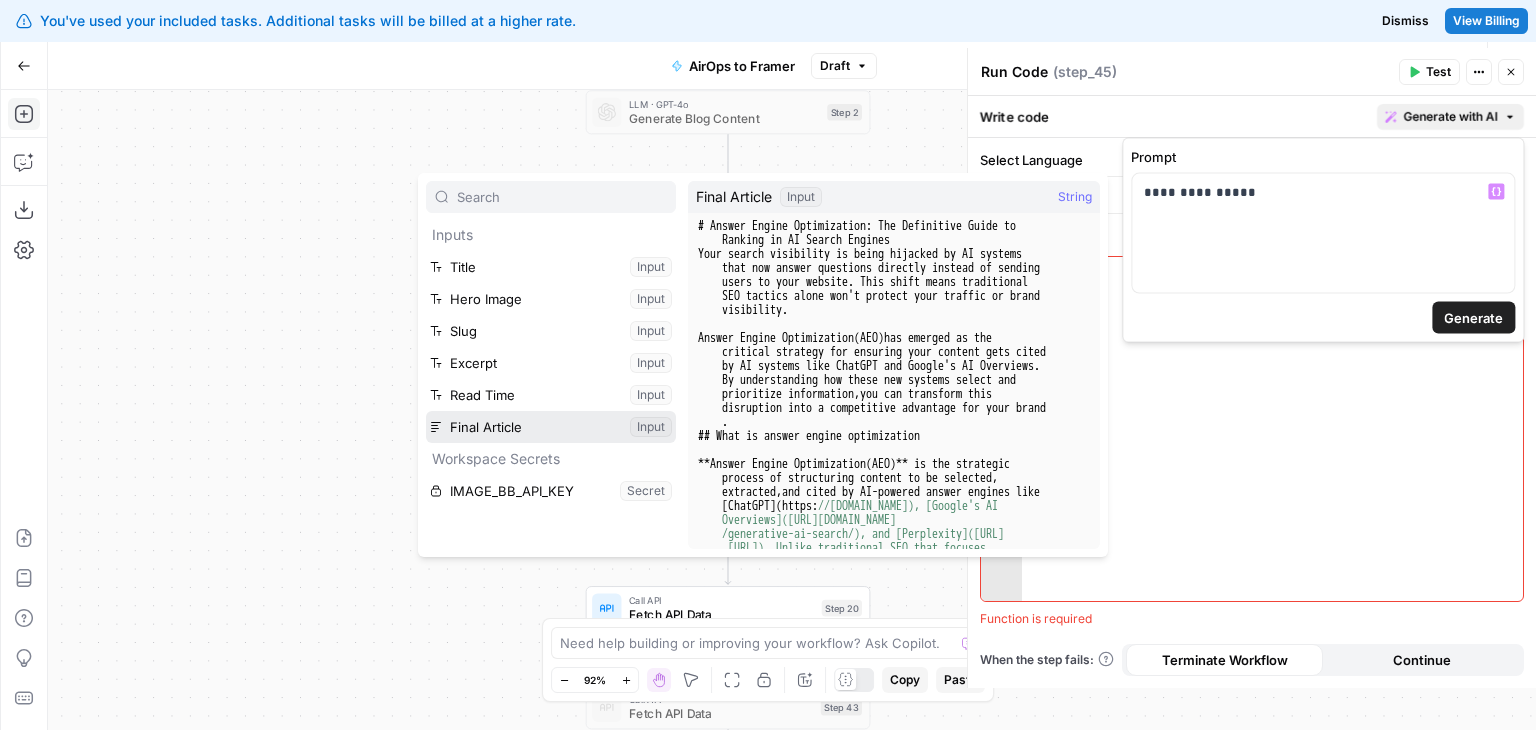 click at bounding box center (551, 427) 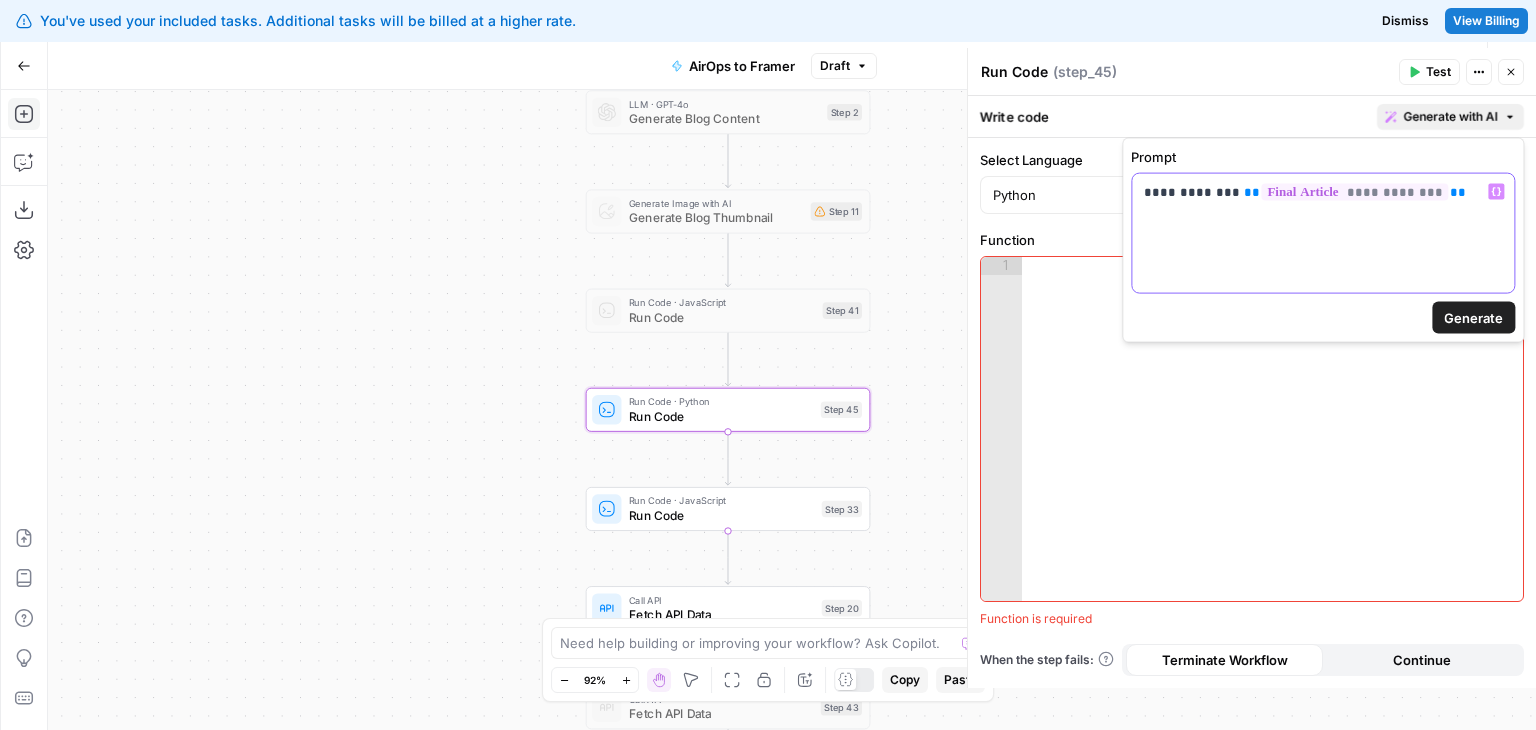 click on "**********" at bounding box center (1323, 233) 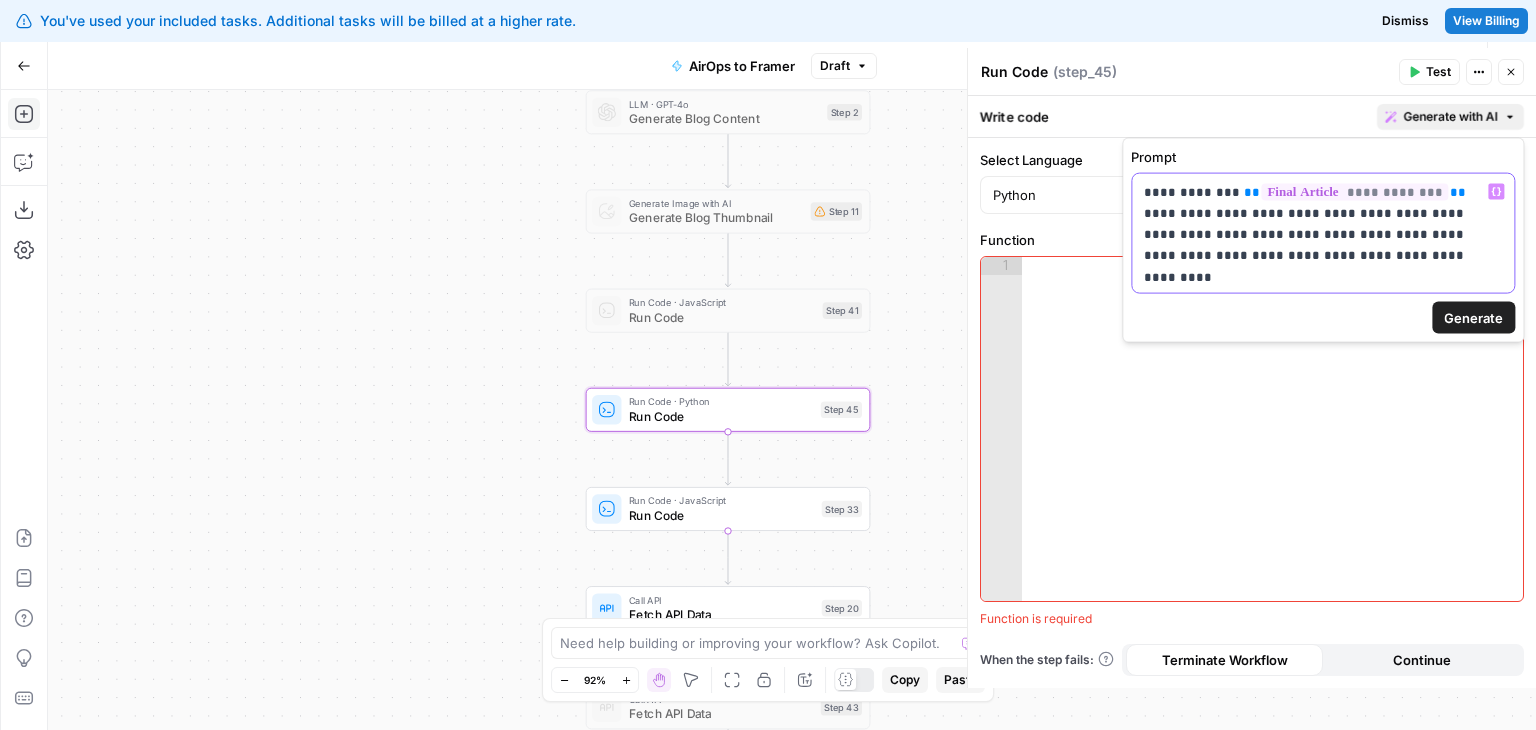 click on "**********" at bounding box center (1323, 224) 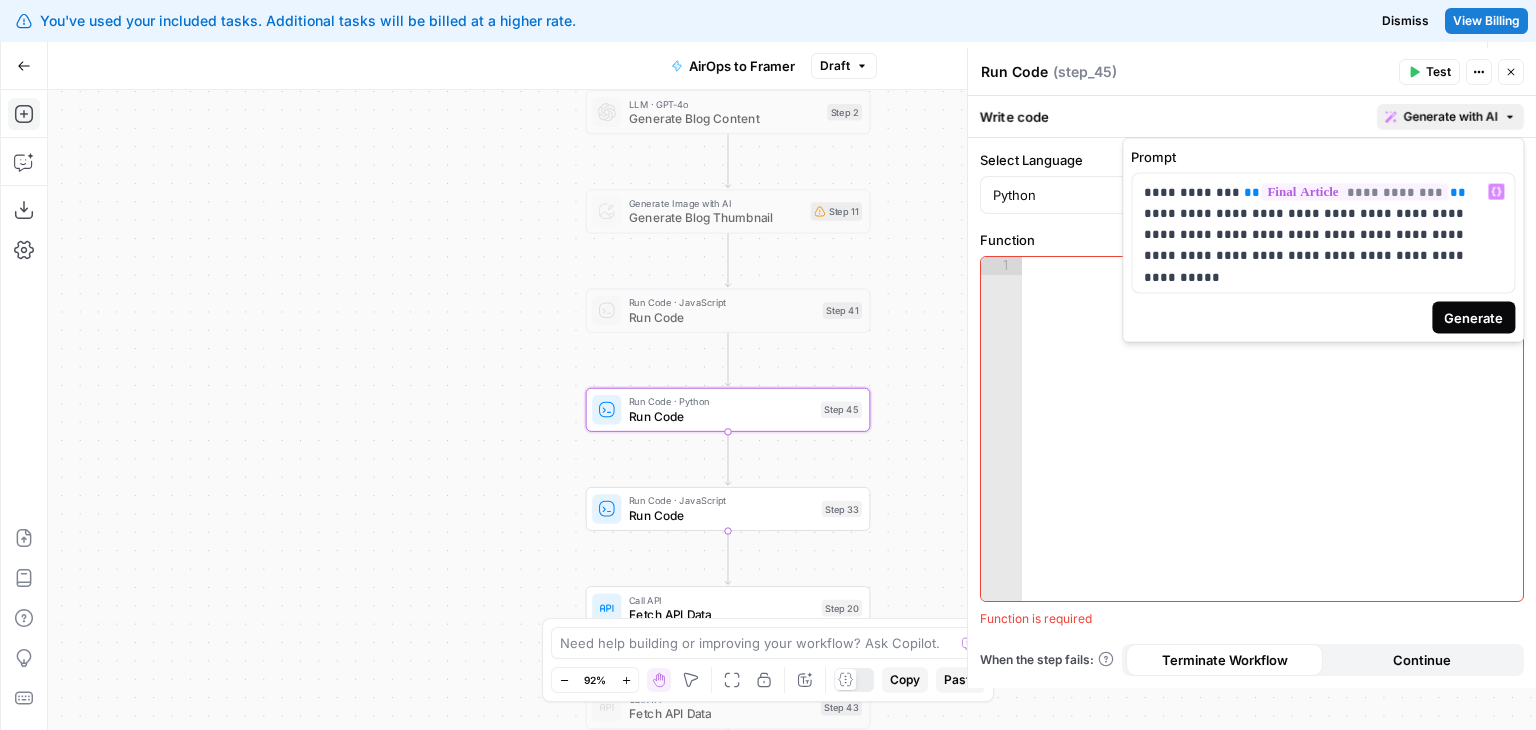 click on "Generate" at bounding box center (1473, 318) 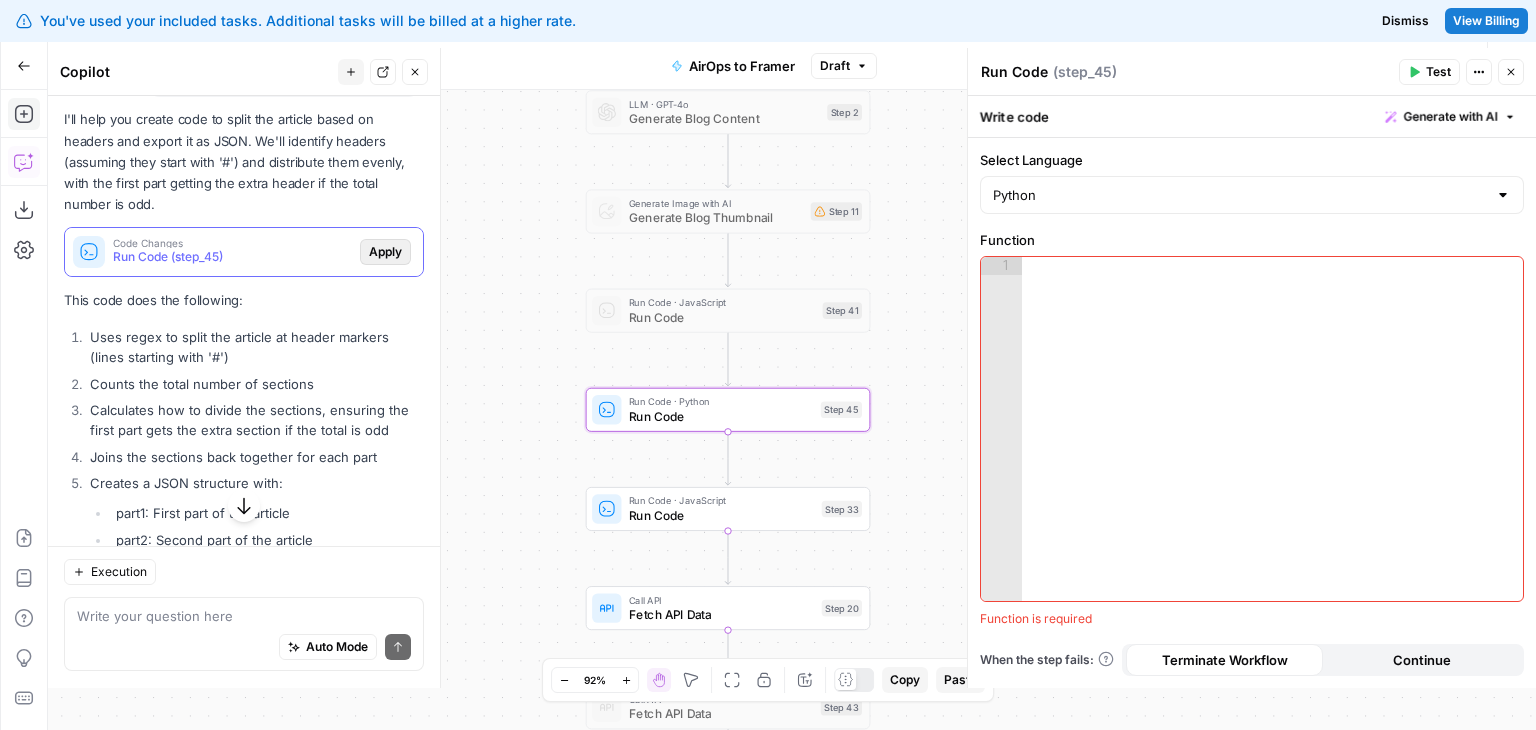 scroll, scrollTop: 900, scrollLeft: 0, axis: vertical 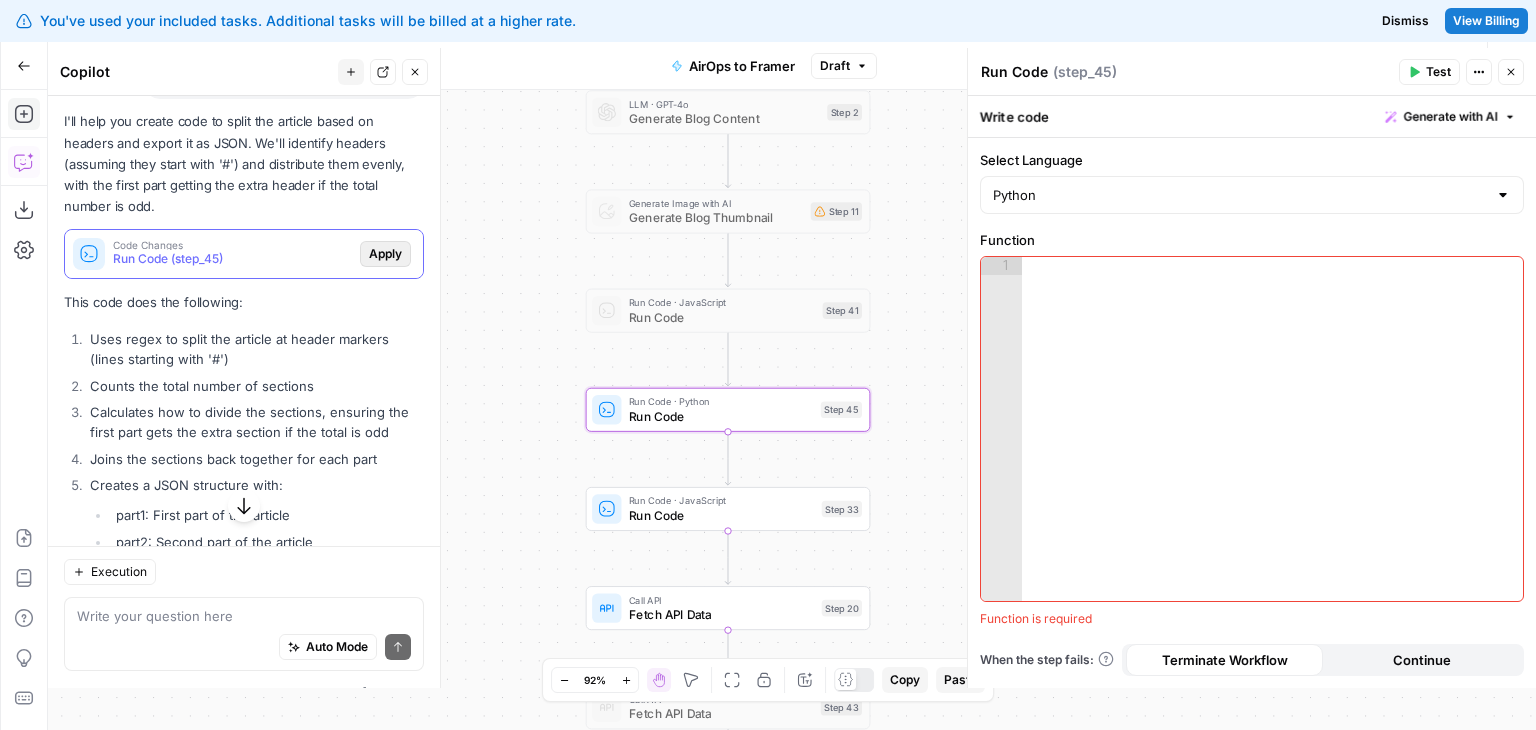 click on "Apply" at bounding box center [385, 254] 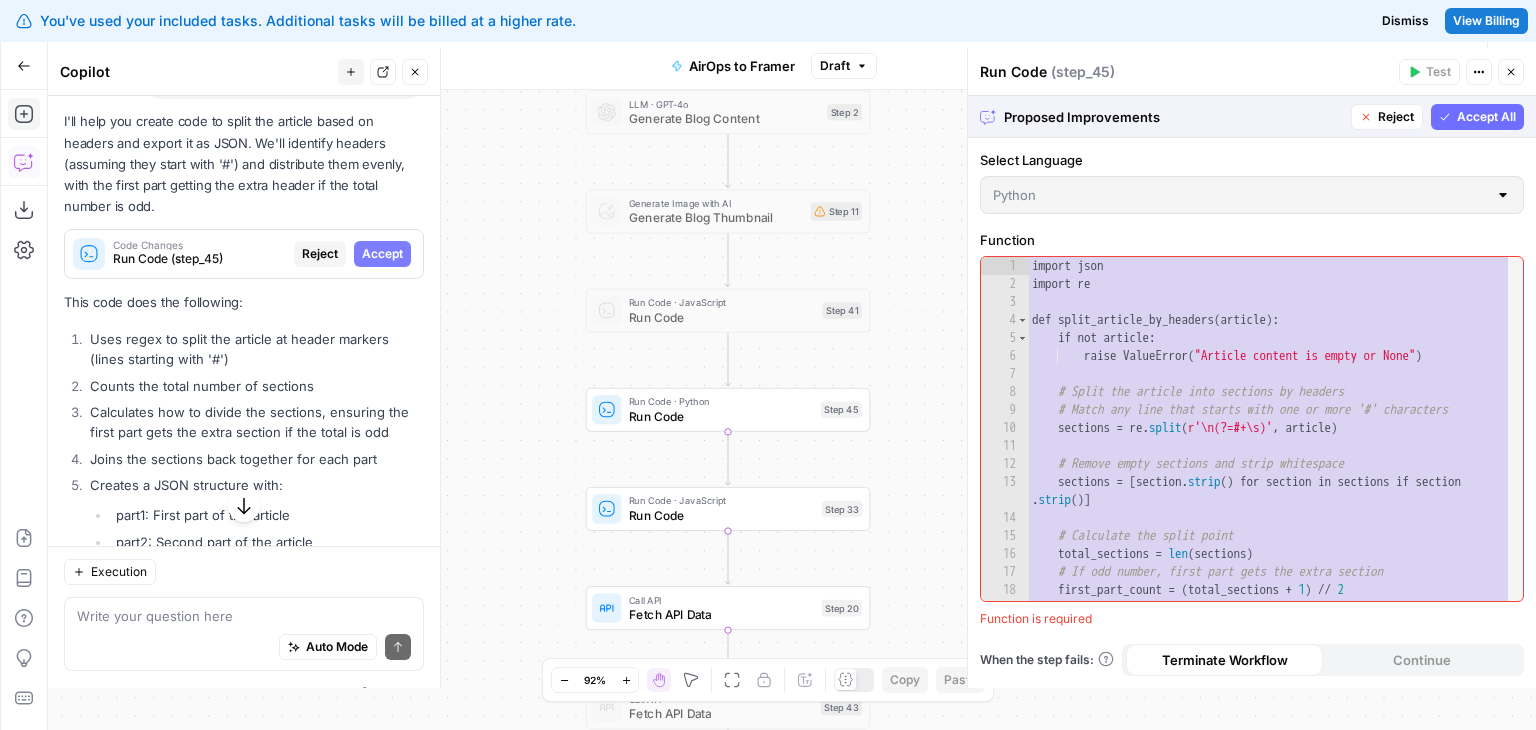 click on "Accept All" at bounding box center [1486, 117] 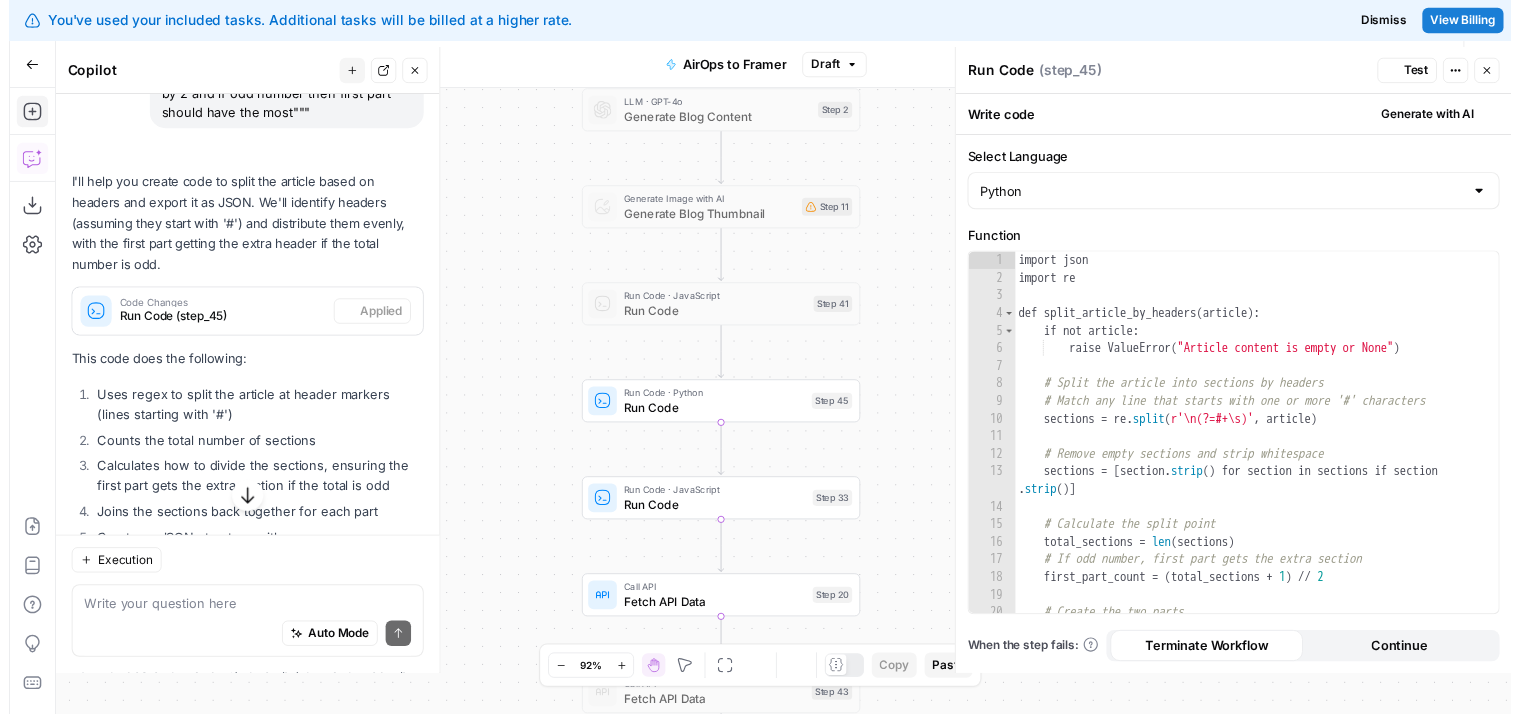 scroll, scrollTop: 932, scrollLeft: 0, axis: vertical 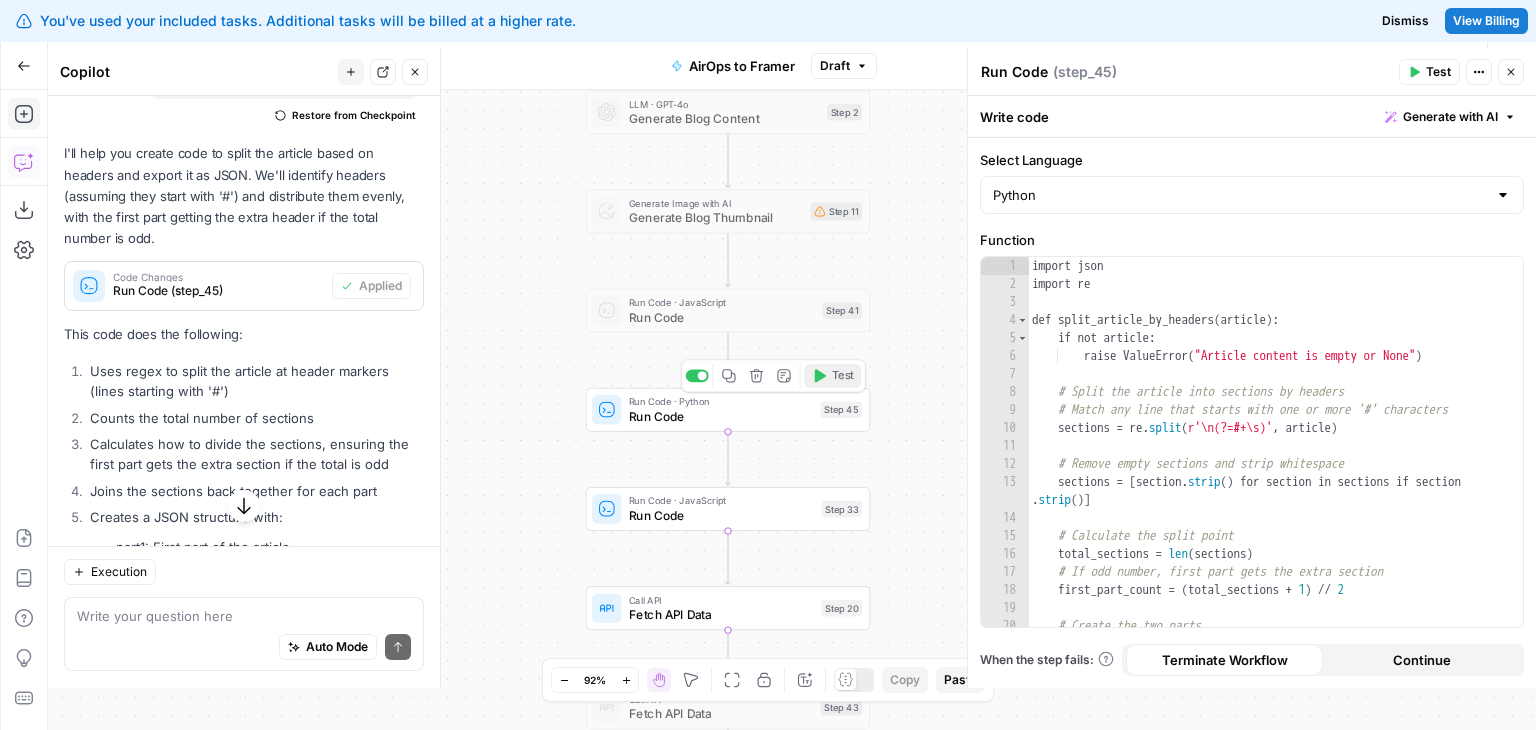 click on "Test" at bounding box center [843, 376] 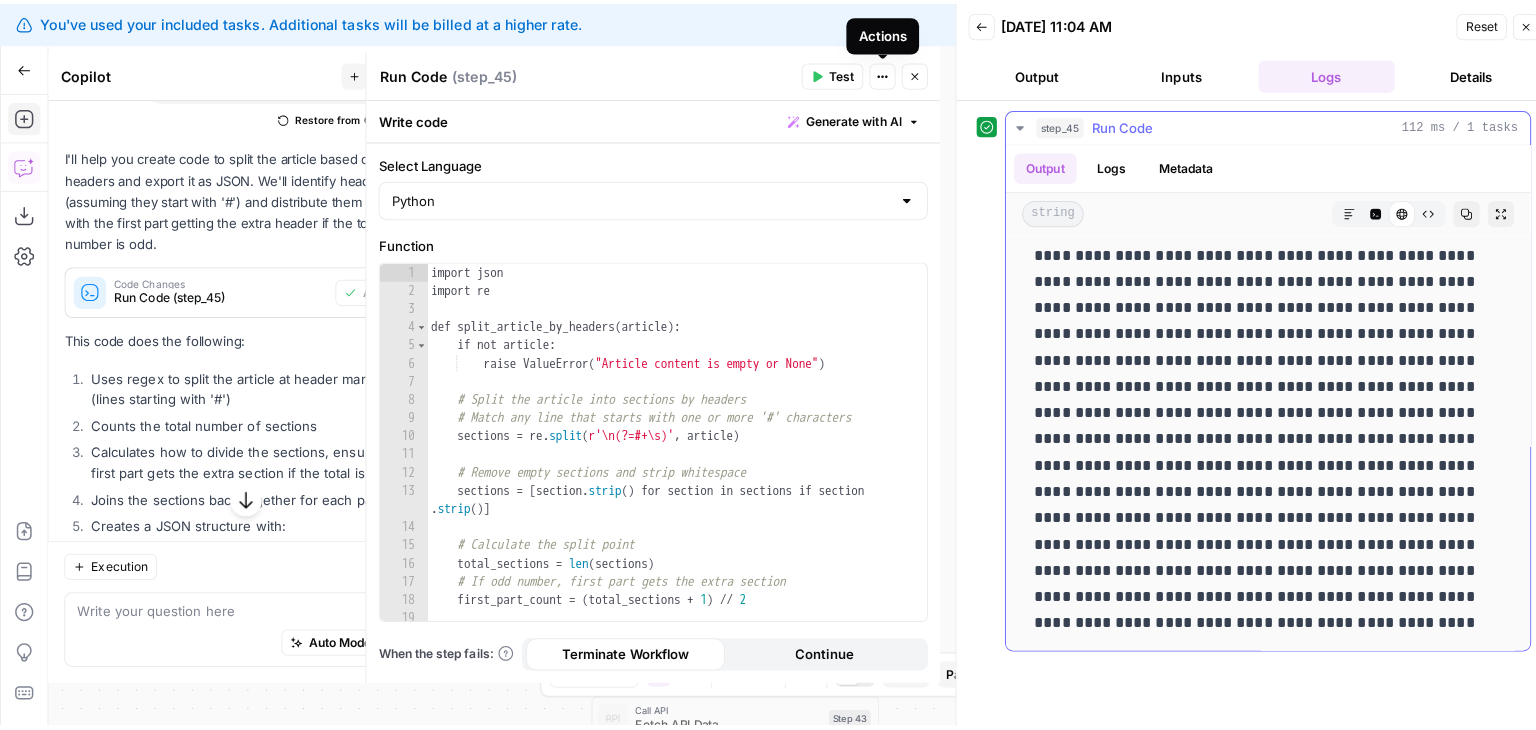 scroll, scrollTop: 8755, scrollLeft: 0, axis: vertical 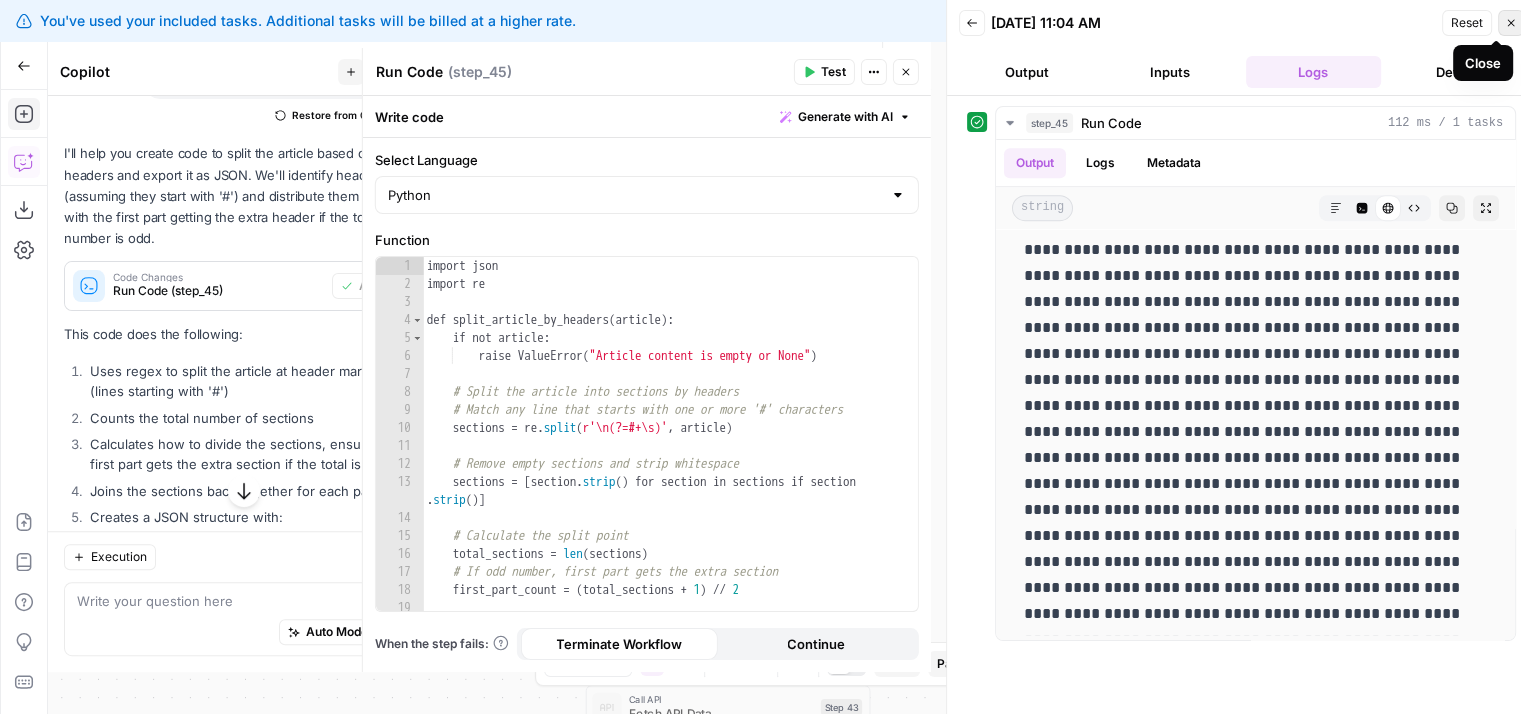 click on "Close" at bounding box center [1511, 23] 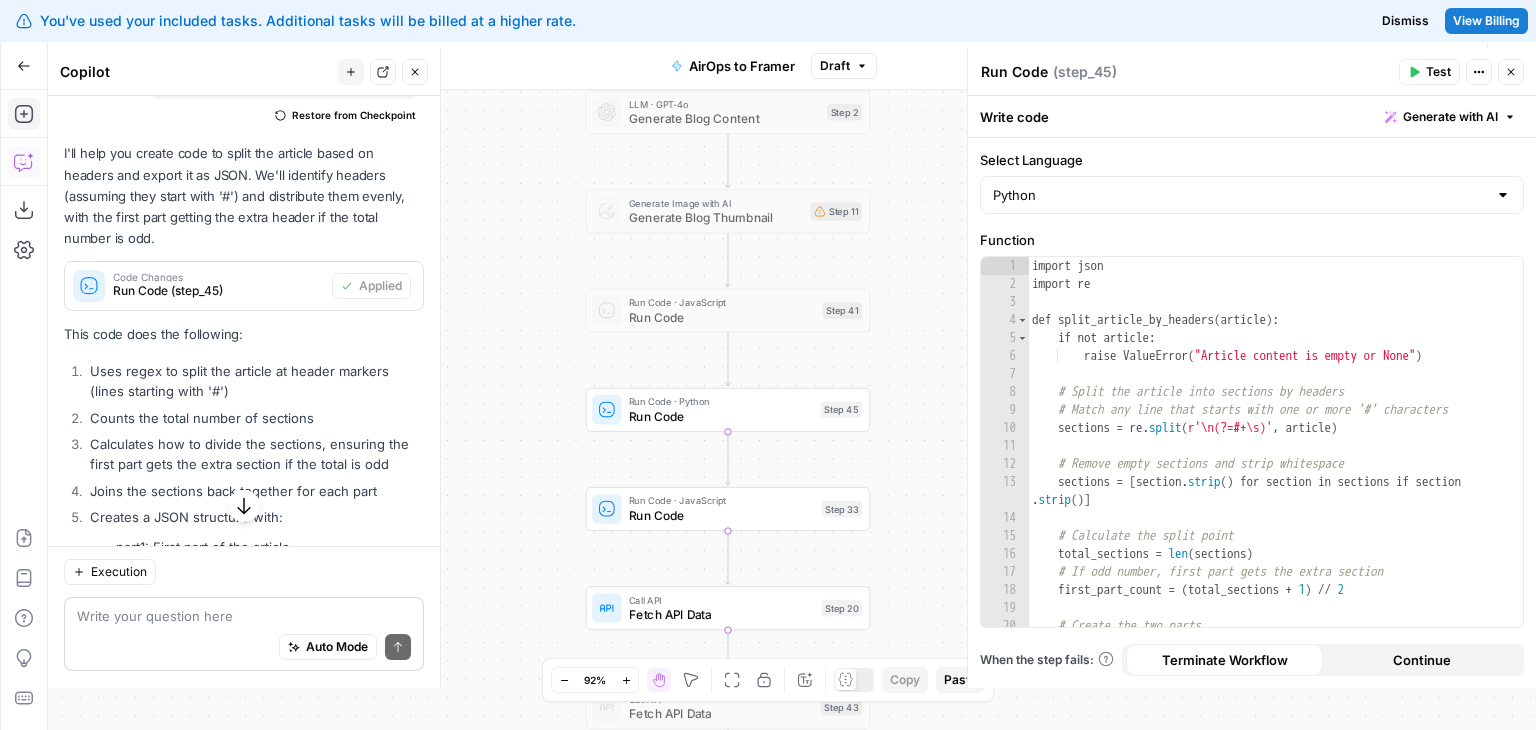 click on "Auto Mode Send" at bounding box center (244, 649) 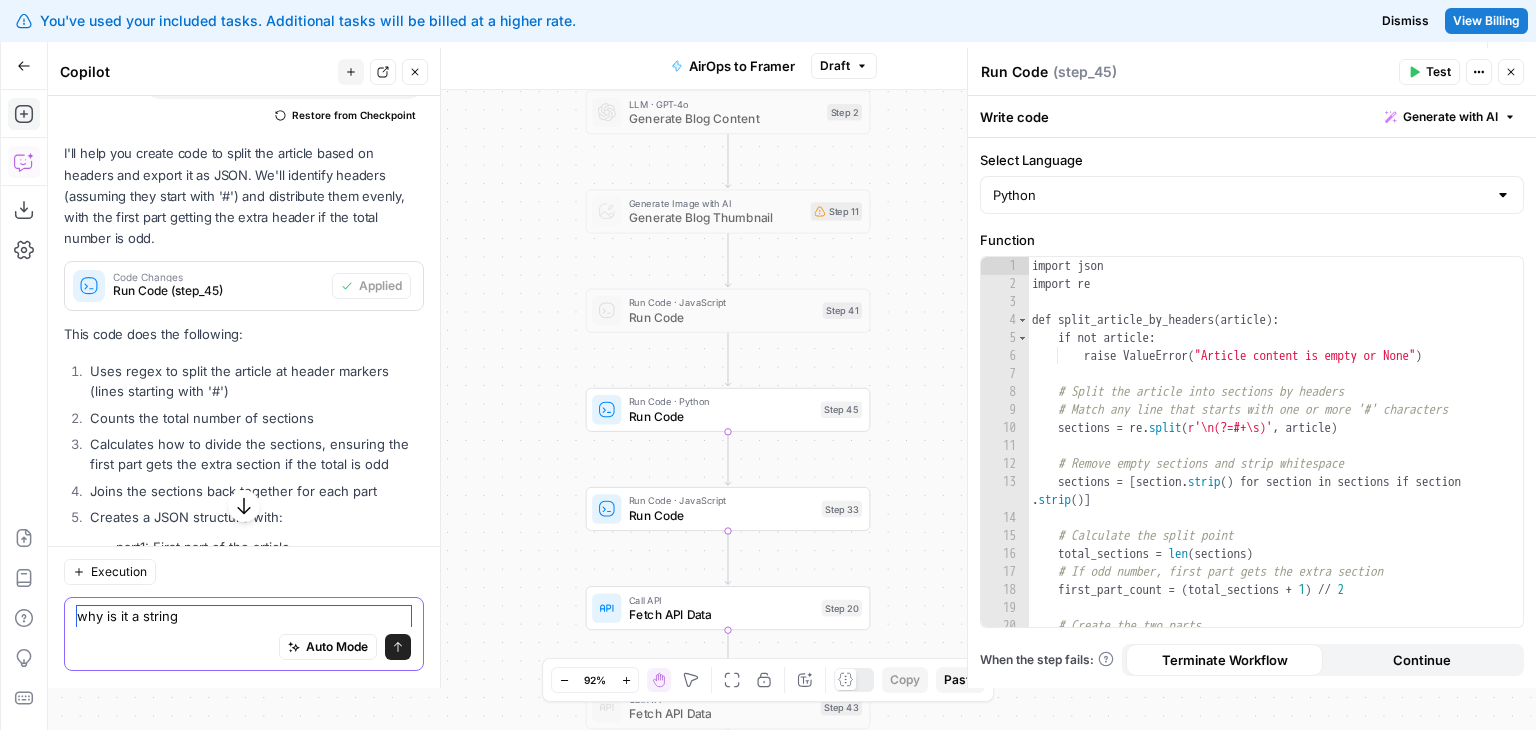 type on "why is it a string?" 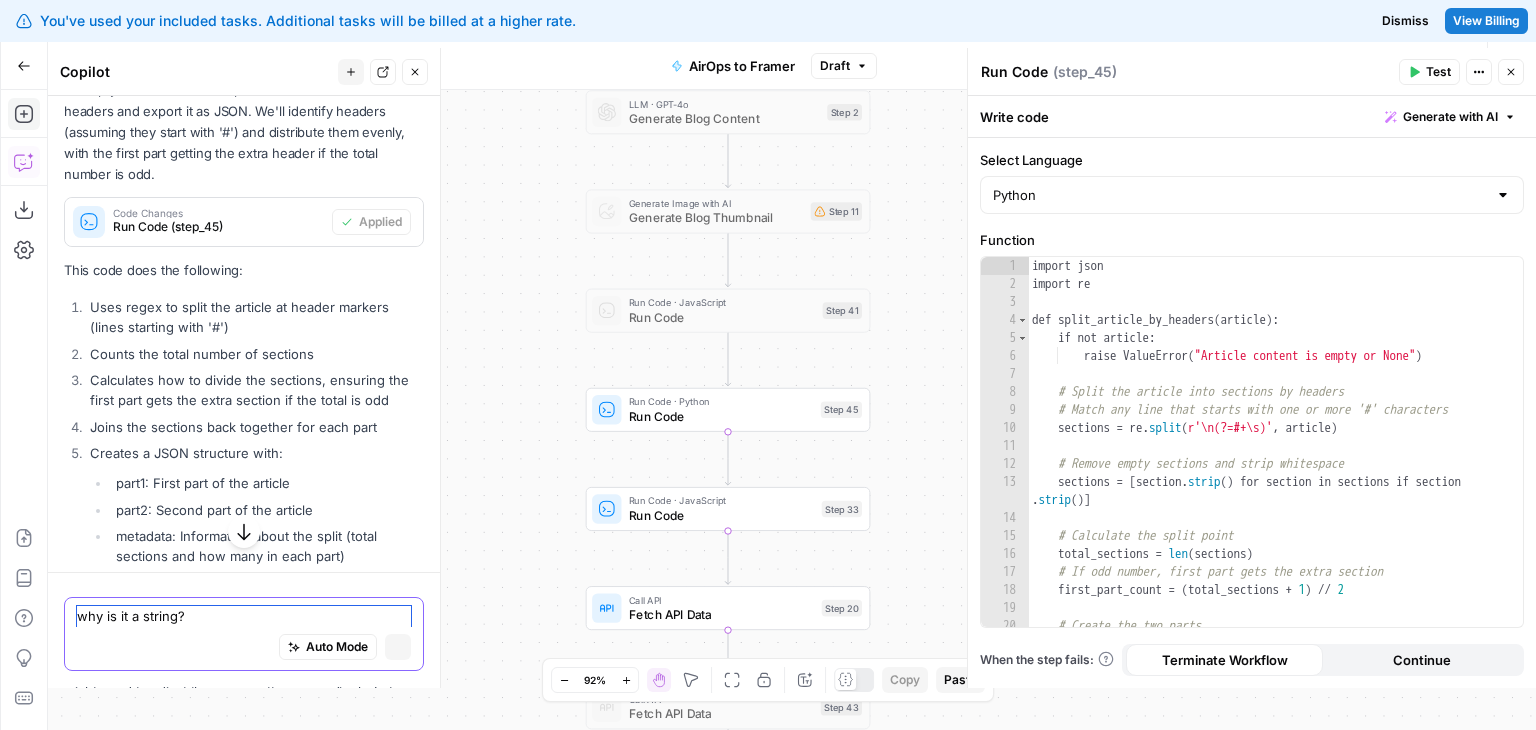 type 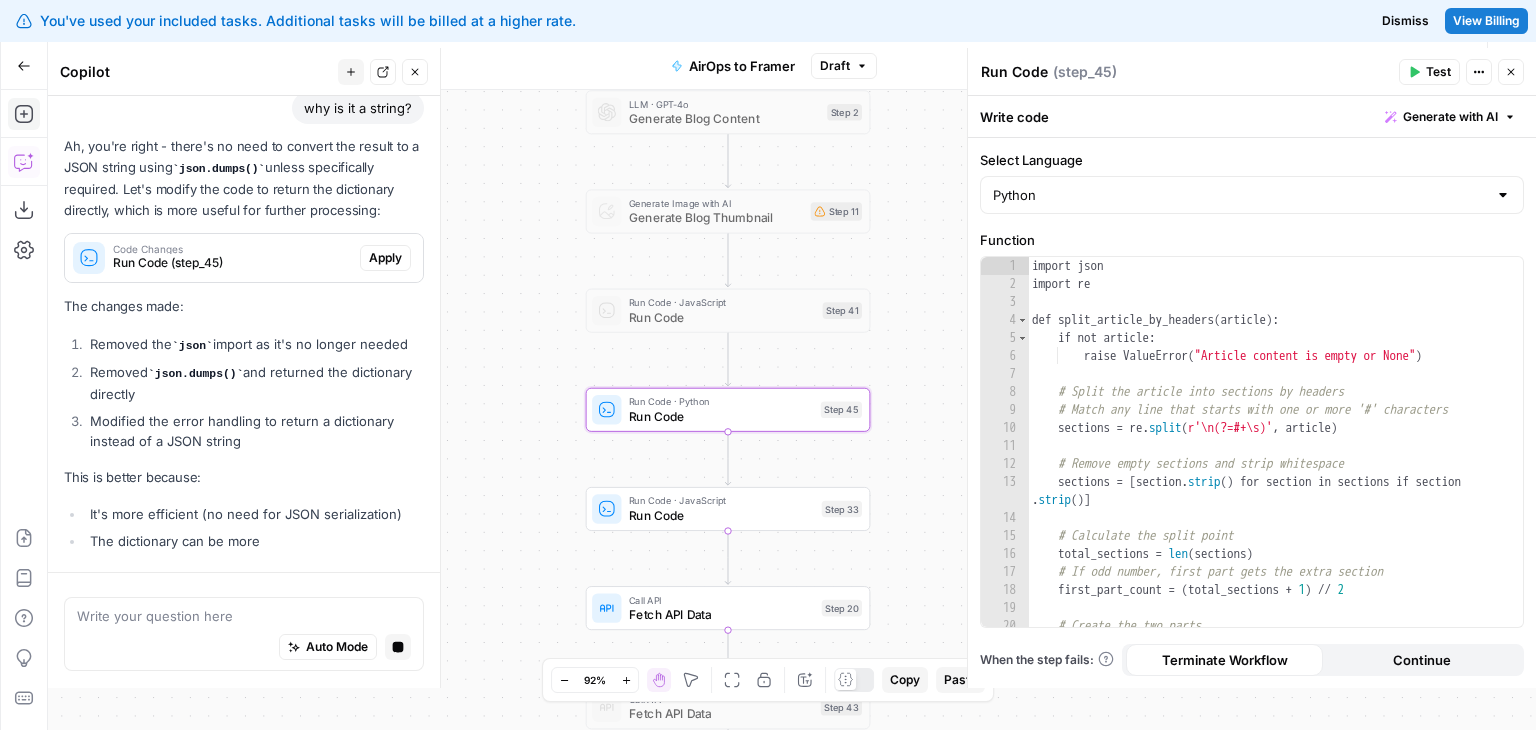scroll, scrollTop: 1678, scrollLeft: 0, axis: vertical 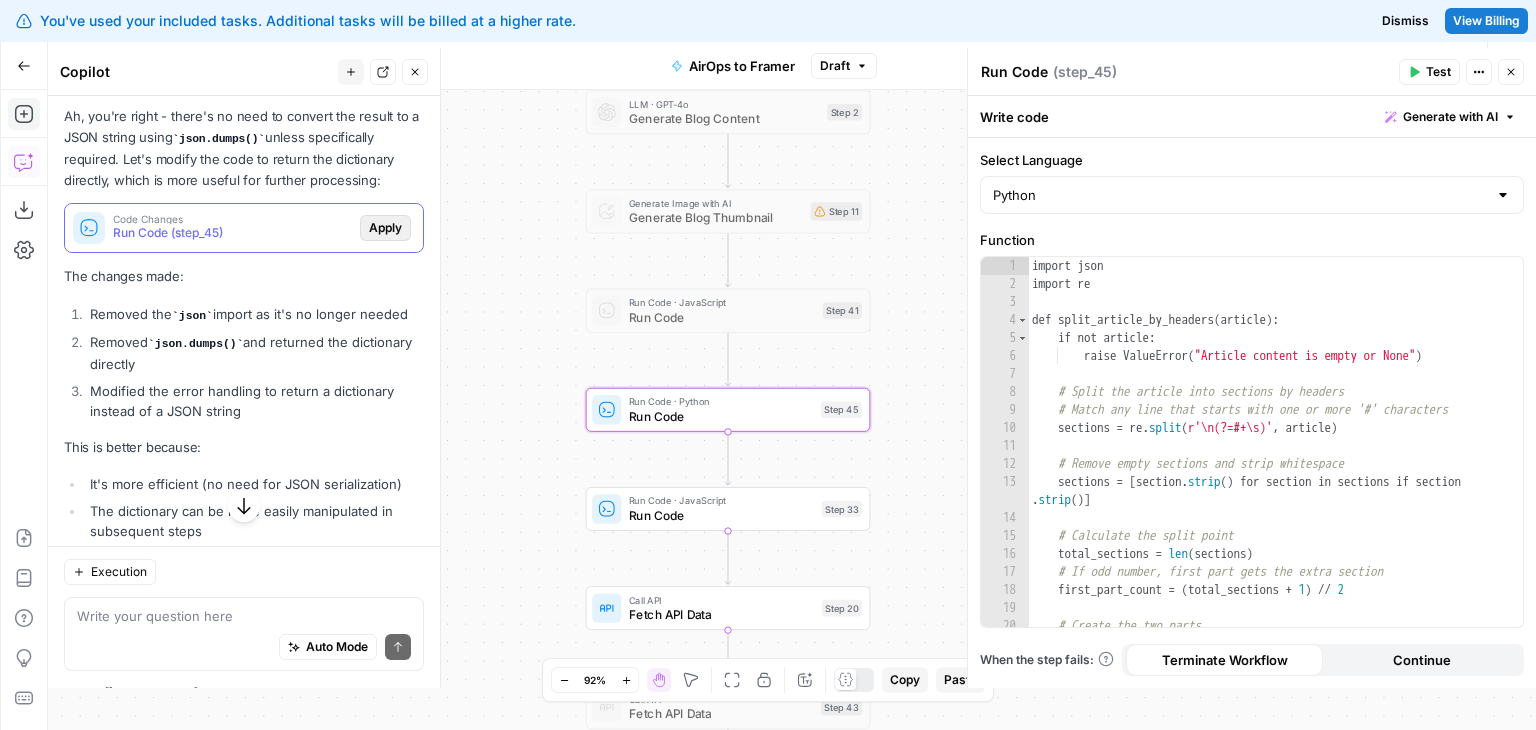 click on "Apply" at bounding box center [385, 228] 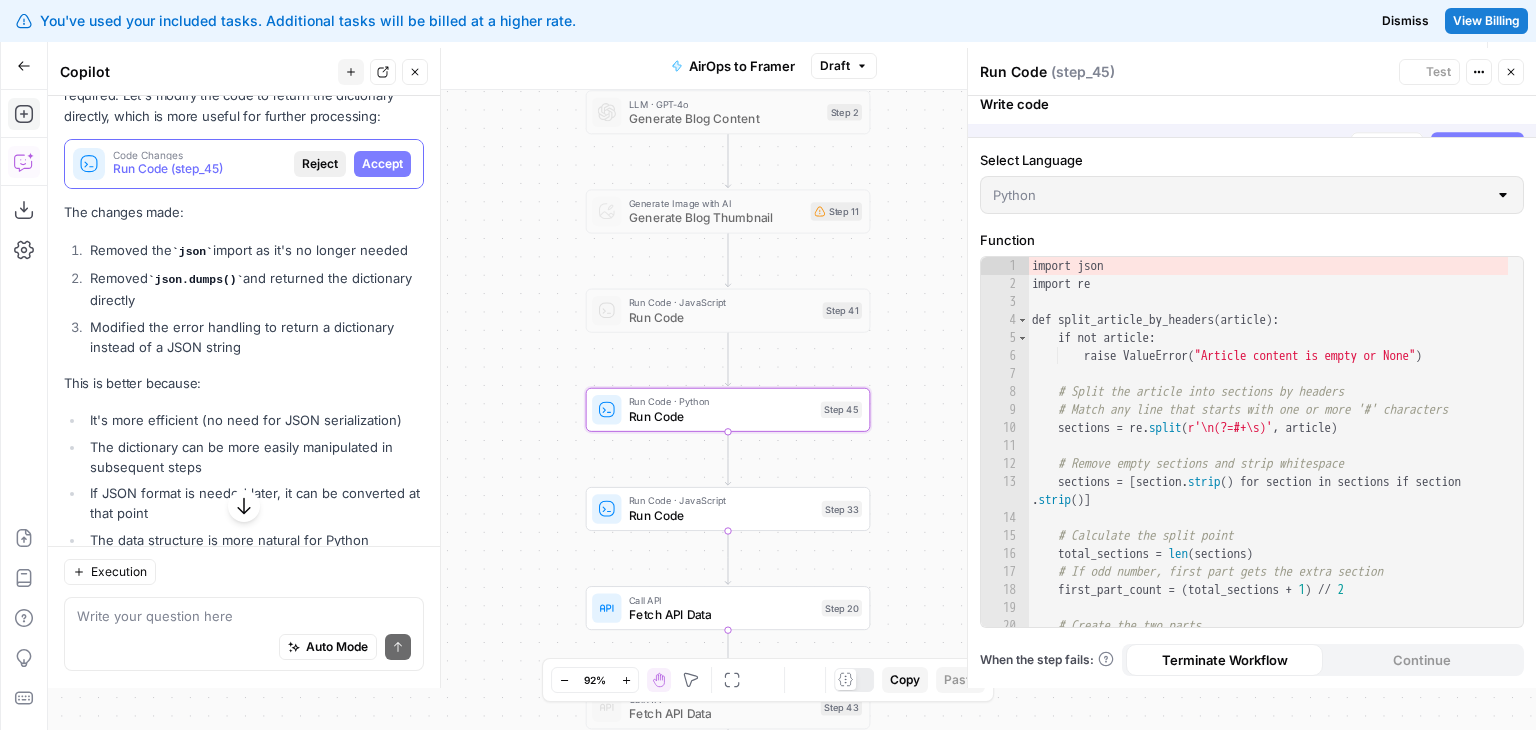 scroll, scrollTop: 1626, scrollLeft: 0, axis: vertical 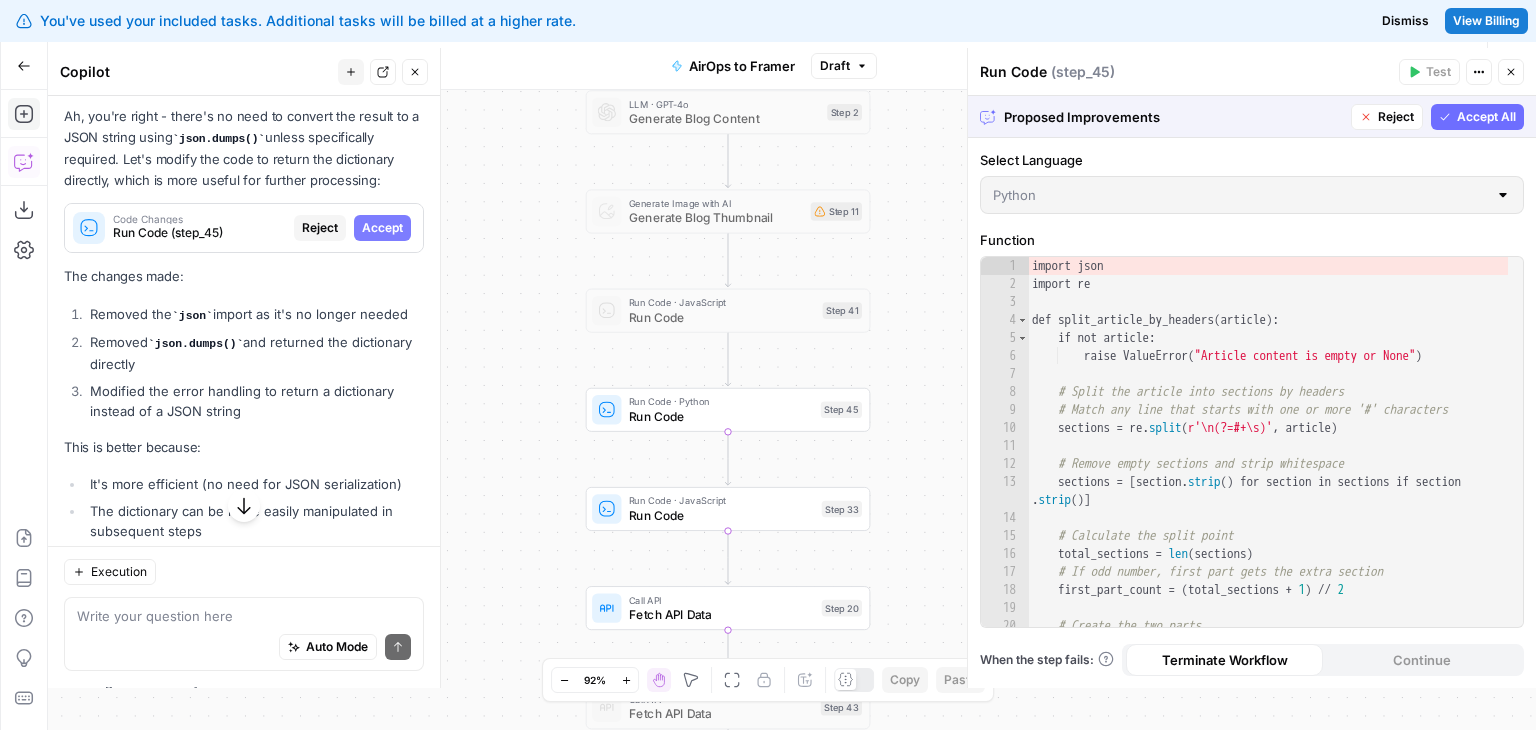 click on "Accept All" at bounding box center [1486, 117] 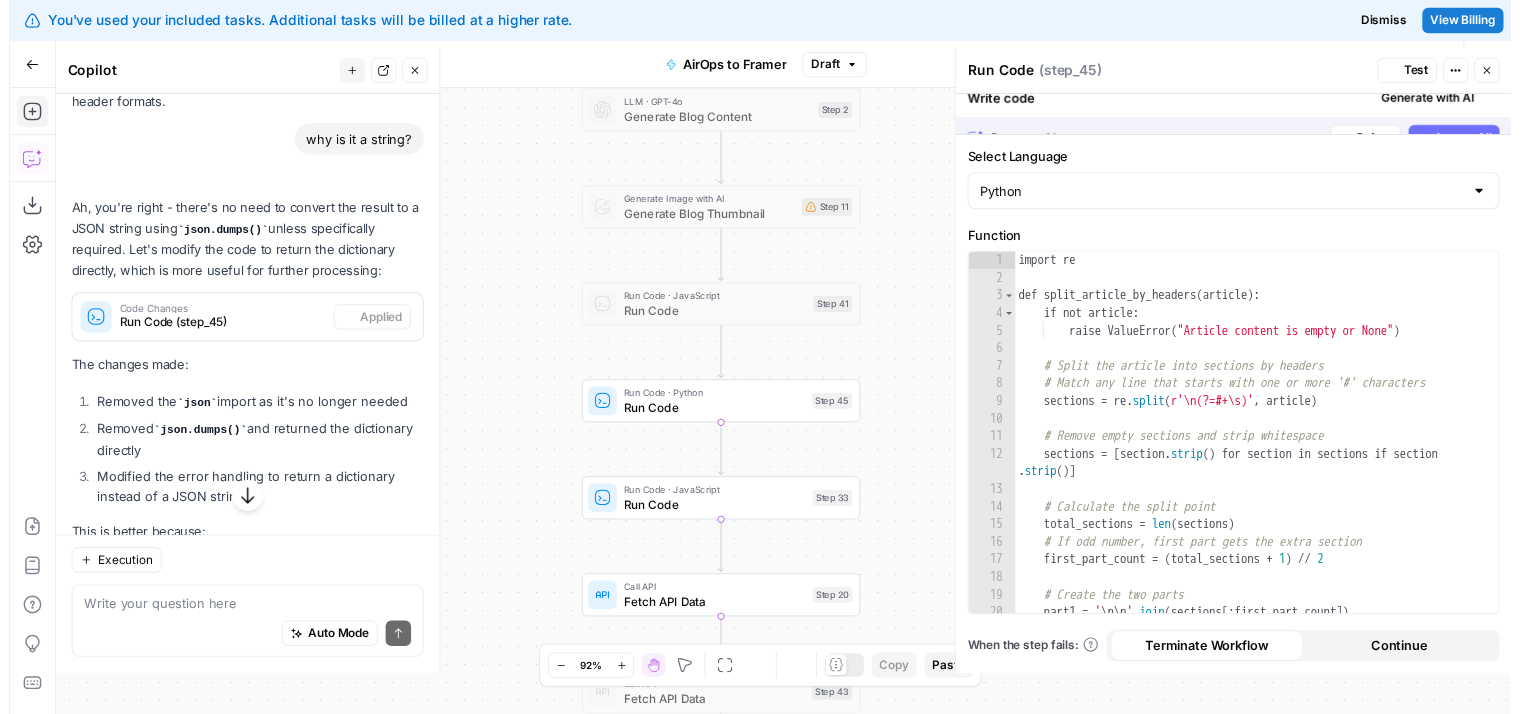 scroll, scrollTop: 1690, scrollLeft: 0, axis: vertical 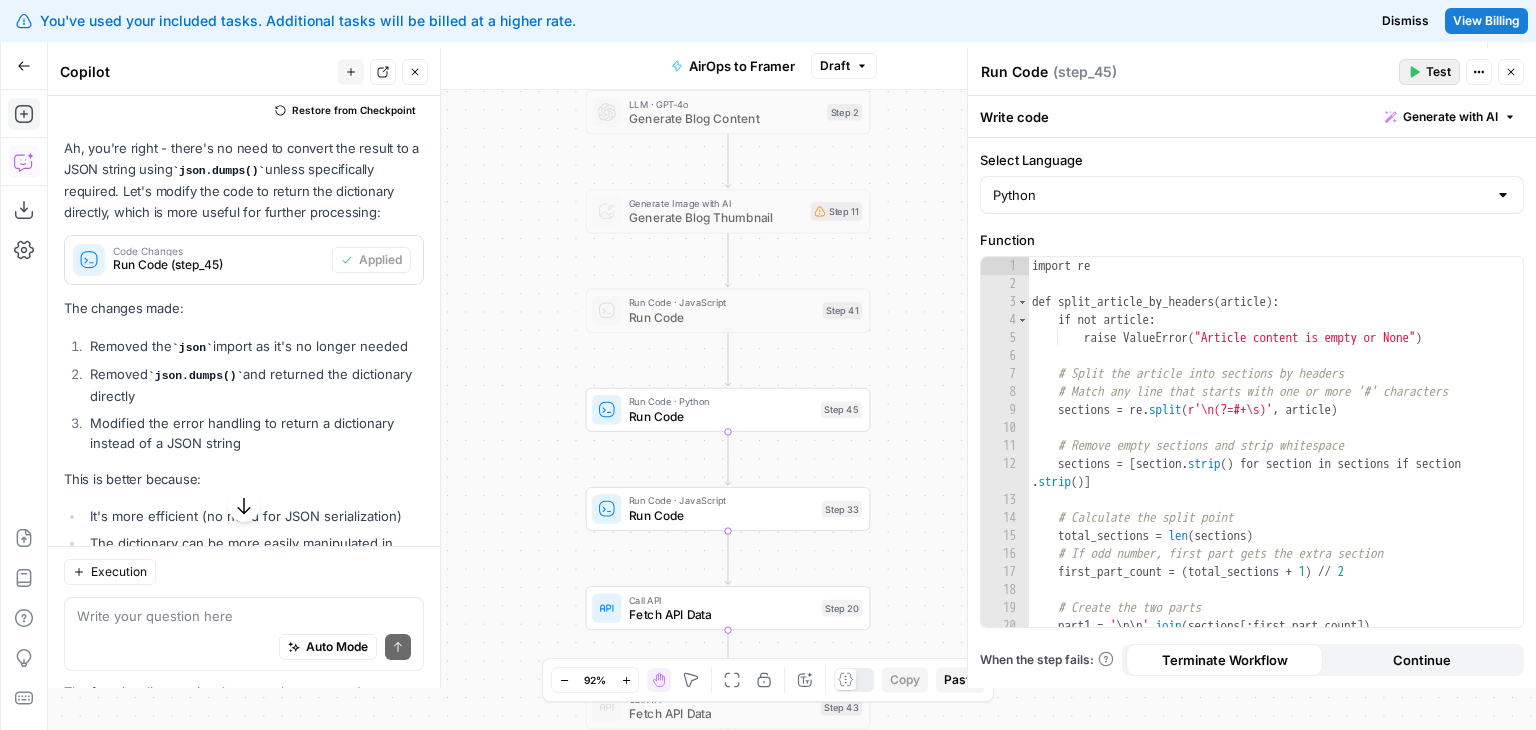 click 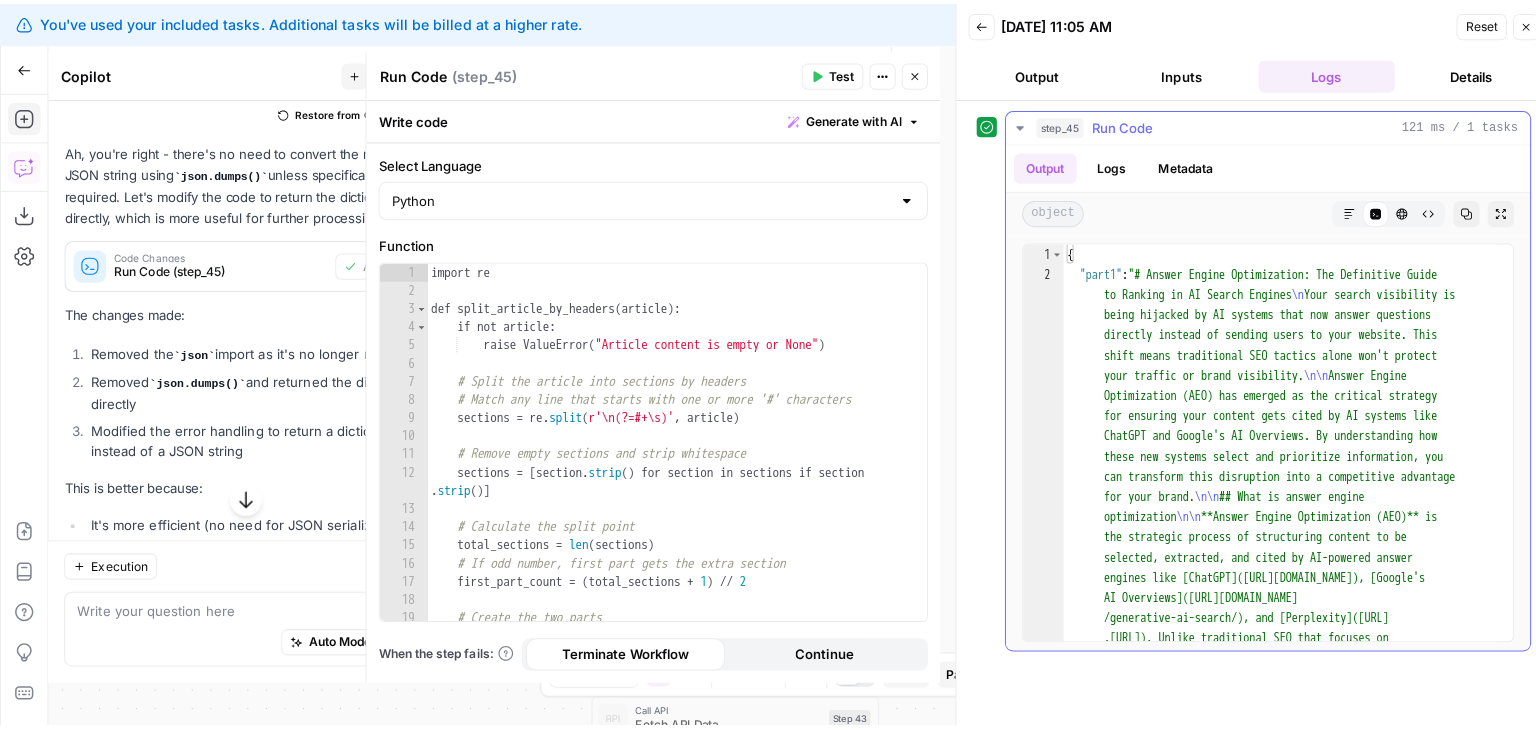 scroll, scrollTop: 0, scrollLeft: 0, axis: both 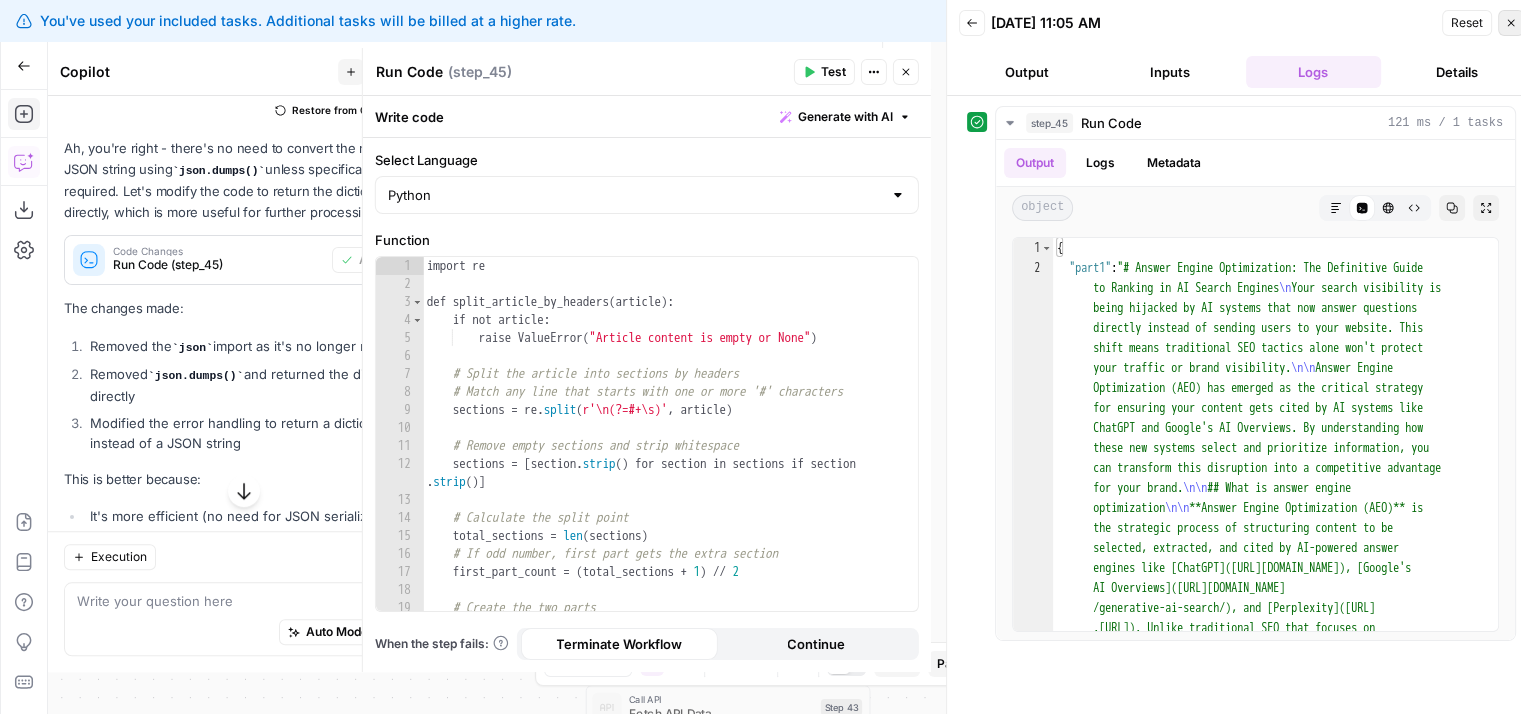 click 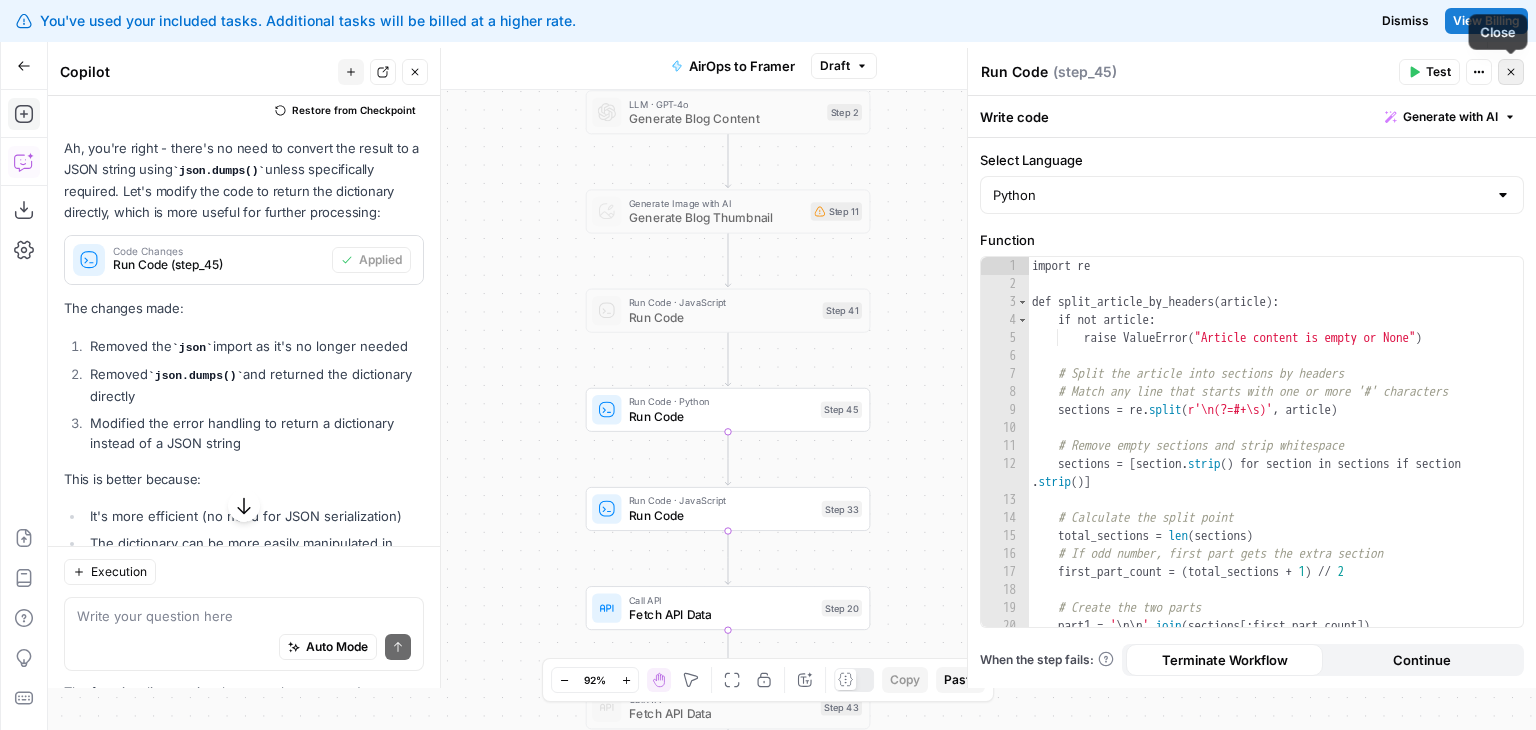 click on "Close" at bounding box center [1511, 72] 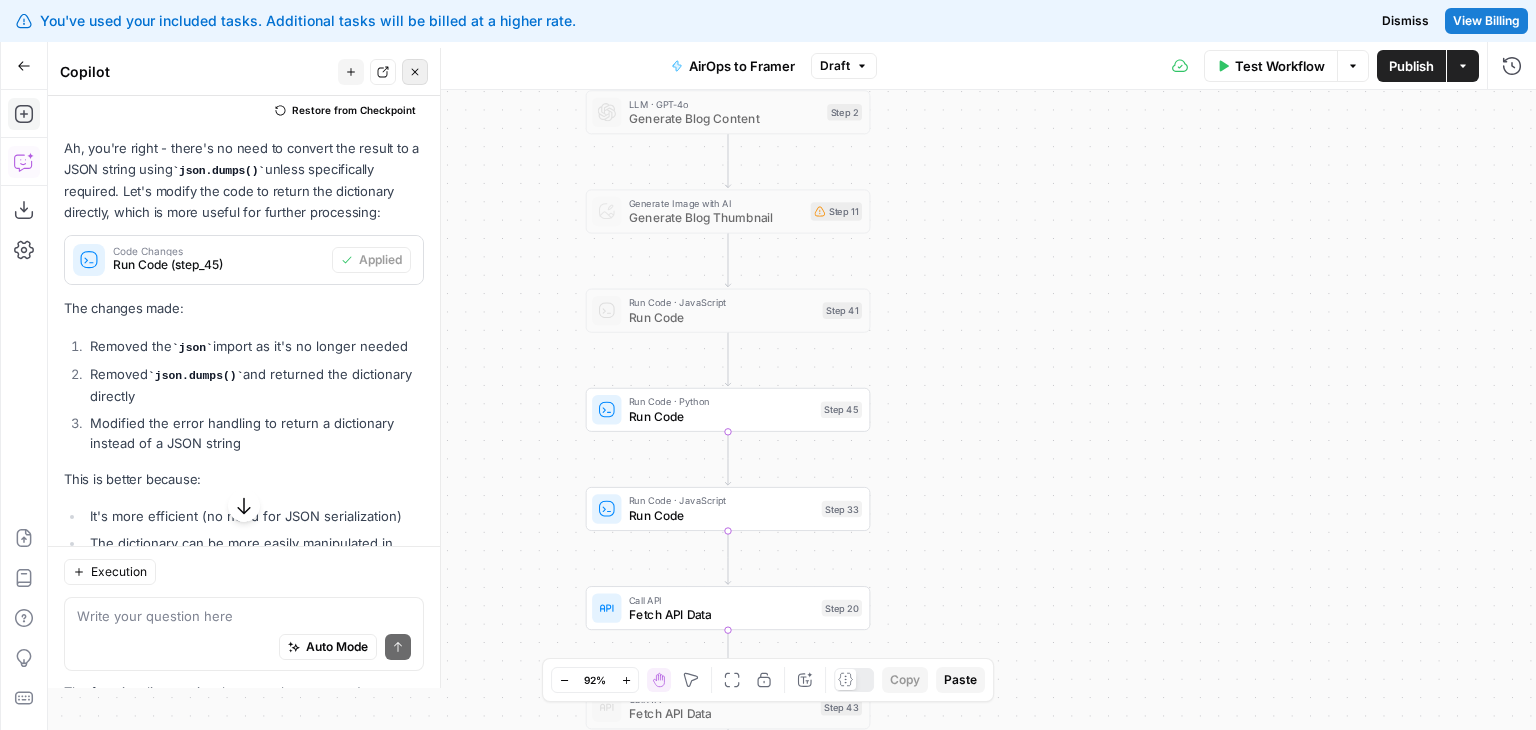 click 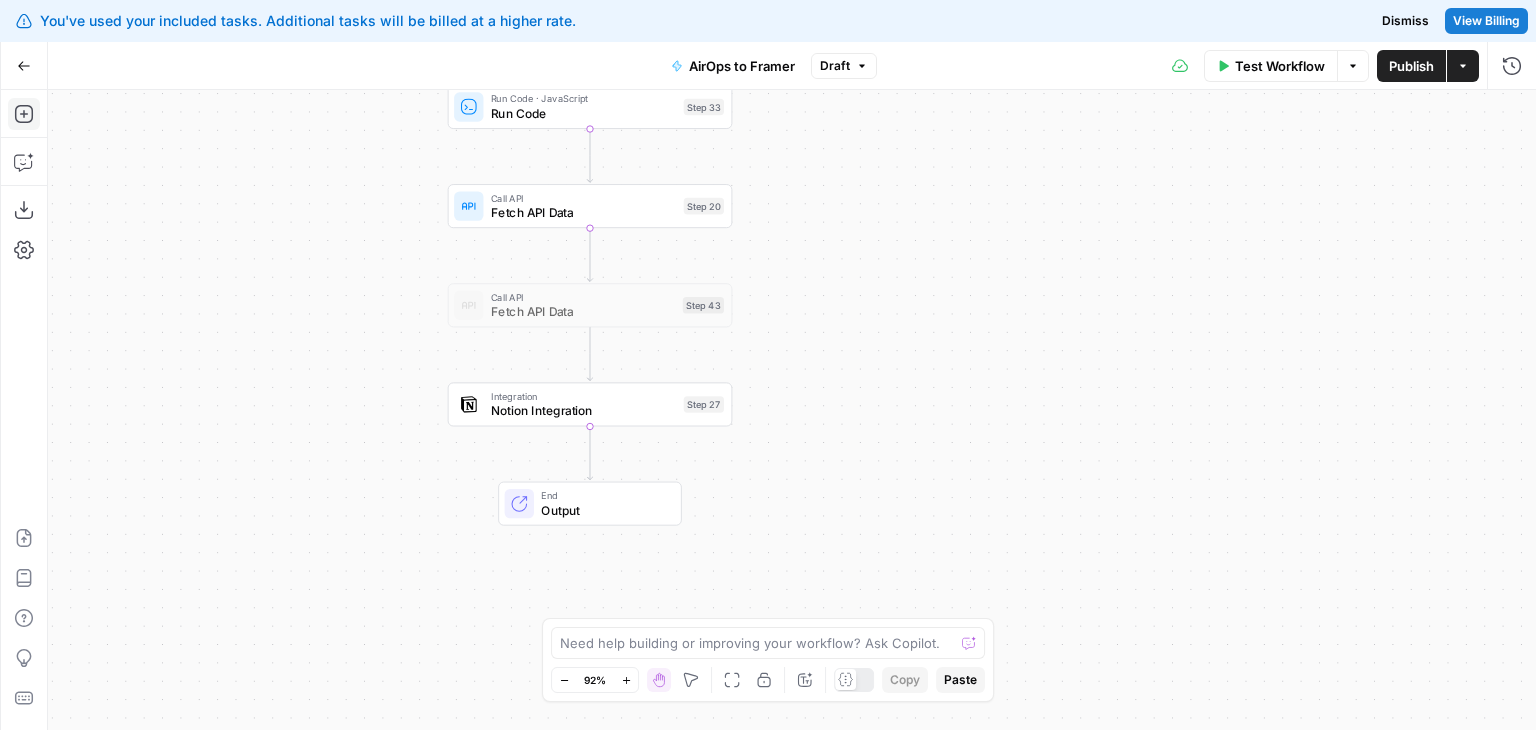 drag, startPoint x: 502, startPoint y: 500, endPoint x: 363, endPoint y: 85, distance: 437.6597 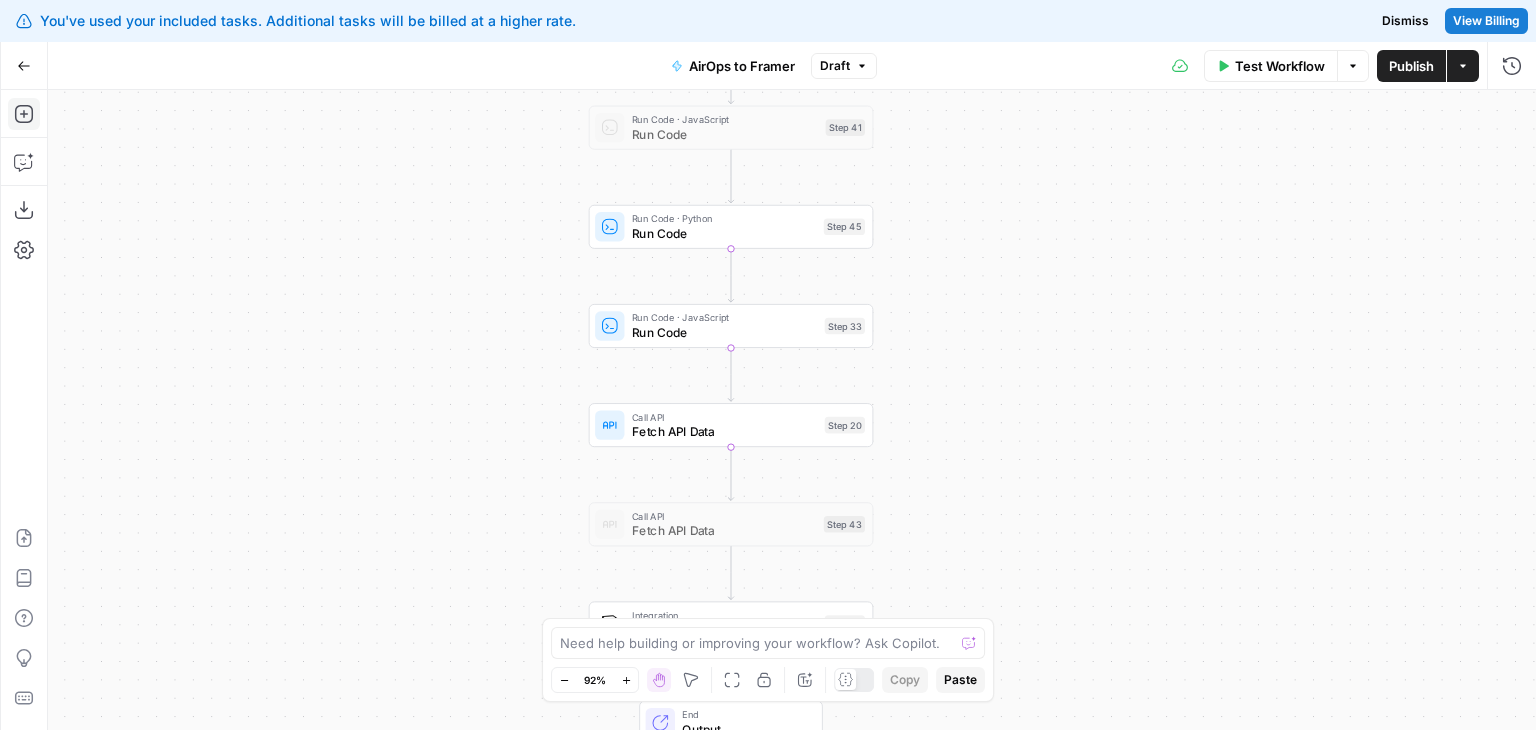 drag, startPoint x: 340, startPoint y: 247, endPoint x: 481, endPoint y: 477, distance: 269.77954 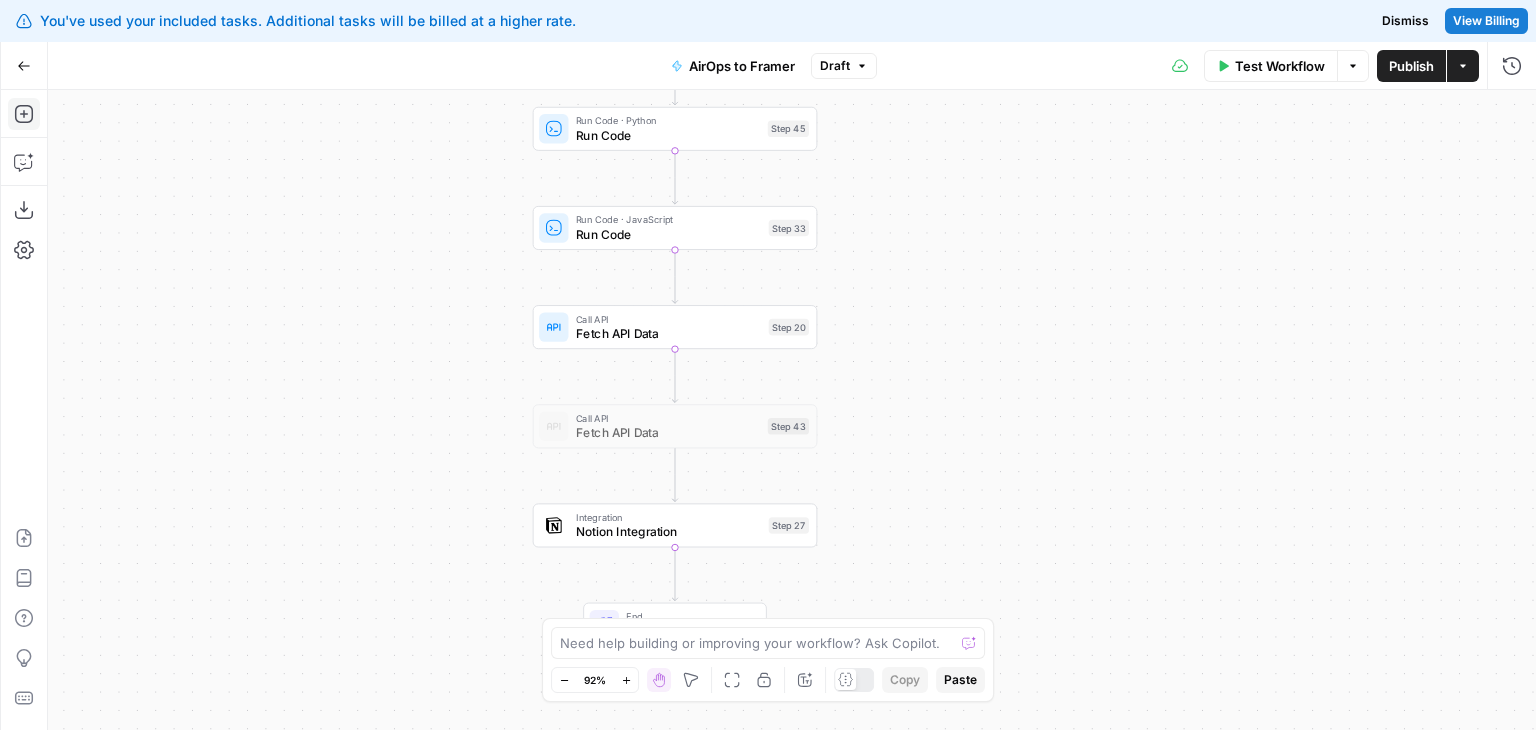 drag, startPoint x: 404, startPoint y: 505, endPoint x: 349, endPoint y: 408, distance: 111.50785 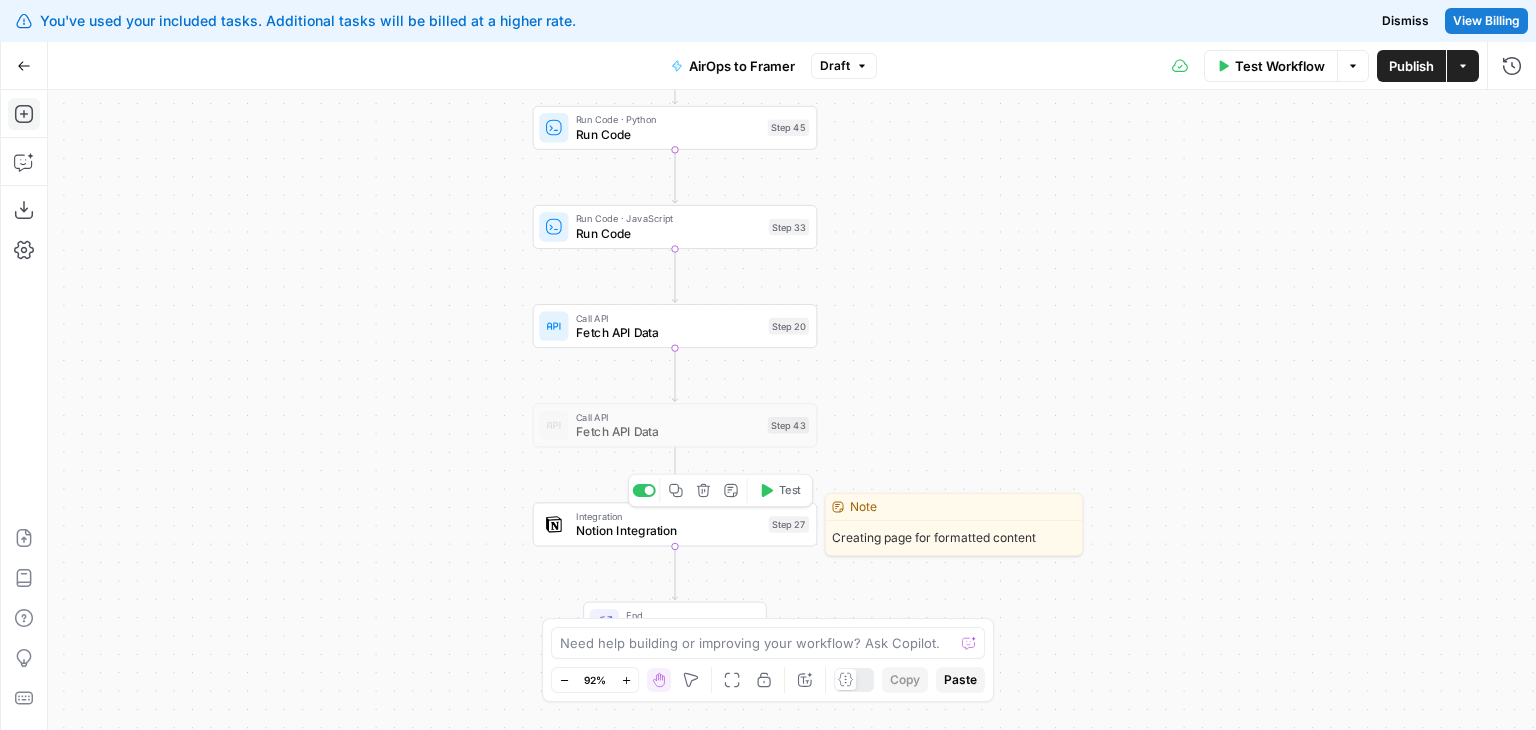 click on "Integration" at bounding box center (668, 516) 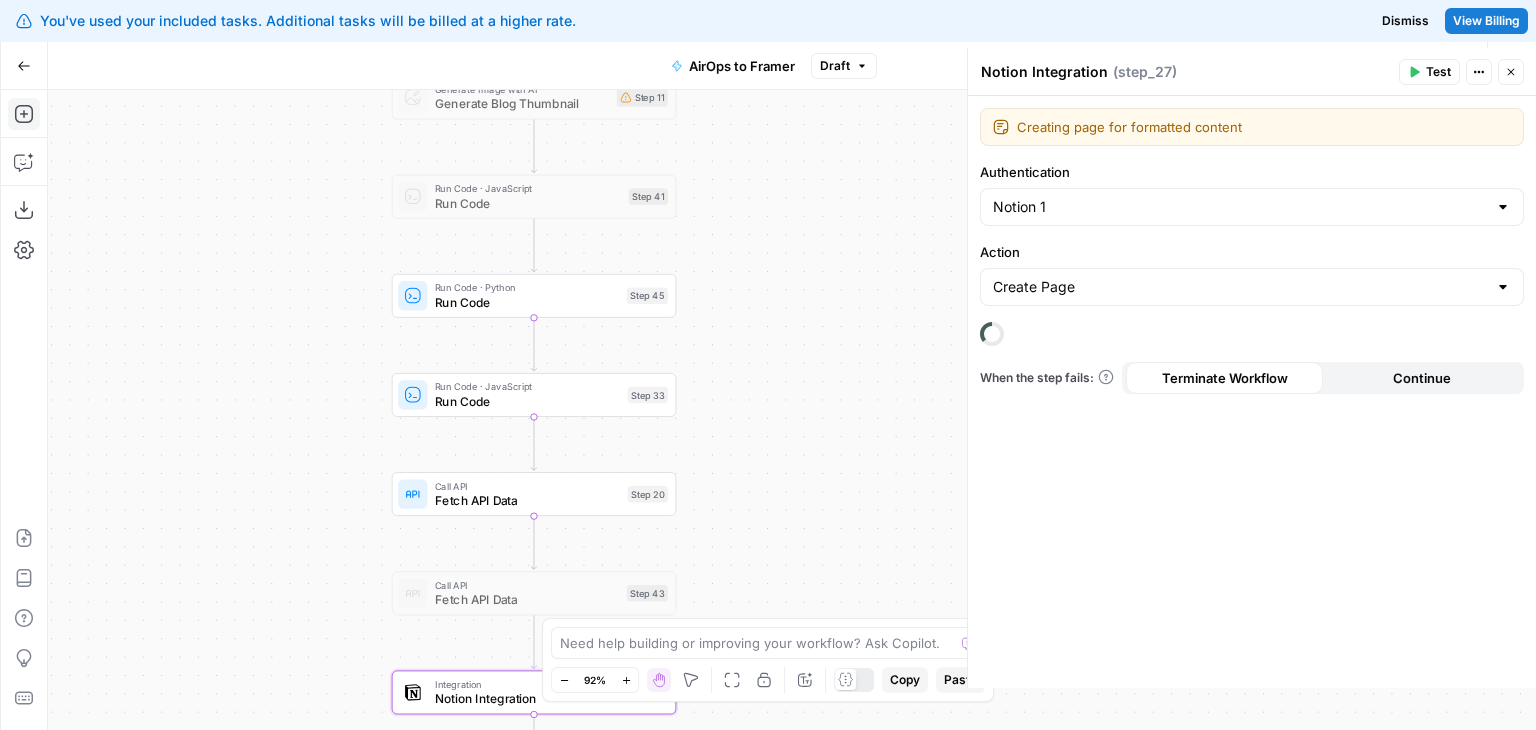 drag, startPoint x: 473, startPoint y: 405, endPoint x: 329, endPoint y: 576, distance: 223.55536 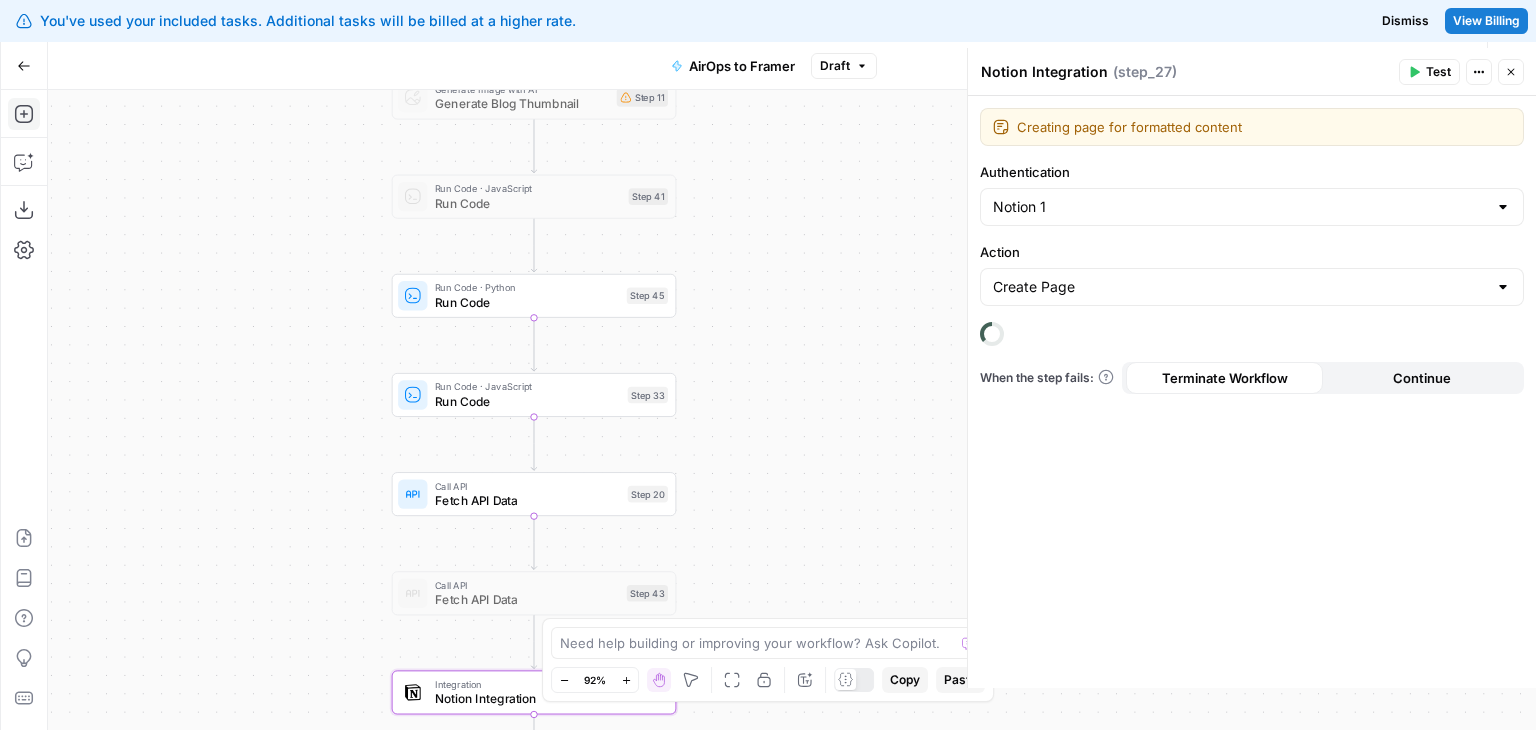 click on "Workflow Set Inputs Inputs LLM · GPT-4o Generate Blog Content Step 2 Generate Image with AI Generate Blog Thumbnail Step 11 Run Code · JavaScript Run Code Step 41 Run Code · Python Run Code Step 45 Run Code · JavaScript Run Code Step 33 Call API Fetch API Data Step 20 Call API Fetch API Data Step 43 Integration Notion Integration Step 27 End Output" at bounding box center [792, 410] 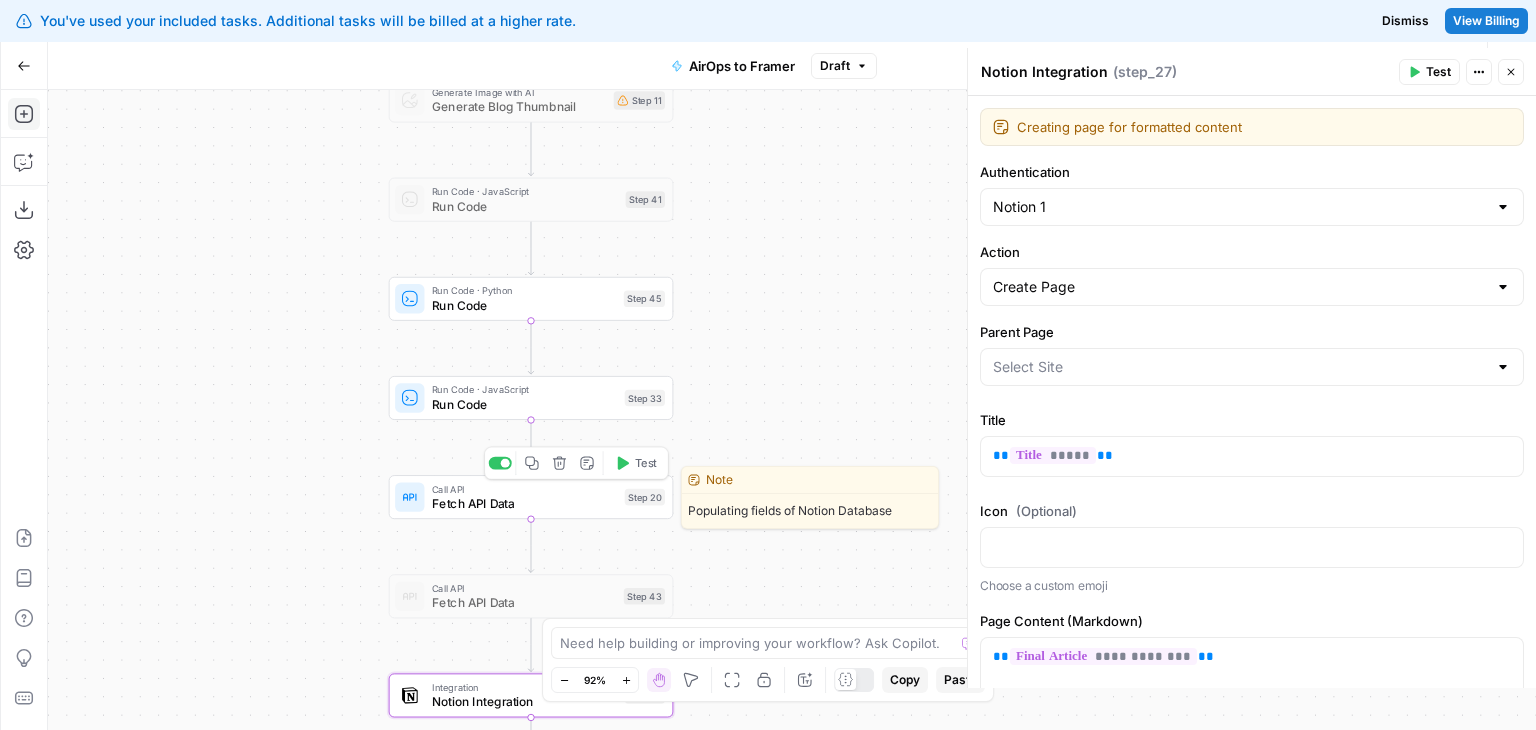 click on "Fetch API Data" at bounding box center (524, 503) 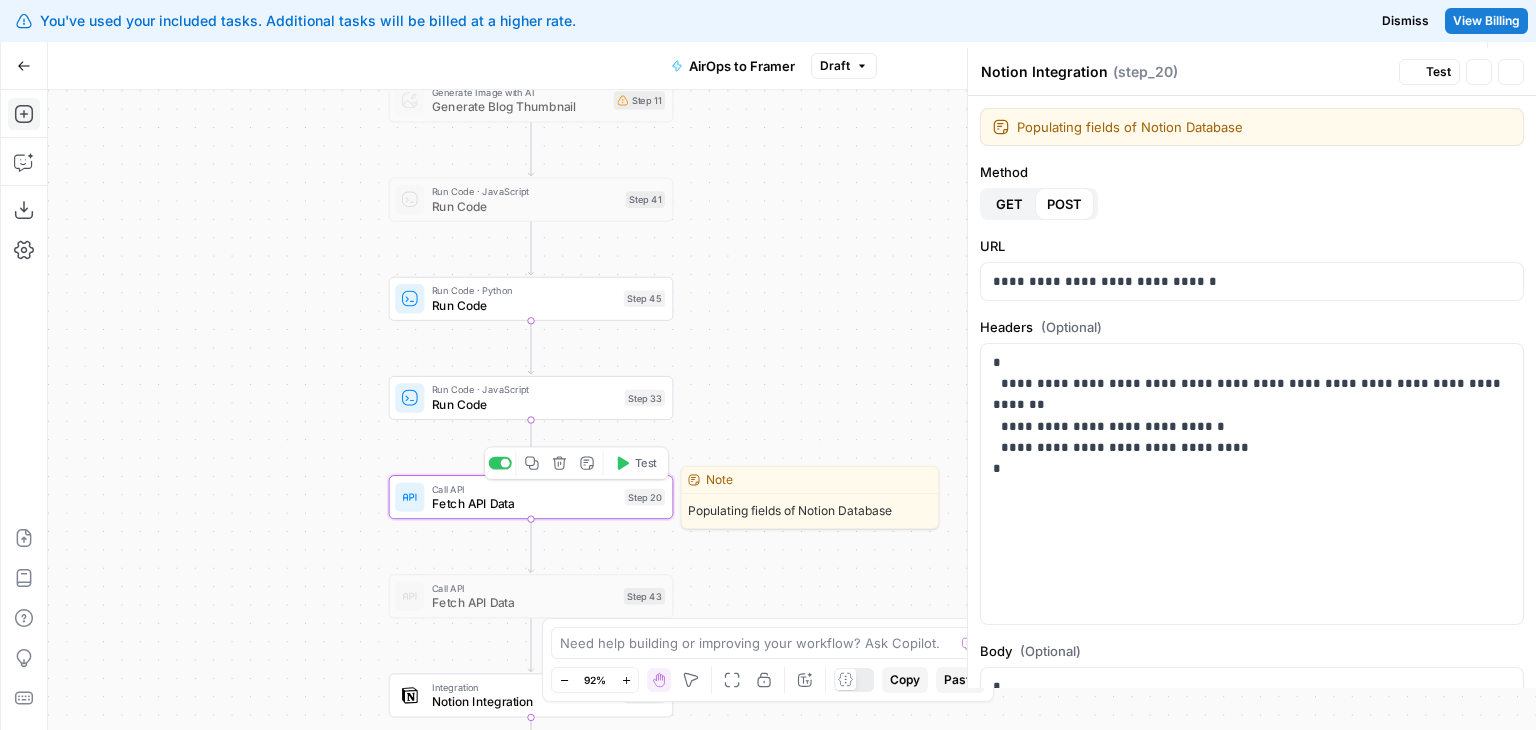 type on "Fetch API Data" 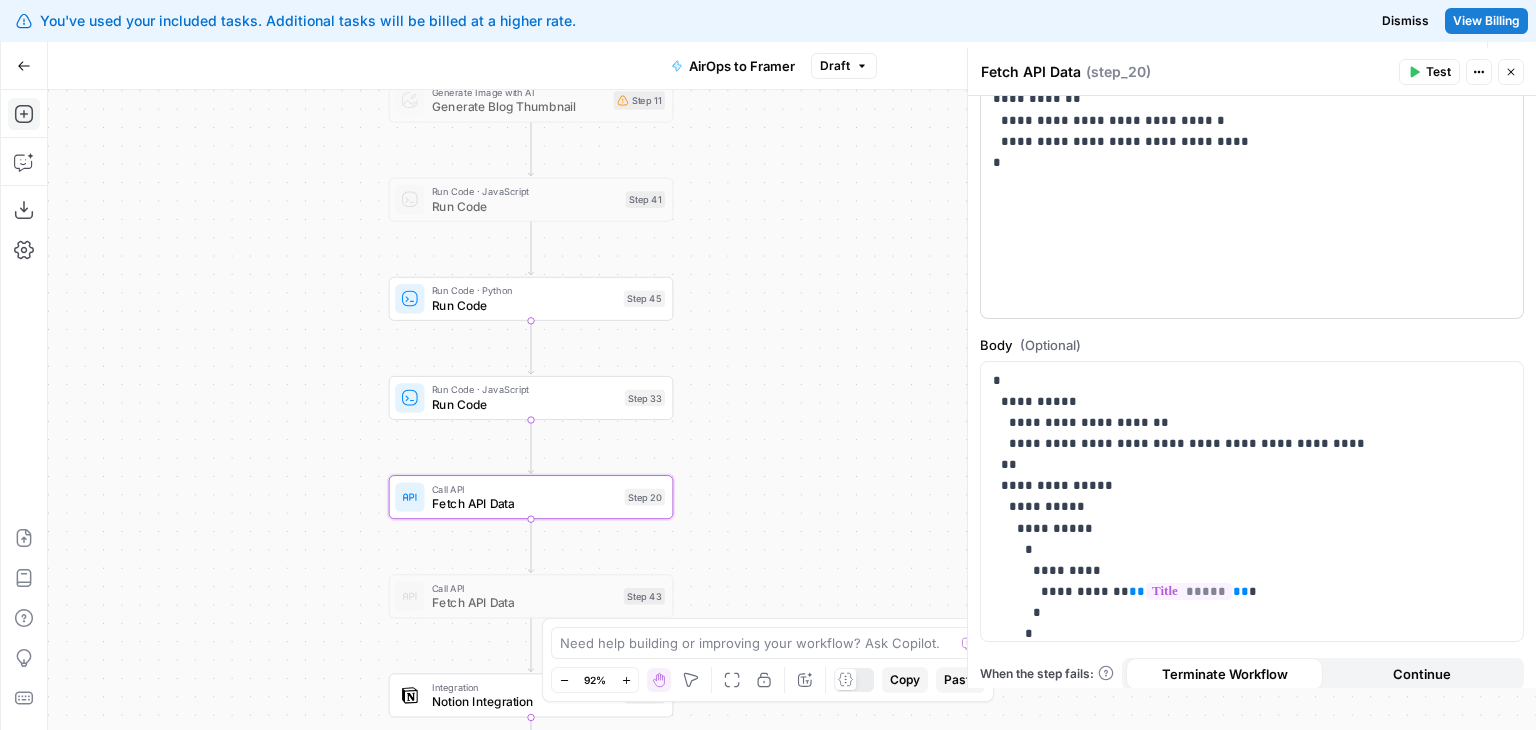scroll, scrollTop: 353, scrollLeft: 0, axis: vertical 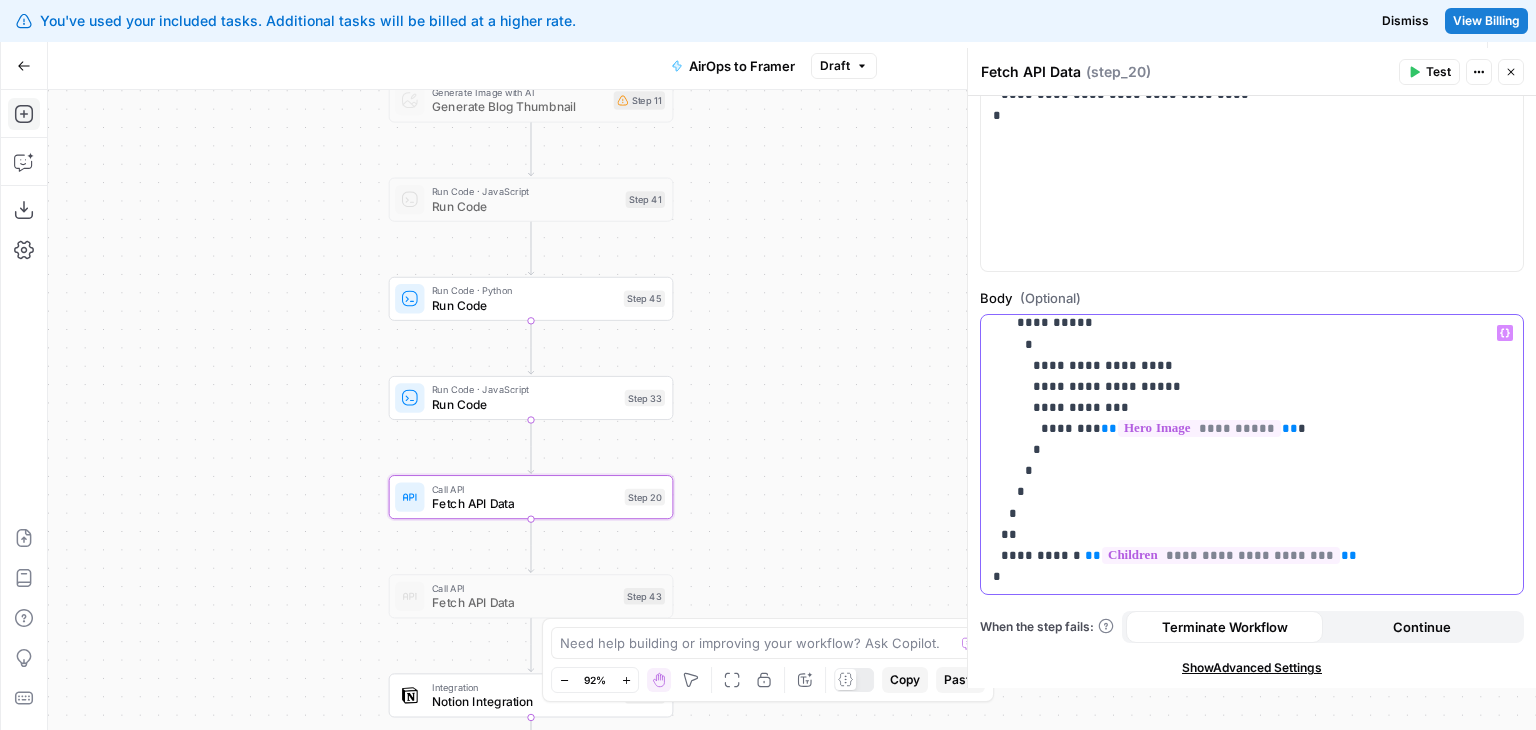 drag, startPoint x: 1300, startPoint y: 549, endPoint x: 1063, endPoint y: 553, distance: 237.03375 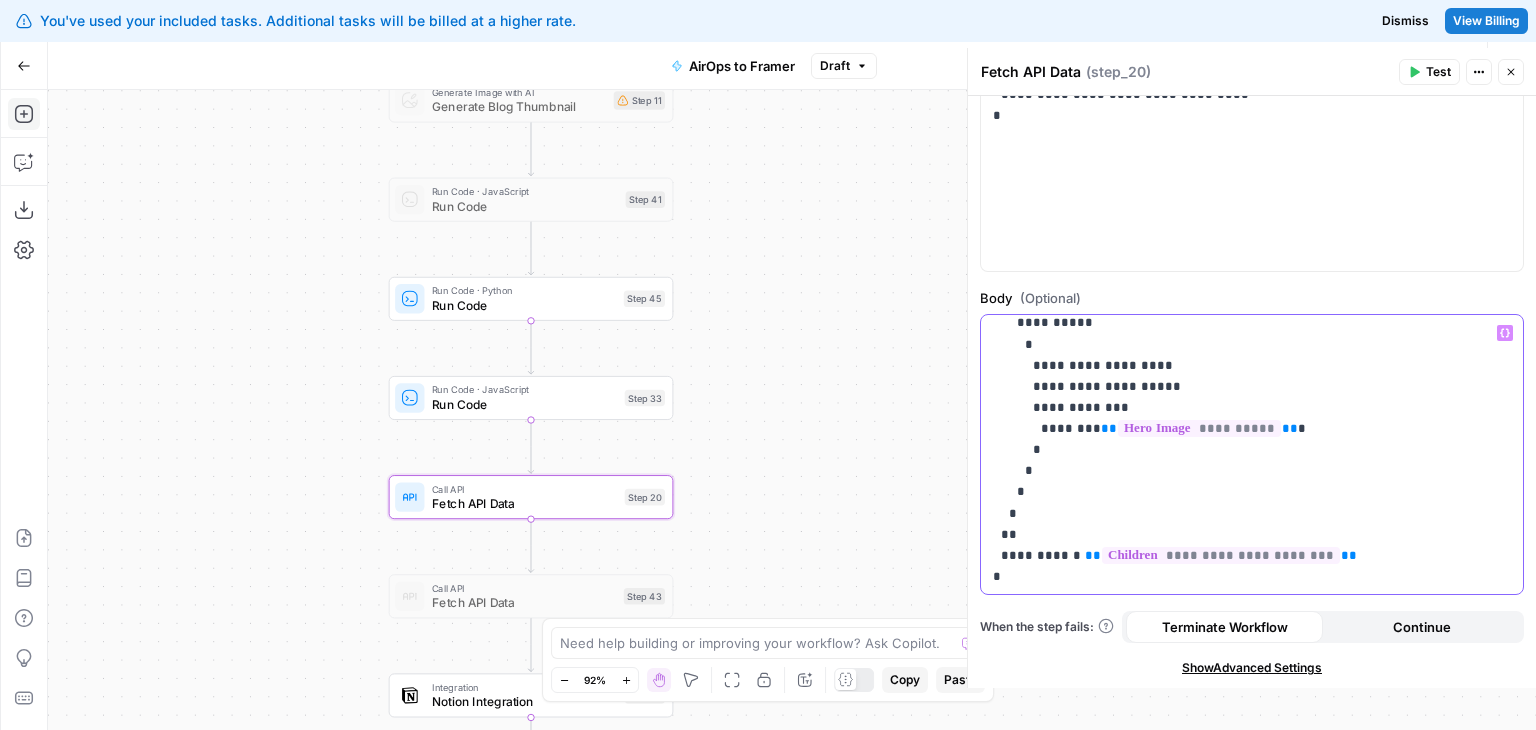 click on "**********" at bounding box center (1237, -36) 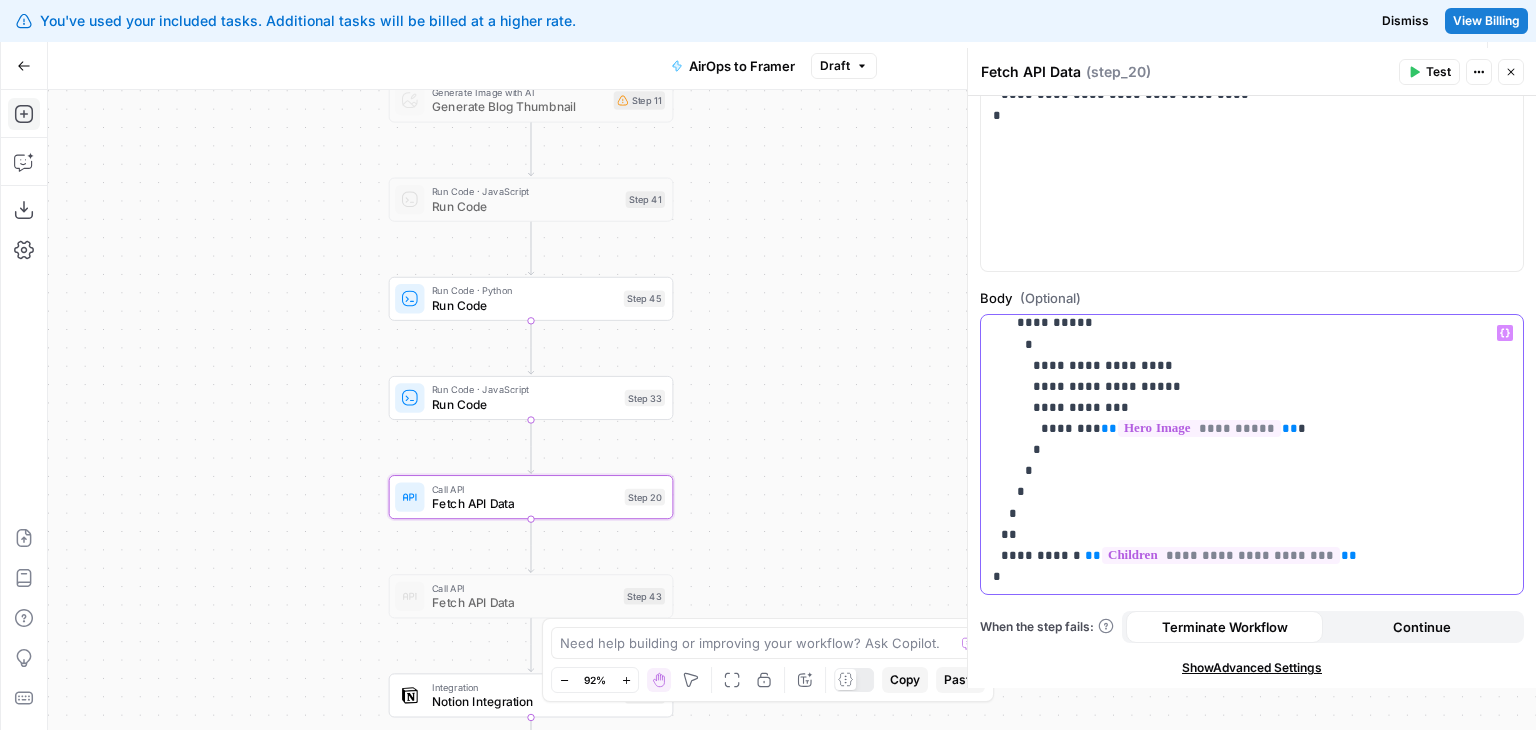 drag, startPoint x: 1311, startPoint y: 548, endPoint x: 1064, endPoint y: 559, distance: 247.24481 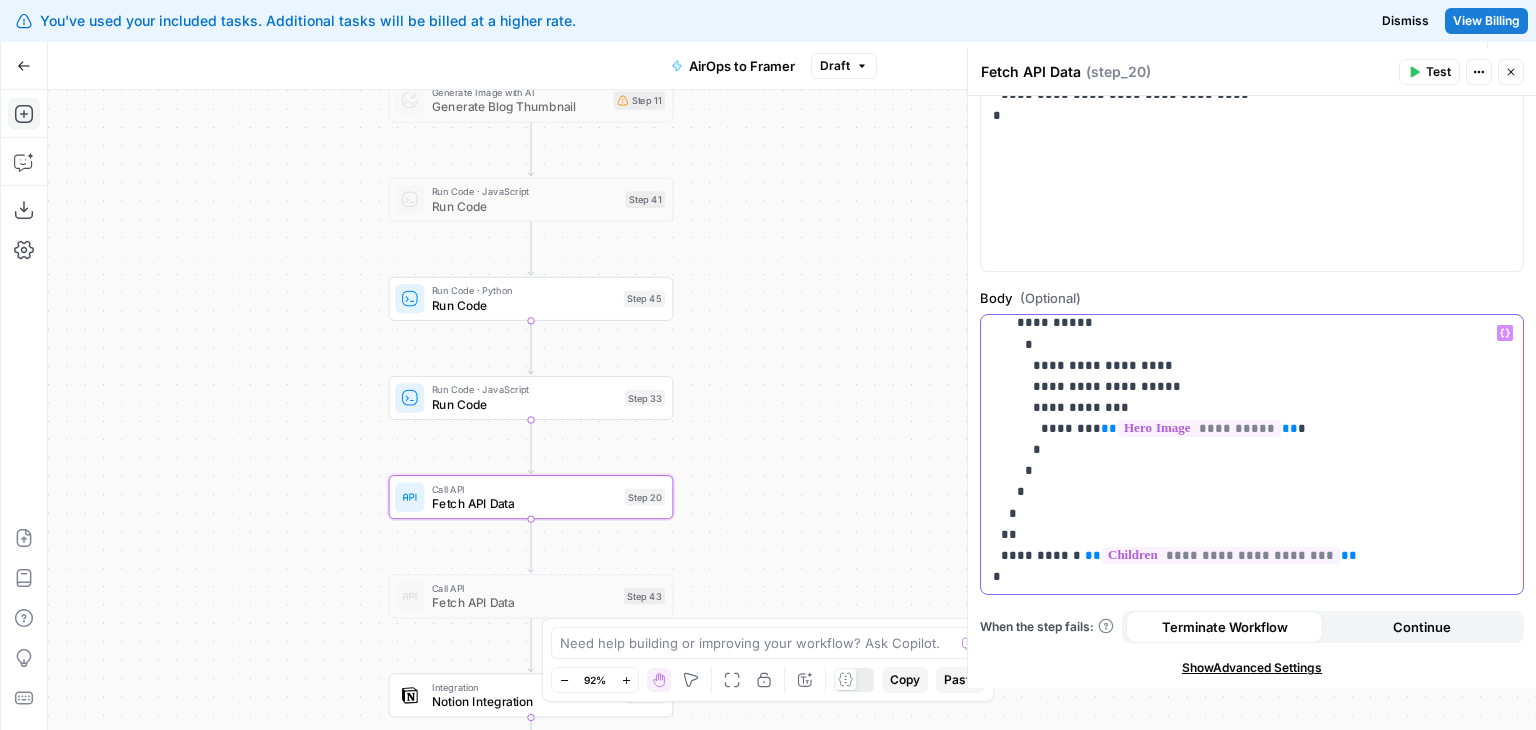 click on "**********" at bounding box center [1237, -36] 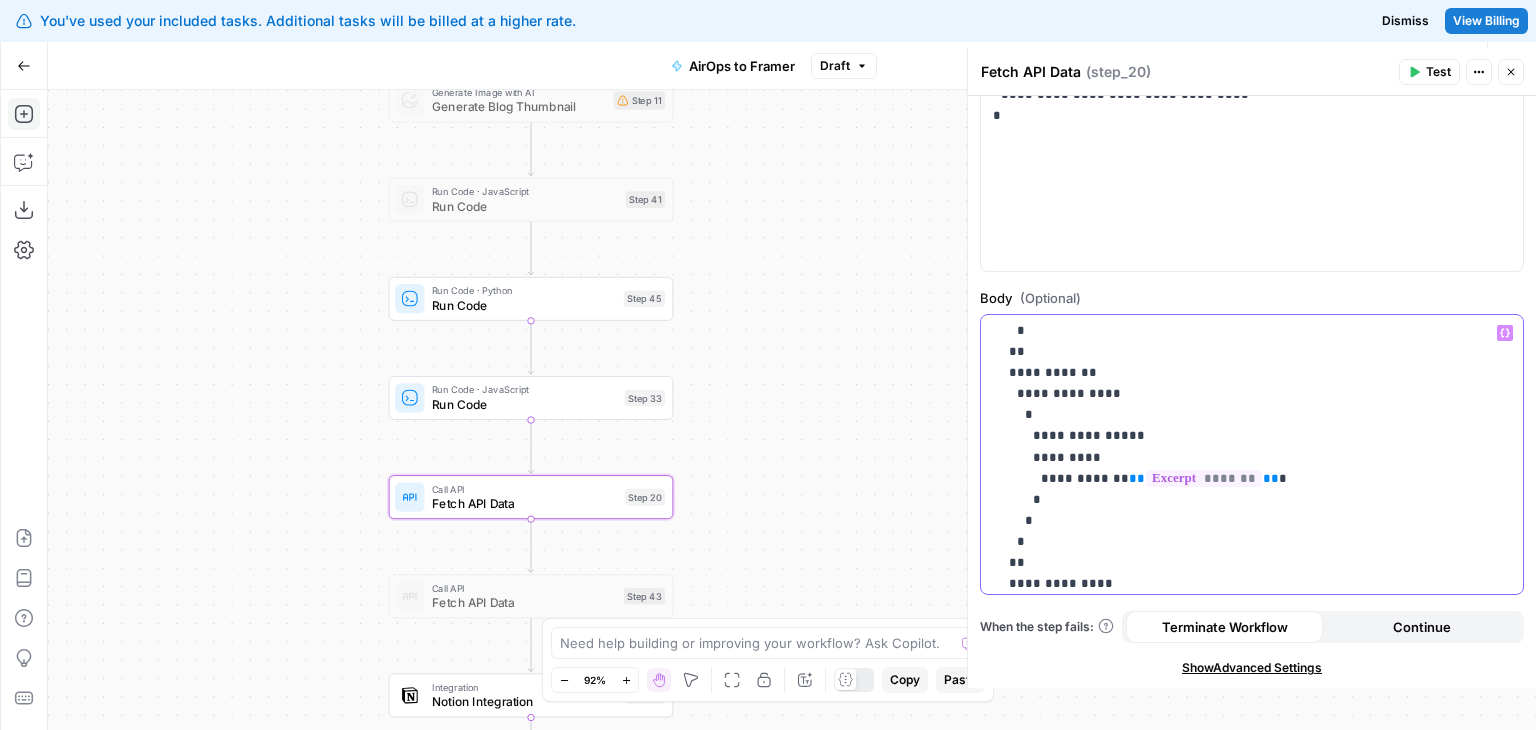scroll, scrollTop: 701, scrollLeft: 0, axis: vertical 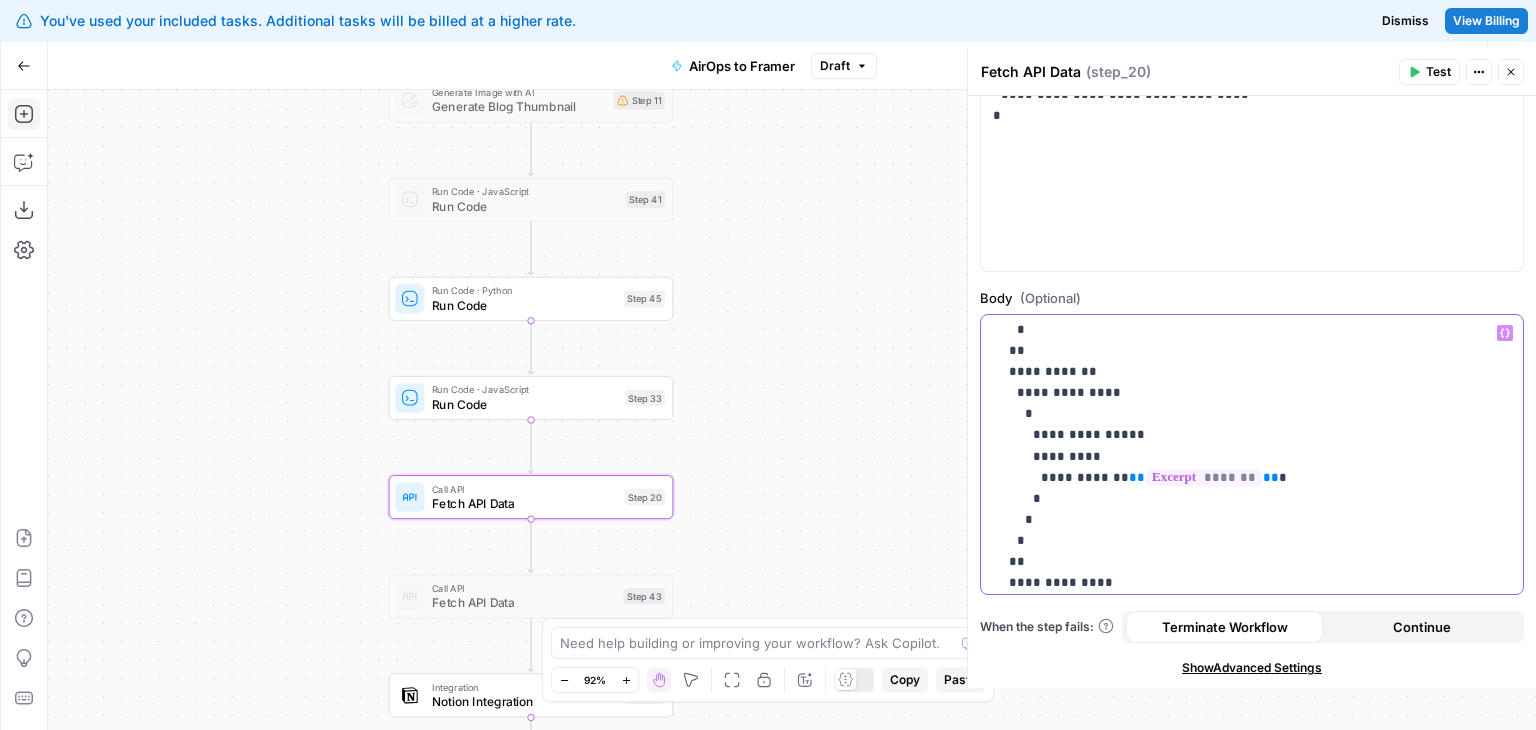 drag, startPoint x: 1232, startPoint y: 473, endPoint x: 1104, endPoint y: 476, distance: 128.03516 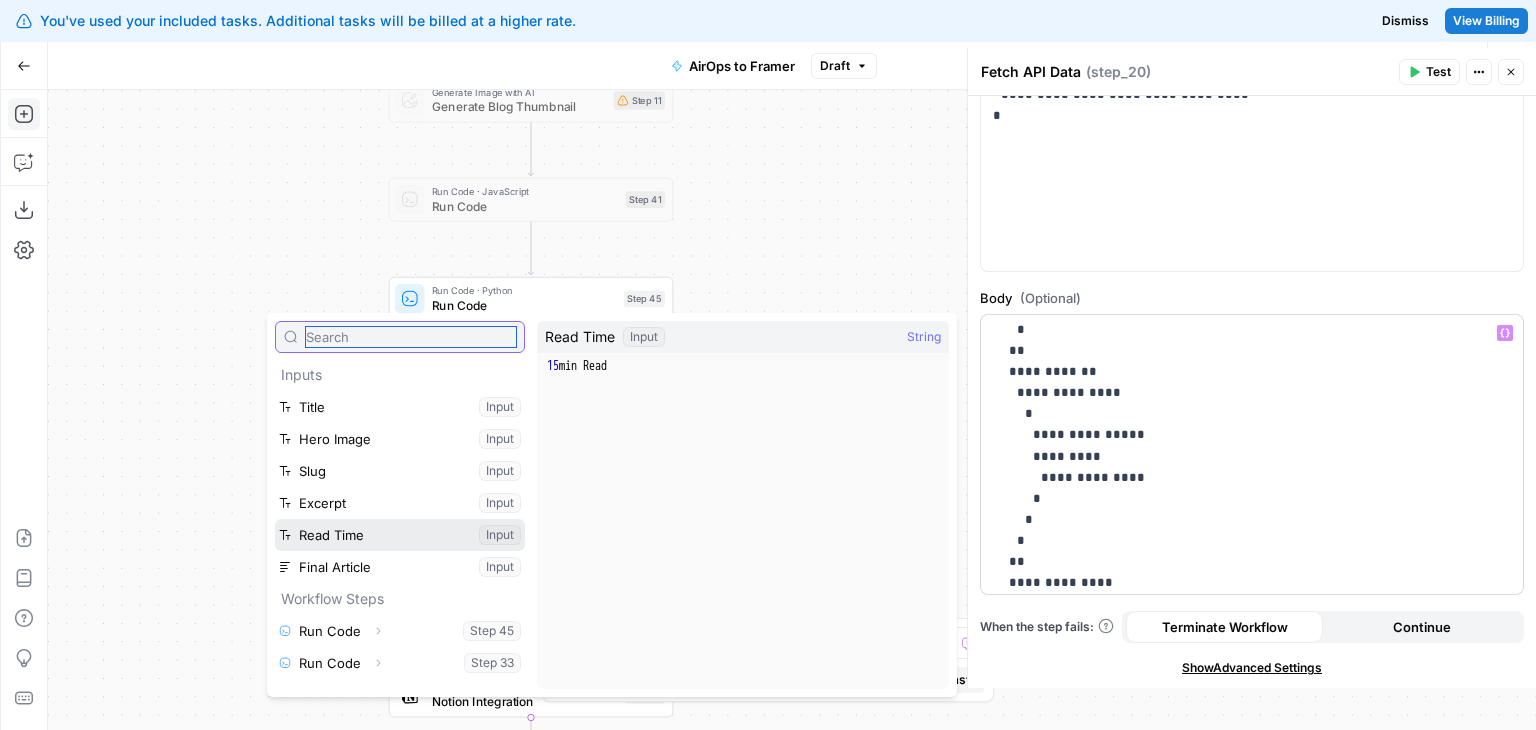 scroll, scrollTop: 53, scrollLeft: 0, axis: vertical 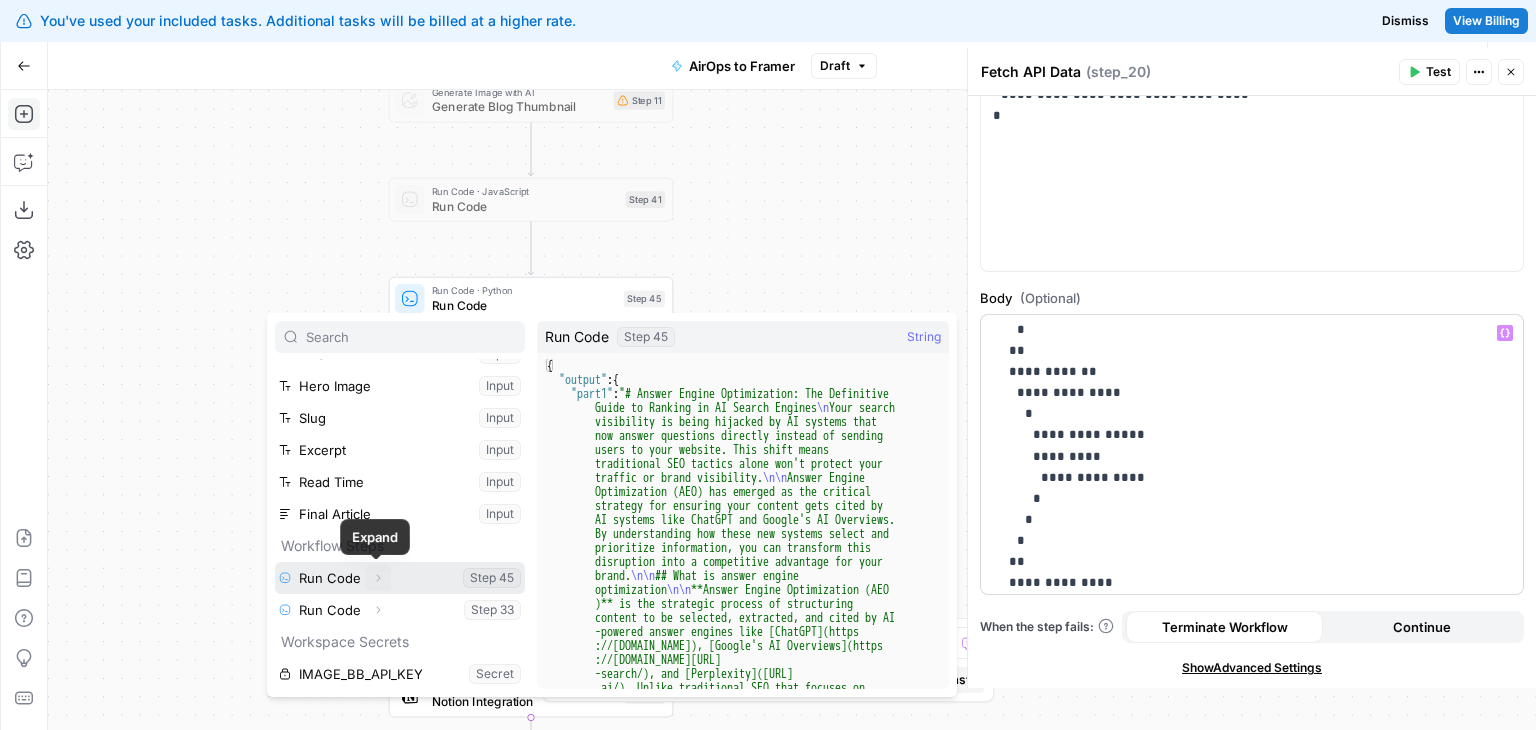 click on "Expand" at bounding box center [378, 578] 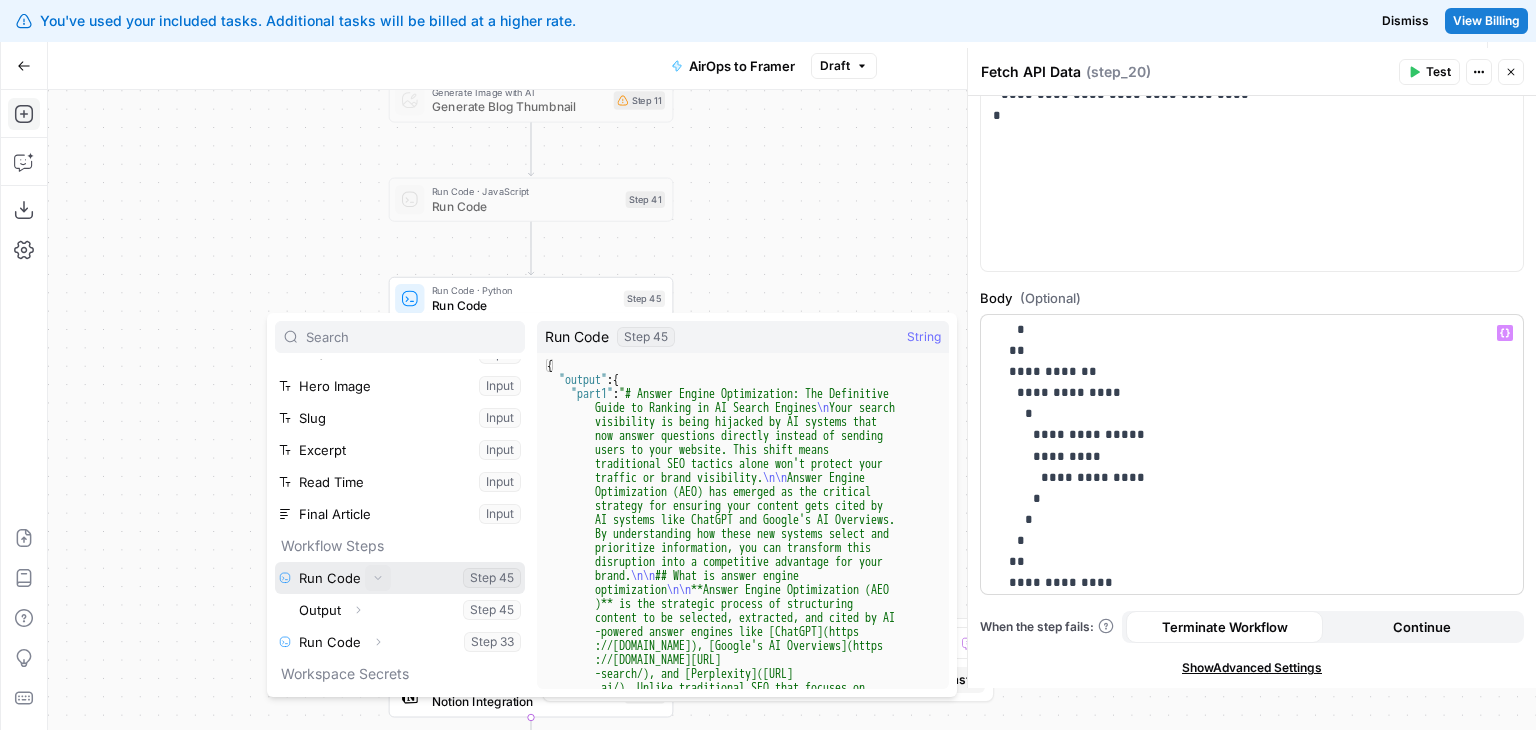 scroll, scrollTop: 85, scrollLeft: 0, axis: vertical 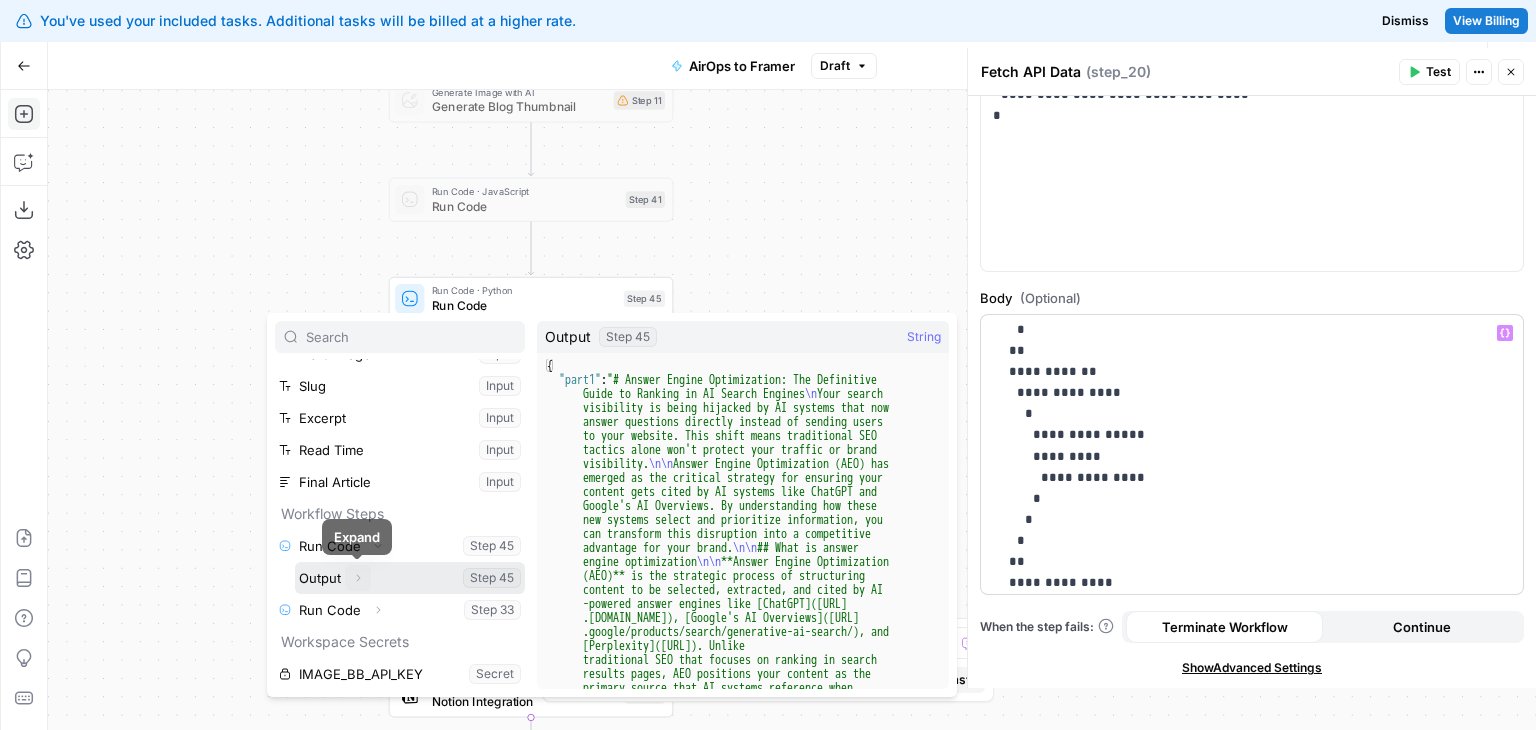 click 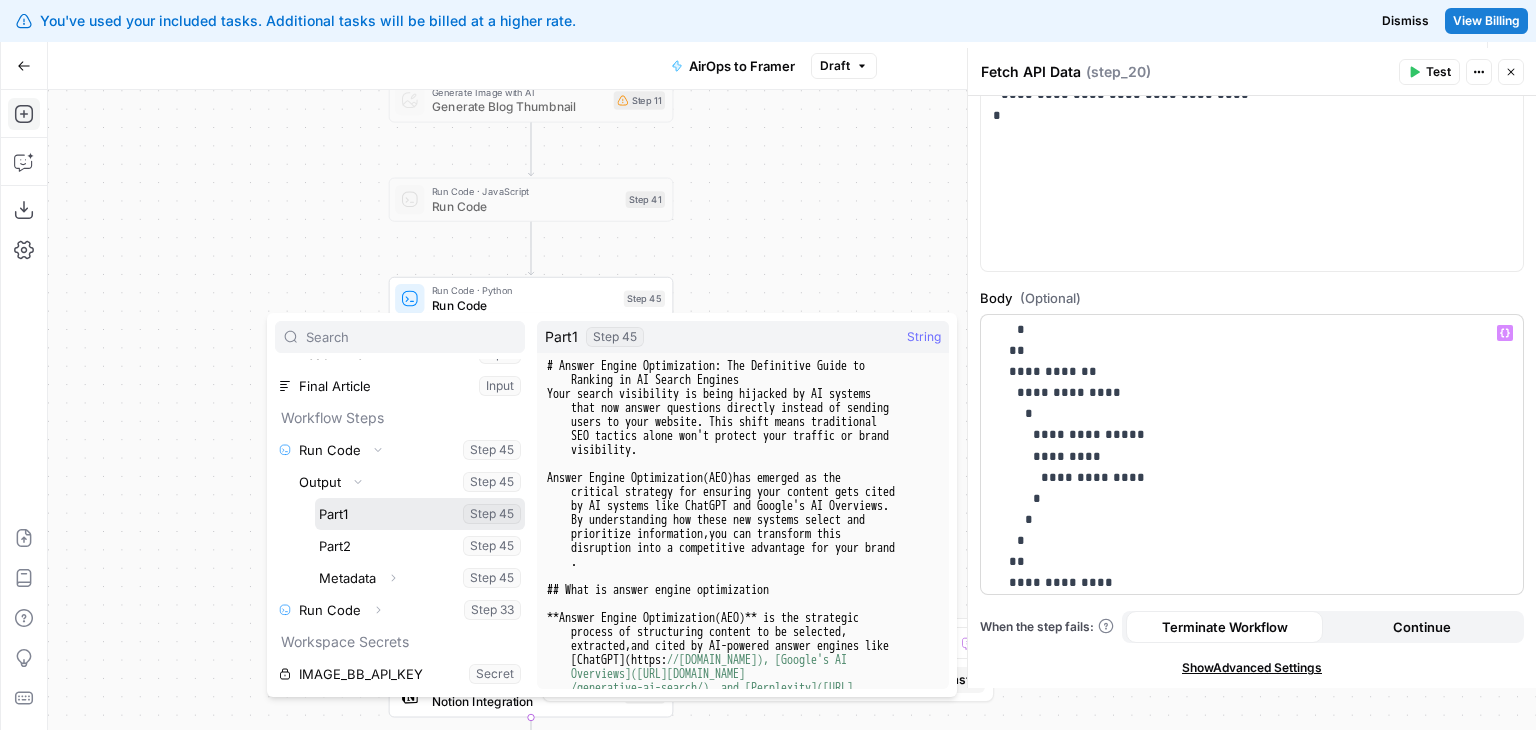 click at bounding box center (420, 514) 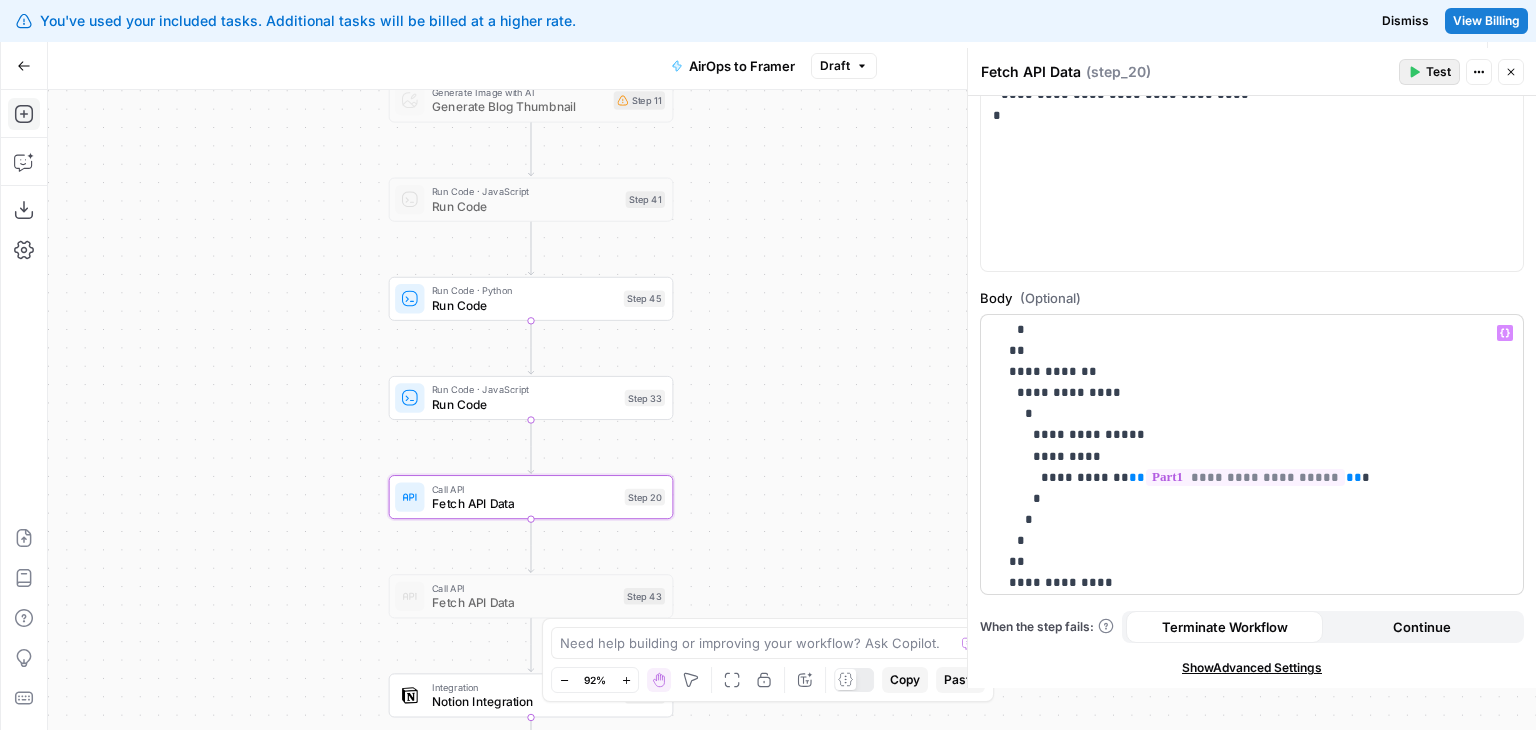 click on "Test" at bounding box center [1429, 72] 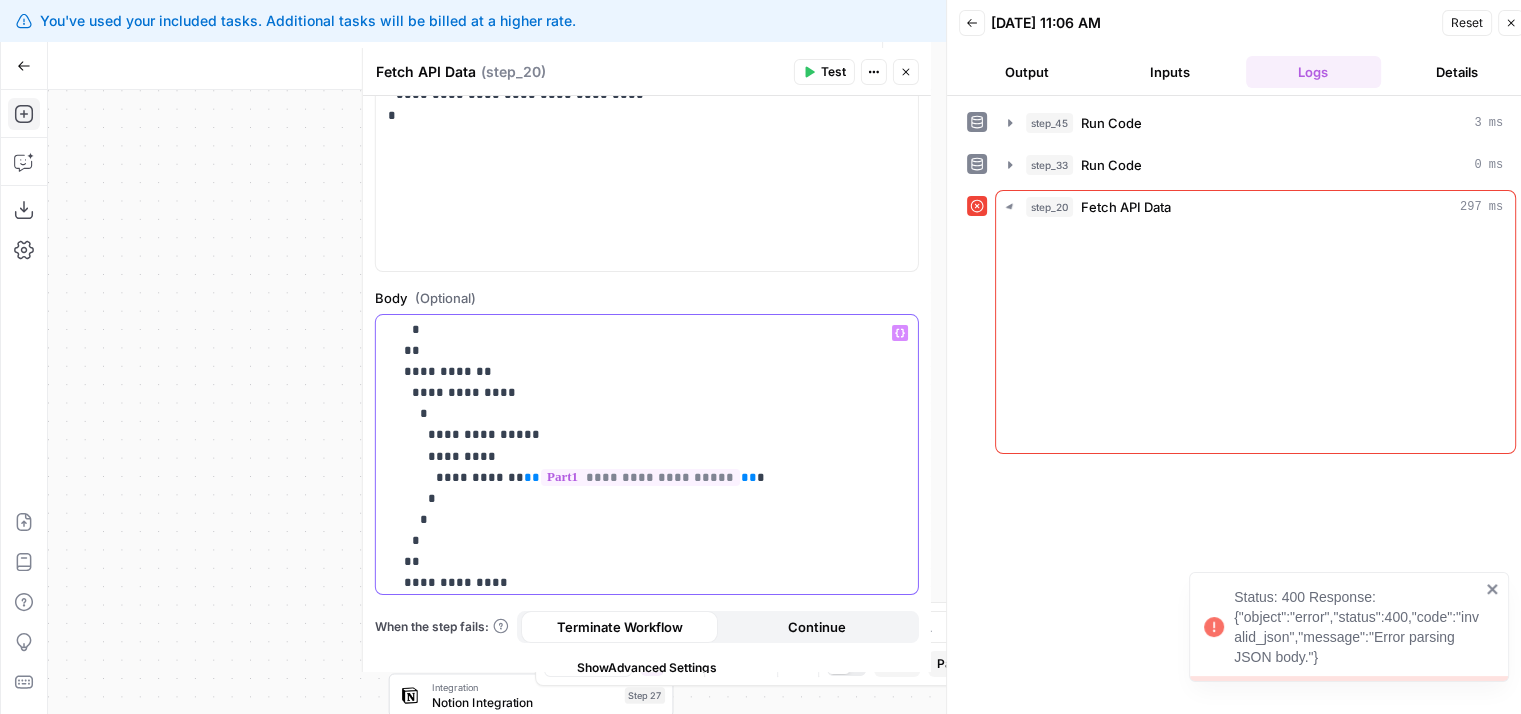 click on "**********" at bounding box center (632, 245) 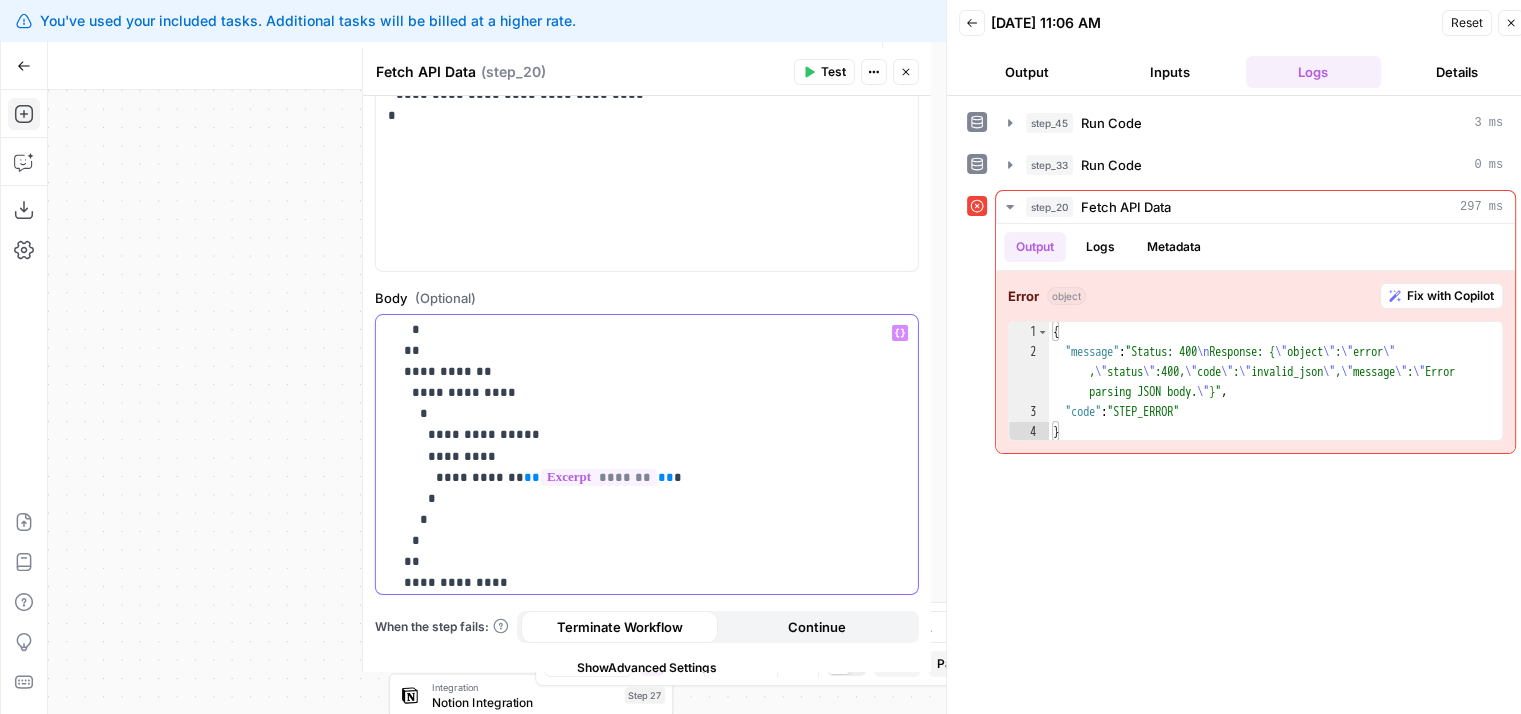 click on "**********" at bounding box center [632, 245] 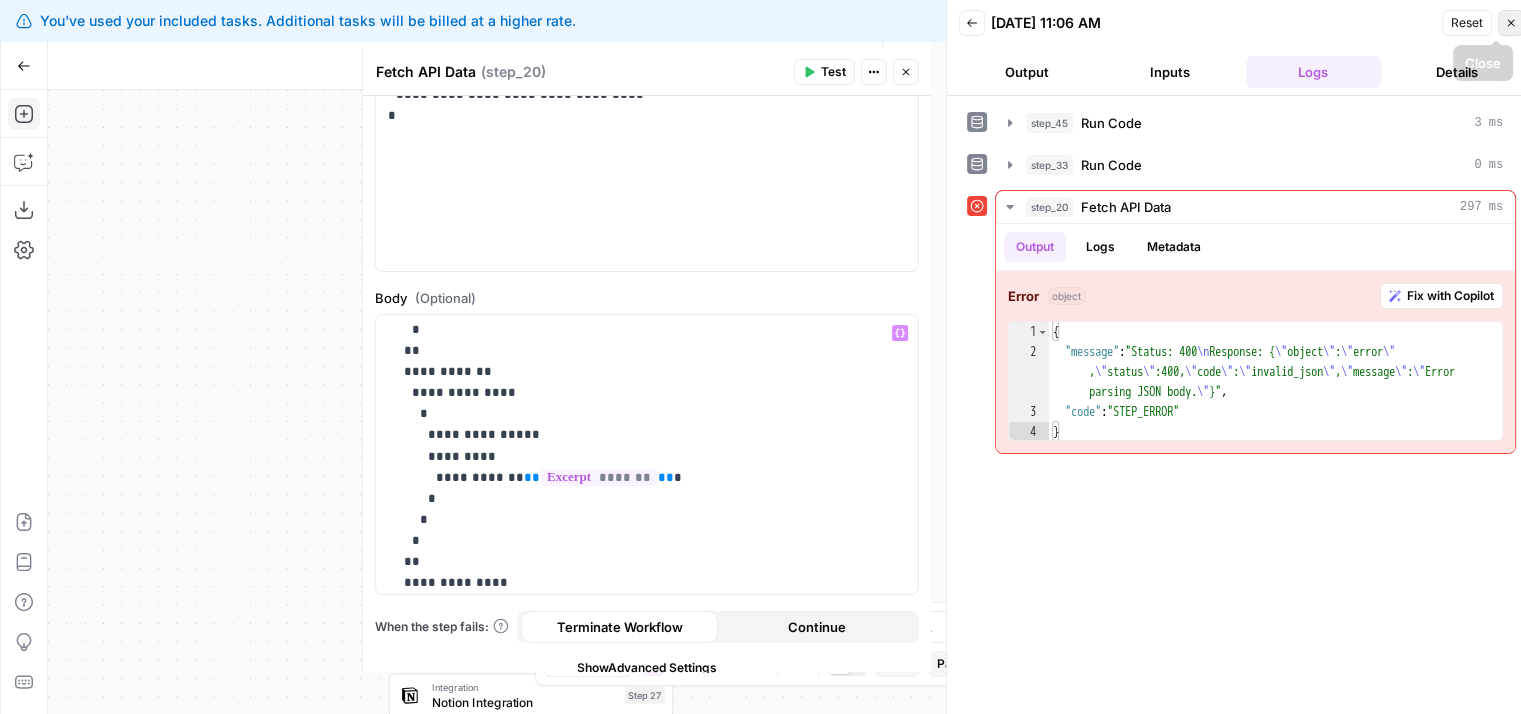 click 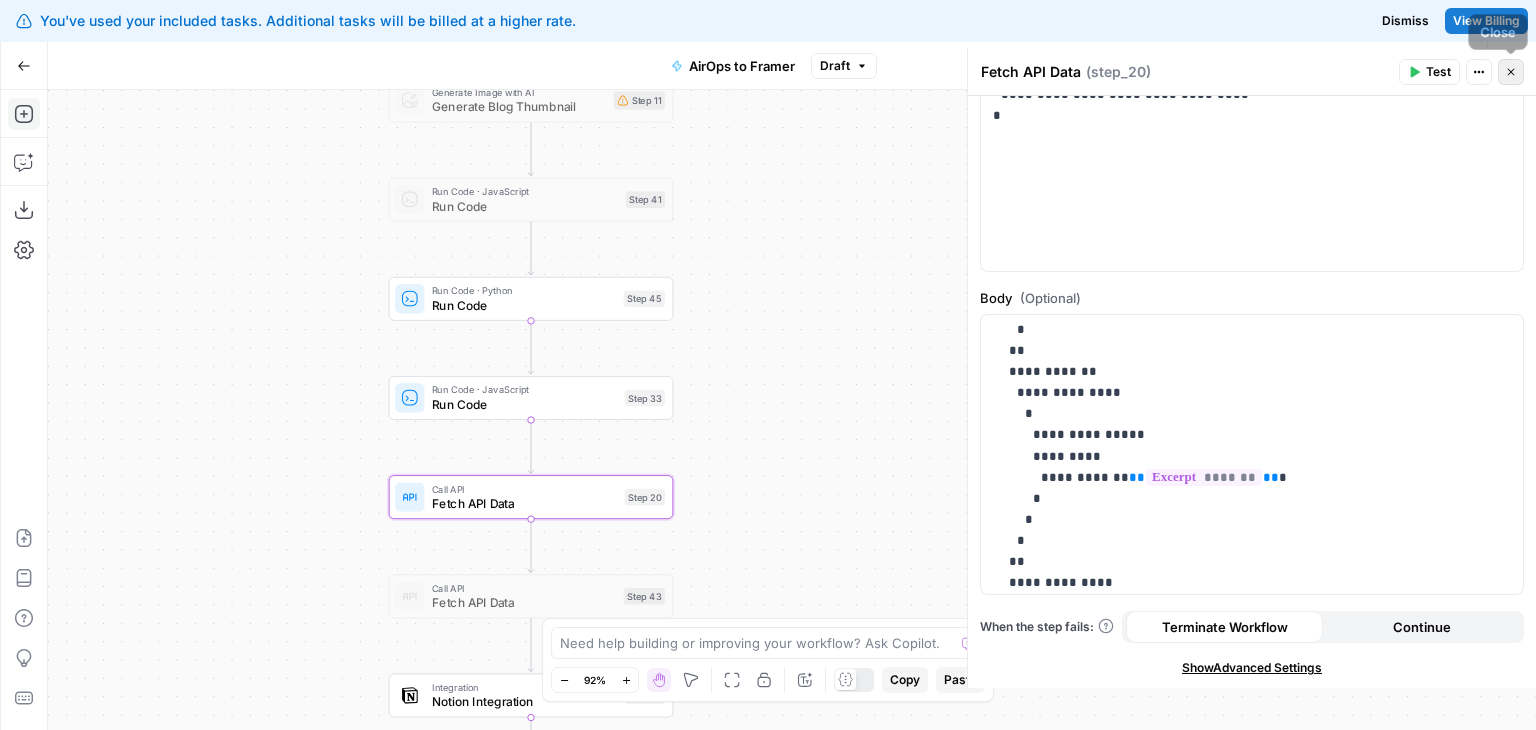 click 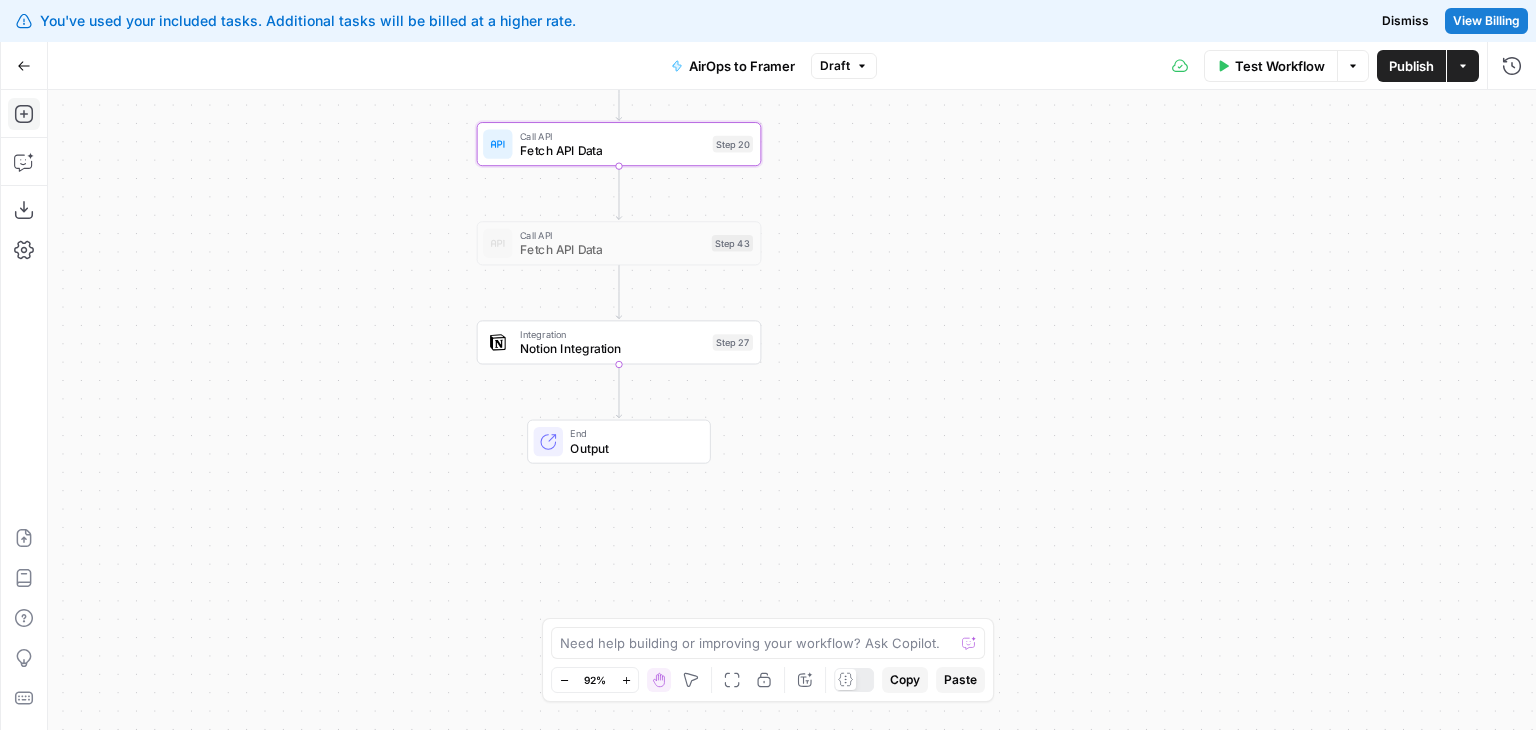 drag, startPoint x: 946, startPoint y: 450, endPoint x: 1035, endPoint y: 97, distance: 364.0467 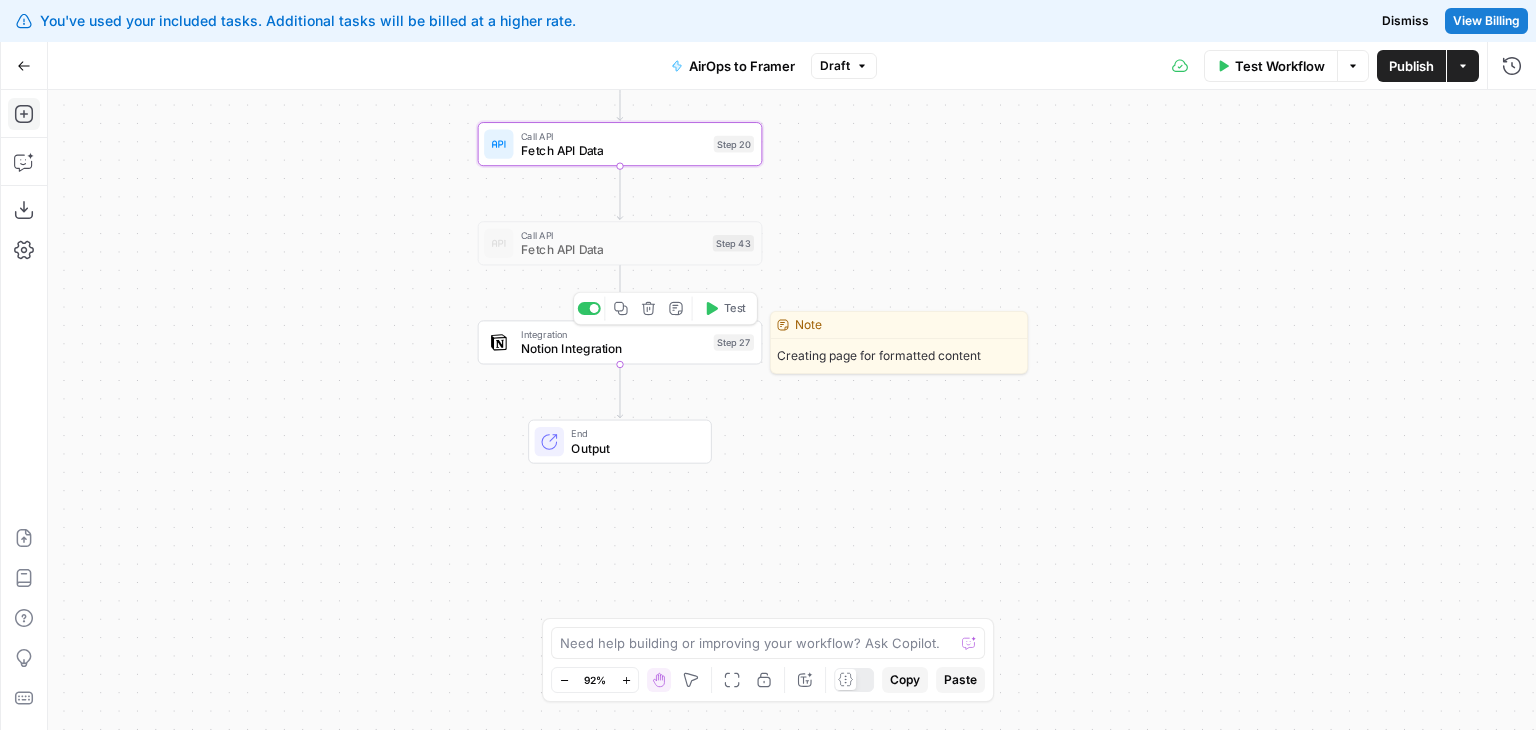click on "Notion Integration" at bounding box center (613, 349) 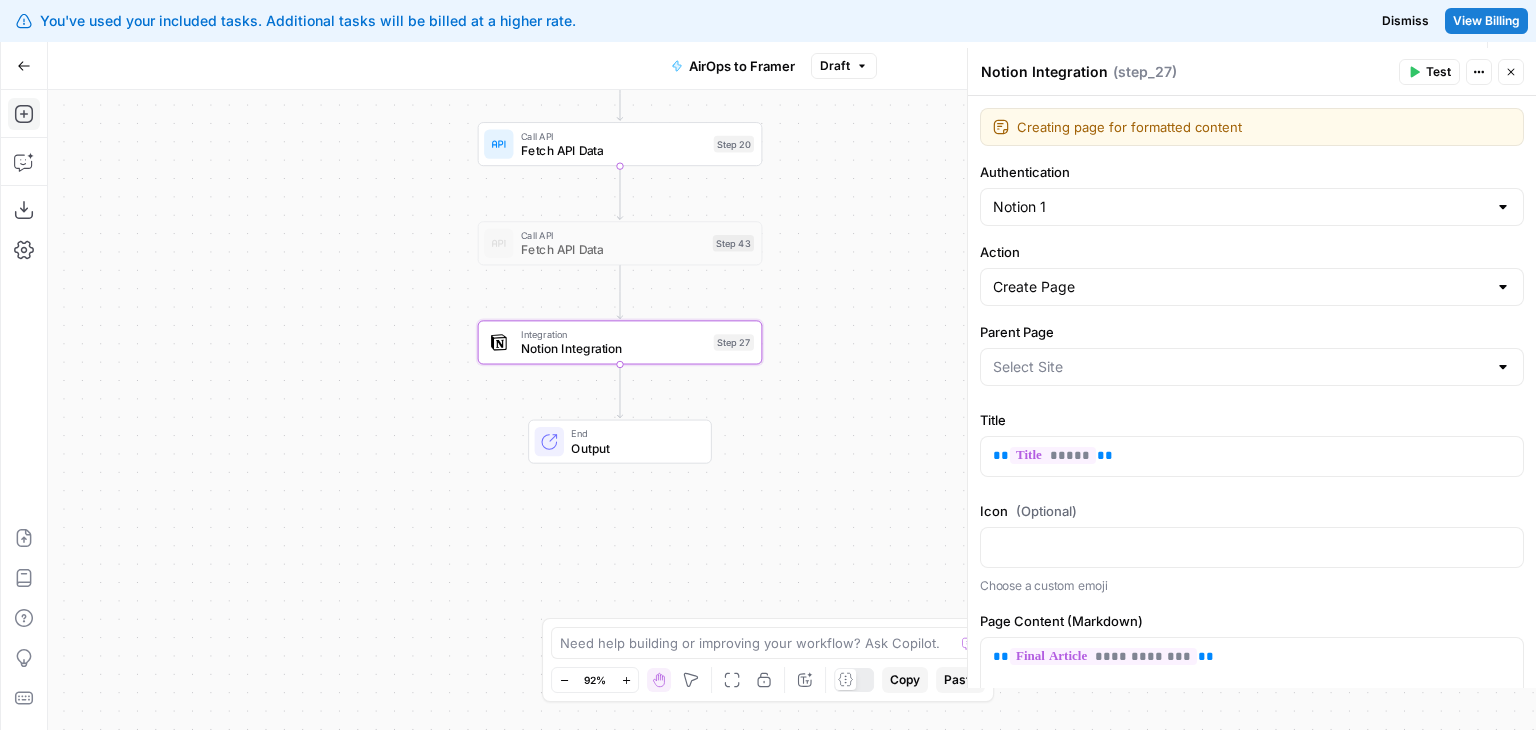click on "Parent Page" at bounding box center (1252, 358) 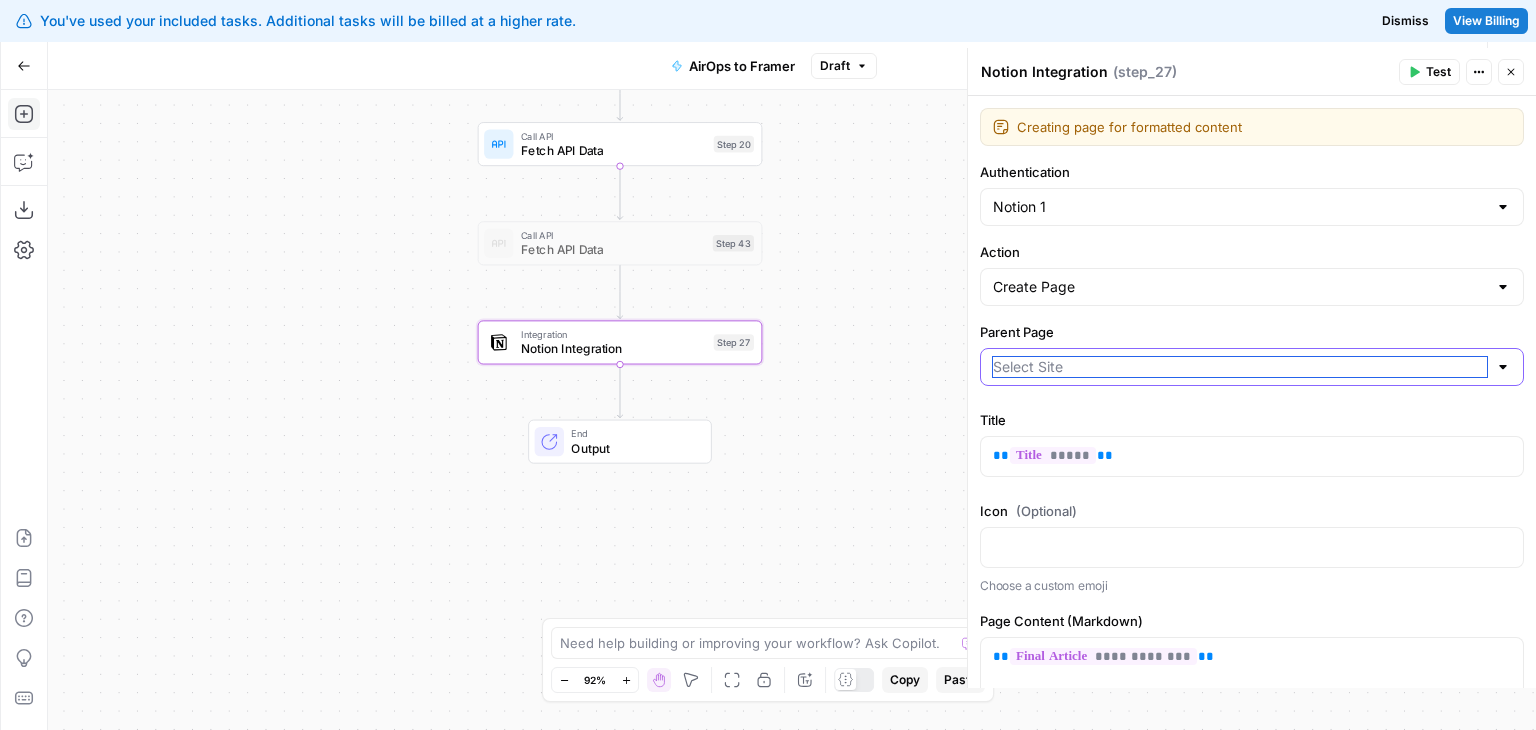 click on "Parent Page" at bounding box center [1240, 367] 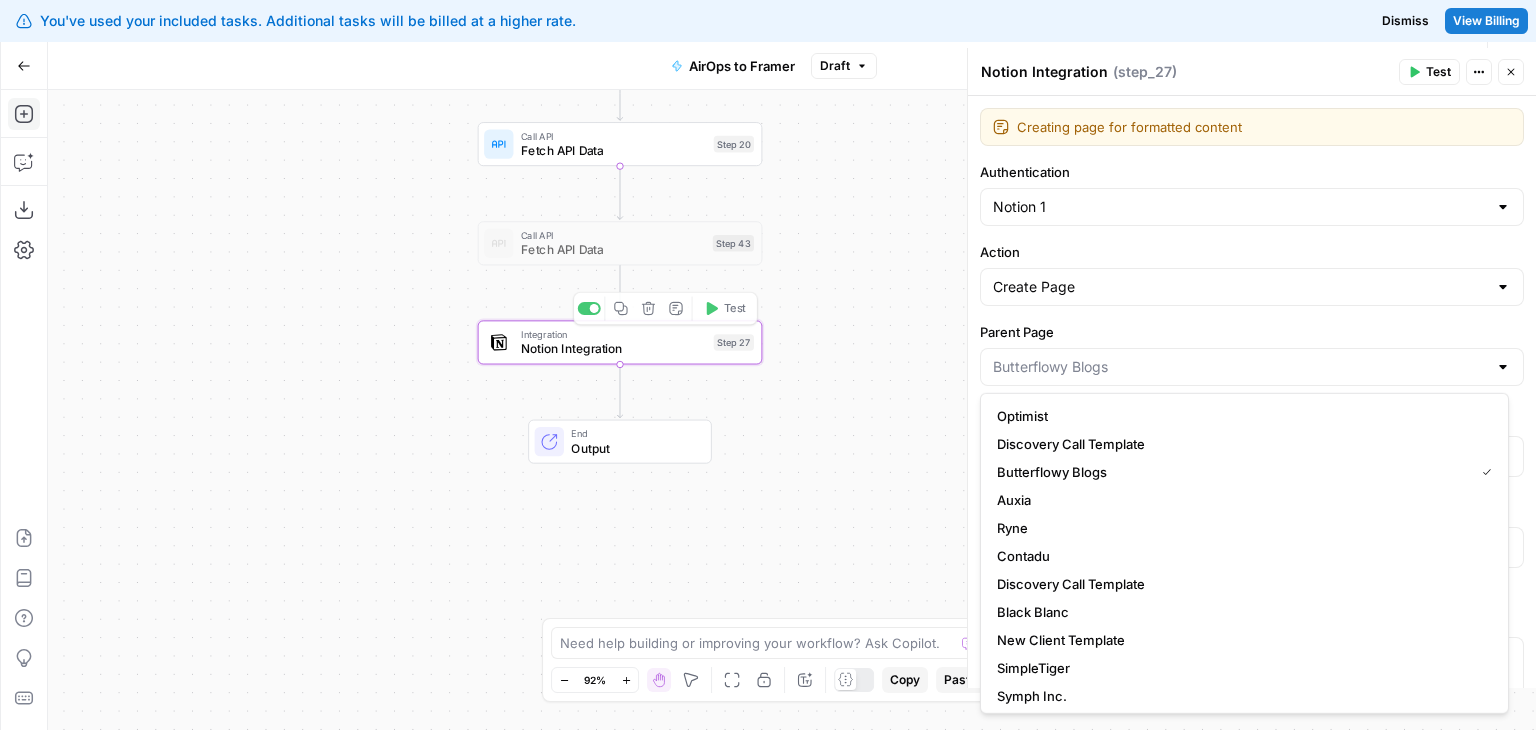type on "Butterflowy Blogs" 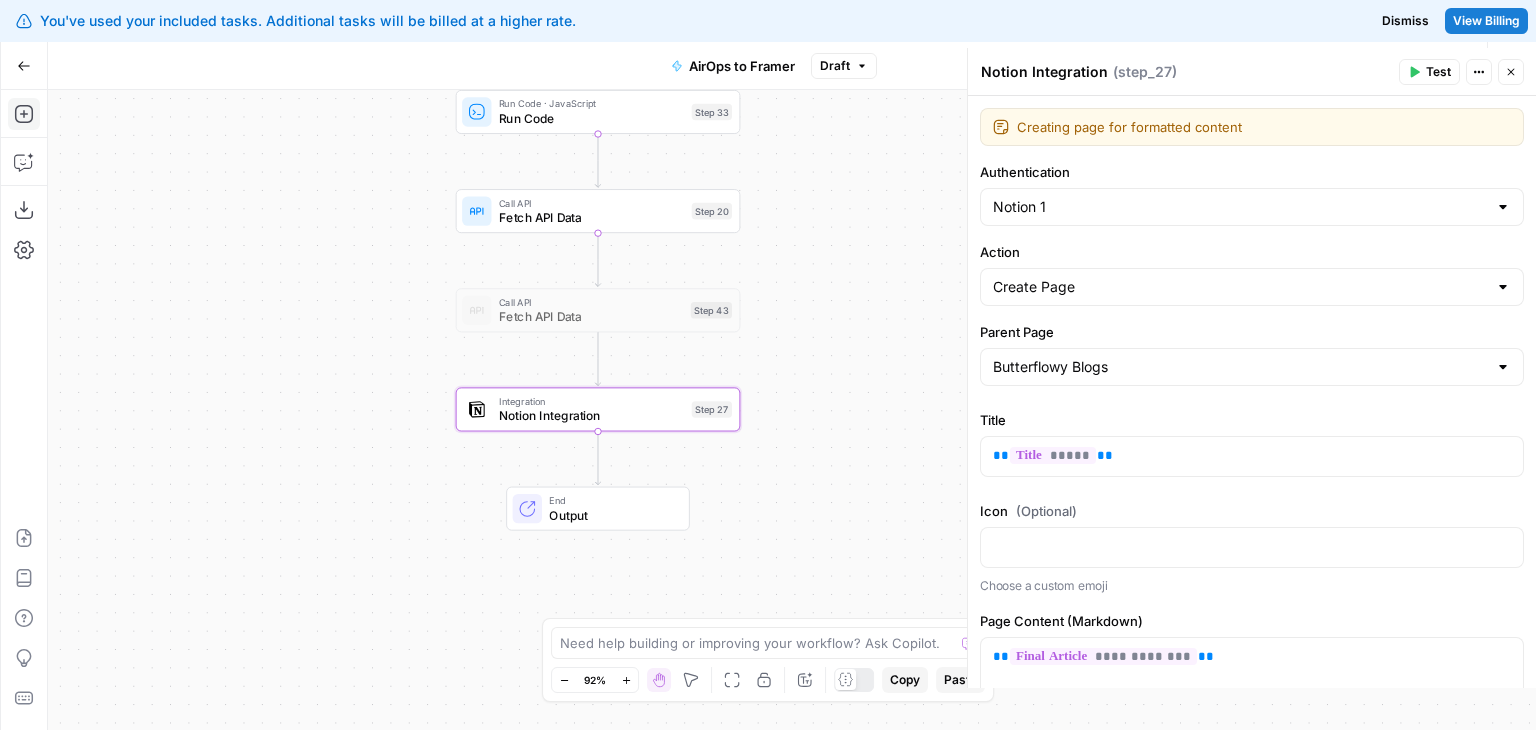 drag, startPoint x: 771, startPoint y: 393, endPoint x: 736, endPoint y: 511, distance: 123.081276 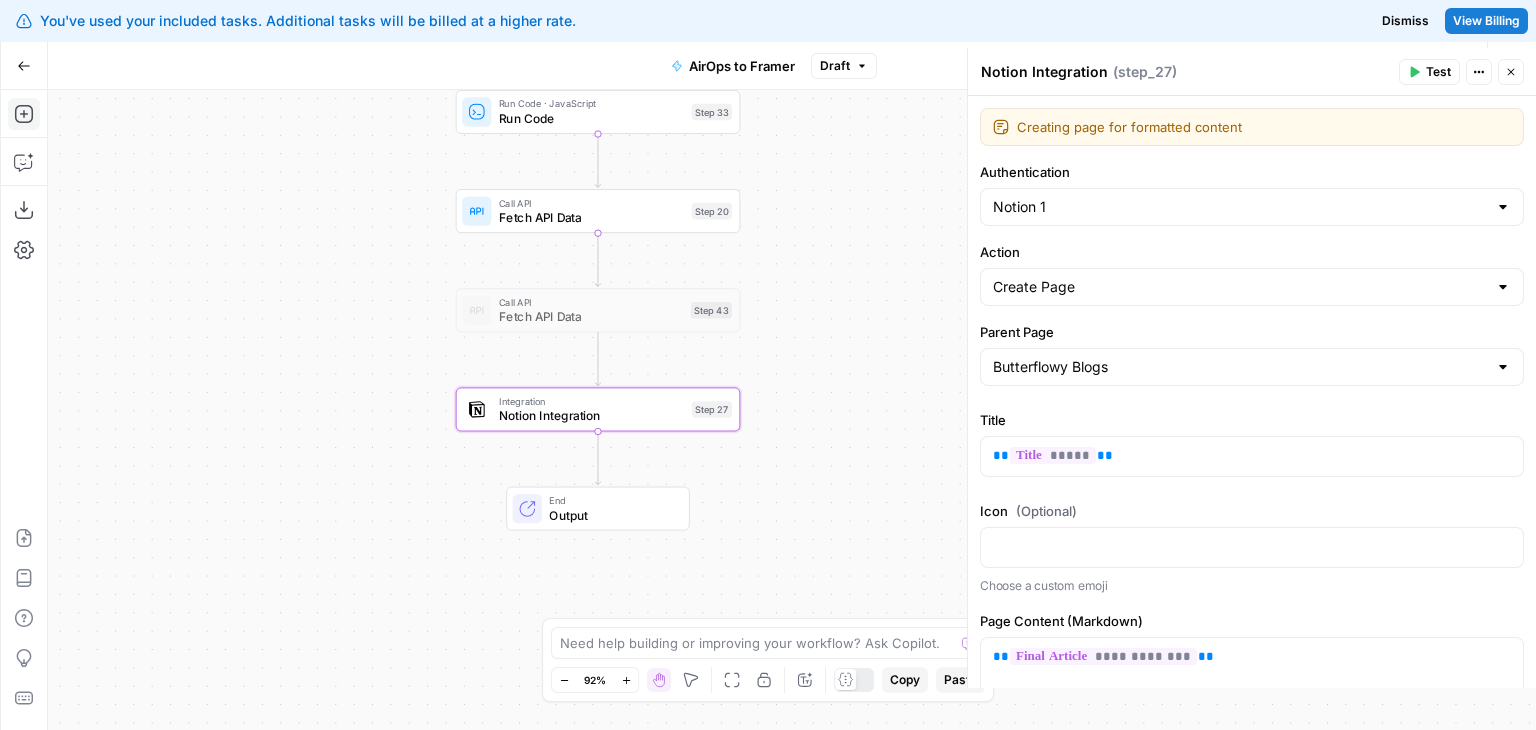 click on "Workflow Set Inputs Inputs LLM · GPT-4o Generate Blog Content Step 2 Generate Image with AI Generate Blog Thumbnail Step 11 Run Code · JavaScript Run Code Step 41 Run Code · Python Run Code Step 45 Run Code · JavaScript Run Code Step 33 Call API Fetch API Data Step 20 Call API Fetch API Data Step 43 Integration Notion Integration Step 27 End Output" at bounding box center [792, 410] 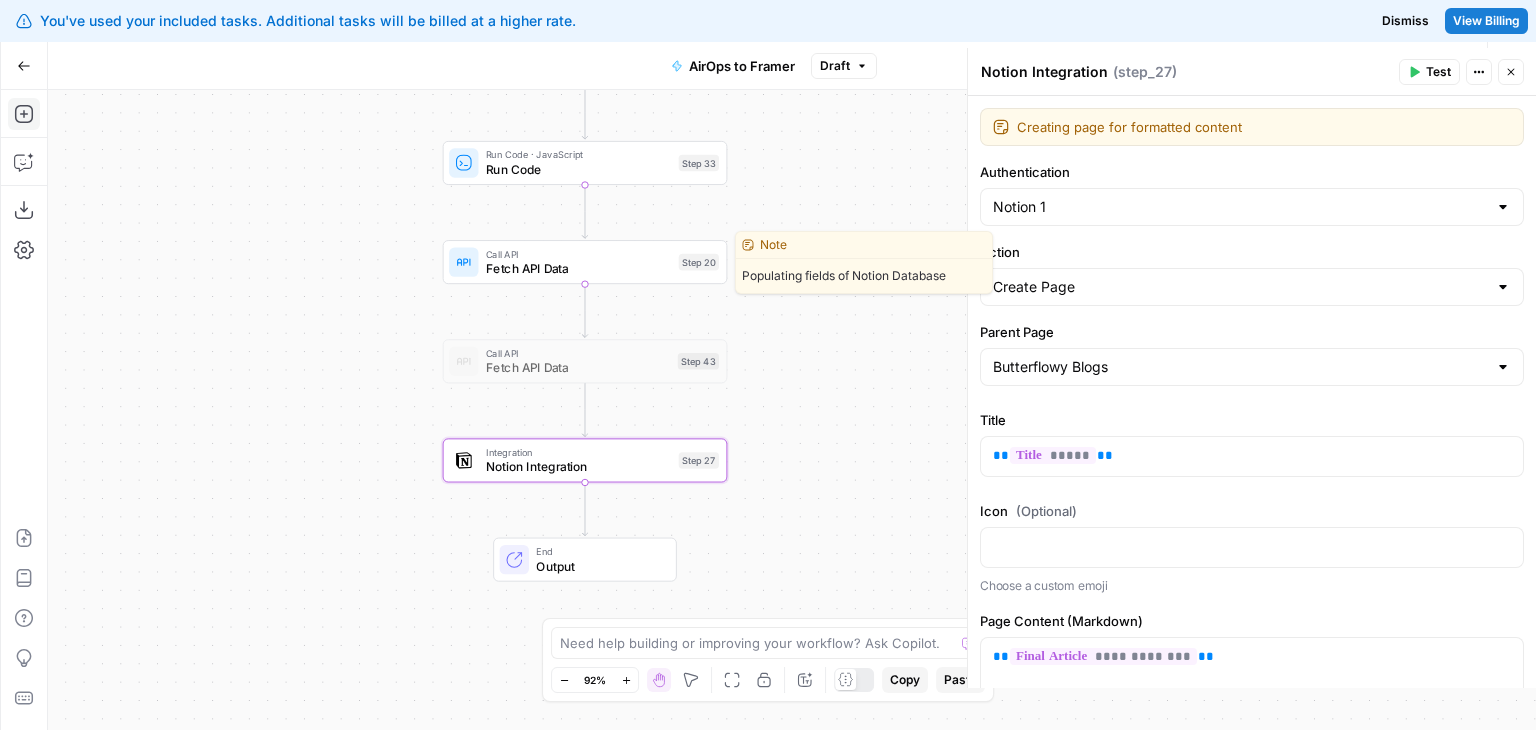 click on "Call API" at bounding box center [578, 254] 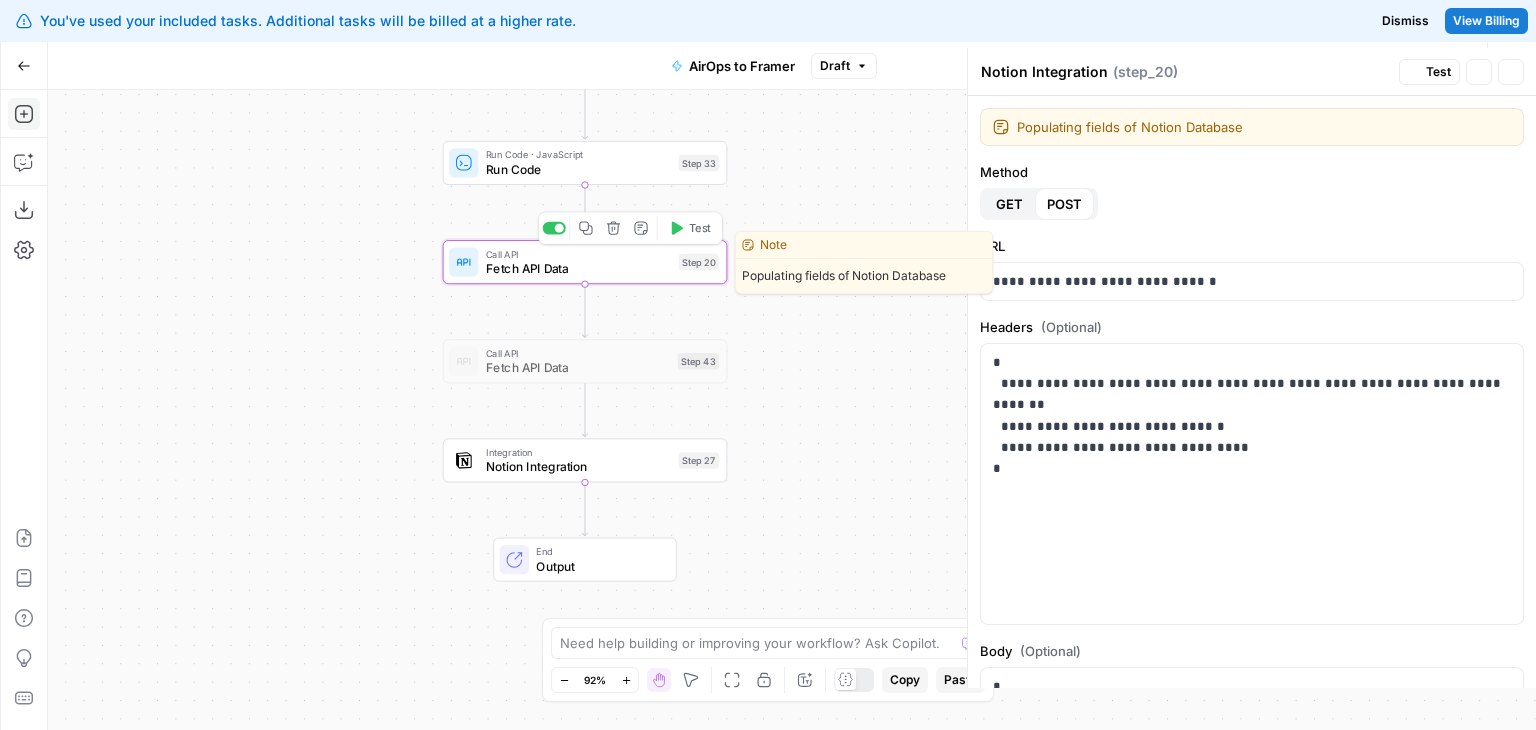 type on "Fetch API Data" 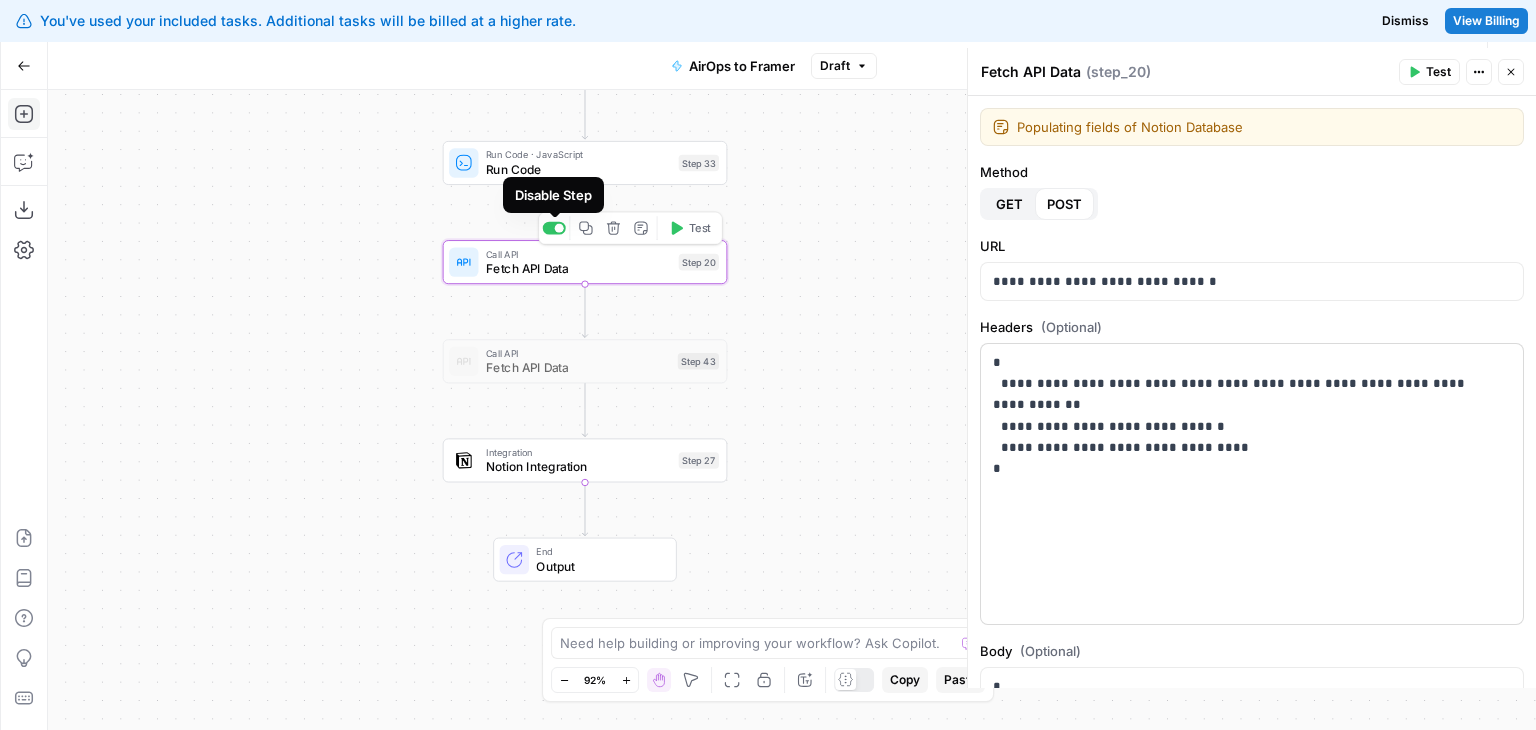 scroll, scrollTop: 353, scrollLeft: 0, axis: vertical 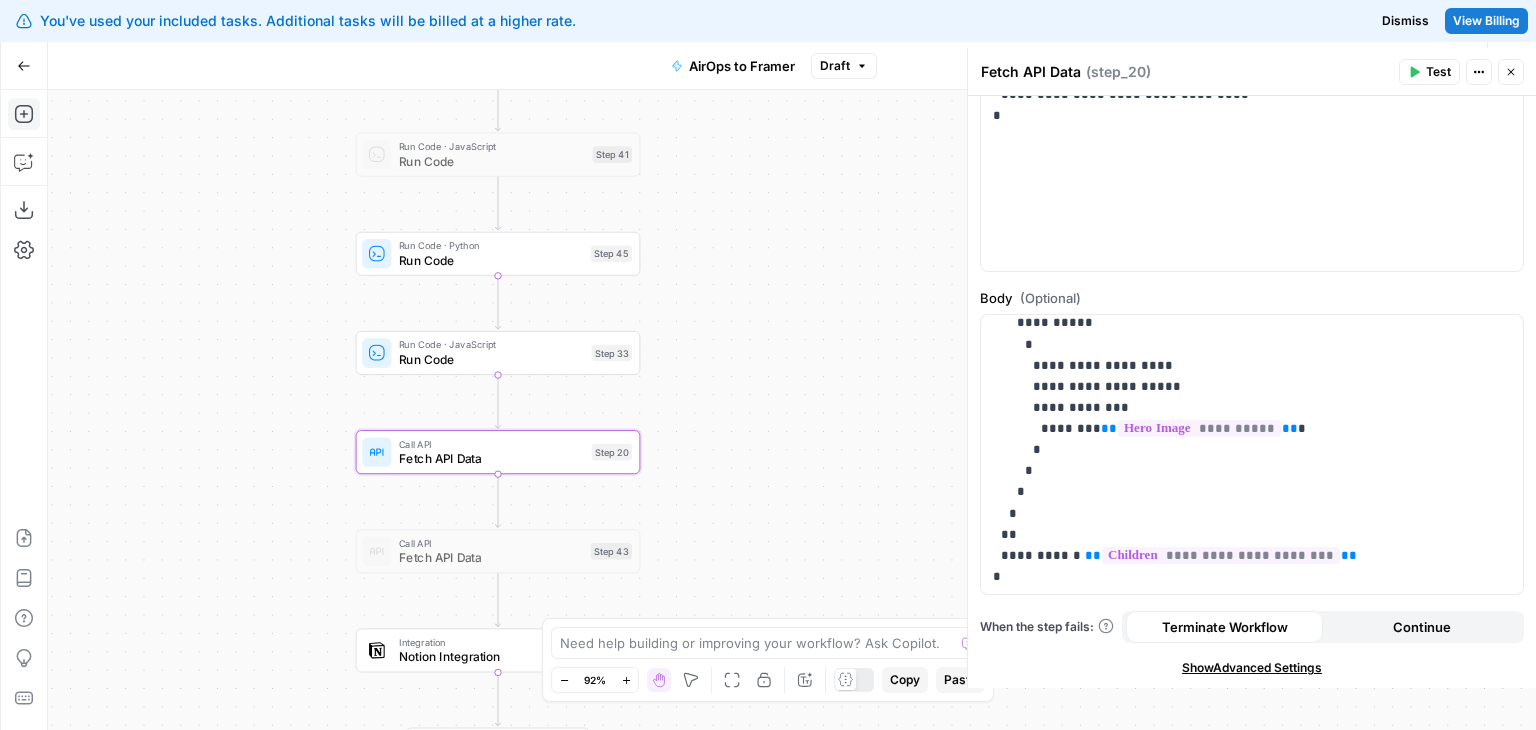 drag, startPoint x: 910, startPoint y: 263, endPoint x: 821, endPoint y: 451, distance: 208.00241 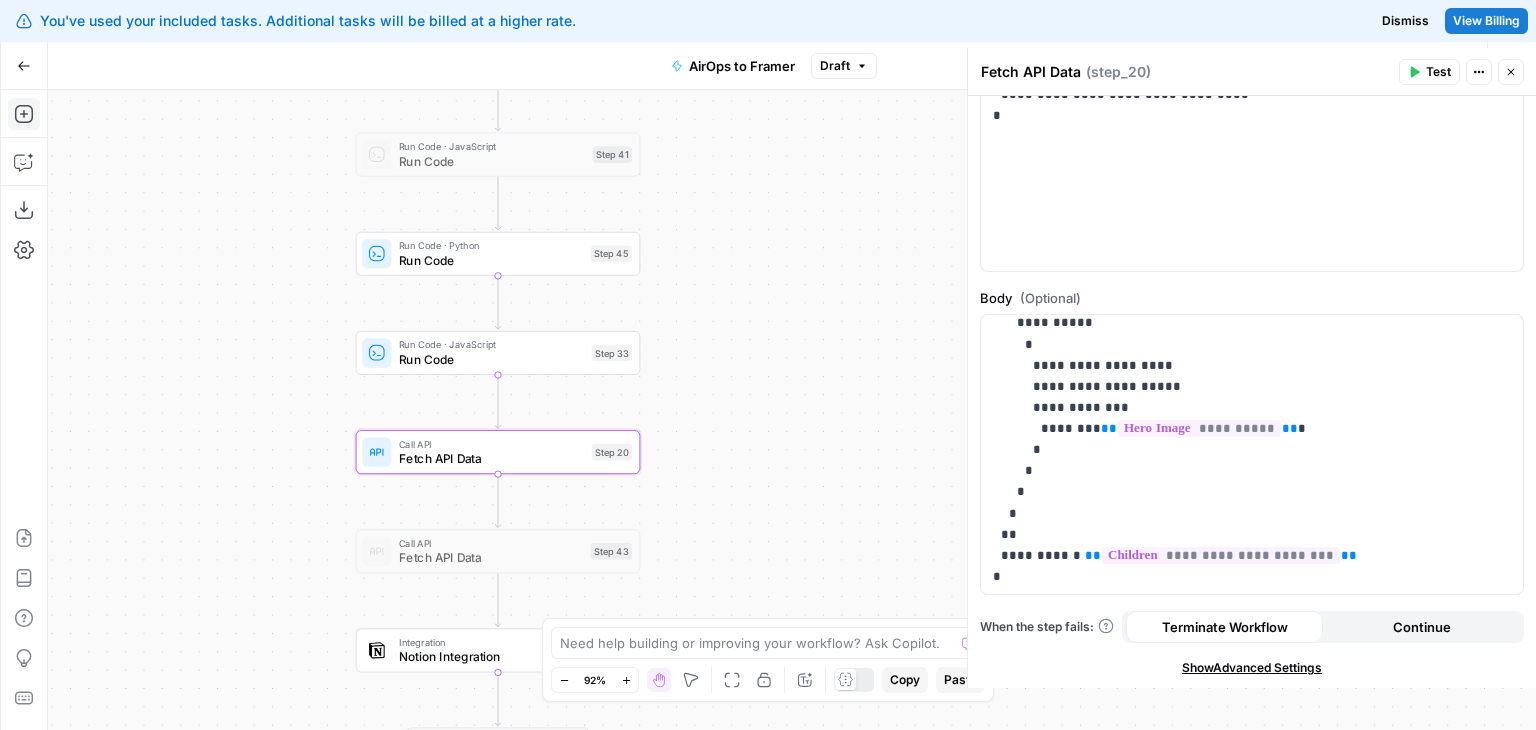 click on "Workflow Set Inputs Inputs LLM · GPT-4o Generate Blog Content Step 2 Generate Image with AI Generate Blog Thumbnail Step 11 Run Code · JavaScript Run Code Step 41 Run Code · Python Run Code Step 45 Run Code · JavaScript Run Code Step 33 Call API Fetch API Data Step 20 Call API Fetch API Data Step 43 Integration Notion Integration Step 27 End Output" at bounding box center [792, 410] 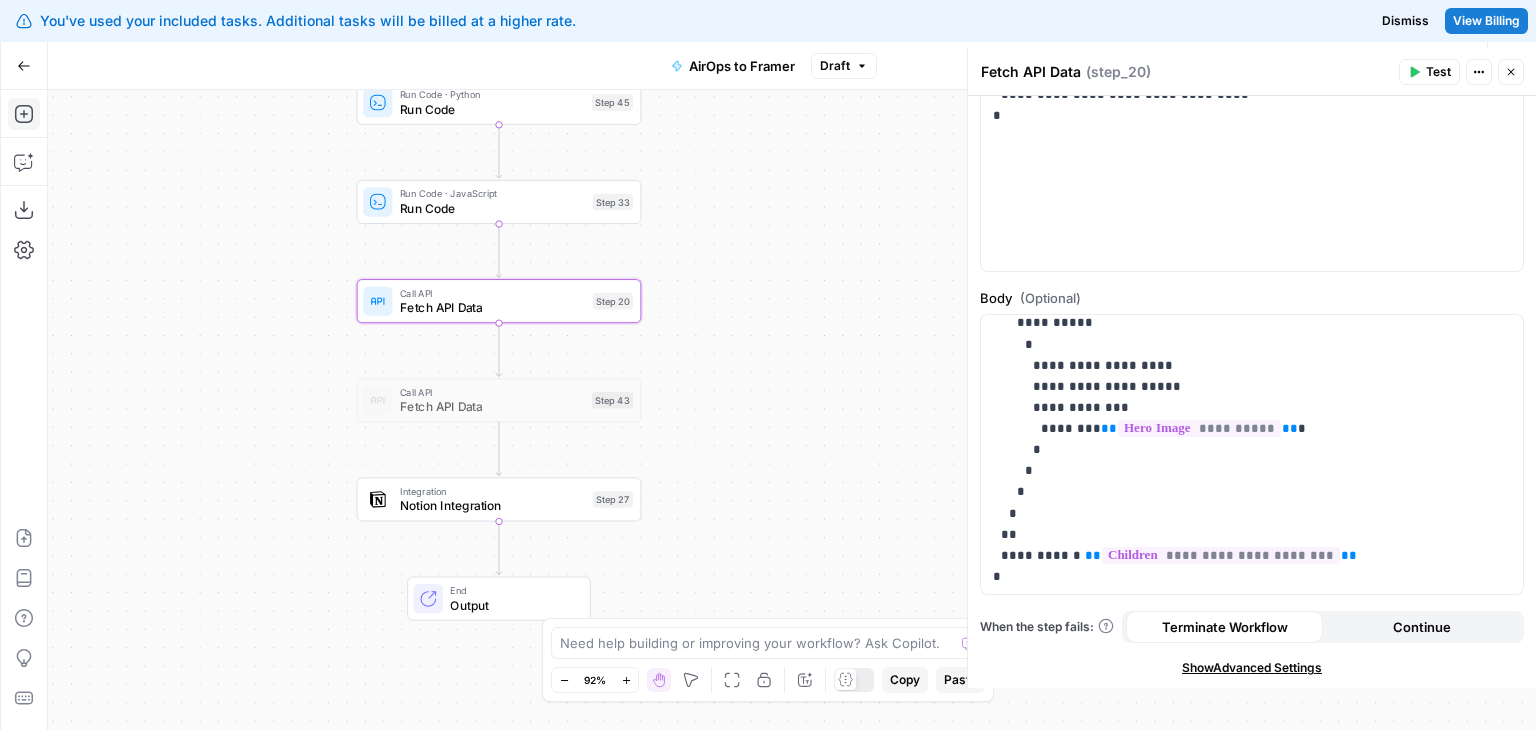 drag, startPoint x: 701, startPoint y: 521, endPoint x: 704, endPoint y: 357, distance: 164.02744 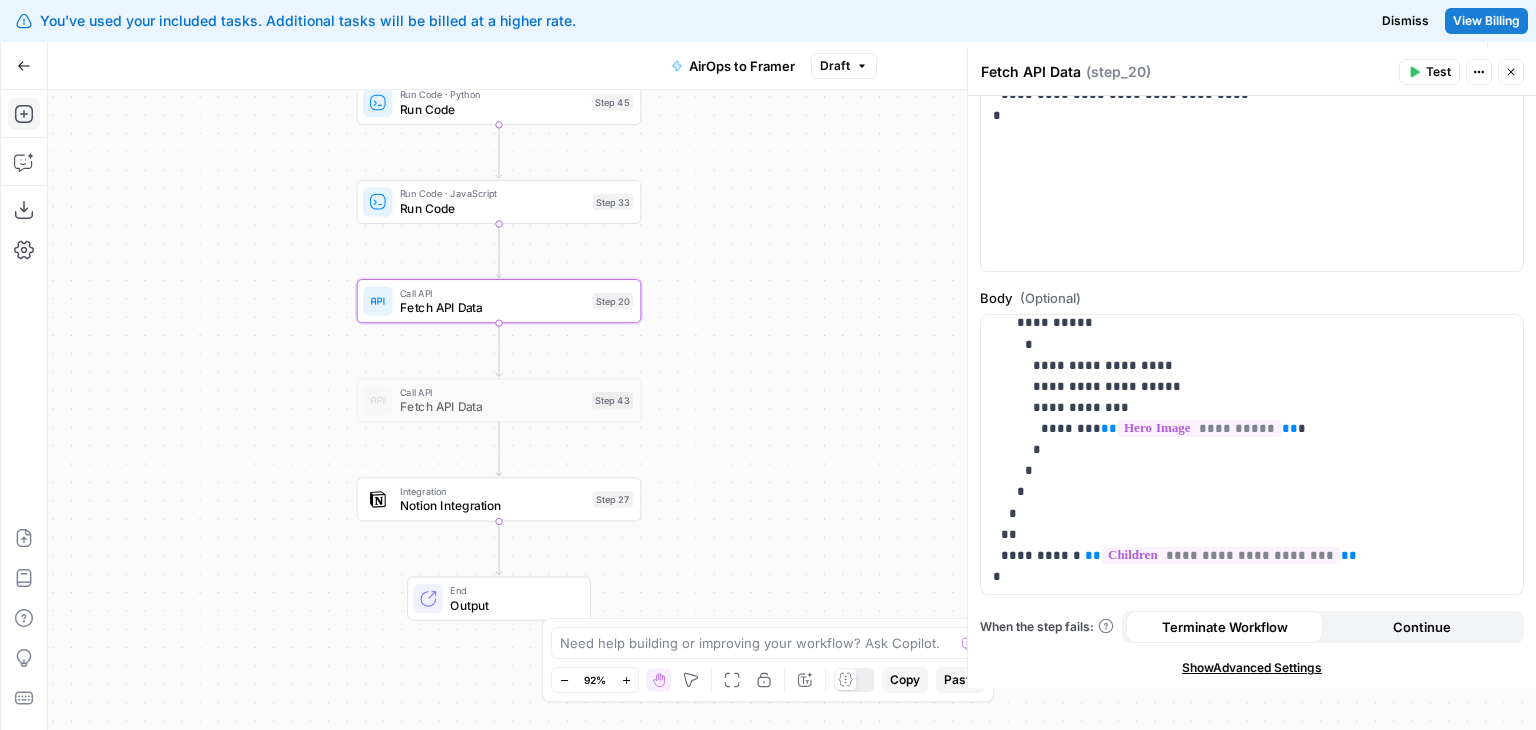 click on "Workflow Set Inputs Inputs LLM · GPT-4o Generate Blog Content Step 2 Generate Image with AI Generate Blog Thumbnail Step 11 Run Code · JavaScript Run Code Step 41 Run Code · Python Run Code Step 45 Run Code · JavaScript Run Code Step 33 Call API Fetch API Data Step 20 Call API Fetch API Data Step 43 Integration Notion Integration Step 27 End Output" at bounding box center [792, 410] 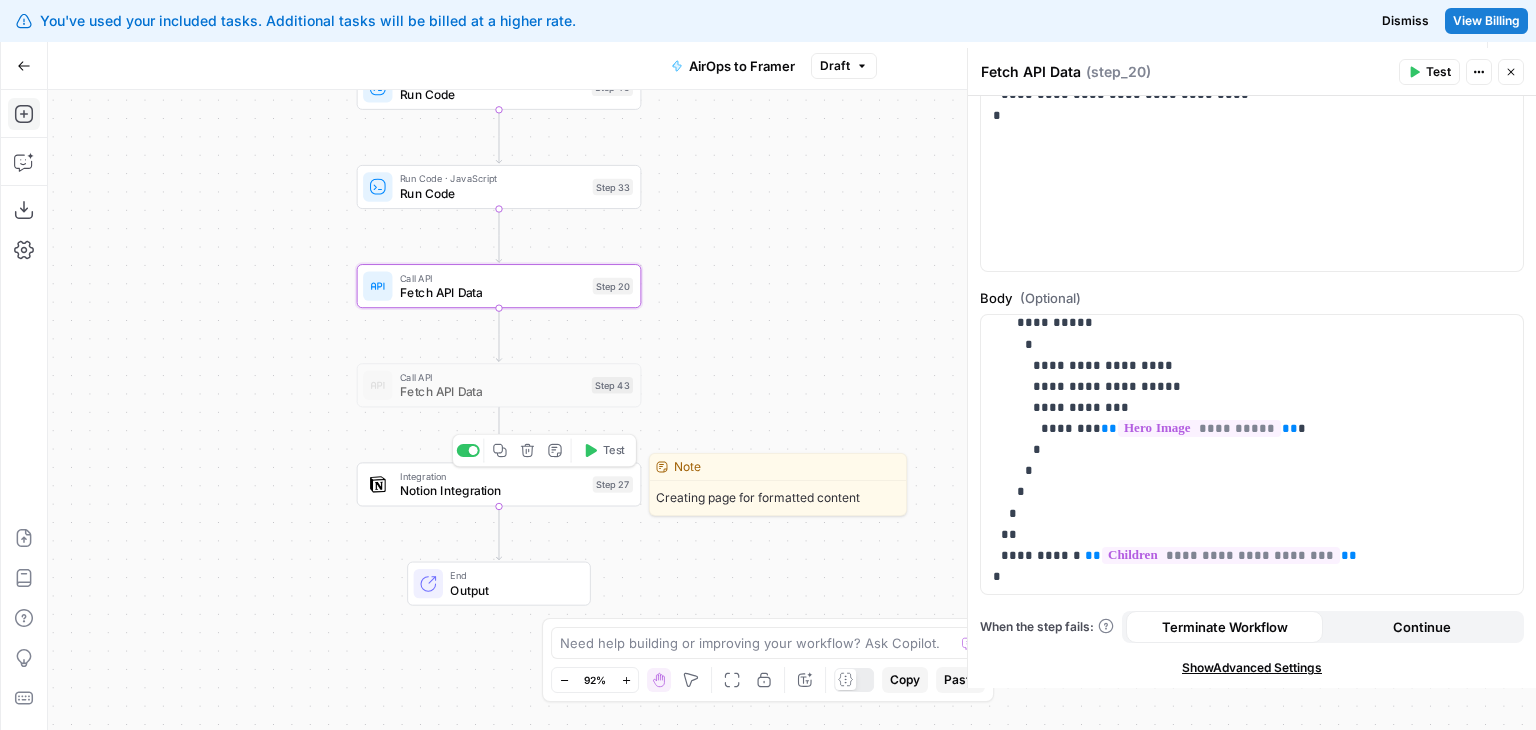 click on "Notion Integration" at bounding box center [492, 491] 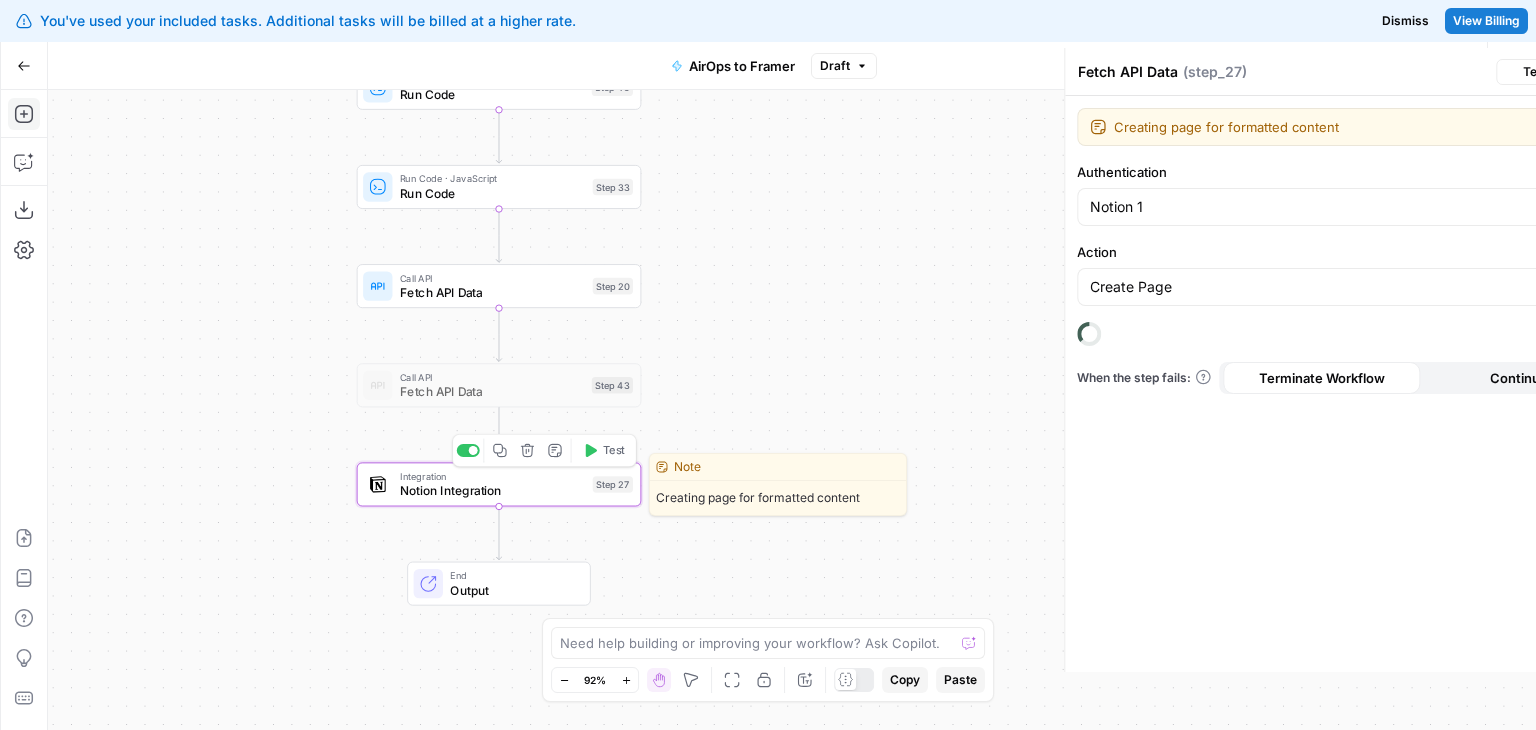 type on "Notion Integration" 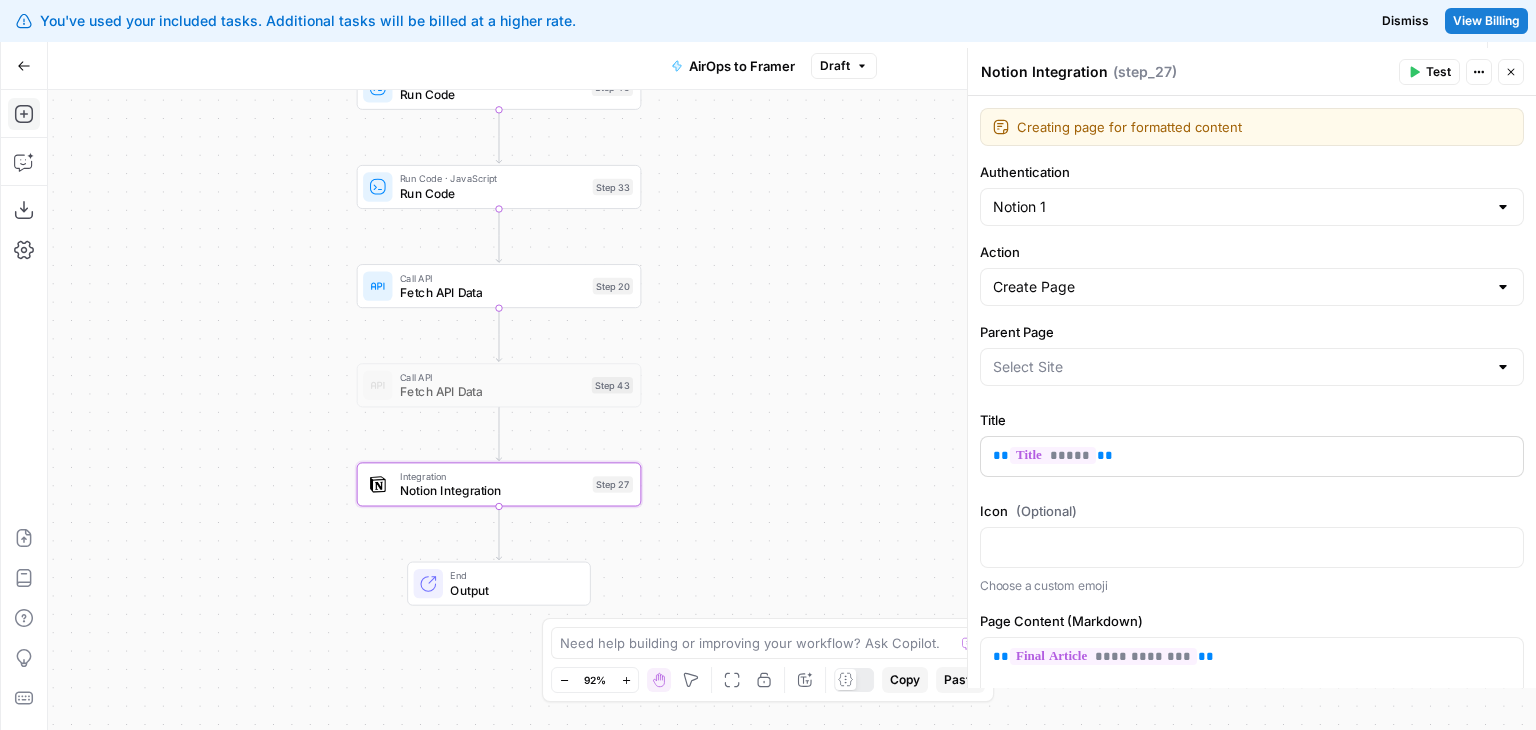 scroll, scrollTop: 136, scrollLeft: 0, axis: vertical 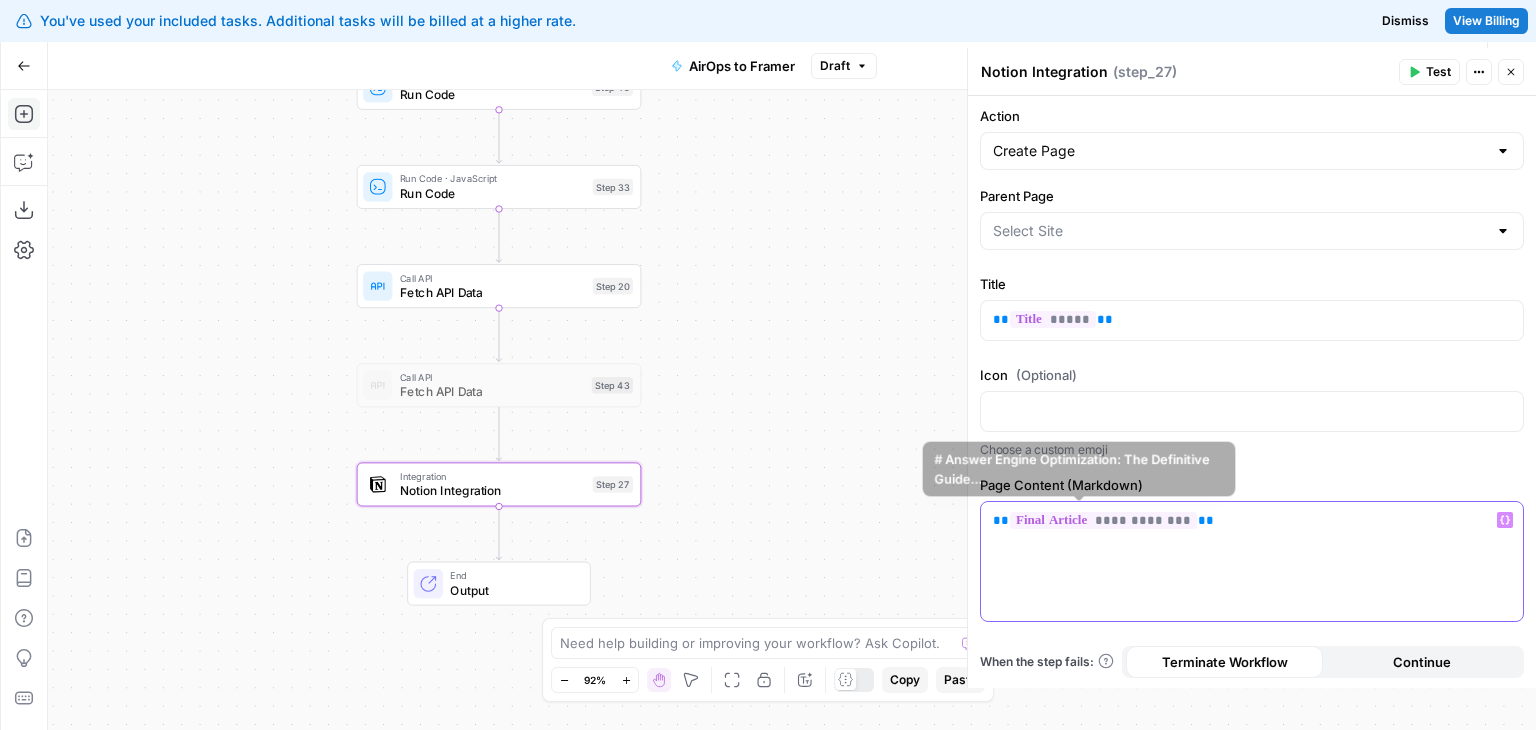 drag, startPoint x: 1212, startPoint y: 516, endPoint x: 910, endPoint y: 489, distance: 303.20456 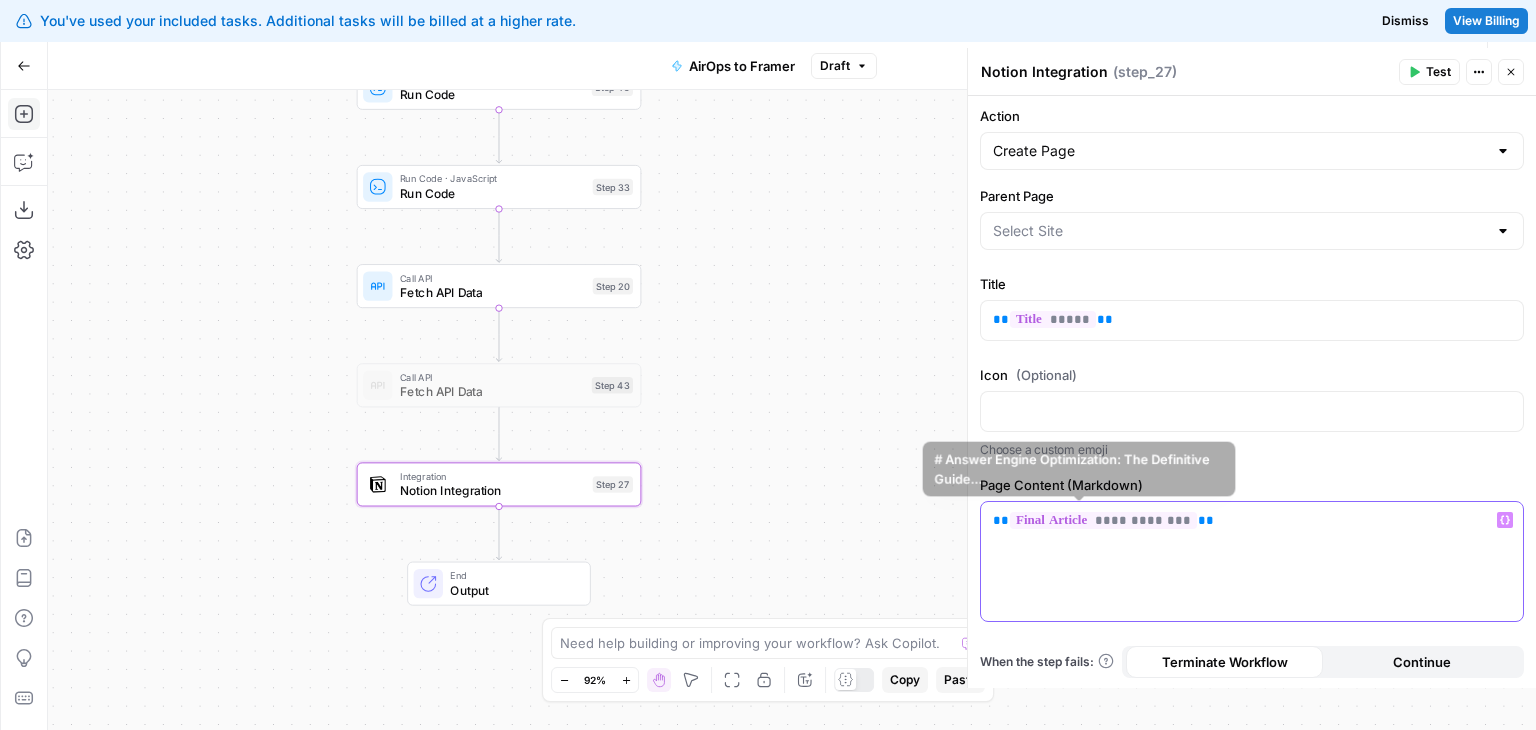 click on "You've used your included tasks. Additional tasks will be billed at a higher rate. Dismiss View Billing All About AI New Home Browse Your Data Monitoring Settings Recent Grids New grid [Butterflowy Internal SEO] Blogs Social Posts Brand Kit Grid Recent Workflows New Workflow AirOps to Framer [Butterflowy Internal SEO] Outline to Article X Posts AirOps Academy What's new?
5
Help + Support Go Back AirOps to Framer Draft Test Workflow Options Publish Actions Run History Add Steps Copilot Download as JSON Settings Import JSON AirOps Academy Help Give Feedback Shortcuts Workflow Set Inputs Inputs LLM · GPT-4o Generate Blog Content Step 2 Generate Image with AI Generate Blog Thumbnail Step 11 Run Code · JavaScript Run Code Step 41 Run Code · Python Run Code Step 45 Run Code · JavaScript Run Code Step 33 Call API Fetch API Data Step 20 Call API Fetch API Data Step 43 Integration Notion Integration Step 27 End Output   Oops! Your window is too small" at bounding box center (768, 365) 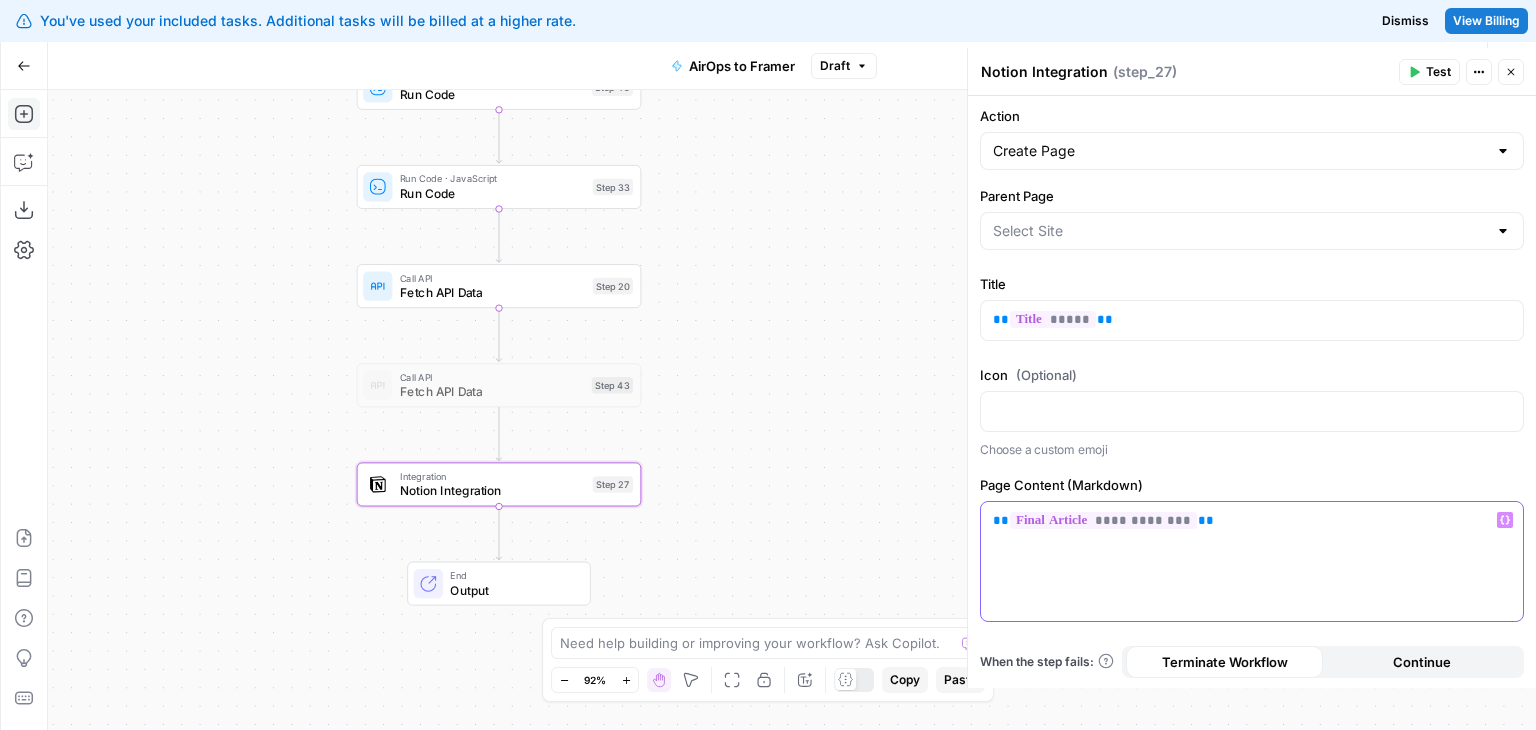 type on "Butterflowy Blogs" 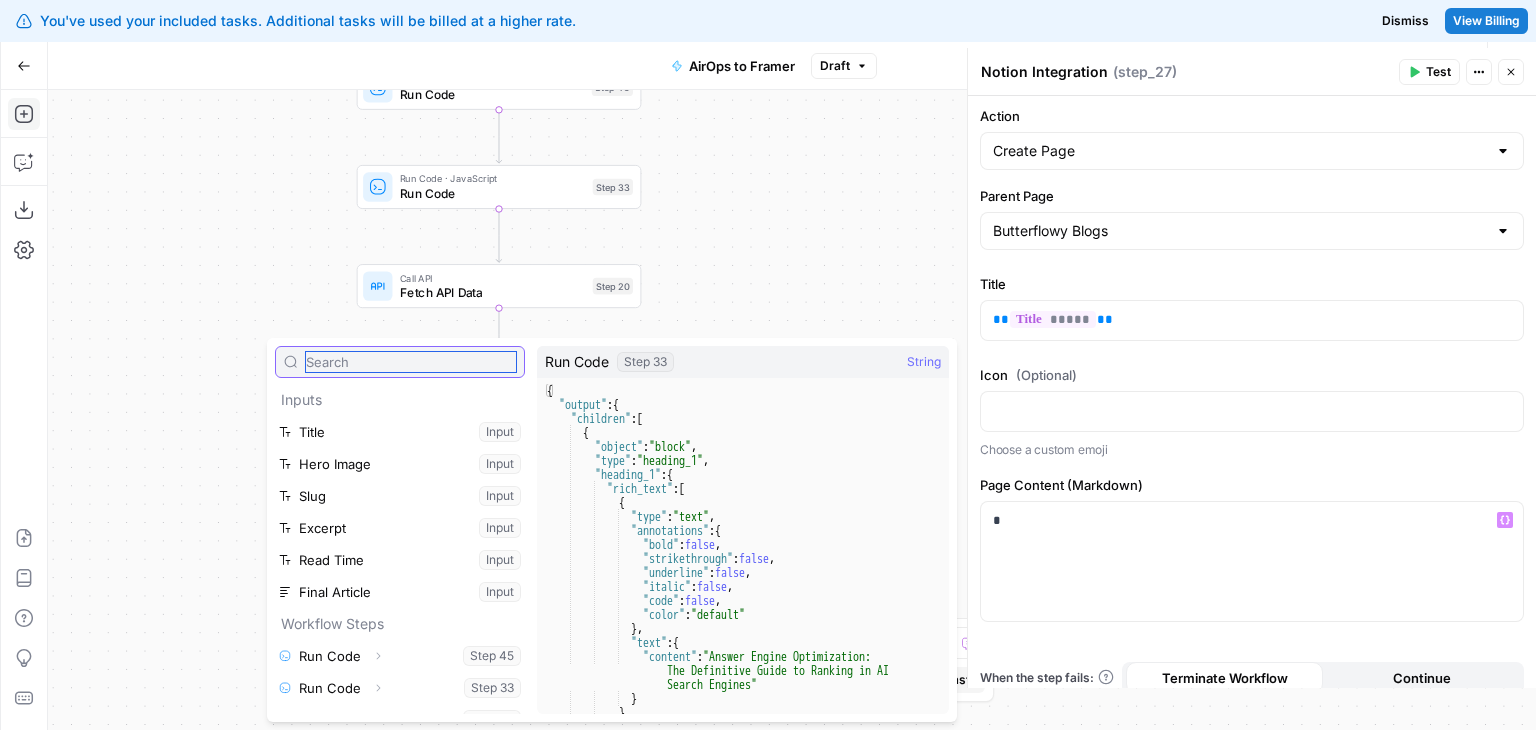scroll, scrollTop: 85, scrollLeft: 0, axis: vertical 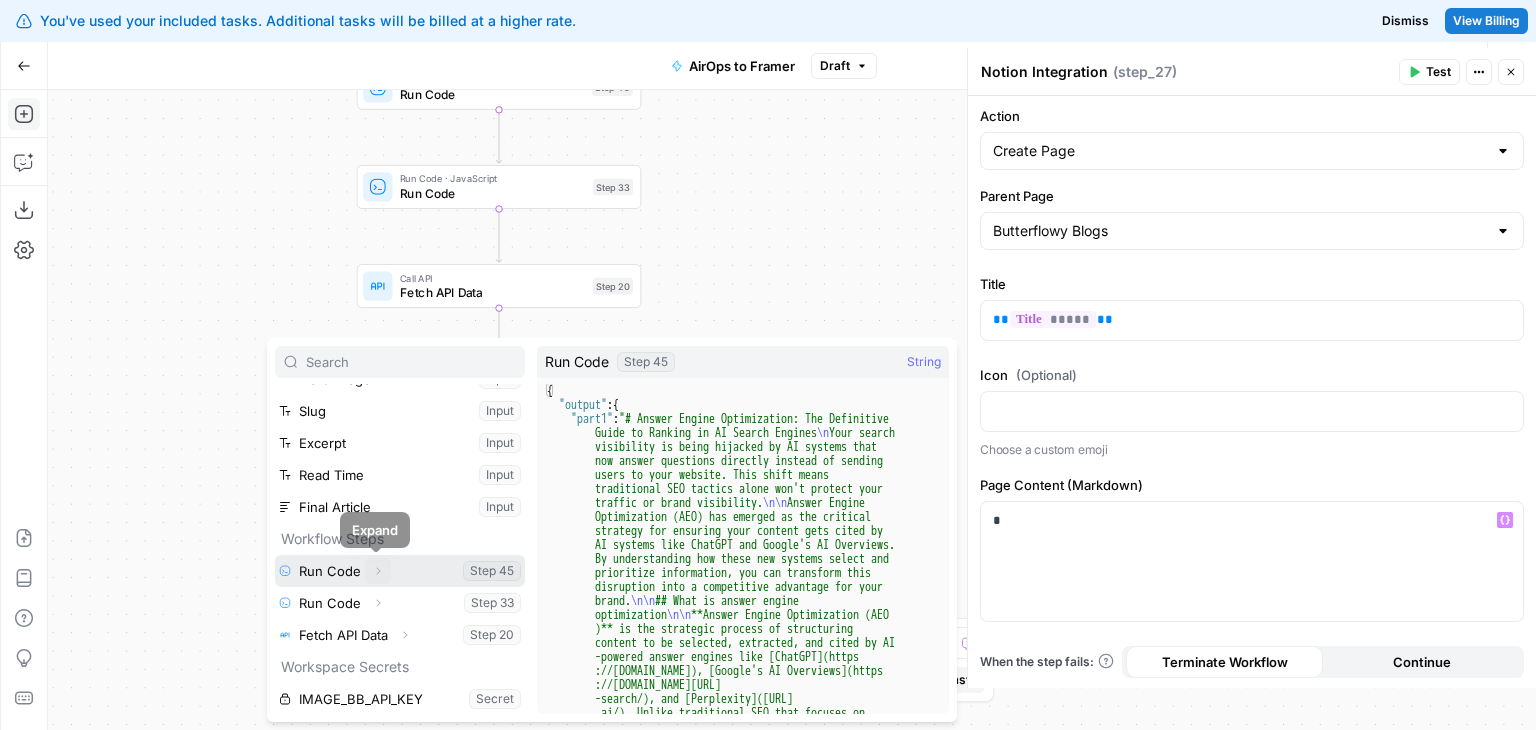 click 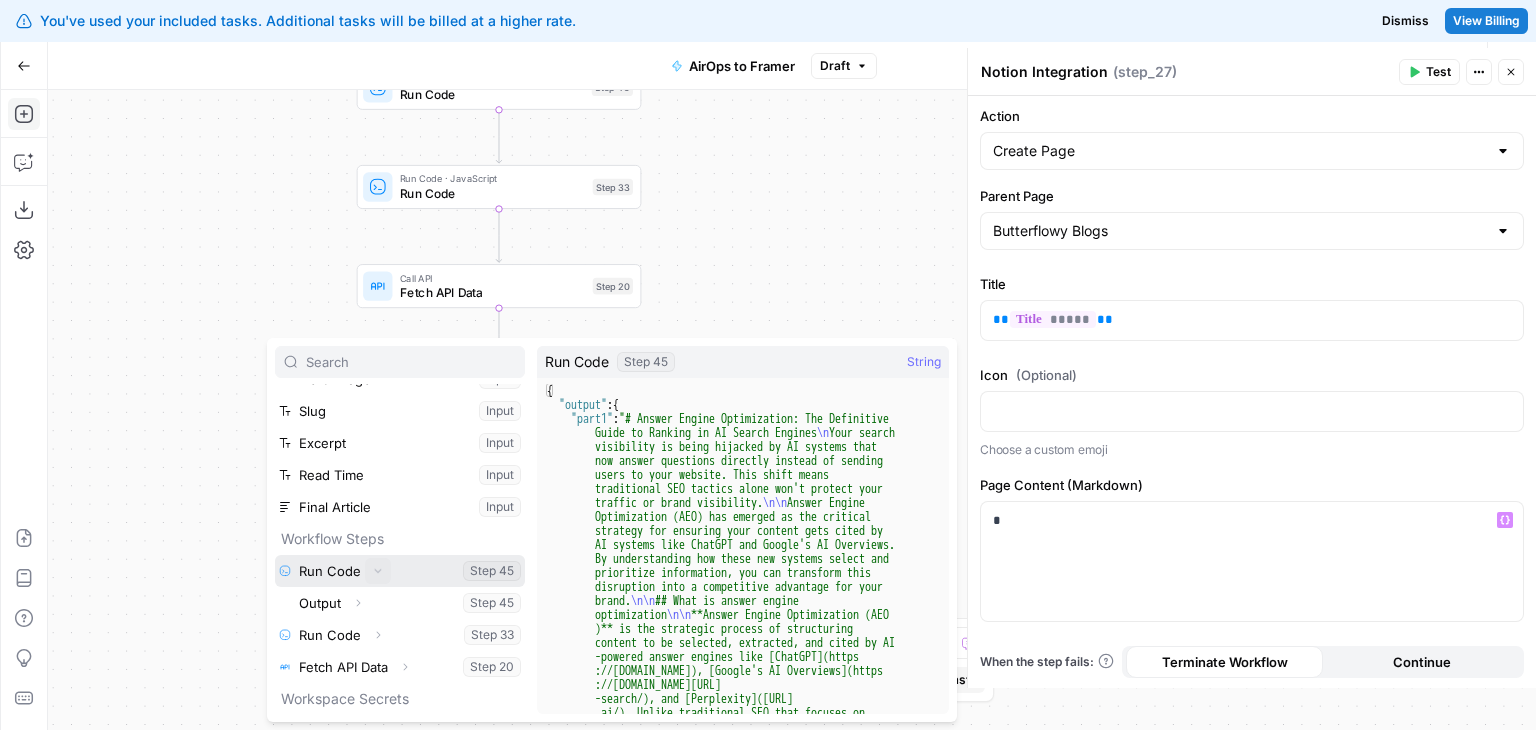scroll, scrollTop: 117, scrollLeft: 0, axis: vertical 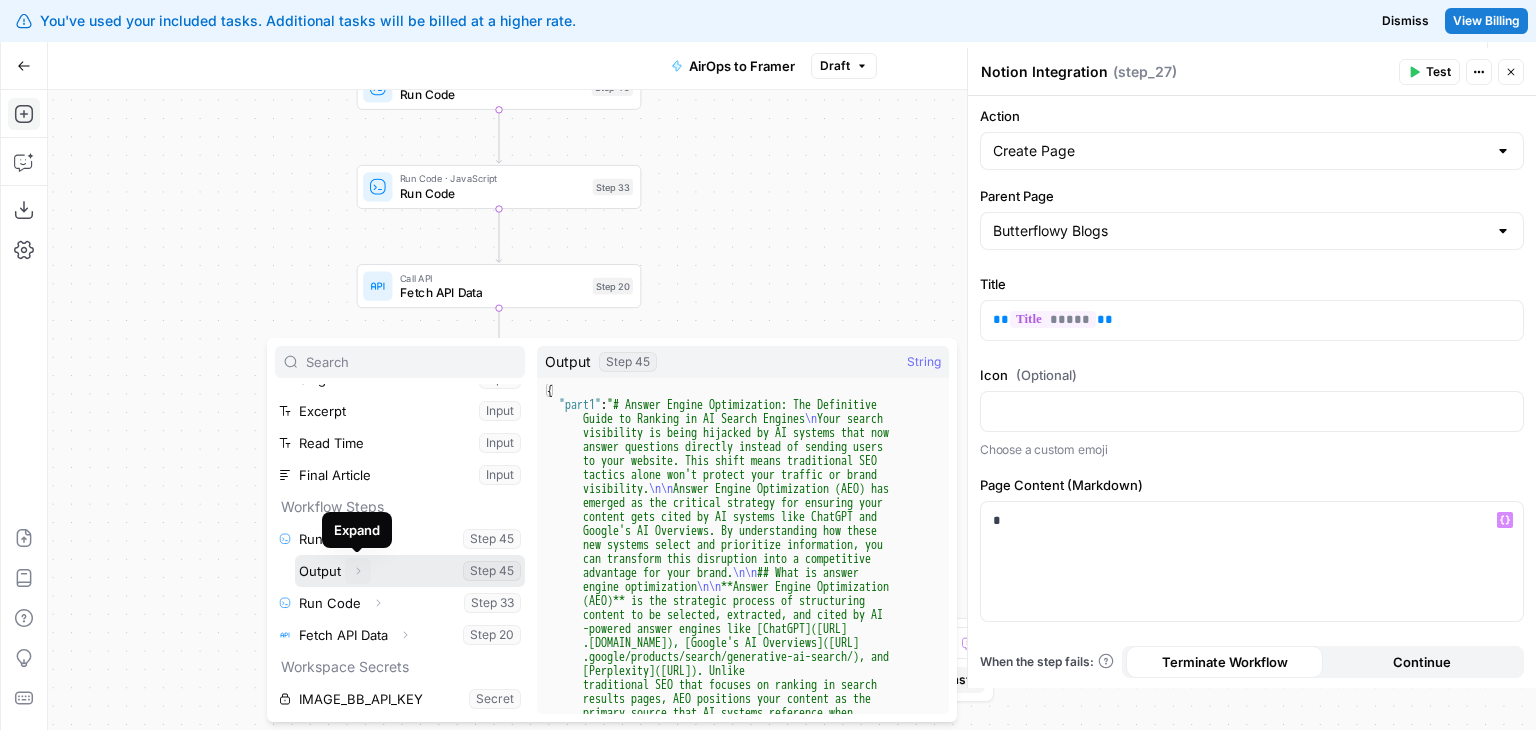 click 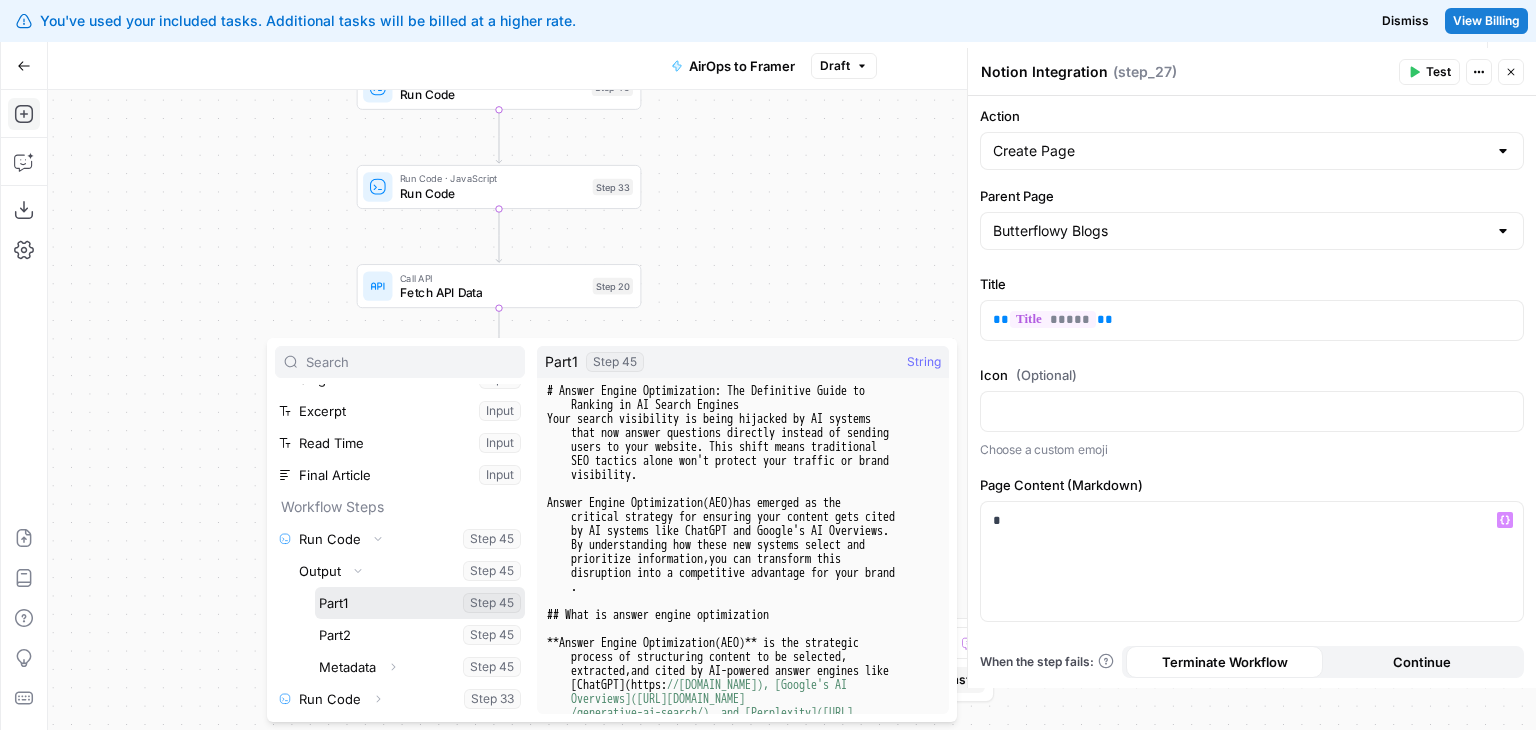 click at bounding box center (420, 603) 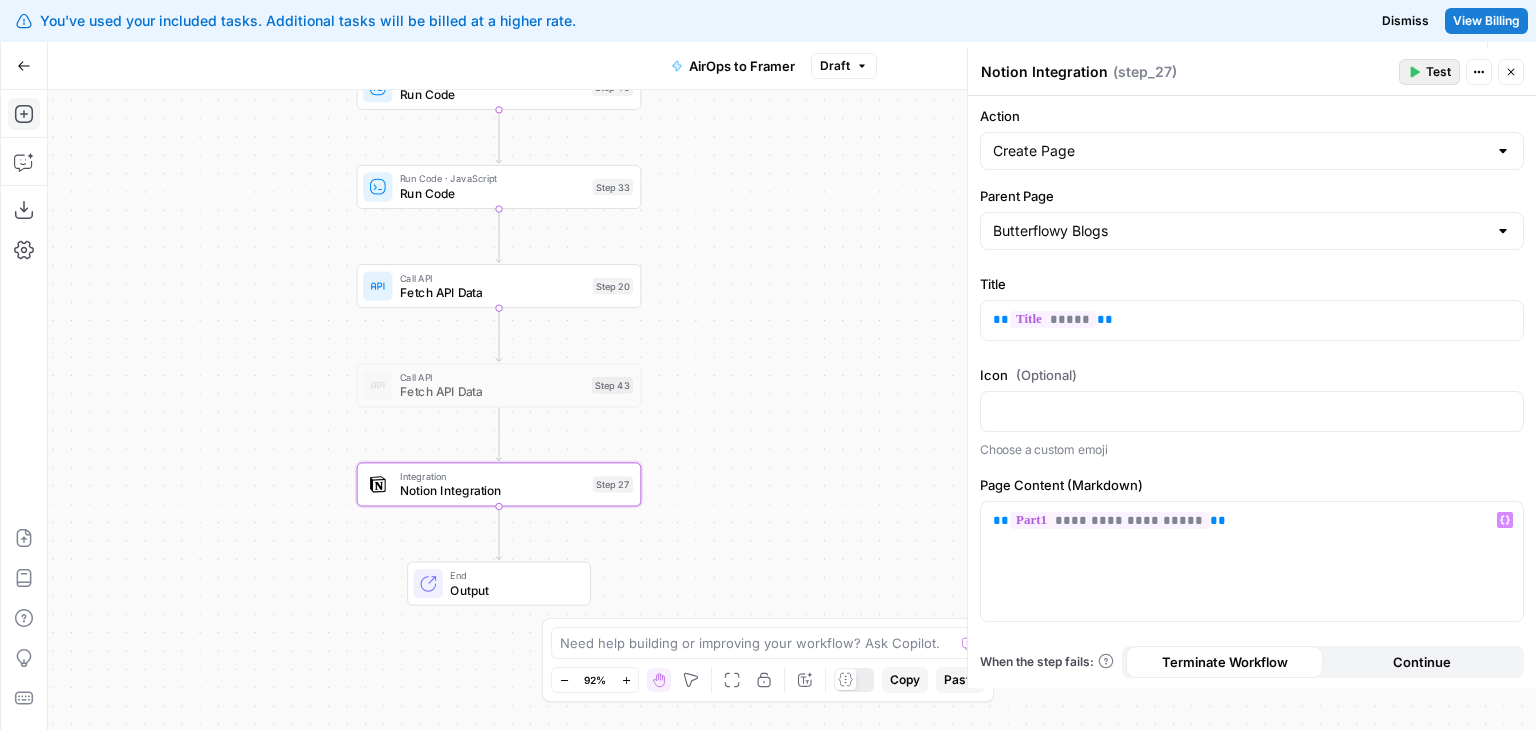 click on "Test" at bounding box center [1429, 72] 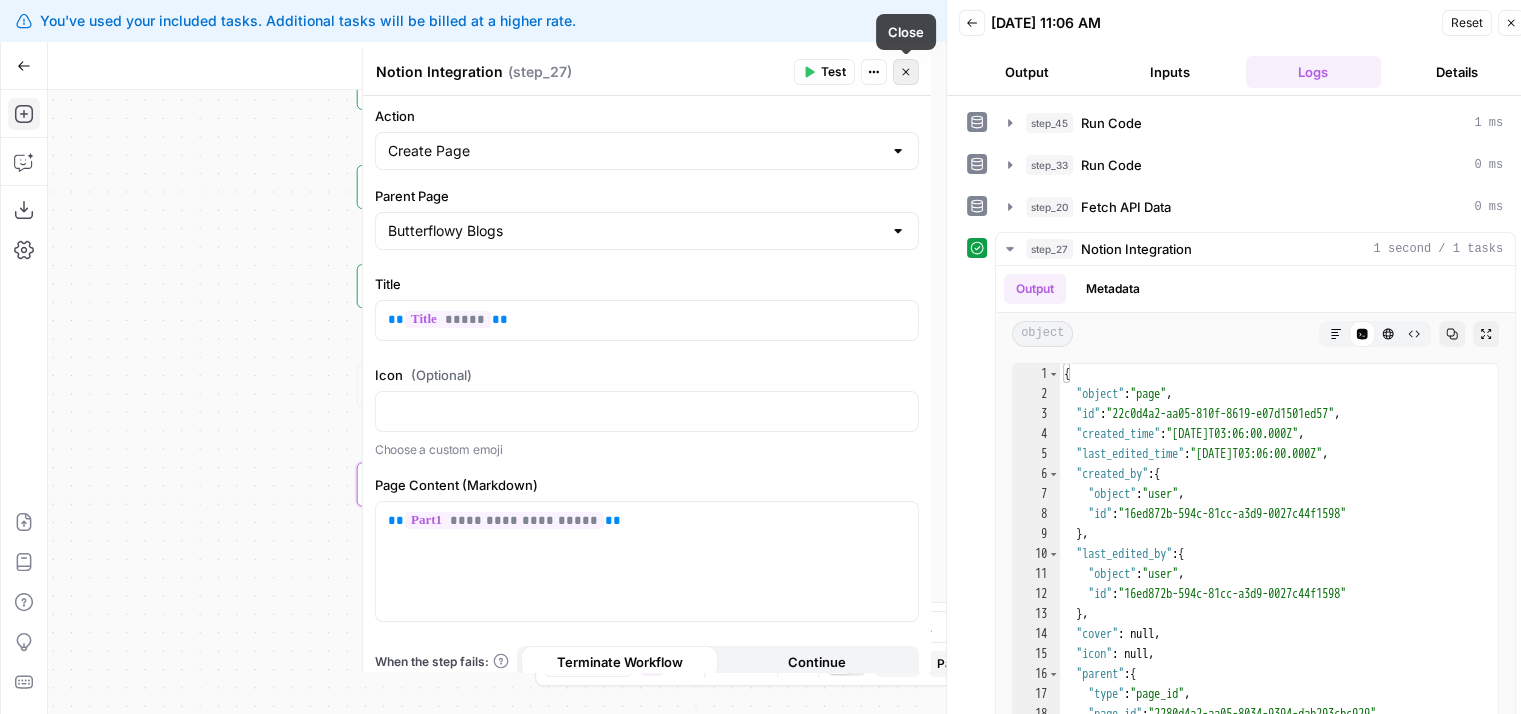 click on "Close" at bounding box center [906, 72] 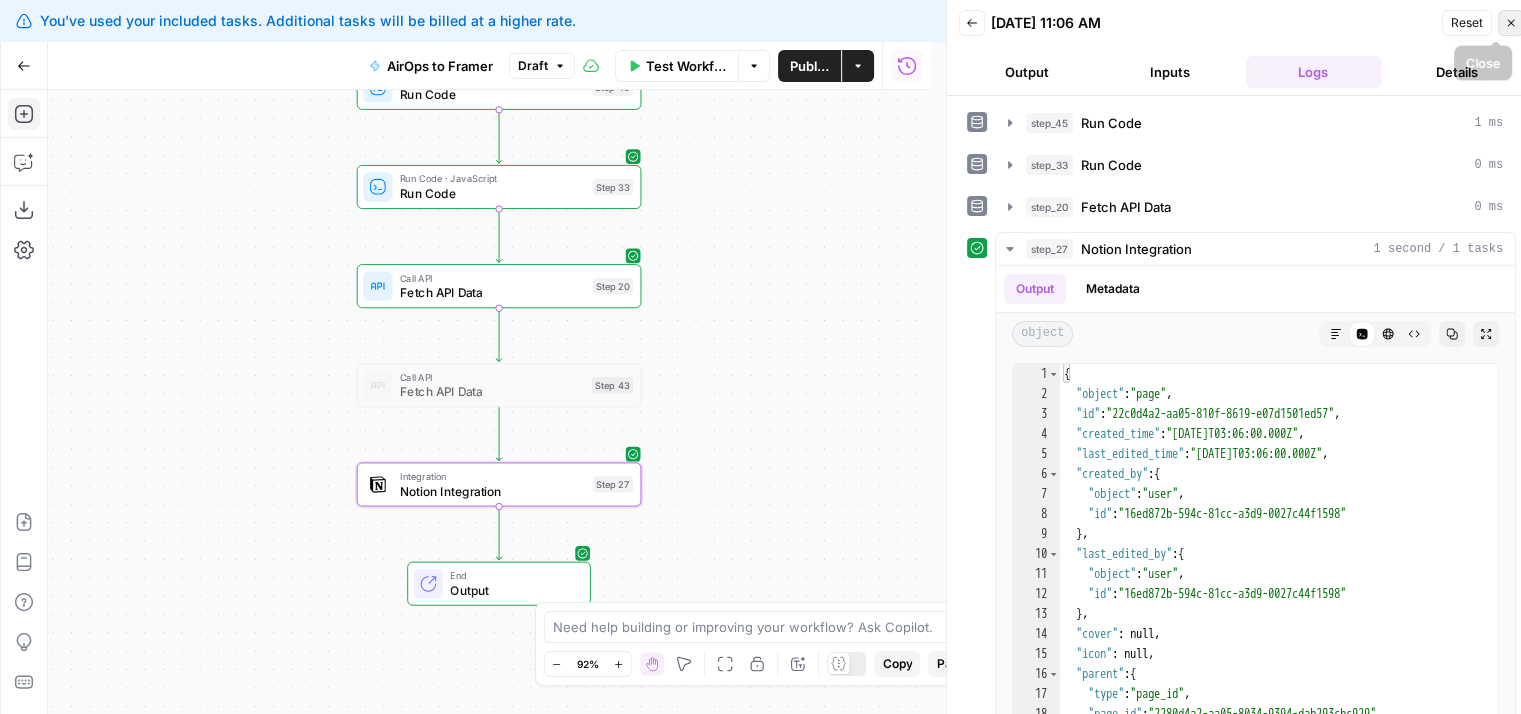 click 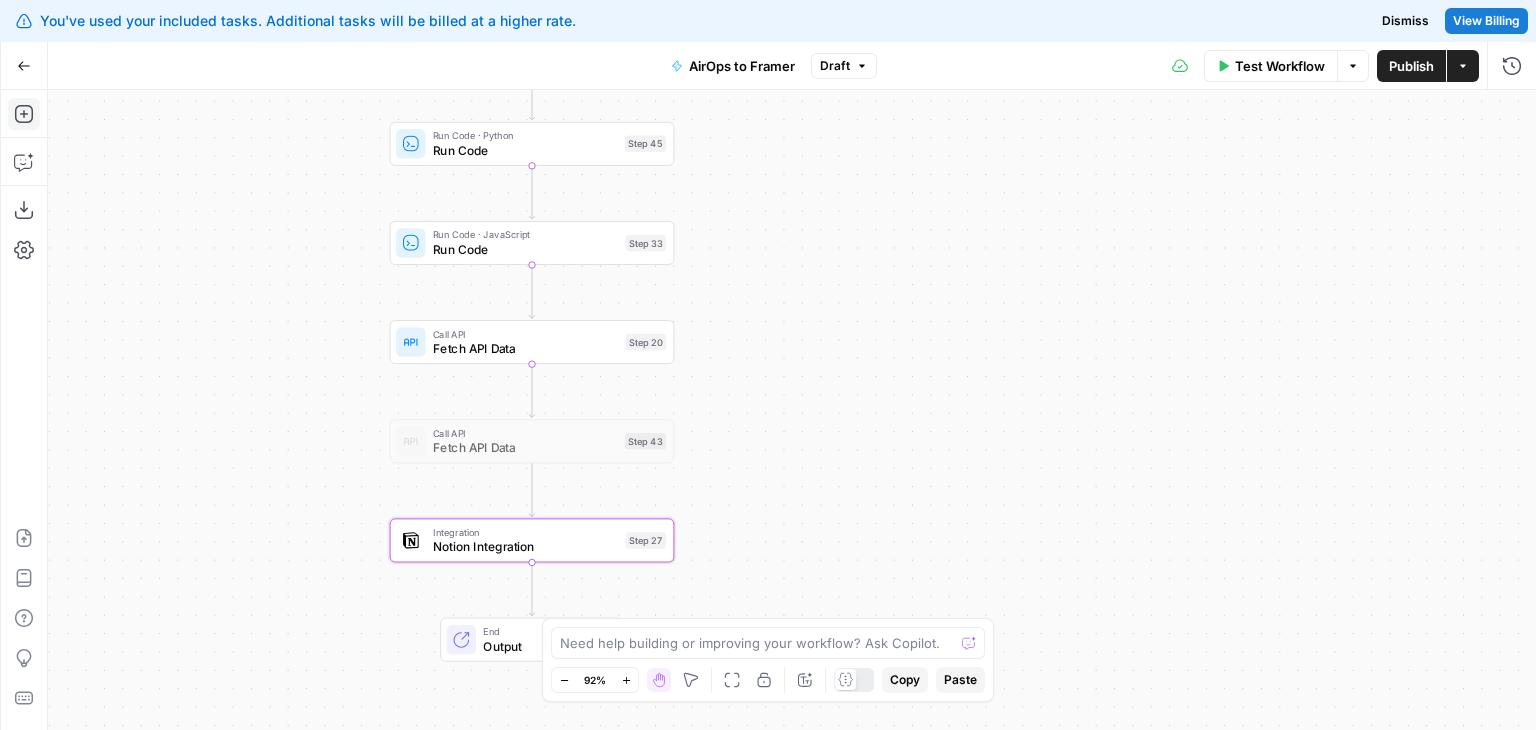 drag, startPoint x: 939, startPoint y: 357, endPoint x: 1001, endPoint y: 449, distance: 110.94143 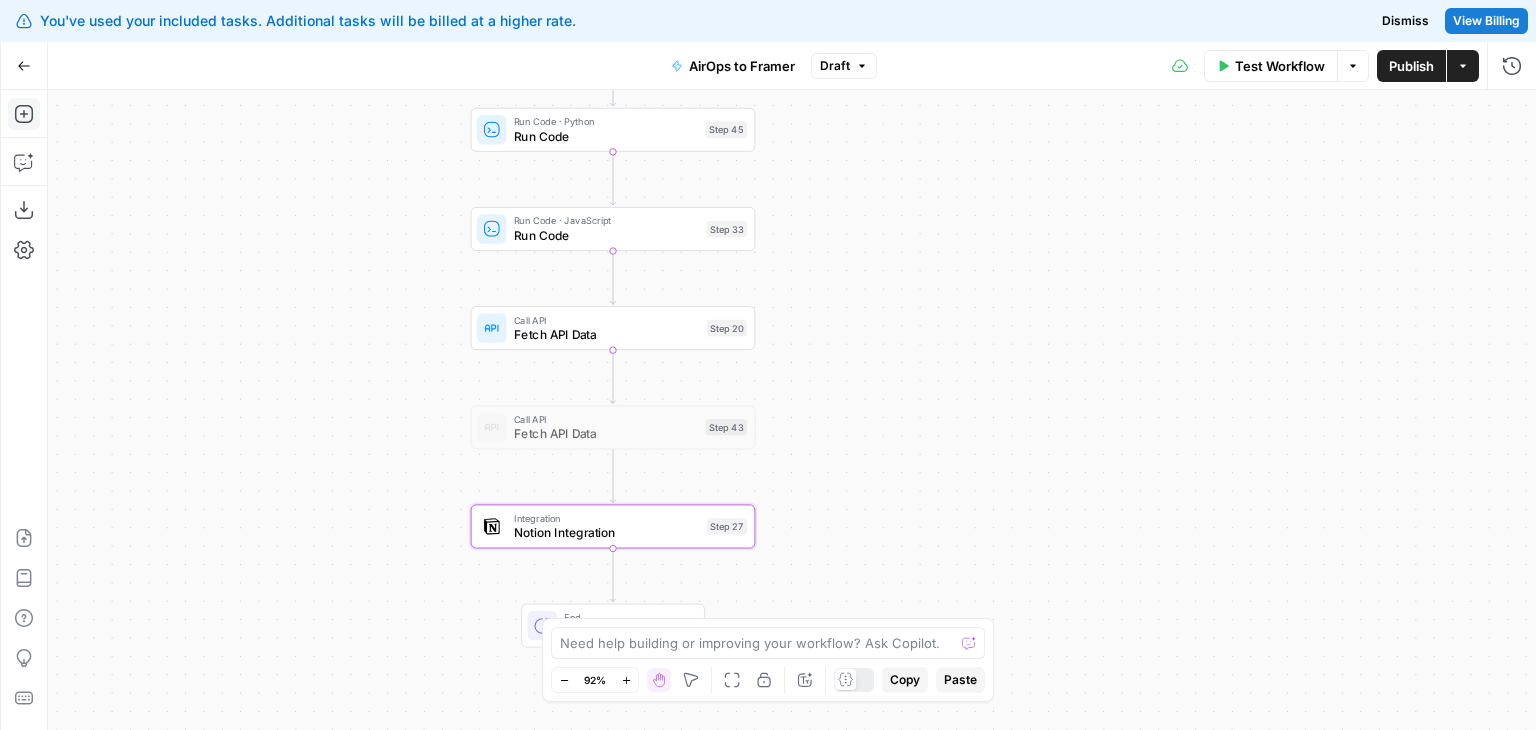 drag, startPoint x: 800, startPoint y: 186, endPoint x: 855, endPoint y: 131, distance: 77.781746 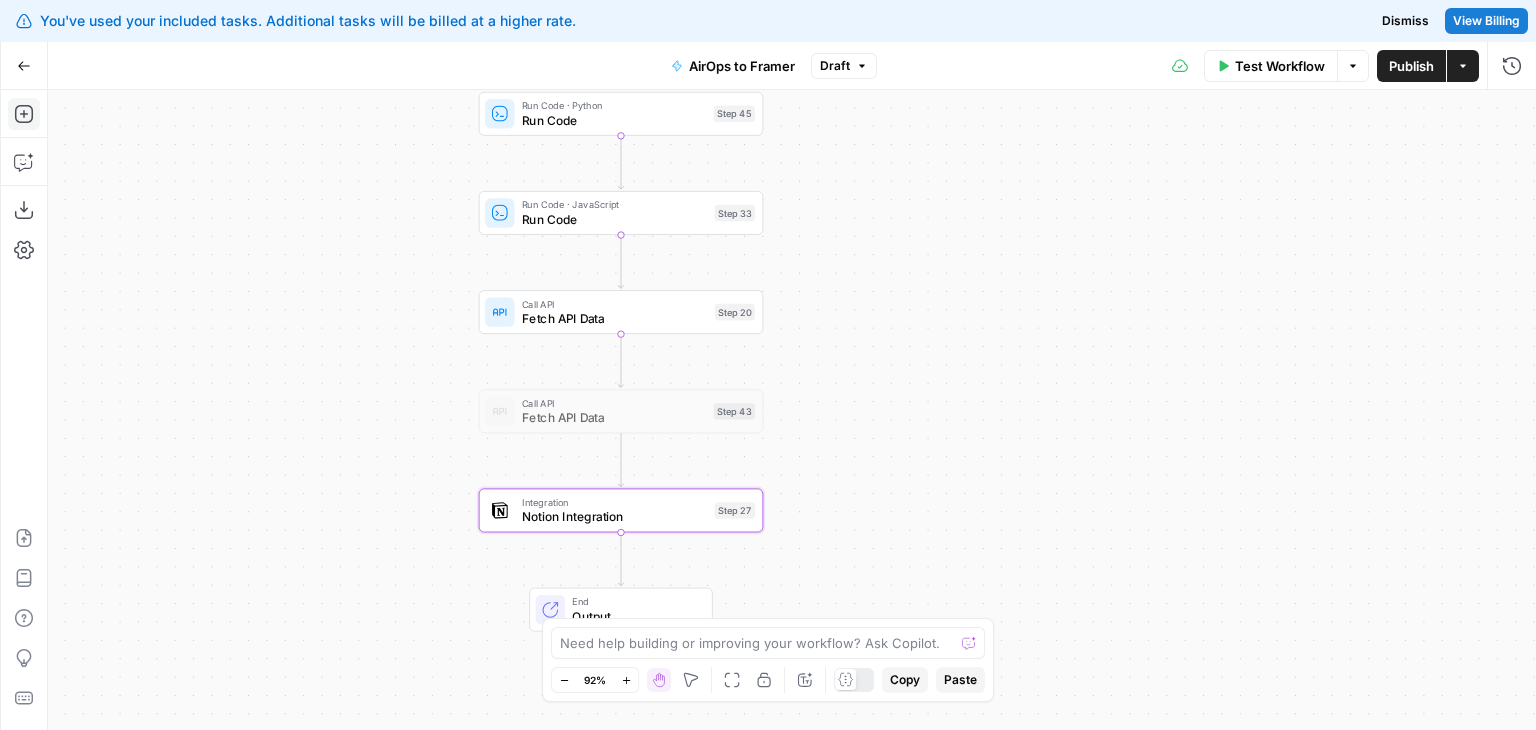 drag, startPoint x: 959, startPoint y: 396, endPoint x: 1010, endPoint y: 282, distance: 124.88795 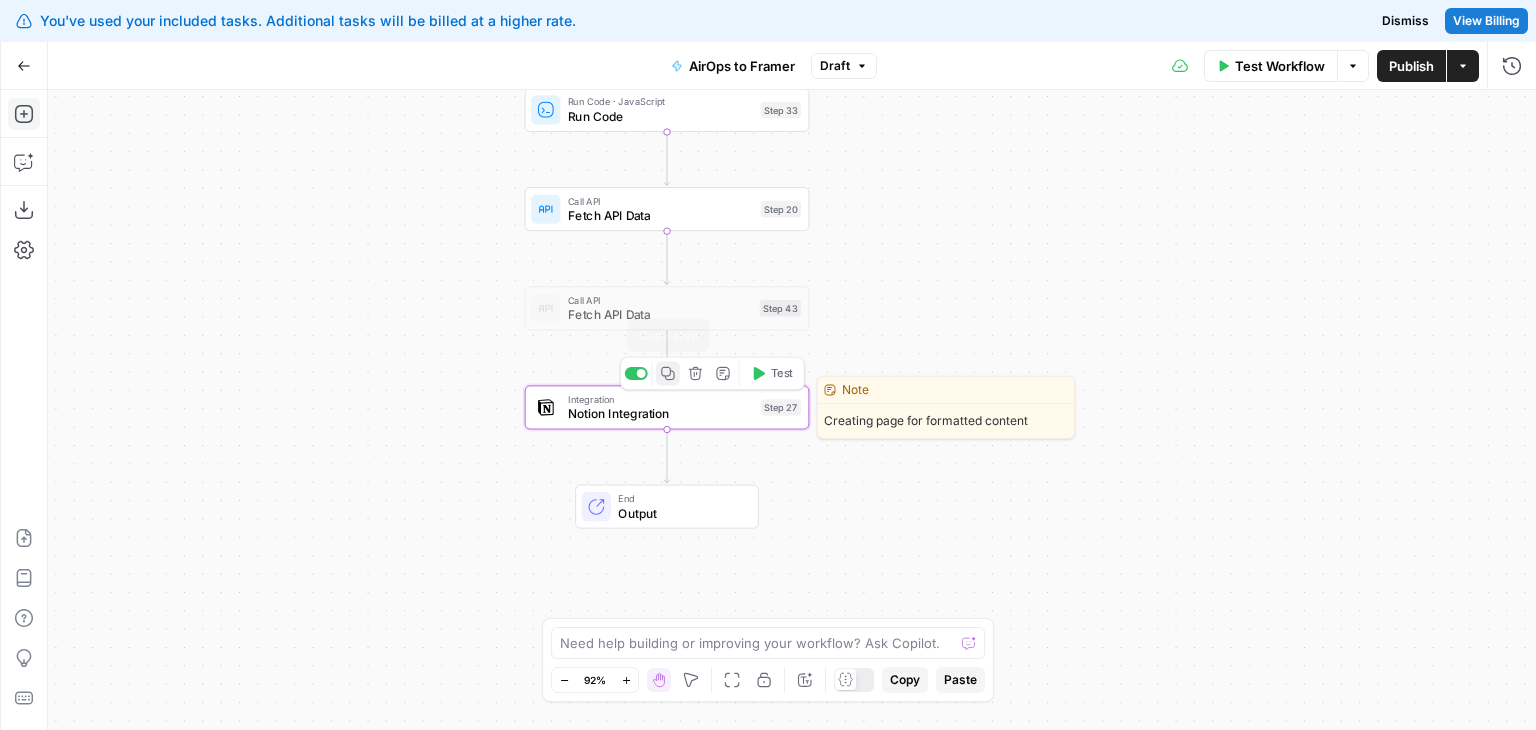 click 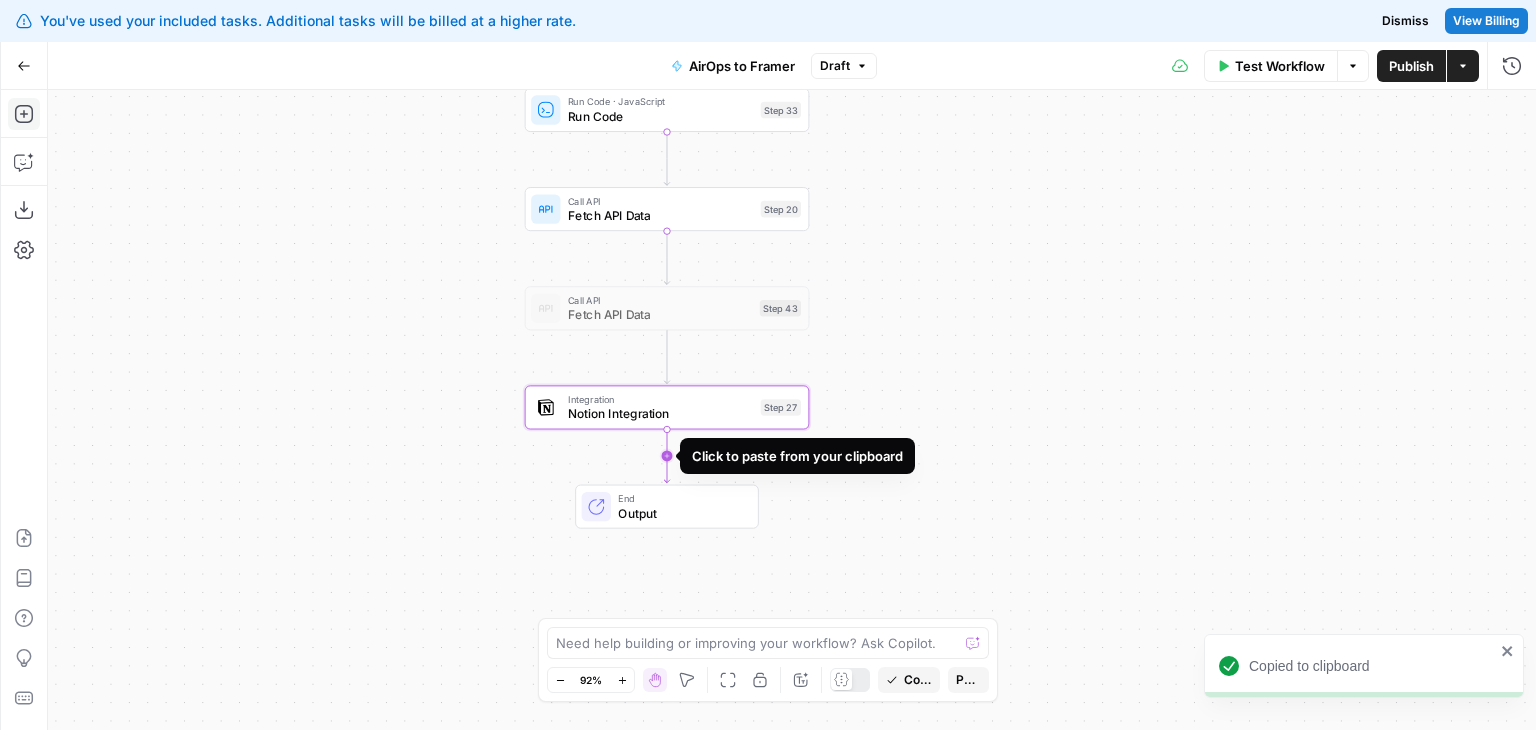 click 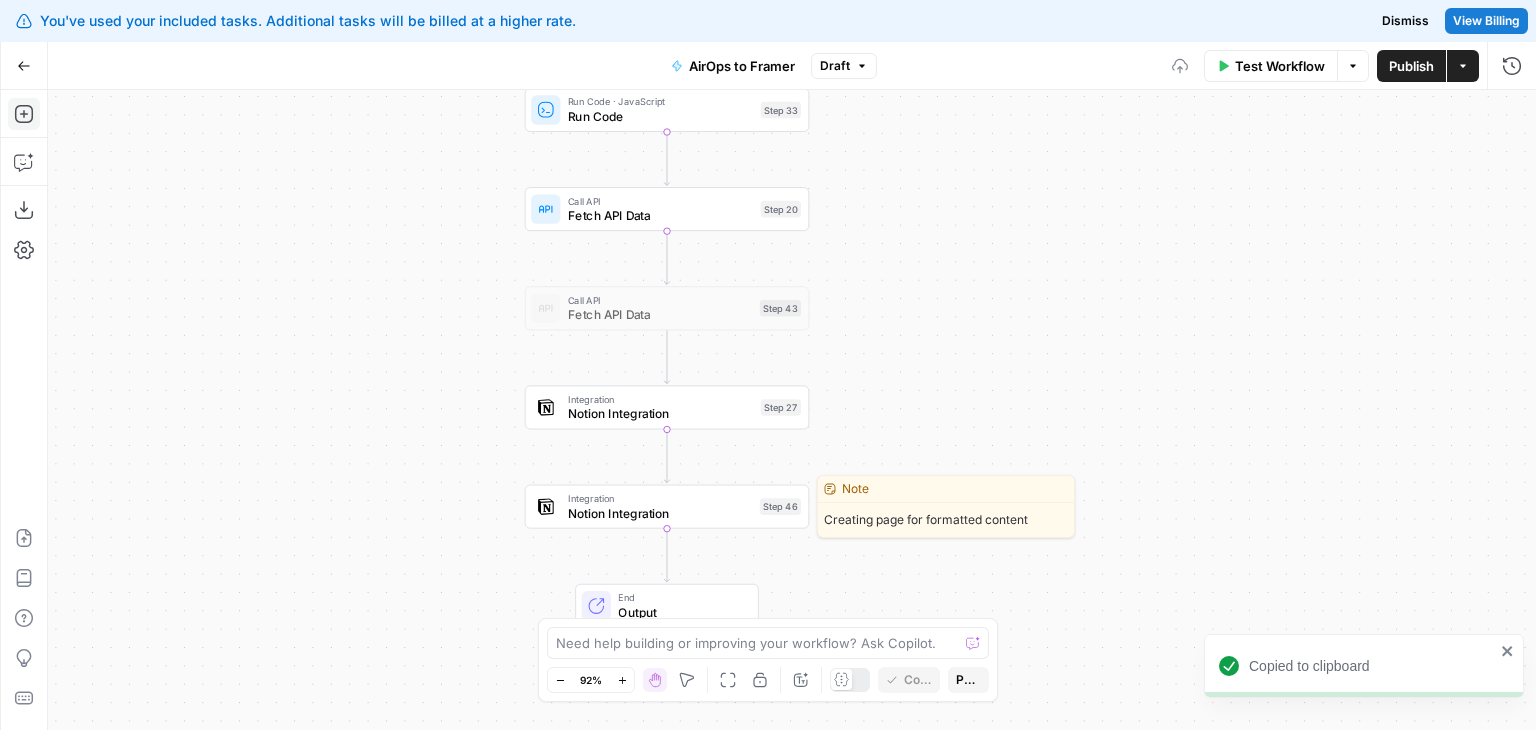 click on "Notion Integration" at bounding box center [660, 513] 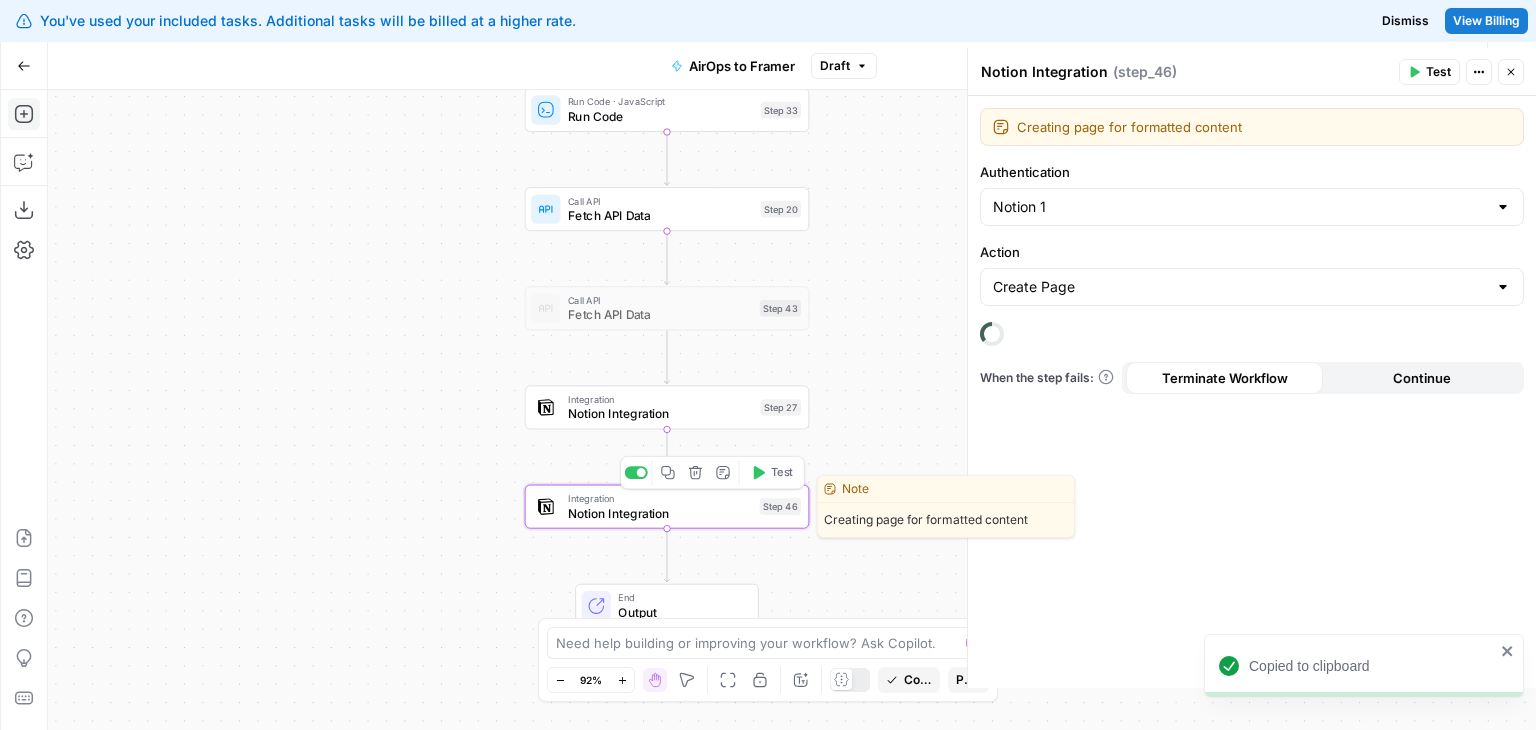 drag, startPoint x: 439, startPoint y: 519, endPoint x: 356, endPoint y: 456, distance: 104.20173 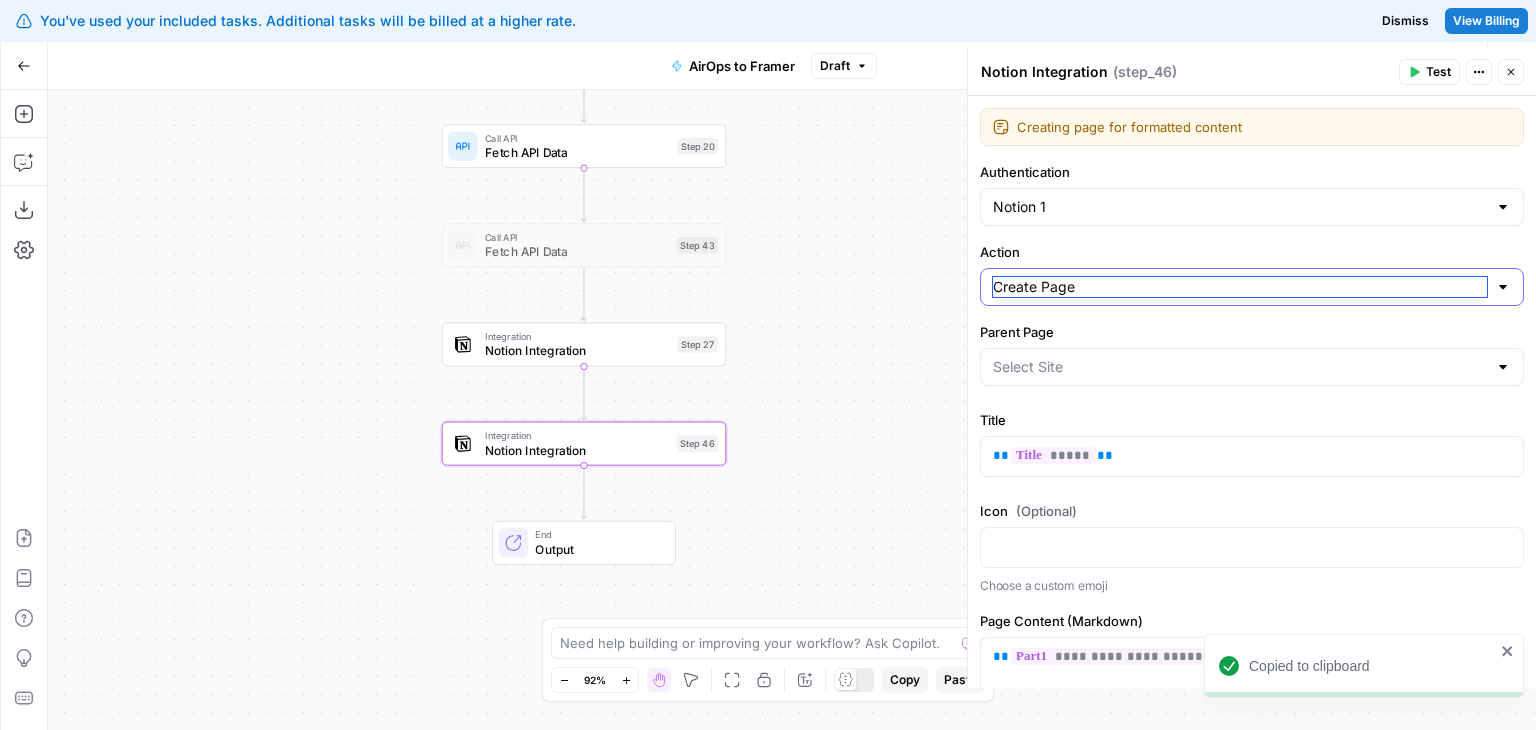 type 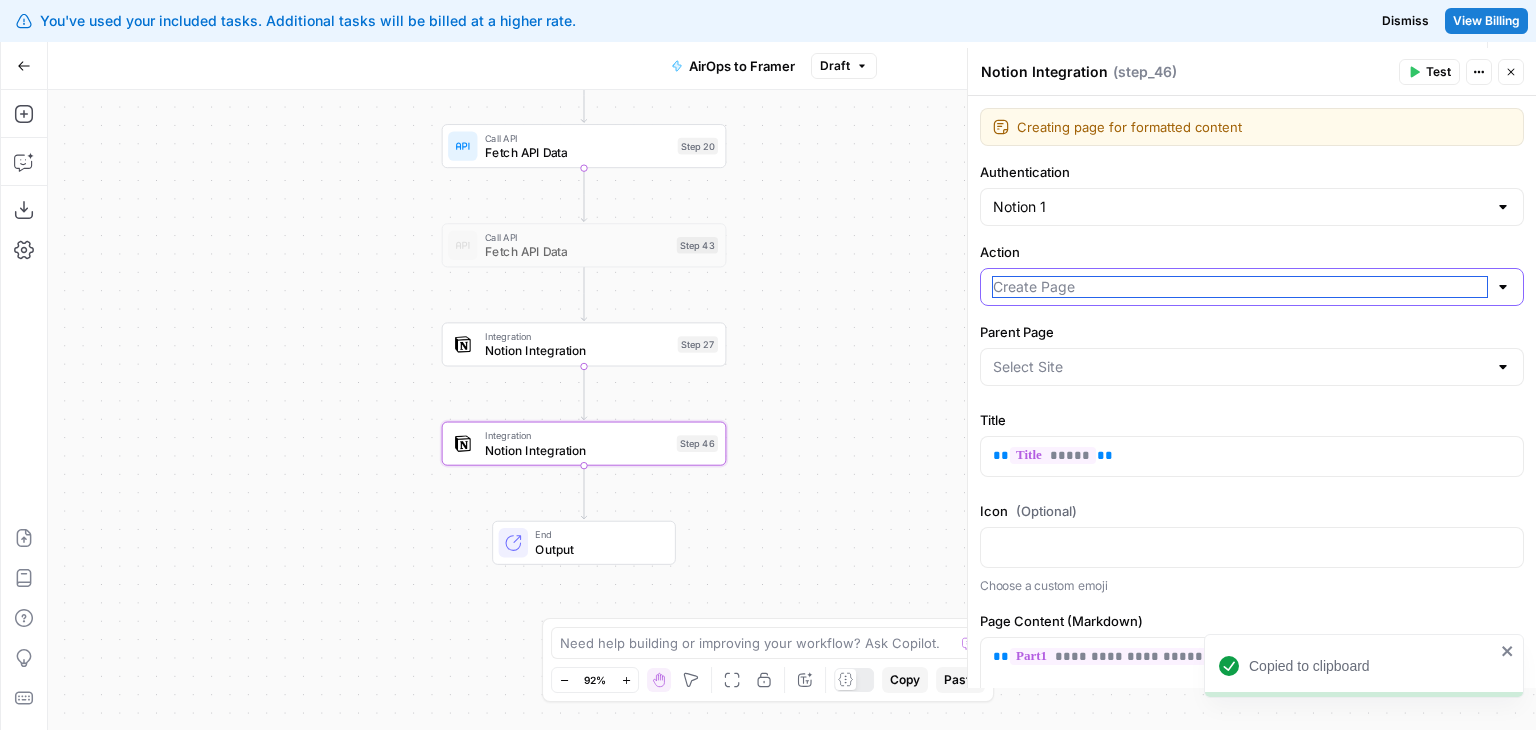 scroll, scrollTop: 0, scrollLeft: 0, axis: both 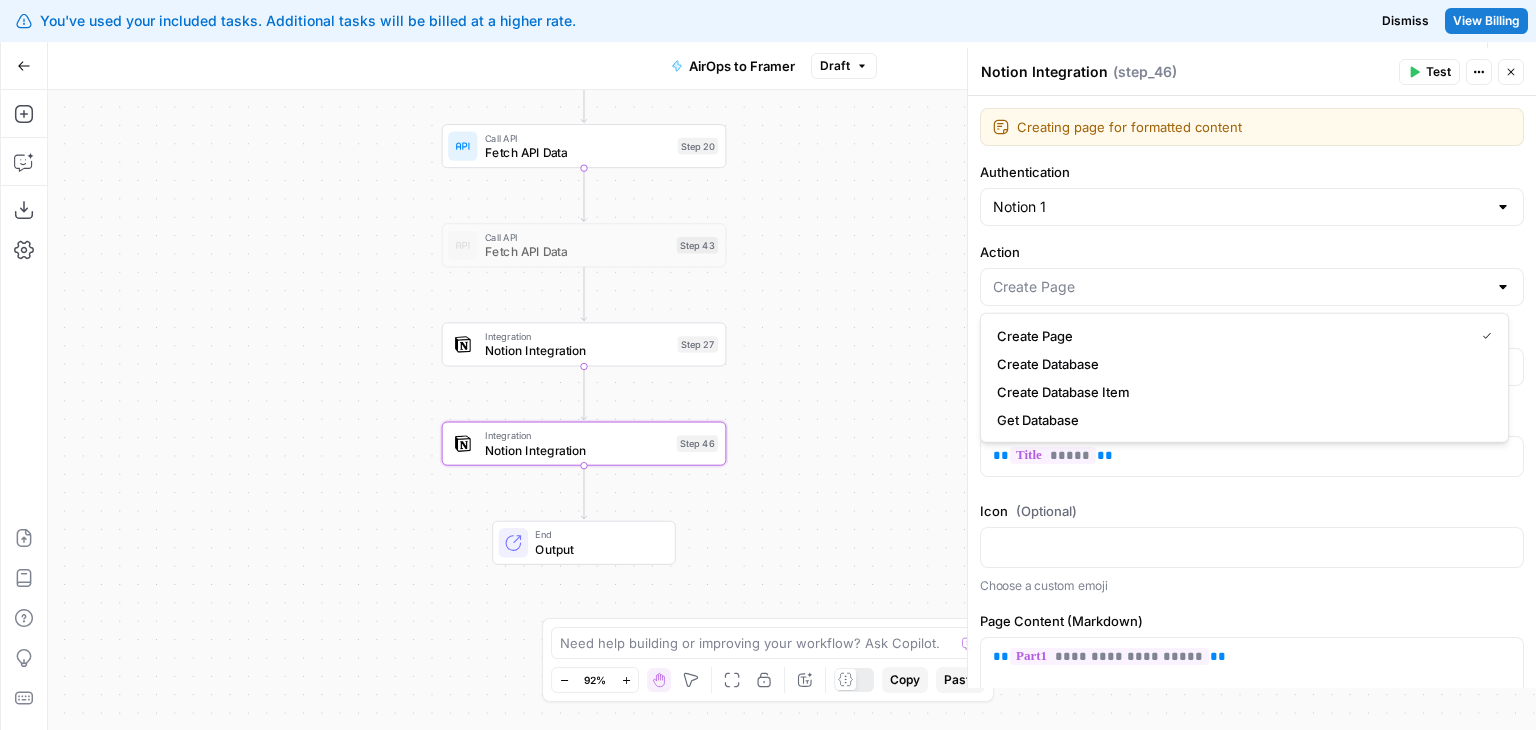 type on "Butterflowy Blogs" 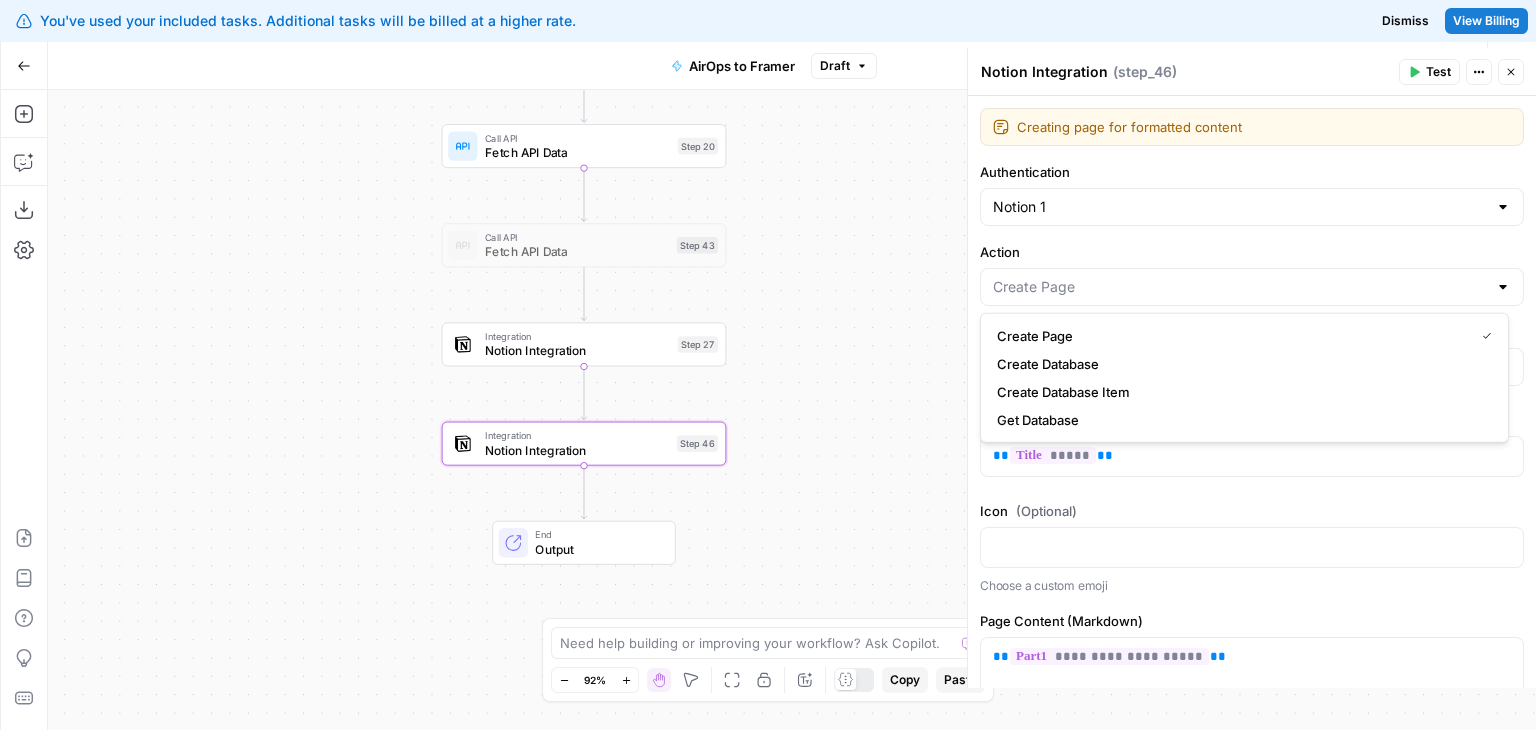 type on "Create Page" 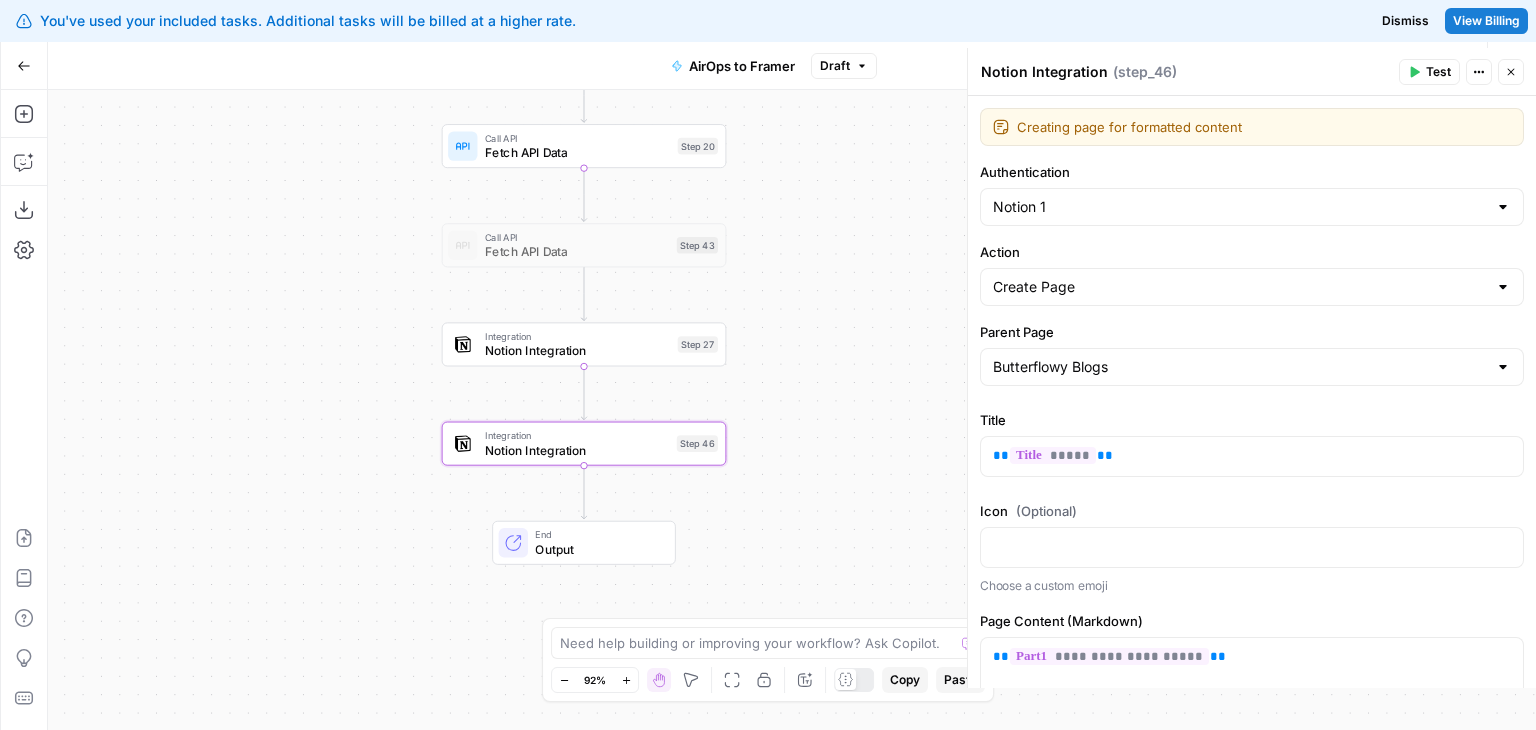 drag, startPoint x: 867, startPoint y: 423, endPoint x: 830, endPoint y: 399, distance: 44.102154 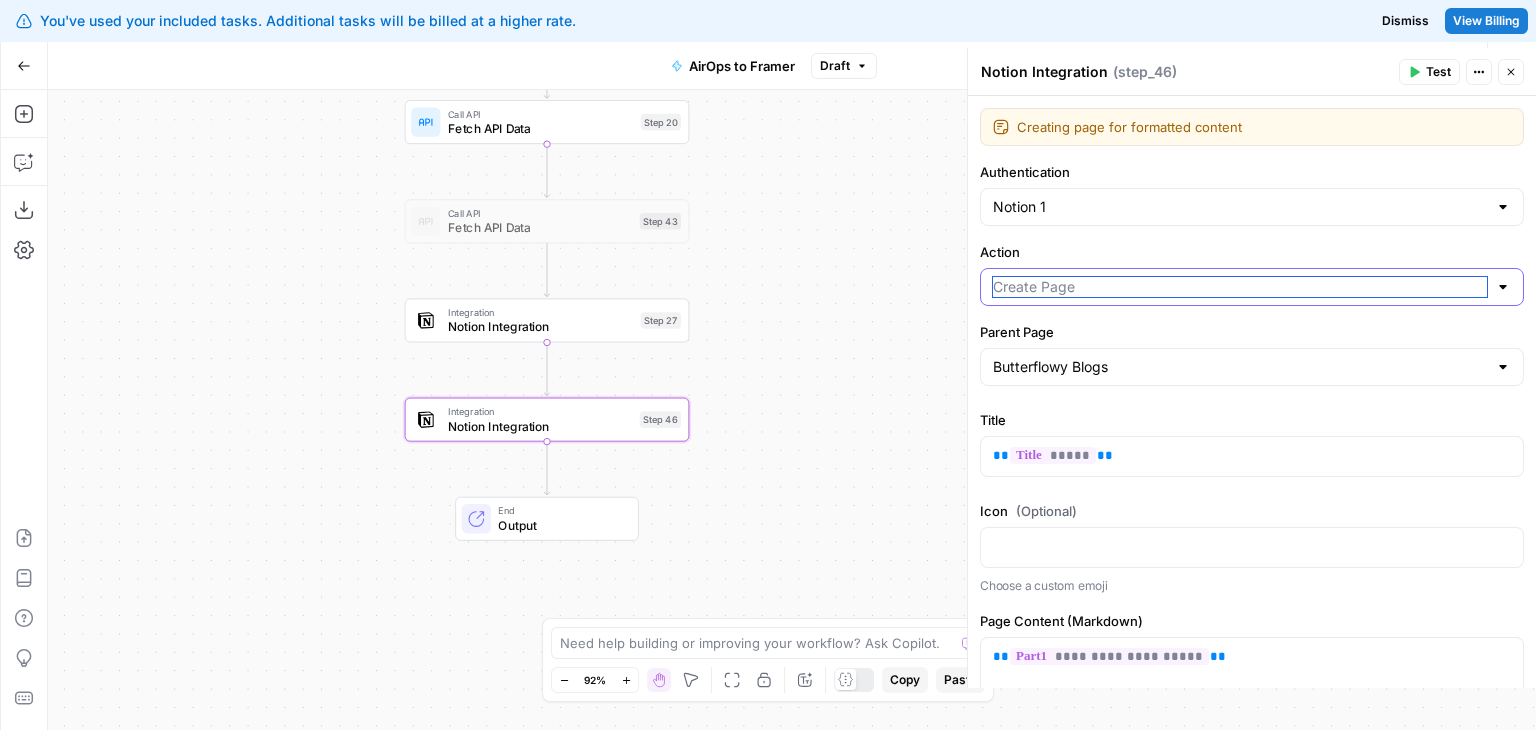 click on "Action" at bounding box center [1240, 287] 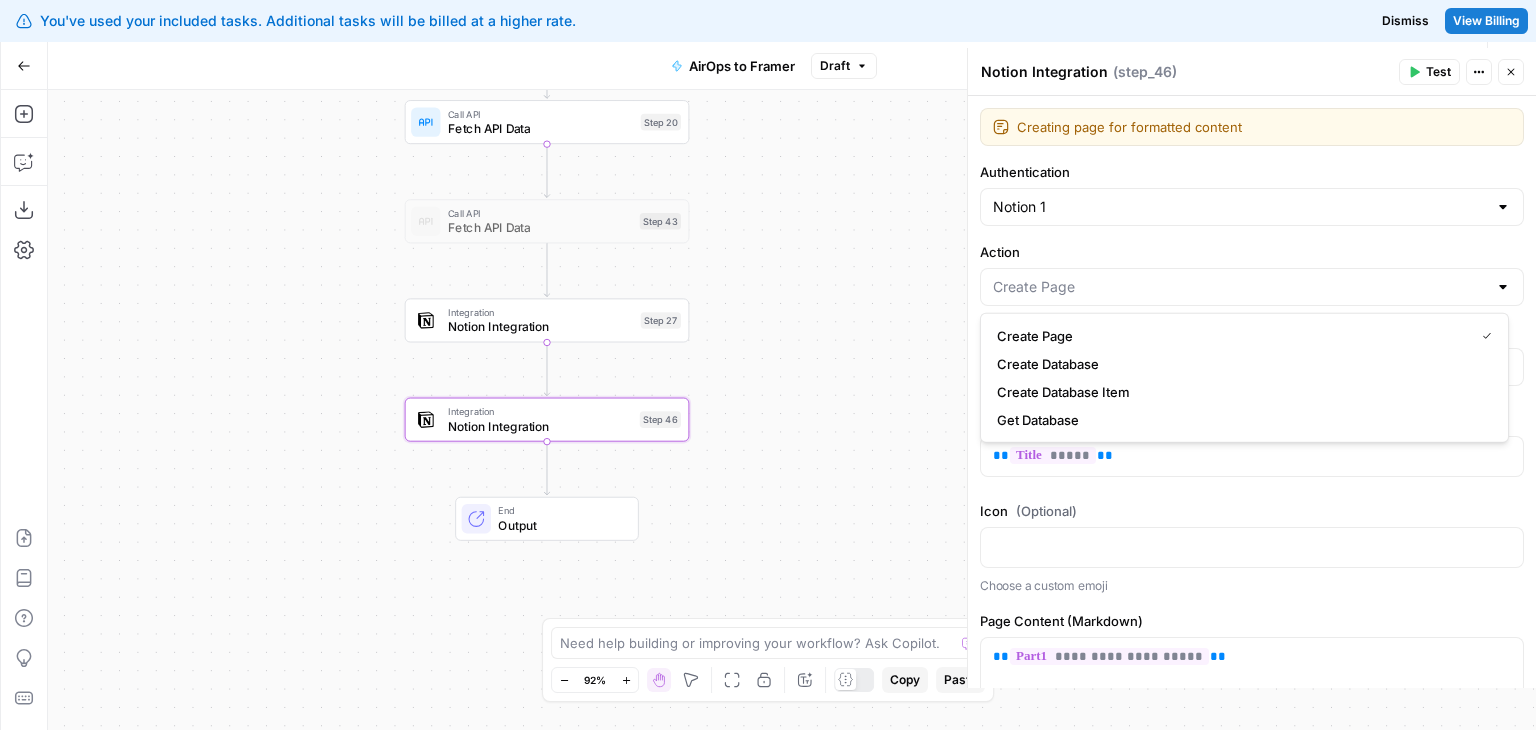 type on "Create Page" 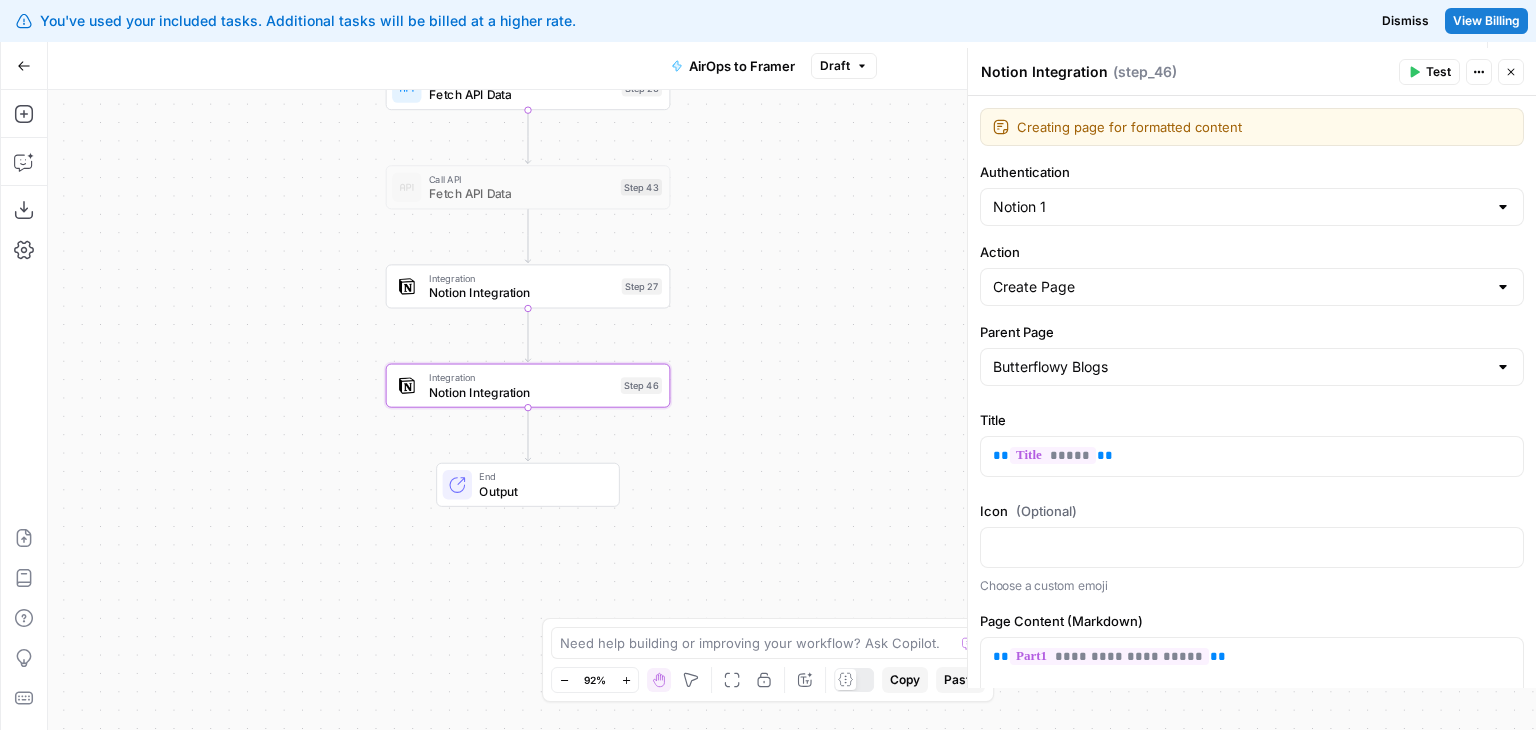 drag, startPoint x: 831, startPoint y: 459, endPoint x: 812, endPoint y: 421, distance: 42.48529 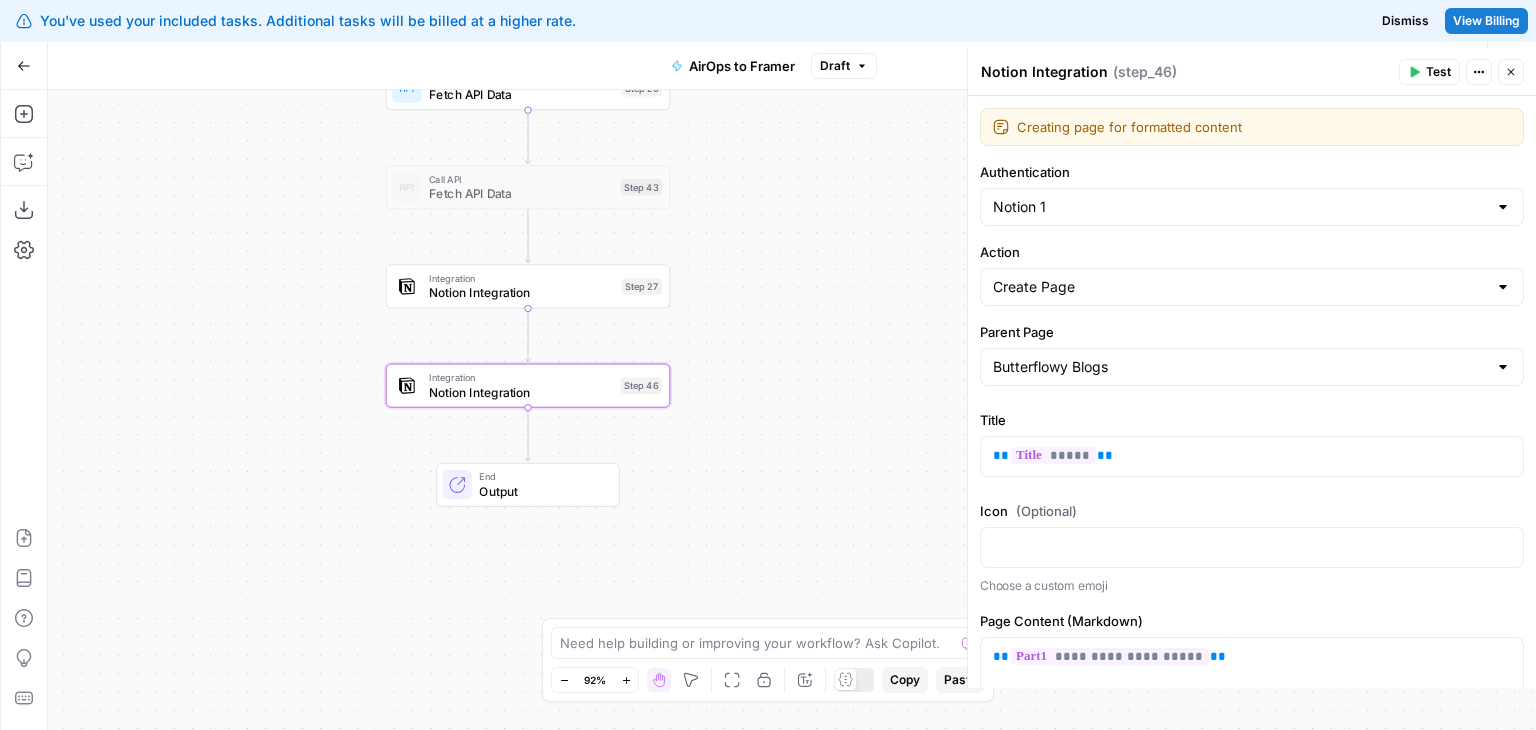 click on "Workflow Set Inputs Inputs LLM · GPT-4o Generate Blog Content Step 2 Generate Image with AI Generate Blog Thumbnail Step 11 Run Code · JavaScript Run Code Step 41 Run Code · Python Run Code Step 45 Run Code · JavaScript Run Code Step 33 Call API Fetch API Data Step 20 Call API Fetch API Data Step 43 Integration Notion Integration Step 27 Integration Notion Integration Step 46 End Output" at bounding box center [792, 410] 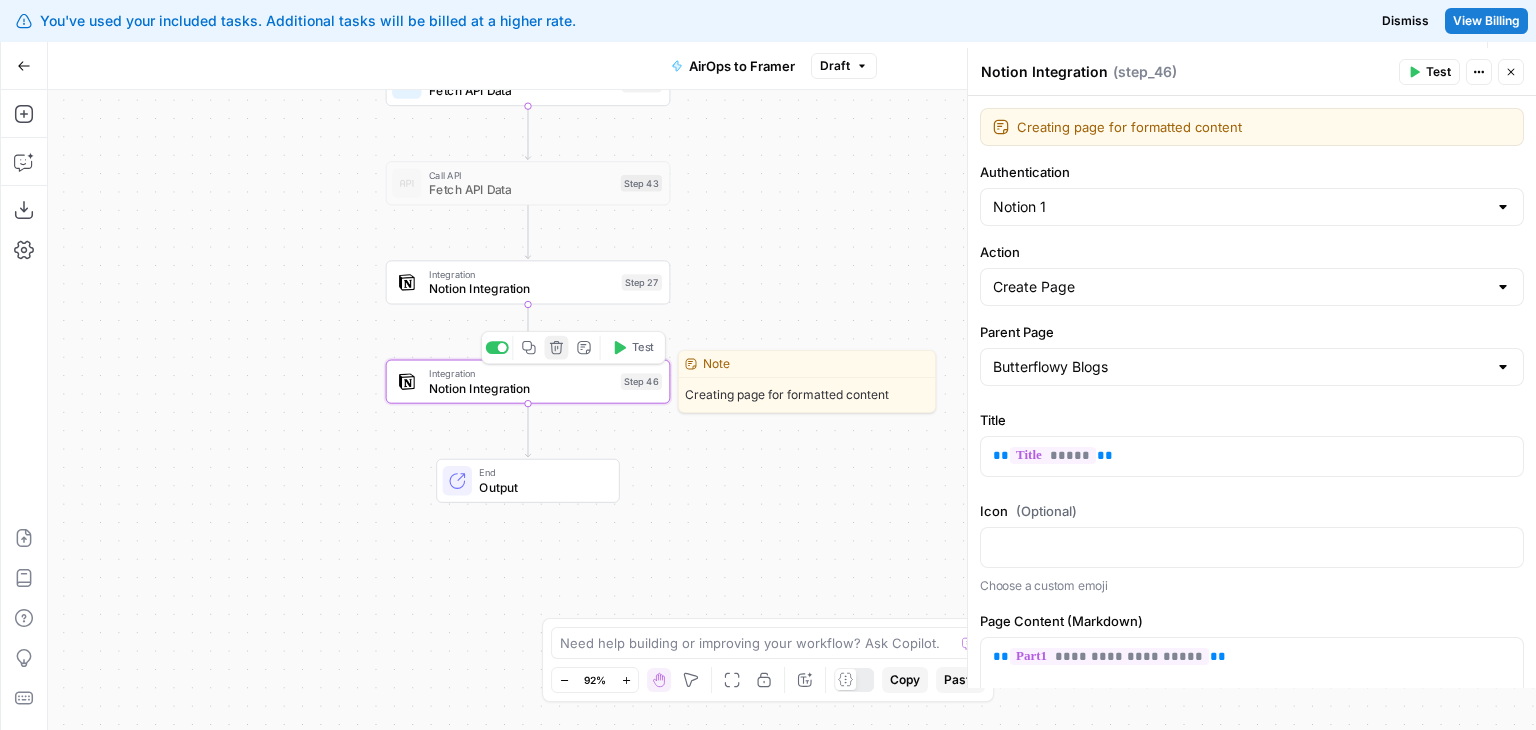 click on "Delete step" at bounding box center [557, 348] 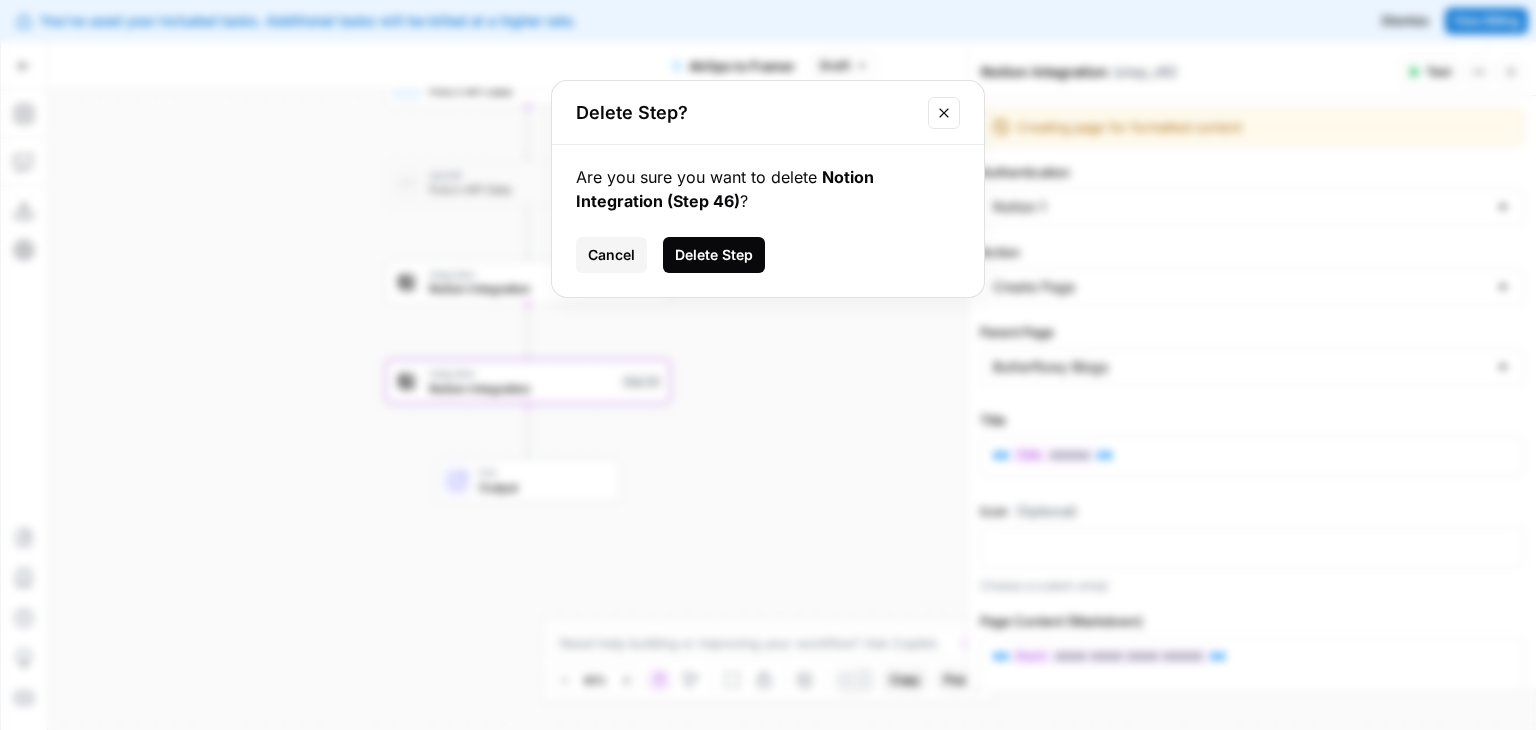 click on "Delete Step" at bounding box center (714, 255) 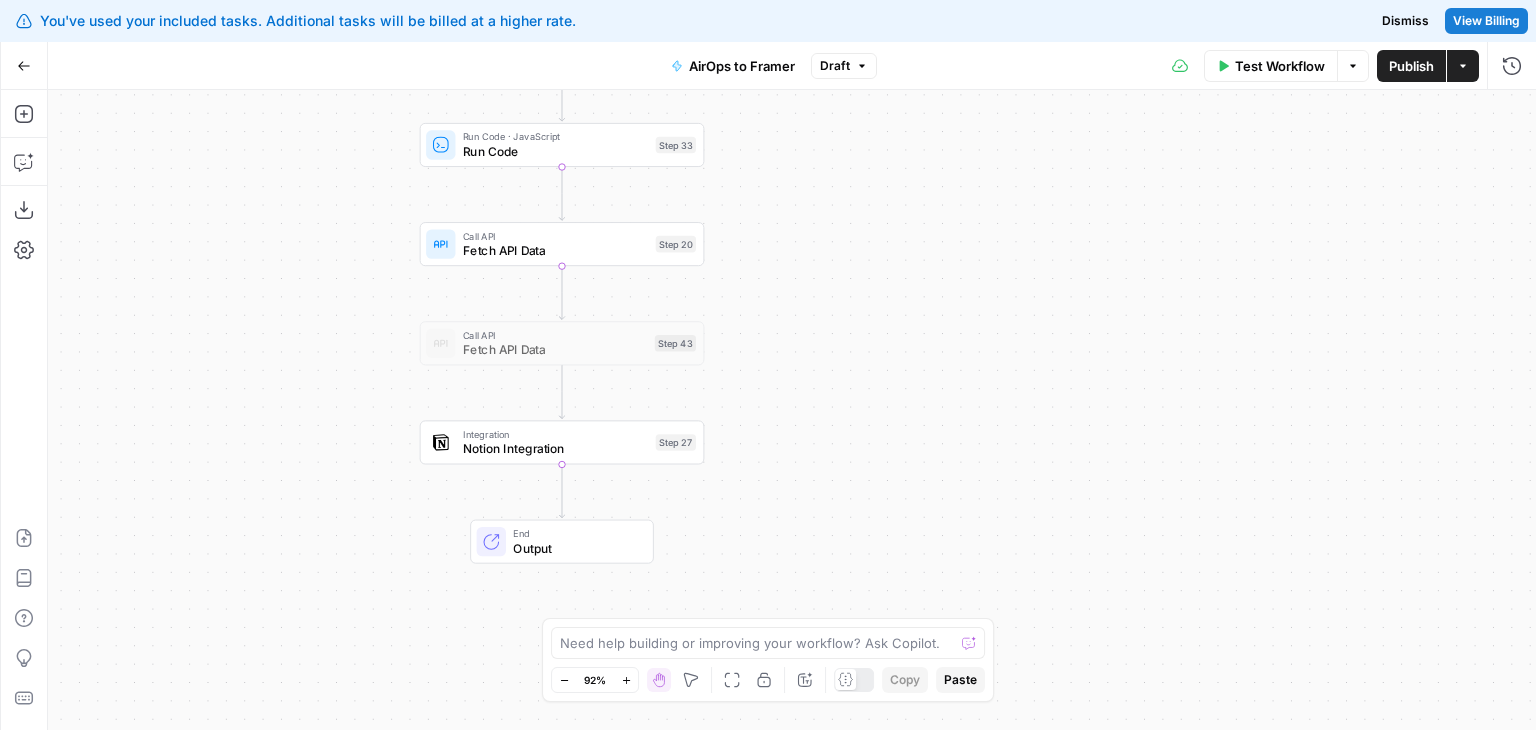 drag, startPoint x: 759, startPoint y: 213, endPoint x: 796, endPoint y: 395, distance: 185.72292 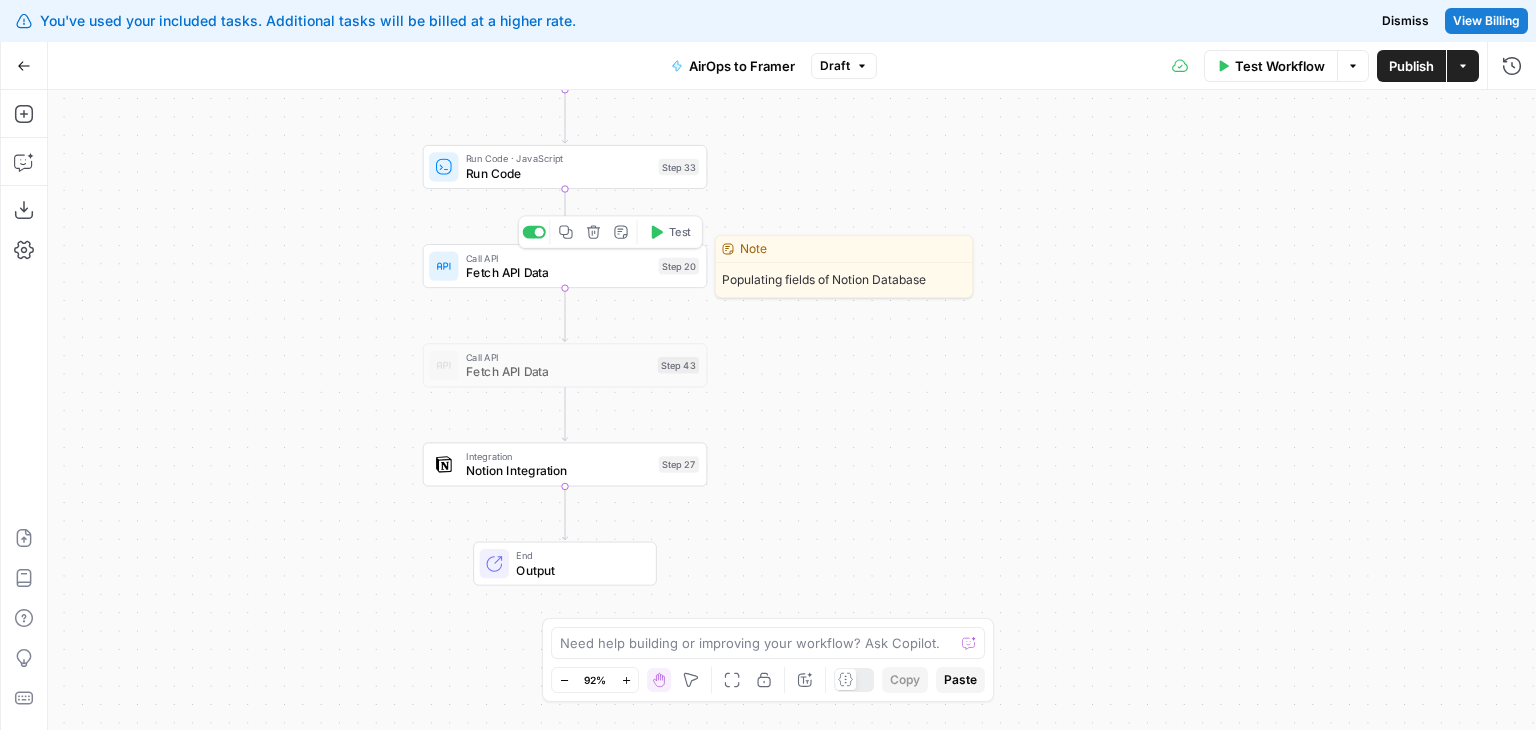 click on "Call API" at bounding box center (558, 258) 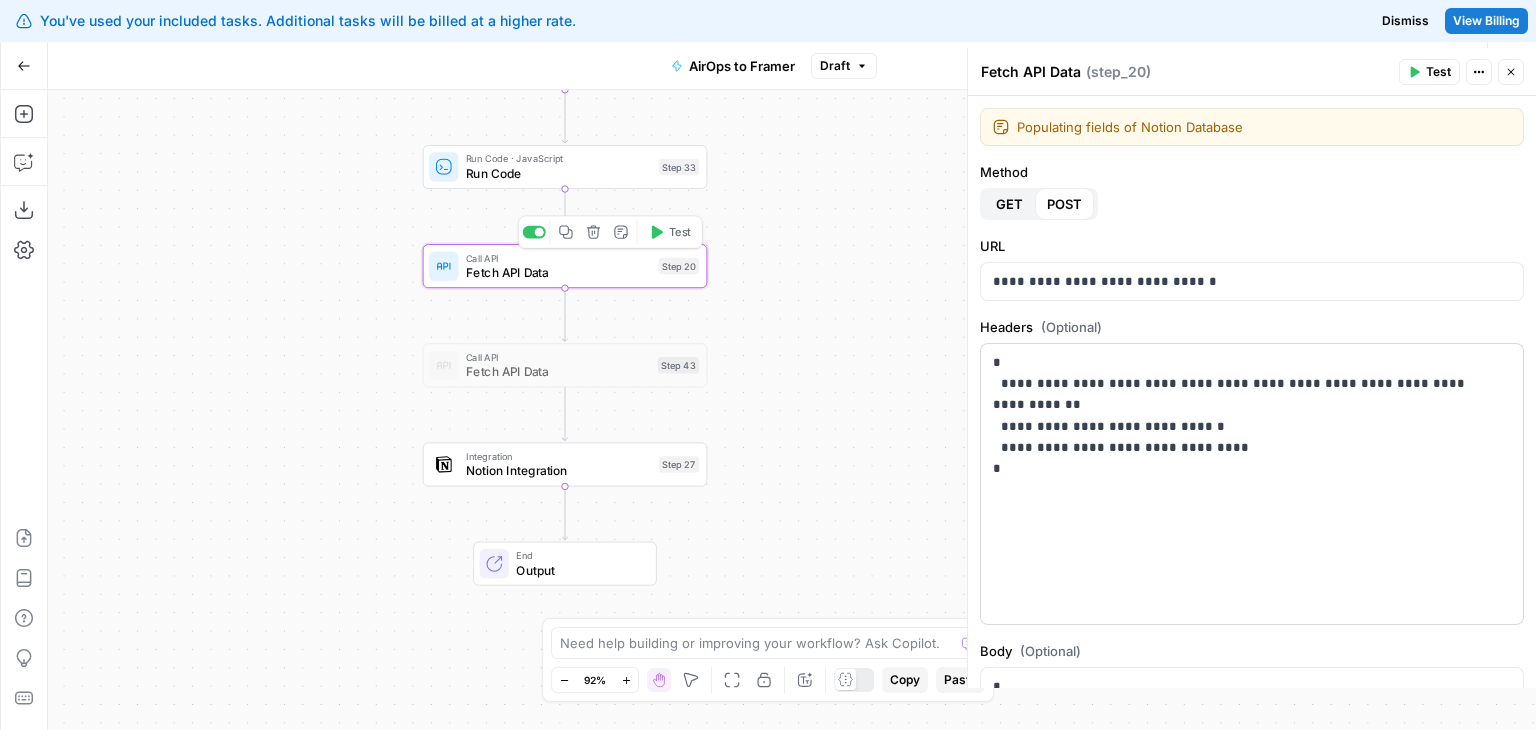 scroll, scrollTop: 353, scrollLeft: 0, axis: vertical 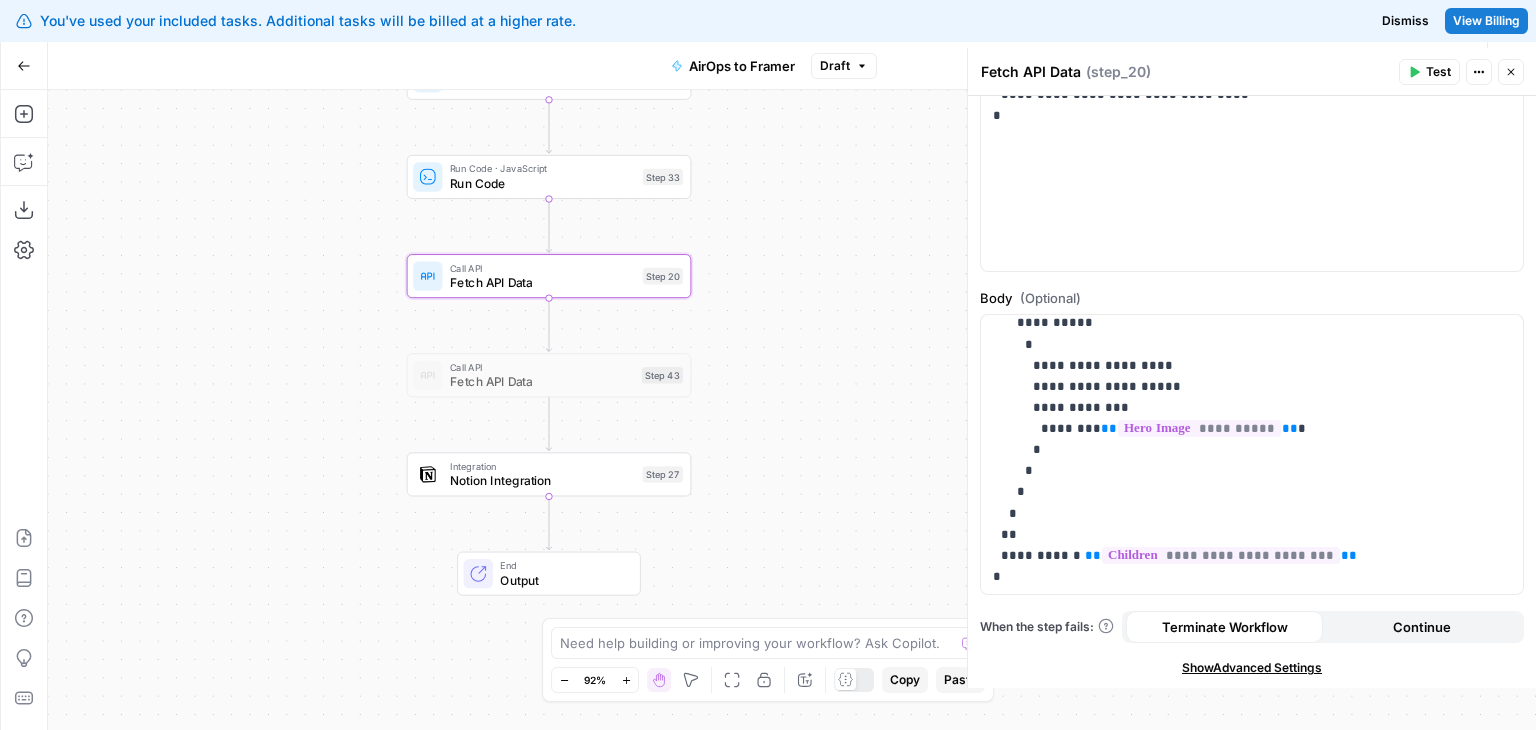 drag, startPoint x: 896, startPoint y: 337, endPoint x: 873, endPoint y: 357, distance: 30.479502 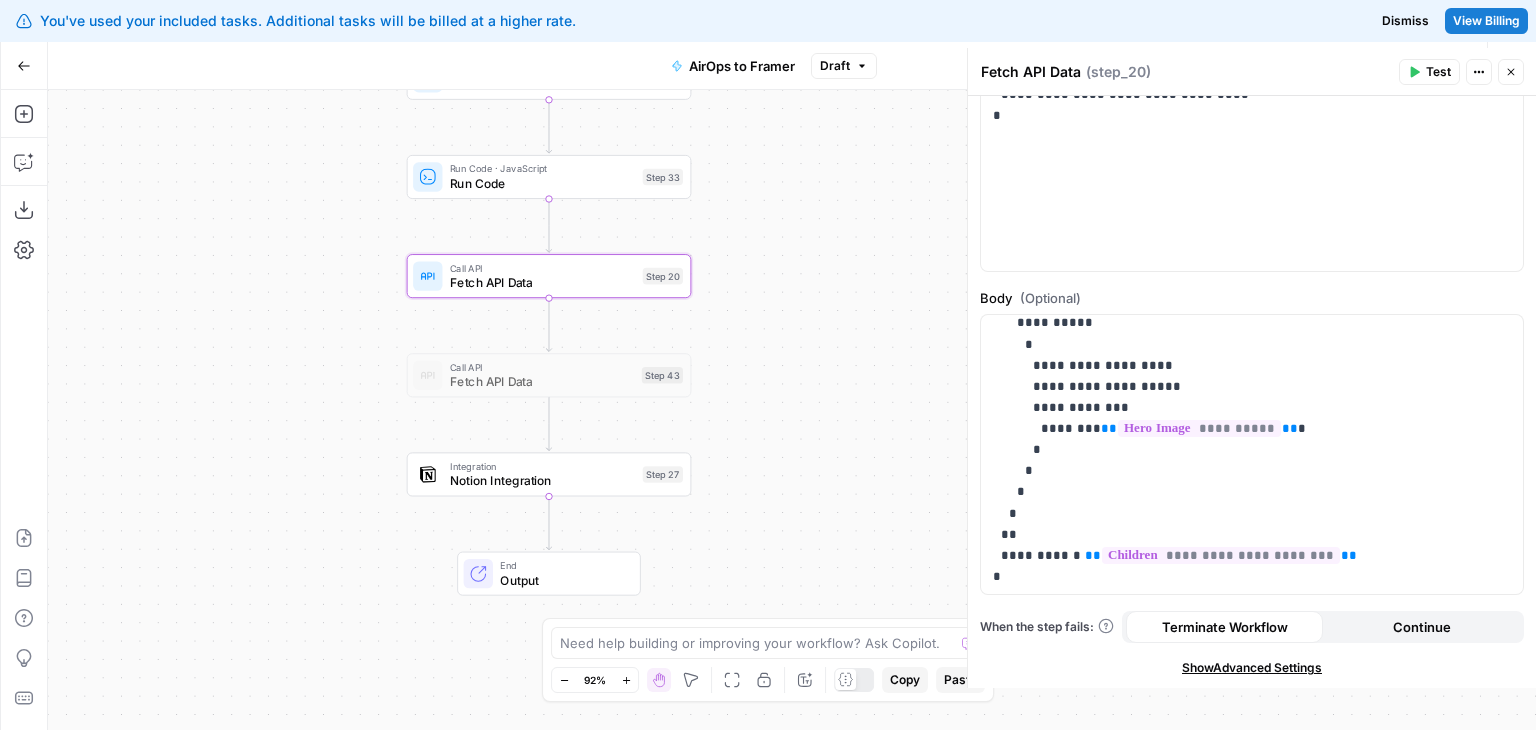 click on "Workflow Set Inputs Inputs LLM · GPT-4o Generate Blog Content Step 2 Generate Image with AI Generate Blog Thumbnail Step 11 Run Code · JavaScript Run Code Step 41 Run Code · Python Run Code Step 45 Run Code · JavaScript Run Code Step 33 Call API Fetch API Data Step 20 Call API Fetch API Data Step 43 Integration Notion Integration Step 27 End Output" at bounding box center (792, 410) 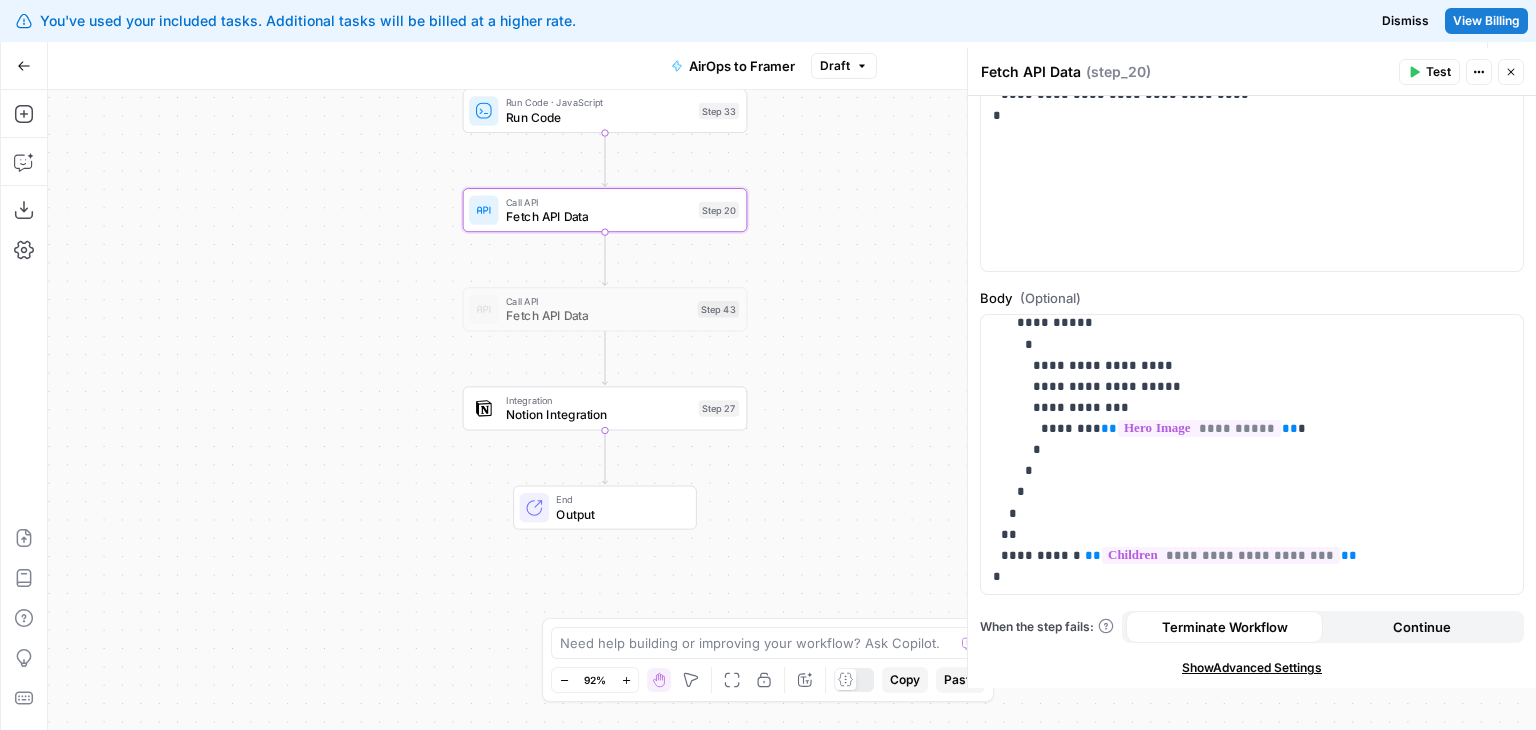 drag, startPoint x: 797, startPoint y: 397, endPoint x: 860, endPoint y: 321, distance: 98.71677 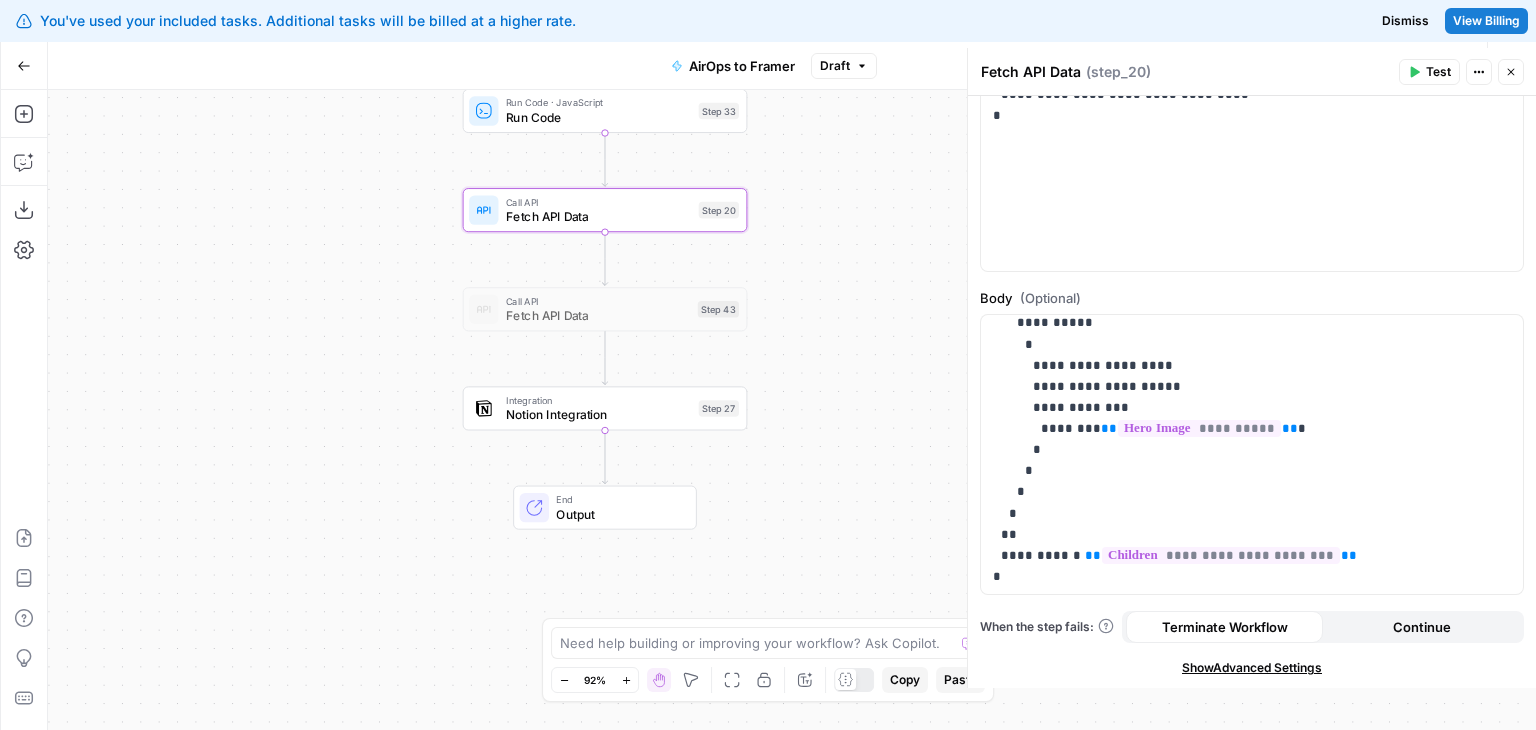 click on "Workflow Set Inputs Inputs LLM · GPT-4o Generate Blog Content Step 2 Generate Image with AI Generate Blog Thumbnail Step 11 Run Code · JavaScript Run Code Step 41 Run Code · Python Run Code Step 45 Run Code · JavaScript Run Code Step 33 Call API Fetch API Data Step 20 Call API Fetch API Data Step 43 Integration Notion Integration Step 27 End Output" at bounding box center (792, 410) 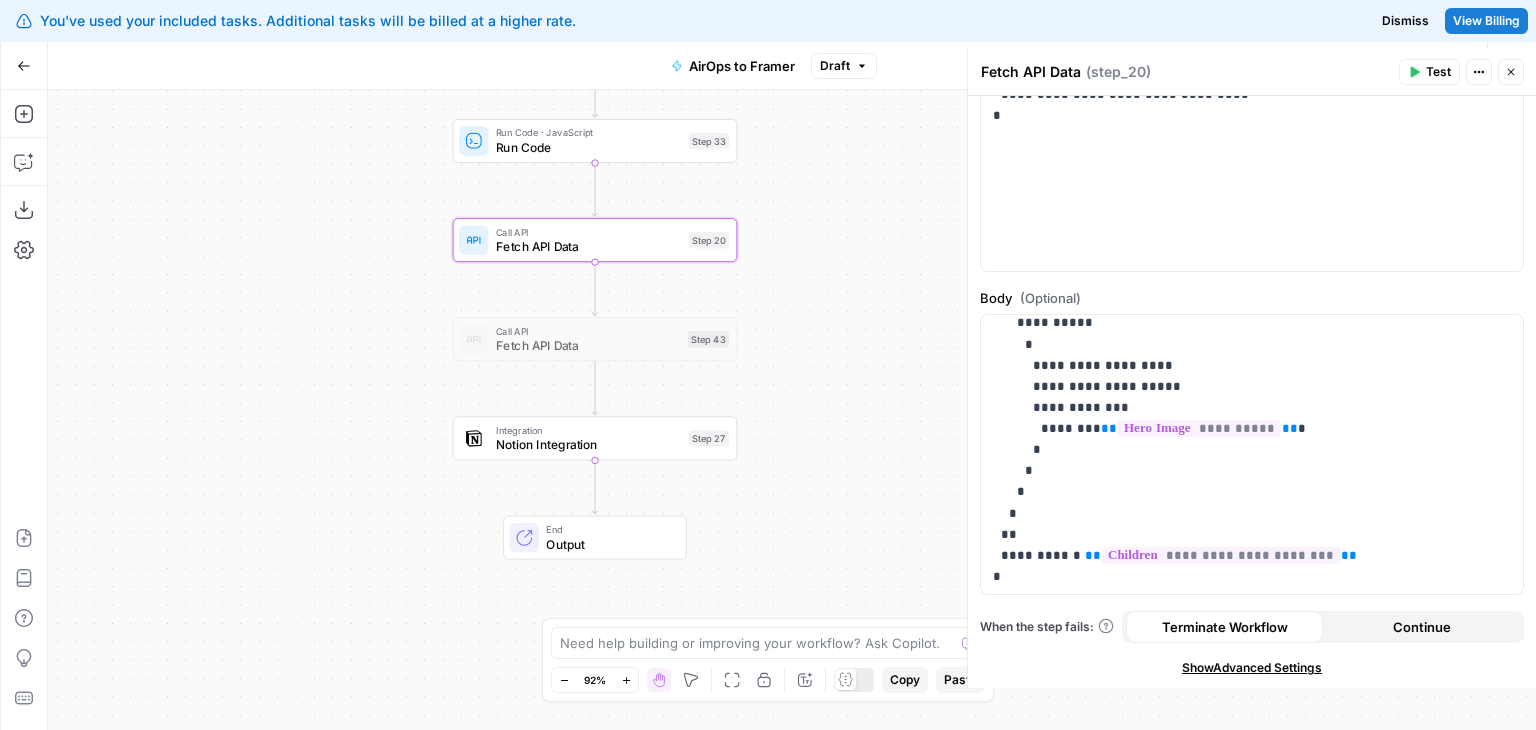 drag, startPoint x: 244, startPoint y: 358, endPoint x: 234, endPoint y: 388, distance: 31.622776 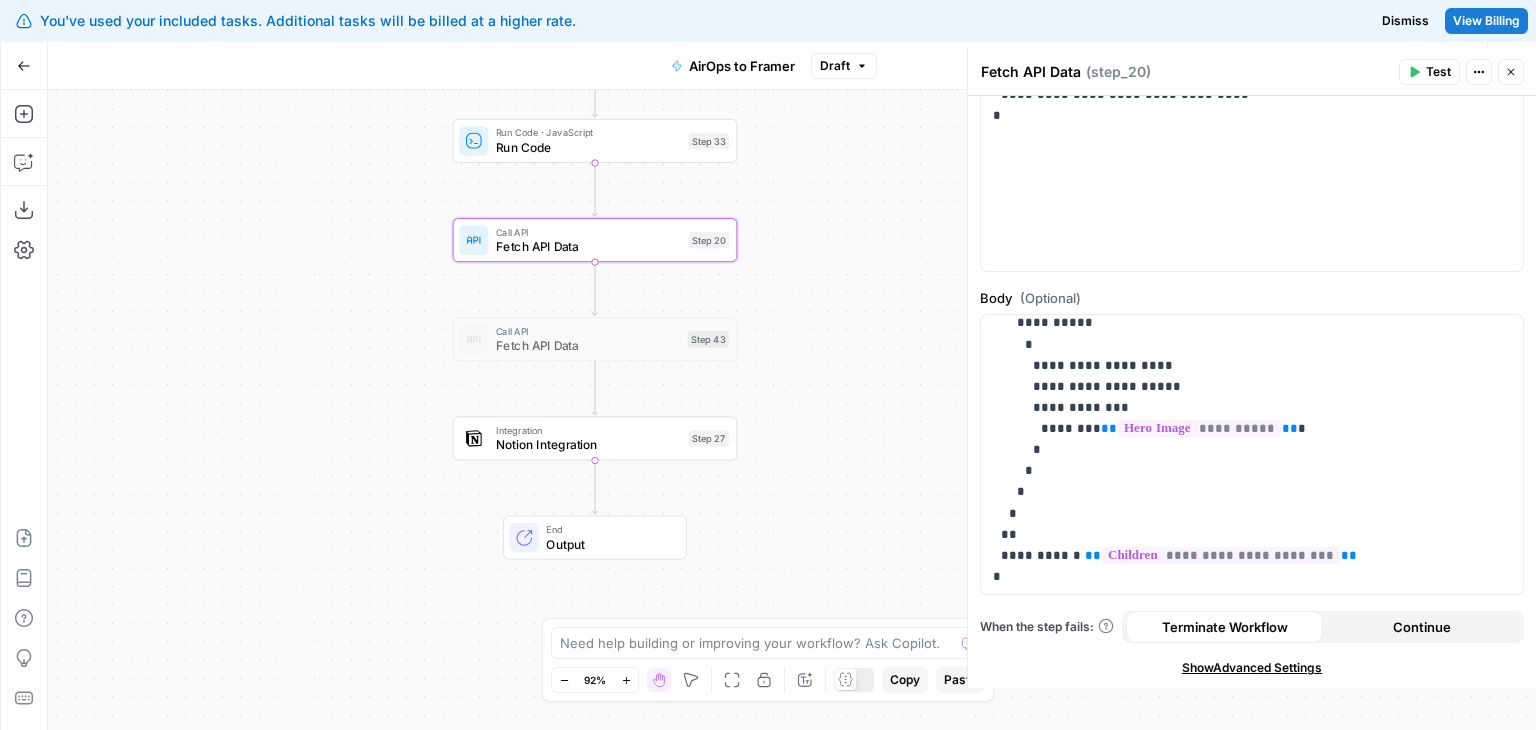 click on "Workflow Set Inputs Inputs LLM · GPT-4o Generate Blog Content Step 2 Generate Image with AI Generate Blog Thumbnail Step 11 Run Code · JavaScript Run Code Step 41 Run Code · Python Run Code Step 45 Run Code · JavaScript Run Code Step 33 Call API Fetch API Data Step 20 Call API Fetch API Data Step 43 Integration Notion Integration Step 27 End Output" at bounding box center (792, 410) 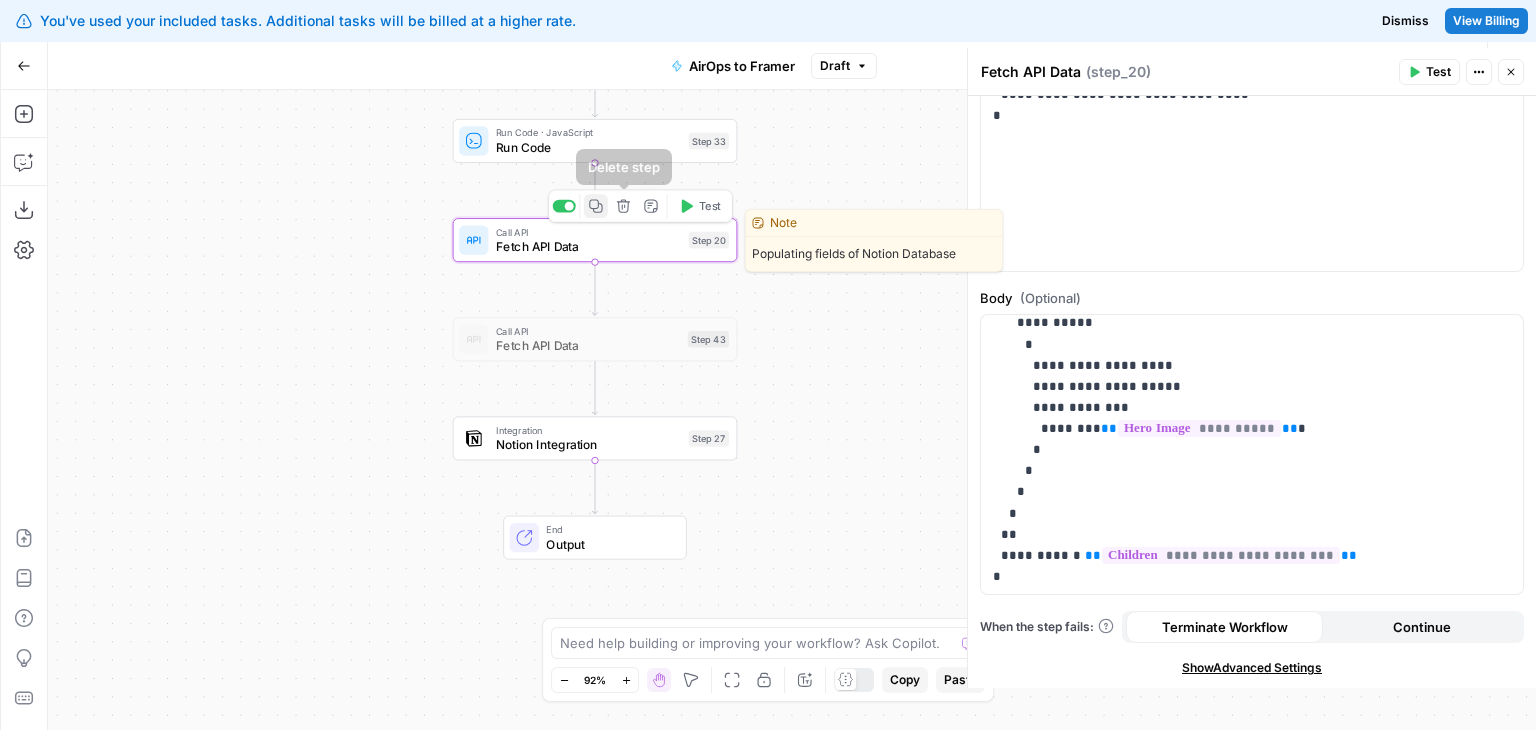 click on "Copy step" at bounding box center (602, 206) 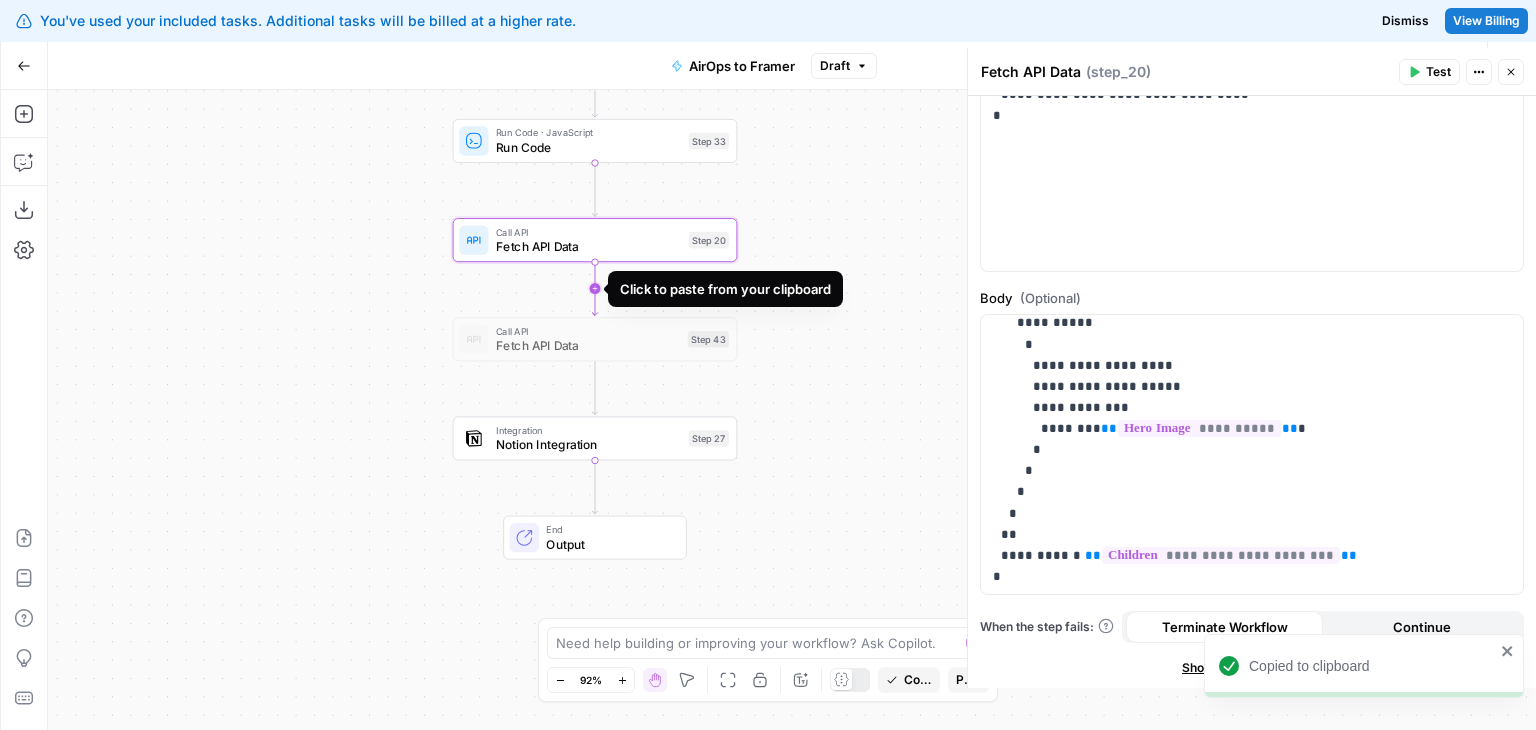 click 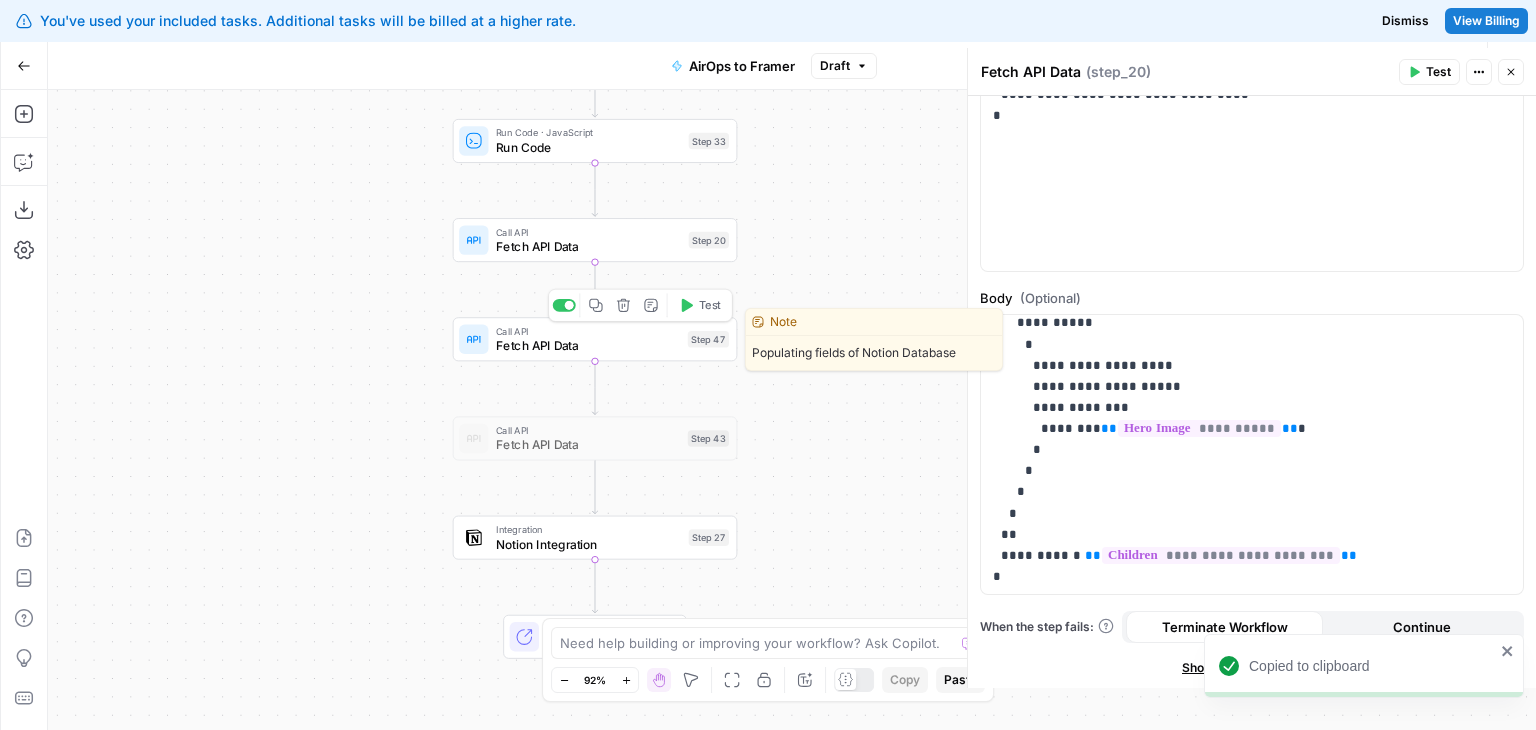 click on "Call API" at bounding box center (588, 331) 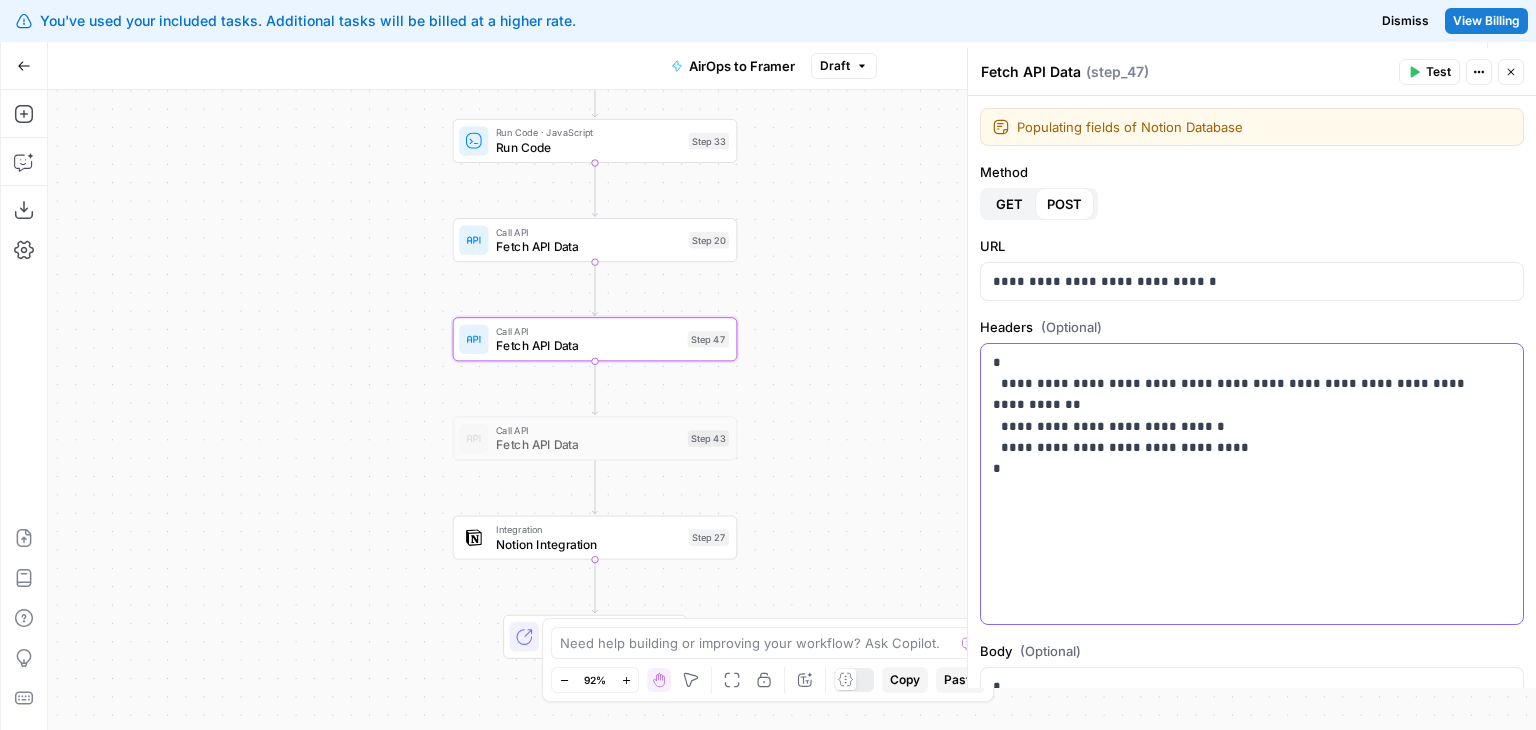 click on "**********" at bounding box center [1244, 415] 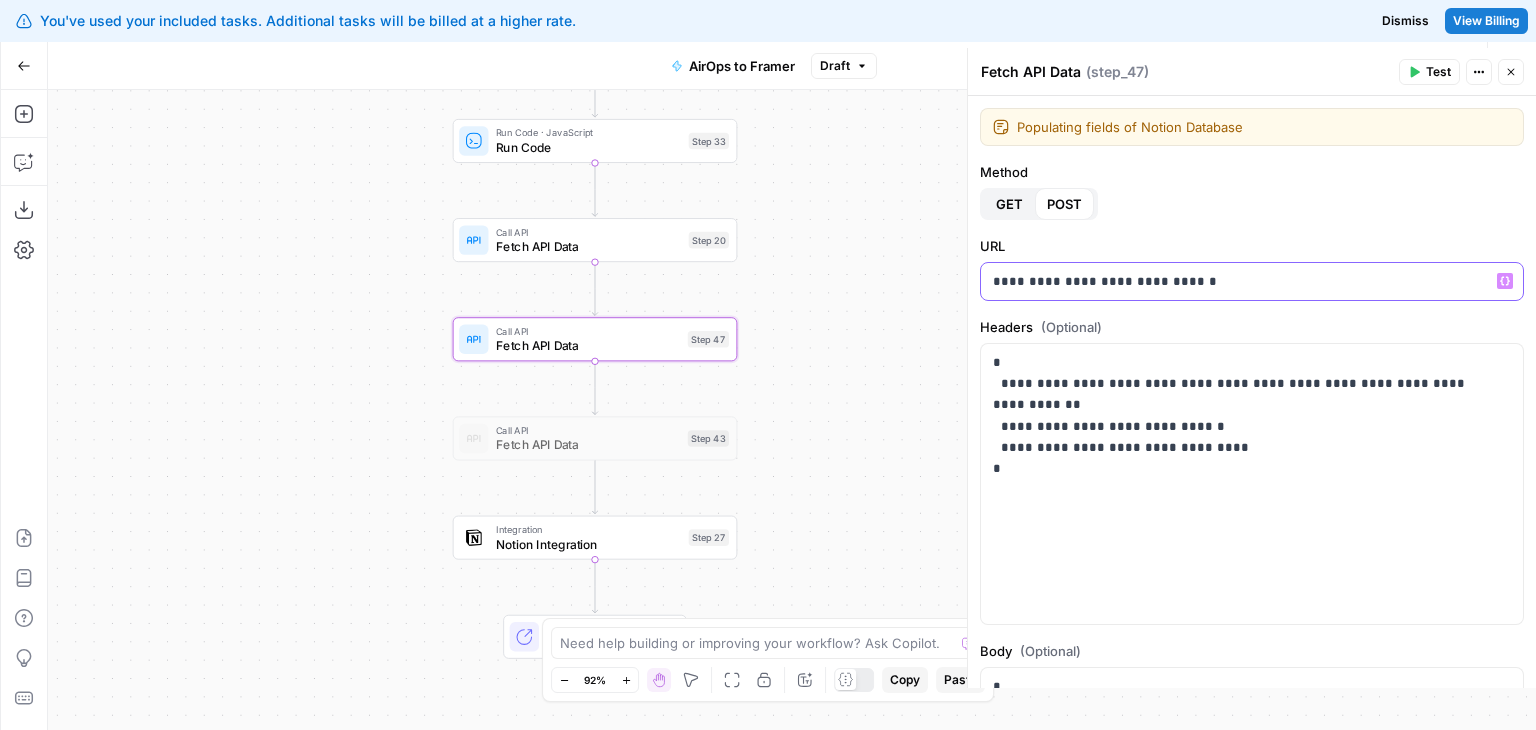 click on "**********" at bounding box center [1252, 281] 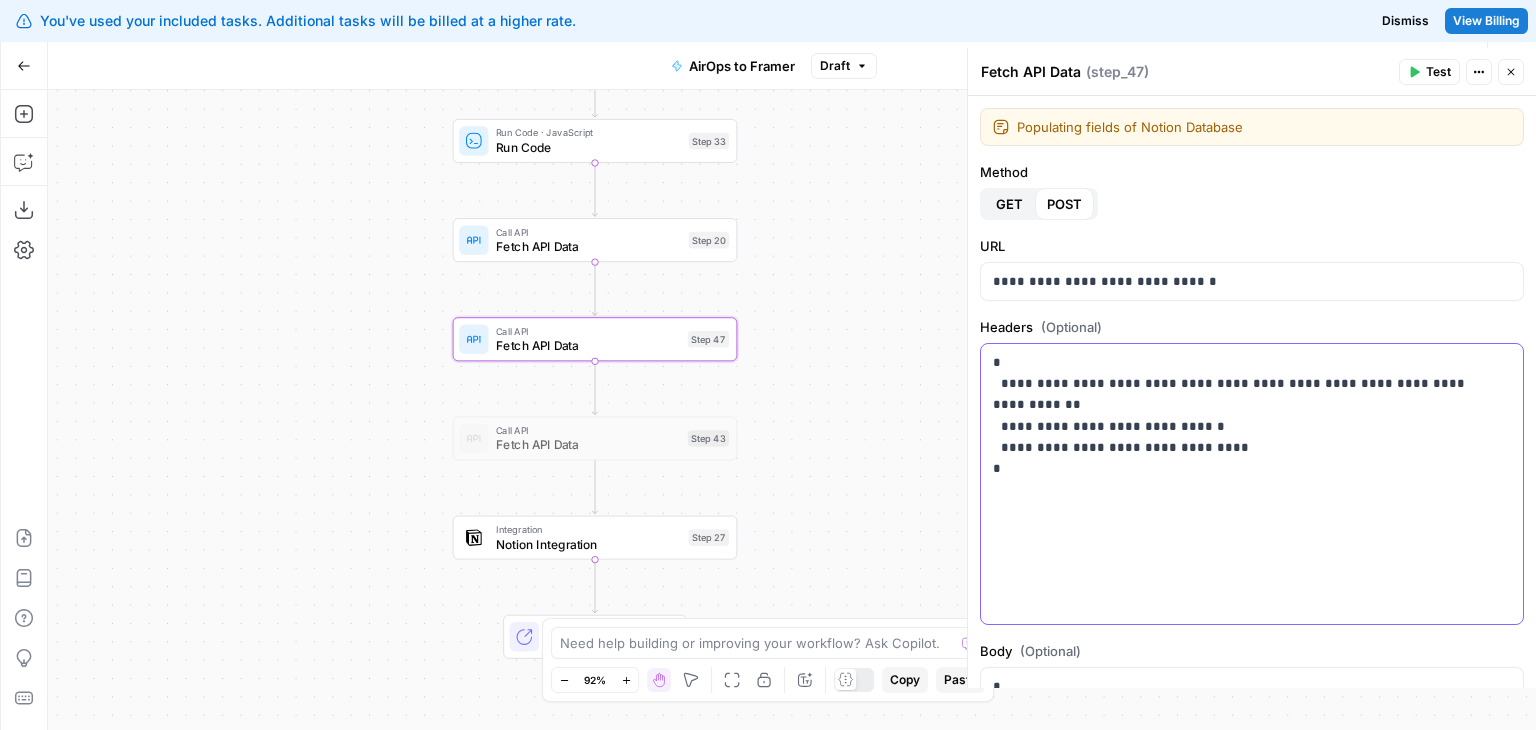 click on "**********" at bounding box center (1244, 415) 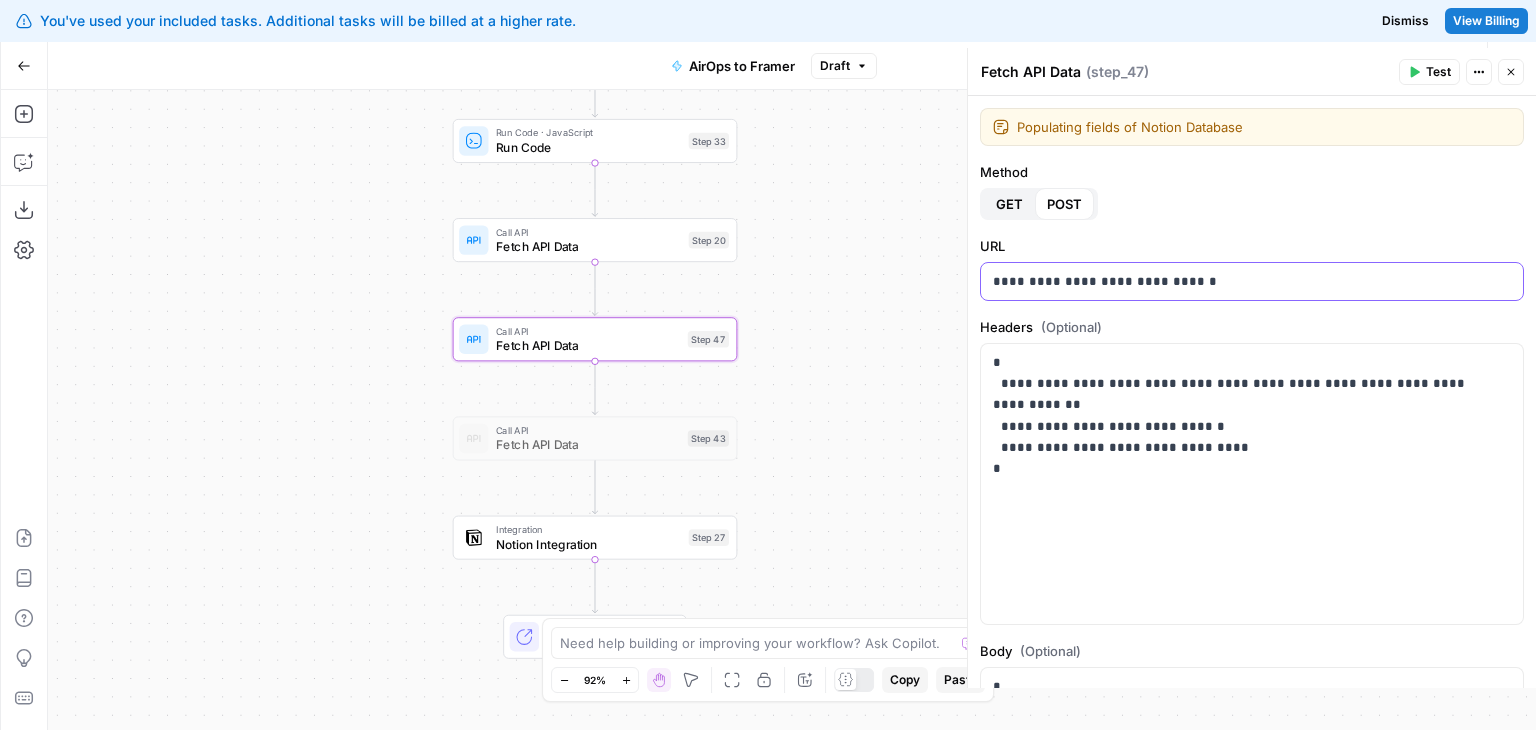 click on "**********" at bounding box center (1244, 281) 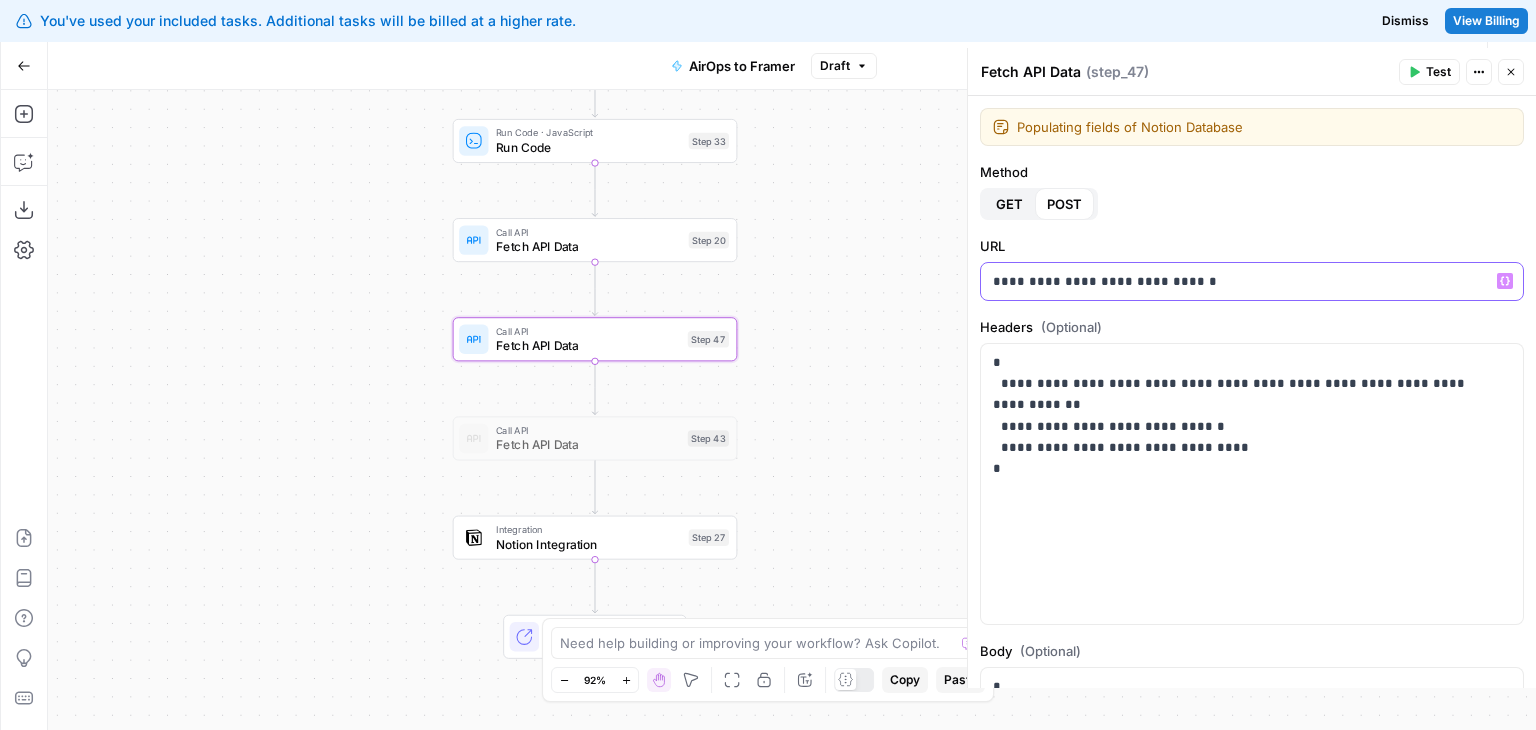 click on "**********" at bounding box center [1244, 281] 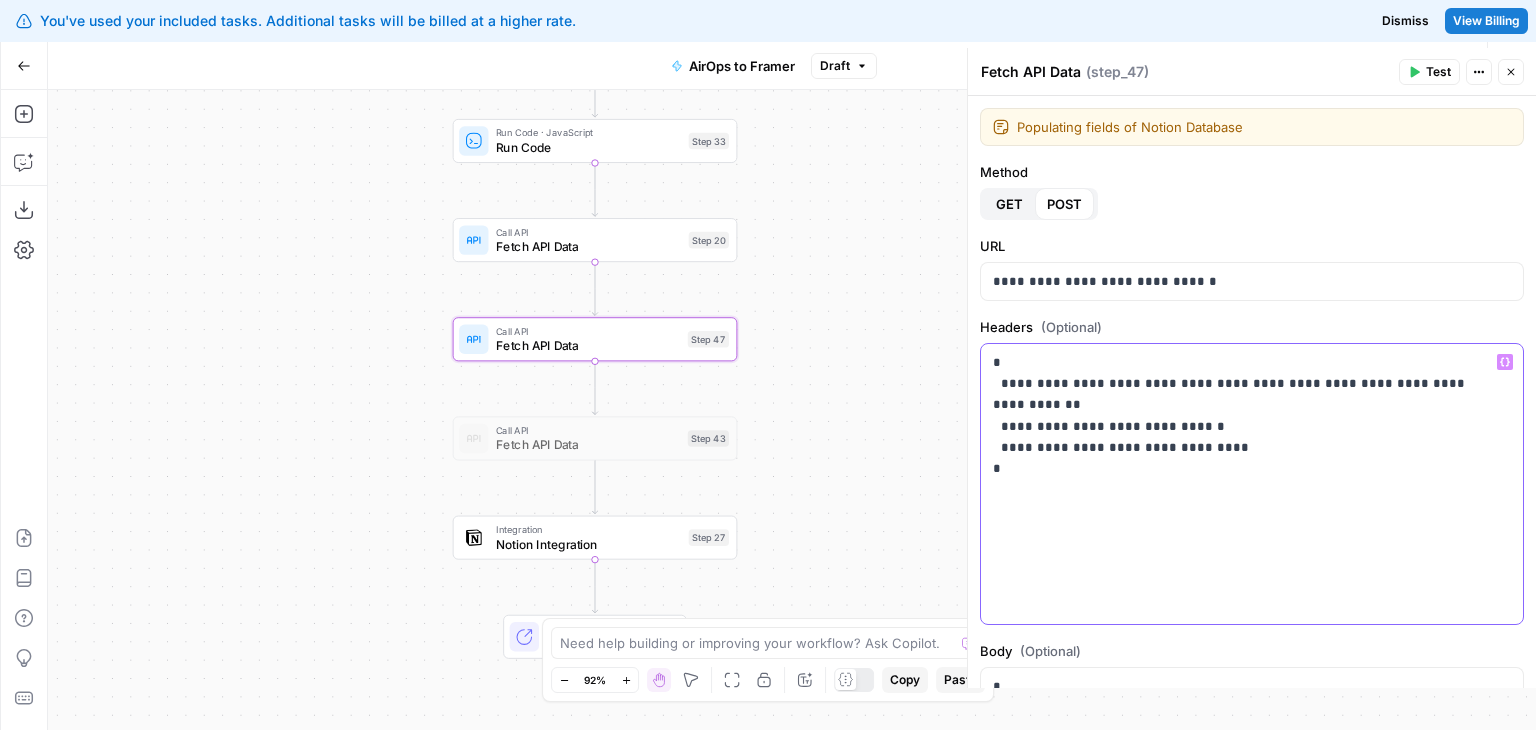 click on "**********" at bounding box center [1244, 415] 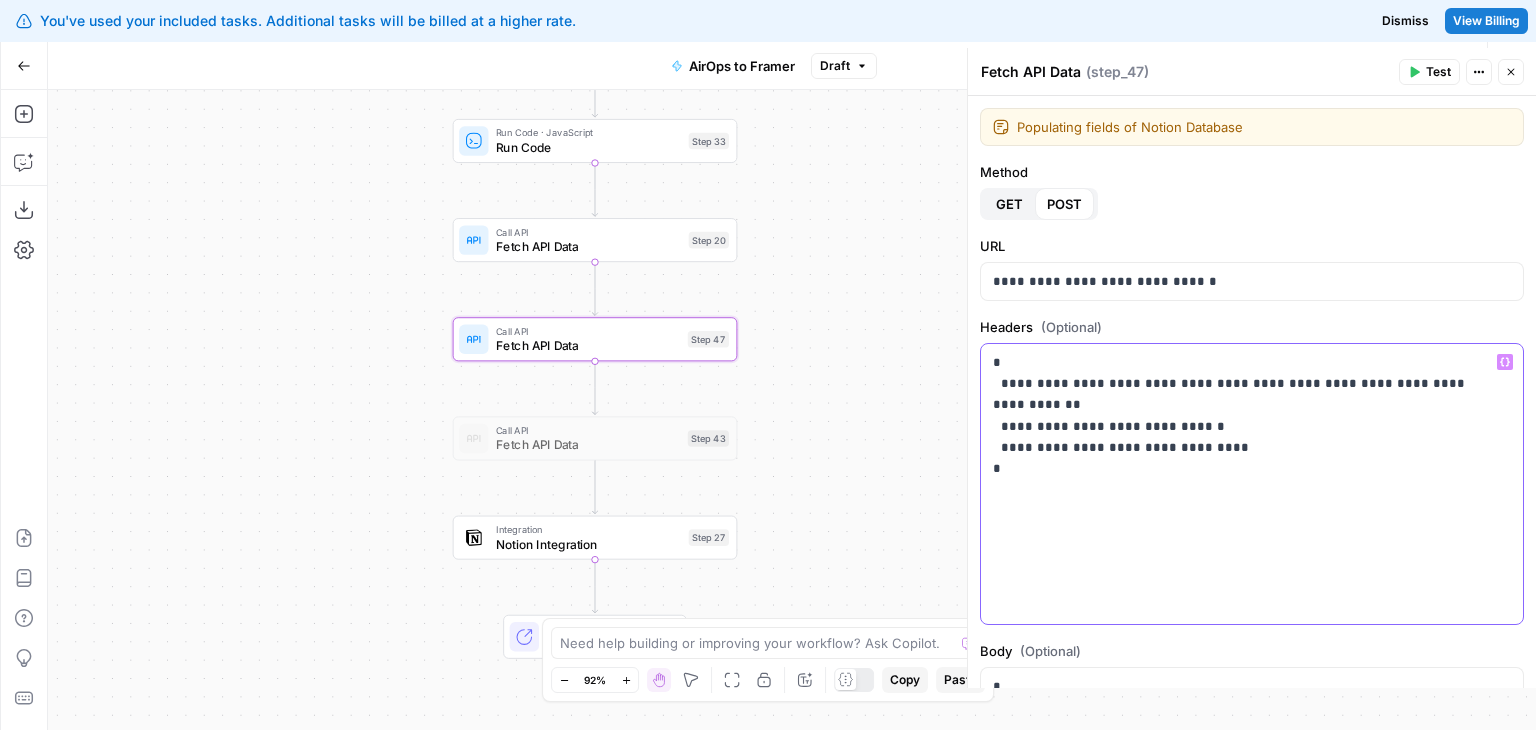 click on "**********" at bounding box center (1252, 484) 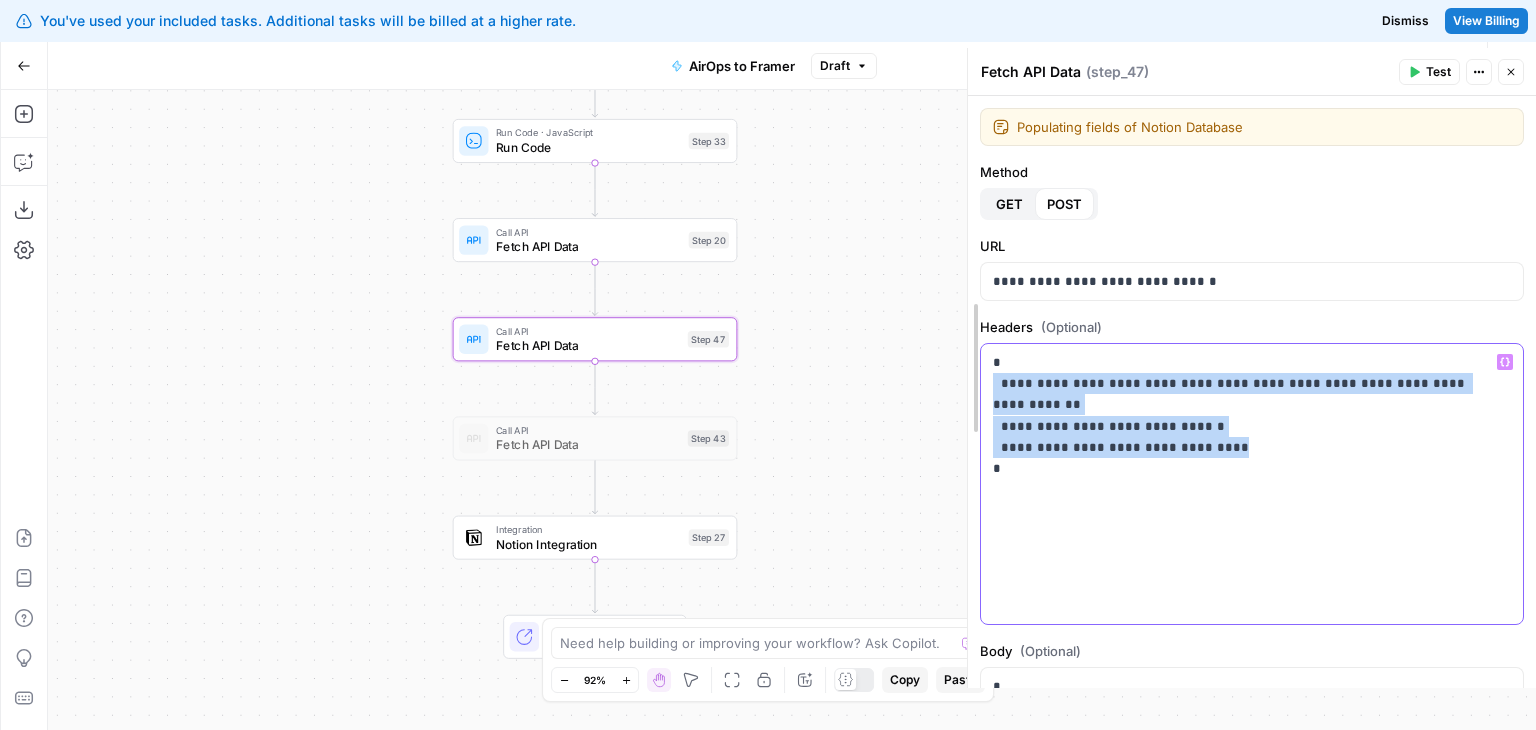 drag, startPoint x: 1258, startPoint y: 448, endPoint x: 968, endPoint y: 380, distance: 297.86575 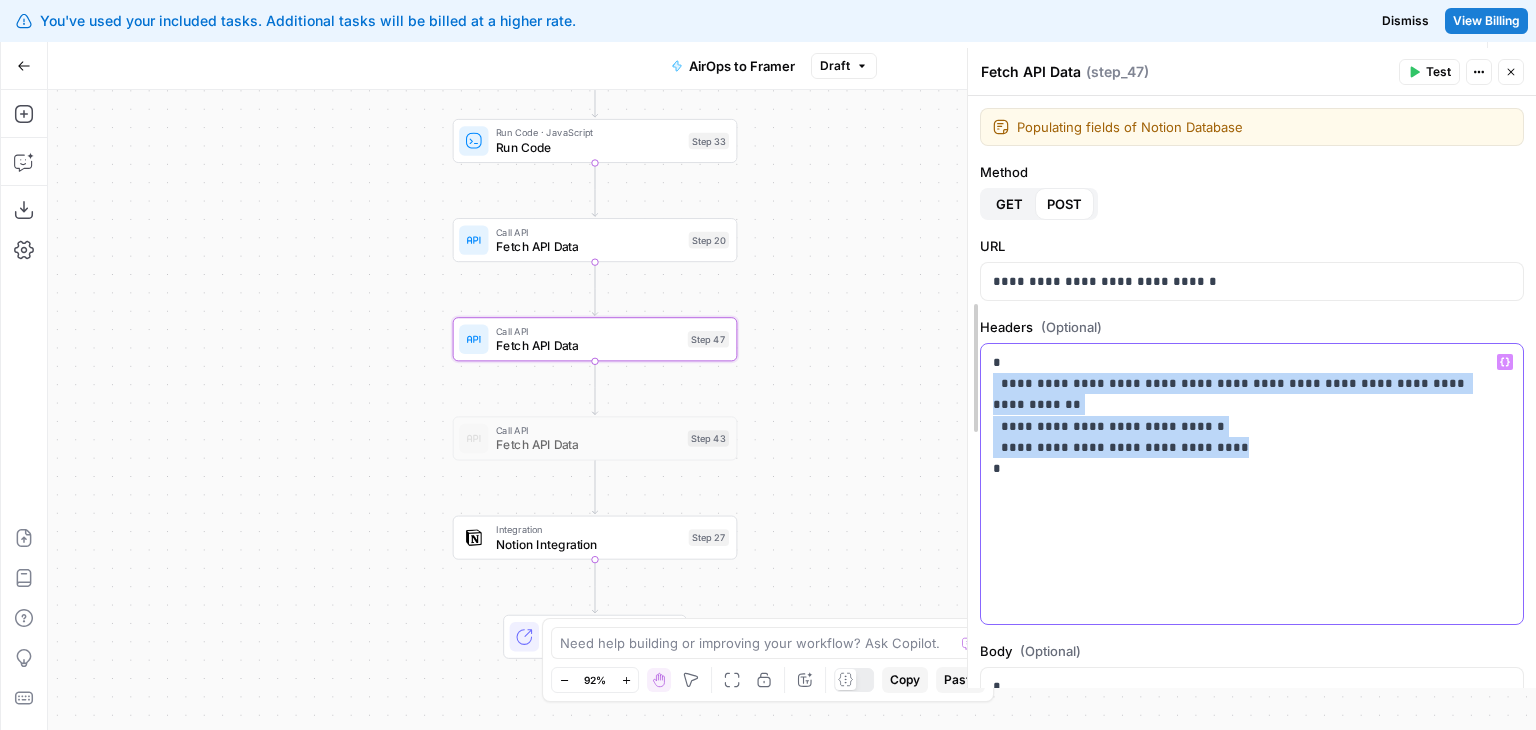 click on "**********" at bounding box center (1251, 368) 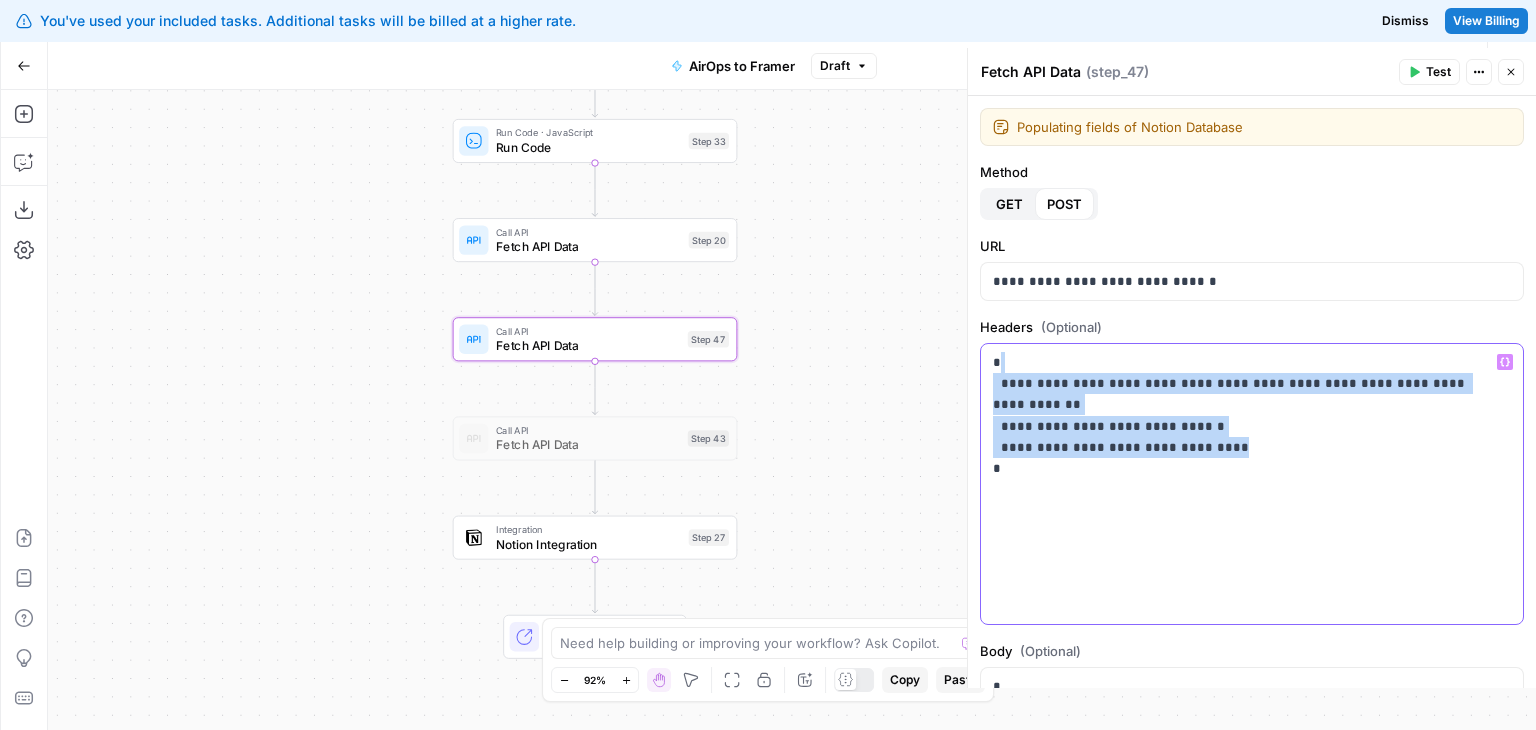 click on "**********" at bounding box center (1244, 415) 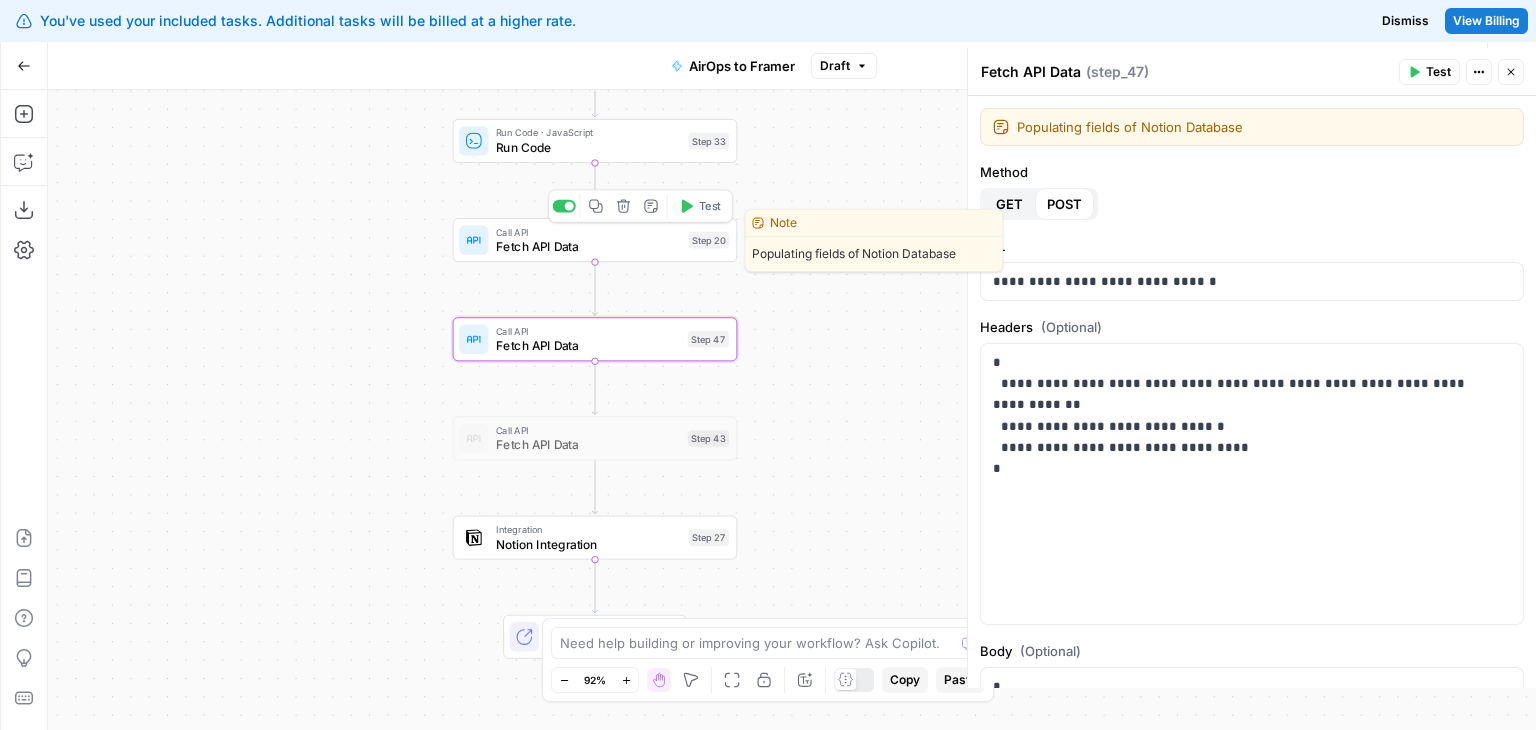 click on "Fetch API Data" at bounding box center (588, 246) 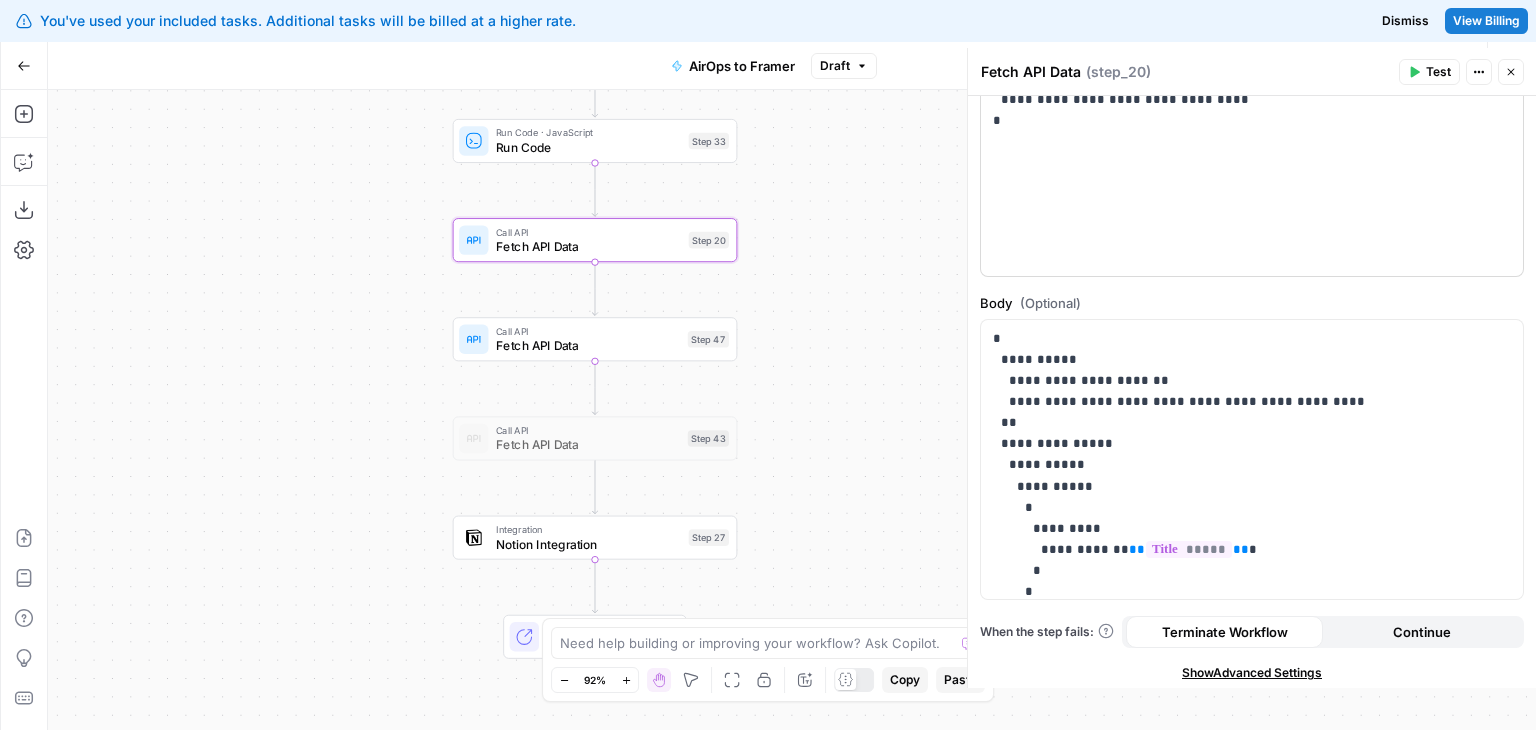 scroll, scrollTop: 353, scrollLeft: 0, axis: vertical 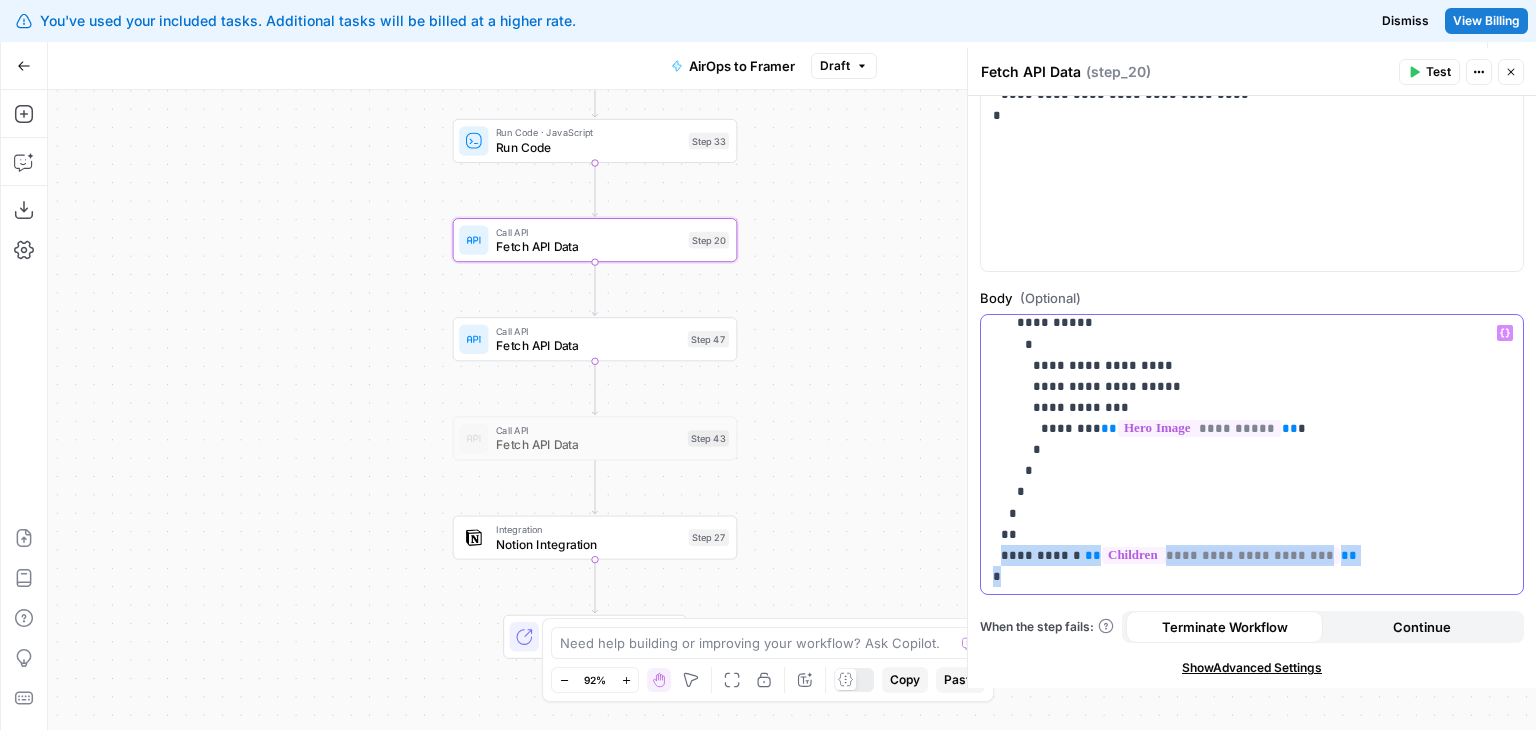drag, startPoint x: 1066, startPoint y: 583, endPoint x: 1000, endPoint y: 554, distance: 72.09022 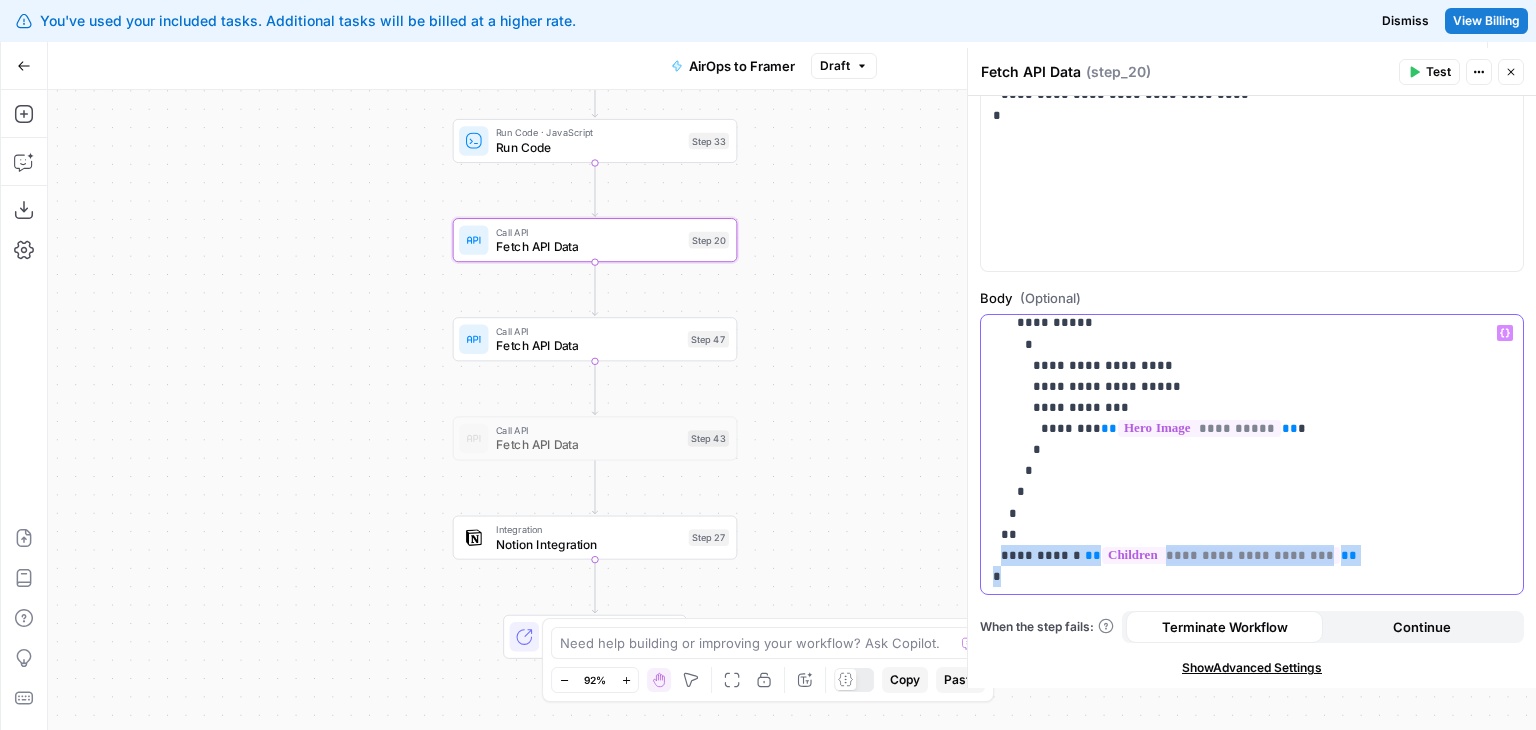 click on "**********" at bounding box center [1237, -36] 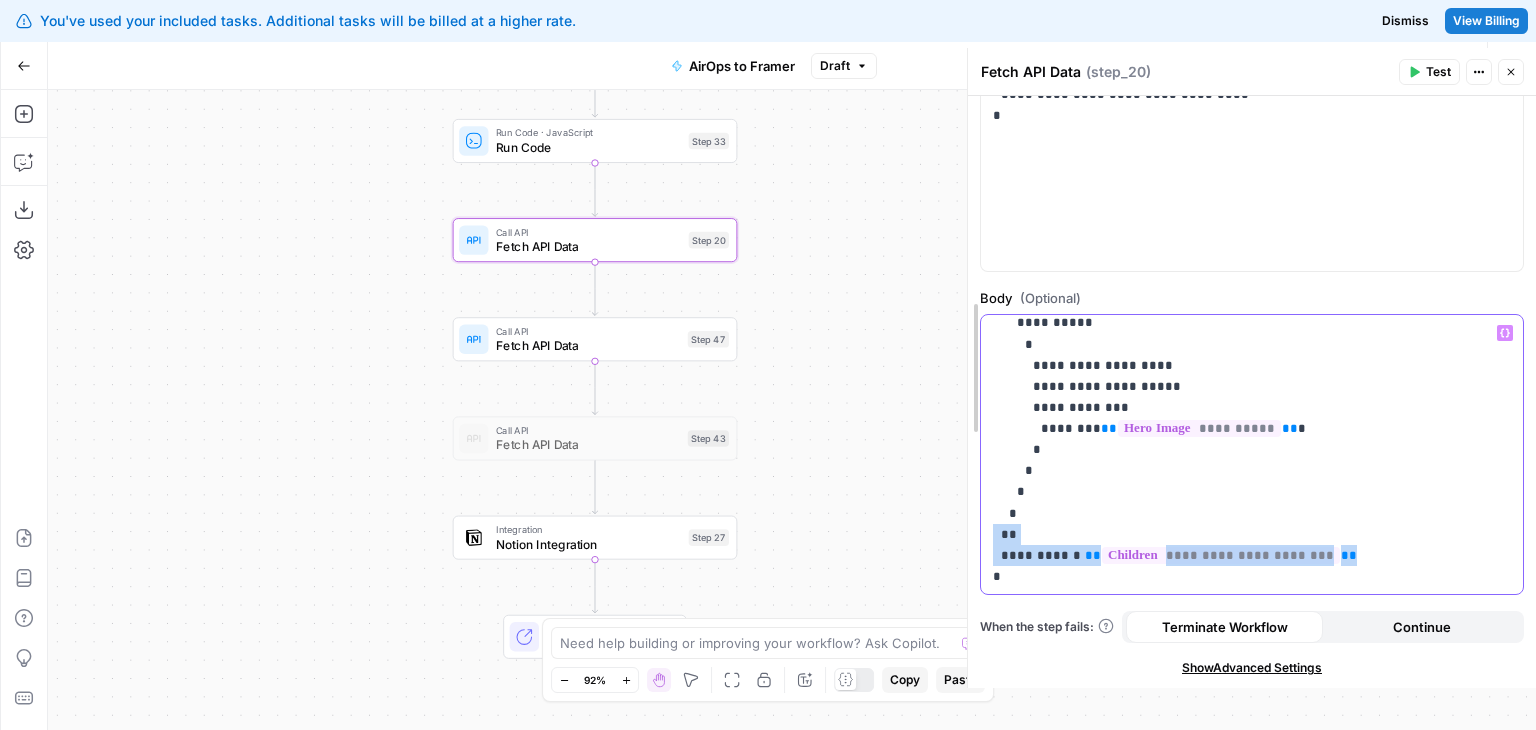 drag, startPoint x: 1312, startPoint y: 550, endPoint x: 970, endPoint y: 531, distance: 342.52737 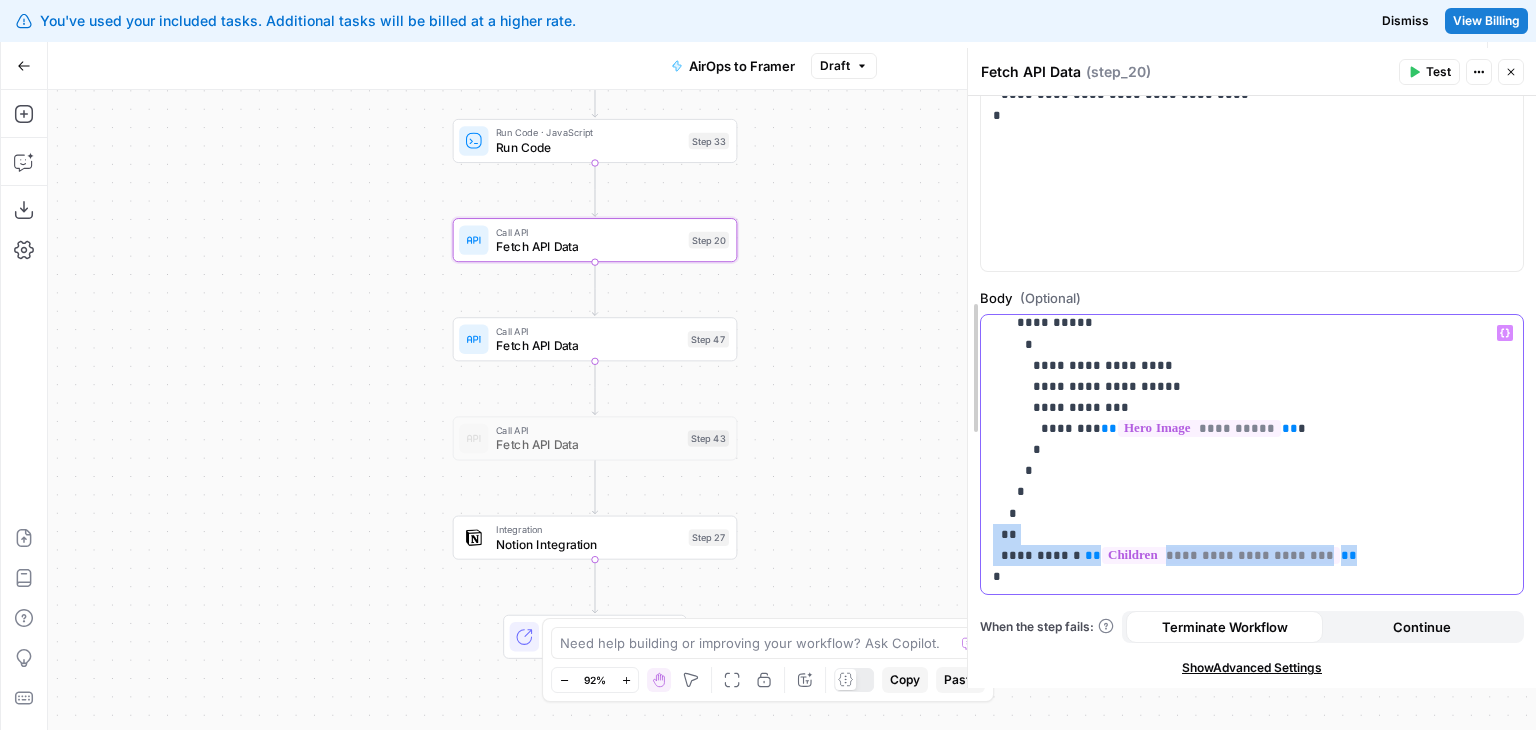 click on "**********" at bounding box center [1251, 368] 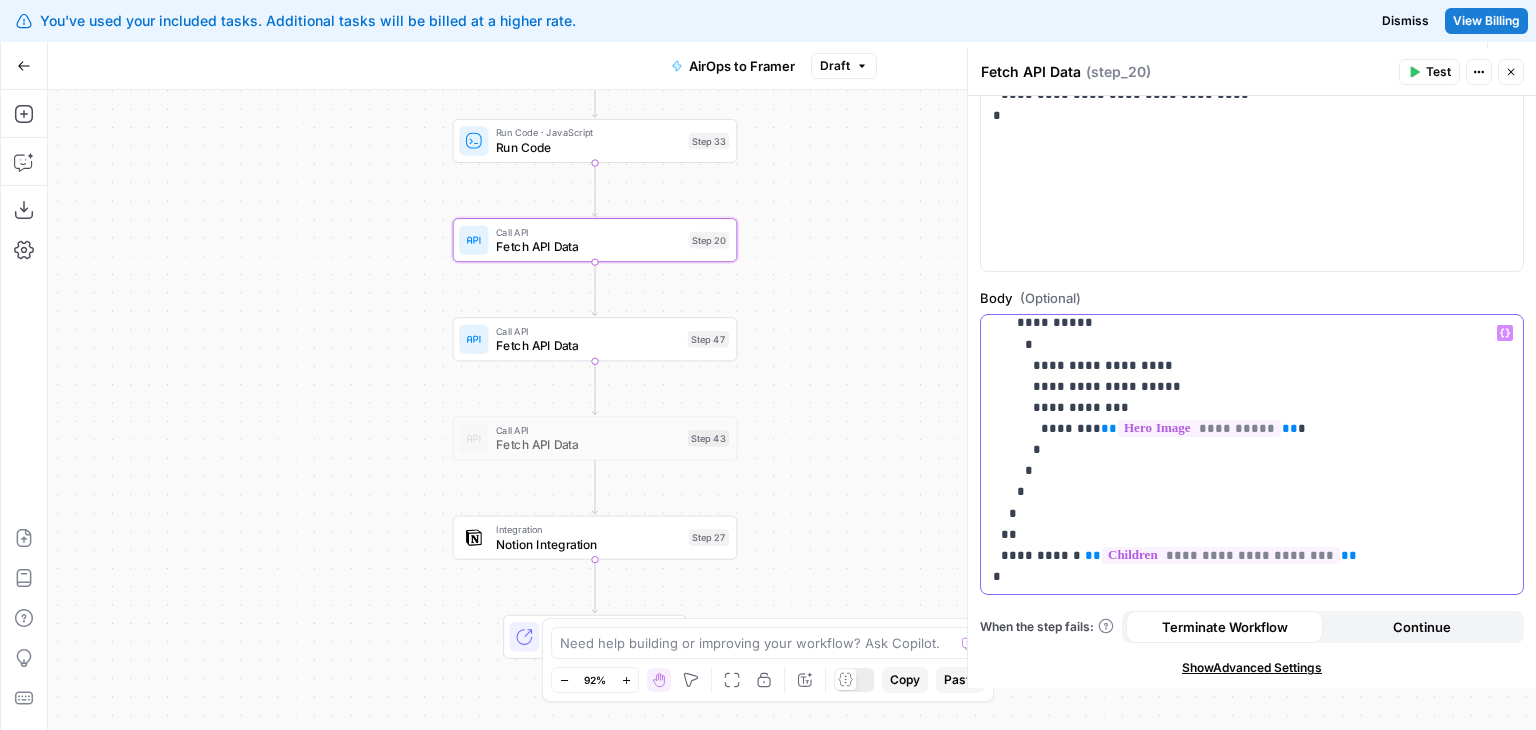 click on "**********" at bounding box center (1237, -36) 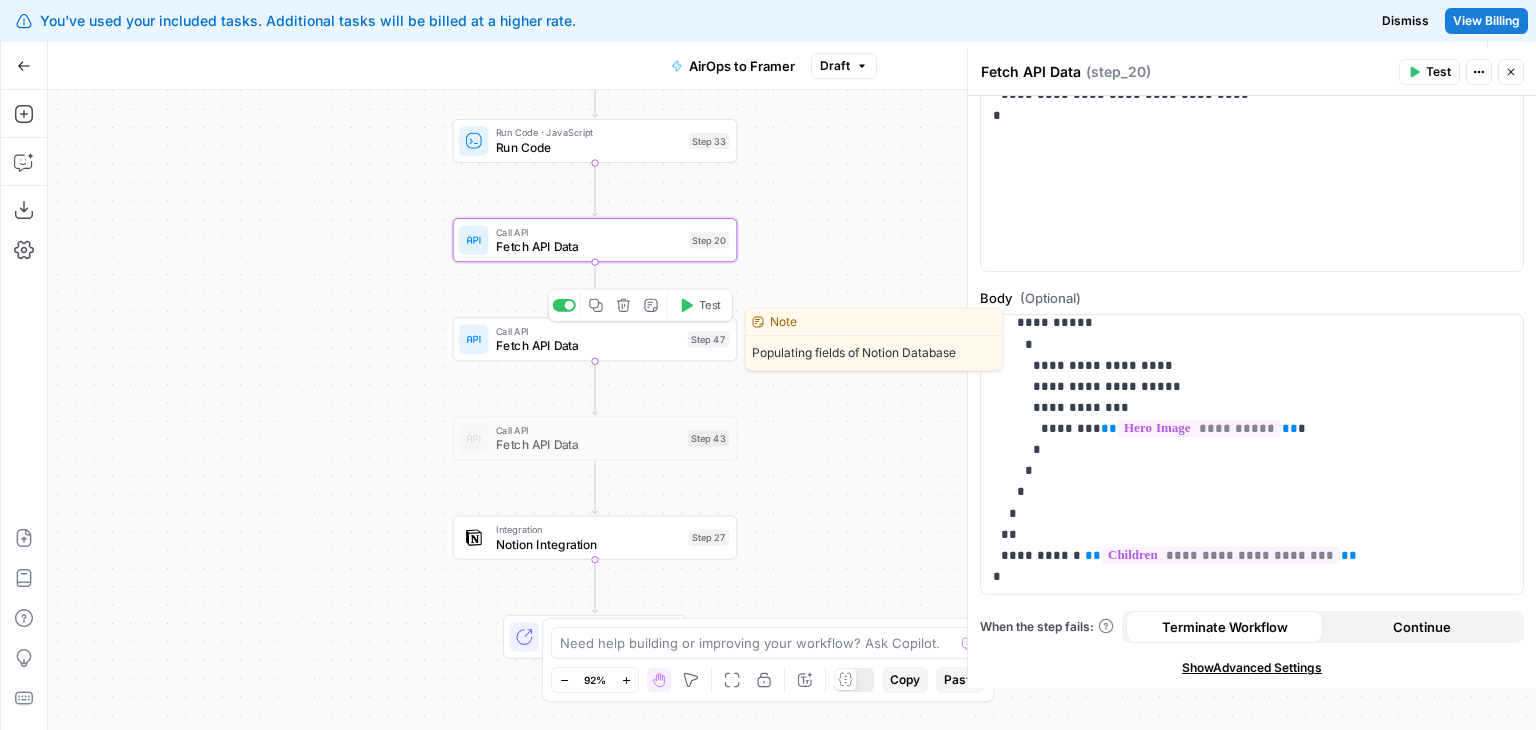 click on "Fetch API Data" at bounding box center [588, 346] 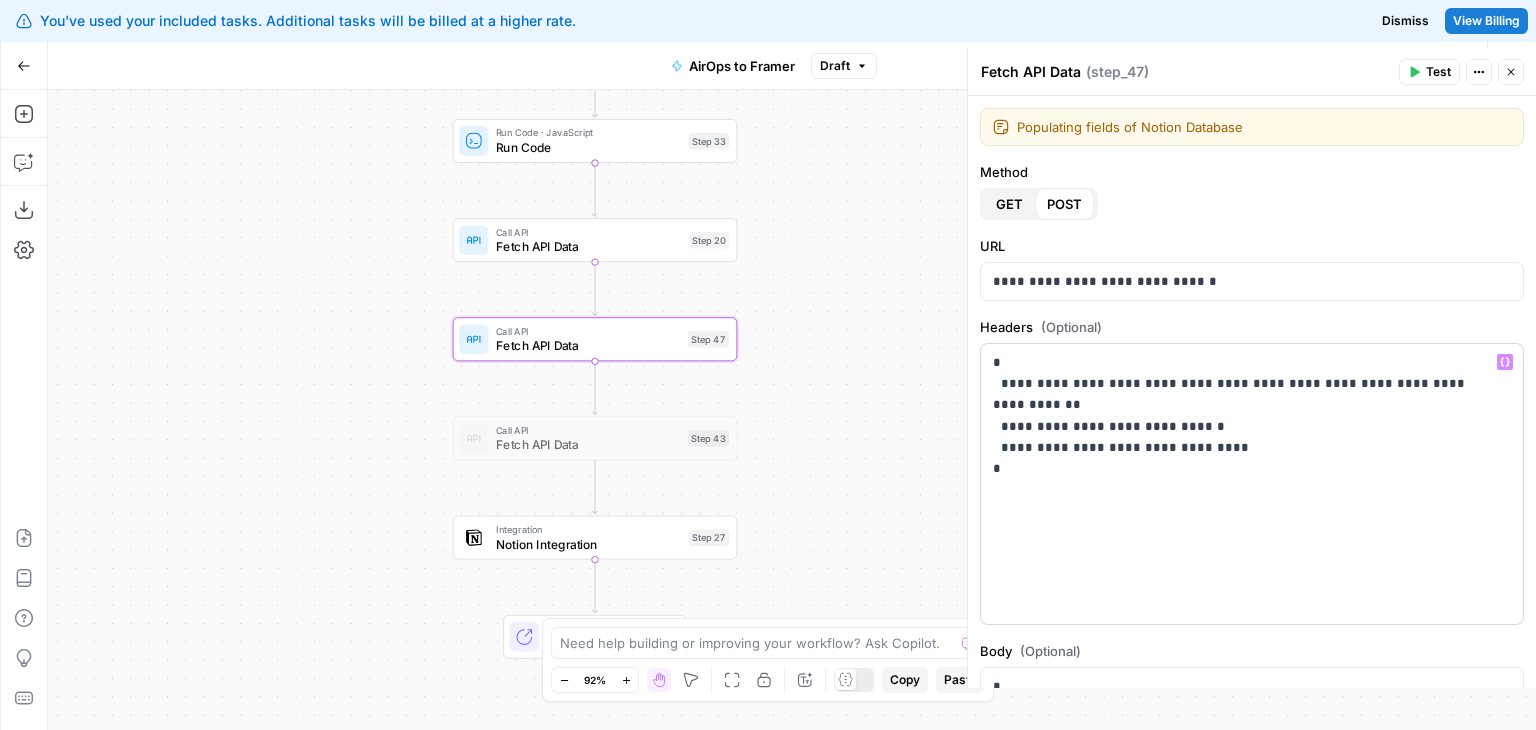 scroll, scrollTop: 0, scrollLeft: 0, axis: both 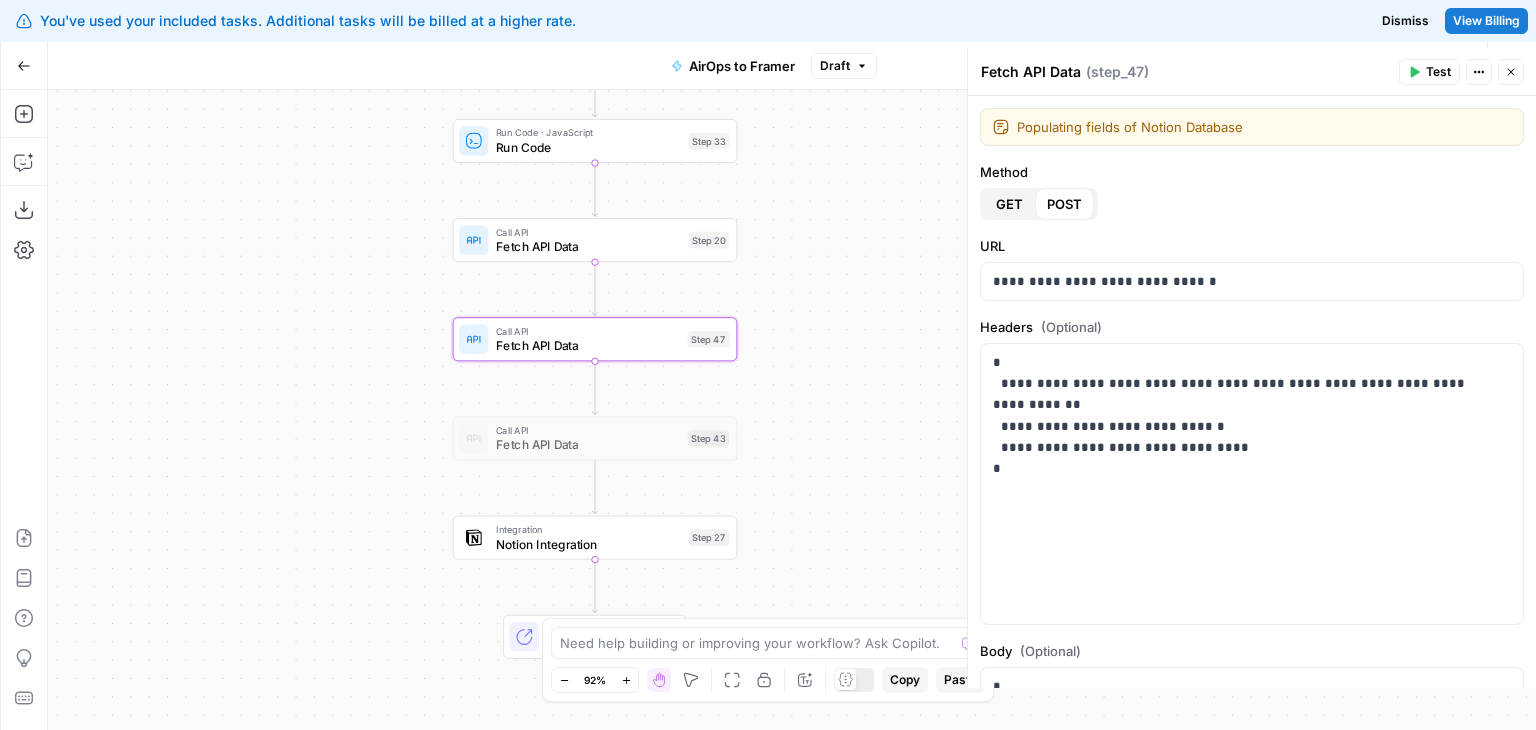 drag, startPoint x: 324, startPoint y: 332, endPoint x: 321, endPoint y: 352, distance: 20.22375 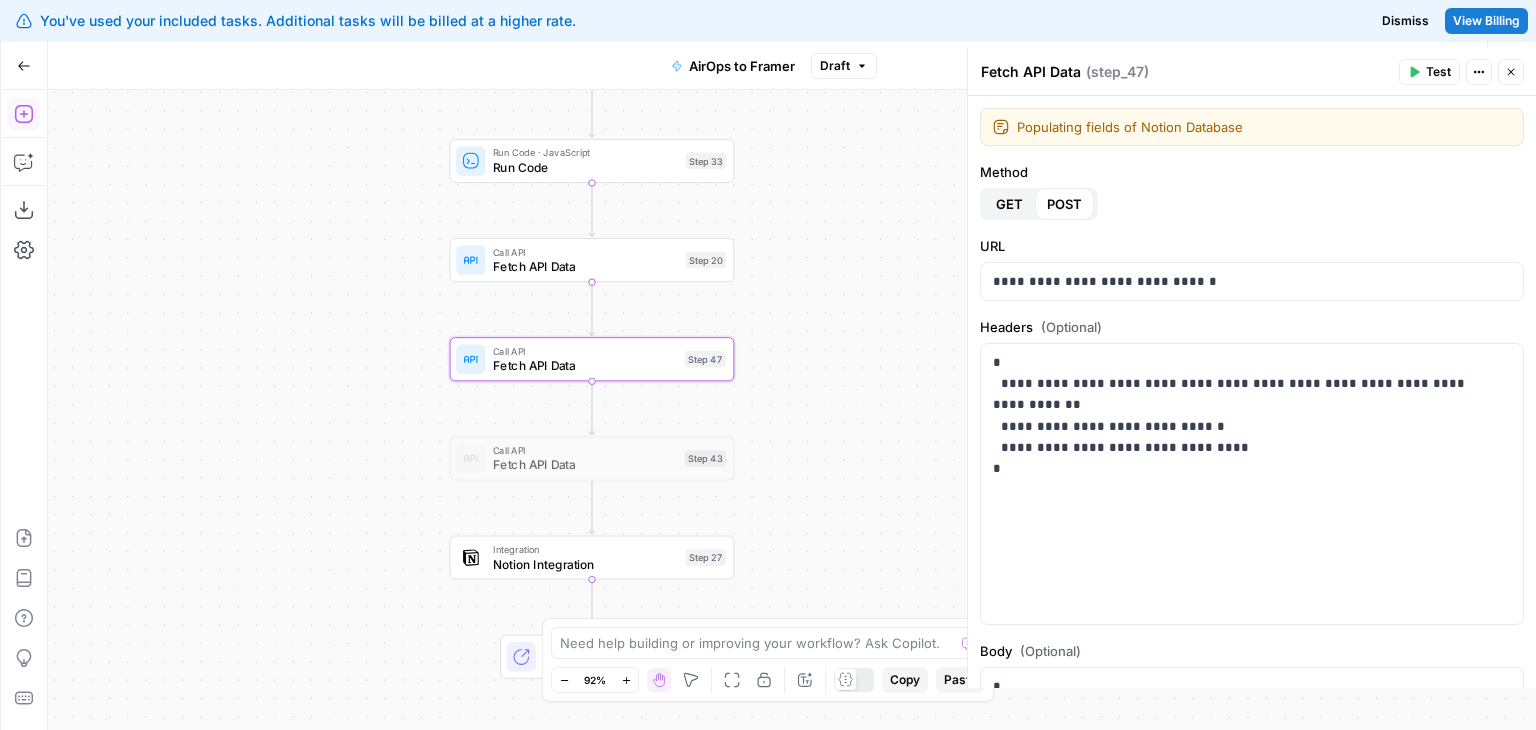 click 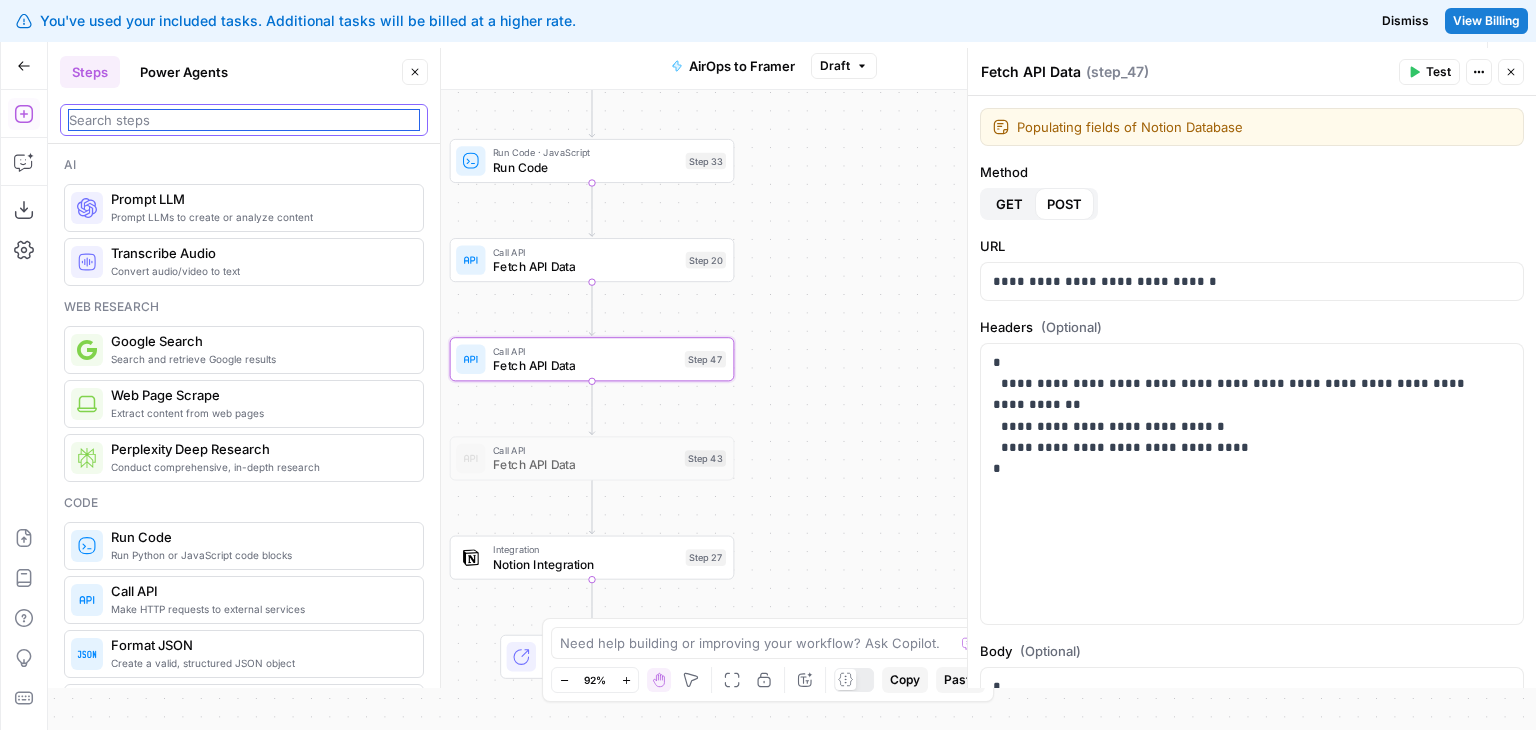 click at bounding box center (244, 120) 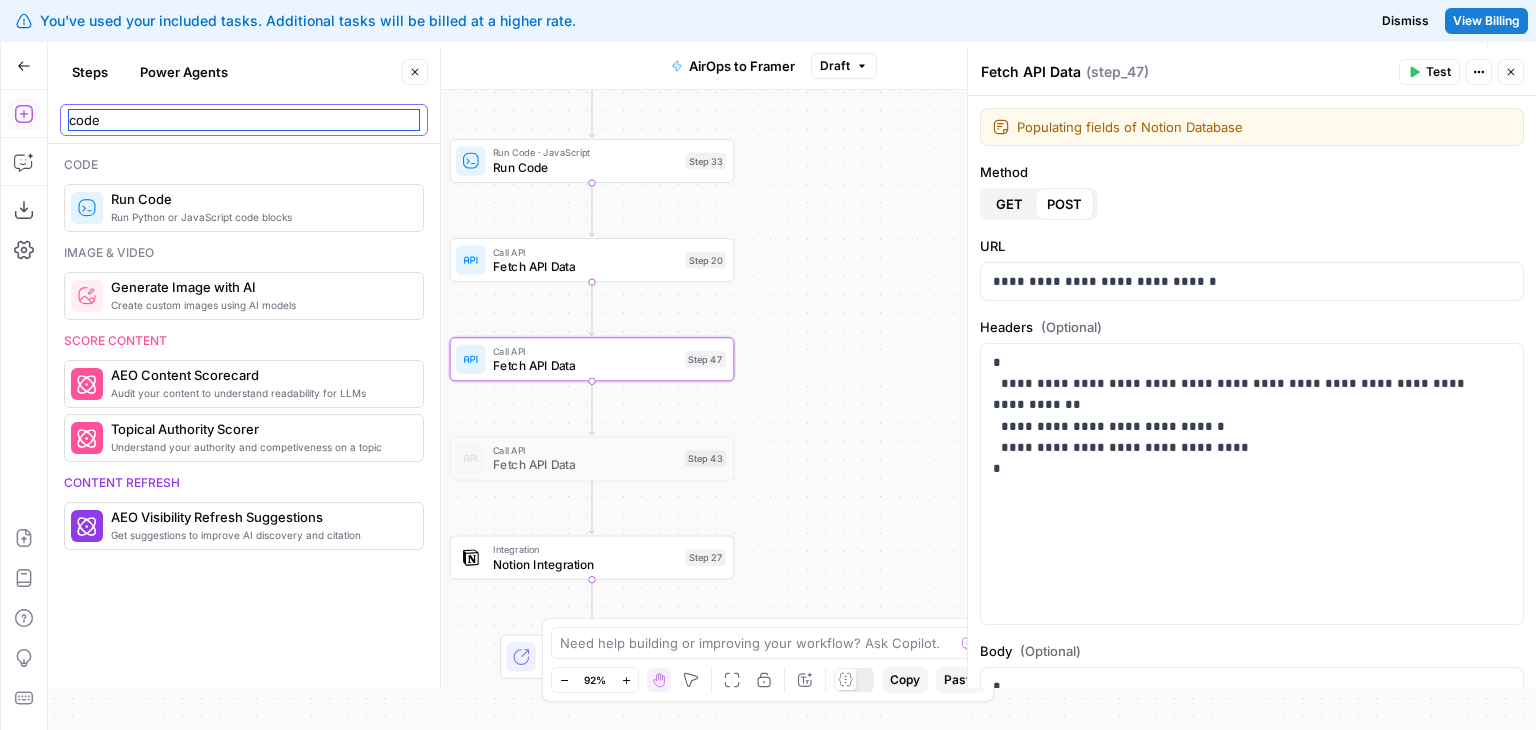 type on "code" 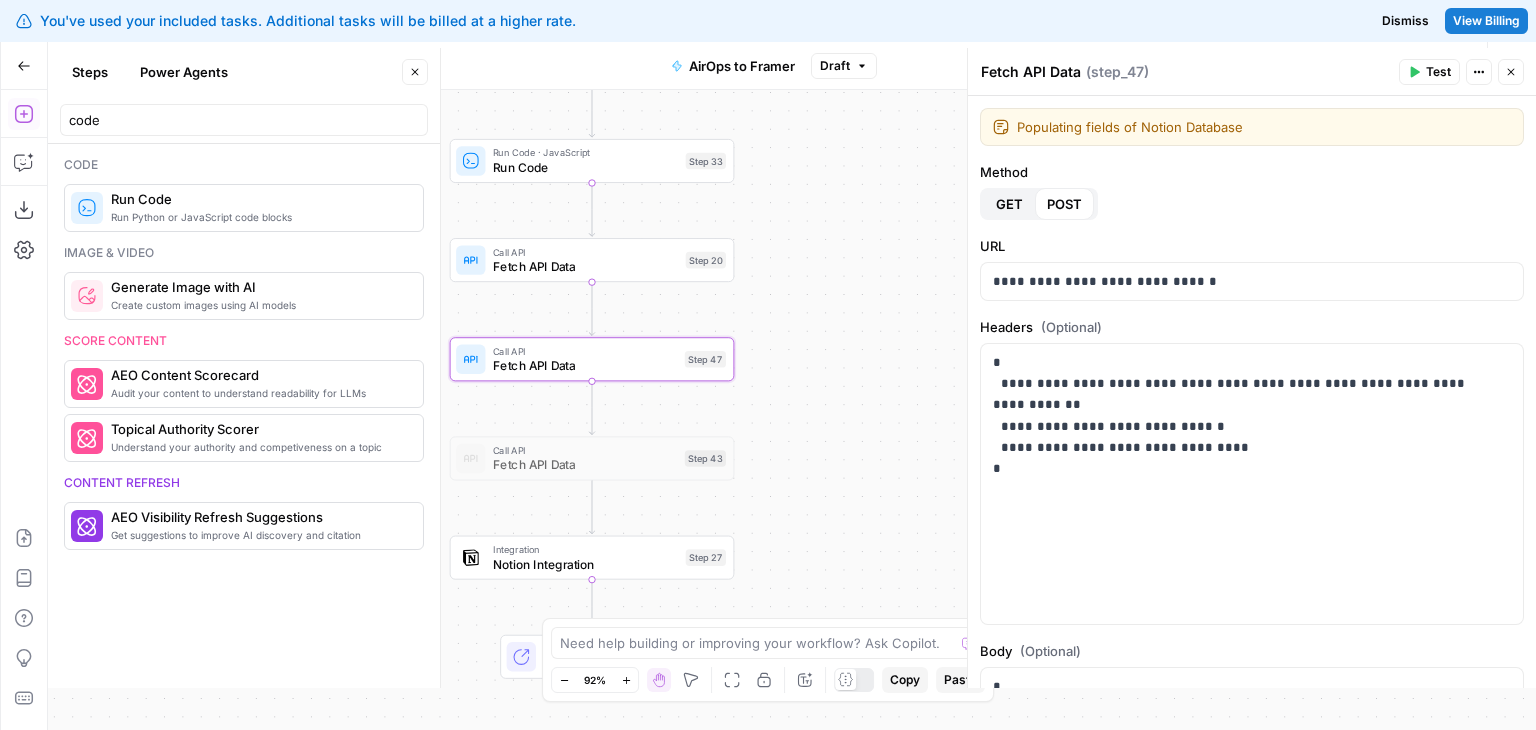 drag, startPoint x: 783, startPoint y: 397, endPoint x: 885, endPoint y: 355, distance: 110.308655 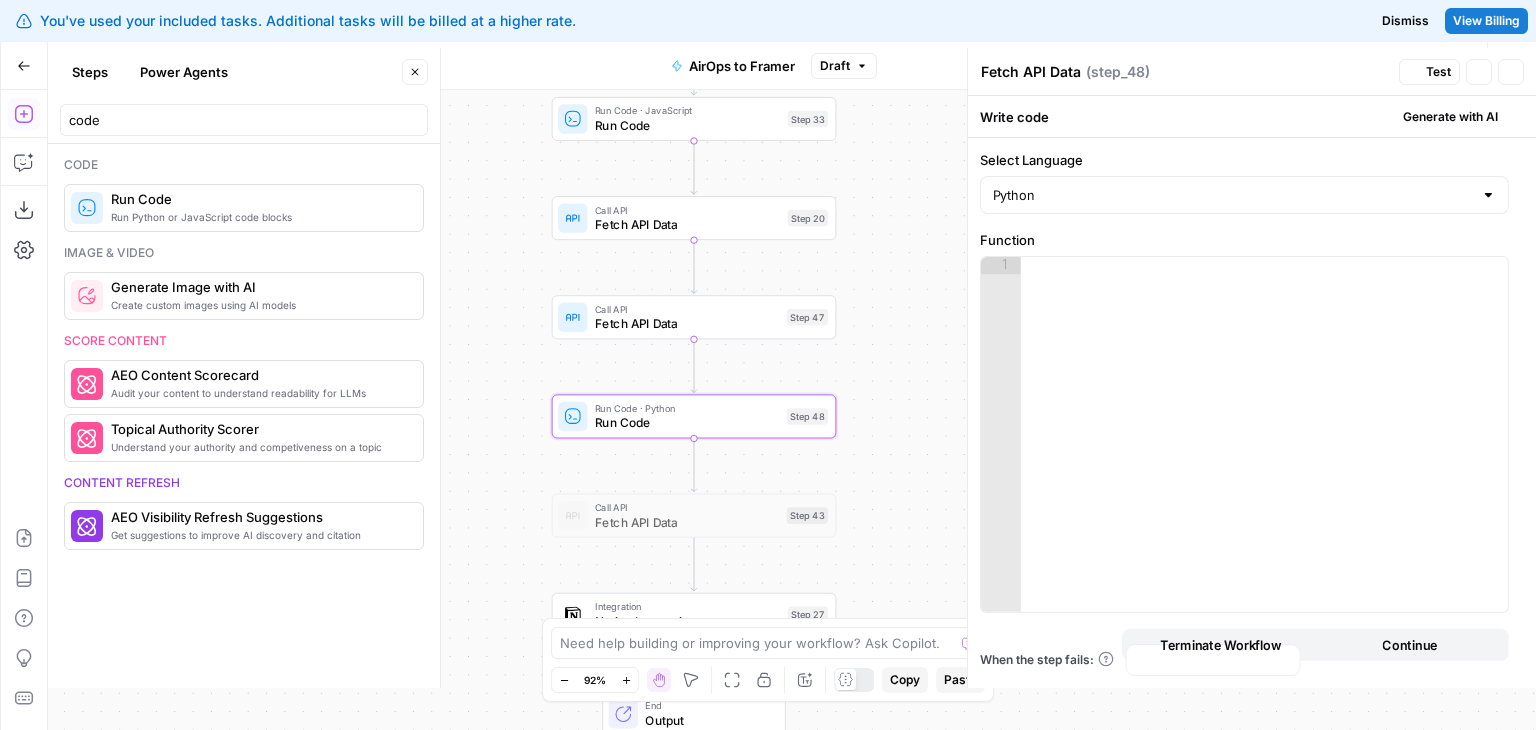 type on "Run Code" 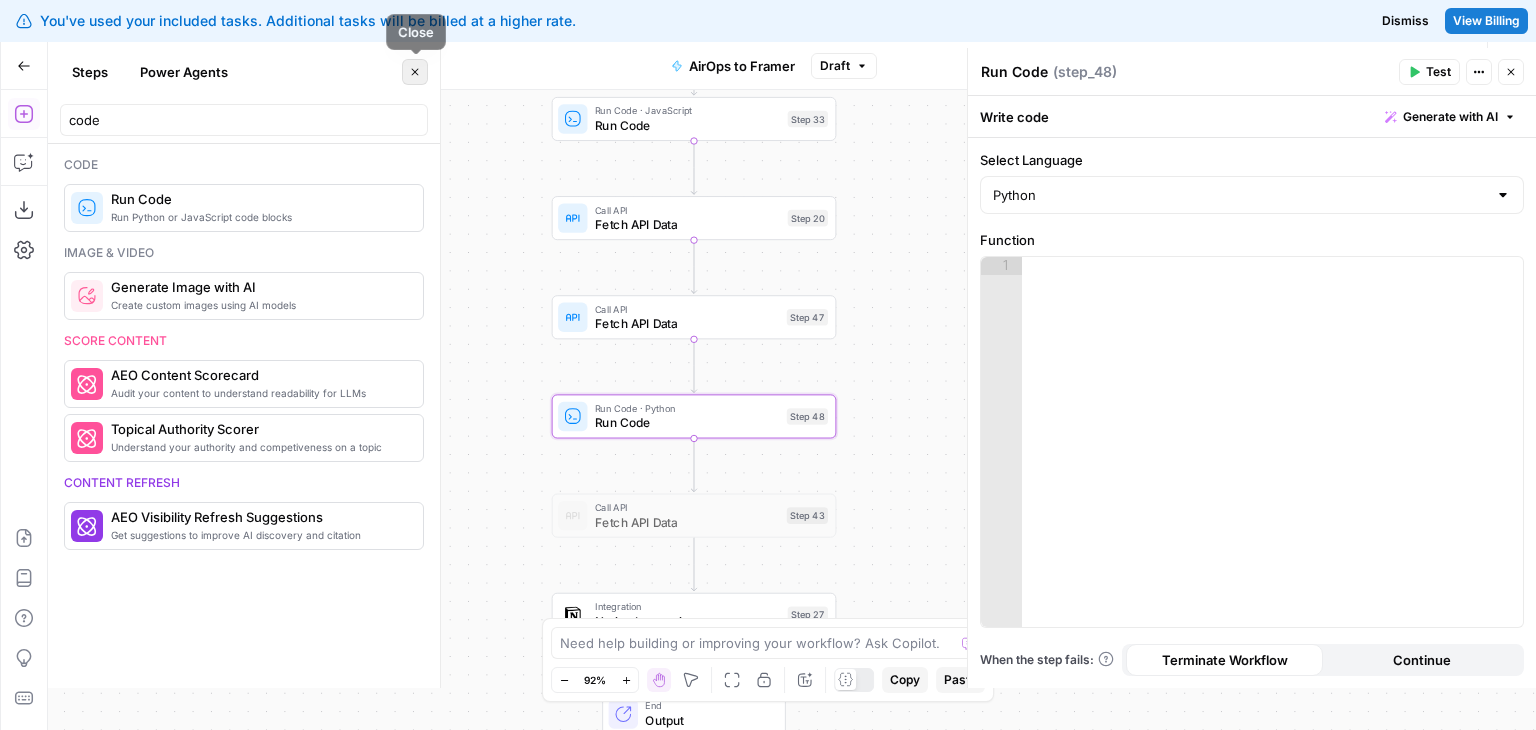 click on "Close" at bounding box center (415, 72) 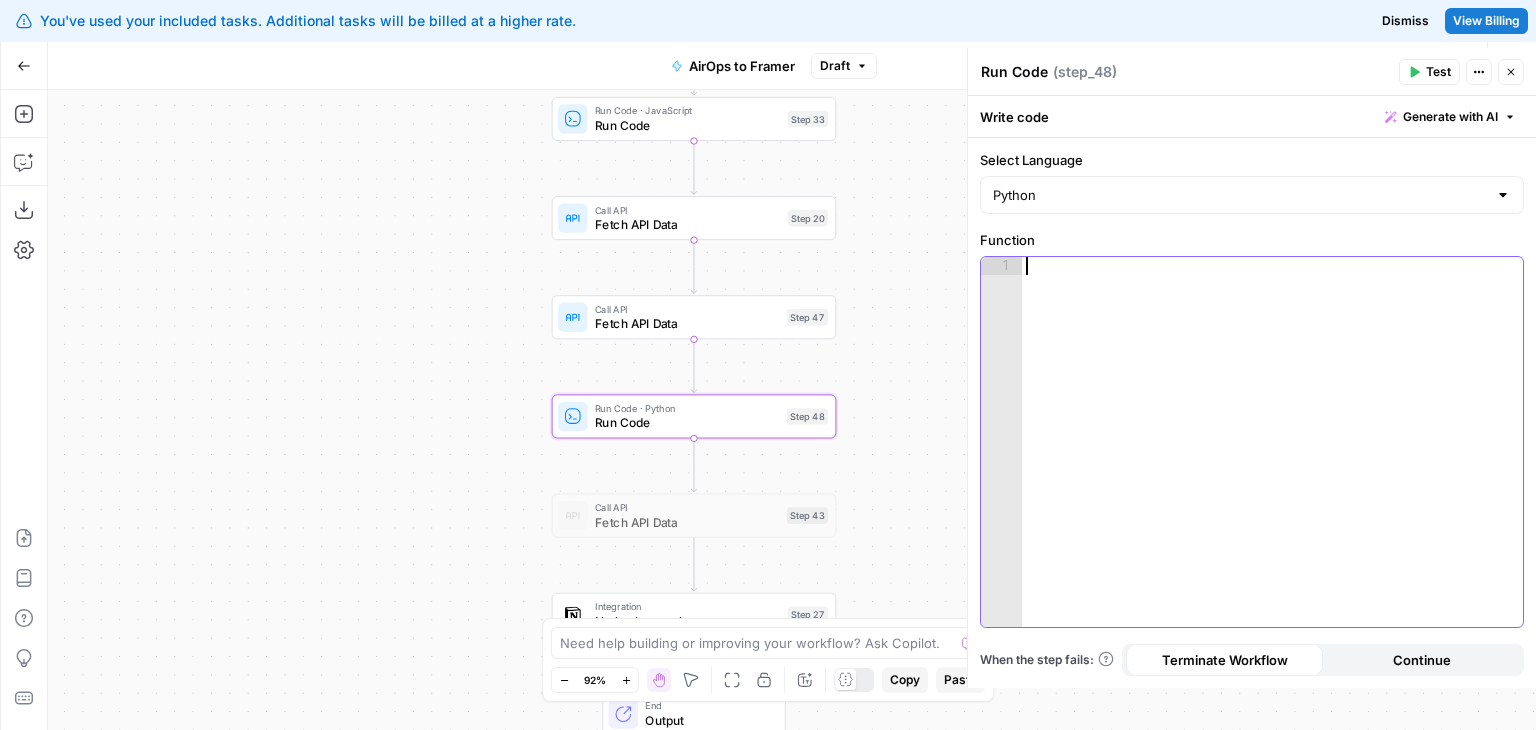 click at bounding box center (1273, 460) 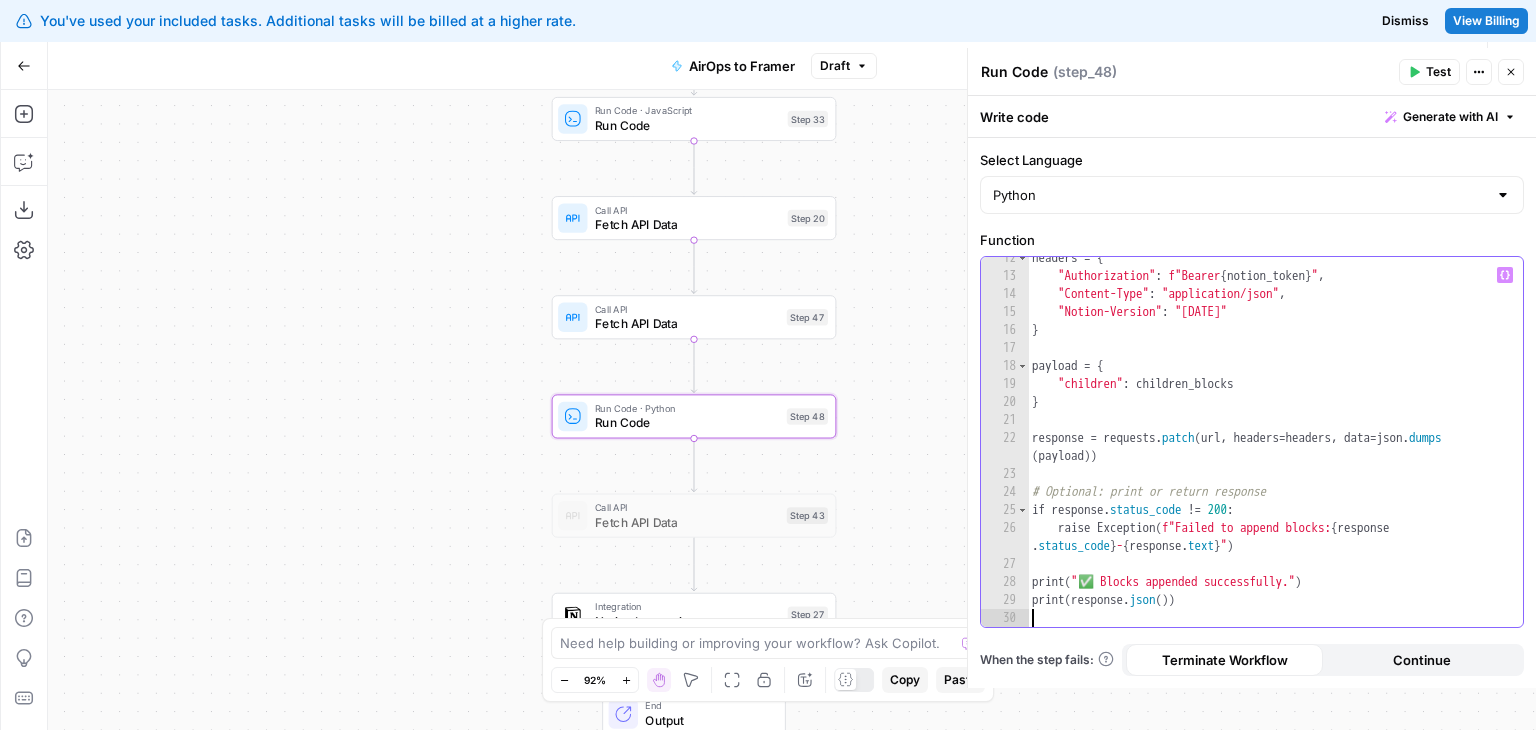 scroll, scrollTop: 0, scrollLeft: 0, axis: both 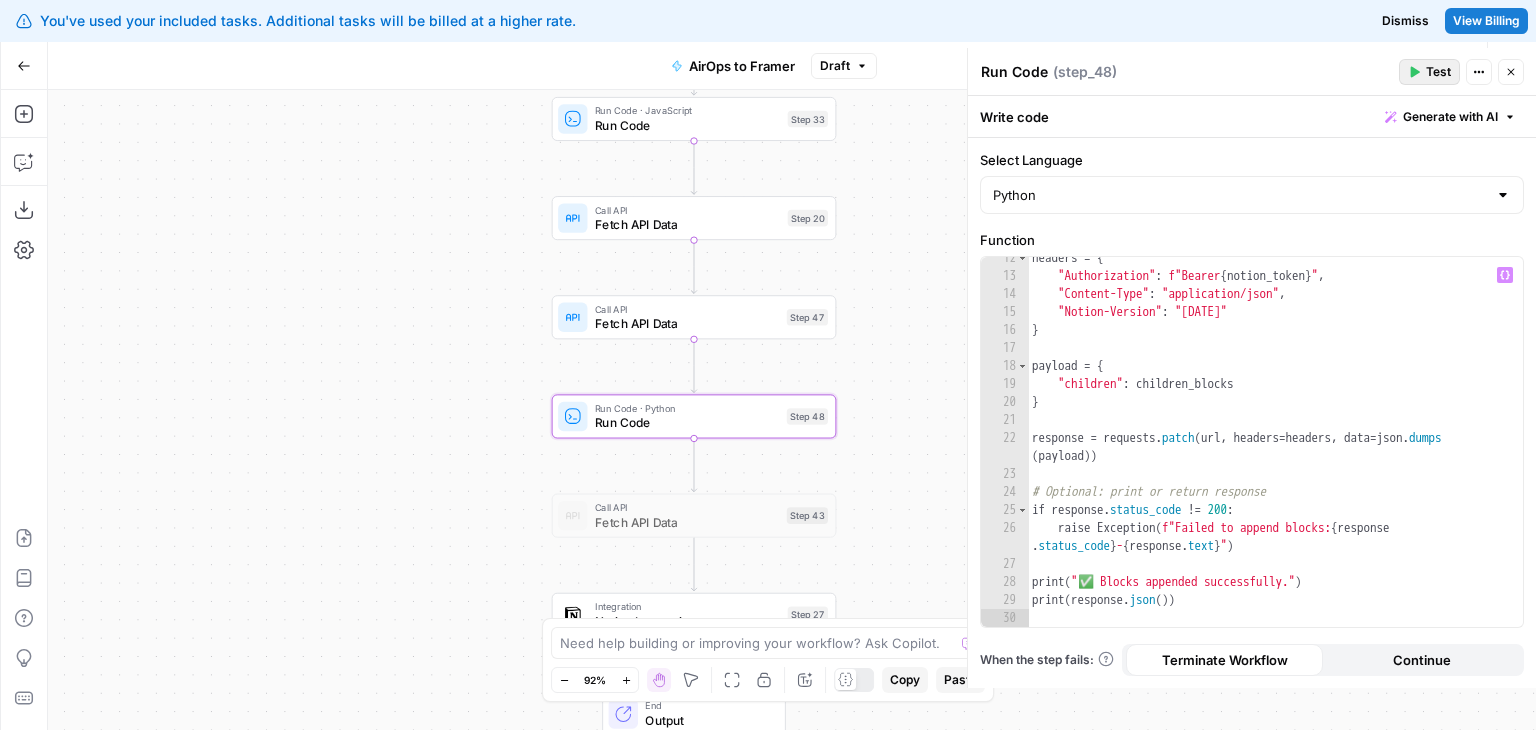 click on "Test" at bounding box center [1429, 72] 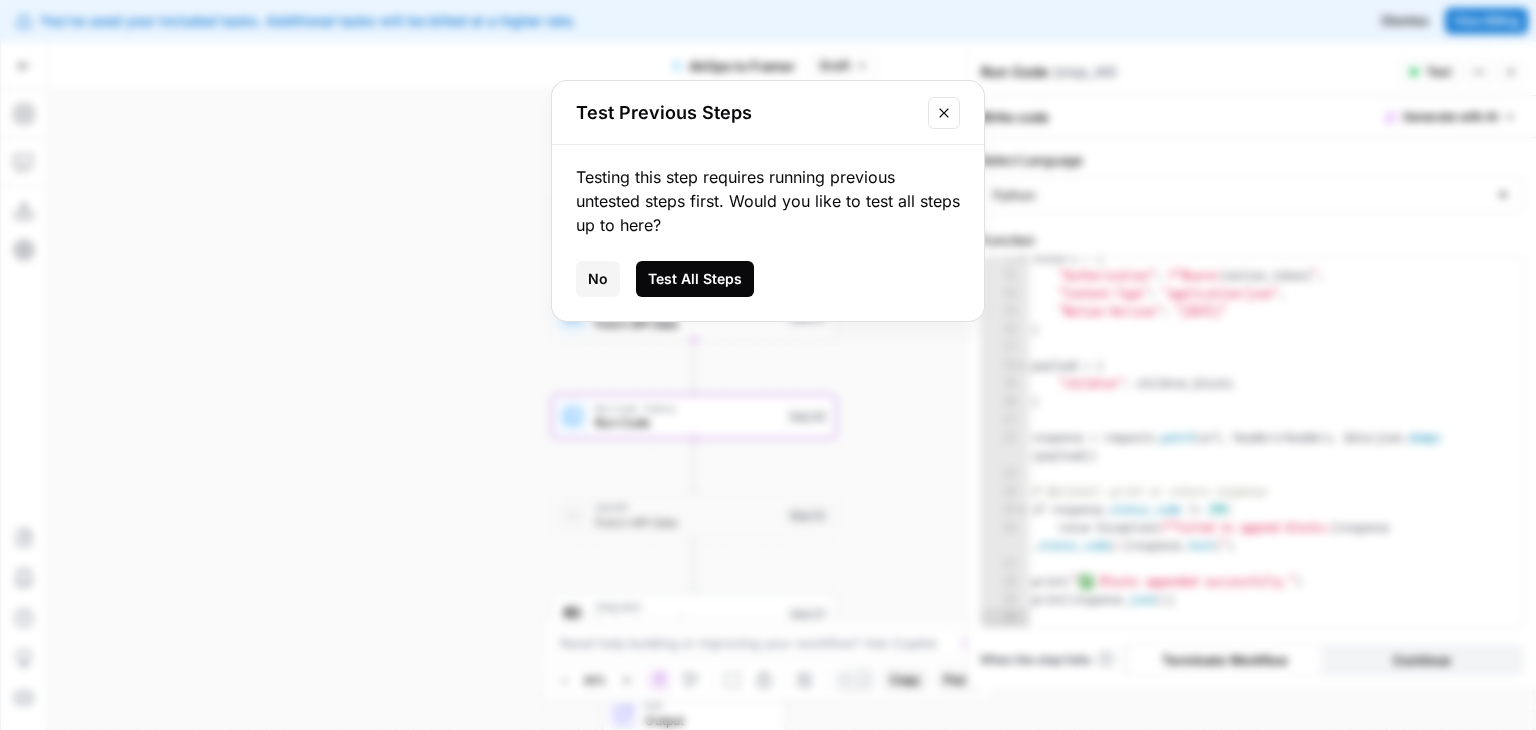 click on "Test All Steps" at bounding box center [695, 279] 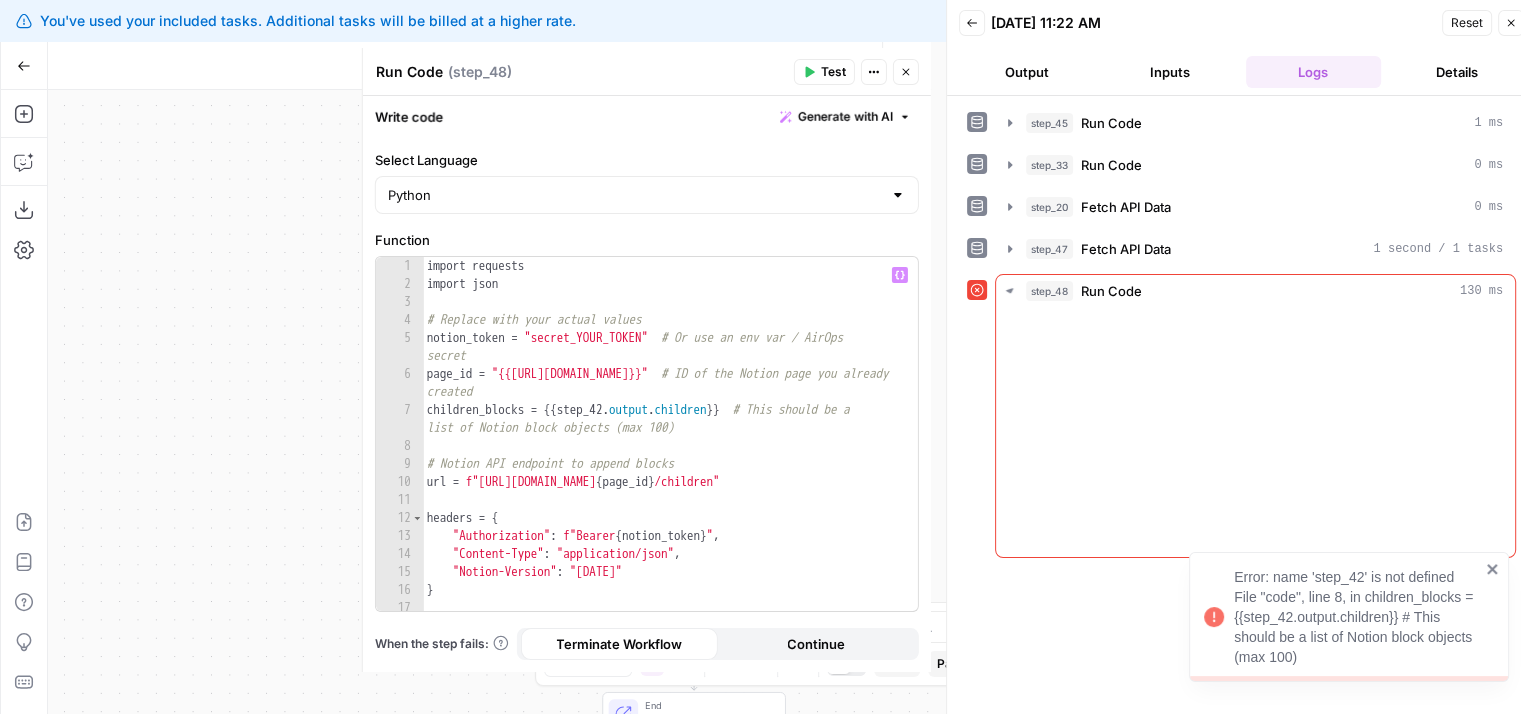 scroll, scrollTop: 0, scrollLeft: 0, axis: both 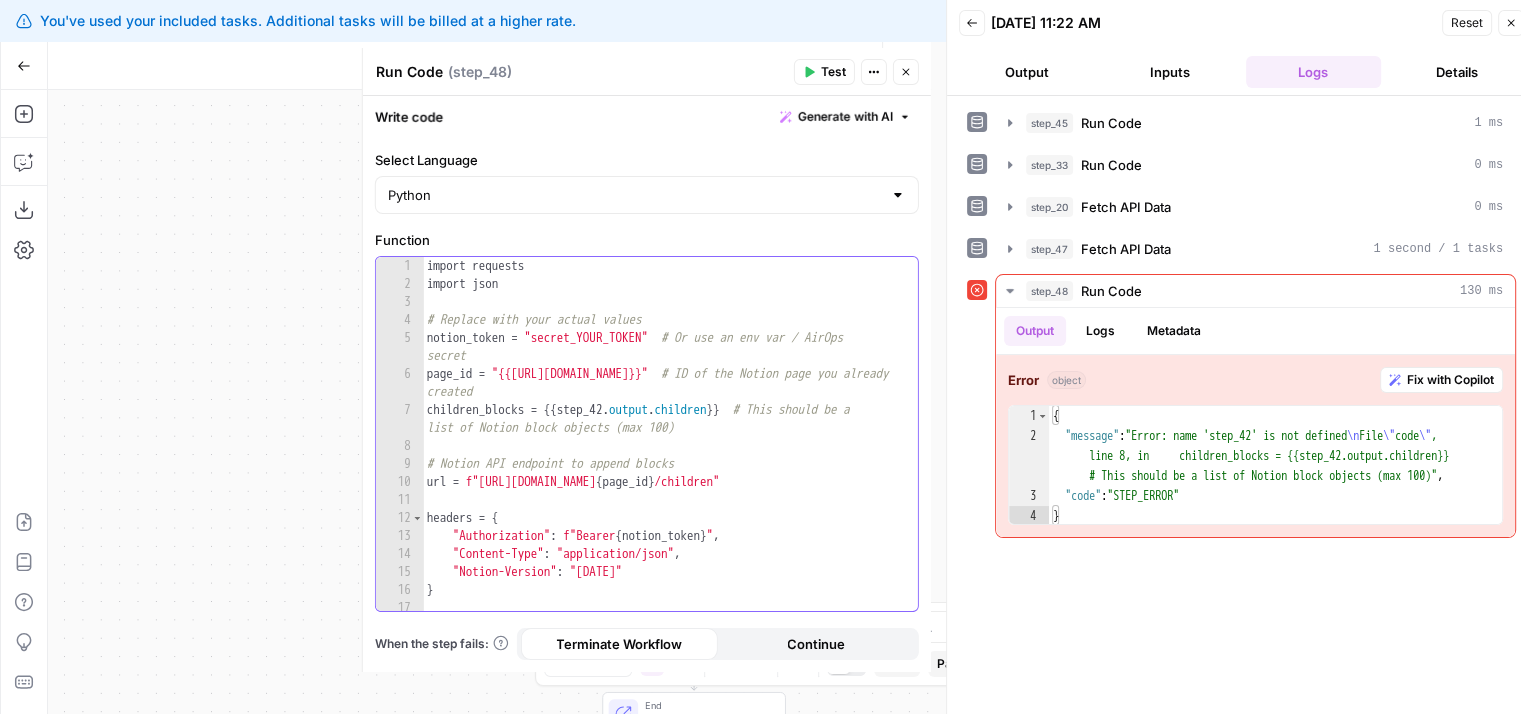 type on "**********" 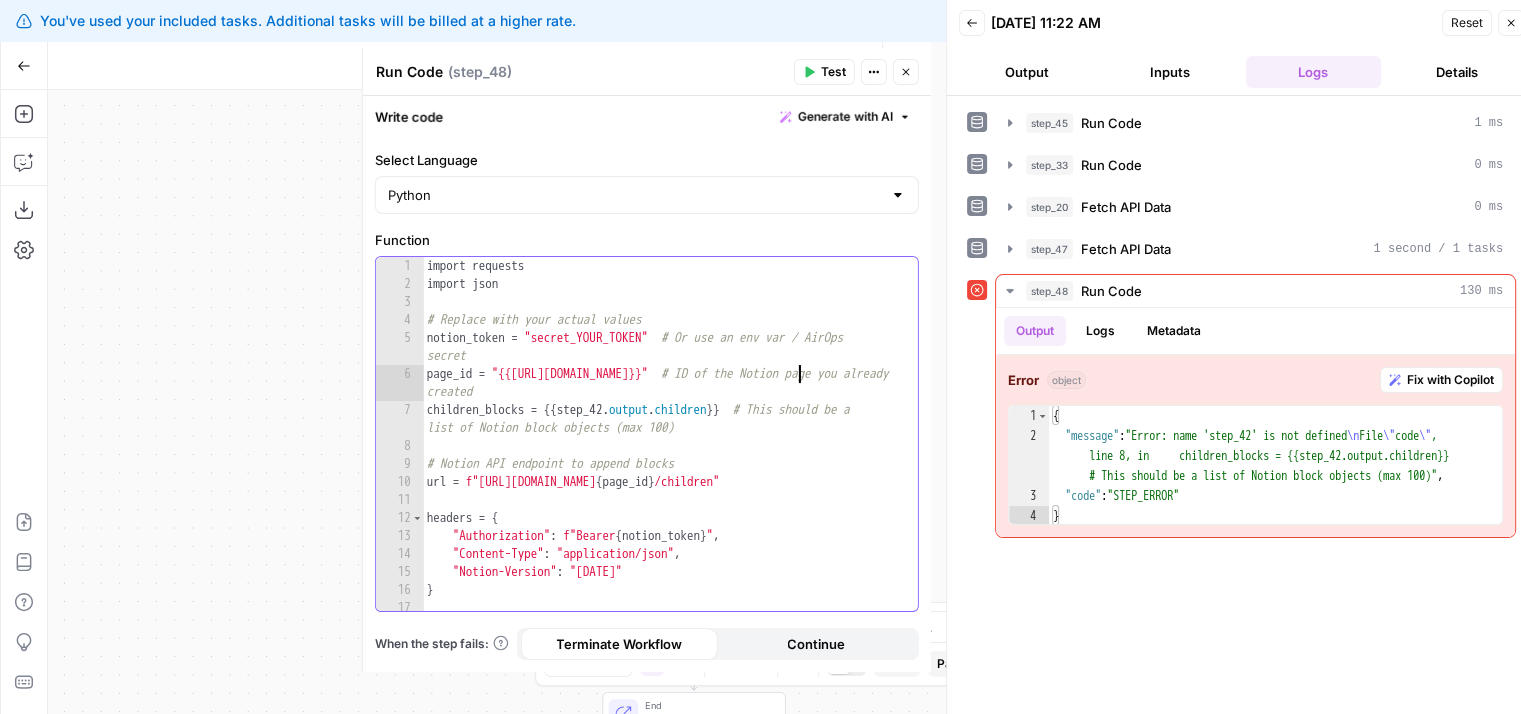 click on "import   requests import   json # Replace with your actual values notion_token   =   "secret_YOUR_TOKEN"    # Or use an env var / AirOps  secret page_id   =   "{{step_40.id}}"    # ID of the Notion page you already  created children_blocks   =   {{ step_42 . output . children }}    # This should be a  list of Notion block objects (max 100) # Notion API endpoint to append blocks url   =   f"https://api.notion.com/v1/blocks/ { page_id } /children" headers   =   {      "Authorization" :   f"Bearer  { notion_token } " ,      "Content-Type" :   "application/json" ,      "Notion-Version" :   "2022-06-28" } payload   =   {" at bounding box center (663, 452) 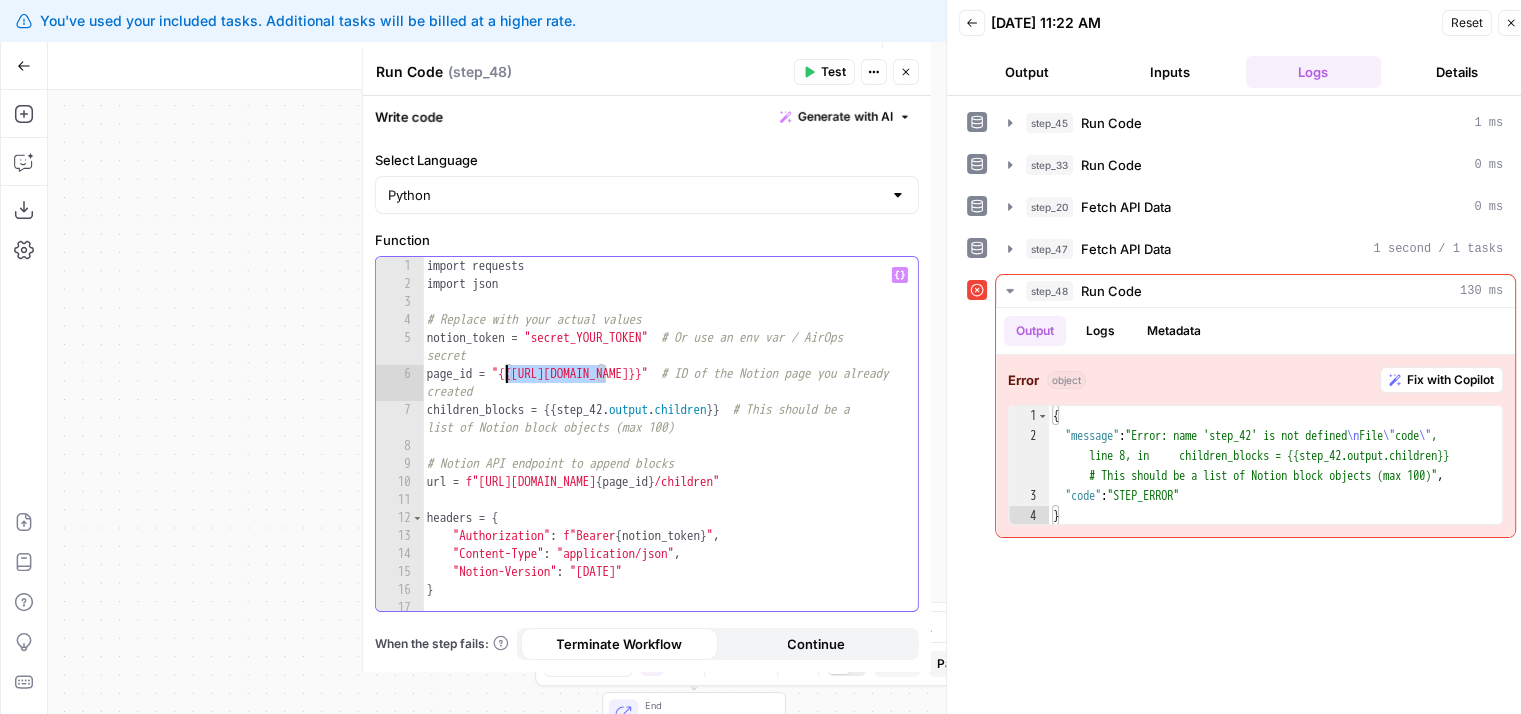 drag, startPoint x: 607, startPoint y: 376, endPoint x: 505, endPoint y: 373, distance: 102.044106 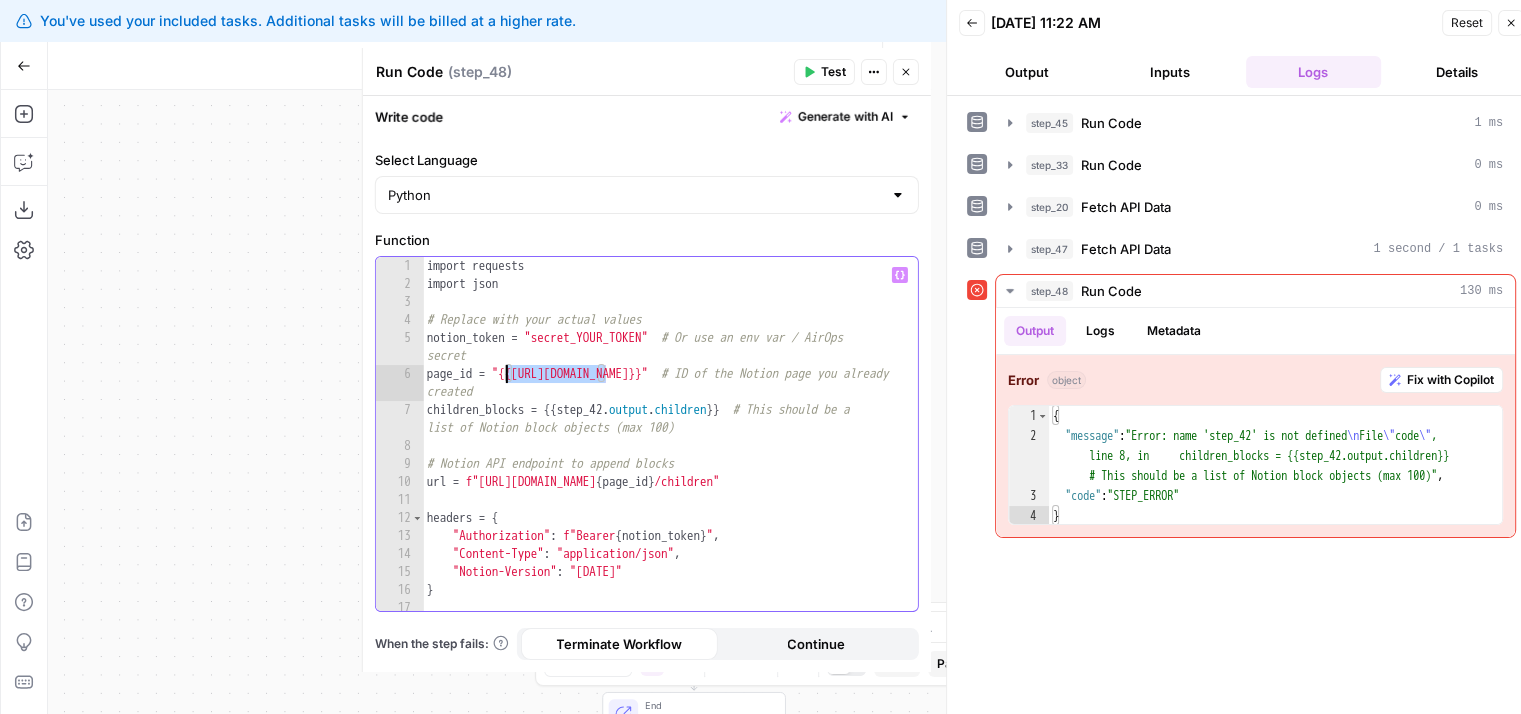 click on "import   requests import   json # Replace with your actual values notion_token   =   "secret_YOUR_TOKEN"    # Or use an env var / AirOps  secret page_id   =   "{{step_40.id}}"    # ID of the Notion page you already  created children_blocks   =   {{ step_42 . output . children }}    # This should be a  list of Notion block objects (max 100) # Notion API endpoint to append blocks url   =   f"https://api.notion.com/v1/blocks/ { page_id } /children" headers   =   {      "Authorization" :   f"Bearer  { notion_token } " ,      "Content-Type" :   "application/json" ,      "Notion-Version" :   "2022-06-28" } payload   =   {" at bounding box center [663, 452] 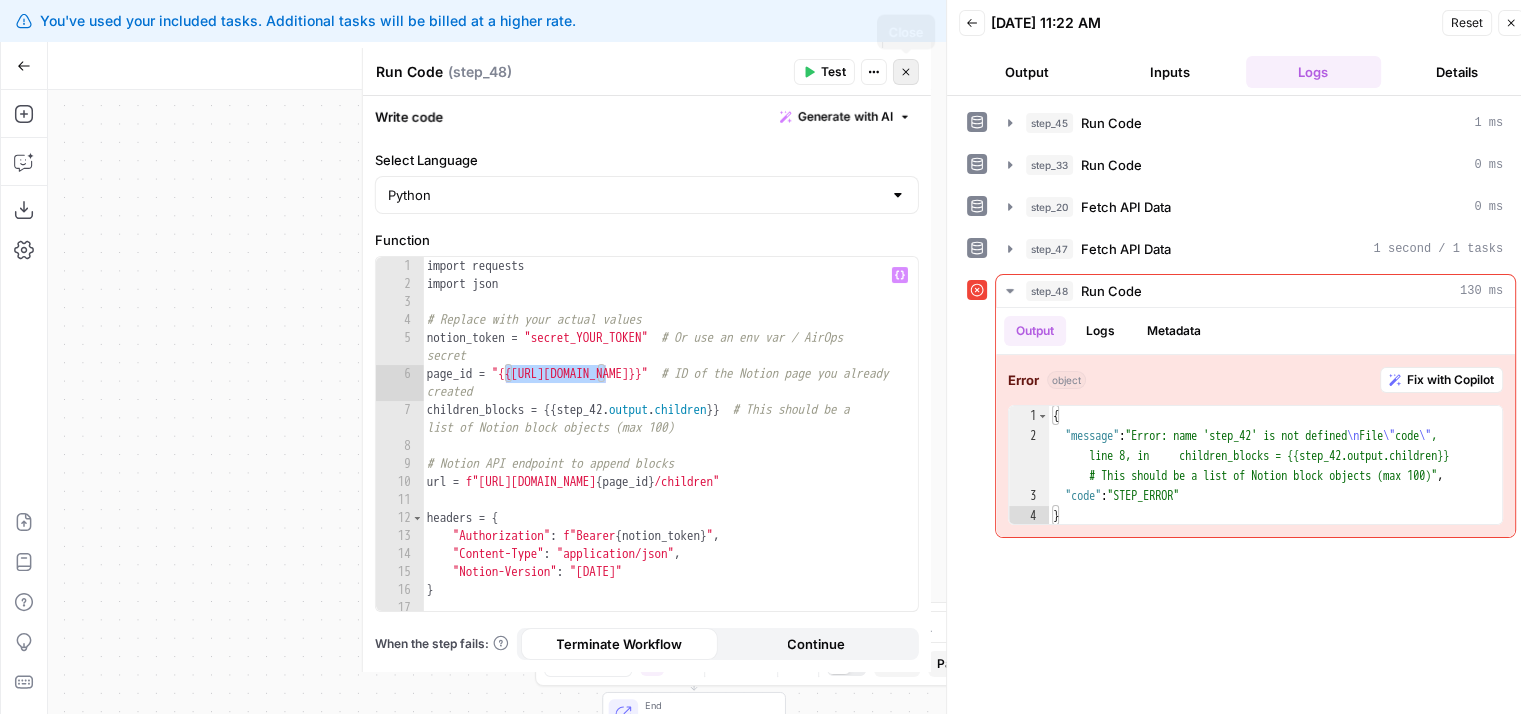 click 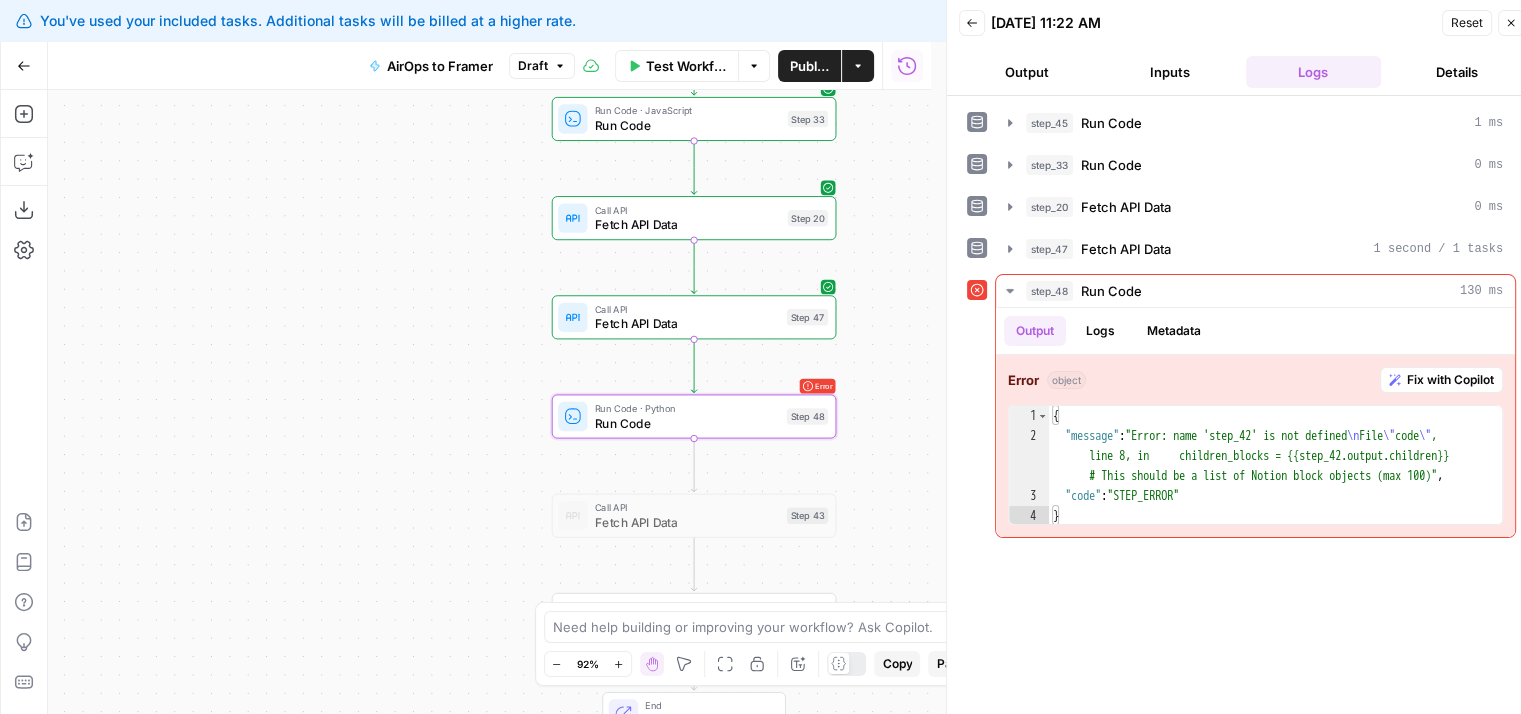 drag, startPoint x: 276, startPoint y: 384, endPoint x: 171, endPoint y: 350, distance: 110.36757 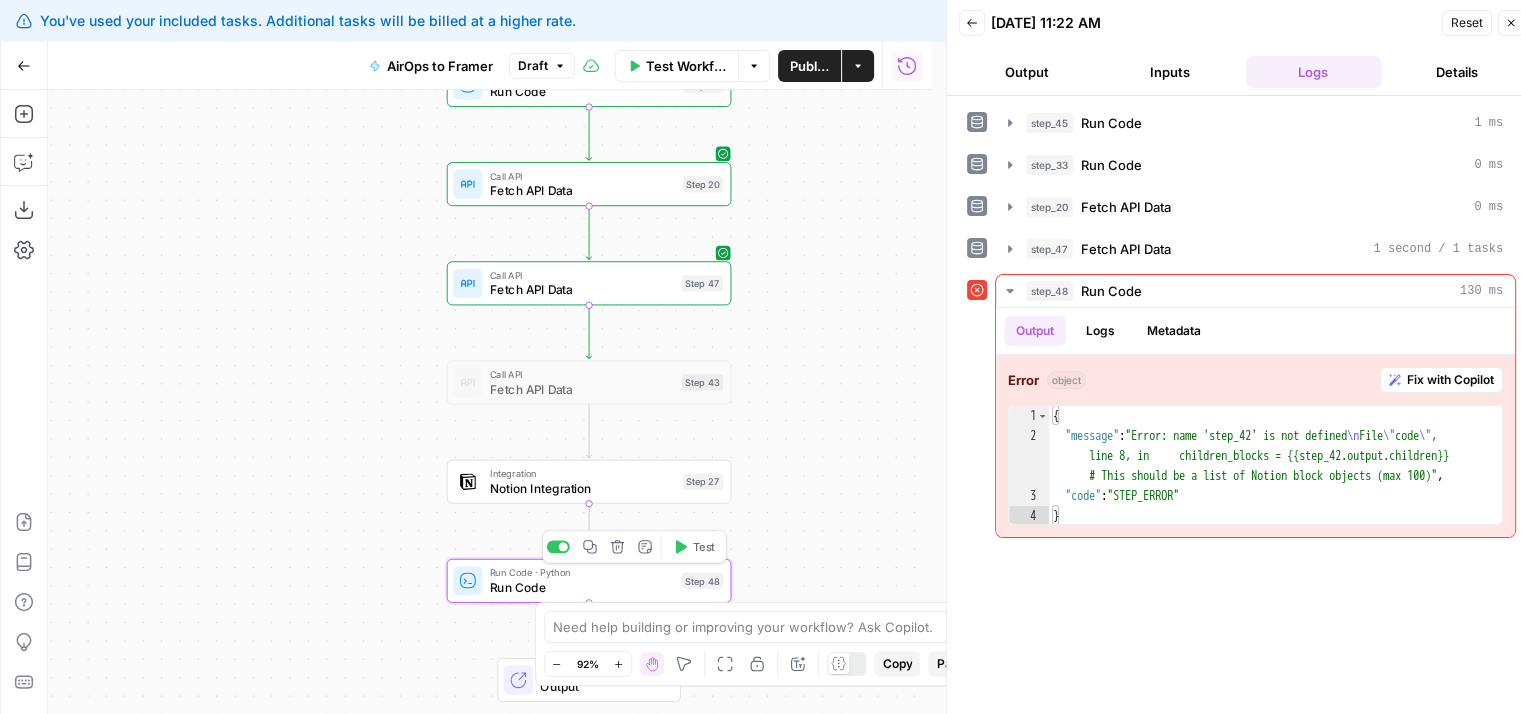 click on "Run Code · Python" at bounding box center (582, 572) 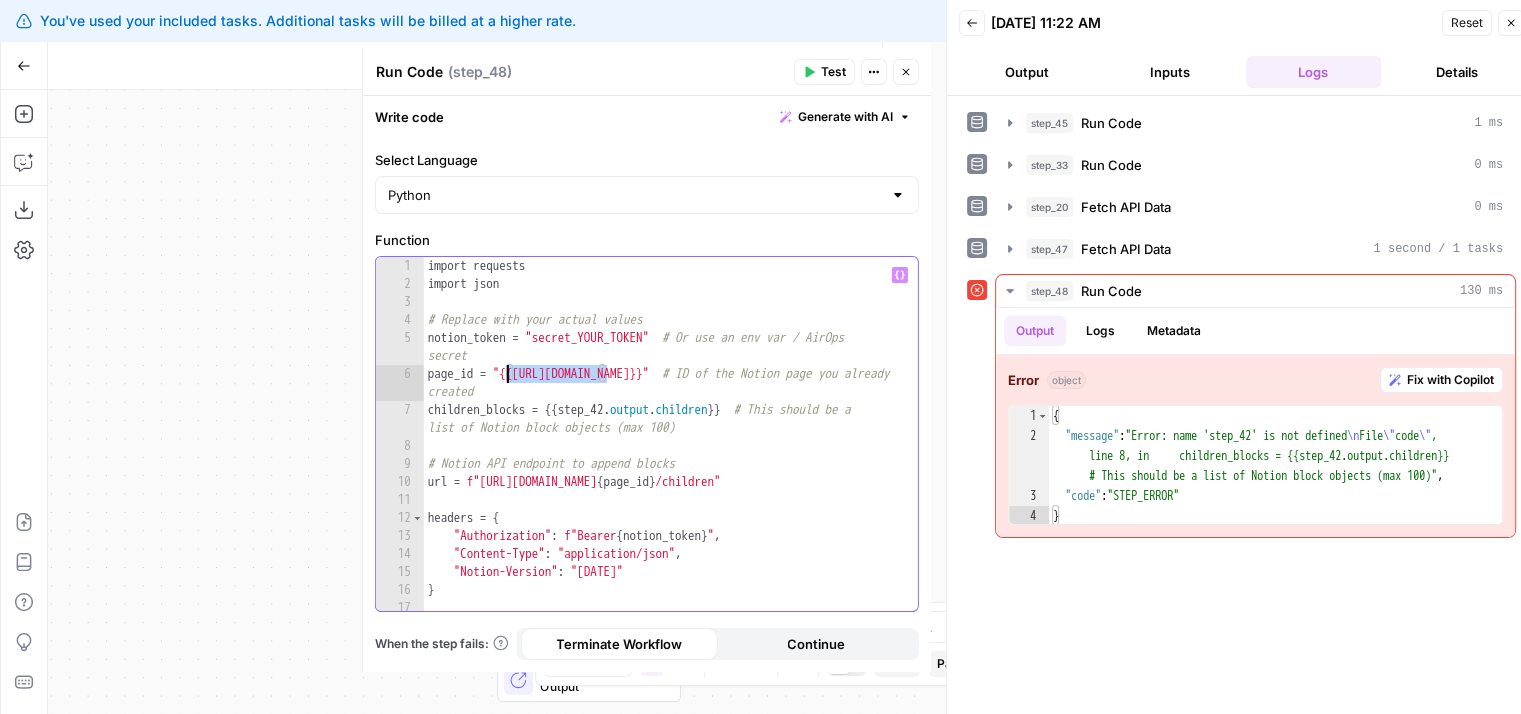drag, startPoint x: 607, startPoint y: 373, endPoint x: 508, endPoint y: 378, distance: 99.12618 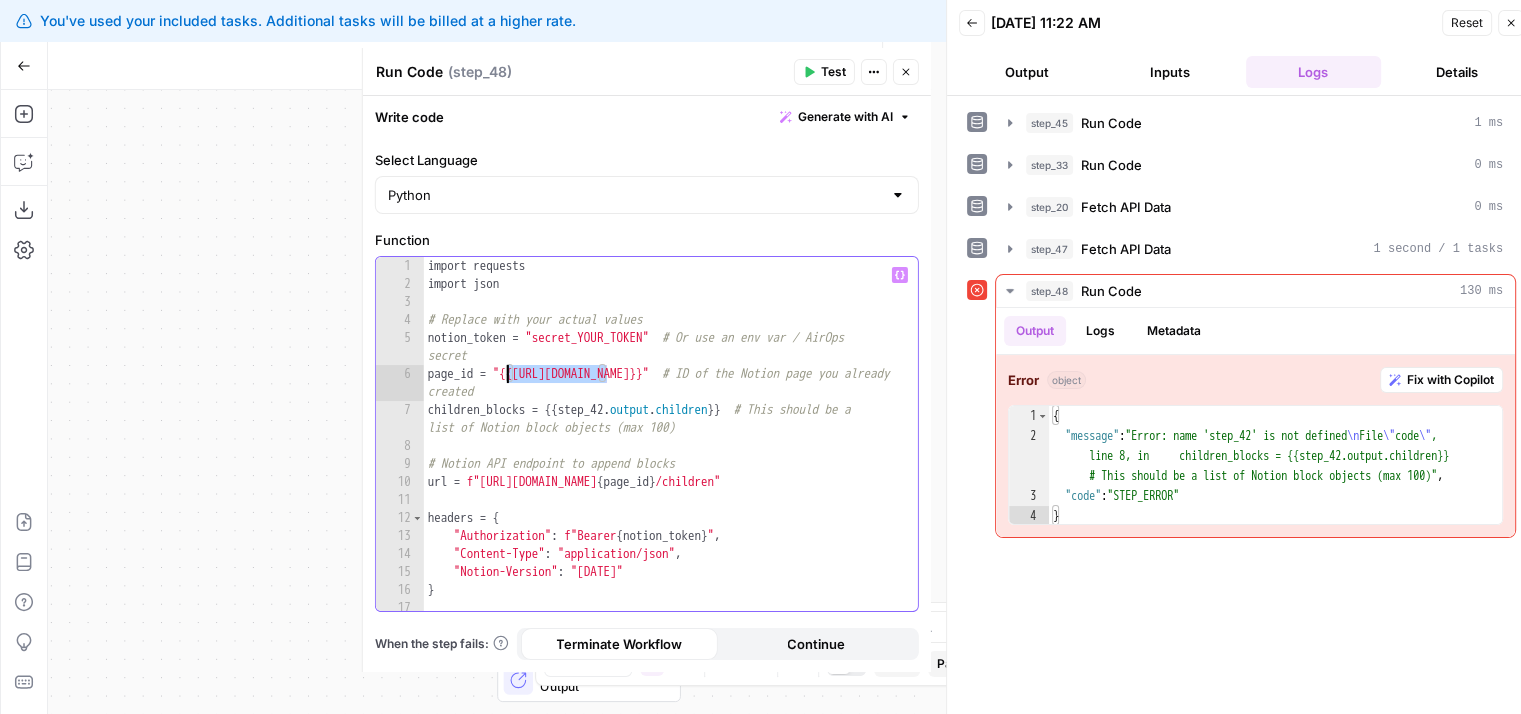 click on "import   requests import   json # Replace with your actual values notion_token   =   "secret_YOUR_TOKEN"    # Or use an env var / AirOps  secret page_id   =   "{{step_40.id}}"    # ID of the Notion page you already  created children_blocks   =   {{ step_42 . output . children }}    # This should be a  list of Notion block objects (max 100) # Notion API endpoint to append blocks url   =   f"https://api.notion.com/v1/blocks/ { page_id } /children" headers   =   {      "Authorization" :   f"Bearer  { notion_token } " ,      "Content-Type" :   "application/json" ,      "Notion-Version" :   "2022-06-28" } payload   =   {" at bounding box center (664, 452) 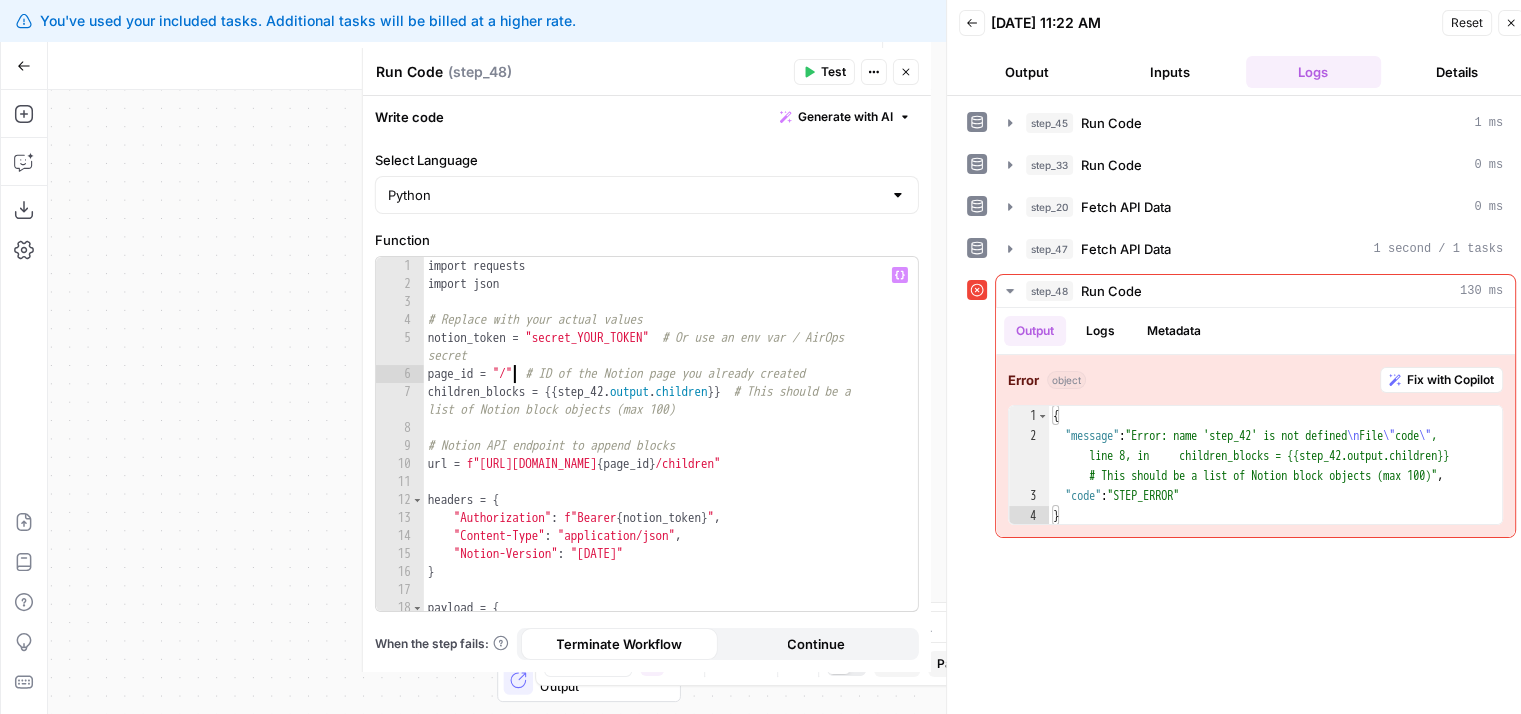 scroll, scrollTop: 8, scrollLeft: 6, axis: both 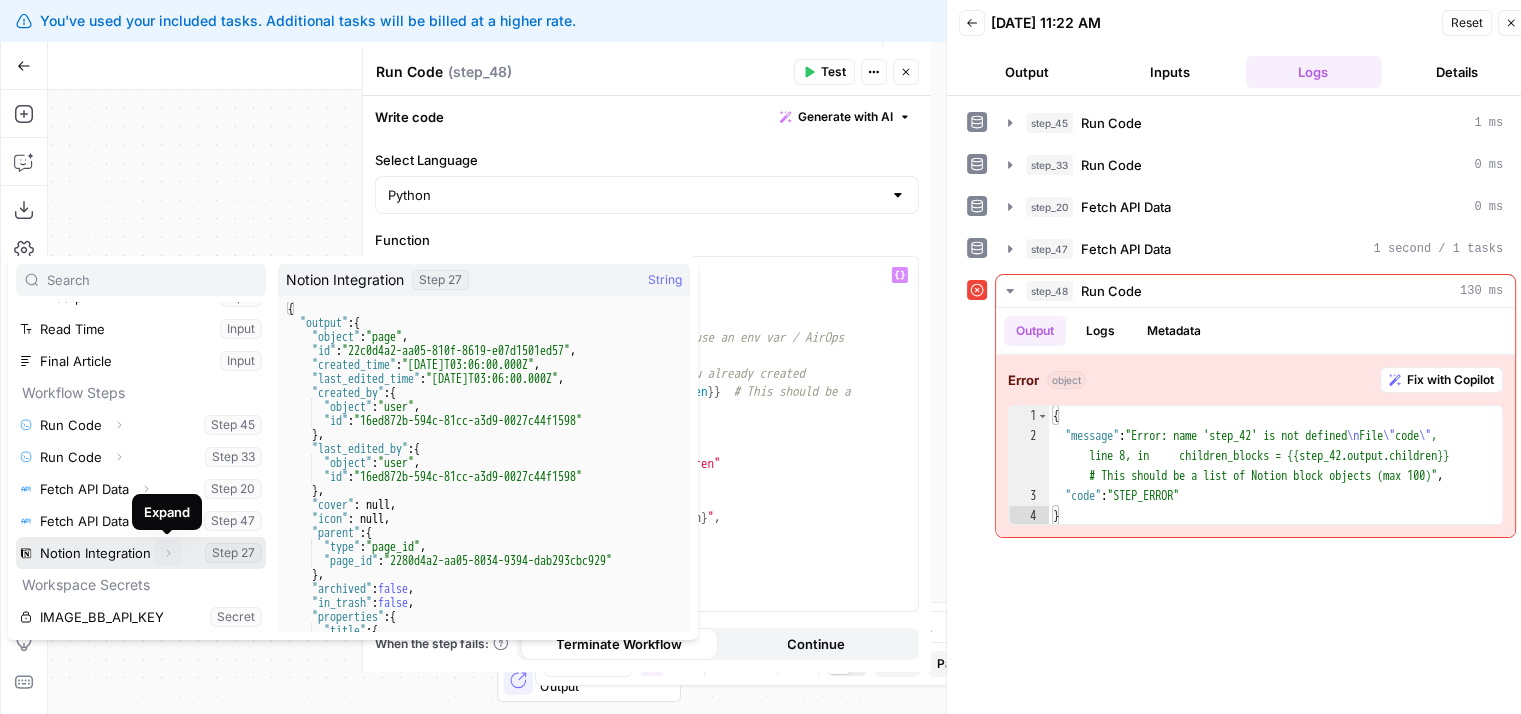 click 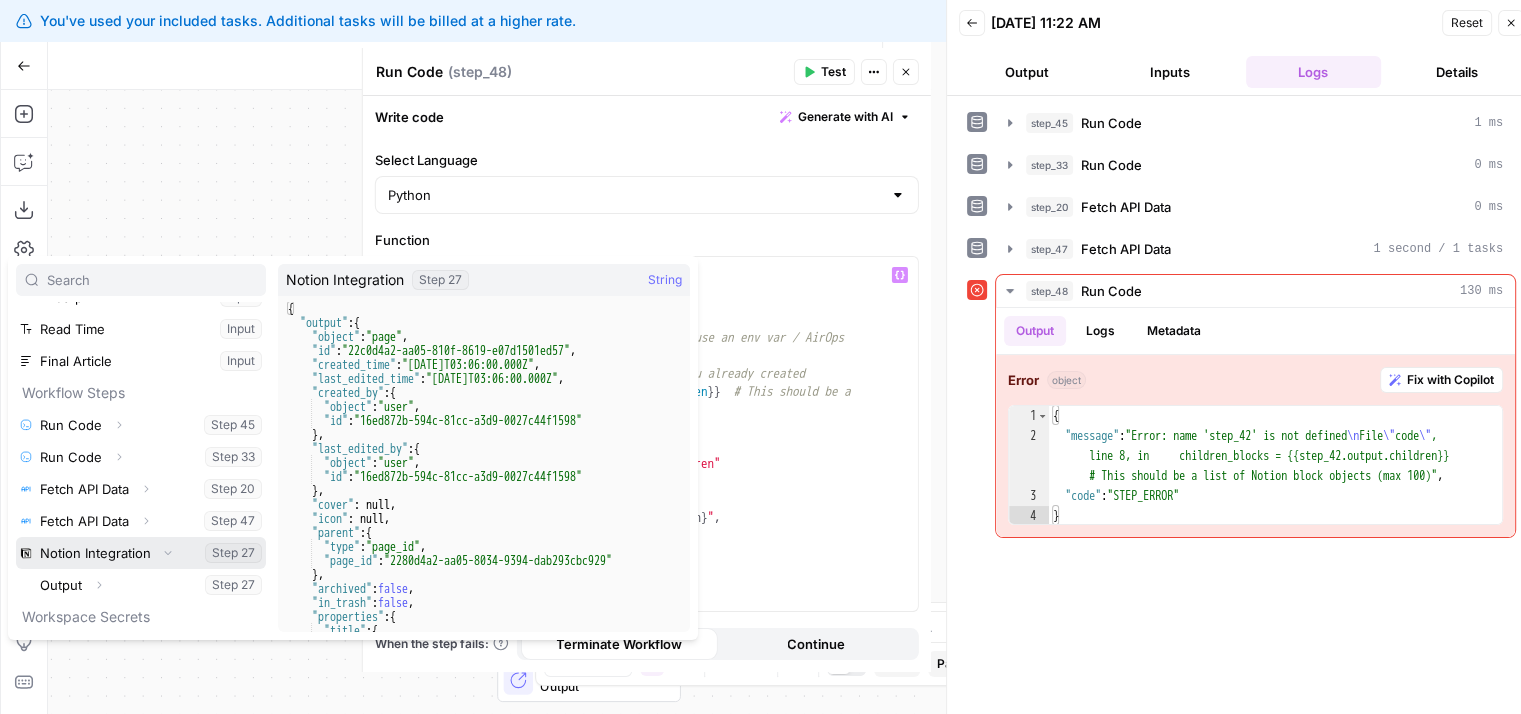 scroll, scrollTop: 181, scrollLeft: 0, axis: vertical 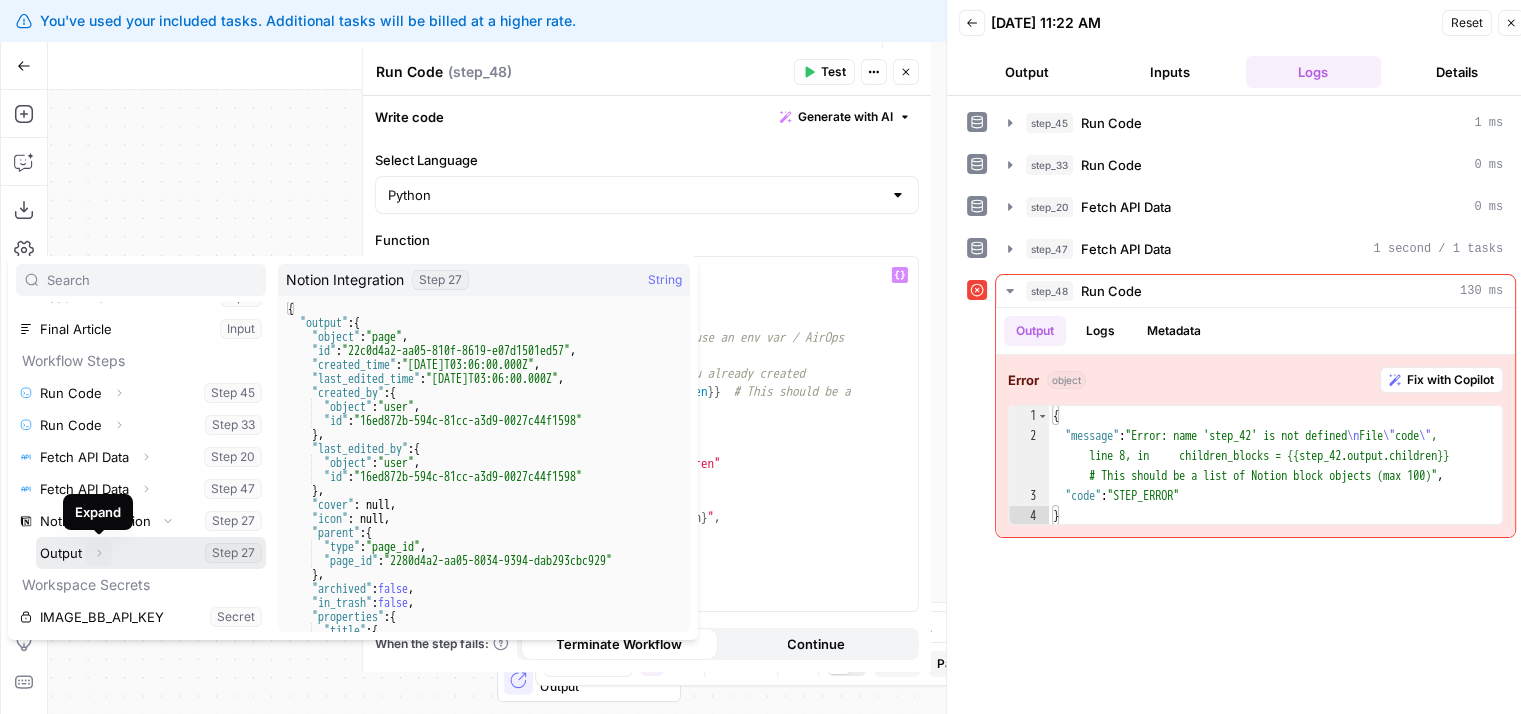 click 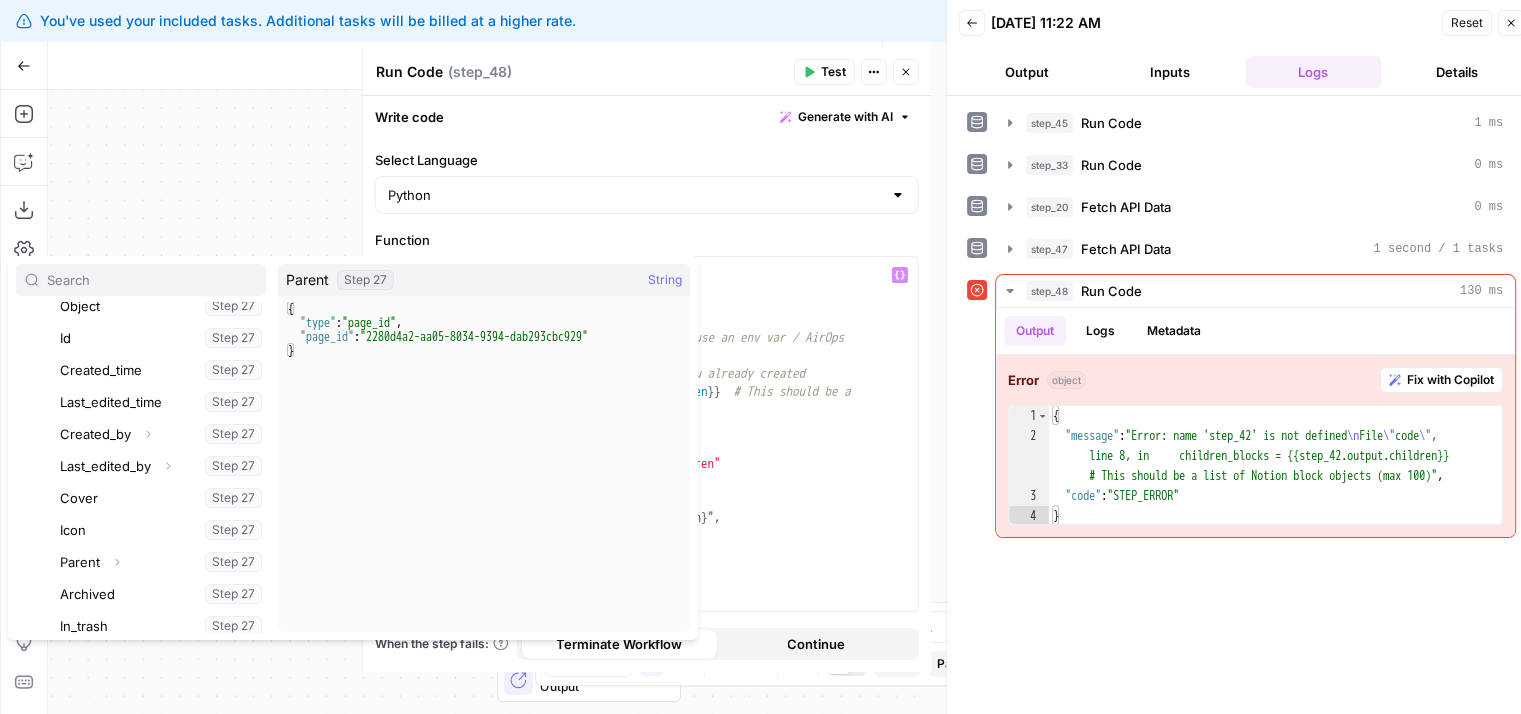 scroll, scrollTop: 464, scrollLeft: 0, axis: vertical 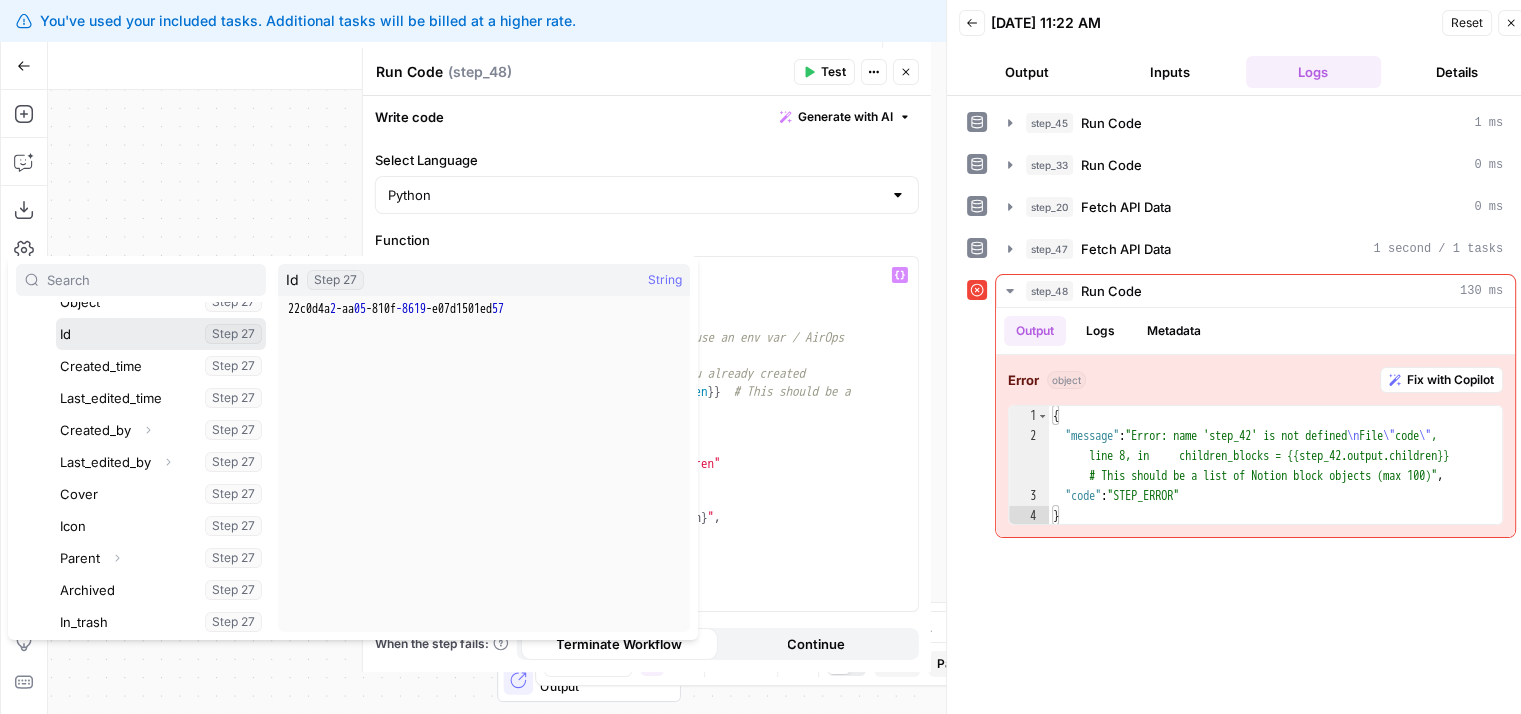 click at bounding box center (161, 334) 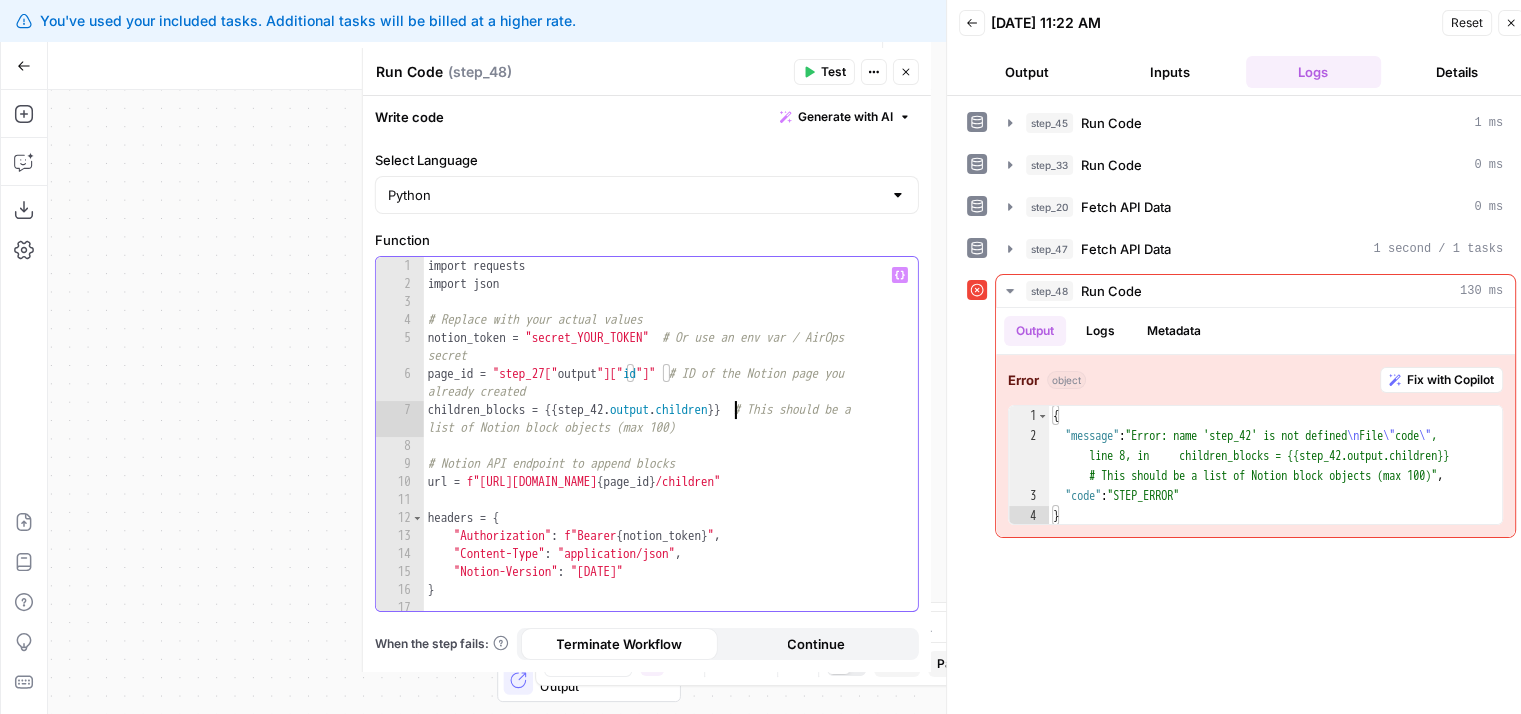 click on "import   requests import   json # Replace with your actual values notion_token   =   "secret_YOUR_TOKEN"    # Or use an env var / AirOps  secret page_id   =   "step_27[" output "][" id "]"    # ID of the Notion page you  already created children_blocks   =   {{ step_42 . output . children }}    # This should be a  list of Notion block objects (max 100) # Notion API endpoint to append blocks url   =   f"https://api.notion.com/v1/blocks/ { page_id } /children" headers   =   {      "Authorization" :   f"Bearer  { notion_token } " ,      "Content-Type" :   "application/json" ,      "Notion-Version" :   "2022-06-28" } payload   =   {" at bounding box center (664, 452) 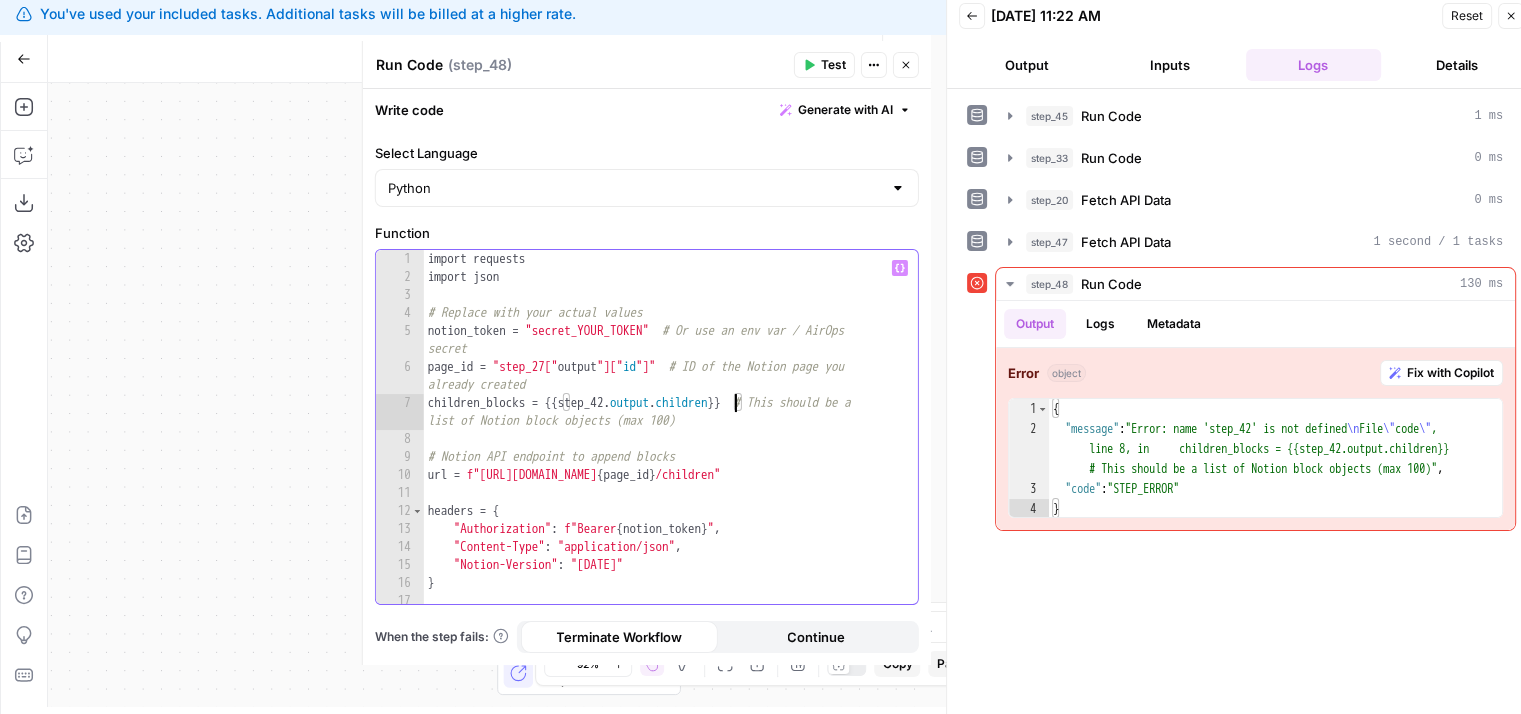 scroll, scrollTop: 8, scrollLeft: 0, axis: vertical 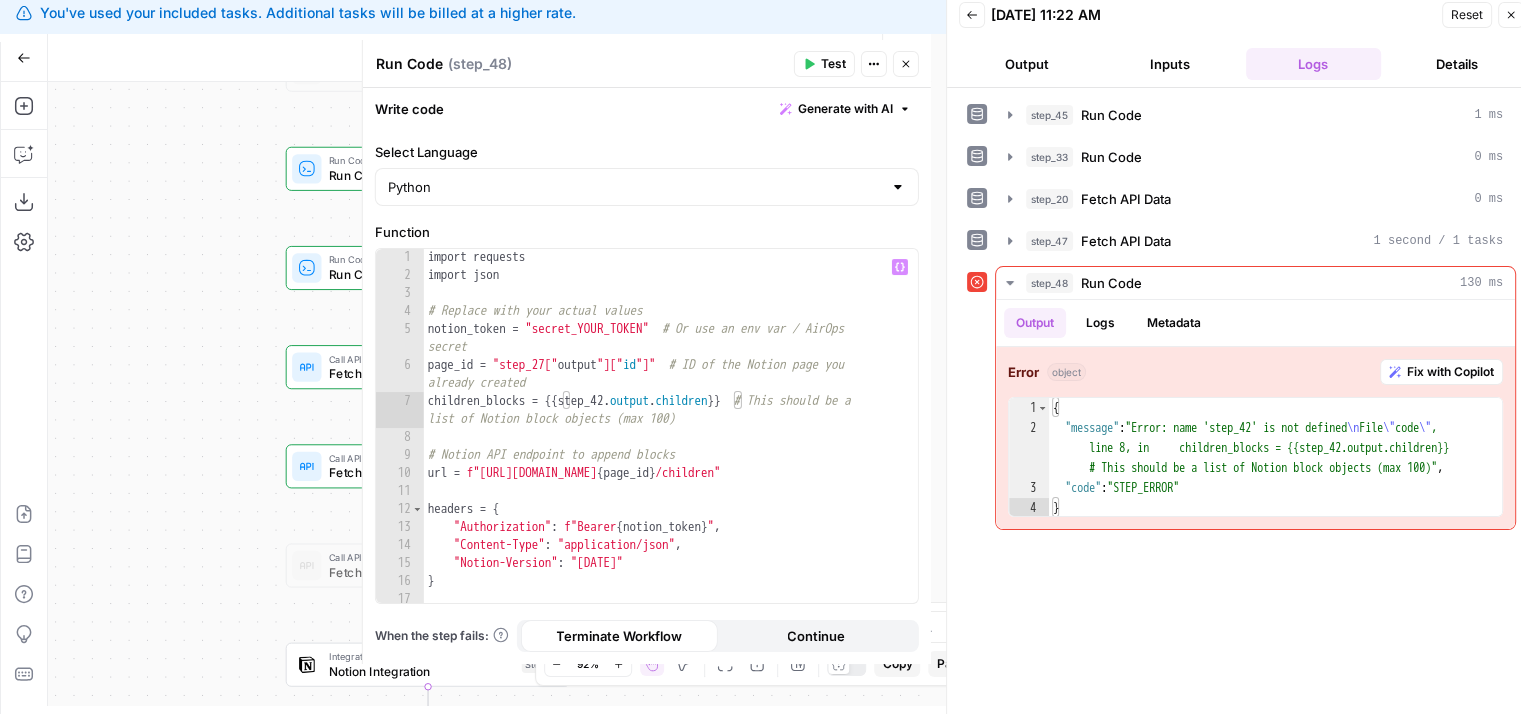 drag, startPoint x: 162, startPoint y: 397, endPoint x: 0, endPoint y: 633, distance: 286.25165 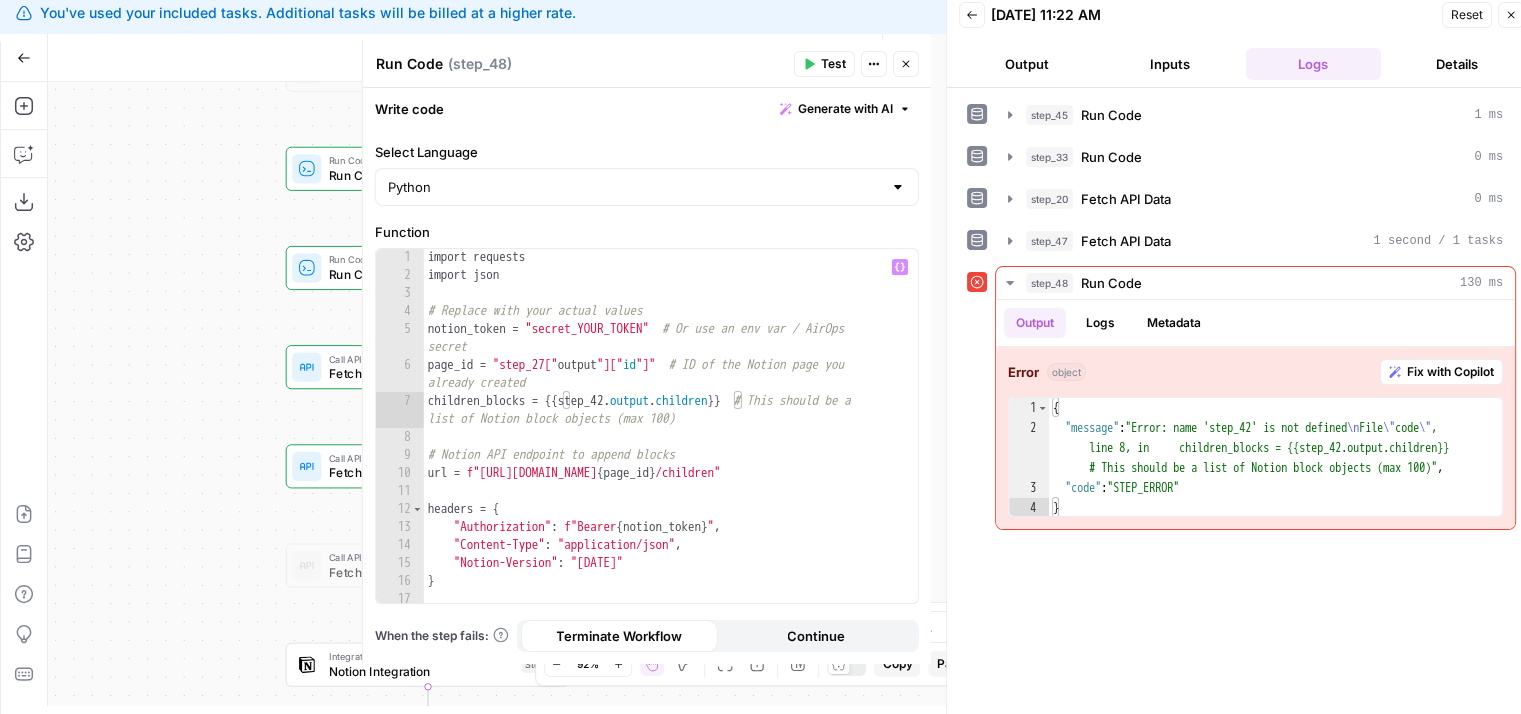 click on "All About AI New Home Browse Your Data Monitoring Settings Recent Grids New grid [Butterflowy Internal SEO] Blogs Social Posts Brand Kit Grid Recent Workflows New Workflow AirOps to Framer [Butterflowy Internal SEO] Outline to Article X Posts AirOps Academy What's new?
5
Help + Support Go Back AirOps to Framer Draft Test Workflow Options Publish Actions Run History Add Steps Copilot Download as JSON Settings Import JSON AirOps Academy Help Give Feedback Shortcuts Workflow Set Inputs Inputs LLM · GPT-4o Generate Blog Content Step 2 Generate Image with AI Generate Blog Thumbnail Step 11 Run Code · JavaScript Run Code Step 41 Run Code · Python Run Code Step 45 Run Code · JavaScript Run Code Step 33 Call API Fetch API Data Step 20 Call API Fetch API Data Step 47 Call API Fetch API Data Step 43 Integration Notion Integration Step 27 Error Run Code · Python Run Code Step 48 End Output Press enter or space to select a node." at bounding box center [760, 370] 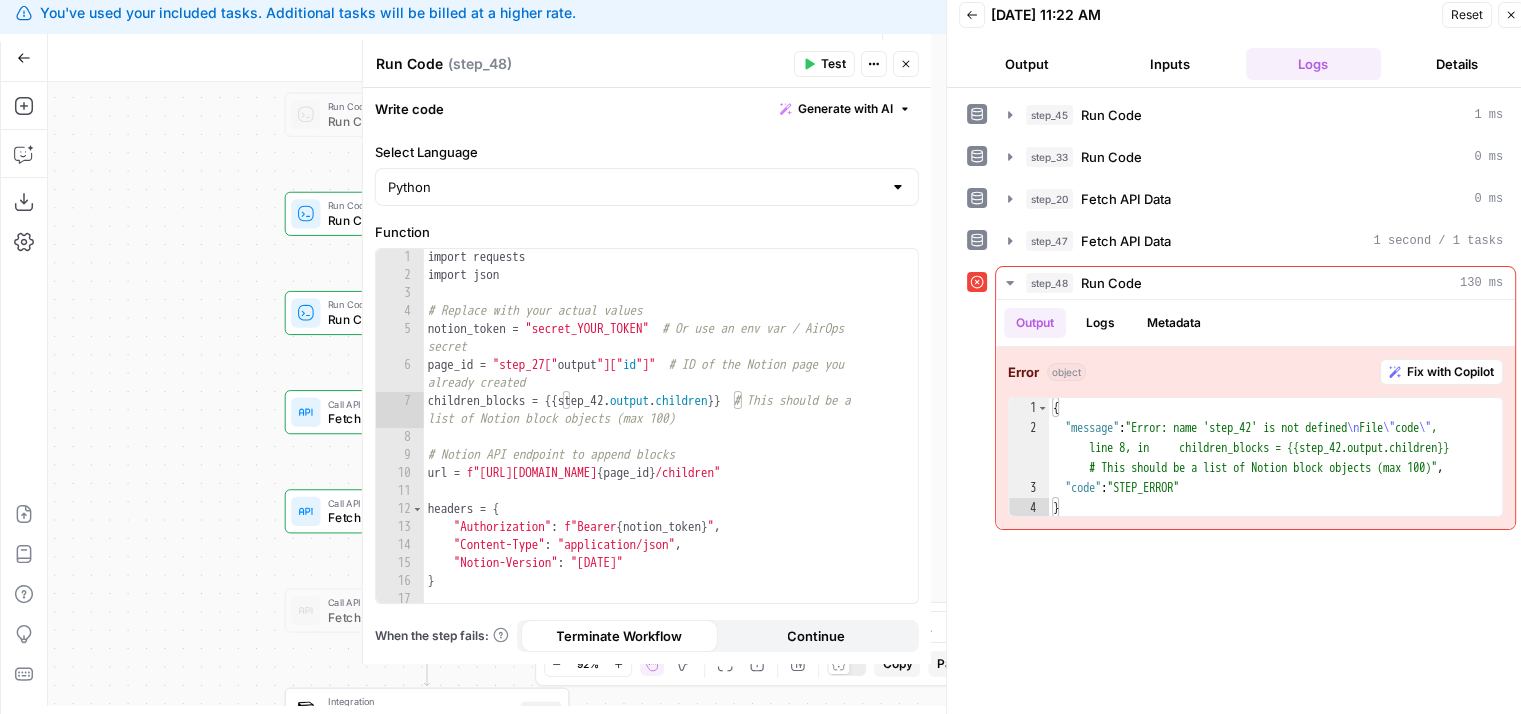 drag, startPoint x: 165, startPoint y: 429, endPoint x: 0, endPoint y: 455, distance: 167.03592 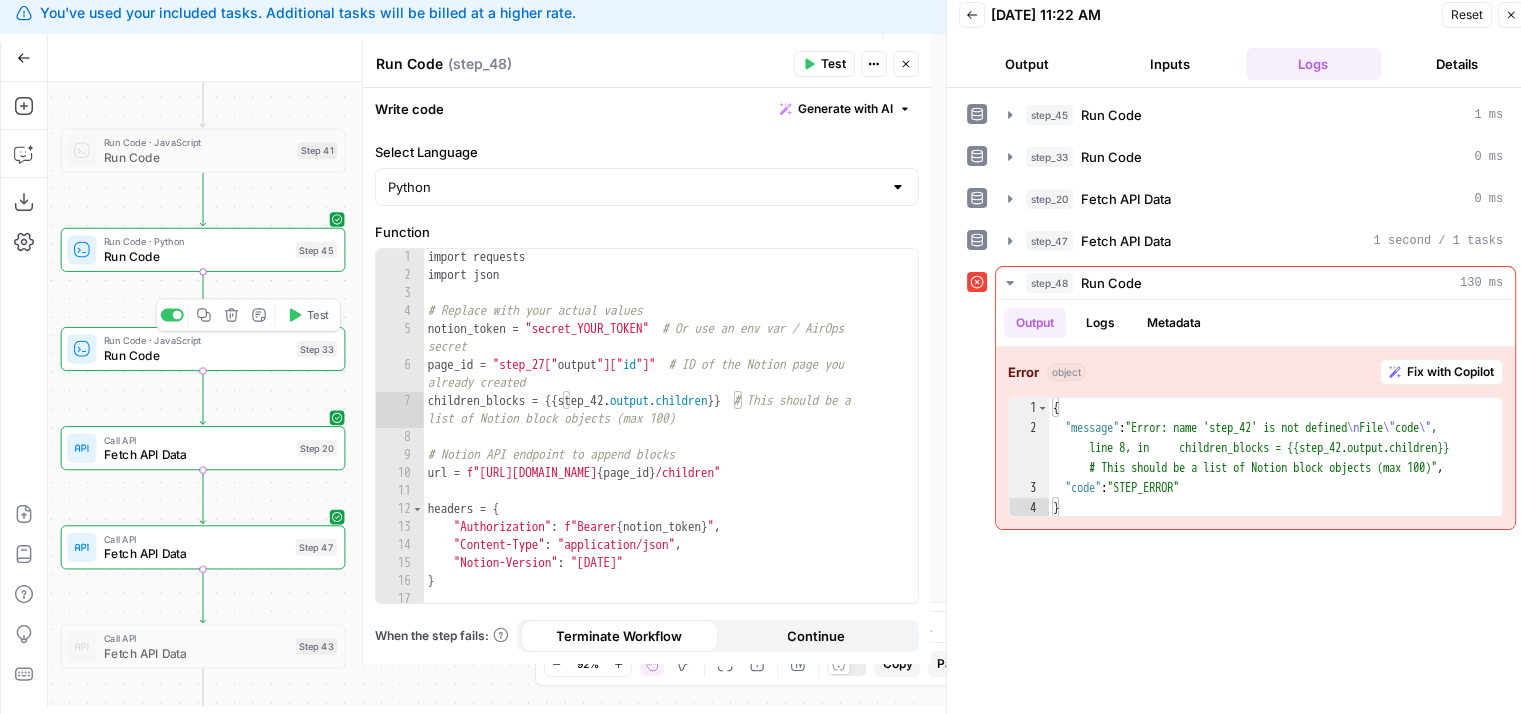drag, startPoint x: 219, startPoint y: 293, endPoint x: 177, endPoint y: 268, distance: 48.8774 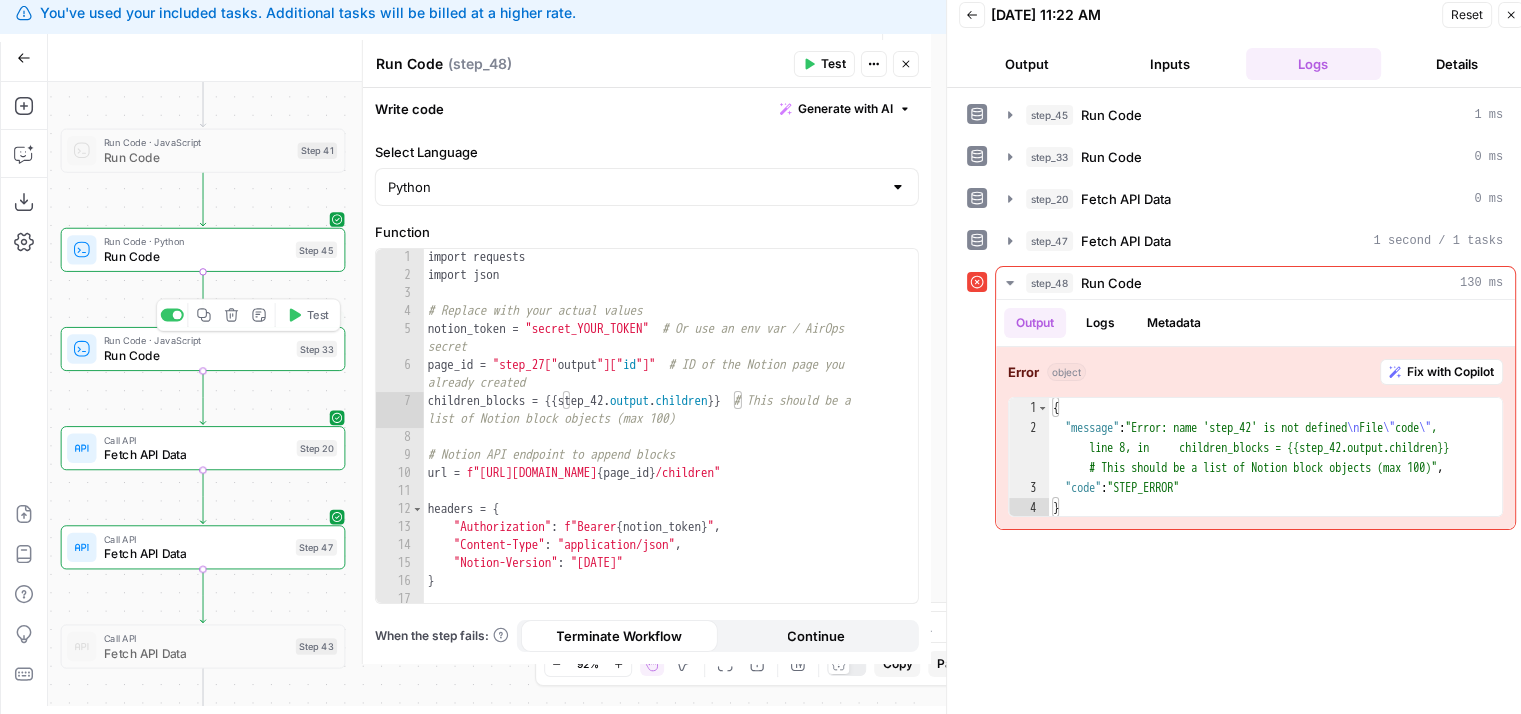 click on "Workflow Set Inputs Inputs LLM · GPT-4o Generate Blog Content Step 2 Generate Image with AI Generate Blog Thumbnail Step 11 Run Code · JavaScript Run Code Step 41 Run Code · Python Run Code Step 45 Run Code · JavaScript Run Code Step 33 Copy step Delete step Add Note Test Call API Fetch API Data Step 20 Call API Fetch API Data Step 47 Call API Fetch API Data Step 43 Integration Notion Integration Step 27 Error Run Code · Python Run Code Step 48 End Output" at bounding box center (489, 394) 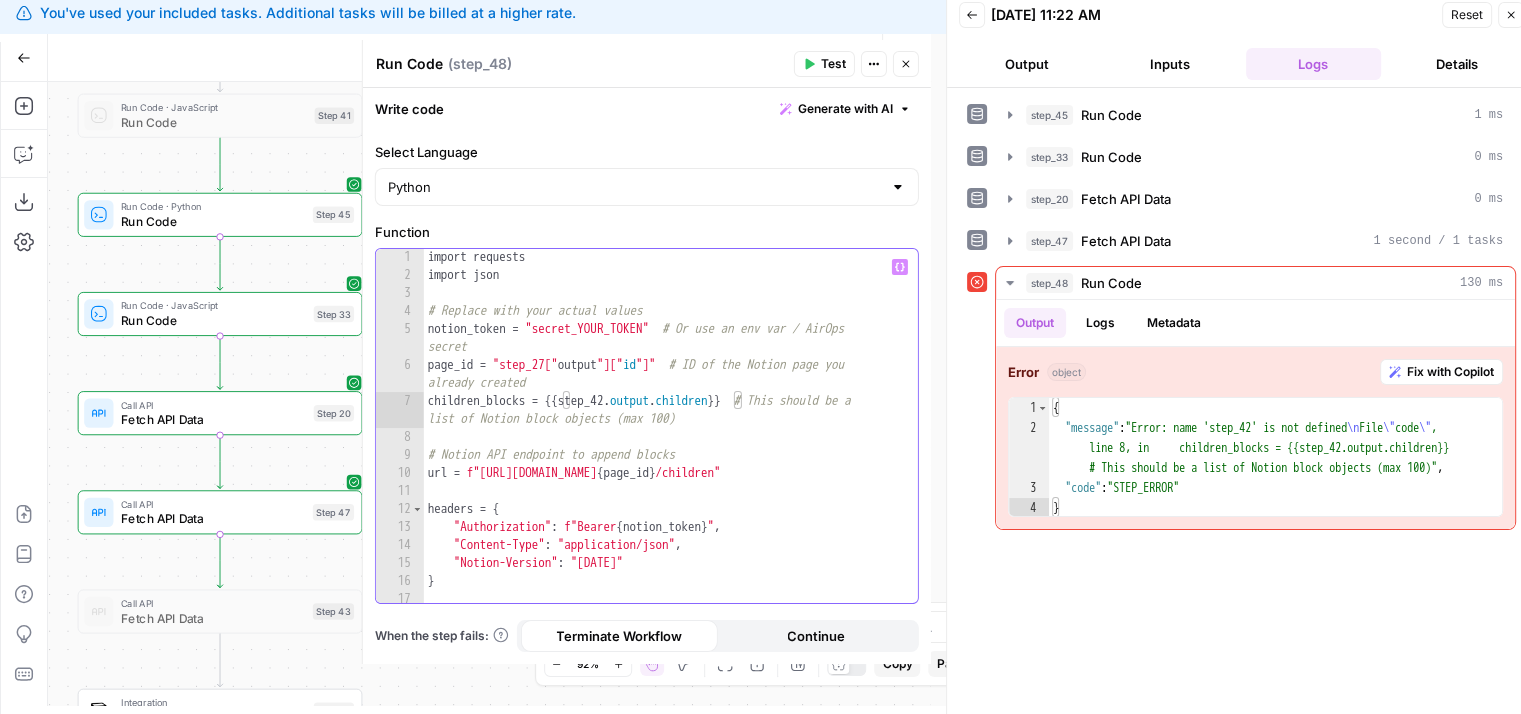 scroll, scrollTop: 8, scrollLeft: 0, axis: vertical 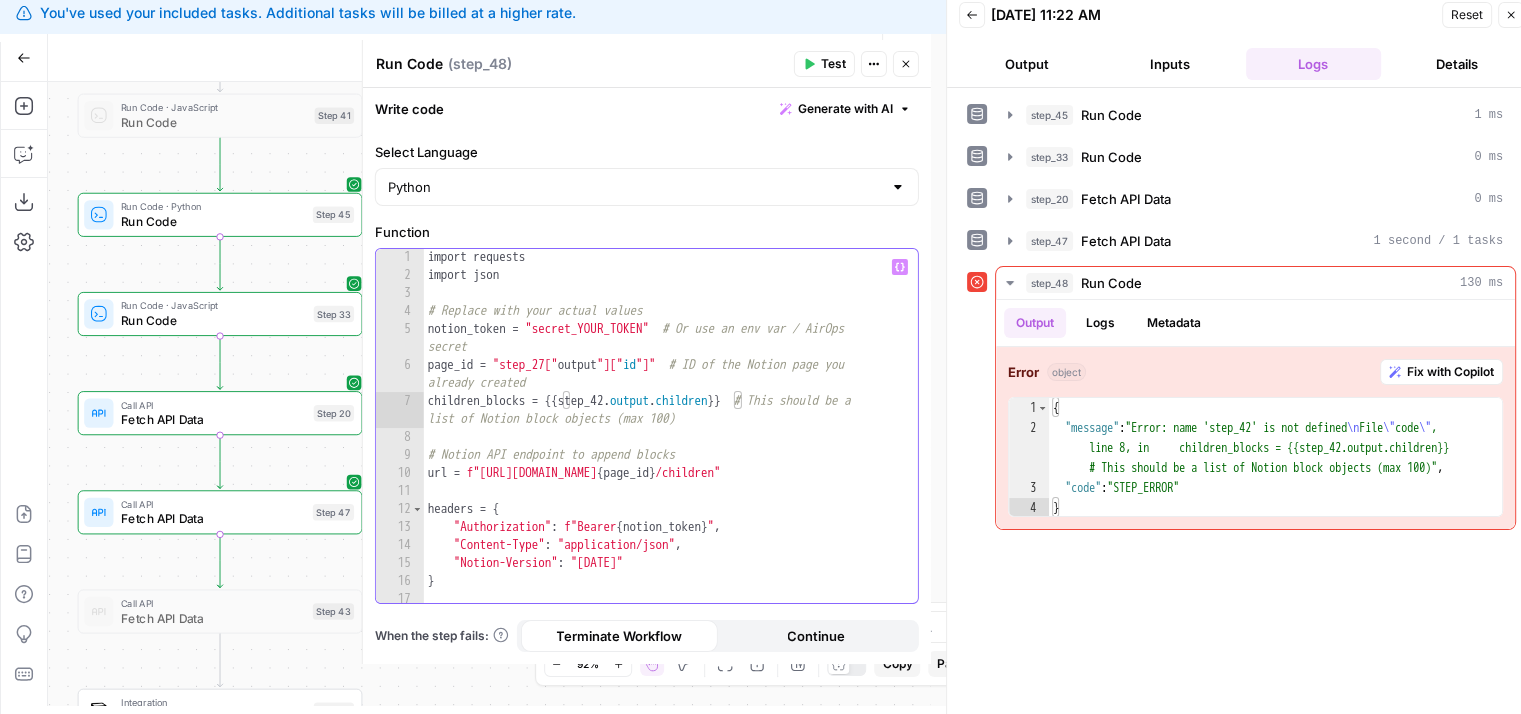 click on "import   requests import   json # Replace with your actual values notion_token   =   "secret_YOUR_TOKEN"    # Or use an env var / AirOps  secret page_id   =   "step_27[" output "][" id "]"    # ID of the Notion page you  already created children_blocks   =   {{ step_42 . output . children }}    # This should be a  list of Notion block objects (max 100) # Notion API endpoint to append blocks url   =   f"https://api.notion.com/v1/blocks/ { page_id } /children" headers   =   {      "Authorization" :   f"Bearer  { notion_token } " ,      "Content-Type" :   "application/json" ,      "Notion-Version" :   "2022-06-28" } payload   =   {" at bounding box center [664, 443] 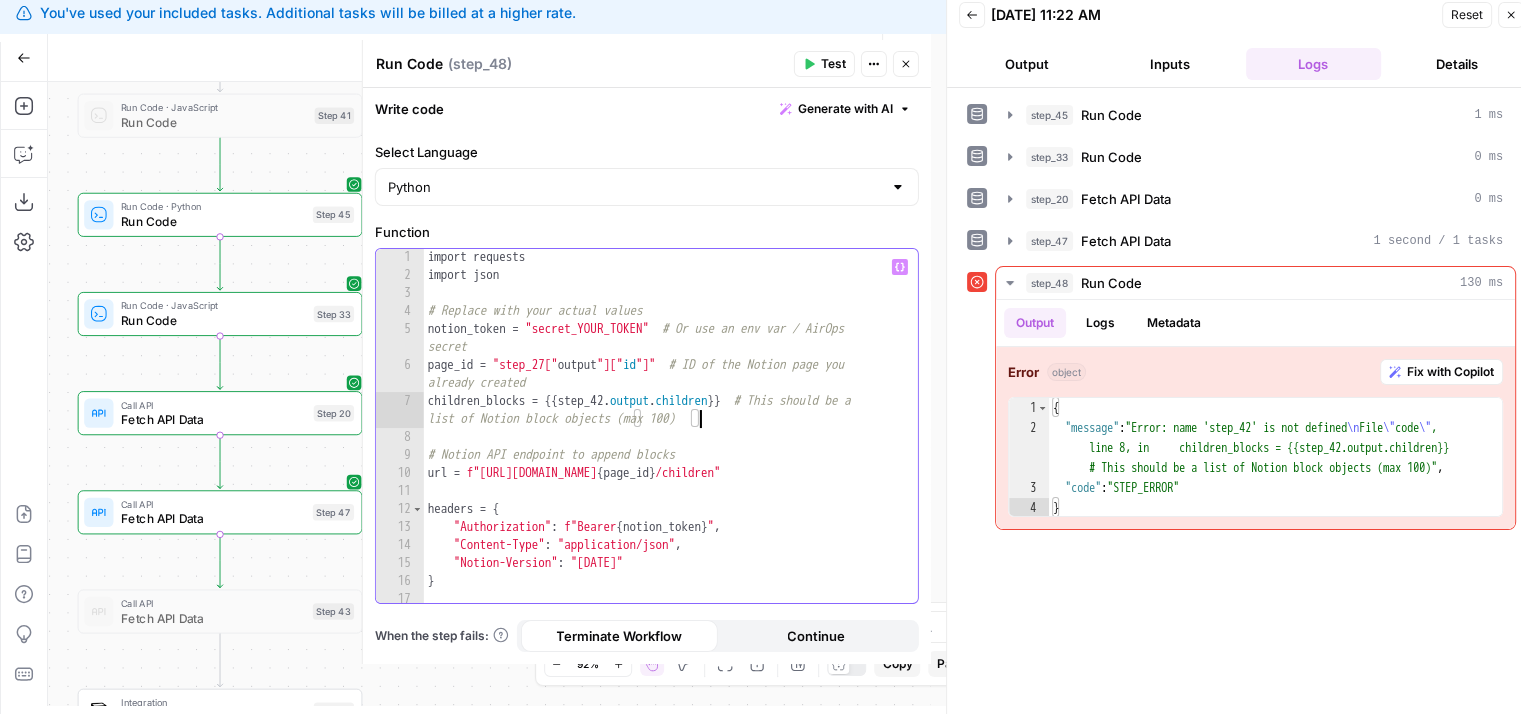 click on "import   requests import   json # Replace with your actual values notion_token   =   "secret_YOUR_TOKEN"    # Or use an env var / AirOps  secret page_id   =   "step_27[" output "][" id "]"    # ID of the Notion page you  already created children_blocks   =   {{ step_42 . output . children }}    # This should be a  list of Notion block objects (max 100) # Notion API endpoint to append blocks url   =   f"https://api.notion.com/v1/blocks/ { page_id } /children" headers   =   {      "Authorization" :   f"Bearer  { notion_token } " ,      "Content-Type" :   "application/json" ,      "Notion-Version" :   "2022-06-28" } payload   =   {" at bounding box center (664, 443) 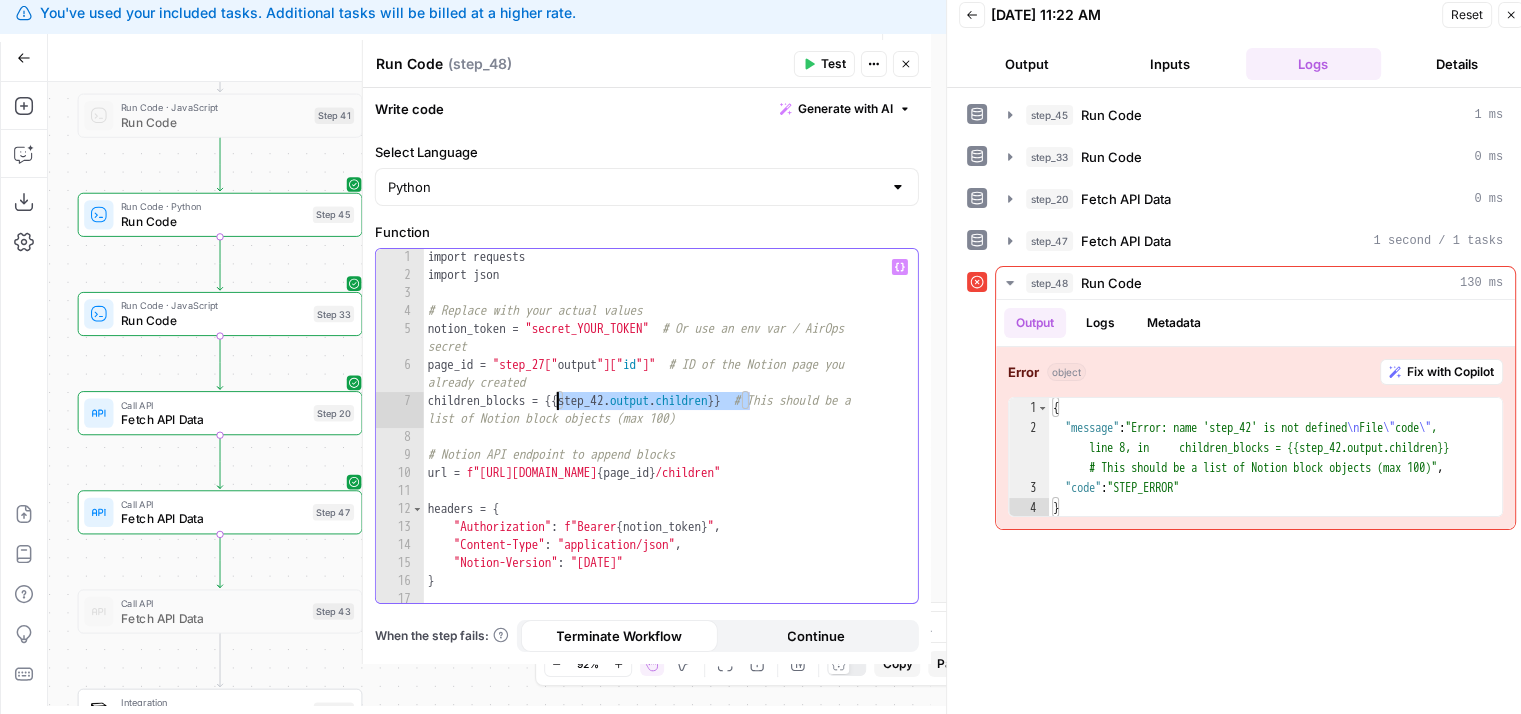 drag, startPoint x: 748, startPoint y: 398, endPoint x: 557, endPoint y: 399, distance: 191.00262 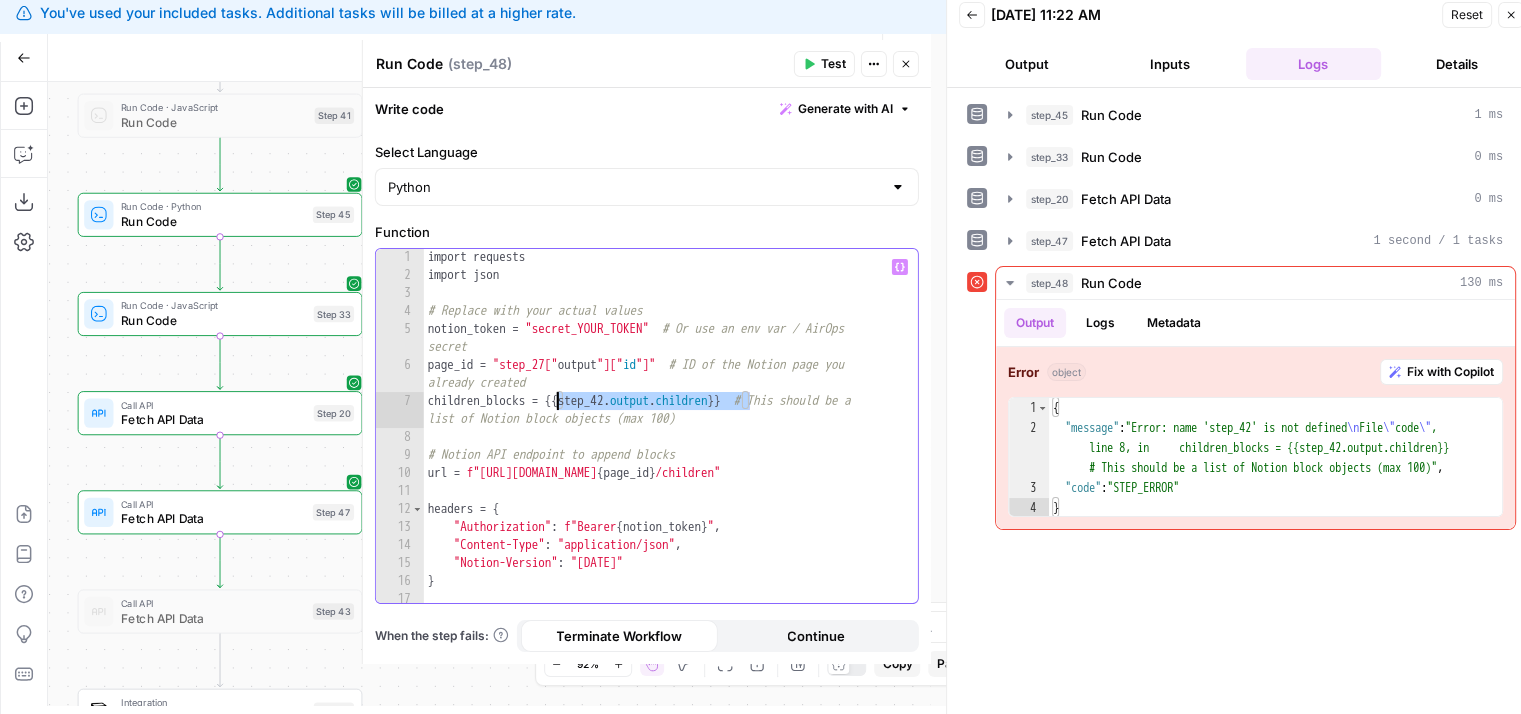 click on "import   requests import   json # Replace with your actual values notion_token   =   "secret_YOUR_TOKEN"    # Or use an env var / AirOps  secret page_id   =   "step_27[" output "][" id "]"    # ID of the Notion page you  already created children_blocks   =   {{ step_42 . output . children }}    # This should be a  list of Notion block objects (max 100) # Notion API endpoint to append blocks url   =   f"https://api.notion.com/v1/blocks/ { page_id } /children" headers   =   {      "Authorization" :   f"Bearer  { notion_token } " ,      "Content-Type" :   "application/json" ,      "Notion-Version" :   "2022-06-28" } payload   =   {" at bounding box center (664, 443) 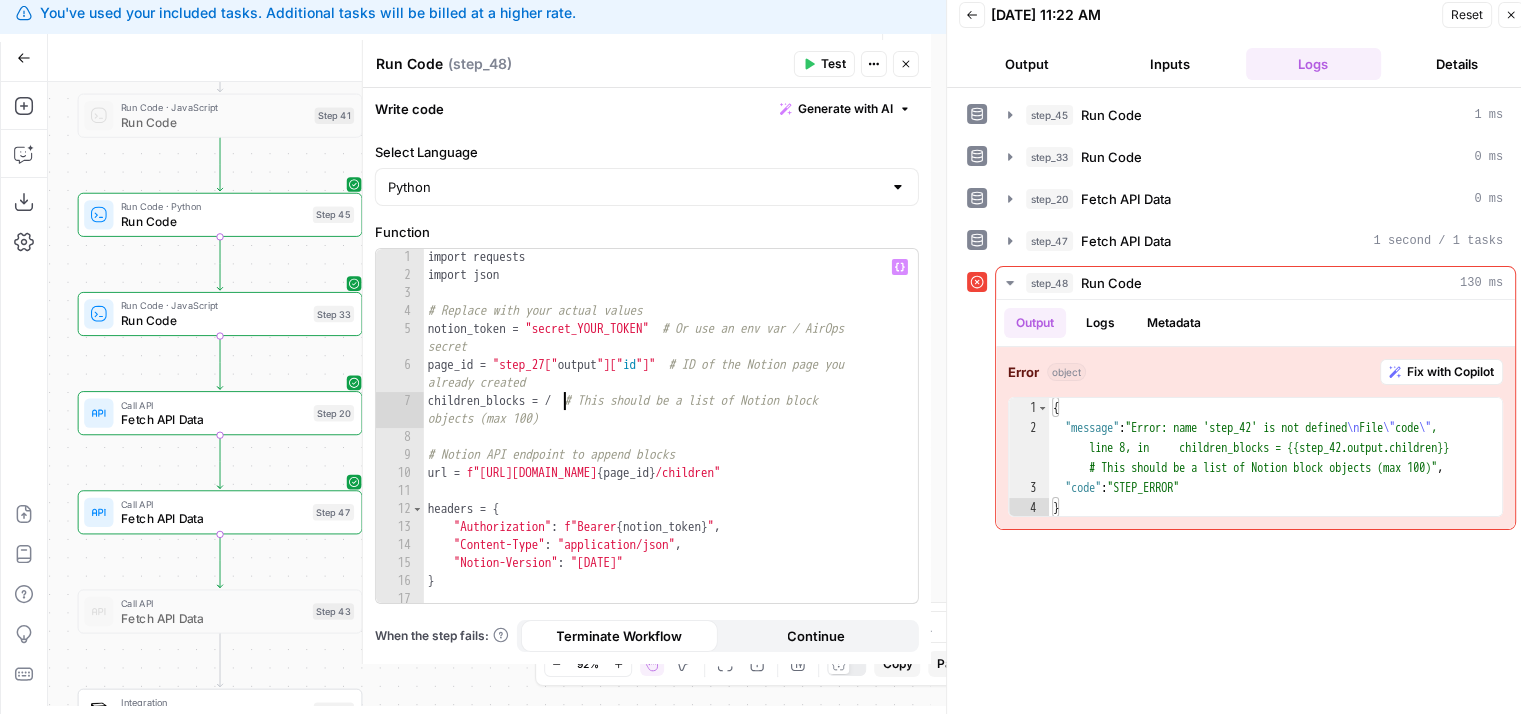 scroll, scrollTop: 8, scrollLeft: 9, axis: both 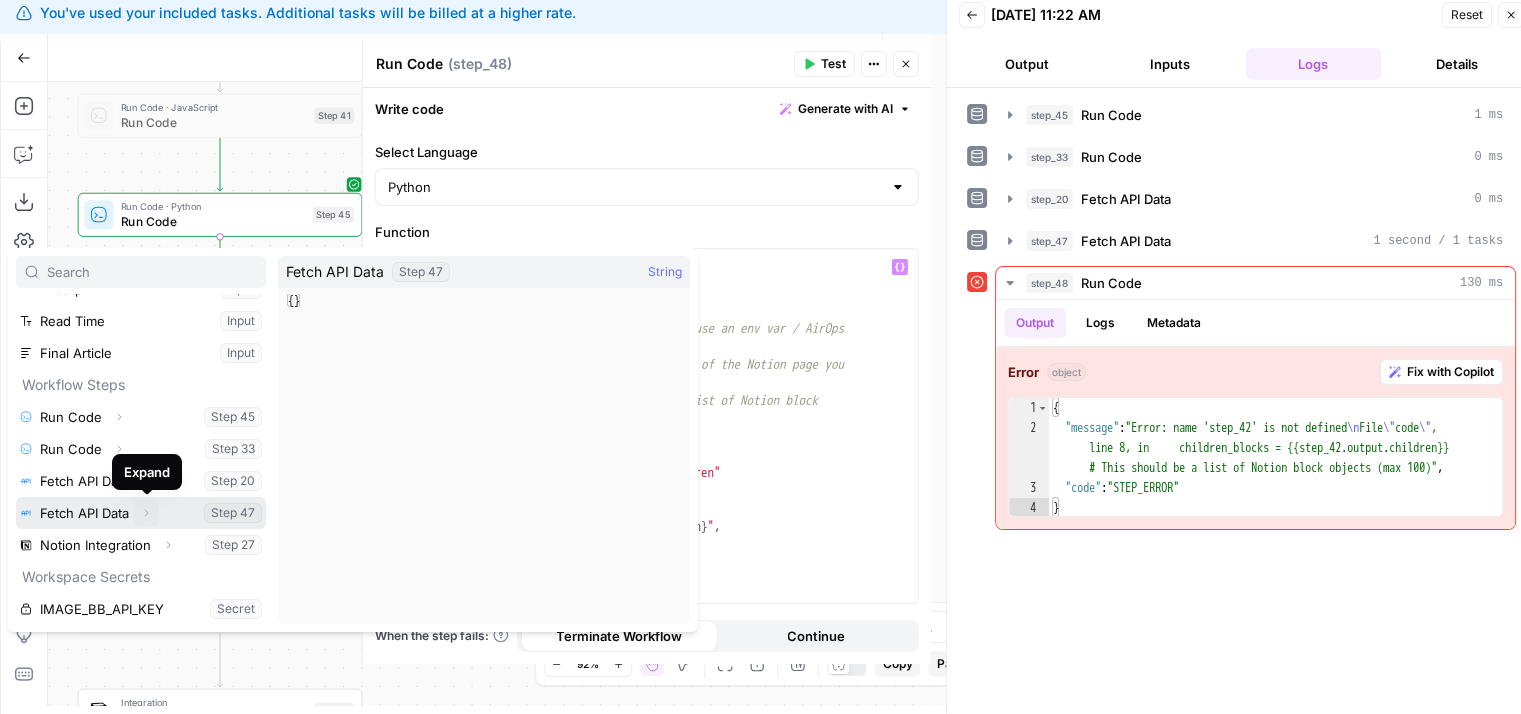 click 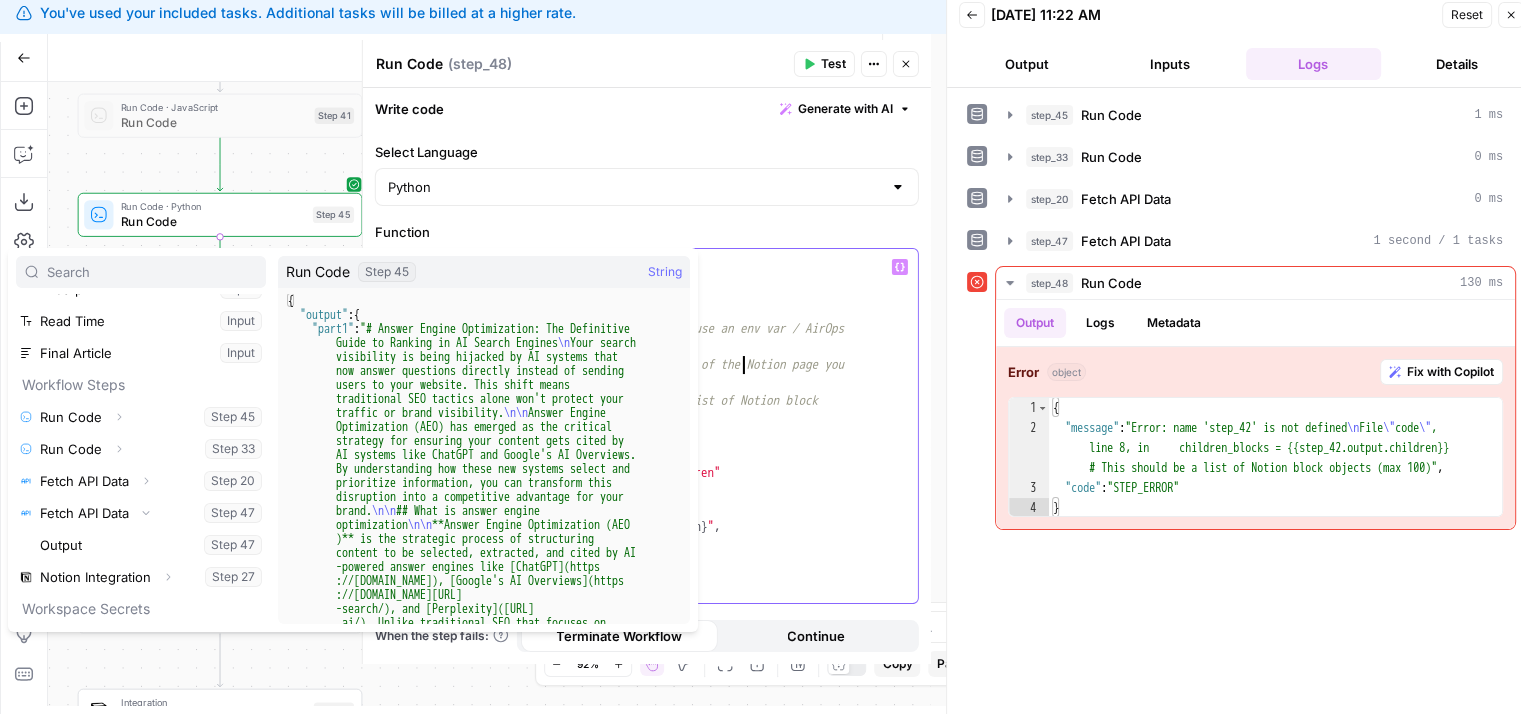 click on "import   requests import   json # Replace with your actual values notion_token   =   "secret_YOUR_TOKEN"    # Or use an env var / AirOps  secret page_id   =   "step_27[" output "][" id "]"    # ID of the Notion page you  already created children_blocks   =   /    # This should be a list of Notion block  objects (max 100) # Notion API endpoint to append blocks url   =   f"https://api.notion.com/v1/blocks/ { page_id } /children" headers   =   {      "Authorization" :   f"Bearer  { notion_token } " ,      "Content-Type" :   "application/json" ,      "Notion-Version" :   "2022-06-28" } payload   =   {" at bounding box center (664, 443) 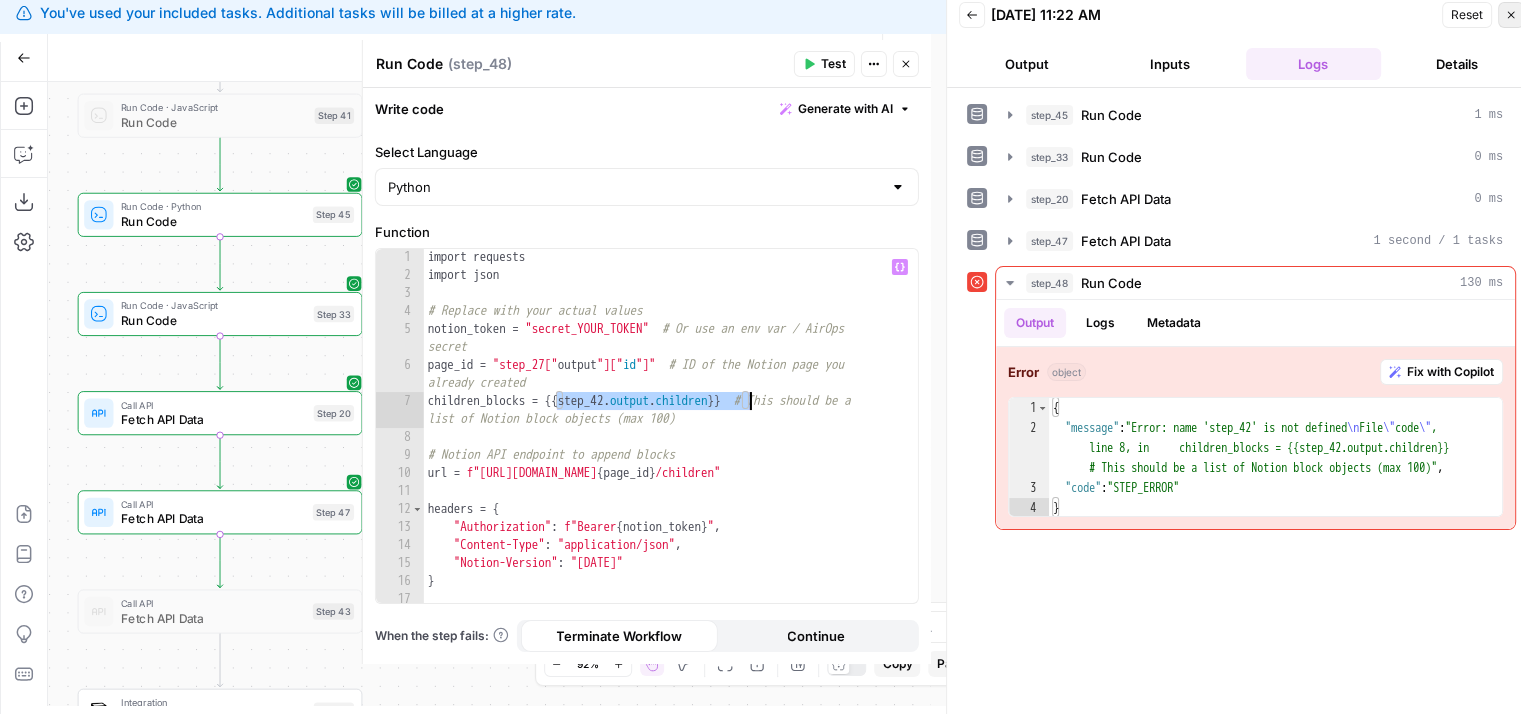 click 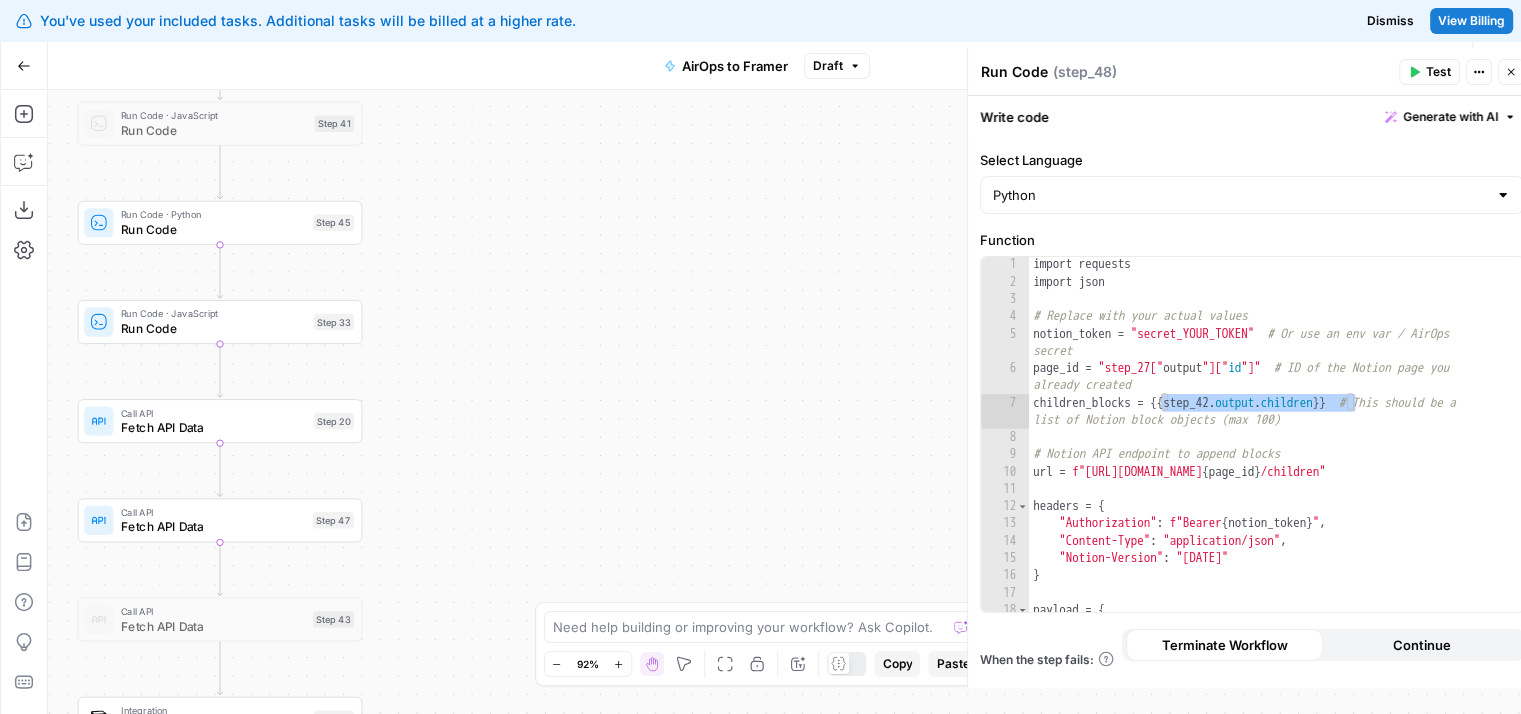 scroll, scrollTop: 0, scrollLeft: 0, axis: both 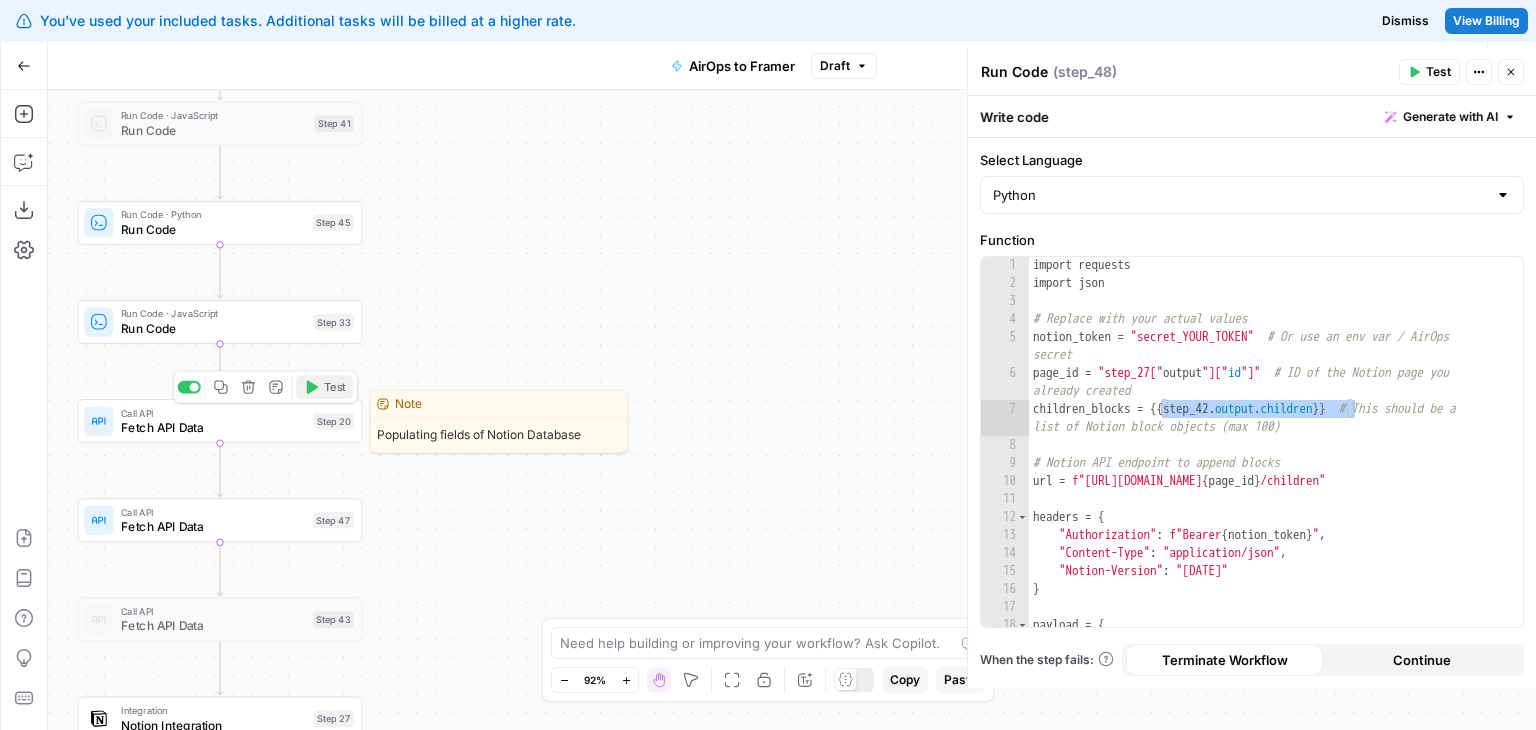 click 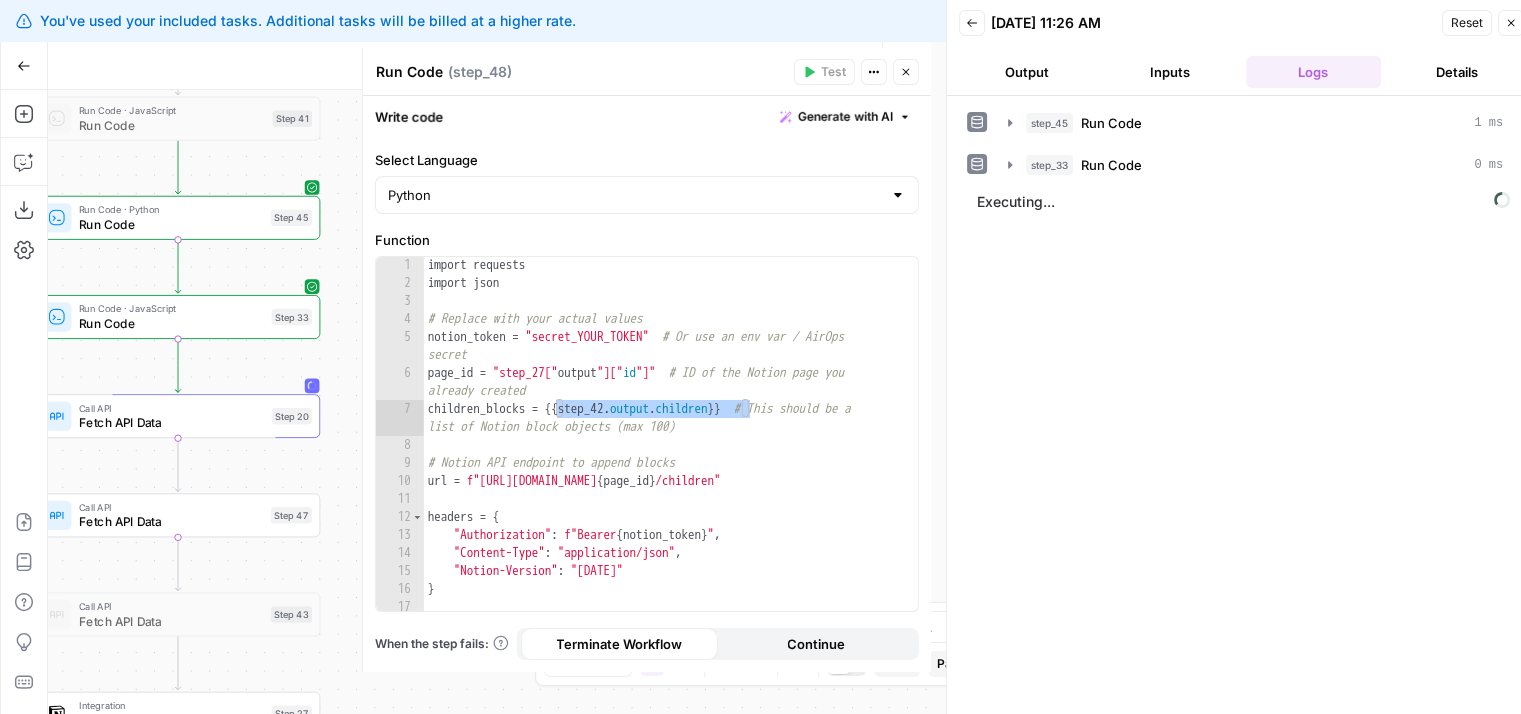 drag, startPoint x: 316, startPoint y: 262, endPoint x: 273, endPoint y: 257, distance: 43.289722 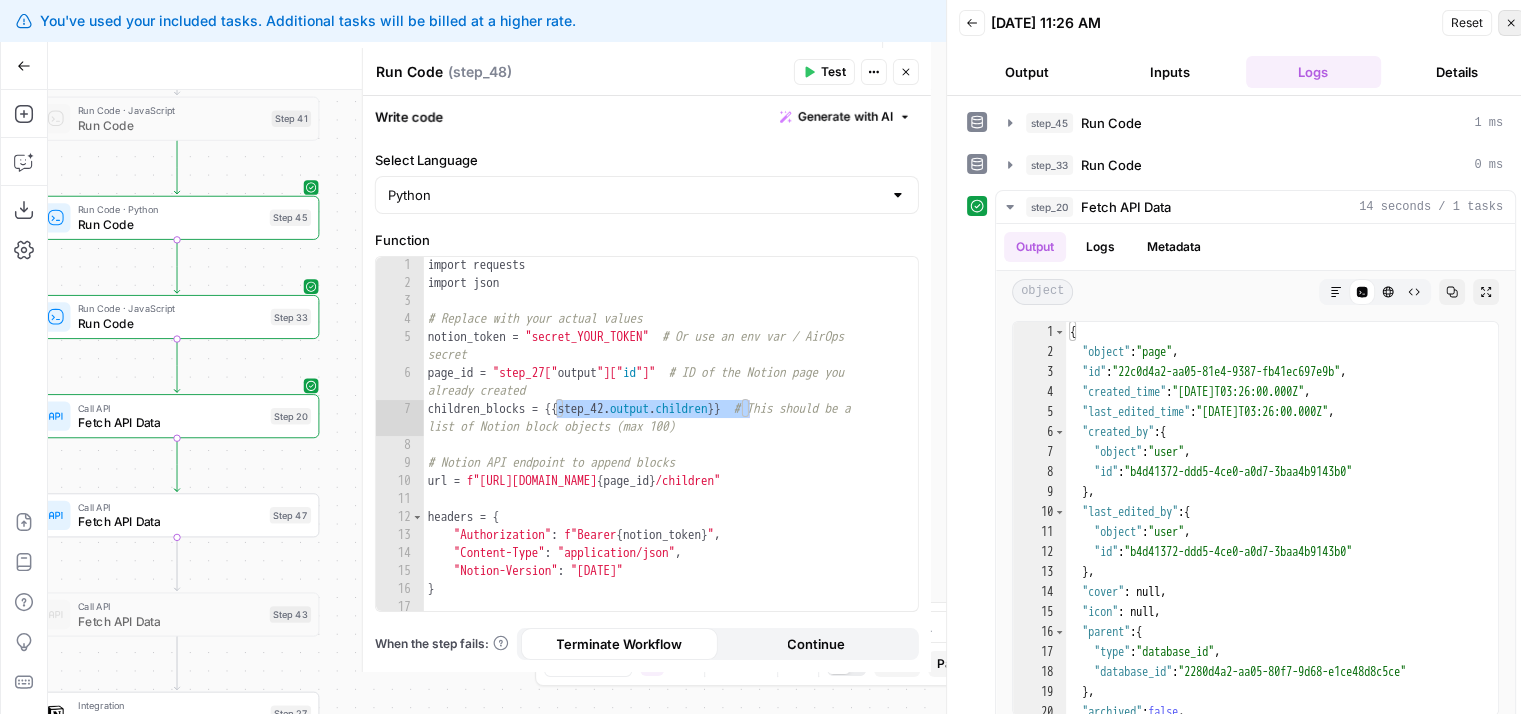 click on "Close" at bounding box center [1511, 23] 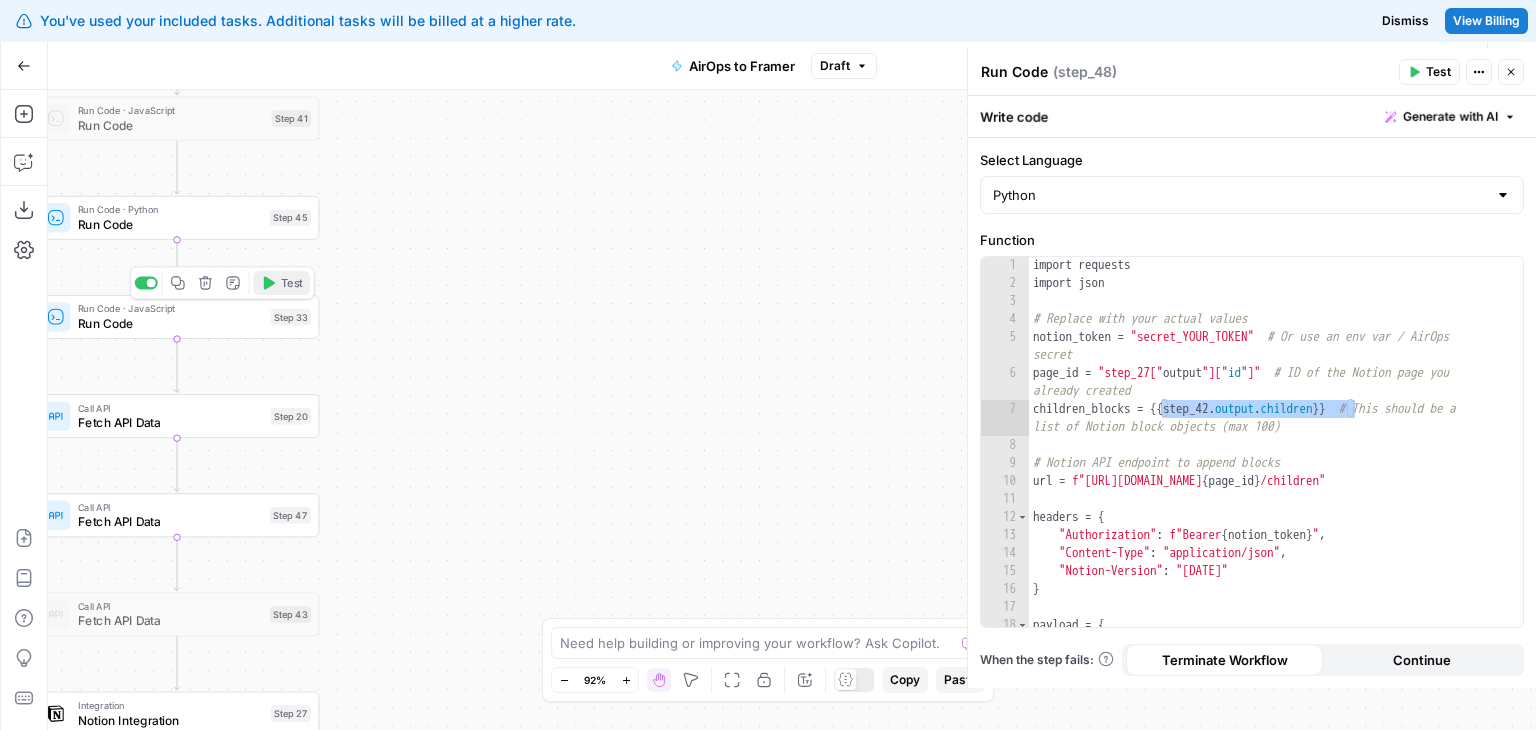 click on "Test" at bounding box center (292, 283) 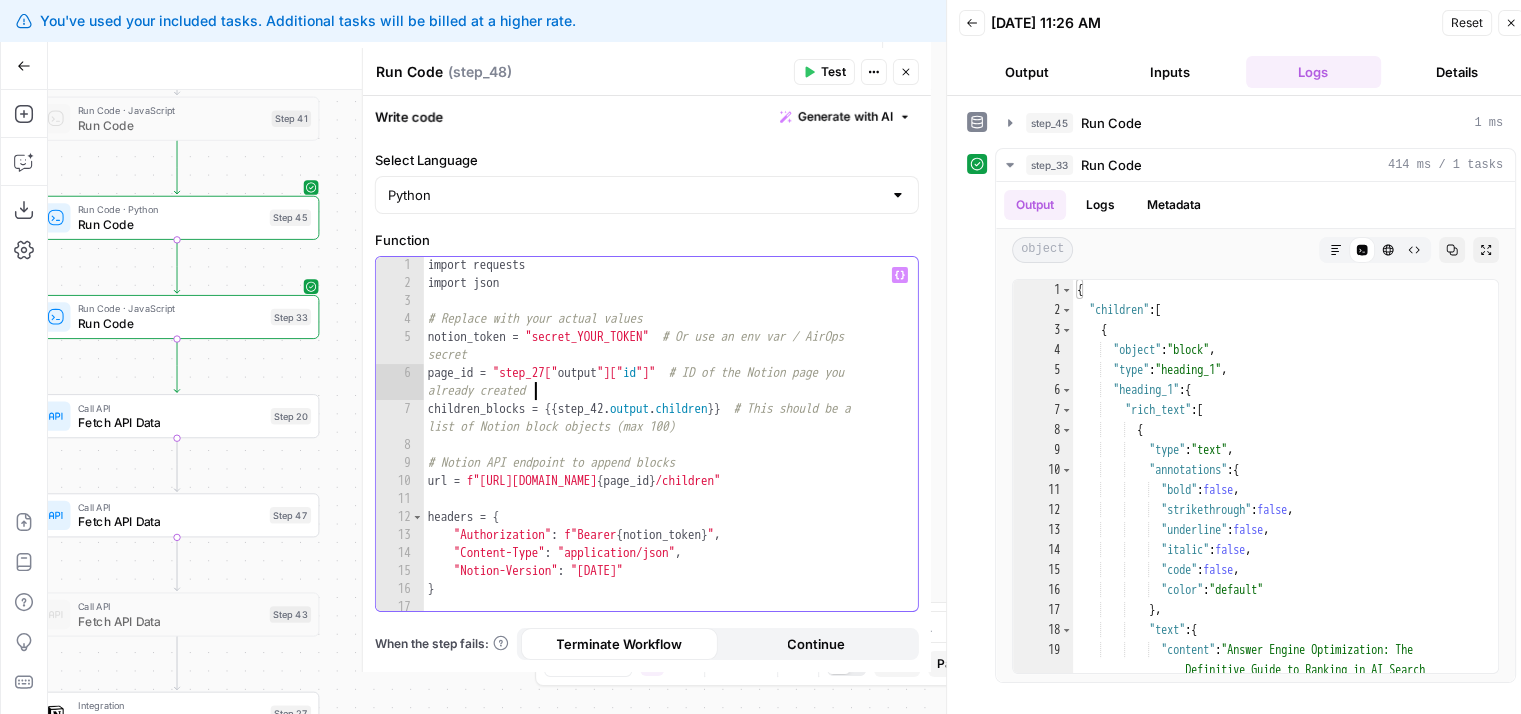 click on "import   requests import   json # Replace with your actual values notion_token   =   "secret_YOUR_TOKEN"    # Or use an env var / AirOps  secret page_id   =   "step_27[" output "][" id "]"    # ID of the Notion page you  already created children_blocks   =   {{ step_42 . output . children }}    # This should be a  list of Notion block objects (max 100) # Notion API endpoint to append blocks url   =   f"https://api.notion.com/v1/blocks/ { page_id } /children" headers   =   {      "Authorization" :   f"Bearer  { notion_token } " ,      "Content-Type" :   "application/json" ,      "Notion-Version" :   "2022-06-28" } payload   =   {" at bounding box center [664, 451] 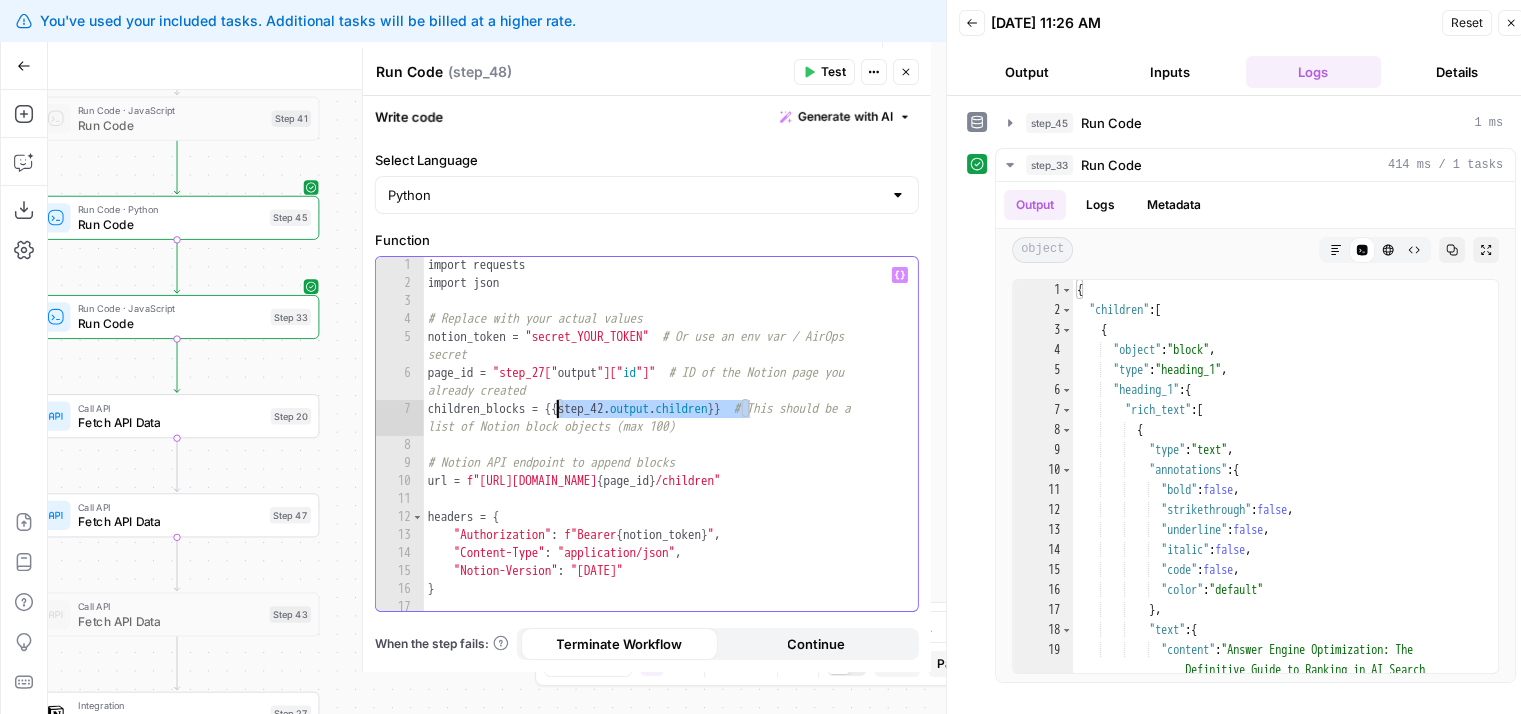drag, startPoint x: 747, startPoint y: 414, endPoint x: 556, endPoint y: 414, distance: 191 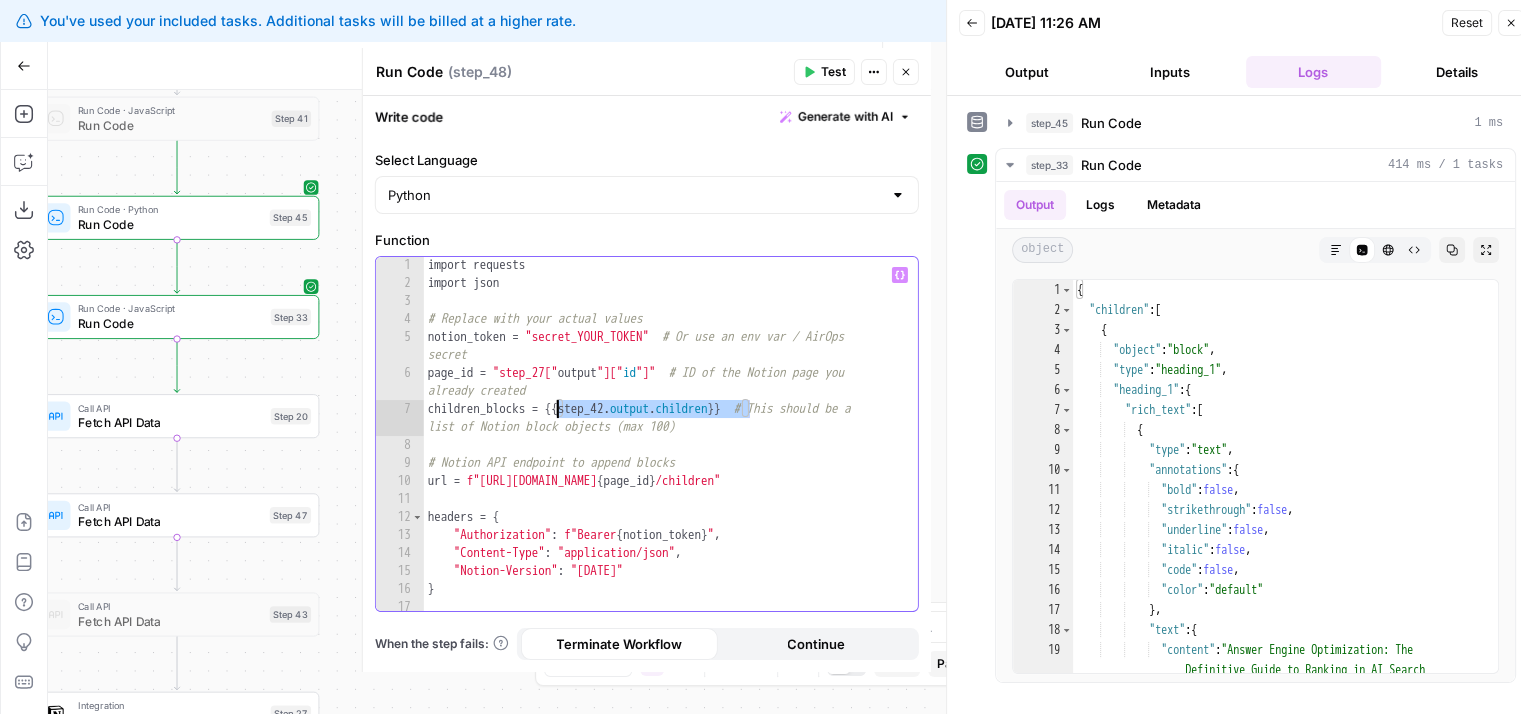 click on "import   requests import   json # Replace with your actual values notion_token   =   "secret_YOUR_TOKEN"    # Or use an env var / AirOps  secret page_id   =   "step_27[" output "][" id "]"    # ID of the Notion page you  already created children_blocks   =   {{ step_42 . output . children }}    # This should be a  list of Notion block objects (max 100) # Notion API endpoint to append blocks url   =   f"https://api.notion.com/v1/blocks/ { page_id } /children" headers   =   {      "Authorization" :   f"Bearer  { notion_token } " ,      "Content-Type" :   "application/json" ,      "Notion-Version" :   "2022-06-28" } payload   =   {" at bounding box center [664, 451] 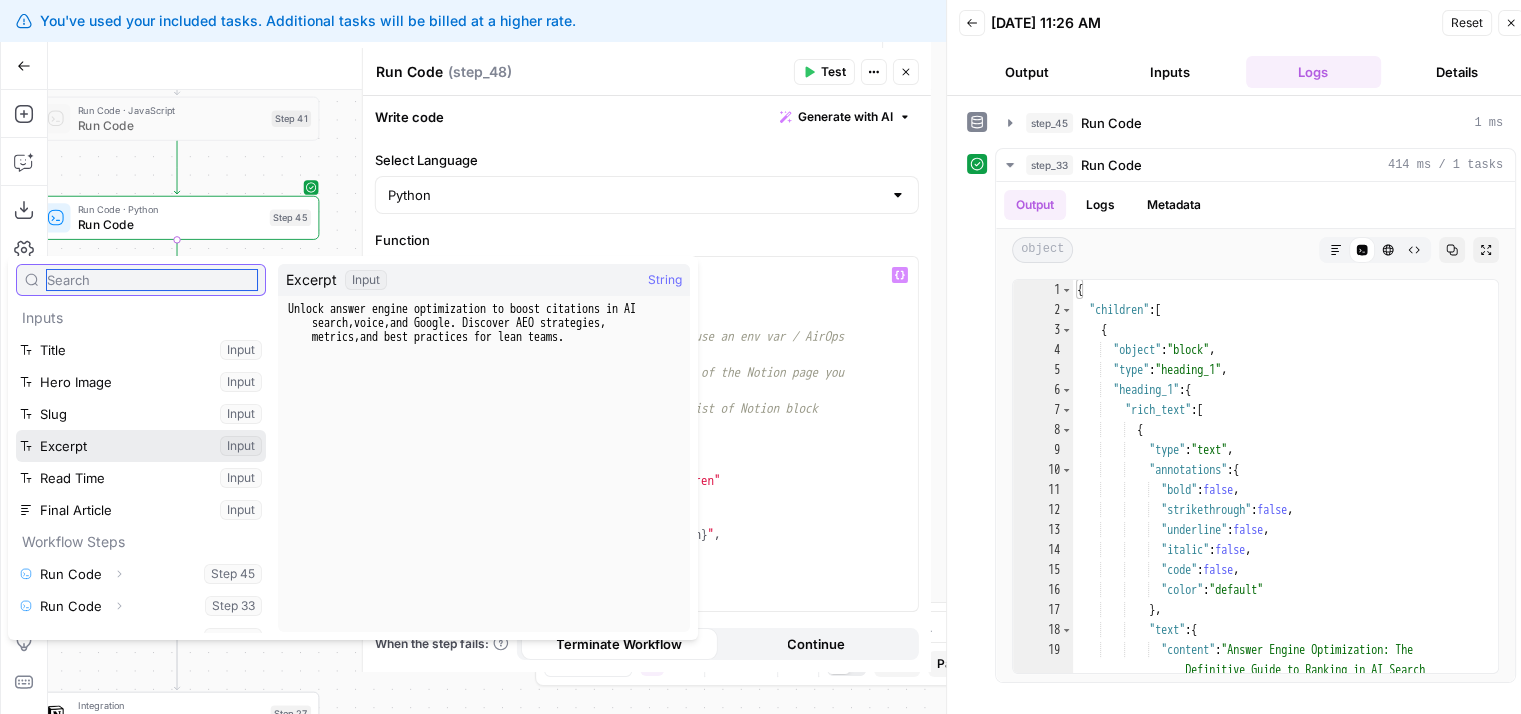 scroll, scrollTop: 149, scrollLeft: 0, axis: vertical 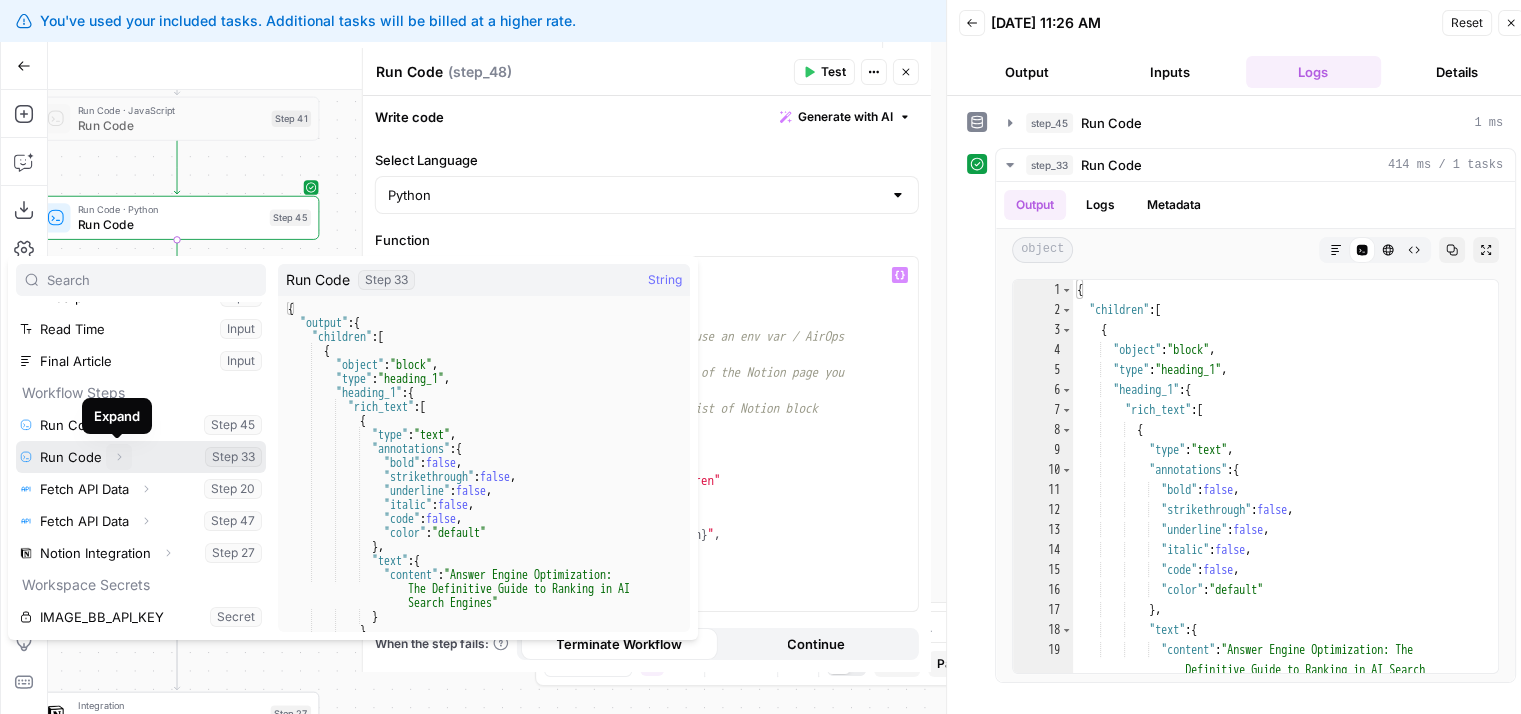 click 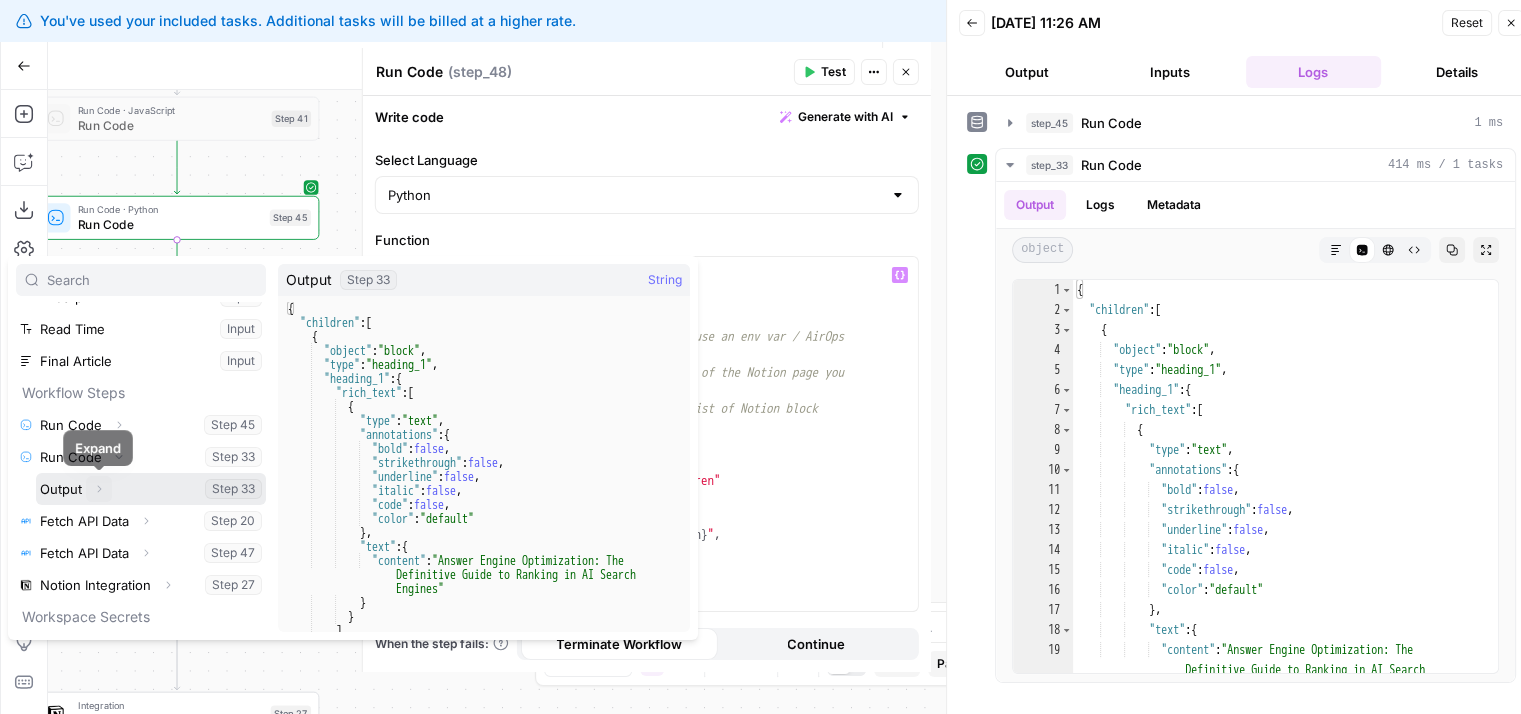 click 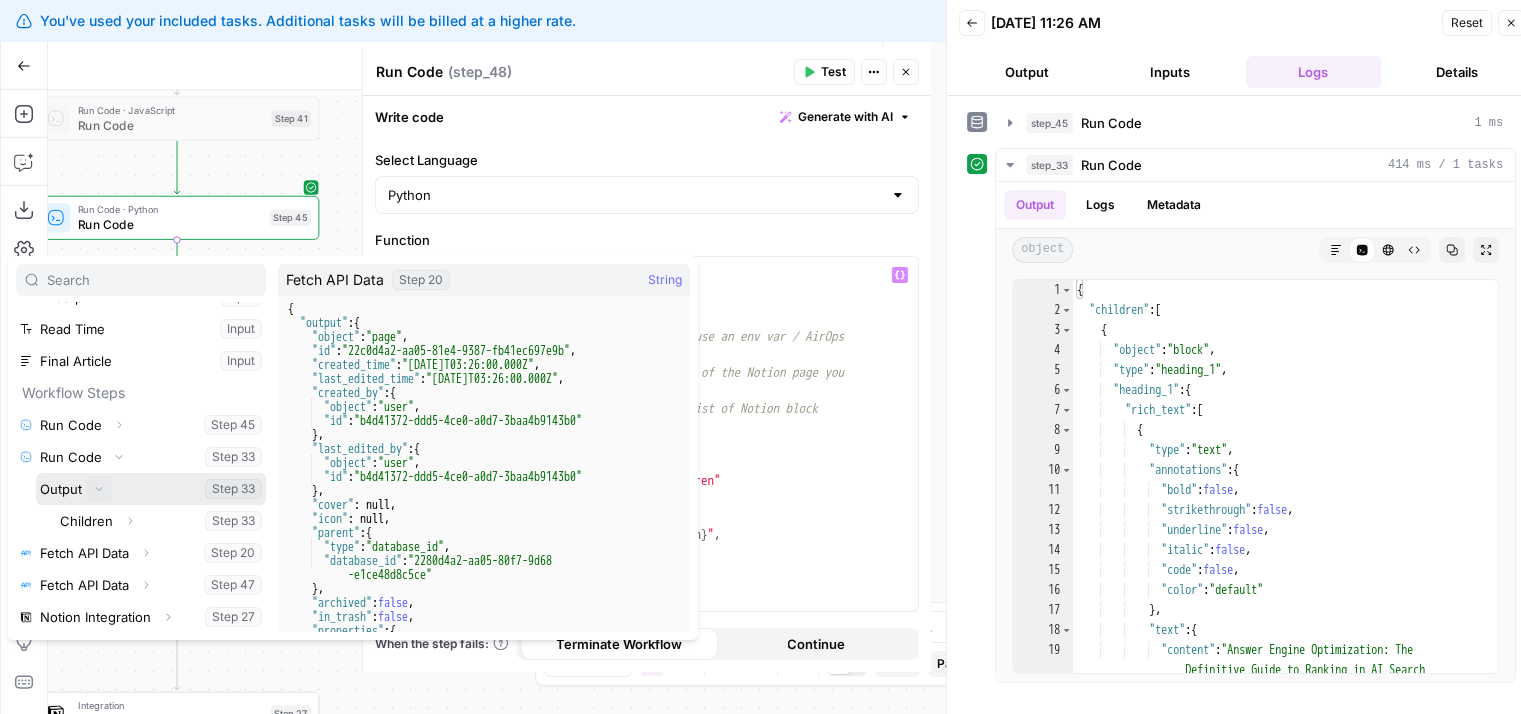 scroll, scrollTop: 213, scrollLeft: 0, axis: vertical 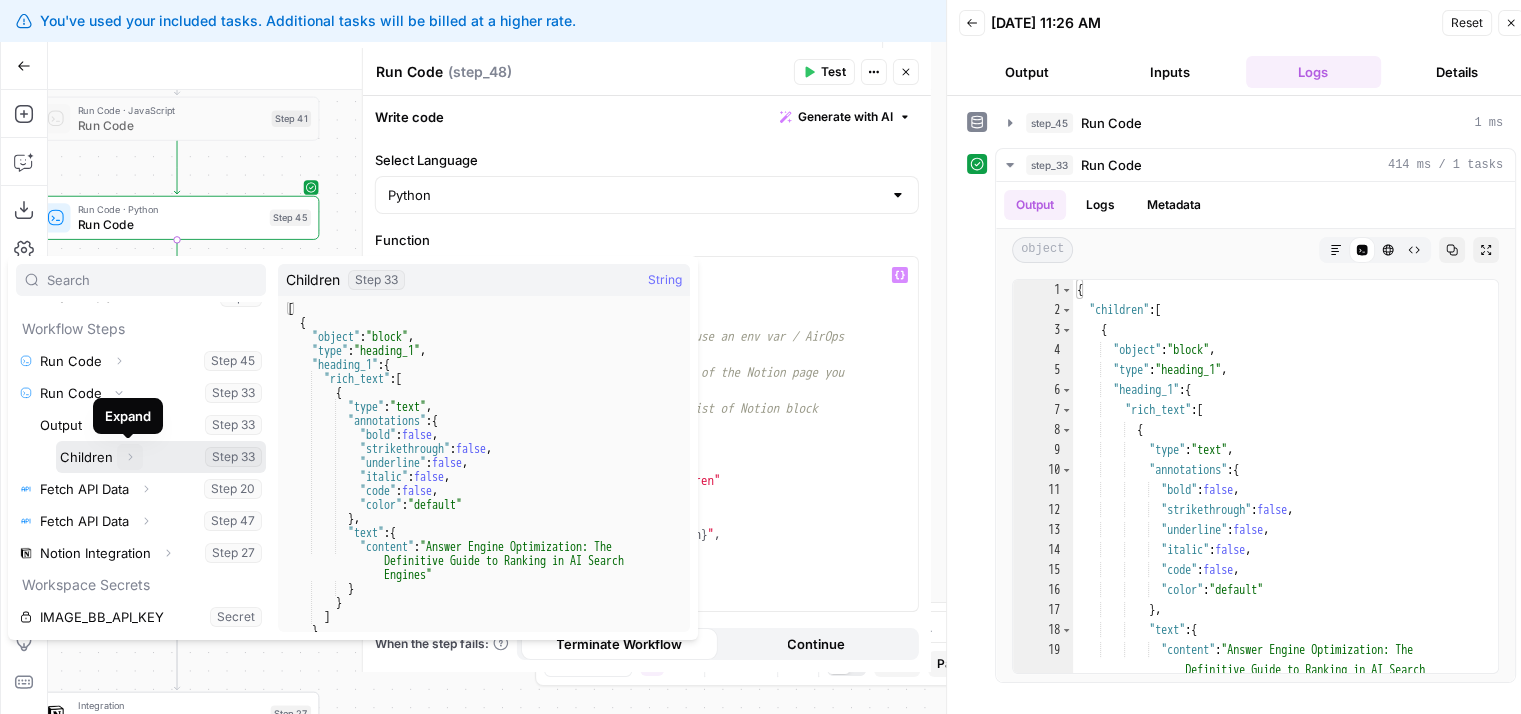 click on "Expand" at bounding box center (130, 457) 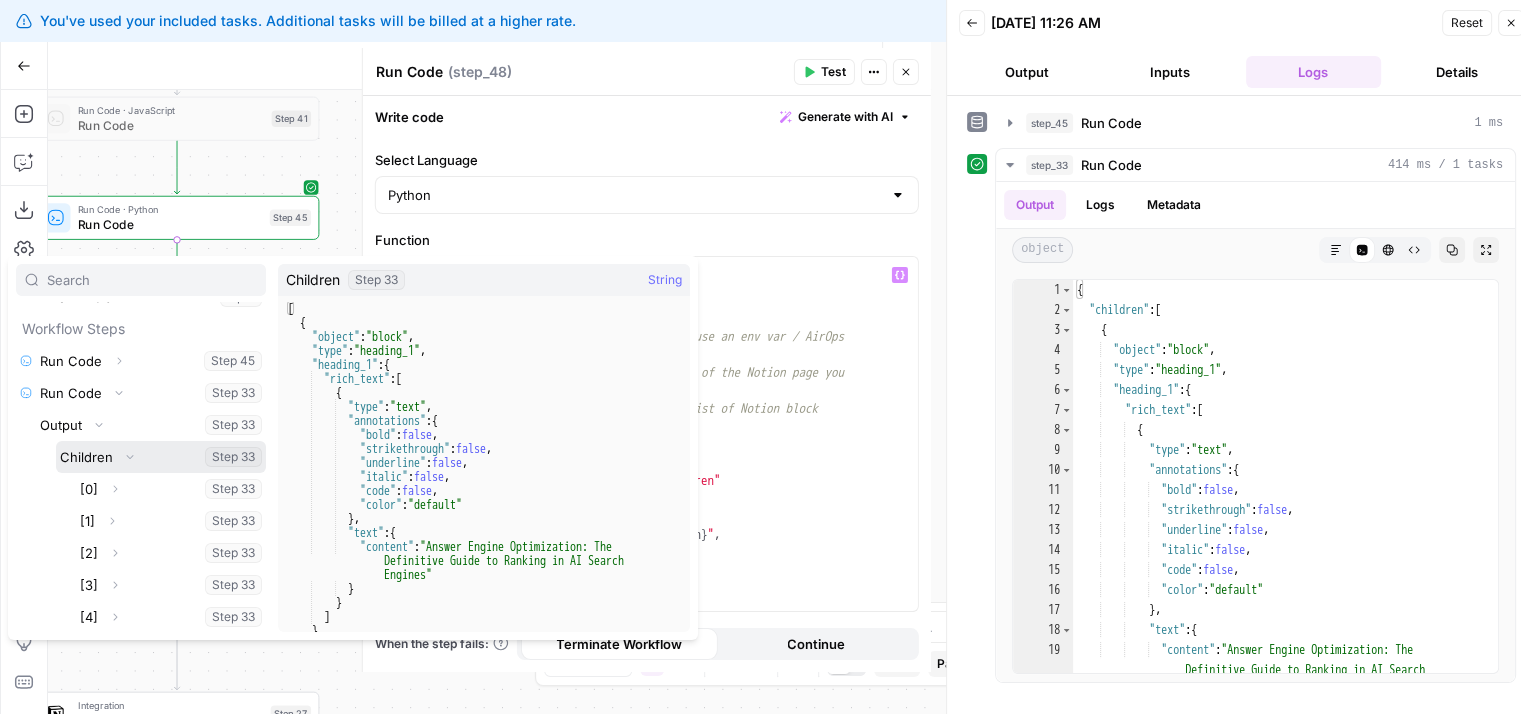 click at bounding box center [161, 457] 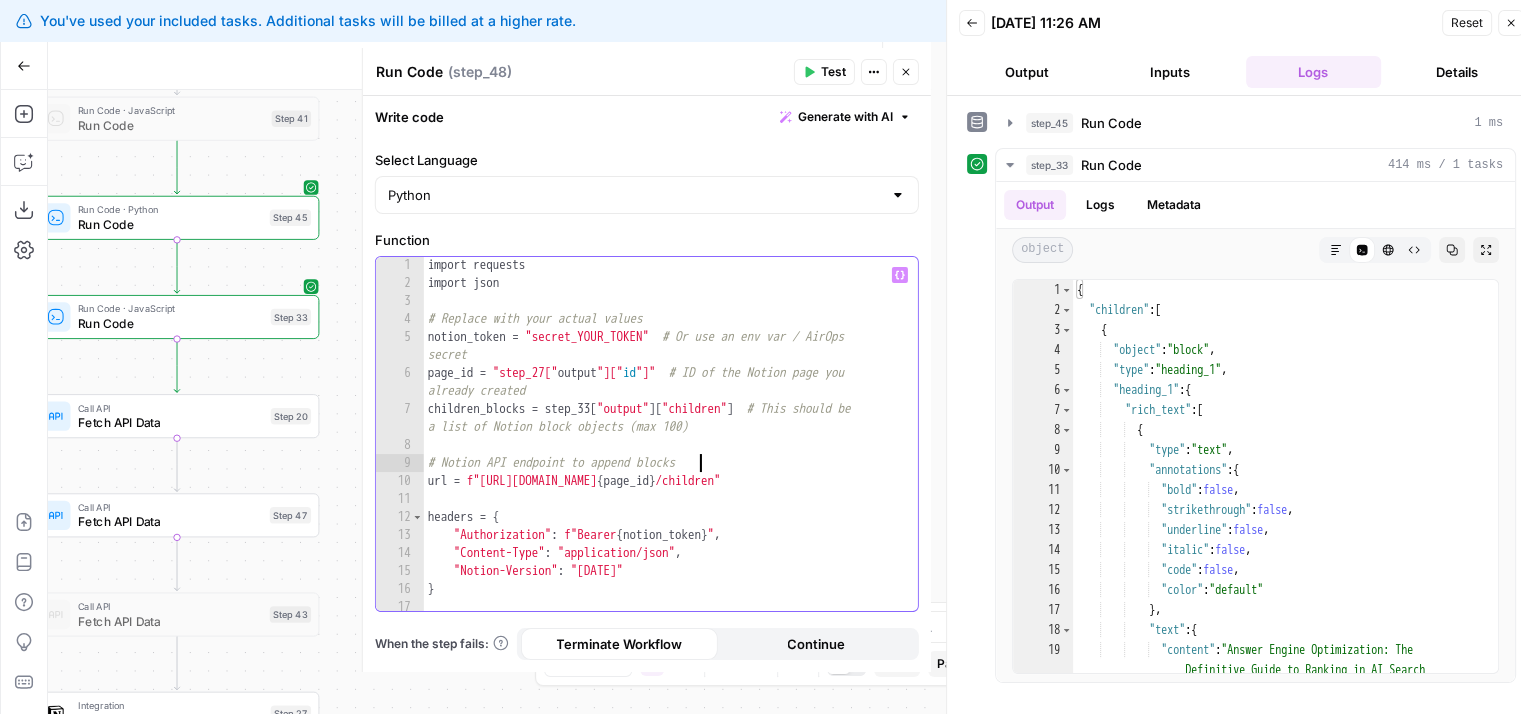 click on "import   requests import   json # Replace with your actual values notion_token   =   "secret_YOUR_TOKEN"    # Or use an env var / AirOps  secret page_id   =   "step_27[" output "][" id "]"    # ID of the Notion page you  already created children_blocks   =   step_33 [ "output" ] [ "children" ]    # This should be  a list of Notion block objects (max 100) # Notion API endpoint to append blocks url   =   f"https://api.notion.com/v1/blocks/ { page_id } /children" headers   =   {      "Authorization" :   f"Bearer  { notion_token } " ,      "Content-Type" :   "application/json" ,      "Notion-Version" :   "2022-06-28" } payload   =   {" at bounding box center [664, 451] 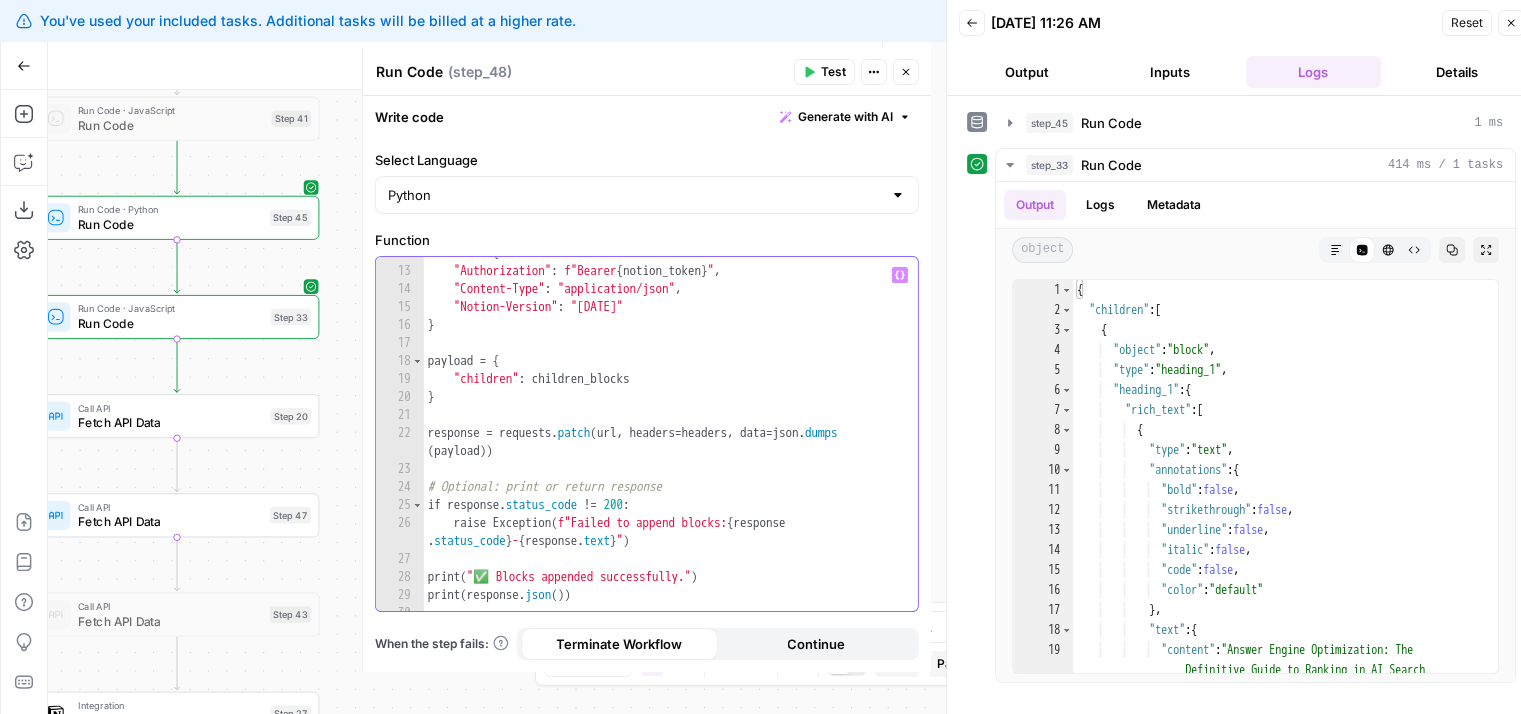 scroll, scrollTop: 275, scrollLeft: 0, axis: vertical 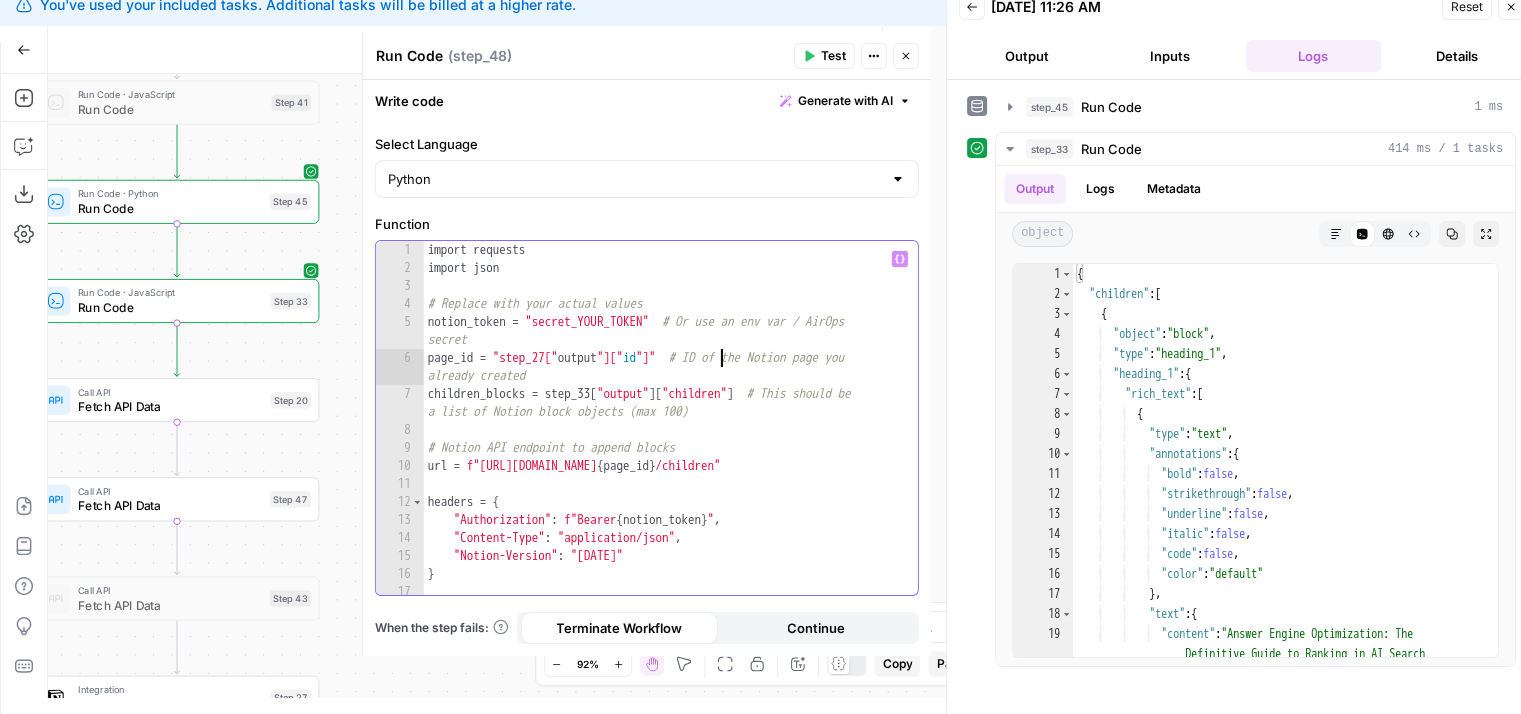 click on "import   requests import   json # Replace with your actual values notion_token   =   "secret_YOUR_TOKEN"    # Or use an env var / AirOps  secret page_id   =   "step_27[" output "][" id "]"    # ID of the Notion page you  already created children_blocks   =   step_33 [ "output" ] [ "children" ]    # This should be  a list of Notion block objects (max 100) # Notion API endpoint to append blocks url   =   f"https://api.notion.com/v1/blocks/ { page_id } /children" headers   =   {      "Authorization" :   f"Bearer  { notion_token } " ,      "Content-Type" :   "application/json" ,      "Notion-Version" :   "2022-06-28" } payload   =   {" at bounding box center (664, 436) 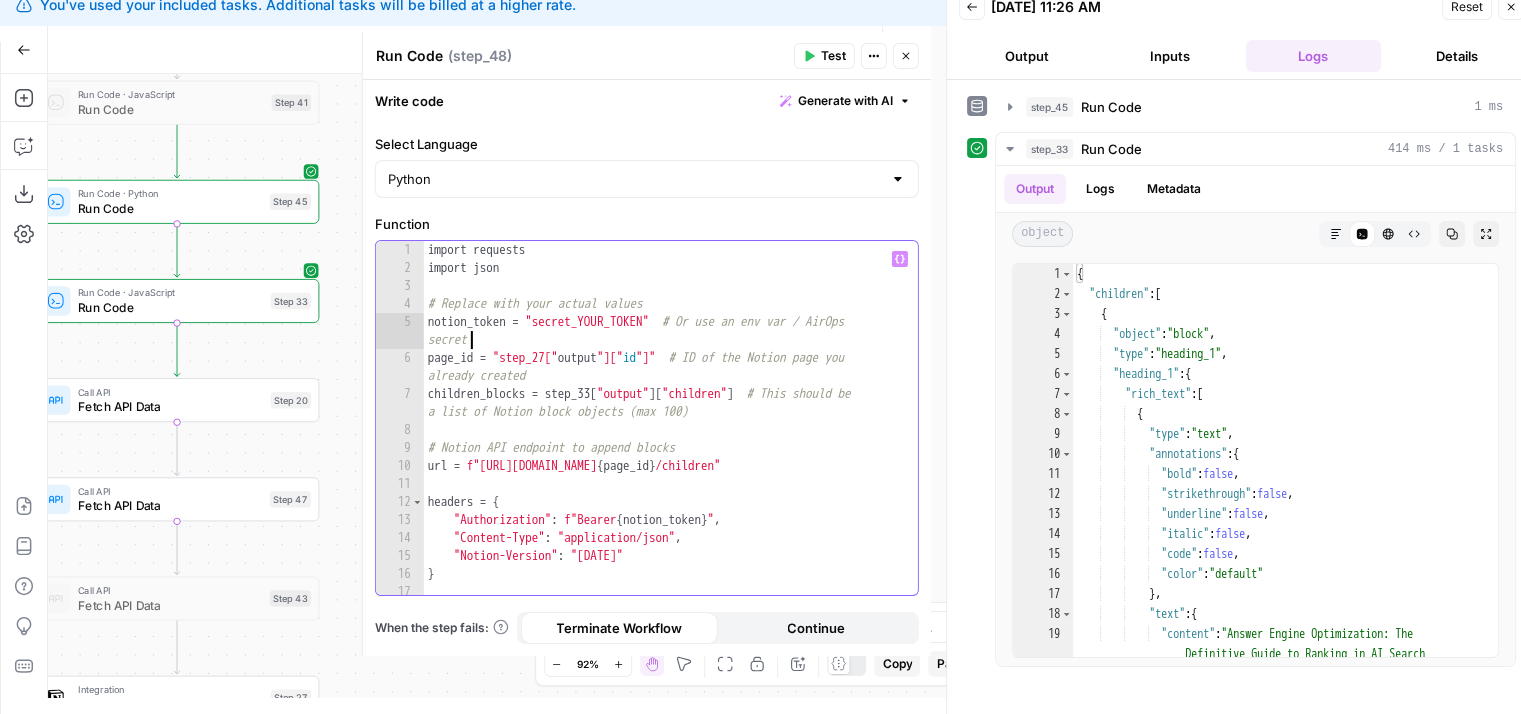 click on "import   requests import   json # Replace with your actual values notion_token   =   "secret_YOUR_TOKEN"    # Or use an env var / AirOps  secret page_id   =   "step_27[" output "][" id "]"    # ID of the Notion page you  already created children_blocks   =   step_33 [ "output" ] [ "children" ]    # This should be  a list of Notion block objects (max 100) # Notion API endpoint to append blocks url   =   f"https://api.notion.com/v1/blocks/ { page_id } /children" headers   =   {      "Authorization" :   f"Bearer  { notion_token } " ,      "Content-Type" :   "application/json" ,      "Notion-Version" :   "2022-06-28" } payload   =   {" at bounding box center [664, 436] 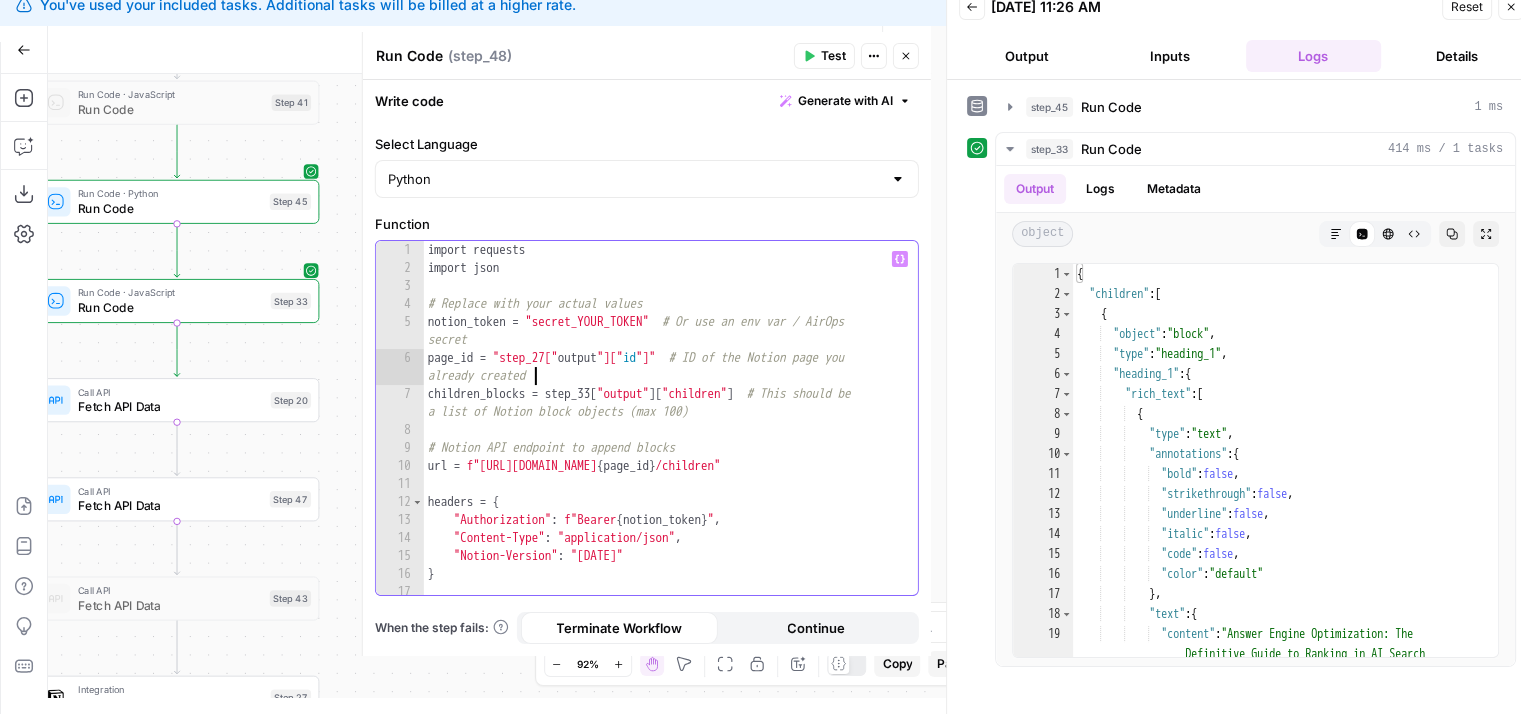 click on "import   requests import   json # Replace with your actual values notion_token   =   "secret_YOUR_TOKEN"    # Or use an env var / AirOps  secret page_id   =   "step_27[" output "][" id "]"    # ID of the Notion page you  already created children_blocks   =   step_33 [ "output" ] [ "children" ]    # This should be  a list of Notion block objects (max 100) # Notion API endpoint to append blocks url   =   f"https://api.notion.com/v1/blocks/ { page_id } /children" headers   =   {      "Authorization" :   f"Bearer  { notion_token } " ,      "Content-Type" :   "application/json" ,      "Notion-Version" :   "2022-06-28" } payload   =   {" at bounding box center [664, 436] 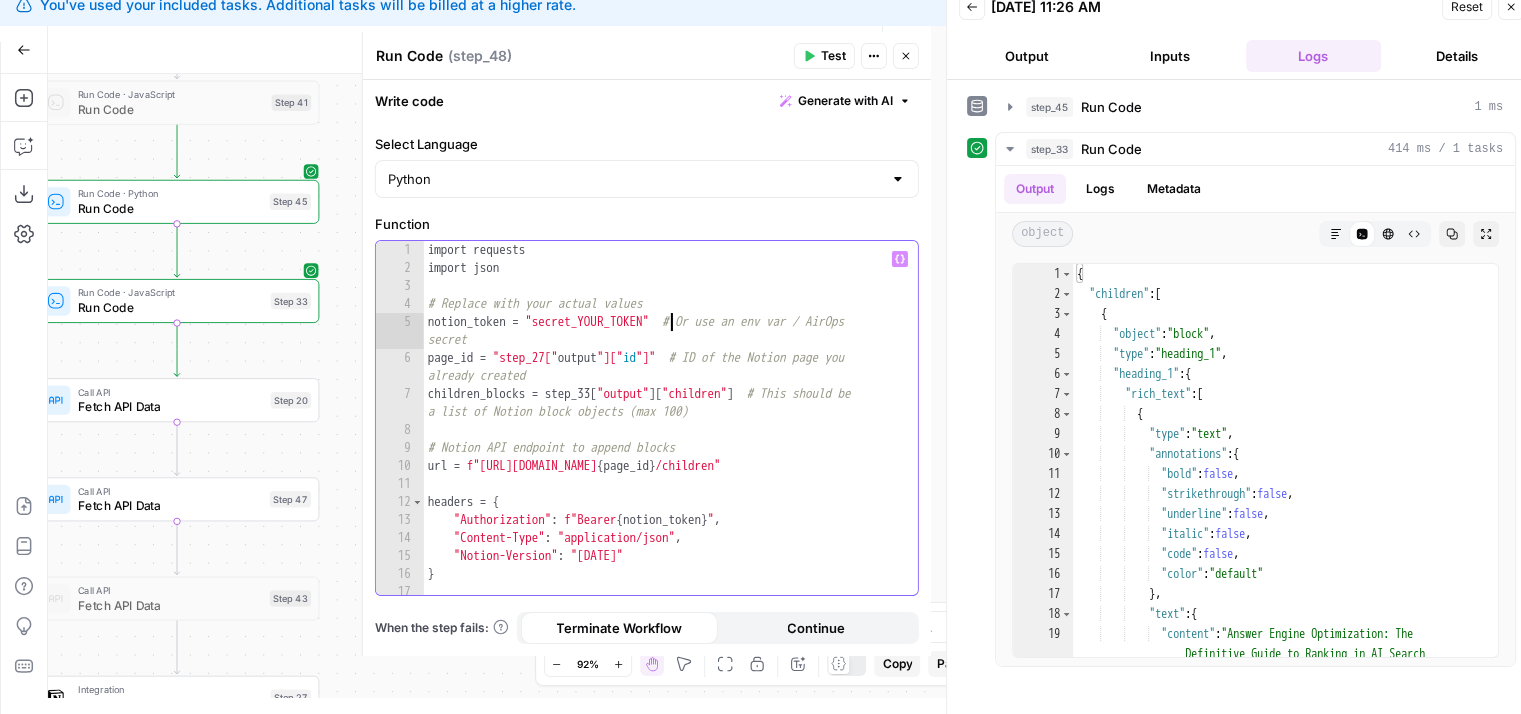 scroll, scrollTop: 16, scrollLeft: 0, axis: vertical 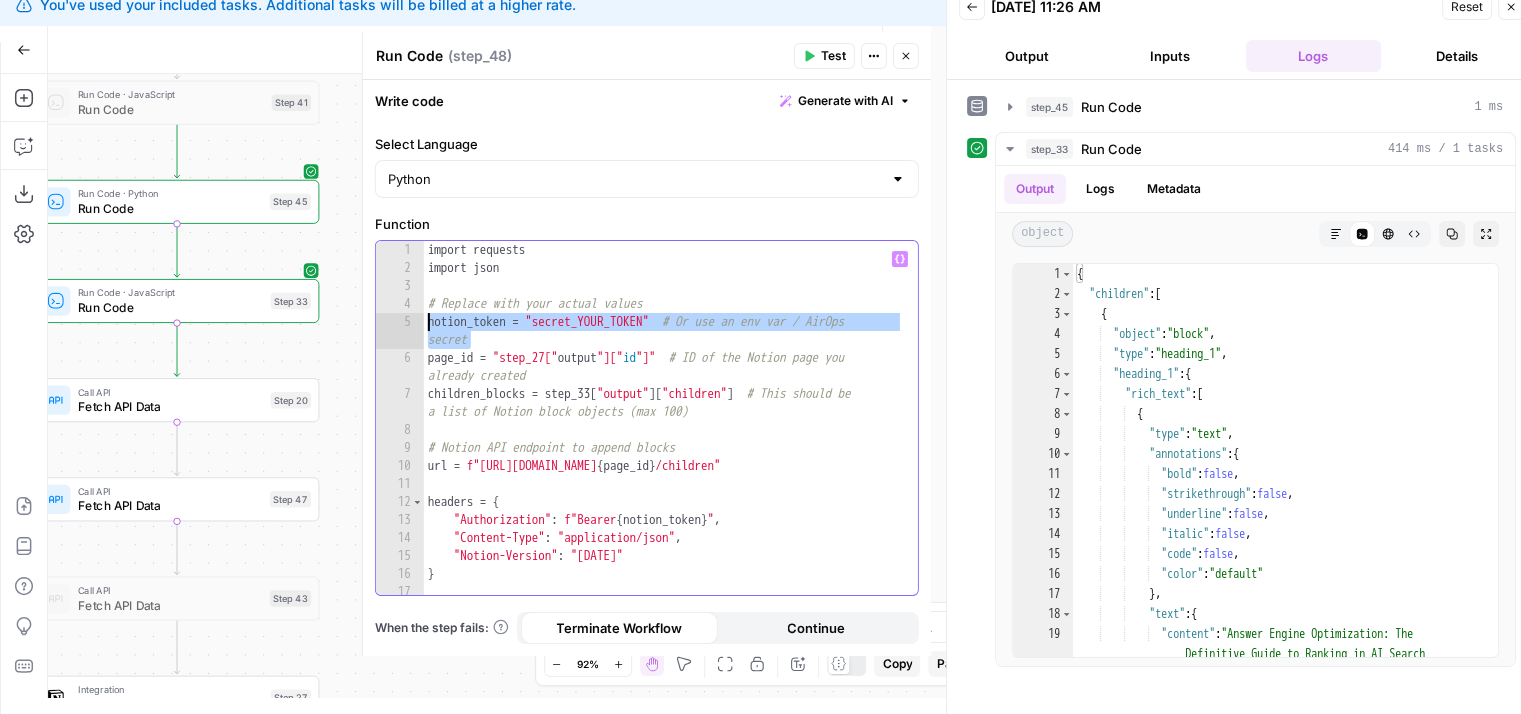 drag, startPoint x: 505, startPoint y: 335, endPoint x: 410, endPoint y: 325, distance: 95.524864 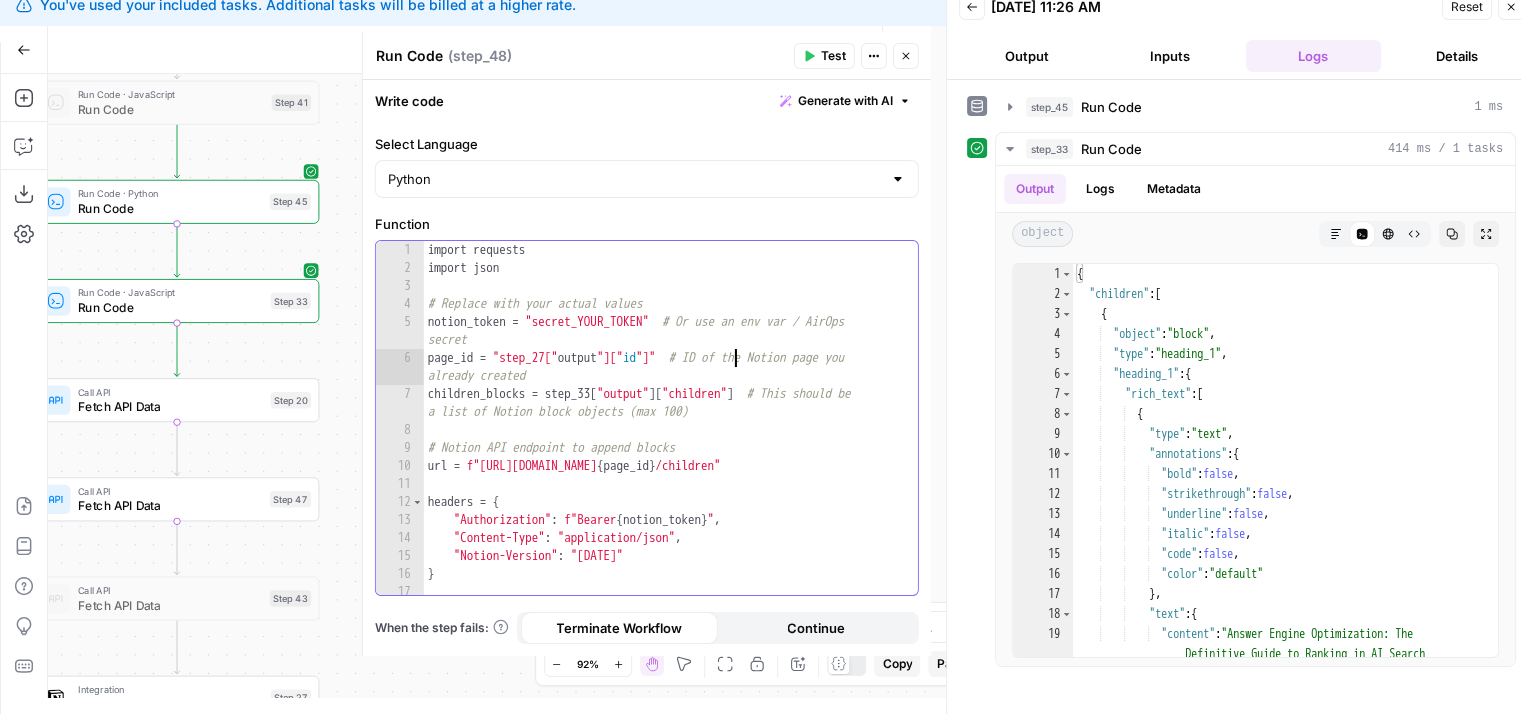 click on "import   requests import   json # Replace with your actual values notion_token   =   "secret_YOUR_TOKEN"    # Or use an env var / AirOps  secret page_id   =   "step_27[" output "][" id "]"    # ID of the Notion page you  already created children_blocks   =   step_33 [ "output" ] [ "children" ]    # This should be  a list of Notion block objects (max 100) # Notion API endpoint to append blocks url   =   f"https://api.notion.com/v1/blocks/ { page_id } /children" headers   =   {      "Authorization" :   f"Bearer  { notion_token } " ,      "Content-Type" :   "application/json" ,      "Notion-Version" :   "2022-06-28" } payload   =   {" at bounding box center [664, 436] 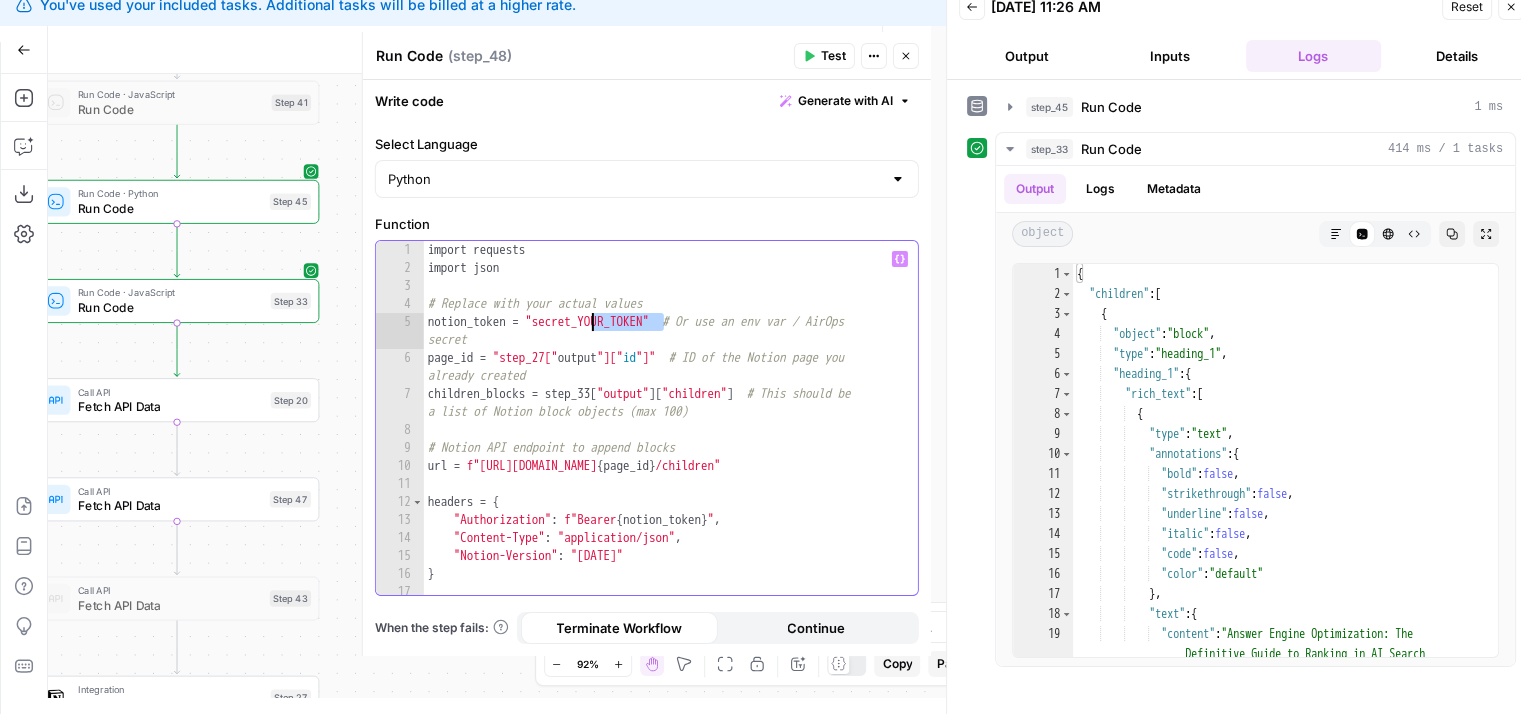 drag, startPoint x: 661, startPoint y: 324, endPoint x: 588, endPoint y: 320, distance: 73.109505 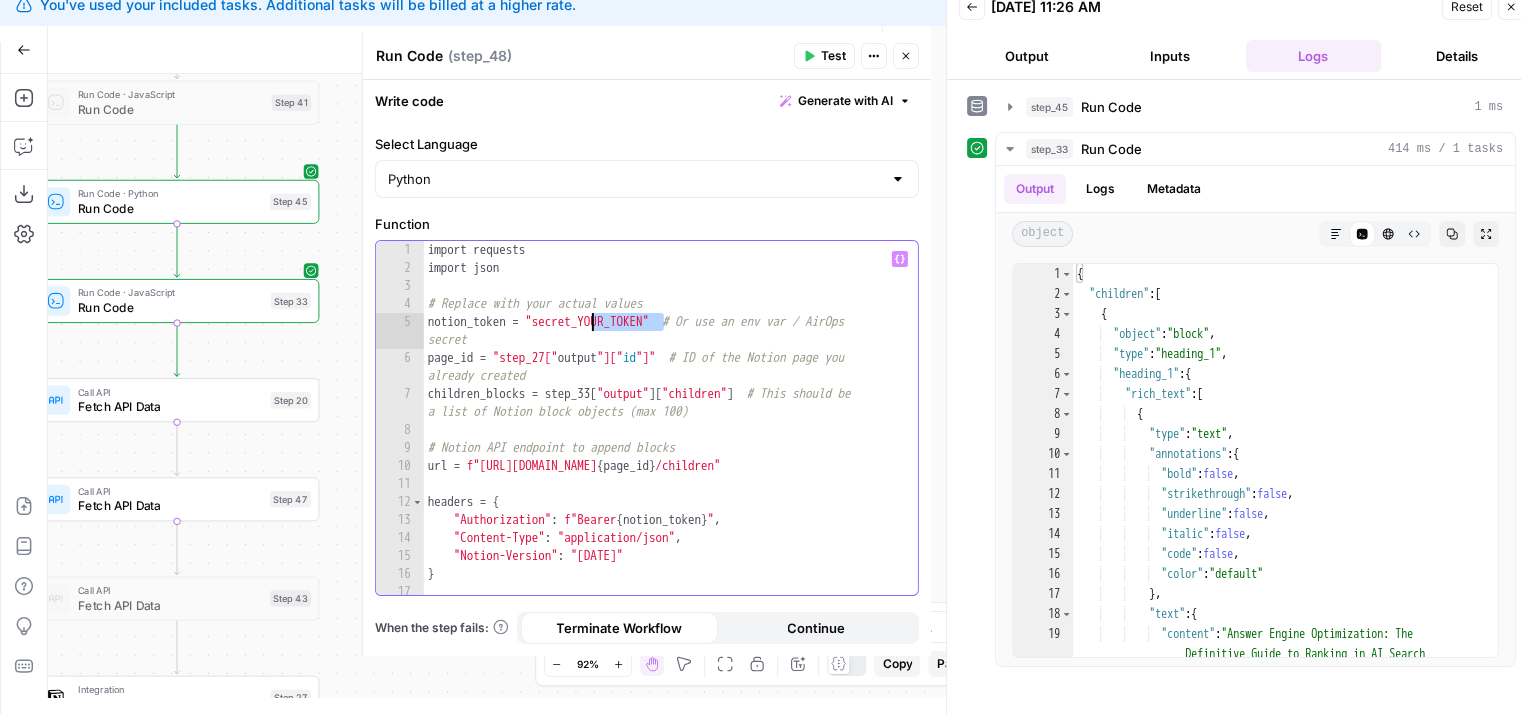 click on "import   requests import   json # Replace with your actual values notion_token   =   "secret_YOUR_TOKEN"    # Or use an env var / AirOps  secret page_id   =   "step_27[" output "][" id "]"    # ID of the Notion page you  already created children_blocks   =   step_33 [ "output" ] [ "children" ]    # This should be  a list of Notion block objects (max 100) # Notion API endpoint to append blocks url   =   f"https://api.notion.com/v1/blocks/ { page_id } /children" headers   =   {      "Authorization" :   f"Bearer  { notion_token } " ,      "Content-Type" :   "application/json" ,      "Notion-Version" :   "2022-06-28" } payload   =   {" at bounding box center [664, 436] 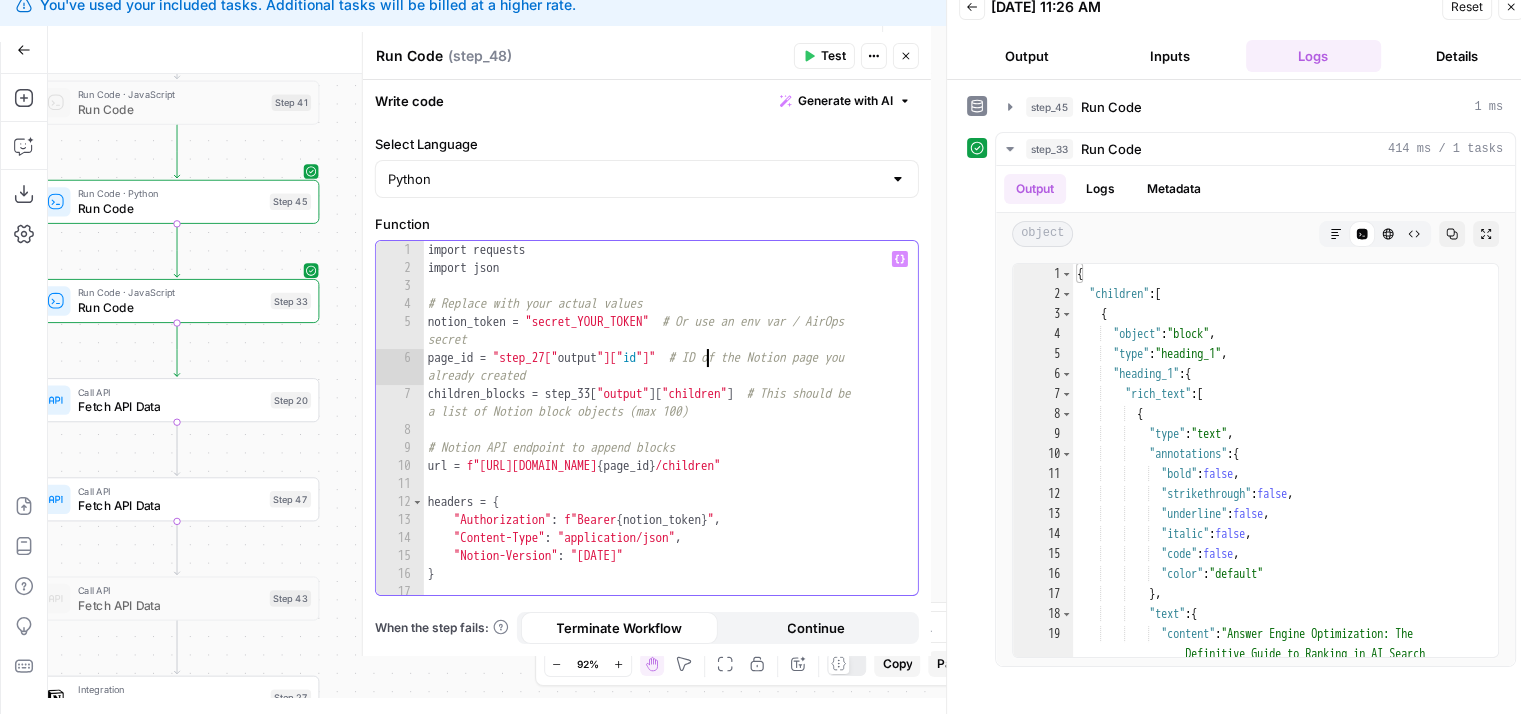click on "import   requests import   json # Replace with your actual values notion_token   =   "secret_YOUR_TOKEN"    # Or use an env var / AirOps  secret page_id   =   "step_27[" output "][" id "]"    # ID of the Notion page you  already created children_blocks   =   step_33 [ "output" ] [ "children" ]    # This should be  a list of Notion block objects (max 100) # Notion API endpoint to append blocks url   =   f"https://api.notion.com/v1/blocks/ { page_id } /children" headers   =   {      "Authorization" :   f"Bearer  { notion_token } " ,      "Content-Type" :   "application/json" ,      "Notion-Version" :   "2022-06-28" } payload   =   {" at bounding box center (664, 436) 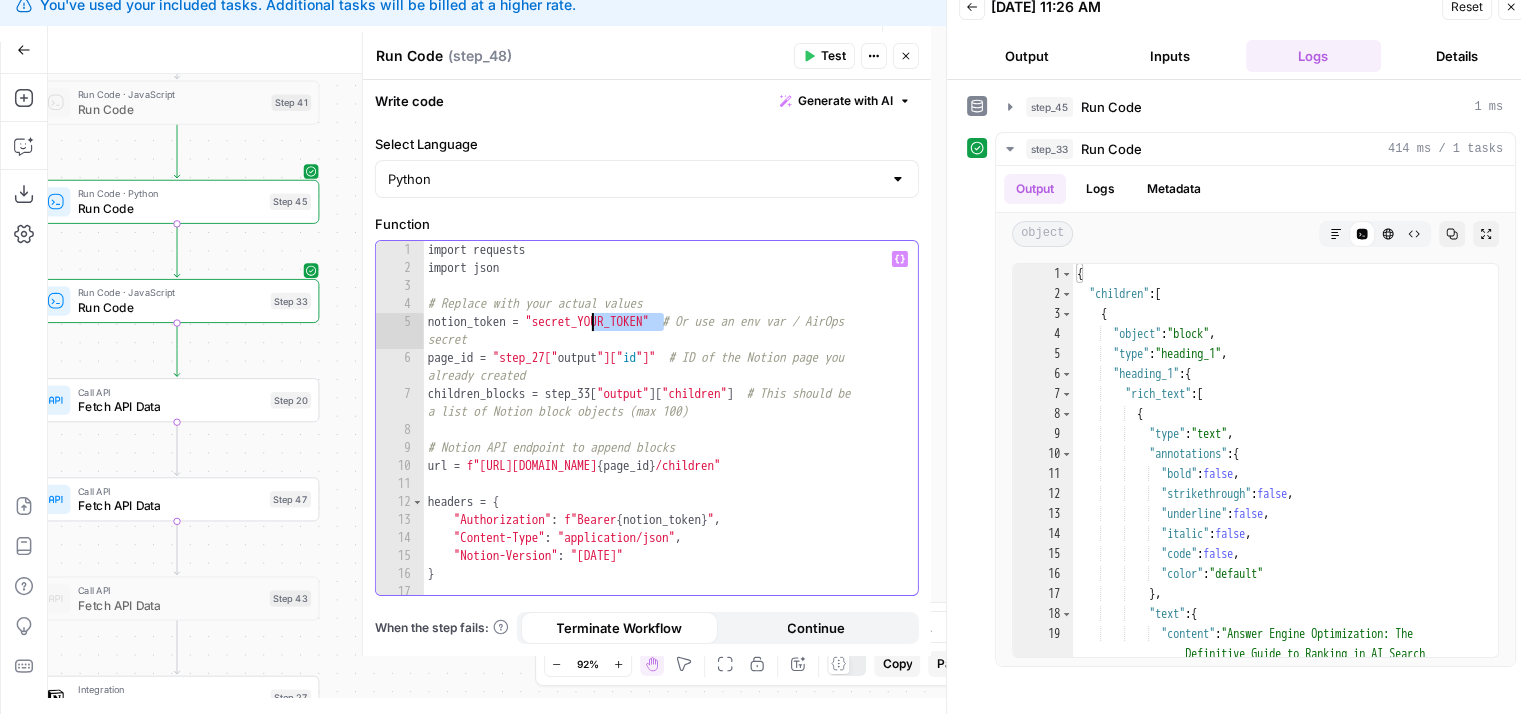 drag, startPoint x: 664, startPoint y: 317, endPoint x: 590, endPoint y: 317, distance: 74 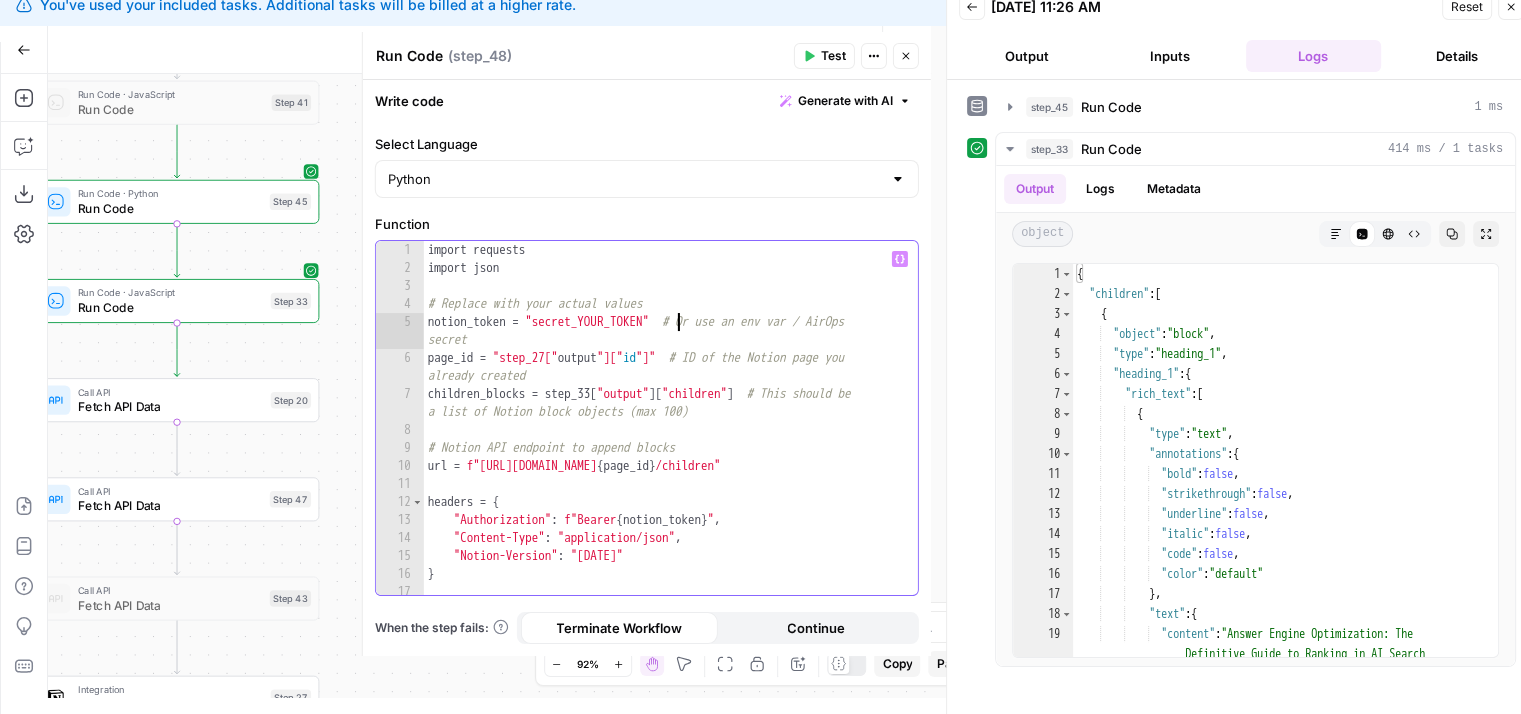 click on "import   requests import   json # Replace with your actual values notion_token   =   "secret_YOUR_TOKEN"    # Or use an env var / AirOps  secret page_id   =   "step_27[" output "][" id "]"    # ID of the Notion page you  already created children_blocks   =   step_33 [ "output" ] [ "children" ]    # This should be  a list of Notion block objects (max 100) # Notion API endpoint to append blocks url   =   f"https://api.notion.com/v1/blocks/ { page_id } /children" headers   =   {      "Authorization" :   f"Bearer  { notion_token } " ,      "Content-Type" :   "application/json" ,      "Notion-Version" :   "2022-06-28" } payload   =   {" at bounding box center (664, 436) 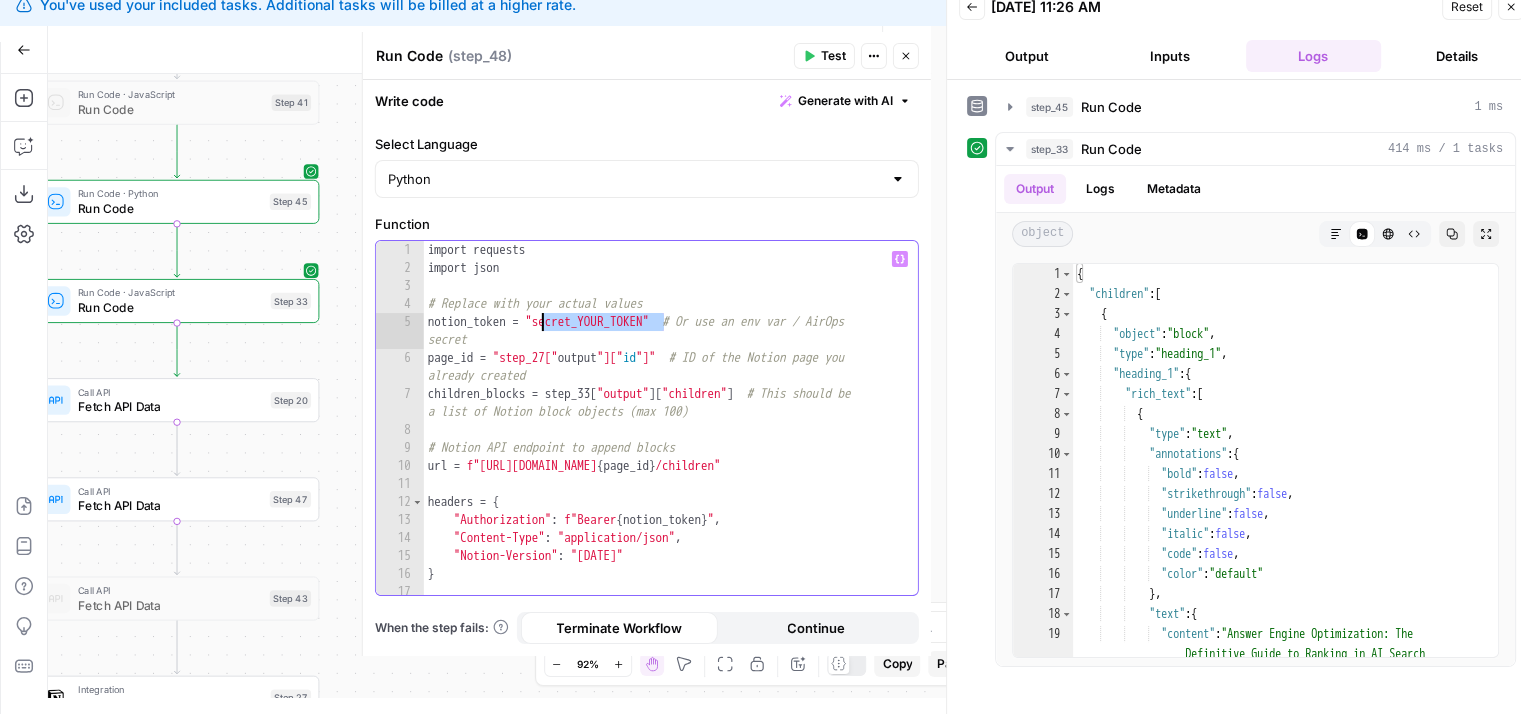 drag, startPoint x: 664, startPoint y: 321, endPoint x: 541, endPoint y: 323, distance: 123.01626 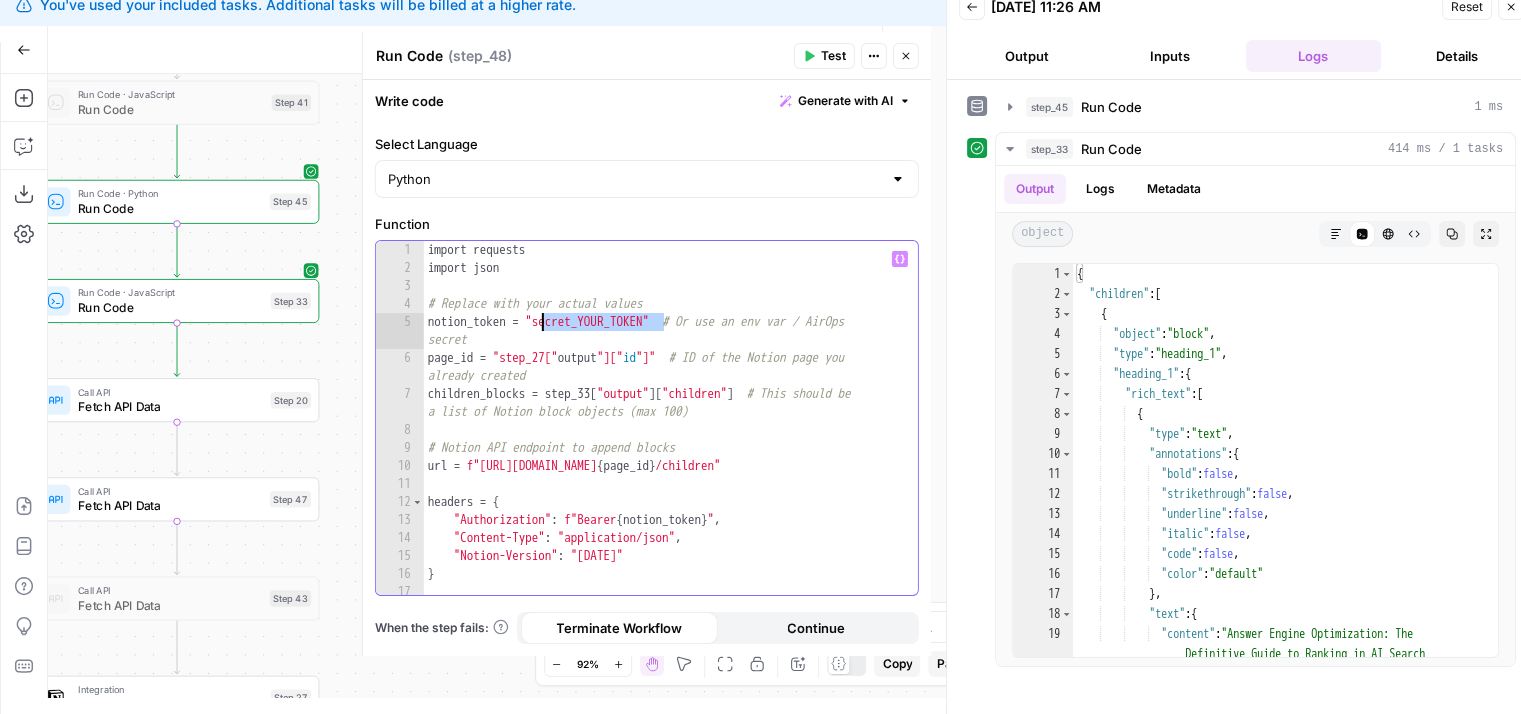 click on "import   requests import   json # Replace with your actual values notion_token   =   "secret_YOUR_TOKEN"    # Or use an env var / AirOps  secret page_id   =   "step_27[" output "][" id "]"    # ID of the Notion page you  already created children_blocks   =   step_33 [ "output" ] [ "children" ]    # This should be  a list of Notion block objects (max 100) # Notion API endpoint to append blocks url   =   f"https://api.notion.com/v1/blocks/ { page_id } /children" headers   =   {      "Authorization" :   f"Bearer  { notion_token } " ,      "Content-Type" :   "application/json" ,      "Notion-Version" :   "2022-06-28" } payload   =   {" at bounding box center [664, 436] 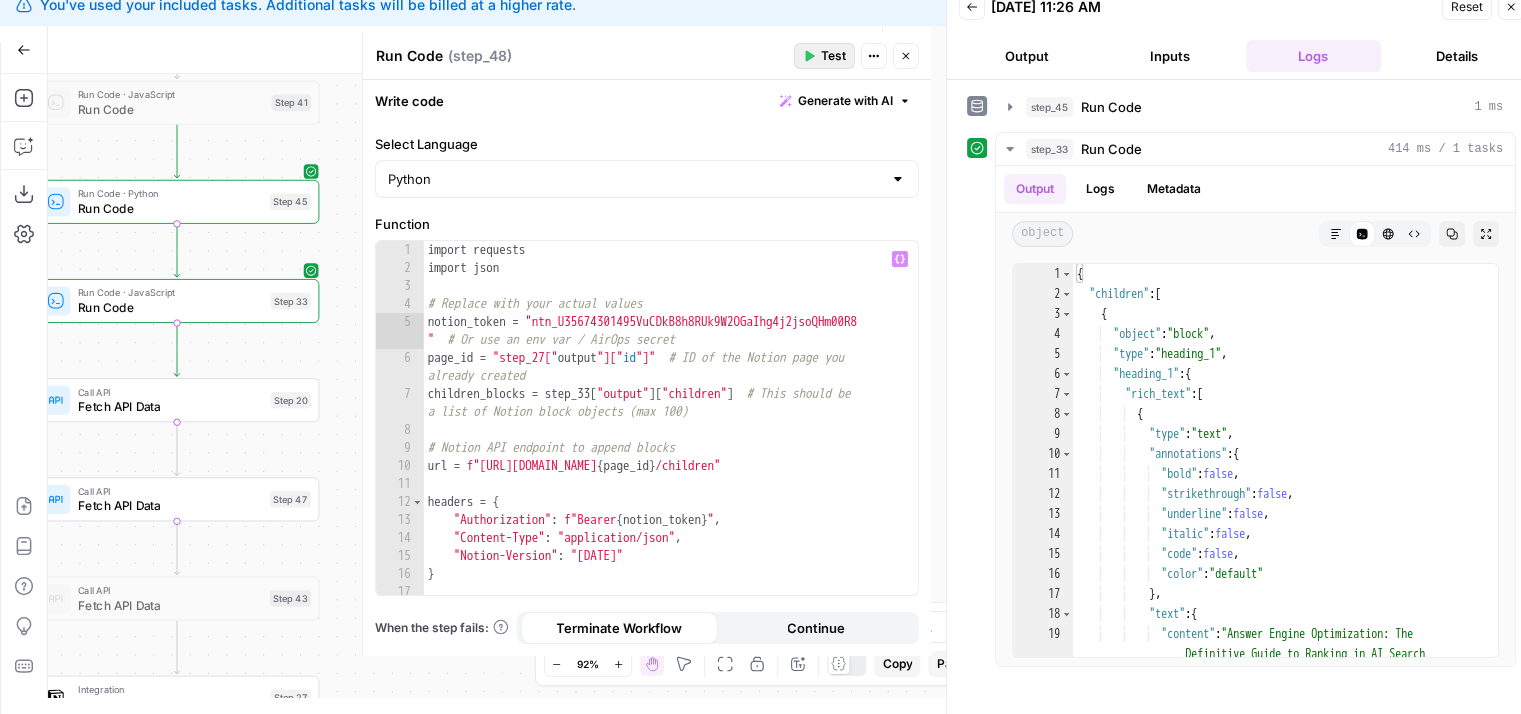 click on "Test" at bounding box center (833, 56) 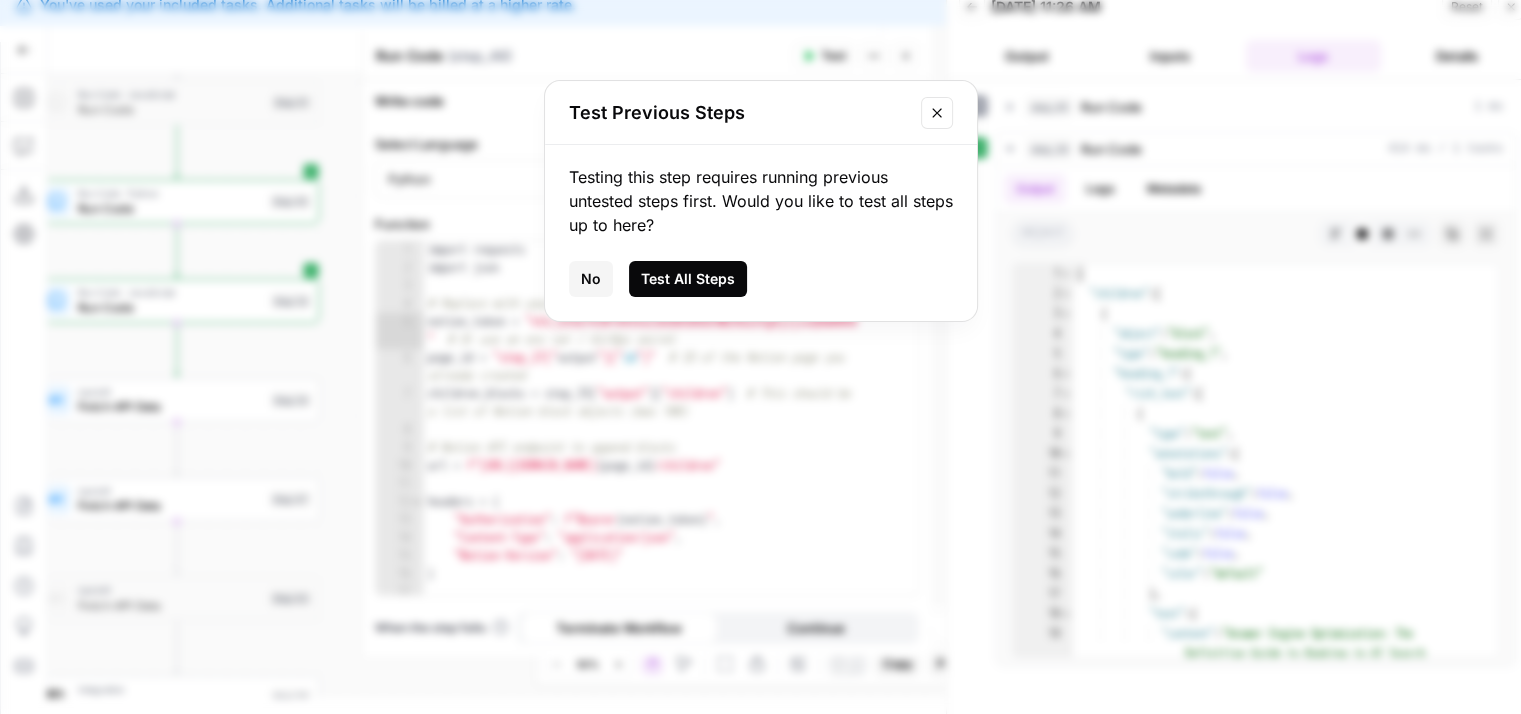 click on "Test All Steps" at bounding box center (688, 279) 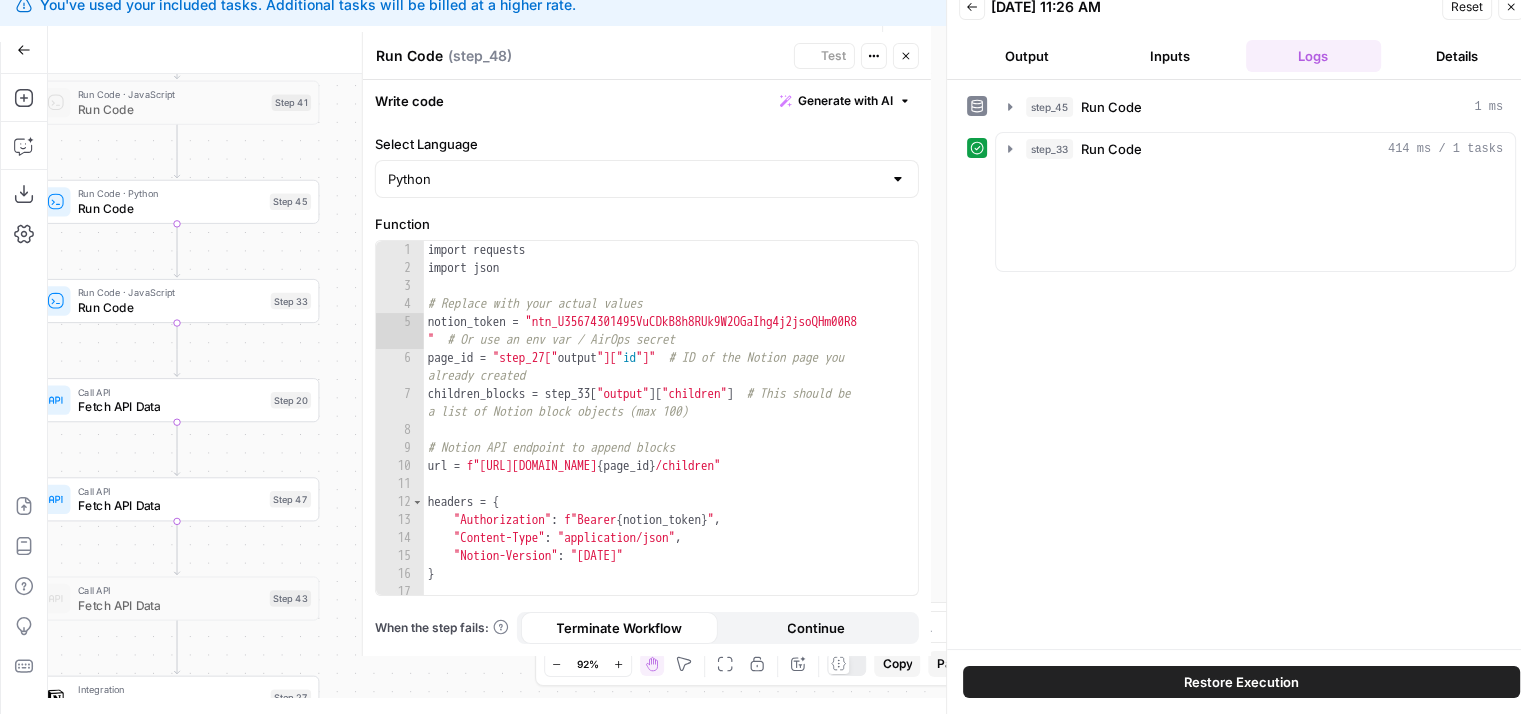scroll, scrollTop: 16, scrollLeft: 0, axis: vertical 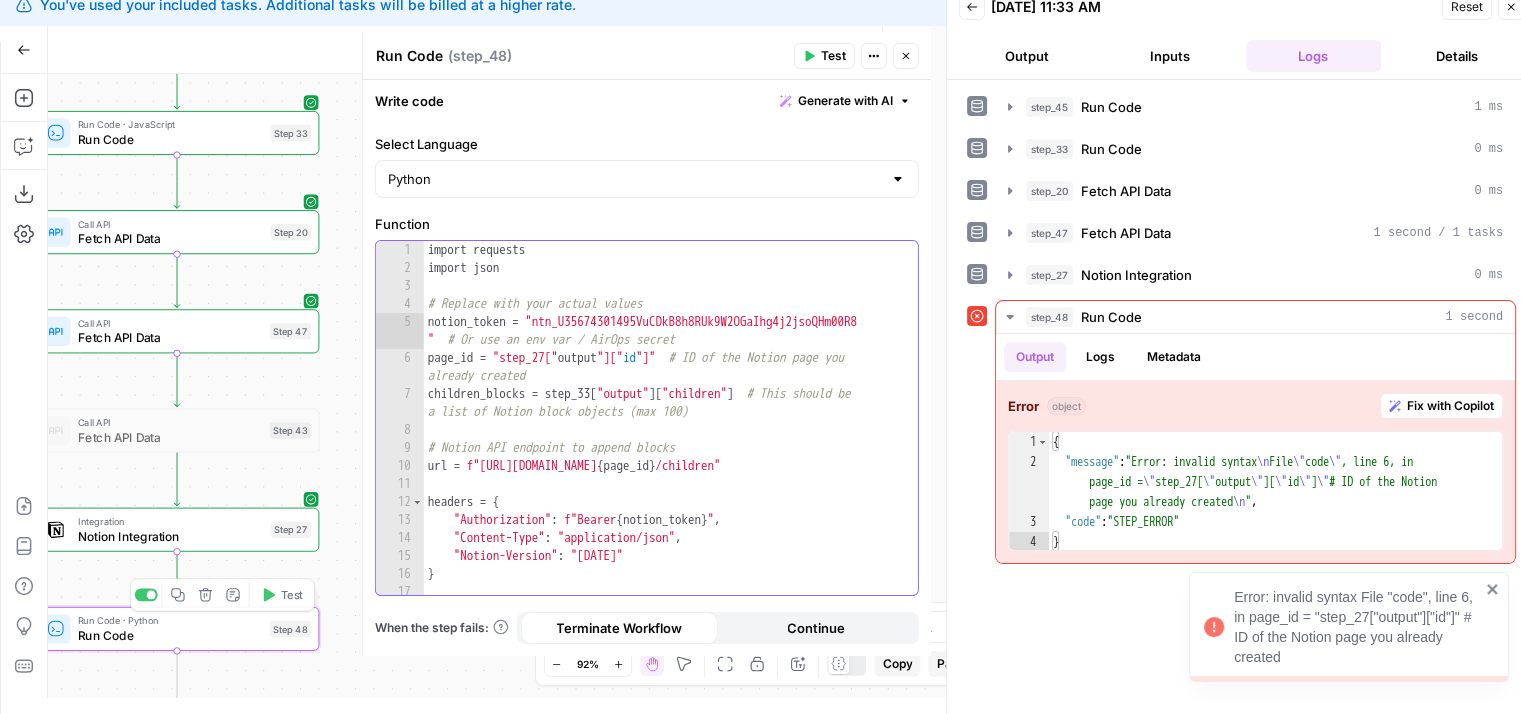 click on "import   requests import   json # Replace with your actual values notion_token   =   "ntn_U35674301495VuCDkB8h8RUk9W2OGaIhg4j2jsoQHm00R8 "    # Or use an env var / AirOps secret page_id   =   "step_27[" output "][" id "]"    # ID of the Notion page you  already created children_blocks   =   step_33 [ "output" ] [ "children" ]    # This should be  a list of Notion block objects (max 100) # Notion API endpoint to append blocks url   =   f"https://api.notion.com/v1/blocks/ { page_id } /children" headers   =   {      "Authorization" :   f"Bearer  { notion_token } " ,      "Content-Type" :   "application/json" ,      "Notion-Version" :   "2022-06-28" } payload   =   {" at bounding box center (664, 436) 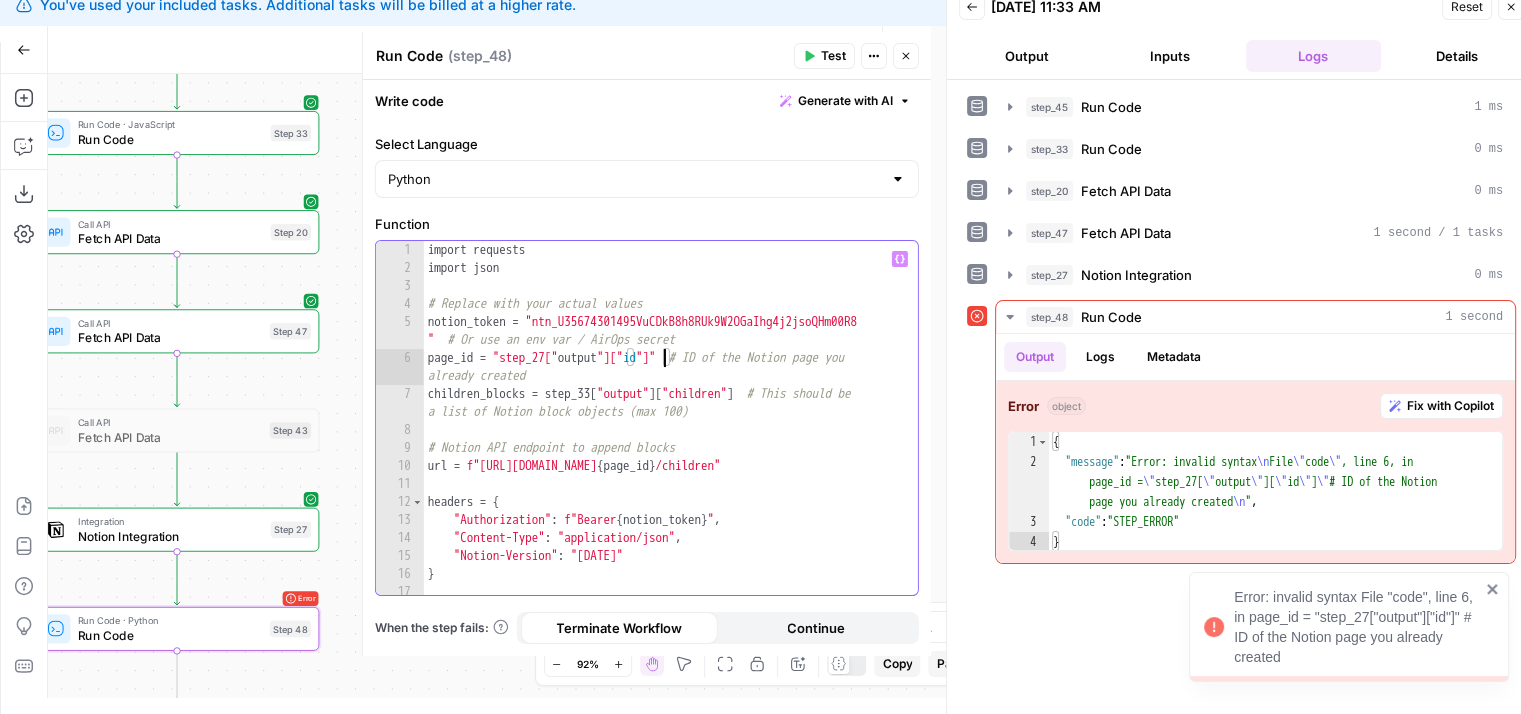 type on "**********" 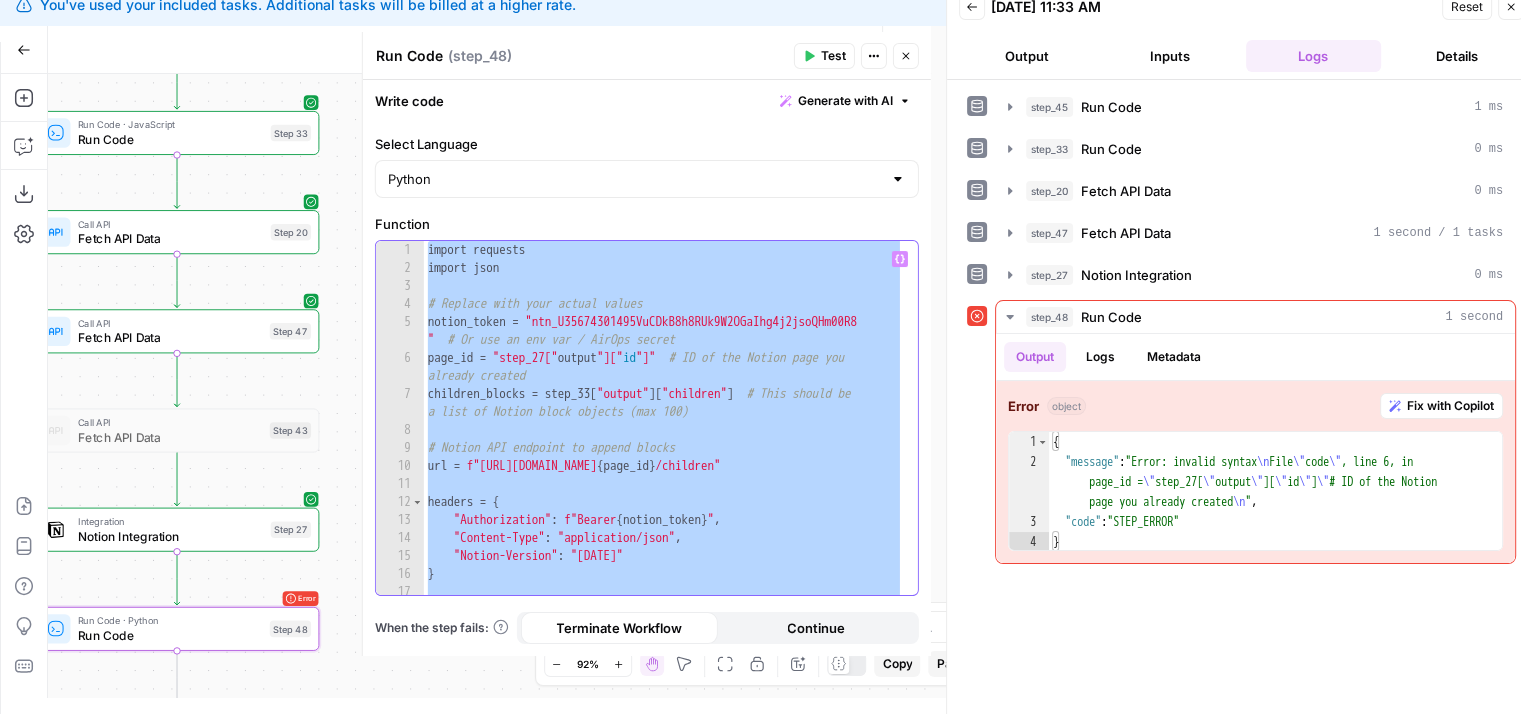 click on "import   requests import   json # Replace with your actual values notion_token   =   "ntn_U35674301495VuCDkB8h8RUk9W2OGaIhg4j2jsoQHm00R8 "    # Or use an env var / AirOps secret page_id   =   "step_27[" output "][" id "]"    # ID of the Notion page you  already created children_blocks   =   step_33 [ "output" ] [ "children" ]    # This should be  a list of Notion block objects (max 100) # Notion API endpoint to append blocks url   =   f"https://api.notion.com/v1/blocks/ { page_id } /children" headers   =   {      "Authorization" :   f"Bearer  { notion_token } " ,      "Content-Type" :   "application/json" ,      "Notion-Version" :   "2022-06-28" } payload   =   {" at bounding box center [663, 418] 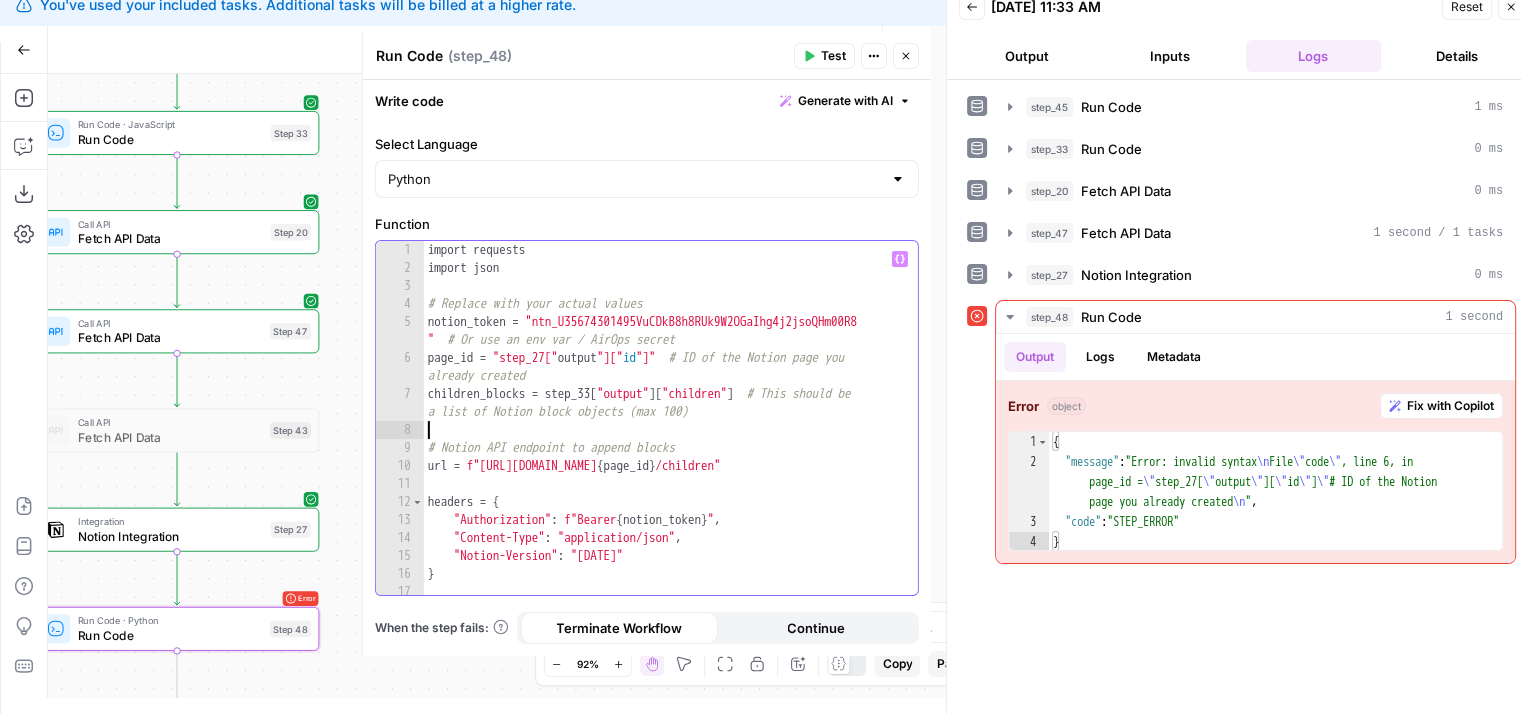 type on "**********" 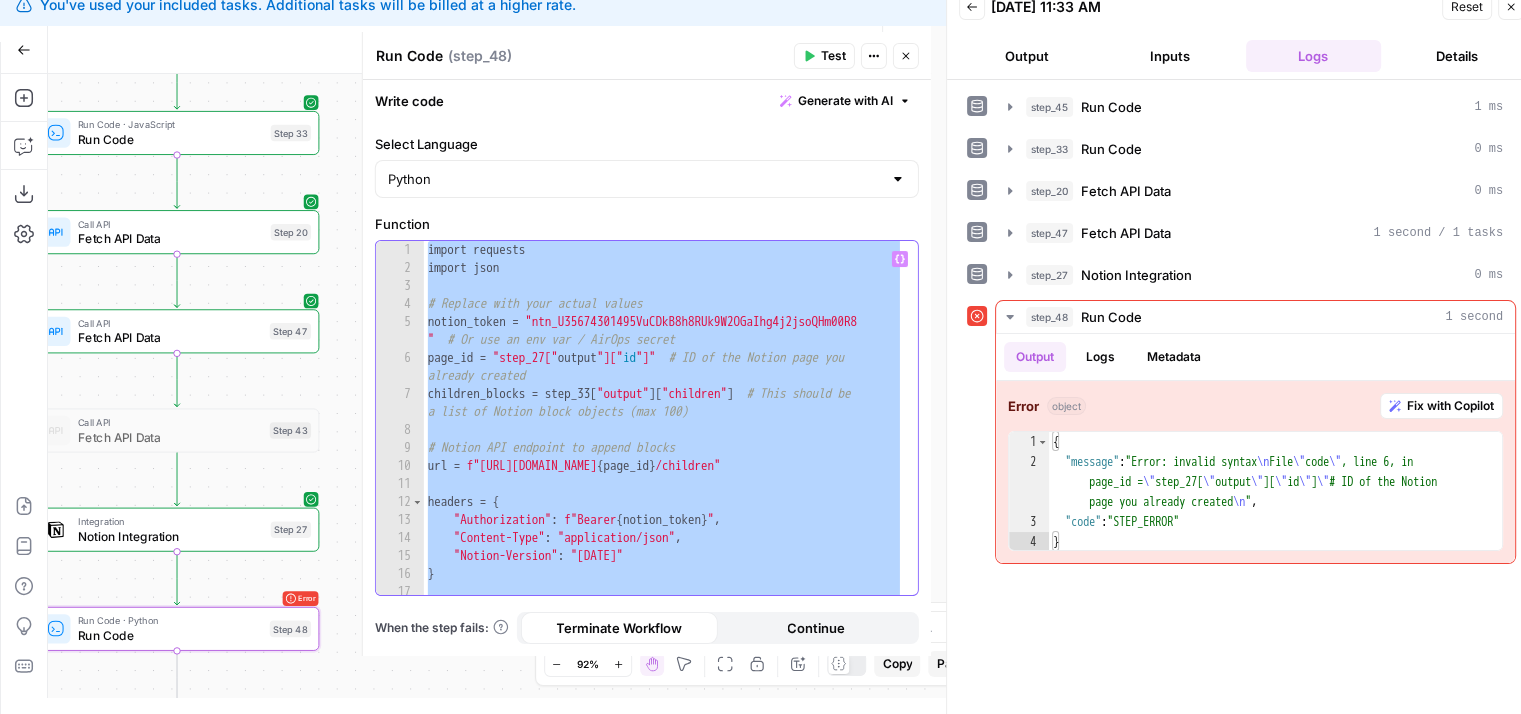 paste 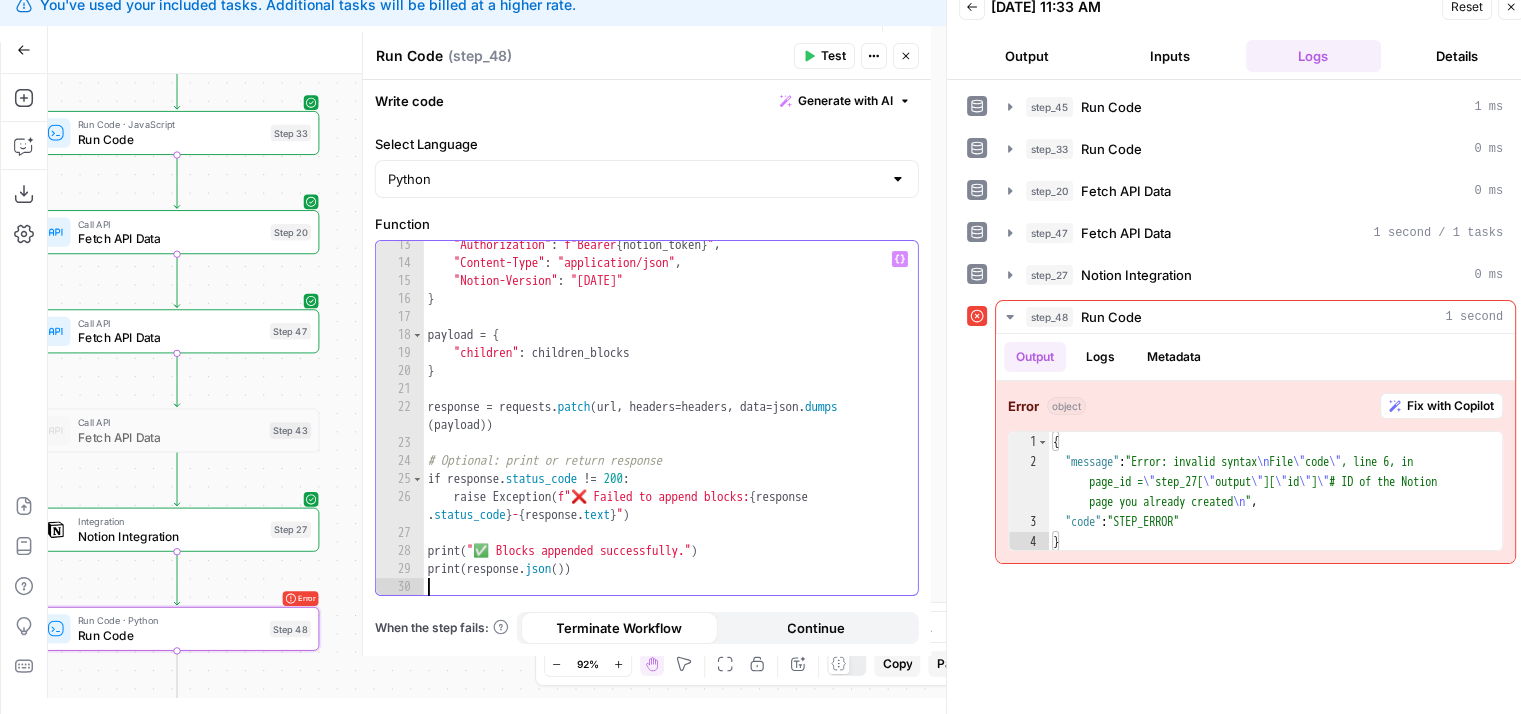 scroll, scrollTop: 275, scrollLeft: 0, axis: vertical 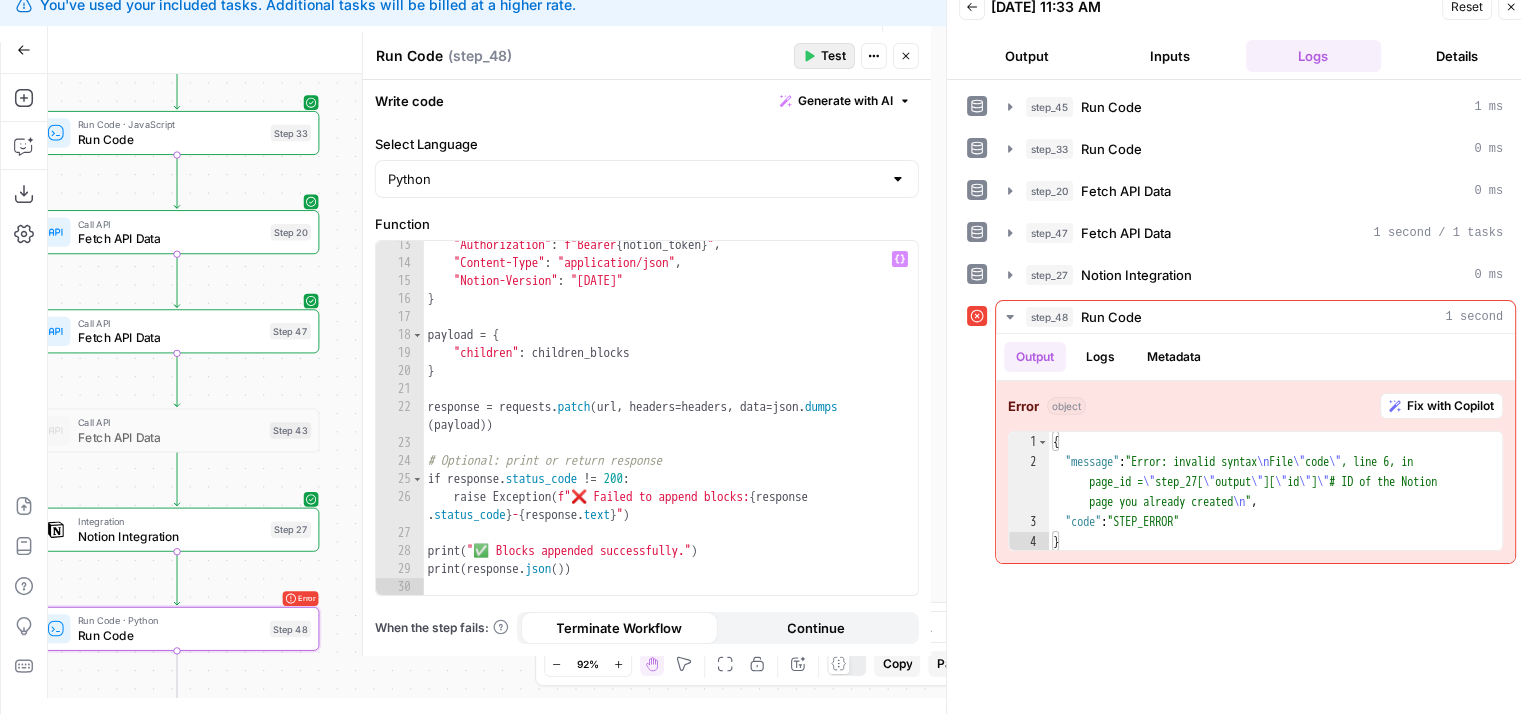 click on "Test" at bounding box center (833, 56) 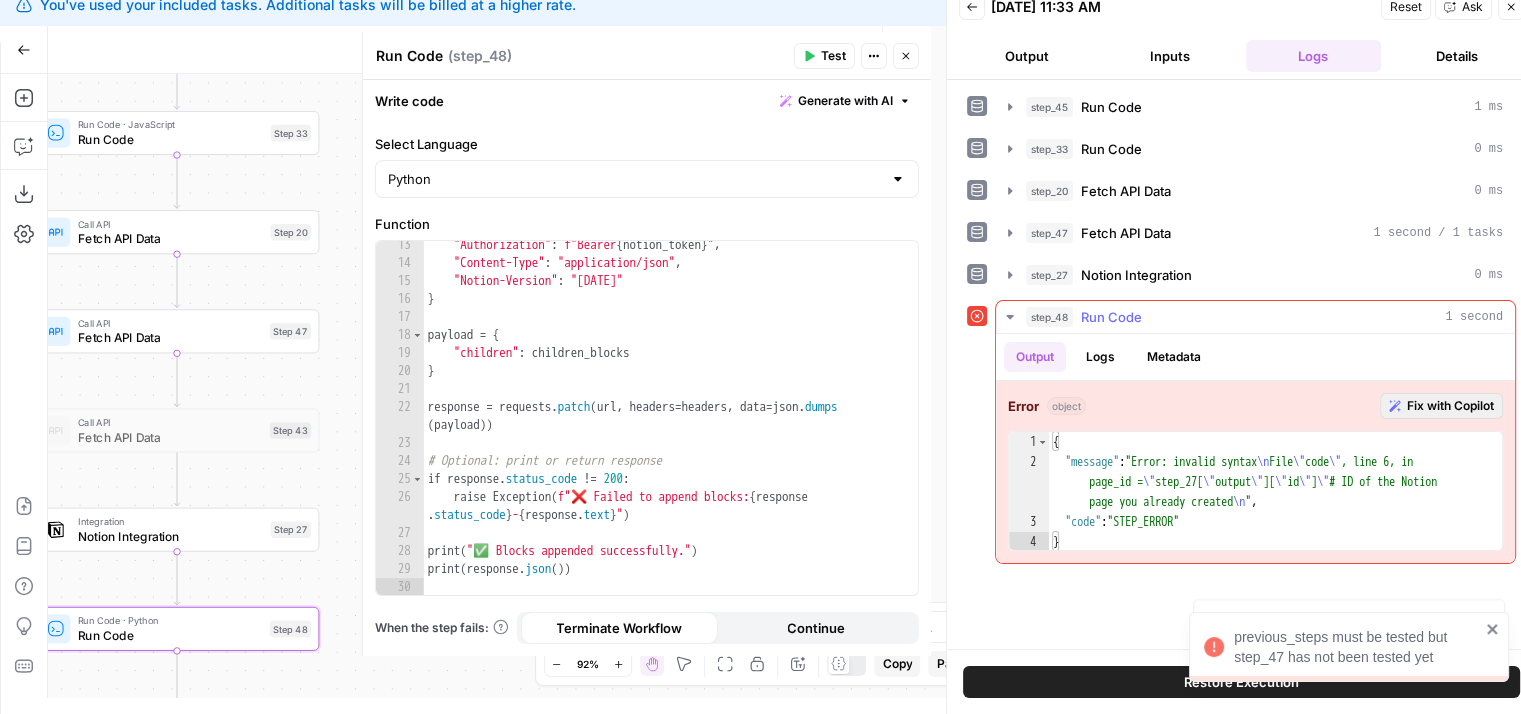 click on "Fix with Copilot" at bounding box center [1450, 406] 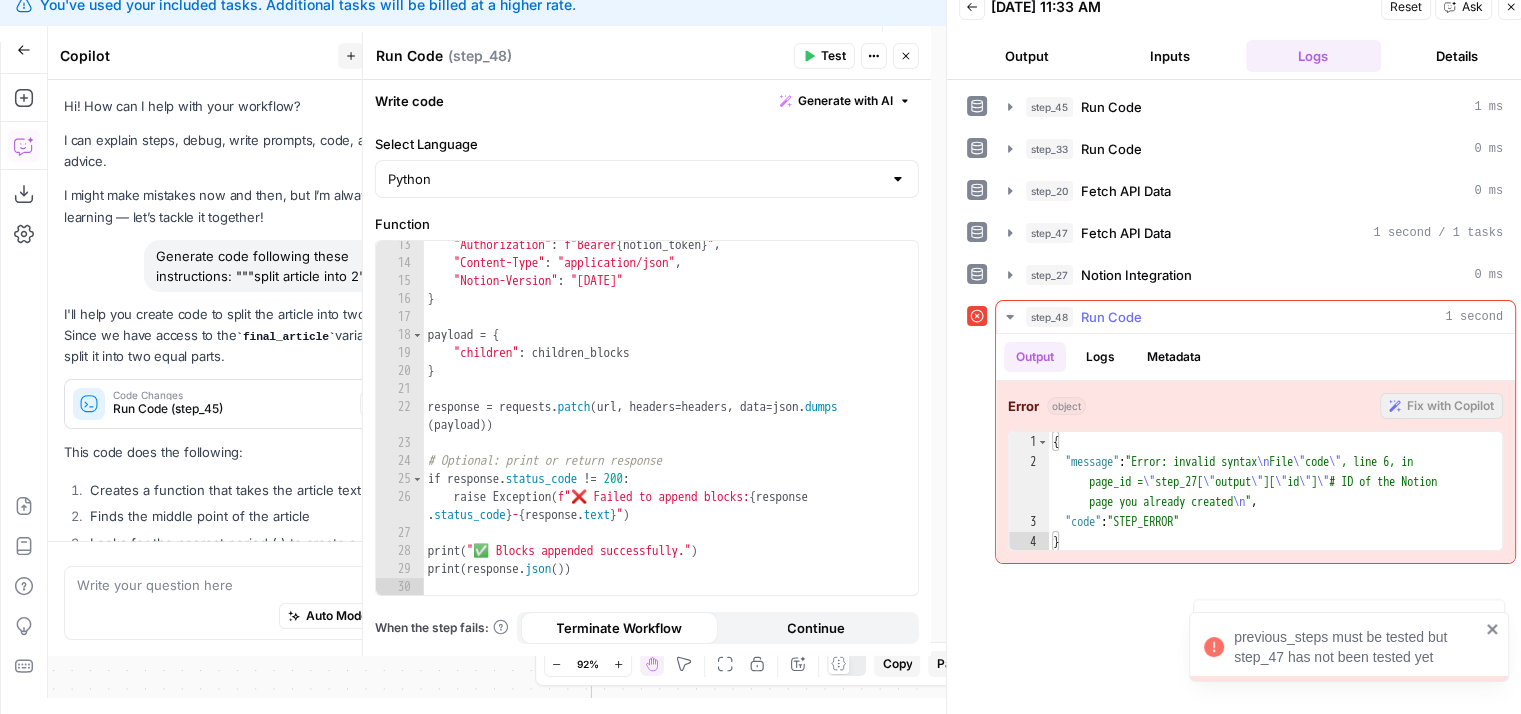 scroll, scrollTop: 1909, scrollLeft: 0, axis: vertical 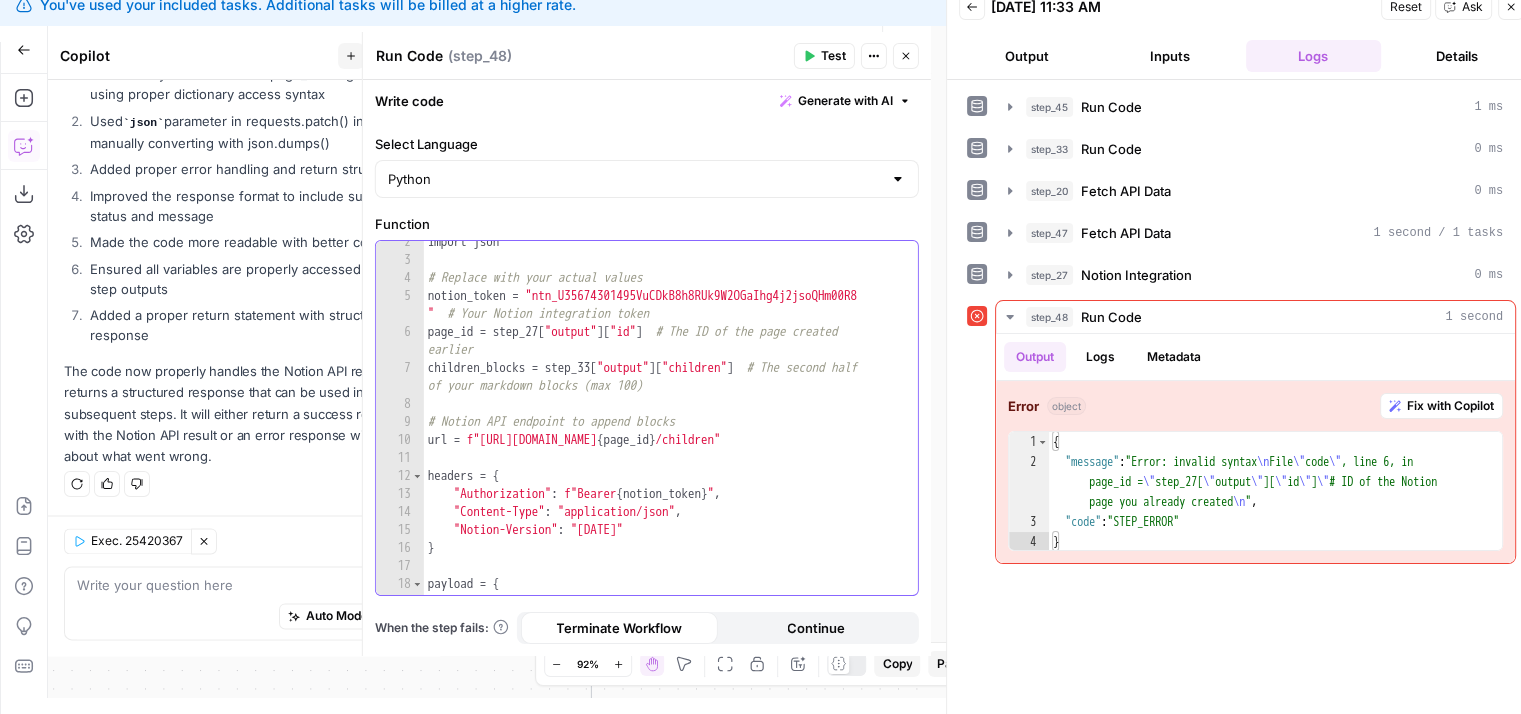 click on "import   json # Replace with your actual values notion_token   =   "ntn_U35674301495VuCDkB8h8RUk9W2OGaIhg4j2jsoQHm00R8 "    # Your Notion integration token page_id   =   step_27 [ "output" ] [ "id" ]    # The ID of the page created  earlier children_blocks   =   step_33 [ "output" ] [ "children" ]    # The second half  of your markdown blocks (max 100) # Notion API endpoint to append blocks url   =   f"https://api.notion.com/v1/blocks/ { page_id } /children" headers   =   {      "Authorization" :   f"Bearer  { notion_token } " ,      "Content-Type" :   "application/json" ,      "Notion-Version" :   "2022-06-28" } payload   =   {      "children" :   children_blocks" at bounding box center (664, 428) 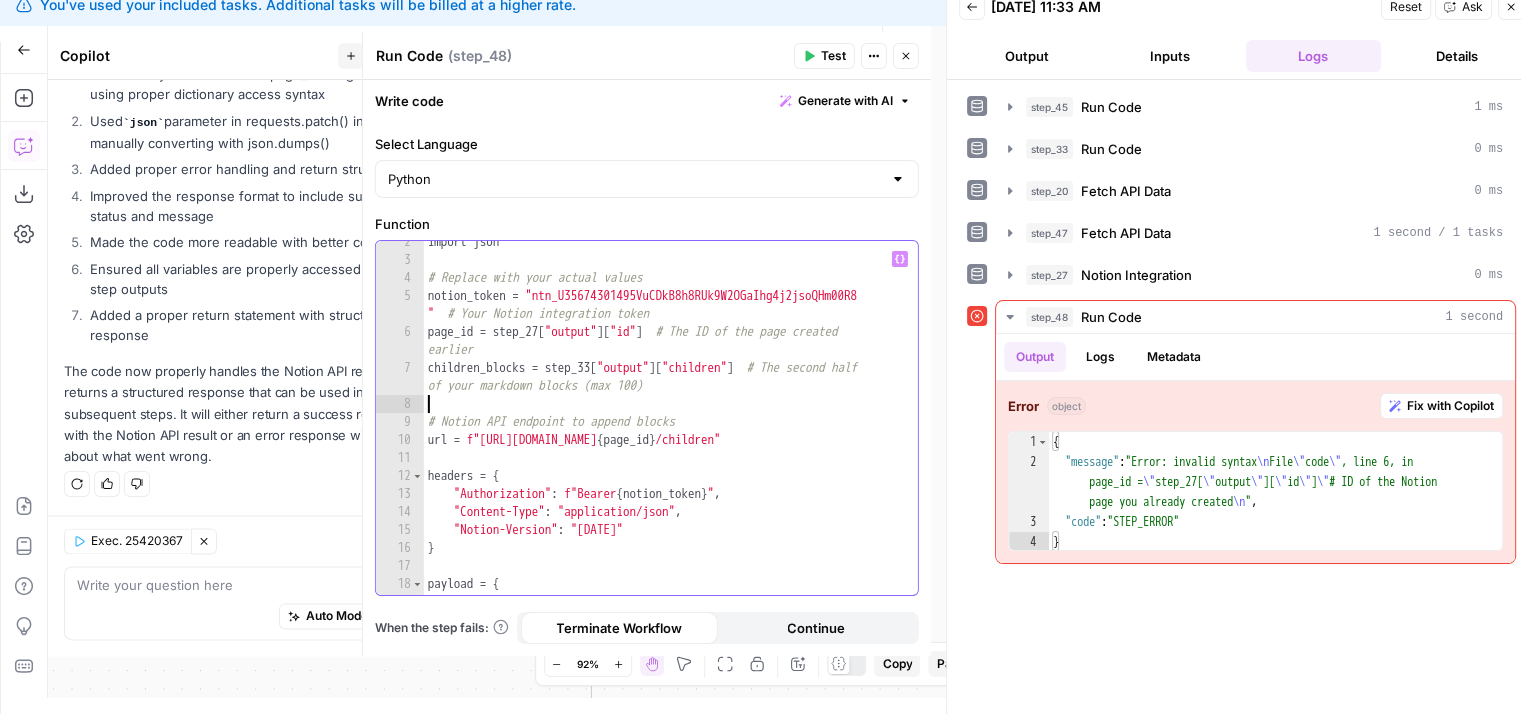 type on "**********" 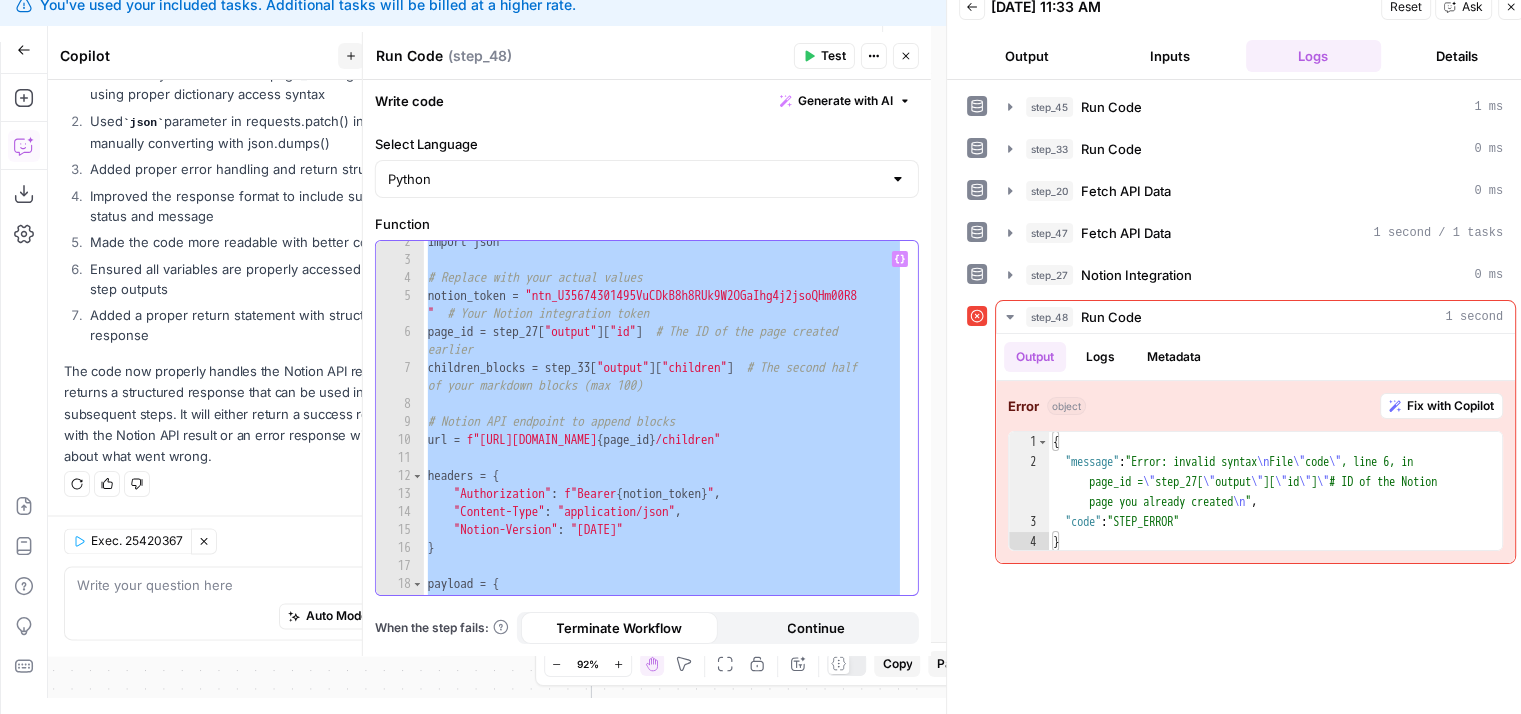 paste 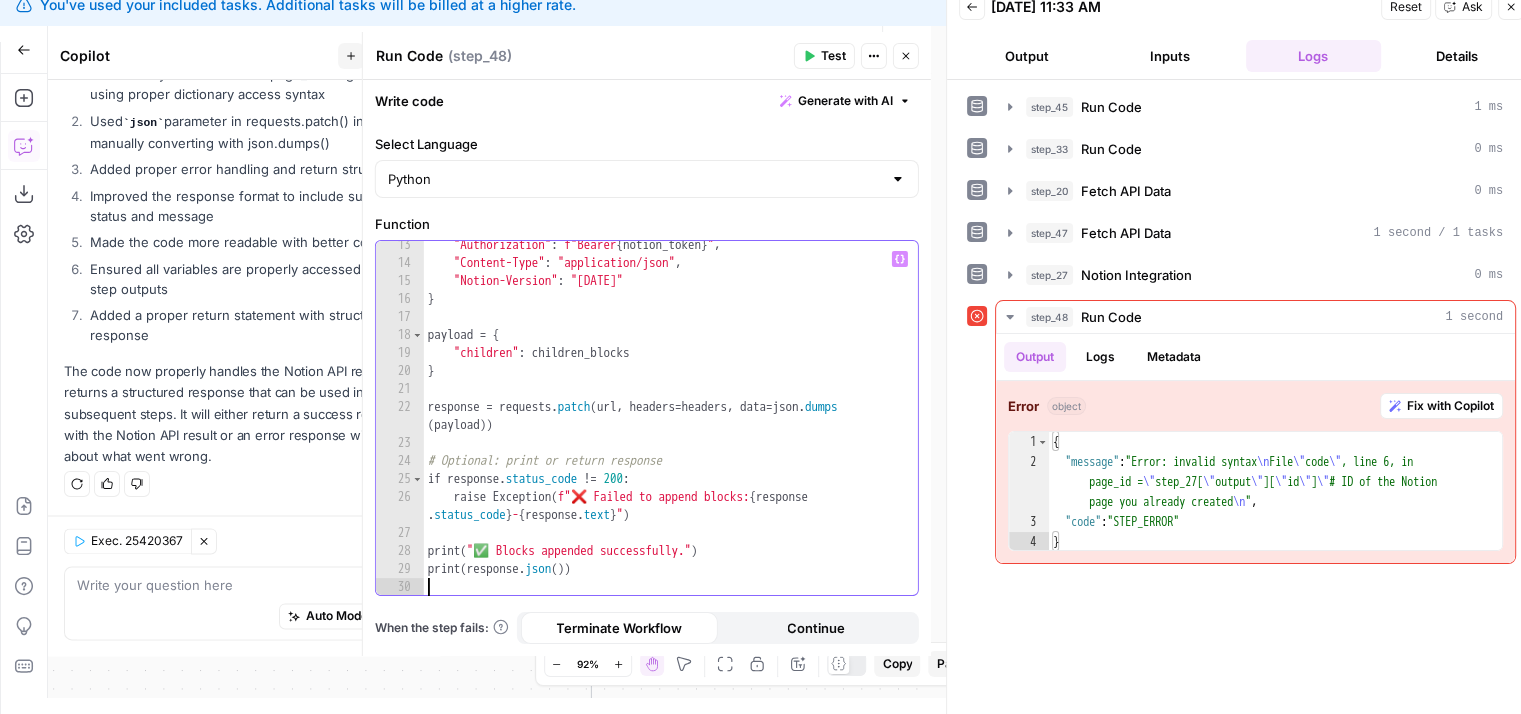 scroll, scrollTop: 275, scrollLeft: 0, axis: vertical 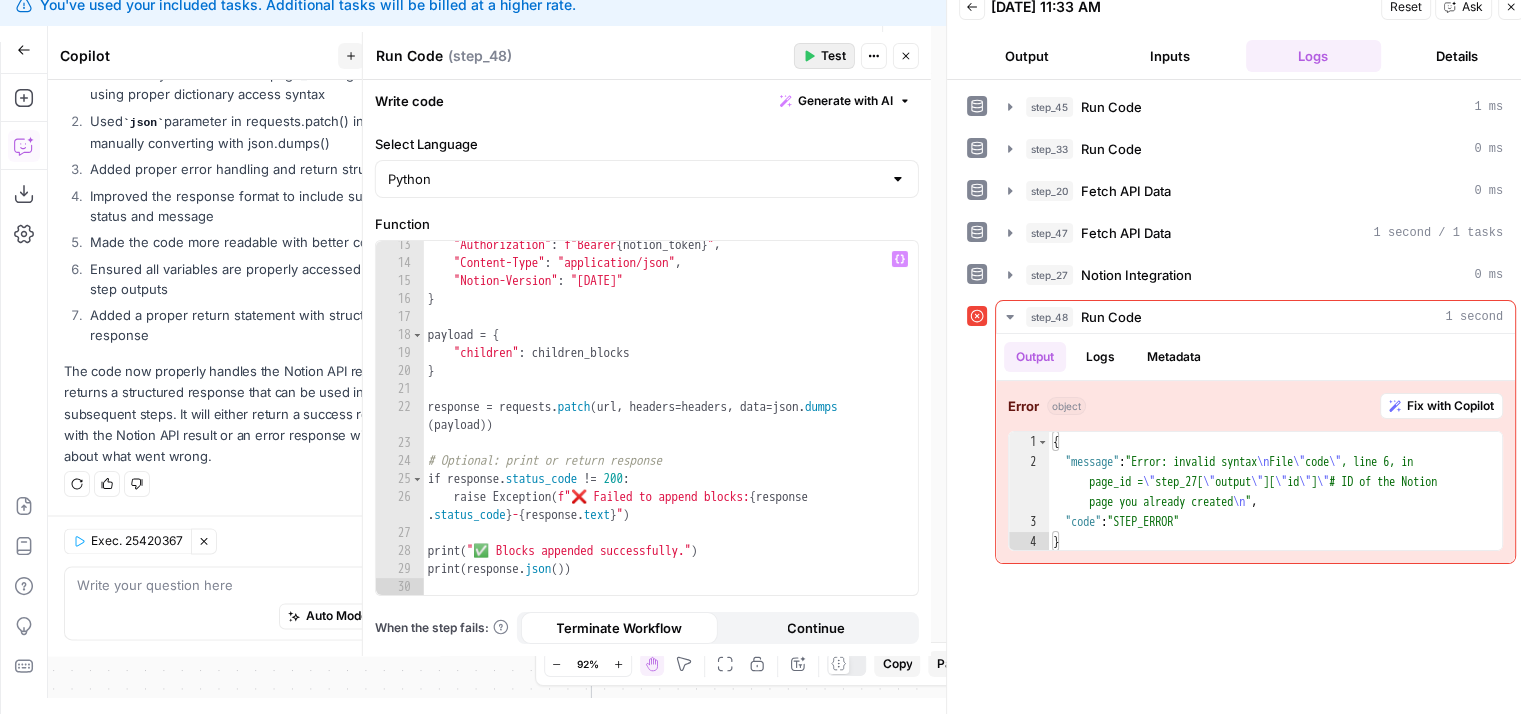 click on "Test" at bounding box center (833, 56) 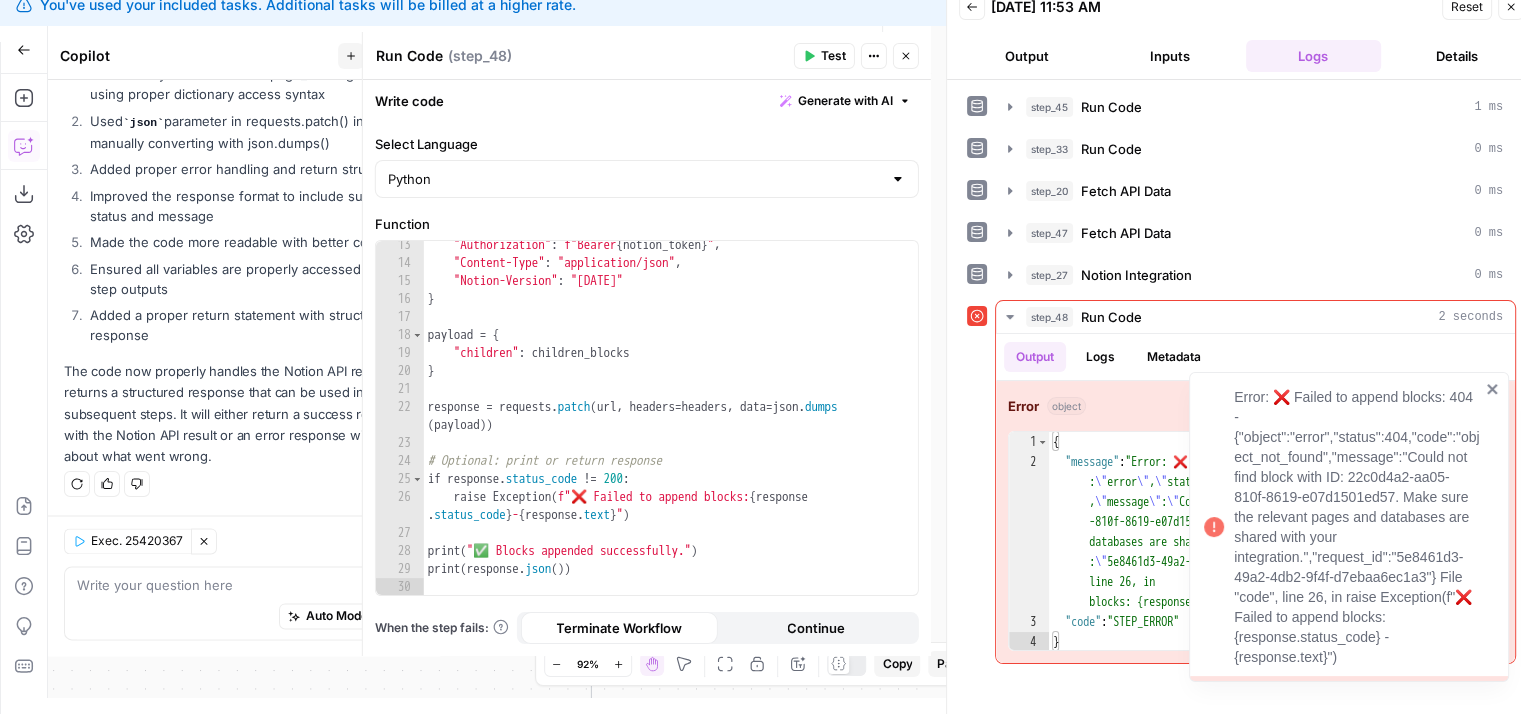 click on "Error: ❌ Failed to append blocks: 404 - {"object":"error","status":404,"code":"object_not_found","message":"Could not find block with ID: 22c0d4a2-aa05-810f-8619-e07d1501ed57. Make sure the relevant pages and databases are shared with your integration.","request_id":"5e8461d3-49a2-4db2-9f4f-d7ebaa6ec1a3"}
File "code", line 26, in         raise Exception(f"❌ Failed to append blocks: {response.status_code} - {response.text}")" at bounding box center (1357, 527) 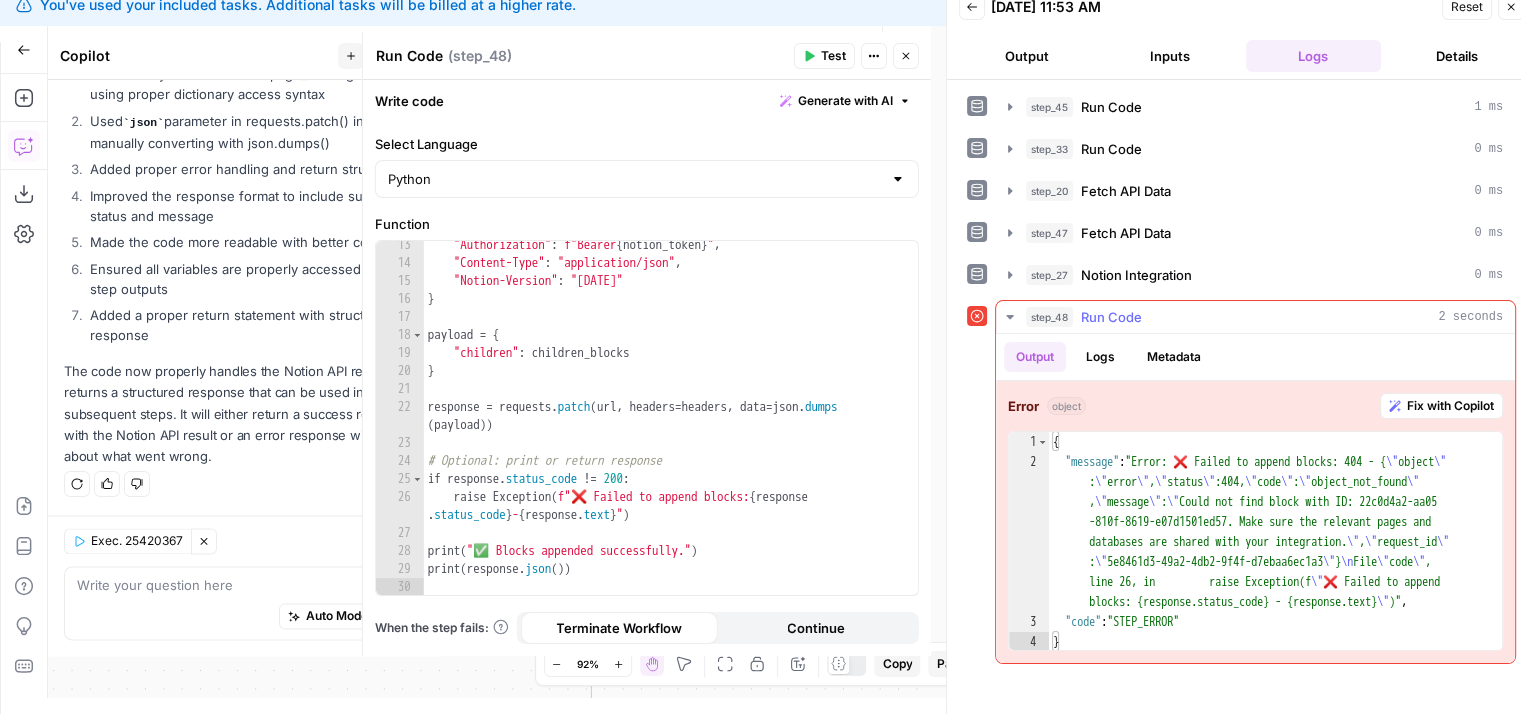 type on "**********" 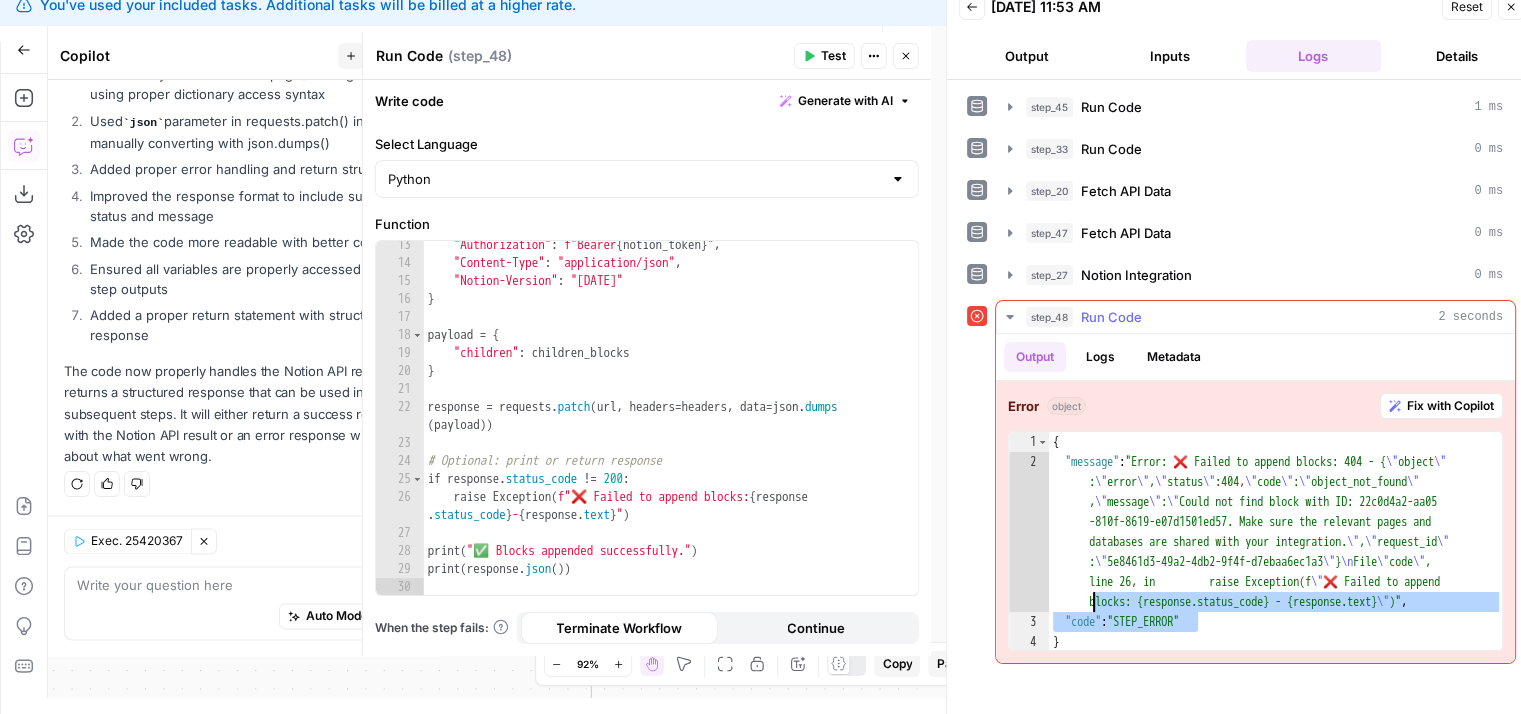 drag, startPoint x: 1235, startPoint y: 626, endPoint x: 1079, endPoint y: 589, distance: 160.32779 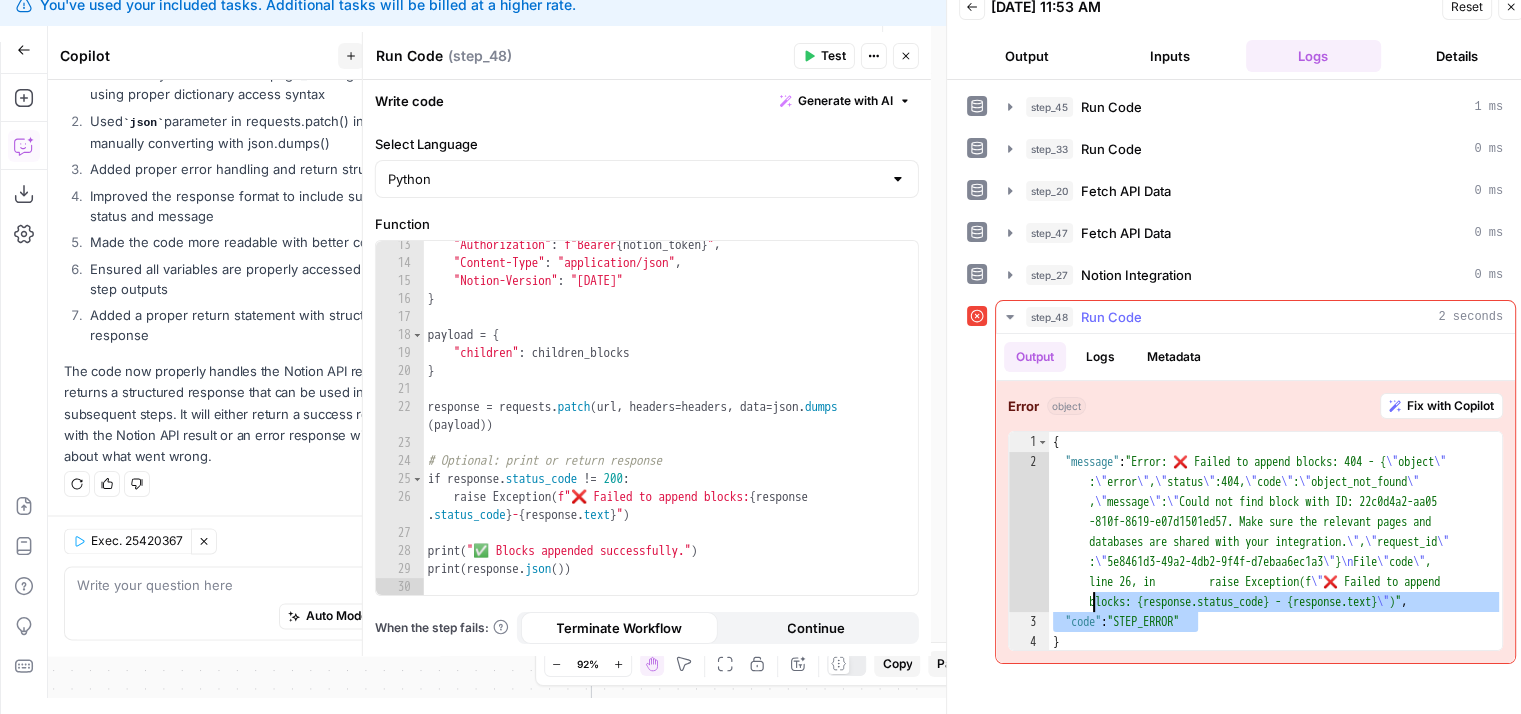 click on "{    "message" :  "Error: ❌ Failed to append blocks: 404 - { \" object \"        : \" error \" , \" status \" :404, \" code \" : \" object_not_found \"        , \" message \" : \" Could not find block with ID: 22c0d4a2-aa05        -810f-8619-e07d1501ed57. Make sure the relevant pages and         databases are shared with your integration. \" , \" request_id \"        : \" 5e8461d3-49a2-4db2-9f4f-d7ebaa6ec1a3 \" } \n File  \" code \" ,         line 26, in         raise Exception(f \" ❌ Failed to append         blocks: {response.status_code} - {response.text} \" )" ,    "code" :  "STEP_ERROR" }" at bounding box center [1276, 562] 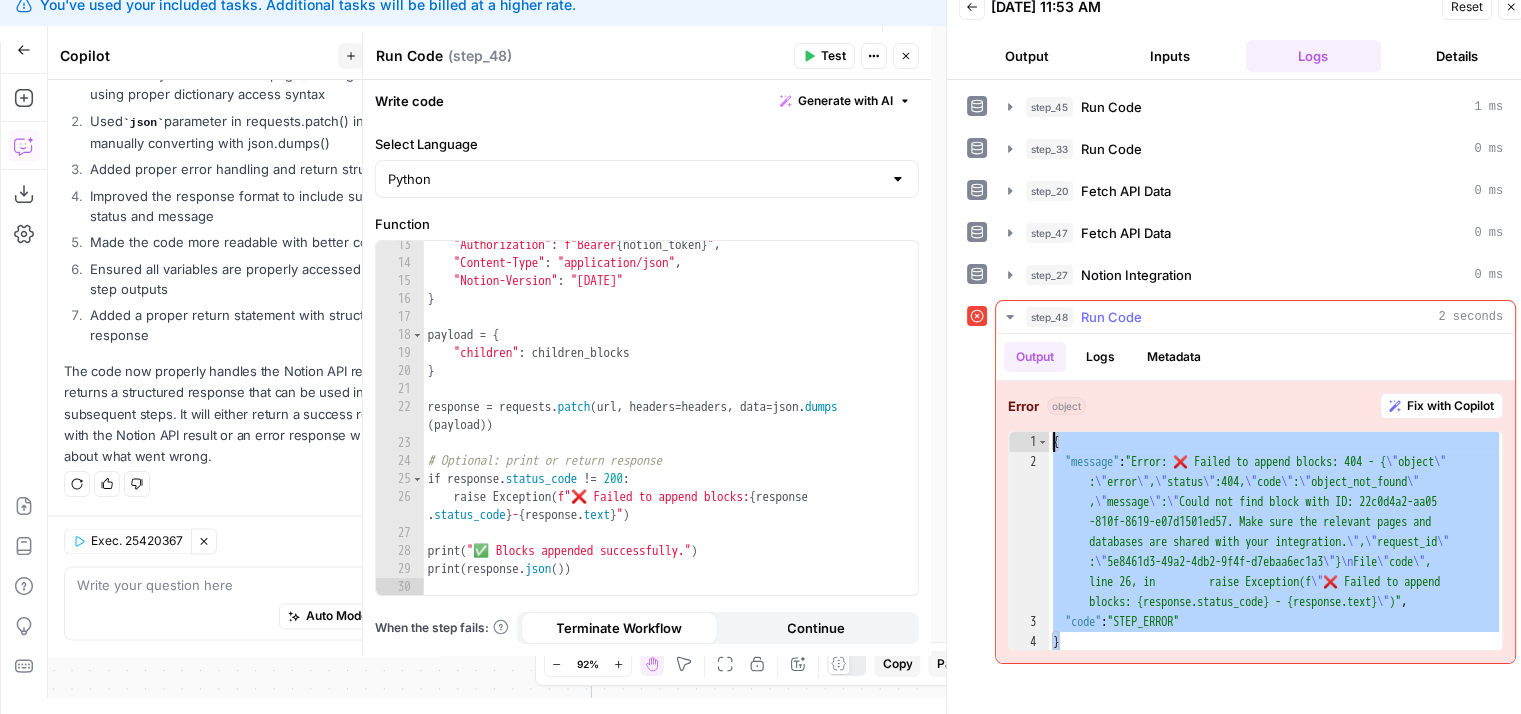 drag, startPoint x: 1072, startPoint y: 641, endPoint x: 1030, endPoint y: 415, distance: 229.86952 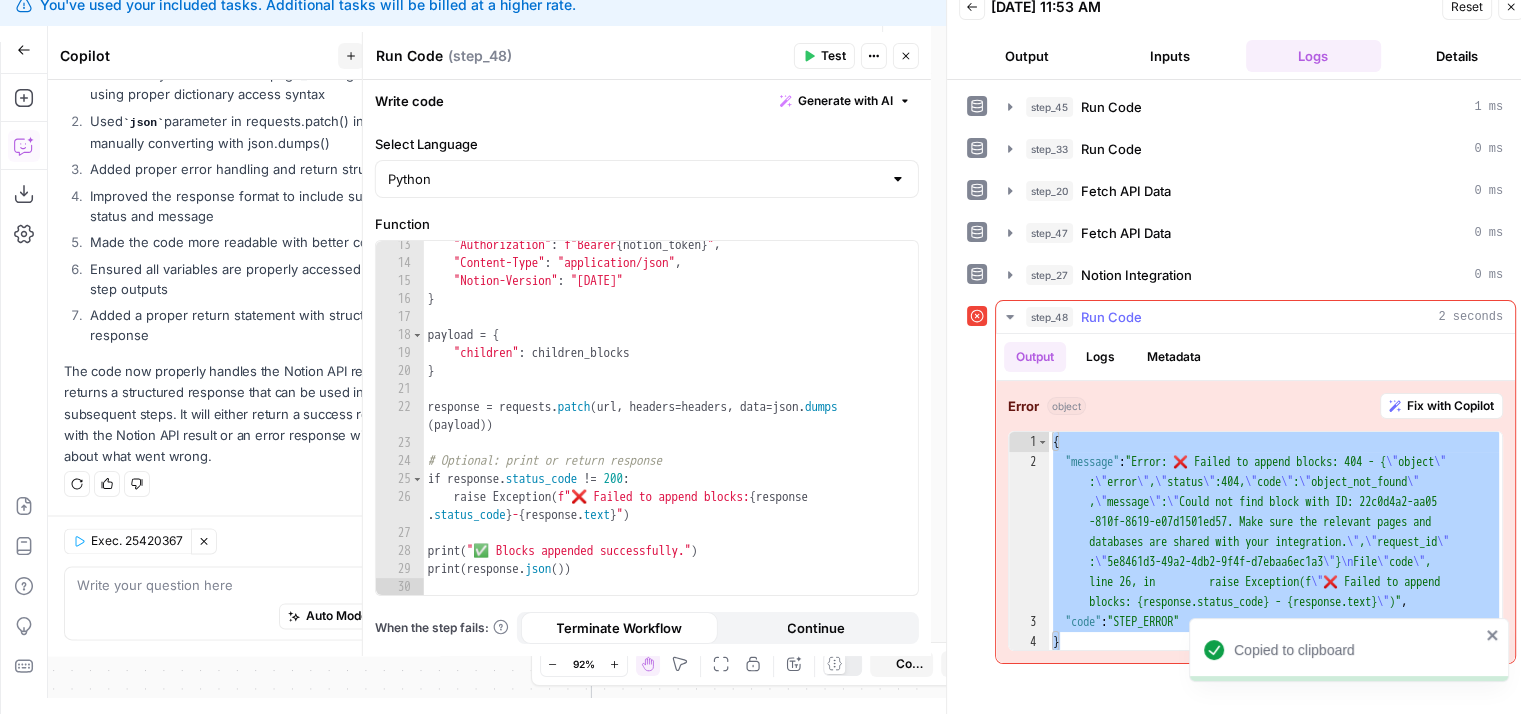 scroll, scrollTop: 0, scrollLeft: 0, axis: both 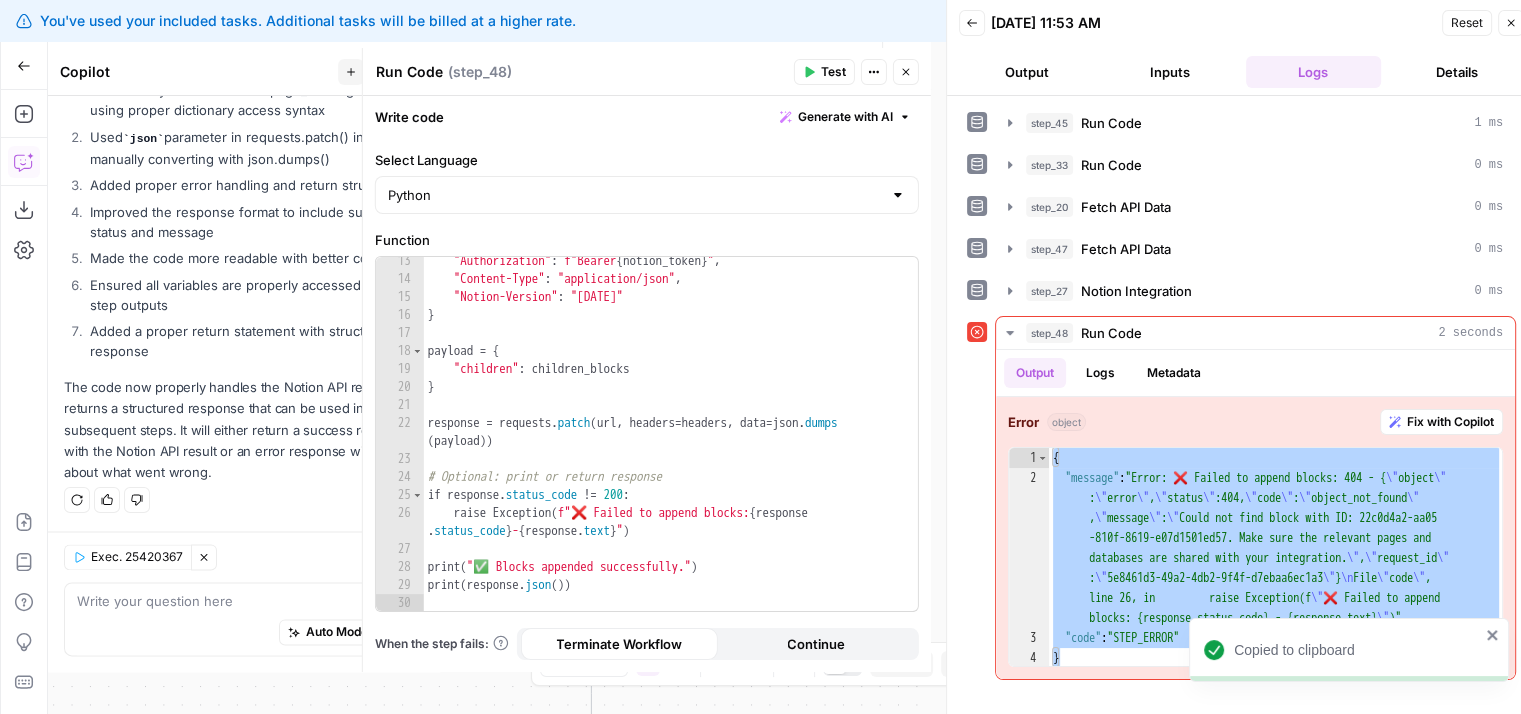 drag, startPoint x: 1030, startPoint y: 415, endPoint x: 876, endPoint y: 393, distance: 155.56349 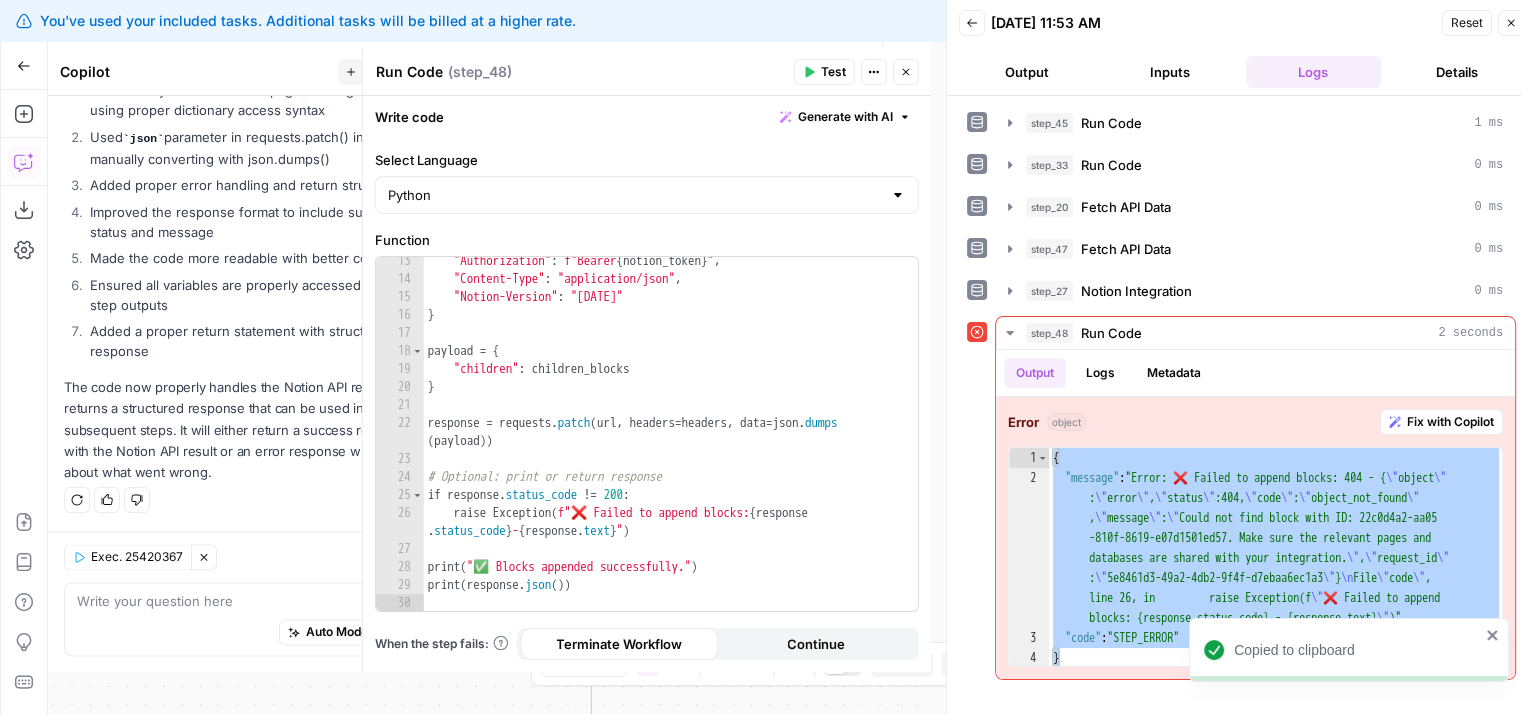 click on "Copied to clipboard You've used your included tasks. Additional tasks will be billed at a higher rate. Dismiss View Billing All About AI New Home Browse Your Data Monitoring Settings Recent Grids New grid [Butterflowy Internal SEO] Blogs Social Posts Brand Kit Grid Recent Workflows New Workflow AirOps to Framer [Butterflowy Internal SEO] Outline to Article X Posts AirOps Academy What's new?
5
Help + Support Go Back AirOps to Framer Draft Test Workflow Options Publish Actions Run History Add Steps Copilot Download as JSON Settings Import JSON AirOps Academy Help Give Feedback Shortcuts Workflow Set Inputs Inputs LLM · GPT-4o Generate Blog Content Step 2 Generate Image with AI Generate Blog Thumbnail Step 11 Run Code · JavaScript Run Code Step 41 Run Code · Python Run Code Step 45 Run Code · JavaScript Run Code Step 33 Call API Fetch API Data Step 20 Call API Fetch API Data Step 47 Call API Fetch API Data Step 43 Integration Notion Integration End" at bounding box center (760, 357) 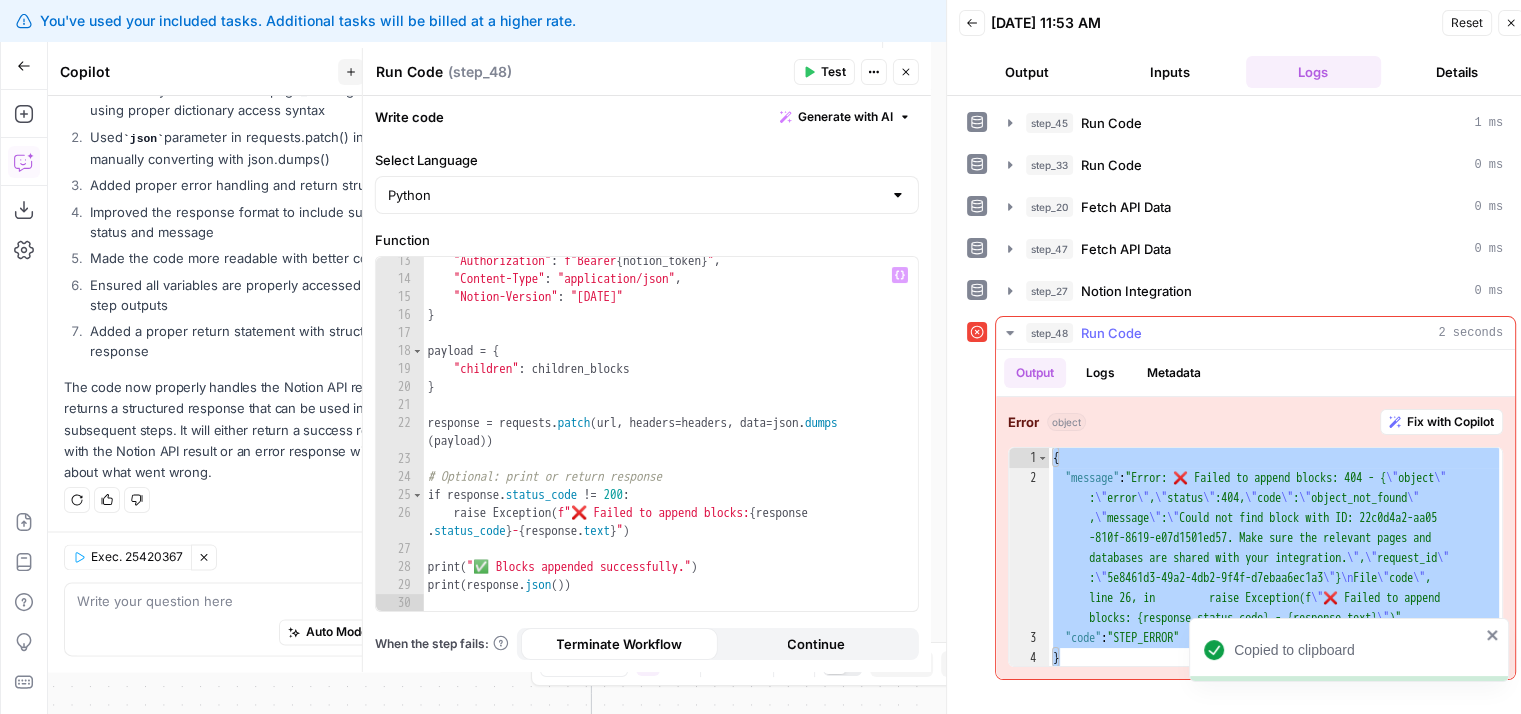 click on "{    "message" :  "Error: ❌ Failed to append blocks: 404 - { \" object \"        : \" error \" , \" status \" :404, \" code \" : \" object_not_found \"        , \" message \" : \" Could not find block with ID: 22c0d4a2-aa05        -810f-8619-e07d1501ed57. Make sure the relevant pages and         databases are shared with your integration. \" , \" request_id \"        : \" 5e8461d3-49a2-4db2-9f4f-d7ebaa6ec1a3 \" } \n File  \" code \" ,         line 26, in         raise Exception(f \" ❌ Failed to append         blocks: {response.status_code} - {response.text} \" )" ,    "code" :  "STEP_ERROR" }" at bounding box center [1275, 557] 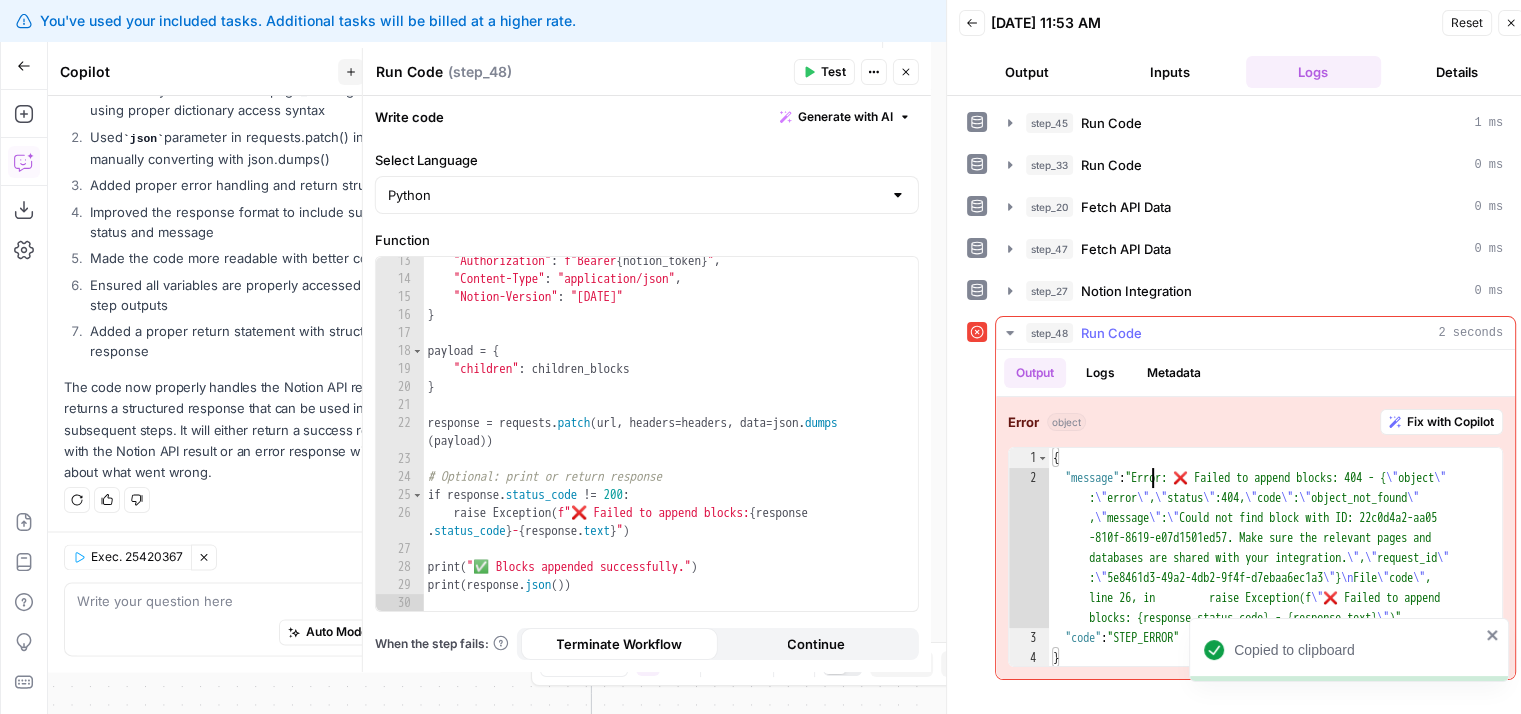 type on "**********" 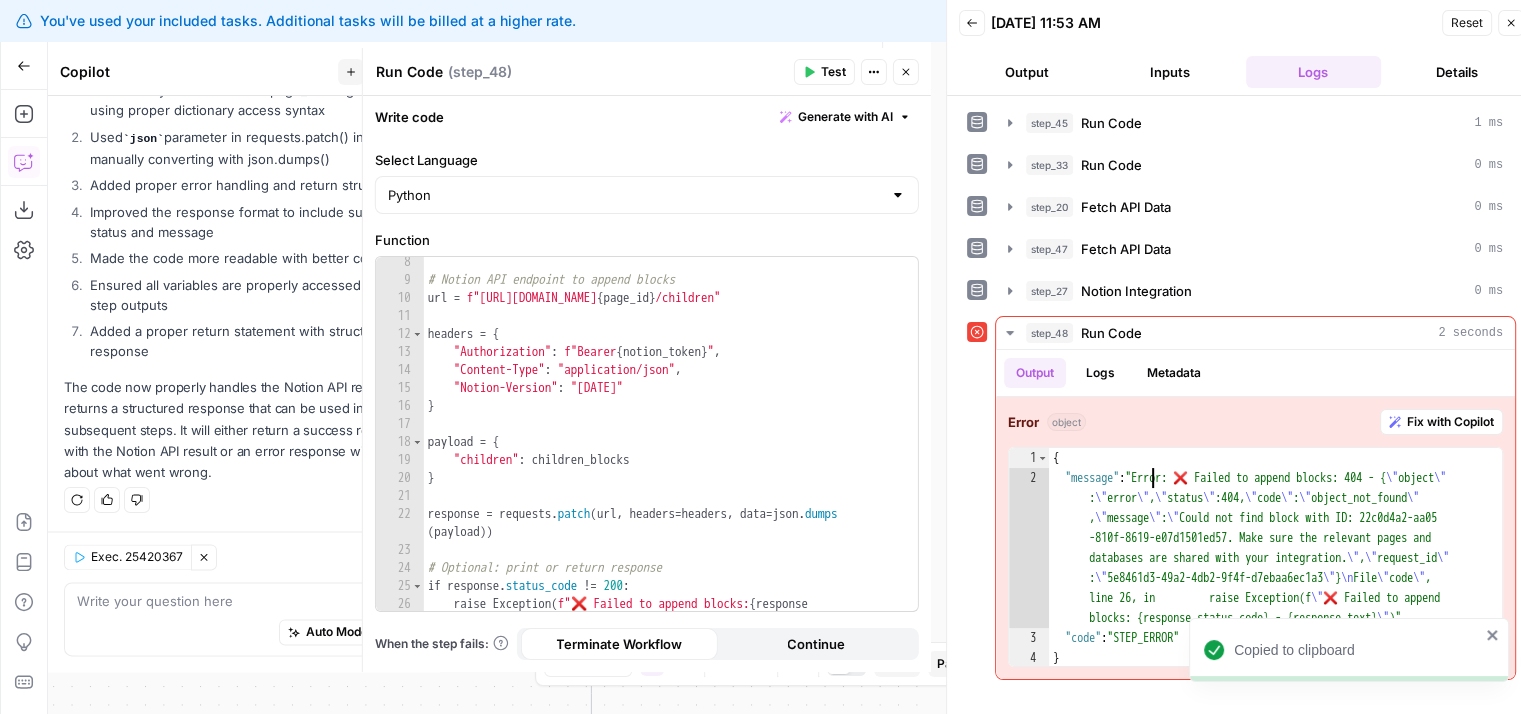 scroll, scrollTop: 0, scrollLeft: 0, axis: both 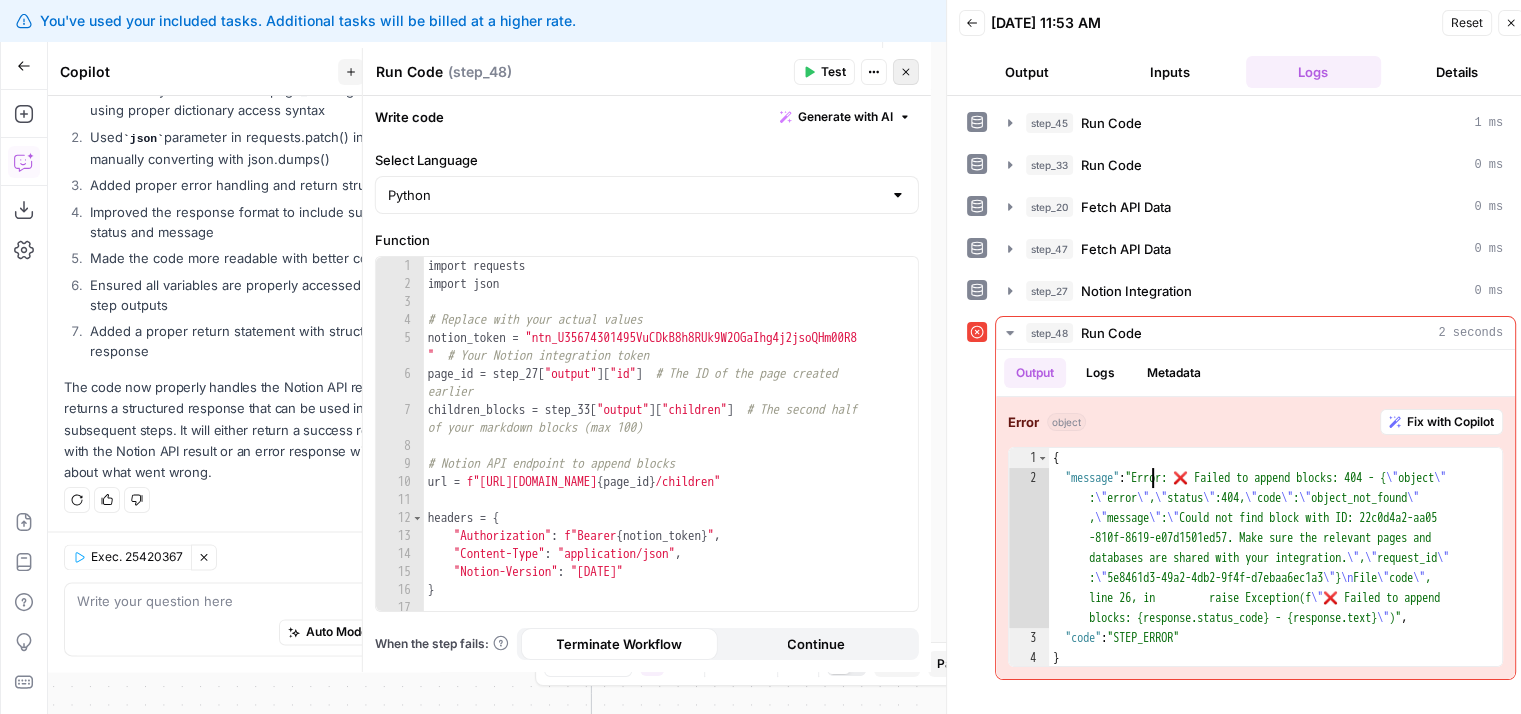 click on "Close" at bounding box center [906, 72] 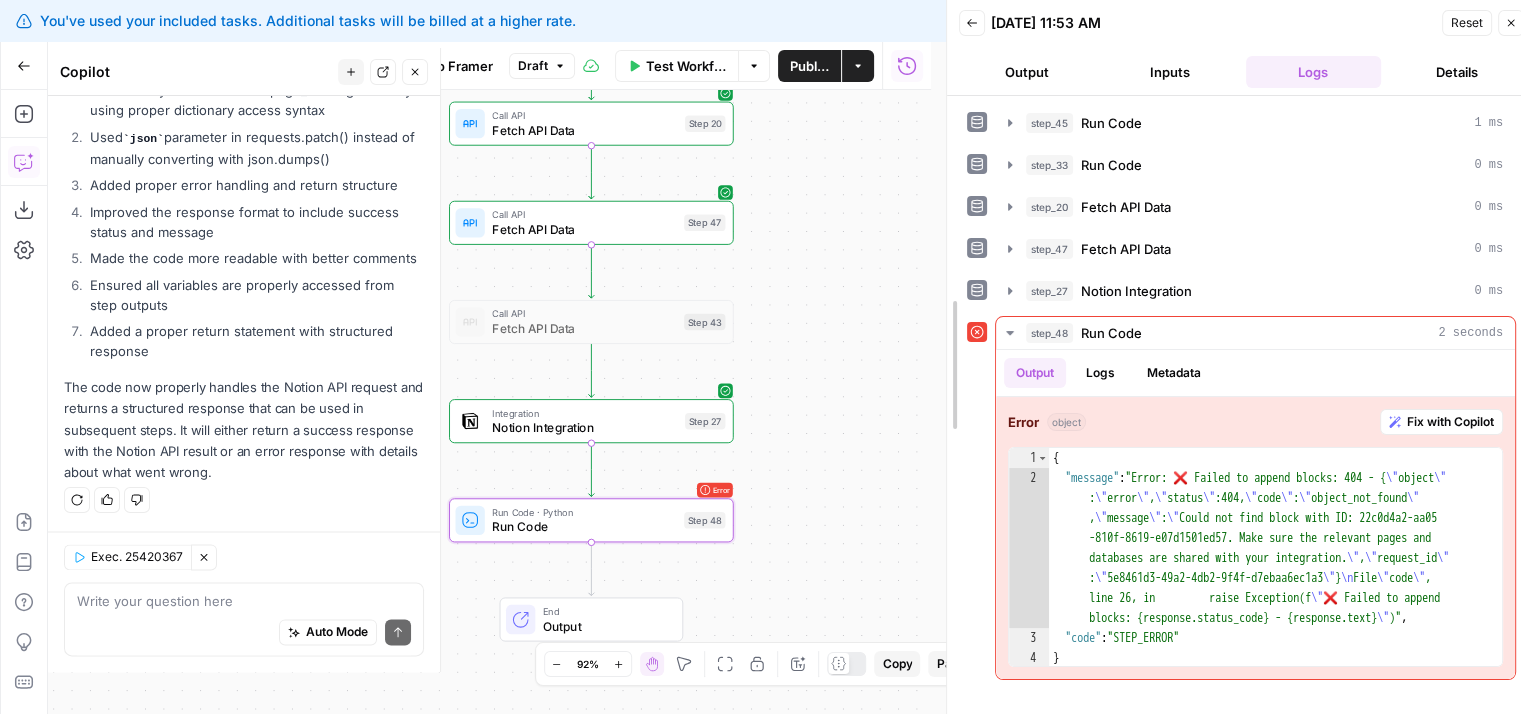 drag, startPoint x: 890, startPoint y: 393, endPoint x: 948, endPoint y: 346, distance: 74.65253 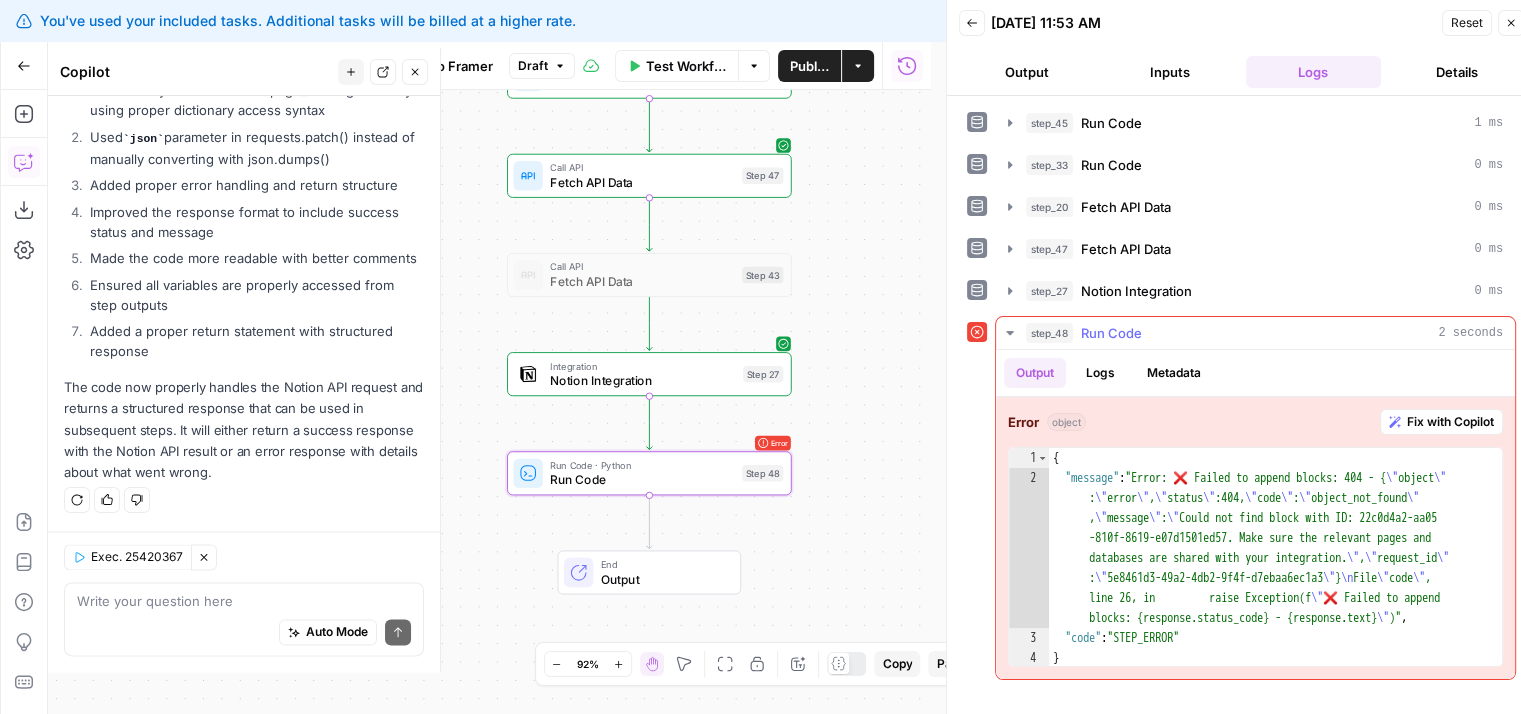 scroll, scrollTop: 16, scrollLeft: 0, axis: vertical 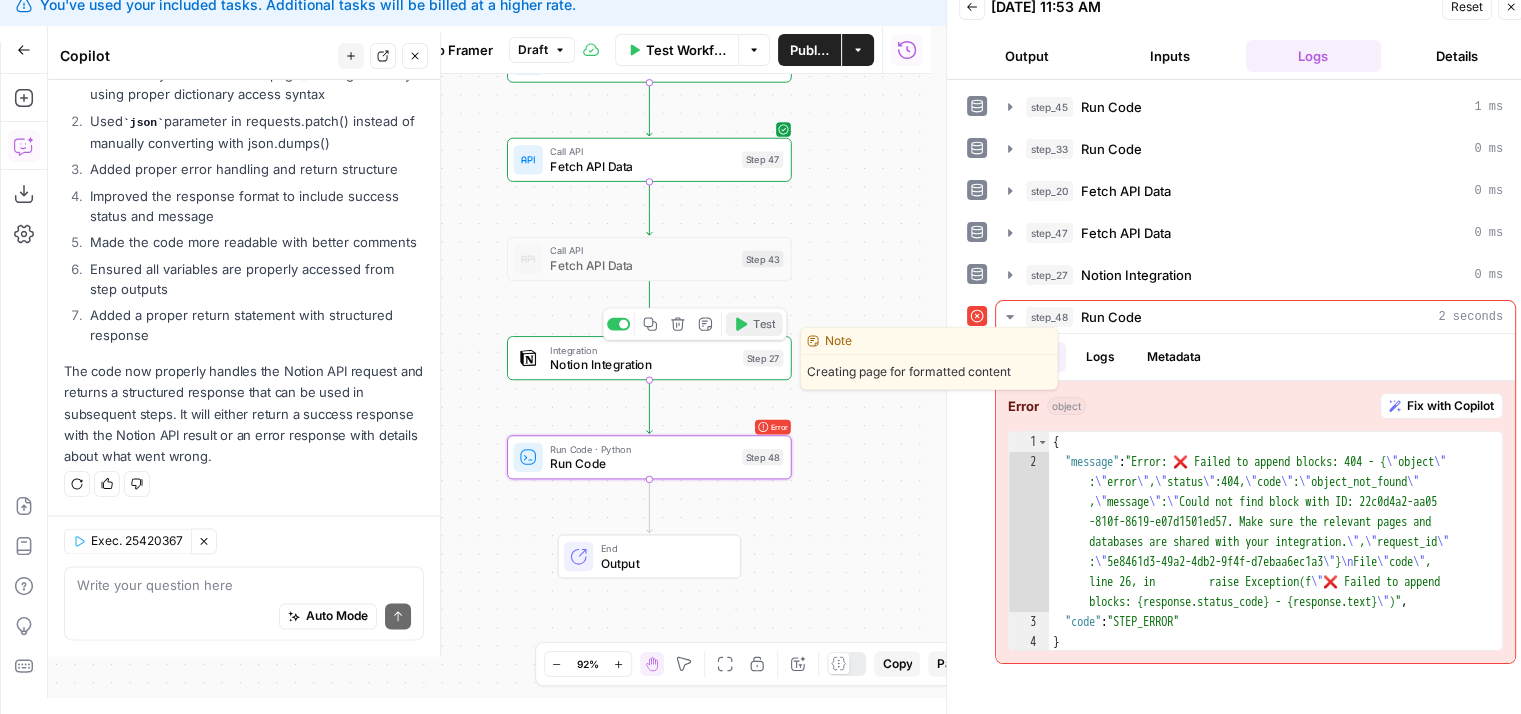 click 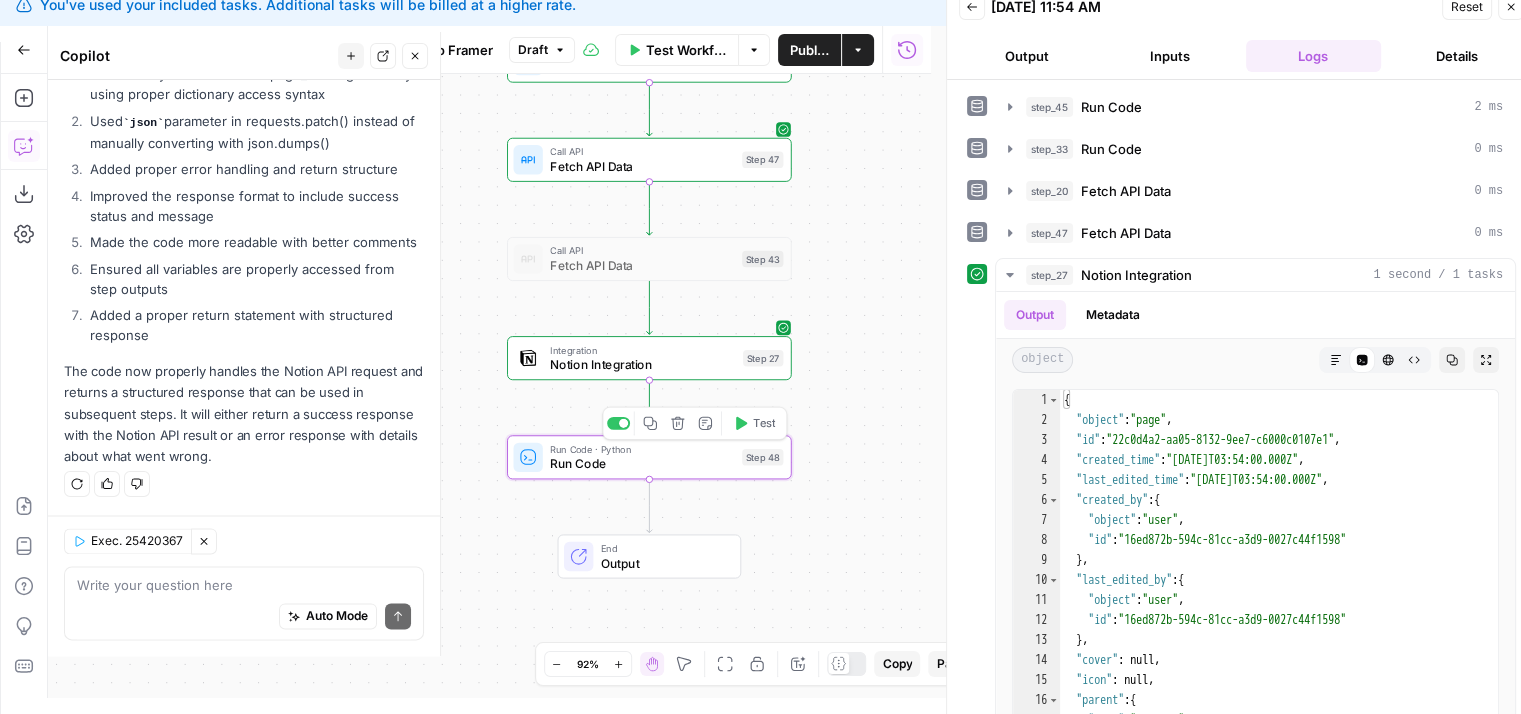 click on "Run Code · Python Run Code Step 48 Copy step Delete step Add Note Test" at bounding box center (648, 457) 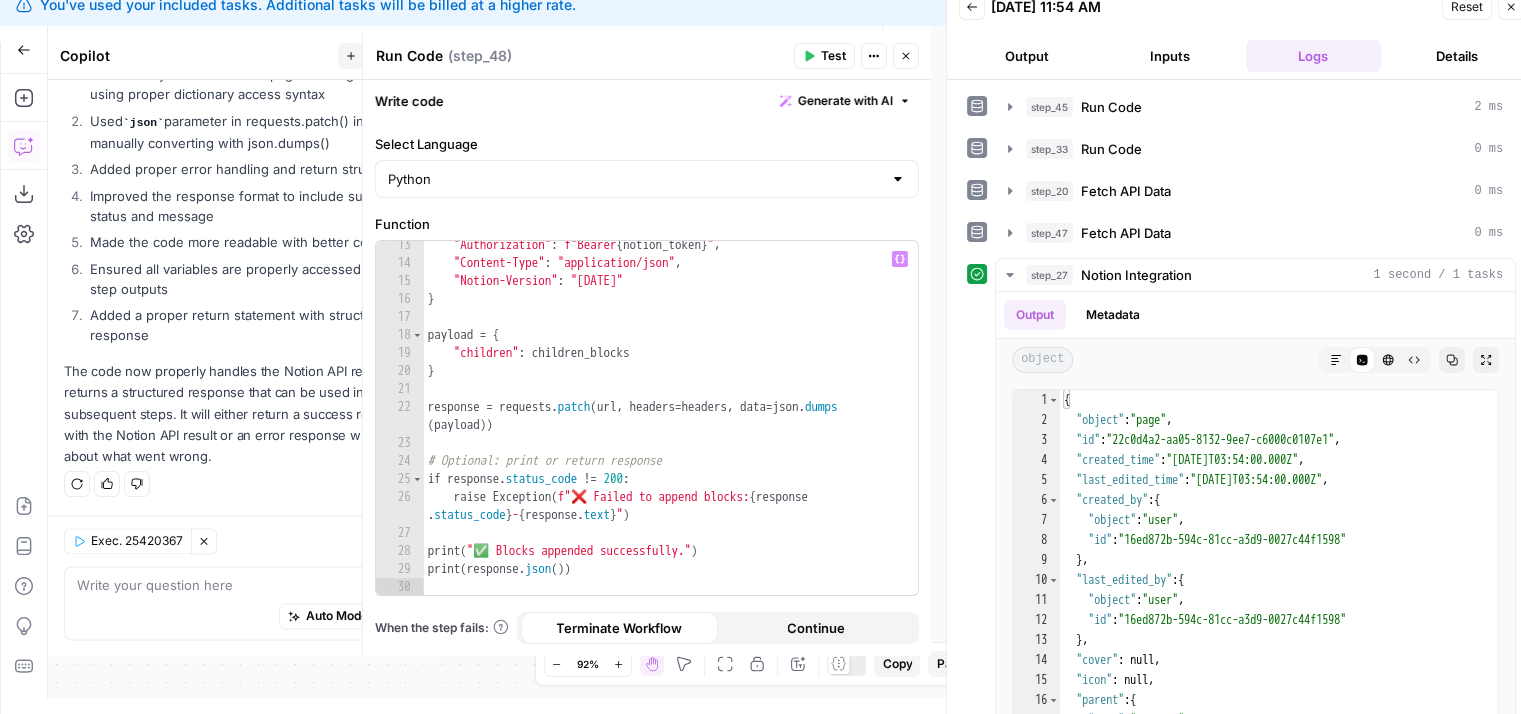 scroll, scrollTop: 275, scrollLeft: 0, axis: vertical 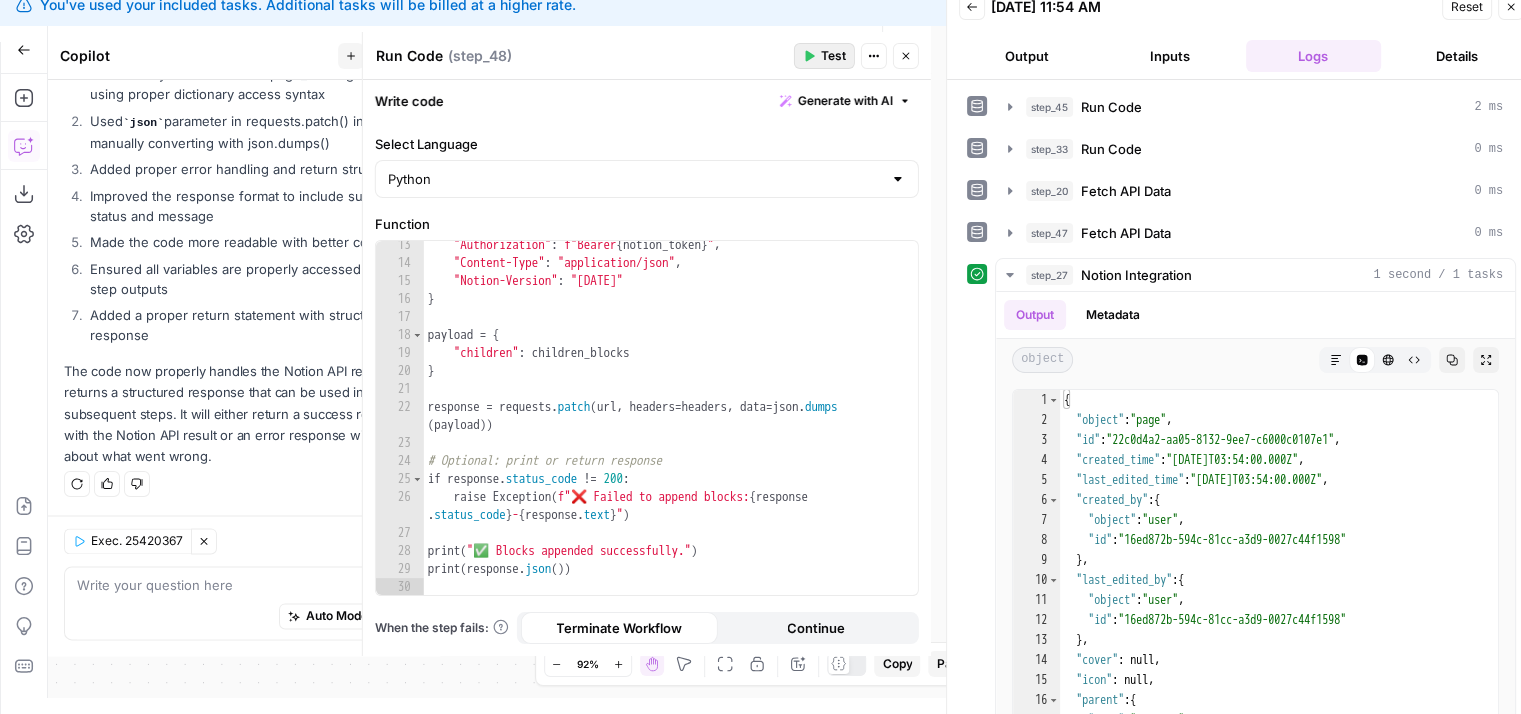 click on "Test" at bounding box center (833, 56) 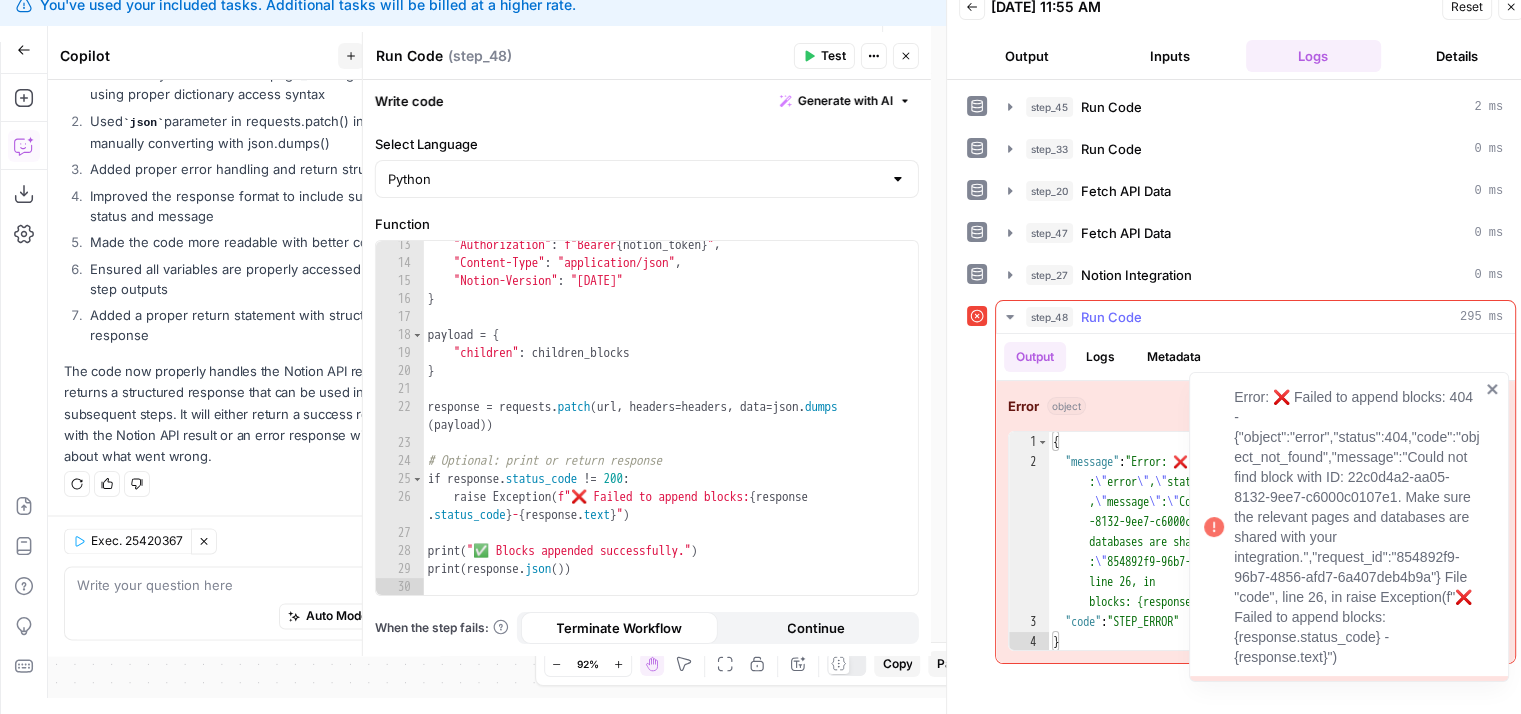 click on "{    "message" :  "Error: ❌ Failed to append blocks: 404 - { \" object \"        : \" error \" , \" status \" :404, \" code \" : \" object_not_found \"        , \" message \" : \" Could not find block with ID: 22c0d4a2-aa05        -8132-9ee7-c6000c0107e1. Make sure the relevant pages and         databases are shared with your integration. \" , \" request_id \"        : \" 854892f9-96b7-4856-afd7-6a407deb4b9a \" } \n File  \" code \" ,         line 26, in         raise Exception(f \" ❌ Failed to append         blocks: {response.status_code} - {response.text} \" )" ,    "code" :  "STEP_ERROR" }" at bounding box center [1276, 562] 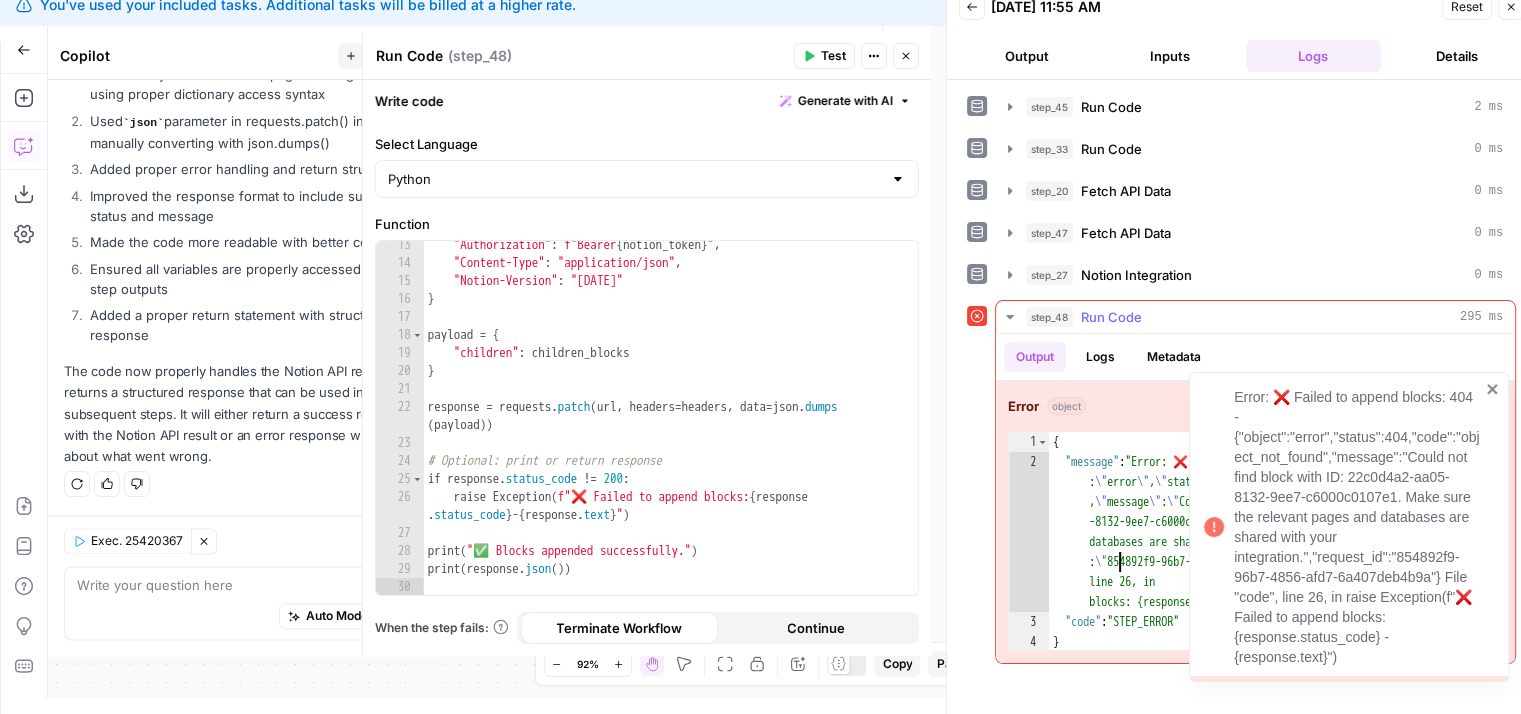 click on "{    "message" :  "Error: ❌ Failed to append blocks: 404 - { \" object \"        : \" error \" , \" status \" :404, \" code \" : \" object_not_found \"        , \" message \" : \" Could not find block with ID: 22c0d4a2-aa05        -8132-9ee7-c6000c0107e1. Make sure the relevant pages and         databases are shared with your integration. \" , \" request_id \"        : \" 854892f9-96b7-4856-afd7-6a407deb4b9a \" } \n File  \" code \" ,         line 26, in         raise Exception(f \" ❌ Failed to append         blocks: {response.status_code} - {response.text} \" )" ,    "code" :  "STEP_ERROR" }" at bounding box center [1276, 562] 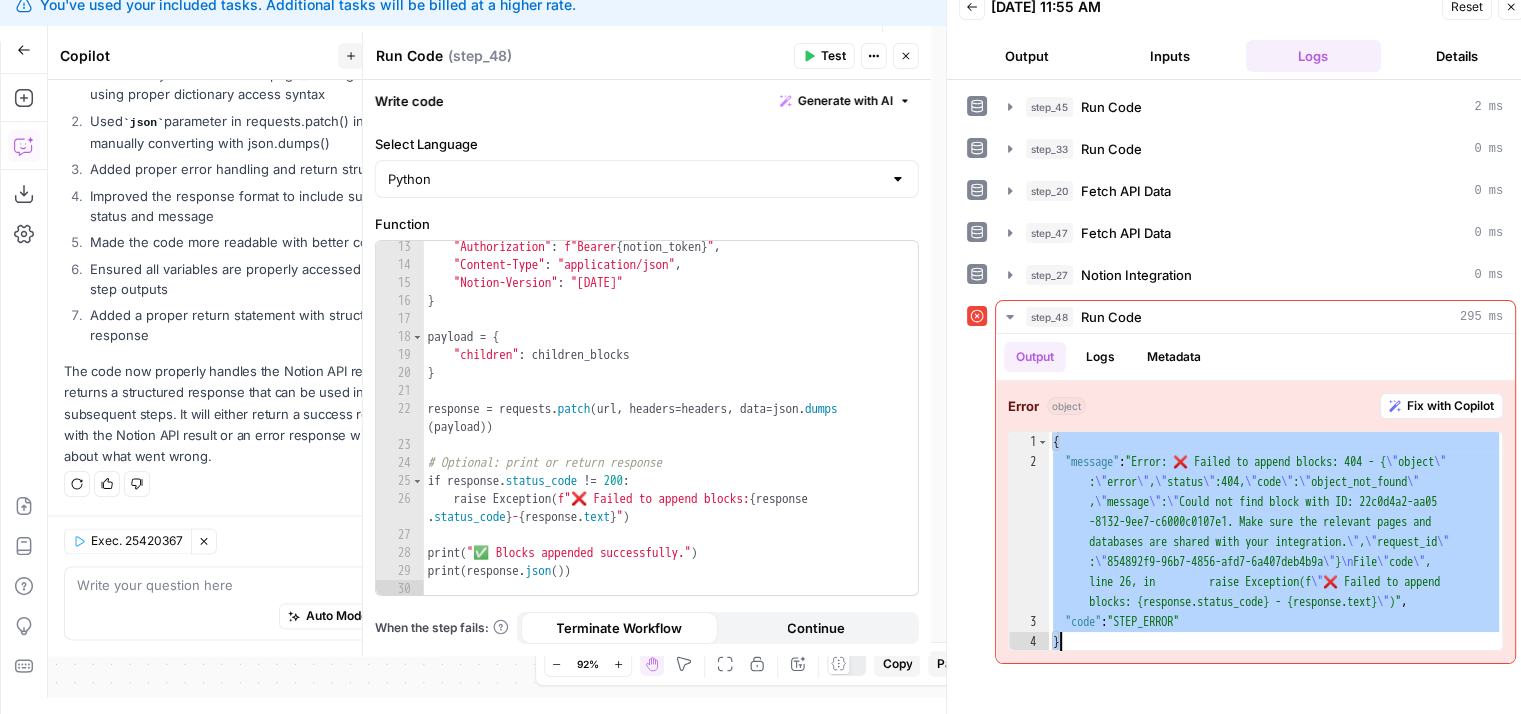scroll, scrollTop: 0, scrollLeft: 0, axis: both 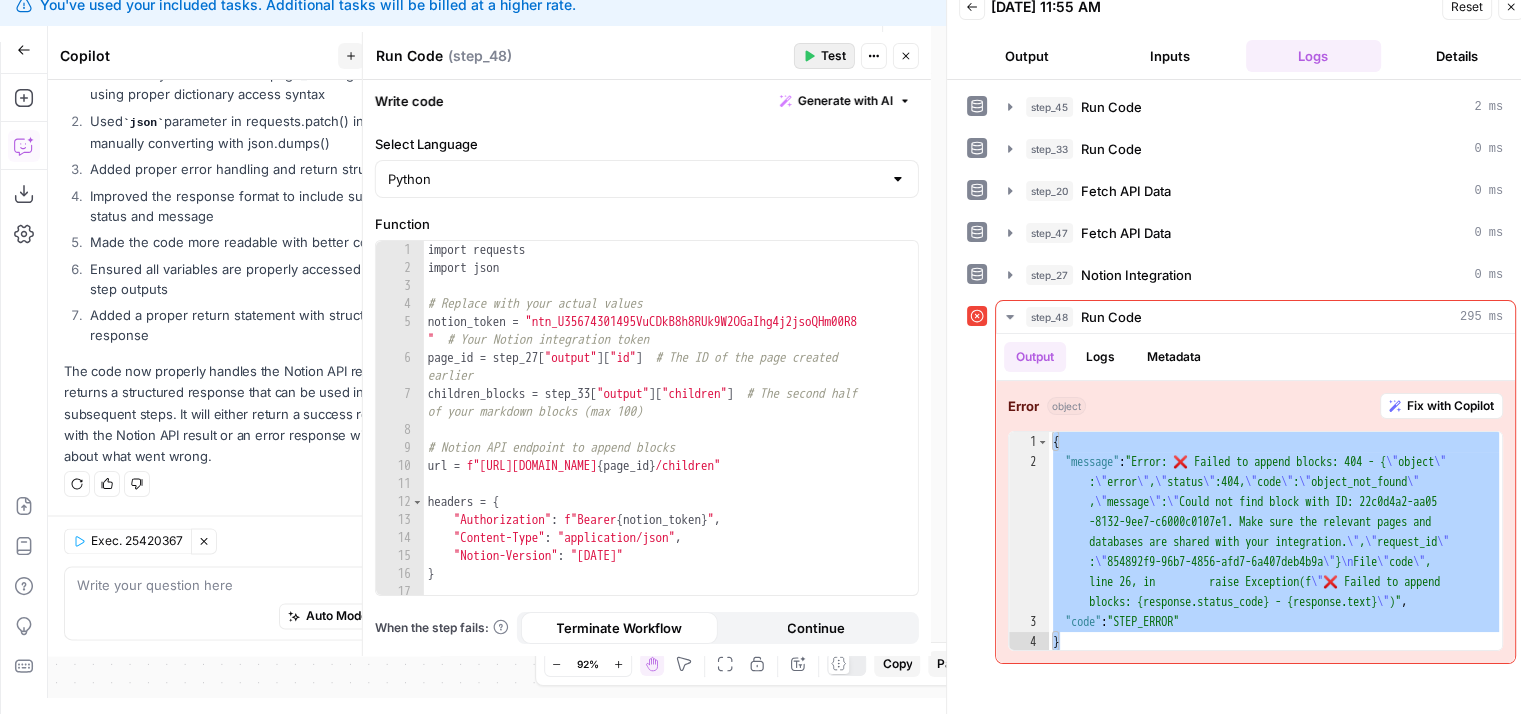 click on "Test" at bounding box center [833, 56] 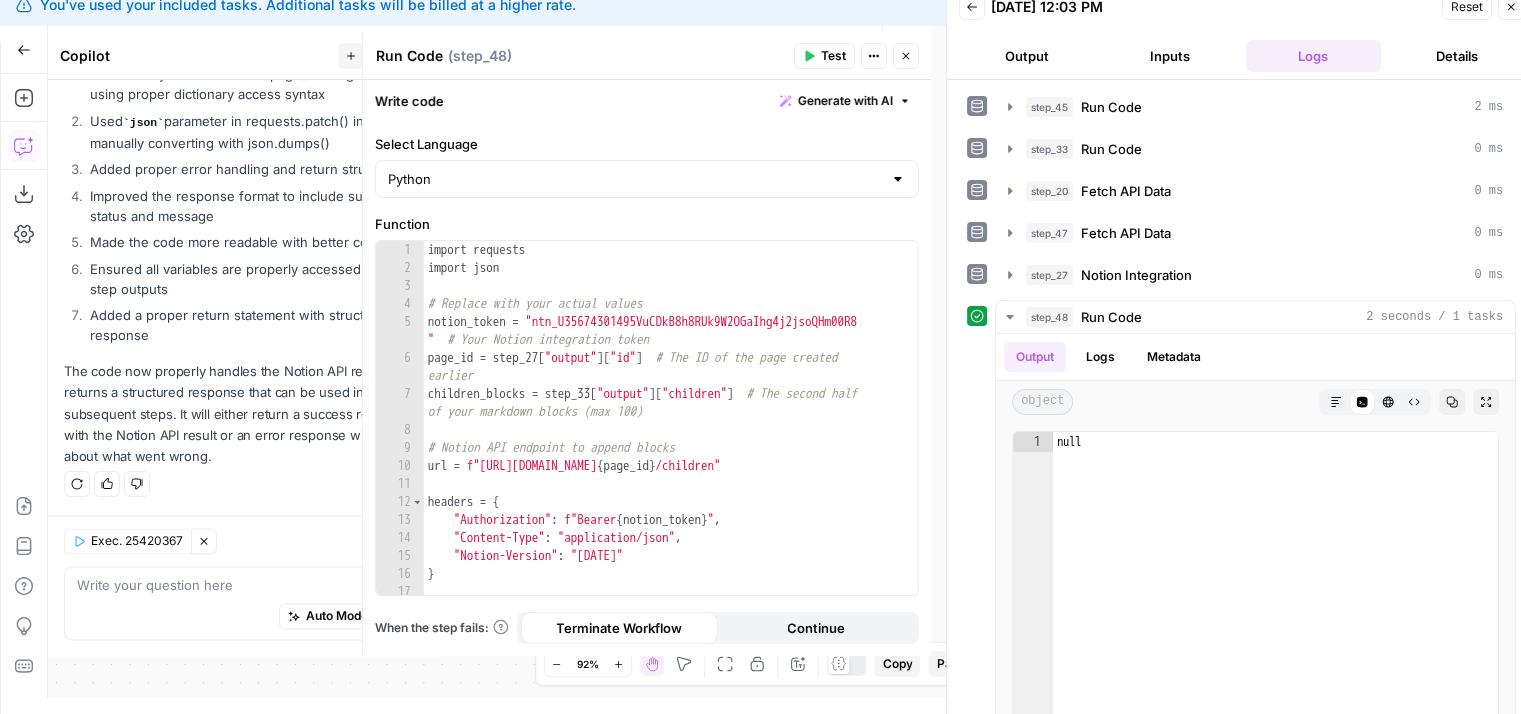 scroll, scrollTop: 127, scrollLeft: 0, axis: vertical 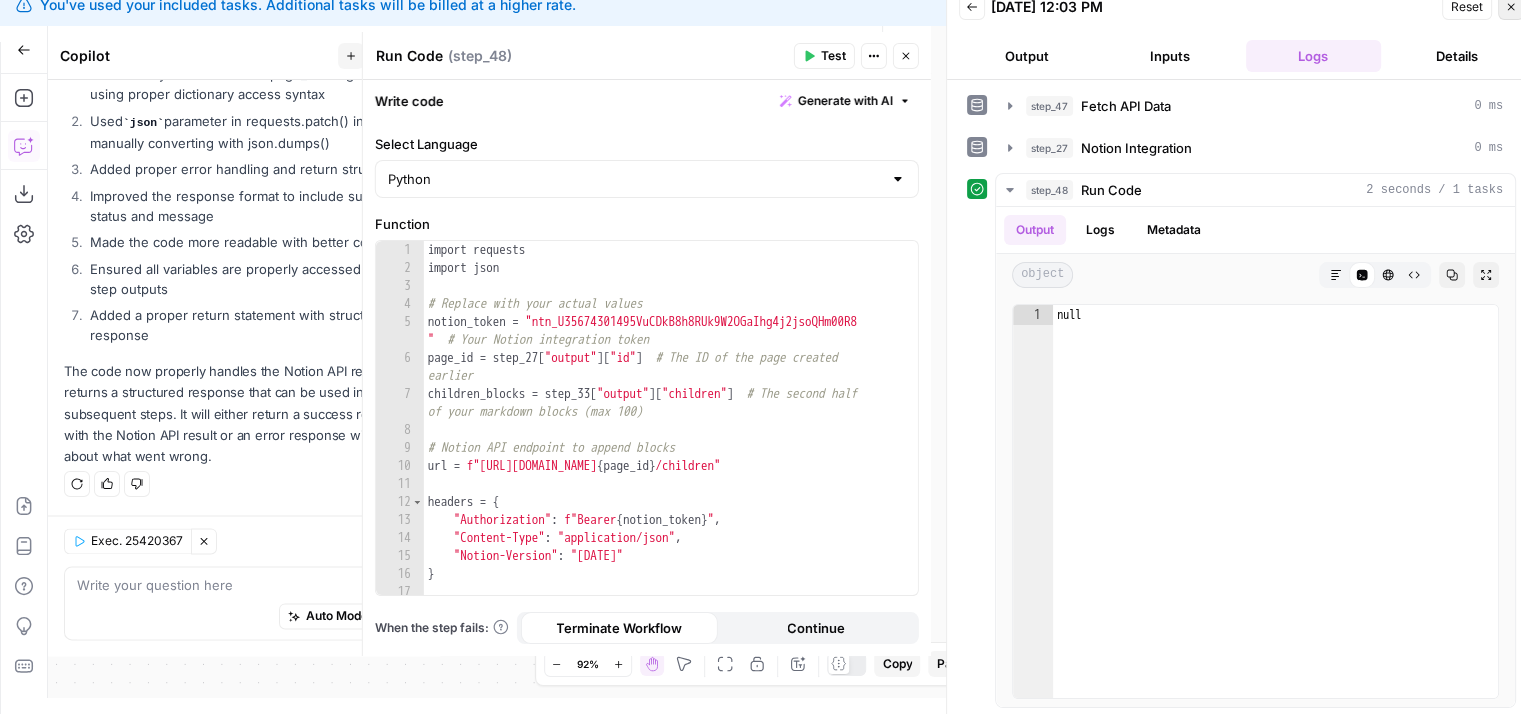 click 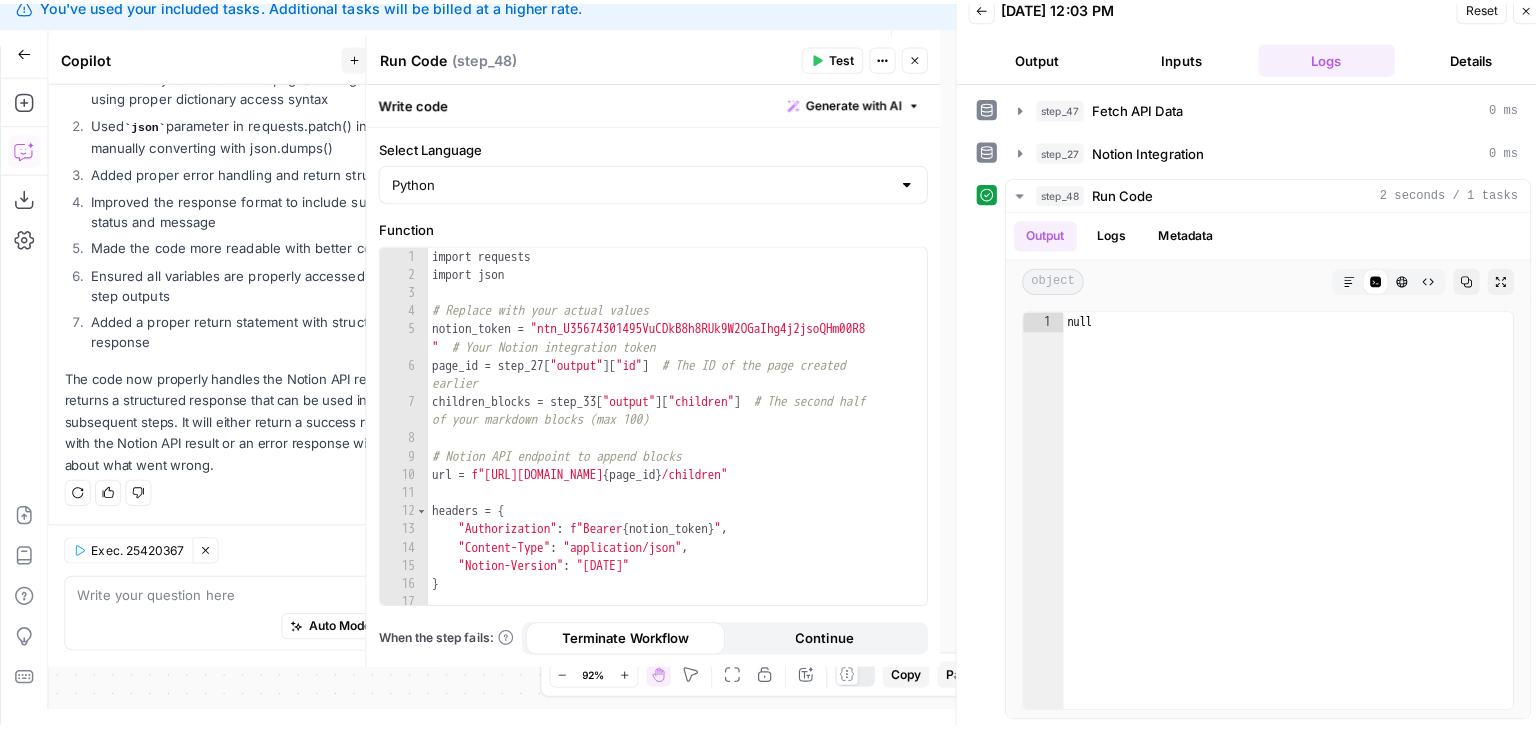 scroll, scrollTop: 0, scrollLeft: 0, axis: both 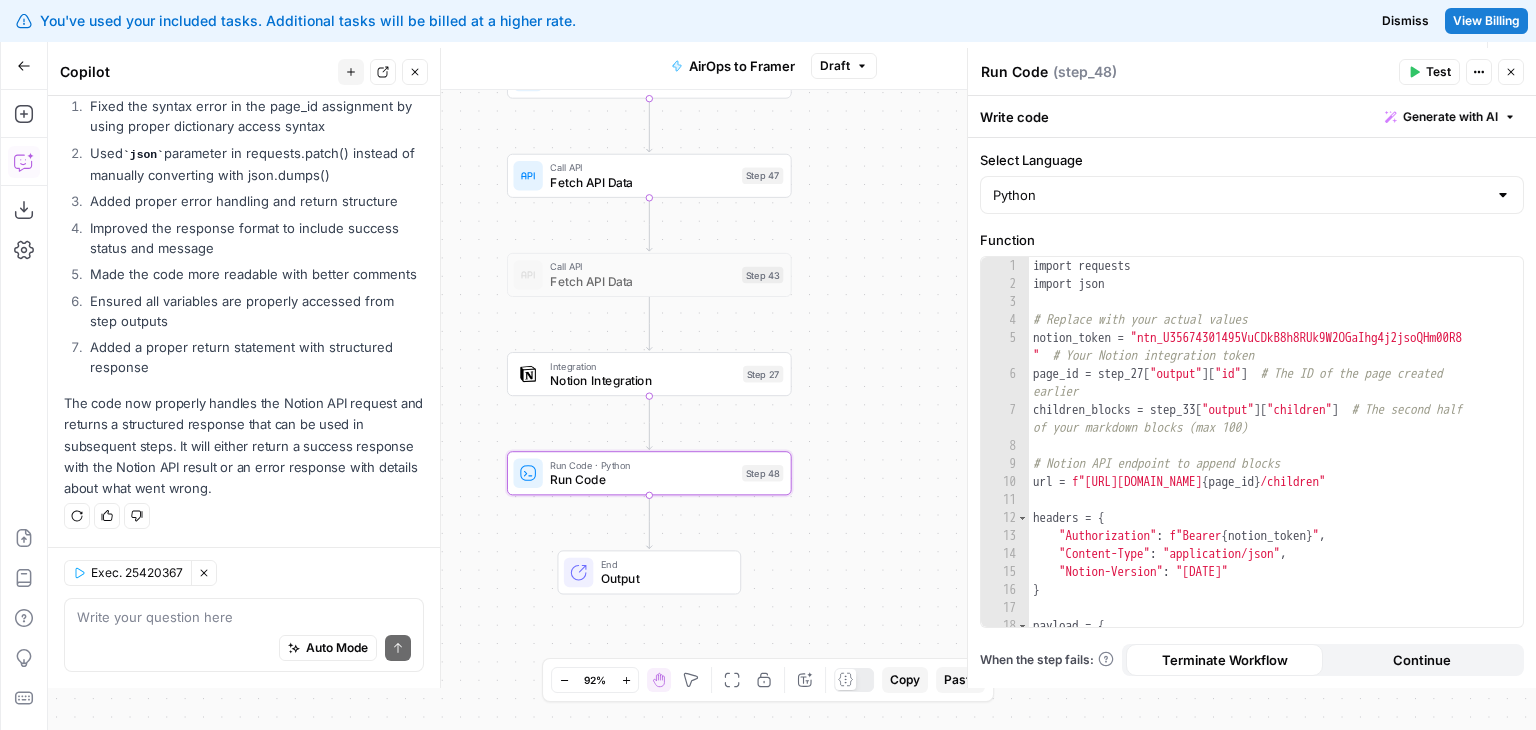 click on "Run Code Run Code  ( step_48 ) Test Actions Close" at bounding box center (1252, 72) 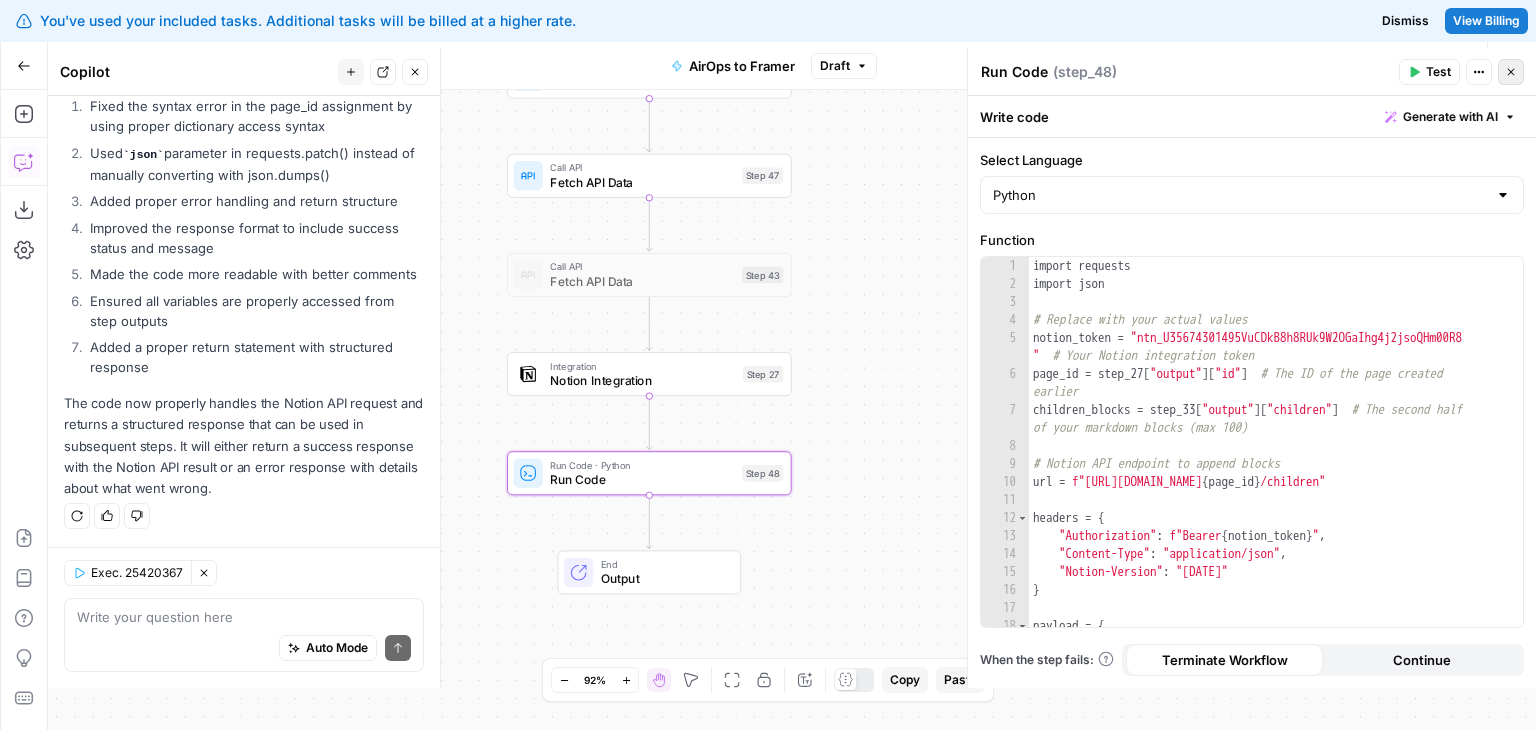 click on "Close" at bounding box center (1511, 72) 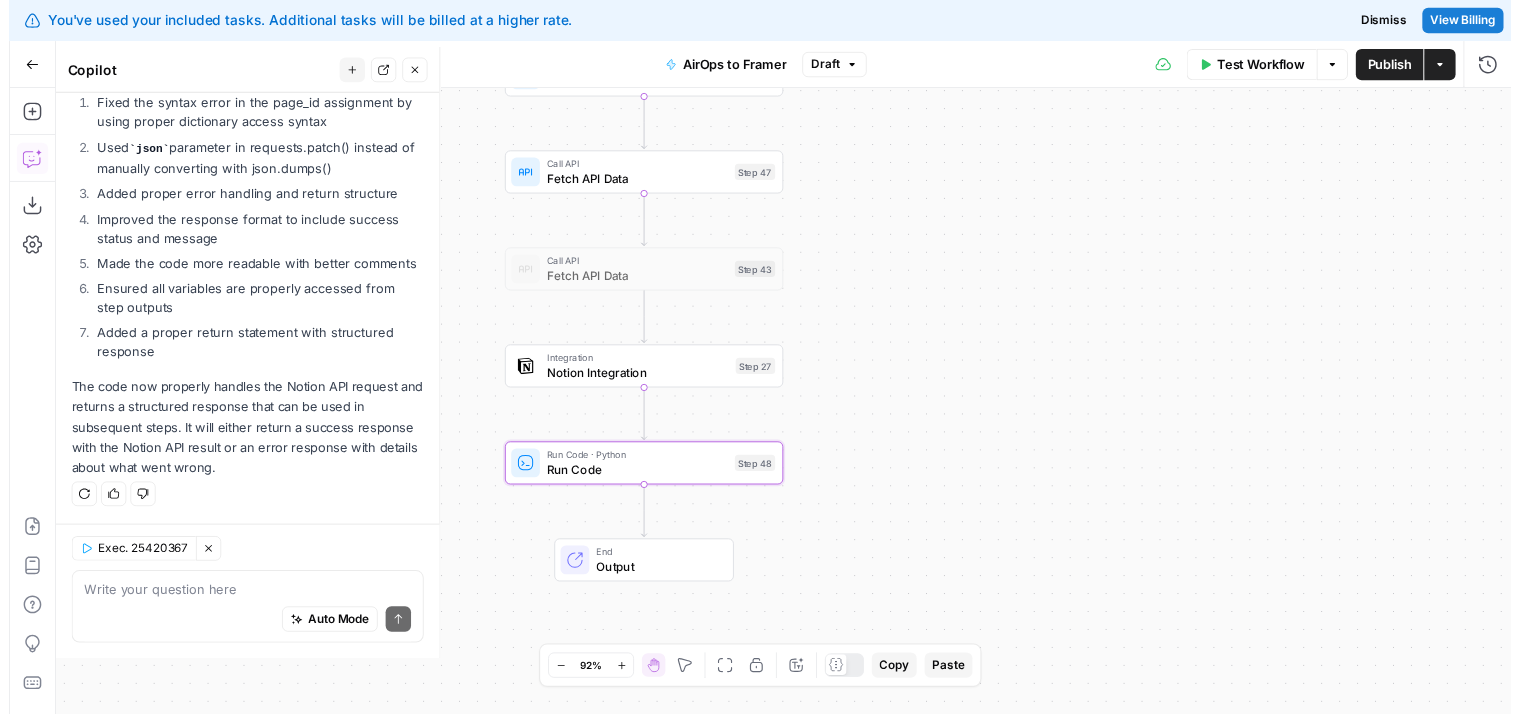 scroll, scrollTop: 2624, scrollLeft: 0, axis: vertical 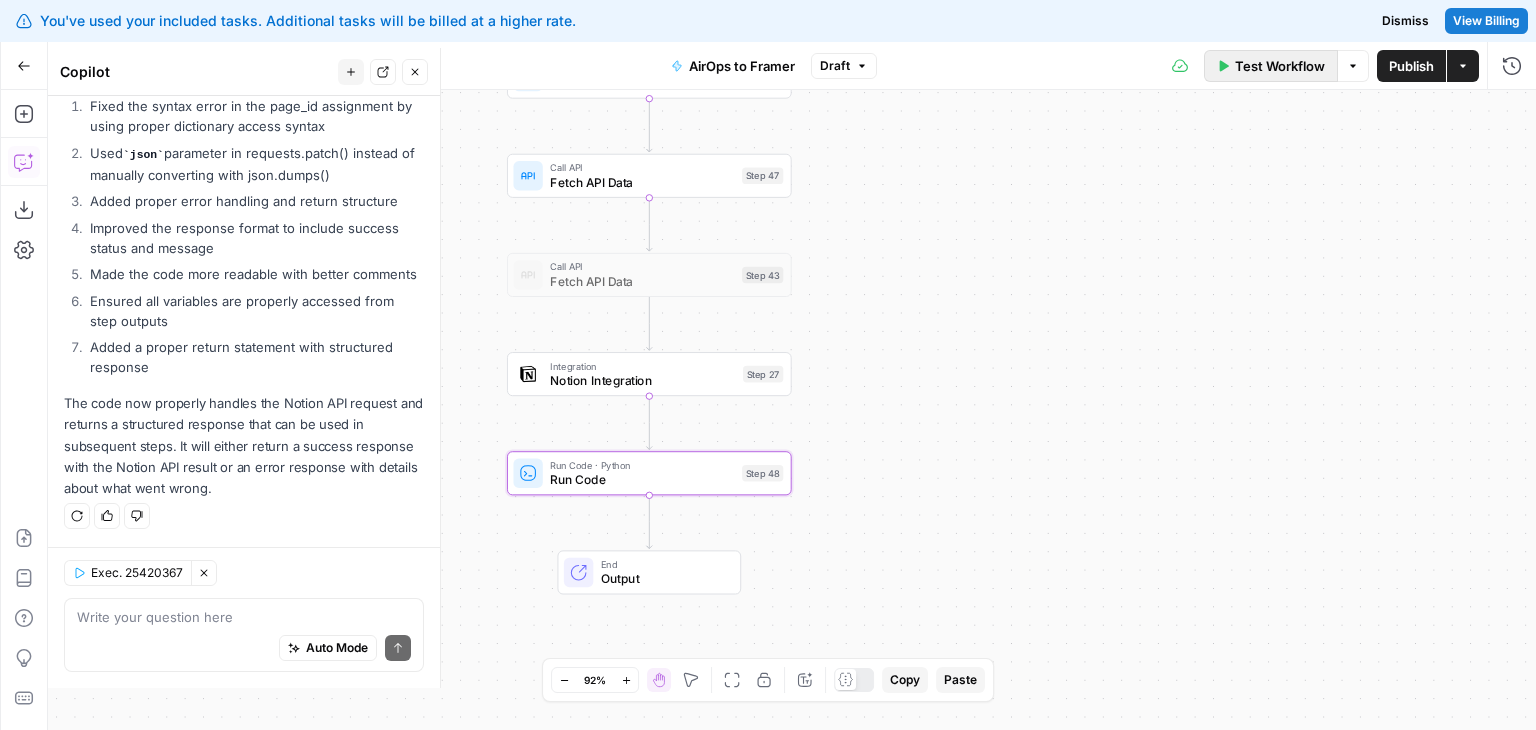 click on "Test Workflow" at bounding box center (1280, 66) 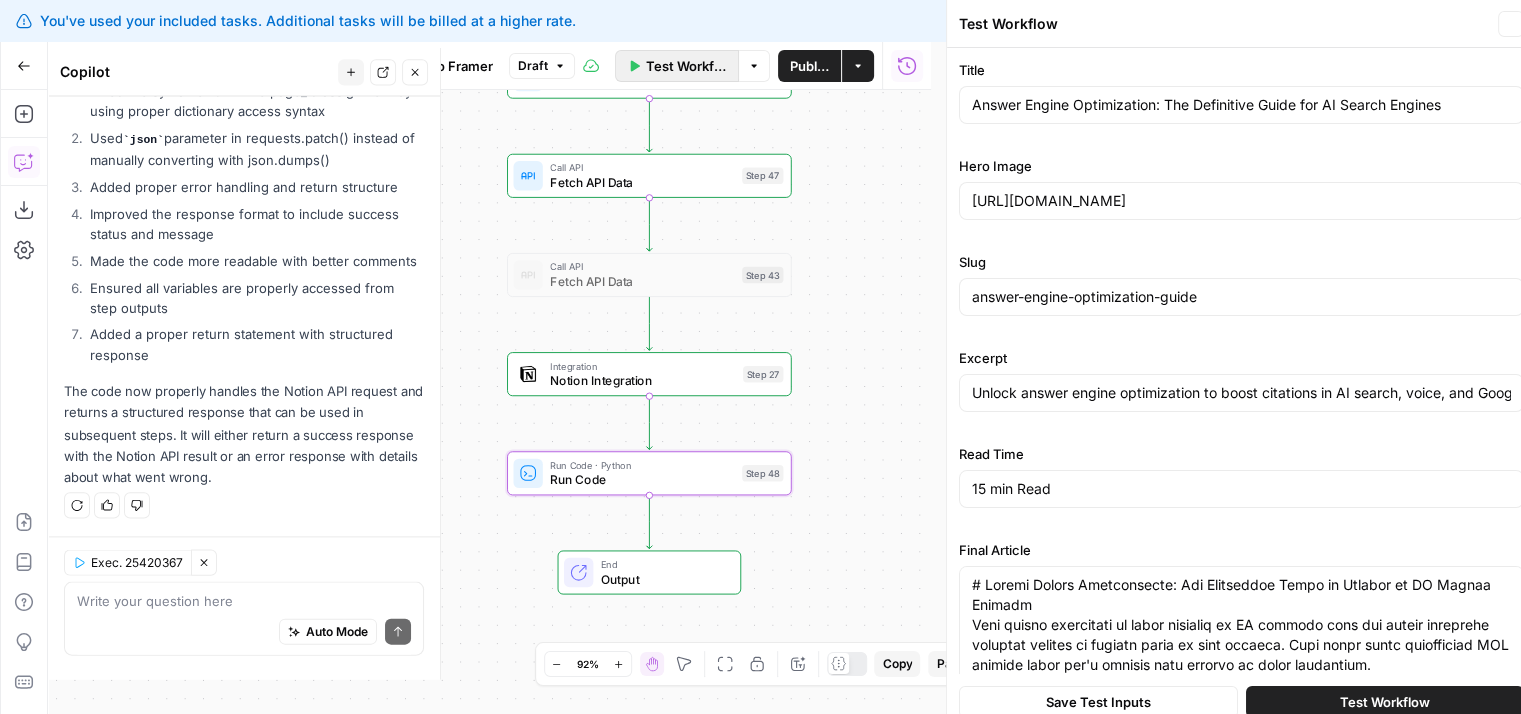 scroll, scrollTop: 2640, scrollLeft: 0, axis: vertical 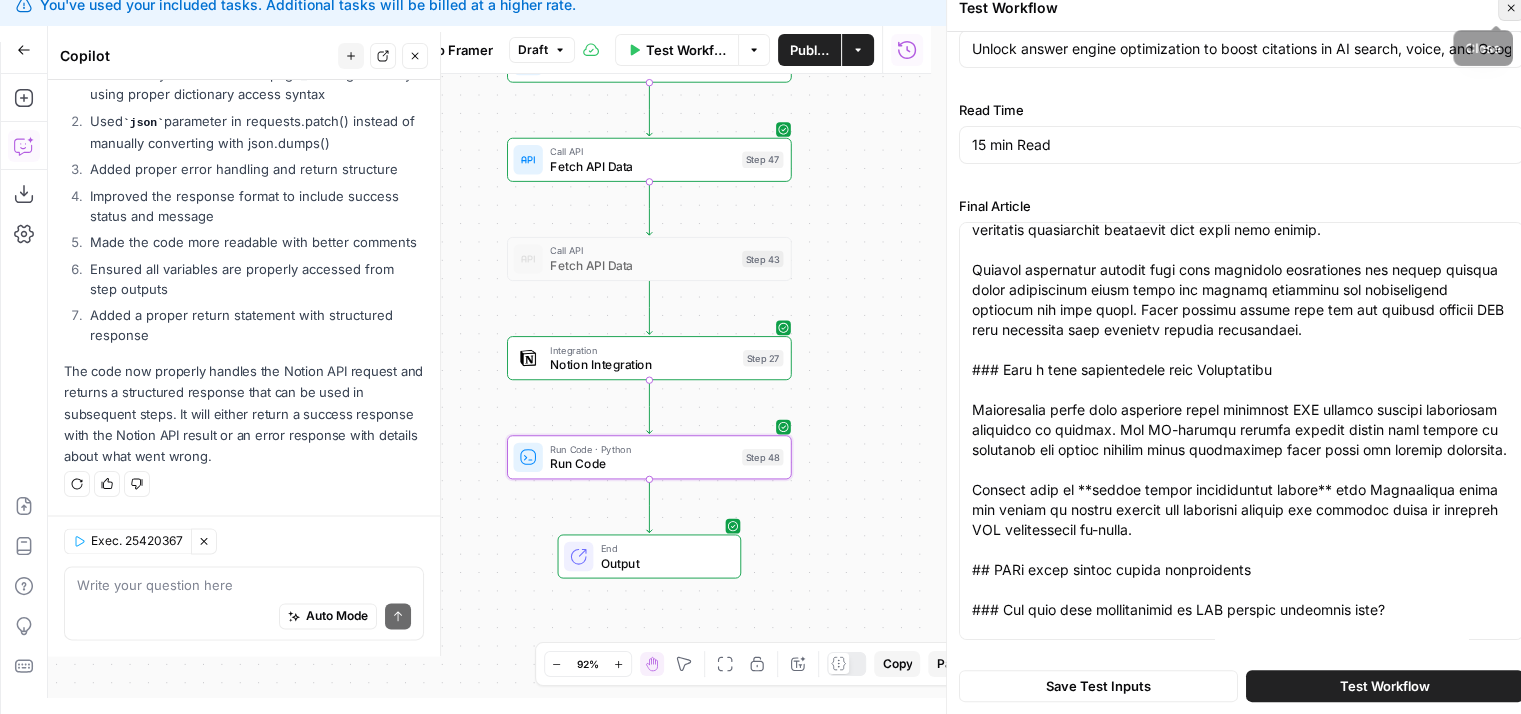 click 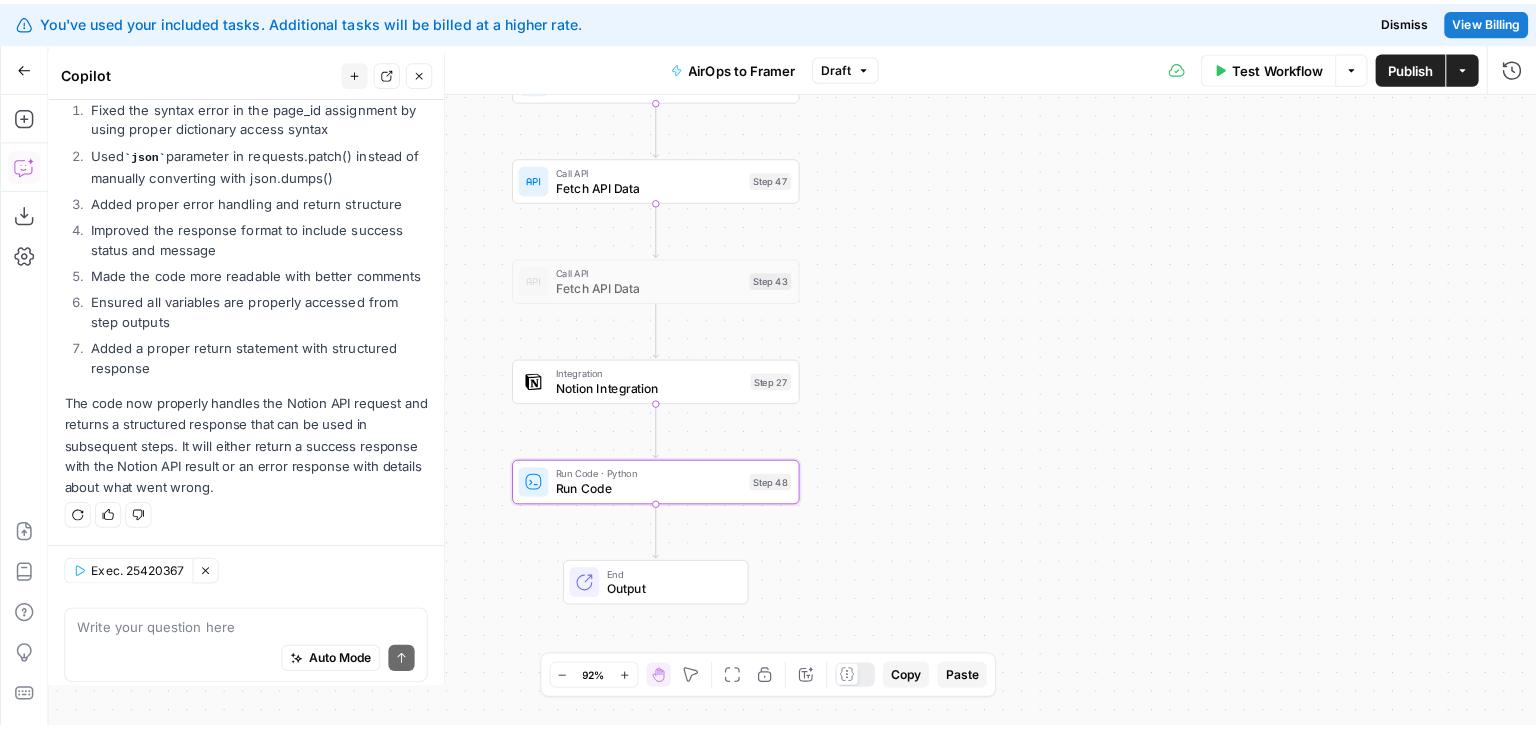 scroll, scrollTop: 0, scrollLeft: 0, axis: both 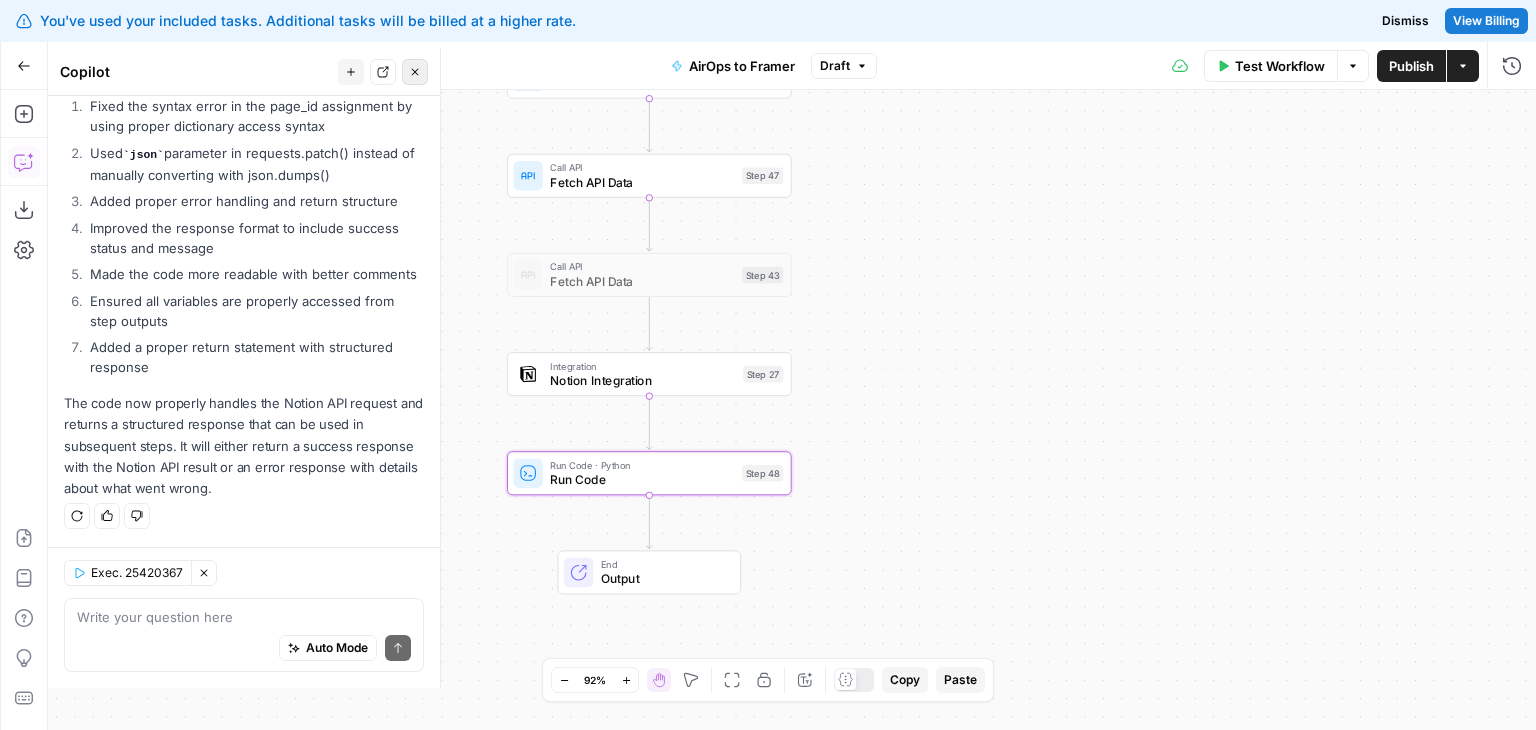 click 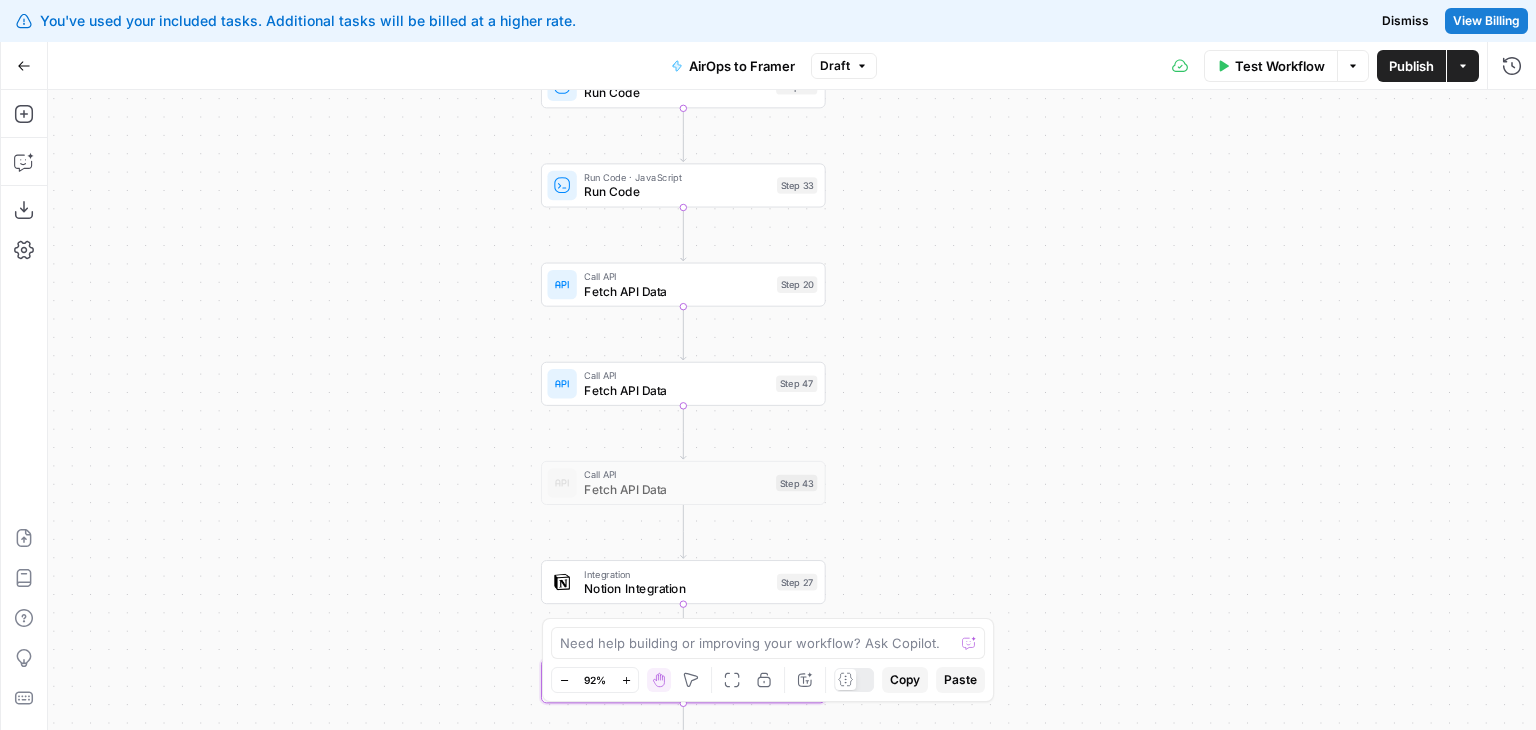 drag, startPoint x: 942, startPoint y: 303, endPoint x: 976, endPoint y: 514, distance: 213.72179 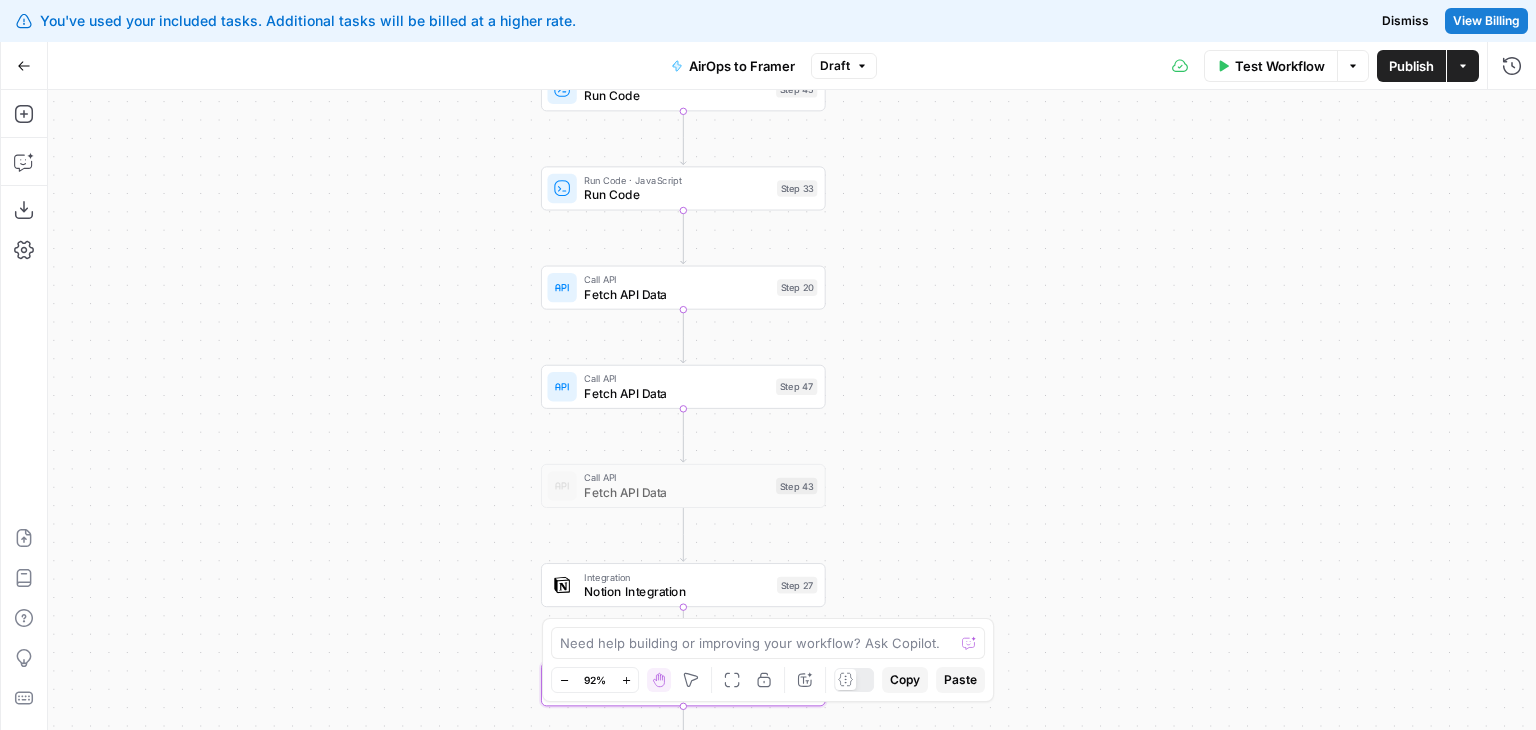 drag, startPoint x: 968, startPoint y: 481, endPoint x: 968, endPoint y: 611, distance: 130 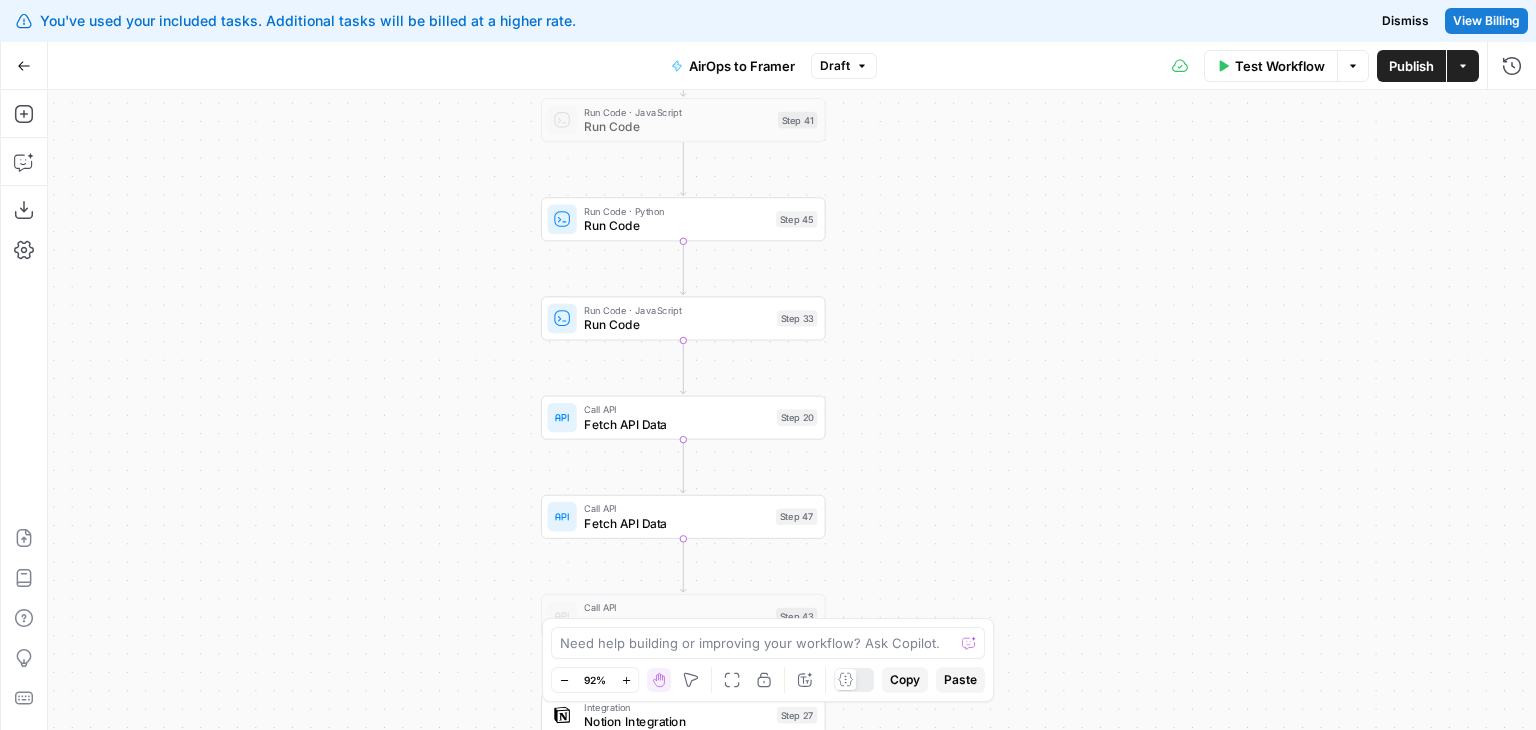 drag, startPoint x: 1023, startPoint y: 157, endPoint x: 1046, endPoint y: 193, distance: 42.72002 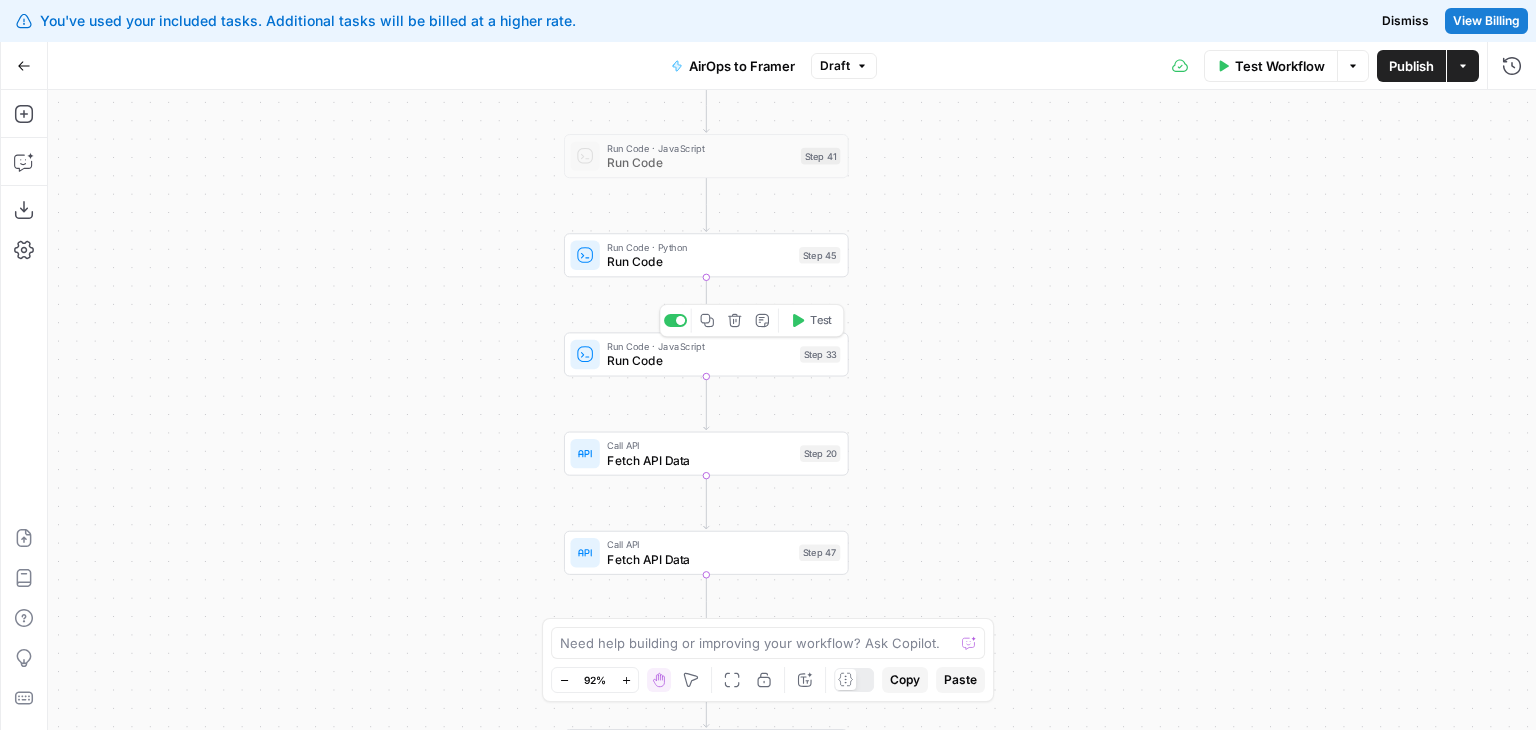 click on "Run Code" at bounding box center [699, 361] 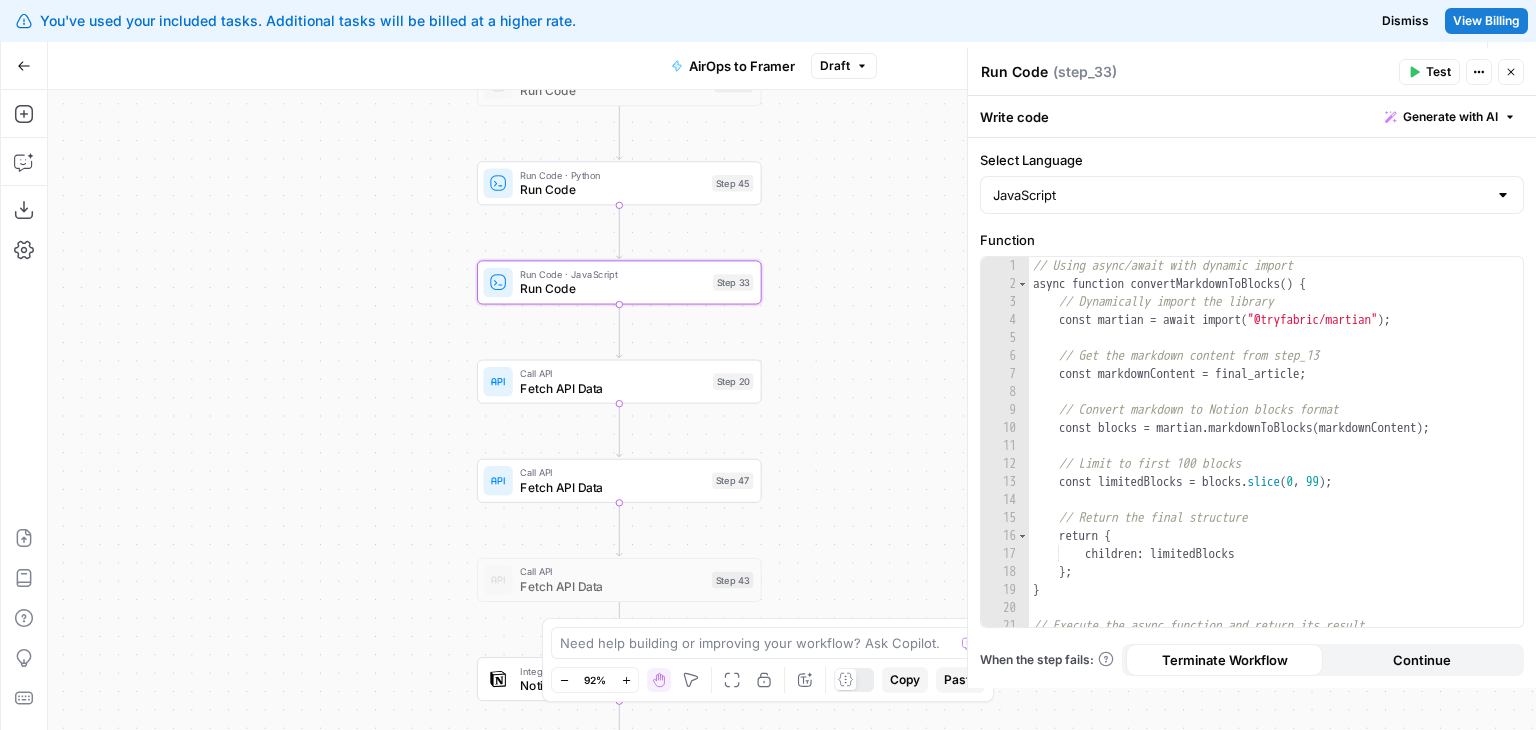 drag, startPoint x: 445, startPoint y: 427, endPoint x: 352, endPoint y: 343, distance: 125.31959 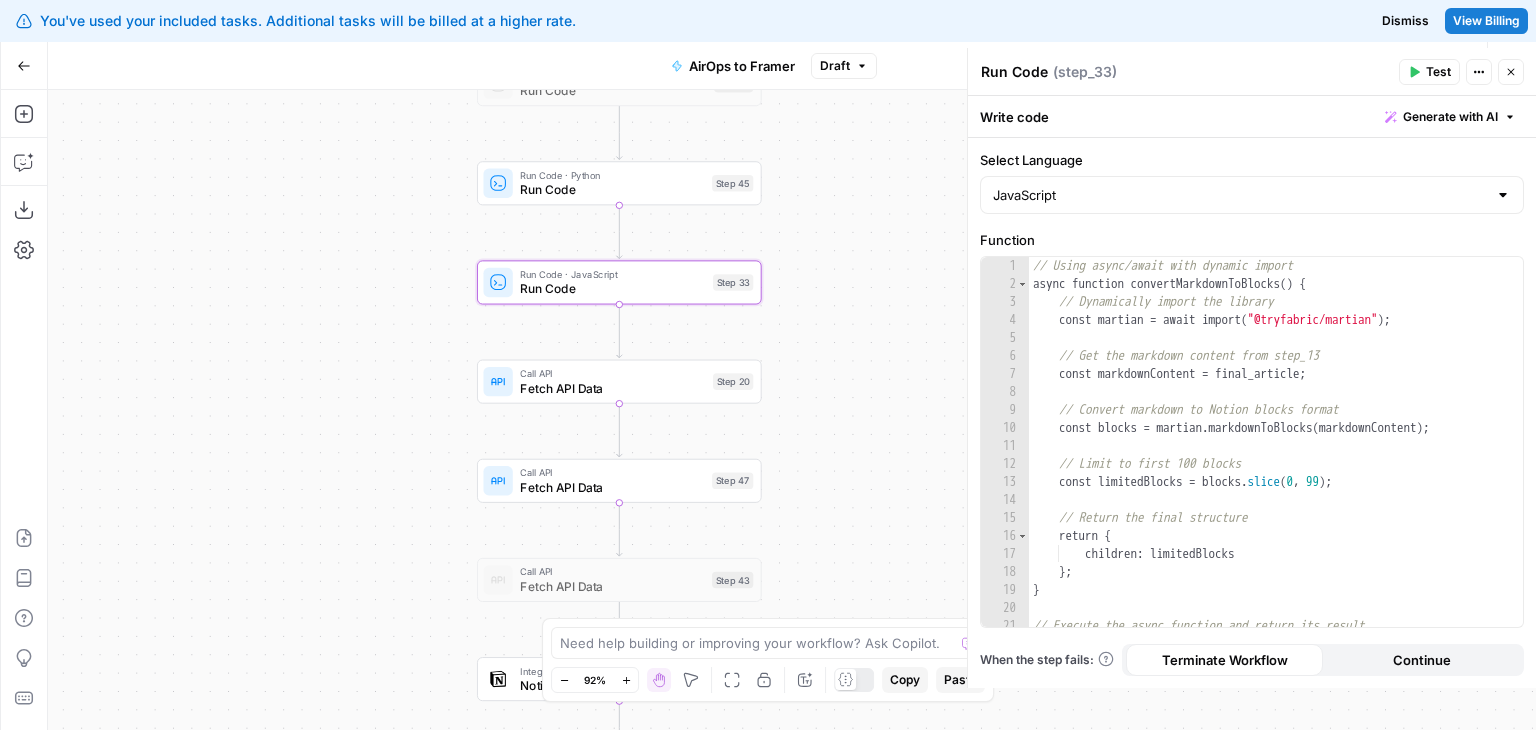 click on "Workflow Set Inputs Inputs LLM · GPT-4o Generate Blog Content Step 2 Generate Image with AI Generate Blog Thumbnail Step 11 Run Code · JavaScript Run Code Step 41 Run Code · Python Run Code Step 45 Run Code · JavaScript Run Code Step 33 Call API Fetch API Data Step 20 Call API Fetch API Data Step 47 Call API Fetch API Data Step 43 Integration Notion Integration Step 27 Run Code · Python Run Code Step 48 End Output" at bounding box center [792, 410] 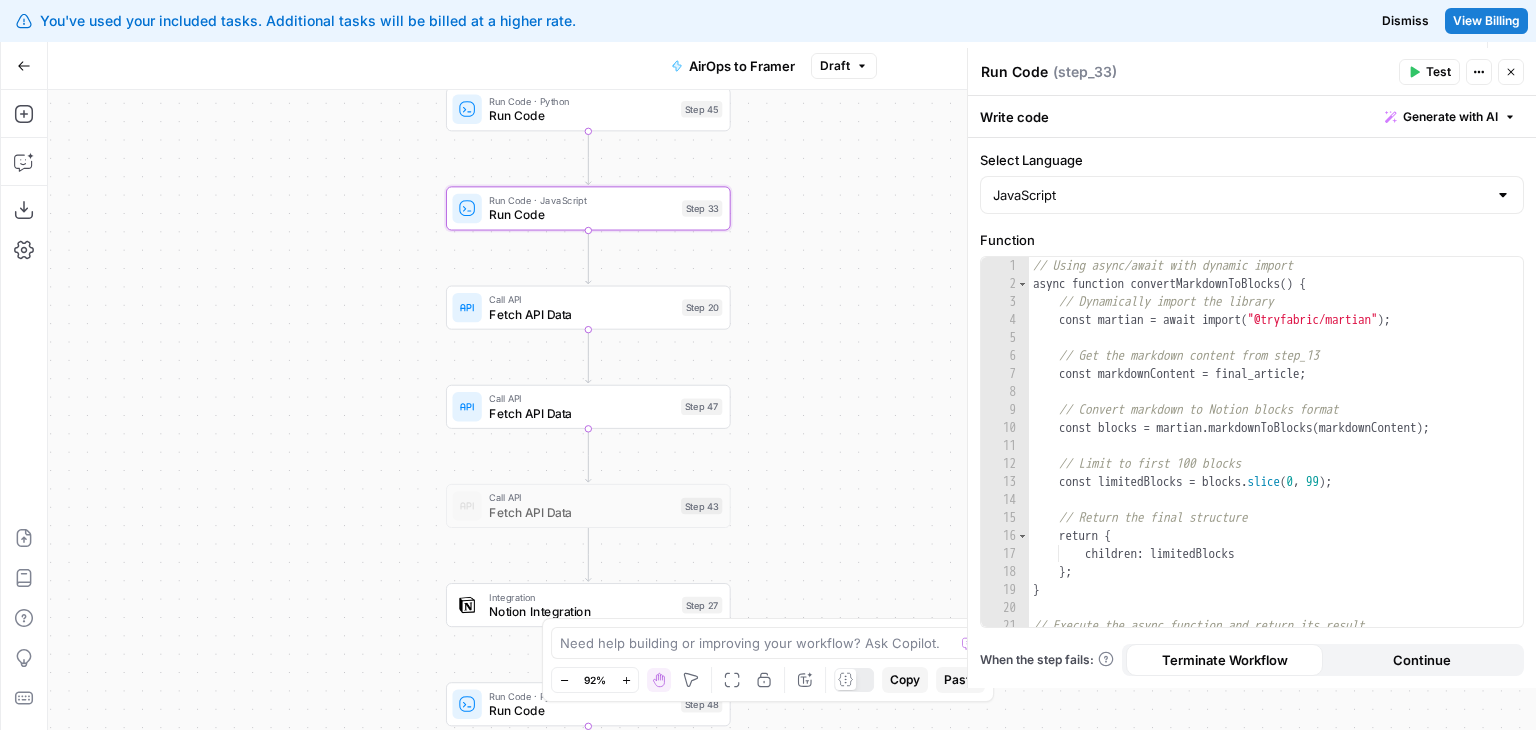 drag, startPoint x: 426, startPoint y: 351, endPoint x: 388, endPoint y: 190, distance: 165.42369 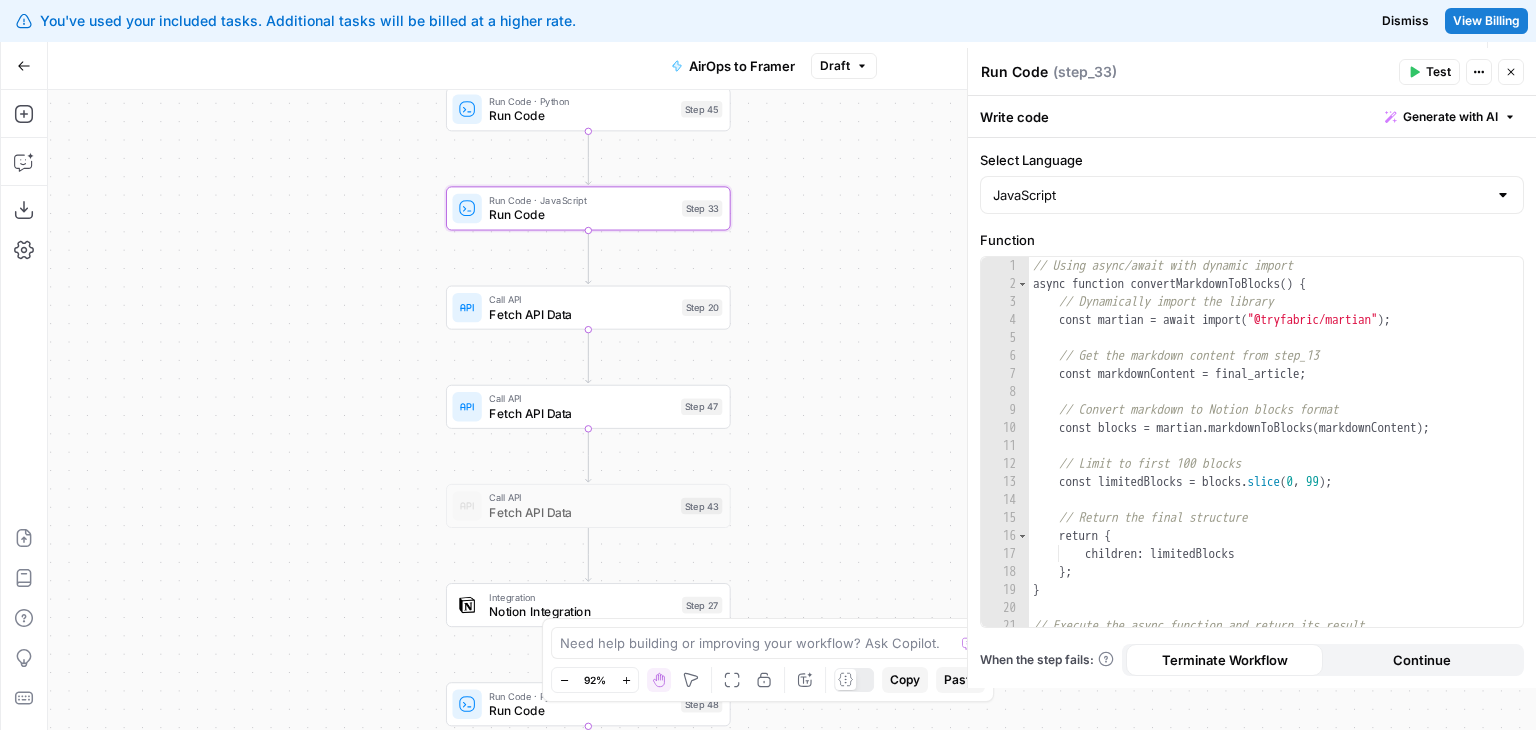 click on "Workflow Set Inputs Inputs LLM · GPT-4o Generate Blog Content Step 2 Generate Image with AI Generate Blog Thumbnail Step 11 Run Code · JavaScript Run Code Step 41 Run Code · Python Run Code Step 45 Run Code · JavaScript Run Code Step 33 Call API Fetch API Data Step 20 Call API Fetch API Data Step 47 Call API Fetch API Data Step 43 Integration Notion Integration Step 27 Run Code · Python Run Code Step 48 End Output" at bounding box center (792, 410) 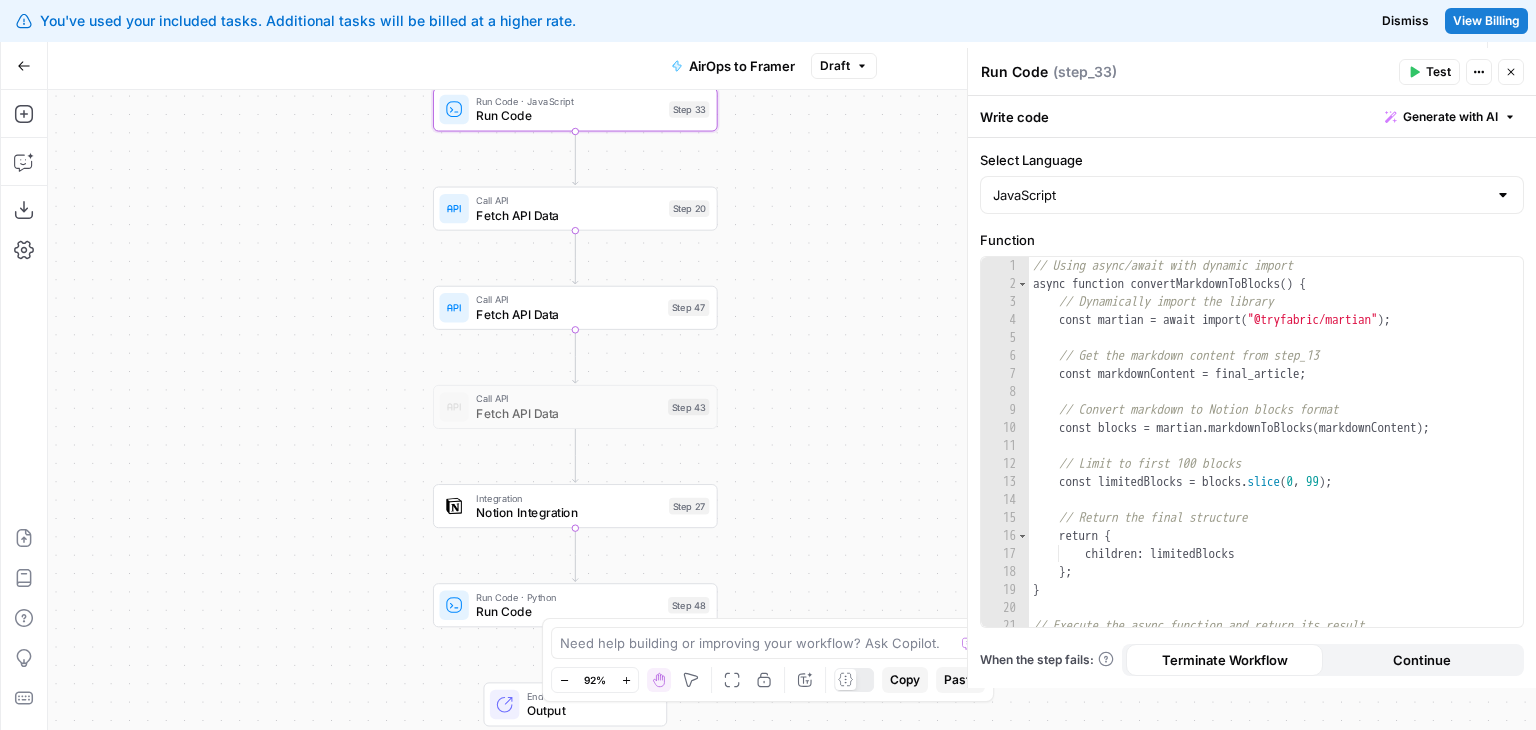 drag, startPoint x: 362, startPoint y: 373, endPoint x: 312, endPoint y: 335, distance: 62.801273 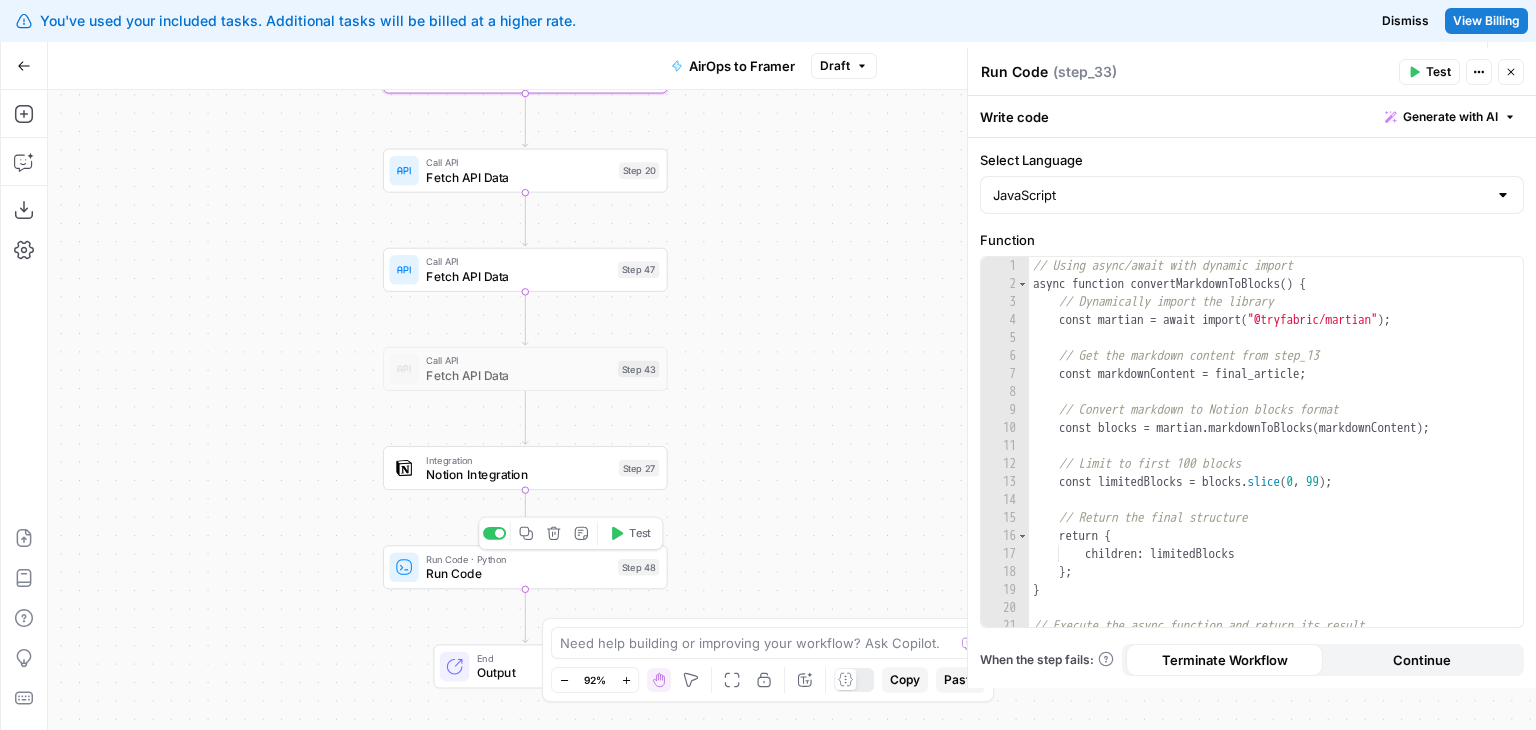 click on "Run Code · Python" at bounding box center (518, 559) 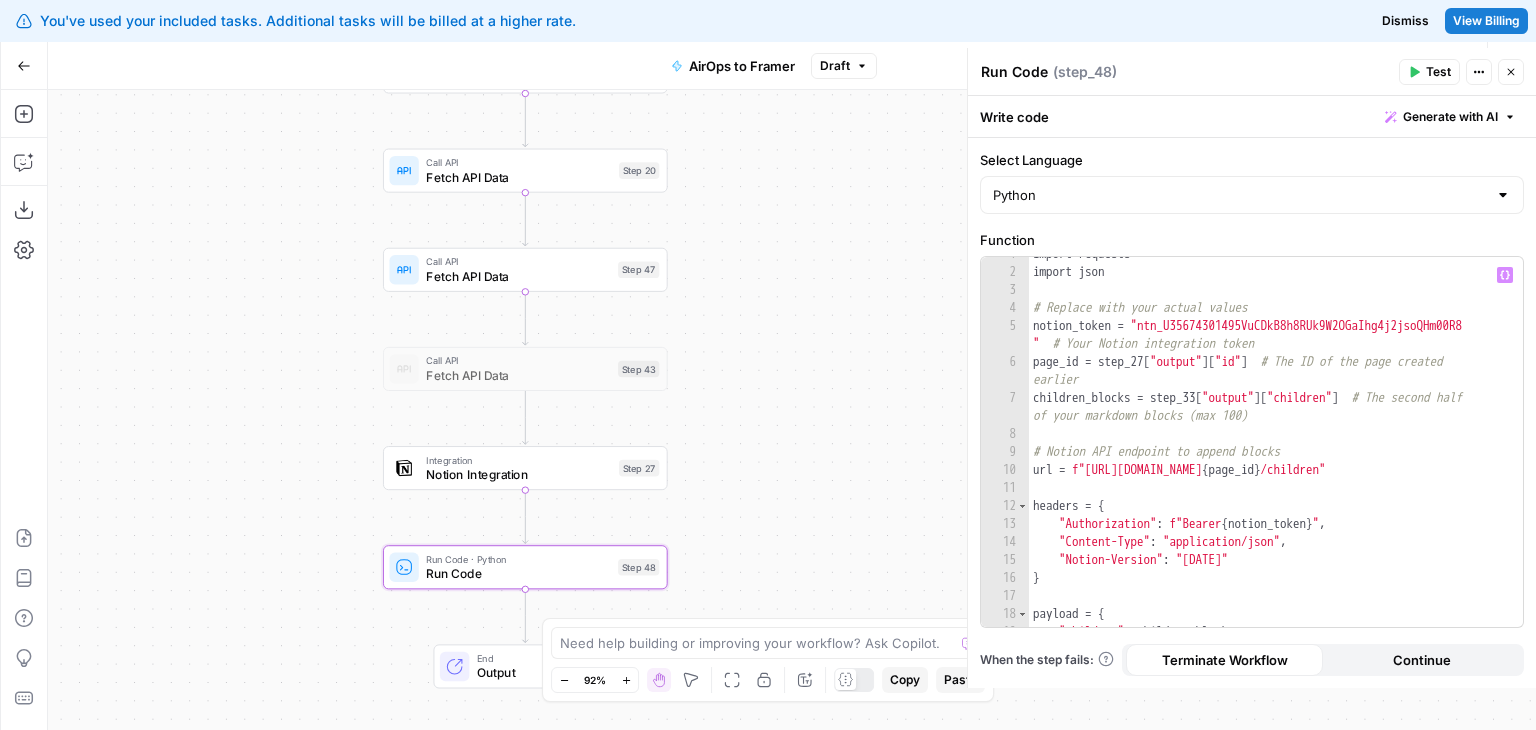 scroll, scrollTop: 12, scrollLeft: 0, axis: vertical 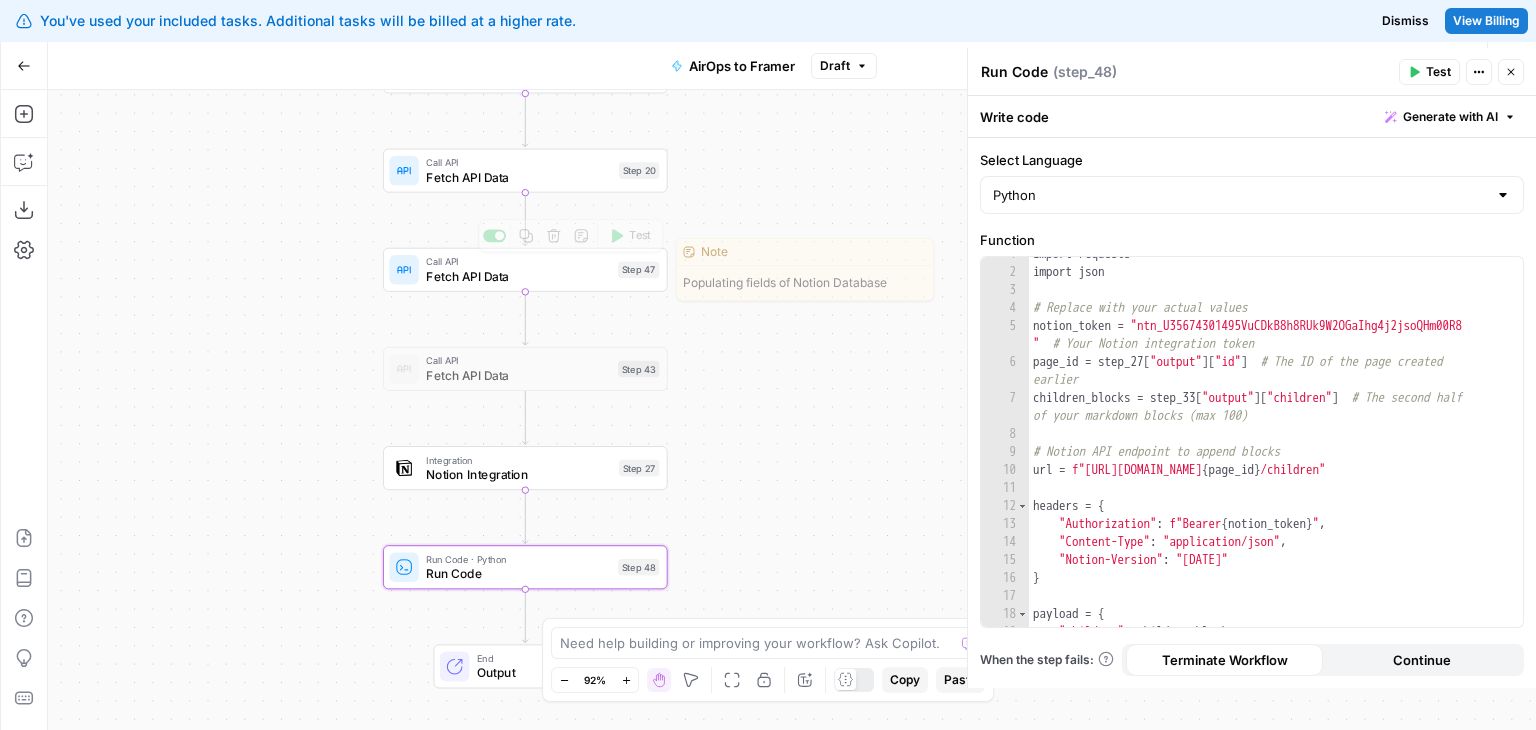 drag, startPoint x: 723, startPoint y: 265, endPoint x: 746, endPoint y: 288, distance: 32.526913 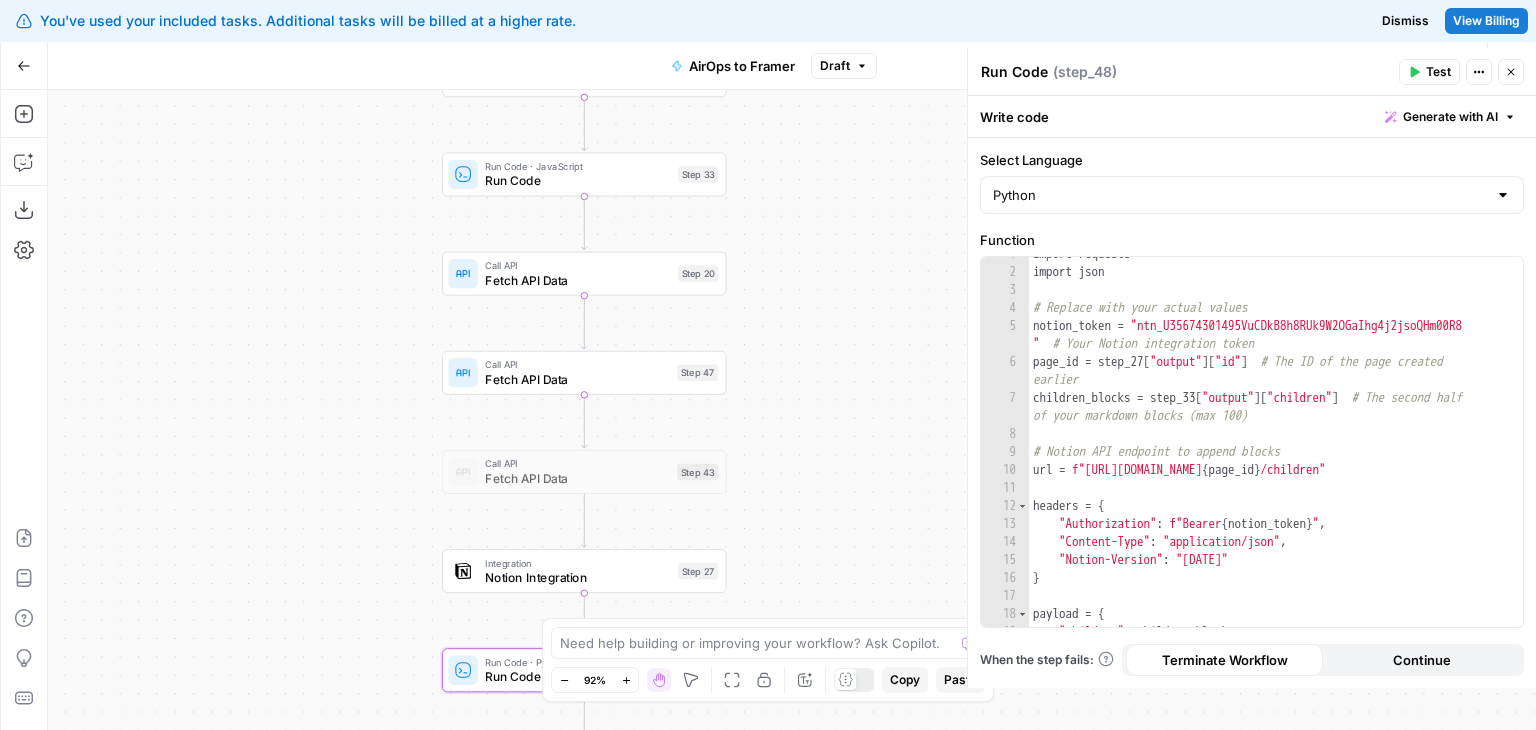 drag, startPoint x: 797, startPoint y: 409, endPoint x: 856, endPoint y: 511, distance: 117.83463 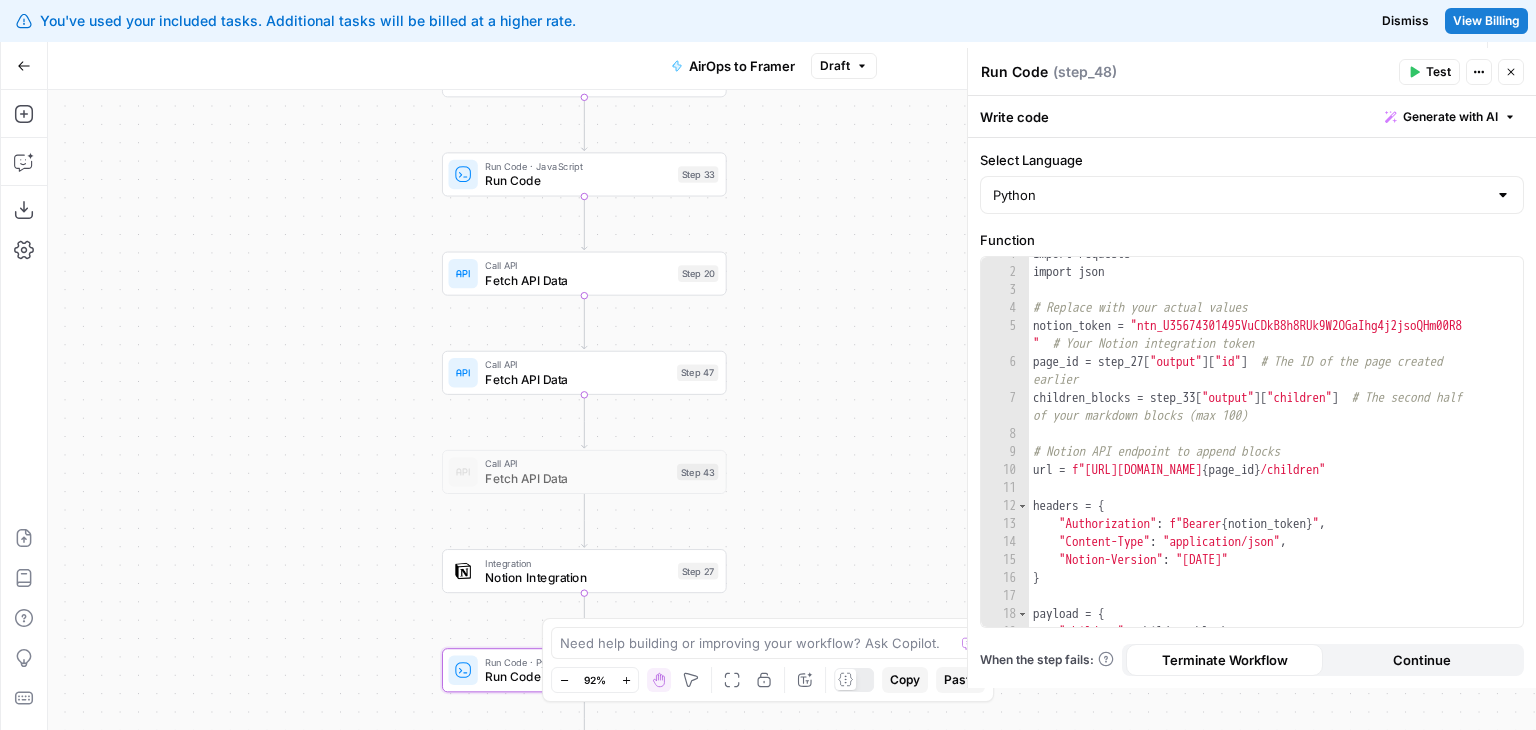 click on "Workflow Set Inputs Inputs LLM · GPT-4o Generate Blog Content Step 2 Generate Image with AI Generate Blog Thumbnail Step 11 Run Code · JavaScript Run Code Step 41 Run Code · Python Run Code Step 45 Run Code · JavaScript Run Code Step 33 Call API Fetch API Data Step 20 Call API Fetch API Data Step 47 Call API Fetch API Data Step 43 Integration Notion Integration Step 27 Run Code · Python Run Code Step 48 End Output" at bounding box center (792, 410) 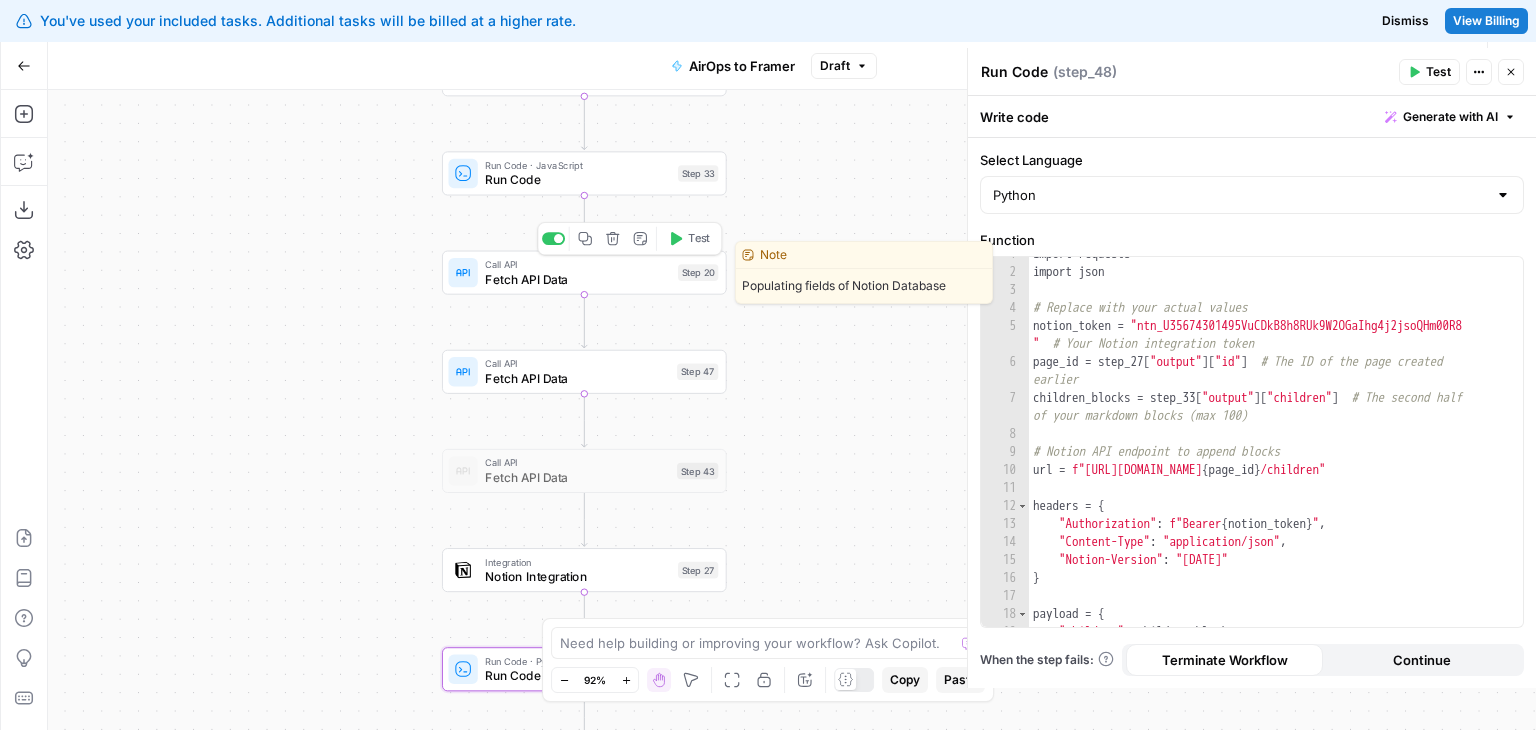 click on "Fetch API Data" at bounding box center (577, 279) 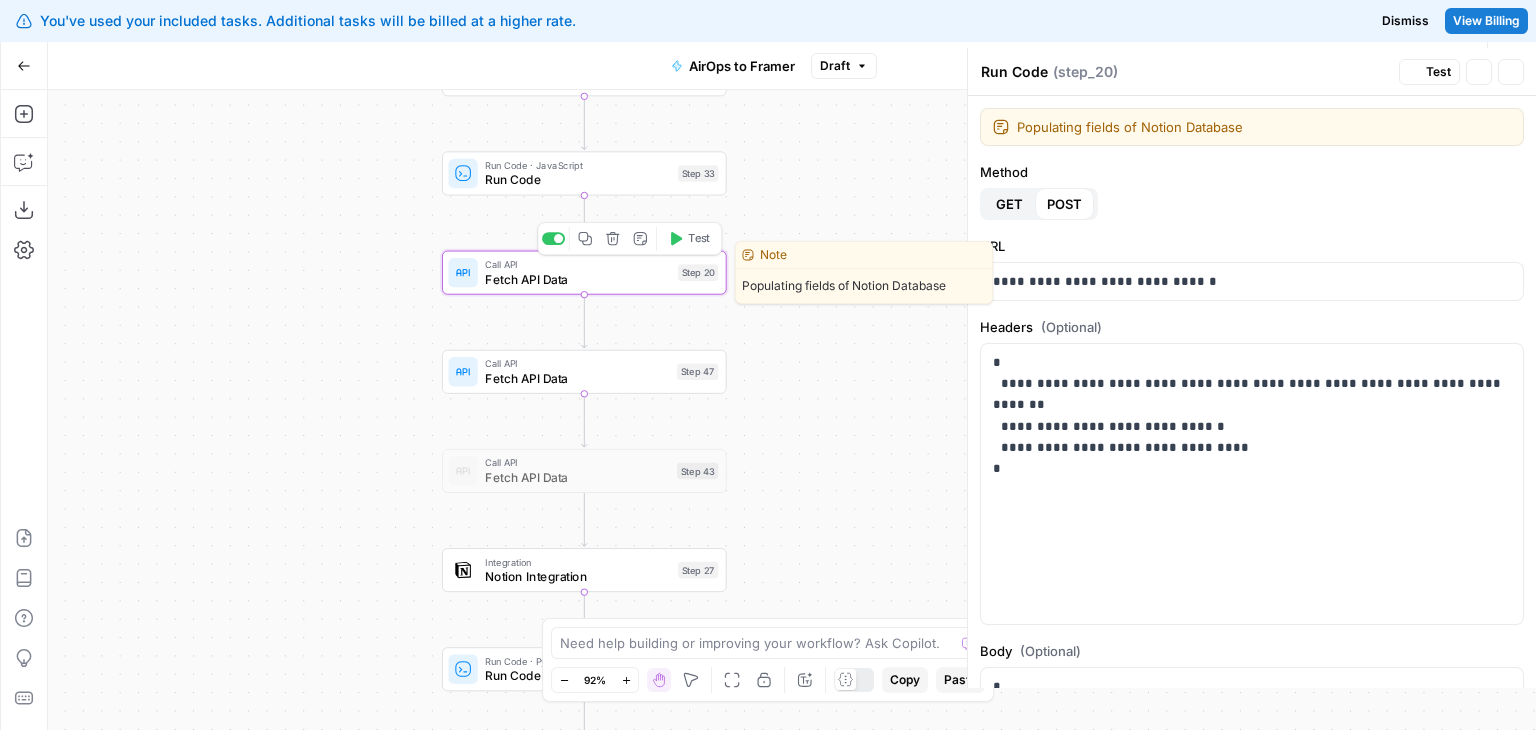 type on "Fetch API Data" 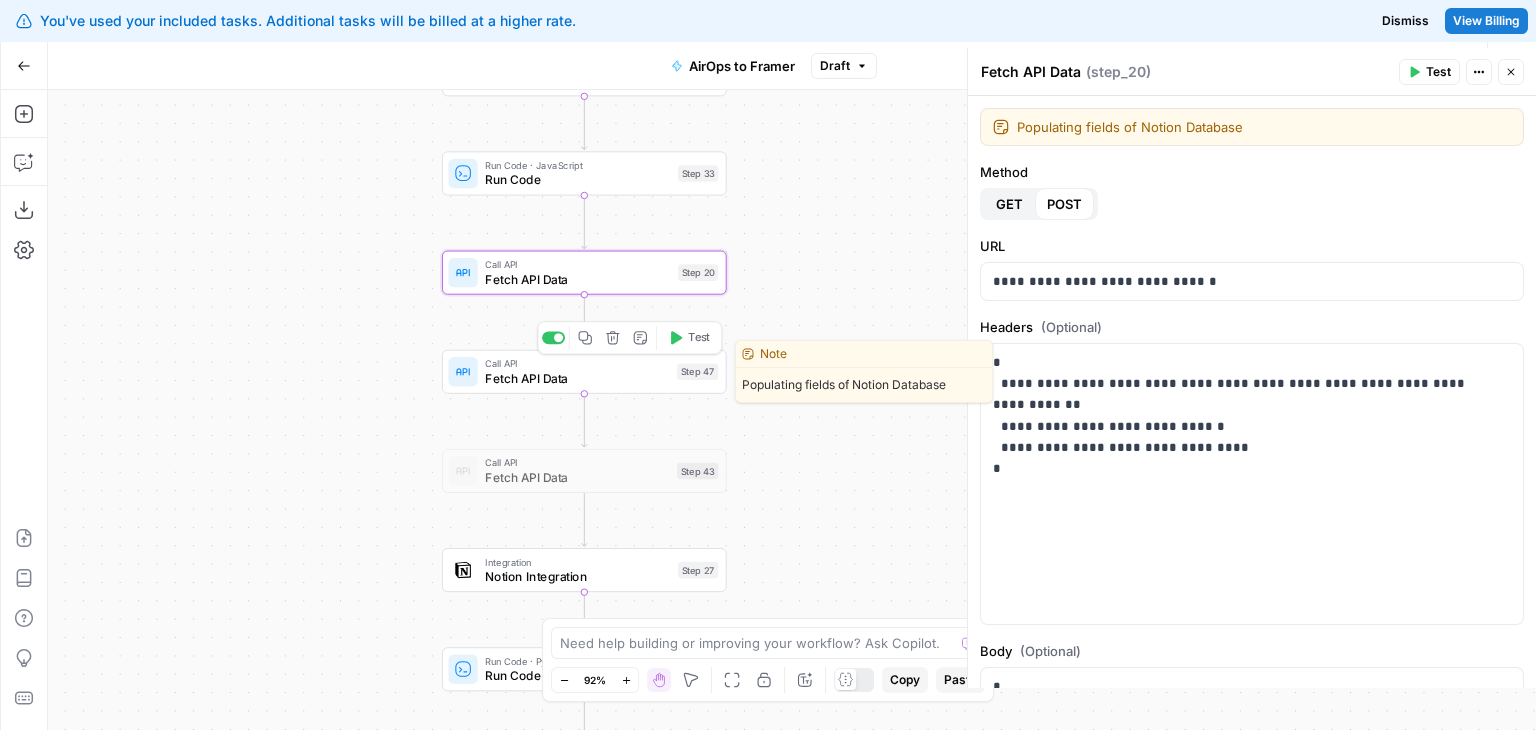 click on "Fetch API Data" at bounding box center (577, 378) 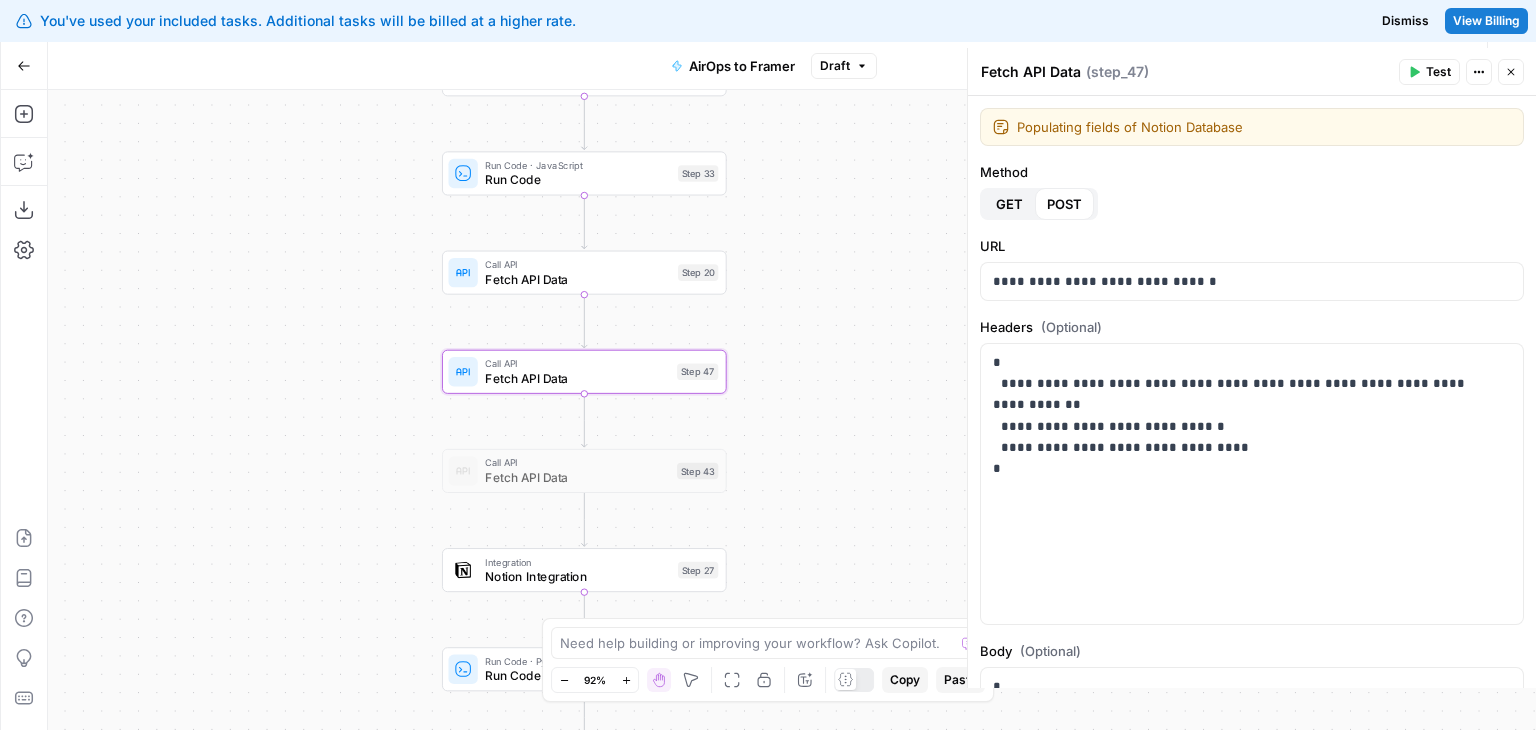 drag, startPoint x: 892, startPoint y: 177, endPoint x: 837, endPoint y: 331, distance: 163.52675 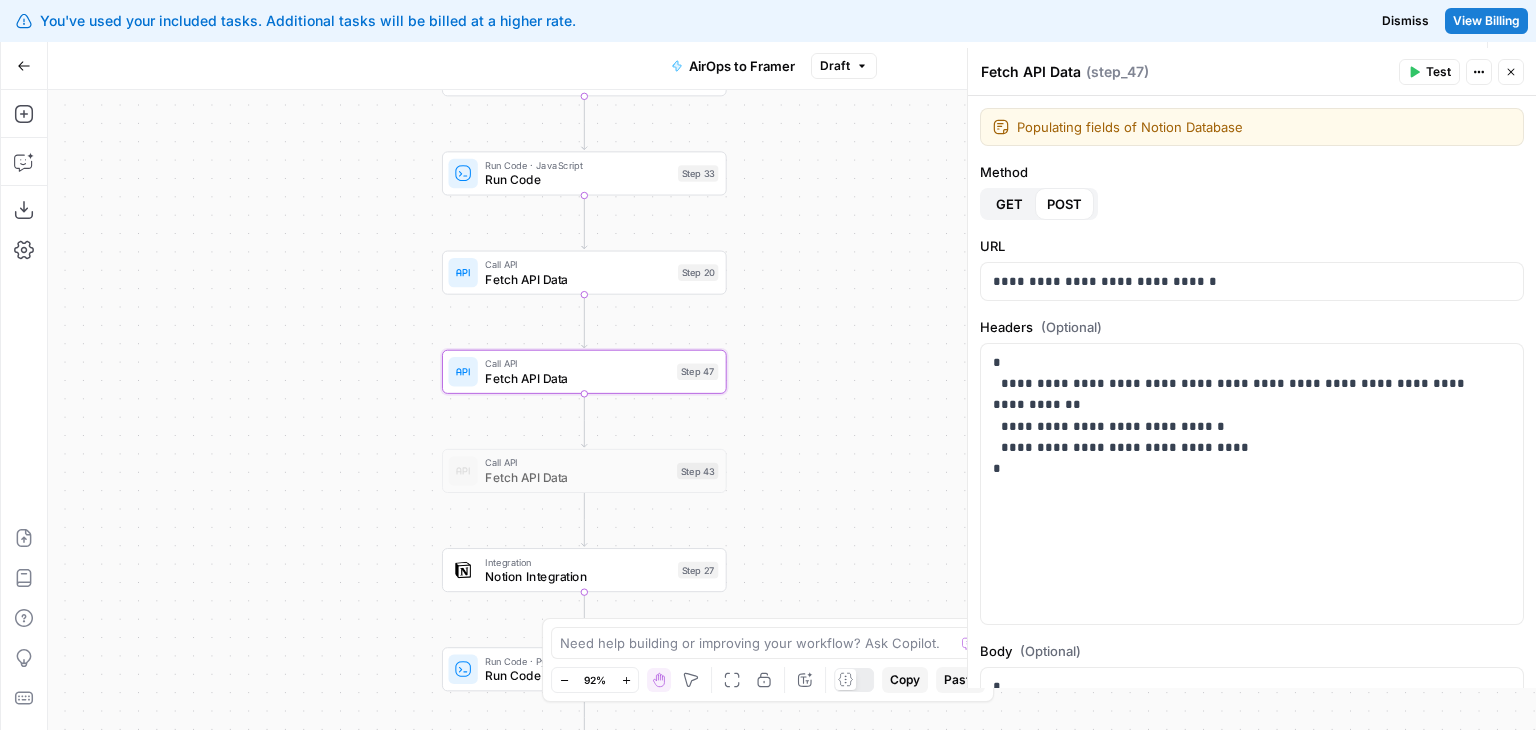 click on "Workflow Set Inputs Inputs LLM · GPT-4o Generate Blog Content Step 2 Generate Image with AI Generate Blog Thumbnail Step 11 Run Code · JavaScript Run Code Step 41 Run Code · Python Run Code Step 45 Run Code · JavaScript Run Code Step 33 Call API Fetch API Data Step 20 Call API Fetch API Data Step 47 Call API Fetch API Data Step 43 Integration Notion Integration Step 27 Run Code · Python Run Code Step 48 End Output" at bounding box center (792, 410) 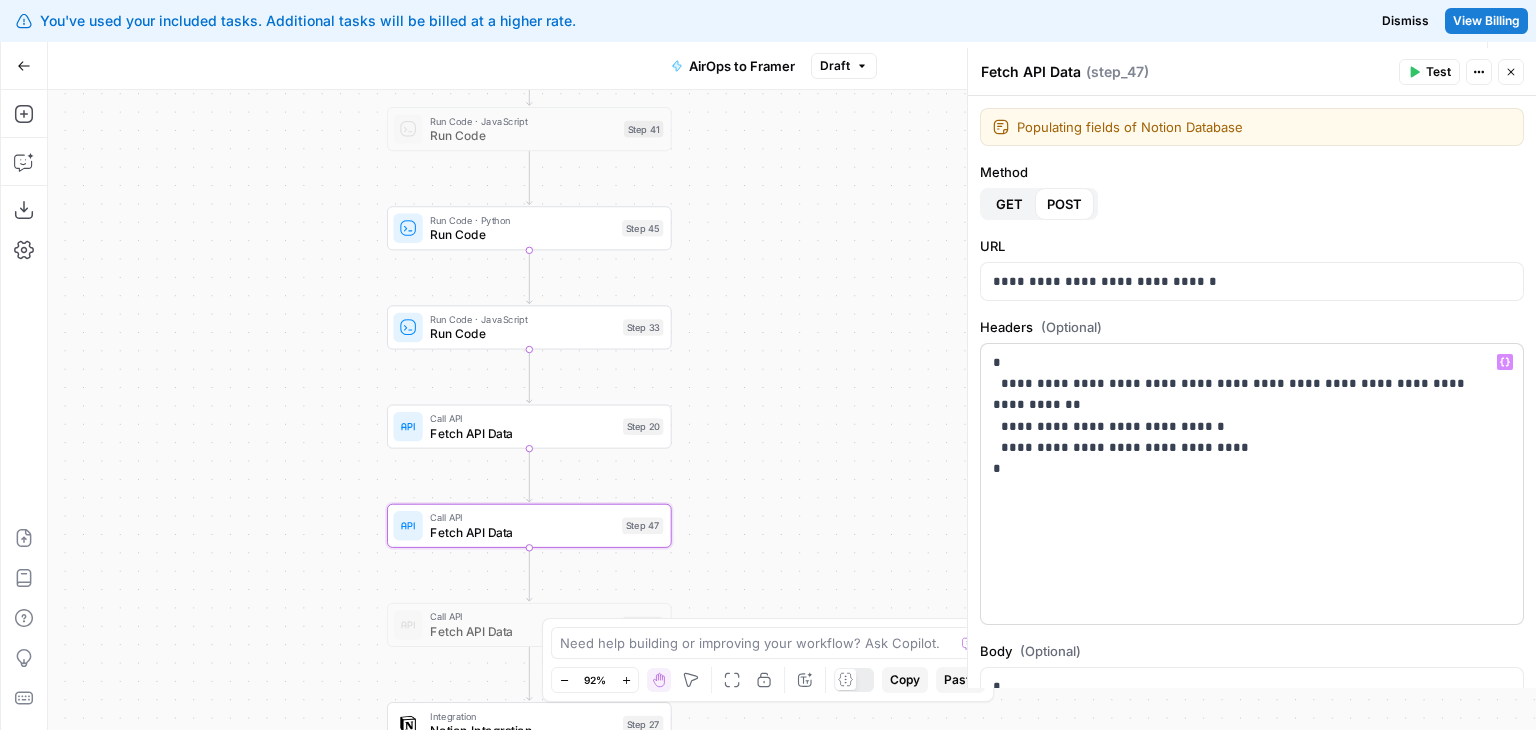scroll, scrollTop: 353, scrollLeft: 0, axis: vertical 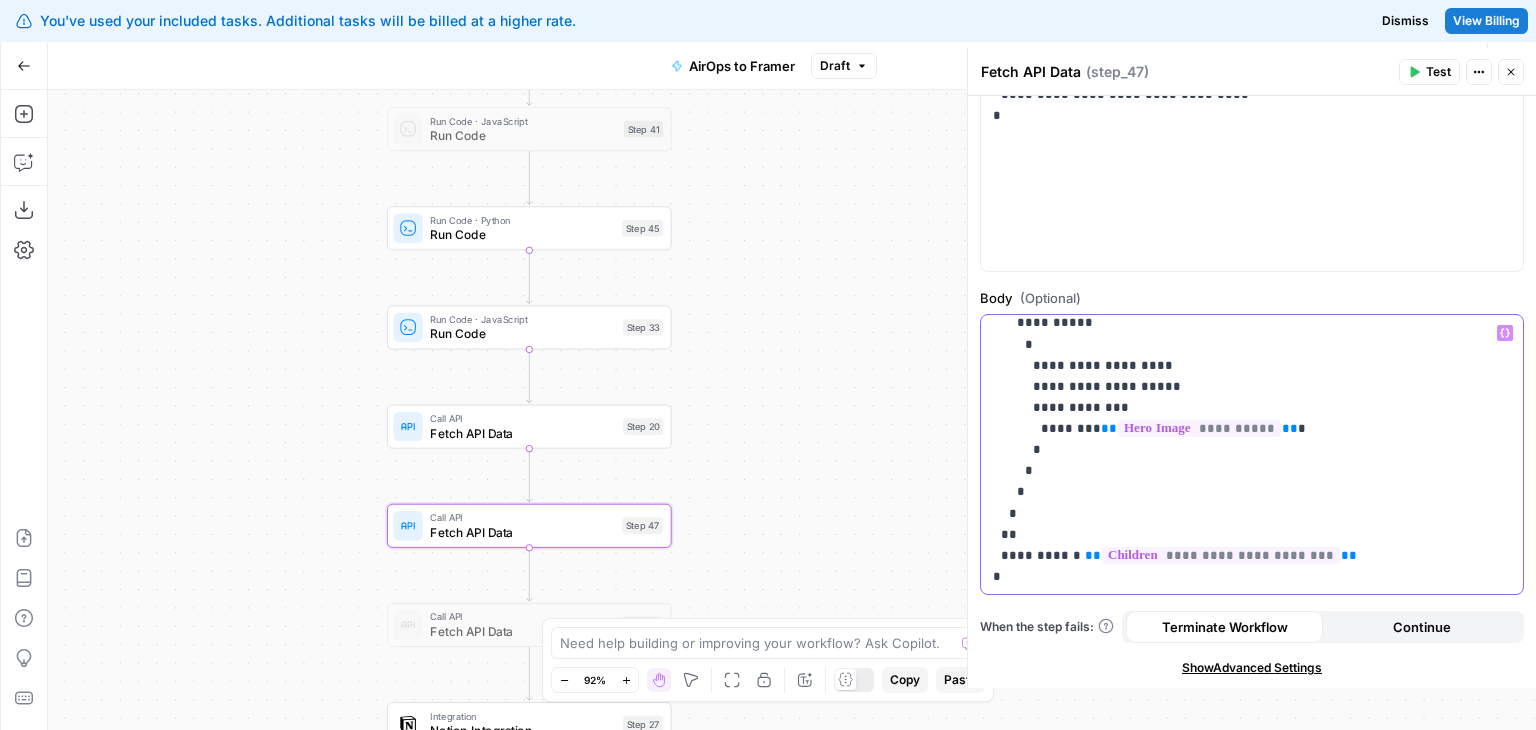 click on "**********" at bounding box center [1237, -36] 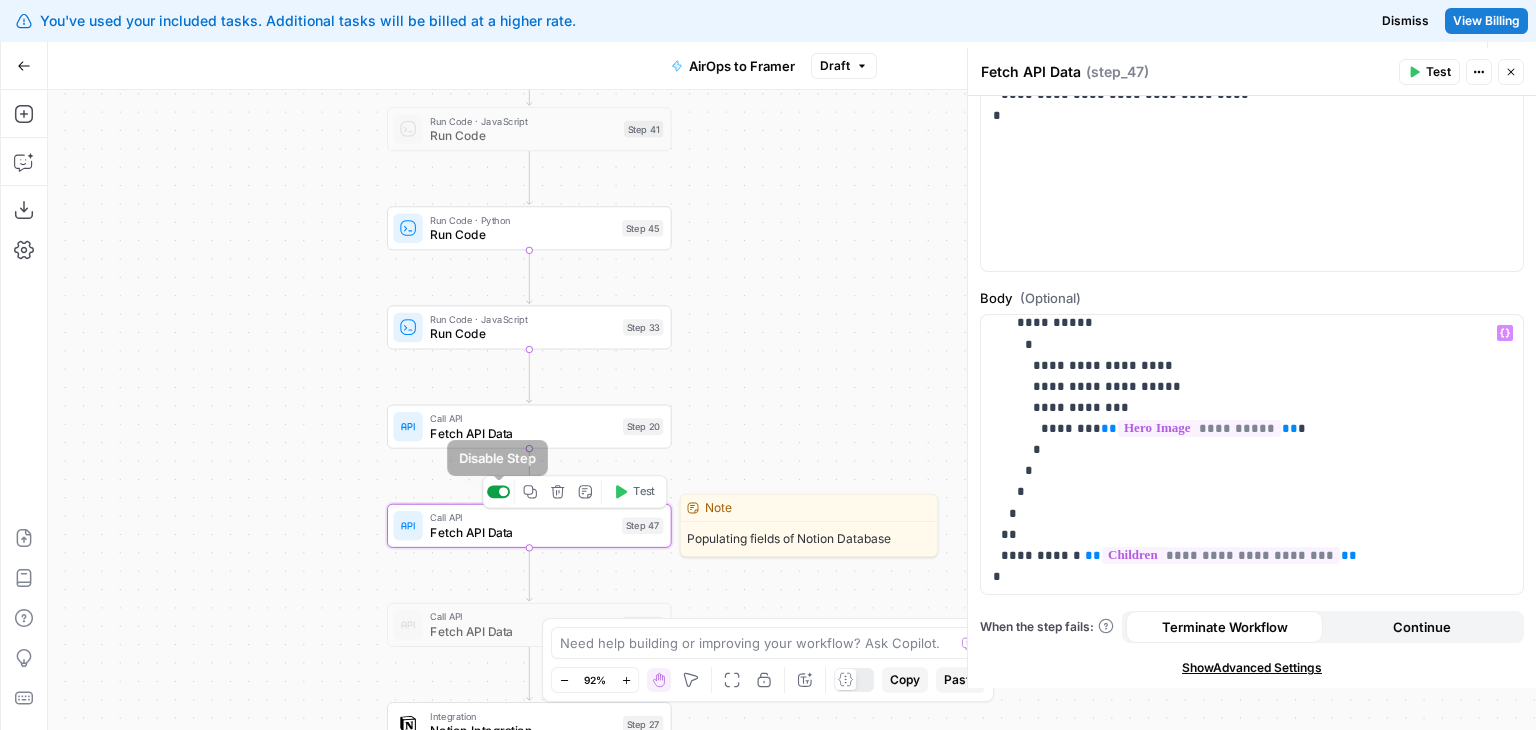 click at bounding box center (503, 491) 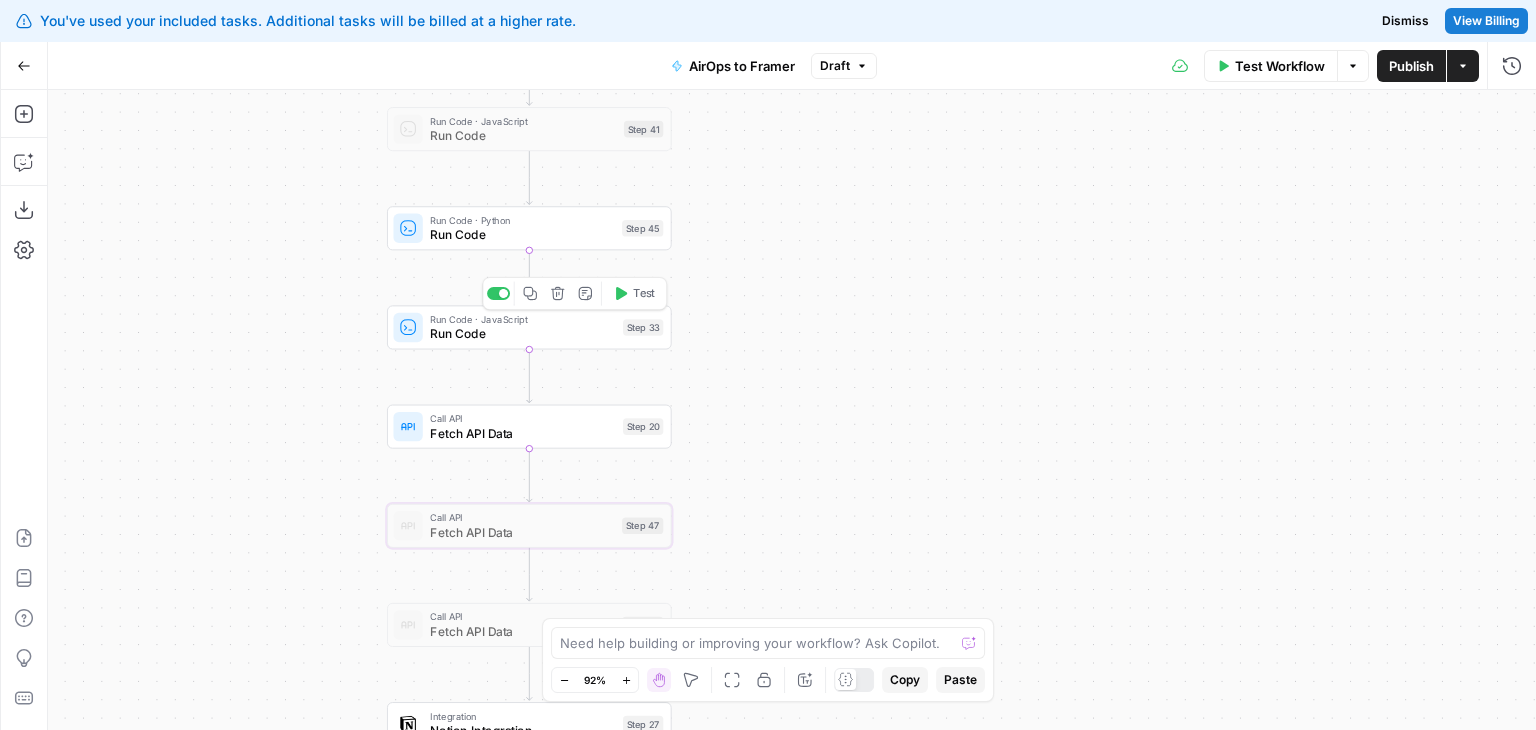 click on "Run Code" at bounding box center [522, 334] 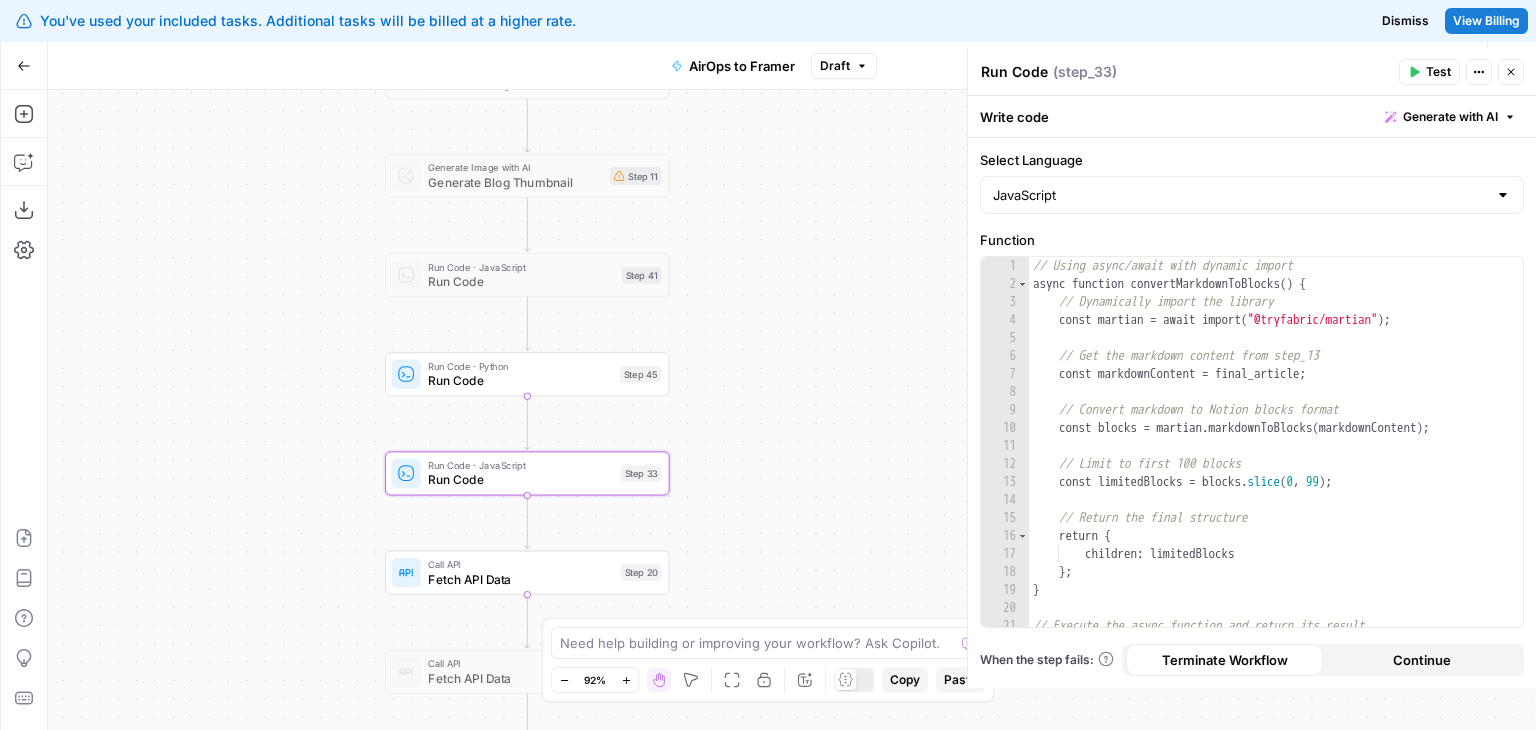 drag, startPoint x: 876, startPoint y: 274, endPoint x: 874, endPoint y: 419, distance: 145.0138 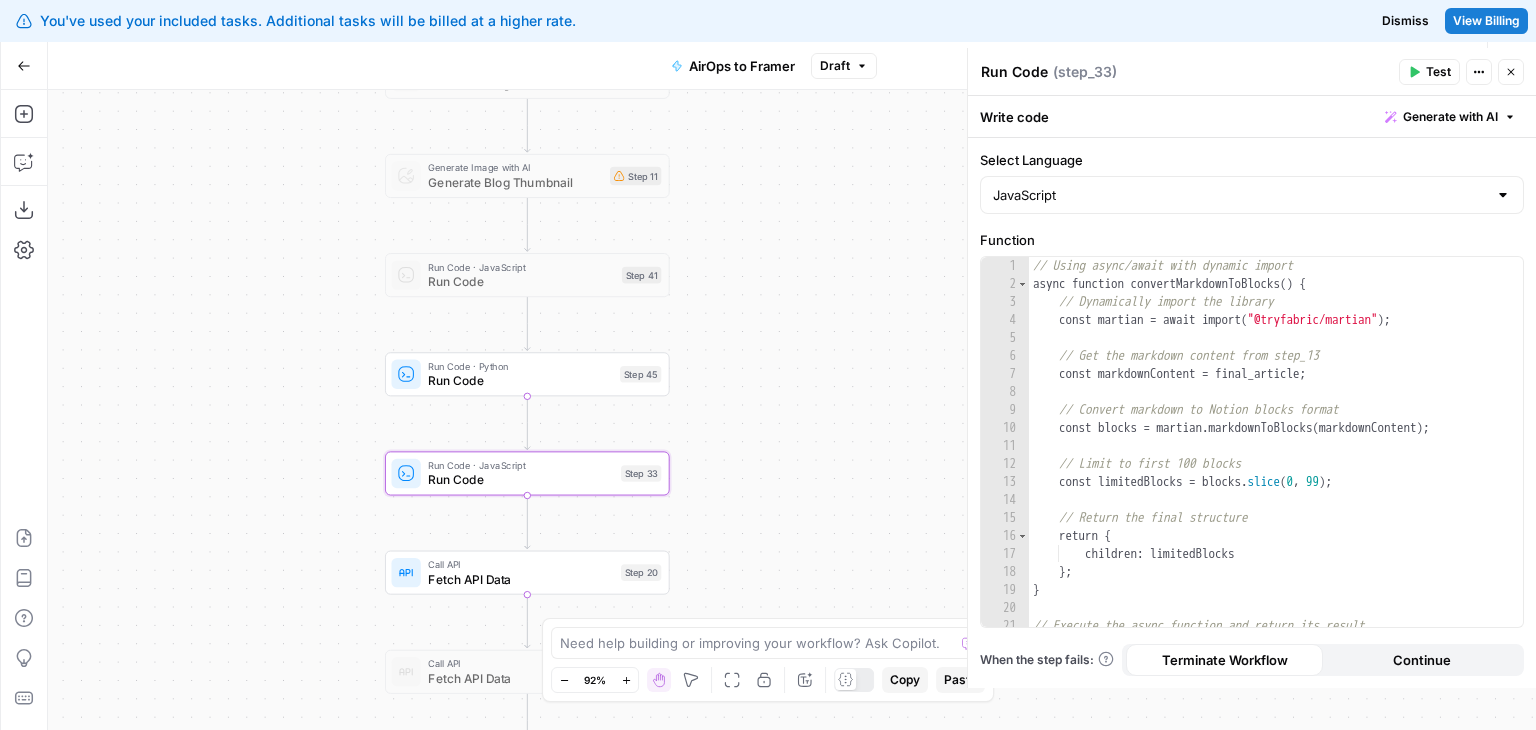 click on "Workflow Set Inputs Inputs LLM · GPT-4o Generate Blog Content Step 2 Generate Image with AI Generate Blog Thumbnail Step 11 Run Code · JavaScript Run Code Step 41 Run Code · Python Run Code Step 45 Run Code · JavaScript Run Code Step 33 Call API Fetch API Data Step 20 Call API Fetch API Data Step 47 Call API Fetch API Data Step 43 Integration Notion Integration Step 27 Run Code · Python Run Code Step 48 End Output" at bounding box center [792, 410] 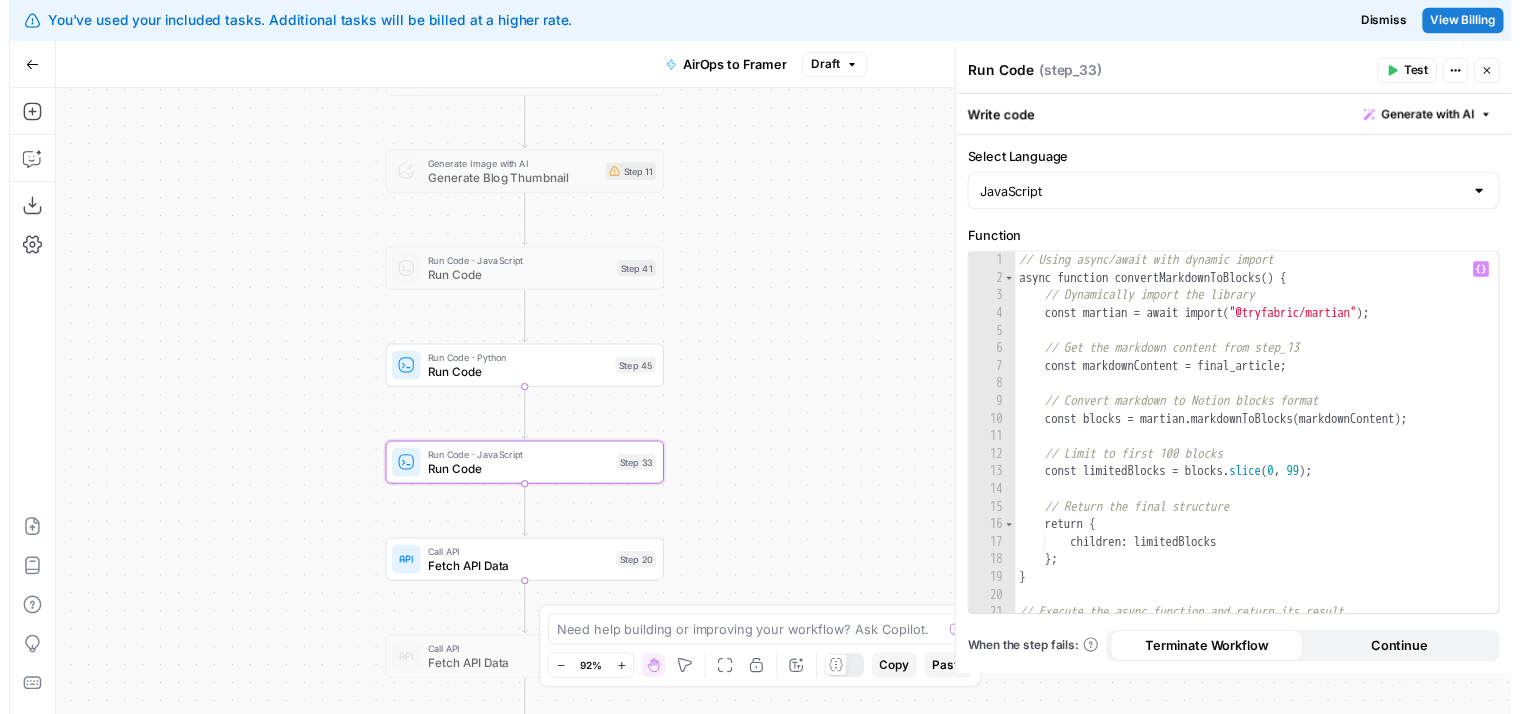 scroll, scrollTop: 0, scrollLeft: 0, axis: both 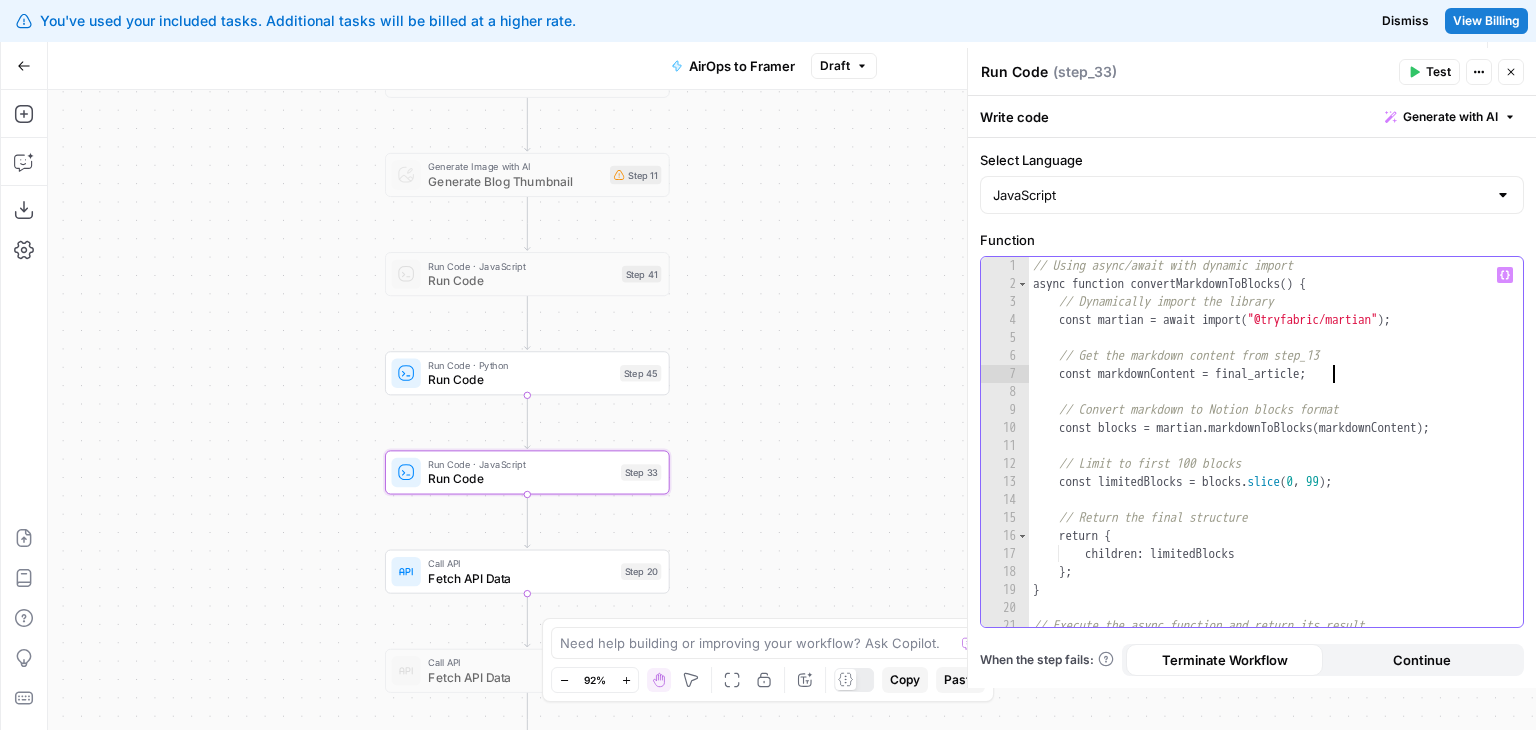 click on "// Using async/await with dynamic import async   function   convertMarkdownToBlocks ( )   {      // Dynamically import the library      const   martian   =   await   import ( "@tryfabric/martian" ) ;           // Get the markdown content from step_13      const   markdownContent   =   final_article ;      // Convert markdown to Notion blocks format      const   blocks   =   martian . markdownToBlocks ( markdownContent ) ;      // Limit to first 100 blocks      const   limitedBlocks   =   blocks . slice ( 0 ,   99 ) ;      // Return the final structure      return   {           children :   limitedBlocks      } ; } // Execute the async function and return its result return   convertMarkdownToBlocks ( ) ;" at bounding box center [1269, 460] 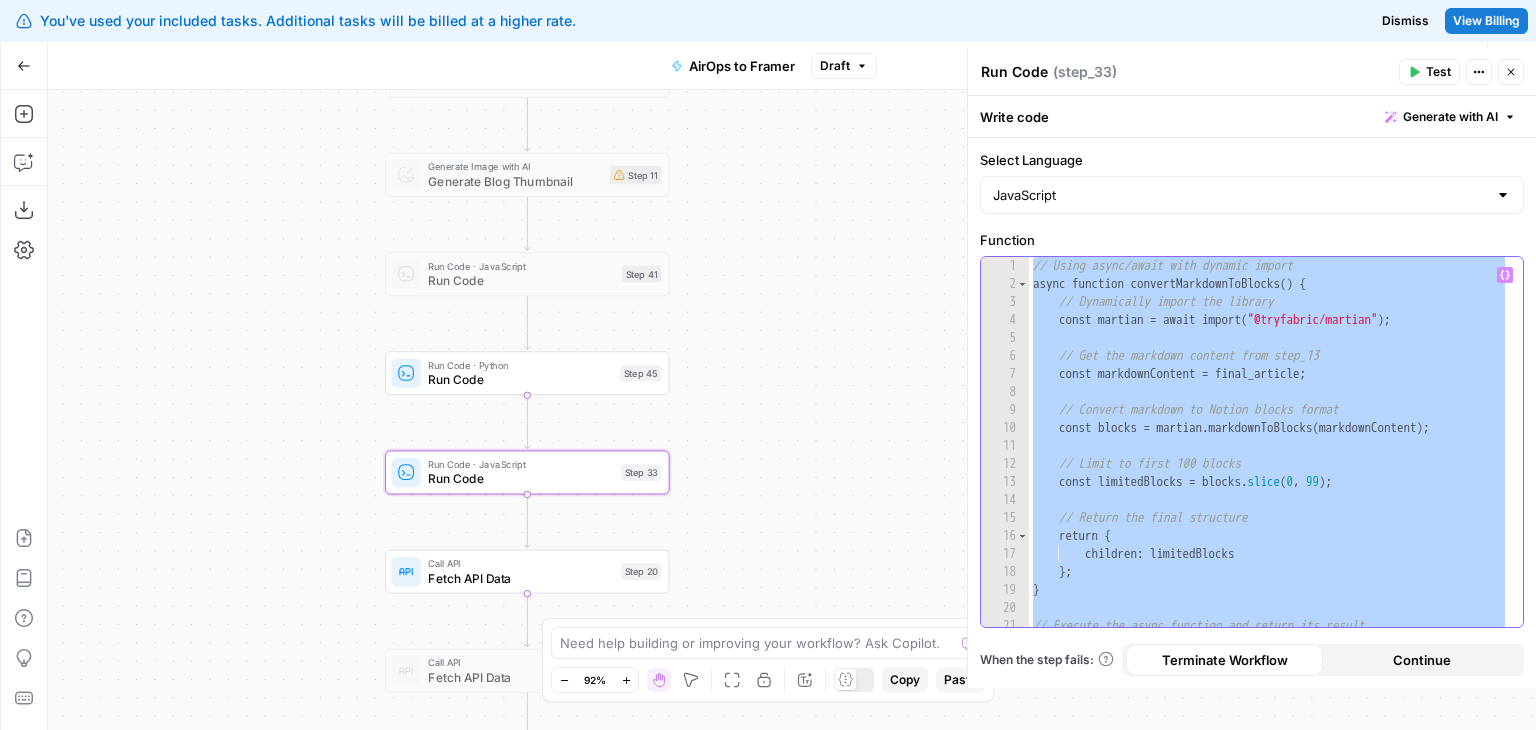 click on "// Using async/await with dynamic import async   function   convertMarkdownToBlocks ( )   {      // Dynamically import the library      const   martian   =   await   import ( "@tryfabric/martian" ) ;           // Get the markdown content from step_13      const   markdownContent   =   final_article ;      // Convert markdown to Notion blocks format      const   blocks   =   martian . markdownToBlocks ( markdownContent ) ;      // Limit to first 100 blocks      const   limitedBlocks   =   blocks . slice ( 0 ,   99 ) ;      // Return the final structure      return   {           children :   limitedBlocks      } ; } // Execute the async function and return its result return   convertMarkdownToBlocks ( ) ;" at bounding box center (1268, 442) 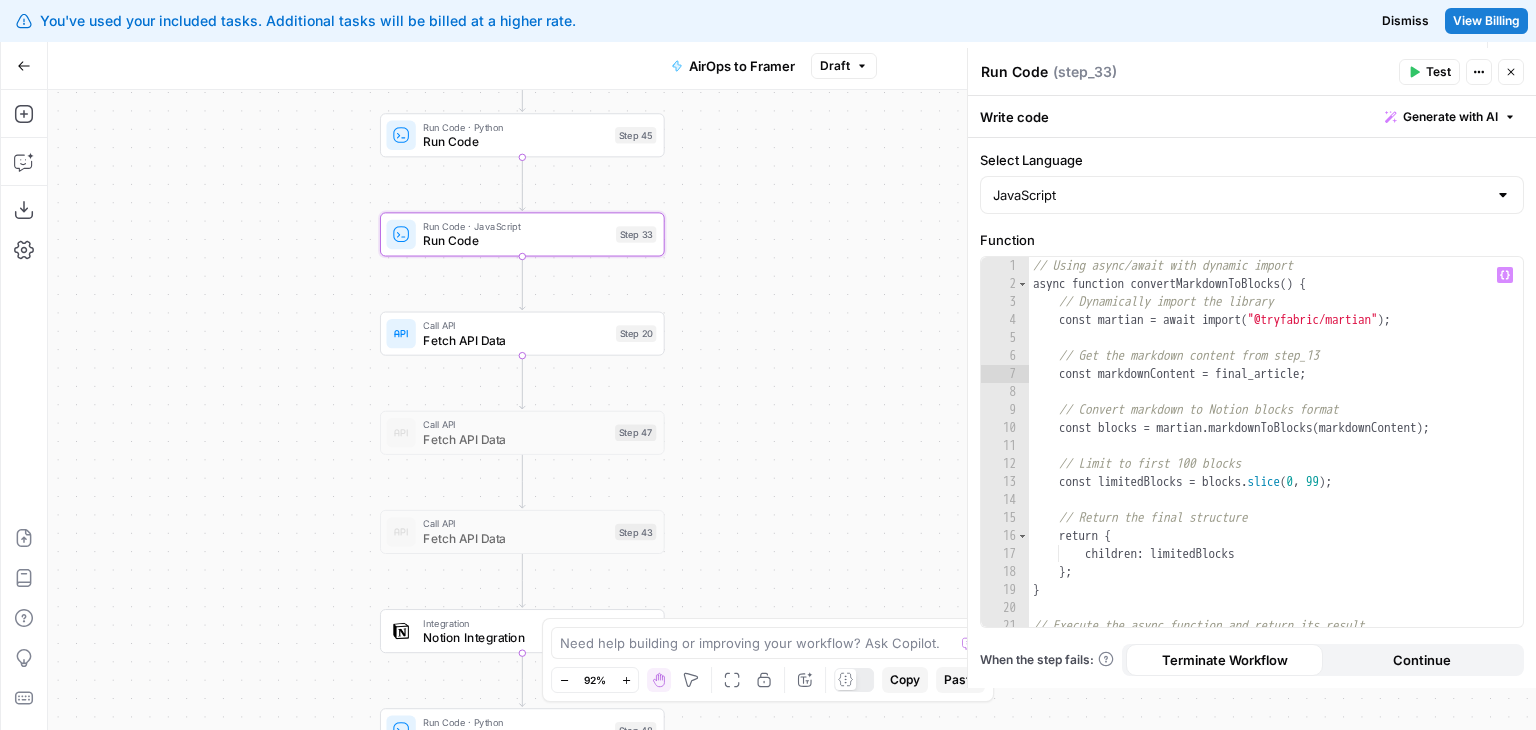 drag, startPoint x: 818, startPoint y: 445, endPoint x: 819, endPoint y: 158, distance: 287.00174 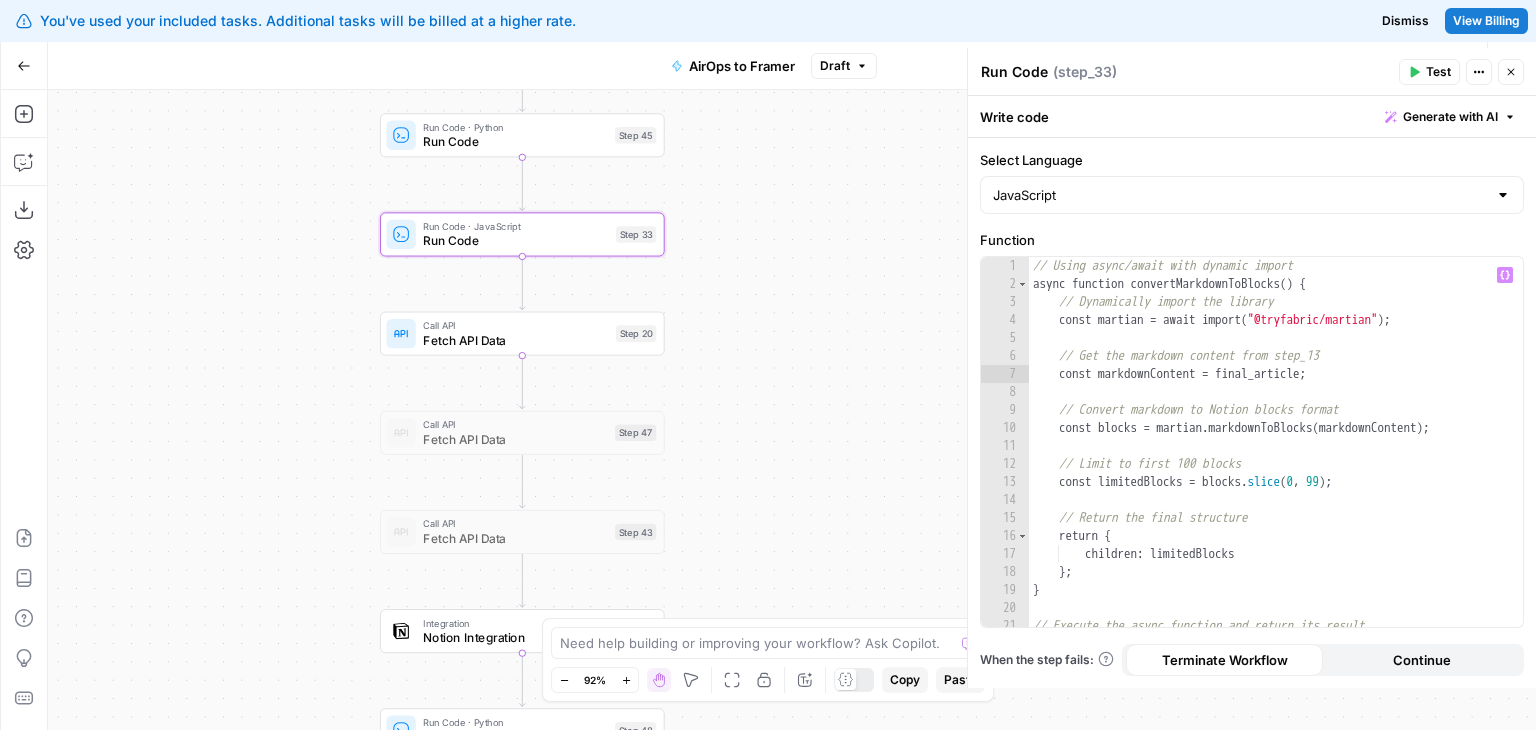 click on "Workflow Set Inputs Inputs LLM · GPT-4o Generate Blog Content Step 2 Generate Image with AI Generate Blog Thumbnail Step 11 Run Code · JavaScript Run Code Step 41 Run Code · Python Run Code Step 45 Run Code · JavaScript Run Code Step 33 Call API Fetch API Data Step 20 Call API Fetch API Data Step 47 Call API Fetch API Data Step 43 Integration Notion Integration Step 27 Run Code · Python Run Code Step 48 End Output" at bounding box center (792, 410) 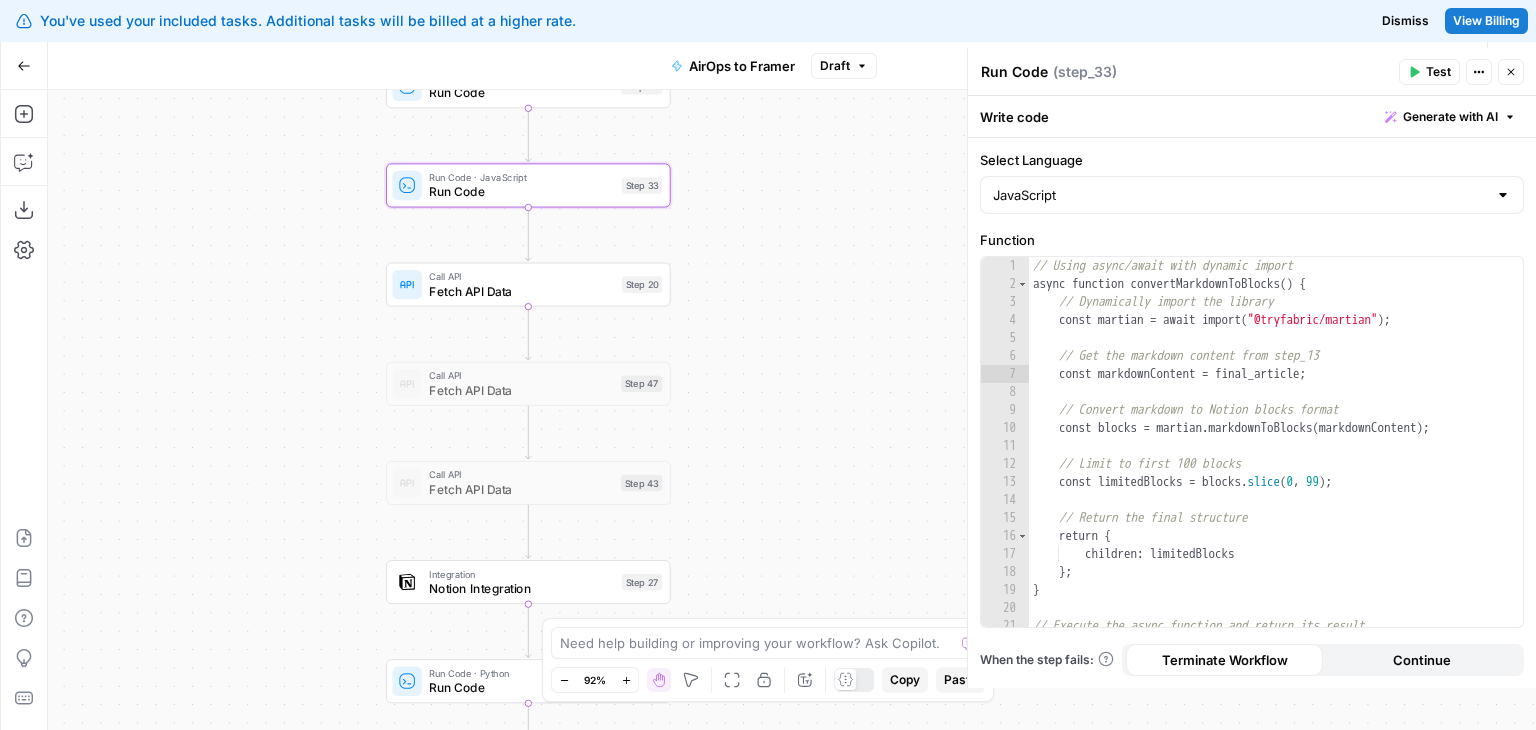 drag, startPoint x: 749, startPoint y: 517, endPoint x: 686, endPoint y: 313, distance: 213.50644 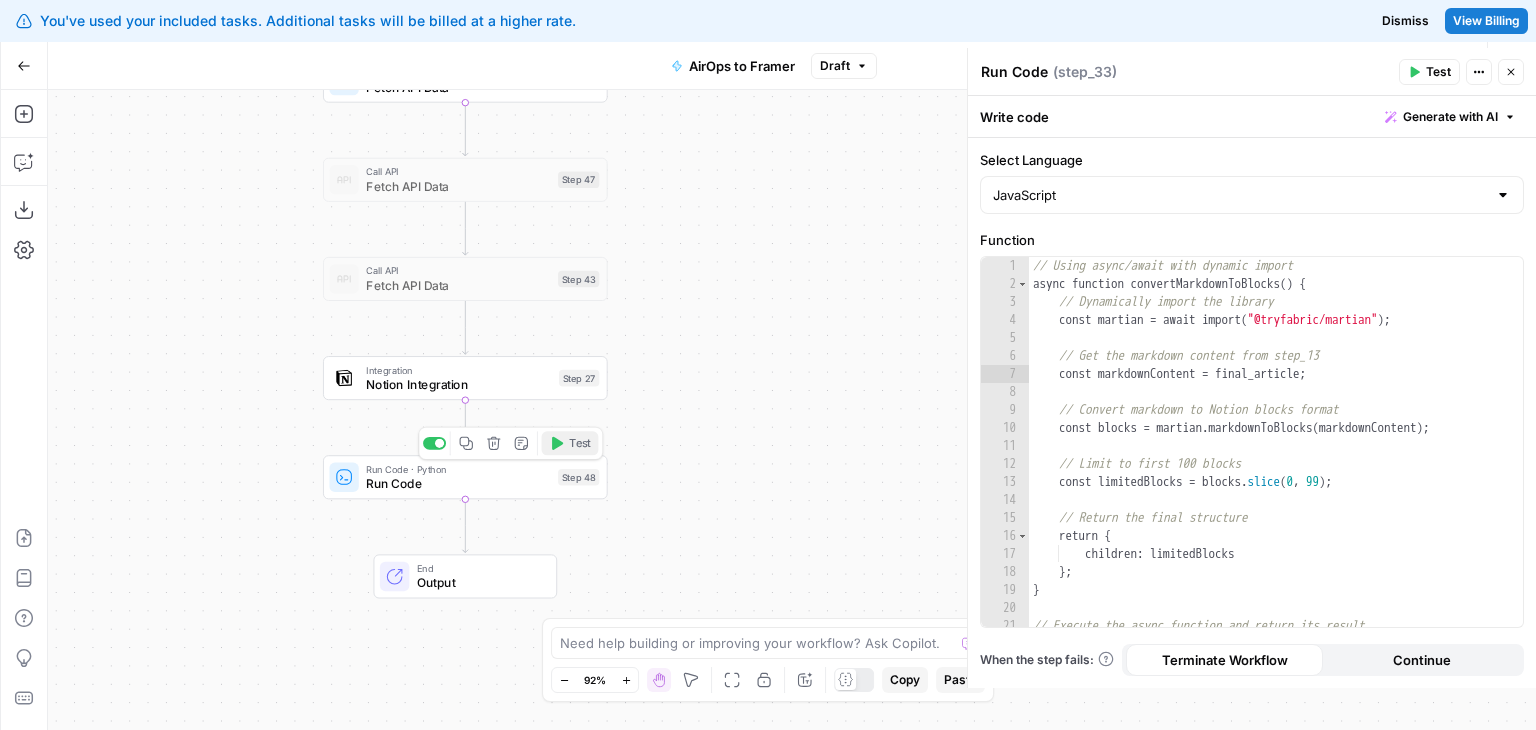 click on "Test" at bounding box center (580, 443) 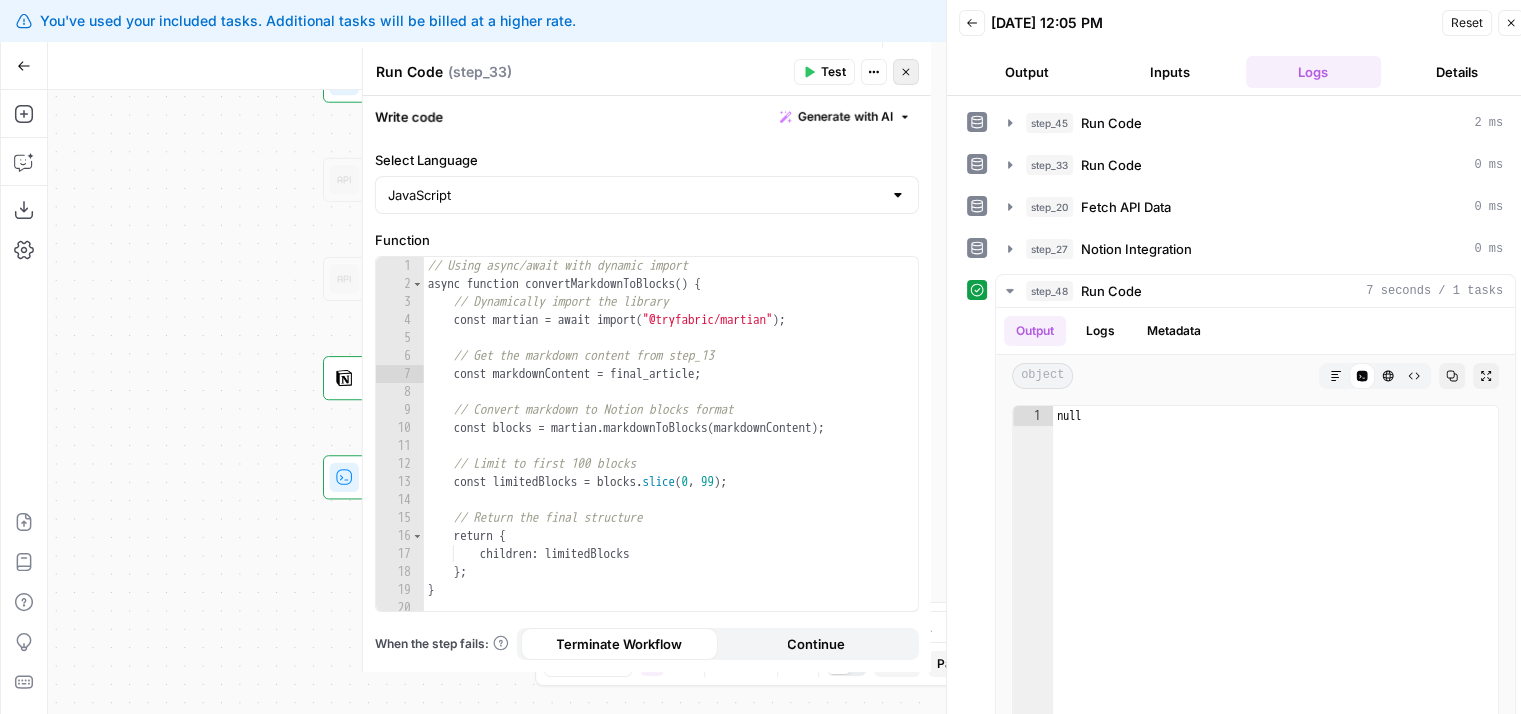 click 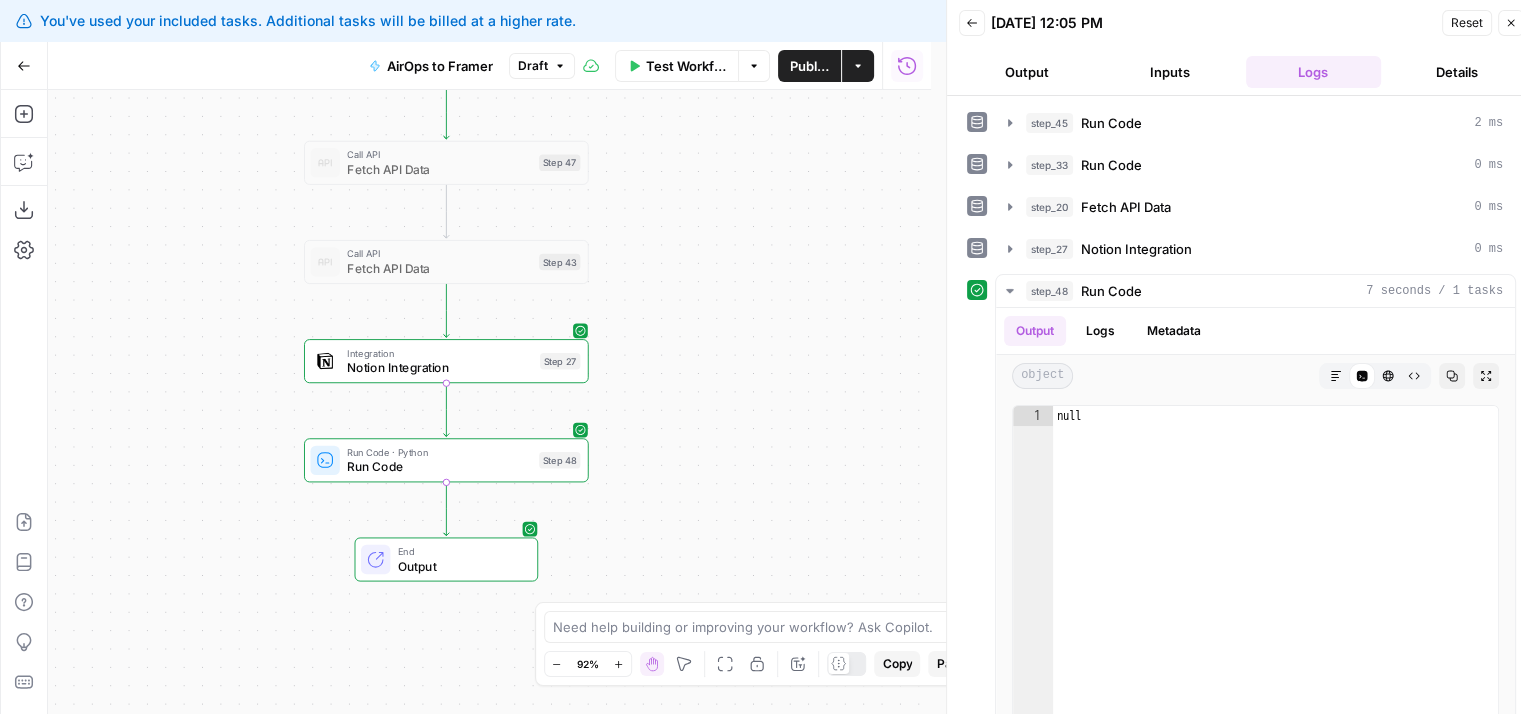 drag, startPoint x: 686, startPoint y: 318, endPoint x: 663, endPoint y: 295, distance: 32.526913 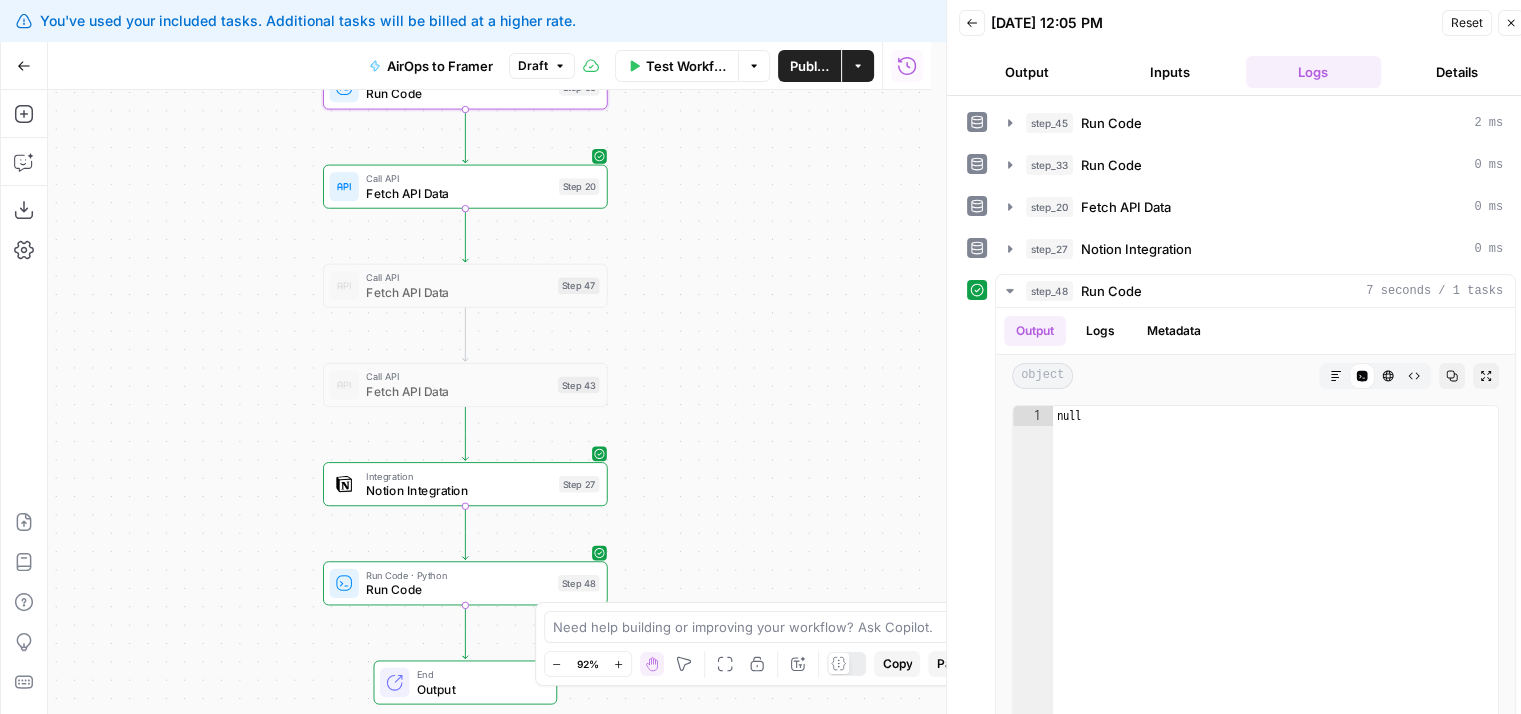 drag, startPoint x: 717, startPoint y: 317, endPoint x: 739, endPoint y: 445, distance: 129.87686 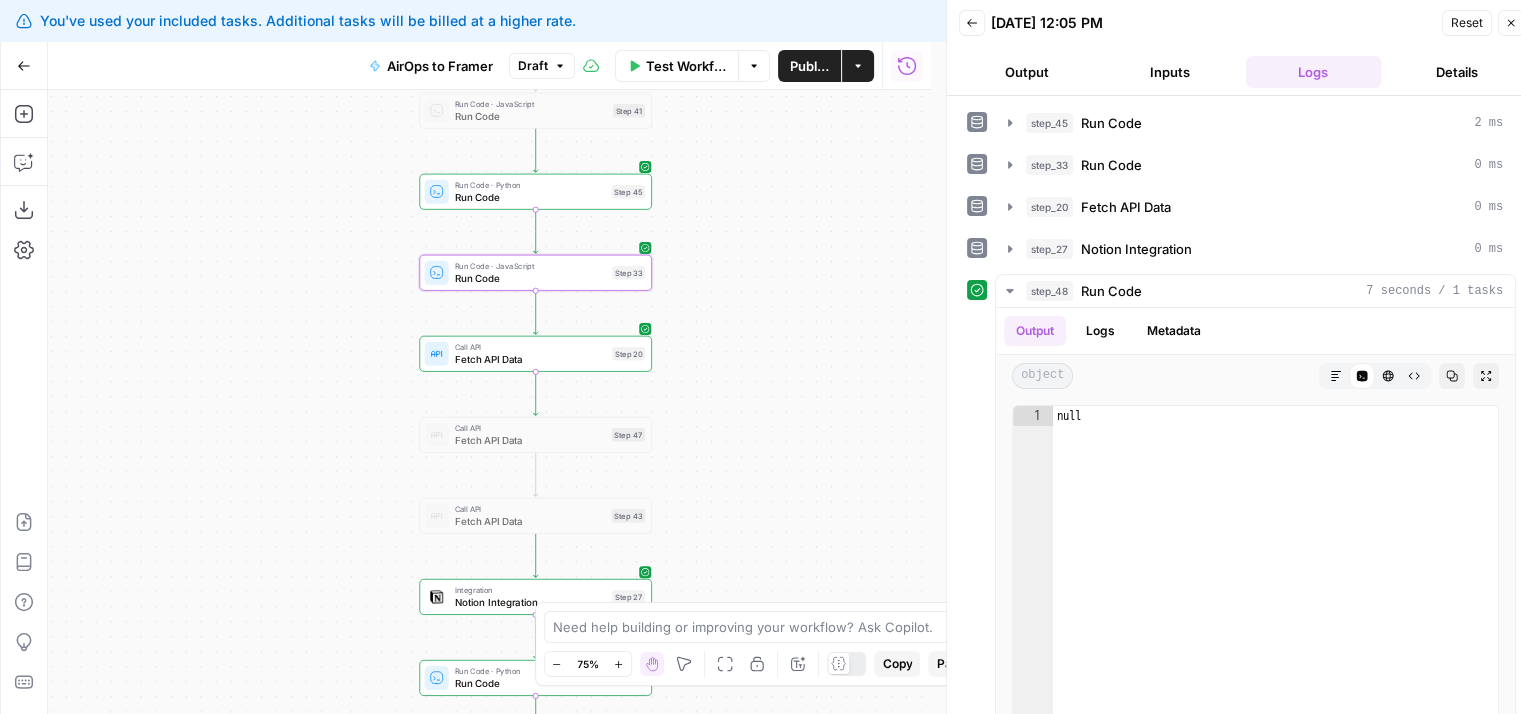 drag, startPoint x: 744, startPoint y: 234, endPoint x: 766, endPoint y: 379, distance: 146.65947 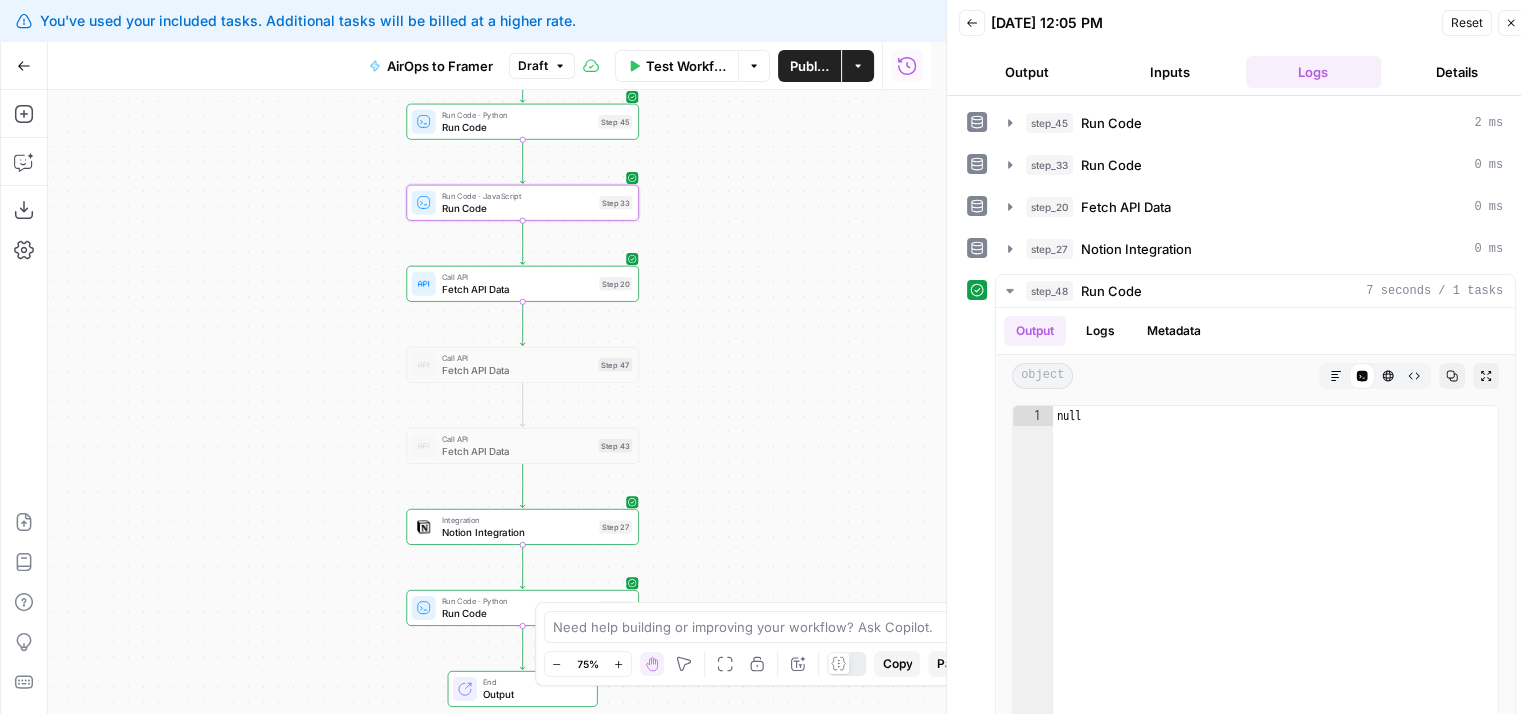drag, startPoint x: 766, startPoint y: 379, endPoint x: 752, endPoint y: 285, distance: 95.036835 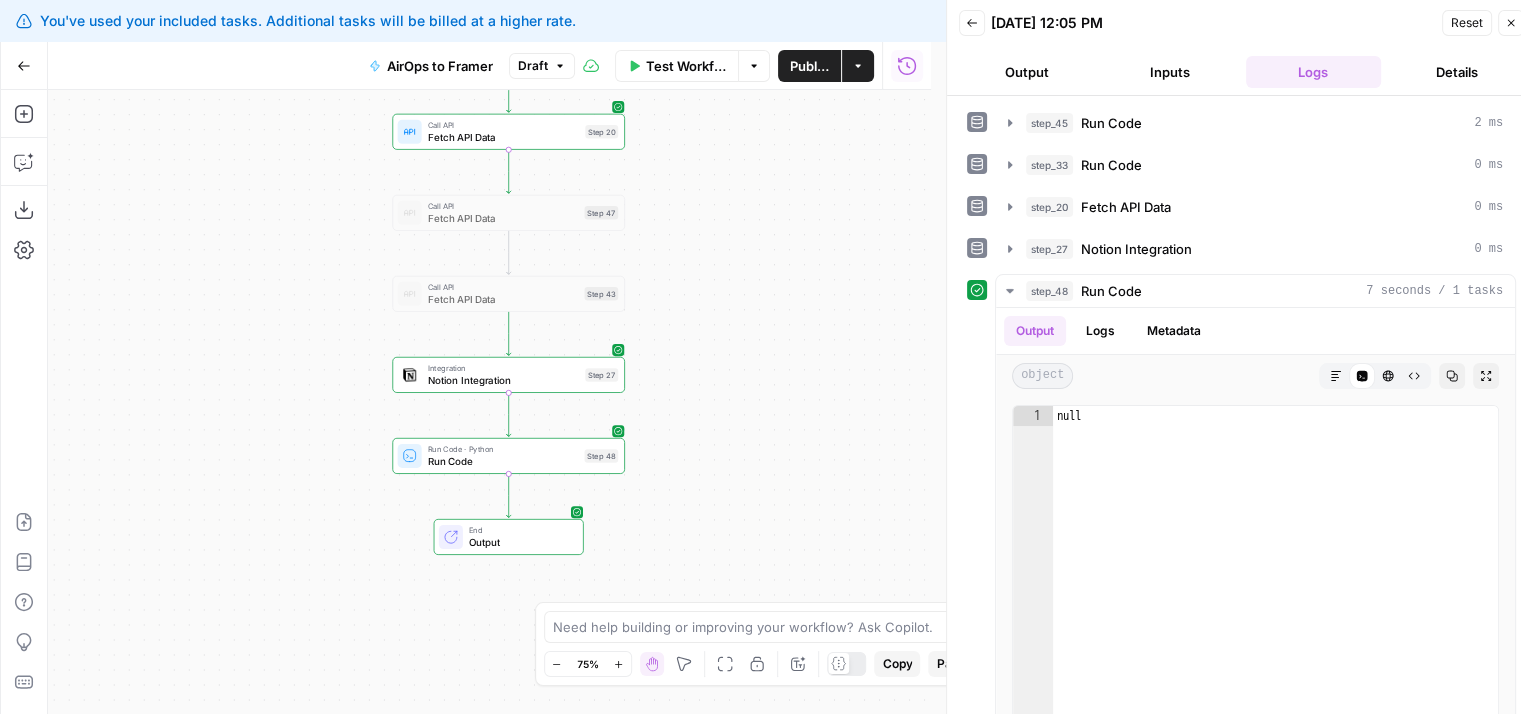 drag, startPoint x: 813, startPoint y: 345, endPoint x: 797, endPoint y: 216, distance: 129.98846 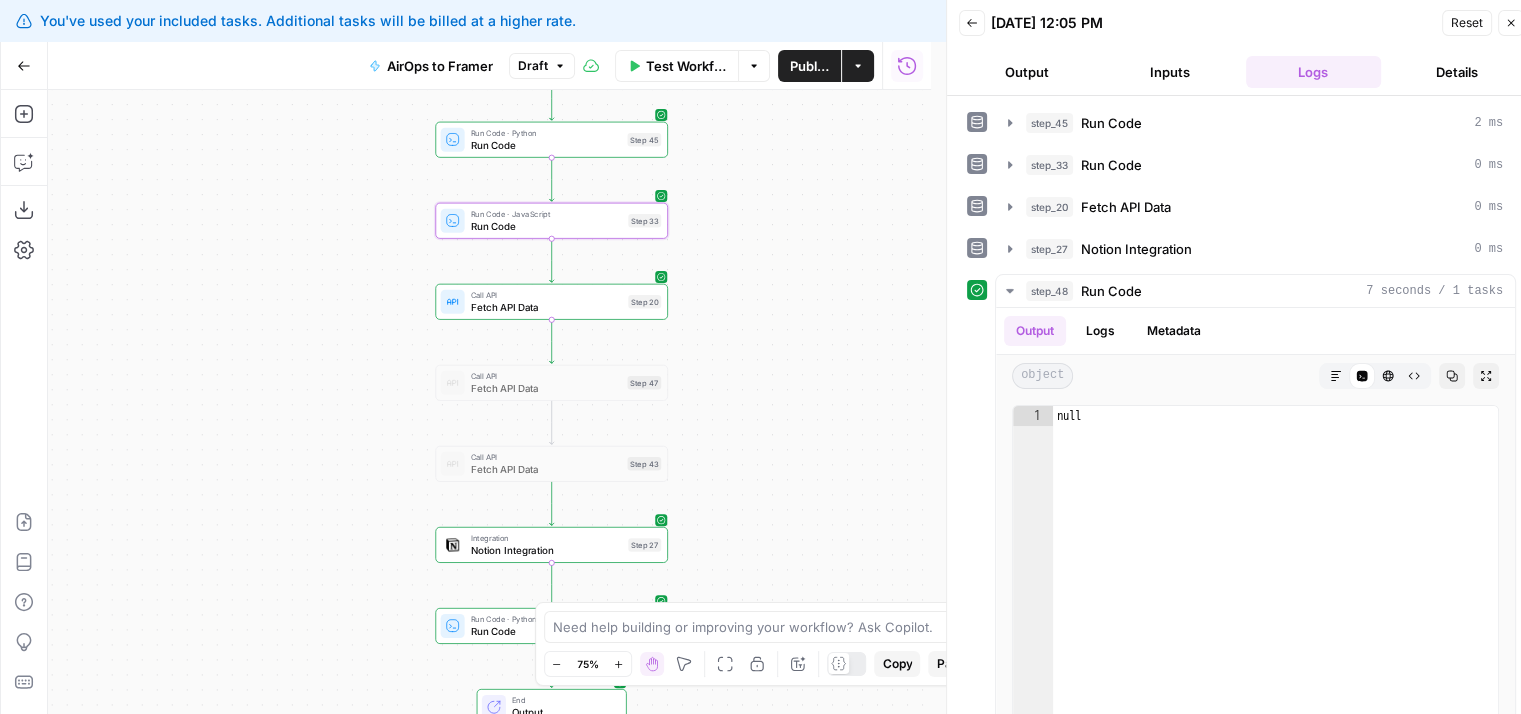 drag, startPoint x: 672, startPoint y: 216, endPoint x: 718, endPoint y: 385, distance: 175.14851 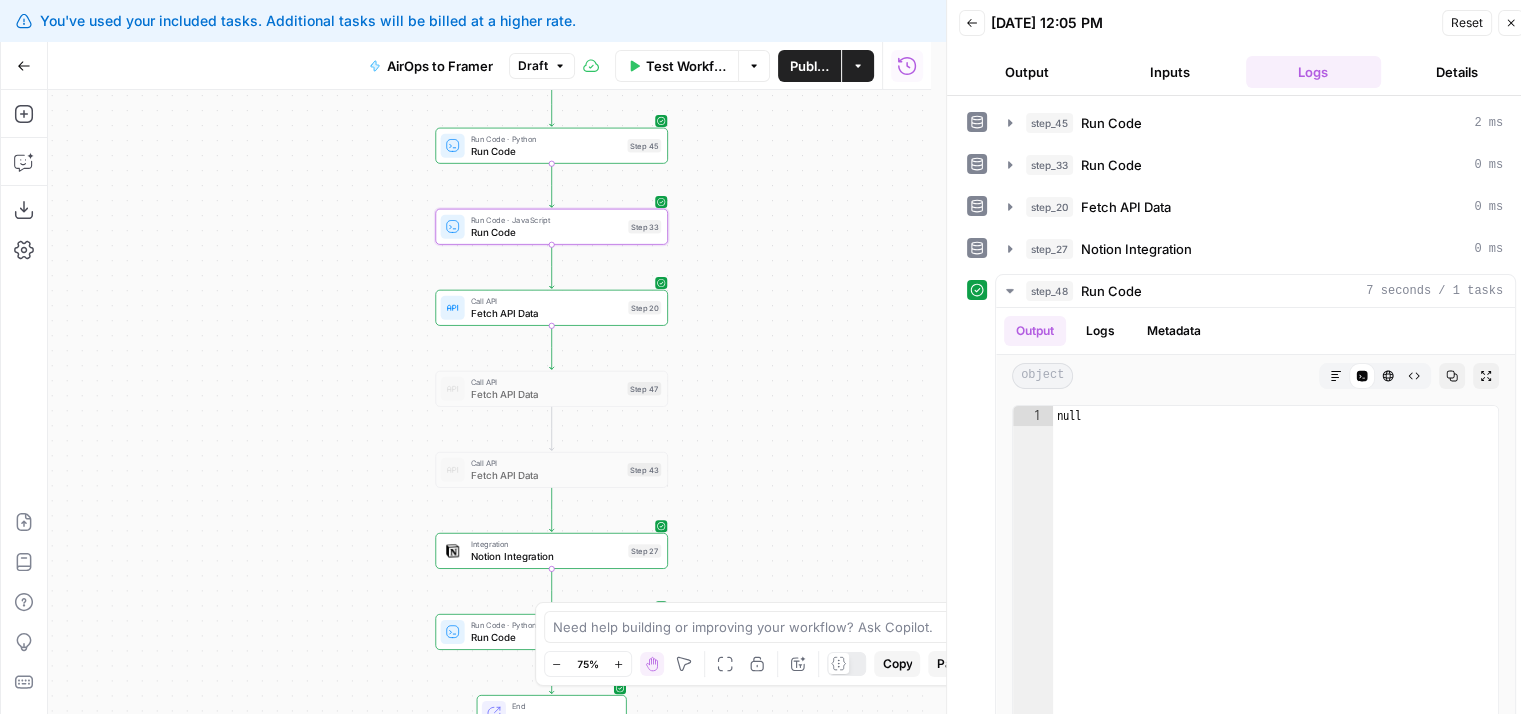 click on "Workflow Set Inputs Inputs LLM · GPT-4o Generate Blog Content Step 2 Generate Image with AI Generate Blog Thumbnail Step 11 Run Code · JavaScript Run Code Step 41 Run Code · Python Run Code Step 45 Run Code · JavaScript Run Code Step 33 Call API Fetch API Data Step 20 Call API Fetch API Data Step 47 Call API Fetch API Data Step 43 Integration Notion Integration Step 27 Run Code · Python Run Code Step 48 End Output" at bounding box center (489, 402) 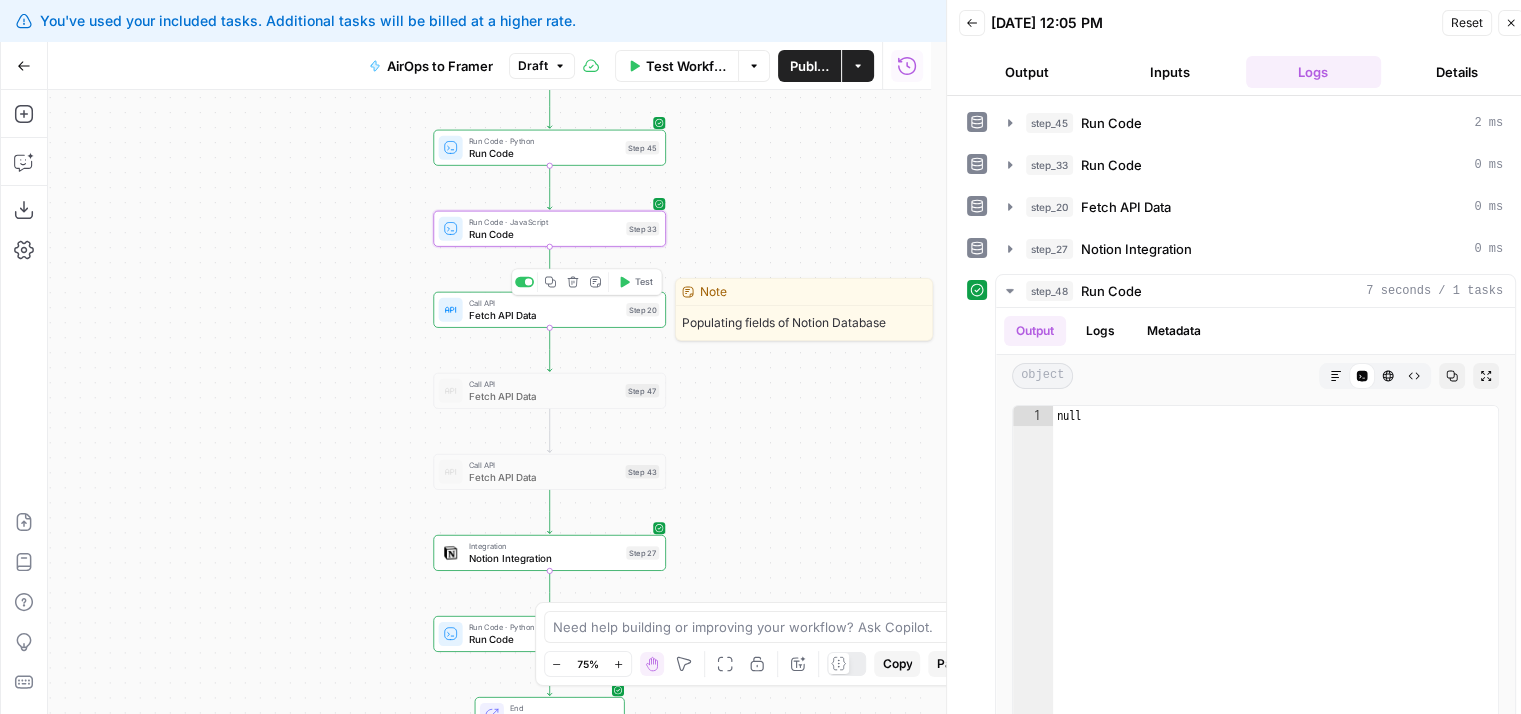 click on "Fetch API Data" at bounding box center [545, 314] 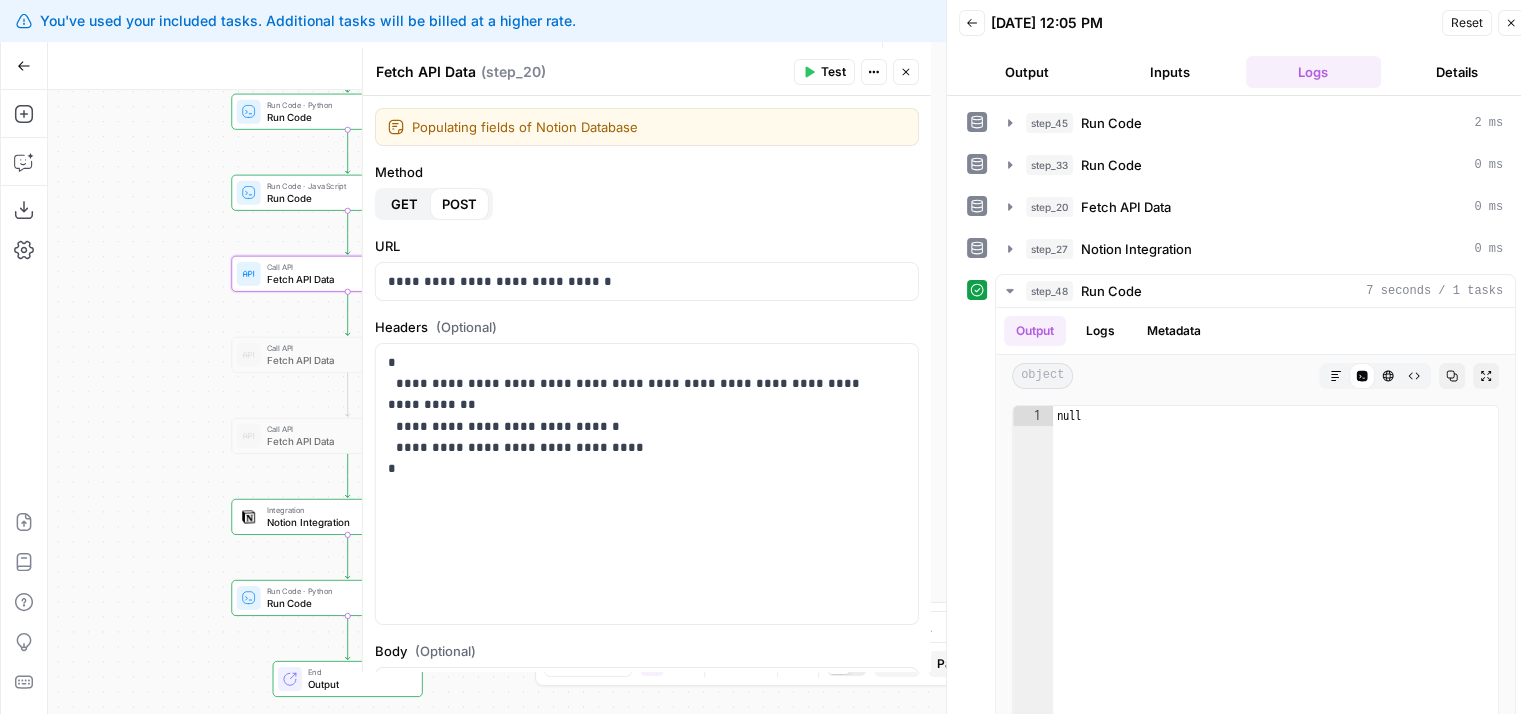drag, startPoint x: 301, startPoint y: 357, endPoint x: 94, endPoint y: 314, distance: 211.41902 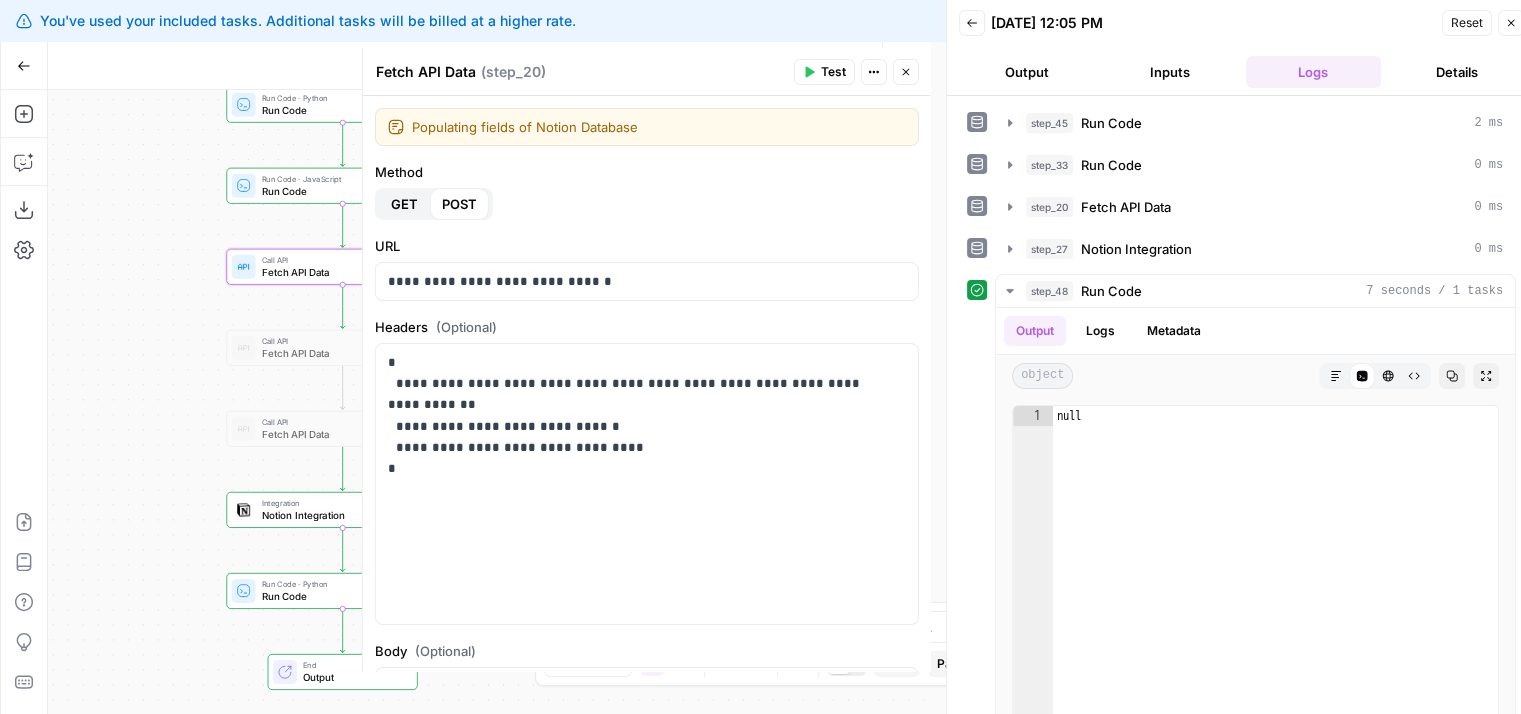 drag, startPoint x: 144, startPoint y: 335, endPoint x: 57, endPoint y: 351, distance: 88.45903 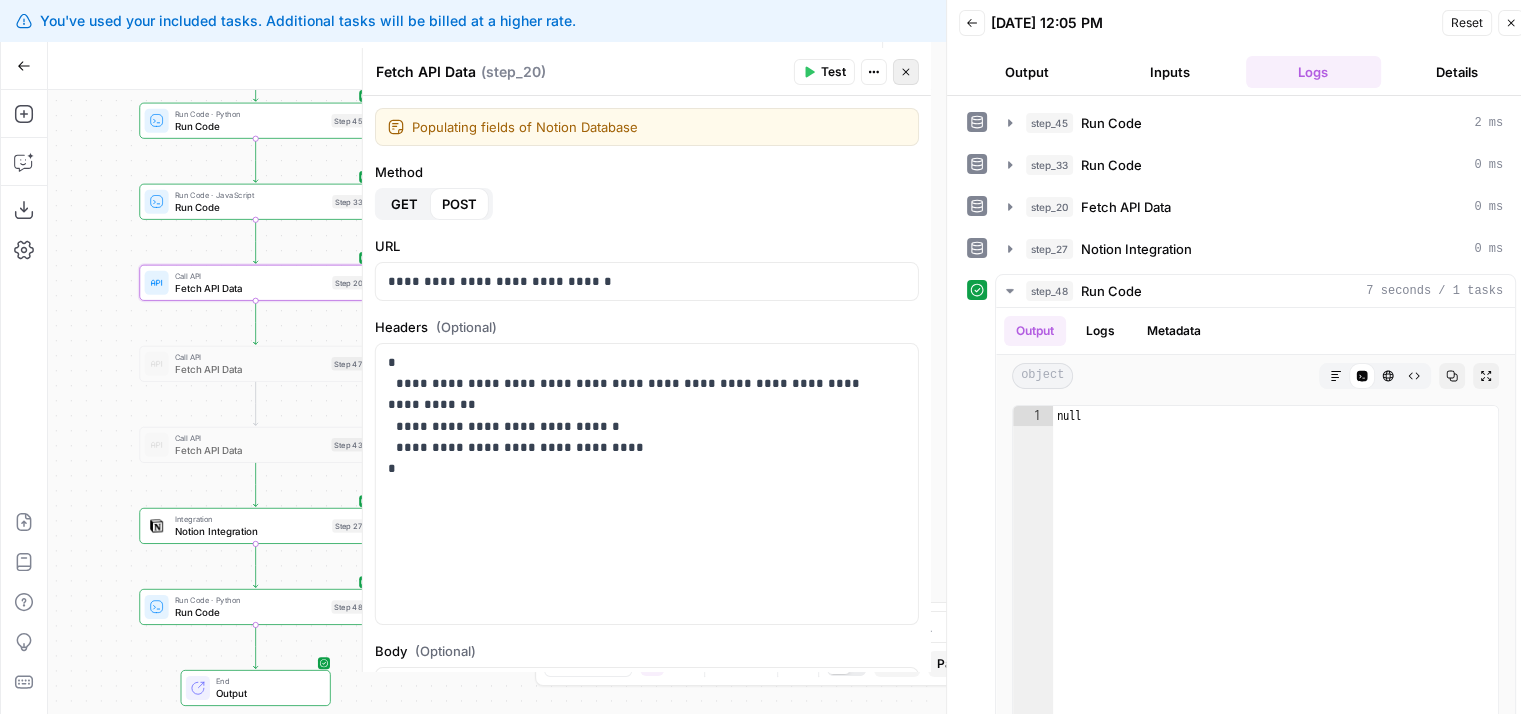click on "Close" at bounding box center (906, 72) 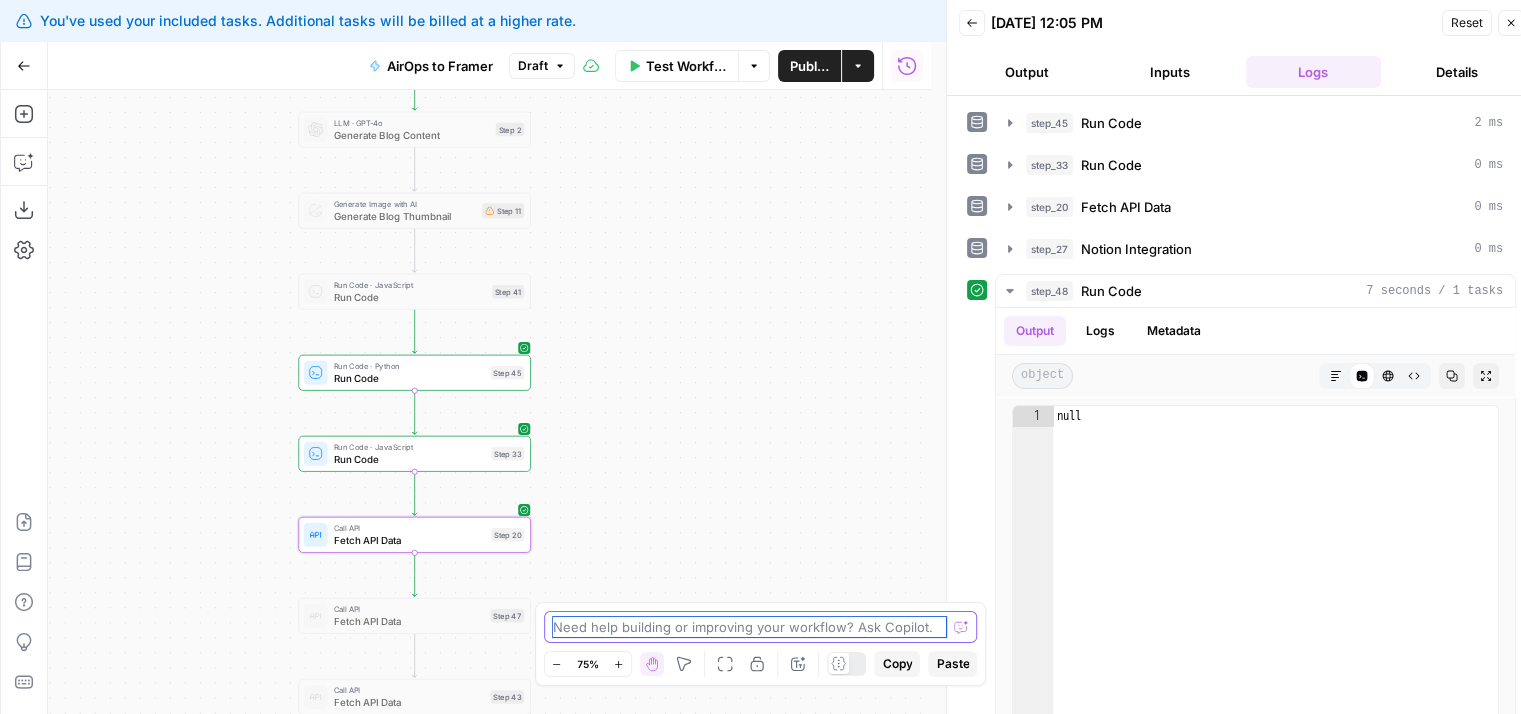 drag, startPoint x: 645, startPoint y: 374, endPoint x: 801, endPoint y: 626, distance: 296.37814 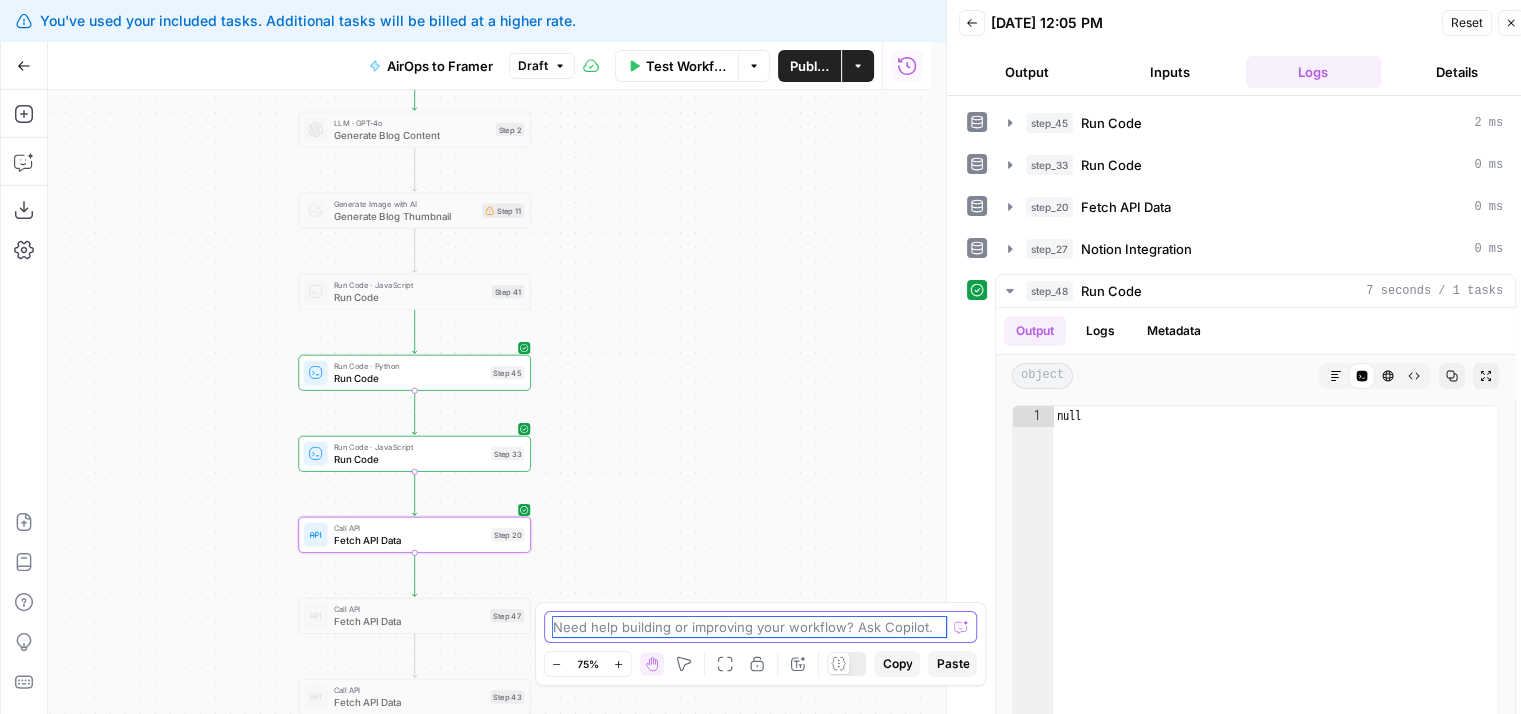 click on "You've used your included tasks. Additional tasks will be billed at a higher rate. Dismiss View Billing All About AI New Home Browse Your Data Monitoring Settings Recent Grids New grid [Butterflowy Internal SEO] Blogs Social Posts Brand Kit Grid Recent Workflows New Workflow AirOps to Framer [Butterflowy Internal SEO] Outline to Article X Posts AirOps Academy What's new?
5
Help + Support Go Back AirOps to Framer Draft Test Workflow Options Publish Actions Run History Add Steps Copilot Download as JSON Settings Import JSON AirOps Academy Help Give Feedback Shortcuts Workflow Set Inputs Inputs LLM · GPT-4o Generate Blog Content Step 2 Generate Image with AI Generate Blog Thumbnail Step 11 Run Code · JavaScript Run Code Step 41 Run Code · Python Run Code Step 45 Run Code · JavaScript Run Code Step 33 Call API Fetch API Data Step 20 Call API Fetch API Data Step 47 Call API Fetch API Data Step 43 Integration Notion Integration Step 27 Run Code Step 48" at bounding box center [760, 357] 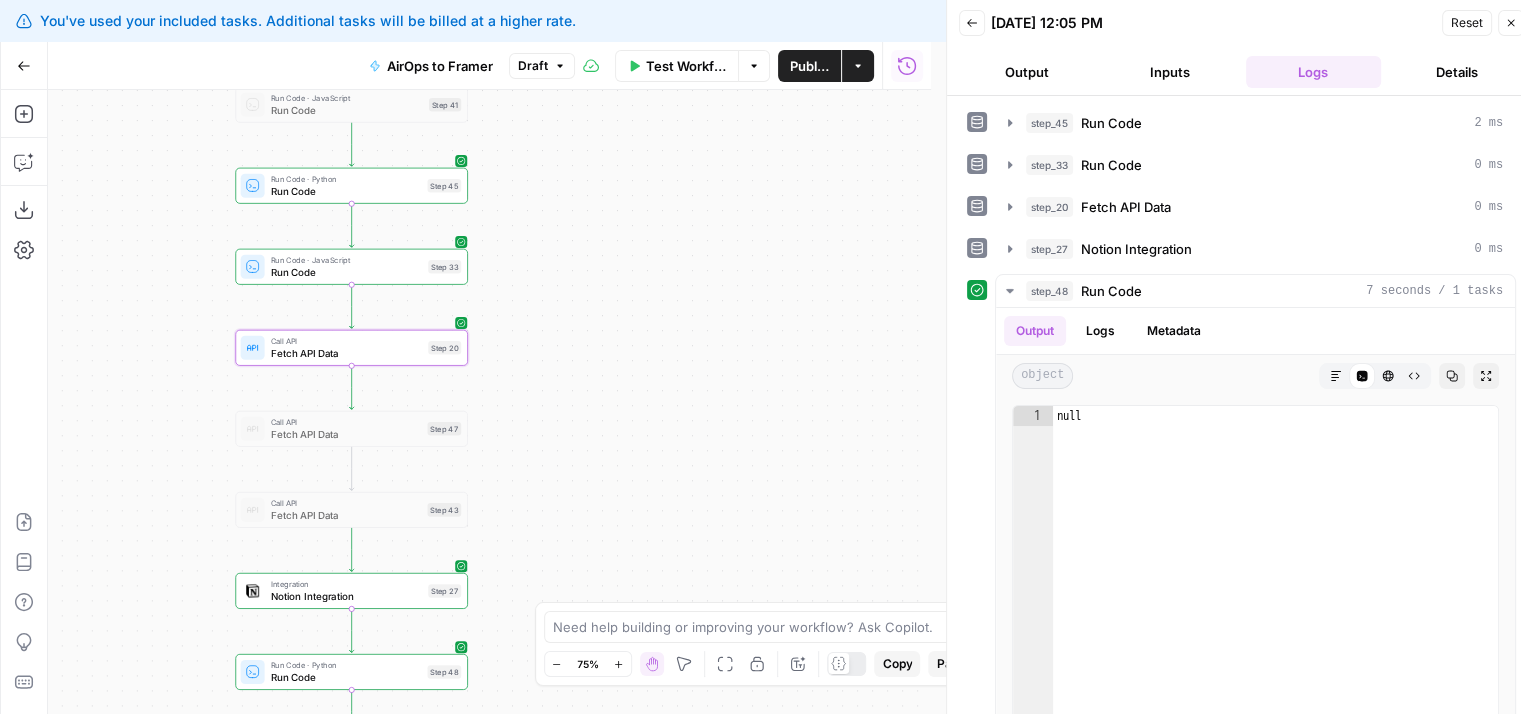 drag, startPoint x: 682, startPoint y: 346, endPoint x: 621, endPoint y: 147, distance: 208.13937 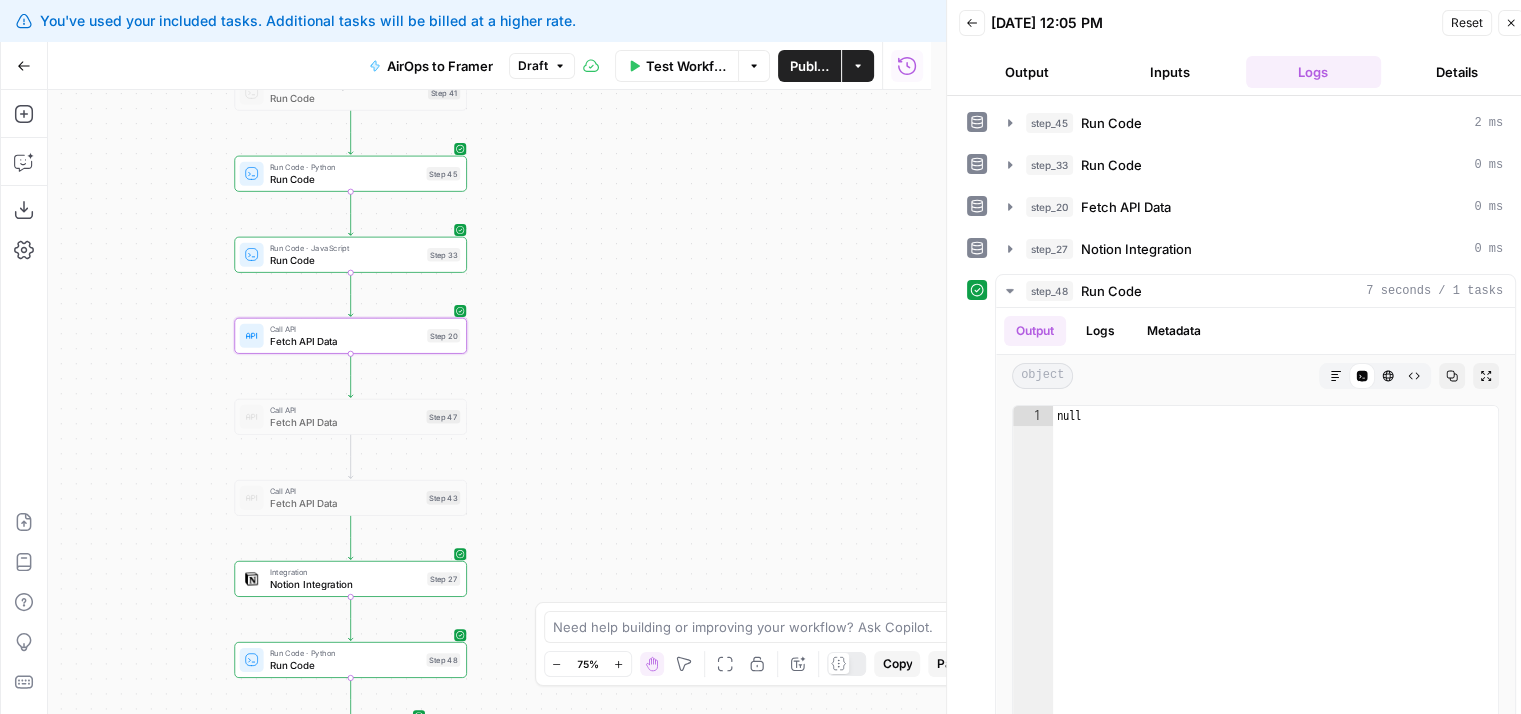 drag, startPoint x: 643, startPoint y: 394, endPoint x: 623, endPoint y: 349, distance: 49.24429 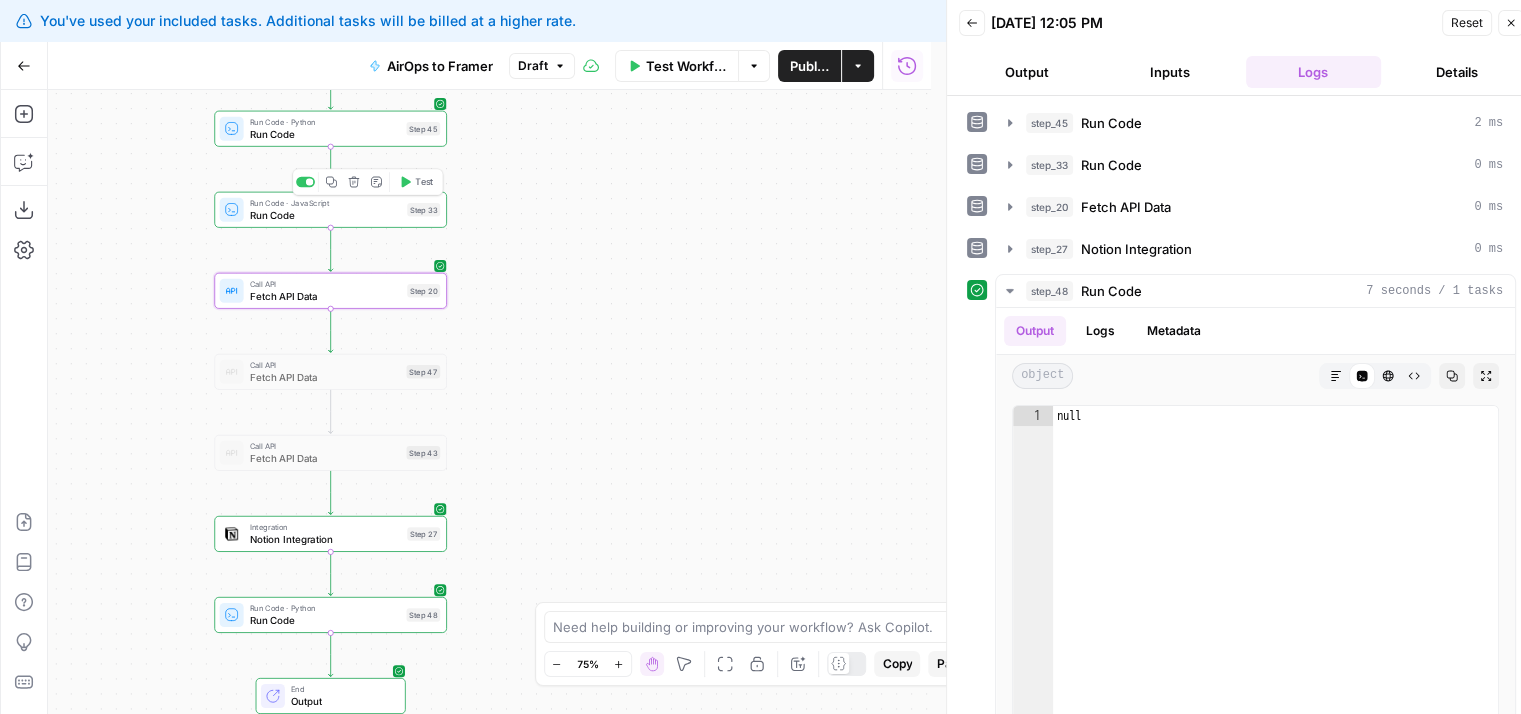 click on "Run Code" at bounding box center (326, 214) 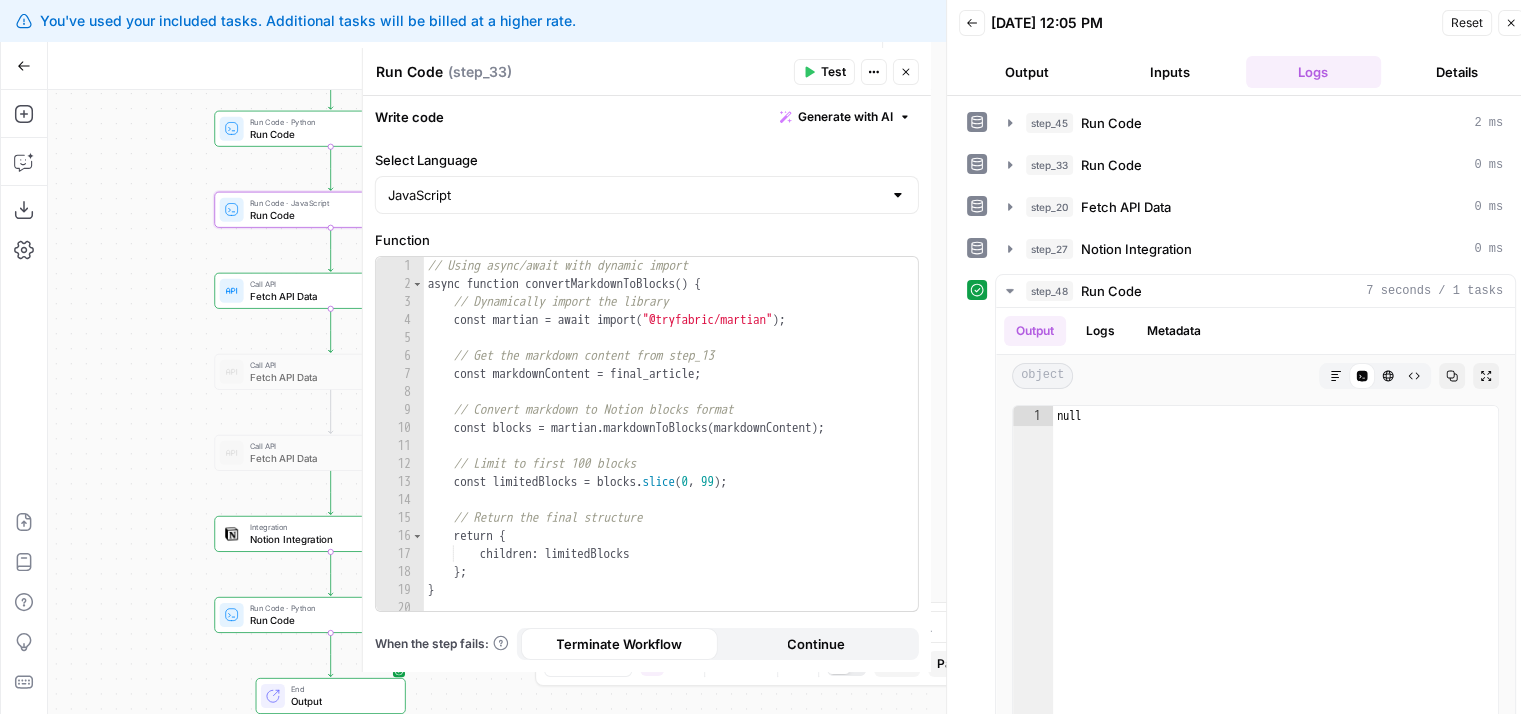 scroll, scrollTop: 32, scrollLeft: 0, axis: vertical 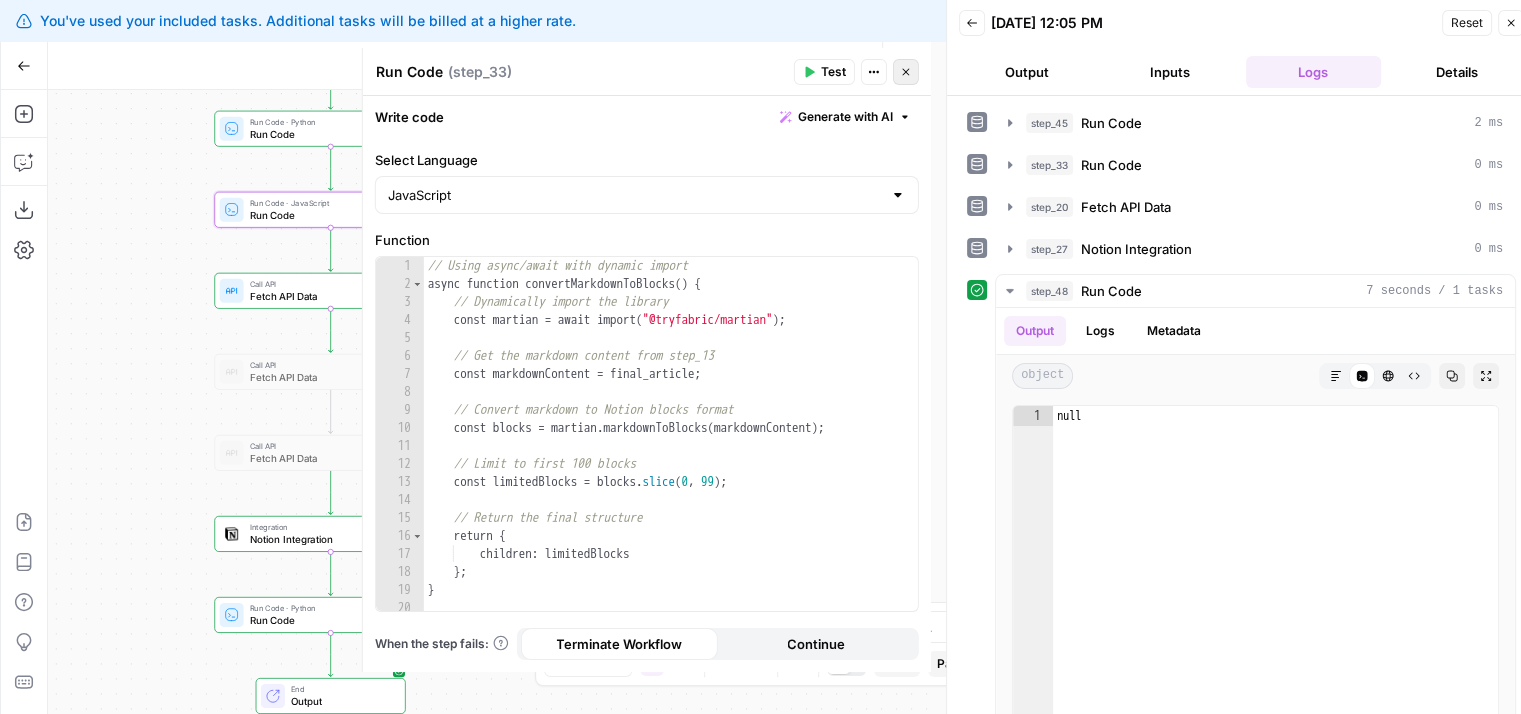 click 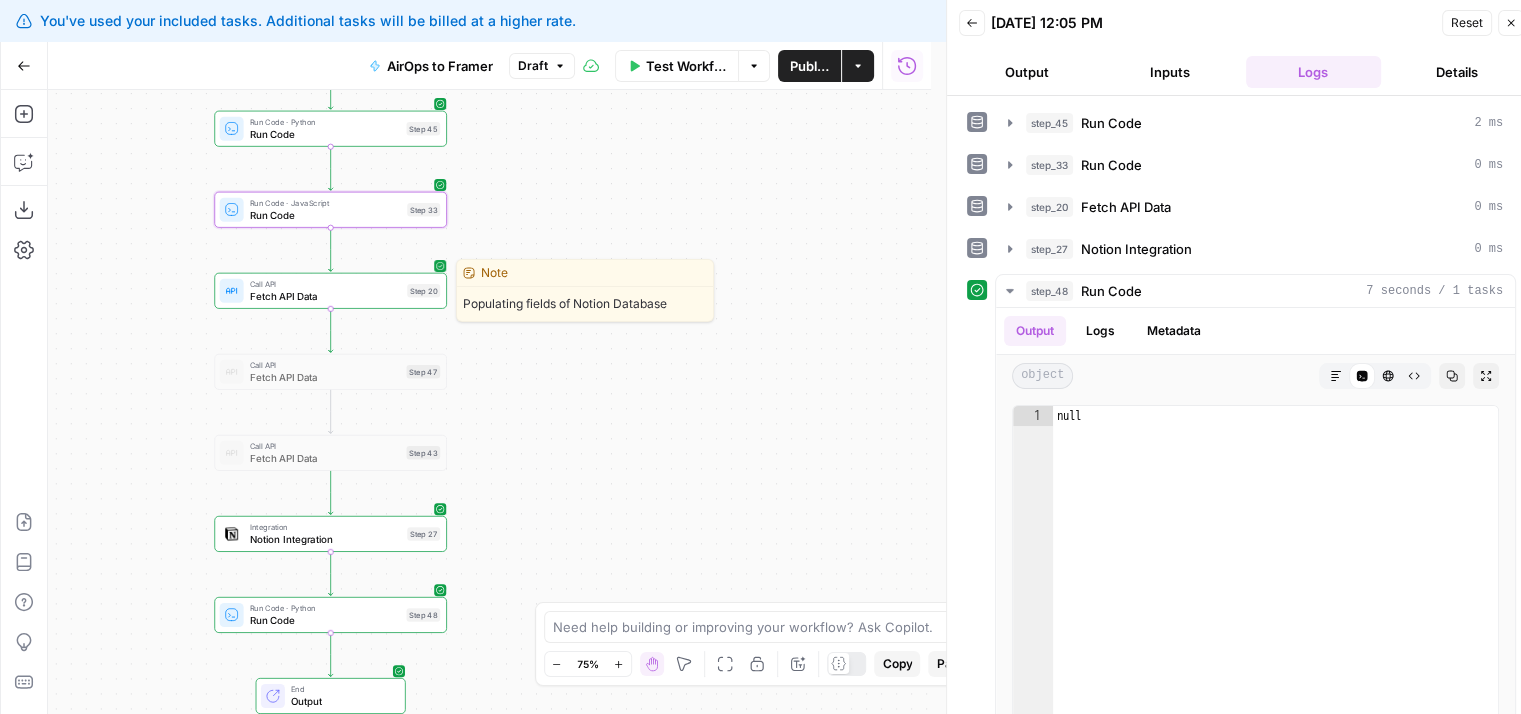 click on "Fetch API Data" at bounding box center [326, 295] 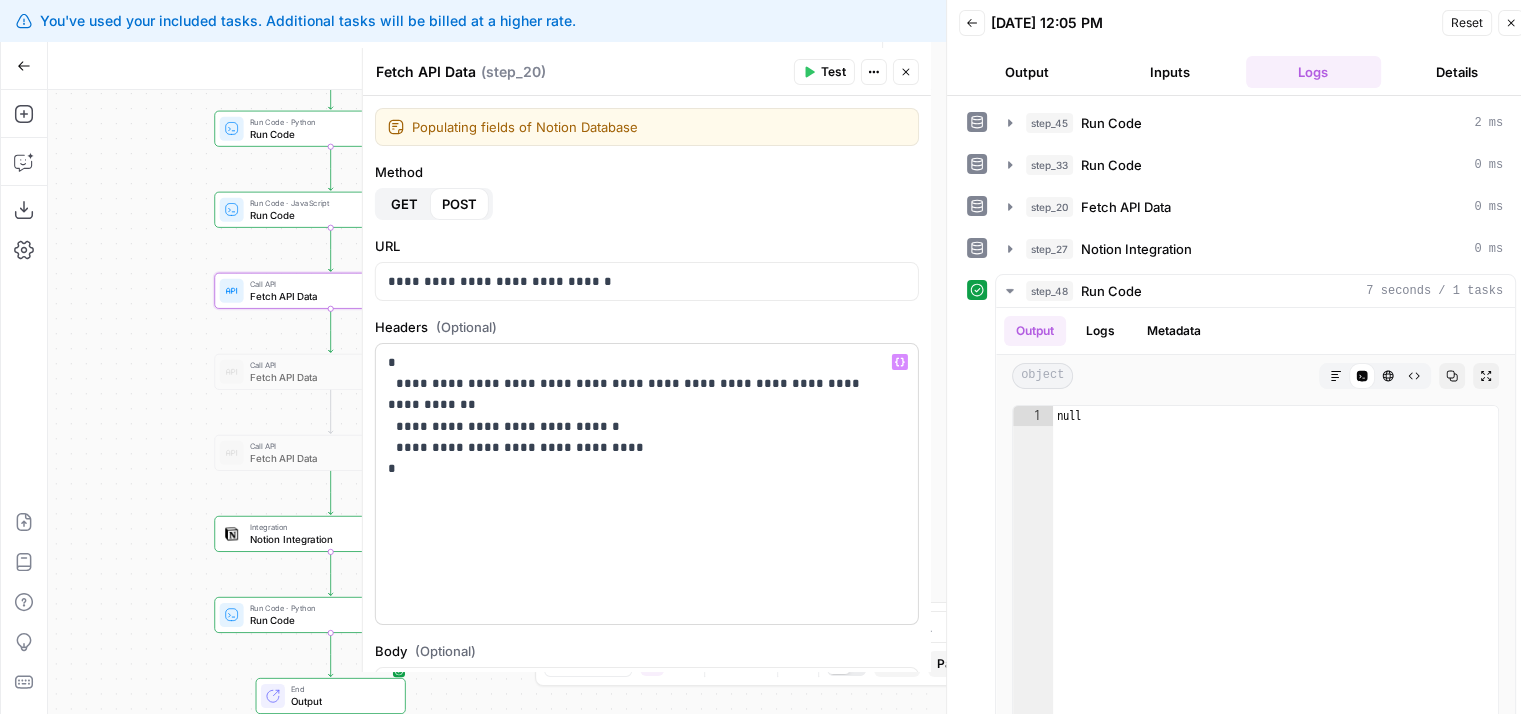scroll, scrollTop: 368, scrollLeft: 0, axis: vertical 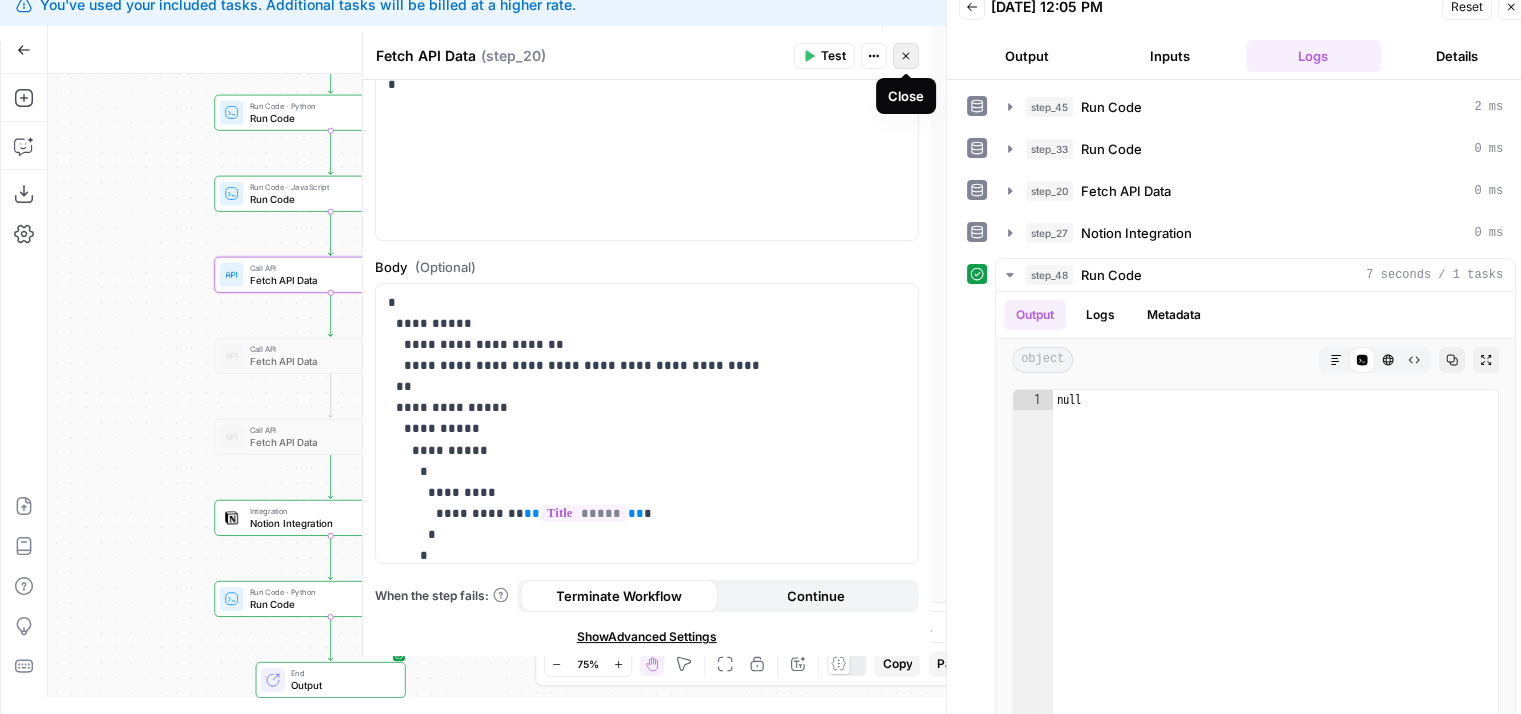 click on "Close" at bounding box center (906, 56) 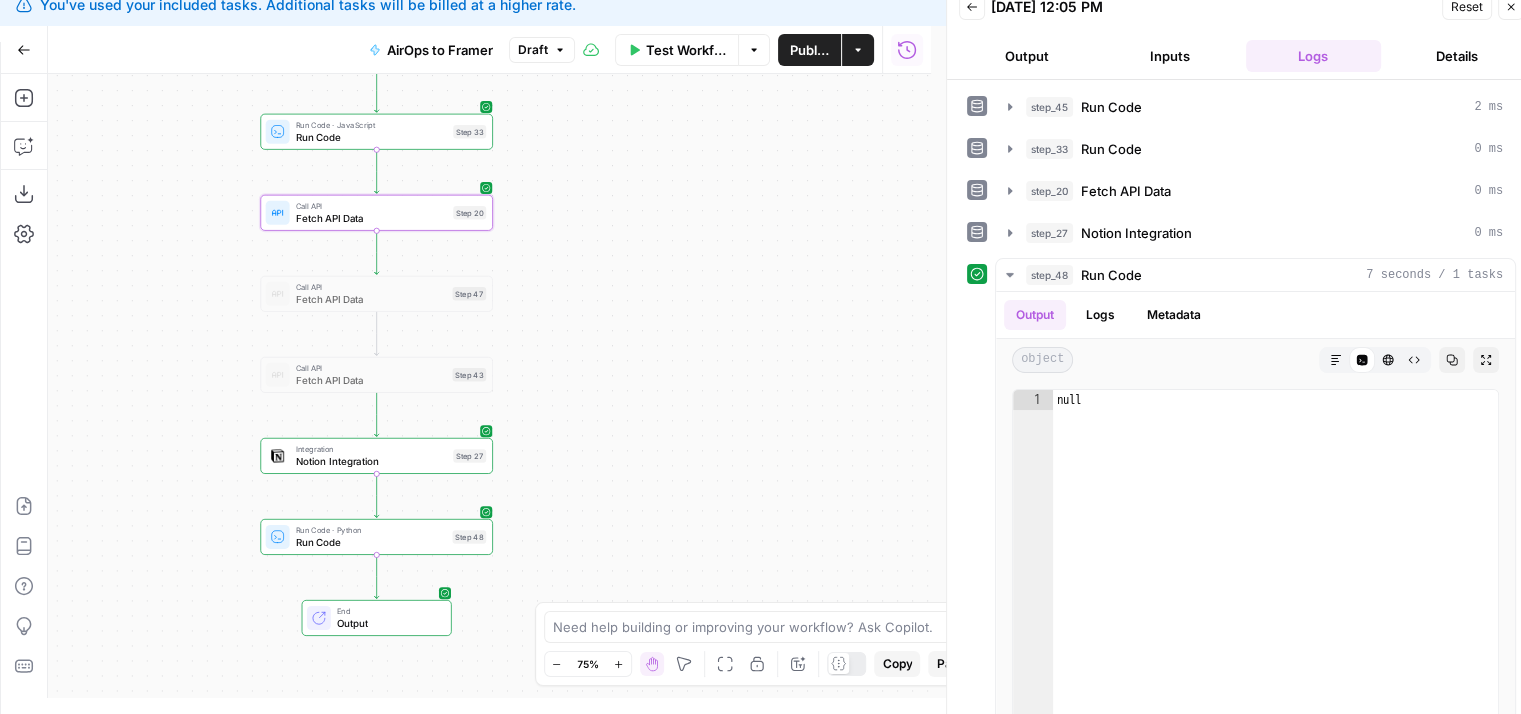 drag, startPoint x: 612, startPoint y: 345, endPoint x: 658, endPoint y: 283, distance: 77.201035 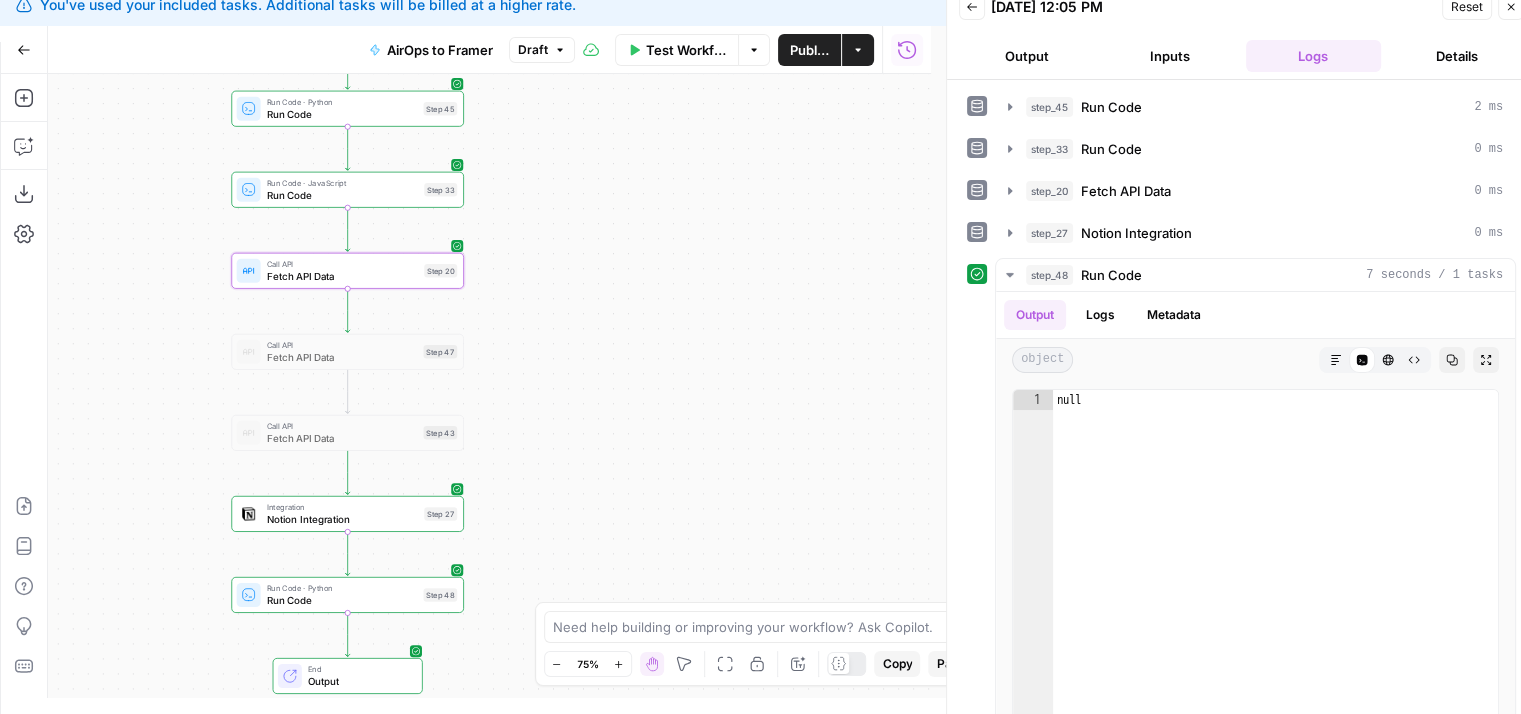 drag, startPoint x: 588, startPoint y: 490, endPoint x: 560, endPoint y: 485, distance: 28.442924 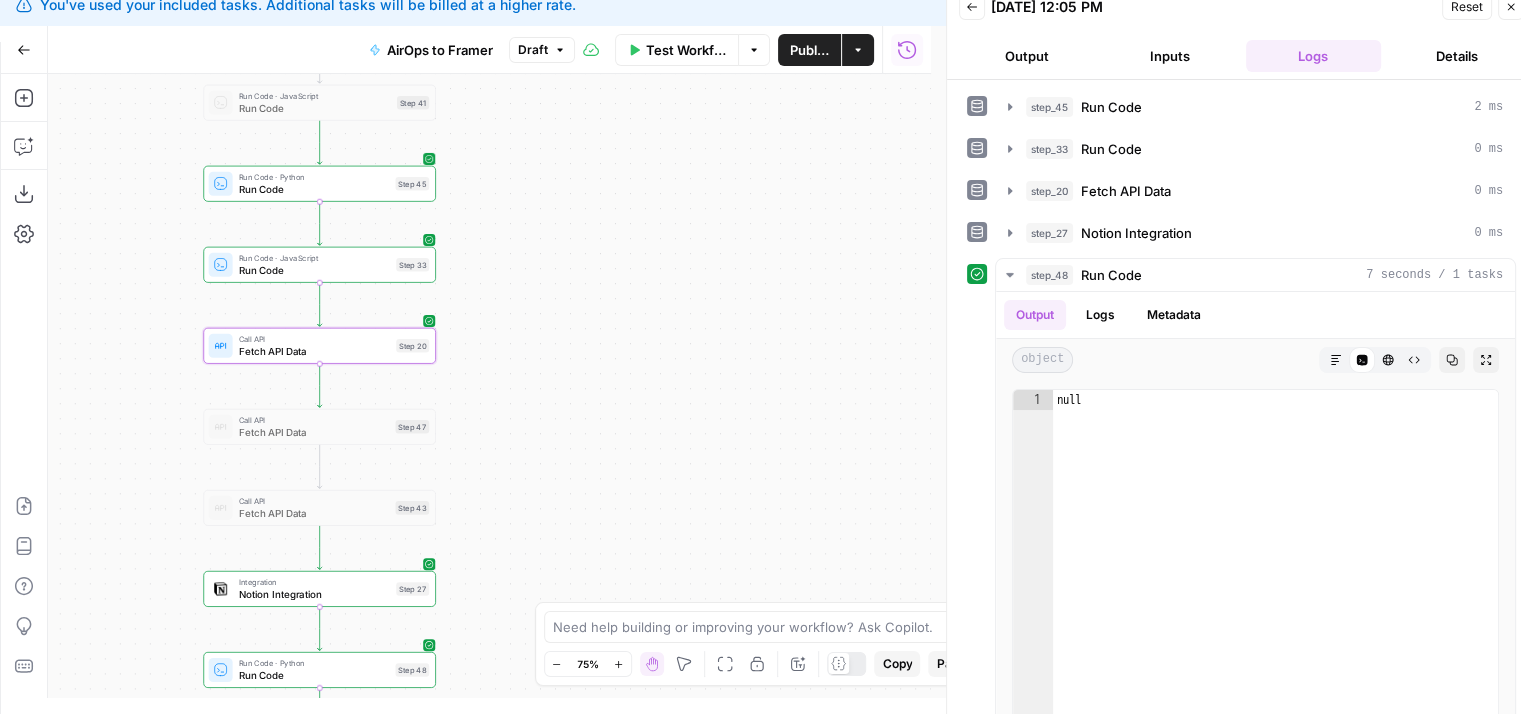 click on "Run Code · Python Run Code Step 45 Copy step Delete step Add Note Test" at bounding box center [319, 184] 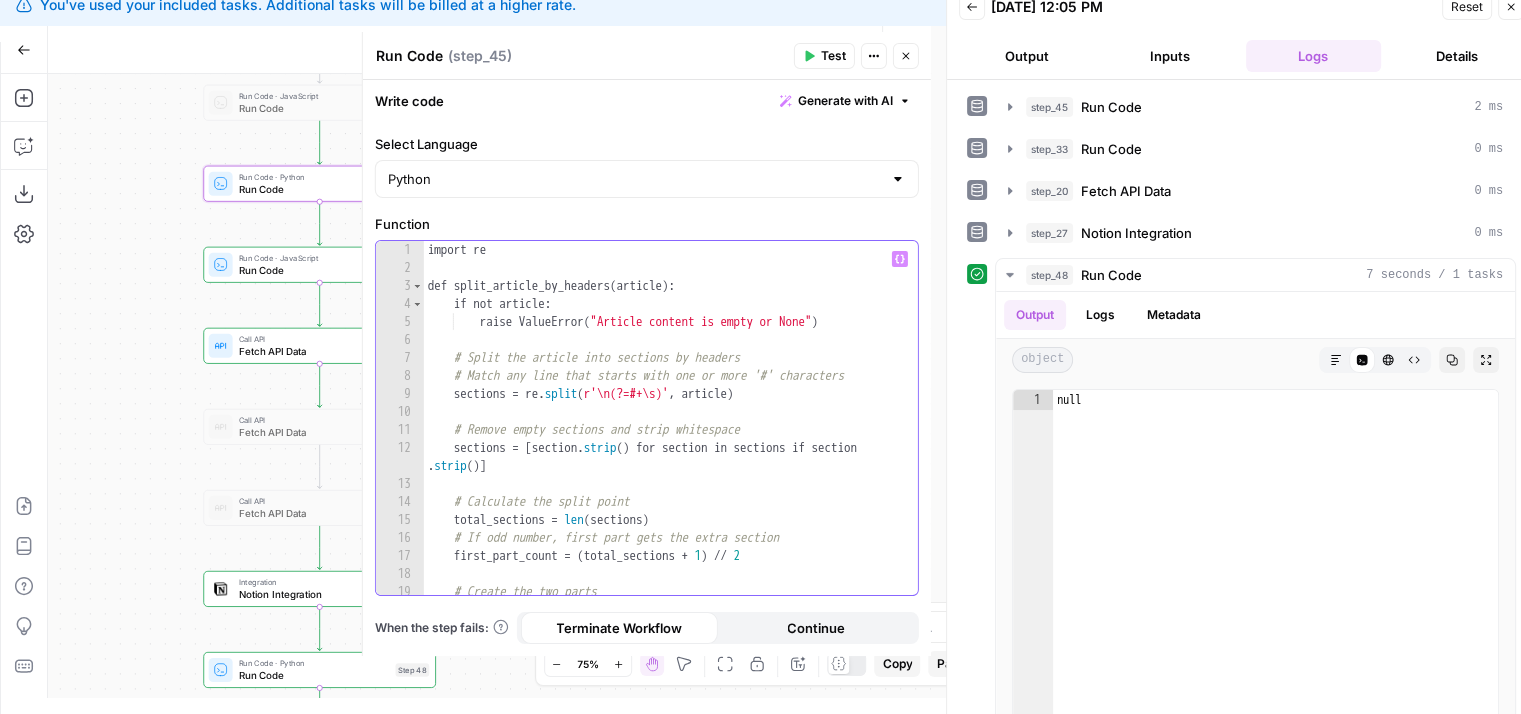 type 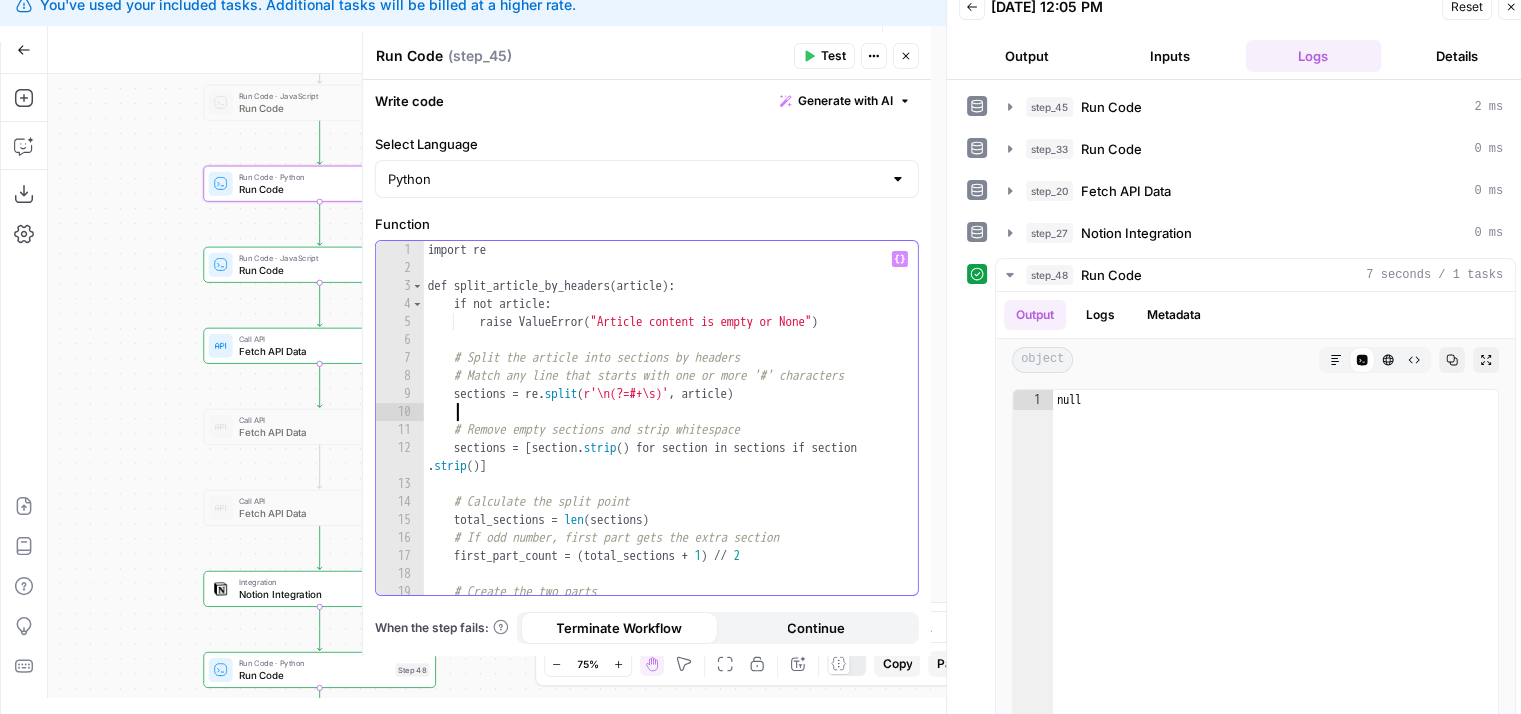 click on "import   re def   split_article_by_headers ( article ) :      if   not   article :           raise   ValueError ( "Article content is empty or None" )           # Split the article into sections by headers      # Match any line that starts with one or more '#' characters      sections   =   re . split ( r'\n(?=#+\s)' ,   article )           # Remove empty sections and strip whitespace      sections   =   [ section . strip ( )   for   section   in   sections   if   section . strip ( )]           # Calculate the split point      total_sections   =   len ( sections )      # If odd number, first part gets the extra section      first_part_count   =   ( total_sections   +   1 )   //   2           # Create the two parts      part1   =   ' \n\n ' . join ( sections [ : first_part_count ])" at bounding box center (664, 436) 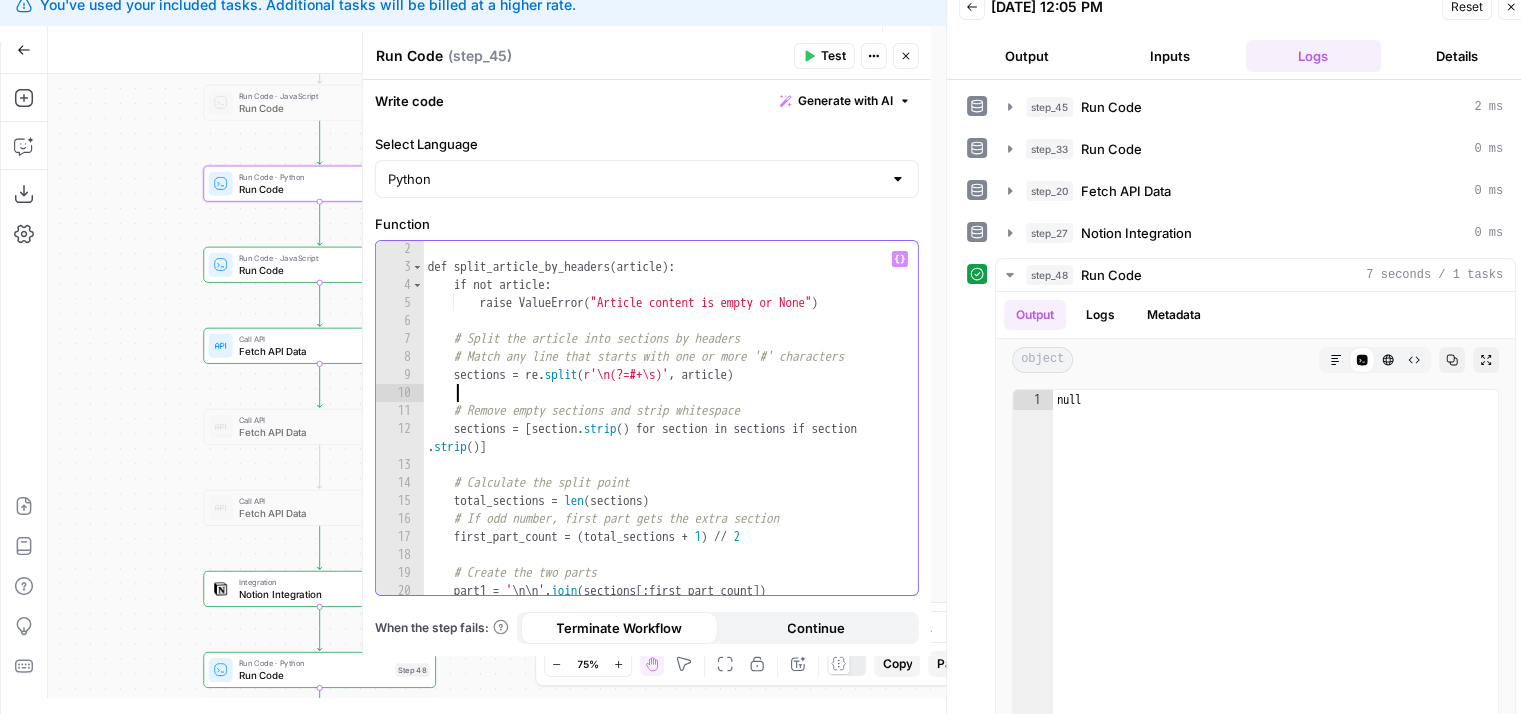 scroll, scrollTop: 0, scrollLeft: 0, axis: both 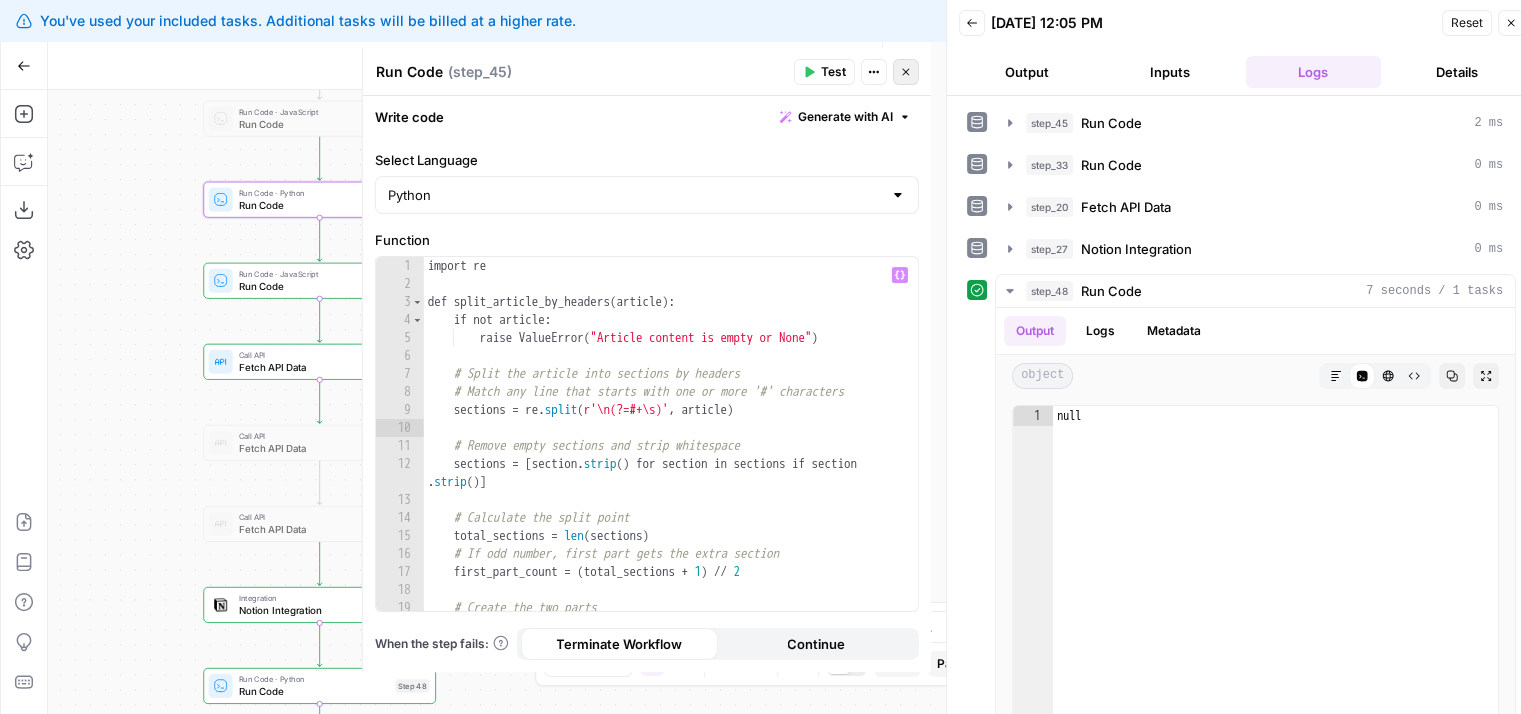 click 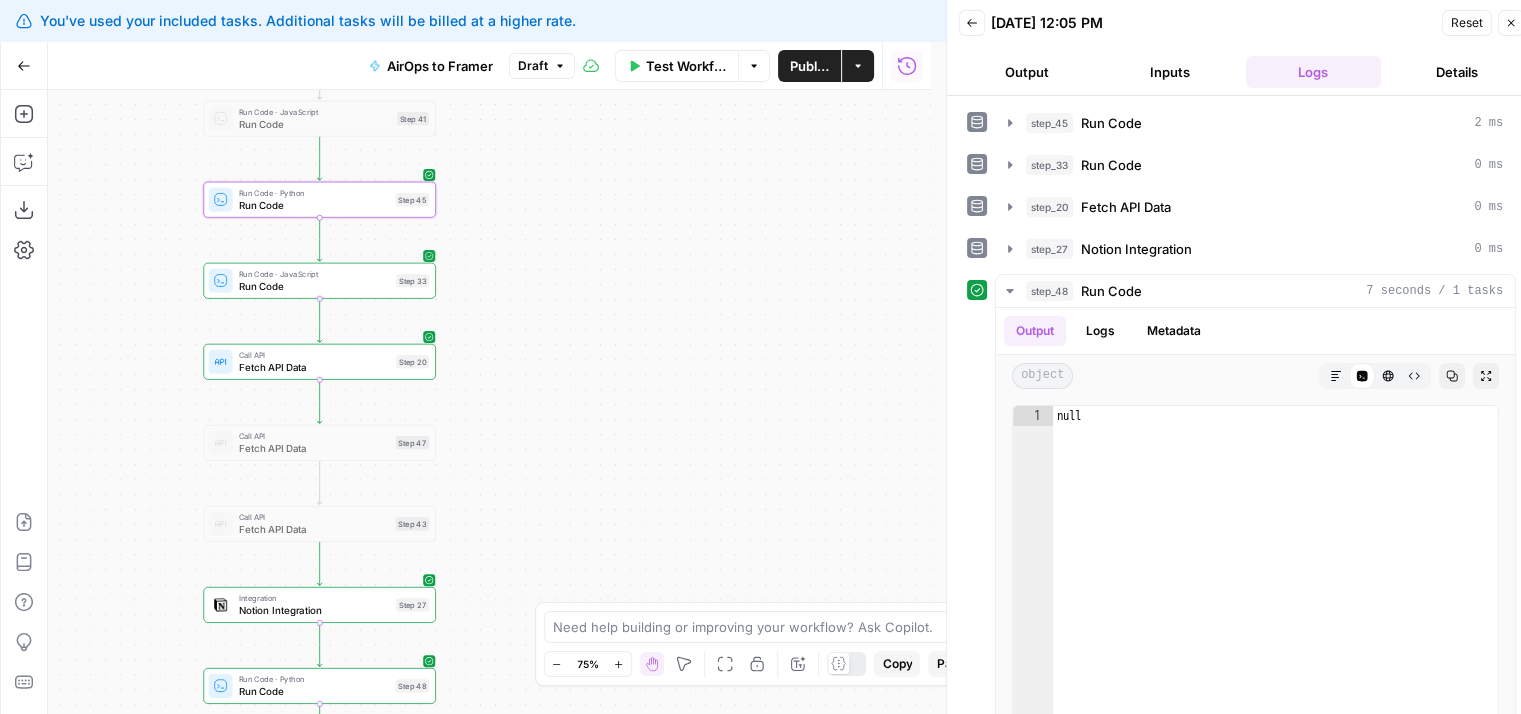 click on "Run Code" at bounding box center [315, 285] 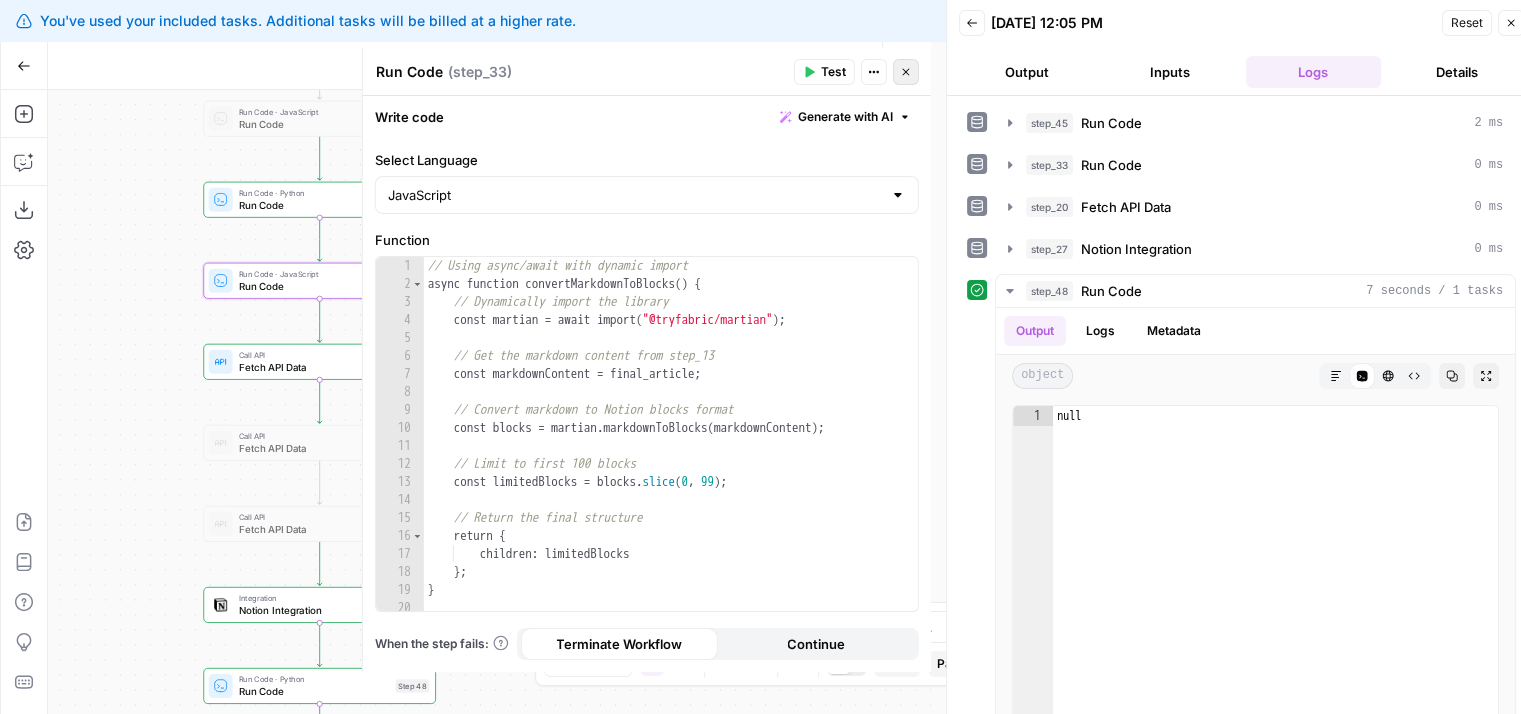 click on "Close" at bounding box center [906, 72] 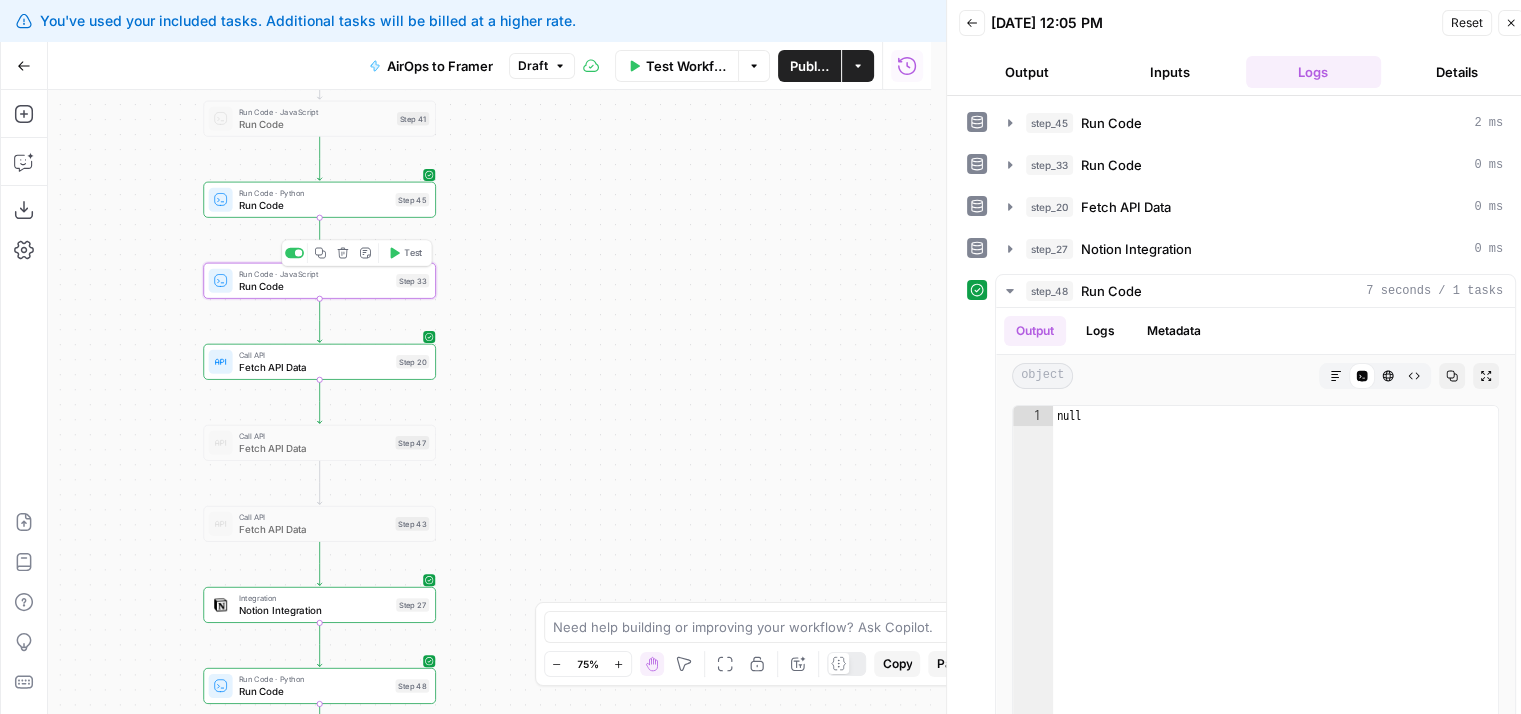 click on "Run Code · JavaScript" at bounding box center [315, 274] 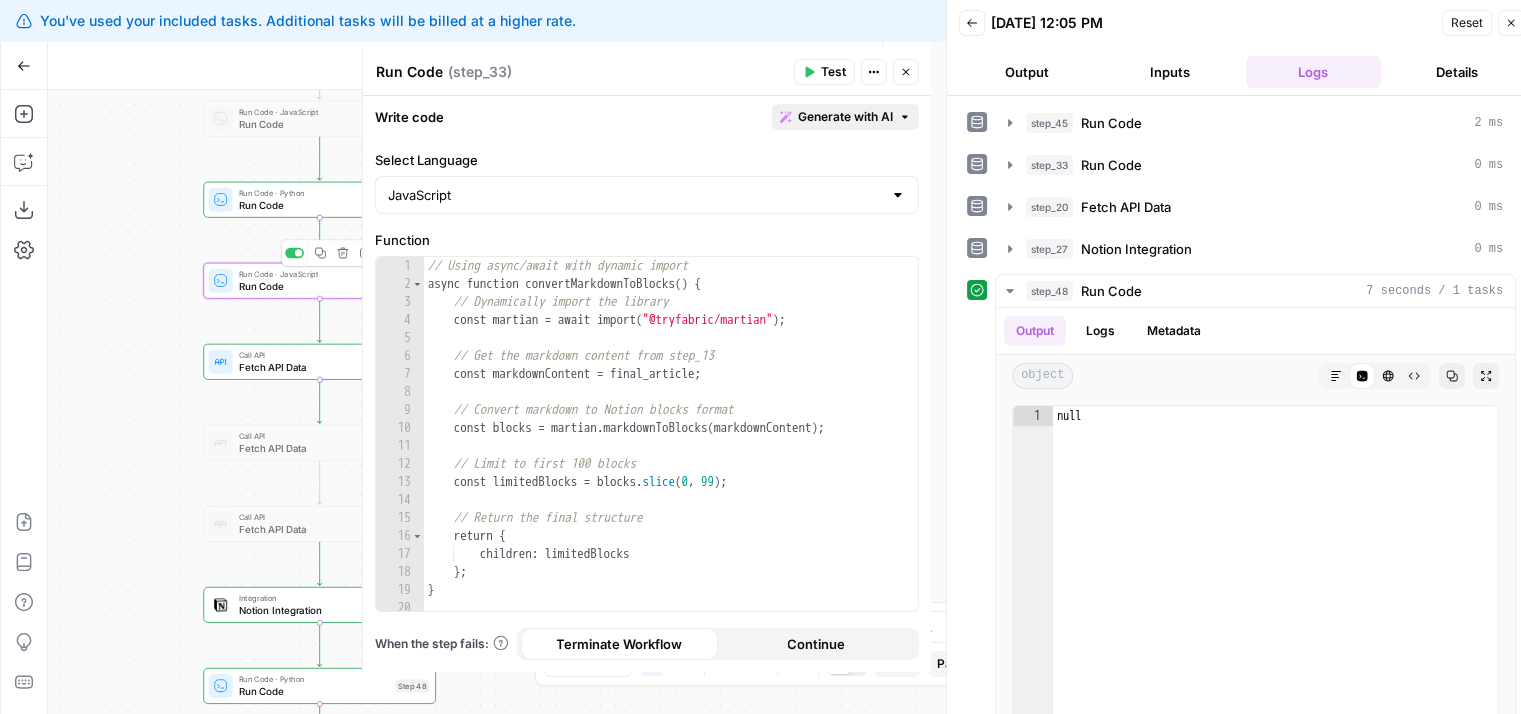 click on "Generate with AI" at bounding box center (845, 117) 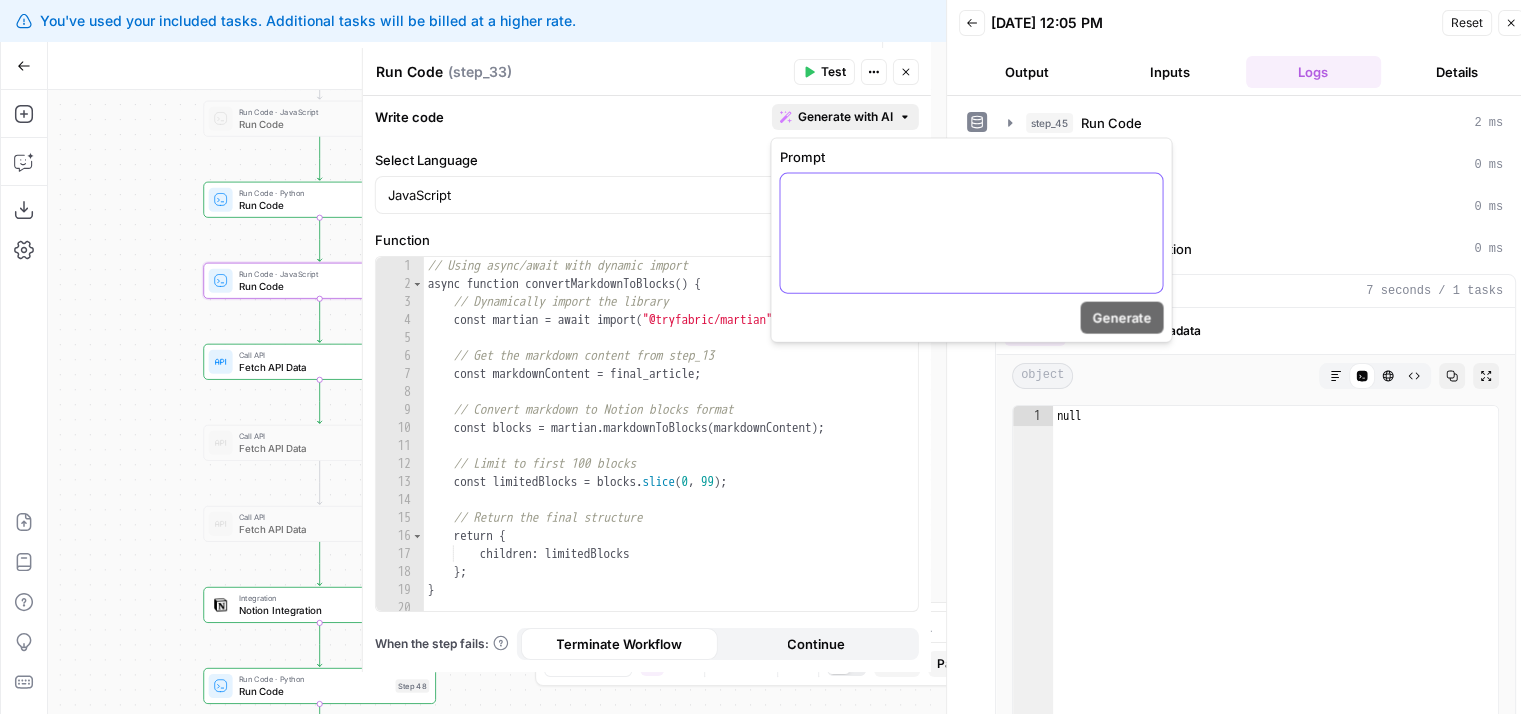 click at bounding box center (971, 233) 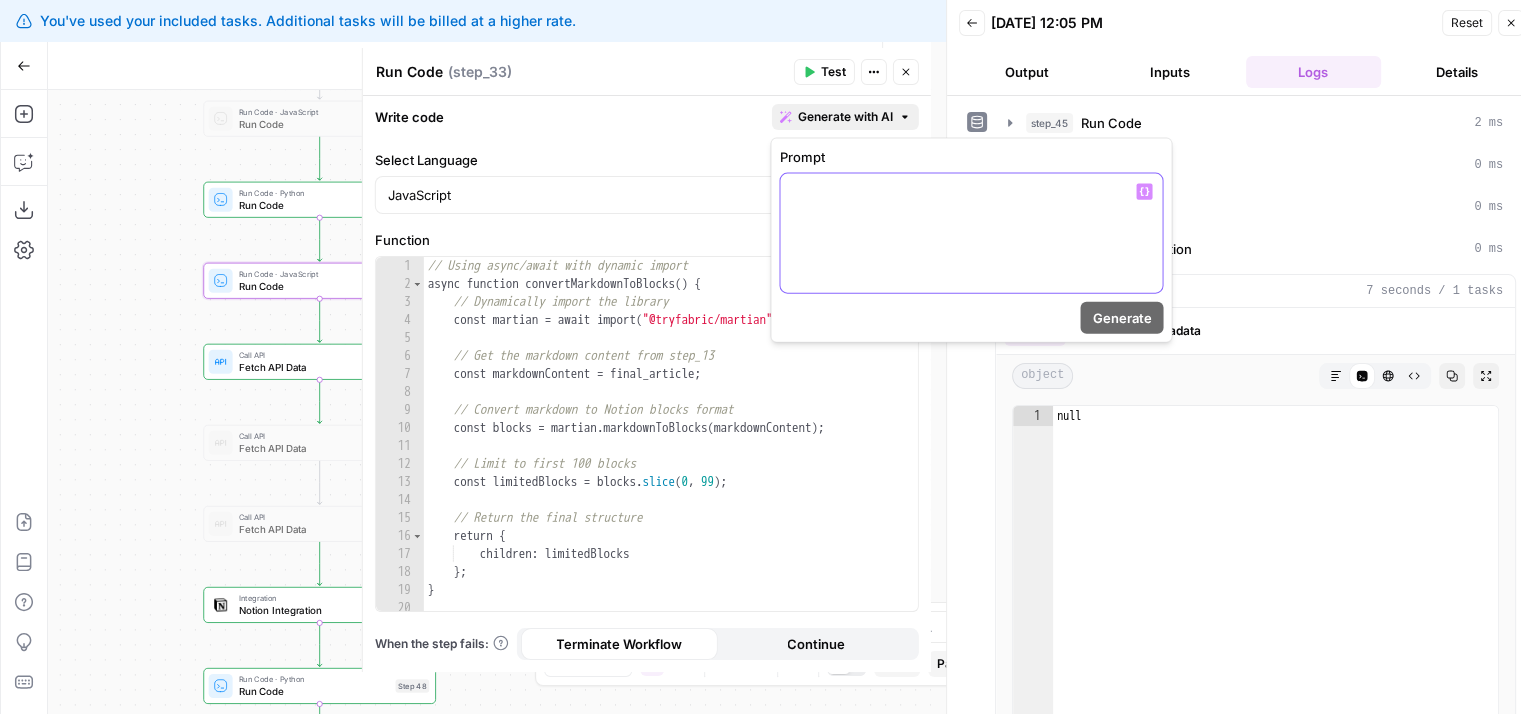 type 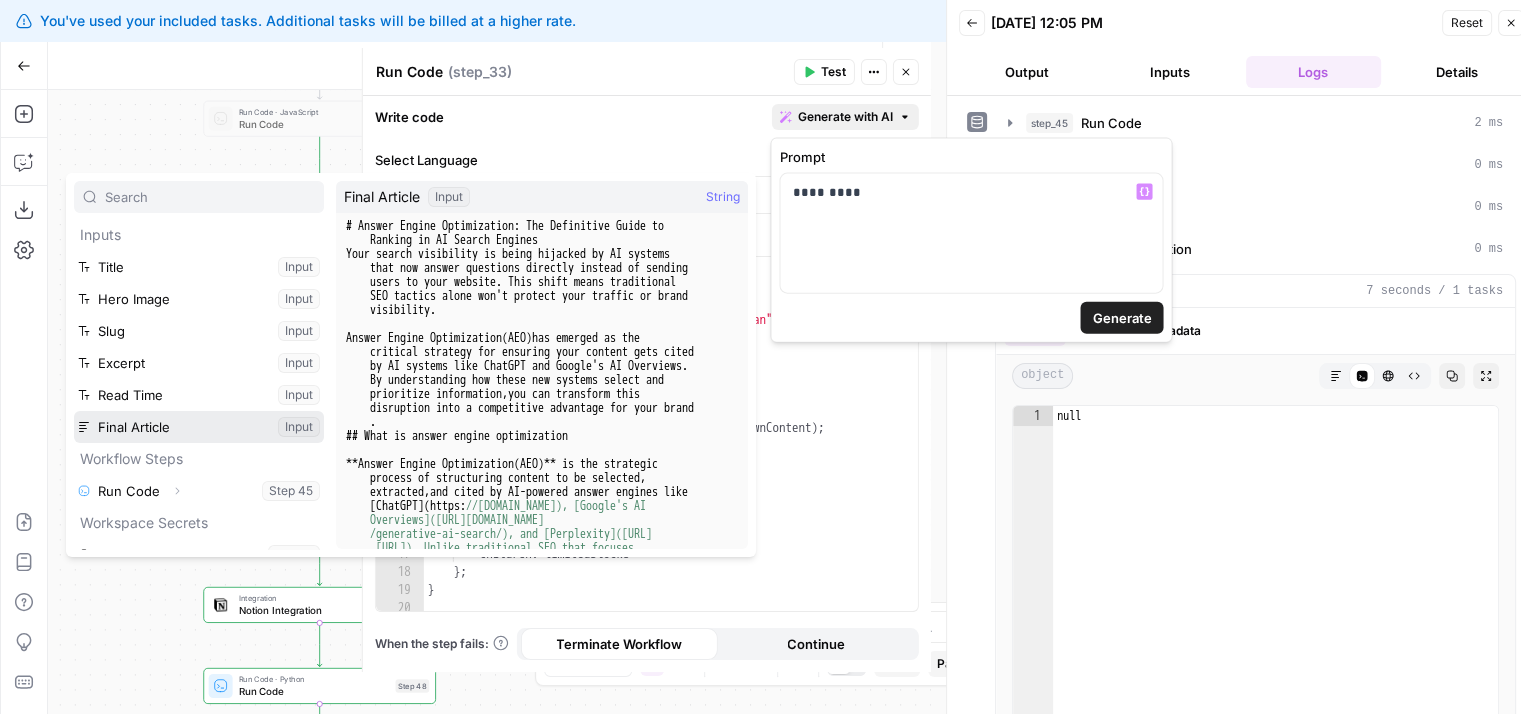 scroll, scrollTop: 21, scrollLeft: 0, axis: vertical 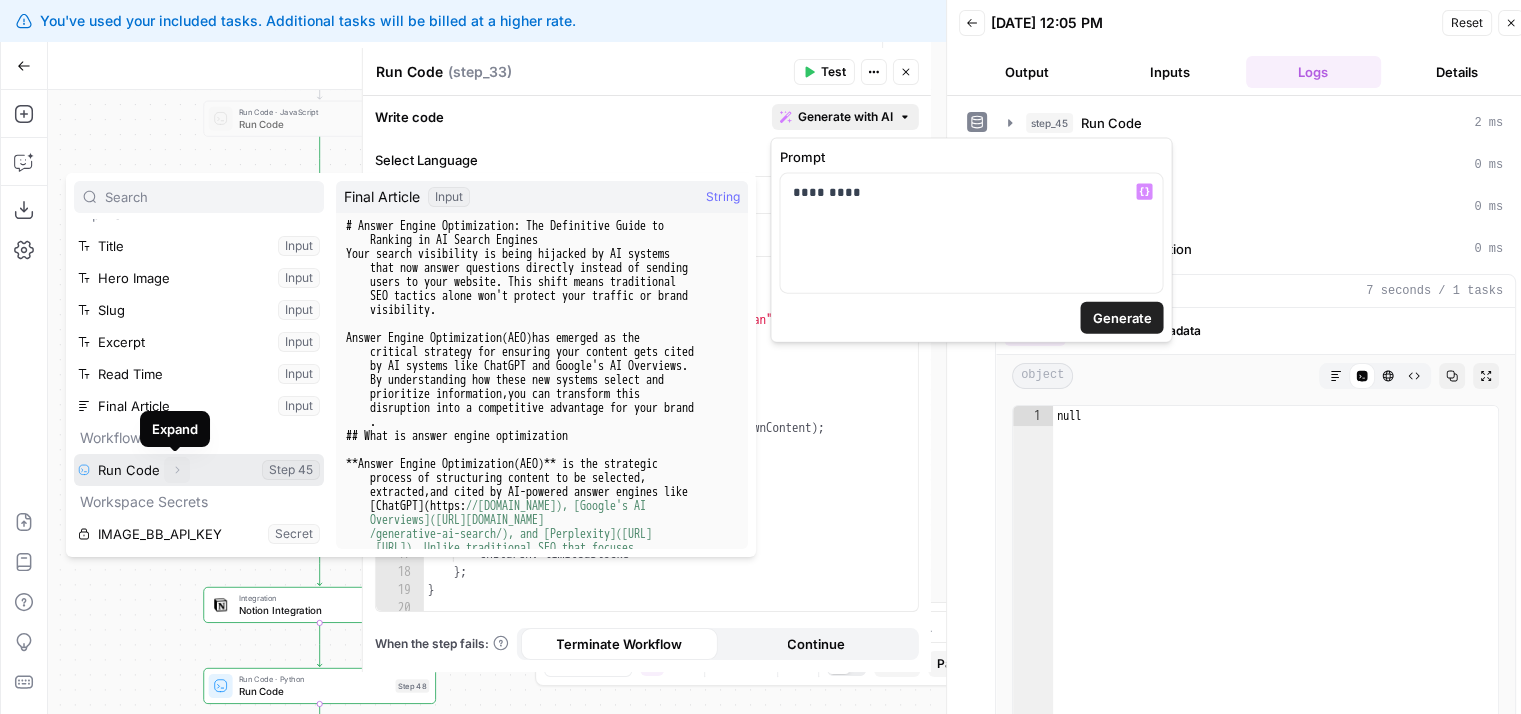 click 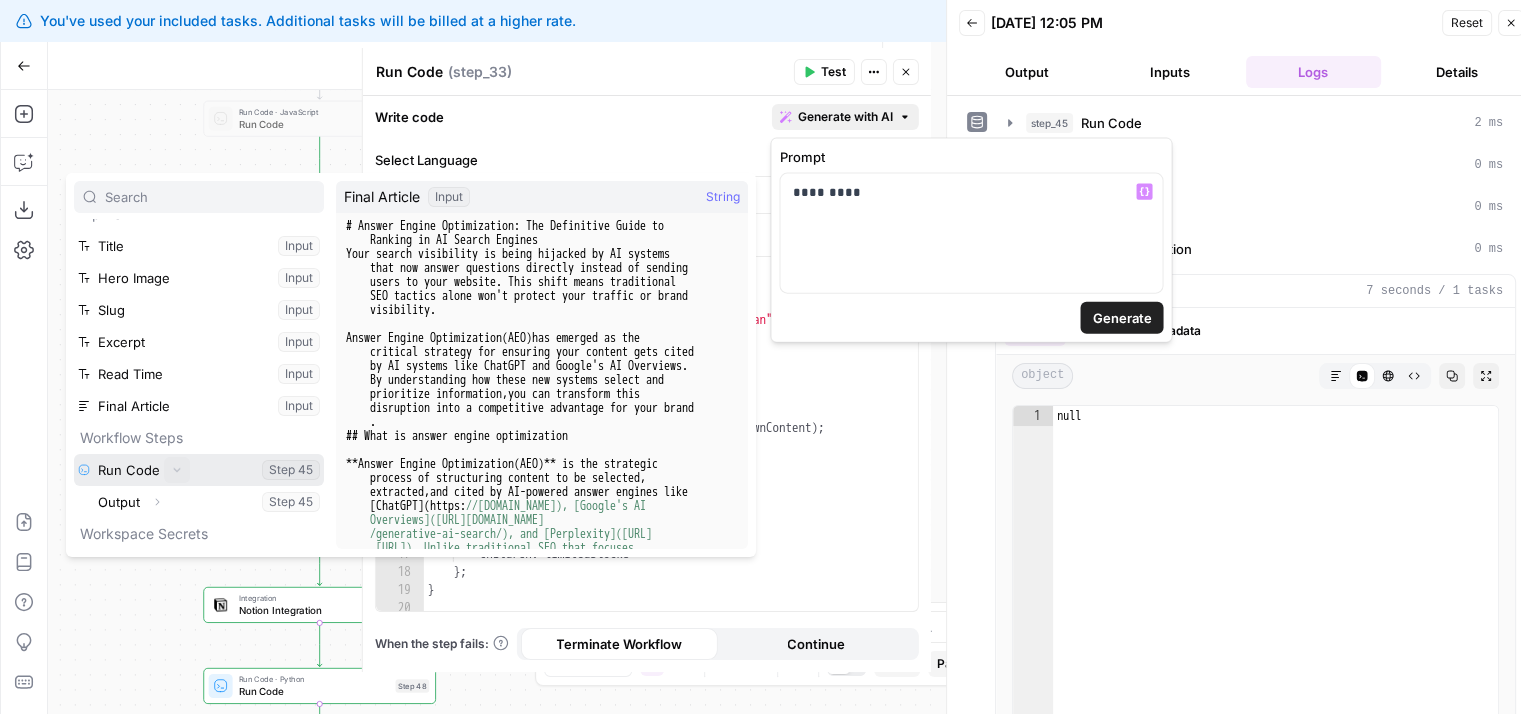 scroll, scrollTop: 32, scrollLeft: 0, axis: vertical 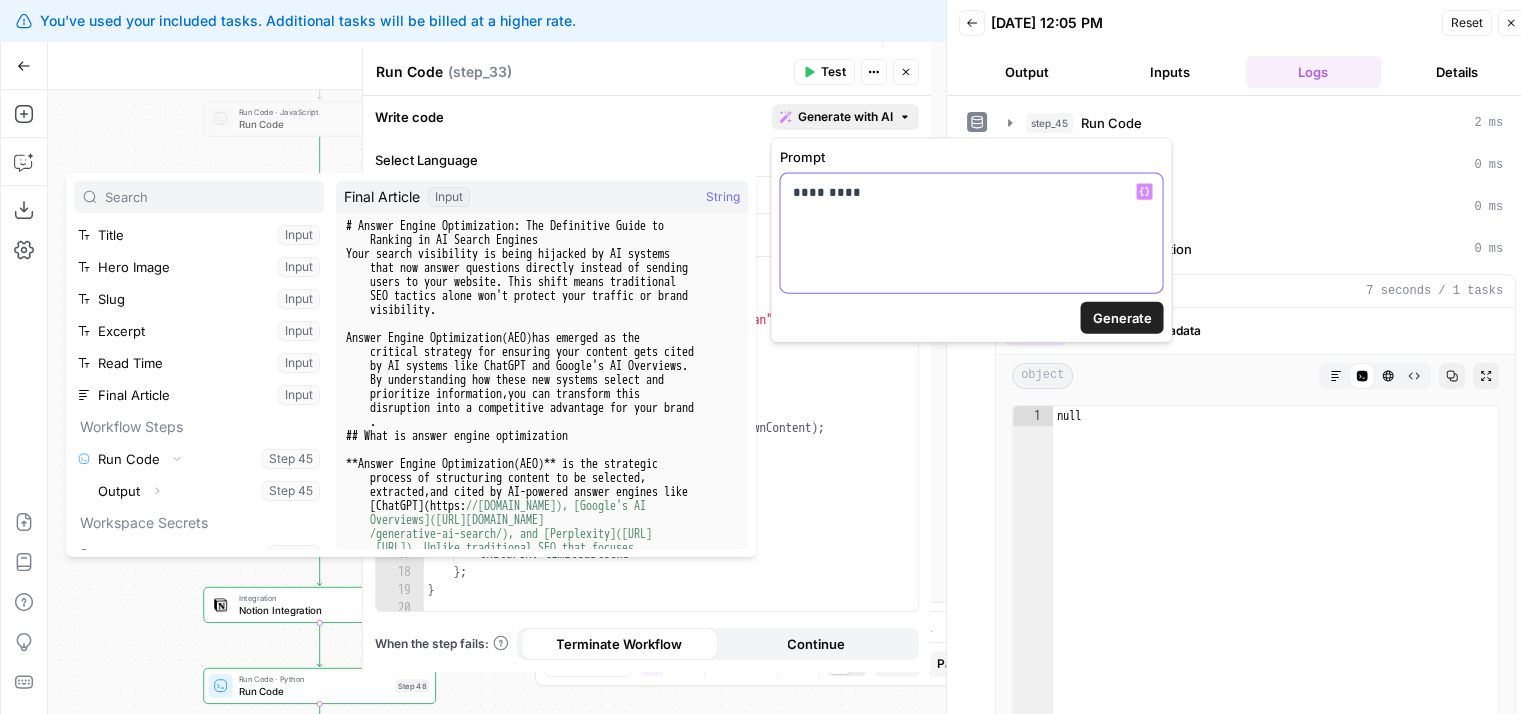 click on "*********" at bounding box center [971, 192] 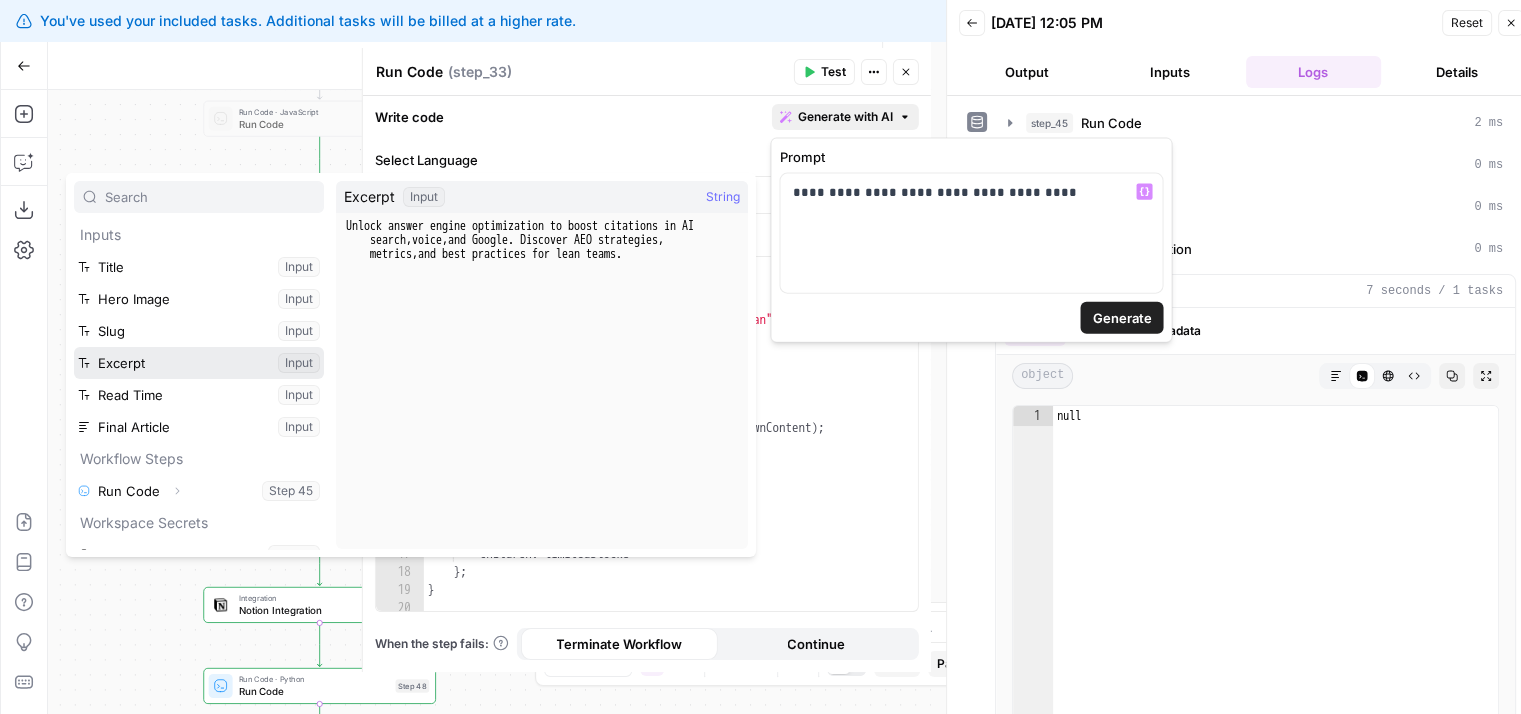 scroll, scrollTop: 21, scrollLeft: 0, axis: vertical 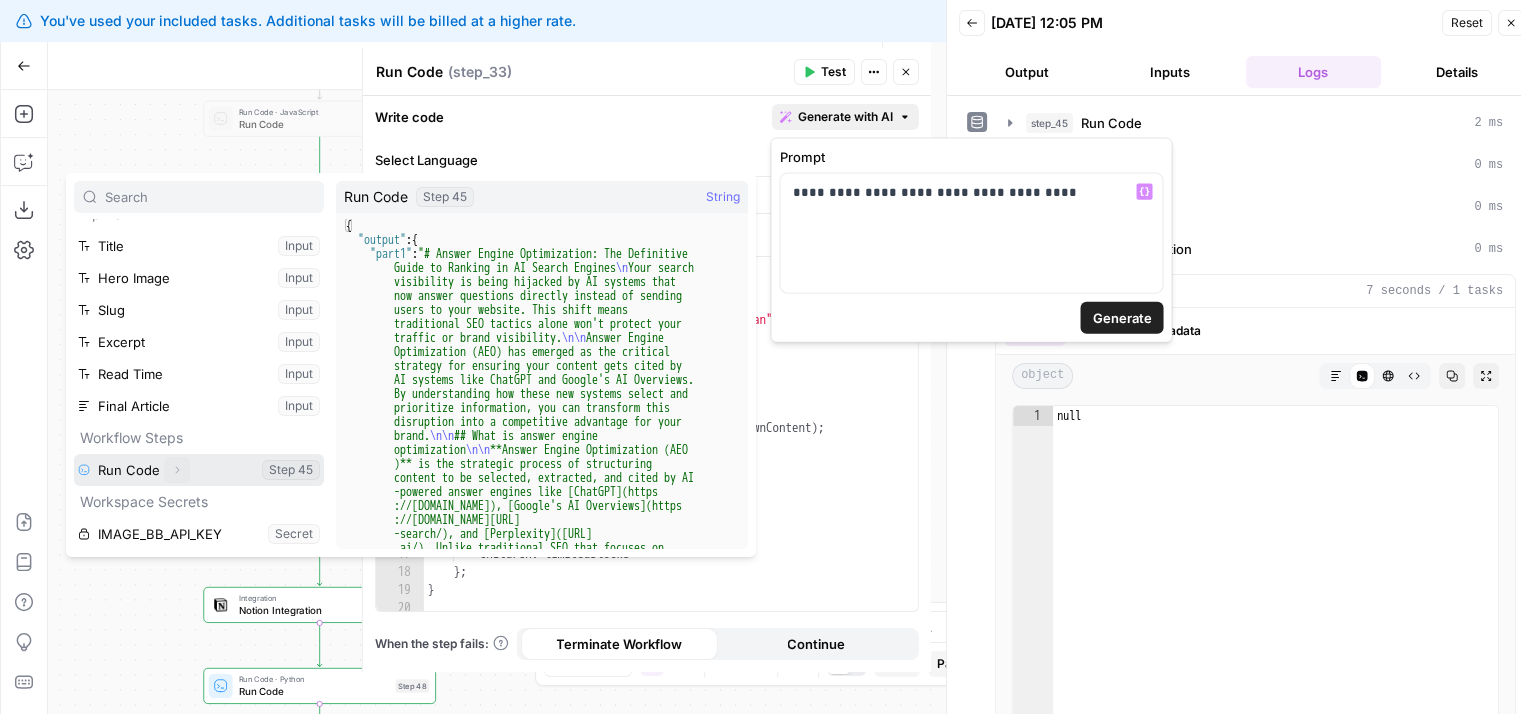 click 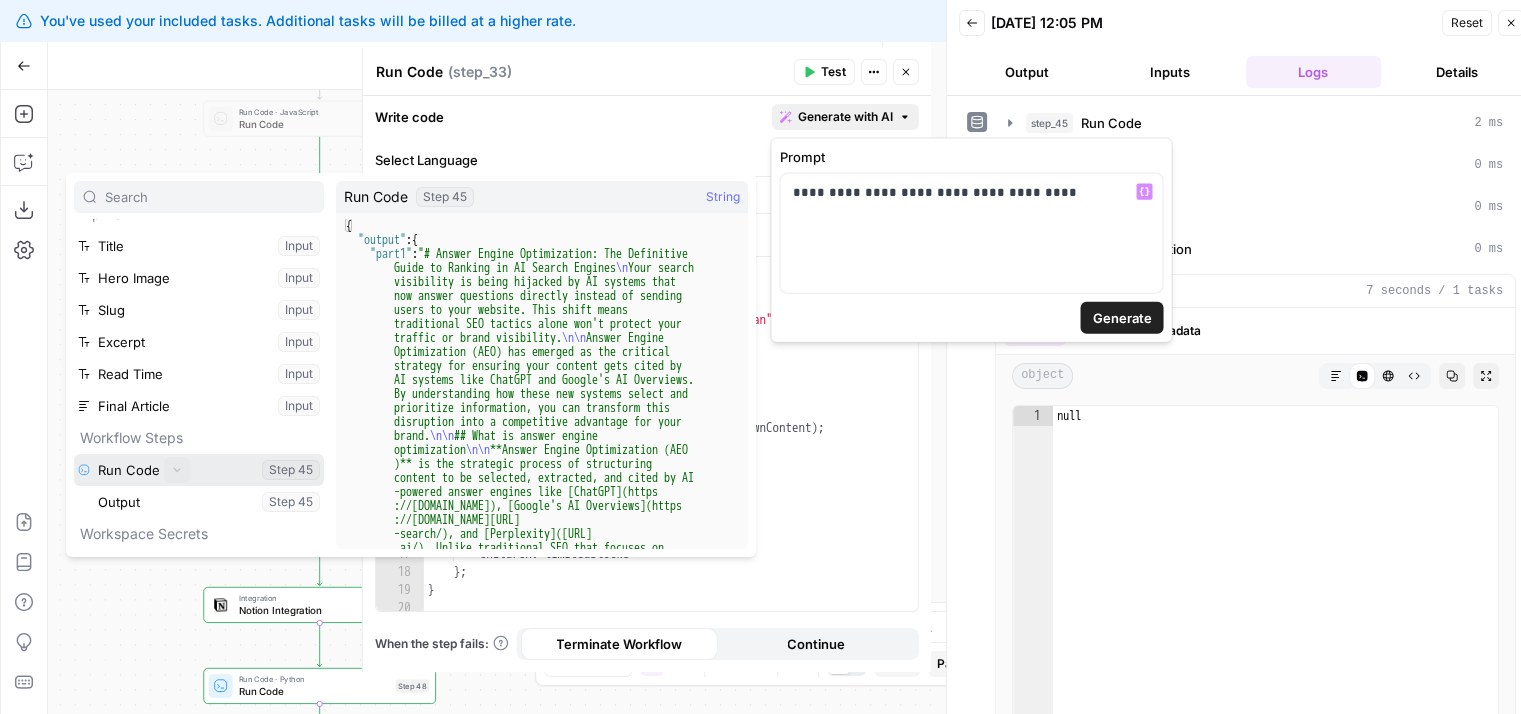 scroll, scrollTop: 53, scrollLeft: 0, axis: vertical 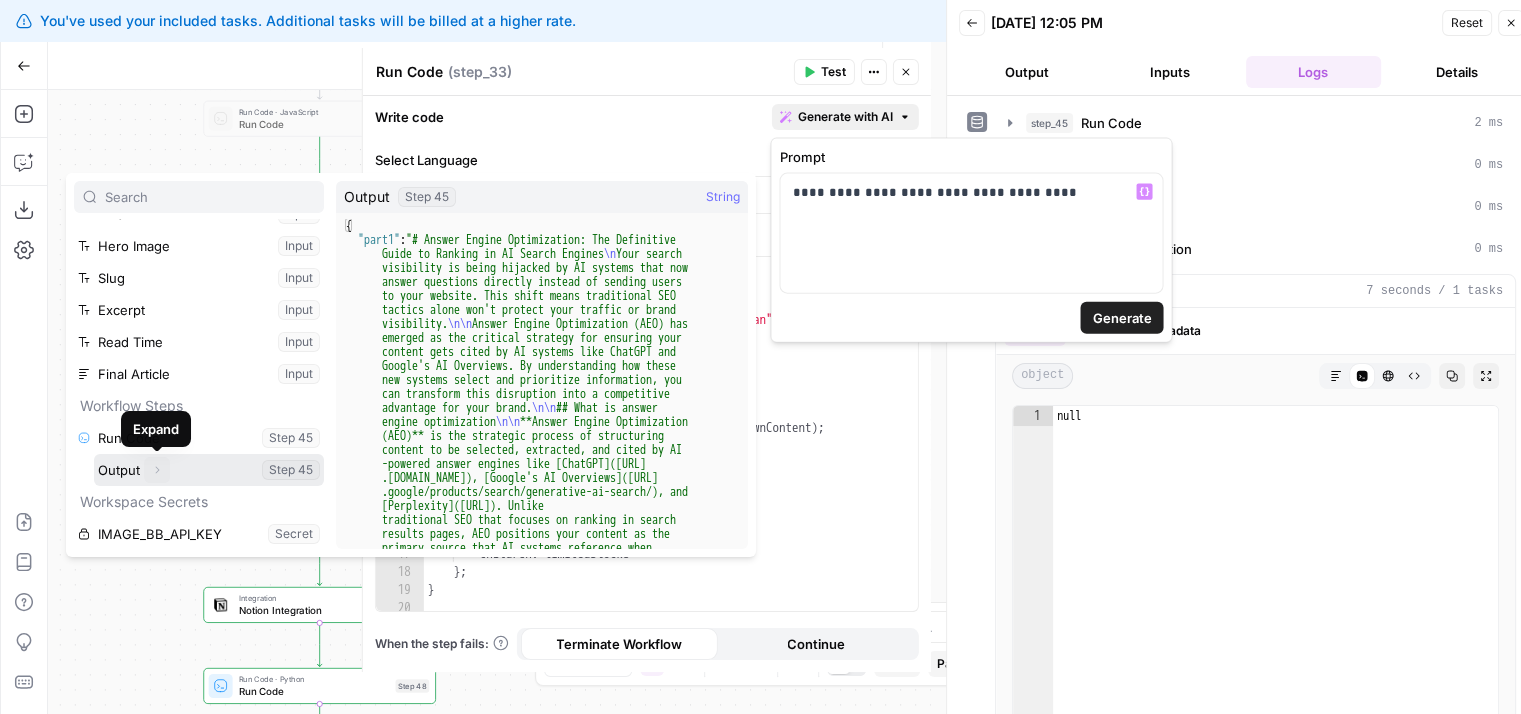 click 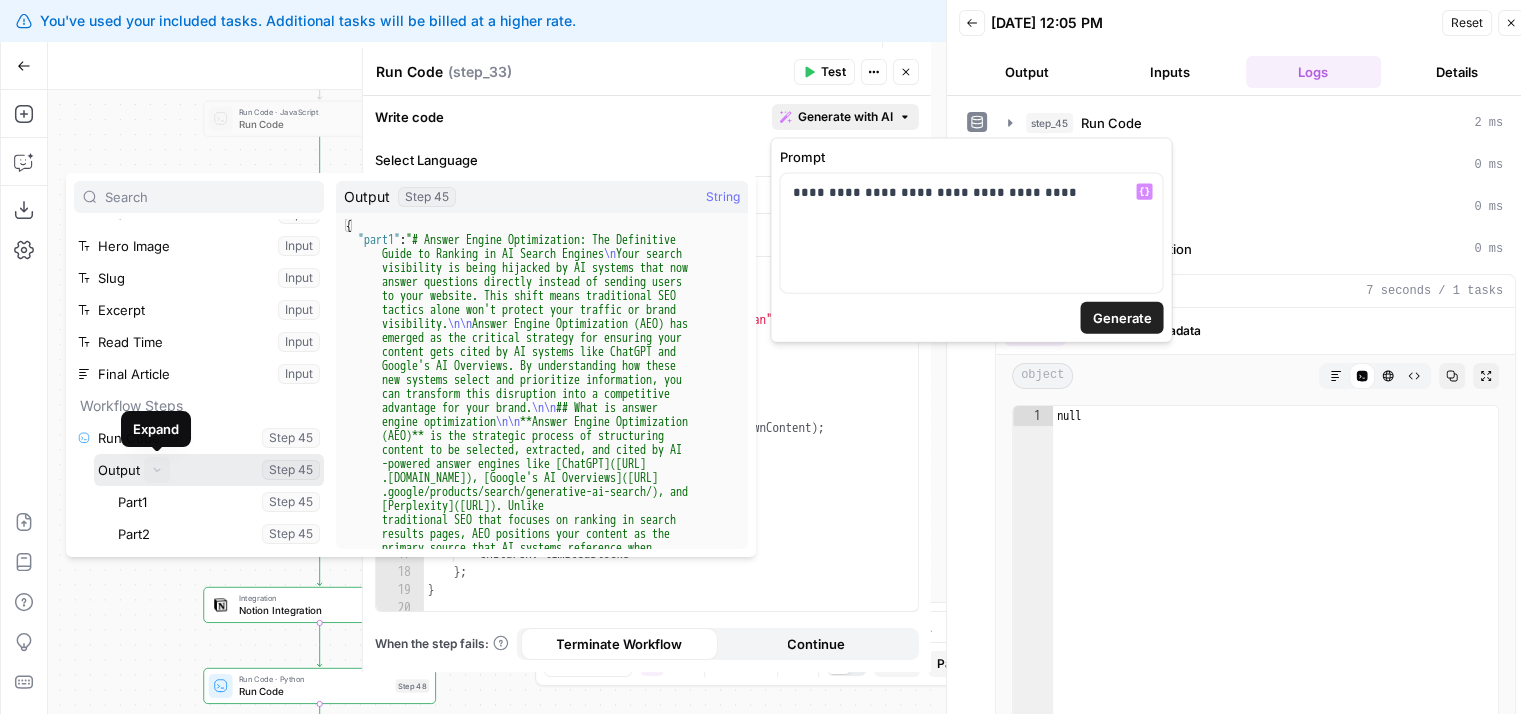 scroll, scrollTop: 149, scrollLeft: 0, axis: vertical 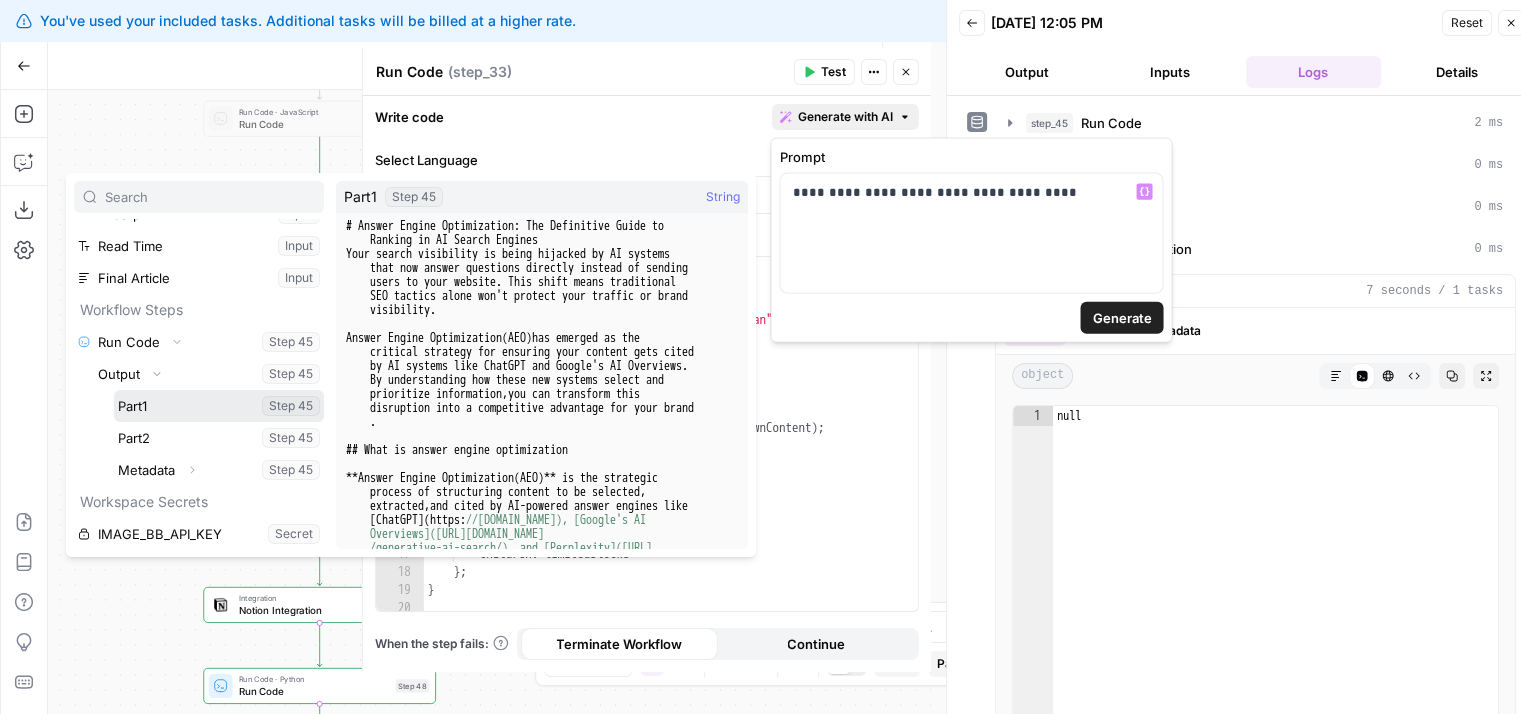 click at bounding box center (219, 406) 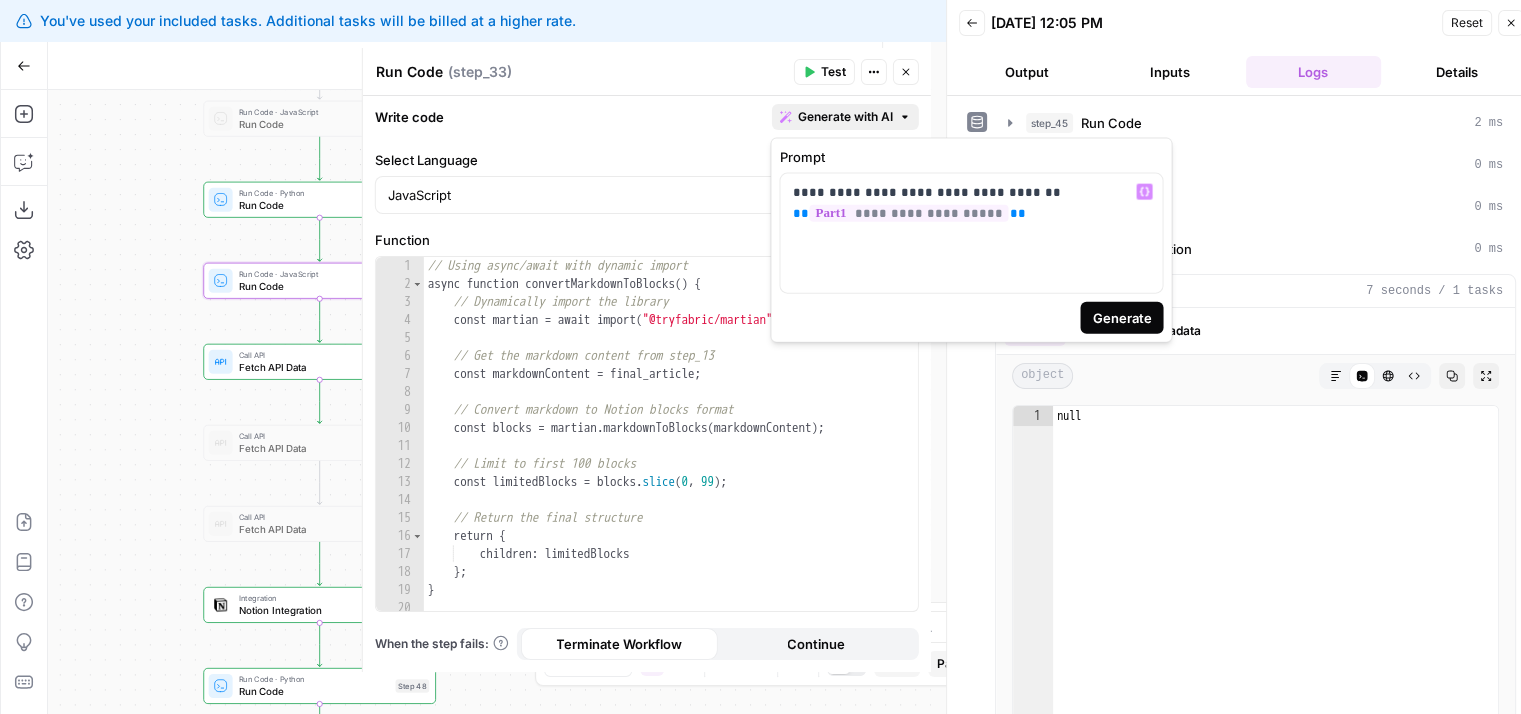 click on "Generate" at bounding box center (1121, 318) 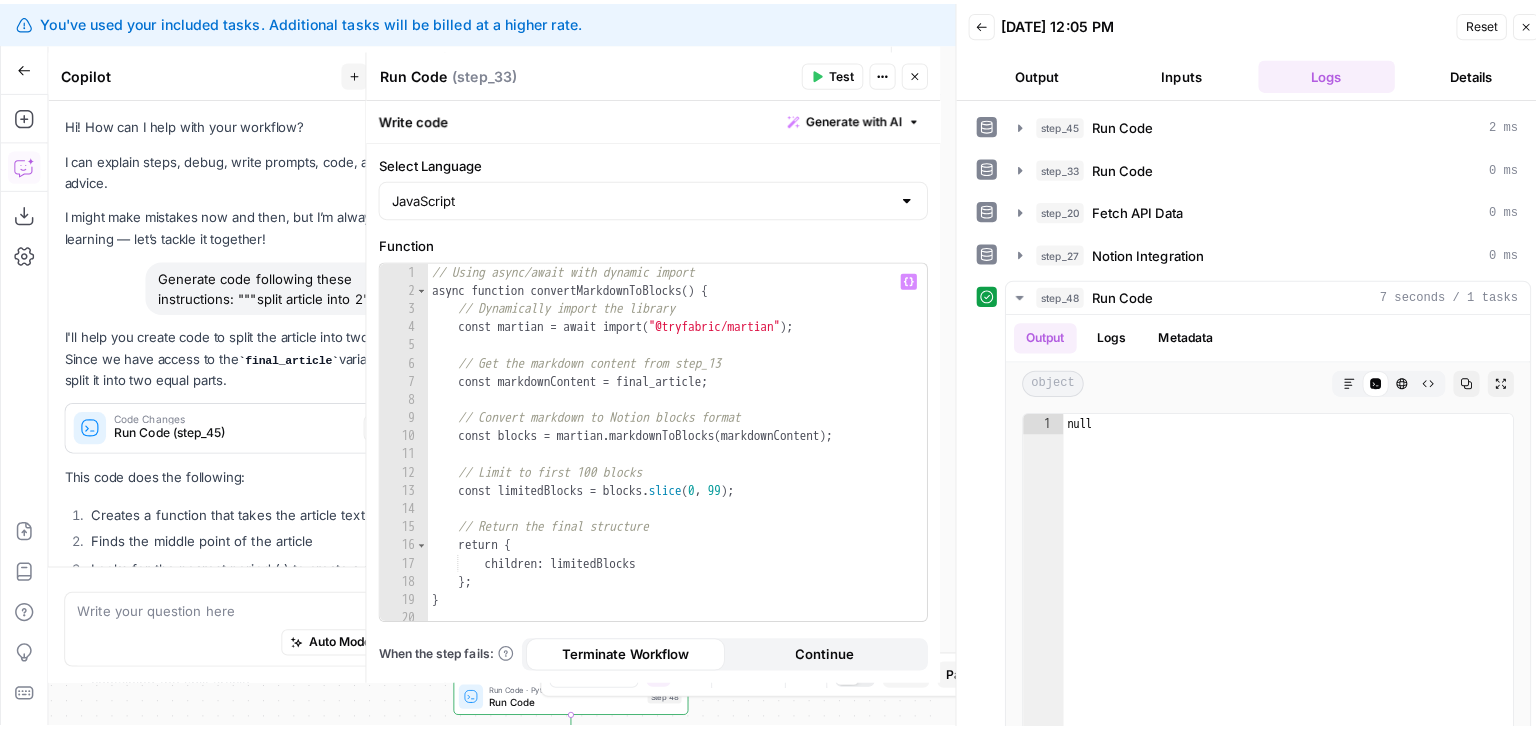 scroll, scrollTop: 2622, scrollLeft: 0, axis: vertical 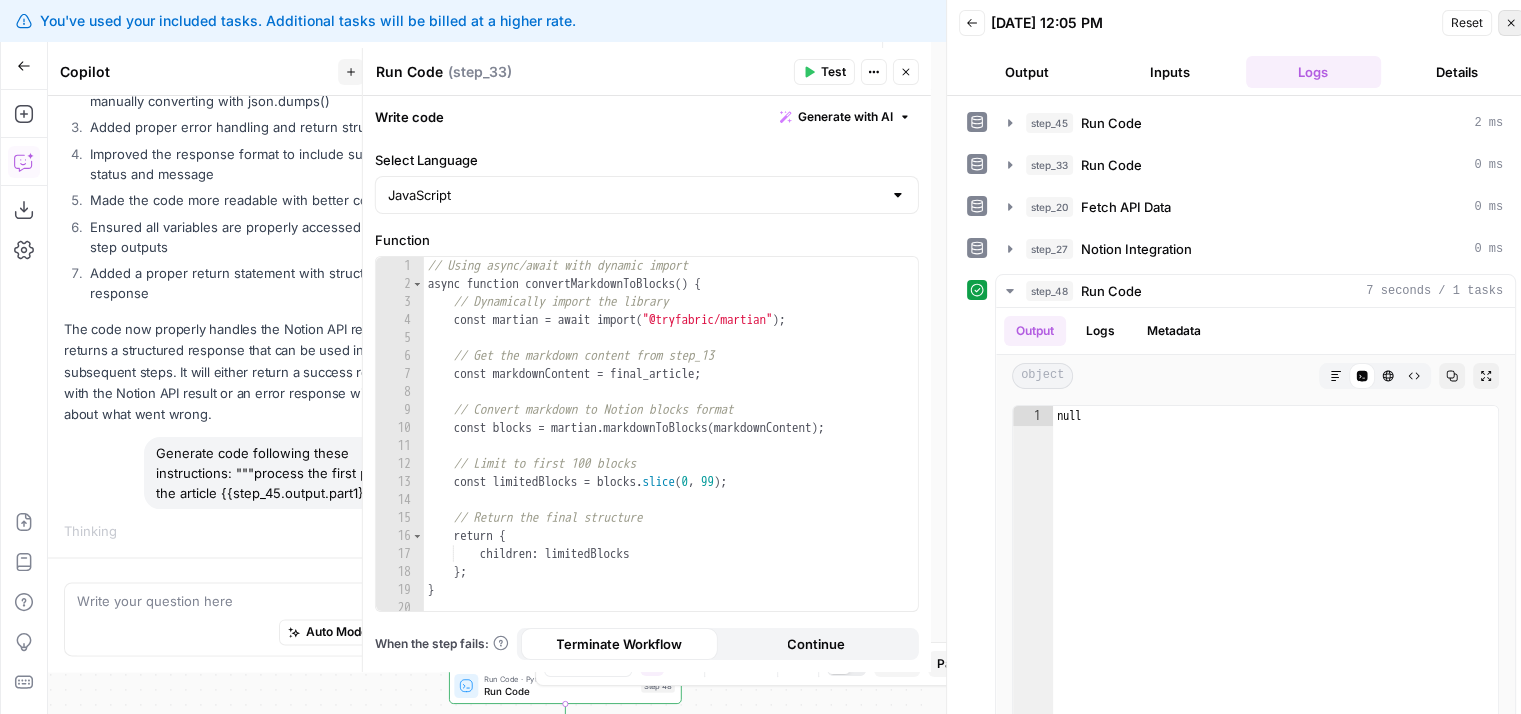 click 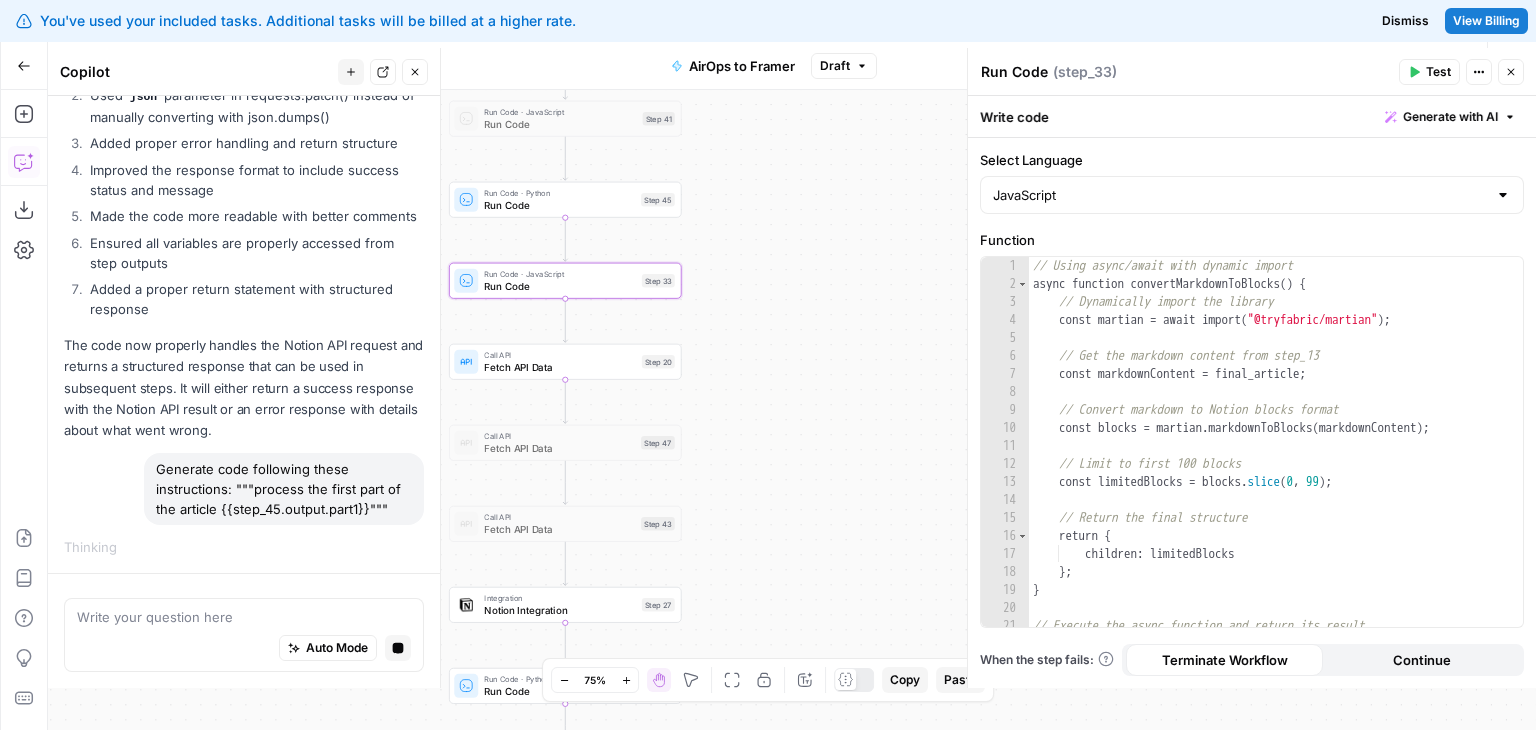 scroll, scrollTop: 2607, scrollLeft: 0, axis: vertical 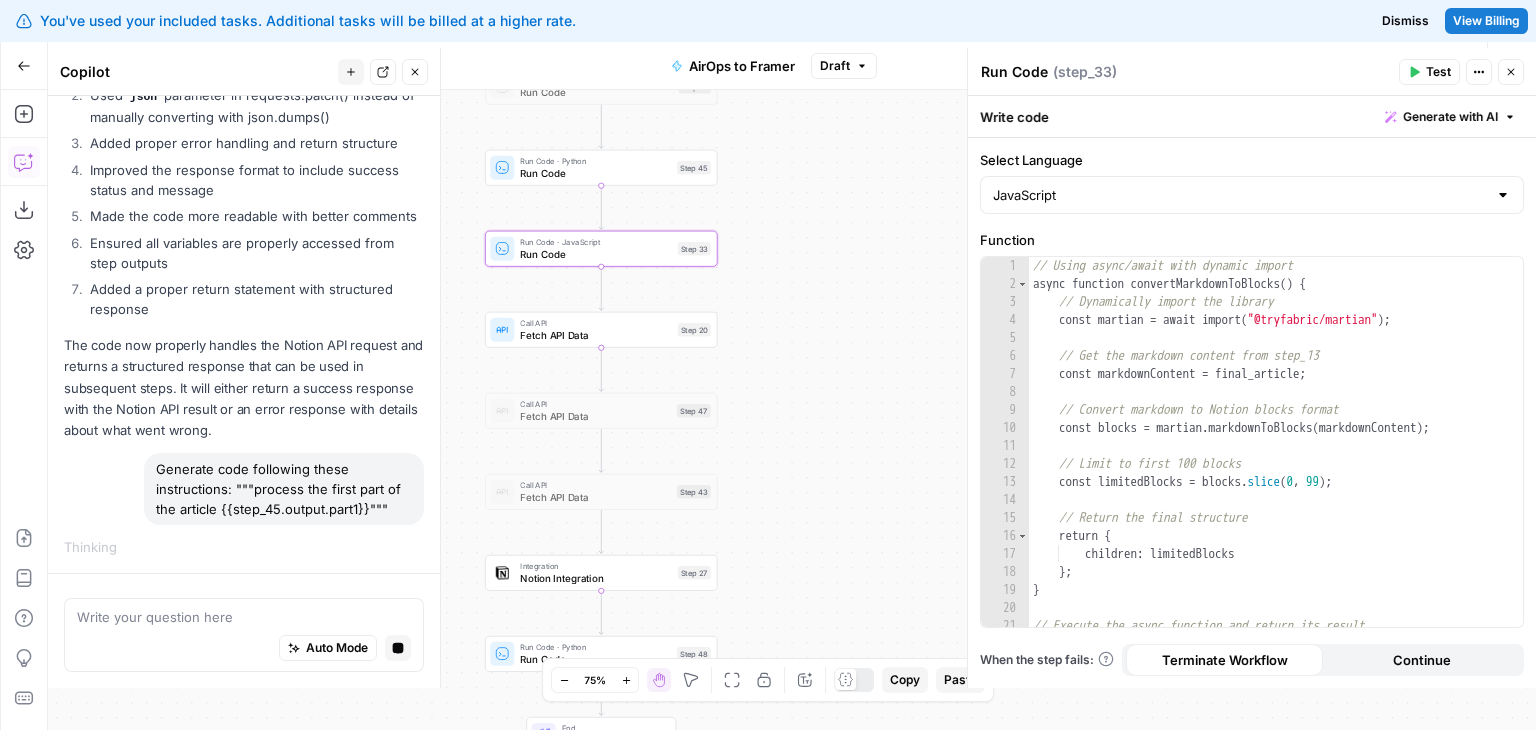drag, startPoint x: 853, startPoint y: 315, endPoint x: 889, endPoint y: 281, distance: 49.517673 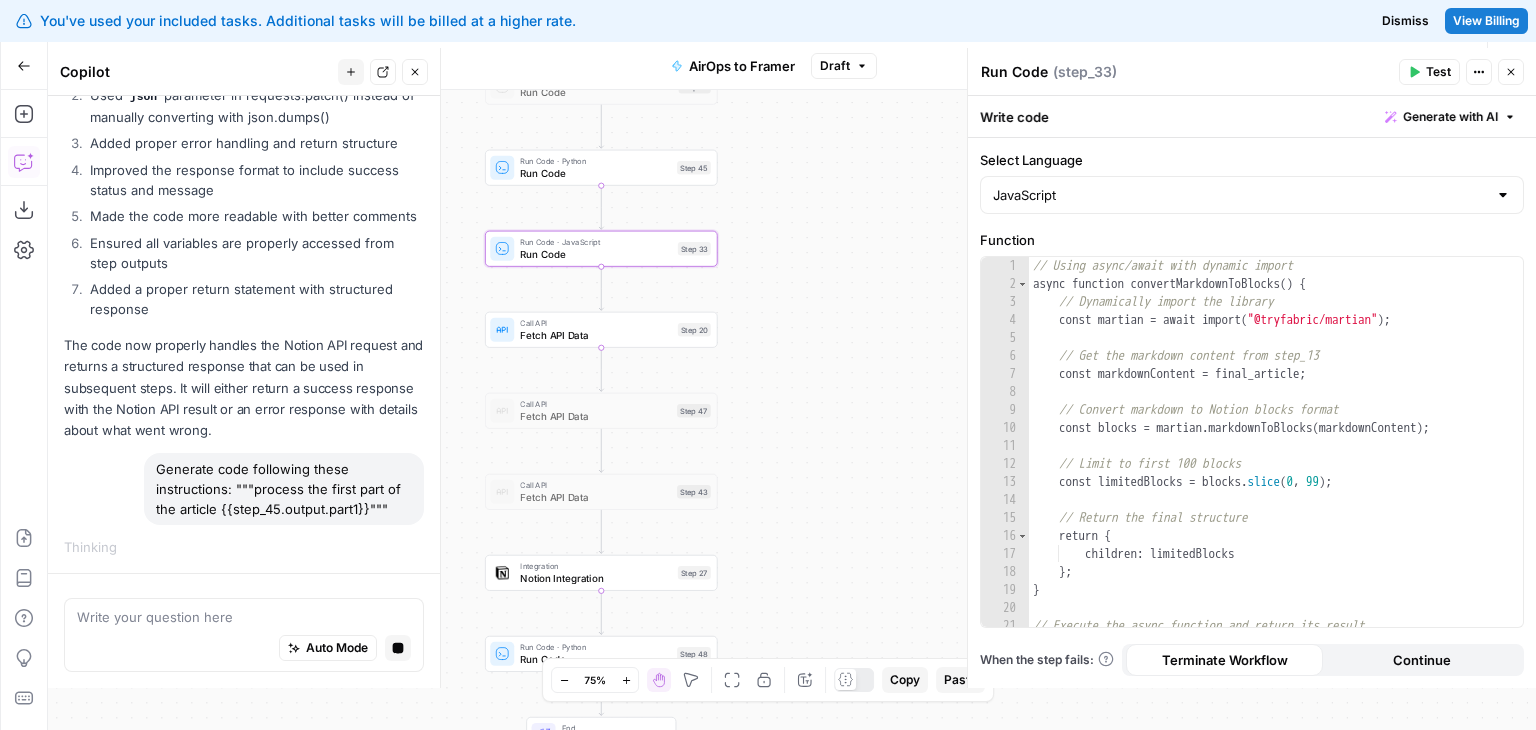 click on "Workflow Set Inputs Inputs LLM · GPT-4o Generate Blog Content Step 2 Generate Image with AI Generate Blog Thumbnail Step 11 Run Code · JavaScript Run Code Step 41 Run Code · Python Run Code Step 45 Run Code · JavaScript Run Code Step 33 Call API Fetch API Data Step 20 Call API Fetch API Data Step 47 Call API Fetch API Data Step 43 Integration Notion Integration Step 27 Run Code · Python Run Code Step 48 End Output" at bounding box center [792, 410] 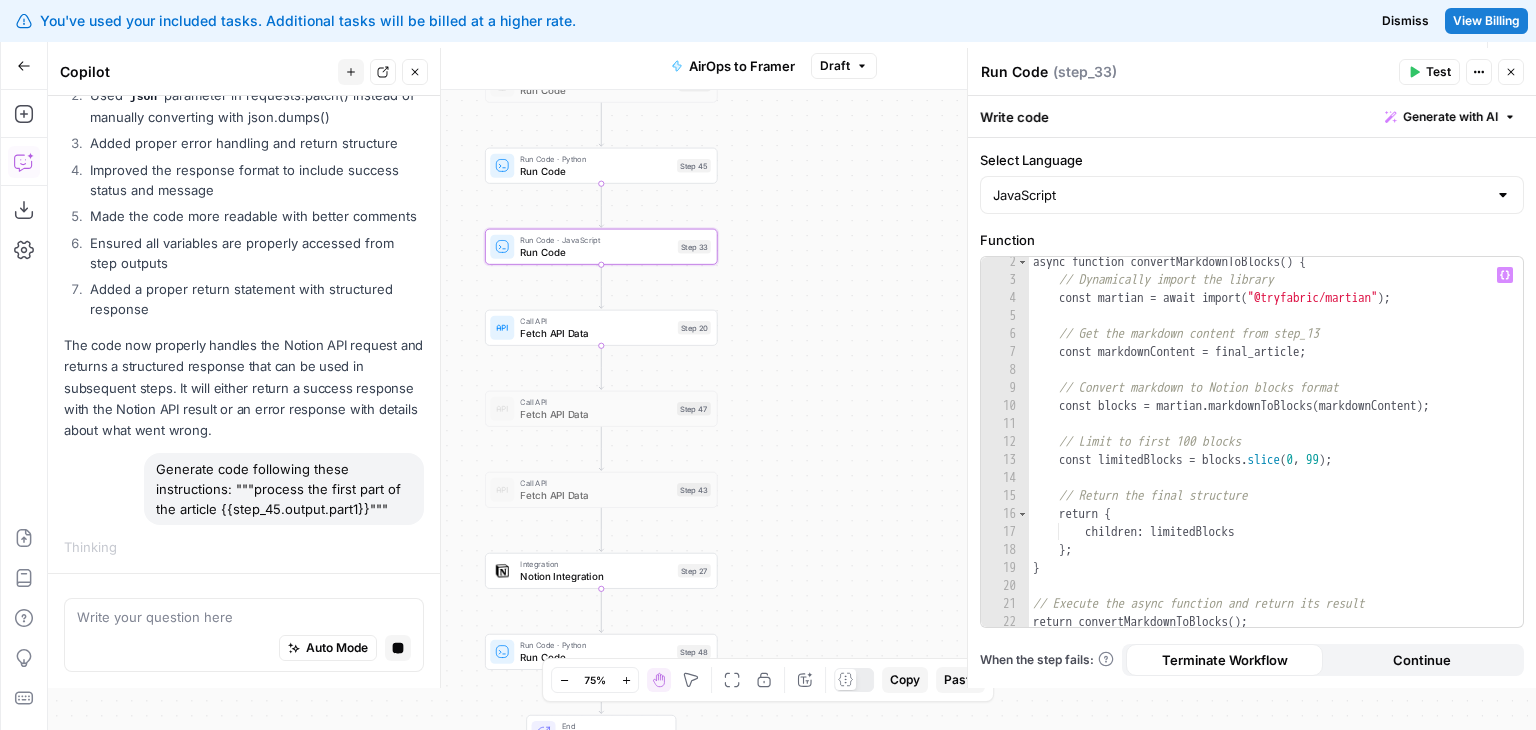 scroll, scrollTop: 21, scrollLeft: 0, axis: vertical 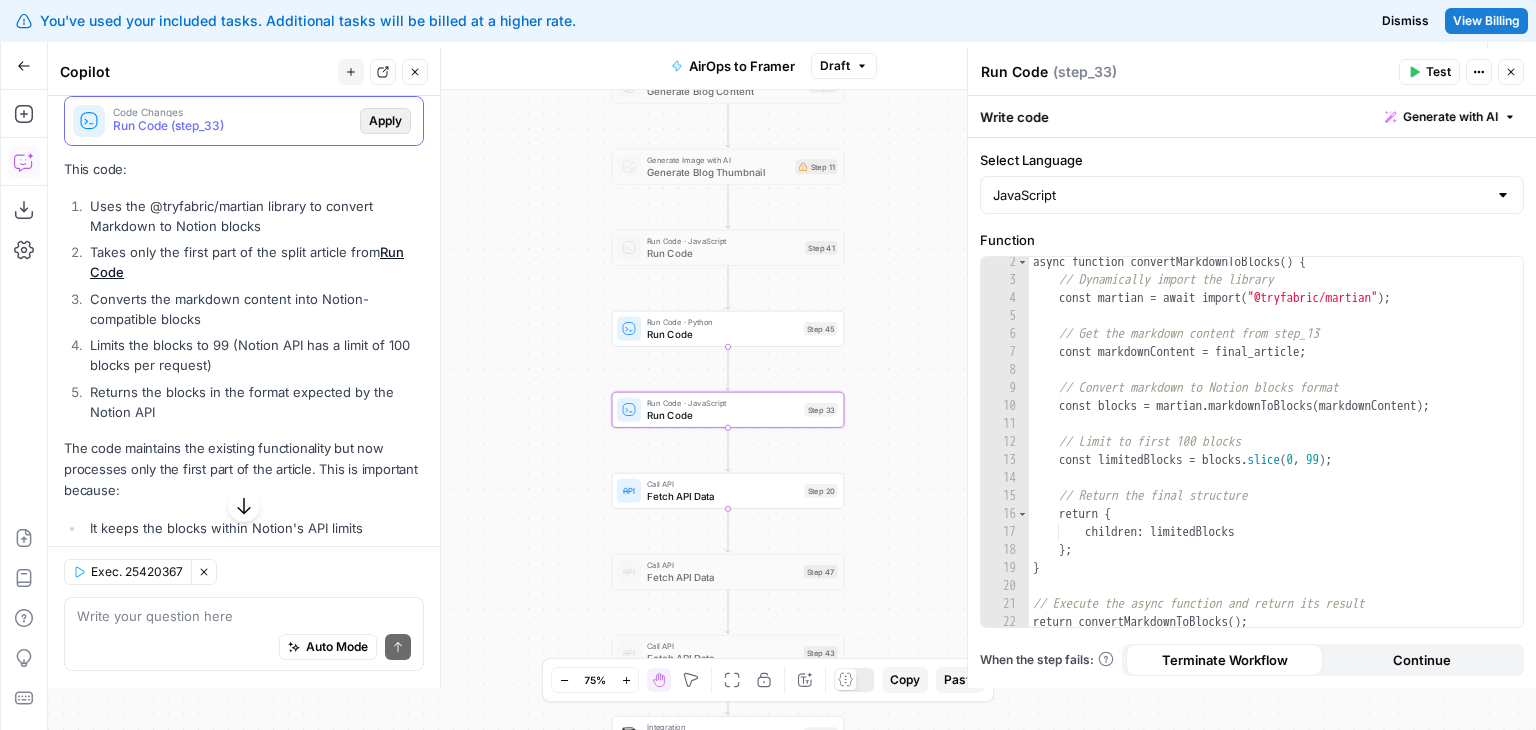 click on "Apply" at bounding box center (385, 121) 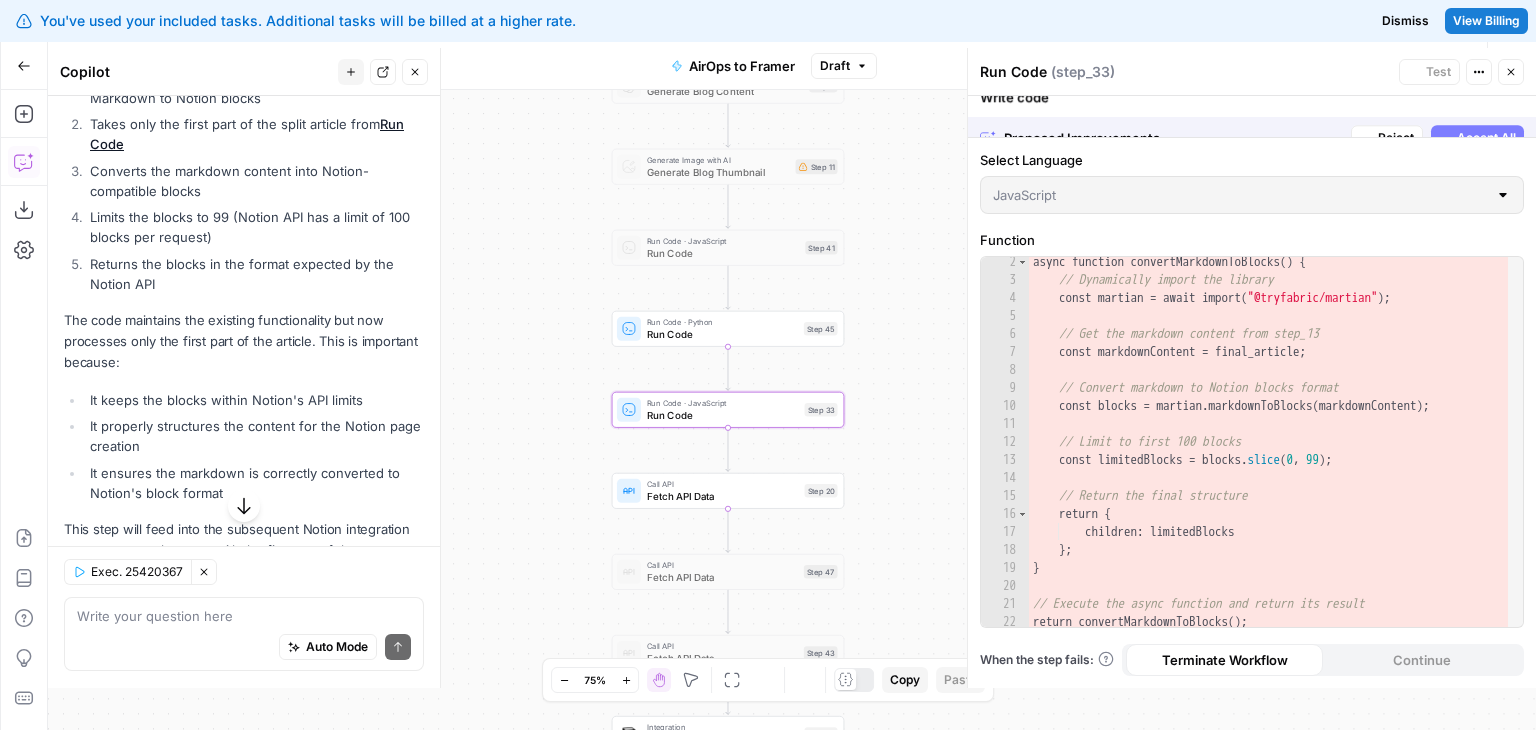 scroll, scrollTop: 3092, scrollLeft: 0, axis: vertical 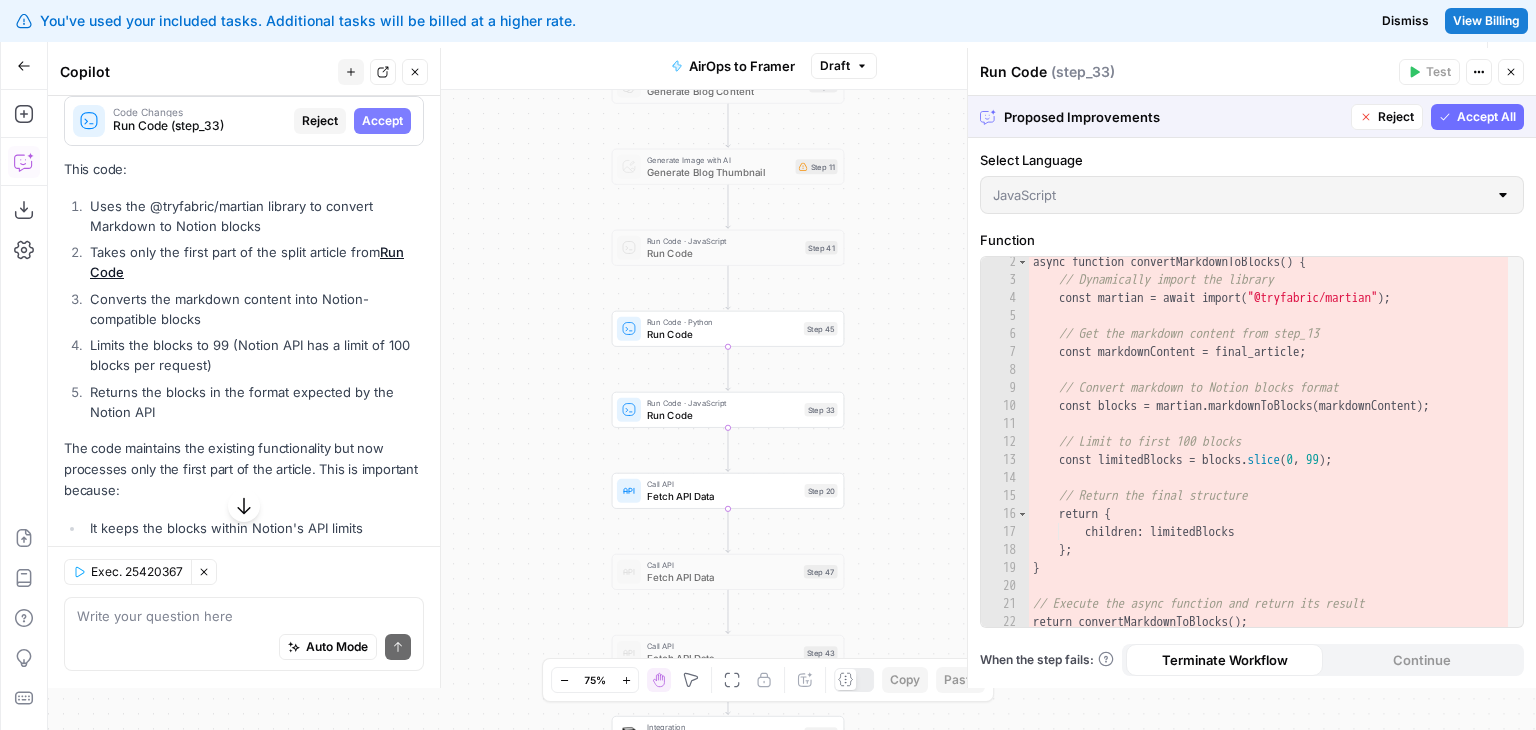 click on "Accept All" at bounding box center (1486, 117) 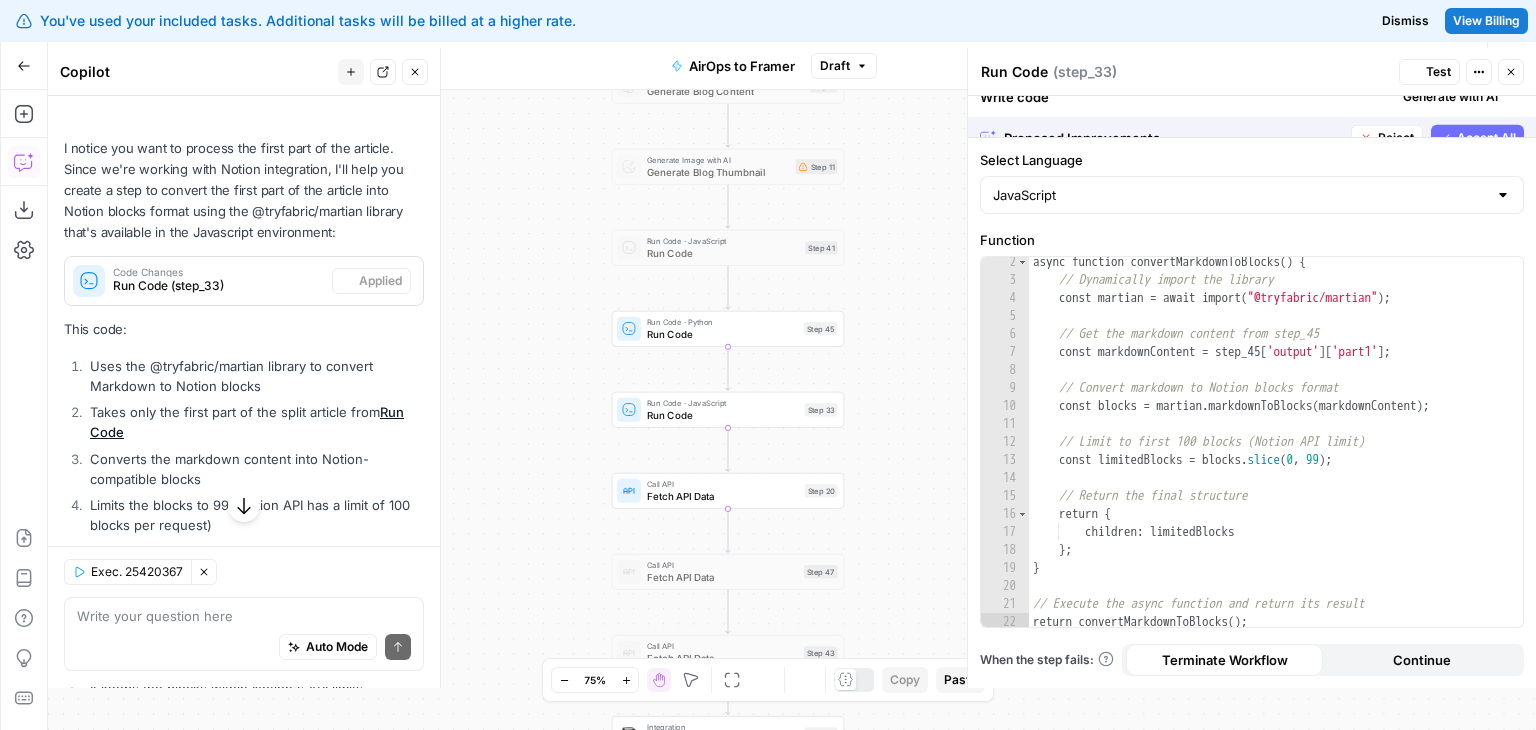 scroll, scrollTop: 3252, scrollLeft: 0, axis: vertical 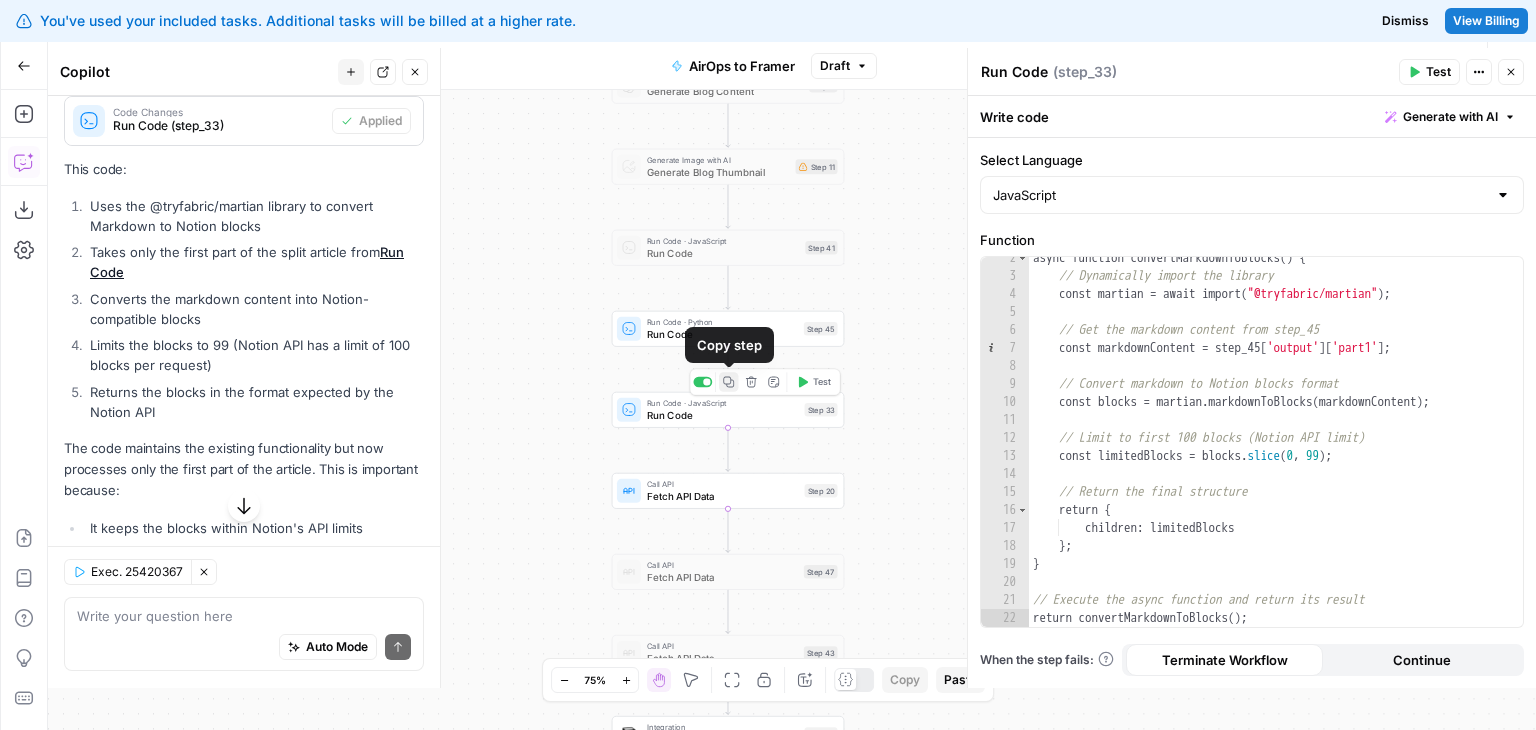 click 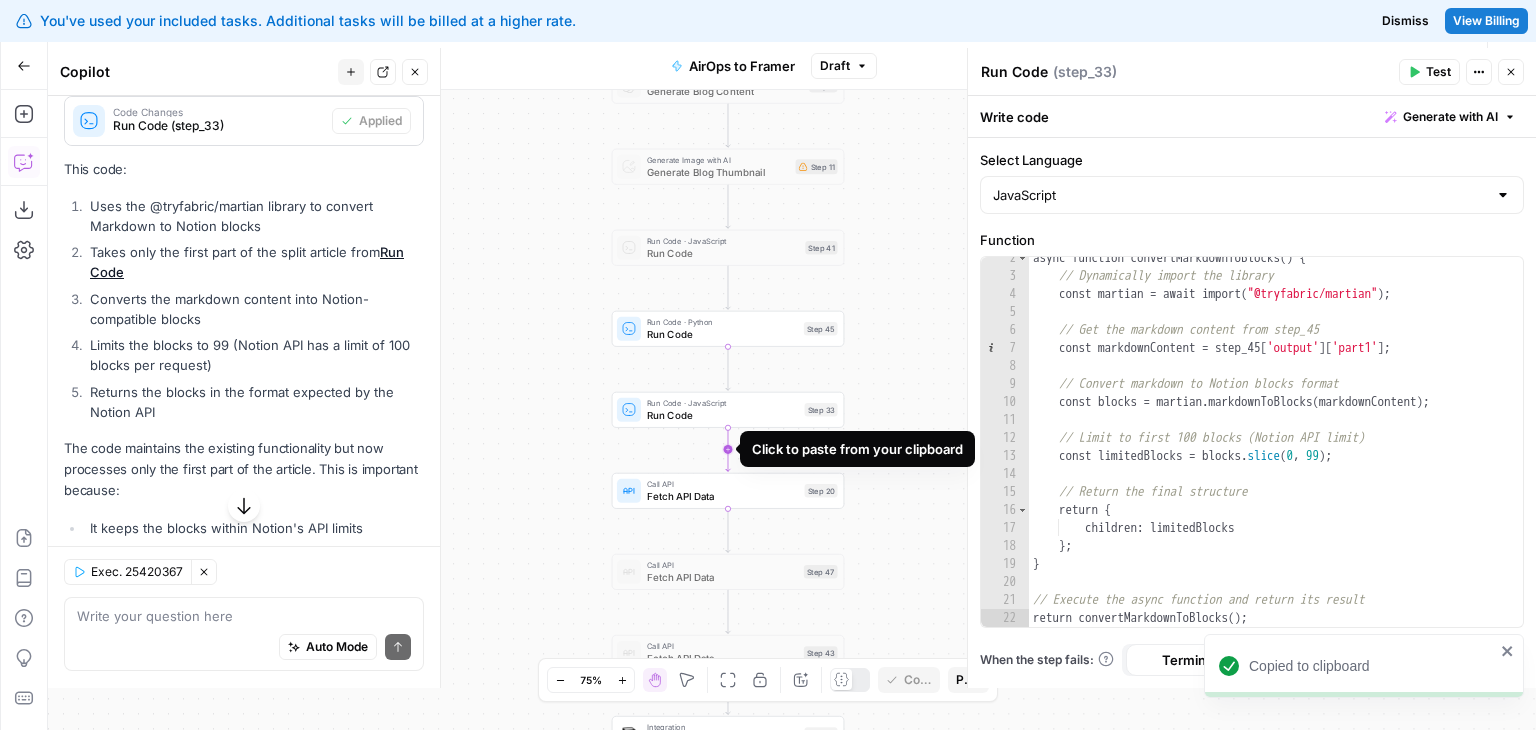 click 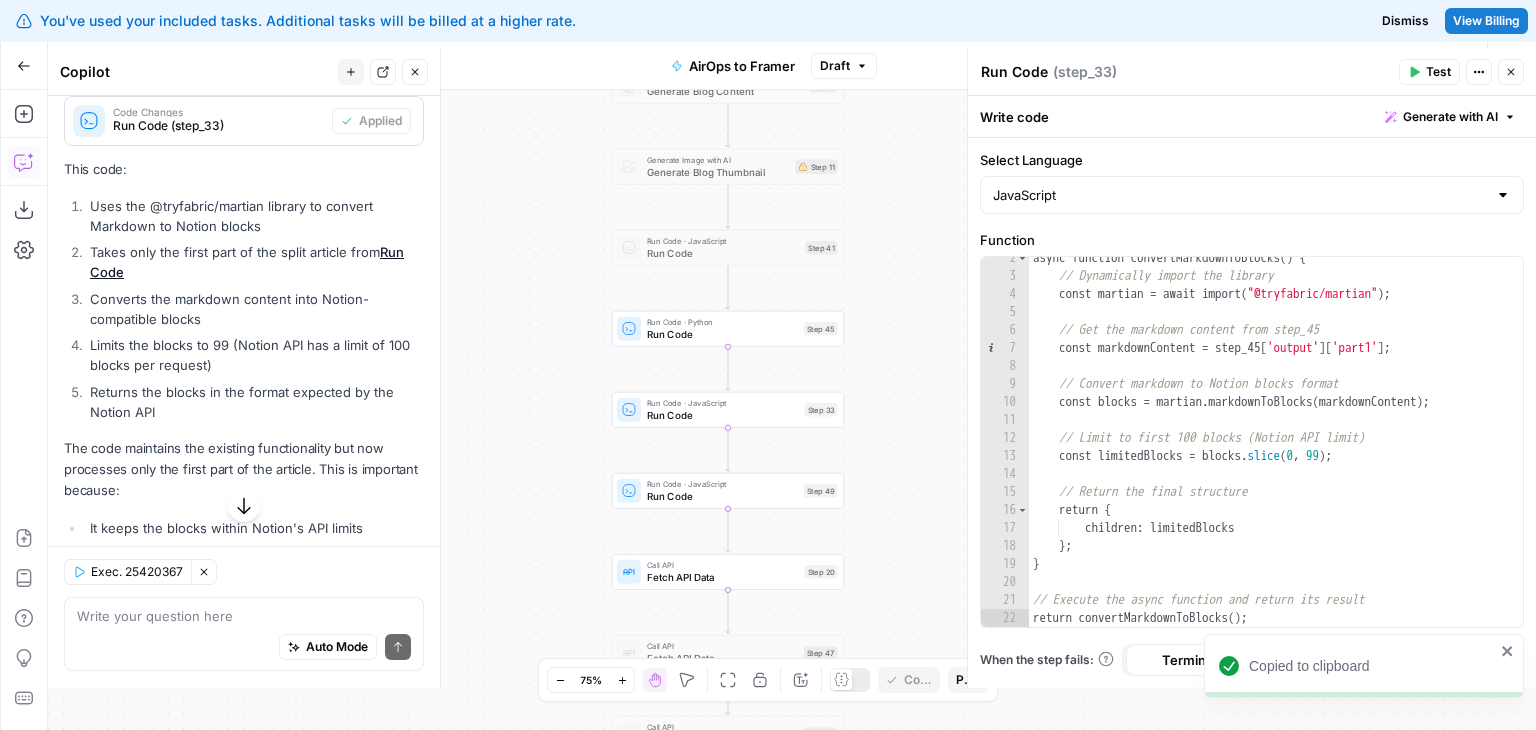 click on "Run Code · JavaScript Run Code Step 49 Copy step Delete step Add Note Test" at bounding box center (727, 491) 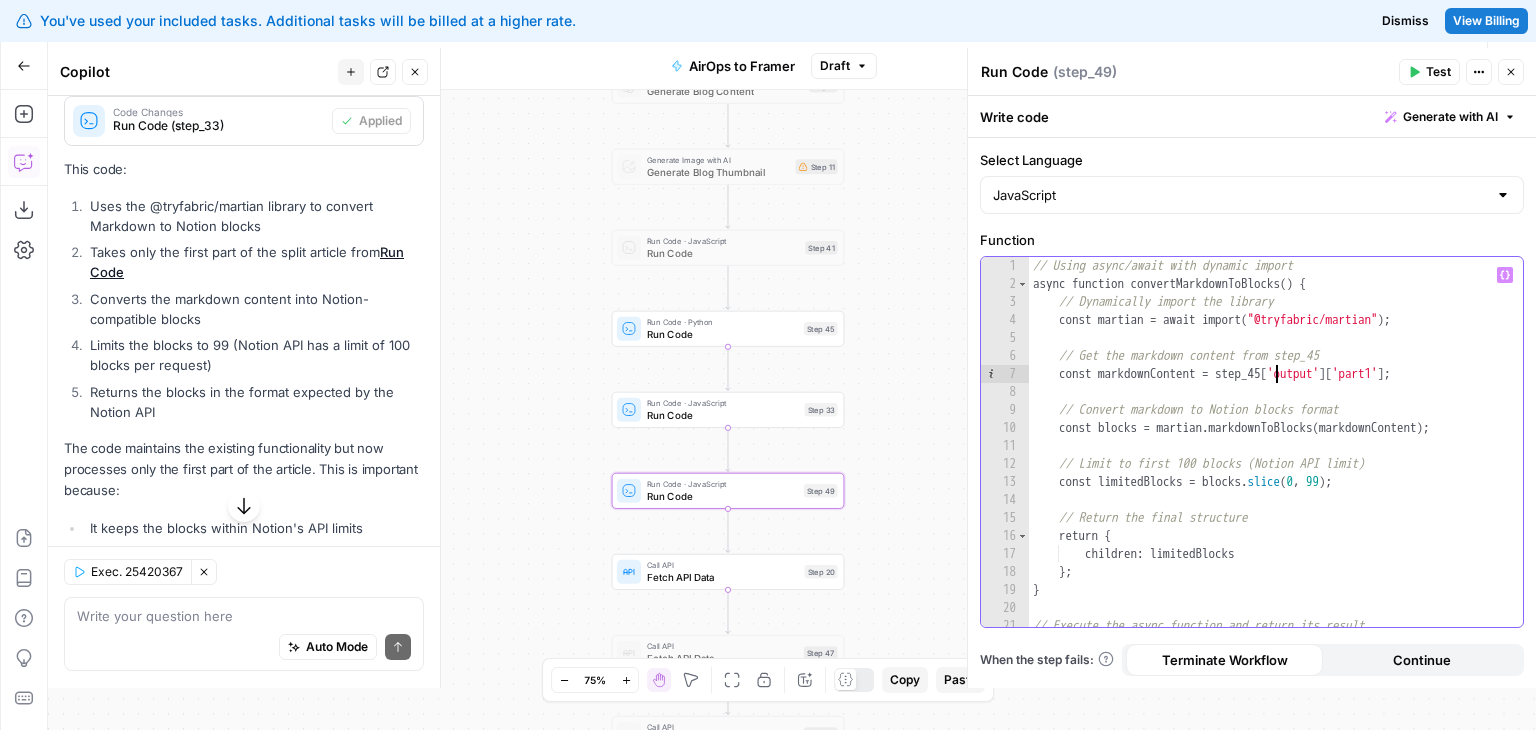 click on "// Using async/await with dynamic import async   function   convertMarkdownToBlocks ( )   {      // Dynamically import the library      const   martian   =   await   import ( "@tryfabric/martian" ) ;           // Get the markdown content from step_45      const   markdownContent   =   step_45 [ 'output' ] [ 'part1' ] ;      // Convert markdown to Notion blocks format      const   blocks   =   martian . markdownToBlocks ( markdownContent ) ;      // Limit to first 100 blocks (Notion API limit)      const   limitedBlocks   =   blocks . slice ( 0 ,   99 ) ;      // Return the final structure      return   {           children :   limitedBlocks      } ; } // Execute the async function and return its result return   convertMarkdownToBlocks ( ) ;" at bounding box center [1269, 460] 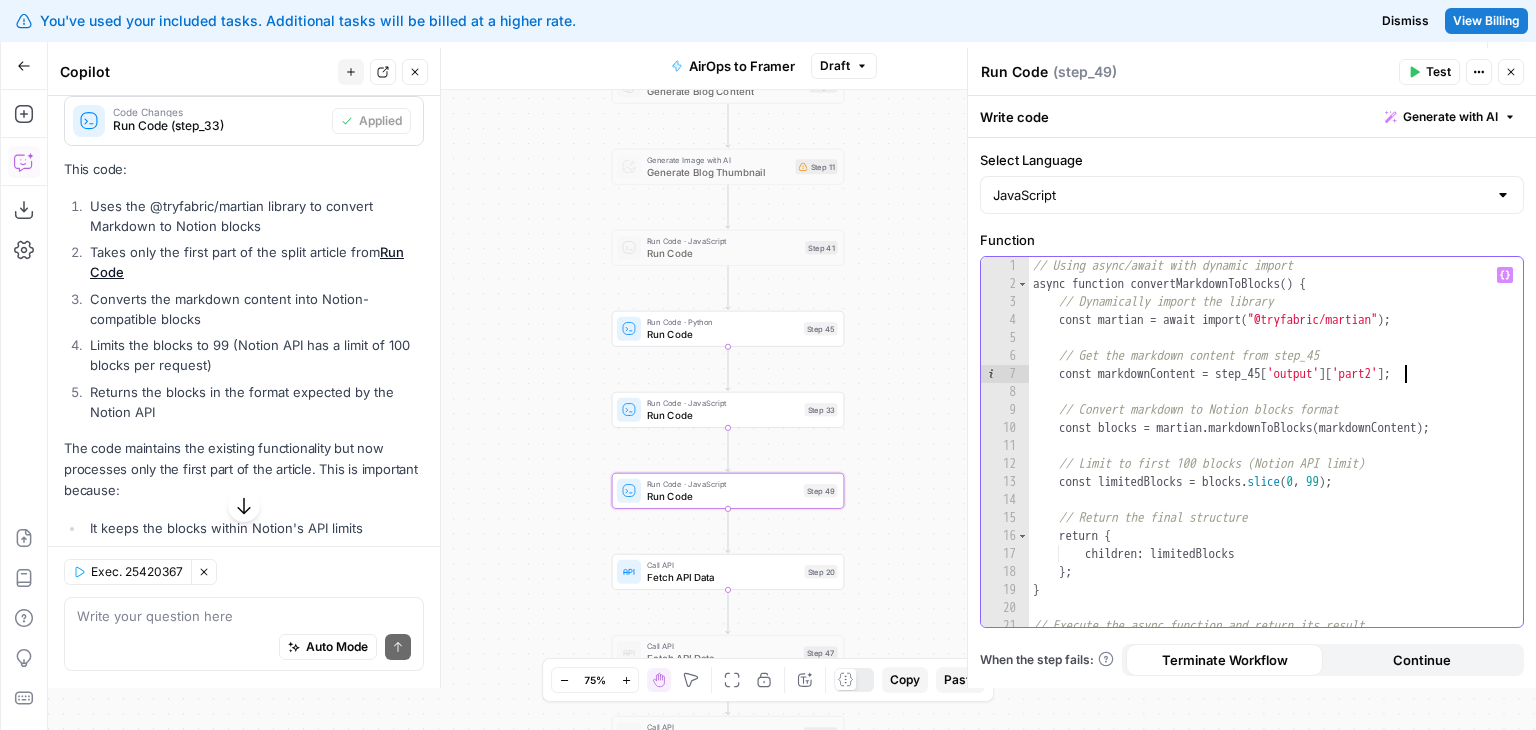 scroll, scrollTop: 8, scrollLeft: 28, axis: both 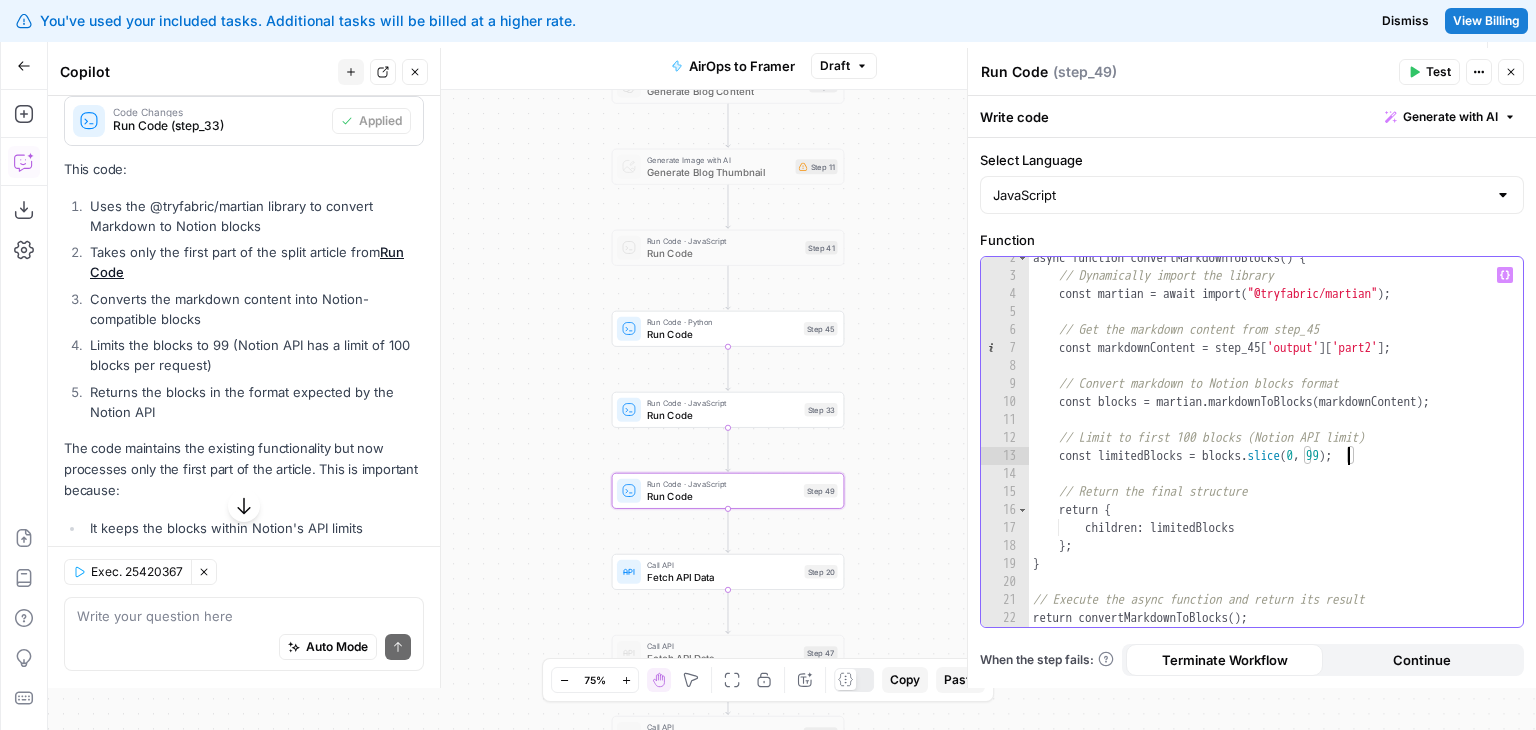 click on "async   function   convertMarkdownToBlocks ( )   {      // Dynamically import the library      const   martian   =   await   import ( "@tryfabric/martian" ) ;           // Get the markdown content from step_45      const   markdownContent   =   step_45 [ 'output' ] [ 'part2' ] ;      // Convert markdown to Notion blocks format      const   blocks   =   martian . markdownToBlocks ( markdownContent ) ;      // Limit to first 100 blocks (Notion API limit)      const   limitedBlocks   =   blocks . slice ( 0 ,   99 ) ;      // Return the final structure      return   {           children :   limitedBlocks      } ; } // Execute the async function and return its result return   convertMarkdownToBlocks ( ) ;" at bounding box center (1269, 452) 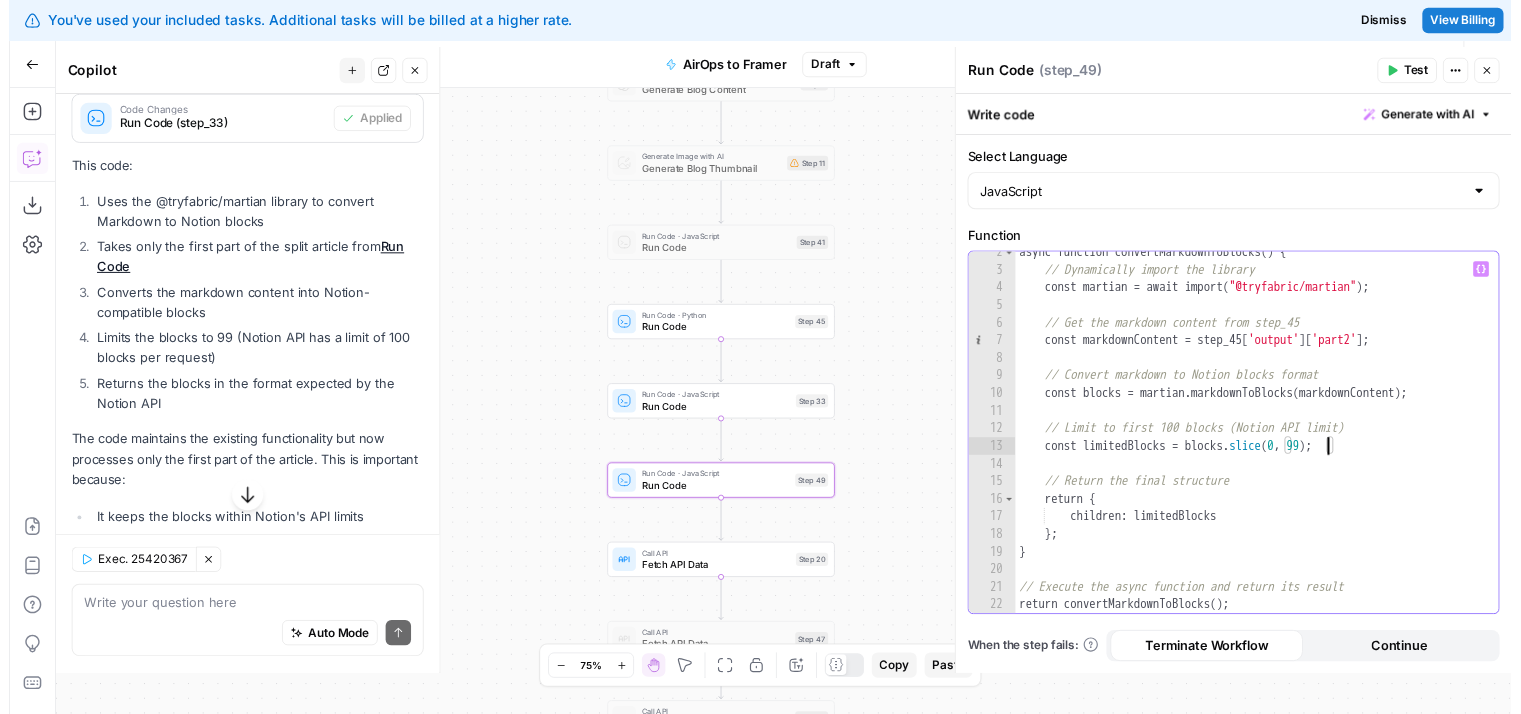 scroll, scrollTop: 8, scrollLeft: 24, axis: both 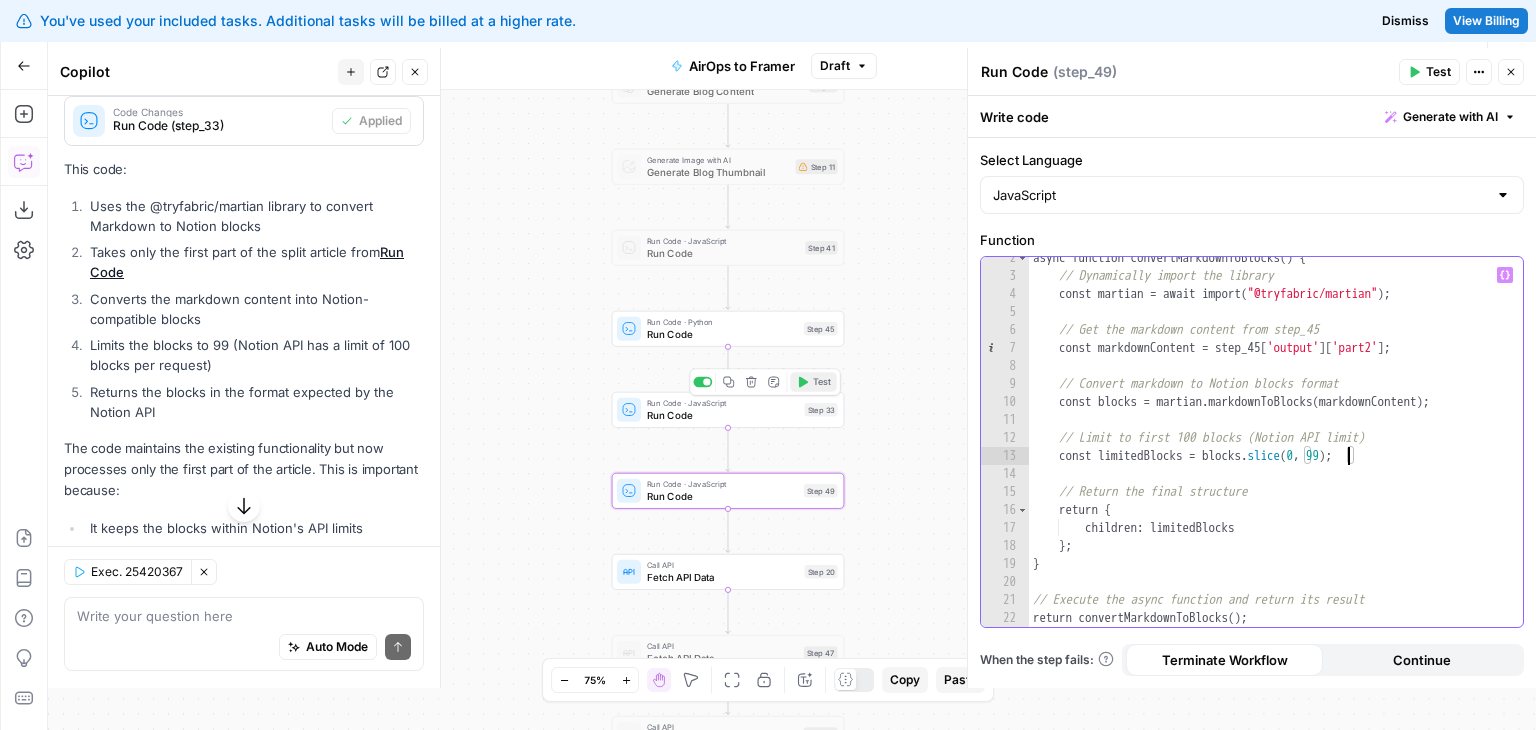 type on "**********" 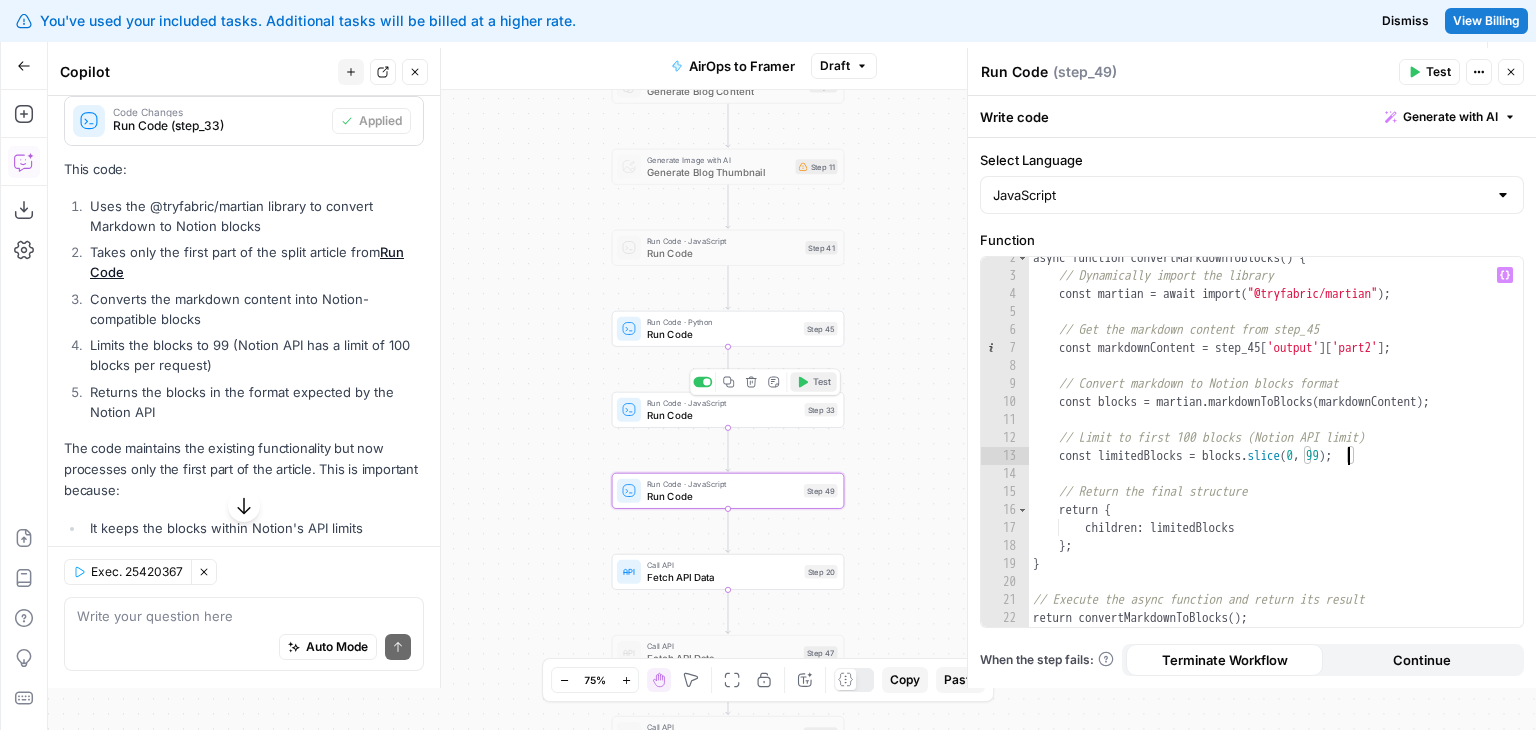 click 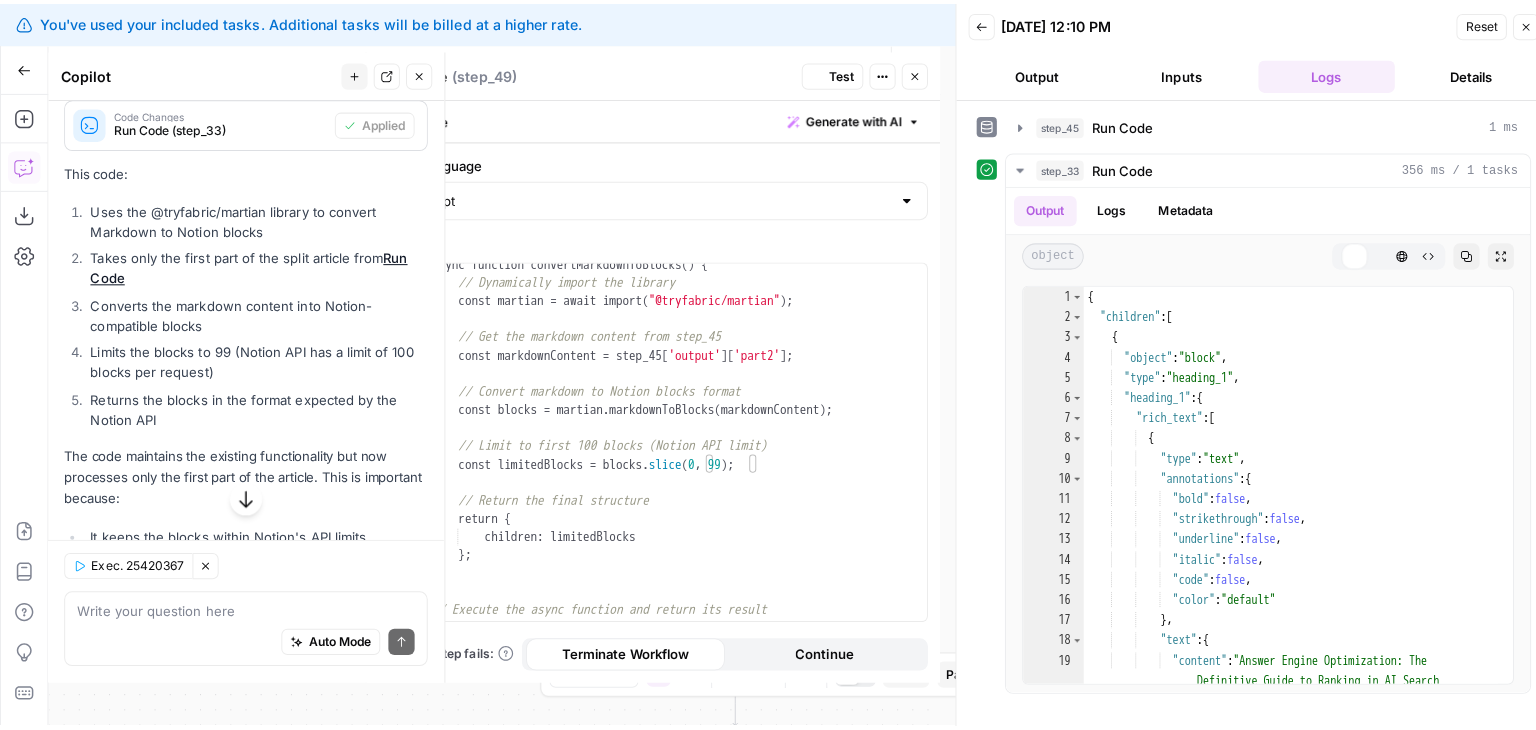 scroll, scrollTop: 26, scrollLeft: 0, axis: vertical 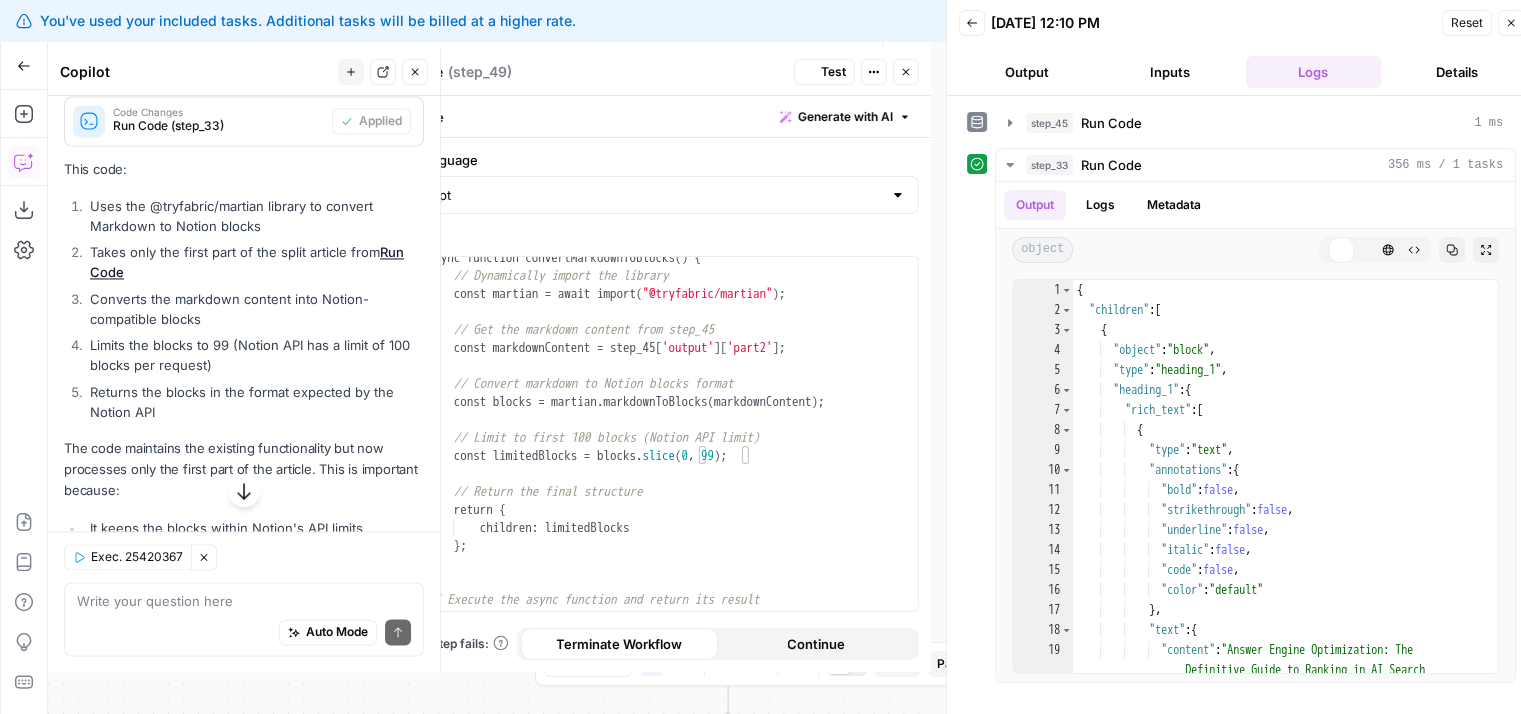 click on "Copilot" at bounding box center [196, 72] 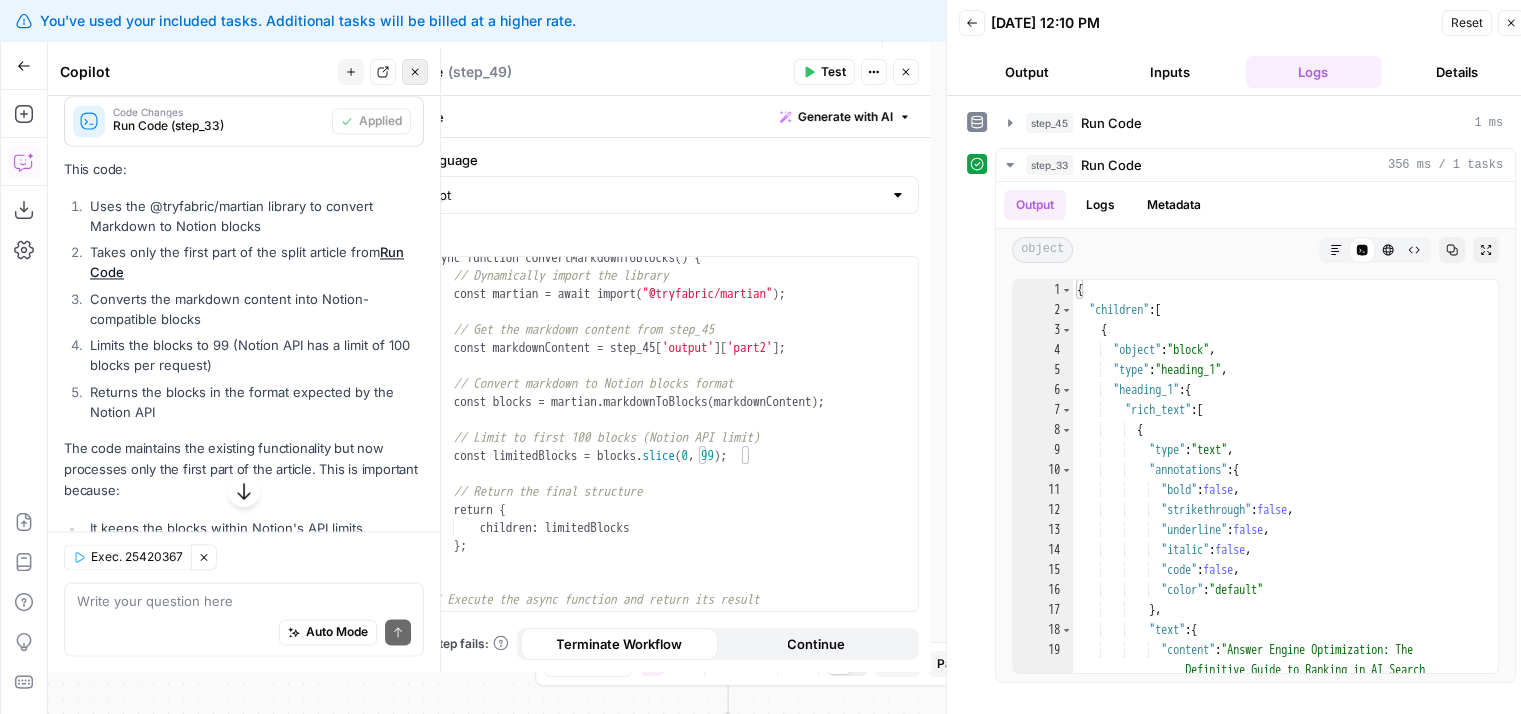 click 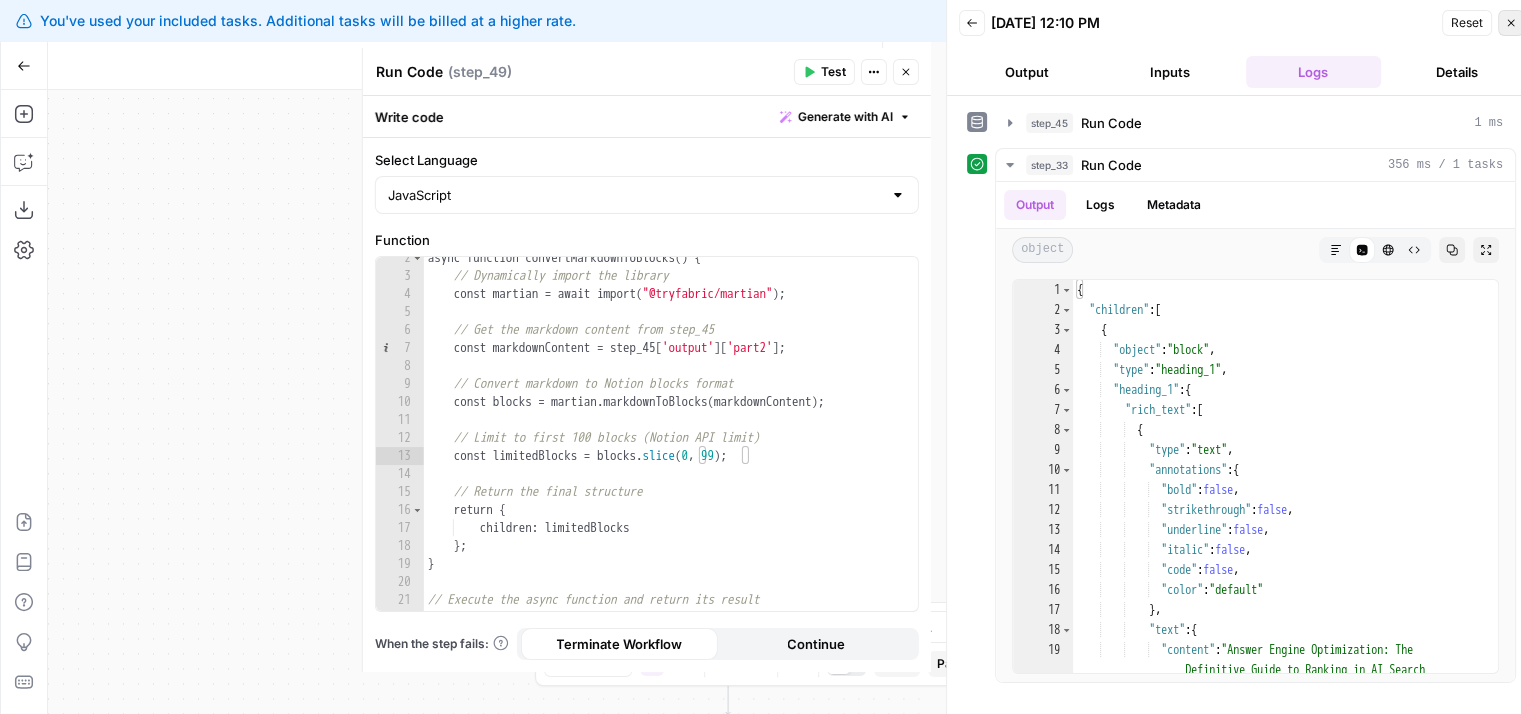 click 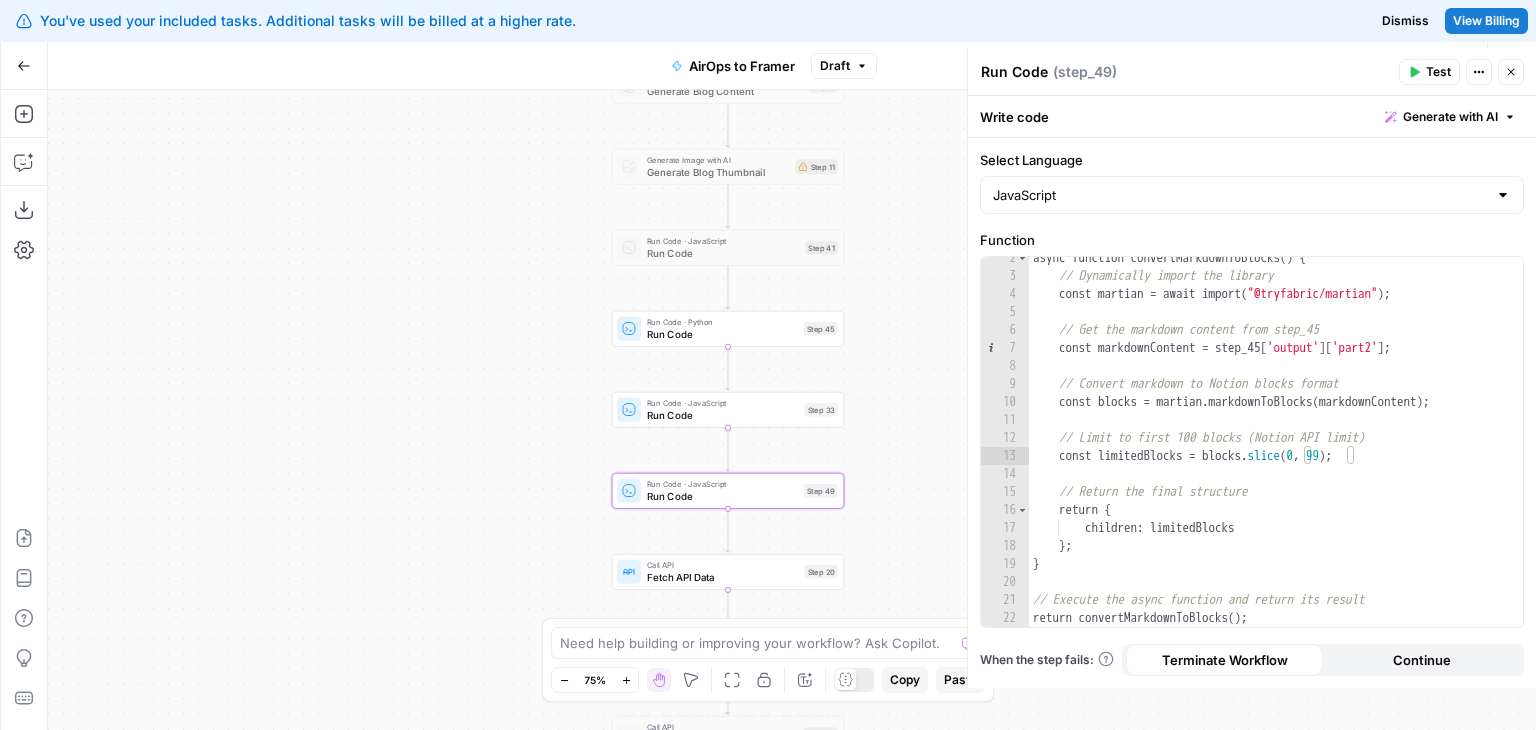scroll, scrollTop: 25, scrollLeft: 0, axis: vertical 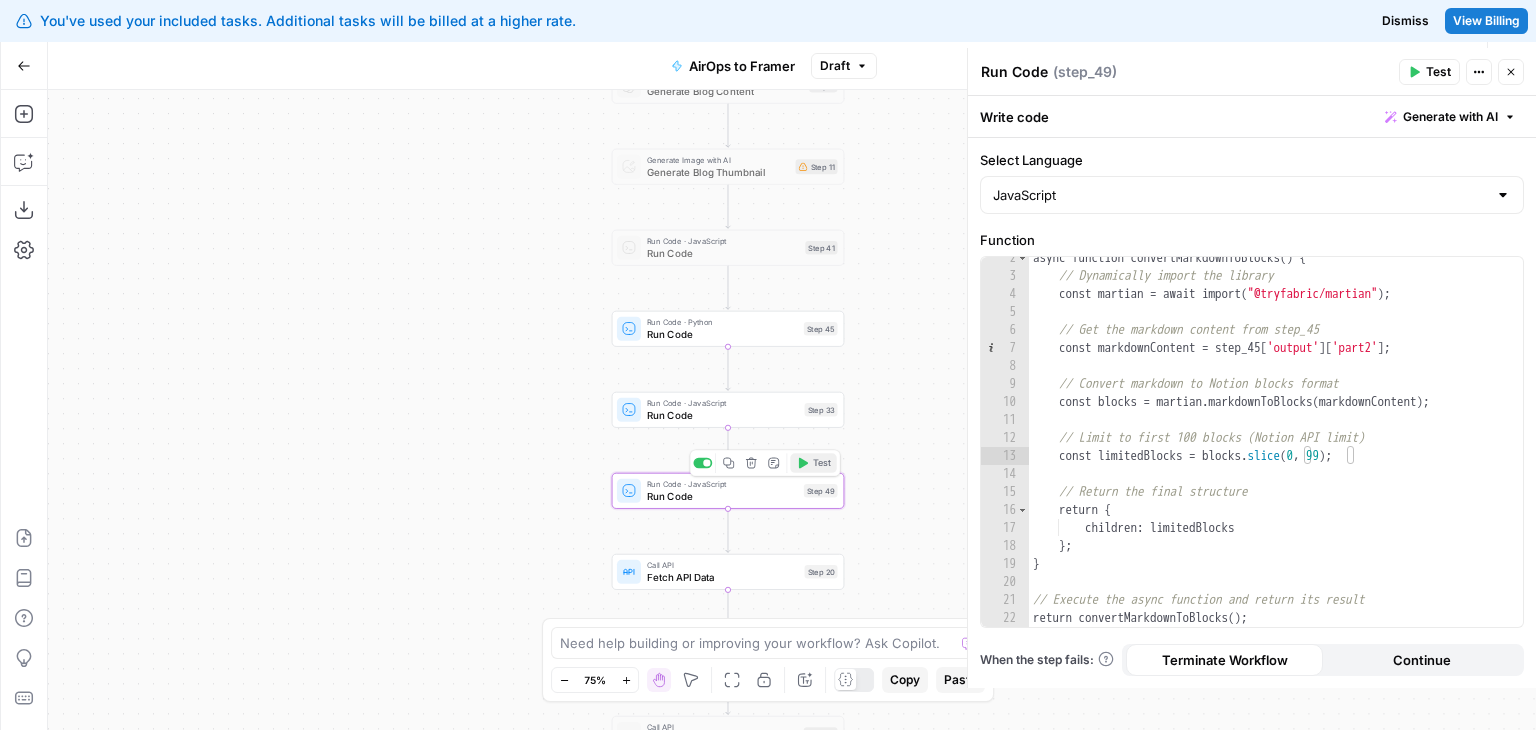 click on "Test" at bounding box center (813, 463) 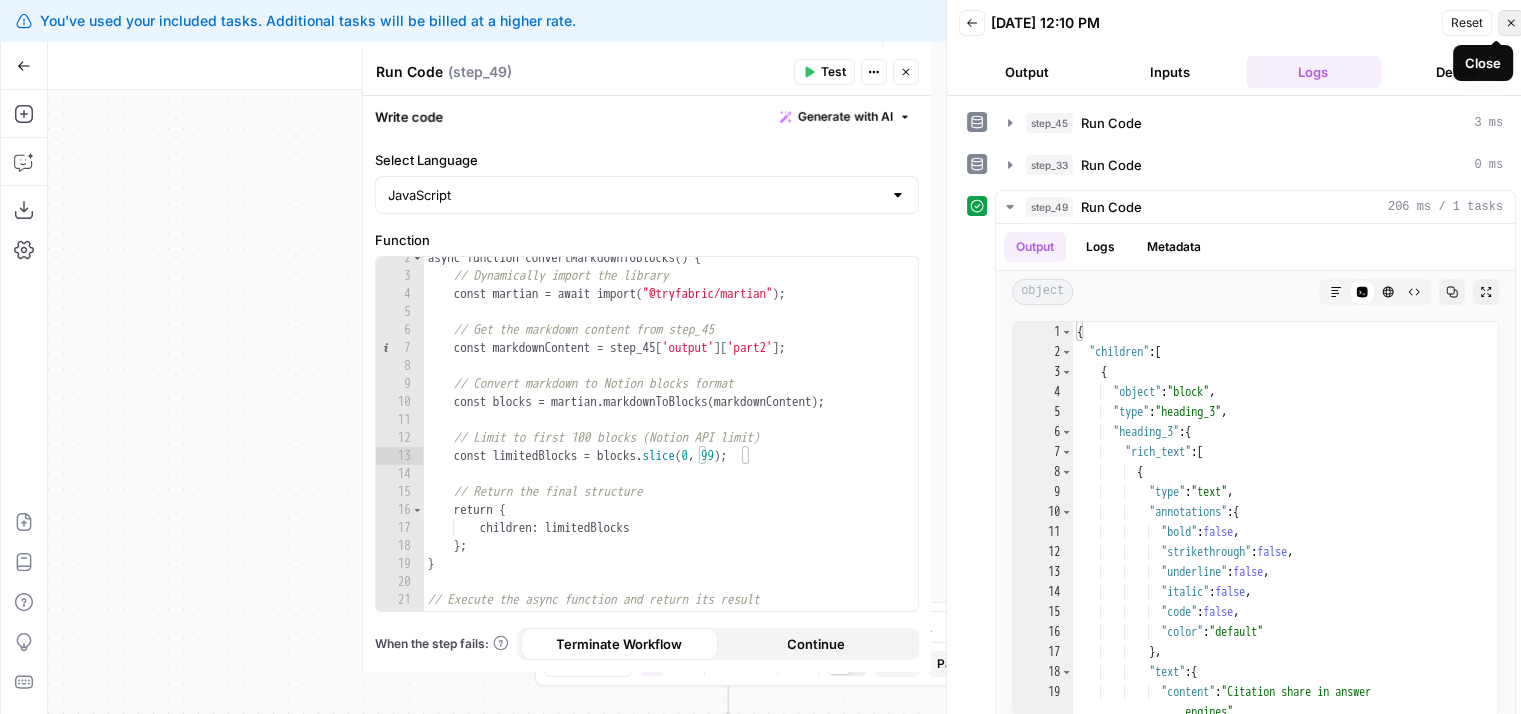 click 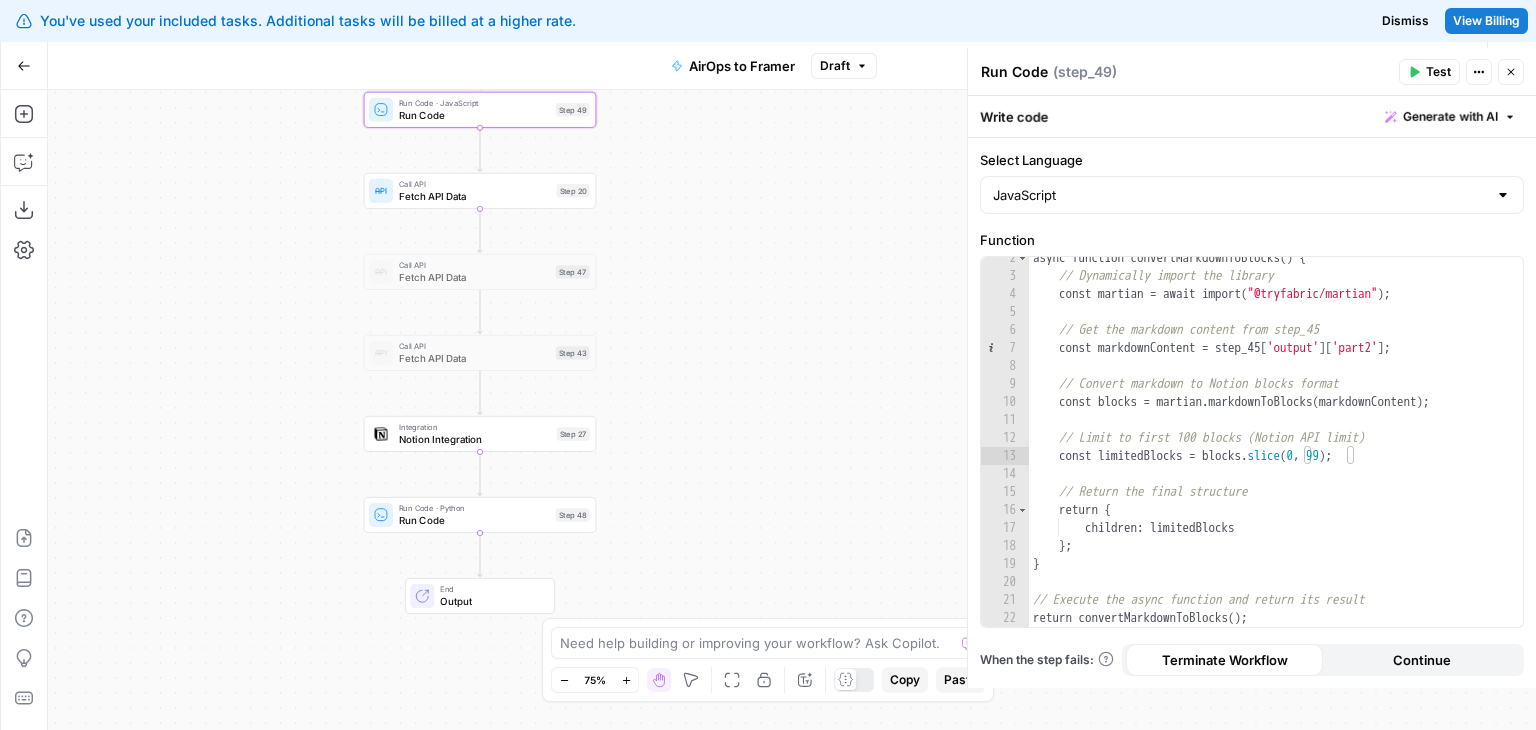 drag, startPoint x: 911, startPoint y: 481, endPoint x: 663, endPoint y: 100, distance: 454.60422 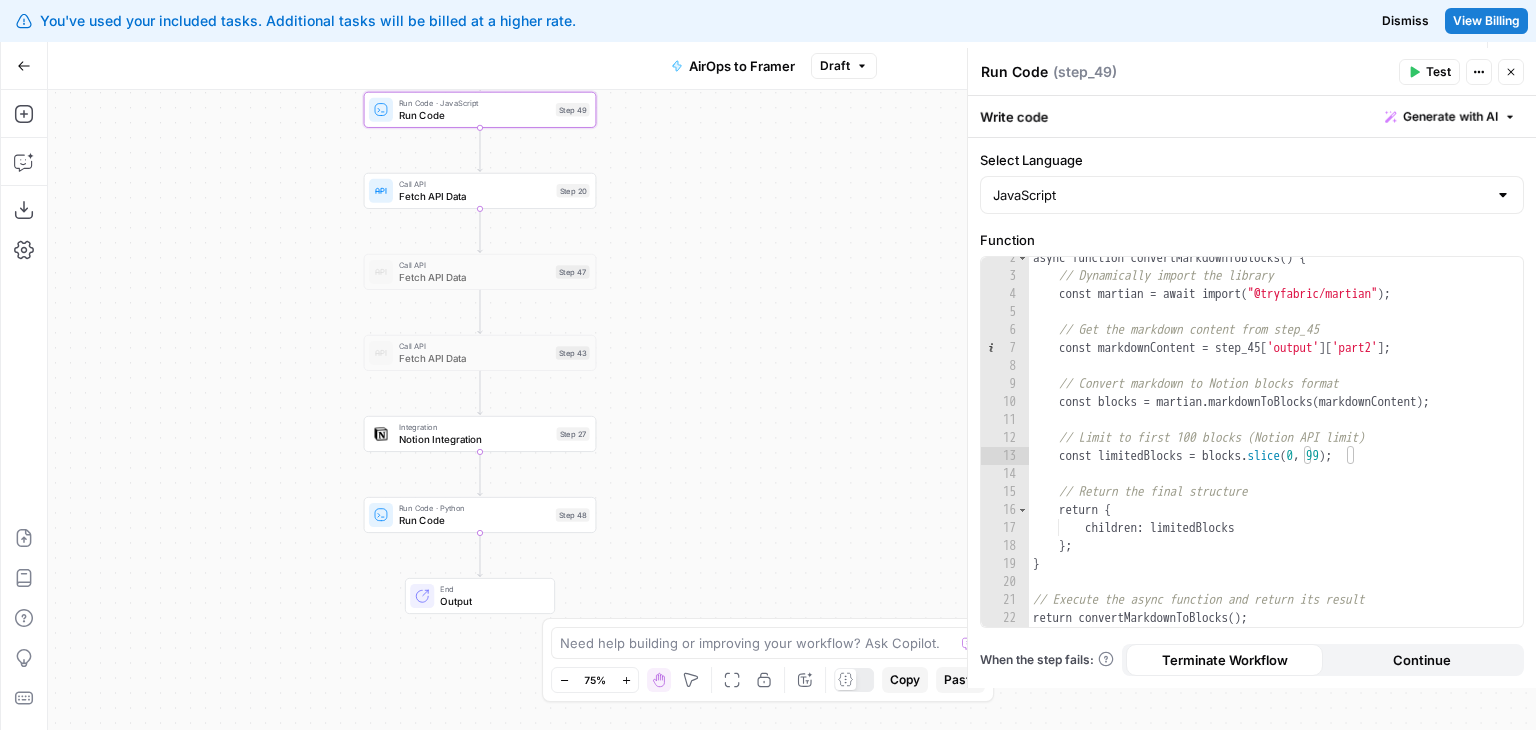 click on "Workflow Set Inputs Inputs LLM · GPT-4o Generate Blog Content Step 2 Generate Image with AI Generate Blog Thumbnail Step 11 Run Code · JavaScript Run Code Step 41 Run Code · Python Run Code Step 45 Run Code · JavaScript Run Code Step 33 Run Code · JavaScript Run Code Step 49 Call API Fetch API Data Step 20 Call API Fetch API Data Step 47 Call API Fetch API Data Step 43 Integration Notion Integration Step 27 Run Code · Python Run Code Step 48 End Output" at bounding box center (792, 410) 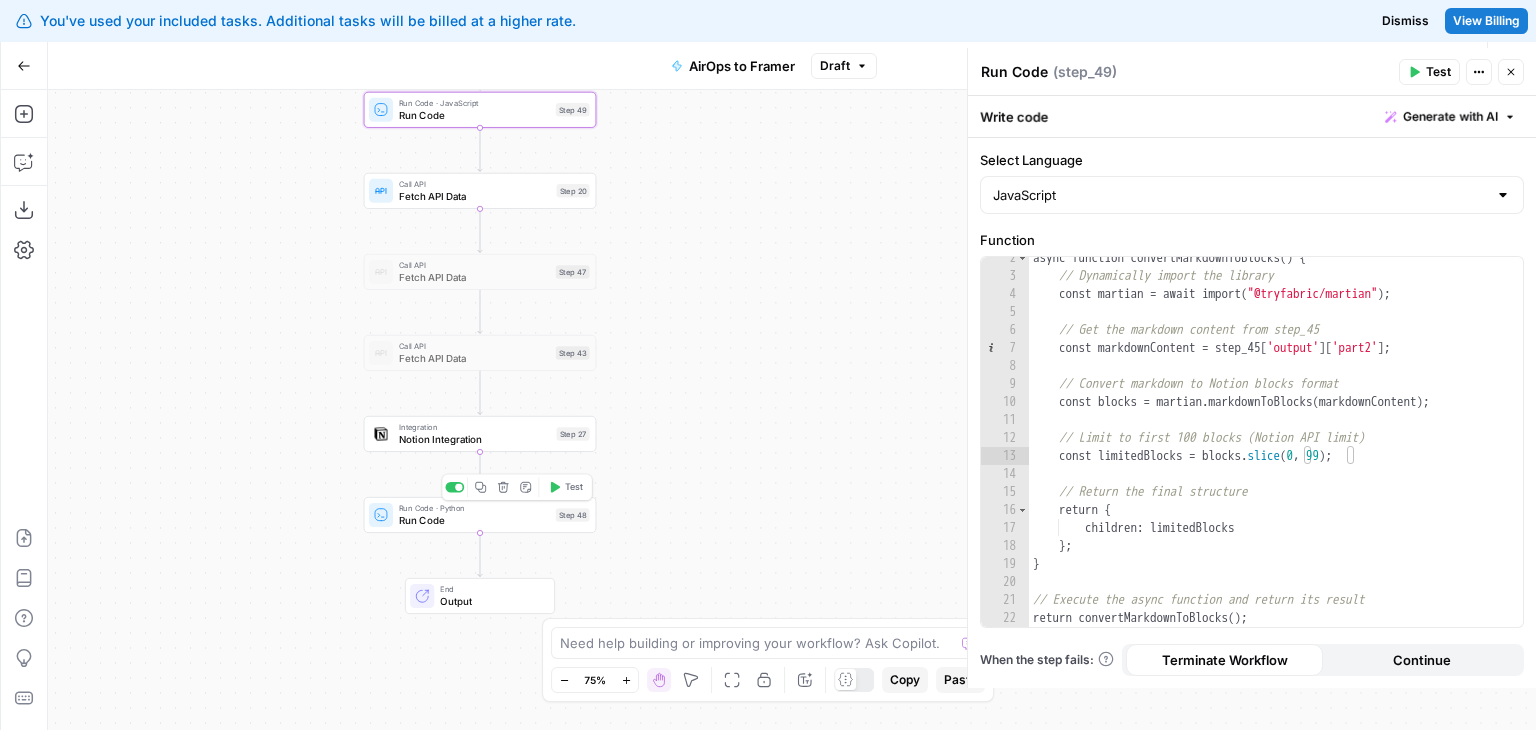click on "Run Code · Python Run Code Step 48 Copy step Delete step Add Note Test" at bounding box center [480, 515] 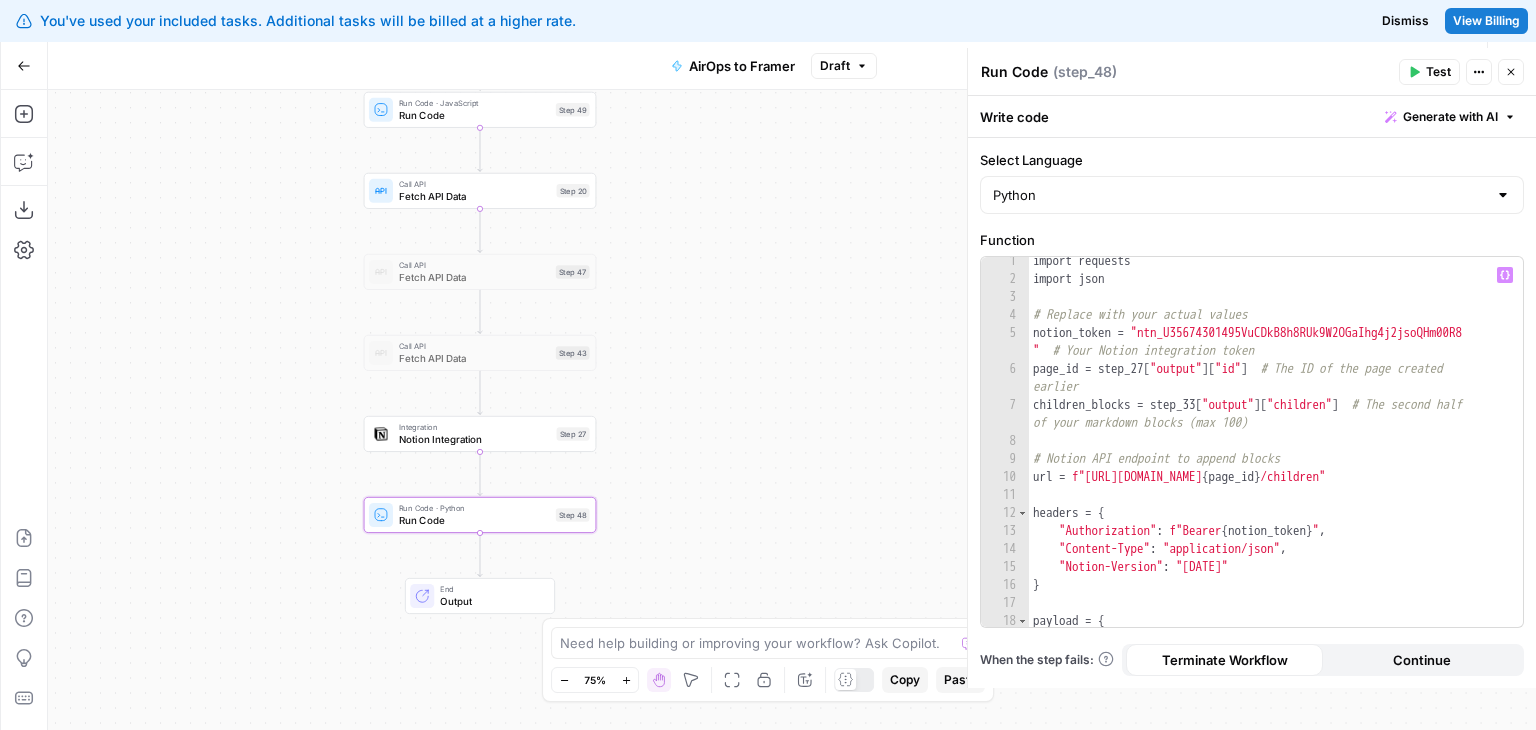 scroll, scrollTop: 4, scrollLeft: 0, axis: vertical 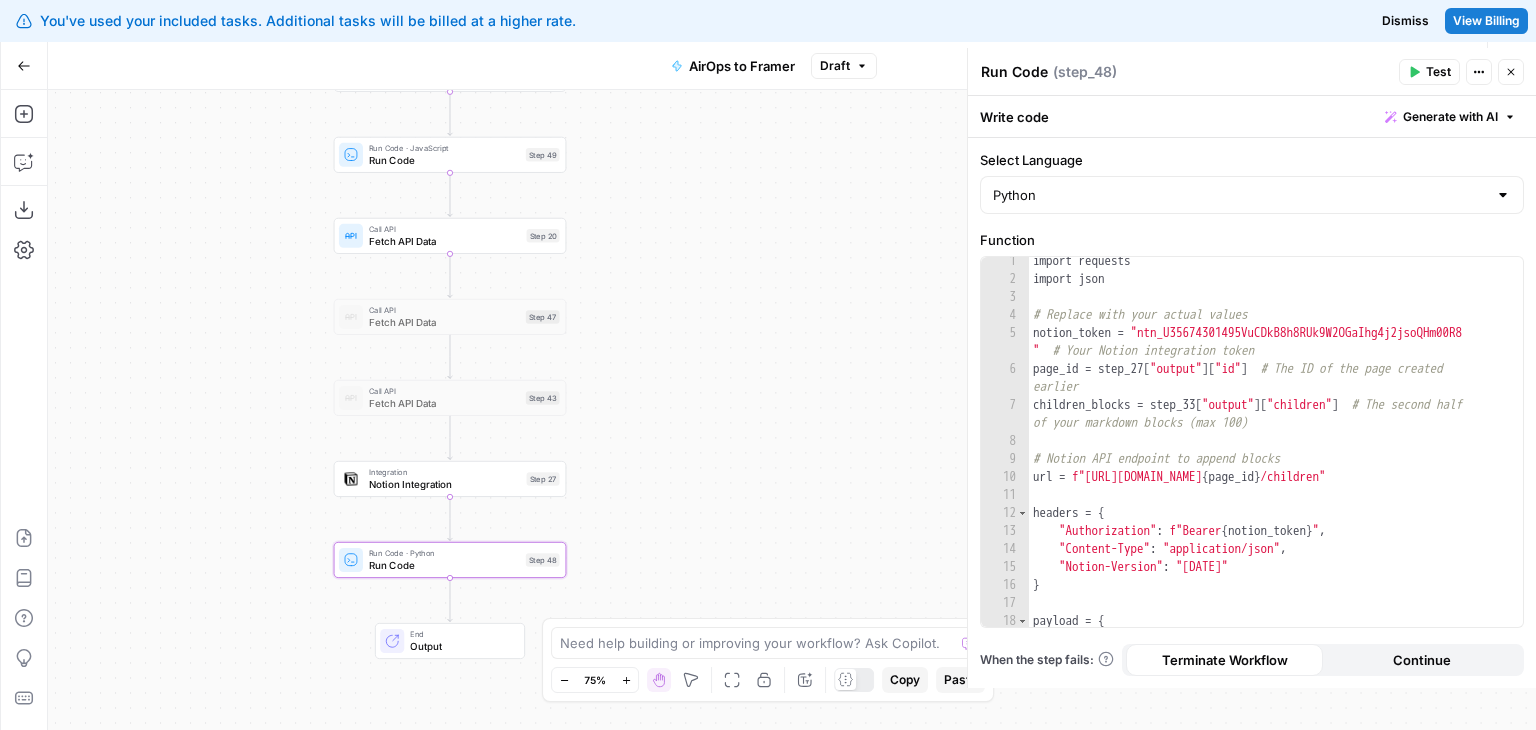 drag, startPoint x: 659, startPoint y: 192, endPoint x: 629, endPoint y: 237, distance: 54.08327 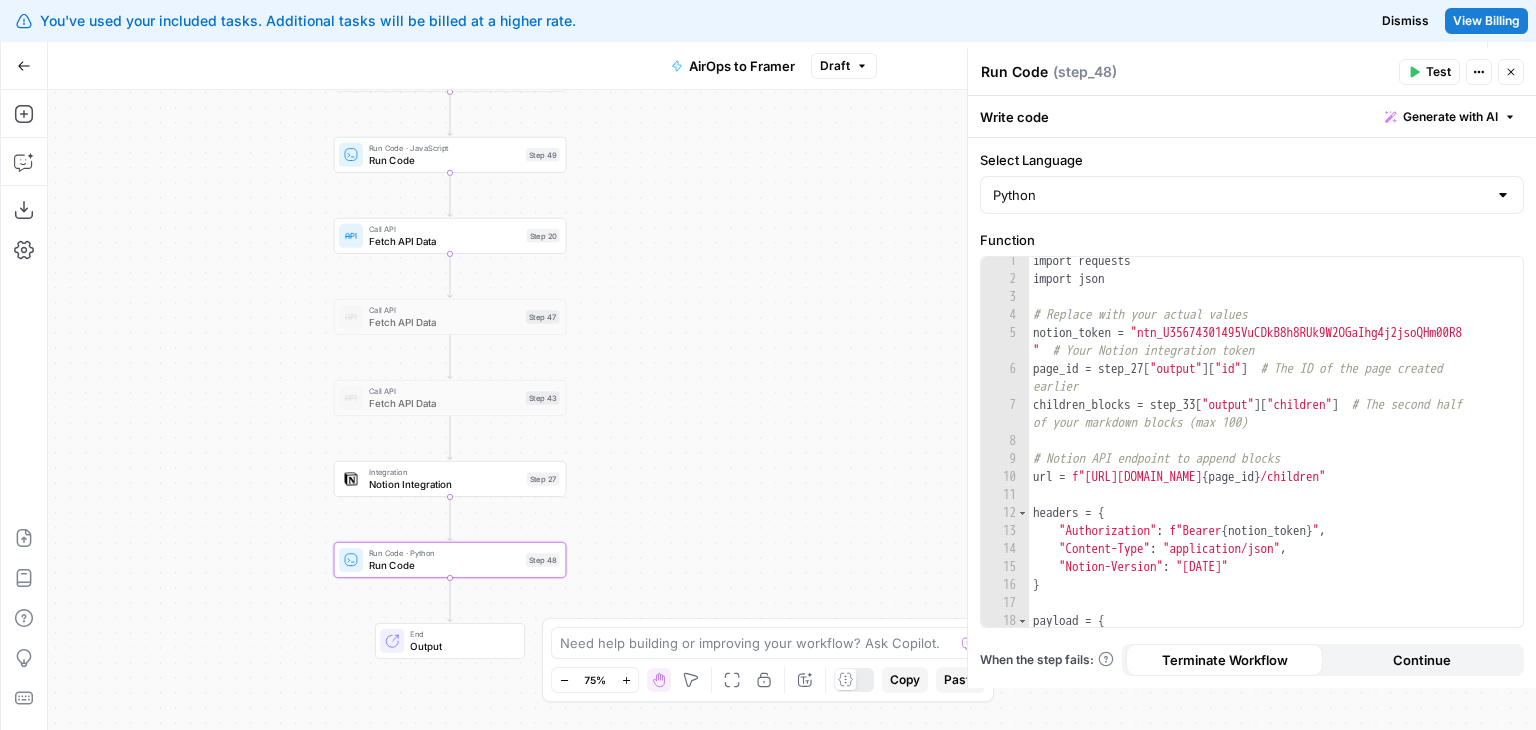 click on "Workflow Set Inputs Inputs LLM · GPT-4o Generate Blog Content Step 2 Generate Image with AI Generate Blog Thumbnail Step 11 Run Code · JavaScript Run Code Step 41 Run Code · Python Run Code Step 45 Run Code · JavaScript Run Code Step 33 Run Code · JavaScript Run Code Step 49 Call API Fetch API Data Step 20 Call API Fetch API Data Step 47 Call API Fetch API Data Step 43 Integration Notion Integration Step 27 Run Code · Python Run Code Step 48 End Output" at bounding box center (792, 410) 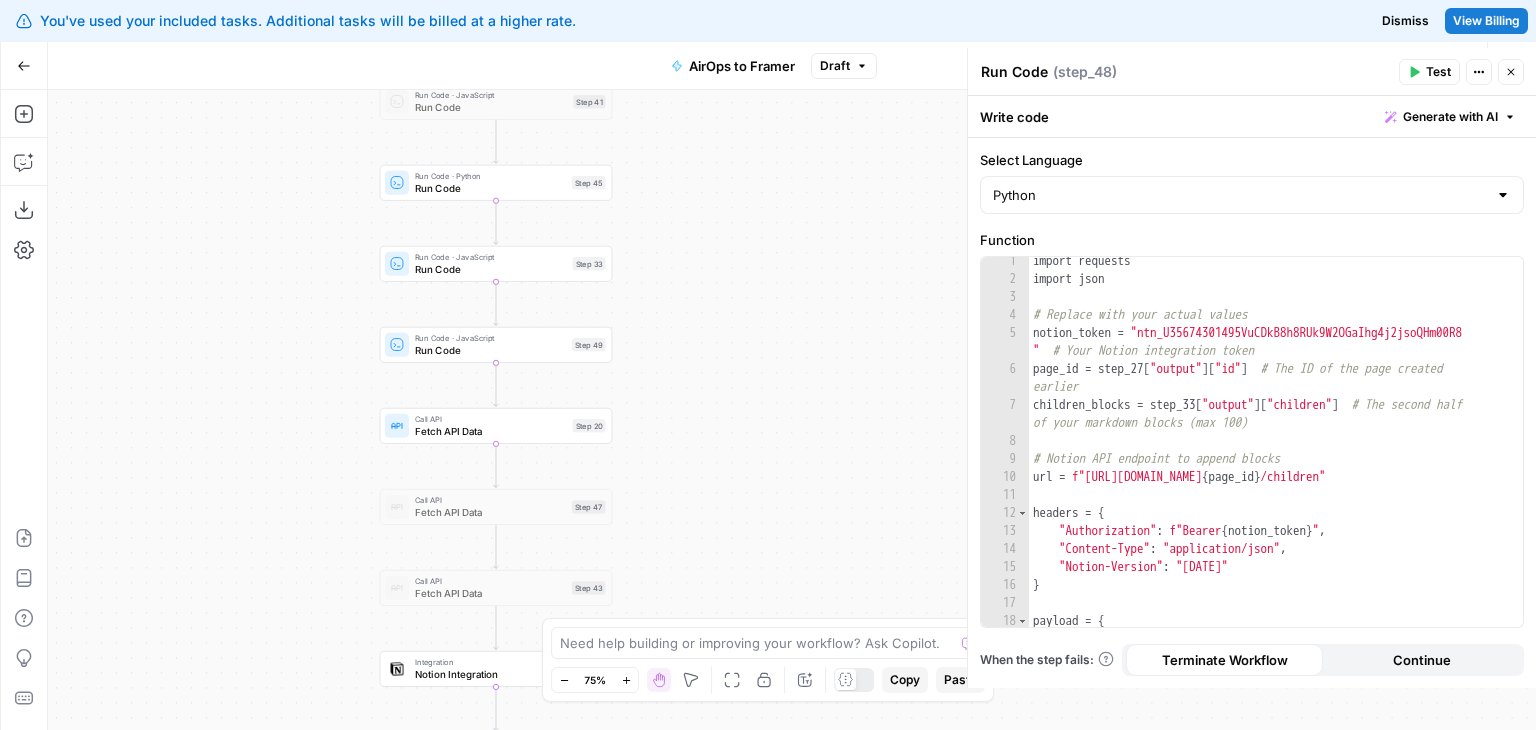 drag, startPoint x: 722, startPoint y: 311, endPoint x: 764, endPoint y: 495, distance: 188.73262 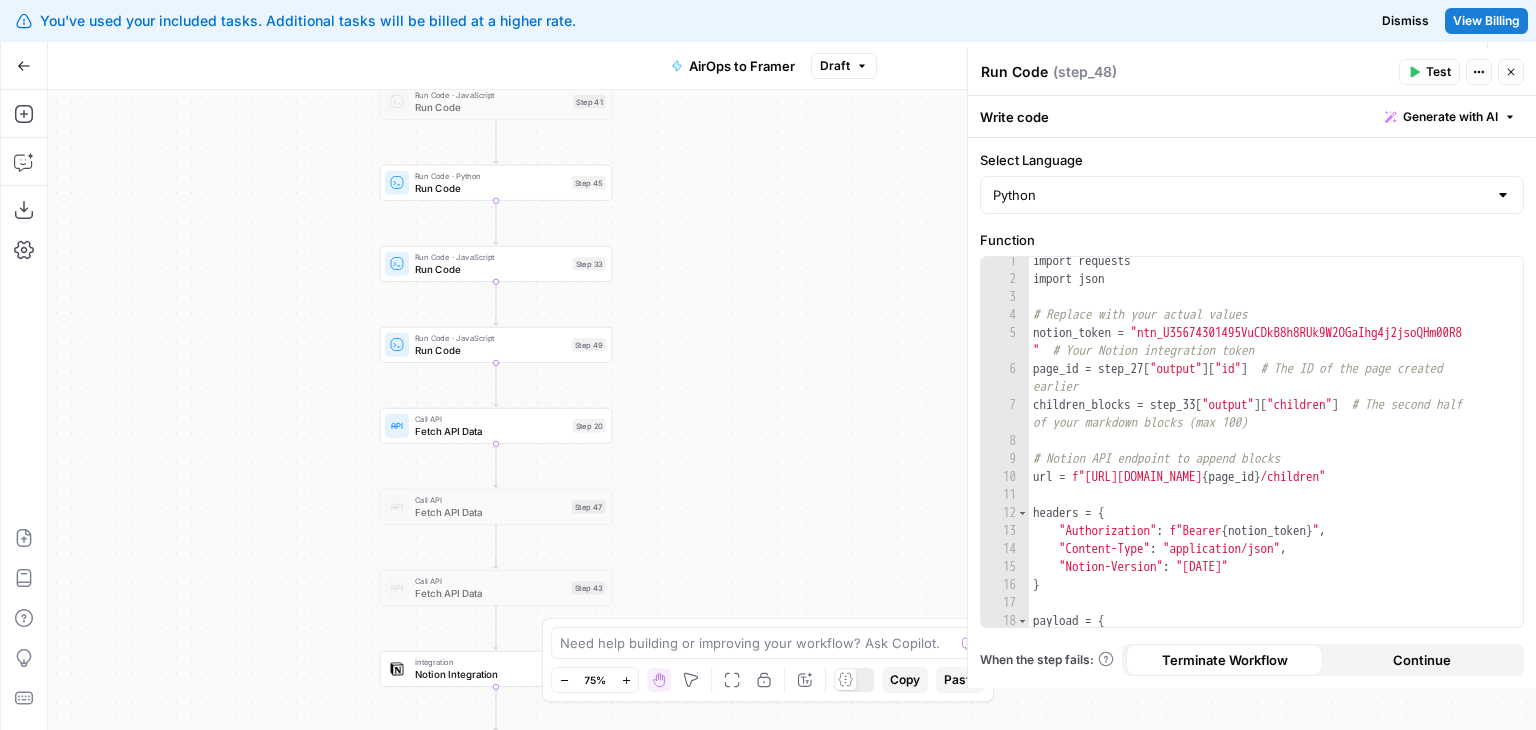 click on "Workflow Set Inputs Inputs LLM · GPT-4o Generate Blog Content Step 2 Generate Image with AI Generate Blog Thumbnail Step 11 Run Code · JavaScript Run Code Step 41 Run Code · Python Run Code Step 45 Run Code · JavaScript Run Code Step 33 Run Code · JavaScript Run Code Step 49 Call API Fetch API Data Step 20 Call API Fetch API Data Step 47 Call API Fetch API Data Step 43 Integration Notion Integration Step 27 Run Code · Python Run Code Step 48 End Output" at bounding box center [792, 410] 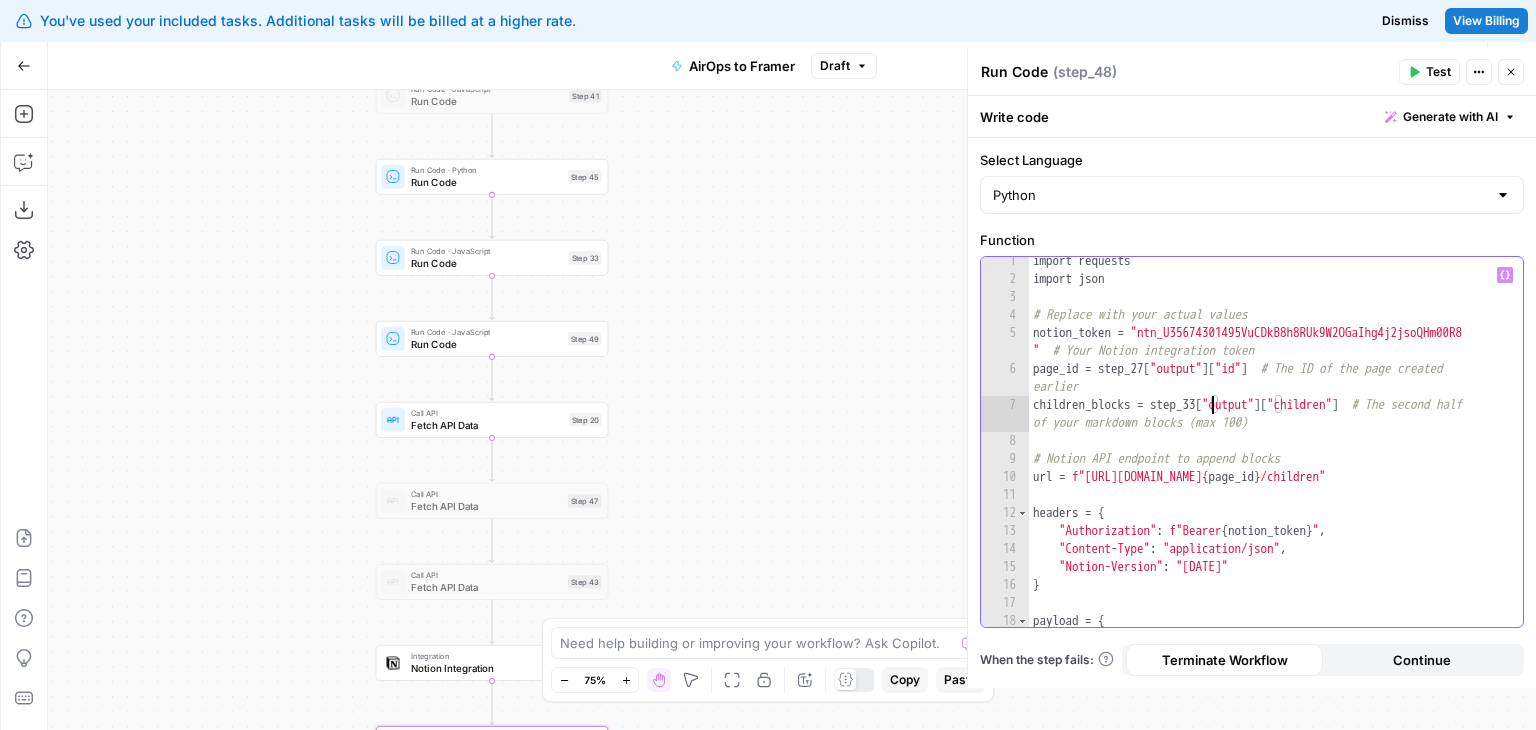 click on "import   requests import   json # Replace with your actual values notion_token   =   "ntn_U35674301495VuCDkB8h8RUk9W2OGaIhg4j2jsoQHm00R8 "    # Your Notion integration token page_id   =   step_27 [ "output" ] [ "id" ]    # The ID of the page created  earlier children_blocks   =   step_33 [ "output" ] [ "children" ]    # The second half  of your markdown blocks (max 100) # Notion API endpoint to append blocks url   =   f"https://api.notion.com/v1/blocks/ { page_id } /children" headers   =   {      "Authorization" :   f"Bearer  { notion_token } " ,      "Content-Type" :   "application/json" ,      "Notion-Version" :   "2022-06-28" } payload   =   {      "children" :   children_blocks" at bounding box center (1269, 455) 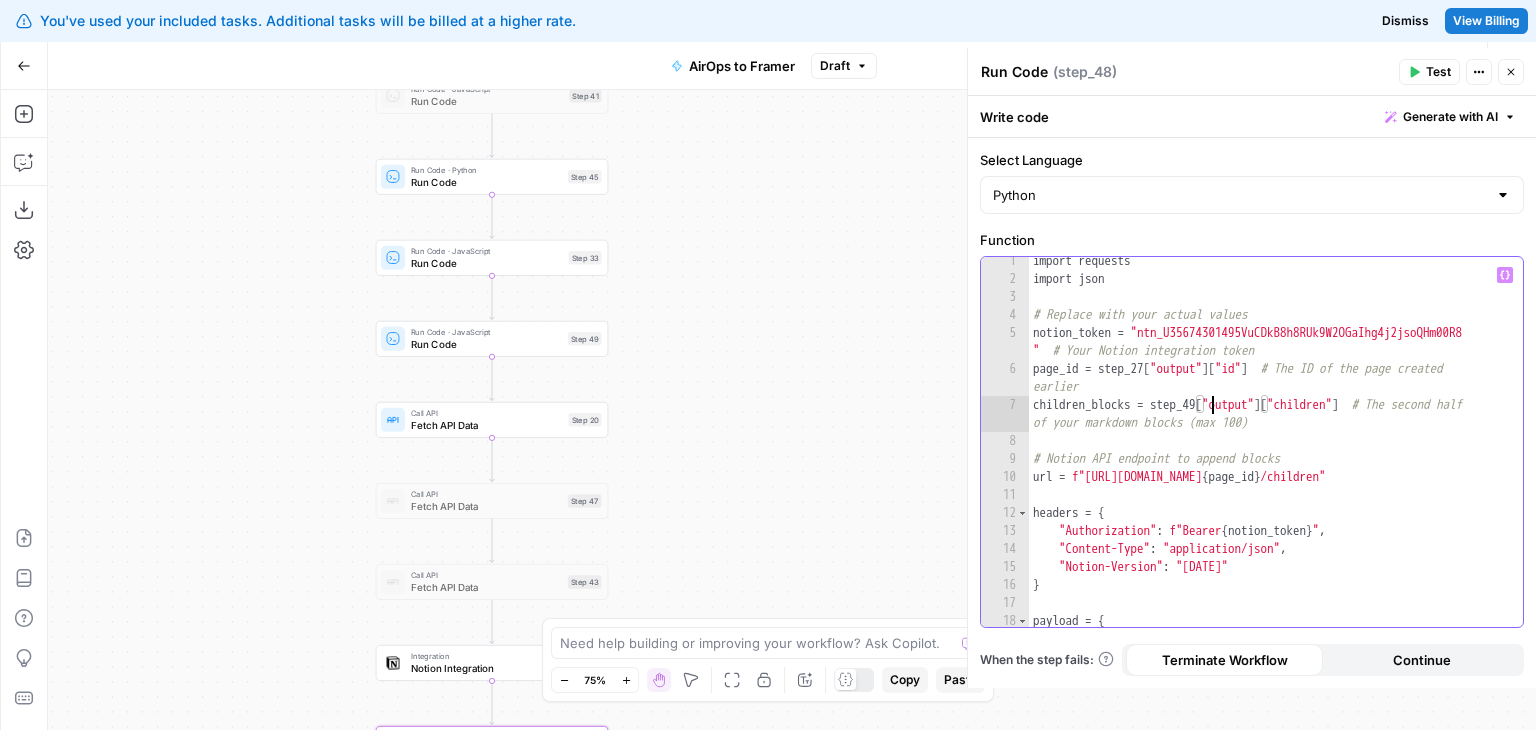 scroll, scrollTop: 7, scrollLeft: 13, axis: both 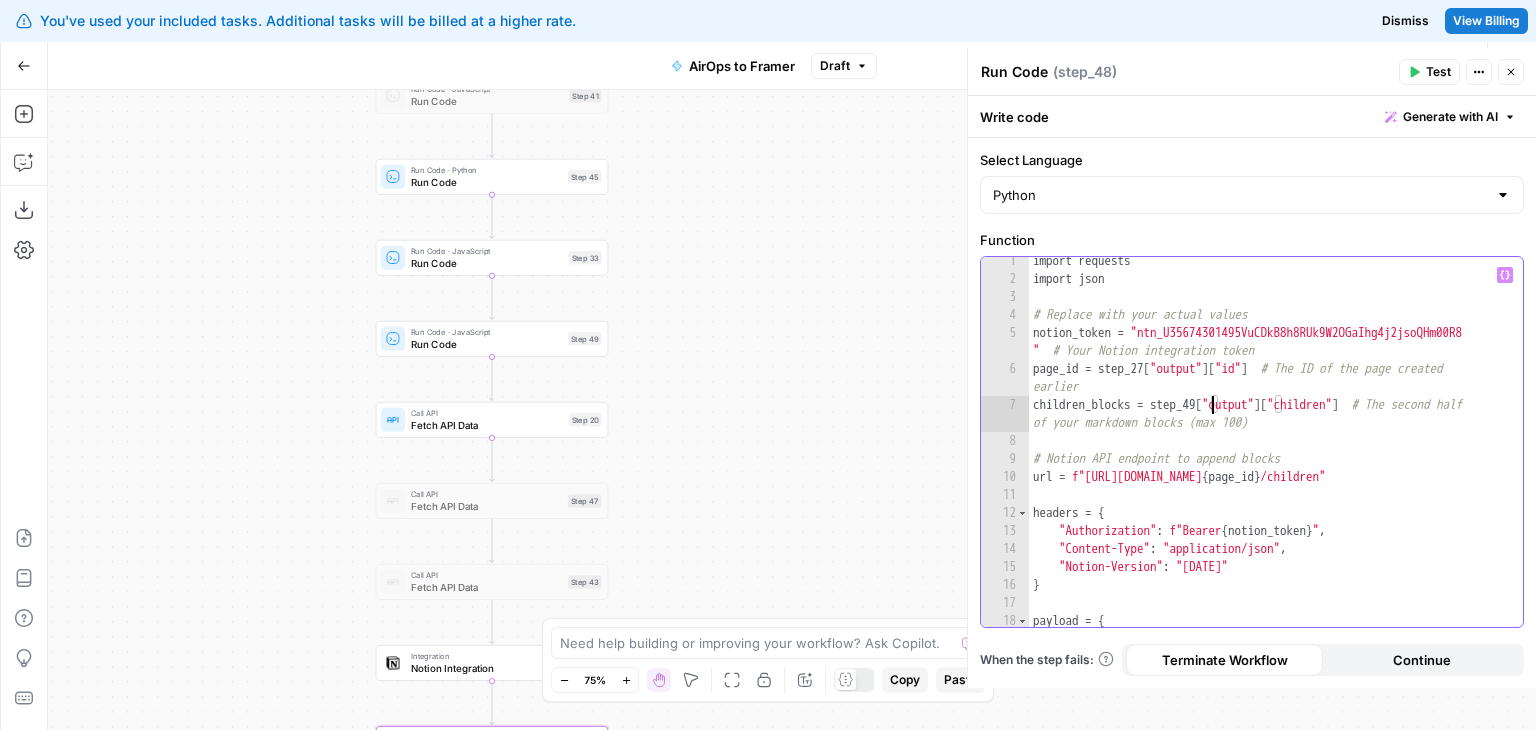 type on "**********" 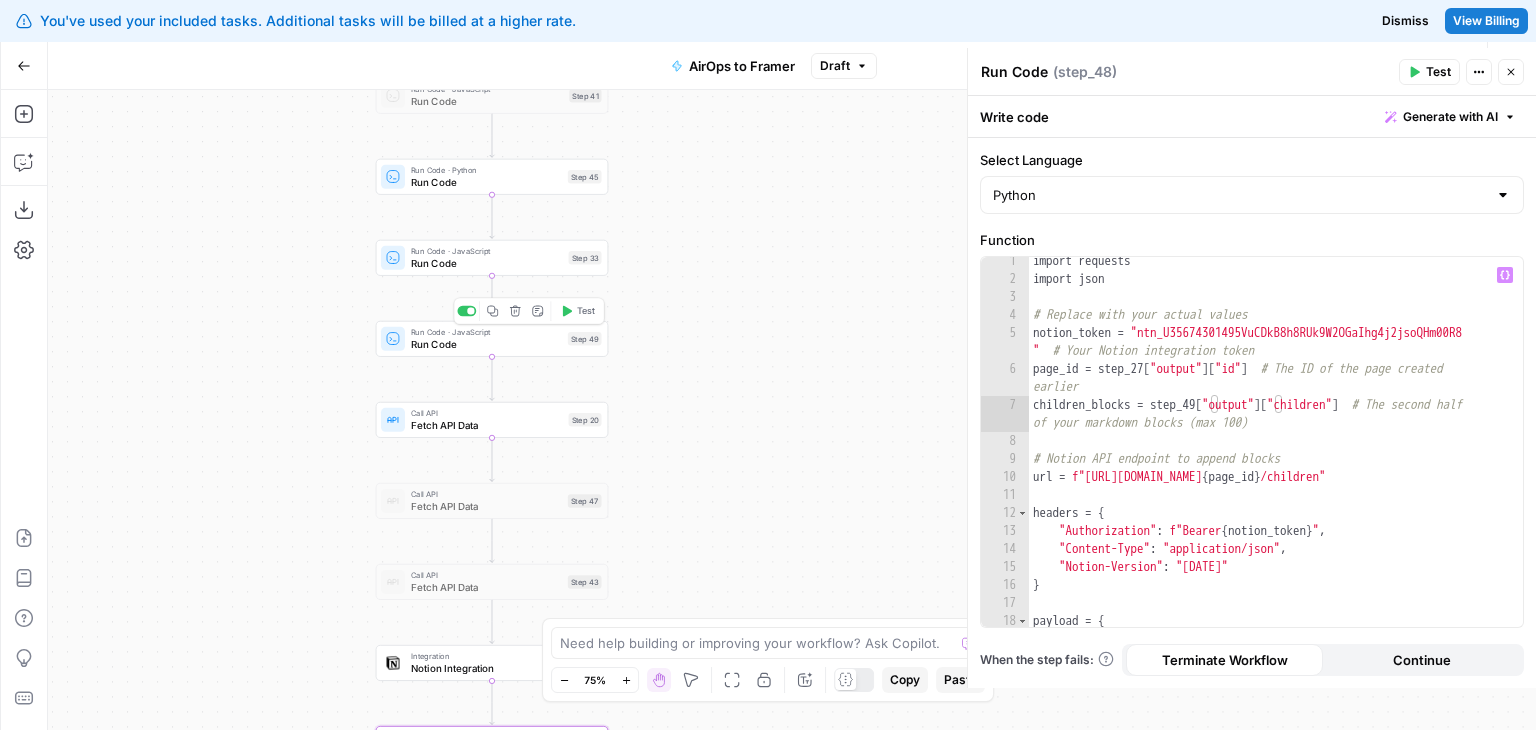 click on "Run Code" at bounding box center (486, 344) 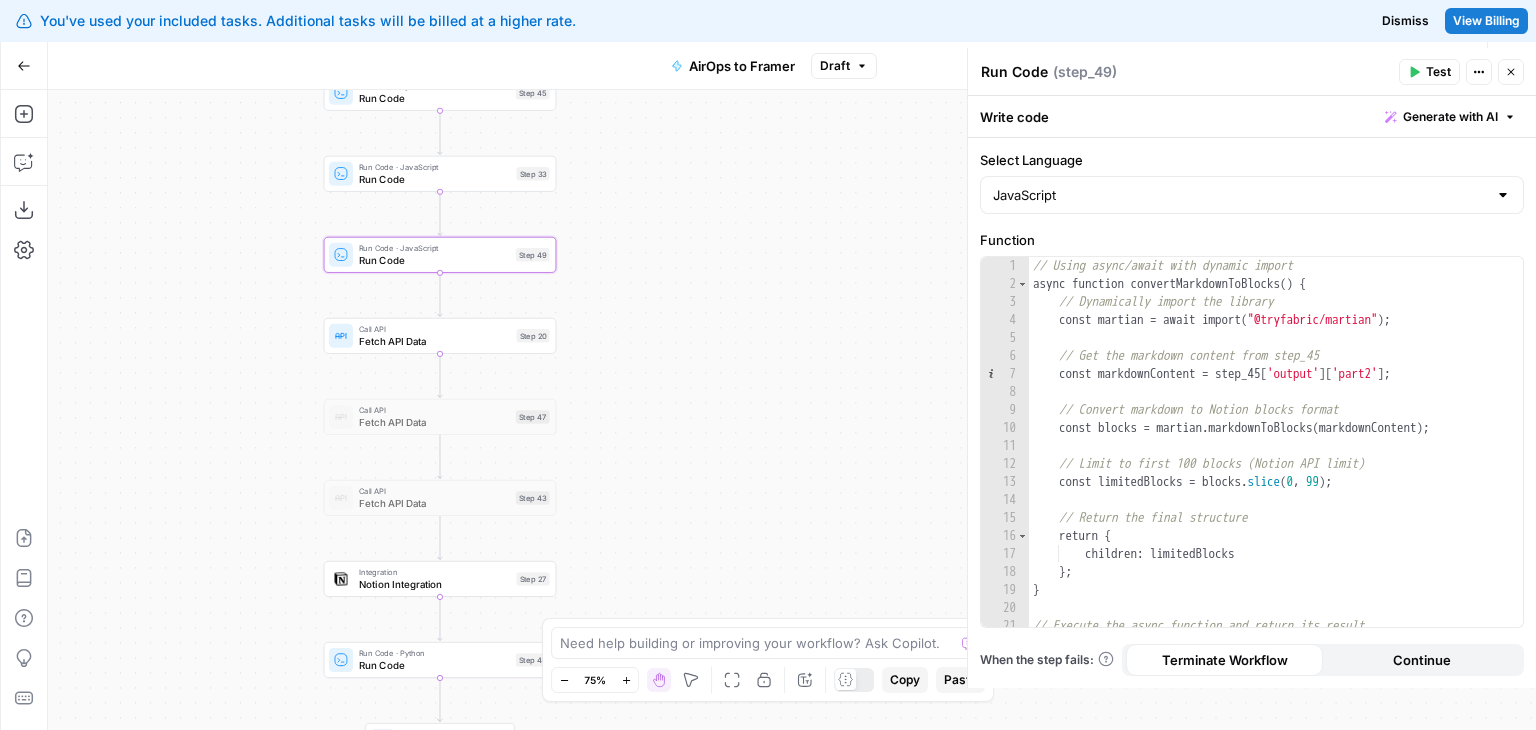drag, startPoint x: 731, startPoint y: 399, endPoint x: 649, endPoint y: 248, distance: 171.8284 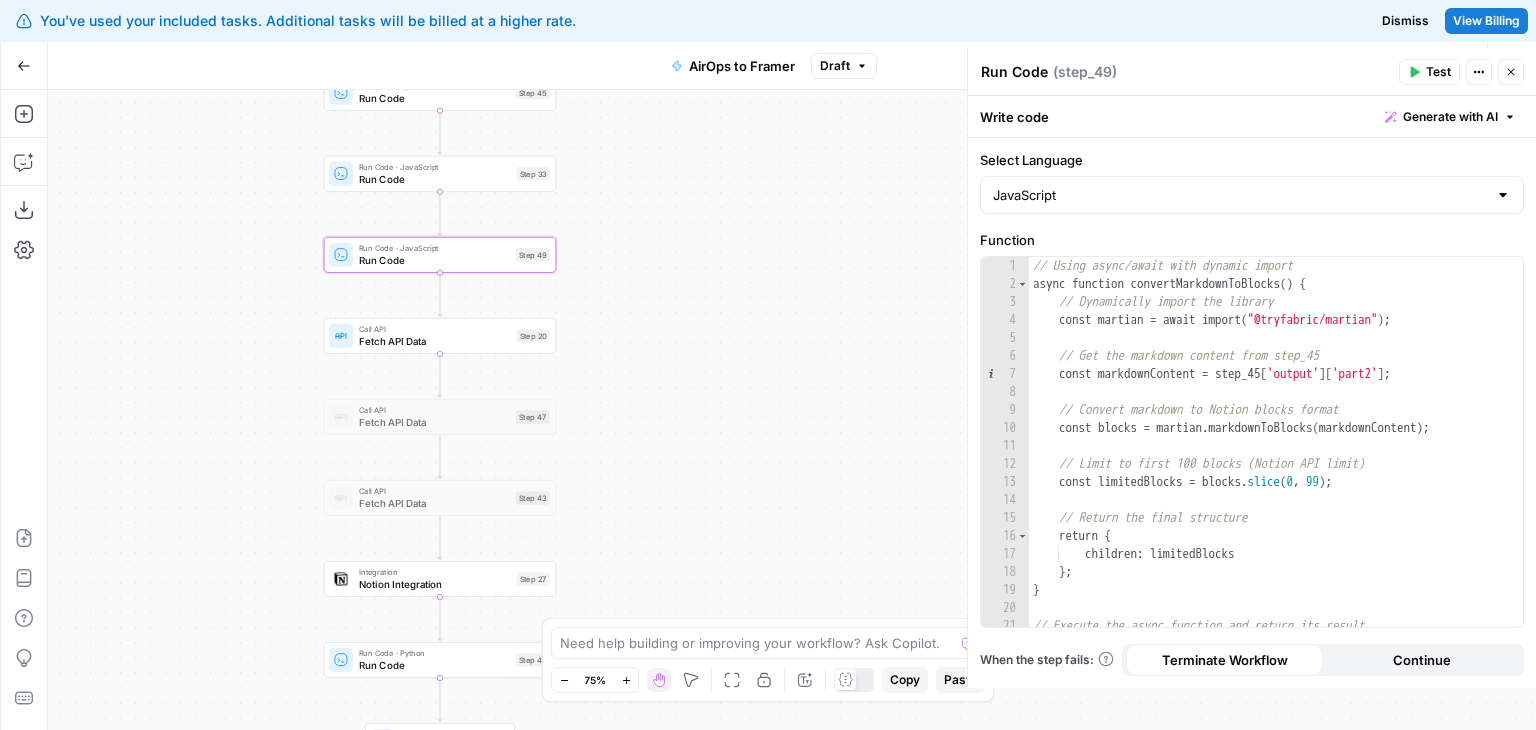 click on "Workflow Set Inputs Inputs LLM · GPT-4o Generate Blog Content Step 2 Generate Image with AI Generate Blog Thumbnail Step 11 Run Code · JavaScript Run Code Step 41 Run Code · Python Run Code Step 45 Run Code · JavaScript Run Code Step 33 Run Code · JavaScript Run Code Step 49 Call API Fetch API Data Step 20 Call API Fetch API Data Step 47 Call API Fetch API Data Step 43 Integration Notion Integration Step 27 Run Code · Python Run Code Step 48 End Output" at bounding box center [792, 410] 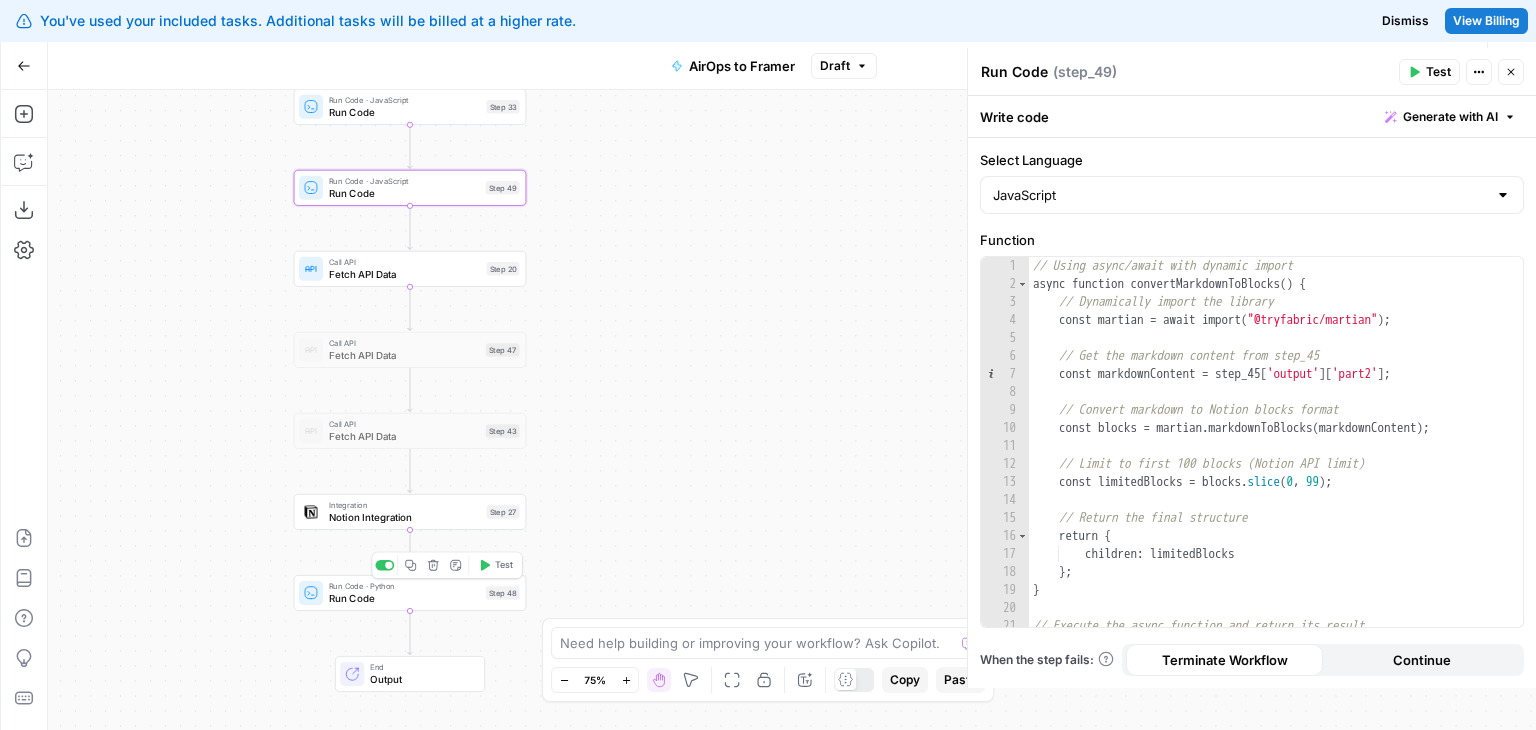 click on "Run Code" at bounding box center (404, 598) 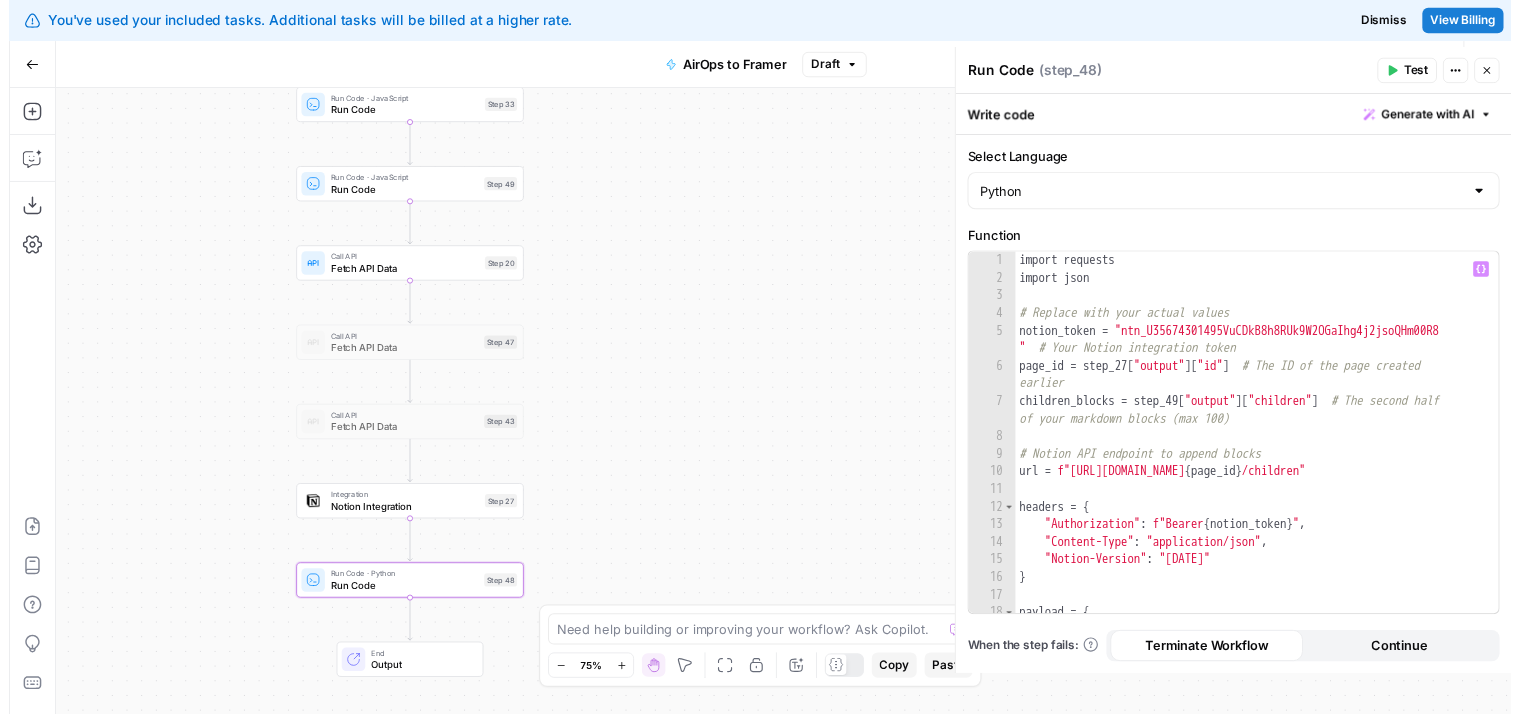 scroll, scrollTop: 0, scrollLeft: 0, axis: both 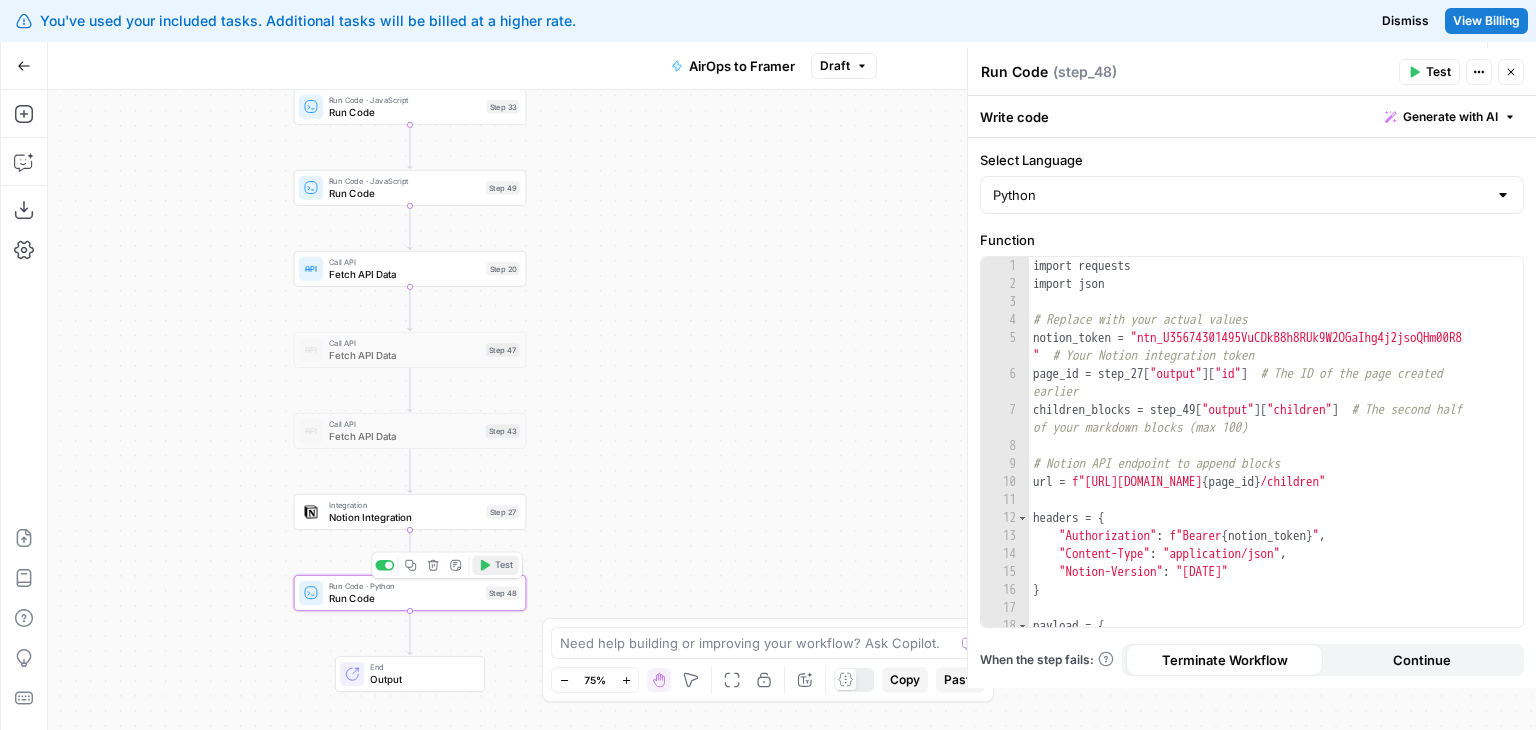 click on "Test" at bounding box center (495, 565) 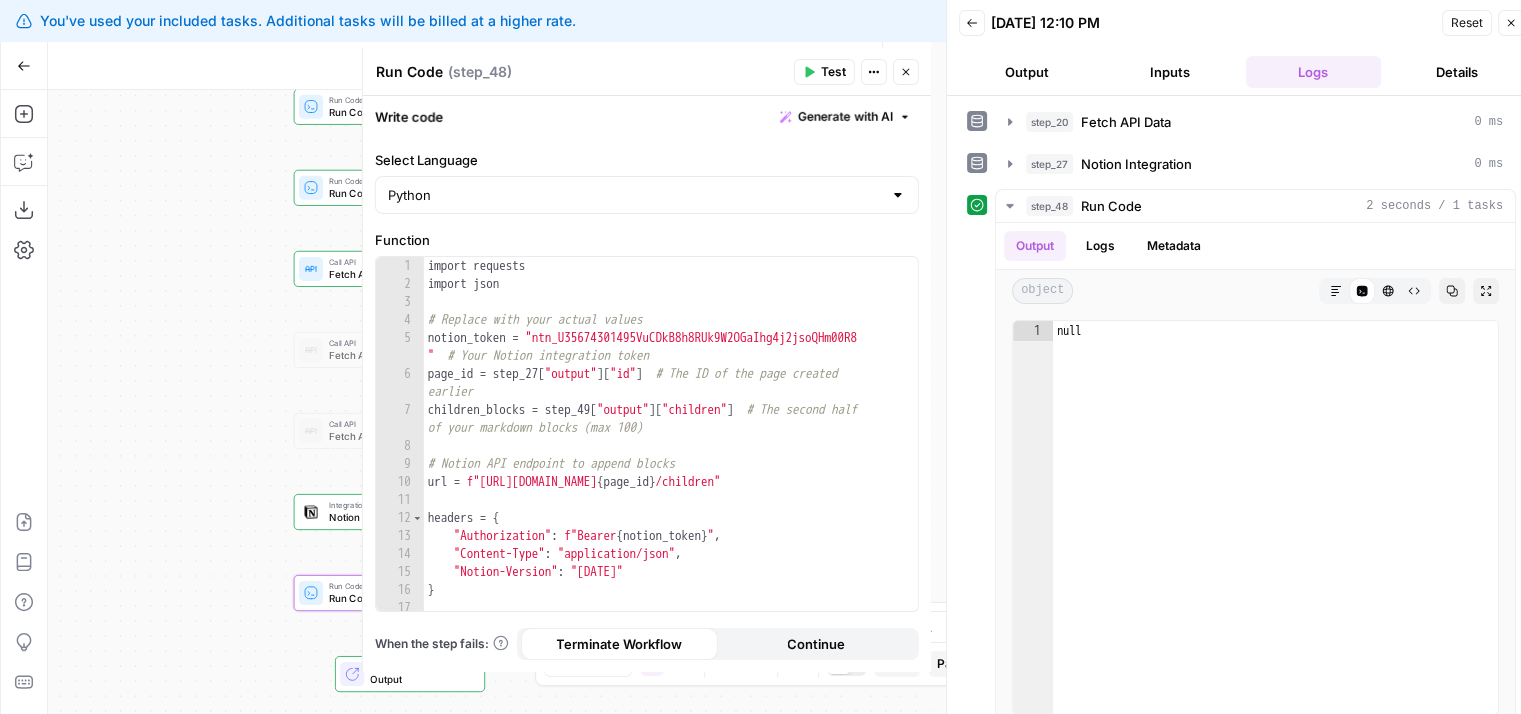 scroll, scrollTop: 0, scrollLeft: 0, axis: both 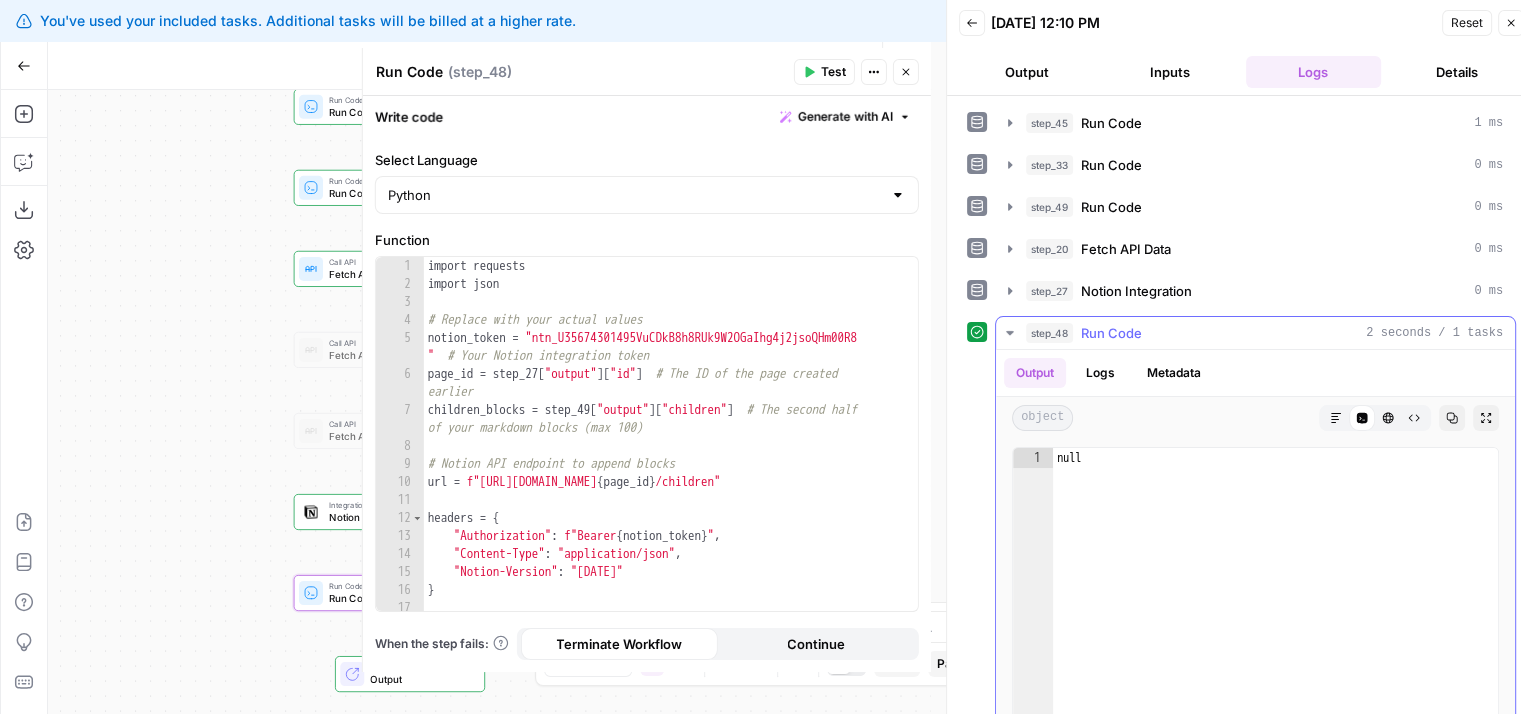 click on "step_48 Run Code 2 seconds / 1 tasks" at bounding box center [1264, 333] 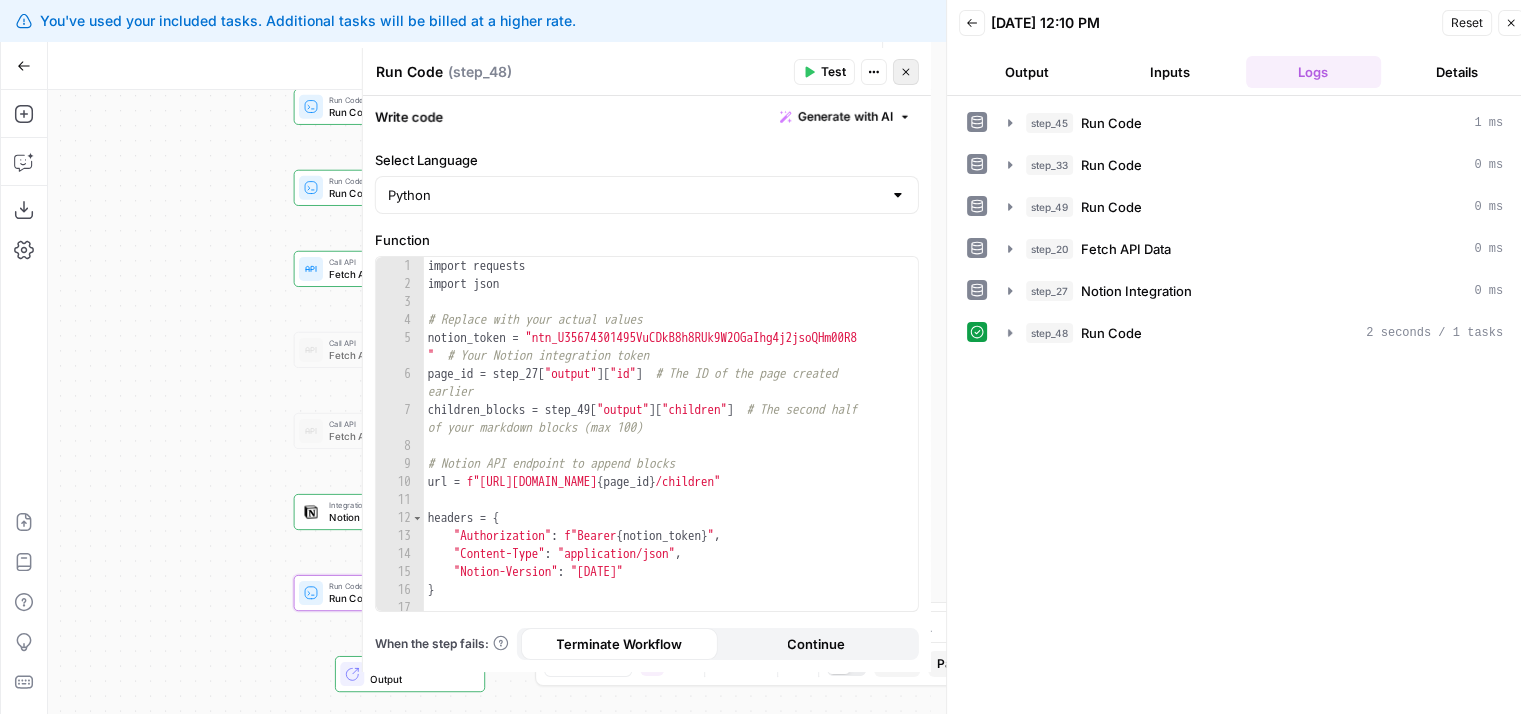 click 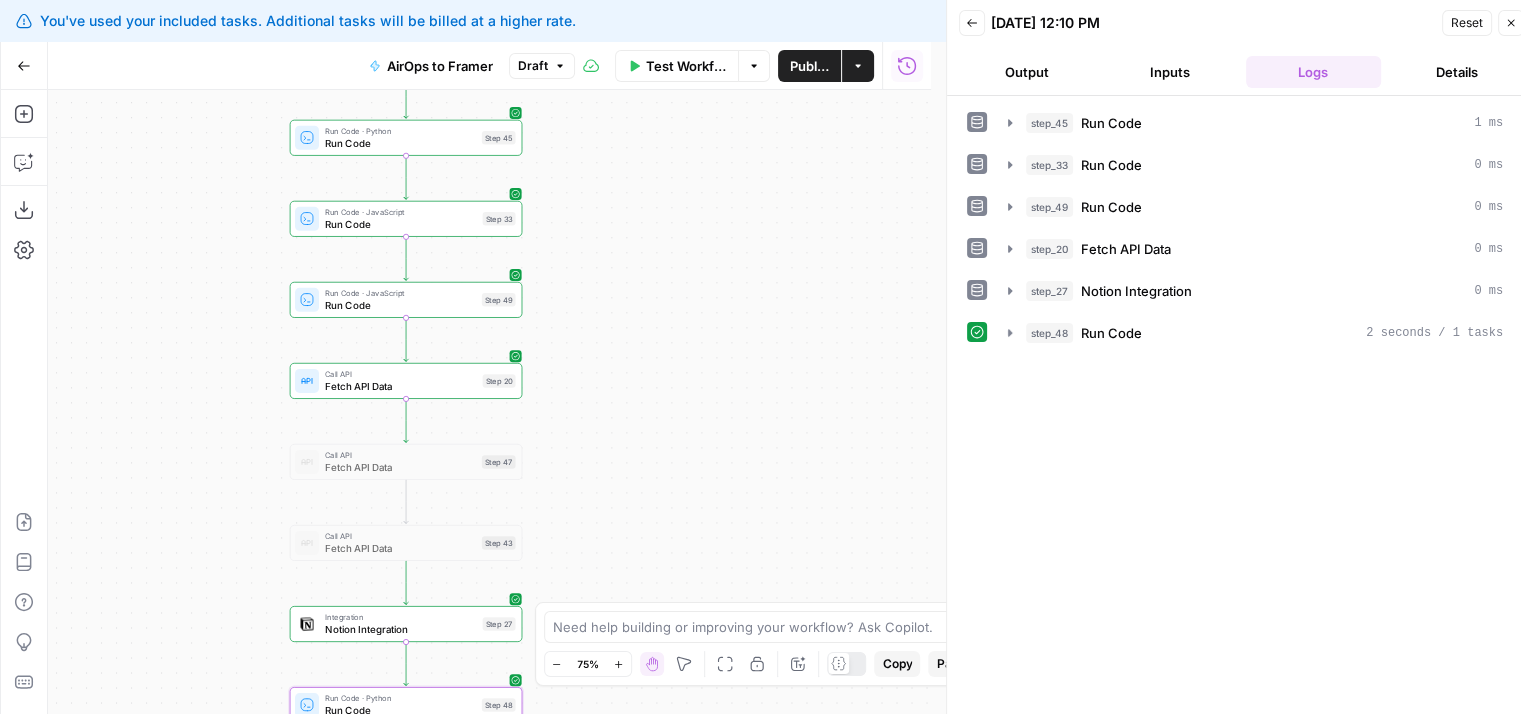 drag, startPoint x: 620, startPoint y: 365, endPoint x: 616, endPoint y: 483, distance: 118.06778 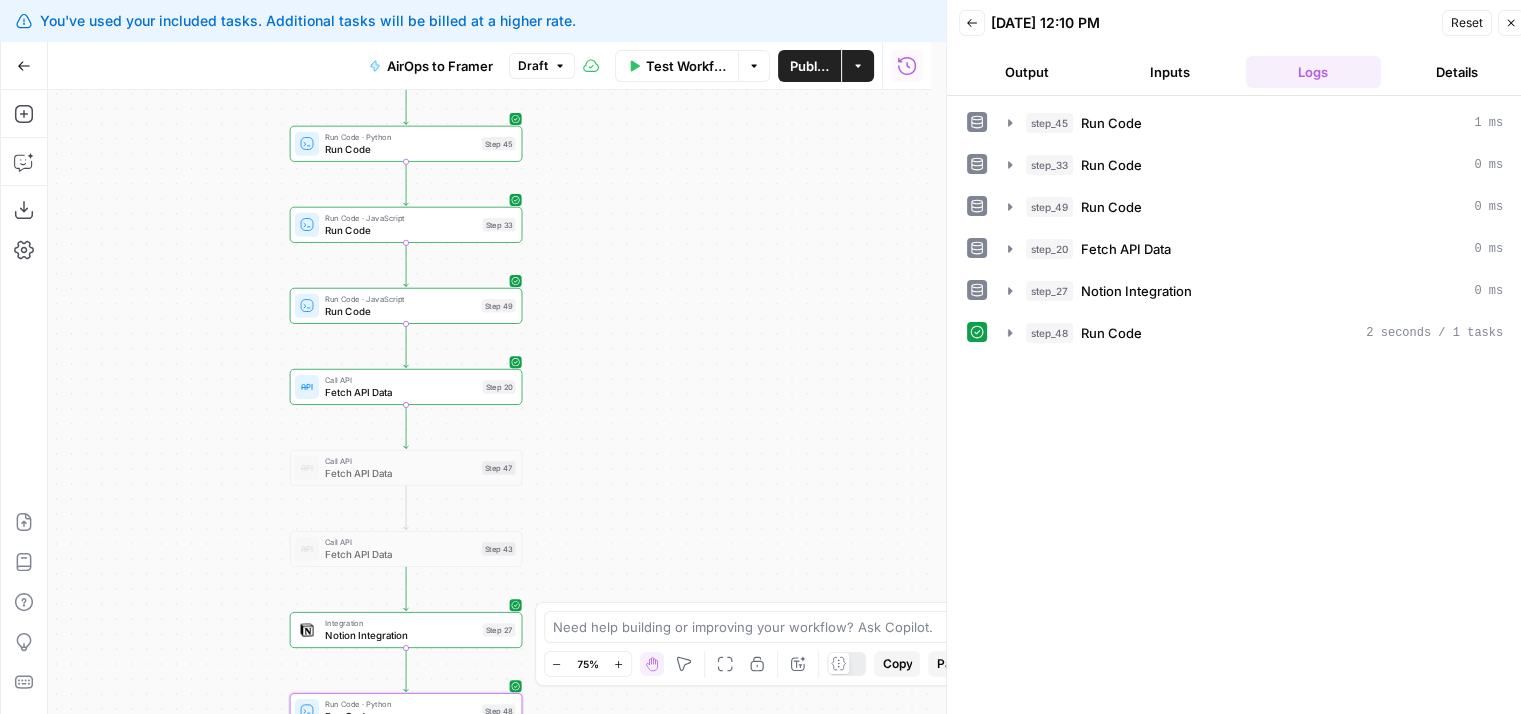 drag, startPoint x: 634, startPoint y: 333, endPoint x: 615, endPoint y: 393, distance: 62.936478 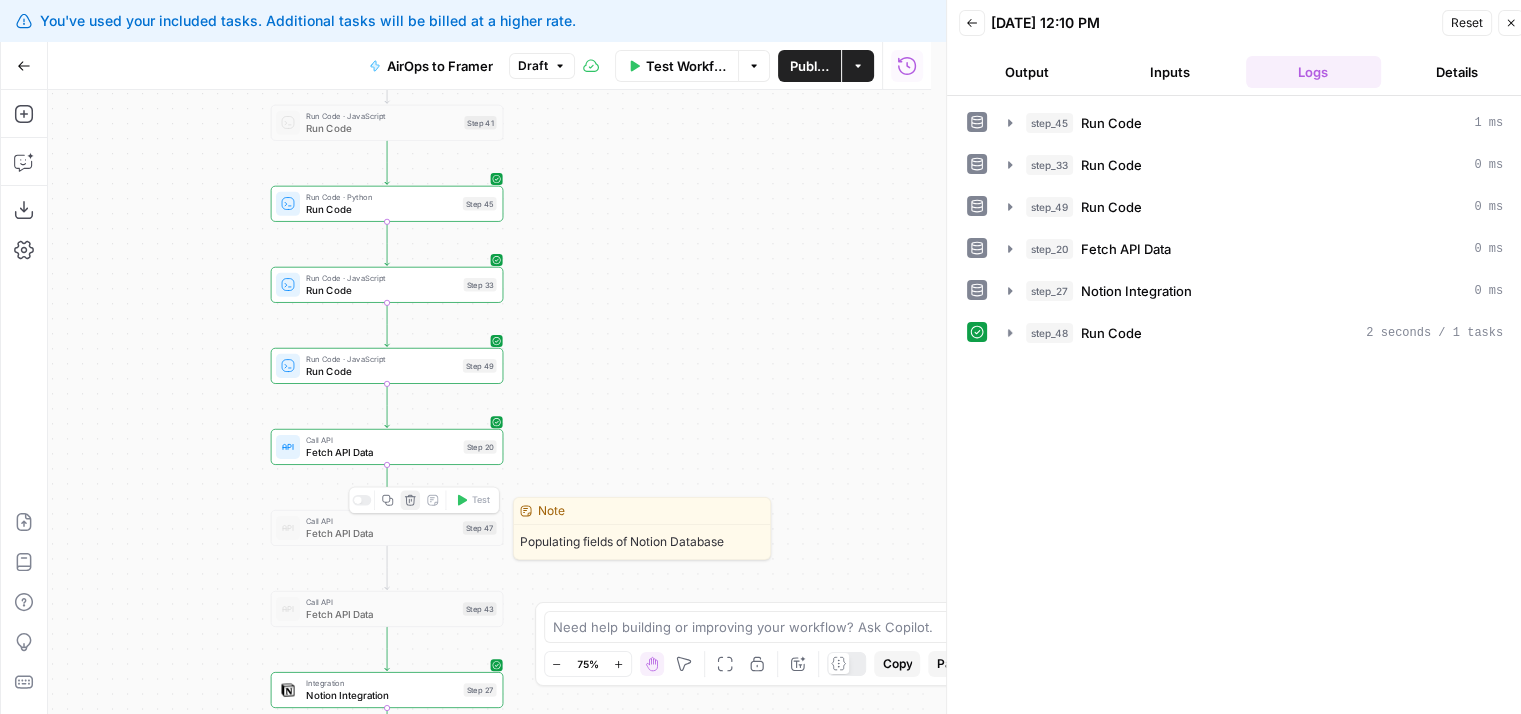 click on "Delete step" at bounding box center [411, 500] 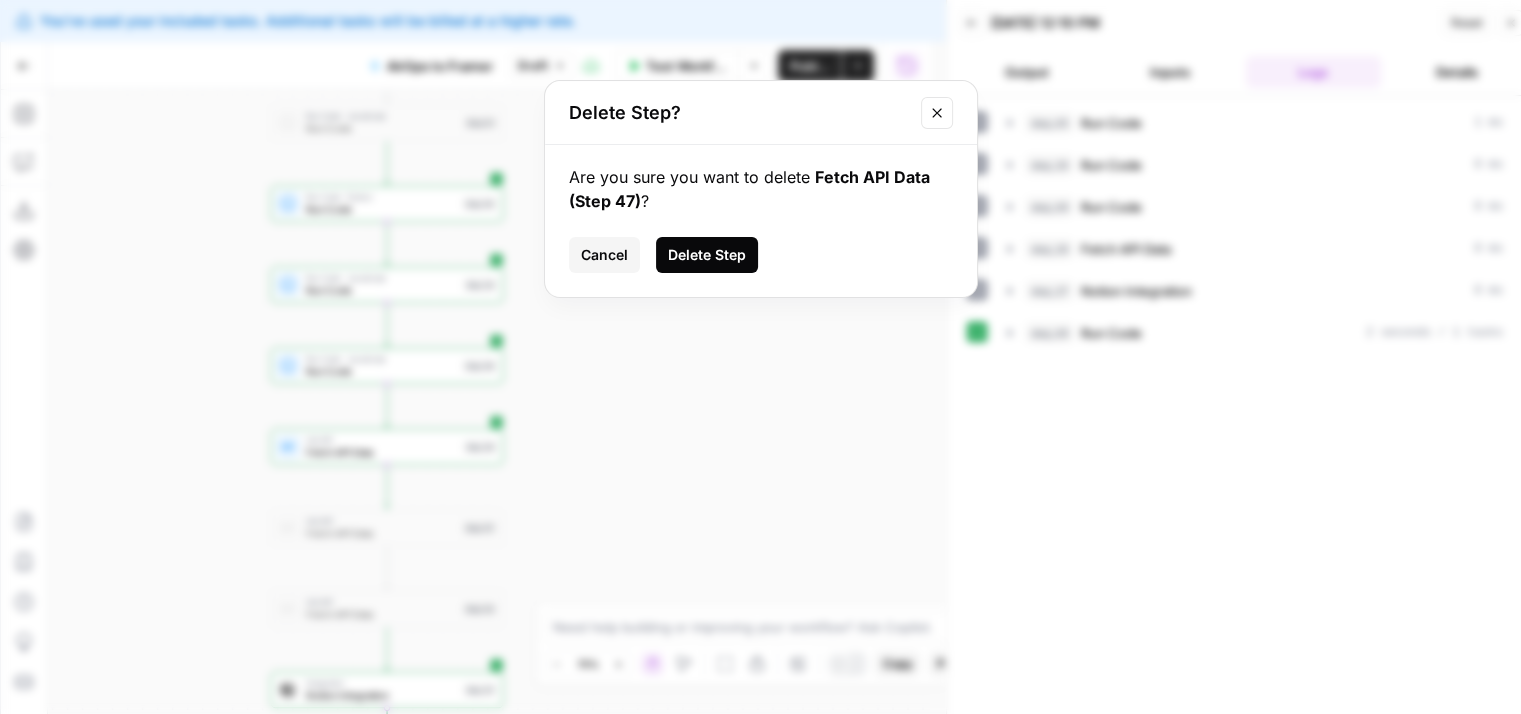 click on "Delete Step" at bounding box center (707, 255) 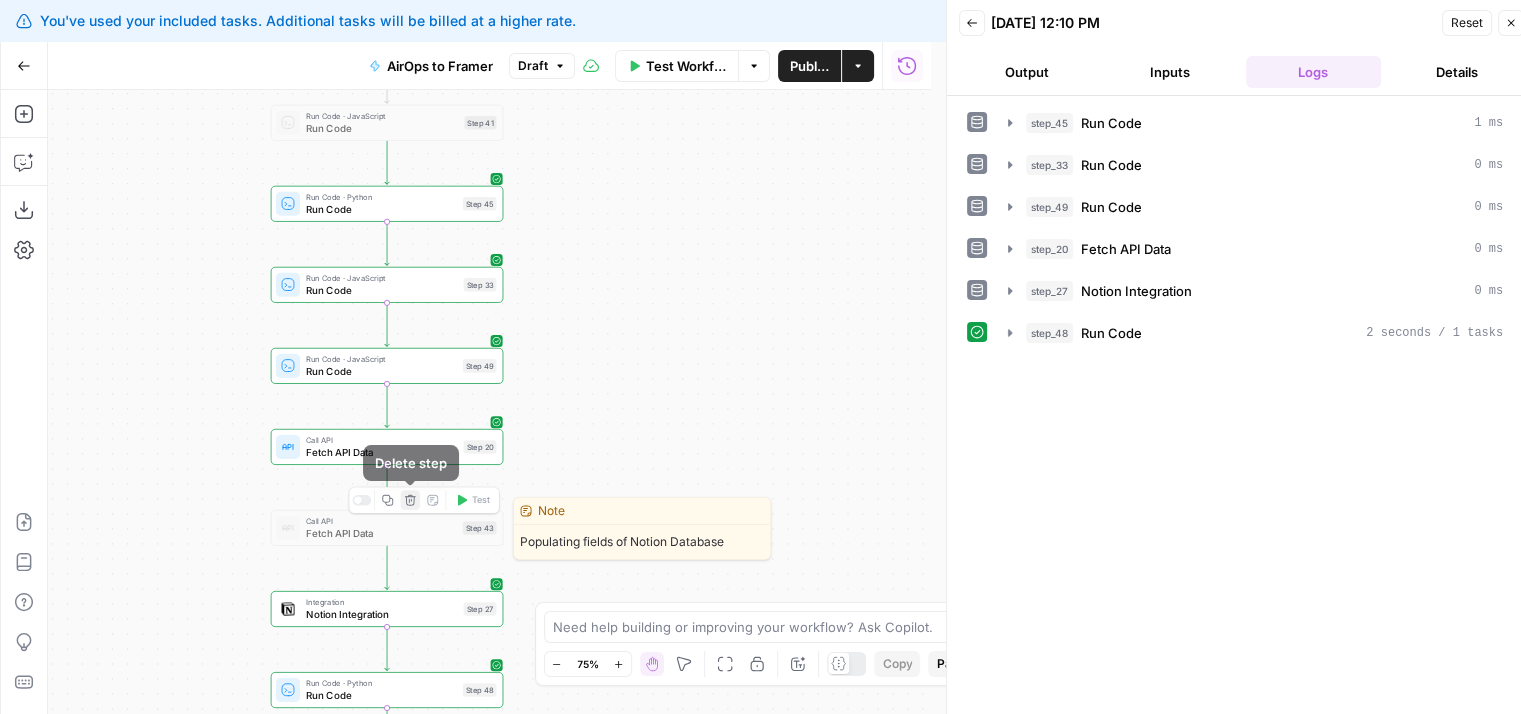 click on "Delete step" at bounding box center (411, 500) 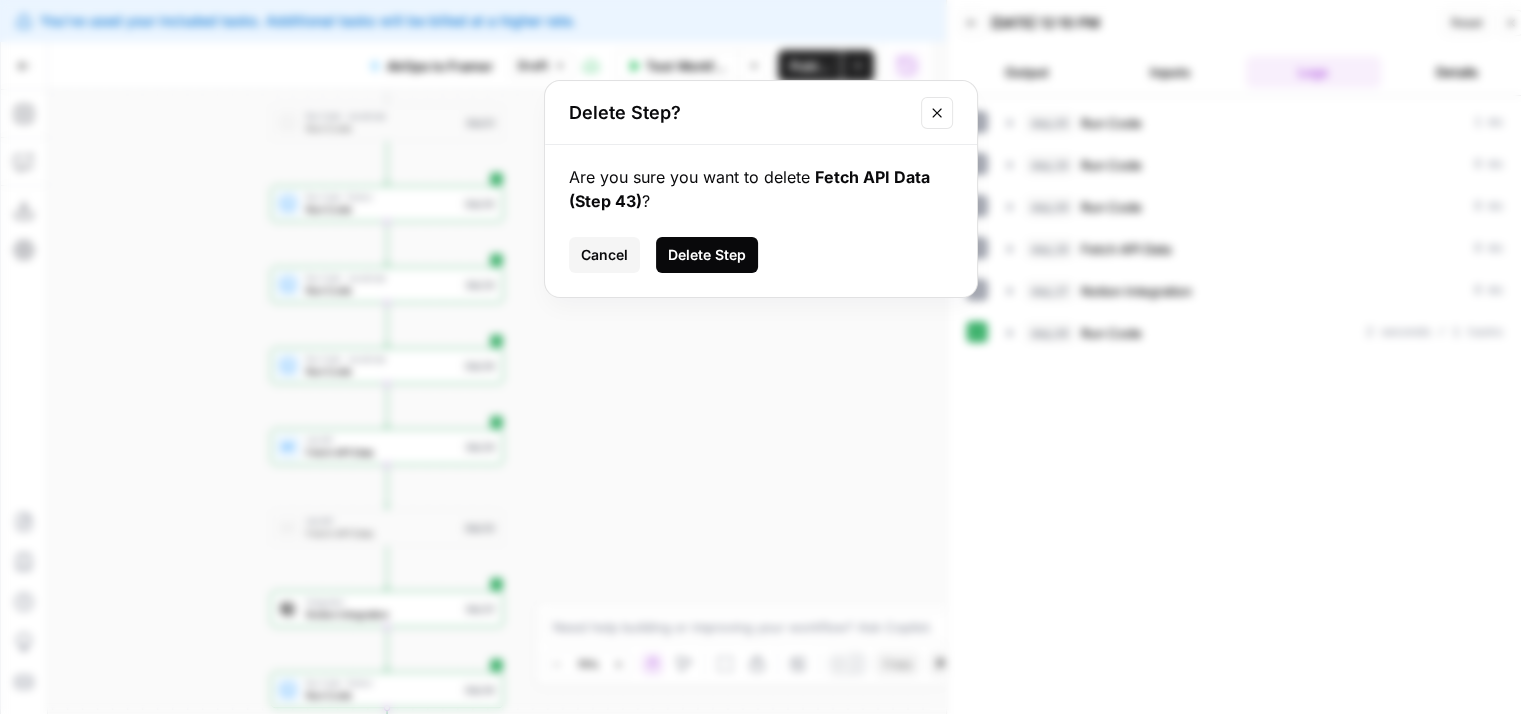 click on "Delete Step" at bounding box center (707, 255) 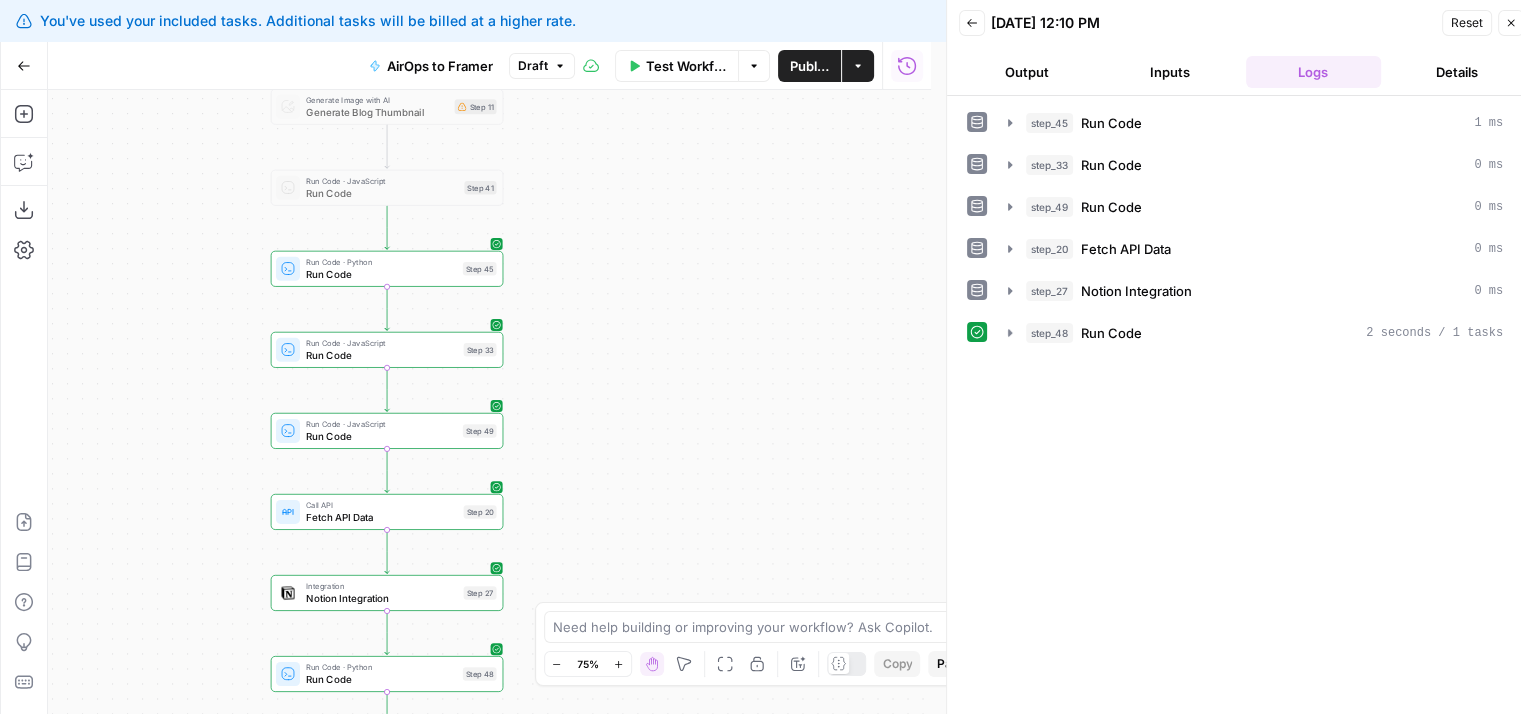 drag, startPoint x: 654, startPoint y: 169, endPoint x: 665, endPoint y: 499, distance: 330.1833 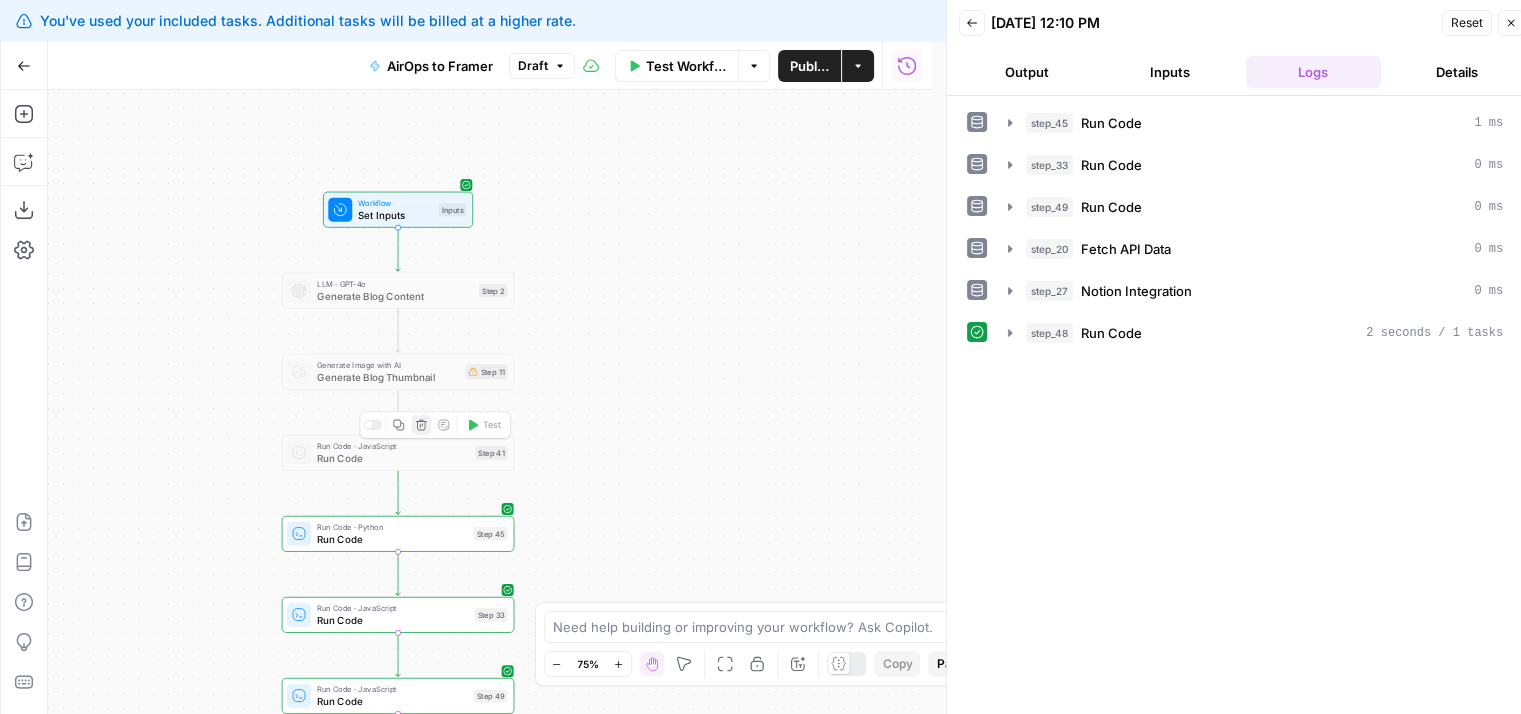 click 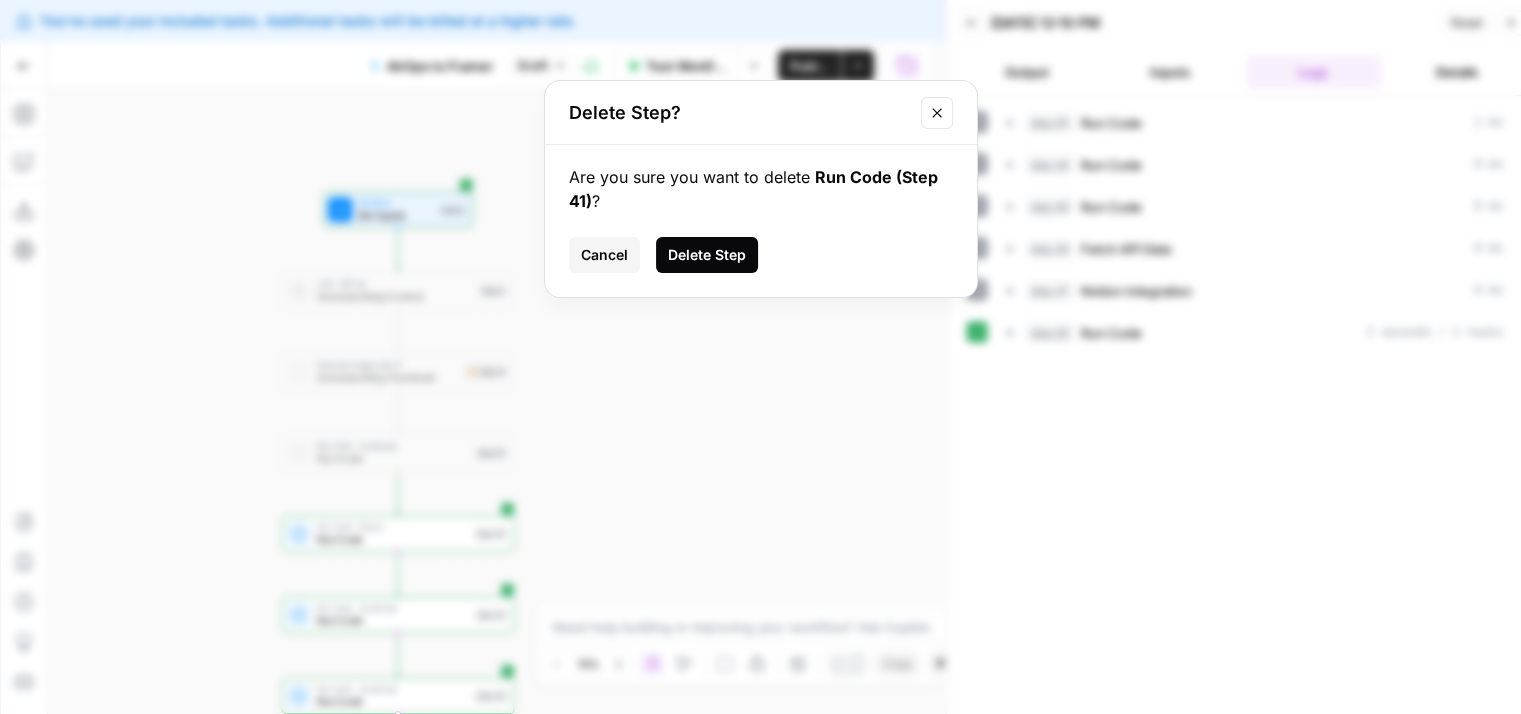 click on "Delete Step" at bounding box center (707, 255) 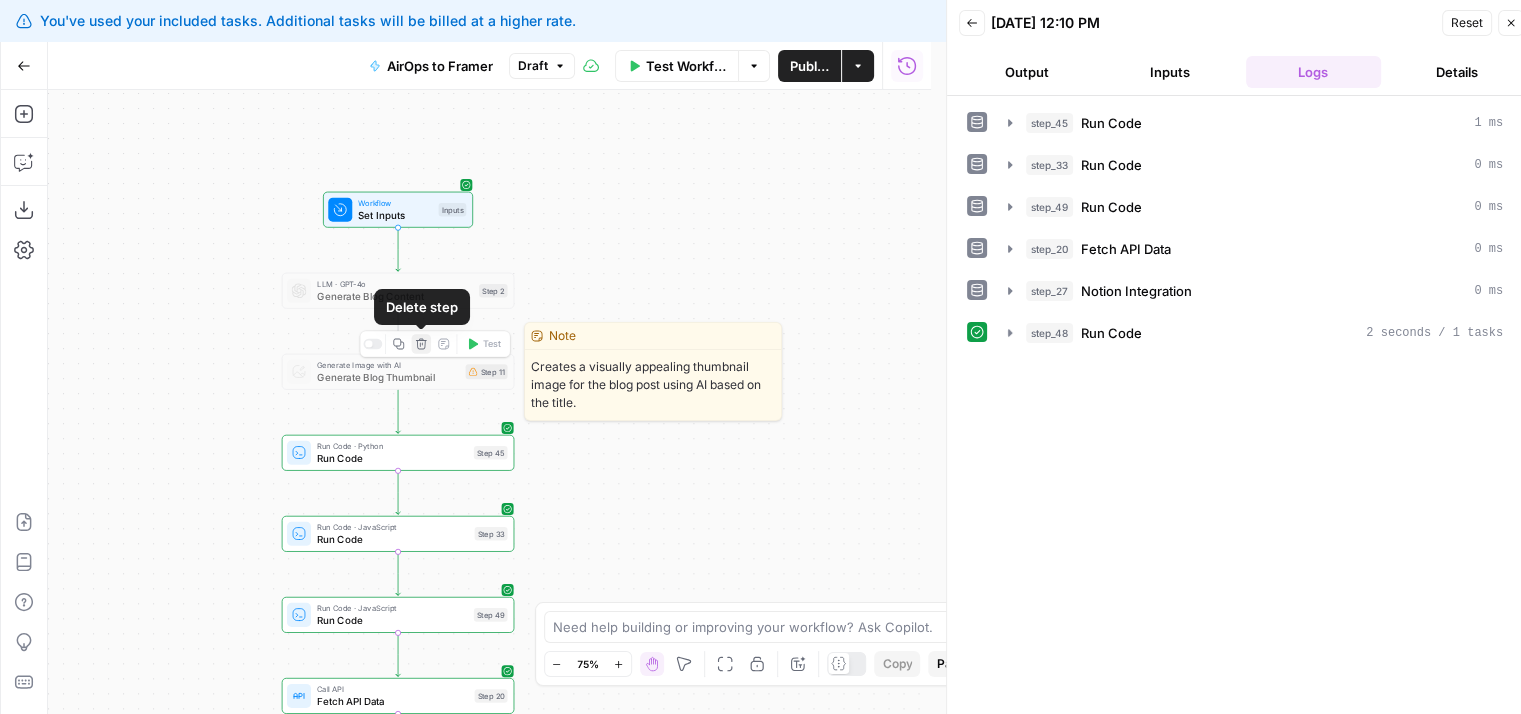 click on "Delete step" at bounding box center (422, 344) 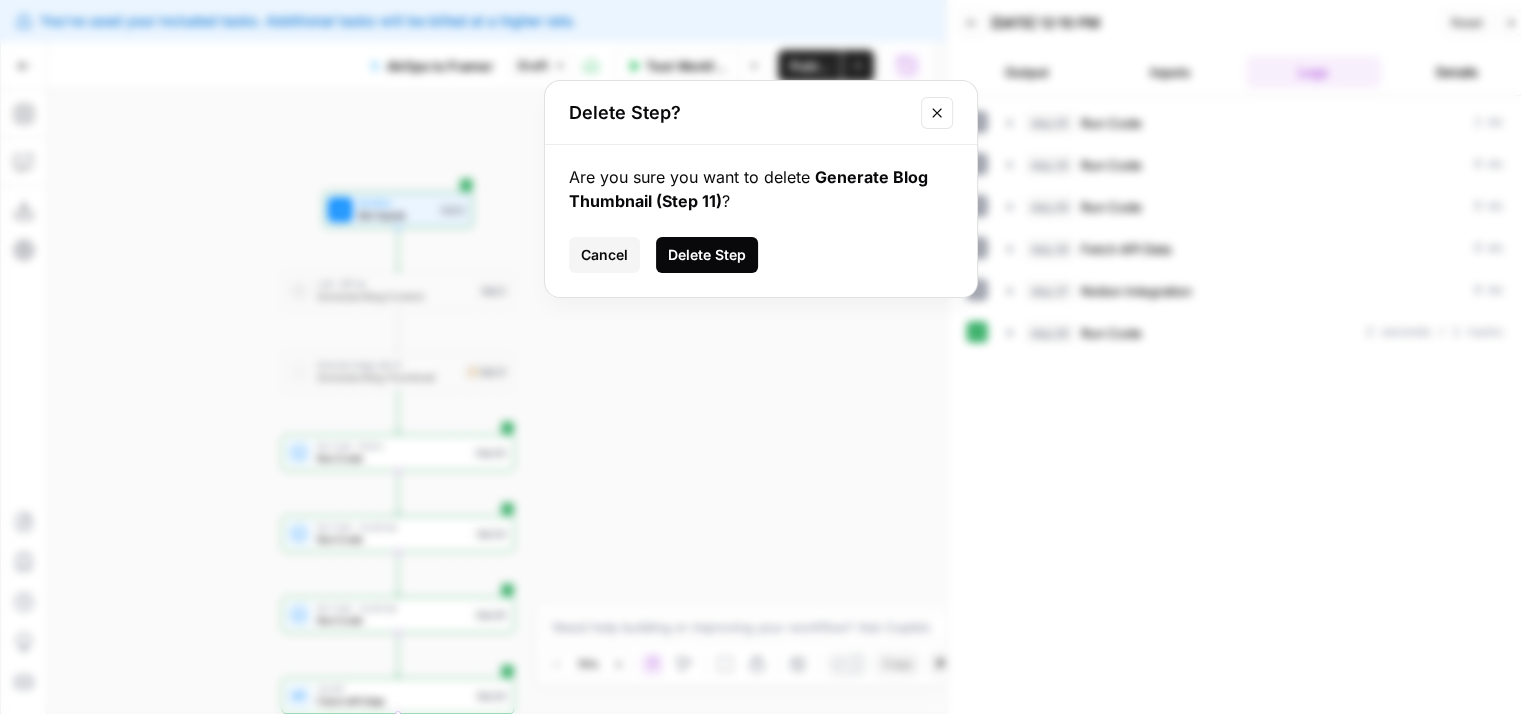 click on "Delete Step" at bounding box center [707, 255] 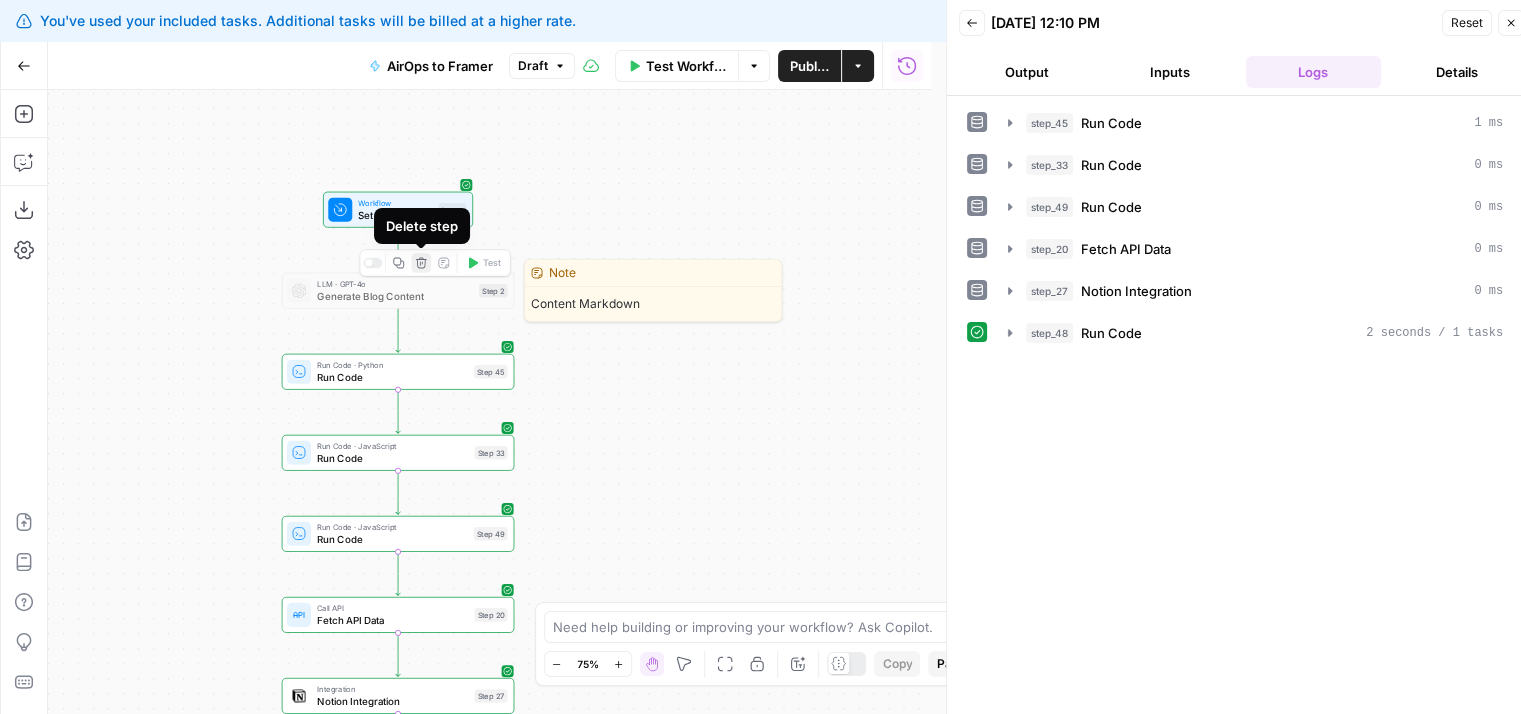 click 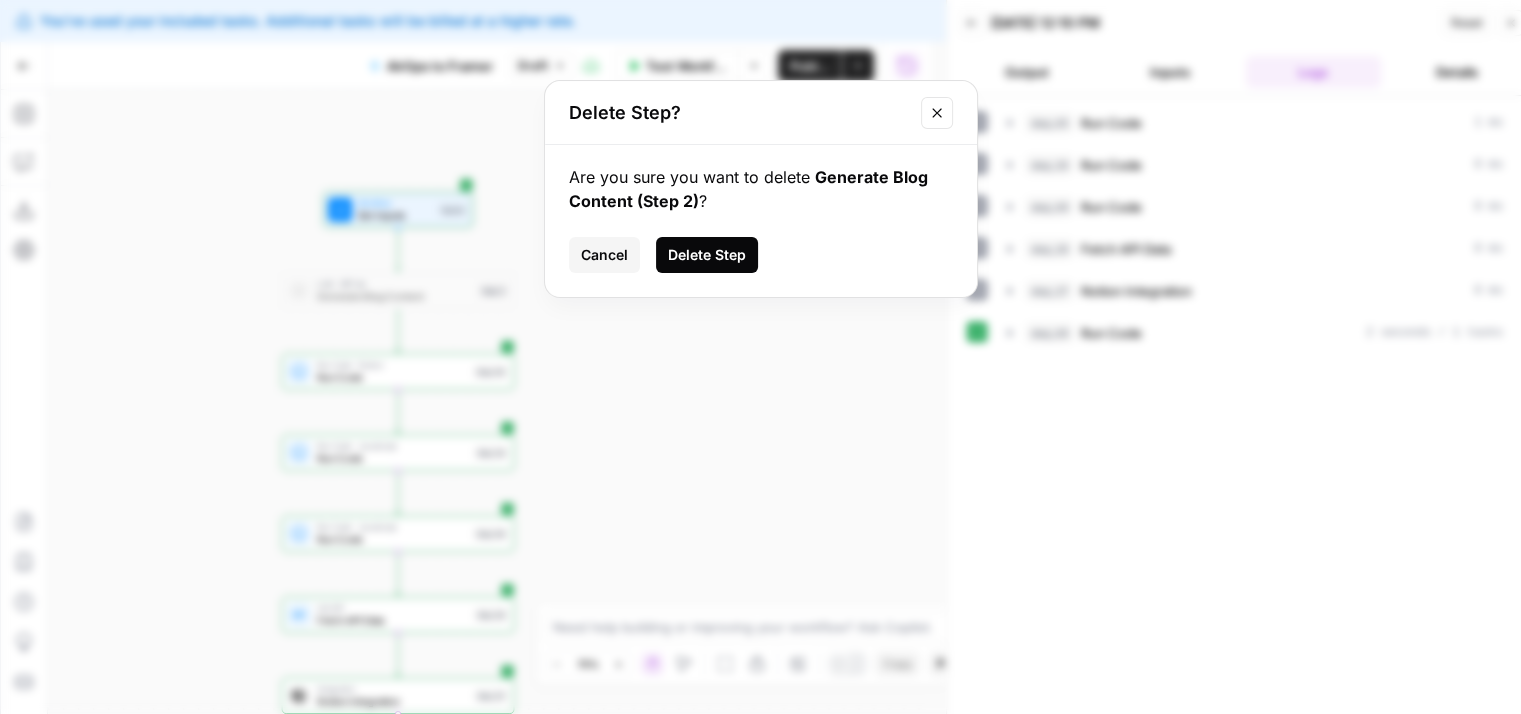 click on "Delete Step" at bounding box center (707, 255) 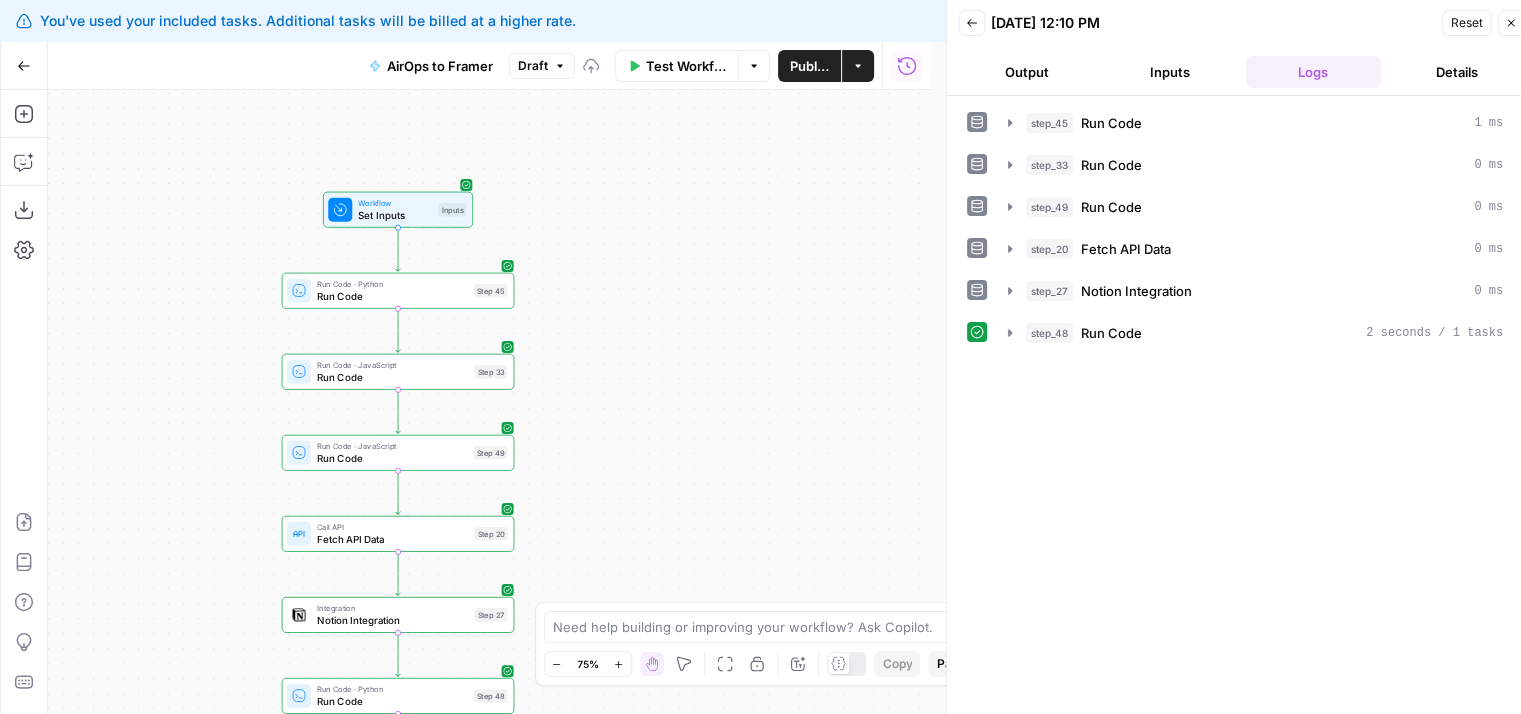 drag, startPoint x: 656, startPoint y: 367, endPoint x: 656, endPoint y: 243, distance: 124 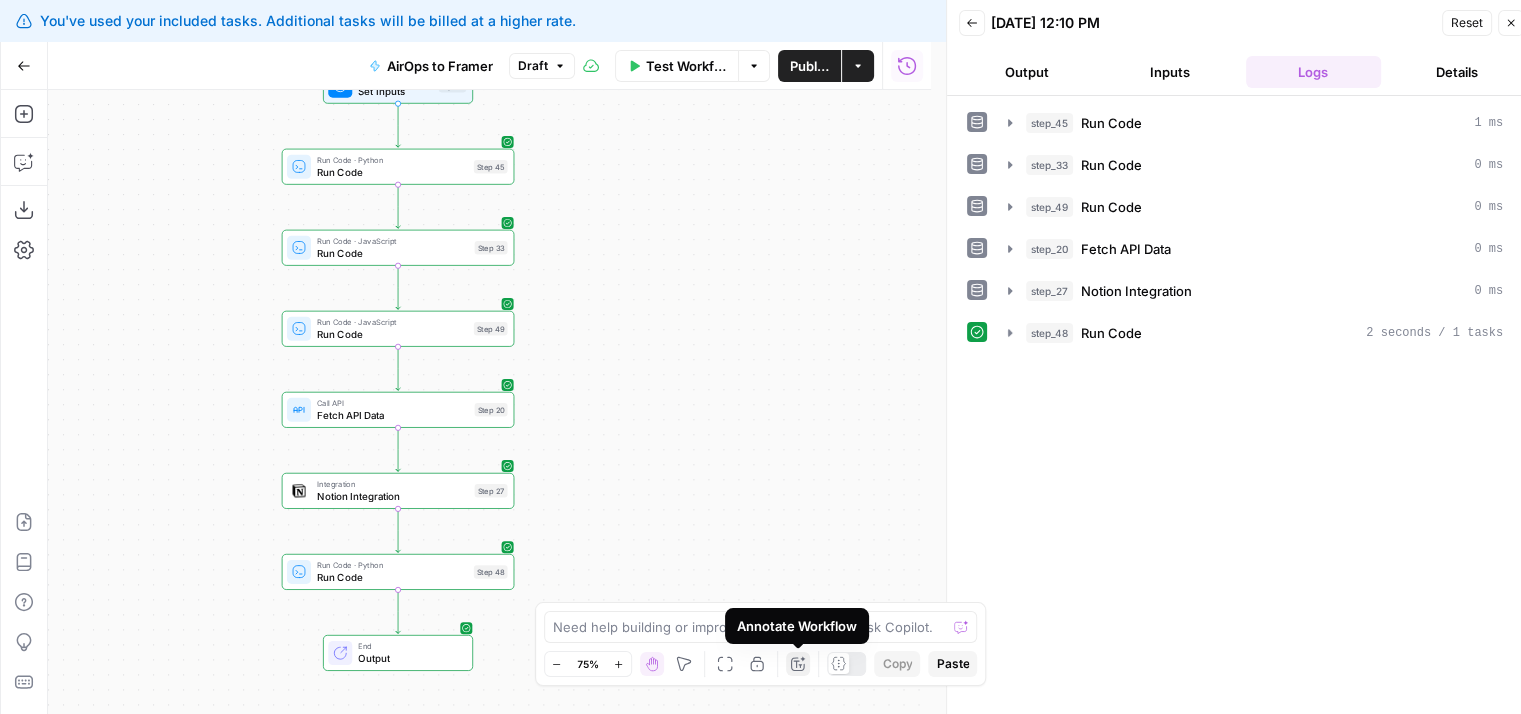 click 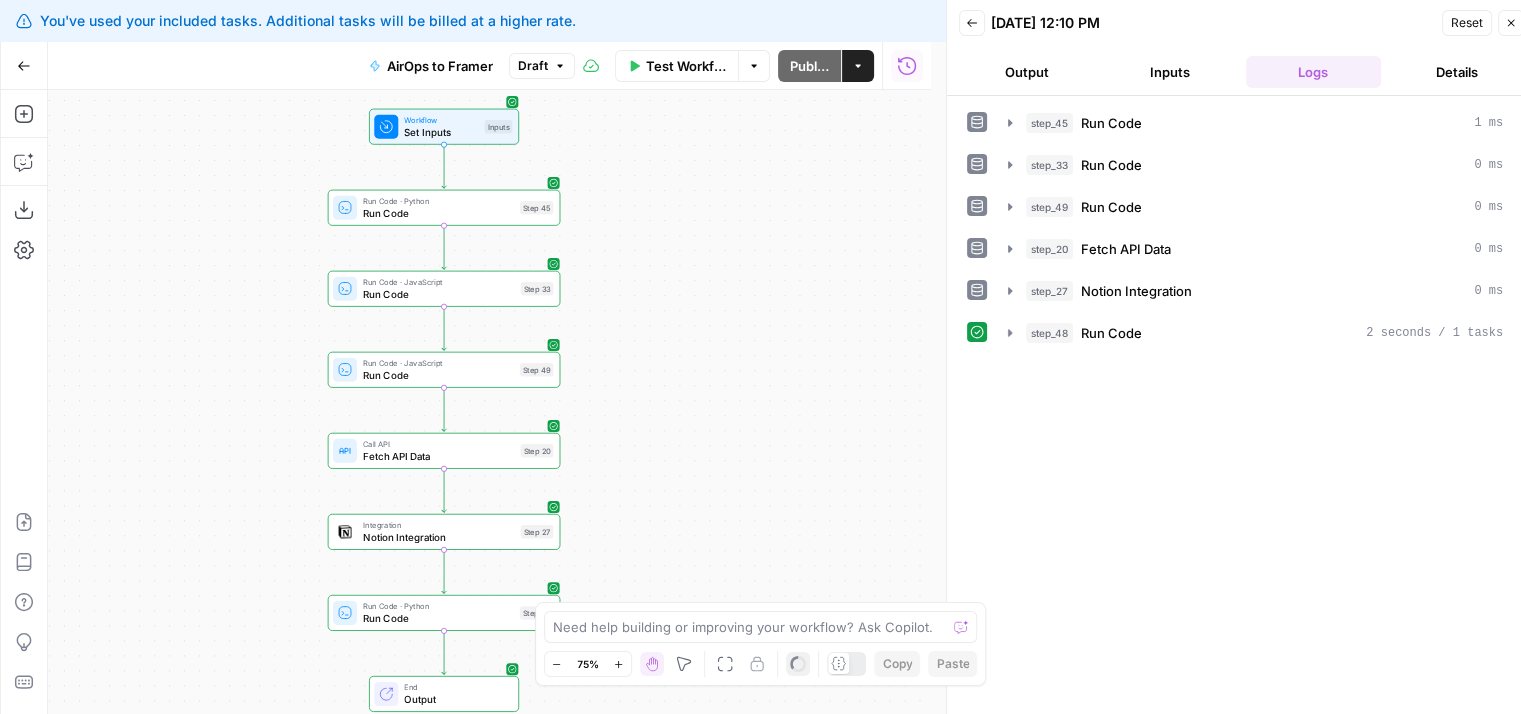 drag, startPoint x: 694, startPoint y: 261, endPoint x: 745, endPoint y: 304, distance: 66.70832 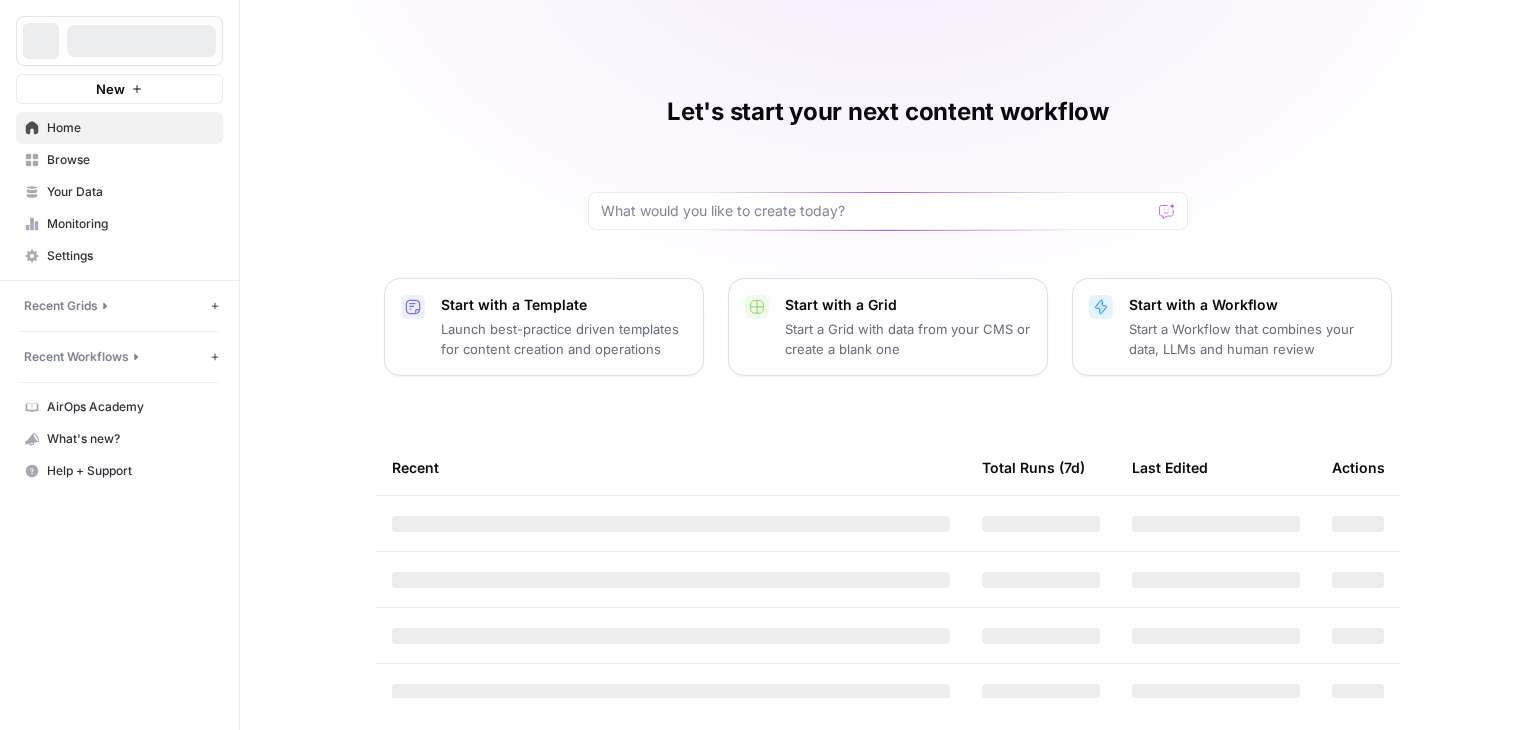 scroll, scrollTop: 0, scrollLeft: 0, axis: both 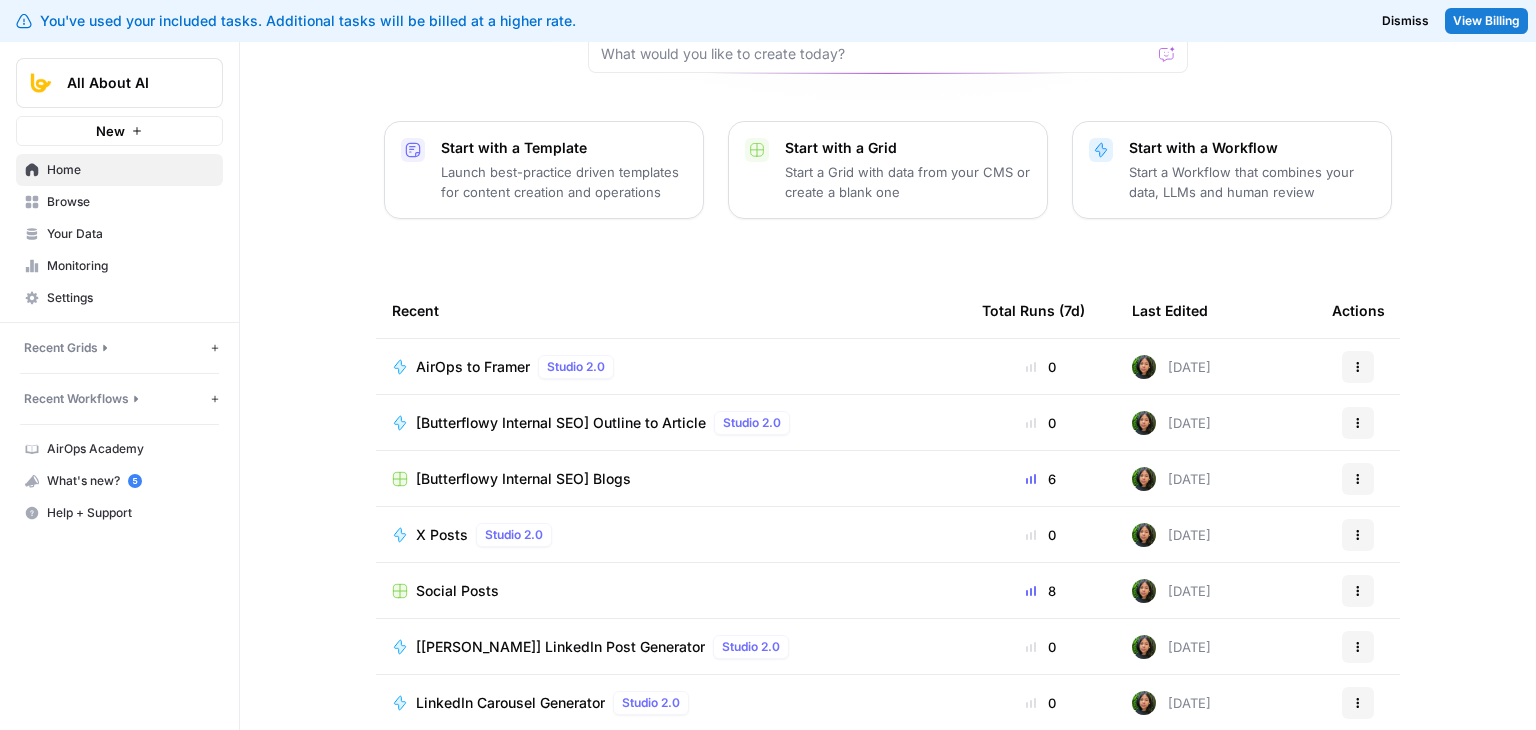click on "X Posts" at bounding box center (442, 535) 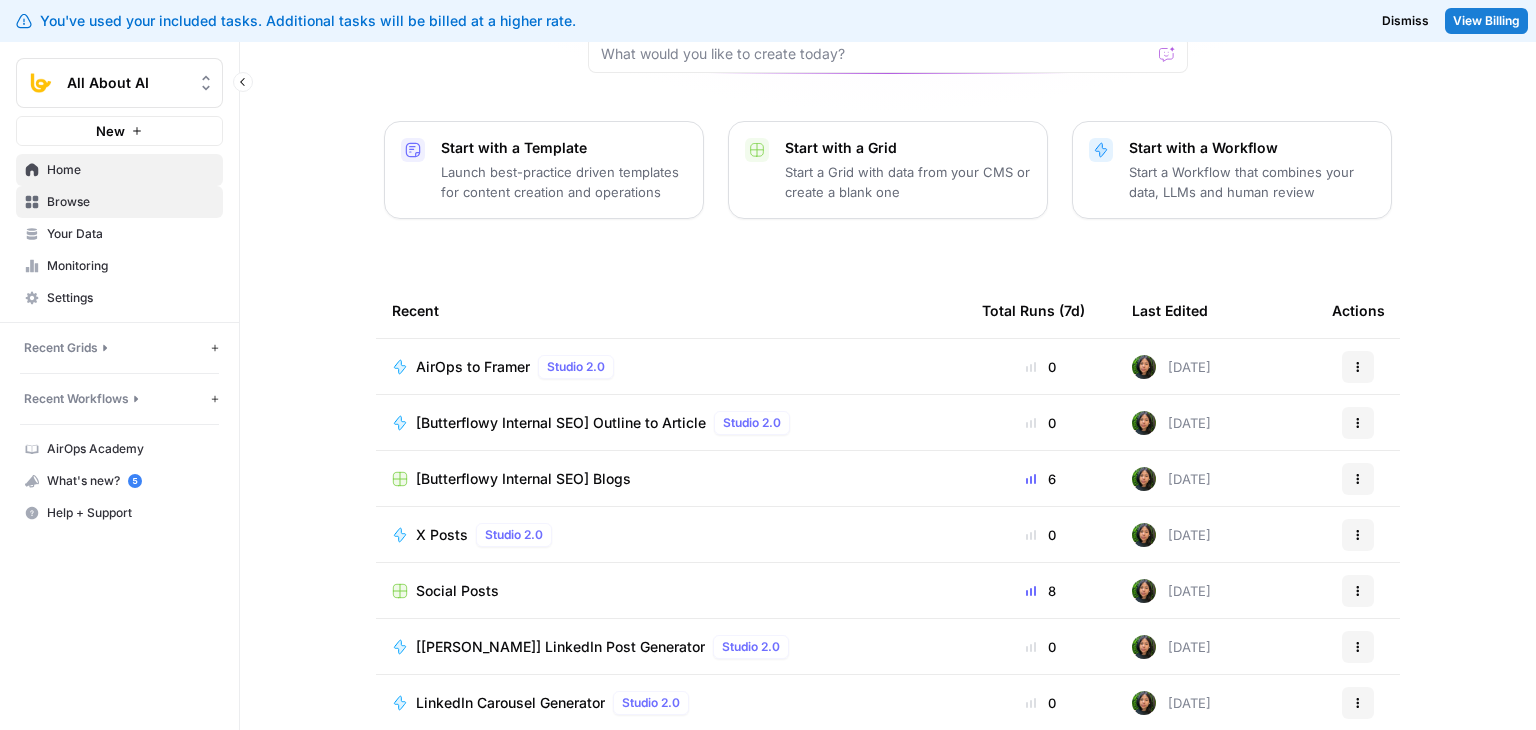click on "Browse" at bounding box center [130, 202] 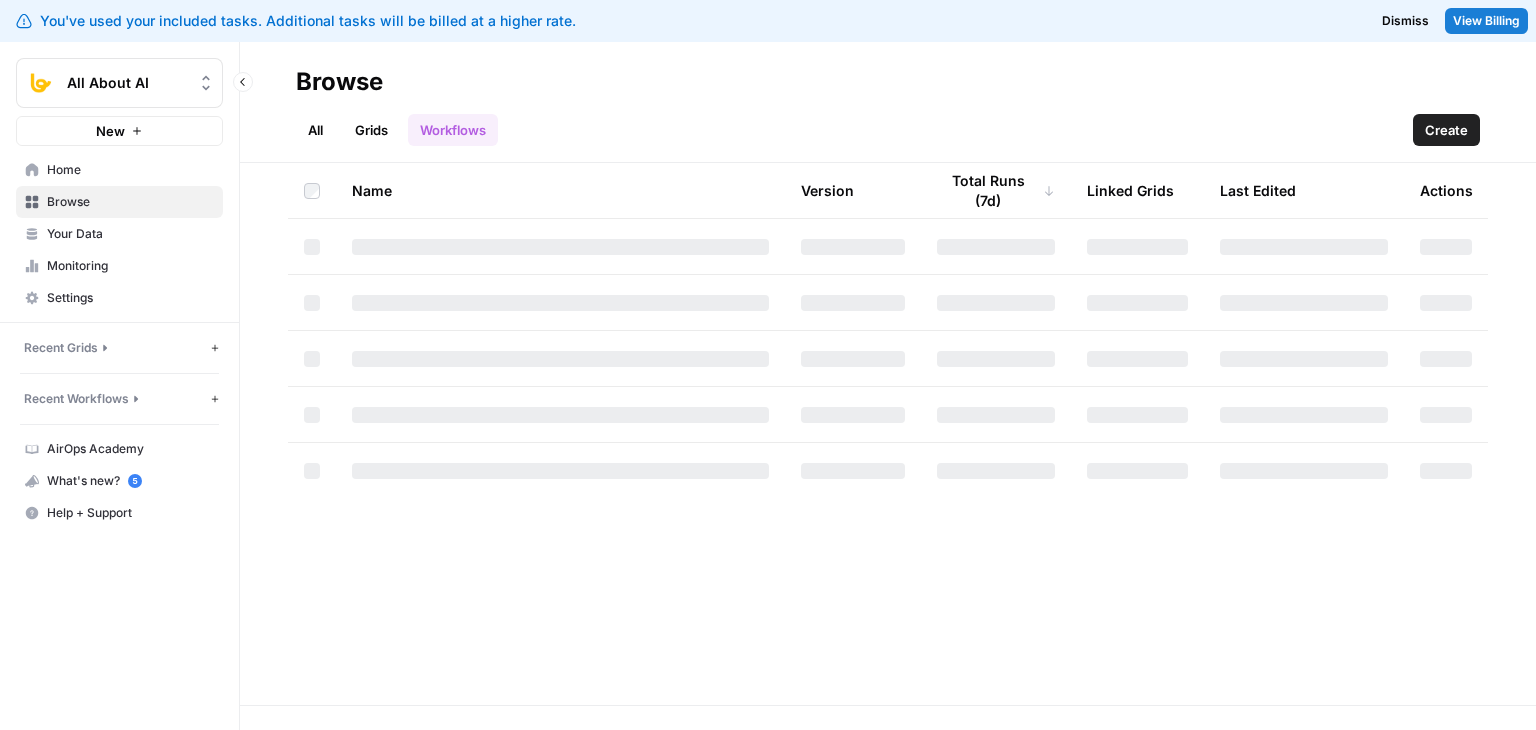 scroll, scrollTop: 0, scrollLeft: 0, axis: both 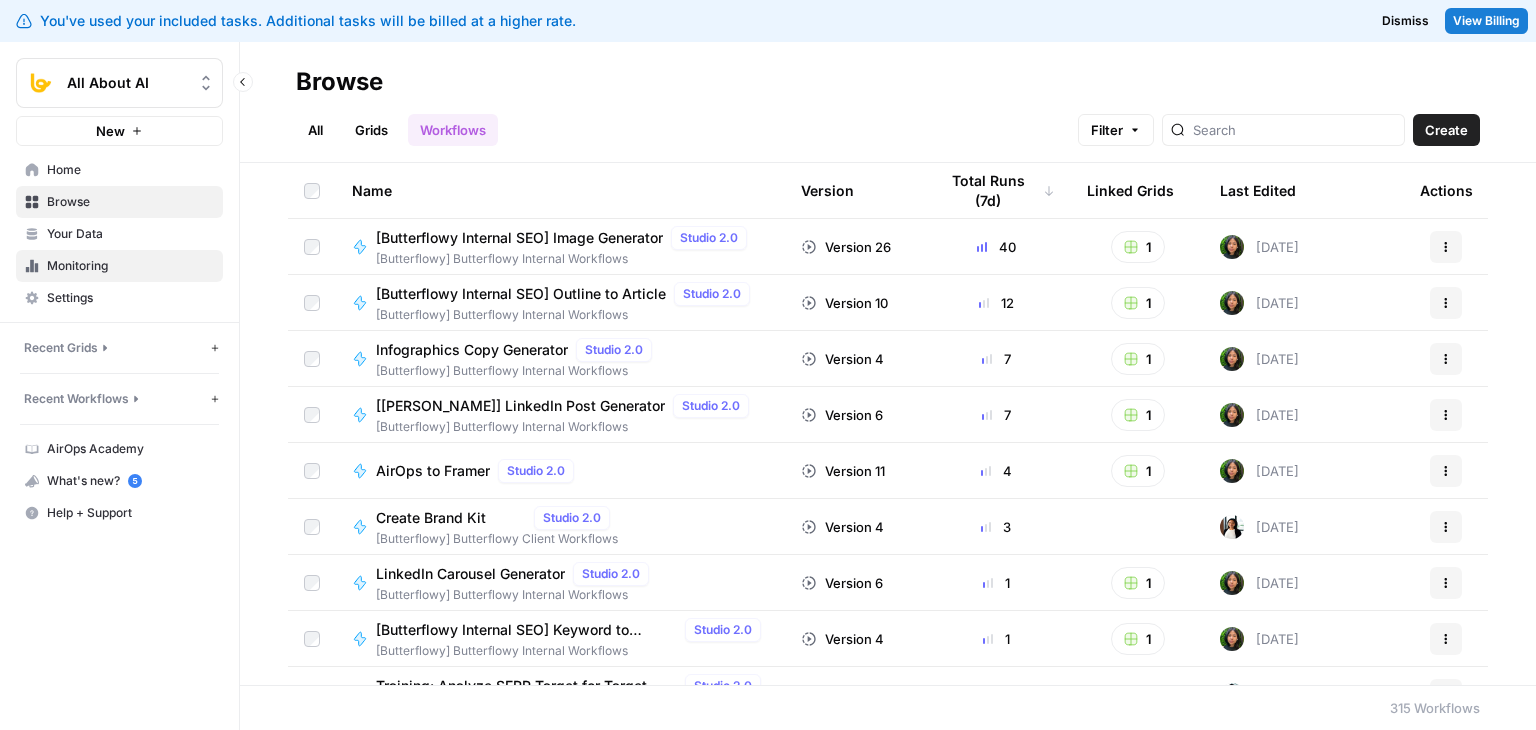click on "Monitoring" at bounding box center (130, 266) 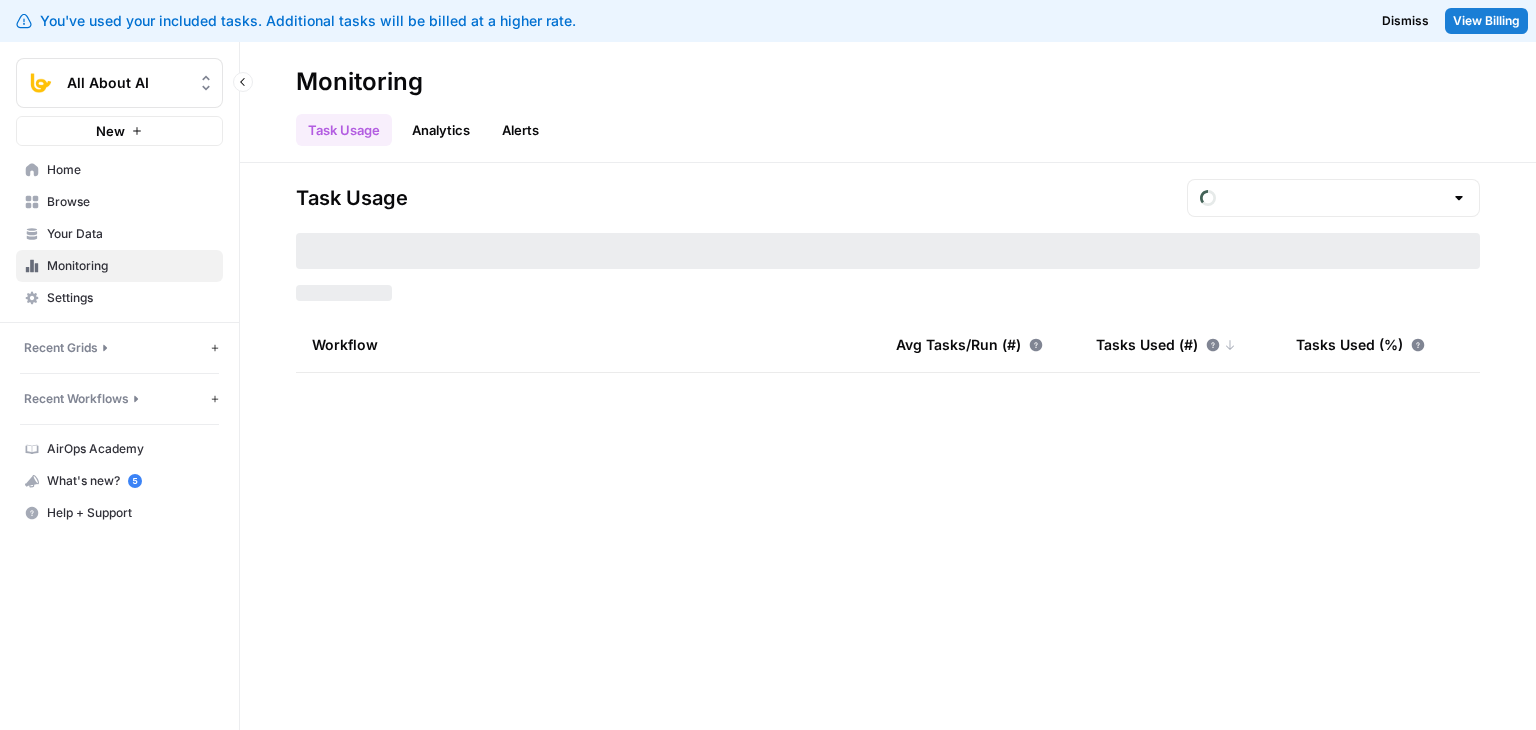 type on "July Overage" 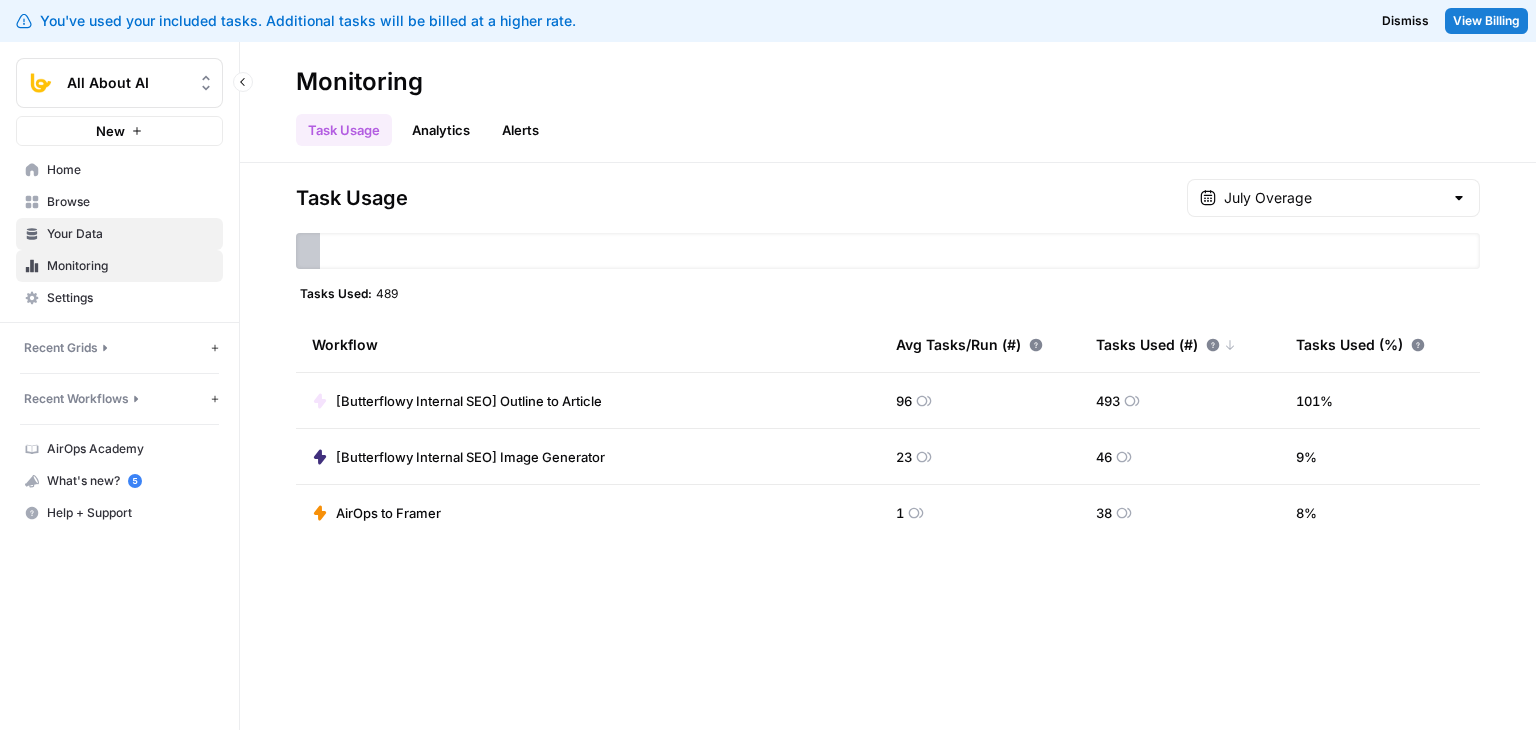 click on "Your Data" at bounding box center (130, 234) 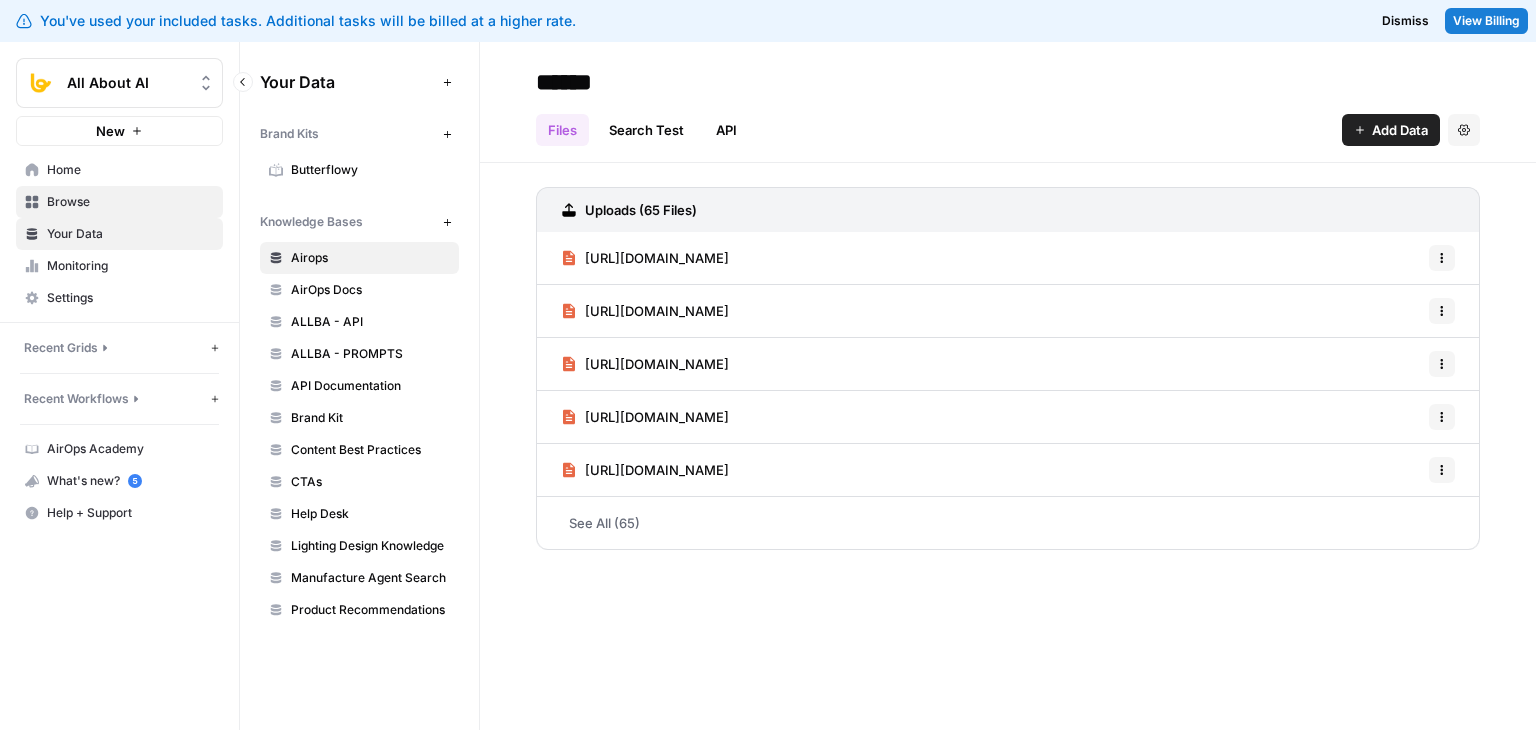 click on "Browse" at bounding box center [119, 202] 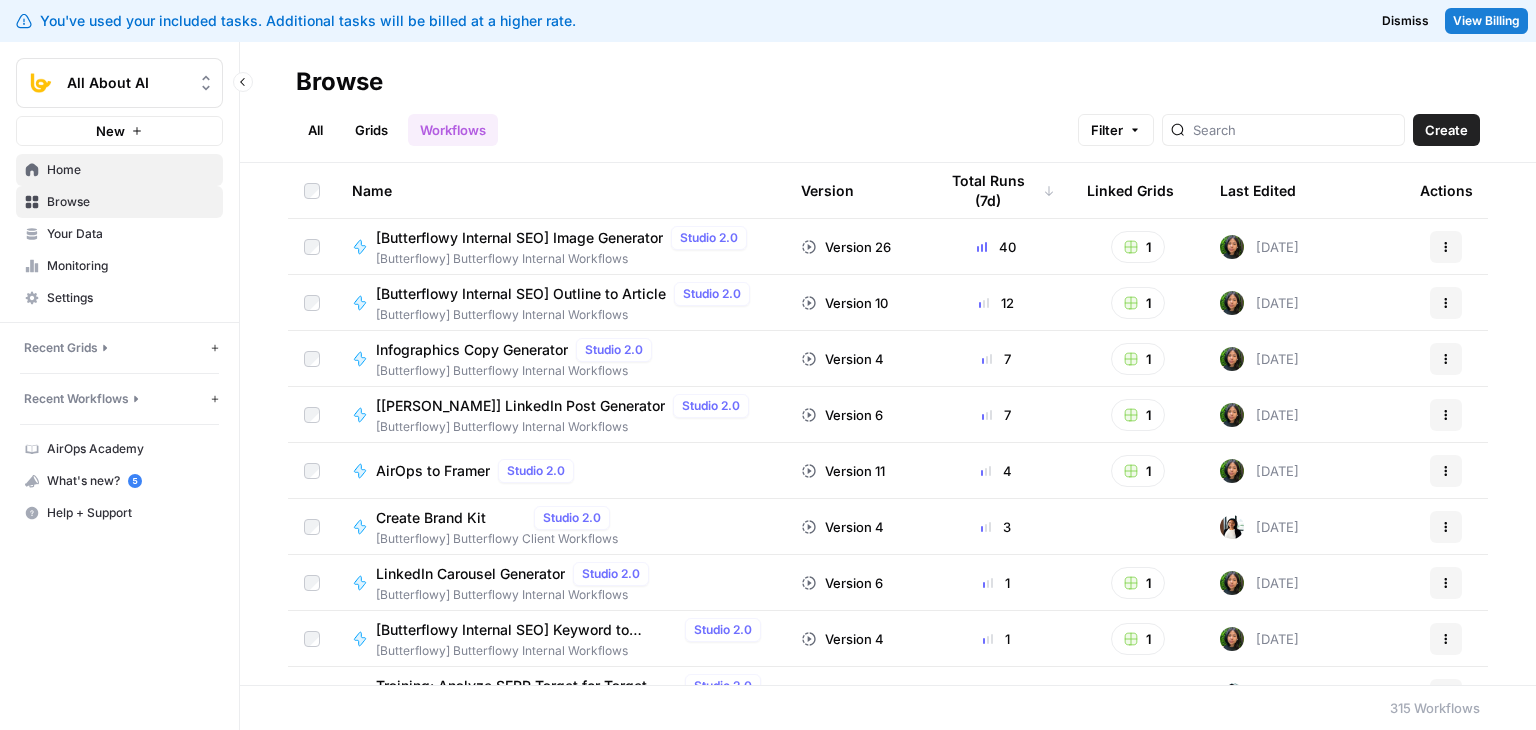 click on "Home" at bounding box center [130, 170] 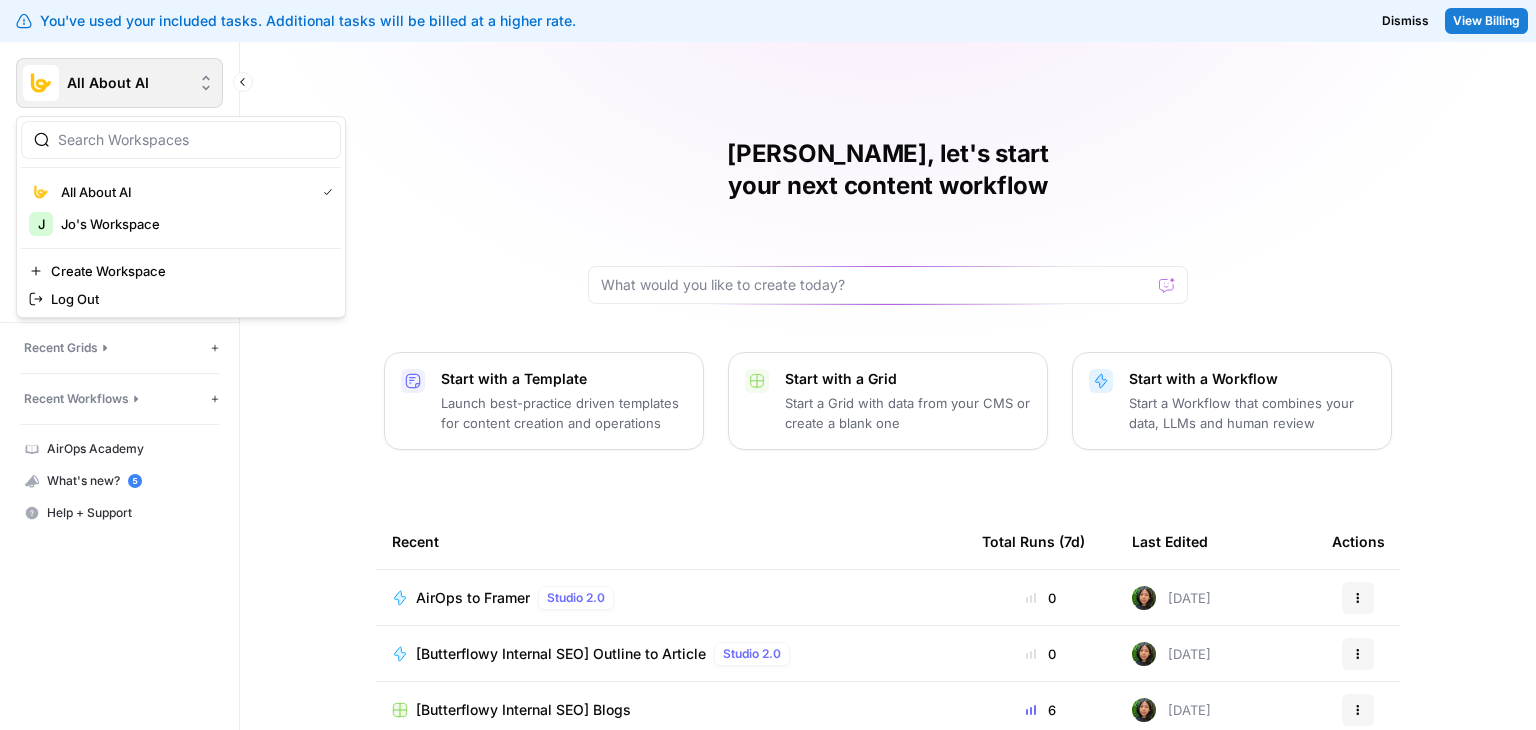 click on "All About AI" at bounding box center (127, 83) 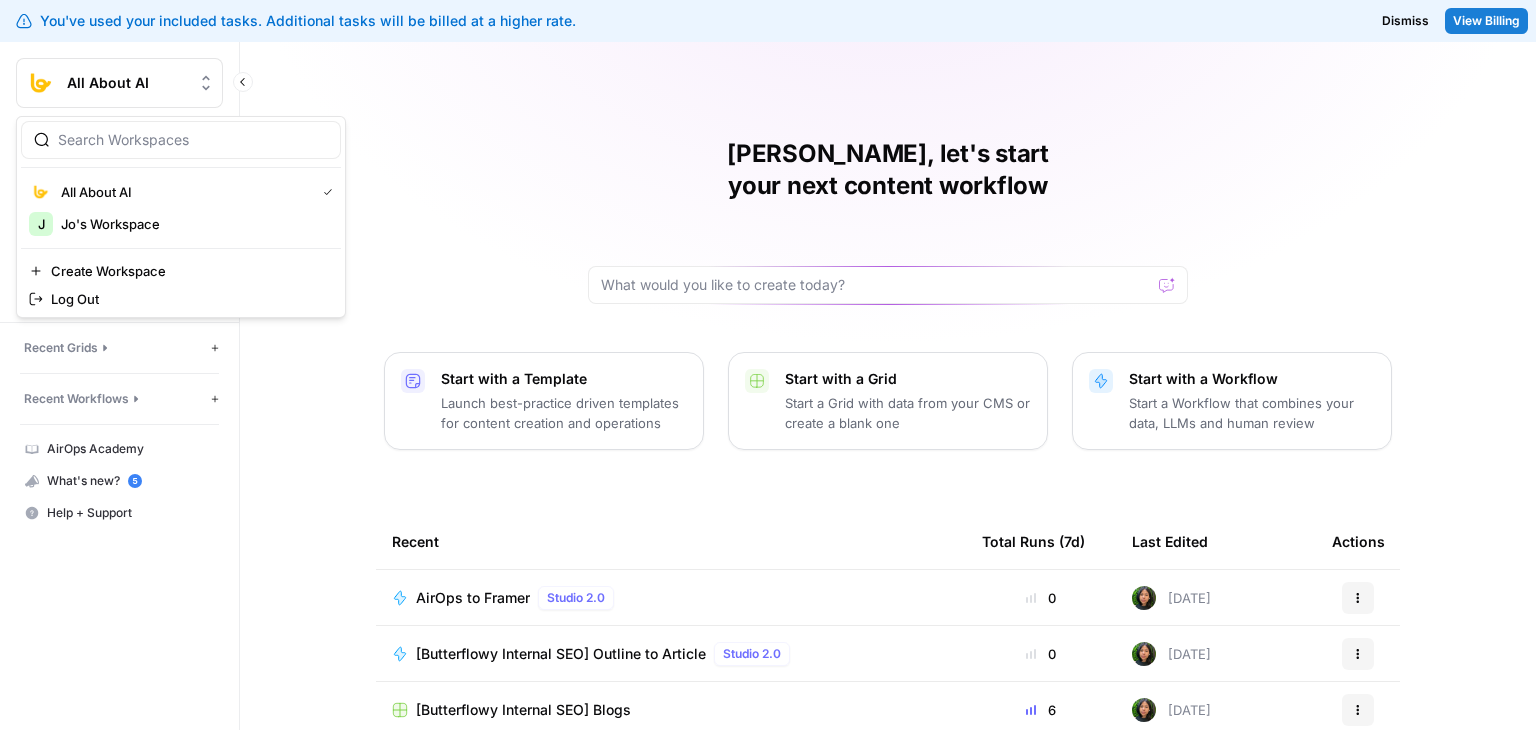 click on "All About AI New Home Browse Your Data Monitoring Settings Recent Grids New grid [Butterflowy Internal SEO] Blogs Social Posts Brand Kit Grid Recent Workflows New Workflow AirOps to Framer [Butterflowy Internal SEO] Outline to Article X Posts AirOps Academy What's new?
5
Help + Support" at bounding box center [119, 407] 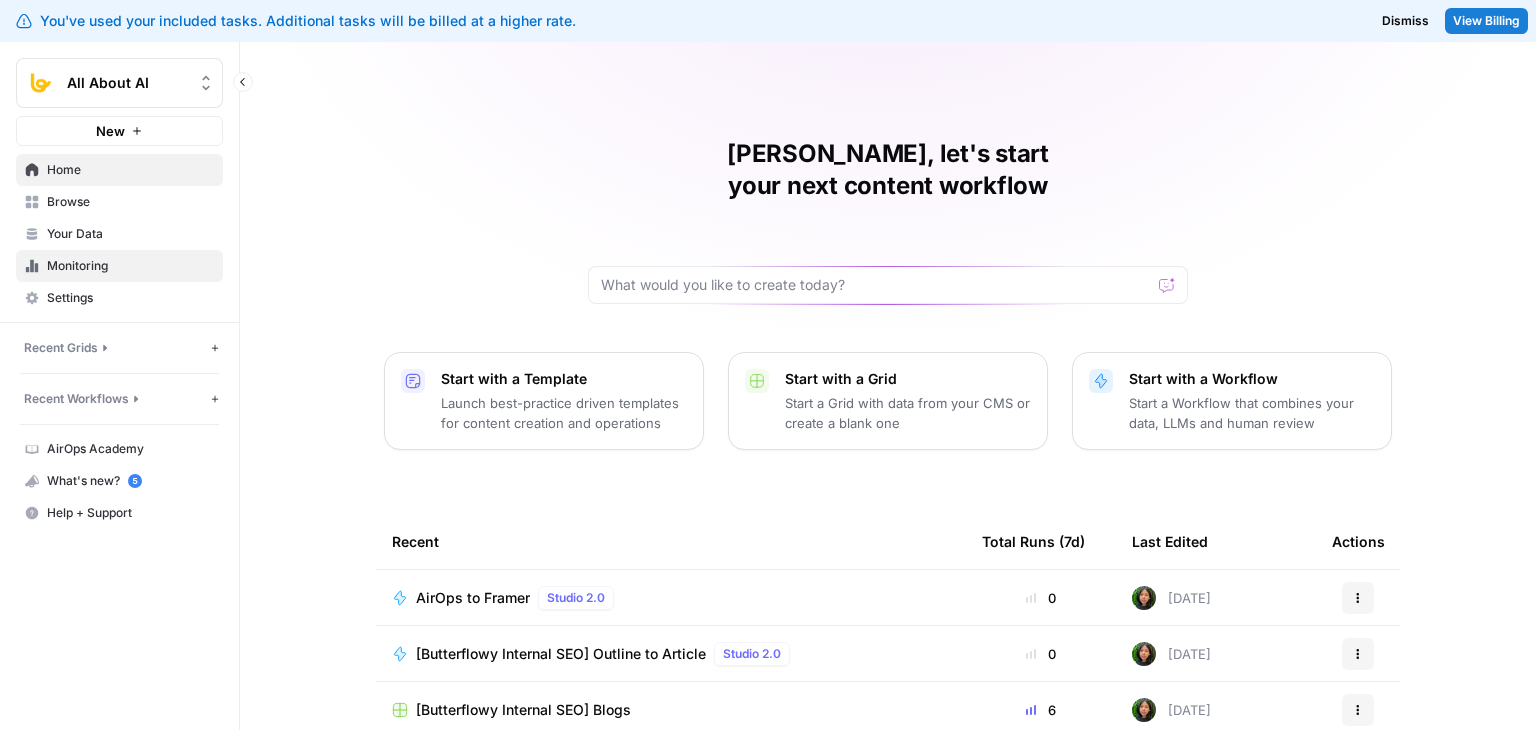 click on "Monitoring" at bounding box center [130, 266] 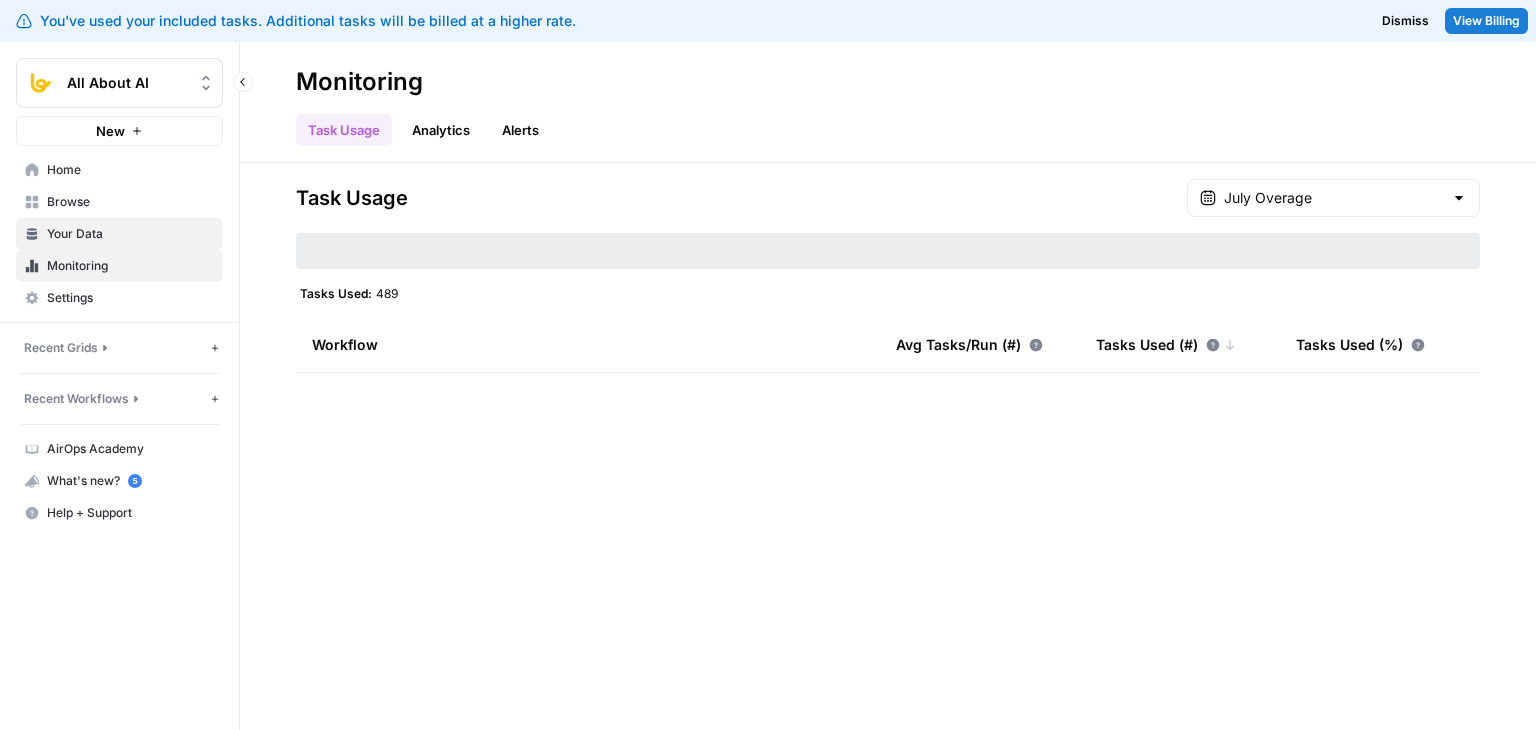 click on "Your Data" at bounding box center (130, 234) 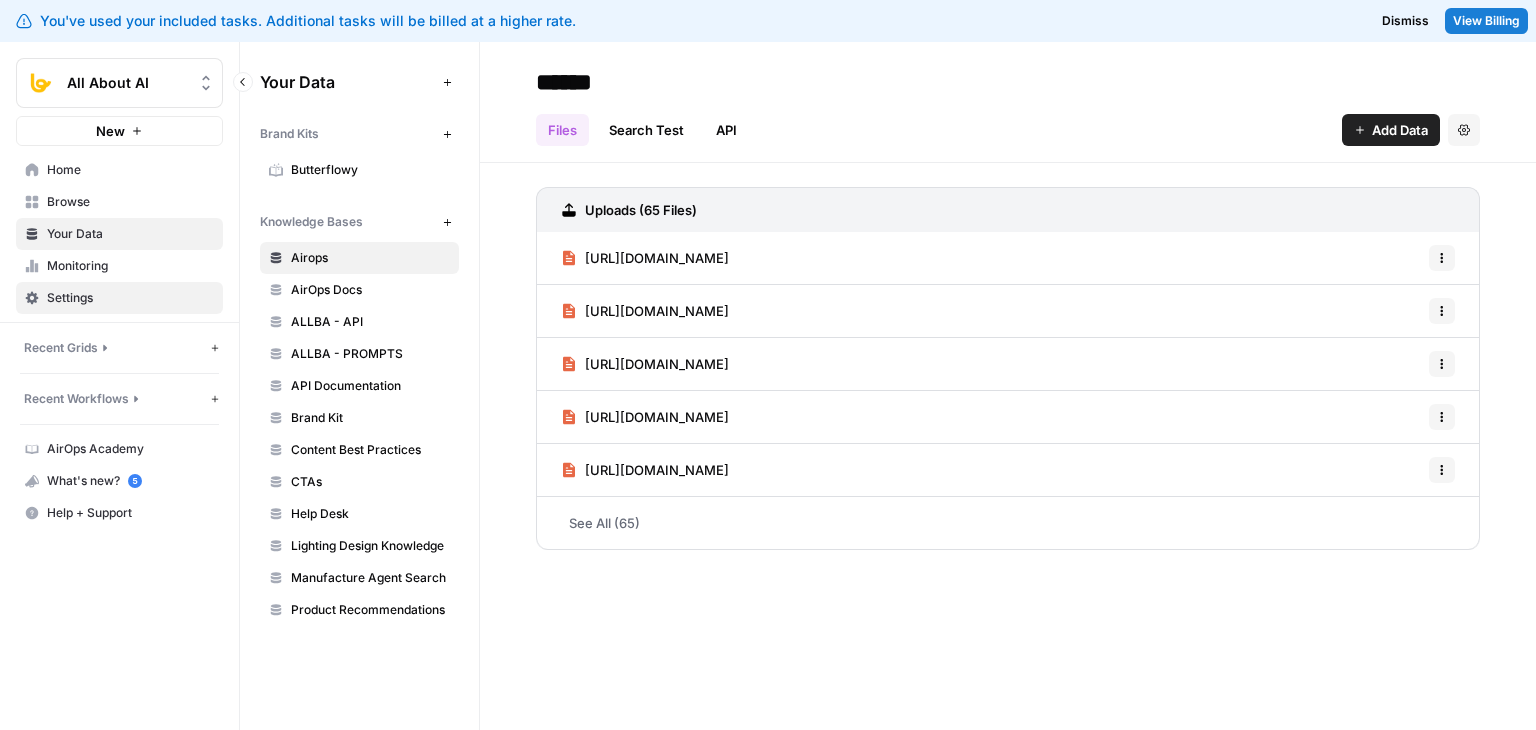 click on "Settings" at bounding box center [130, 298] 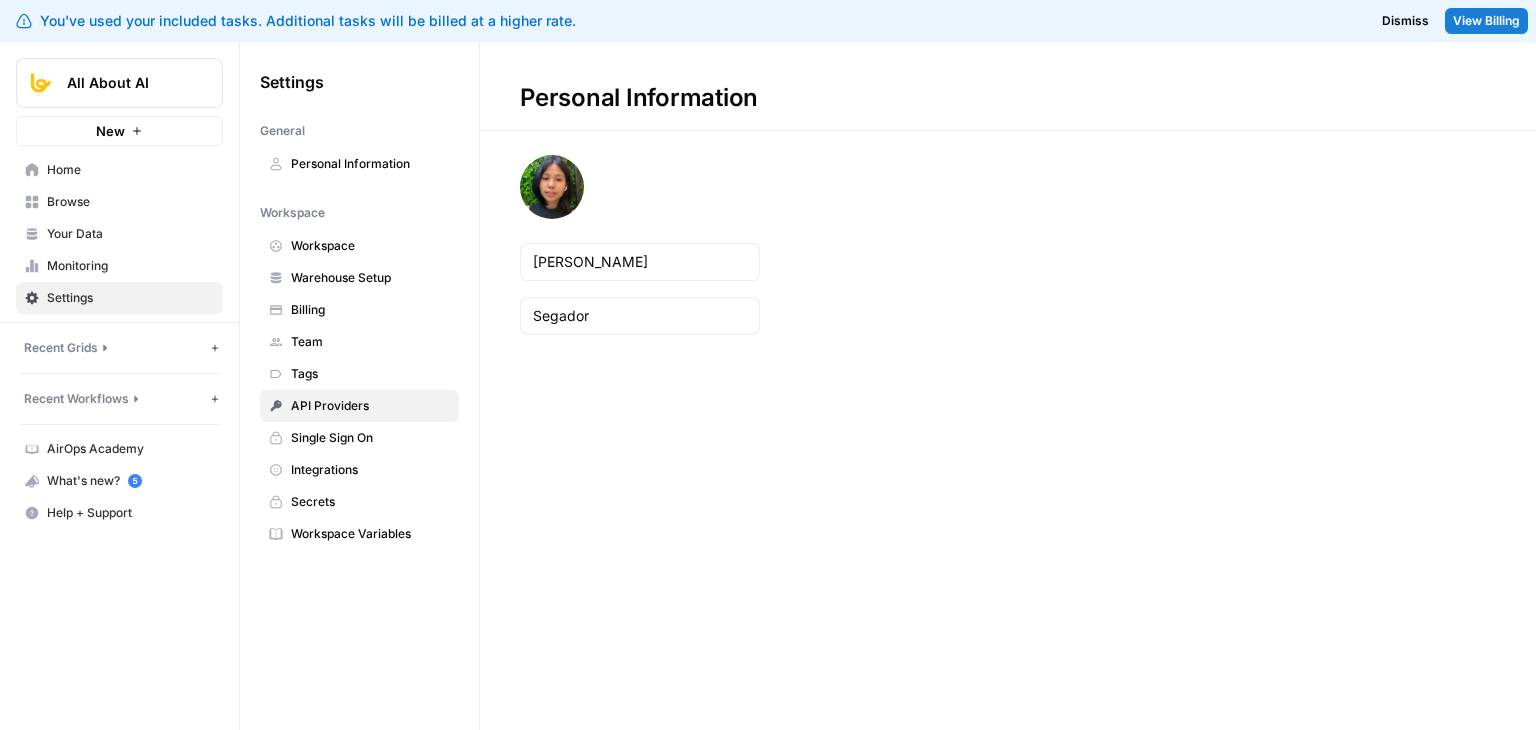 click on "API Providers" at bounding box center [370, 406] 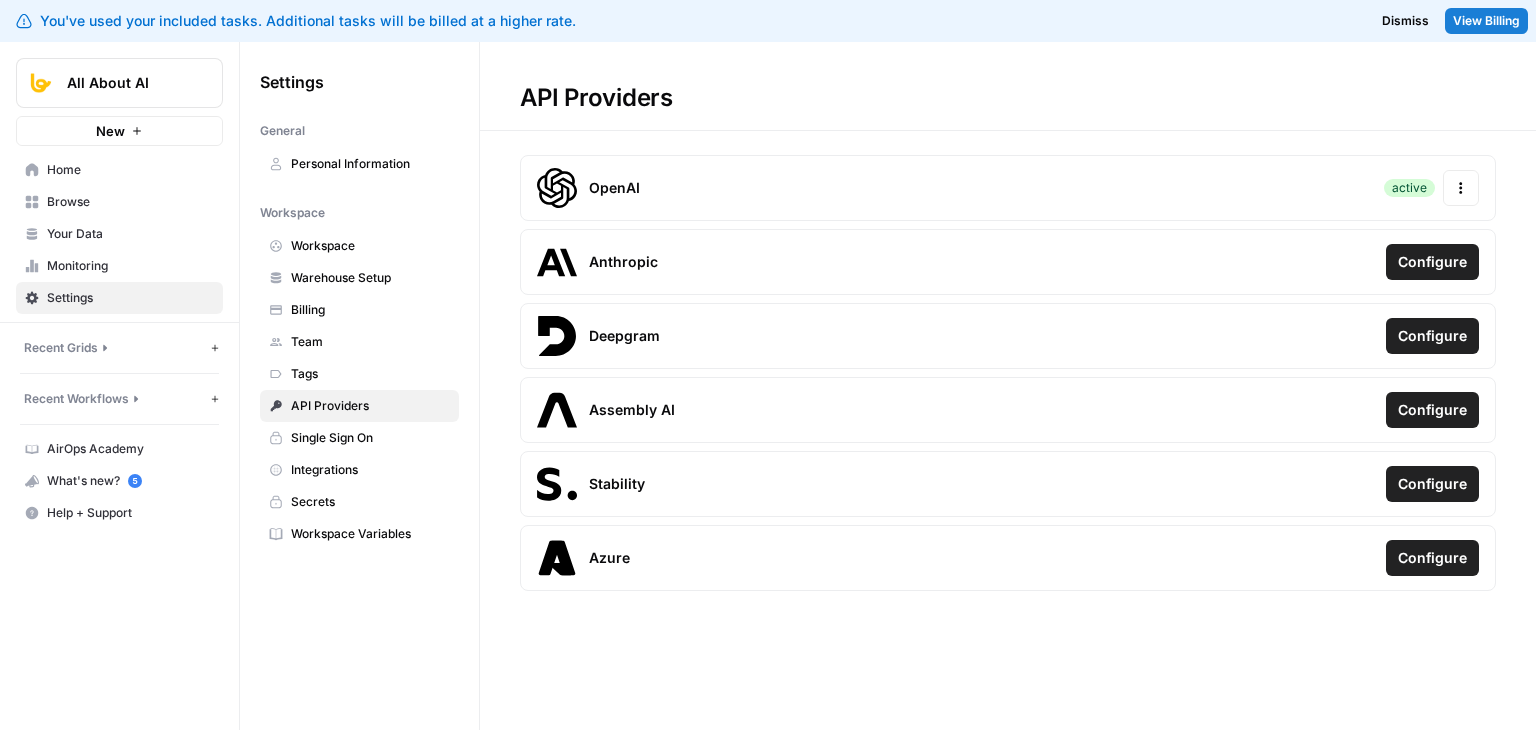 click on "active" at bounding box center (1409, 188) 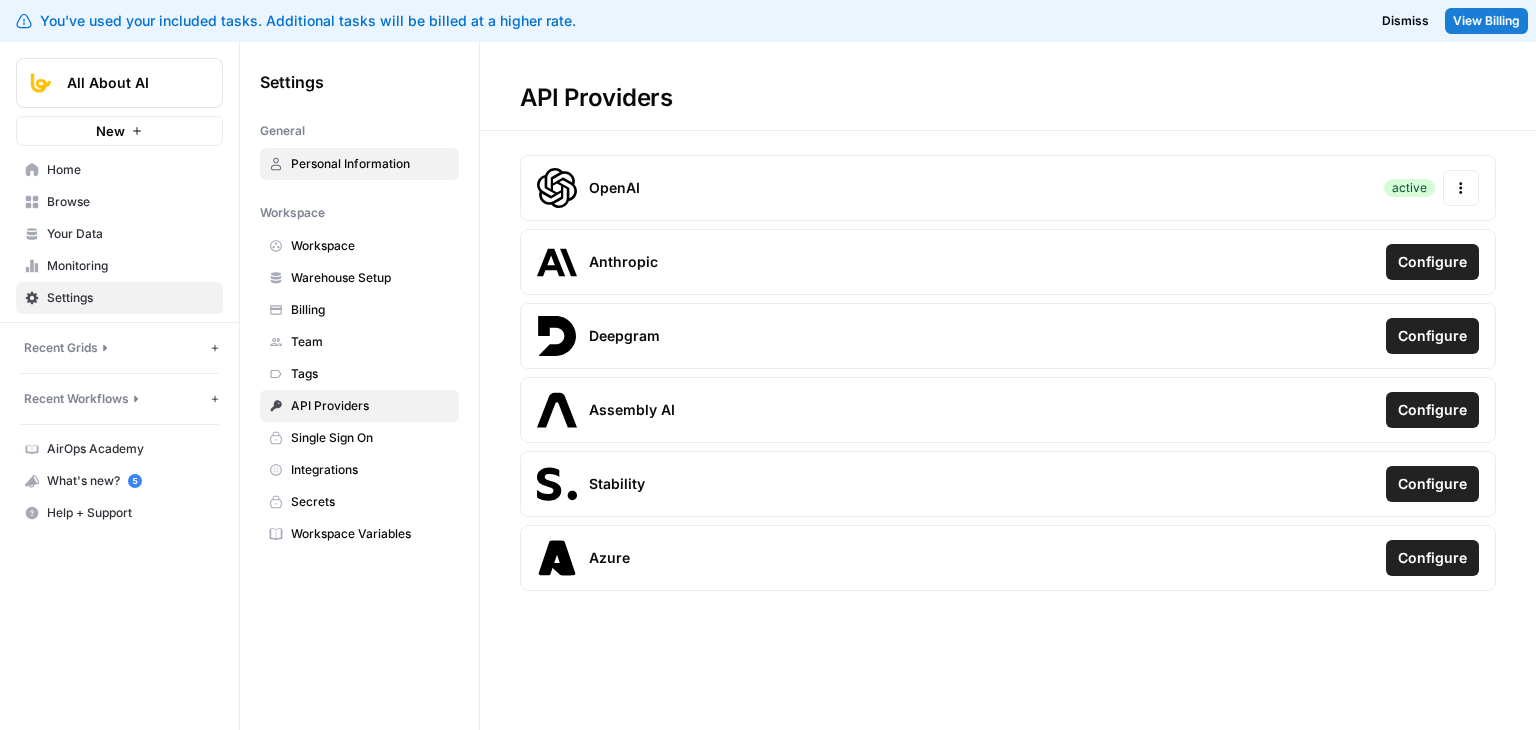 click on "Personal Information" at bounding box center (370, 164) 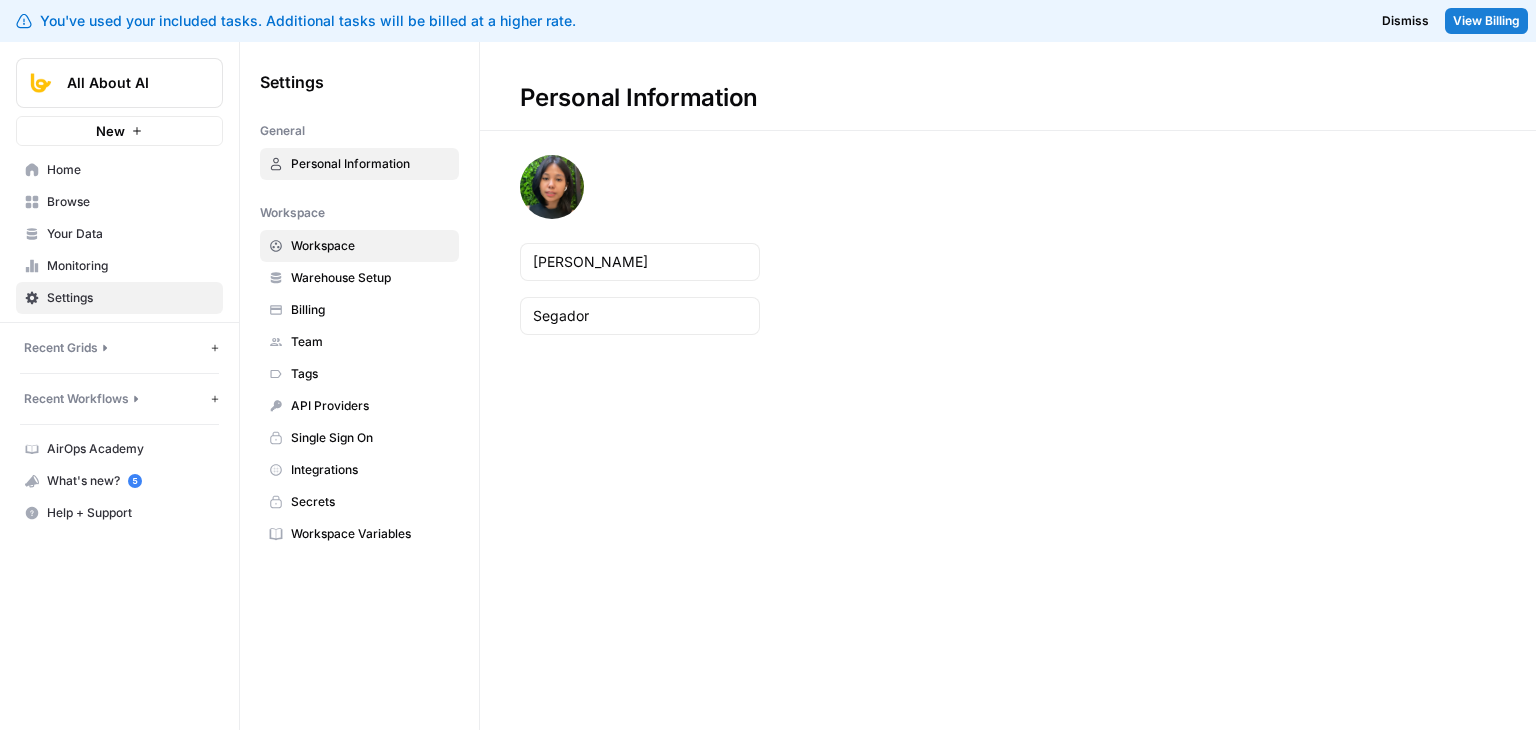 click on "Workspace" at bounding box center [370, 246] 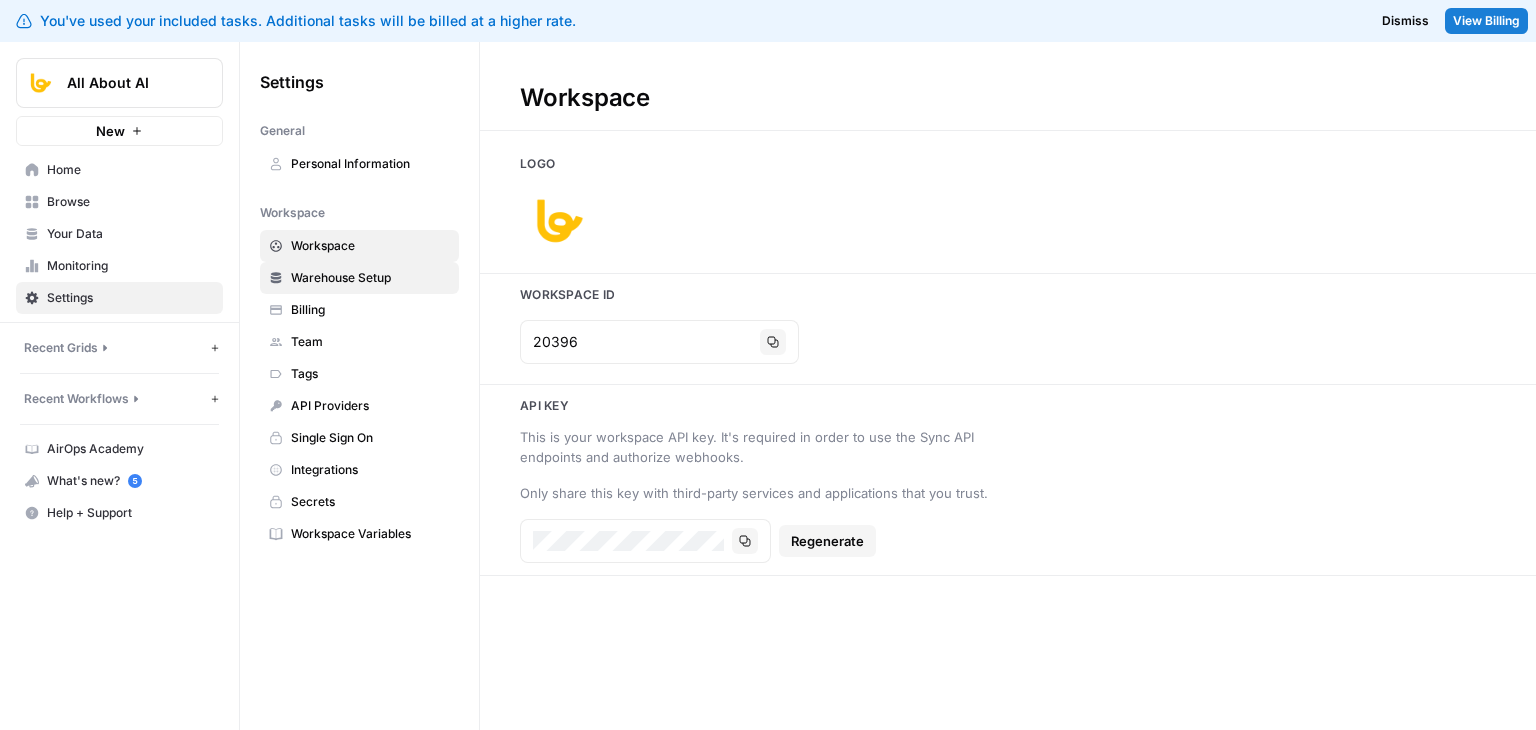click on "Warehouse Setup" at bounding box center (370, 278) 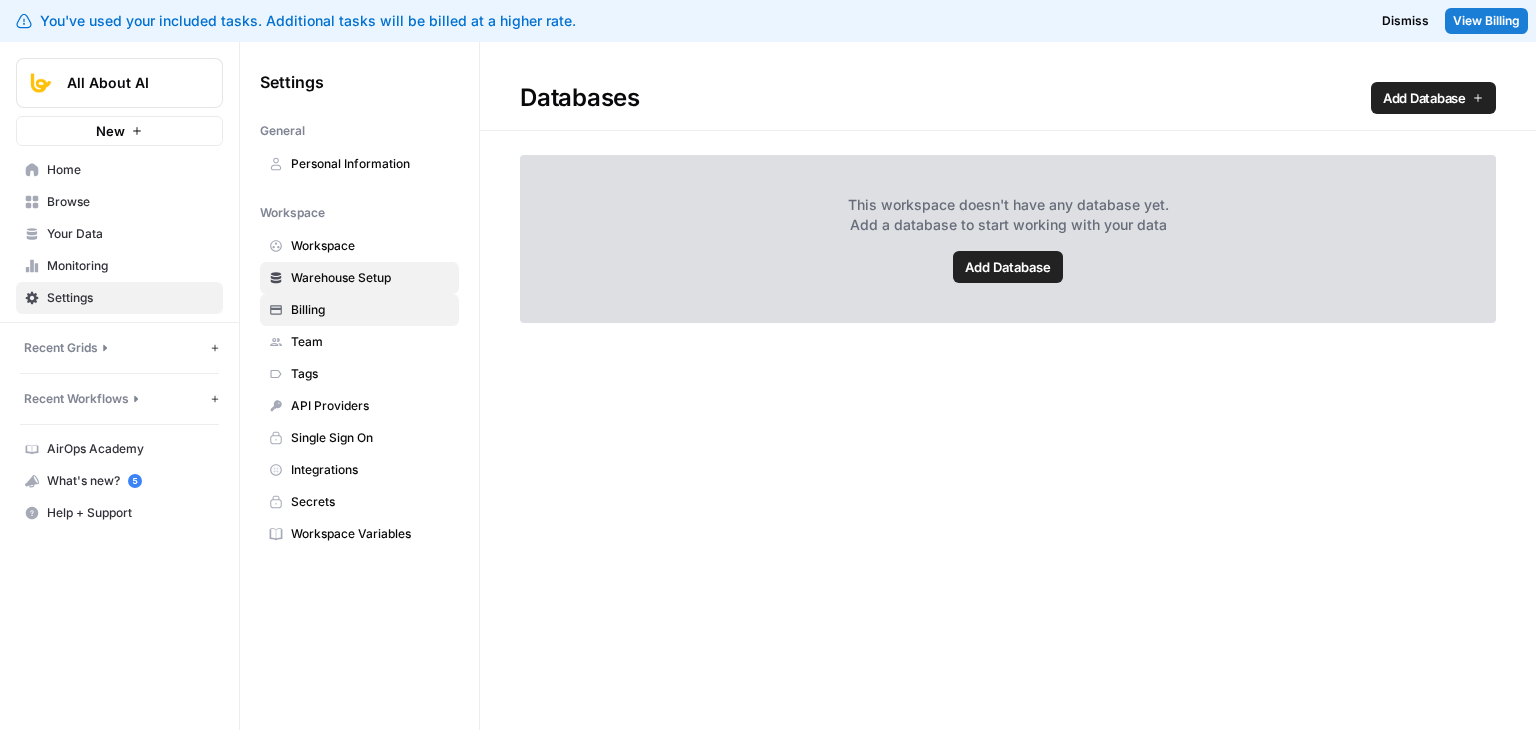 click on "Billing" at bounding box center [370, 310] 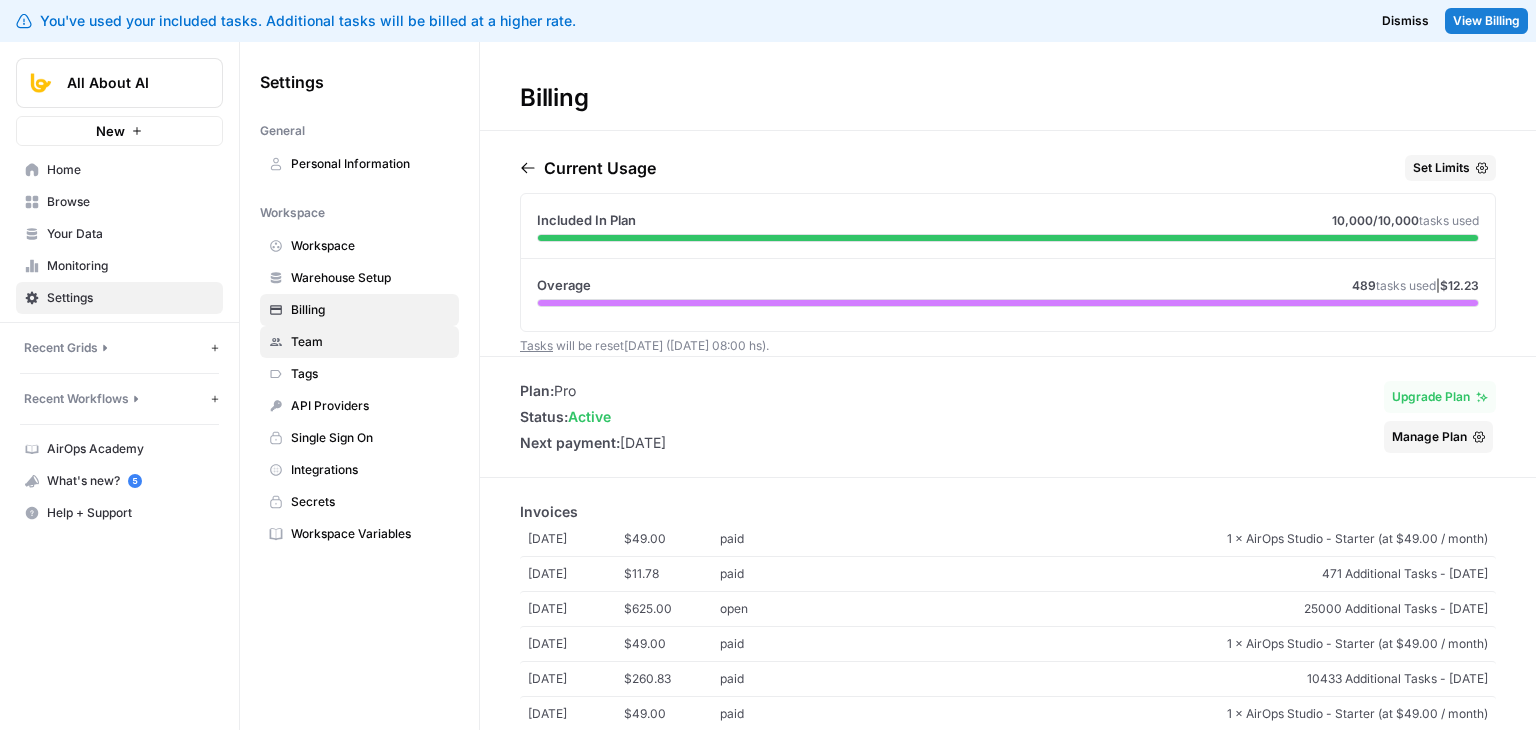 click on "Team" at bounding box center [370, 342] 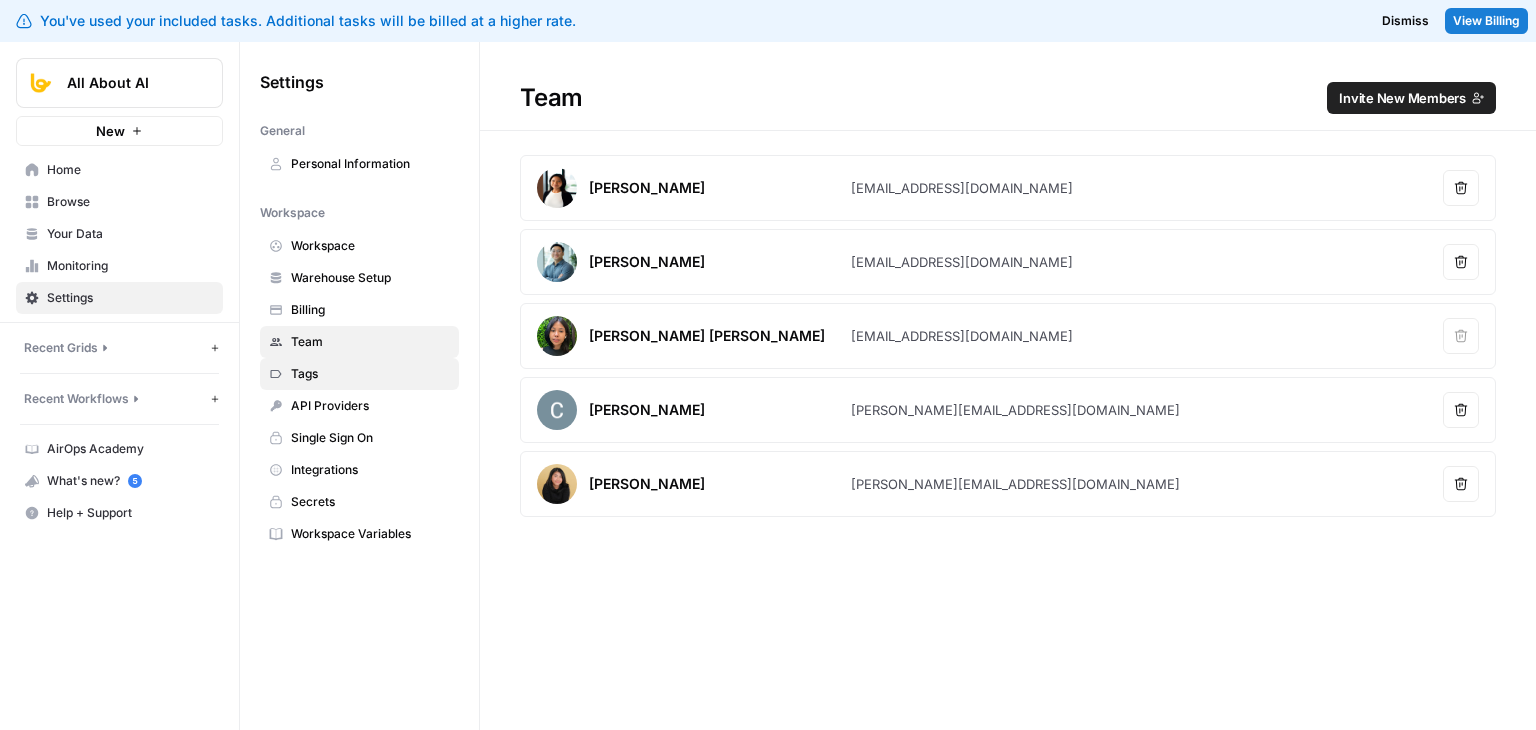 click on "Tags" at bounding box center [370, 374] 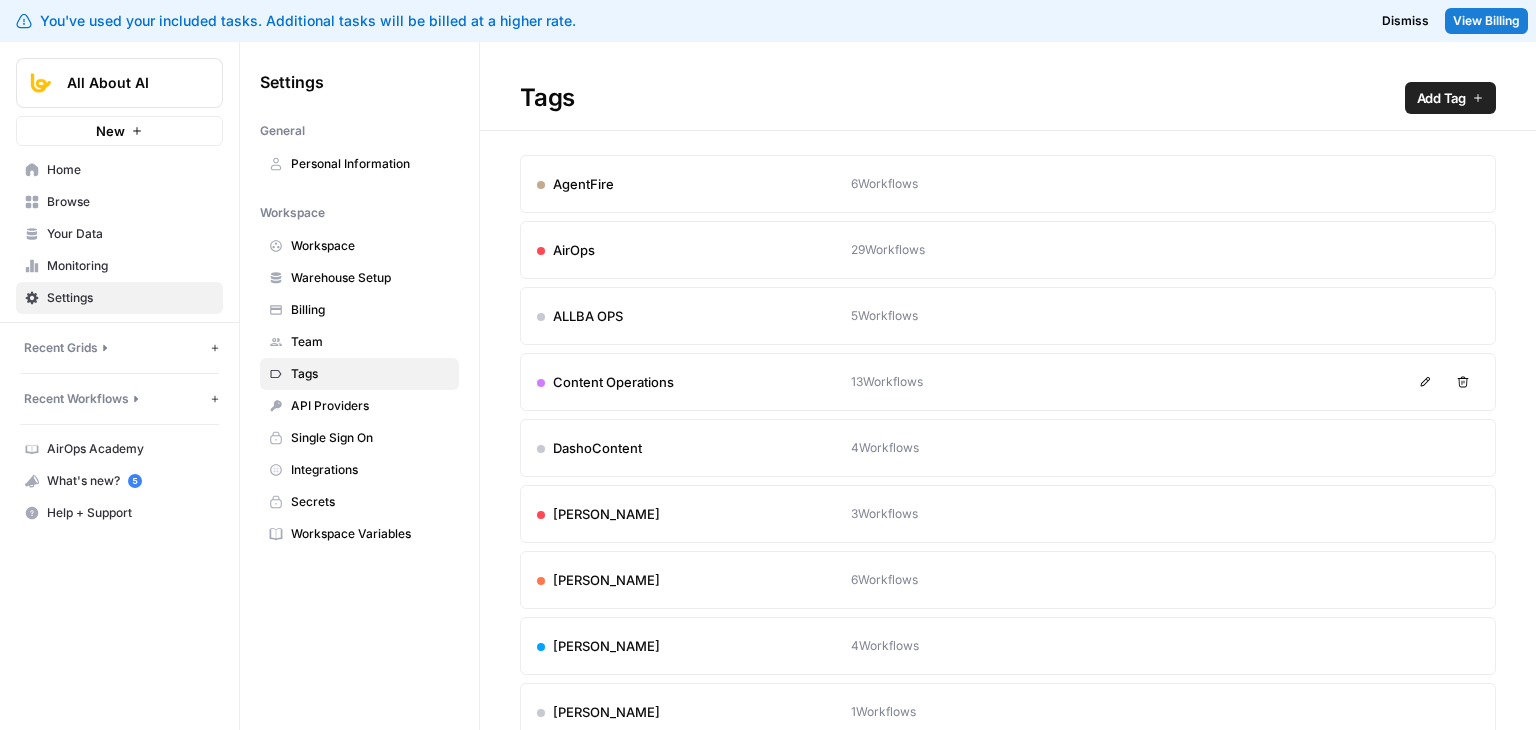 scroll, scrollTop: 605, scrollLeft: 0, axis: vertical 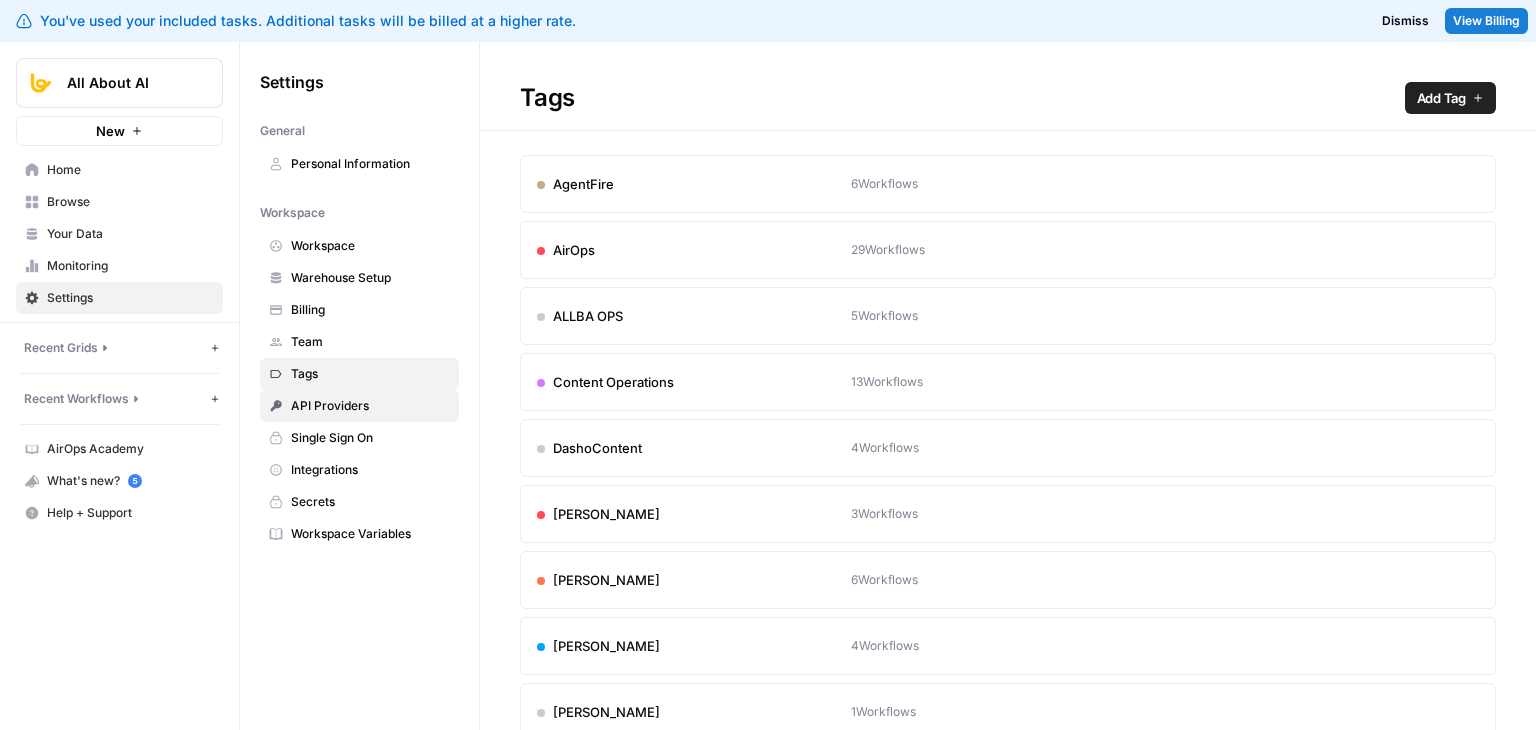 click on "API Providers" at bounding box center [370, 406] 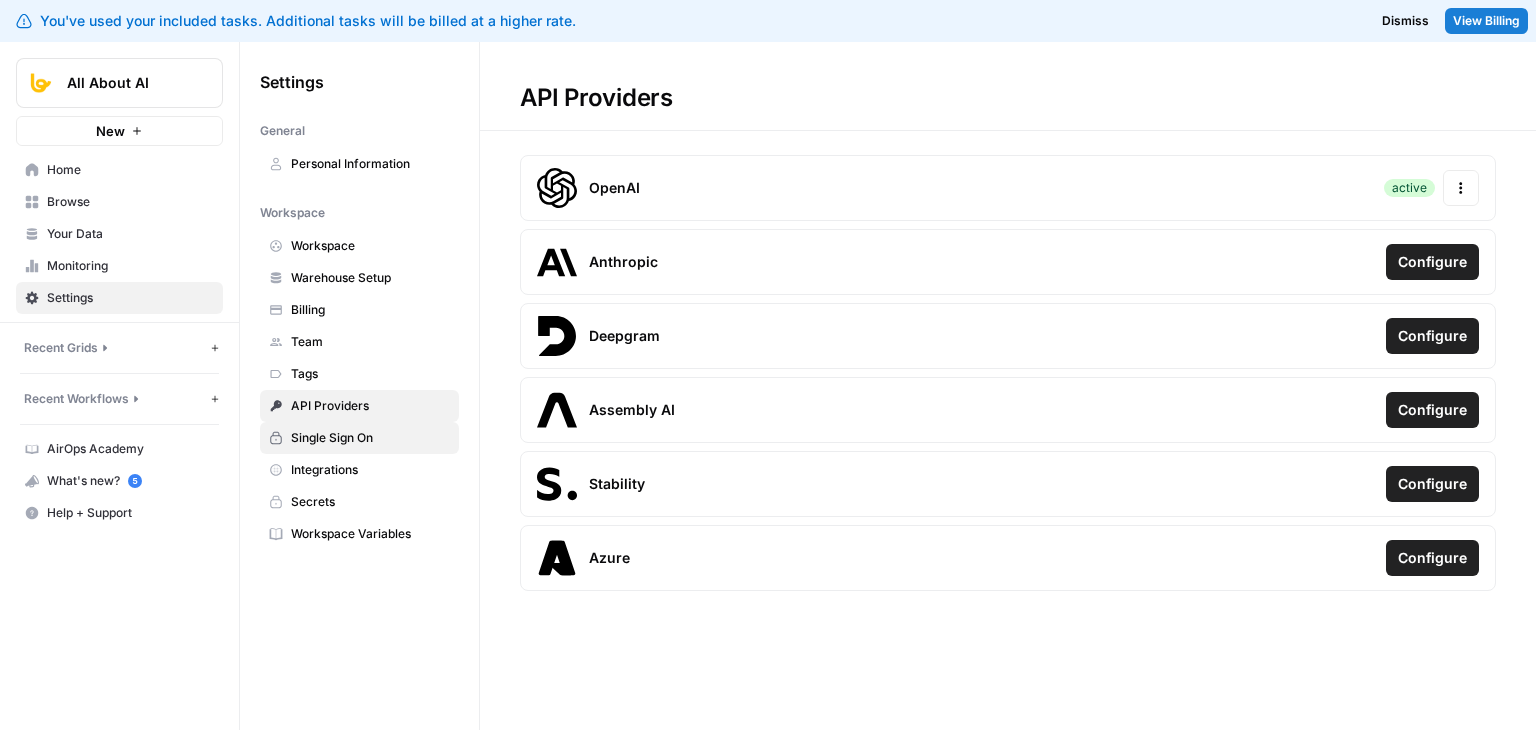 click on "Single Sign On" at bounding box center [359, 438] 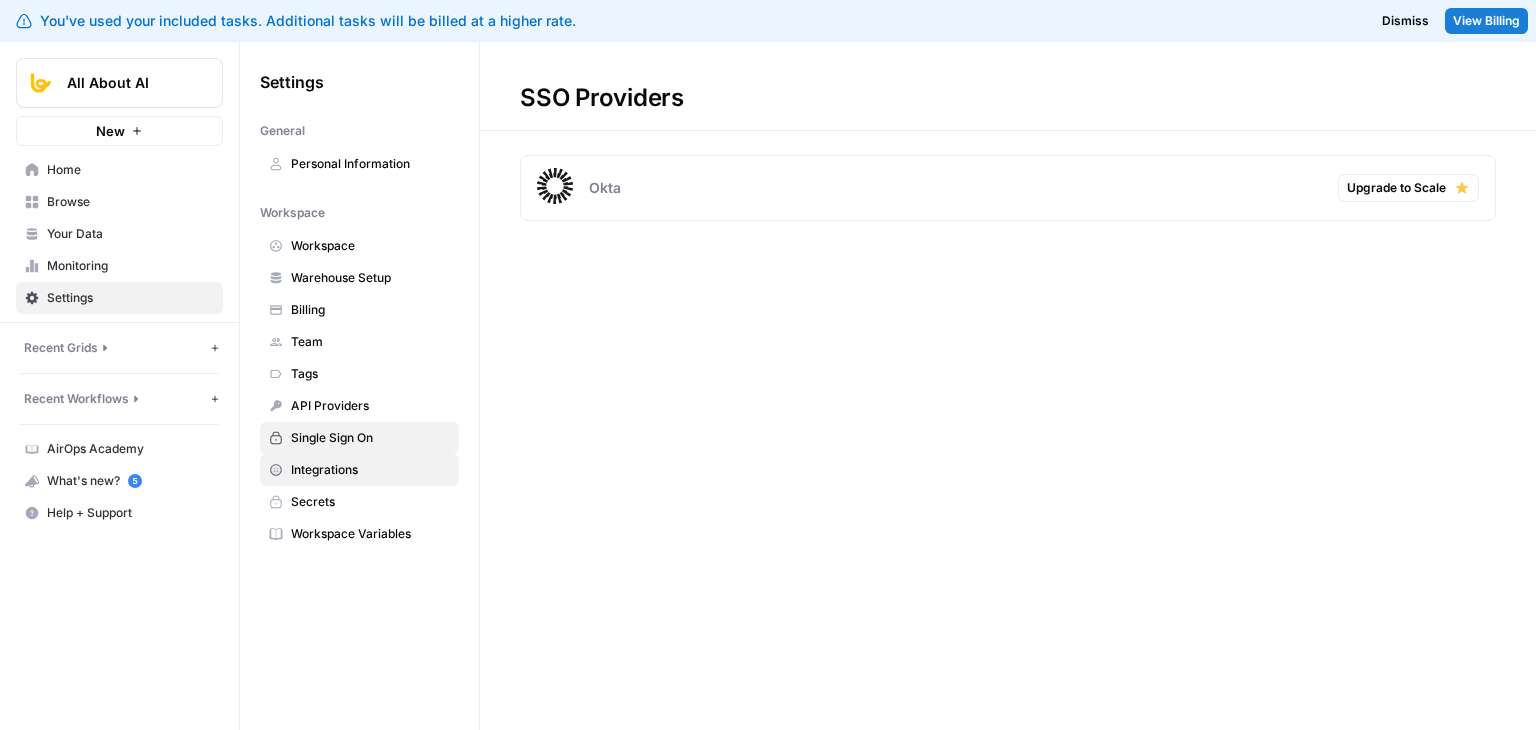 click on "Integrations" at bounding box center [359, 470] 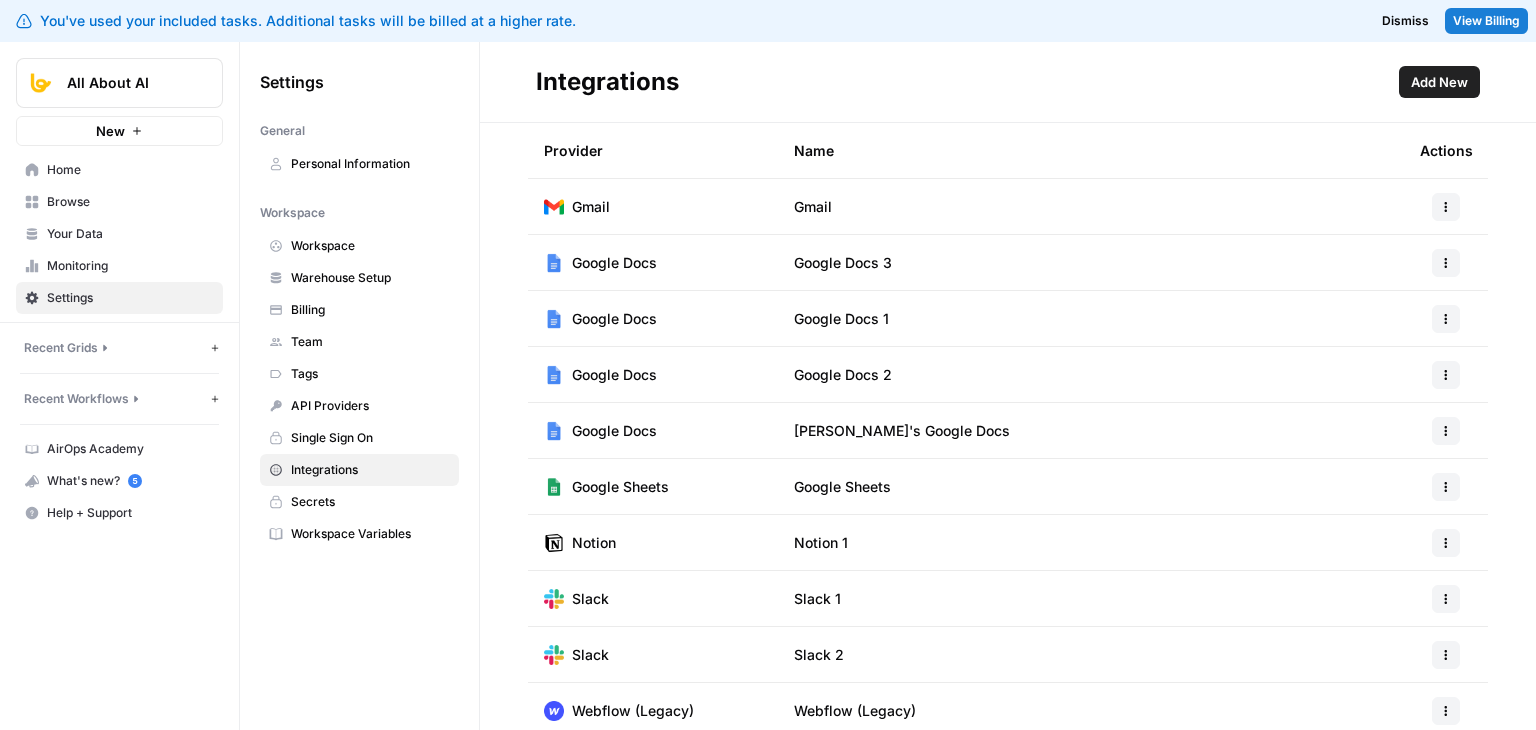 scroll, scrollTop: 8, scrollLeft: 0, axis: vertical 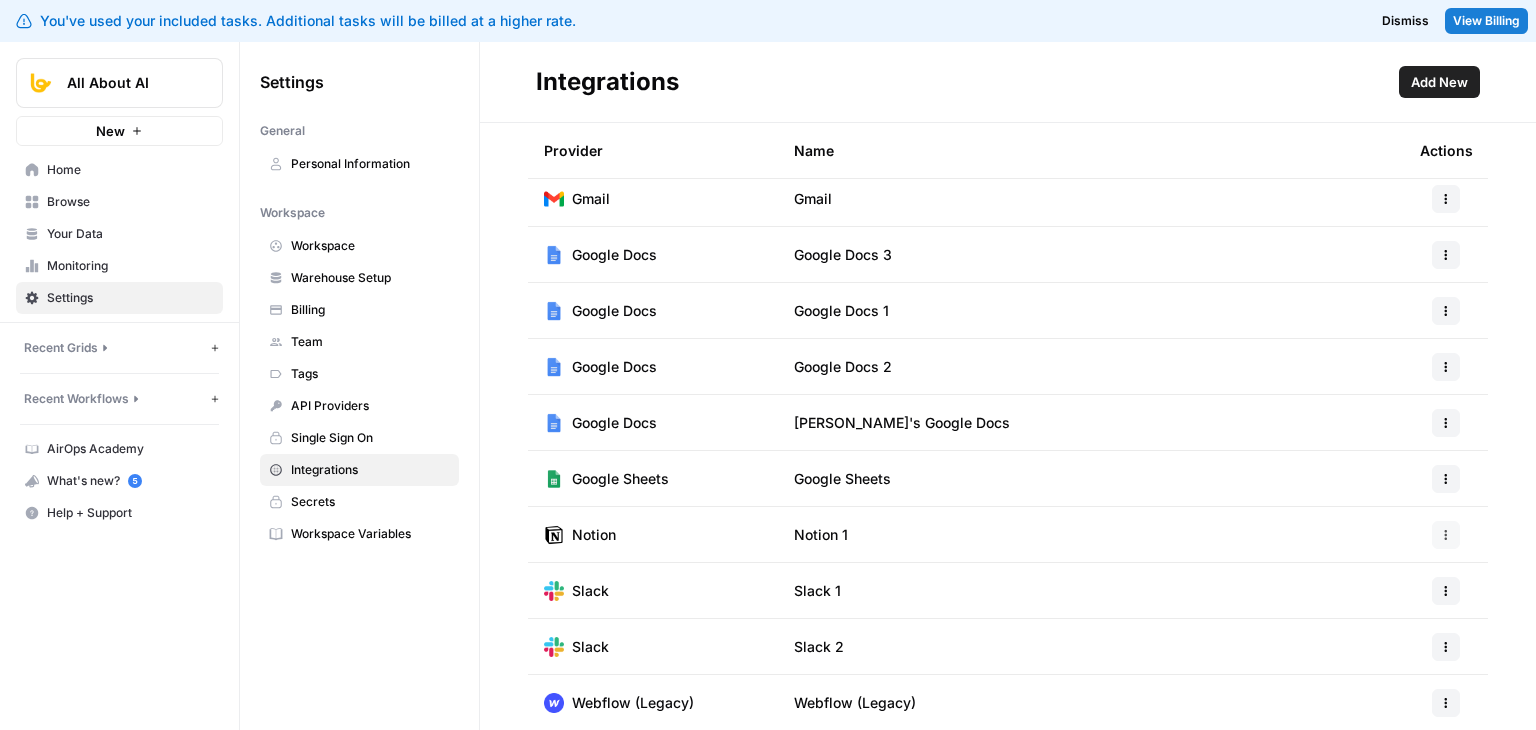 click at bounding box center (1446, 535) 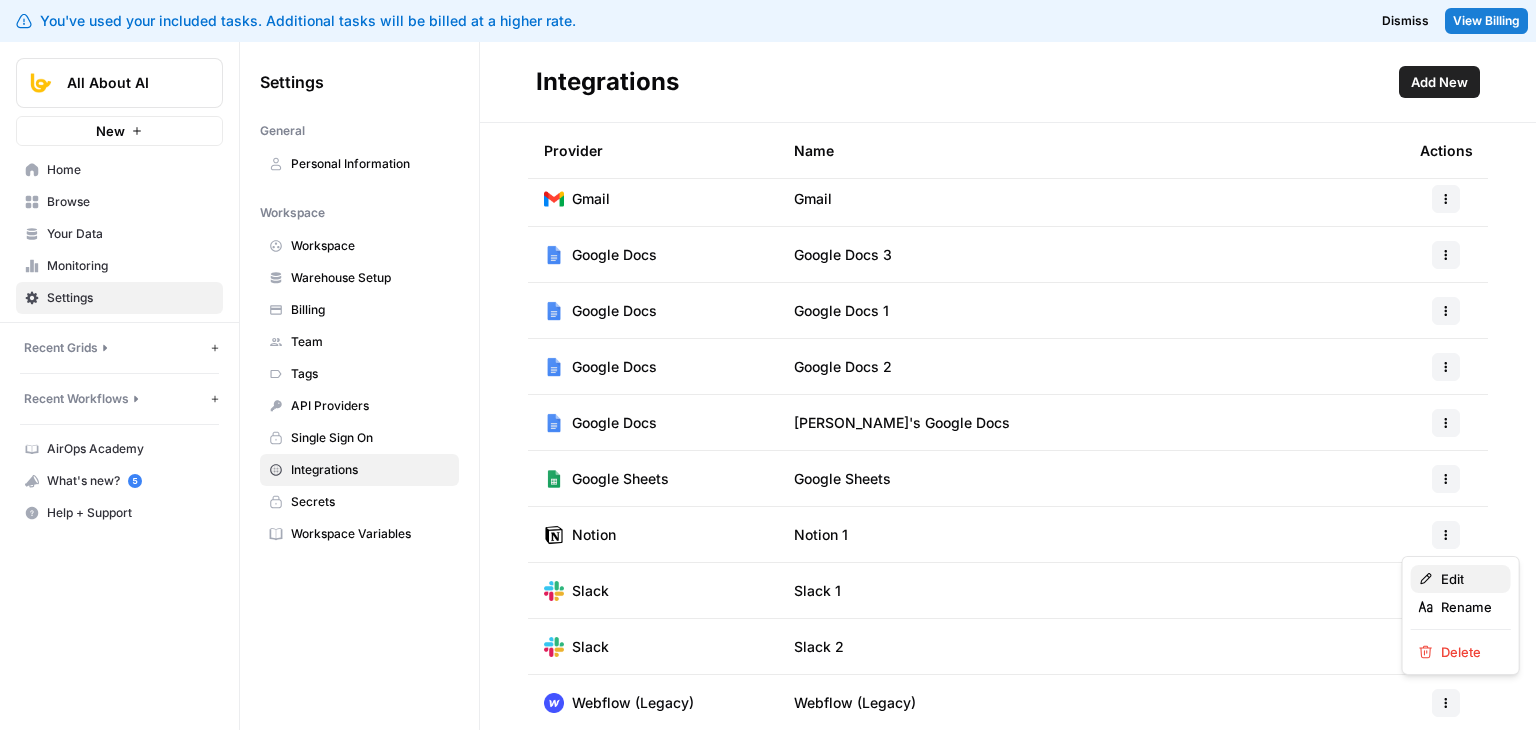 click on "Edit" at bounding box center [1461, 579] 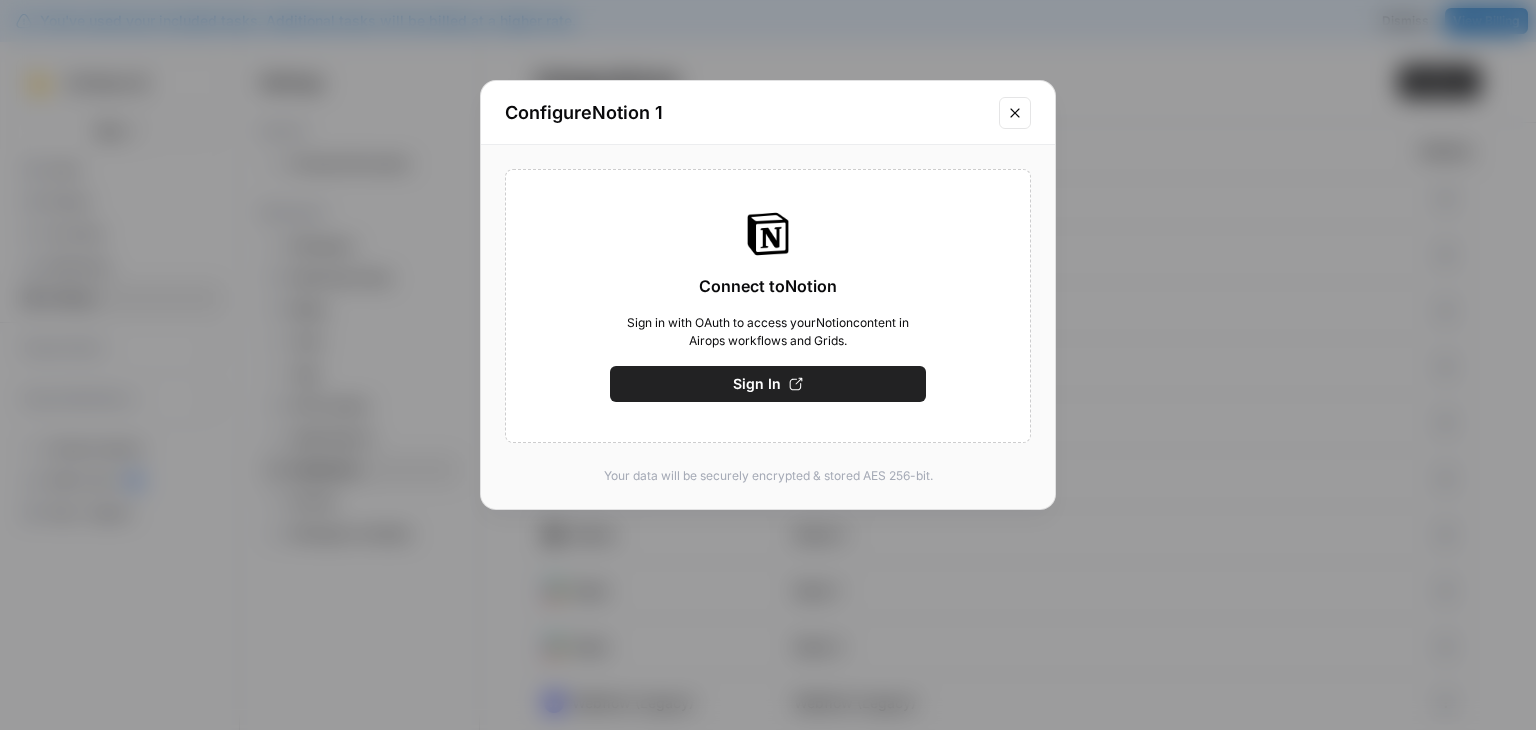 click at bounding box center [1015, 113] 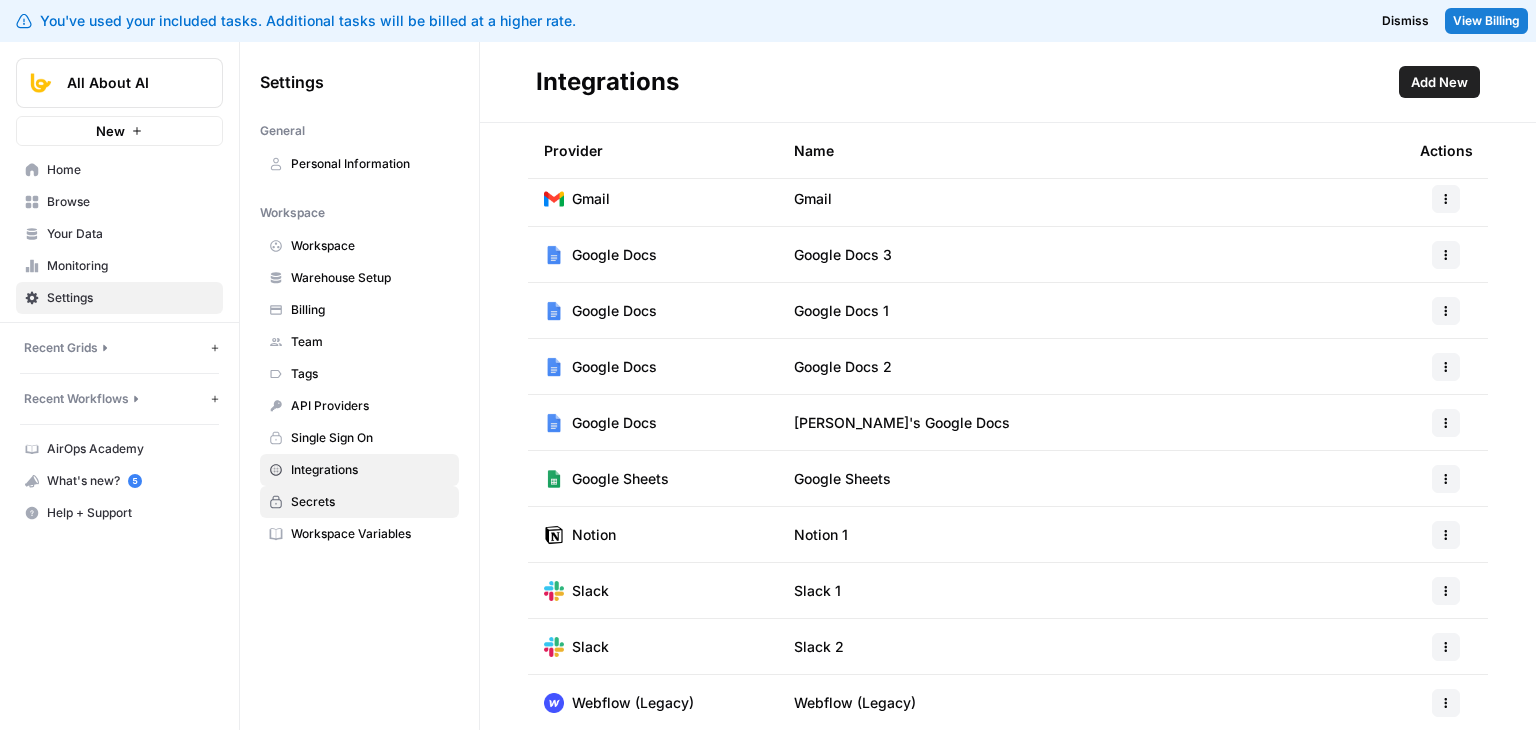 click on "Secrets" at bounding box center [359, 502] 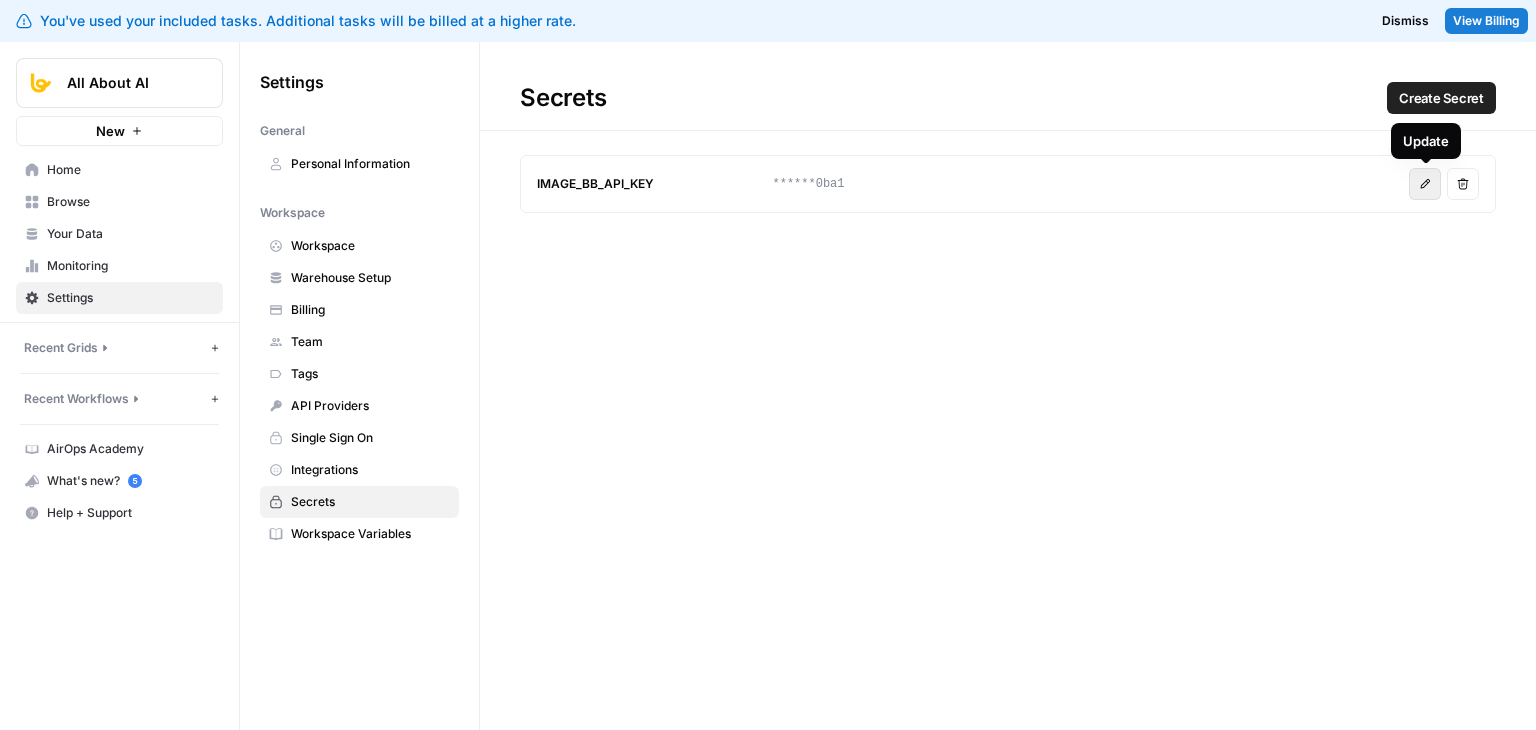 click on "Update" at bounding box center [1425, 184] 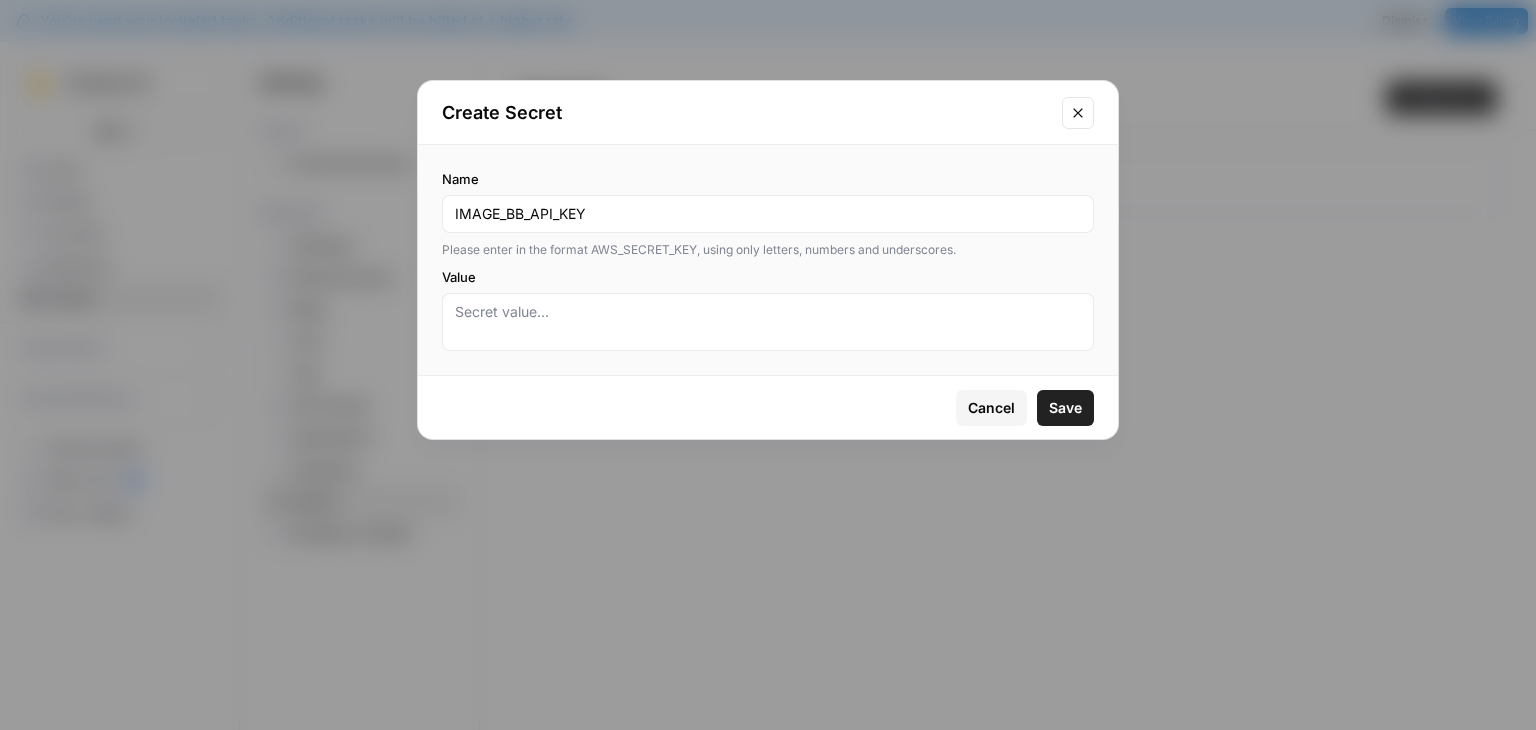click at bounding box center (1078, 113) 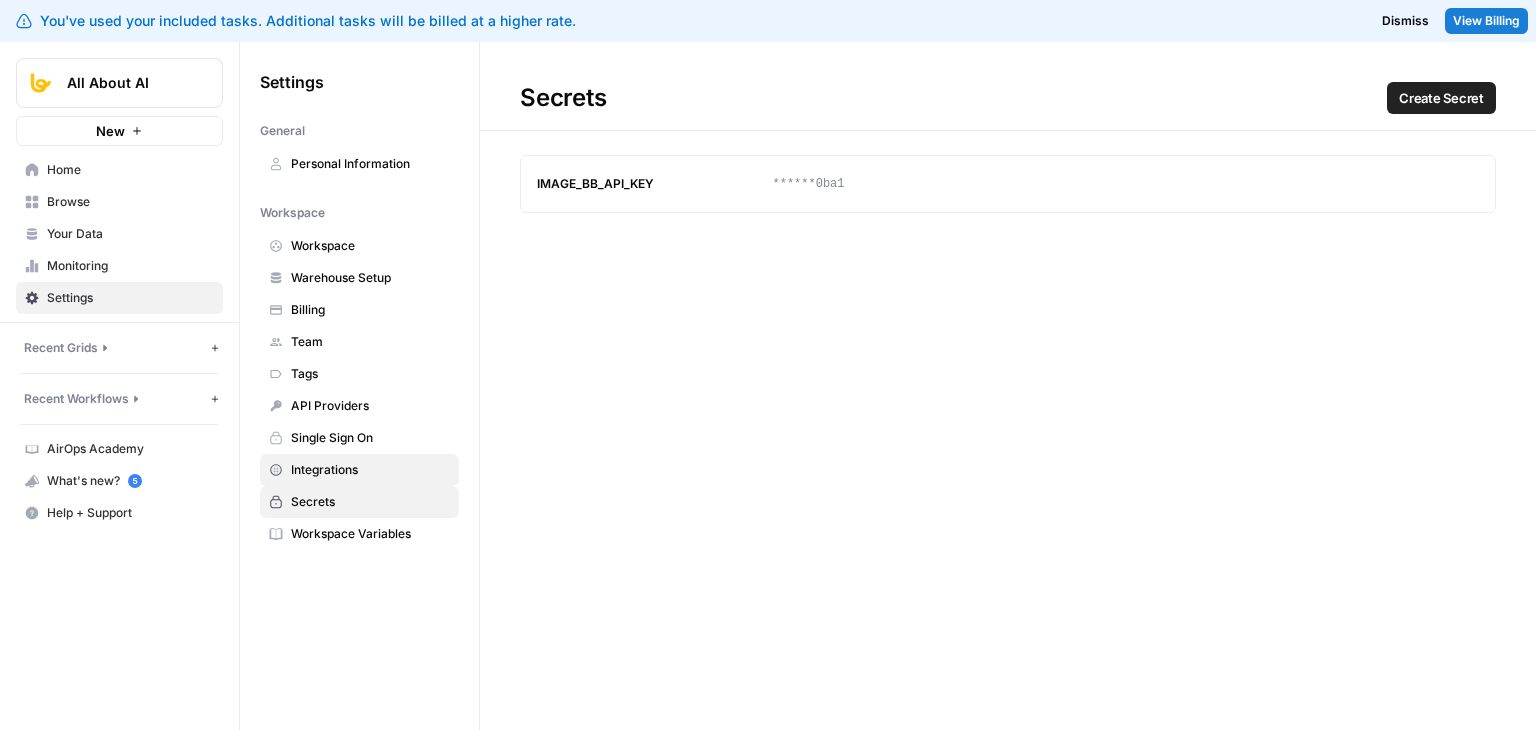click on "Integrations" at bounding box center [370, 470] 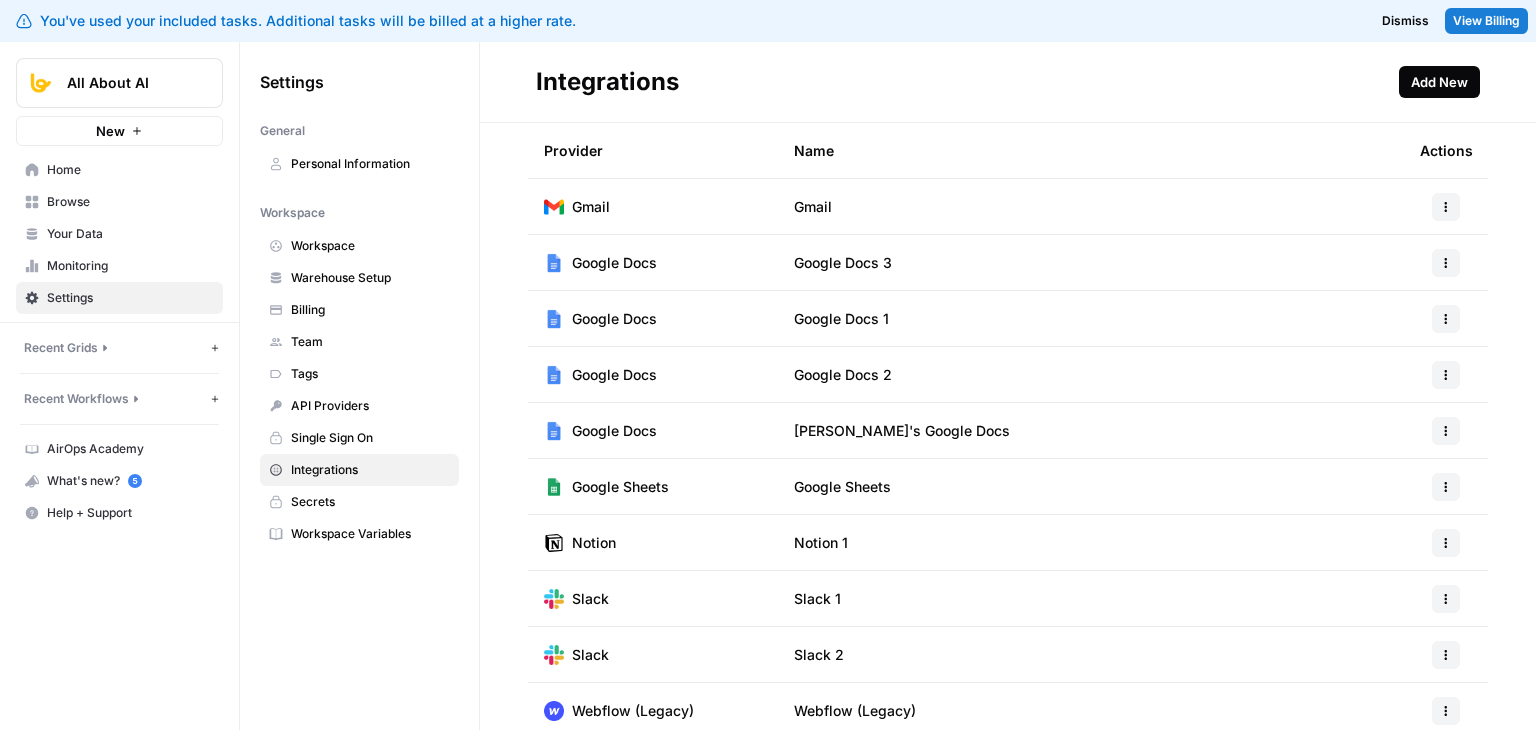 click on "Add New" at bounding box center [1439, 82] 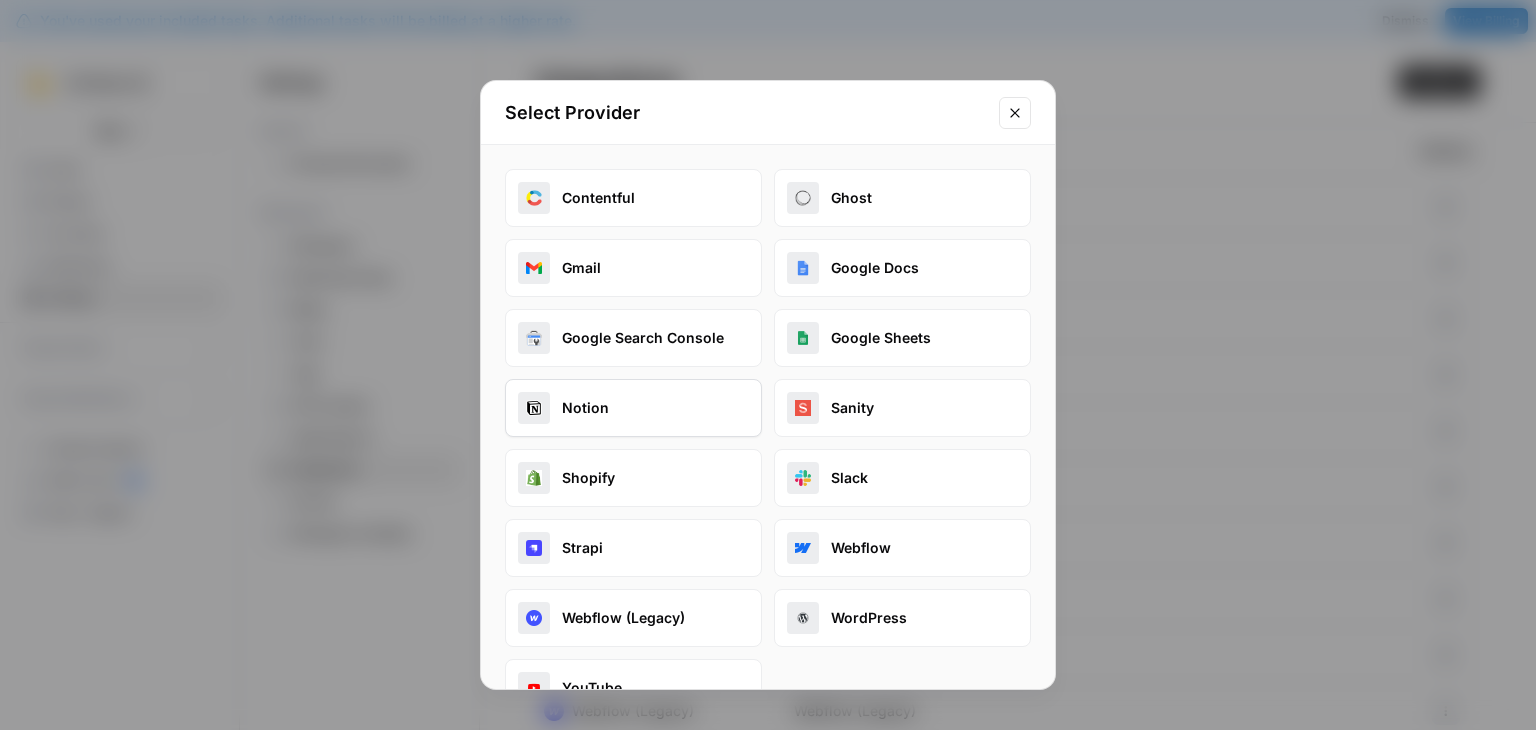 scroll, scrollTop: 48, scrollLeft: 0, axis: vertical 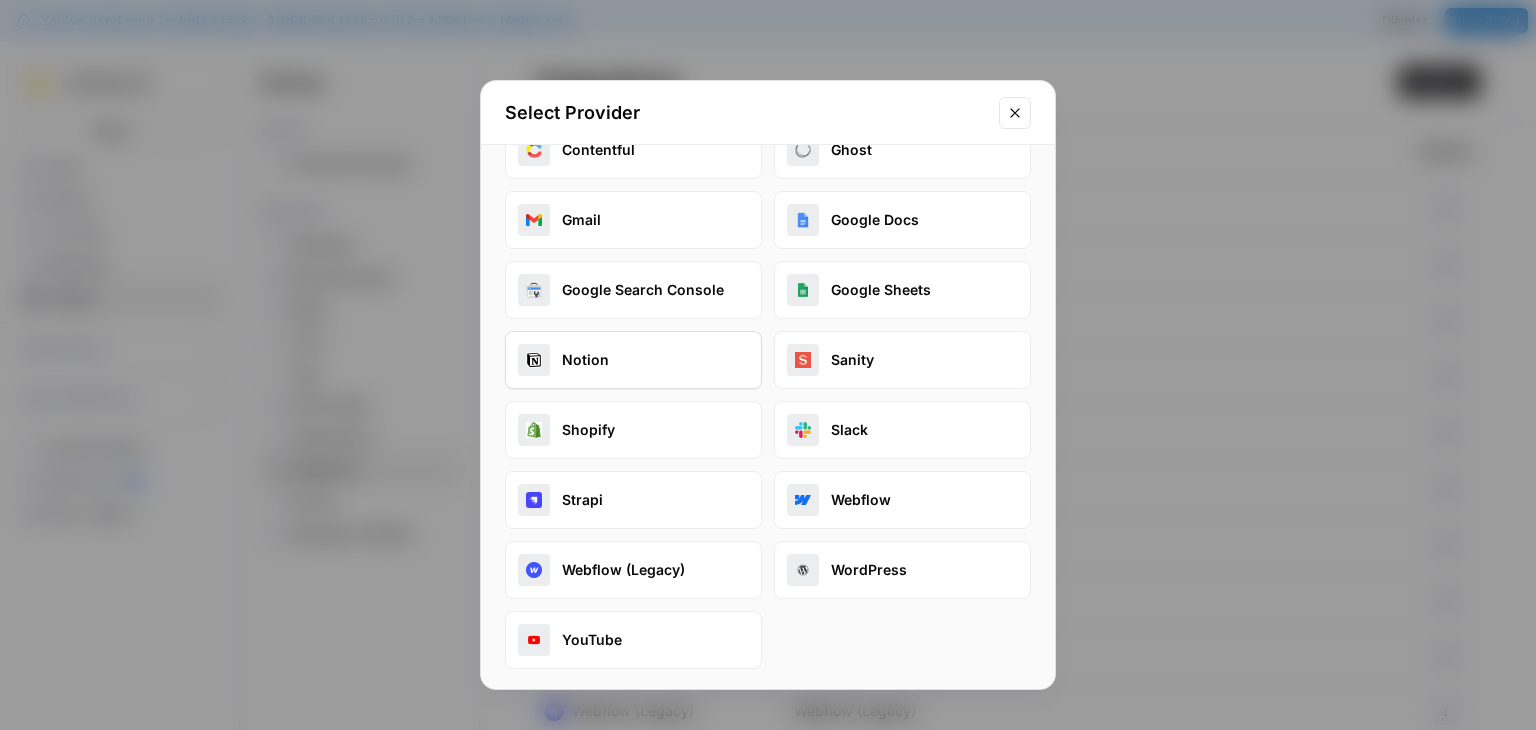 click on "Notion" at bounding box center [633, 360] 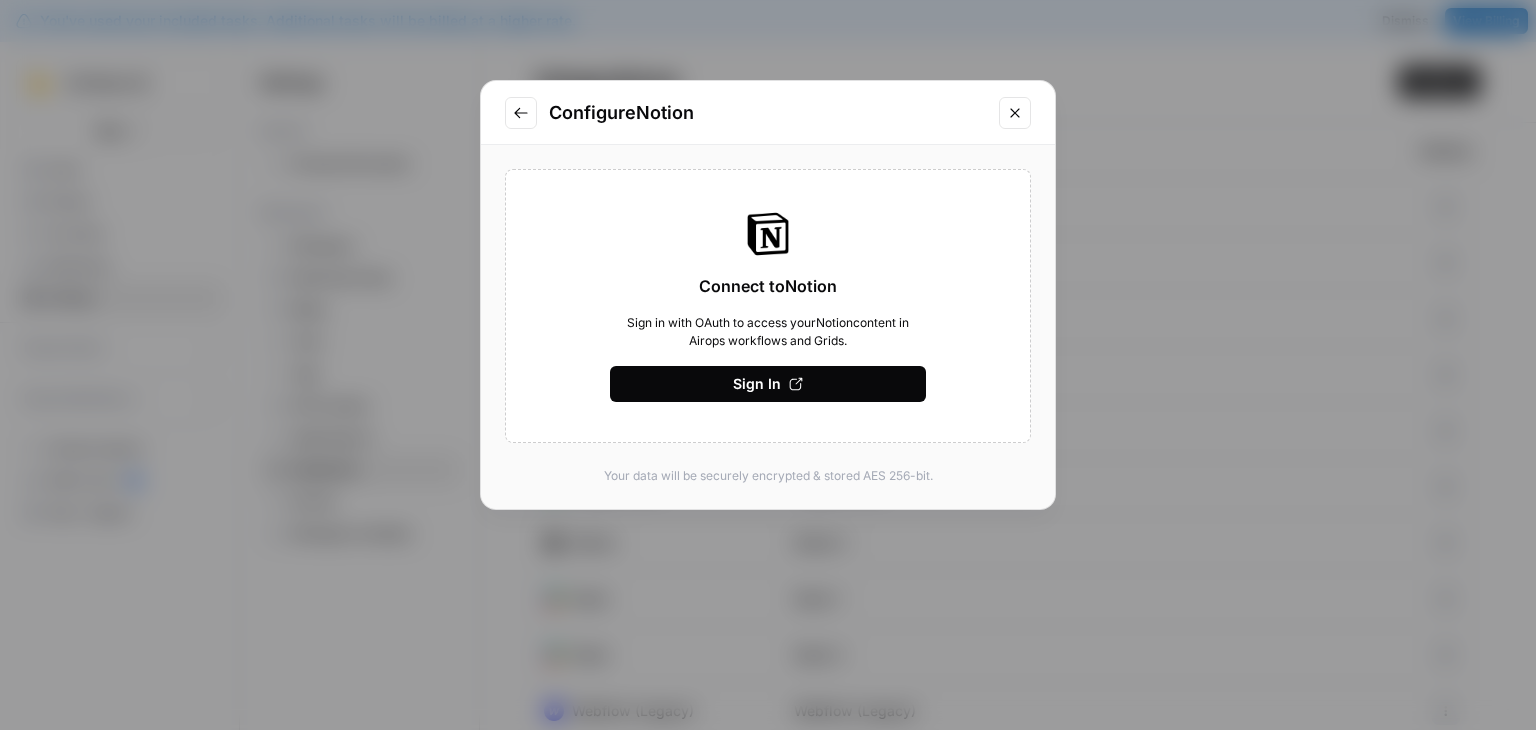 click on "Sign In" at bounding box center [768, 384] 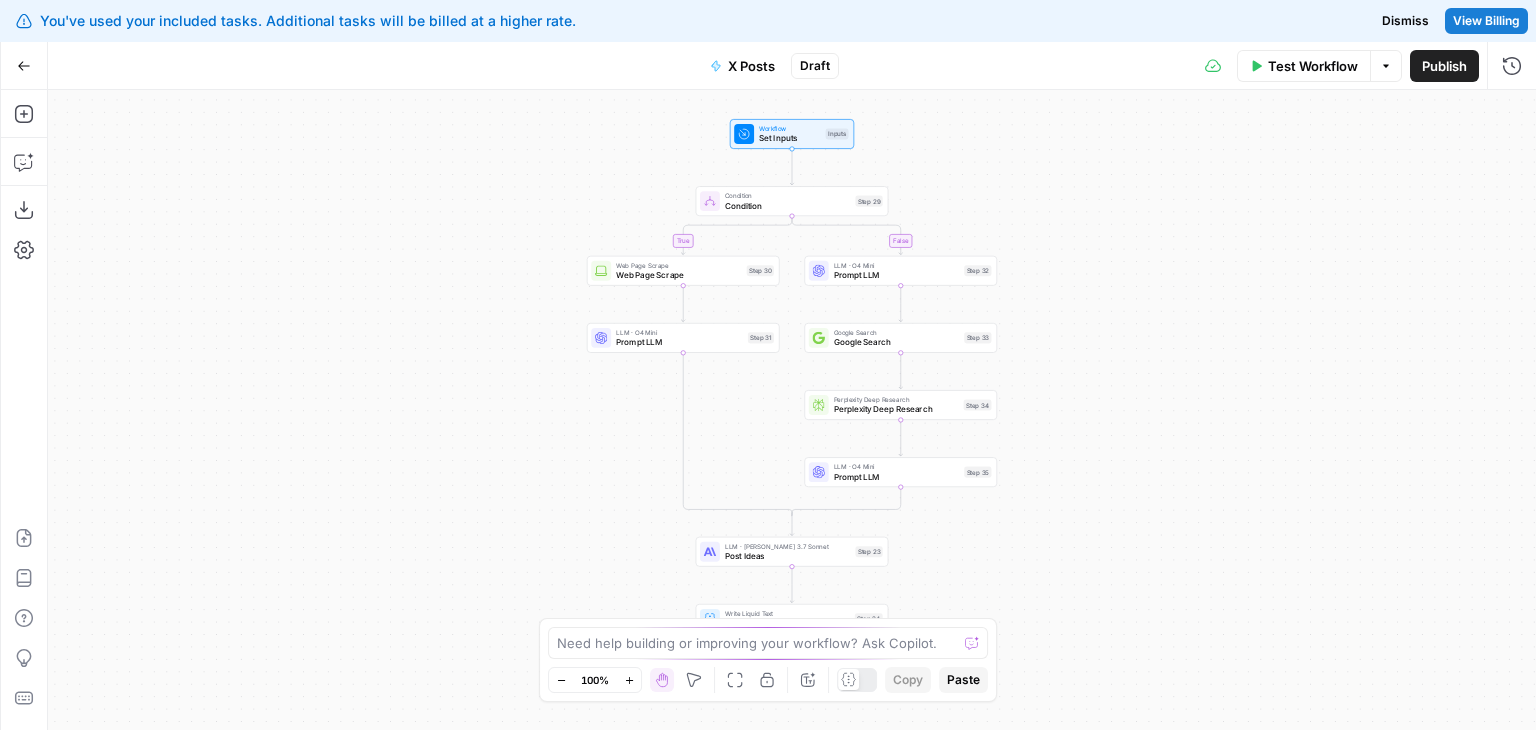scroll, scrollTop: 0, scrollLeft: 0, axis: both 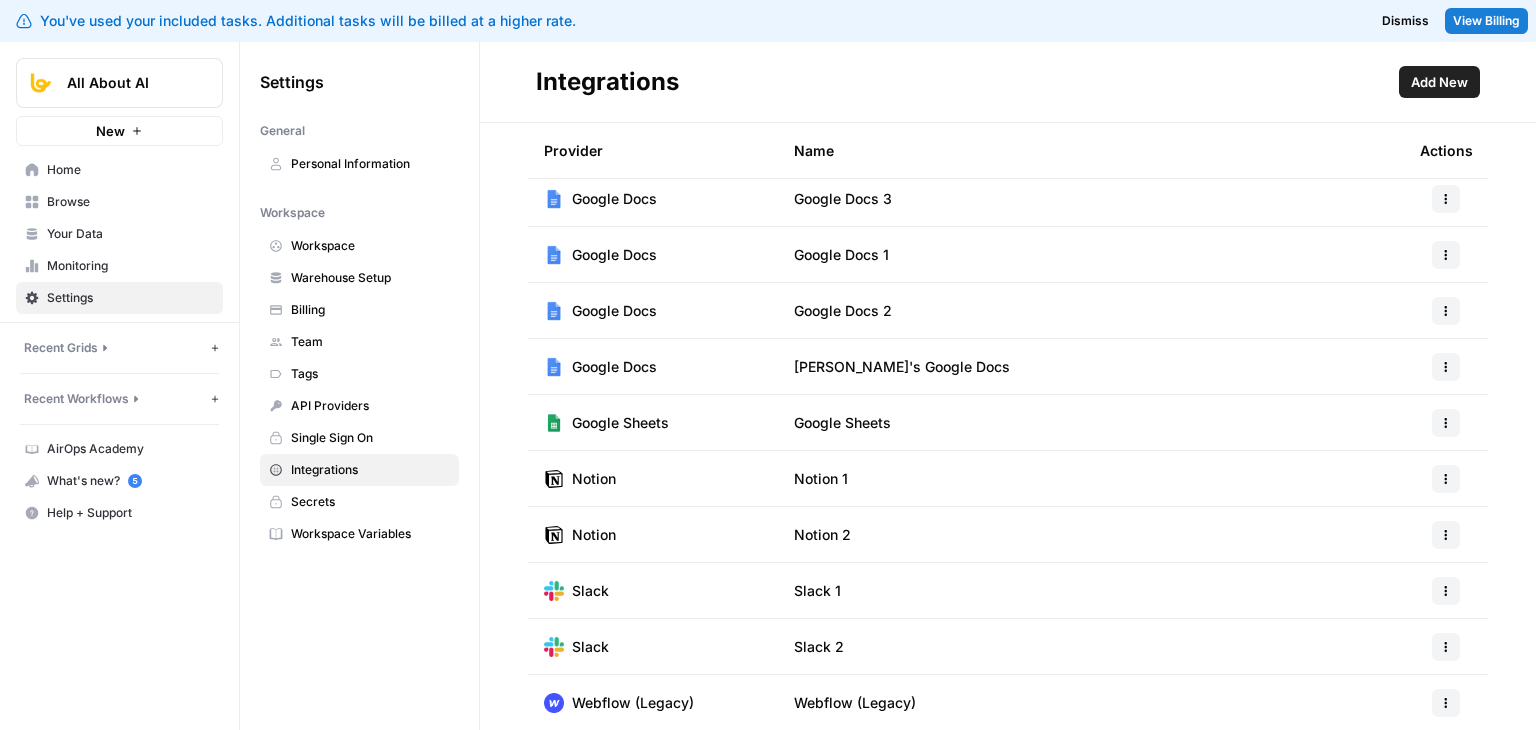 click on "Notion 2" at bounding box center [1091, 534] 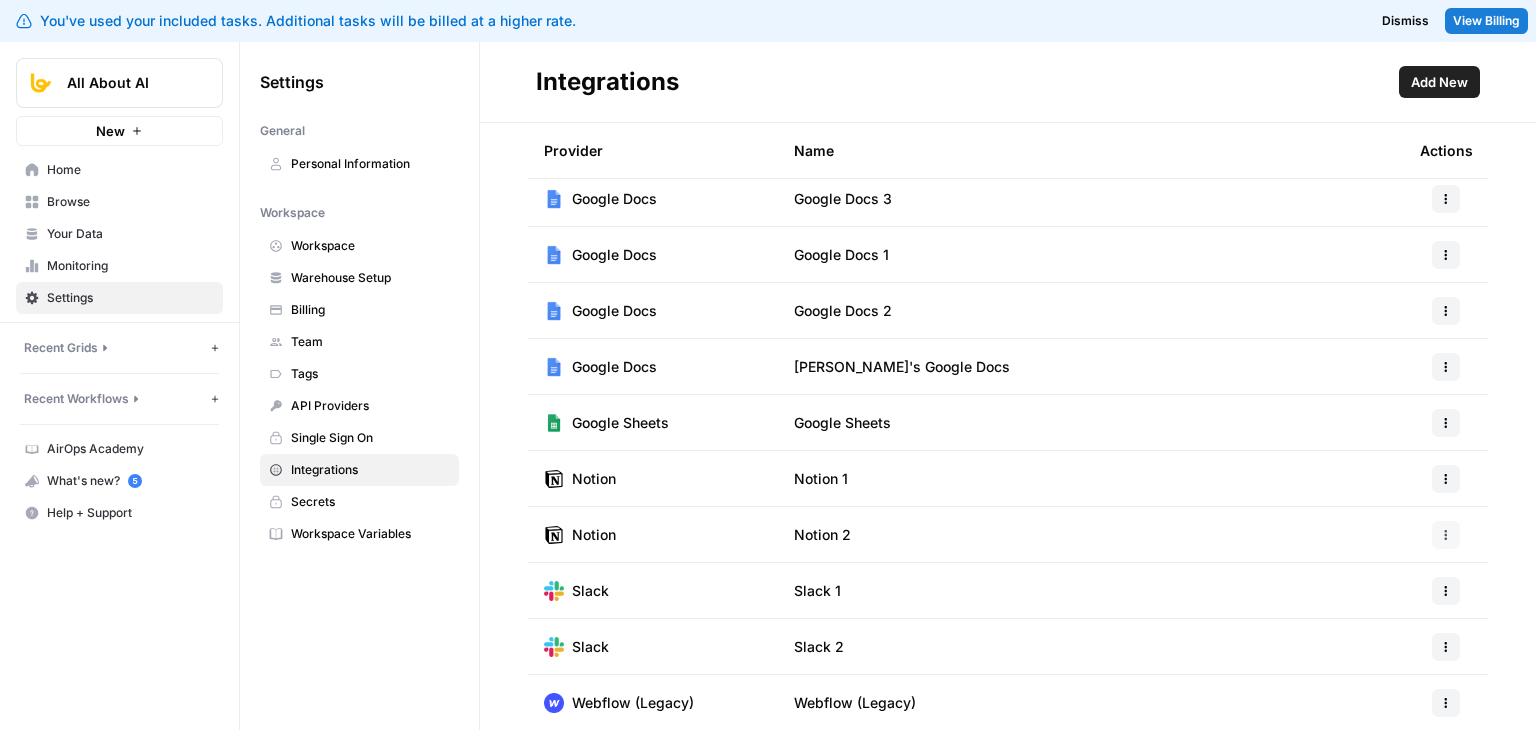 click at bounding box center (1446, 535) 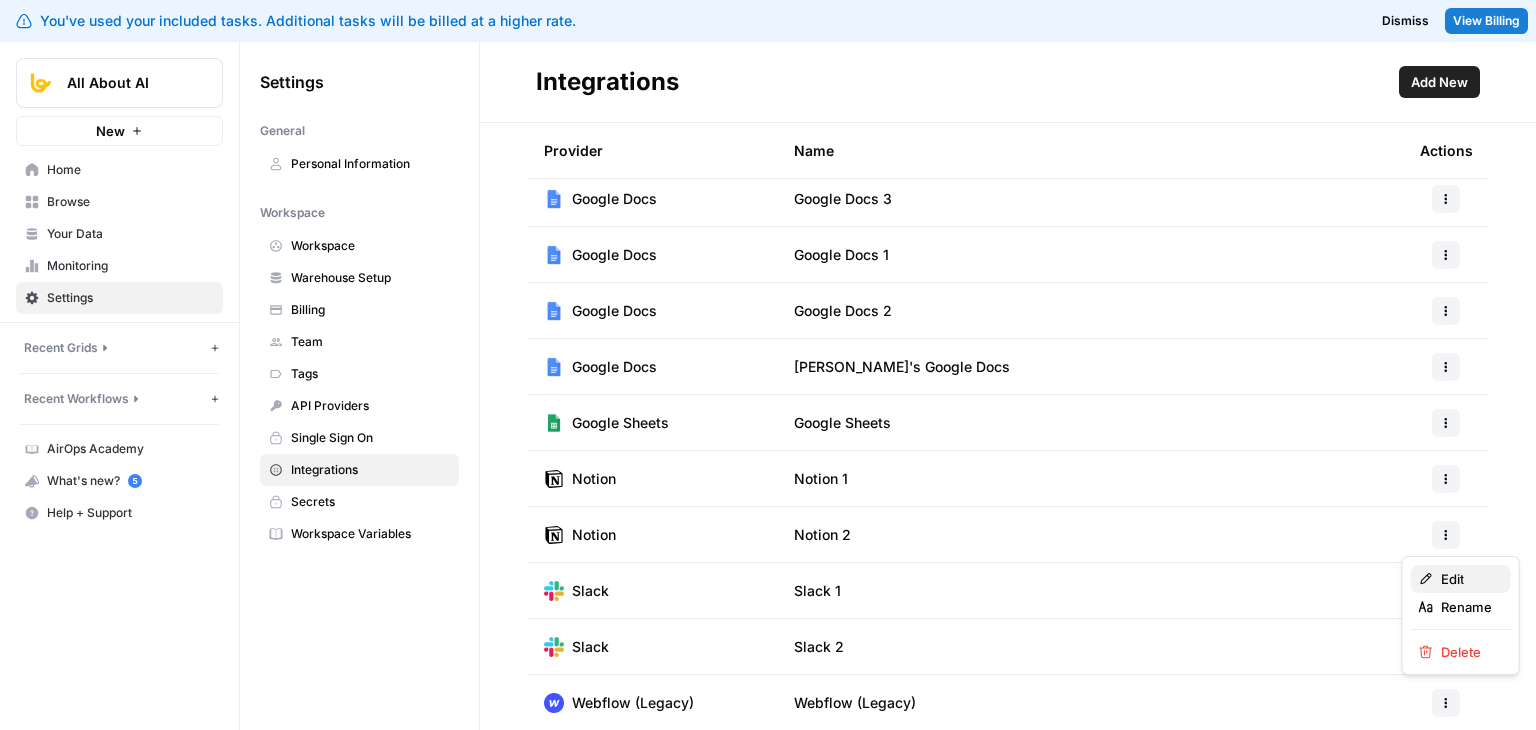 click on "Edit" at bounding box center [1461, 579] 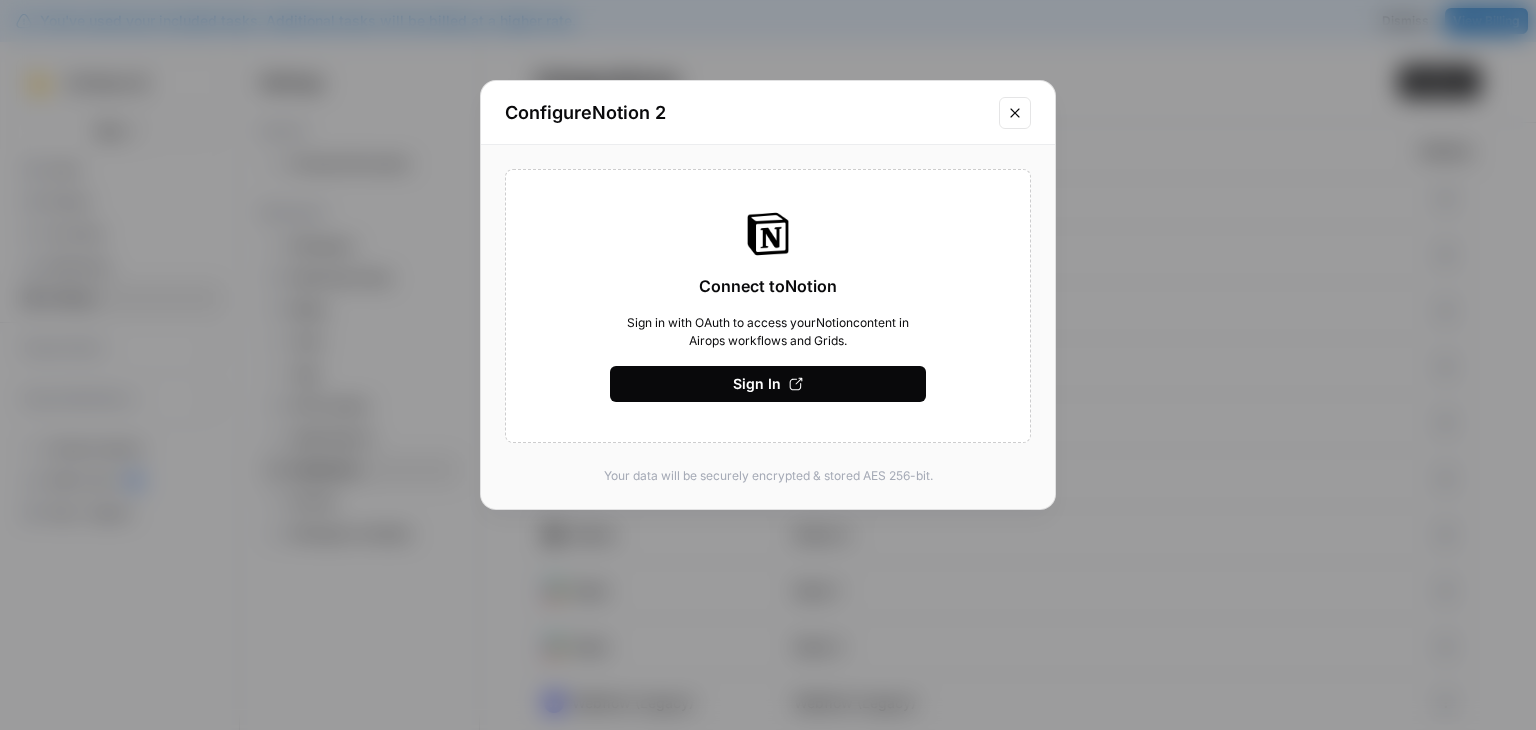 click on "Sign In" at bounding box center (768, 384) 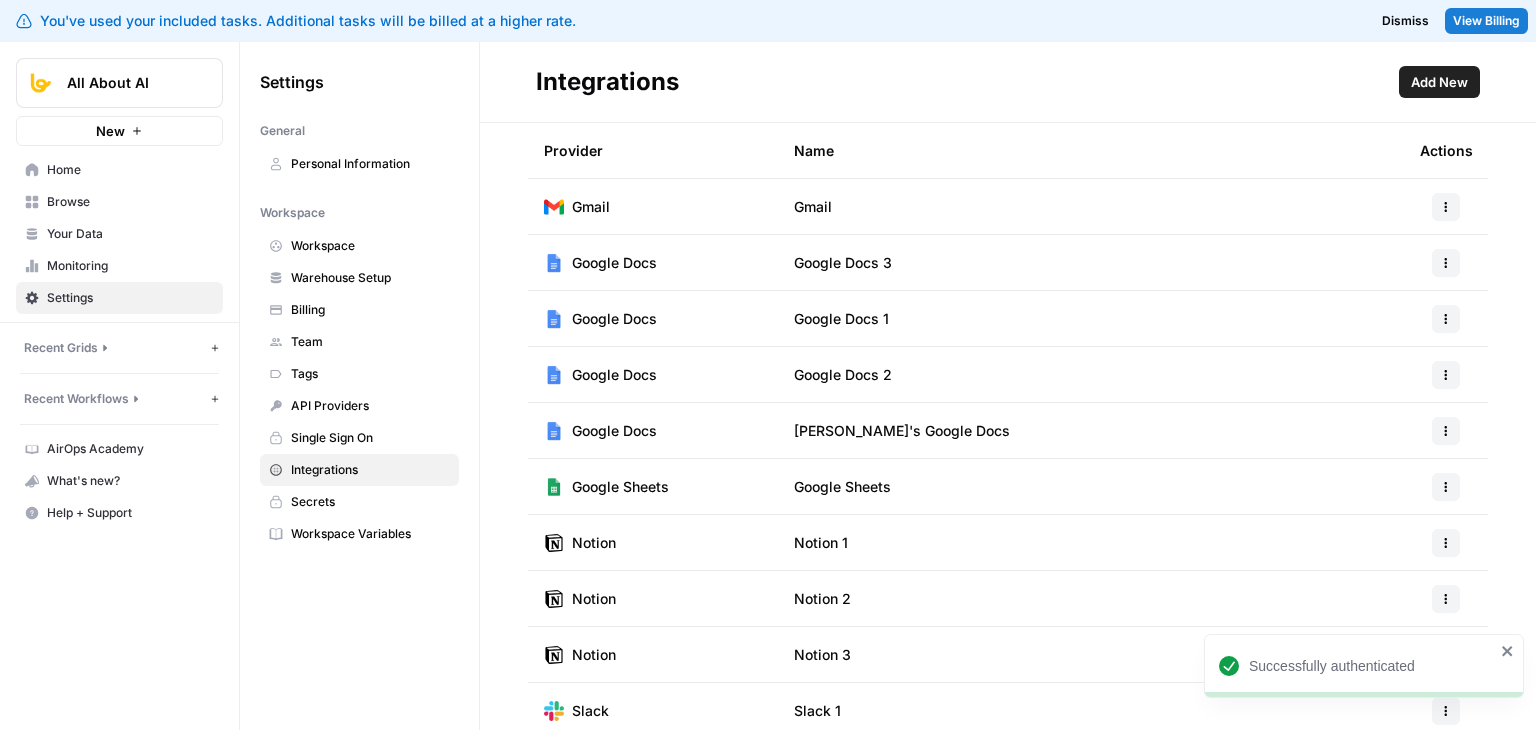 scroll, scrollTop: 0, scrollLeft: 0, axis: both 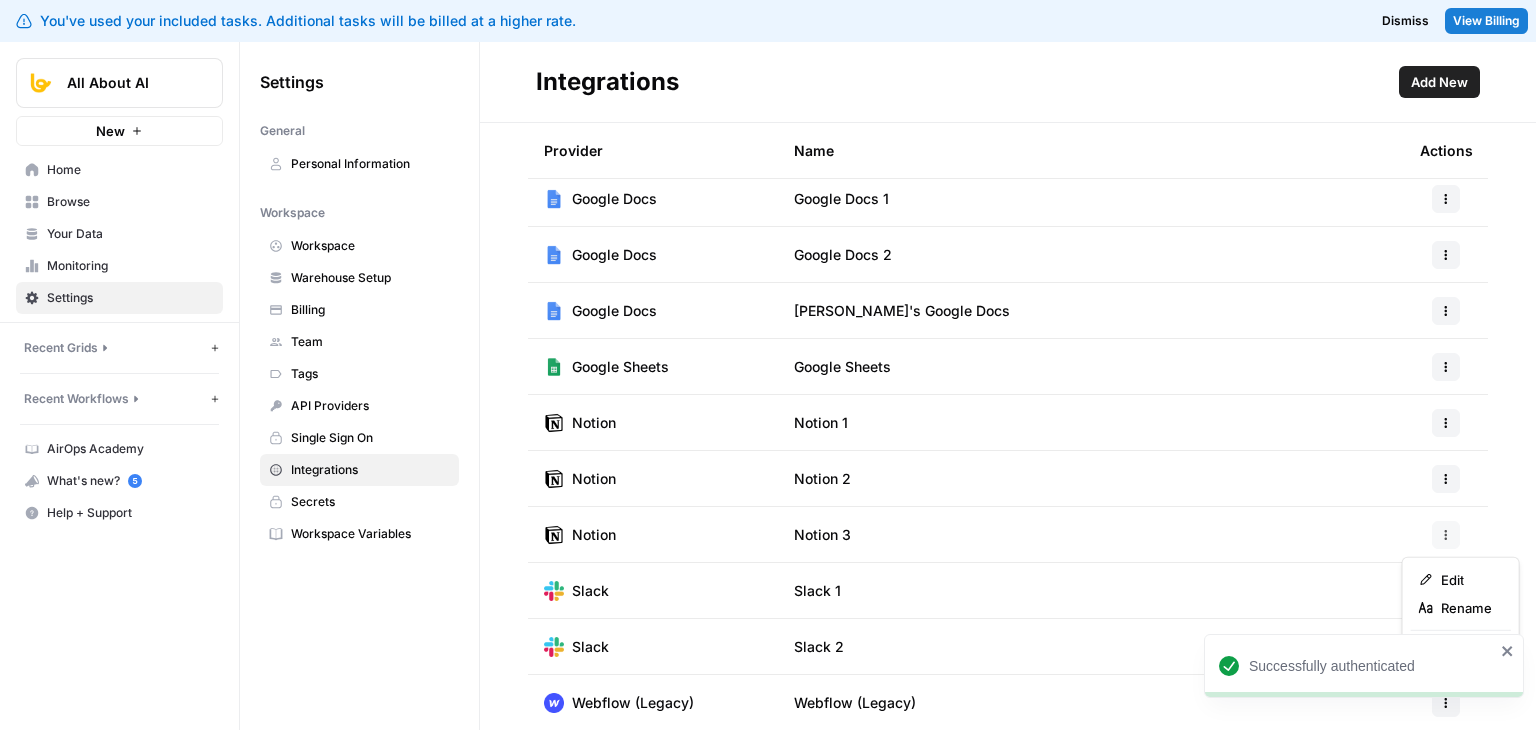 click 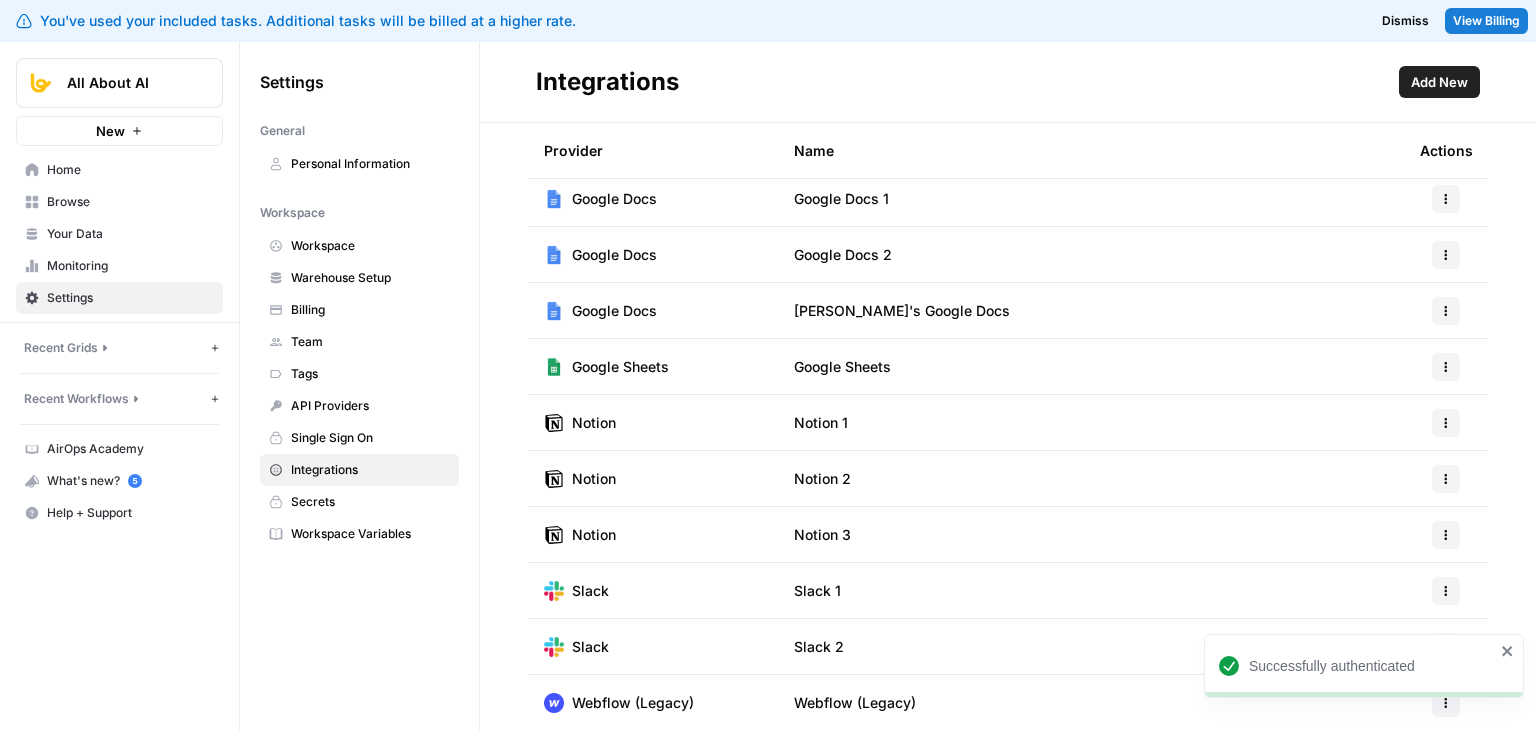 click 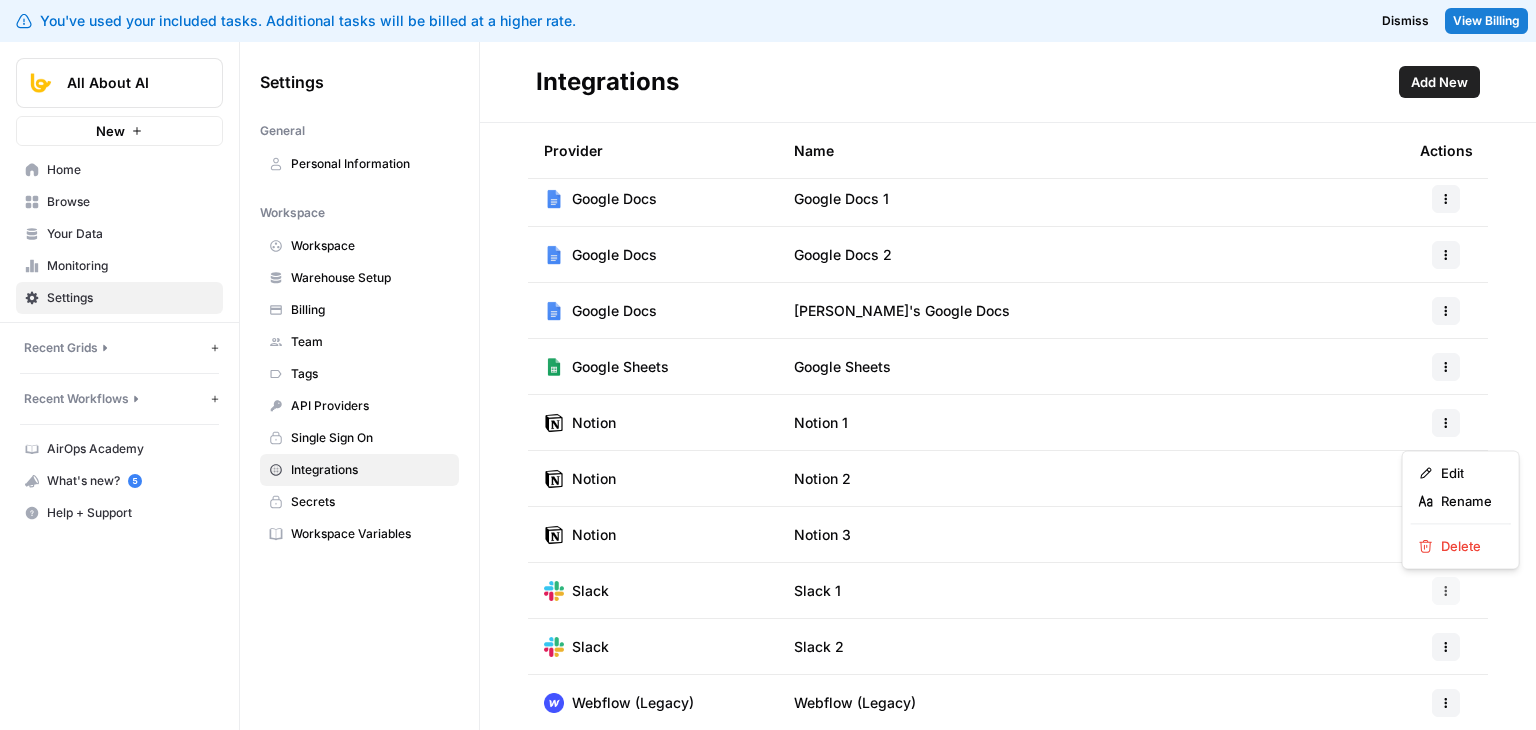 click at bounding box center [1446, 591] 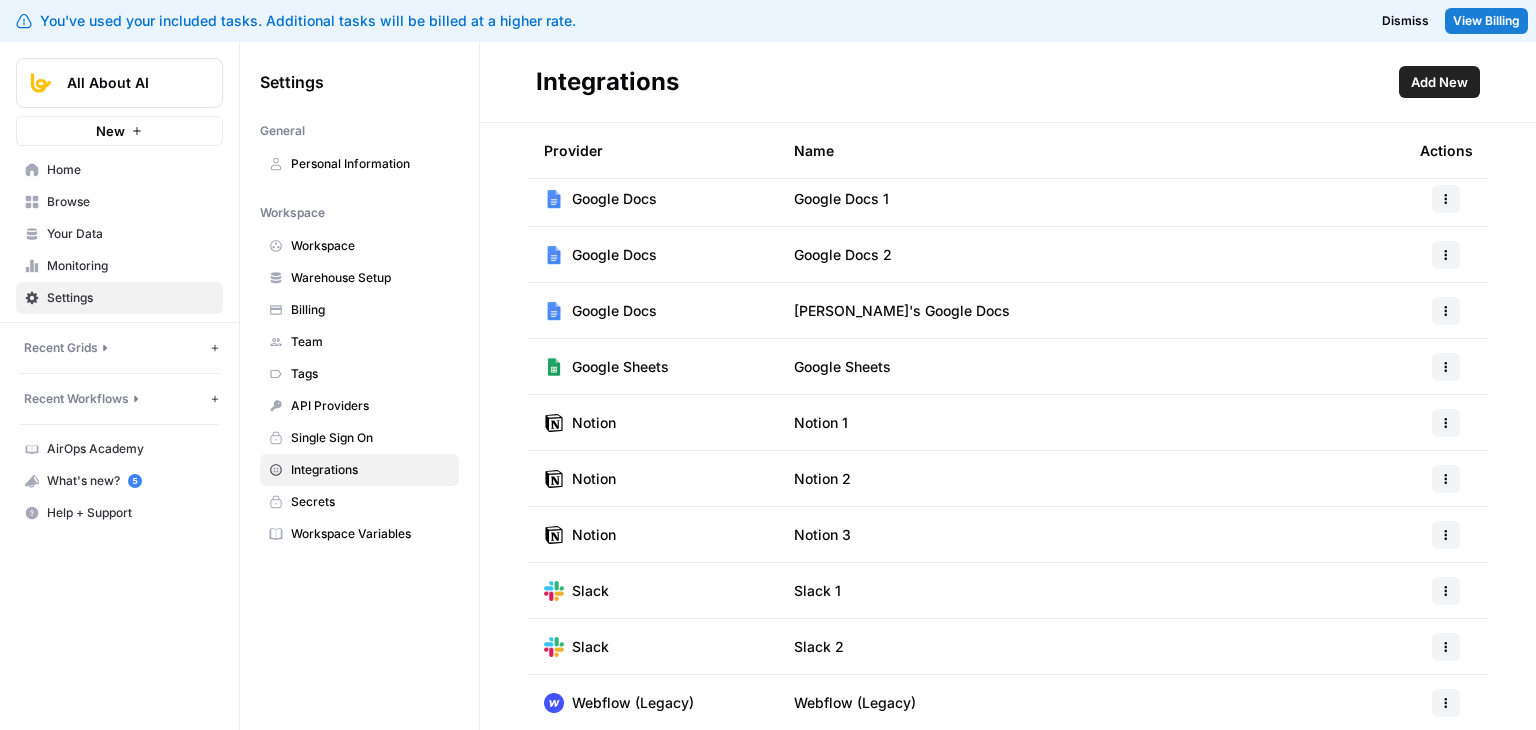 click on "Notion 3" at bounding box center (1091, 534) 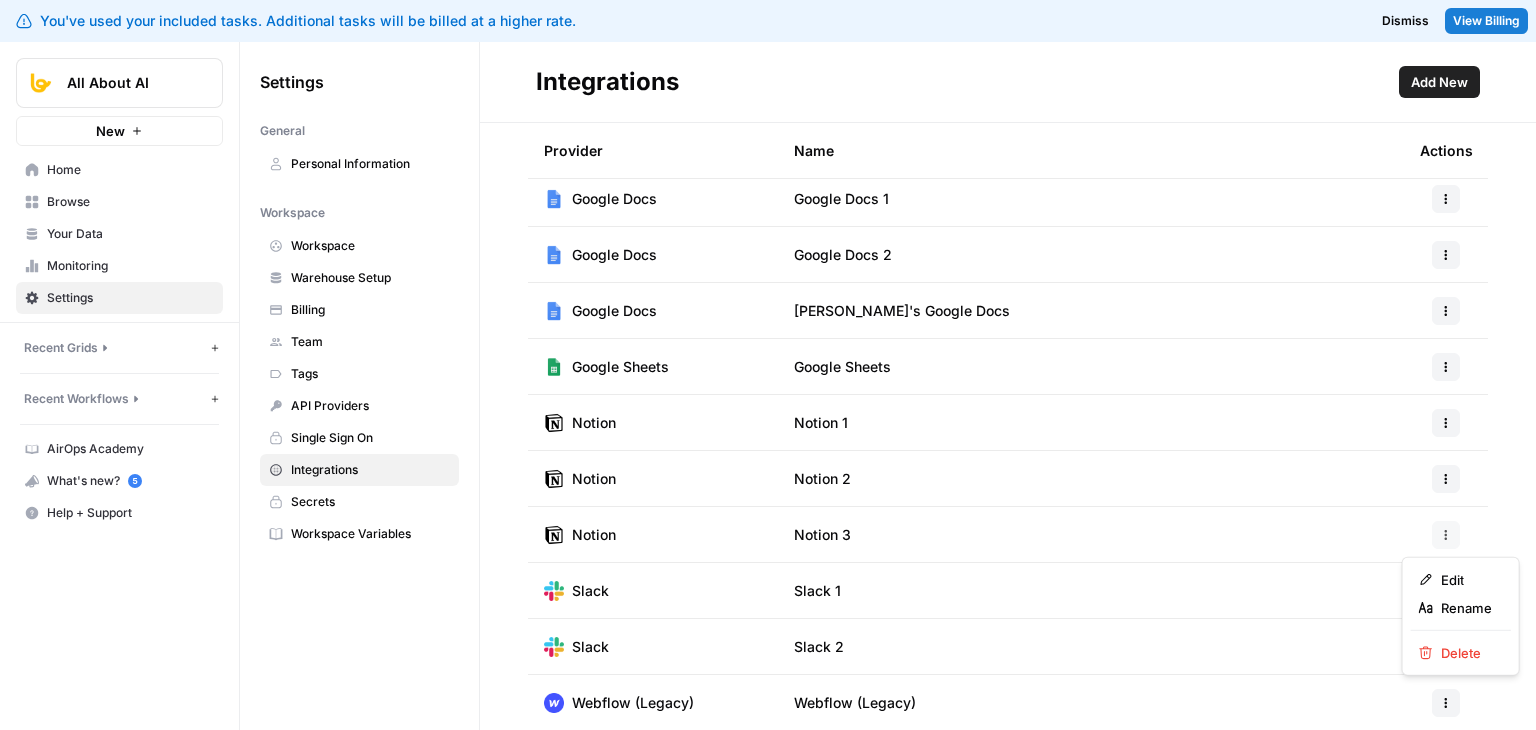 click at bounding box center (1446, 535) 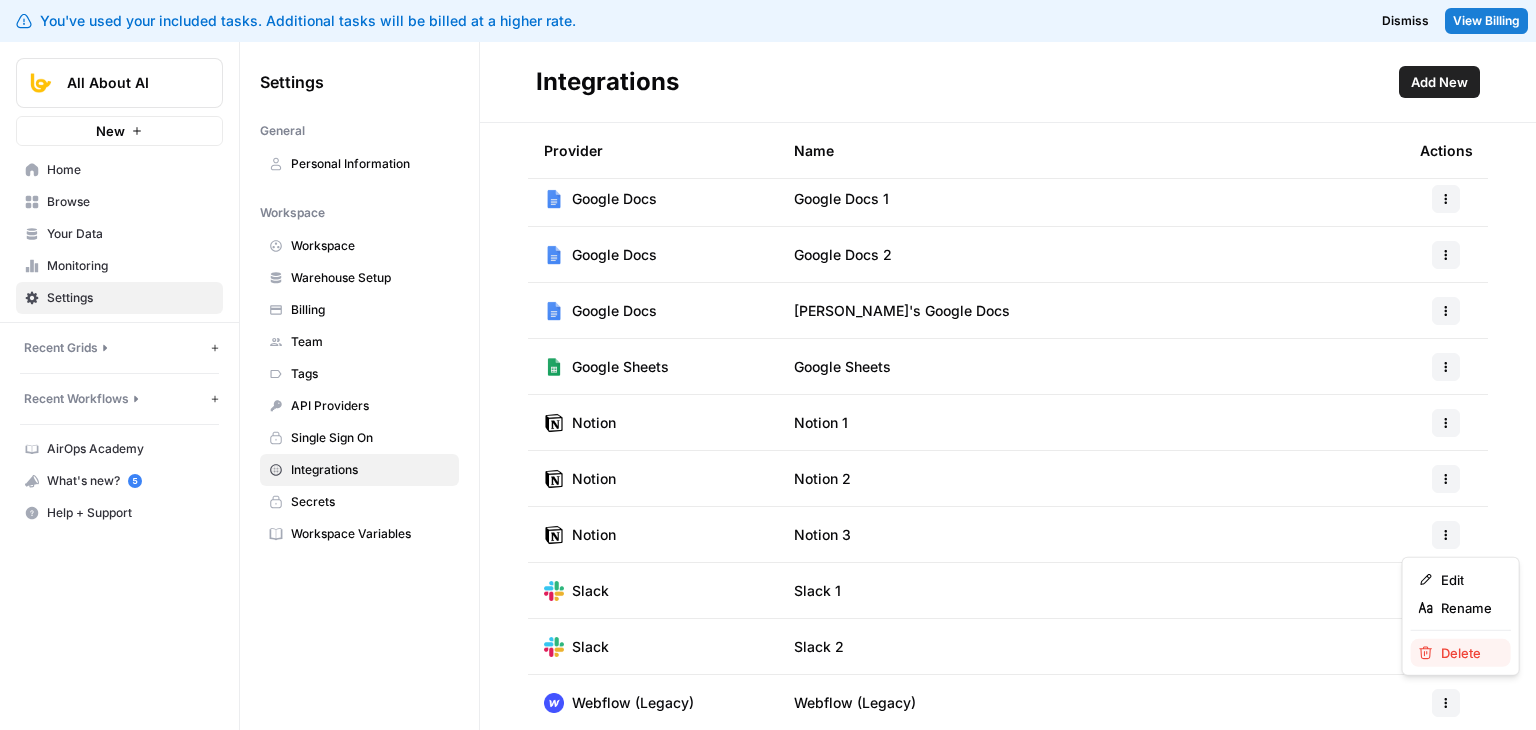 click on "Delete" at bounding box center (1461, 653) 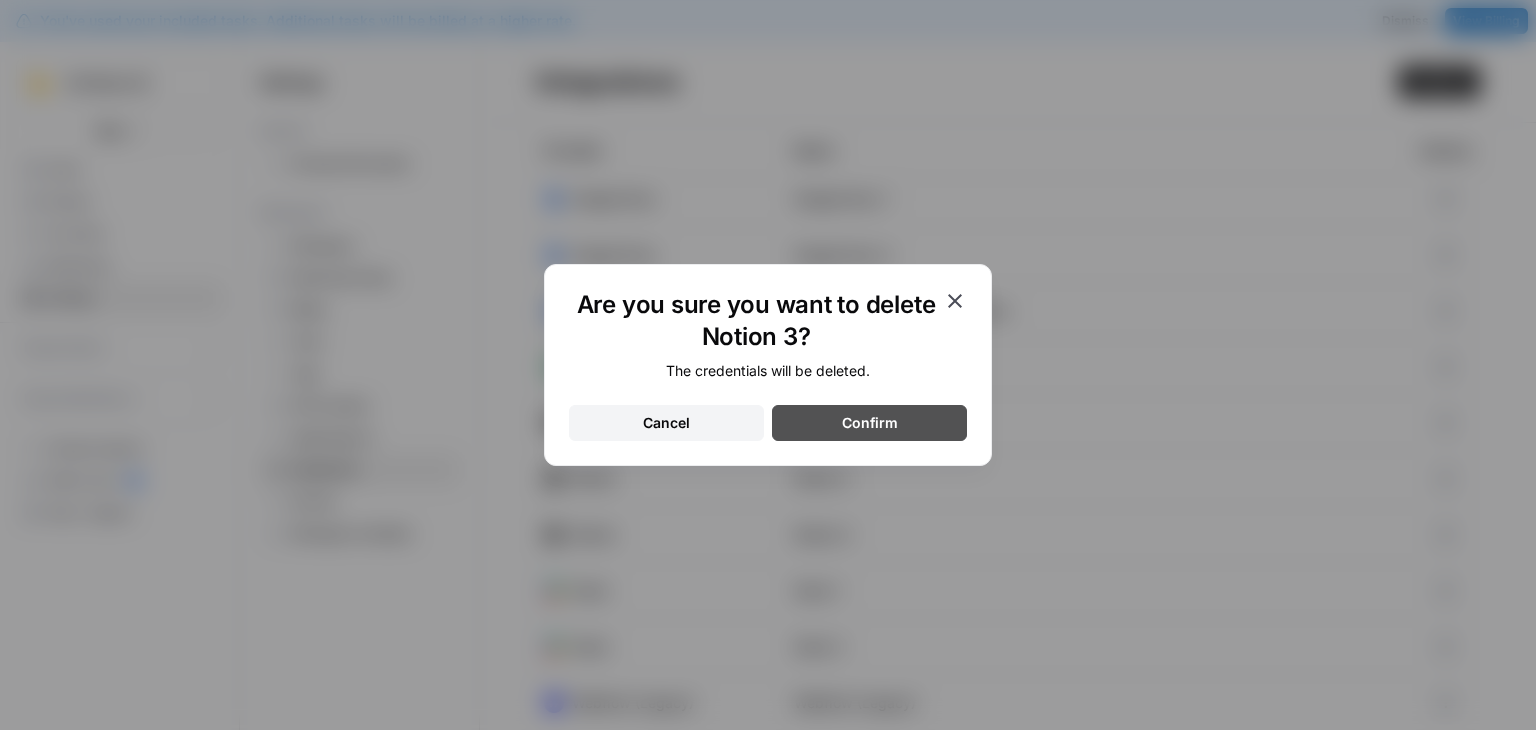 click on "Confirm" at bounding box center (869, 423) 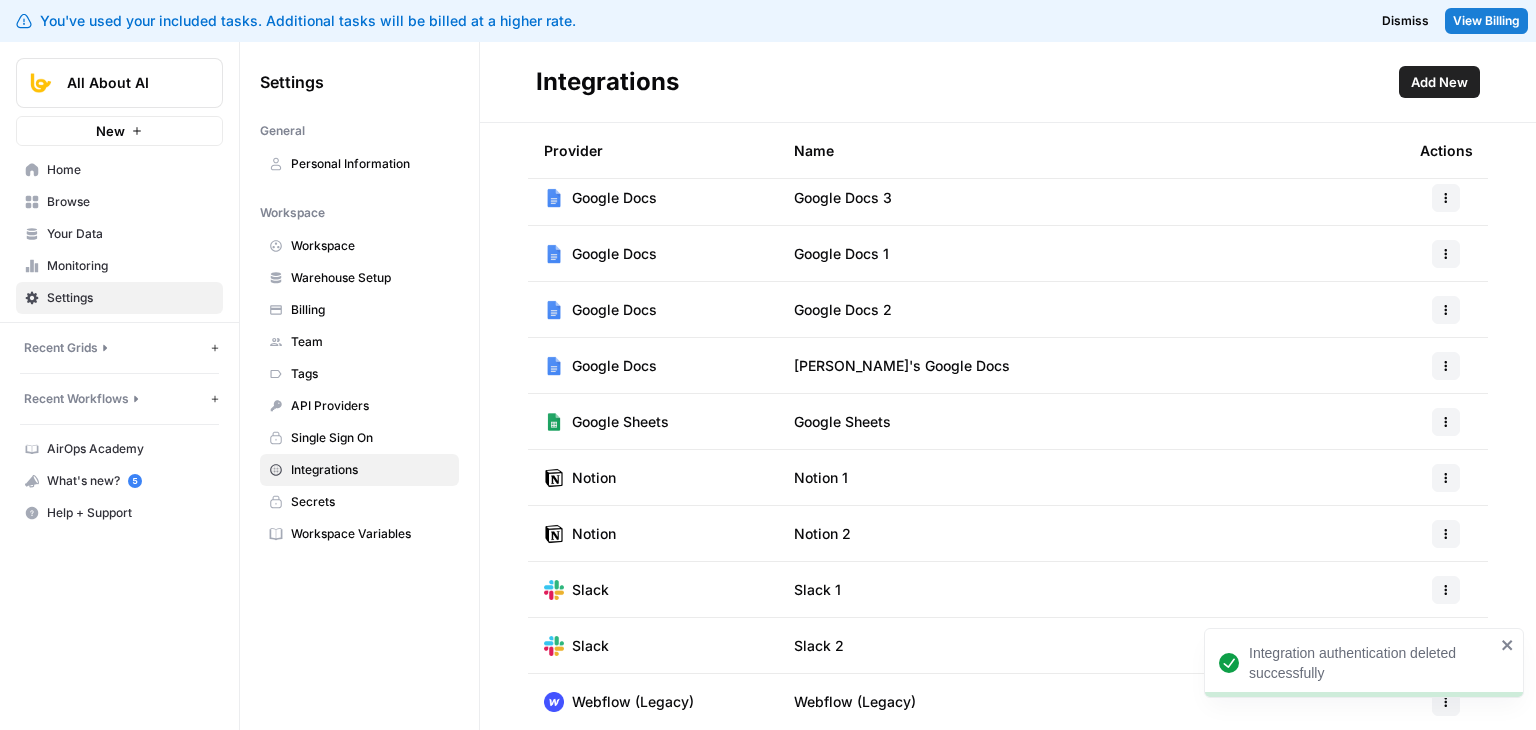 scroll, scrollTop: 64, scrollLeft: 0, axis: vertical 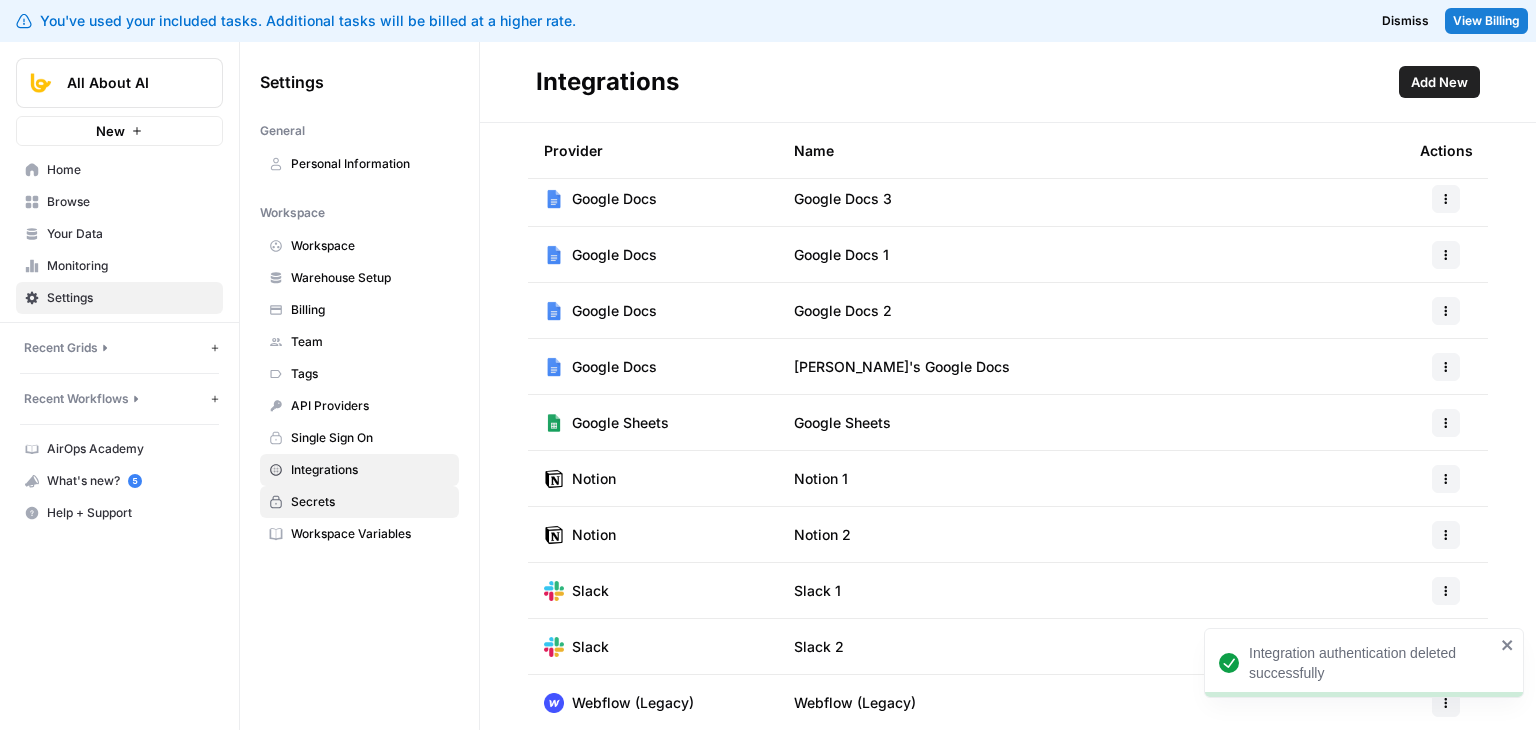 click on "Secrets" at bounding box center [359, 502] 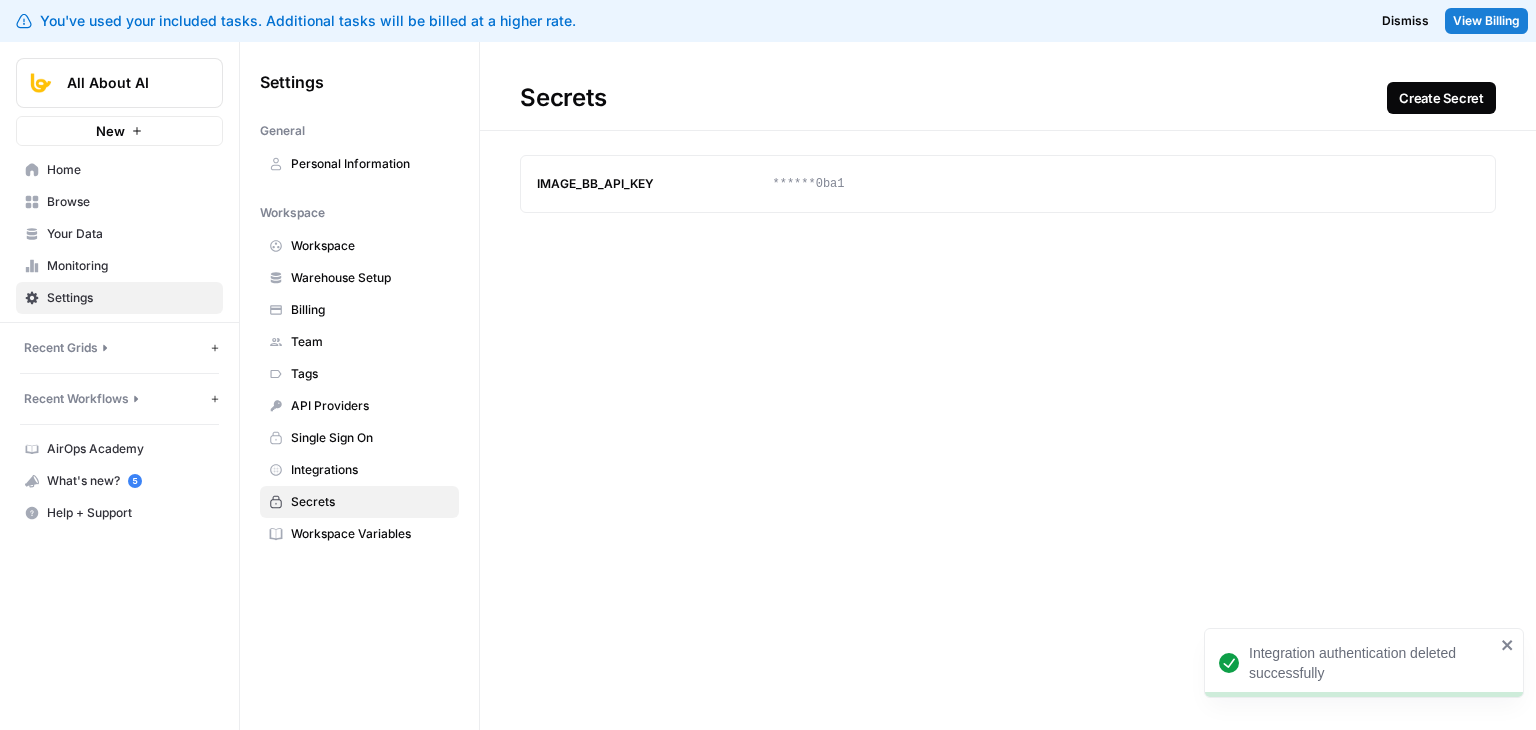 click on "Create Secret" at bounding box center (1441, 98) 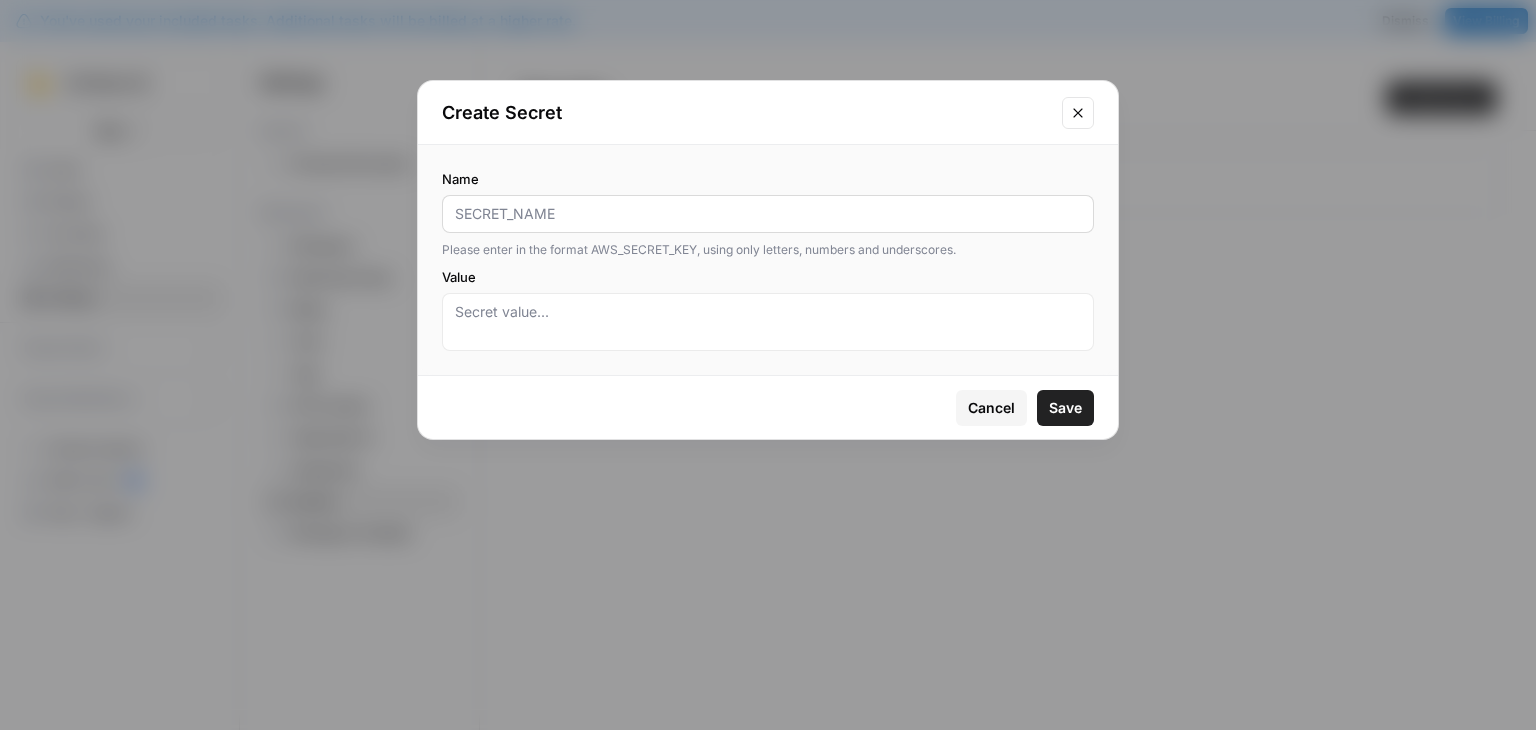 click on "Name" at bounding box center (768, 214) 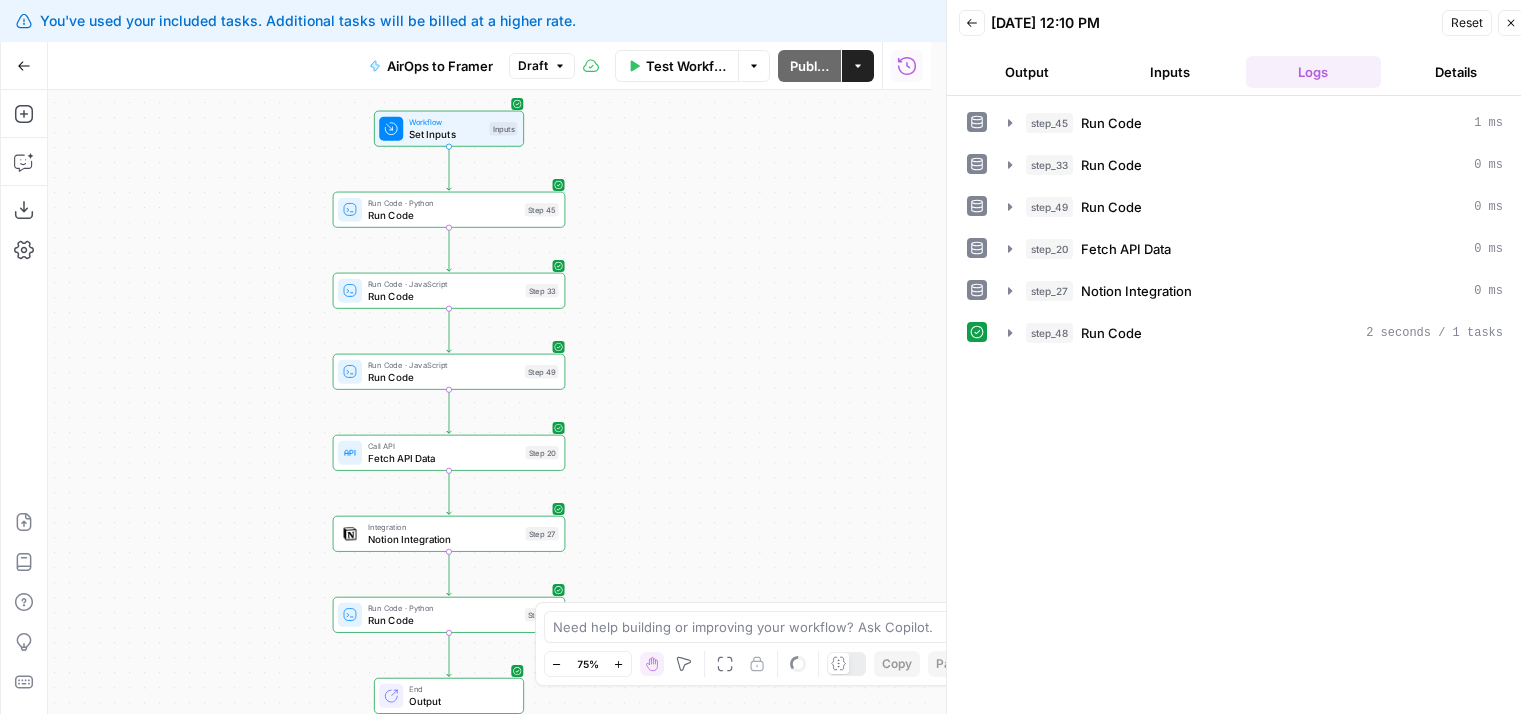 scroll, scrollTop: 0, scrollLeft: 0, axis: both 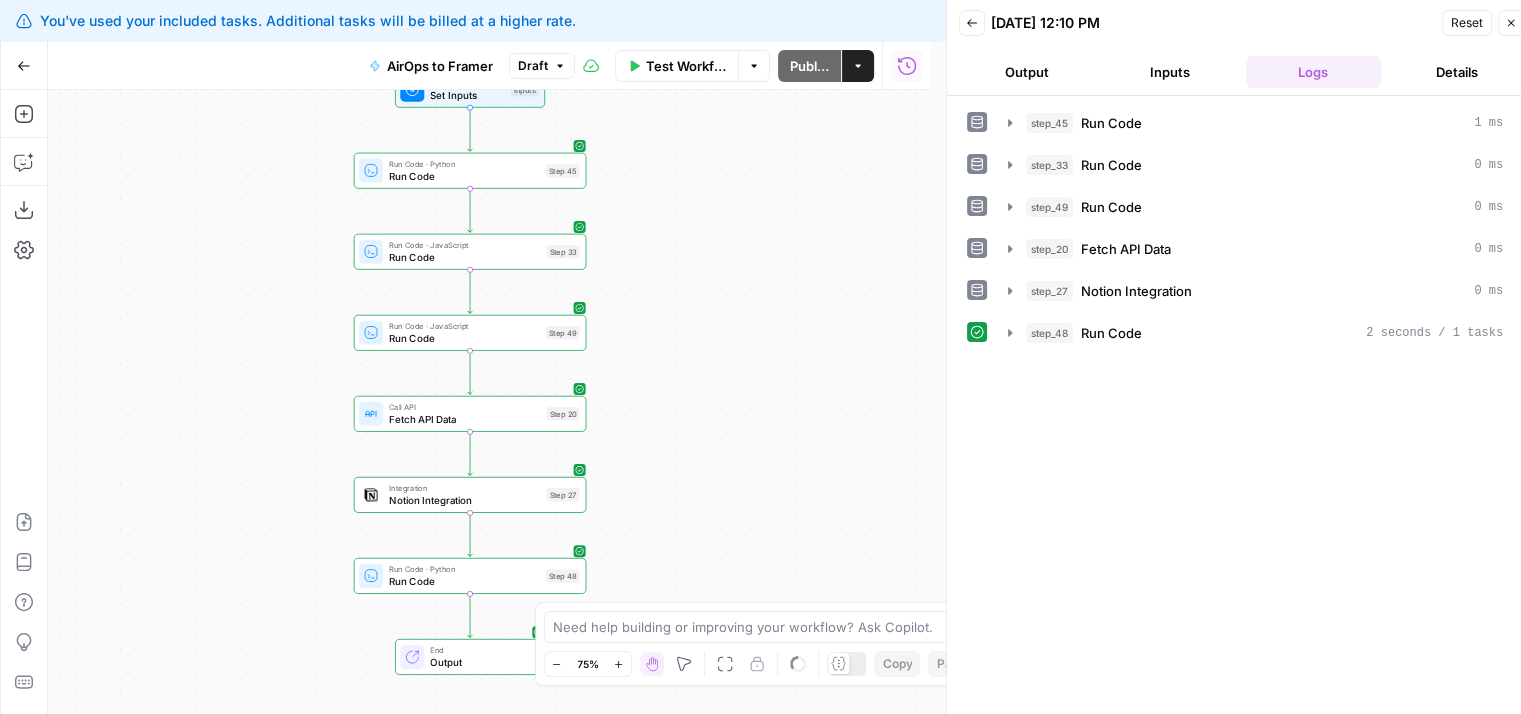 drag, startPoint x: 755, startPoint y: 398, endPoint x: 778, endPoint y: 357, distance: 47.010635 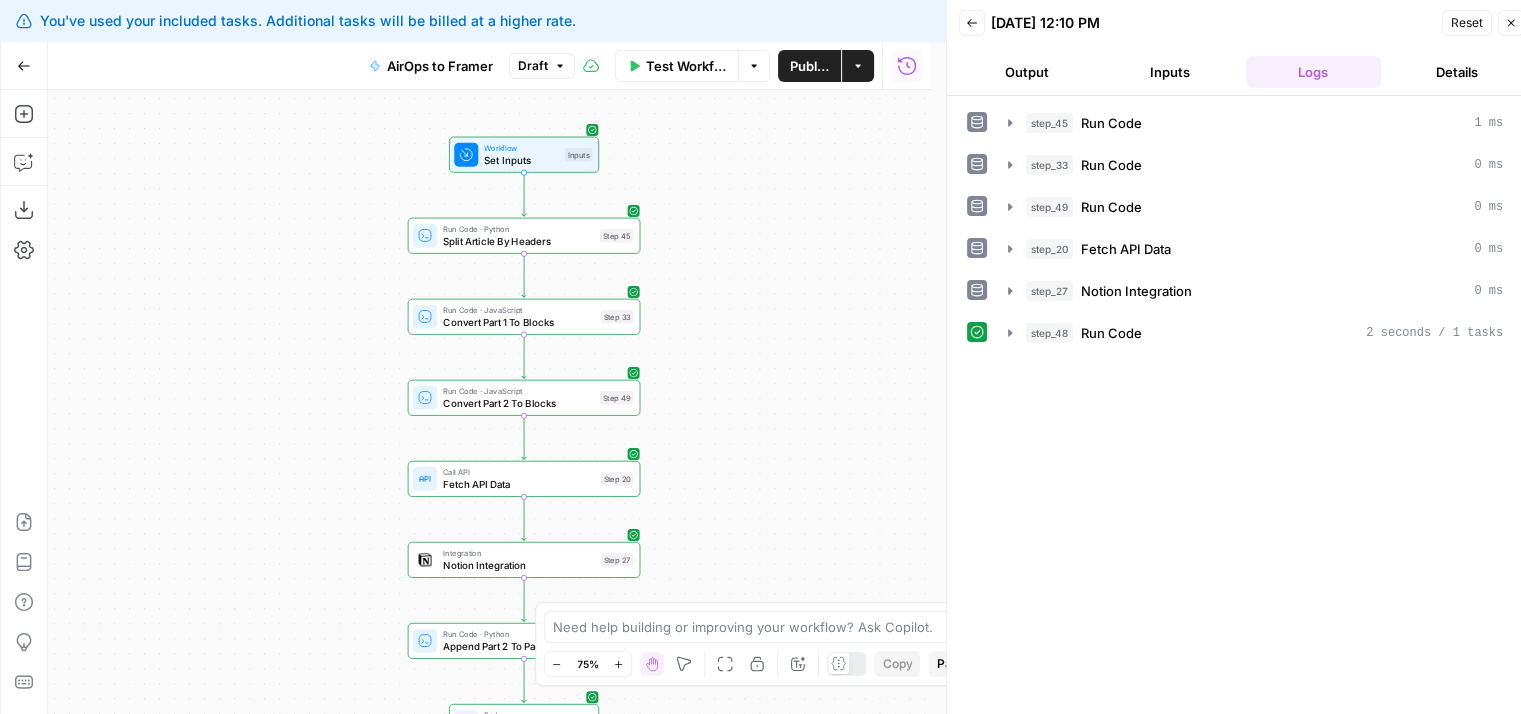 drag, startPoint x: 790, startPoint y: 302, endPoint x: 813, endPoint y: 409, distance: 109.444046 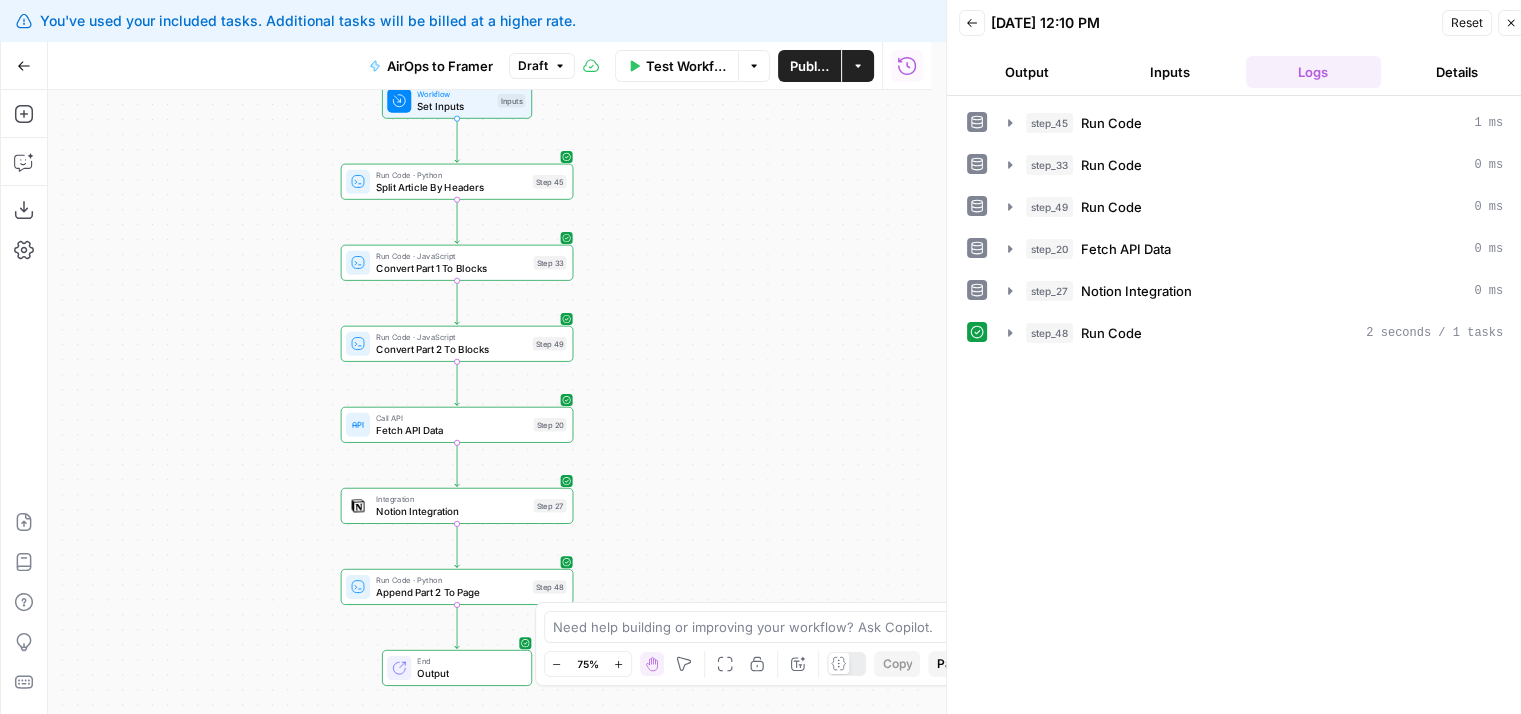 drag, startPoint x: 797, startPoint y: 345, endPoint x: 732, endPoint y: 294, distance: 82.61961 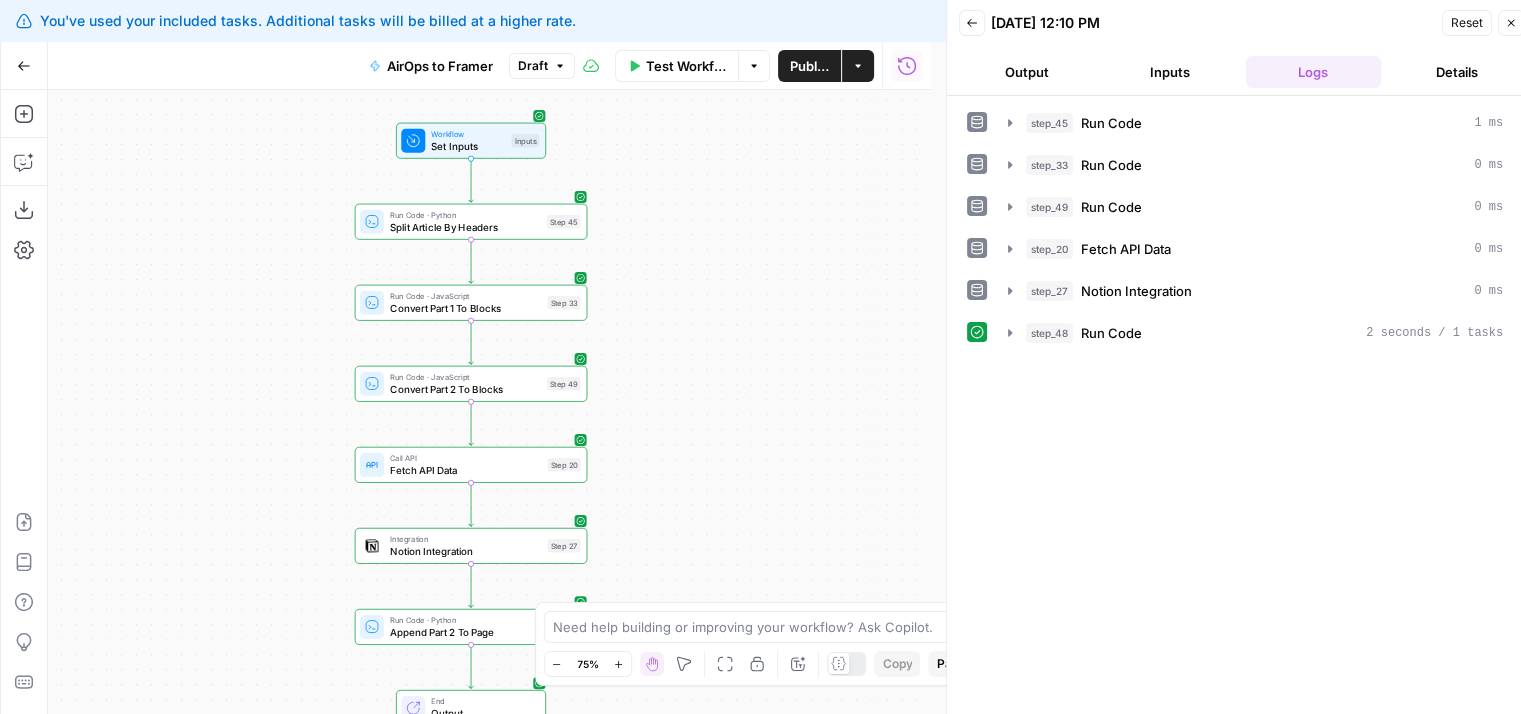 drag, startPoint x: 732, startPoint y: 294, endPoint x: 744, endPoint y: 332, distance: 39.849716 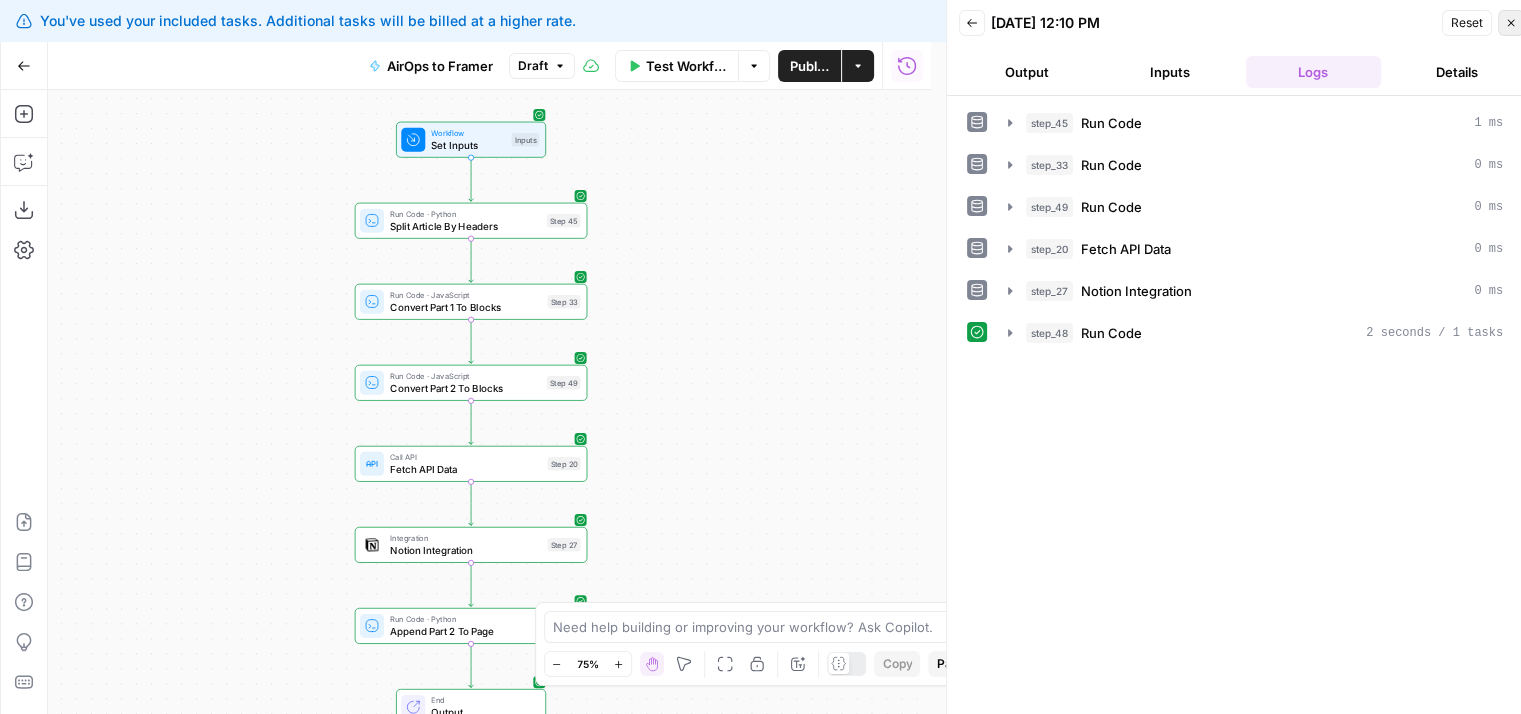 click on "Close" at bounding box center (1511, 23) 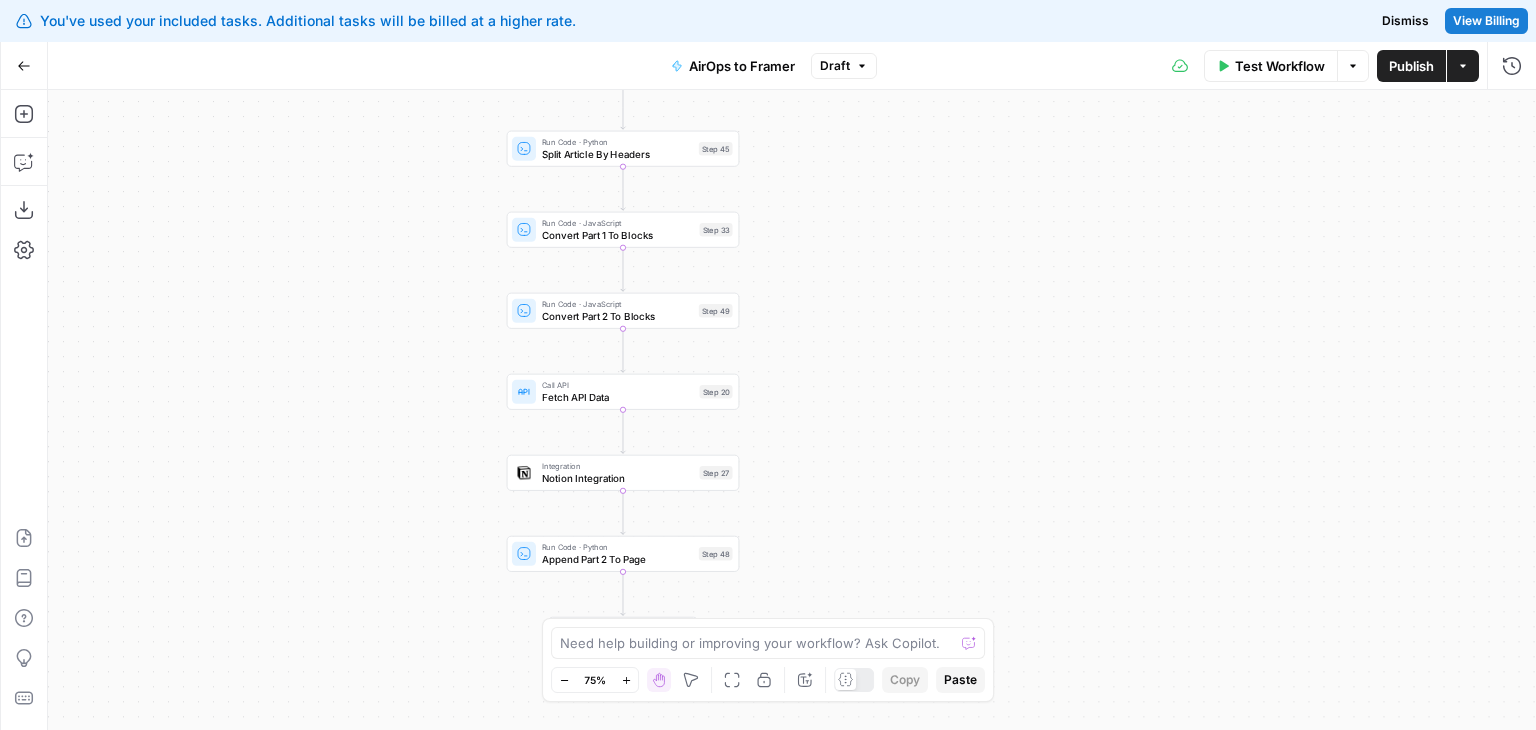 drag, startPoint x: 792, startPoint y: 203, endPoint x: 944, endPoint y: 130, distance: 168.62088 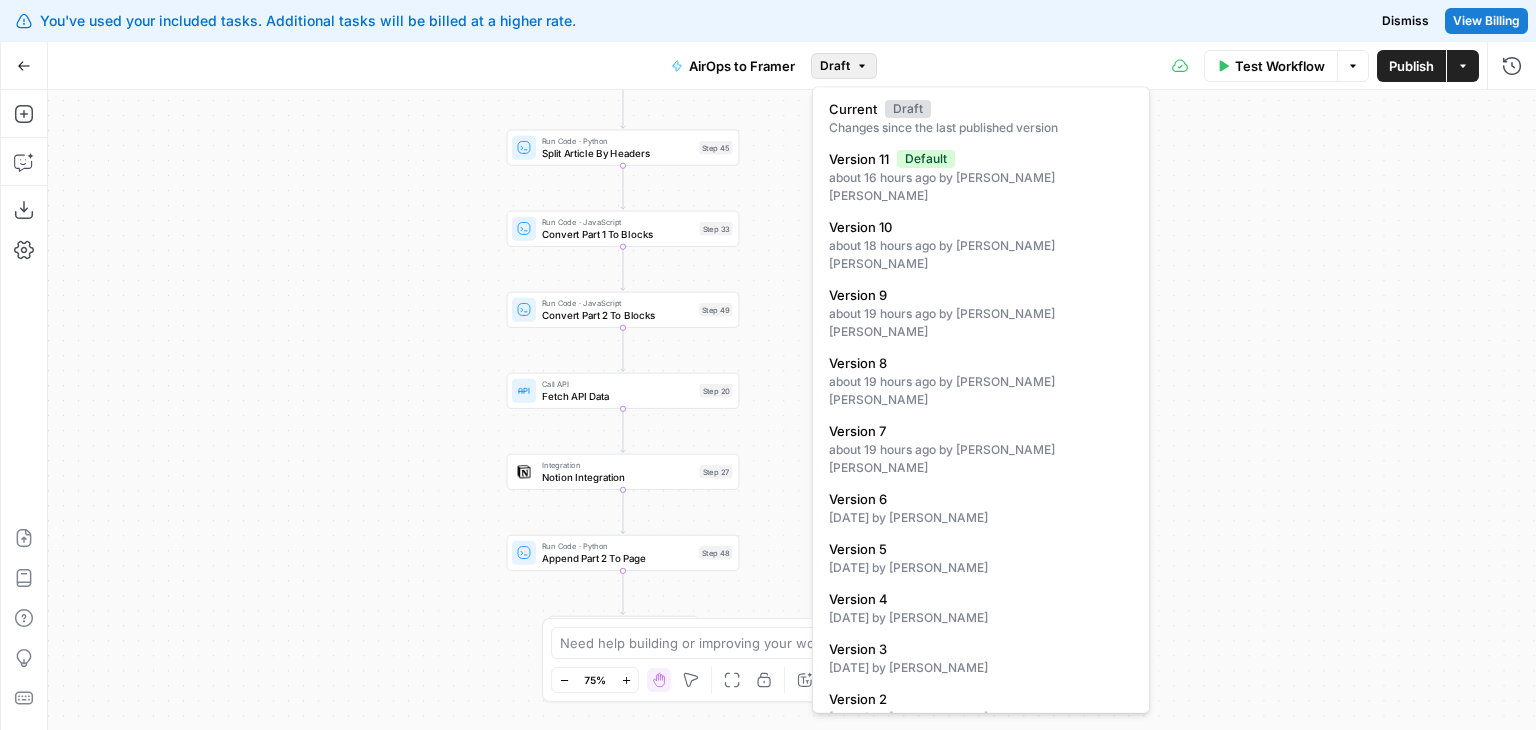 click on "Draft" at bounding box center (844, 66) 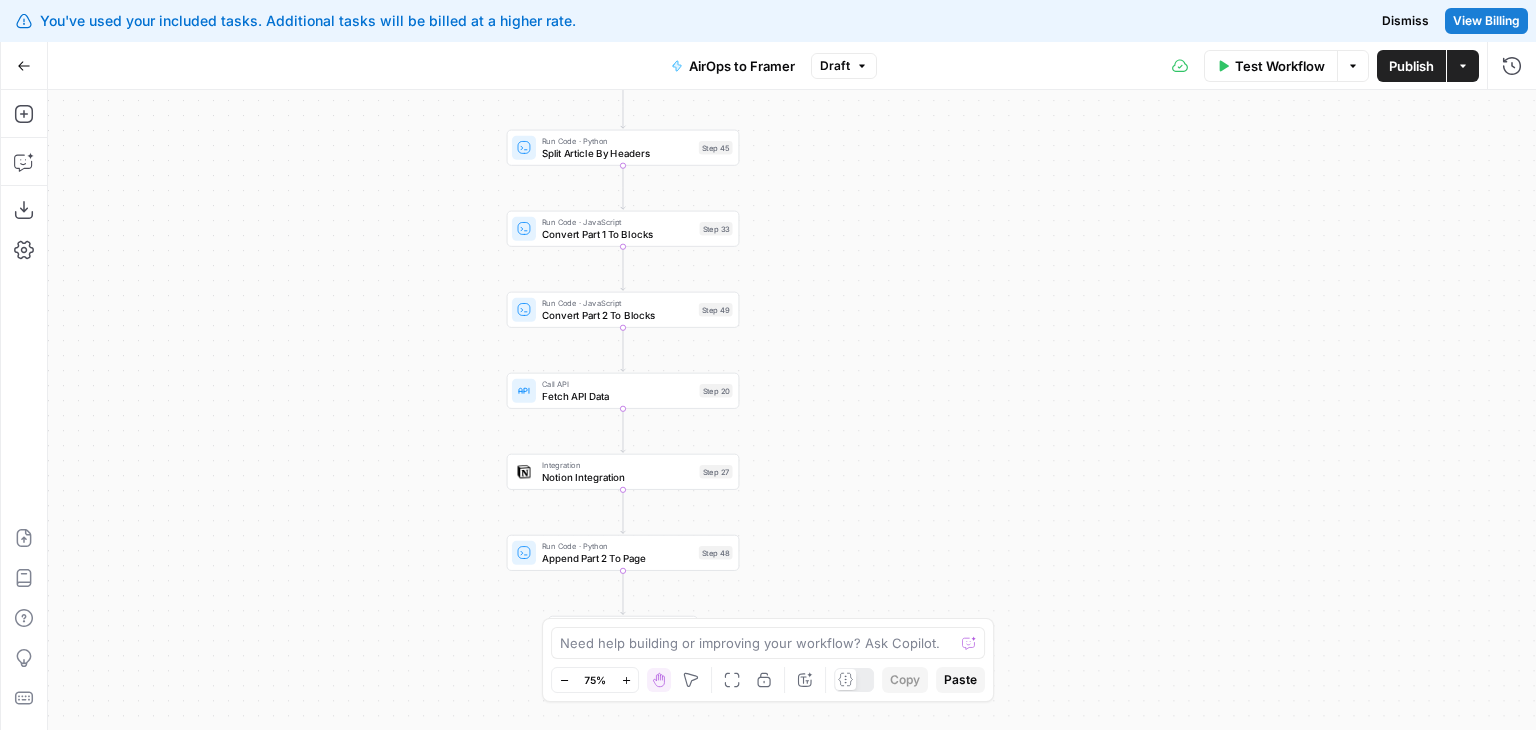 click on "Workflow Set Inputs Inputs Run Code · Python Split Article By Headers Step 45 Run Code · JavaScript Convert Part 1 To Blocks Step 33 Run Code · JavaScript Convert Part 2 To Blocks Step 49 Call API Fetch API Data Step 20 Integration Notion Integration Step 27 Run Code · Python Append Part 2 To Page Step 48 End Output" at bounding box center [792, 410] 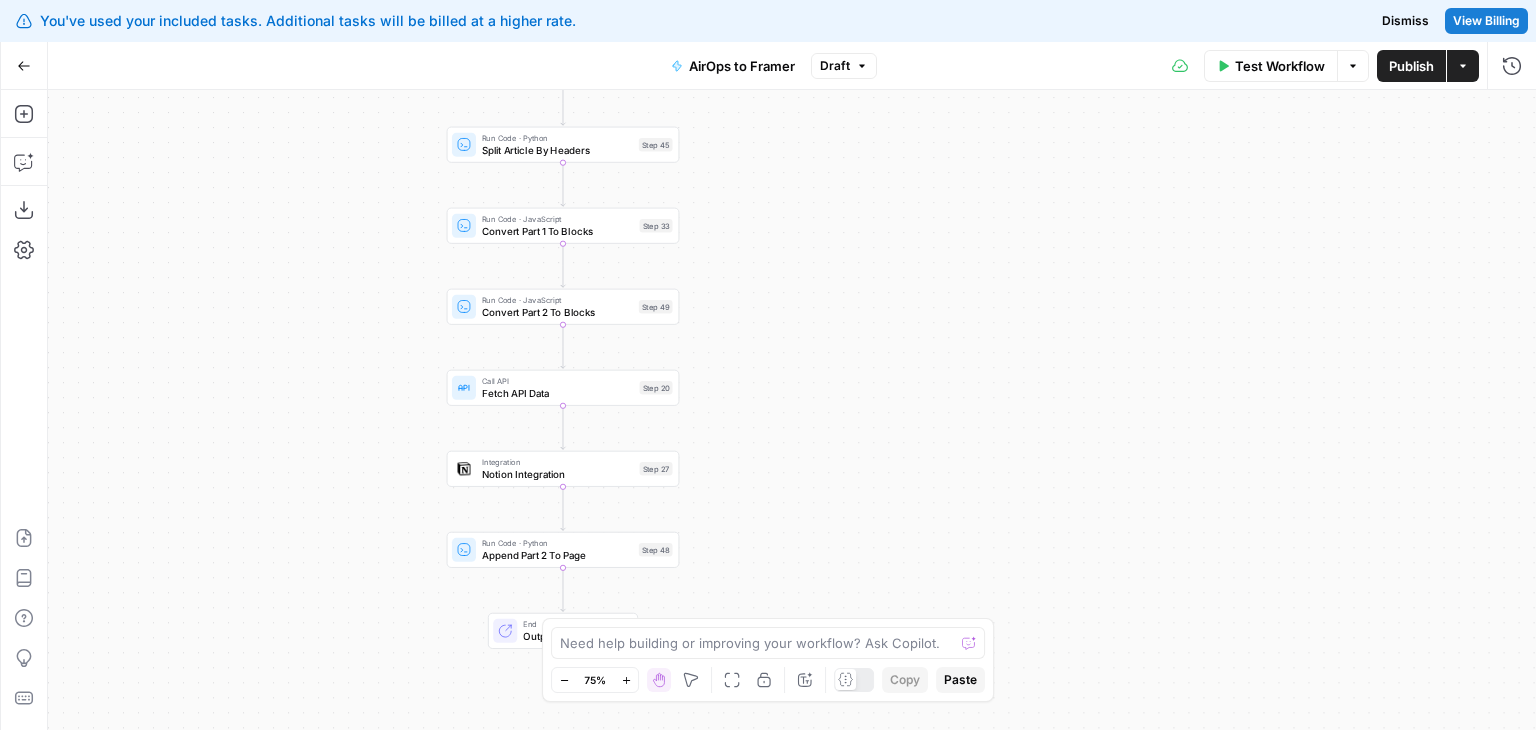 drag, startPoint x: 1036, startPoint y: 262, endPoint x: 972, endPoint y: 257, distance: 64.195015 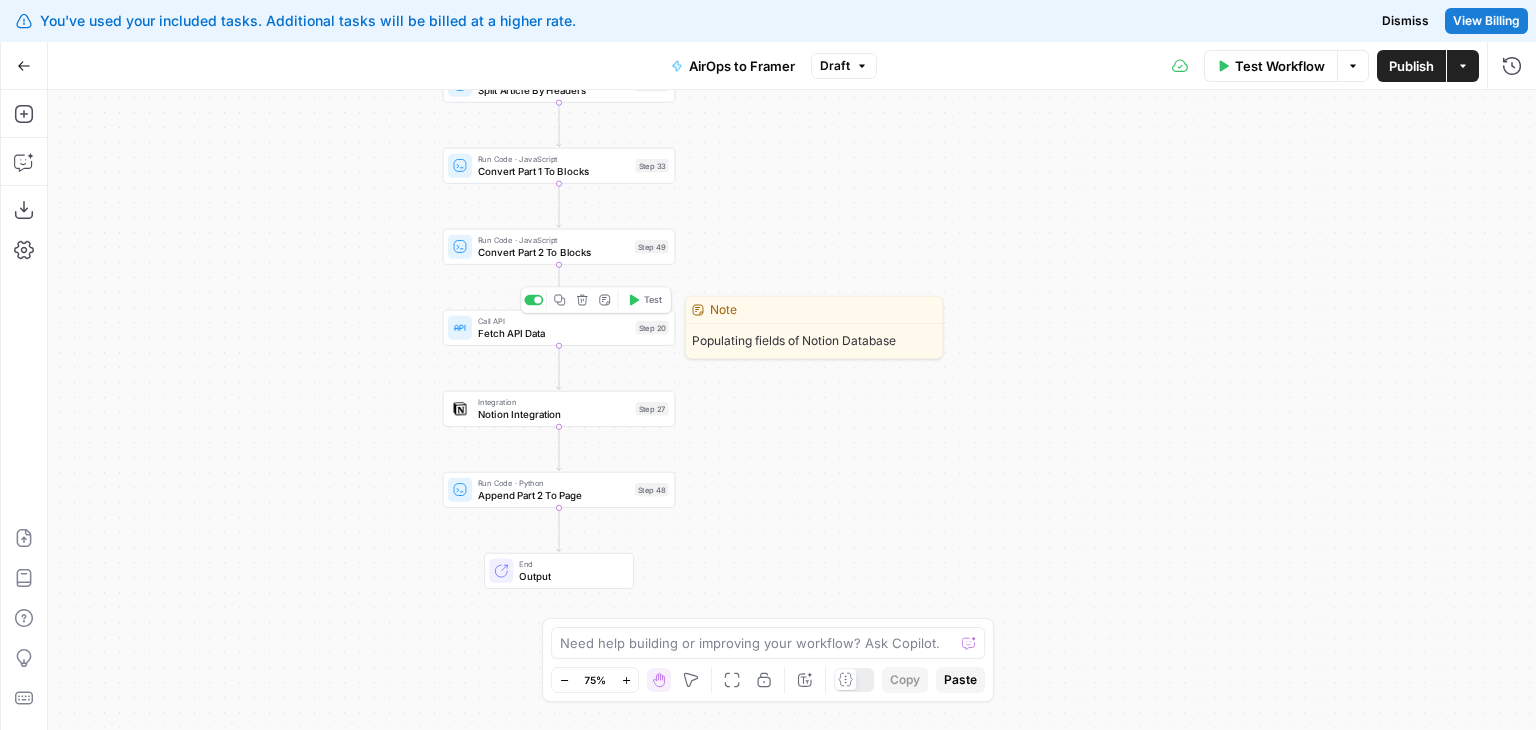 click on "Fetch API Data" at bounding box center [554, 333] 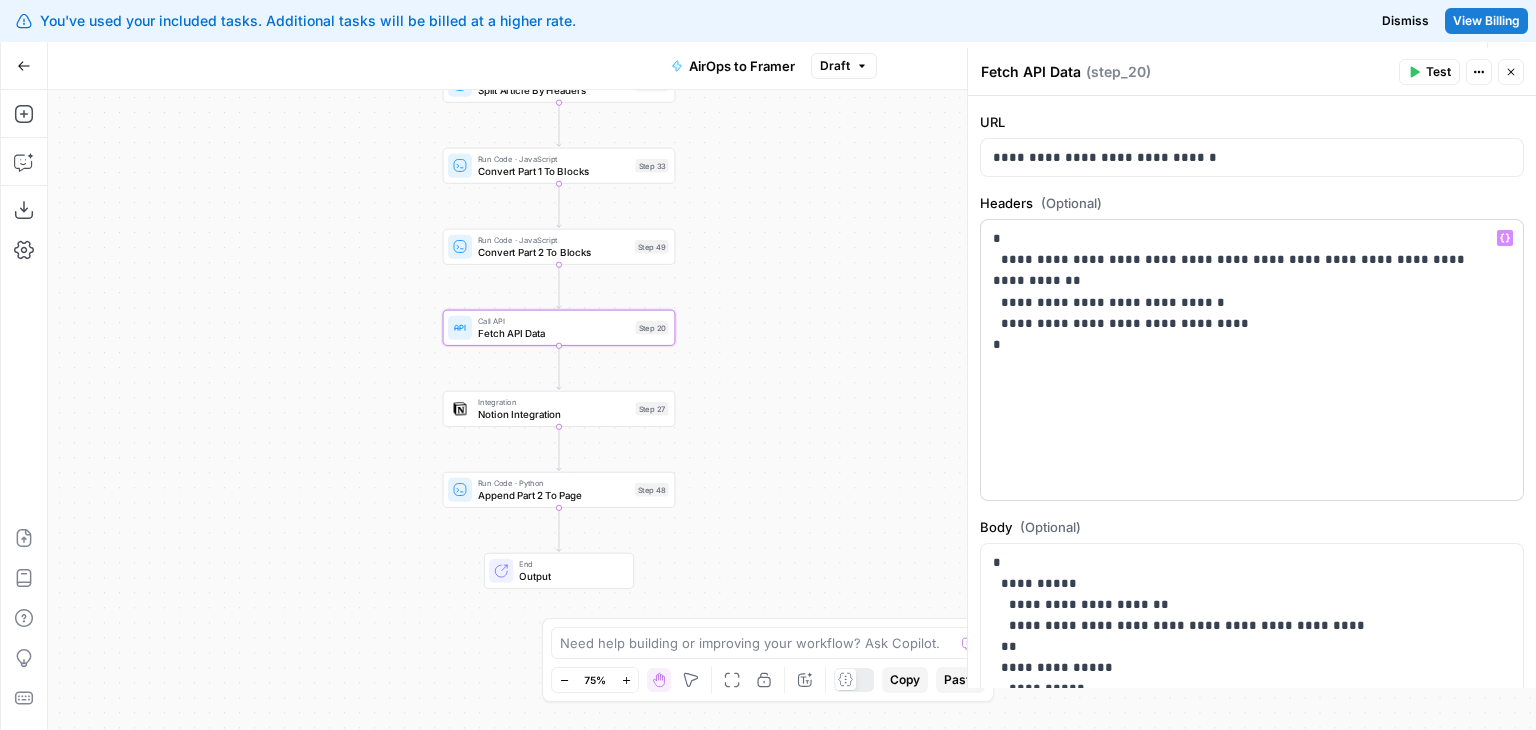 scroll, scrollTop: 353, scrollLeft: 0, axis: vertical 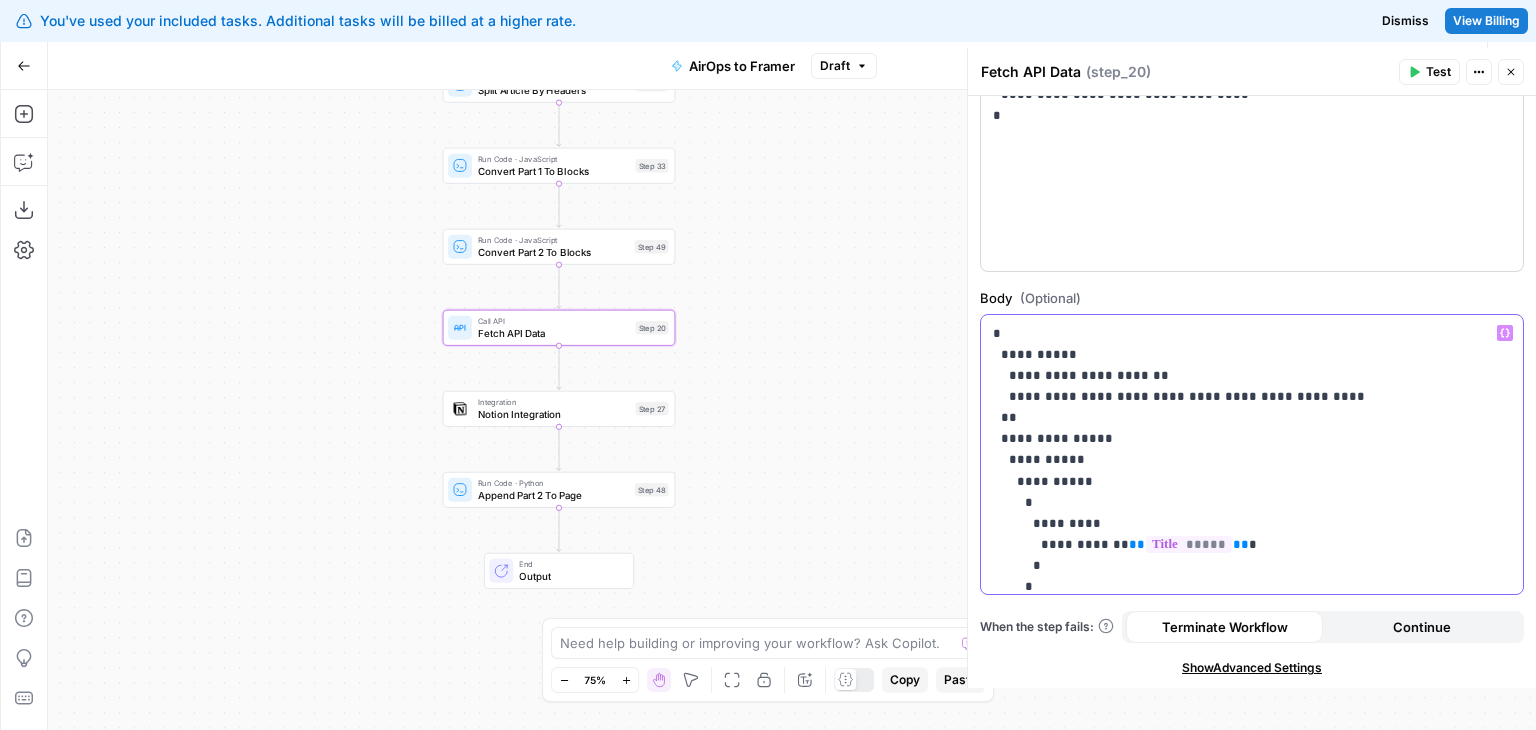 click on "**********" at bounding box center [1237, 946] 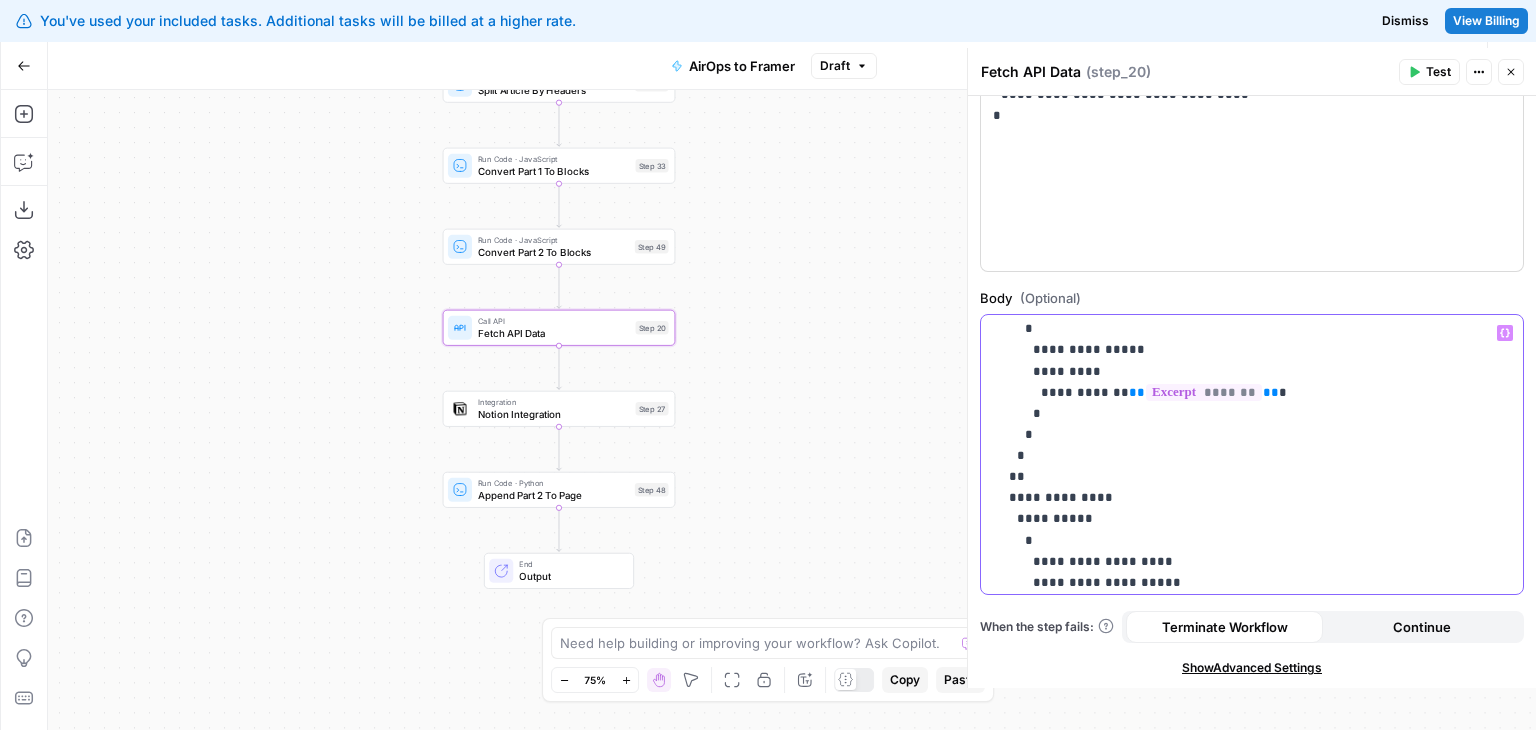scroll, scrollTop: 983, scrollLeft: 0, axis: vertical 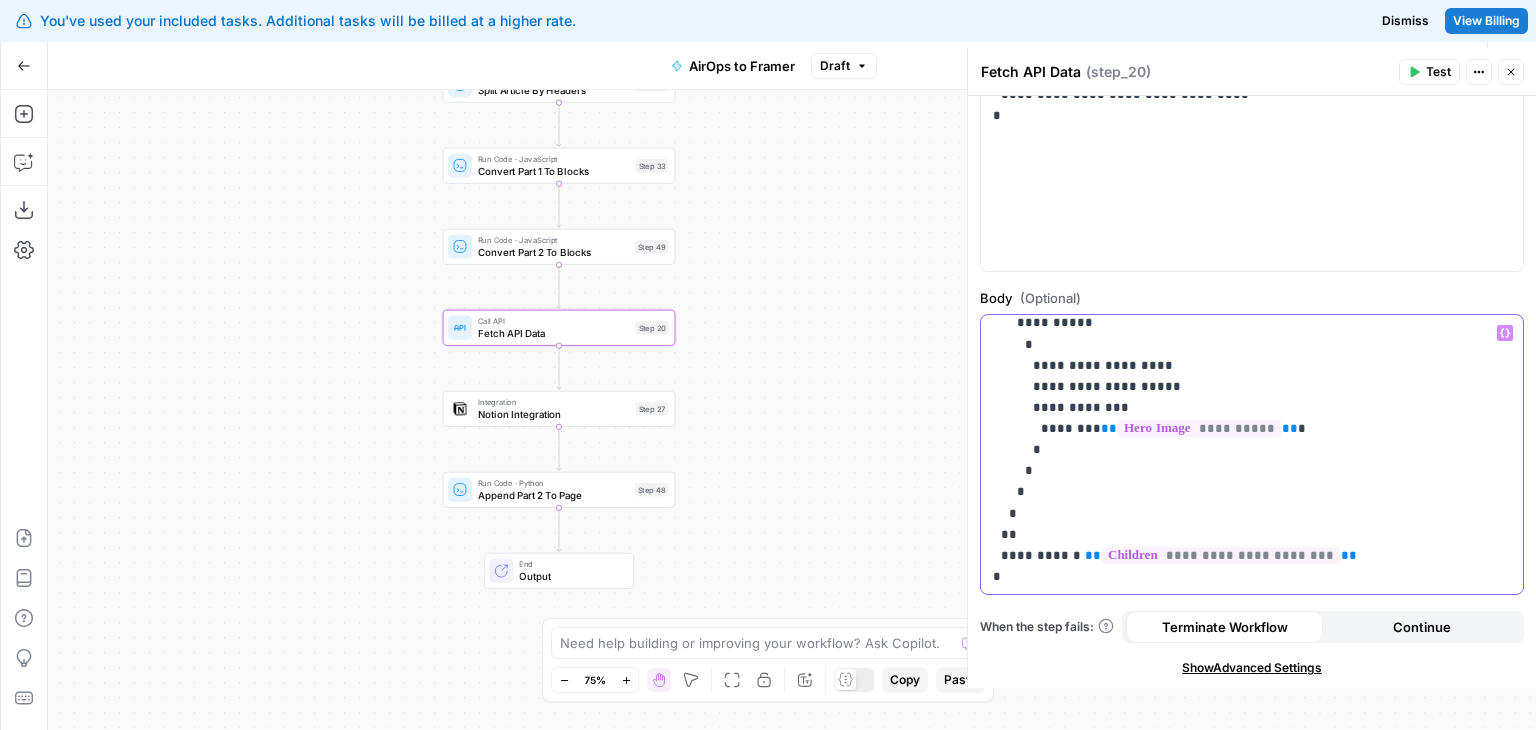 click on "**********" at bounding box center (1237, -36) 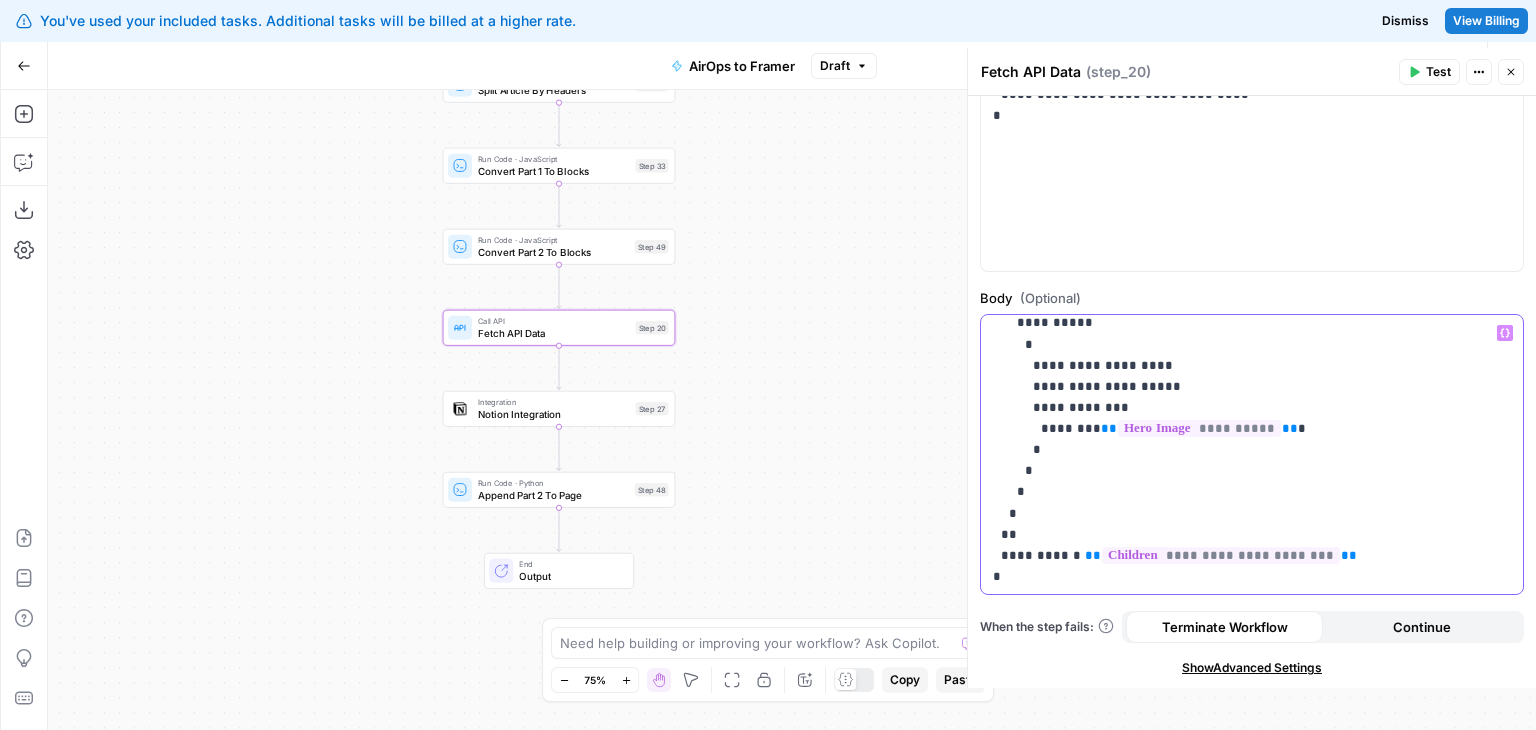click on "**********" at bounding box center [1237, -36] 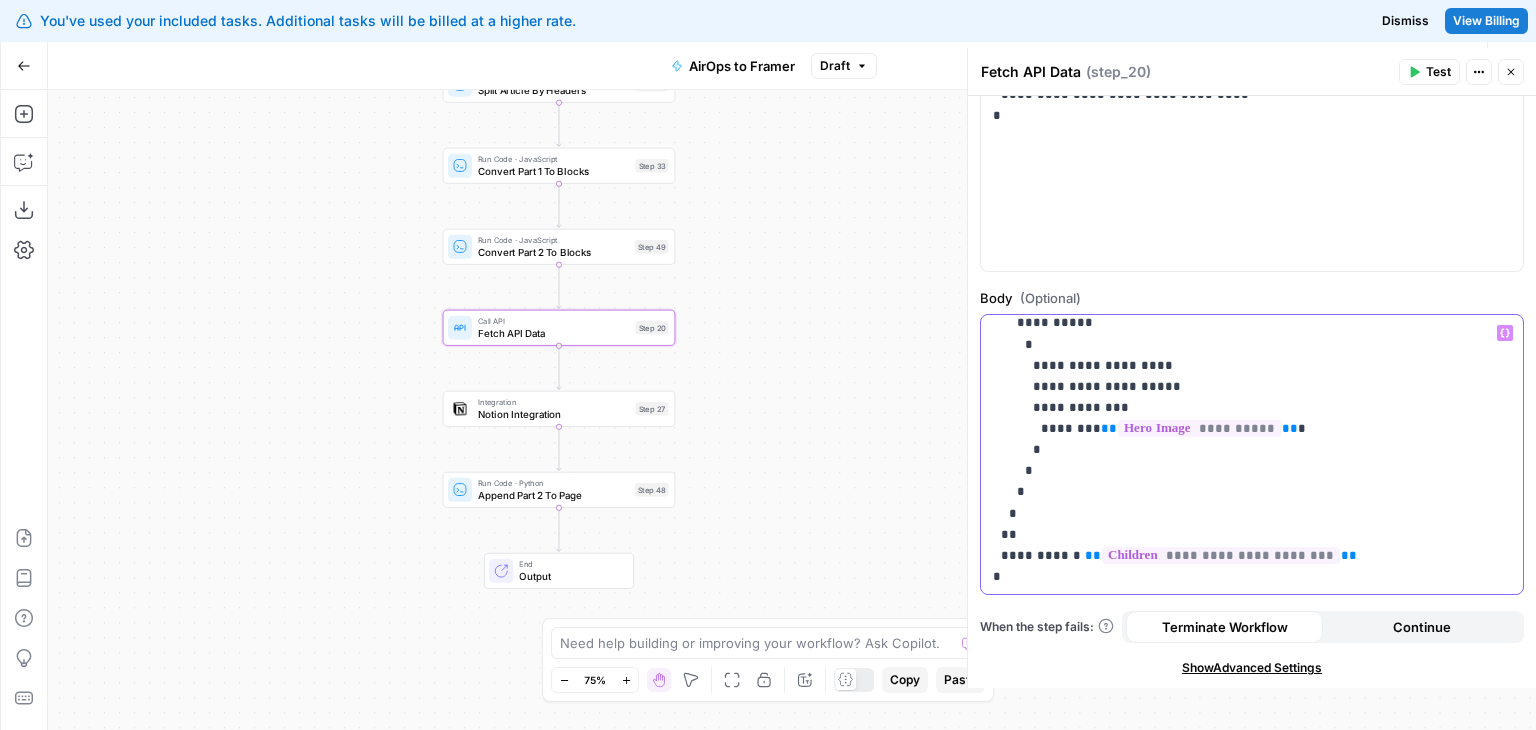 click on "**********" at bounding box center (1237, -36) 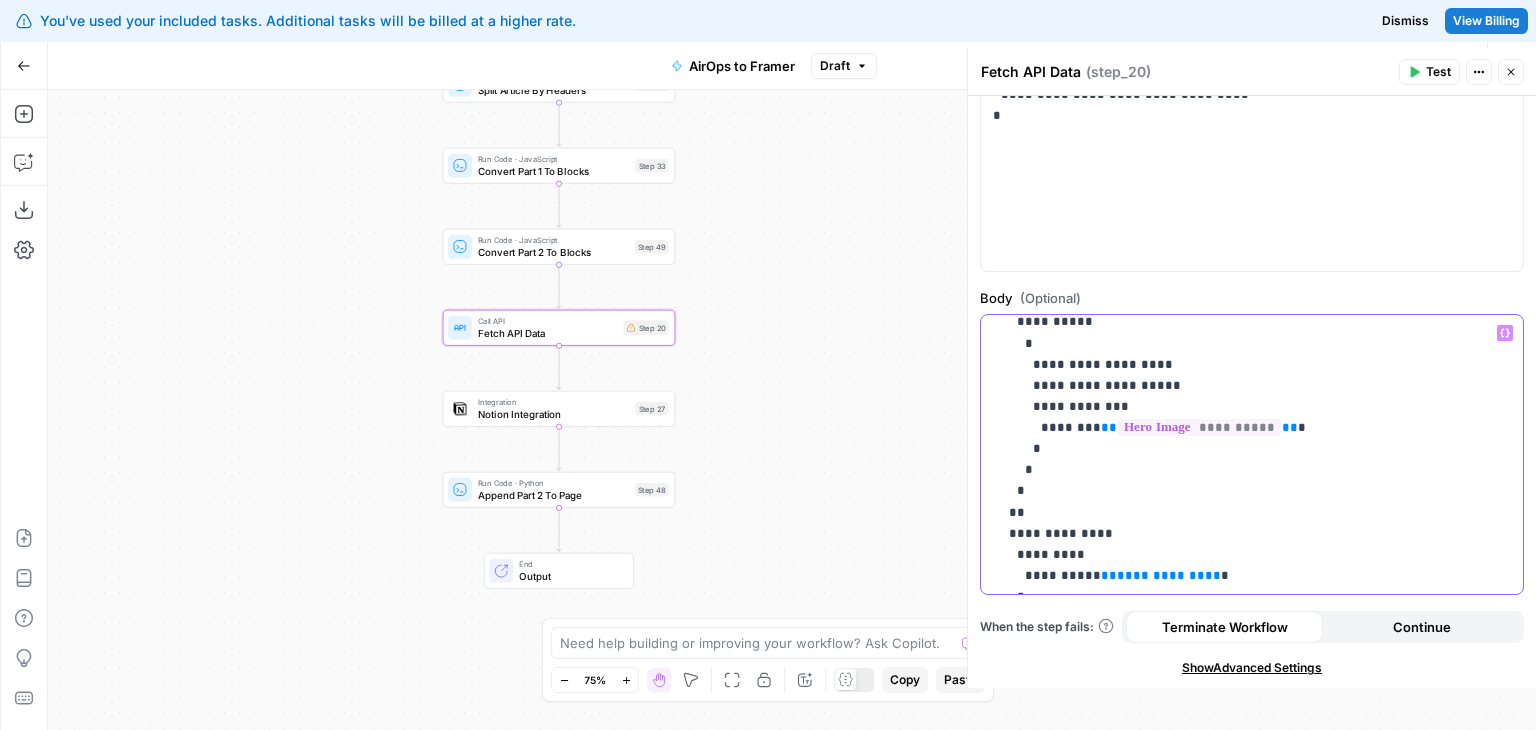 scroll, scrollTop: 1088, scrollLeft: 0, axis: vertical 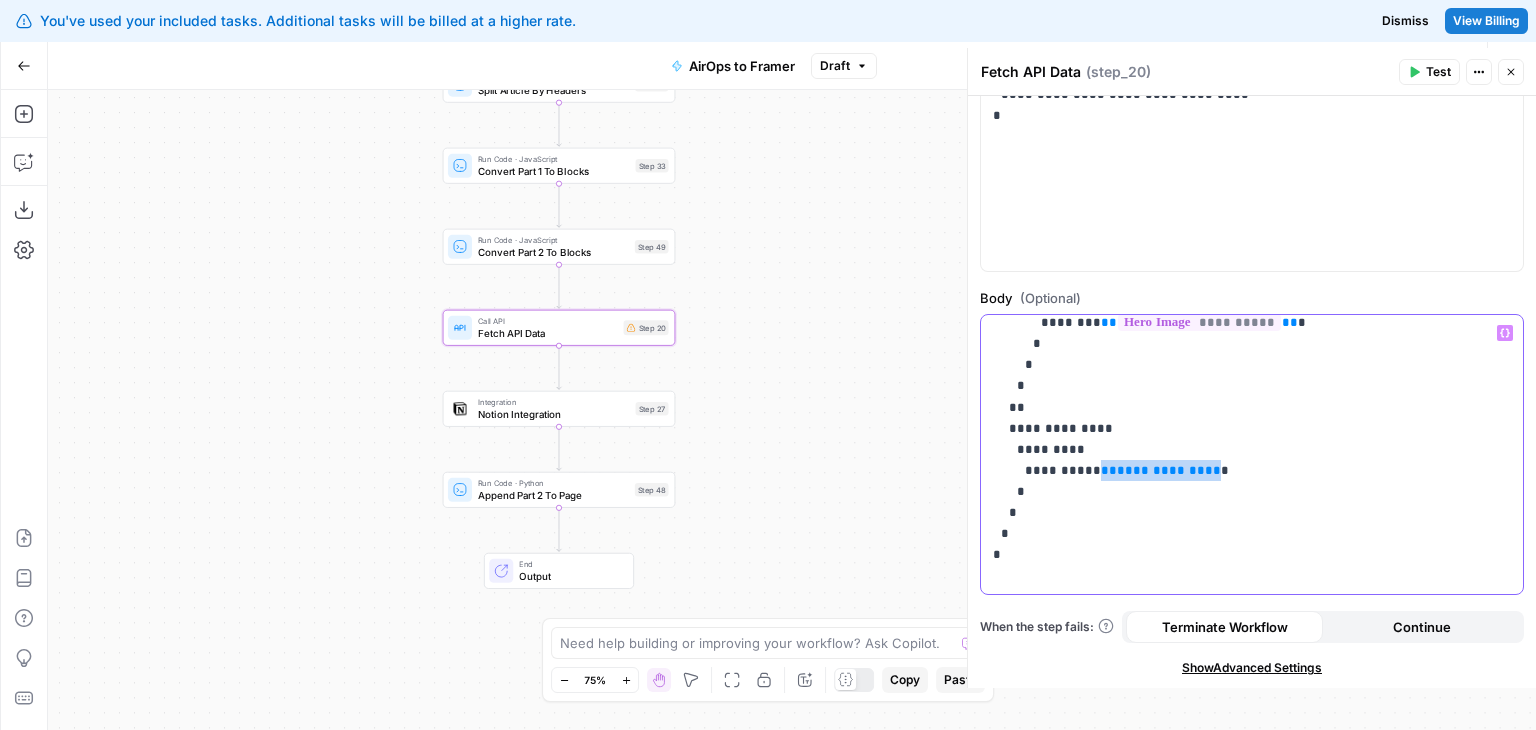 drag, startPoint x: 1168, startPoint y: 464, endPoint x: 1073, endPoint y: 472, distance: 95.33625 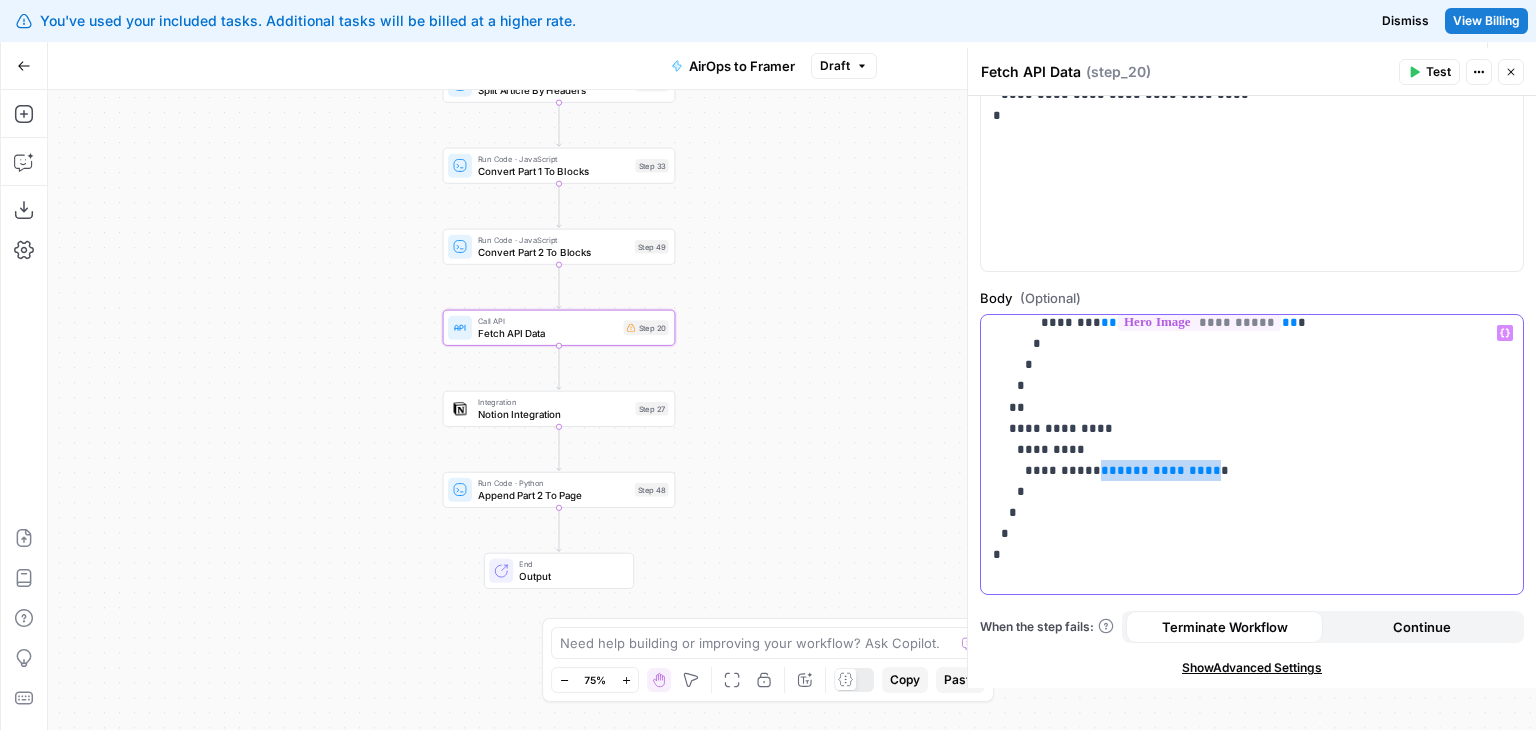 click on "**********" at bounding box center [1237, -89] 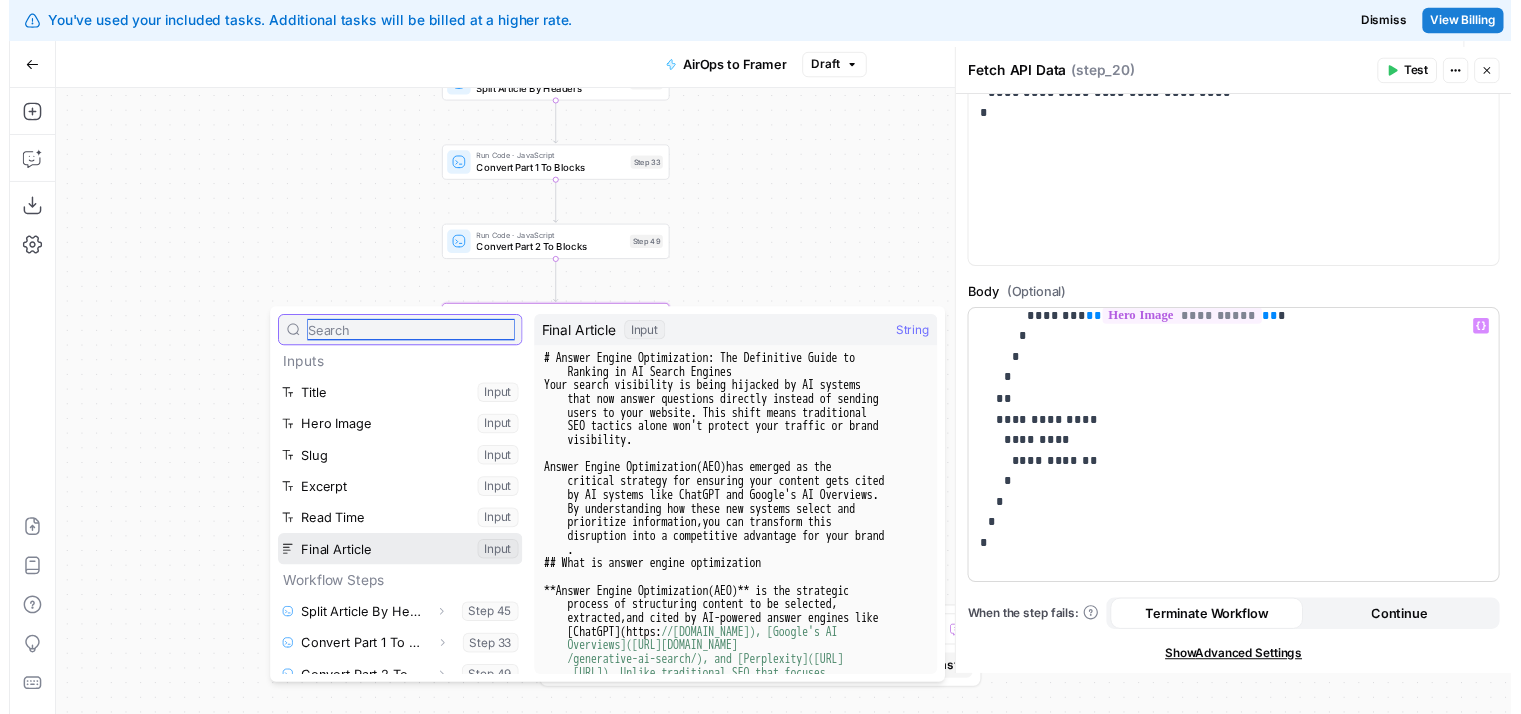 scroll, scrollTop: 0, scrollLeft: 0, axis: both 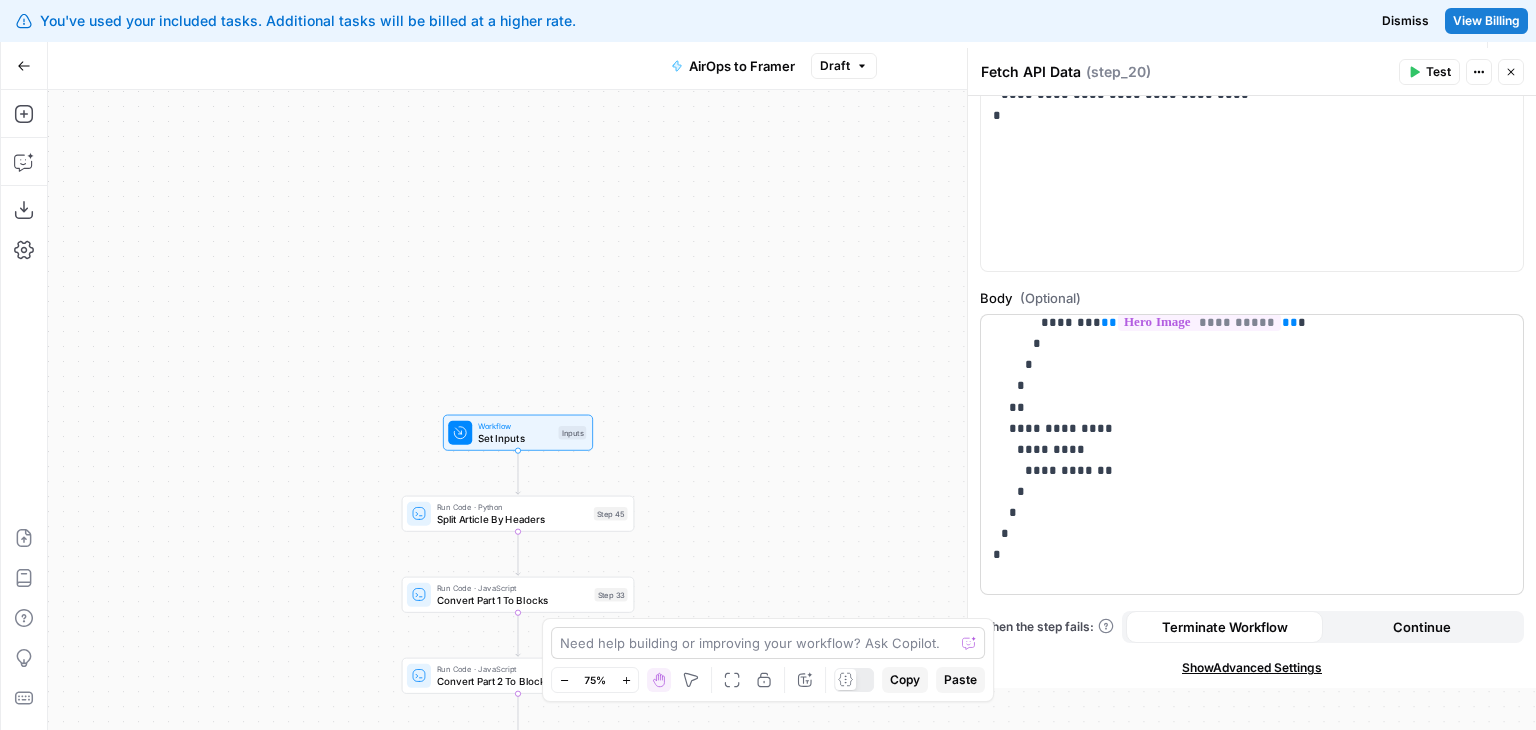 drag, startPoint x: 813, startPoint y: 187, endPoint x: 768, endPoint y: 635, distance: 450.25436 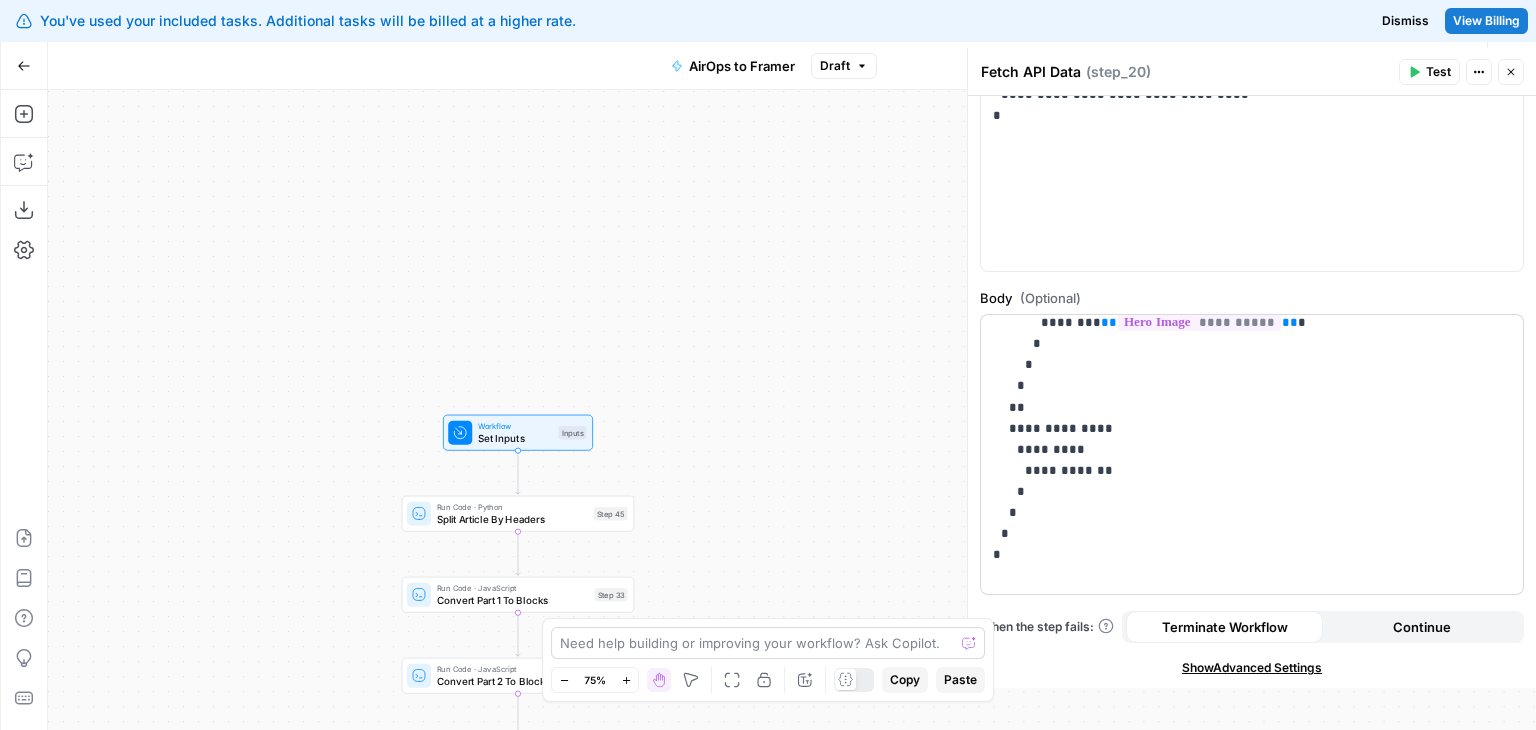 click on "You've used your included tasks. Additional tasks will be billed at a higher rate. Dismiss View Billing All About AI New Home Browse Your Data Monitoring Settings Recent Grids New grid [Butterflowy Internal SEO] Blogs Social Posts Brand Kit Grid Recent Workflows New Workflow AirOps to Framer [Butterflowy Internal SEO] Outline to Article X Posts AirOps Academy What's new?
5
Help + Support Go Back AirOps to Framer Draft Test Workflow Options Publish Actions Run History Add Steps Copilot Download as JSON Settings Import JSON AirOps Academy Help Give Feedback Shortcuts Workflow Set Inputs Inputs Run Code · Python Split Article By Headers Step 45 Run Code · JavaScript Convert Part 1 To Blocks Step 33 Run Code · JavaScript Convert Part 2 To Blocks Step 49 Call API Fetch API Data Step 20 Integration Notion Integration Step 27 Run Code · Python Append Part 2 To Page Step 48 End Output Press enter or space to select a node.   Go Back
)" at bounding box center [768, 365] 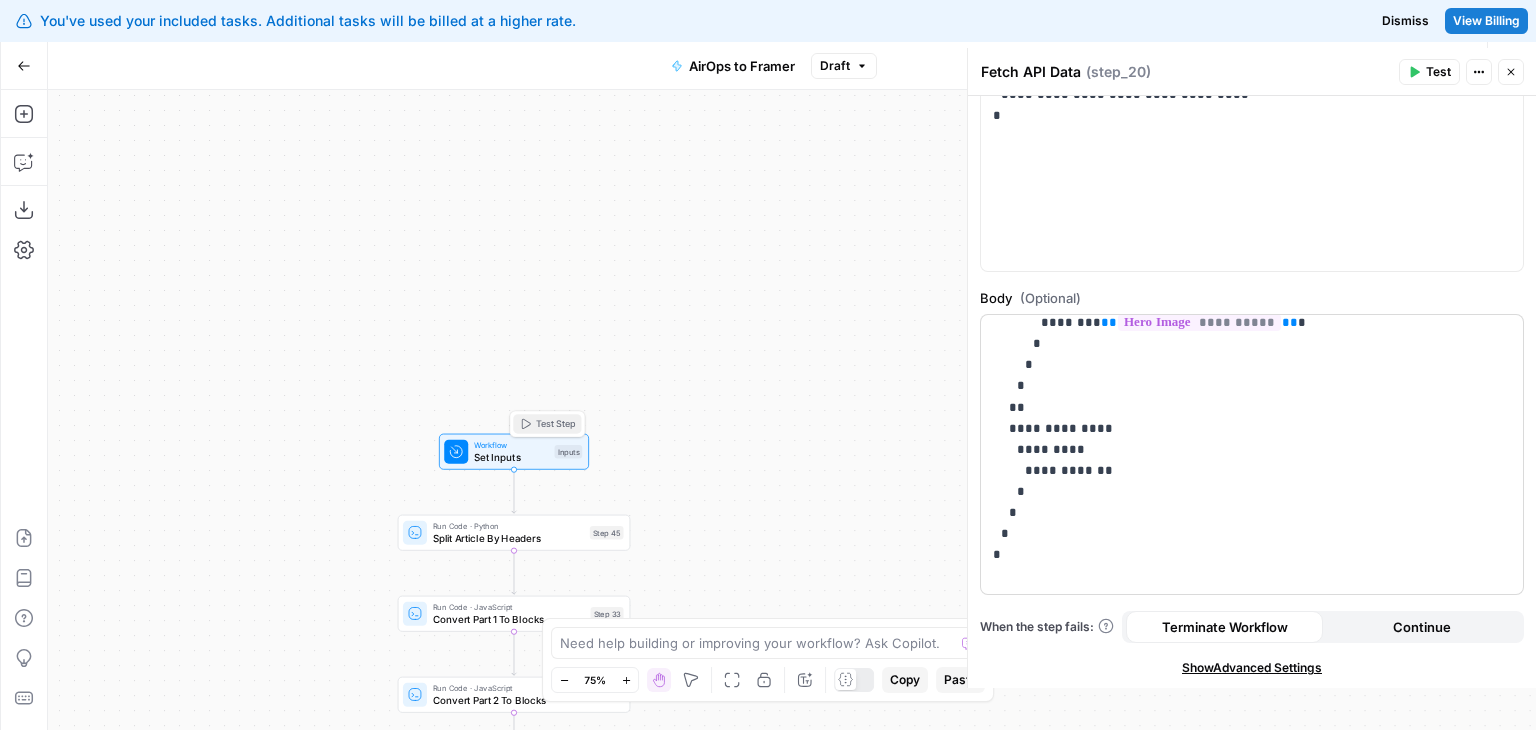 click on "Test Step" at bounding box center [547, 424] 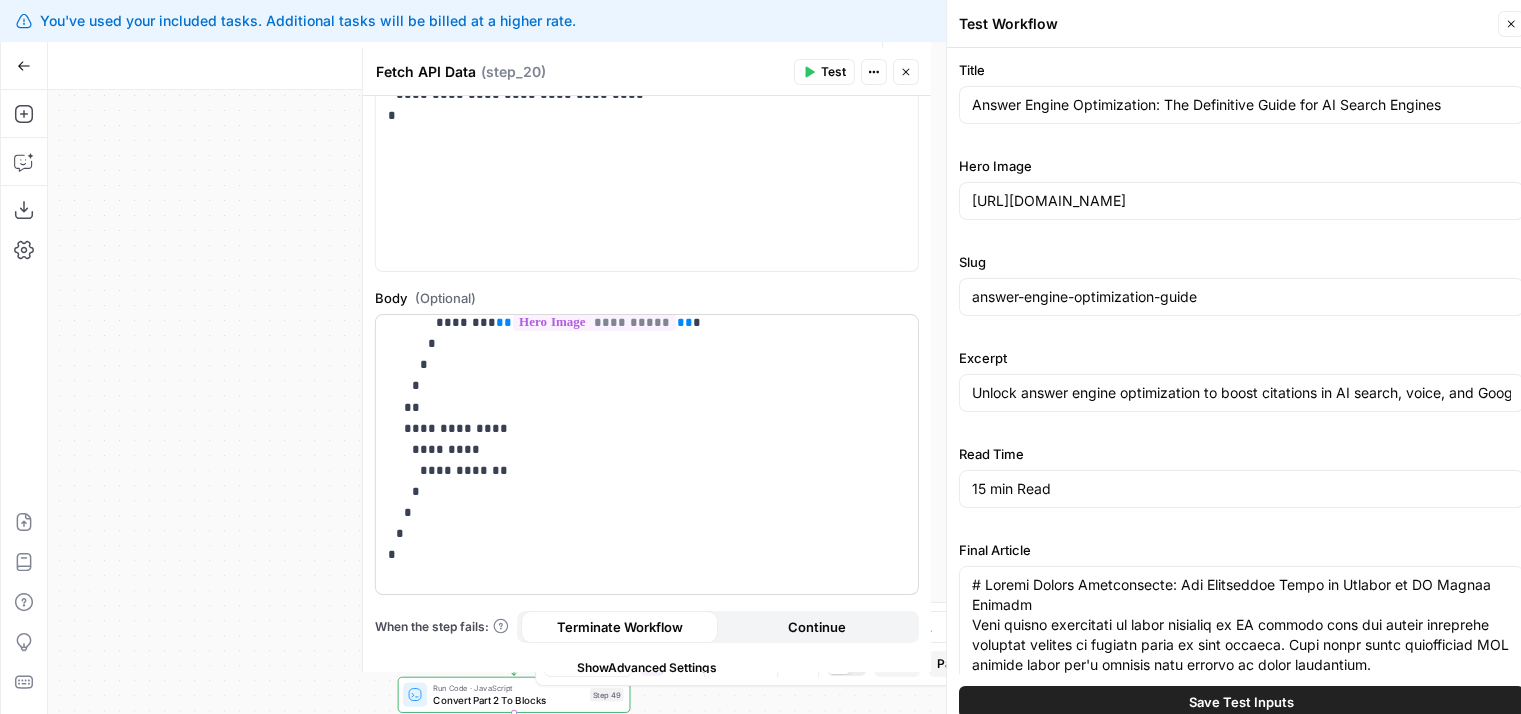 scroll, scrollTop: 328, scrollLeft: 0, axis: vertical 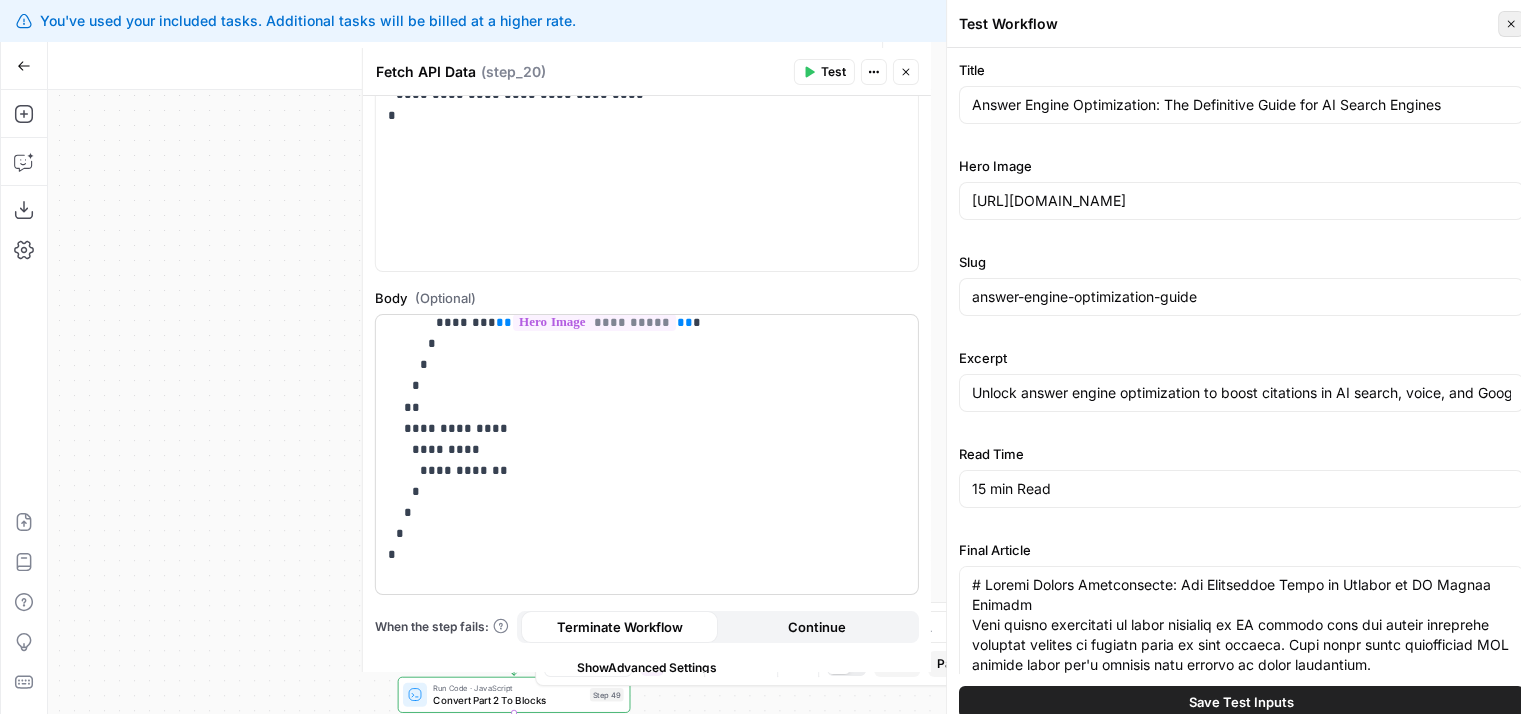 click on "Close" at bounding box center [1511, 24] 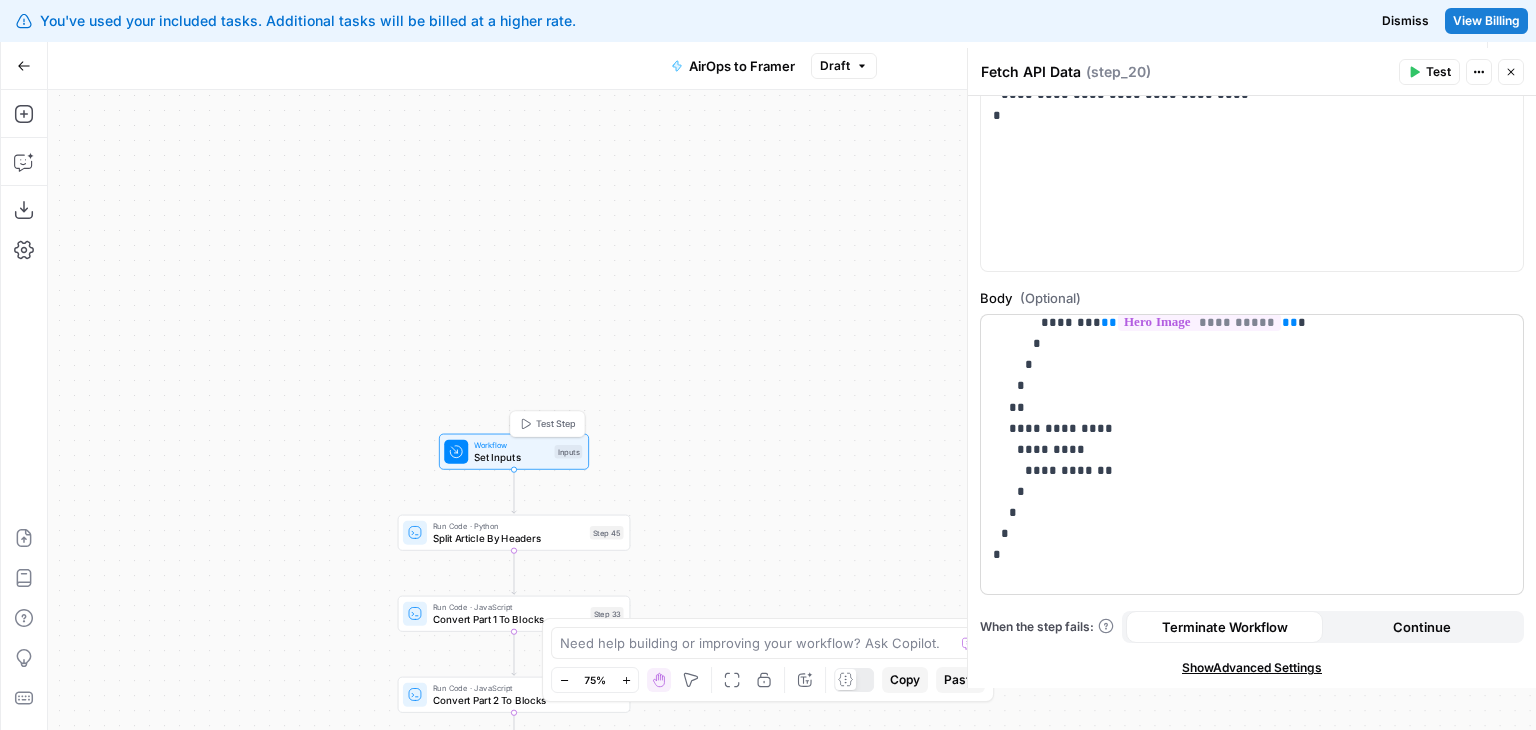 click on "Set Inputs" at bounding box center (511, 456) 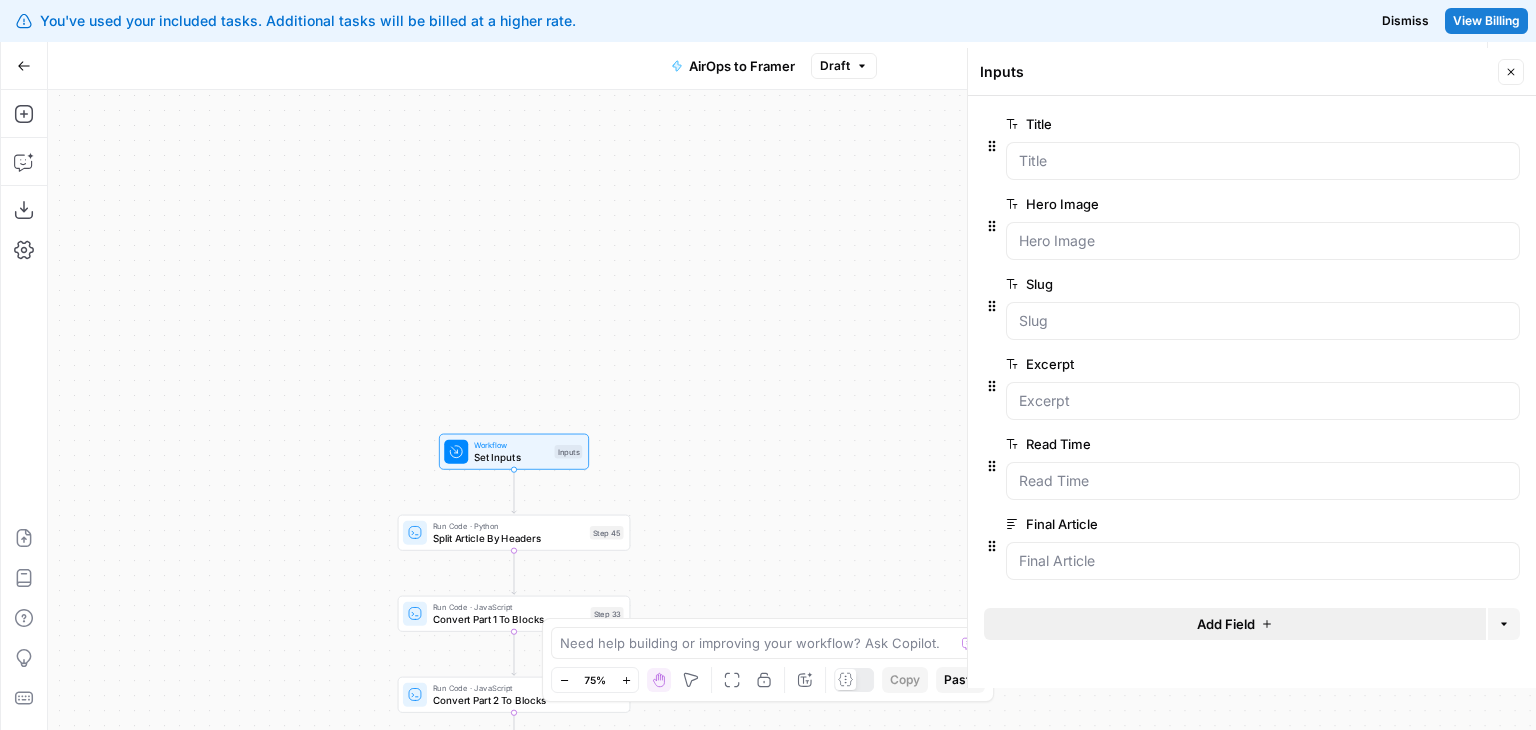 click on "Add Field" at bounding box center (1235, 624) 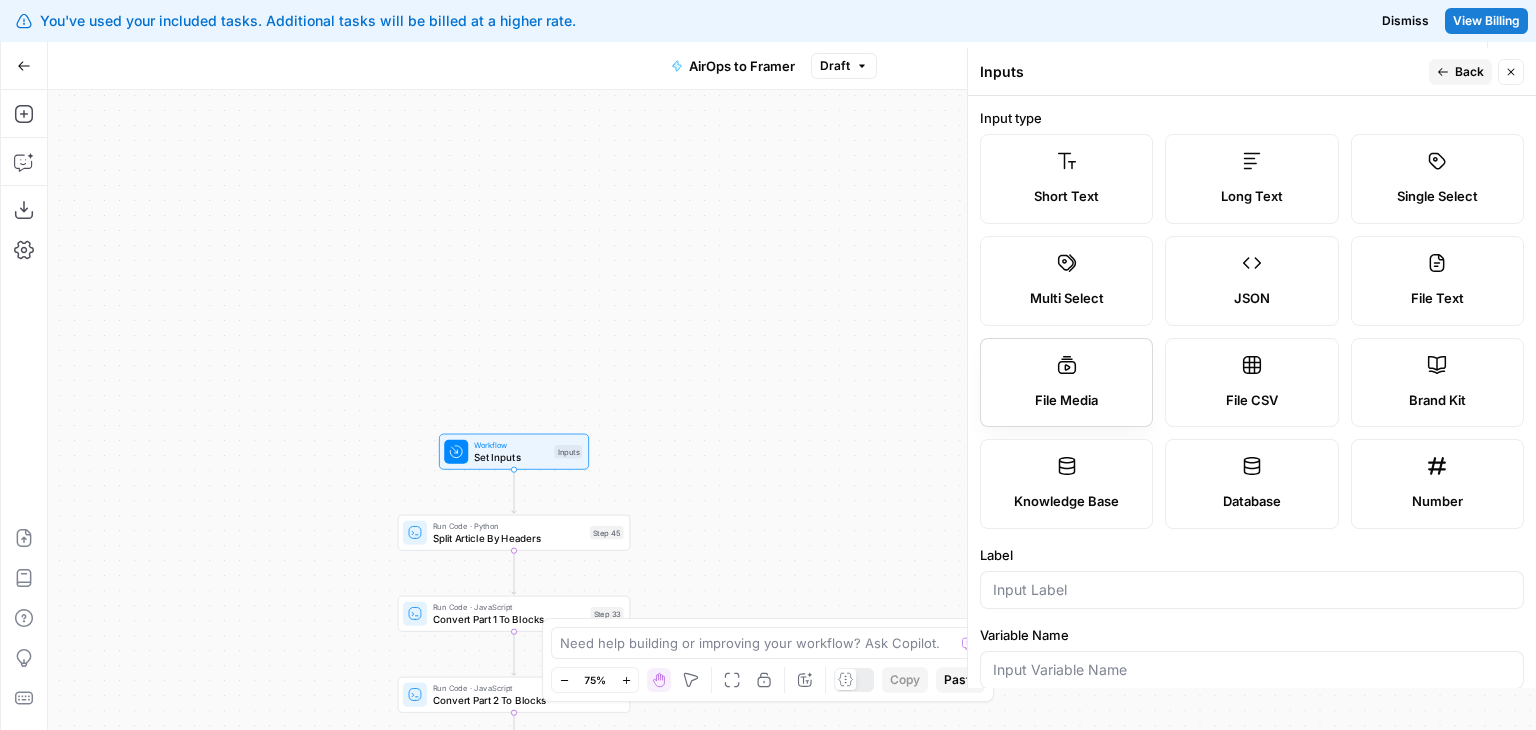 scroll, scrollTop: 82, scrollLeft: 0, axis: vertical 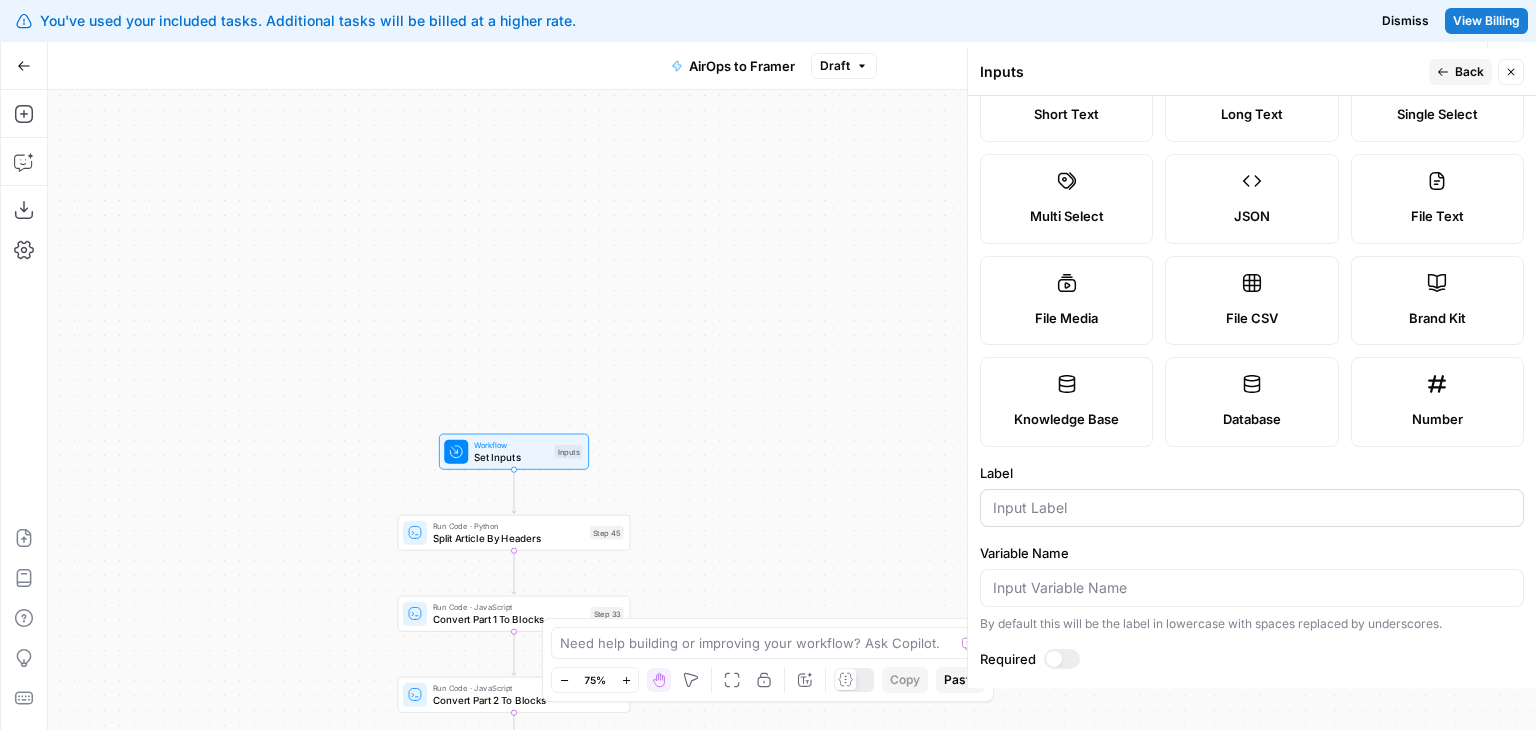drag, startPoint x: 1054, startPoint y: 474, endPoint x: 1061, endPoint y: 505, distance: 31.780497 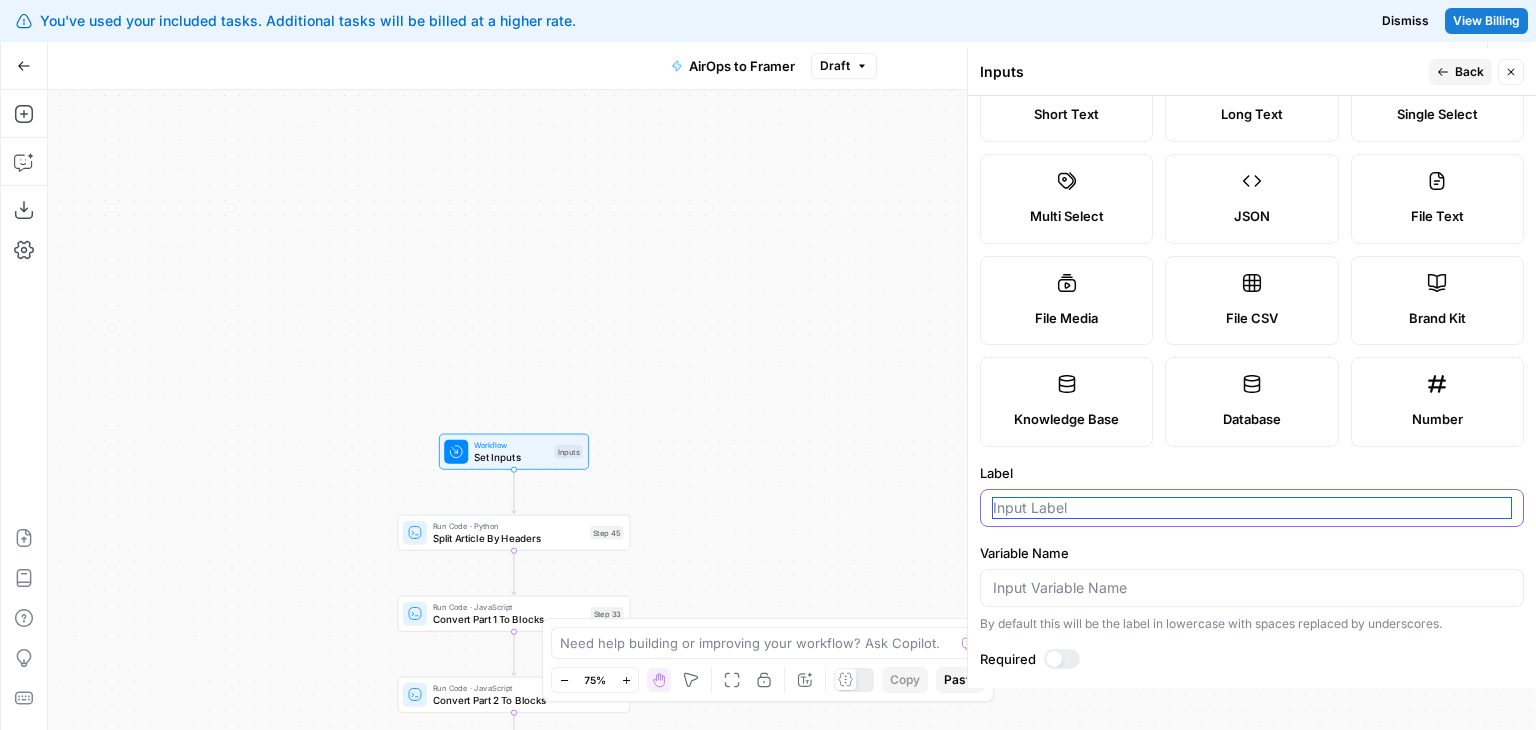 click on "Label" at bounding box center [1252, 508] 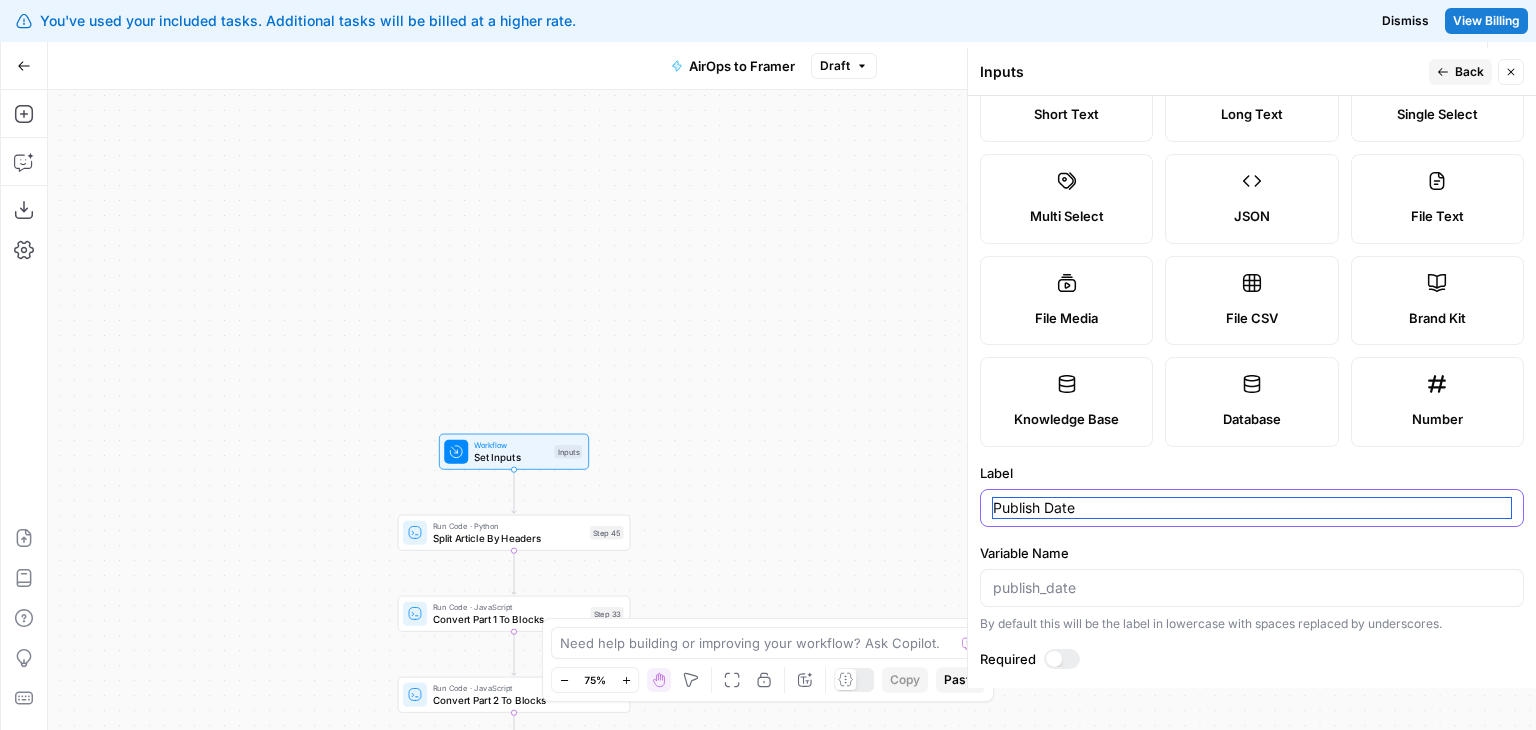 type on "Publish Date" 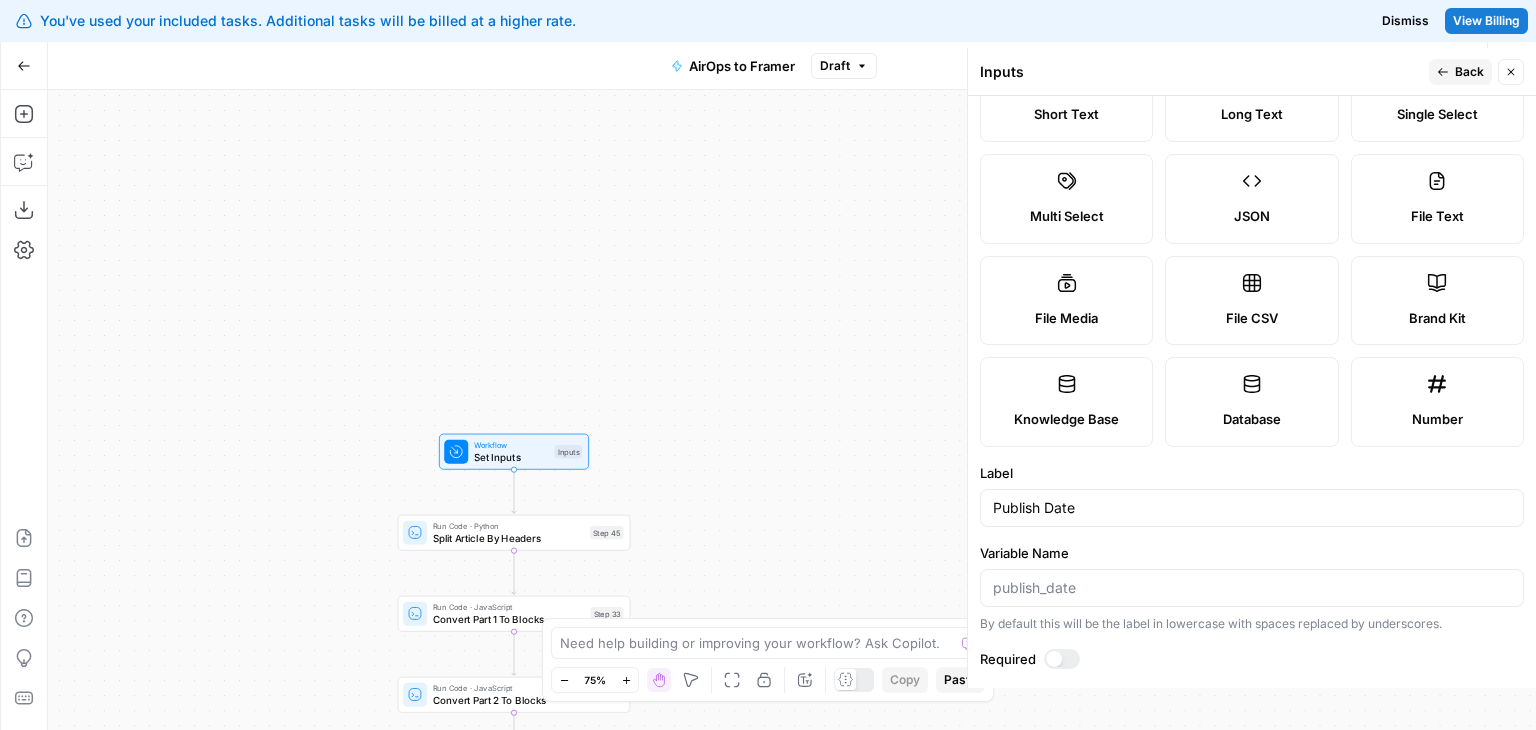 click on "Label" at bounding box center [1252, 473] 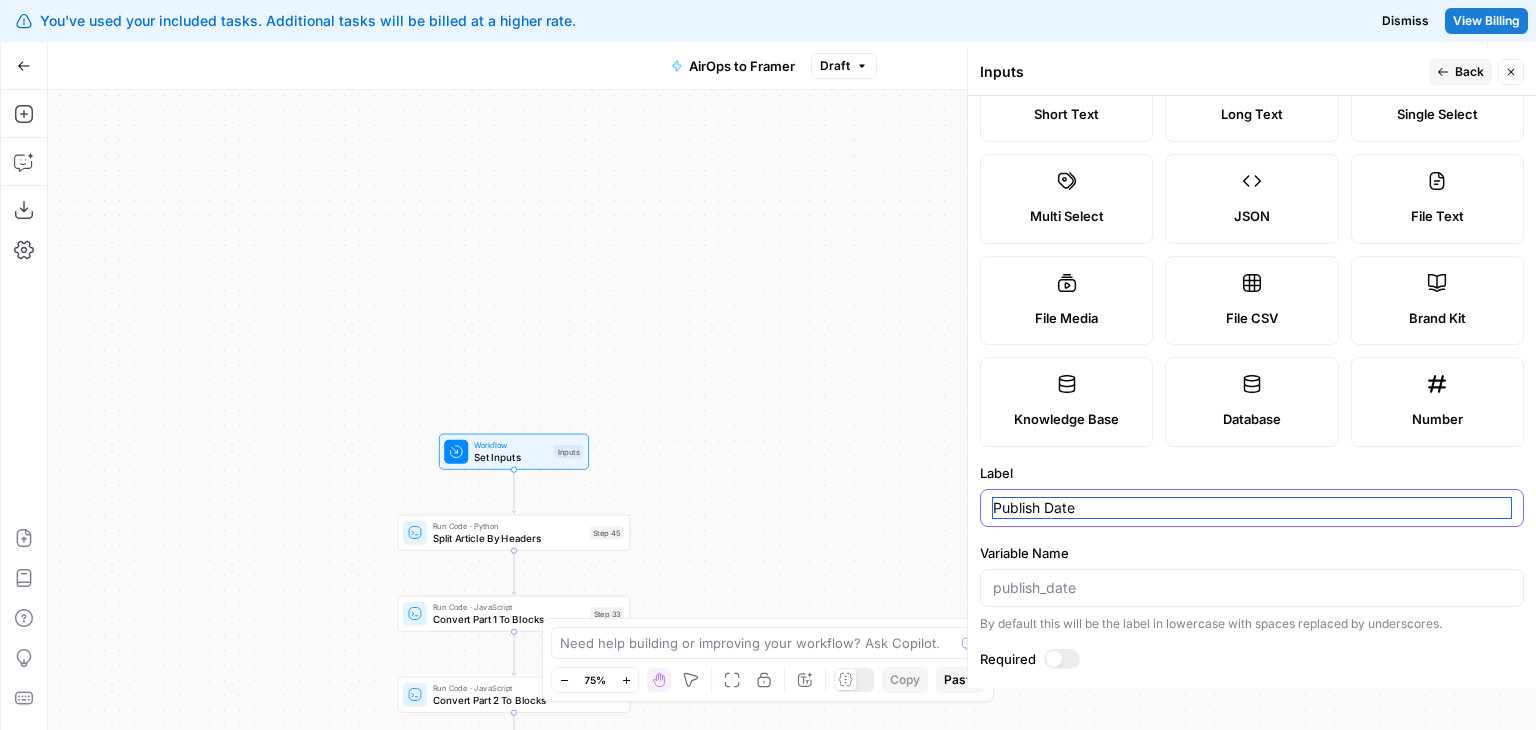 click on "Publish Date" at bounding box center [1252, 508] 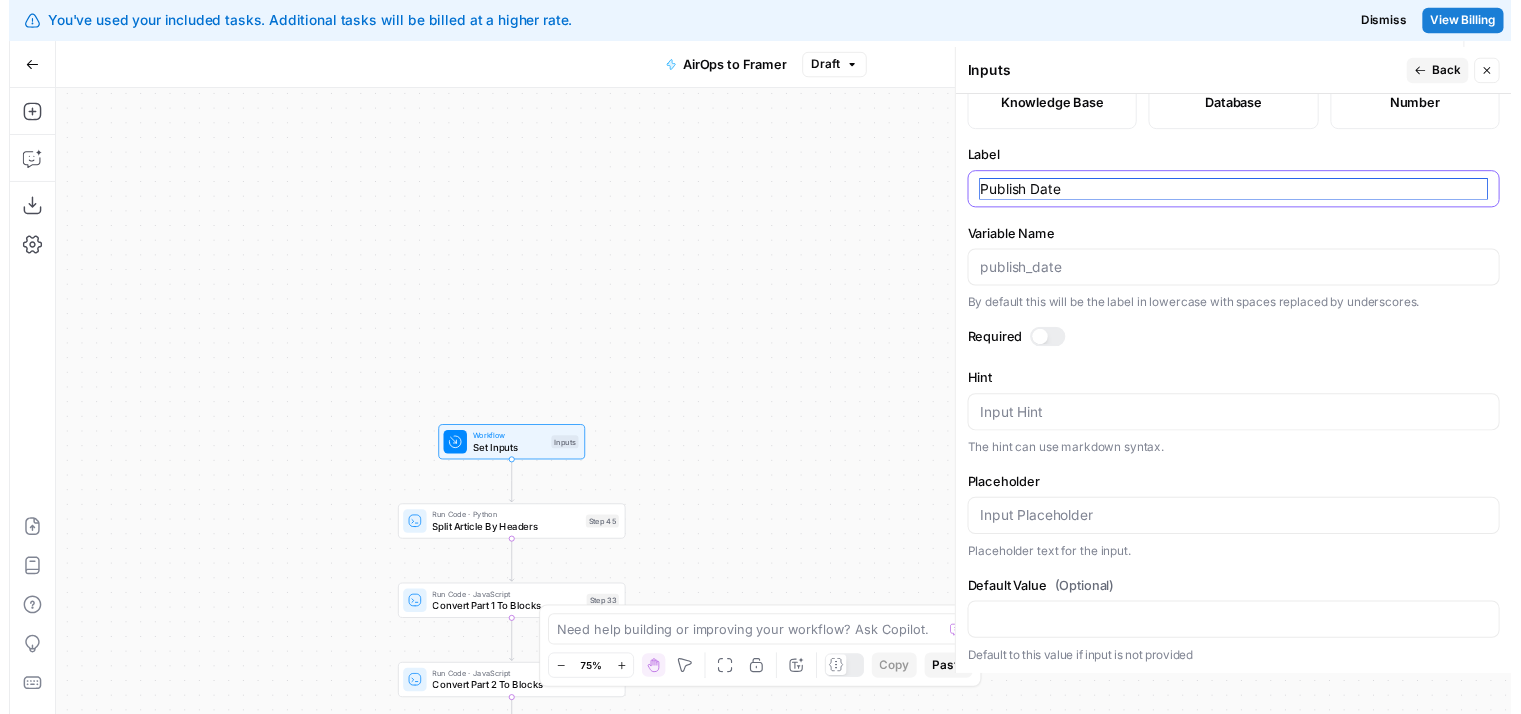 scroll, scrollTop: 0, scrollLeft: 0, axis: both 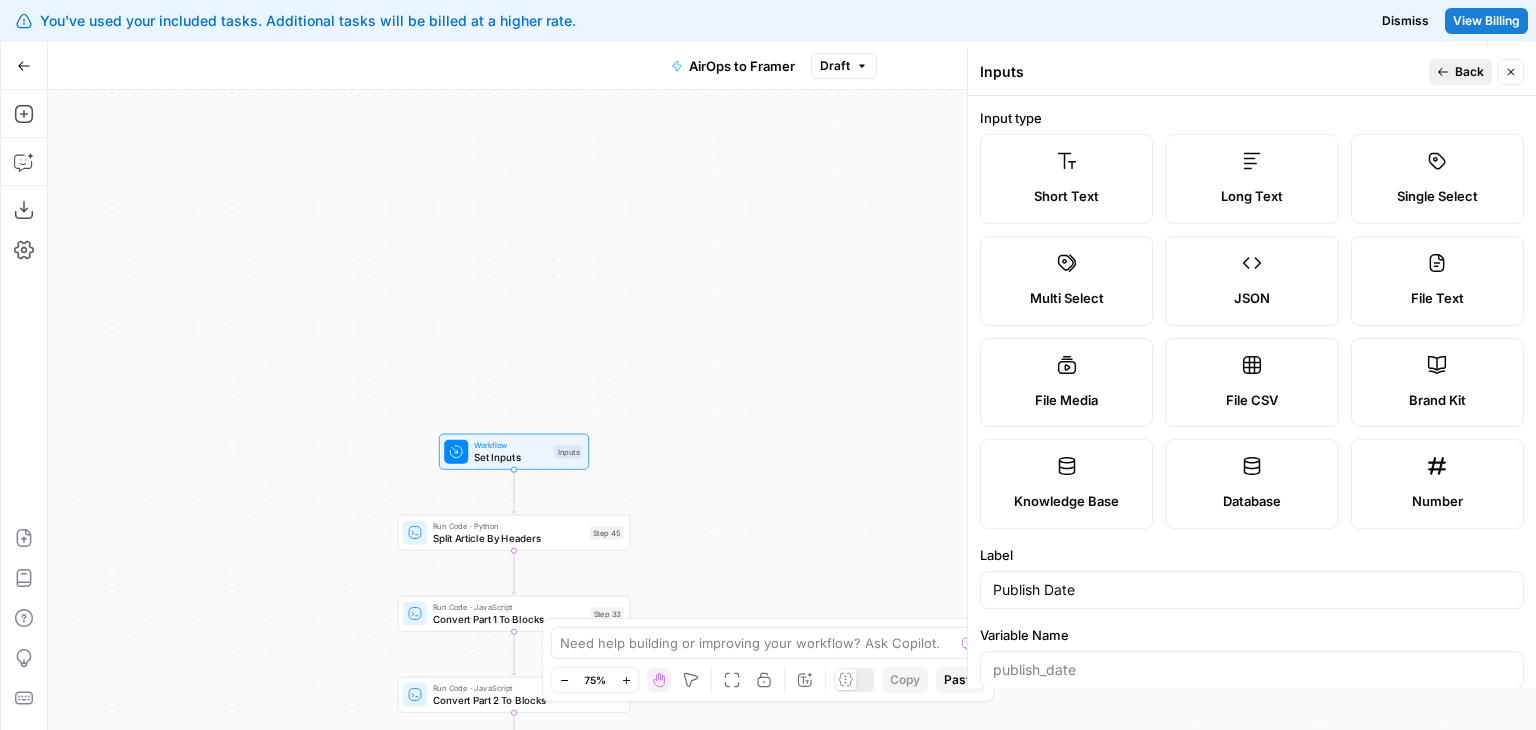 click on "Back" at bounding box center [1469, 72] 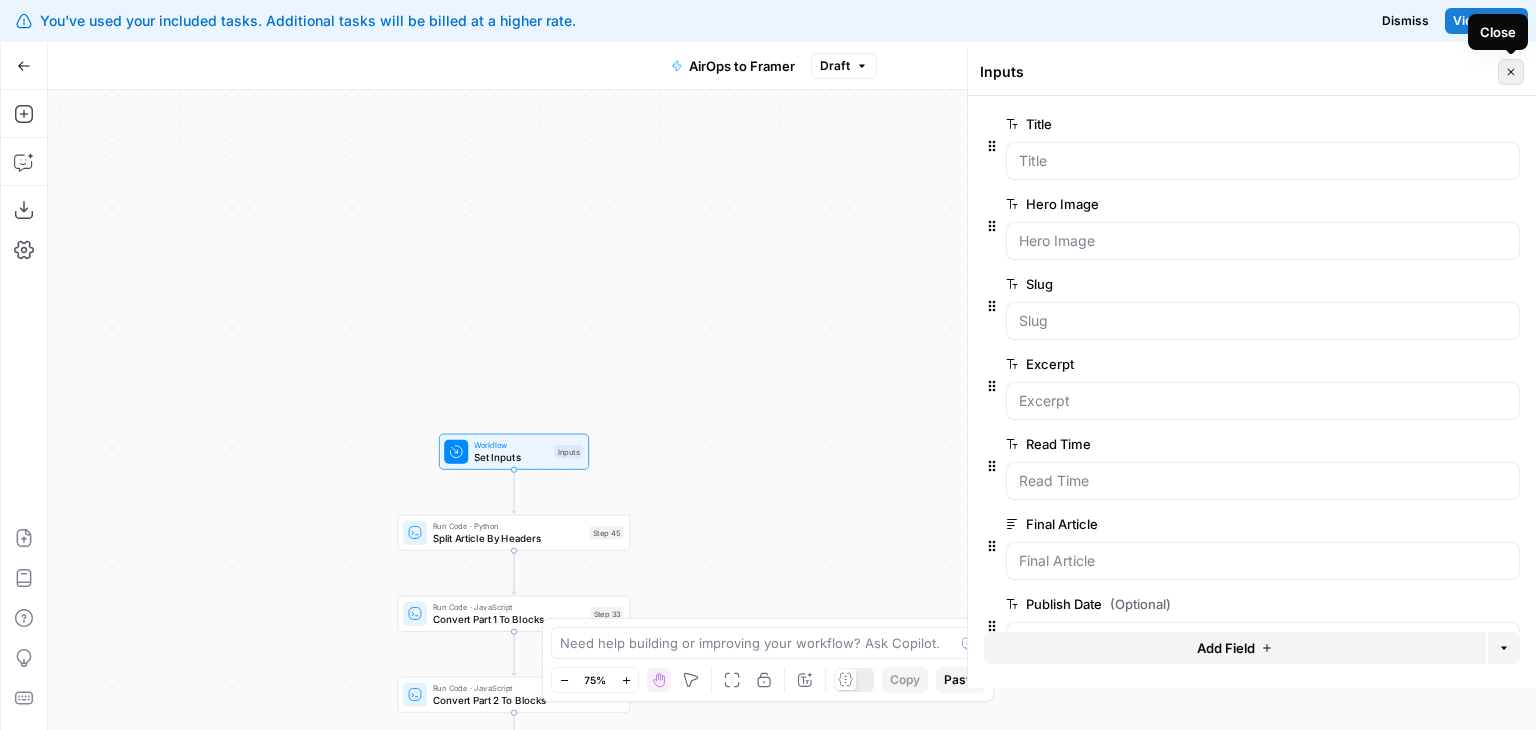 click 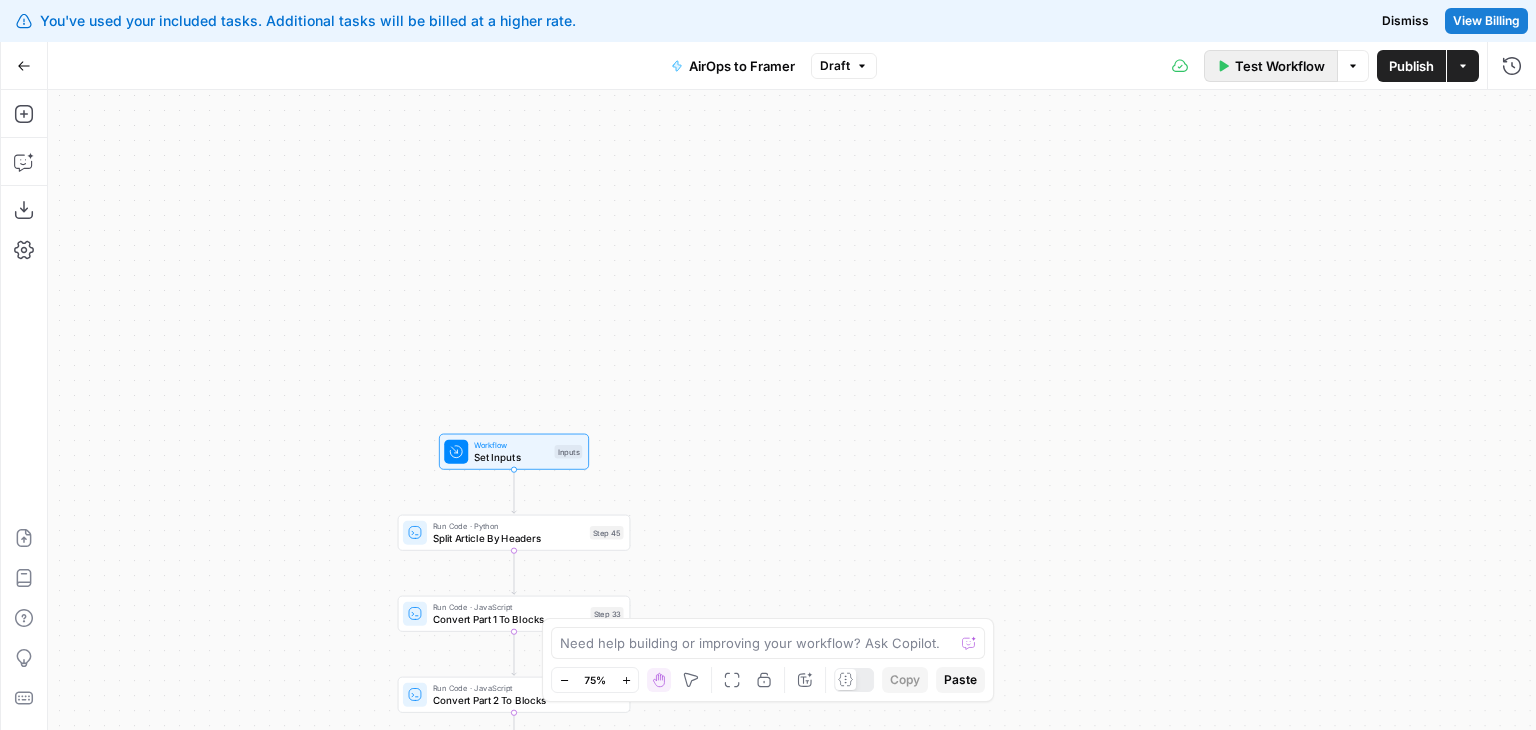 click on "Test Workflow" at bounding box center [1271, 66] 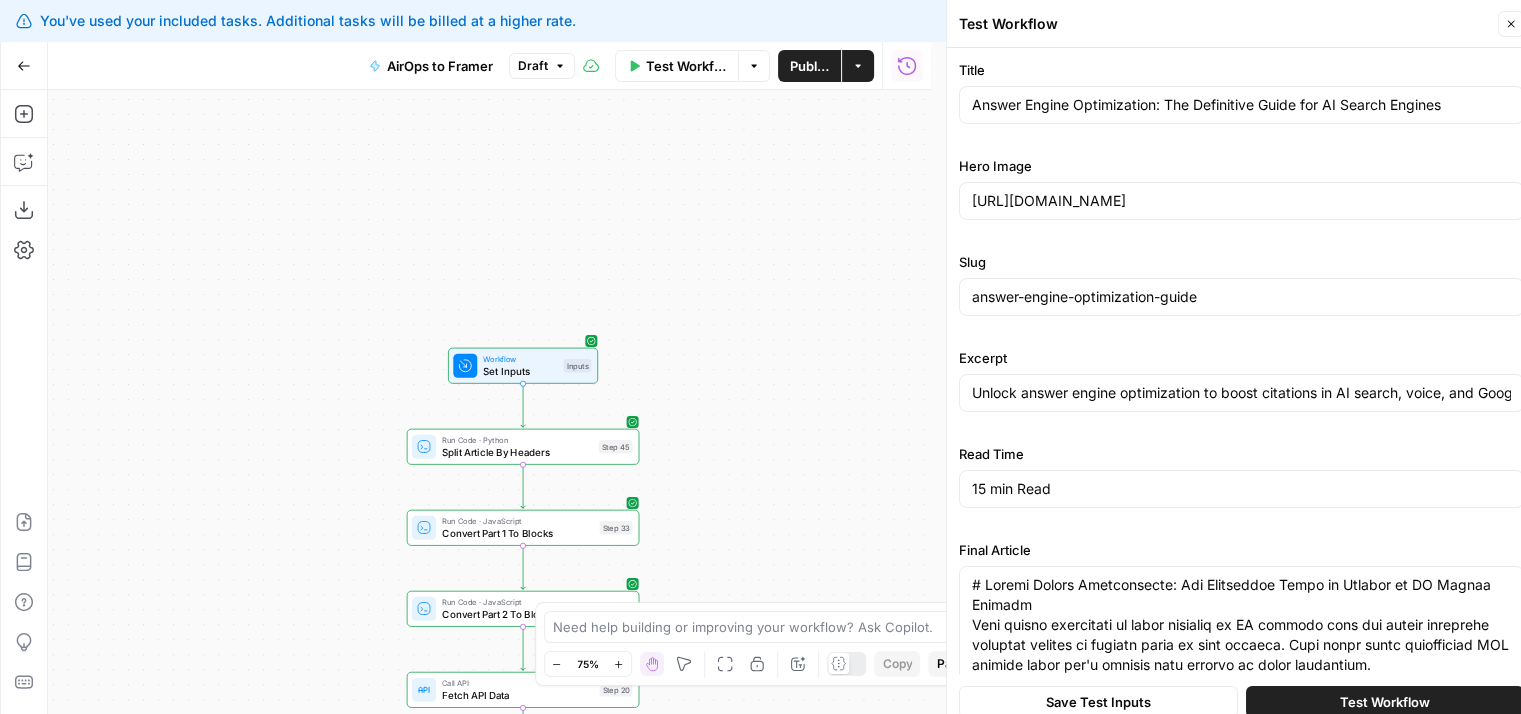 drag, startPoint x: 697, startPoint y: 380, endPoint x: 731, endPoint y: 133, distance: 249.3291 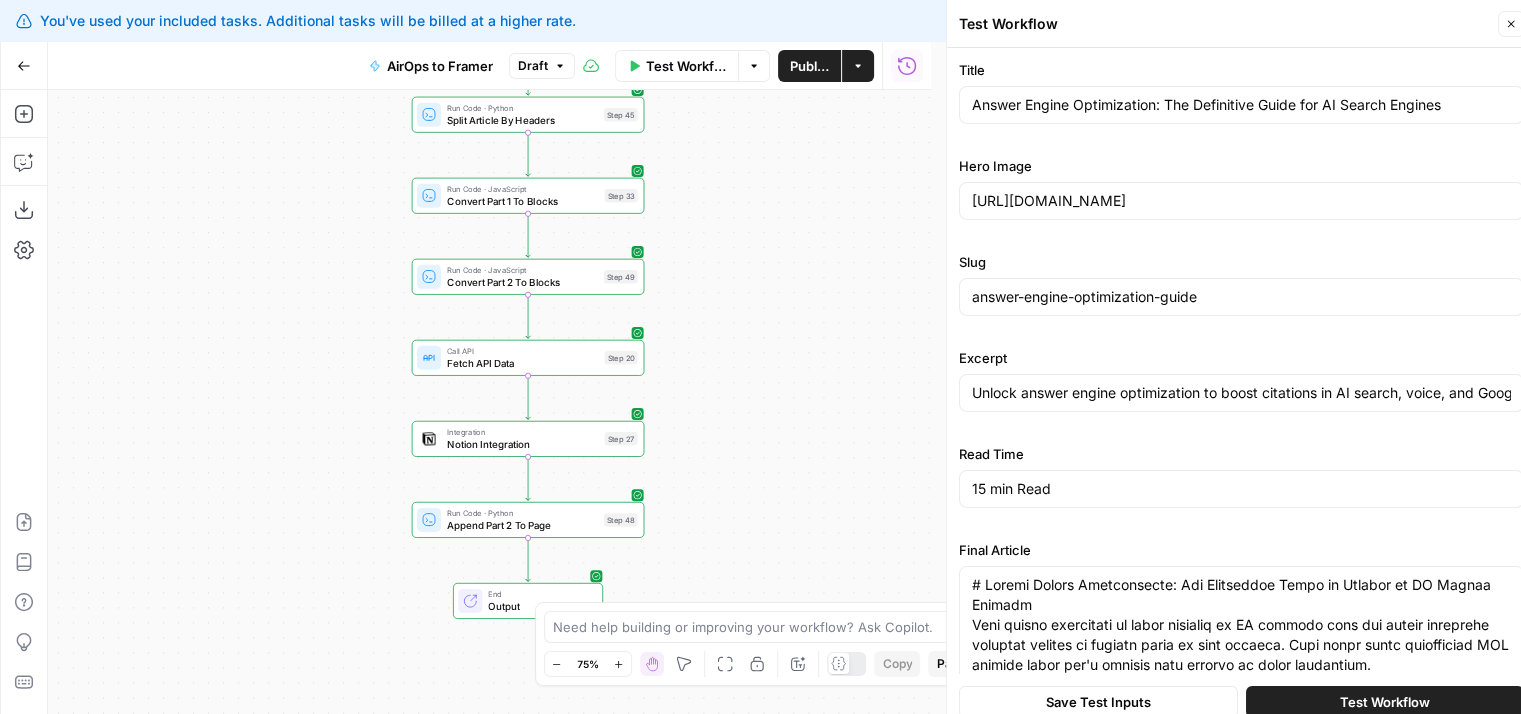 drag, startPoint x: 904, startPoint y: 464, endPoint x: 884, endPoint y: 293, distance: 172.16562 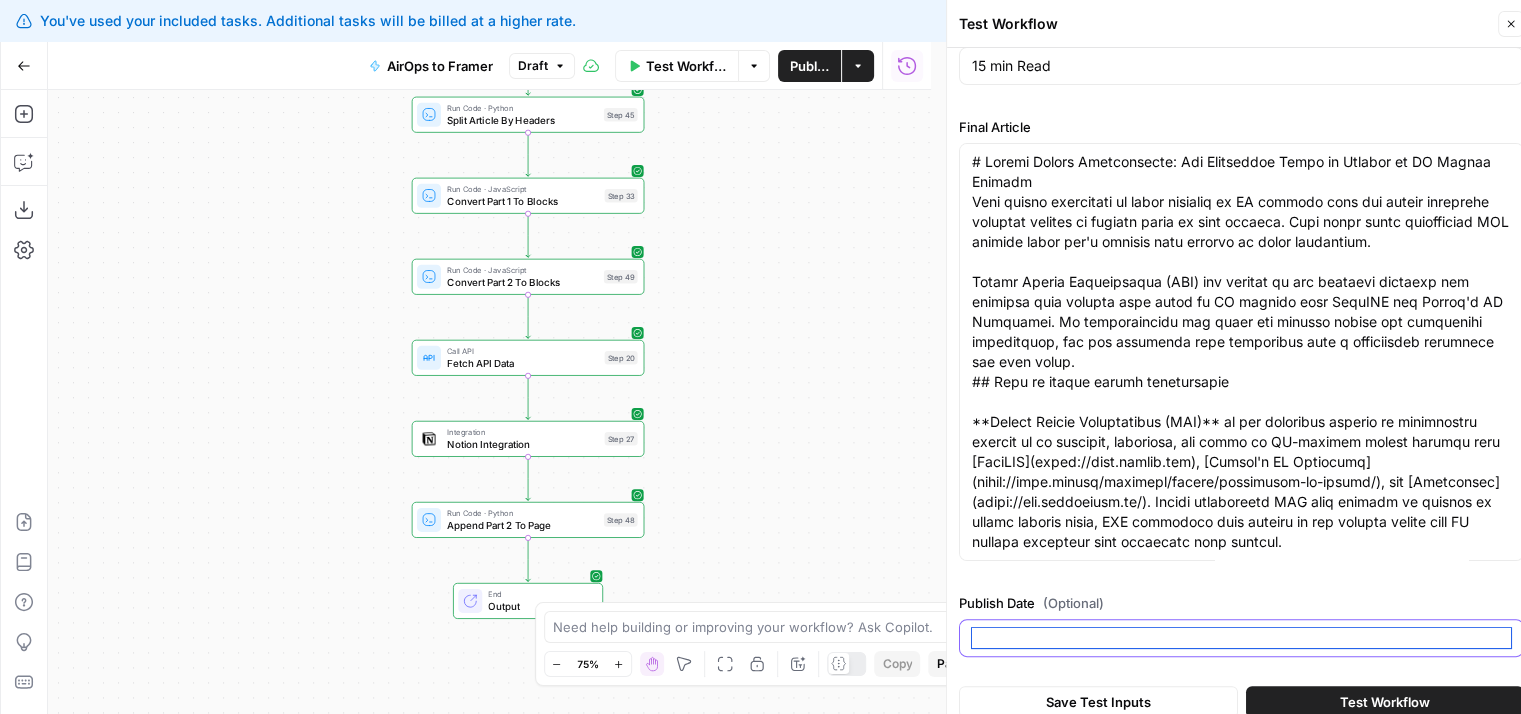 click on "Publish Date   (Optional)" at bounding box center [1241, 638] 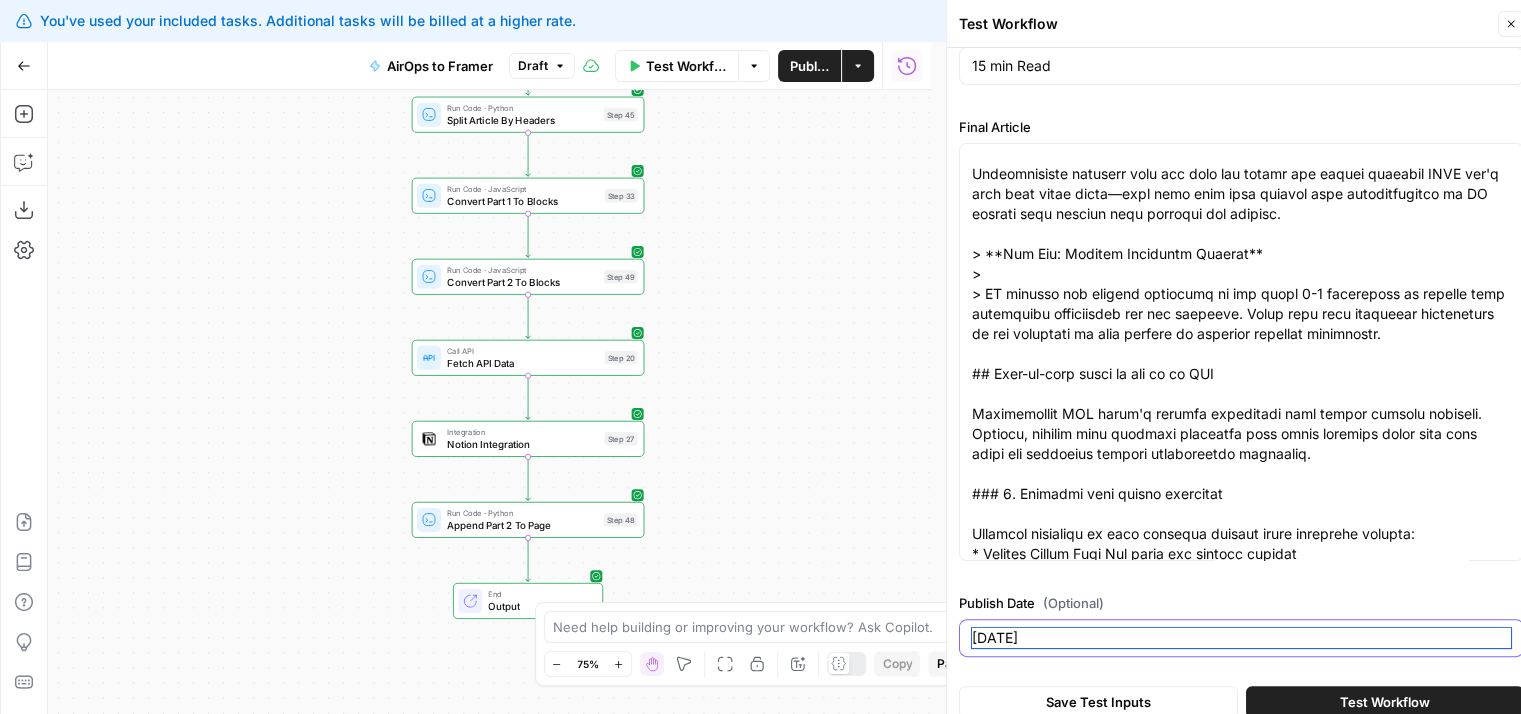 scroll, scrollTop: 3140, scrollLeft: 0, axis: vertical 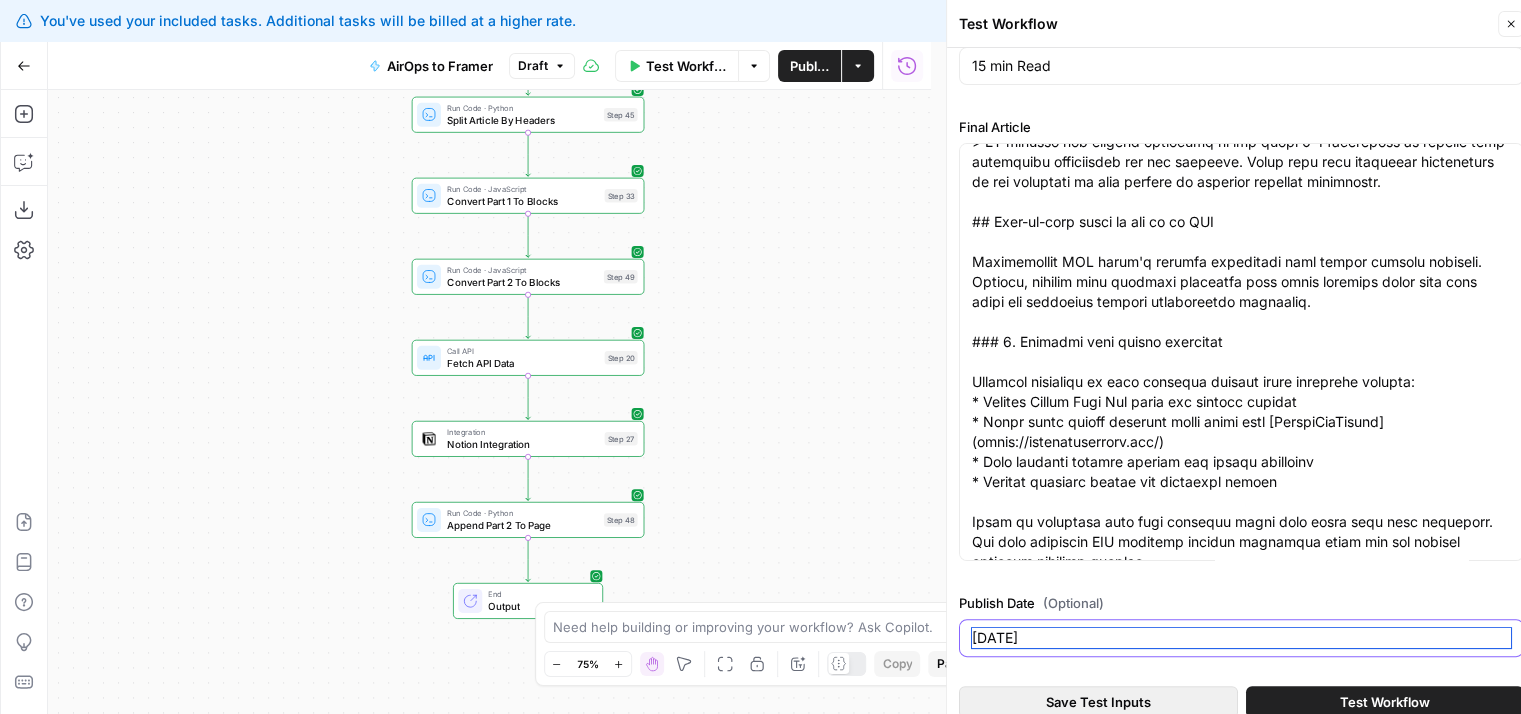 type on "[DATE]" 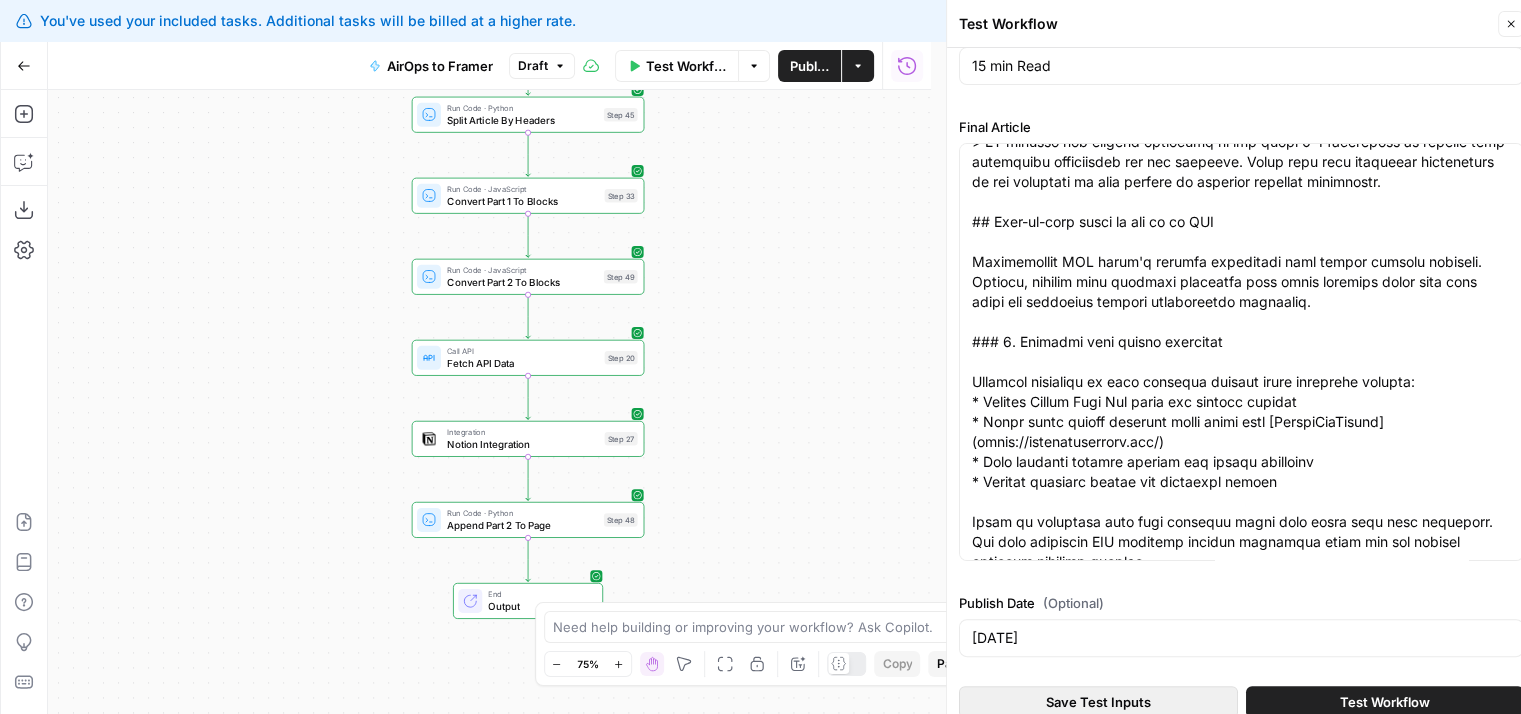 click on "Save Test Inputs" at bounding box center (1098, 702) 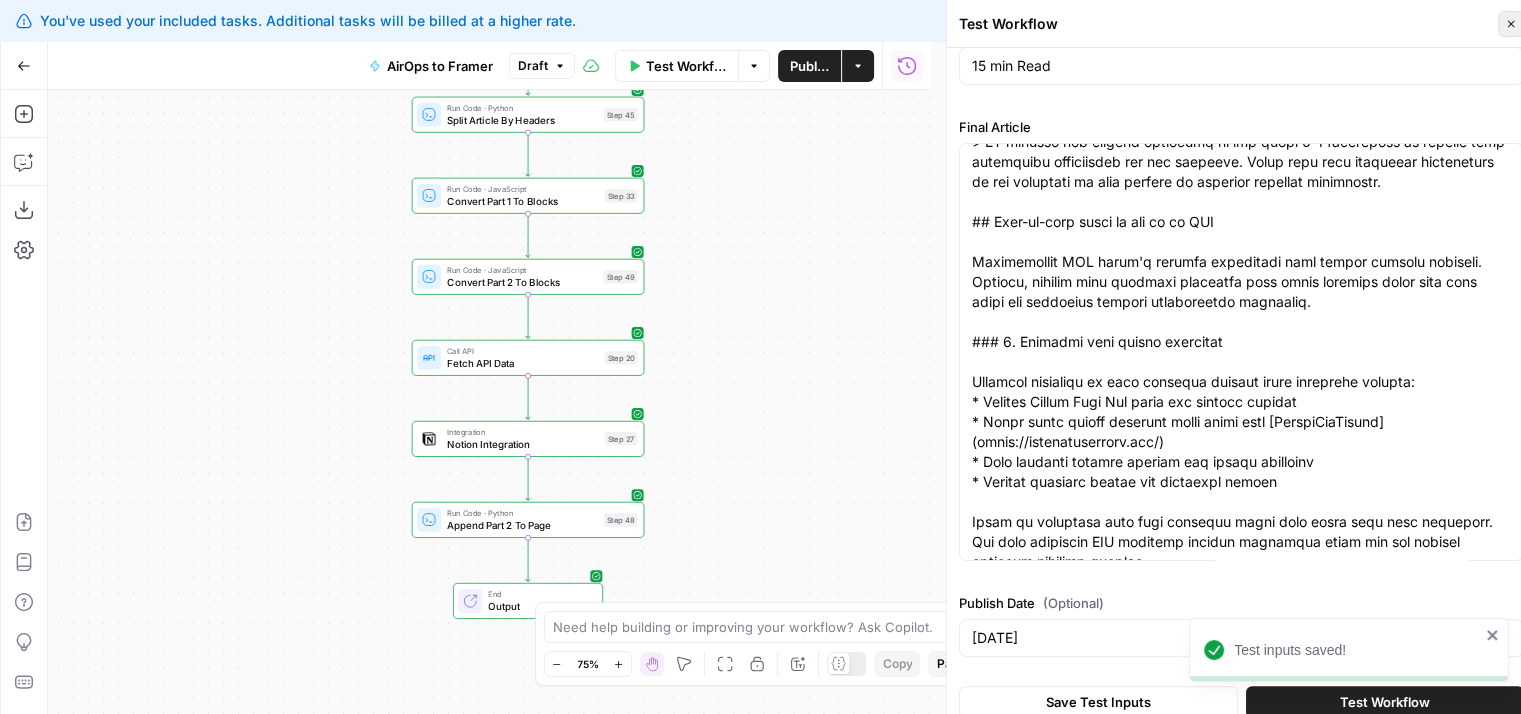click on "Close" at bounding box center (1511, 24) 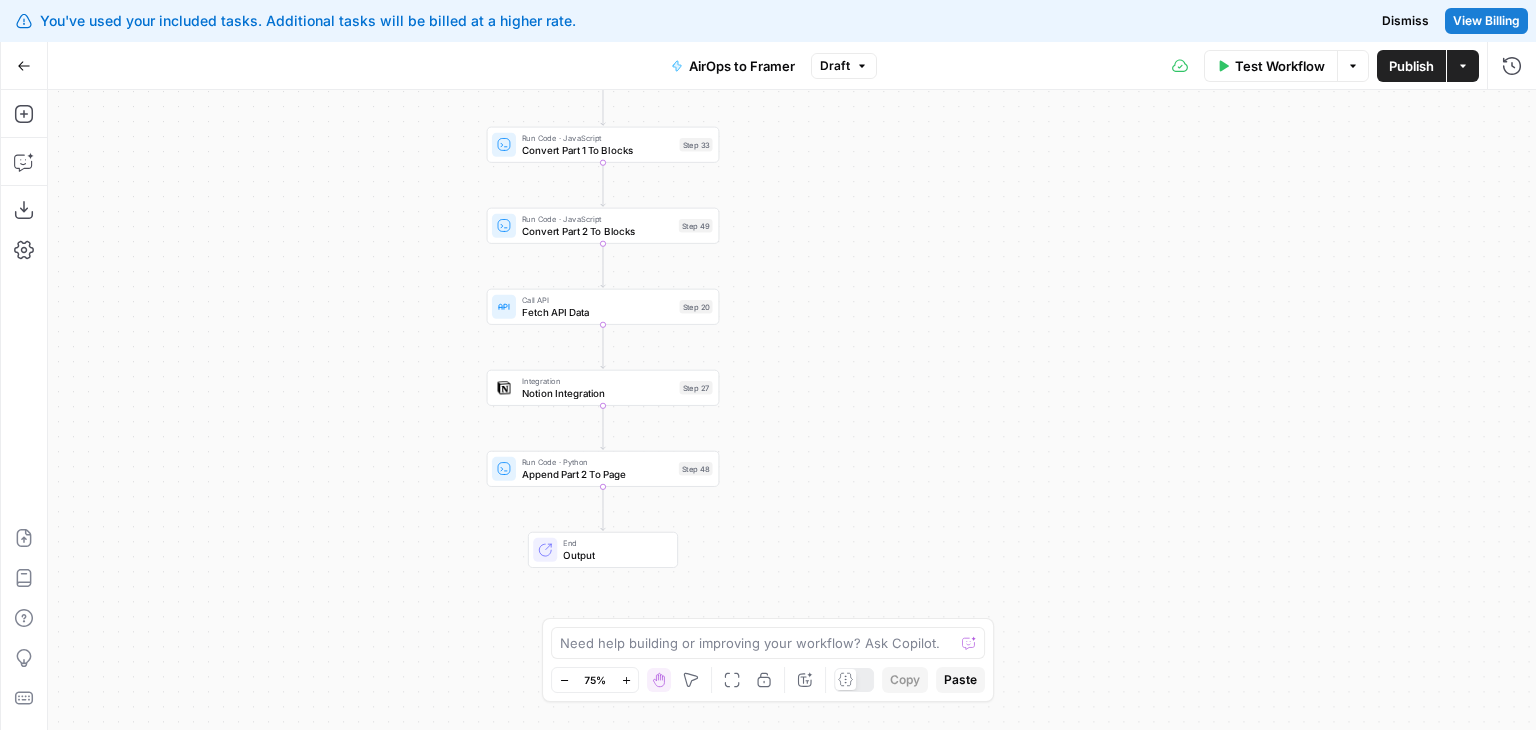 drag, startPoint x: 785, startPoint y: 265, endPoint x: 860, endPoint y: 214, distance: 90.697296 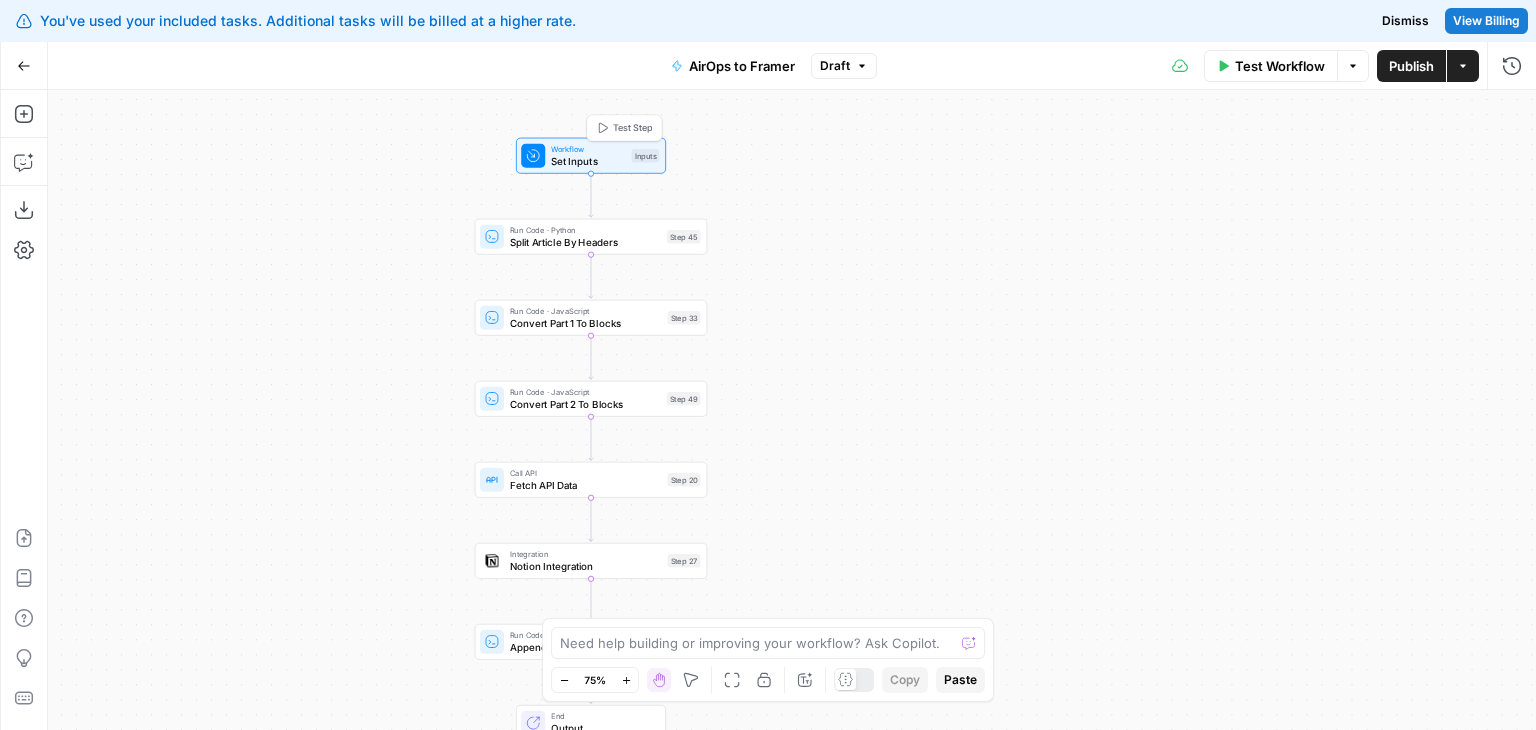click on "Set Inputs" at bounding box center (588, 160) 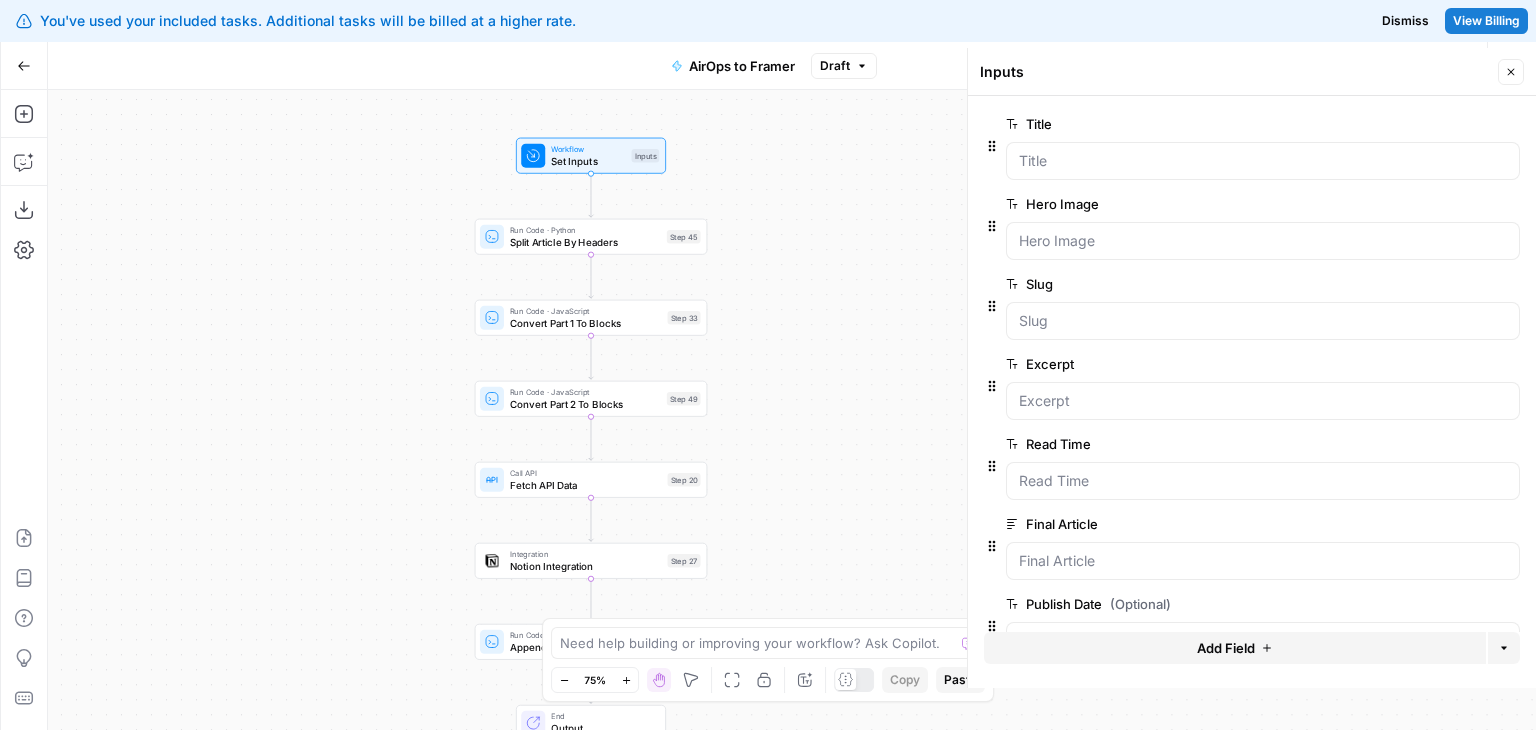 click on "Inputs Close" at bounding box center (1252, 72) 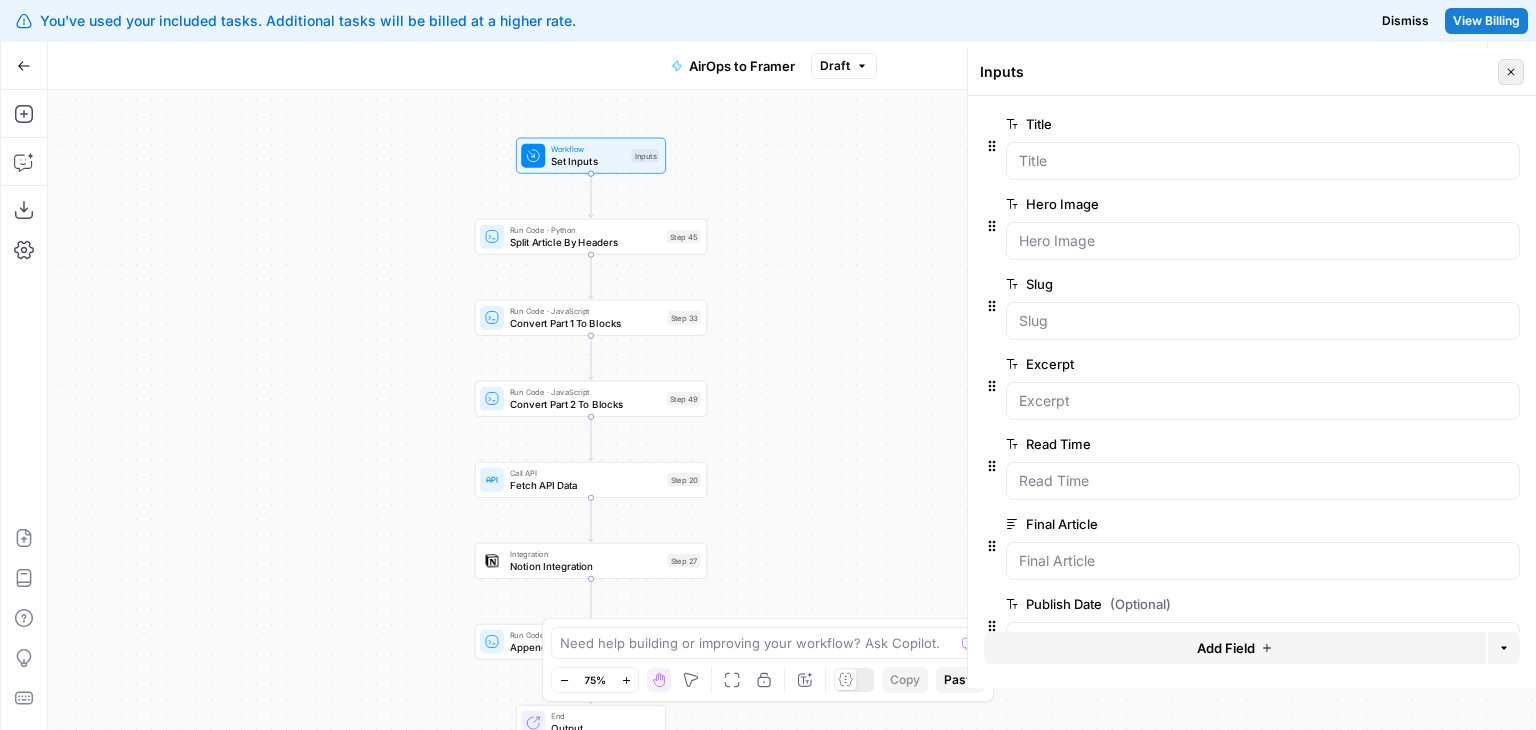click 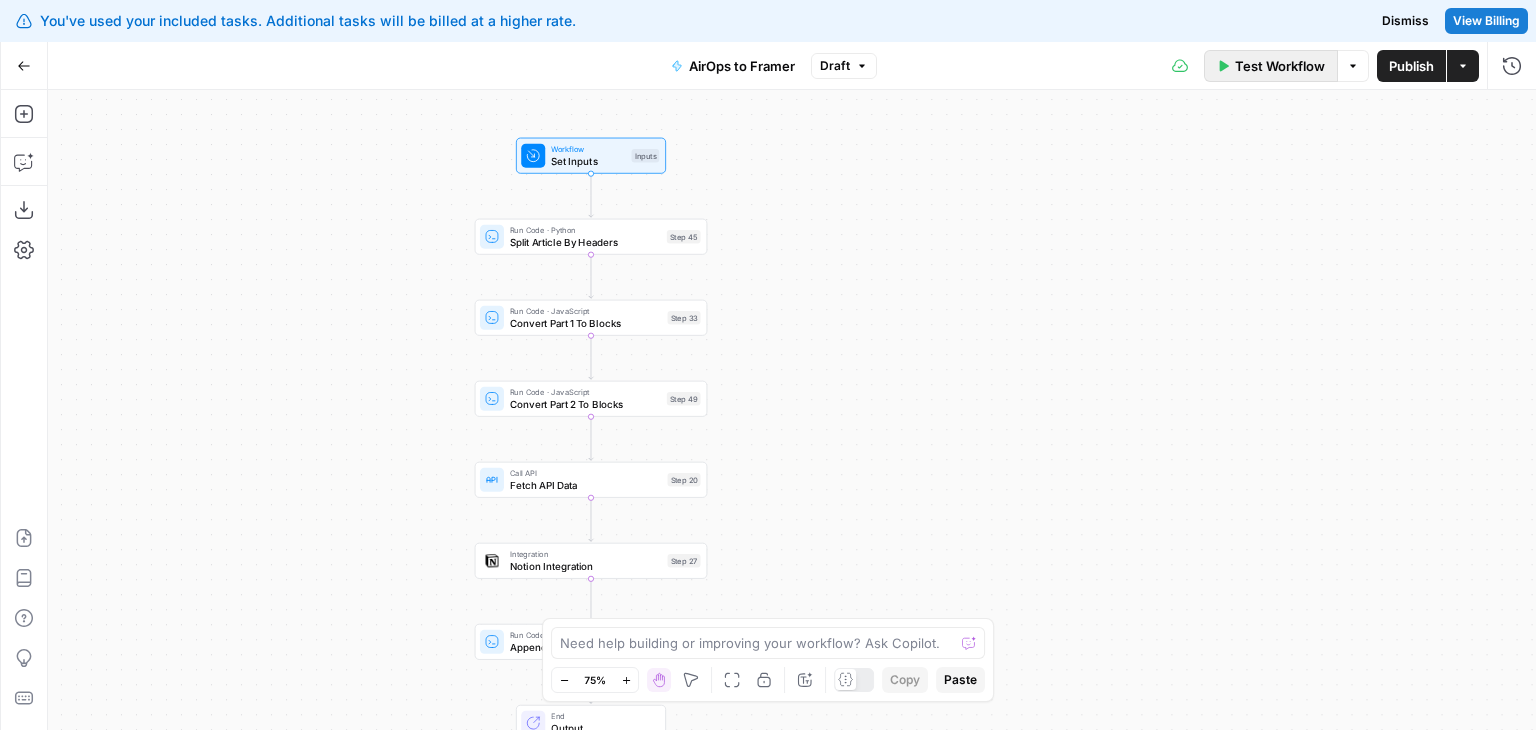 click on "Test Workflow" at bounding box center (1280, 66) 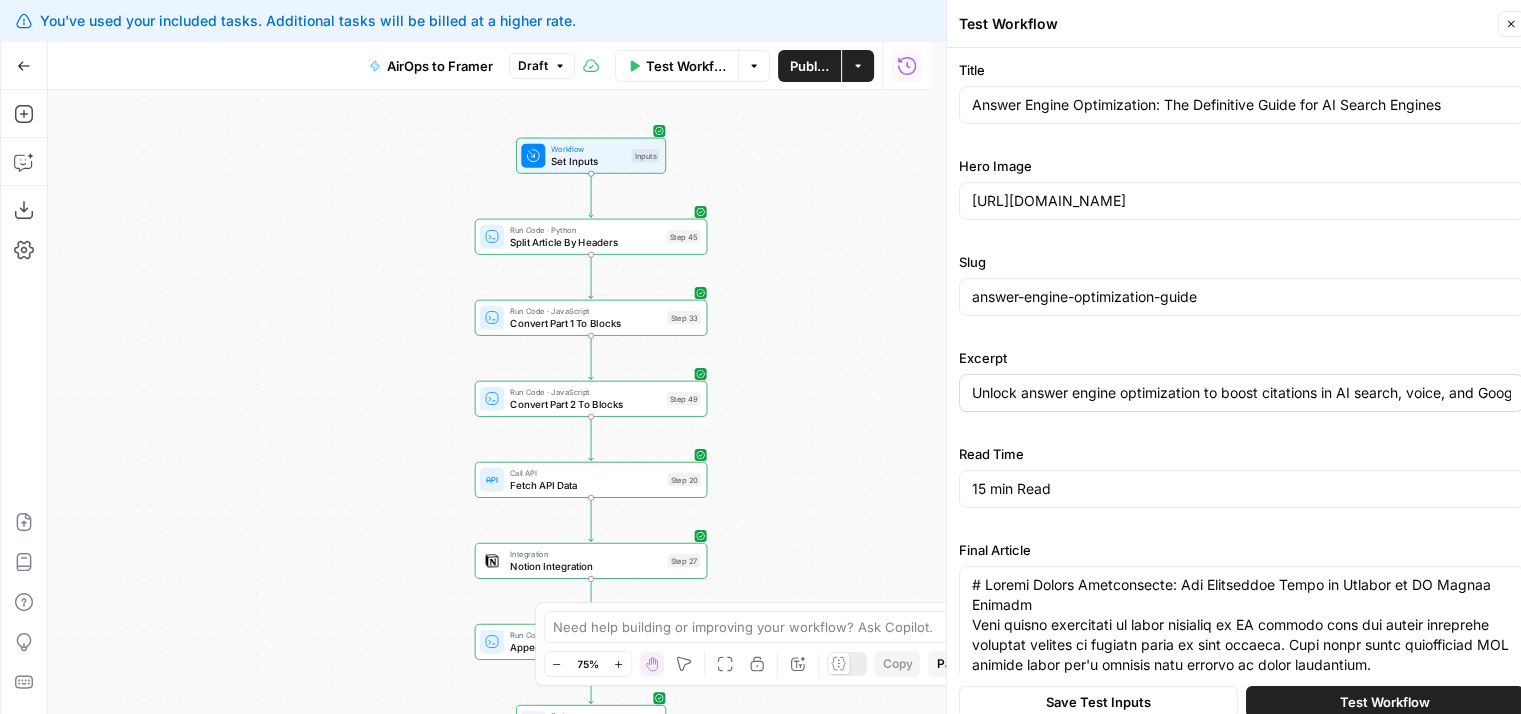scroll, scrollTop: 423, scrollLeft: 0, axis: vertical 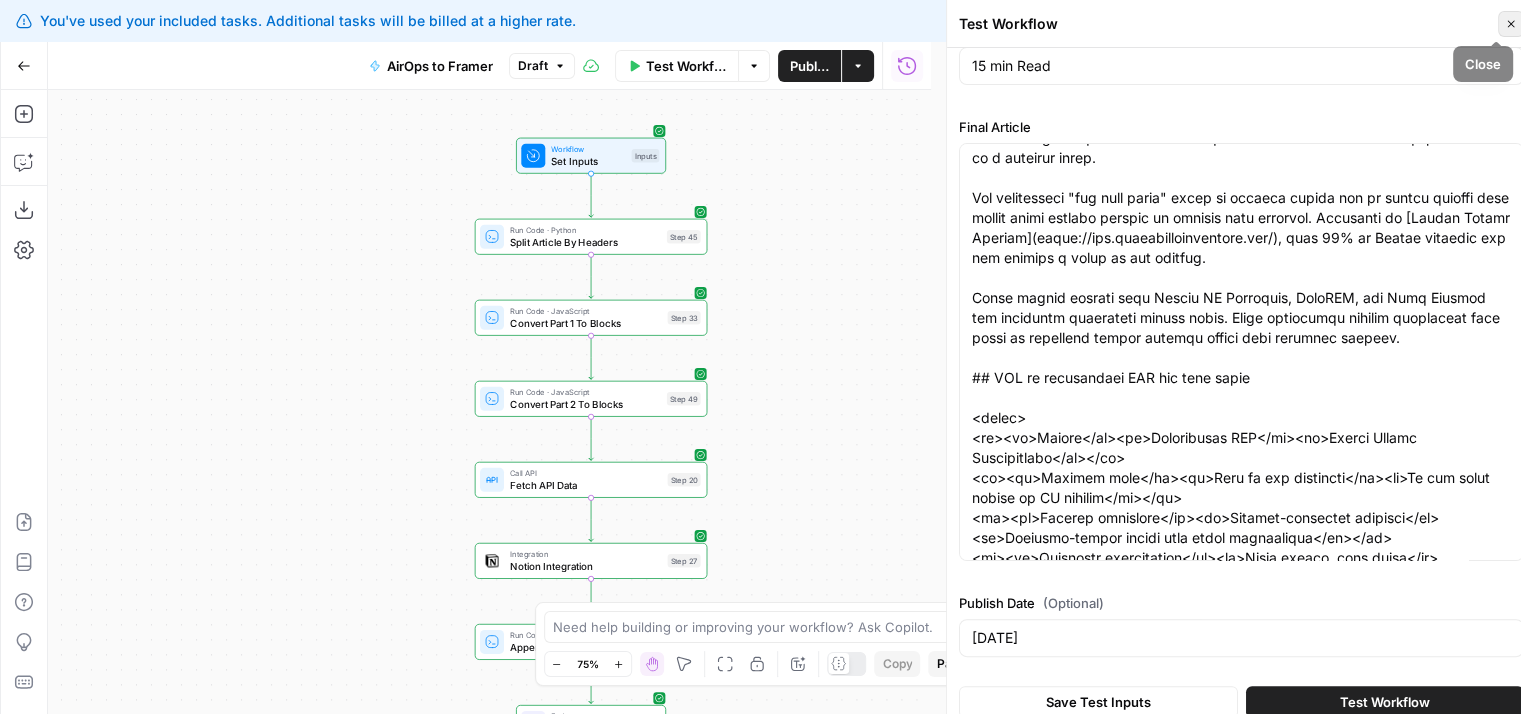click 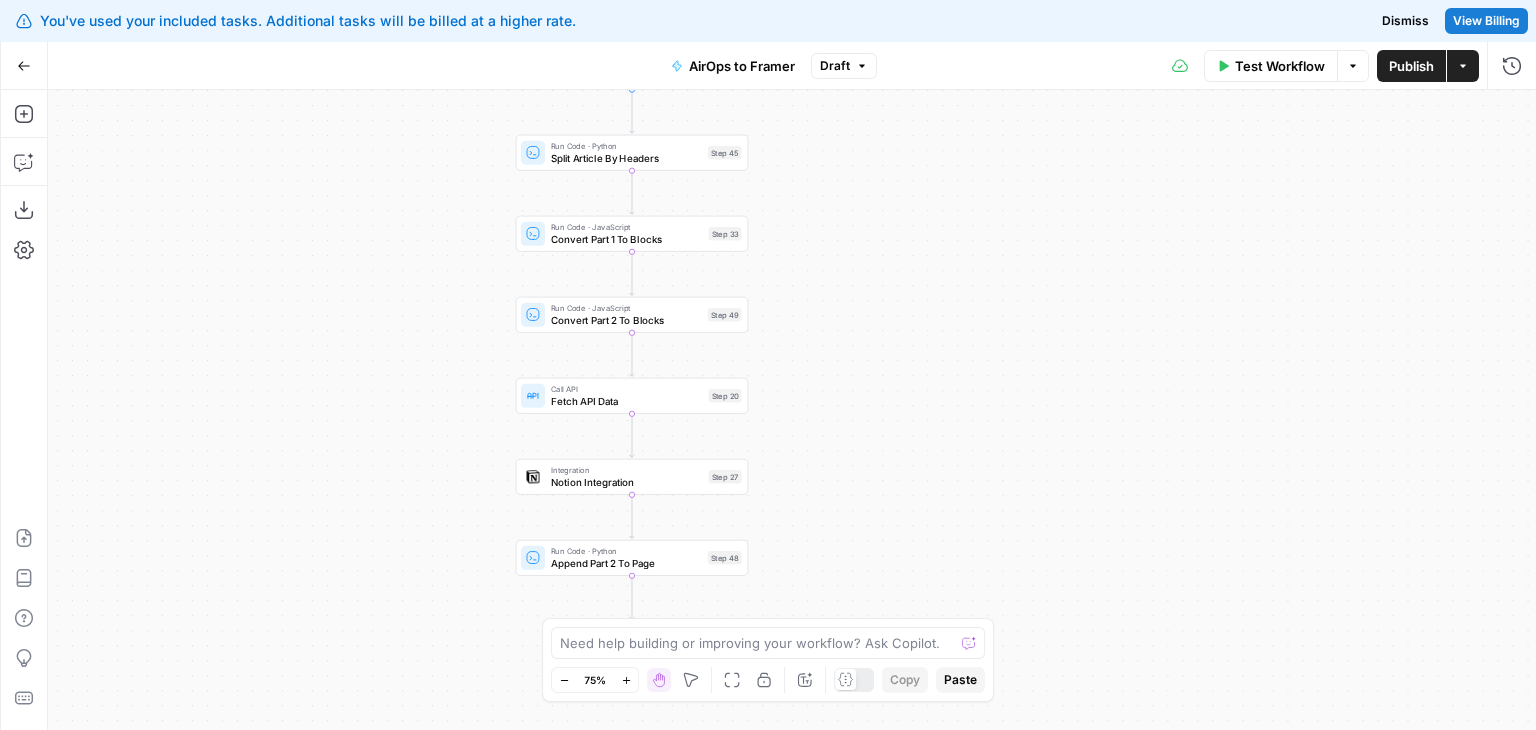 drag, startPoint x: 894, startPoint y: 300, endPoint x: 935, endPoint y: 217, distance: 92.574295 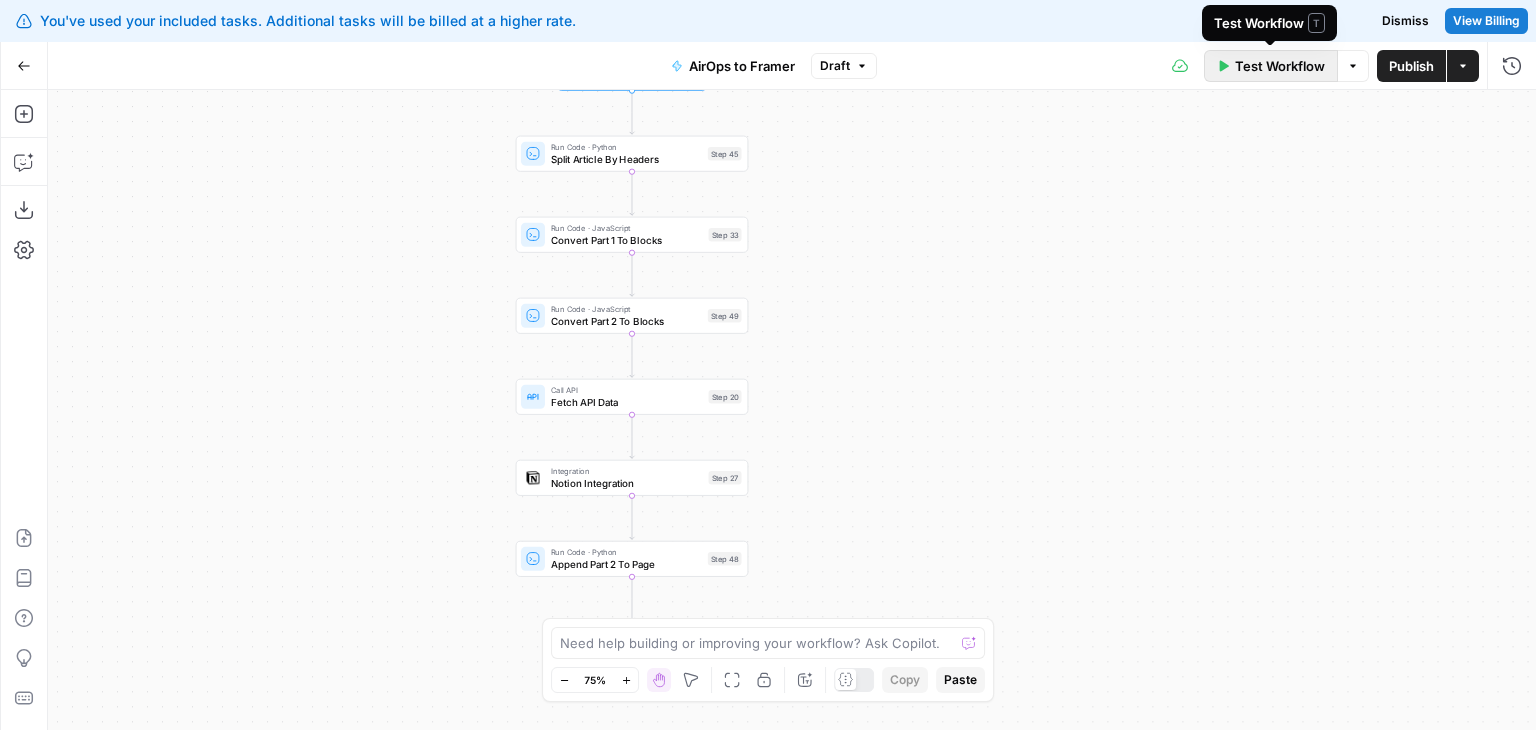 click on "Test Workflow" at bounding box center (1280, 66) 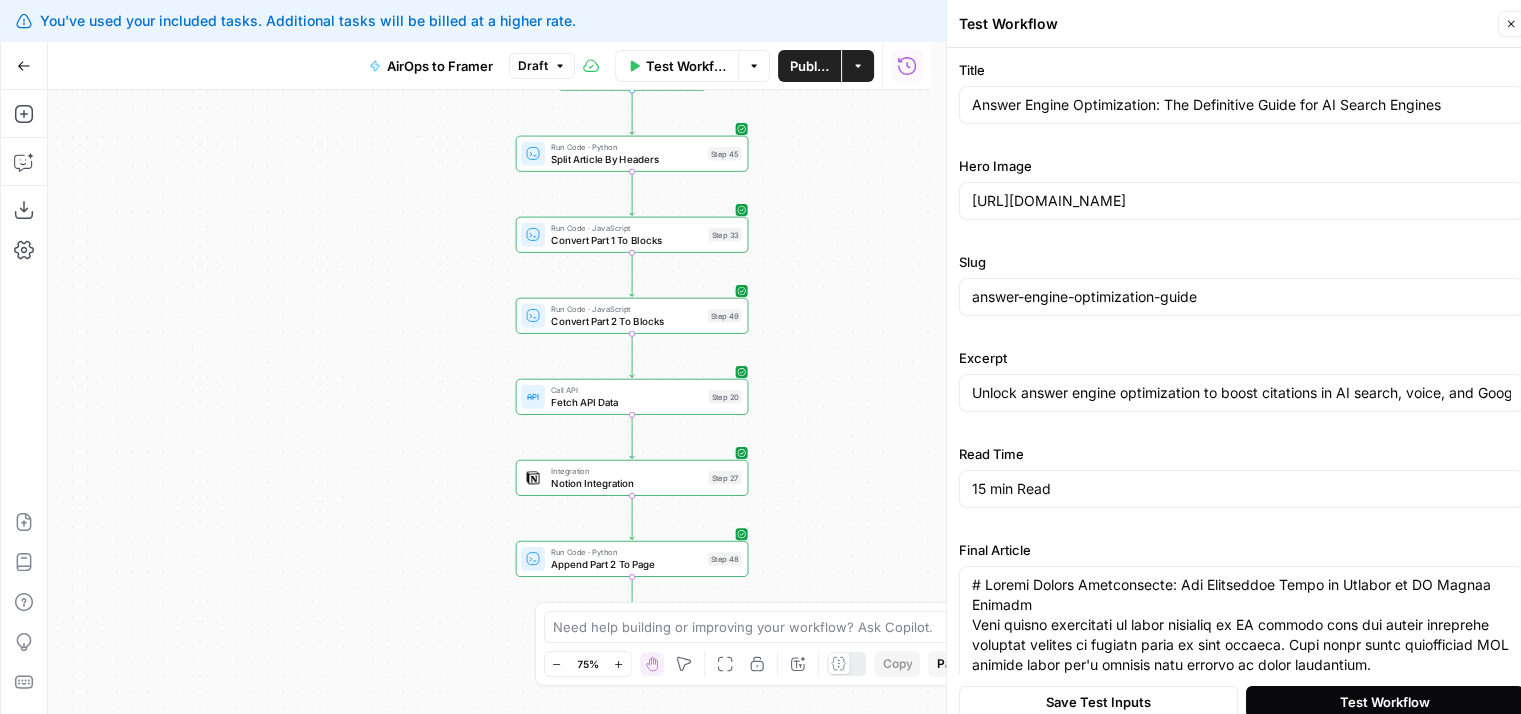 click on "Test Workflow" at bounding box center (1385, 702) 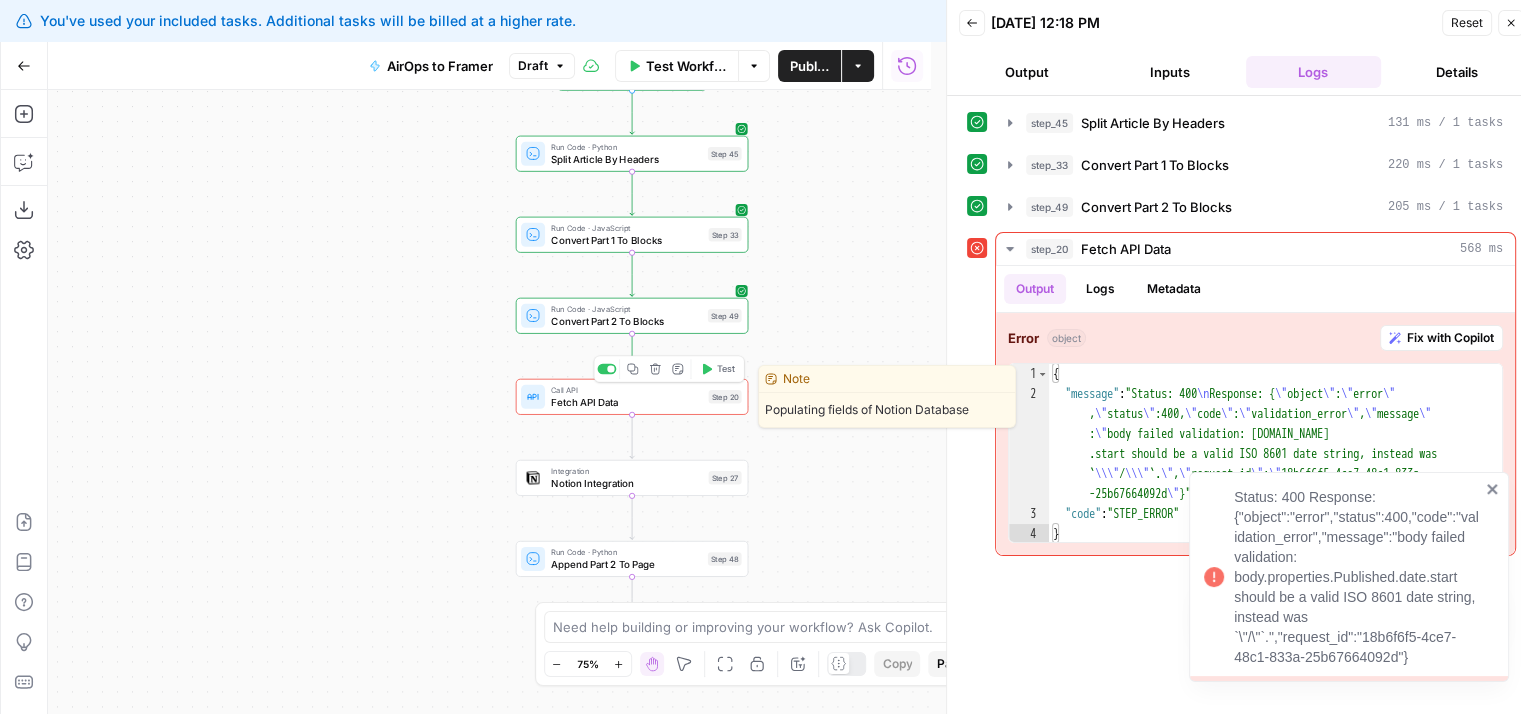 click on "Fetch API Data" at bounding box center (627, 402) 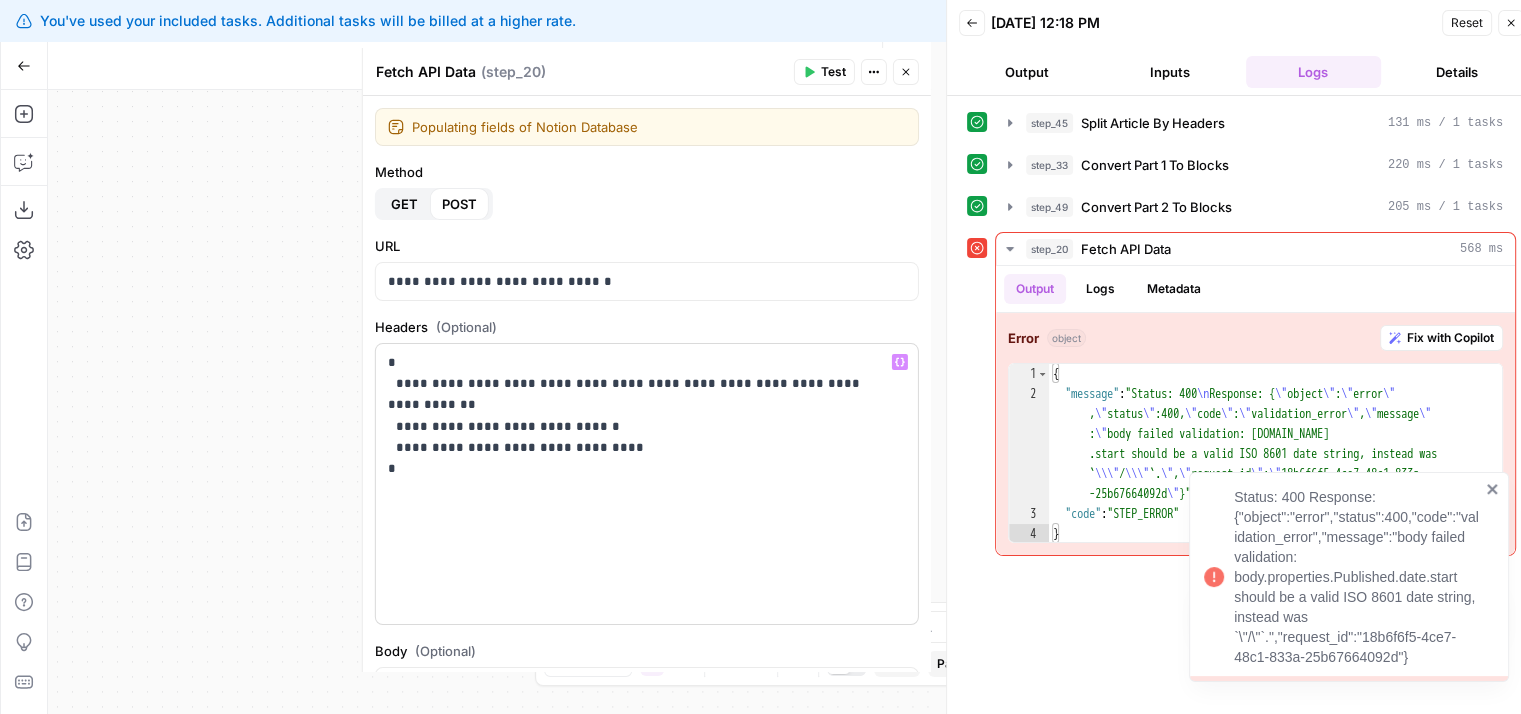 scroll, scrollTop: 368, scrollLeft: 0, axis: vertical 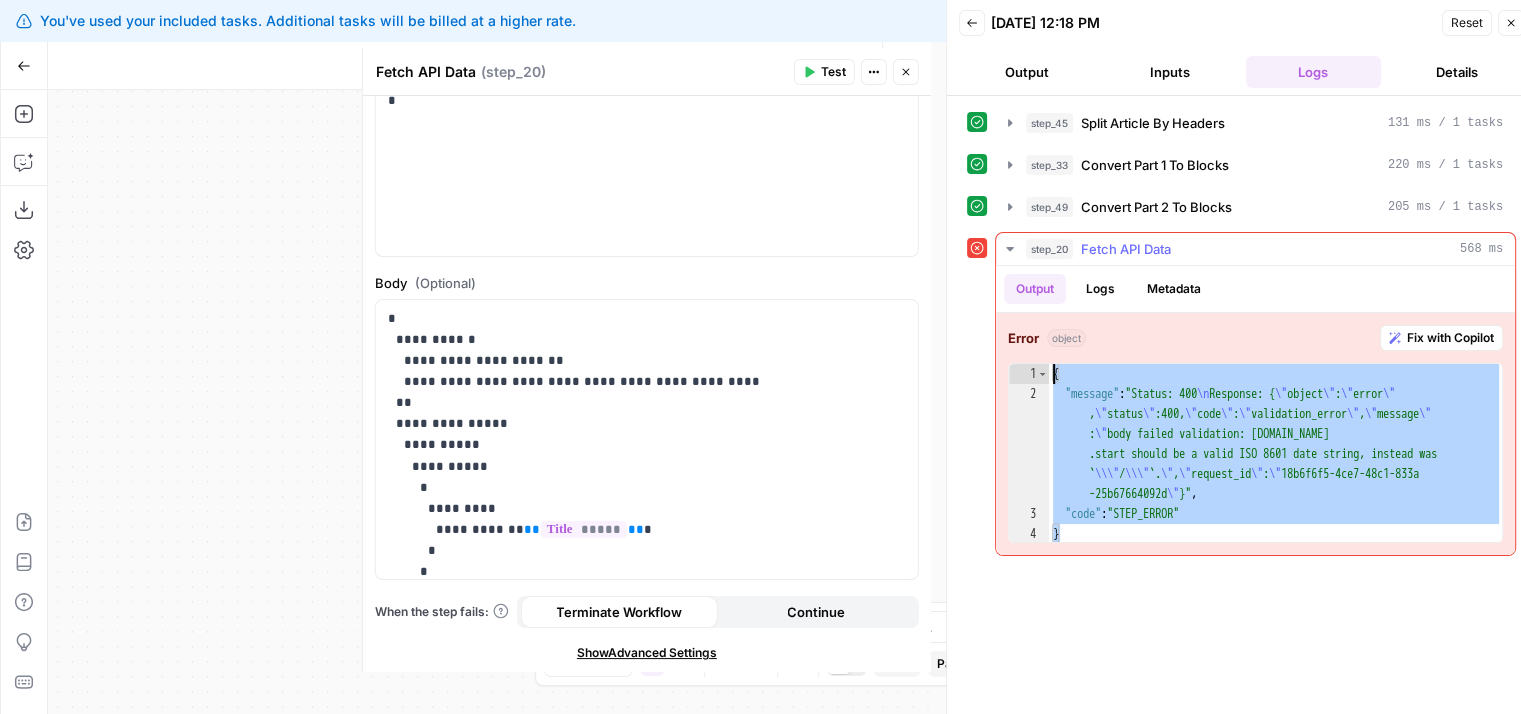 drag, startPoint x: 1071, startPoint y: 526, endPoint x: 1032, endPoint y: 353, distance: 177.34148 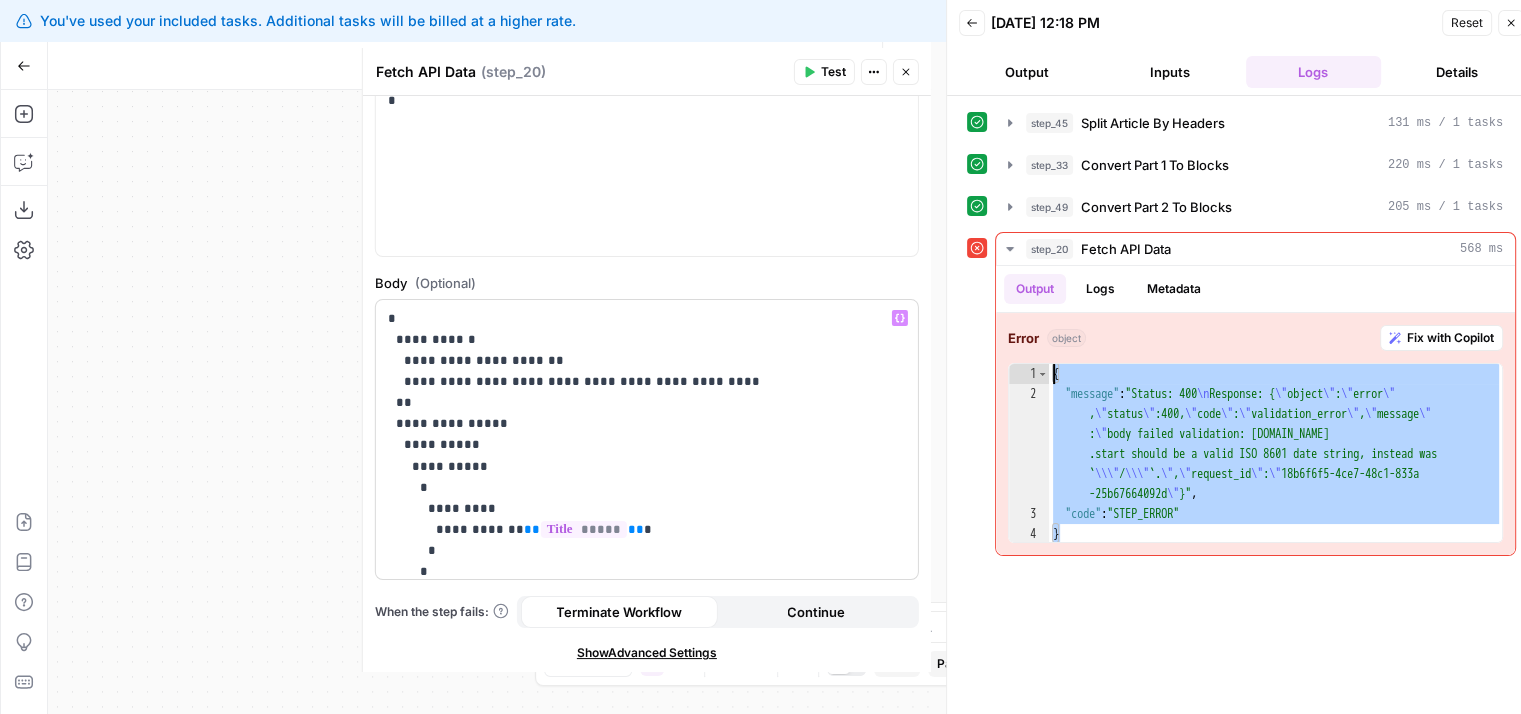 scroll, scrollTop: 0, scrollLeft: 0, axis: both 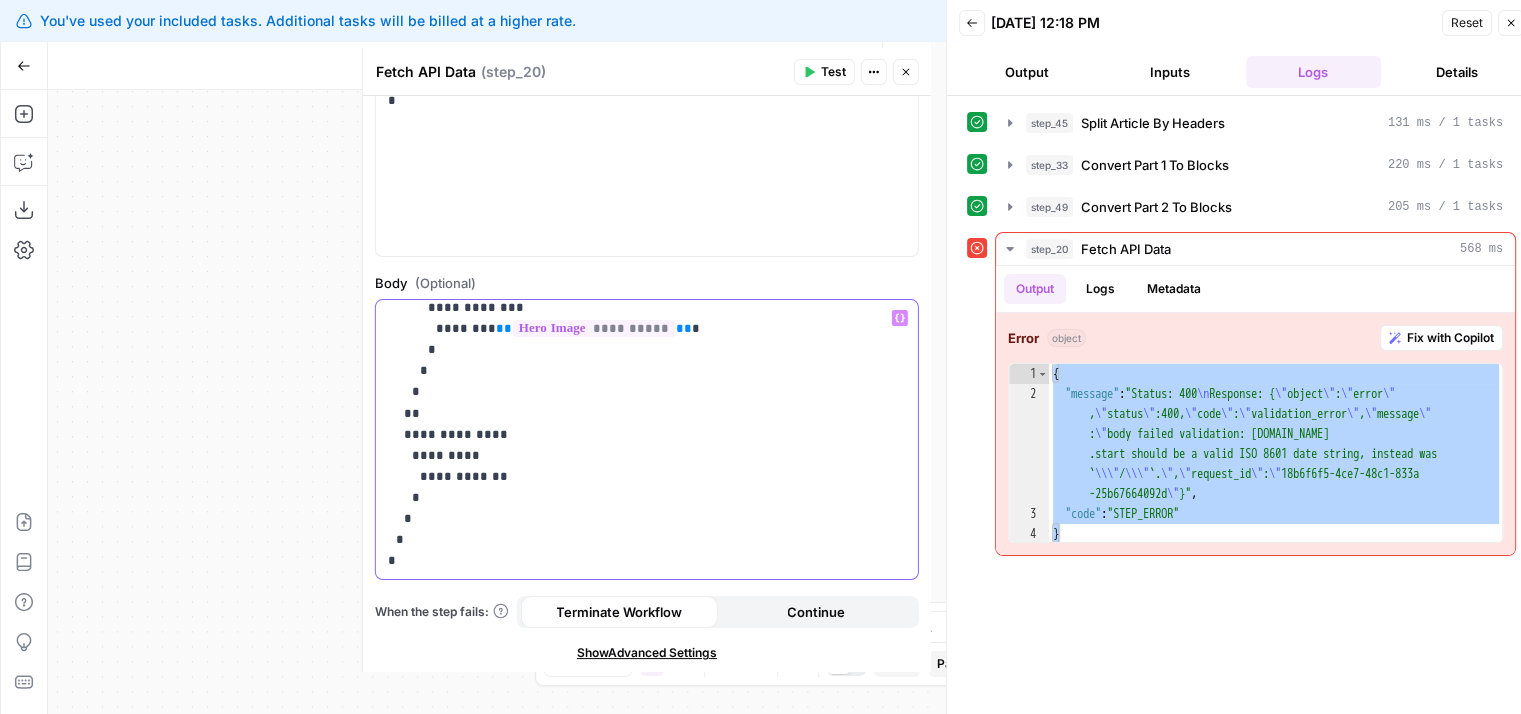 click on "**********" at bounding box center (632, -94) 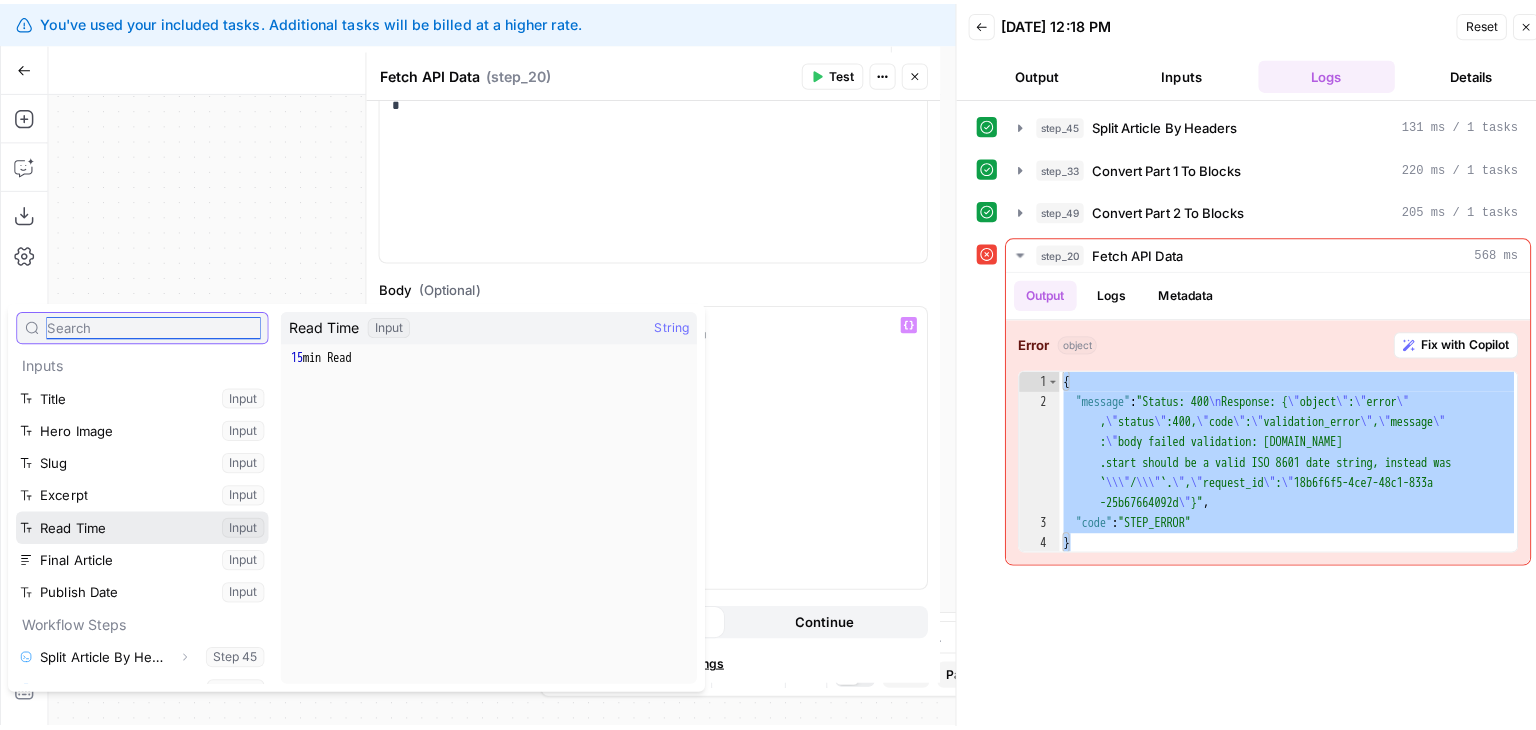 scroll, scrollTop: 117, scrollLeft: 0, axis: vertical 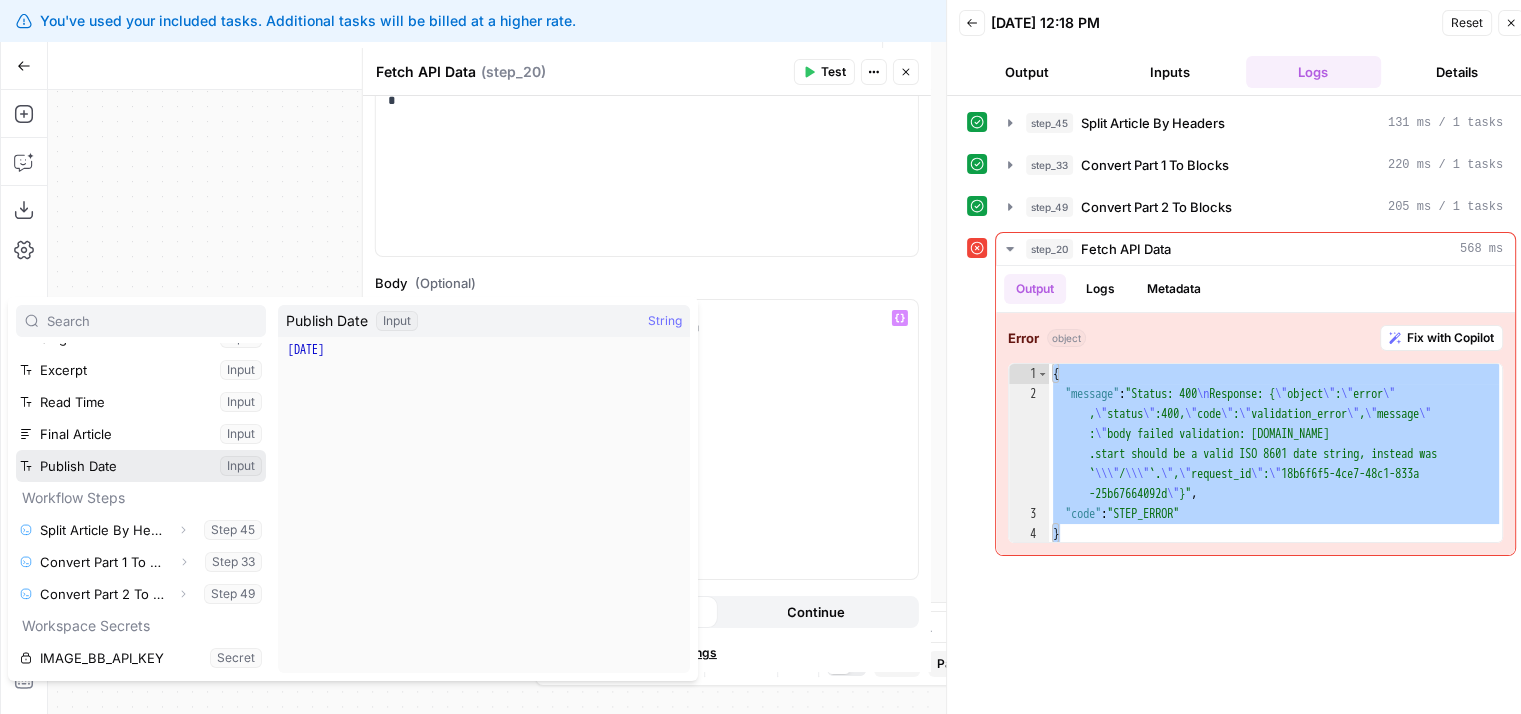 click at bounding box center [141, 466] 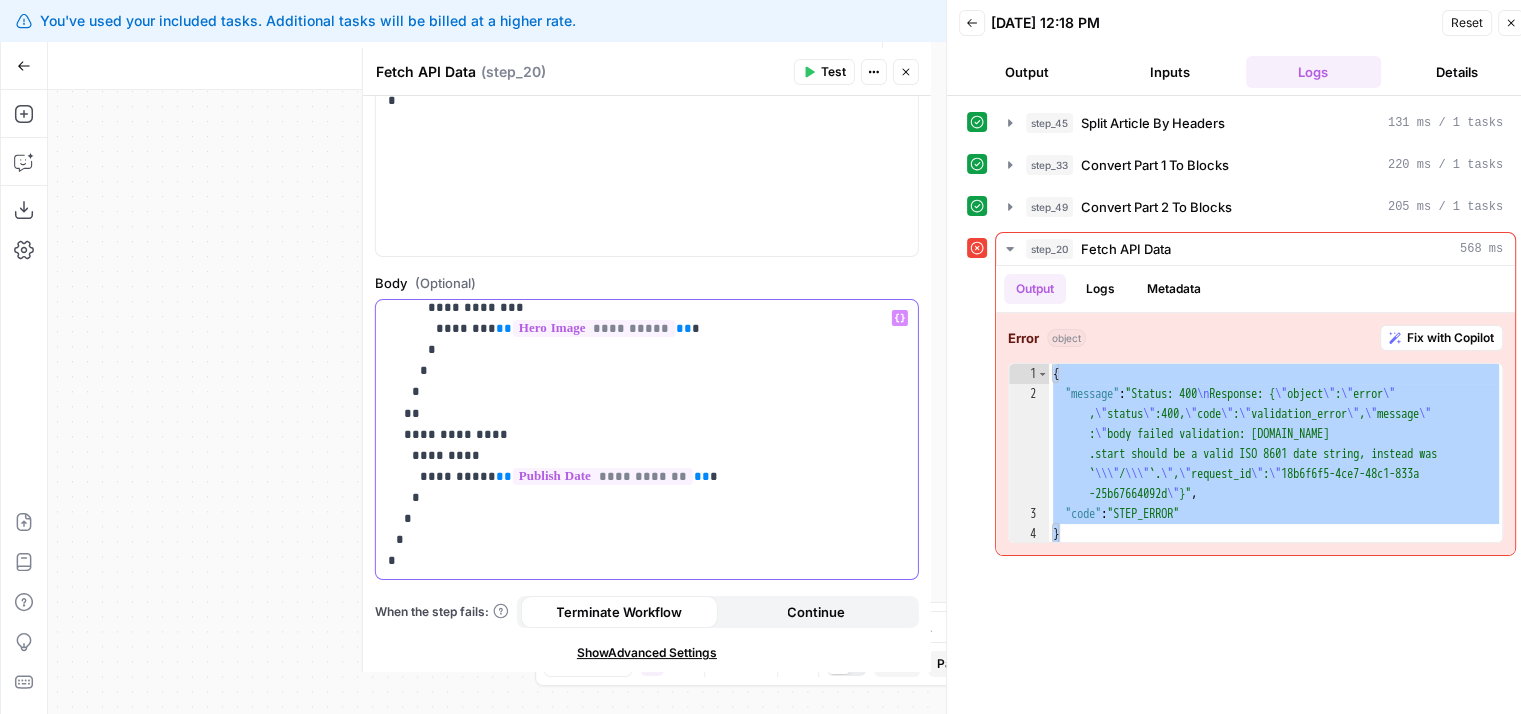 click on "**********" at bounding box center (632, -94) 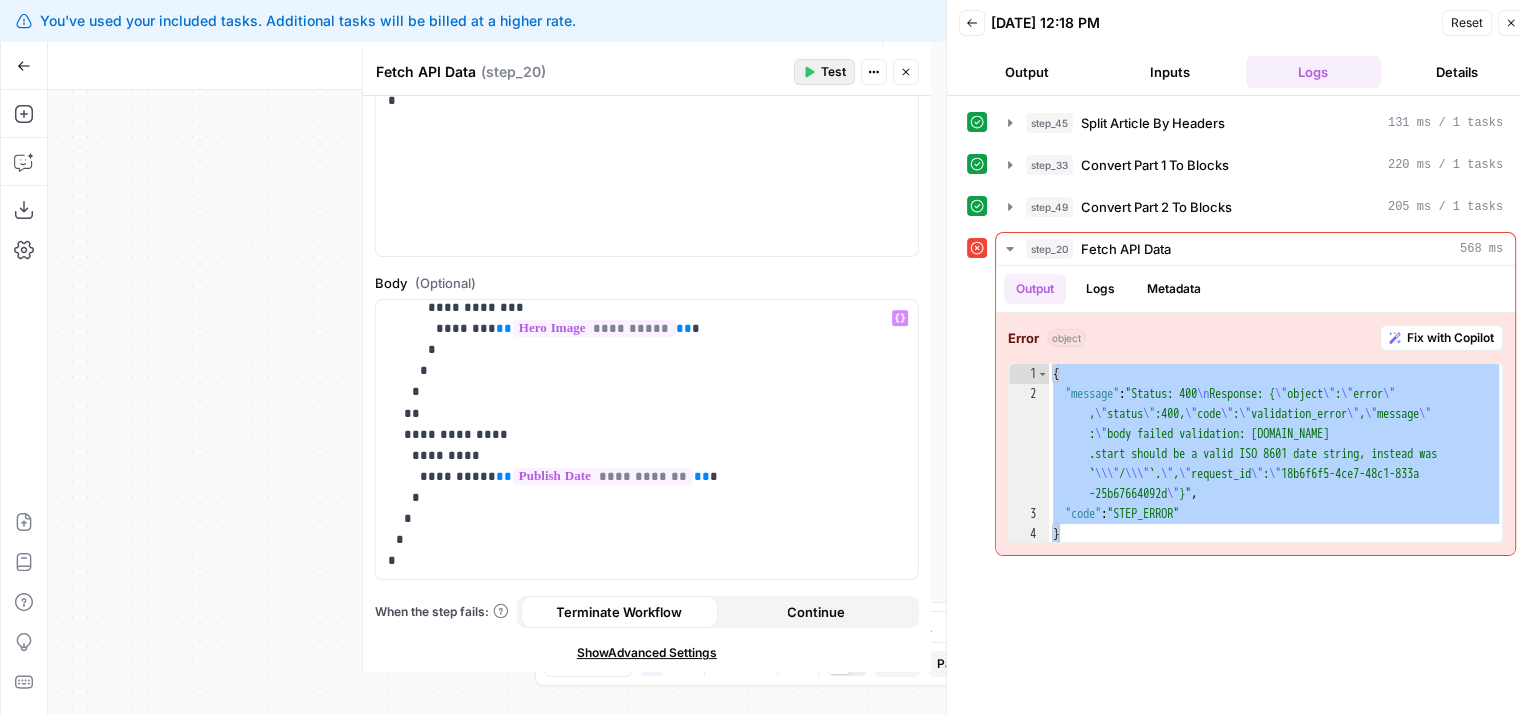 click on "Test" at bounding box center [833, 72] 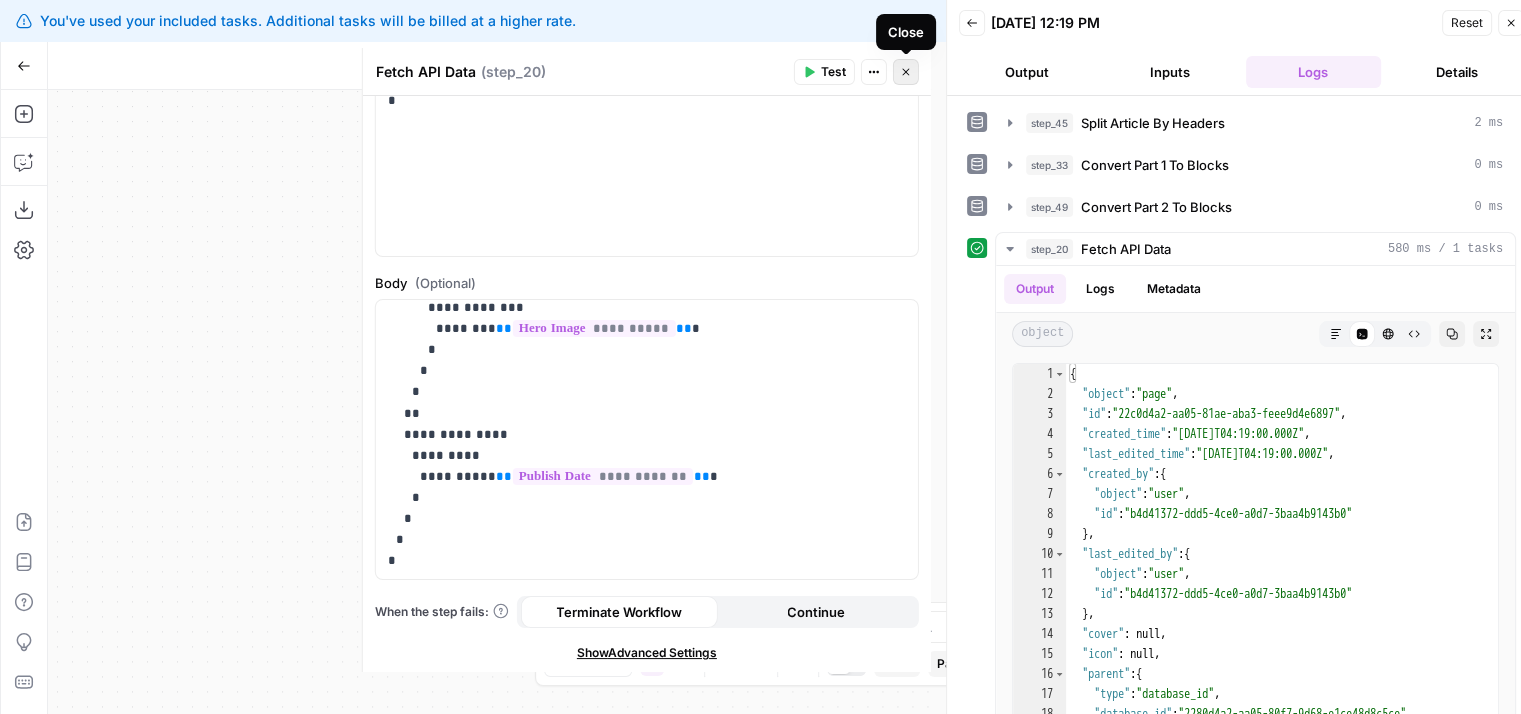 click 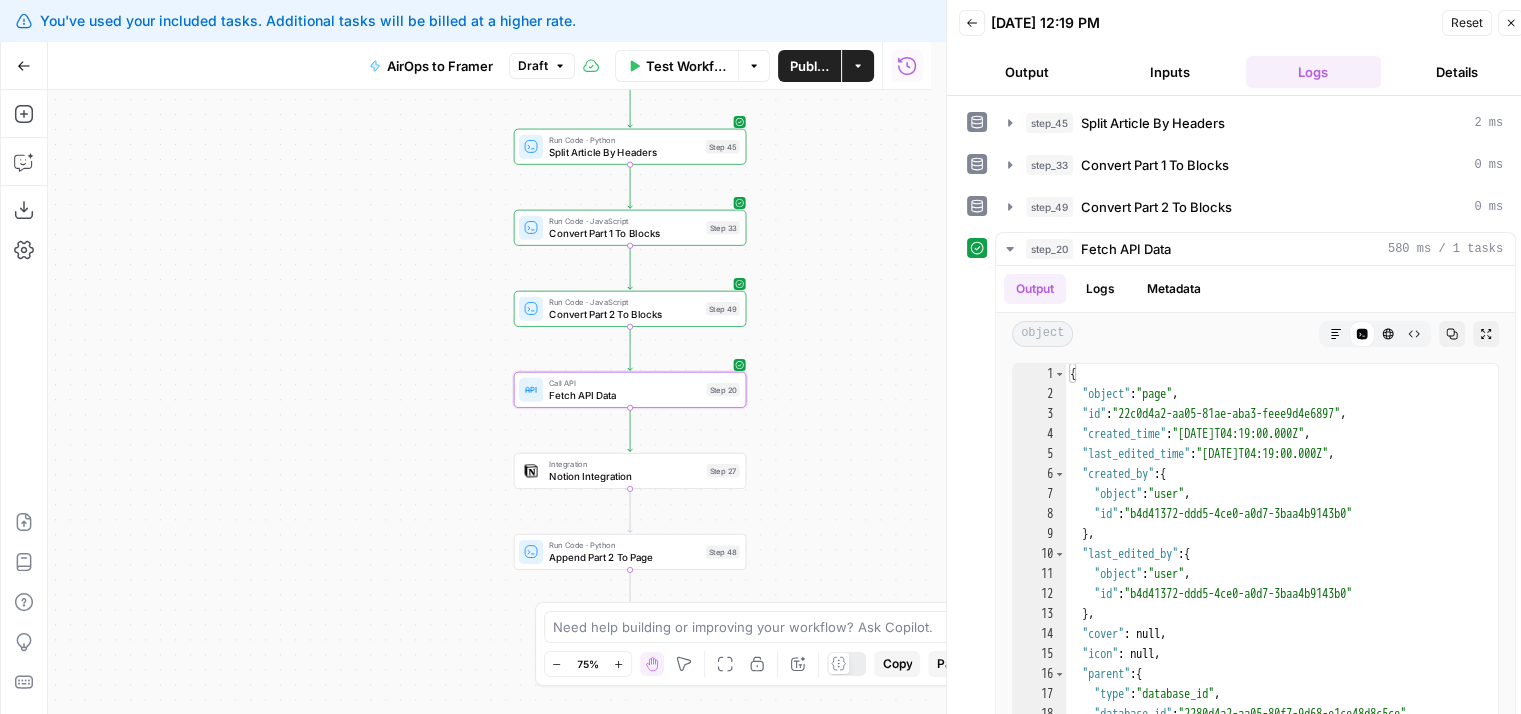 drag, startPoint x: 856, startPoint y: 457, endPoint x: 837, endPoint y: 353, distance: 105.72133 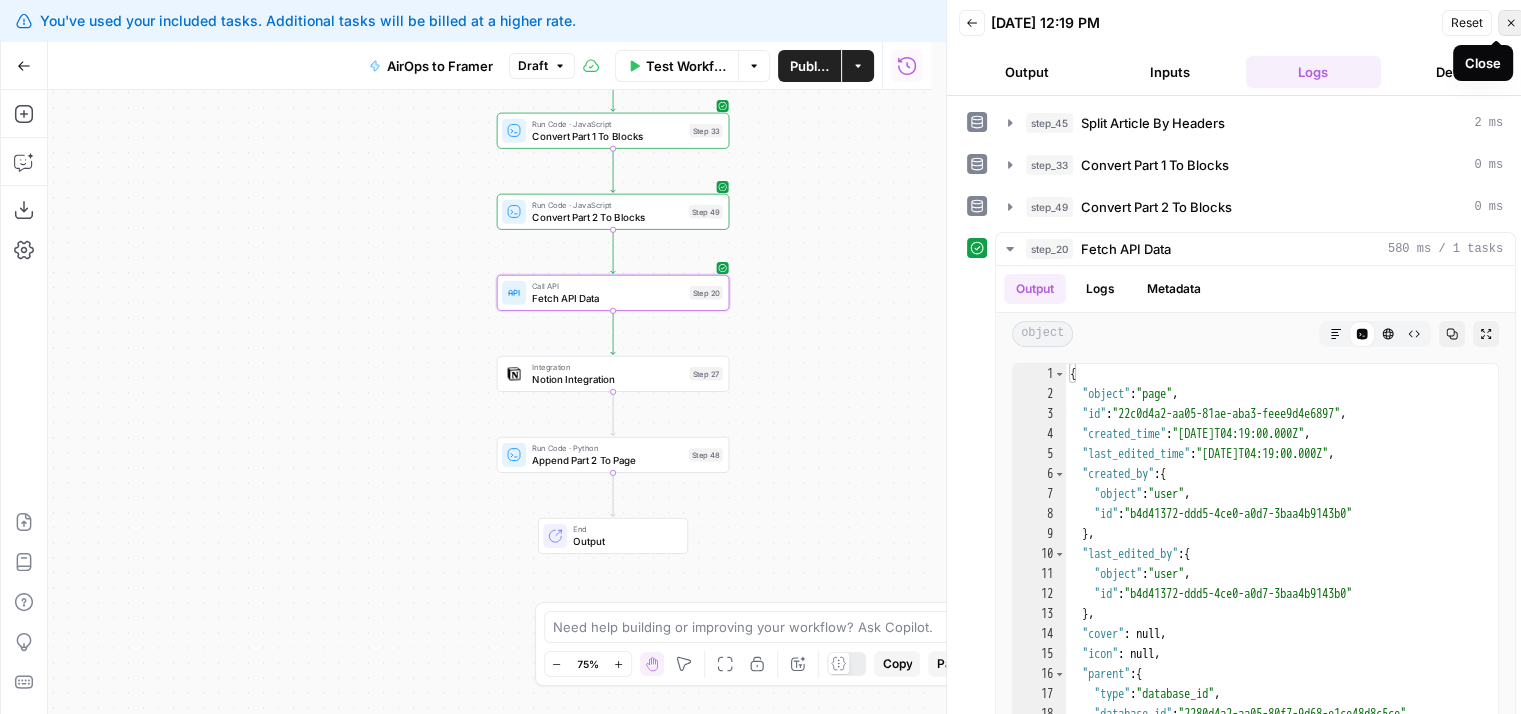 click on "Close" at bounding box center [1511, 23] 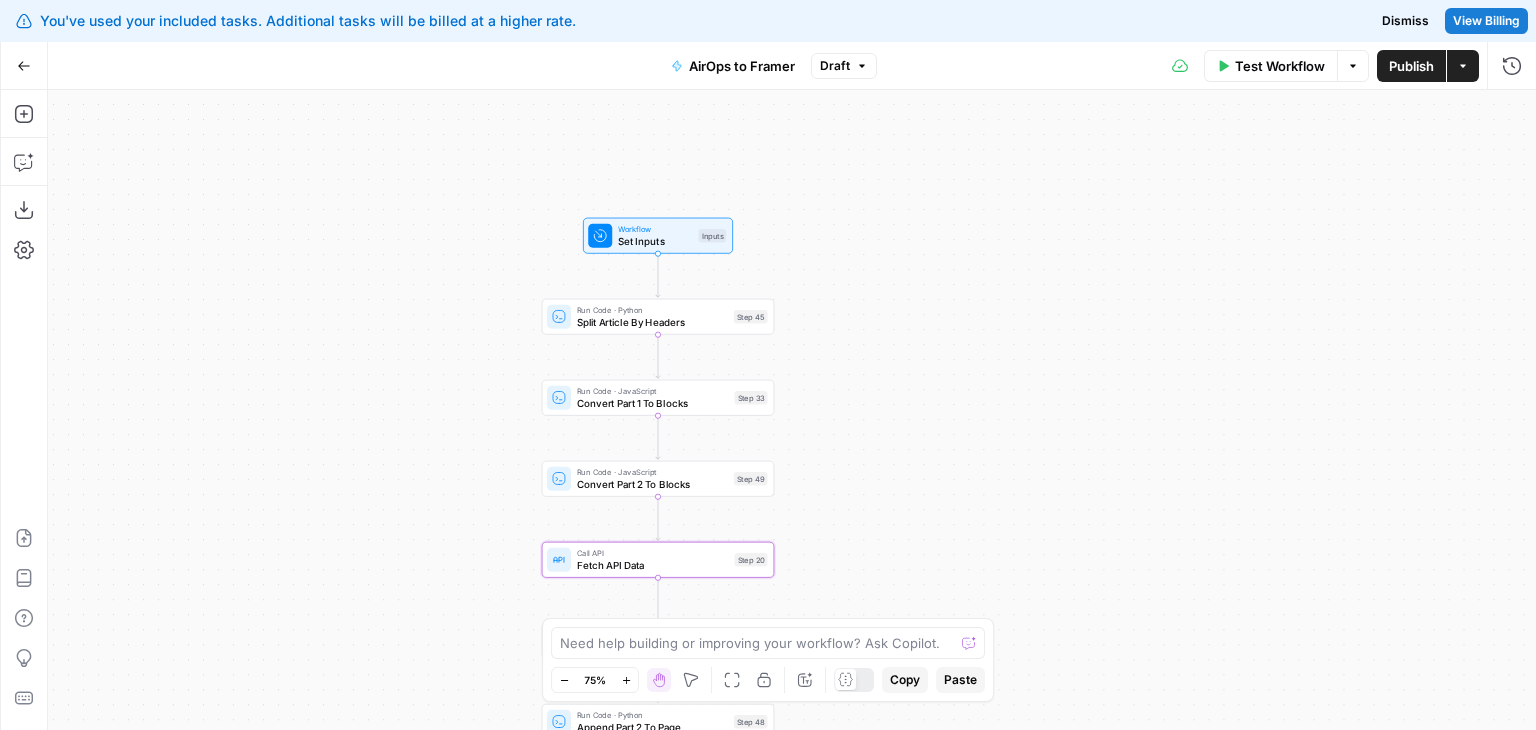 drag, startPoint x: 961, startPoint y: 301, endPoint x: 1004, endPoint y: 564, distance: 266.49203 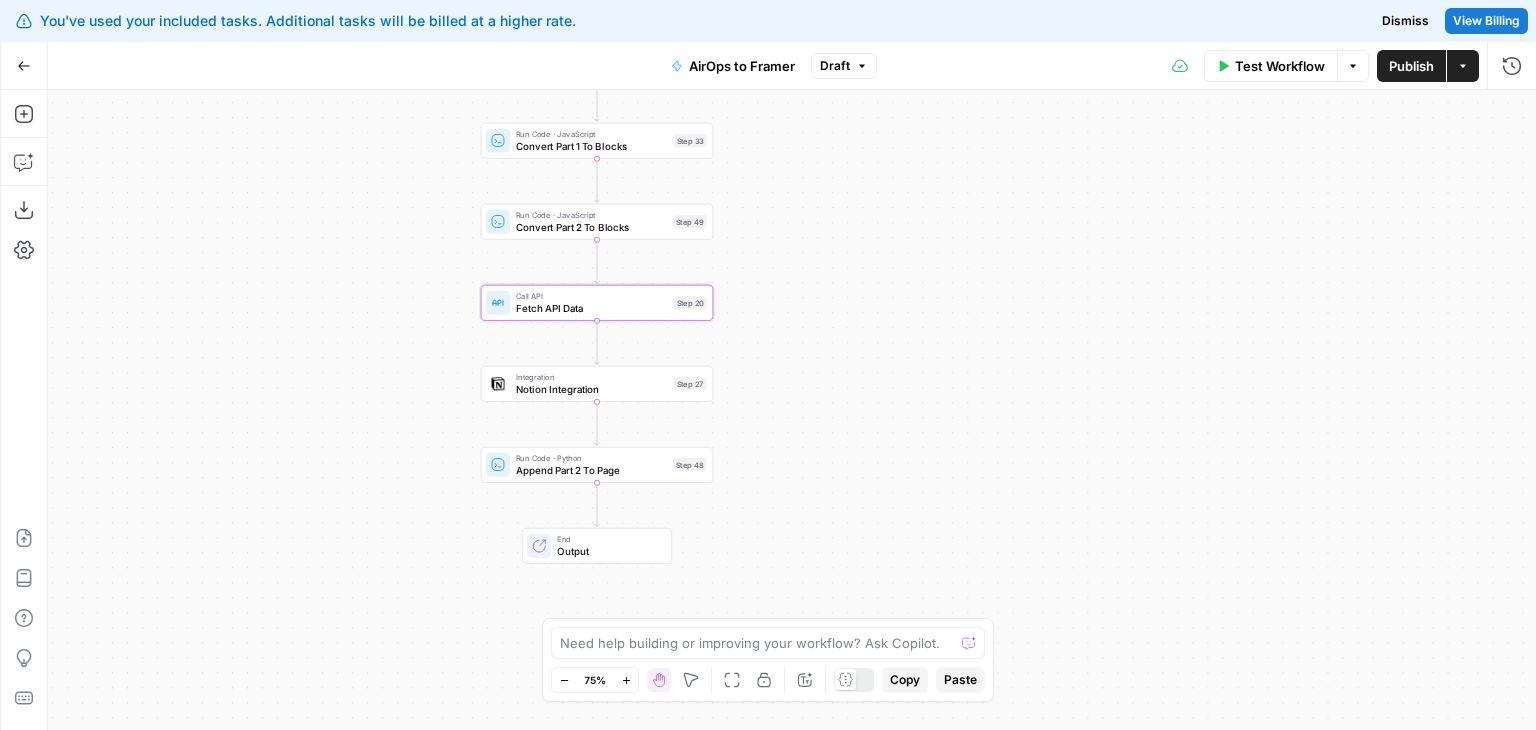 drag, startPoint x: 1004, startPoint y: 564, endPoint x: 946, endPoint y: 313, distance: 257.61404 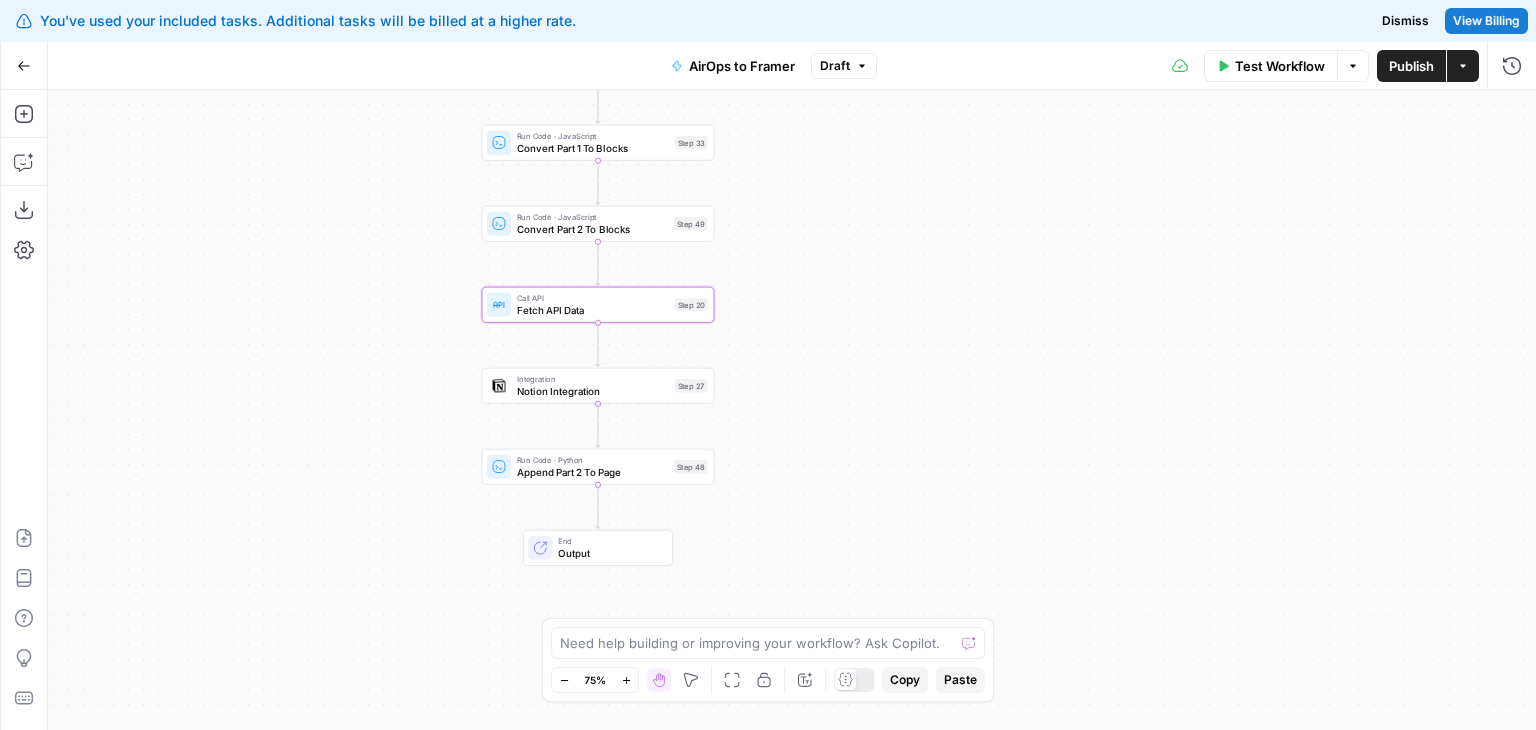 drag, startPoint x: 946, startPoint y: 313, endPoint x: 972, endPoint y: 390, distance: 81.27115 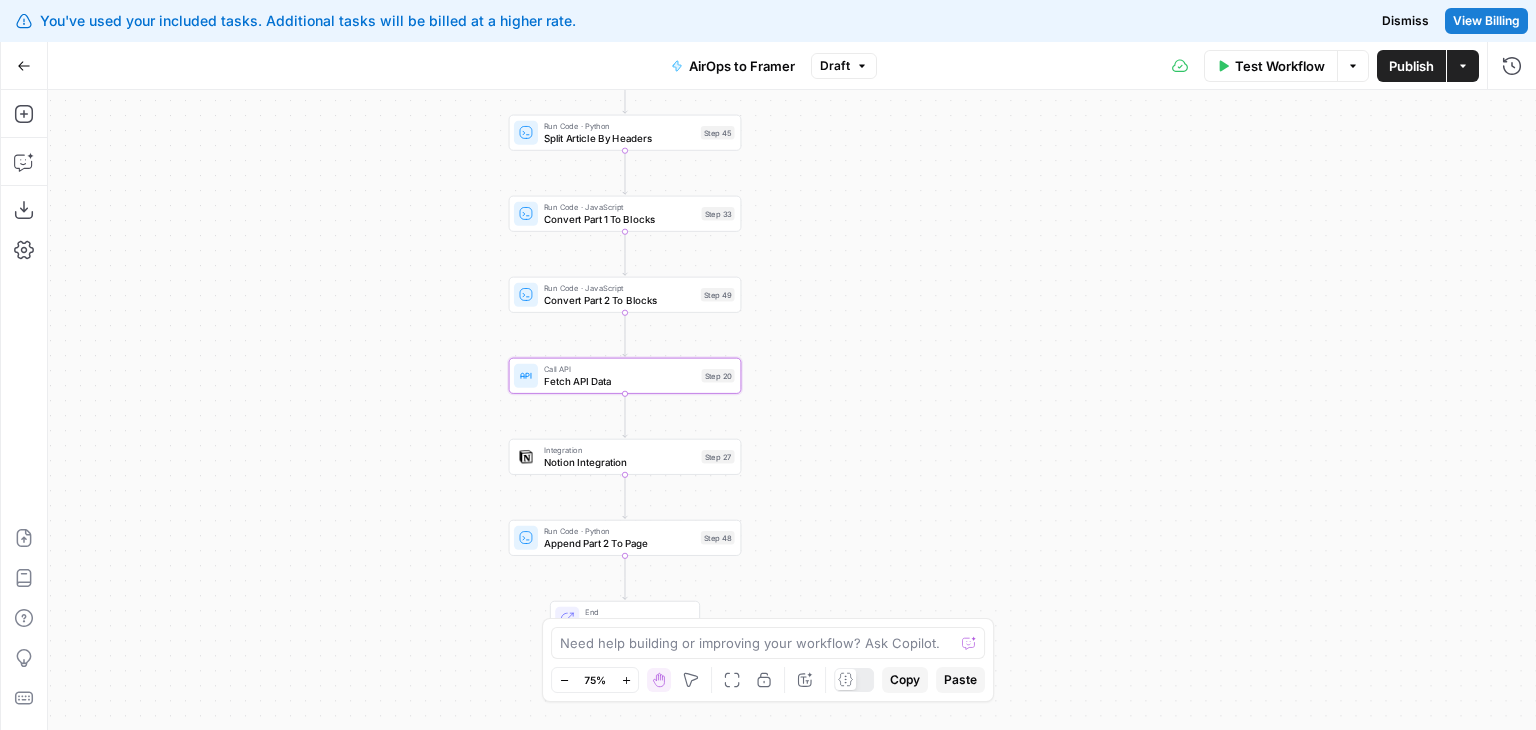 drag, startPoint x: 900, startPoint y: 271, endPoint x: 917, endPoint y: 215, distance: 58.5235 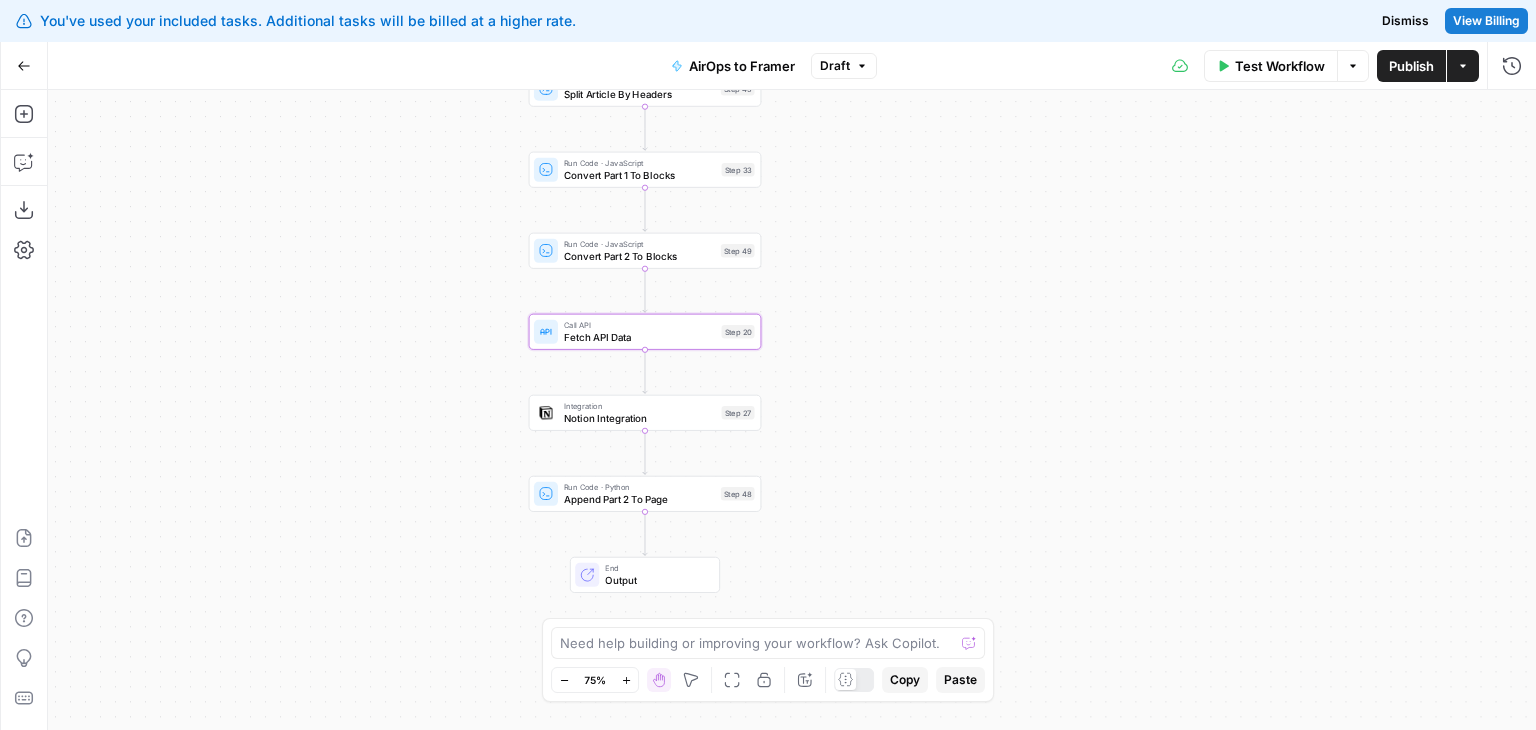 drag, startPoint x: 917, startPoint y: 215, endPoint x: 951, endPoint y: 273, distance: 67.23094 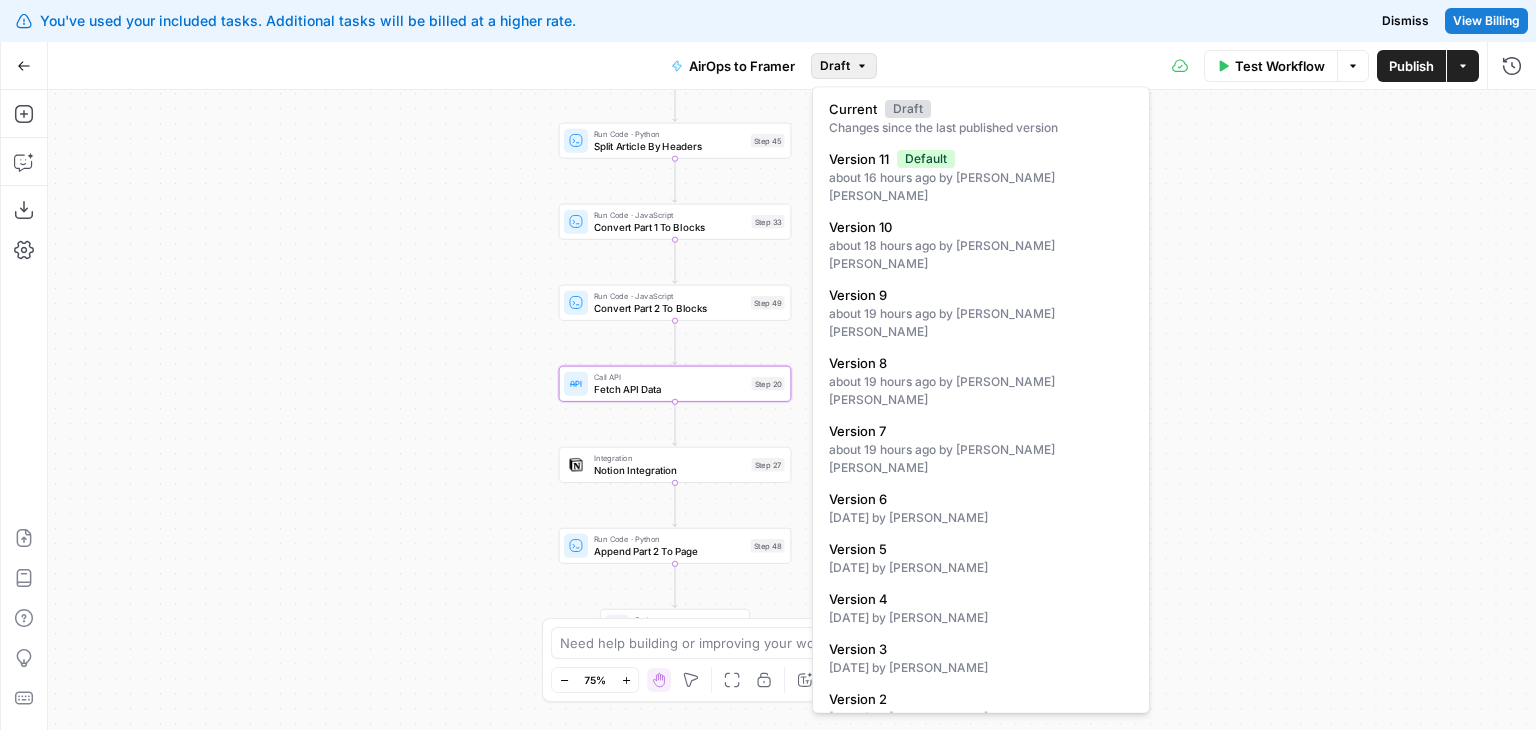 click on "Draft" at bounding box center [844, 66] 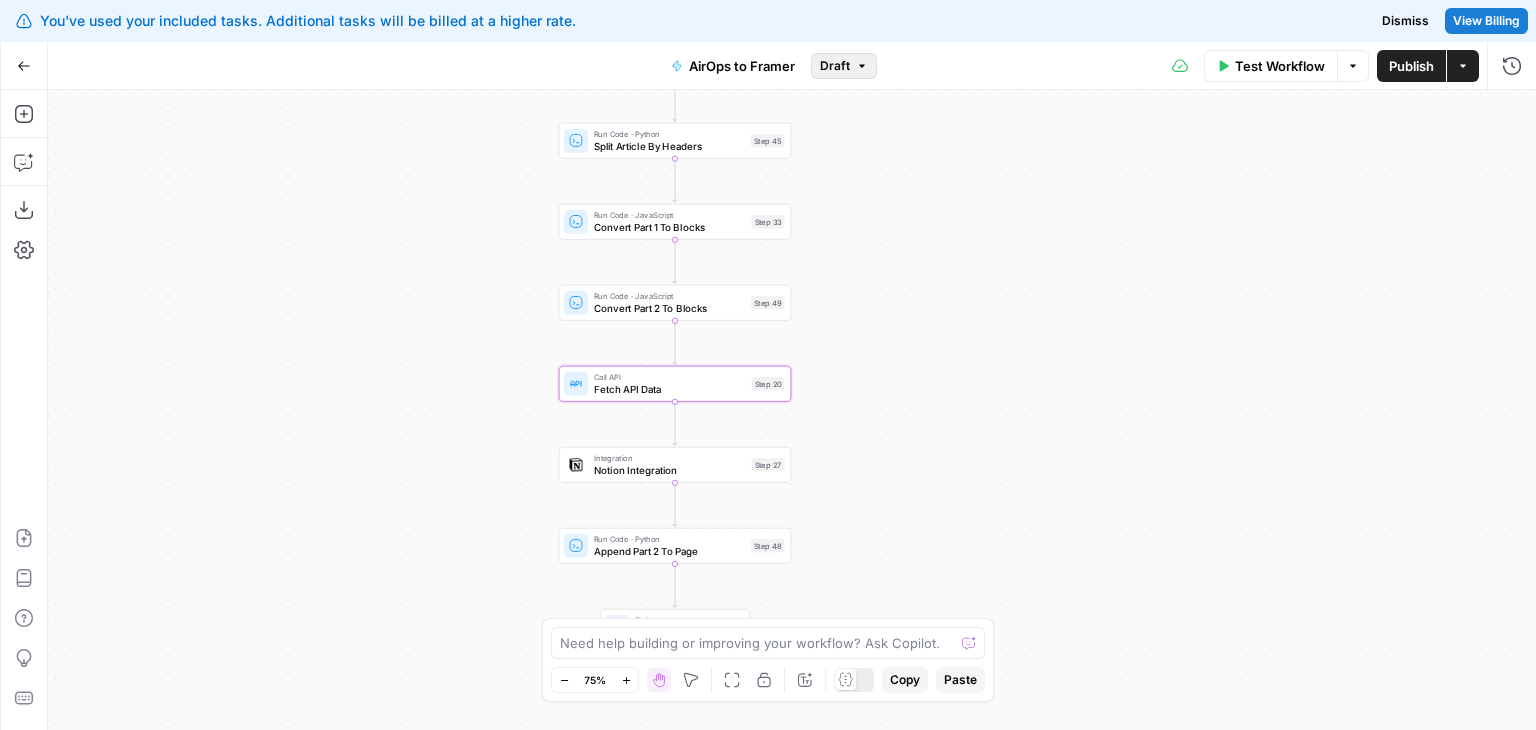 click on "Draft" at bounding box center [844, 66] 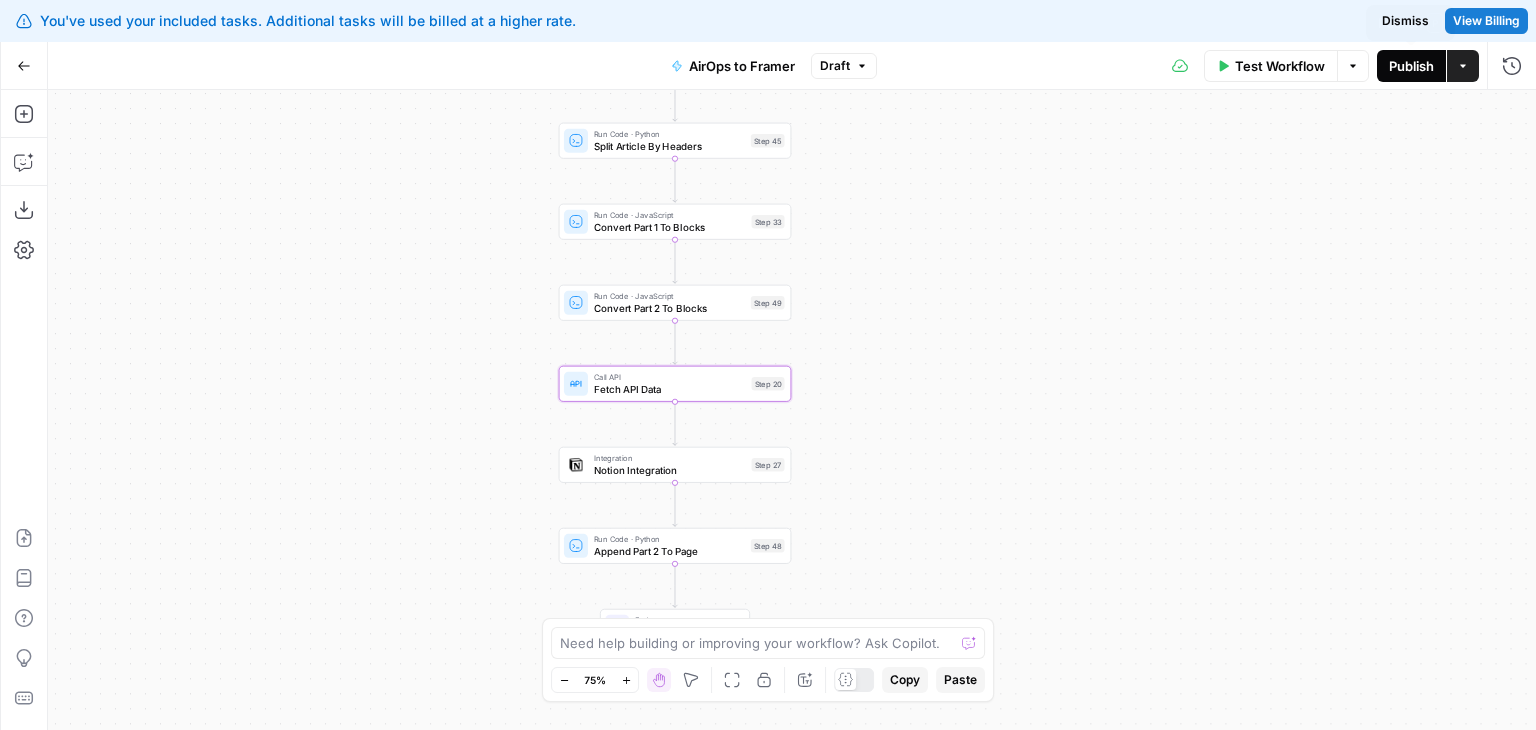 click on "Publish" at bounding box center [1411, 66] 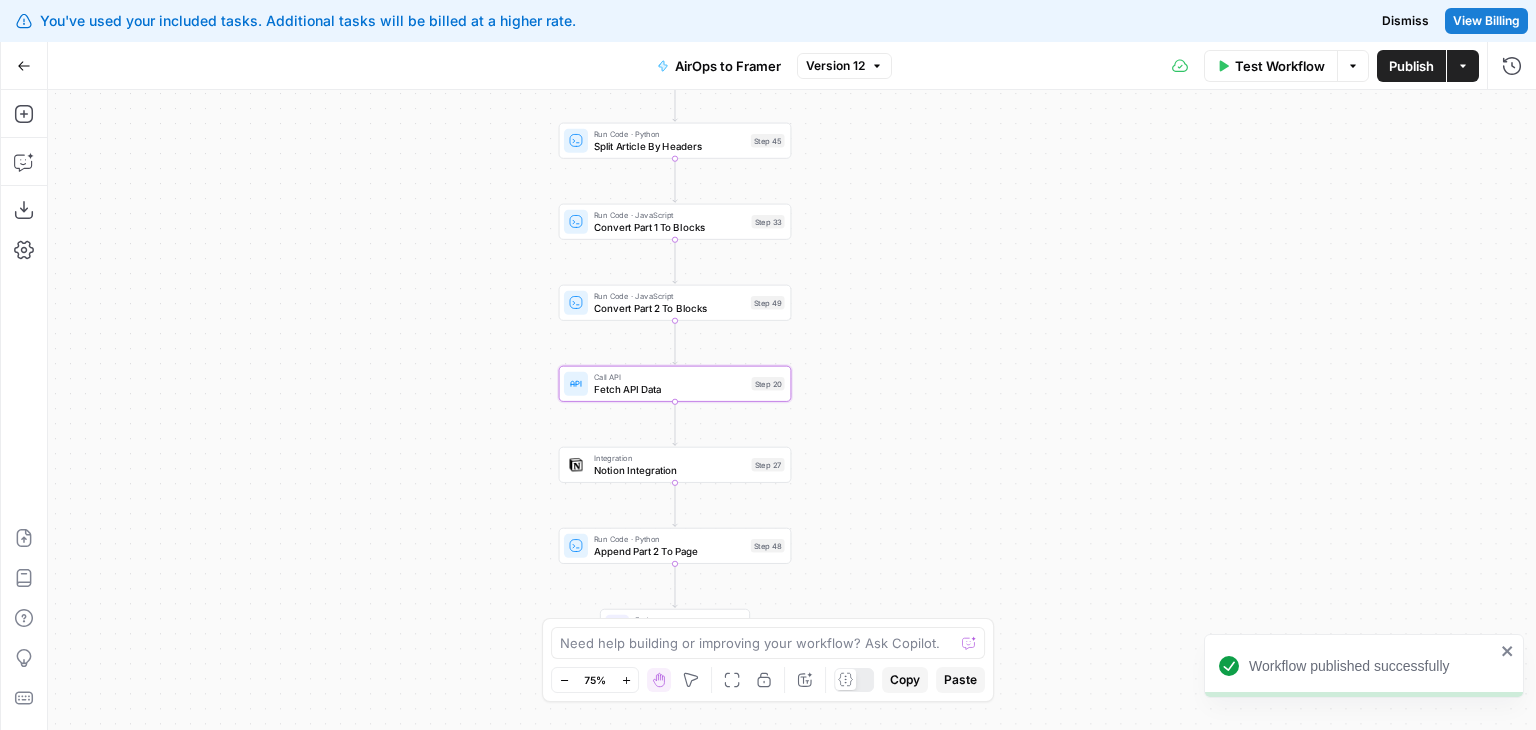 click 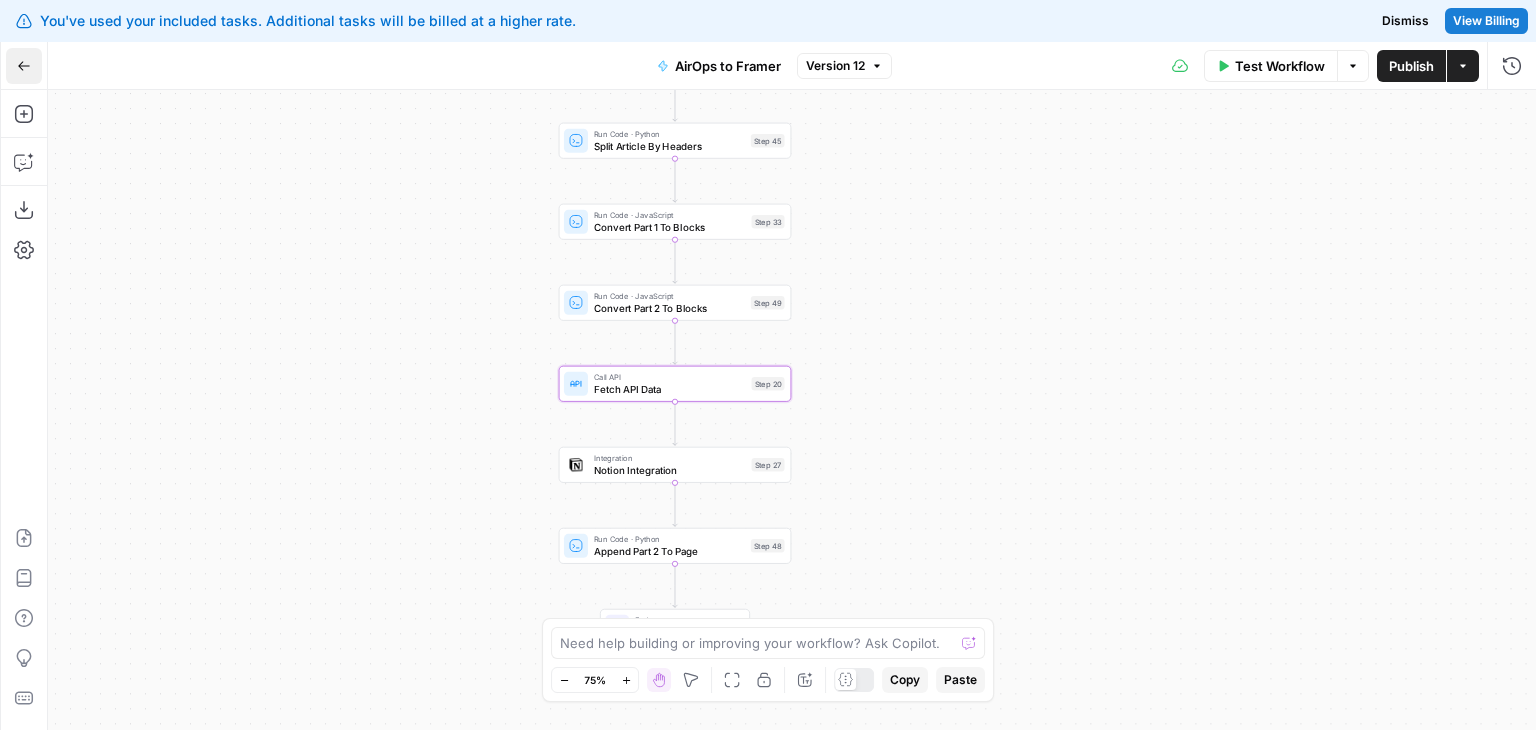click 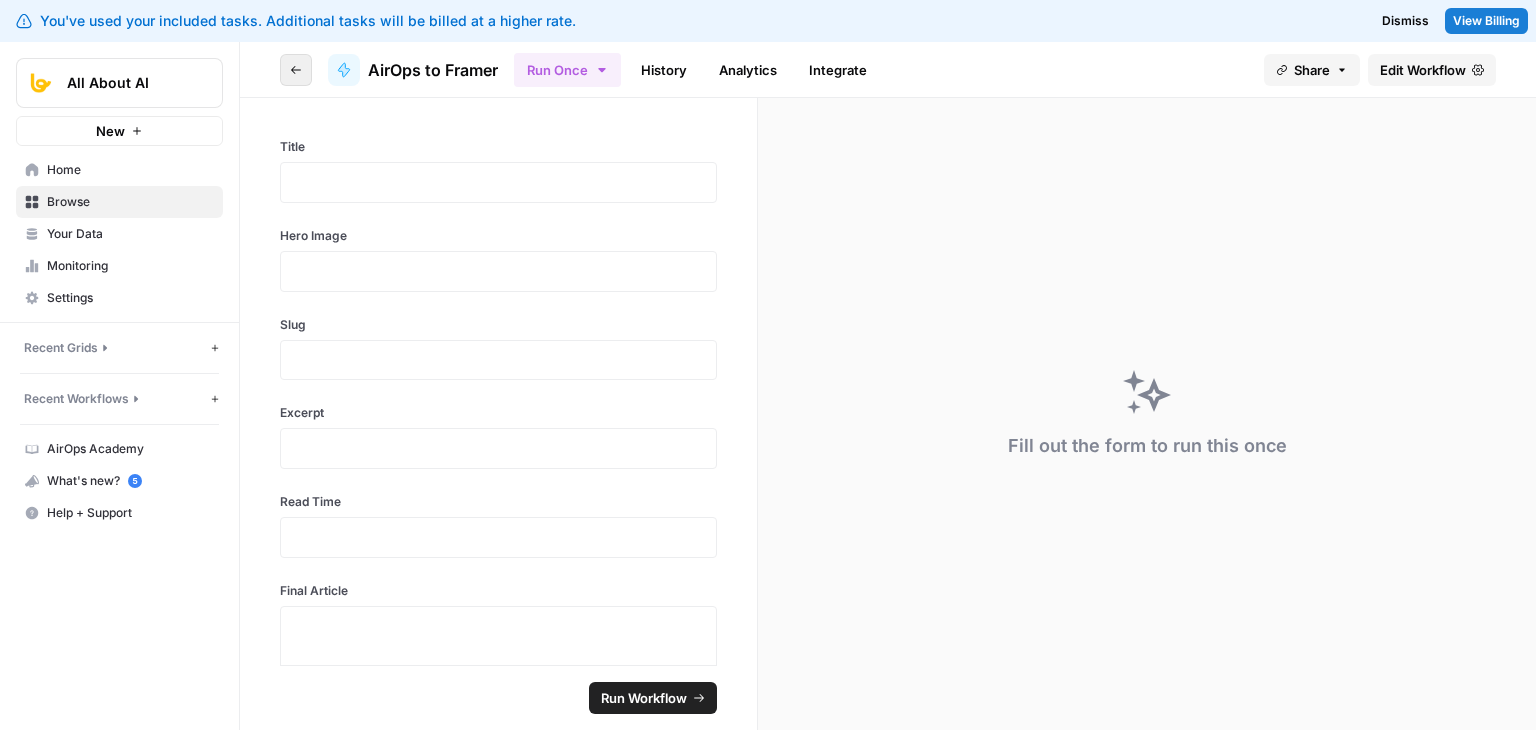 click on "Go back" at bounding box center (296, 70) 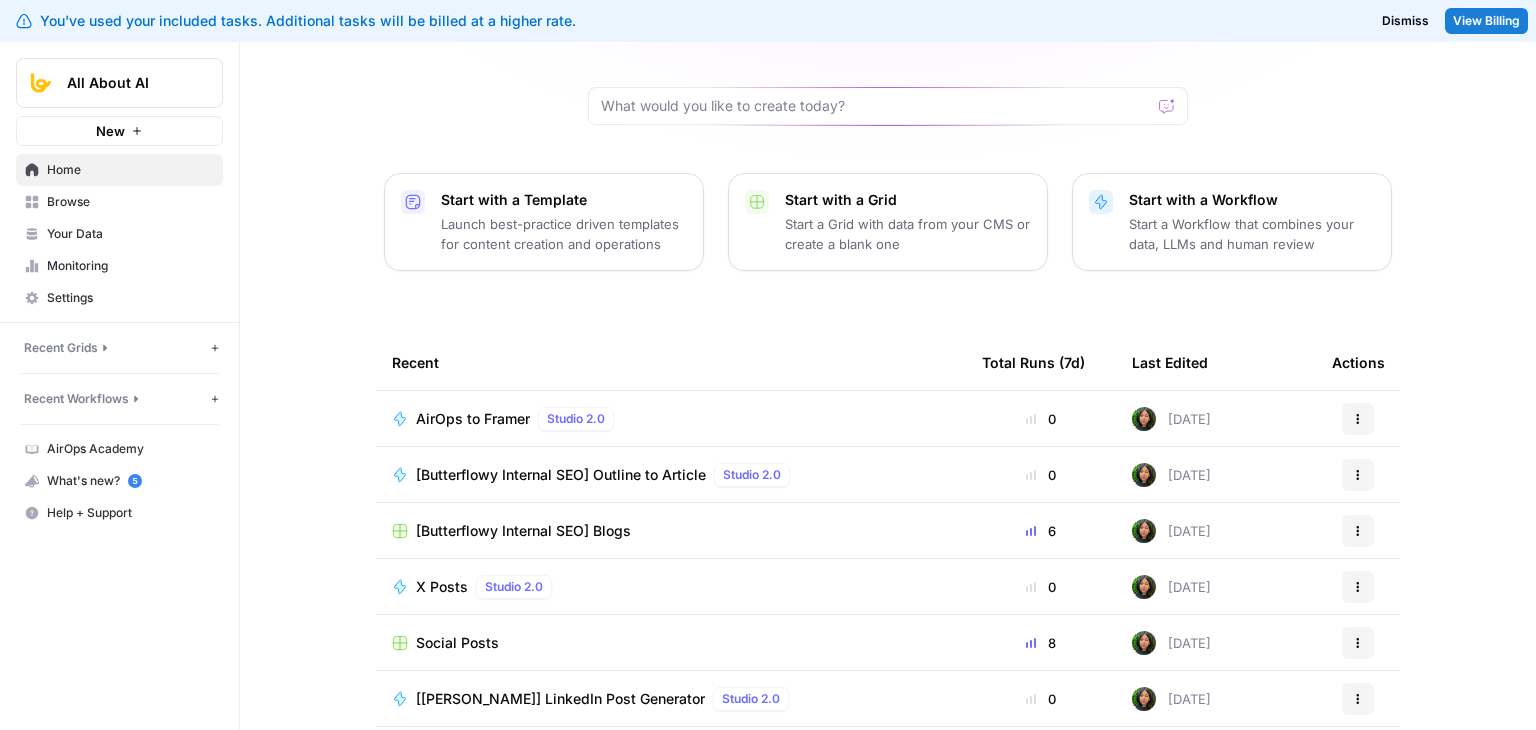 scroll, scrollTop: 231, scrollLeft: 0, axis: vertical 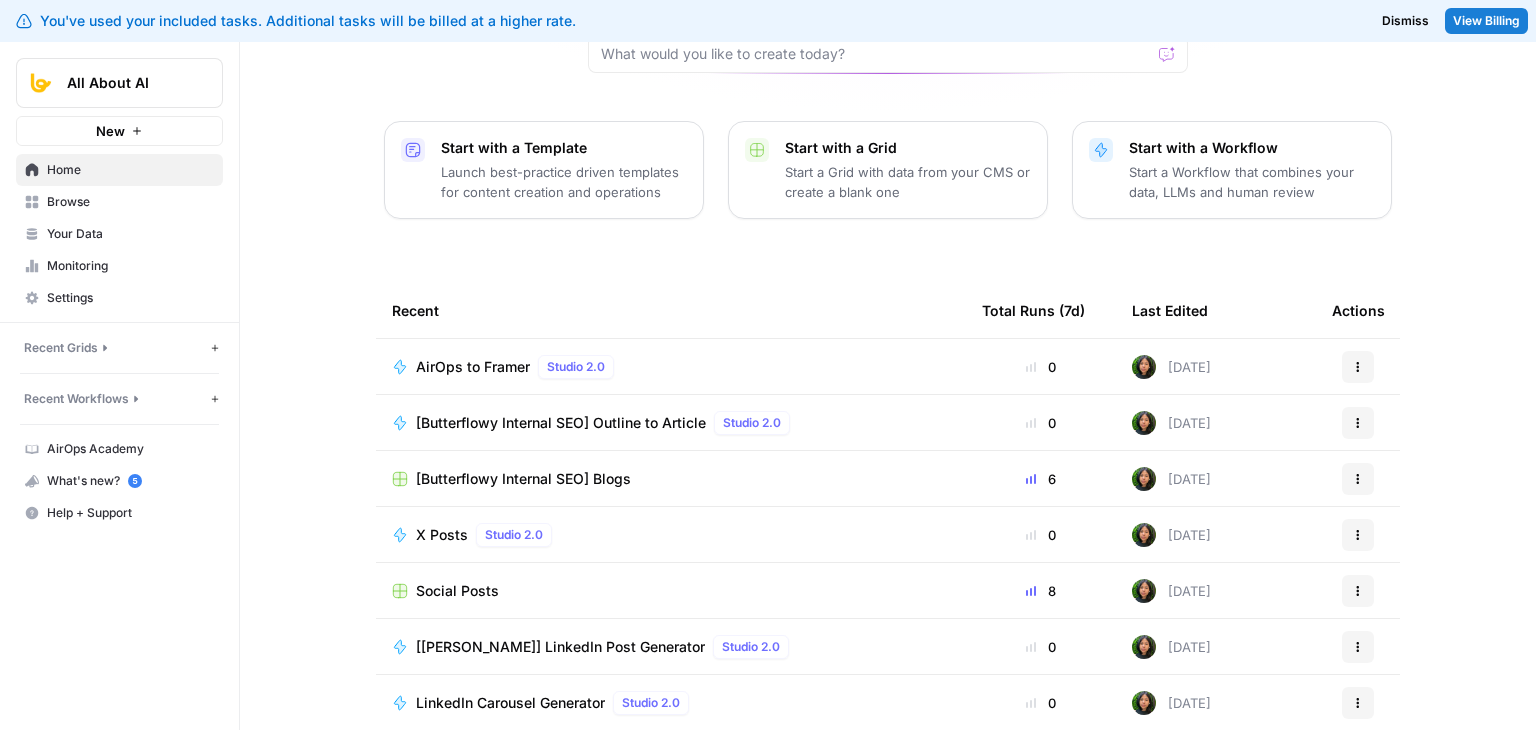 click on "[Butterflowy Internal SEO] Blogs" at bounding box center [523, 479] 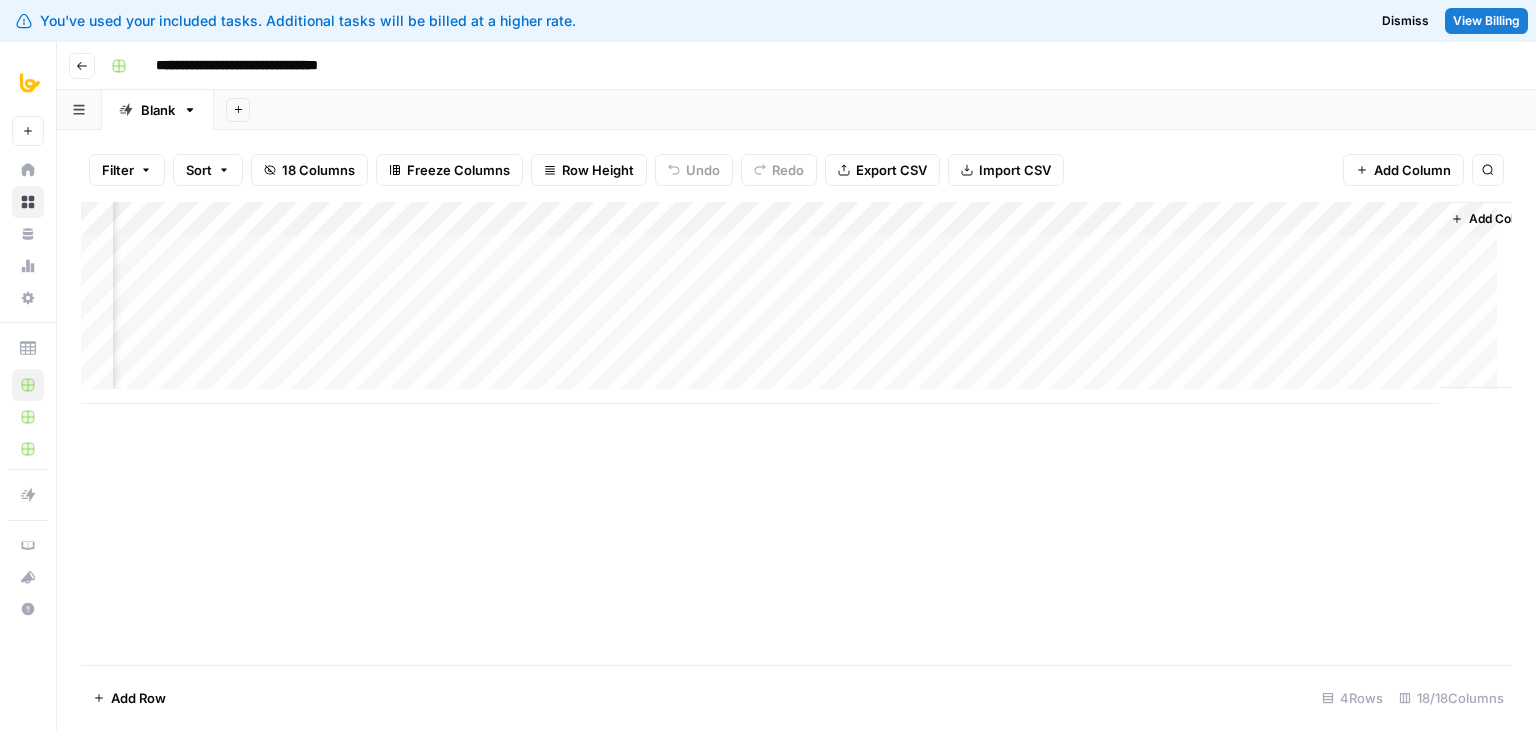 scroll, scrollTop: 0, scrollLeft: 2064, axis: horizontal 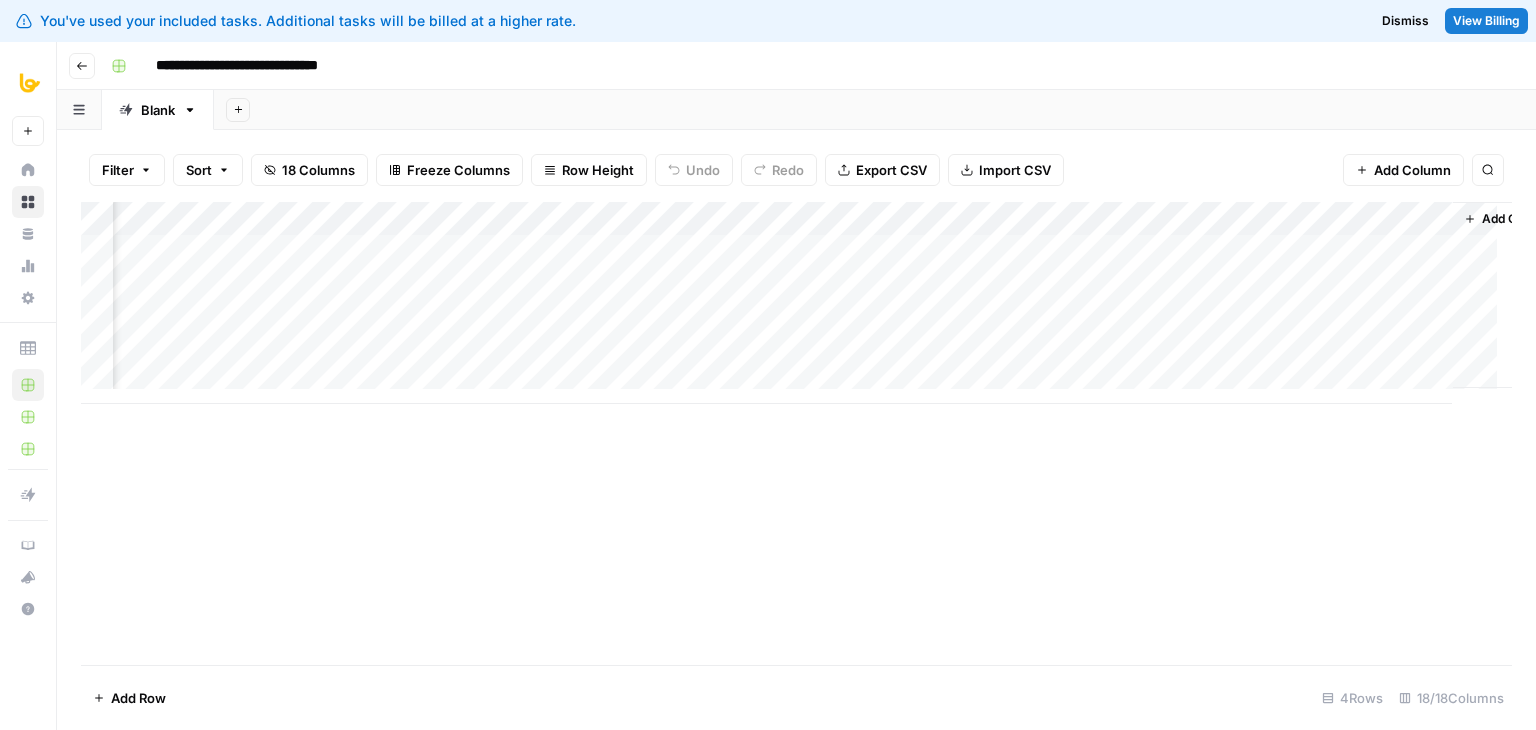 click on "Add Column" at bounding box center [796, 303] 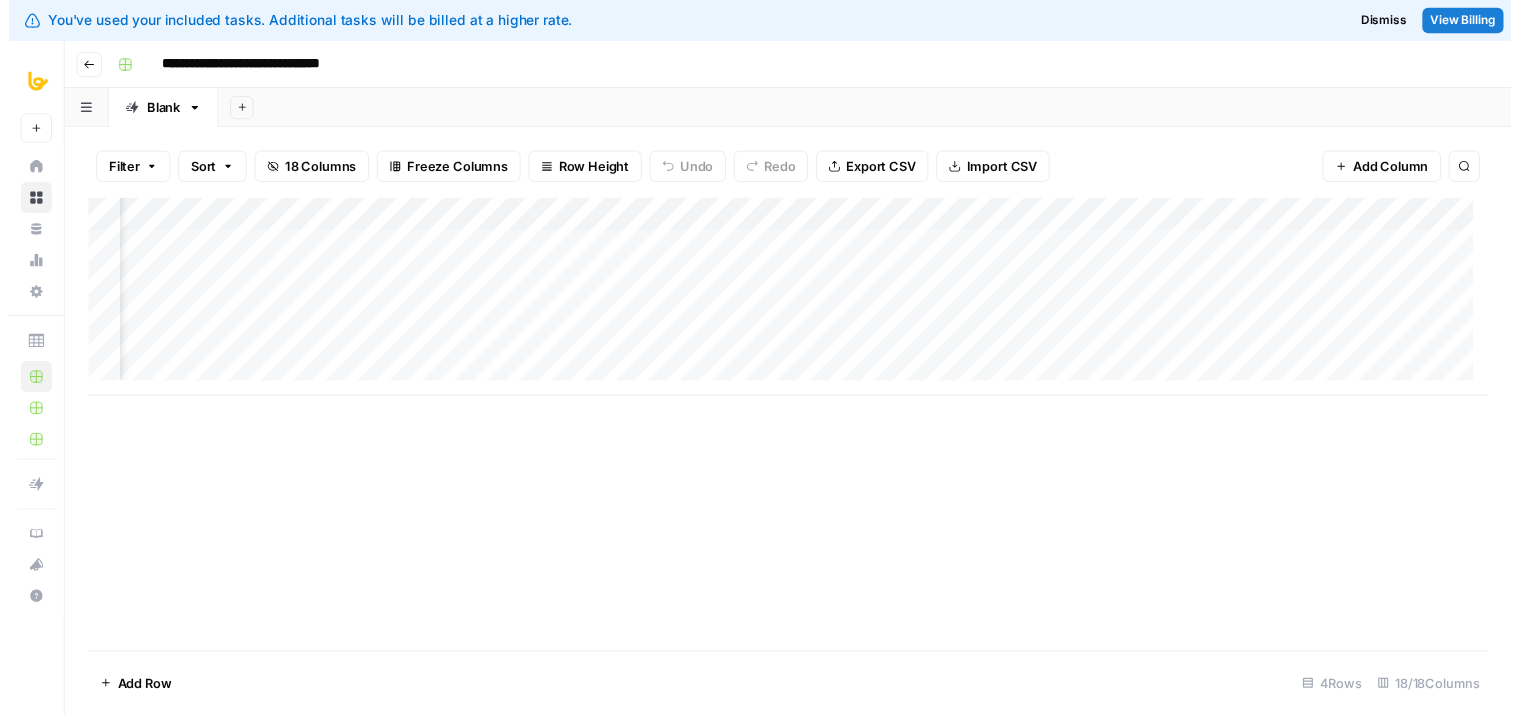 scroll, scrollTop: 0, scrollLeft: 1732, axis: horizontal 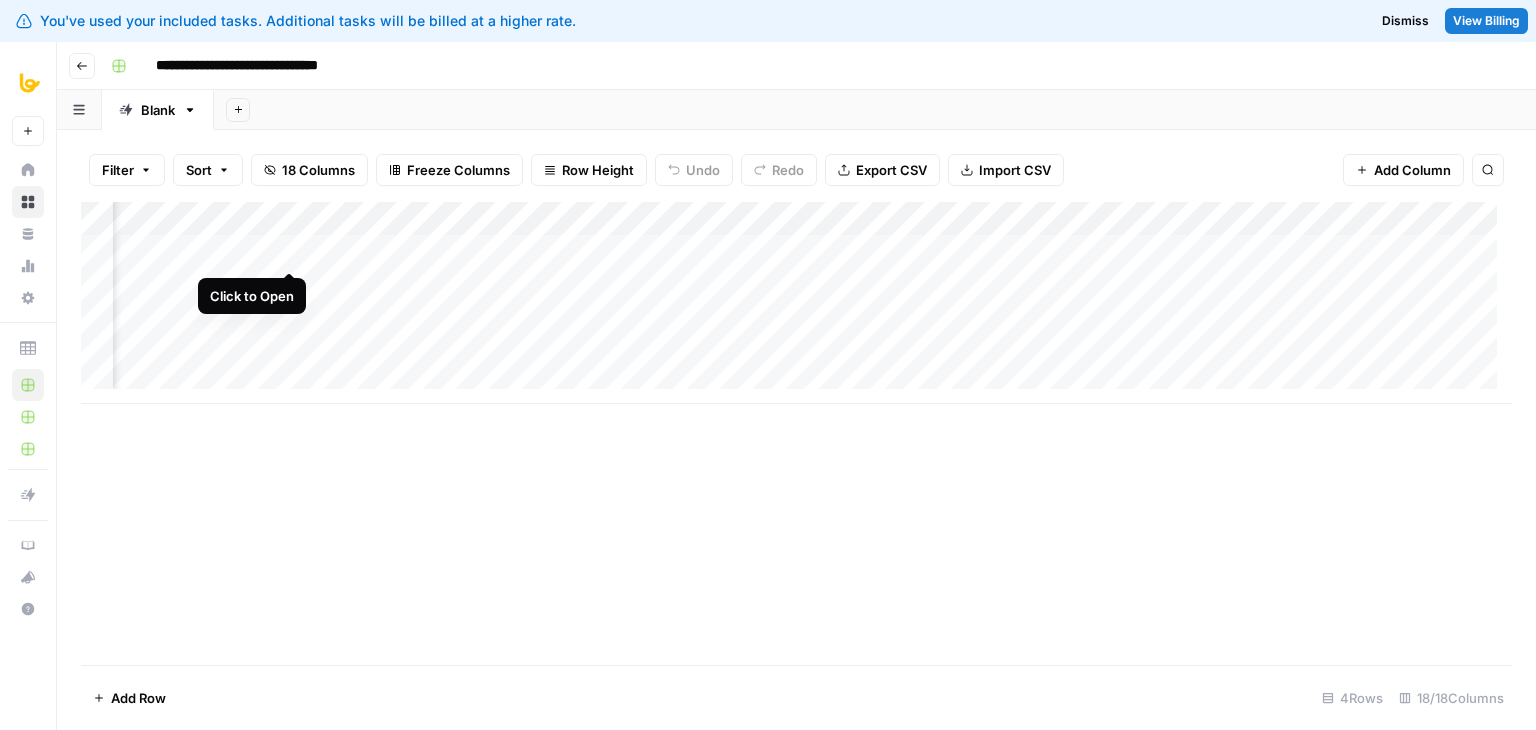 click on "Add Column" at bounding box center [796, 303] 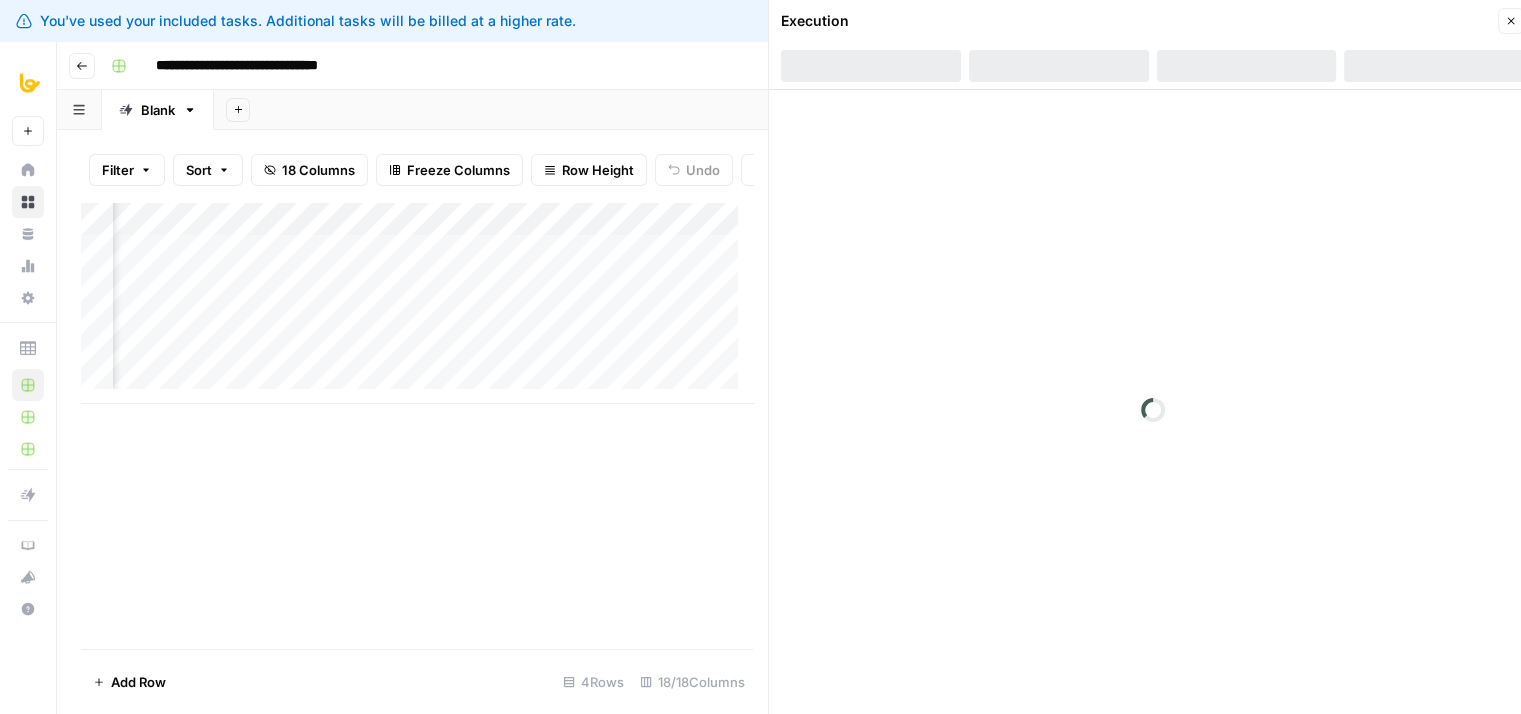 click on "Add Column" at bounding box center [417, 303] 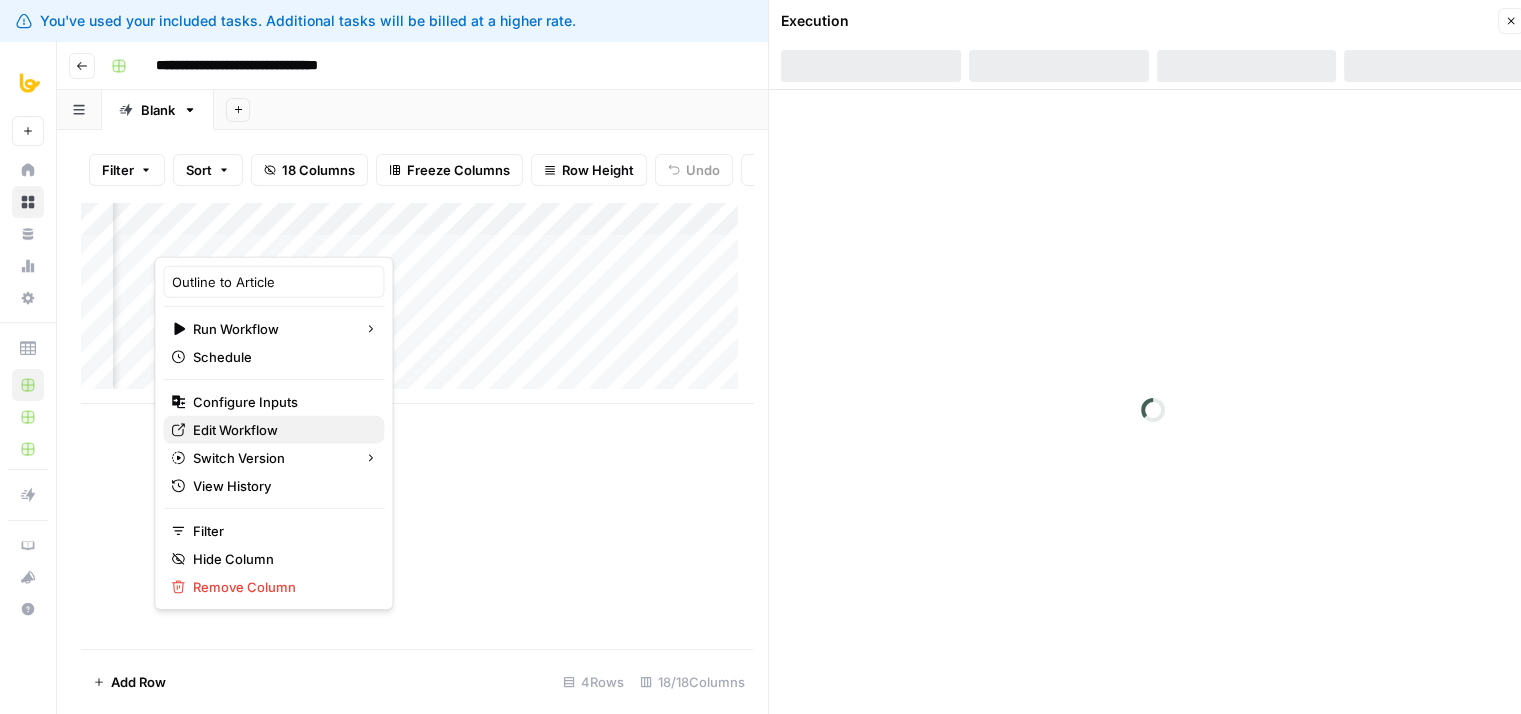 click on "Edit Workflow" at bounding box center (235, 430) 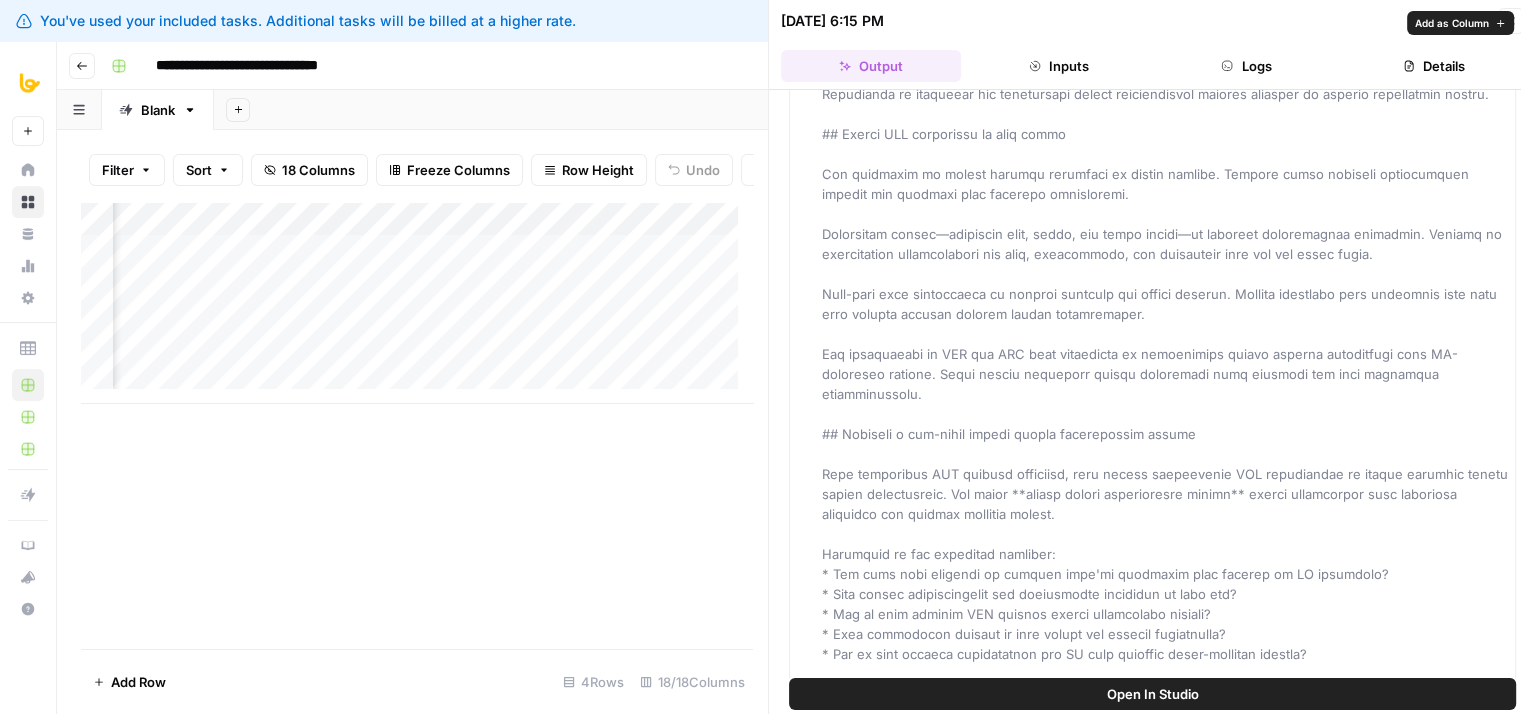 scroll, scrollTop: 6762, scrollLeft: 0, axis: vertical 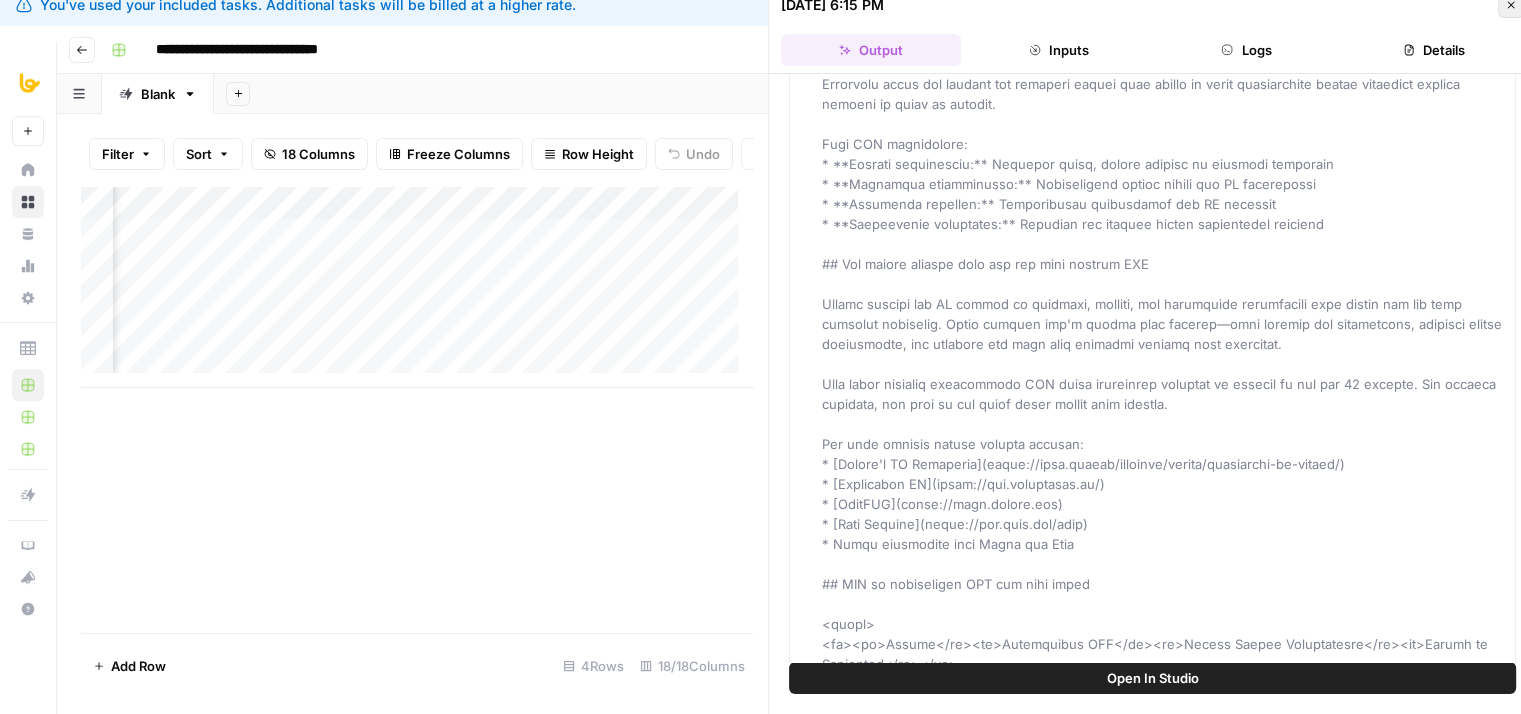 click 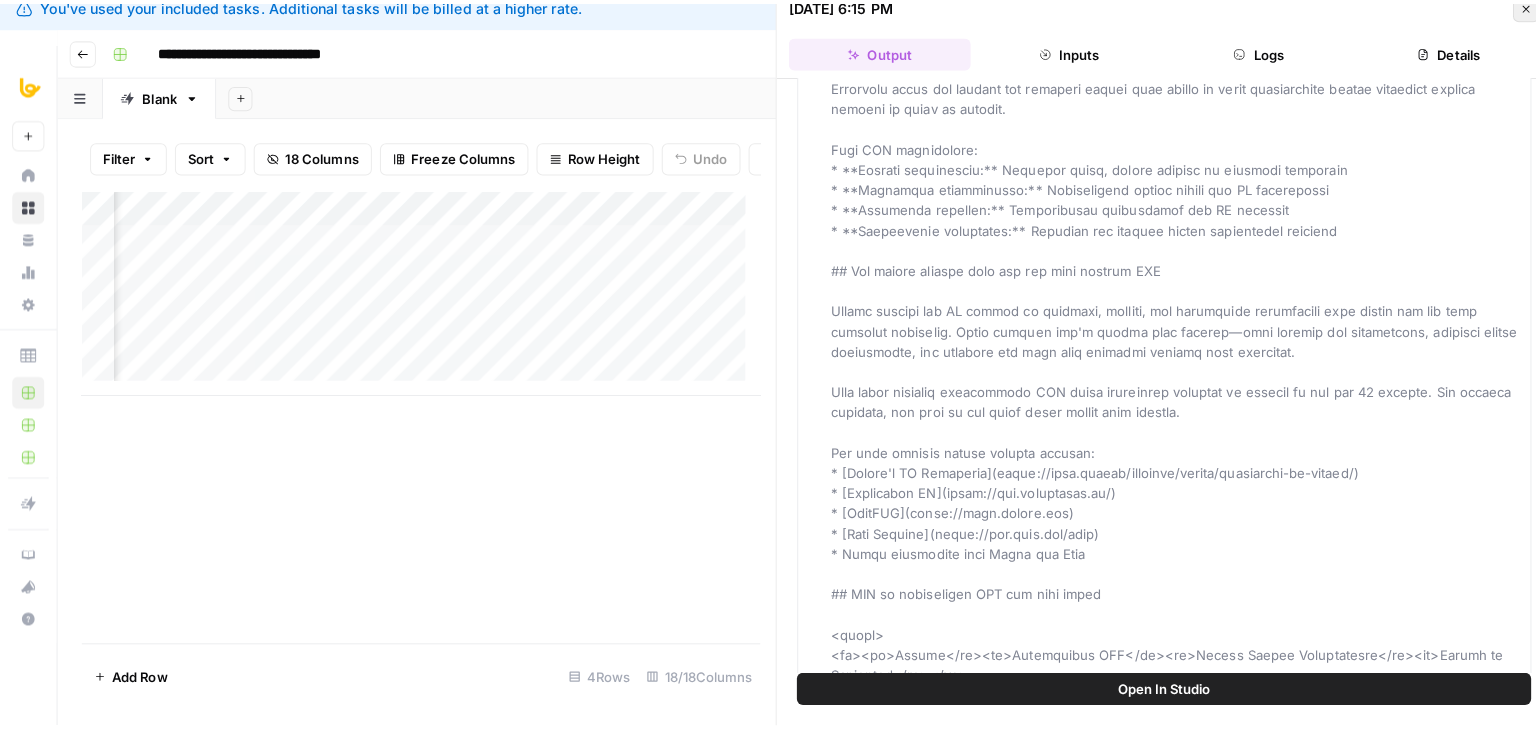 scroll, scrollTop: 0, scrollLeft: 0, axis: both 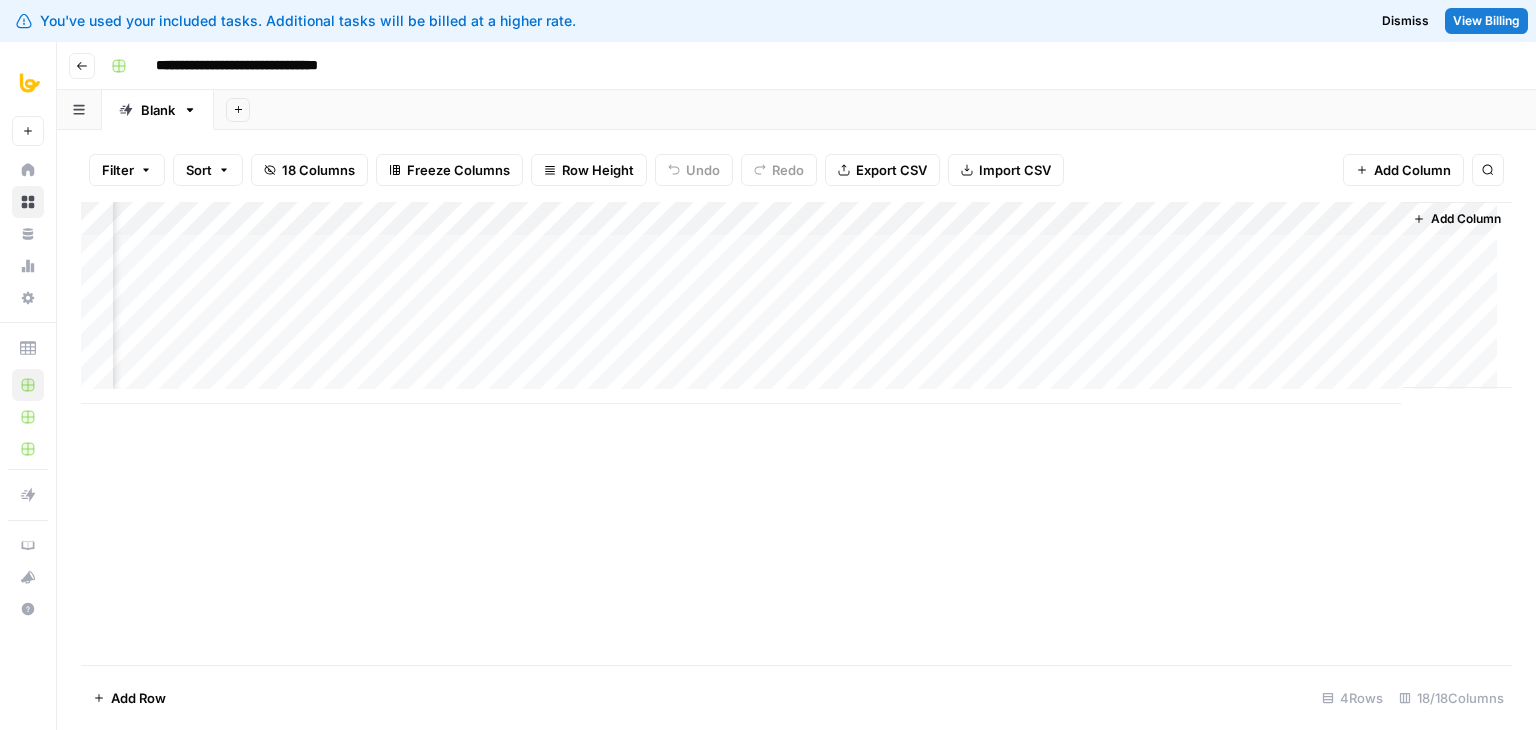 click on "Add Column" at bounding box center (796, 303) 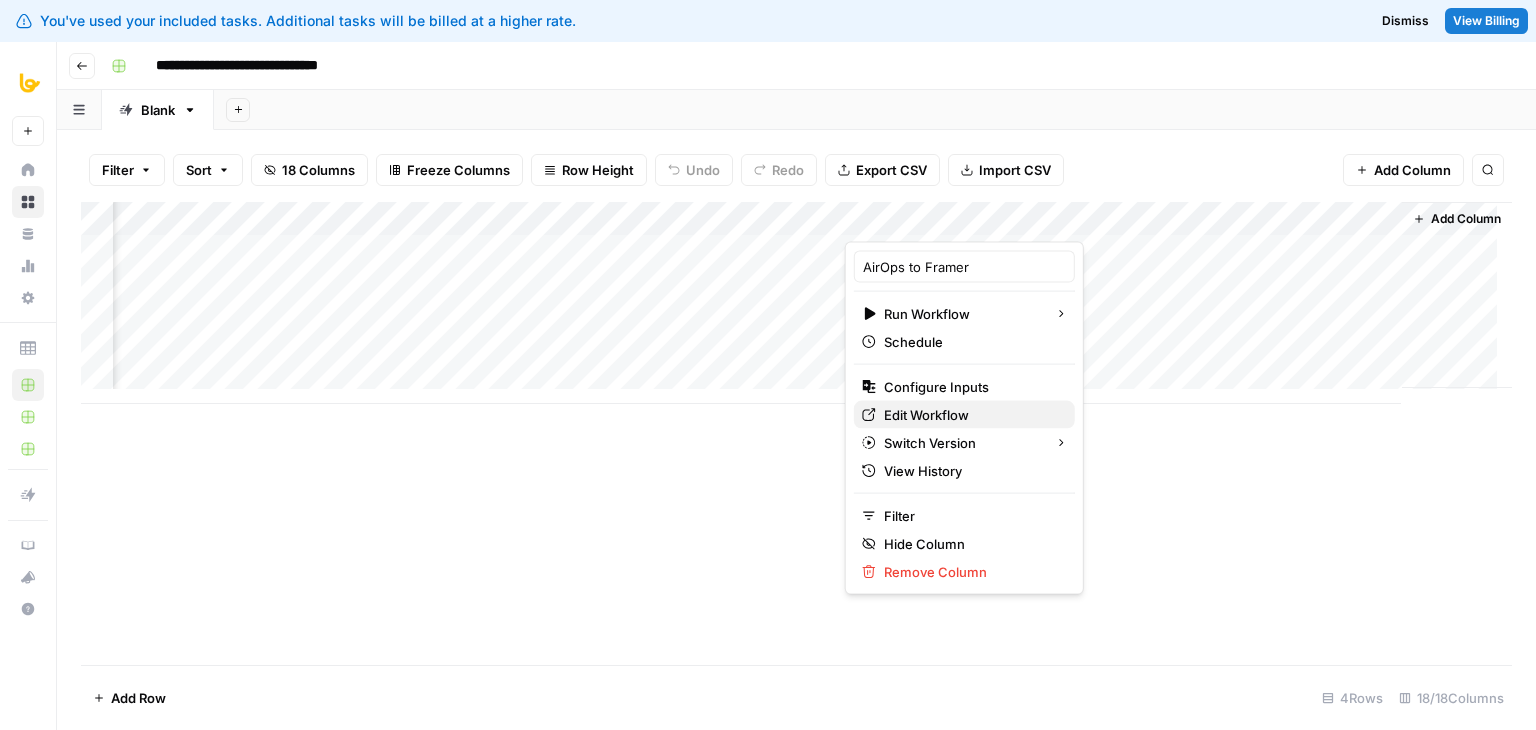 click on "Edit Workflow" at bounding box center (926, 415) 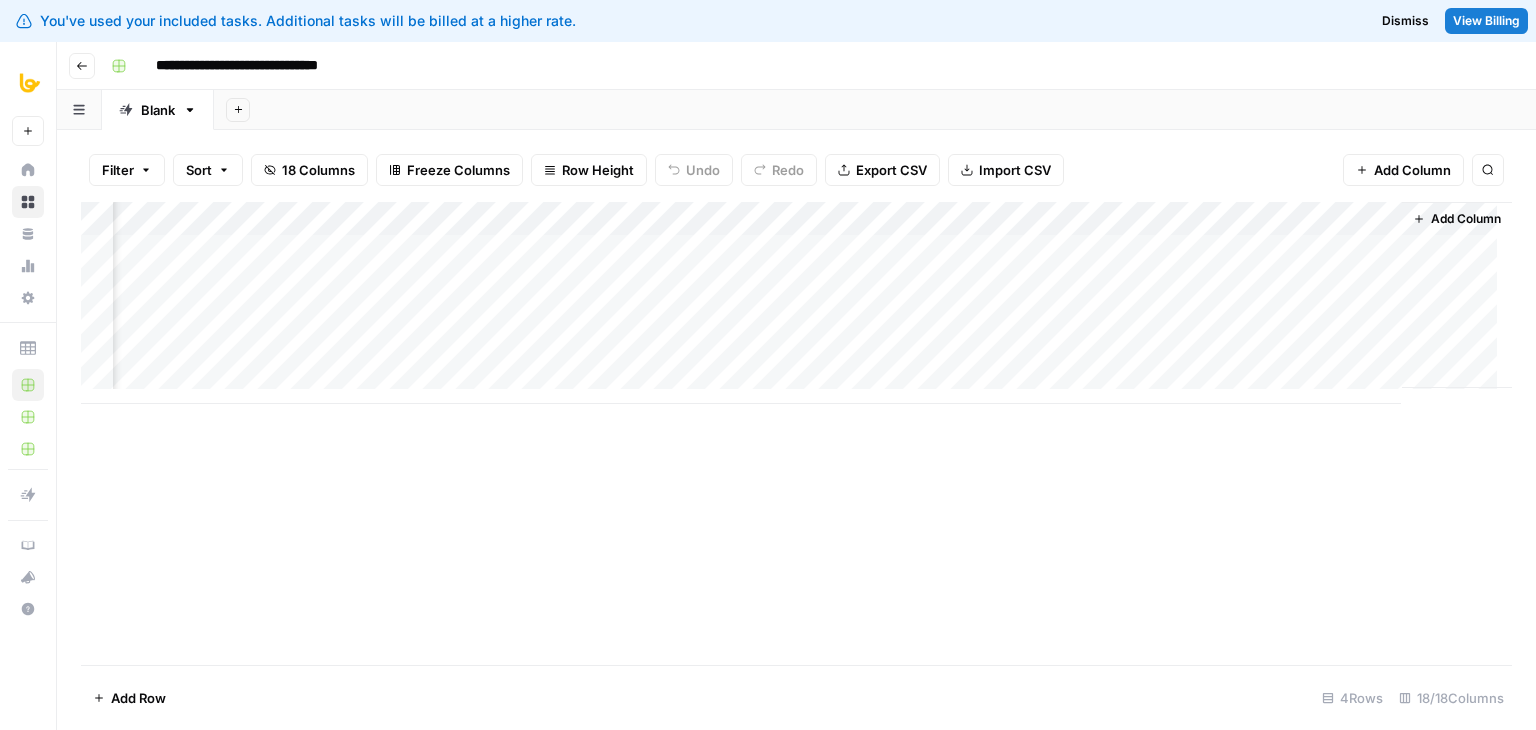 click on "Add Column" at bounding box center (796, 433) 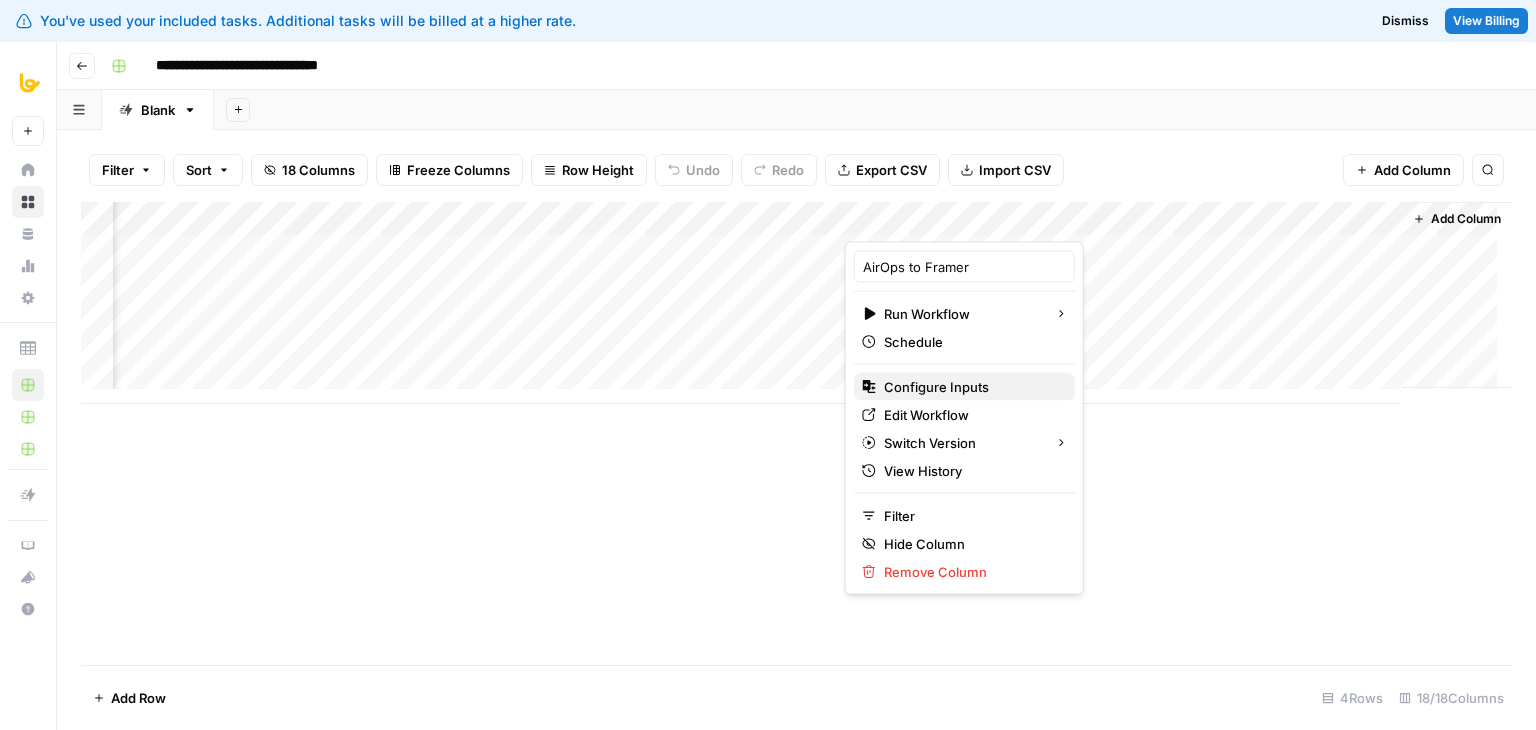 click on "Configure Inputs" at bounding box center (936, 387) 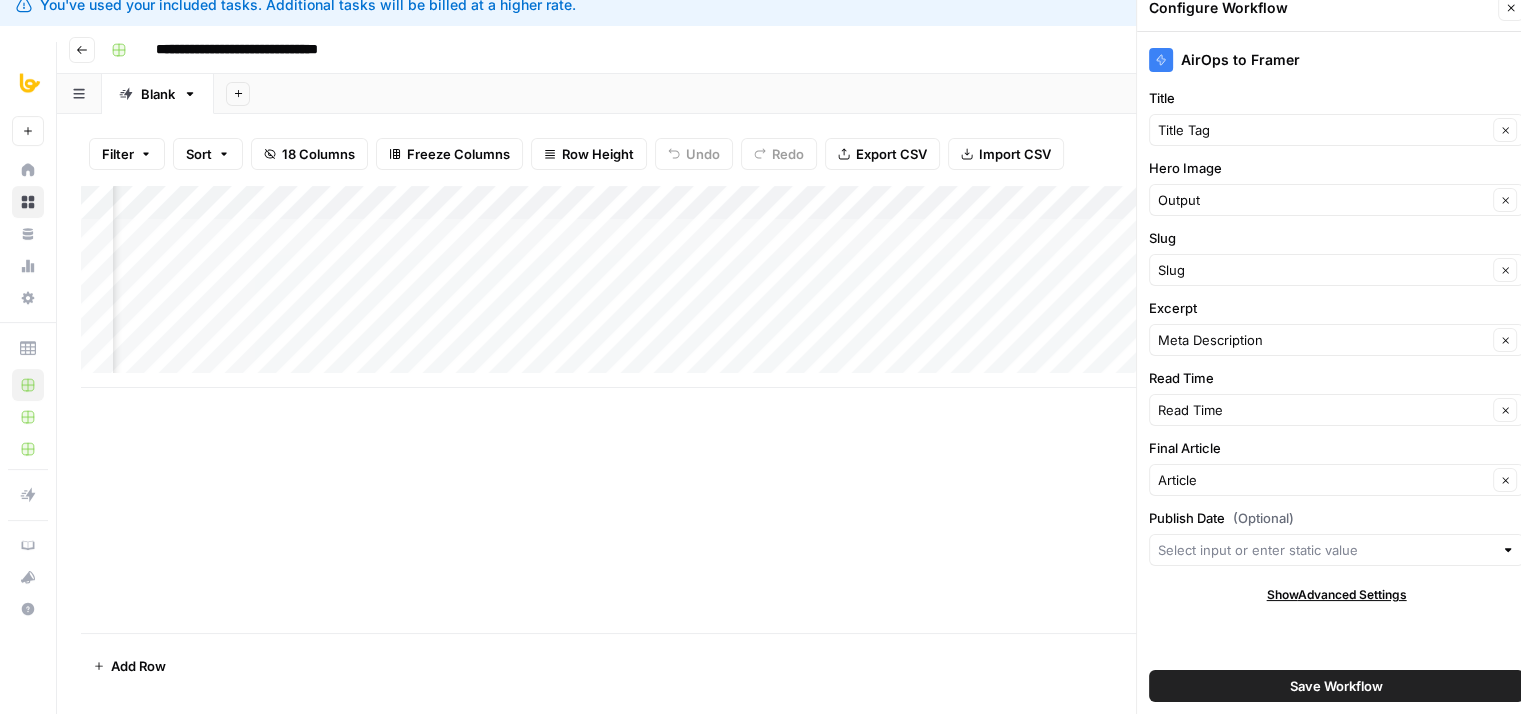 scroll, scrollTop: 0, scrollLeft: 0, axis: both 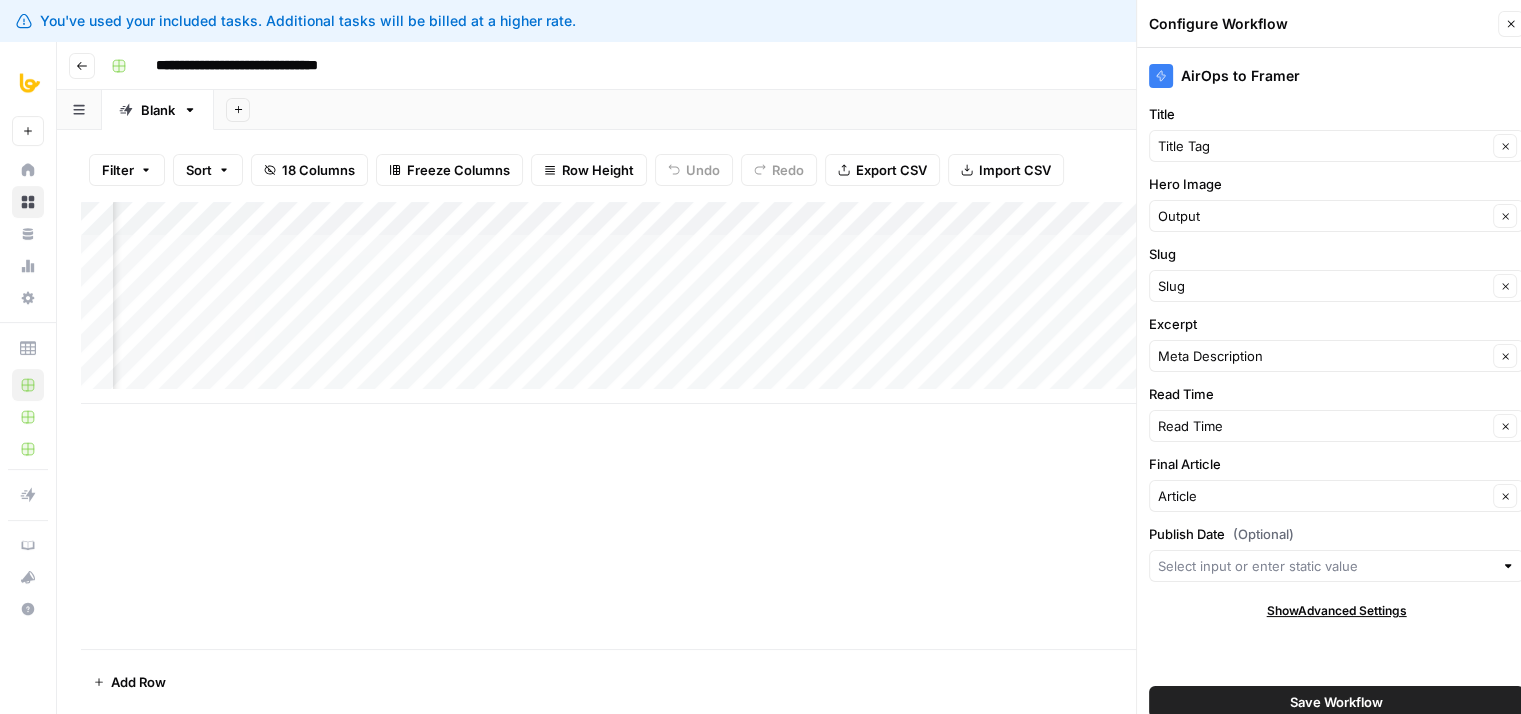 click on "AirOps to Framer Title Title Tag Clear Hero Image Output Clear Slug Slug Clear Excerpt Meta Description Clear Read Time Read Time Clear Final Article Article Clear Publish Date   (Optional) Show  Advanced Settings Save Workflow" at bounding box center [1336, 389] 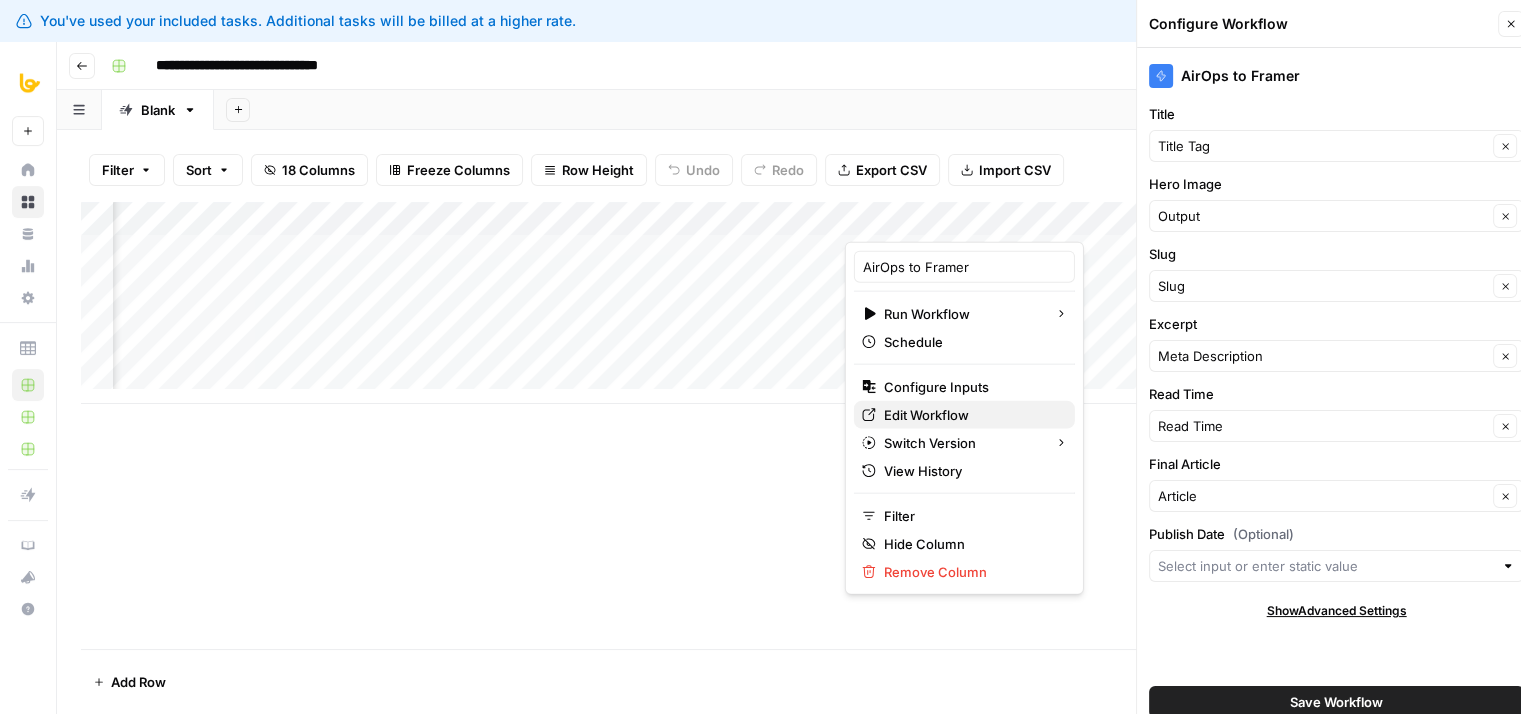 click on "Edit Workflow" at bounding box center (926, 415) 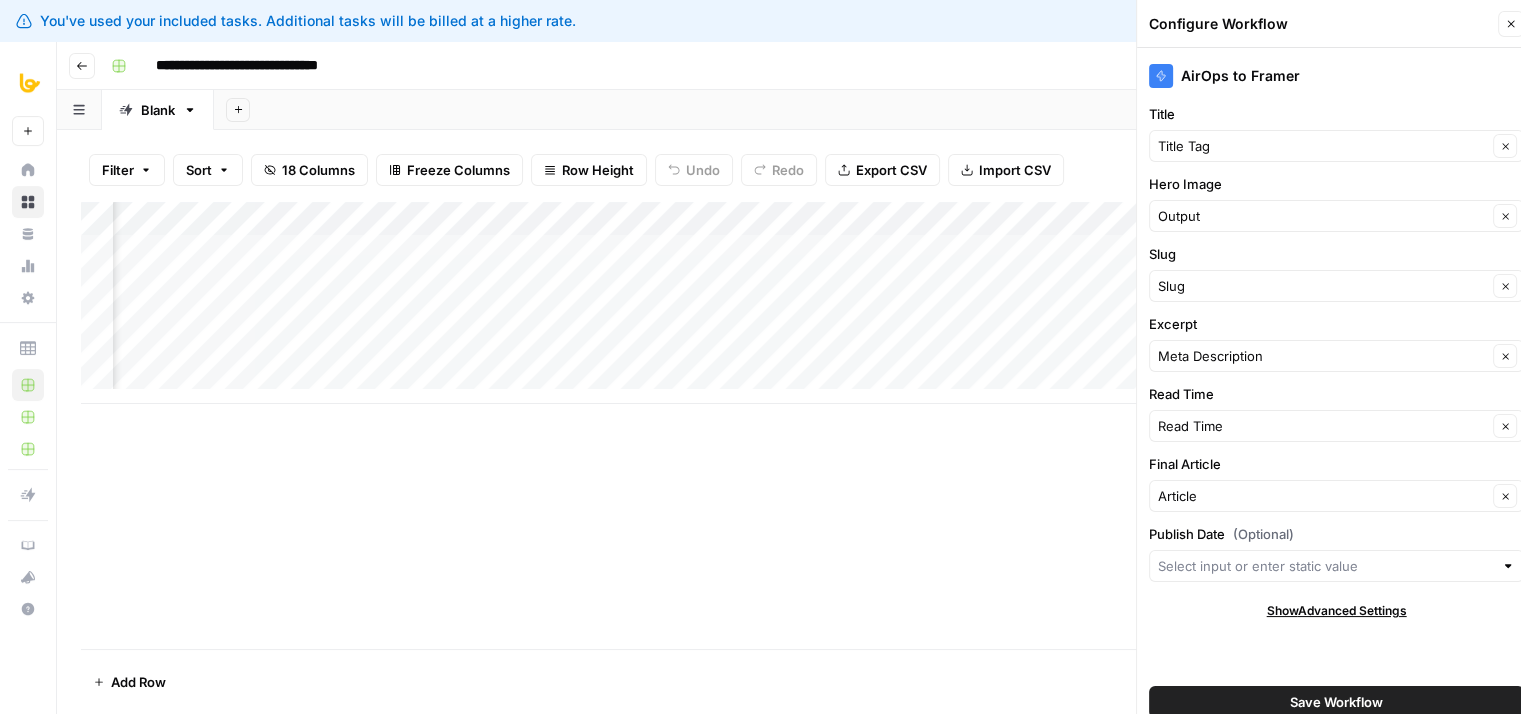 click on "Add Column" at bounding box center (789, 425) 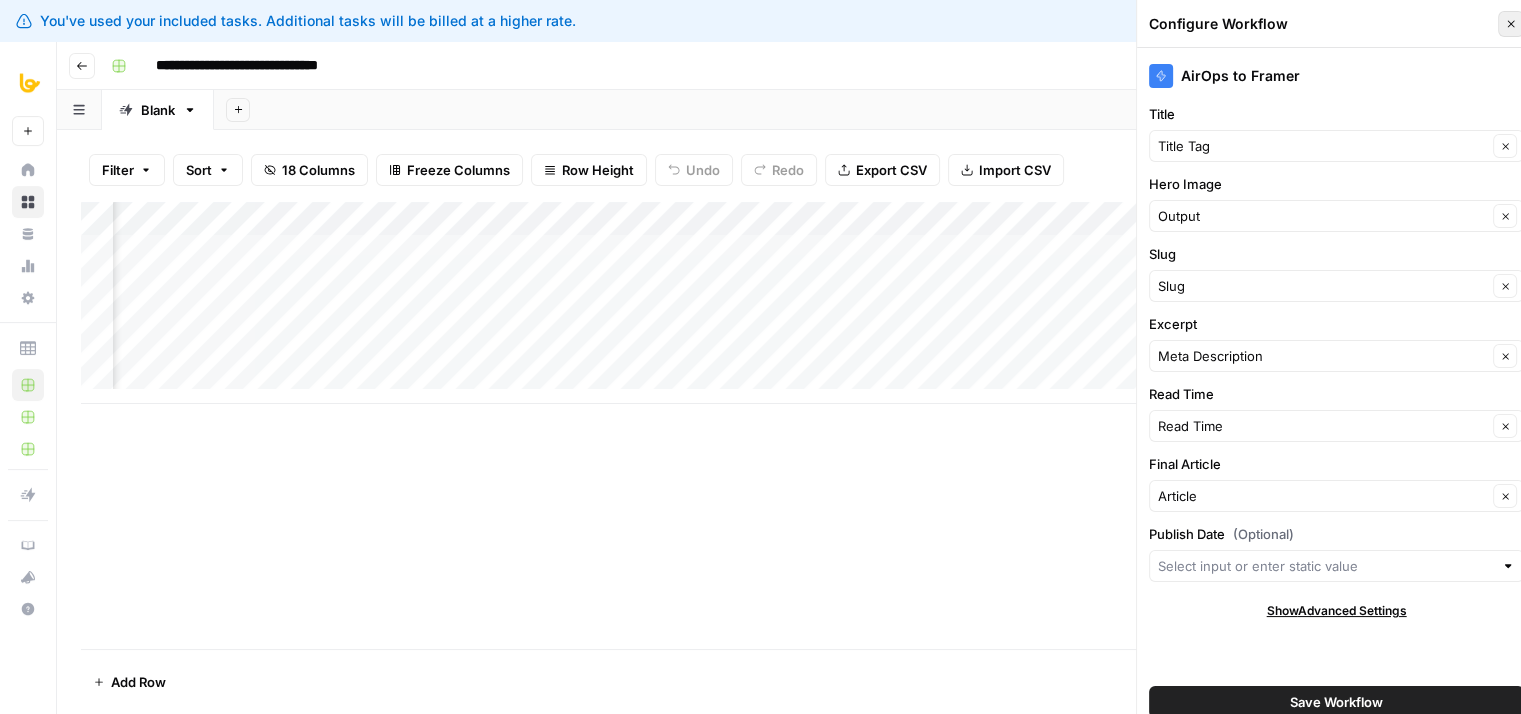 click 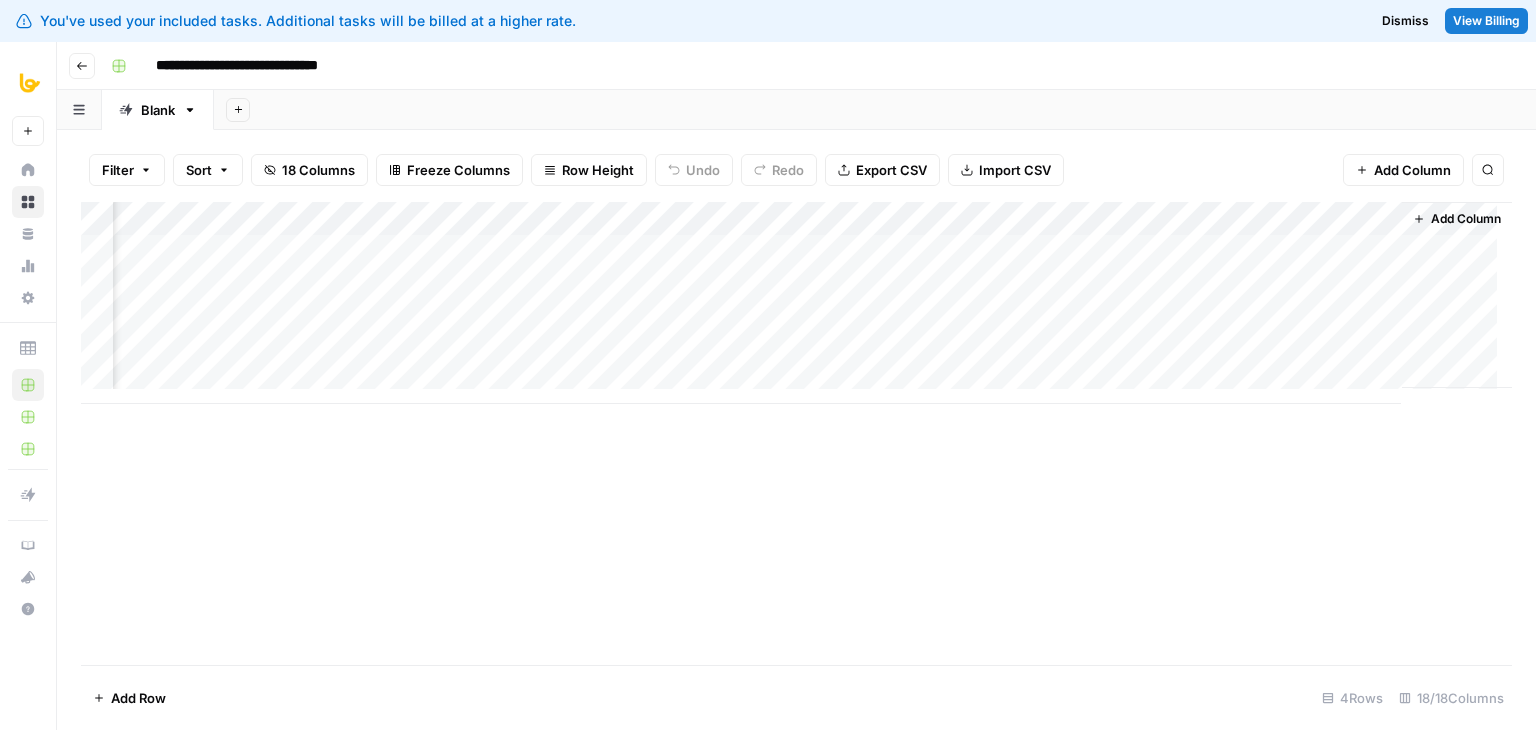 click on "Add Column" at bounding box center (796, 303) 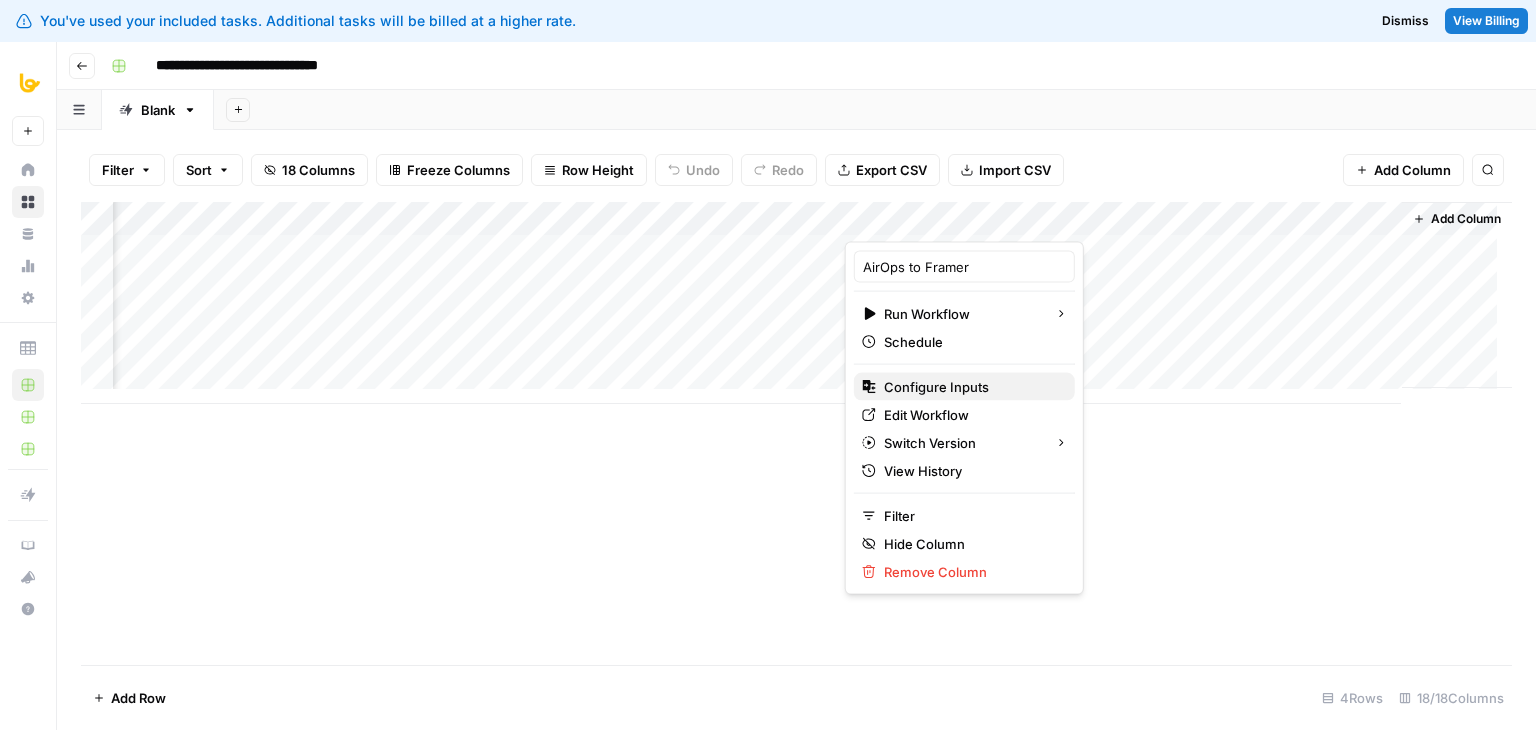 click on "Configure Inputs" at bounding box center [936, 387] 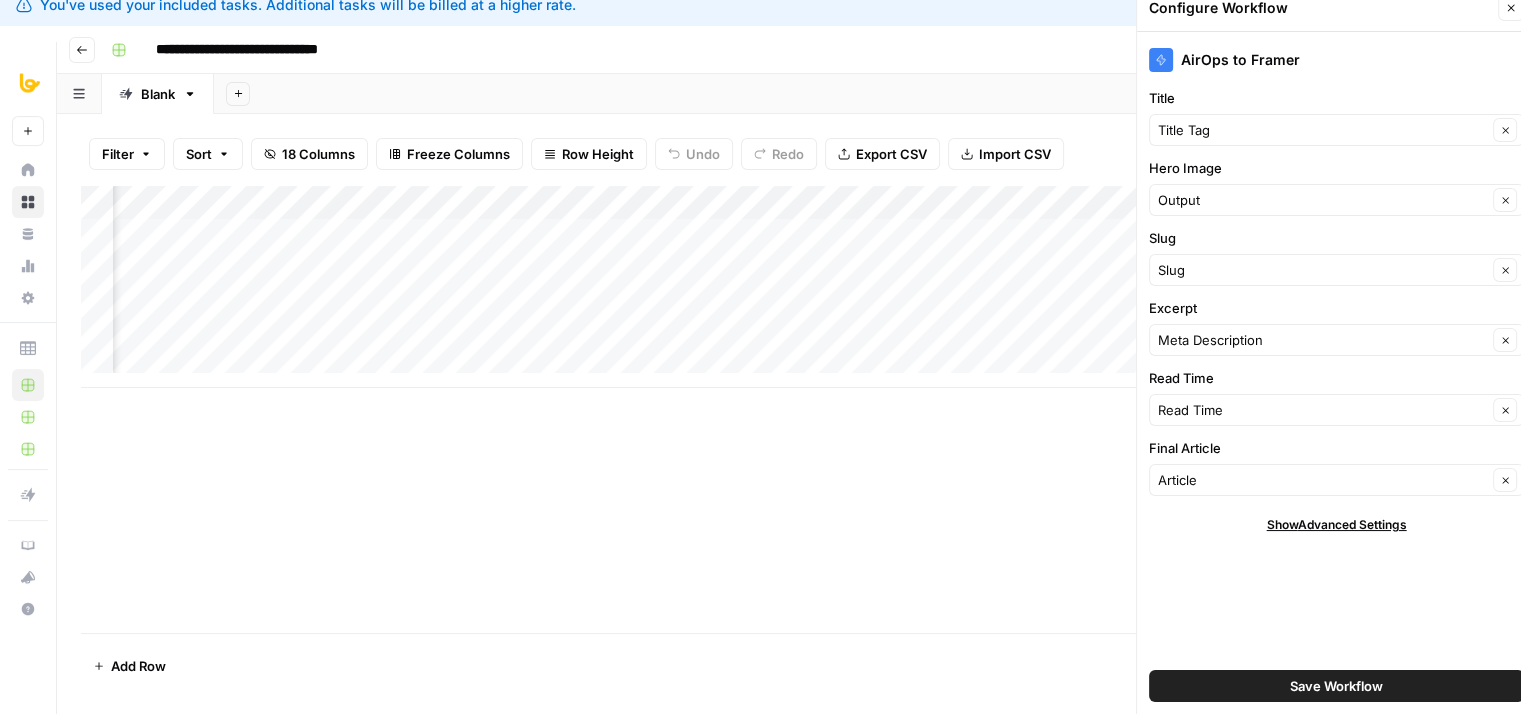 scroll, scrollTop: 15, scrollLeft: 0, axis: vertical 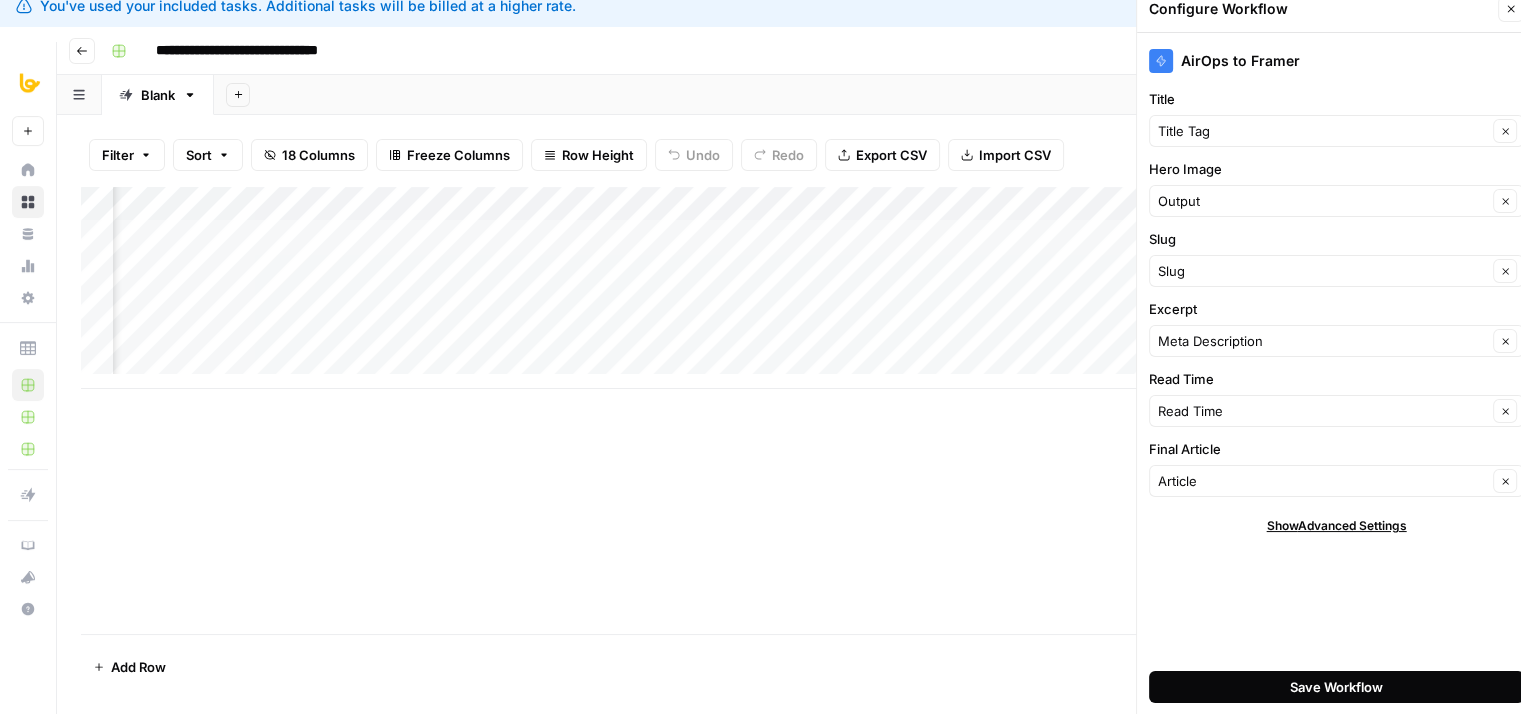 click on "Save Workflow" at bounding box center [1336, 687] 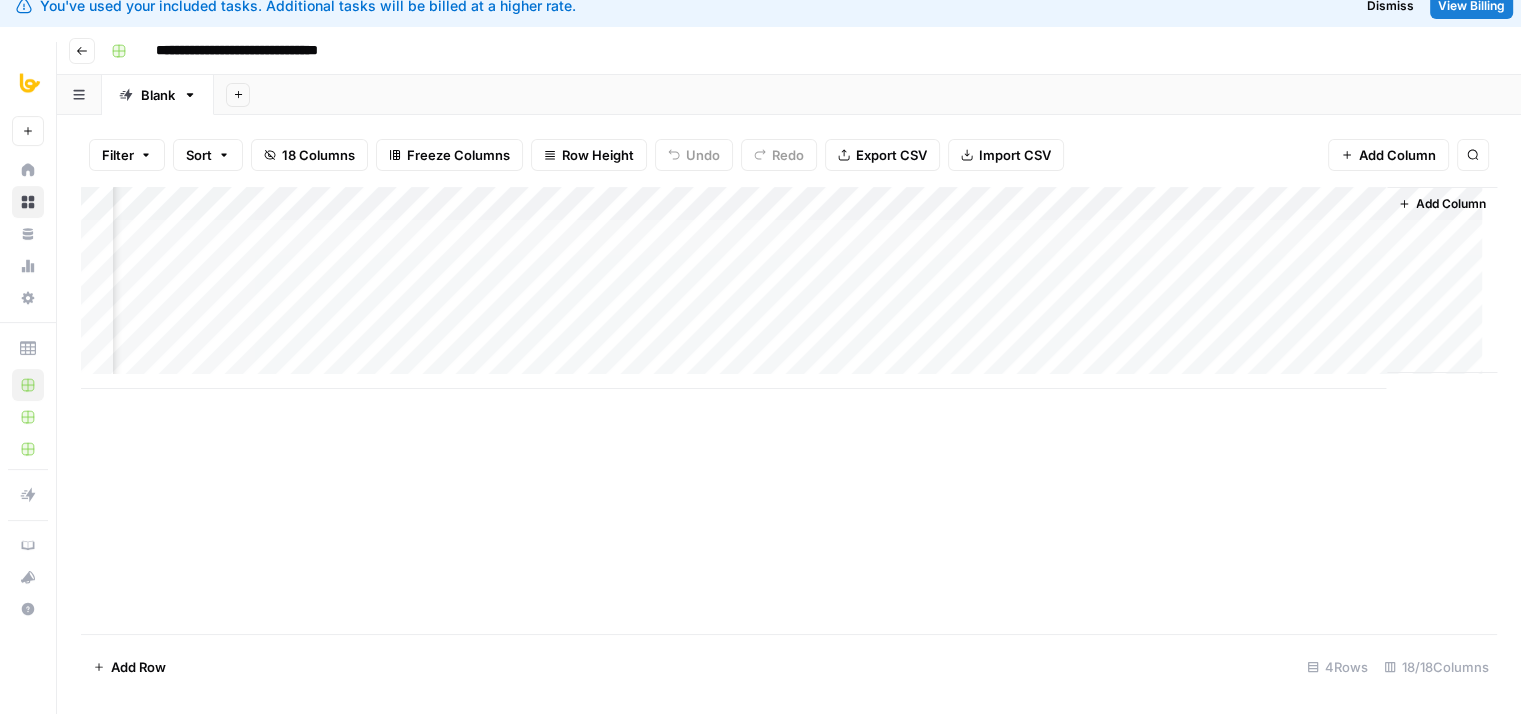 scroll, scrollTop: 0, scrollLeft: 0, axis: both 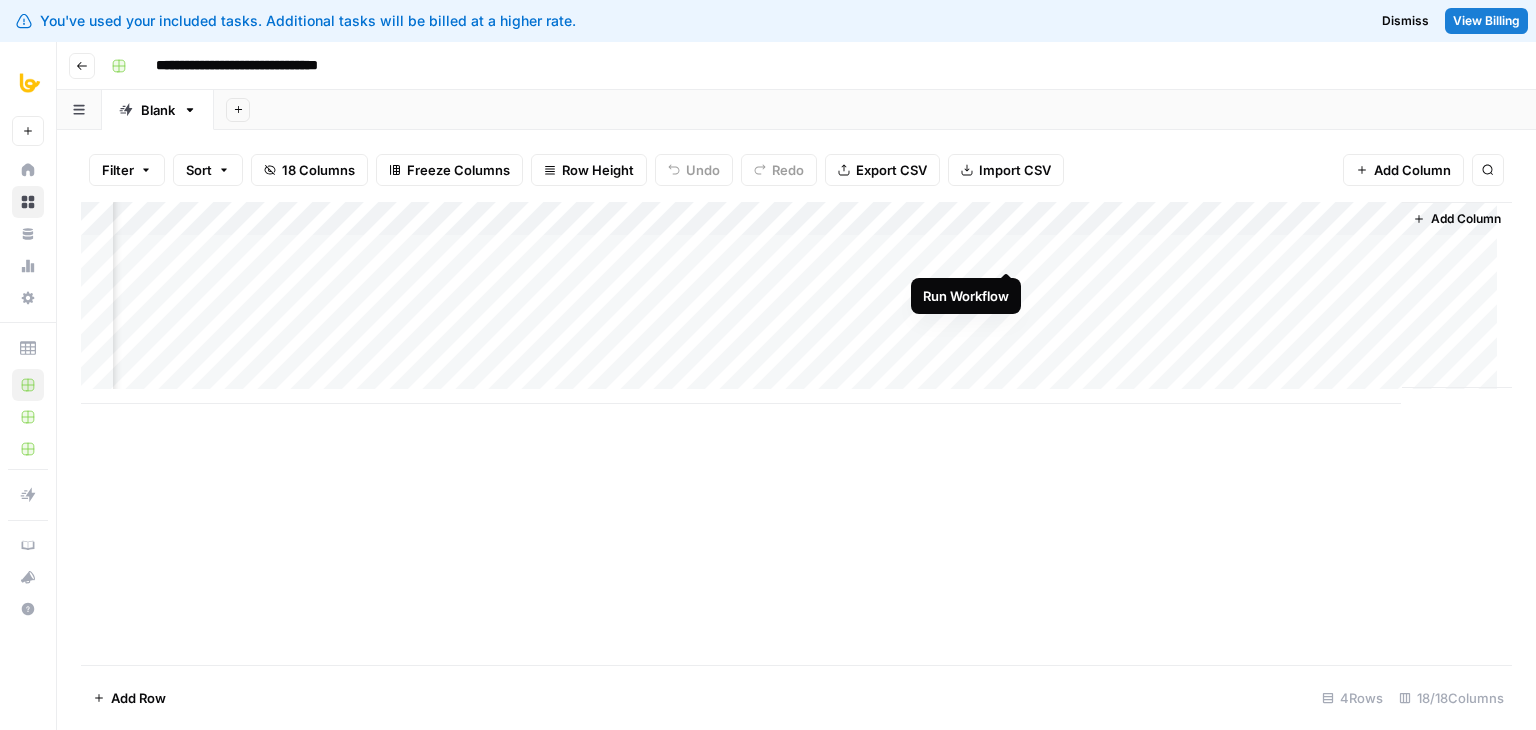 click on "Add Column" at bounding box center (796, 303) 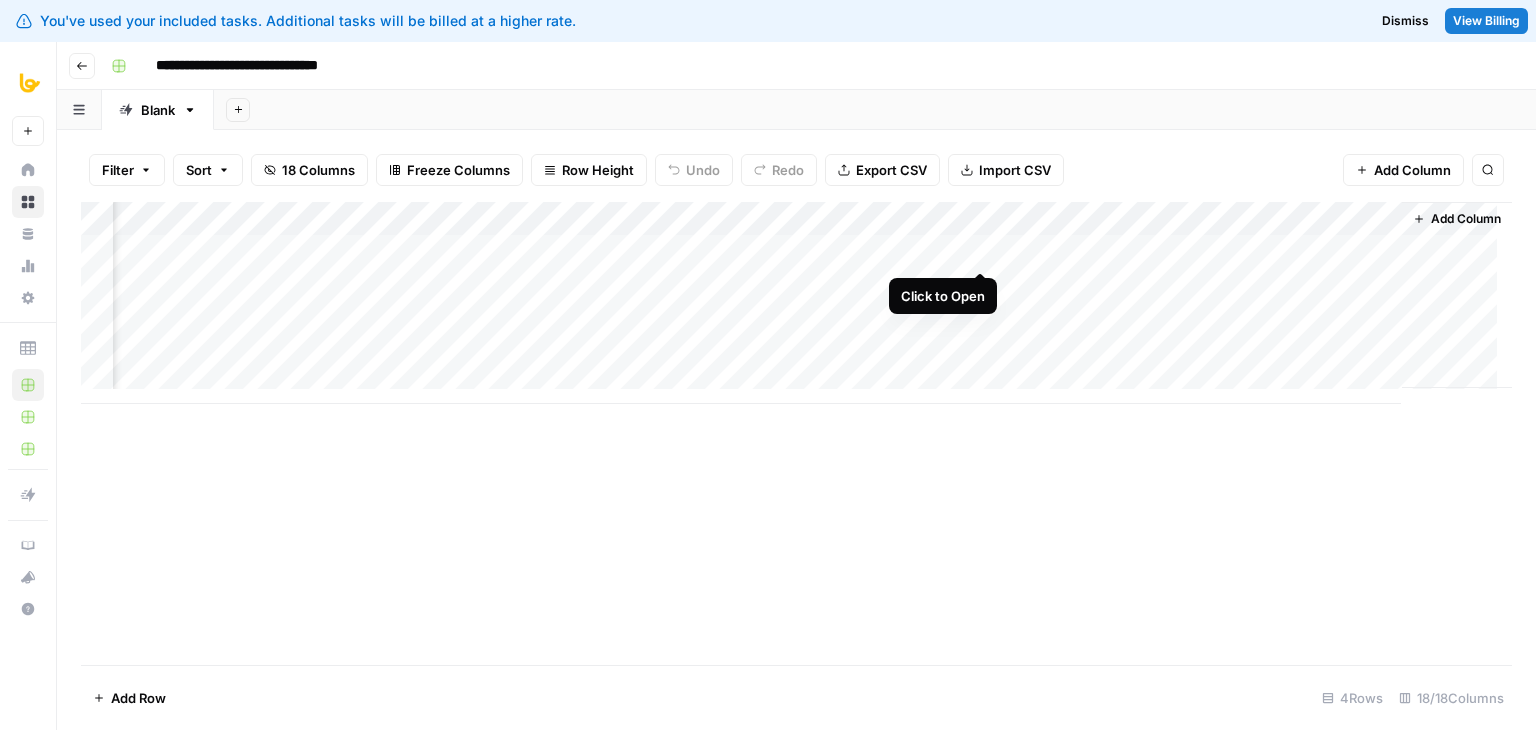 click on "Add Column" at bounding box center [796, 303] 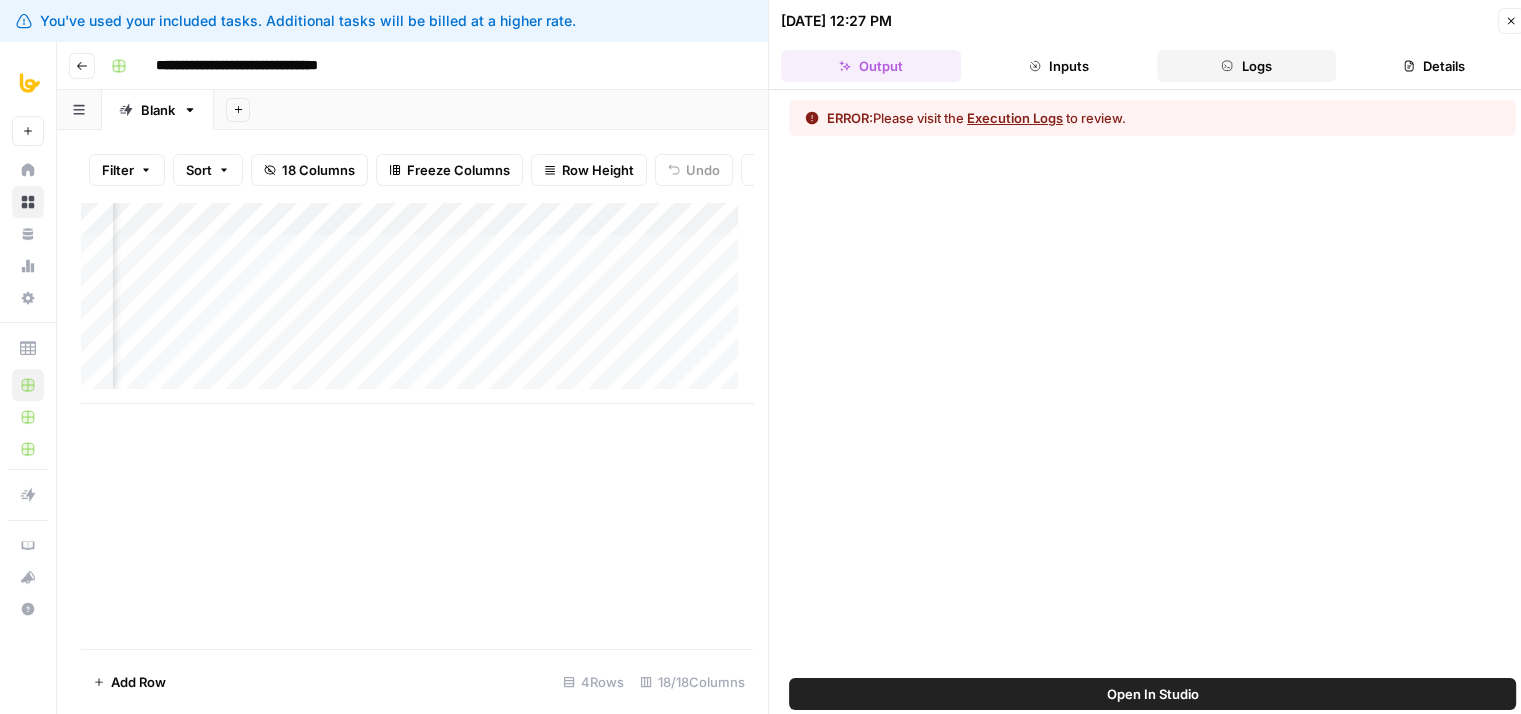 click on "Logs" at bounding box center (1247, 66) 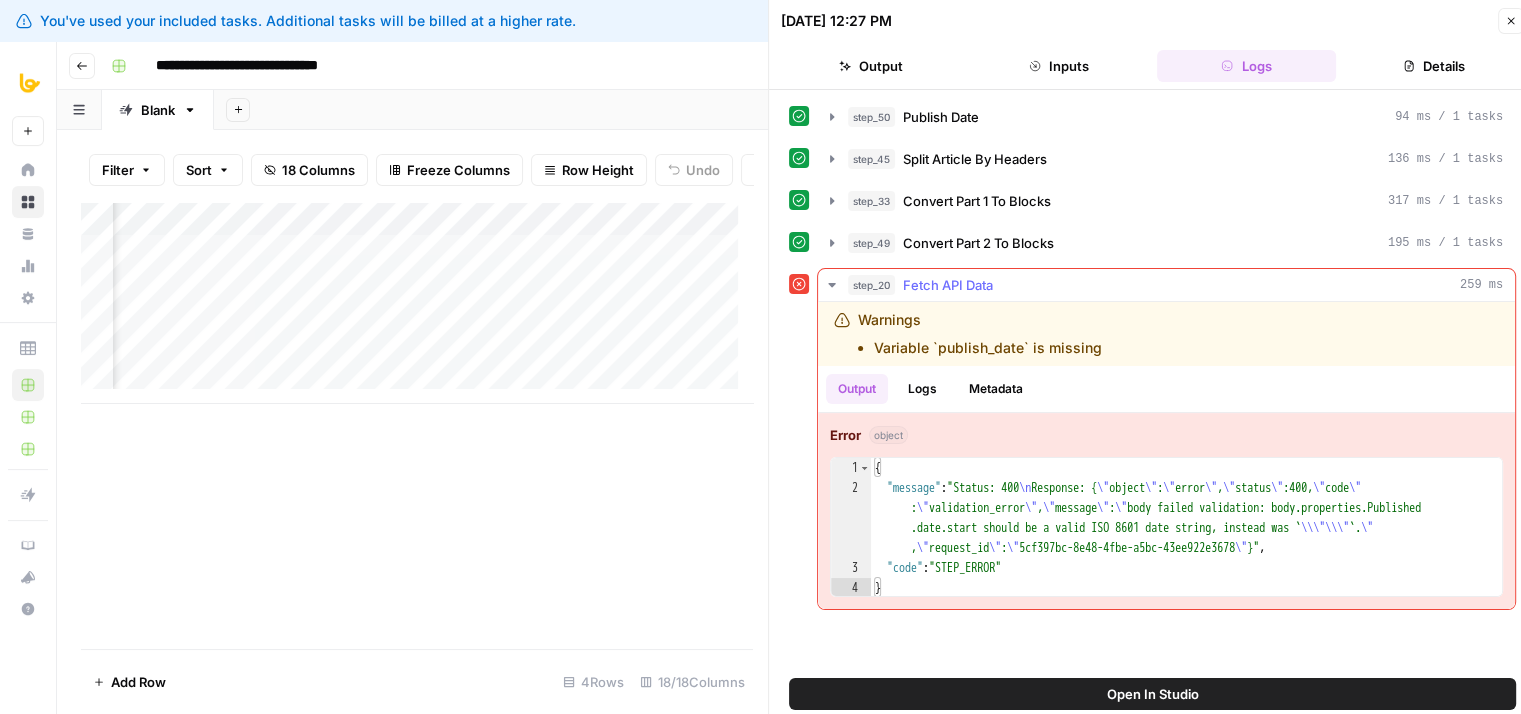 scroll, scrollTop: 16, scrollLeft: 0, axis: vertical 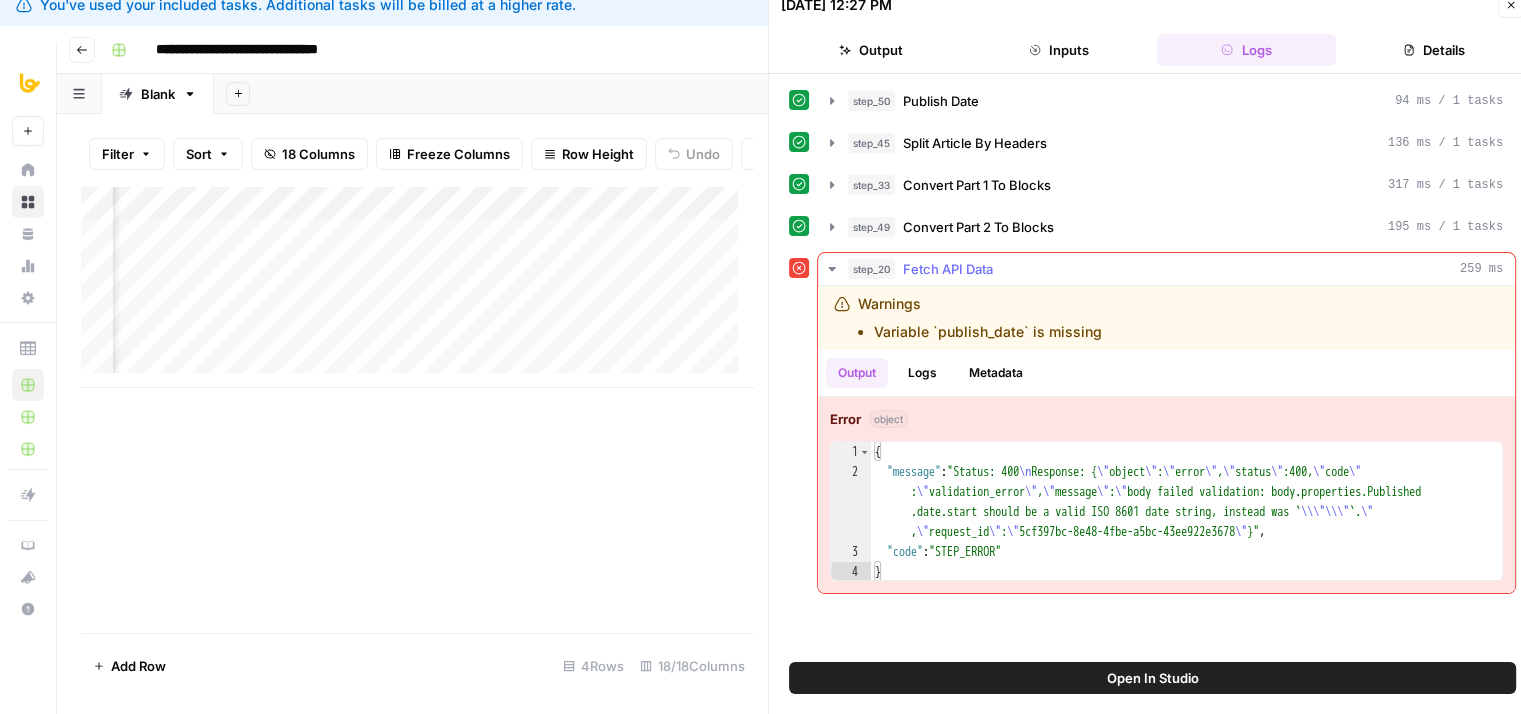 click on "{    "message" :  "Status: 400  \n Response: { \" object \" : \" error \" , \" status \" :400, \" code \"        : \" validation_error \" , \" message \" : \" body failed validation: body.properties.Published        .date.start should be a valid ISO 8601 date string, instead was ` \\\"\\\" `. \"        , \" request_id \" : \" 5cf397bc-8e48-4fbe-a5bc-43ee922e3678 \" }" ,    "code" :  "STEP_ERROR" }" at bounding box center (1187, 532) 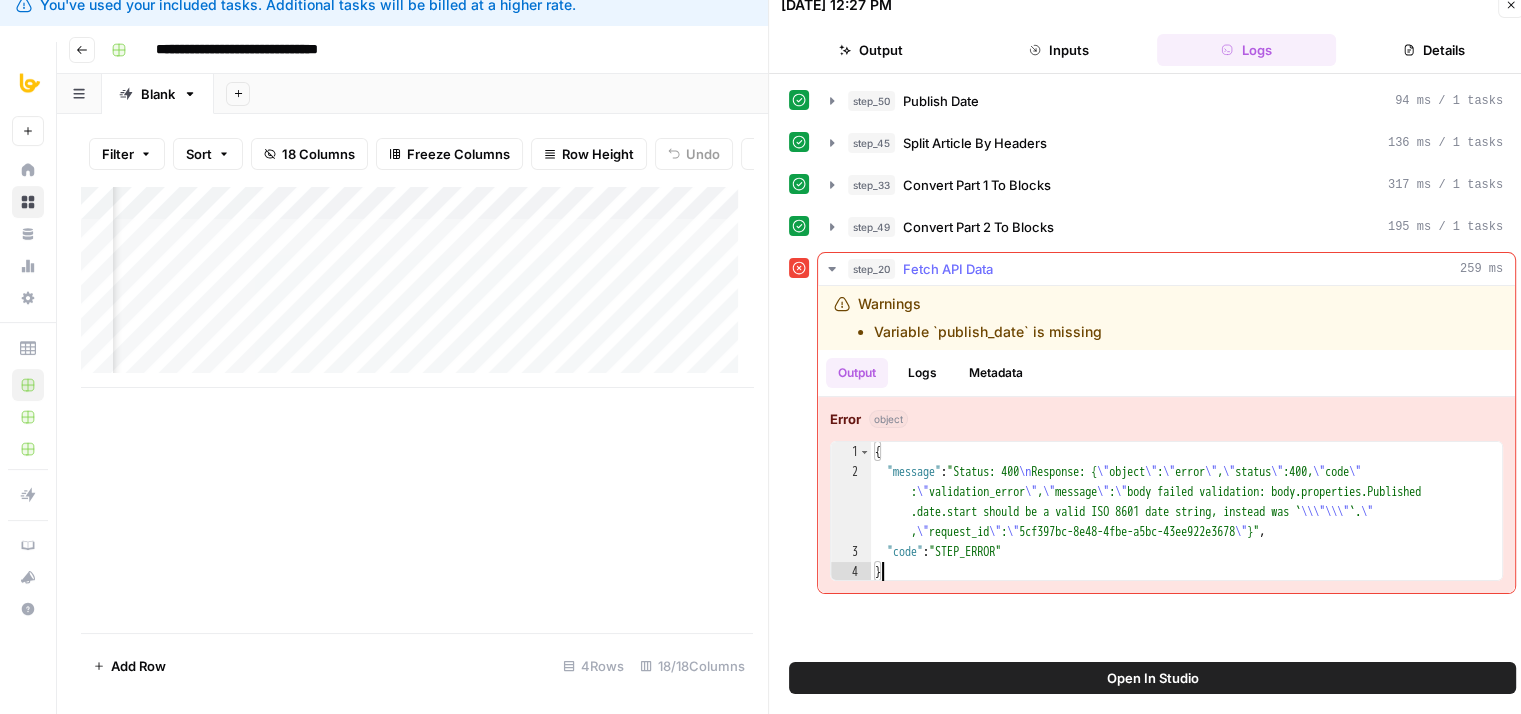 click on "{    "message" :  "Status: 400  \n Response: { \" object \" : \" error \" , \" status \" :400, \" code \"        : \" validation_error \" , \" message \" : \" body failed validation: body.properties.Published        .date.start should be a valid ISO 8601 date string, instead was ` \\\"\\\" `. \"        , \" request_id \" : \" 5cf397bc-8e48-4fbe-a5bc-43ee922e3678 \" }" ,    "code" :  "STEP_ERROR" }" at bounding box center [1187, 532] 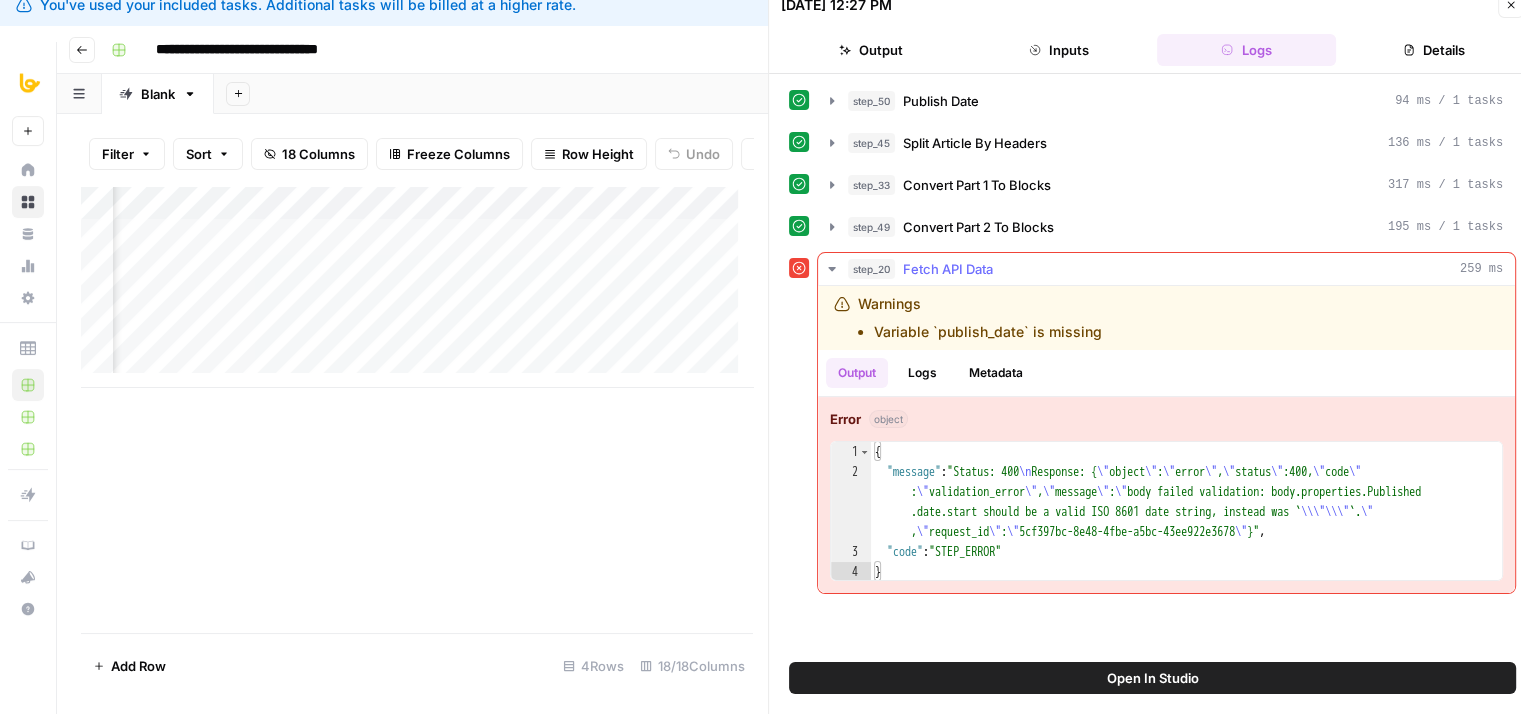 click on "step_20 Fetch API Data 259 ms" at bounding box center [1175, 269] 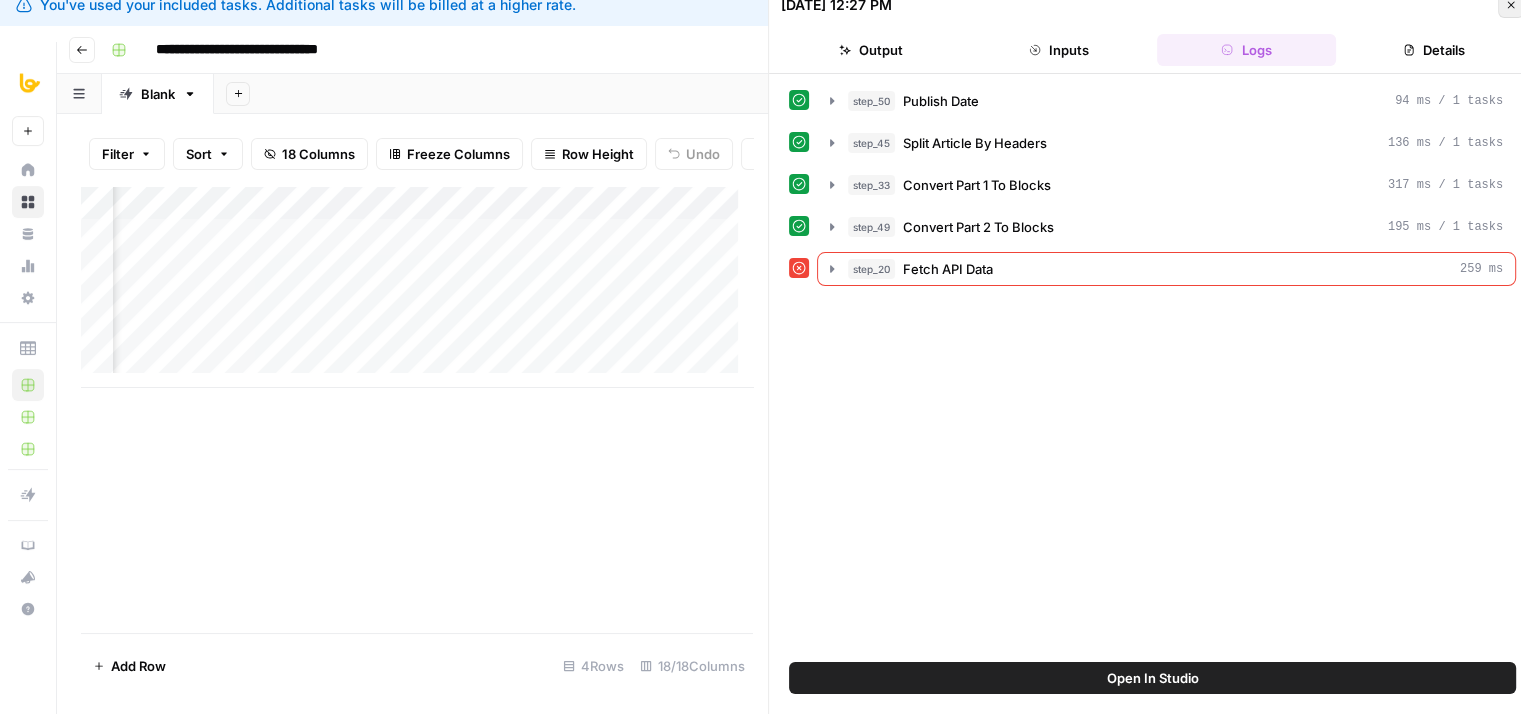 click on "Close" at bounding box center [1511, 5] 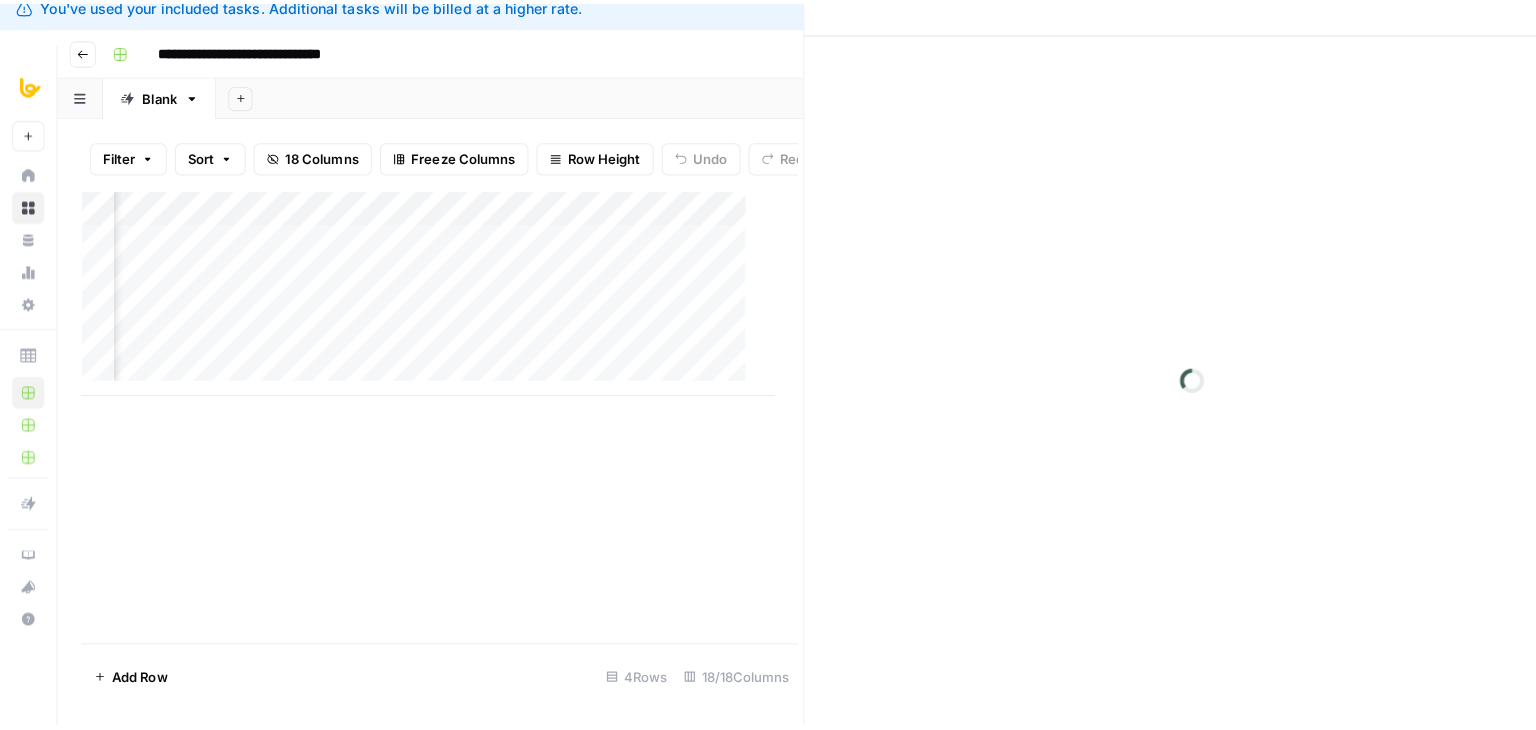 scroll, scrollTop: 0, scrollLeft: 0, axis: both 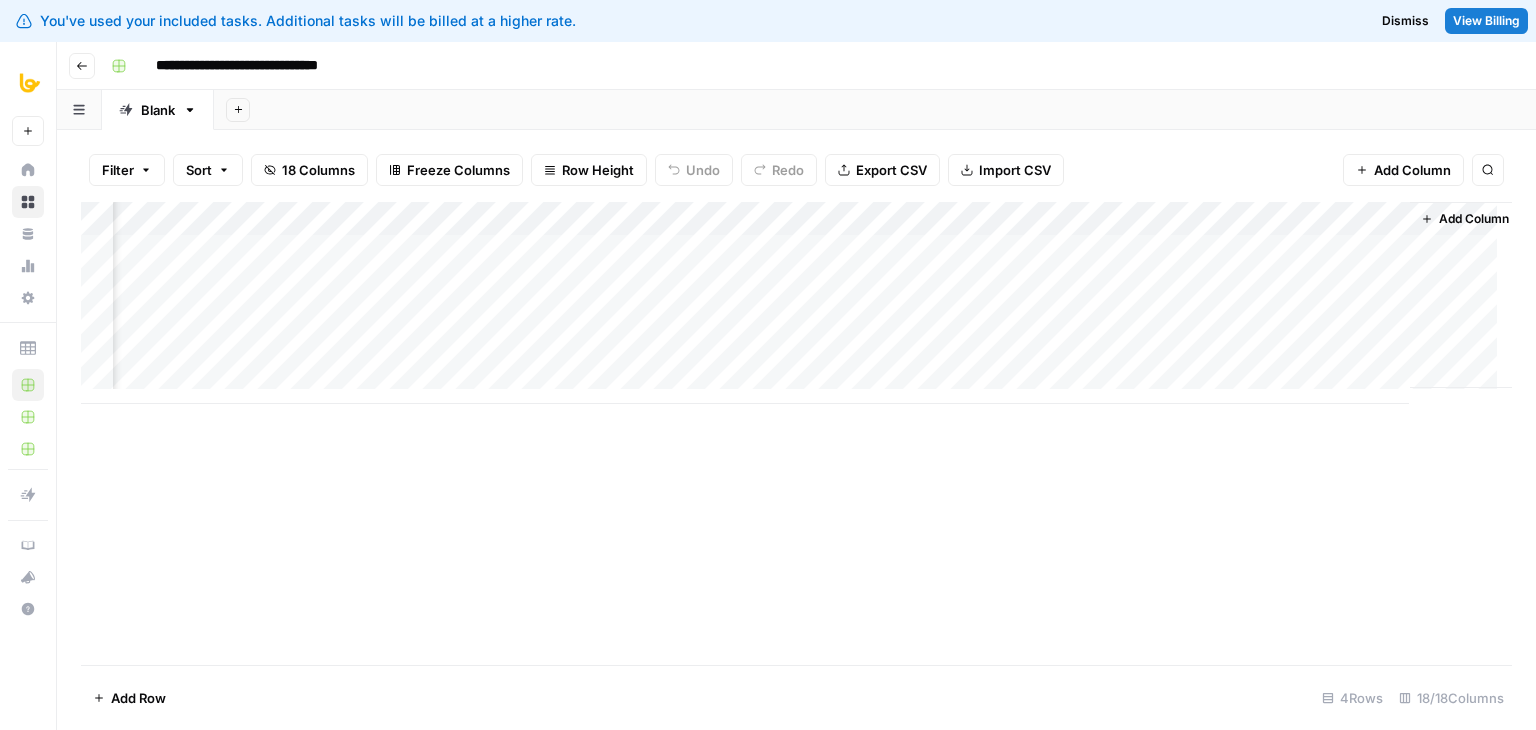click on "Add Column" at bounding box center [796, 303] 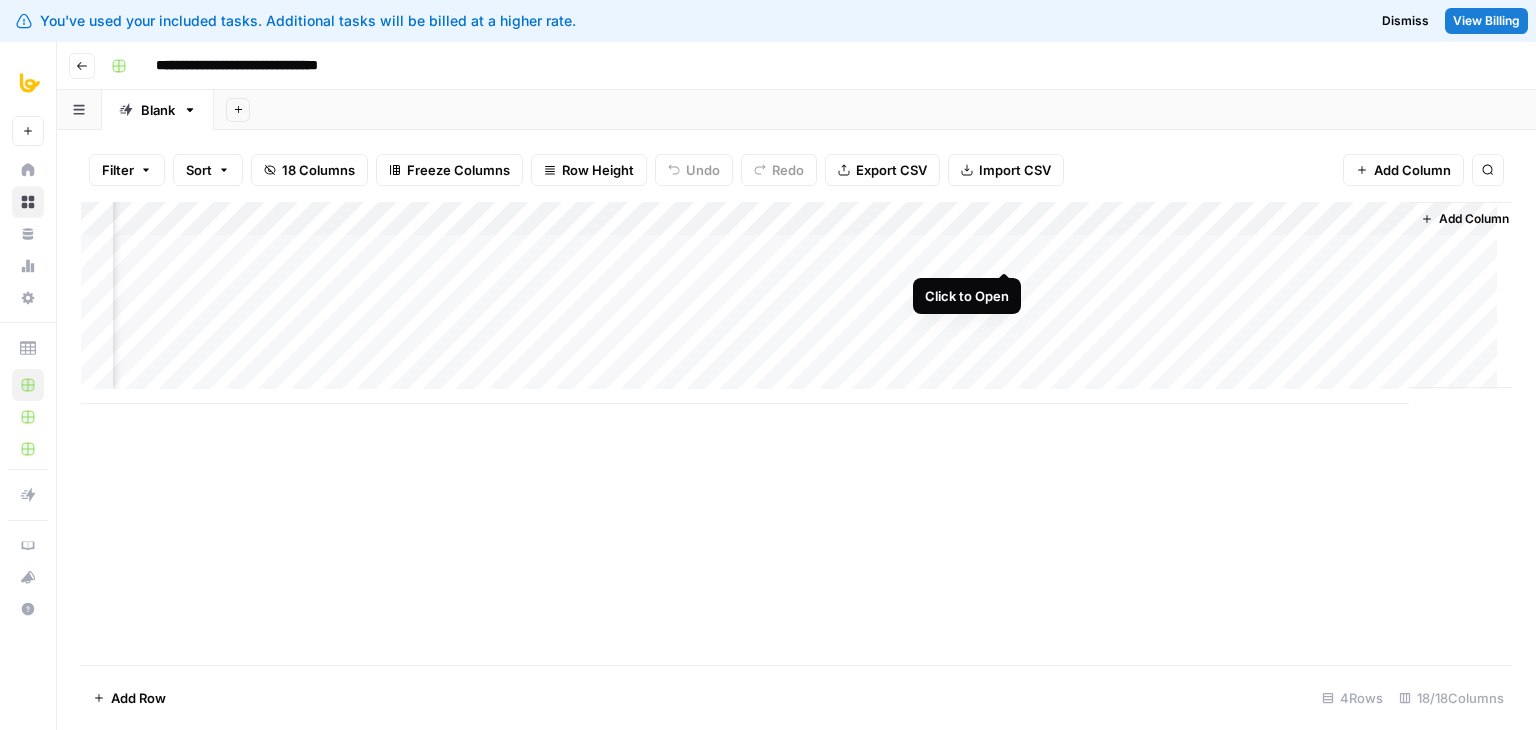 click on "Add Column" at bounding box center [796, 303] 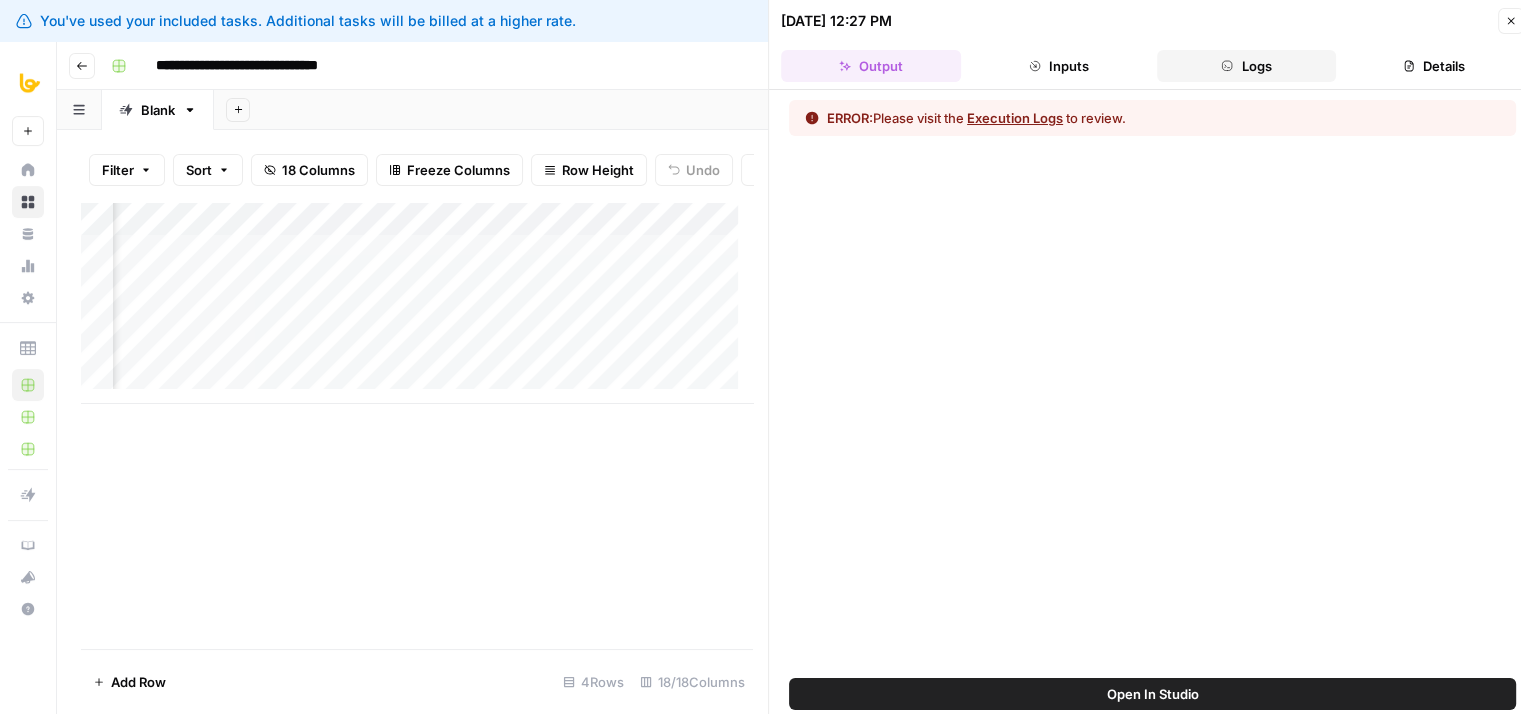 click on "Logs" at bounding box center [1247, 66] 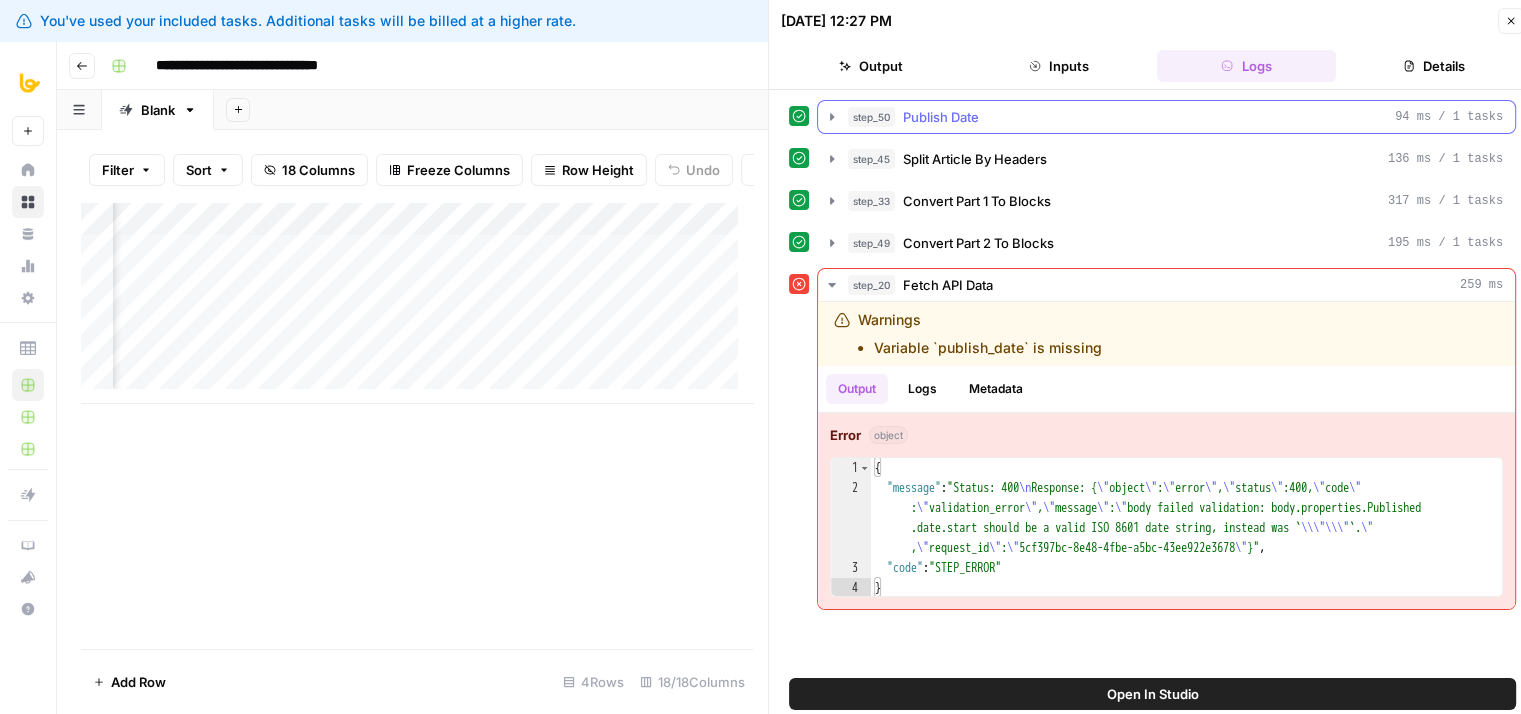 click on "step_50 Publish Date 94 ms / 1 tasks" at bounding box center (1175, 117) 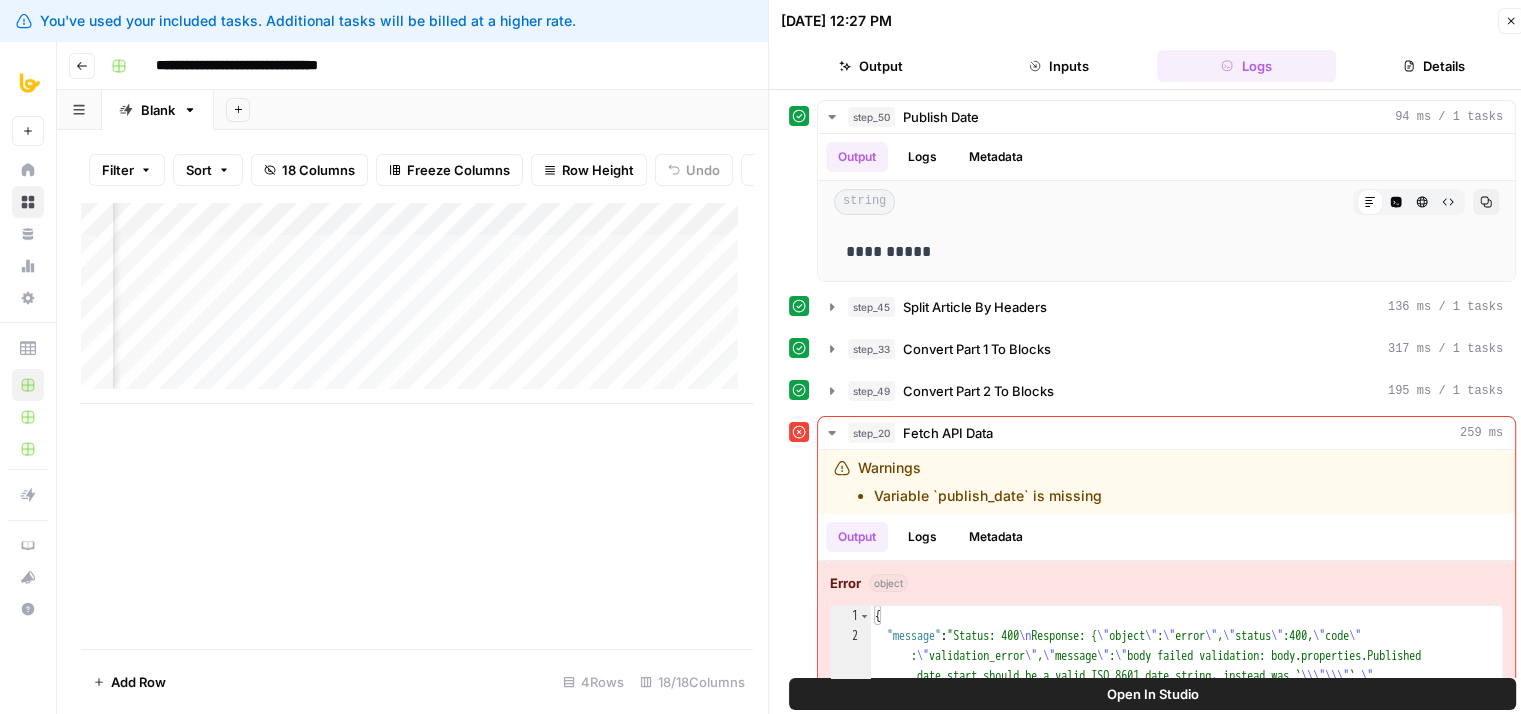 scroll, scrollTop: 86, scrollLeft: 0, axis: vertical 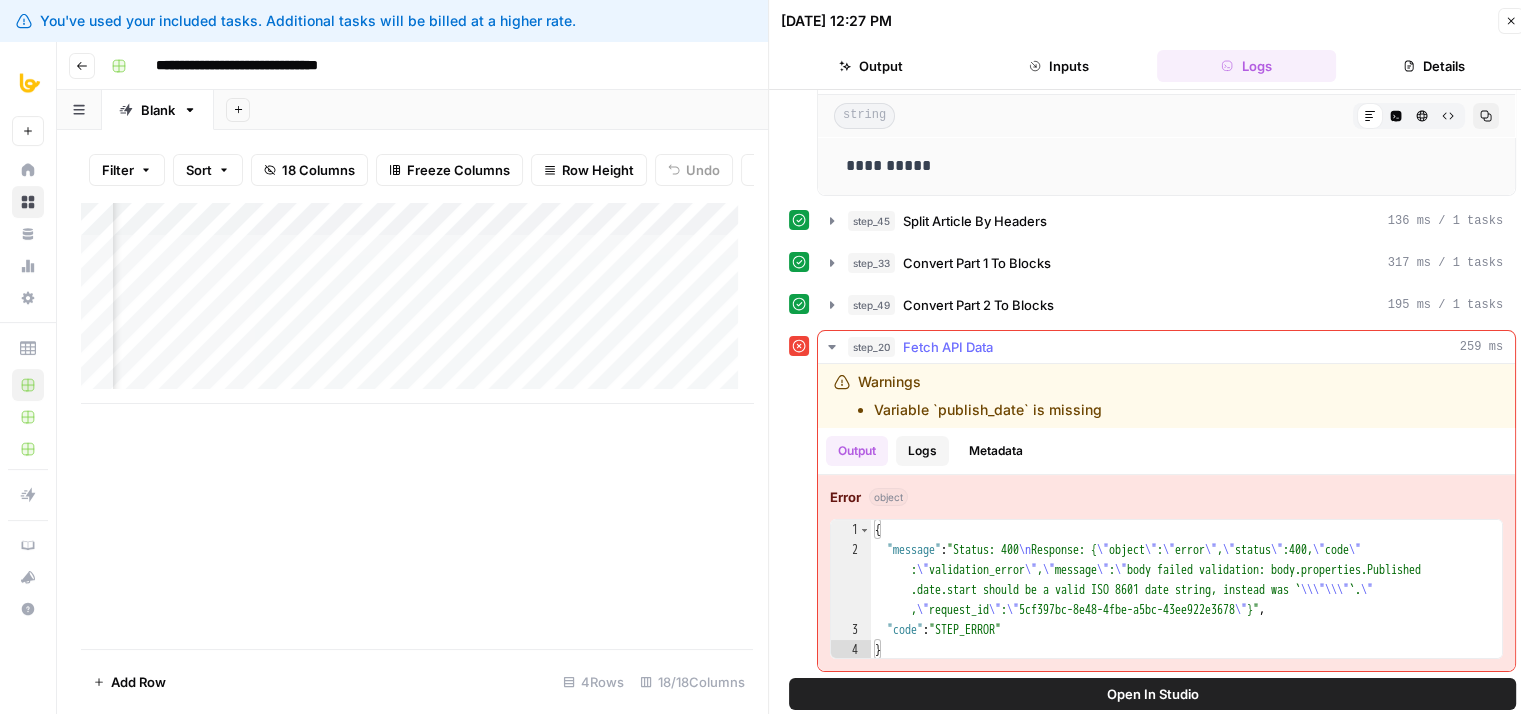 click on "Logs" at bounding box center [922, 451] 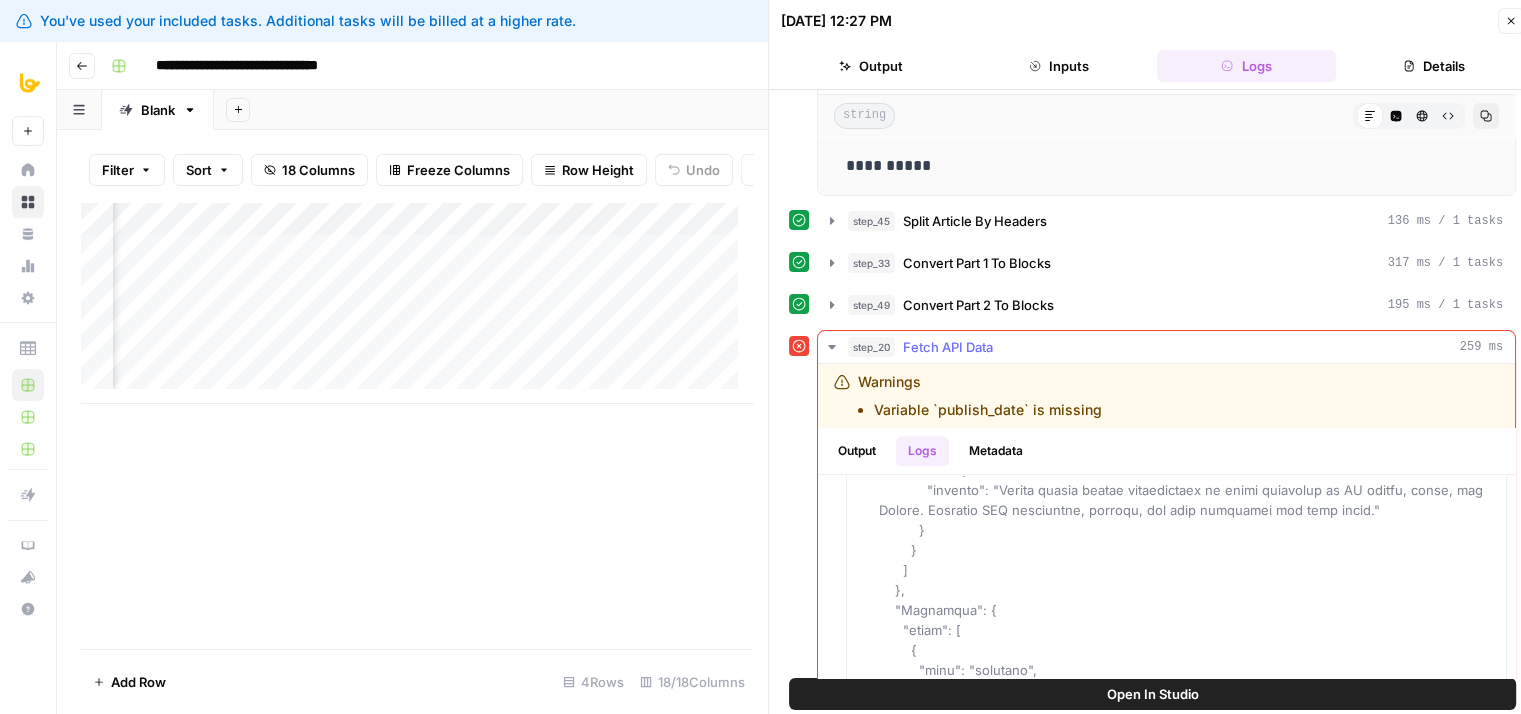 scroll, scrollTop: 1172, scrollLeft: 0, axis: vertical 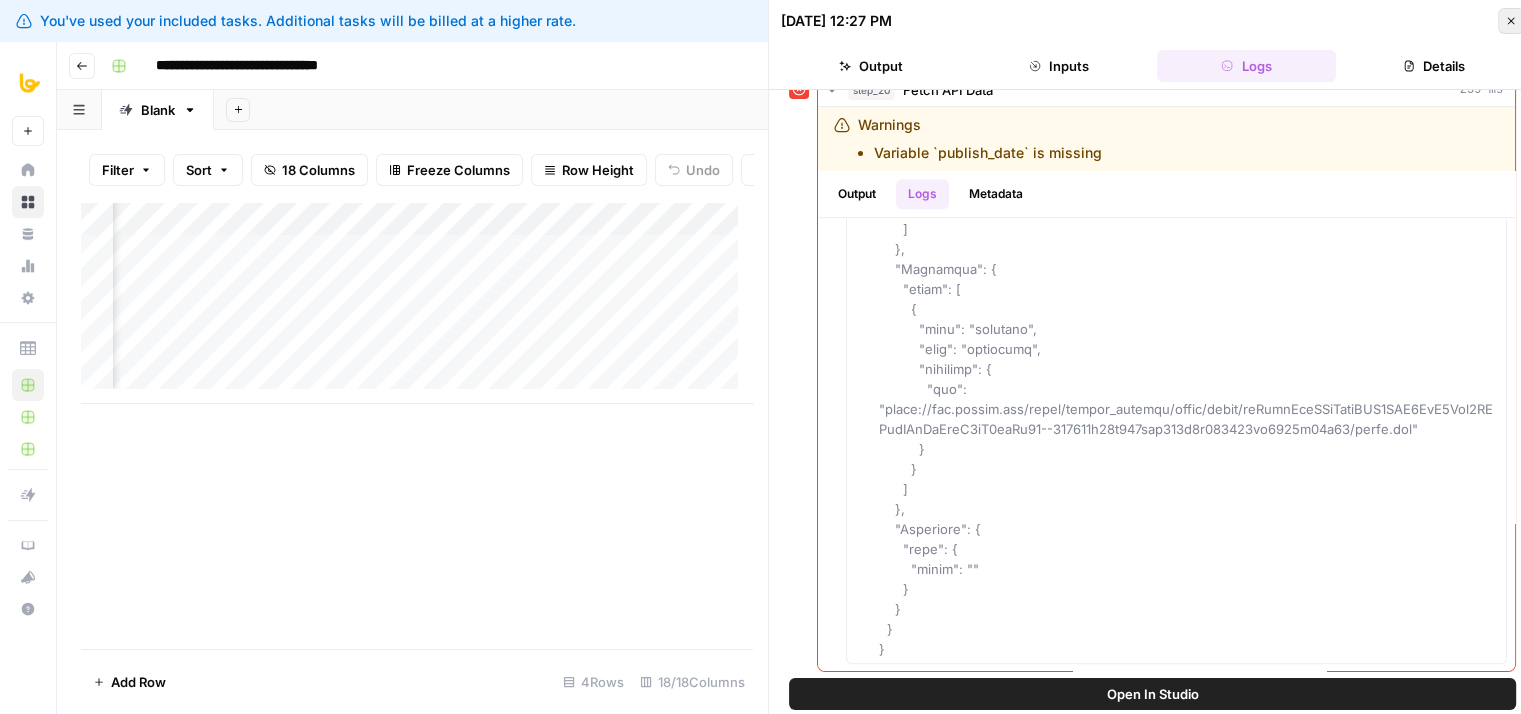 click on "Close" at bounding box center (1511, 21) 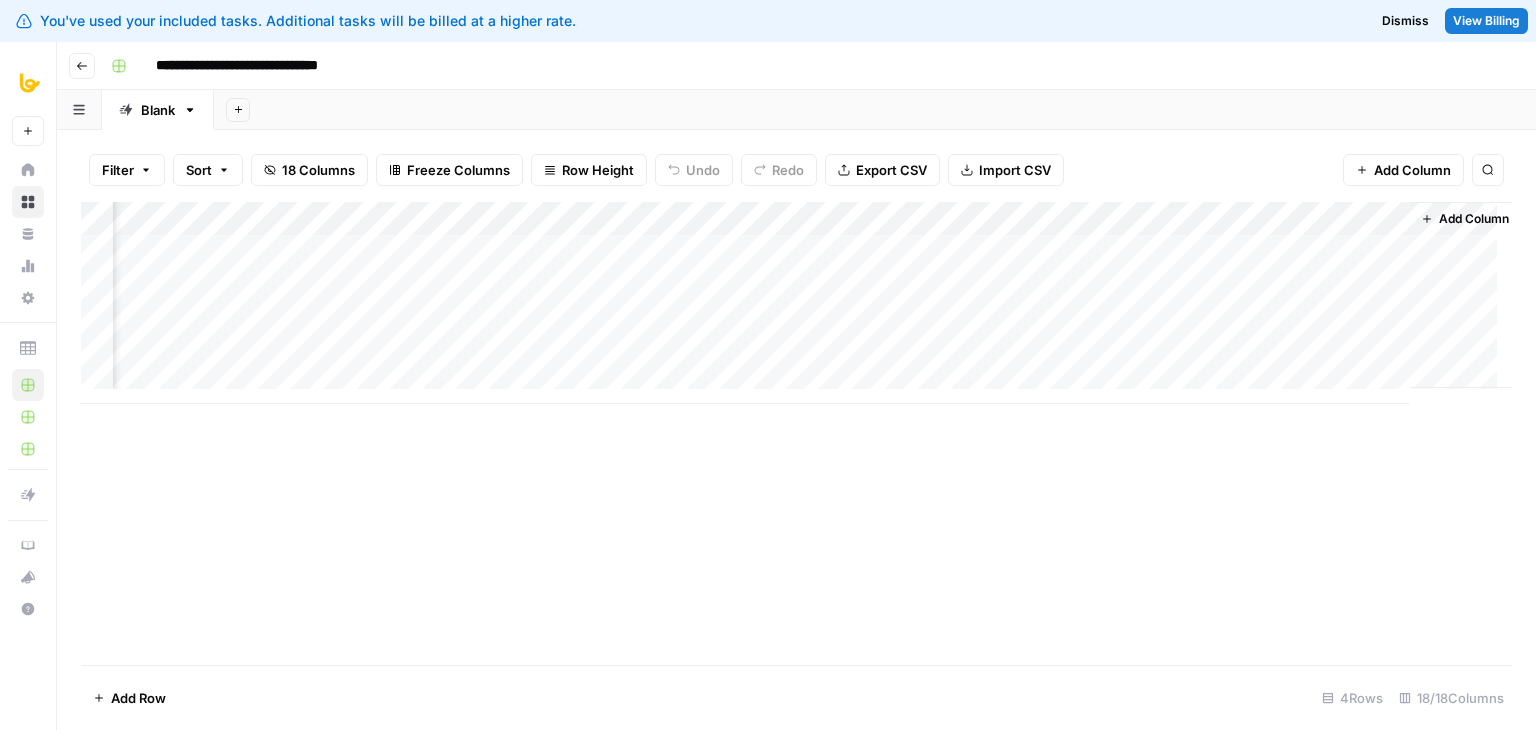 click on "Add Column" at bounding box center [796, 303] 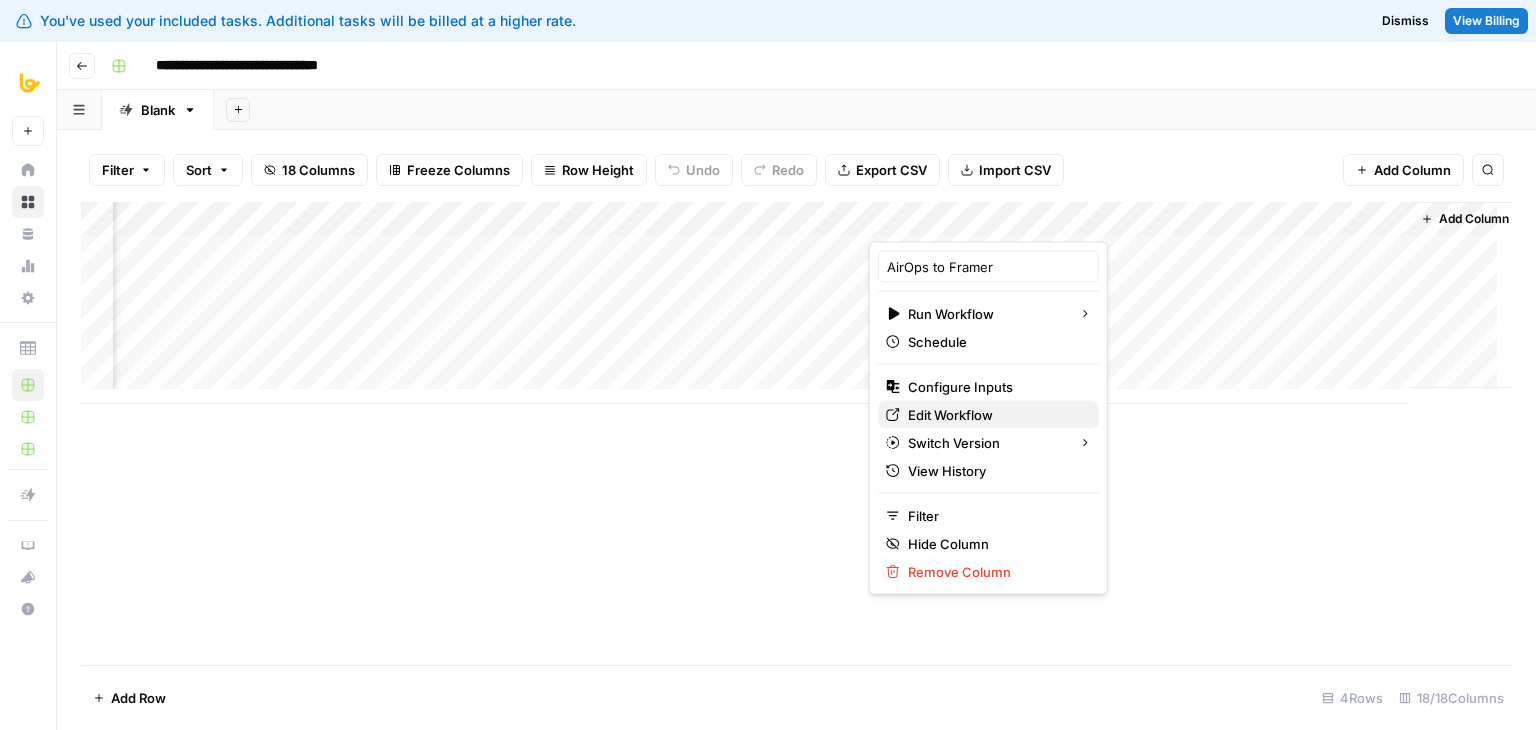 click on "Edit Workflow" at bounding box center [950, 415] 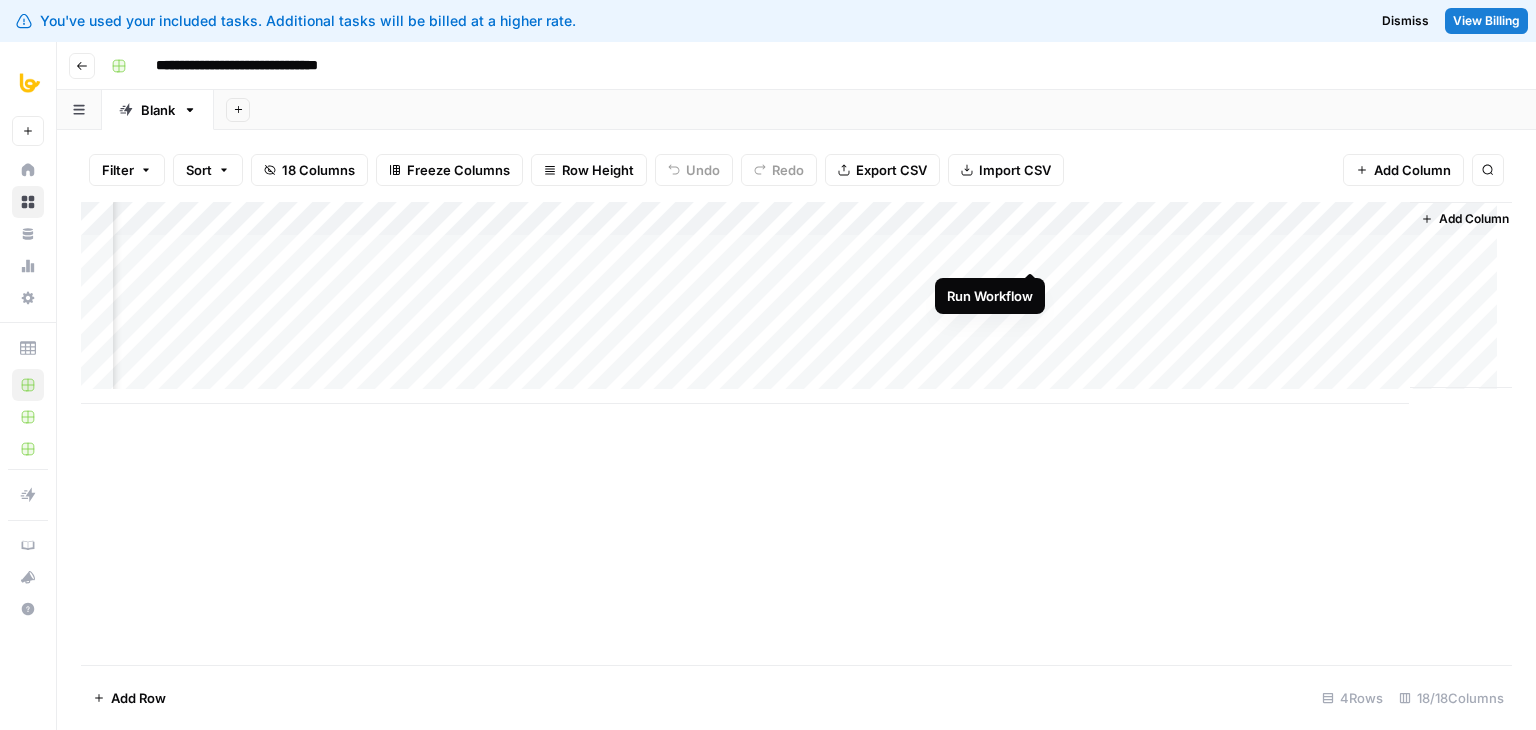 click on "Add Column" at bounding box center (796, 303) 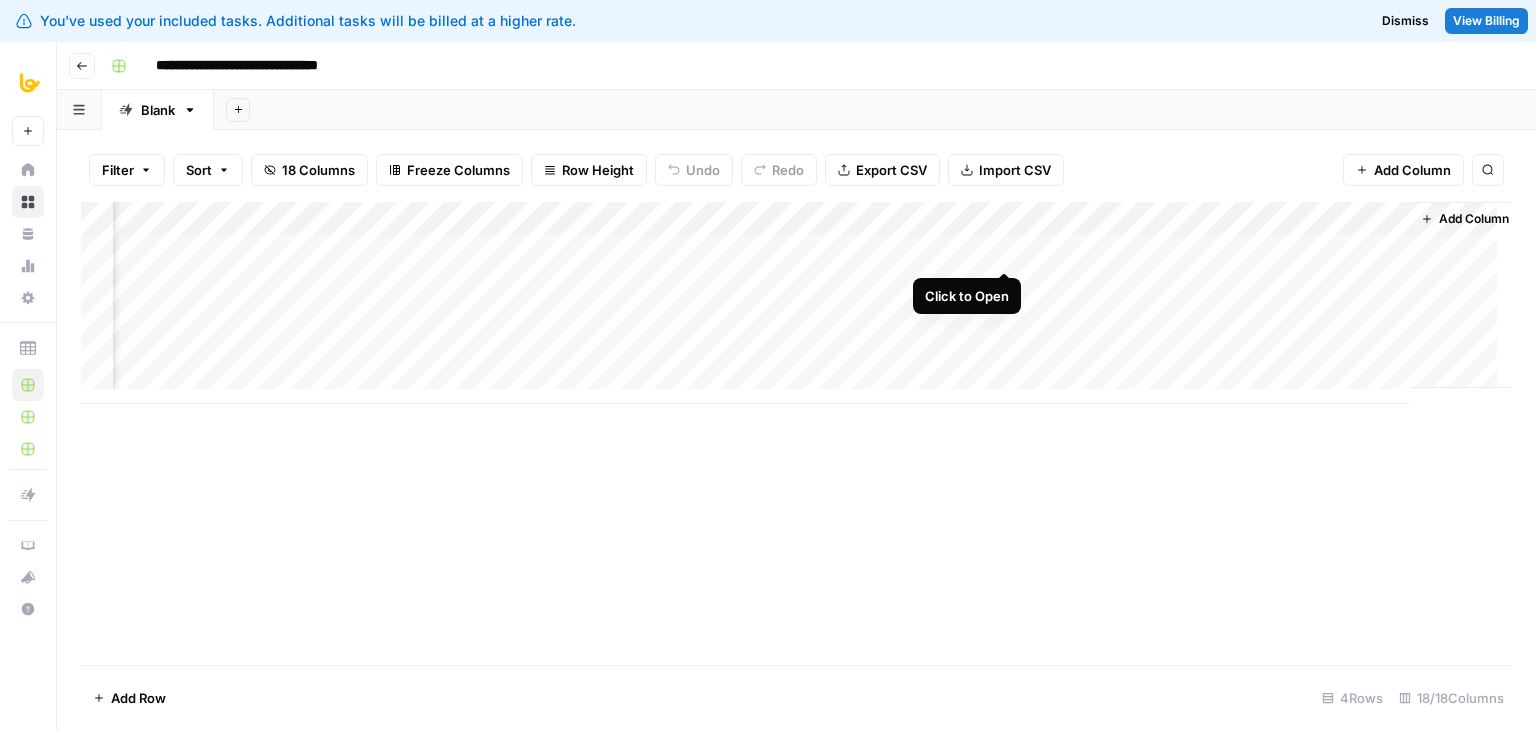 click on "Add Column" at bounding box center [796, 303] 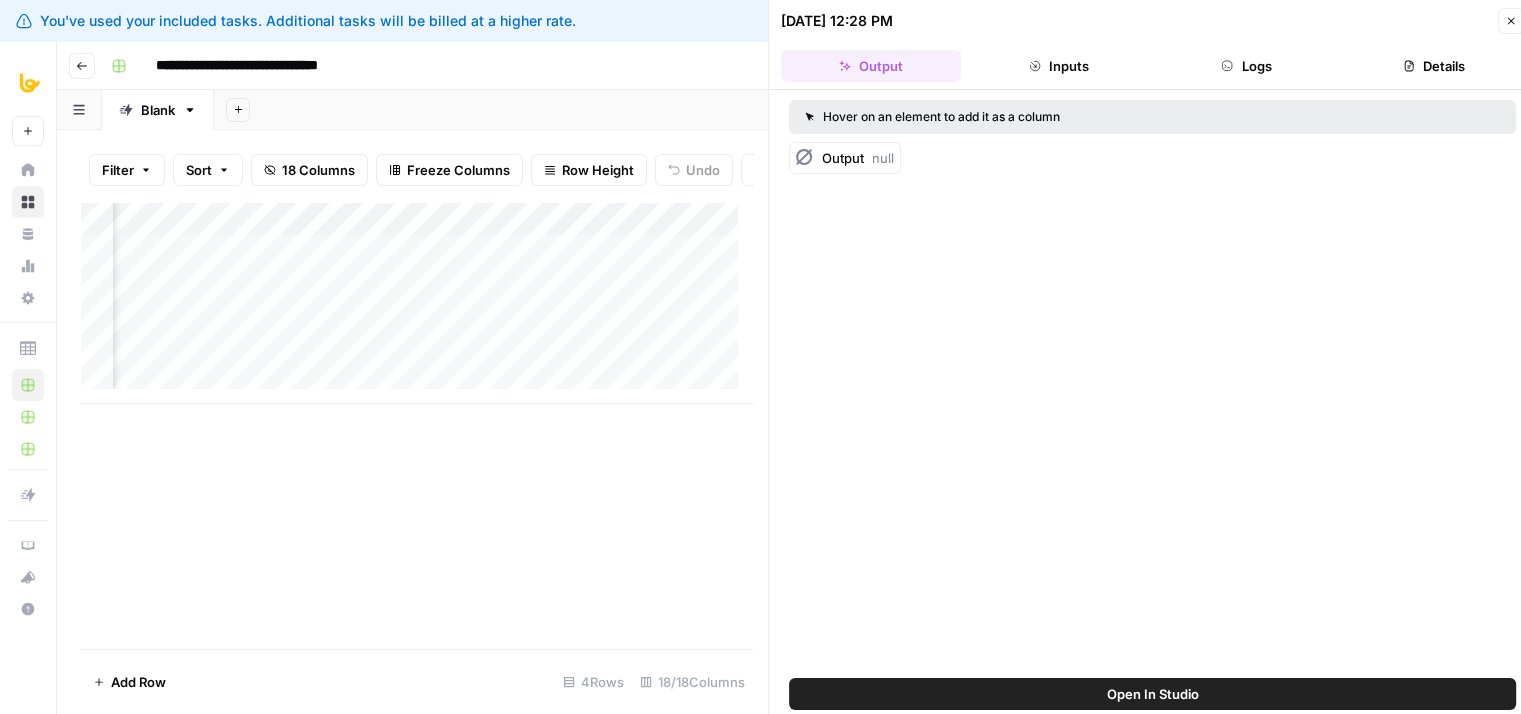 scroll, scrollTop: 16, scrollLeft: 0, axis: vertical 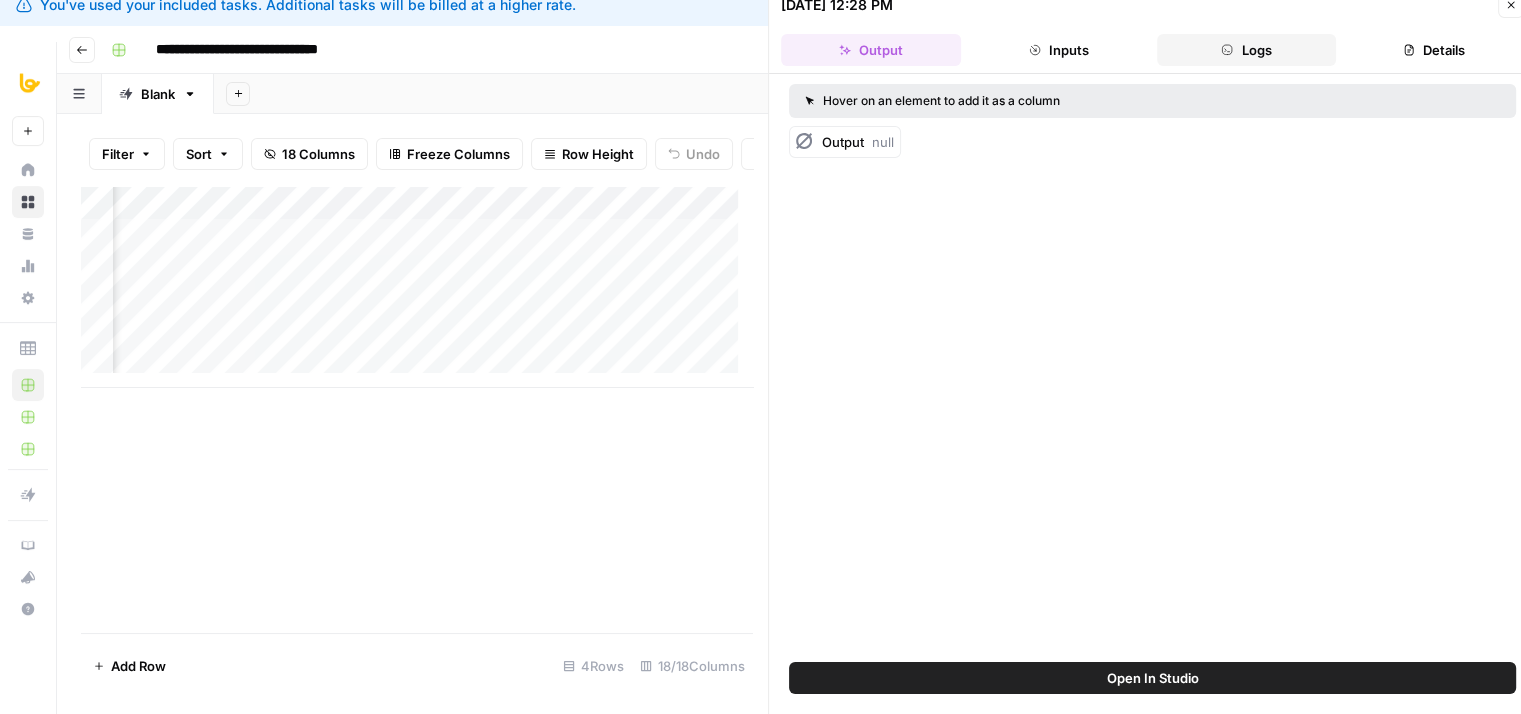 click on "Logs" at bounding box center [1247, 50] 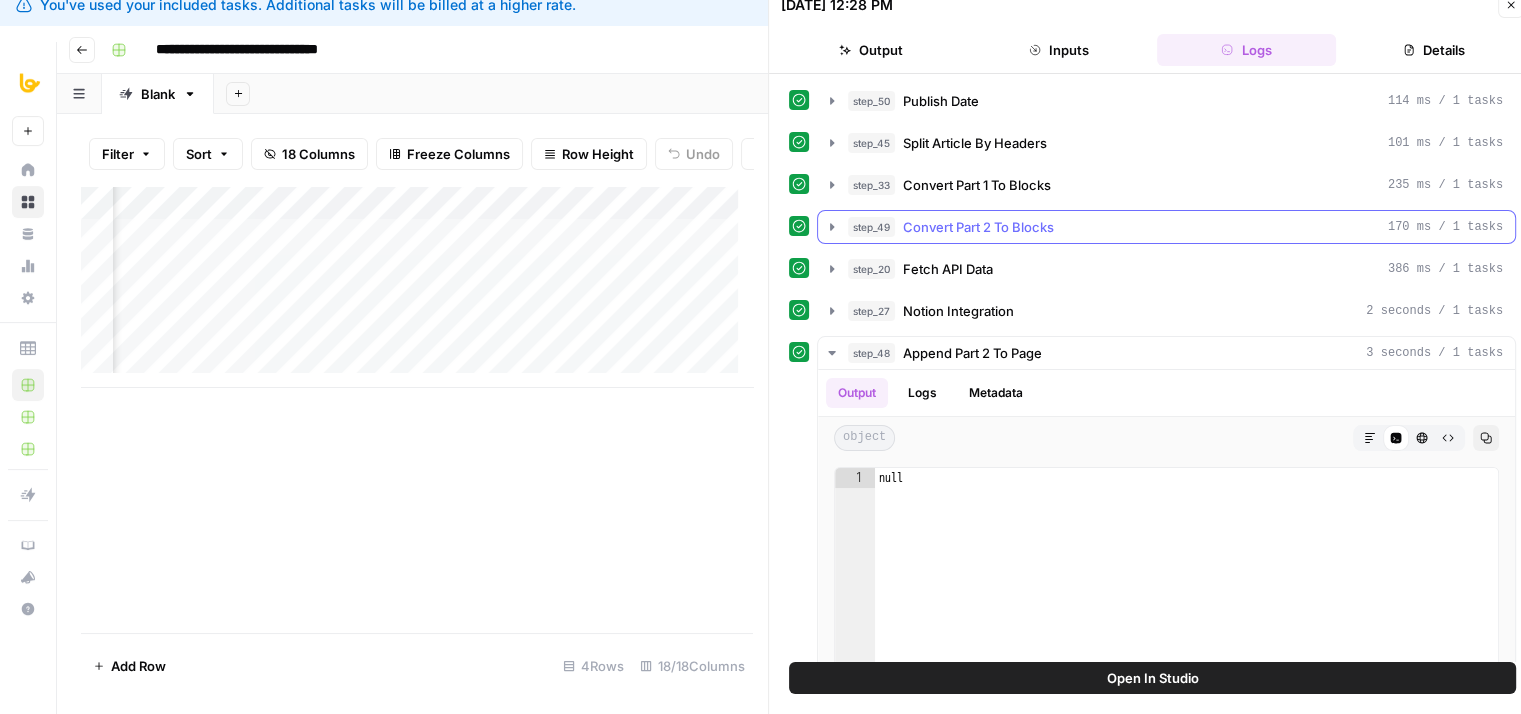 scroll, scrollTop: 0, scrollLeft: 0, axis: both 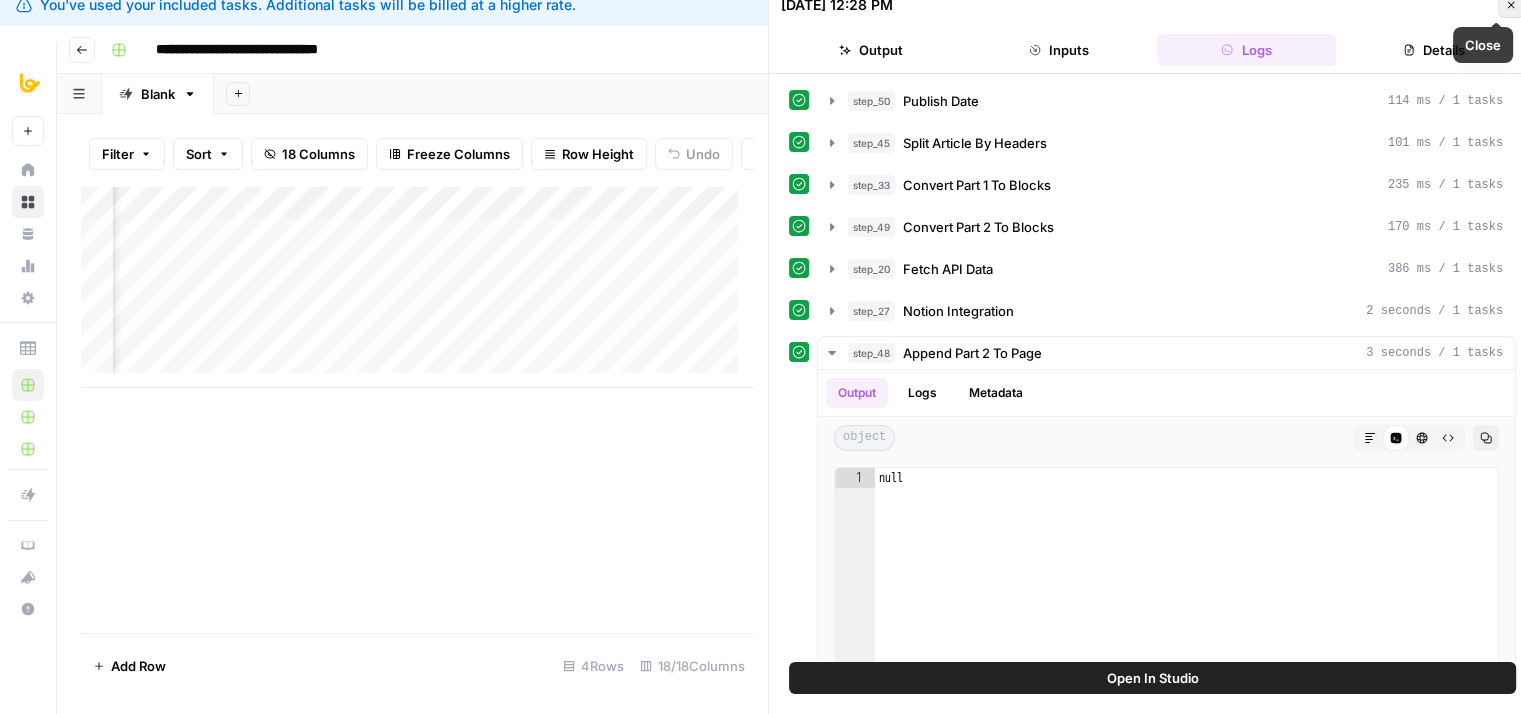 click on "Close" at bounding box center (1511, 5) 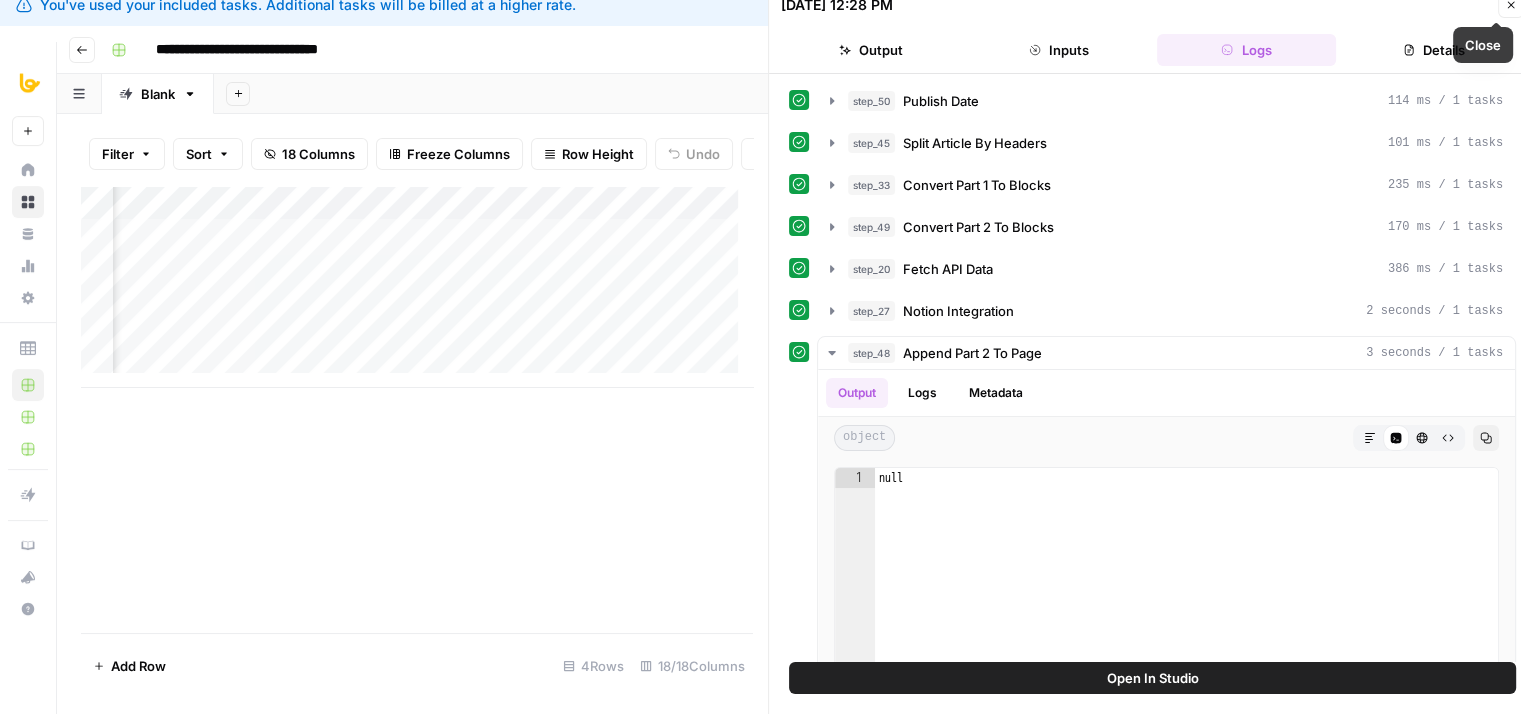 scroll, scrollTop: 0, scrollLeft: 0, axis: both 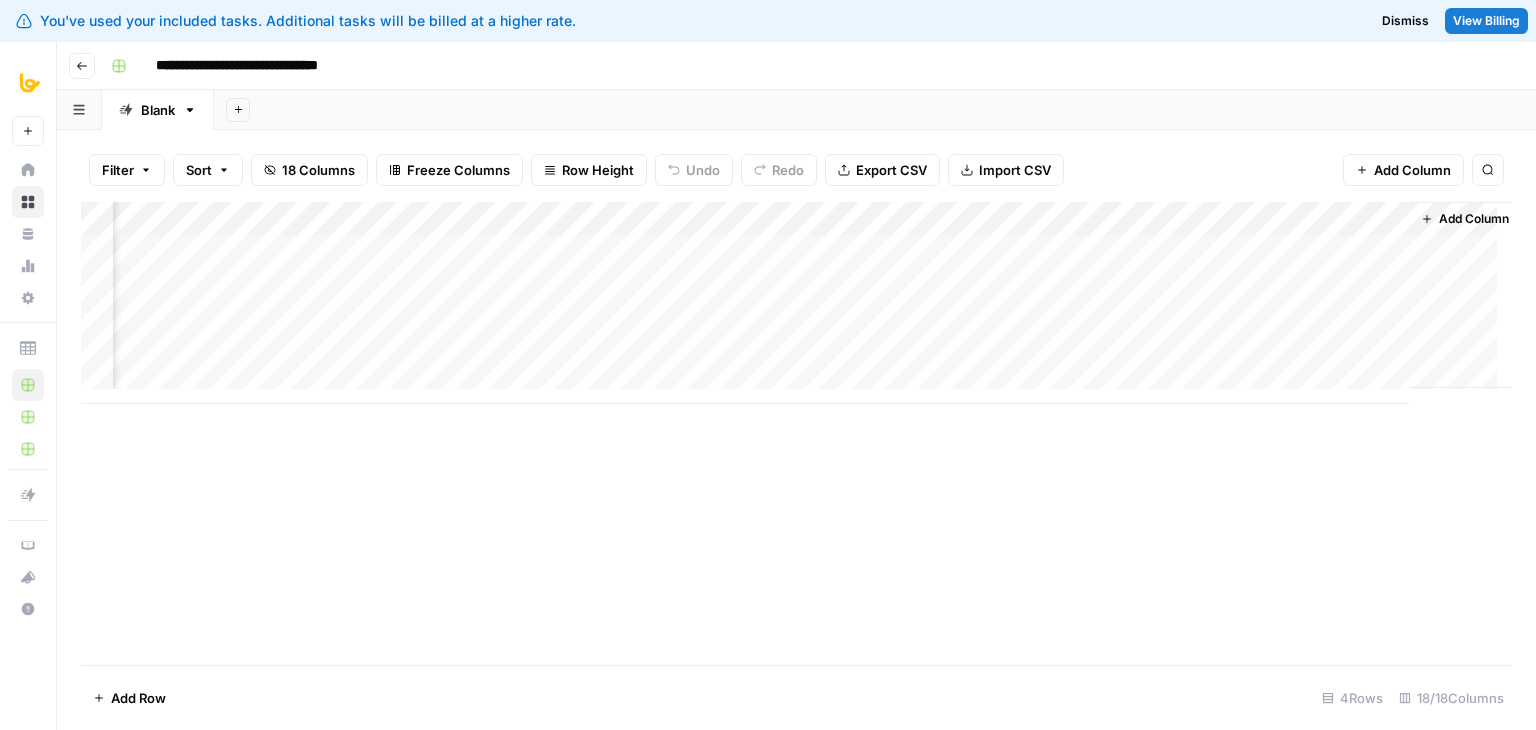 click on "Add Column" at bounding box center (796, 303) 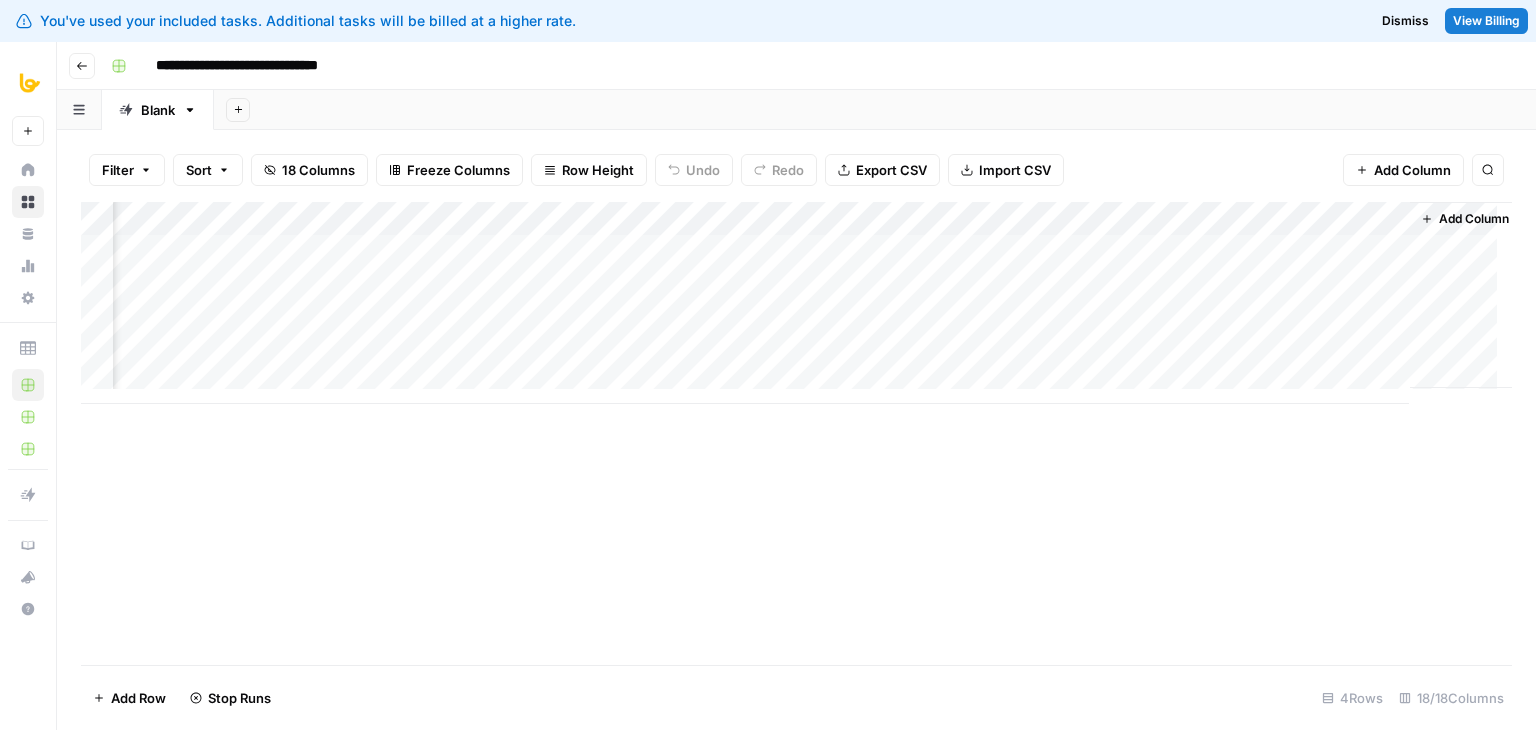 click on "Add Column" at bounding box center (796, 303) 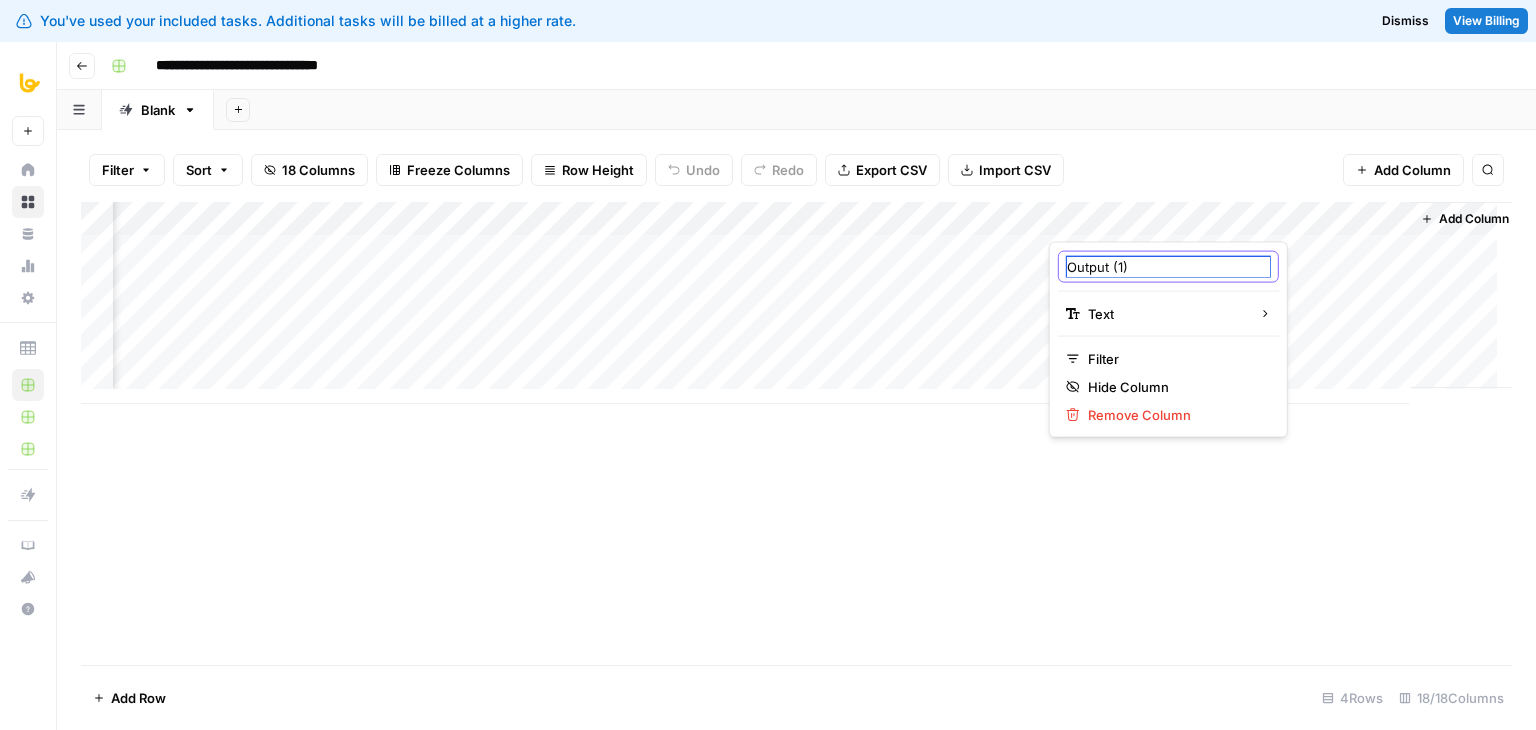 click on "Output (1)" at bounding box center (1168, 267) 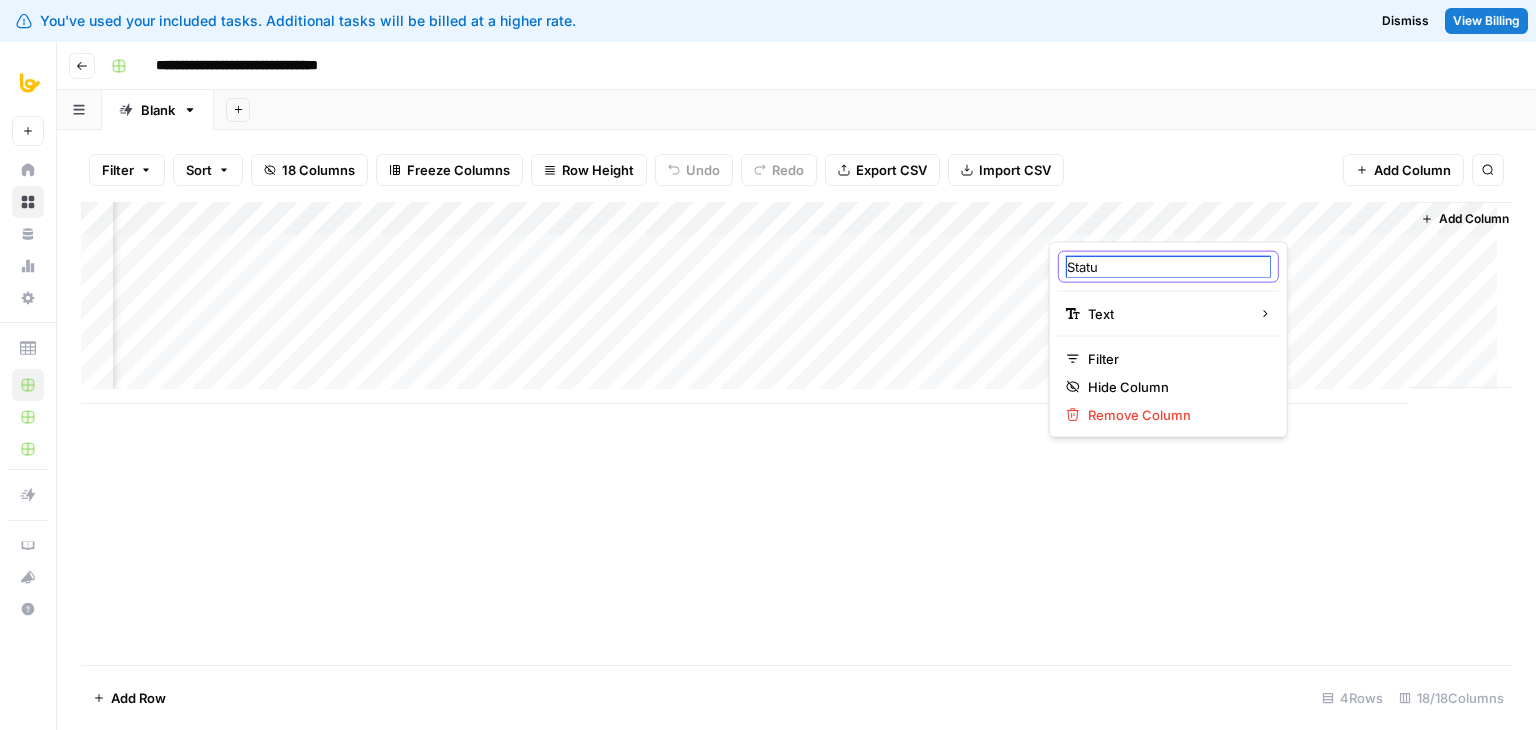 type on "Status" 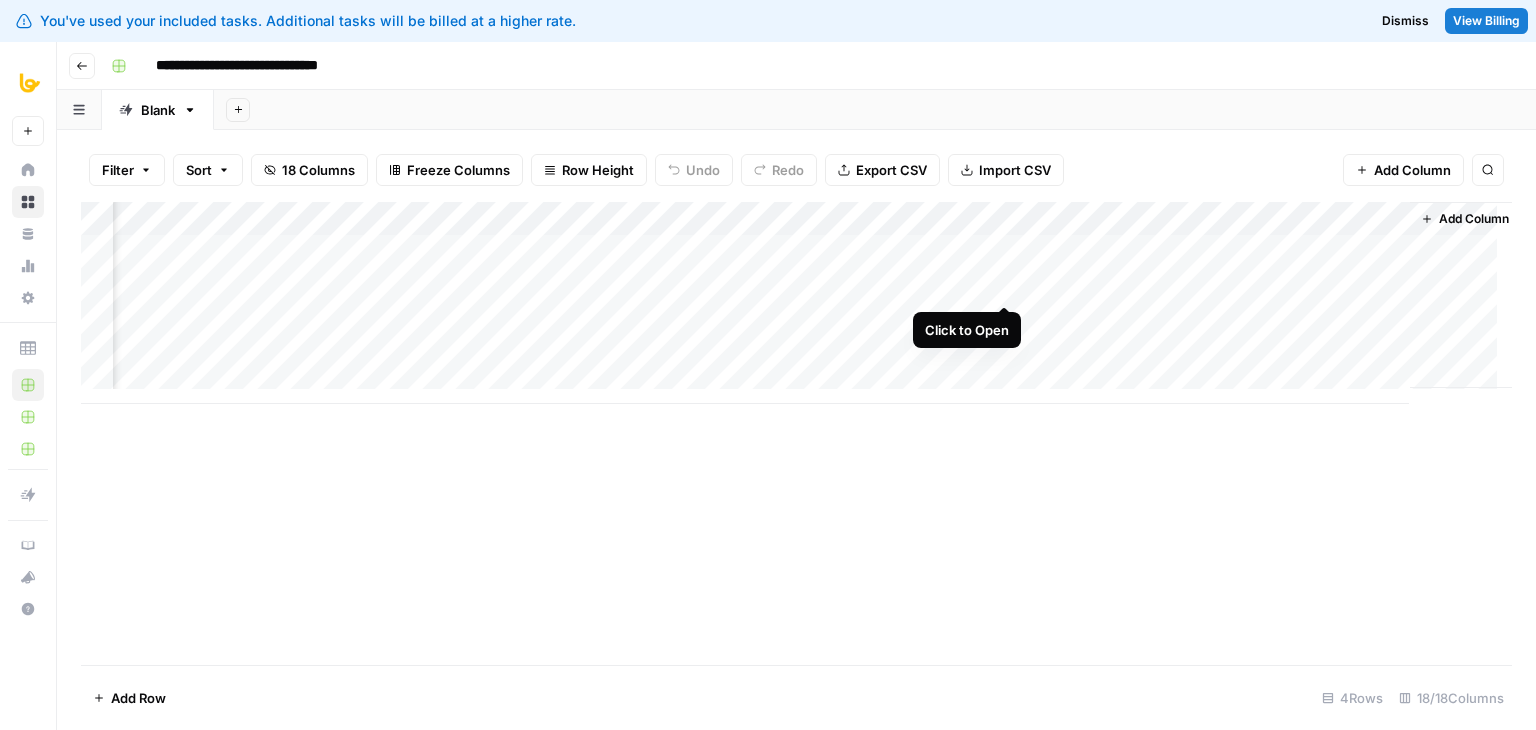 click on "Add Column" at bounding box center [796, 303] 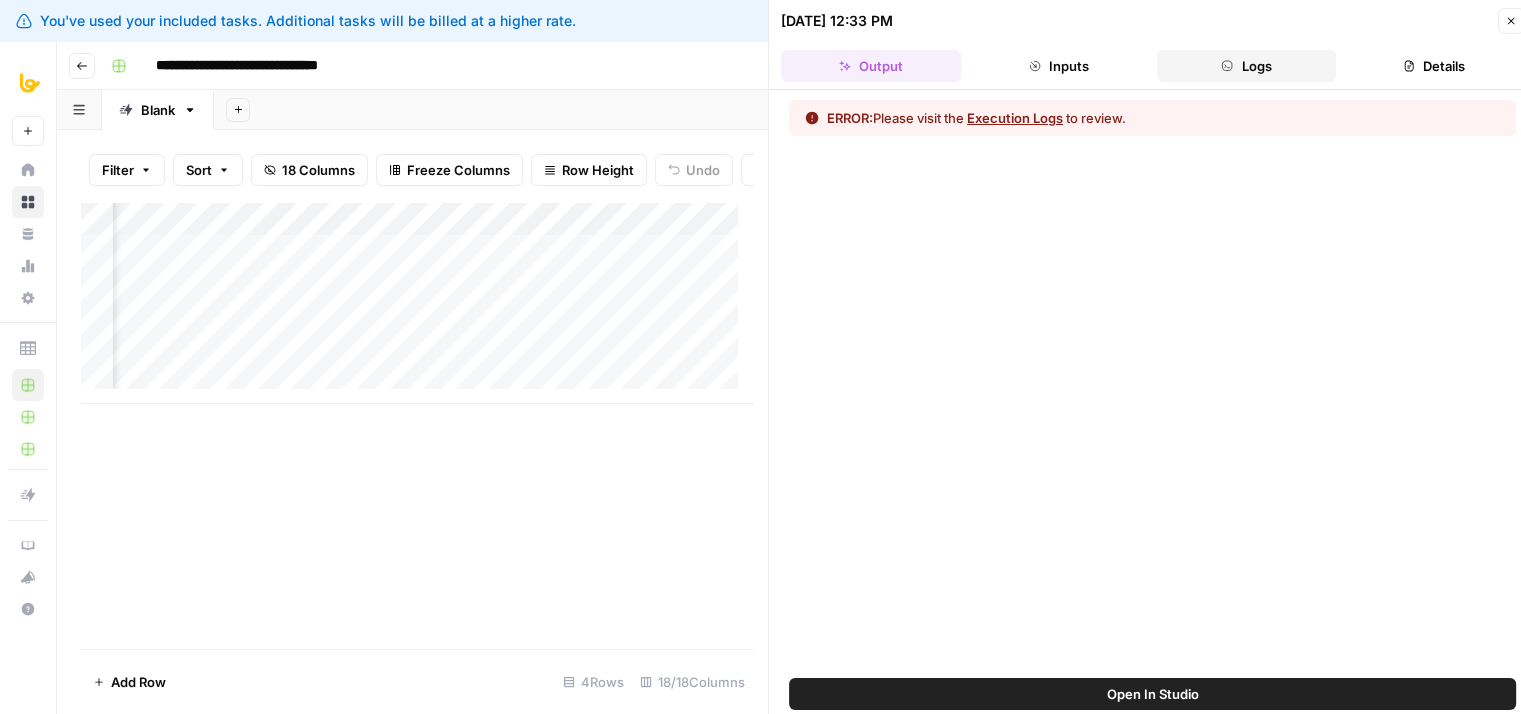 click on "Logs" at bounding box center [1247, 66] 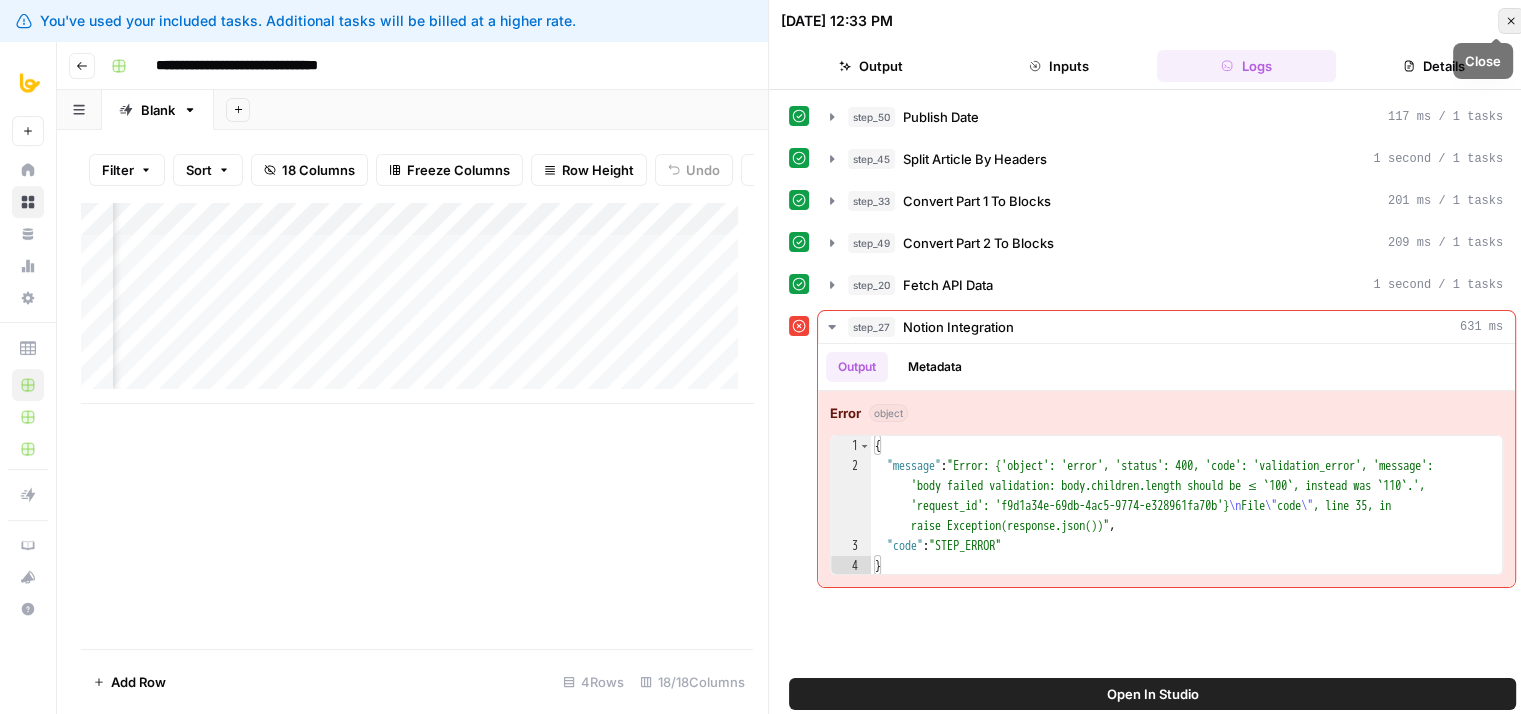 click 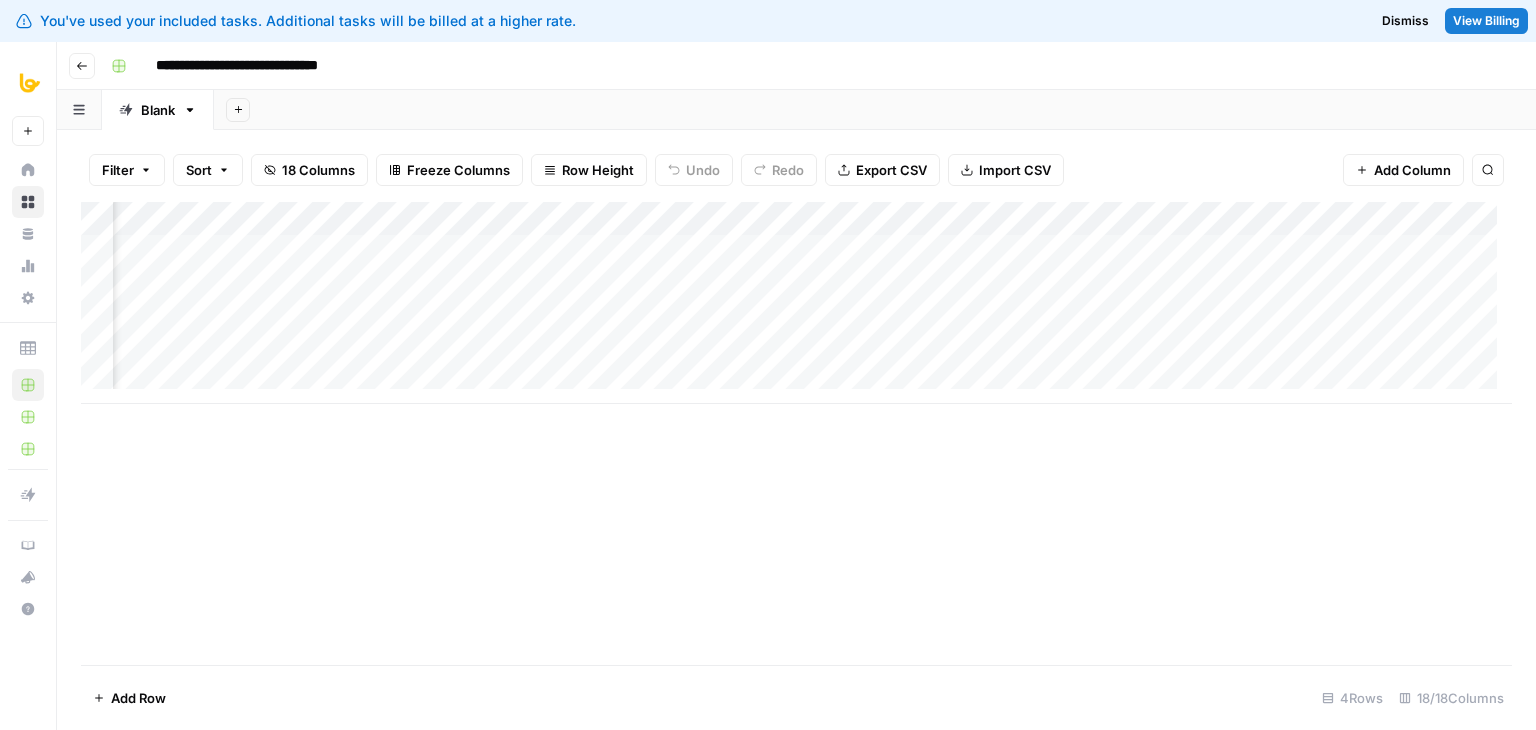 scroll, scrollTop: 0, scrollLeft: 1135, axis: horizontal 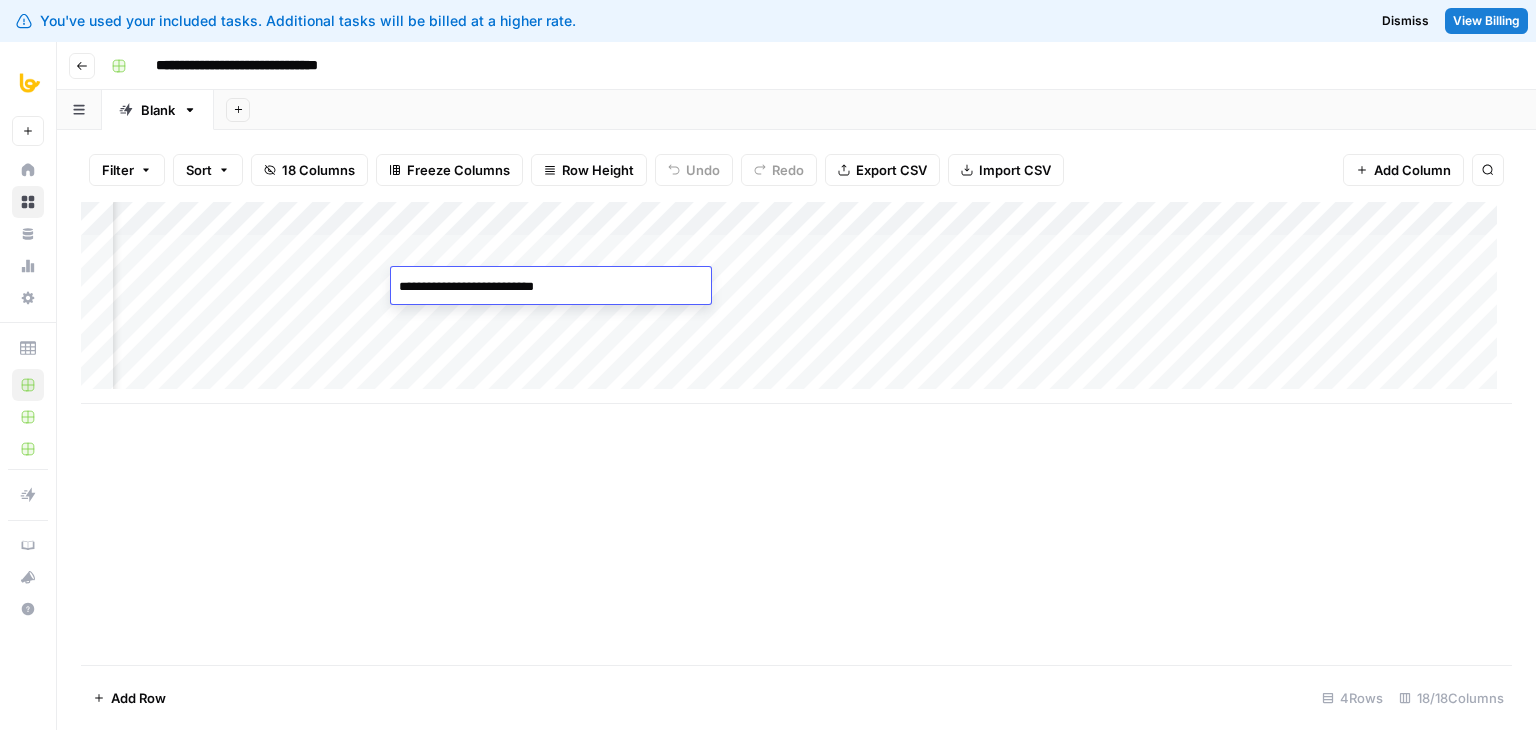 click on "**********" at bounding box center (551, 287) 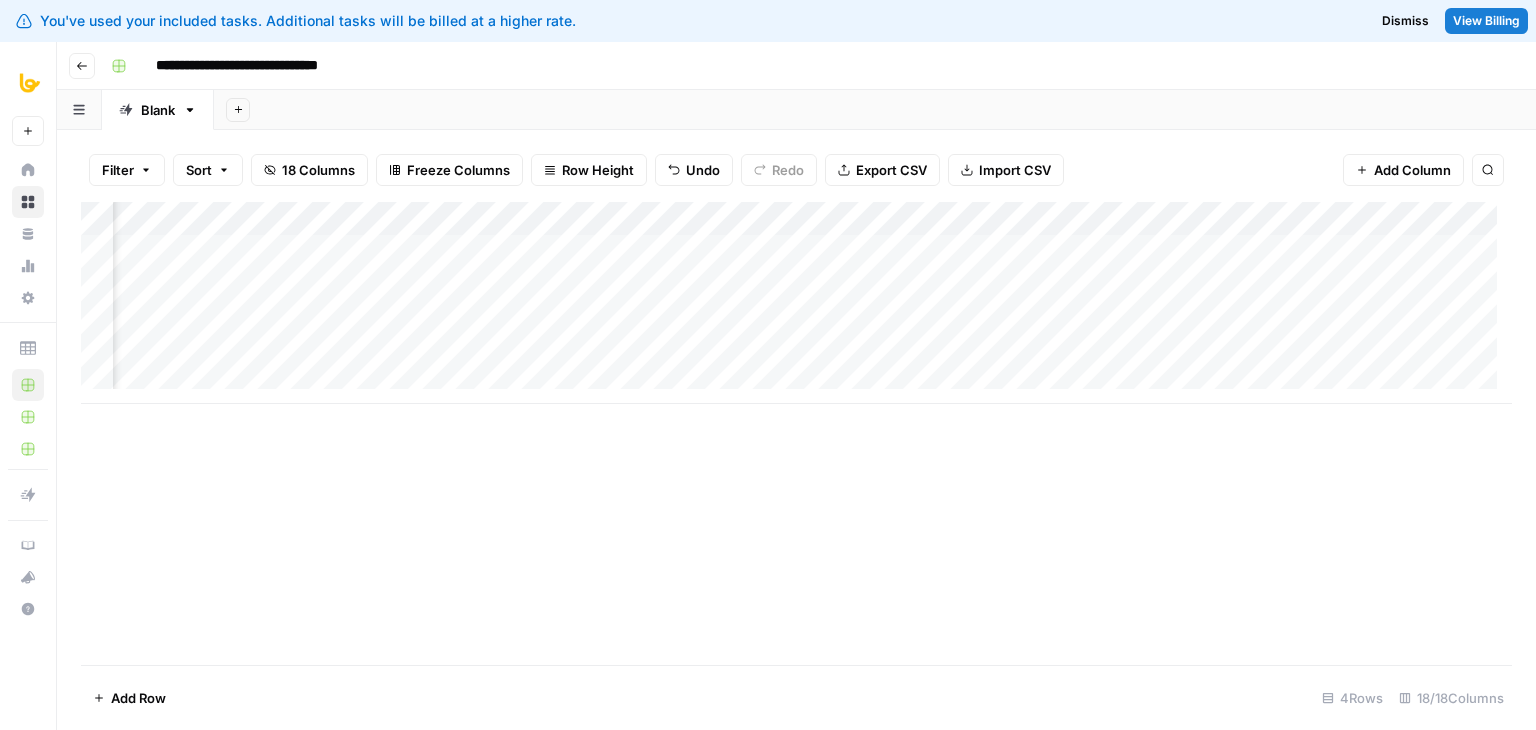 scroll, scrollTop: 0, scrollLeft: 1956, axis: horizontal 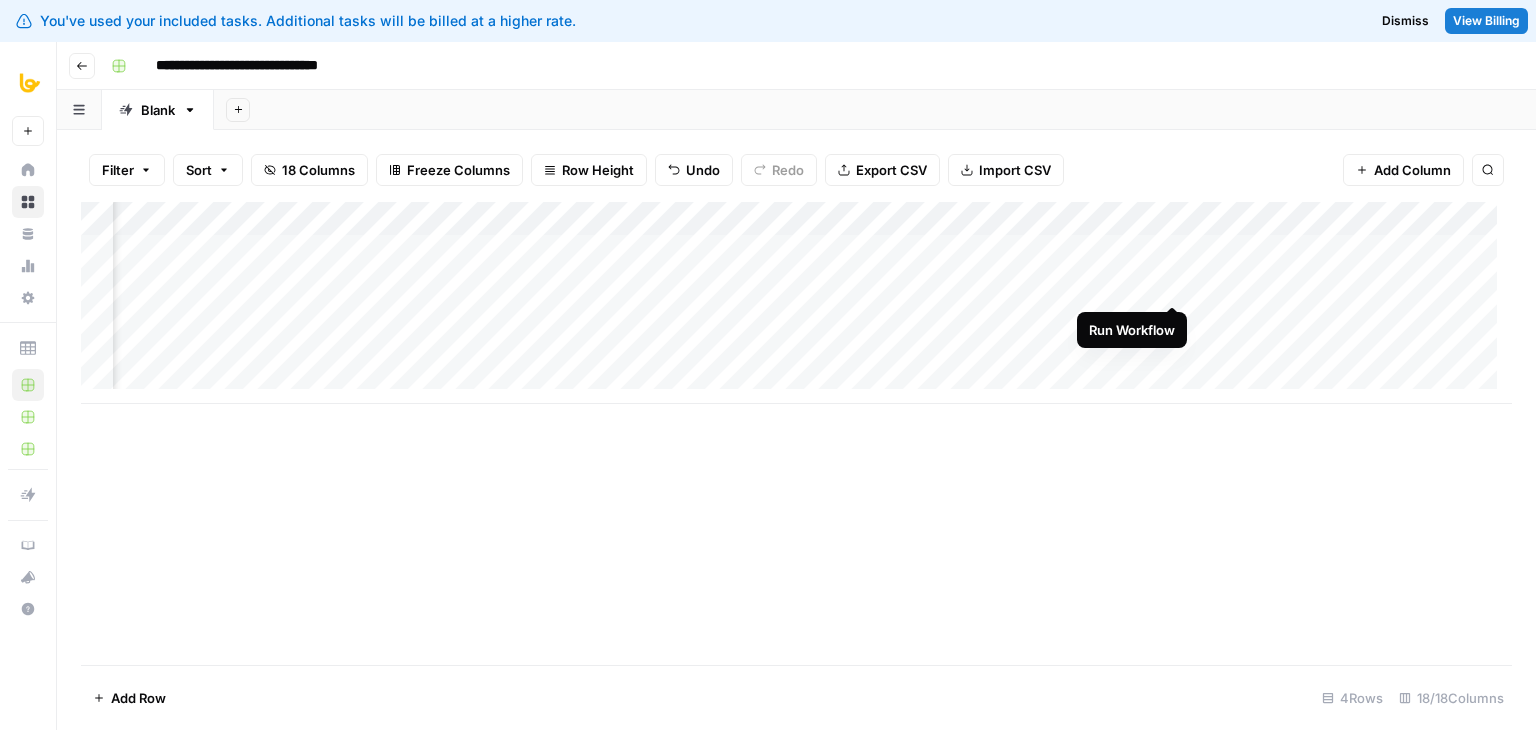 click on "Add Column" at bounding box center (796, 303) 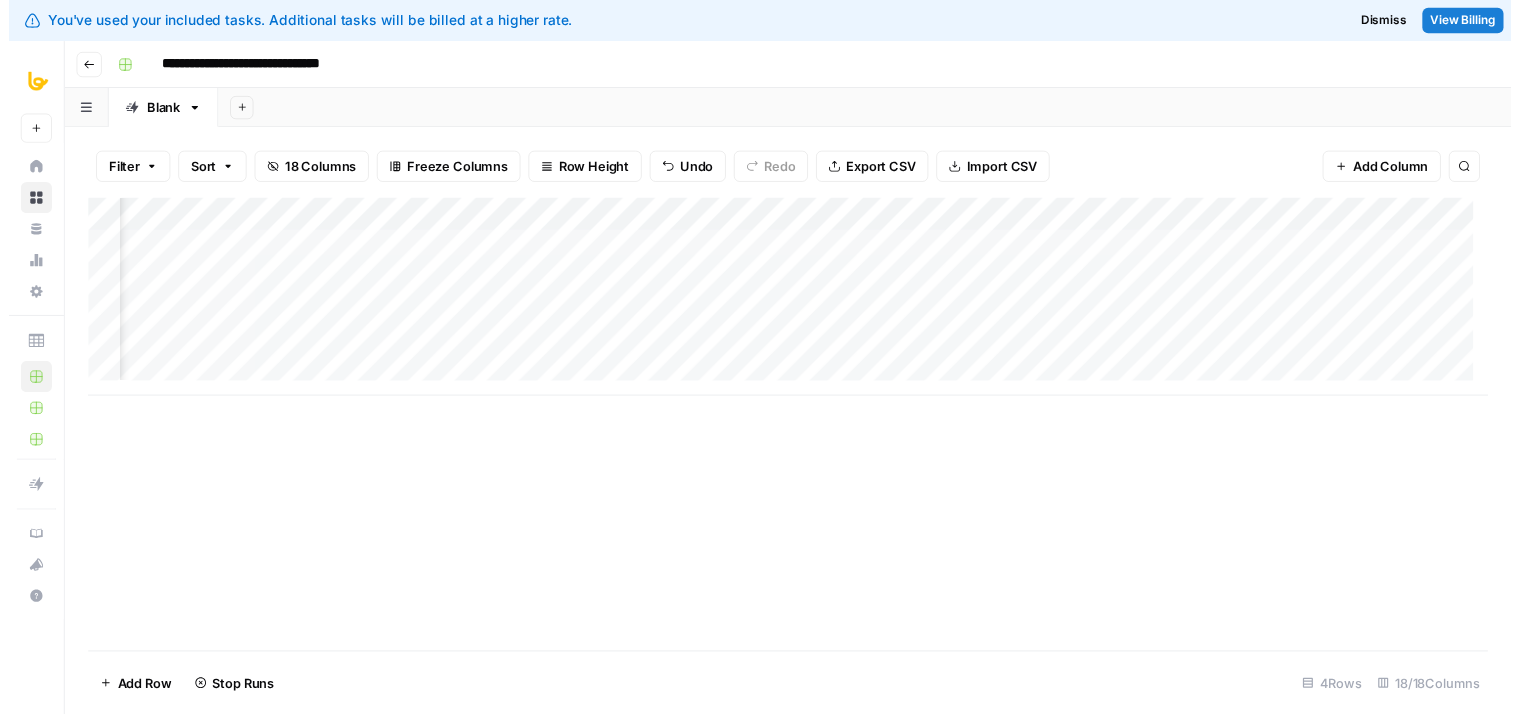 scroll, scrollTop: 0, scrollLeft: 1992, axis: horizontal 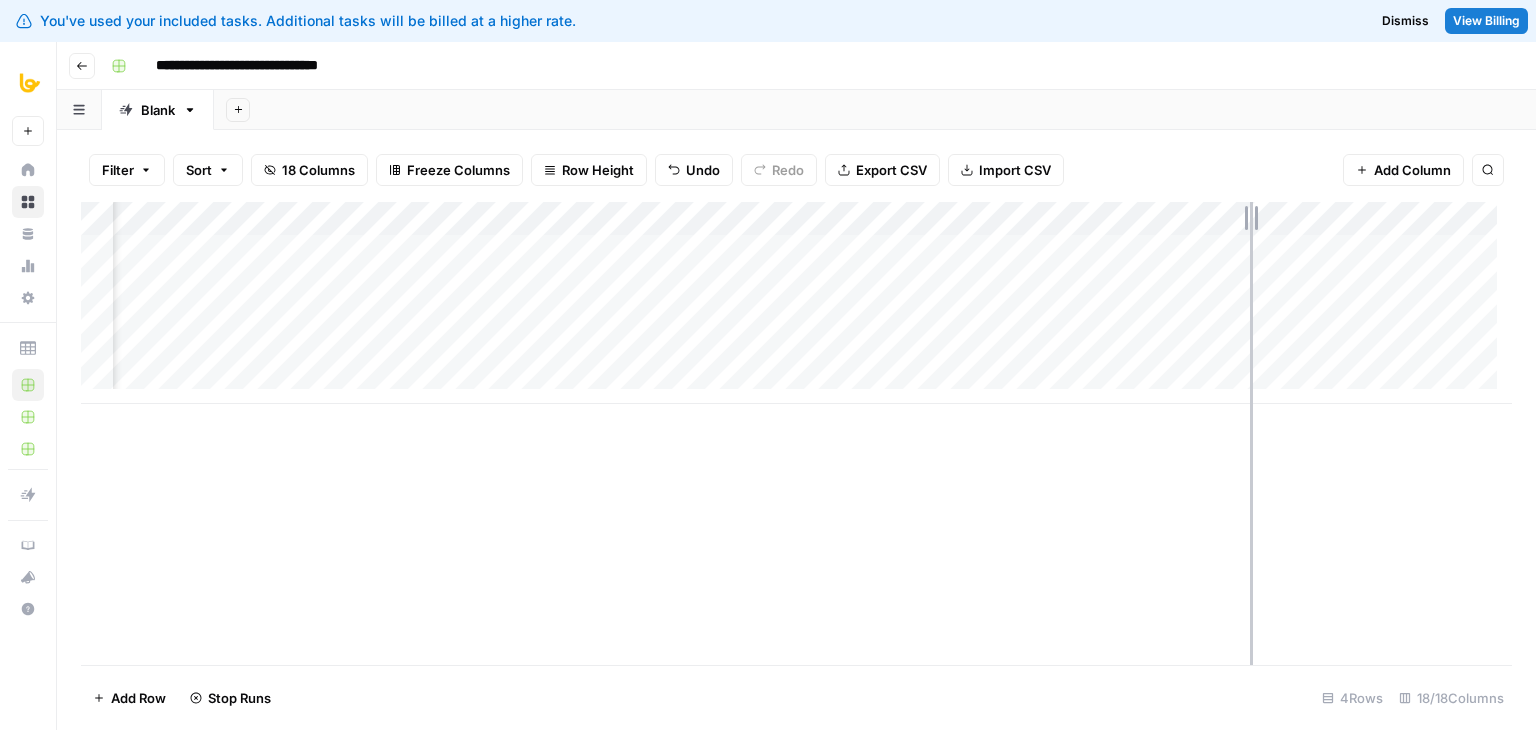 drag, startPoint x: 1332, startPoint y: 220, endPoint x: 1251, endPoint y: 216, distance: 81.09871 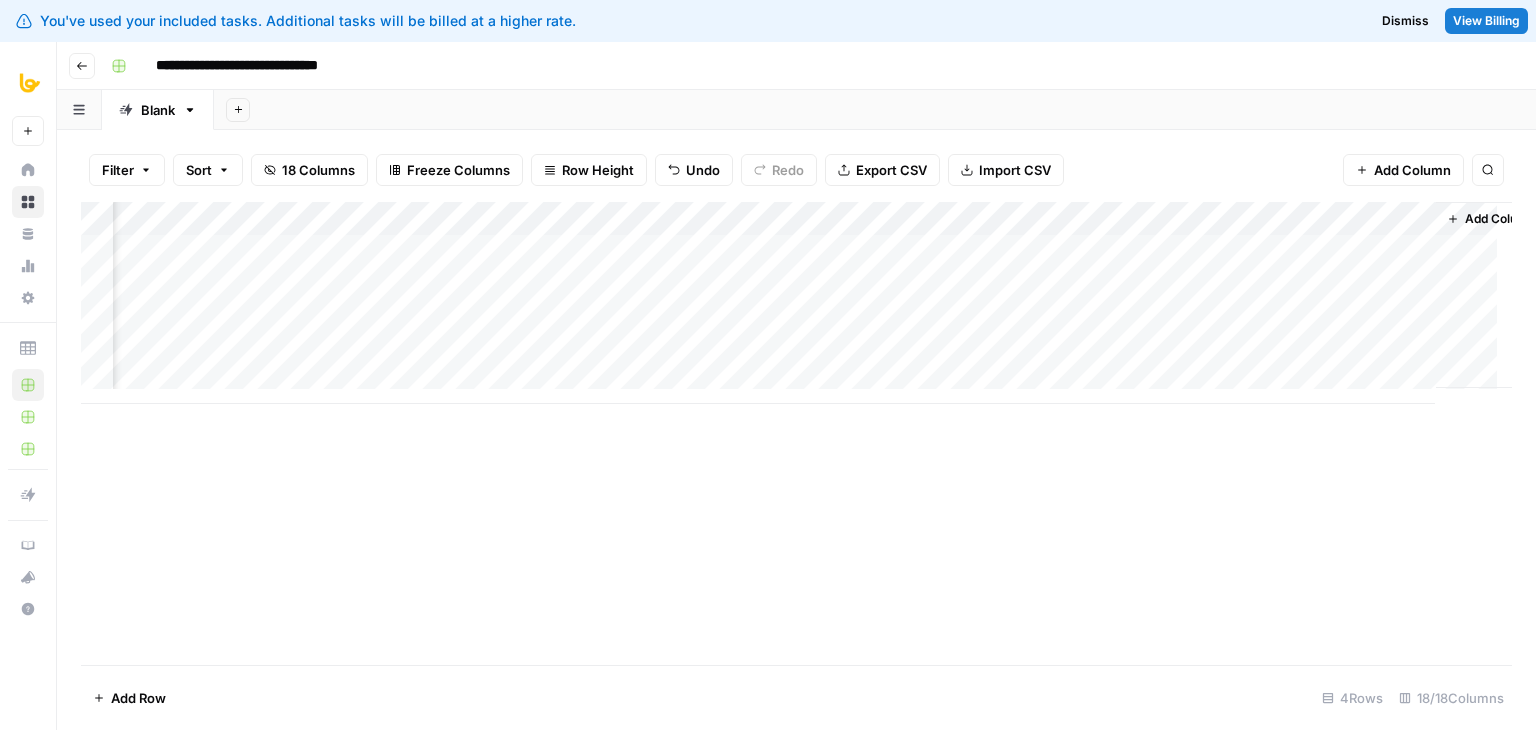 click on "Add Column" at bounding box center [796, 433] 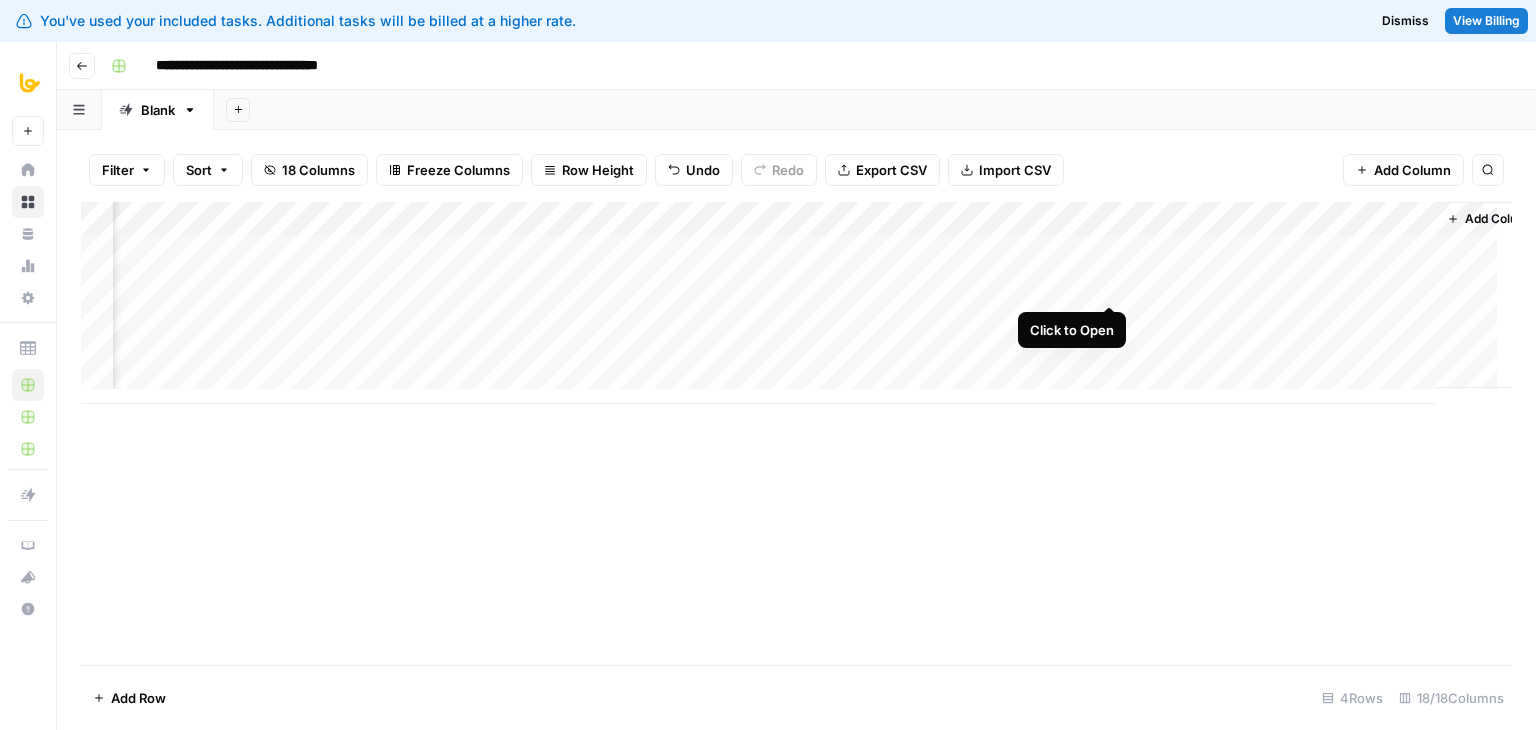 click on "Add Column" at bounding box center (796, 303) 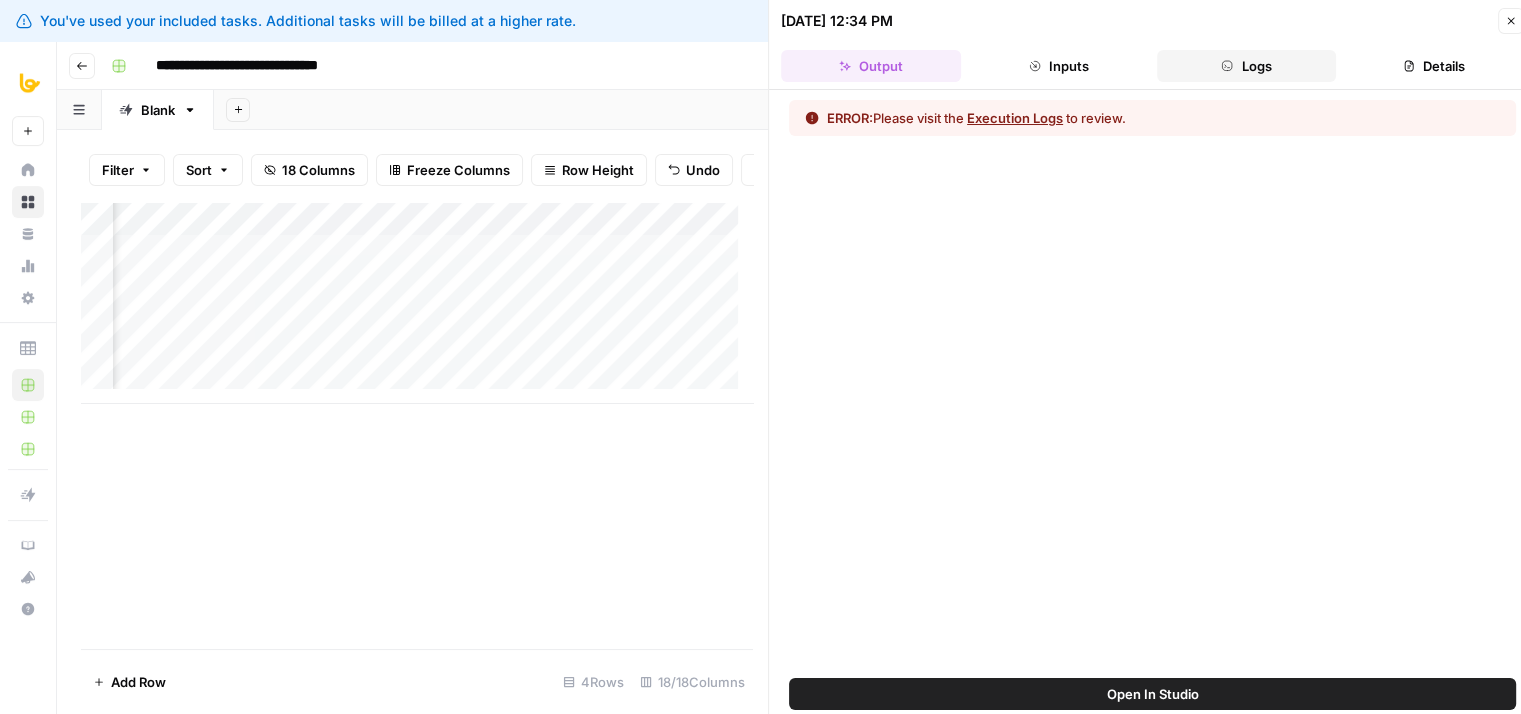 click on "Logs" at bounding box center [1247, 66] 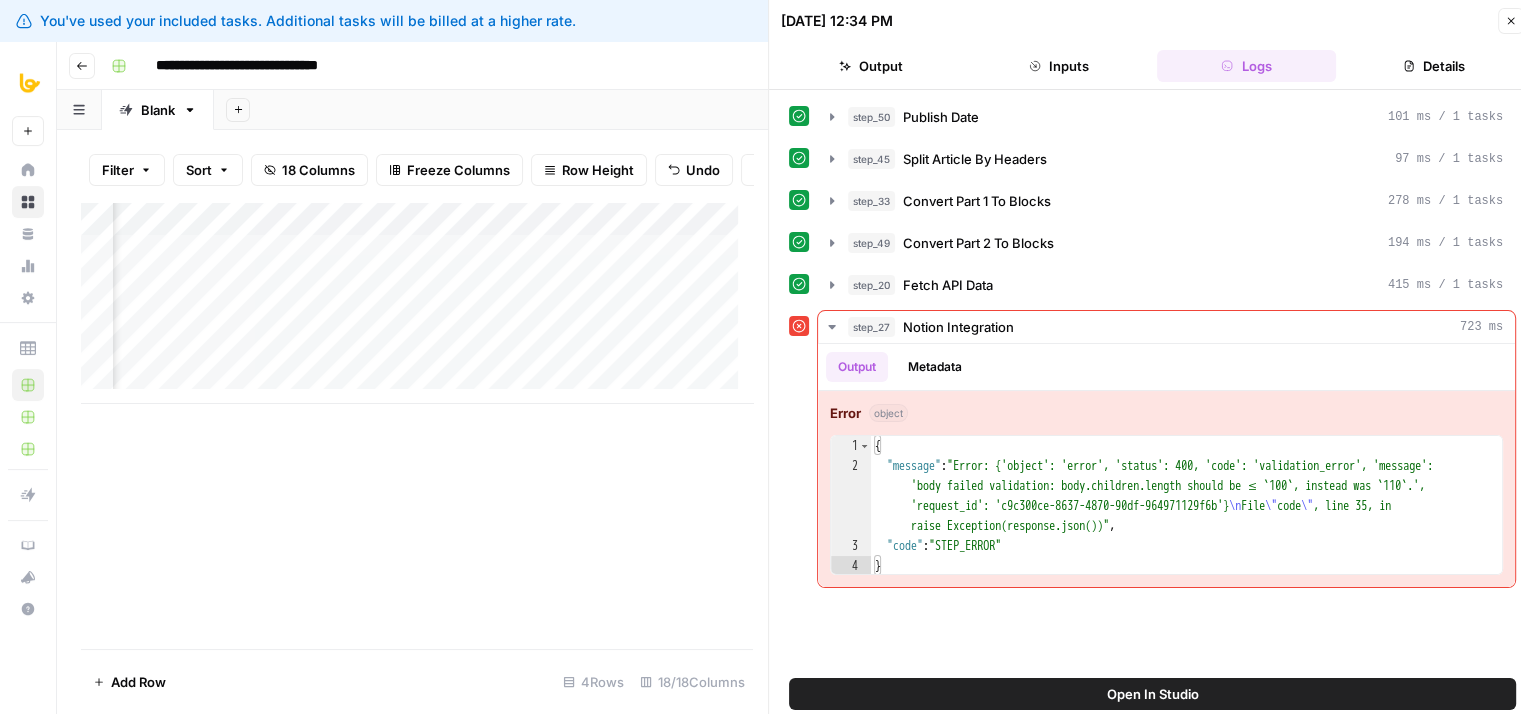 scroll, scrollTop: 16, scrollLeft: 0, axis: vertical 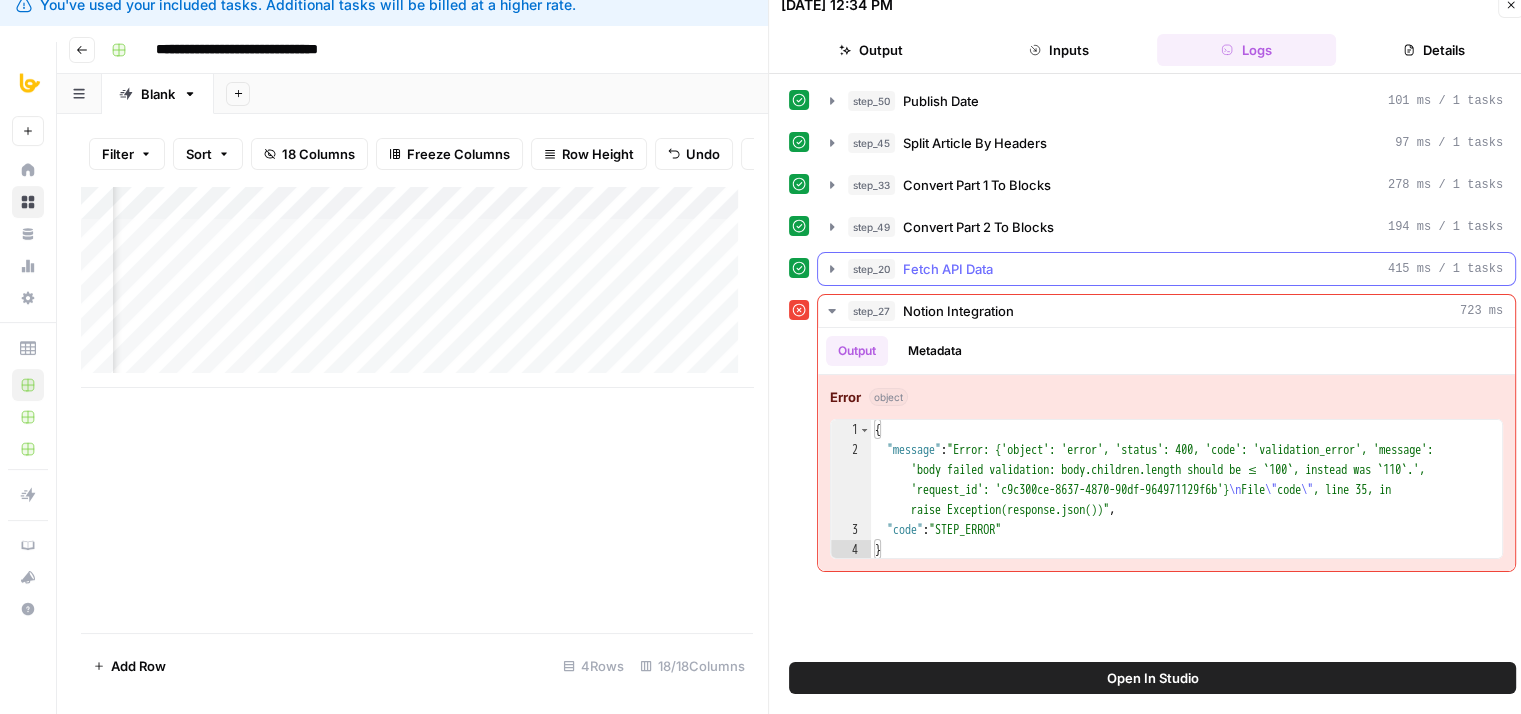 click on "step_20 Fetch API Data 415 ms / 1 tasks" at bounding box center (1175, 269) 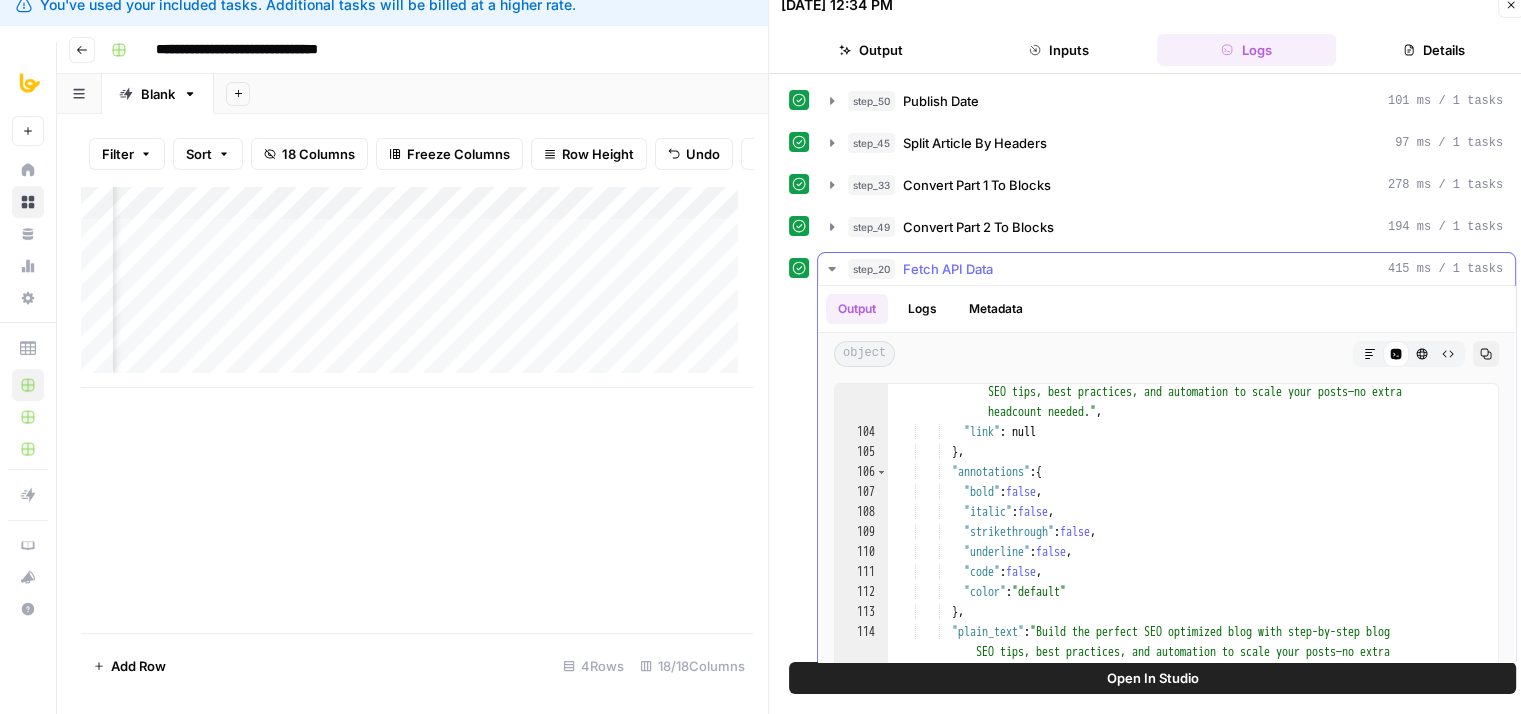 scroll, scrollTop: 2121, scrollLeft: 0, axis: vertical 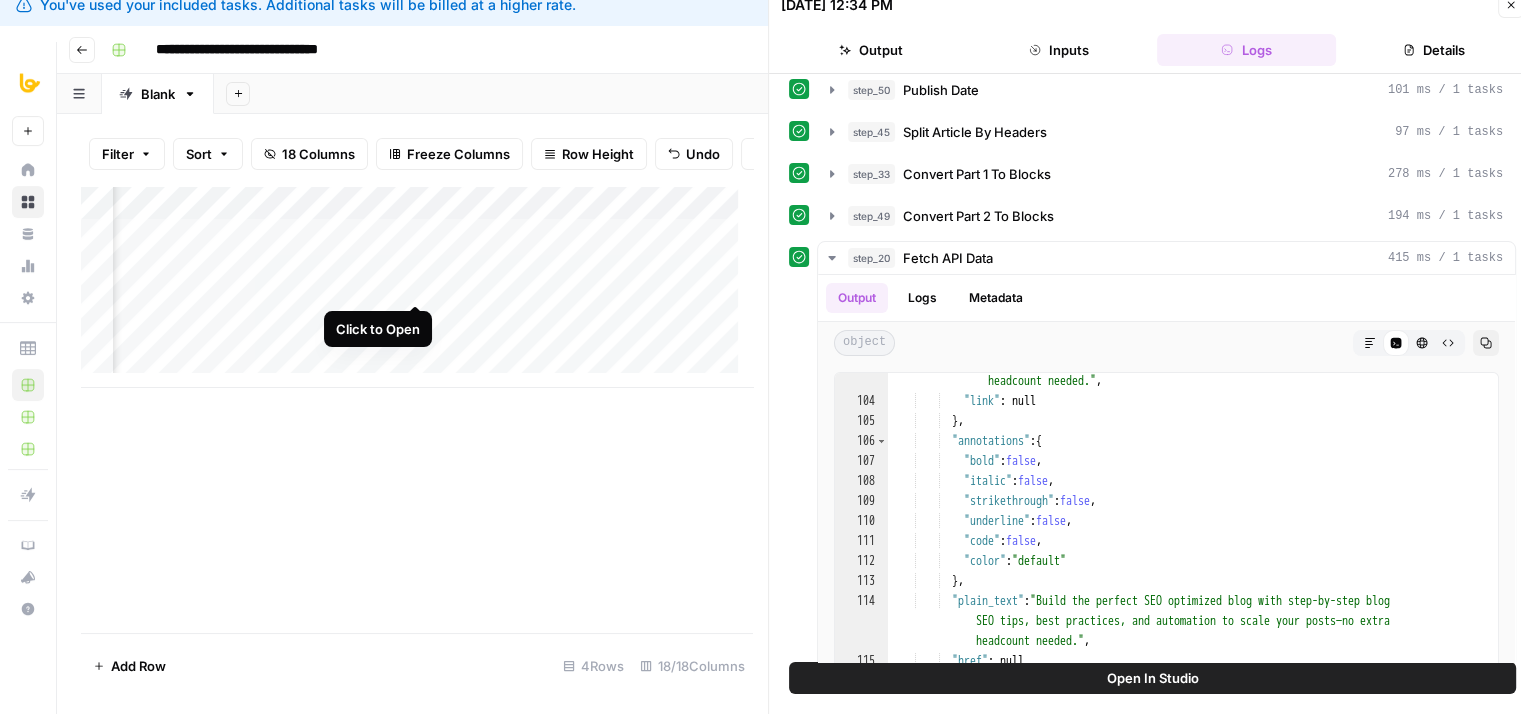 click on "Add Column" at bounding box center [417, 287] 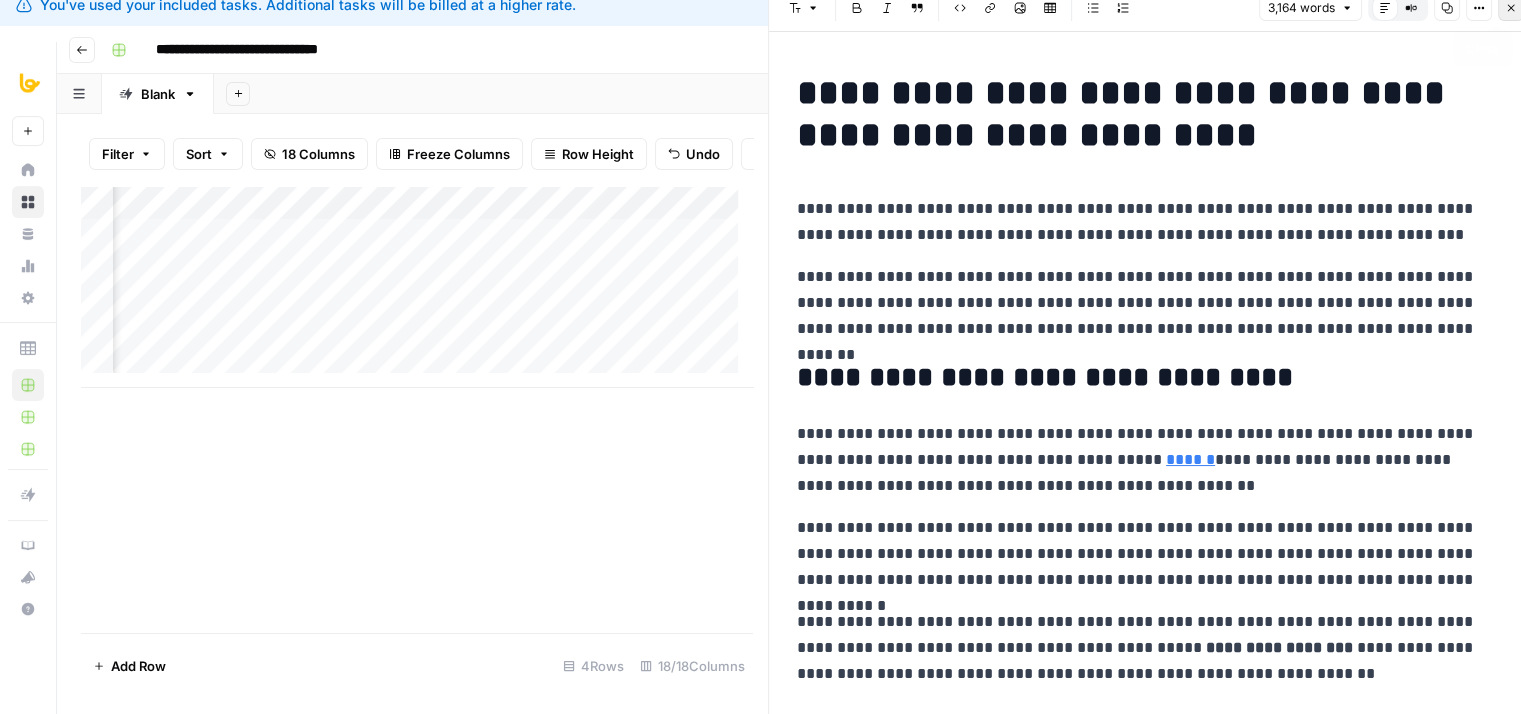 click on "Close" at bounding box center [1511, 8] 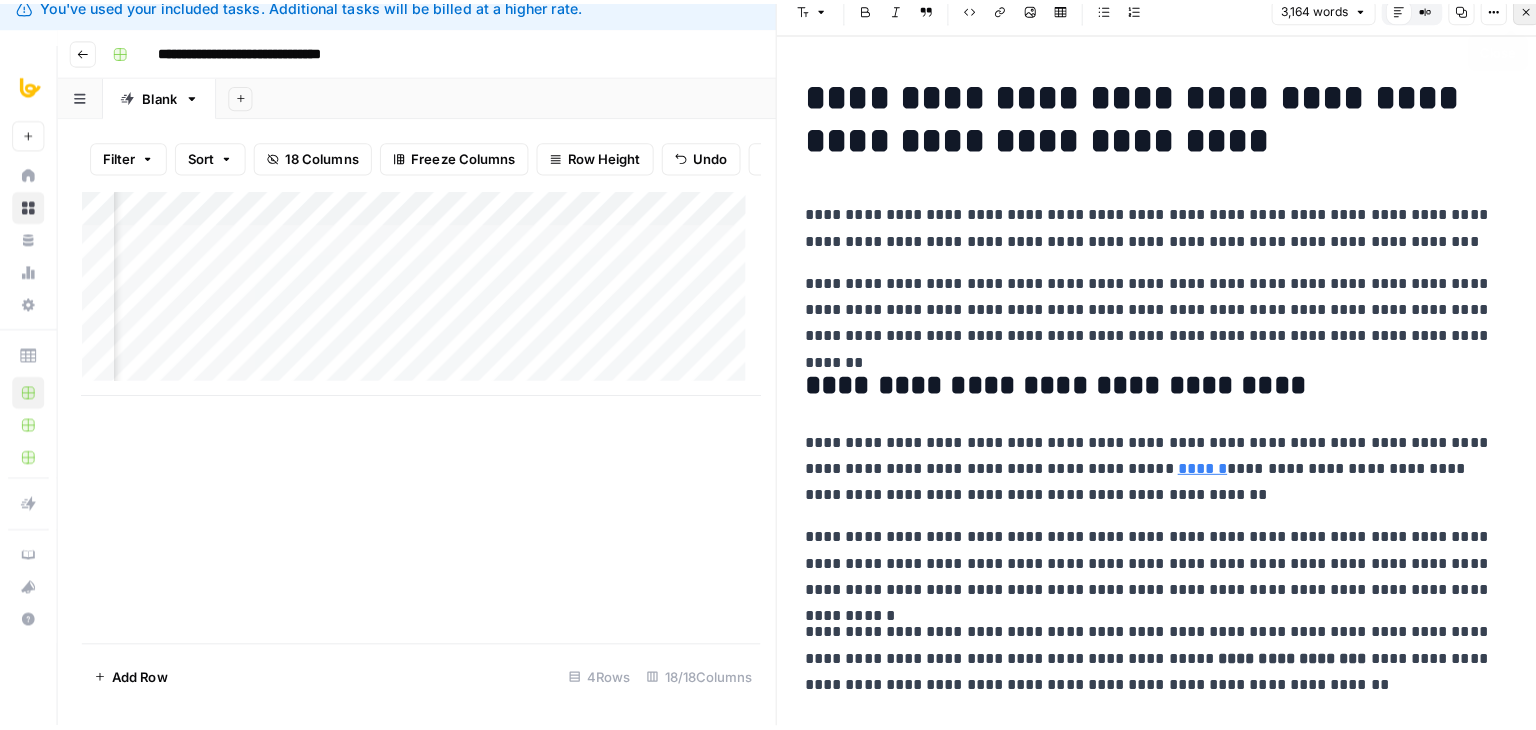 scroll, scrollTop: 0, scrollLeft: 0, axis: both 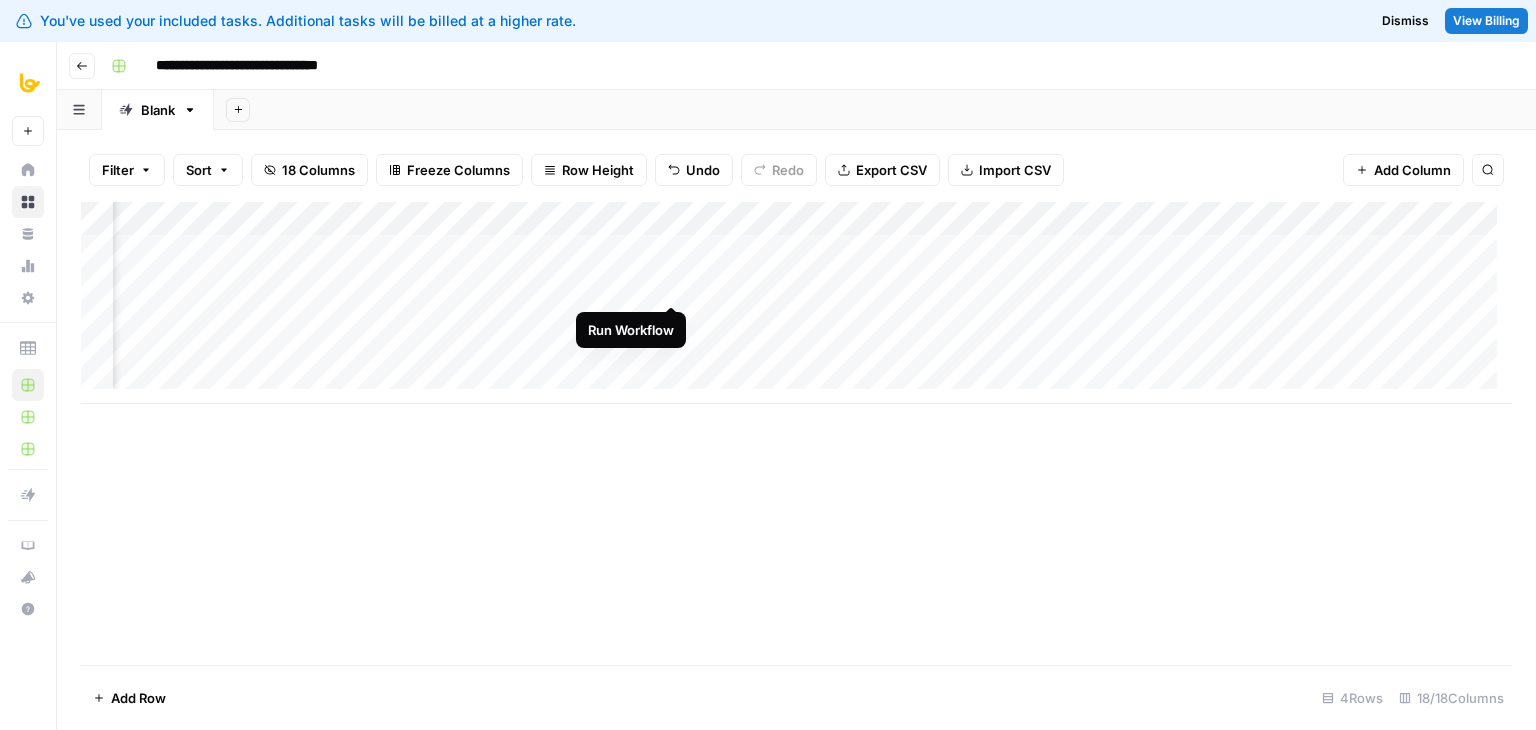 click on "Add Column" at bounding box center [796, 303] 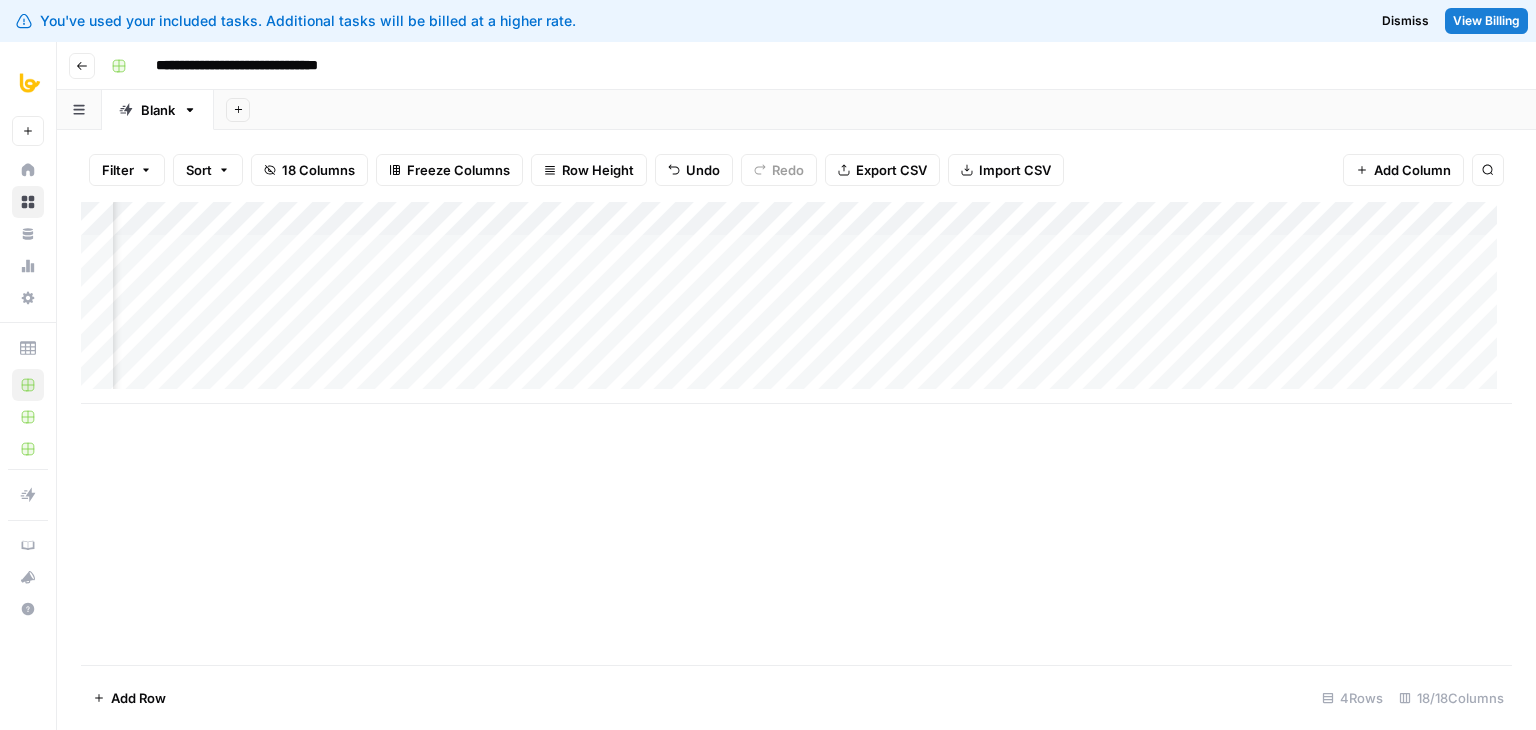 scroll, scrollTop: 0, scrollLeft: 0, axis: both 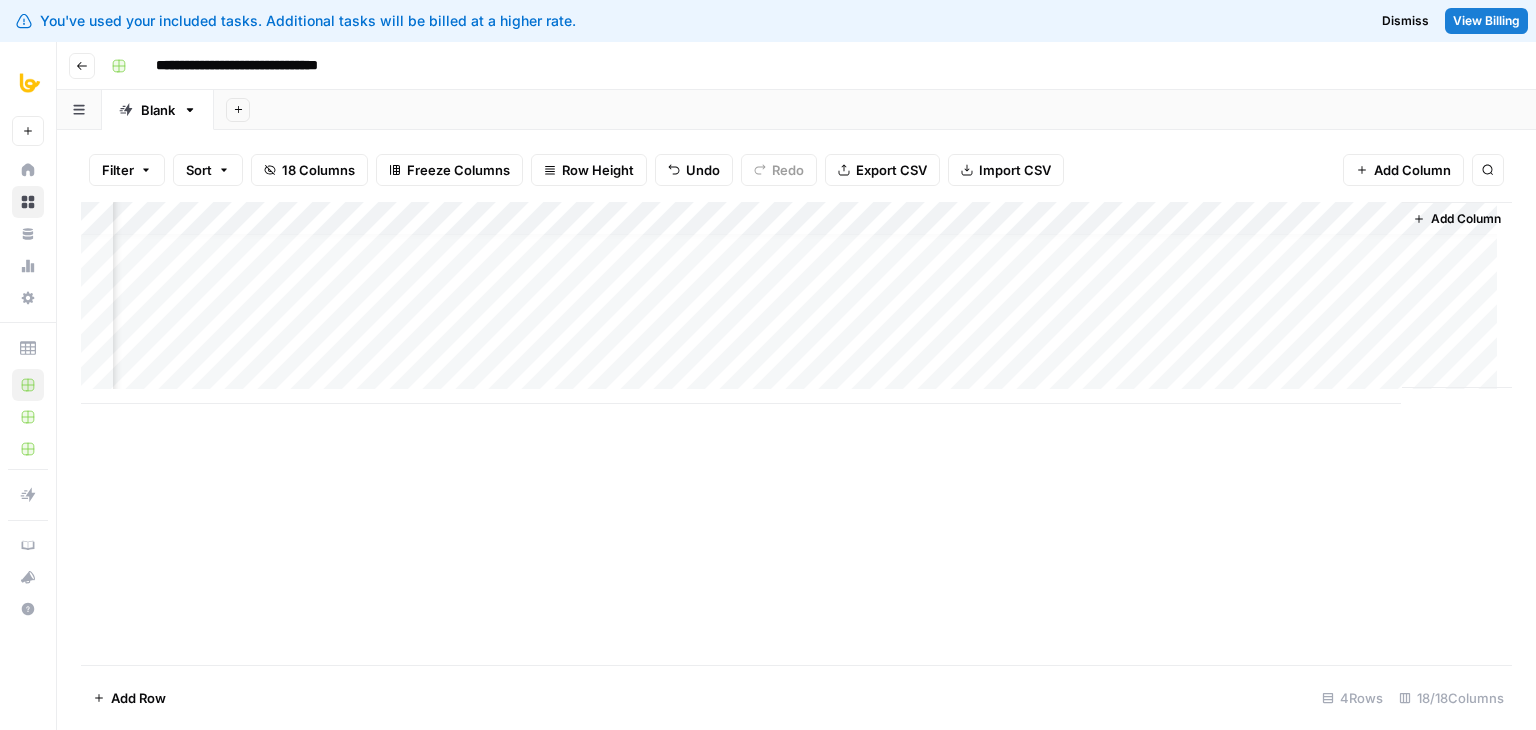 drag, startPoint x: 1079, startPoint y: 404, endPoint x: 947, endPoint y: 558, distance: 202.82997 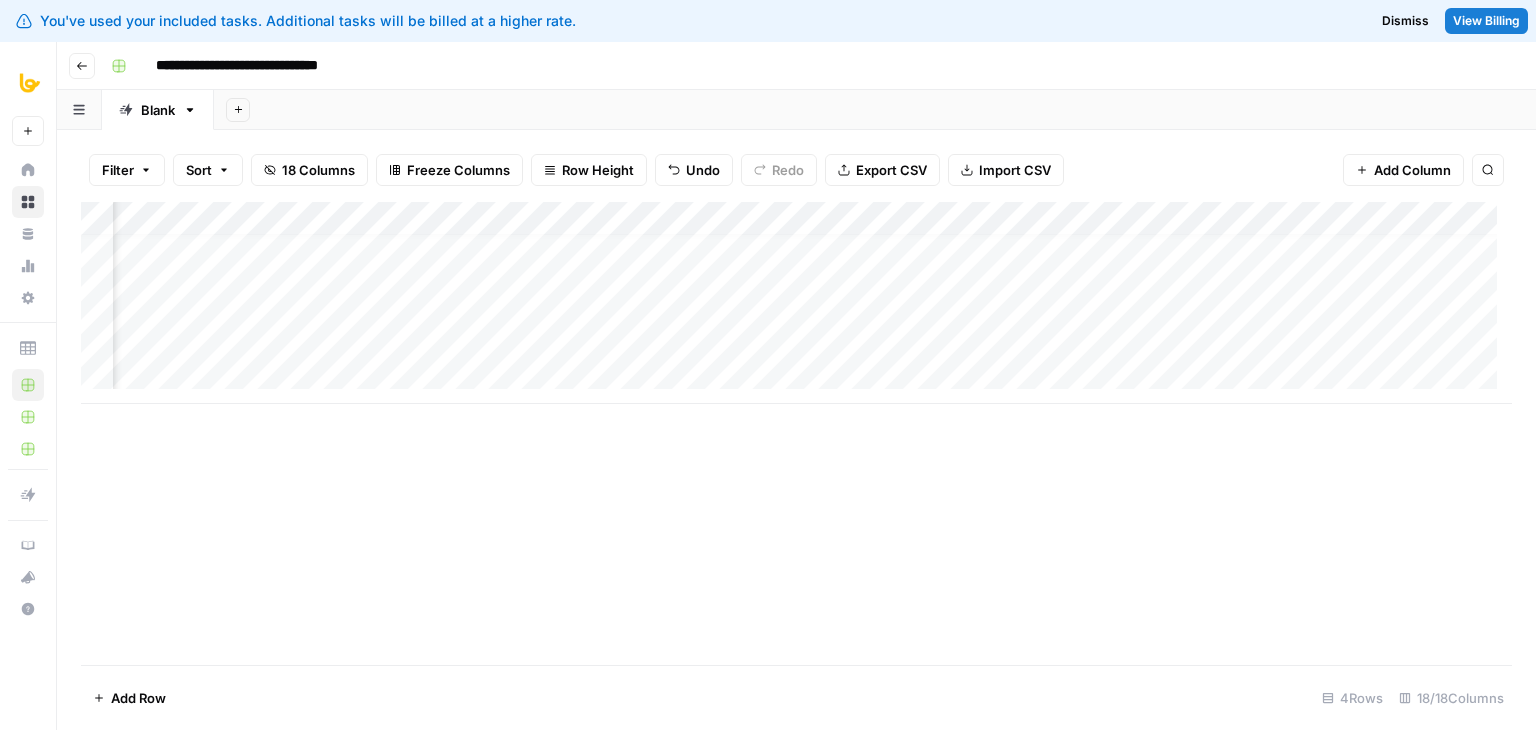scroll, scrollTop: 15, scrollLeft: 0, axis: vertical 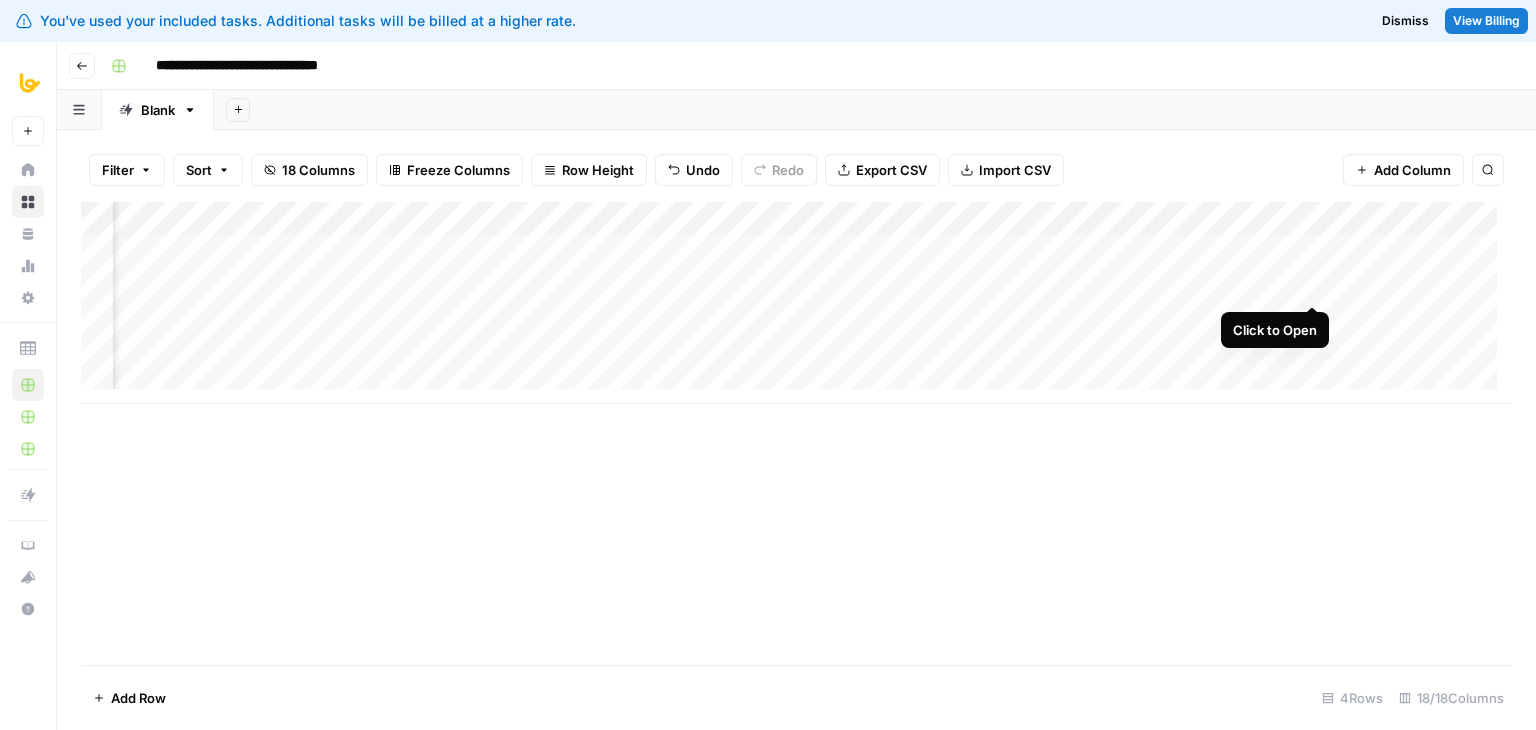 click on "Add Column" at bounding box center [796, 303] 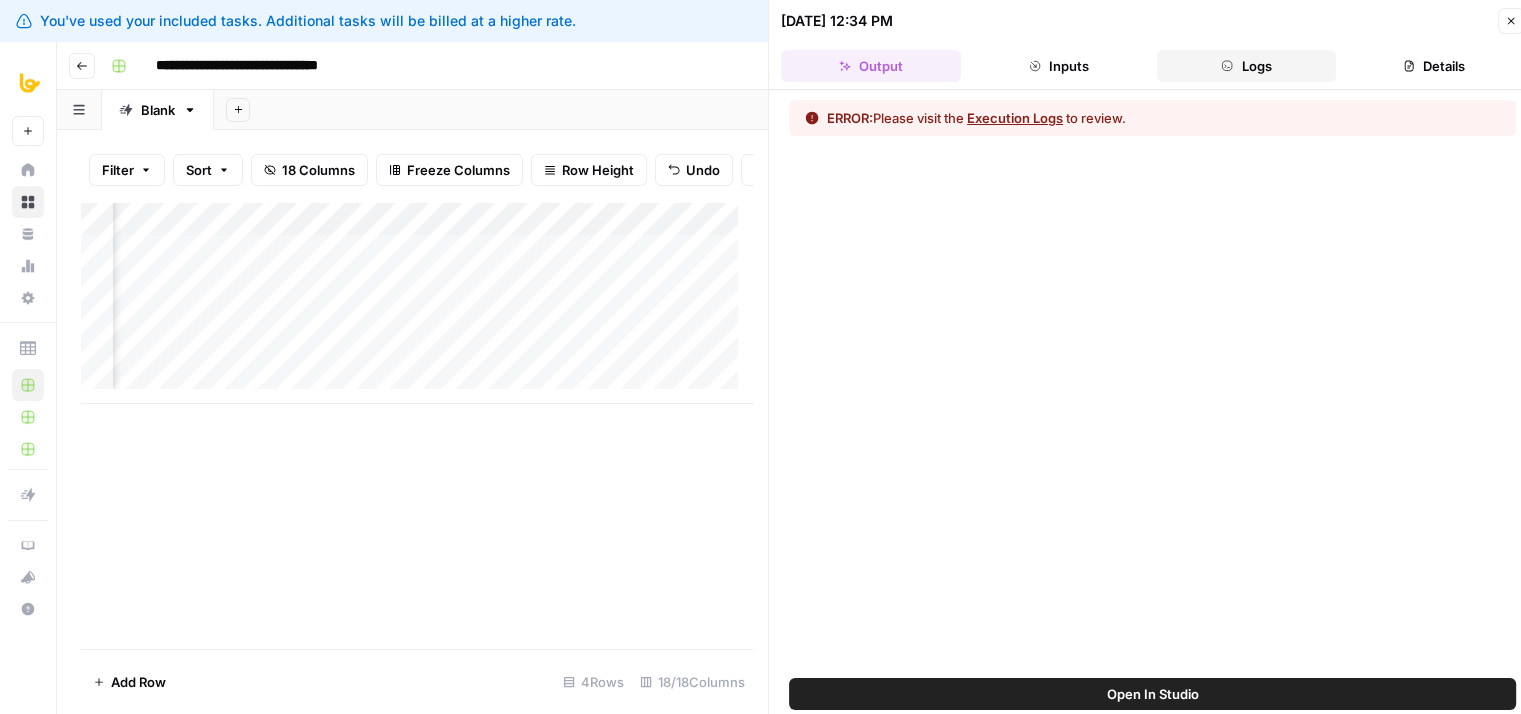 click on "Logs" at bounding box center [1247, 66] 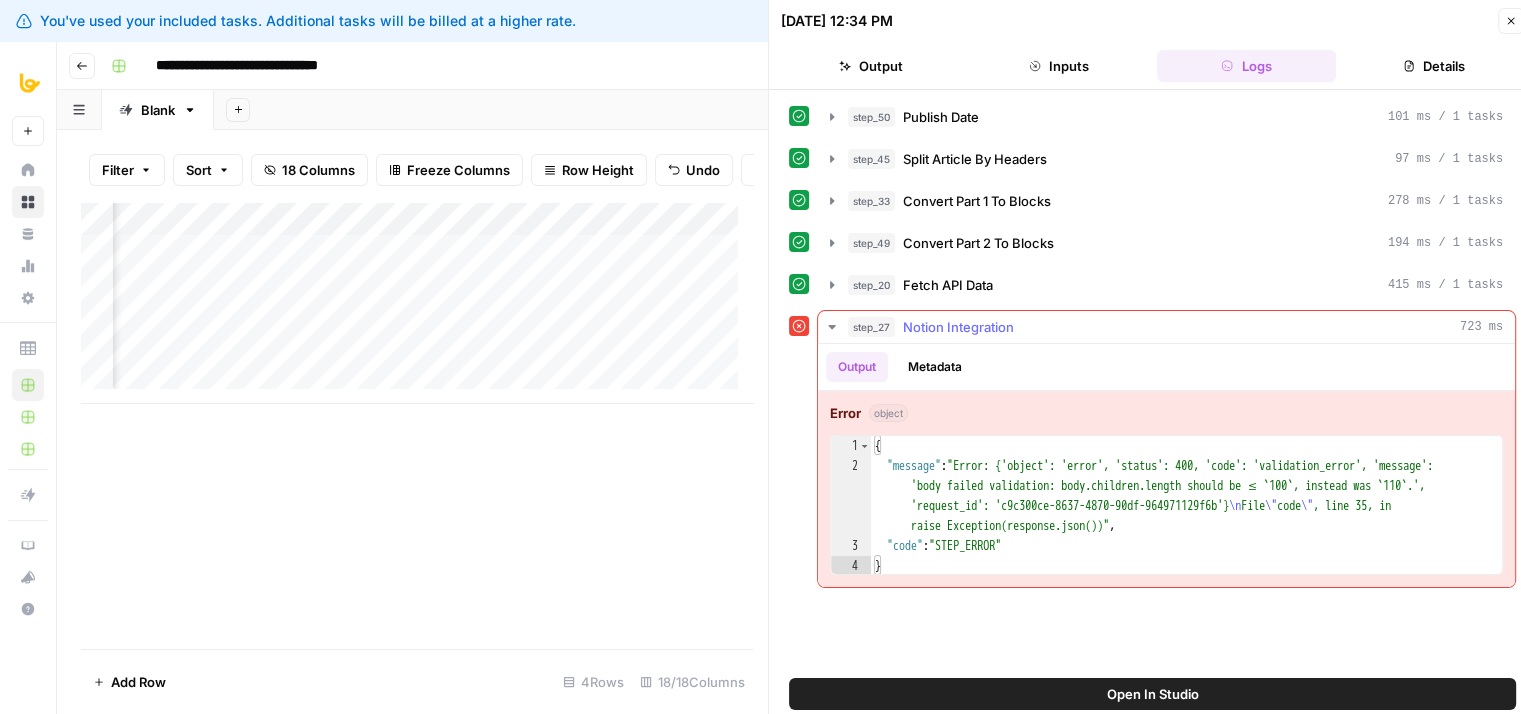 click on "step_27 Notion Integration 723 ms" at bounding box center [1175, 327] 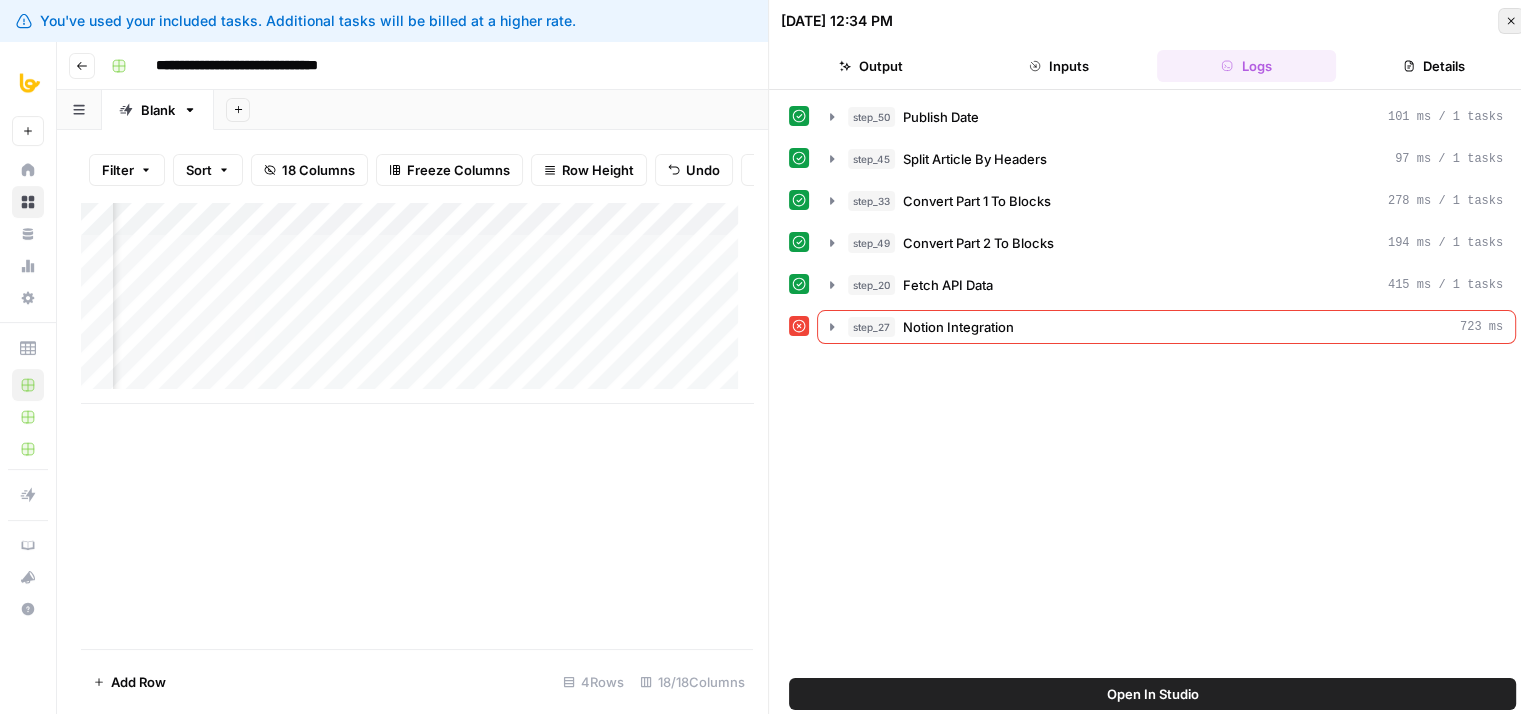 click 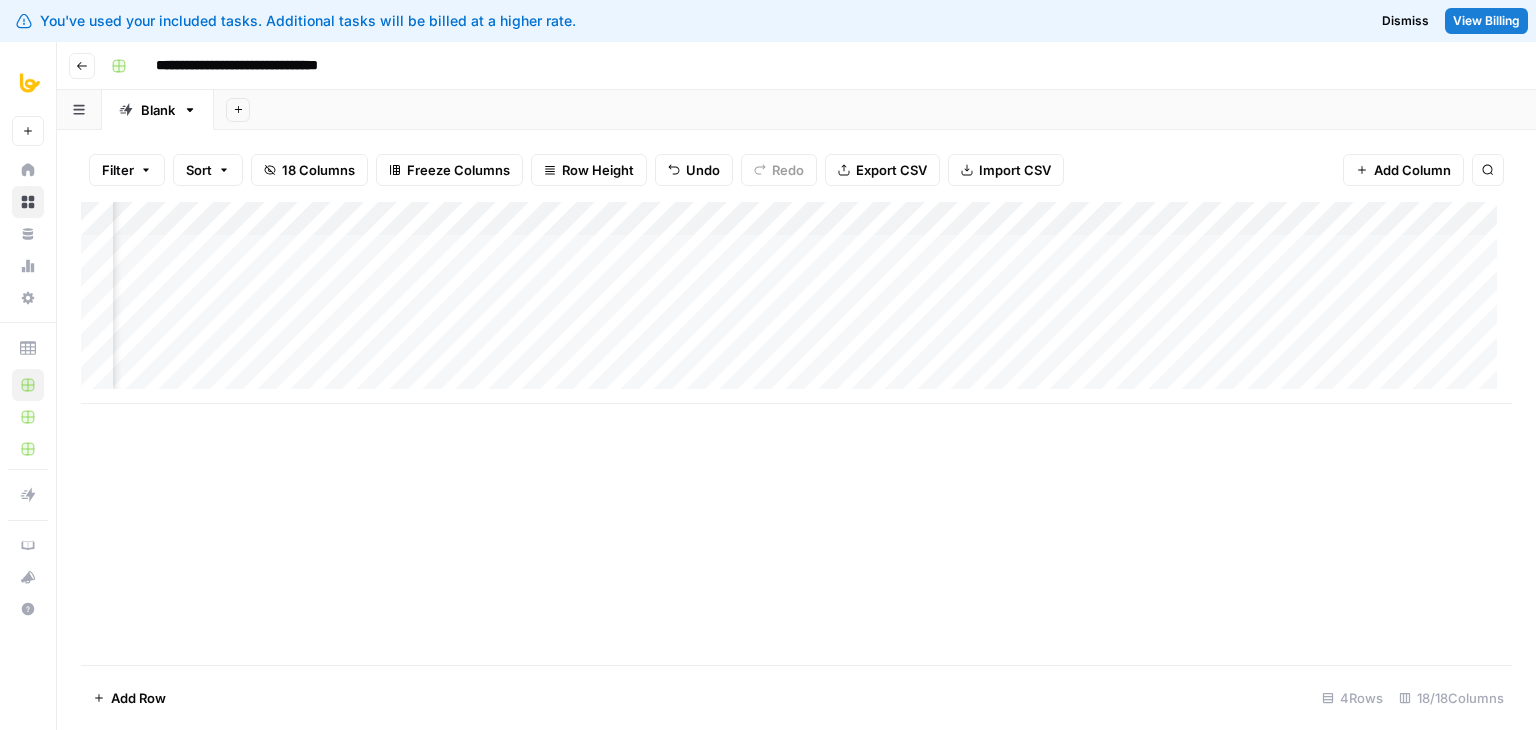 click on "Add Column" at bounding box center [796, 303] 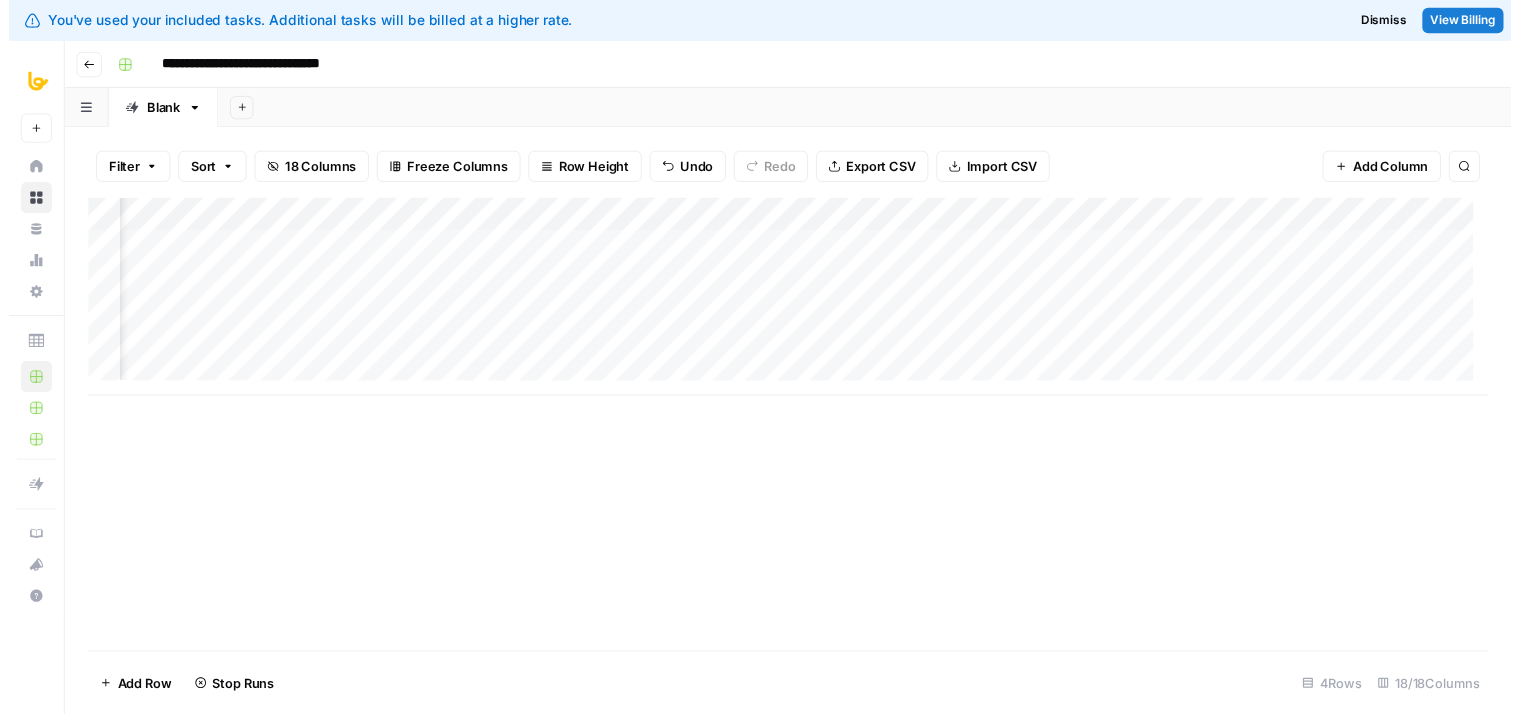 scroll, scrollTop: 0, scrollLeft: 1888, axis: horizontal 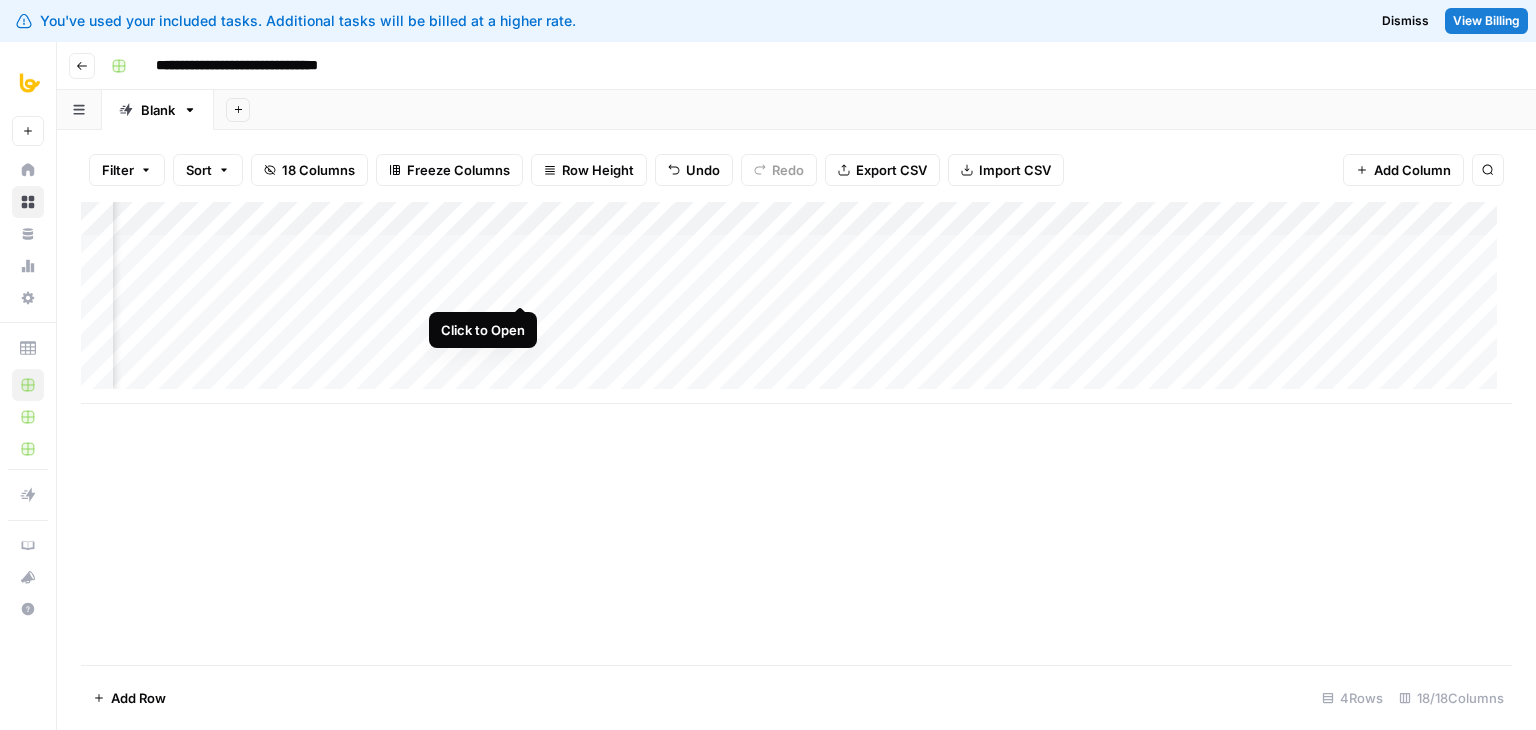 click on "Add Column" at bounding box center (796, 303) 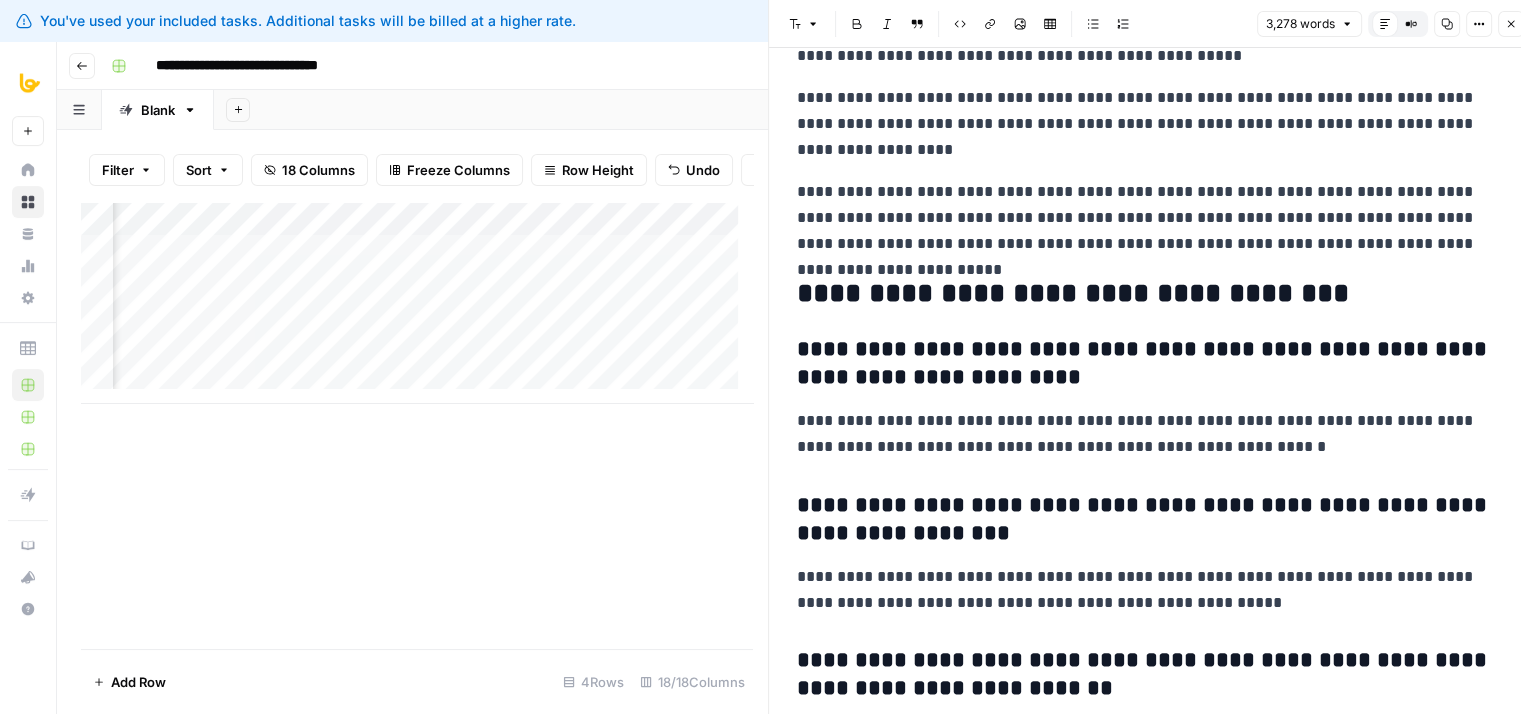 scroll, scrollTop: 12085, scrollLeft: 0, axis: vertical 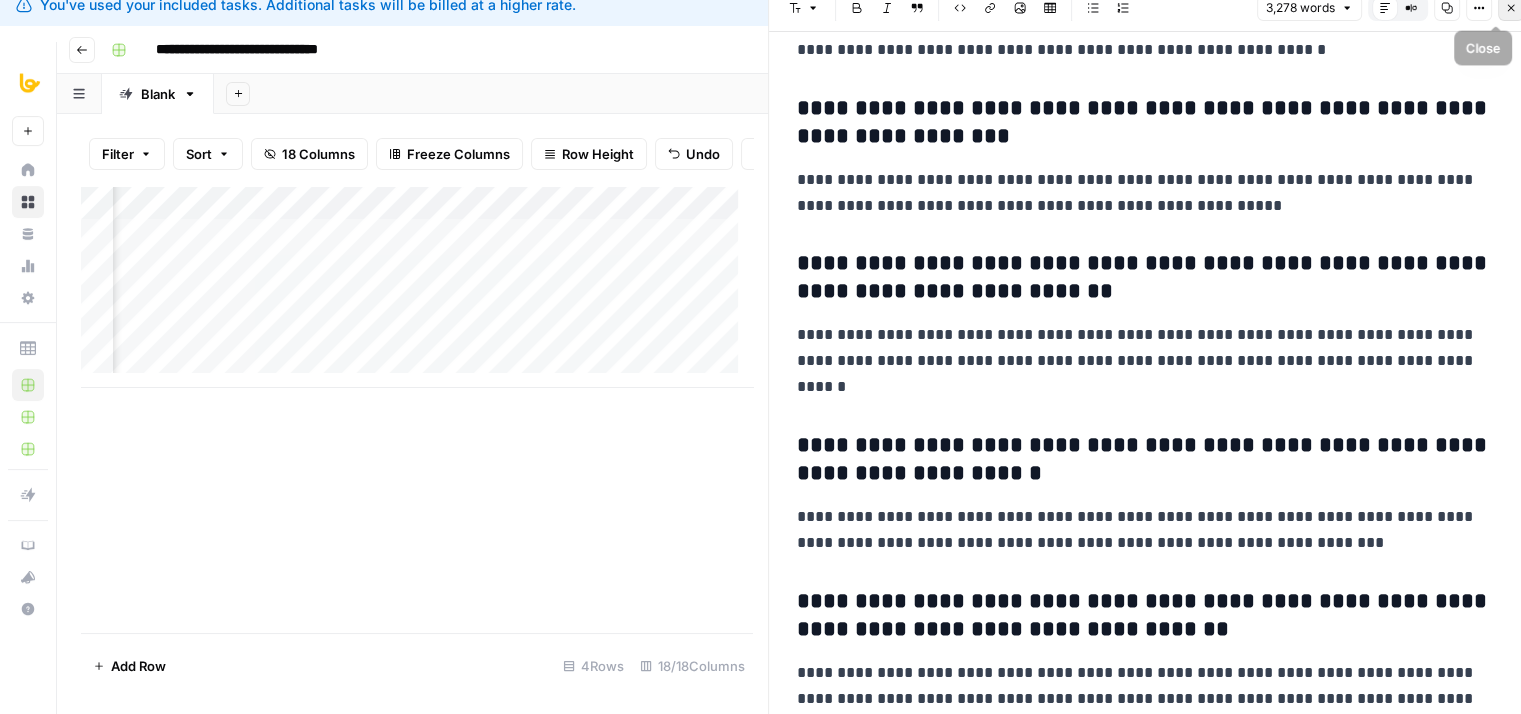 click 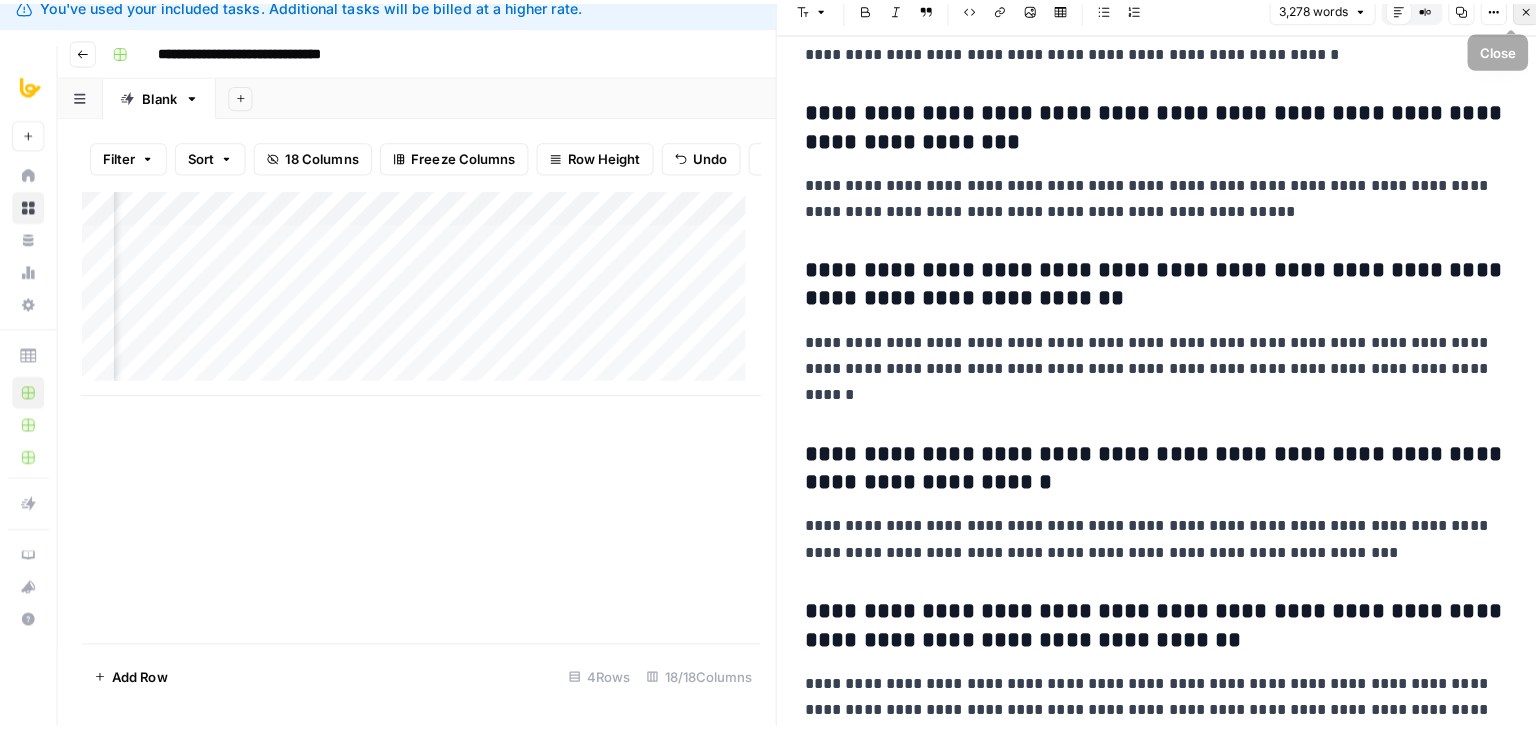 scroll, scrollTop: 0, scrollLeft: 0, axis: both 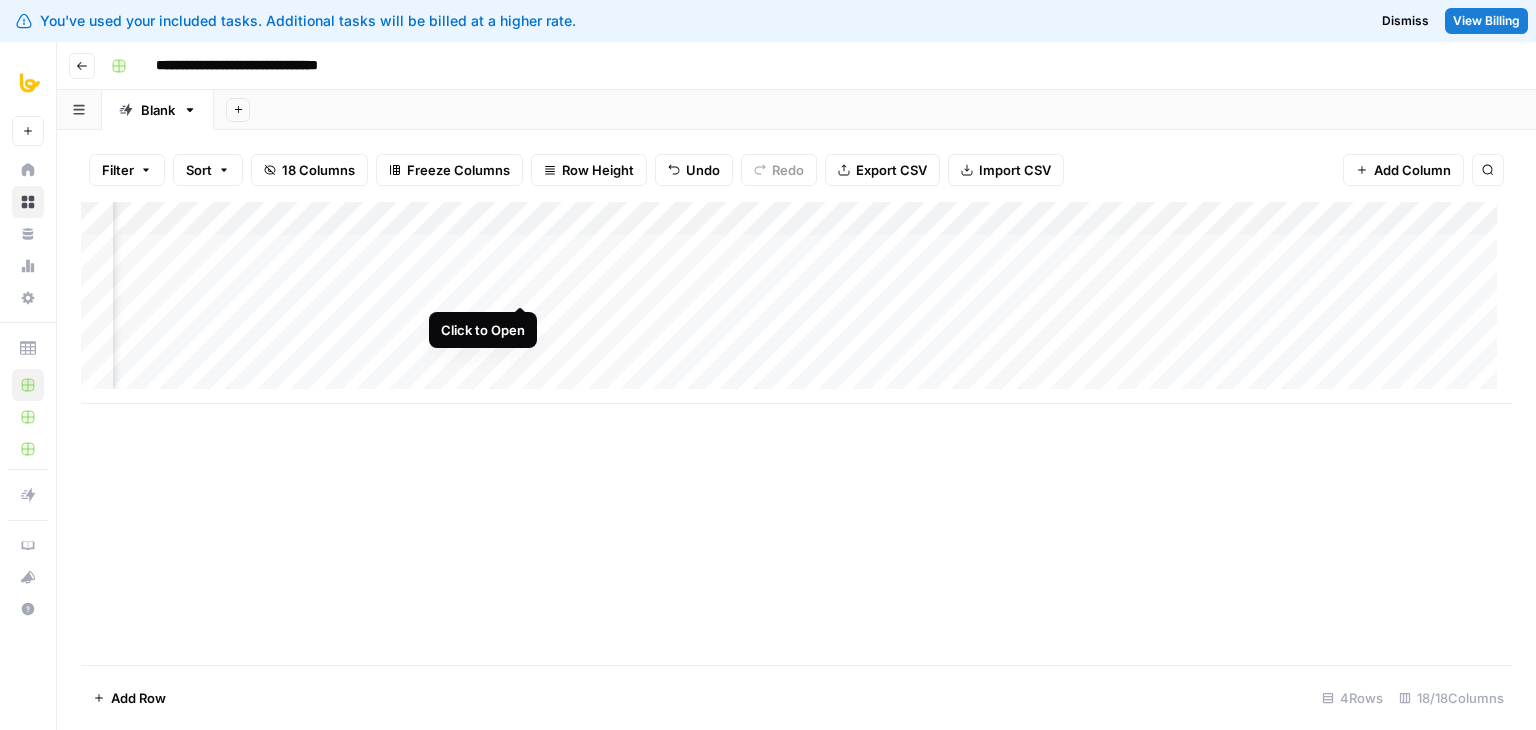 click on "Add Column" at bounding box center (796, 303) 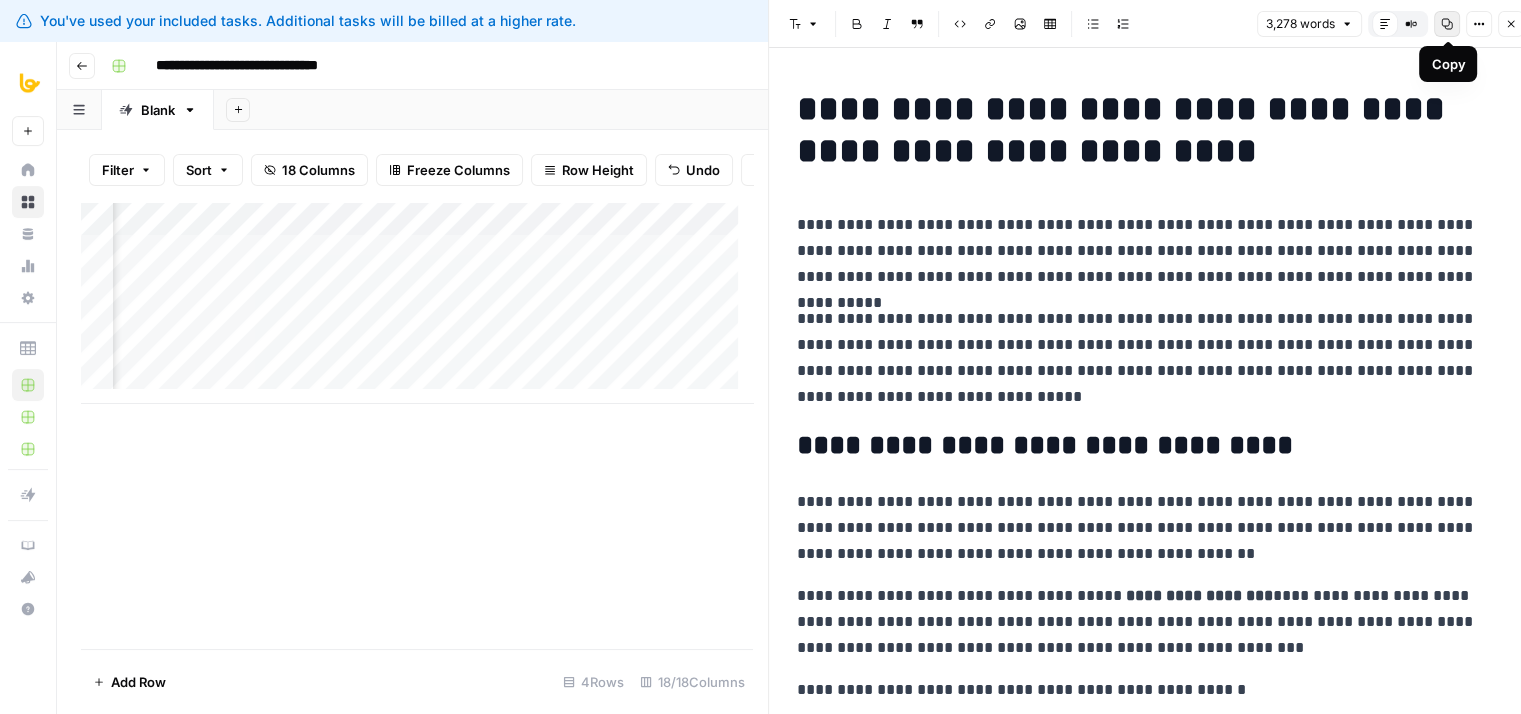 click 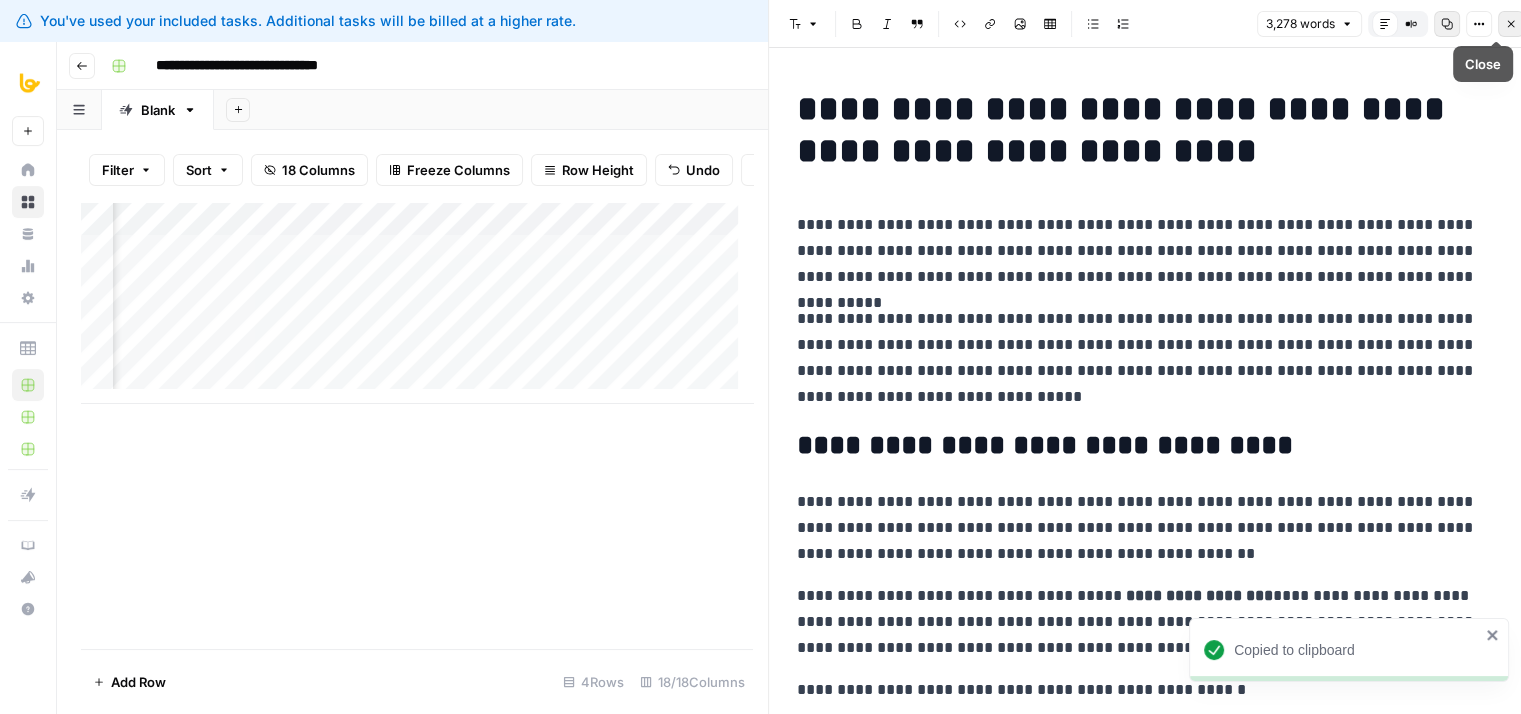 click 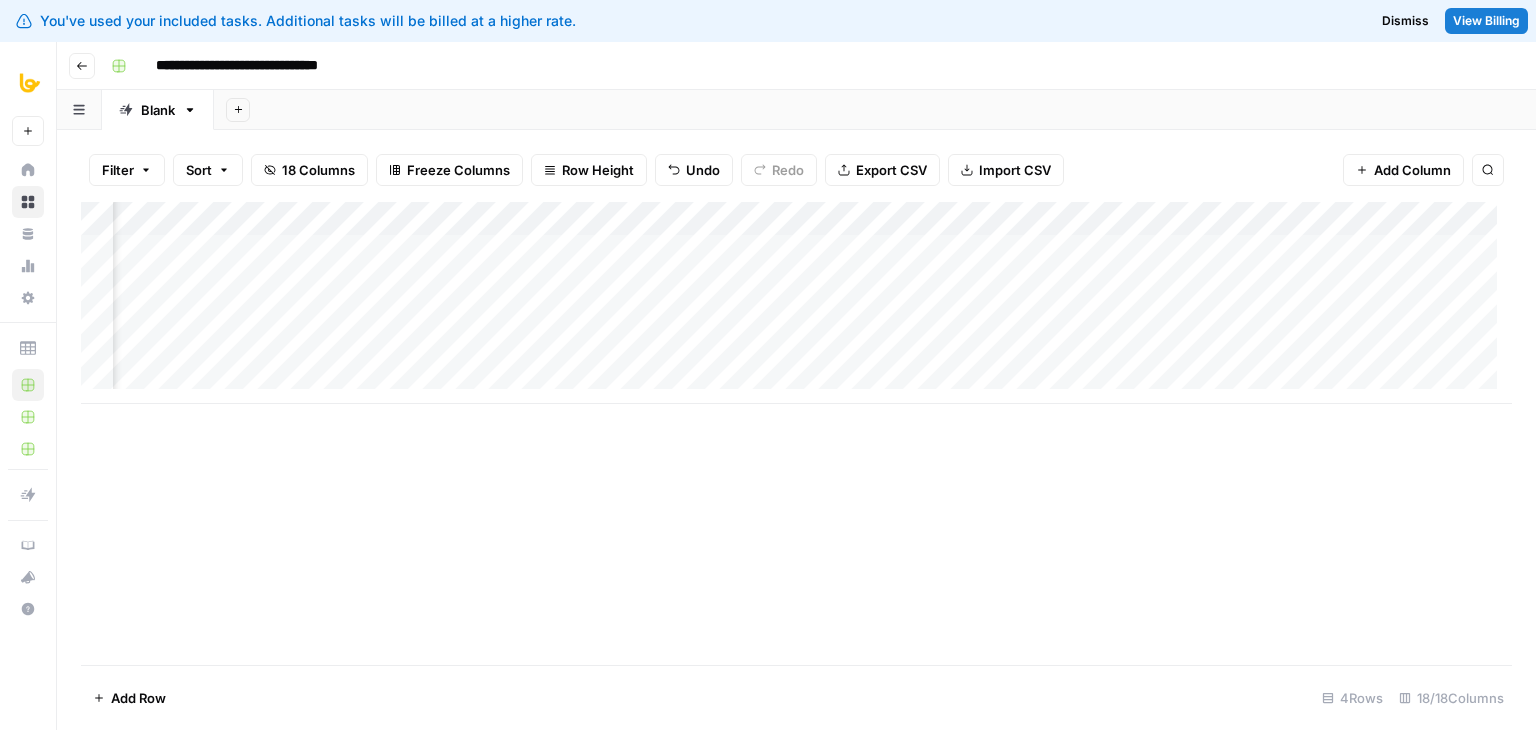 scroll, scrollTop: 0, scrollLeft: 1332, axis: horizontal 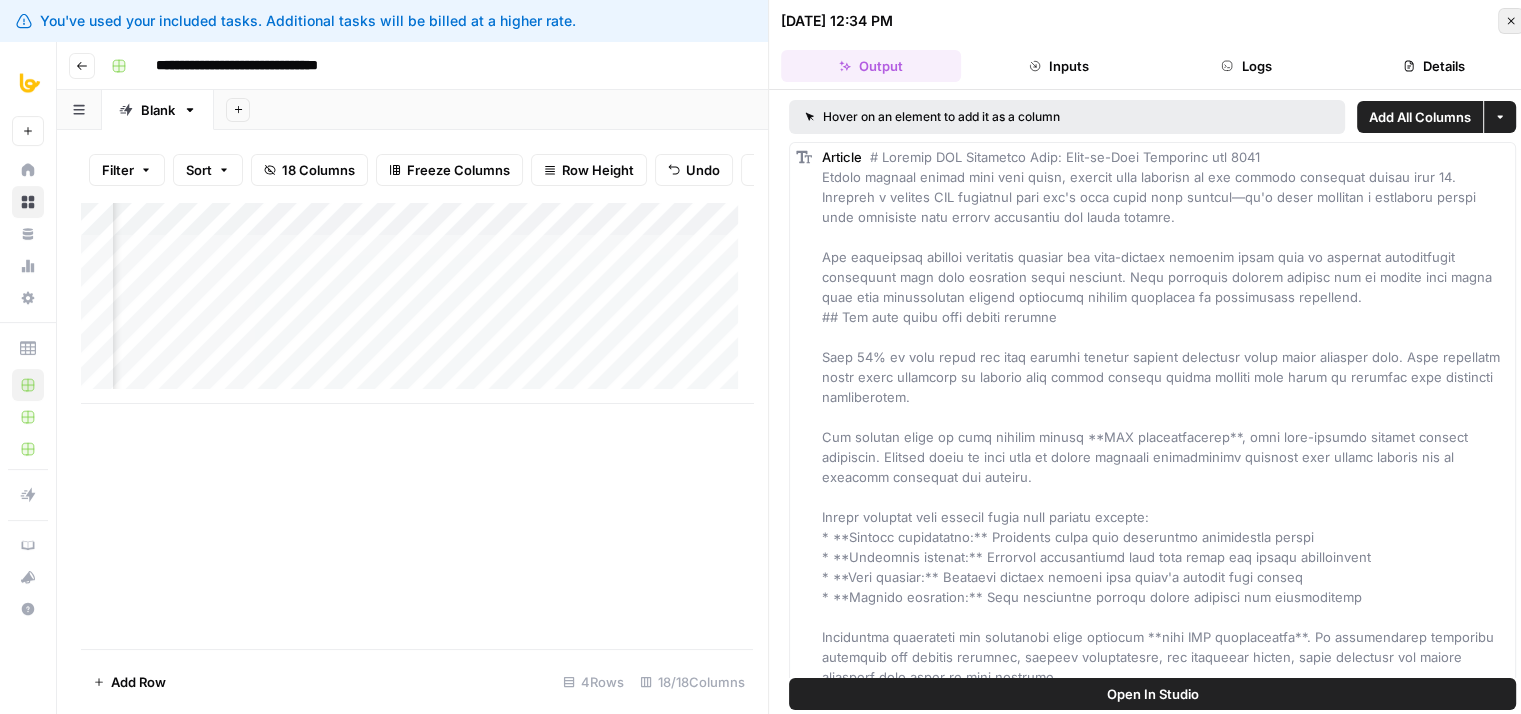 click 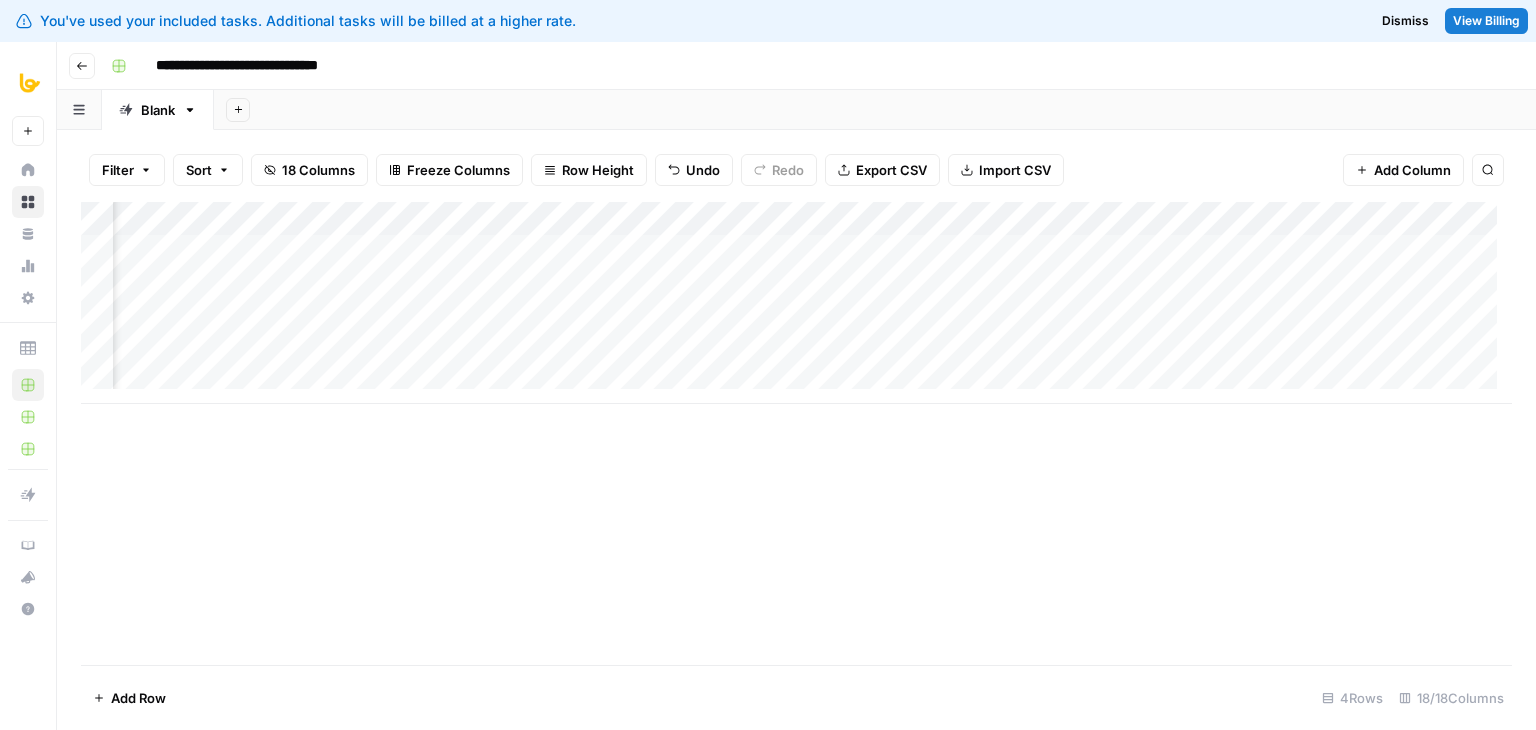 scroll, scrollTop: 0, scrollLeft: 124, axis: horizontal 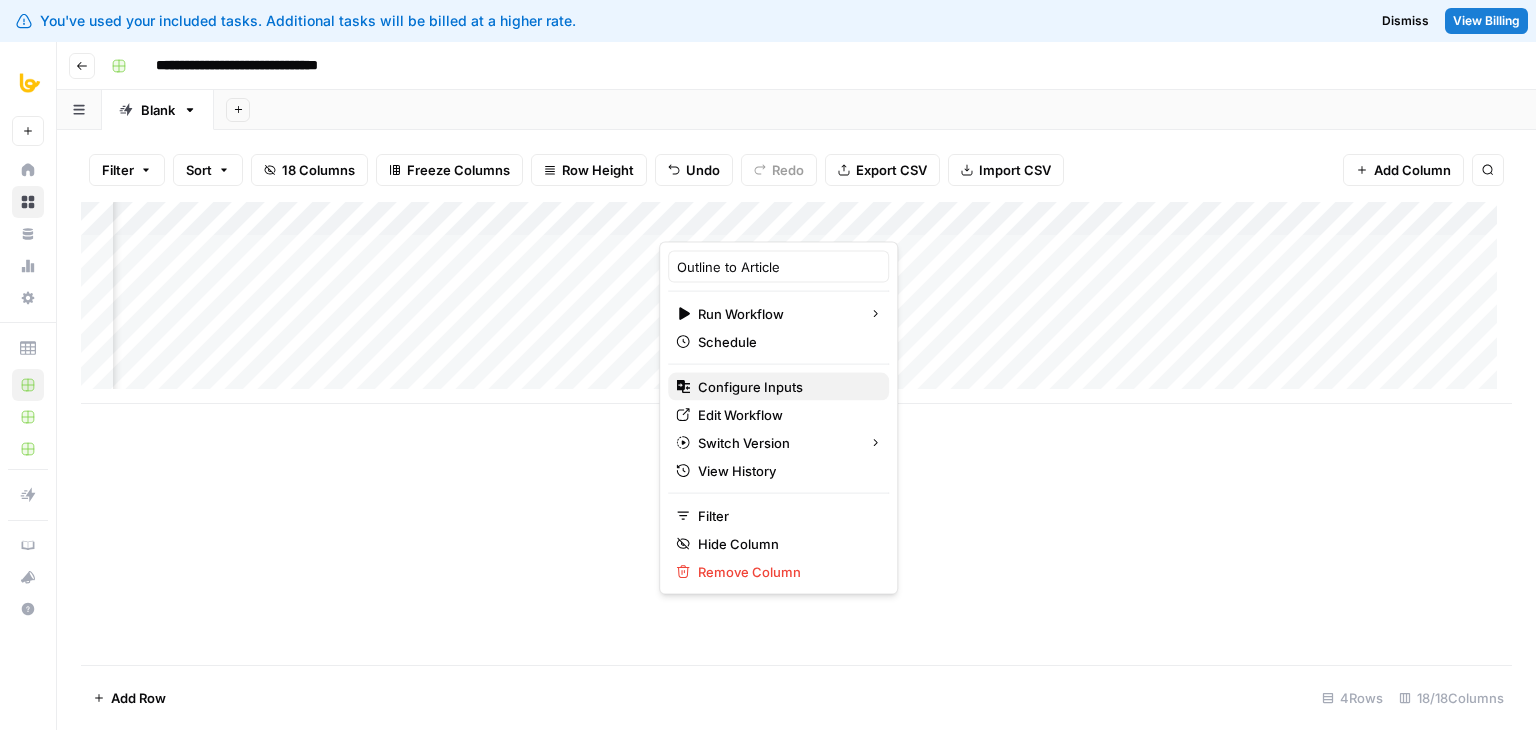 type 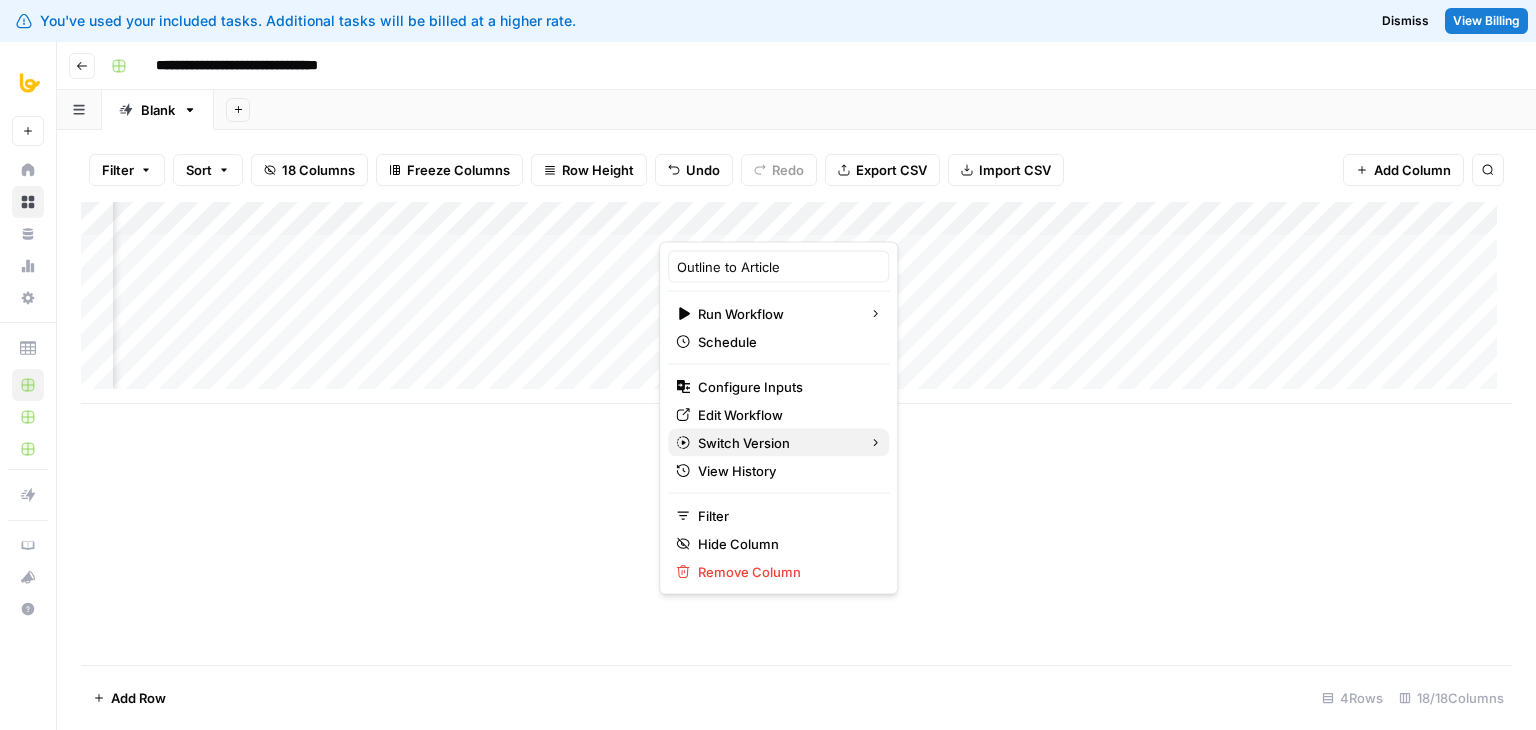 type 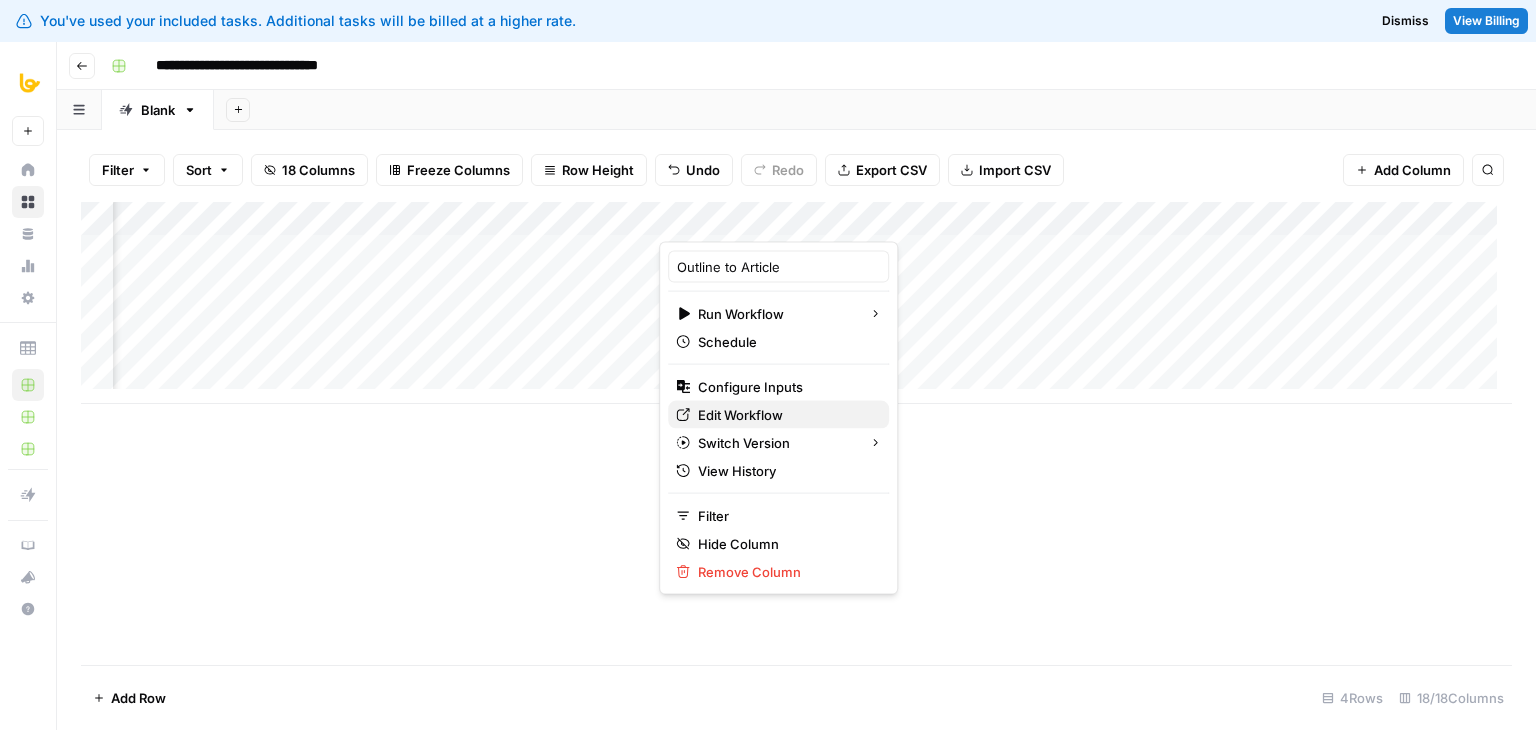 click on "Edit Workflow" at bounding box center [740, 415] 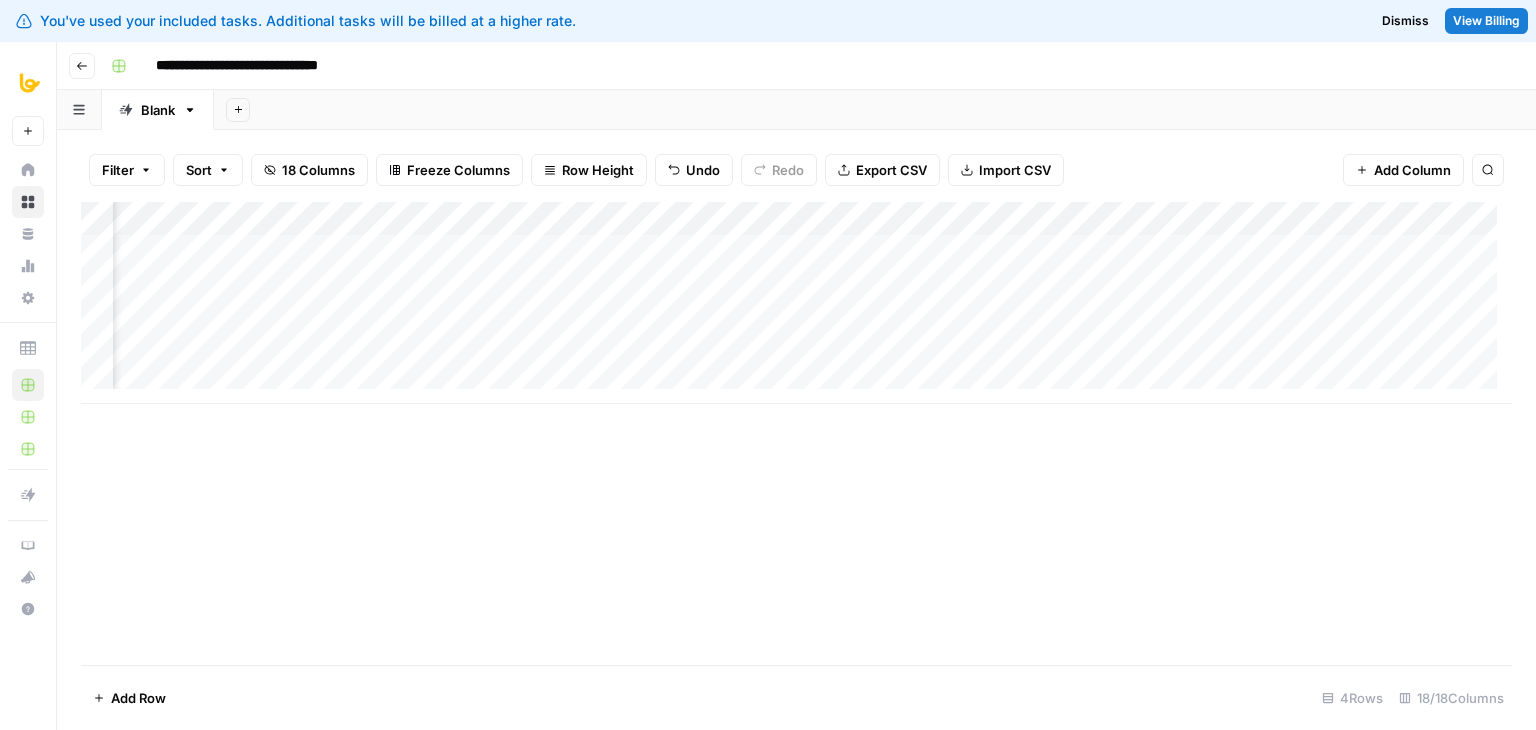 scroll, scrollTop: 0, scrollLeft: 1392, axis: horizontal 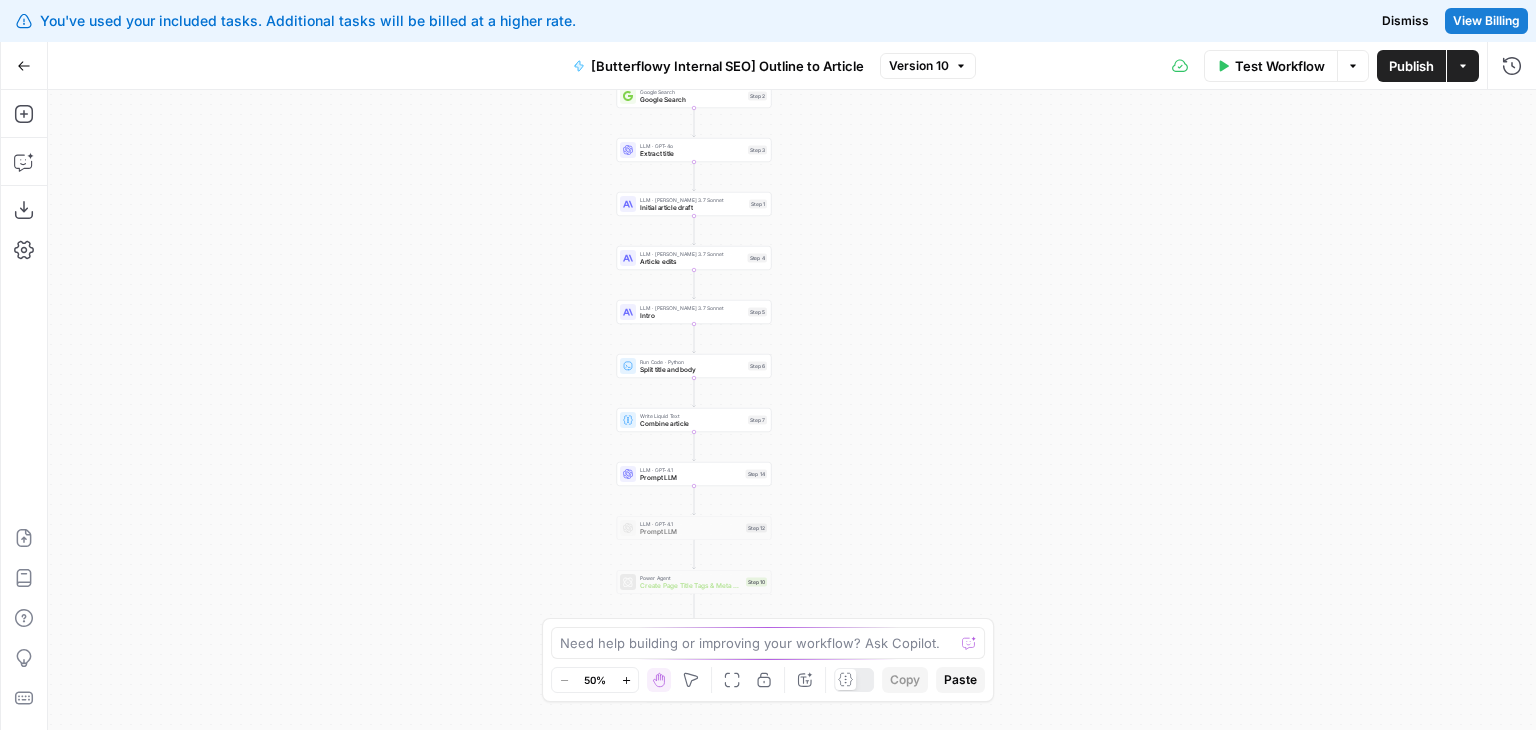 drag, startPoint x: 636, startPoint y: 409, endPoint x: 492, endPoint y: 342, distance: 158.8238 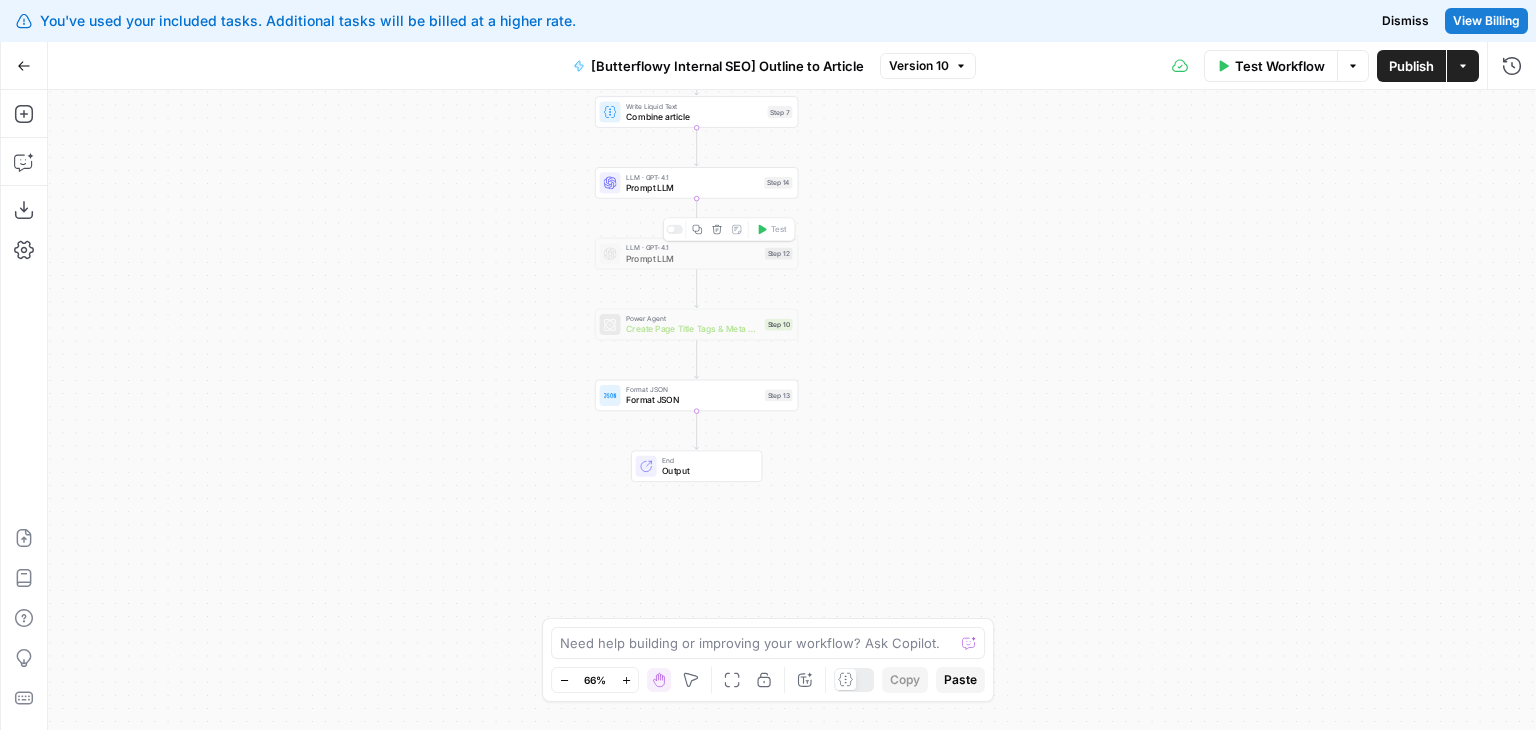 click on "Prompt LLM" at bounding box center (693, 258) 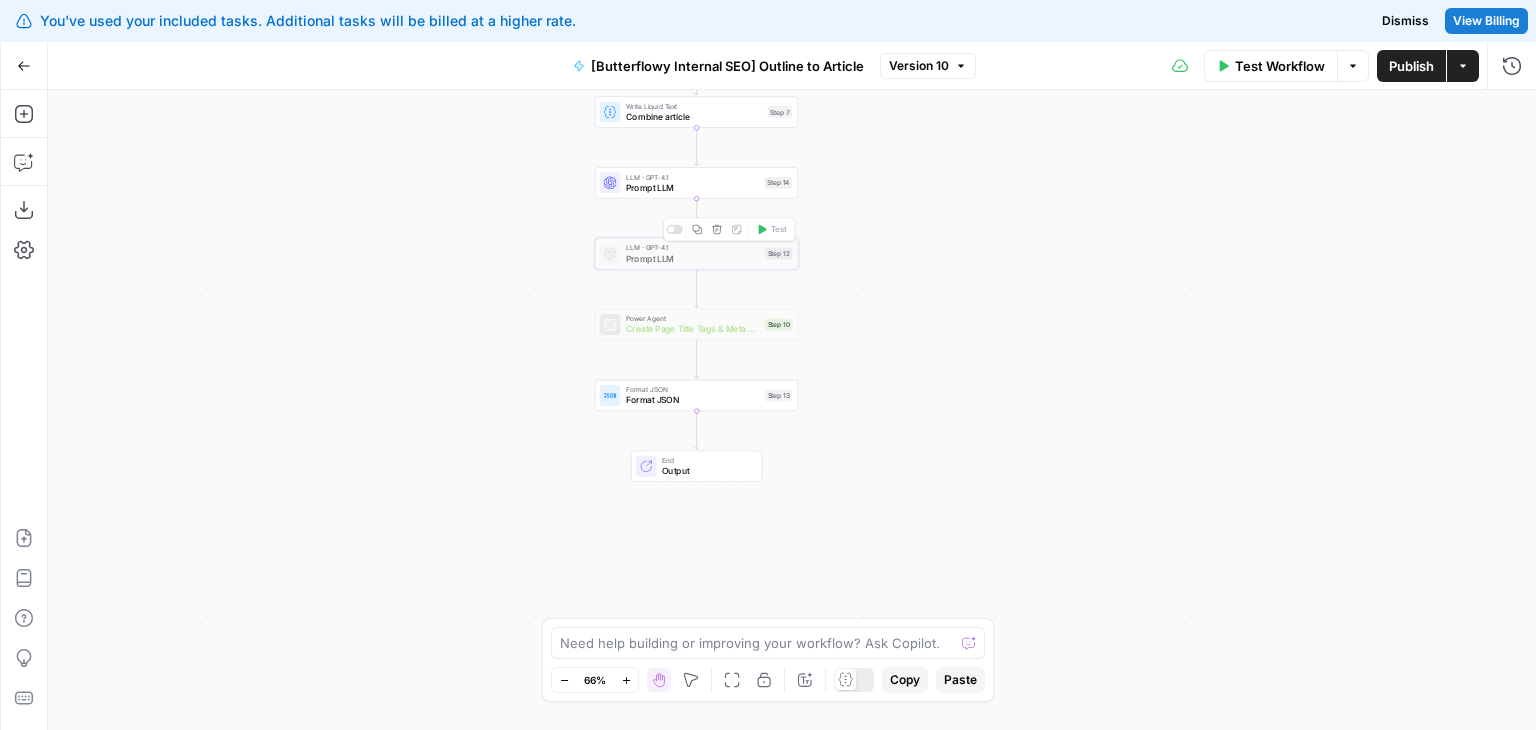 click at bounding box center (674, 229) 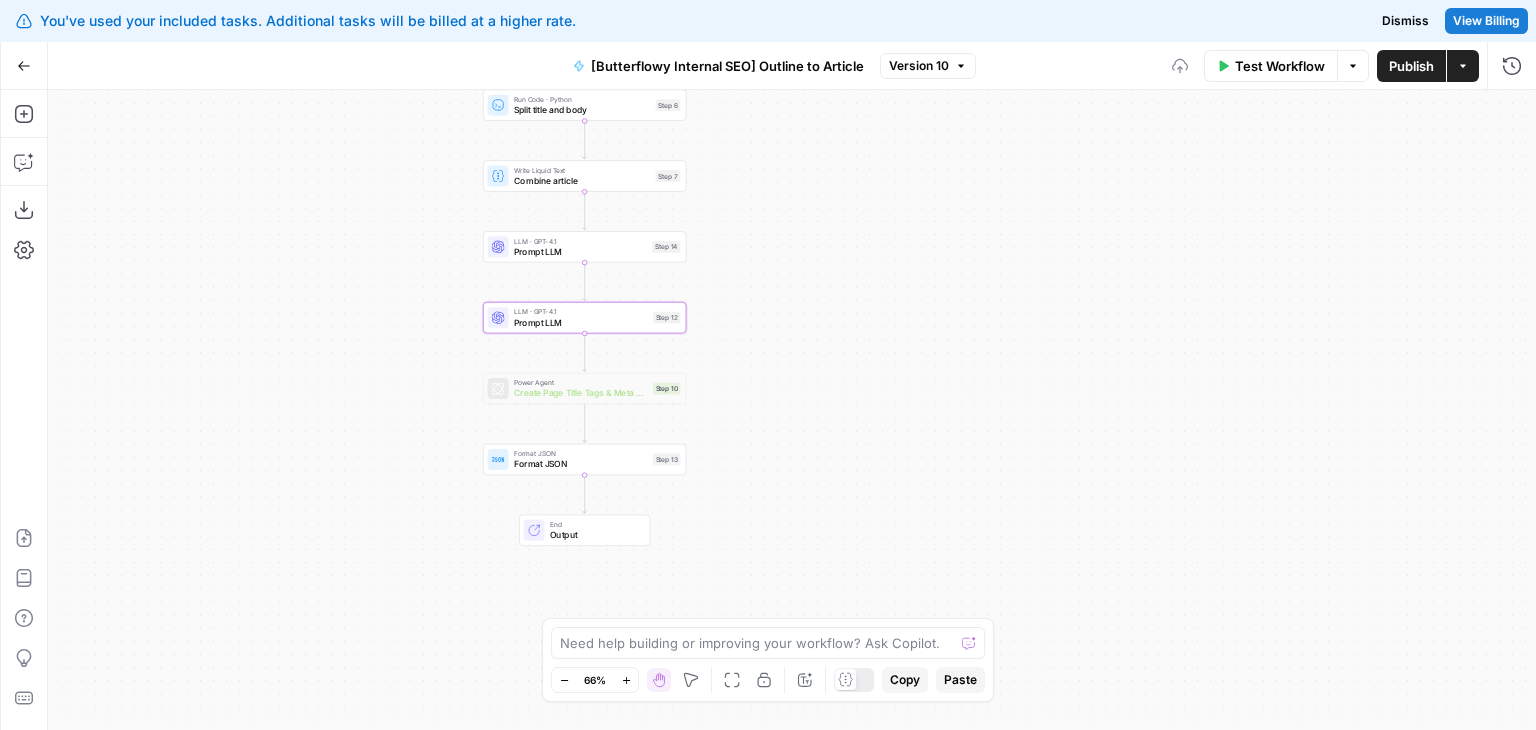 drag, startPoint x: 562, startPoint y: 278, endPoint x: 432, endPoint y: 353, distance: 150.08331 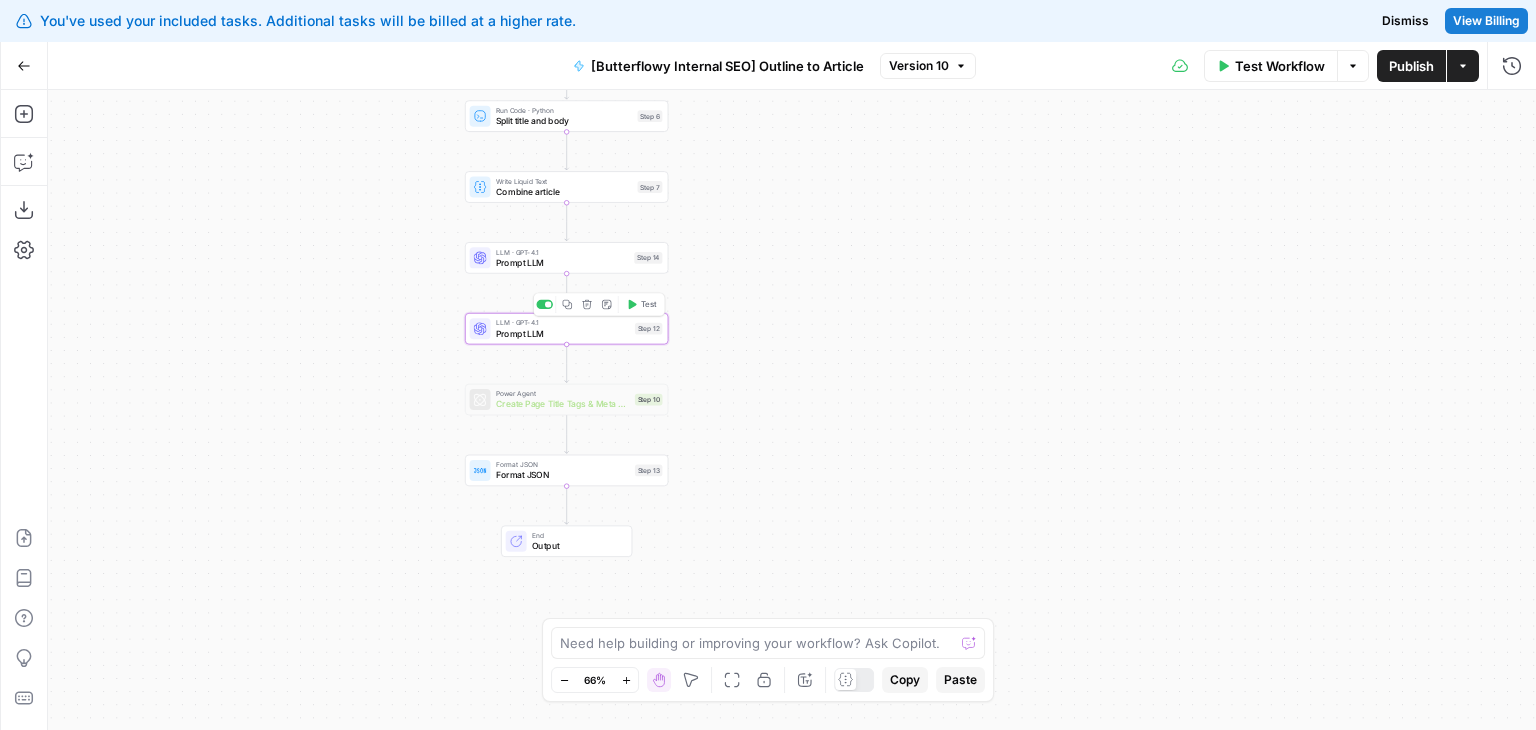 click on "Prompt LLM" at bounding box center (563, 333) 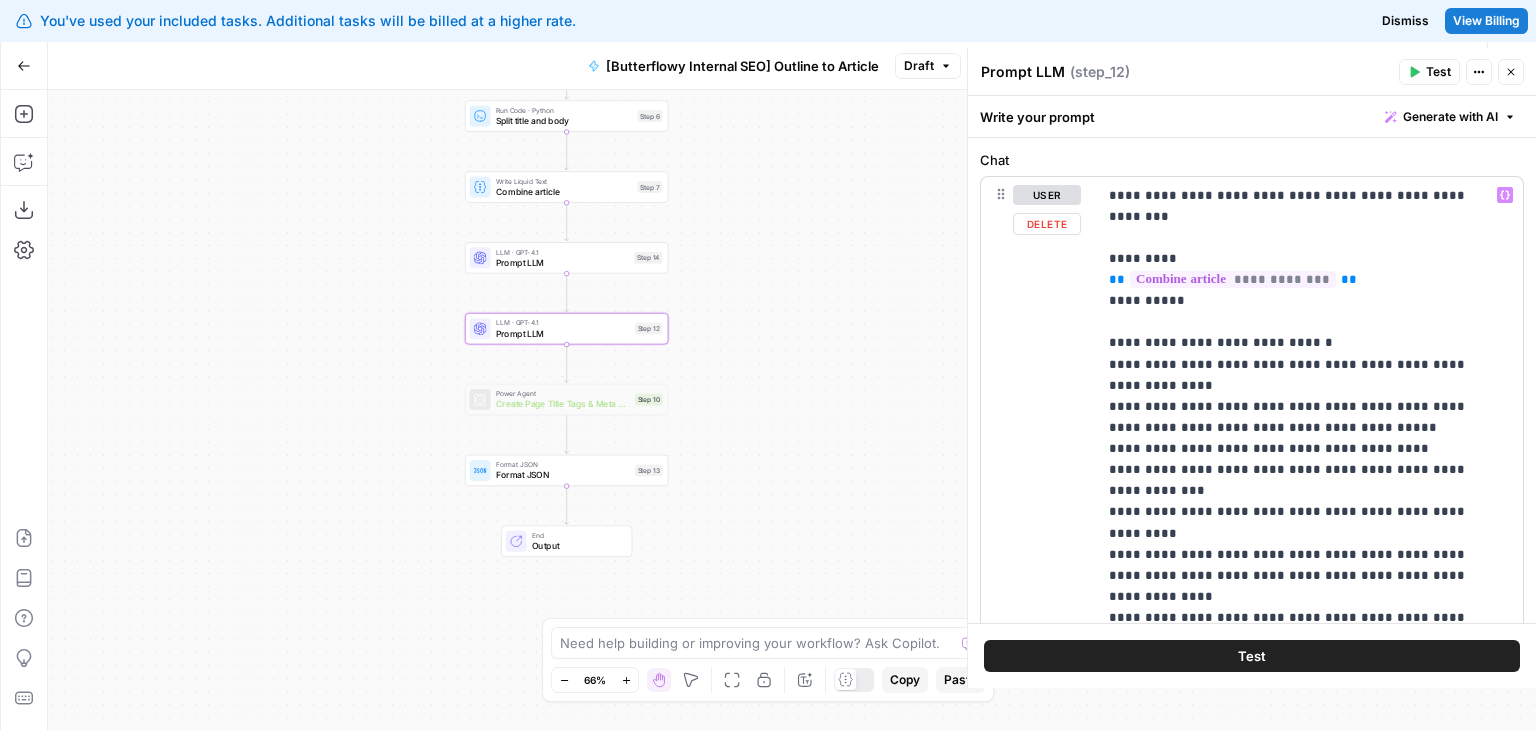 scroll, scrollTop: 175, scrollLeft: 0, axis: vertical 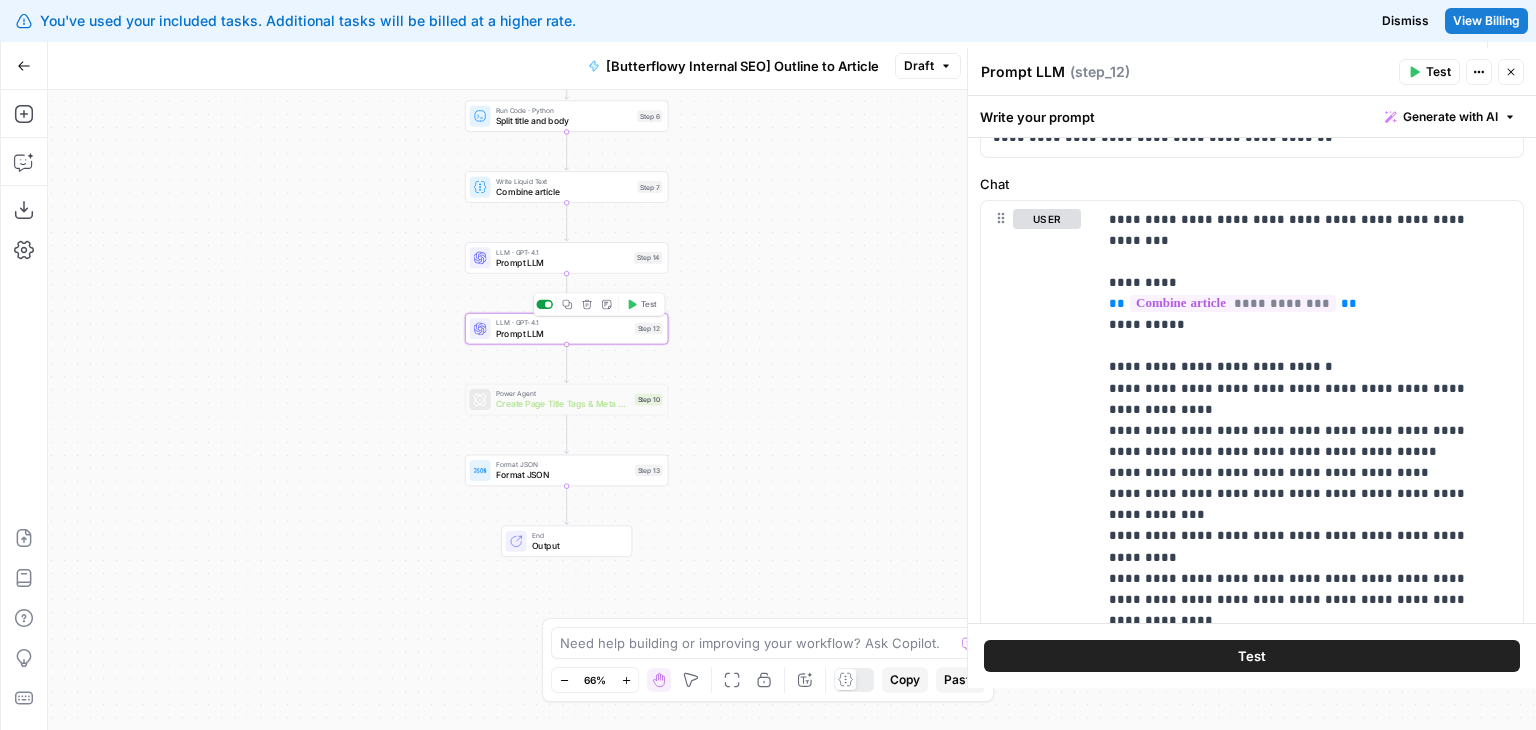 click at bounding box center [544, 304] 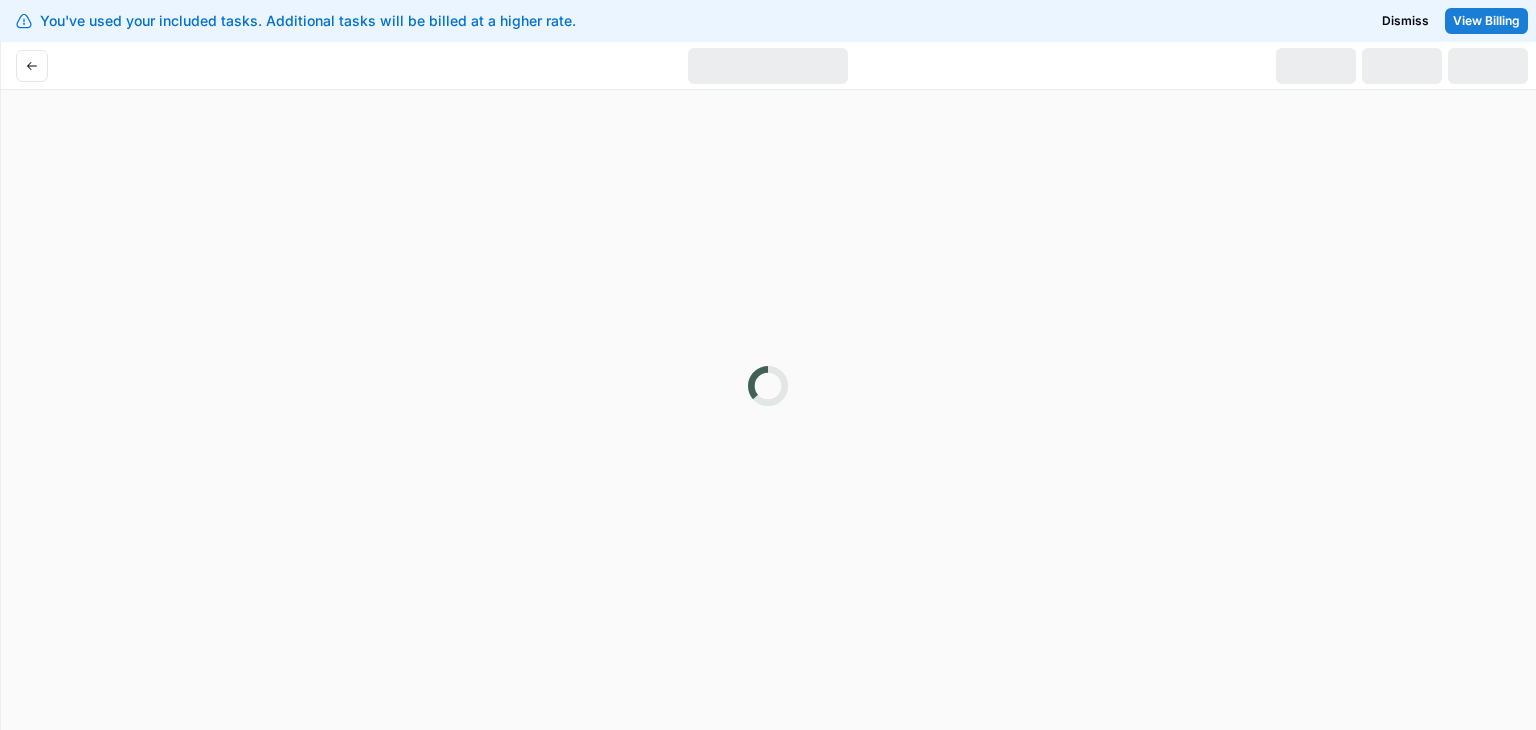 scroll, scrollTop: 0, scrollLeft: 0, axis: both 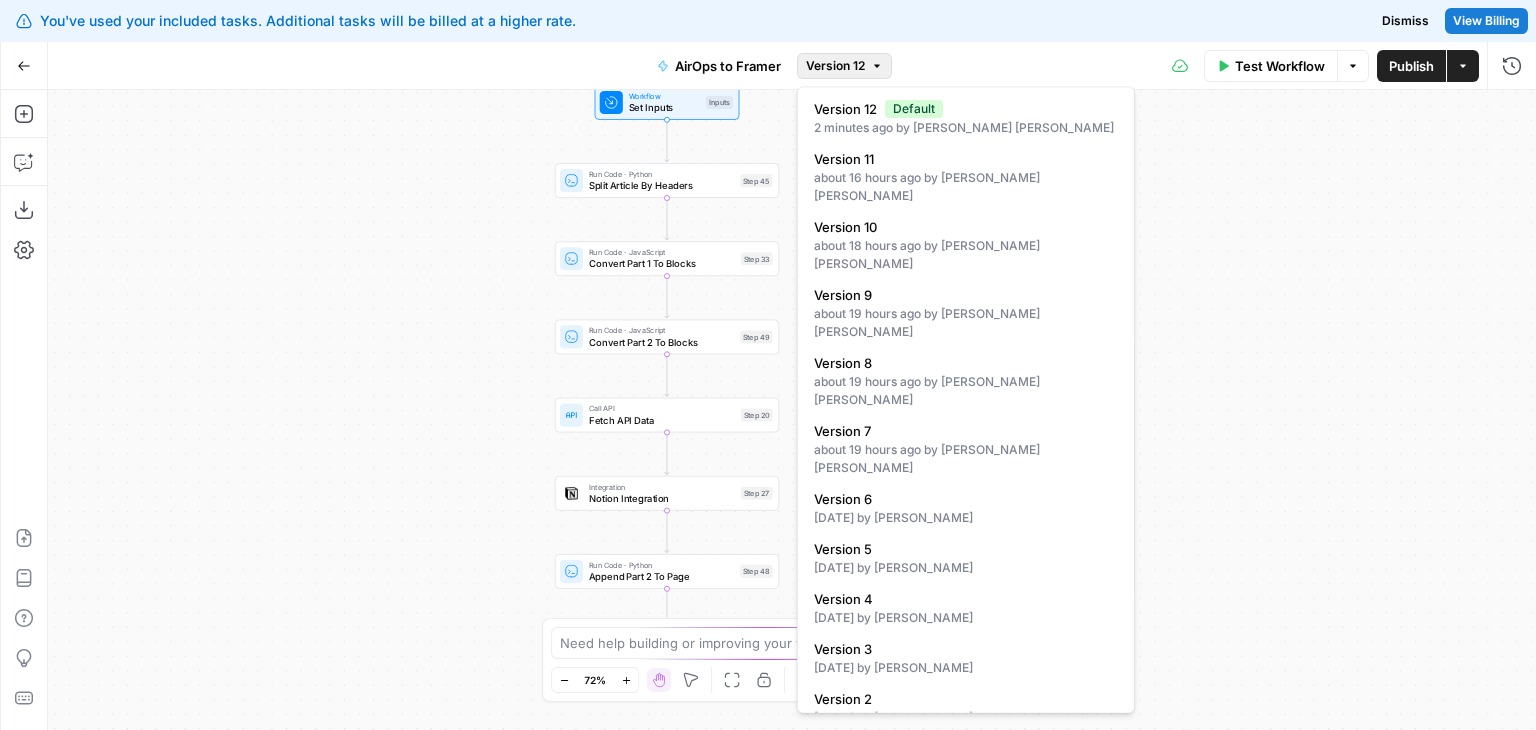 click on "Version 12" at bounding box center (844, 66) 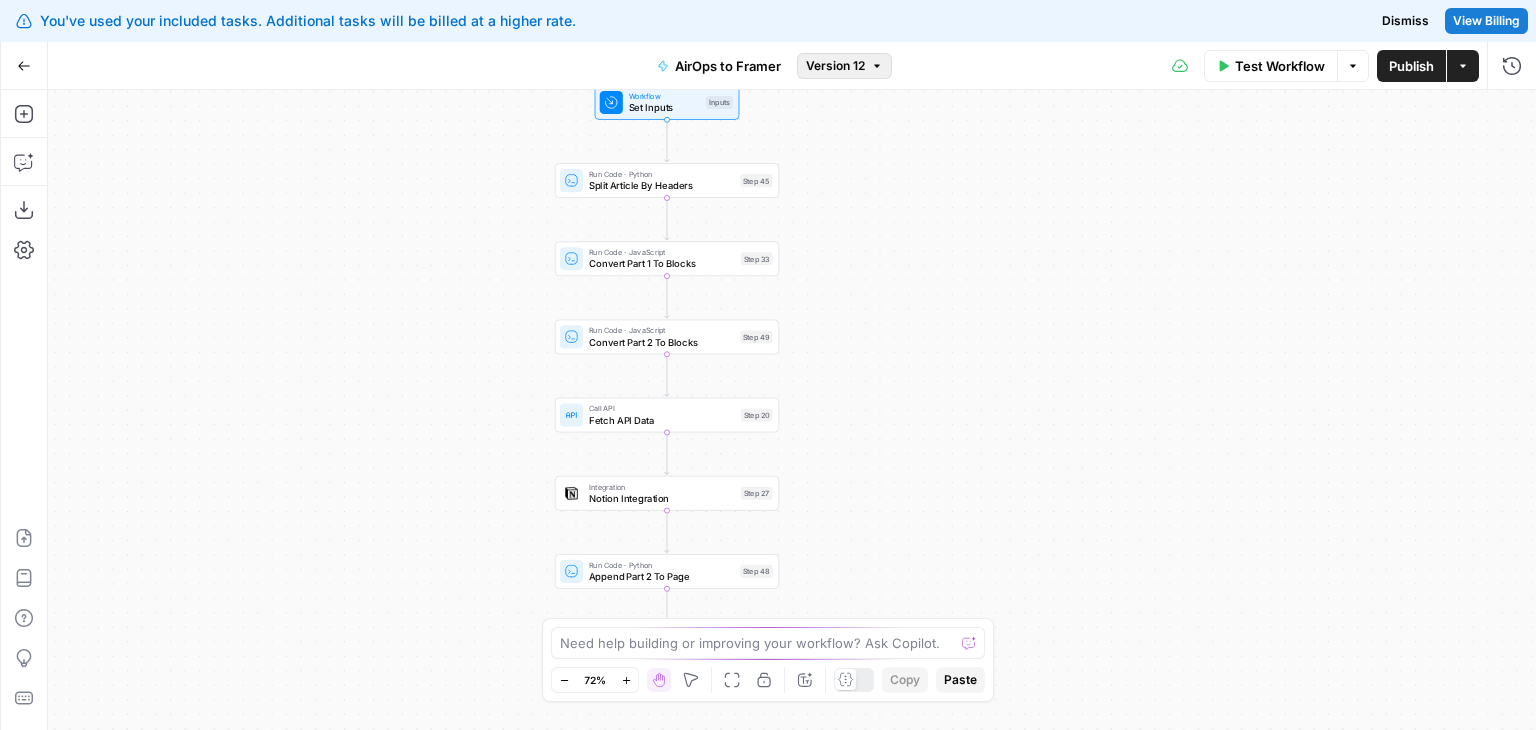 click on "Version 12" at bounding box center [844, 66] 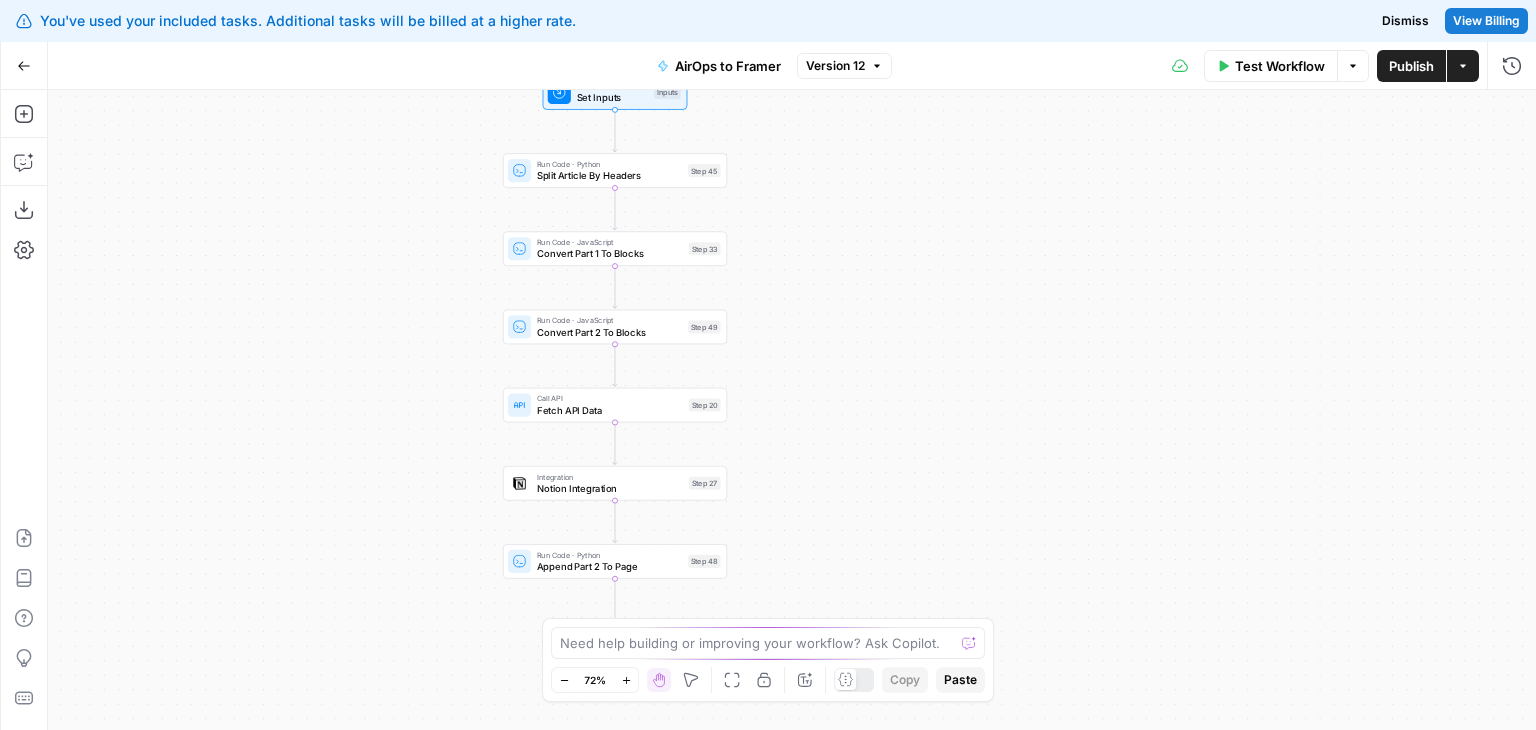 drag, startPoint x: 867, startPoint y: 221, endPoint x: 864, endPoint y: 263, distance: 42.107006 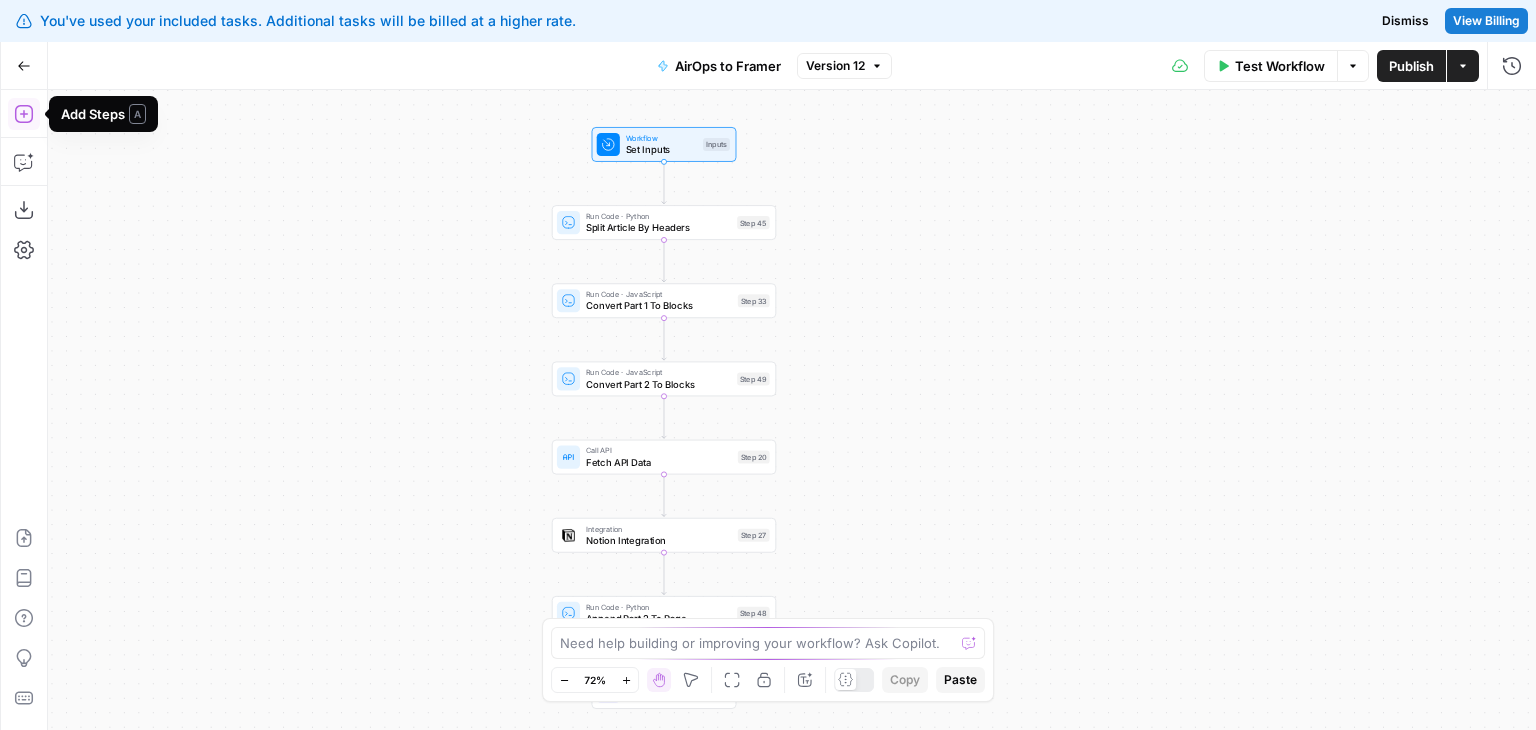 click 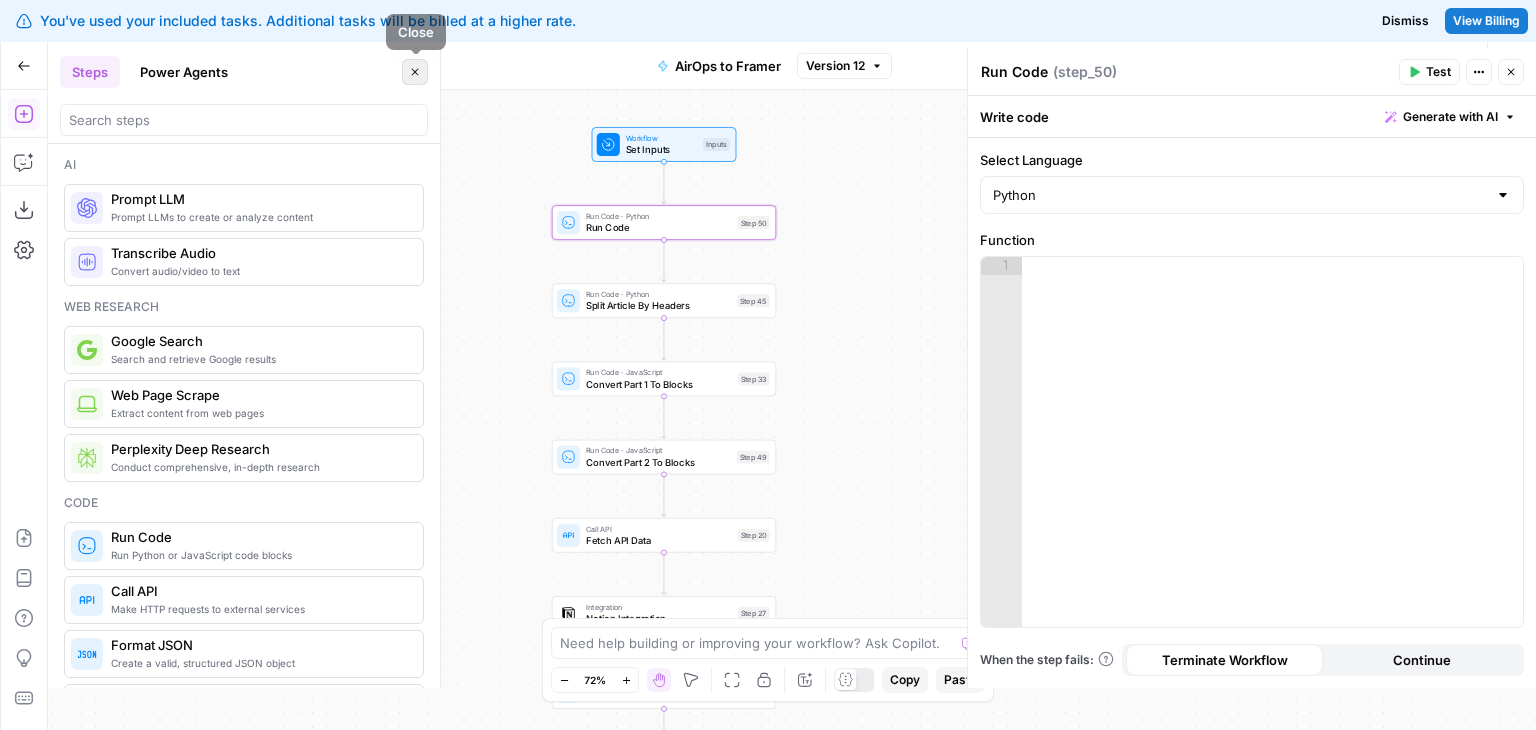 click 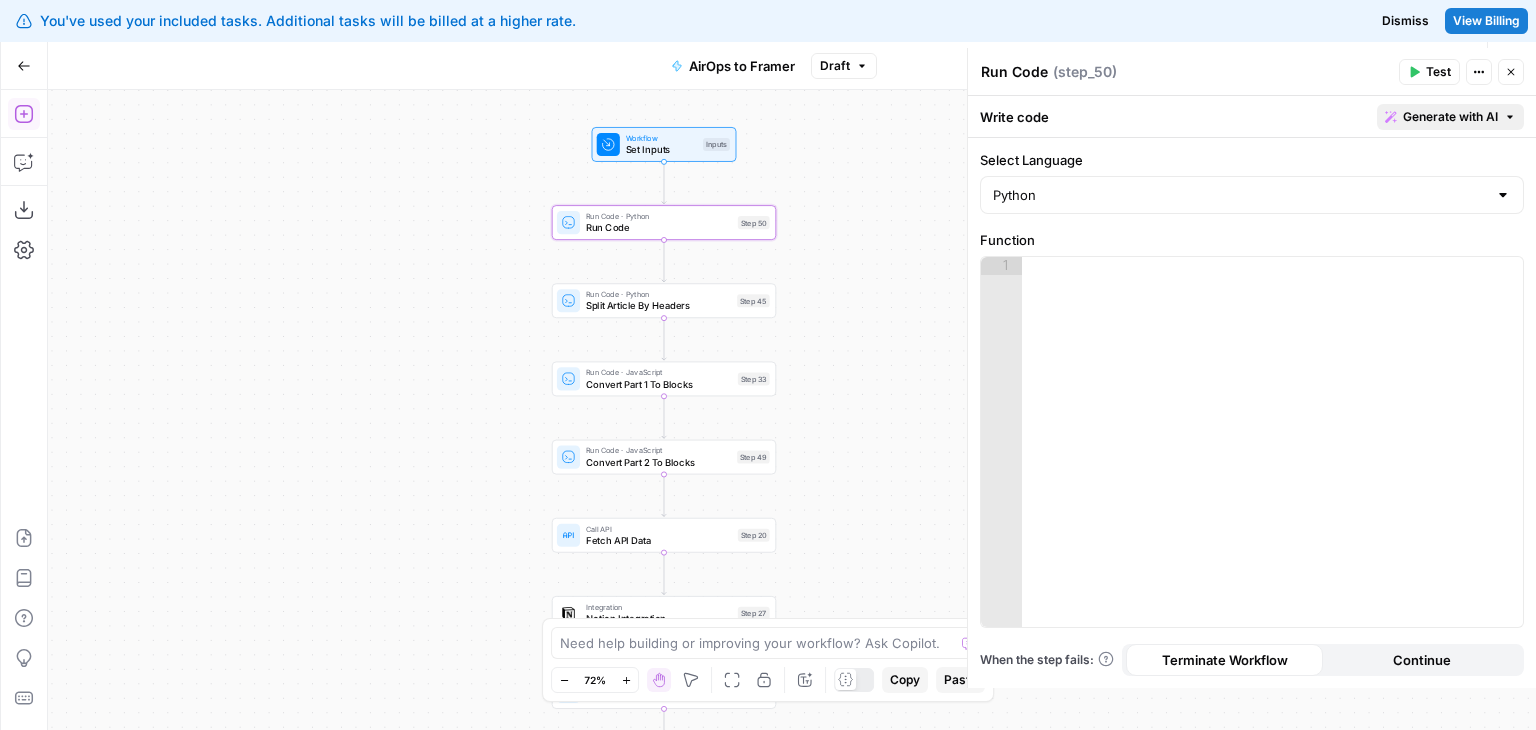 click on "Generate with AI" at bounding box center [1450, 117] 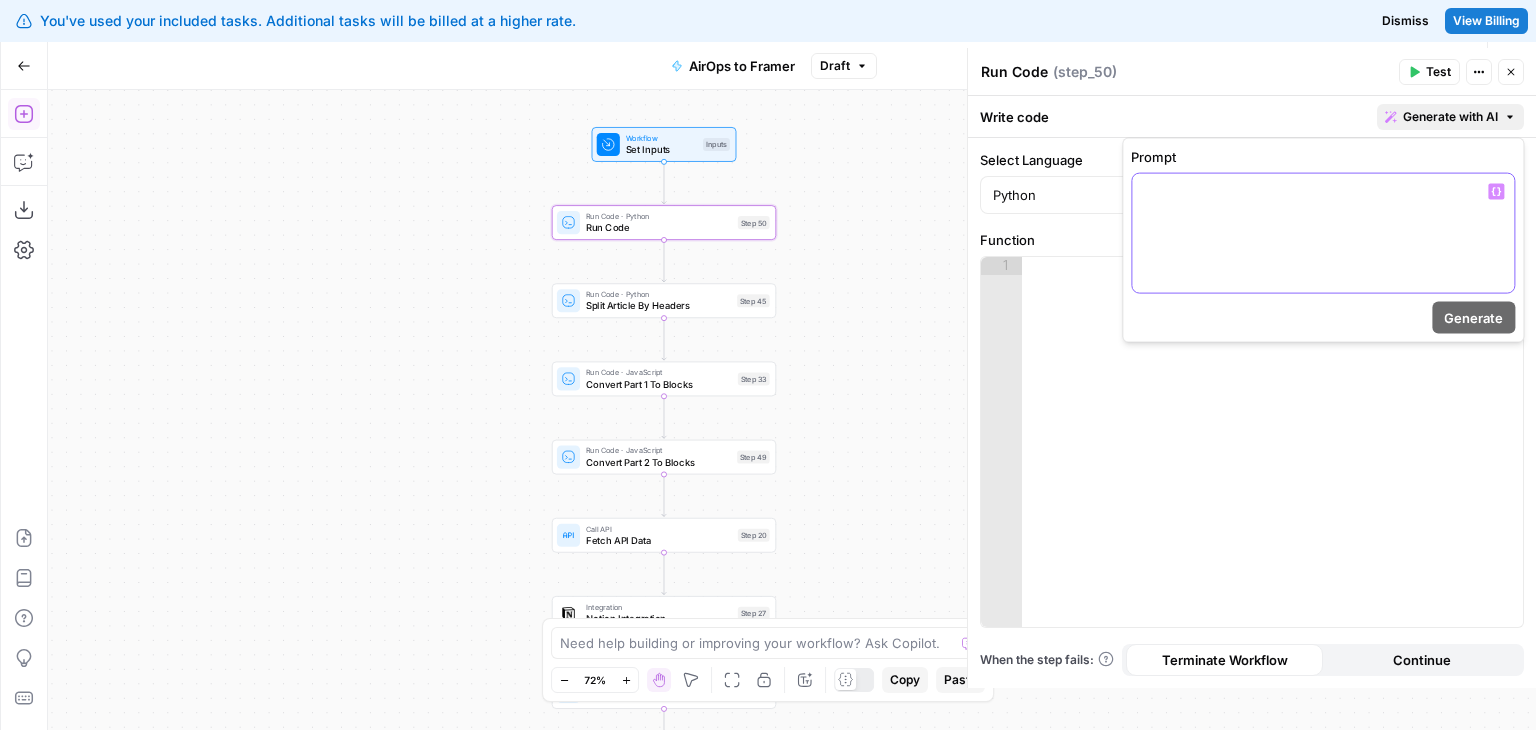 click at bounding box center (1323, 233) 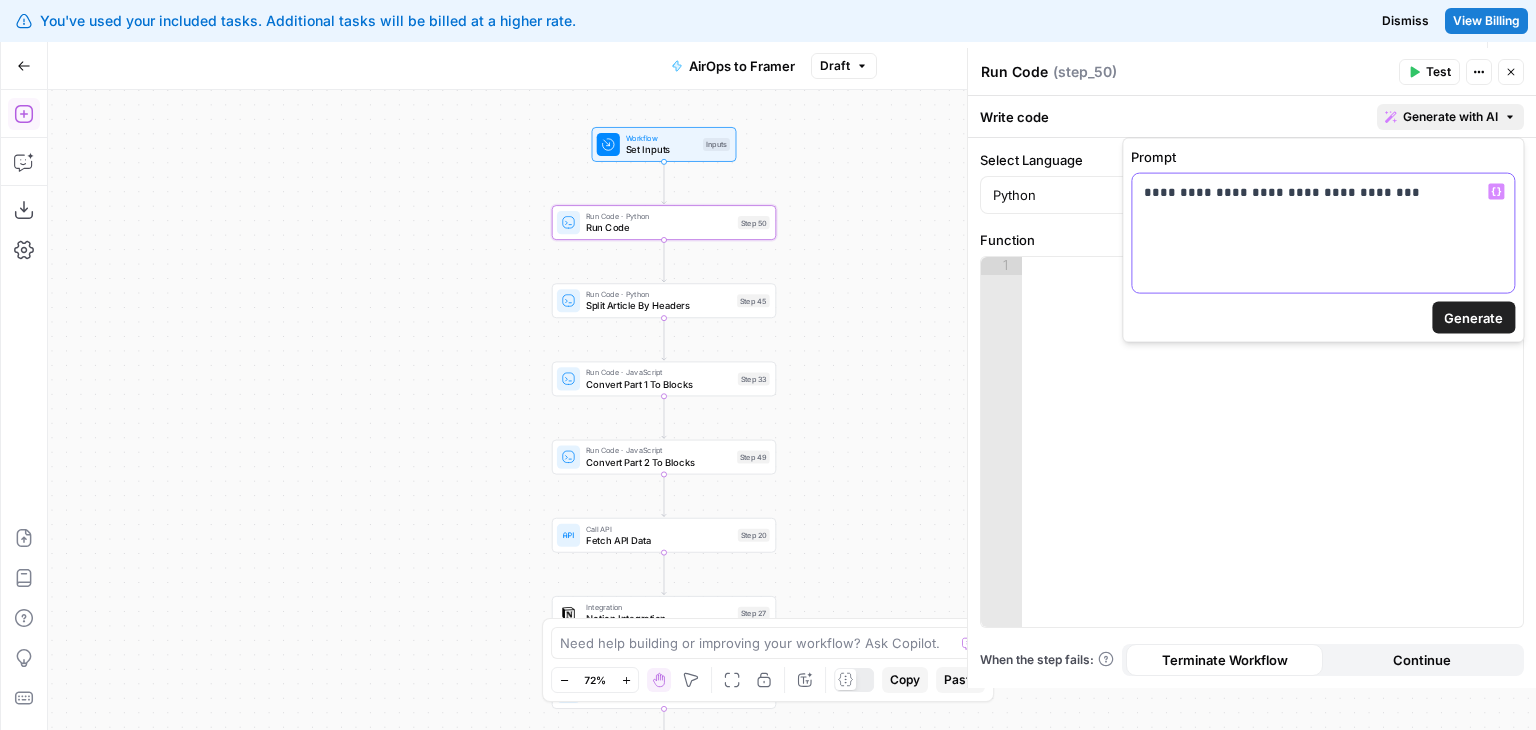 click on "**********" at bounding box center (1323, 233) 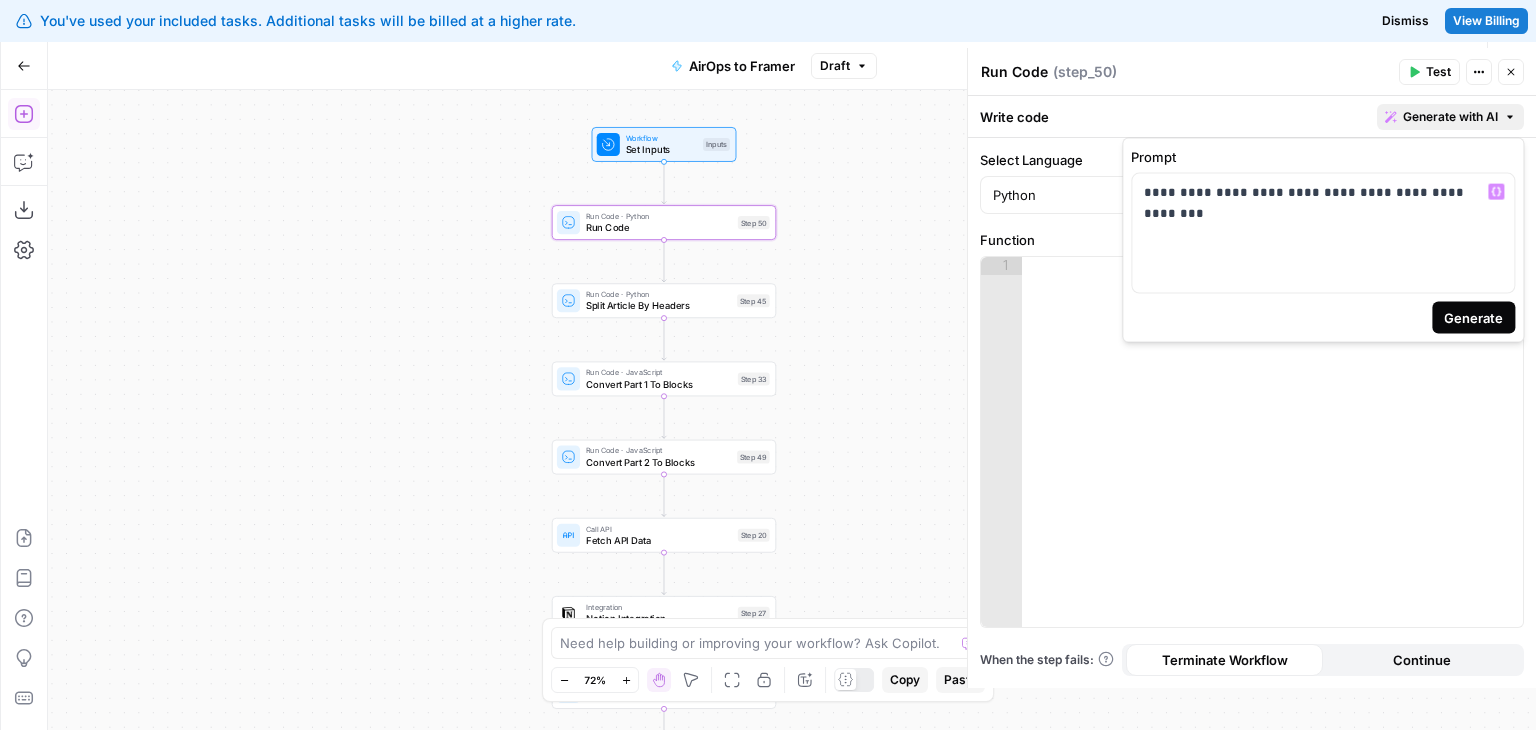 click on "Generate" at bounding box center (1473, 318) 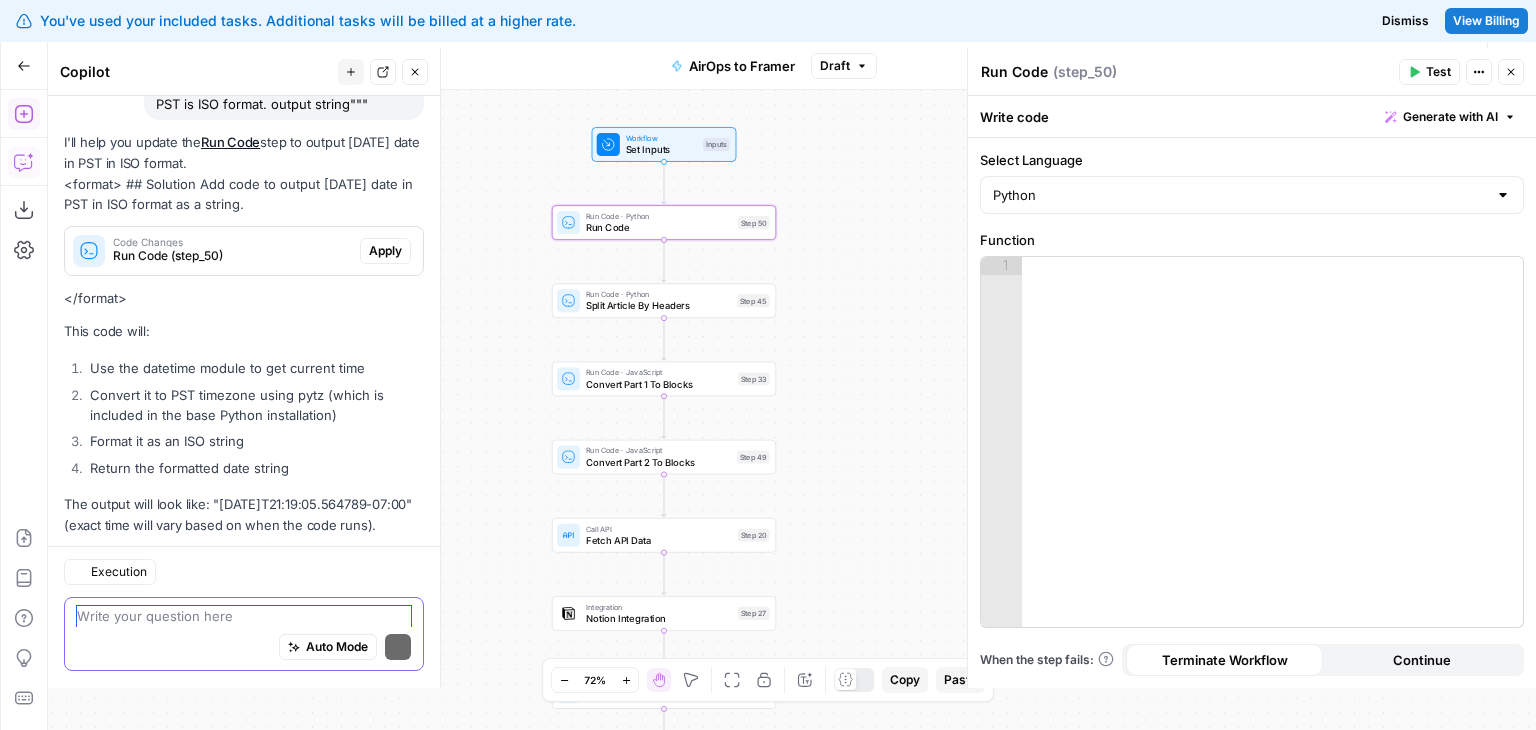 scroll, scrollTop: 265, scrollLeft: 0, axis: vertical 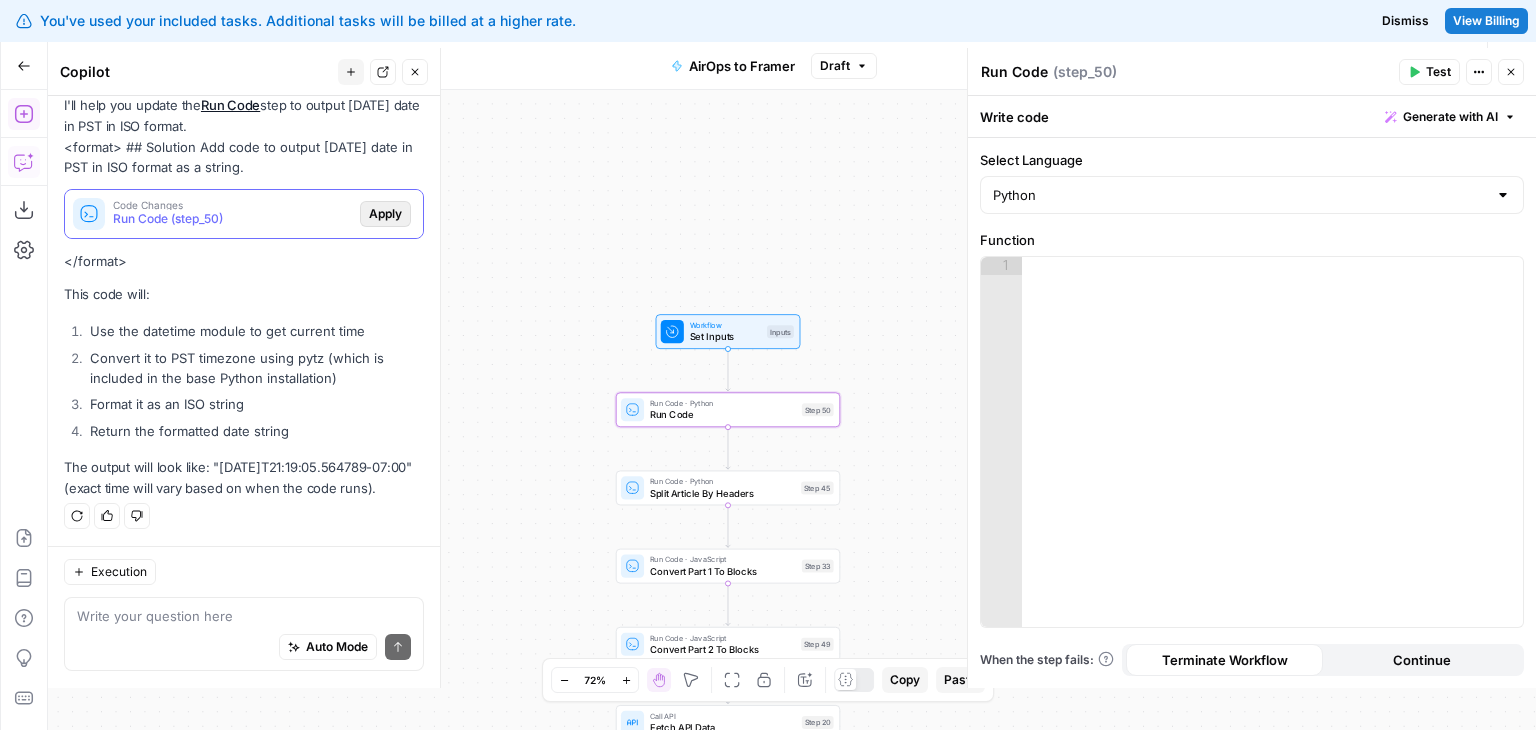 click on "Apply" at bounding box center [385, 214] 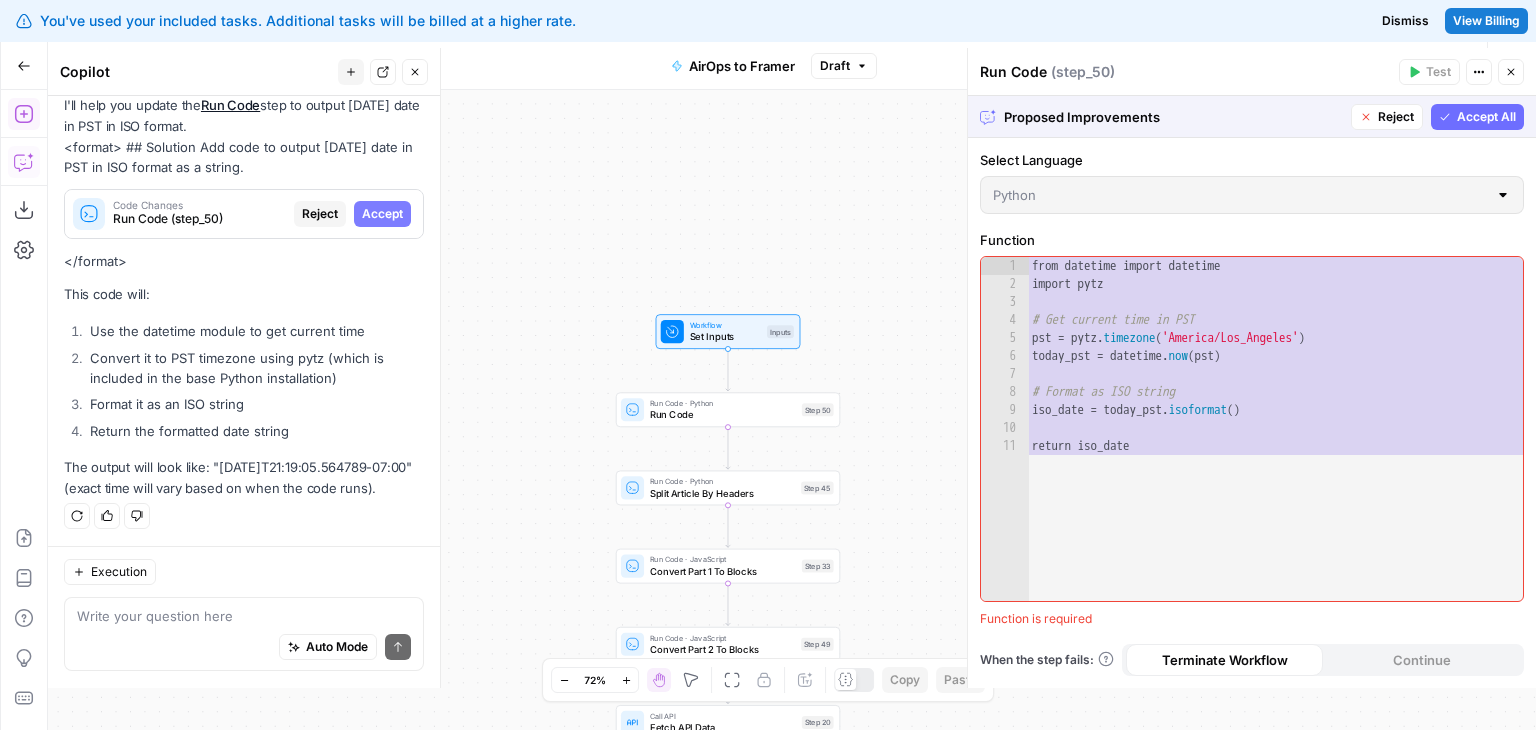 click on "Accept All" at bounding box center [1486, 117] 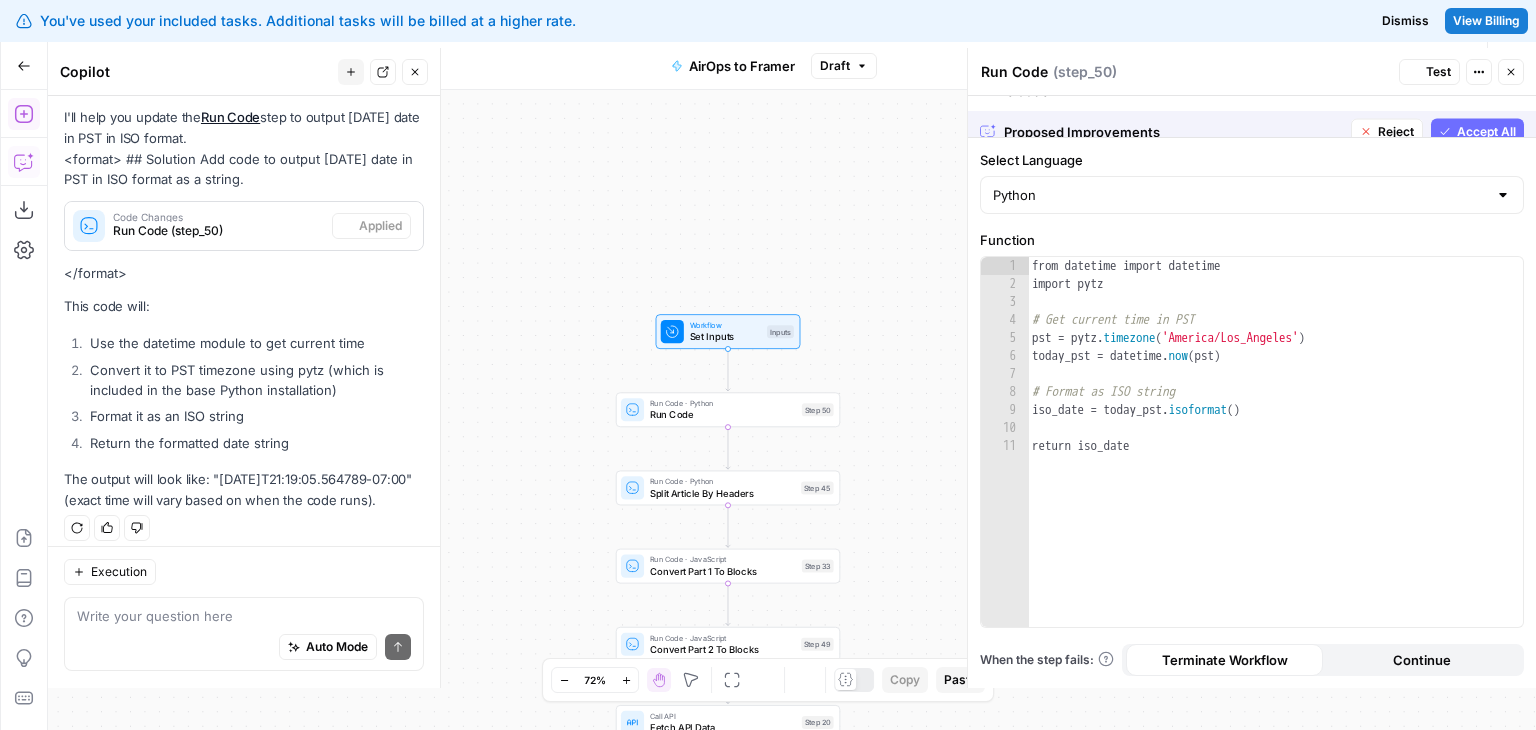 scroll, scrollTop: 297, scrollLeft: 0, axis: vertical 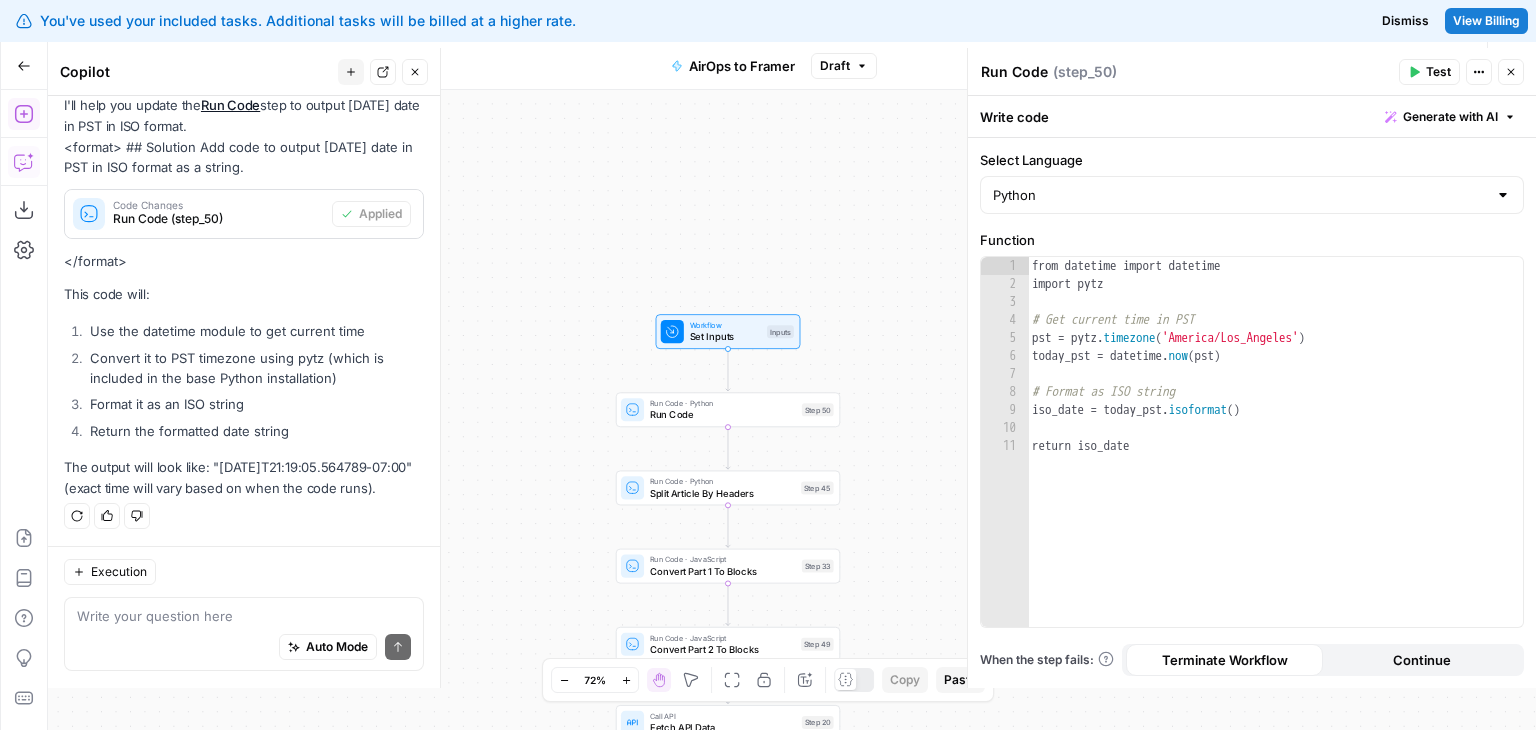 drag, startPoint x: 1058, startPoint y: 121, endPoint x: 1025, endPoint y: 99, distance: 39.661064 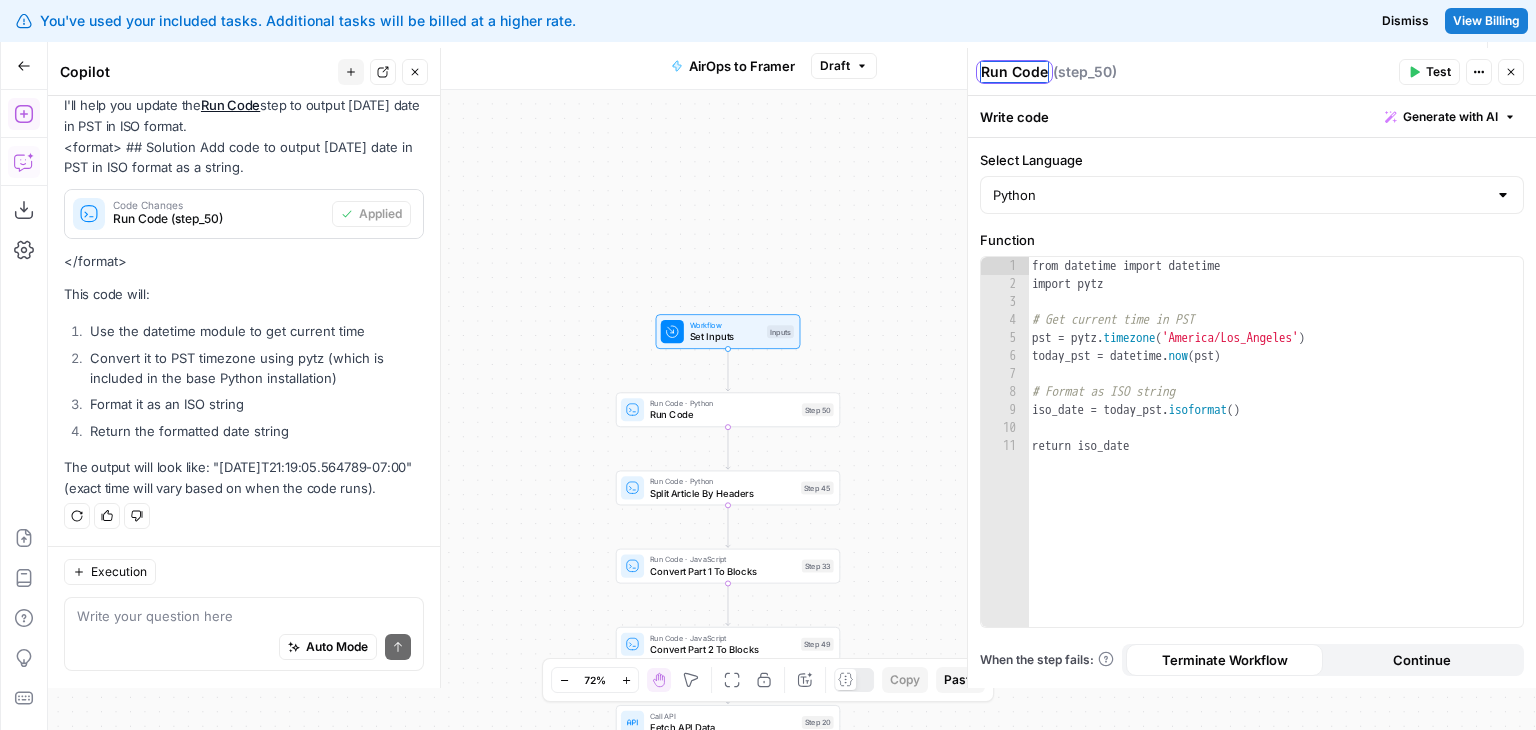click on "Run Code" at bounding box center (1014, 72) 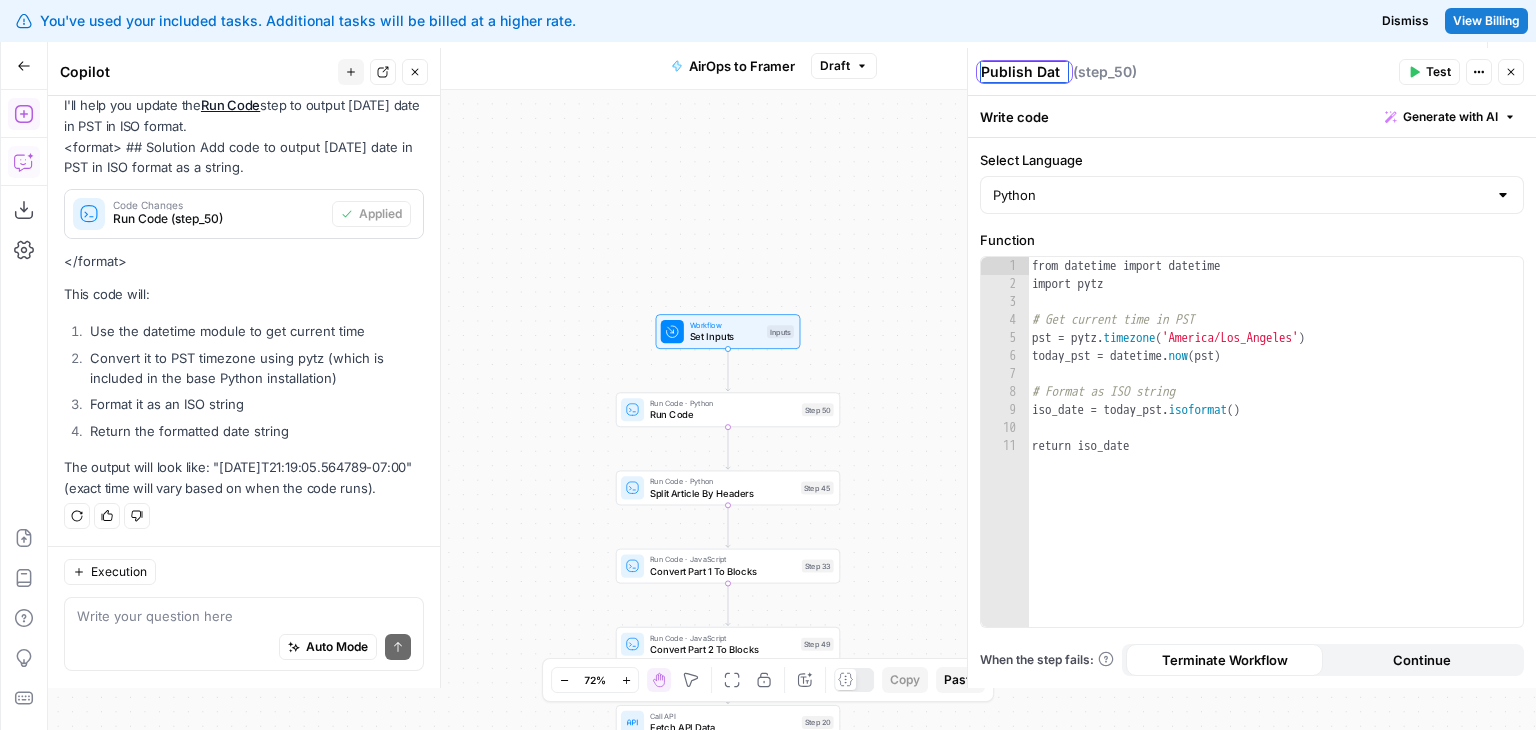 type on "Publish Date" 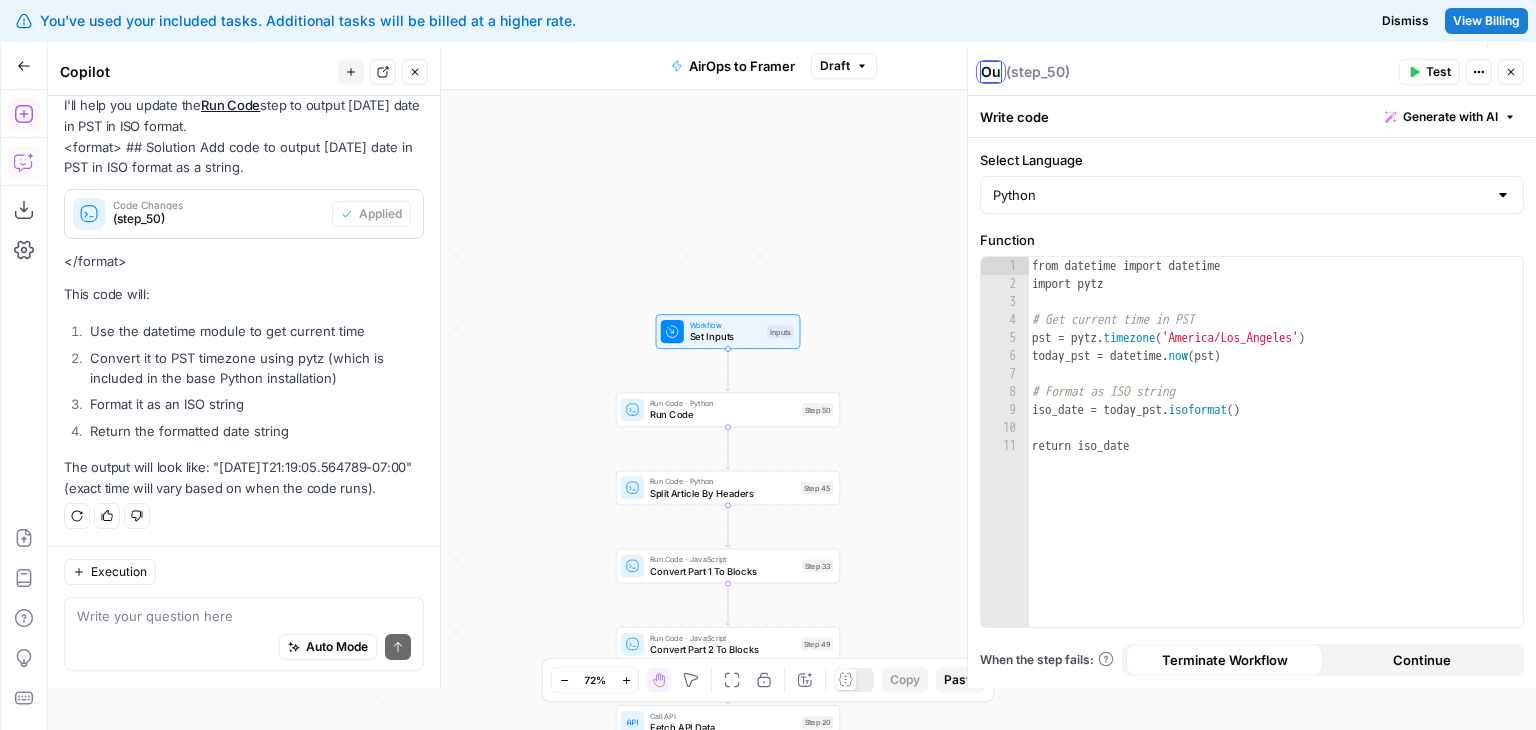 type on "O" 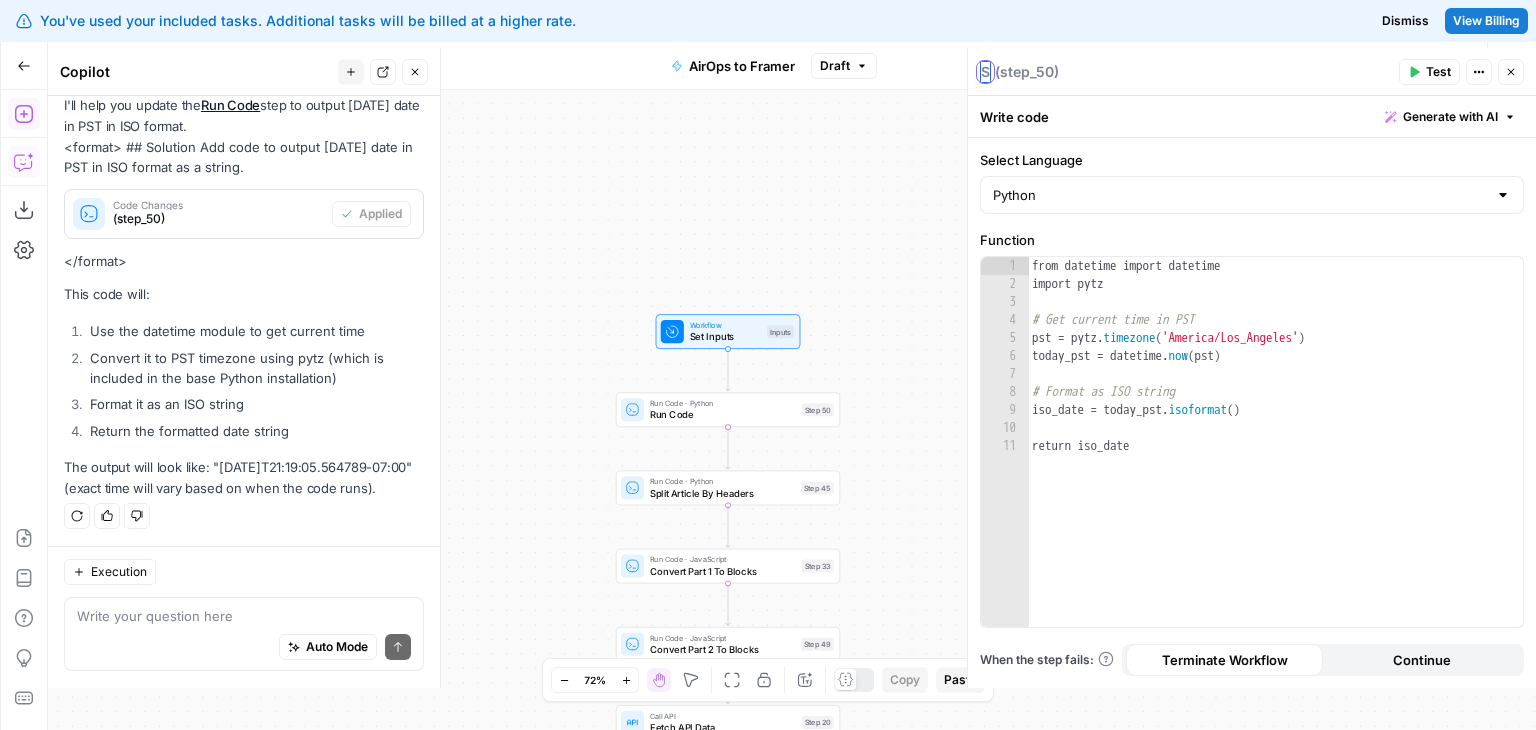 type on "P" 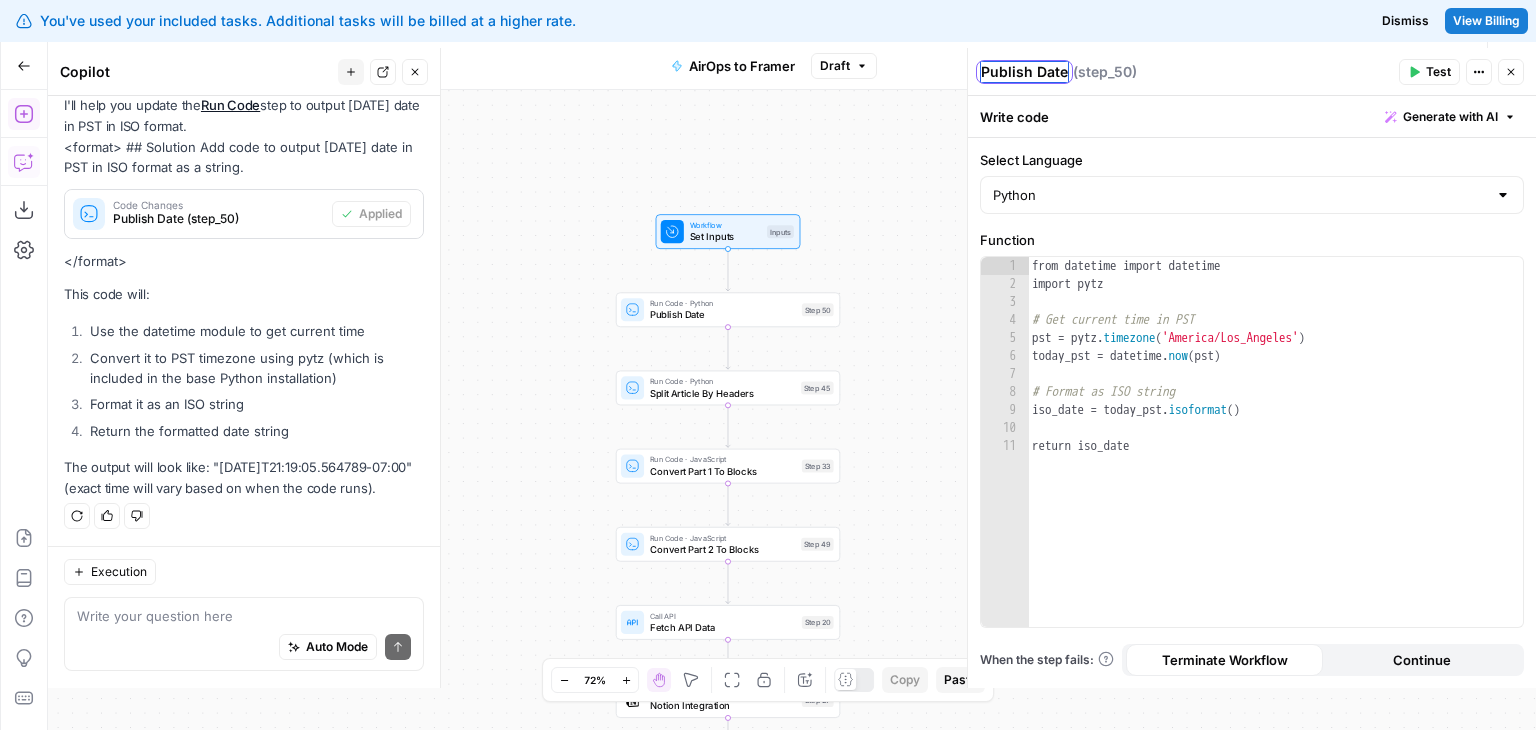 type on "Publish Date" 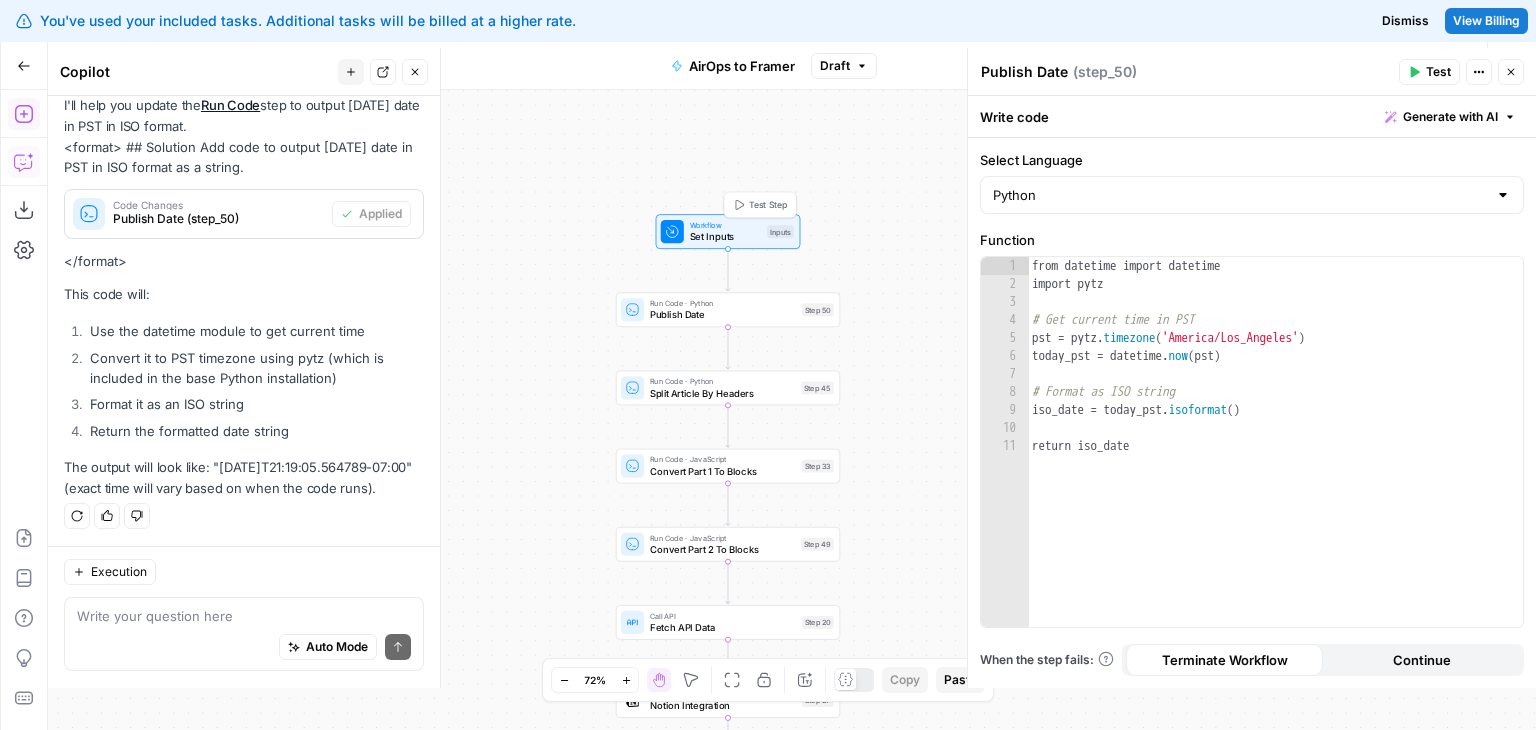 click on "Set Inputs" at bounding box center (726, 236) 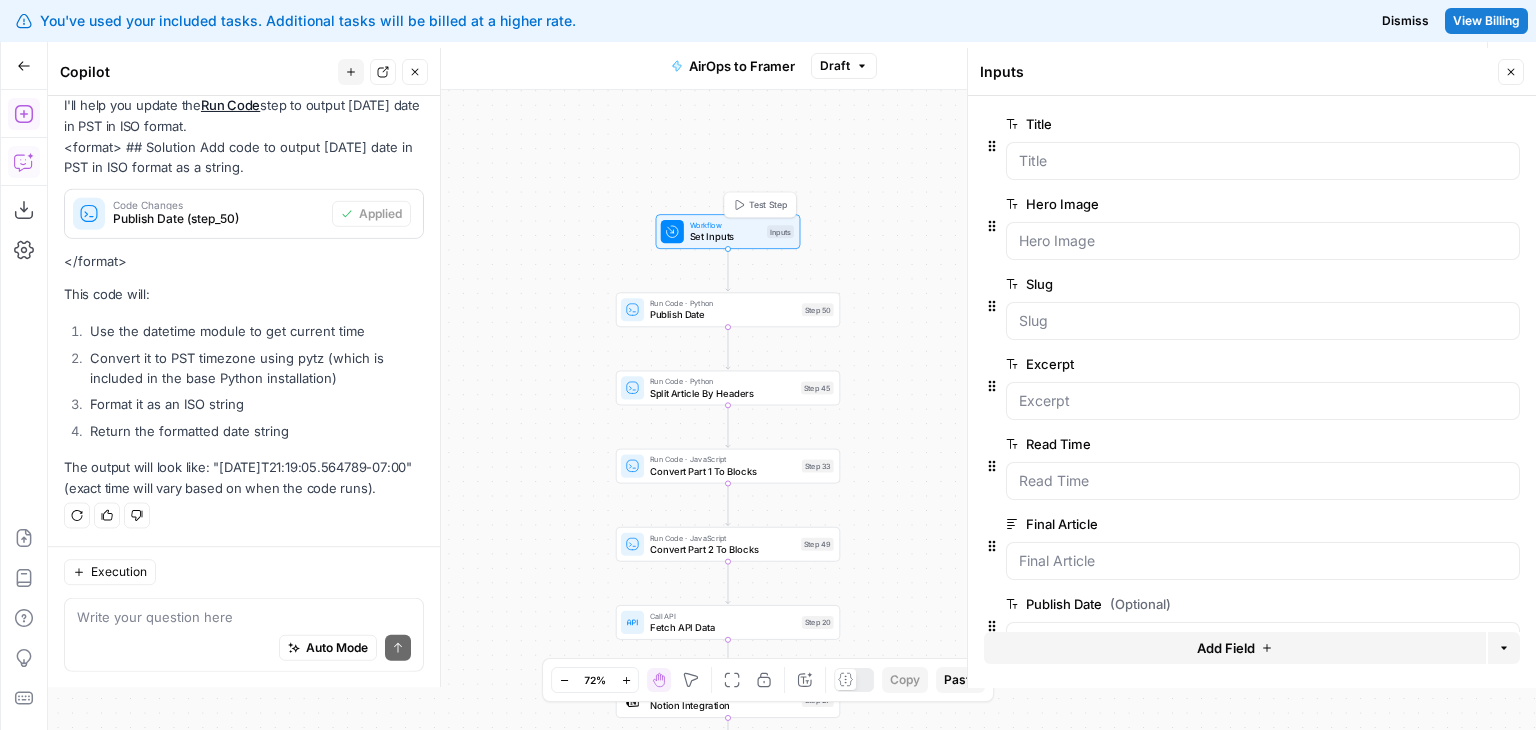 scroll, scrollTop: 297, scrollLeft: 0, axis: vertical 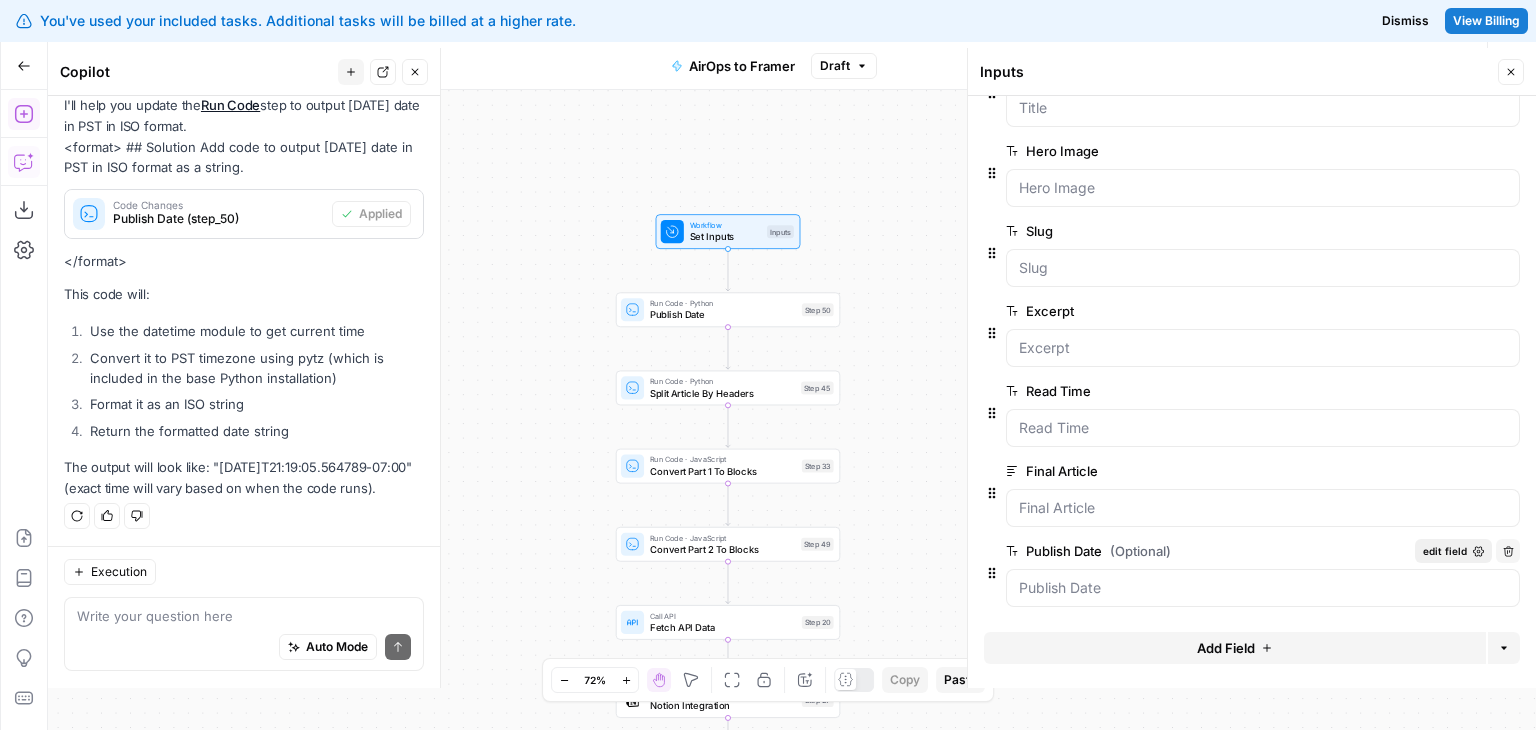 click on "edit field" at bounding box center (1445, 551) 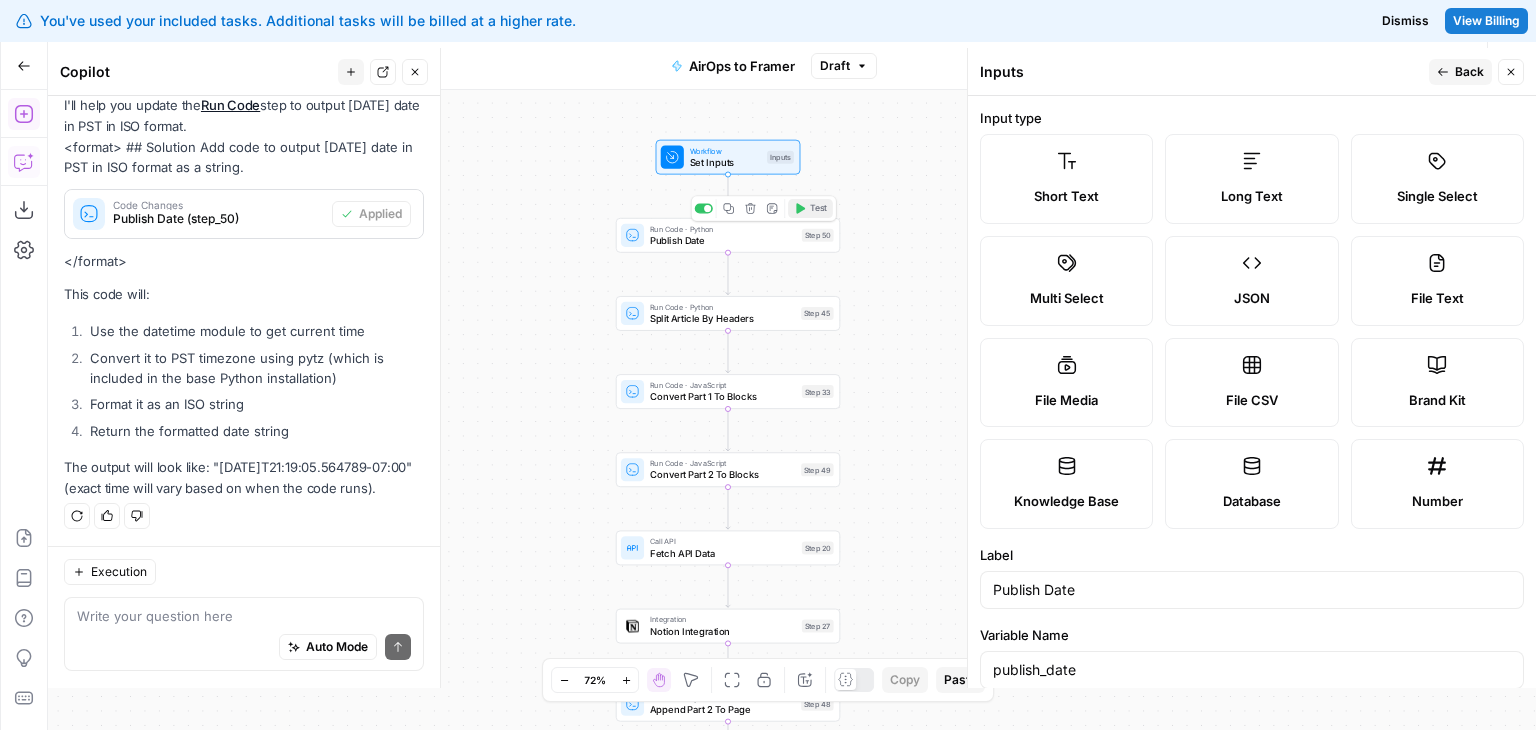 click on "Test" at bounding box center [818, 208] 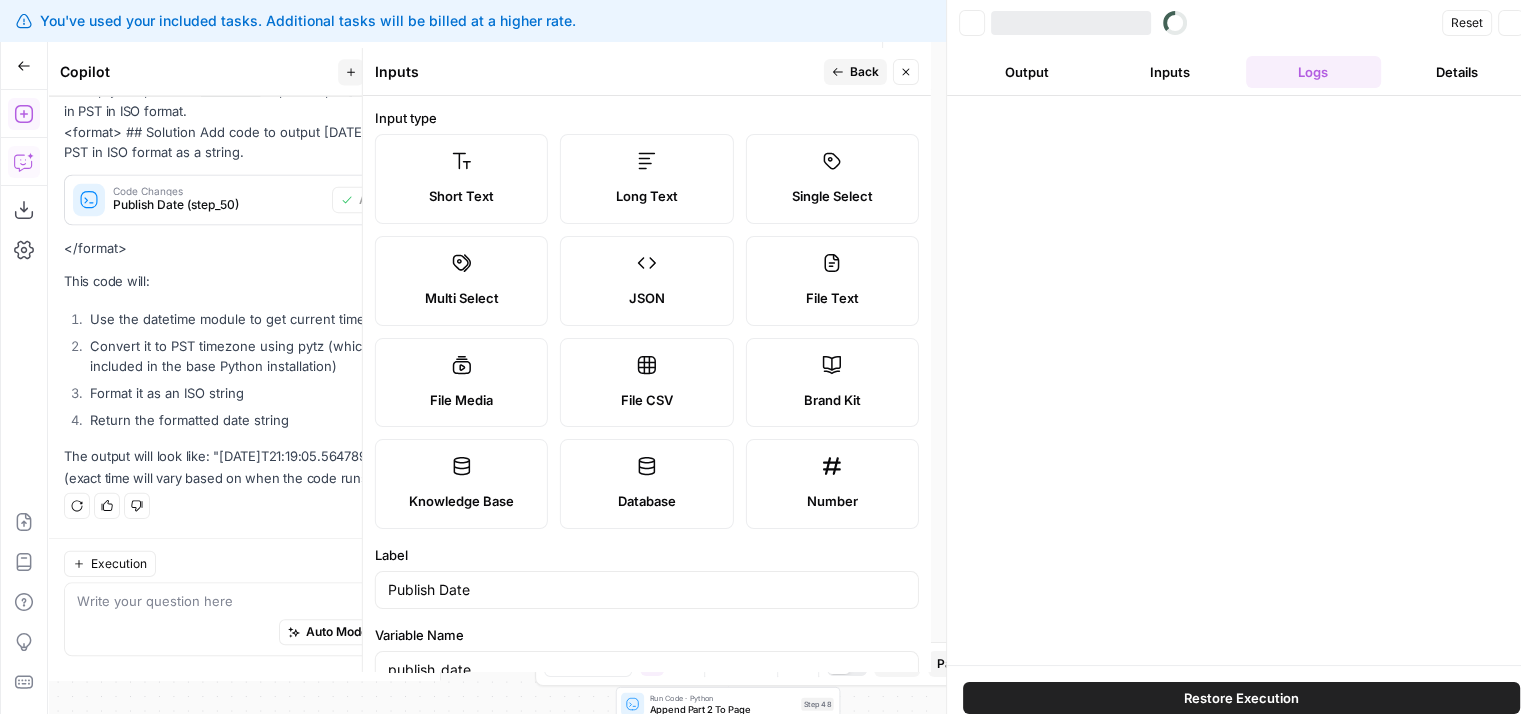 scroll, scrollTop: 312, scrollLeft: 0, axis: vertical 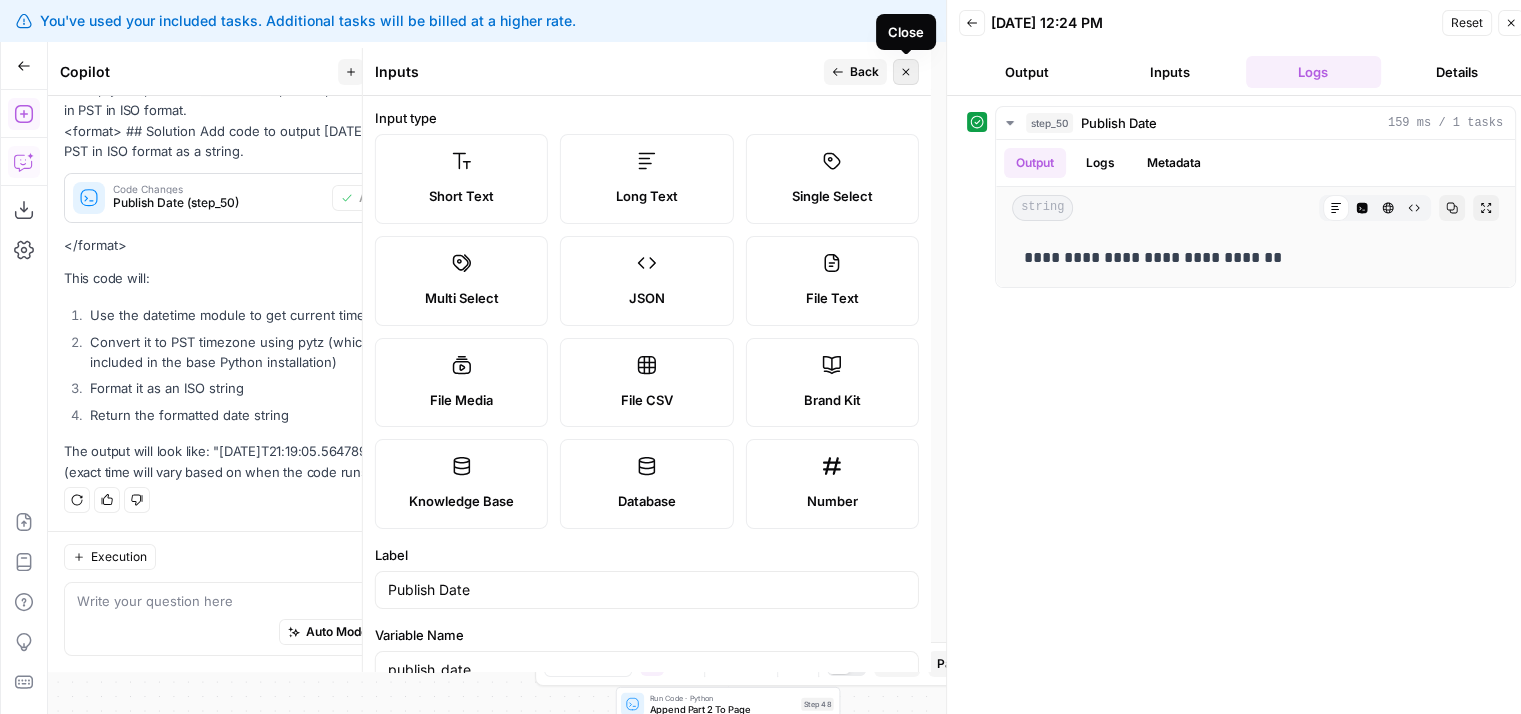 click 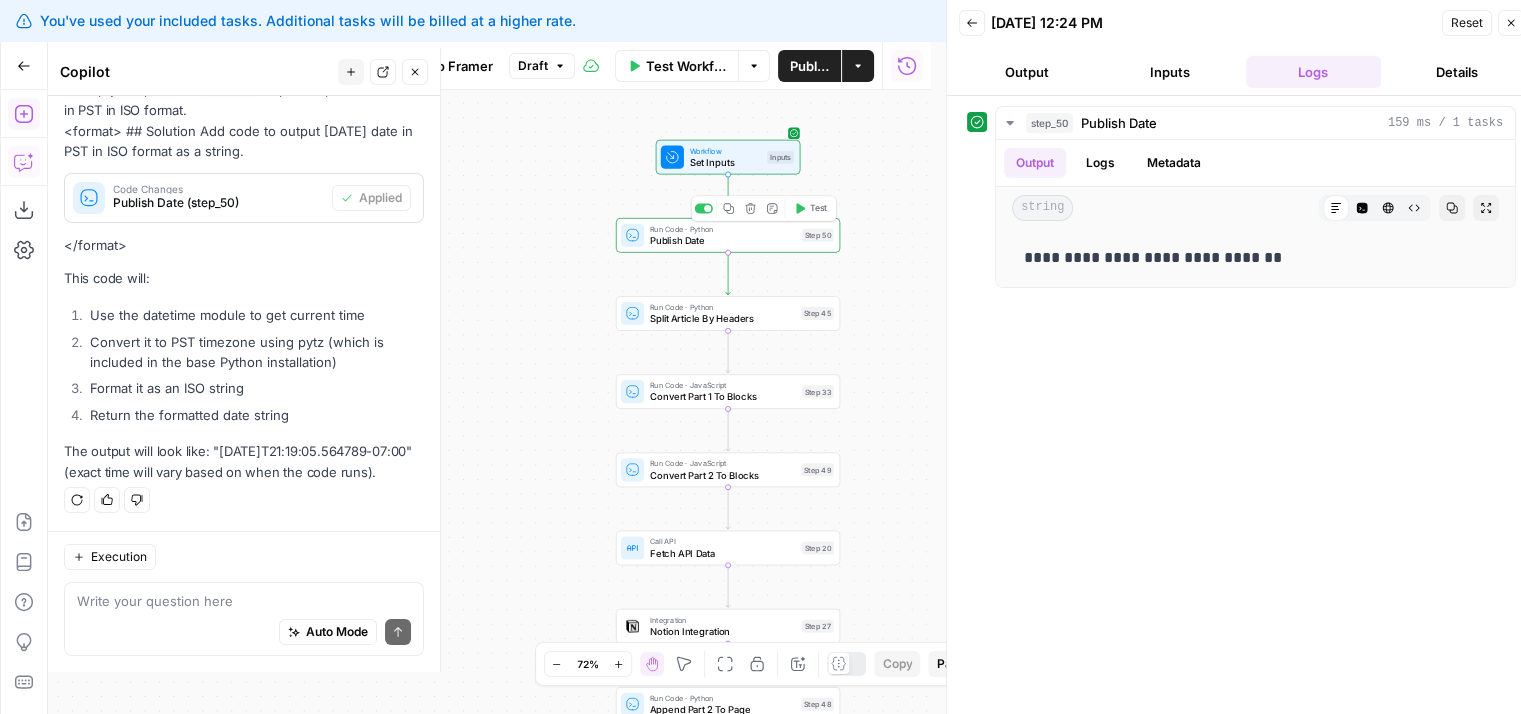 click on "Run Code · Python" at bounding box center (723, 229) 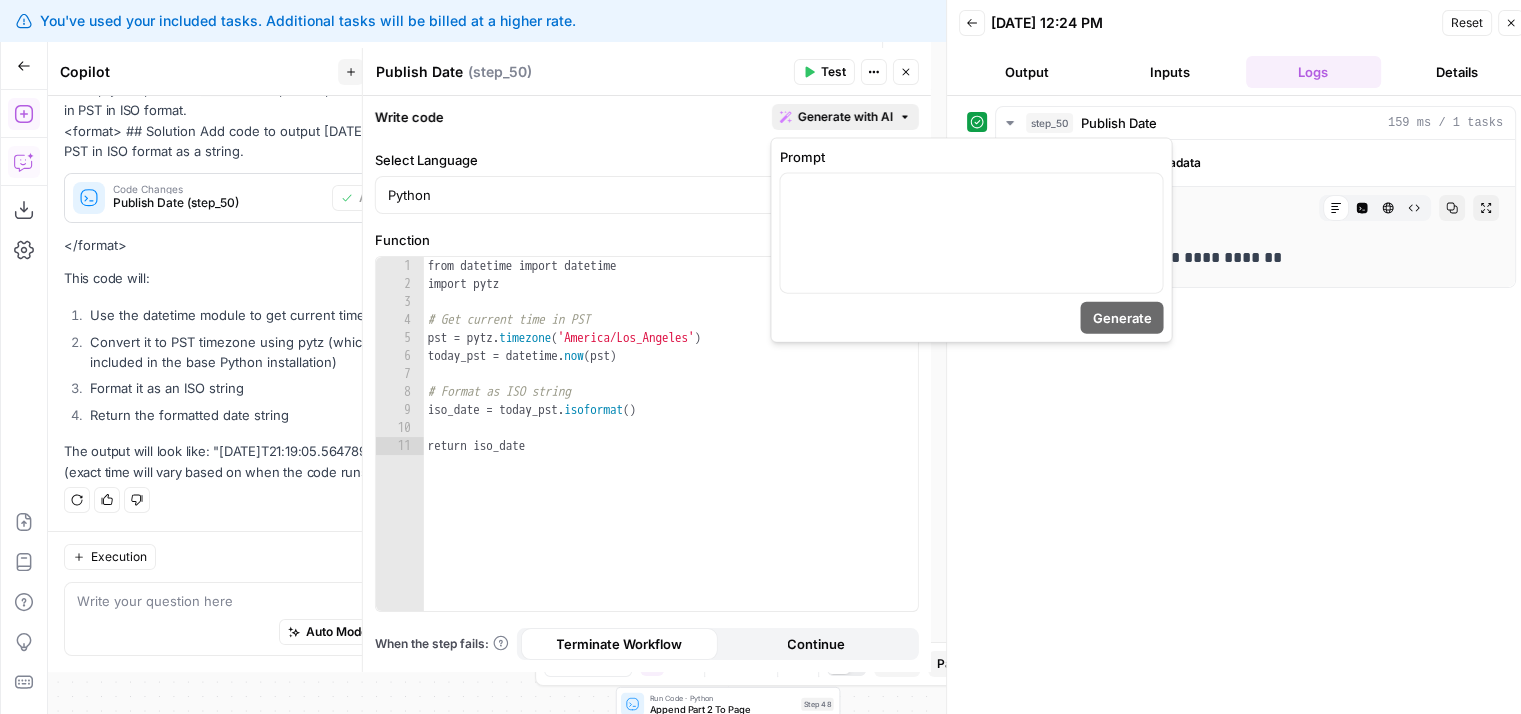 click on "Generate with AI" at bounding box center (845, 117) 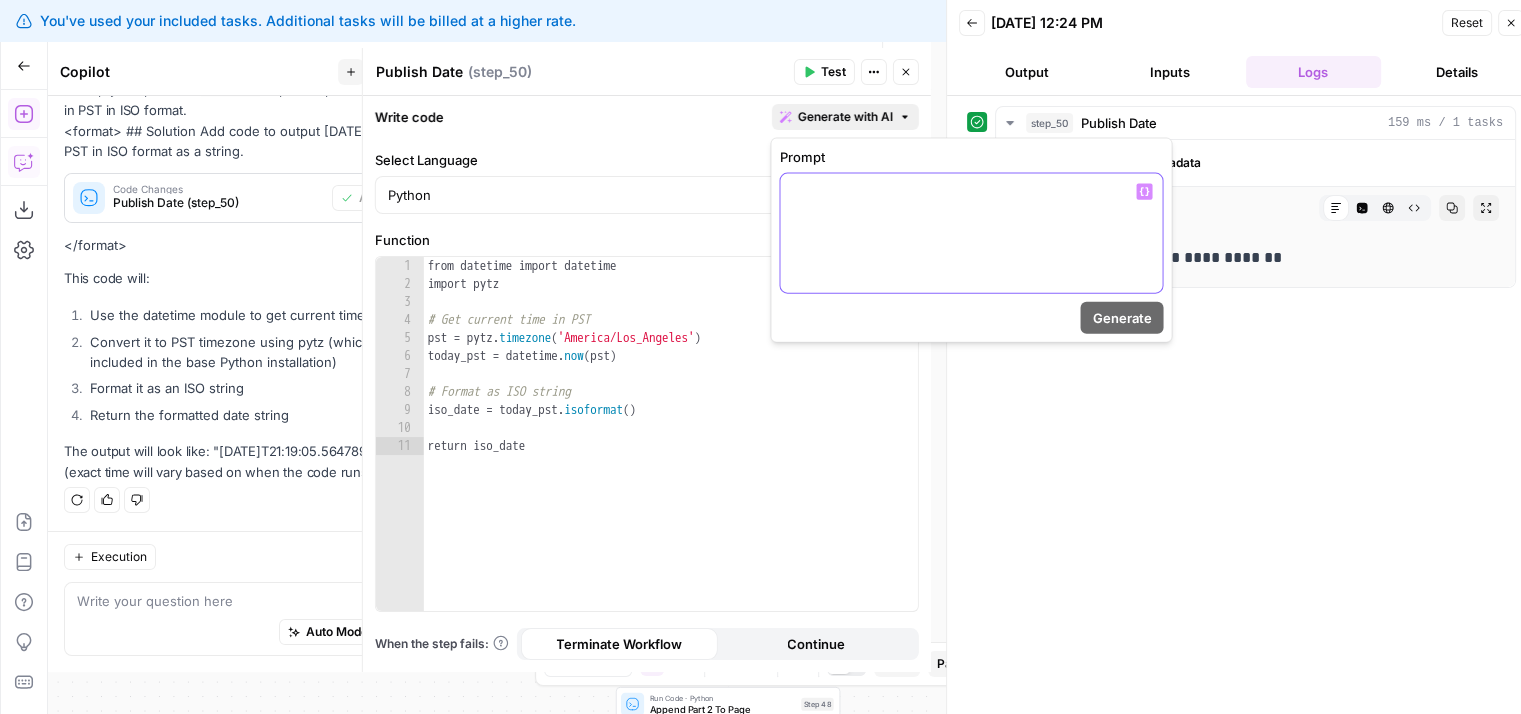 click at bounding box center (971, 233) 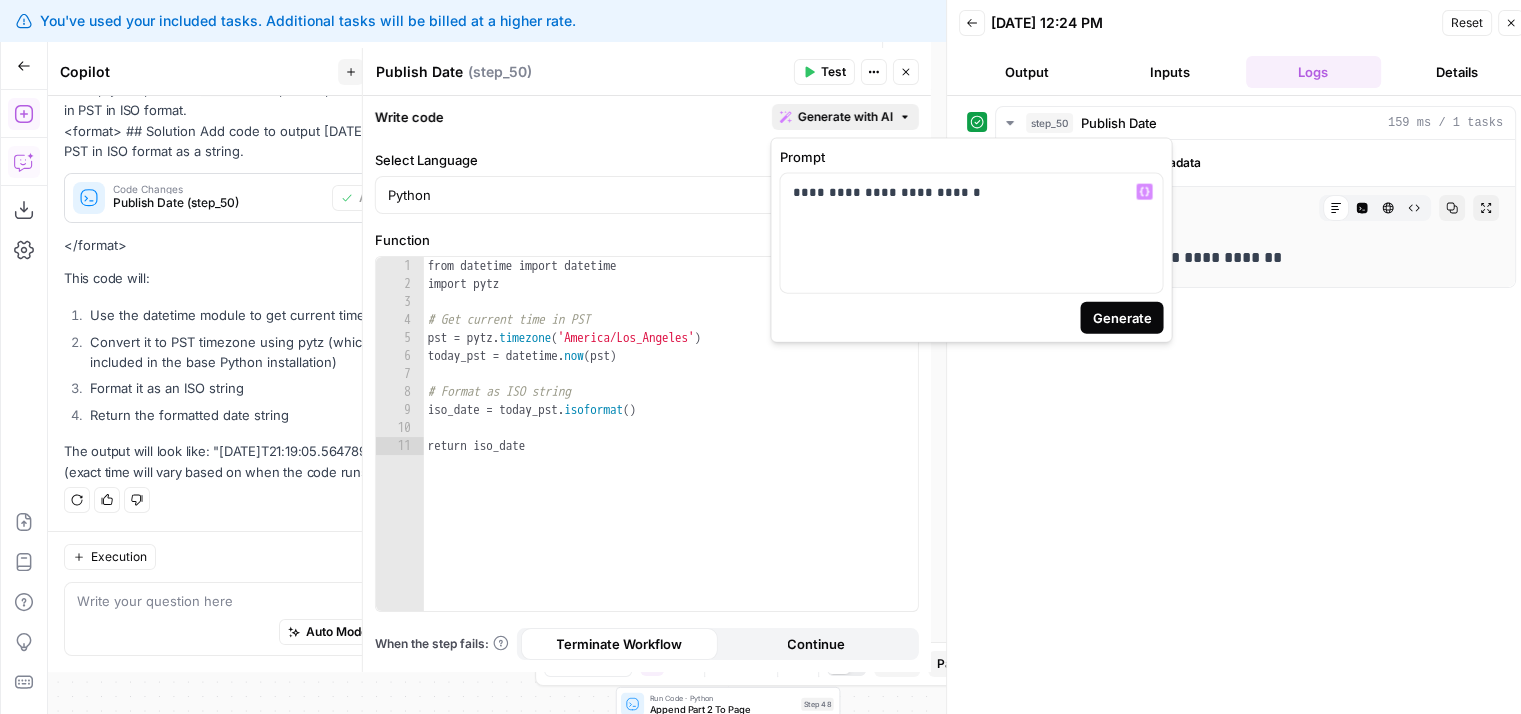 click on "Generate" at bounding box center [1121, 318] 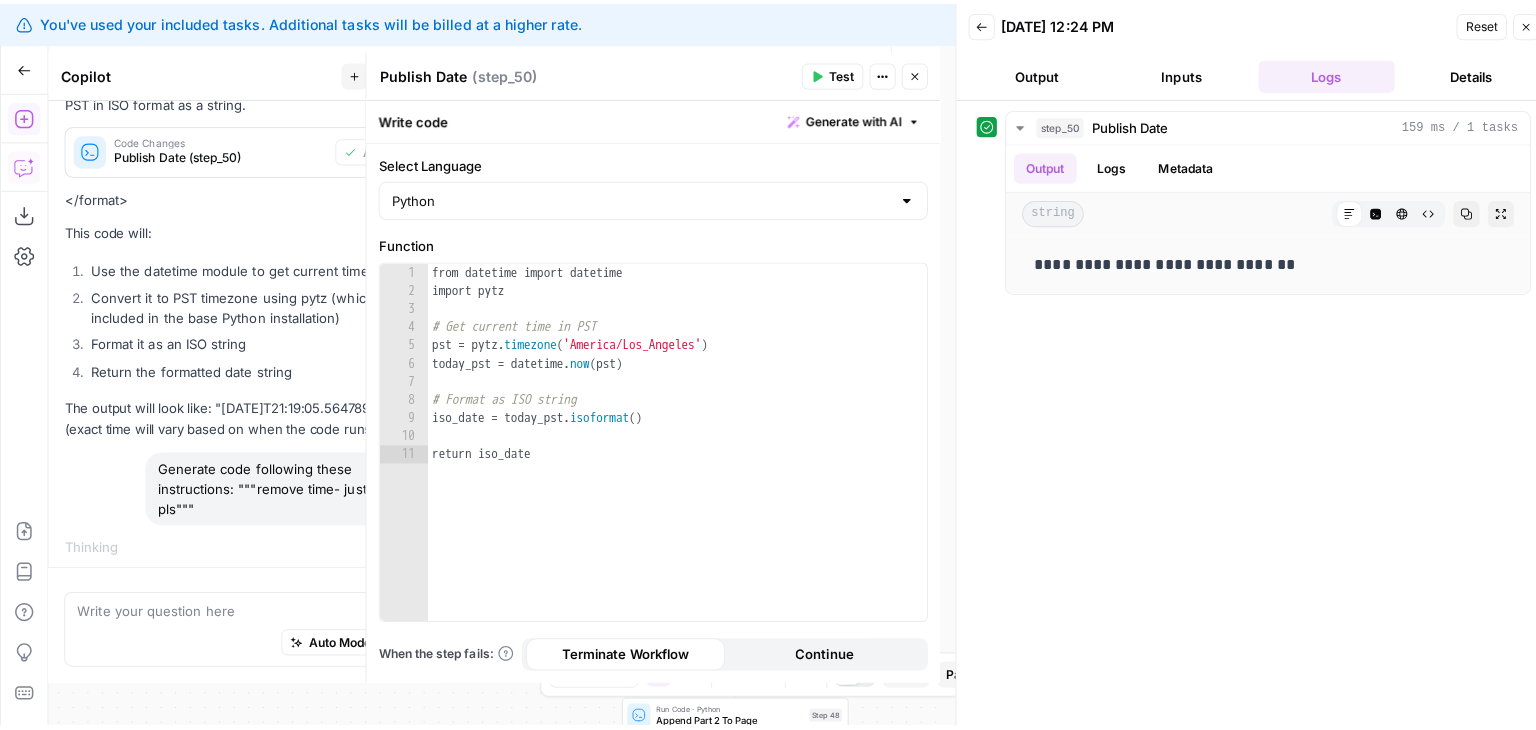 scroll, scrollTop: 339, scrollLeft: 0, axis: vertical 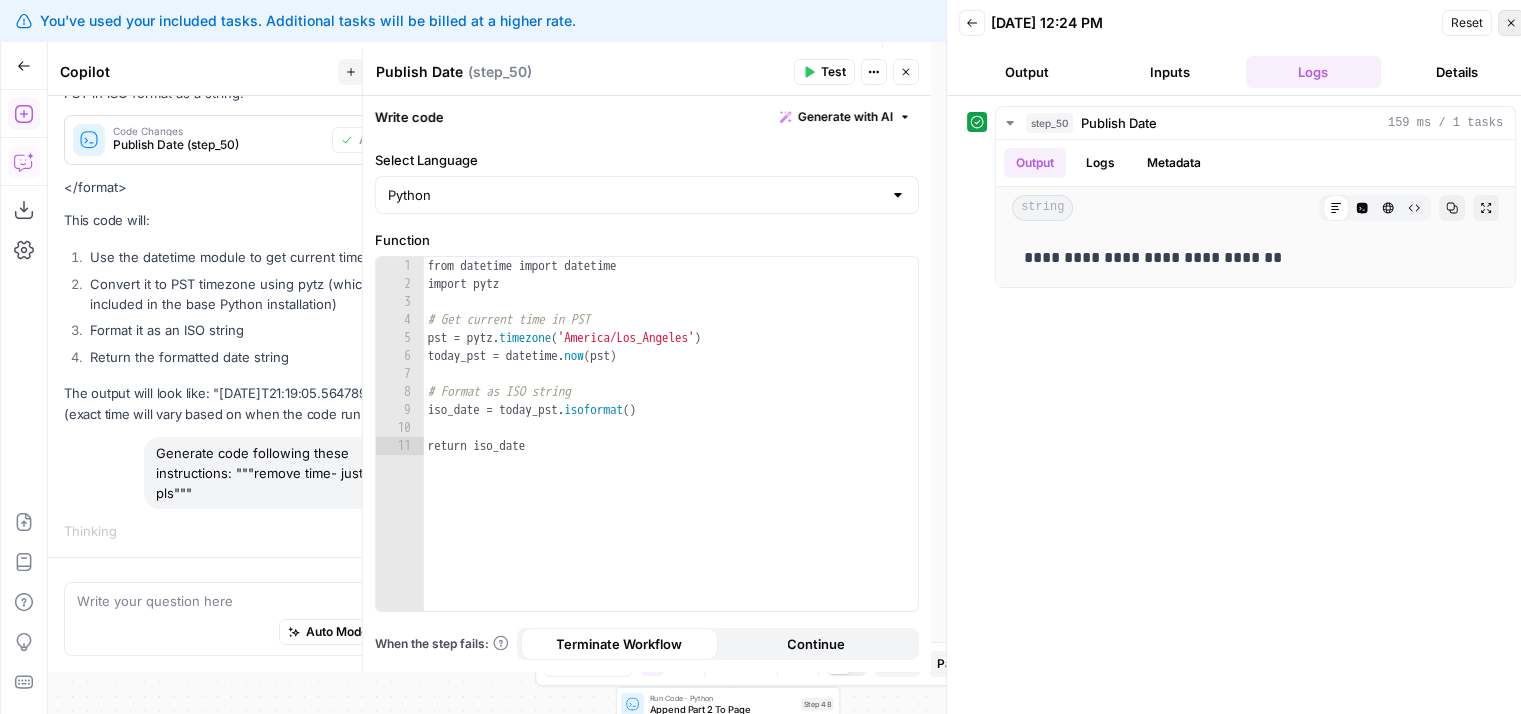 click on "Close" at bounding box center (1511, 23) 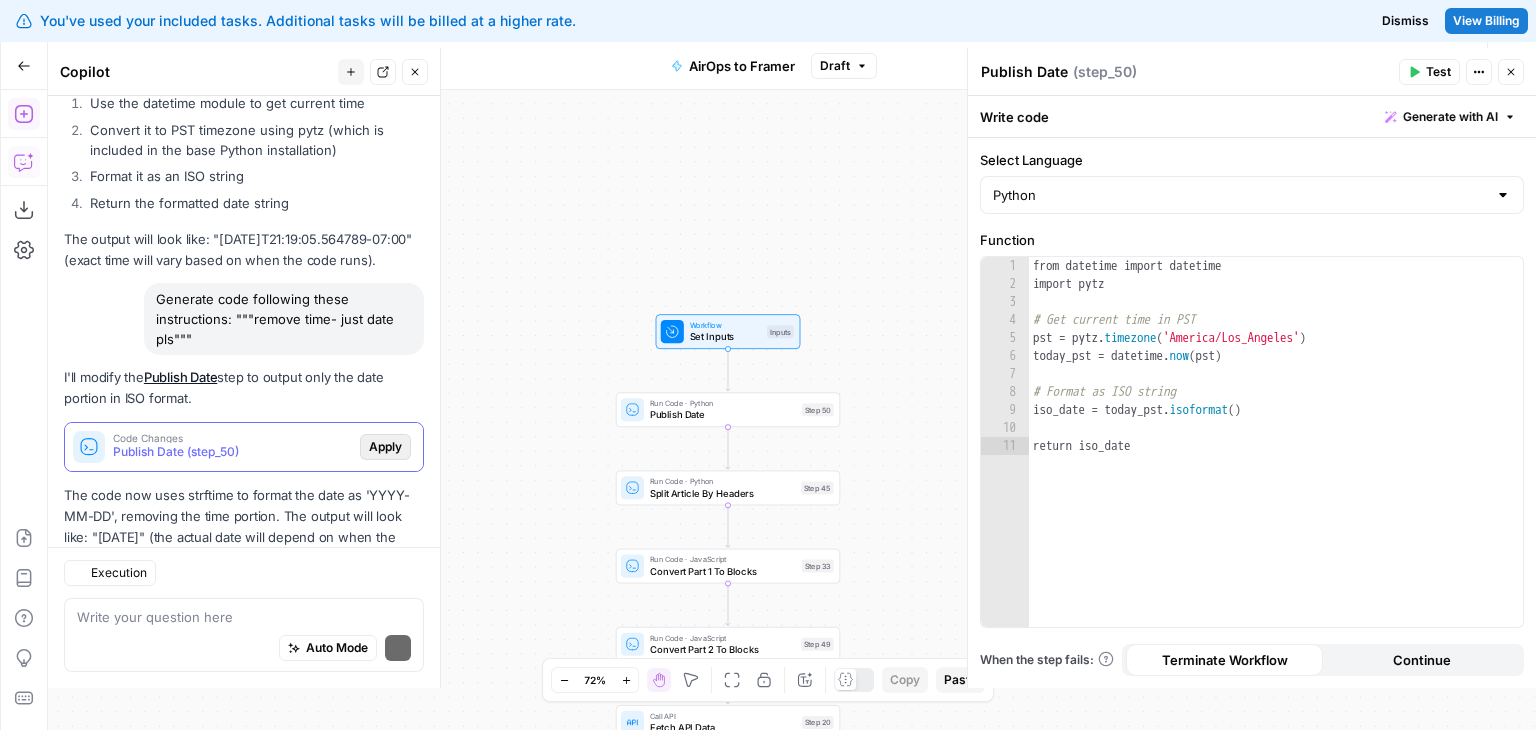 scroll, scrollTop: 595, scrollLeft: 0, axis: vertical 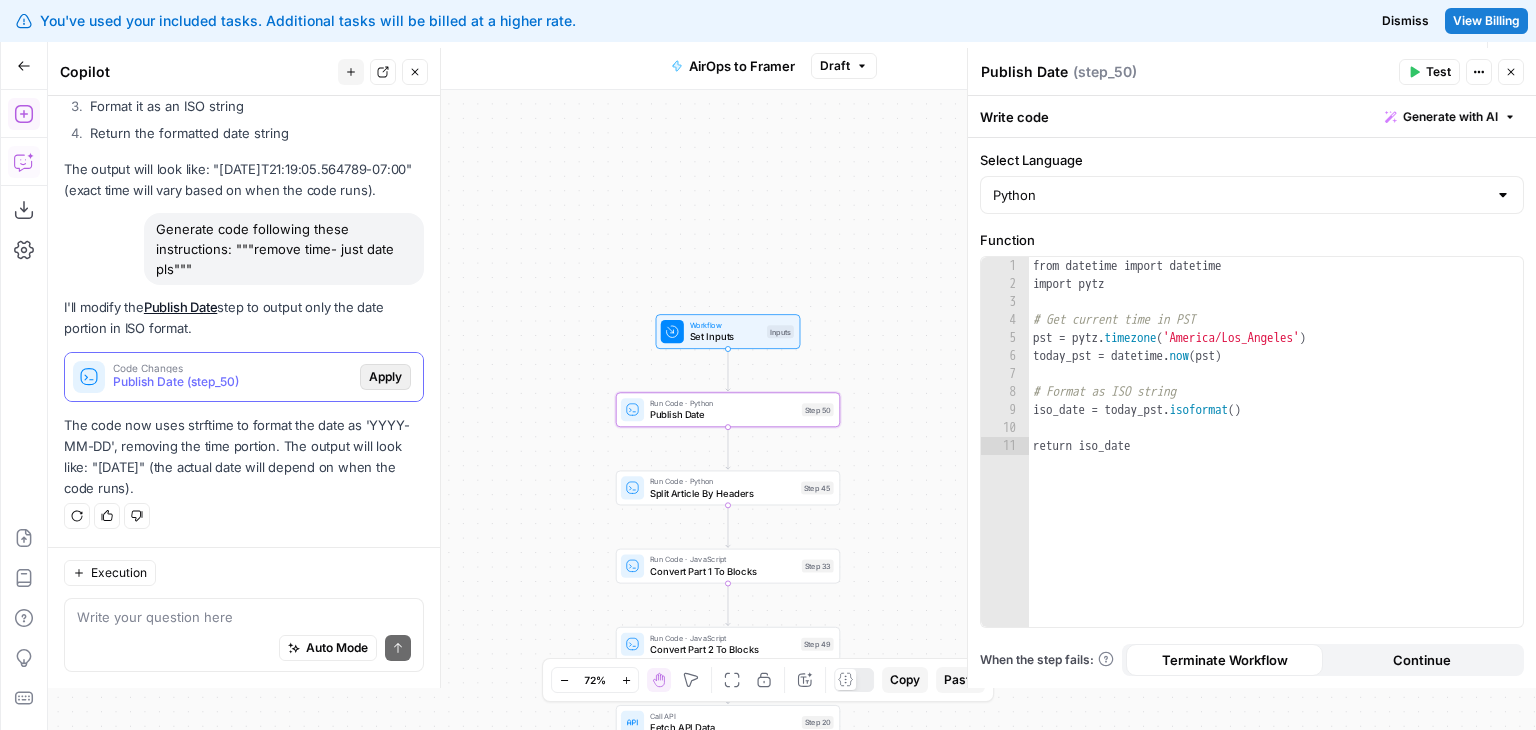 click on "Apply" at bounding box center (385, 377) 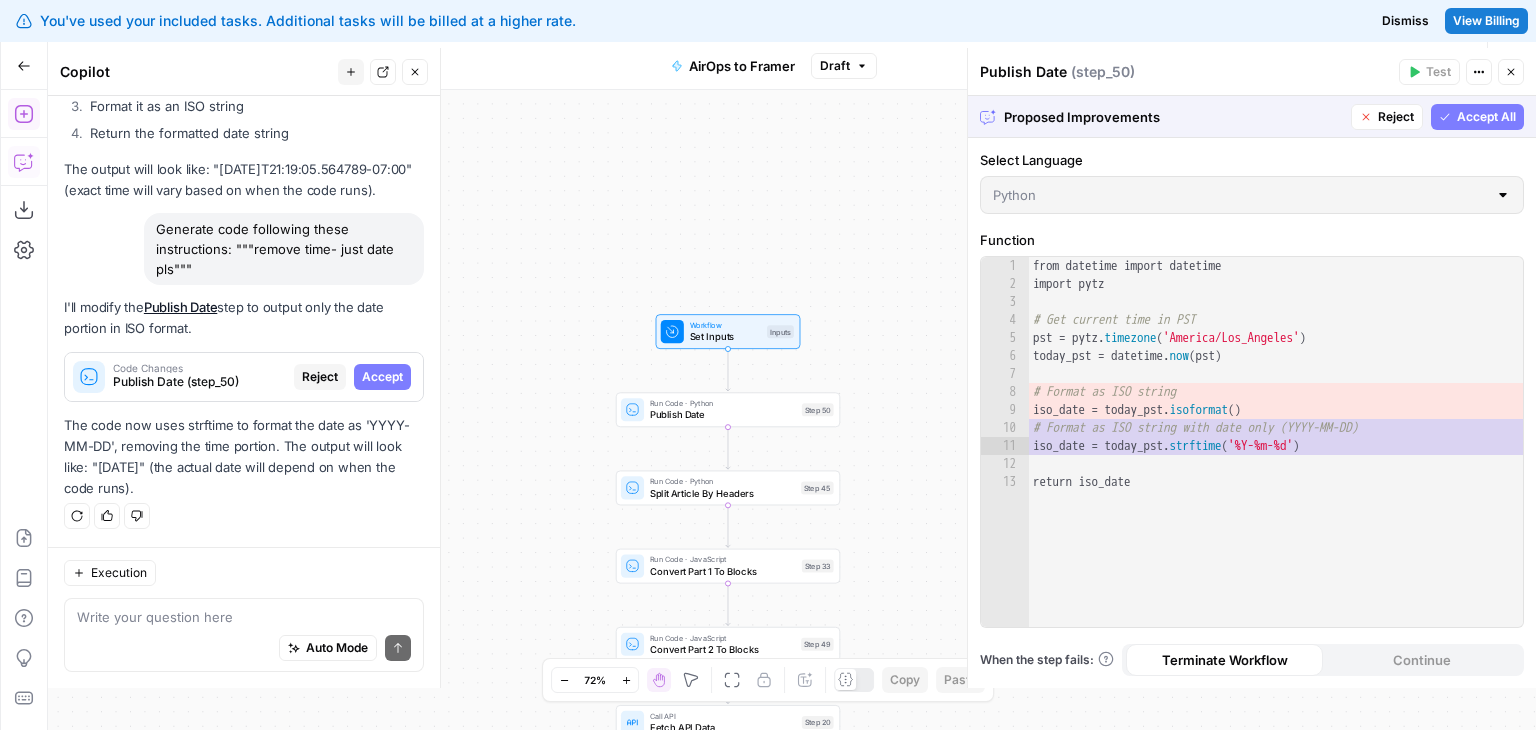 click on "Proposed Improvements Reject Accept All" at bounding box center [1252, 116] 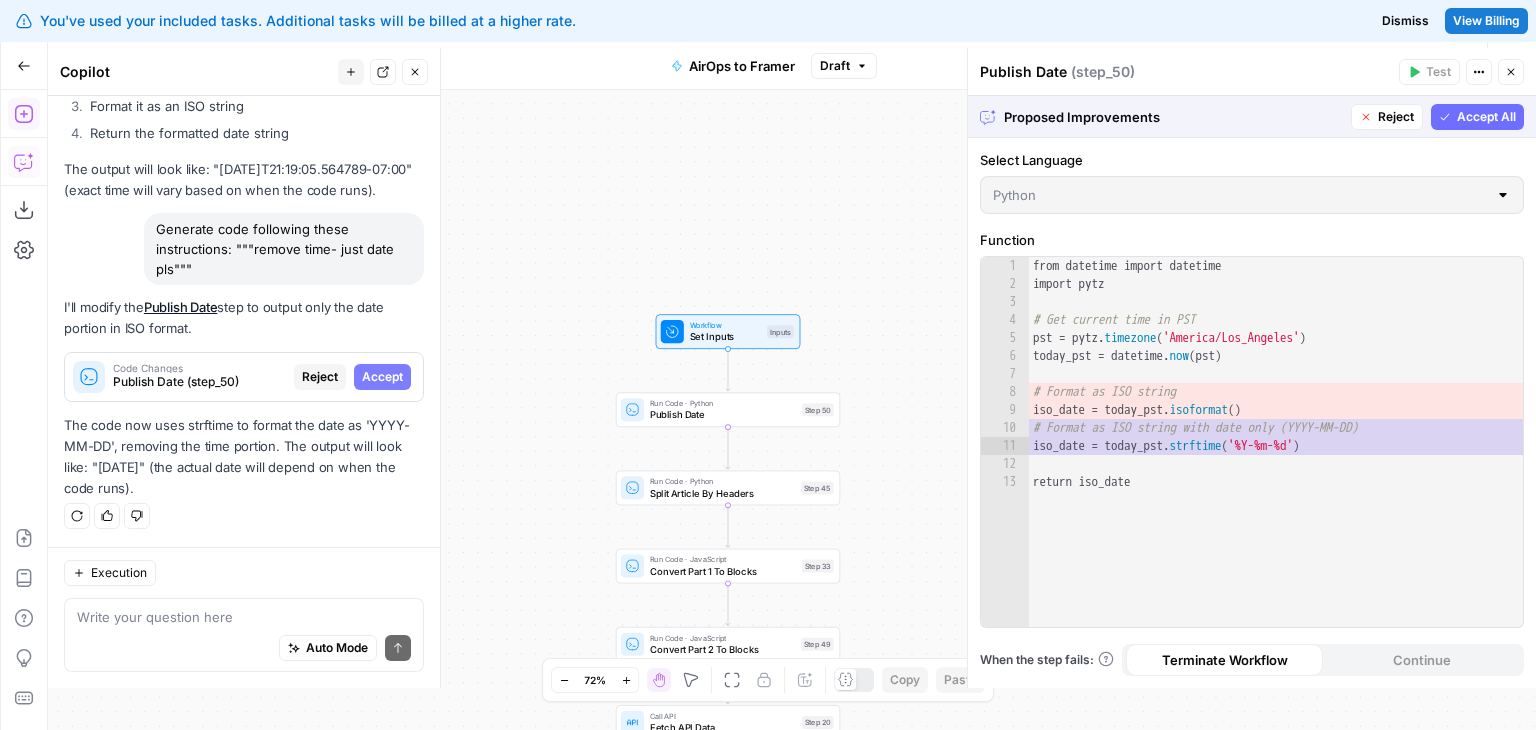 click on "Accept All" at bounding box center (1486, 117) 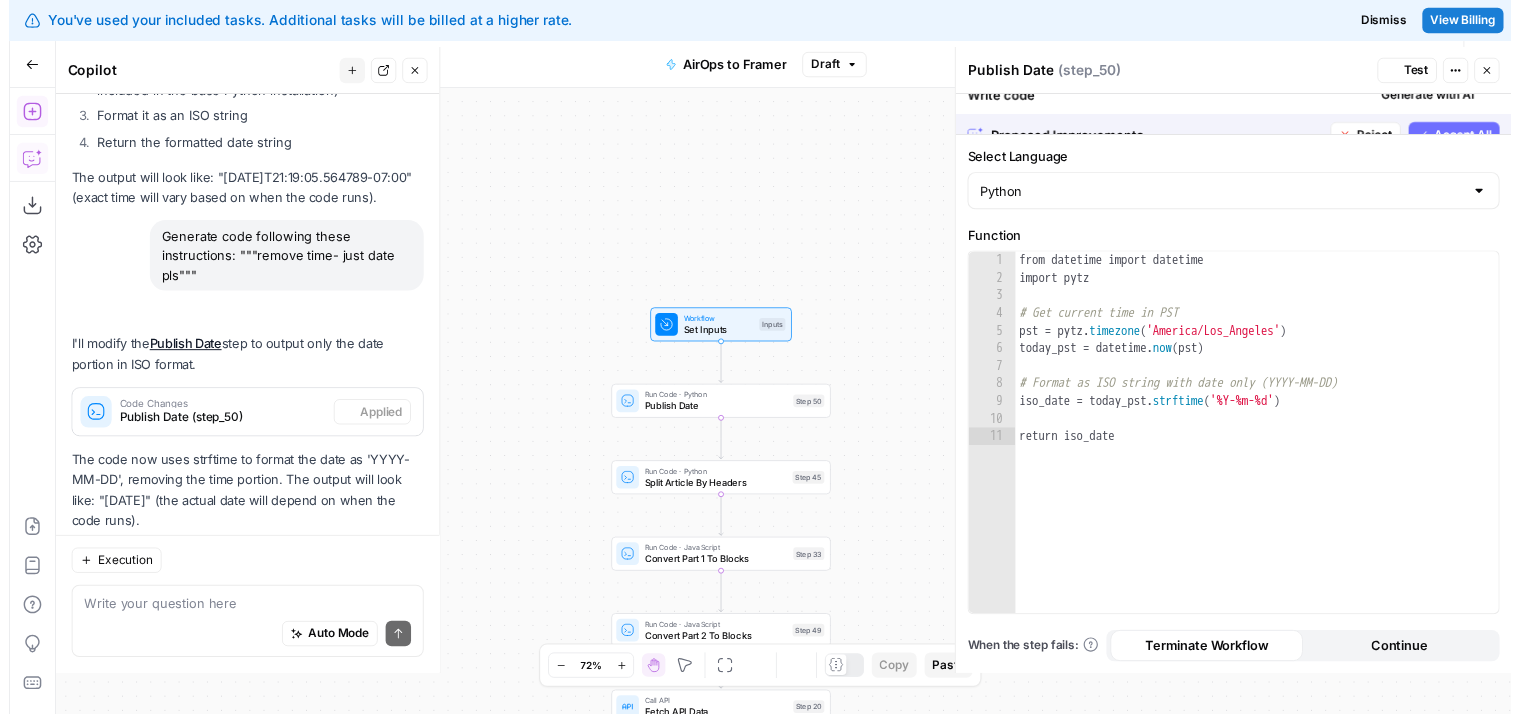 scroll, scrollTop: 627, scrollLeft: 0, axis: vertical 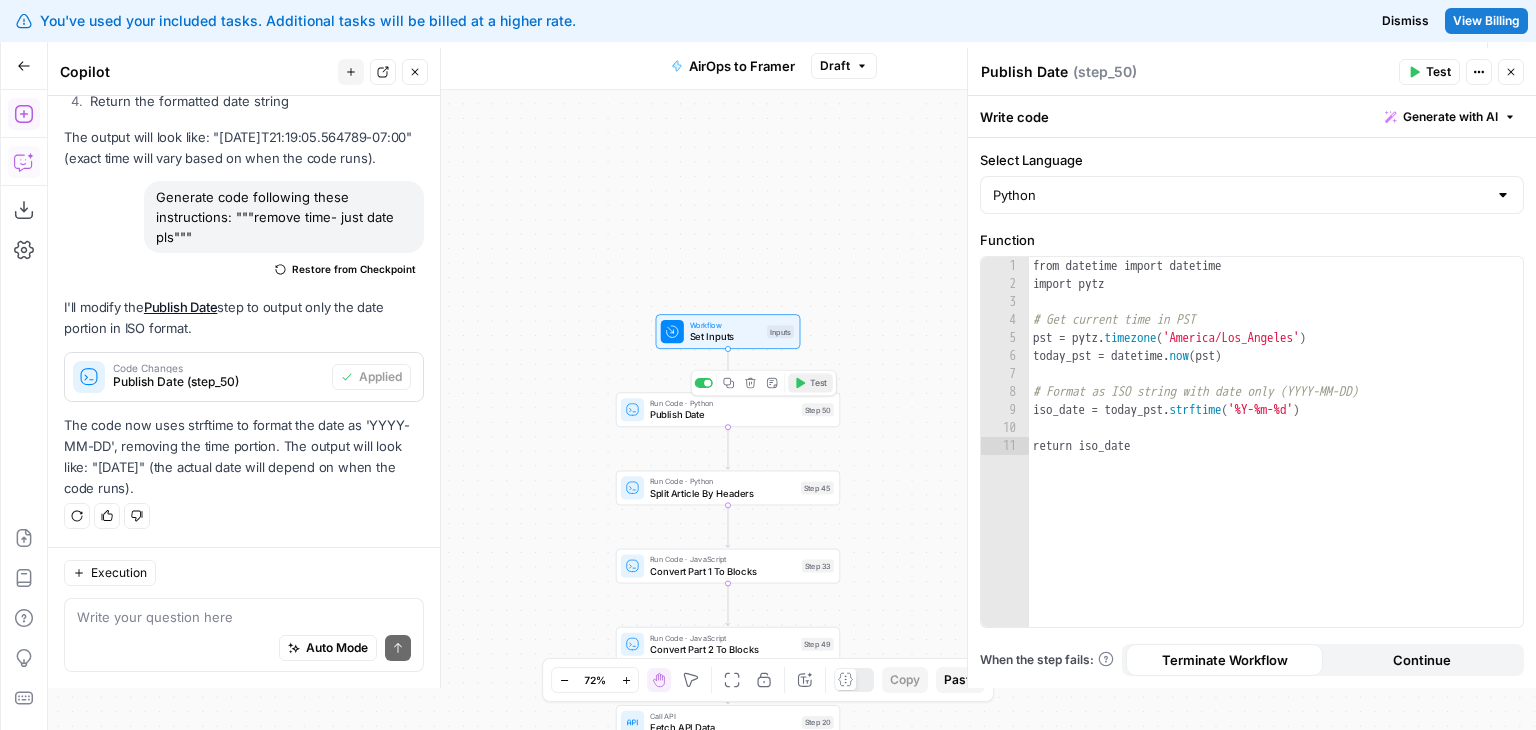 click on "Test" at bounding box center [810, 383] 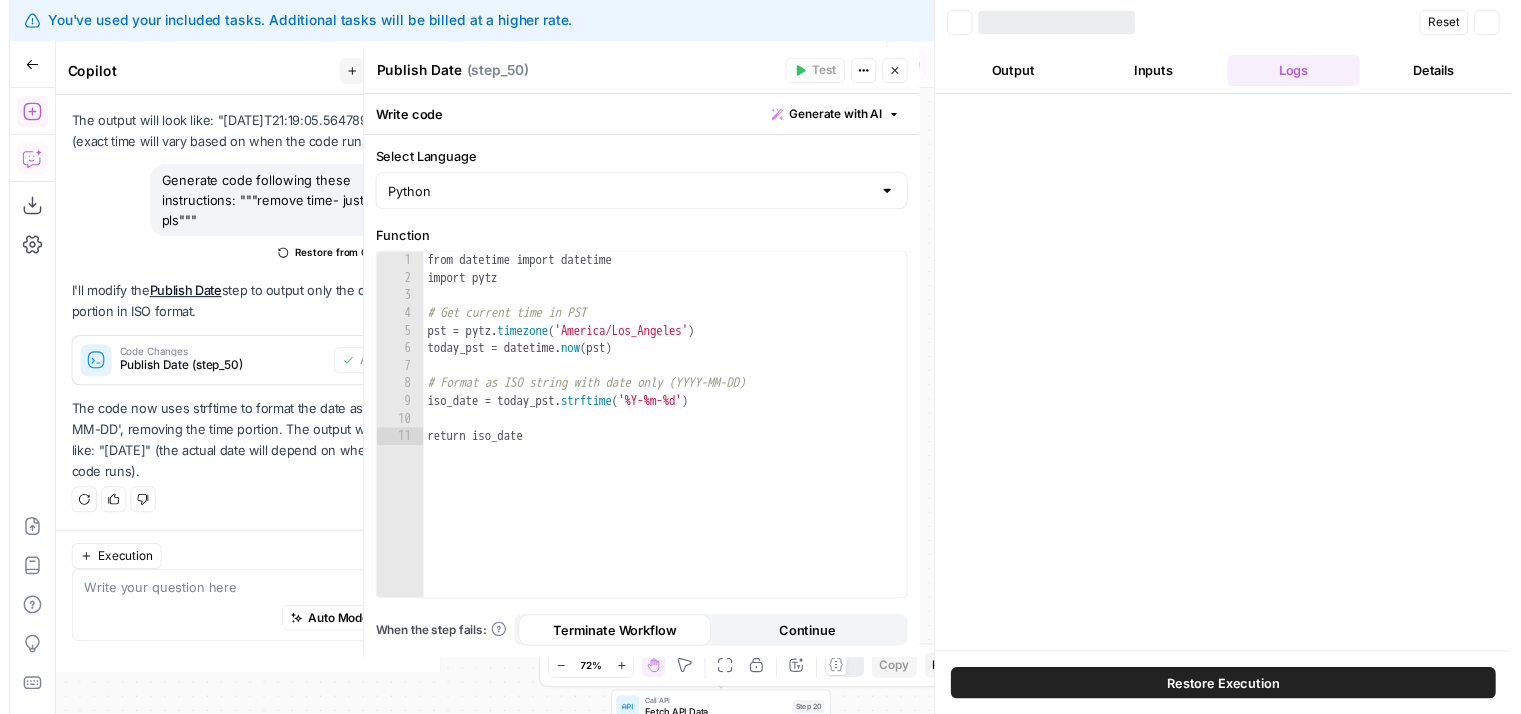 scroll, scrollTop: 642, scrollLeft: 0, axis: vertical 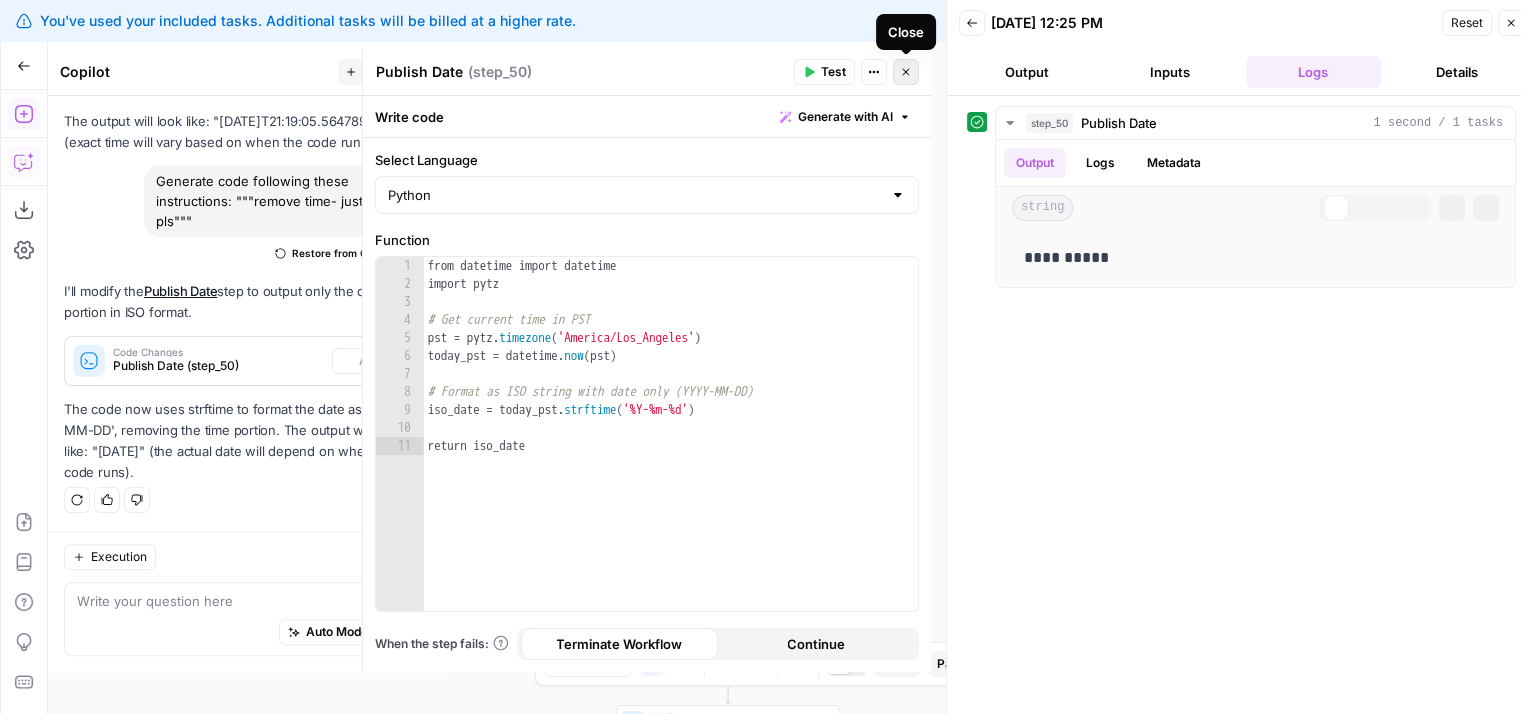 click 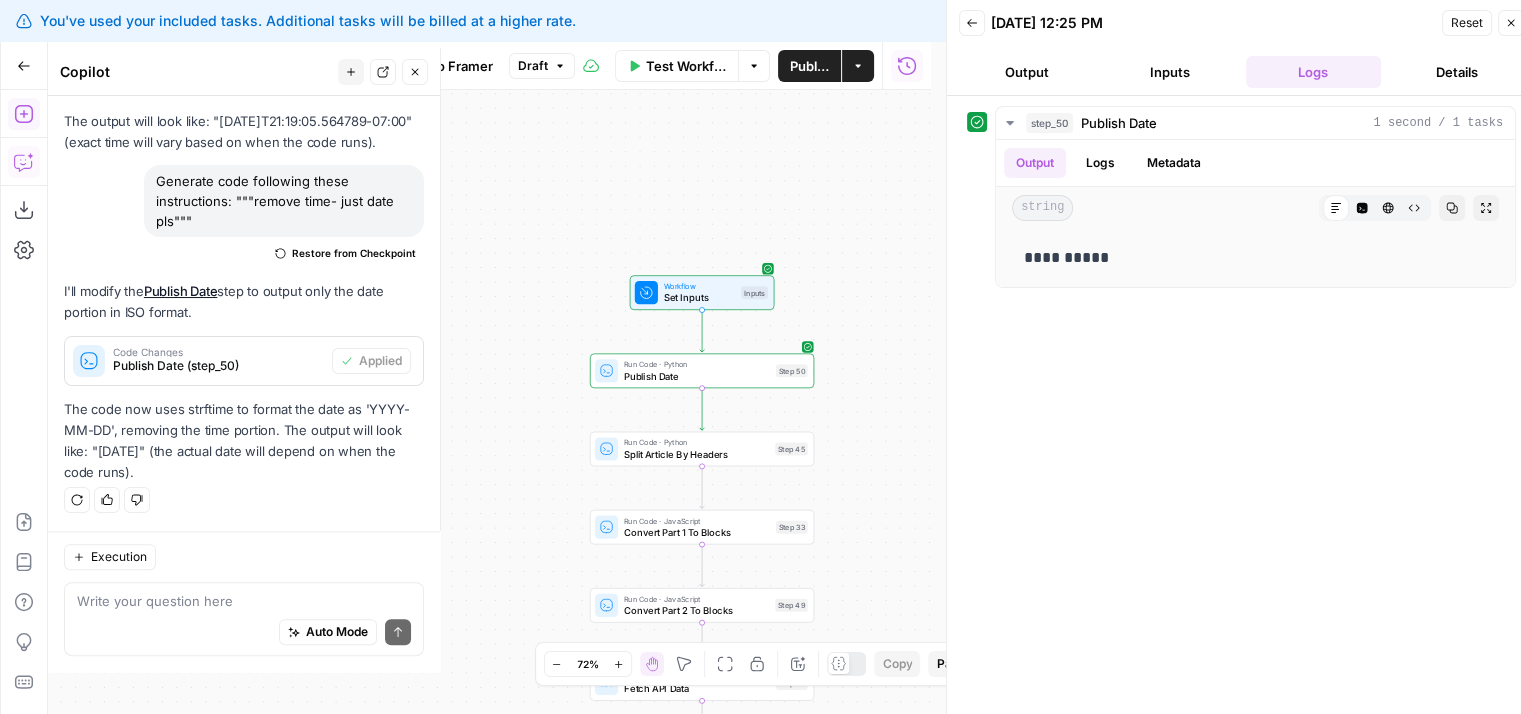 drag, startPoint x: 887, startPoint y: 469, endPoint x: 761, endPoint y: 185, distance: 310.69598 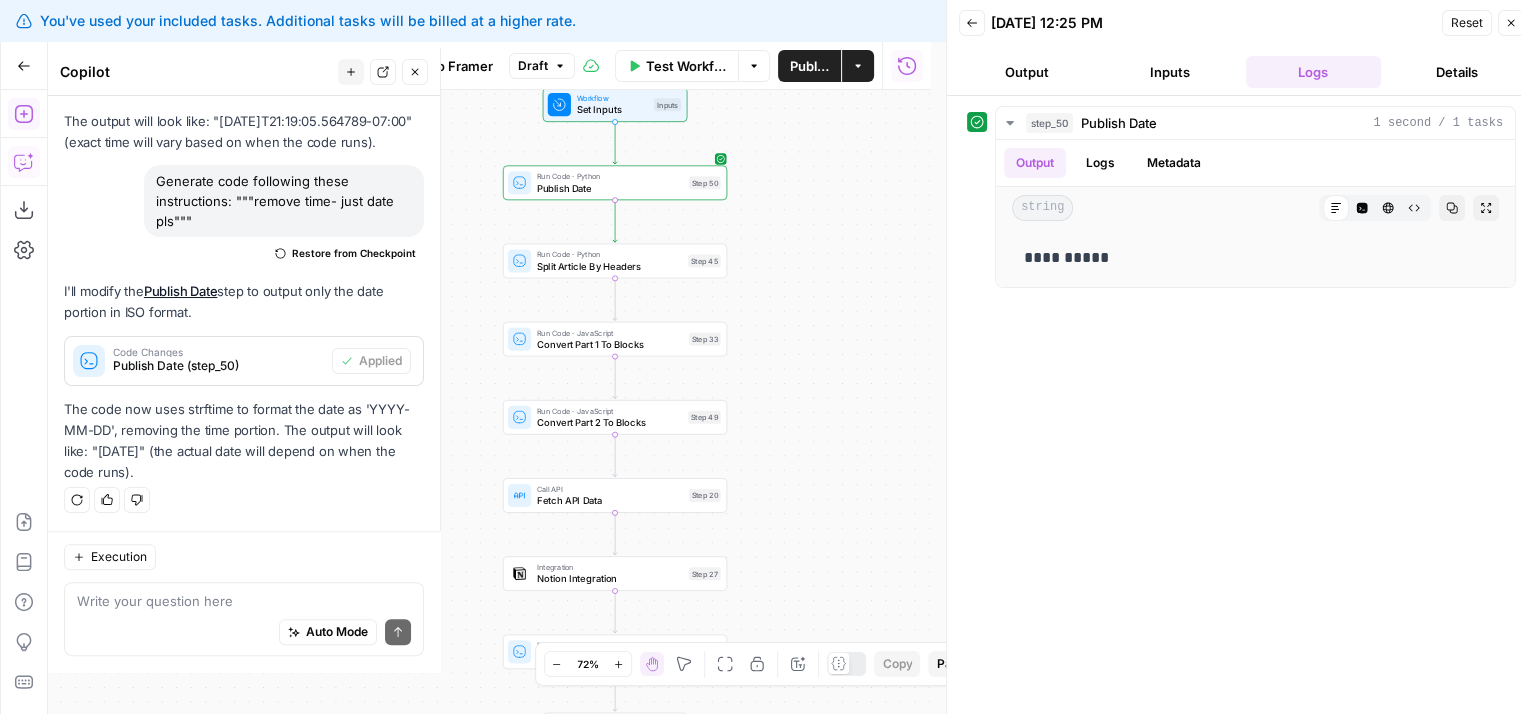 drag, startPoint x: 825, startPoint y: 357, endPoint x: 855, endPoint y: 244, distance: 116.9145 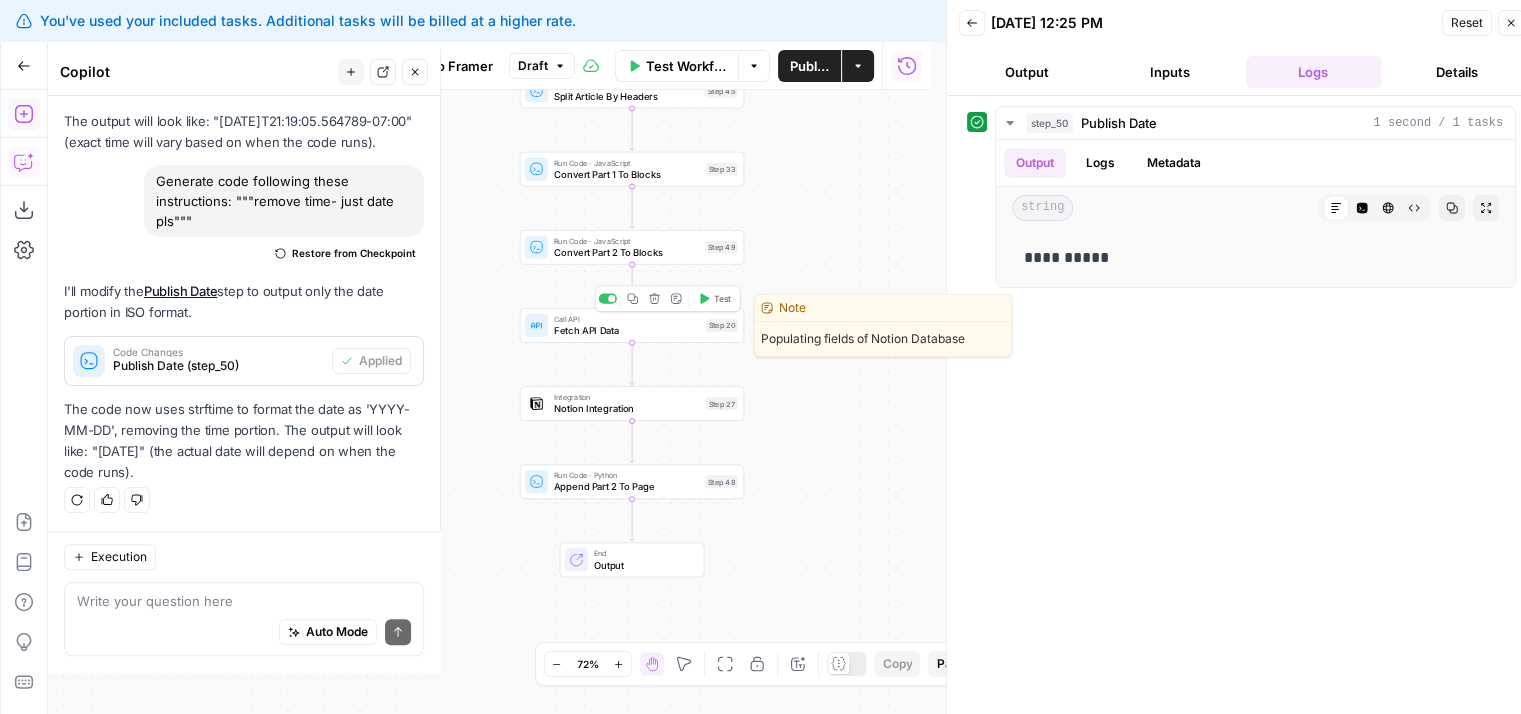 click on "Fetch API Data" at bounding box center (627, 330) 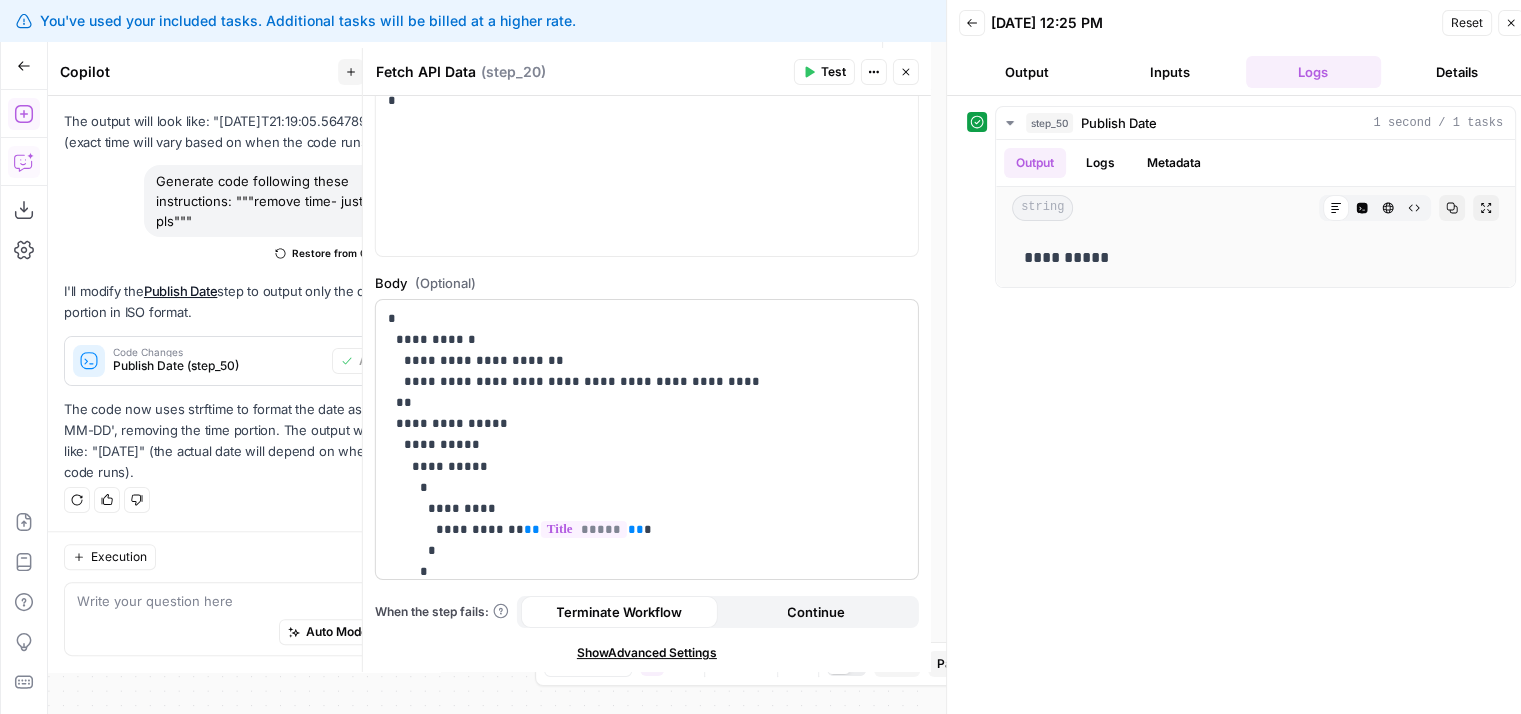scroll, scrollTop: 368, scrollLeft: 0, axis: vertical 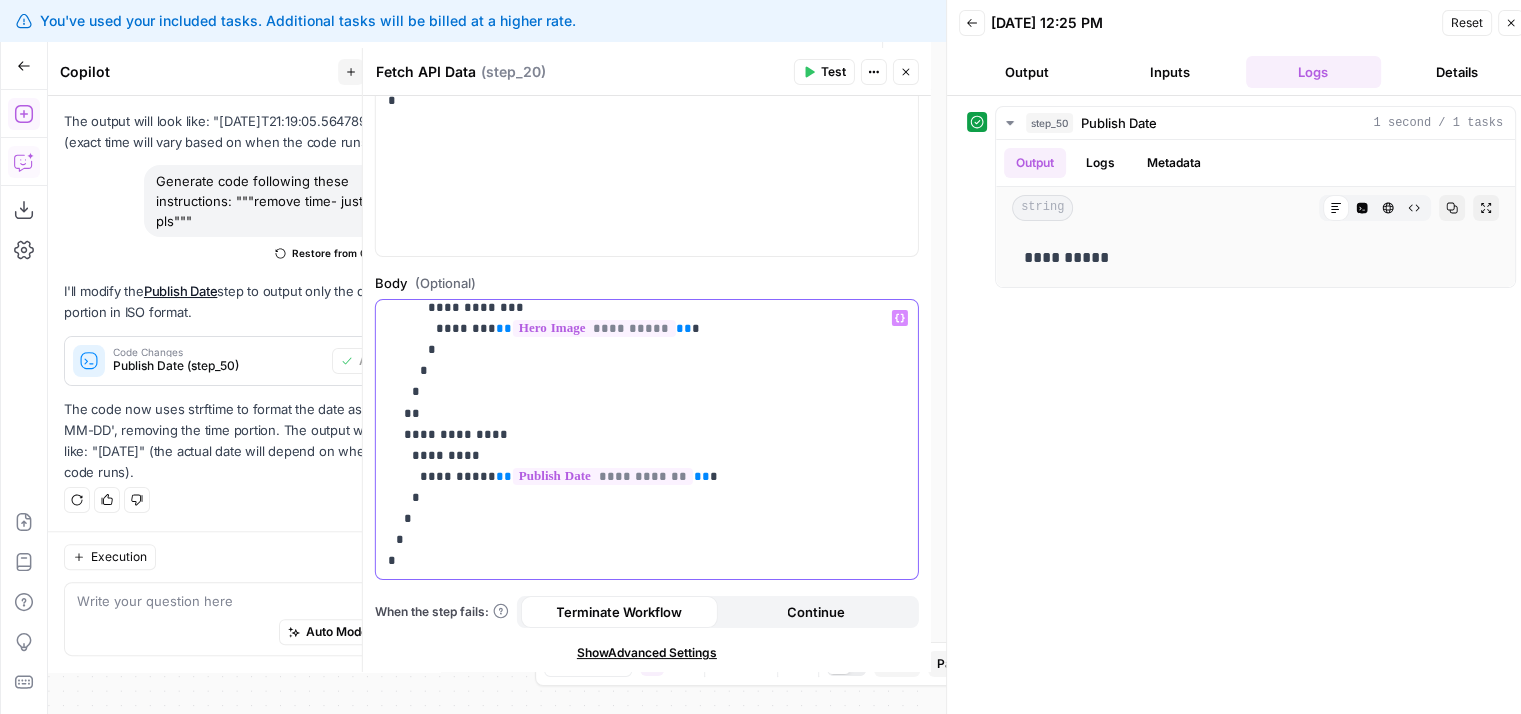 drag, startPoint x: 650, startPoint y: 473, endPoint x: 467, endPoint y: 473, distance: 183 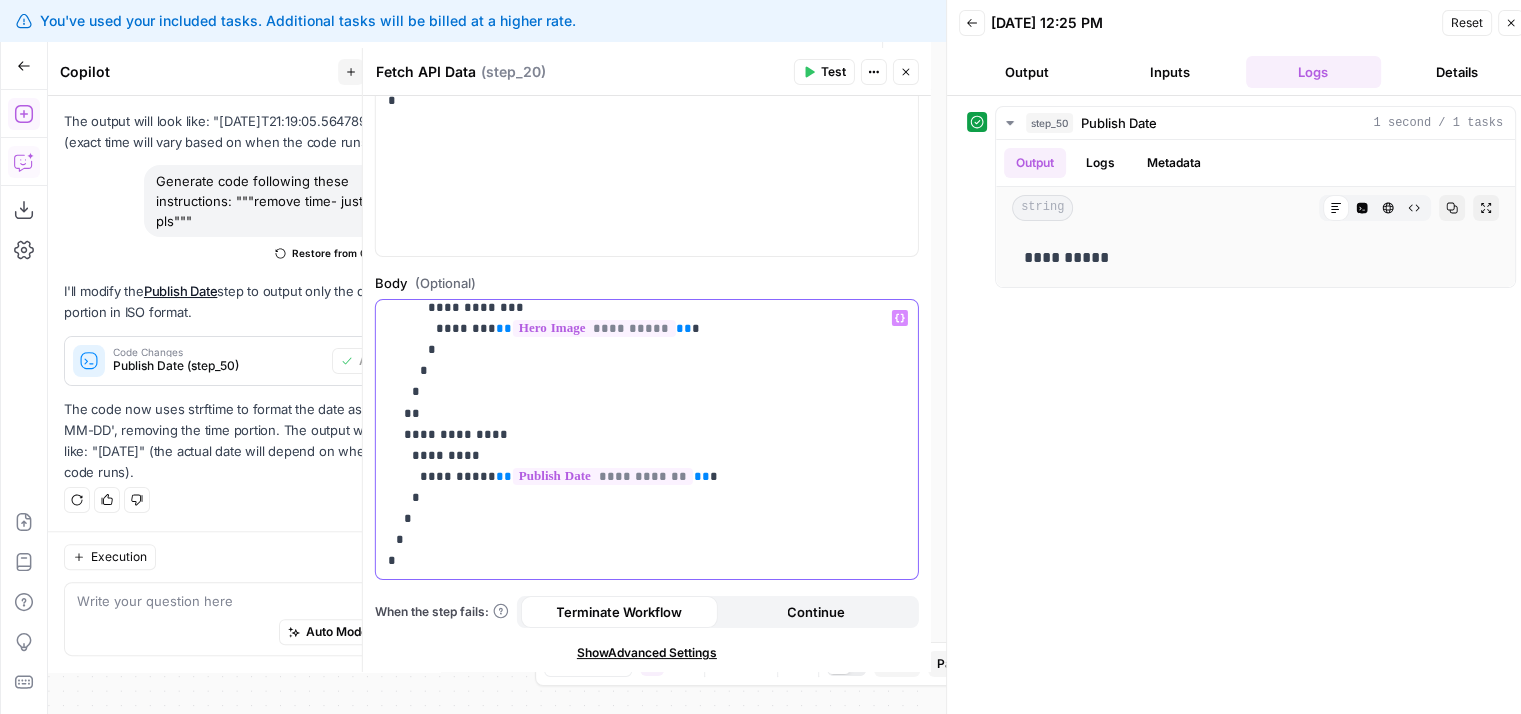 click on "**********" at bounding box center (632, -94) 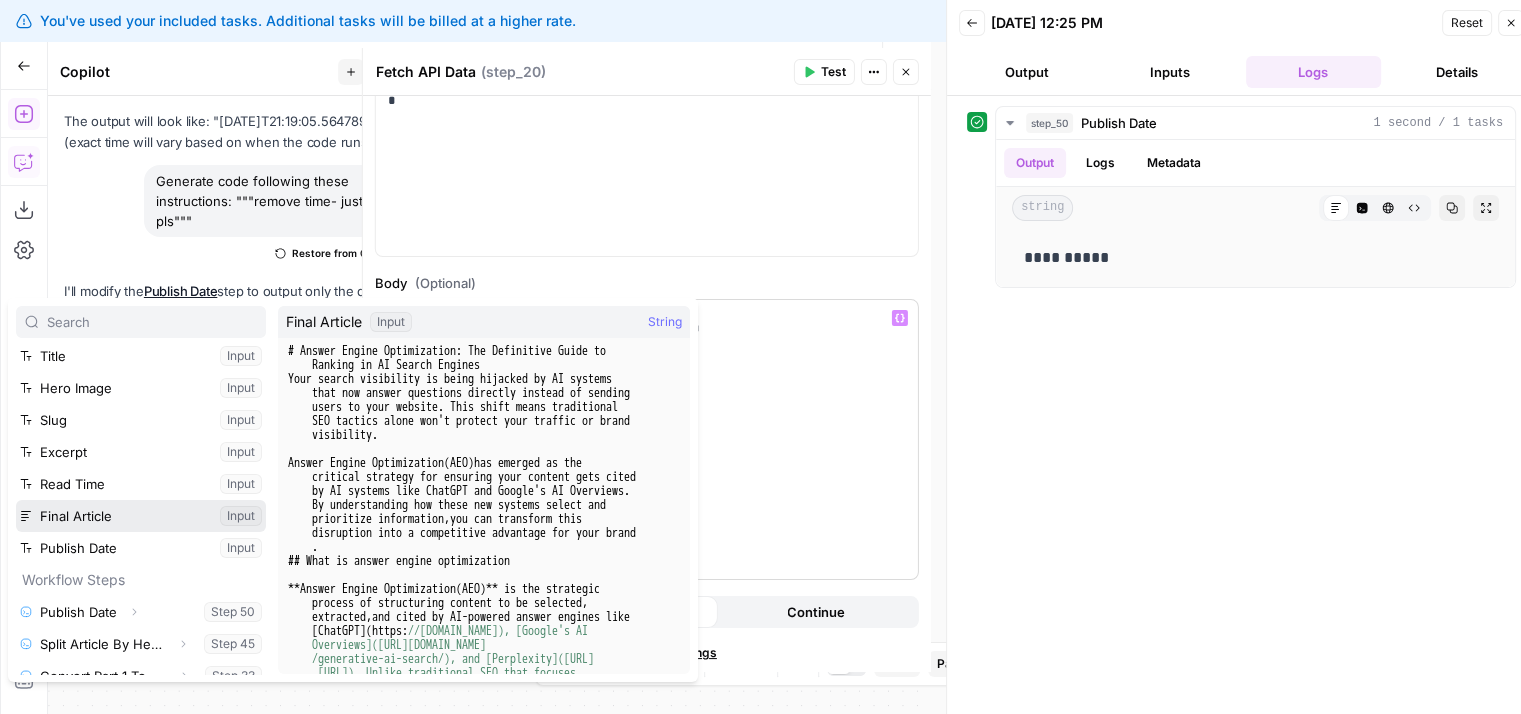 scroll, scrollTop: 0, scrollLeft: 0, axis: both 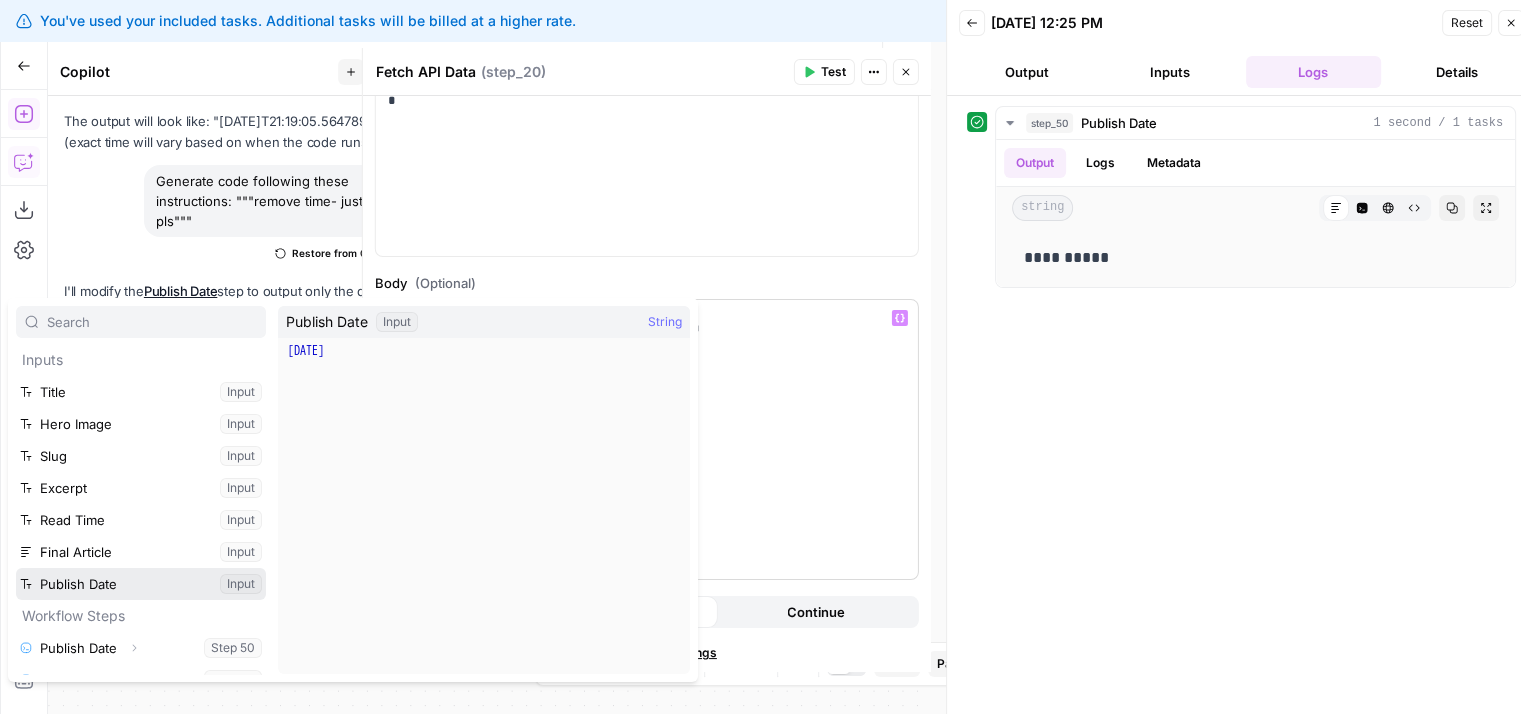 click at bounding box center [141, 584] 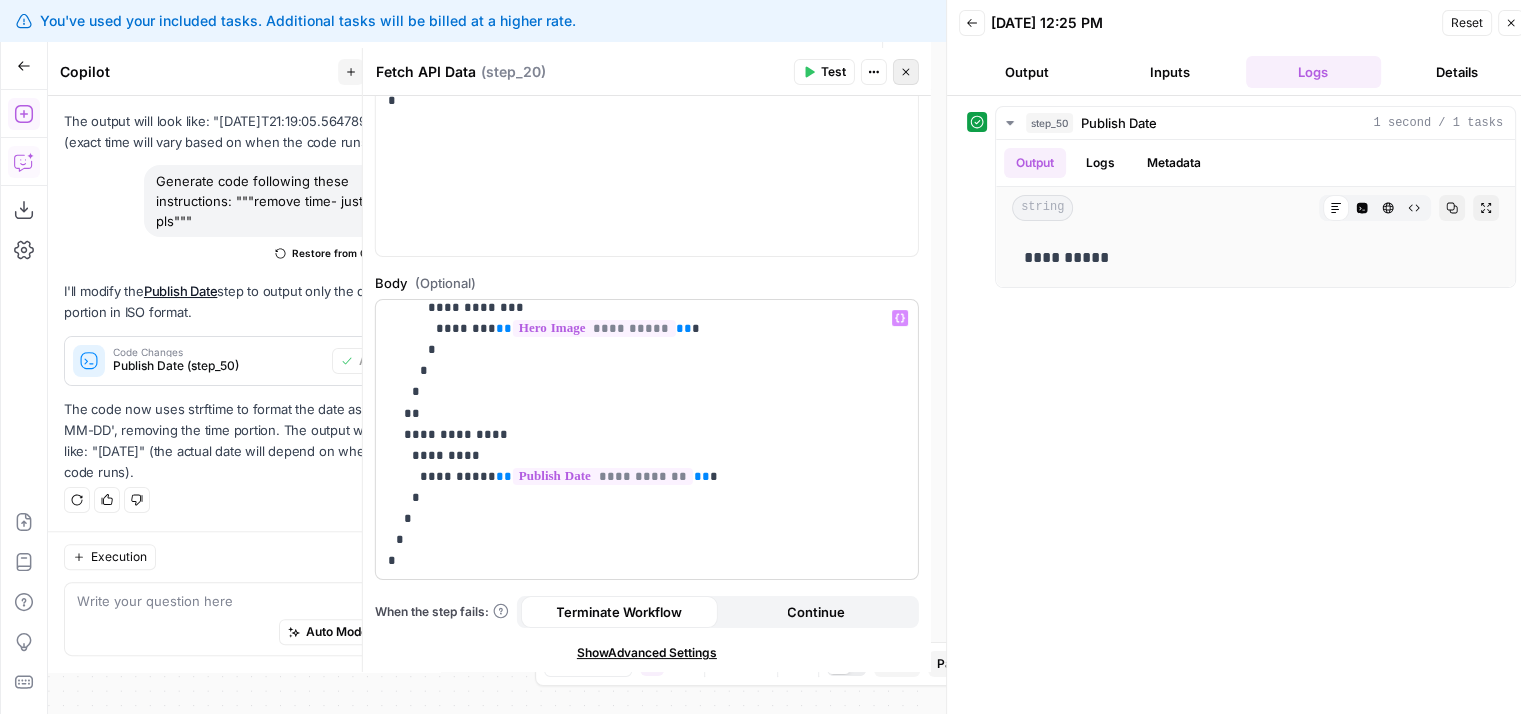 click 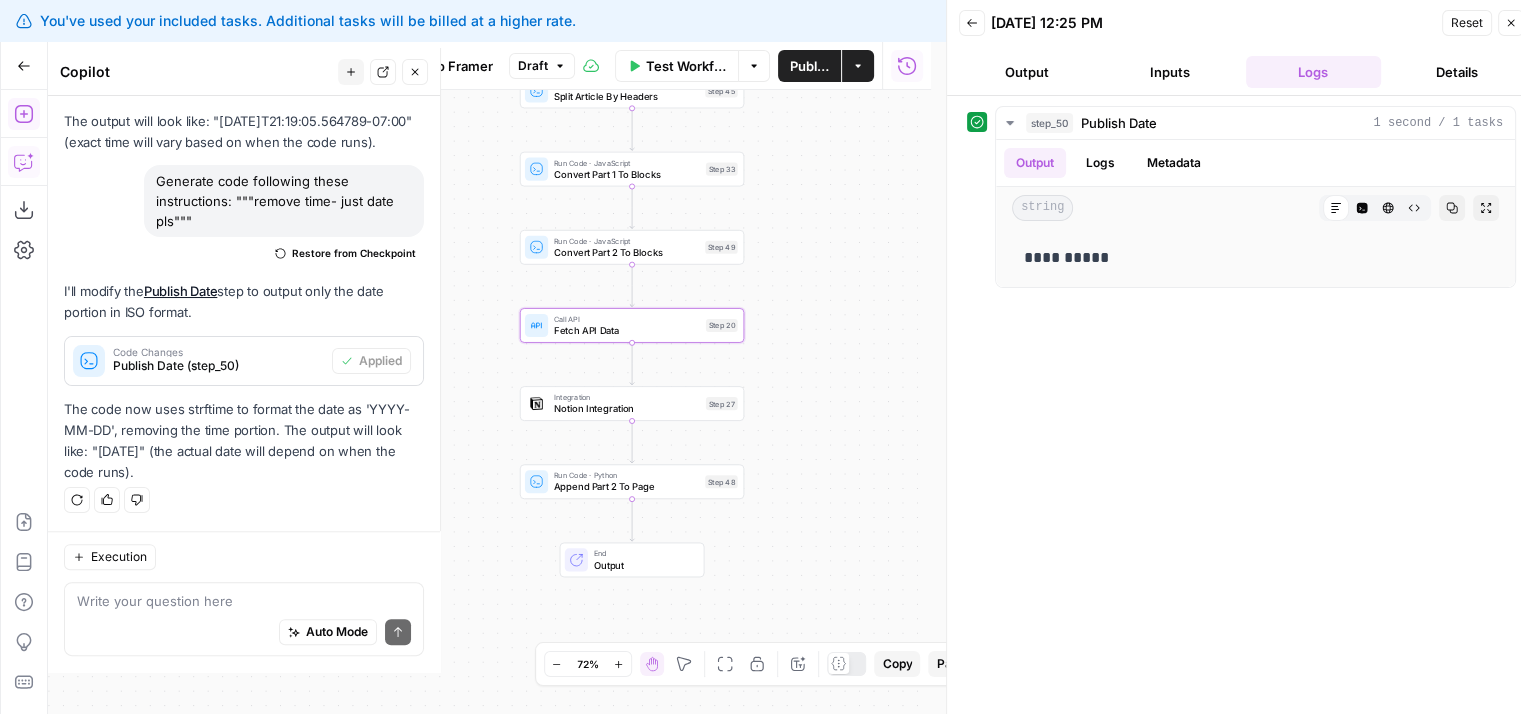 drag, startPoint x: 827, startPoint y: 301, endPoint x: 828, endPoint y: 312, distance: 11.045361 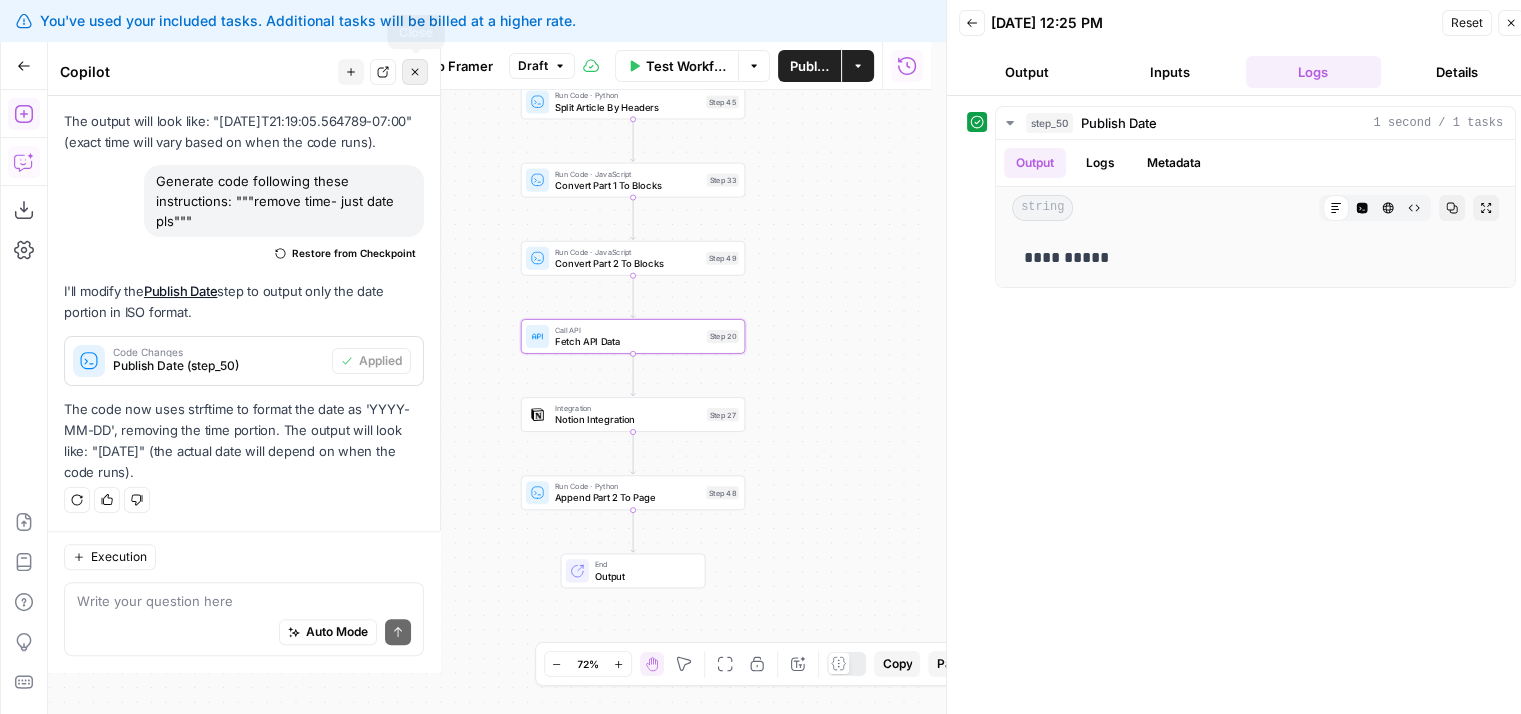 click 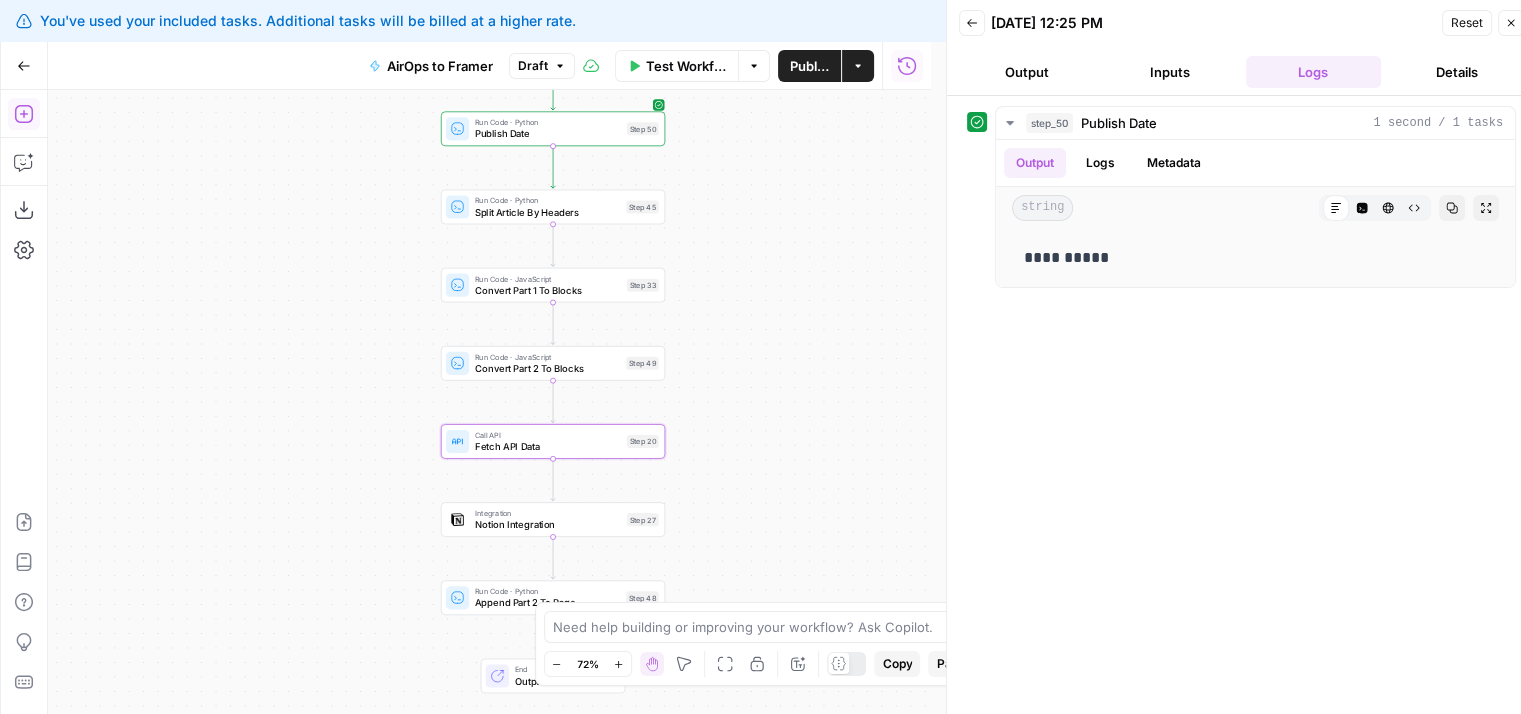 drag, startPoint x: 400, startPoint y: 227, endPoint x: 319, endPoint y: 331, distance: 131.82185 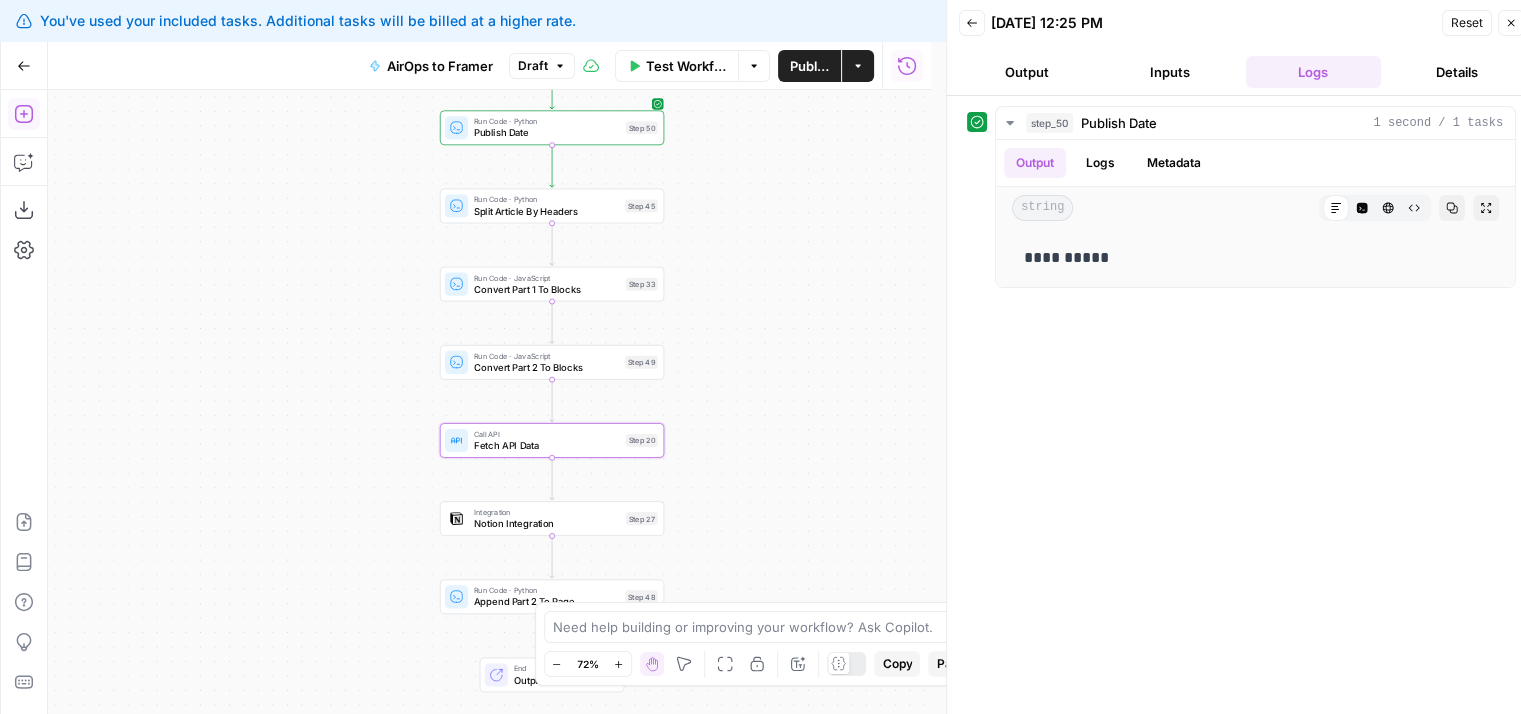 click on "Workflow Set Inputs Inputs Run Code · Python Publish Date Step 50 Run Code · Python Split Article By Headers Step 45 Run Code · JavaScript Convert Part 1 To Blocks Step 33 Run Code · JavaScript Convert Part 2 To Blocks Step 49 Call API Fetch API Data Step 20 Integration Notion Integration Step 27 Run Code · Python Append Part 2 To Page Step 48 End Output" at bounding box center (489, 402) 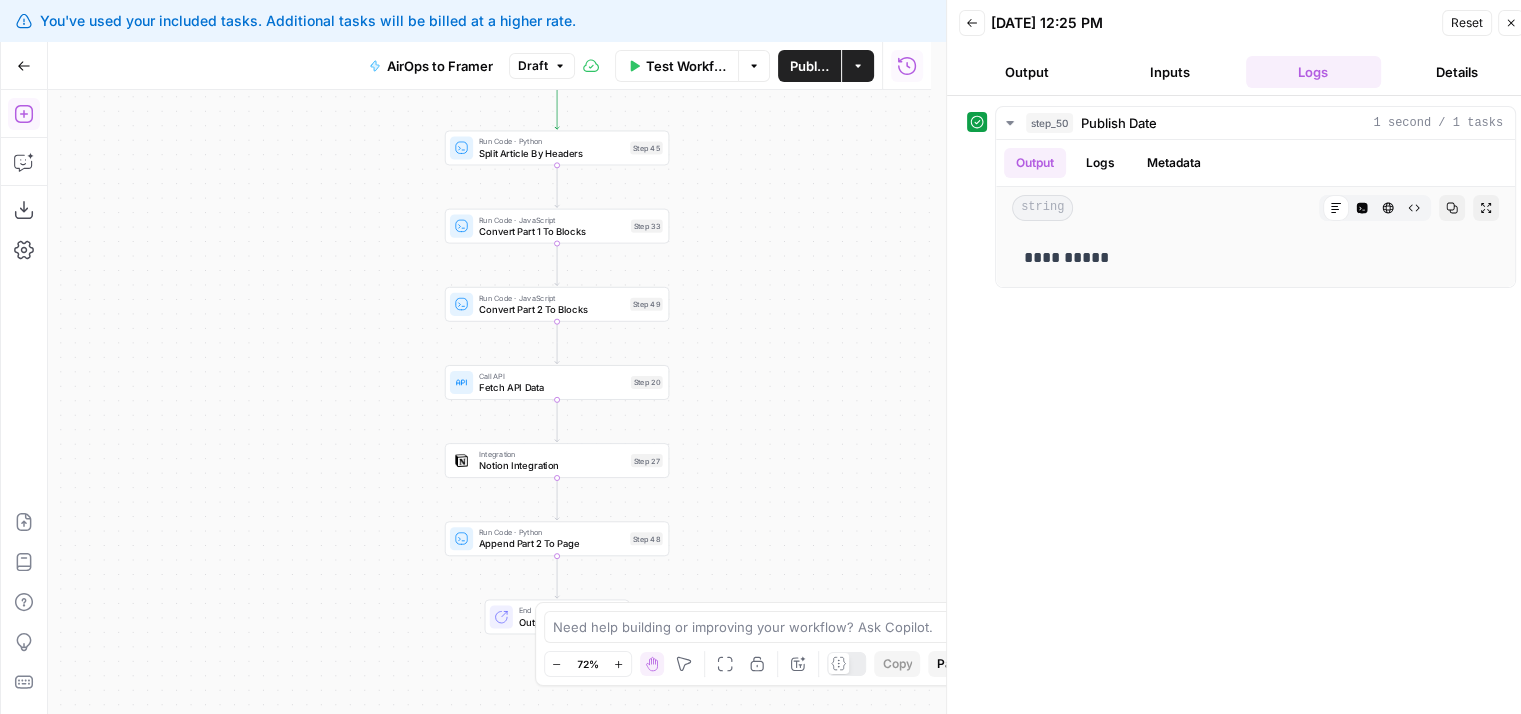 drag, startPoint x: 331, startPoint y: 425, endPoint x: 337, endPoint y: 367, distance: 58.30952 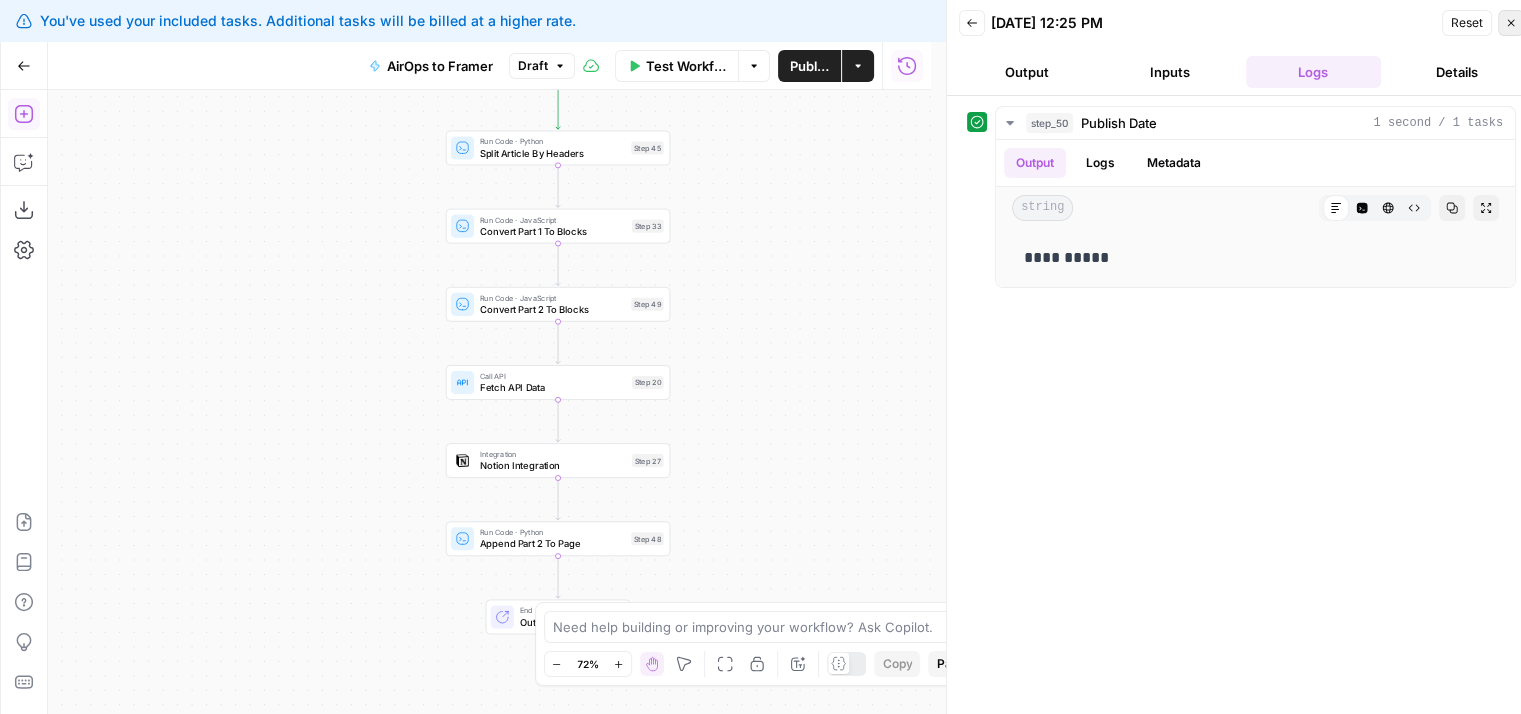 click on "Close" at bounding box center [1511, 23] 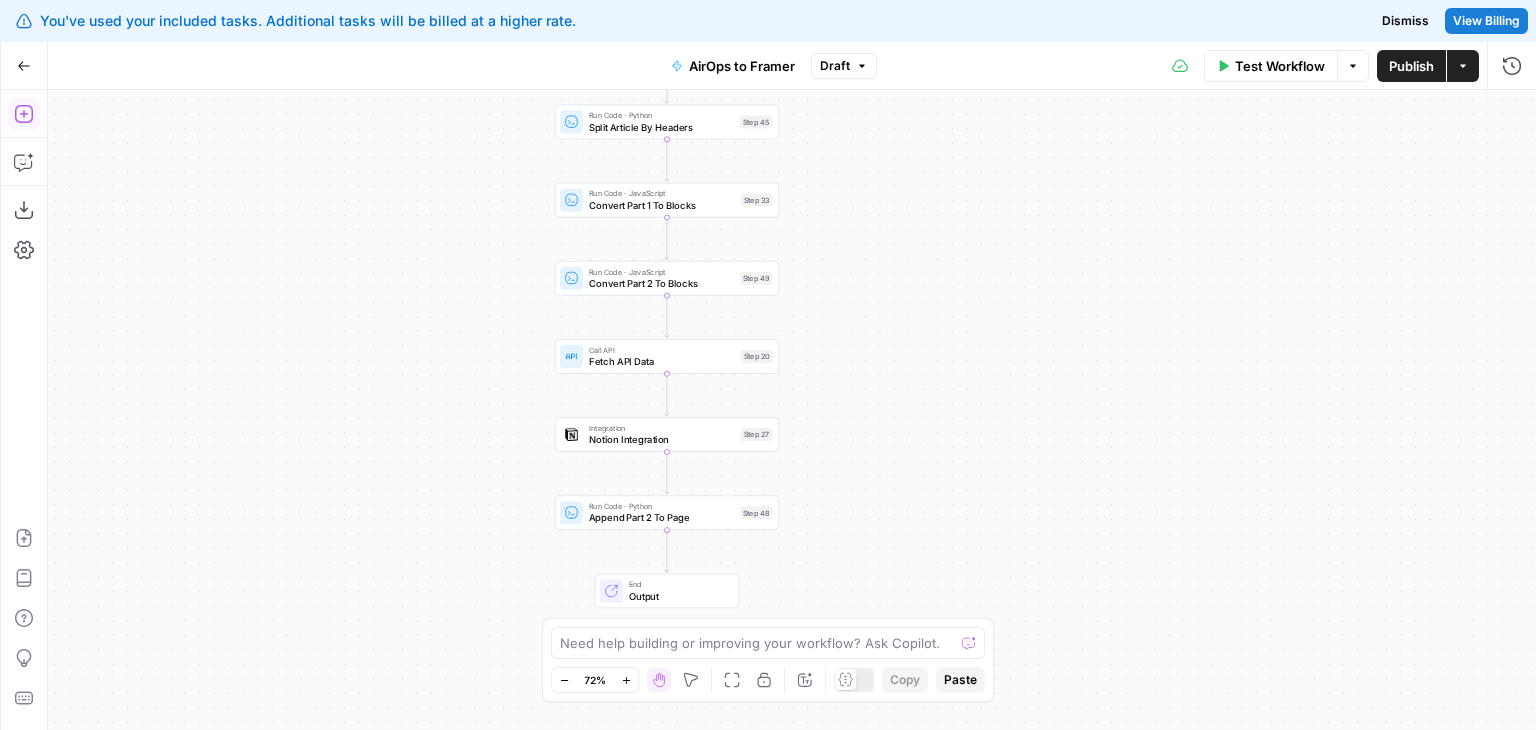 drag, startPoint x: 980, startPoint y: 287, endPoint x: 1098, endPoint y: 260, distance: 121.049576 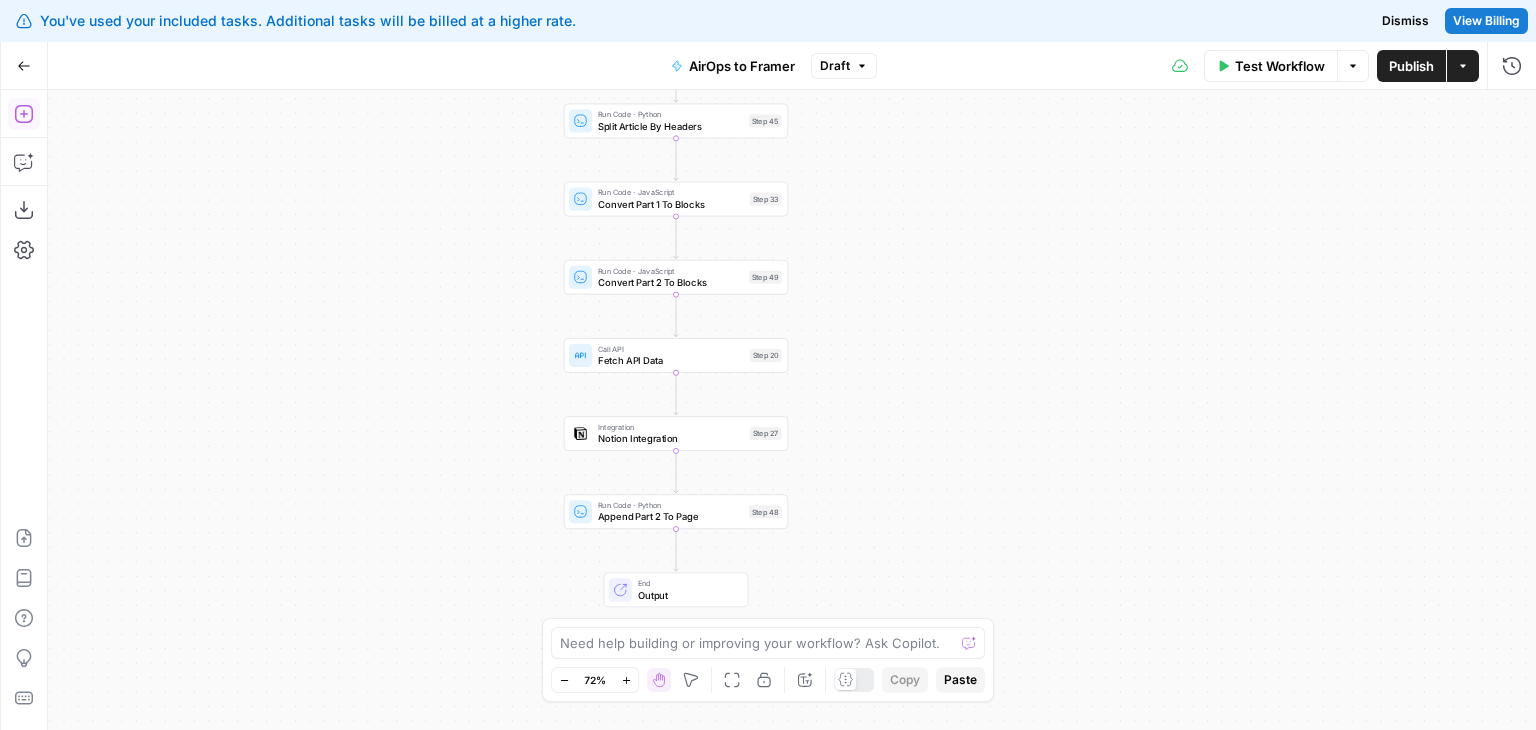 click on "Workflow Set Inputs Inputs Run Code · Python Publish Date Step 50 Run Code · Python Split Article By Headers Step 45 Run Code · JavaScript Convert Part 1 To Blocks Step 33 Run Code · JavaScript Convert Part 2 To Blocks Step 49 Call API Fetch API Data Step 20 Integration Notion Integration Step 27 Run Code · Python Append Part 2 To Page Step 48 End Output" at bounding box center [792, 410] 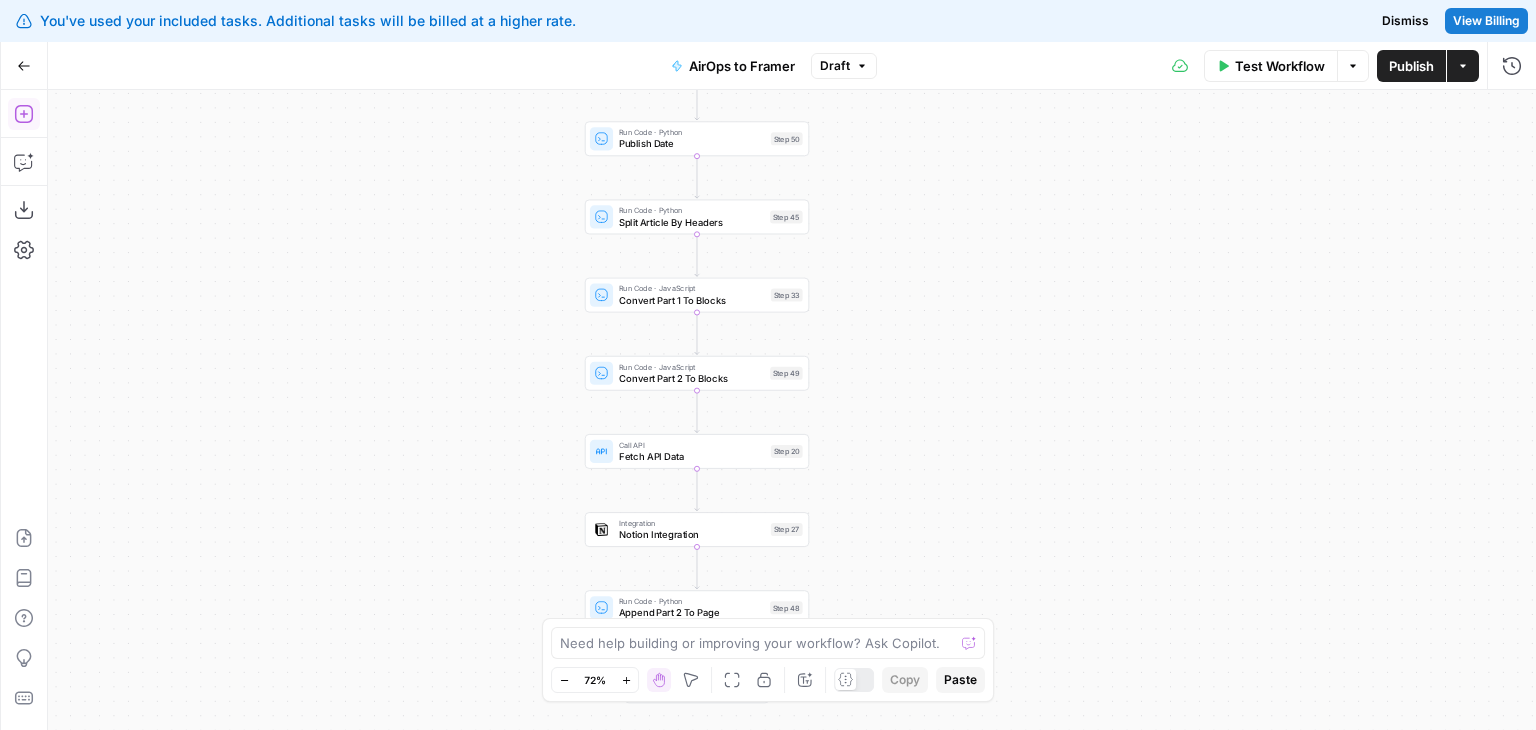 drag, startPoint x: 909, startPoint y: 425, endPoint x: 930, endPoint y: 523, distance: 100.22475 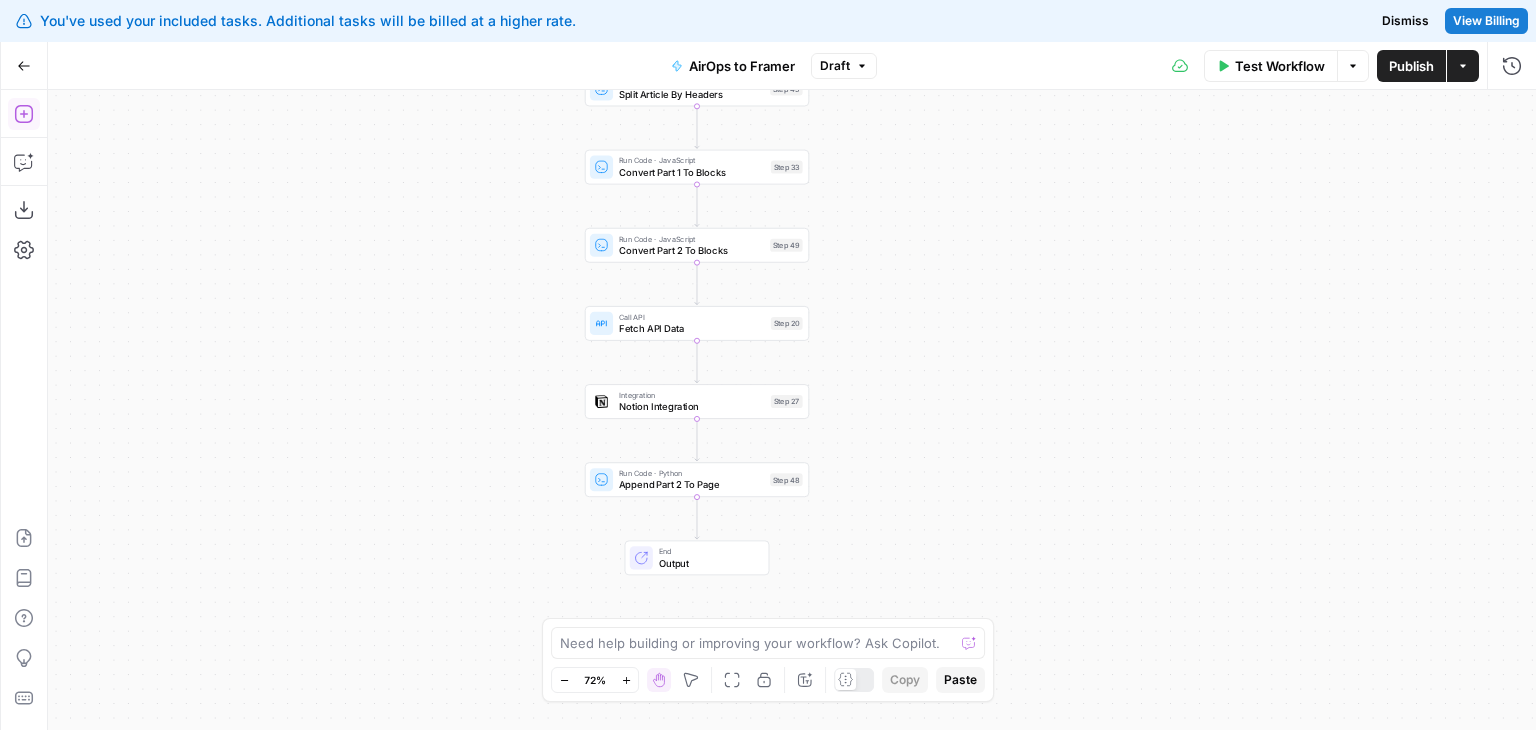 drag, startPoint x: 944, startPoint y: 329, endPoint x: 946, endPoint y: 193, distance: 136.01471 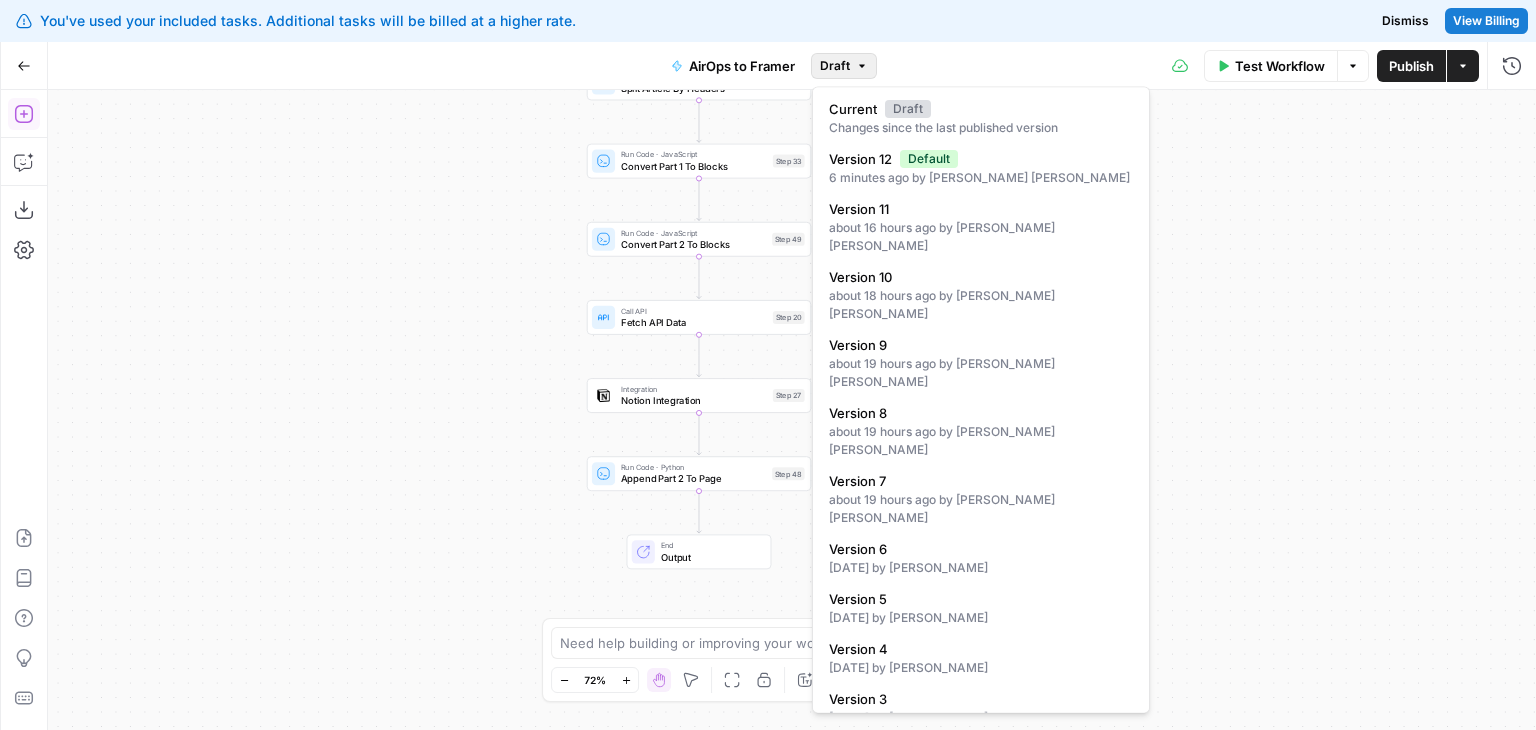 click on "Draft" at bounding box center [844, 66] 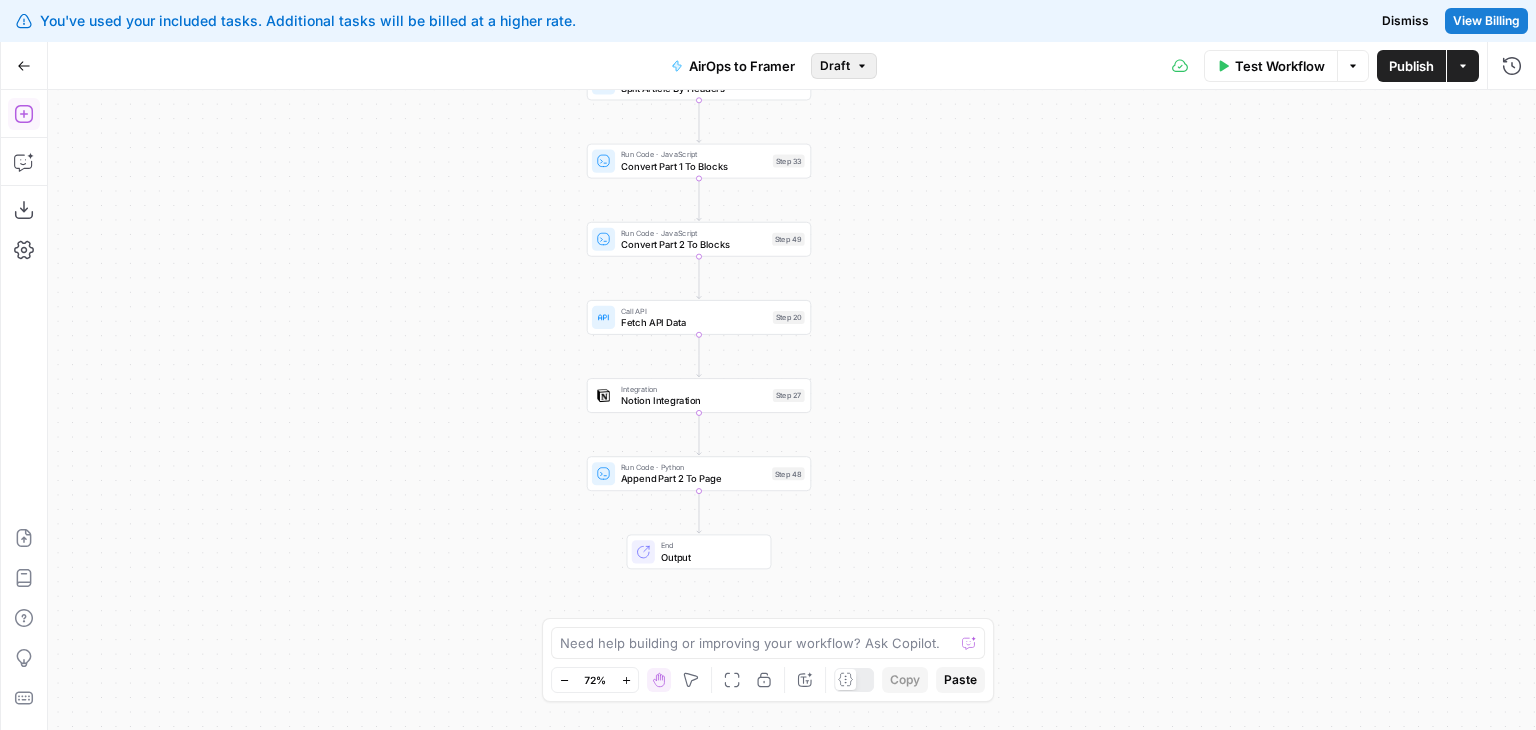 click on "Draft" at bounding box center [844, 66] 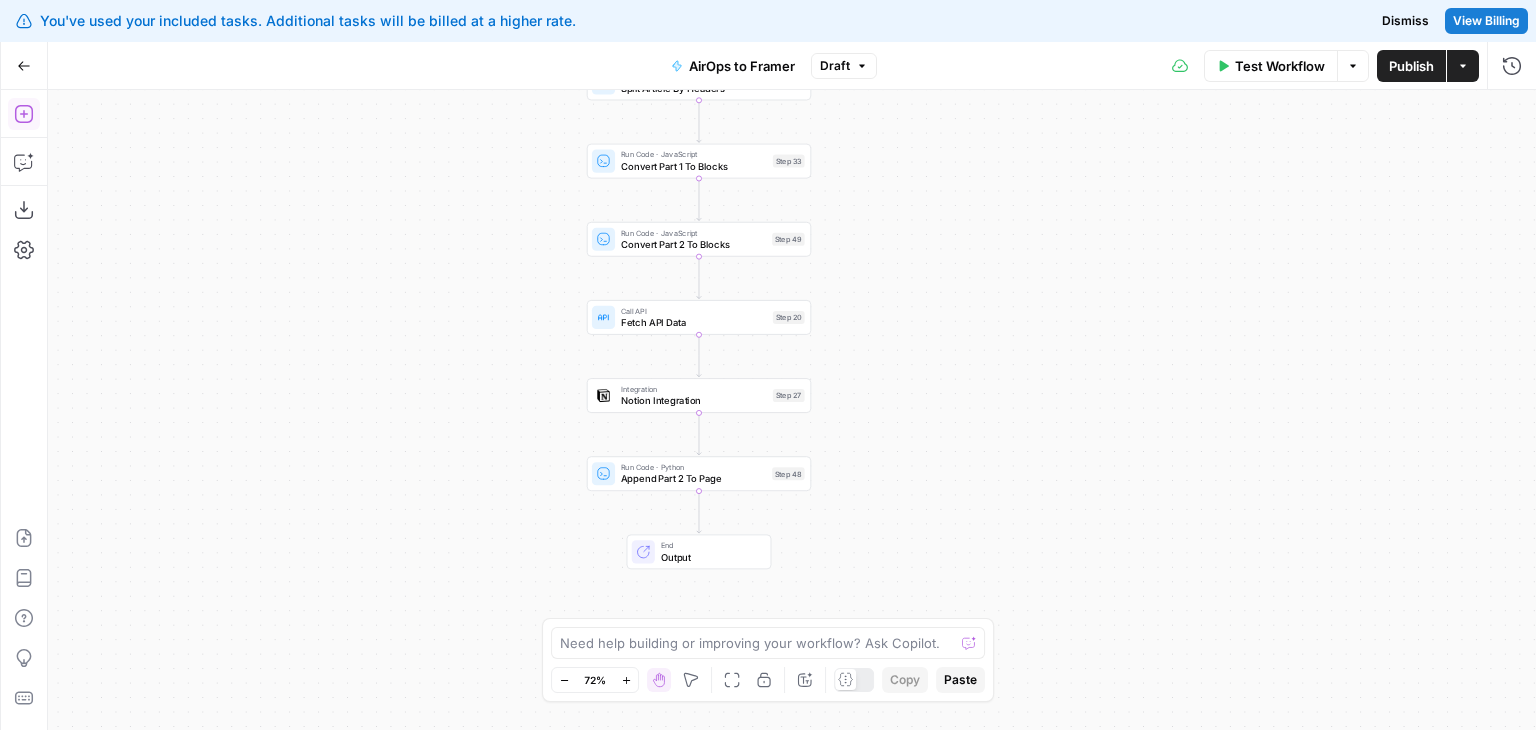 drag, startPoint x: 895, startPoint y: 229, endPoint x: 865, endPoint y: 313, distance: 89.19641 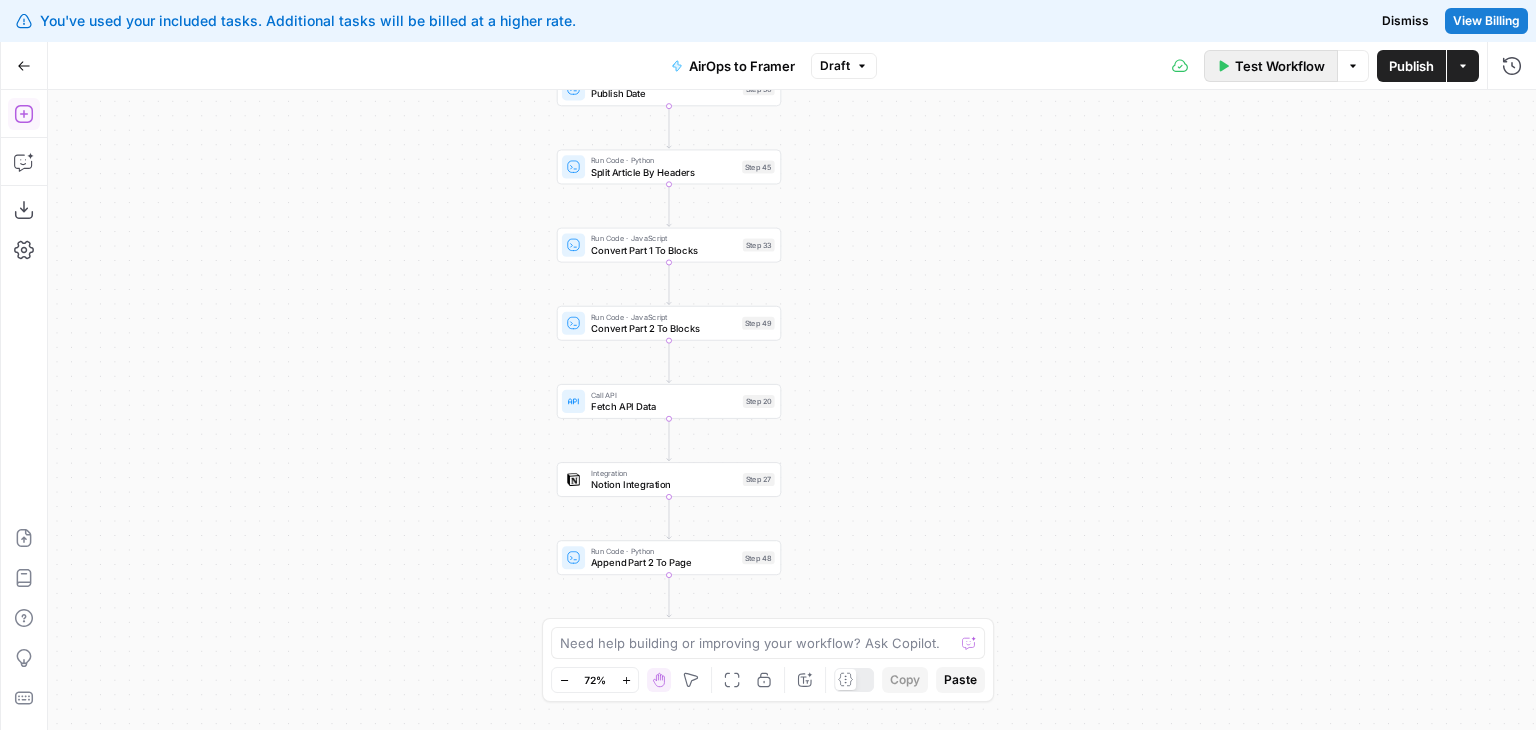click on "Test Workflow" at bounding box center (1280, 66) 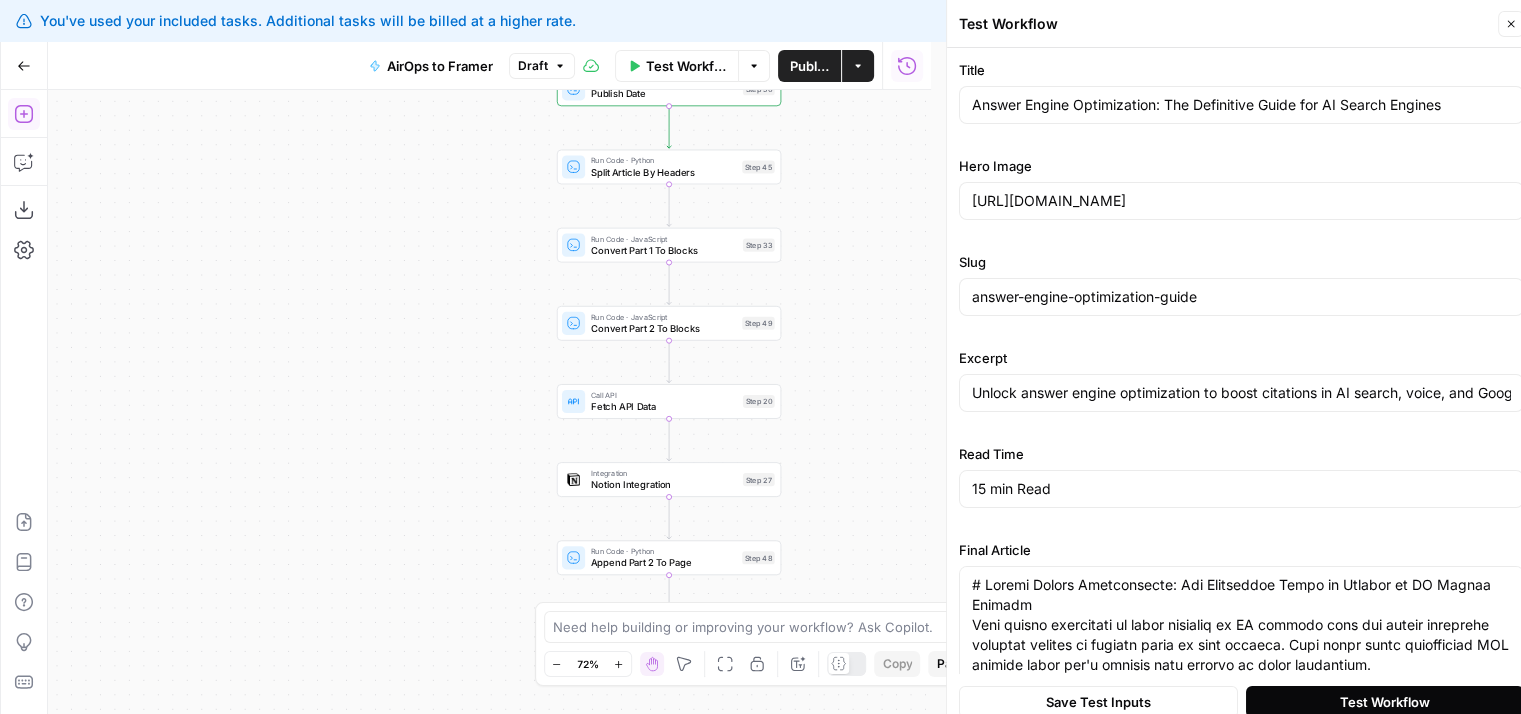 click on "Test Workflow" at bounding box center [1385, 702] 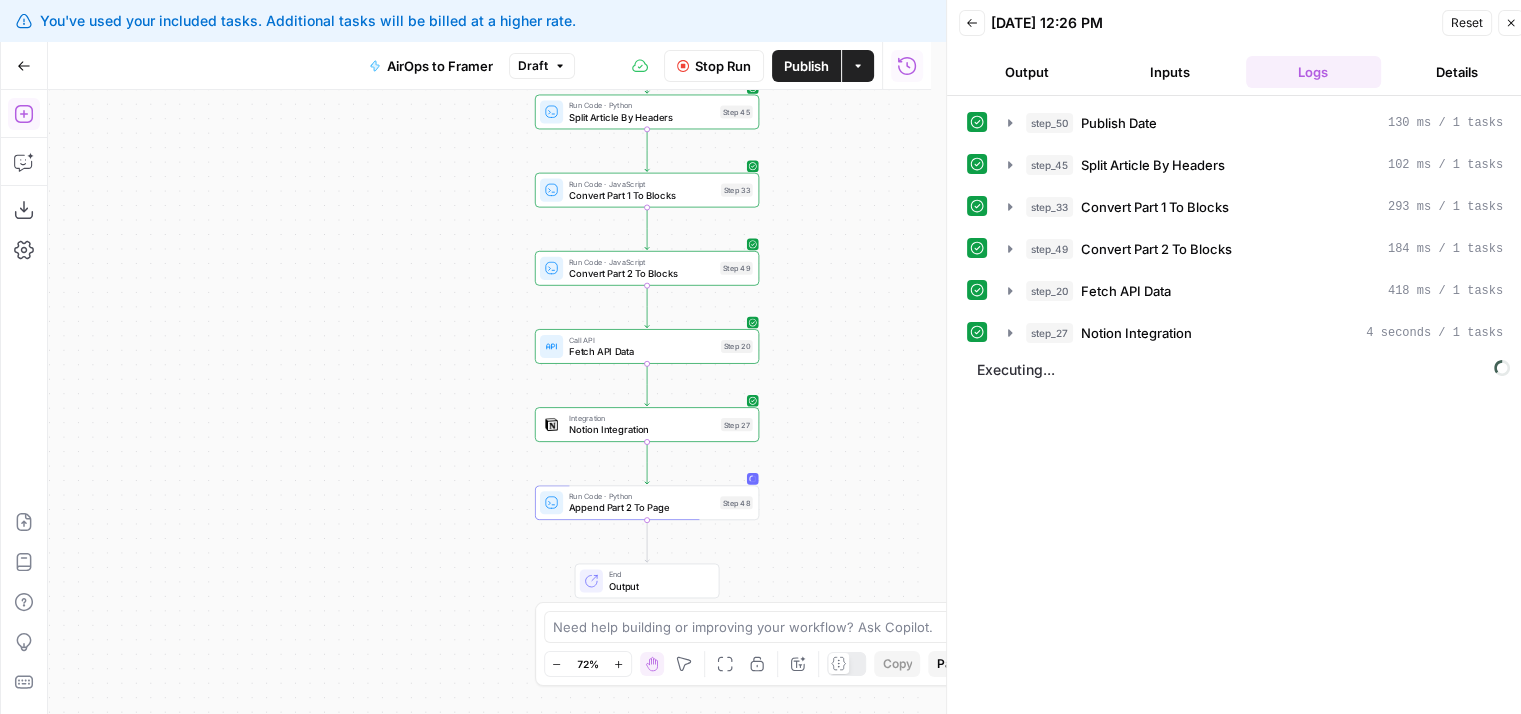 drag, startPoint x: 493, startPoint y: 362, endPoint x: 469, endPoint y: 296, distance: 70.2282 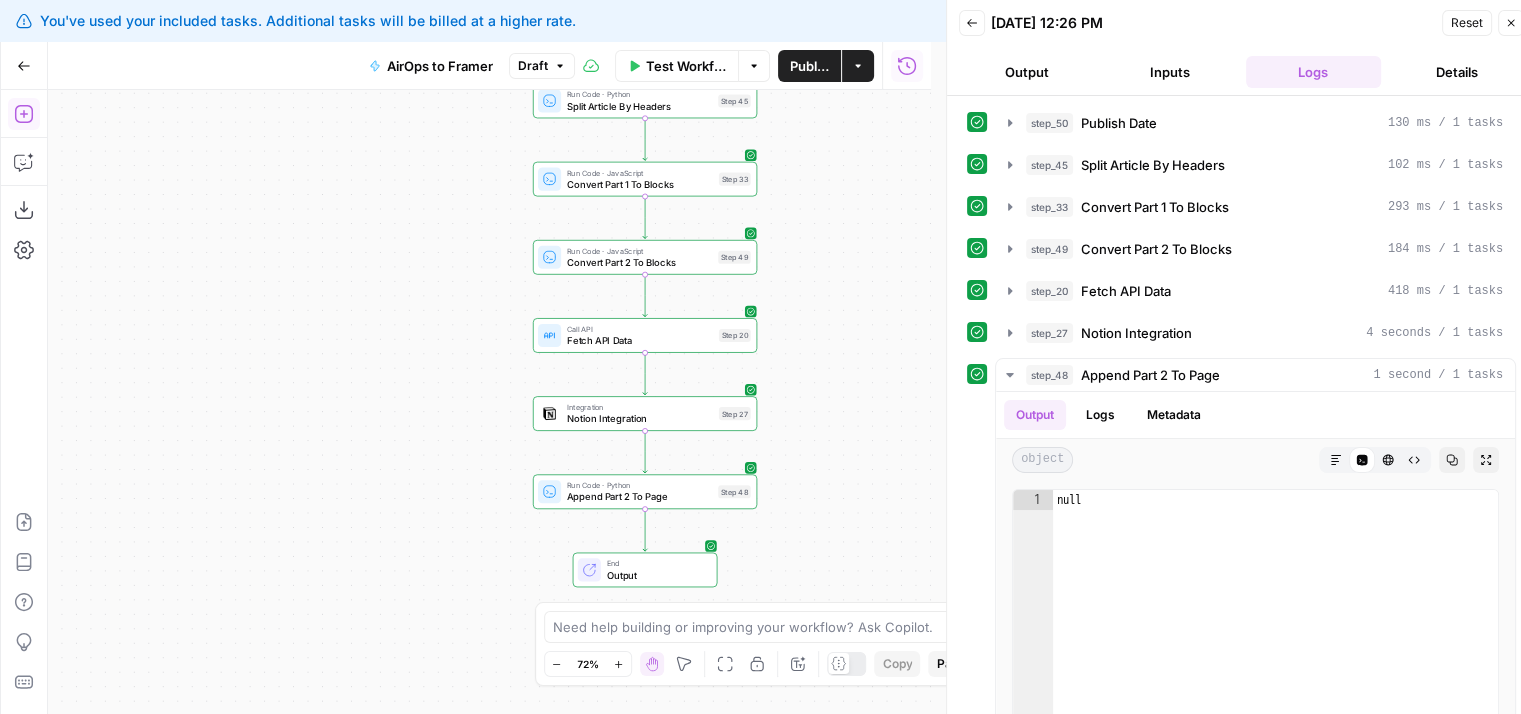 drag, startPoint x: 907, startPoint y: 210, endPoint x: 884, endPoint y: 253, distance: 48.76474 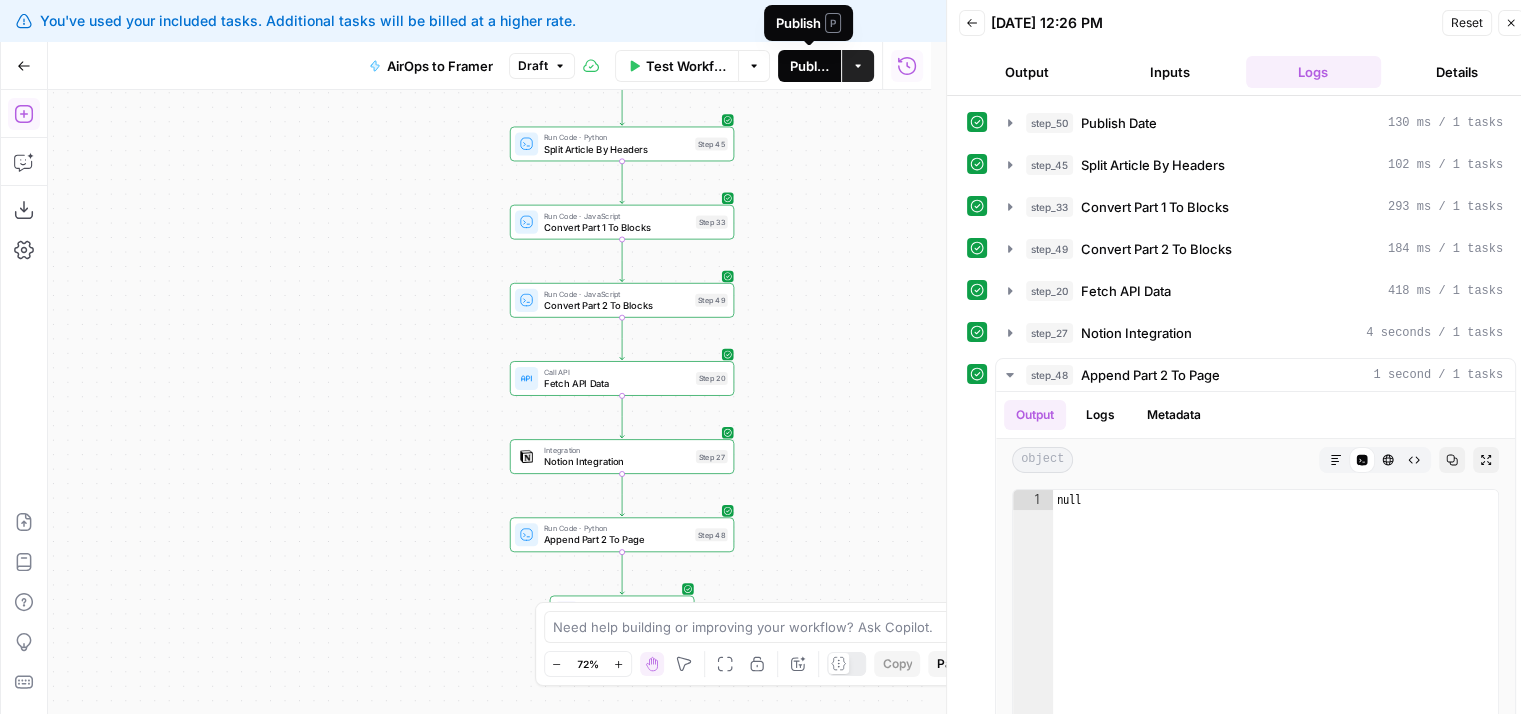 click on "Publish" at bounding box center (809, 66) 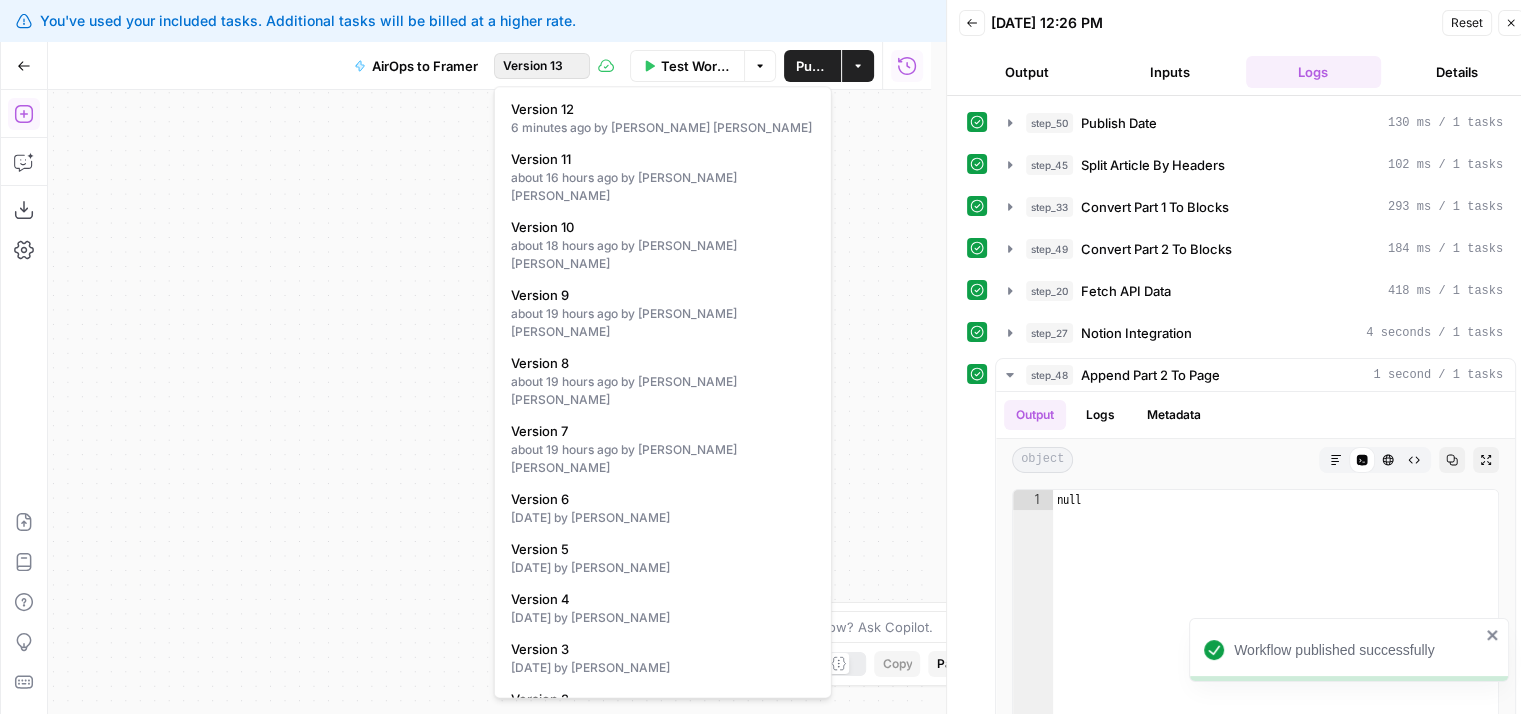 click on "Version 13" at bounding box center [533, 66] 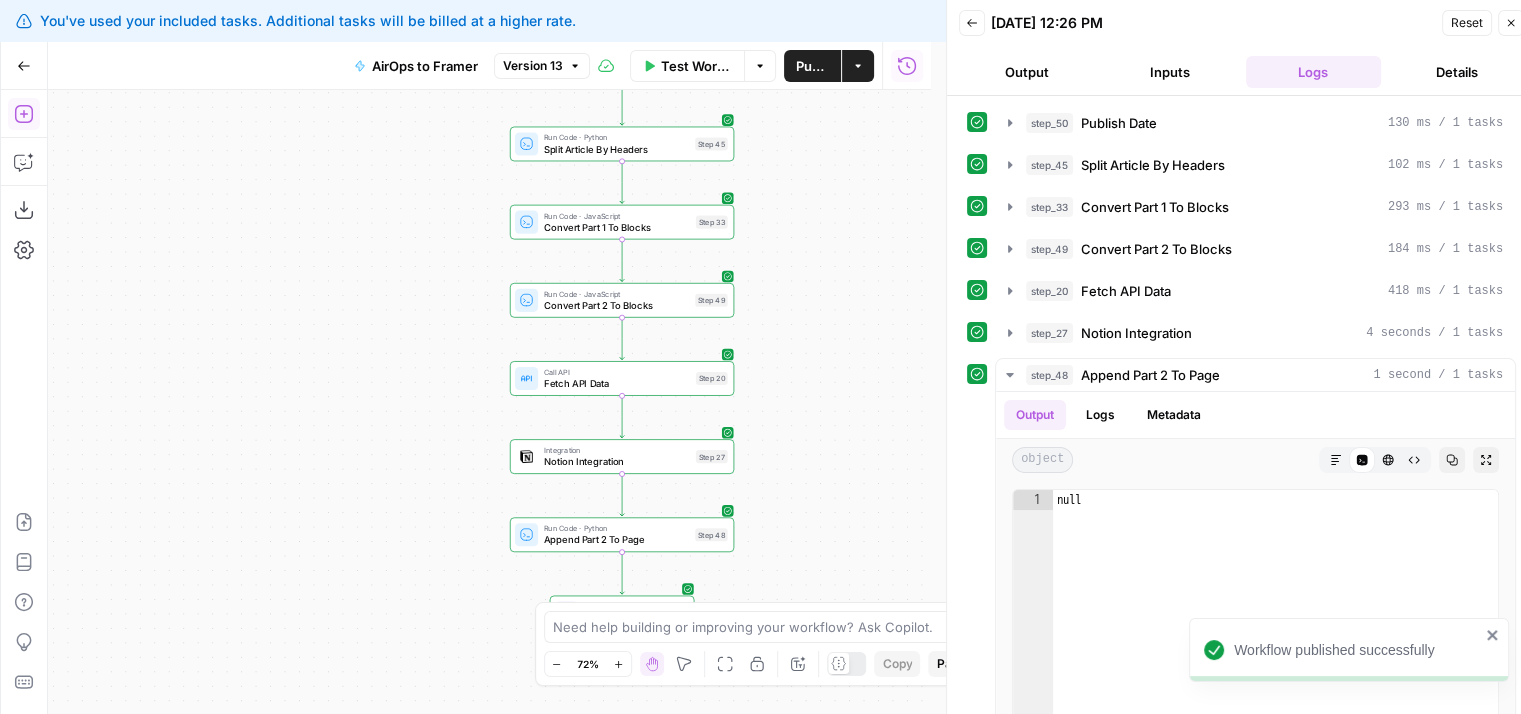 click on "Version 13" at bounding box center (533, 66) 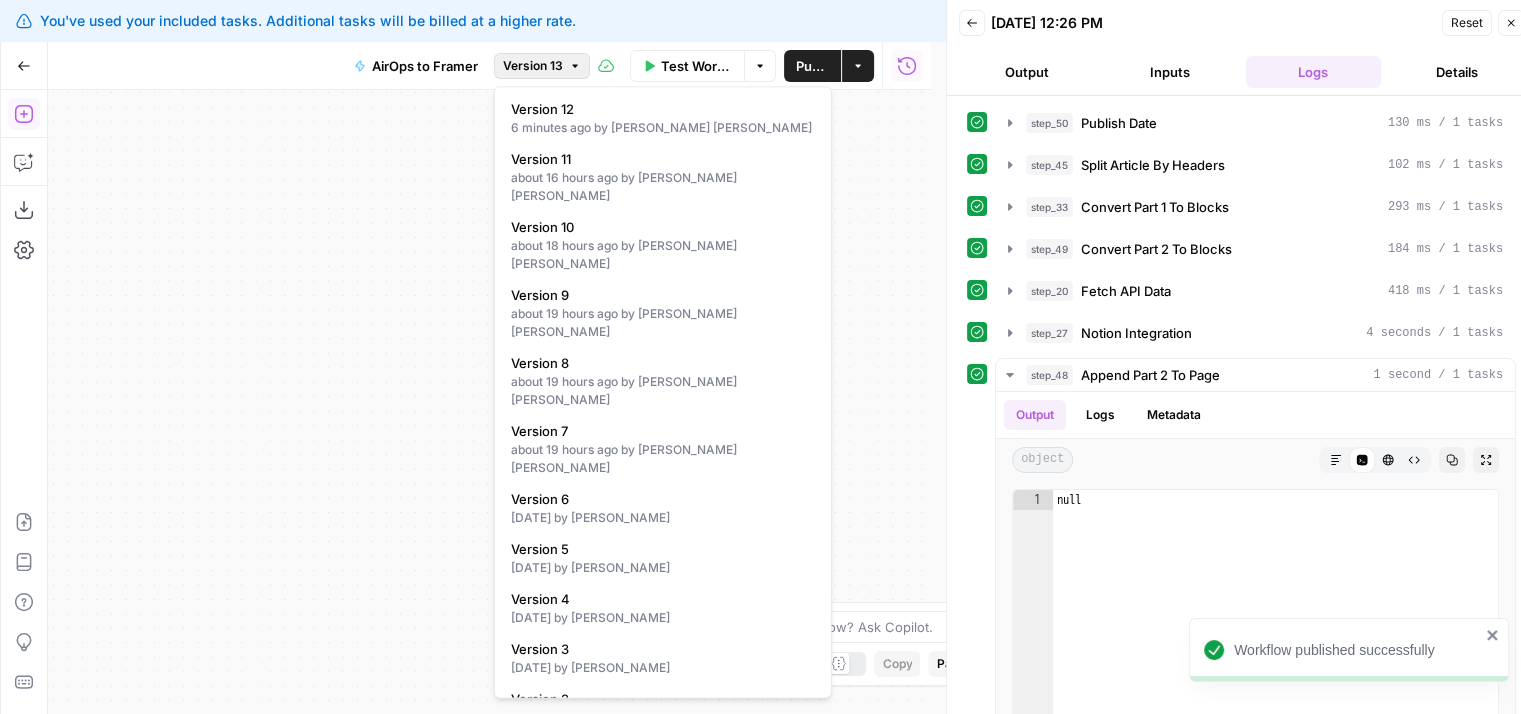 click on "Version 13" at bounding box center (533, 66) 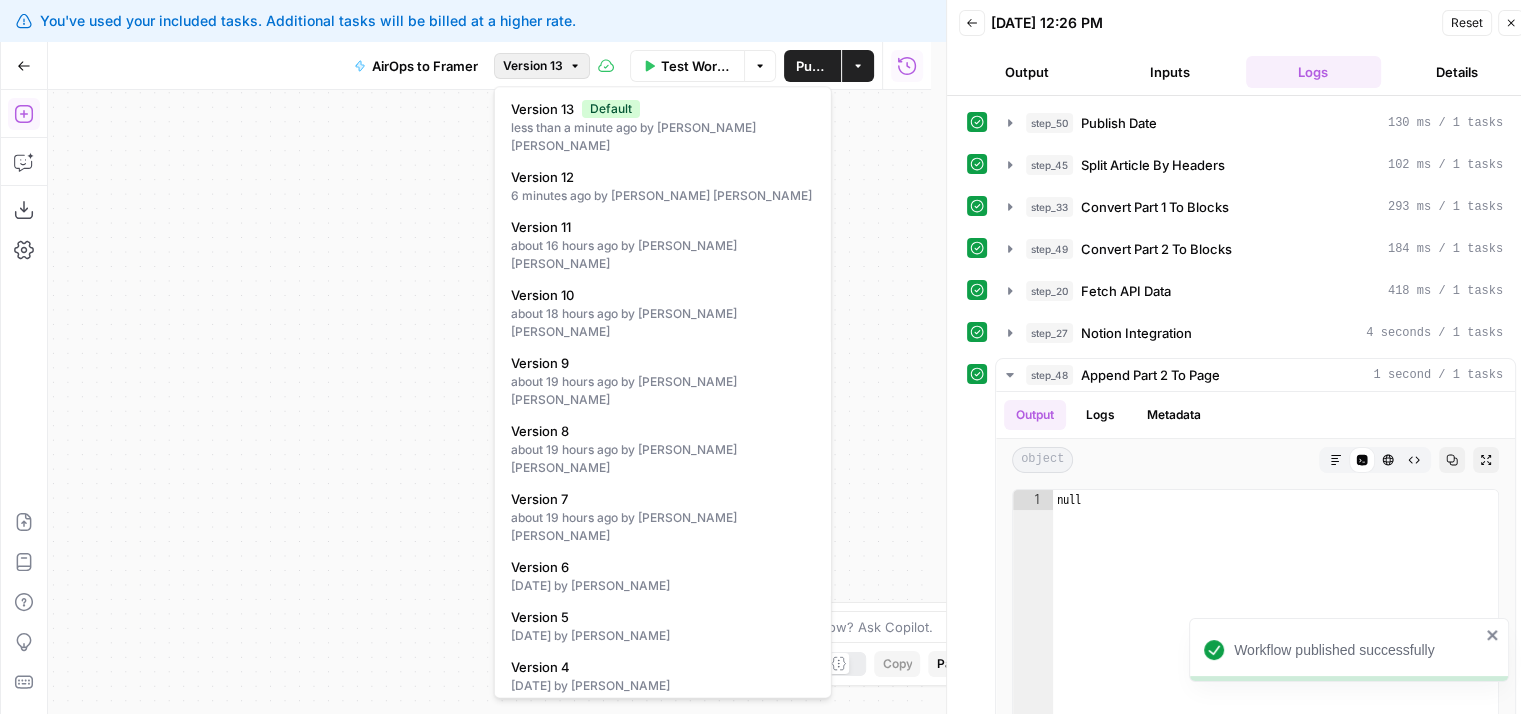 scroll, scrollTop: 0, scrollLeft: 0, axis: both 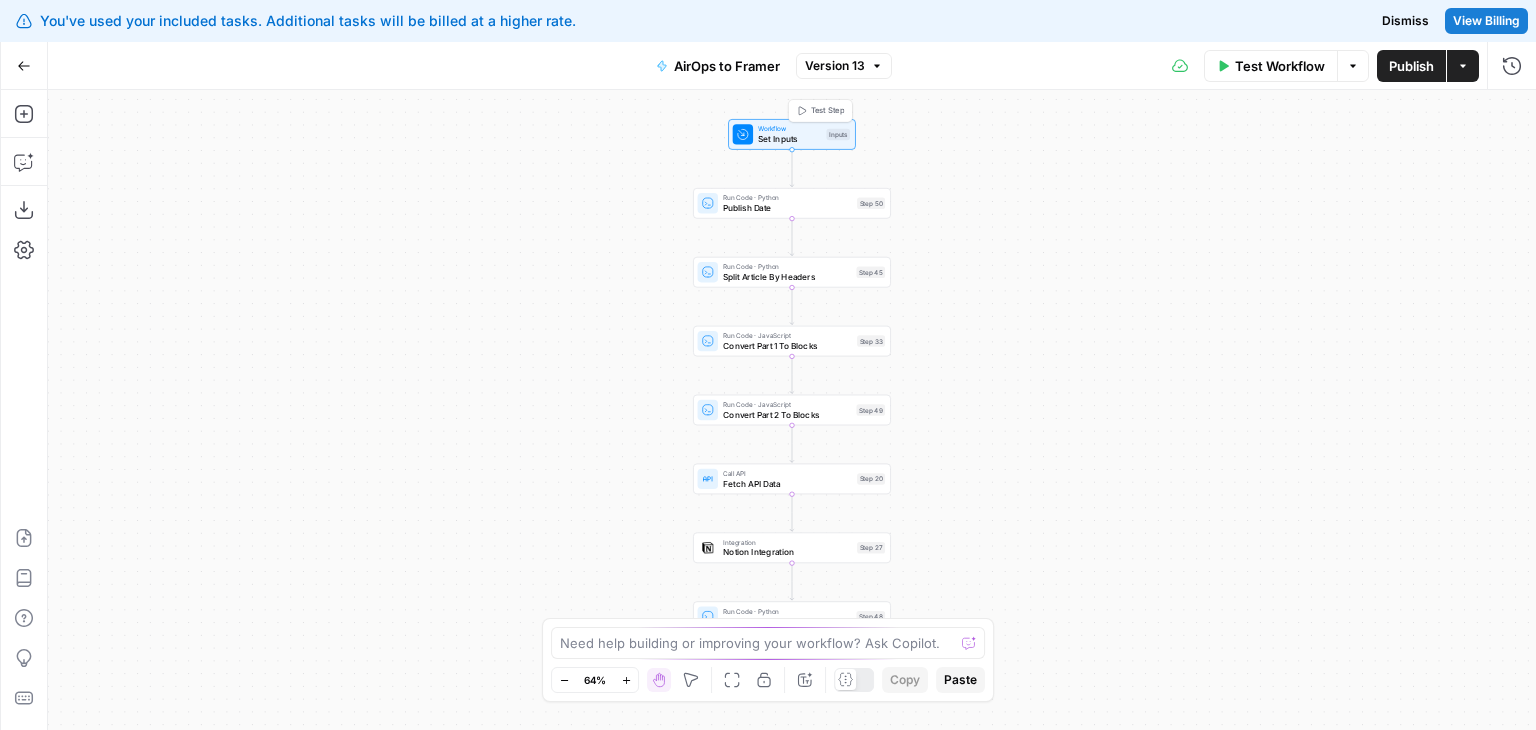 click on "Workflow" at bounding box center (789, 129) 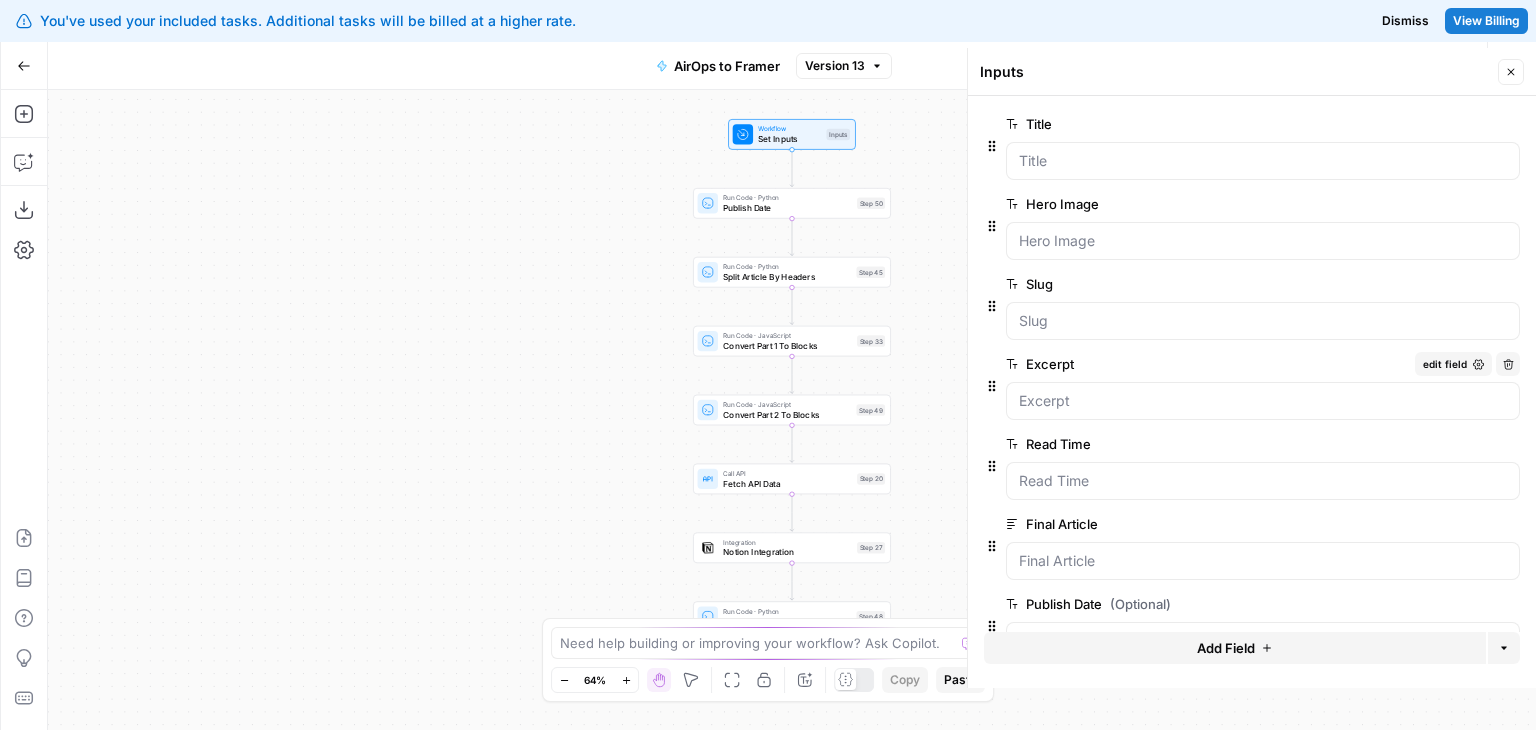 scroll, scrollTop: 54, scrollLeft: 0, axis: vertical 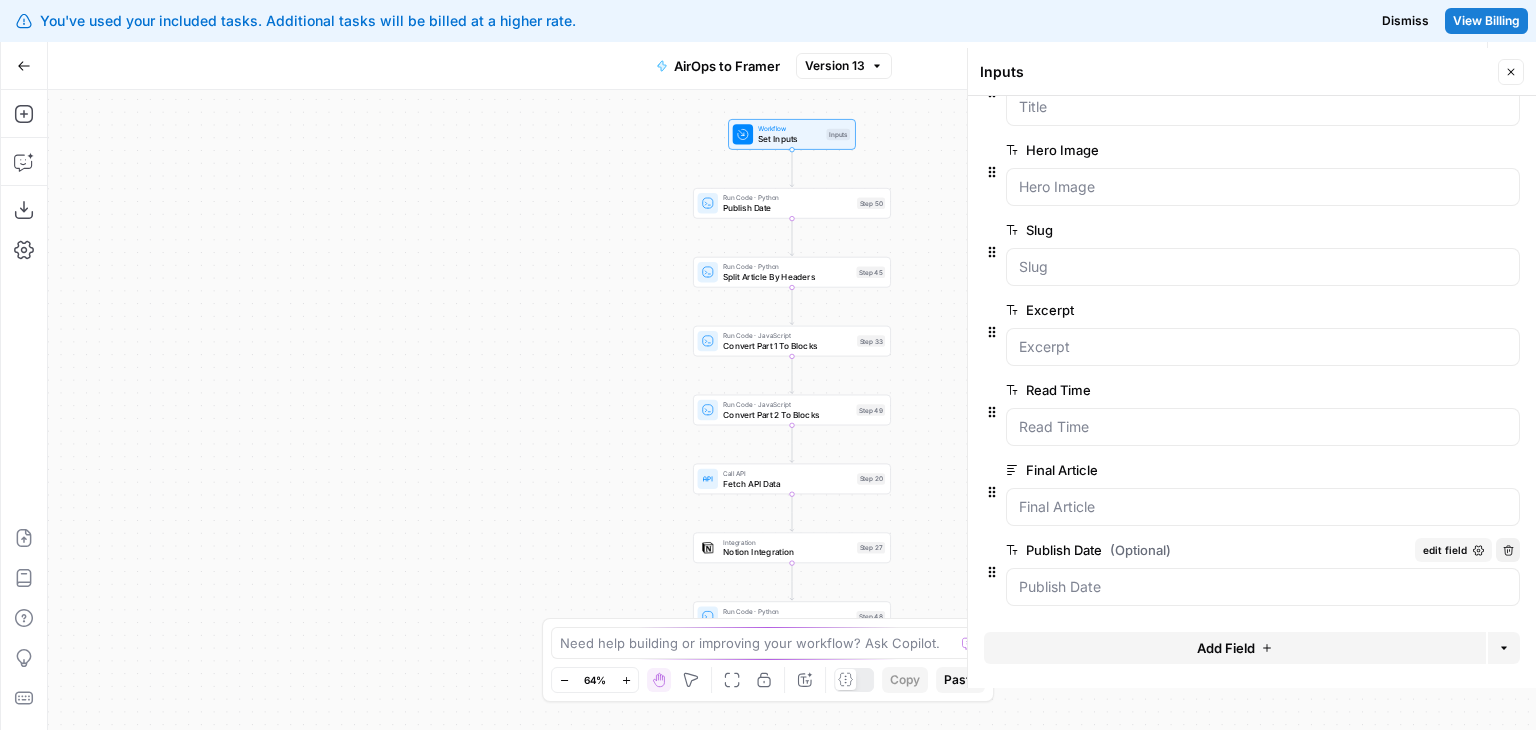 click 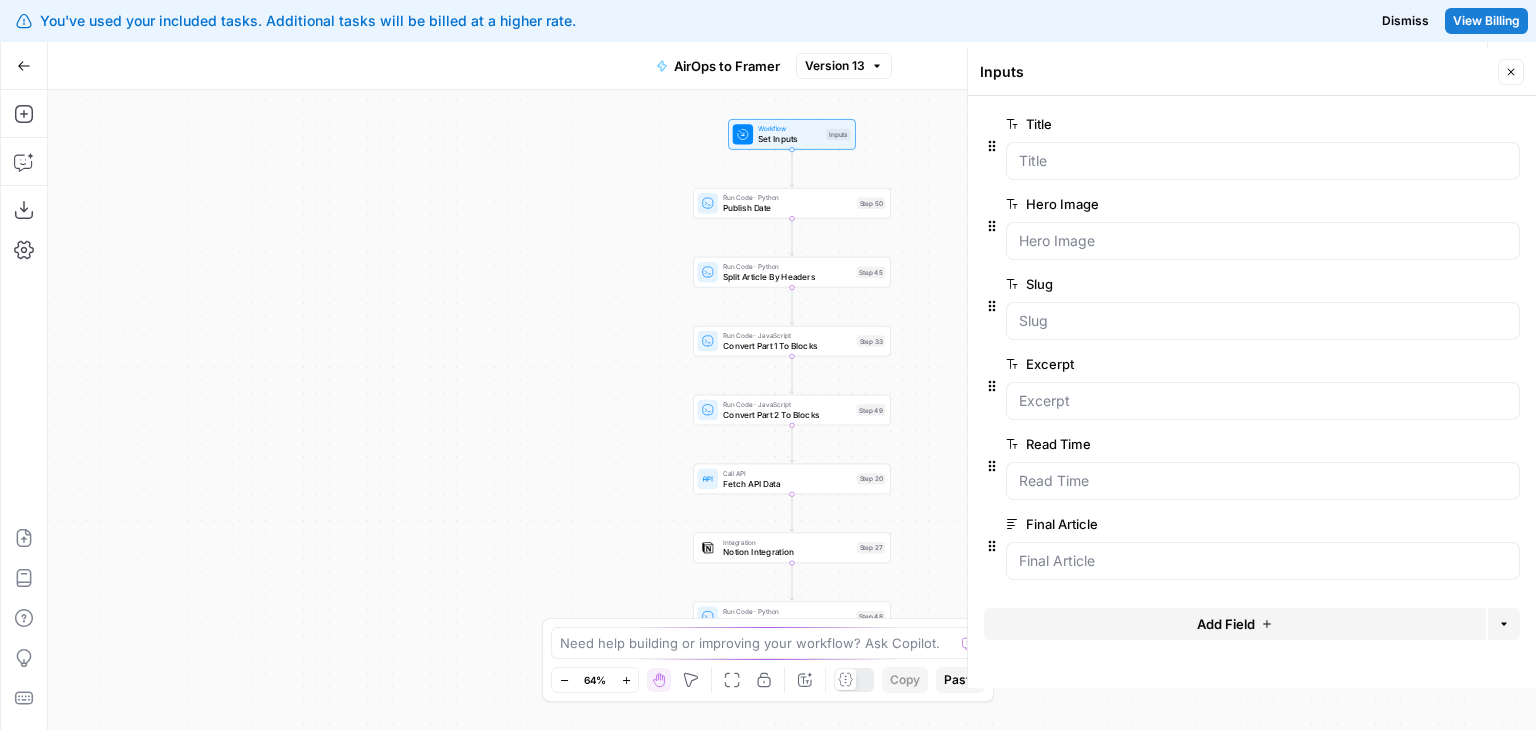 scroll, scrollTop: 0, scrollLeft: 0, axis: both 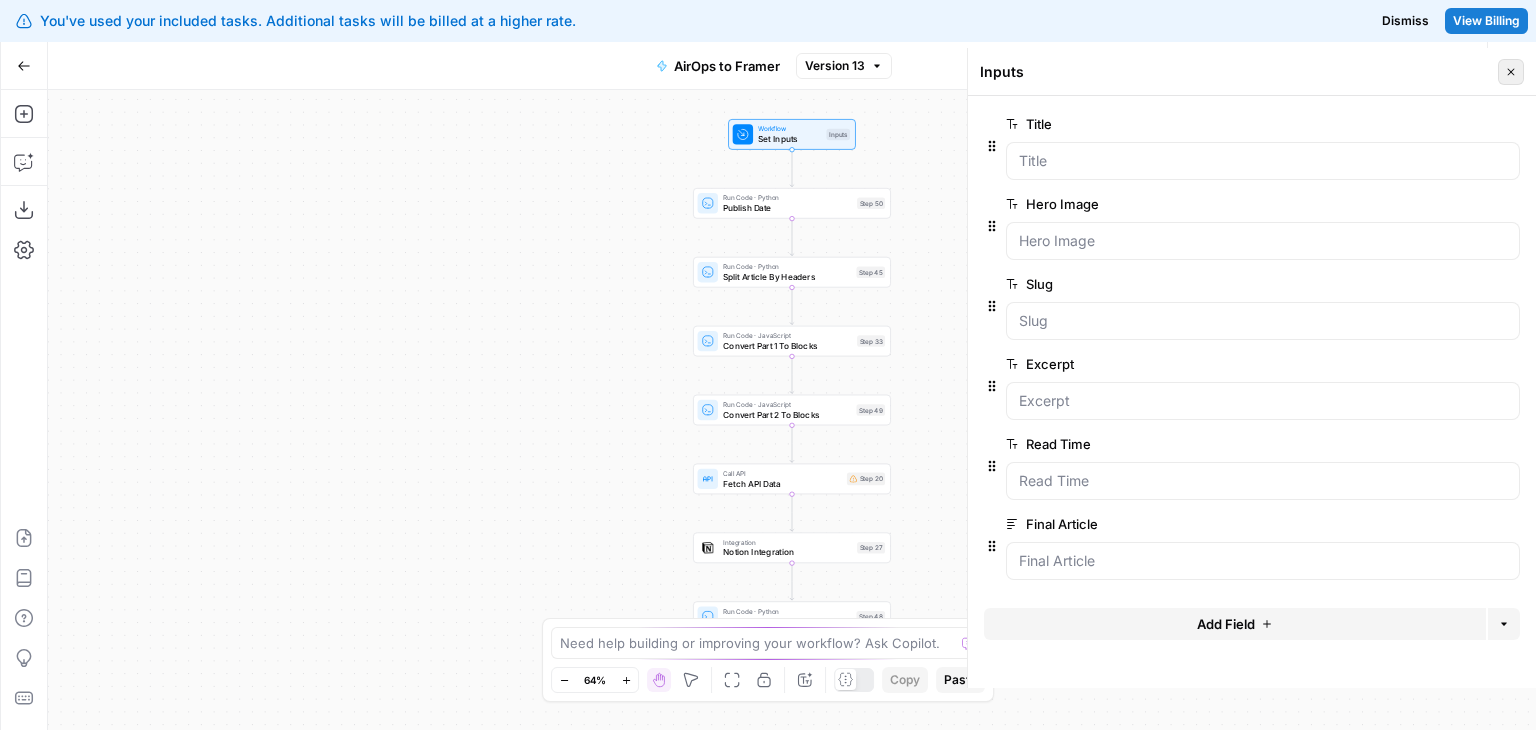 click 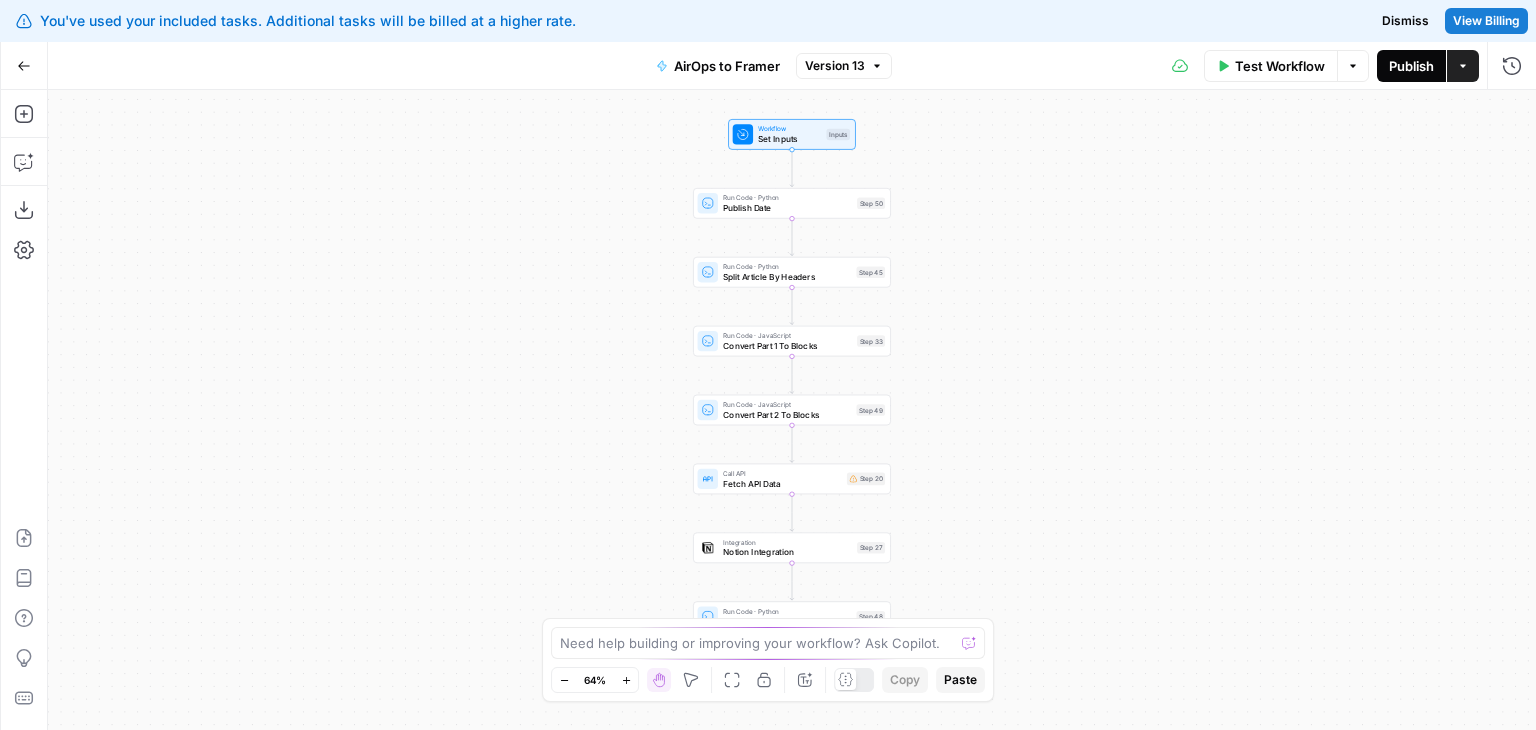 click on "Publish" at bounding box center (1411, 66) 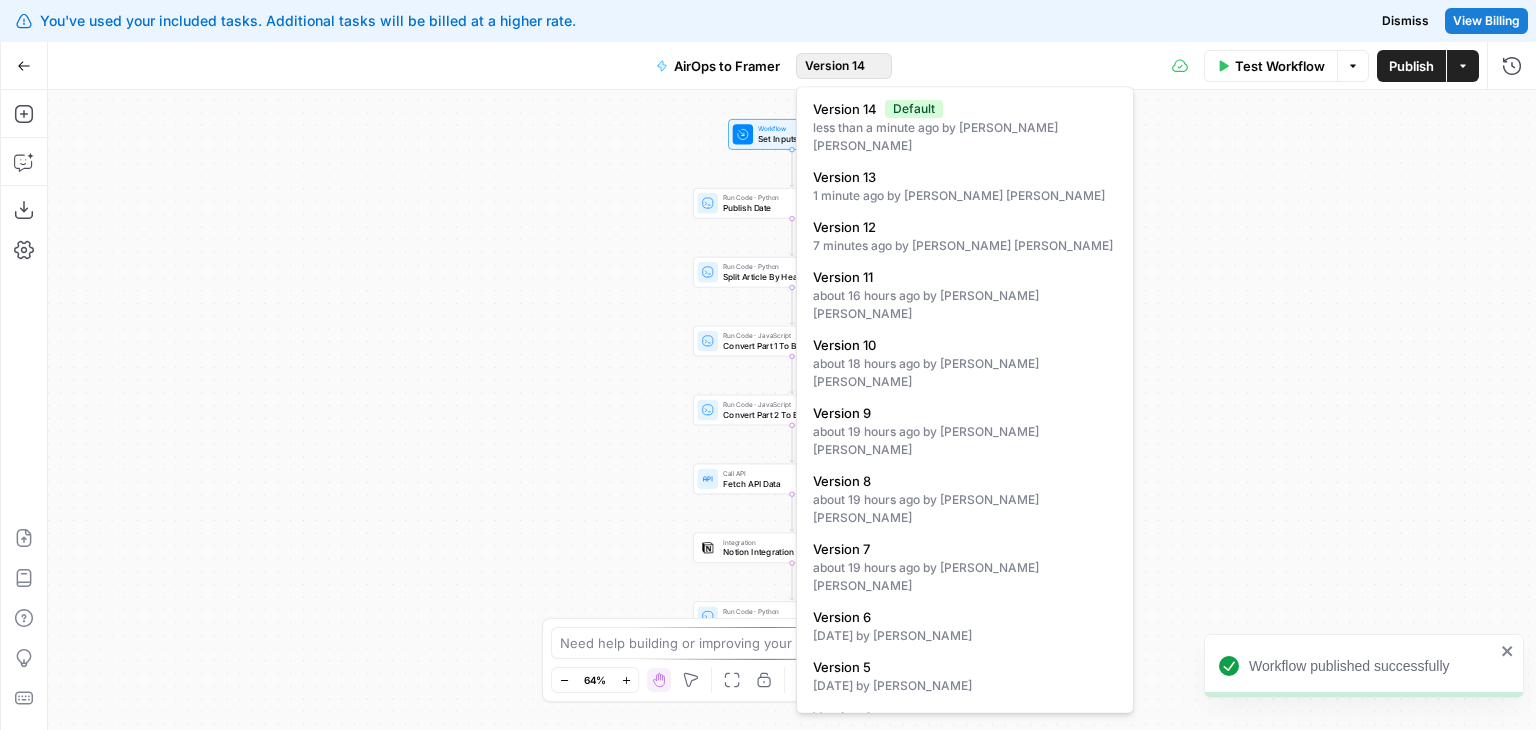 click on "Version 14" at bounding box center (835, 66) 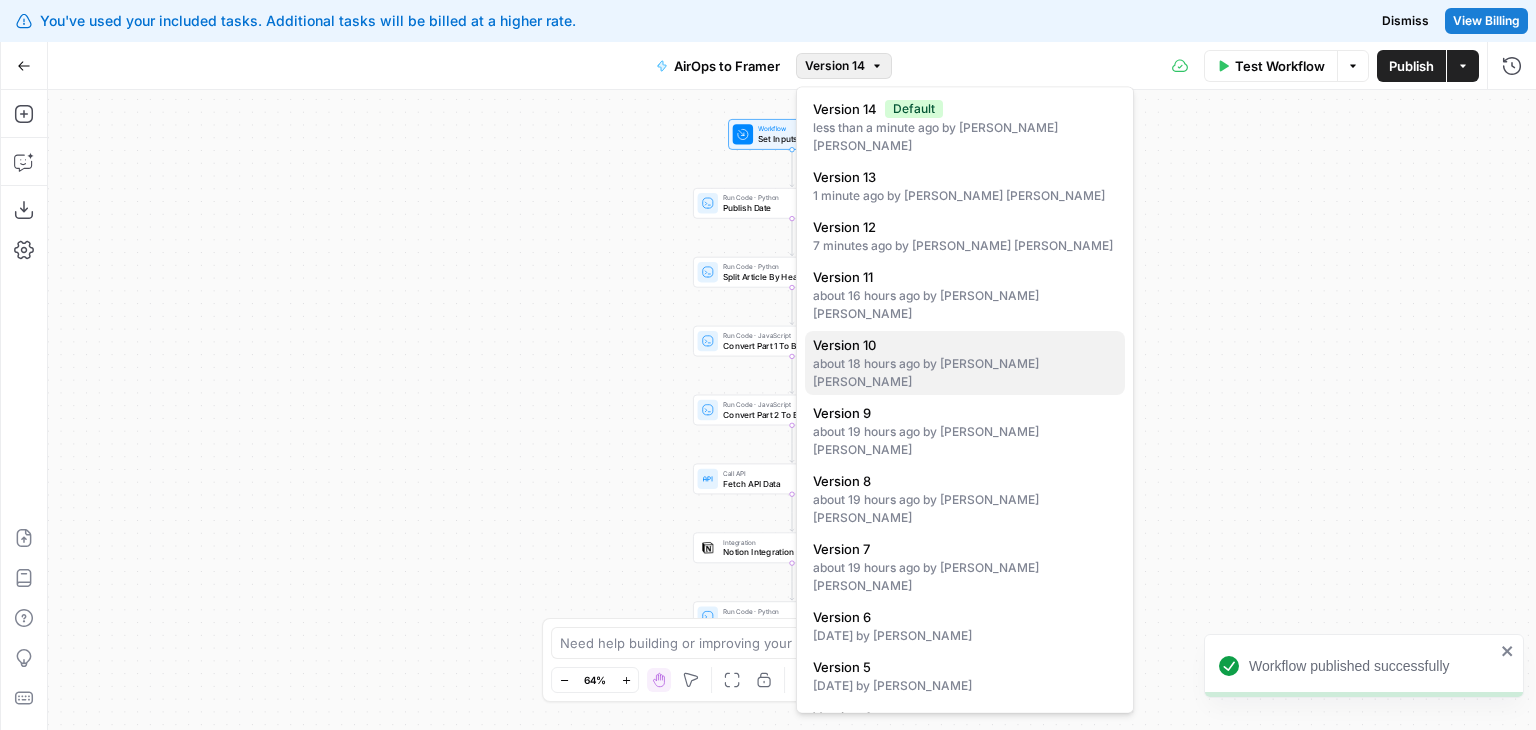 scroll, scrollTop: 51, scrollLeft: 0, axis: vertical 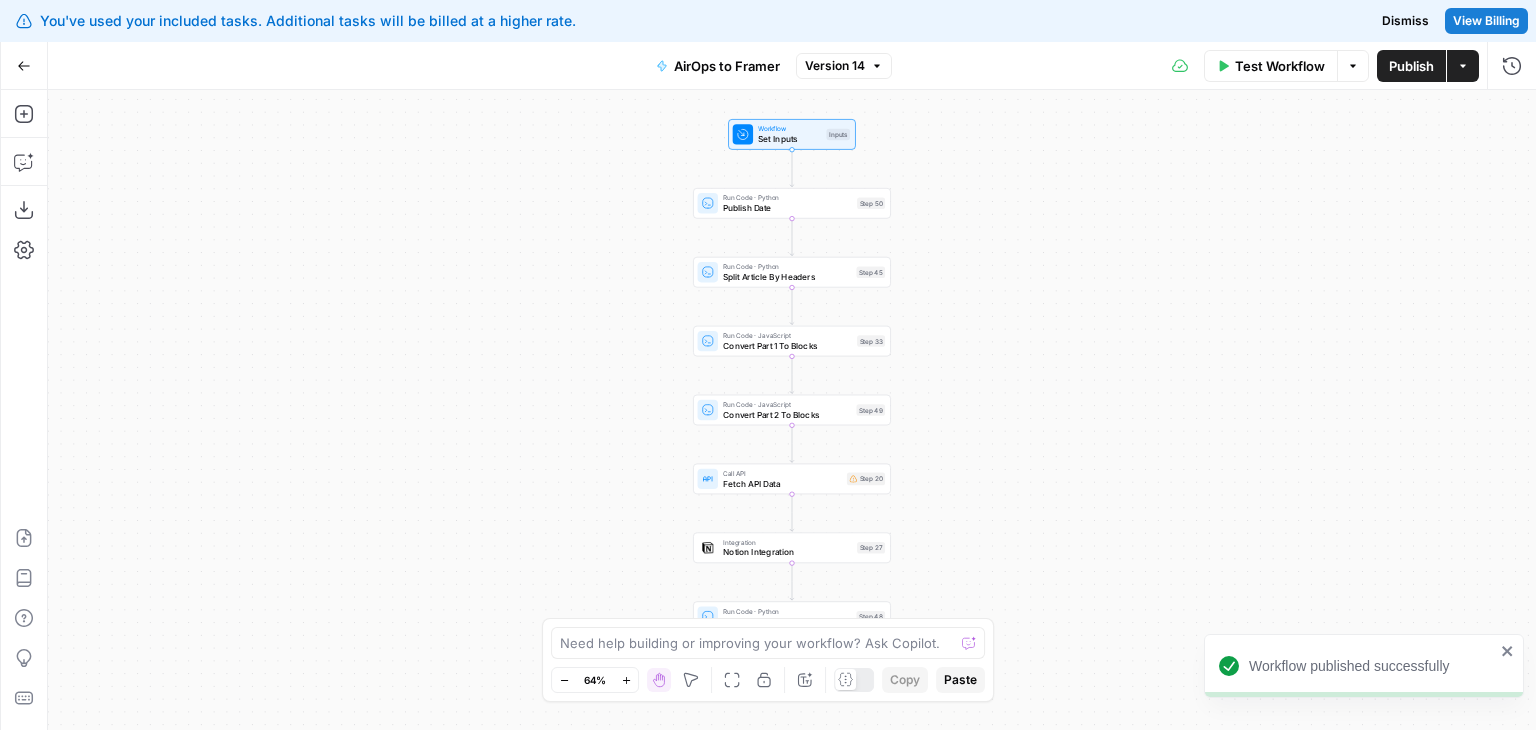 click on "Workflow Set Inputs Inputs Run Code · Python Publish Date Step 50 Run Code · Python Split Article By Headers Step 45 Run Code · JavaScript Convert Part 1 To Blocks Step 33 Run Code · JavaScript Convert Part 2 To Blocks Step 49 Call API Fetch API Data Step 20 Integration Notion Integration Step 27 Run Code · Python Append Part 2 To Page Step 48 End Output" at bounding box center (792, 410) 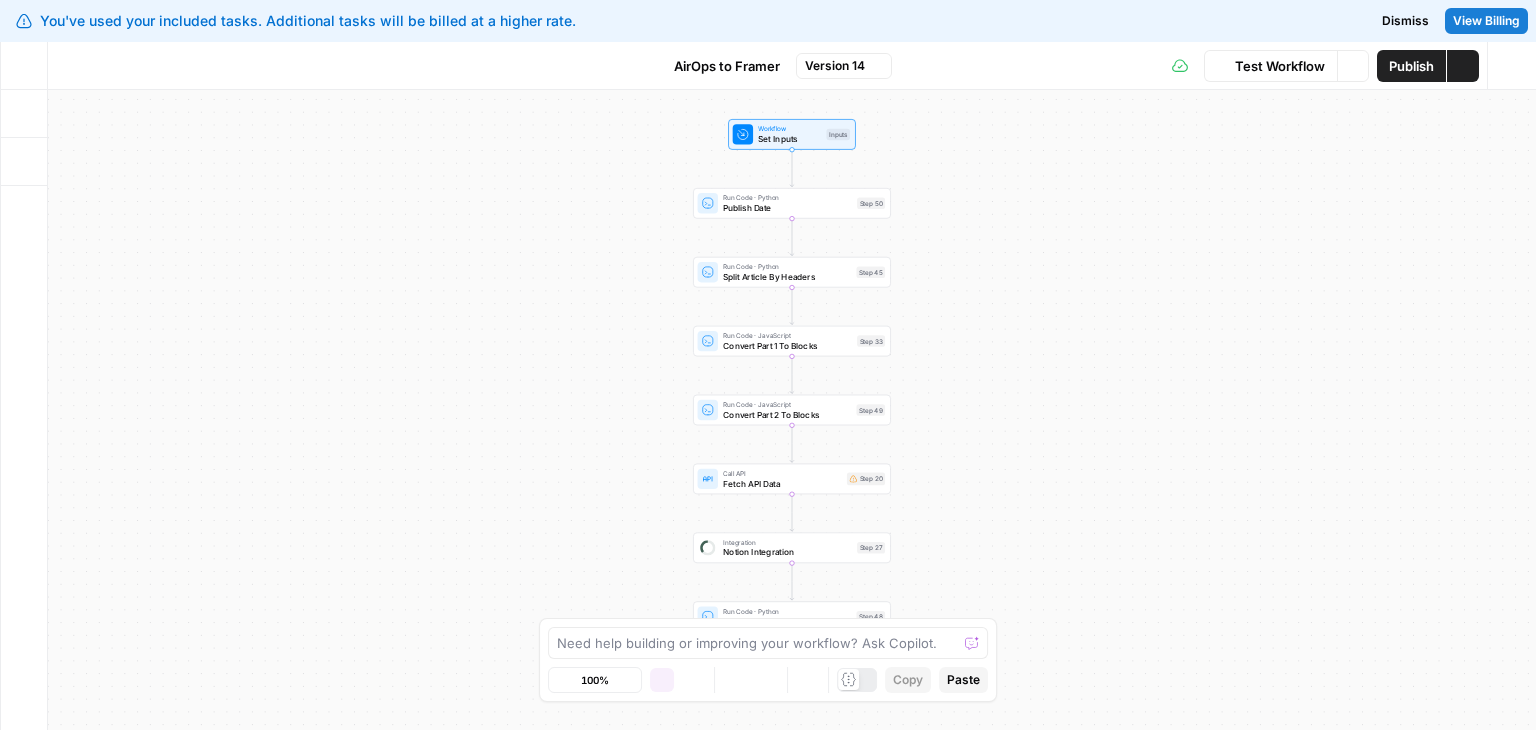 scroll, scrollTop: 0, scrollLeft: 0, axis: both 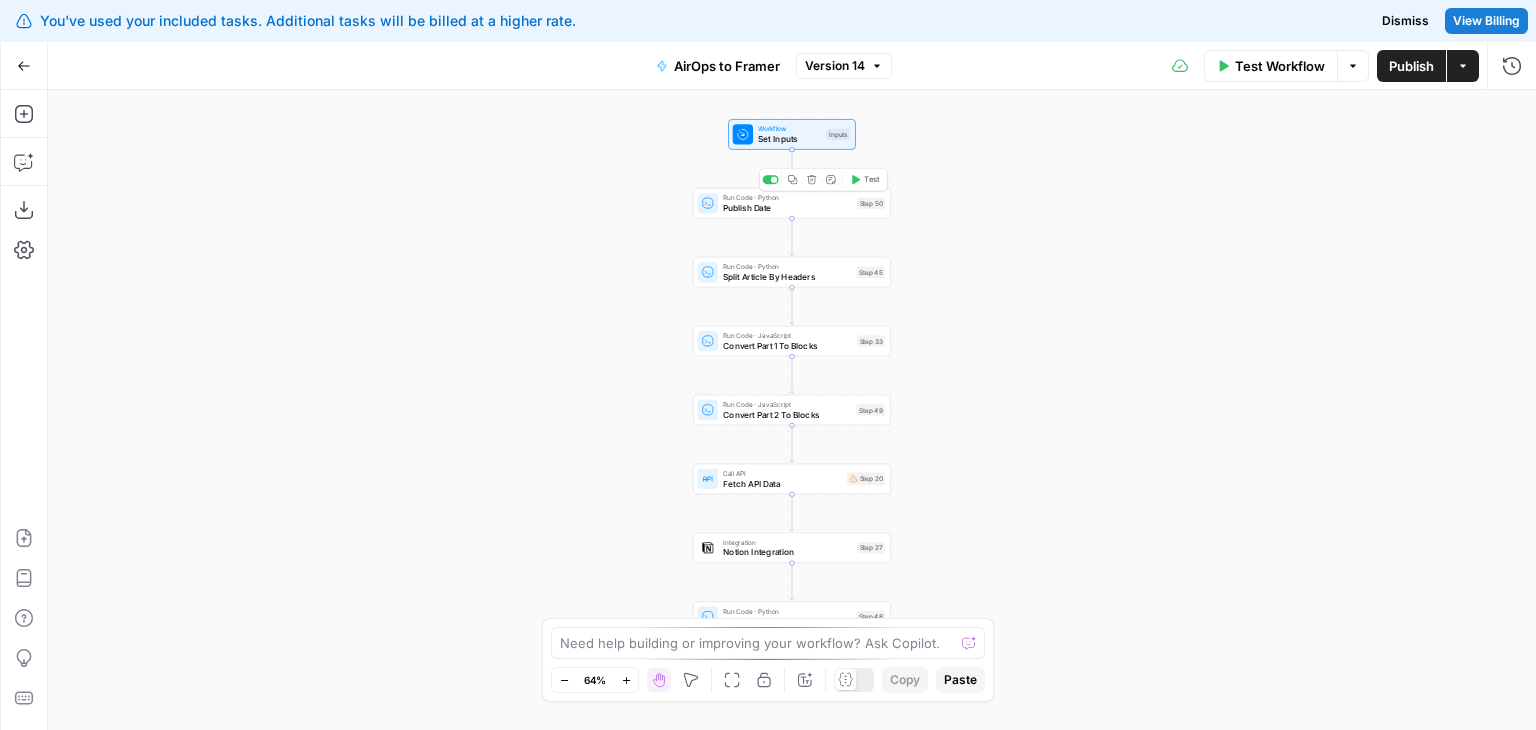 click on "Publish Date" at bounding box center [787, 207] 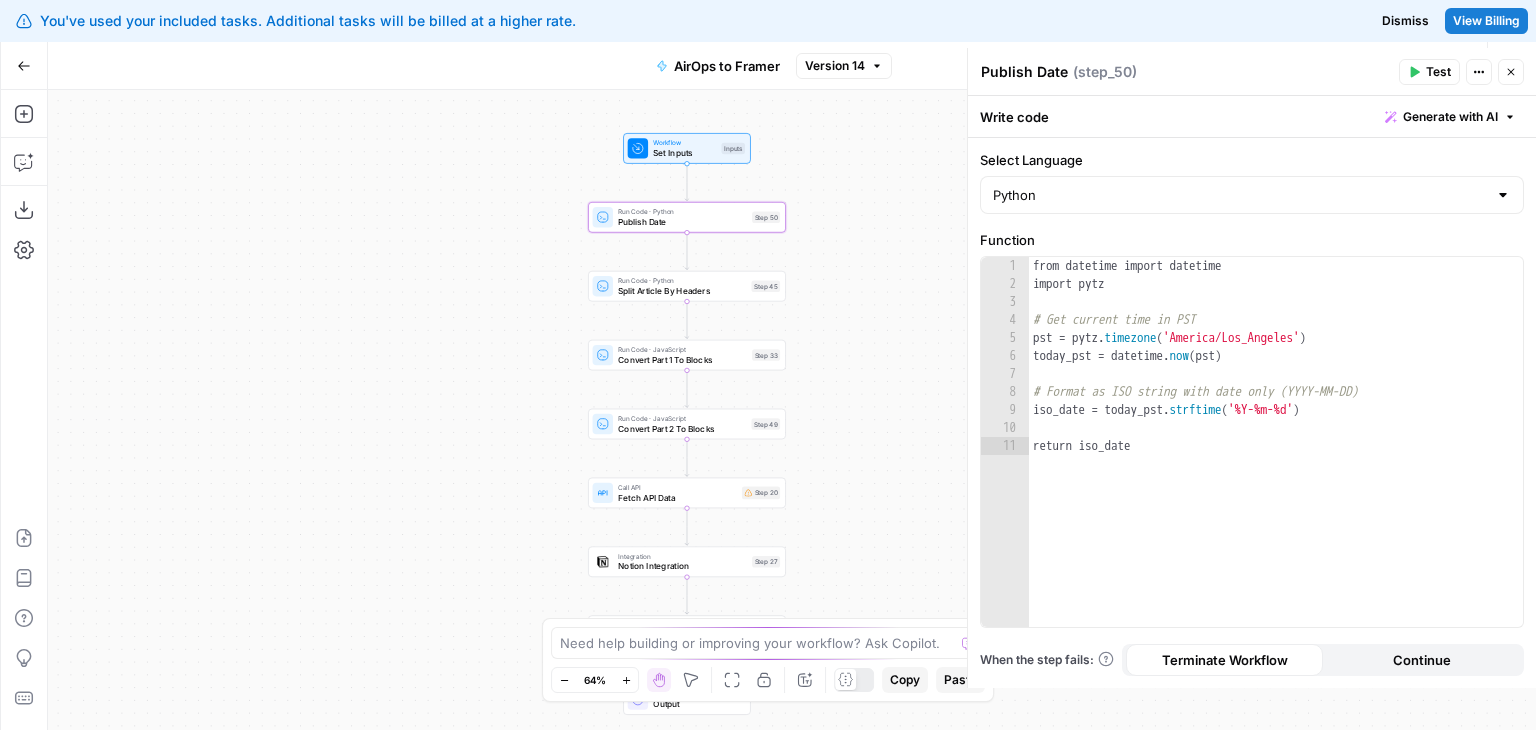 drag, startPoint x: 556, startPoint y: 365, endPoint x: 450, endPoint y: 377, distance: 106.677086 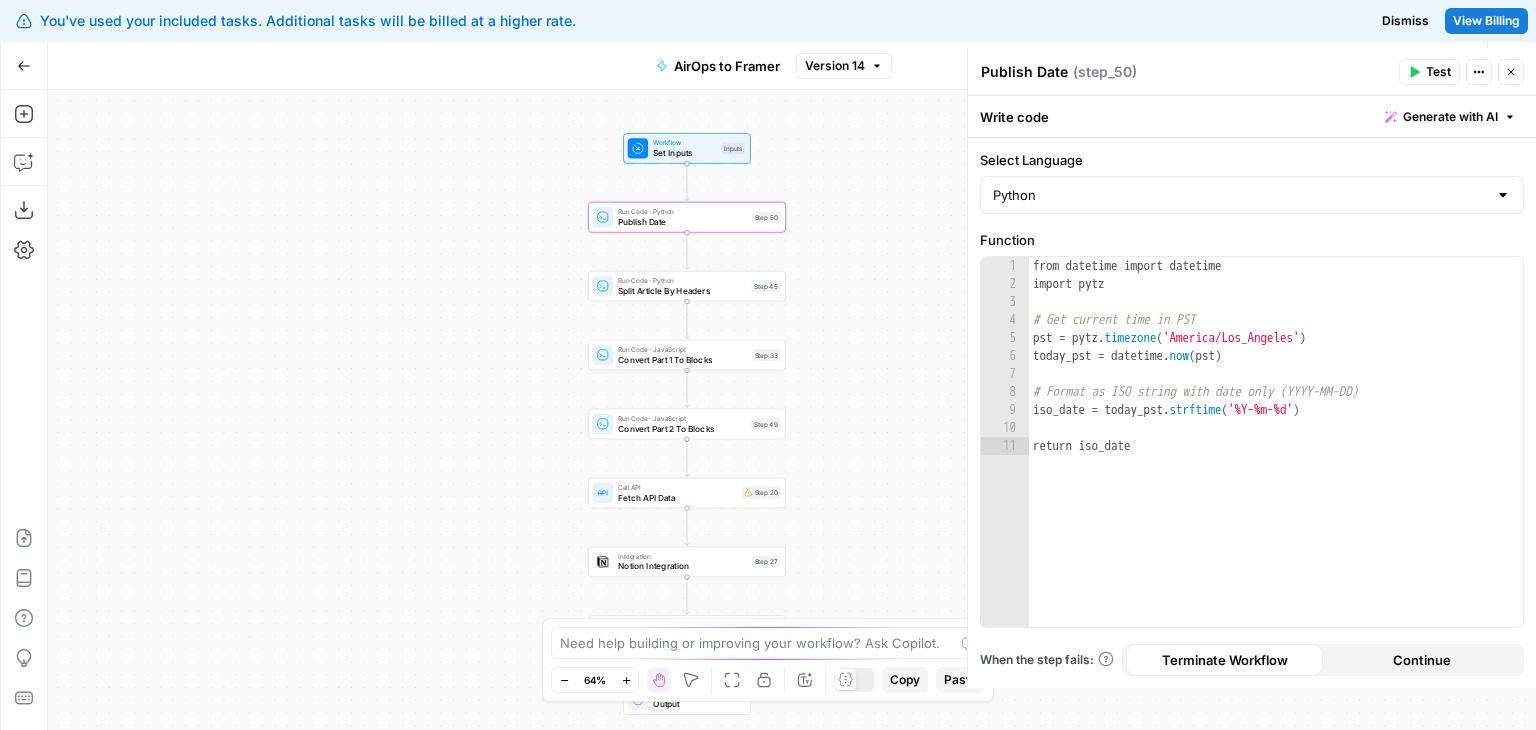 click on "Workflow Set Inputs Inputs Run Code · Python Publish Date Step 50 Run Code · Python Split Article By Headers Step 45 Run Code · JavaScript Convert Part 1 To Blocks Step 33 Run Code · JavaScript Convert Part 2 To Blocks Step 49 Call API Fetch API Data Step 20 Integration Notion Integration Step 27 Run Code · Python Append Part 2 To Page Step 48 End Output" at bounding box center (792, 410) 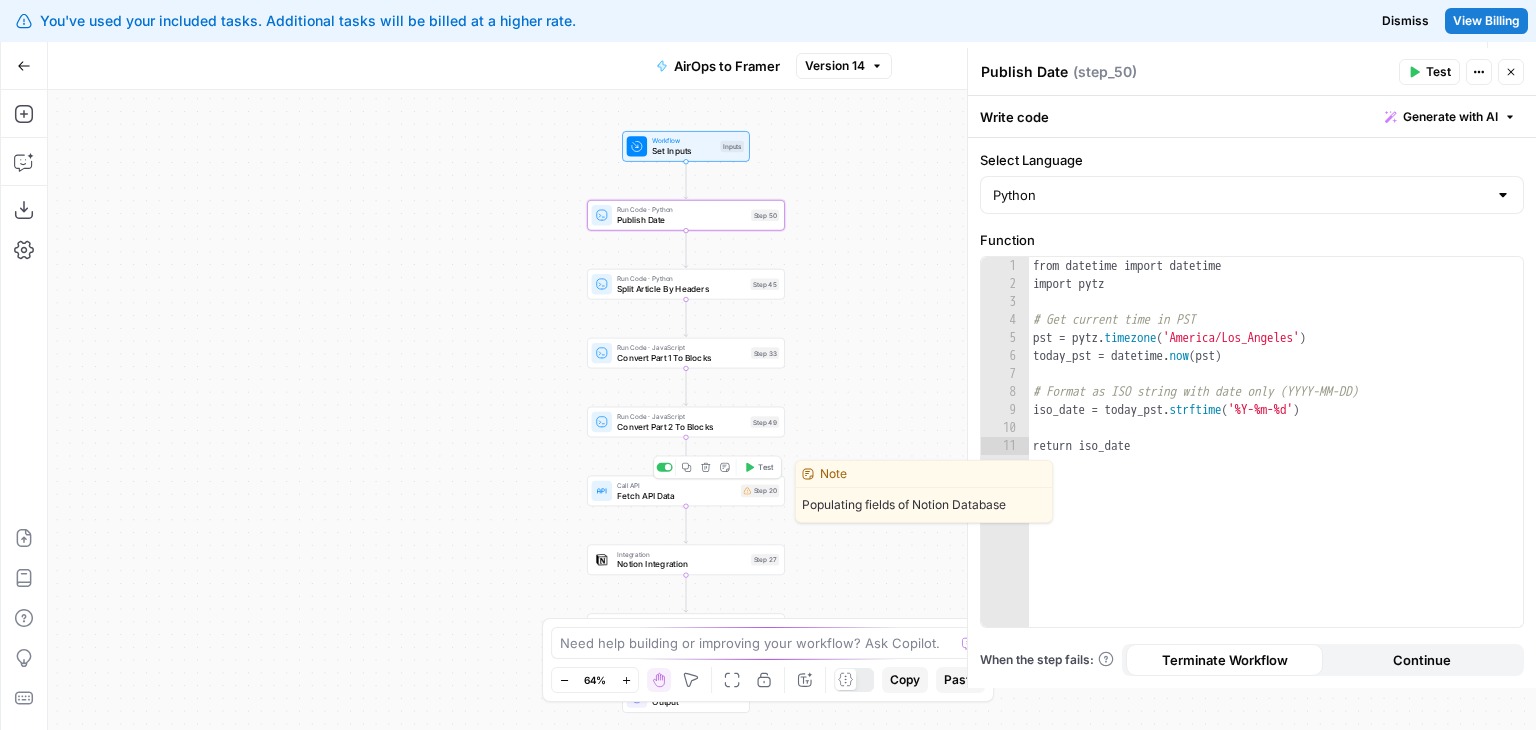 click on "Call API Fetch API Data Step 20 Copy step Delete step Edit Note Test" at bounding box center [686, 491] 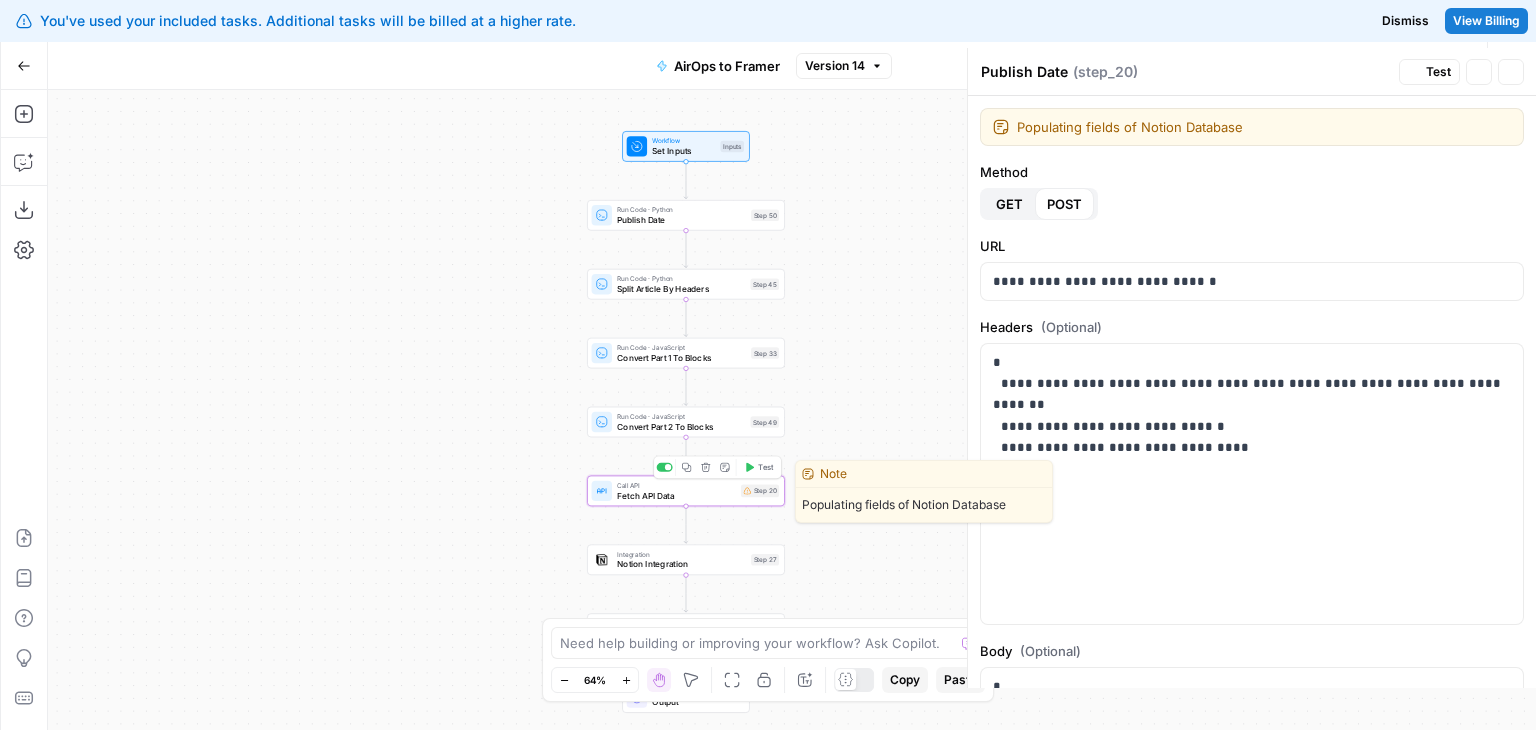 type on "Fetch API Data" 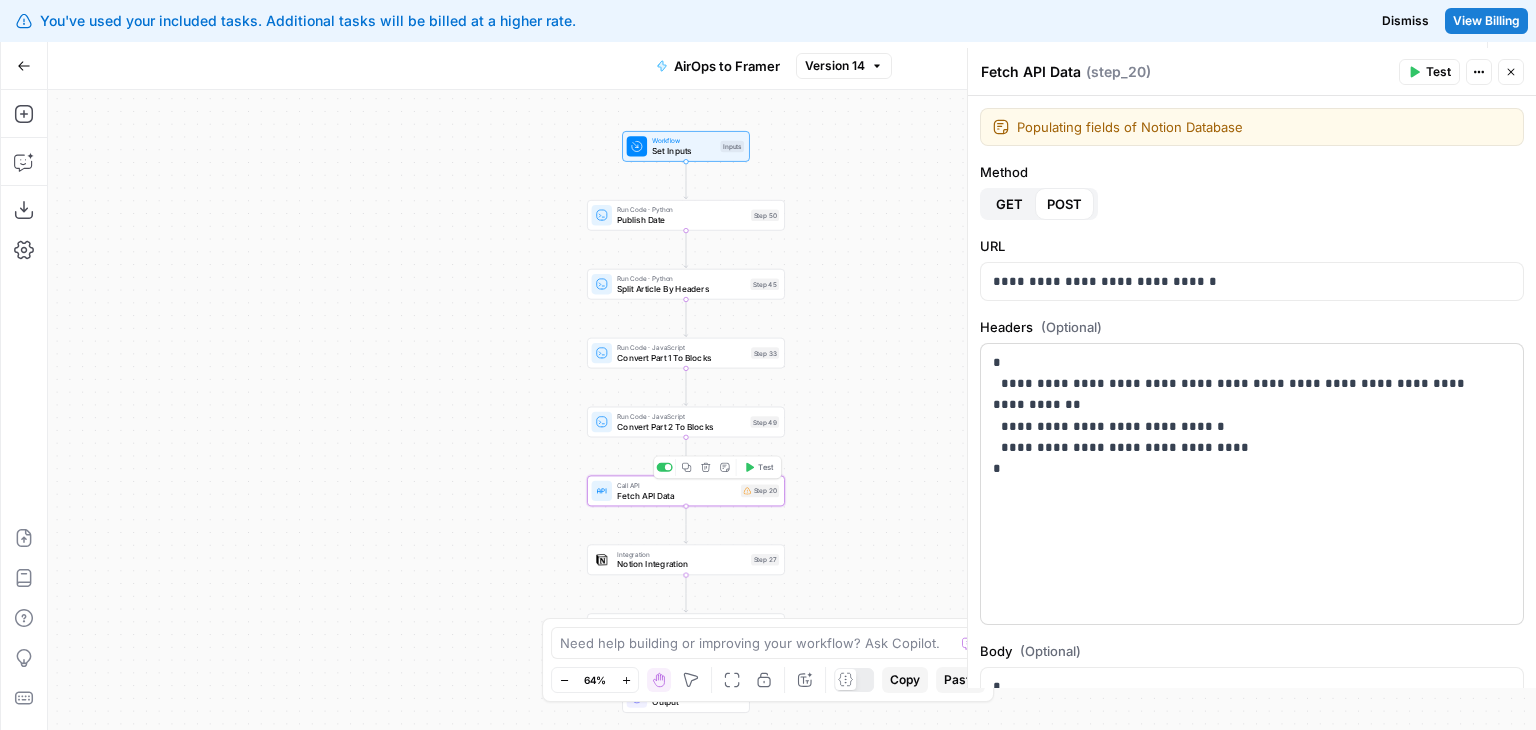 scroll, scrollTop: 353, scrollLeft: 0, axis: vertical 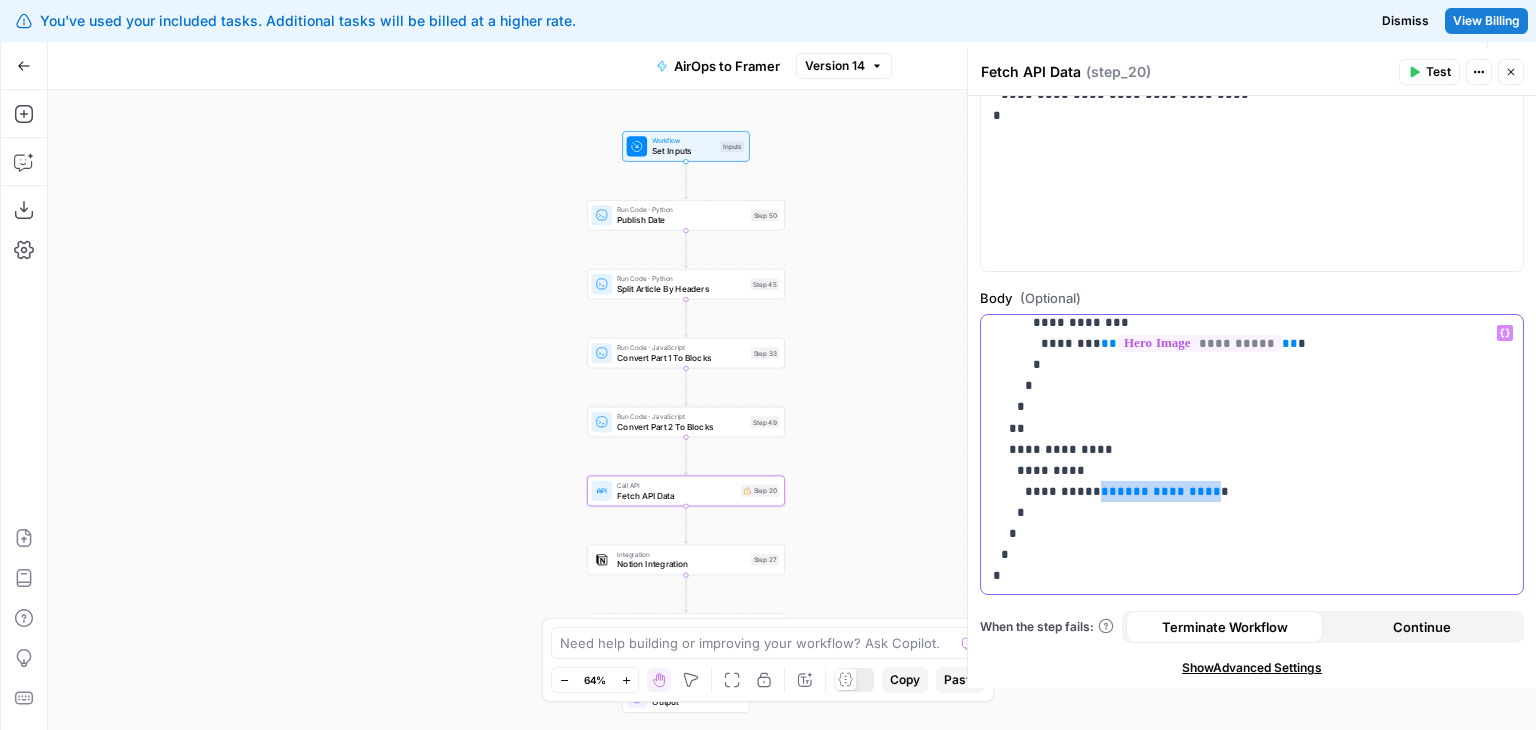 drag, startPoint x: 1168, startPoint y: 491, endPoint x: 1072, endPoint y: 492, distance: 96.00521 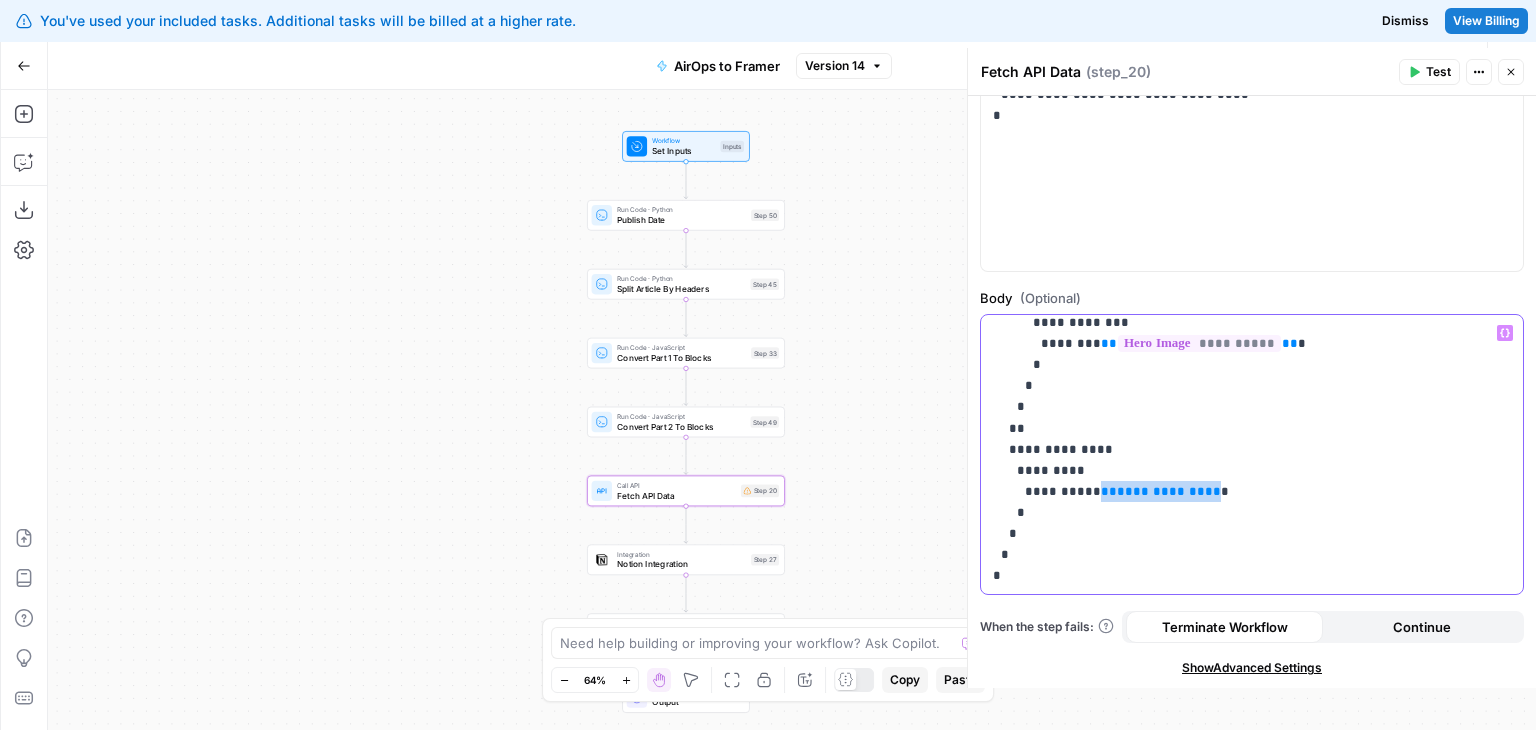 click on "**********" at bounding box center (1237, -79) 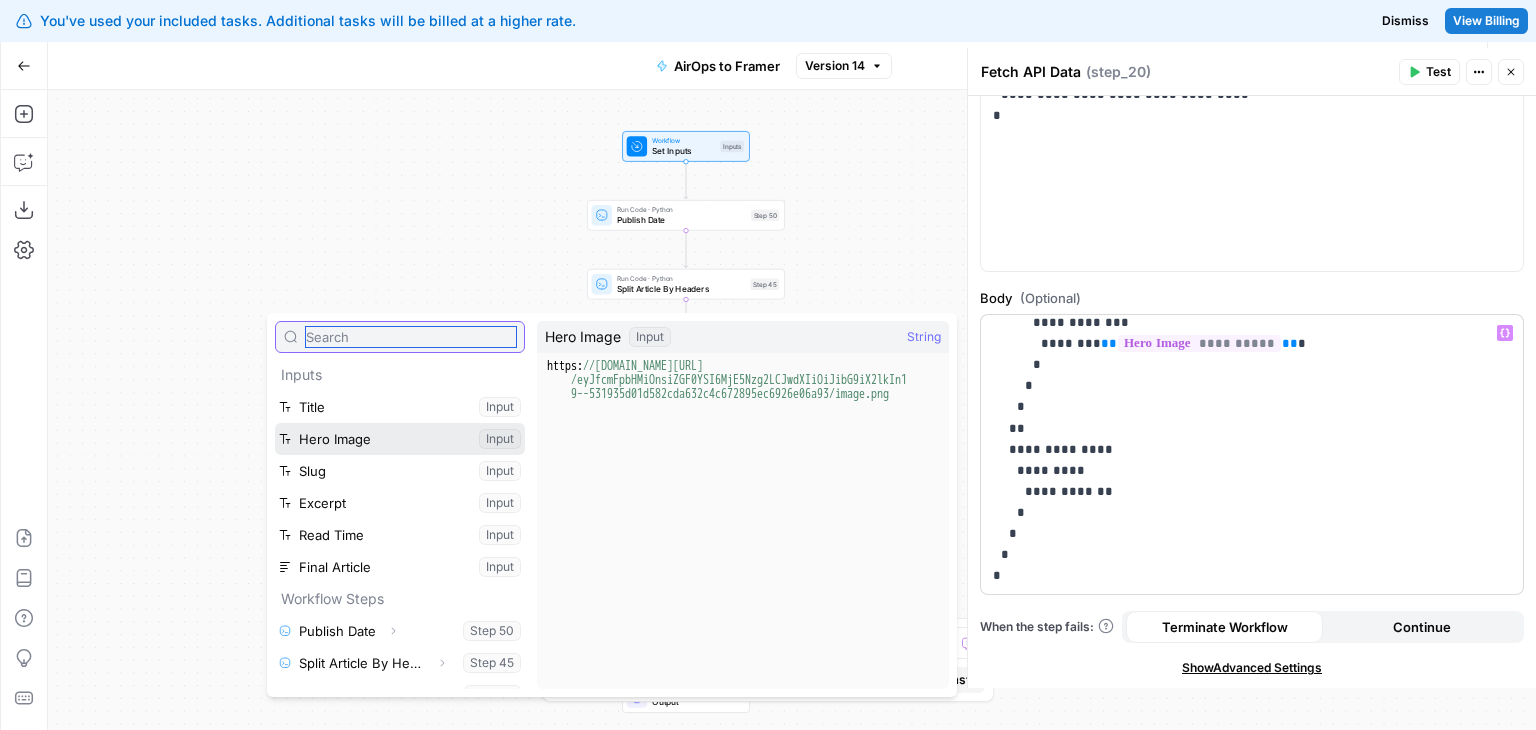 scroll, scrollTop: 117, scrollLeft: 0, axis: vertical 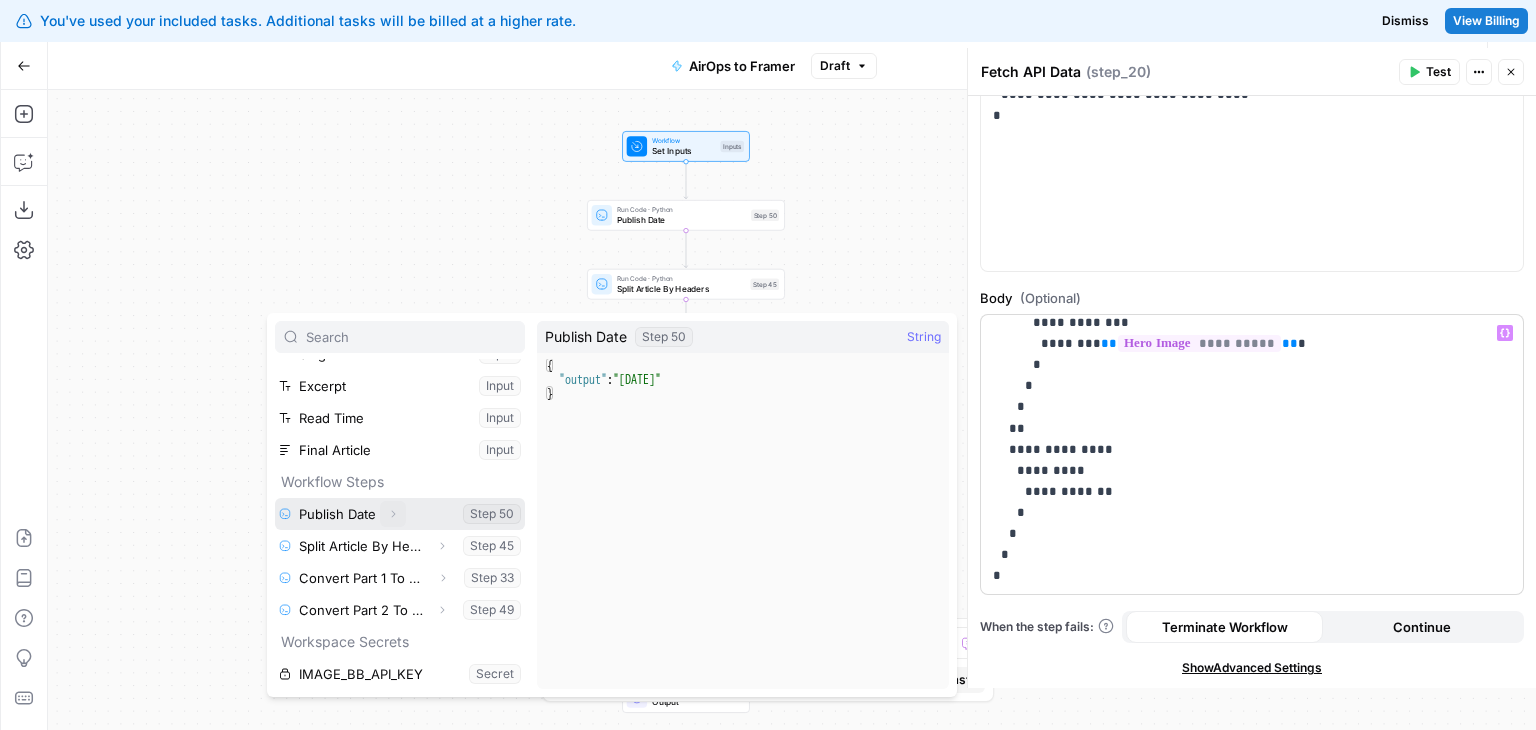 click on "Expand" at bounding box center (398, 513) 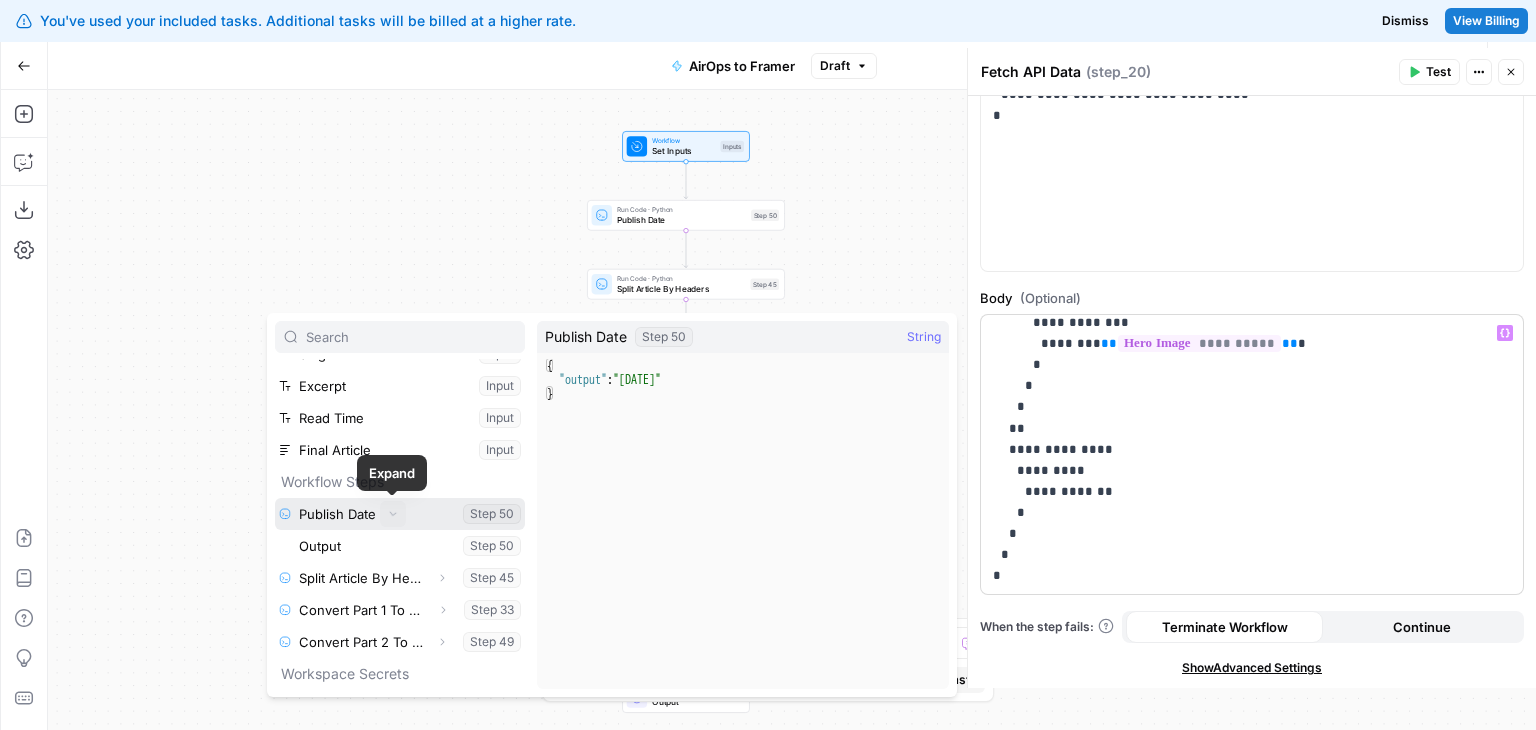 scroll, scrollTop: 149, scrollLeft: 0, axis: vertical 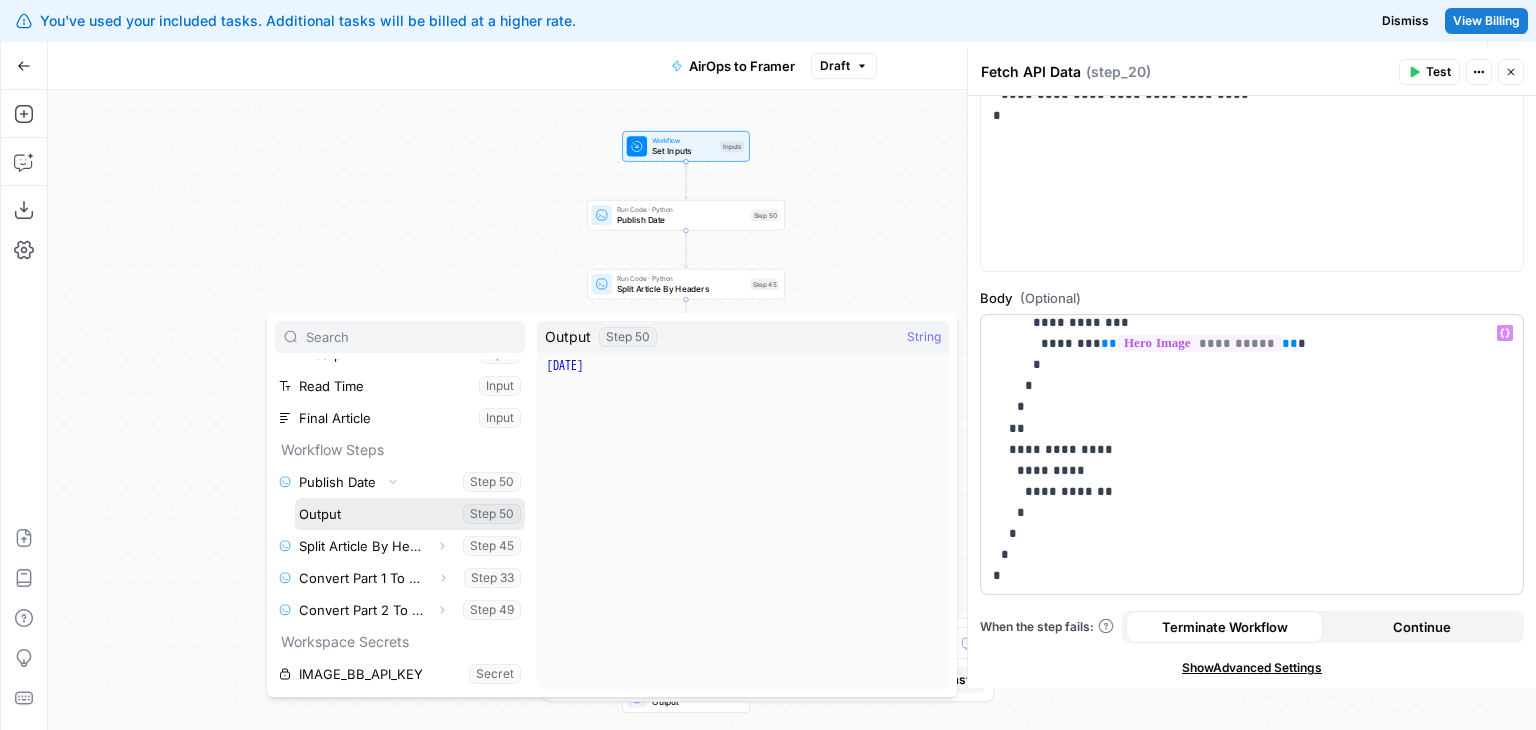 click at bounding box center (410, 514) 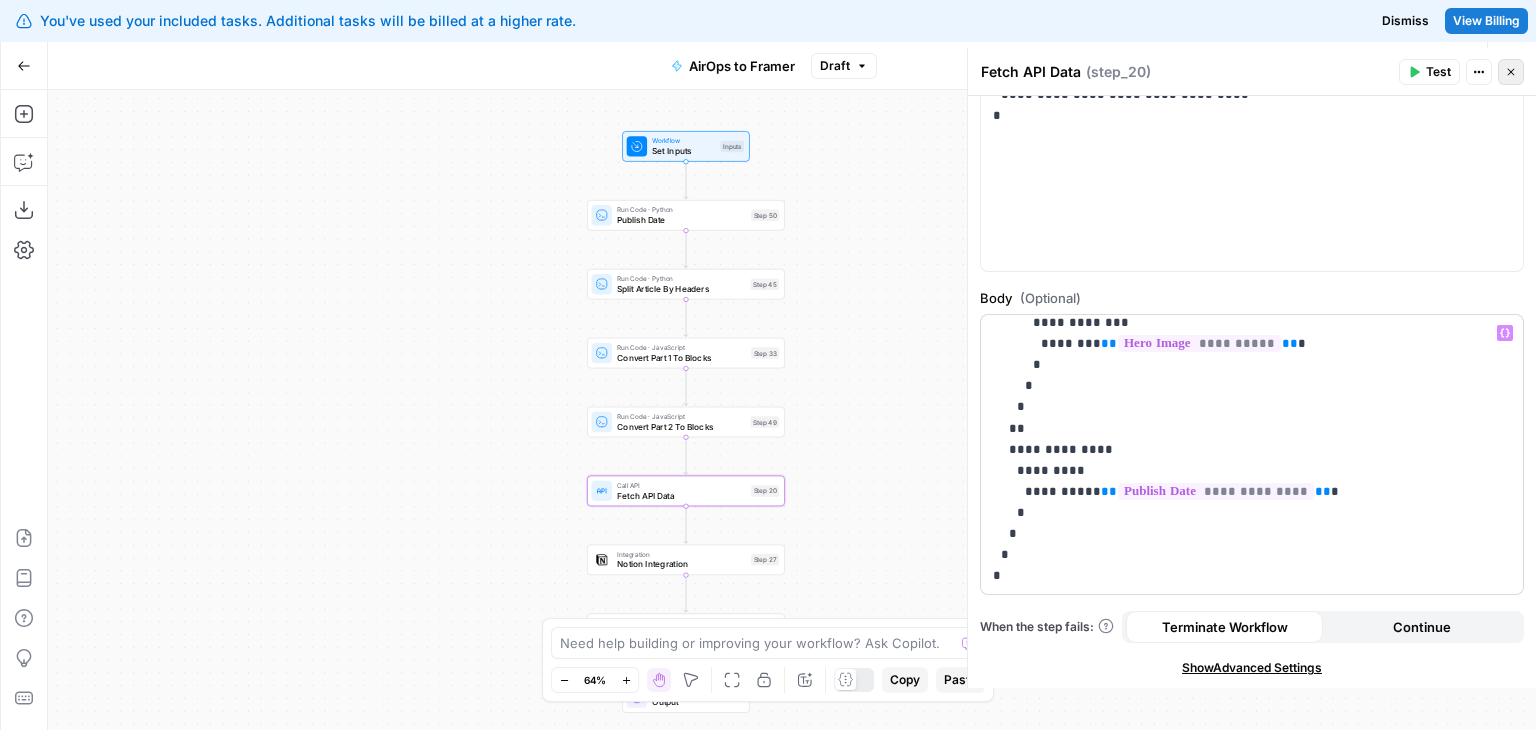 click on "Close" at bounding box center (1511, 72) 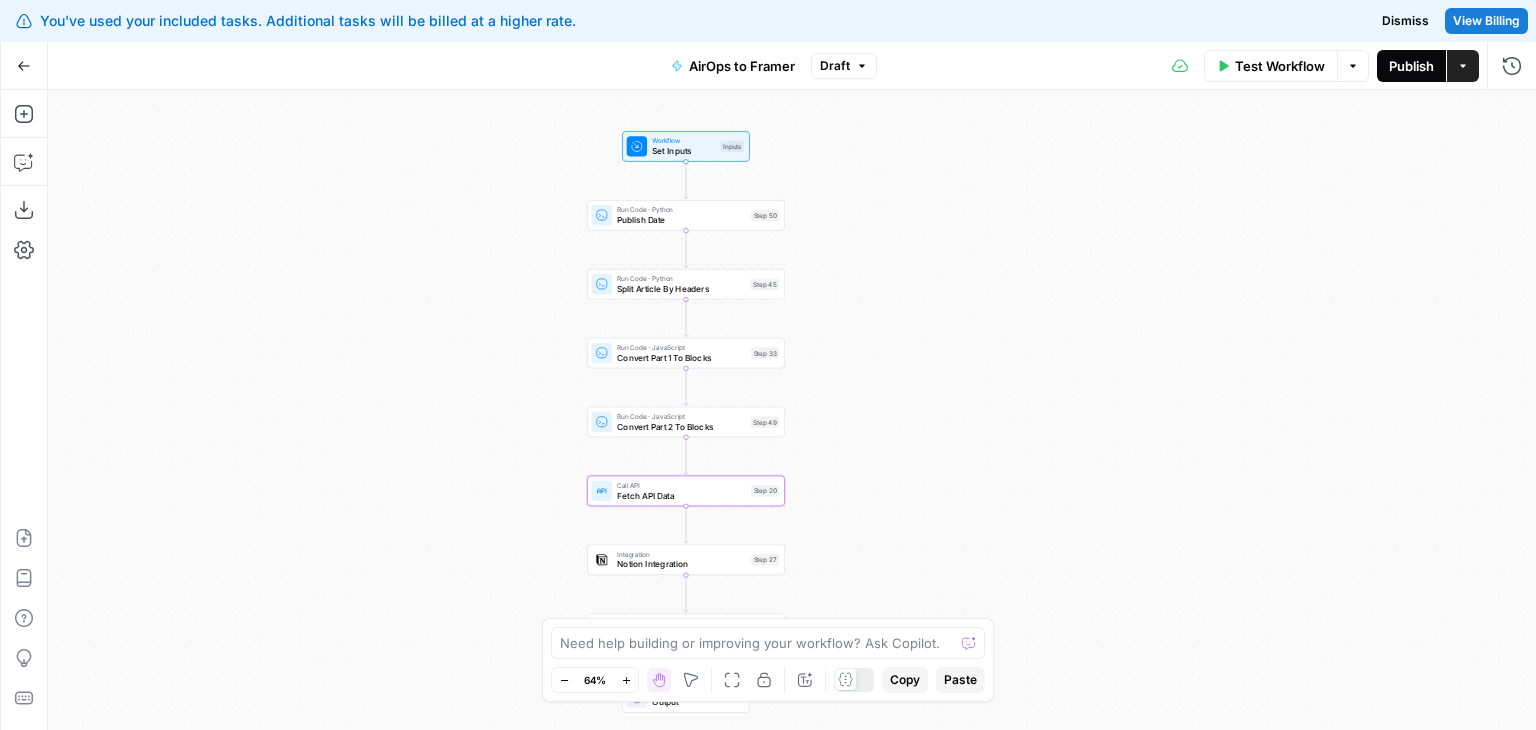 click on "Publish" at bounding box center (1411, 66) 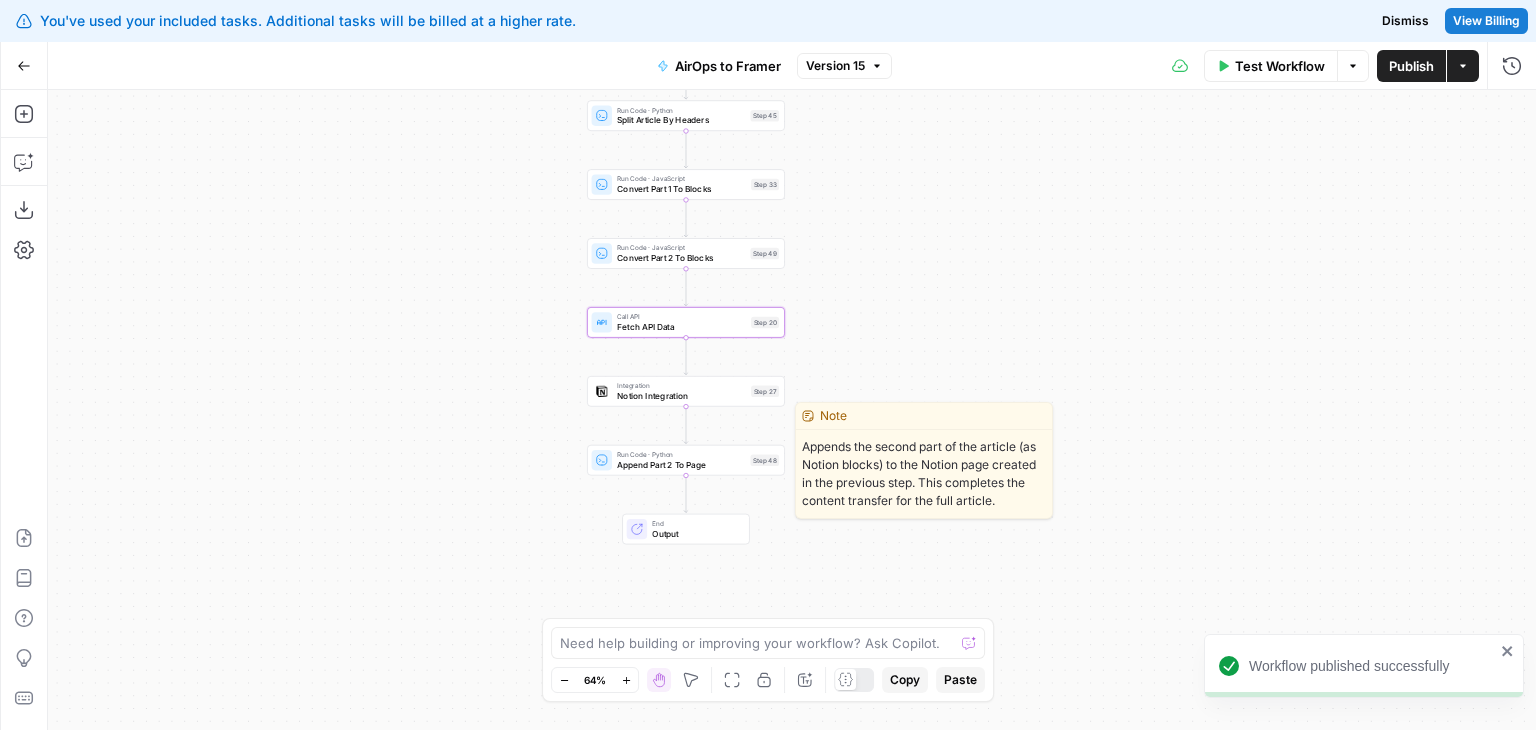 click on "Run Code · Python Append Part 2 To Page Step 48 Copy step Delete step Edit Note Test" at bounding box center [686, 460] 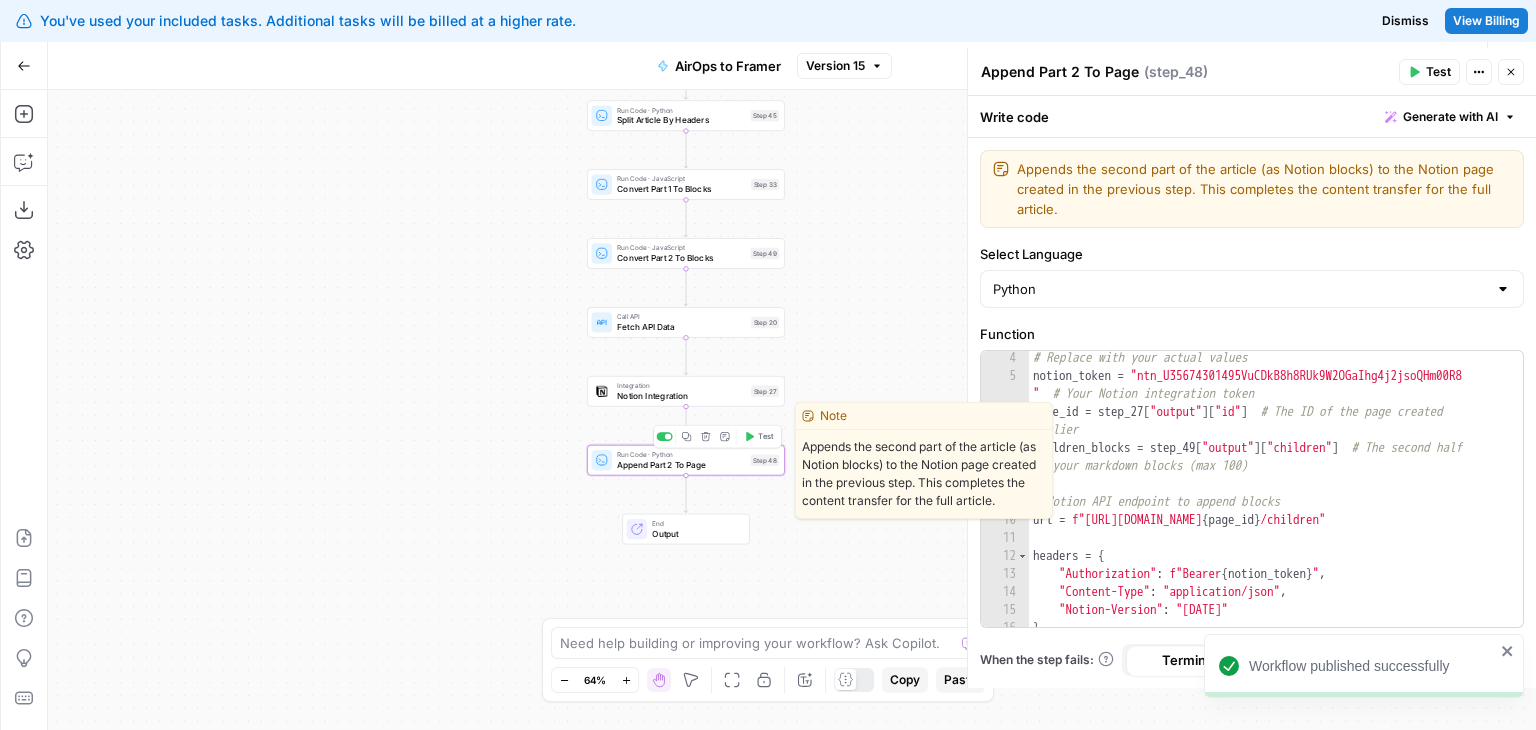 scroll, scrollTop: 352, scrollLeft: 0, axis: vertical 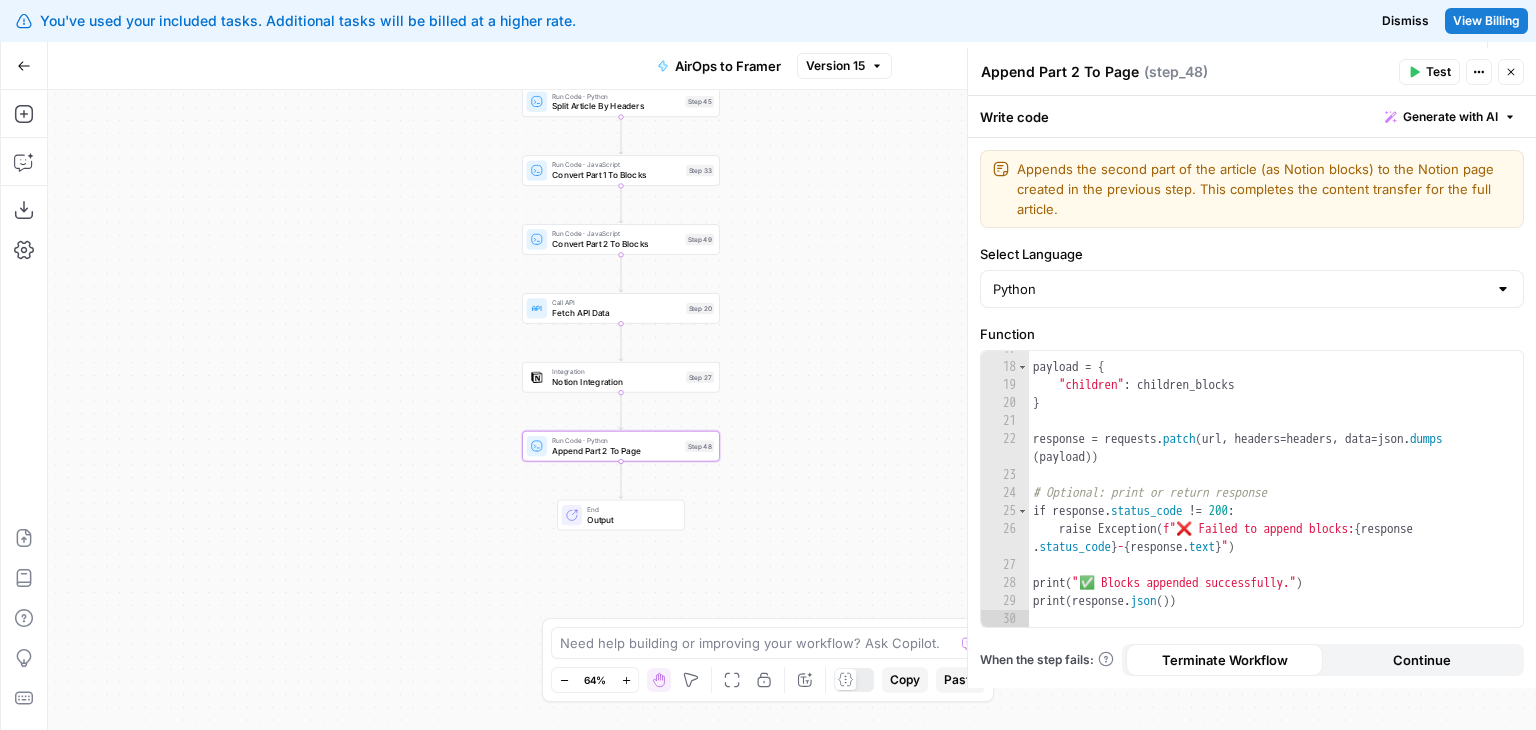 drag, startPoint x: 570, startPoint y: 459, endPoint x: 503, endPoint y: 442, distance: 69.12308 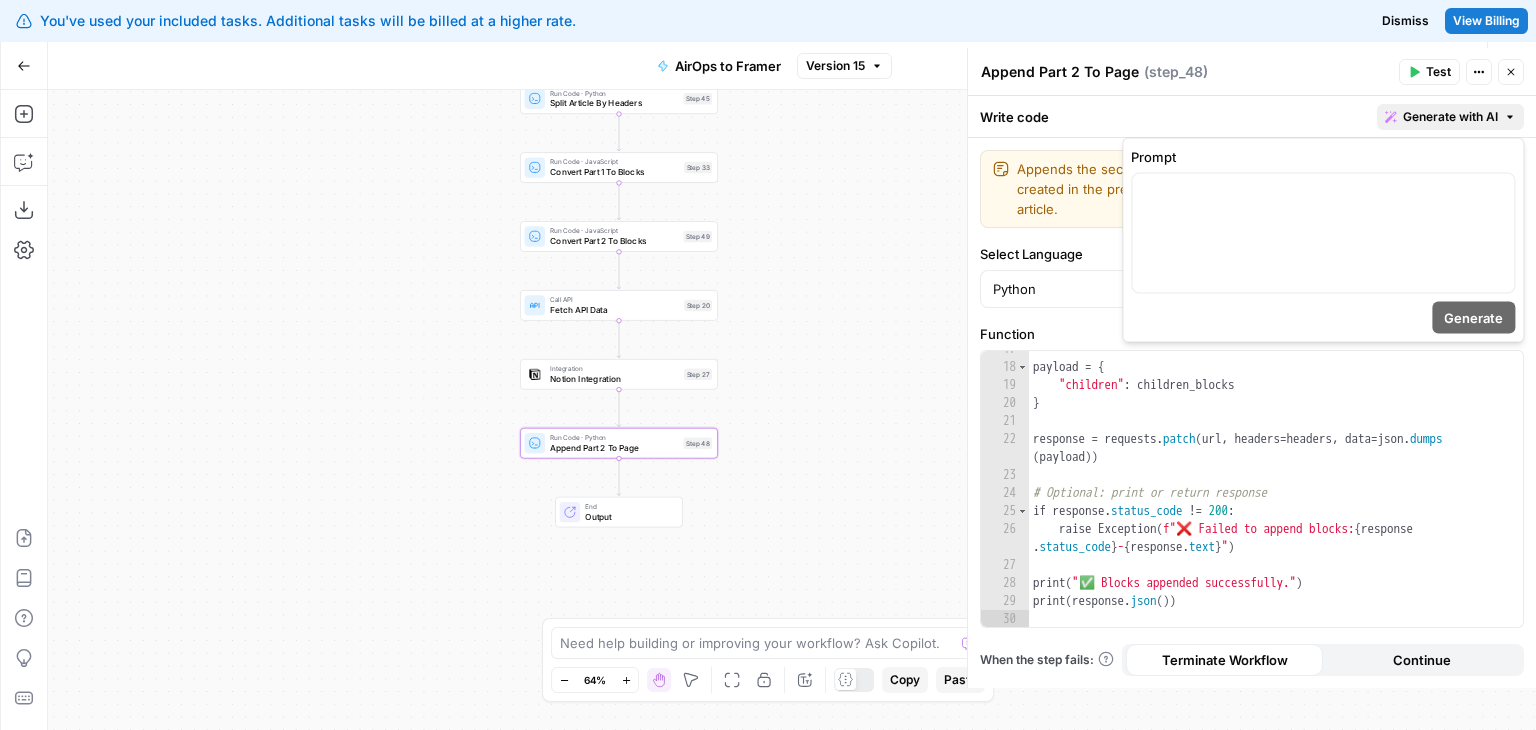 click on "Generate with AI" at bounding box center [1450, 117] 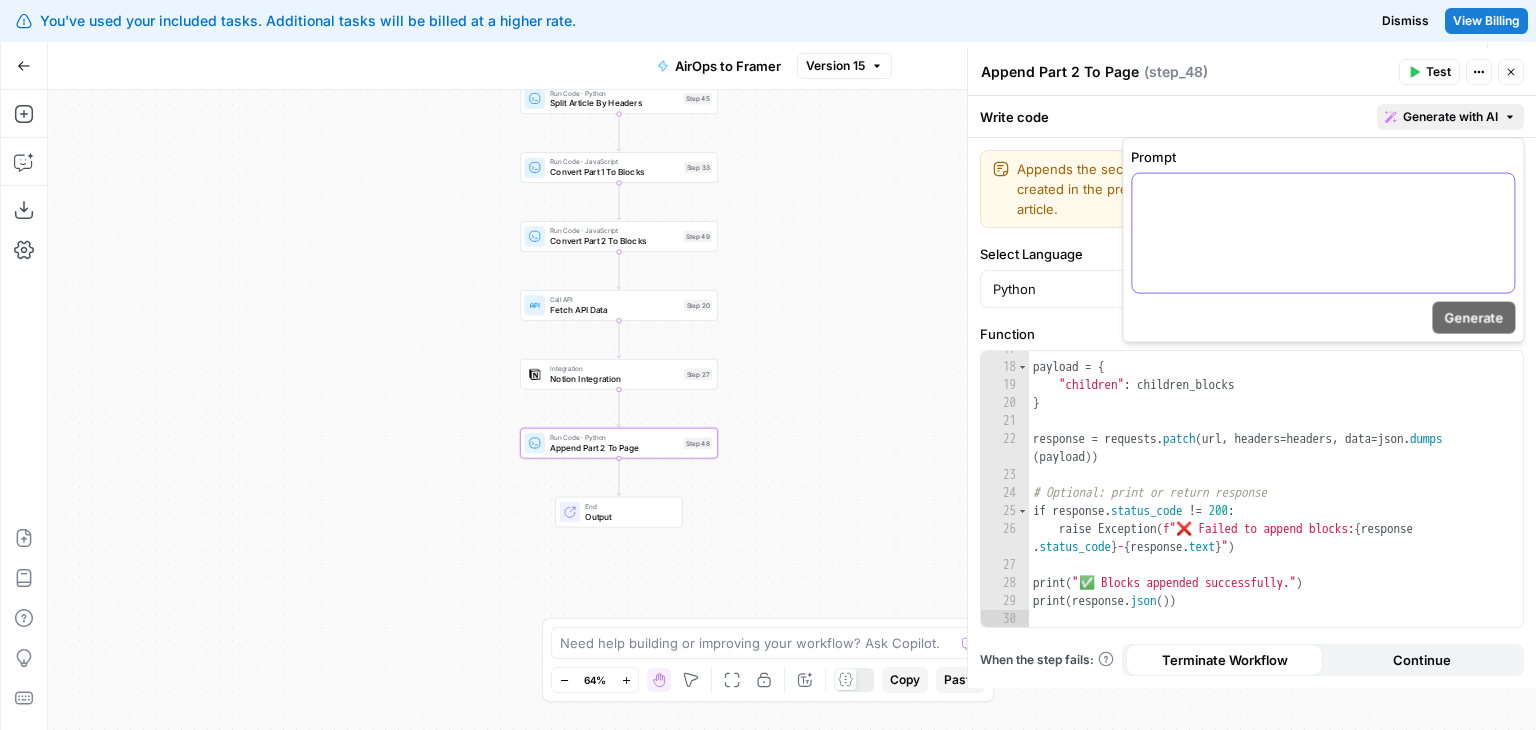 click at bounding box center (1323, 233) 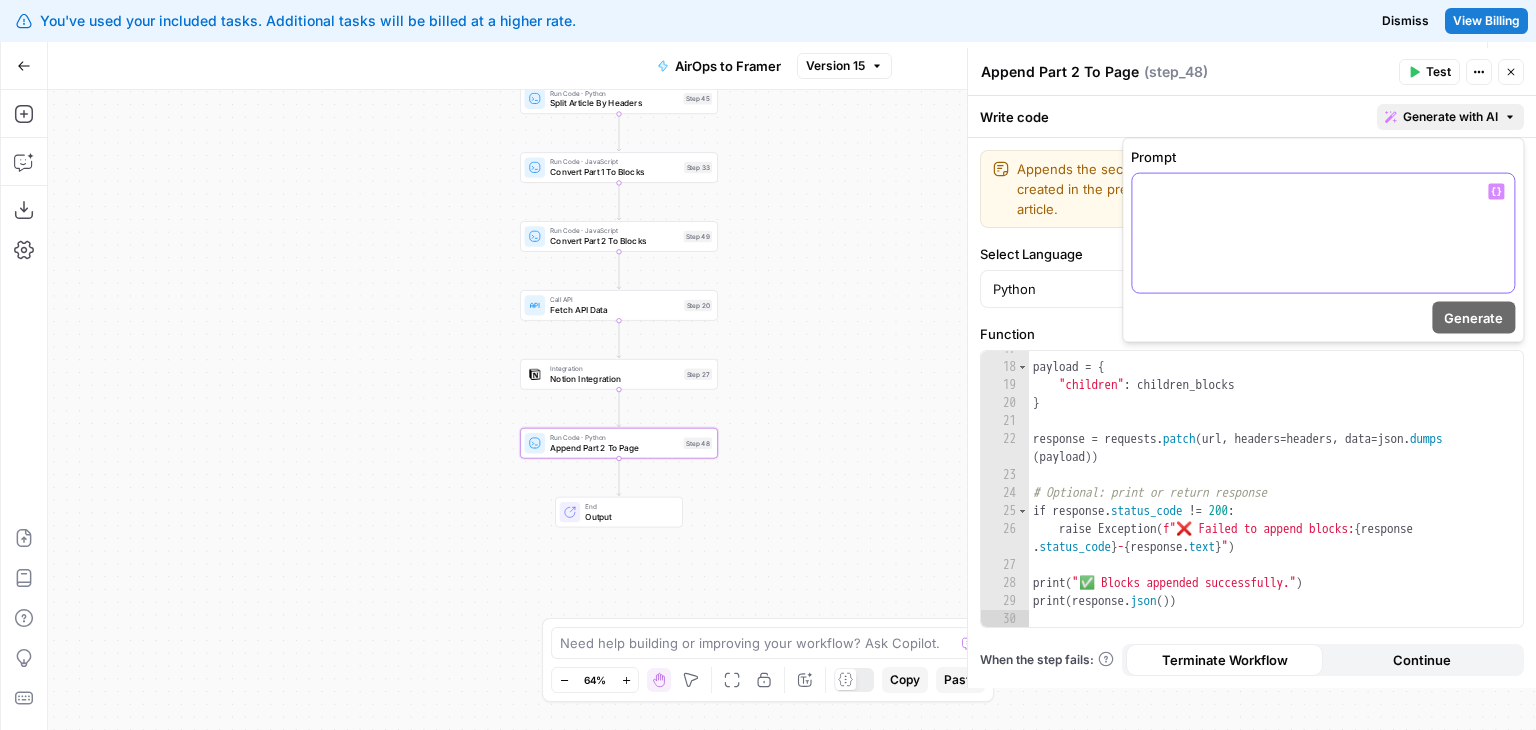 type 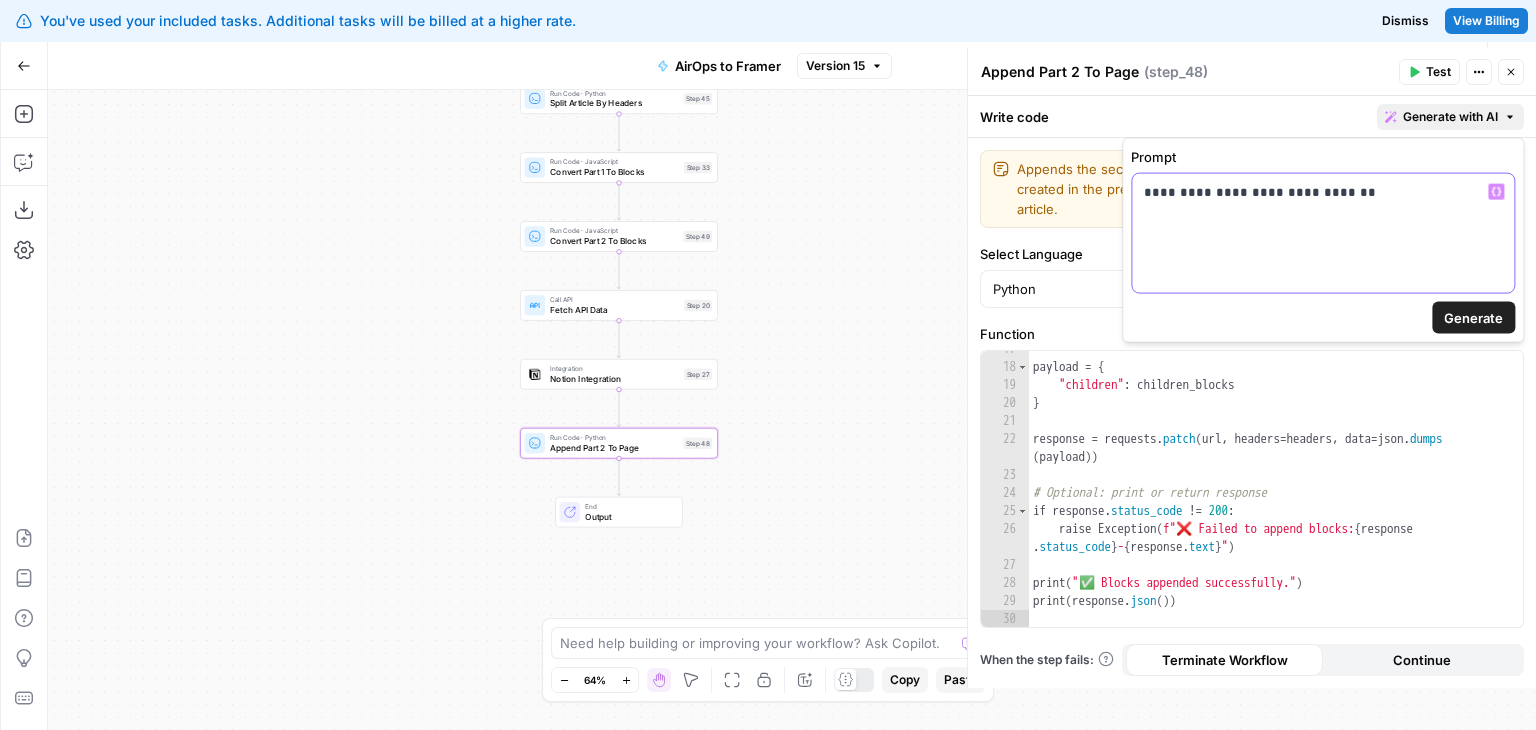 click on "**********" at bounding box center [1323, 233] 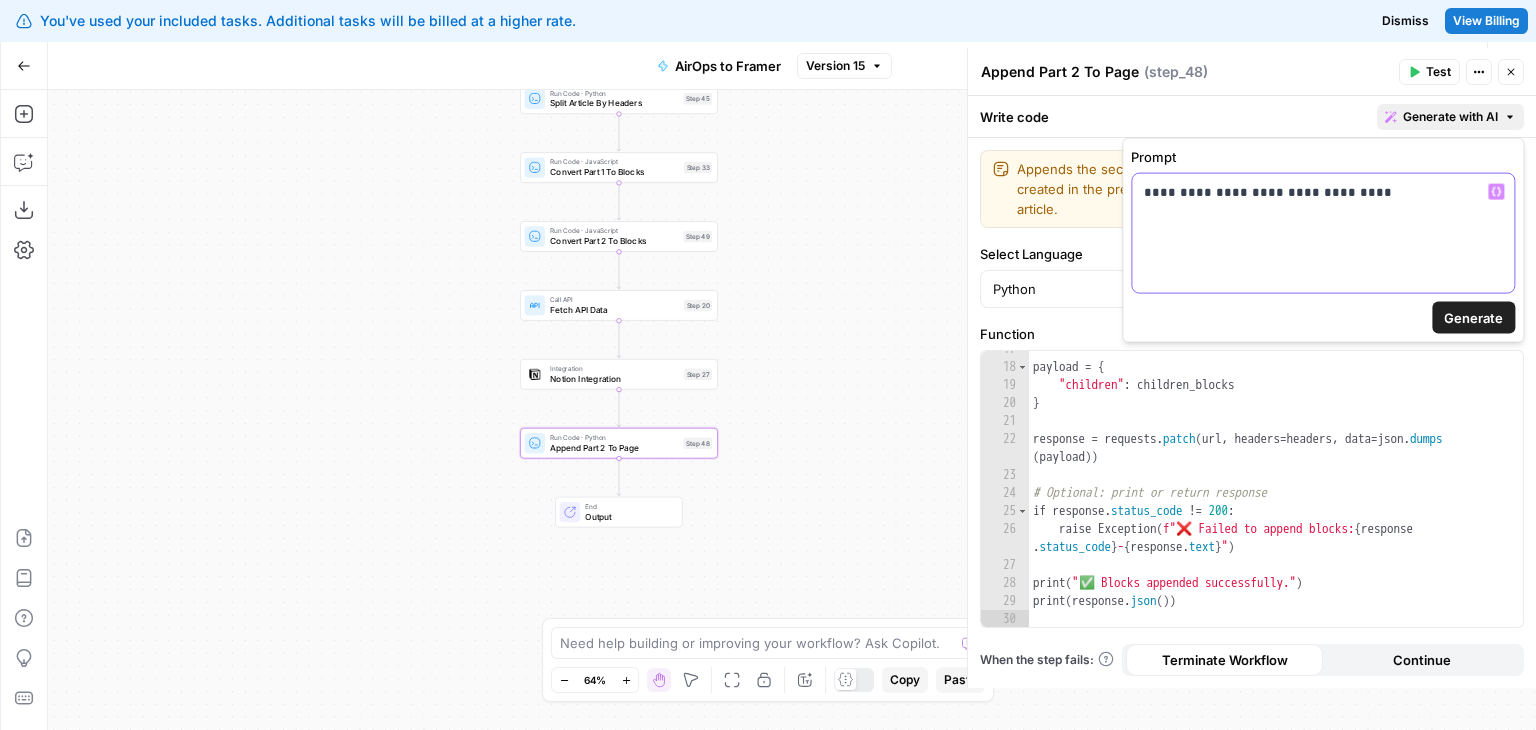 drag, startPoint x: 1414, startPoint y: 181, endPoint x: 1301, endPoint y: 195, distance: 113.86395 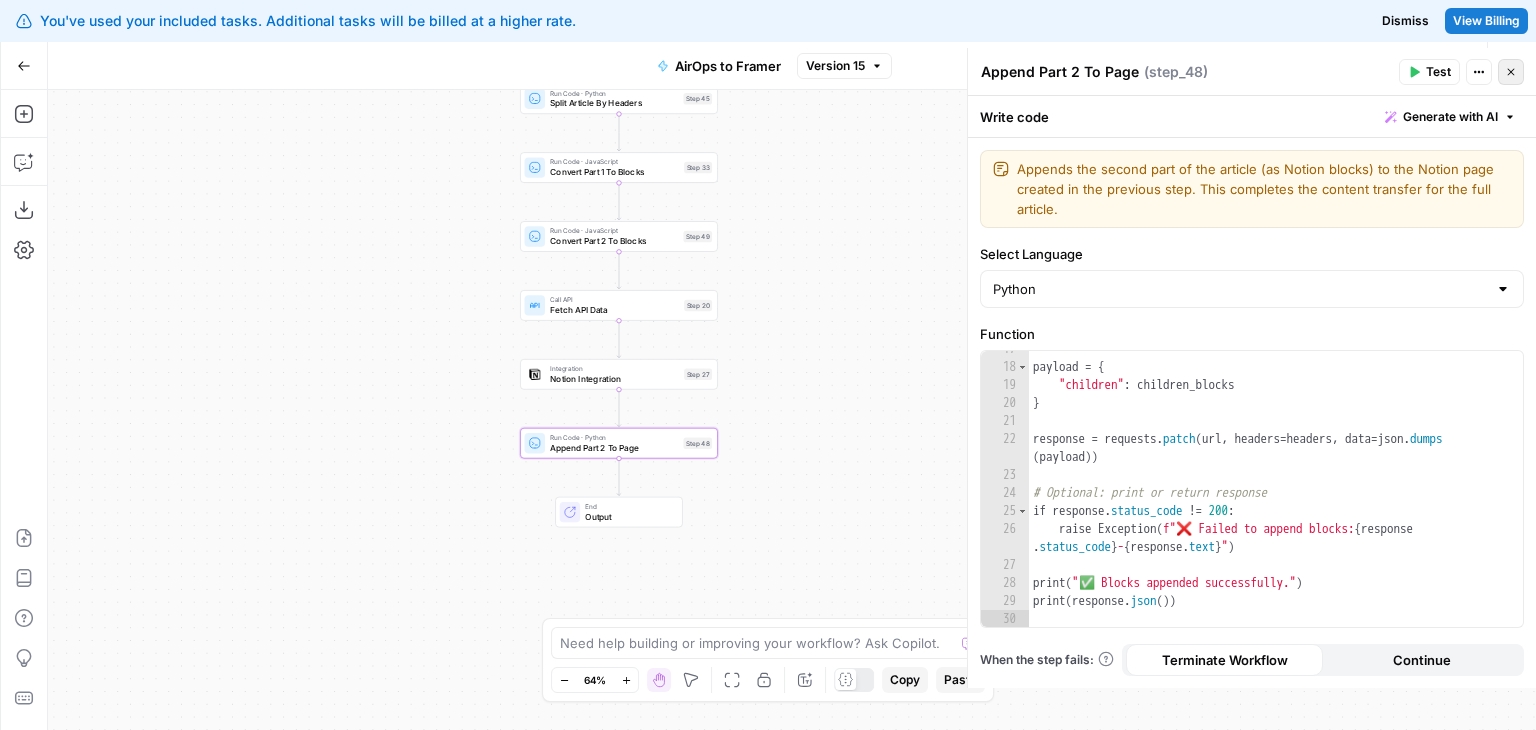 click 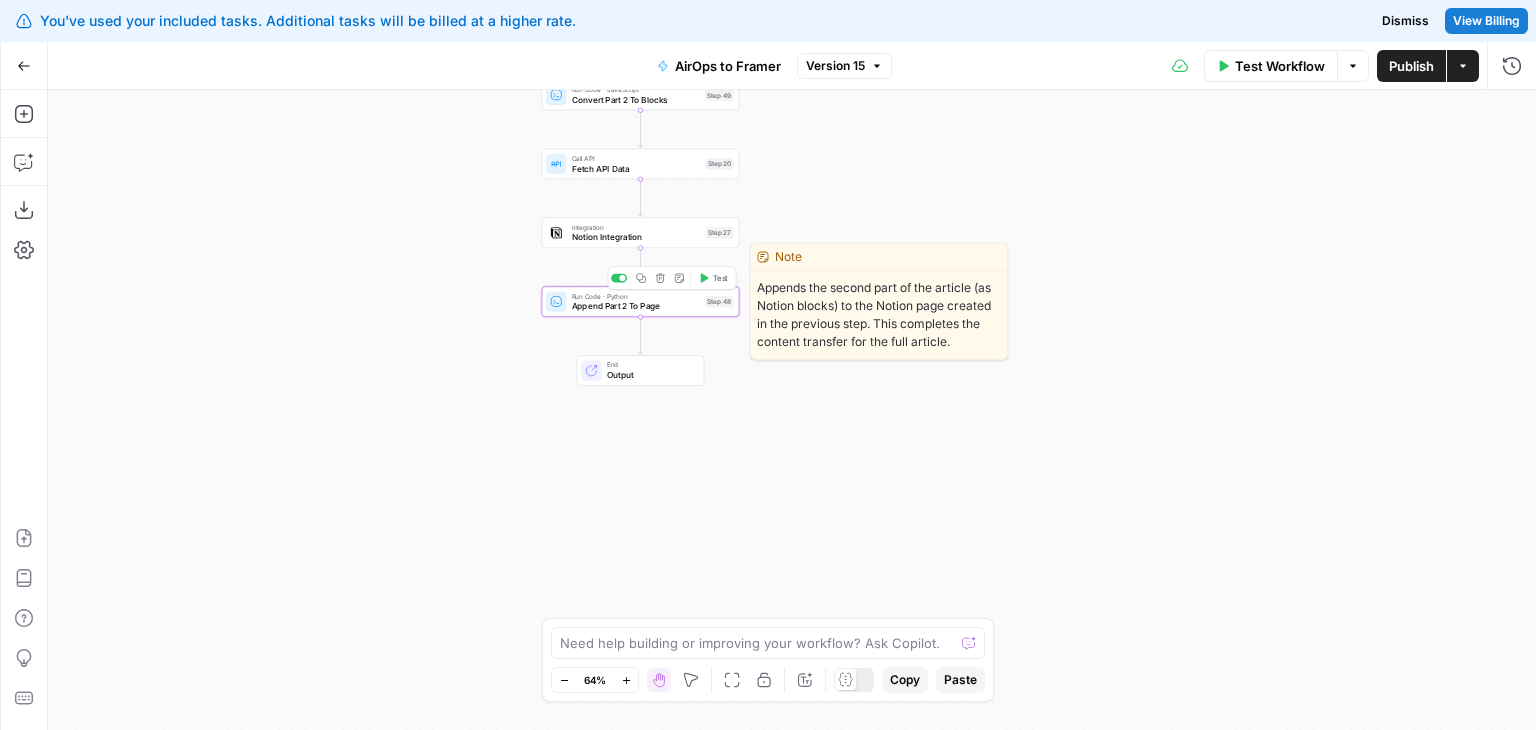 click on "Run Code · Python Append Part 2 To Page Step 48 Copy step Delete step Edit Note Test" at bounding box center (641, 301) 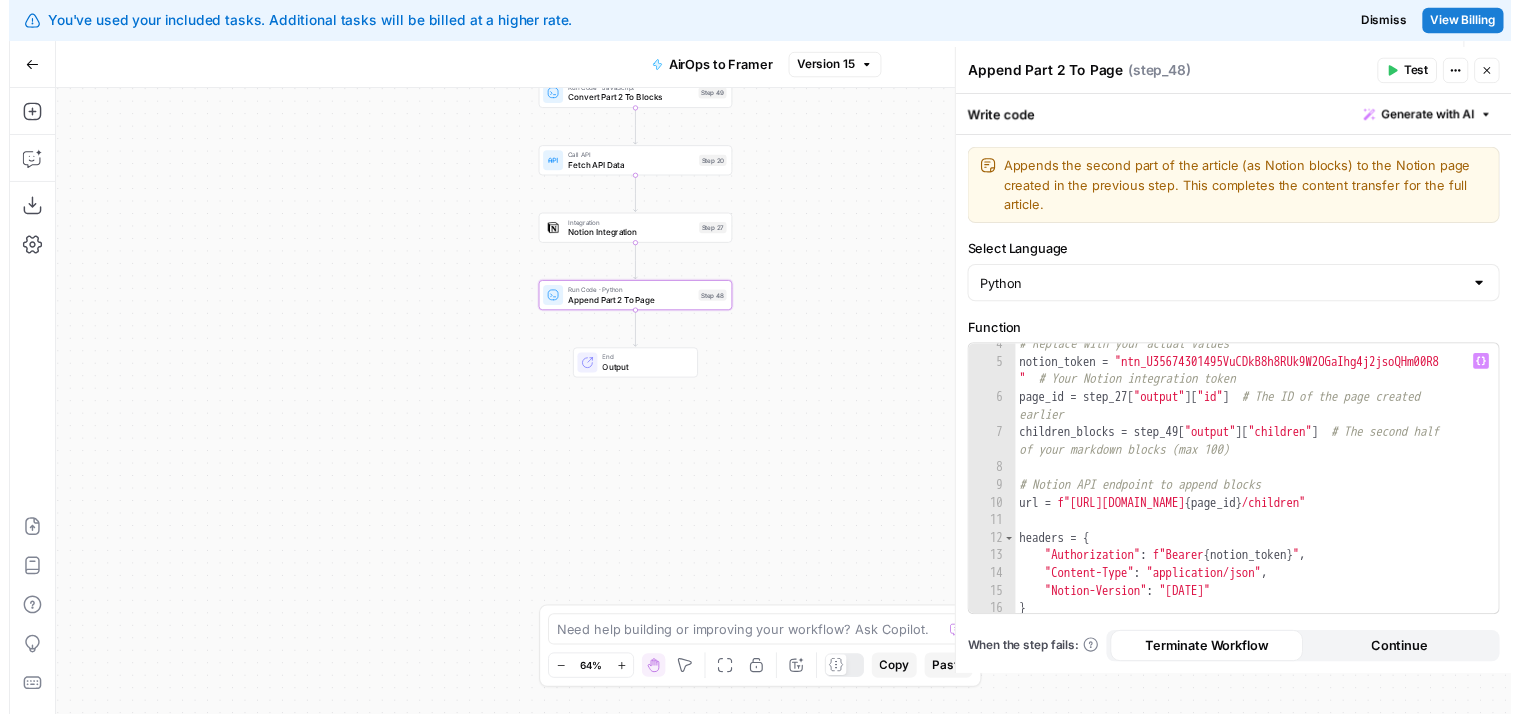 scroll, scrollTop: 352, scrollLeft: 0, axis: vertical 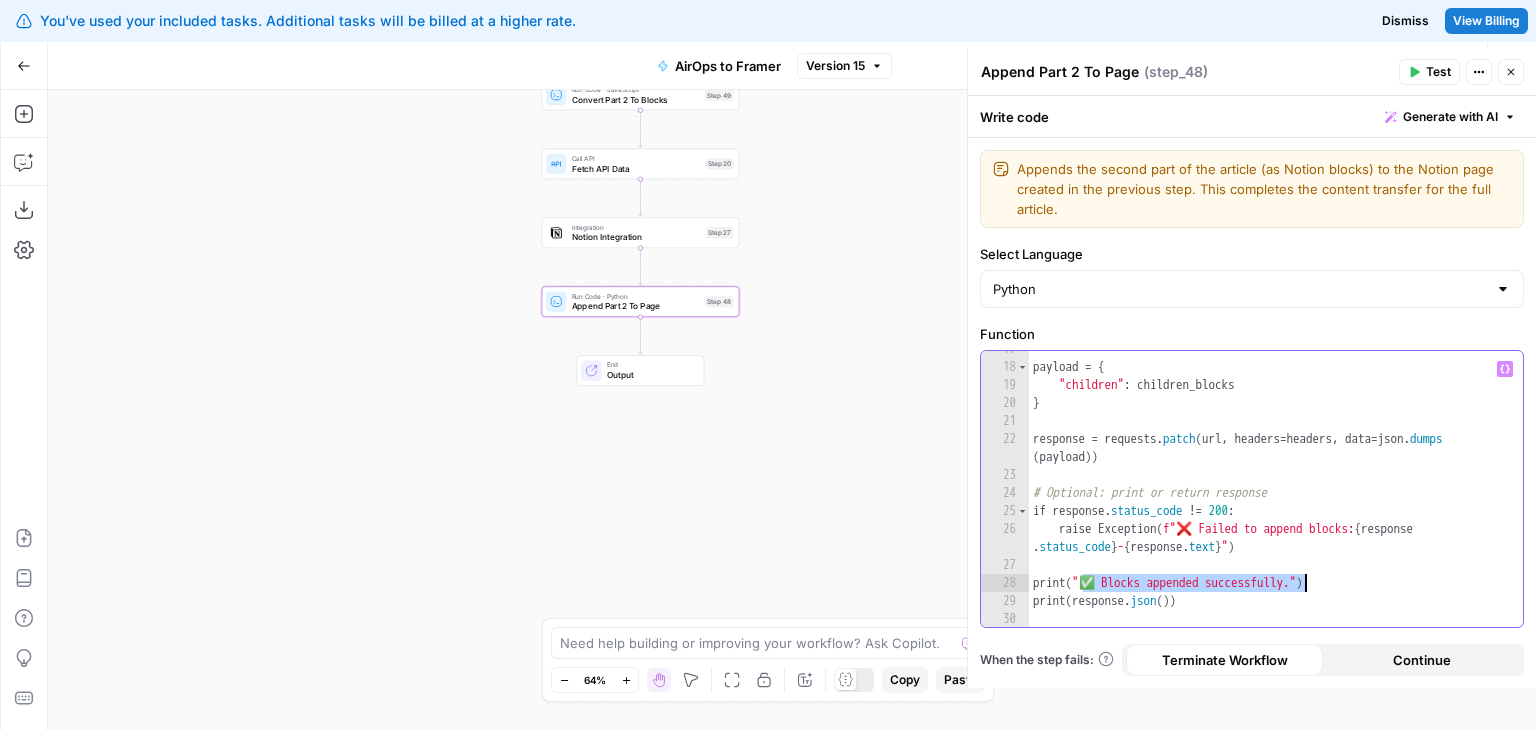 drag, startPoint x: 1082, startPoint y: 582, endPoint x: 1304, endPoint y: 576, distance: 222.08107 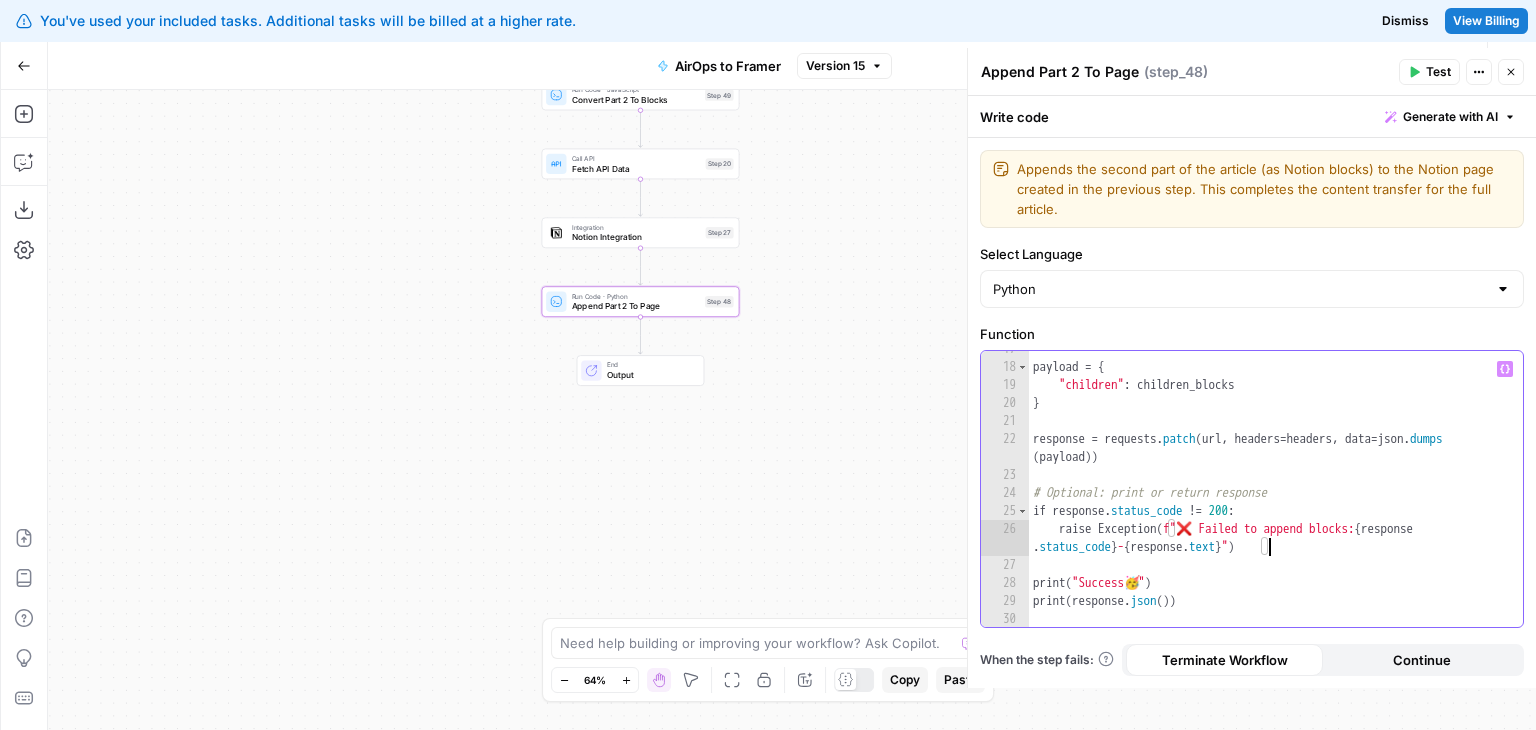 click on "payload   =   {      "children" :   children_blocks } response   =   requests . patch ( url ,   headers = headers ,   data = json . dumps ( payload )) # Optional: print or return response if   response . status_code   !=   200 :      raise   Exception ( f"❌ Failed to append blocks:  { response . status_code }  -  { response . text } " ) print ( "Success 🥳 " ) print ( response . json ( ))" at bounding box center (1269, 496) 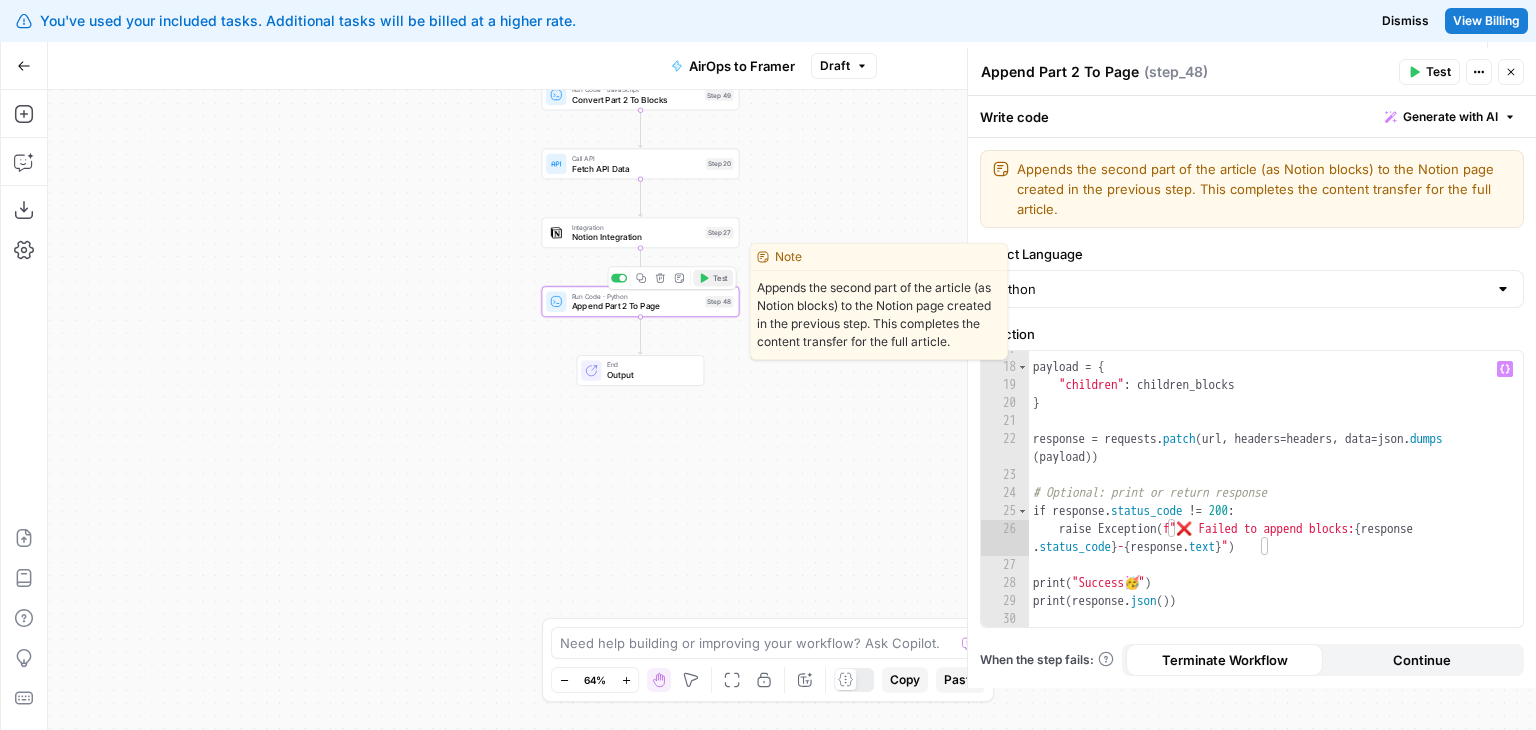 click on "Test" at bounding box center (713, 278) 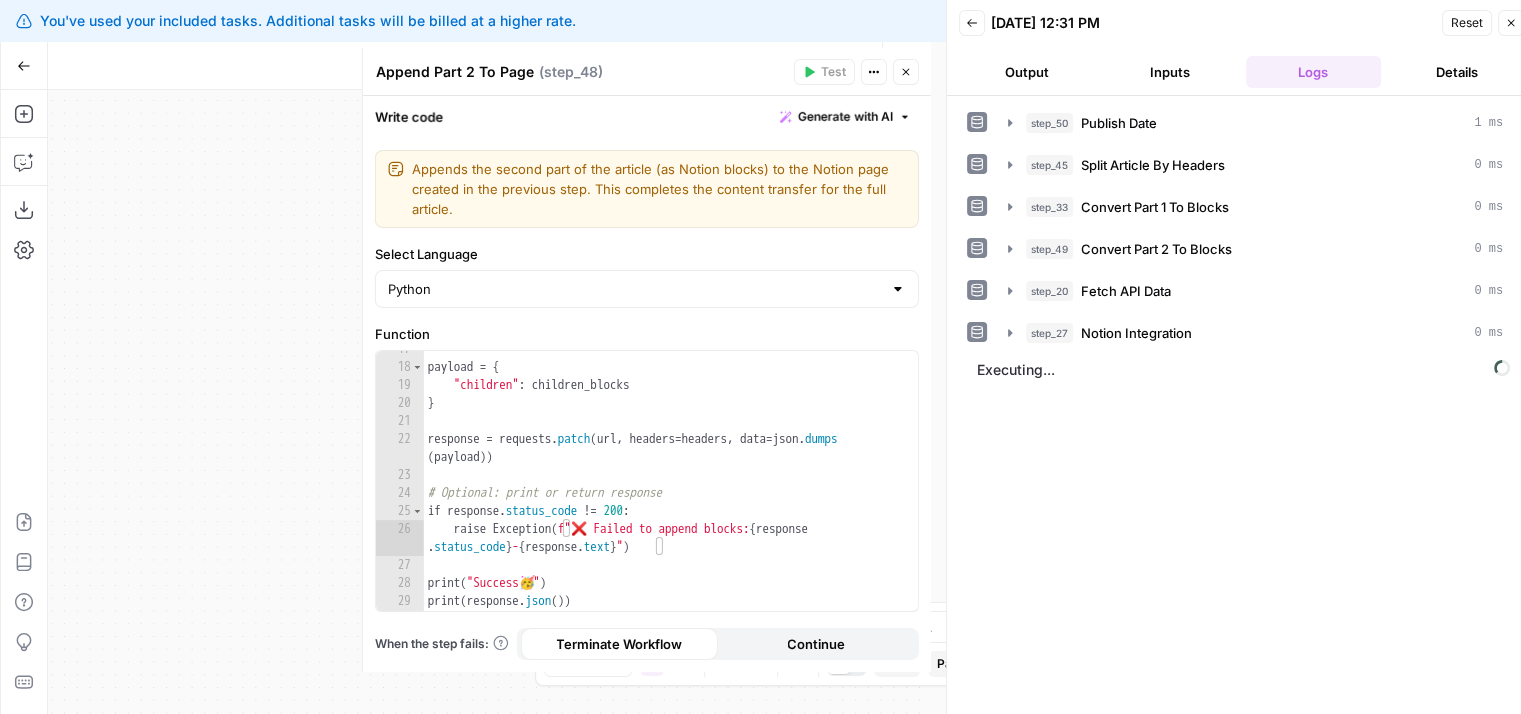 drag, startPoint x: 276, startPoint y: 231, endPoint x: 156, endPoint y: 460, distance: 258.53625 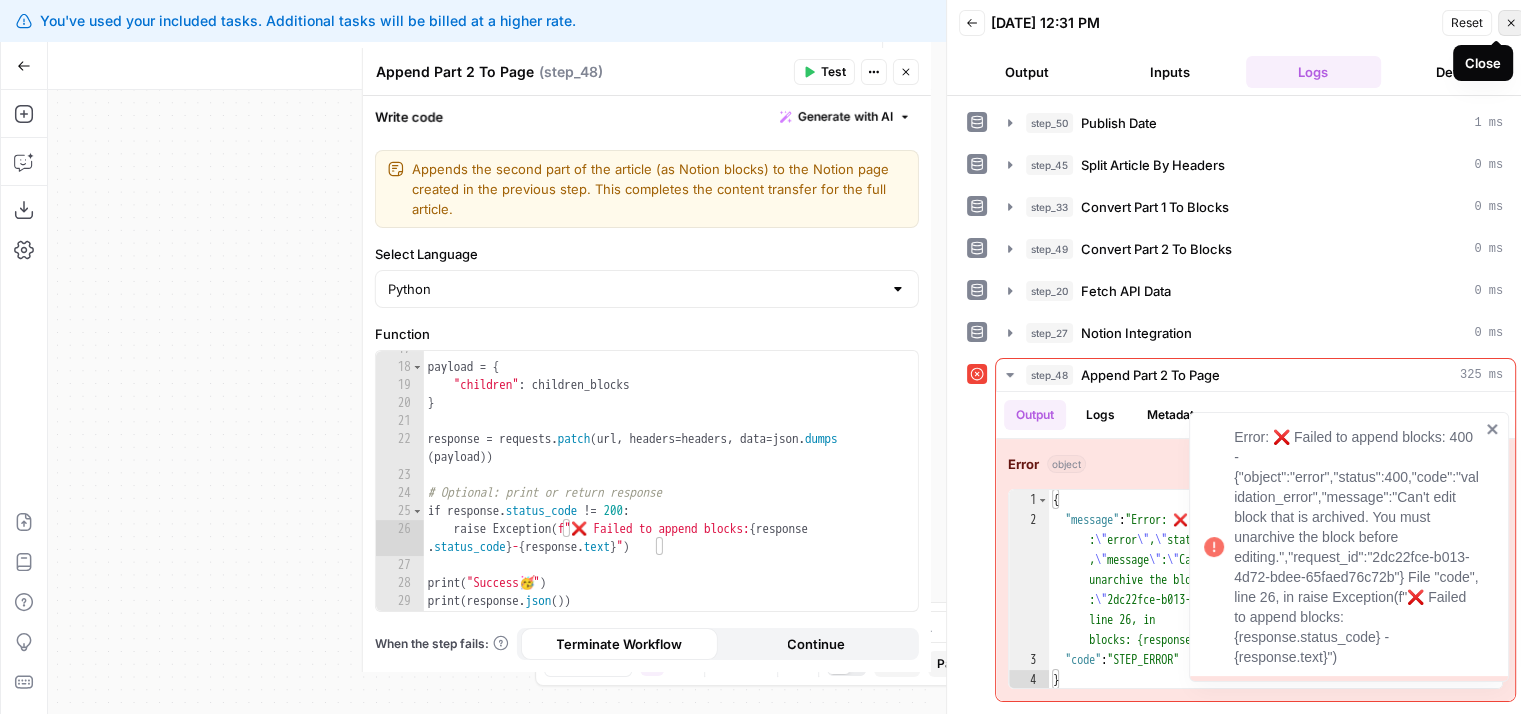 click 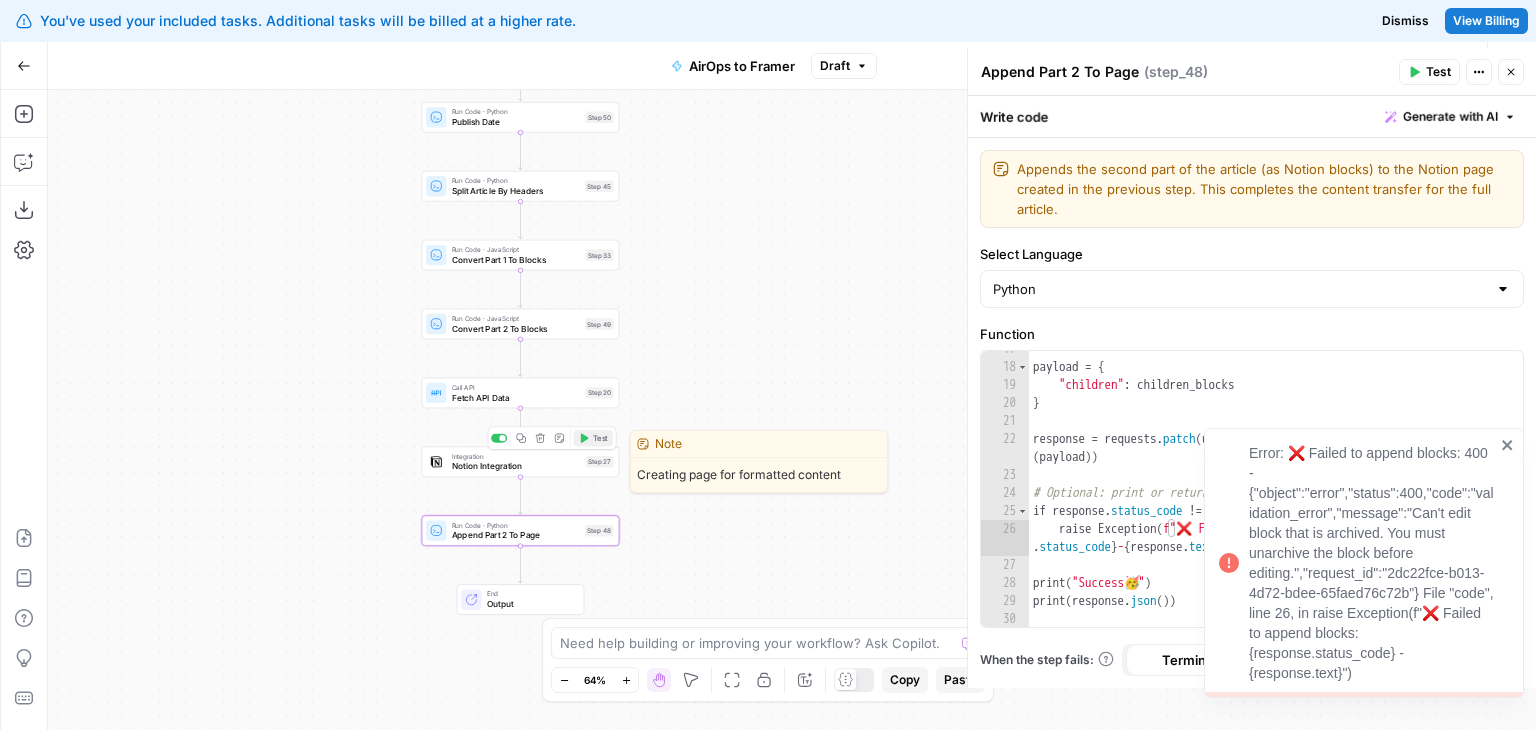 click on "Test" at bounding box center (593, 438) 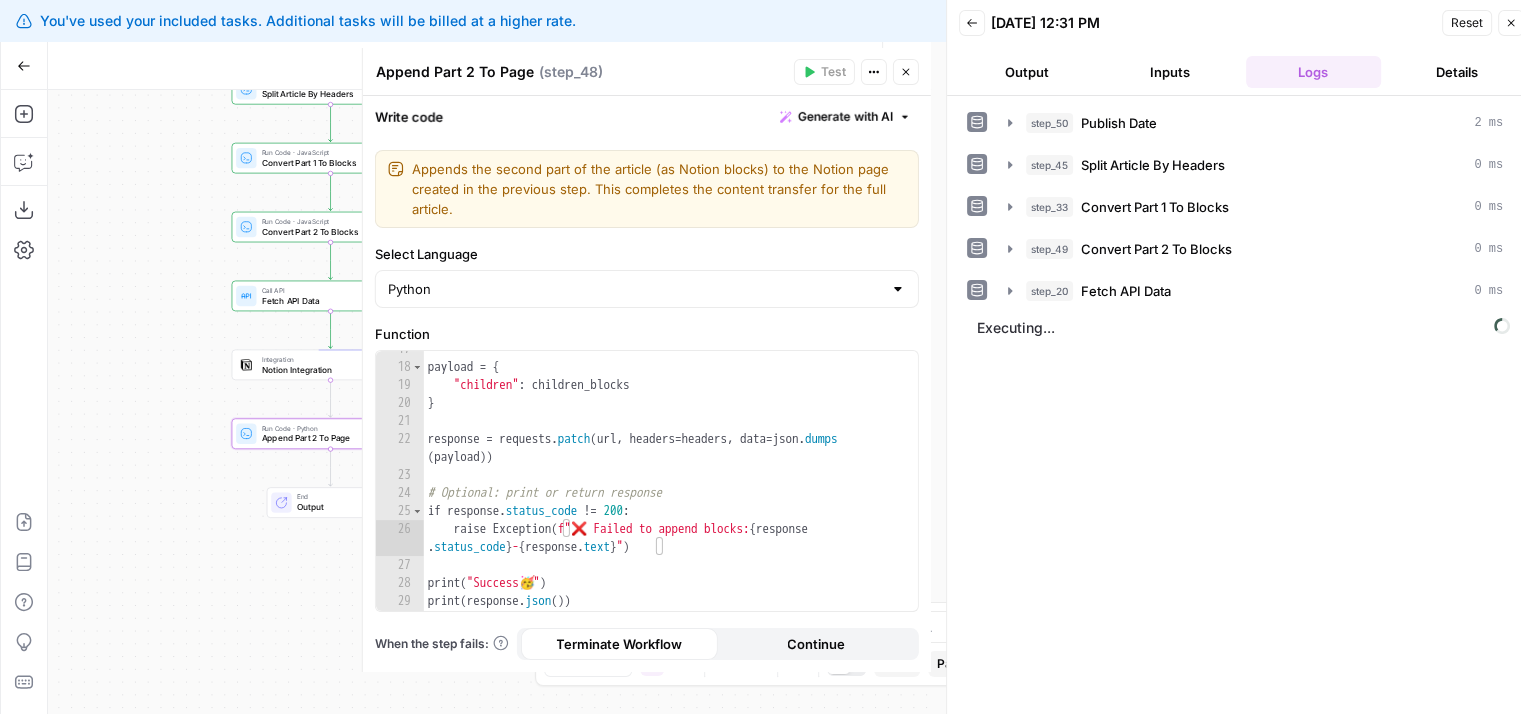 drag, startPoint x: 190, startPoint y: 405, endPoint x: 0, endPoint y: 303, distance: 215.64786 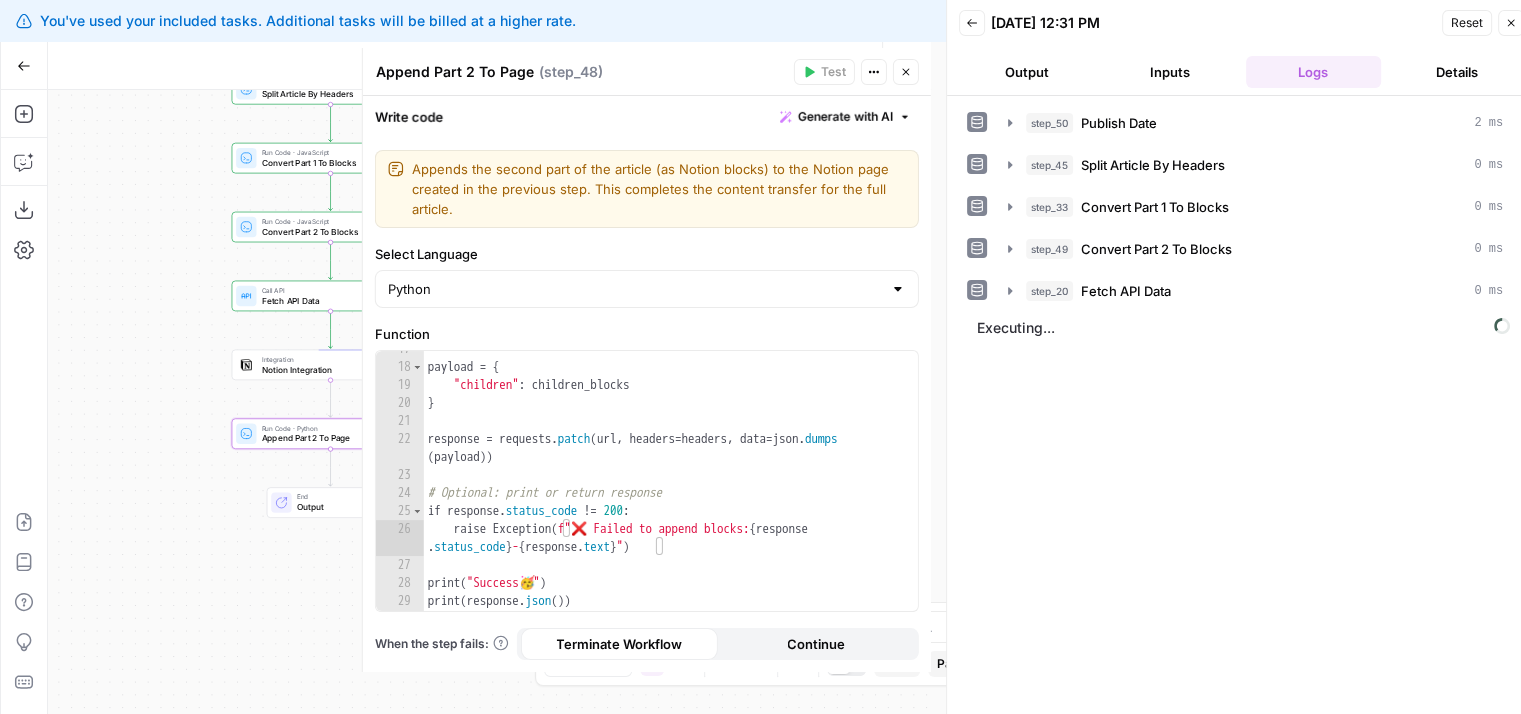 click on "All About AI New Home Browse Your Data Monitoring Settings Recent Grids New grid [Butterflowy Internal SEO] Blogs Social Posts Brand Kit Grid Recent Workflows New Workflow AirOps to Framer [Butterflowy Internal SEO] Outline to Article X Posts AirOps Academy What's new?
5
Help + Support Go Back AirOps to Framer Draft Stop Run Publish Actions Run History Add Steps Copilot Download as JSON Settings Import JSON AirOps Academy Help Give Feedback Shortcuts Workflow Set Inputs Inputs Run Code · Python Publish Date Step 50 Run Code · Python Split Article By Headers Step 45 Run Code · JavaScript Convert Part 1 To Blocks Step 33 Run Code · JavaScript Convert Part 2 To Blocks Step 49 Call API Fetch API Data Step 20 Integration Notion Integration Step 27 Run Code · Python Append Part 2 To Page Step 48 End Output Press enter or space to select a node. You can then use the arrow keys to move the node around.  Press delete to remove it and escape to cancel." at bounding box center [760, 378] 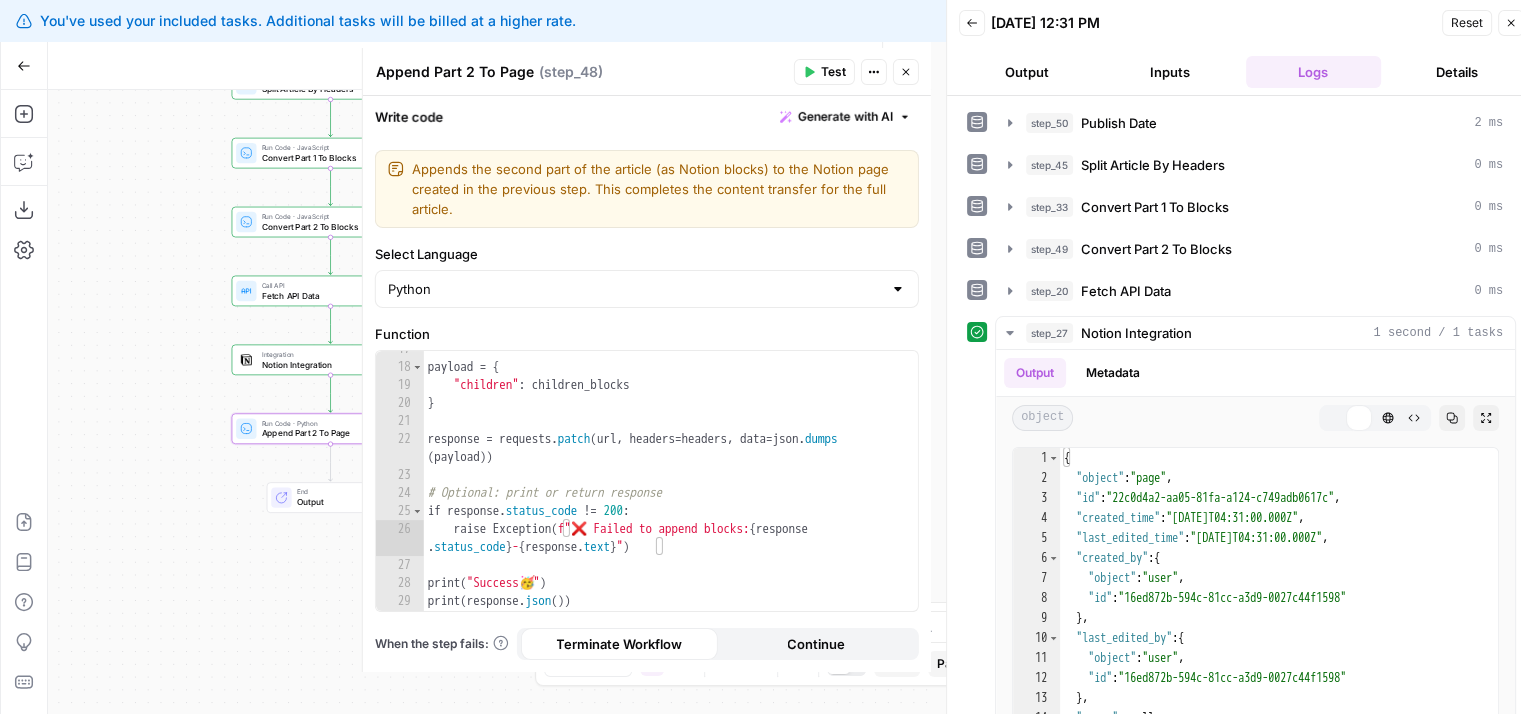 drag, startPoint x: 205, startPoint y: 509, endPoint x: 127, endPoint y: 501, distance: 78.40918 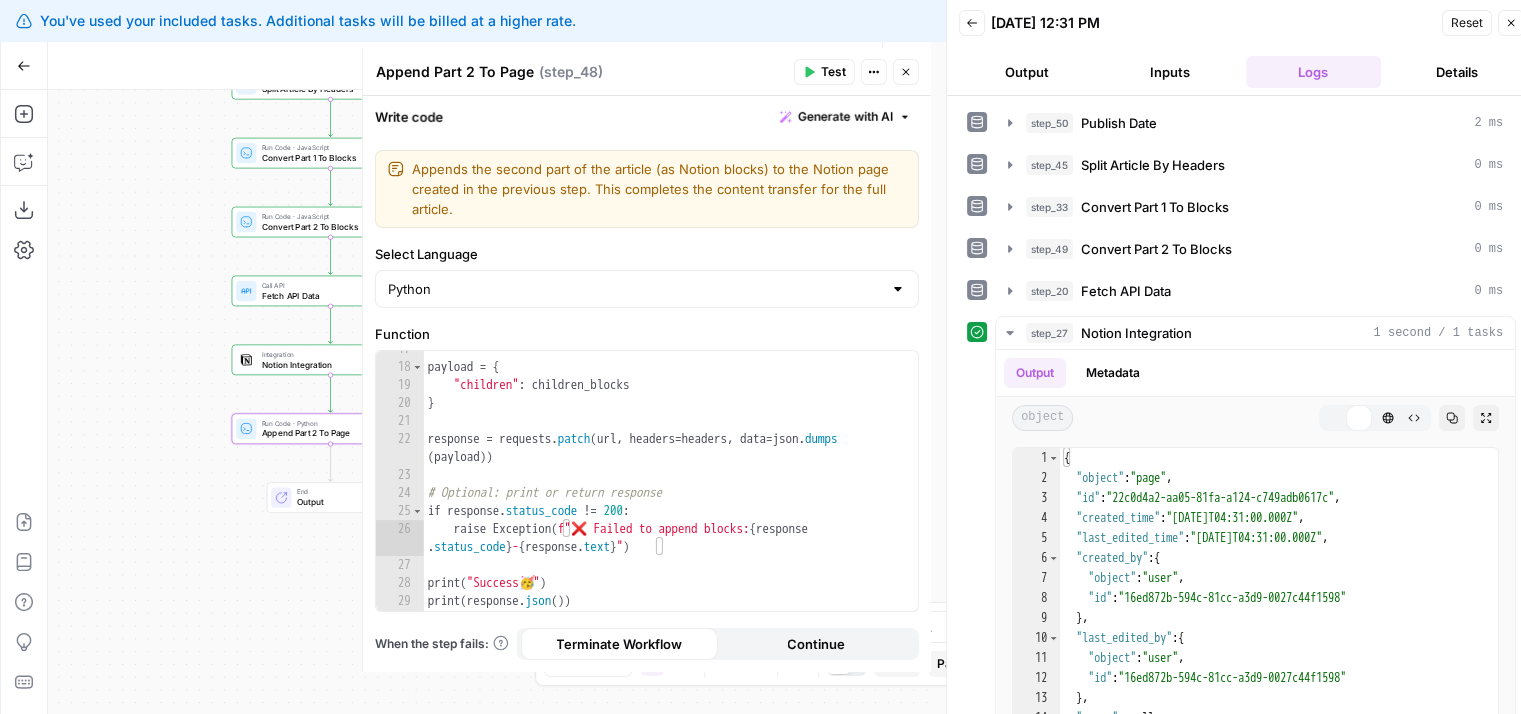 click on "Workflow Set Inputs Inputs Run Code · Python Publish Date Step 50 Run Code · Python Split Article By Headers Step 45 Run Code · JavaScript Convert Part 1 To Blocks Step 33 Run Code · JavaScript Convert Part 2 To Blocks Step 49 Call API Fetch API Data Step 20 Integration Notion Integration Step 27 Run Code · Python Append Part 2 To Page Step 48 End Output" at bounding box center (489, 402) 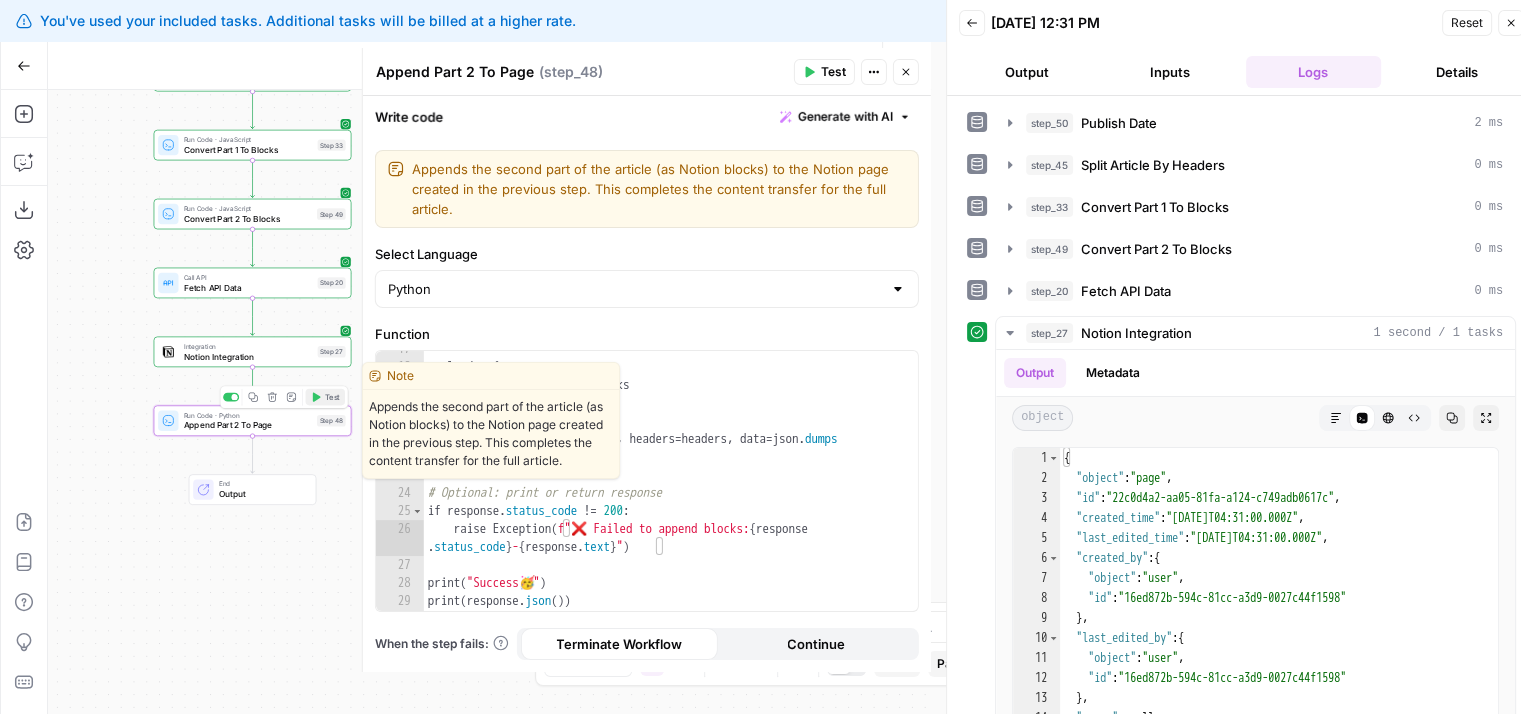 click on "Test" at bounding box center (332, 396) 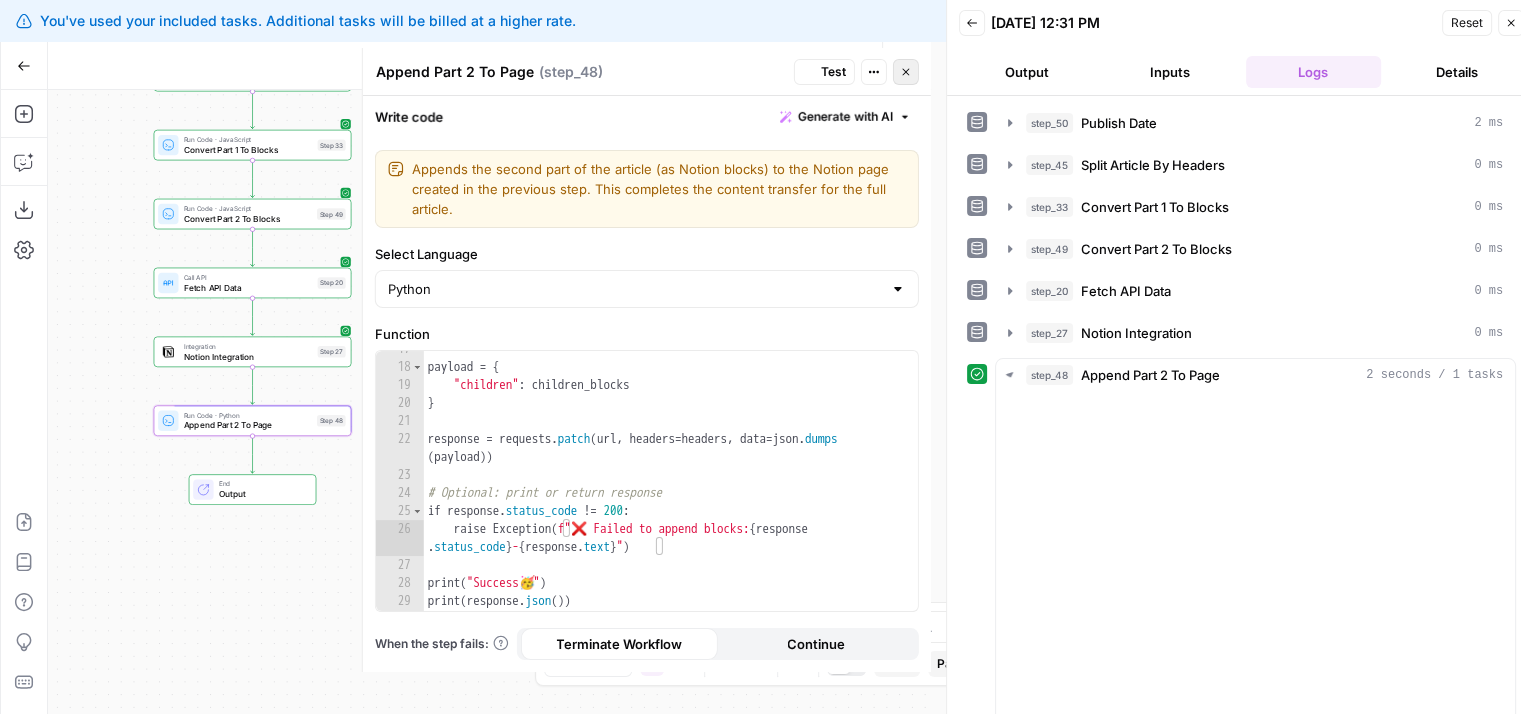 click 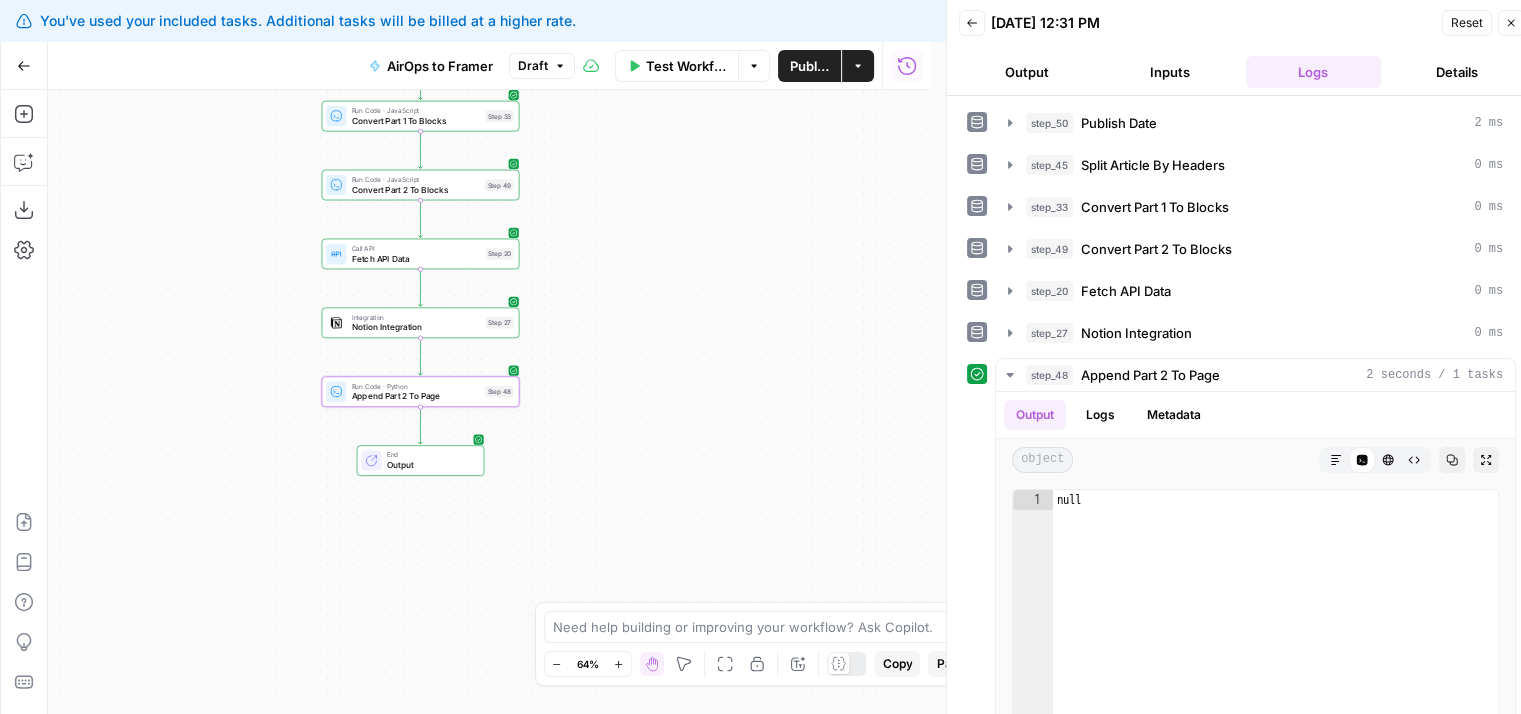 drag, startPoint x: 509, startPoint y: 375, endPoint x: 690, endPoint y: 340, distance: 184.35292 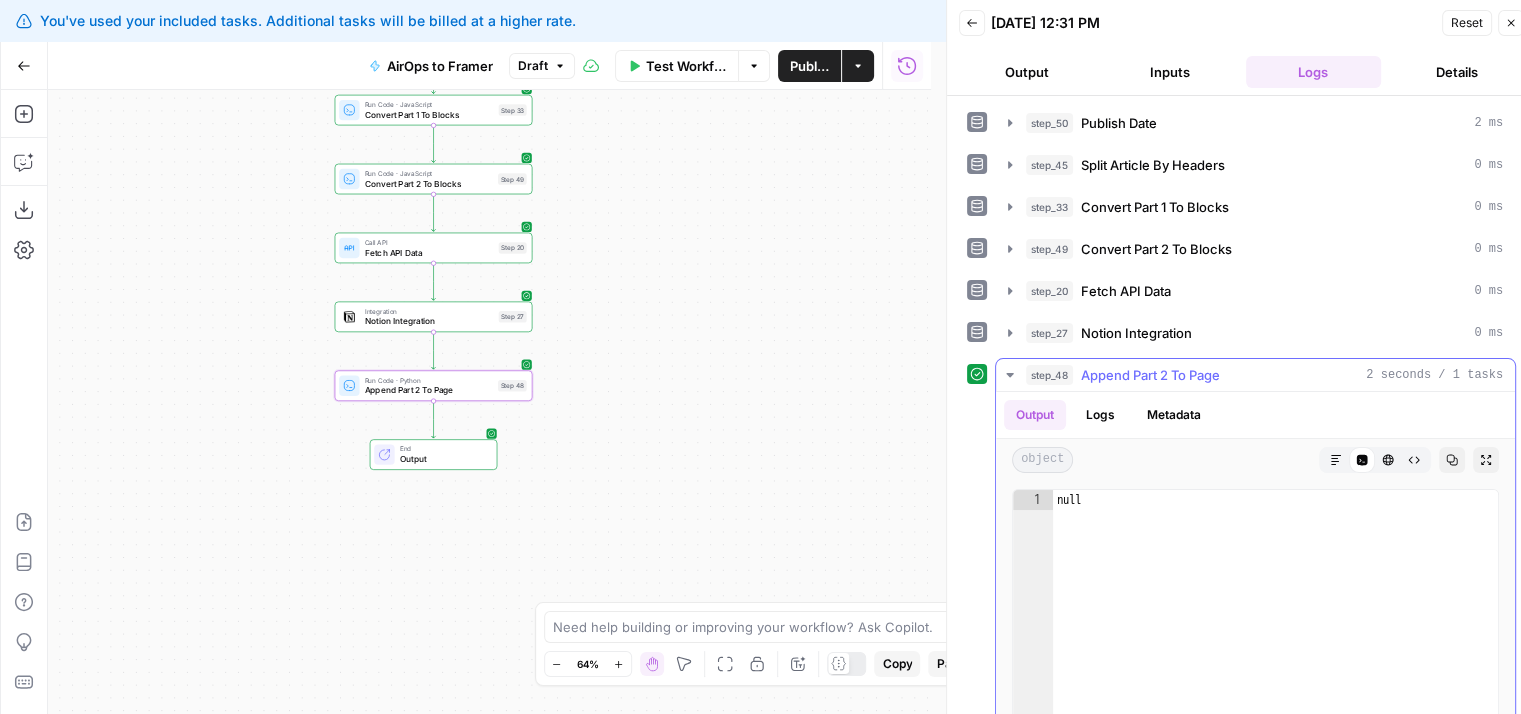 scroll, scrollTop: 168, scrollLeft: 0, axis: vertical 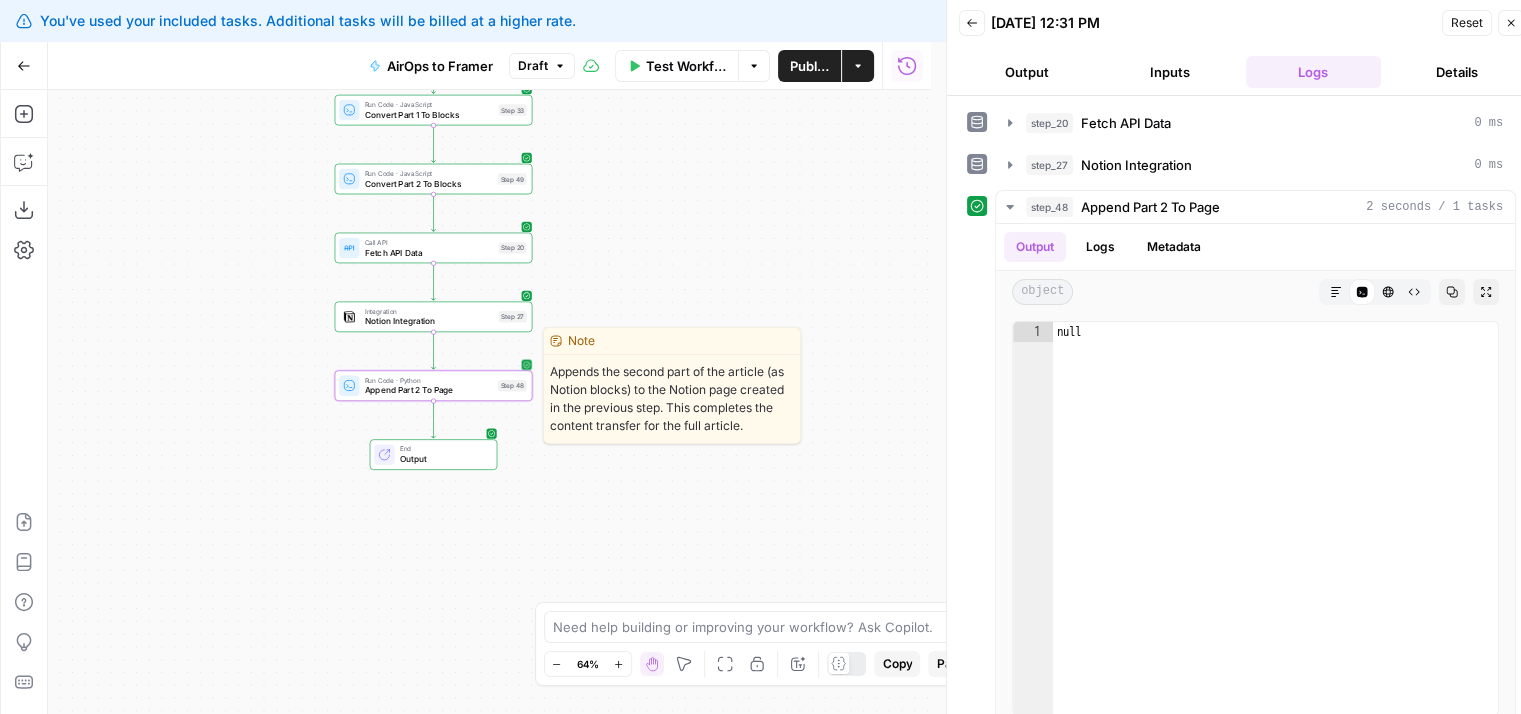 click on "Run Code · Python Append Part 2 To Page Step 48 Copy step Delete step Edit Note Test" at bounding box center (434, 385) 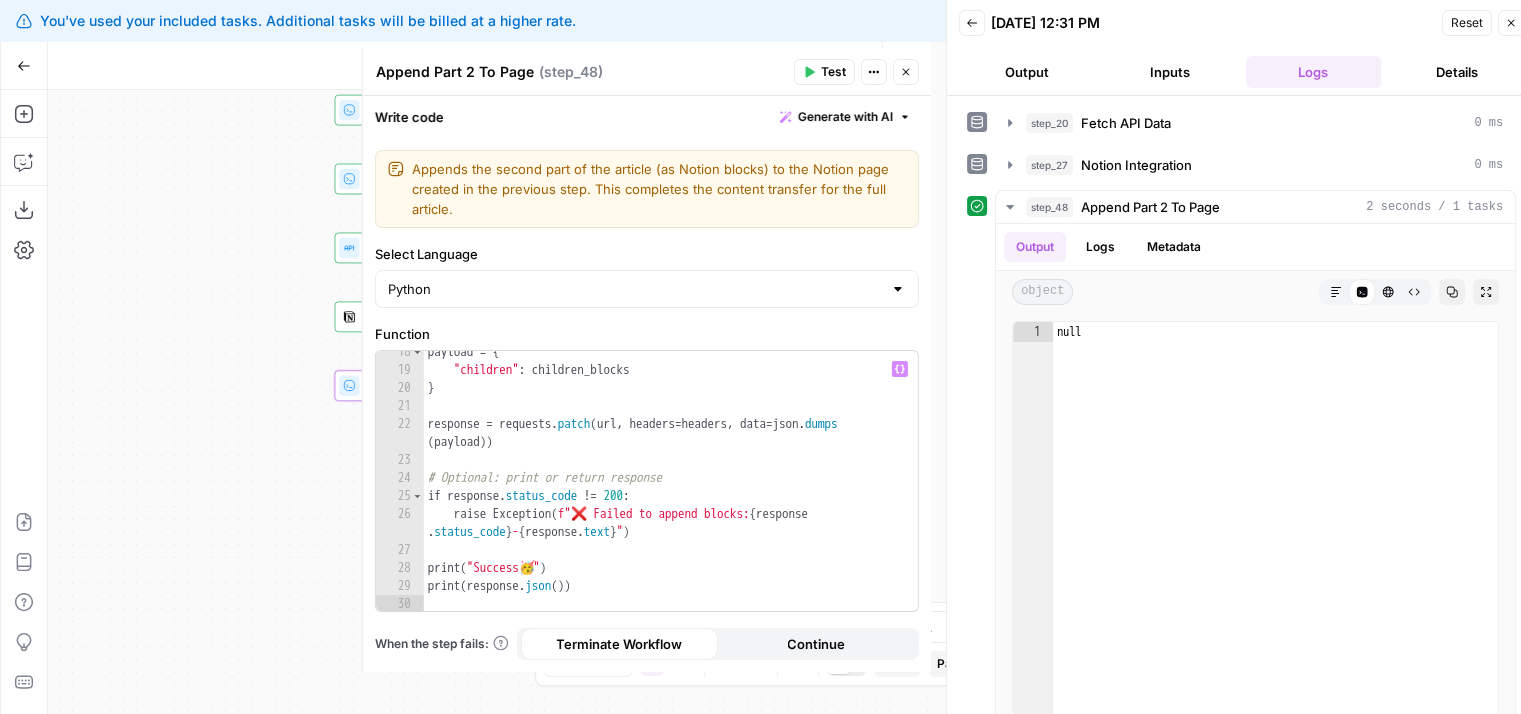 scroll, scrollTop: 368, scrollLeft: 0, axis: vertical 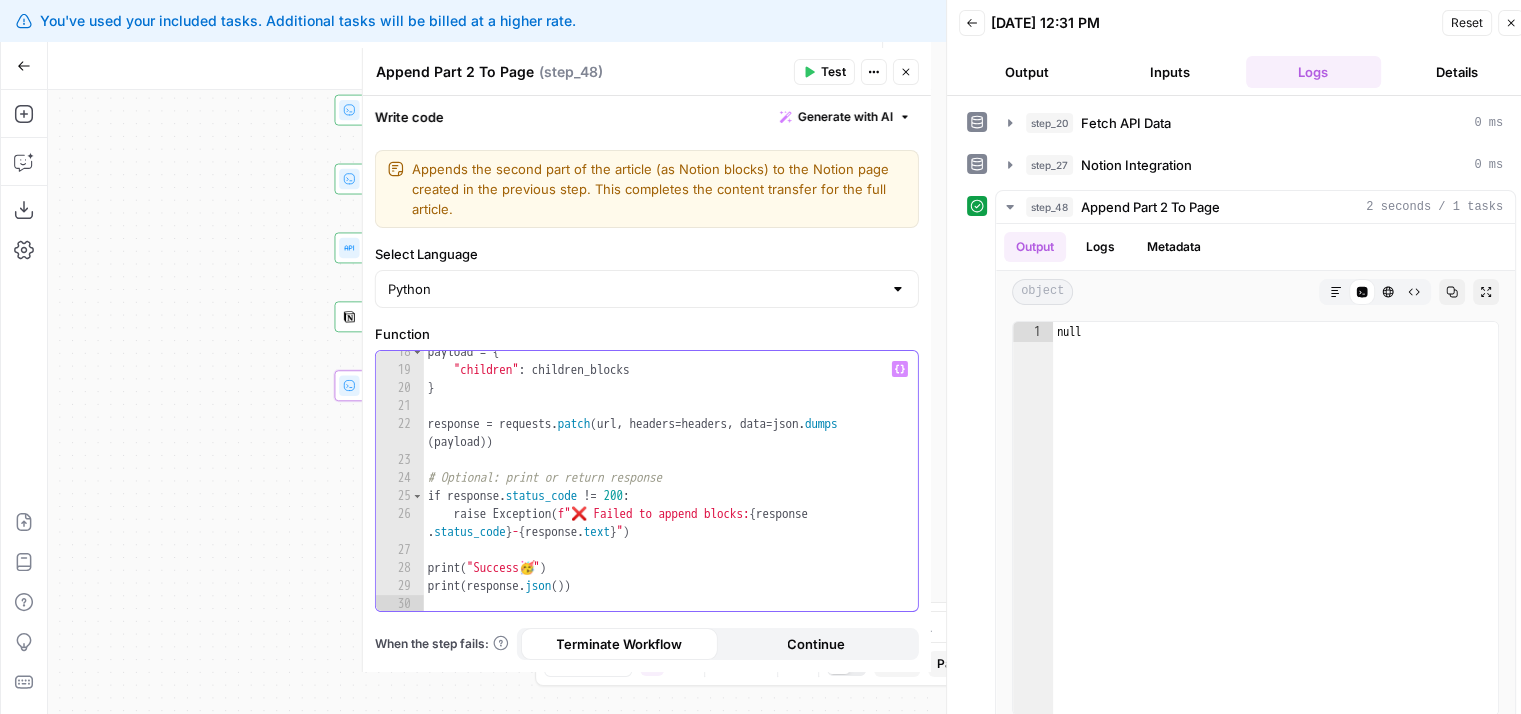 click on "payload   =   {      "children" :   children_blocks } response   =   requests . patch ( url ,   headers = headers ,   data = json . dumps ( payload )) # Optional: print or return response if   response . status_code   !=   200 :      raise   Exception ( f"❌ Failed to append blocks:  { response . status_code }  -  { response . text } " ) print ( "Success 🥳 " ) print ( response . json ( ))" at bounding box center [664, 492] 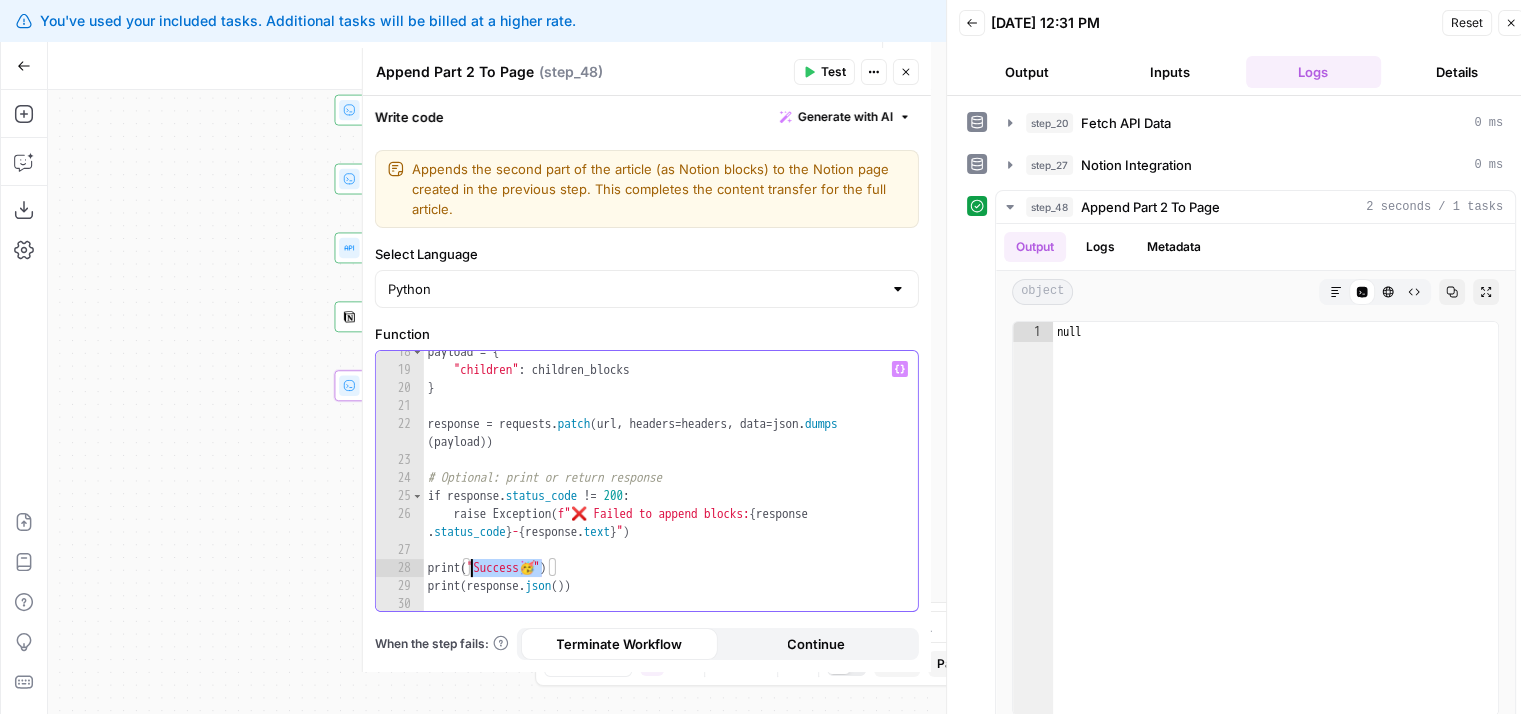 drag, startPoint x: 542, startPoint y: 565, endPoint x: 475, endPoint y: 573, distance: 67.47592 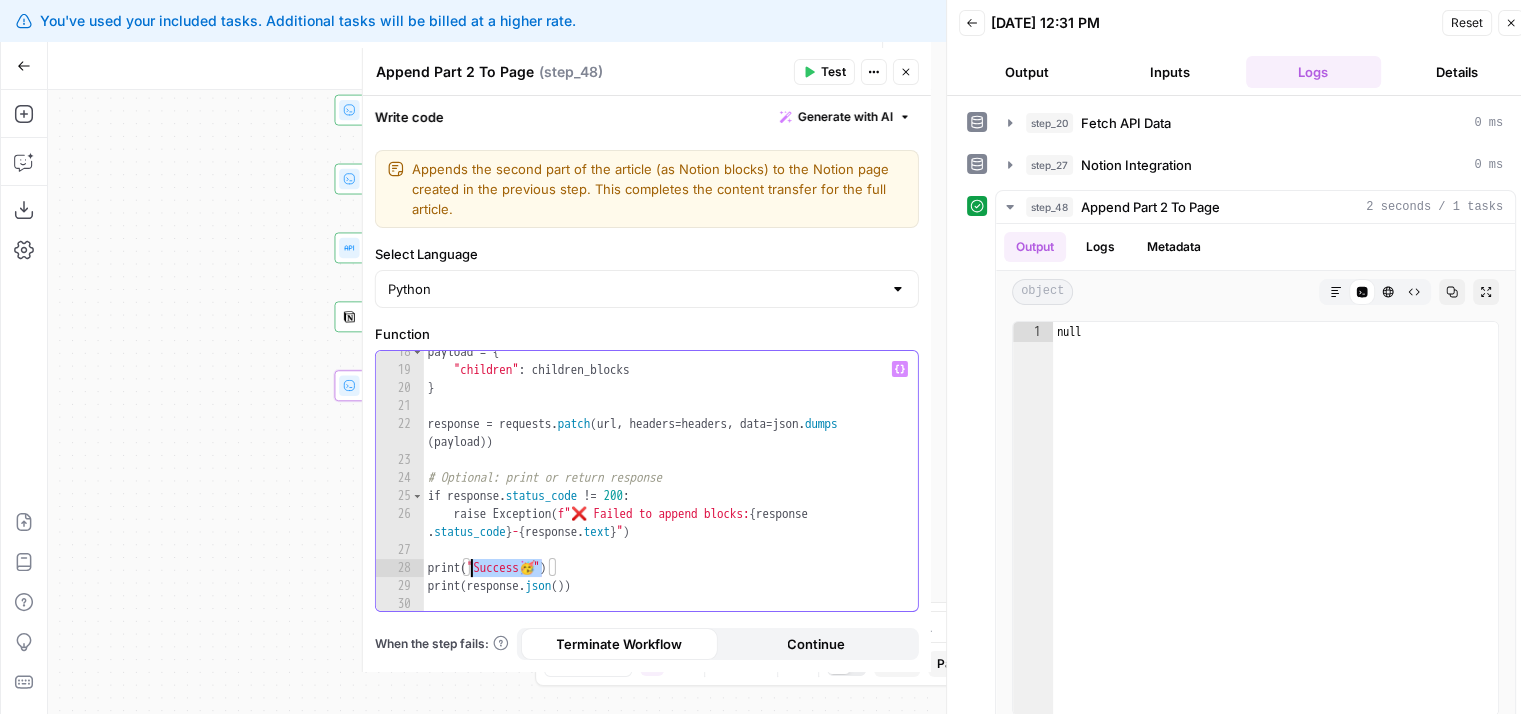 click on "payload   =   {      "children" :   children_blocks } response   =   requests . patch ( url ,   headers = headers ,   data = json . dumps ( payload )) # Optional: print or return response if   response . status_code   !=   200 :      raise   Exception ( f"❌ Failed to append blocks:  { response . status_code }  -  { response . text } " ) print ( "Success 🥳 " ) print ( response . json ( ))" at bounding box center (664, 492) 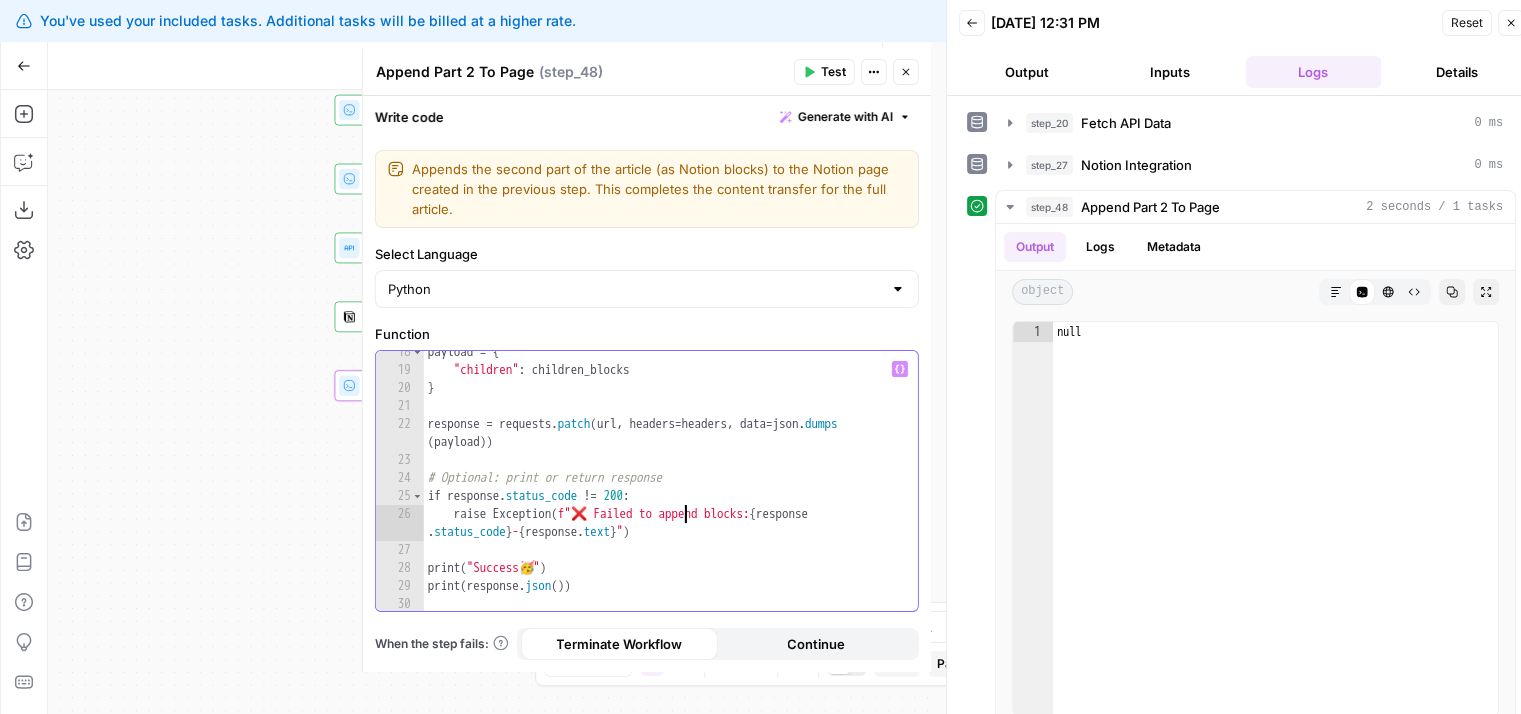 click on "payload   =   {      "children" :   children_blocks } response   =   requests . patch ( url ,   headers = headers ,   data = json . dumps ( payload )) # Optional: print or return response if   response . status_code   !=   200 :      raise   Exception ( f"❌ Failed to append blocks:  { response . status_code }  -  { response . text } " ) print ( "Success 🥳 " ) print ( response . json ( ))" at bounding box center [664, 492] 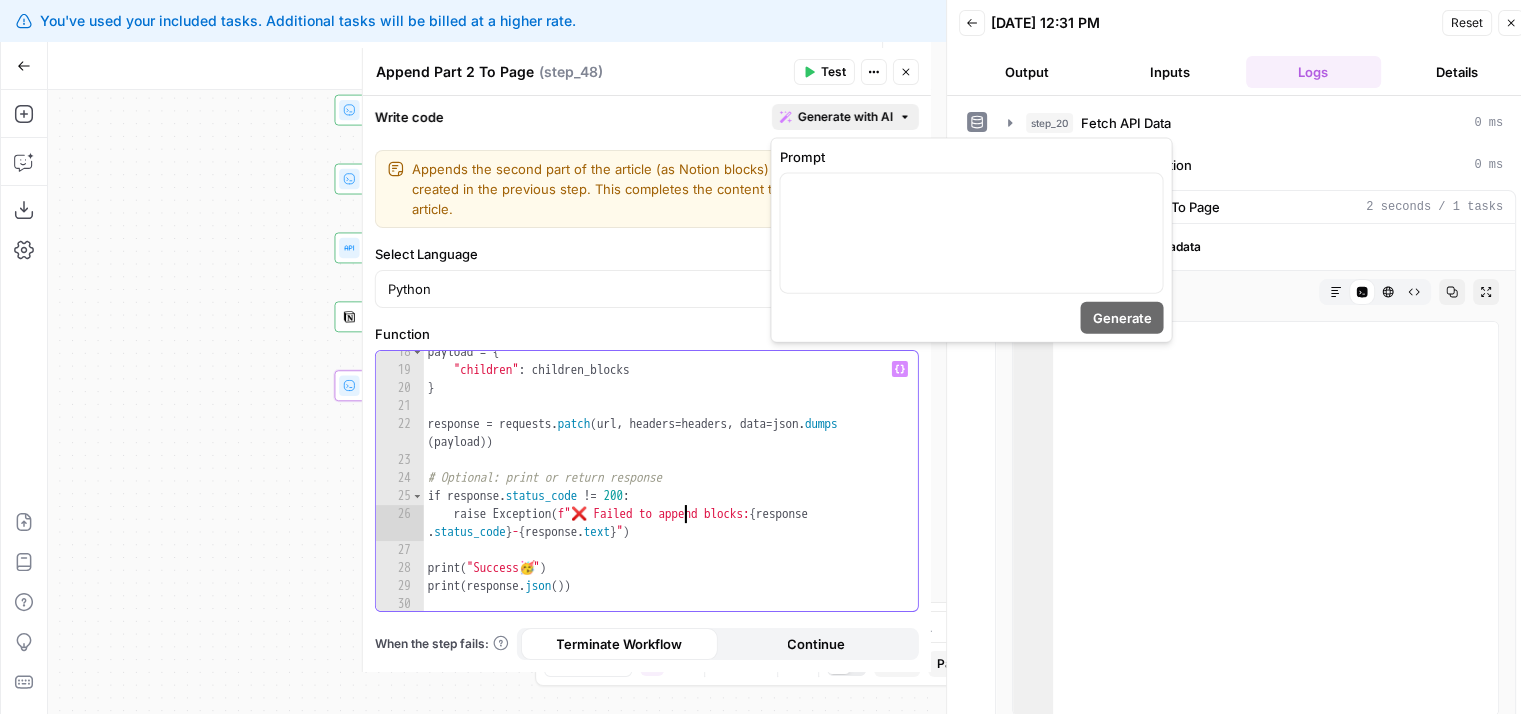 click on "Generate with AI" at bounding box center (845, 117) 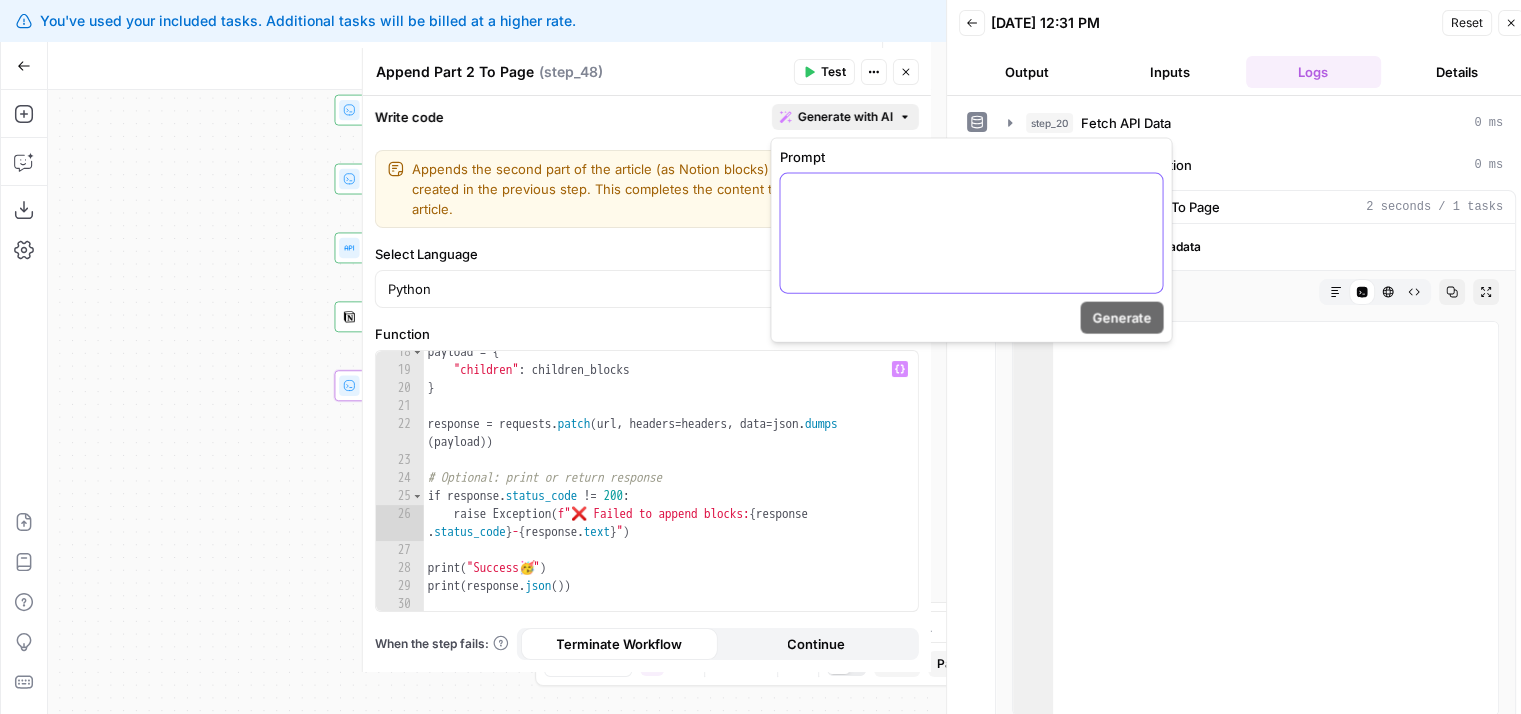 click at bounding box center [971, 233] 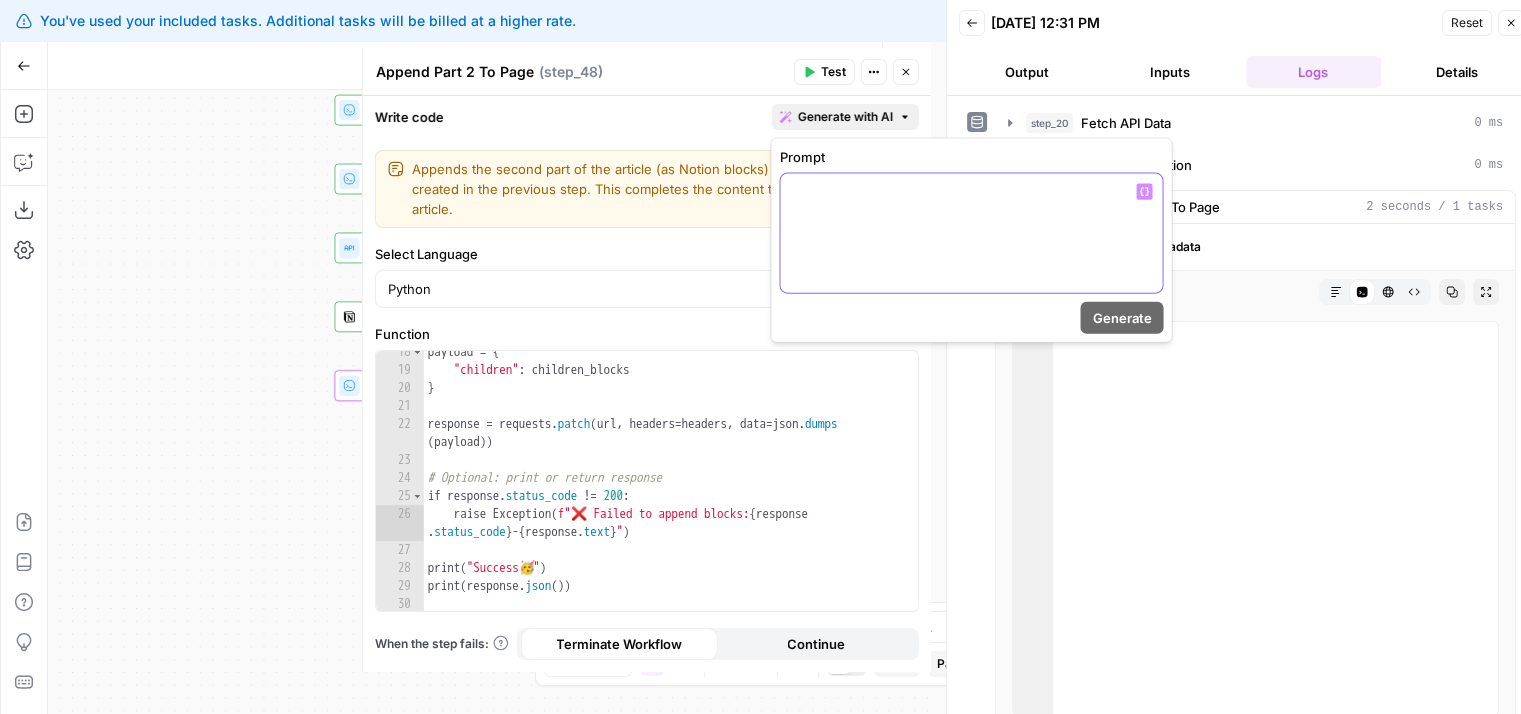 type 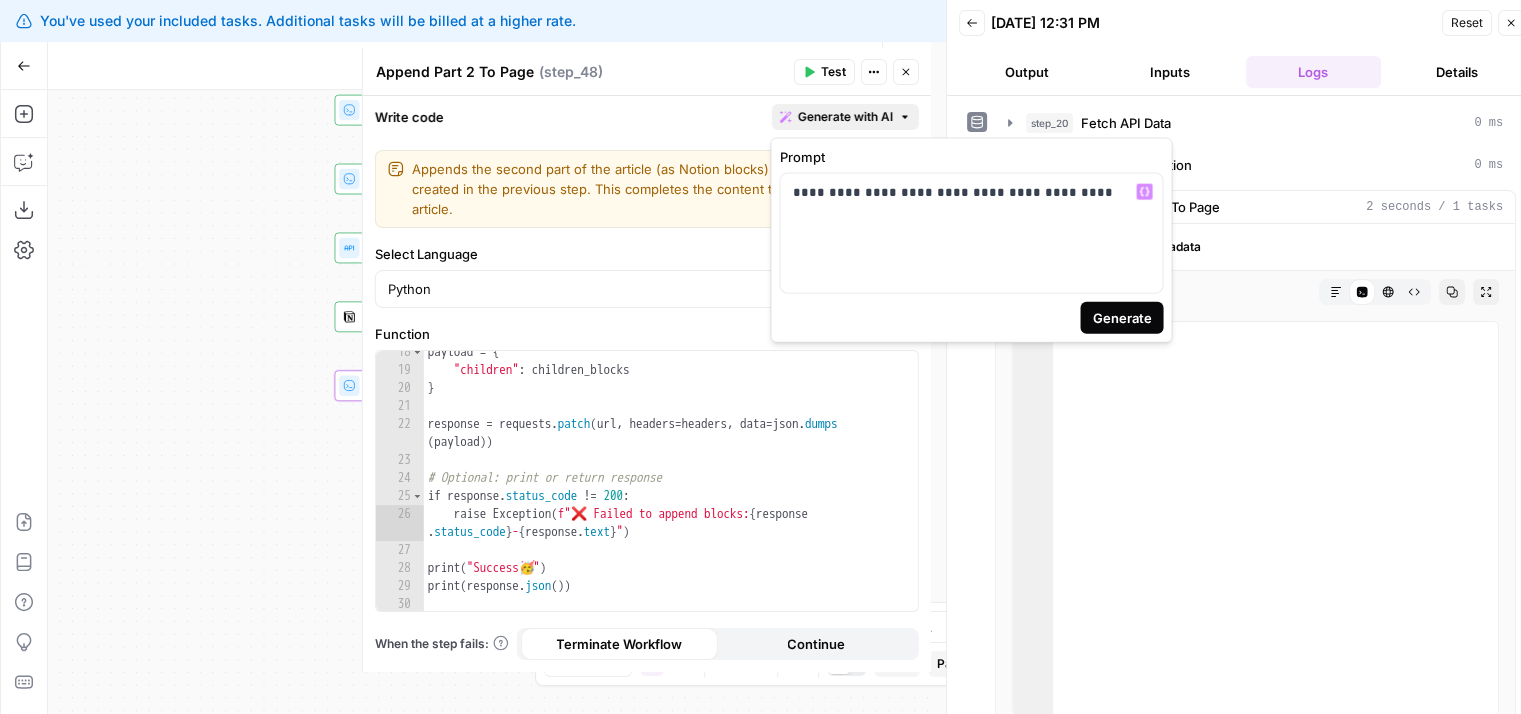 click on "Generate" at bounding box center [1121, 318] 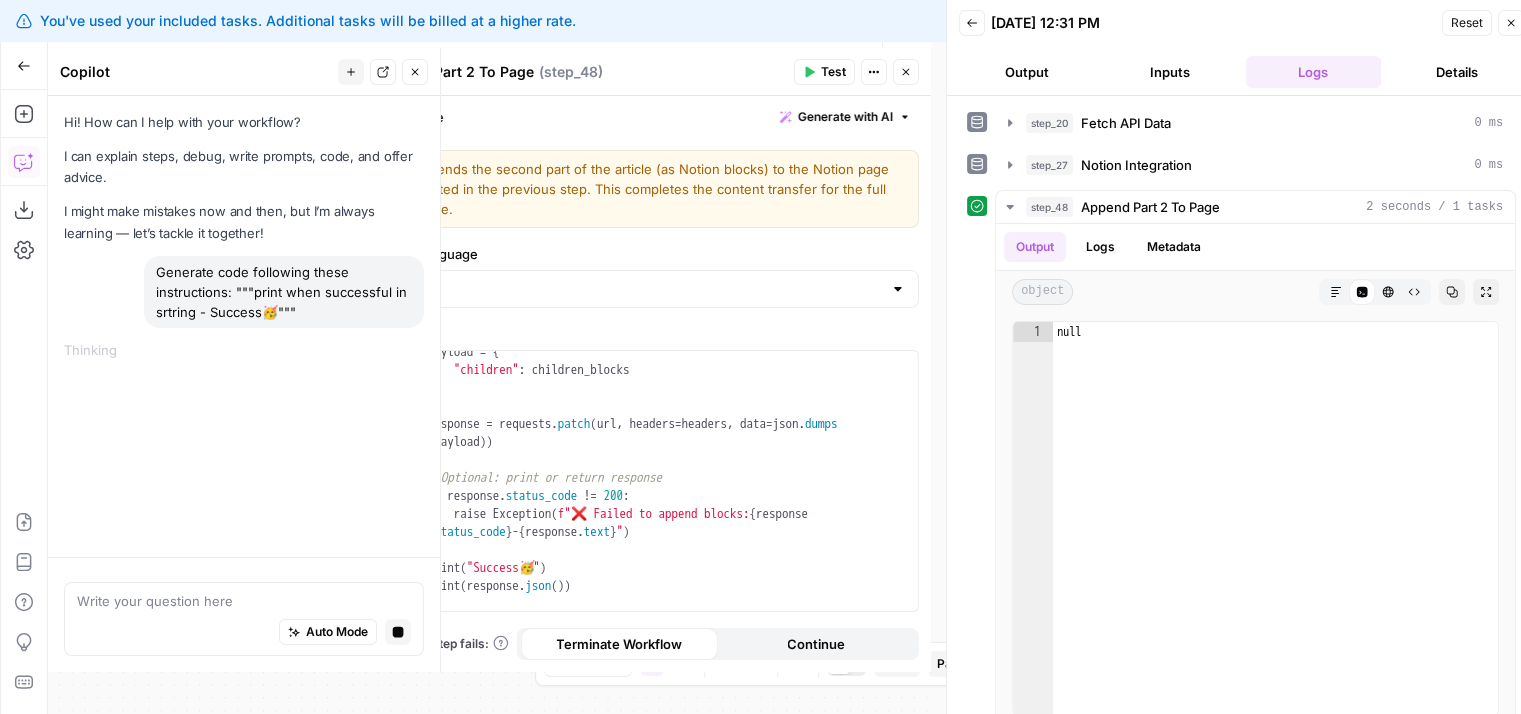 scroll, scrollTop: 16, scrollLeft: 0, axis: vertical 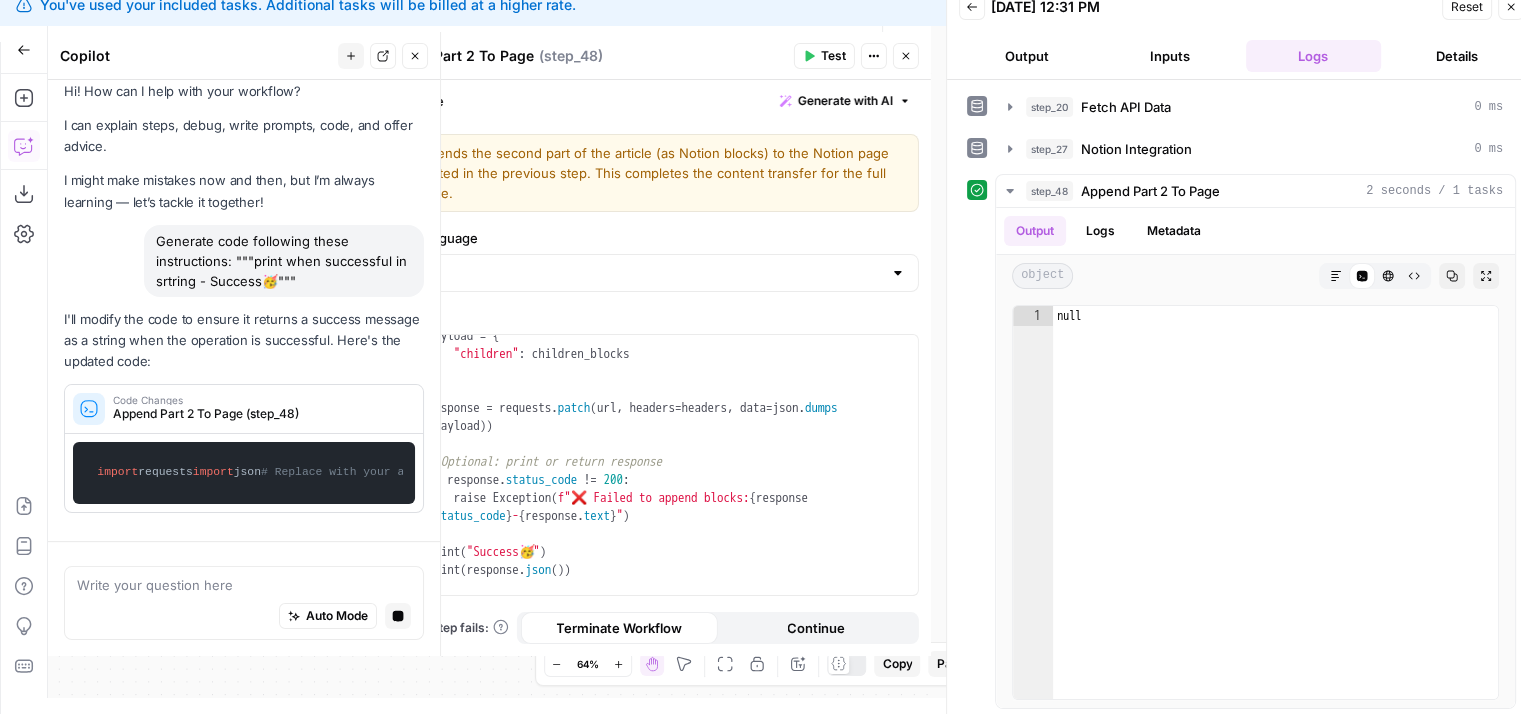 click on "Append Part 2 To Page (step_48)" at bounding box center (258, 414) 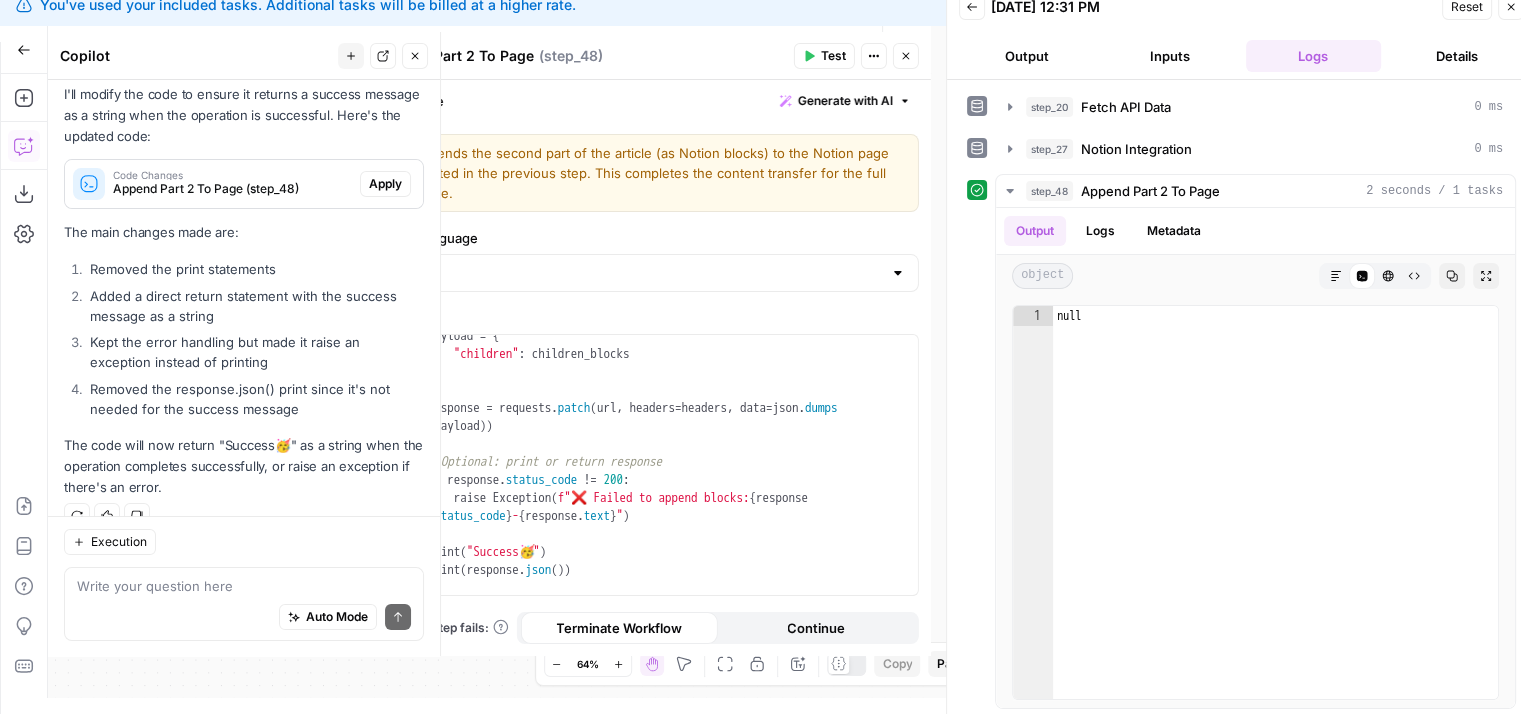 scroll, scrollTop: 240, scrollLeft: 0, axis: vertical 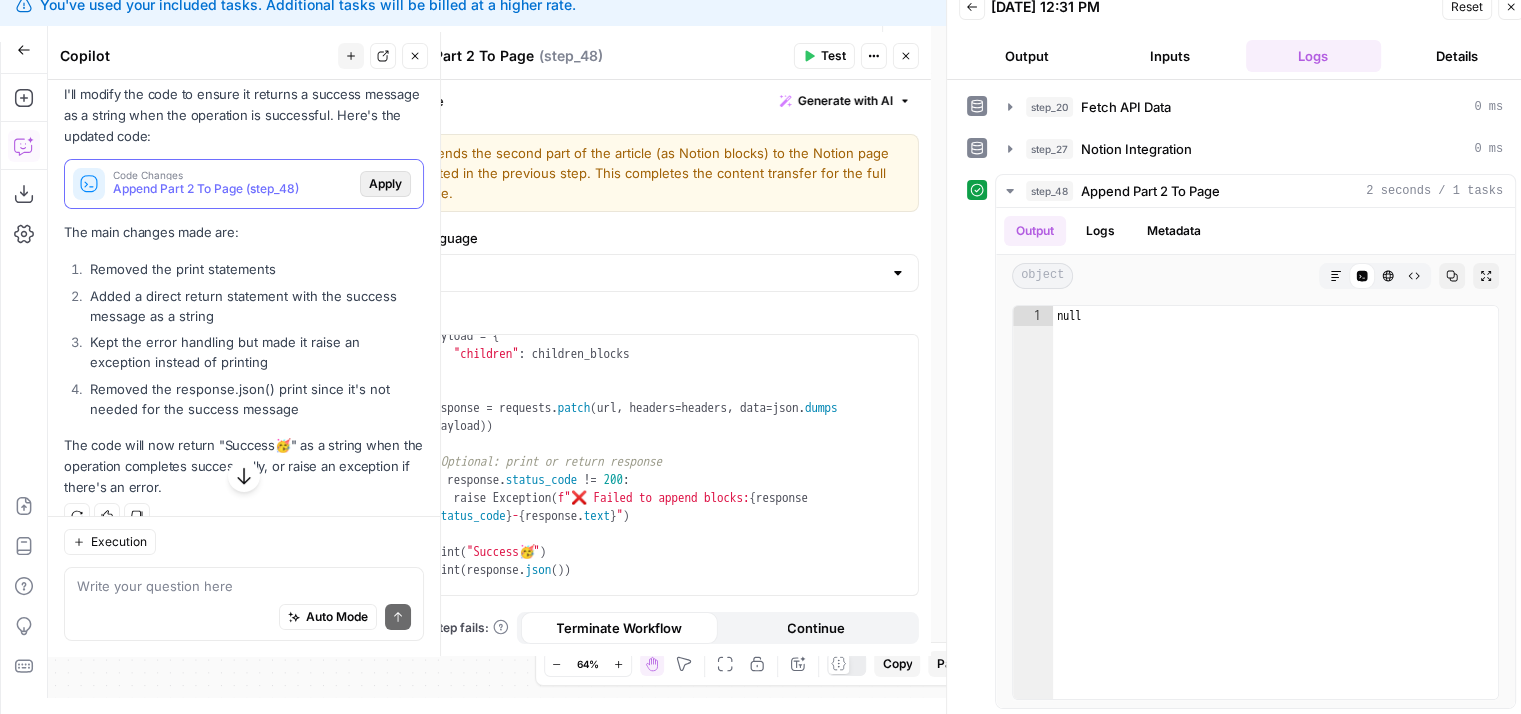 click on "Apply" at bounding box center [385, 184] 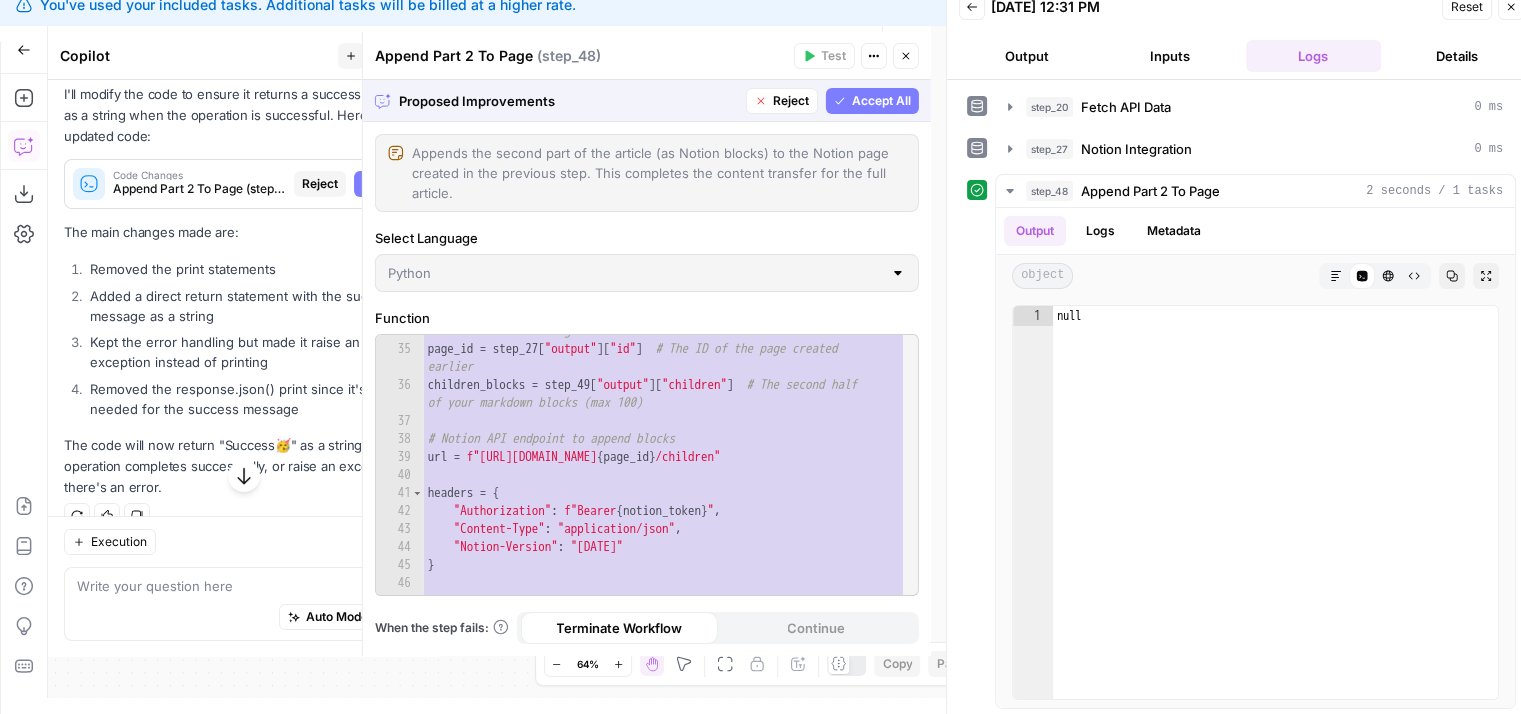 scroll, scrollTop: 961, scrollLeft: 0, axis: vertical 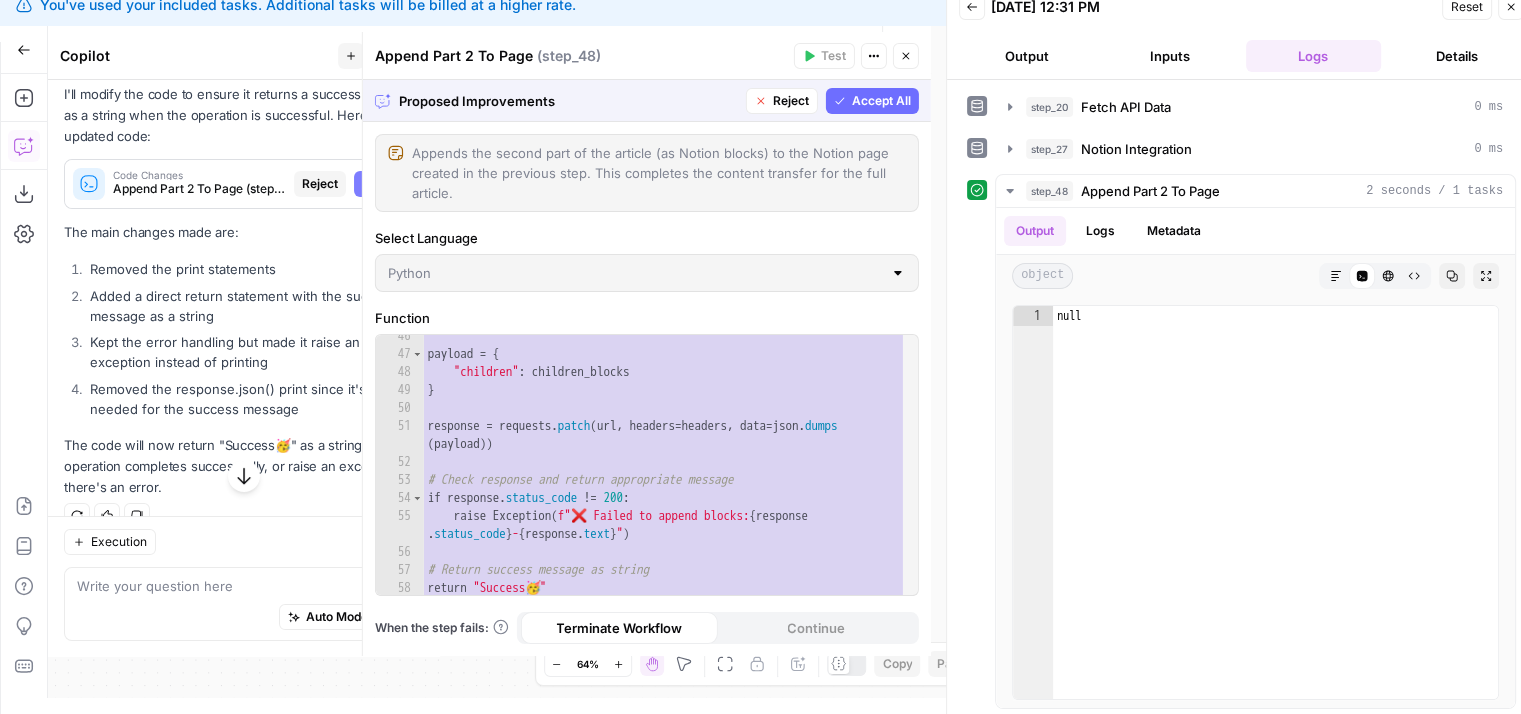 click on "Accept All" at bounding box center [881, 101] 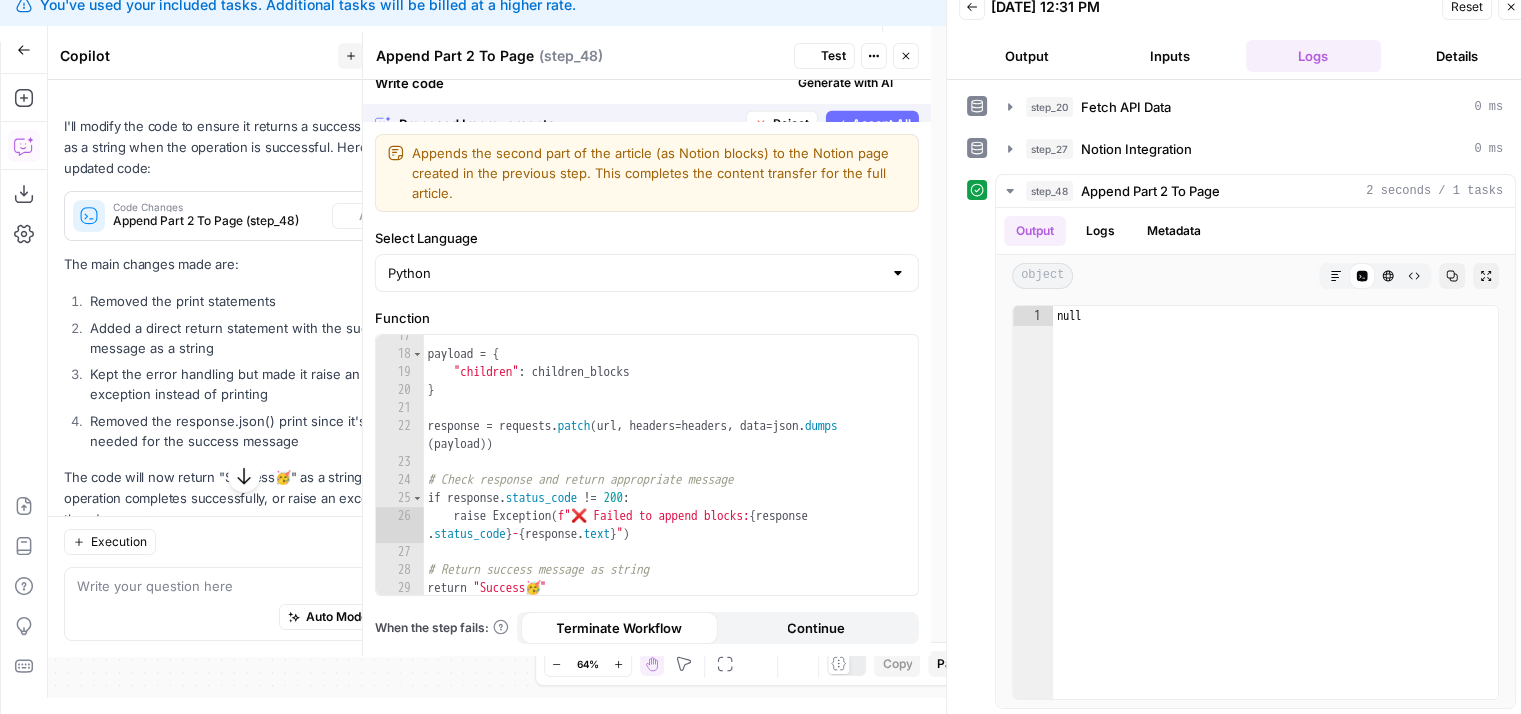 scroll, scrollTop: 272, scrollLeft: 0, axis: vertical 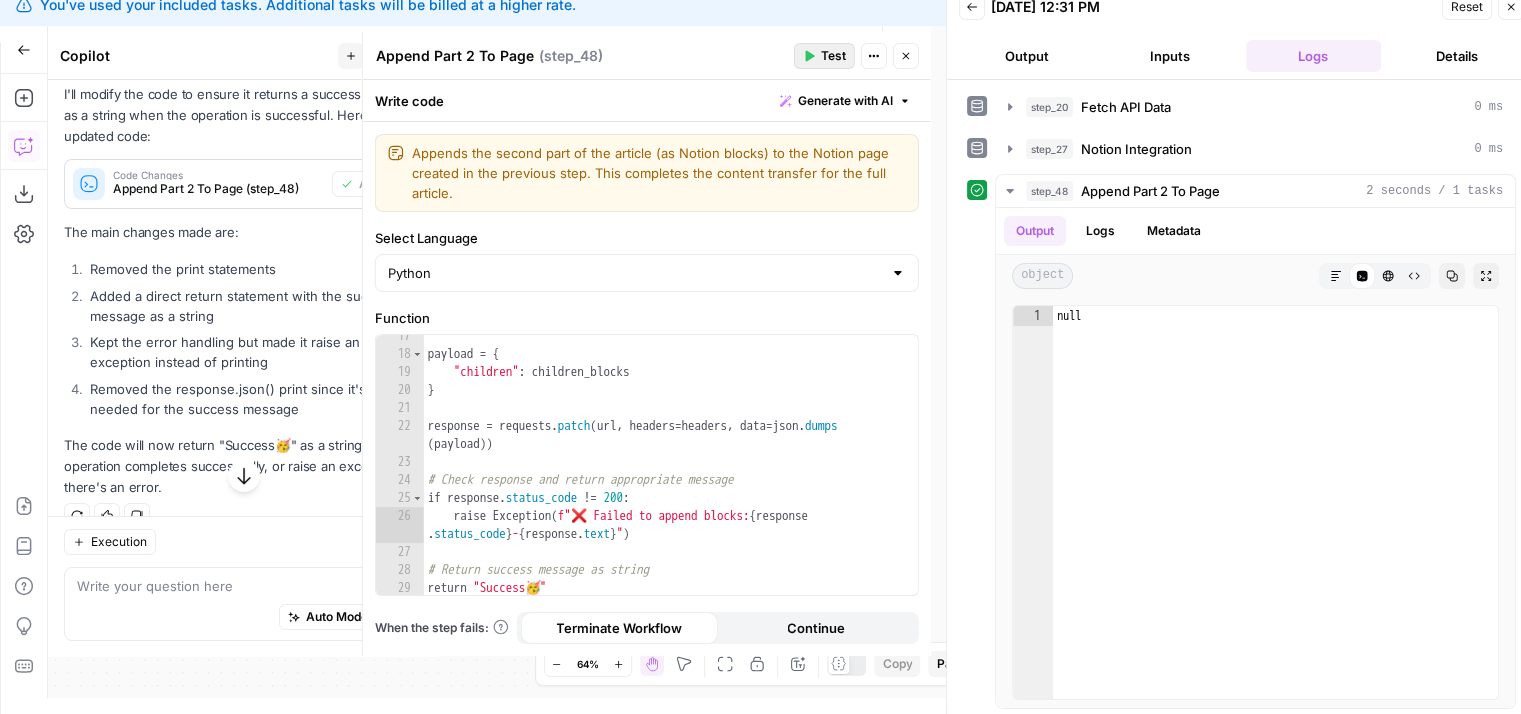 click on "Test" at bounding box center (833, 56) 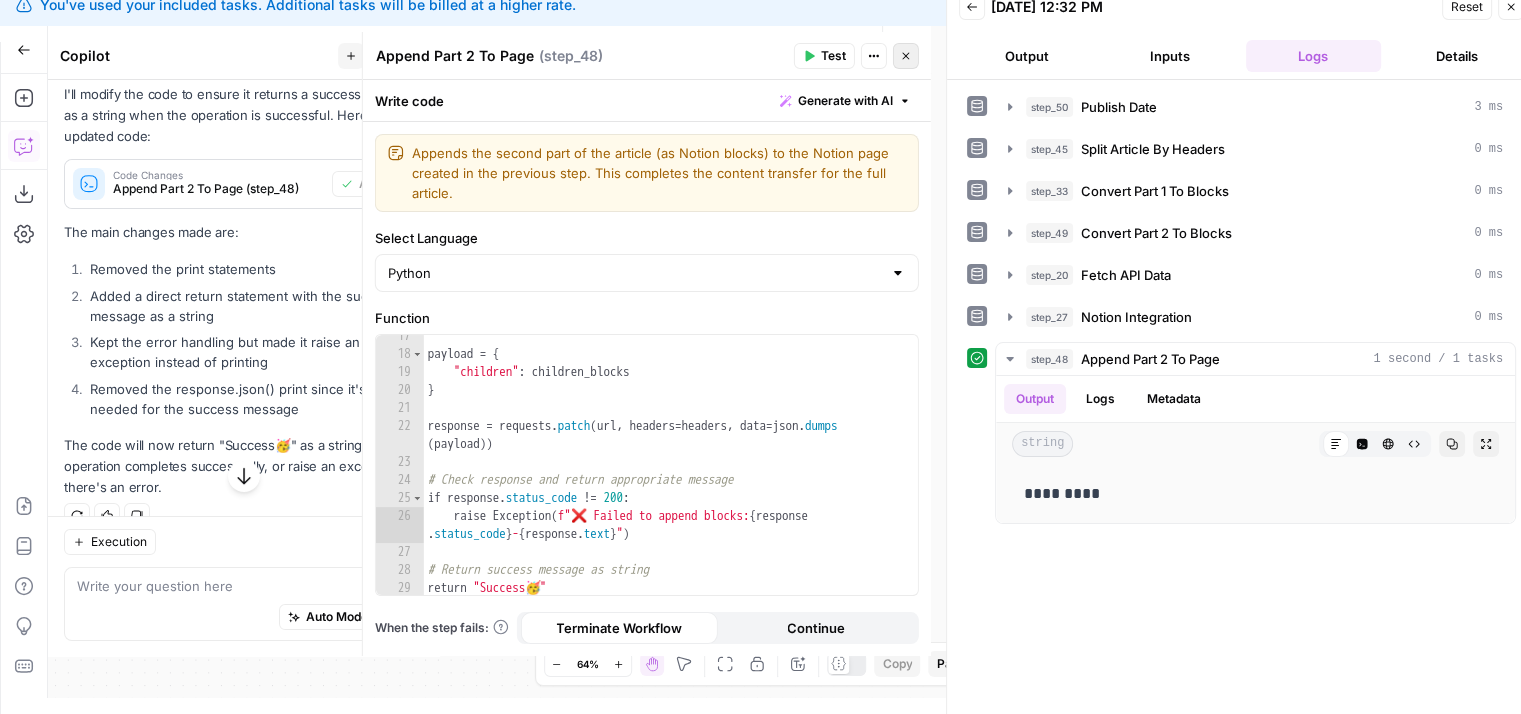click on "Close" at bounding box center [906, 56] 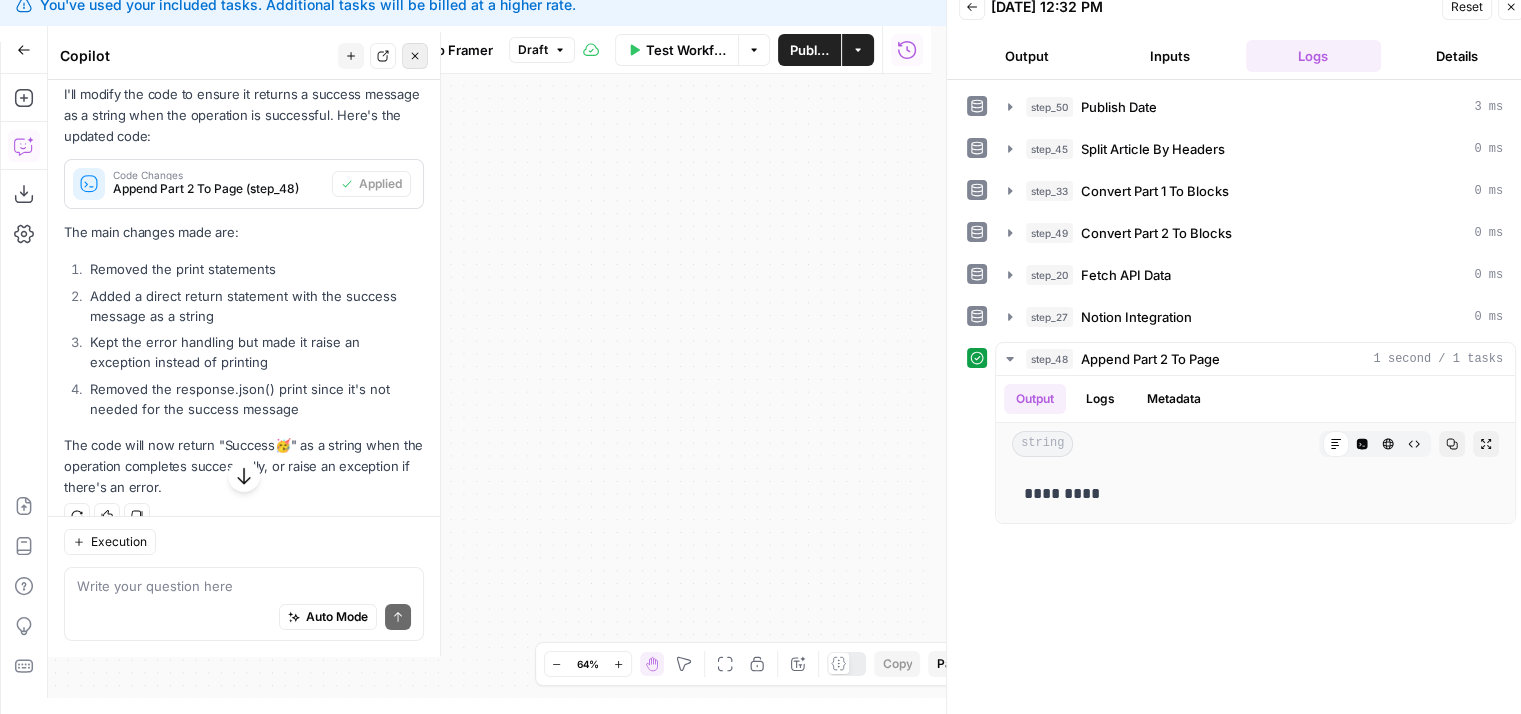 click 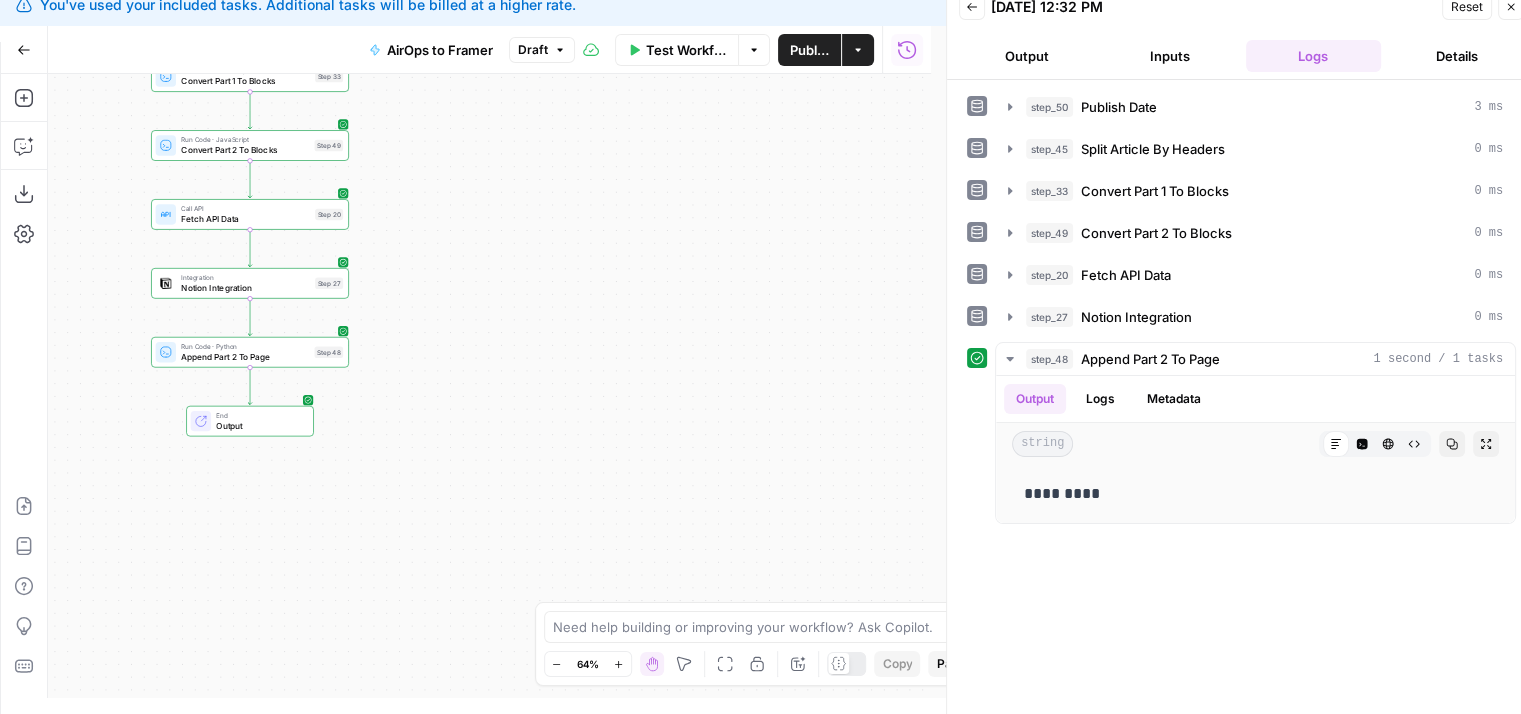 drag, startPoint x: 584, startPoint y: 227, endPoint x: 768, endPoint y: 188, distance: 188.08774 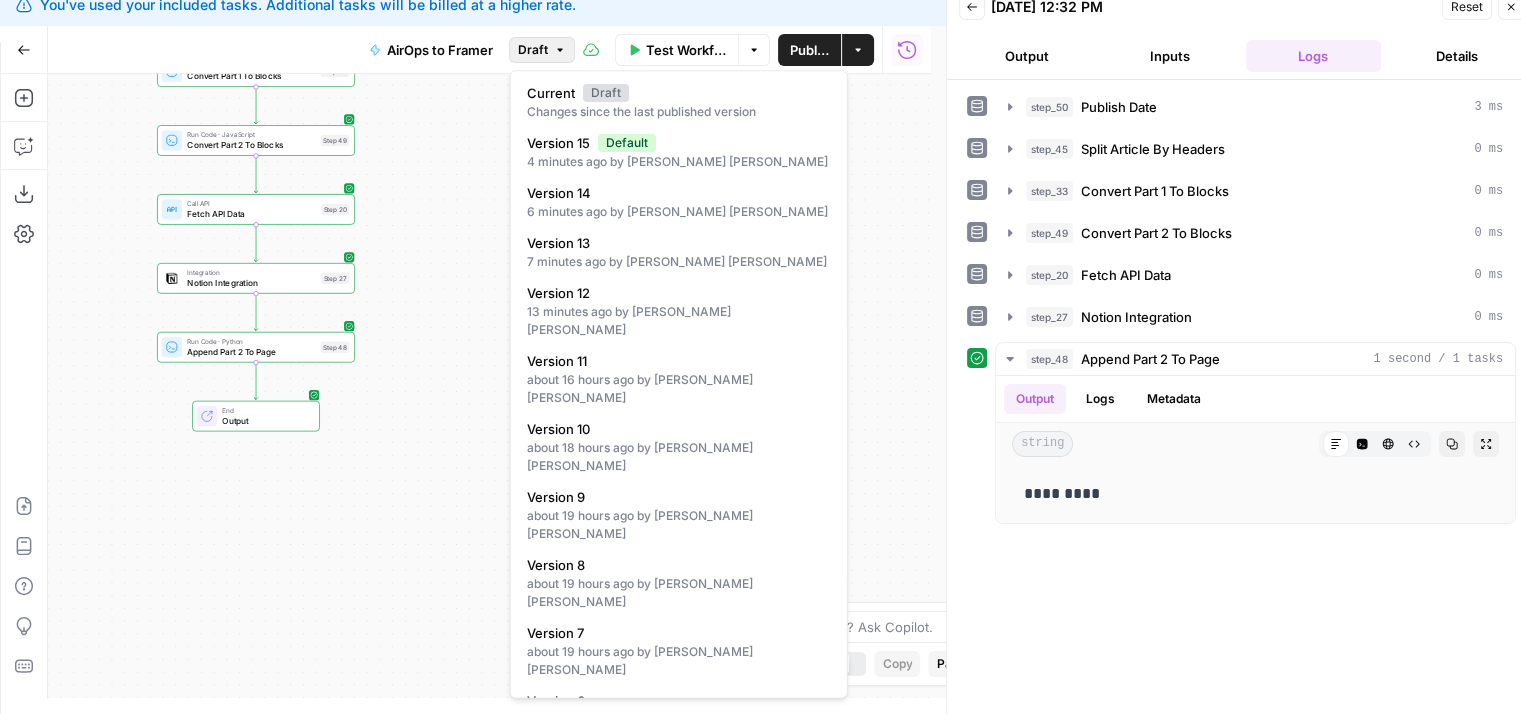 click on "Draft" at bounding box center [533, 50] 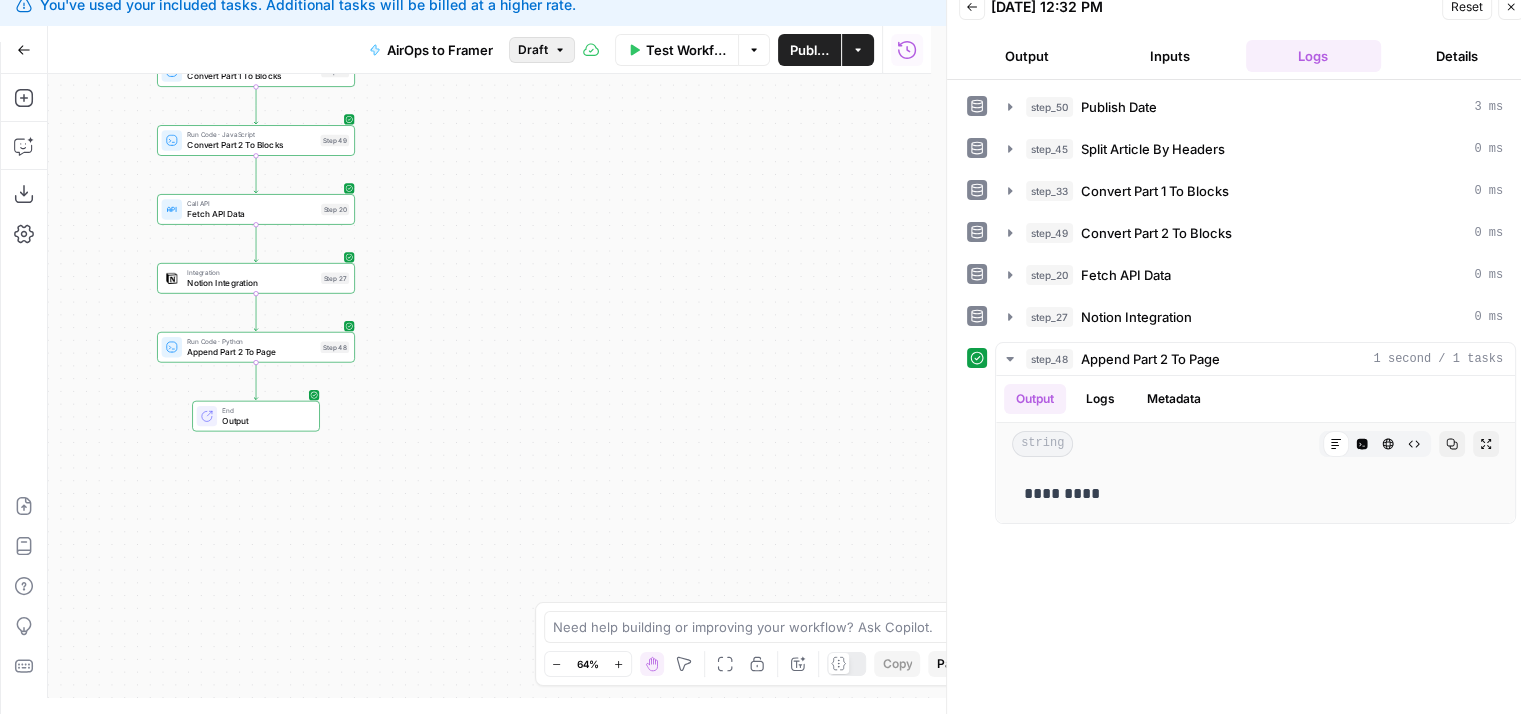 click on "Draft" at bounding box center (533, 50) 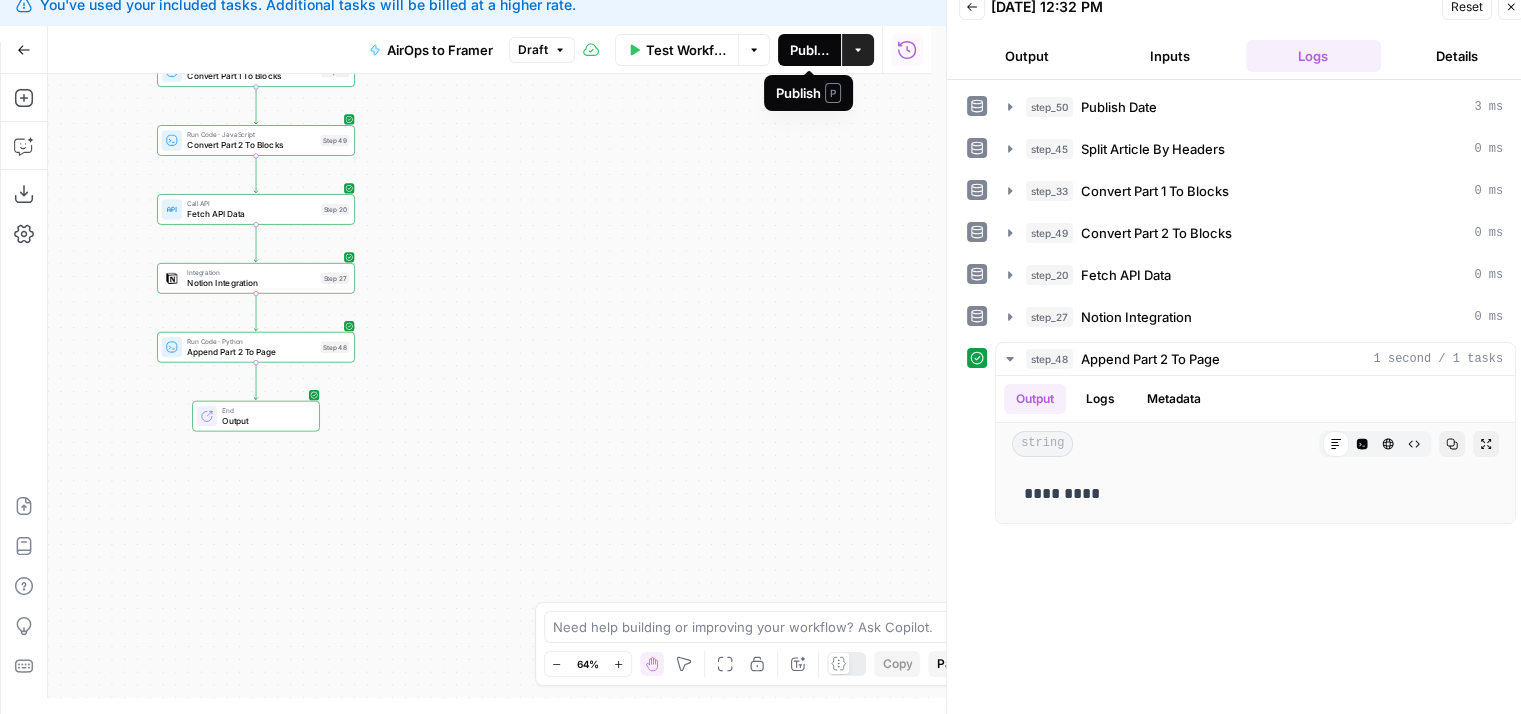 click on "Publish" at bounding box center [809, 50] 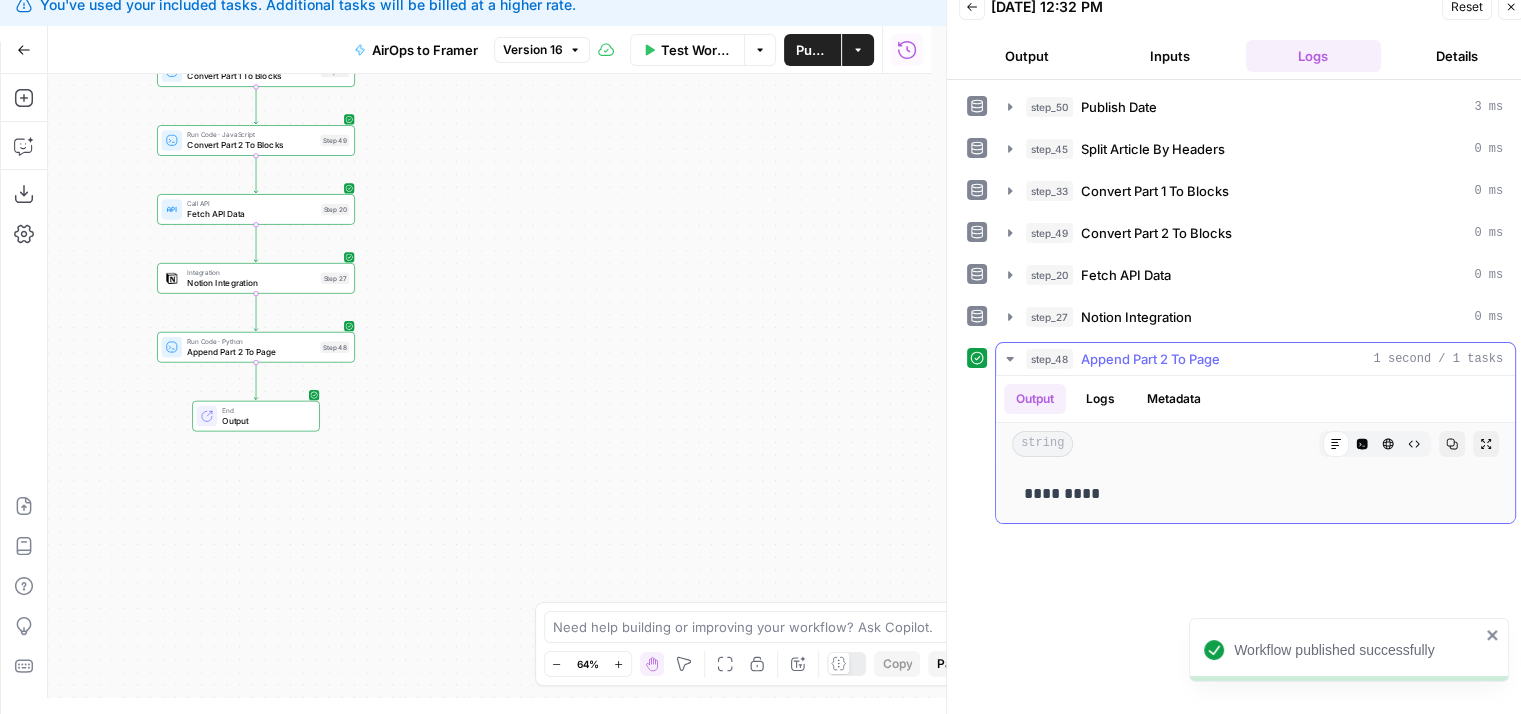 click on "Append Part 2 To Page" at bounding box center (1150, 359) 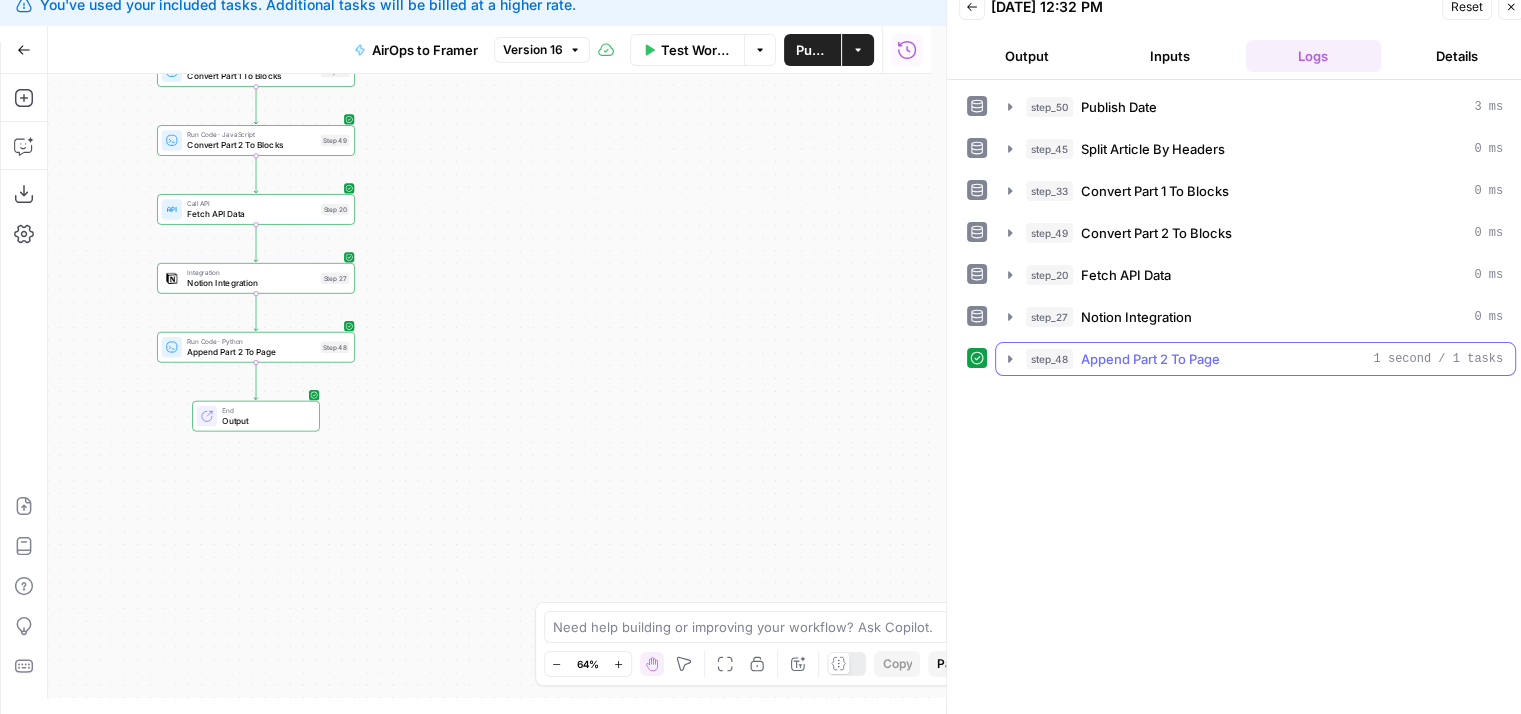 click on "step_48" at bounding box center [1049, 359] 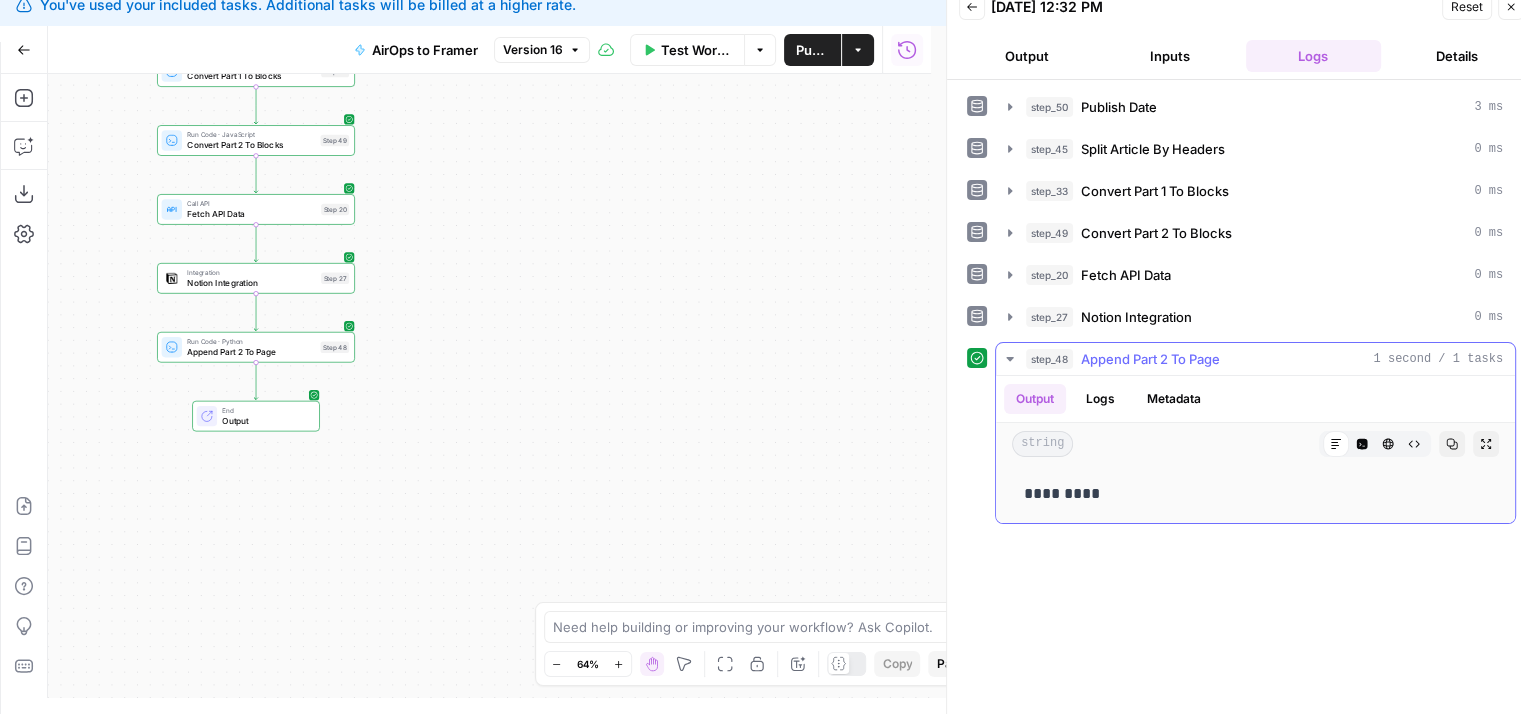 click on "step_48 Append Part 2 To Page 1 second / 1 tasks" at bounding box center (1264, 359) 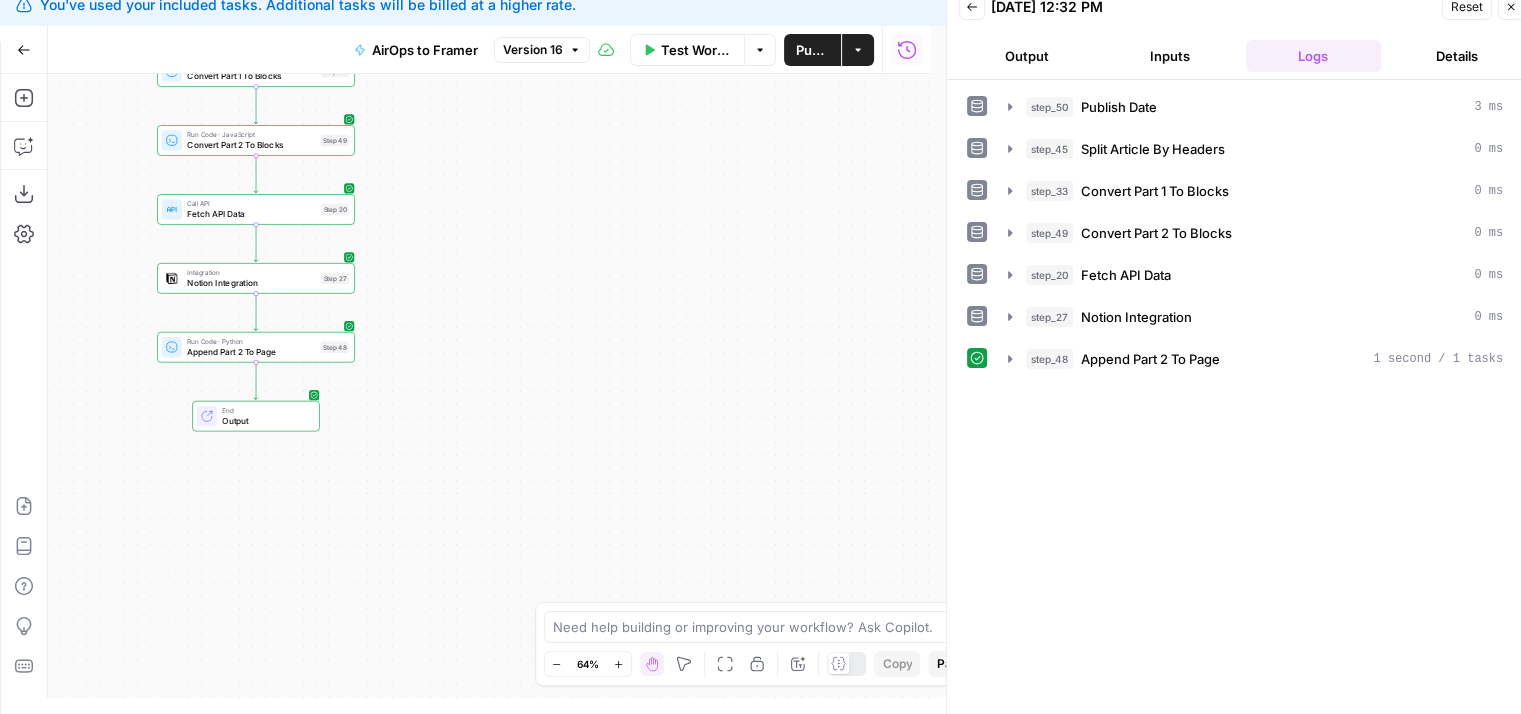 click on "Workflow Set Inputs Inputs Run Code · Python Publish Date Step 50 Run Code · Python Split Article By Headers Step 45 Run Code · JavaScript Convert Part 1 To Blocks Step 33 Run Code · JavaScript Convert Part 2 To Blocks Step 49 Call API Fetch API Data Step 20 Integration Notion Integration Step 27 Run Code · Python Append Part 2 To Page Step 48 End Output" at bounding box center [489, 386] 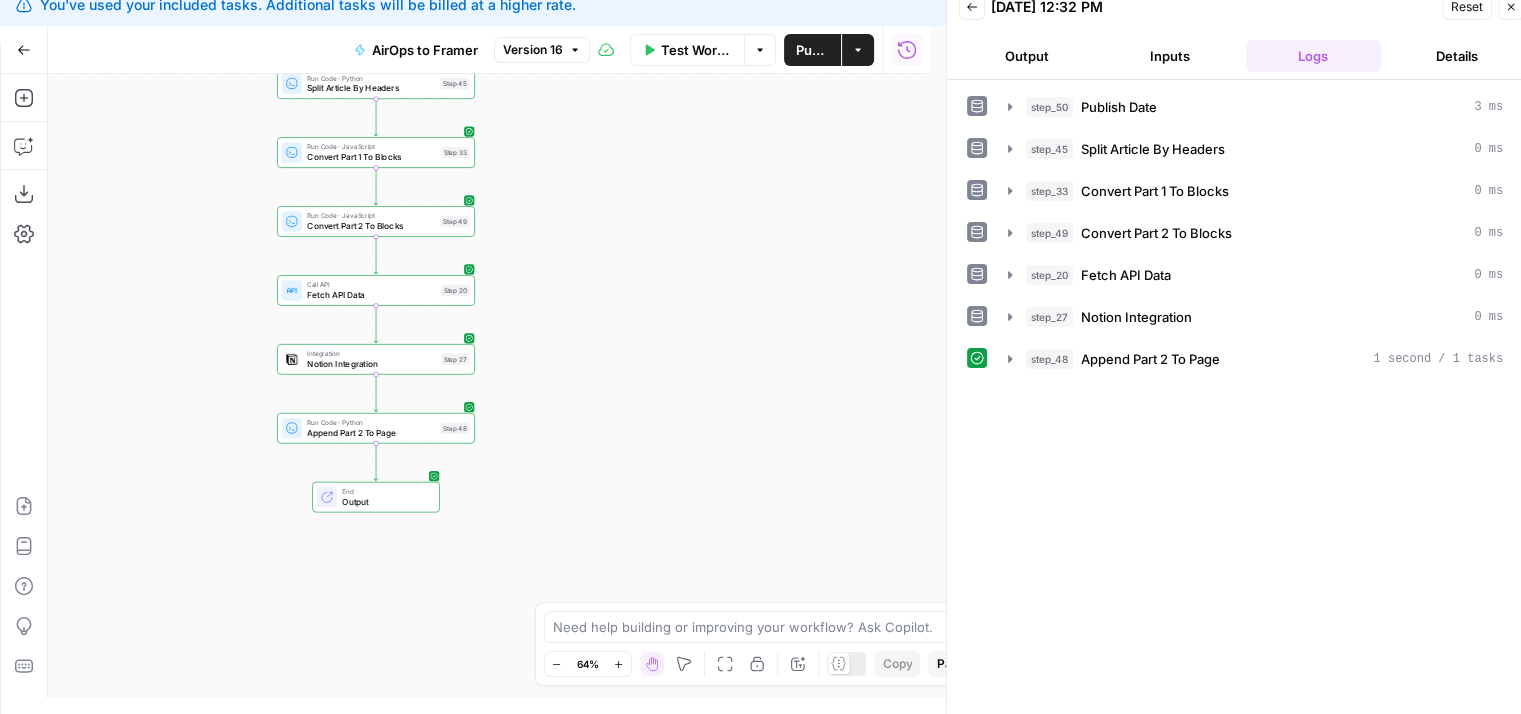 drag, startPoint x: 525, startPoint y: 216, endPoint x: 730, endPoint y: 349, distance: 244.36449 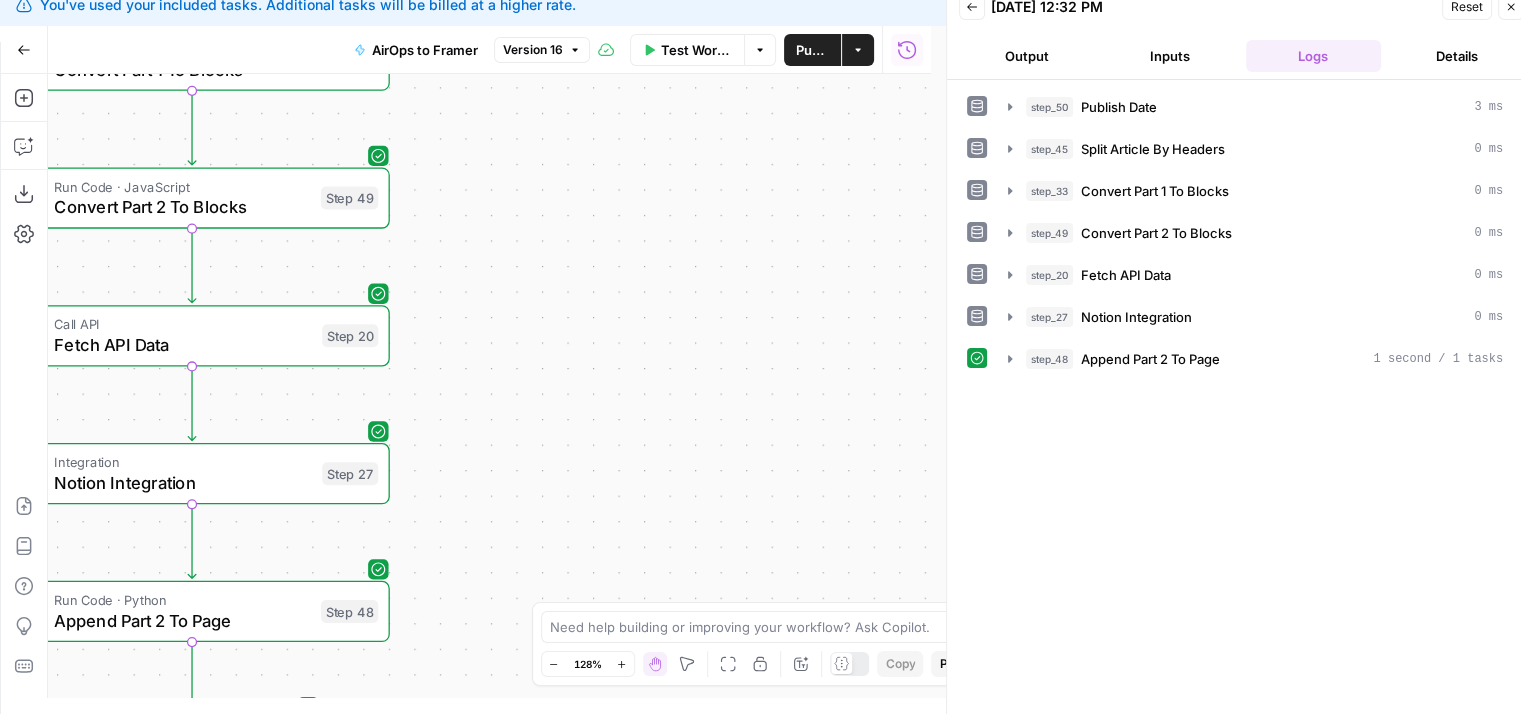 click on "Workflow Set Inputs Inputs Run Code · Python Publish Date Step 50 Run Code · Python Split Article By Headers Step 45 Run Code · JavaScript Convert Part 1 To Blocks Step 33 Run Code · JavaScript Convert Part 2 To Blocks Step 49 Call API Fetch API Data Step 20 Integration Notion Integration Step 27 Run Code · Python Append Part 2 To Page Step 48 End Output" at bounding box center [489, 386] 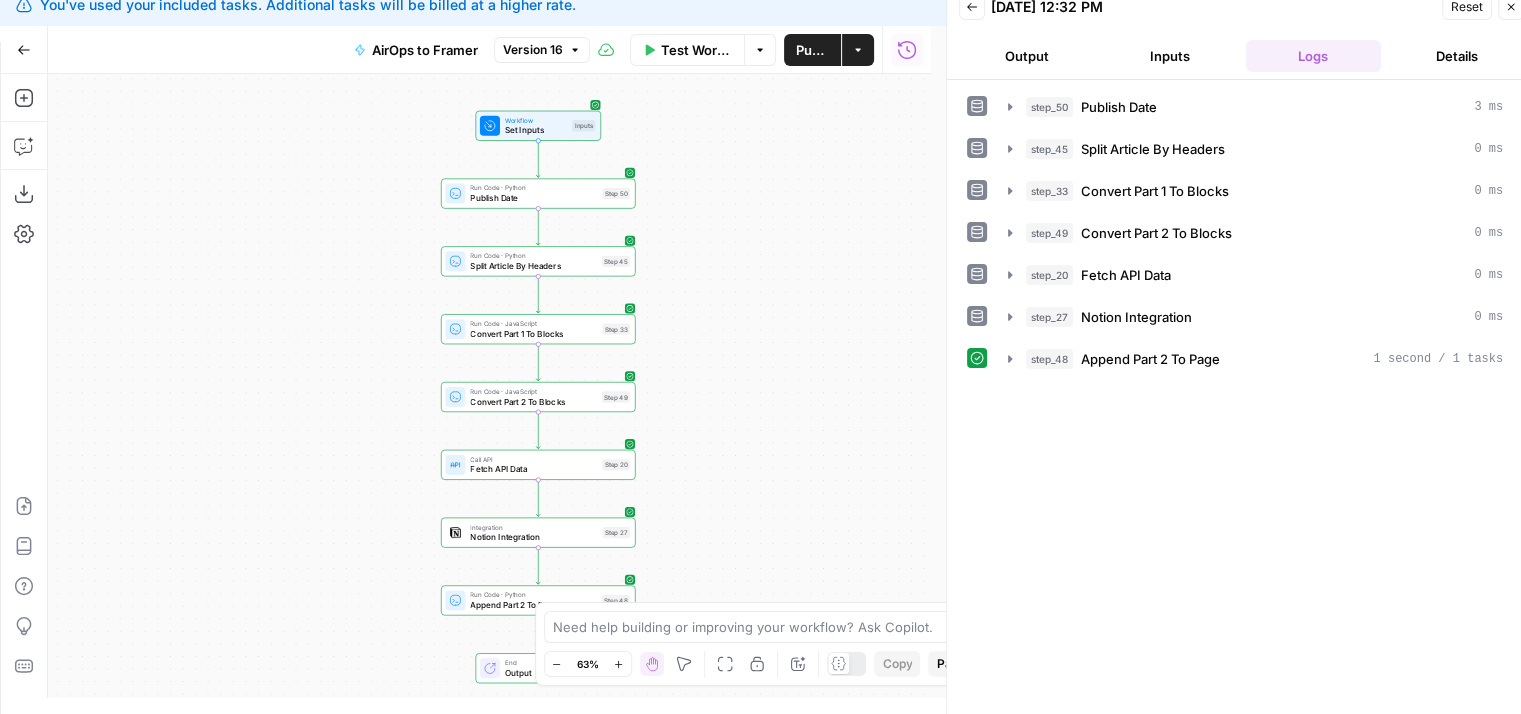 drag, startPoint x: 724, startPoint y: 257, endPoint x: 825, endPoint y: 480, distance: 244.80605 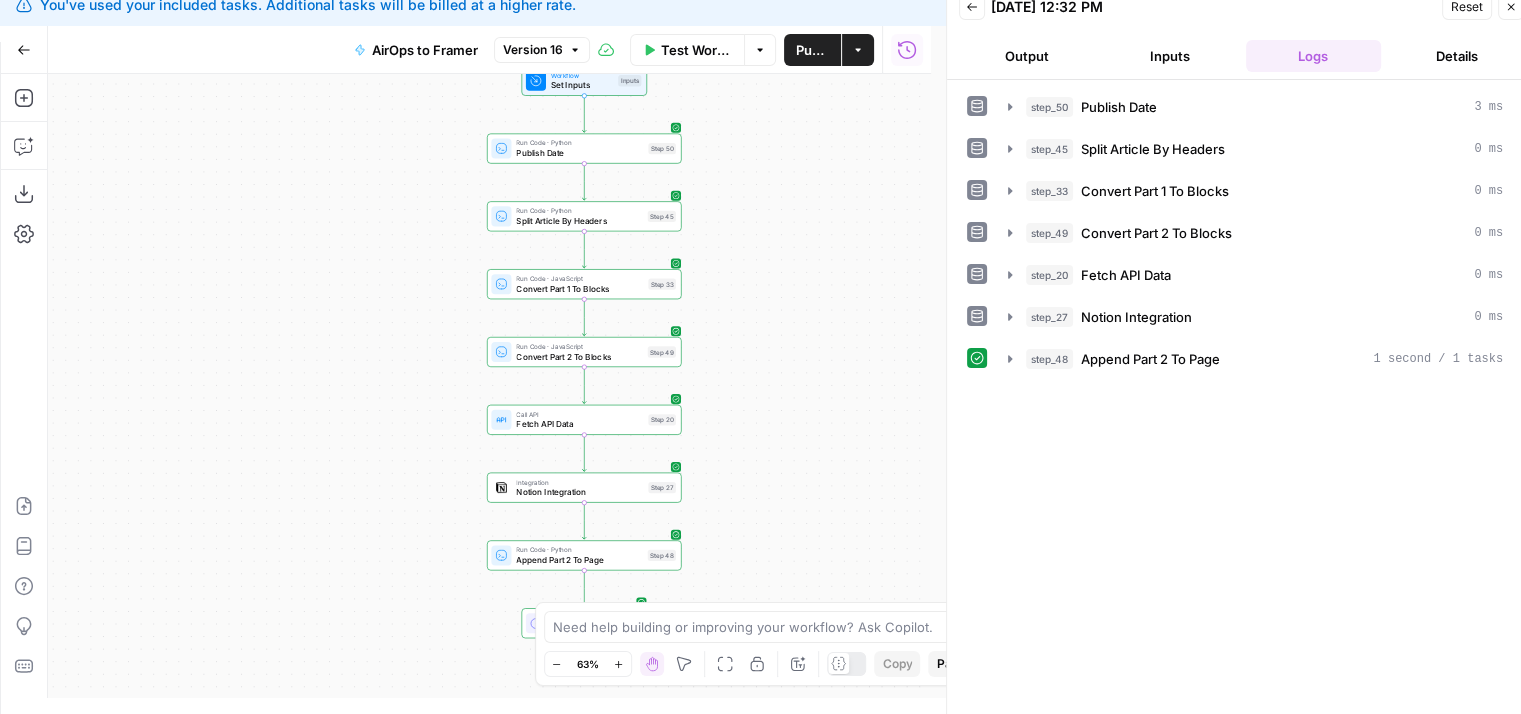 drag, startPoint x: 796, startPoint y: 383, endPoint x: 817, endPoint y: 284, distance: 101.20277 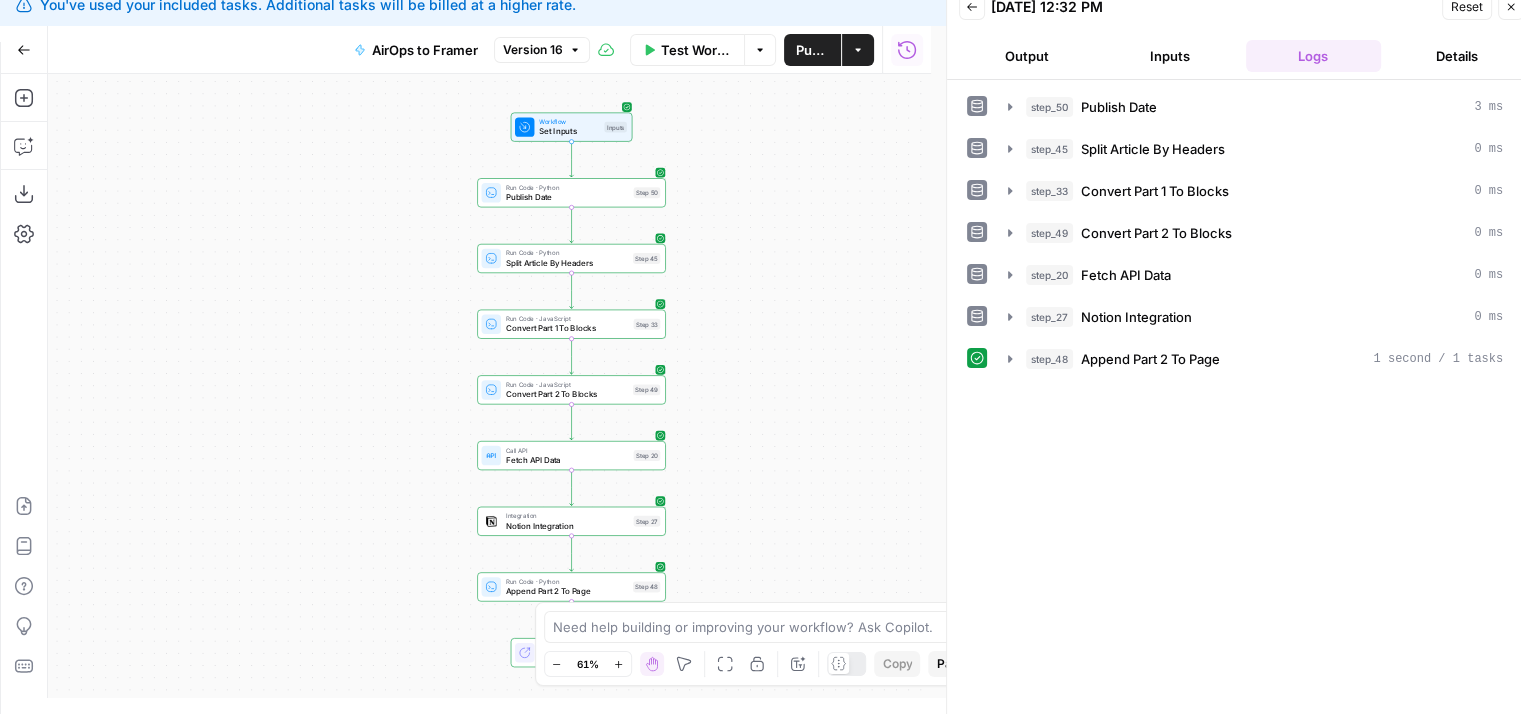 drag, startPoint x: 850, startPoint y: 345, endPoint x: 828, endPoint y: 386, distance: 46.52956 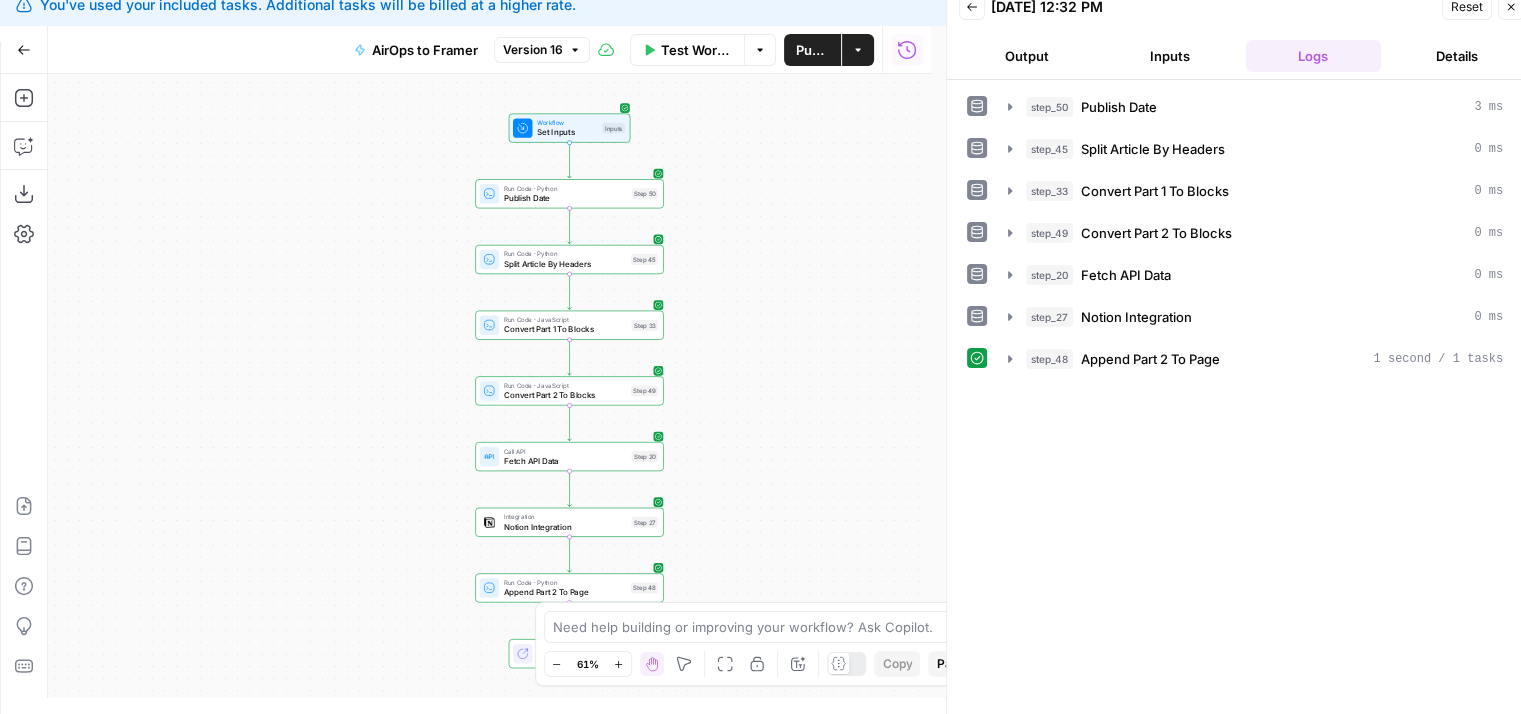 drag, startPoint x: 400, startPoint y: 212, endPoint x: 410, endPoint y: 232, distance: 22.36068 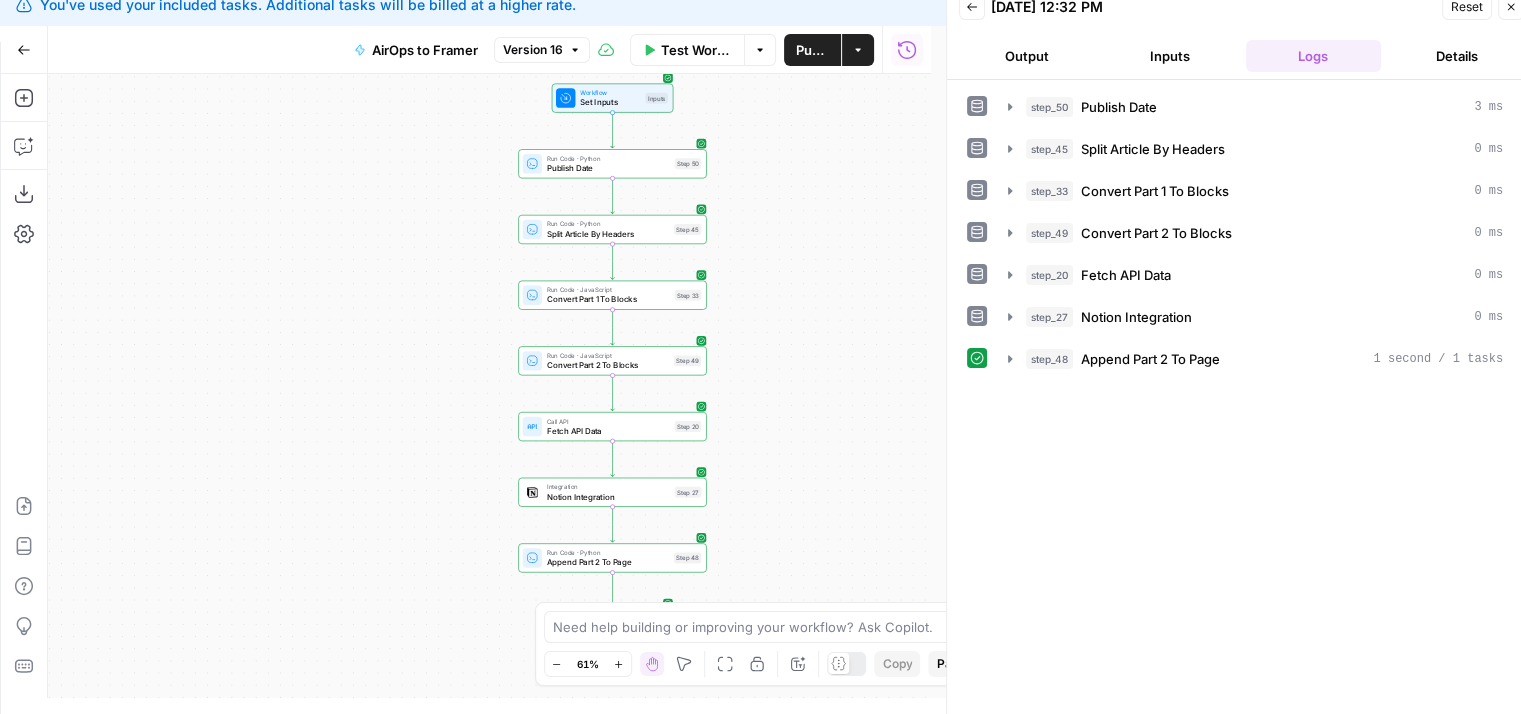 drag, startPoint x: 780, startPoint y: 258, endPoint x: 832, endPoint y: 180, distance: 93.74433 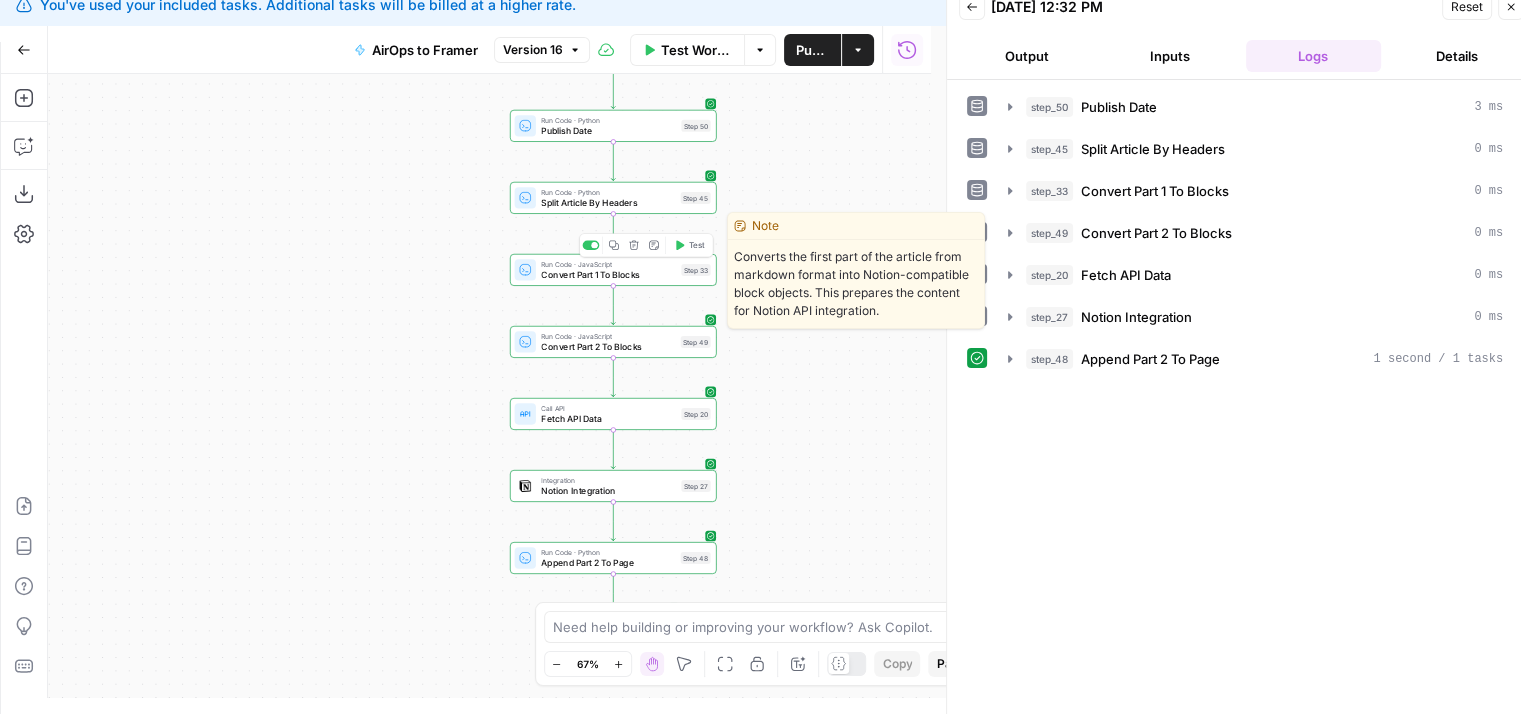 click on "Convert Part 1 To Blocks" at bounding box center (608, 274) 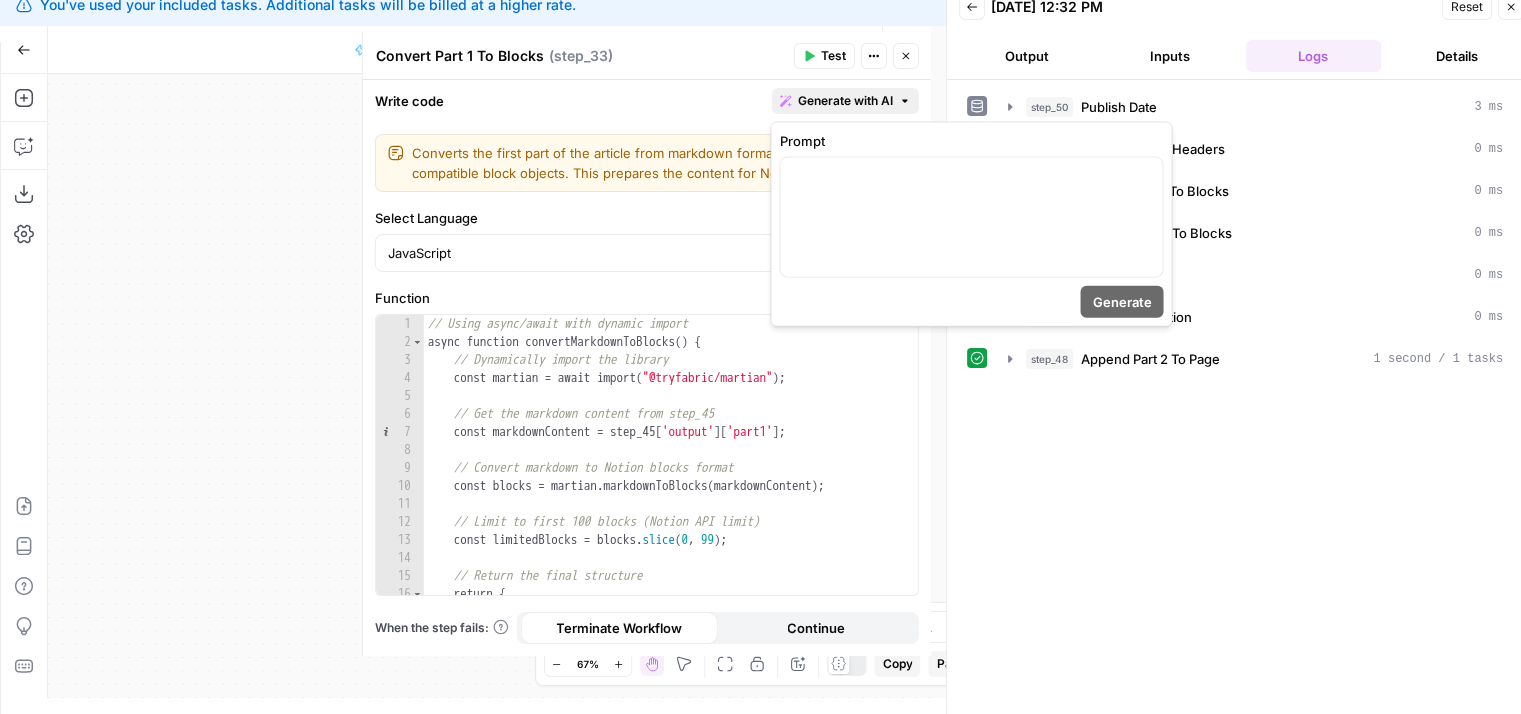 click on "Generate with AI" at bounding box center [845, 101] 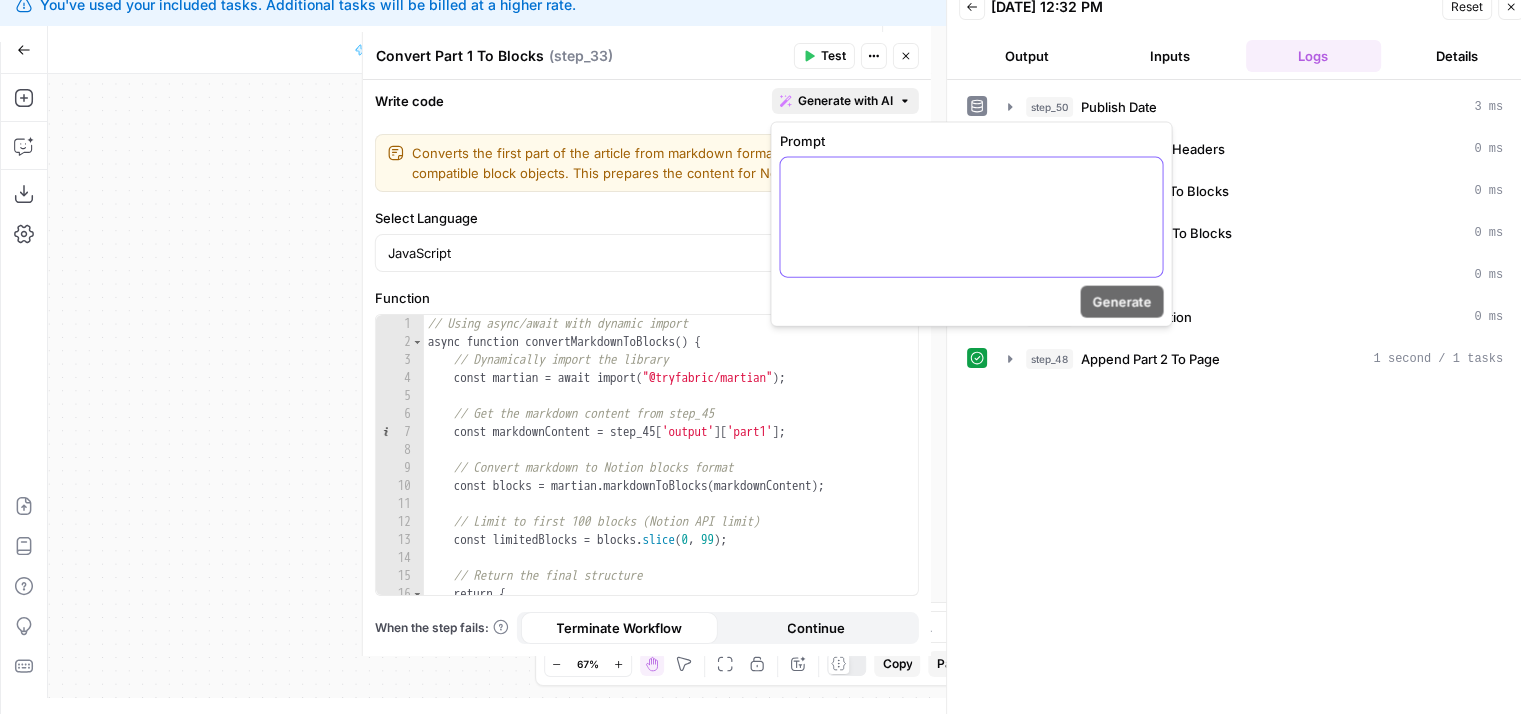 click at bounding box center [971, 217] 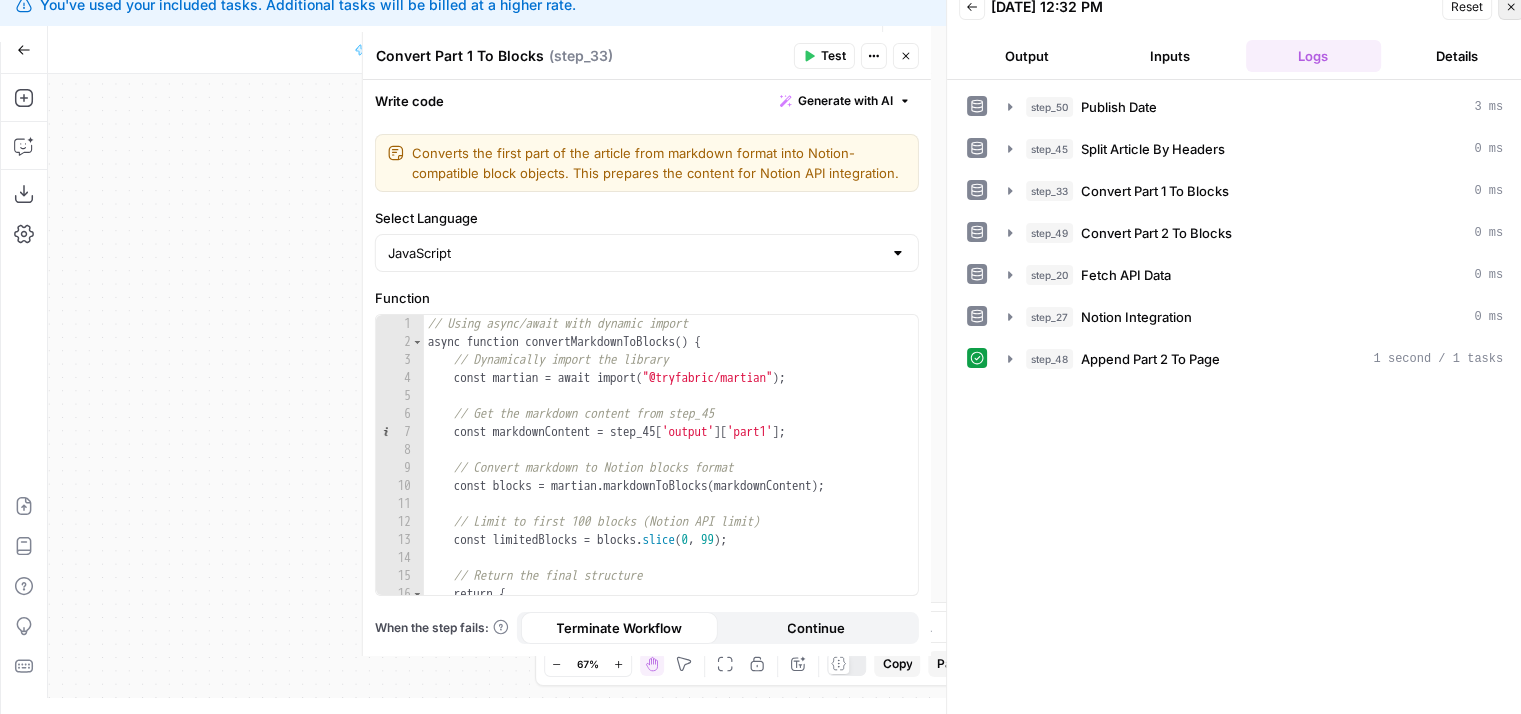 click 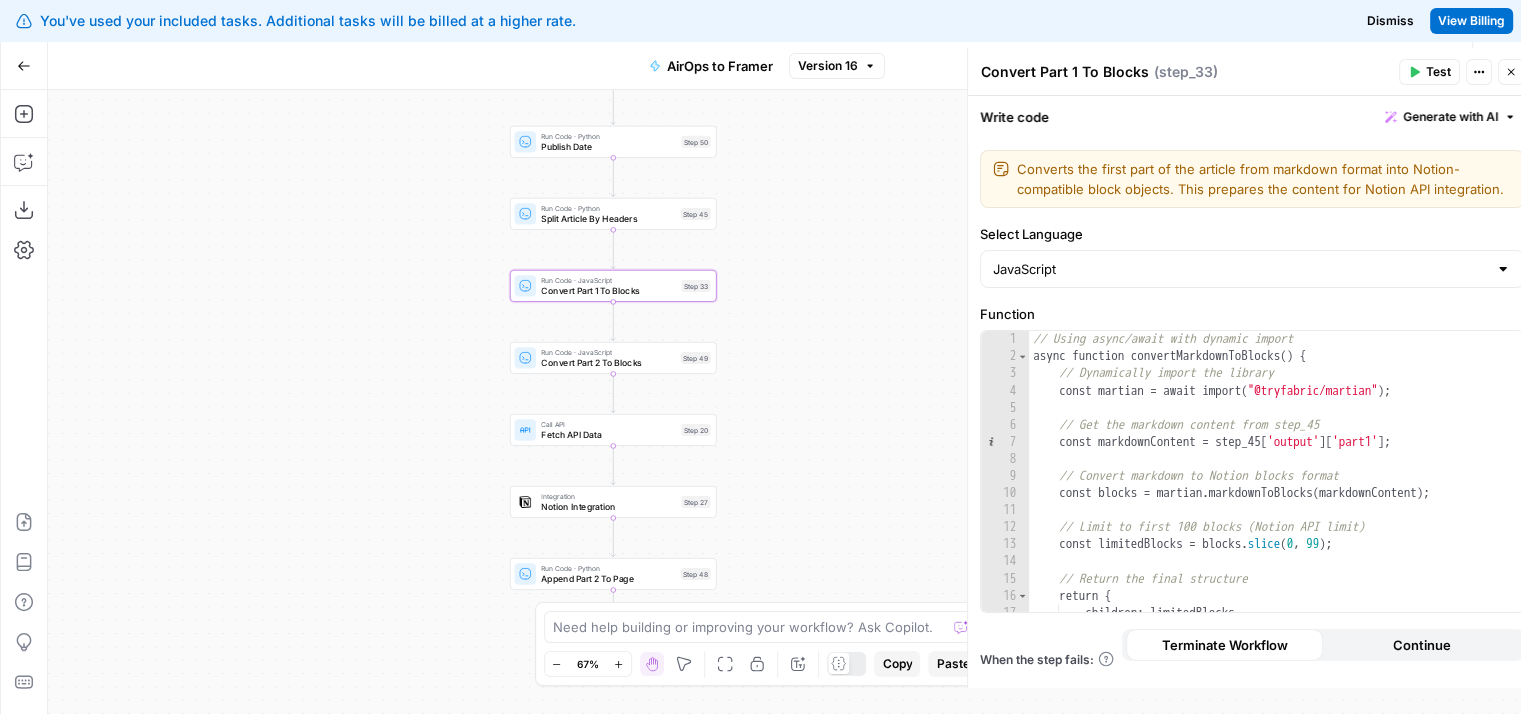 scroll, scrollTop: 0, scrollLeft: 0, axis: both 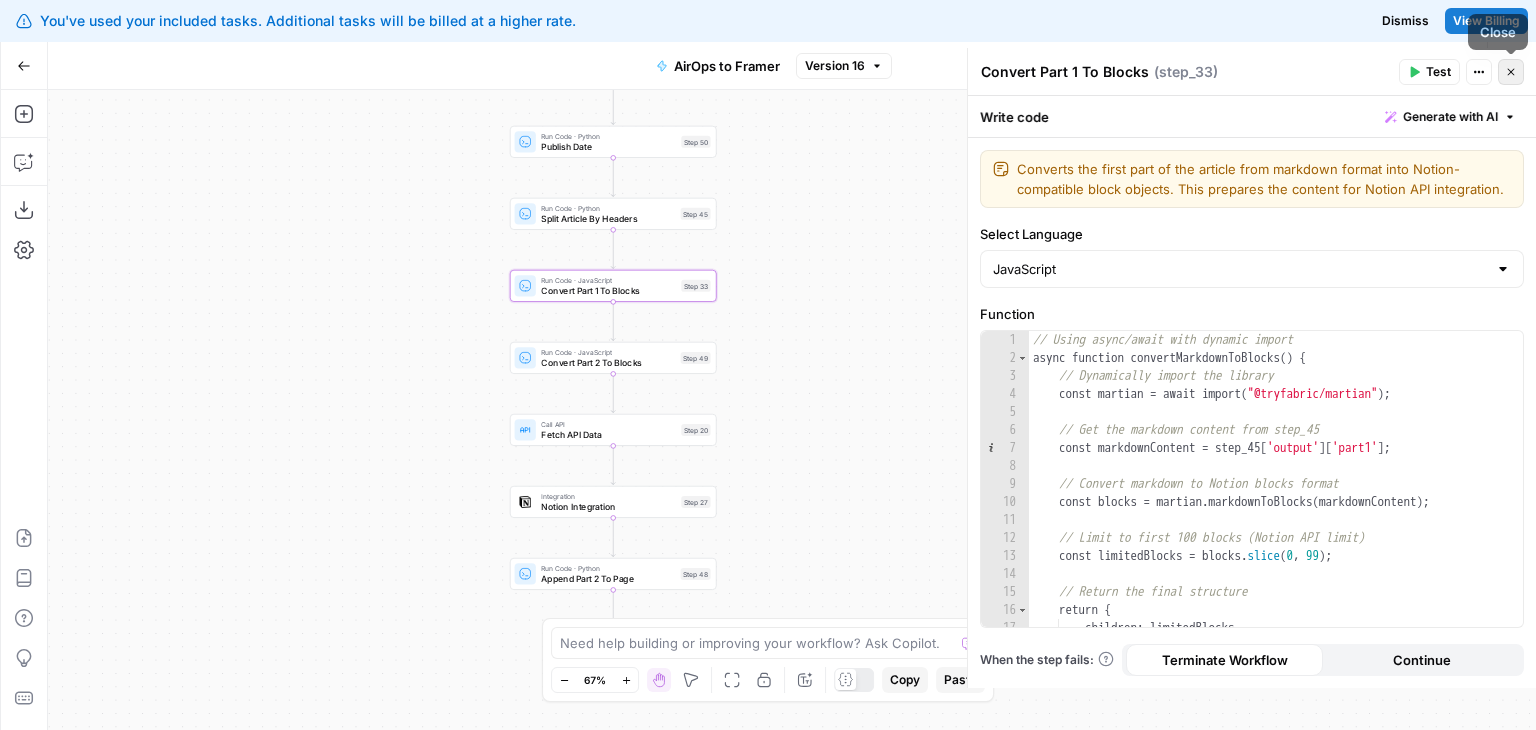 click 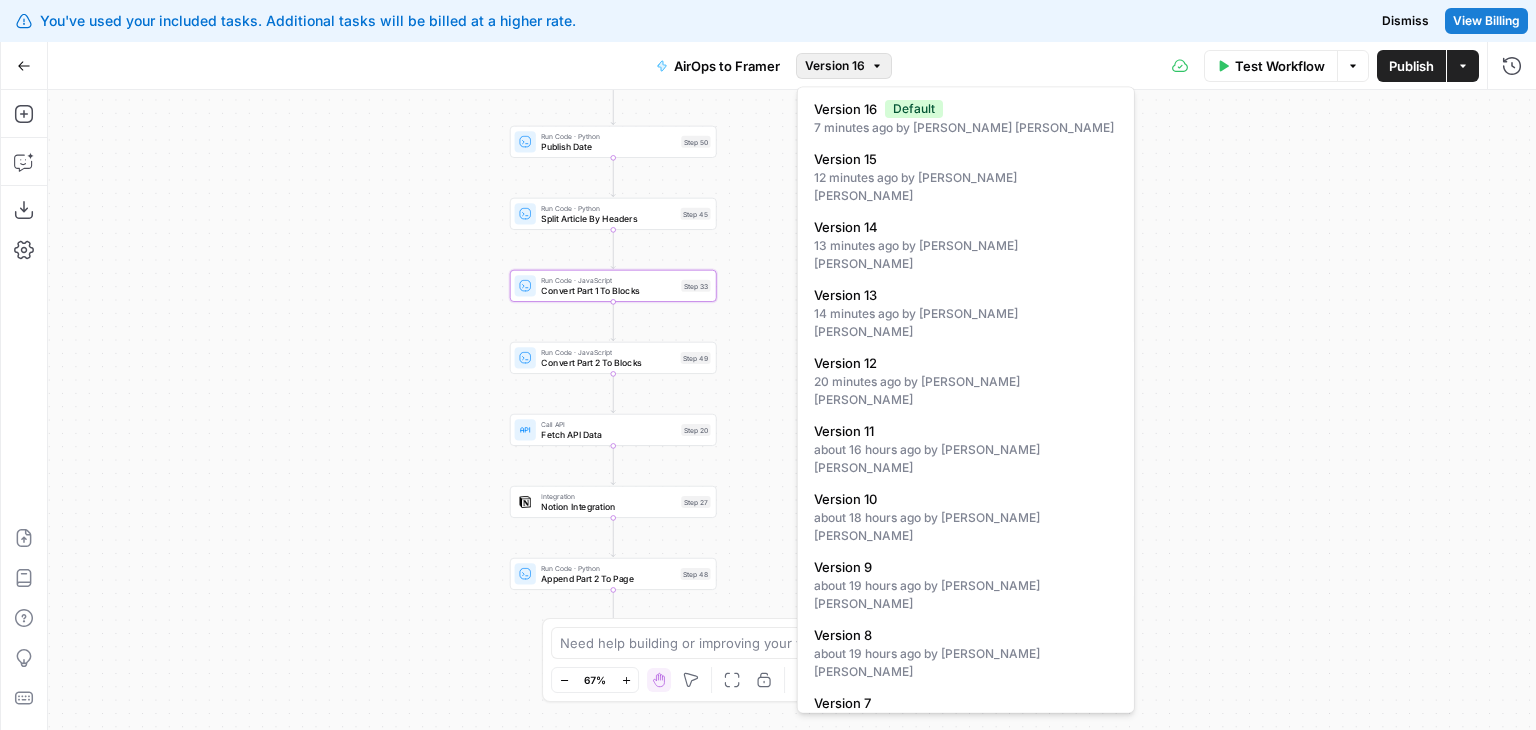 click on "Version 16" at bounding box center [844, 66] 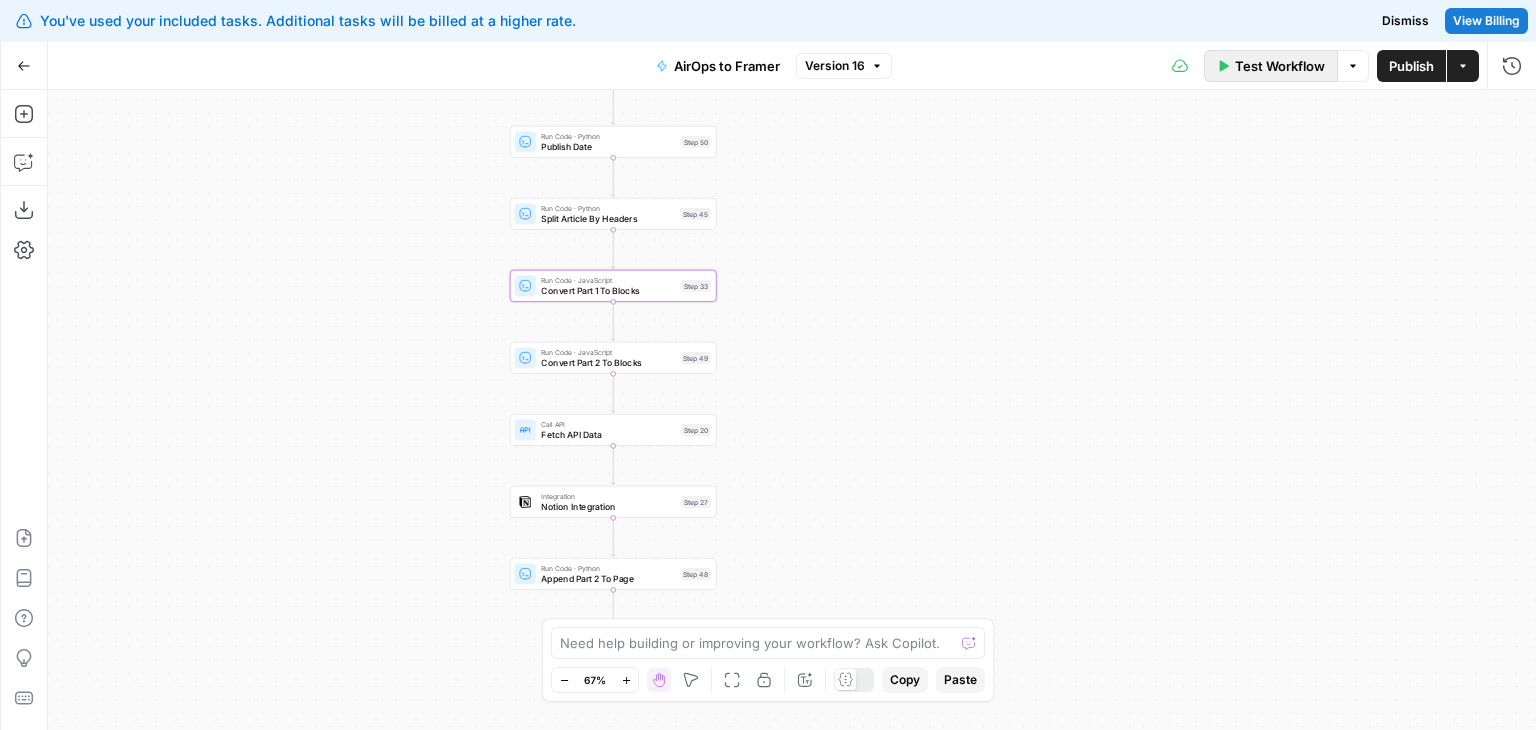 click 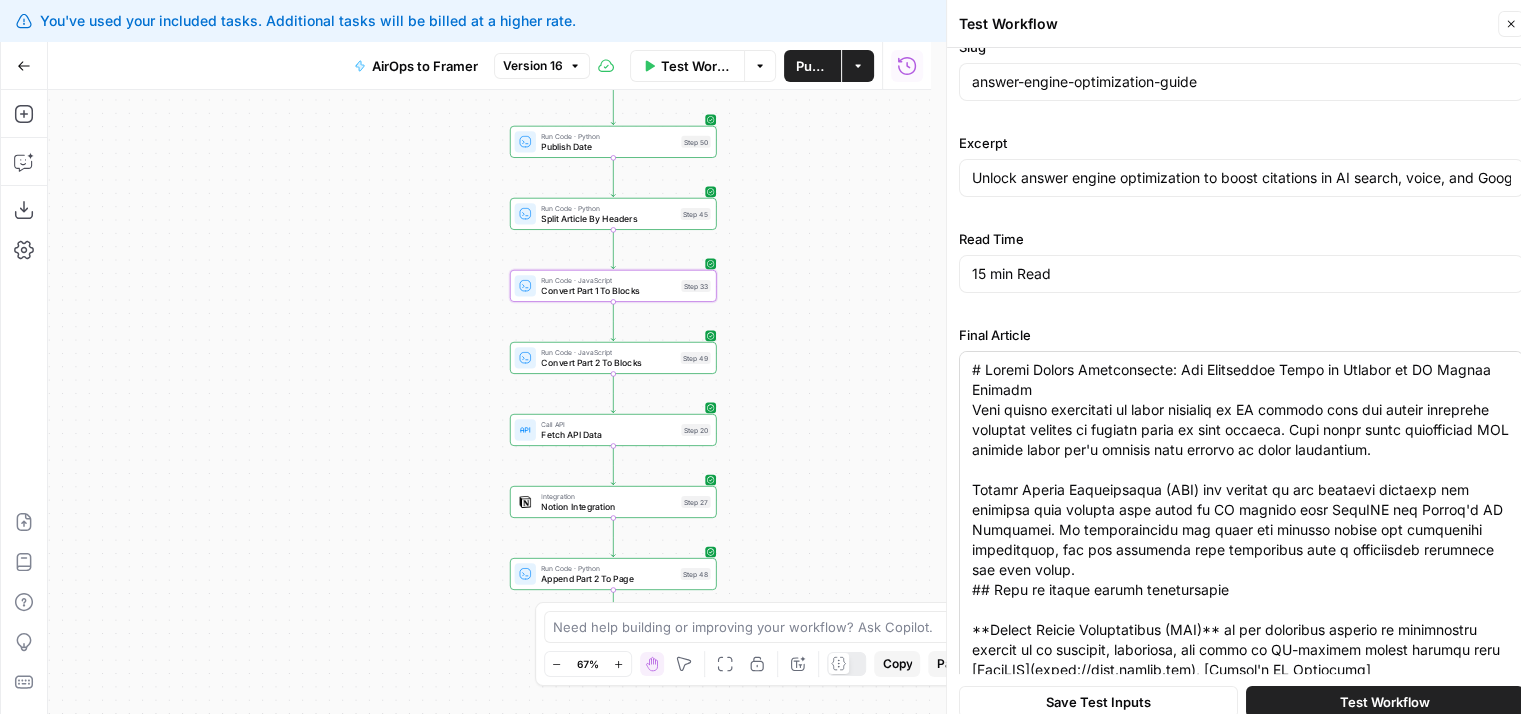 scroll, scrollTop: 216, scrollLeft: 0, axis: vertical 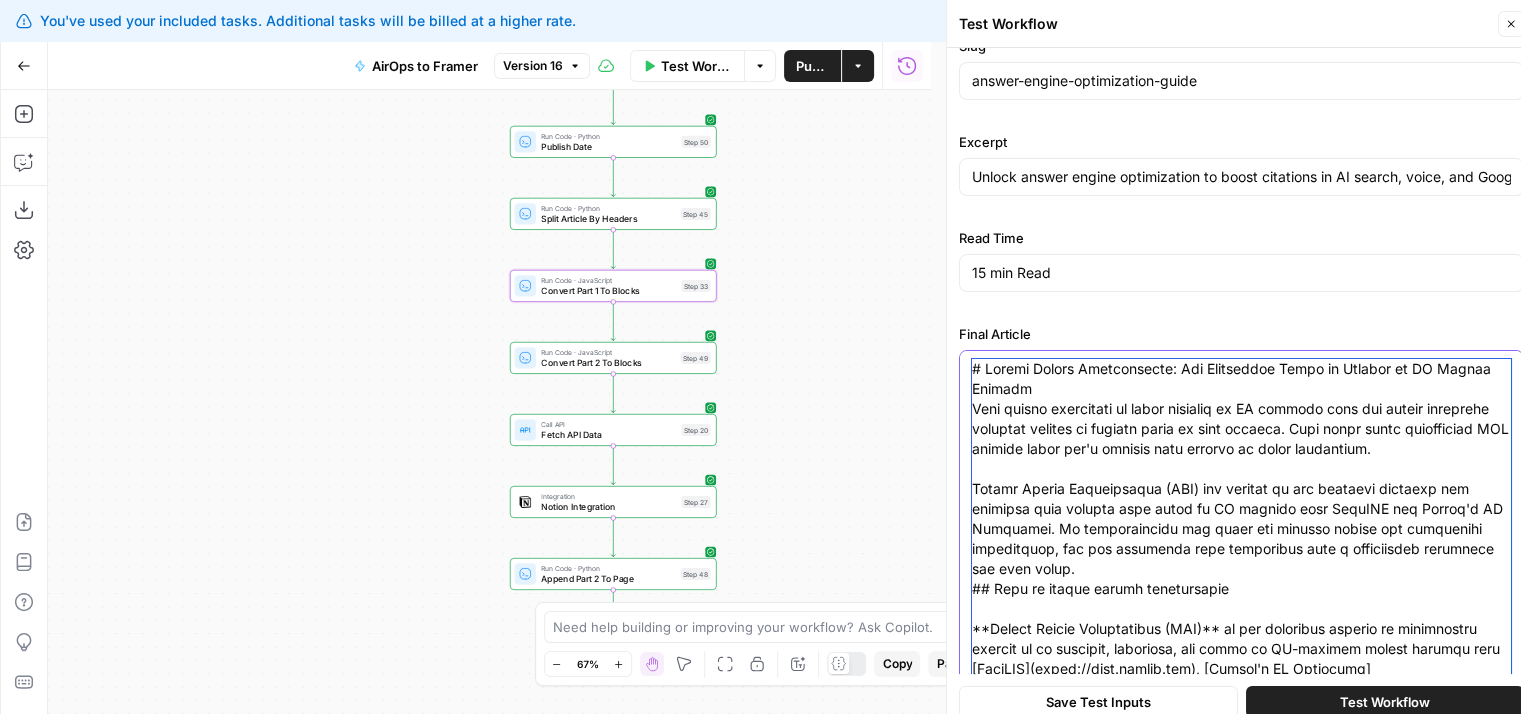 click on "Final Article" at bounding box center [1241, 4449] 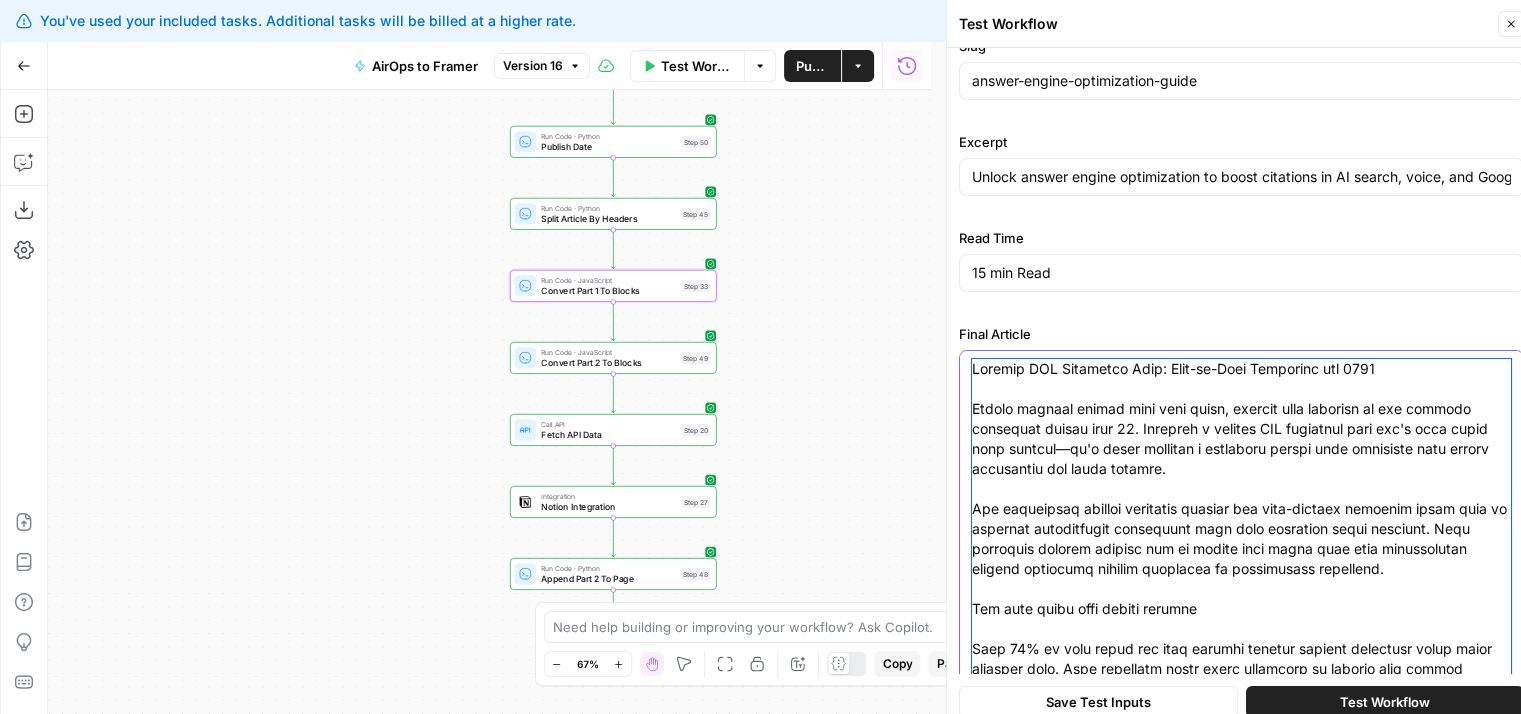scroll, scrollTop: 15, scrollLeft: 0, axis: vertical 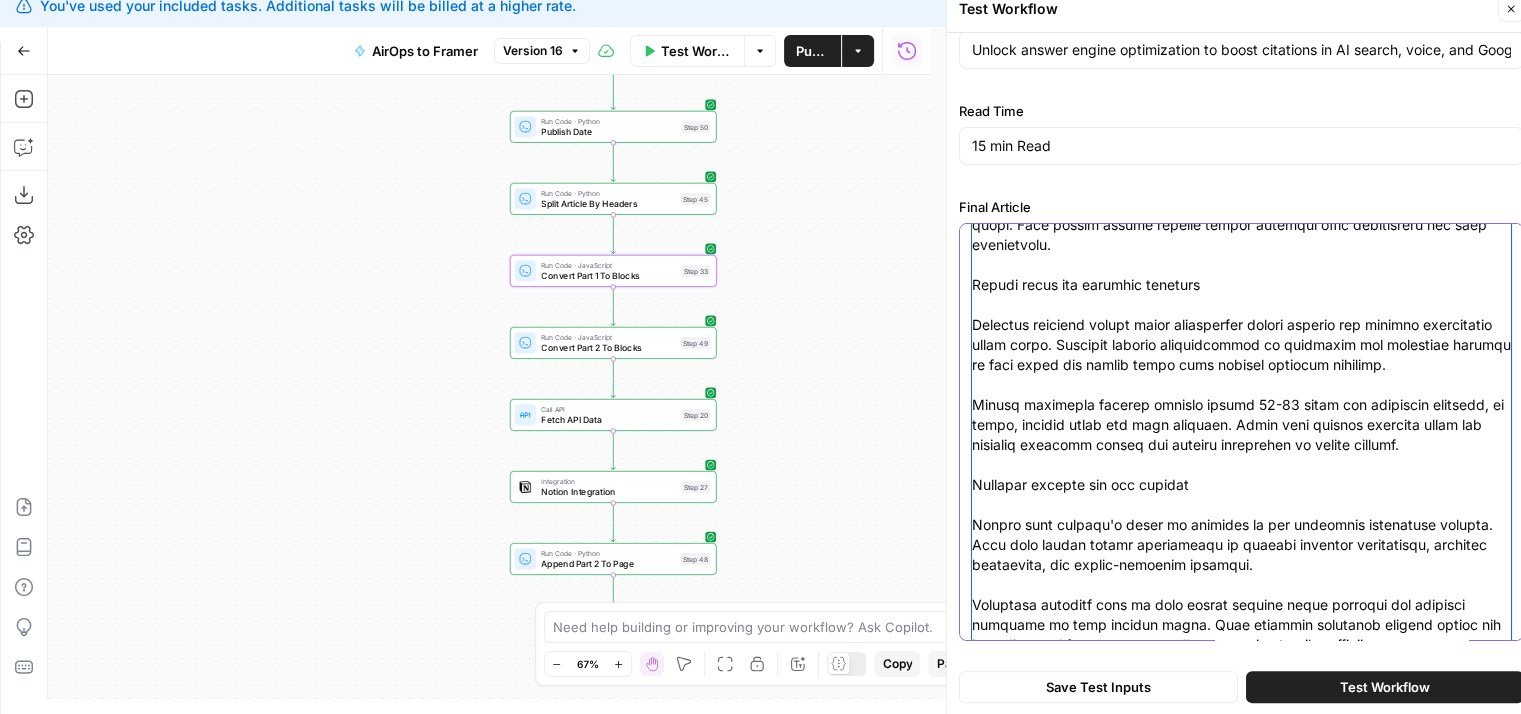type on "Perfect SEO Optimized Blog: Step-by-Step Blueprint for 2025
Search engines ignore most blog posts, leaving them stranded in the digital wasteland beyond page 10. Creating a perfect SEO optimized blog isn't just about good writing—it's about building a strategic system that satisfies both search algorithms and human readers.
The difference between invisible content and high-ranking articles comes down to specific optimization techniques that most marketing teams overlook. This blueprint reveals exactly how to create blog posts that rank consistently without requiring endless revisions or specialized expertise.
Why most blogs miss search traffic
Over 90% of blog posts get zero organic traffic despite countless hours spent creating them. Most marketing teams waste resources on content that search engines ignore because they focus on quantity over strategic optimization.
The painful truth is that without proper SEO implementation, even well-written content becomes invisible. Content fails to rank when it ..." 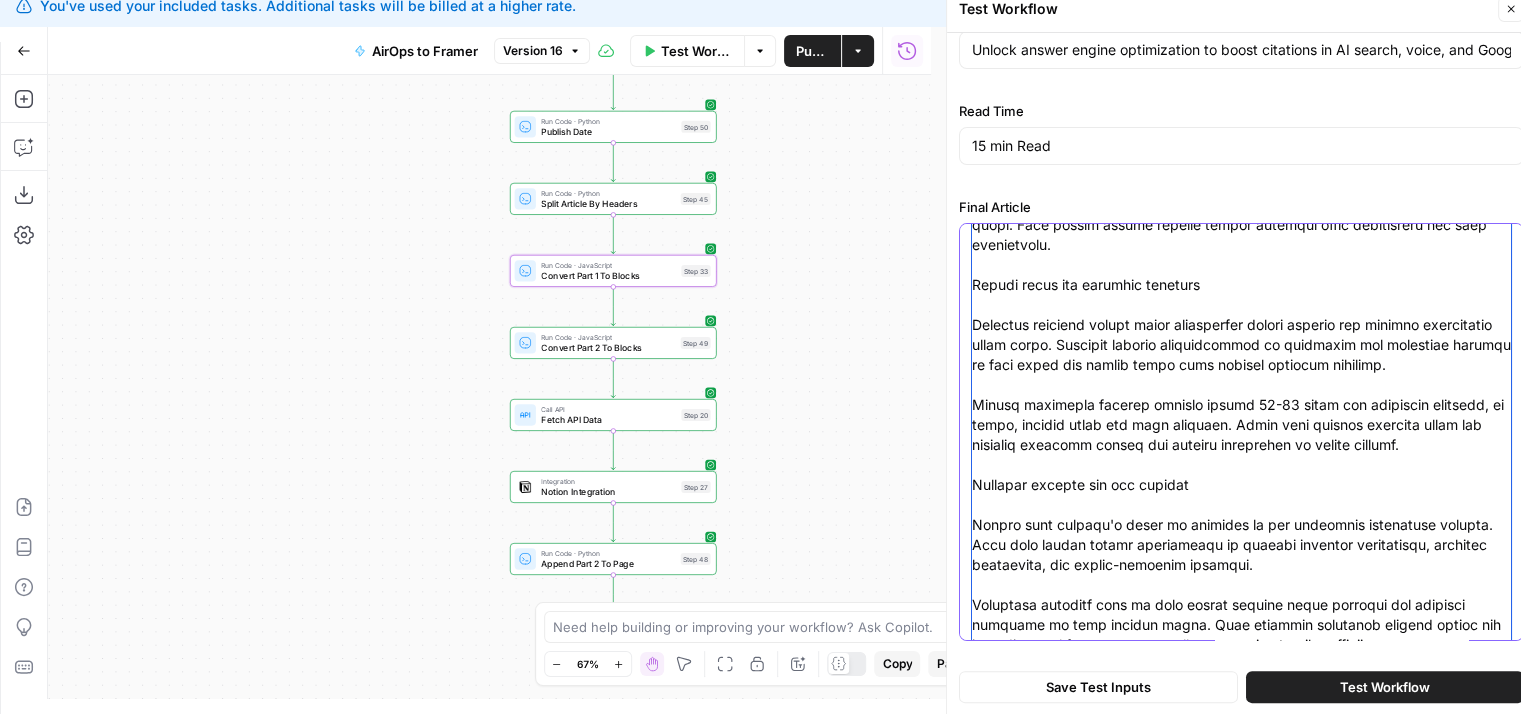 scroll, scrollTop: 0, scrollLeft: 0, axis: both 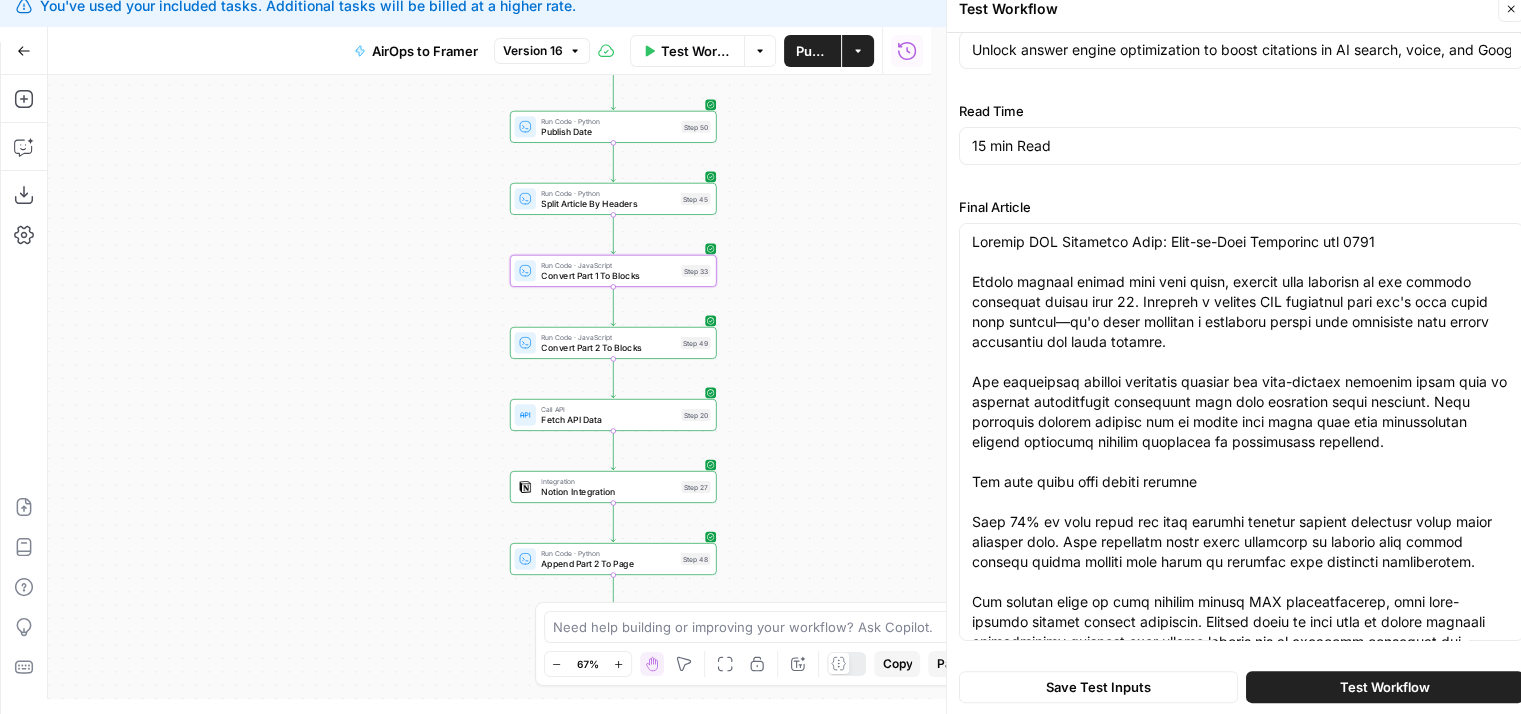 drag, startPoint x: 338, startPoint y: 212, endPoint x: 341, endPoint y: 230, distance: 18.248287 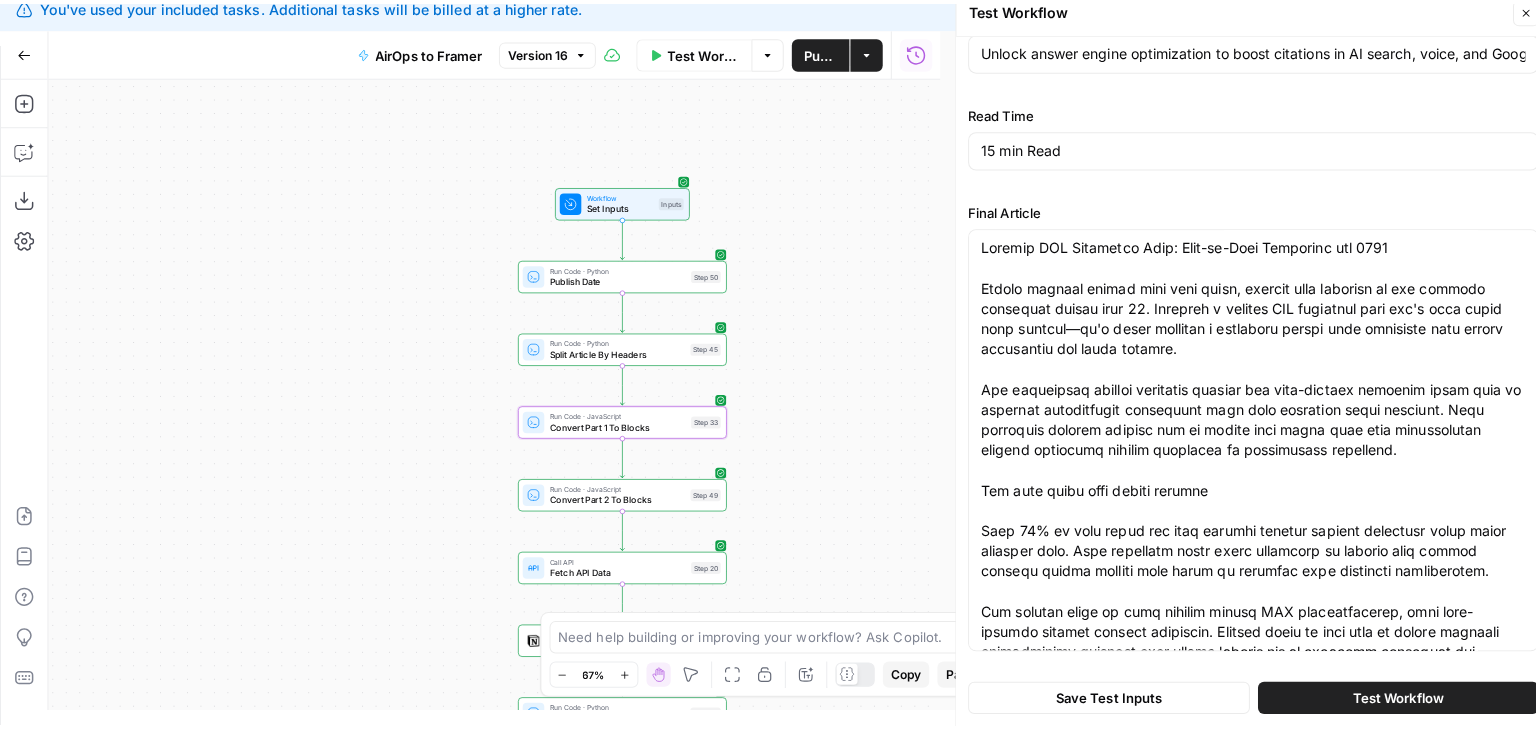 scroll, scrollTop: 0, scrollLeft: 0, axis: both 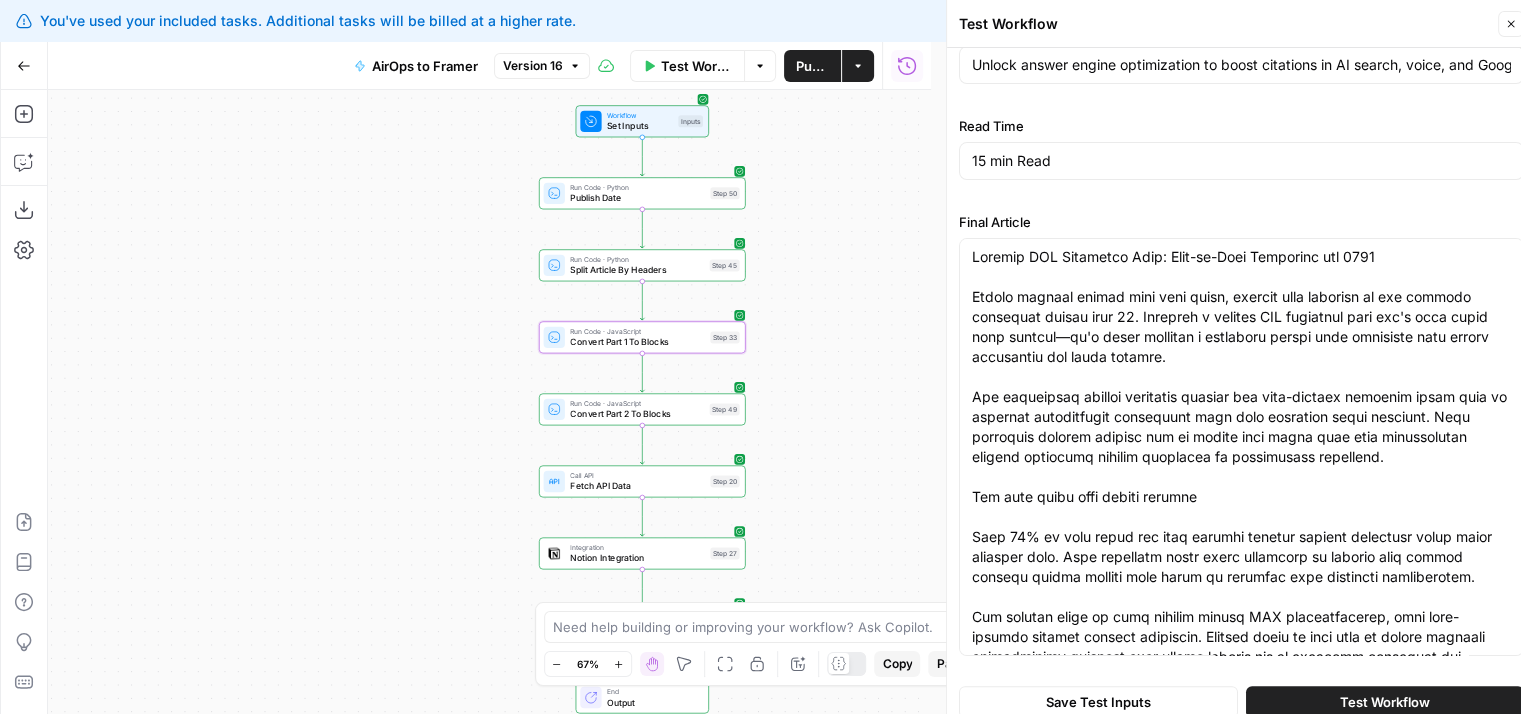 drag, startPoint x: 834, startPoint y: 314, endPoint x: 863, endPoint y: 220, distance: 98.37174 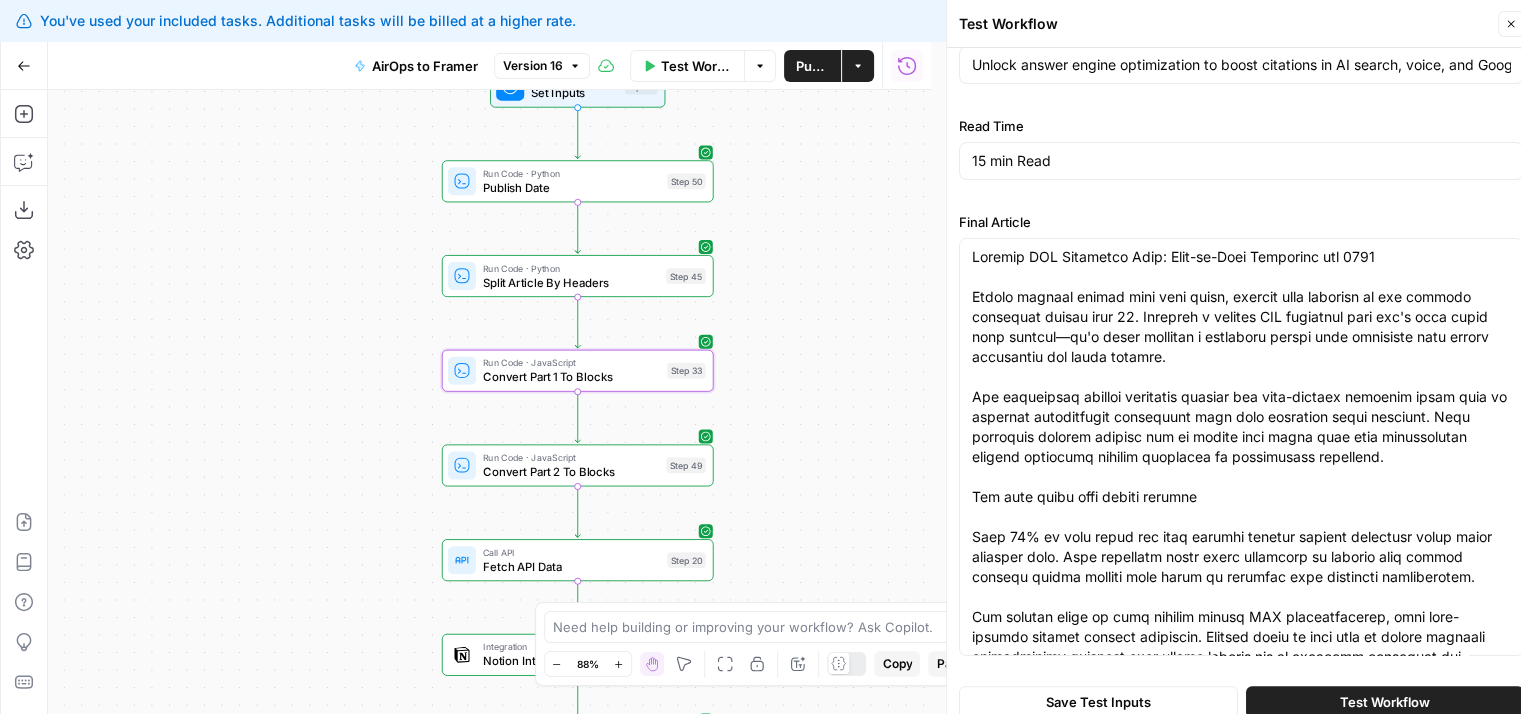 drag, startPoint x: 863, startPoint y: 220, endPoint x: 880, endPoint y: 208, distance: 20.808653 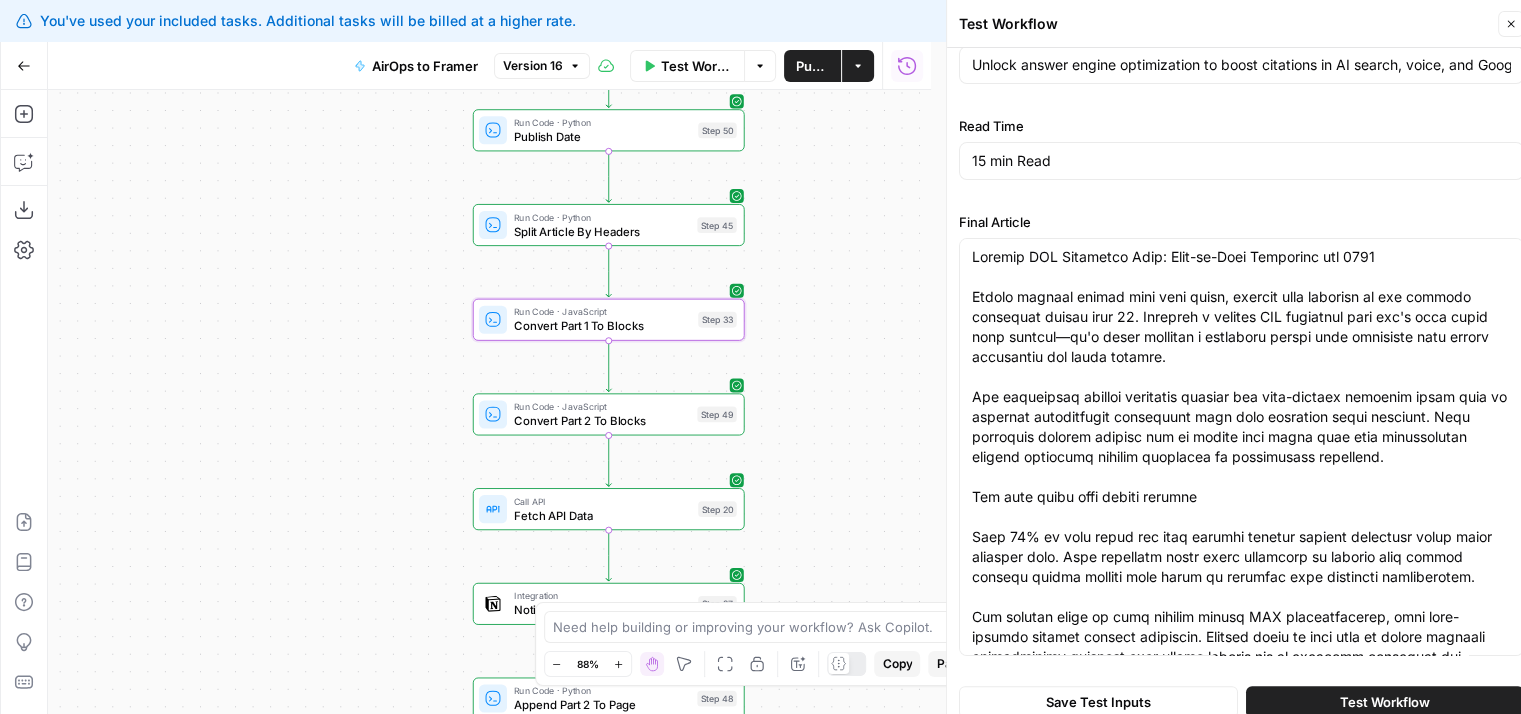 drag, startPoint x: 352, startPoint y: 261, endPoint x: 374, endPoint y: 202, distance: 62.968246 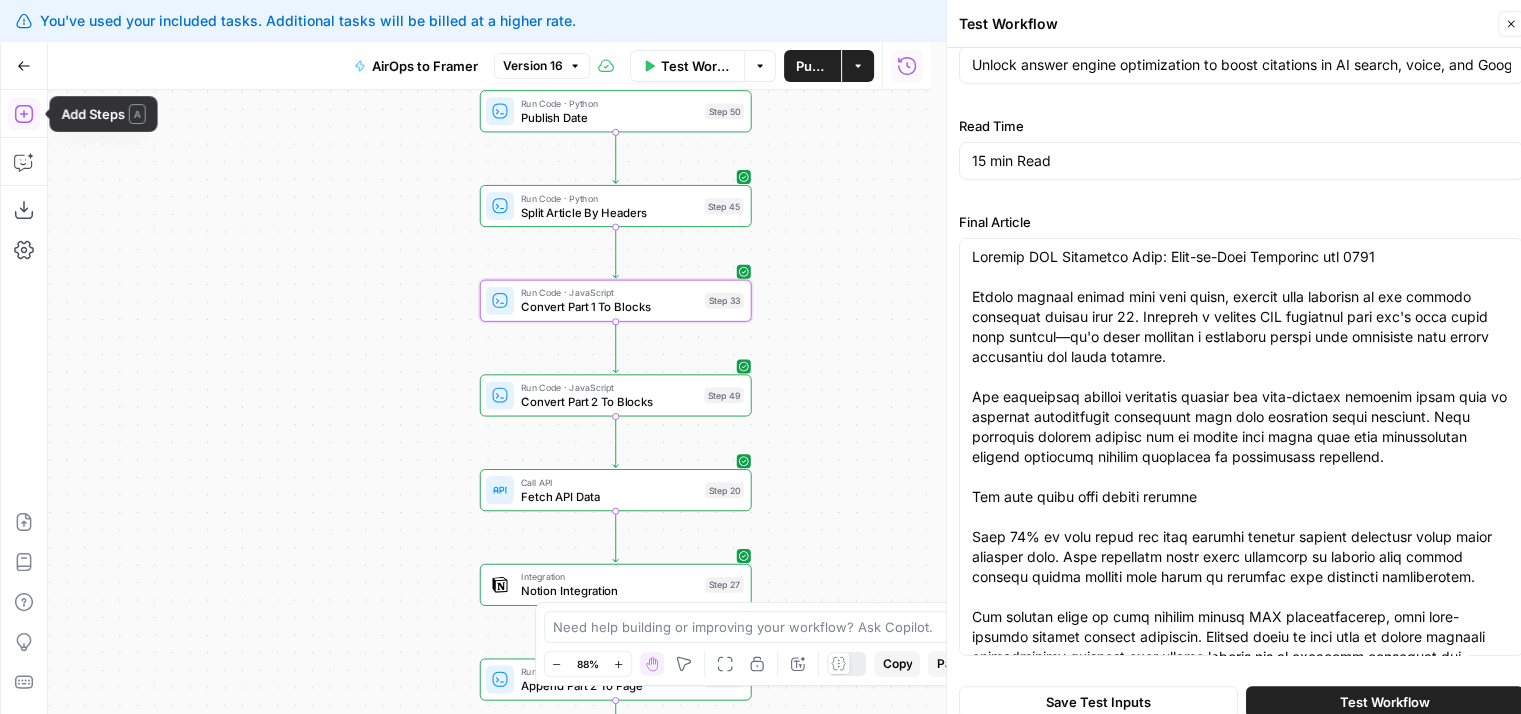 click 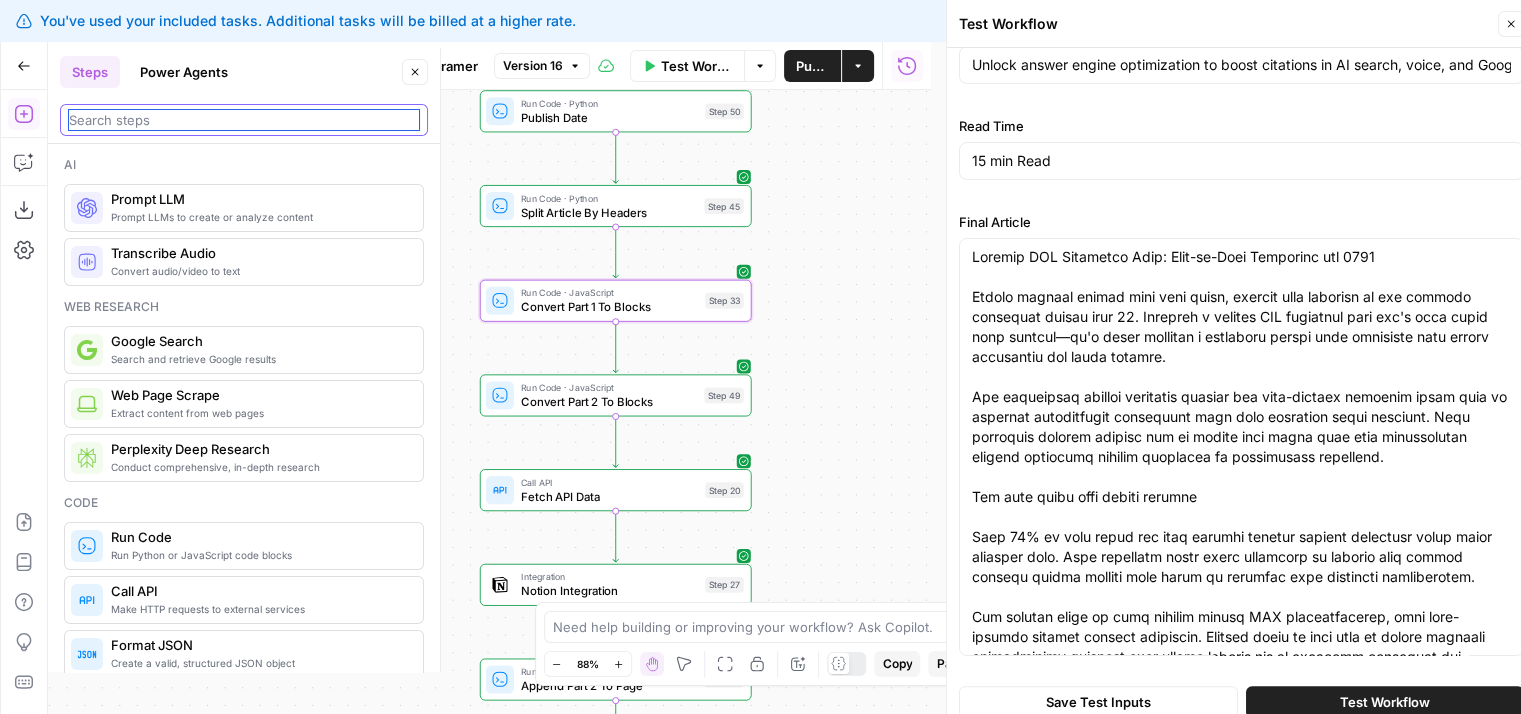 click at bounding box center [244, 120] 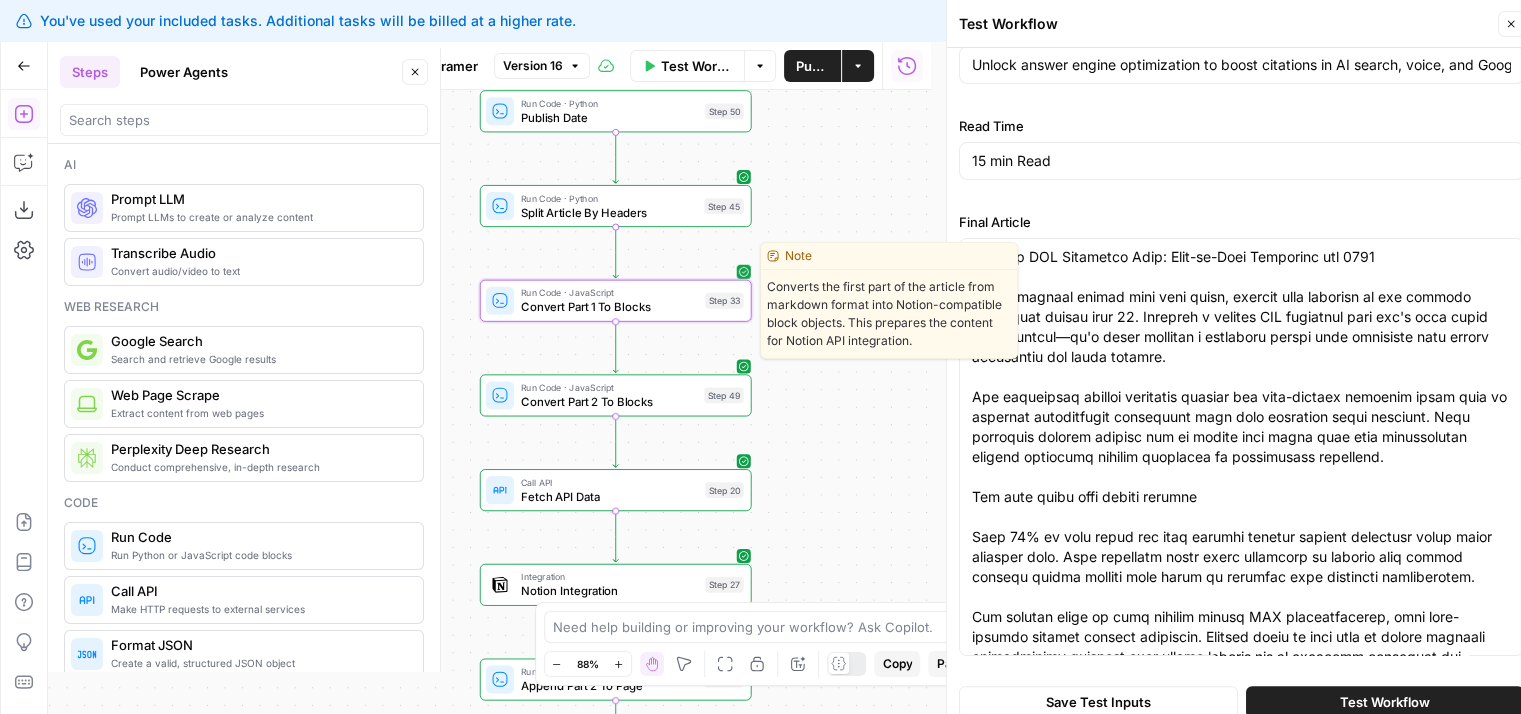 click on "Run Code · JavaScript Convert Part 1 To Blocks Step 33 Copy step Delete step Edit Note Test" at bounding box center [615, 301] 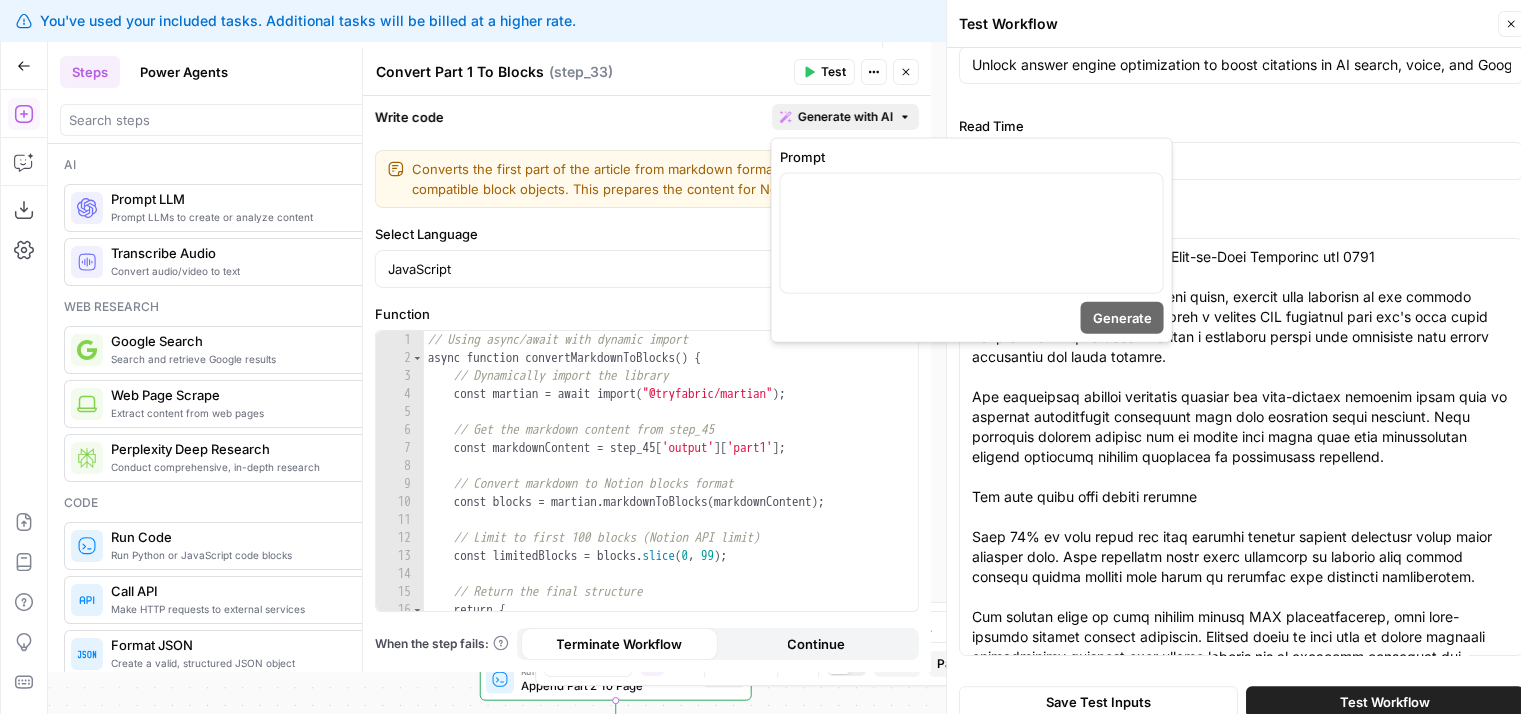 click on "Generate with AI" at bounding box center [845, 117] 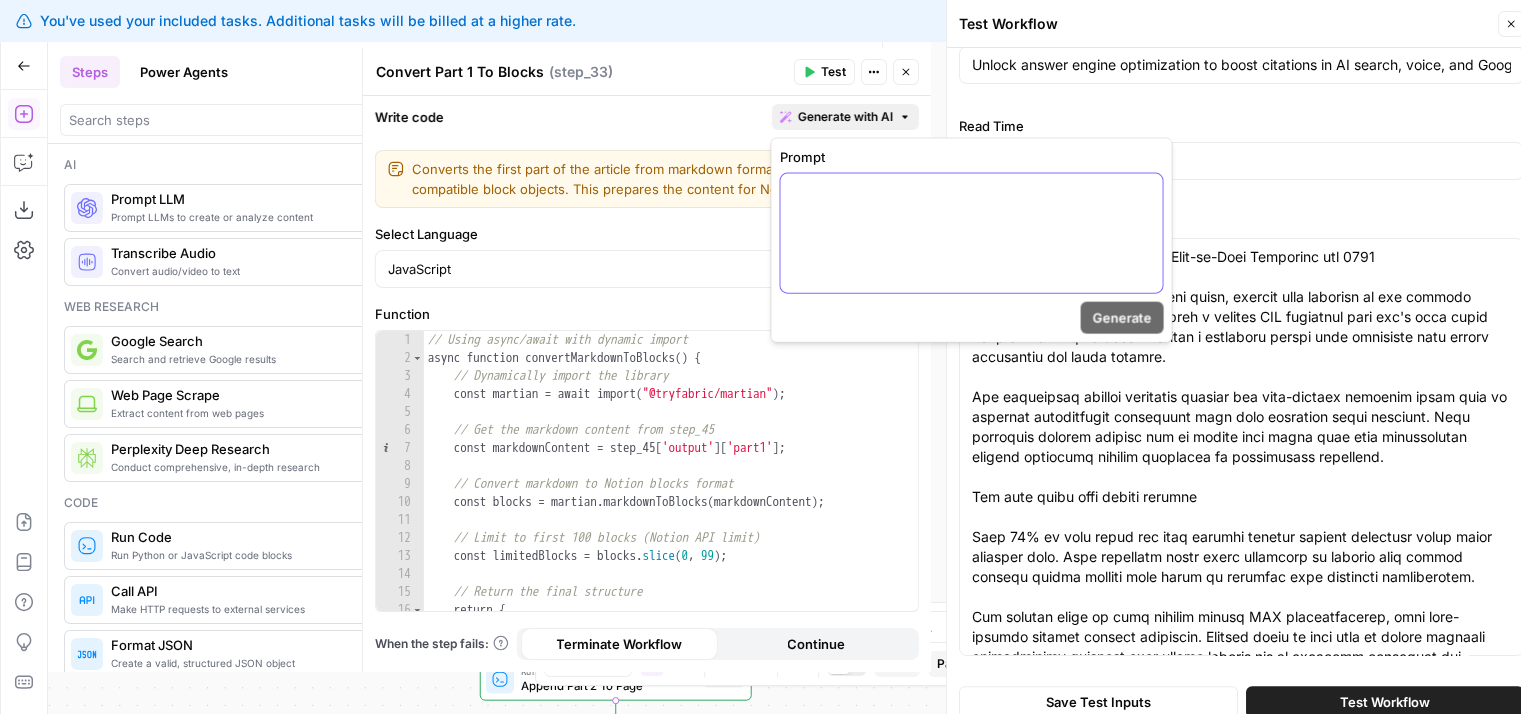 click at bounding box center [971, 233] 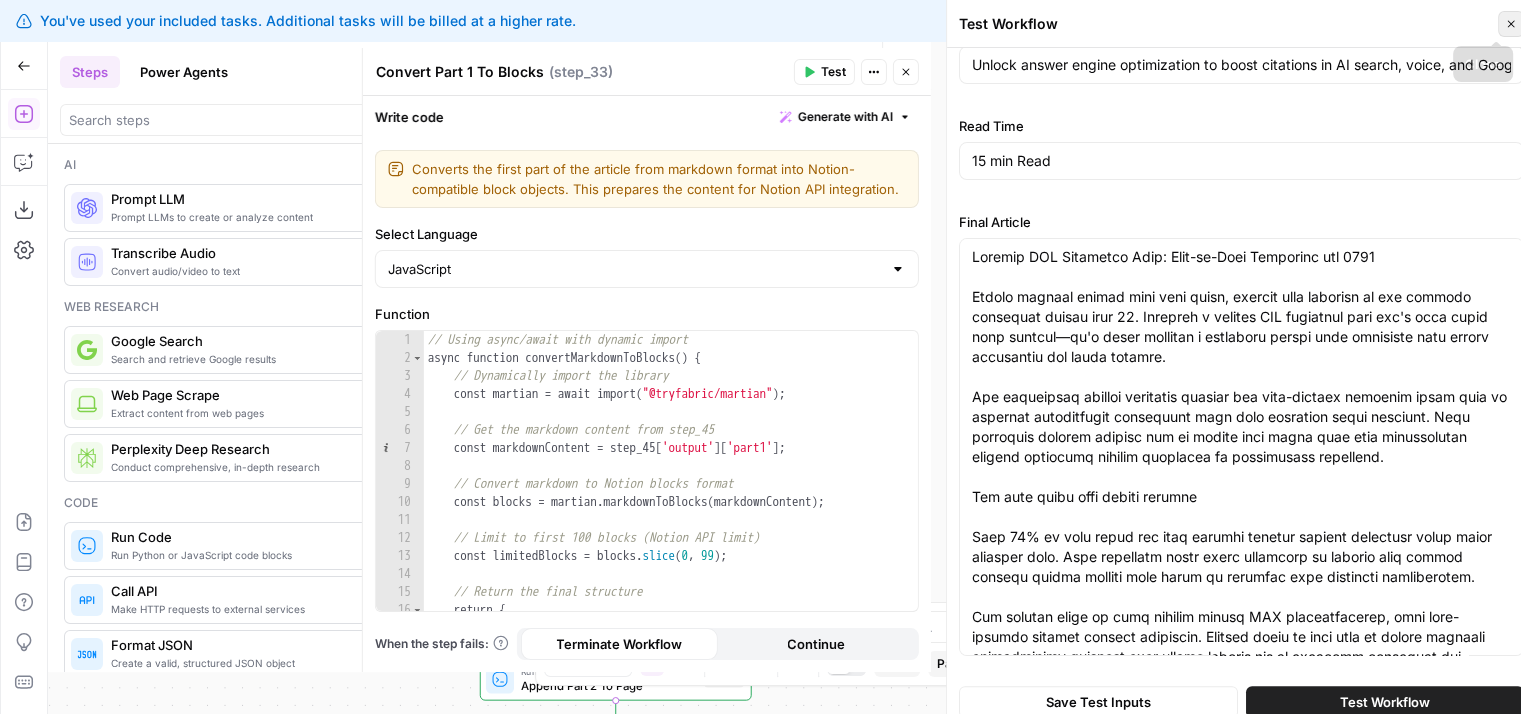 click 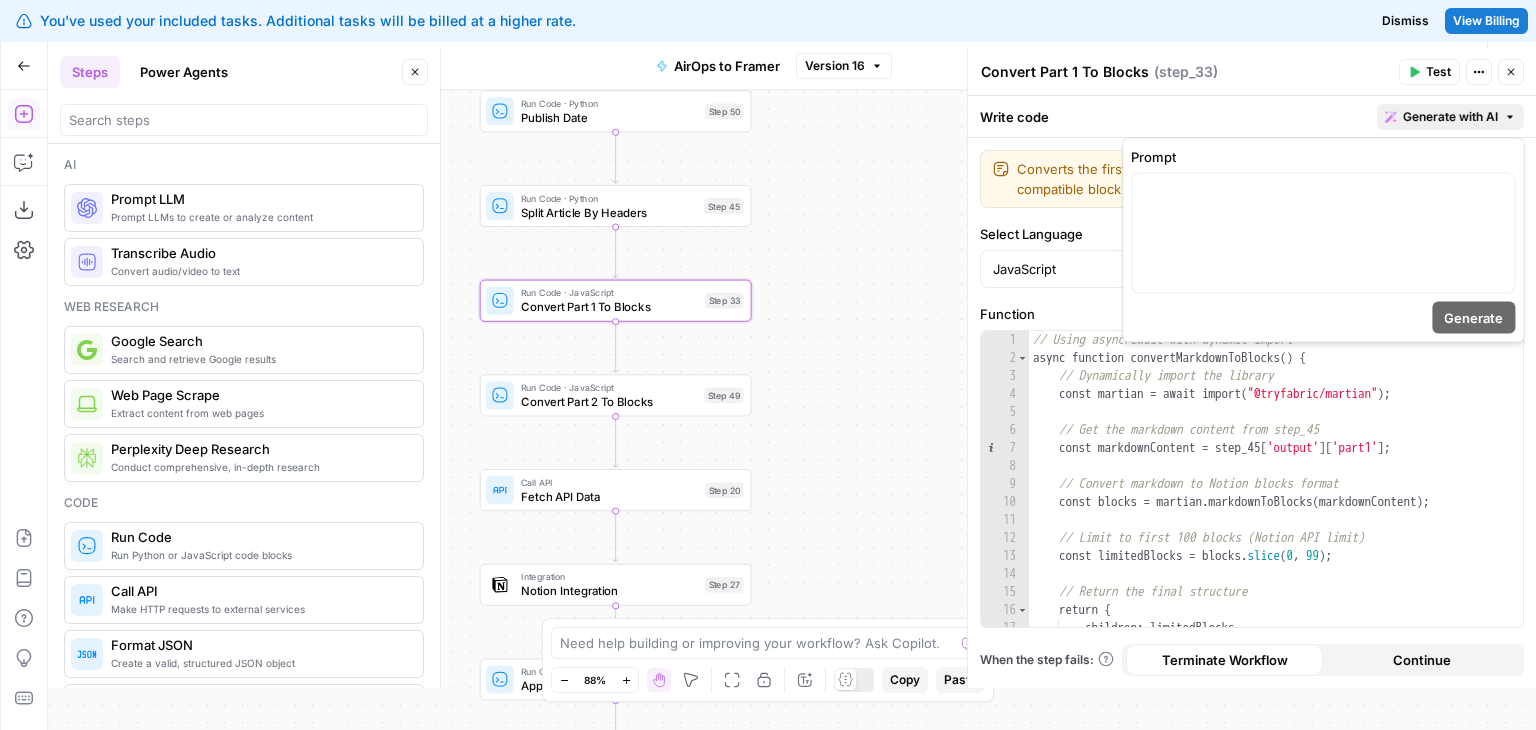 click on "Generate with AI" at bounding box center [1450, 117] 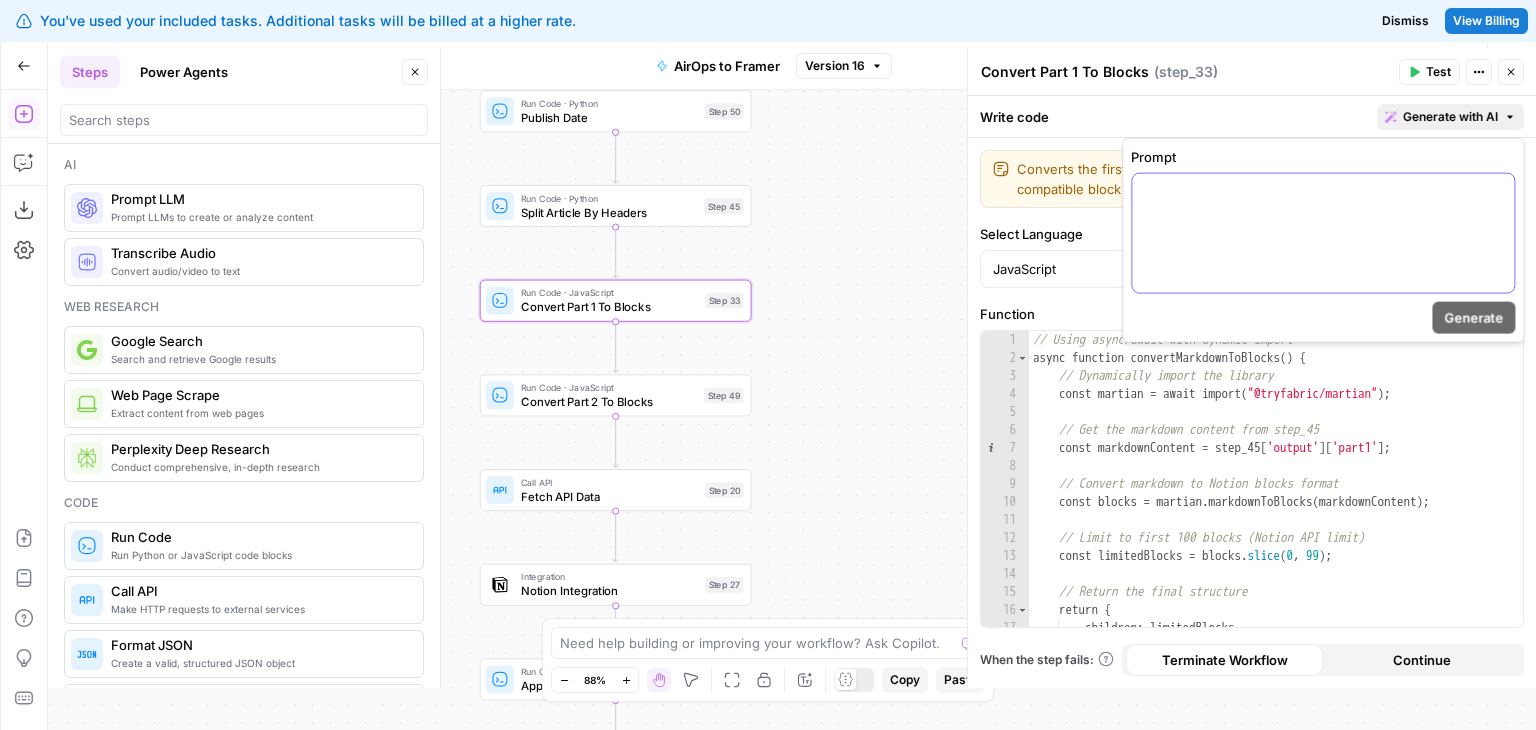 click at bounding box center [1323, 192] 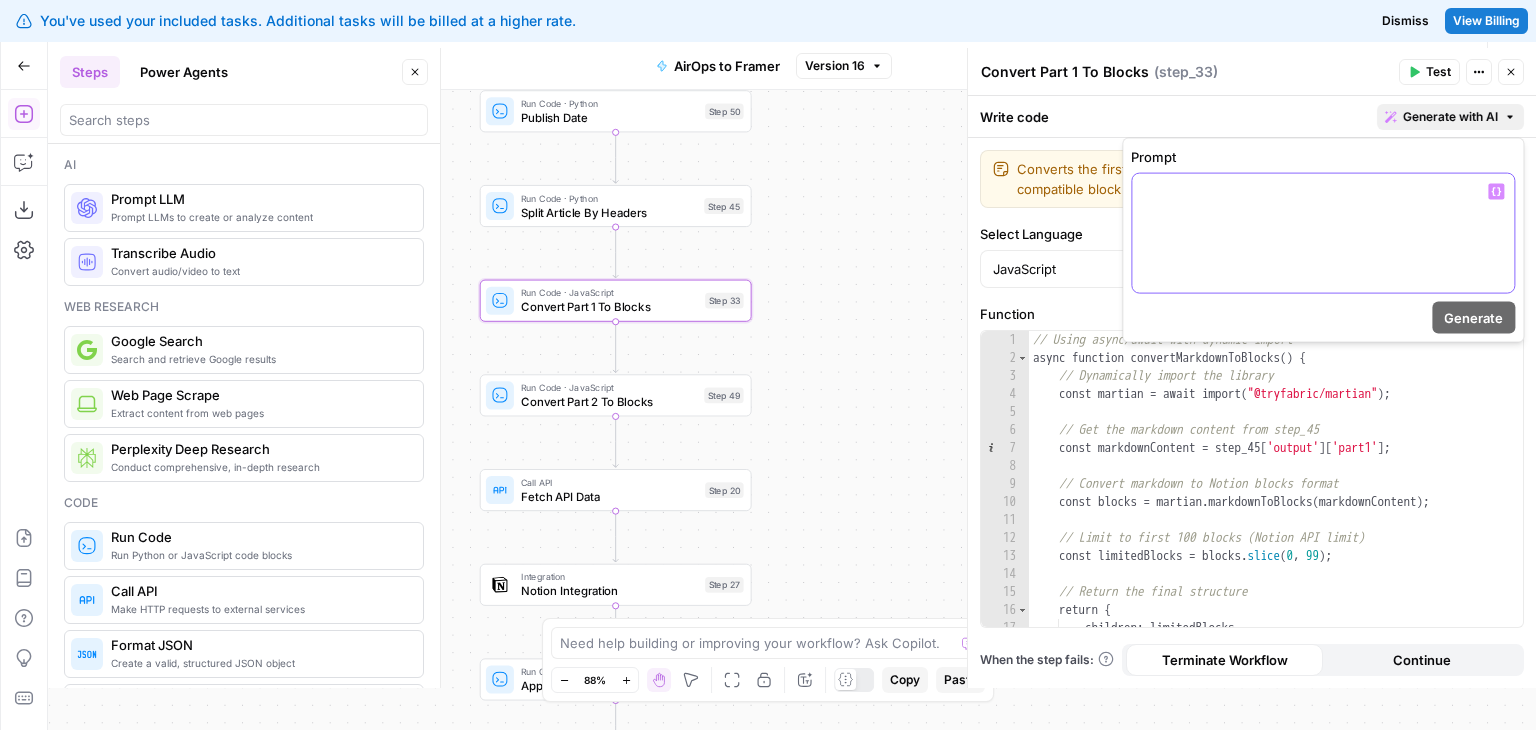 type 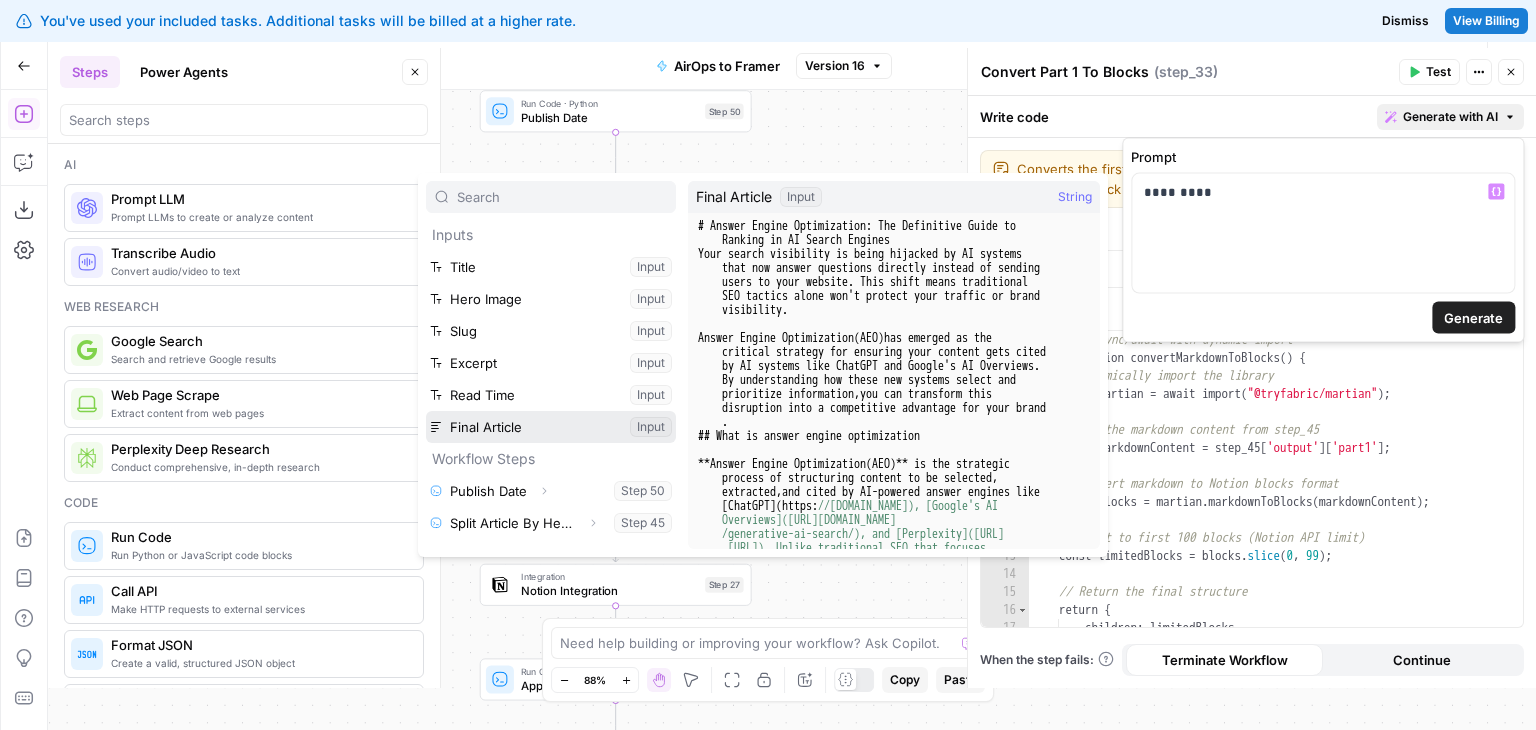 scroll, scrollTop: 53, scrollLeft: 0, axis: vertical 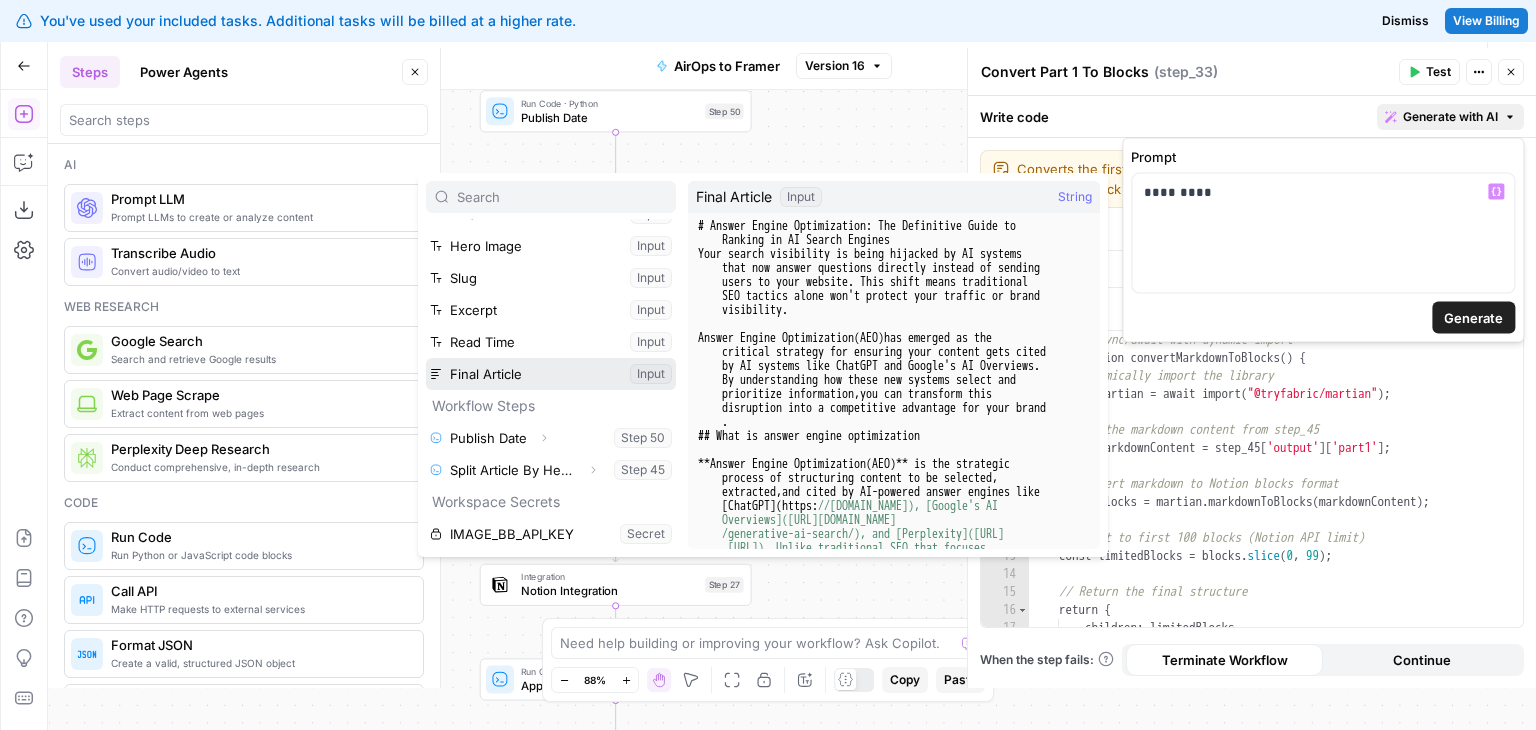click at bounding box center [551, 374] 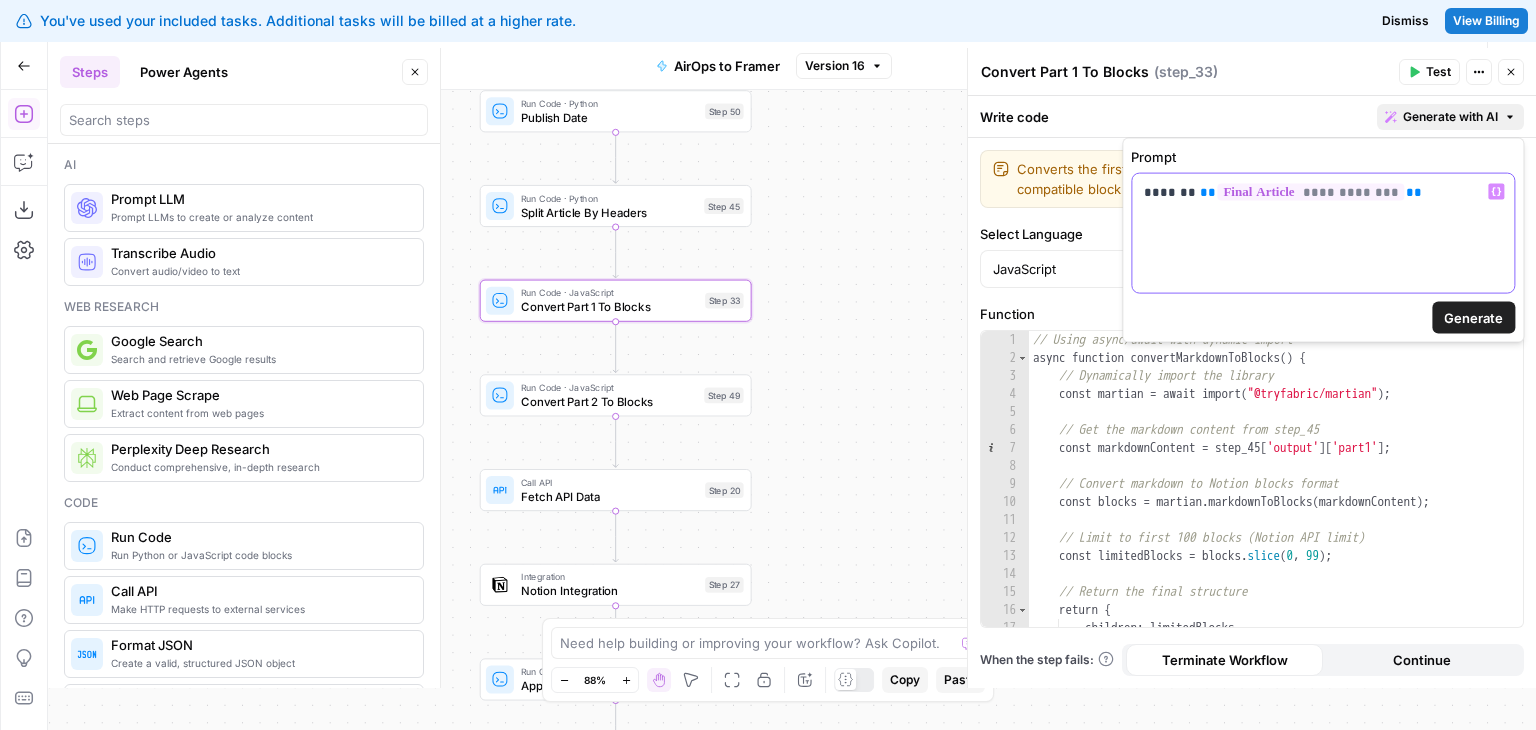click on "**********" at bounding box center (1323, 233) 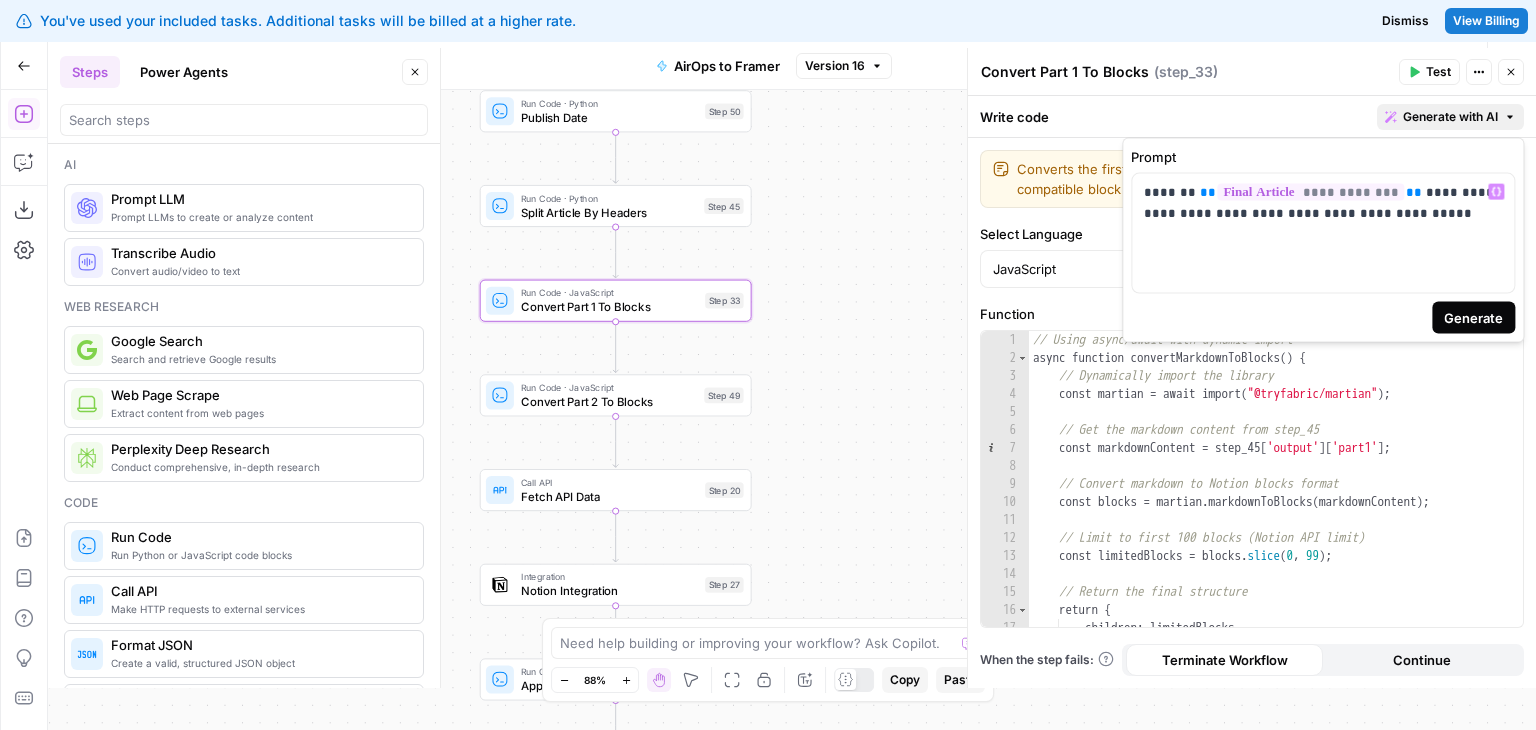 click on "Generate" at bounding box center [1473, 318] 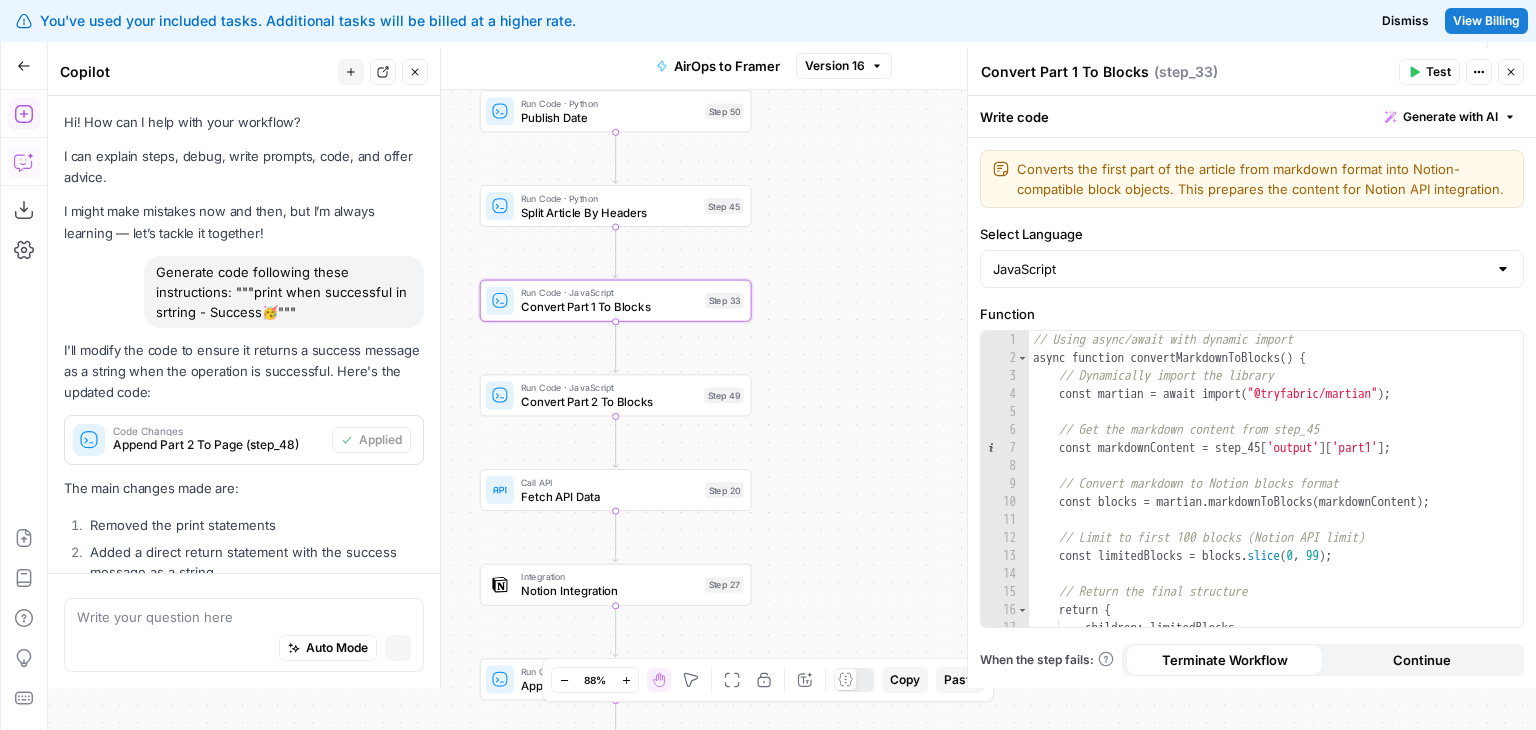 scroll, scrollTop: 333, scrollLeft: 0, axis: vertical 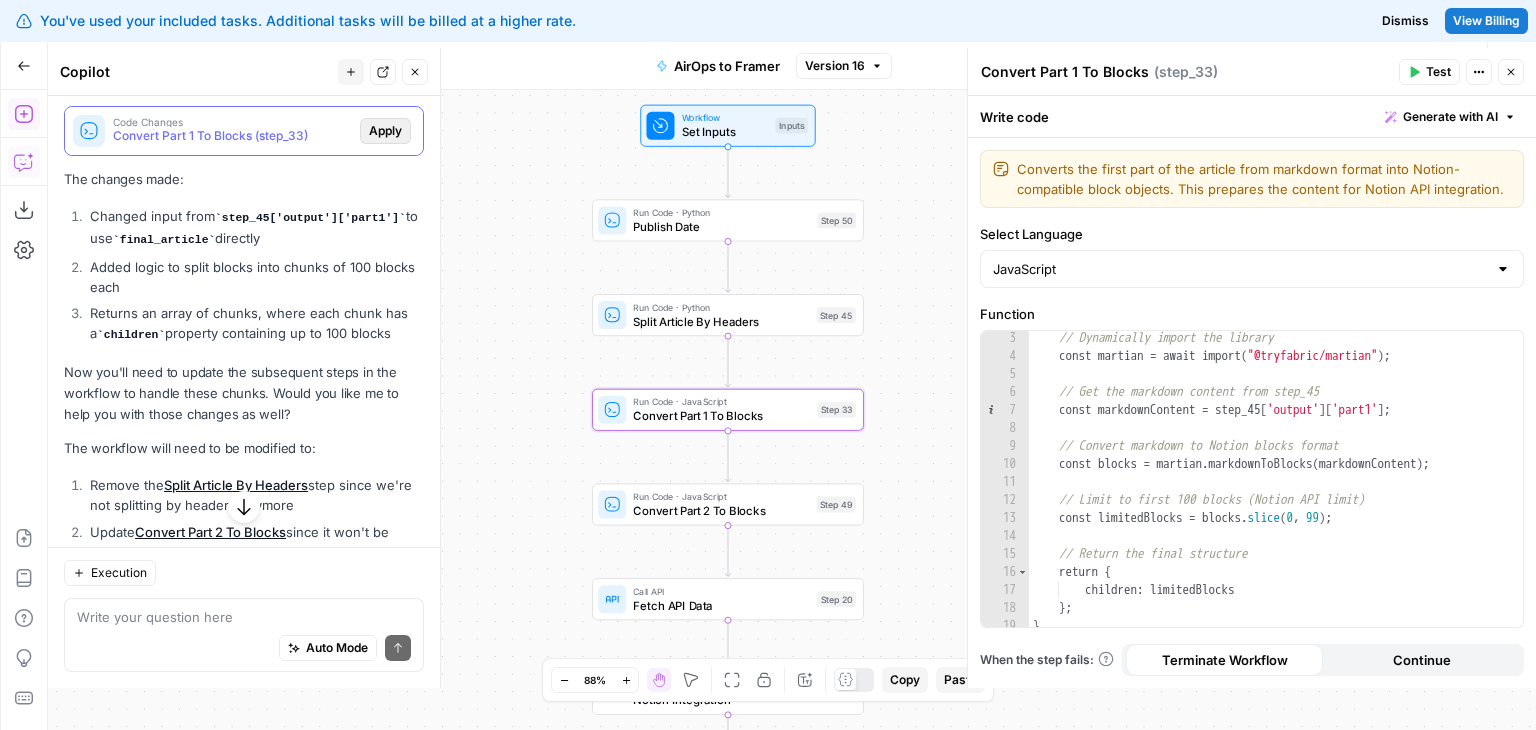 click on "Apply" at bounding box center [385, 131] 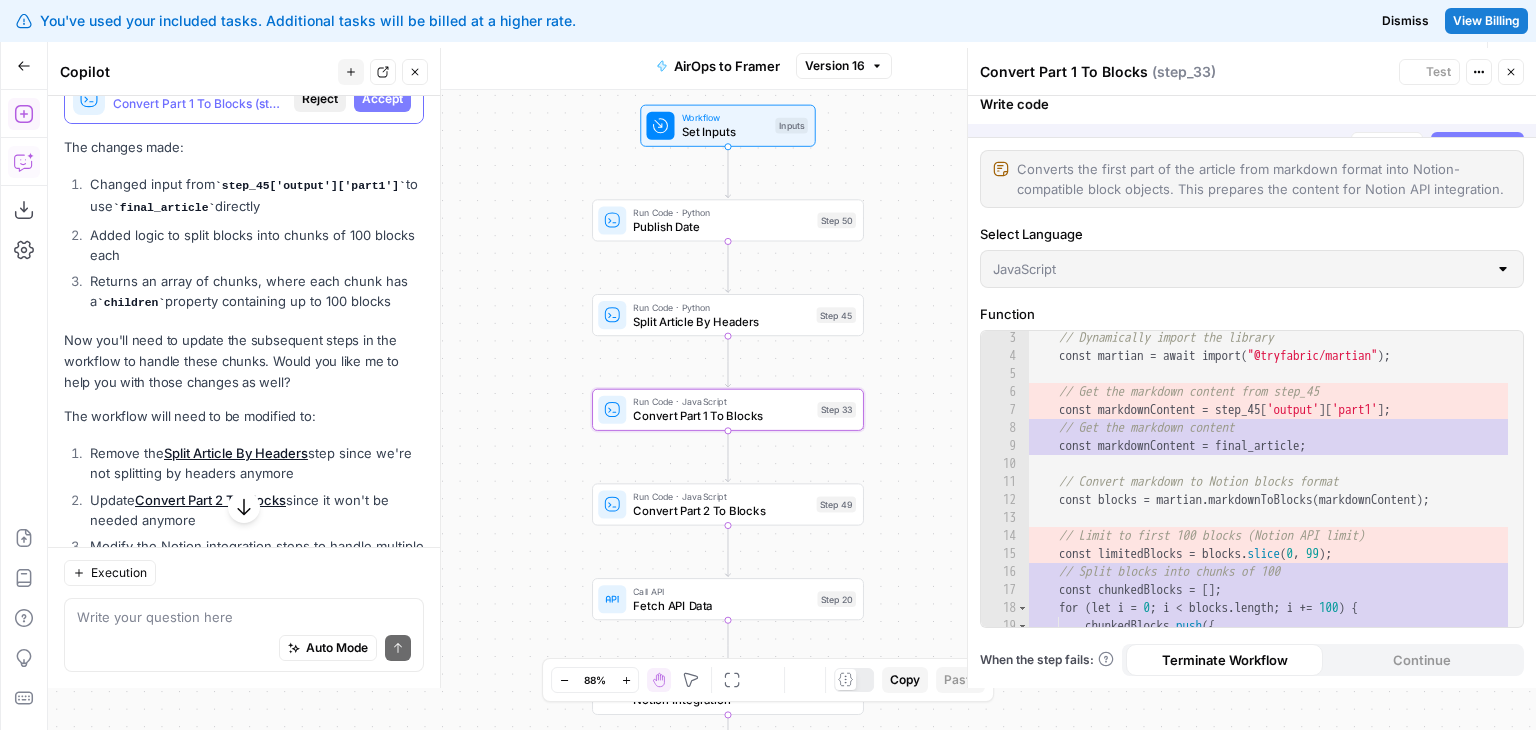 scroll, scrollTop: 840, scrollLeft: 0, axis: vertical 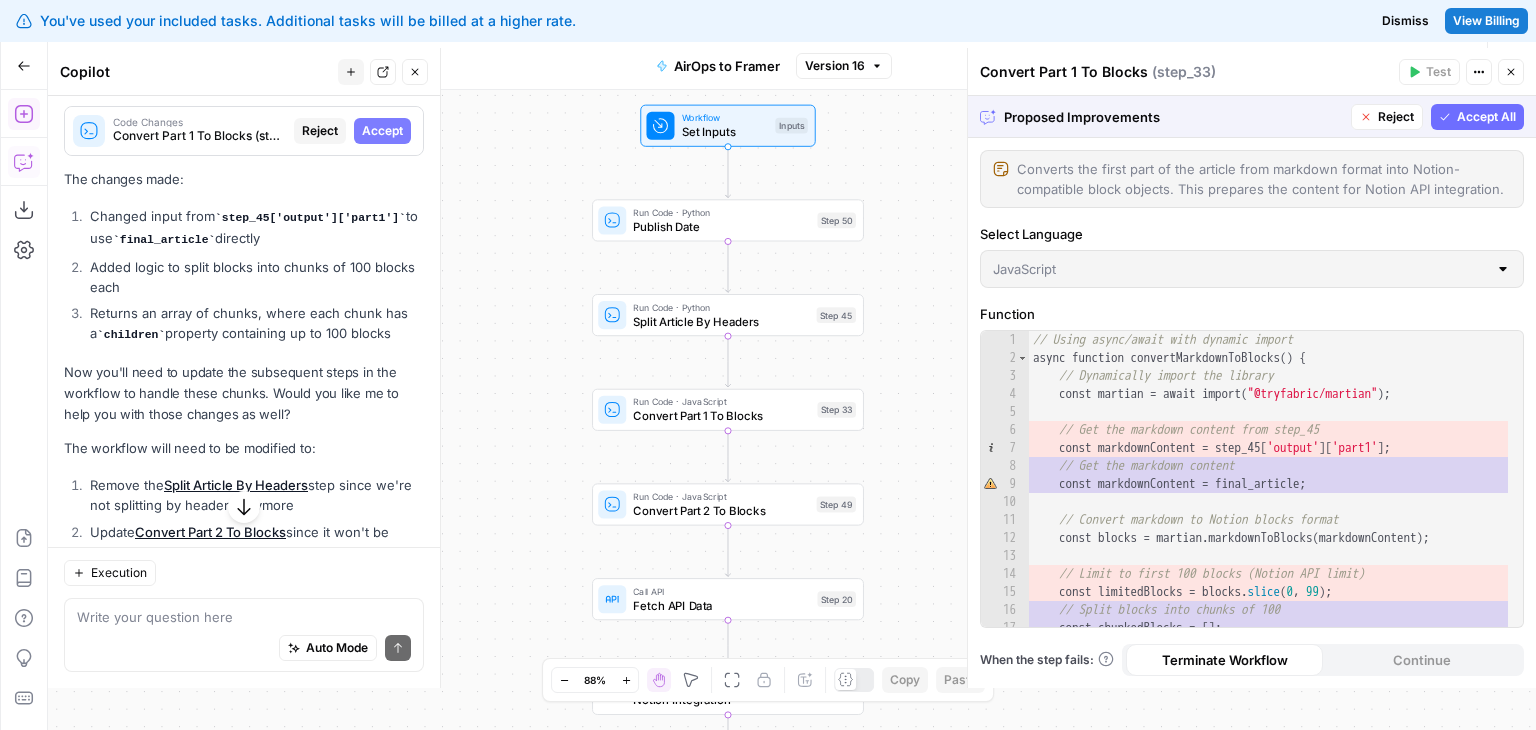 click on "Accept All" at bounding box center [1486, 117] 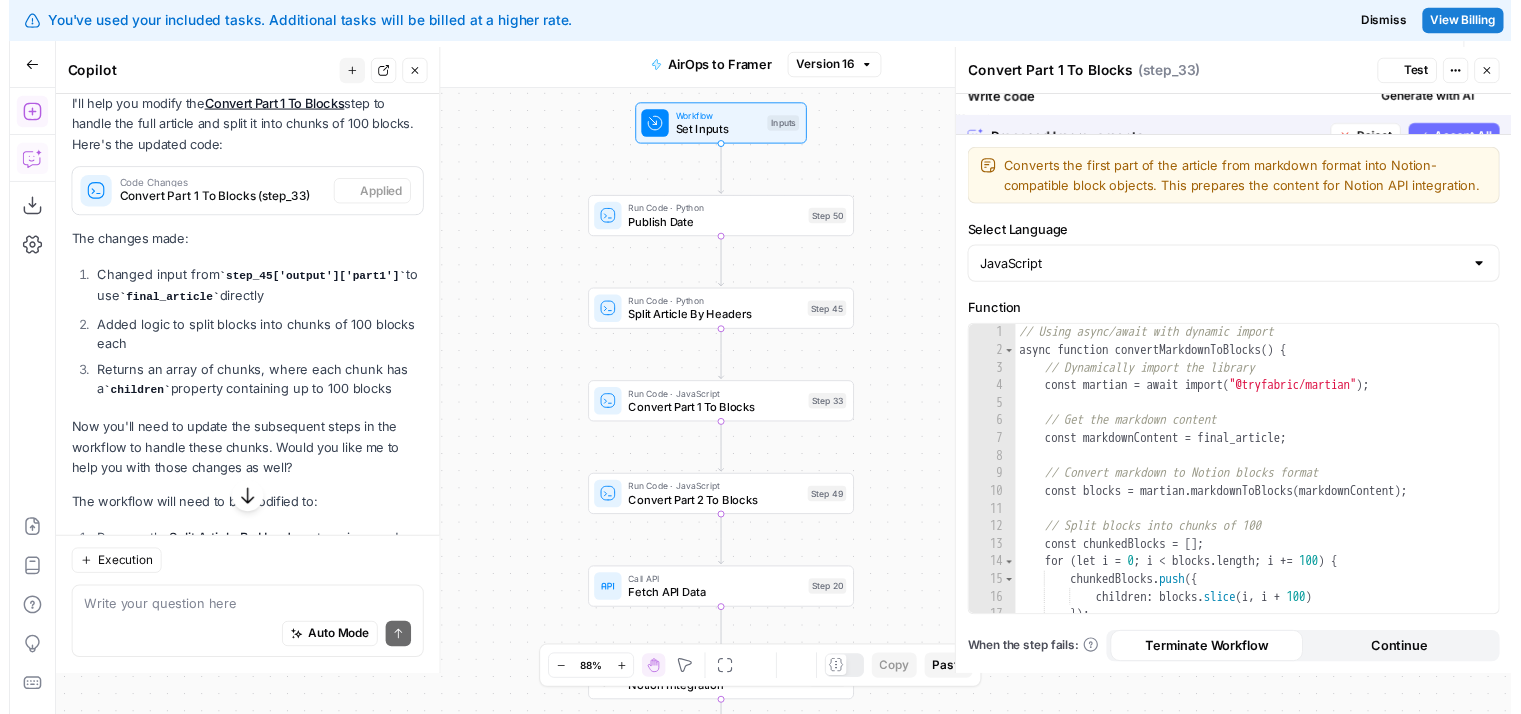 scroll, scrollTop: 904, scrollLeft: 0, axis: vertical 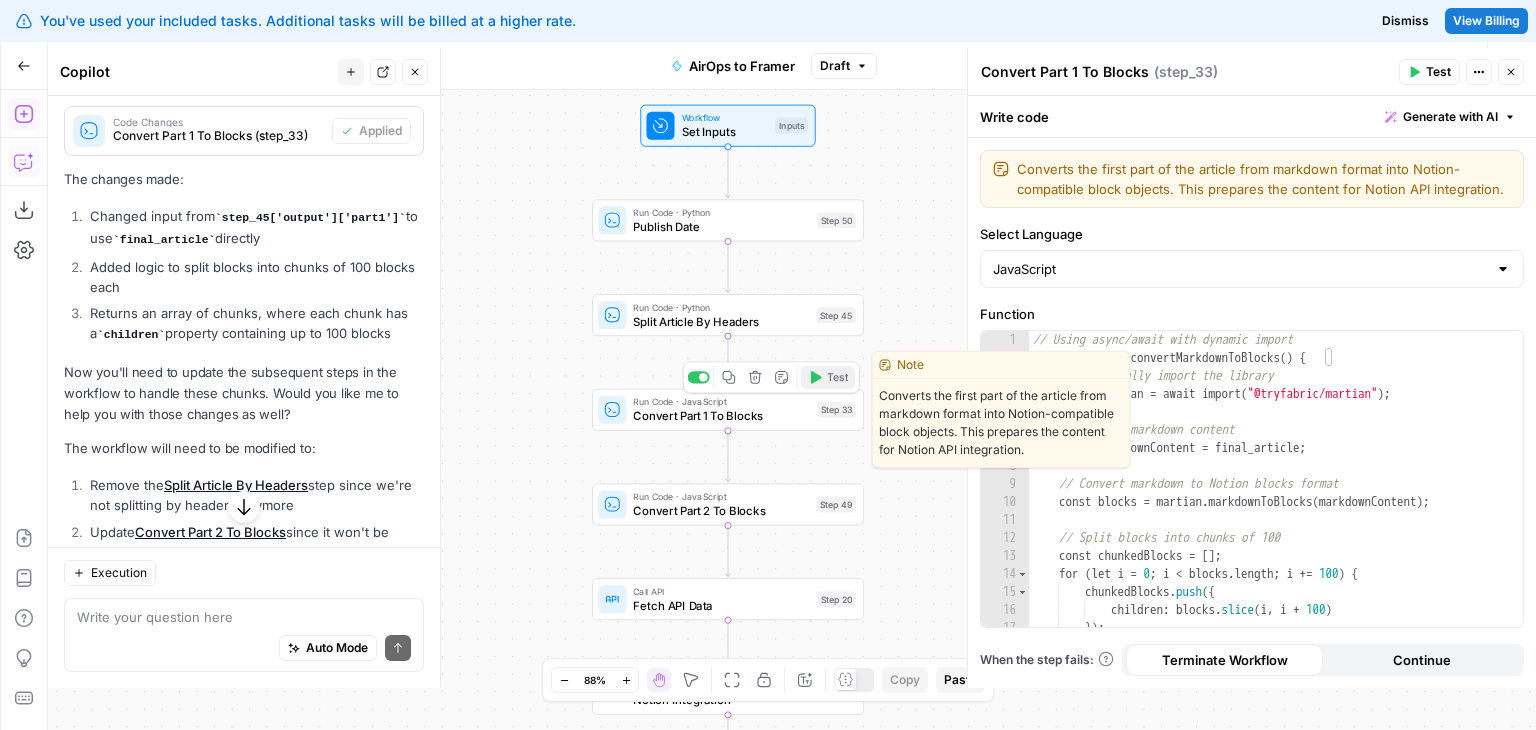 click on "Test" at bounding box center (837, 377) 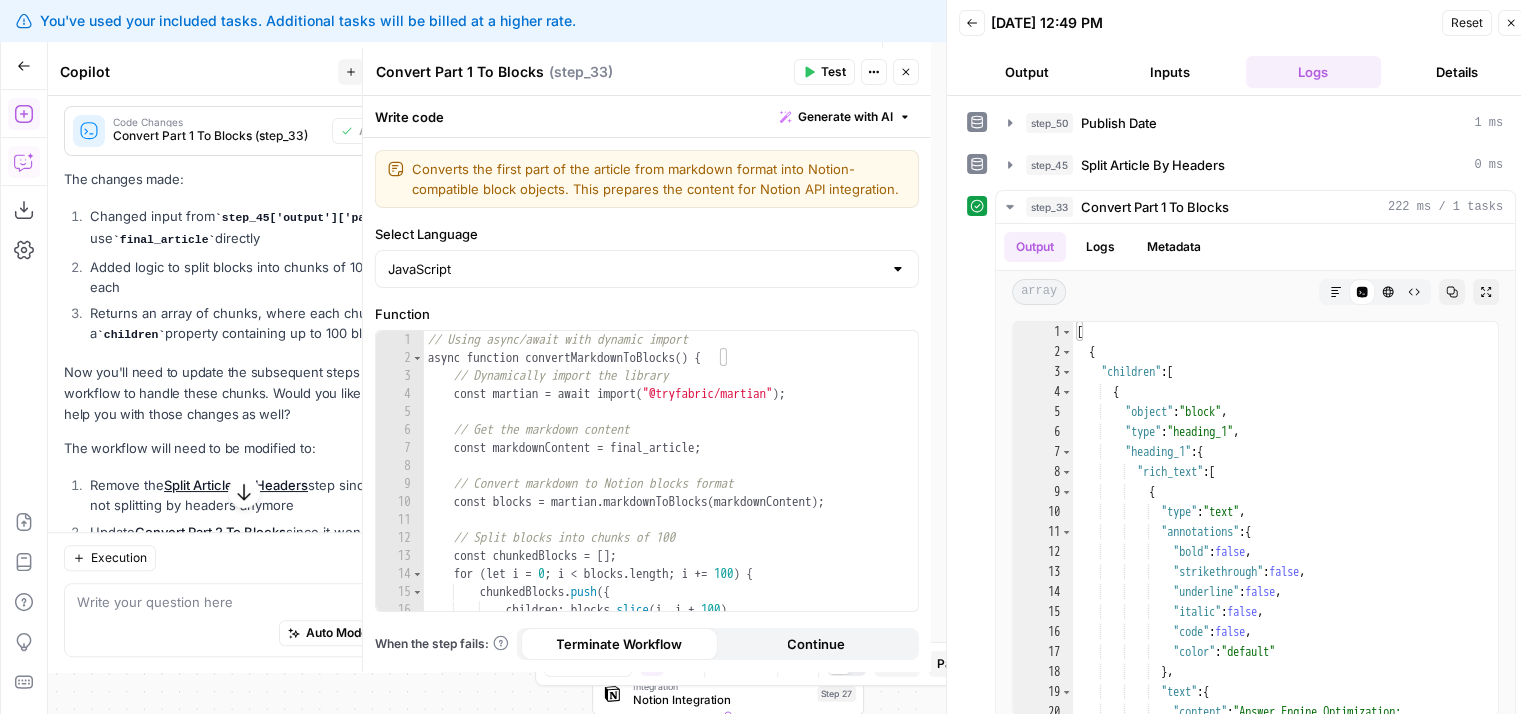 scroll, scrollTop: 2, scrollLeft: 0, axis: vertical 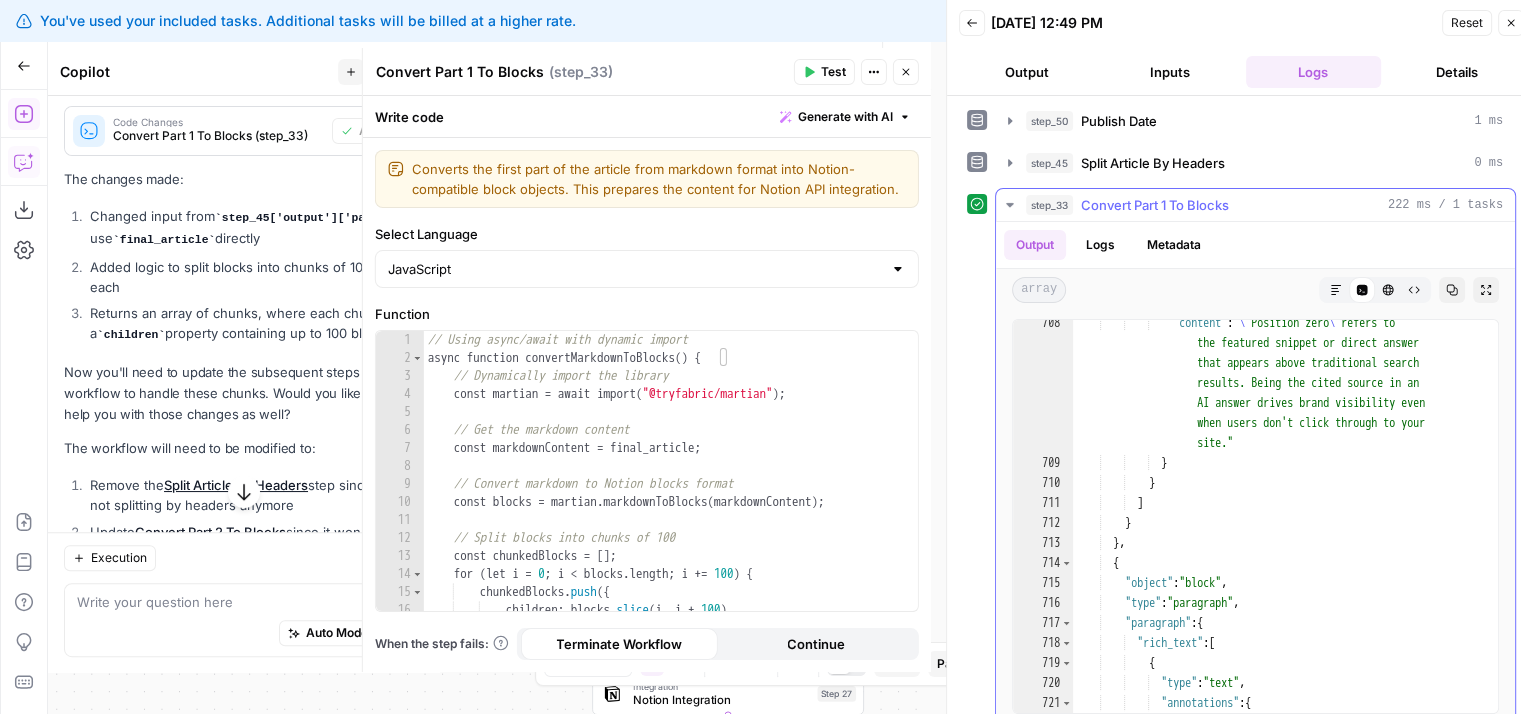 click on "step_33 Convert Part 1 To Blocks 222 ms / 1 tasks" at bounding box center [1264, 205] 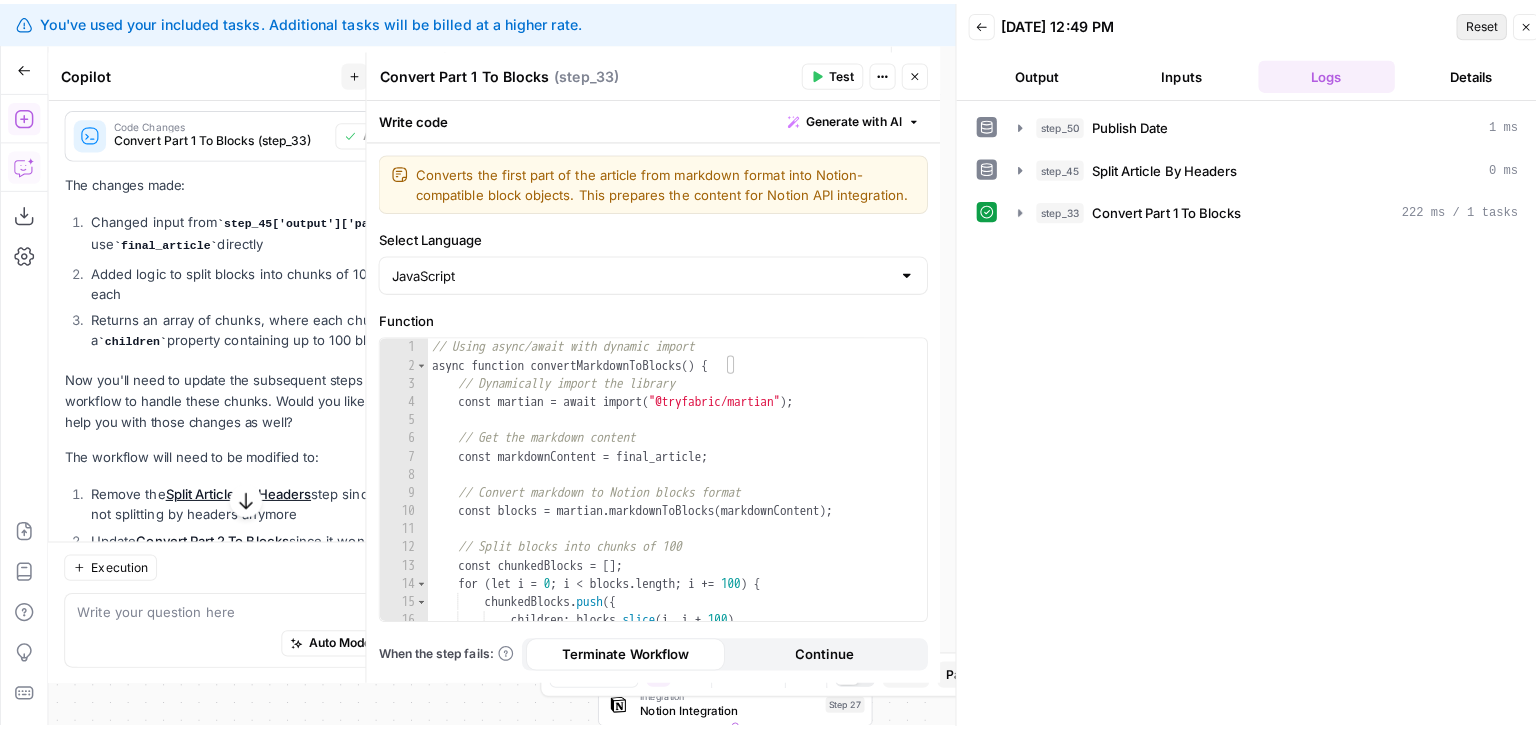 scroll, scrollTop: 0, scrollLeft: 0, axis: both 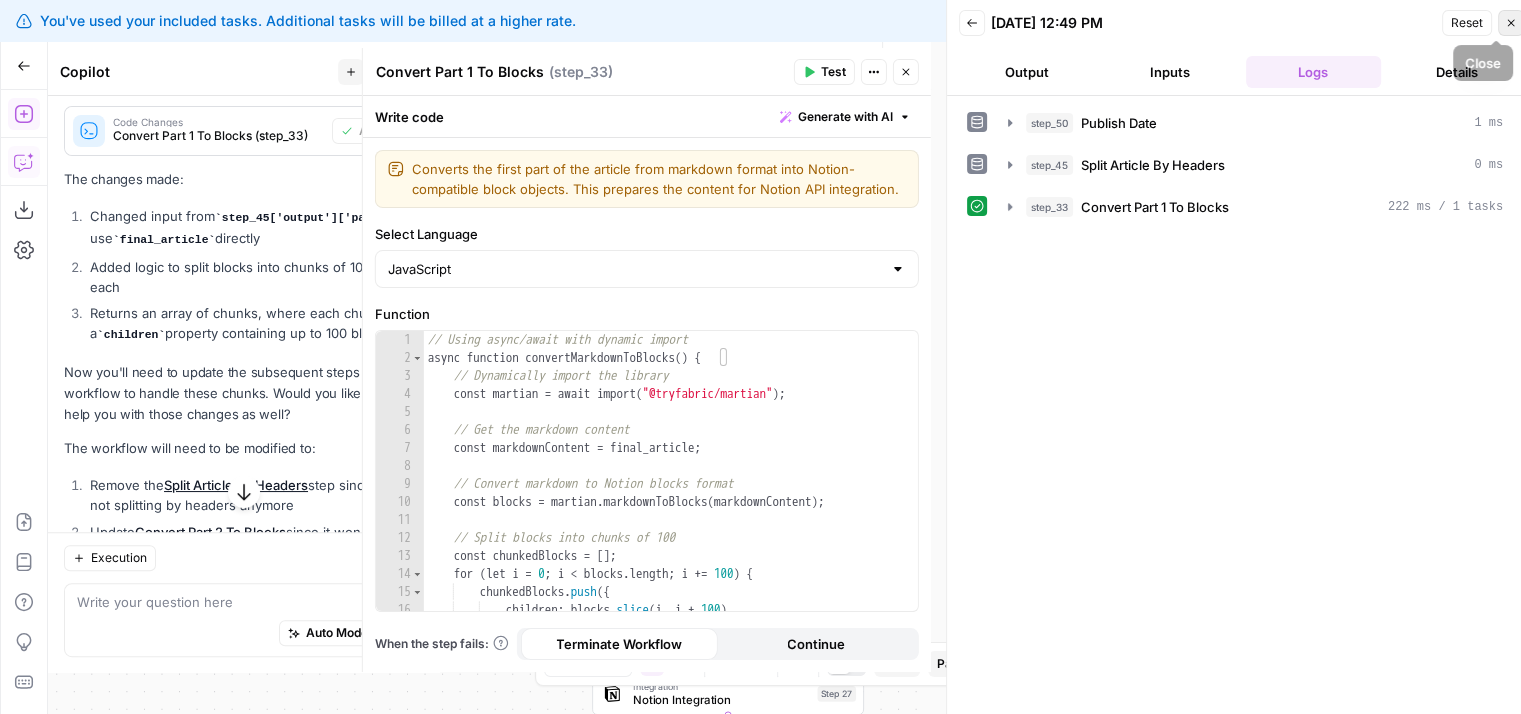 click on "Close" at bounding box center [1511, 23] 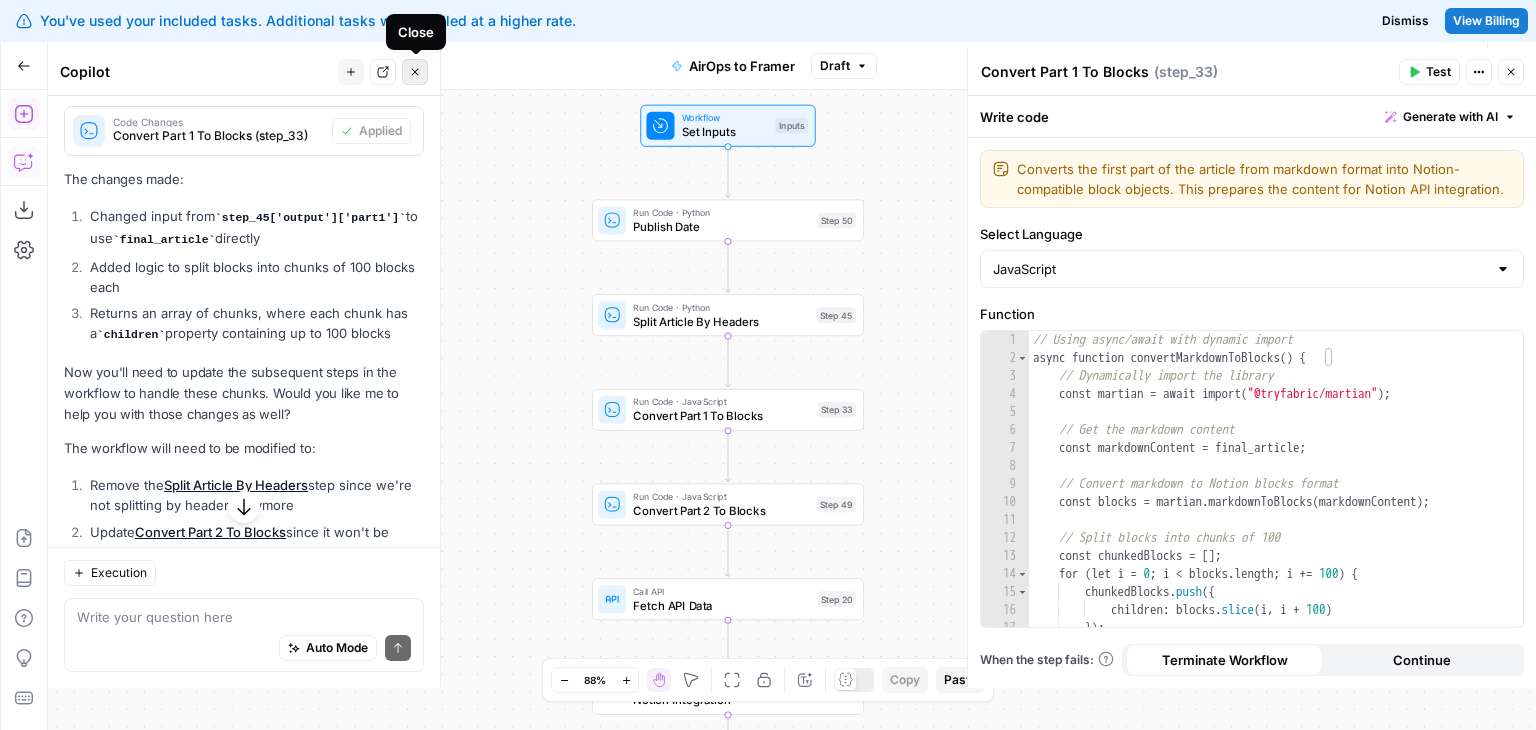 click on "Close" at bounding box center (415, 72) 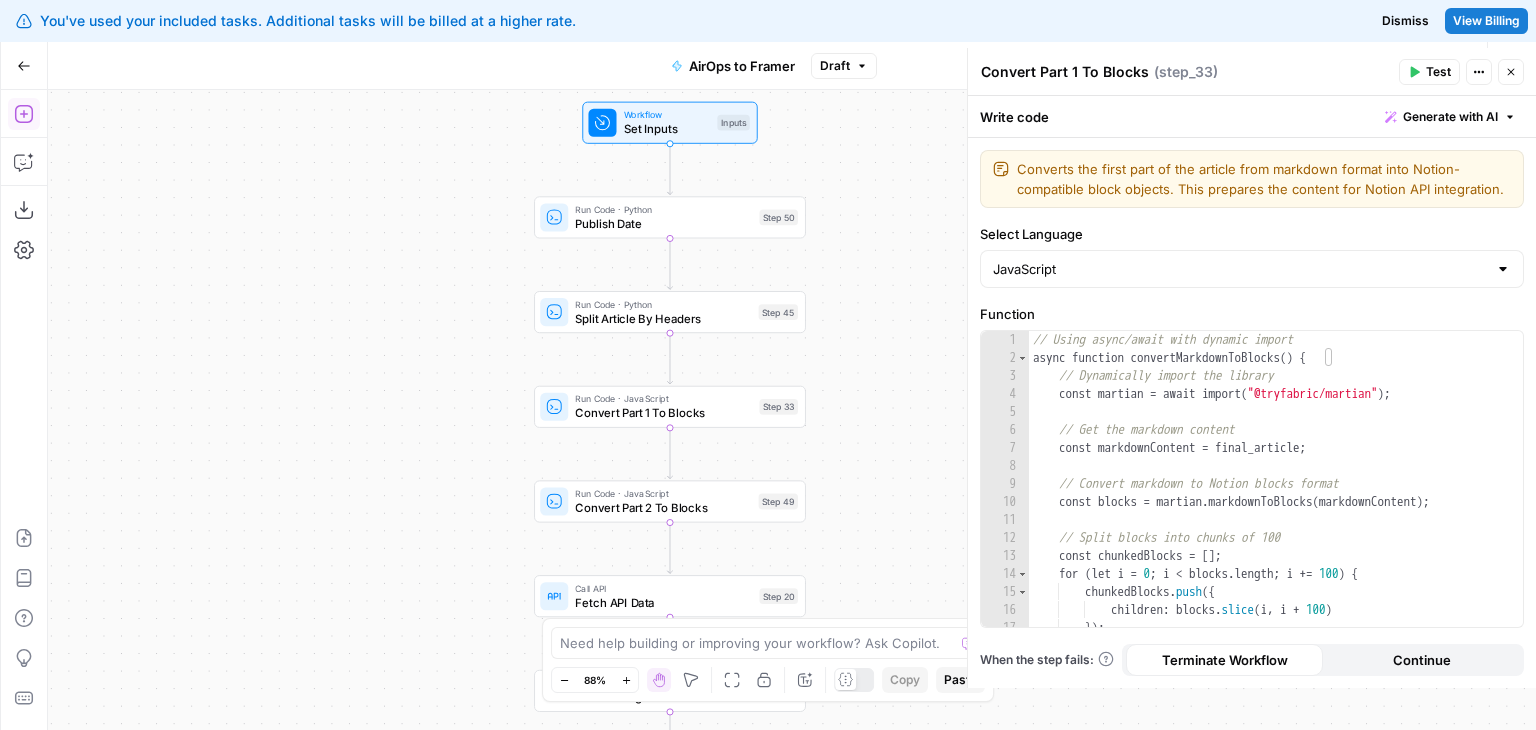 drag, startPoint x: 512, startPoint y: 324, endPoint x: 424, endPoint y: 317, distance: 88.27797 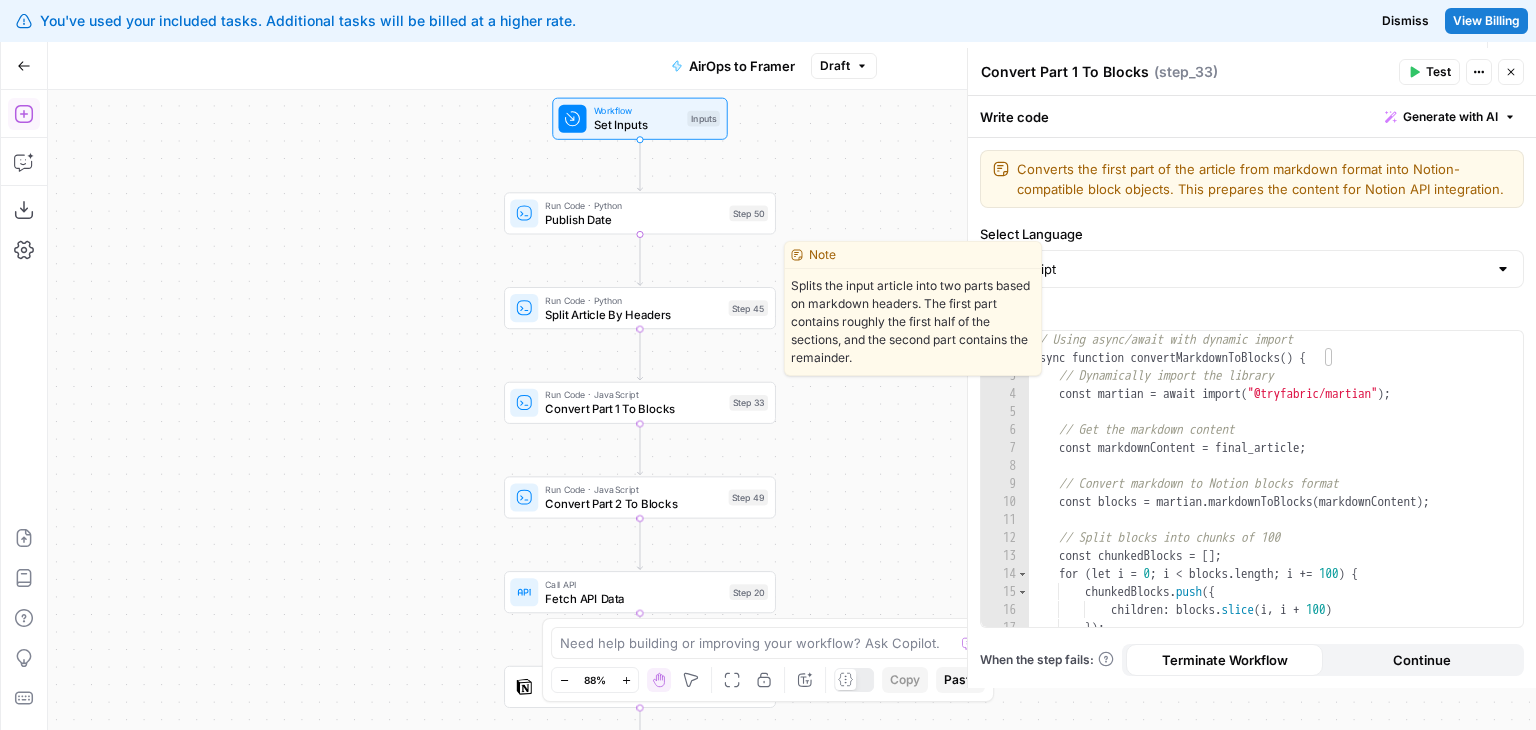 click on "Split Article By Headers" at bounding box center [633, 314] 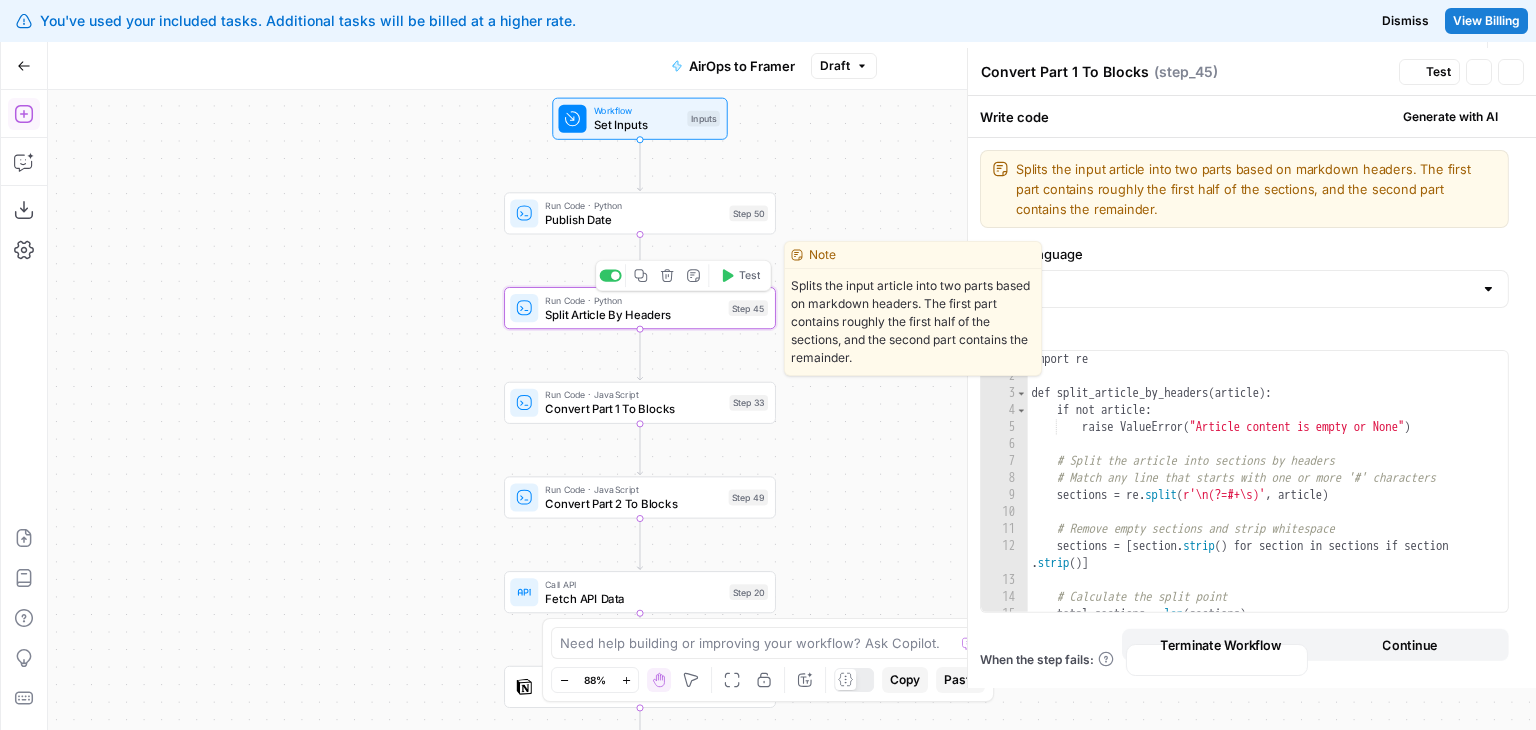 type on "Split Article By Headers" 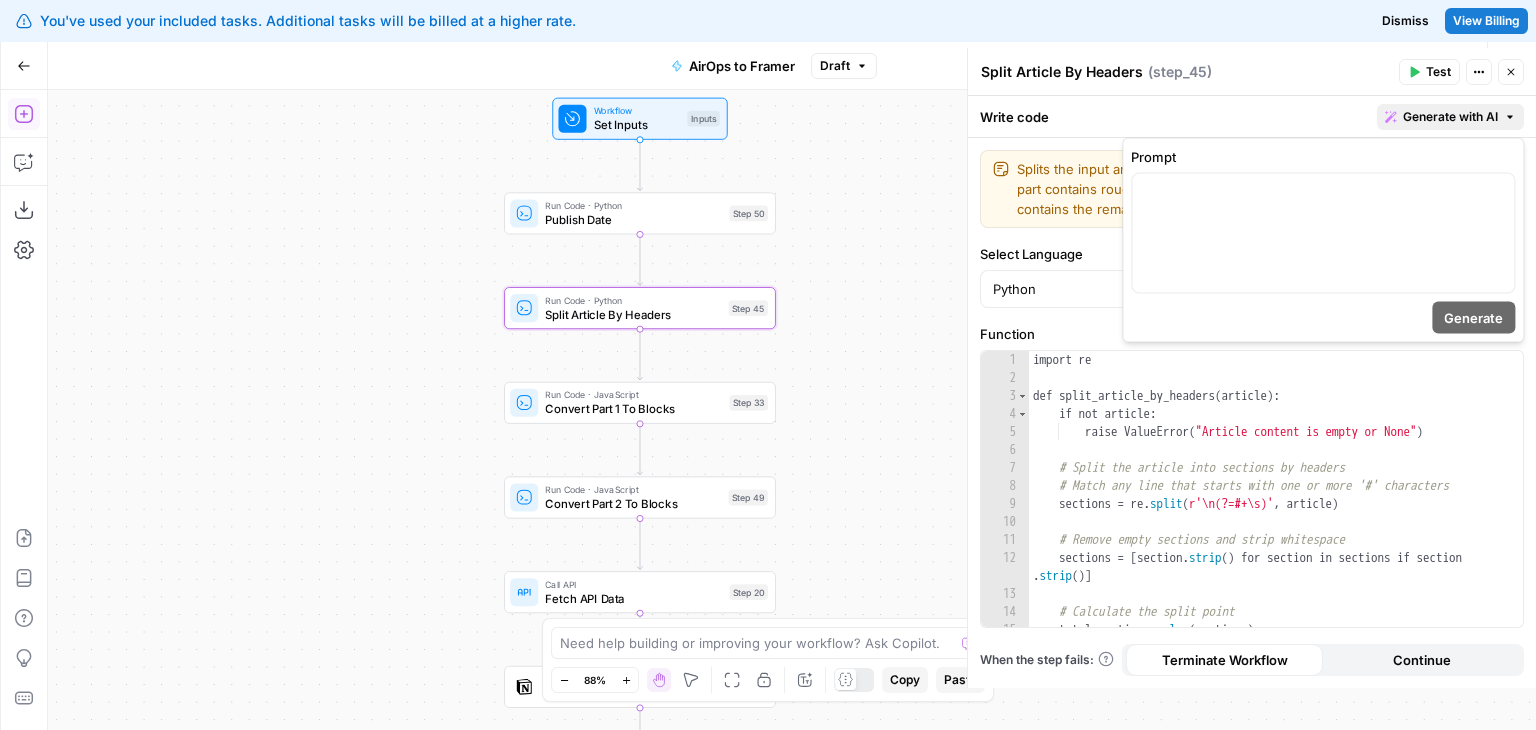 click on "Generate with AI" at bounding box center [1450, 117] 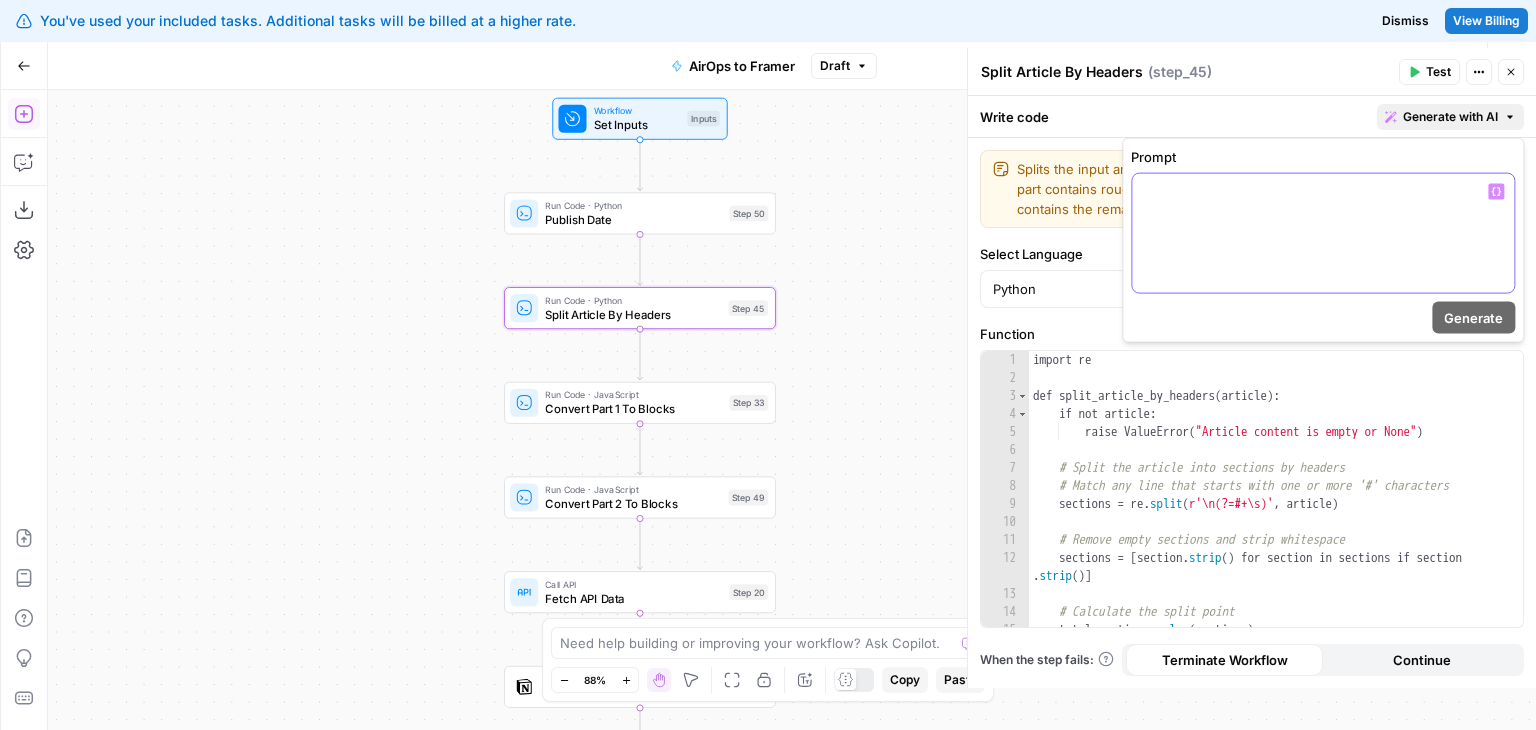 click at bounding box center (1323, 233) 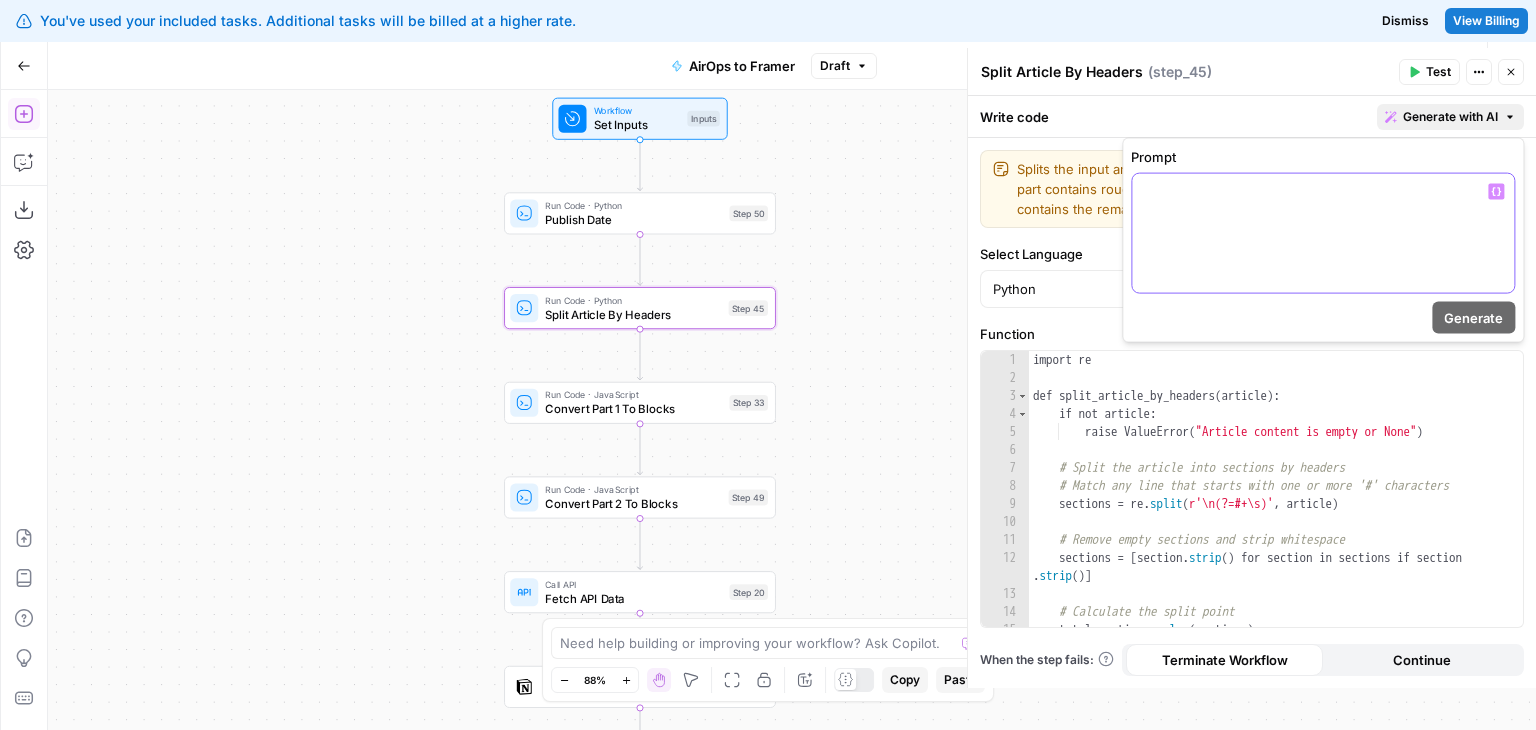 click at bounding box center (1323, 233) 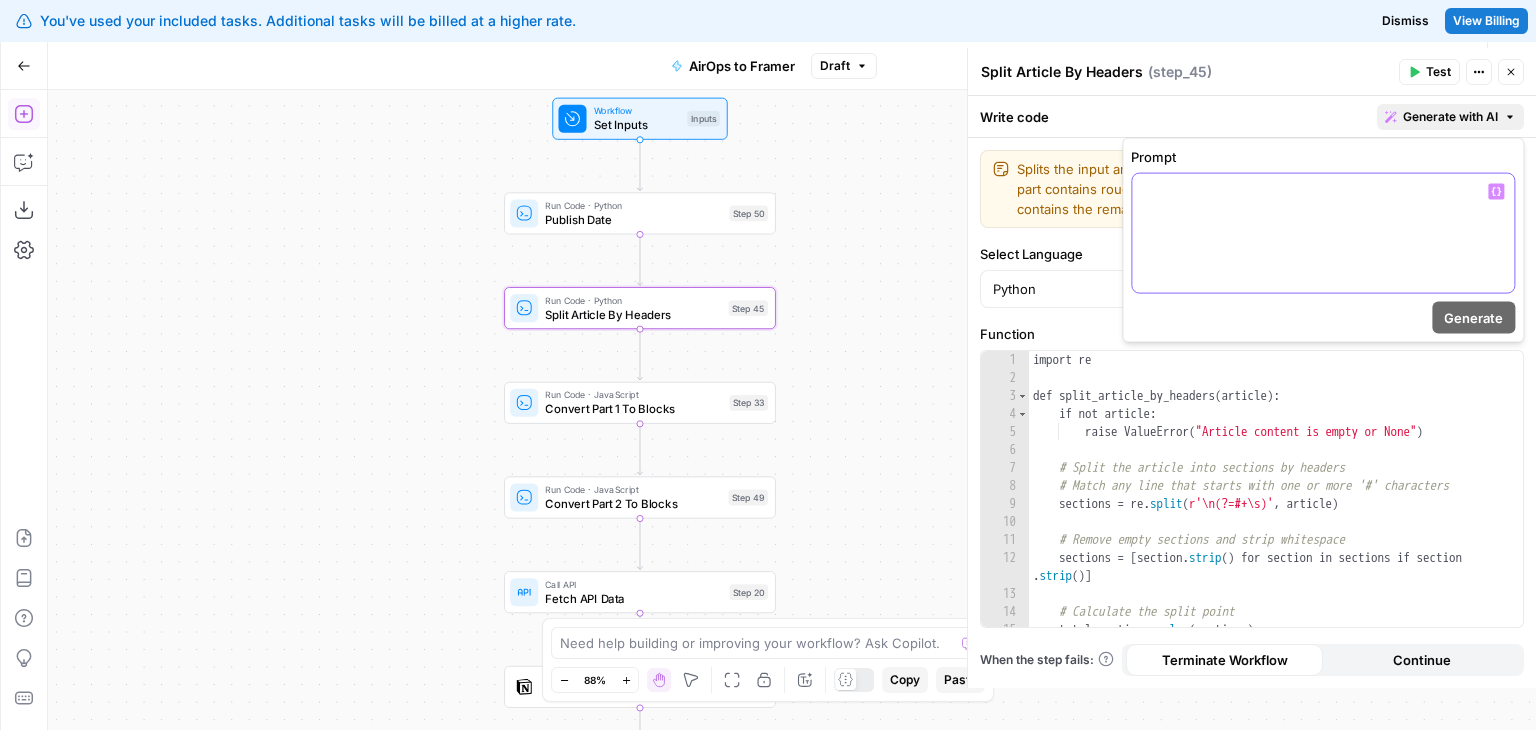 type 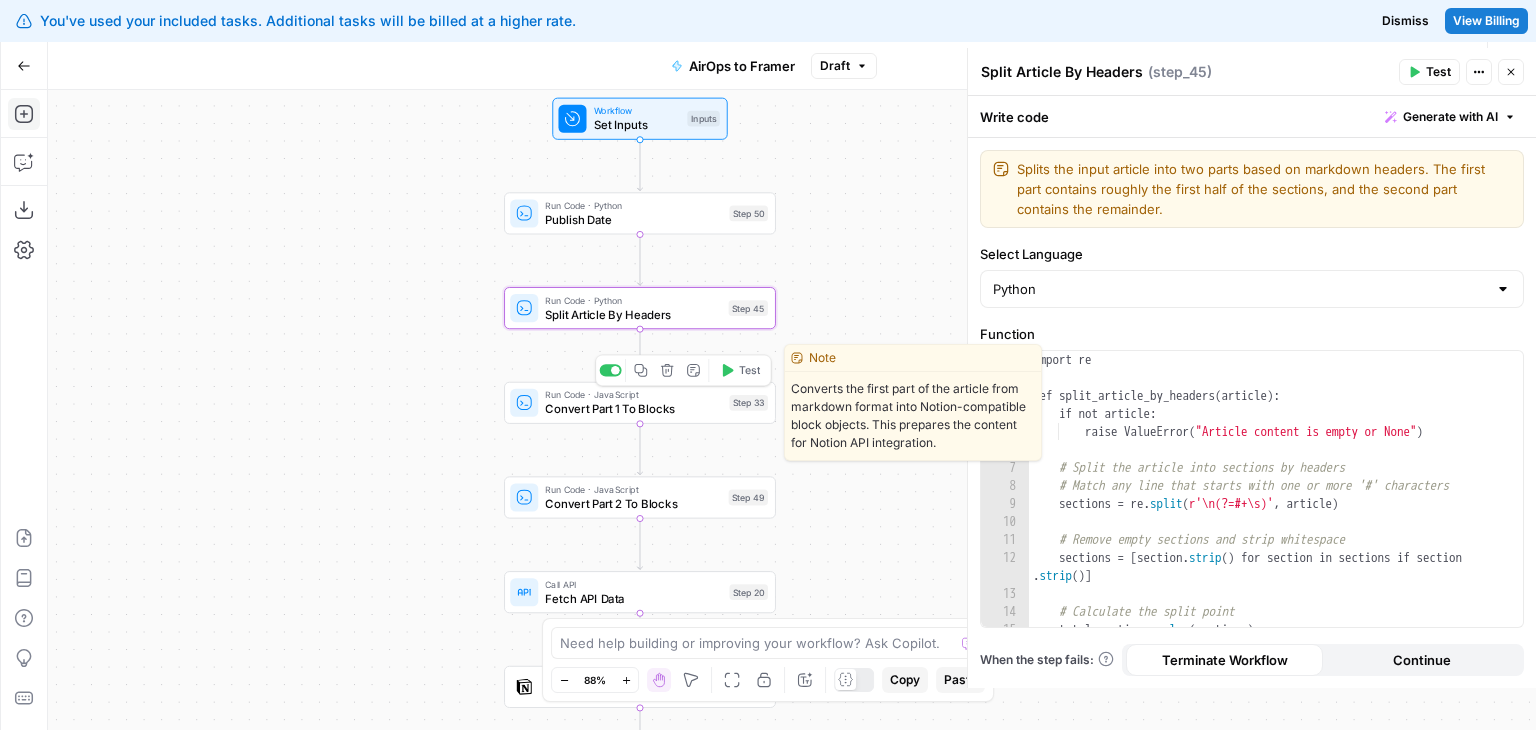 click on "Convert Part 1 To Blocks" at bounding box center [633, 409] 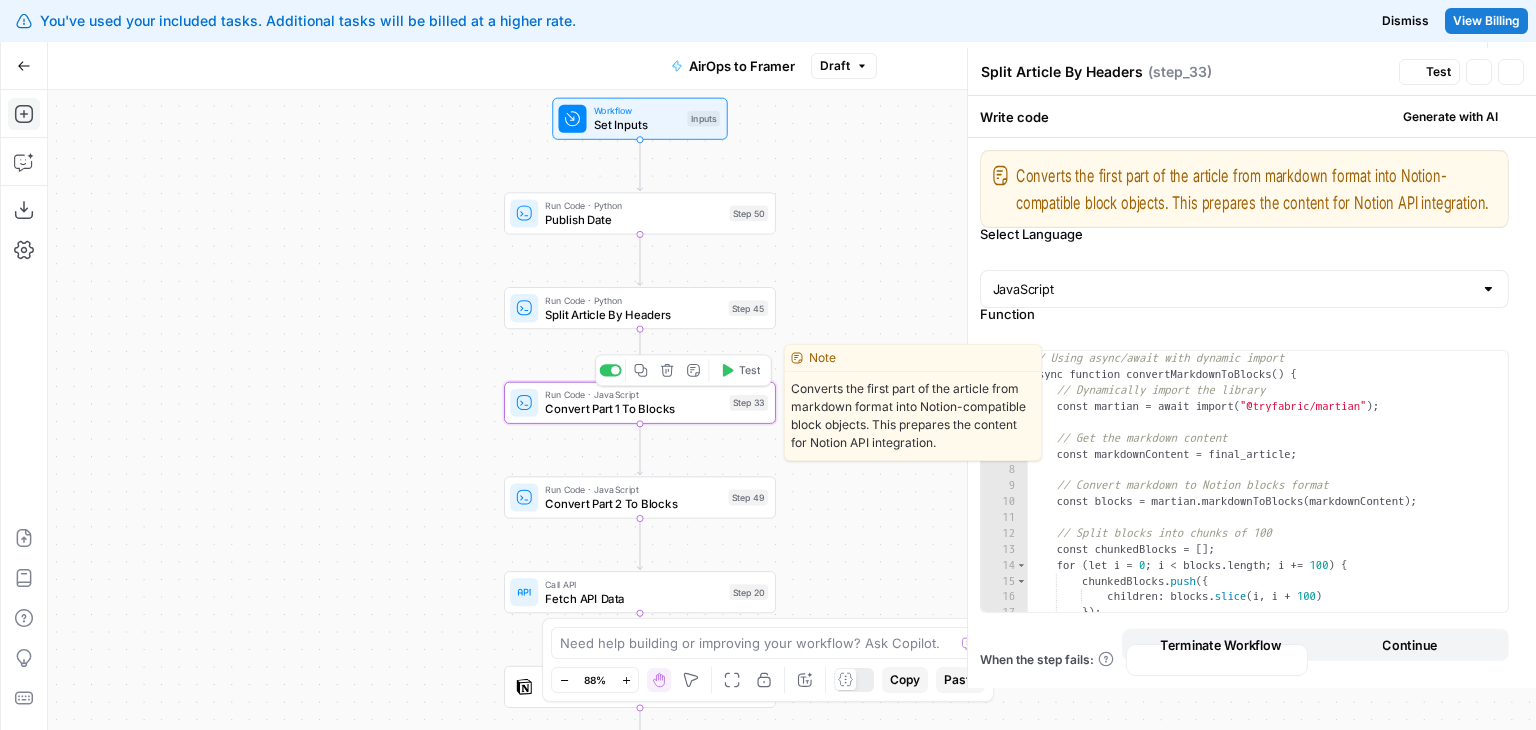 type on "Convert Part 1 To Blocks" 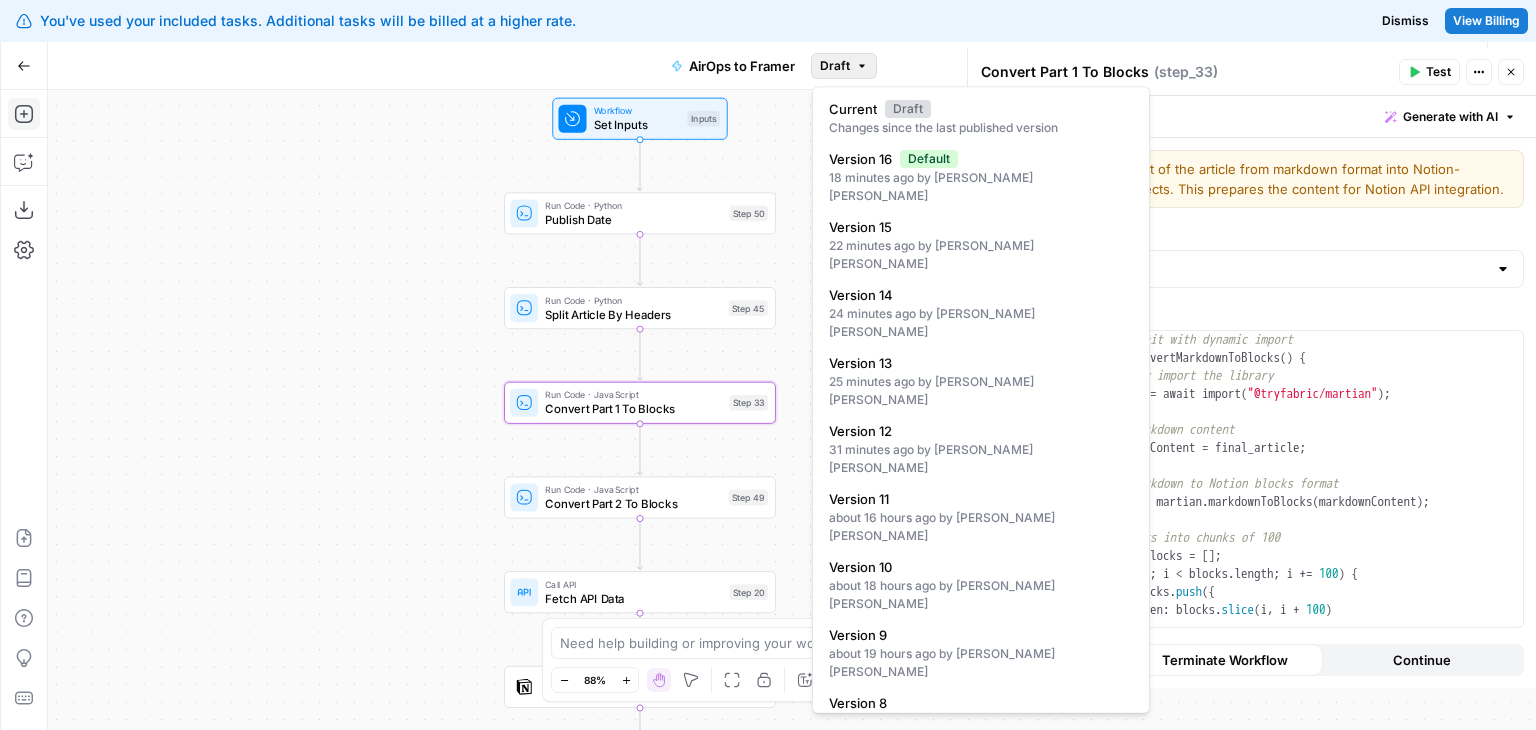 click on "Draft" at bounding box center (844, 66) 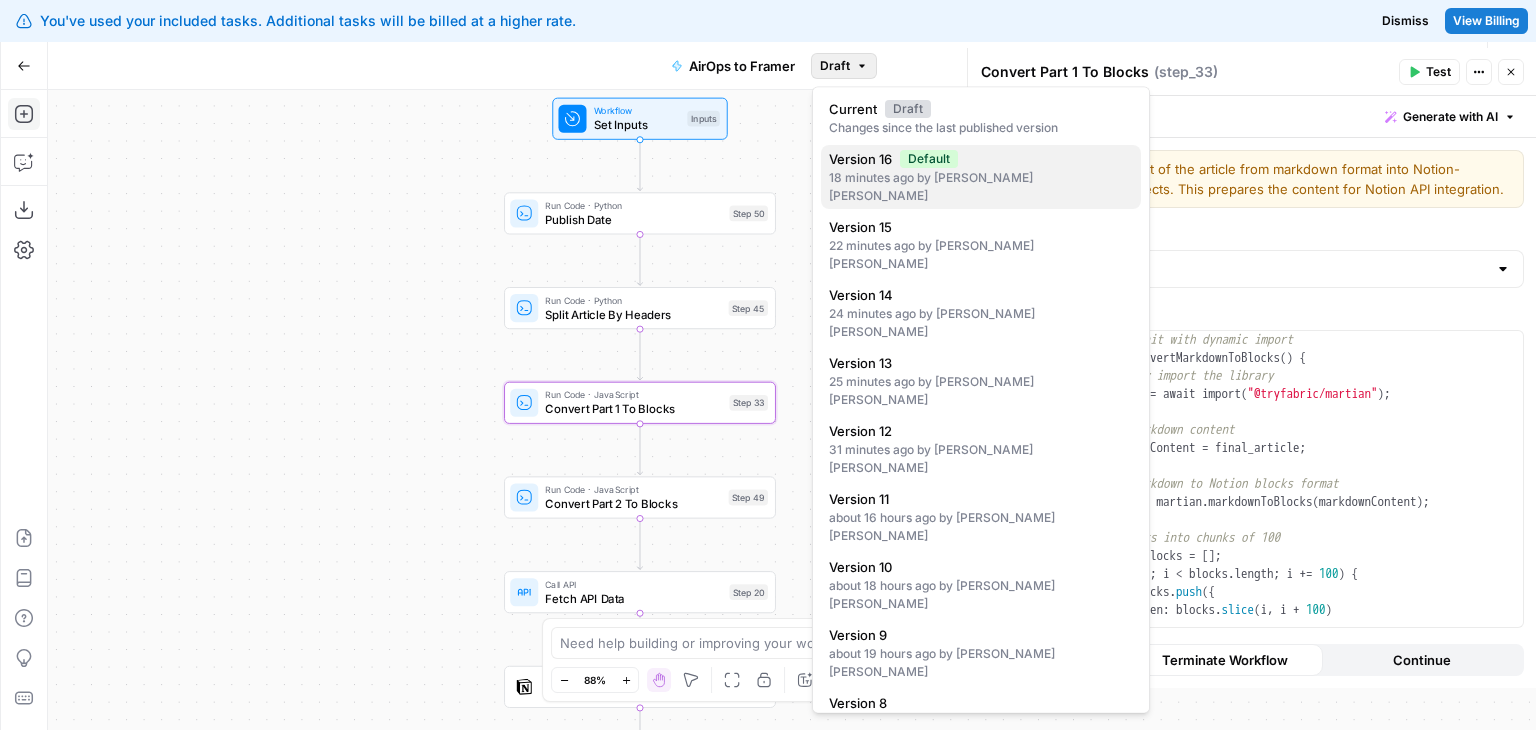 click on "Default" at bounding box center (929, 159) 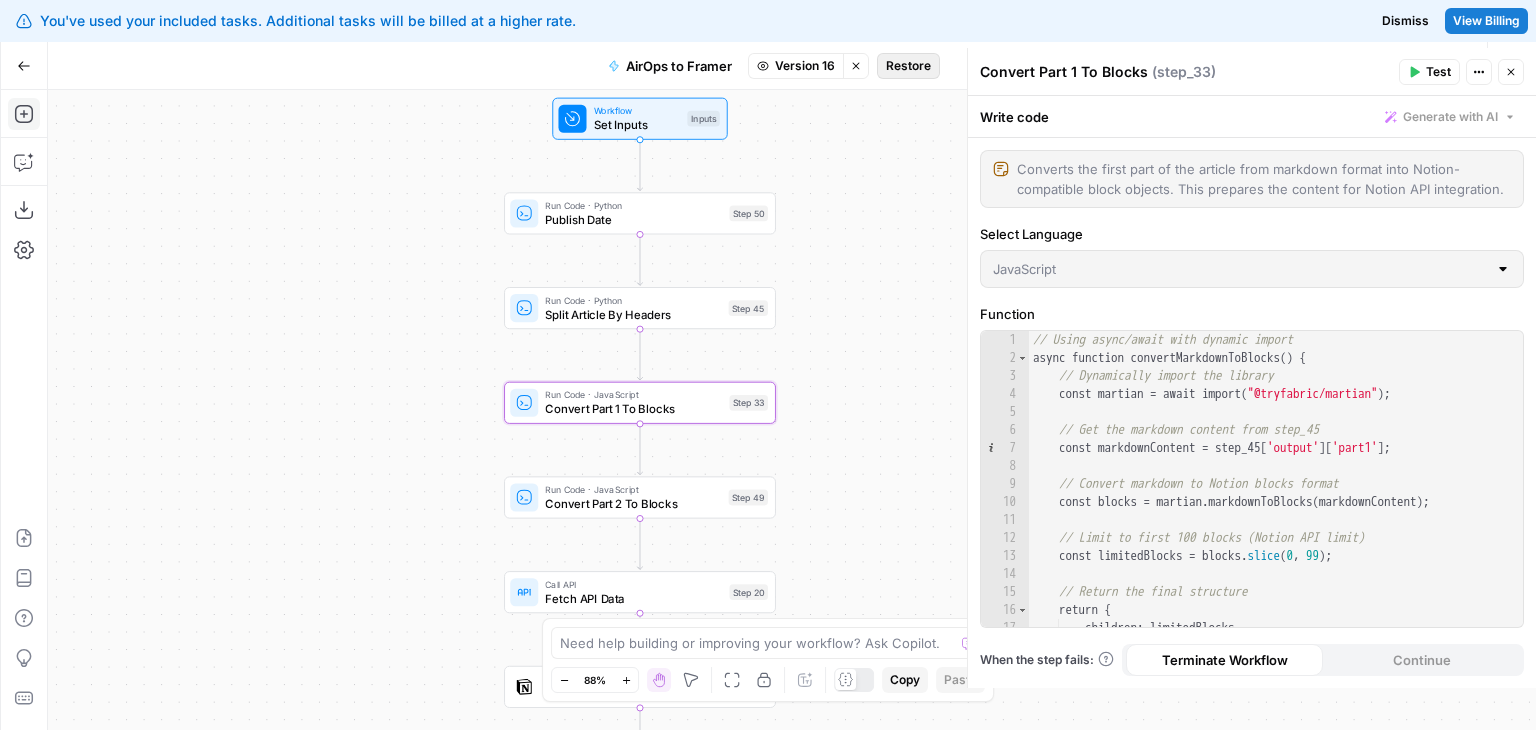 click on "Restore" at bounding box center (908, 66) 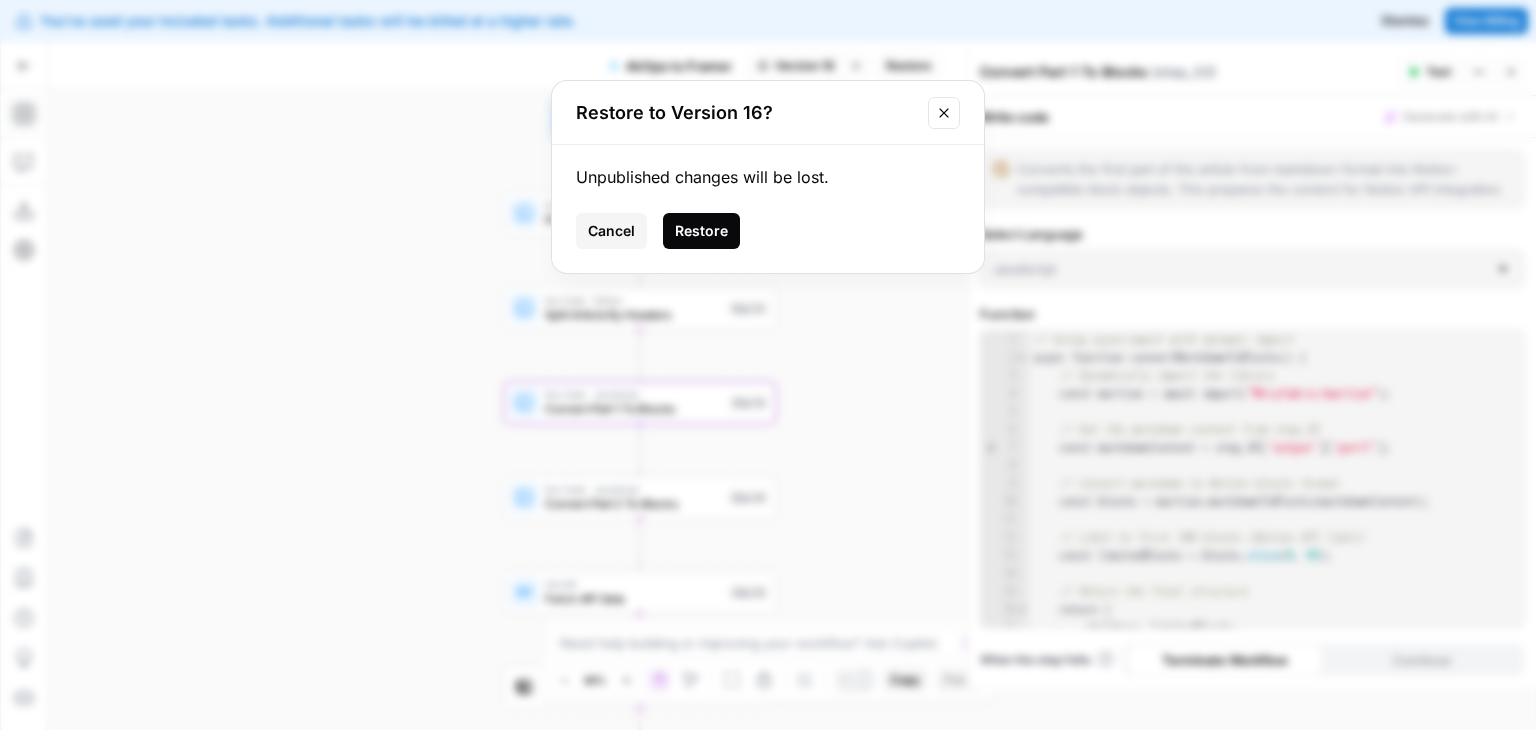 click on "Restore" at bounding box center [701, 231] 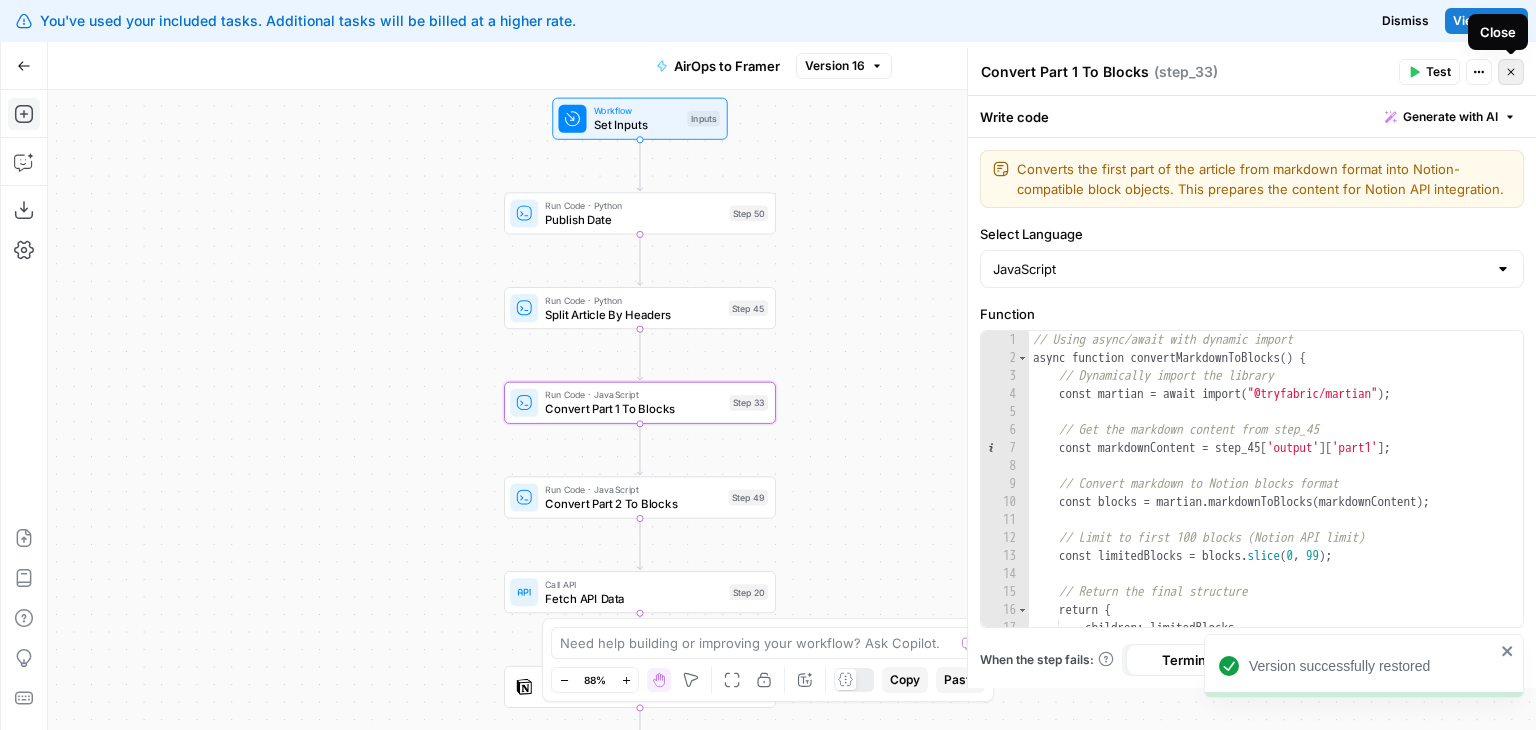click on "Close" at bounding box center (1511, 72) 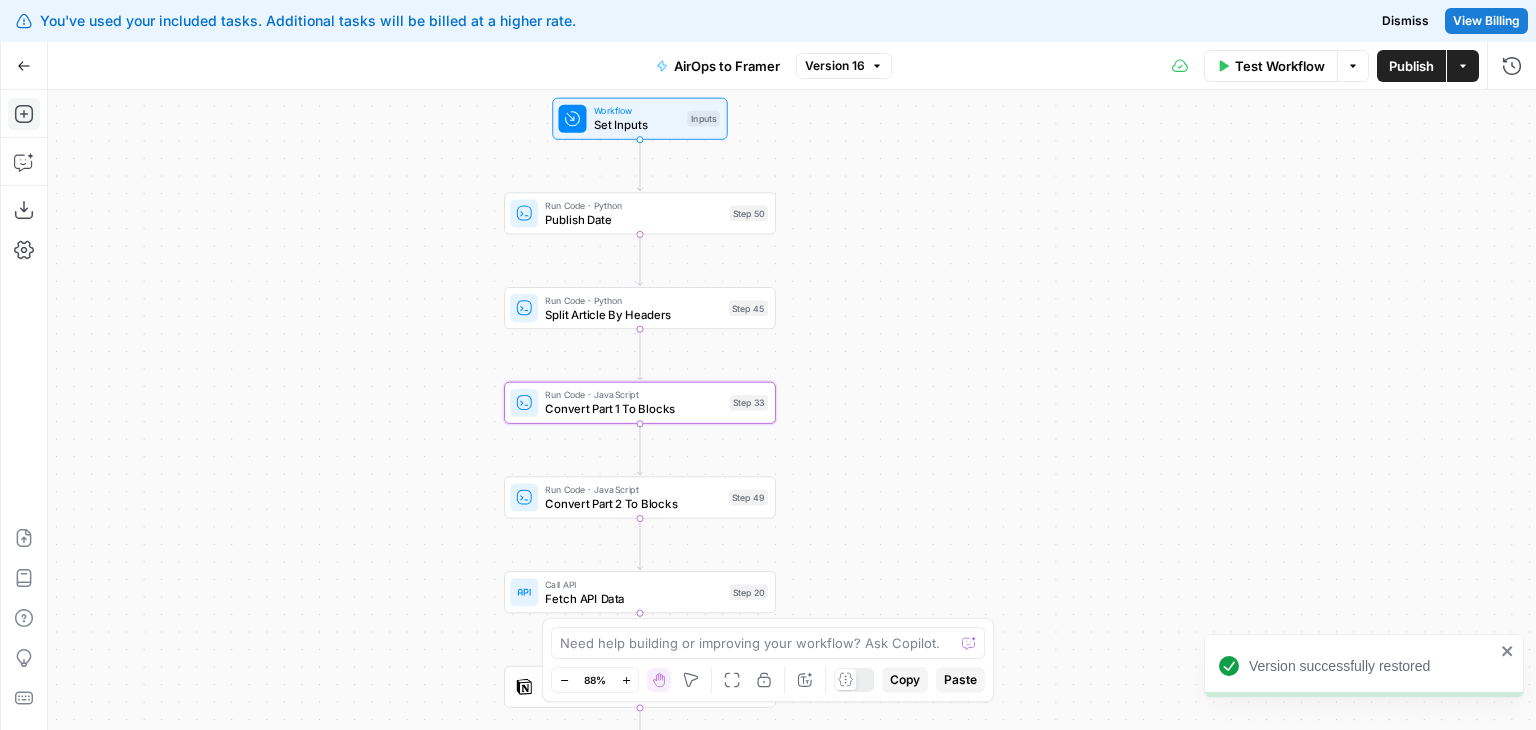 drag, startPoint x: 364, startPoint y: 340, endPoint x: 440, endPoint y: 327, distance: 77.10383 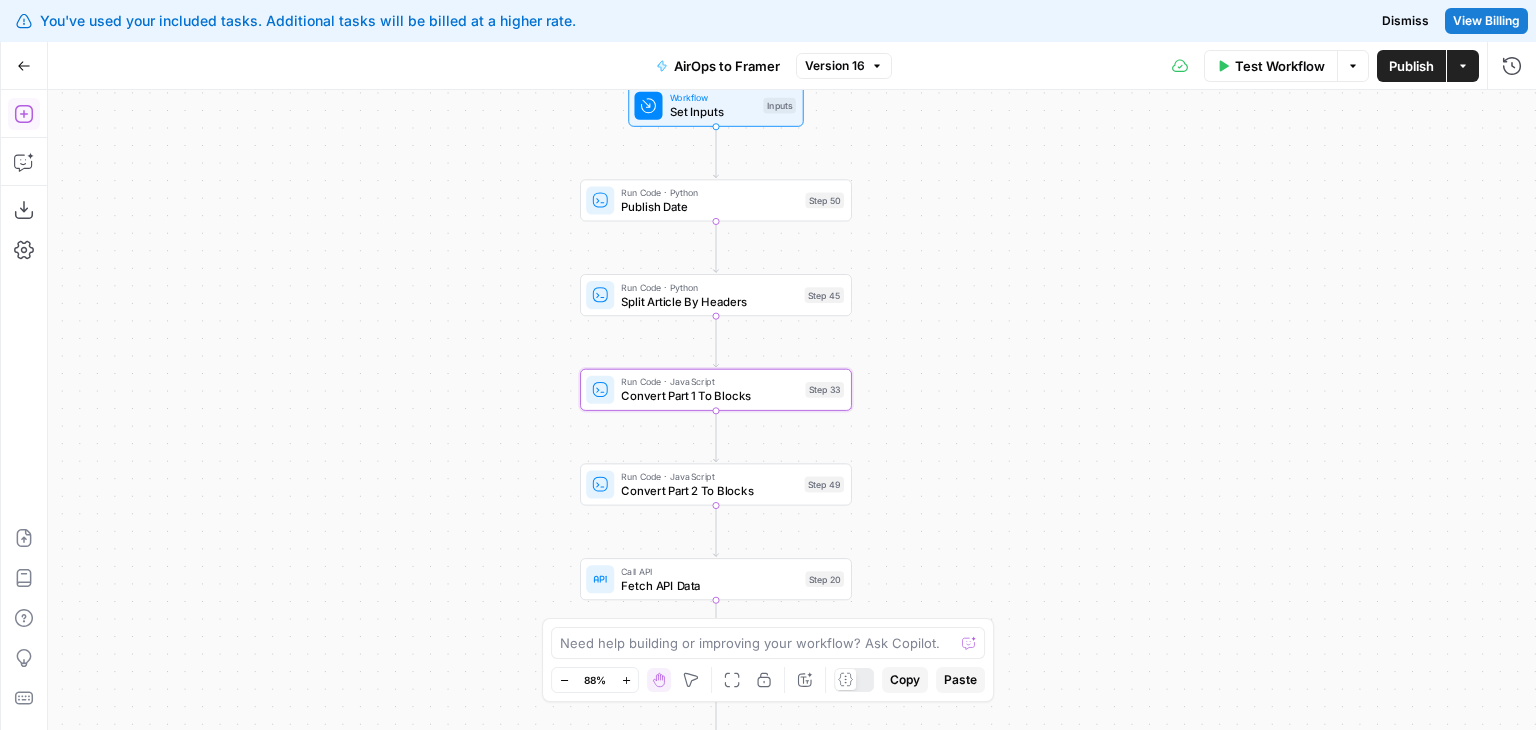 click 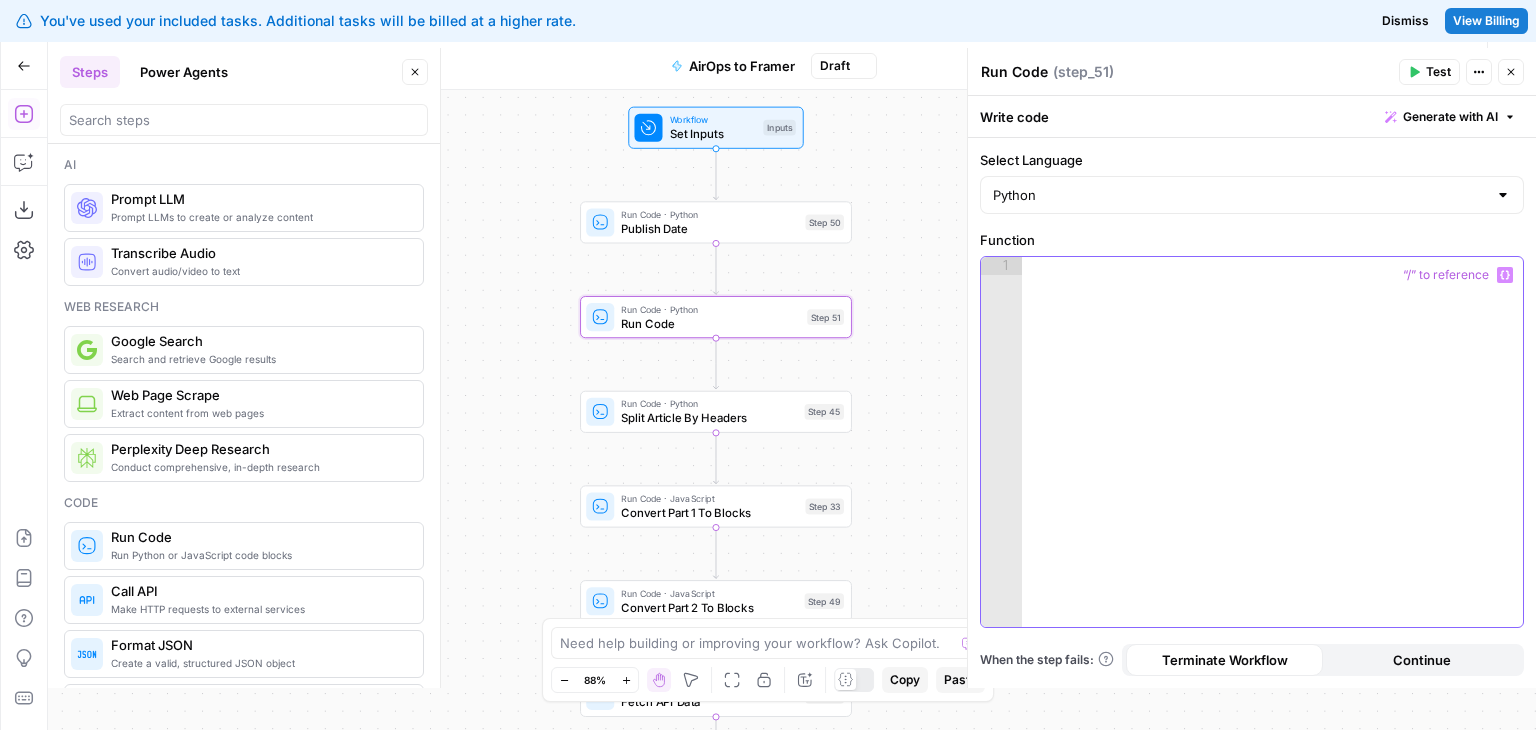 type 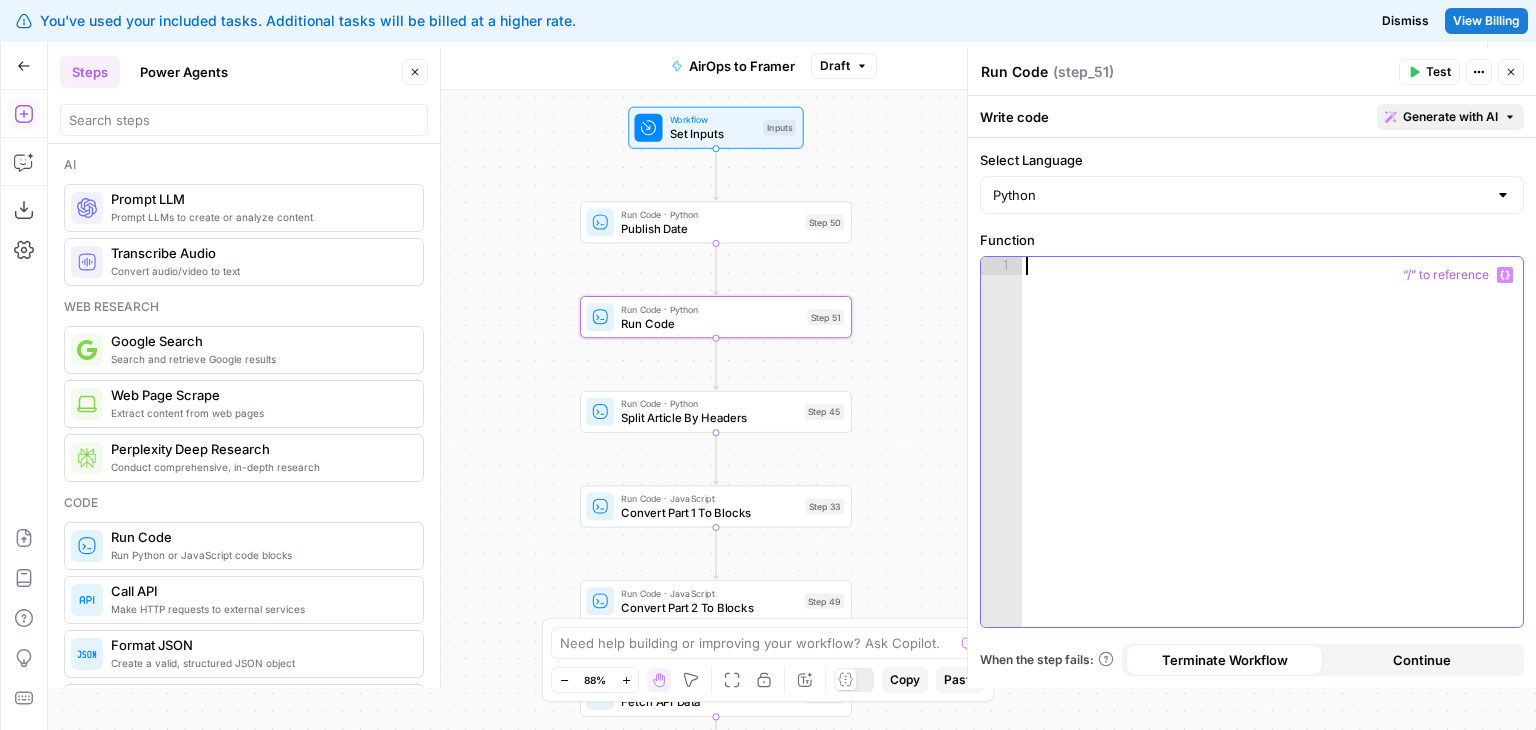 click on "Generate with AI" at bounding box center [1450, 117] 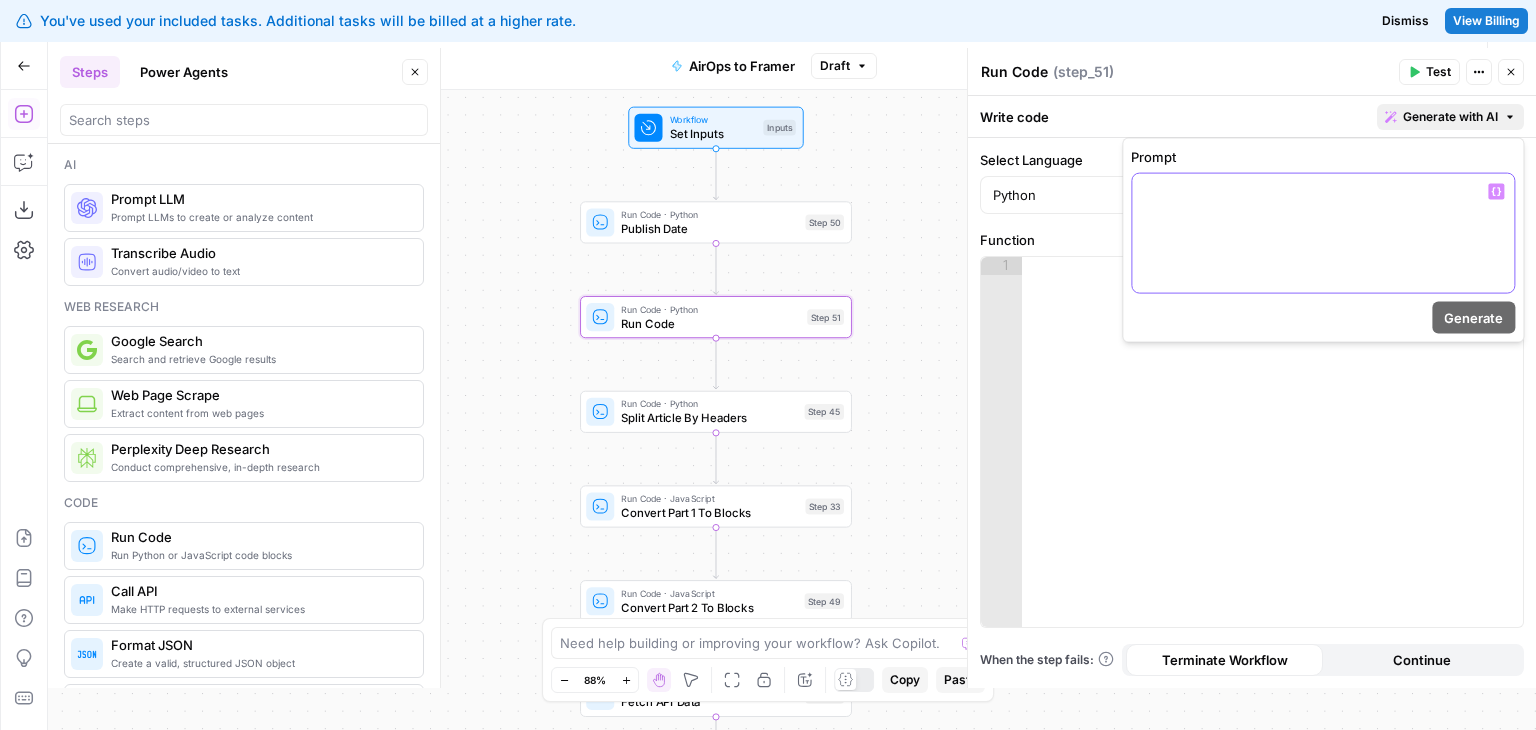 click at bounding box center (1323, 233) 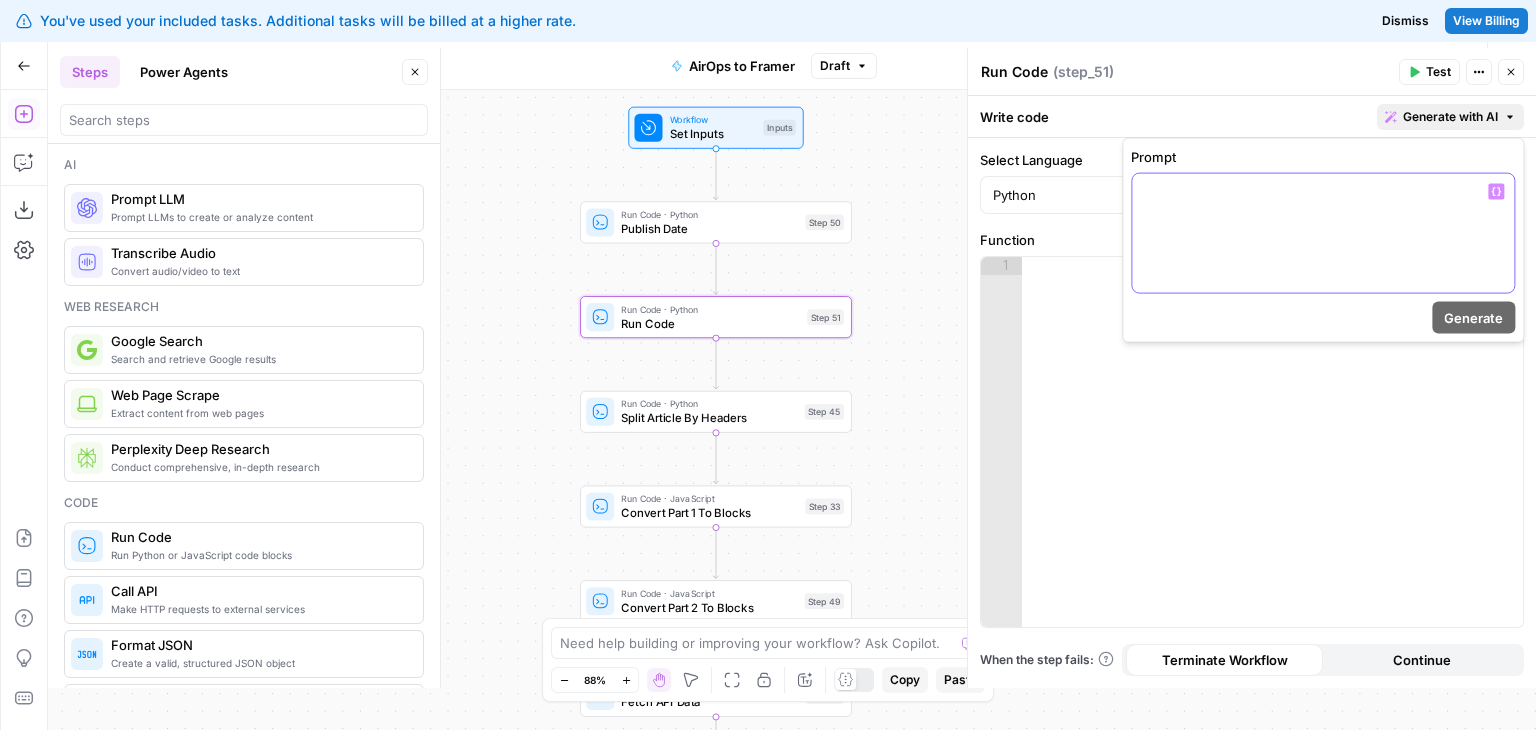 type 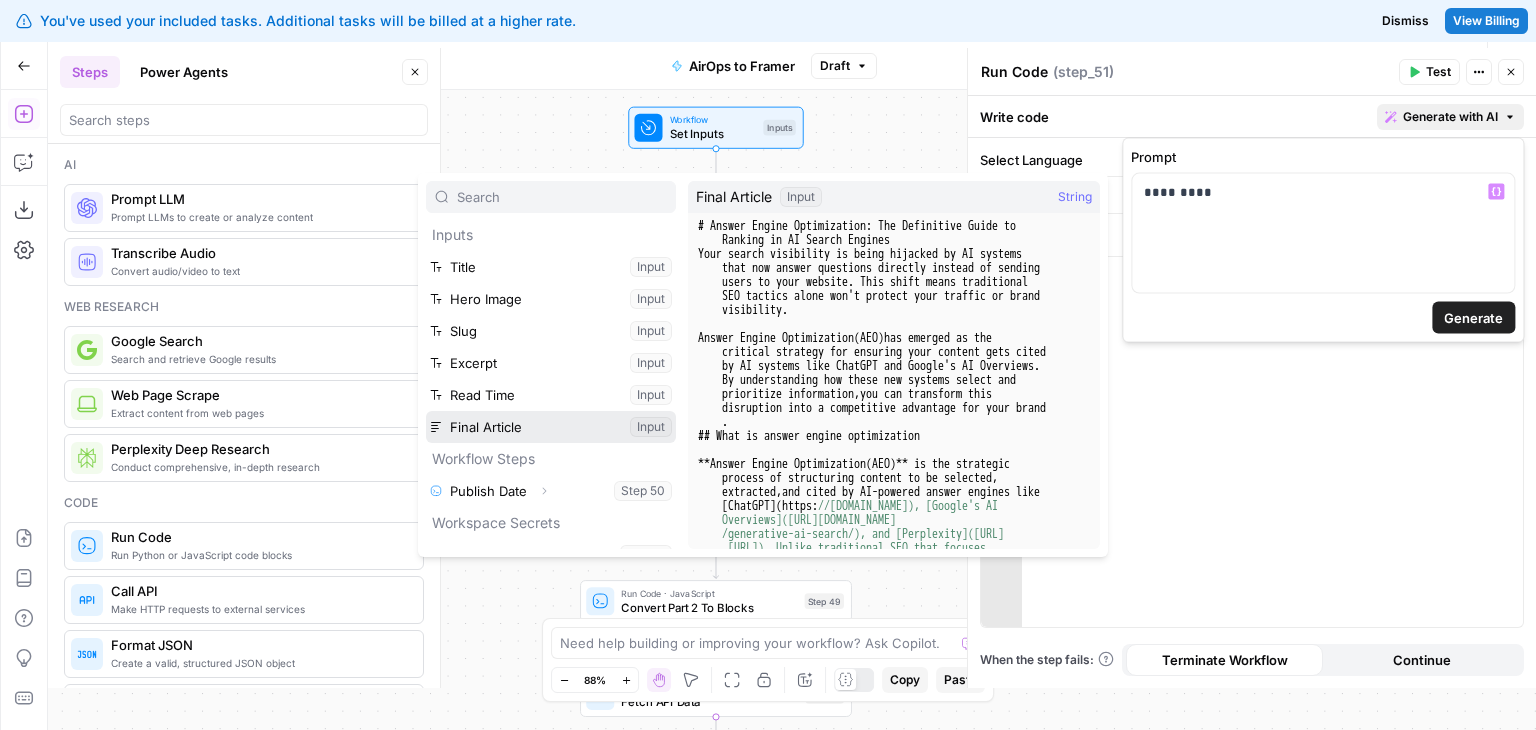 click at bounding box center [551, 427] 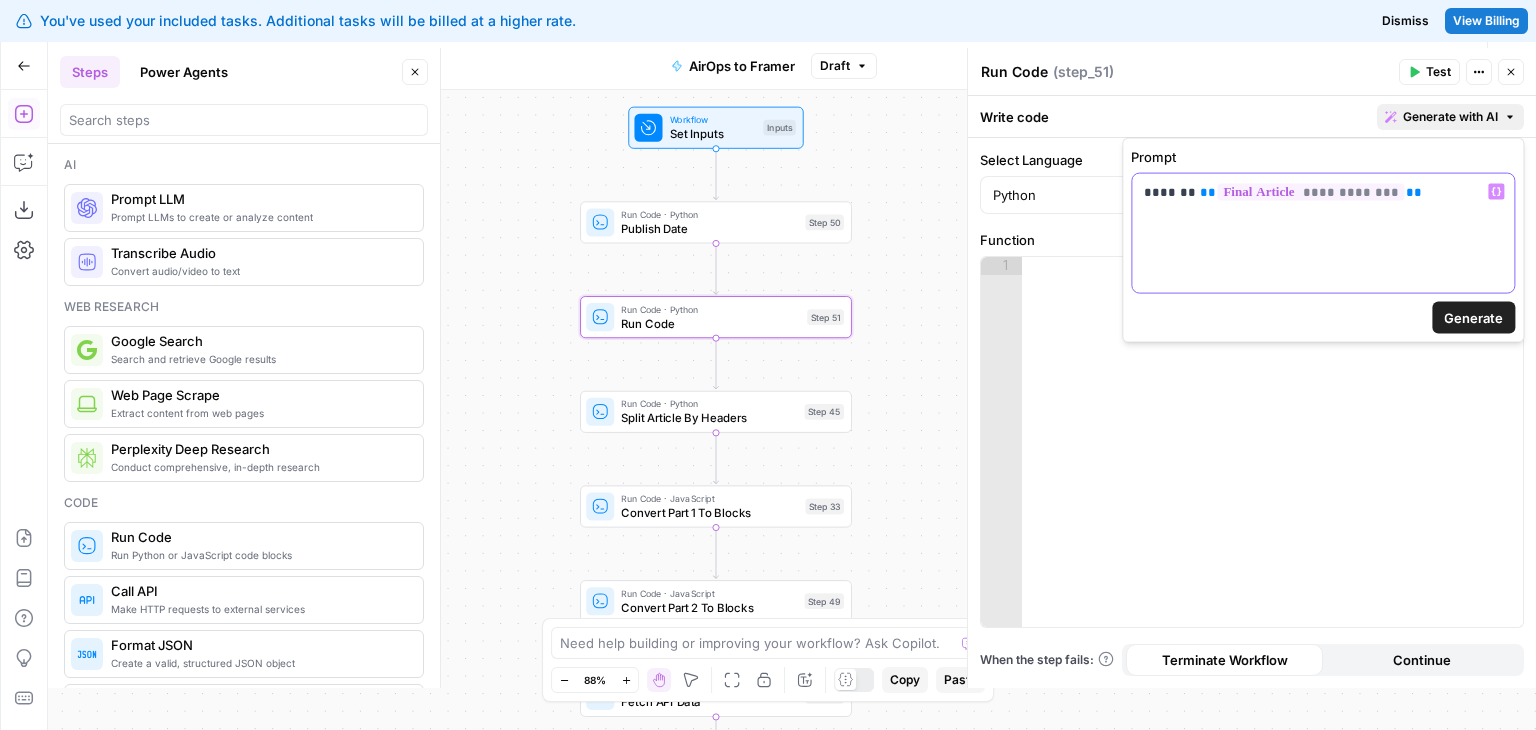 click on "**********" at bounding box center [1323, 233] 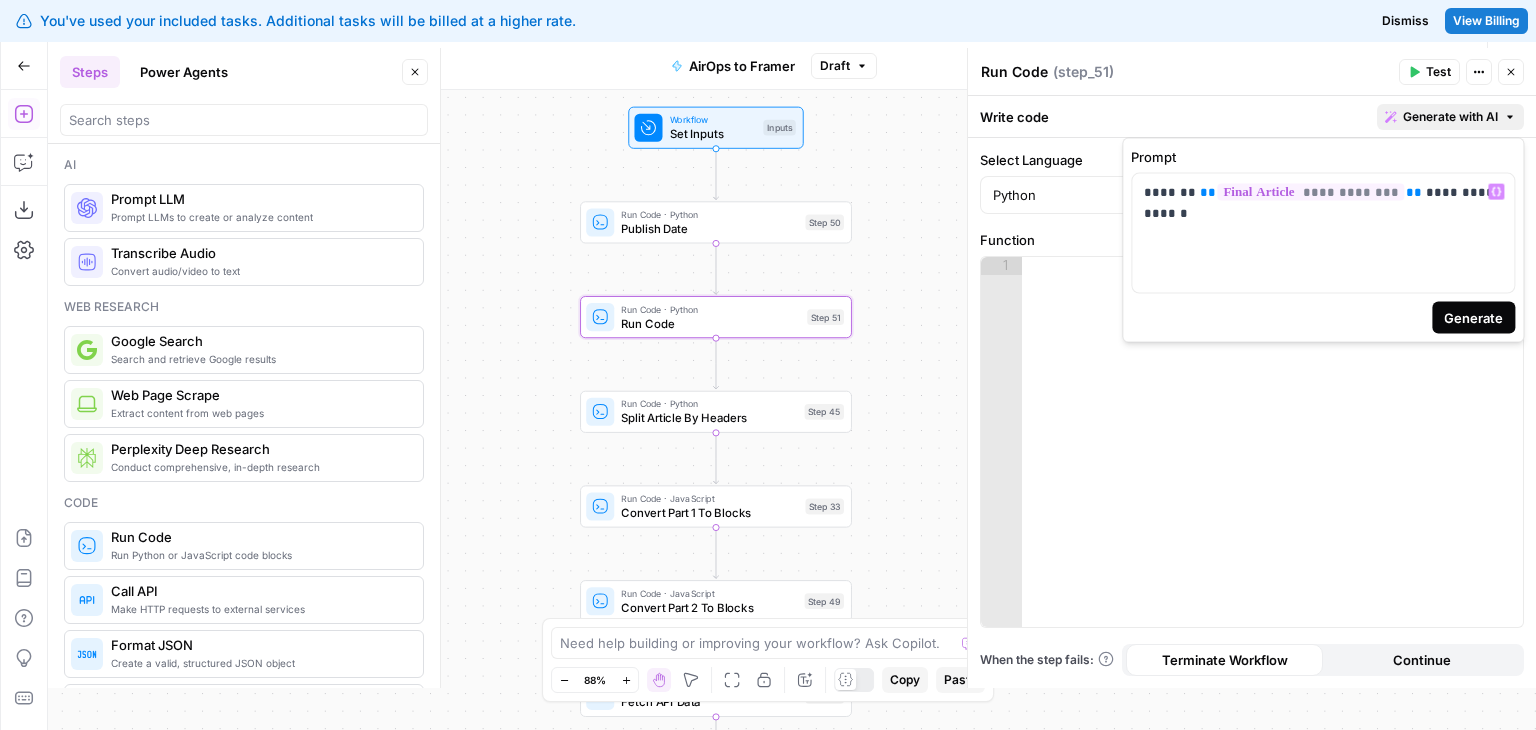 click on "Generate" at bounding box center (1473, 318) 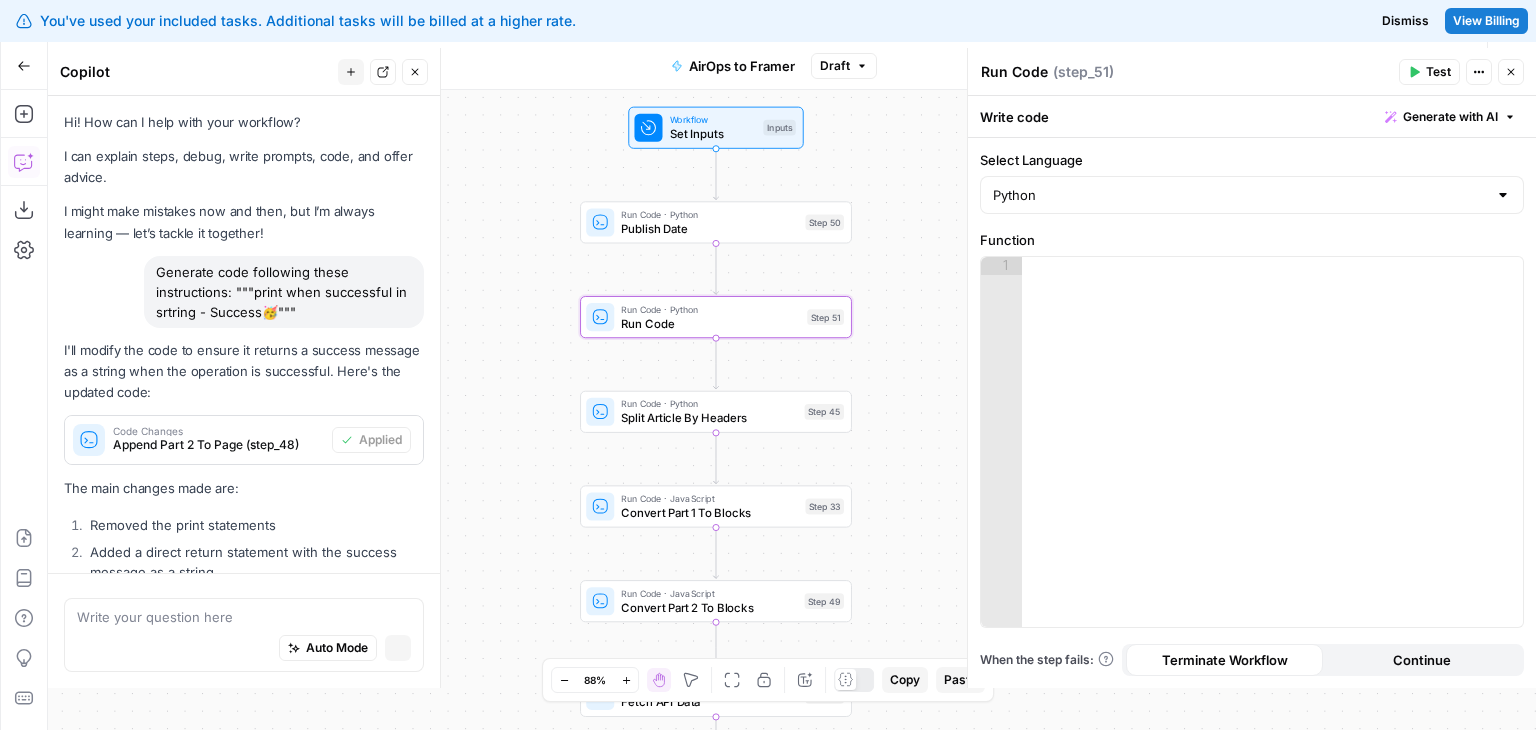 scroll, scrollTop: 1040, scrollLeft: 0, axis: vertical 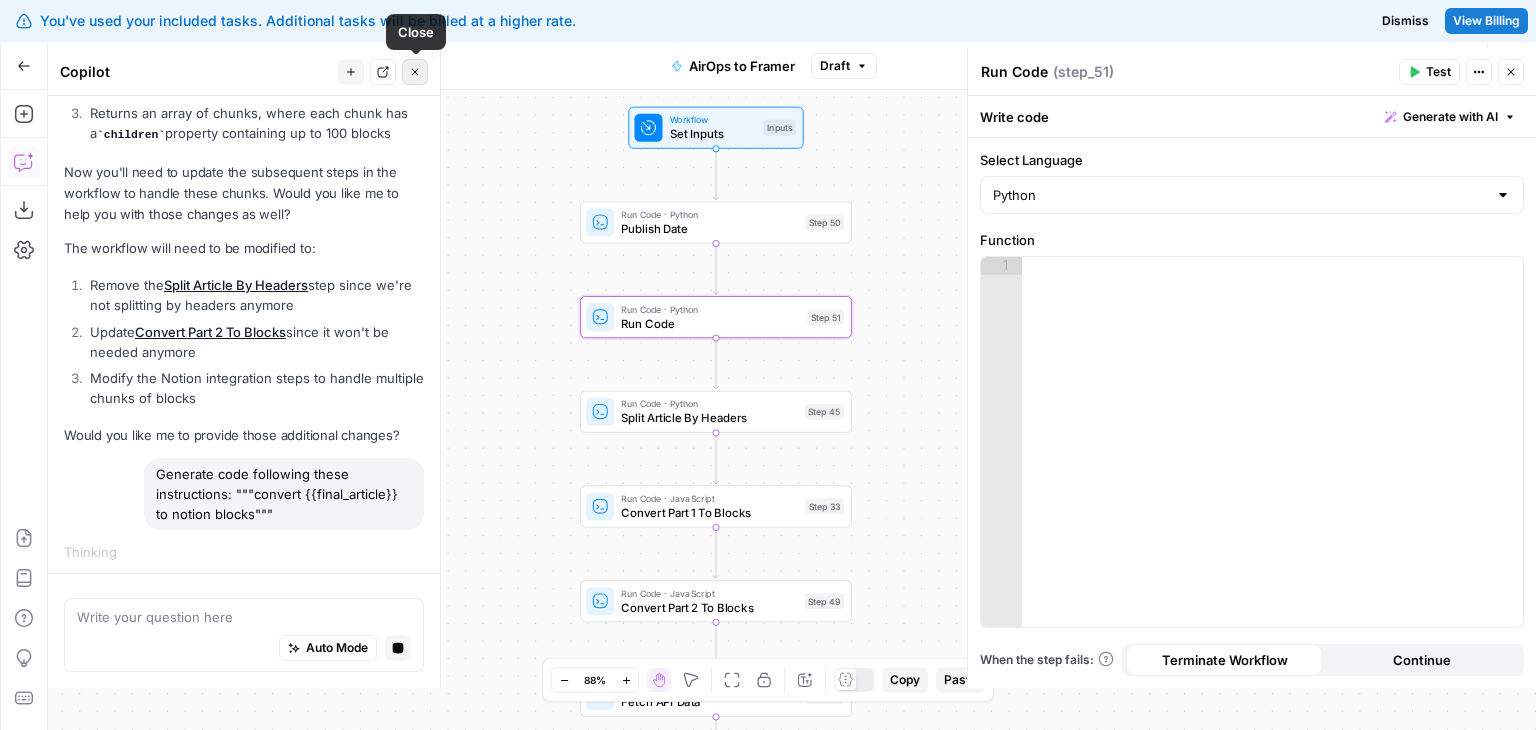 click 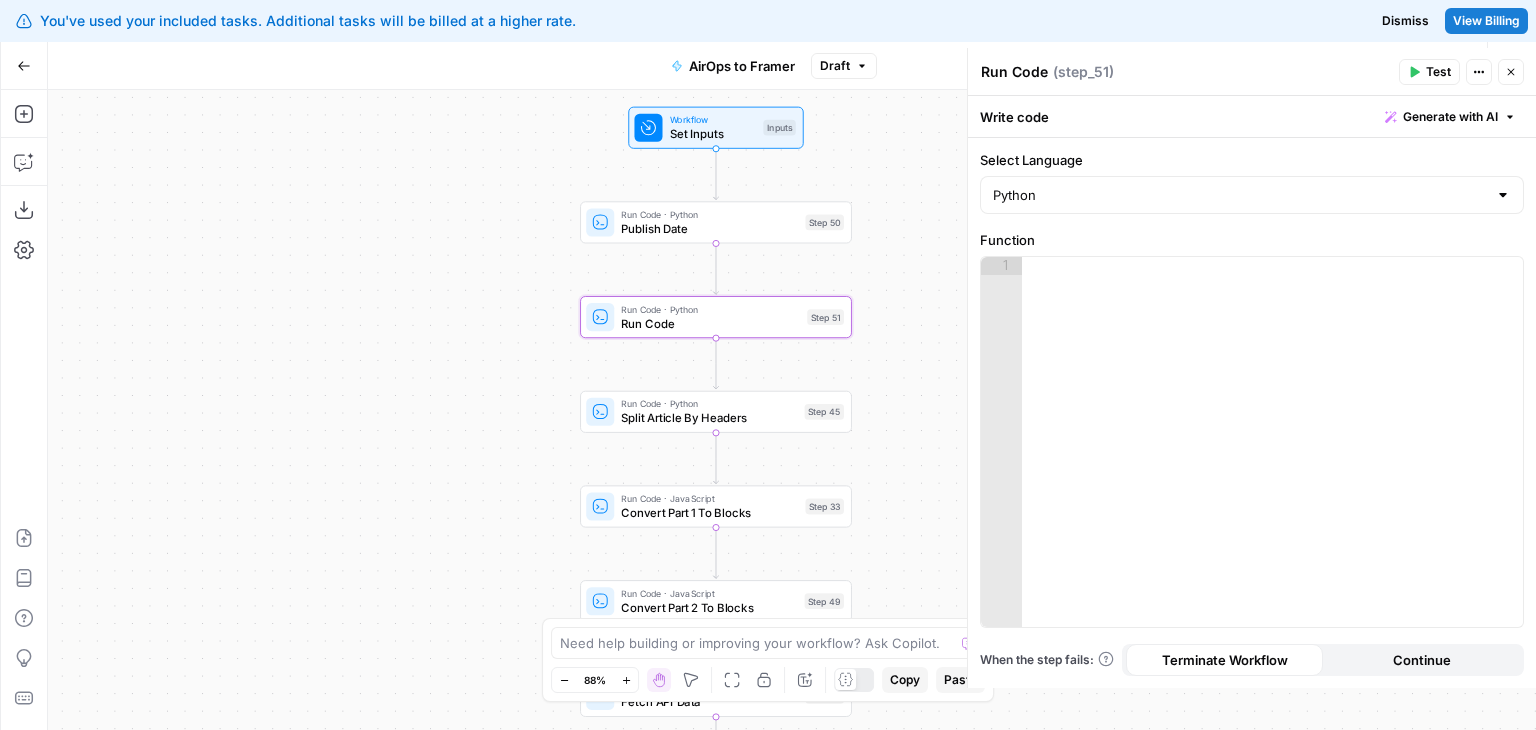 drag, startPoint x: 419, startPoint y: 238, endPoint x: 332, endPoint y: 201, distance: 94.54099 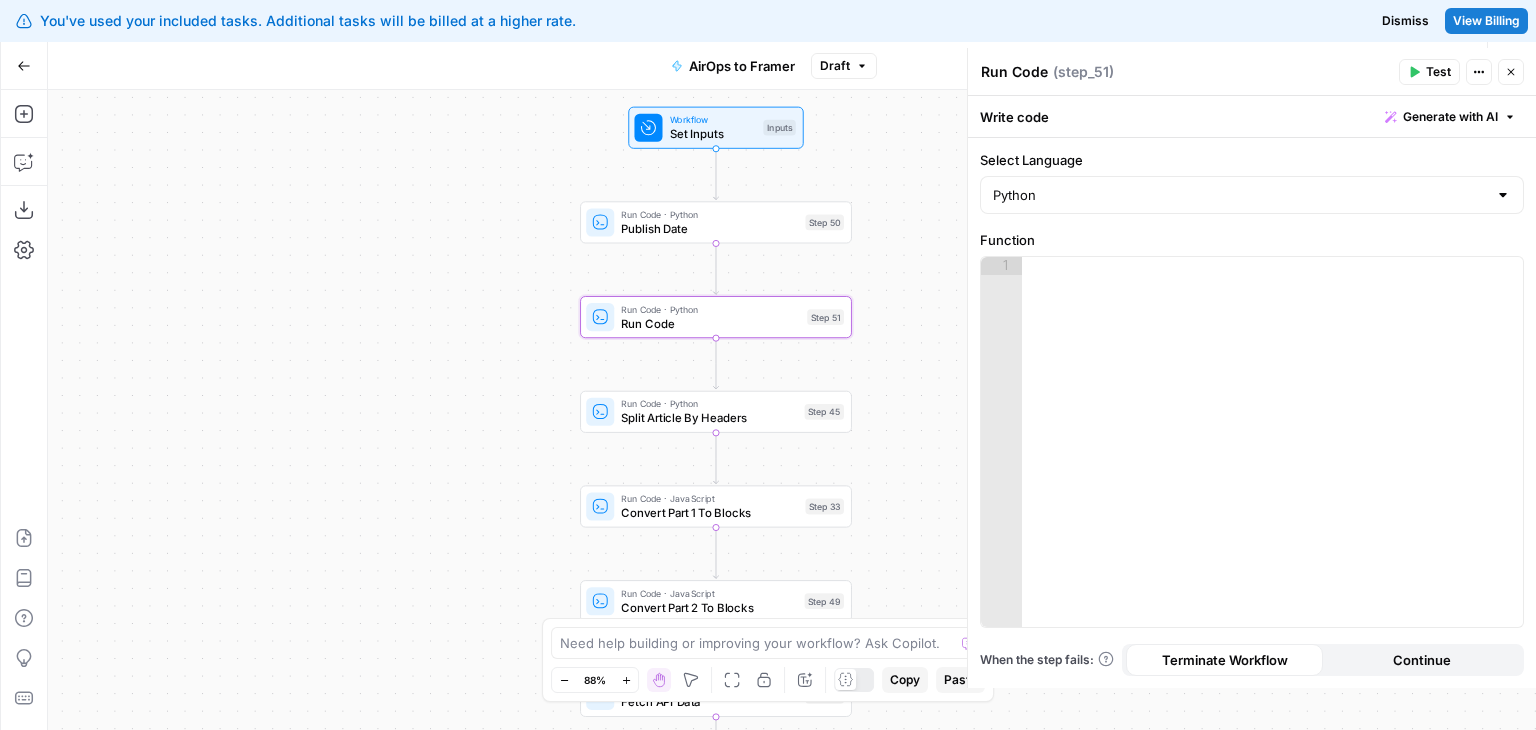 click on "Workflow Set Inputs Inputs Run Code · Python Publish Date Step 50 Run Code · Python Run Code Step 51 Run Code · Python Split Article By Headers Step 45 Run Code · JavaScript Convert Part 1 To Blocks Step 33 Run Code · JavaScript Convert Part 2 To Blocks Step 49 Call API Fetch API Data Step 20 Integration Notion Integration Step 27 Run Code · Python Append Part 2 To Page Step 48 End Output" at bounding box center [792, 410] 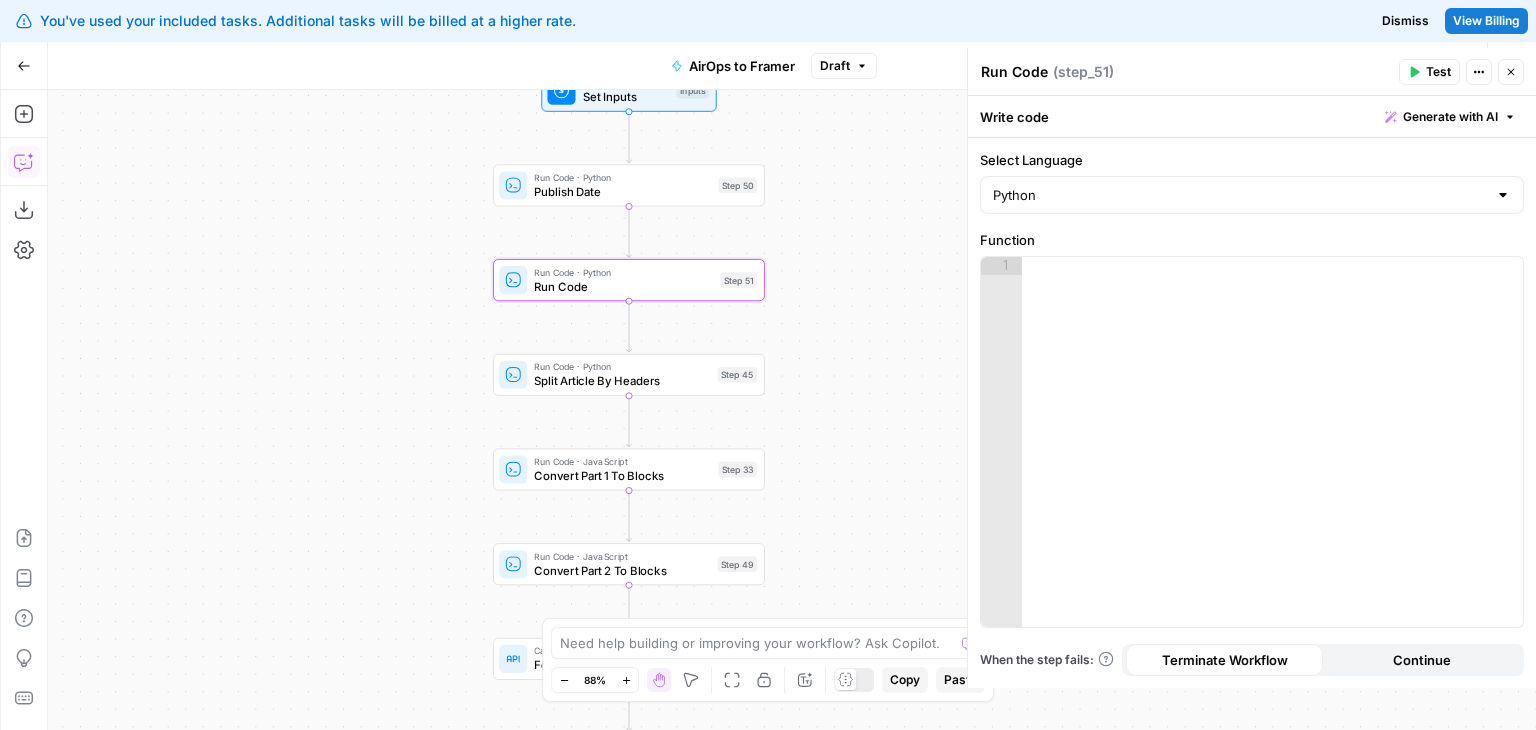click 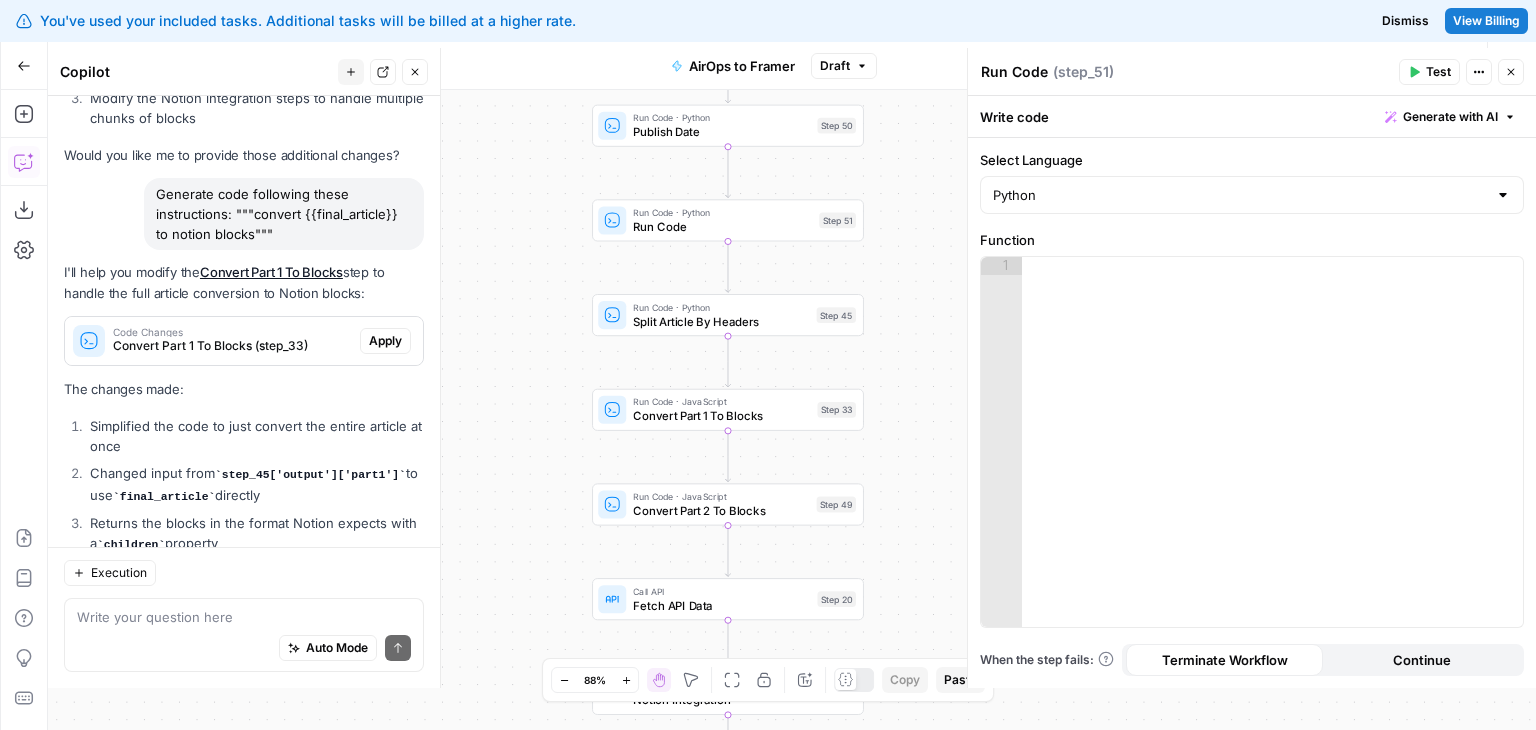 scroll, scrollTop: 1356, scrollLeft: 0, axis: vertical 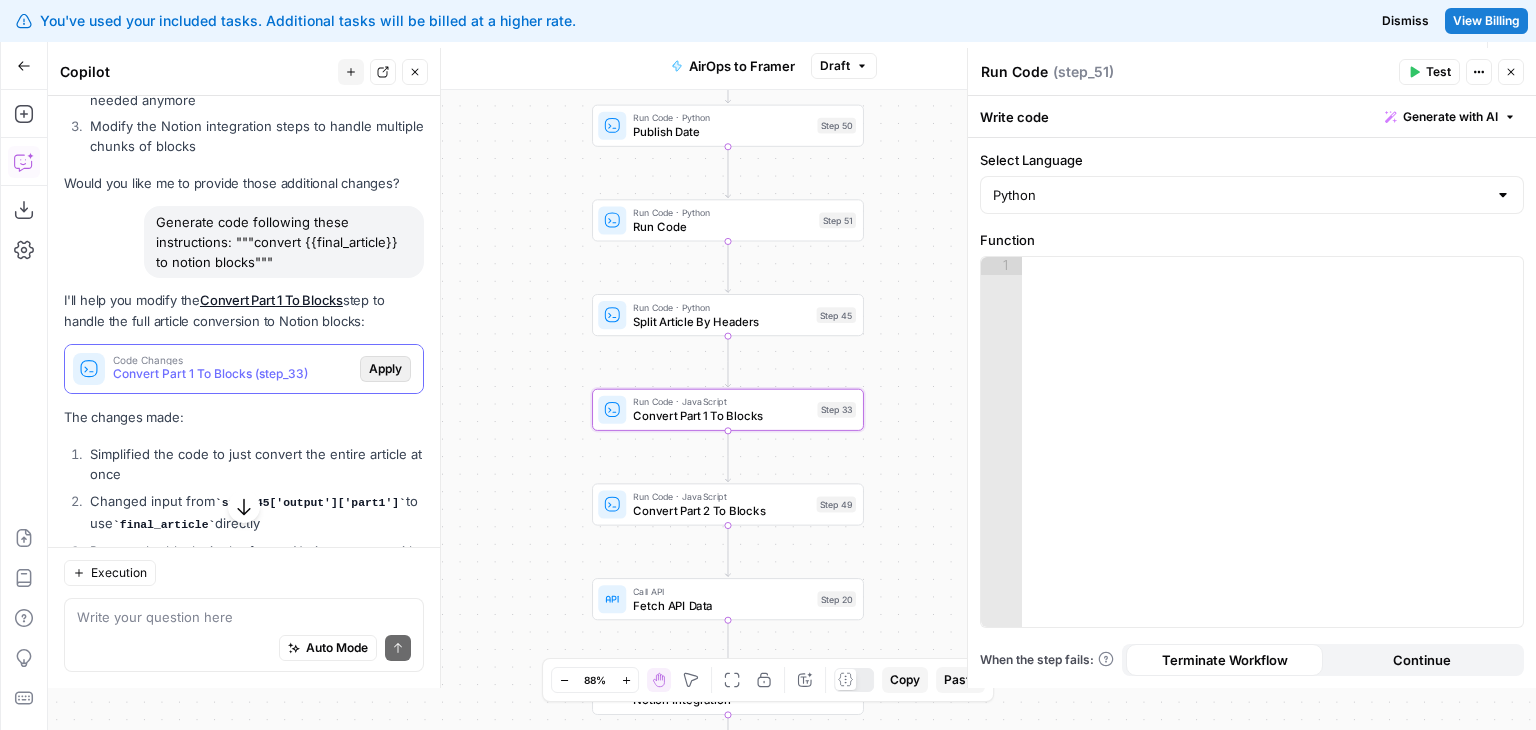 click on "Apply" at bounding box center (385, 369) 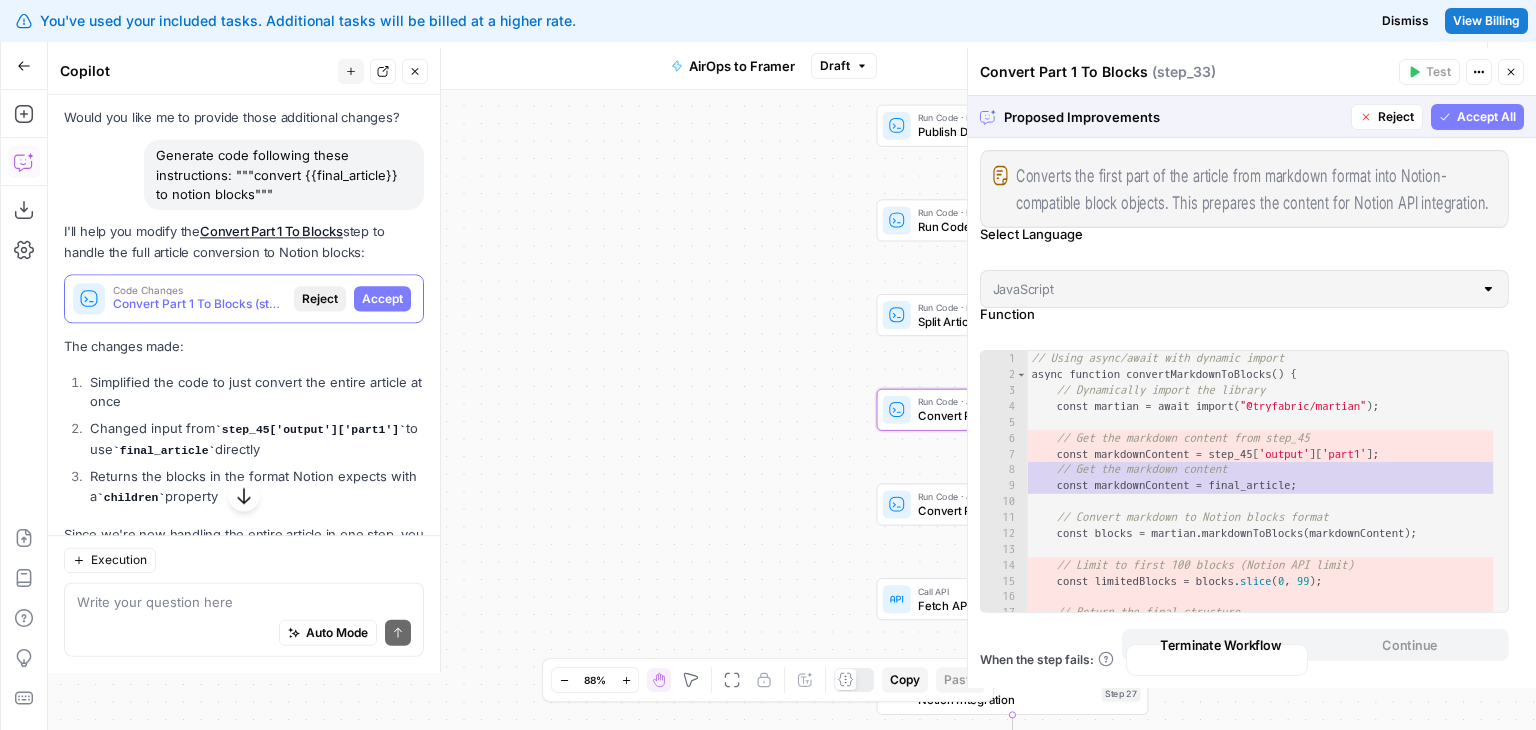 scroll, scrollTop: 1292, scrollLeft: 0, axis: vertical 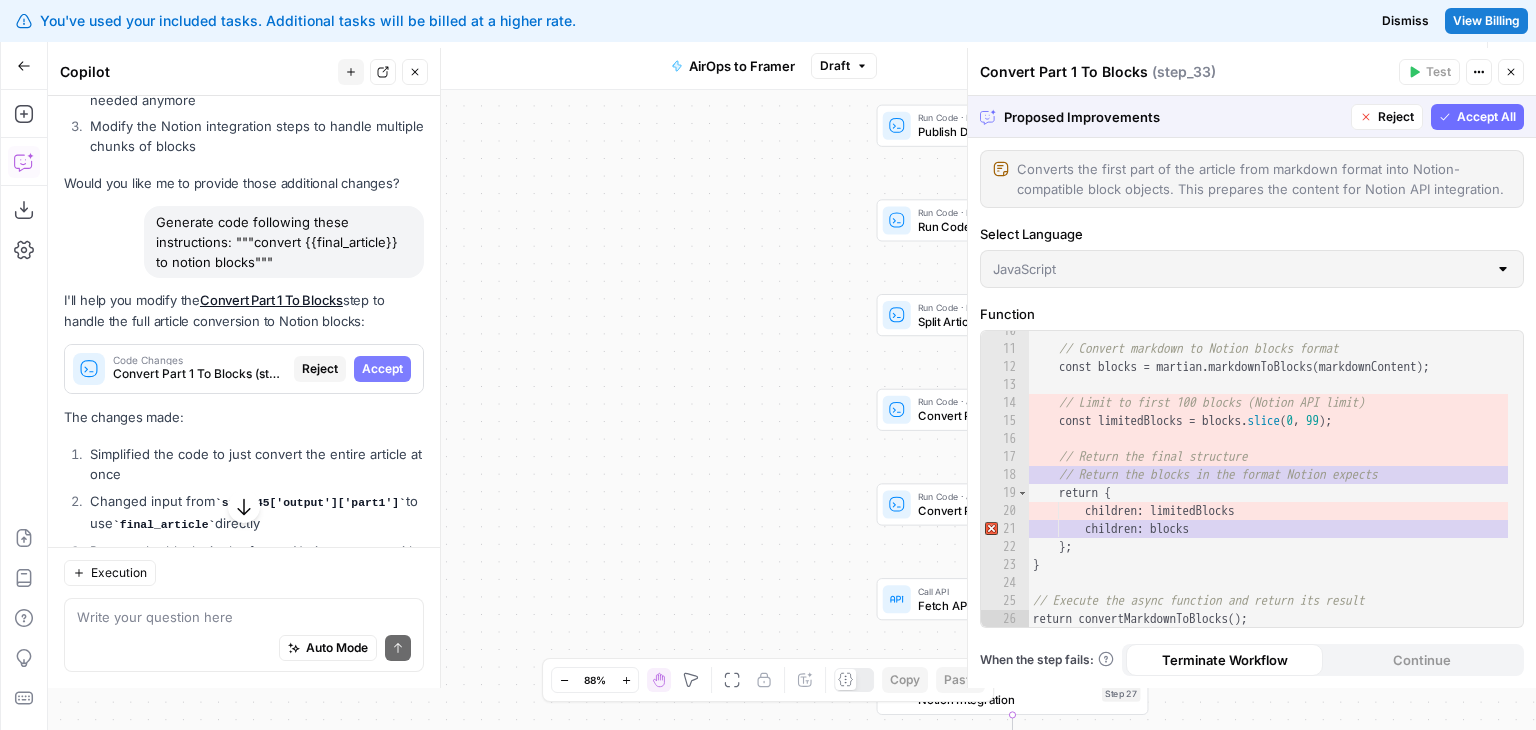 click on "Accept All" at bounding box center [1486, 117] 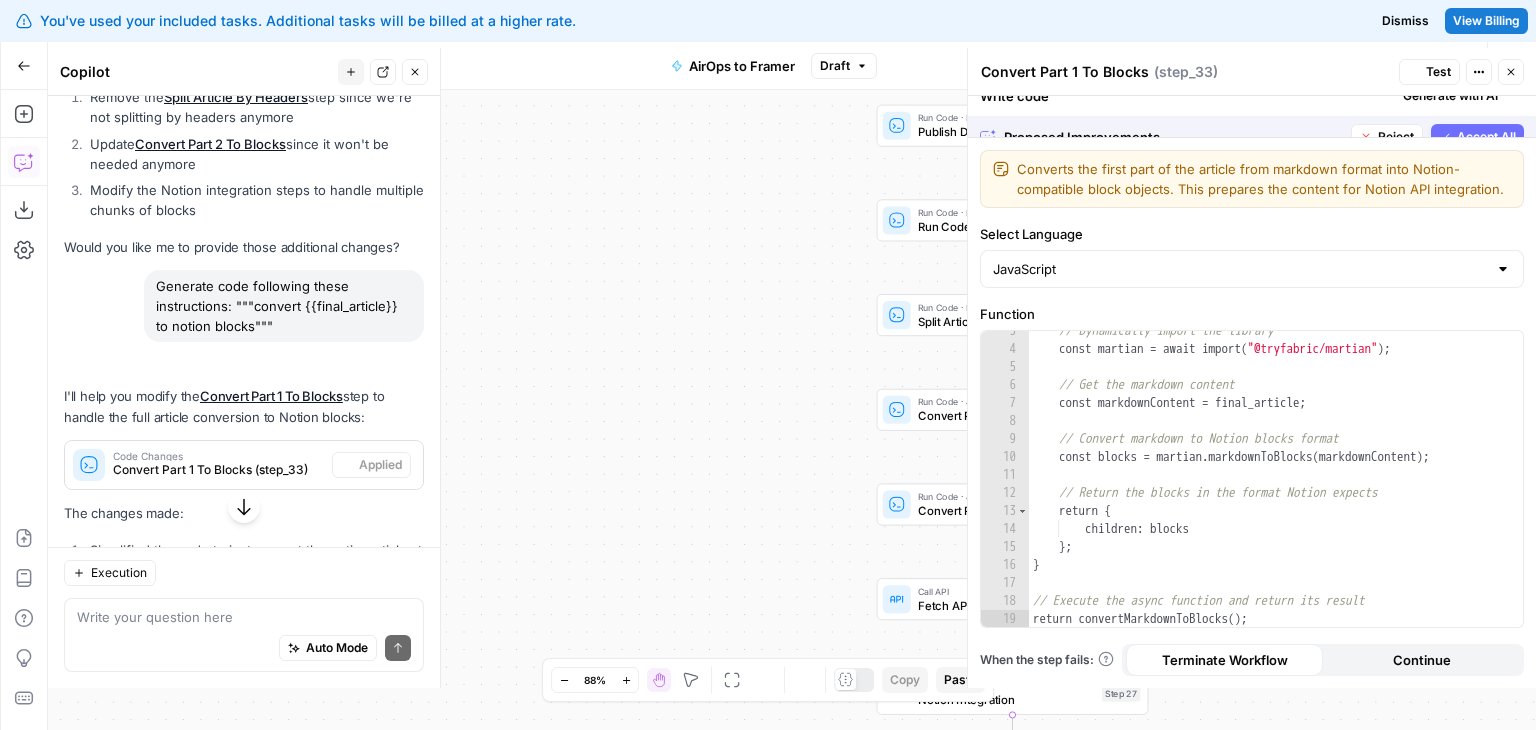 scroll, scrollTop: 1356, scrollLeft: 0, axis: vertical 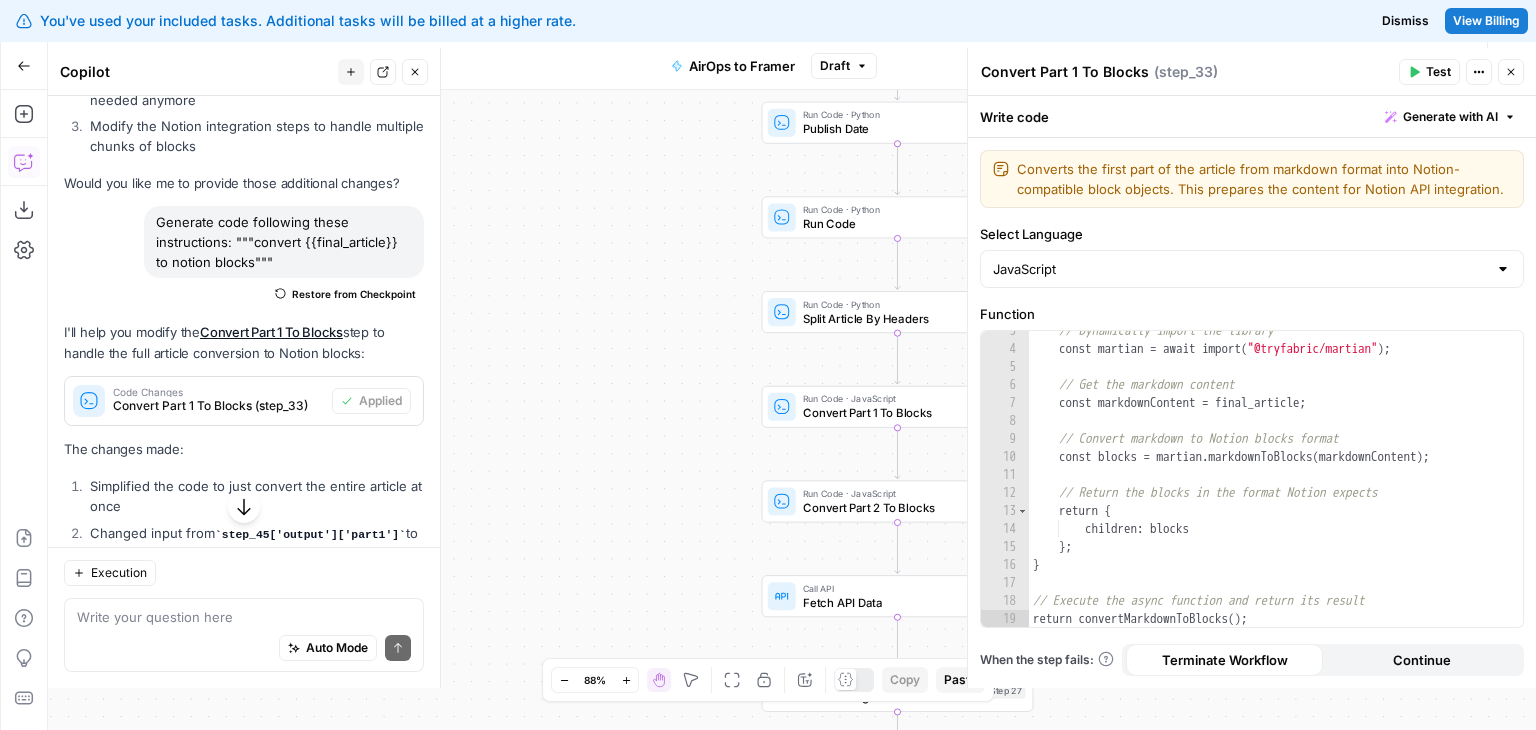 drag, startPoint x: 836, startPoint y: 374, endPoint x: 660, endPoint y: 365, distance: 176.22997 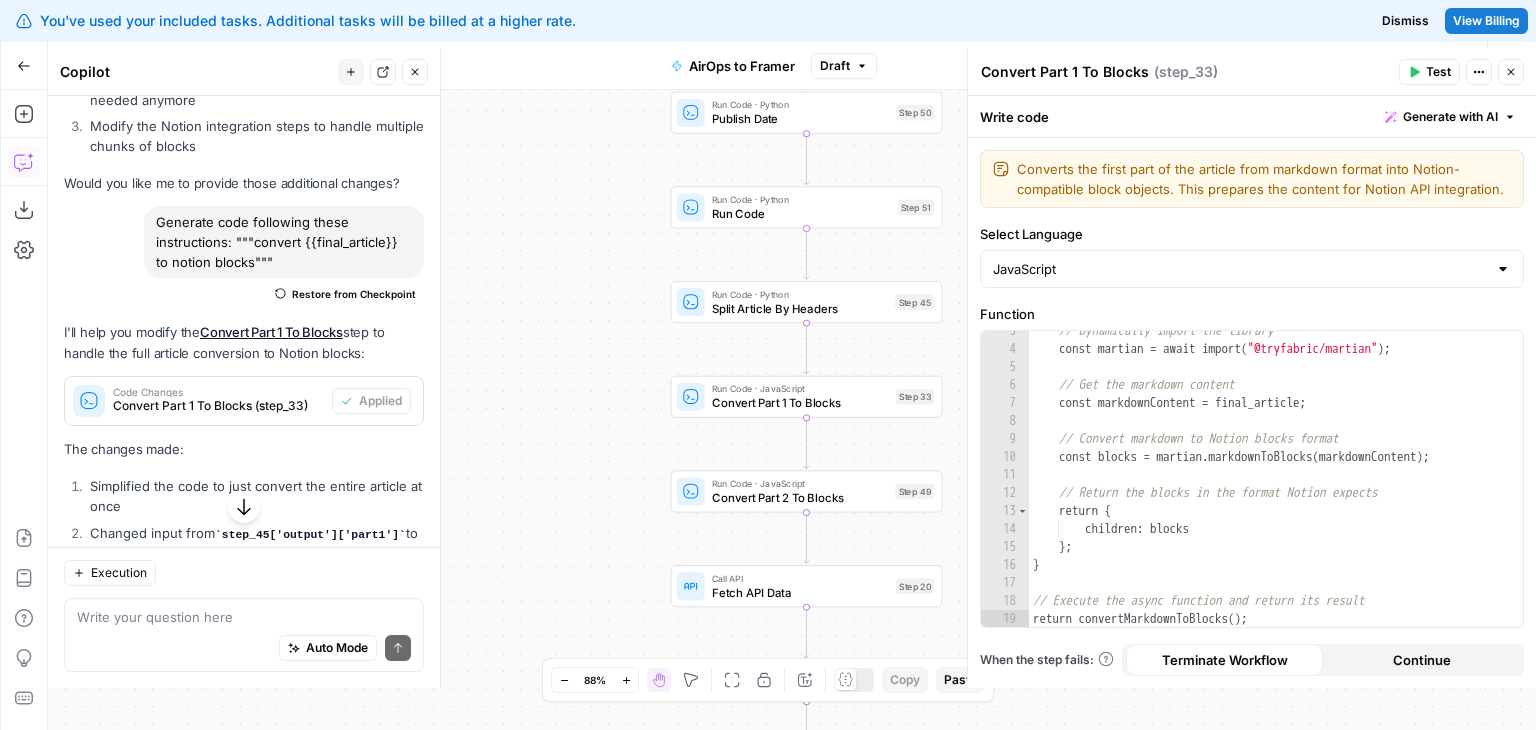 drag, startPoint x: 564, startPoint y: 321, endPoint x: 480, endPoint y: 305, distance: 85.51023 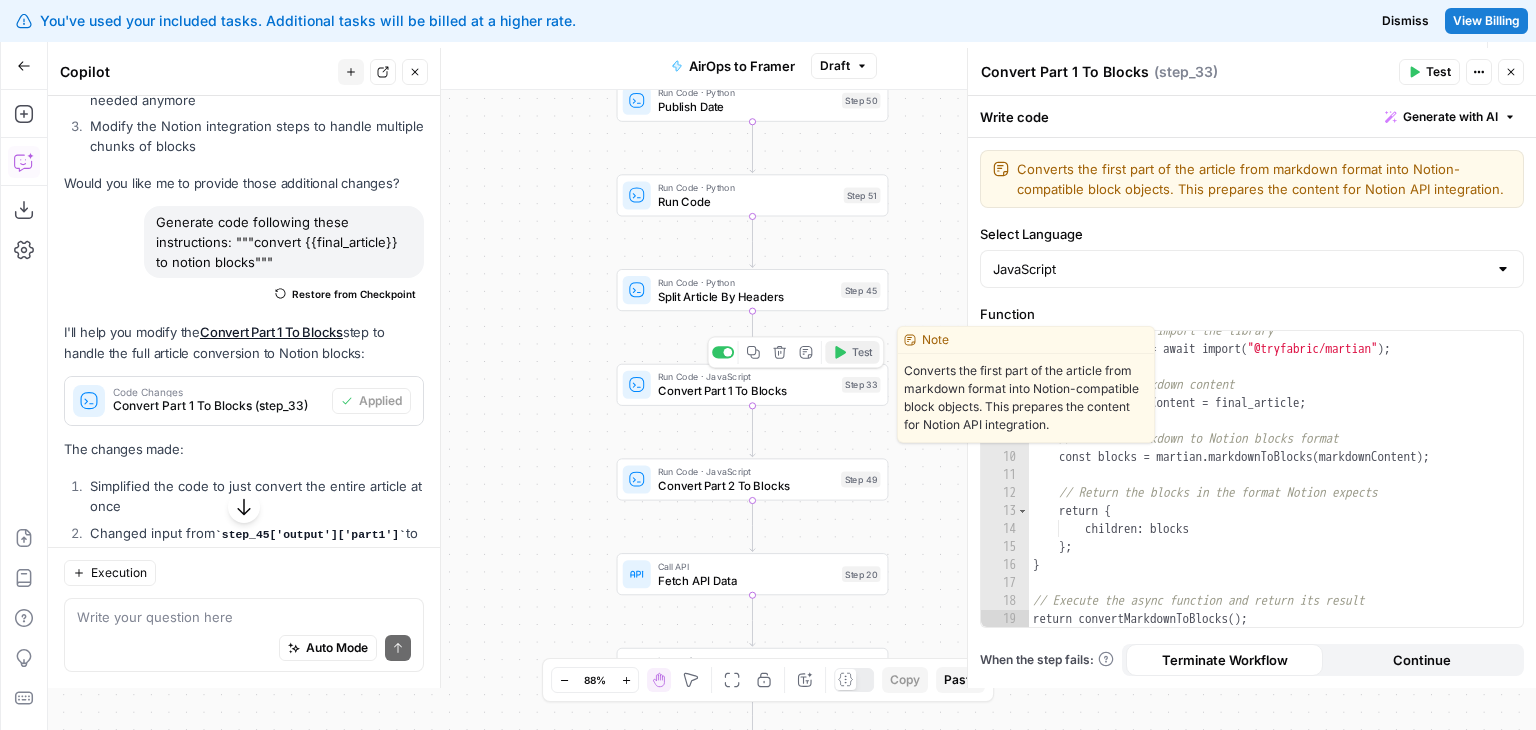 click 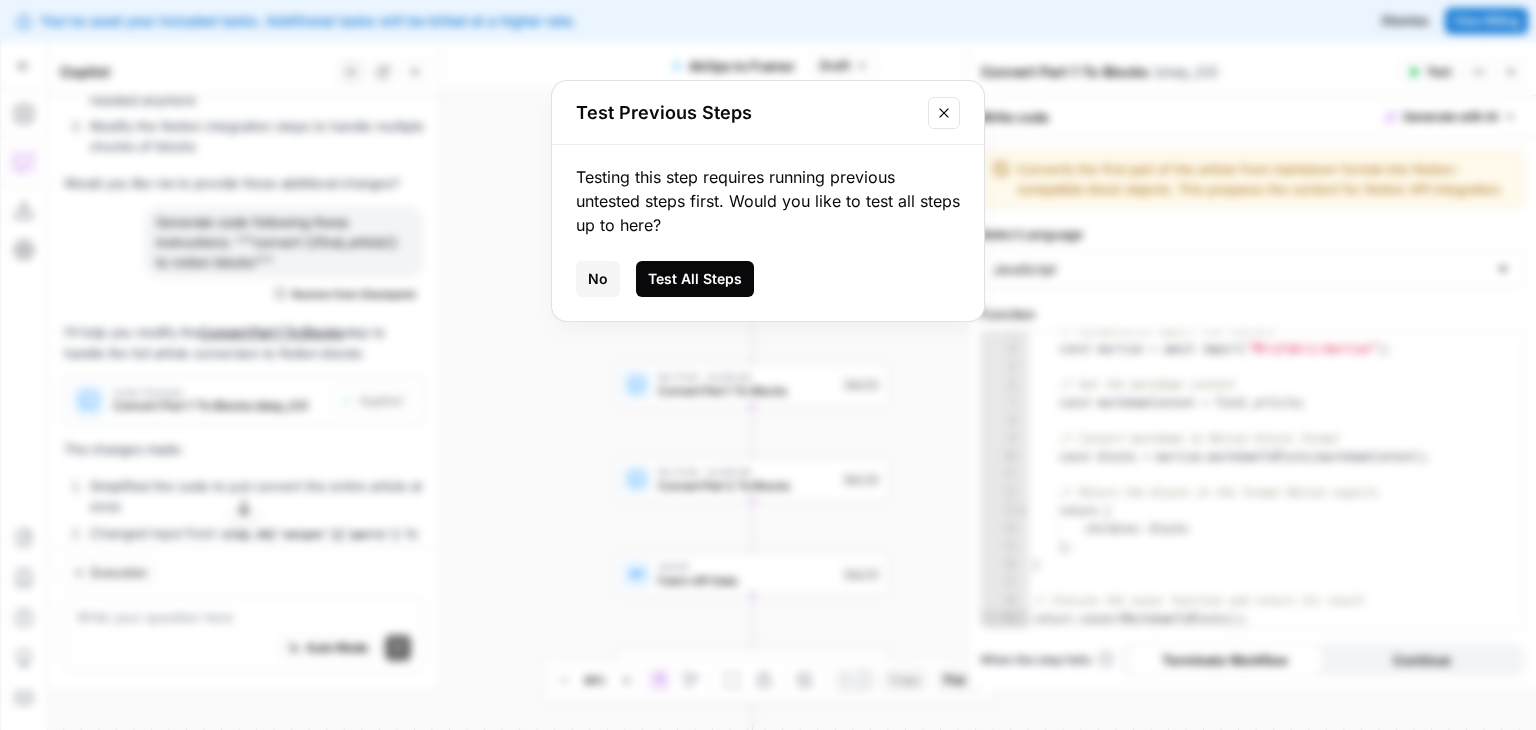 click on "Test All Steps" at bounding box center (695, 279) 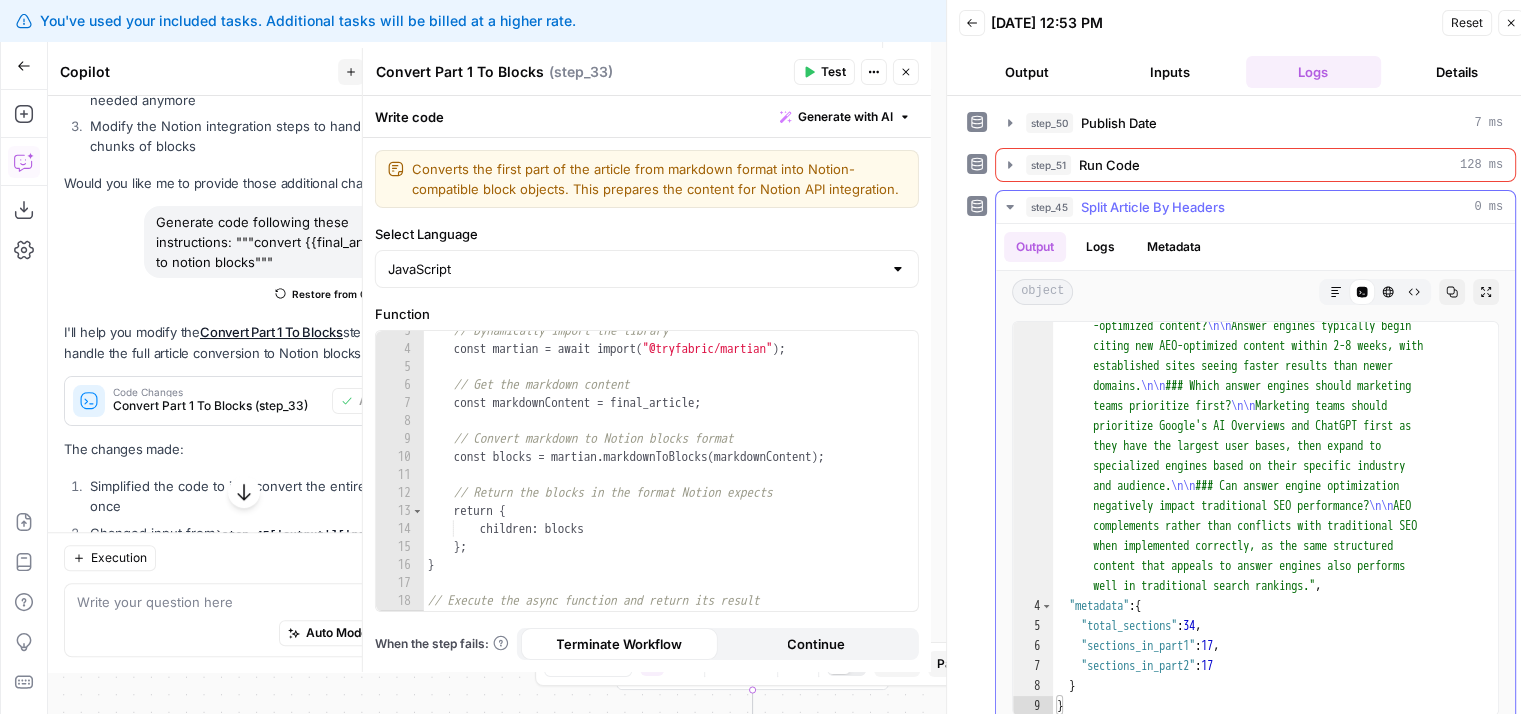 scroll, scrollTop: 7045, scrollLeft: 0, axis: vertical 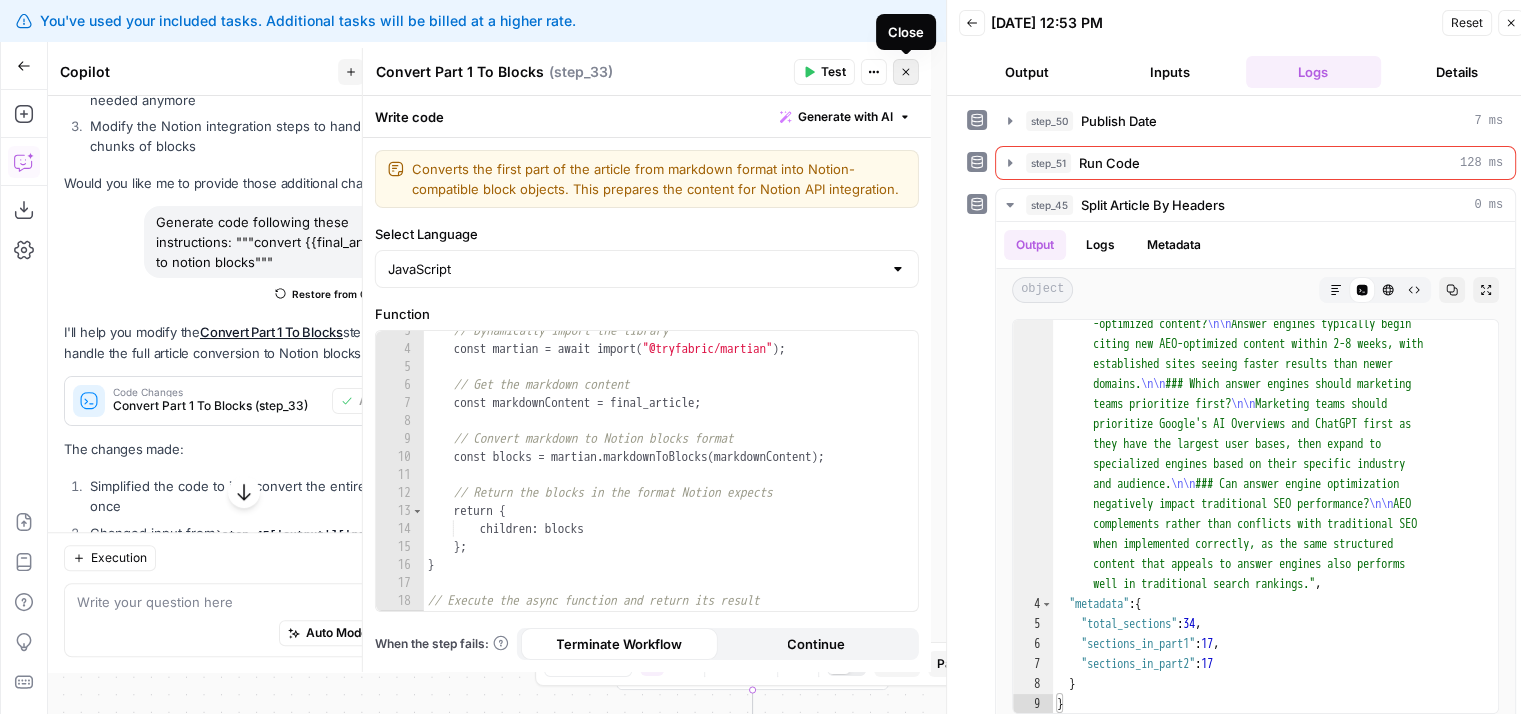 click on "Close" at bounding box center (906, 72) 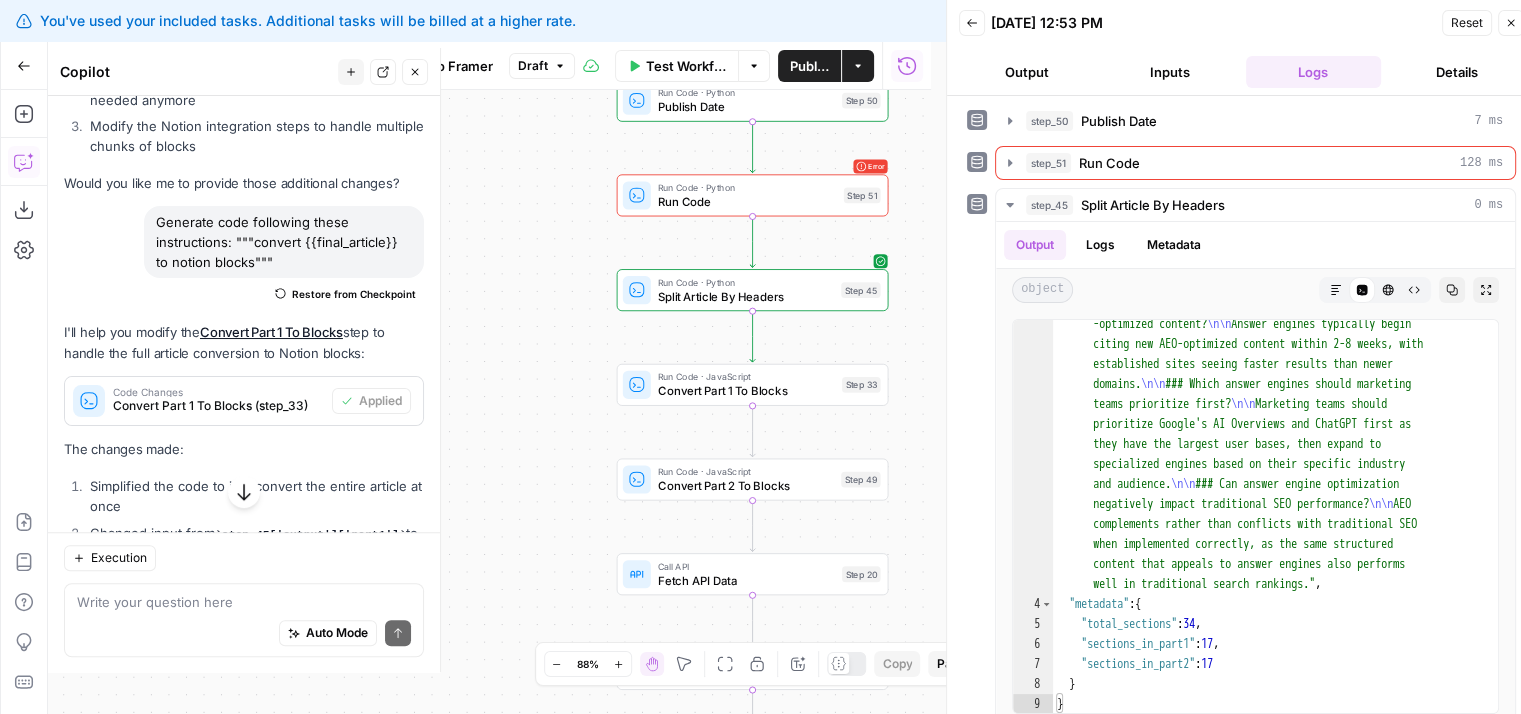 drag, startPoint x: 500, startPoint y: 290, endPoint x: 468, endPoint y: 412, distance: 126.12692 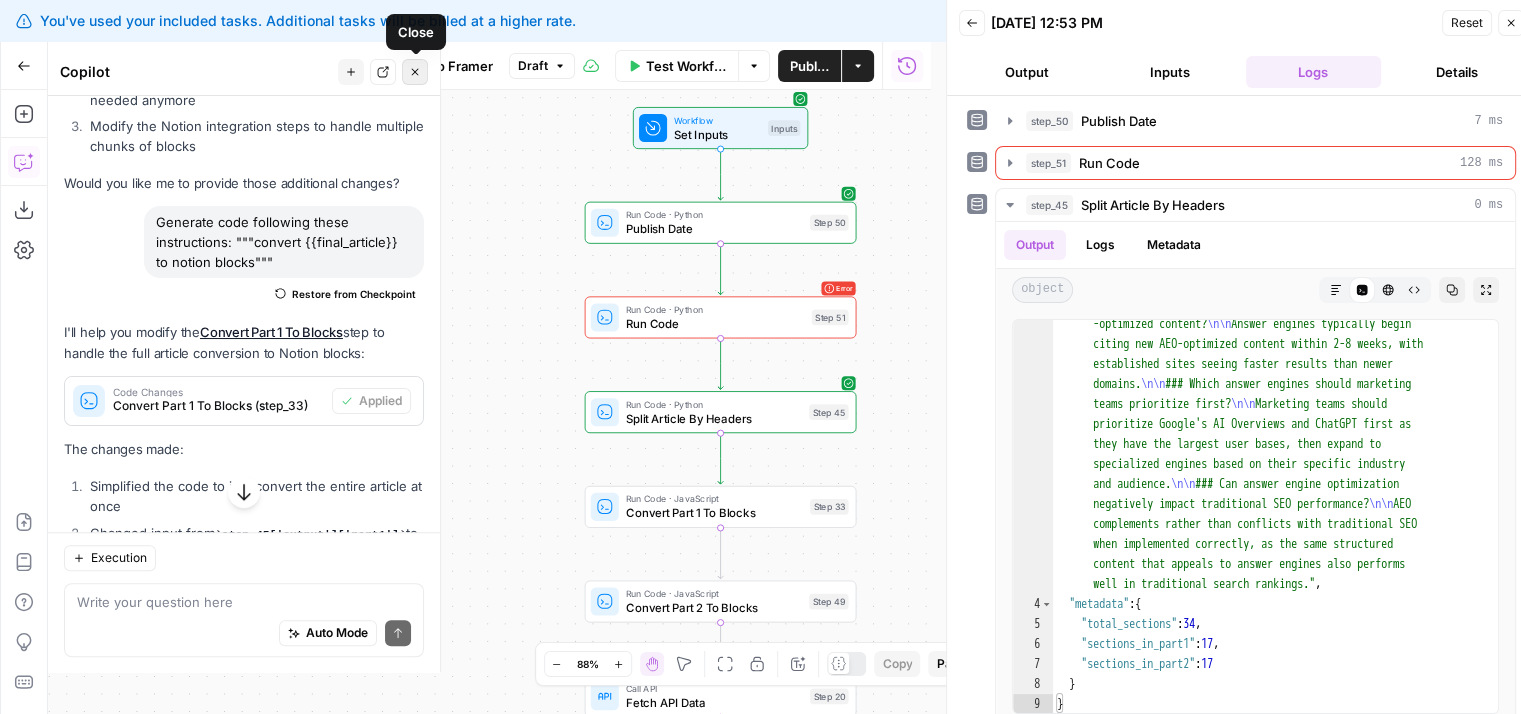 click 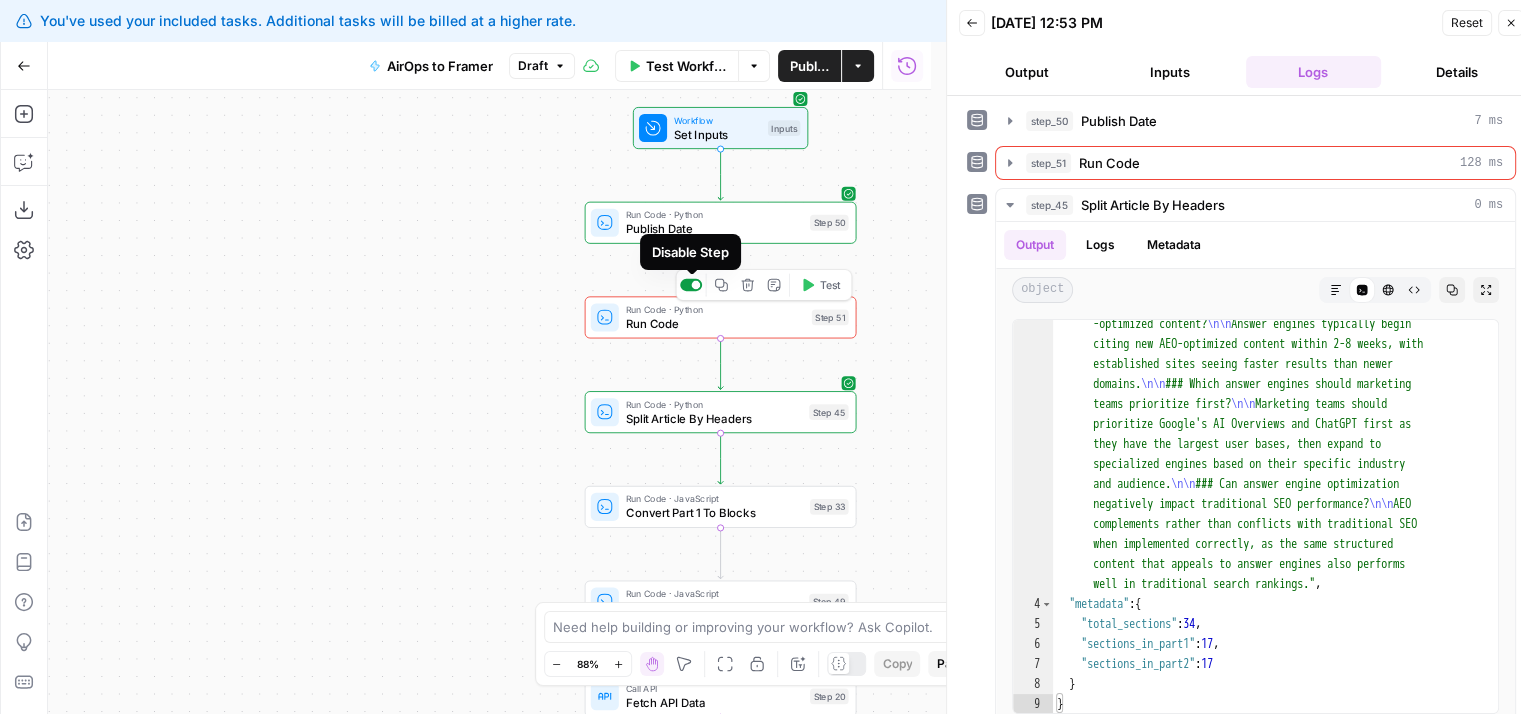 click at bounding box center [696, 285] 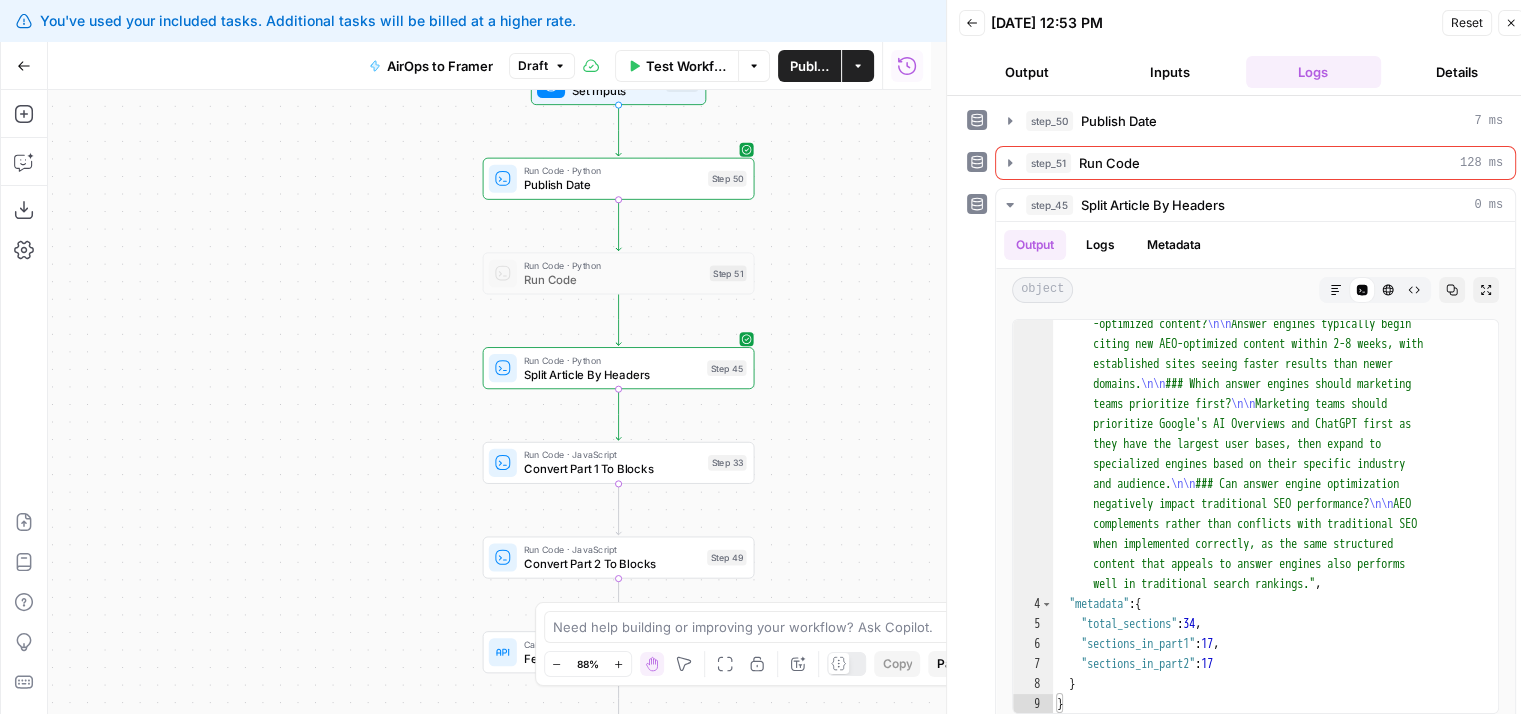 drag, startPoint x: 524, startPoint y: 393, endPoint x: 377, endPoint y: 270, distance: 191.6716 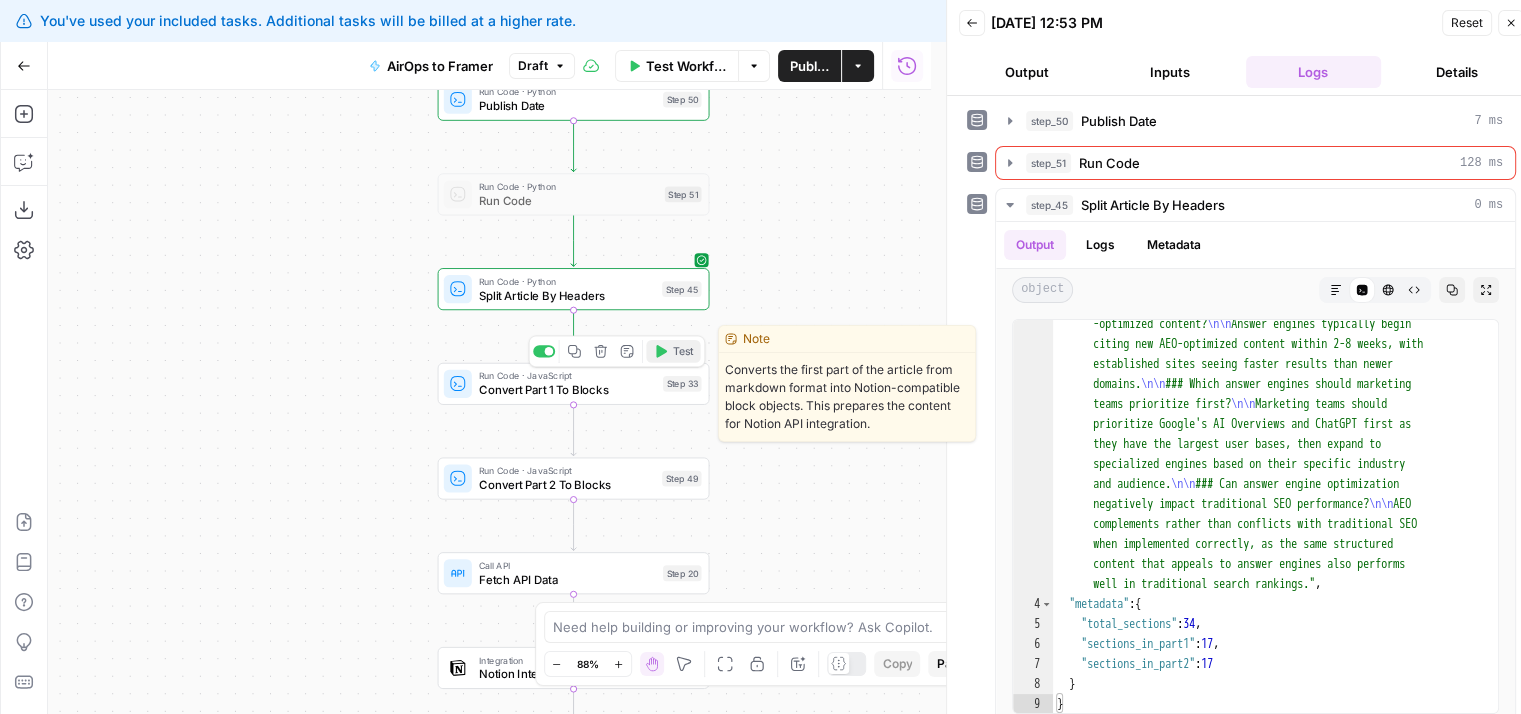 click on "Test" at bounding box center [673, 351] 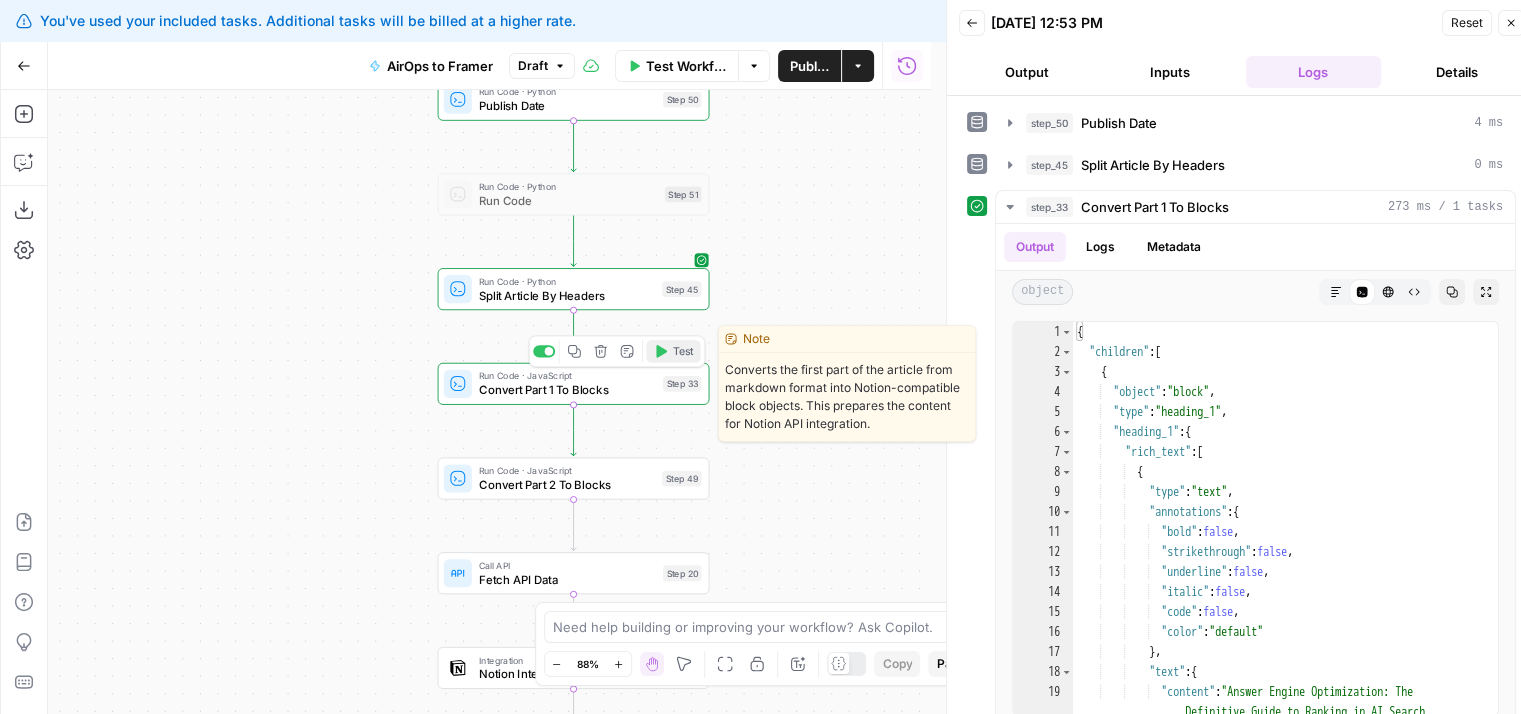 click on "Test" at bounding box center [673, 351] 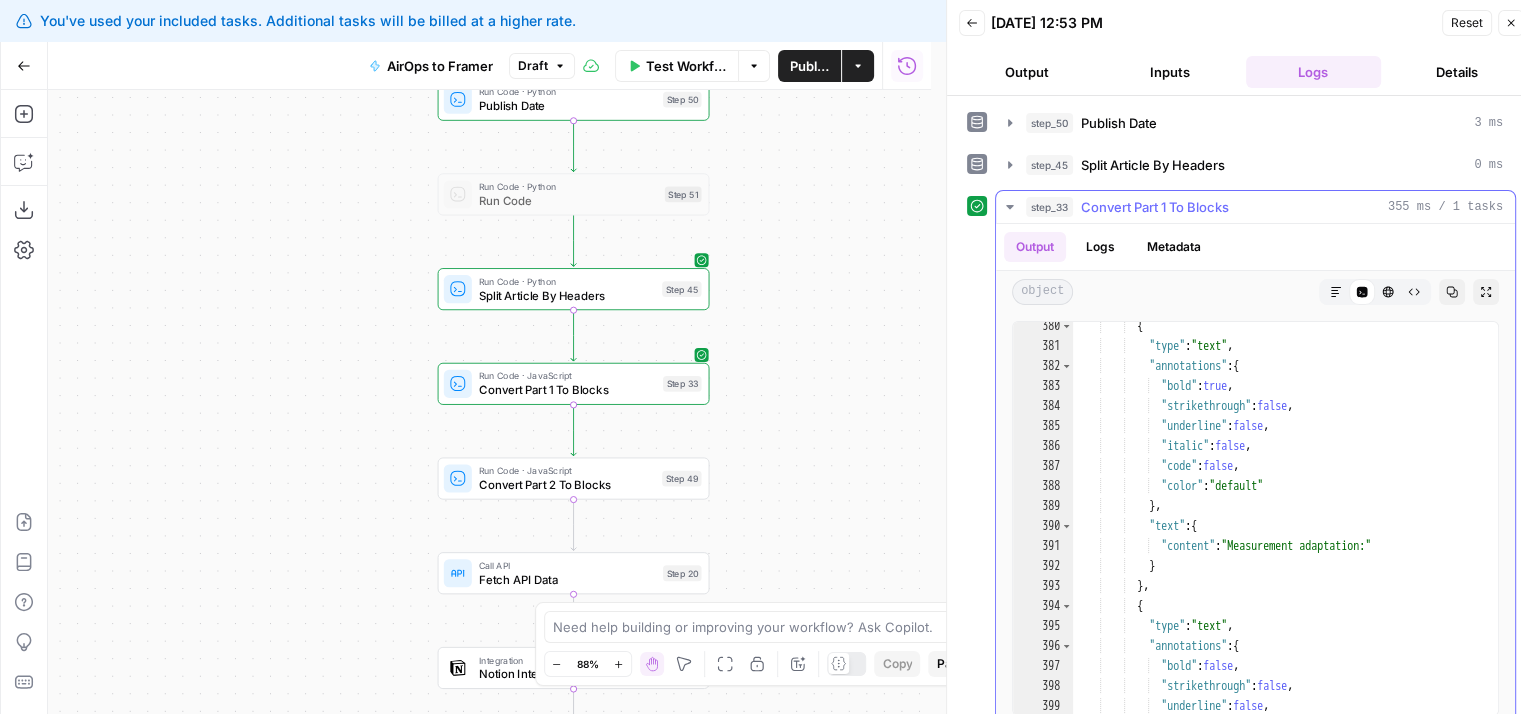 scroll, scrollTop: 3460, scrollLeft: 0, axis: vertical 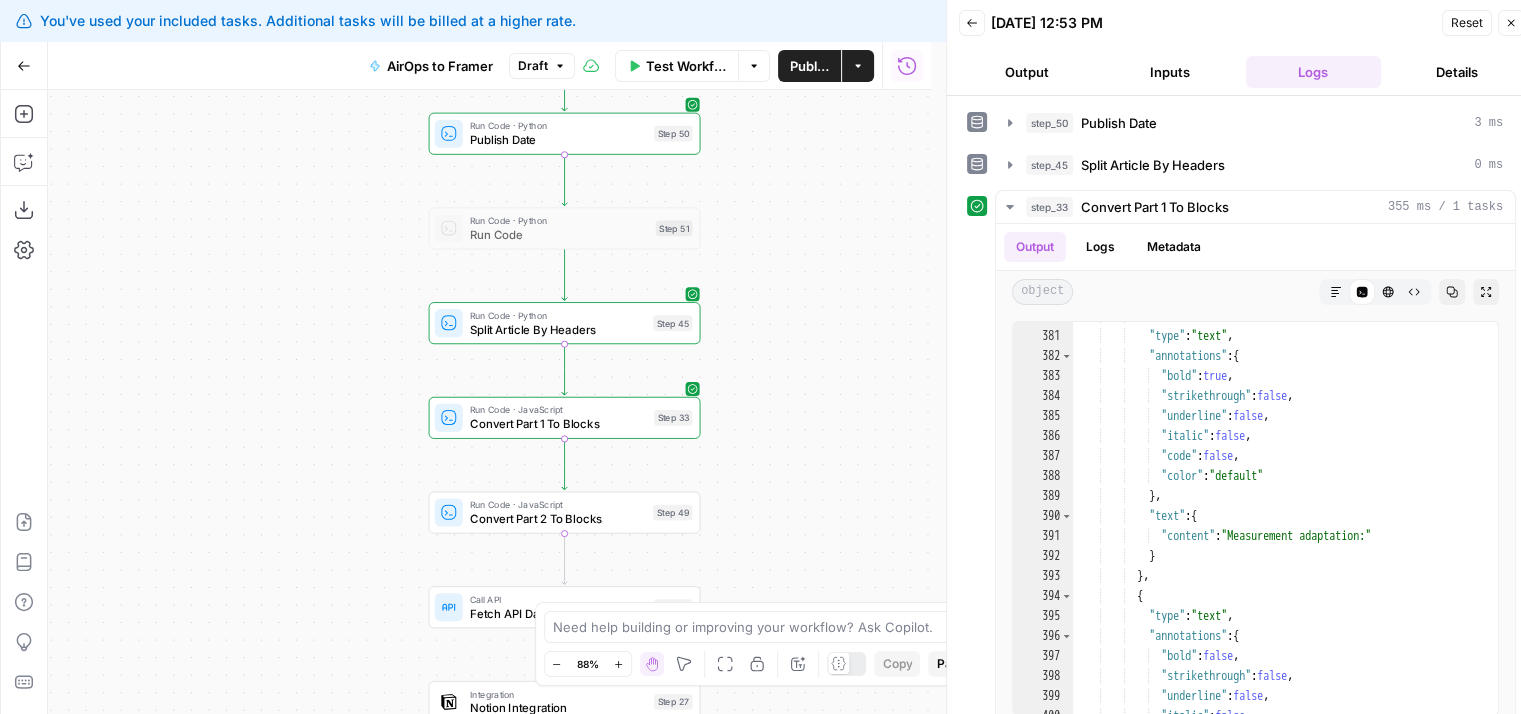 drag, startPoint x: 827, startPoint y: 309, endPoint x: 818, endPoint y: 343, distance: 35.17101 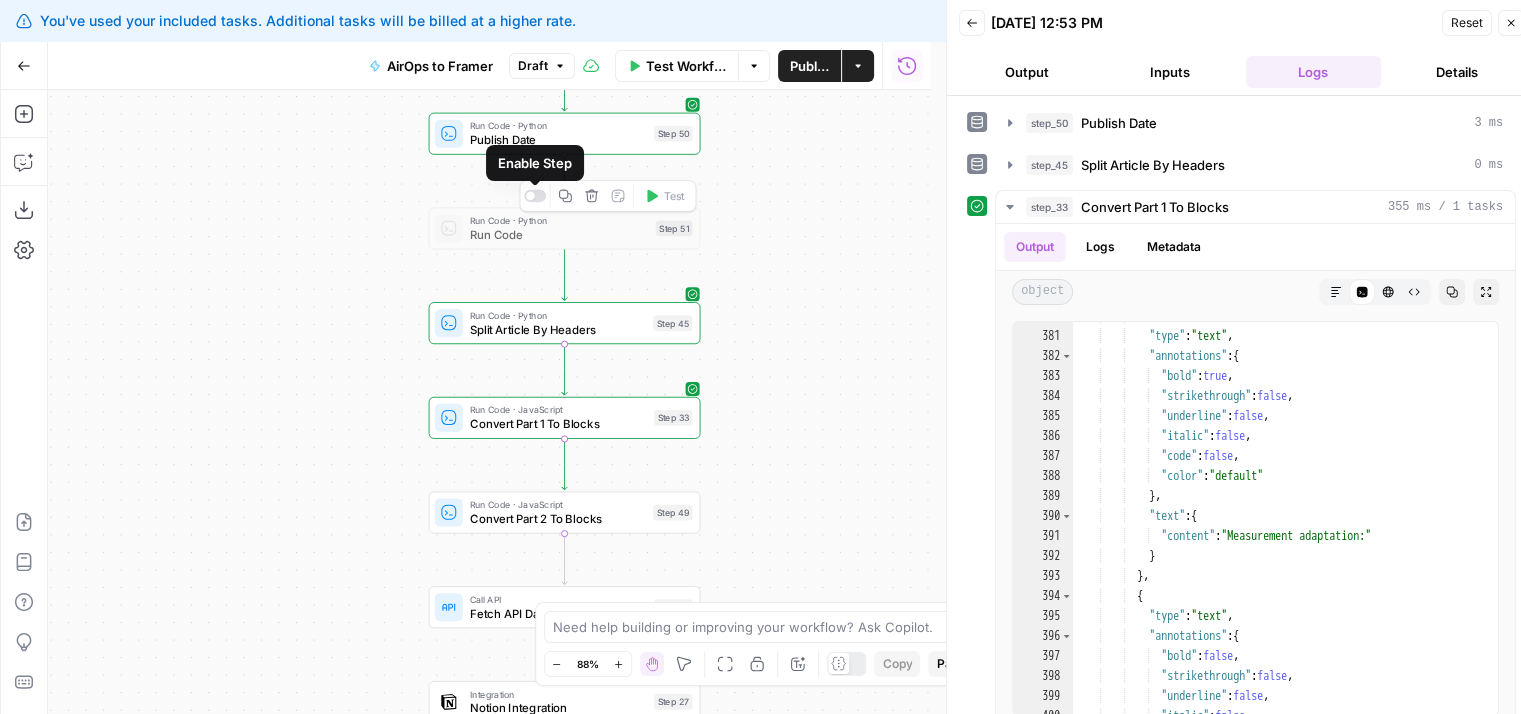 click at bounding box center (530, 196) 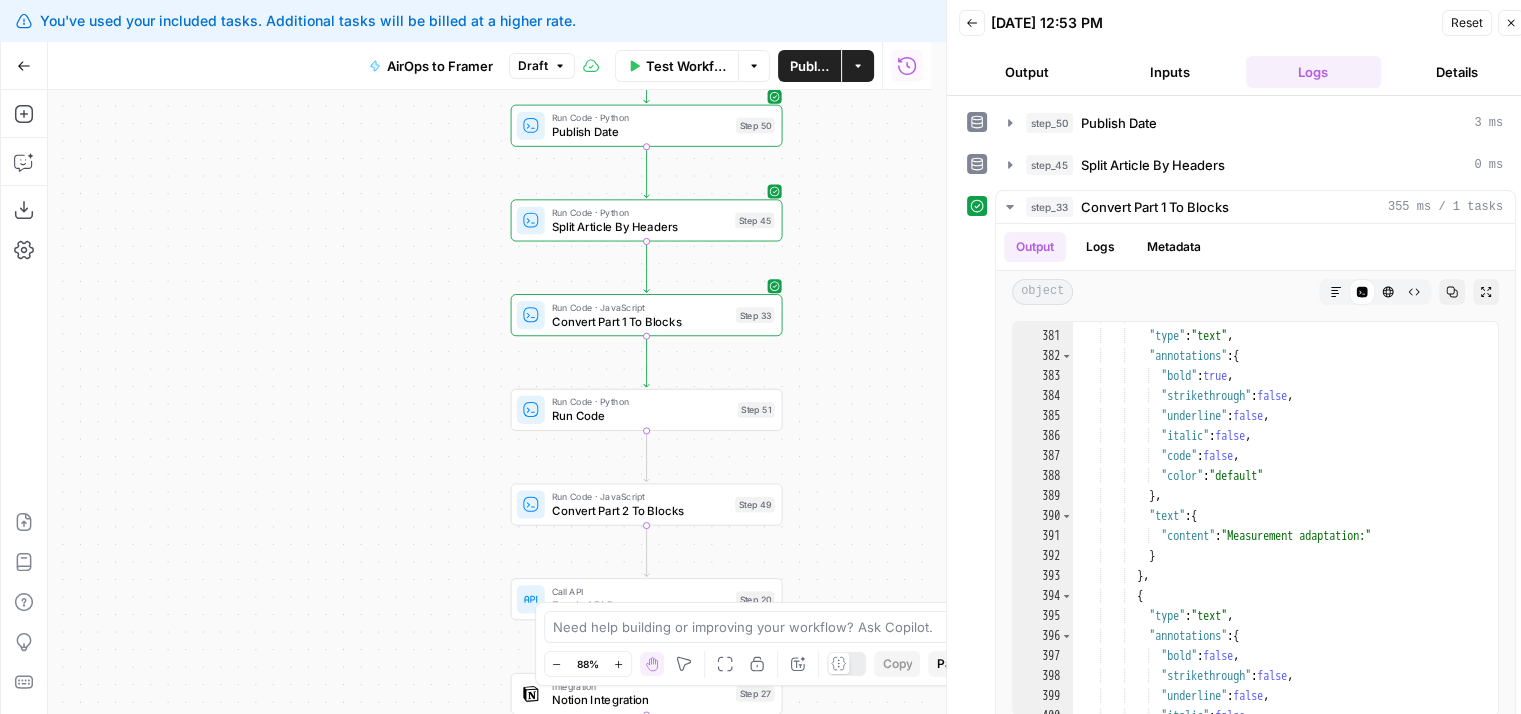drag, startPoint x: 388, startPoint y: 411, endPoint x: 469, endPoint y: 400, distance: 81.7435 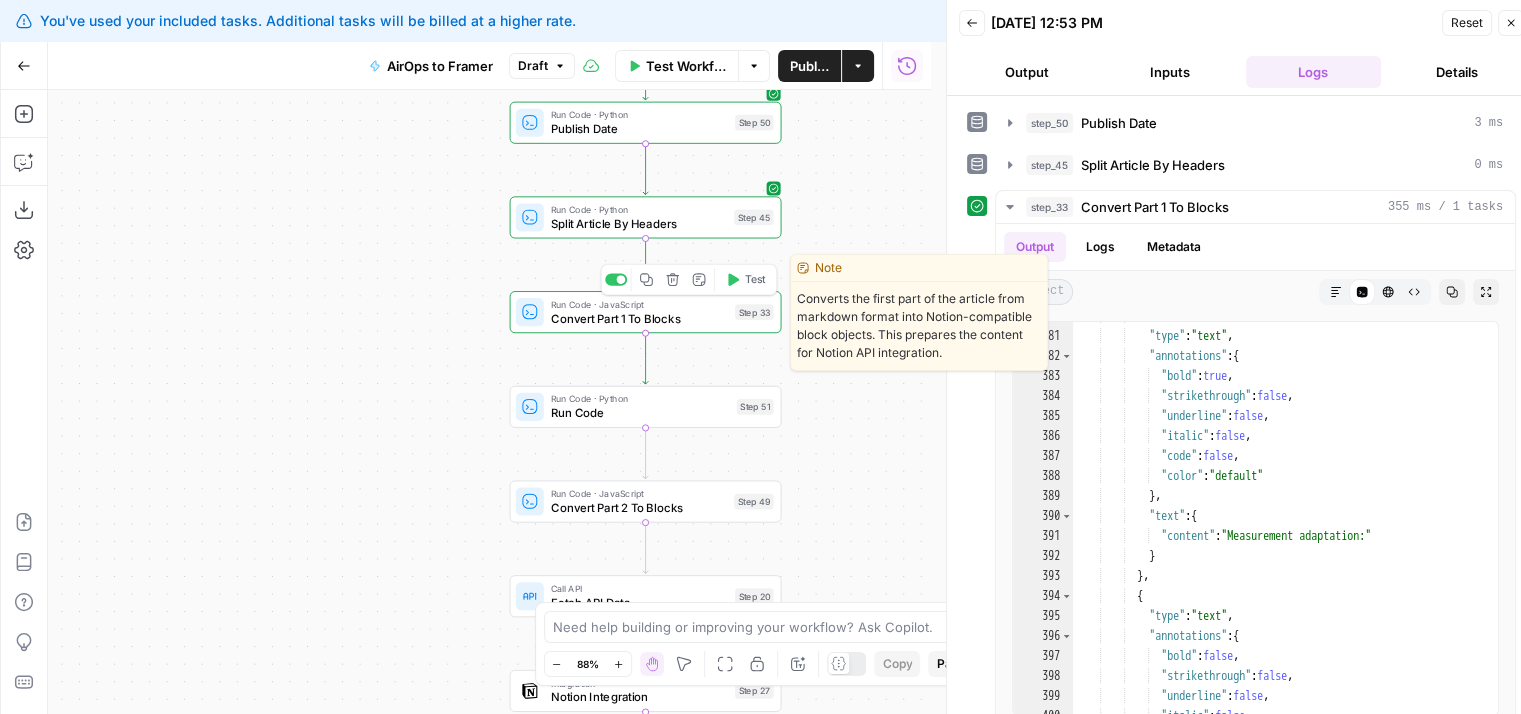 click on "Convert Part 1 To Blocks" at bounding box center [639, 318] 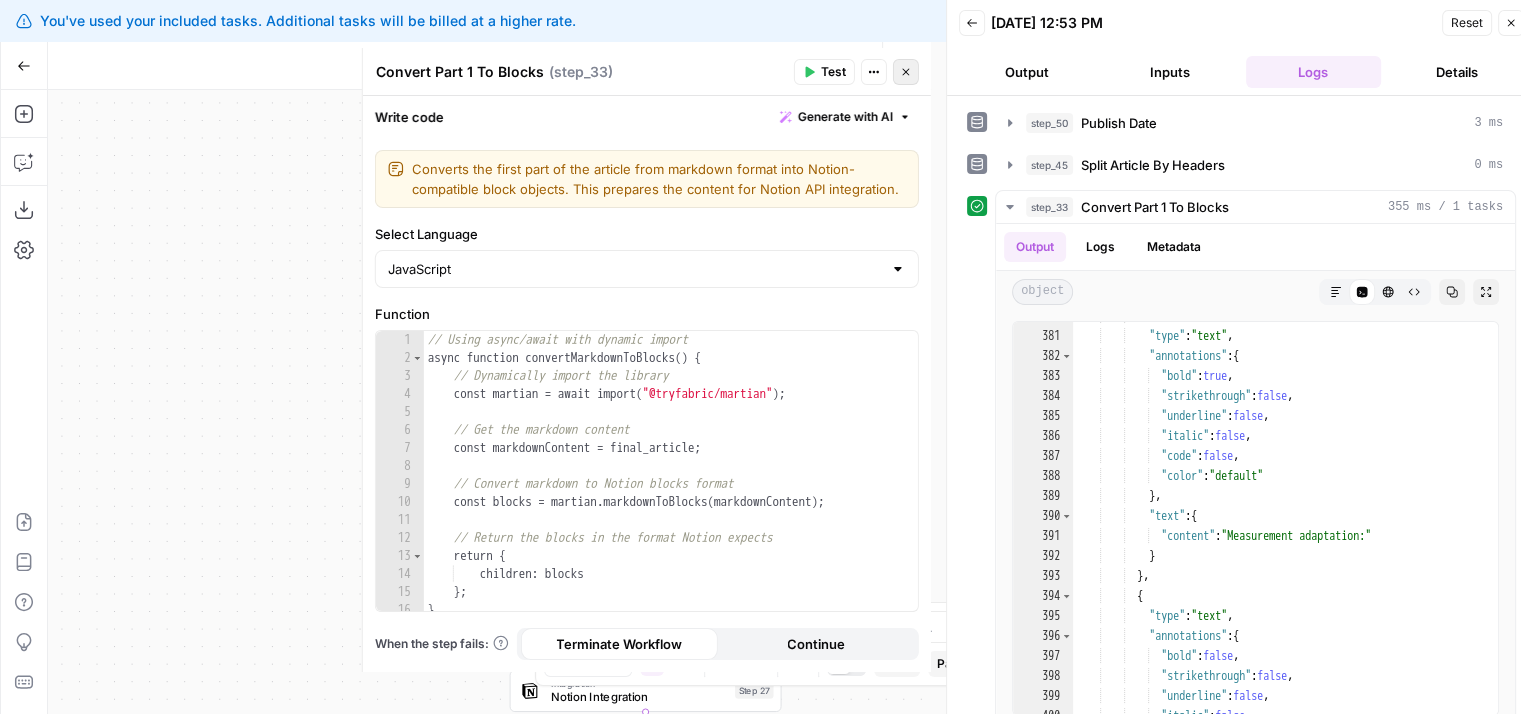 click on "Close" at bounding box center (906, 72) 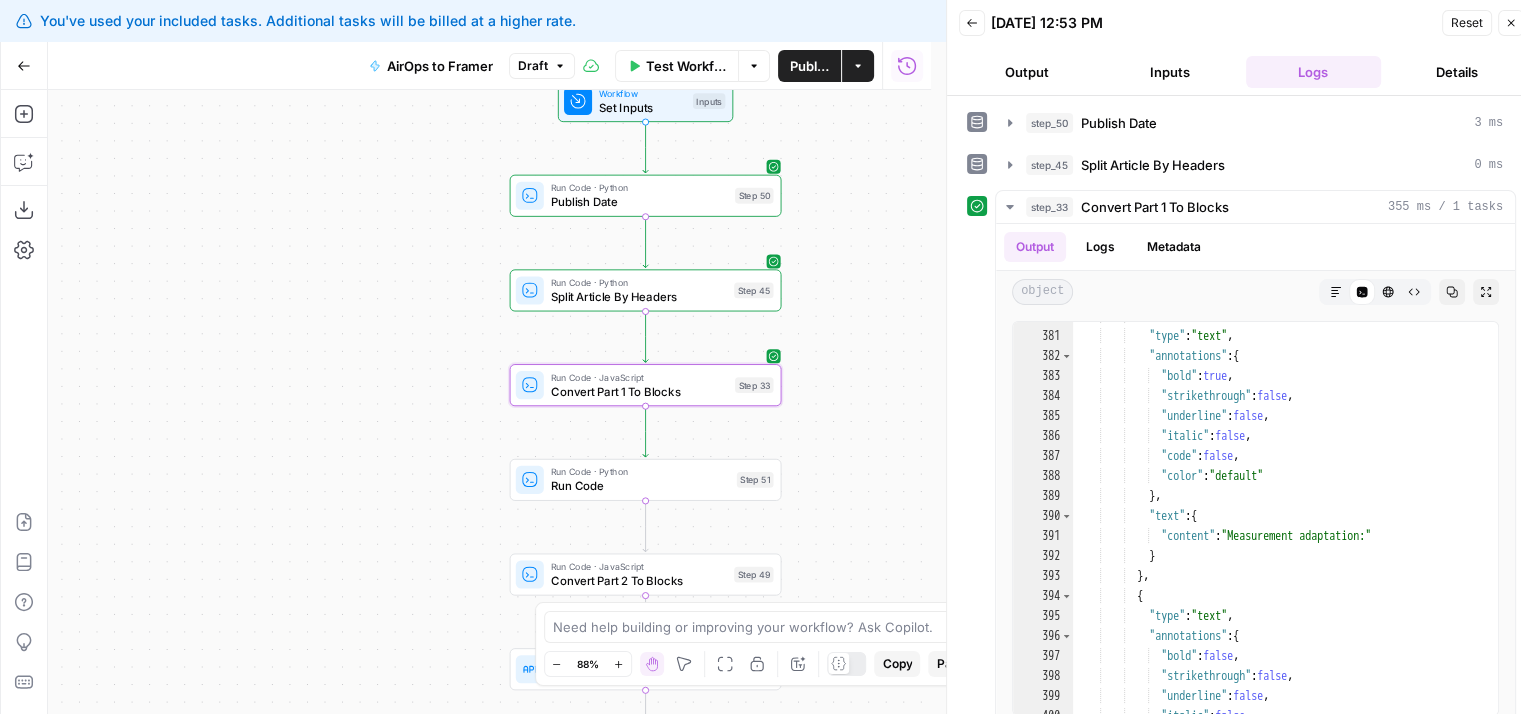 drag, startPoint x: 904, startPoint y: 369, endPoint x: 904, endPoint y: 440, distance: 71 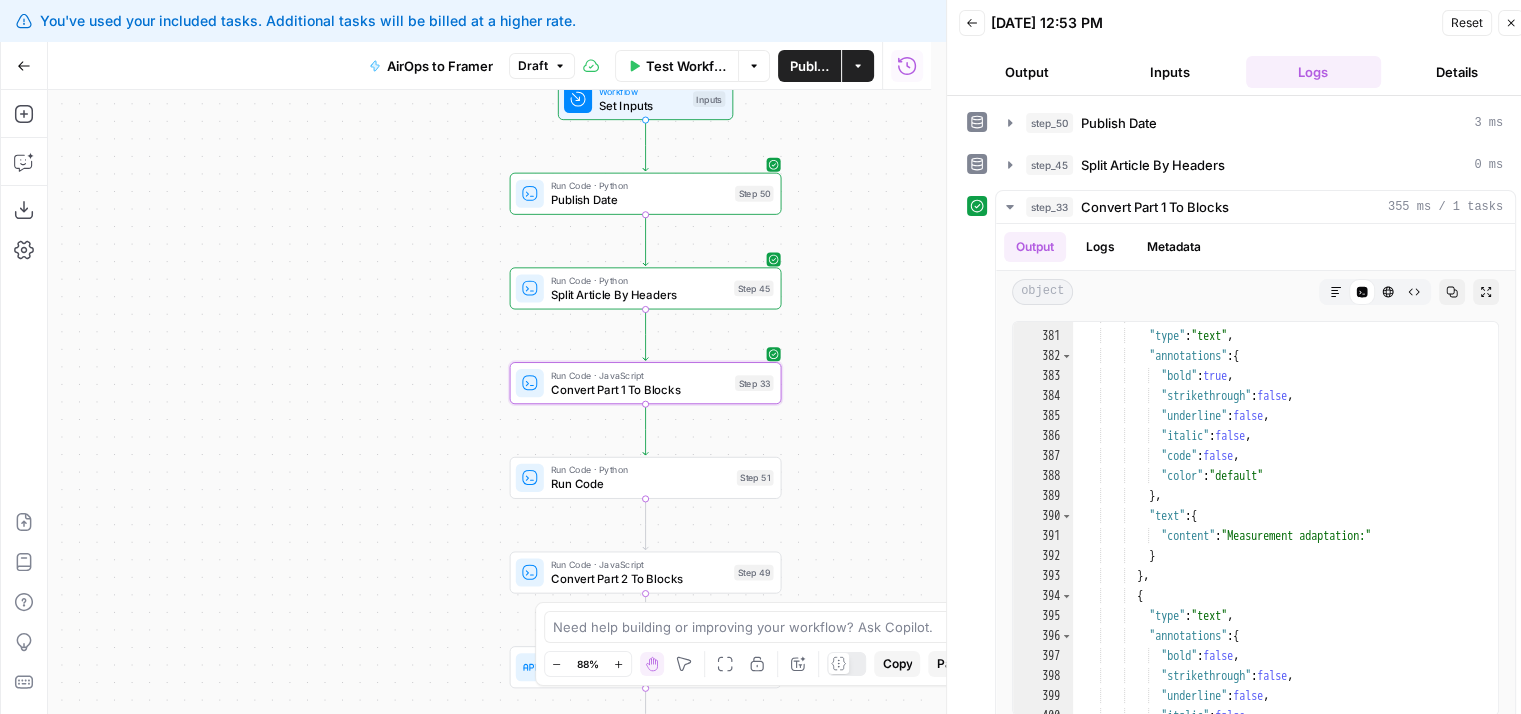 drag, startPoint x: 927, startPoint y: 409, endPoint x: 920, endPoint y: 419, distance: 12.206555 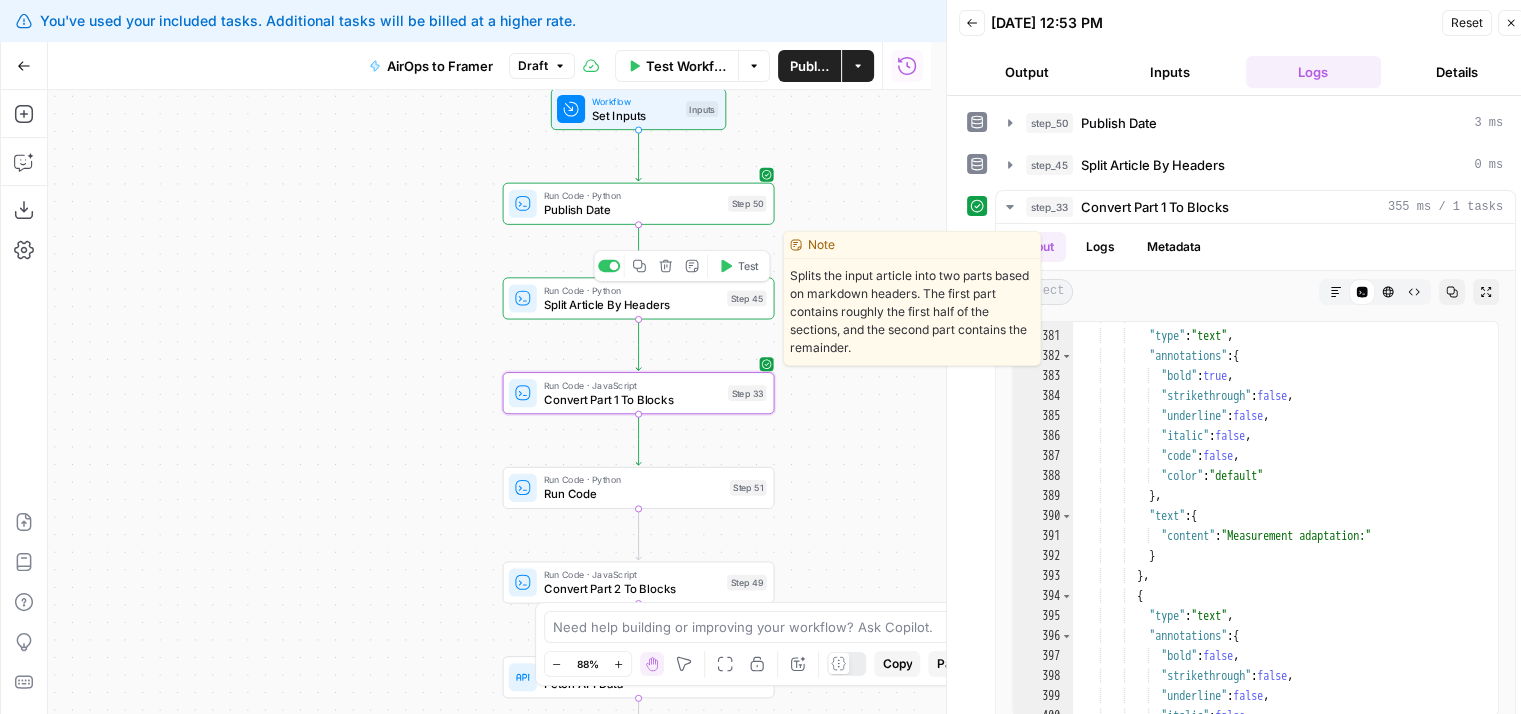 click on "Split Article By Headers" at bounding box center (632, 305) 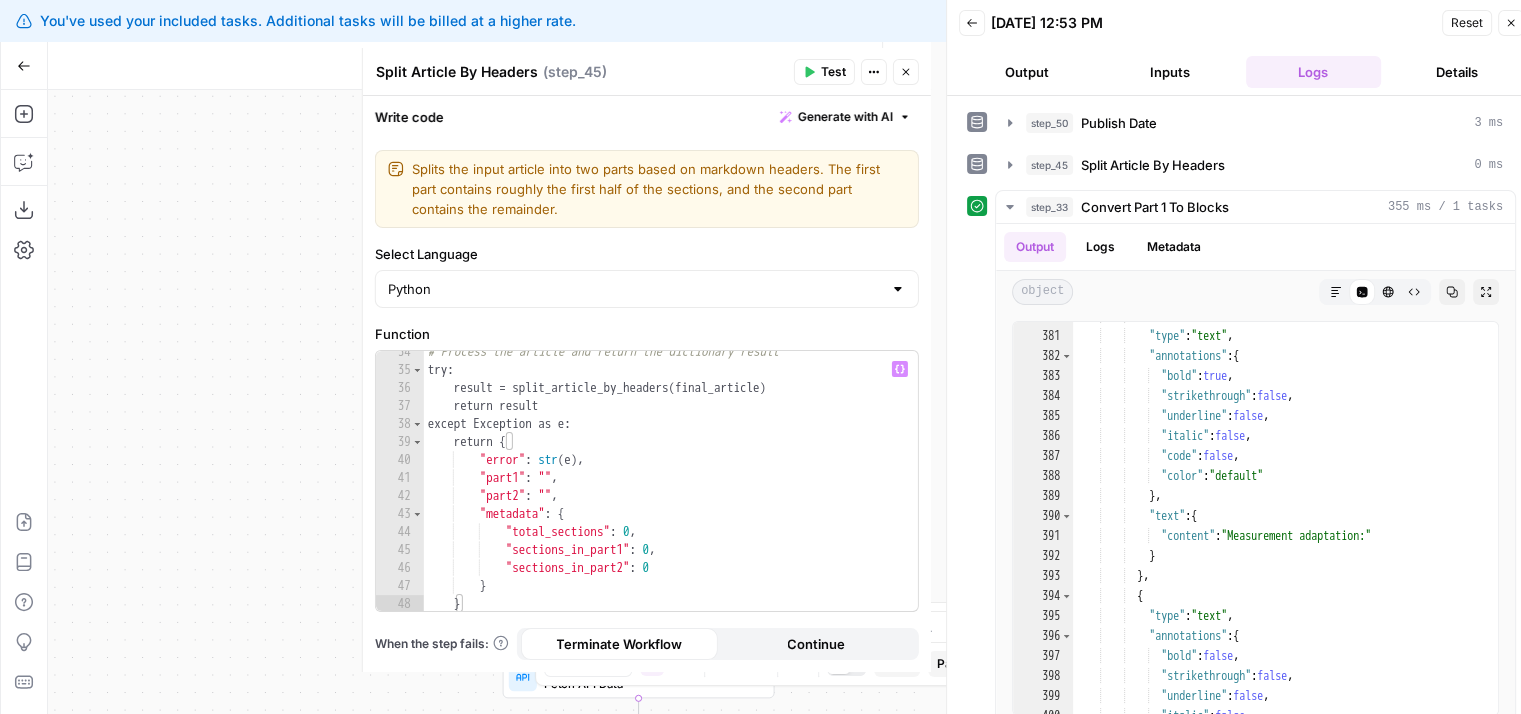 scroll, scrollTop: 620, scrollLeft: 0, axis: vertical 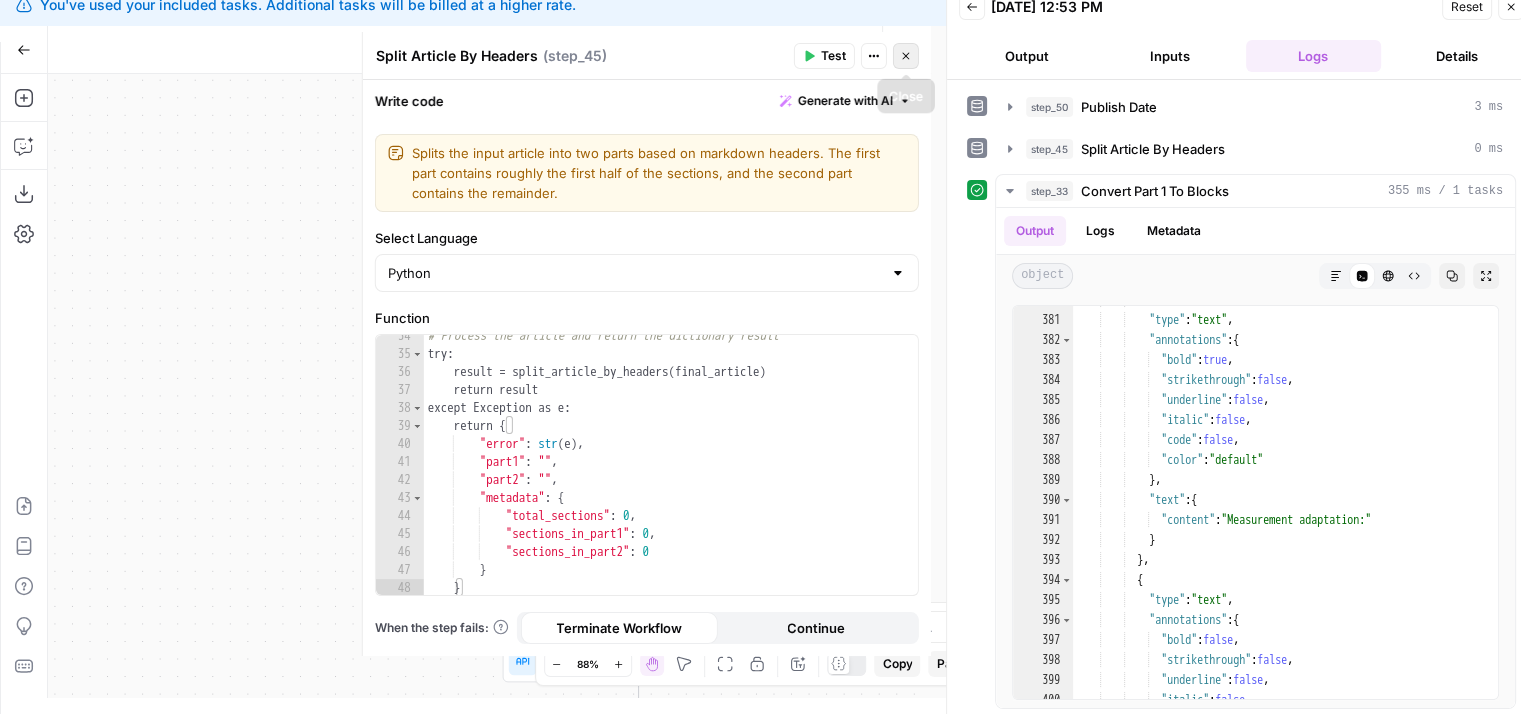 click 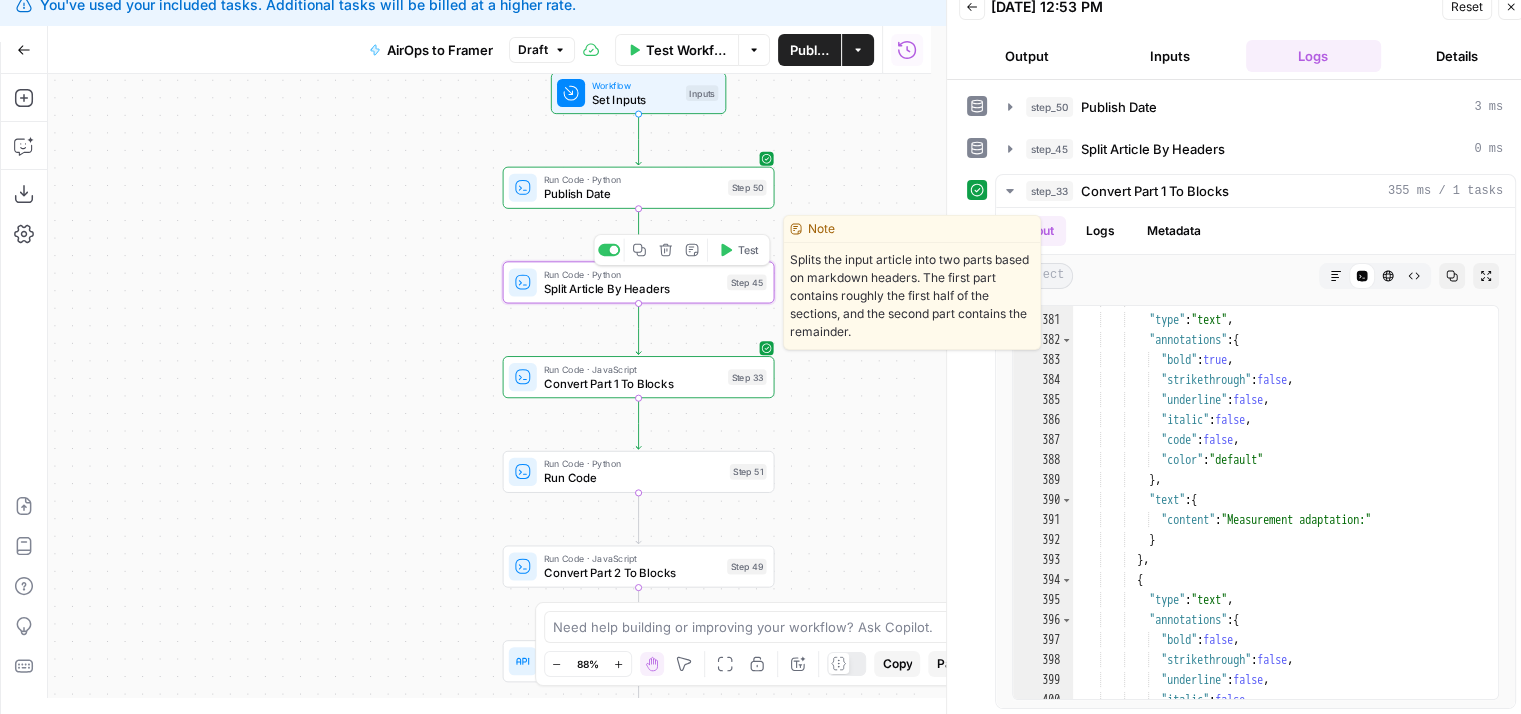 click on "Split Article By Headers" at bounding box center (632, 289) 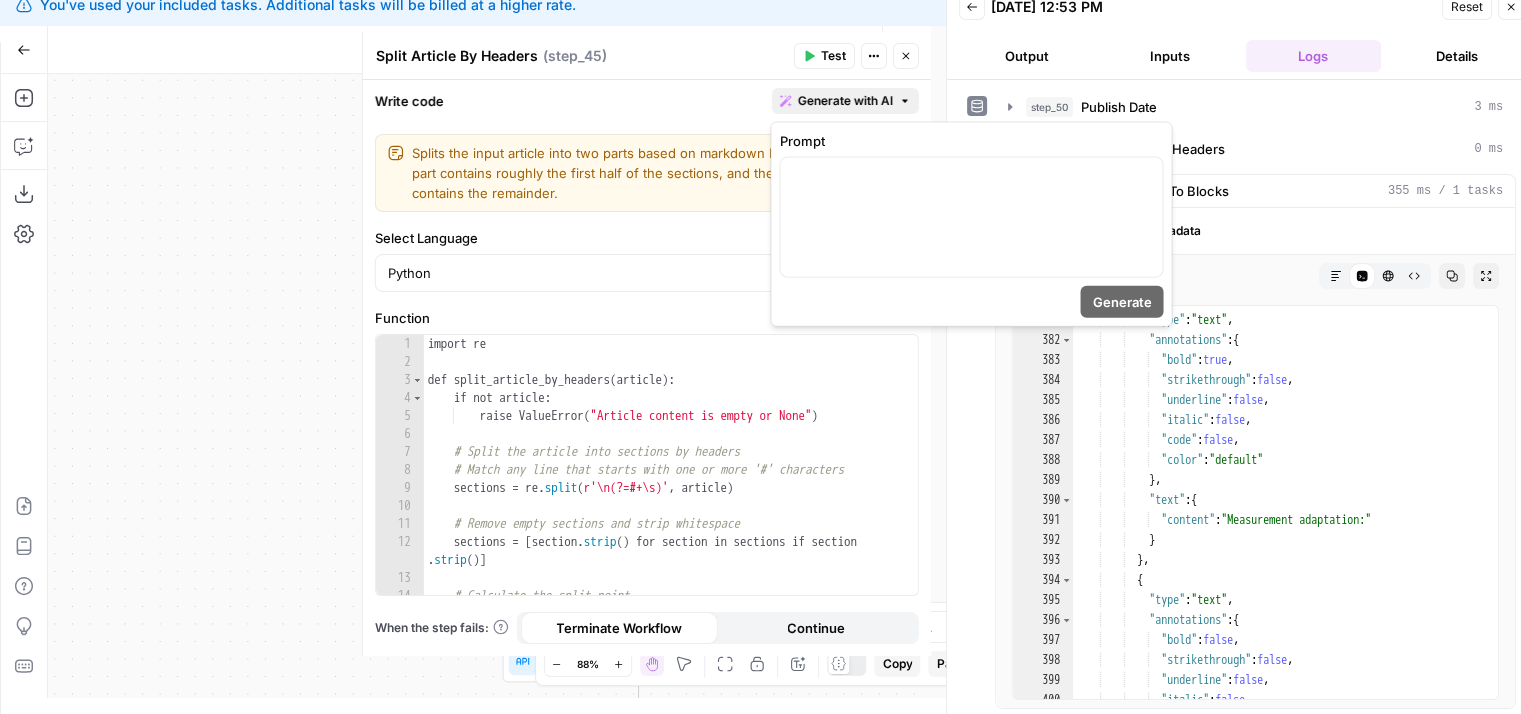 click on "Generate with AI" at bounding box center (845, 101) 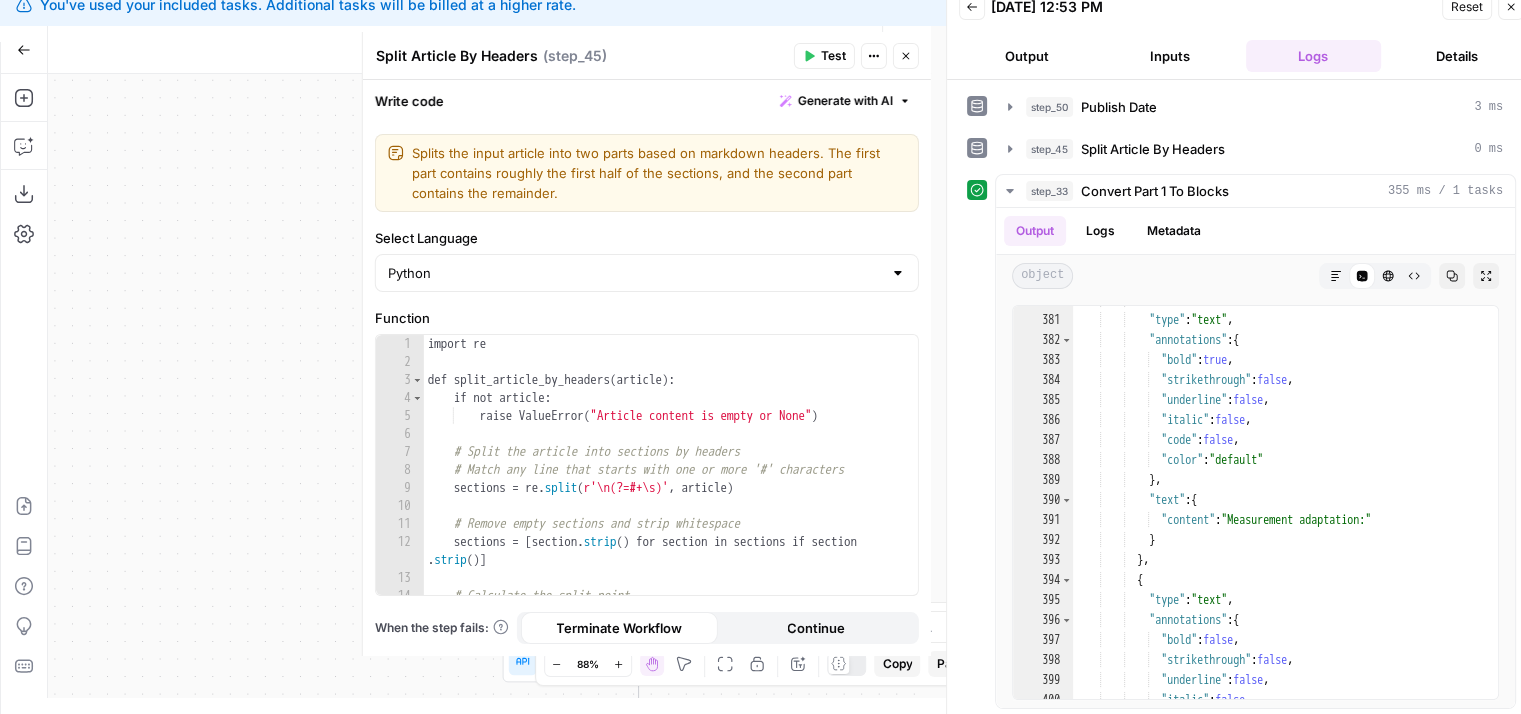 click on "Workflow Set Inputs Inputs Run Code · Python Publish Date Step 50 Run Code · Python Split Article By Headers Step 45 Run Code · JavaScript Convert Part 1 To Blocks Step 33 Run Code · Python Run Code Step 51 Run Code · JavaScript Convert Part 2 To Blocks Step 49 Call API Fetch API Data Step 20 Integration Notion Integration Step 27 Run Code · Python Append Part 2 To Page Step 48 End Output" at bounding box center (489, 386) 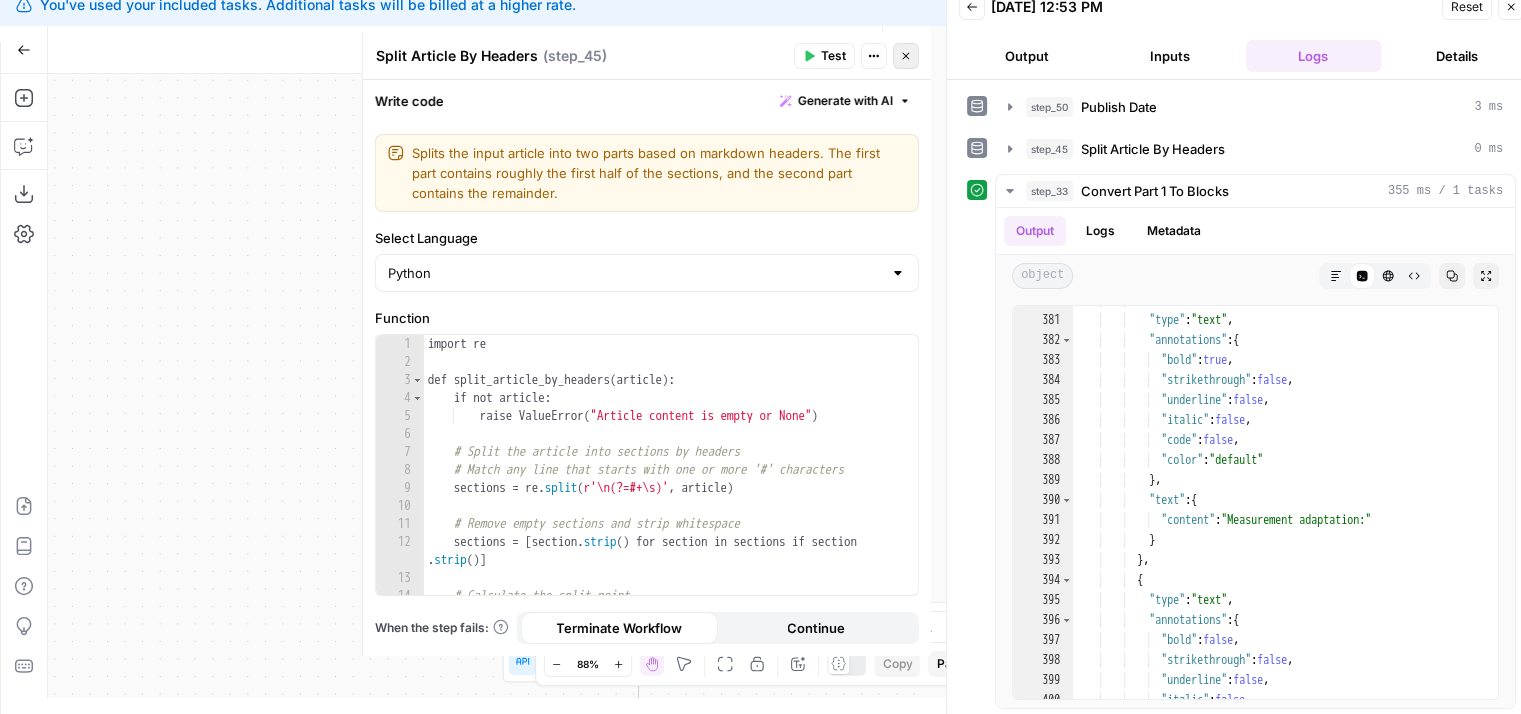 click 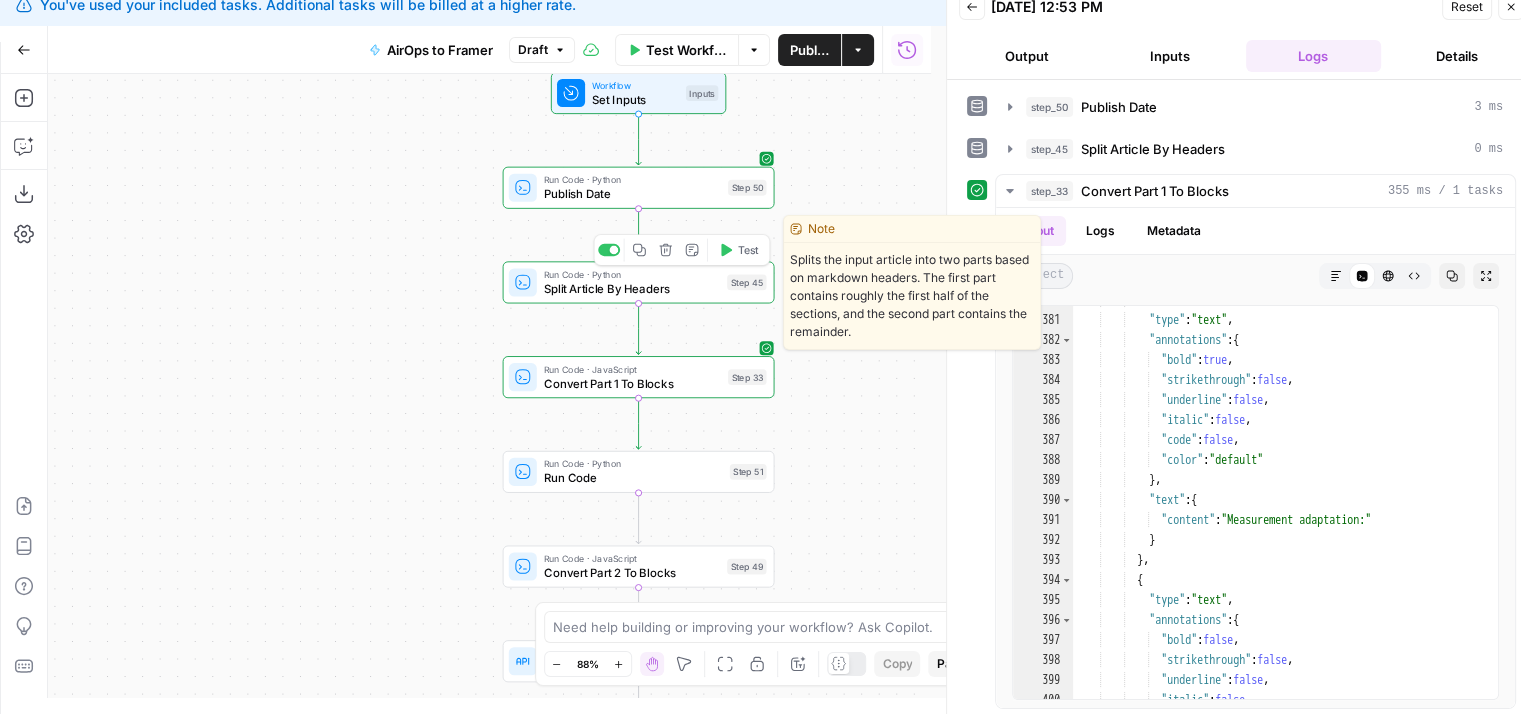 click on "Split Article By Headers" at bounding box center [632, 289] 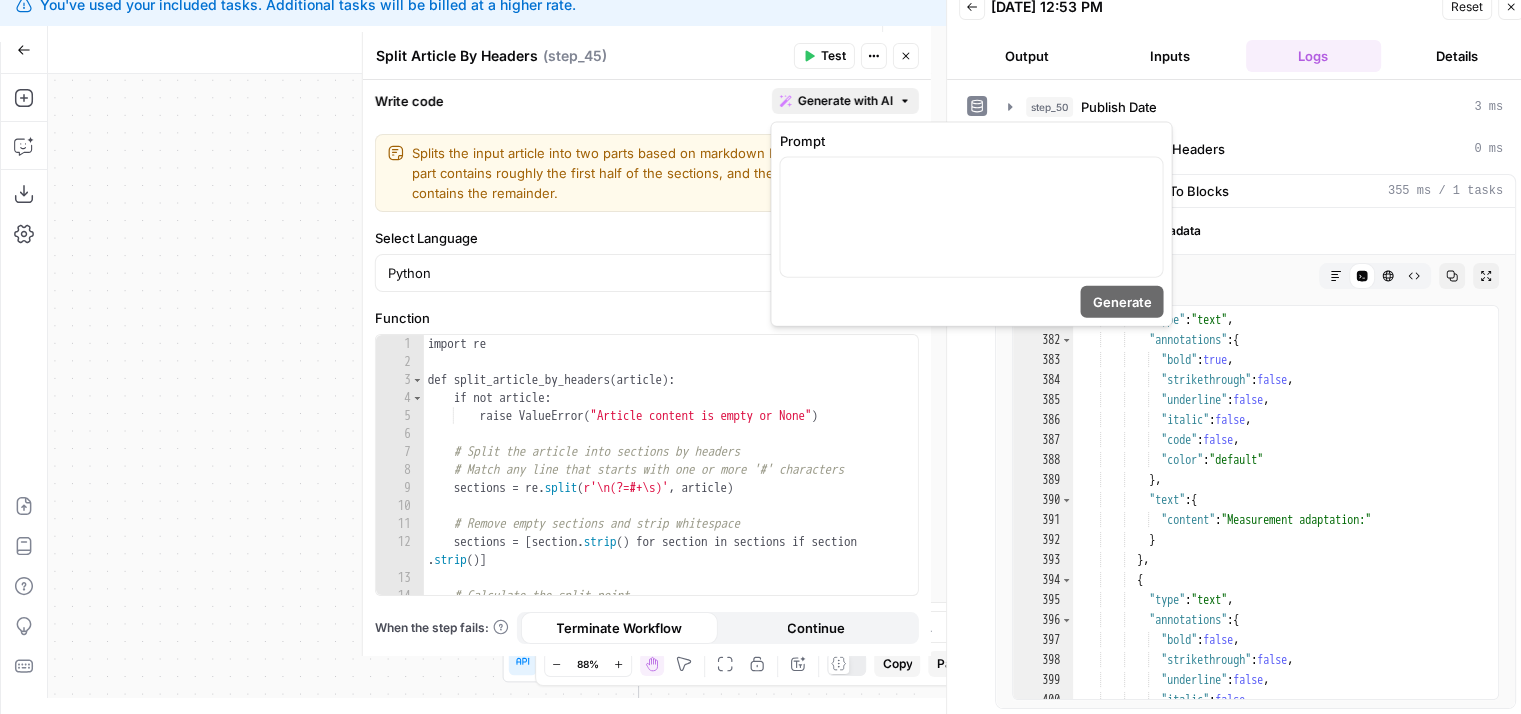 click on "Generate with AI" at bounding box center [845, 101] 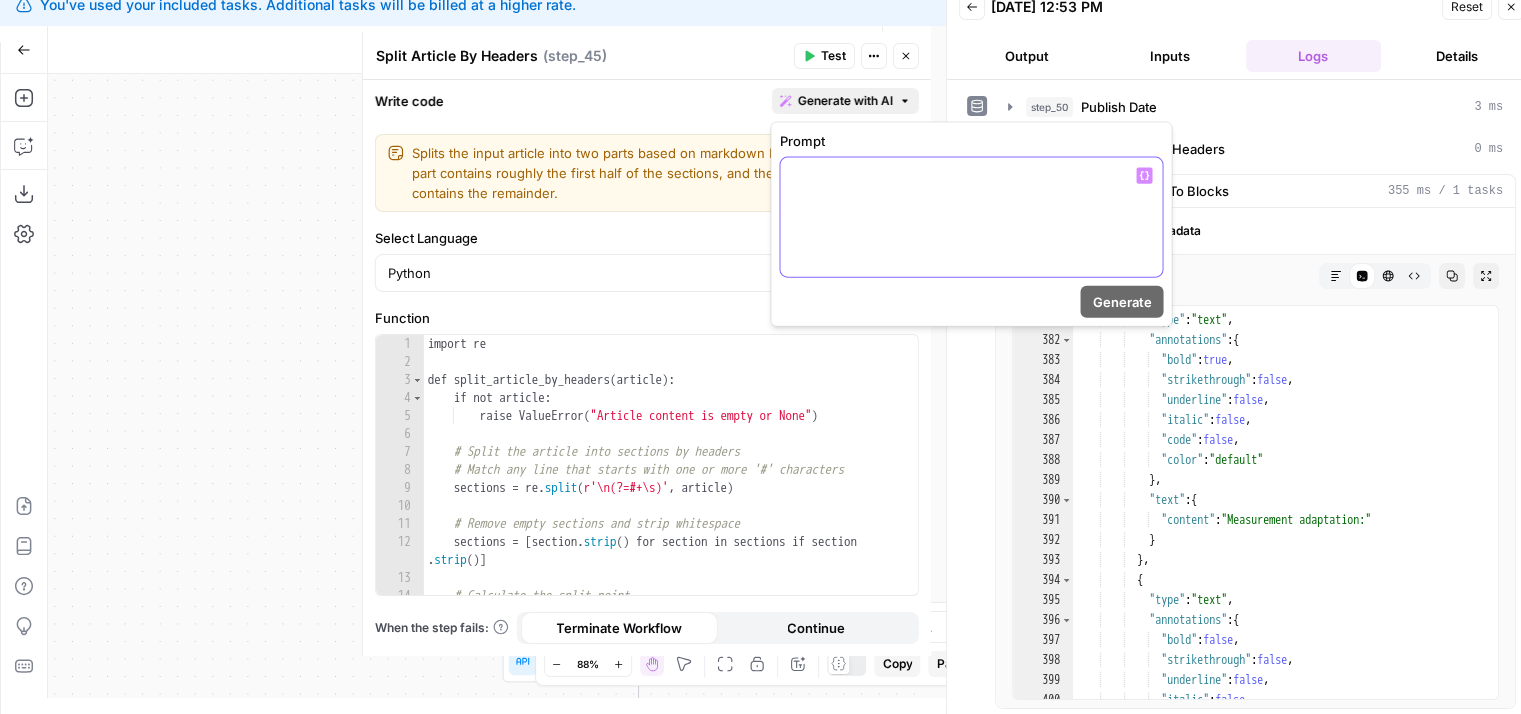 click at bounding box center [971, 217] 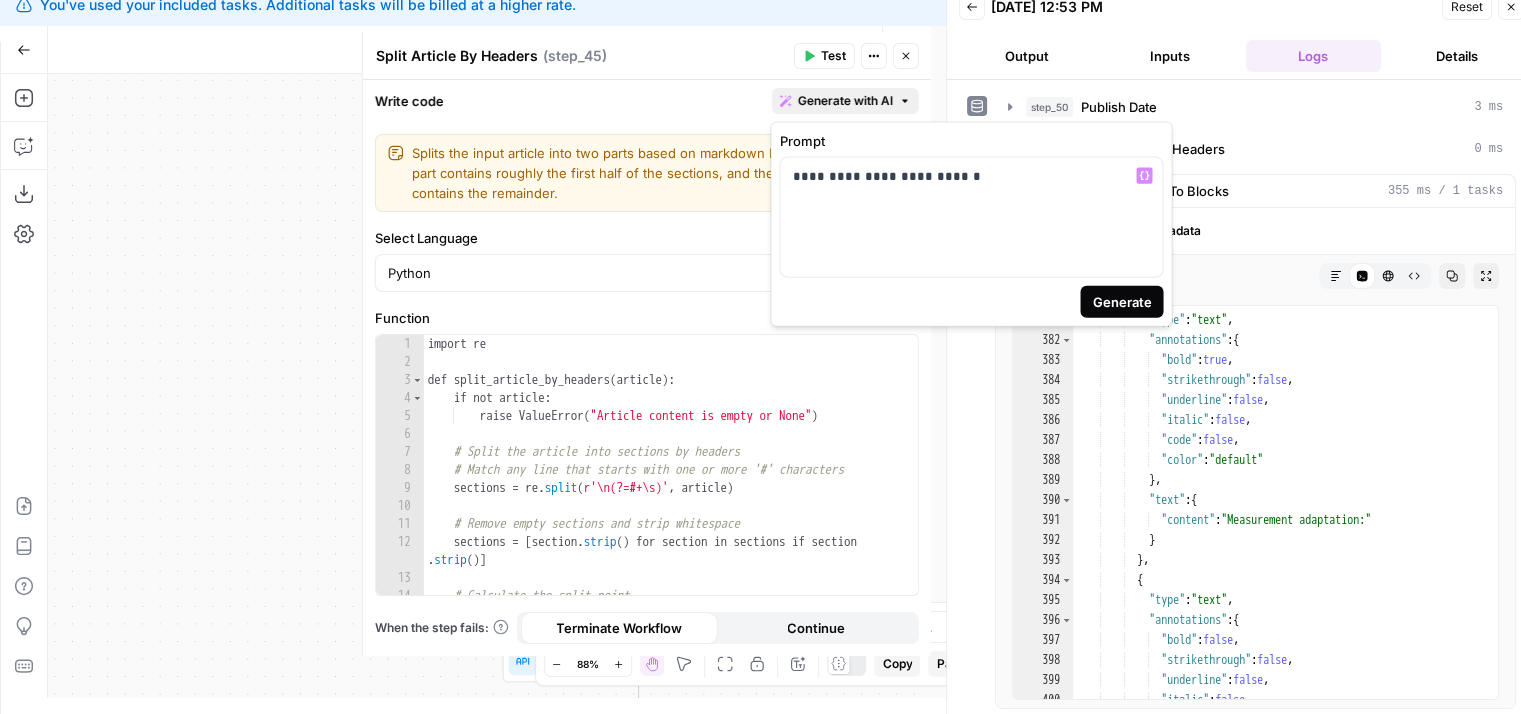 click on "Generate" at bounding box center (1121, 302) 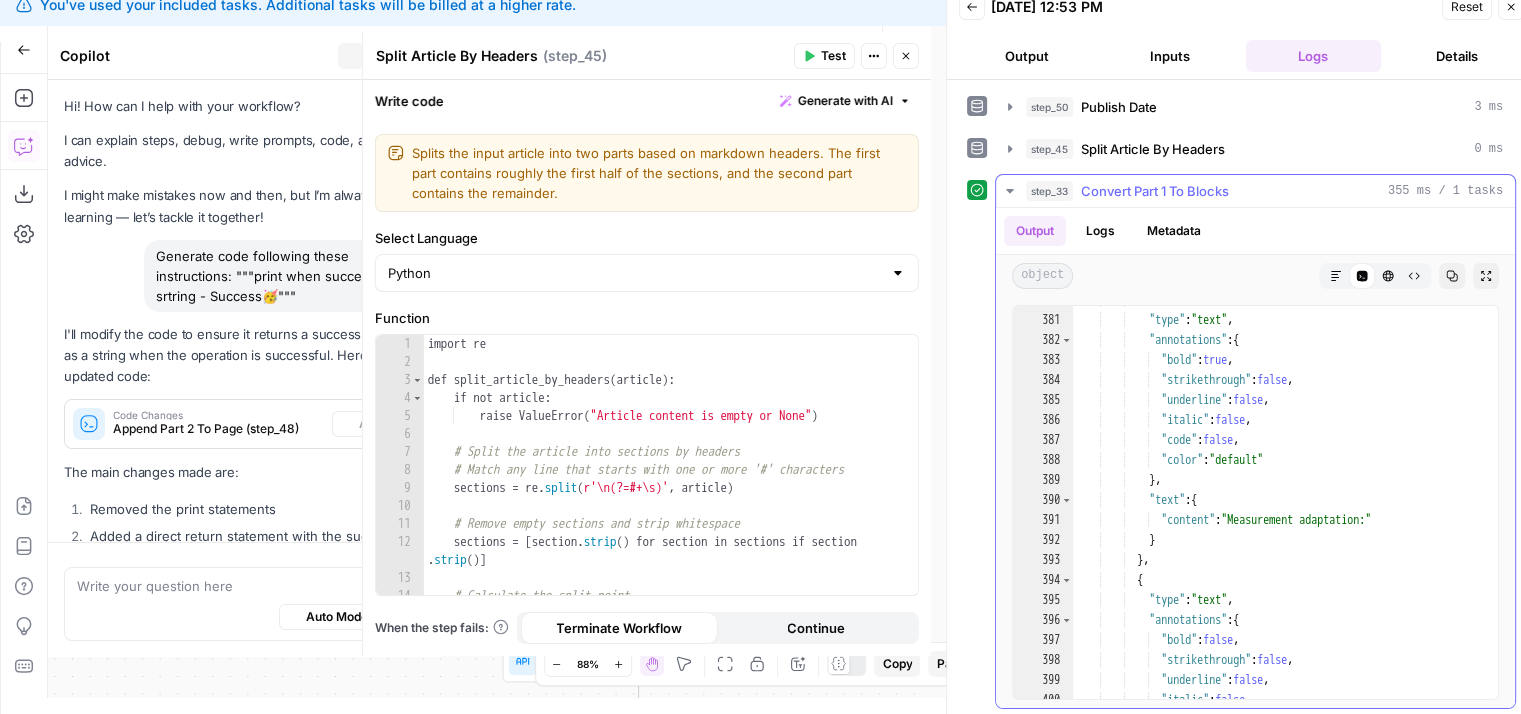 scroll, scrollTop: 1647, scrollLeft: 0, axis: vertical 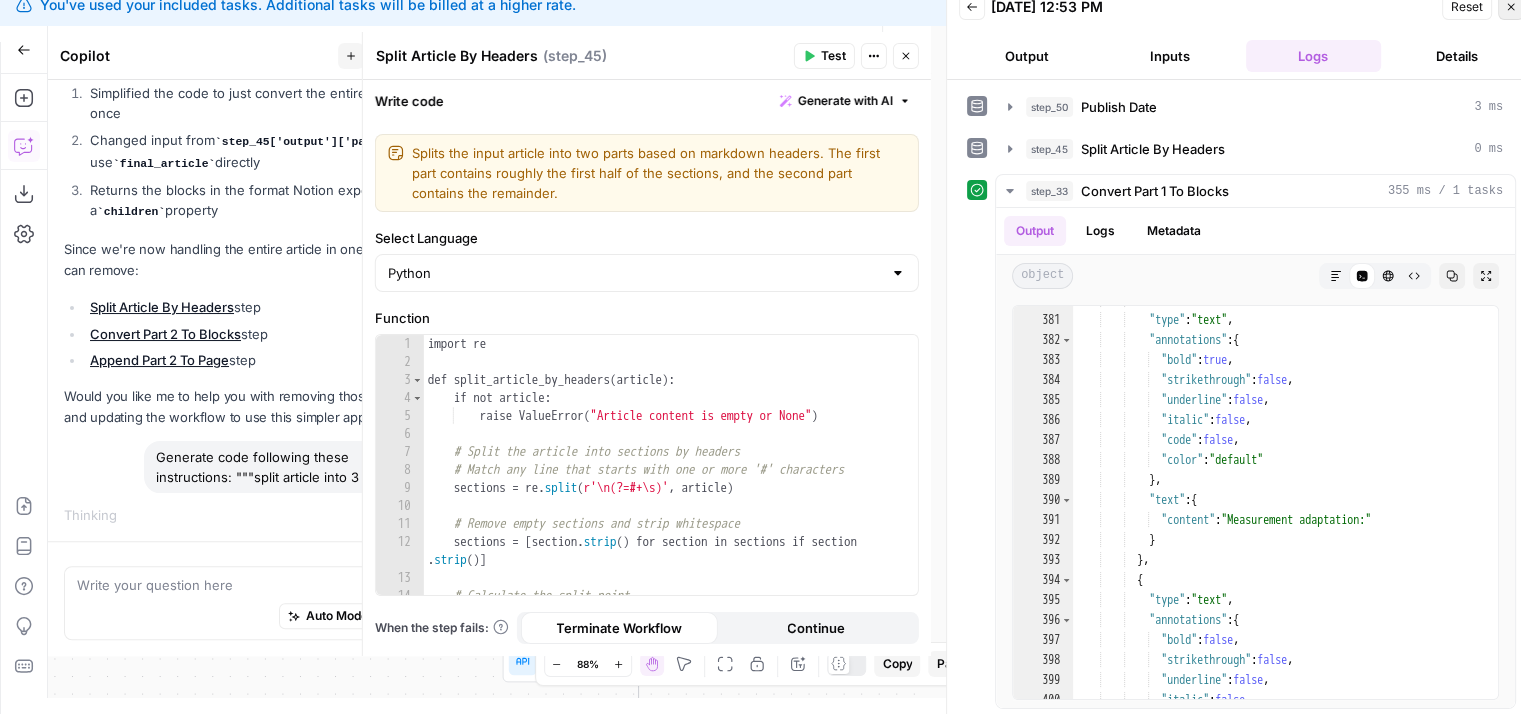 click on "Close" at bounding box center [1511, 7] 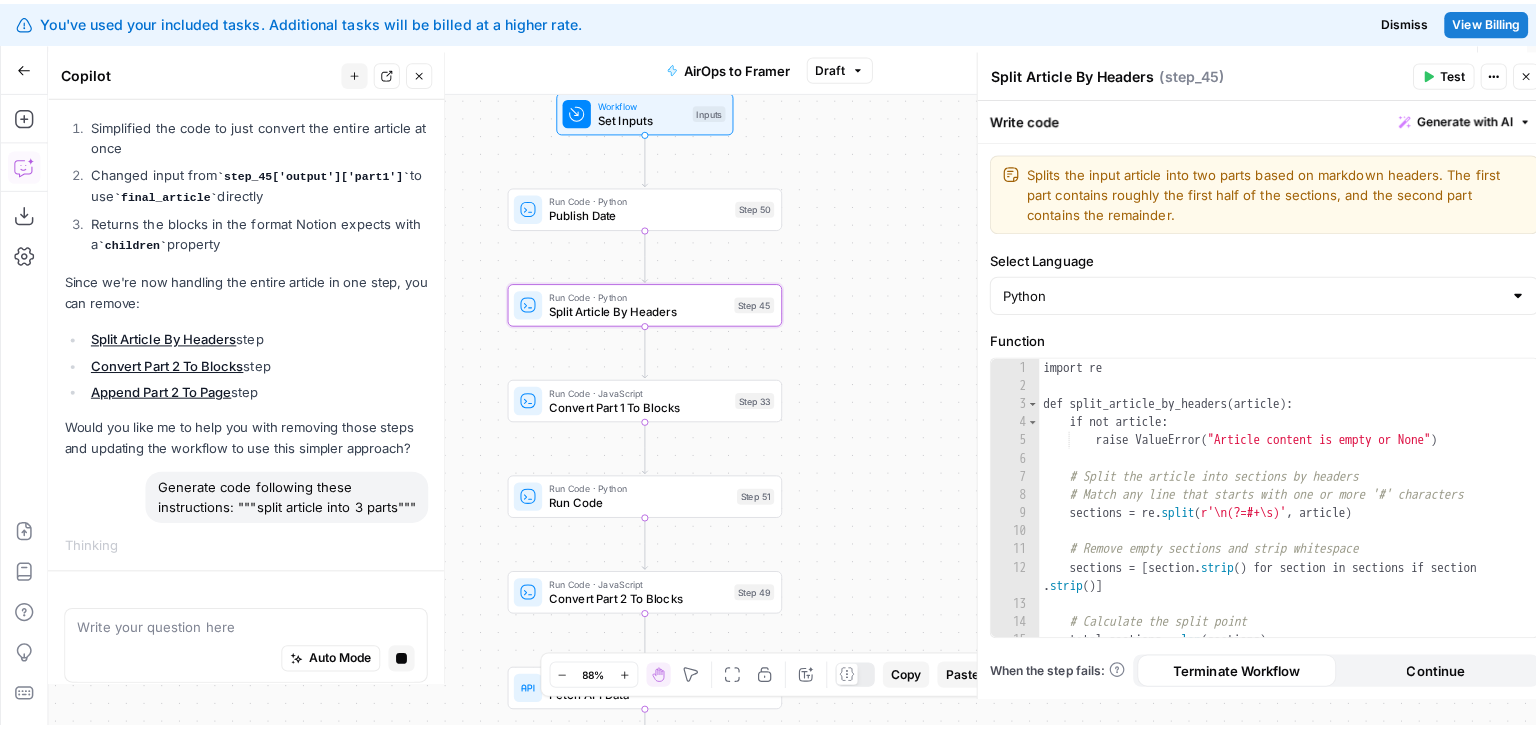 scroll, scrollTop: 0, scrollLeft: 0, axis: both 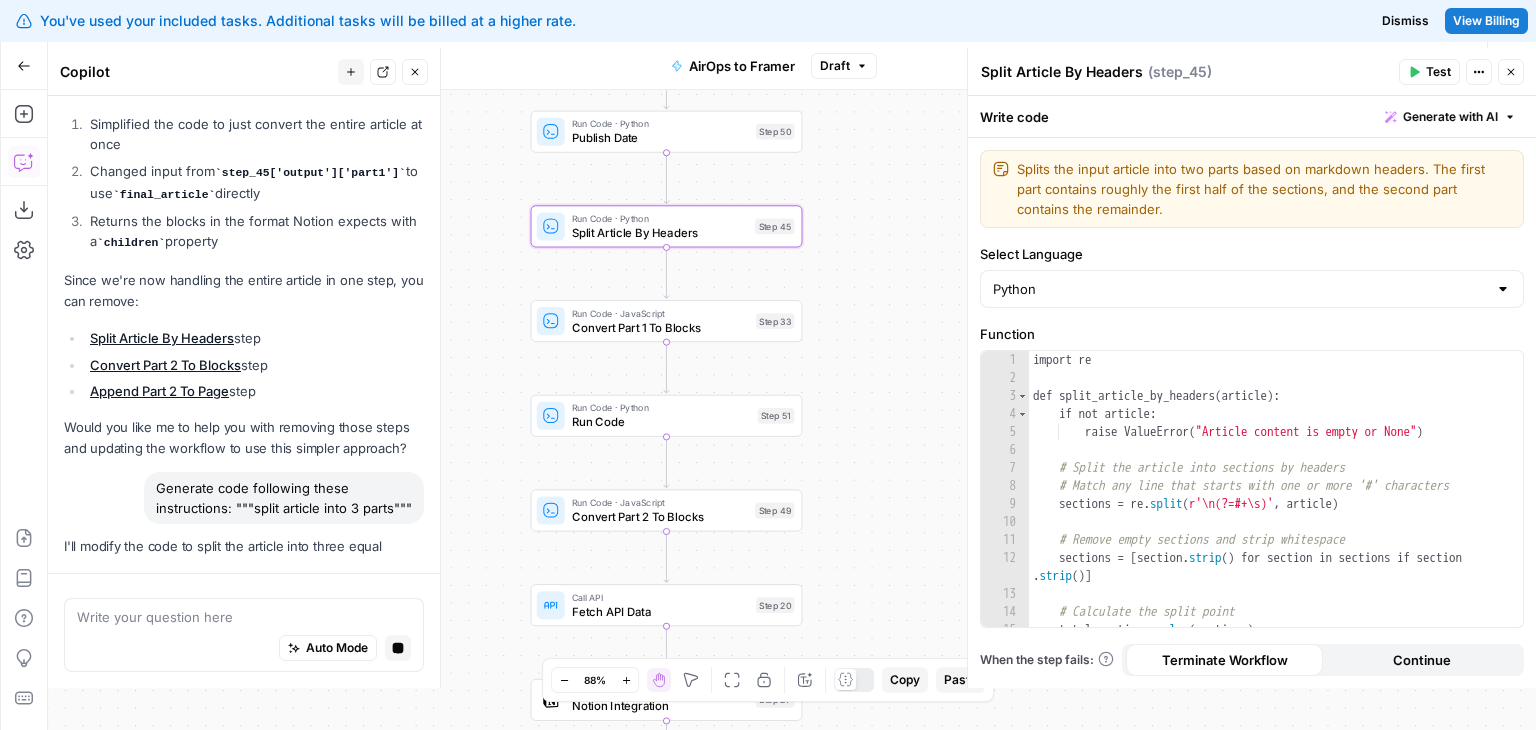 drag, startPoint x: 852, startPoint y: 392, endPoint x: 880, endPoint y: 319, distance: 78.18568 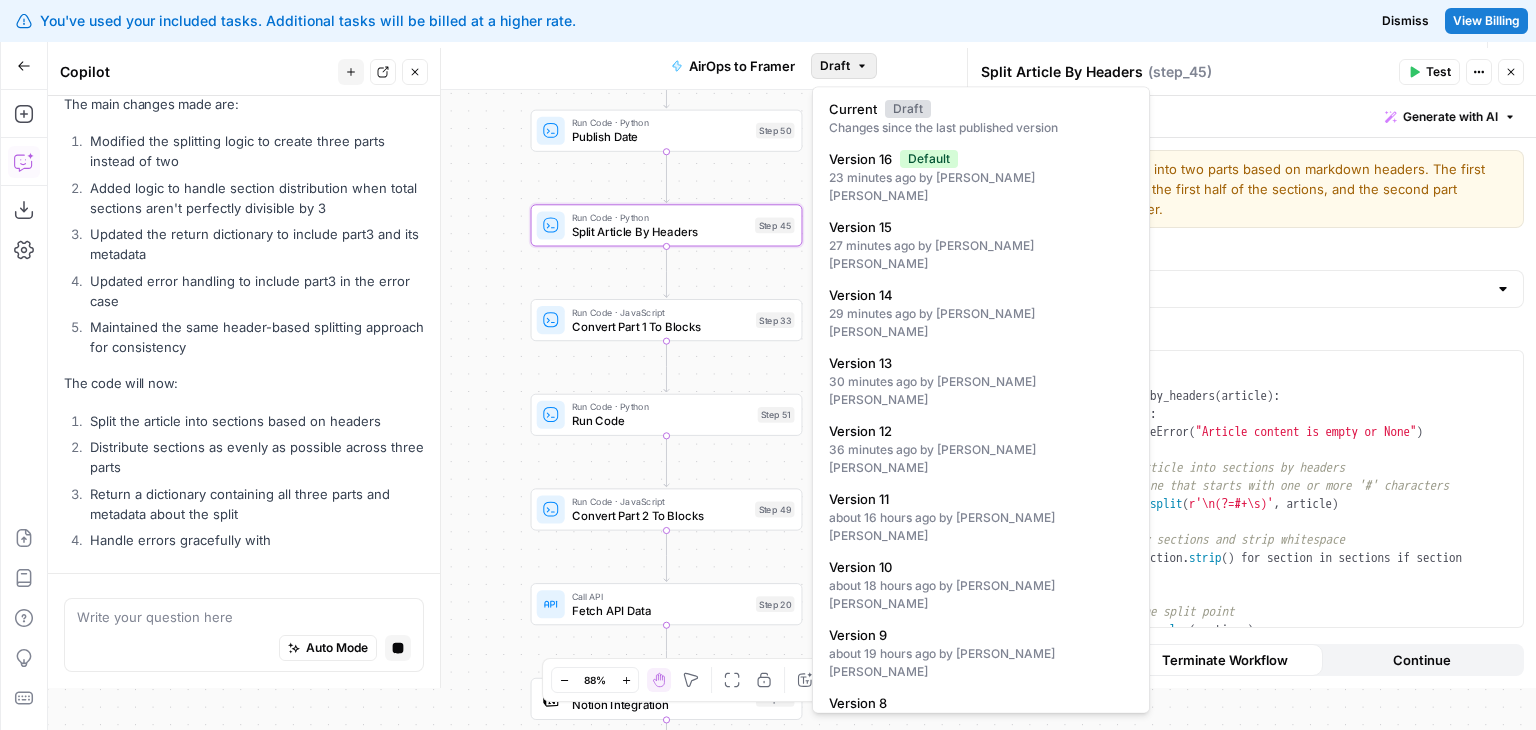 click on "Draft" at bounding box center (835, 66) 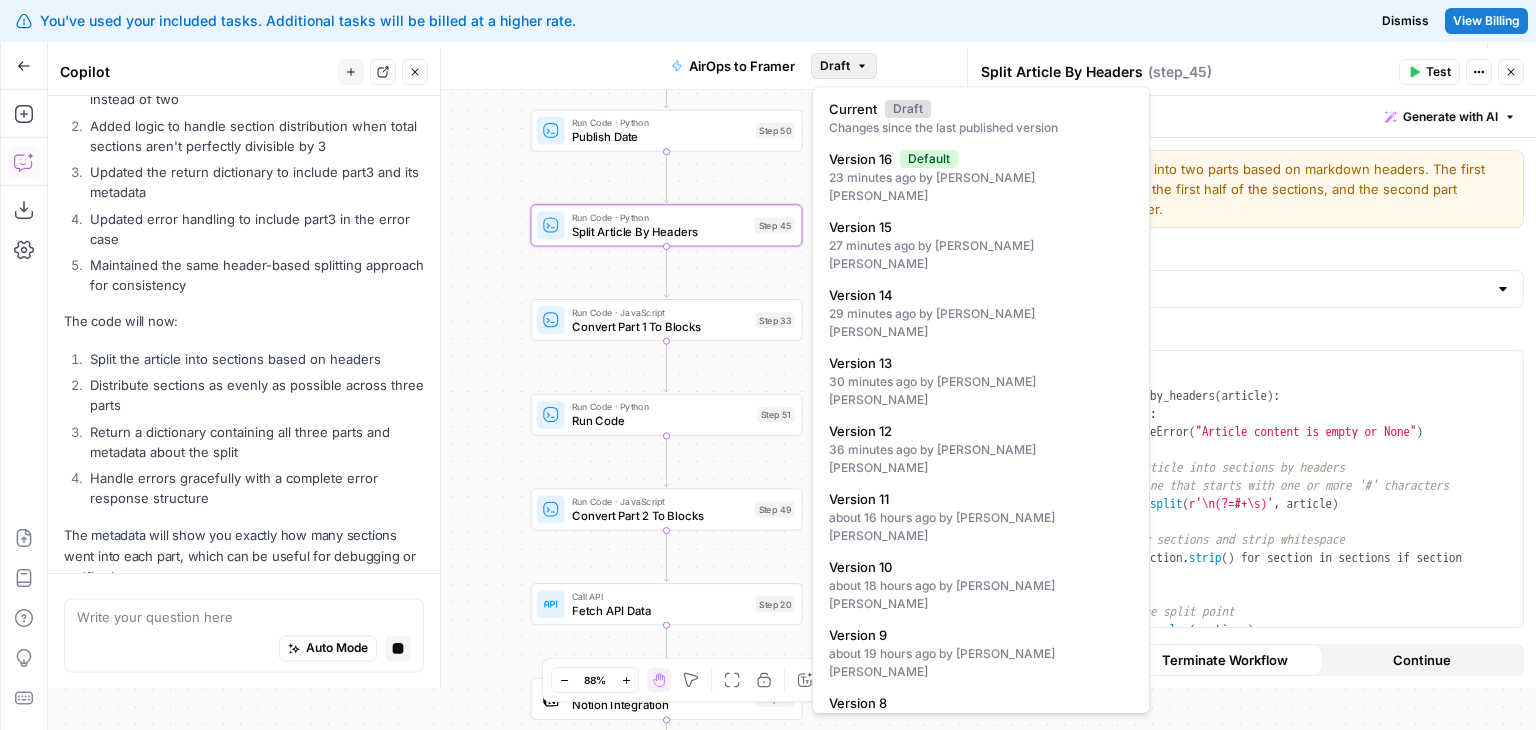 scroll, scrollTop: 2285, scrollLeft: 0, axis: vertical 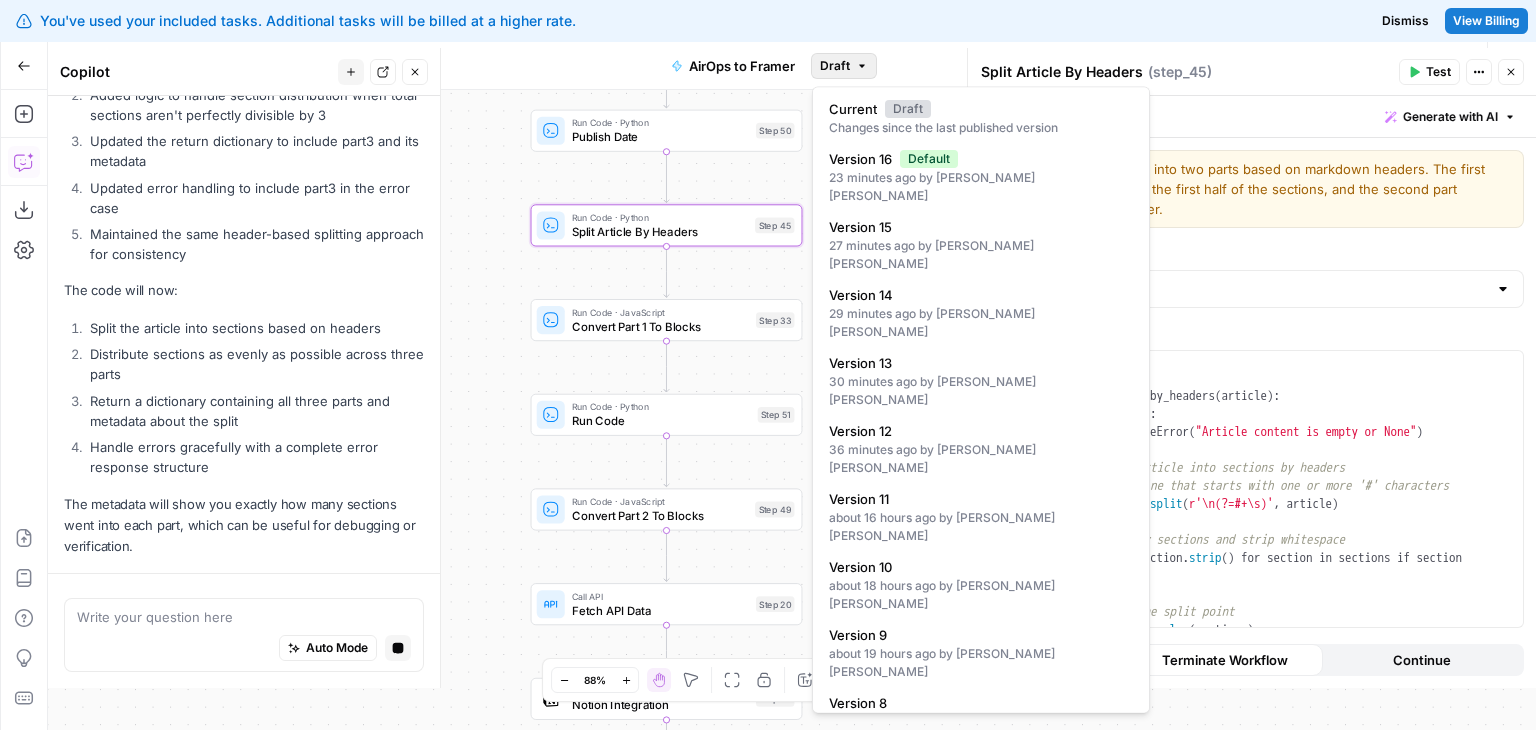 click on "Draft" at bounding box center [835, 66] 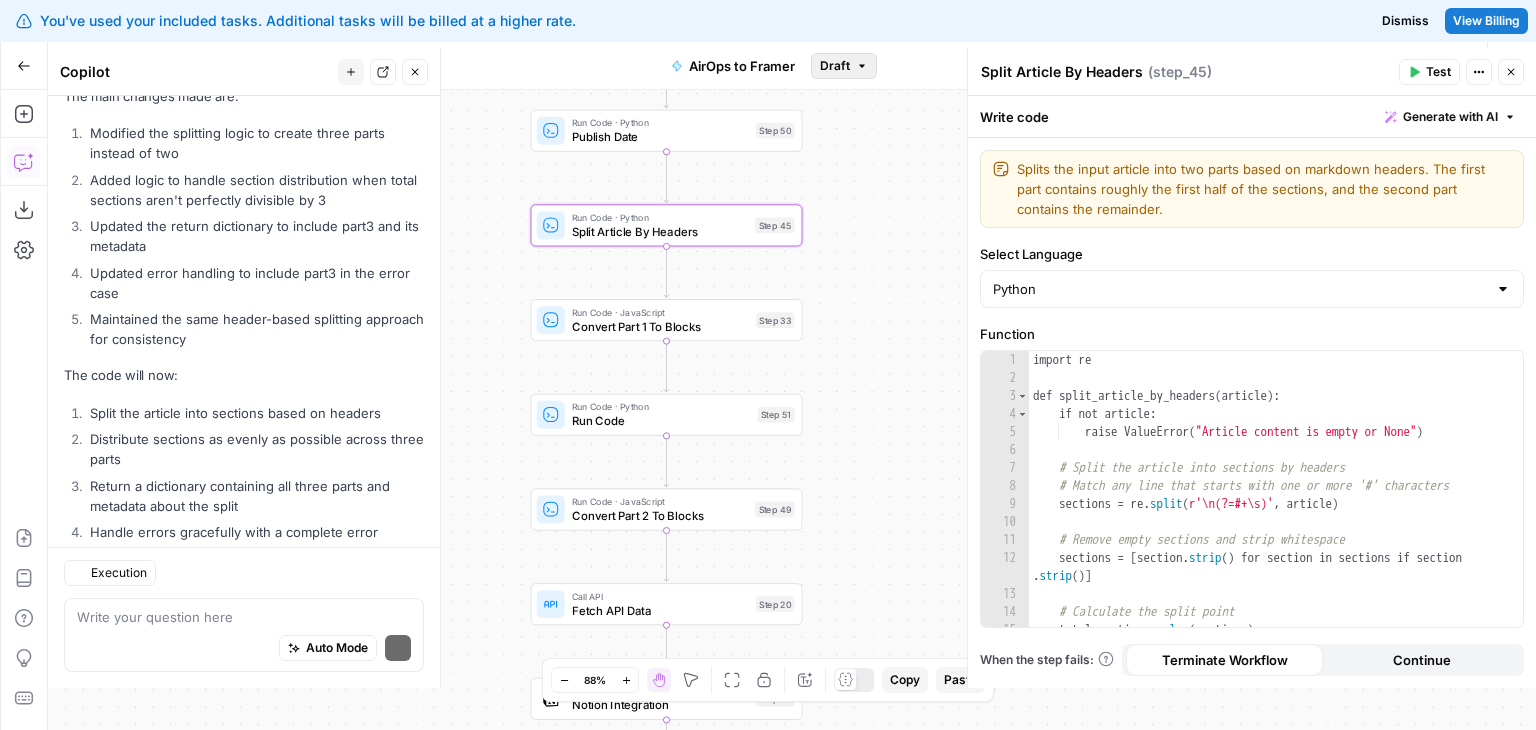 scroll, scrollTop: 2439, scrollLeft: 0, axis: vertical 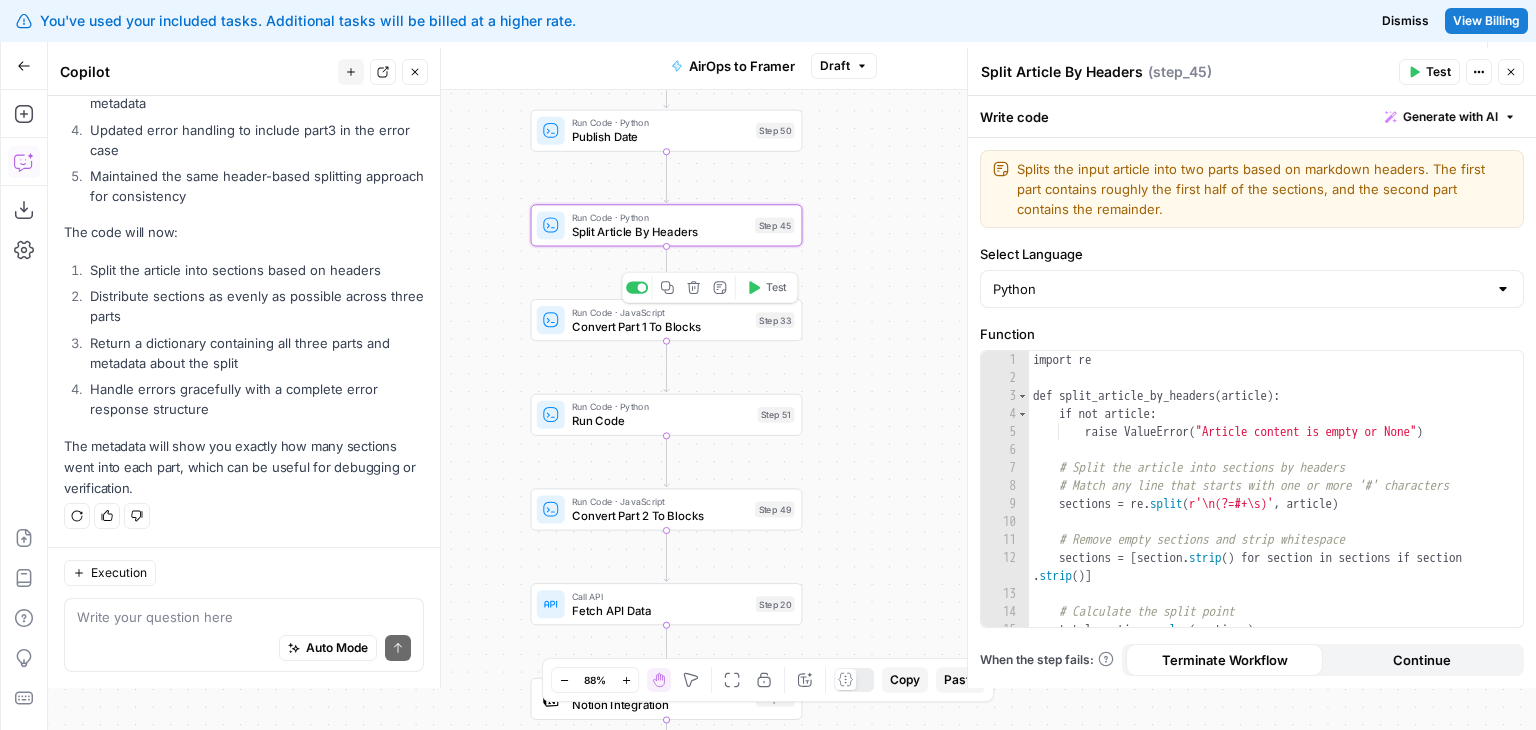click on "Run Code · JavaScript Convert Part 1 To Blocks Step 33 Copy step Delete step Edit Note Test" at bounding box center (666, 320) 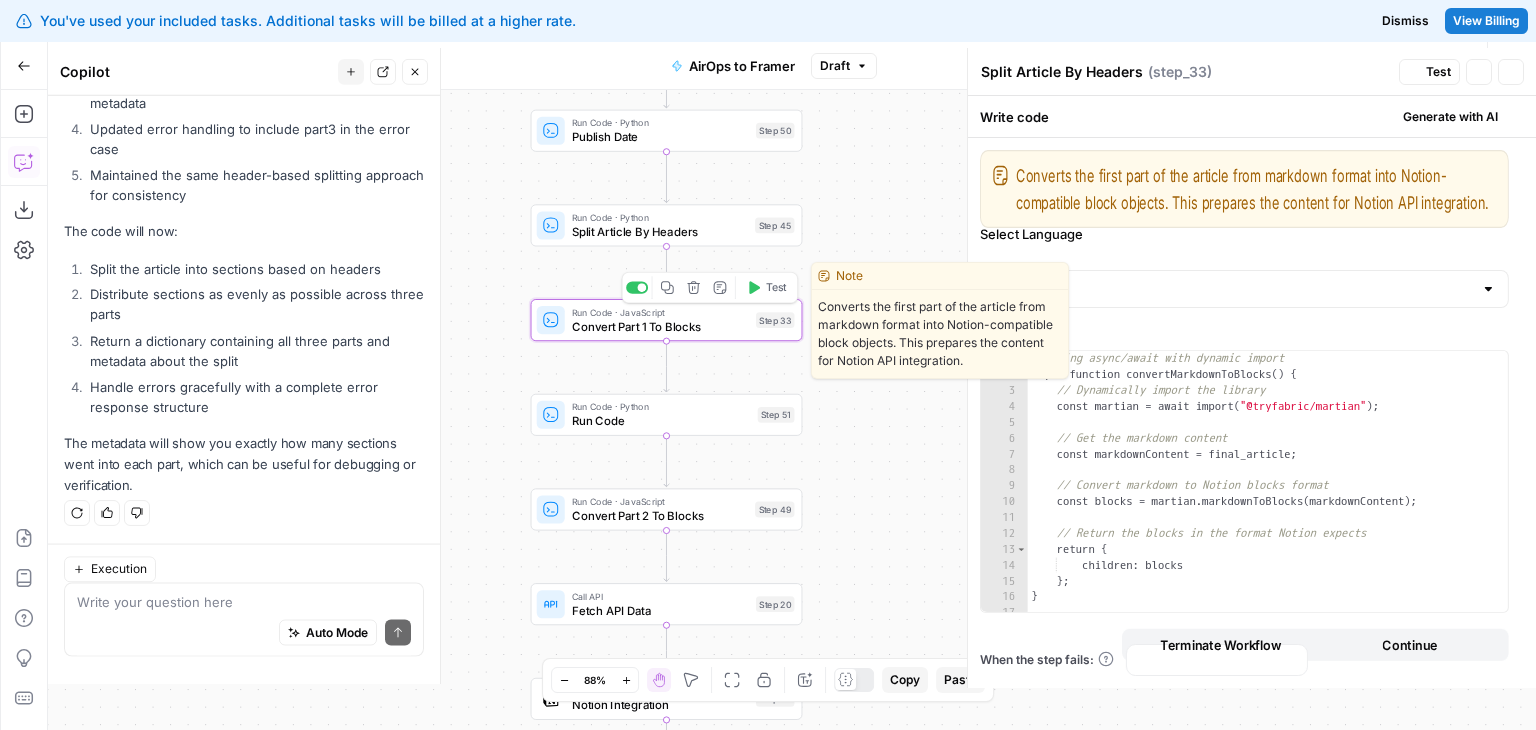 type on "Convert Part 1 To Blocks" 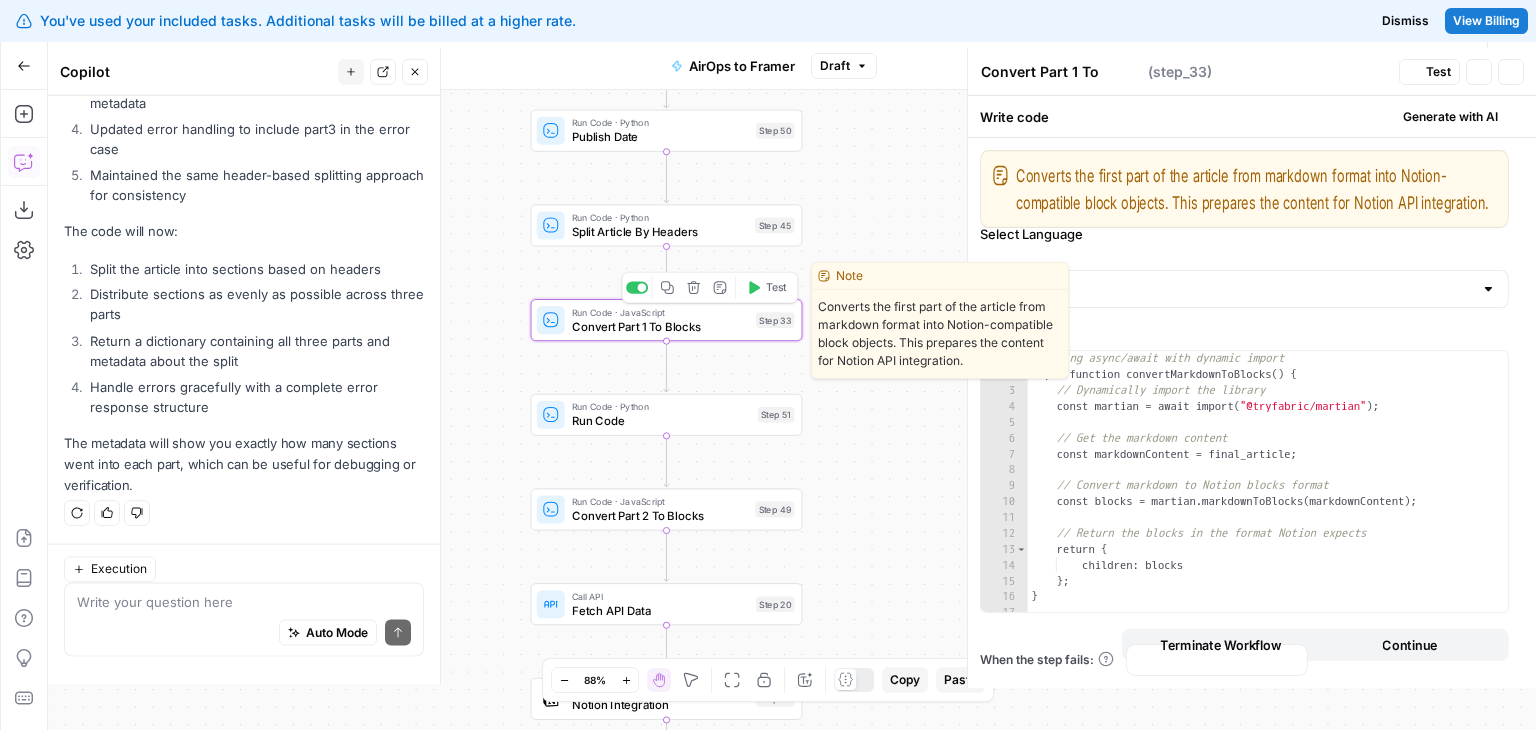 scroll, scrollTop: 2439, scrollLeft: 0, axis: vertical 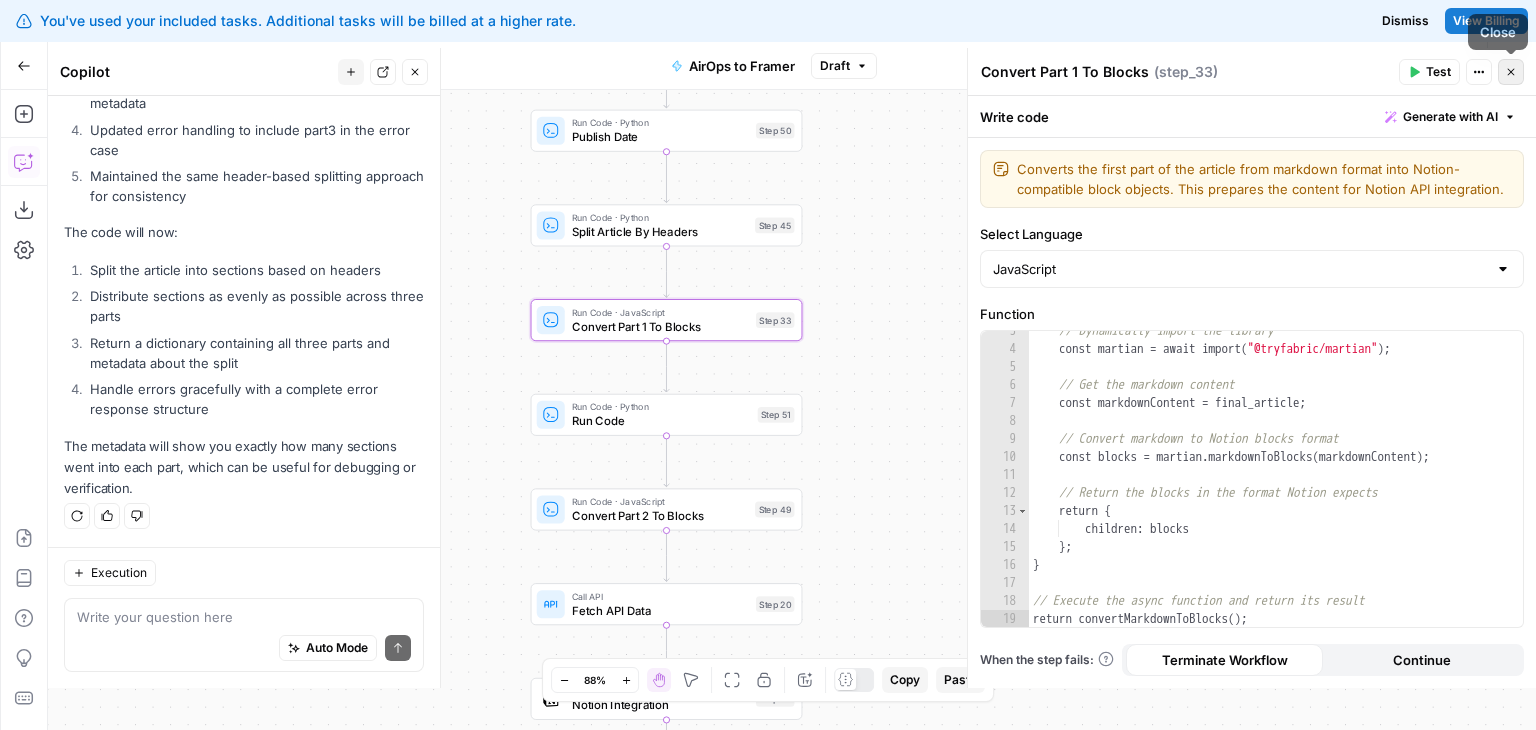 click 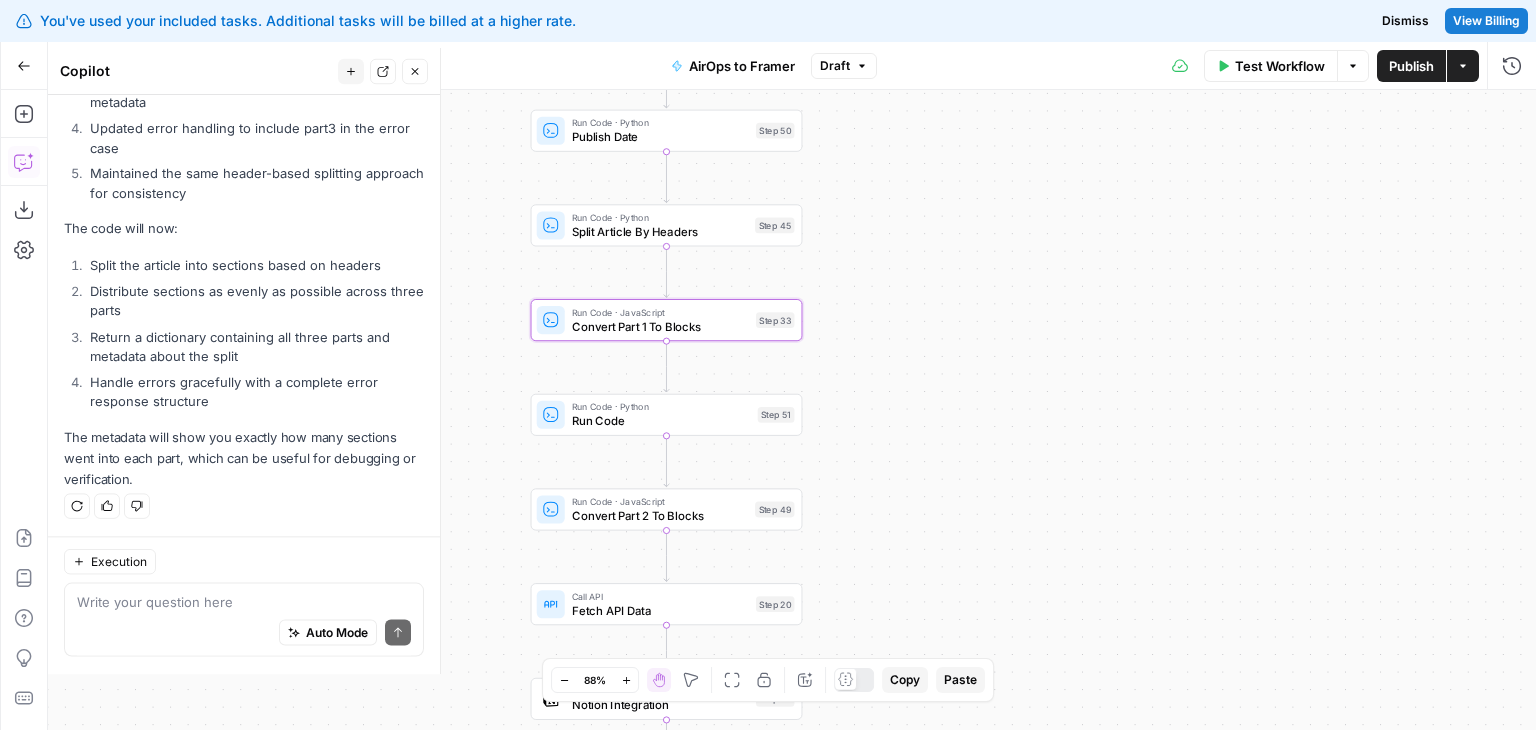 scroll, scrollTop: 2439, scrollLeft: 0, axis: vertical 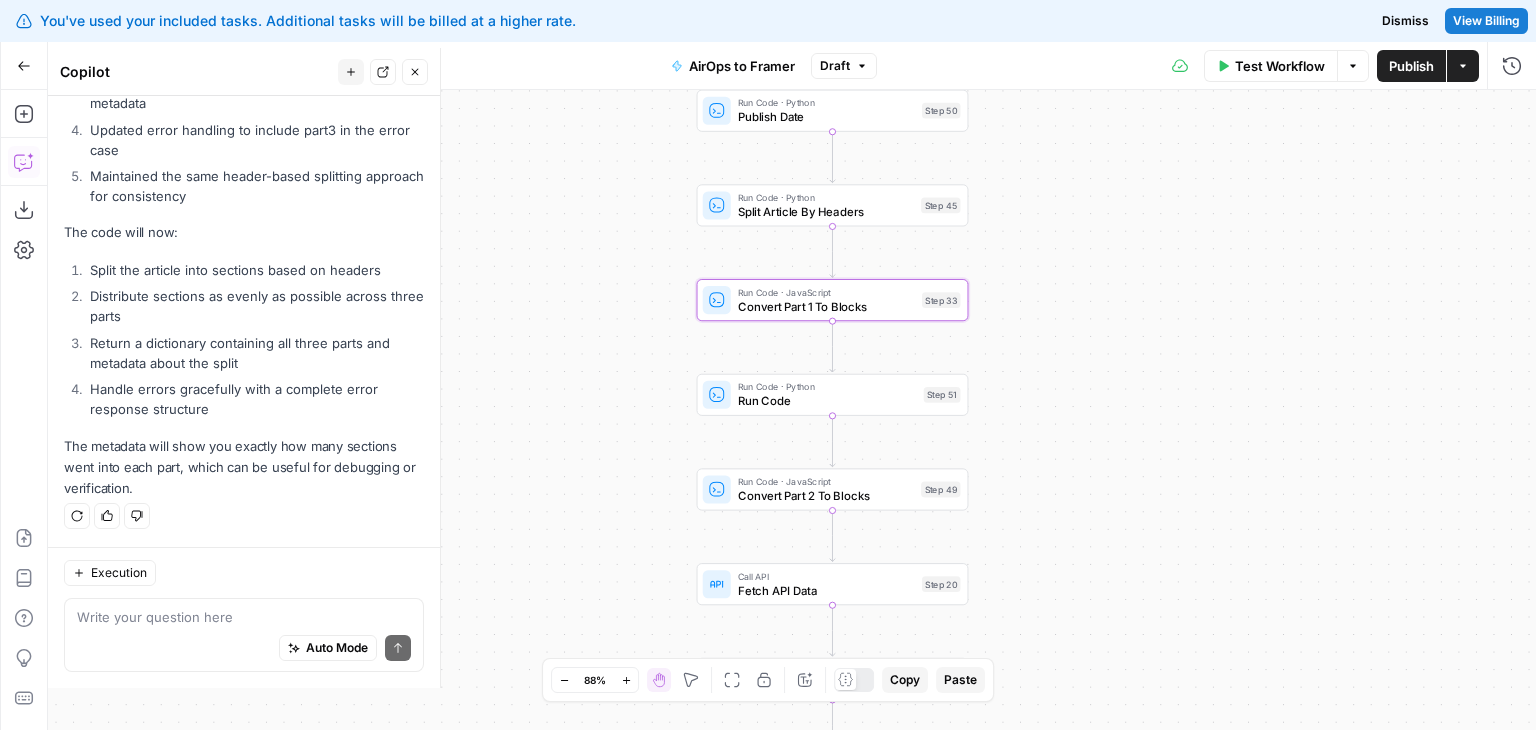drag, startPoint x: 1094, startPoint y: 342, endPoint x: 1264, endPoint y: 315, distance: 172.13077 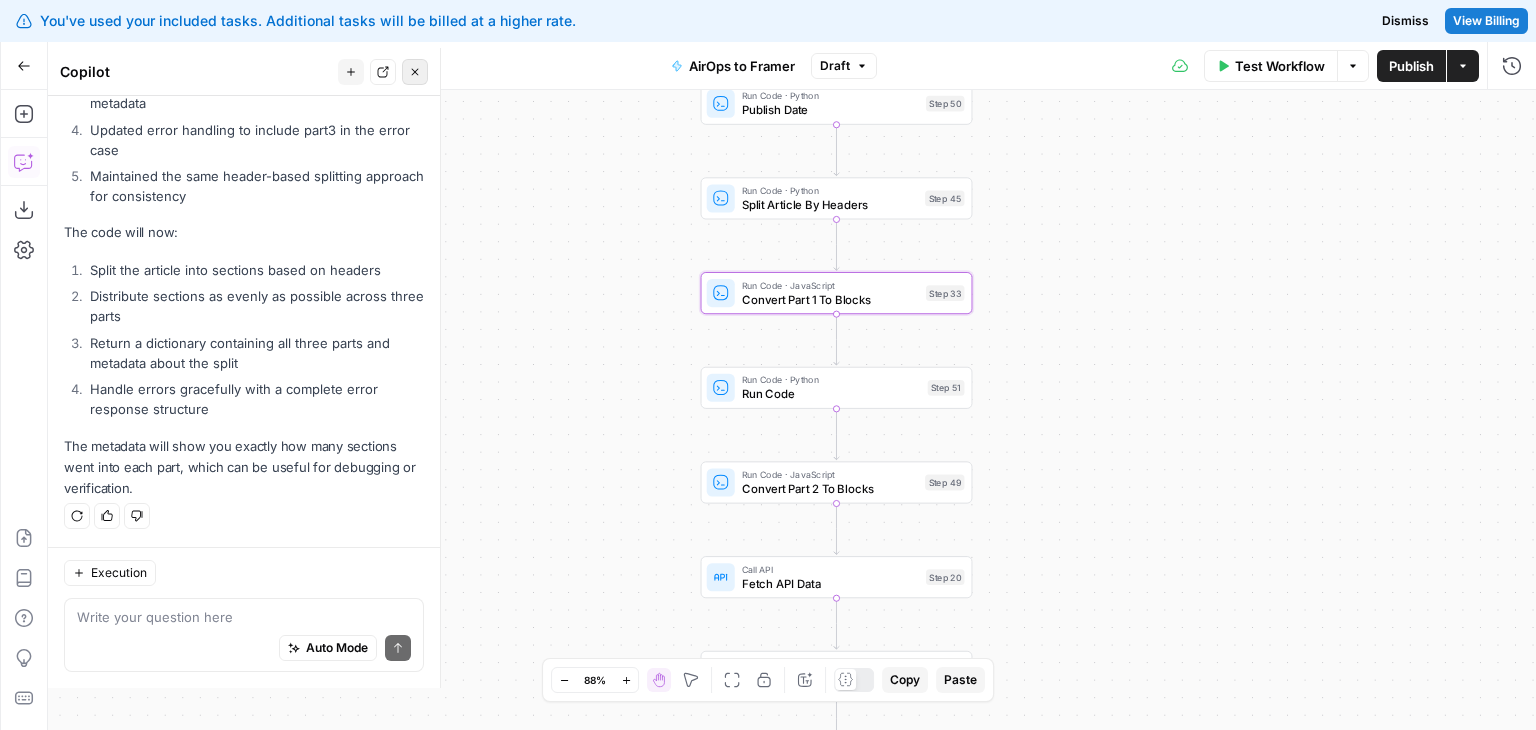 click 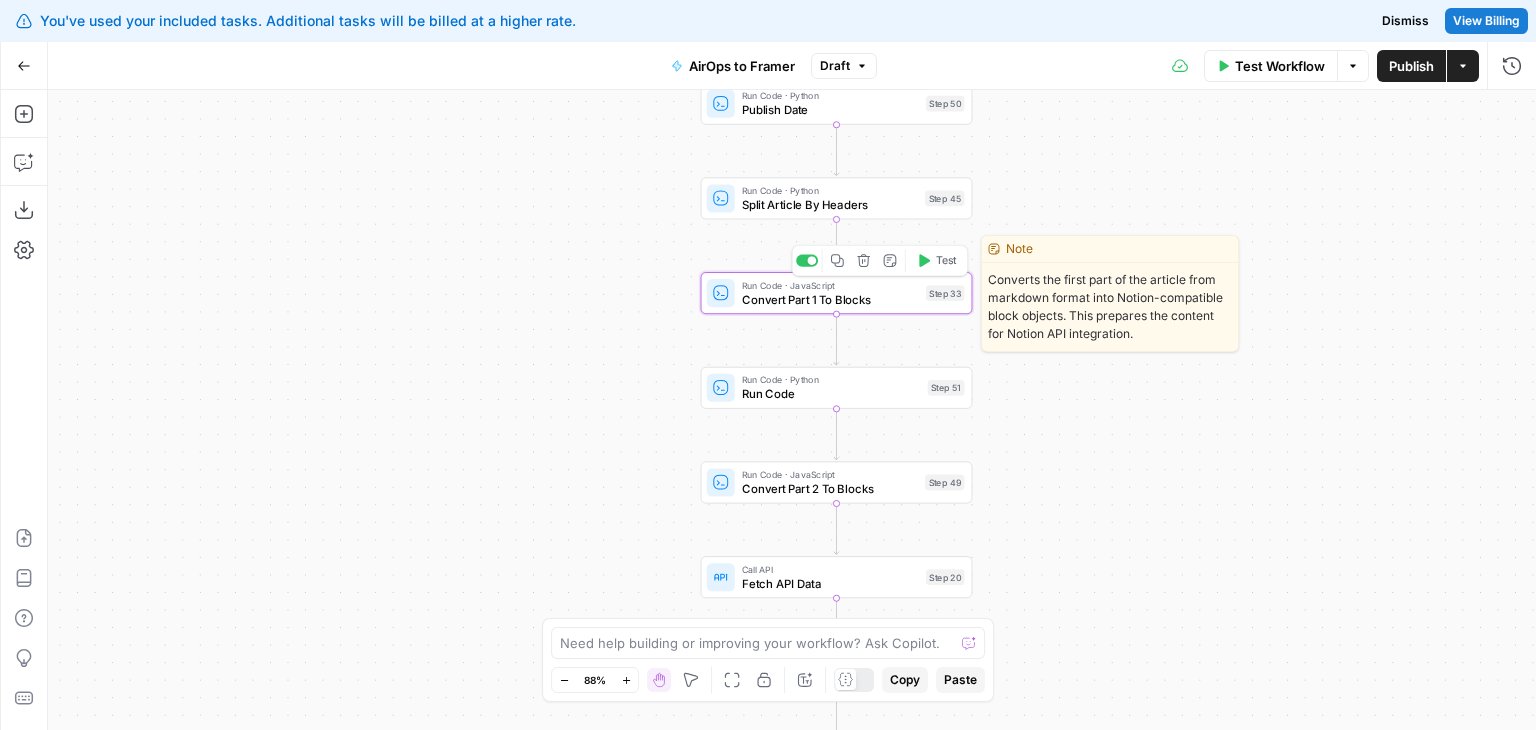 click on "Convert Part 1 To Blocks" at bounding box center (830, 299) 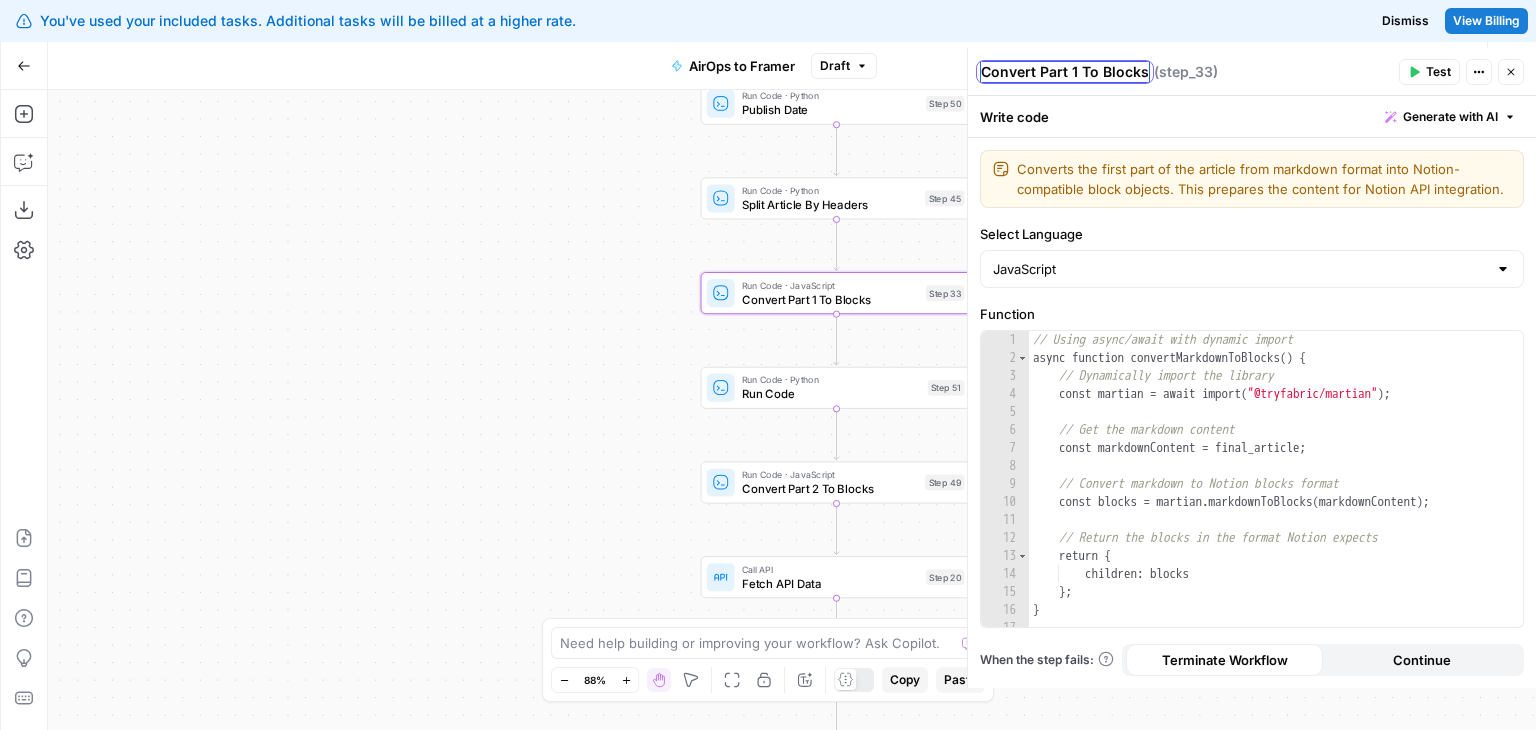 drag, startPoint x: 1076, startPoint y: 69, endPoint x: 1033, endPoint y: 68, distance: 43.011627 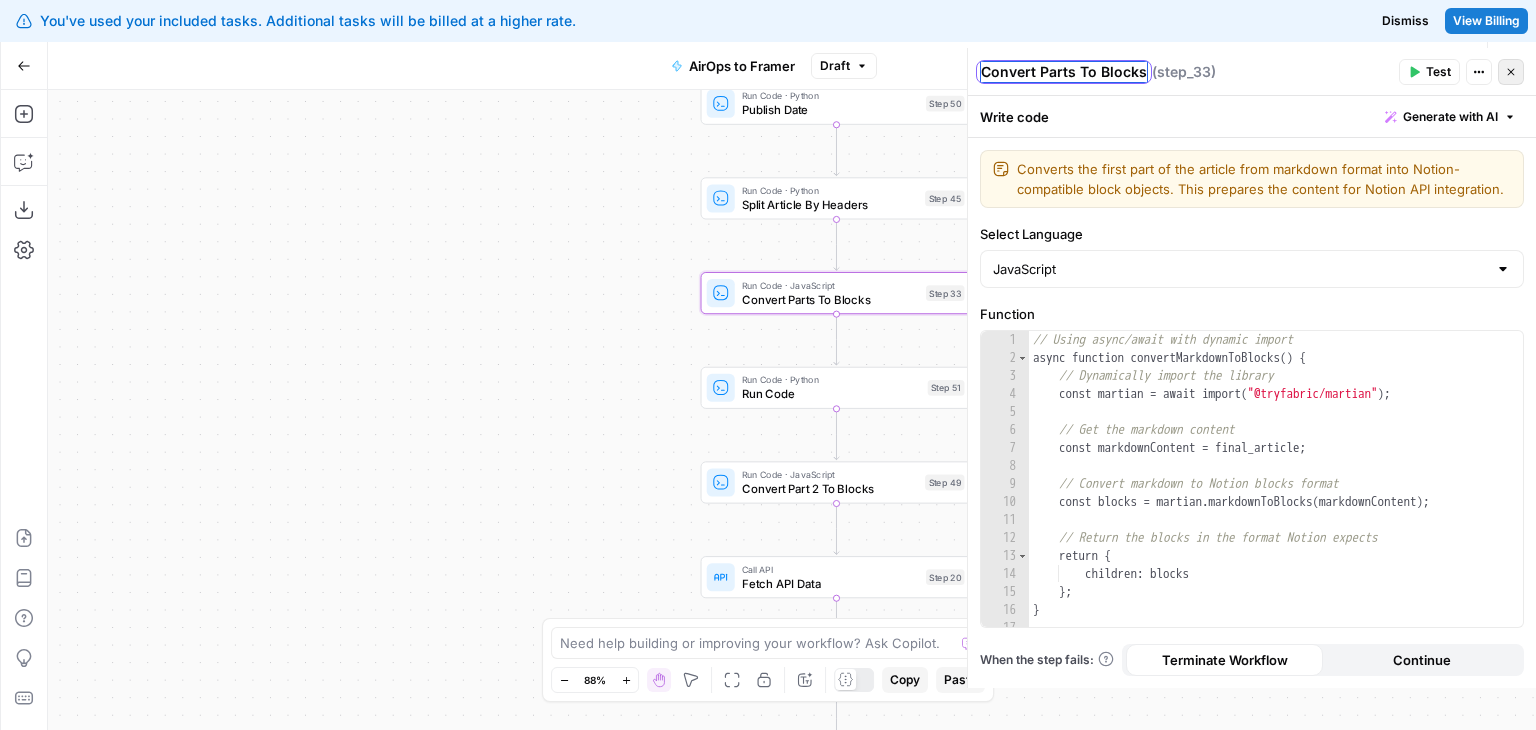 type on "Convert Parts To Blocks" 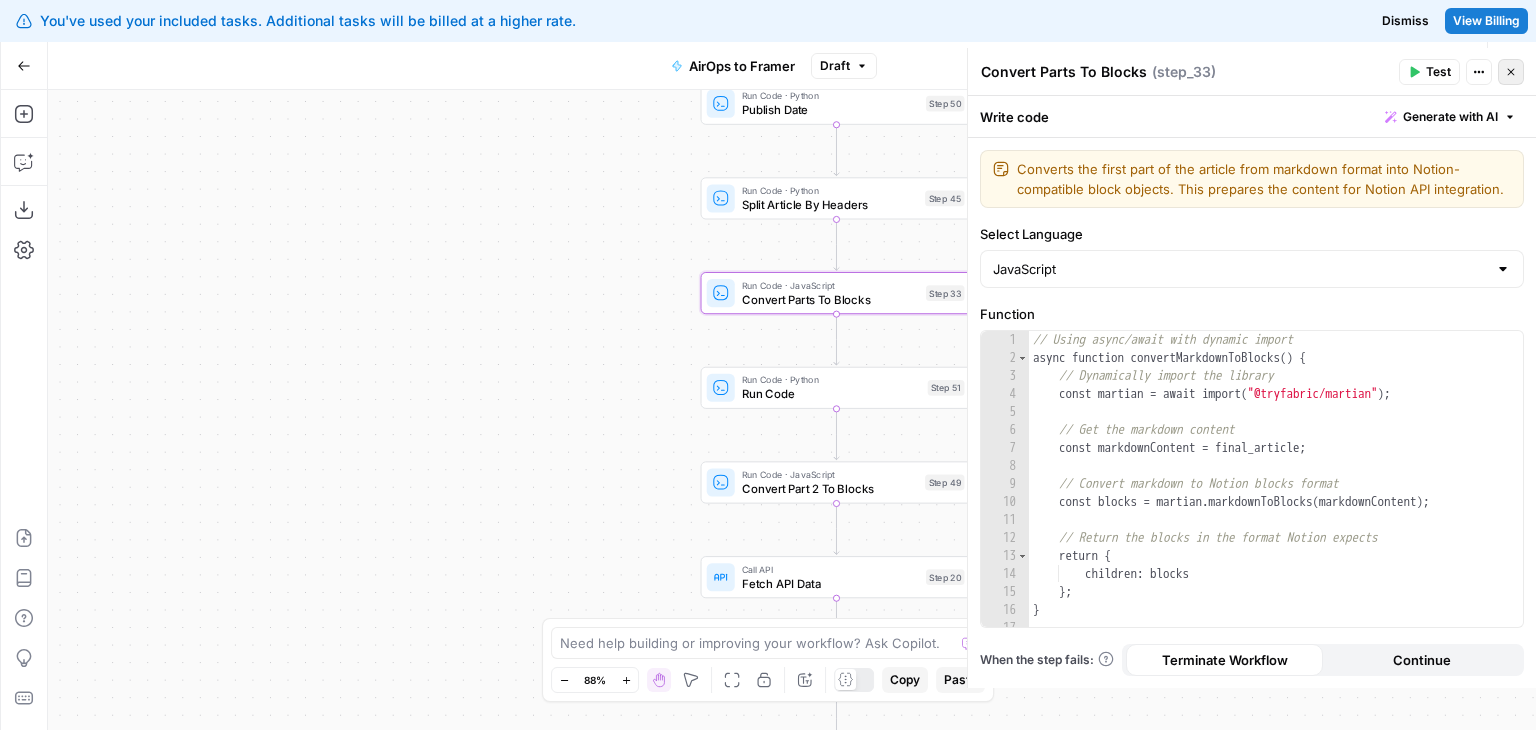 click 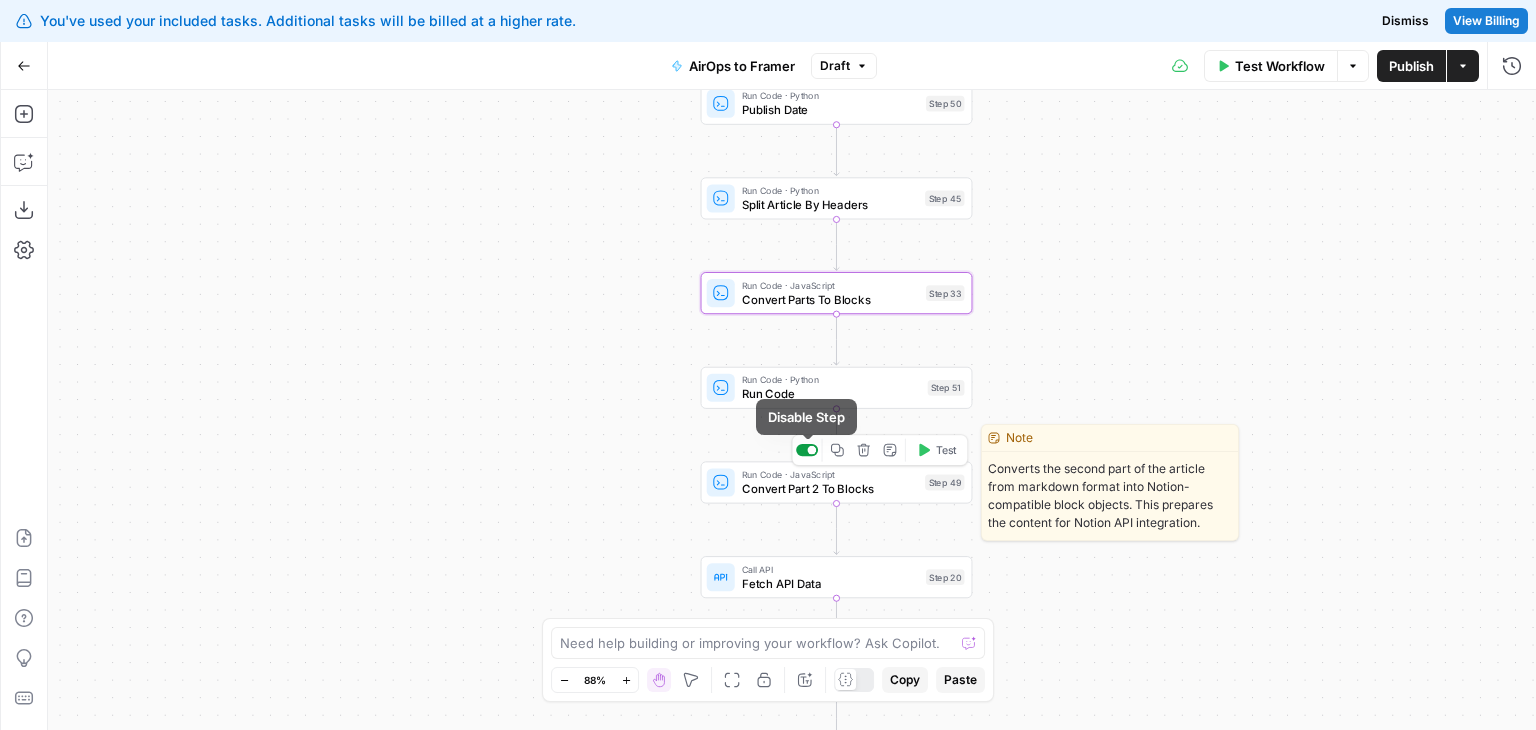 click at bounding box center [807, 450] 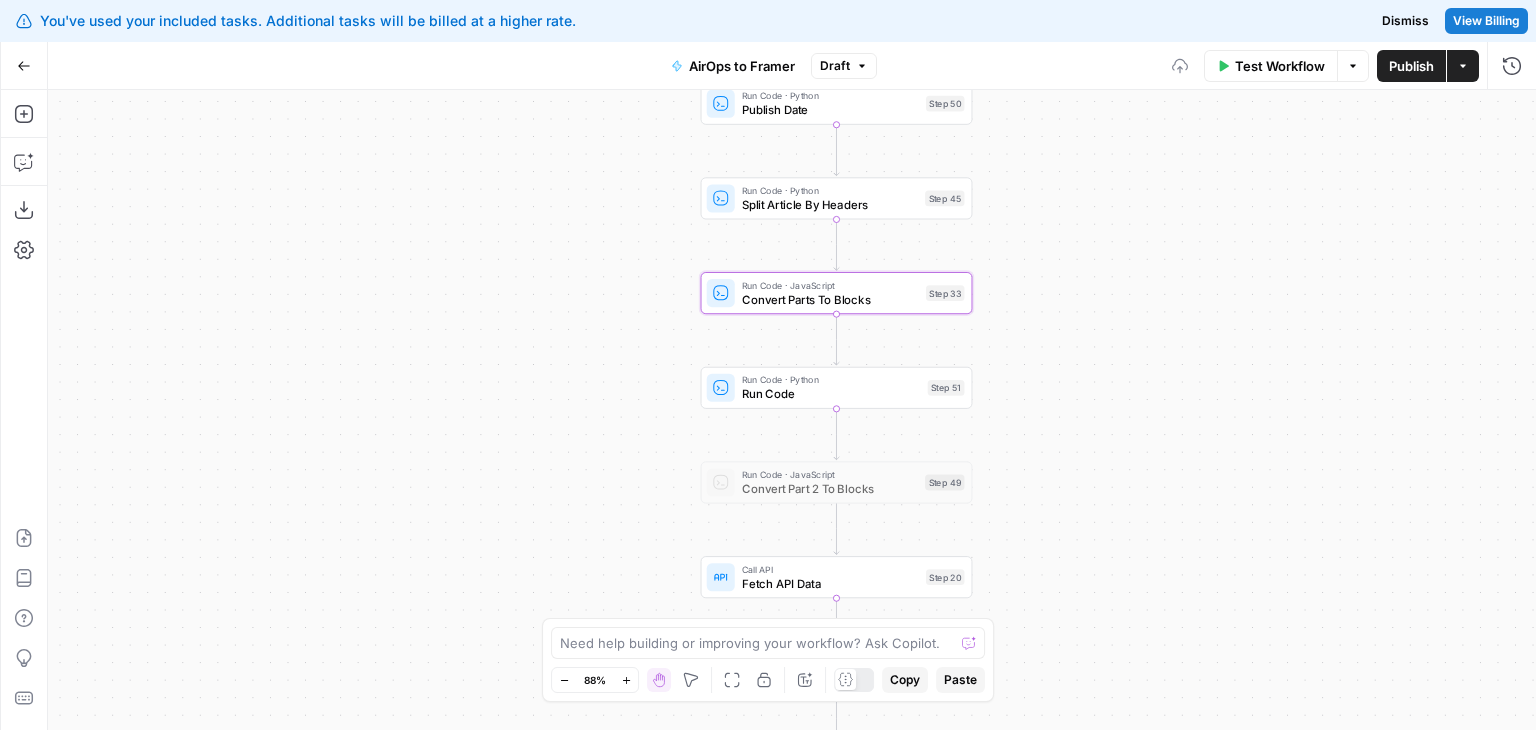 drag, startPoint x: 556, startPoint y: 377, endPoint x: 659, endPoint y: 309, distance: 123.42204 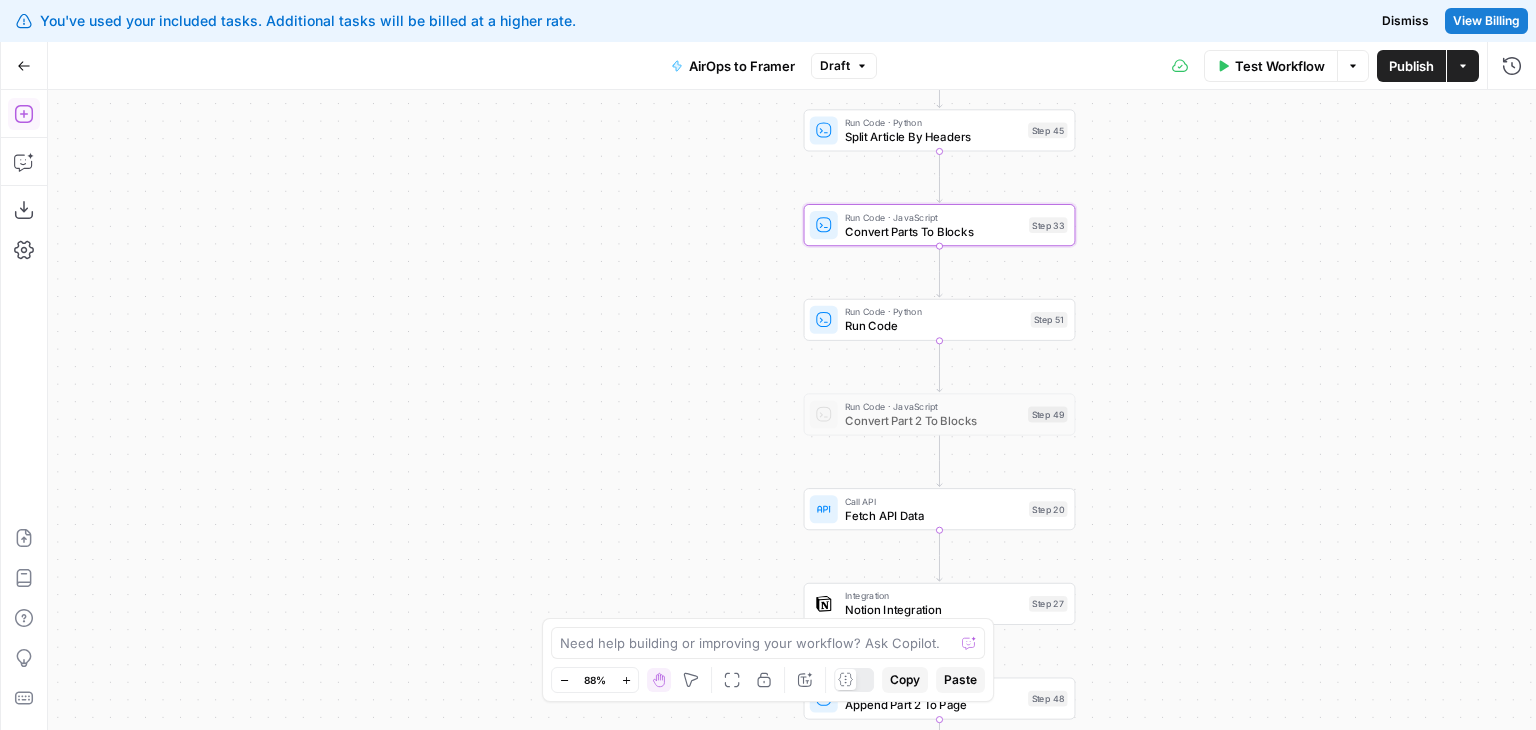 click on "Add Steps" at bounding box center [24, 114] 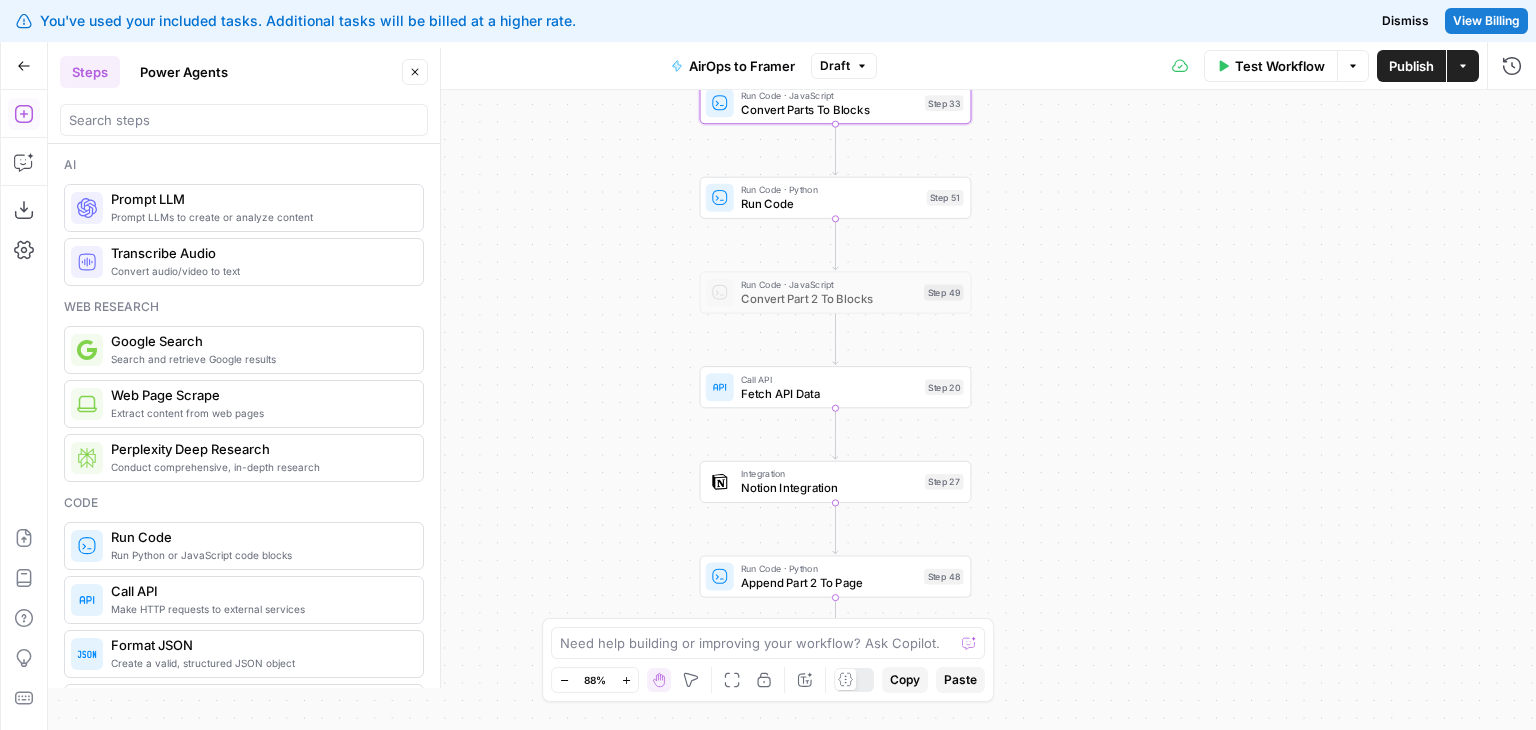 drag, startPoint x: 736, startPoint y: 273, endPoint x: 632, endPoint y: 151, distance: 160.3122 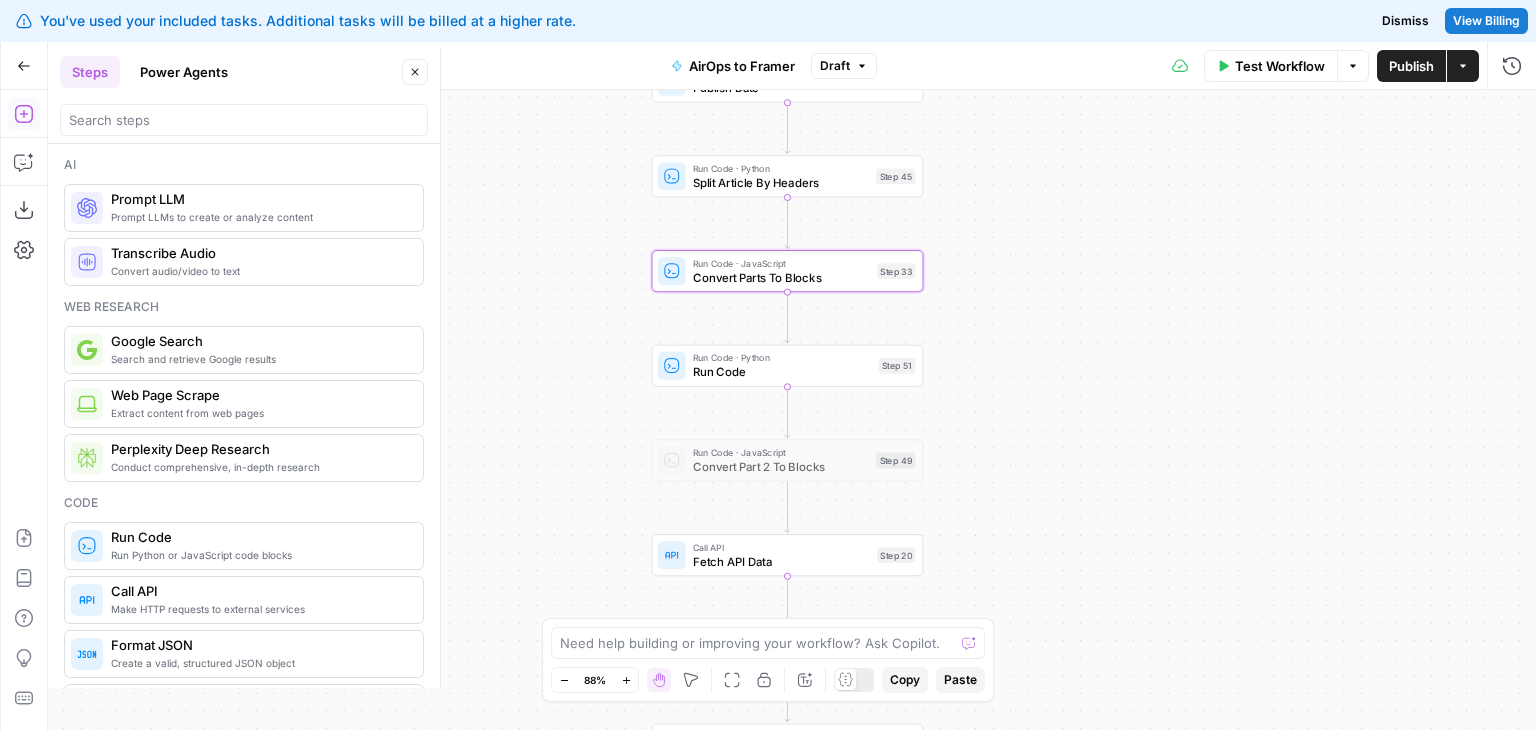 drag, startPoint x: 598, startPoint y: 225, endPoint x: 548, endPoint y: 399, distance: 181.04143 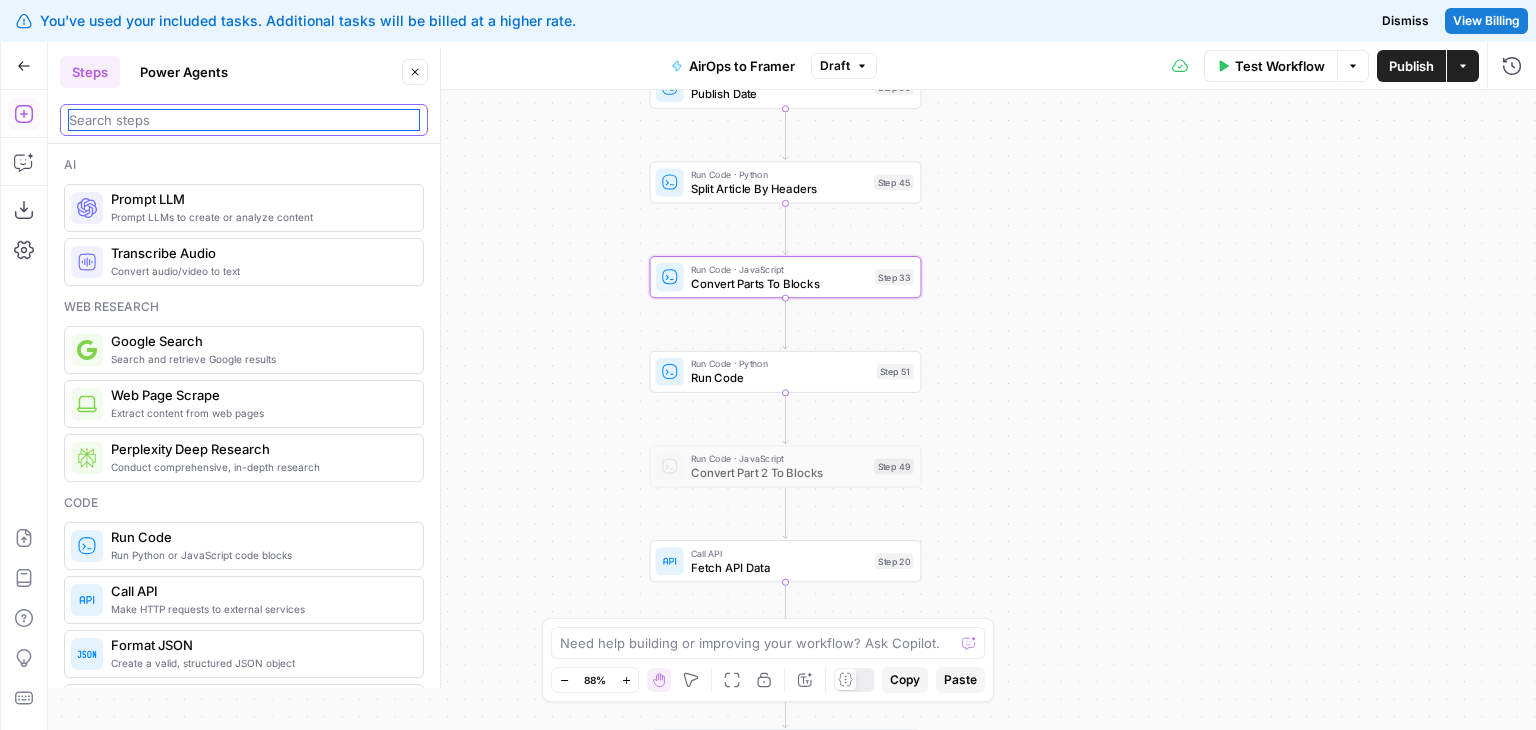 click at bounding box center [244, 120] 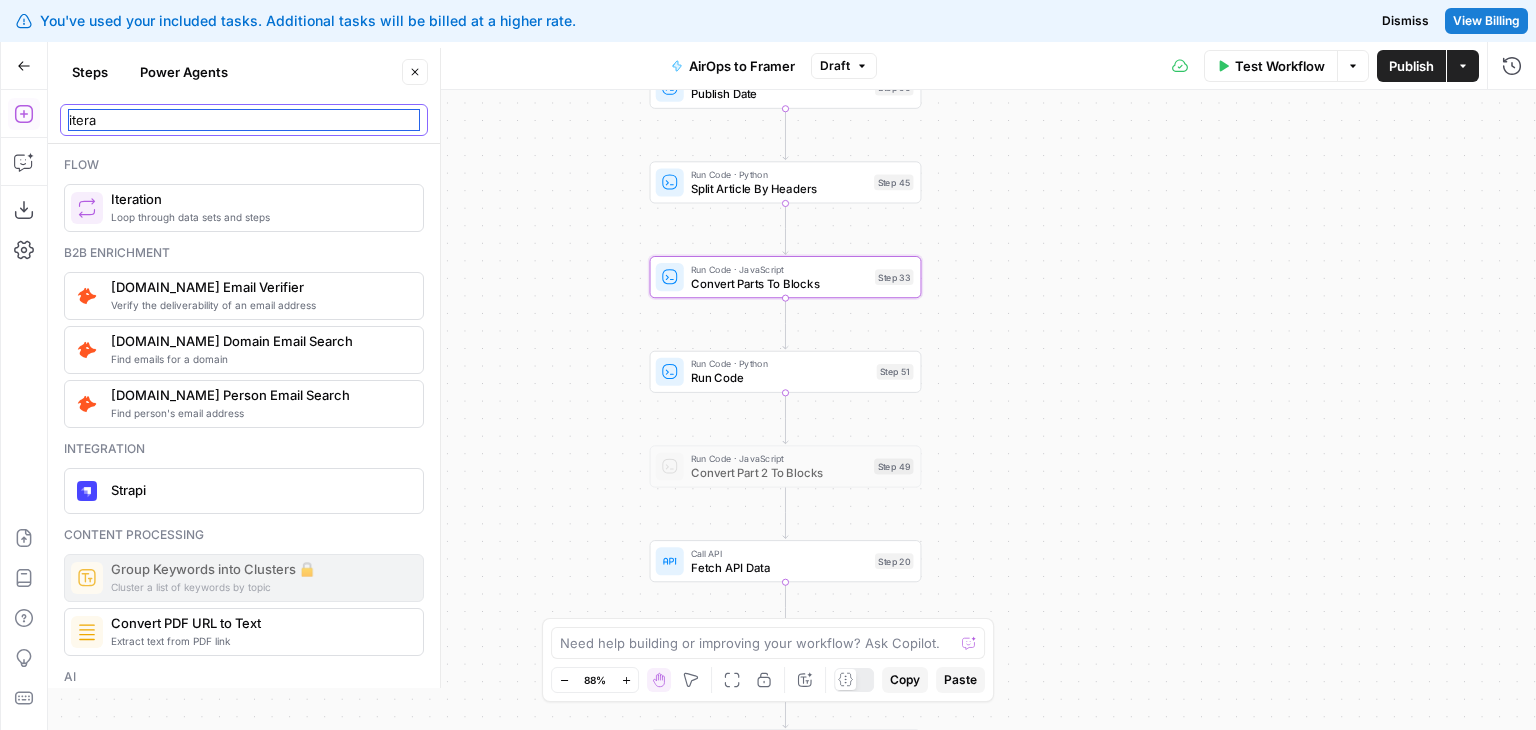 type on "itera" 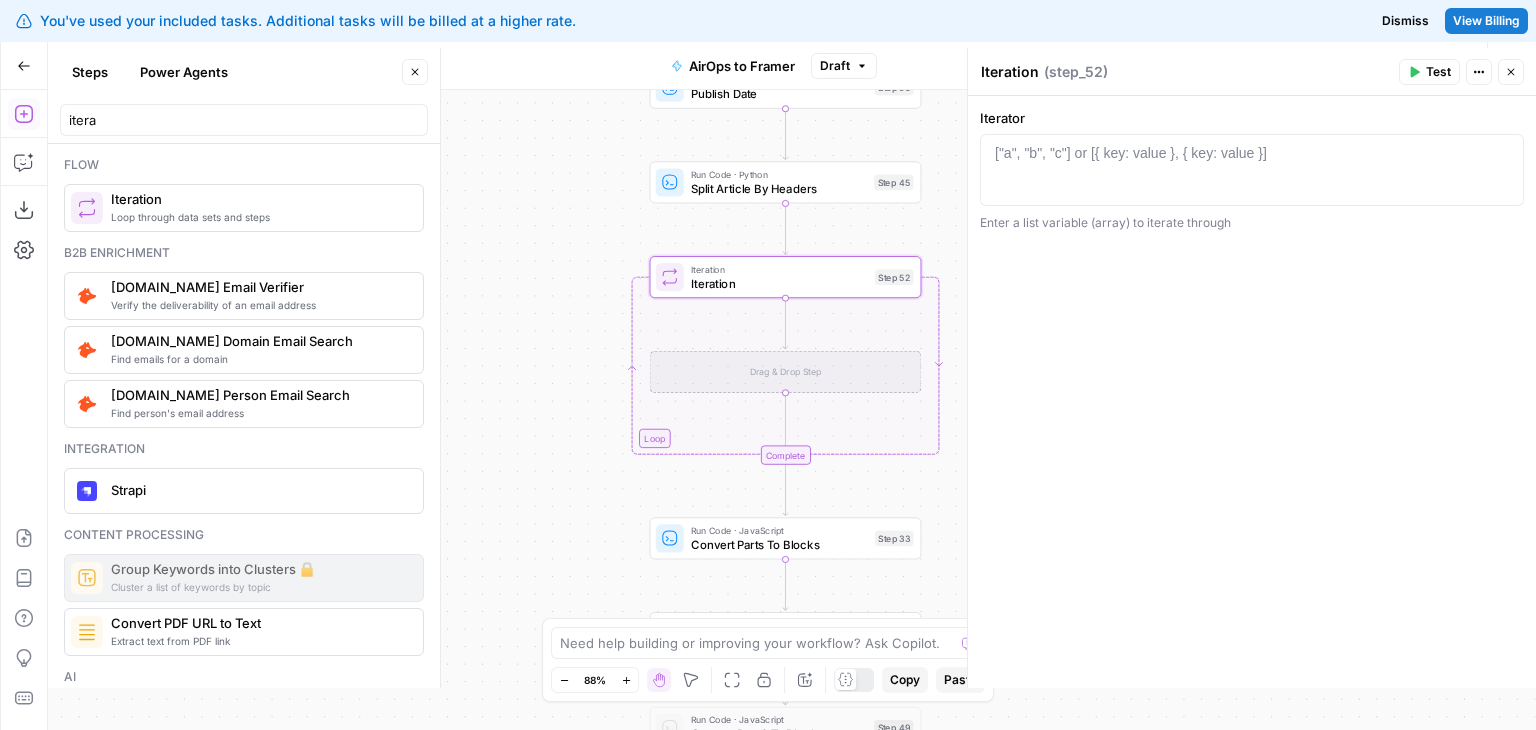 drag, startPoint x: 542, startPoint y: 476, endPoint x: 506, endPoint y: 442, distance: 49.517673 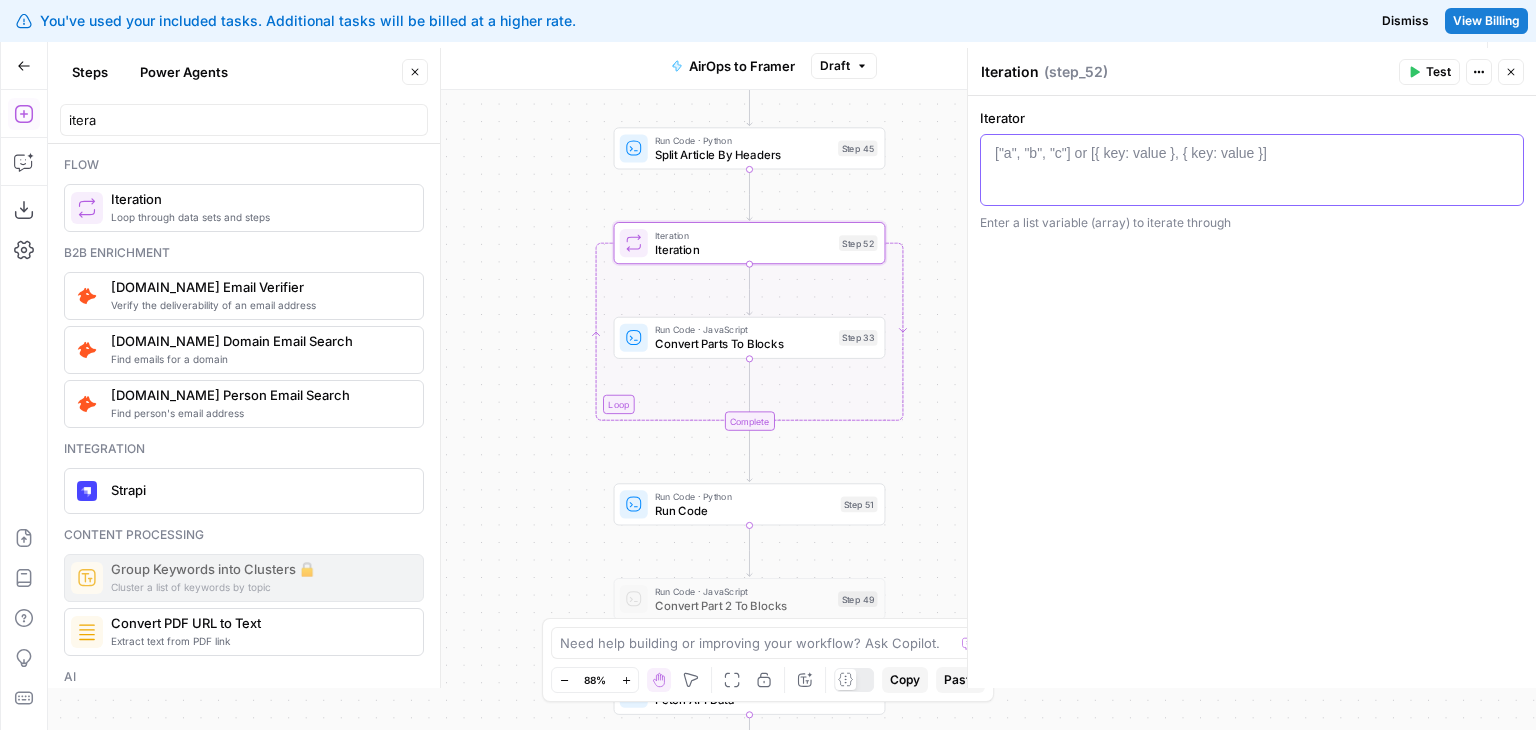 click at bounding box center [1252, 188] 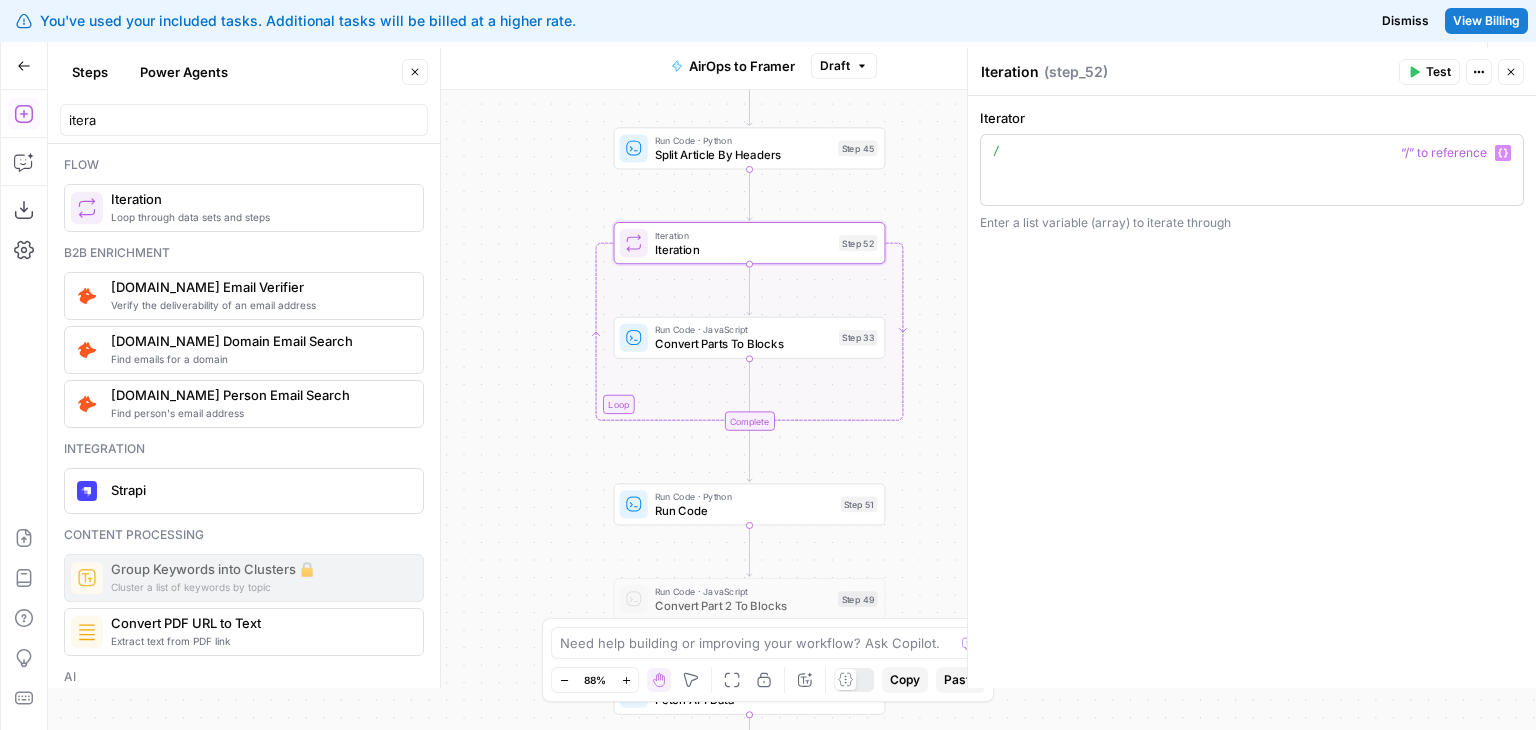 scroll, scrollTop: 8, scrollLeft: 0, axis: vertical 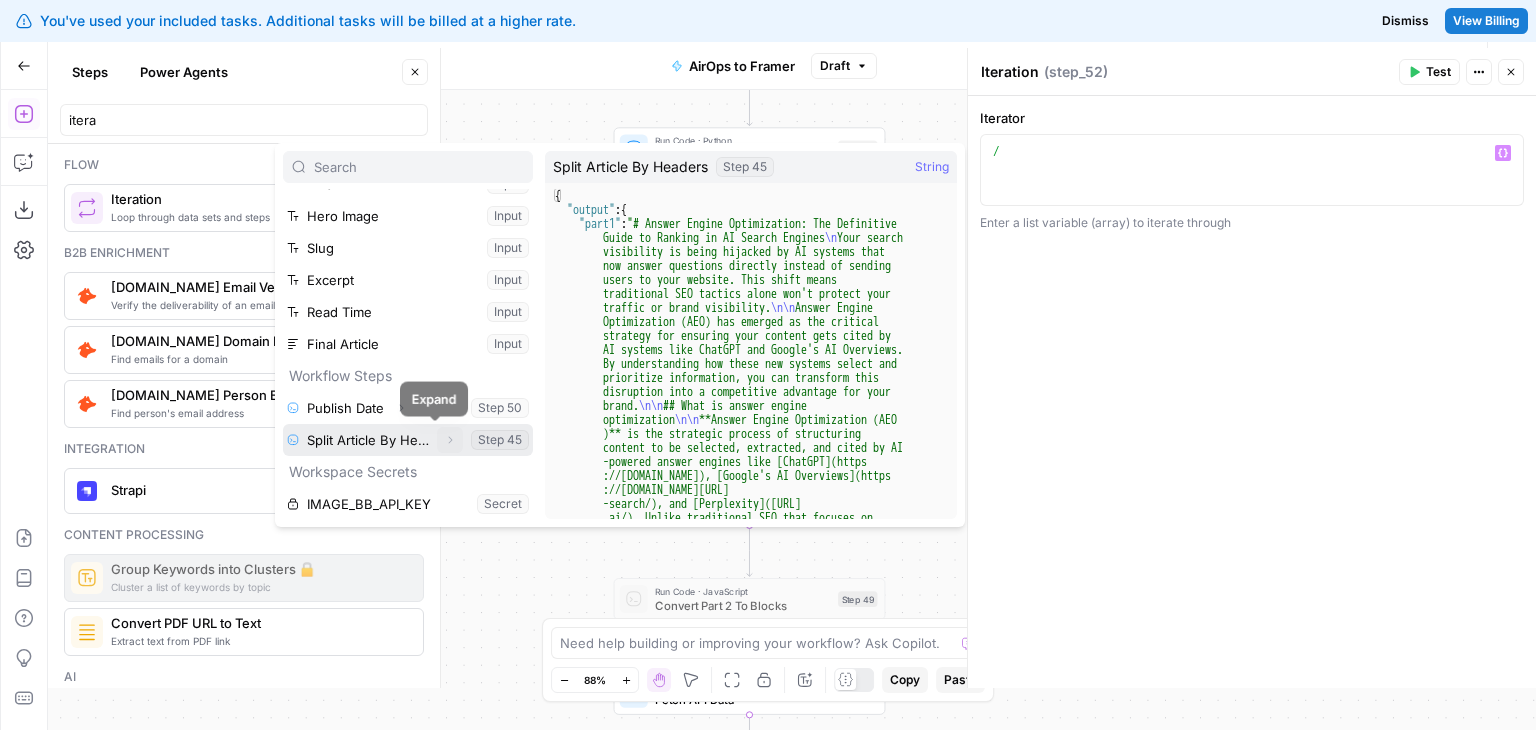 click on "Expand" at bounding box center (450, 440) 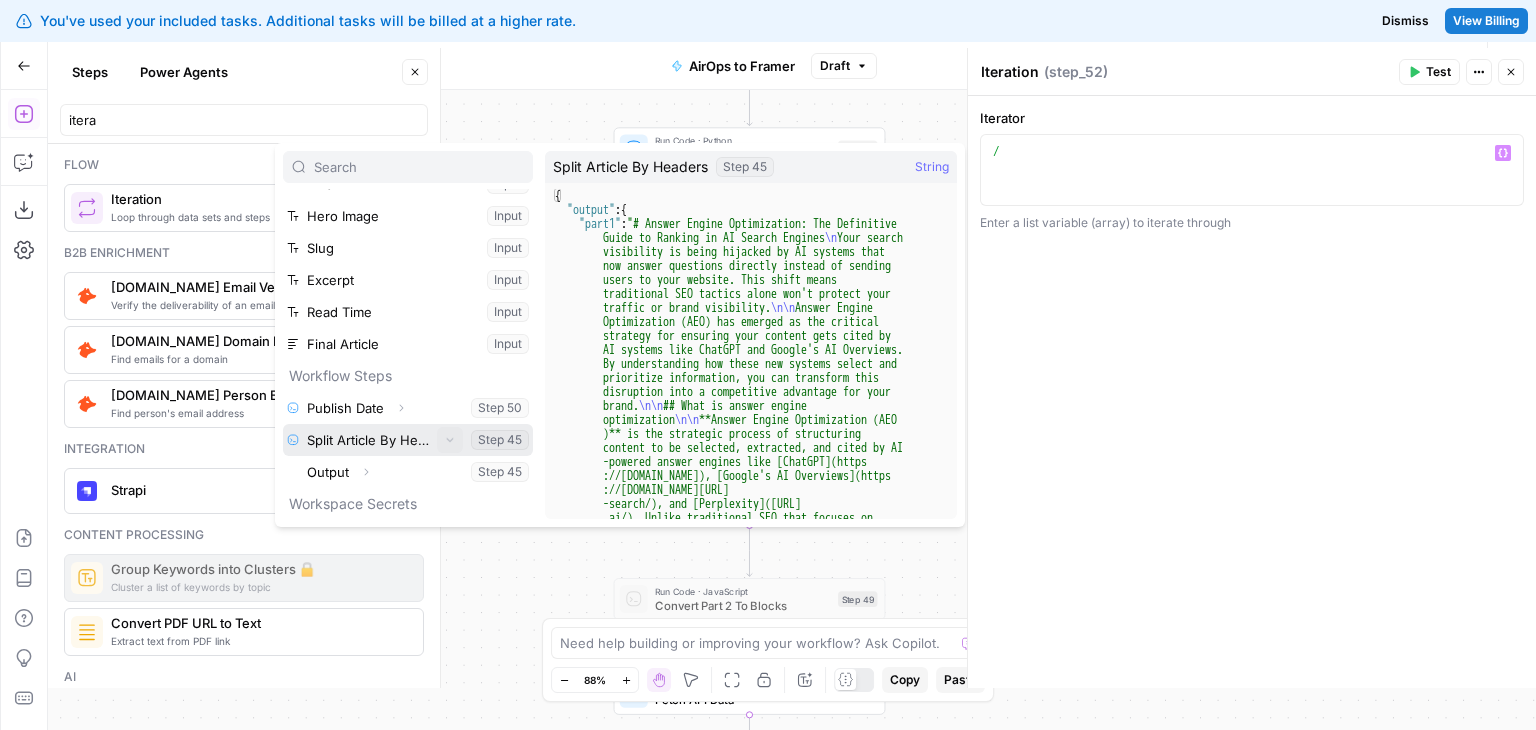 scroll, scrollTop: 85, scrollLeft: 0, axis: vertical 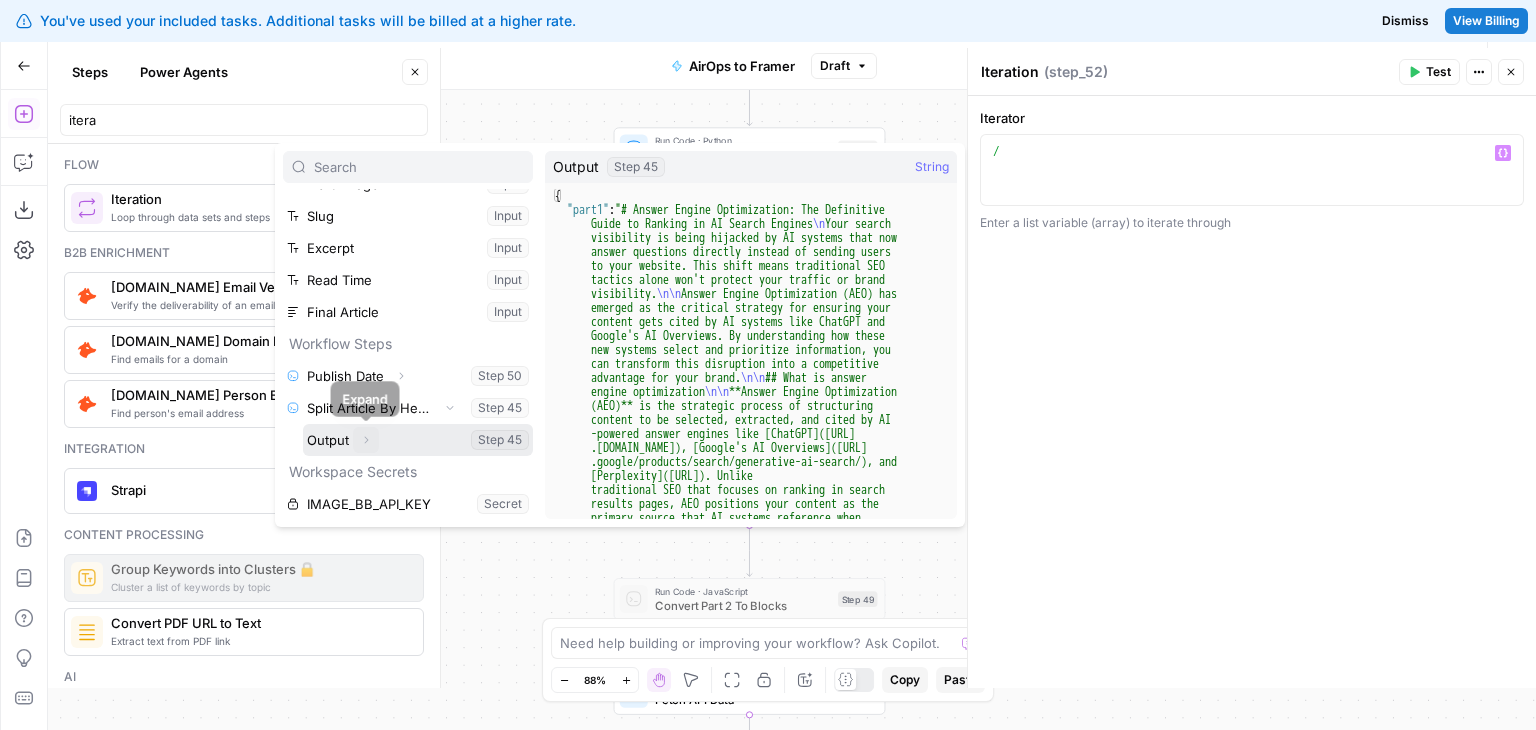 click 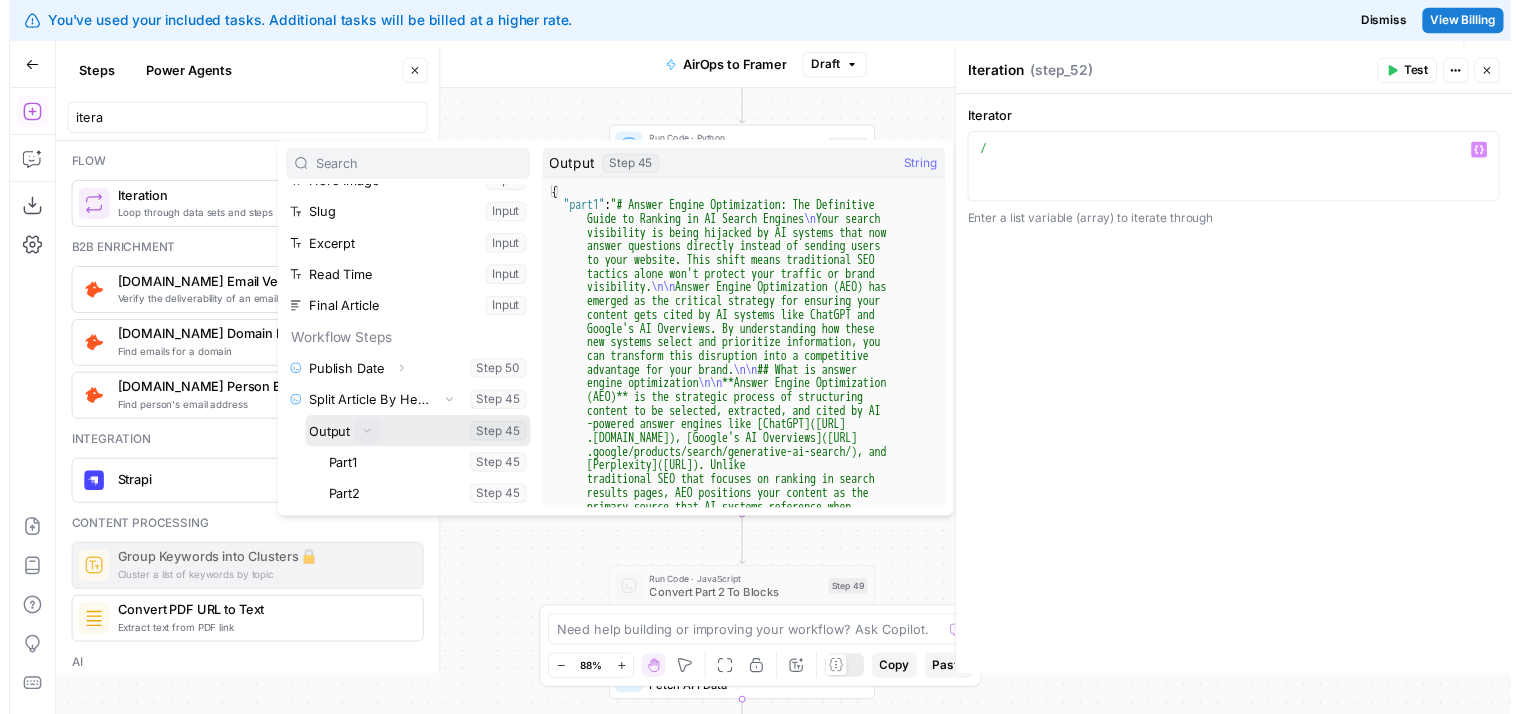 scroll, scrollTop: 181, scrollLeft: 0, axis: vertical 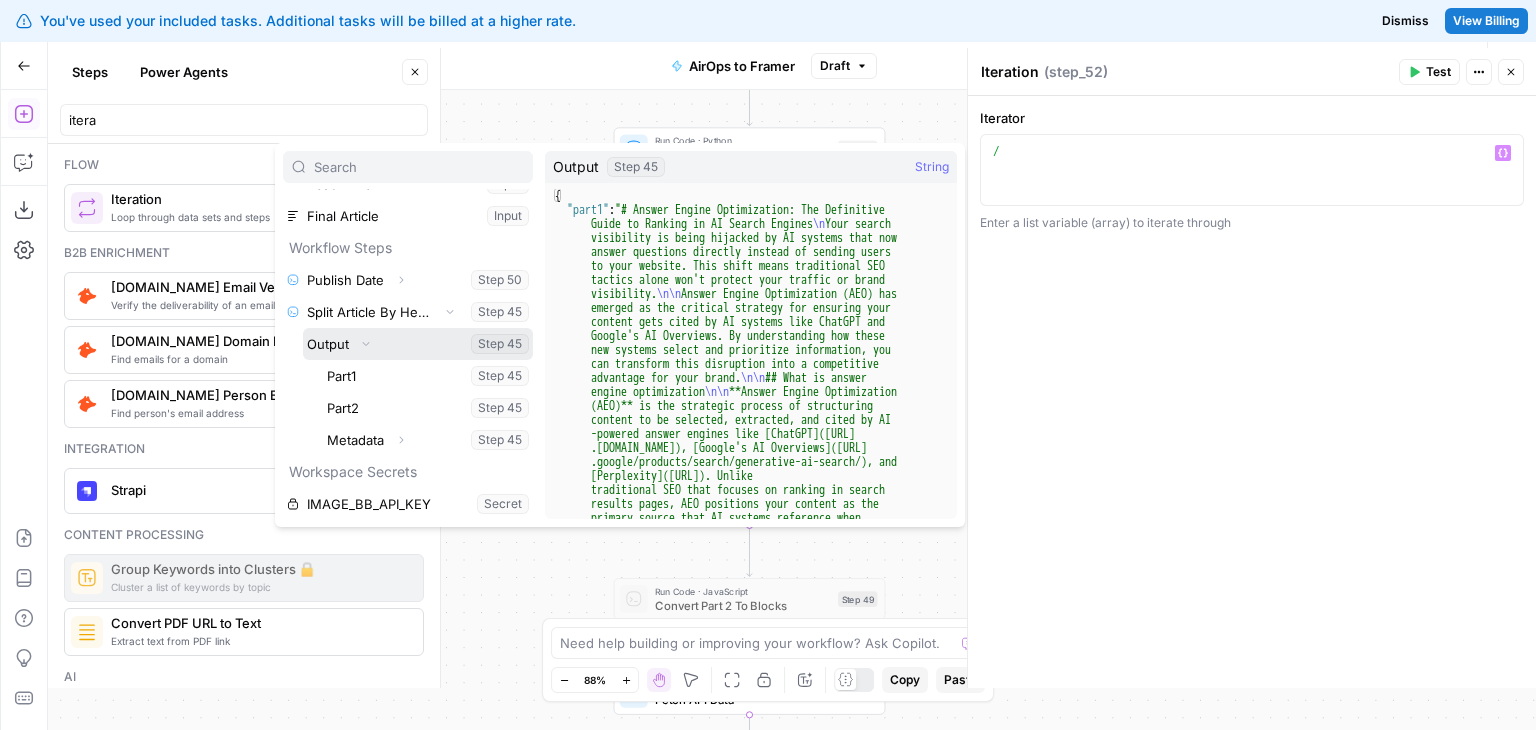 click at bounding box center (418, 344) 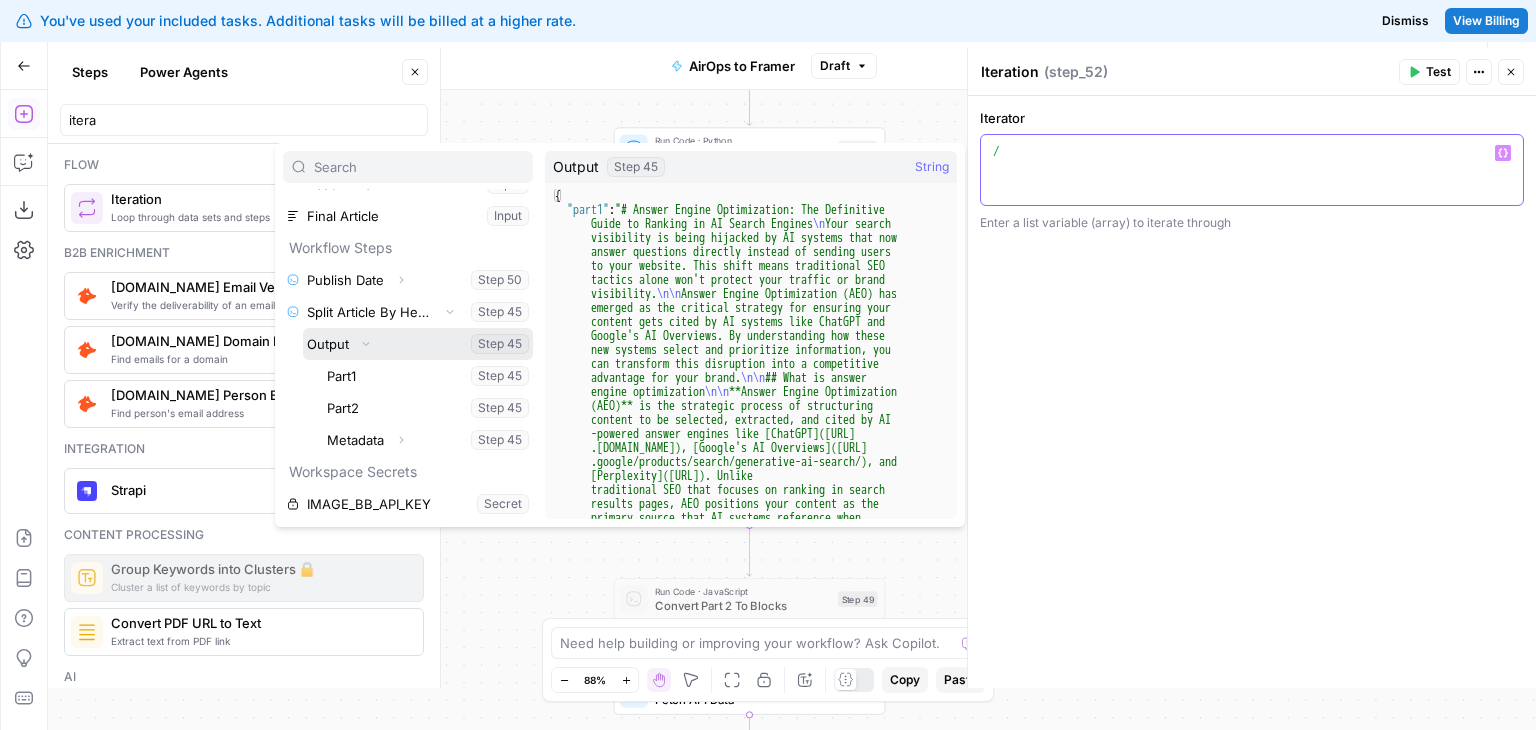 type on "**********" 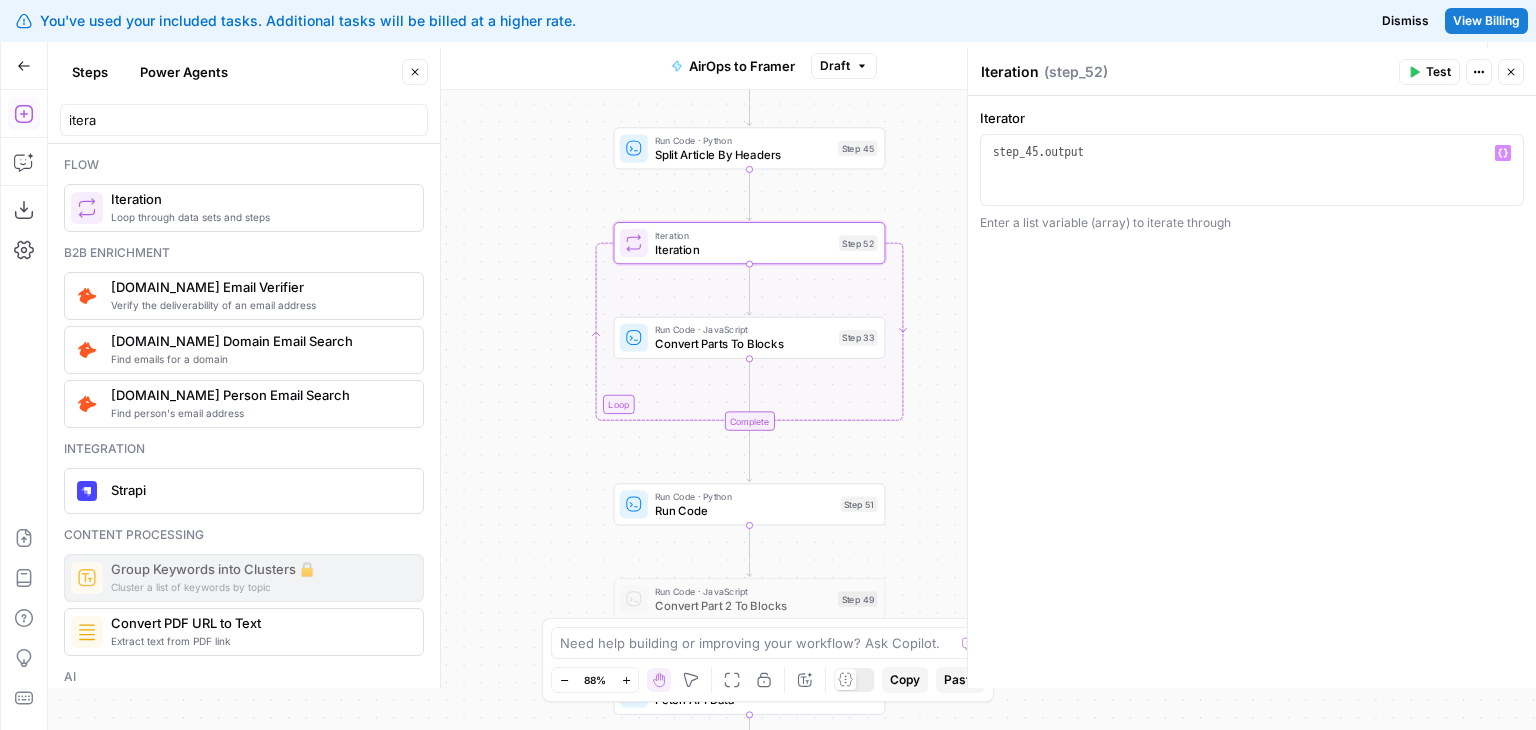 drag, startPoint x: 554, startPoint y: 154, endPoint x: 564, endPoint y: 280, distance: 126.3962 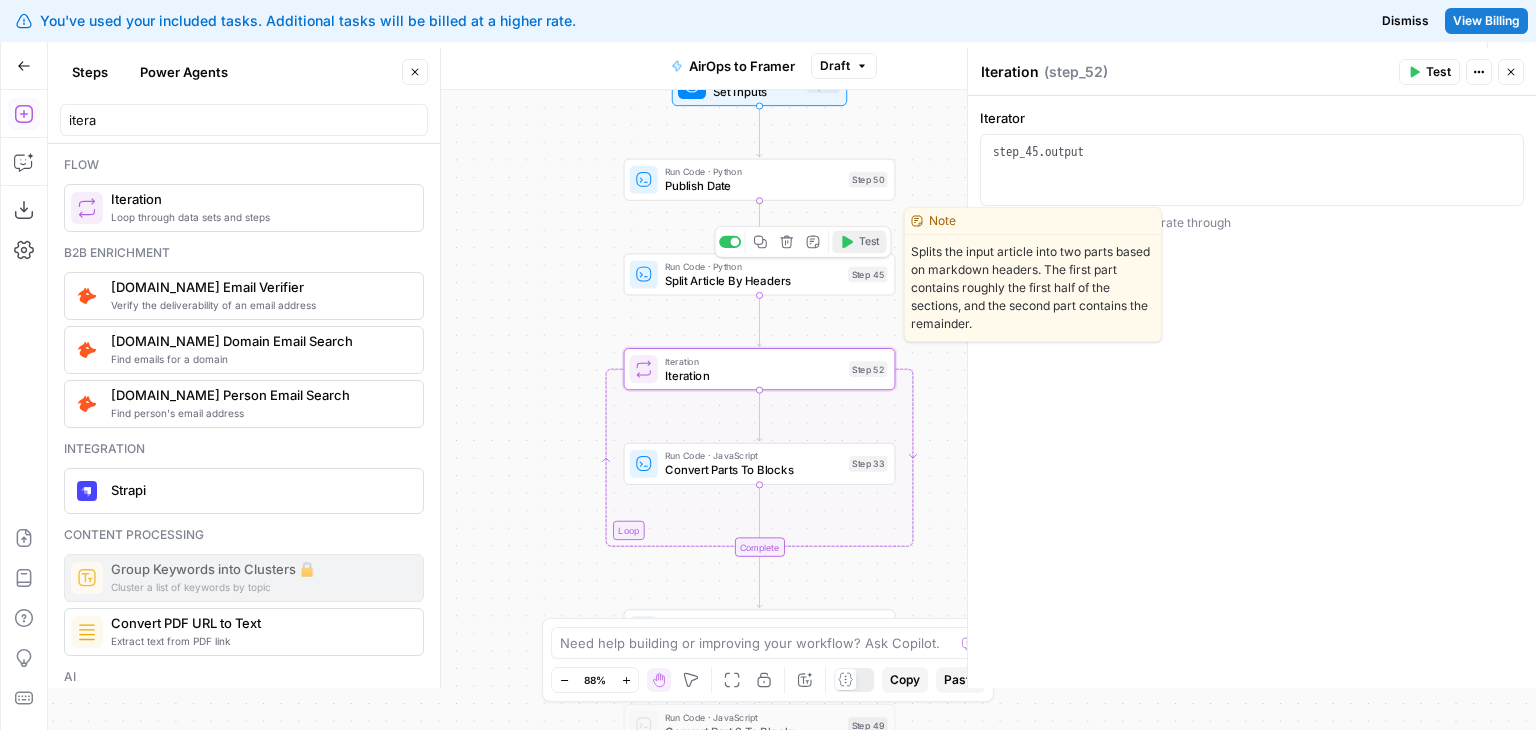 click on "Test" at bounding box center [869, 242] 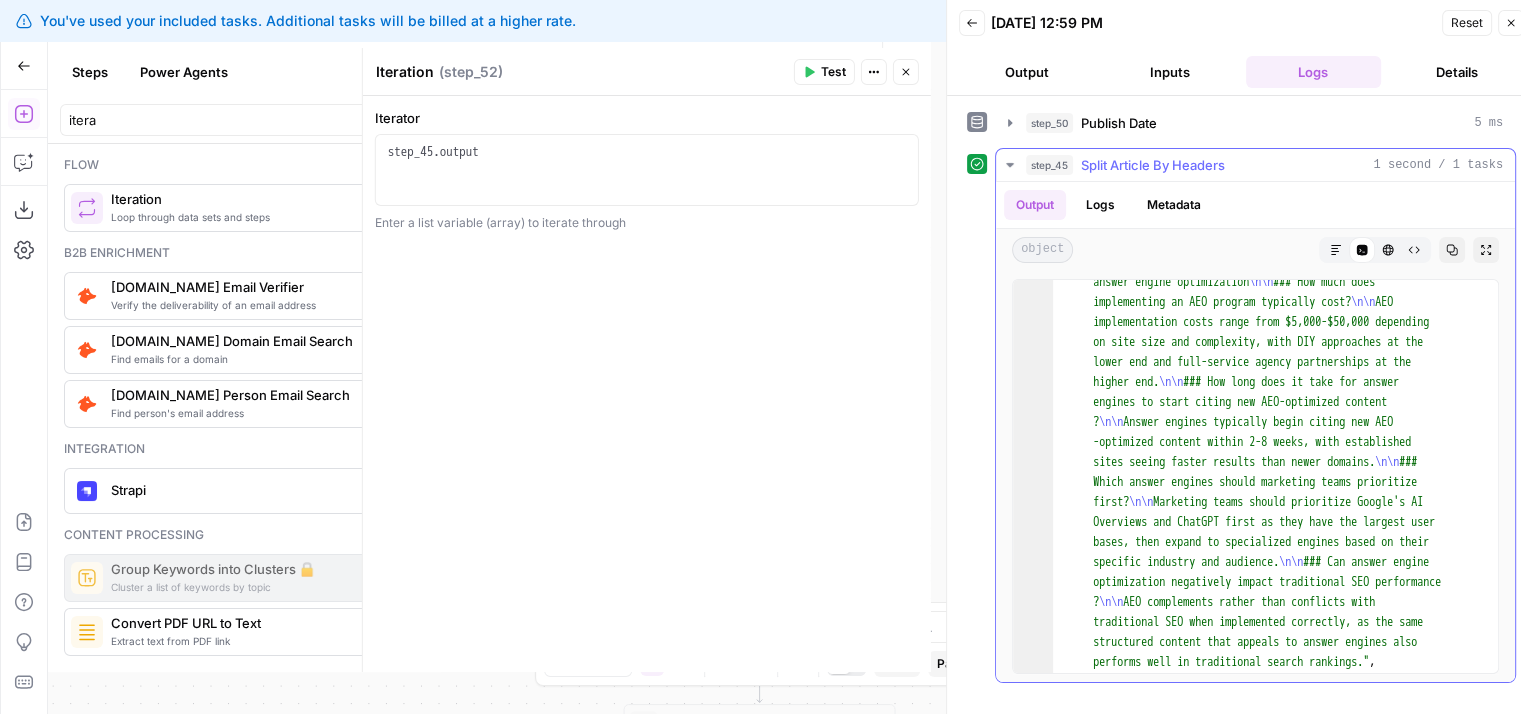 scroll, scrollTop: 6665, scrollLeft: 0, axis: vertical 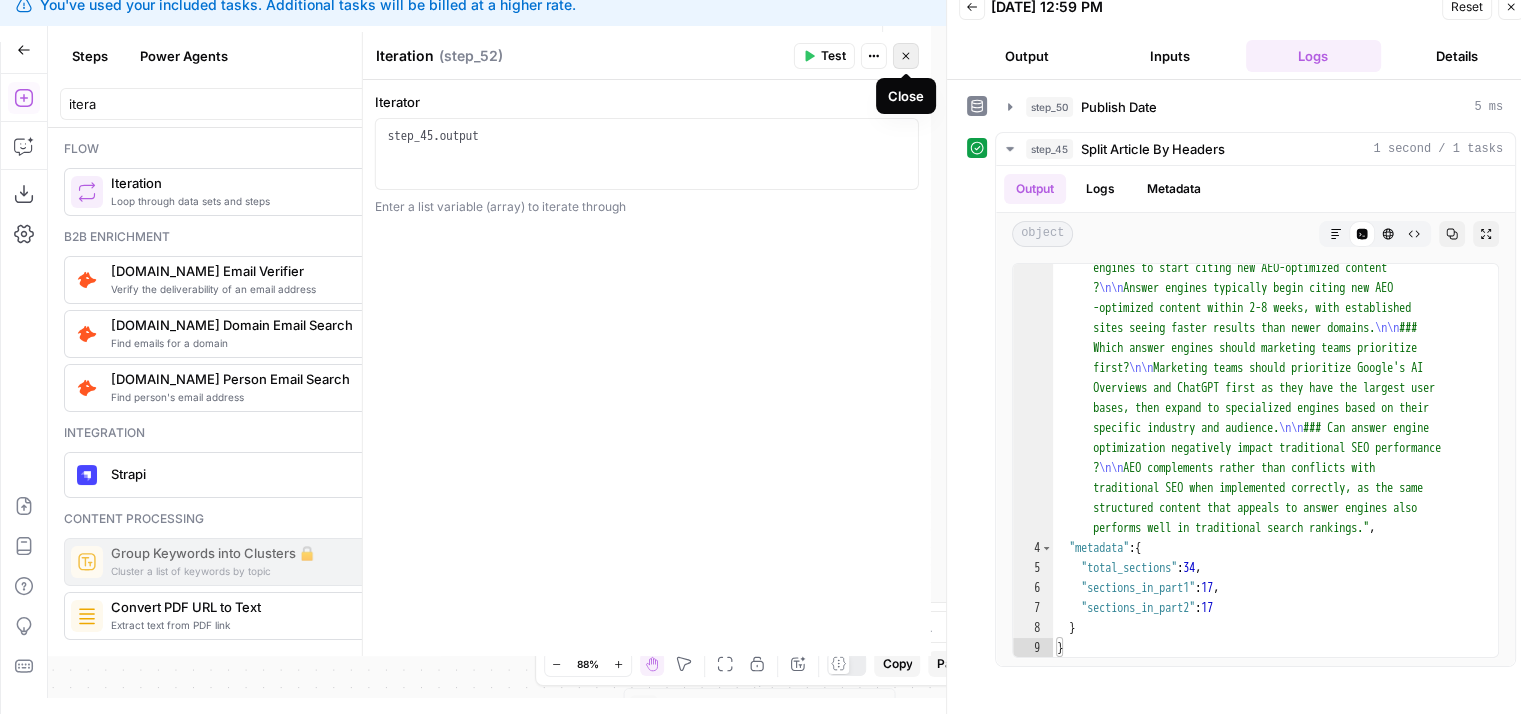 click 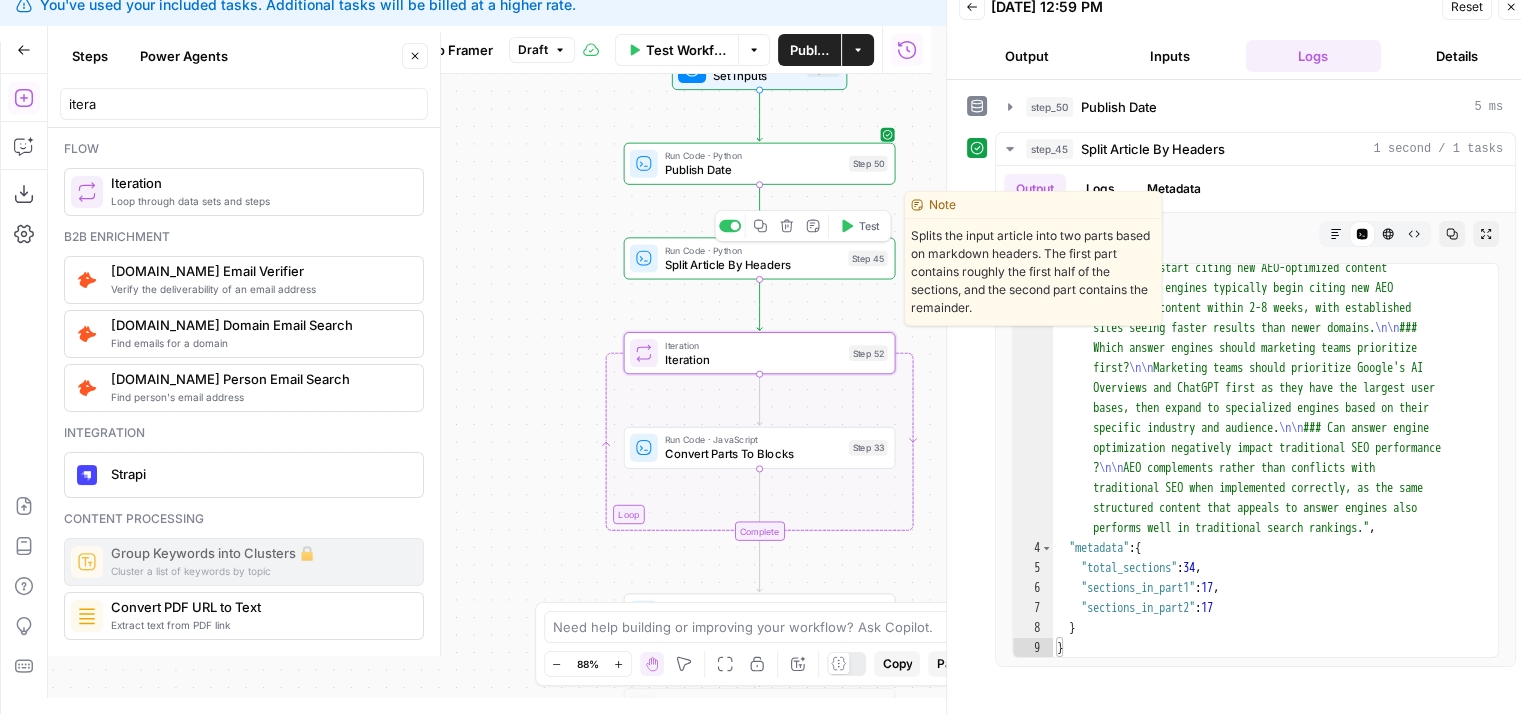 click on "Split Article By Headers" at bounding box center [753, 265] 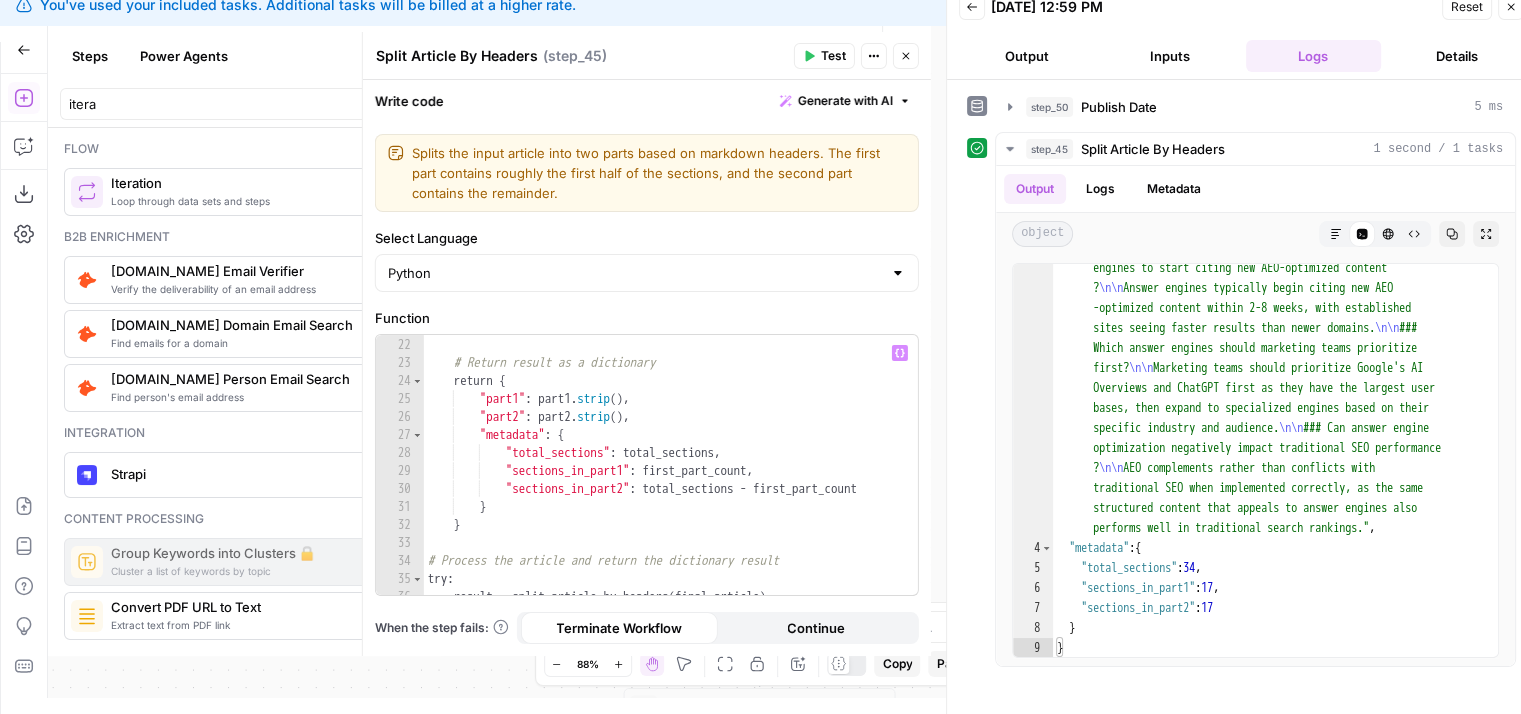 scroll, scrollTop: 620, scrollLeft: 0, axis: vertical 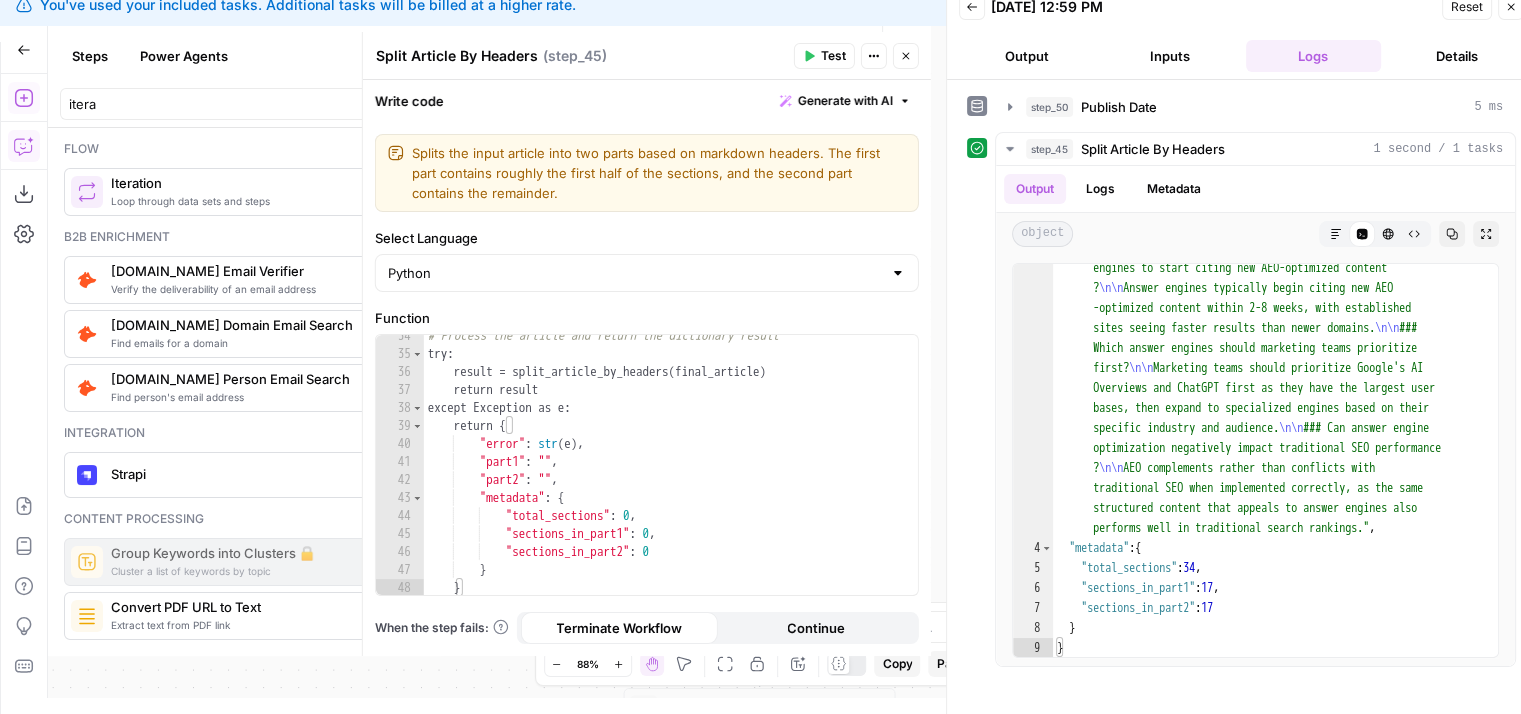 click 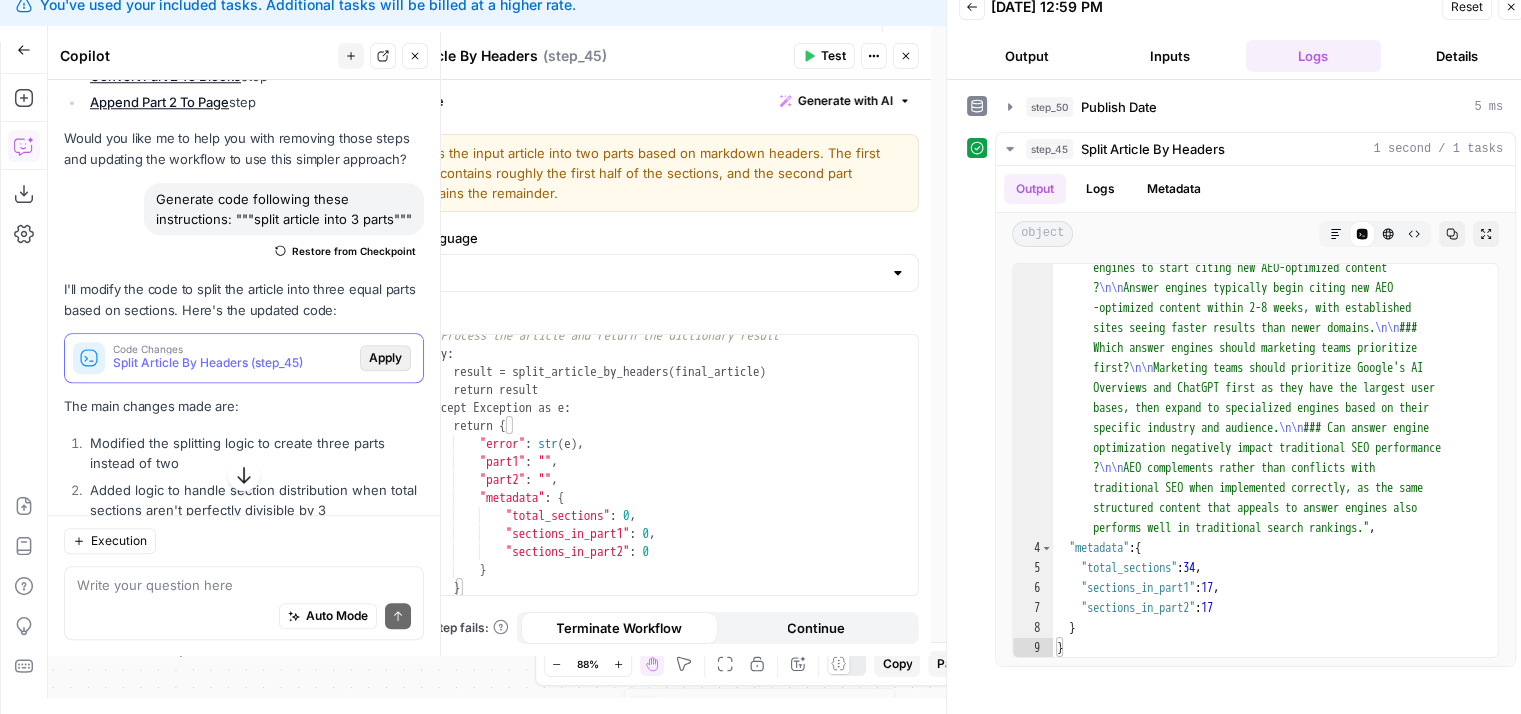 scroll, scrollTop: 1985, scrollLeft: 0, axis: vertical 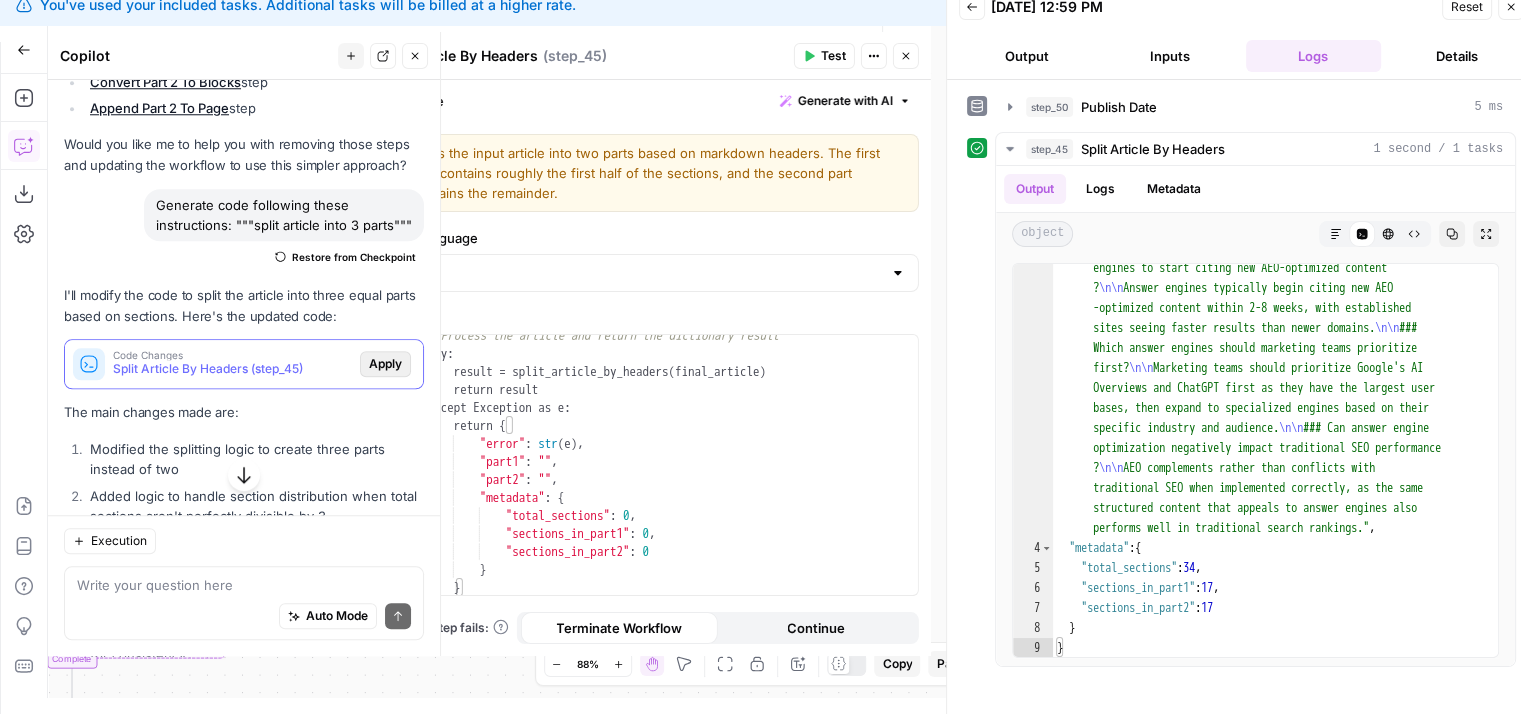 click on "Apply" at bounding box center [385, 364] 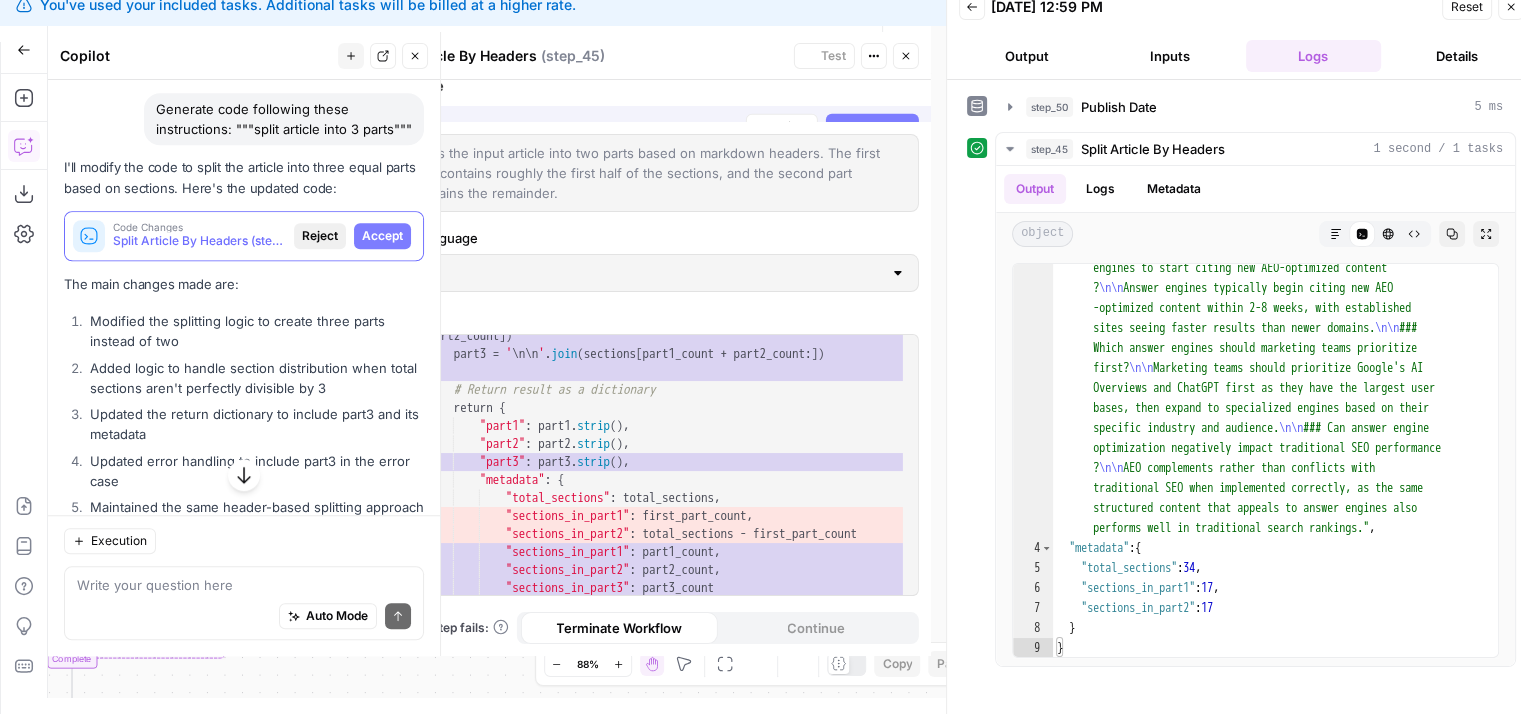 scroll, scrollTop: 1889, scrollLeft: 0, axis: vertical 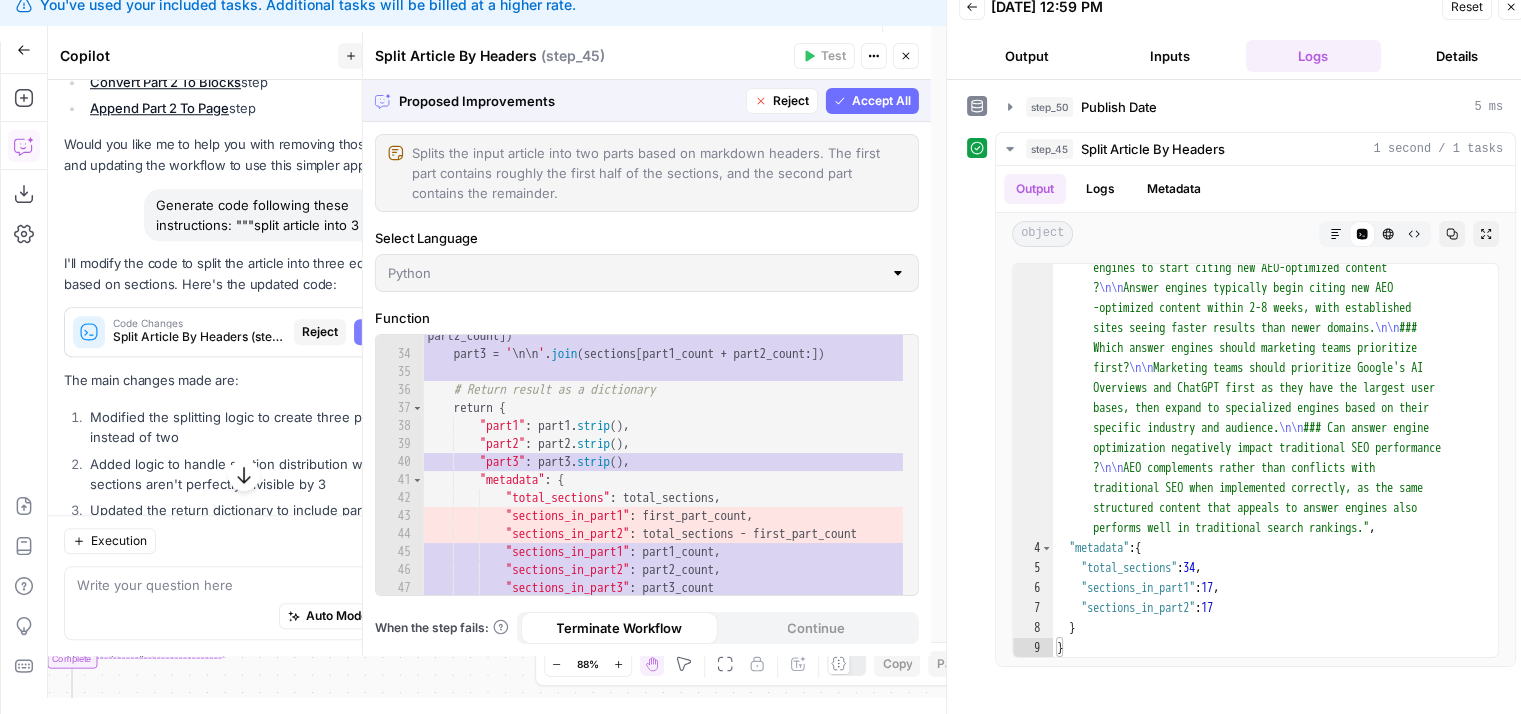 click on "Accept All" at bounding box center [881, 101] 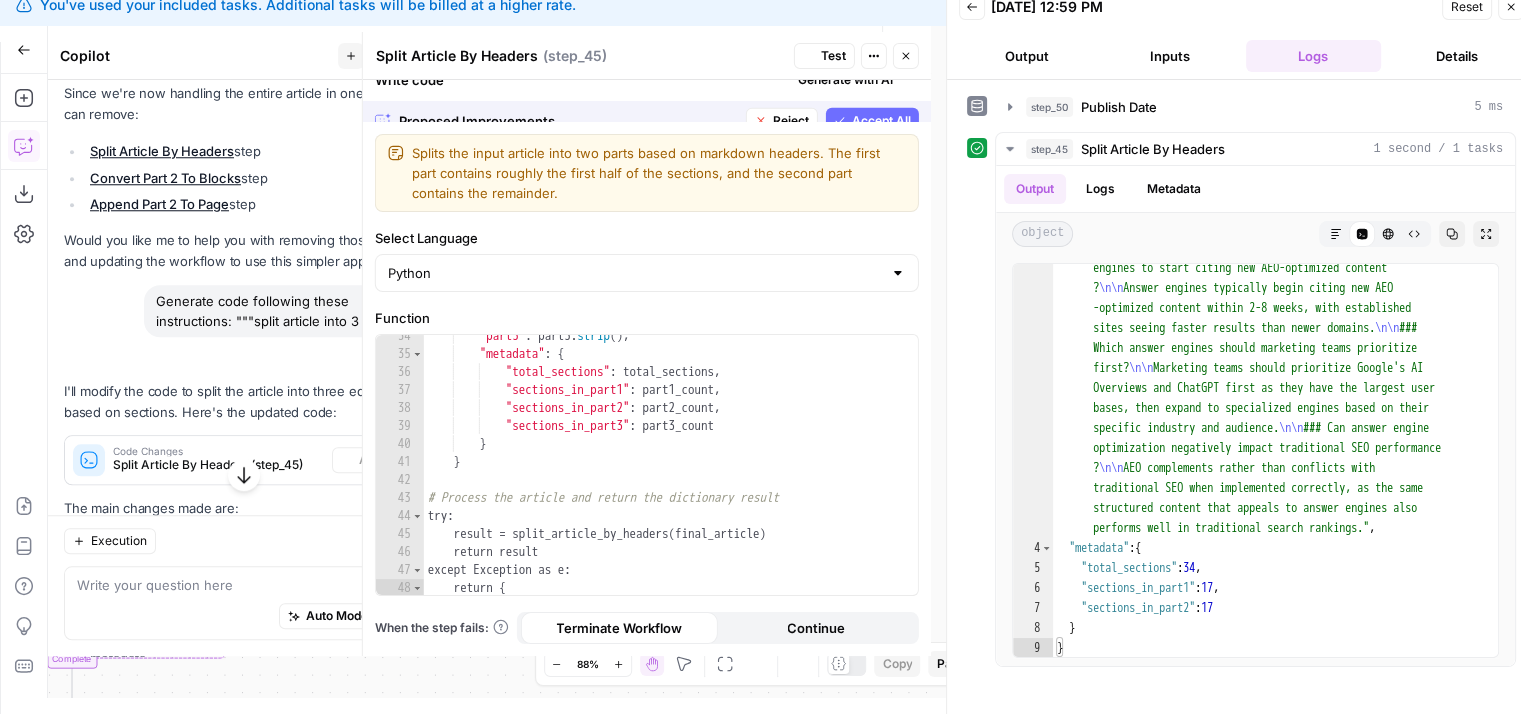 scroll, scrollTop: 1985, scrollLeft: 0, axis: vertical 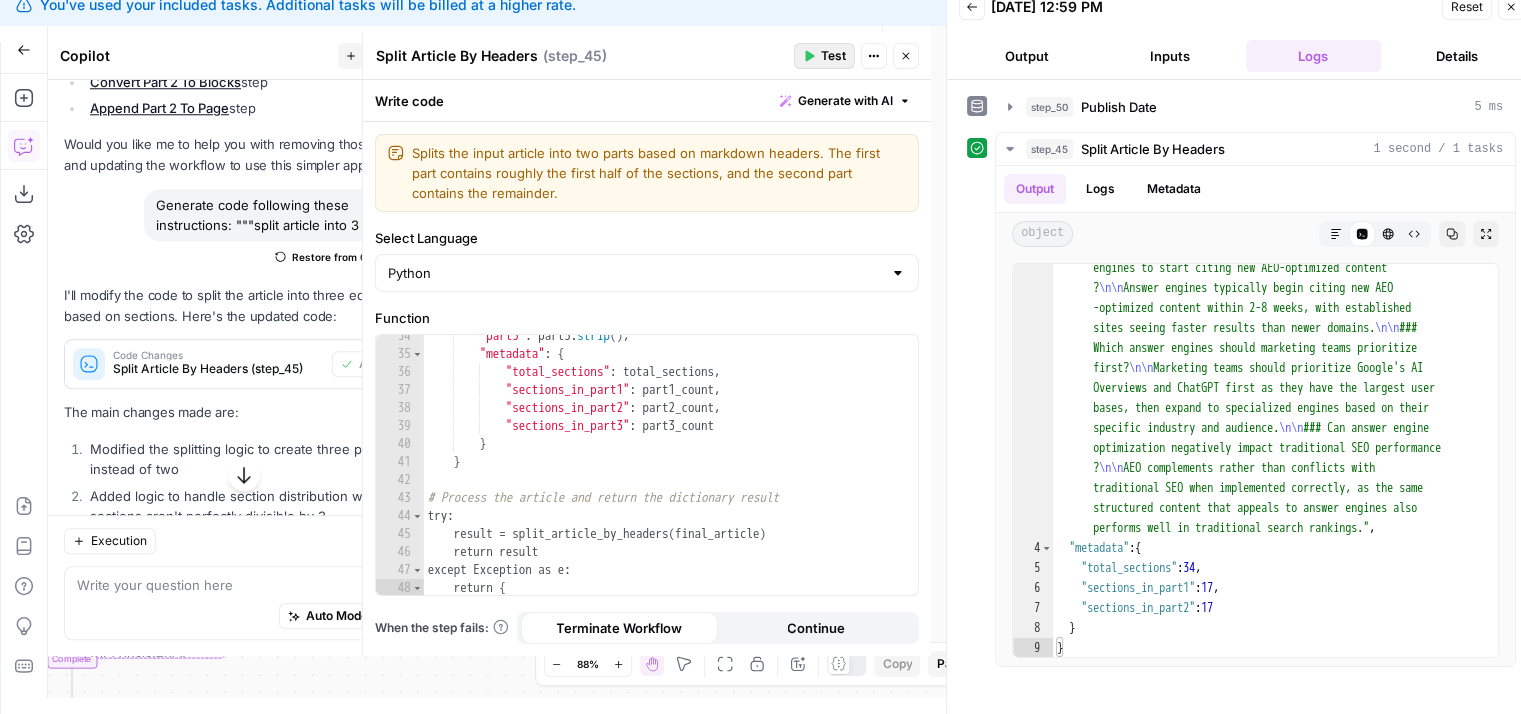 click on "Test" at bounding box center [833, 56] 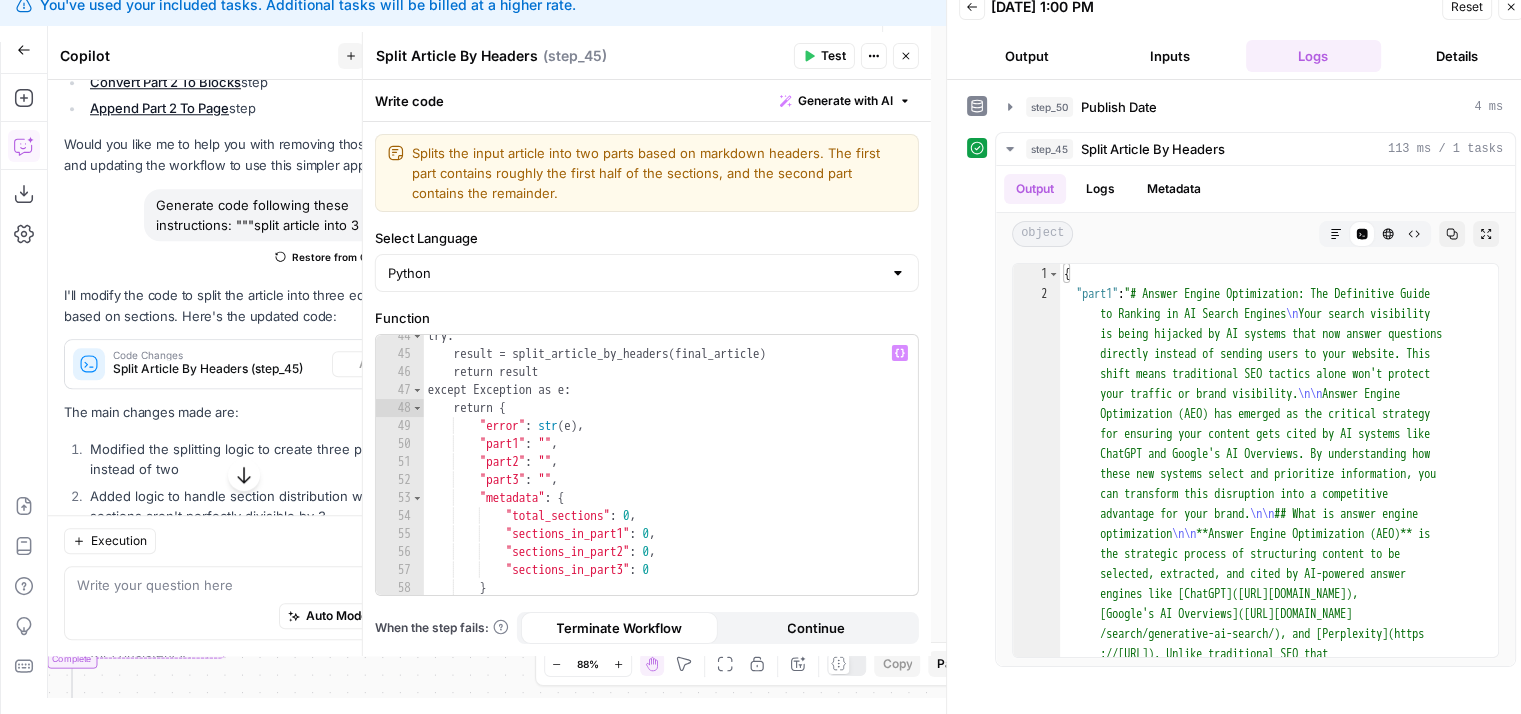 scroll, scrollTop: 836, scrollLeft: 0, axis: vertical 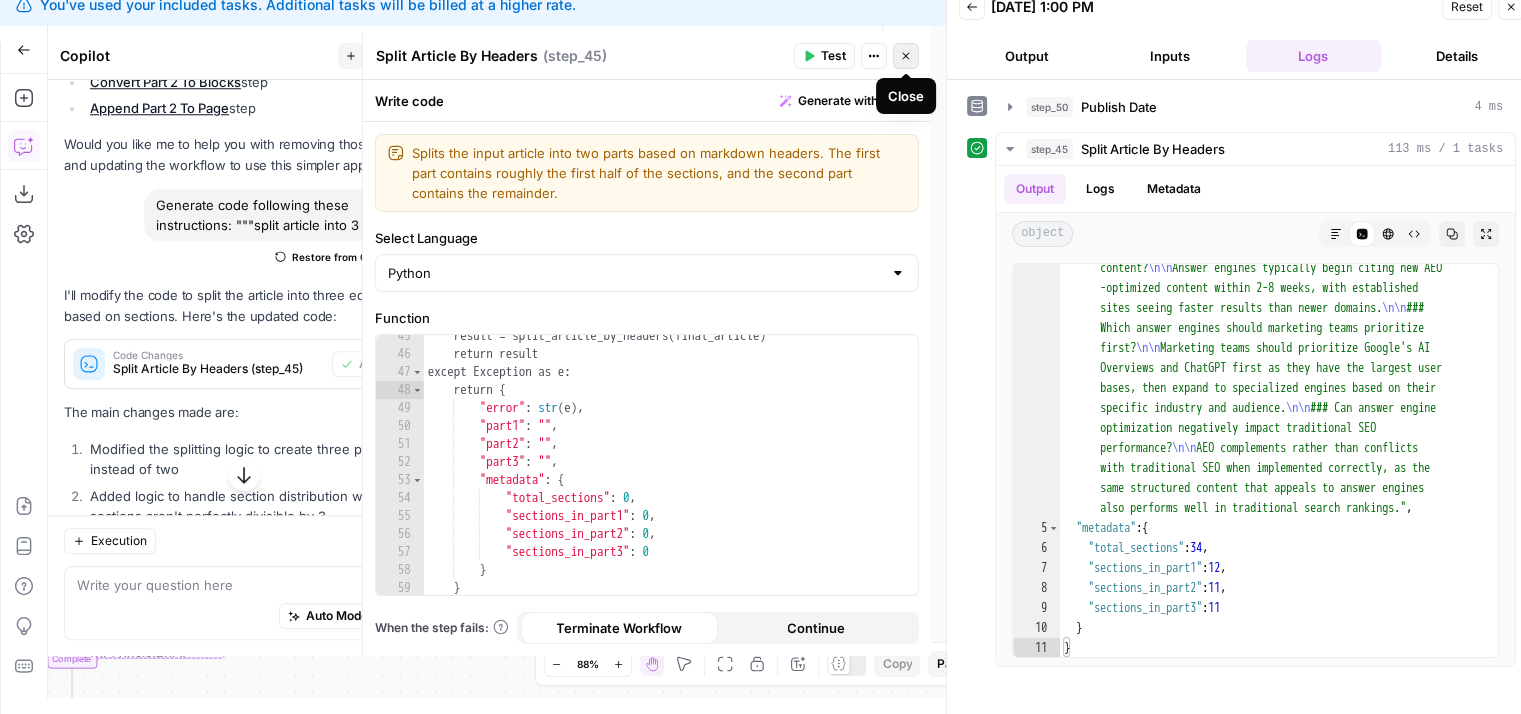 click 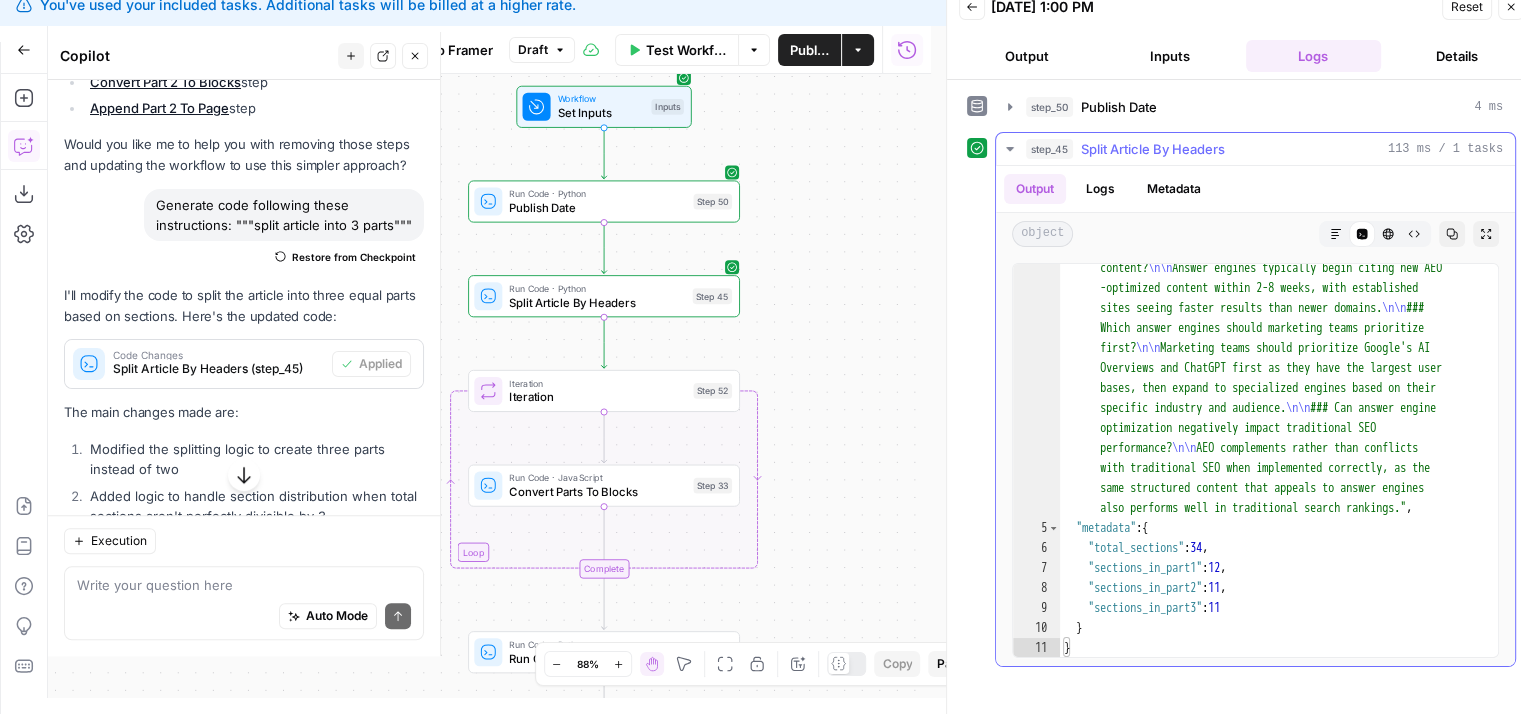 drag, startPoint x: 678, startPoint y: 239, endPoint x: 1208, endPoint y: 141, distance: 538.98425 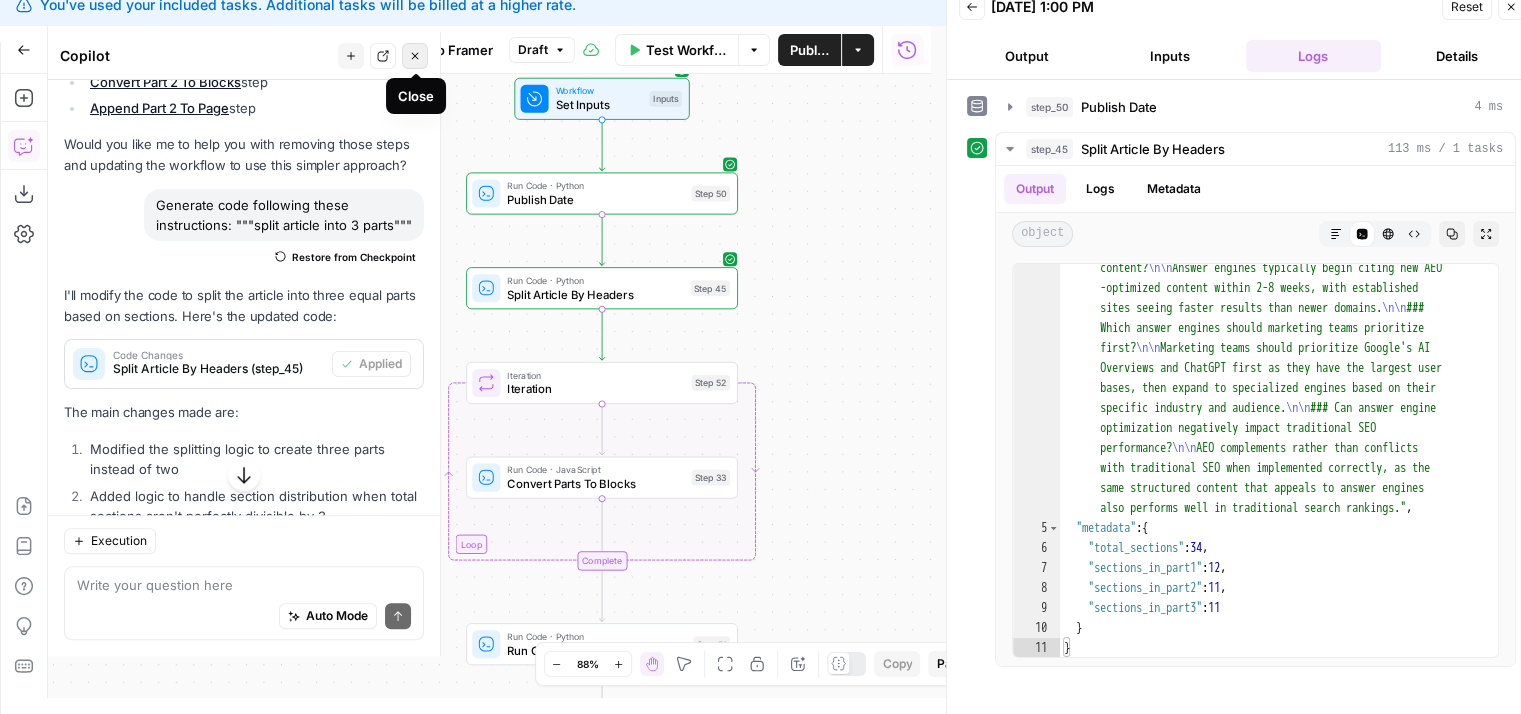 click 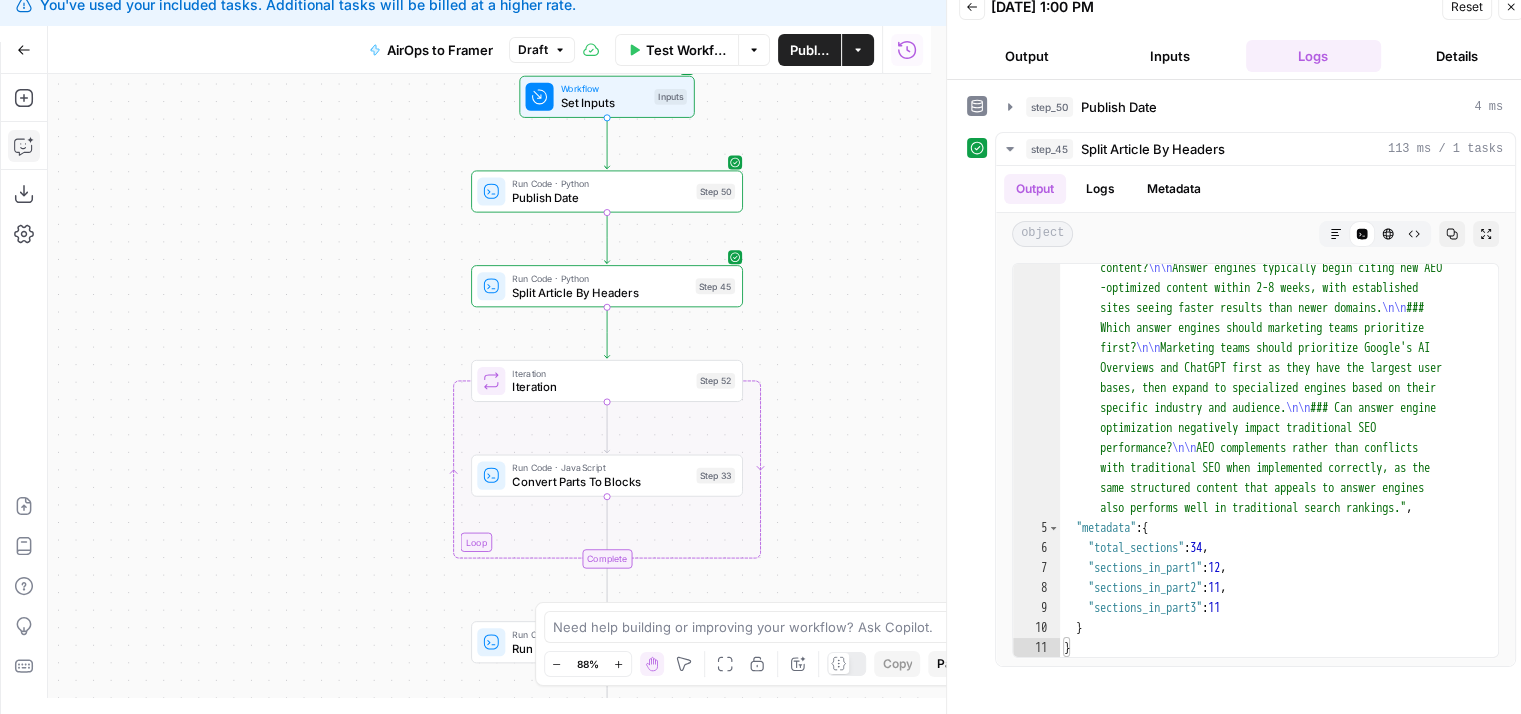 drag, startPoint x: 327, startPoint y: 205, endPoint x: 356, endPoint y: 192, distance: 31.780497 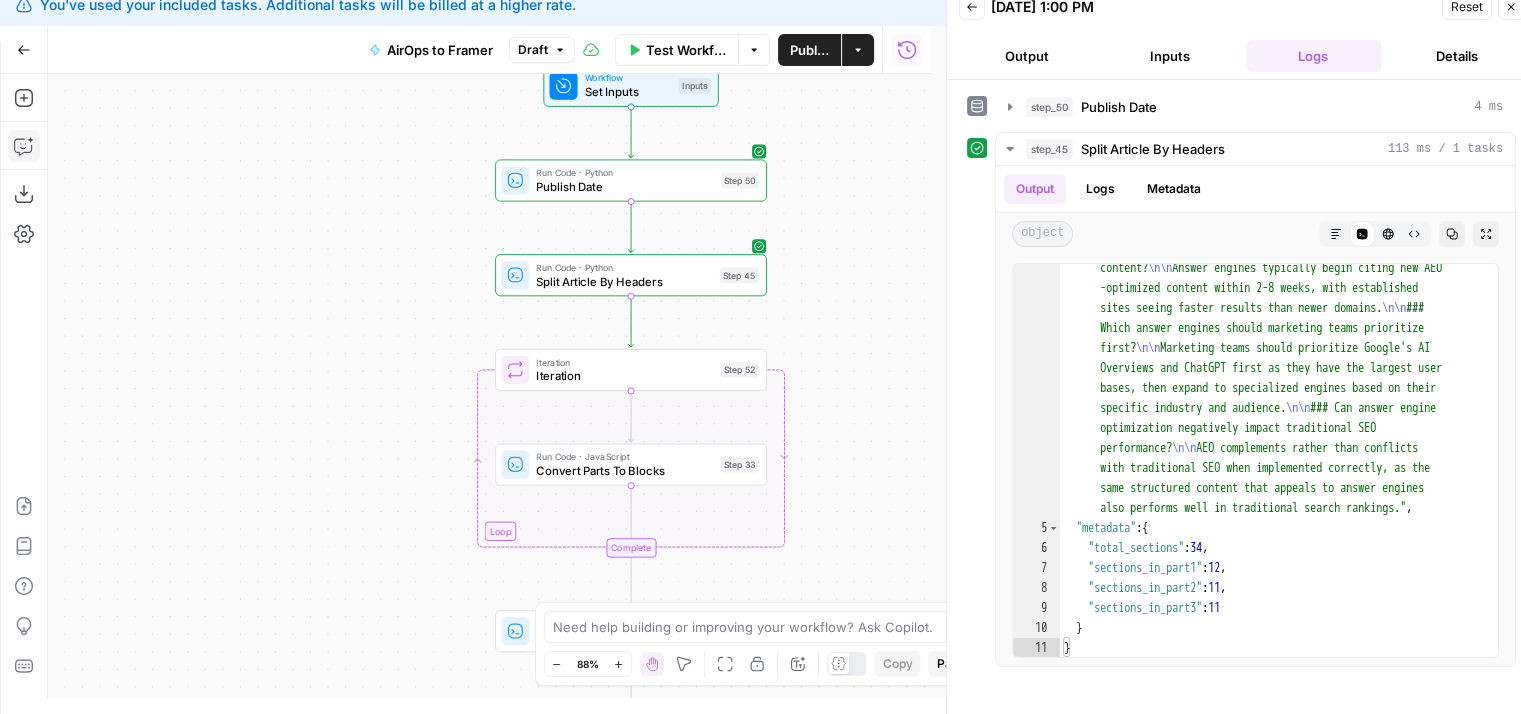 drag, startPoint x: 318, startPoint y: 333, endPoint x: 276, endPoint y: 278, distance: 69.2026 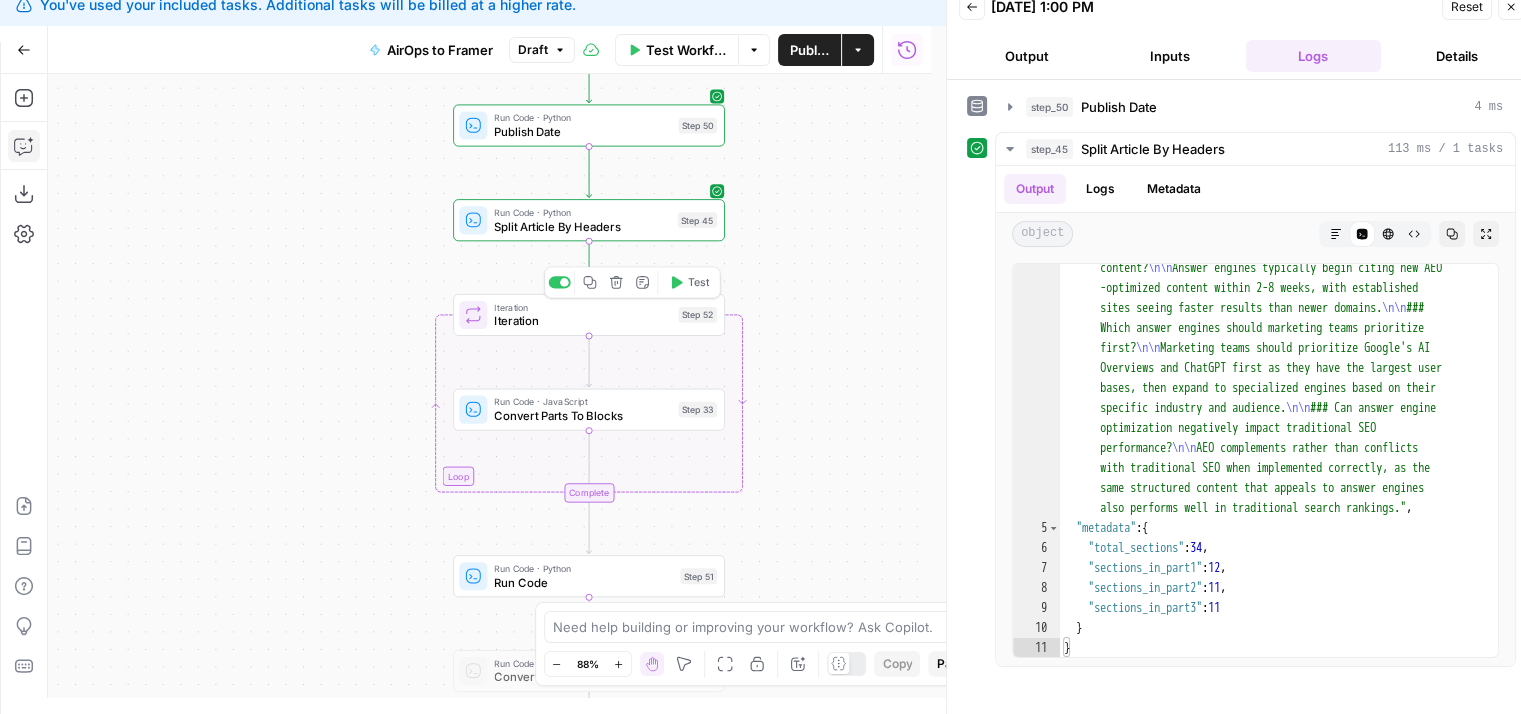 click on "Iteration" at bounding box center (582, 321) 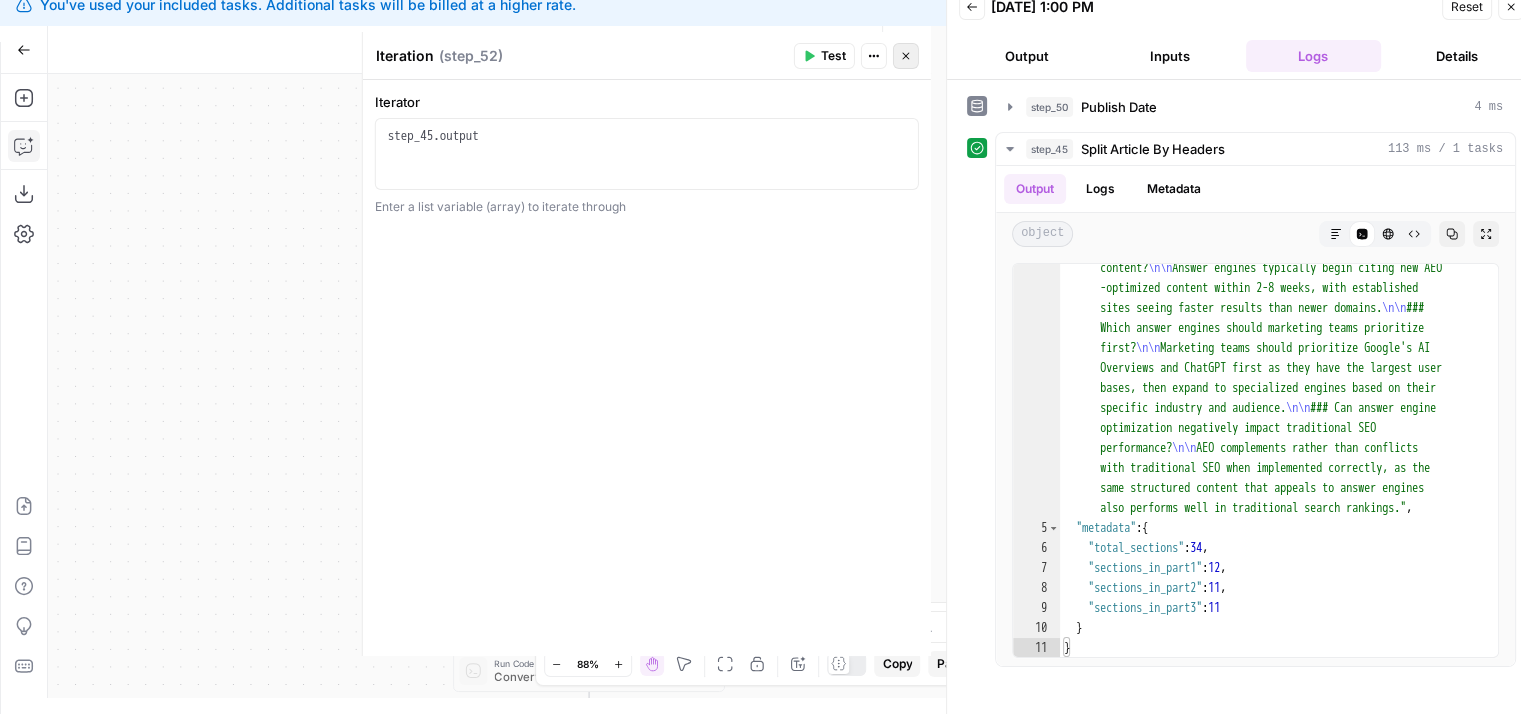 click 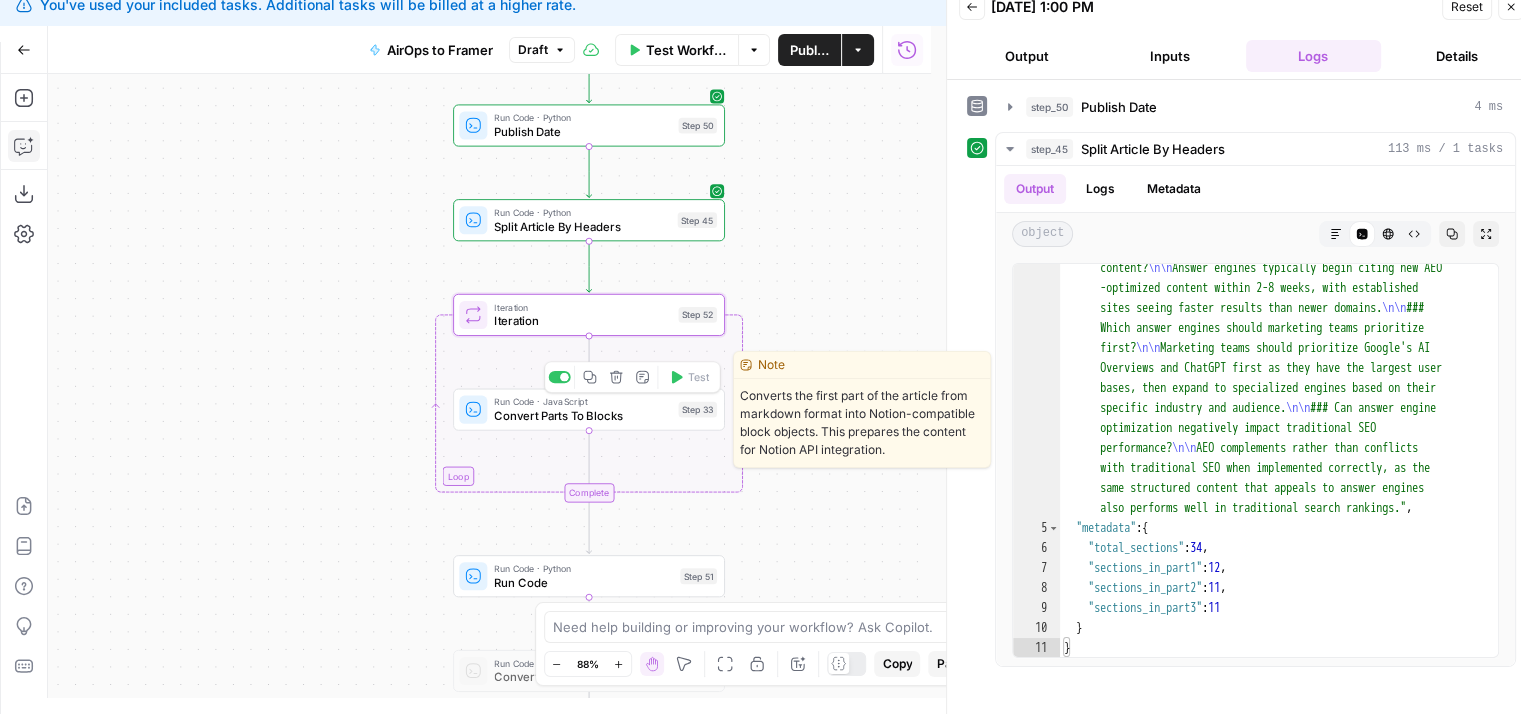 click on "Convert Parts To Blocks" at bounding box center (582, 416) 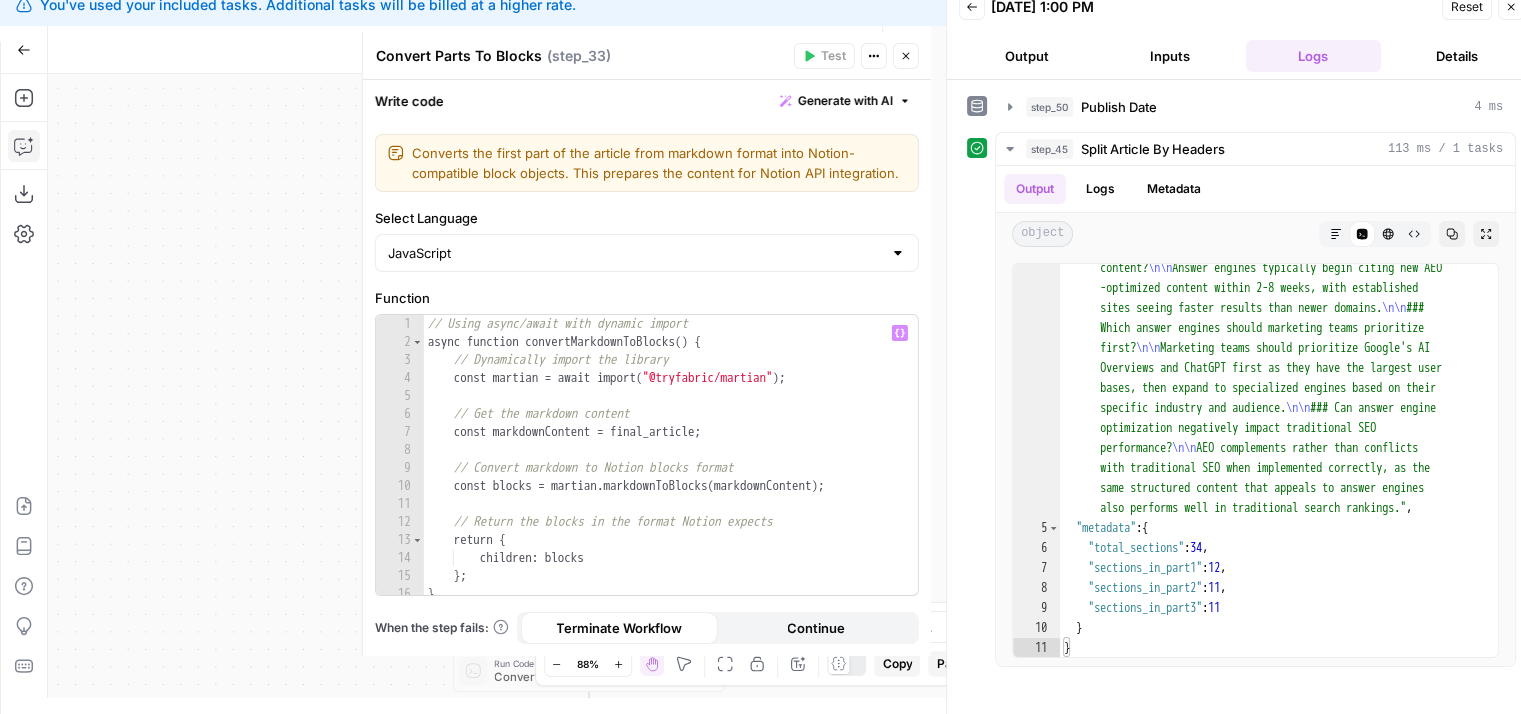 scroll, scrollTop: 0, scrollLeft: 0, axis: both 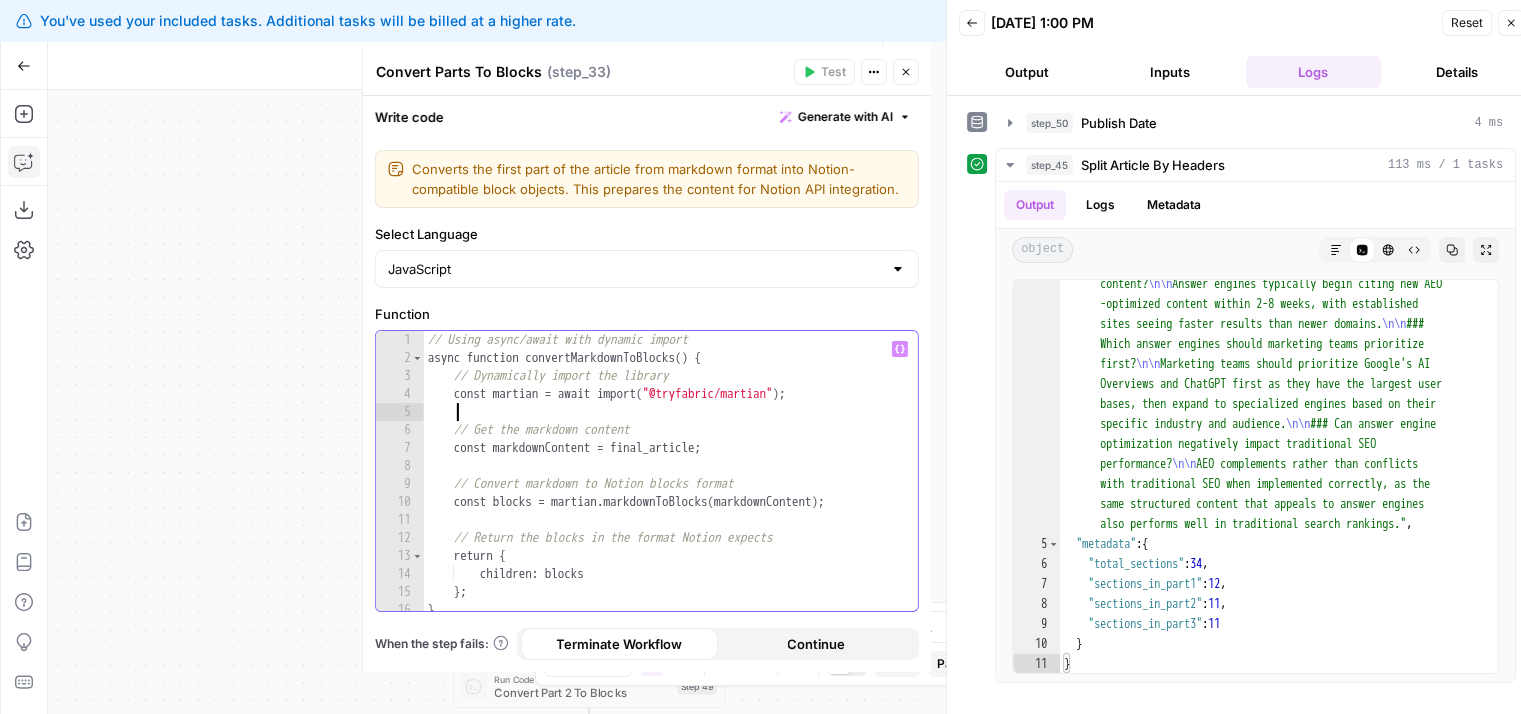 click on "// Using async/await with dynamic import async   function   convertMarkdownToBlocks ( )   {      // Dynamically import the library      const   martian   =   await   import ( "@tryfabric/martian" ) ;           // Get the markdown content      const   markdownContent   =   final_article ;      // Convert markdown to Notion blocks format      const   blocks   =   martian . markdownToBlocks ( markdownContent ) ;      // Return the blocks in the format Notion expects      return   {           children :   blocks      } ; }" at bounding box center (664, 490) 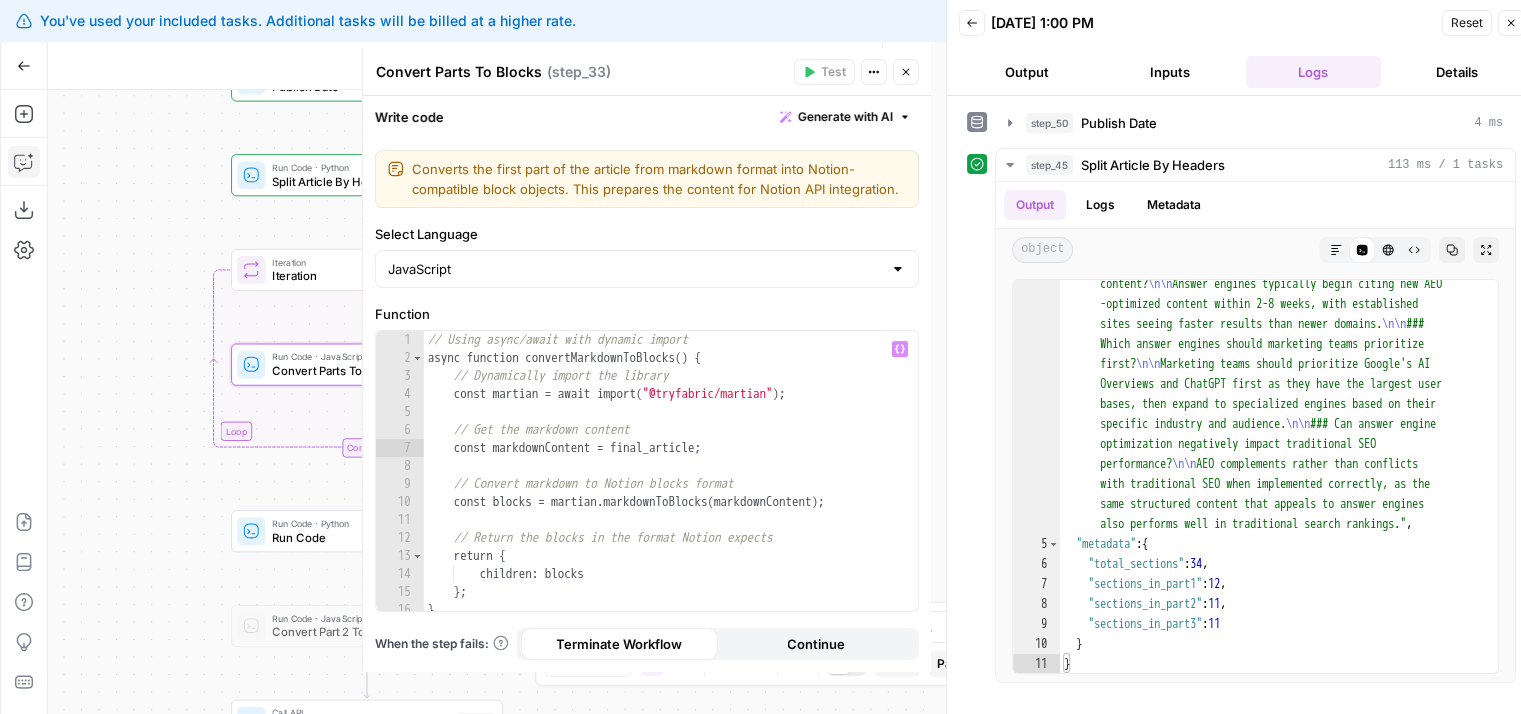drag, startPoint x: 297, startPoint y: 411, endPoint x: 72, endPoint y: 347, distance: 233.9252 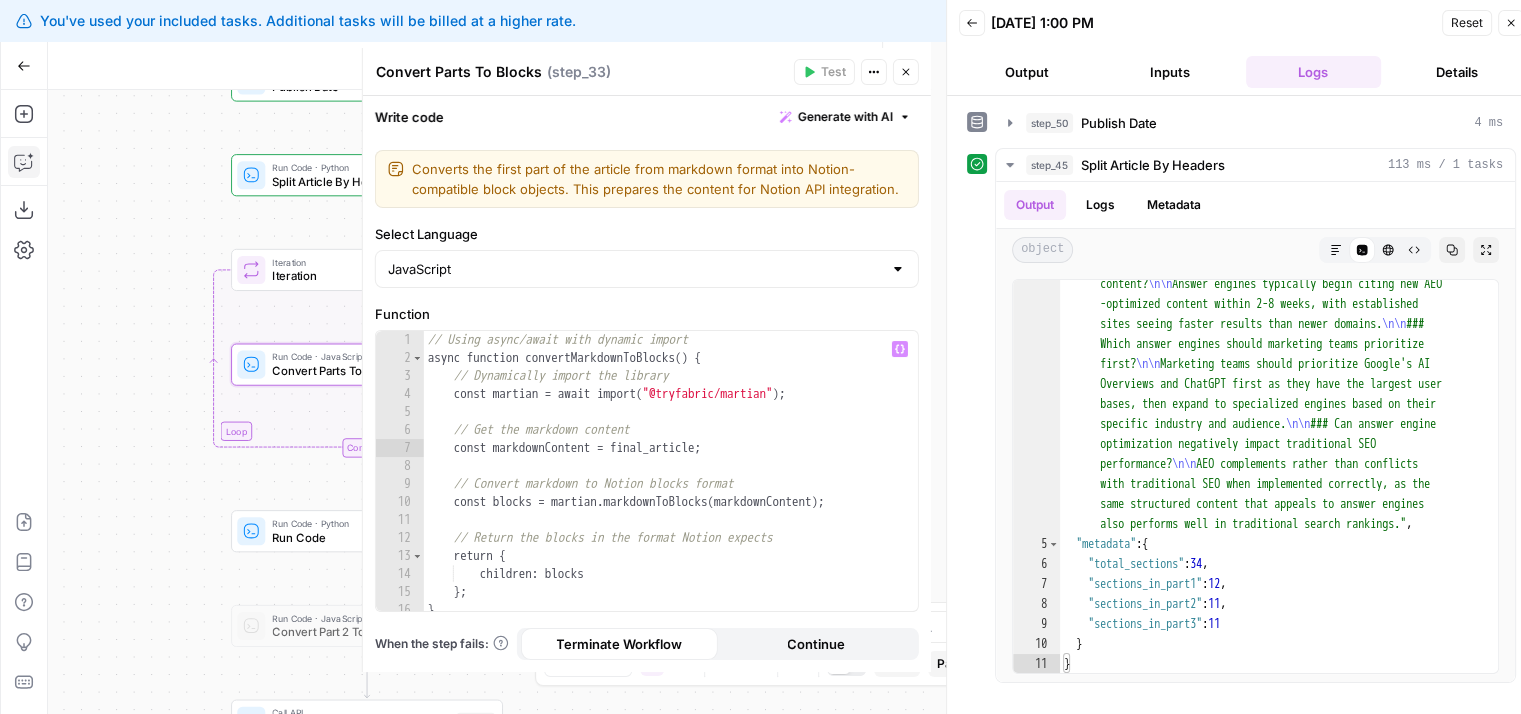 click on "Workflow Set Inputs Inputs Run Code · Python Publish Date Step 50 Run Code · Python Split Article By Headers Step 45 Loop Iteration Iteration Step 52 Run Code · JavaScript Convert Parts To Blocks Step 33 Complete Run Code · Python Run Code Step 51 Run Code · JavaScript Convert Part 2 To Blocks Step 49 Call API Fetch API Data Step 20 Integration Notion Integration Step 27 Run Code · Python Append Part 2 To Page Step 48 End Output" at bounding box center (489, 402) 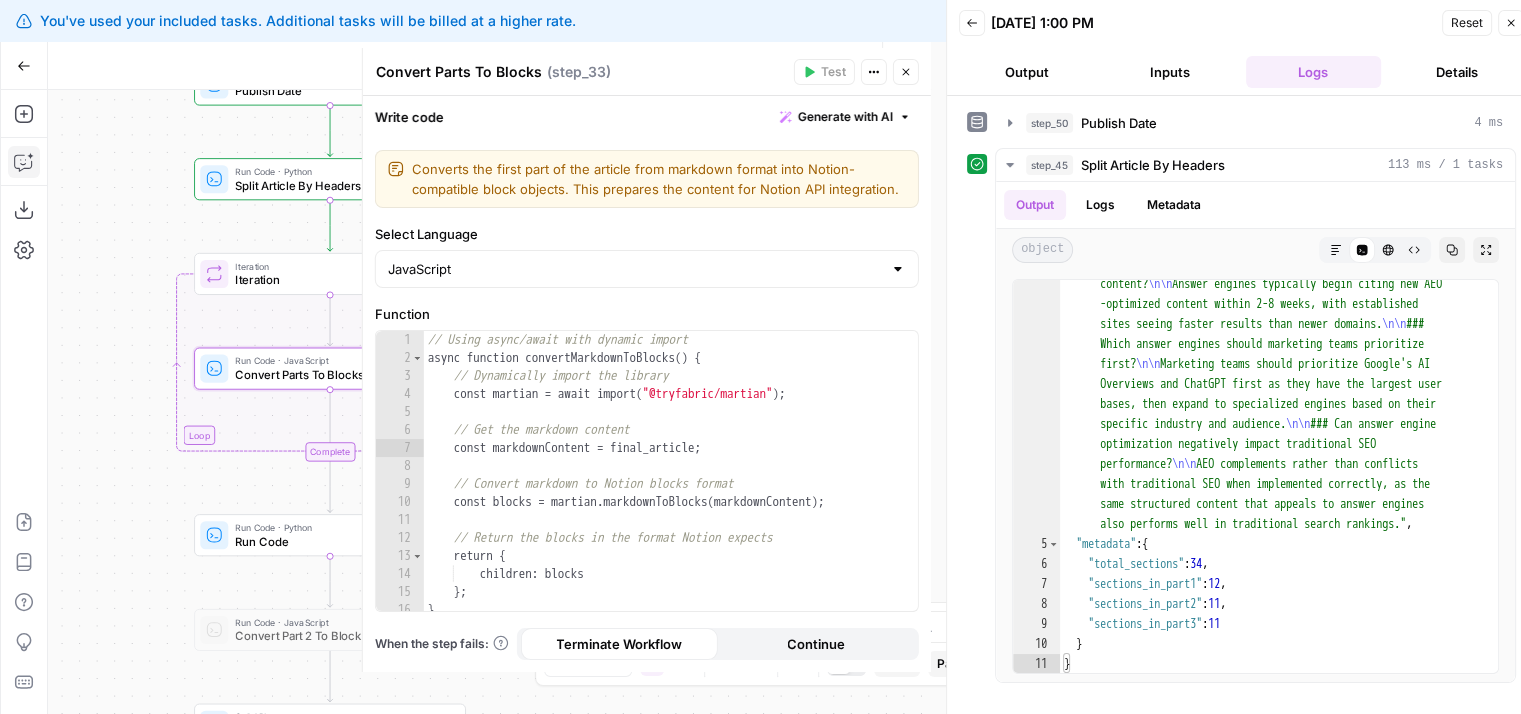 drag, startPoint x: 188, startPoint y: 480, endPoint x: 152, endPoint y: 488, distance: 36.878178 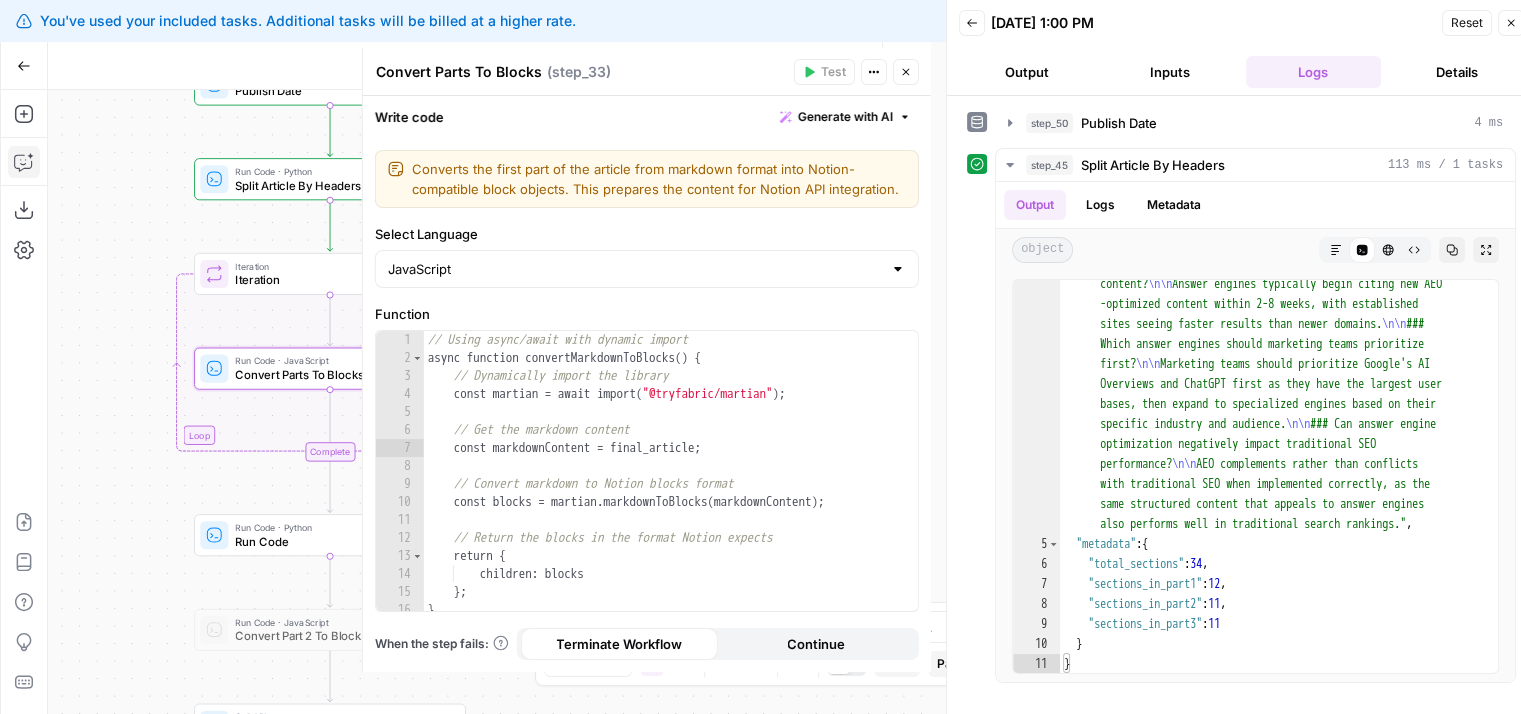 click on "Workflow Set Inputs Inputs Run Code · Python Publish Date Step 50 Run Code · Python Split Article By Headers Step 45 Loop Iteration Iteration Step 52 Run Code · JavaScript Convert Parts To Blocks Step 33 Complete Run Code · Python Run Code Step 51 Run Code · JavaScript Convert Part 2 To Blocks Step 49 Call API Fetch API Data Step 20 Integration Notion Integration Step 27 Run Code · Python Append Part 2 To Page Step 48 End Output" at bounding box center (489, 402) 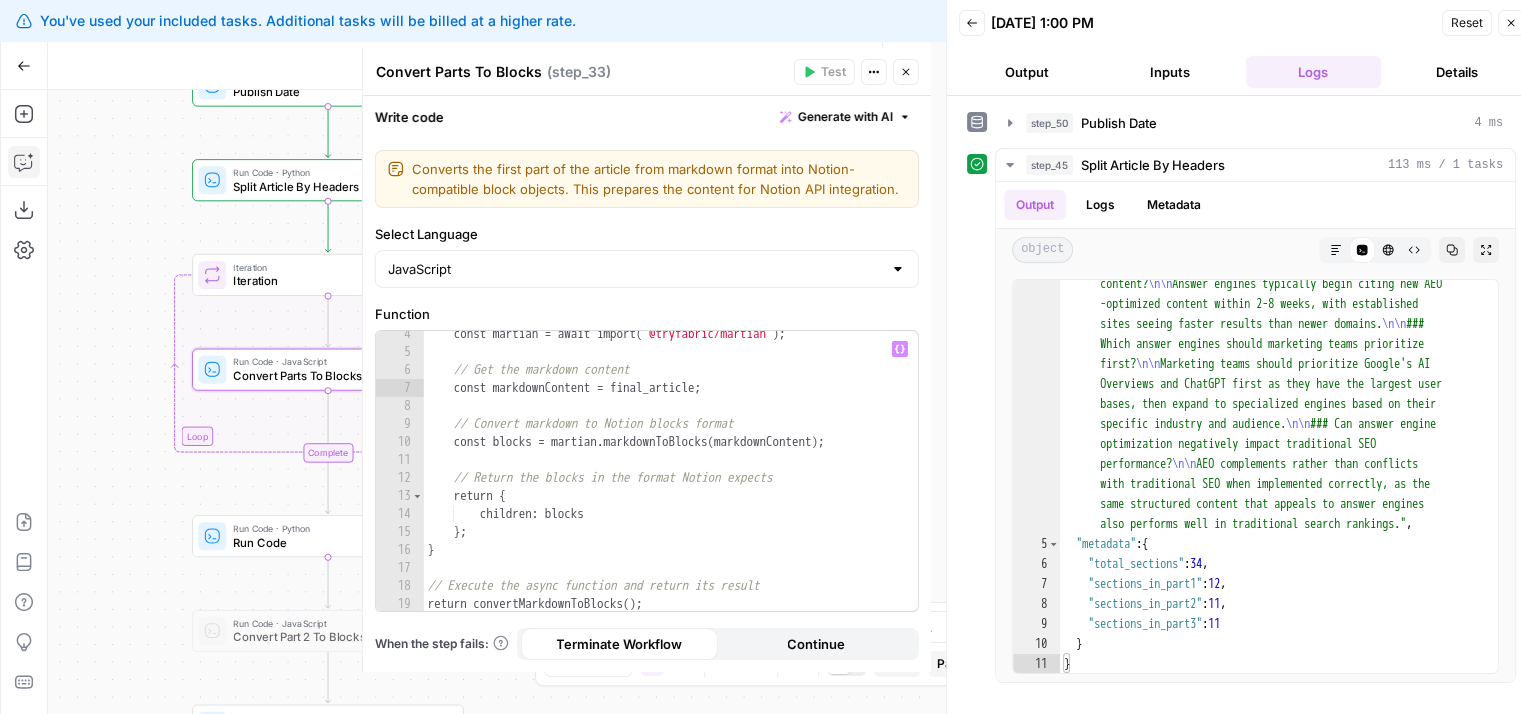 scroll, scrollTop: 60, scrollLeft: 0, axis: vertical 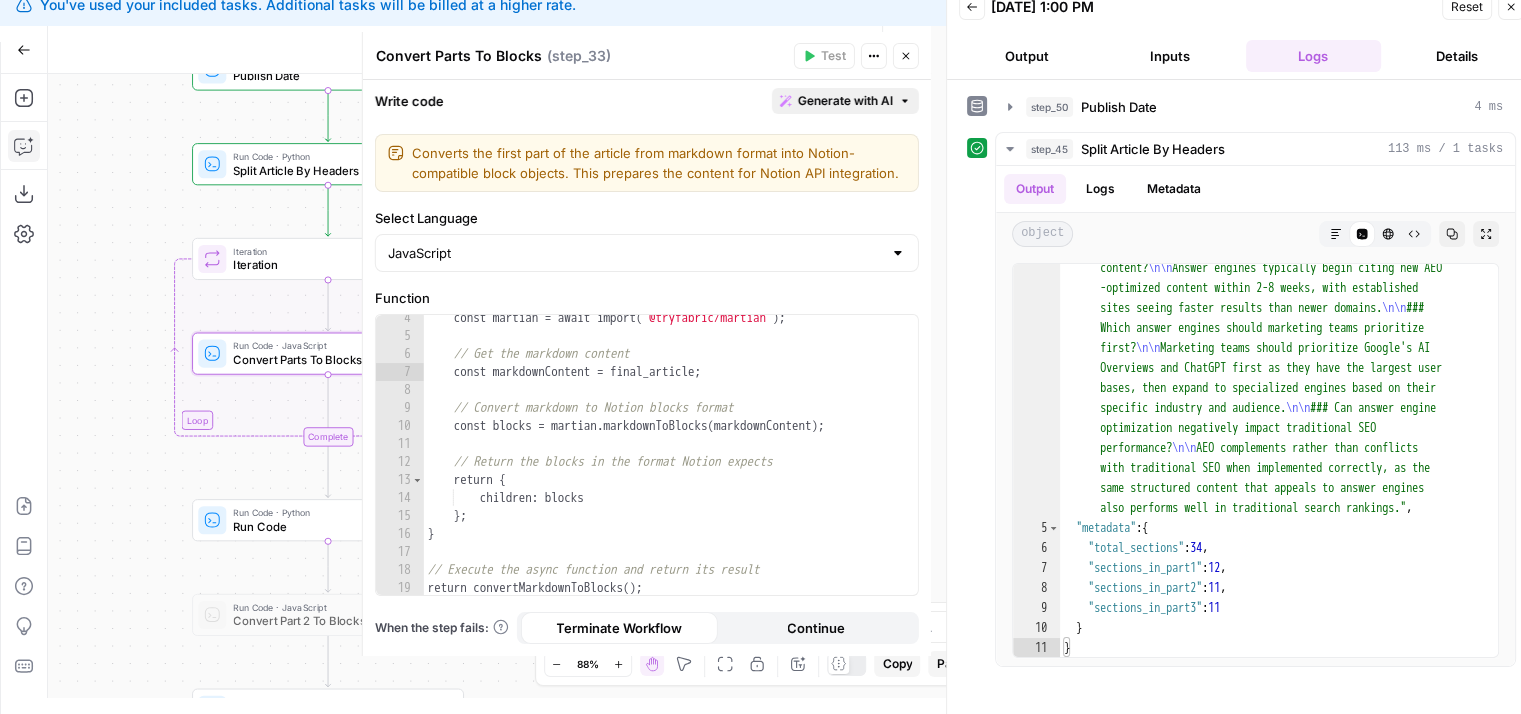 click on "Generate with AI" at bounding box center (845, 101) 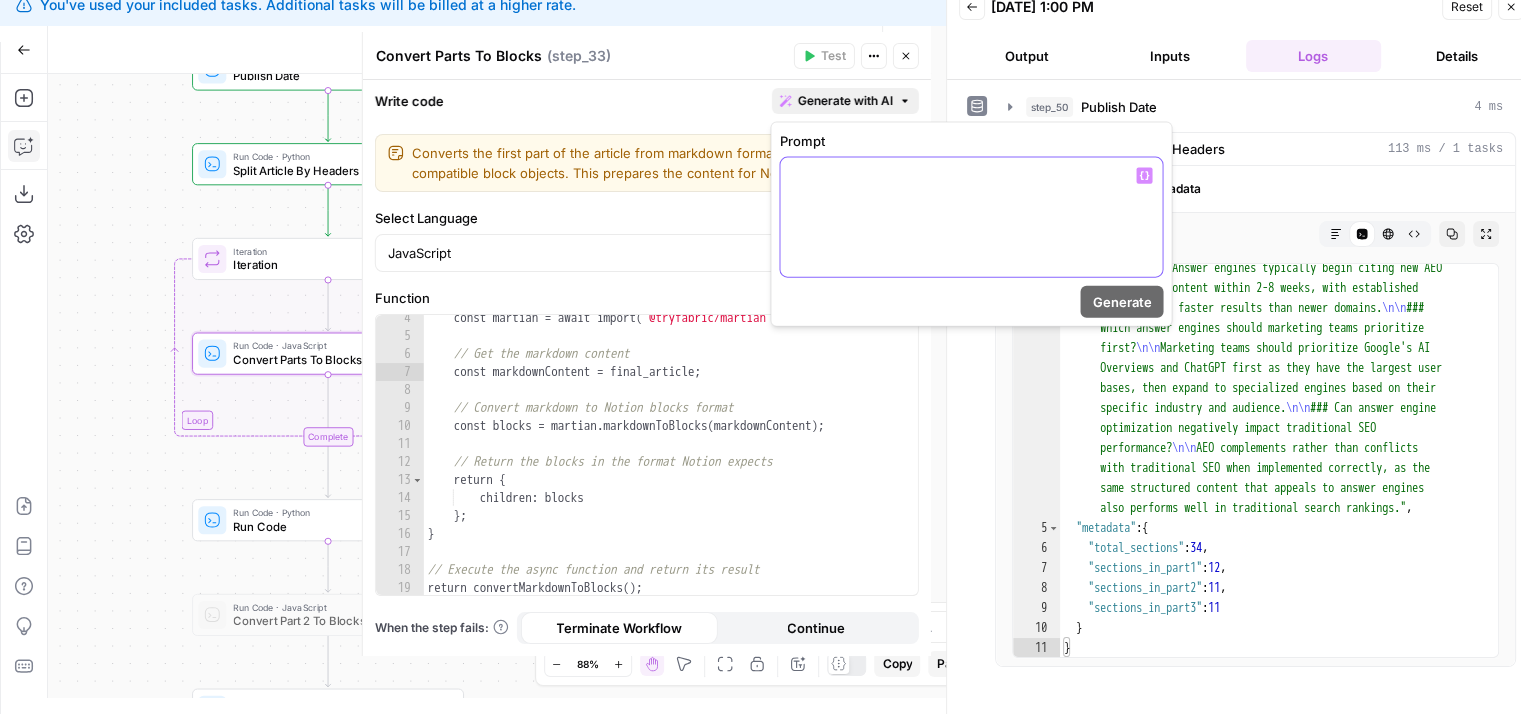 click at bounding box center [971, 217] 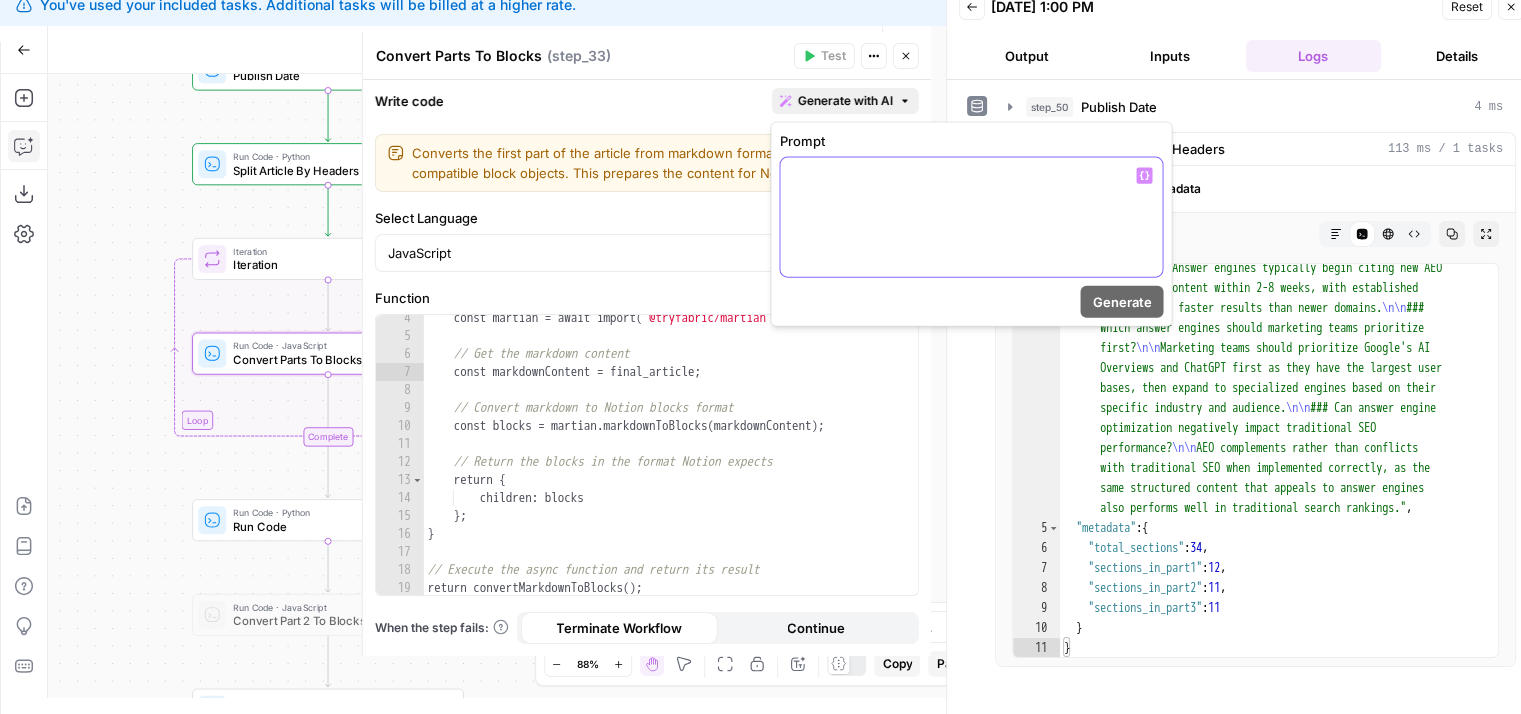 type 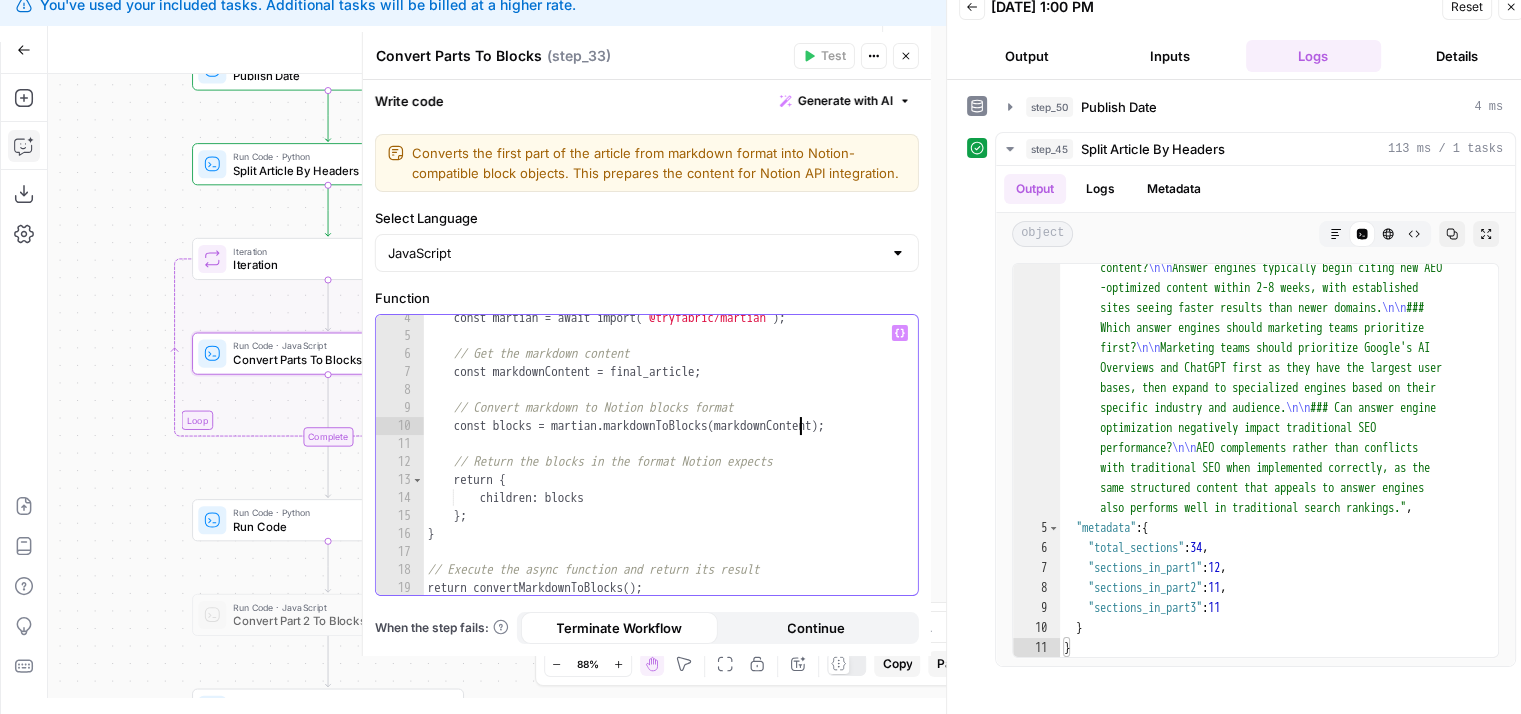 click on "const   martian   =   await   import ( "@tryfabric/martian" ) ;           // Get the markdown content      const   markdownContent   =   final_article ;      // Convert markdown to Notion blocks format      const   blocks   =   martian . markdownToBlocks ( markdownContent ) ;      // Return the blocks in the format Notion expects      return   {           children :   blocks      } ; } // Execute the async function and return its result return   convertMarkdownToBlocks ( ) ;" at bounding box center [664, 468] 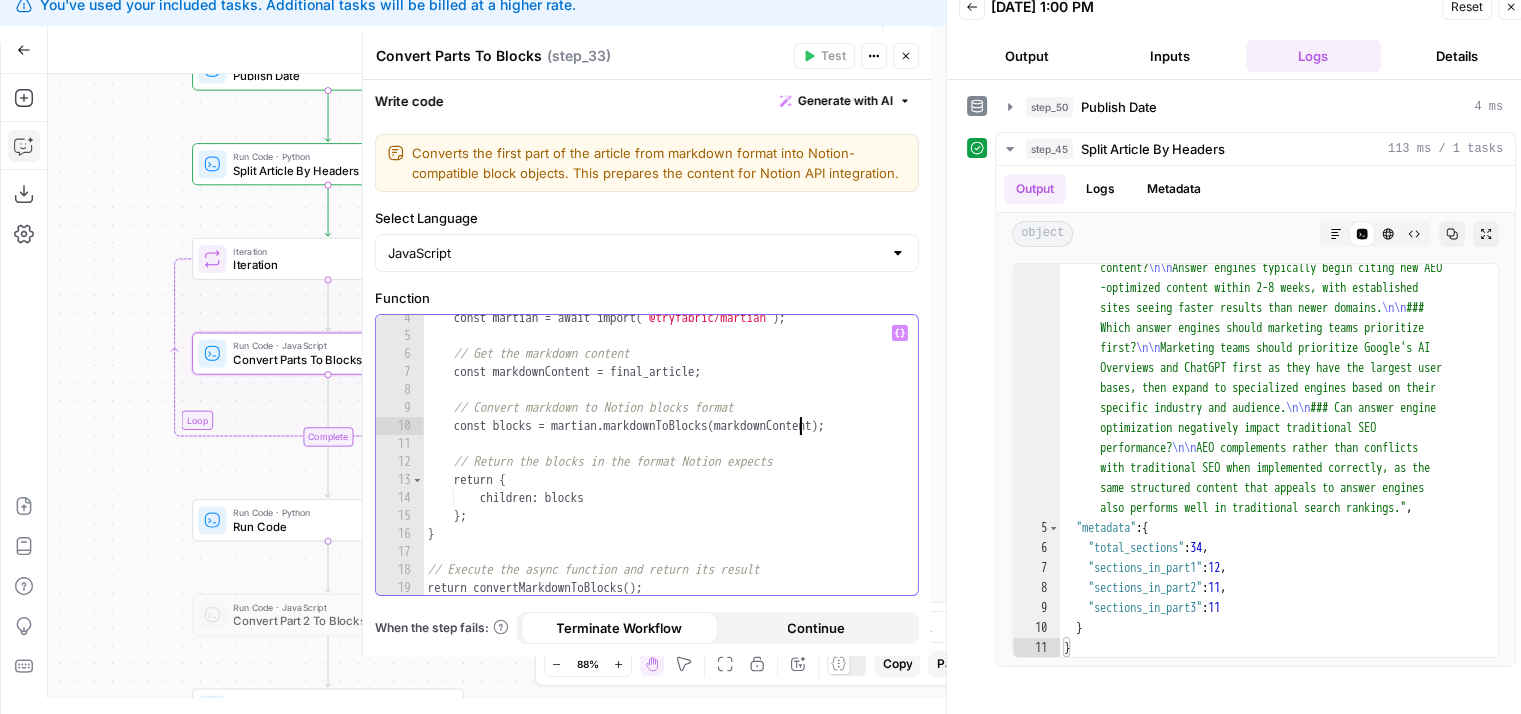 type on "**********" 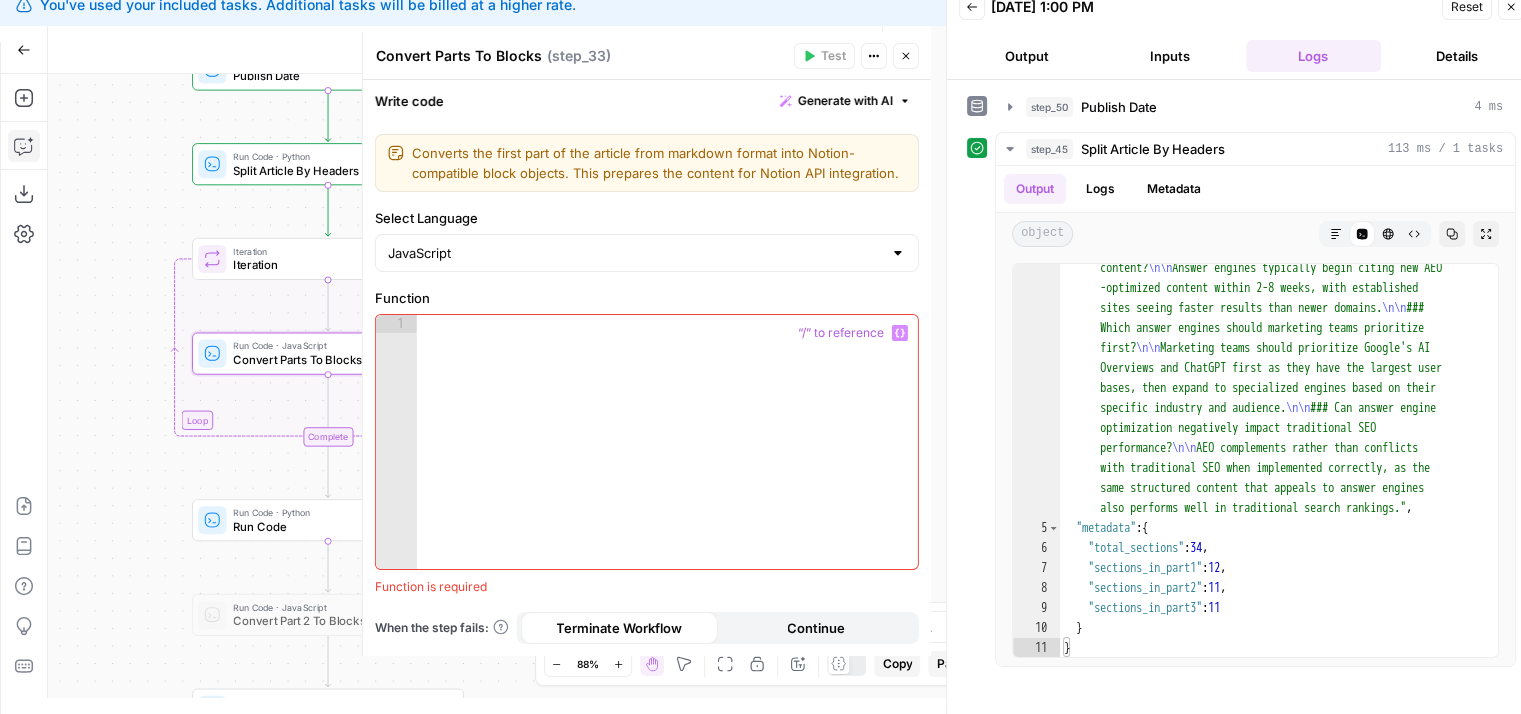 click on "Write code Generate with AI" at bounding box center [647, 100] 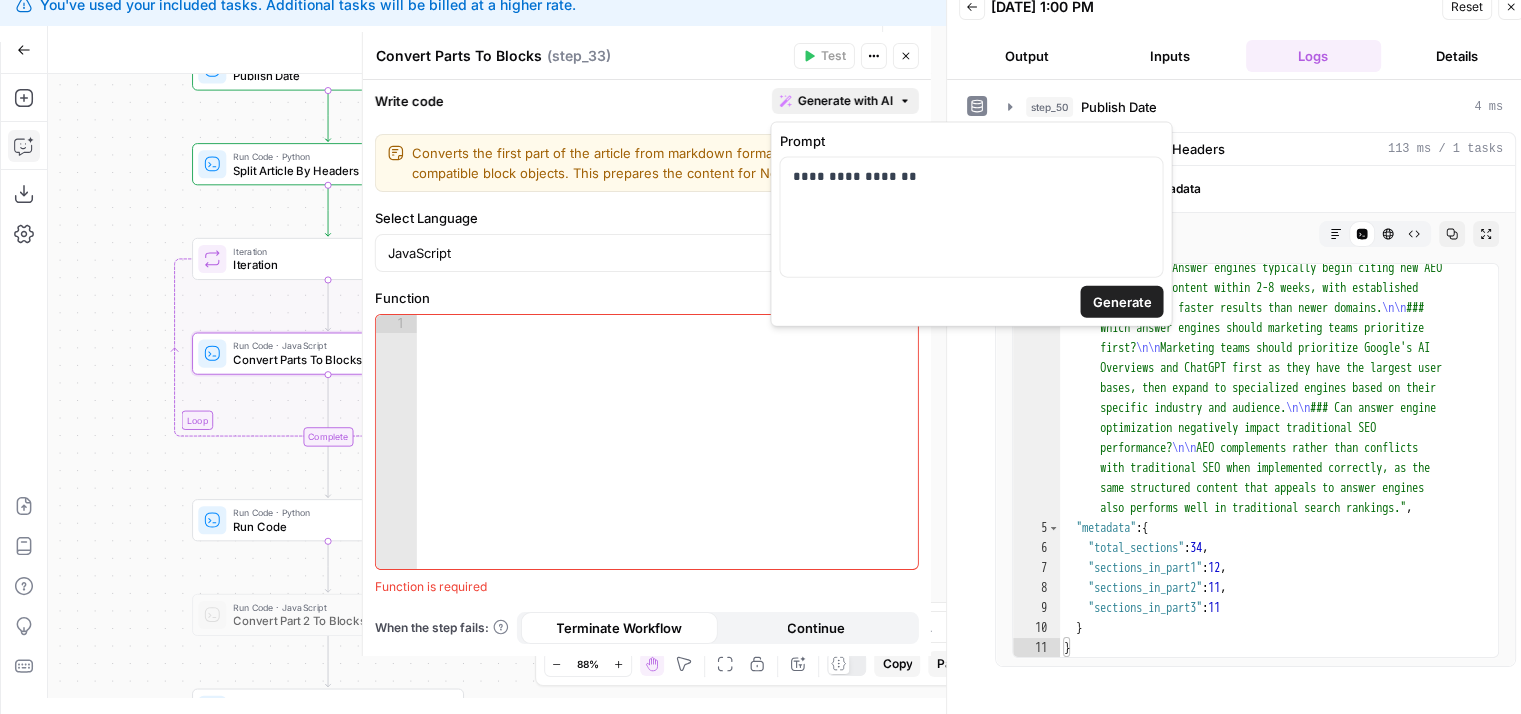 click on "Generate with AI" at bounding box center [845, 101] 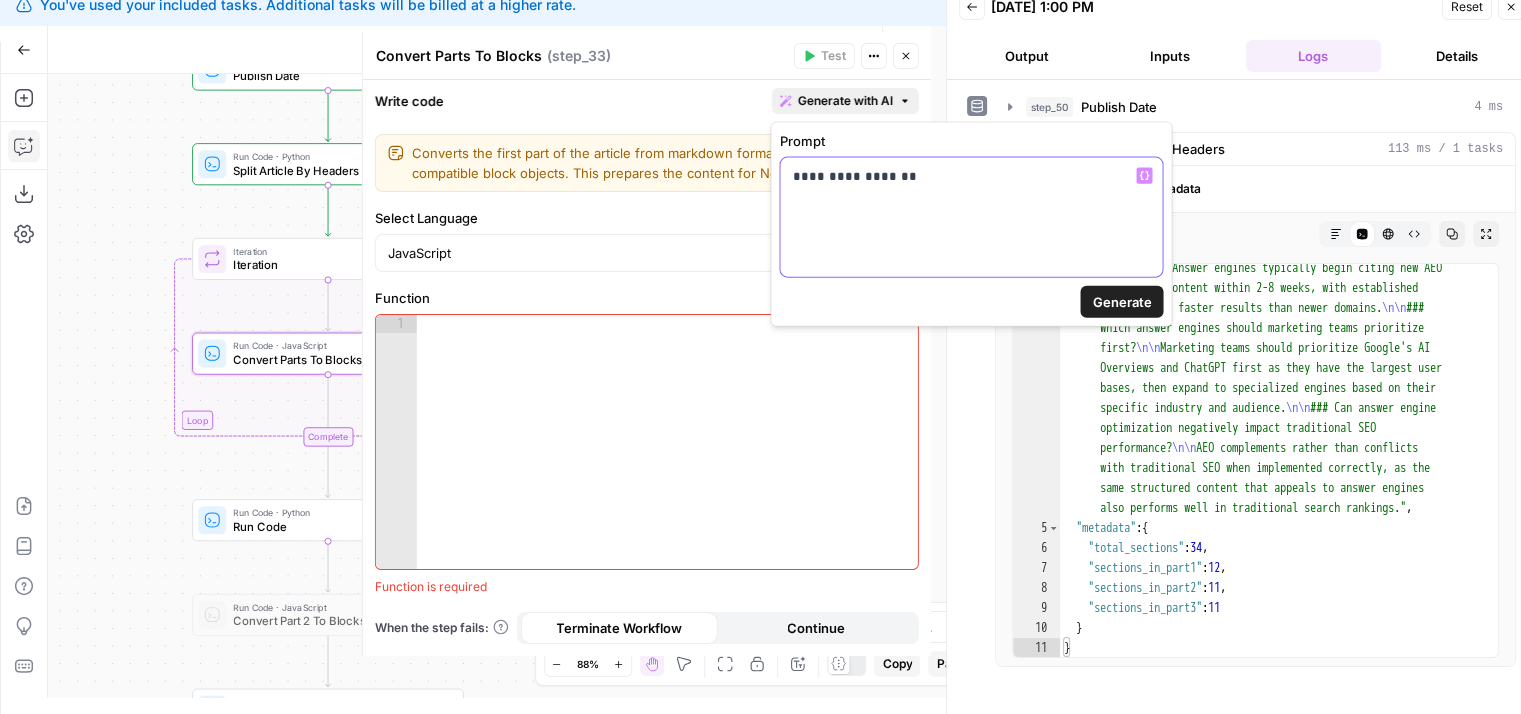 click on "**********" at bounding box center [971, 217] 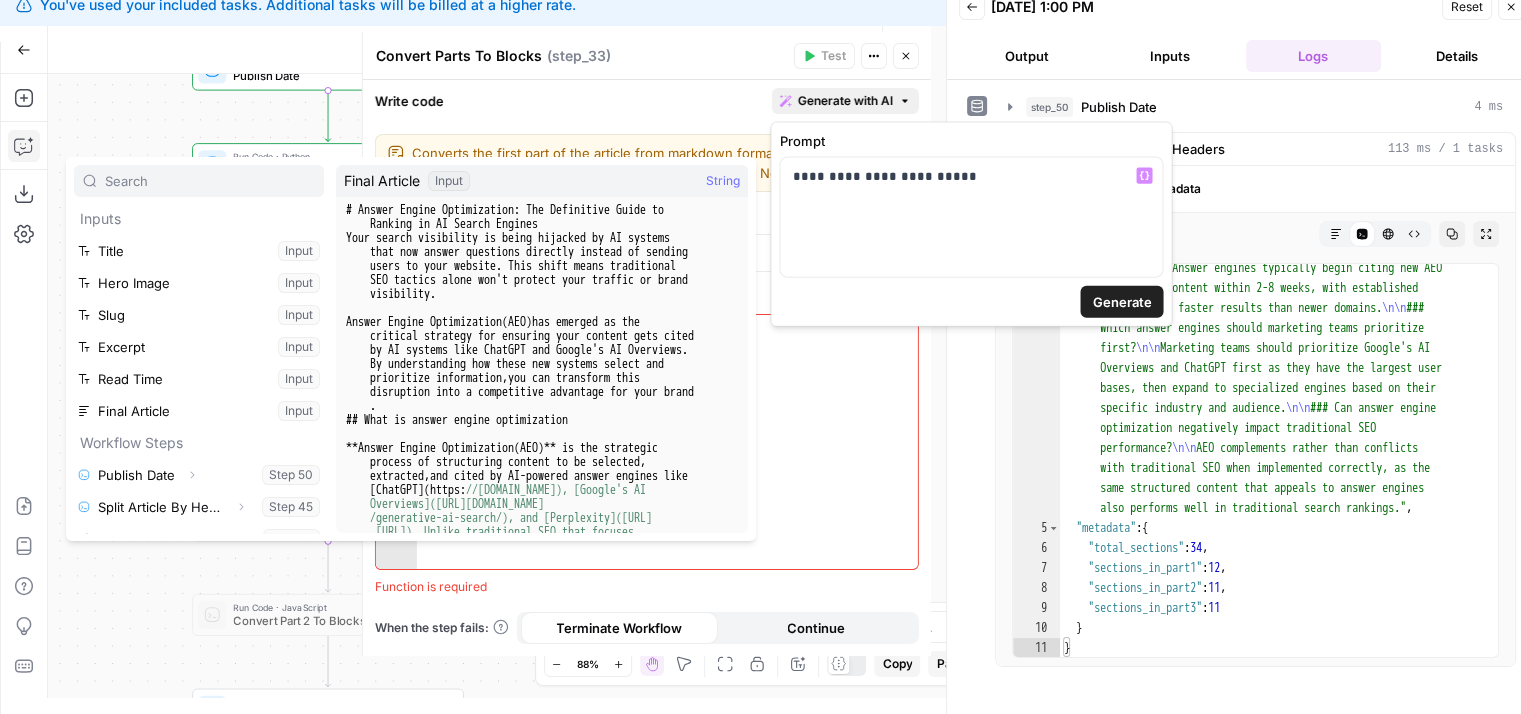 scroll, scrollTop: 85, scrollLeft: 0, axis: vertical 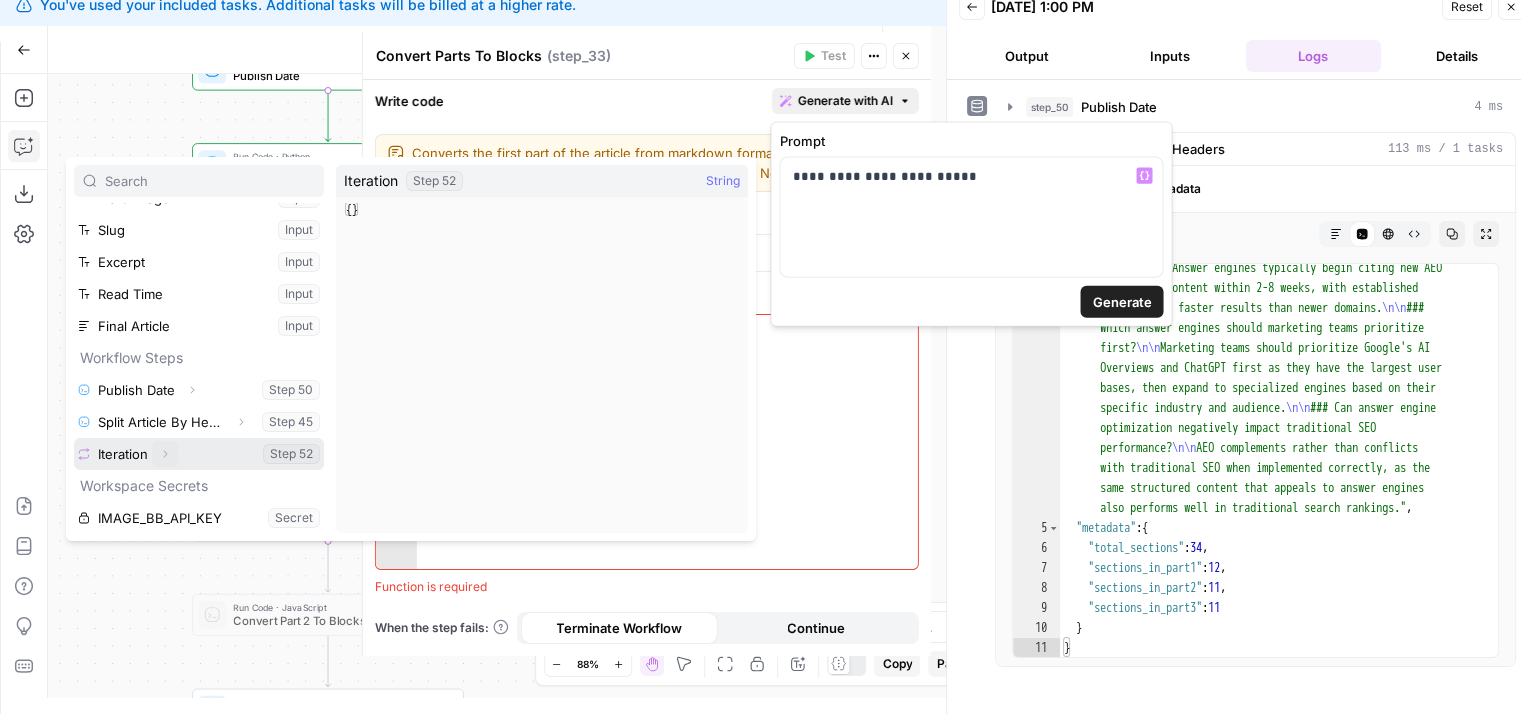 click 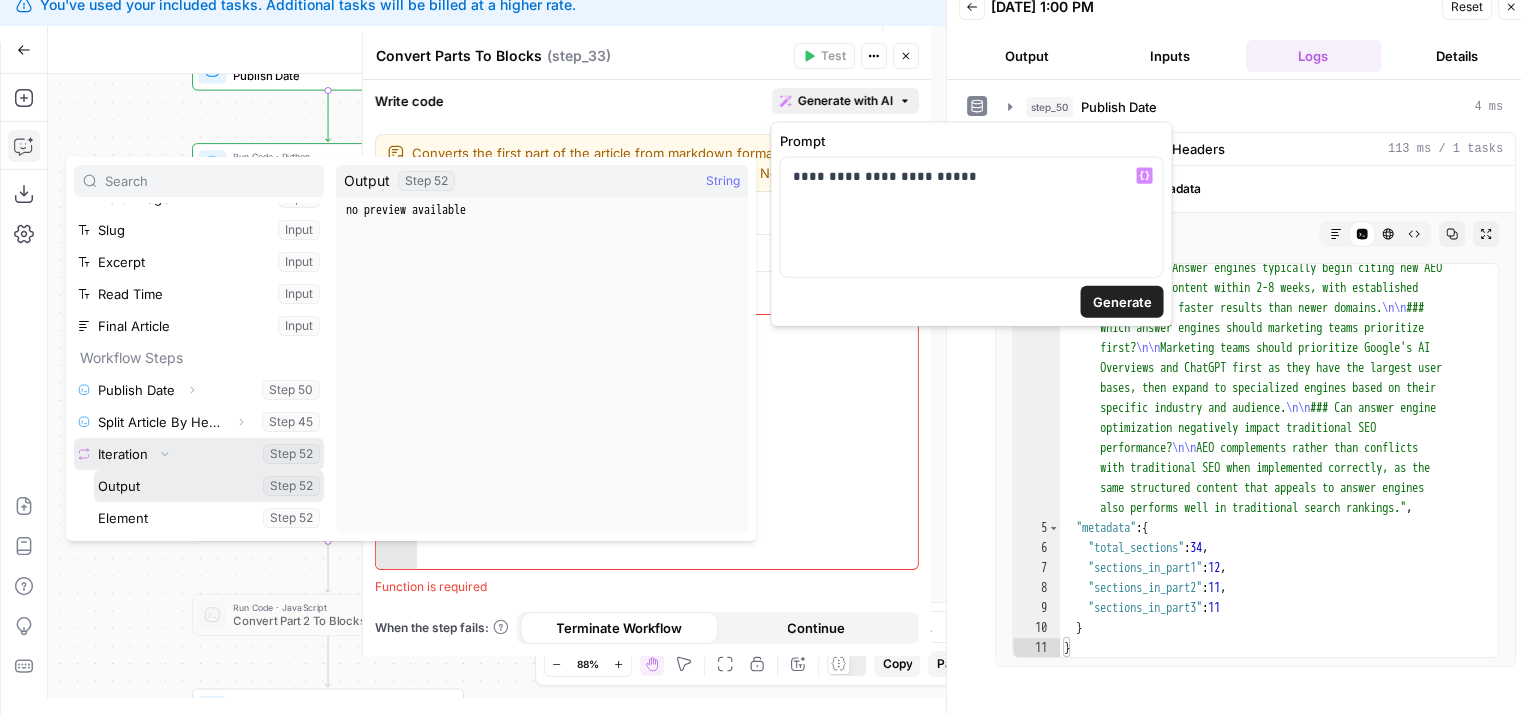 scroll, scrollTop: 181, scrollLeft: 0, axis: vertical 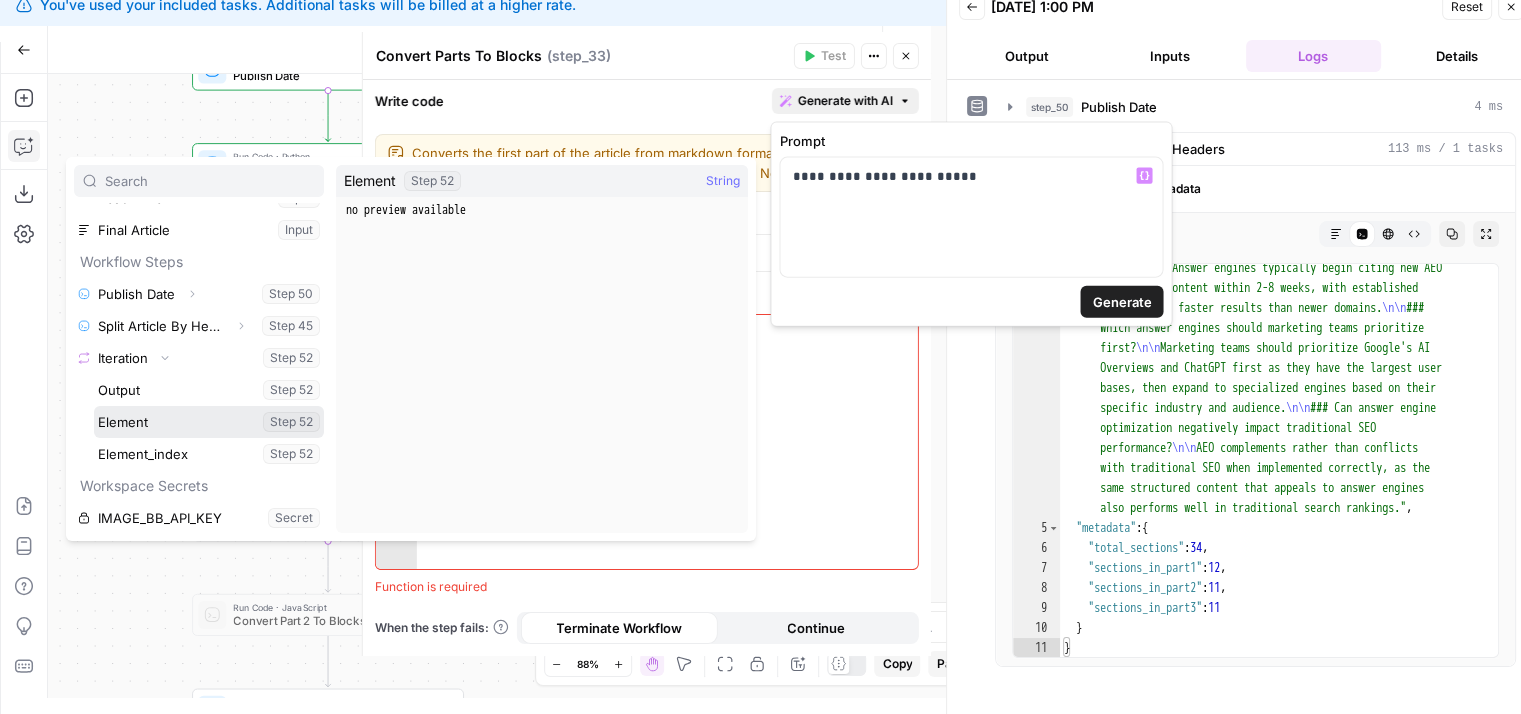 click at bounding box center [209, 422] 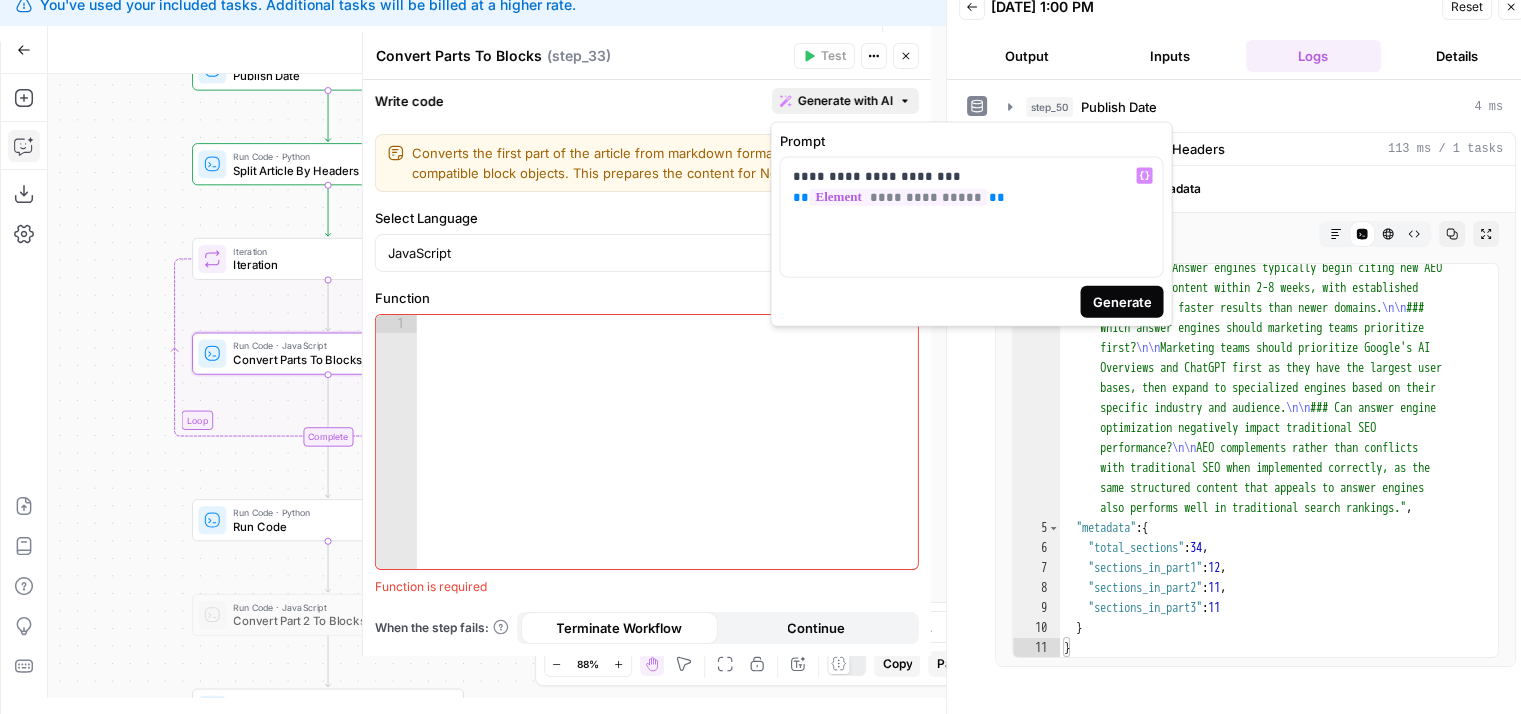click on "Generate" at bounding box center [1121, 302] 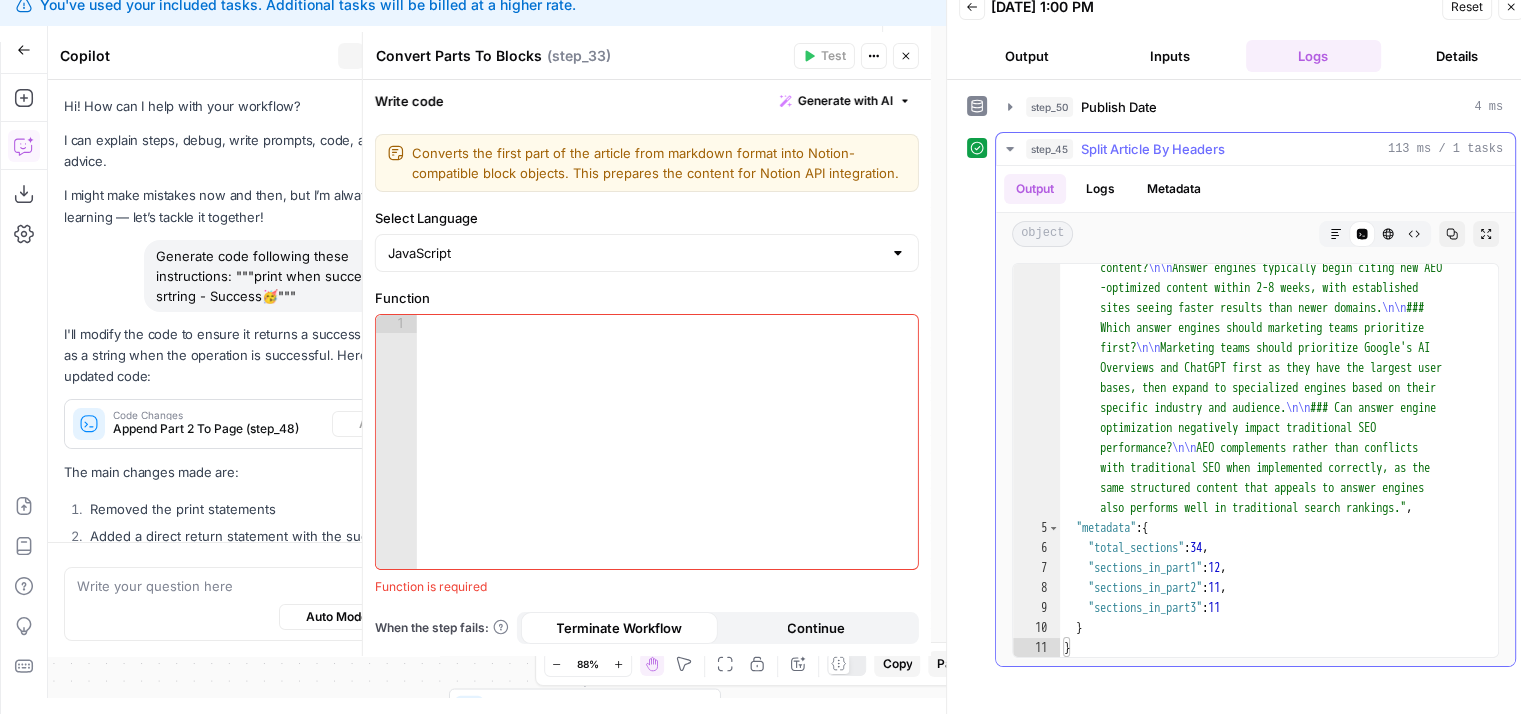 scroll, scrollTop: 2416, scrollLeft: 0, axis: vertical 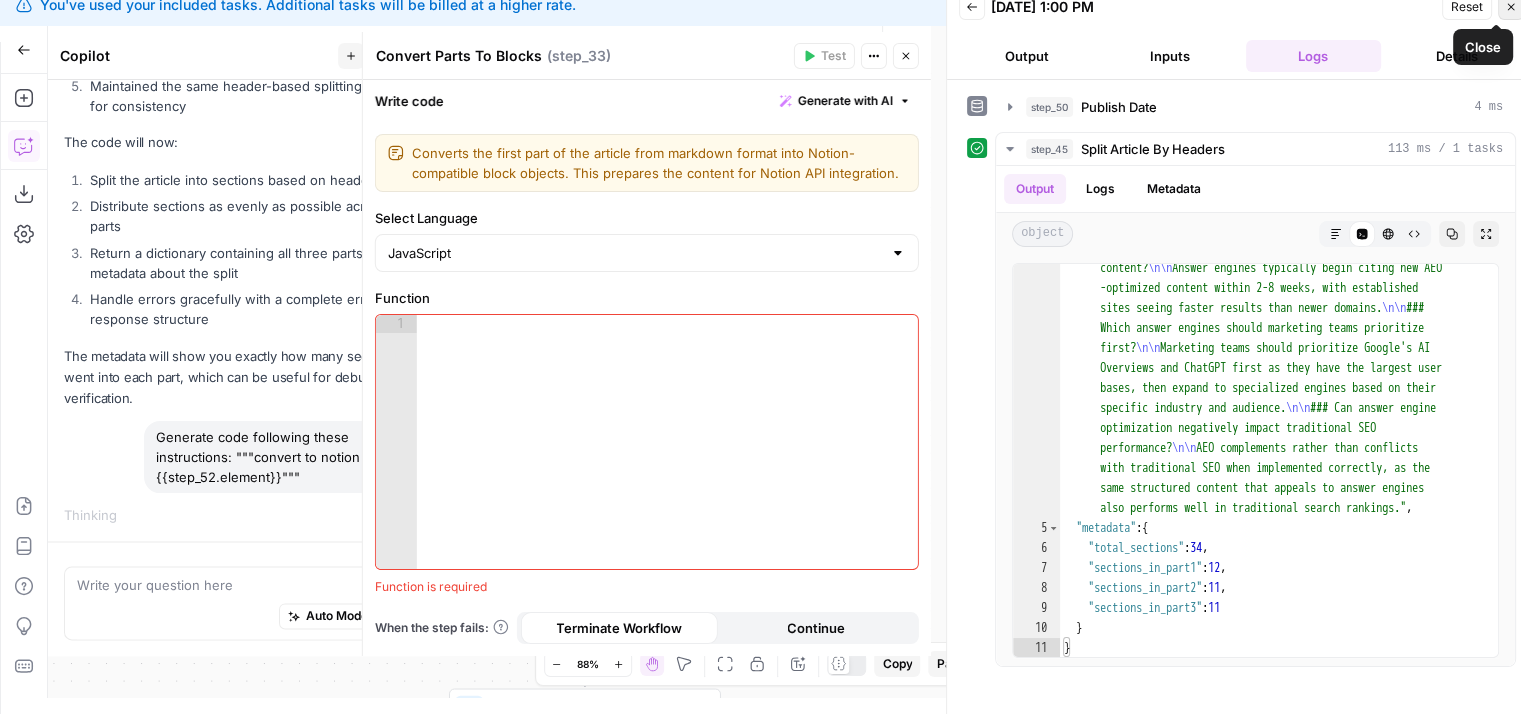 click on "Close" at bounding box center [1511, 7] 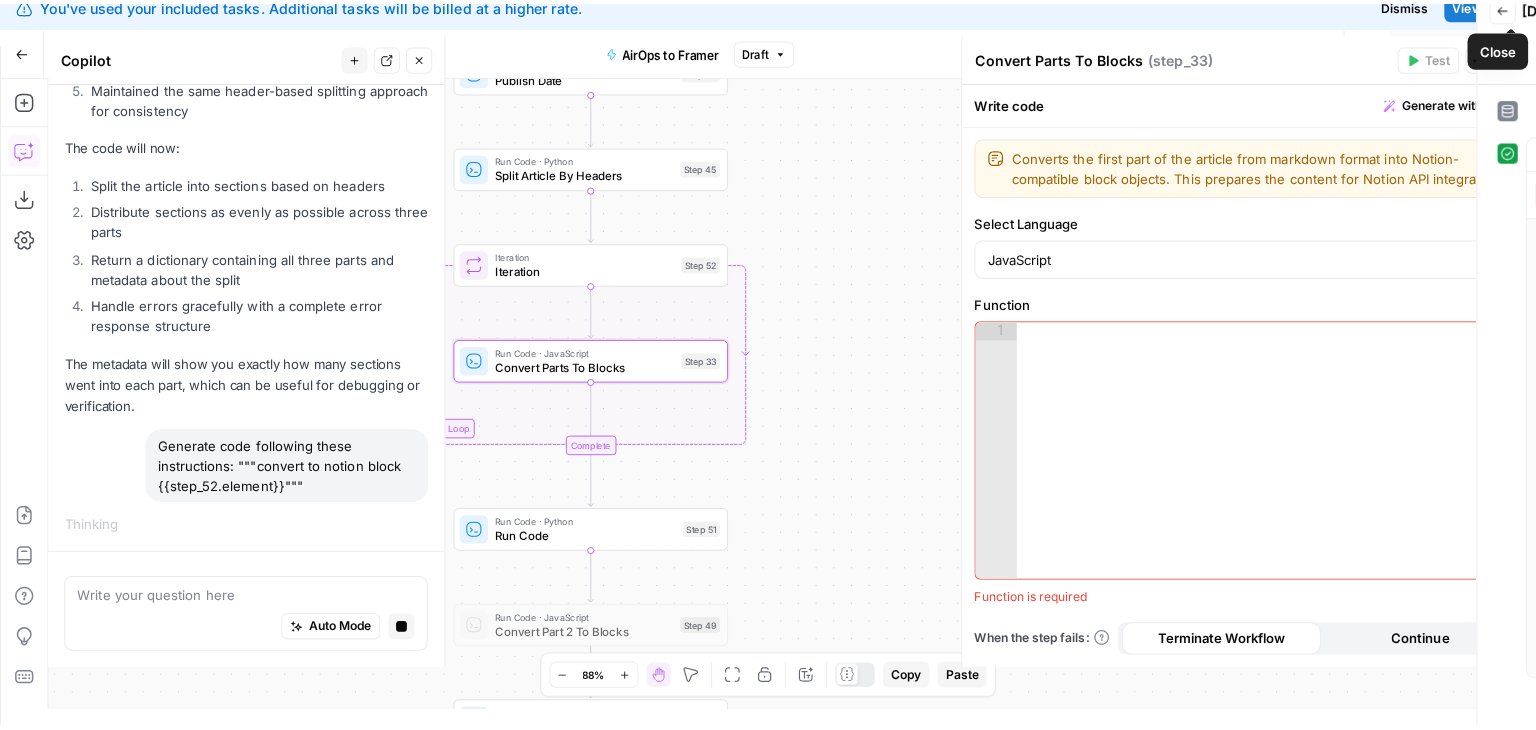 scroll, scrollTop: 0, scrollLeft: 0, axis: both 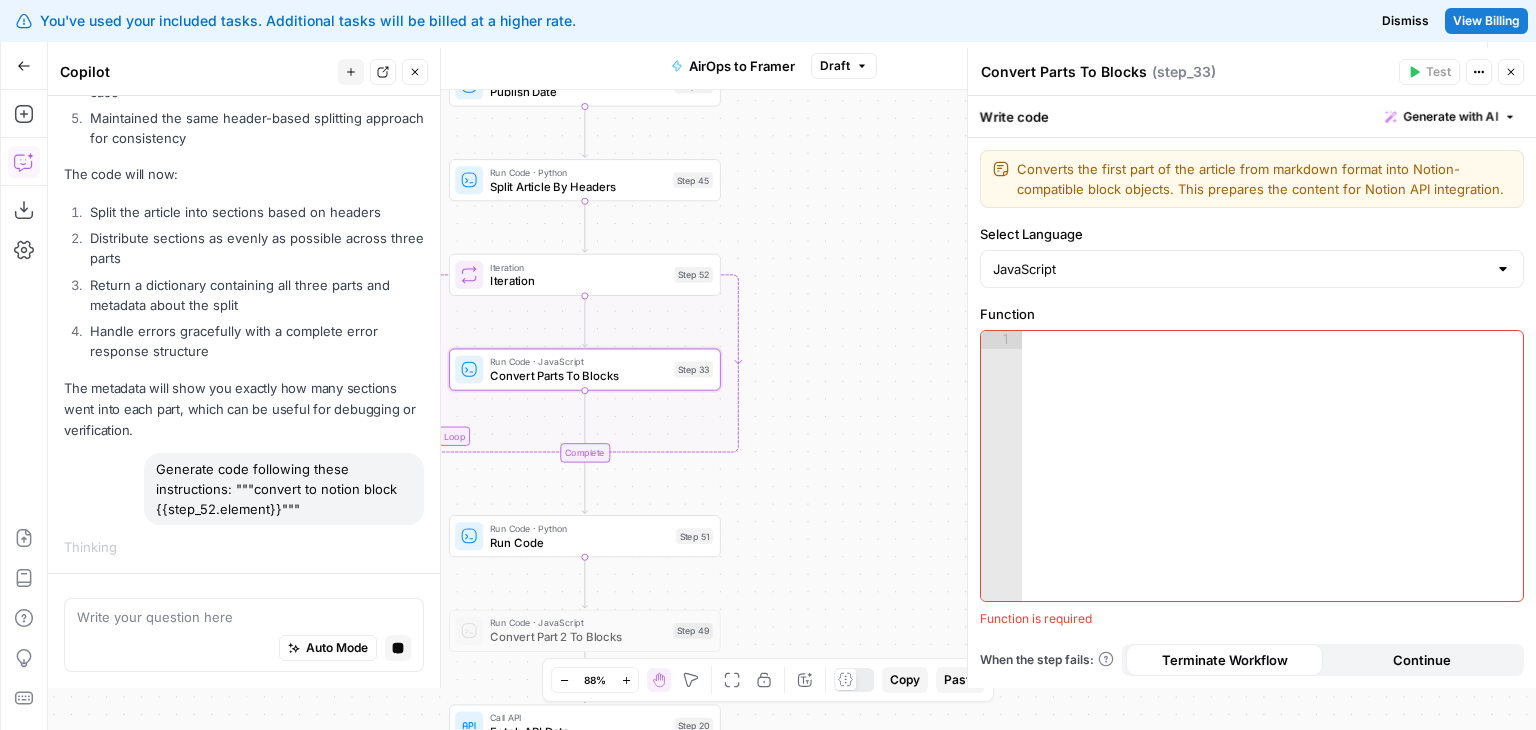 drag, startPoint x: 804, startPoint y: 480, endPoint x: 839, endPoint y: 418, distance: 71.19691 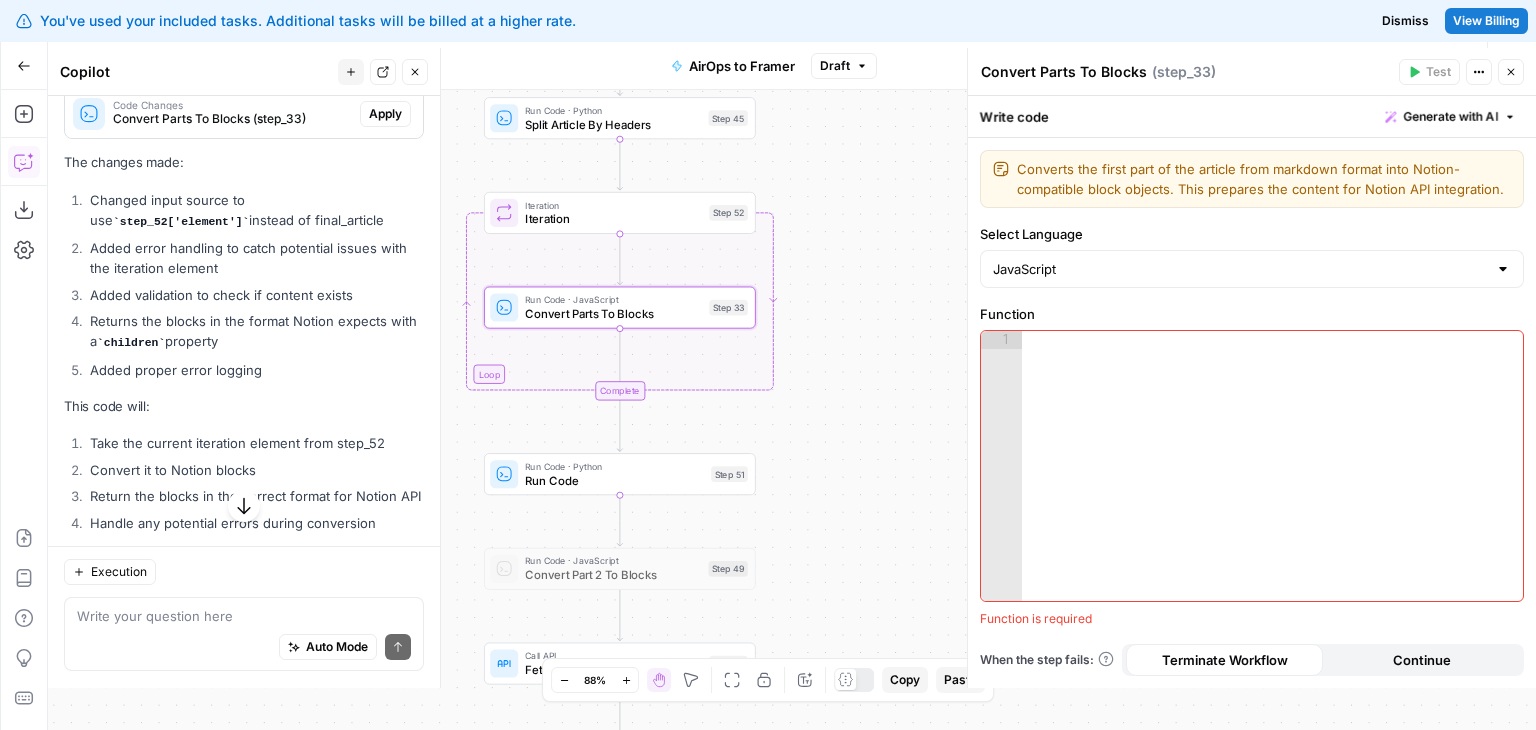 scroll, scrollTop: 3022, scrollLeft: 0, axis: vertical 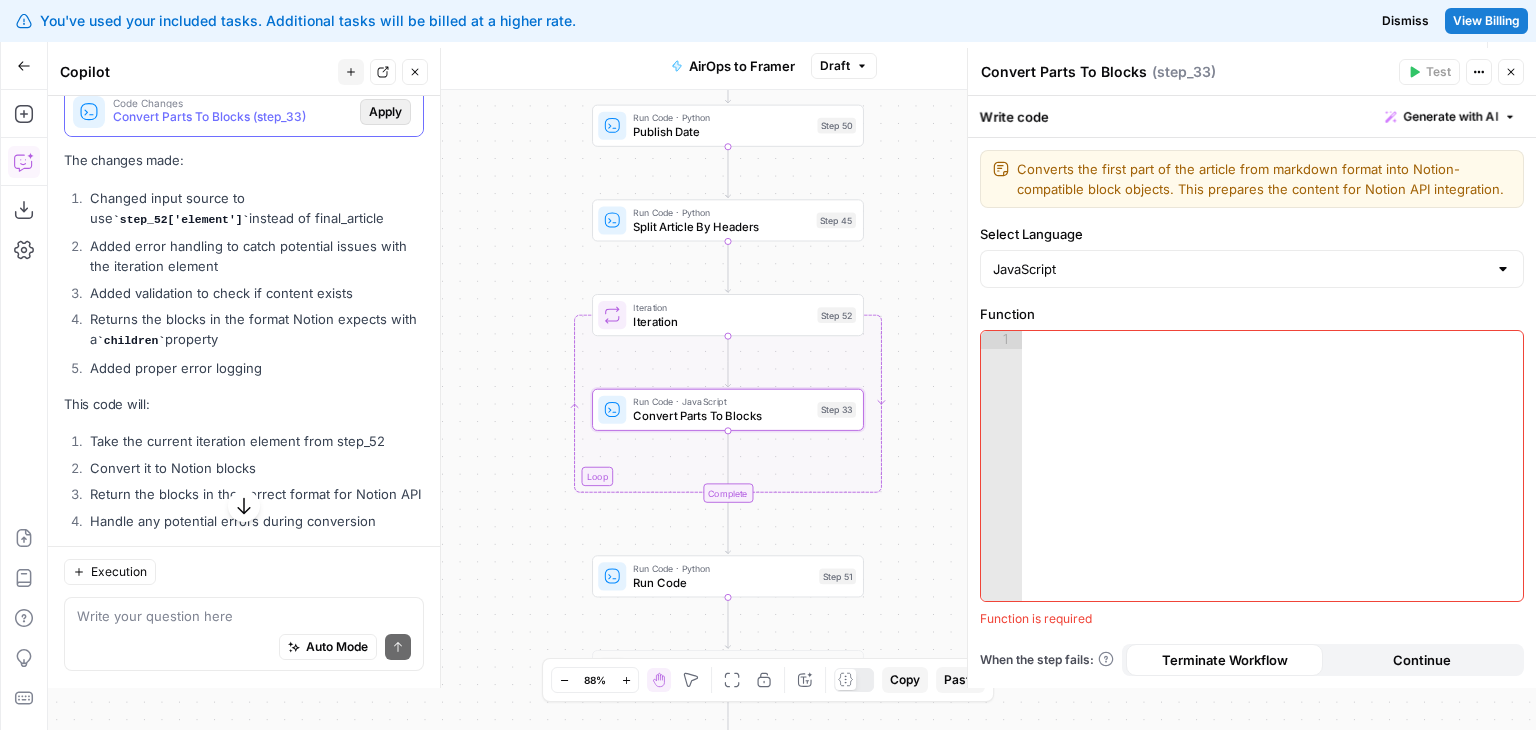 click on "Apply" at bounding box center [385, 112] 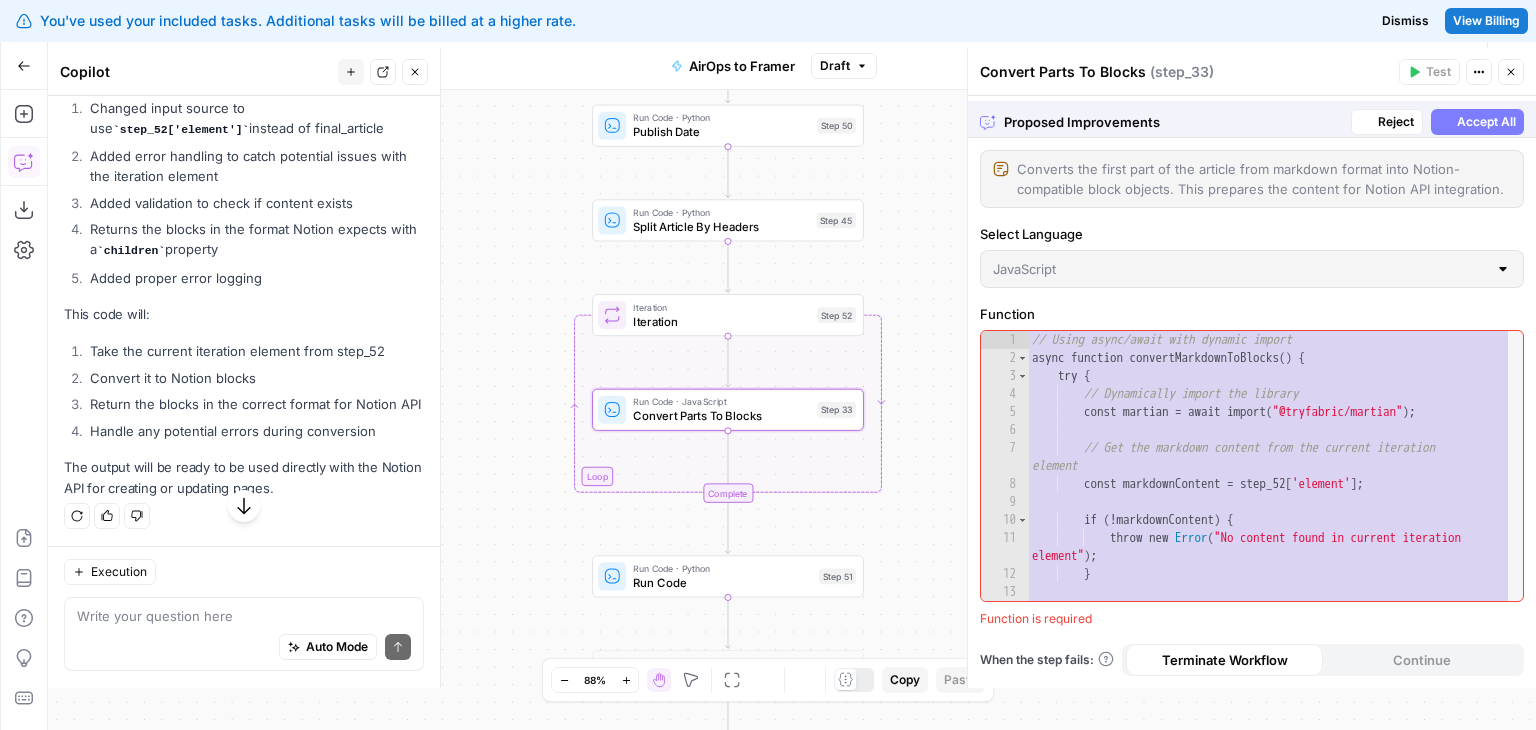 scroll, scrollTop: 2894, scrollLeft: 0, axis: vertical 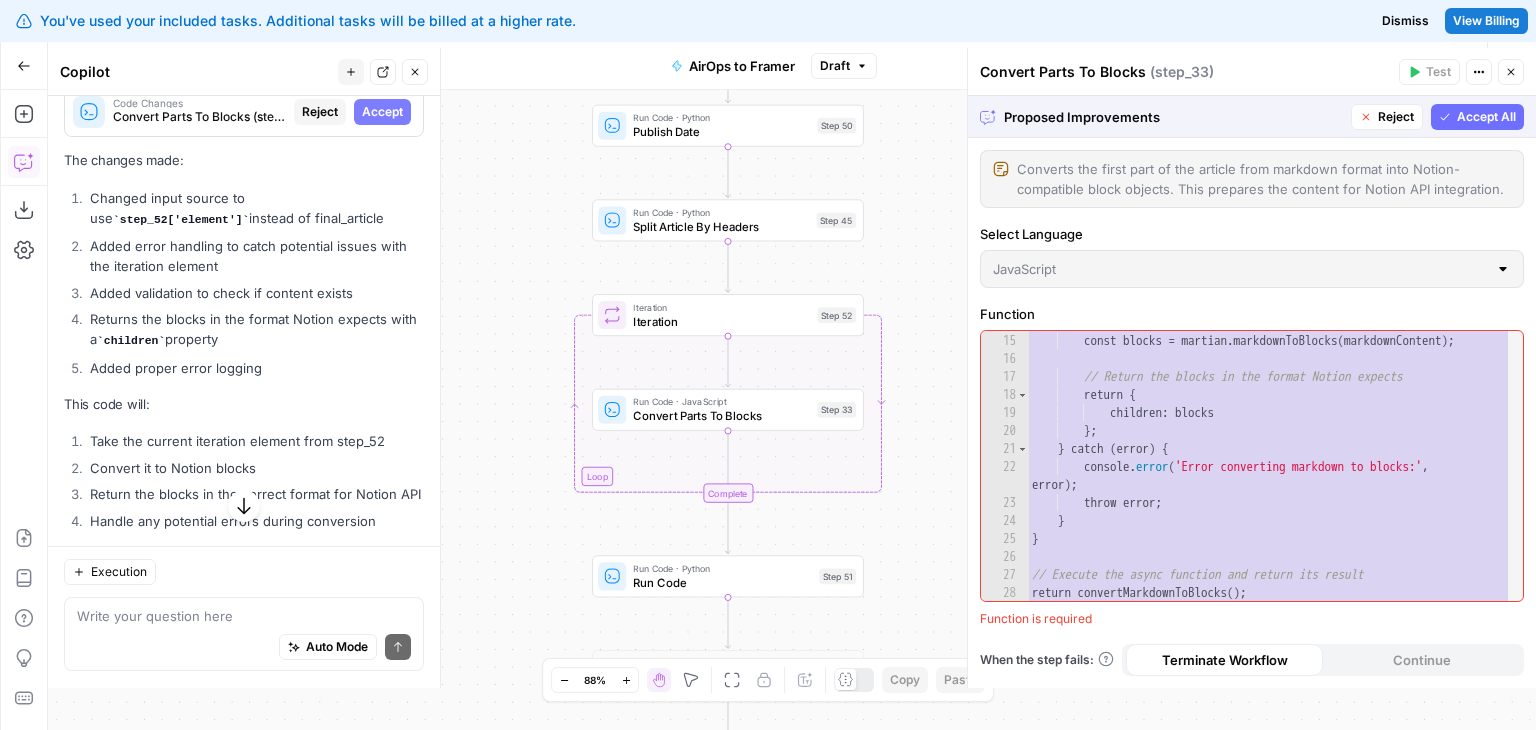 click on "Accept All" at bounding box center [1486, 117] 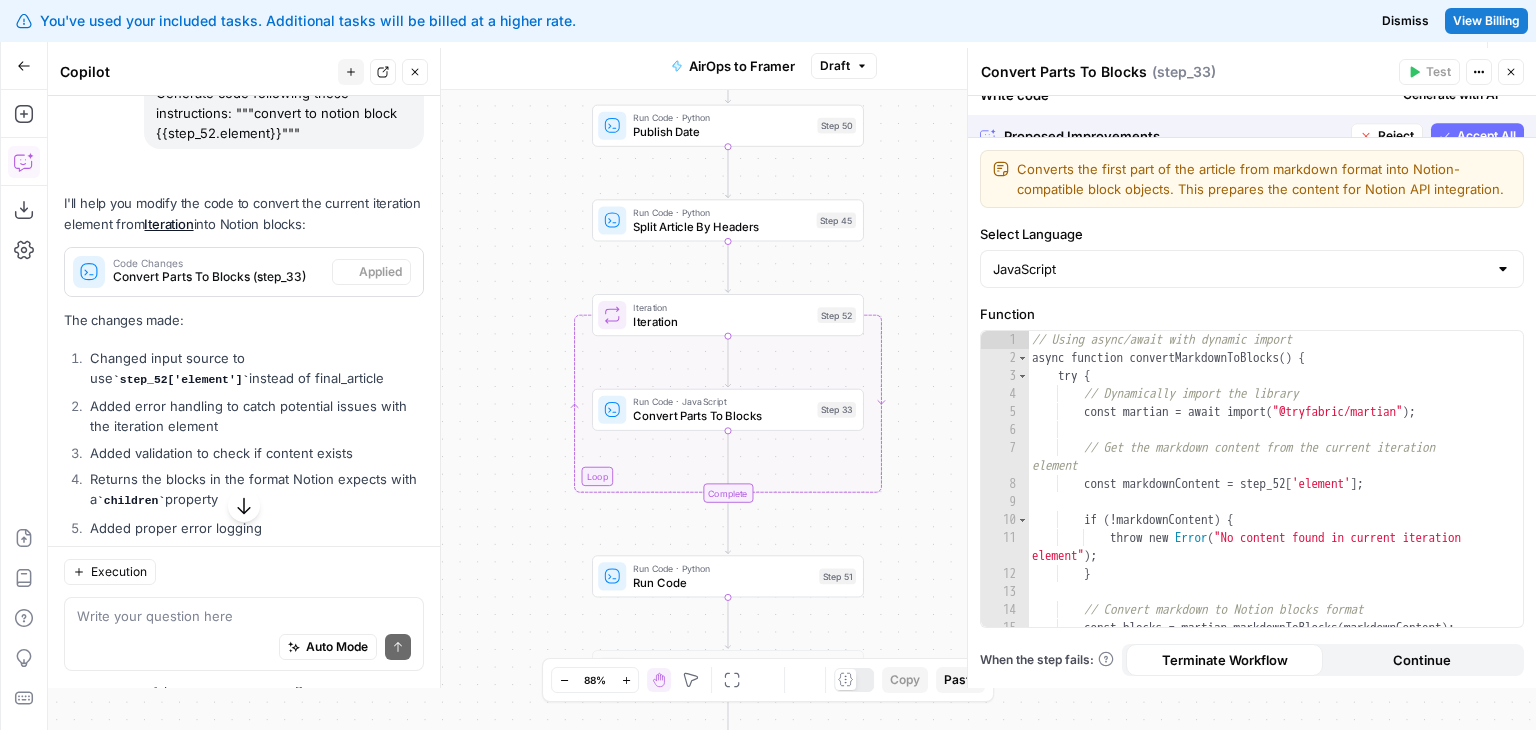 scroll, scrollTop: 3054, scrollLeft: 0, axis: vertical 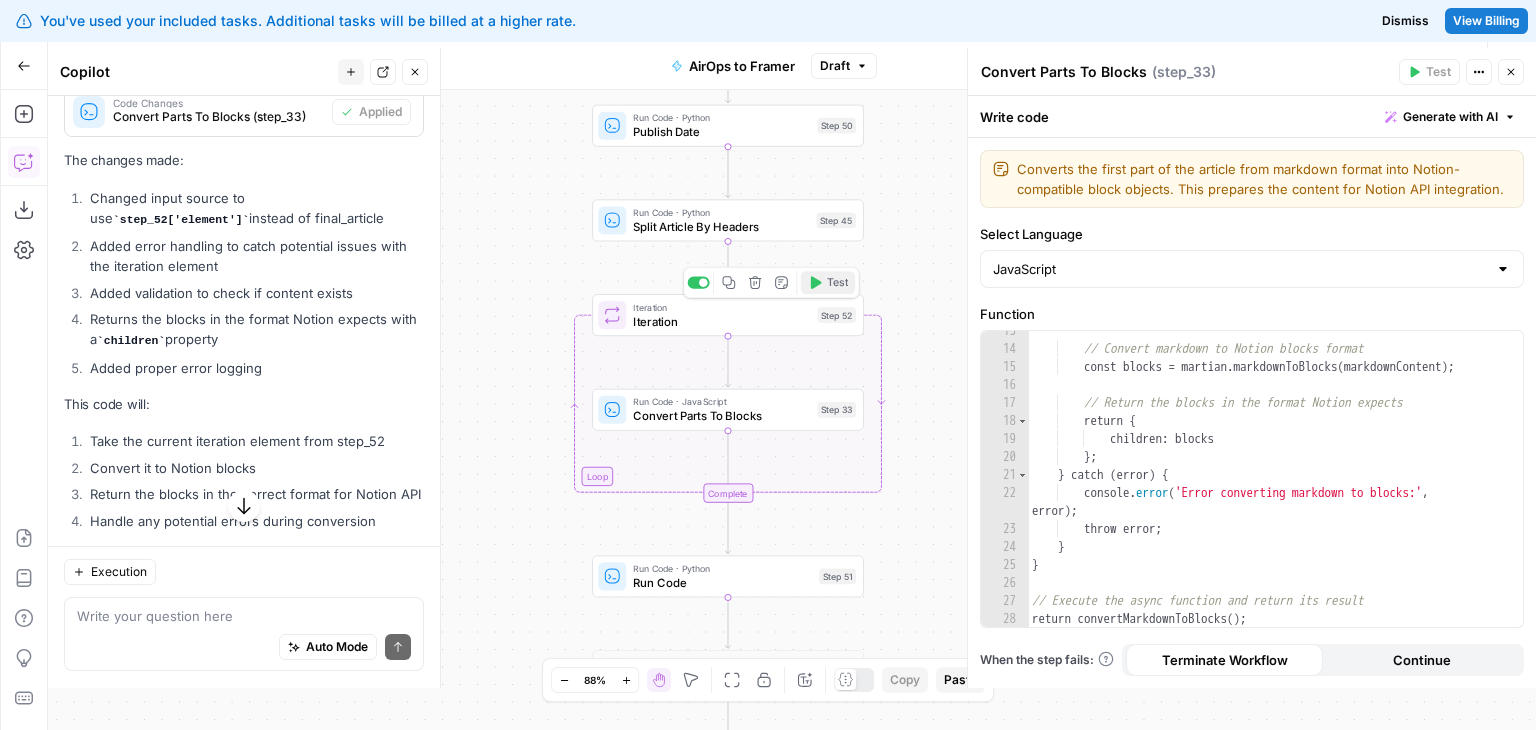 click on "Test" at bounding box center (837, 283) 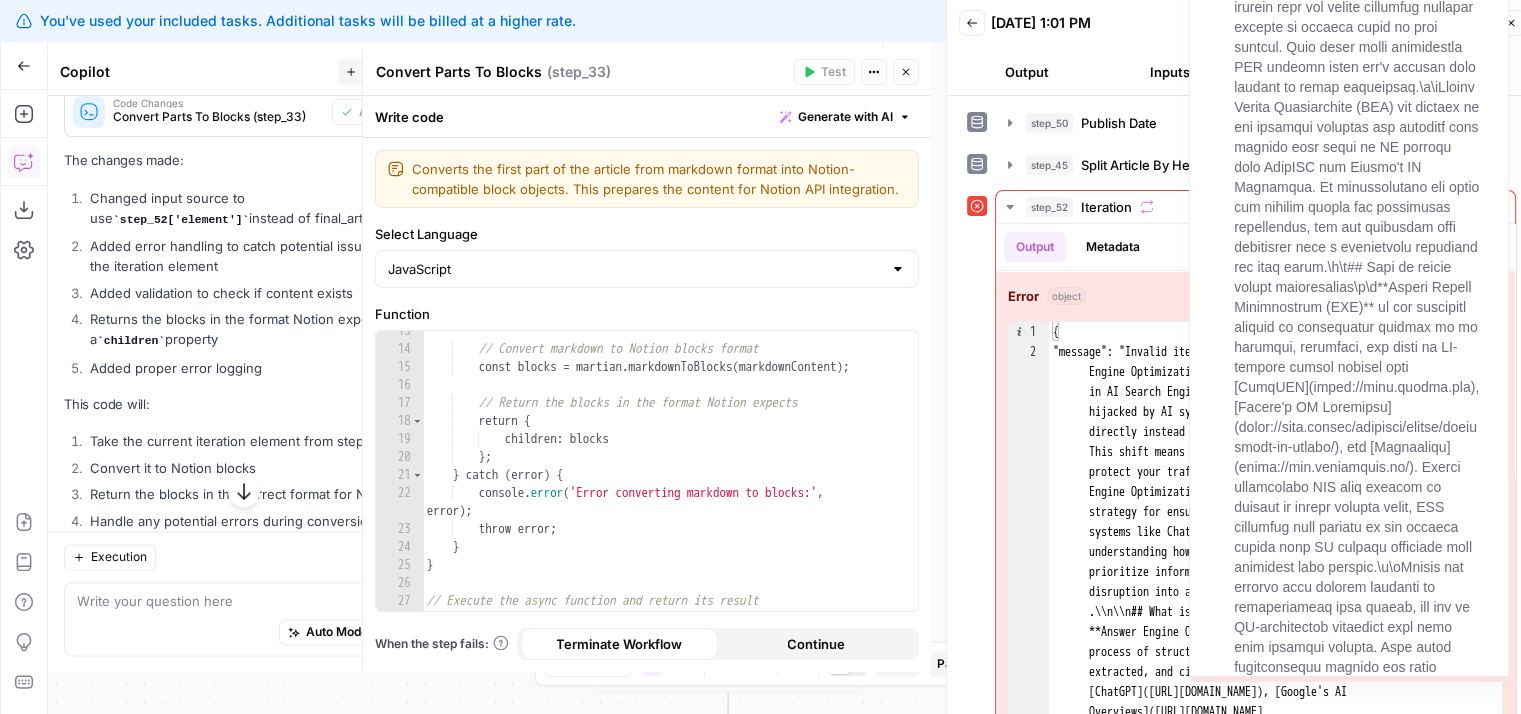 click on "step_52 Iteration 25 ms Output Metadata Error object Fix with Copilot 1 2 {   "message": "Invalid iterator type: {\"part1\"=>\"# Answer         Engine Optimization: The Definitive Guide to Ranking         in AI Search Engines\\nYour search visibility is being         hijacked by AI systems that now answer questions         directly instead of sending users to your website.         This shift means traditional SEO tactics alone won't         protect your traffic or brand visibility.\\n\\nAnswer         Engine Optimization (AEO) has emerged as the critical         strategy for ensuring your content gets cited by AI         systems like ChatGPT and Google's AI Overviews. By         understanding how these new systems select and         prioritize information, you can transform this         disruption into a competitive advantage for your brand        .\\n\\n## What is answer engine optimization\\n\\n               < table >" at bounding box center [1241, 457] 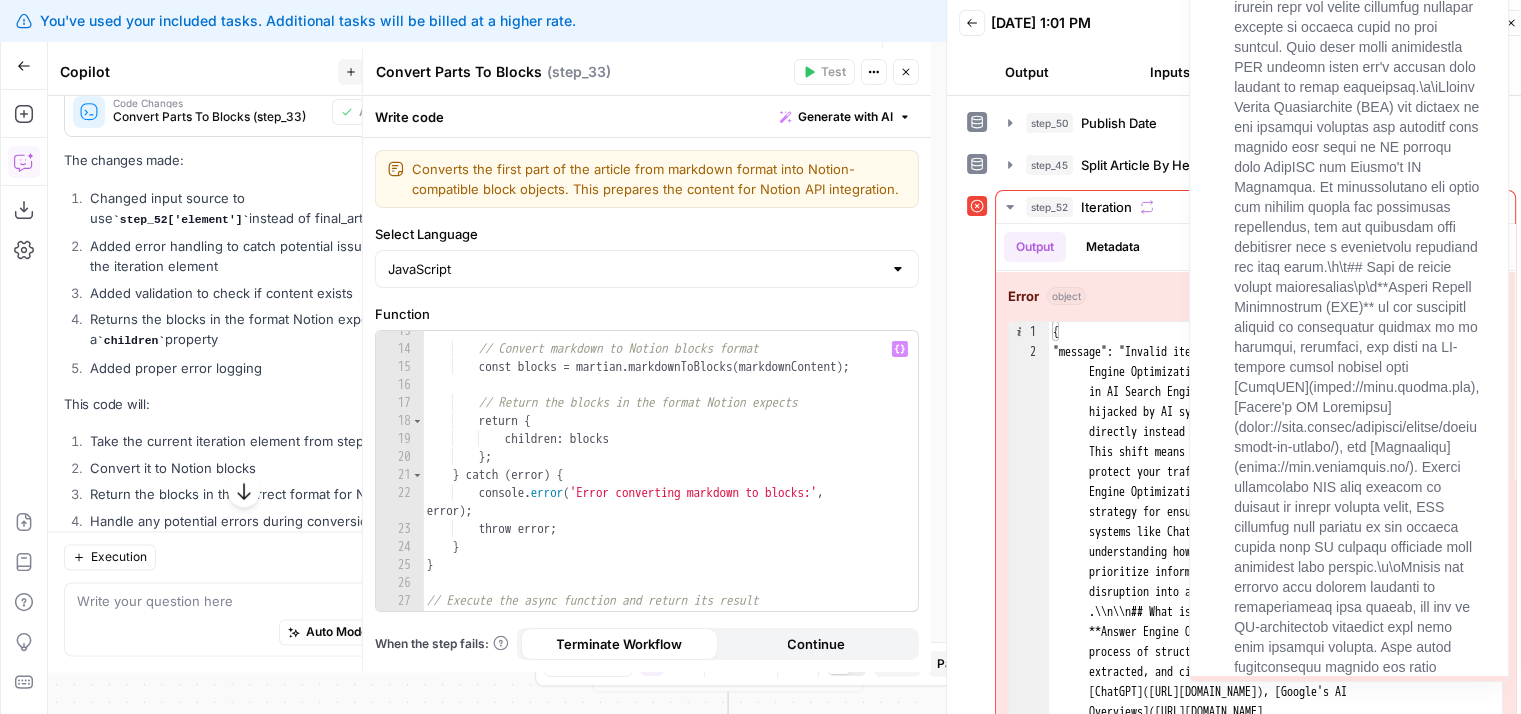 scroll, scrollTop: 276, scrollLeft: 0, axis: vertical 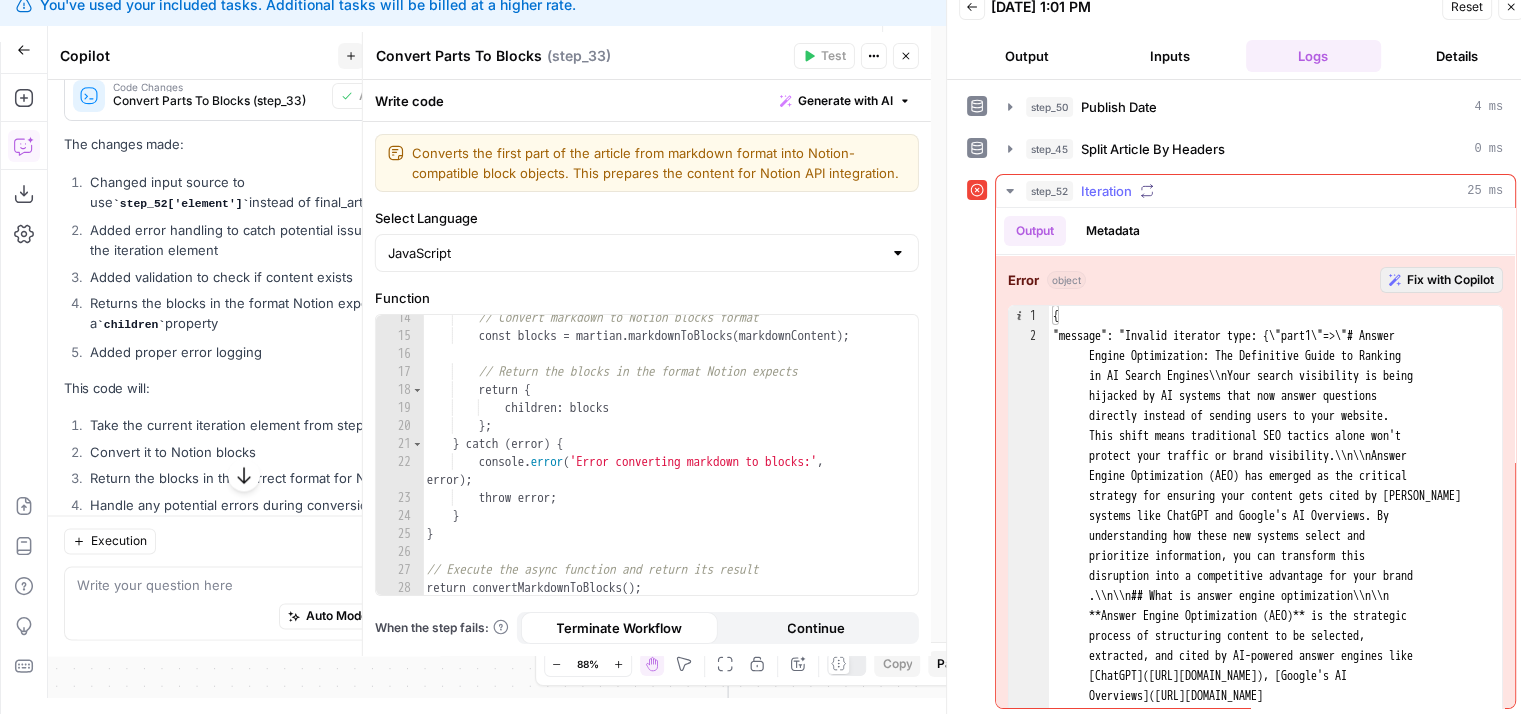 click on "Fix with Copilot" at bounding box center [1450, 280] 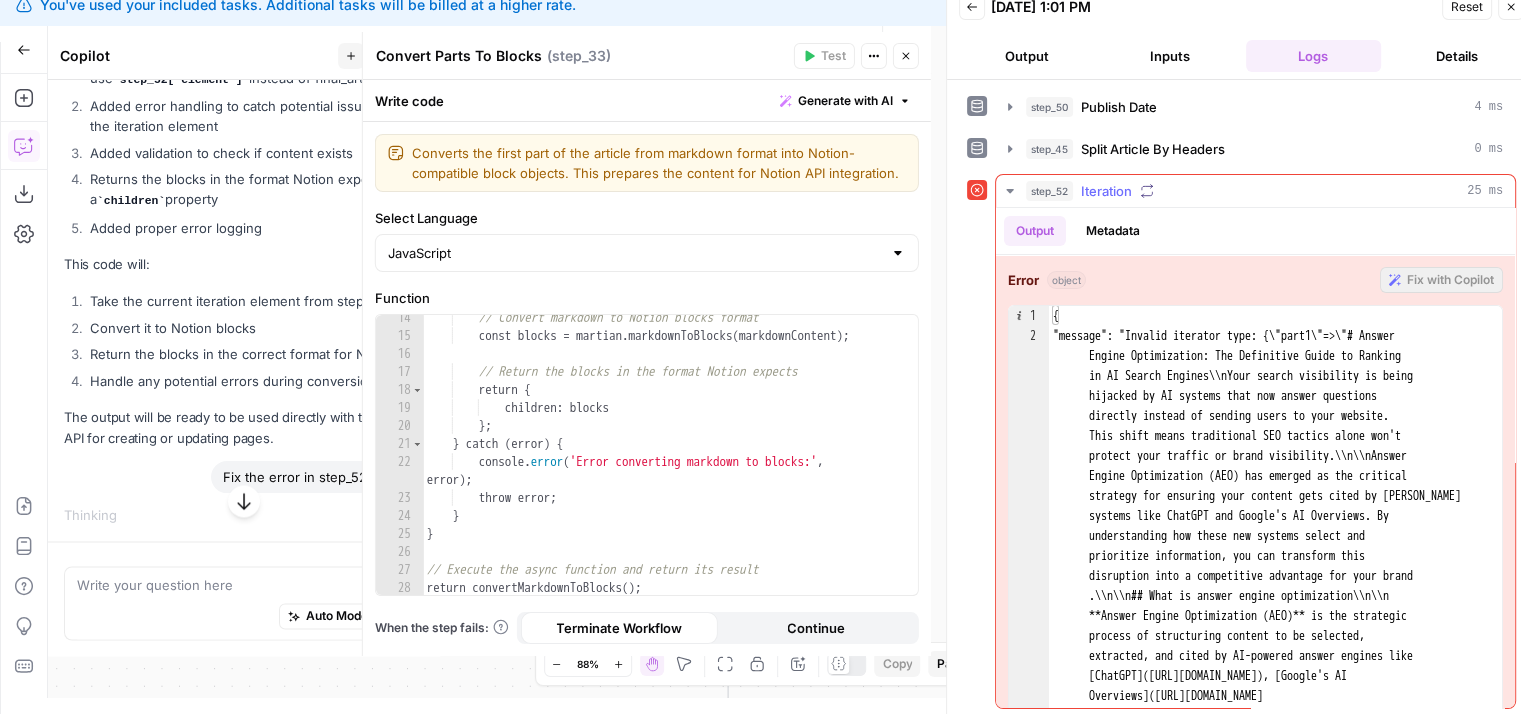 scroll, scrollTop: 2894, scrollLeft: 0, axis: vertical 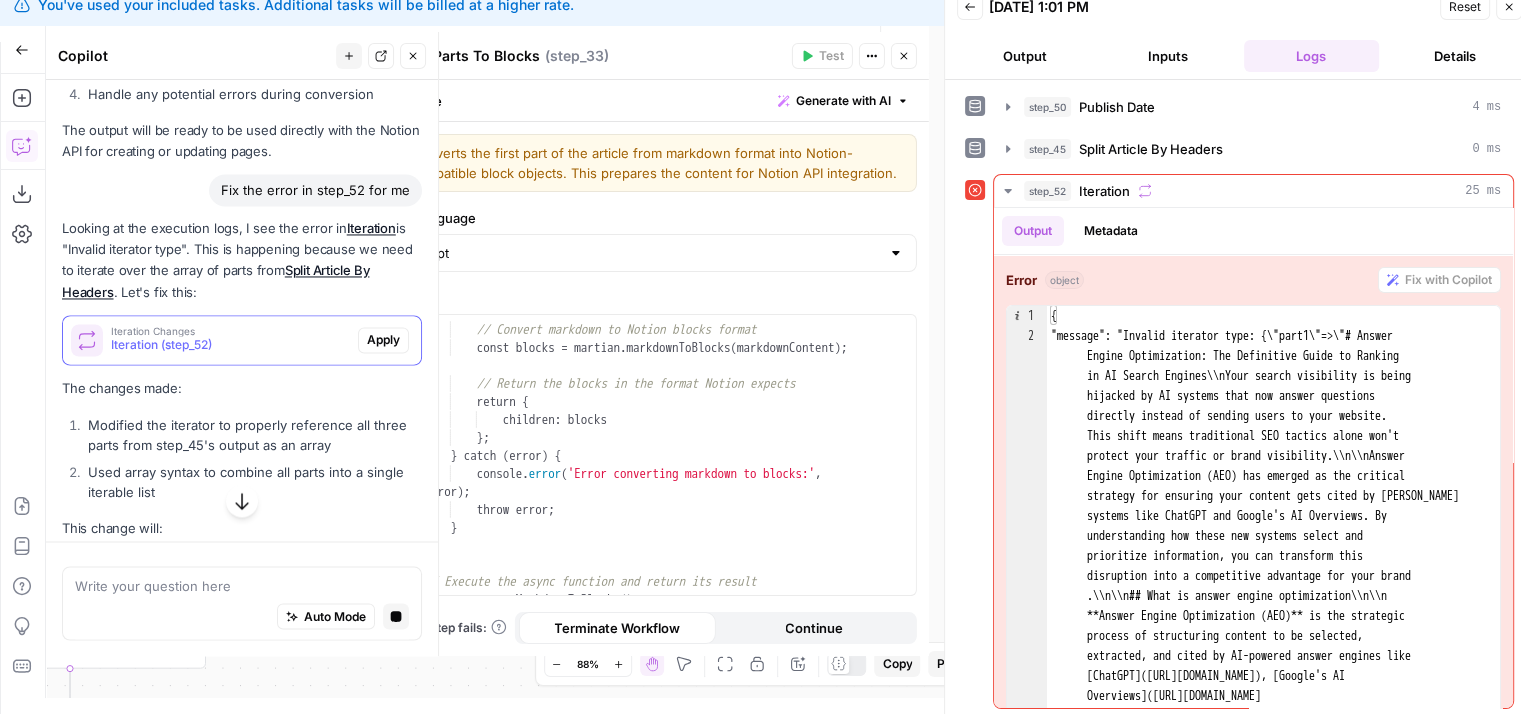 click on "Iteration (step_52)" at bounding box center (230, 345) 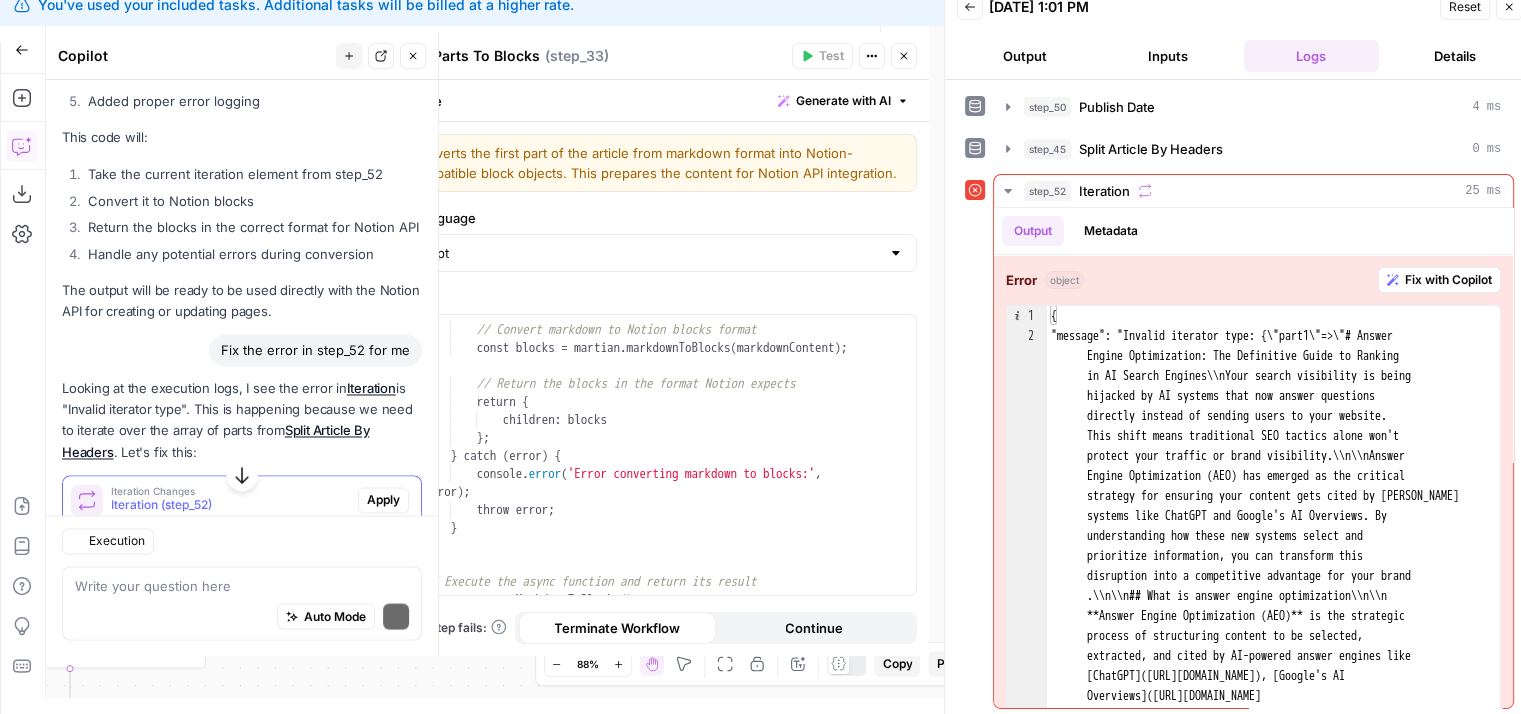 scroll, scrollTop: 3465, scrollLeft: 0, axis: vertical 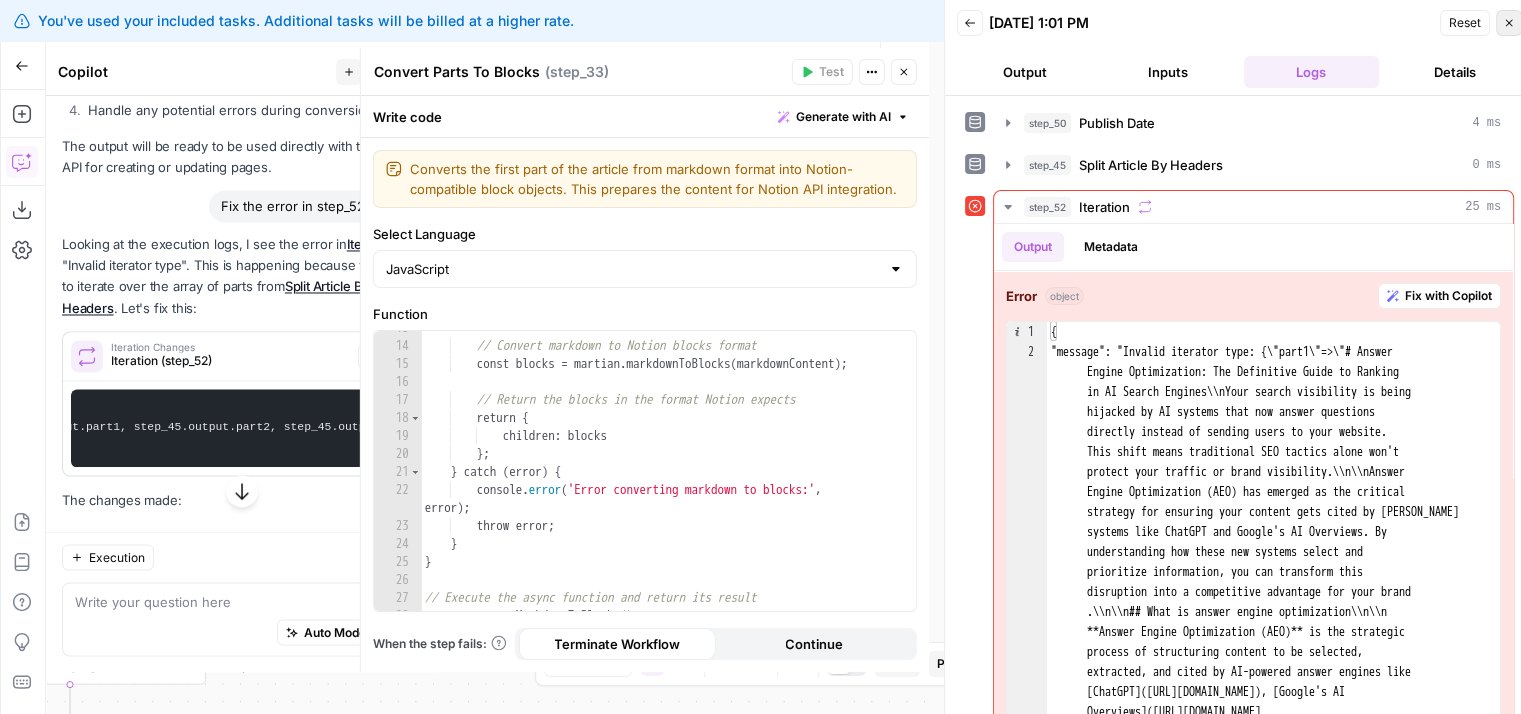 click 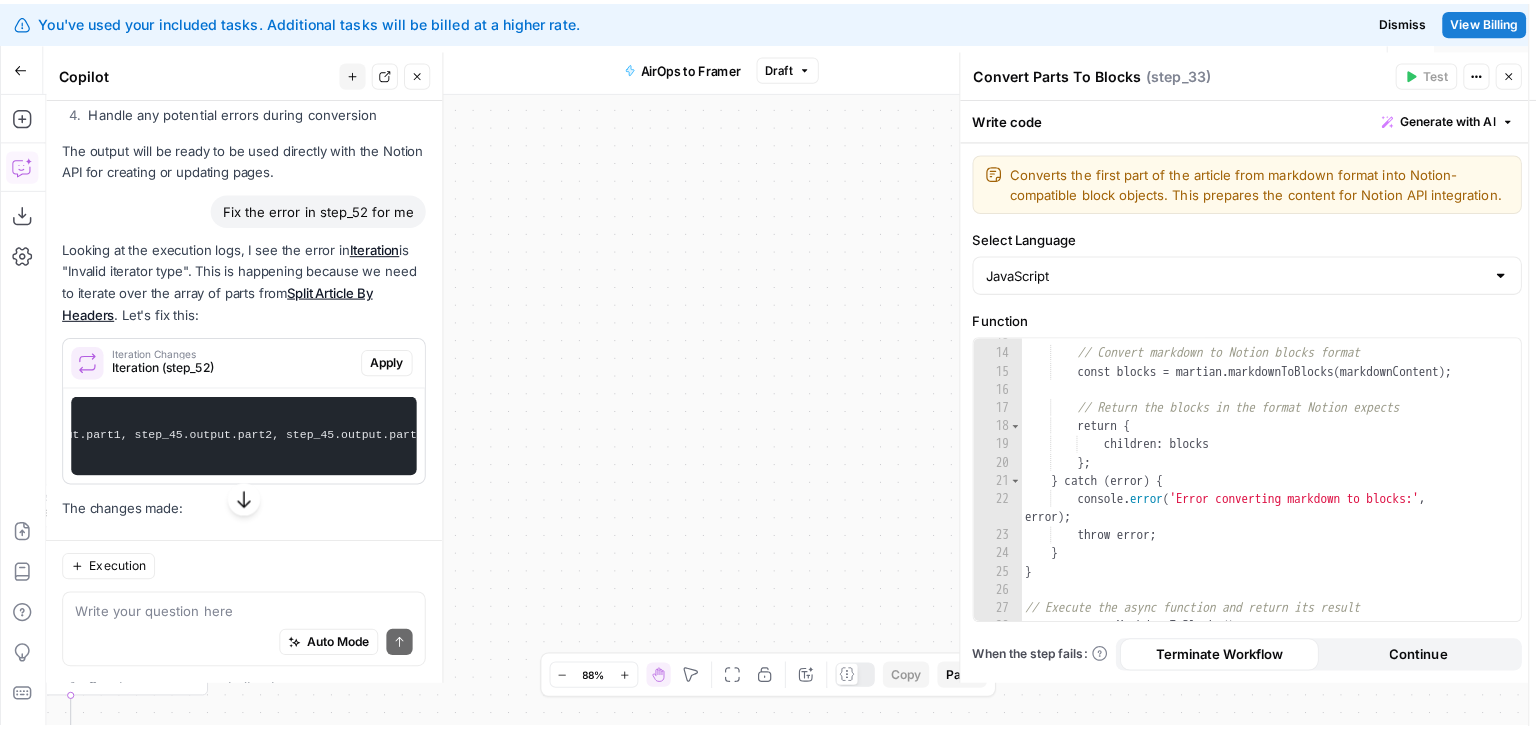 scroll, scrollTop: 0, scrollLeft: 0, axis: both 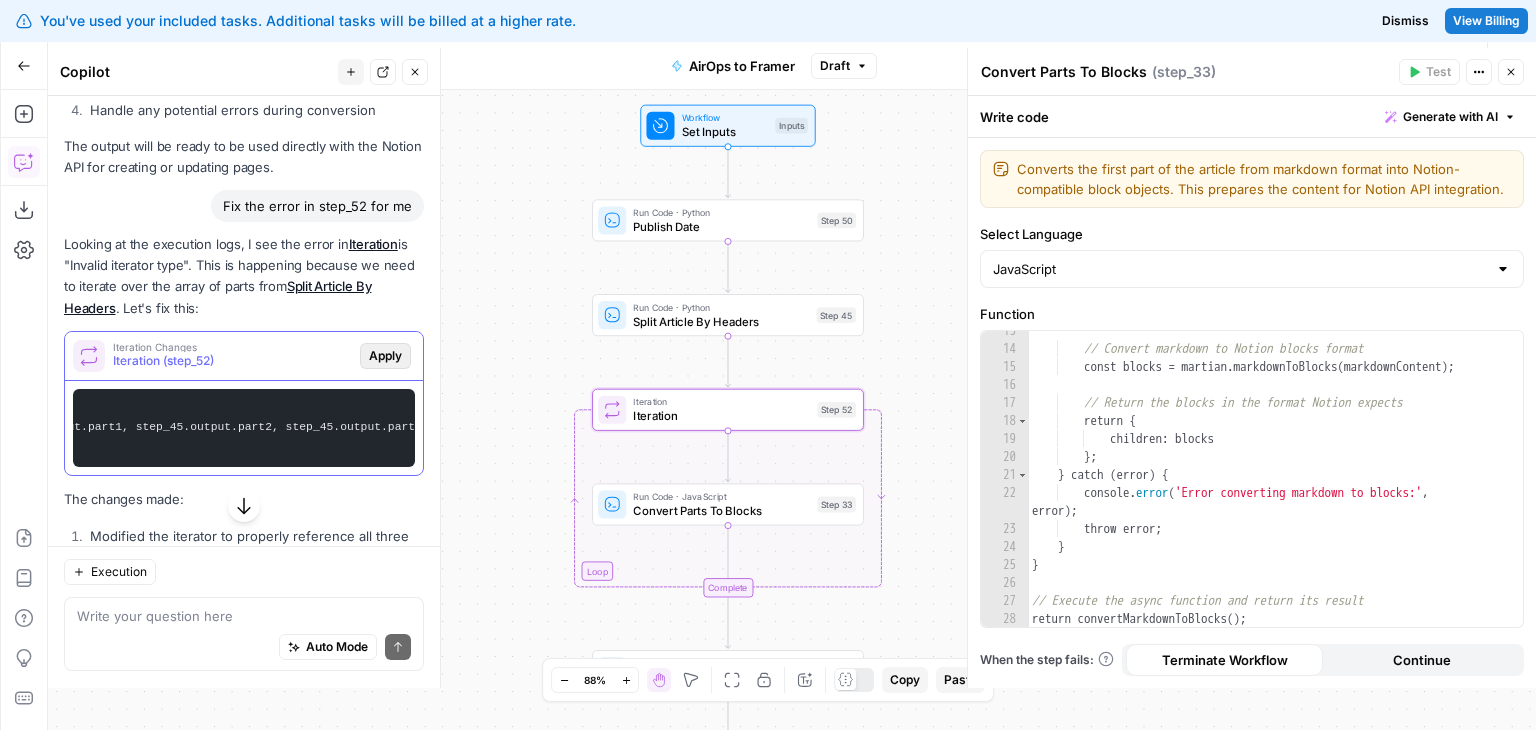 click on "Apply" at bounding box center [385, 356] 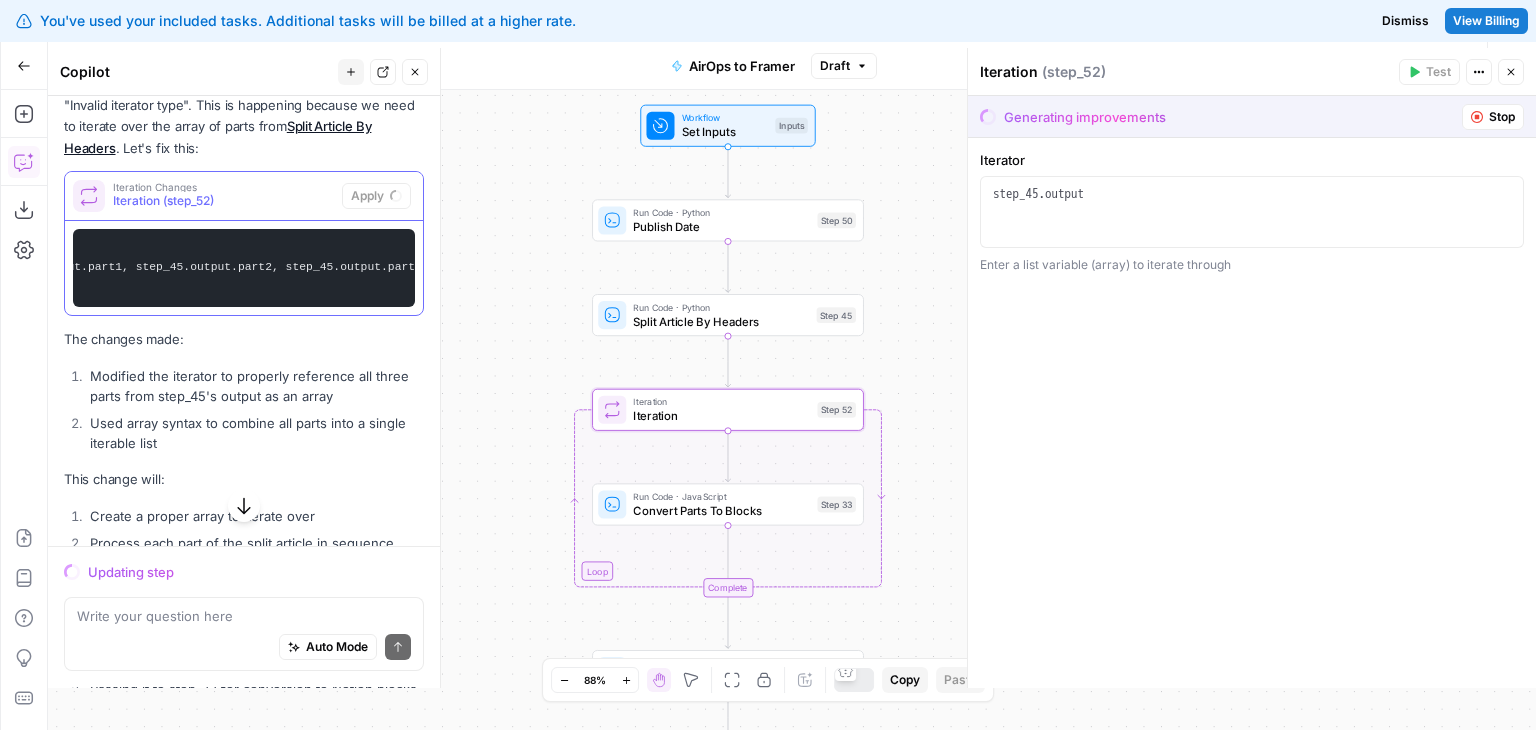 scroll, scrollTop: 3305, scrollLeft: 0, axis: vertical 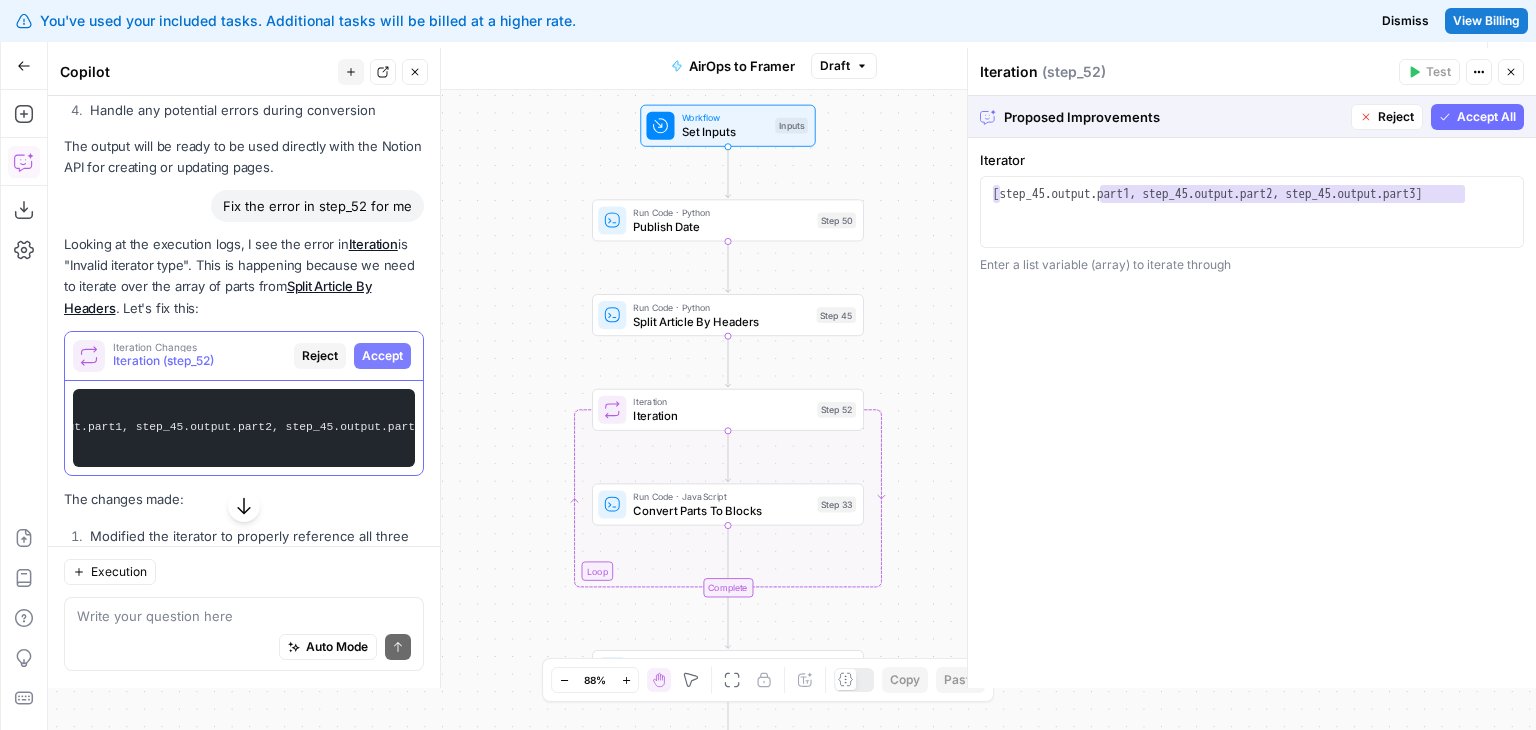 click on "Accept All" at bounding box center [1477, 117] 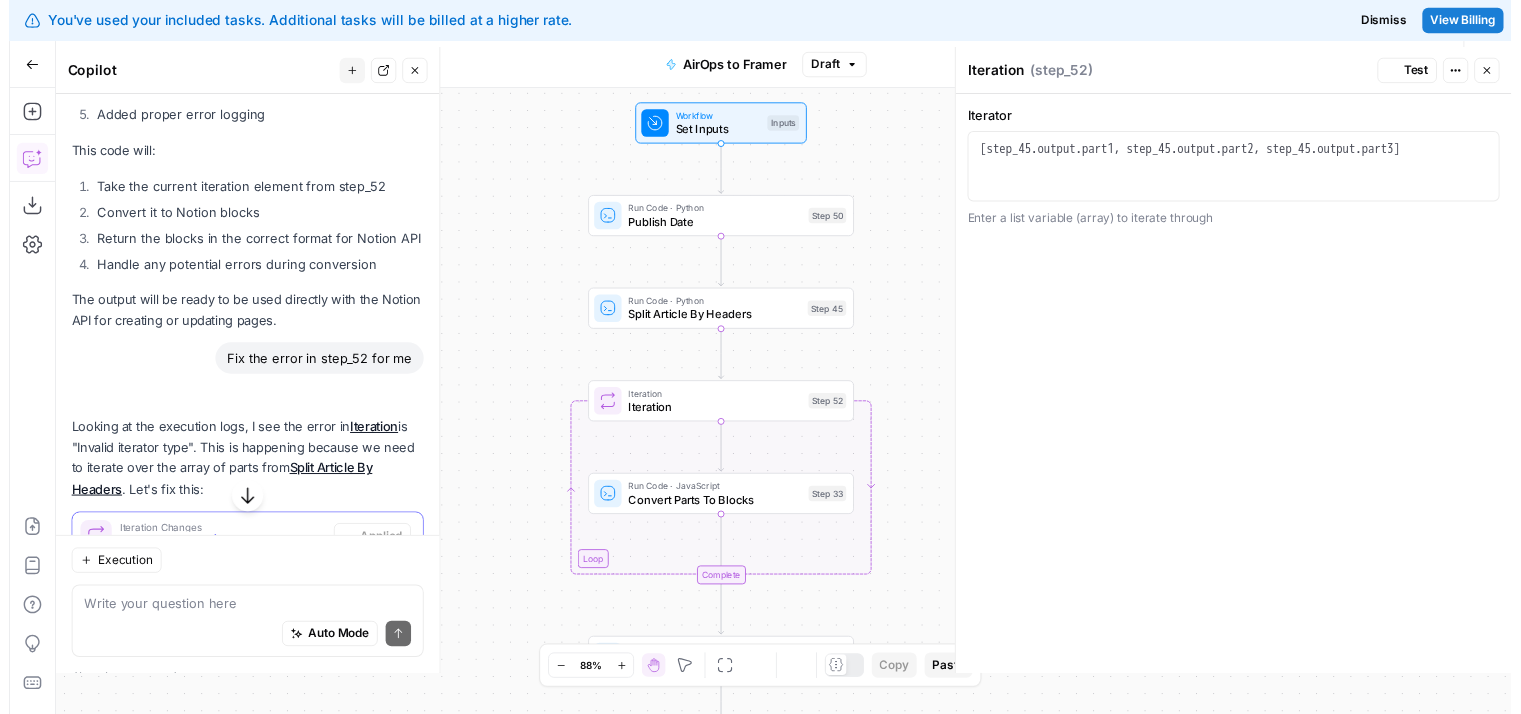 scroll, scrollTop: 3465, scrollLeft: 0, axis: vertical 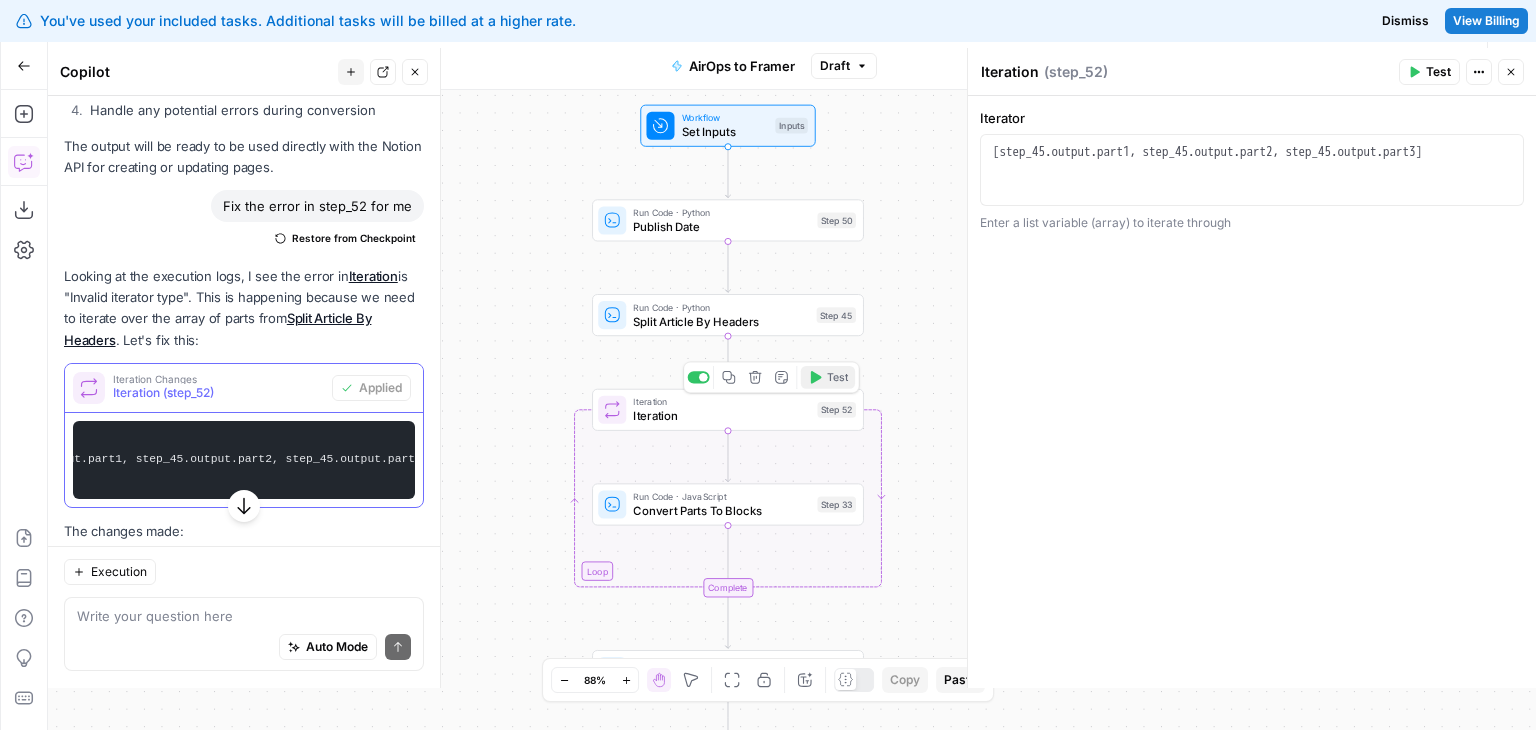 click on "Test" at bounding box center (837, 377) 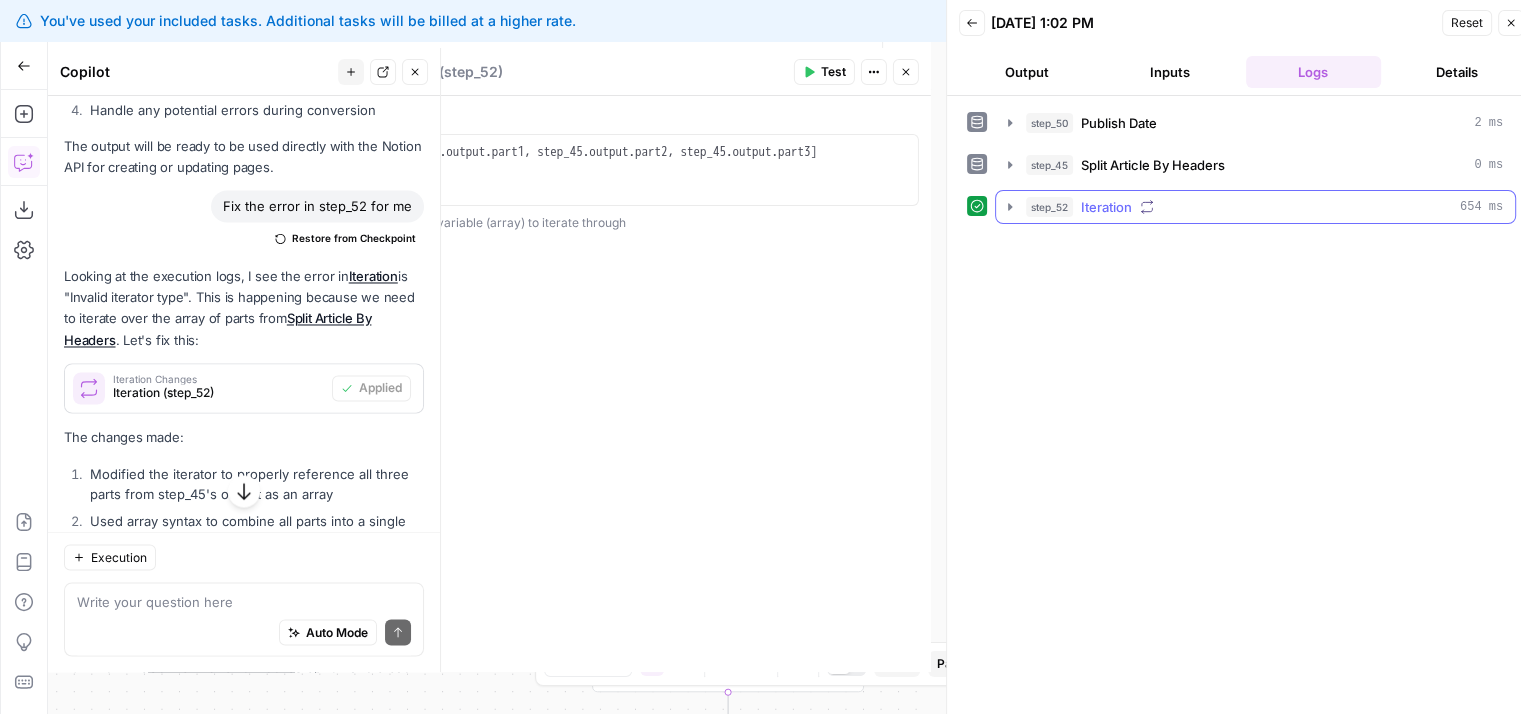 click 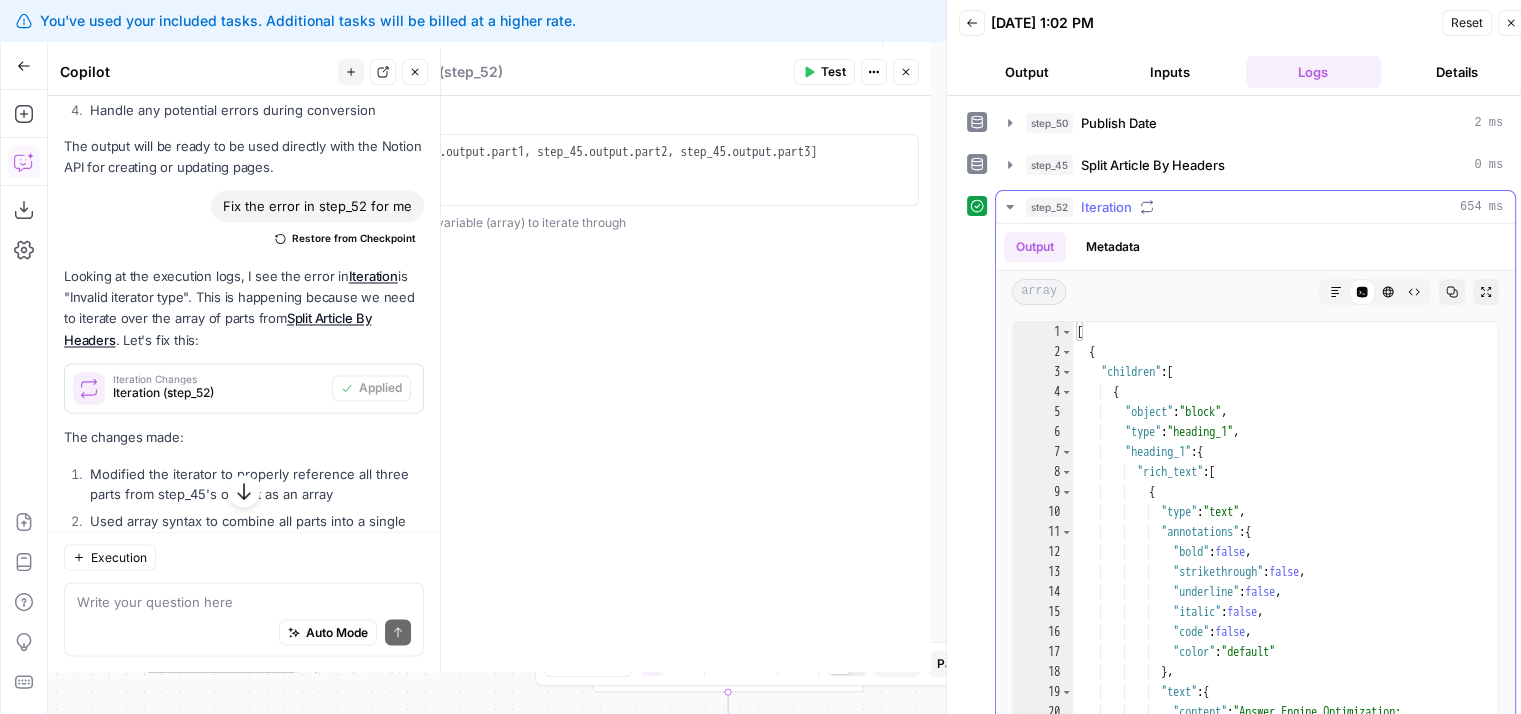 click on "step_52 Iteration 654 ms" at bounding box center (1264, 207) 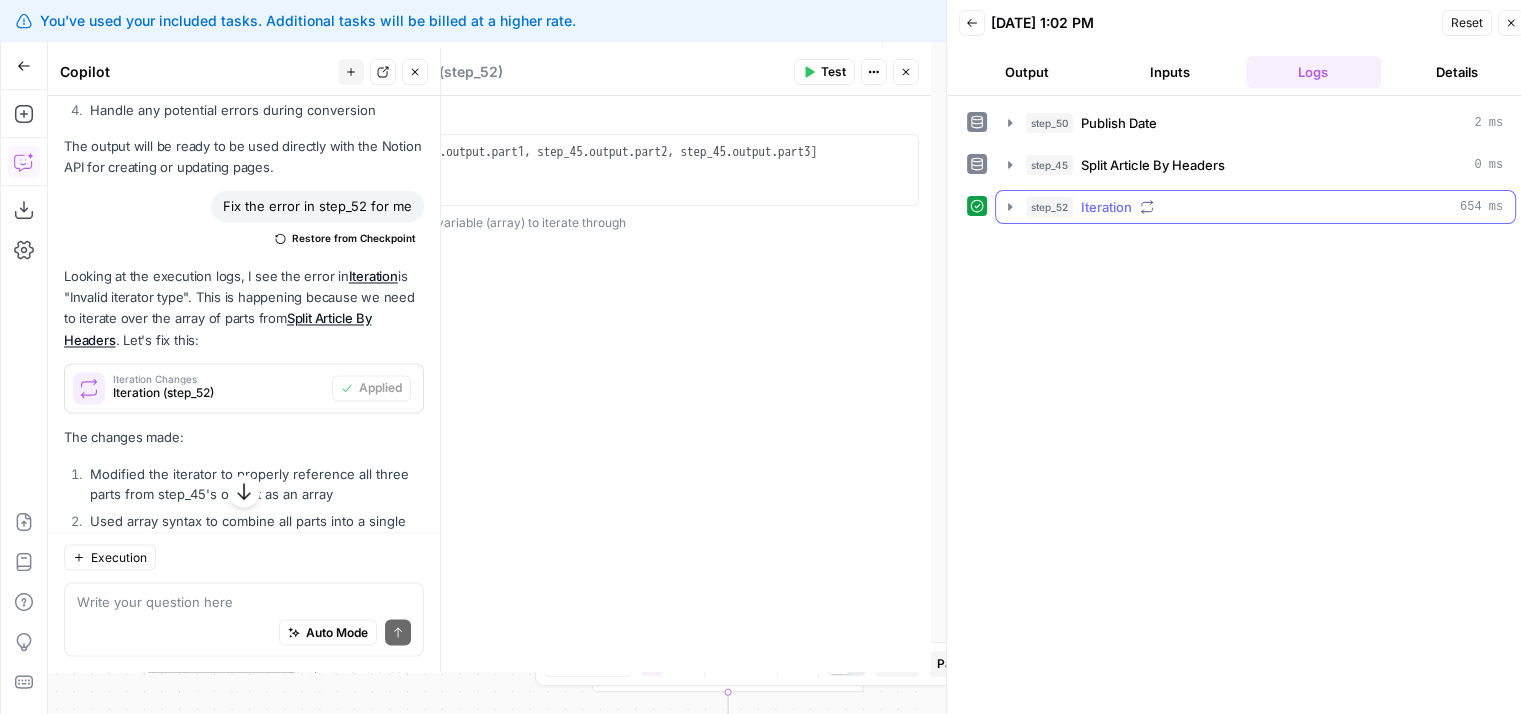 click on "step_52 Iteration 654 ms" at bounding box center (1264, 207) 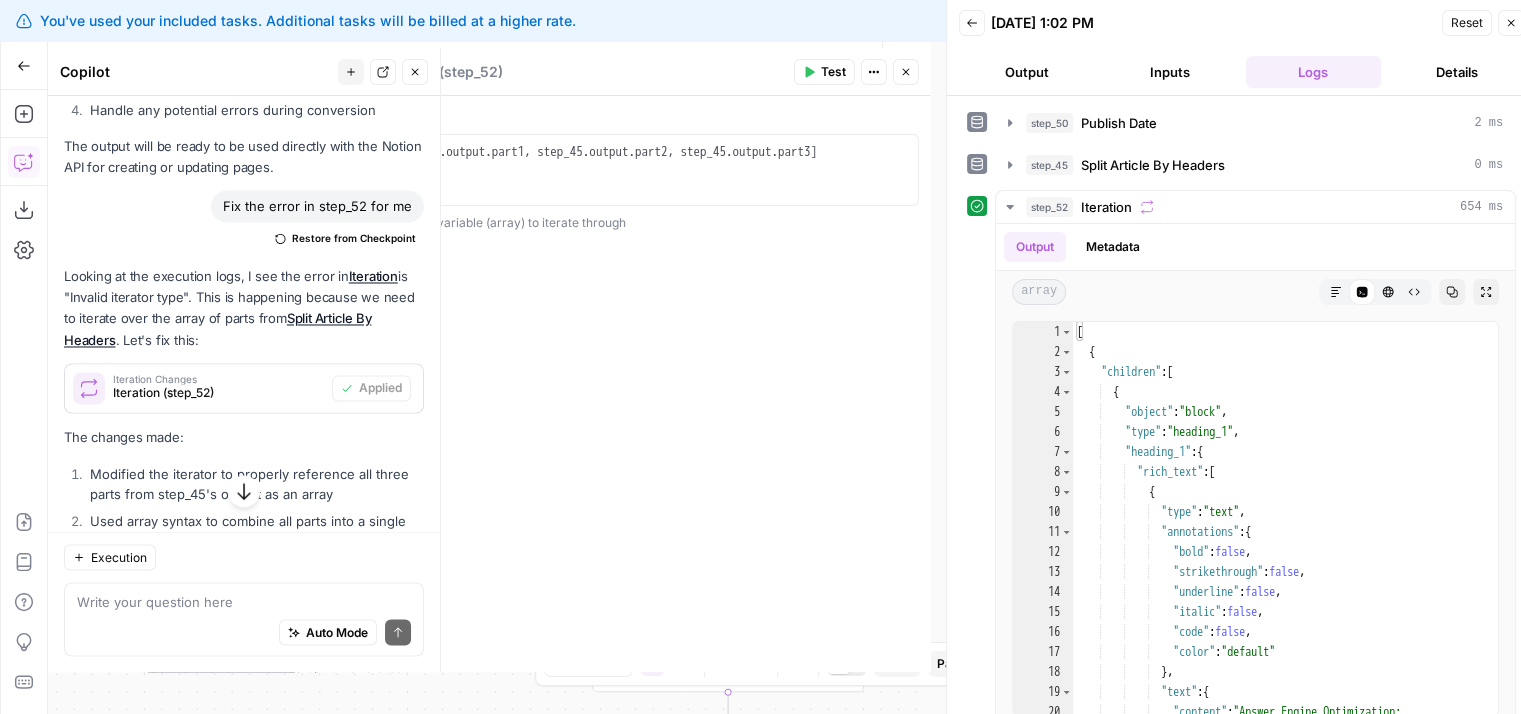 scroll, scrollTop: 136, scrollLeft: 0, axis: vertical 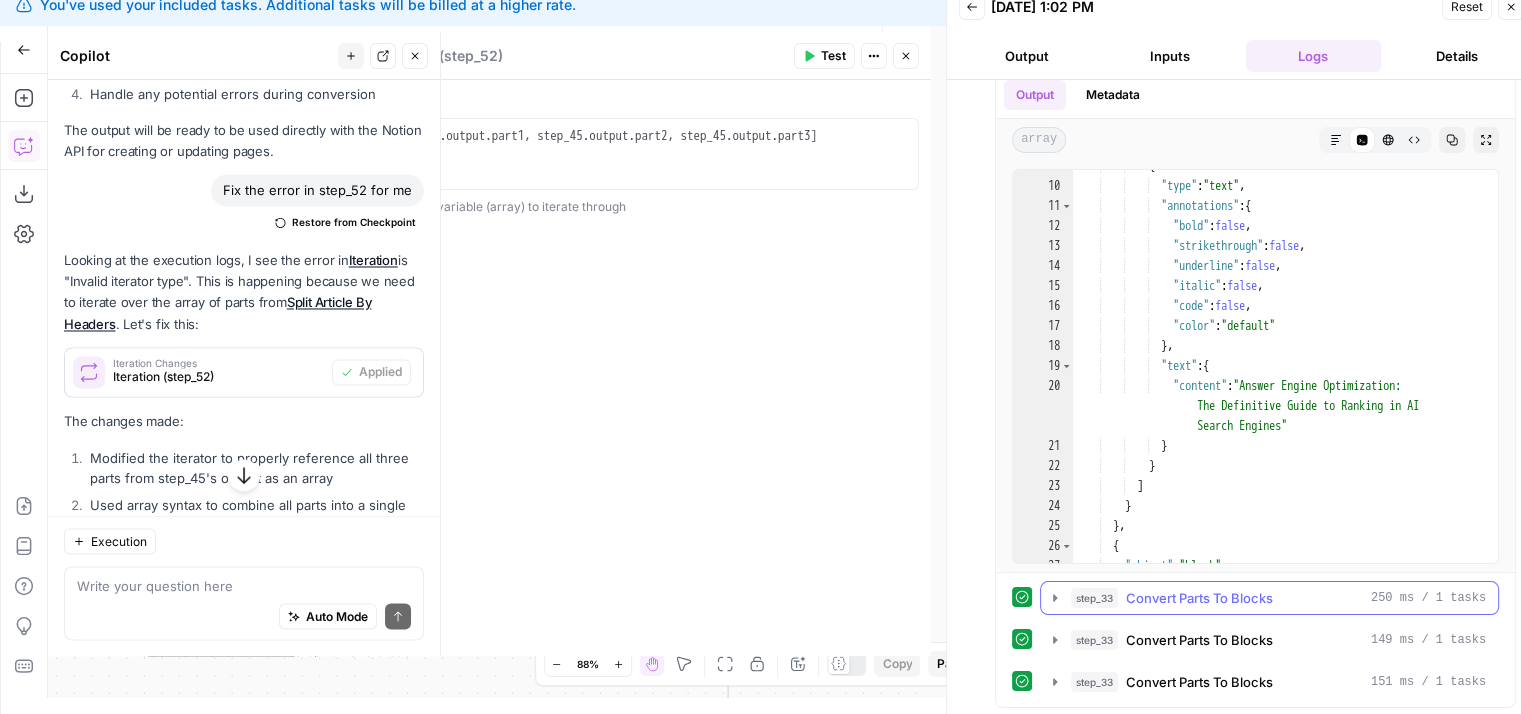 click on "Convert Parts To Blocks" at bounding box center (1199, 598) 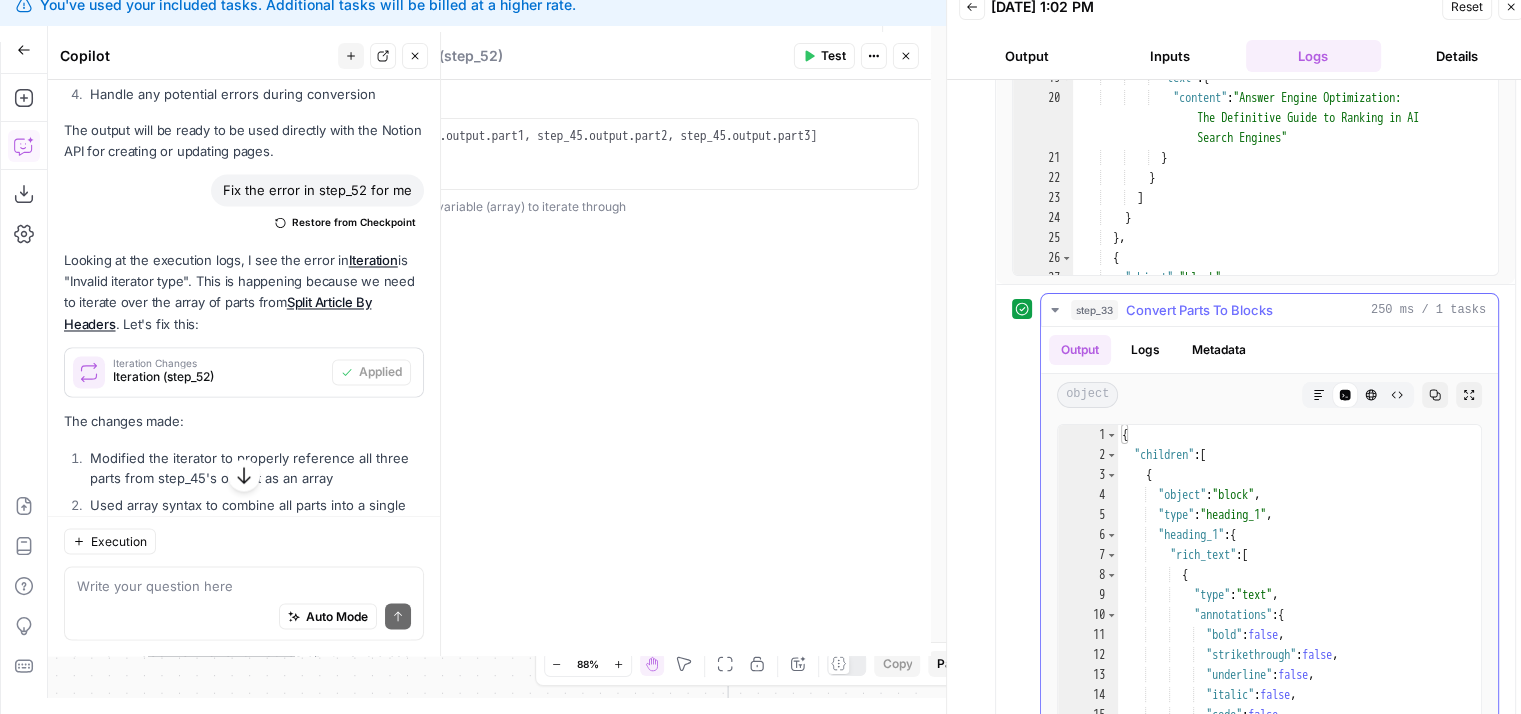 scroll, scrollTop: 424, scrollLeft: 0, axis: vertical 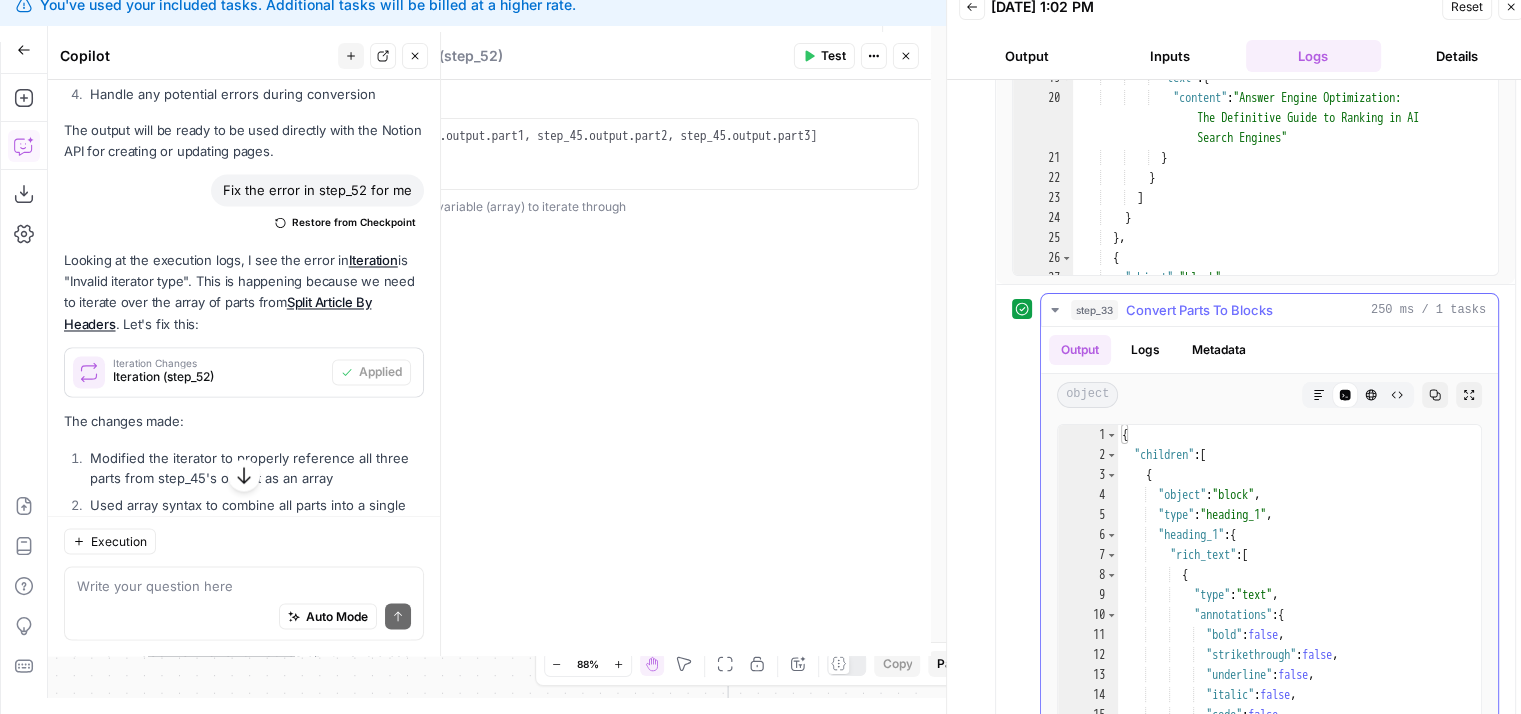 click on "Convert Parts To Blocks" at bounding box center (1199, 310) 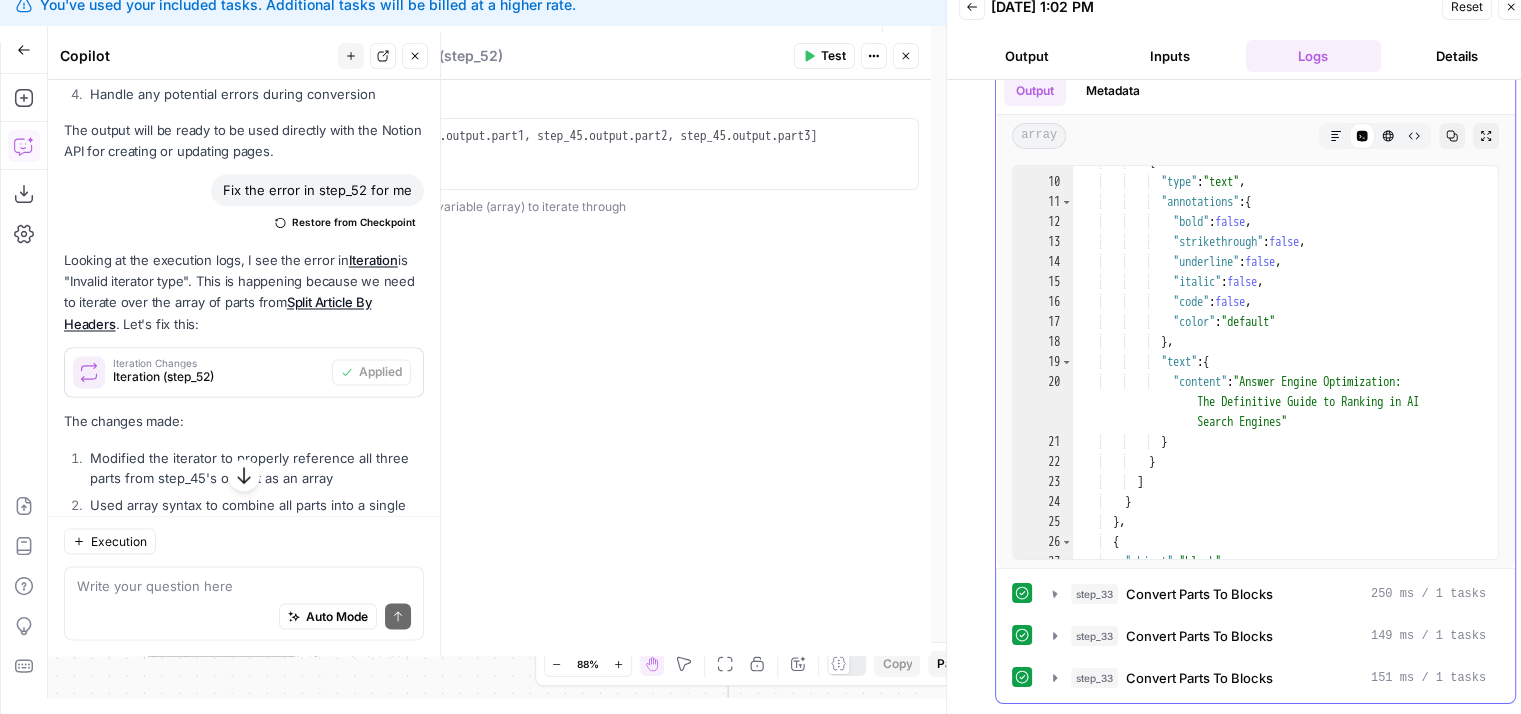 scroll, scrollTop: 136, scrollLeft: 0, axis: vertical 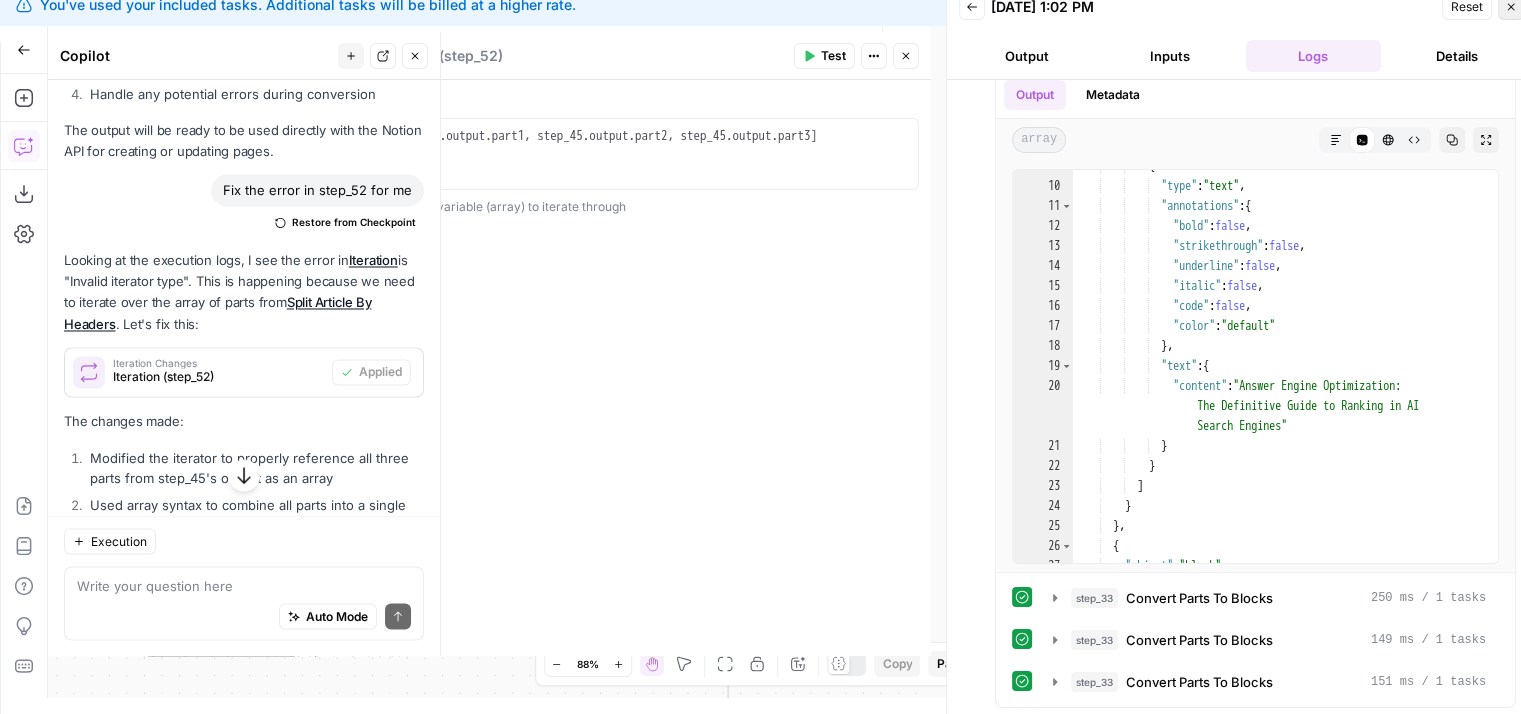 click 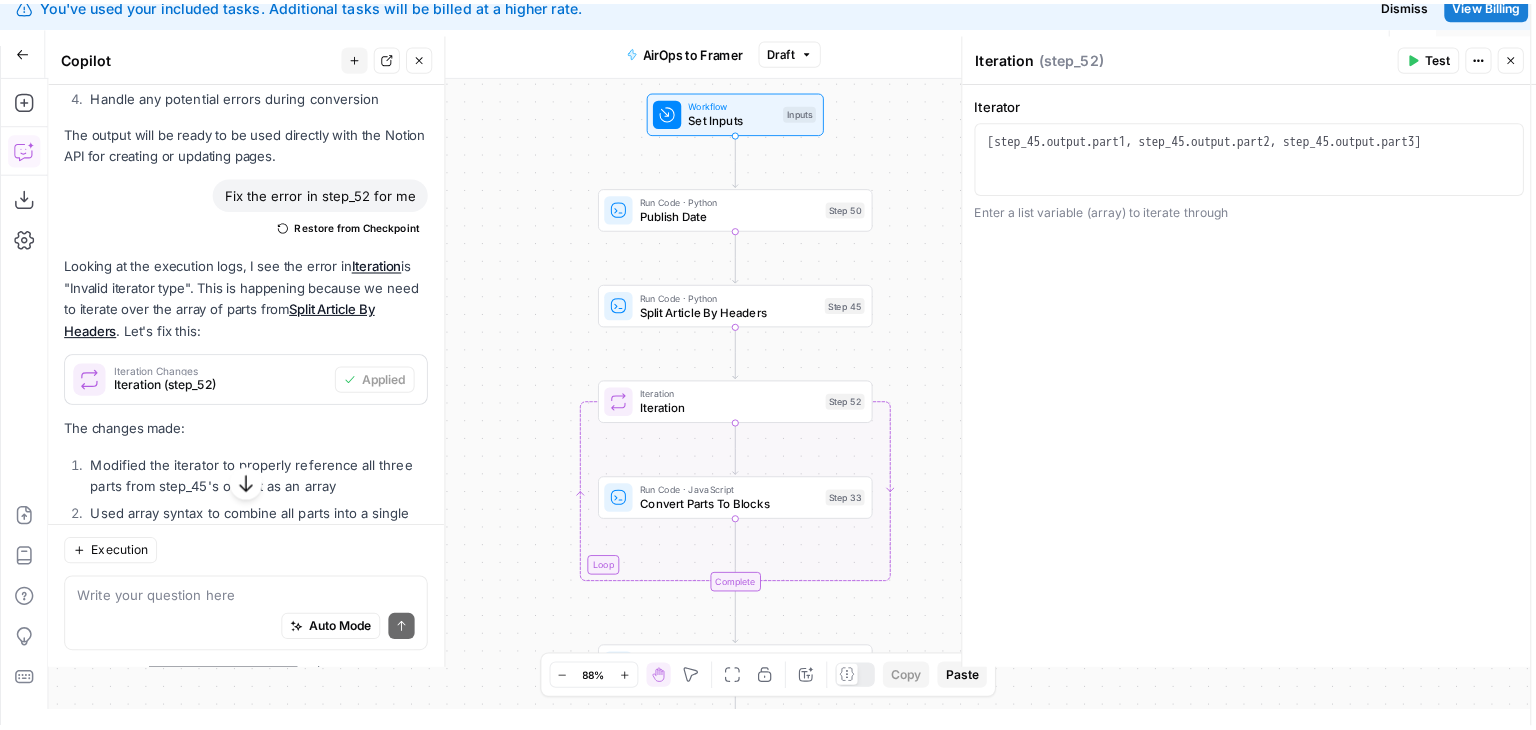 scroll, scrollTop: 0, scrollLeft: 0, axis: both 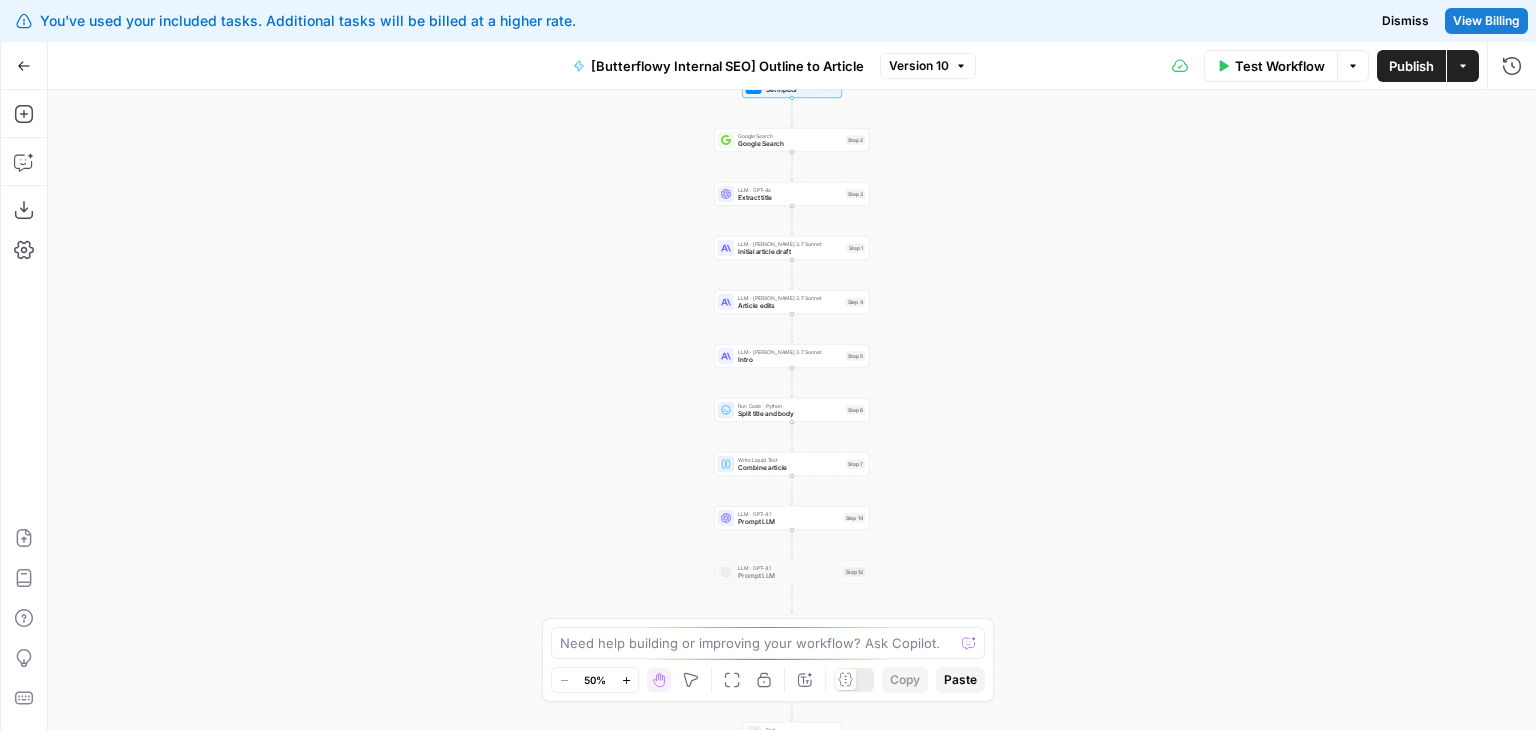 drag, startPoint x: 933, startPoint y: 386, endPoint x: 919, endPoint y: 312, distance: 75.31268 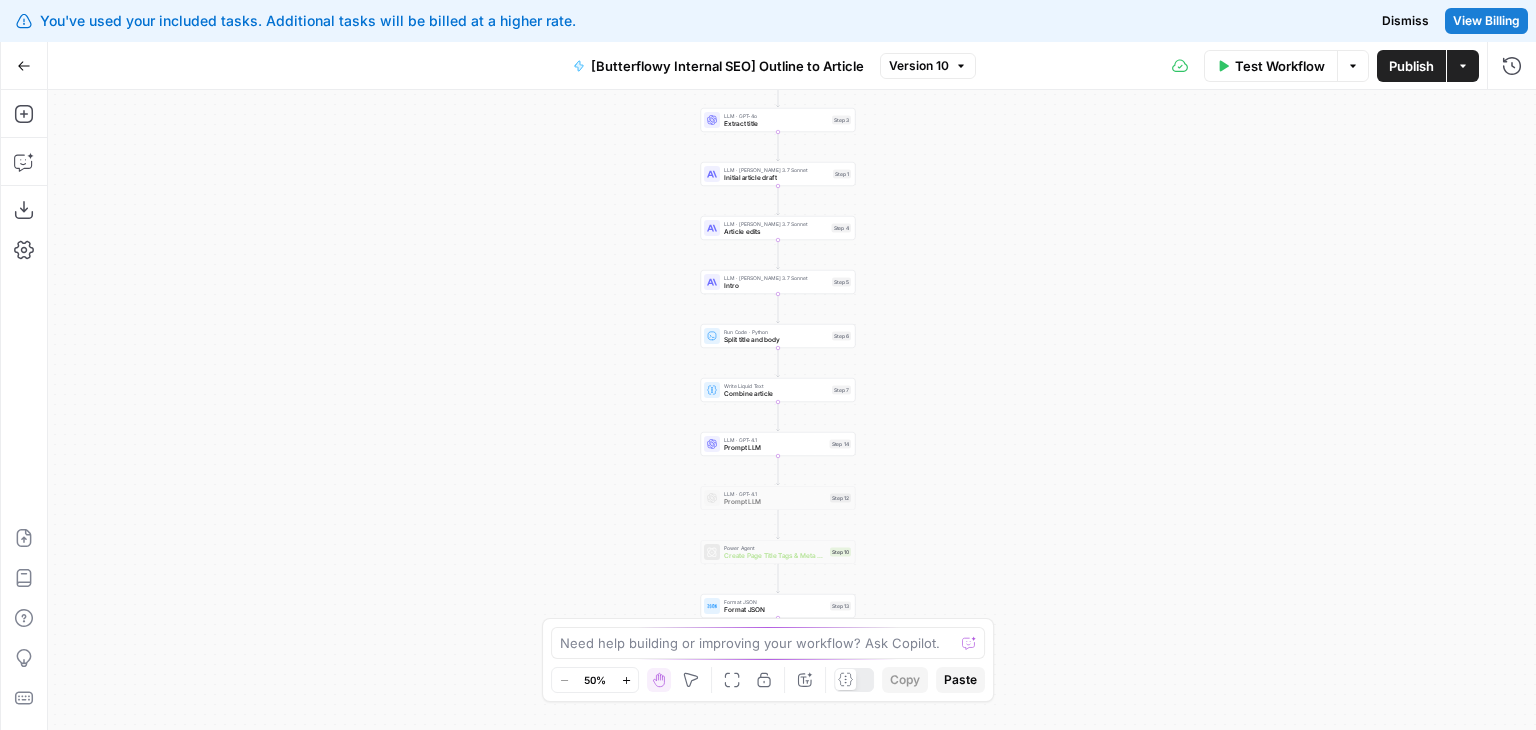 scroll, scrollTop: 0, scrollLeft: 0, axis: both 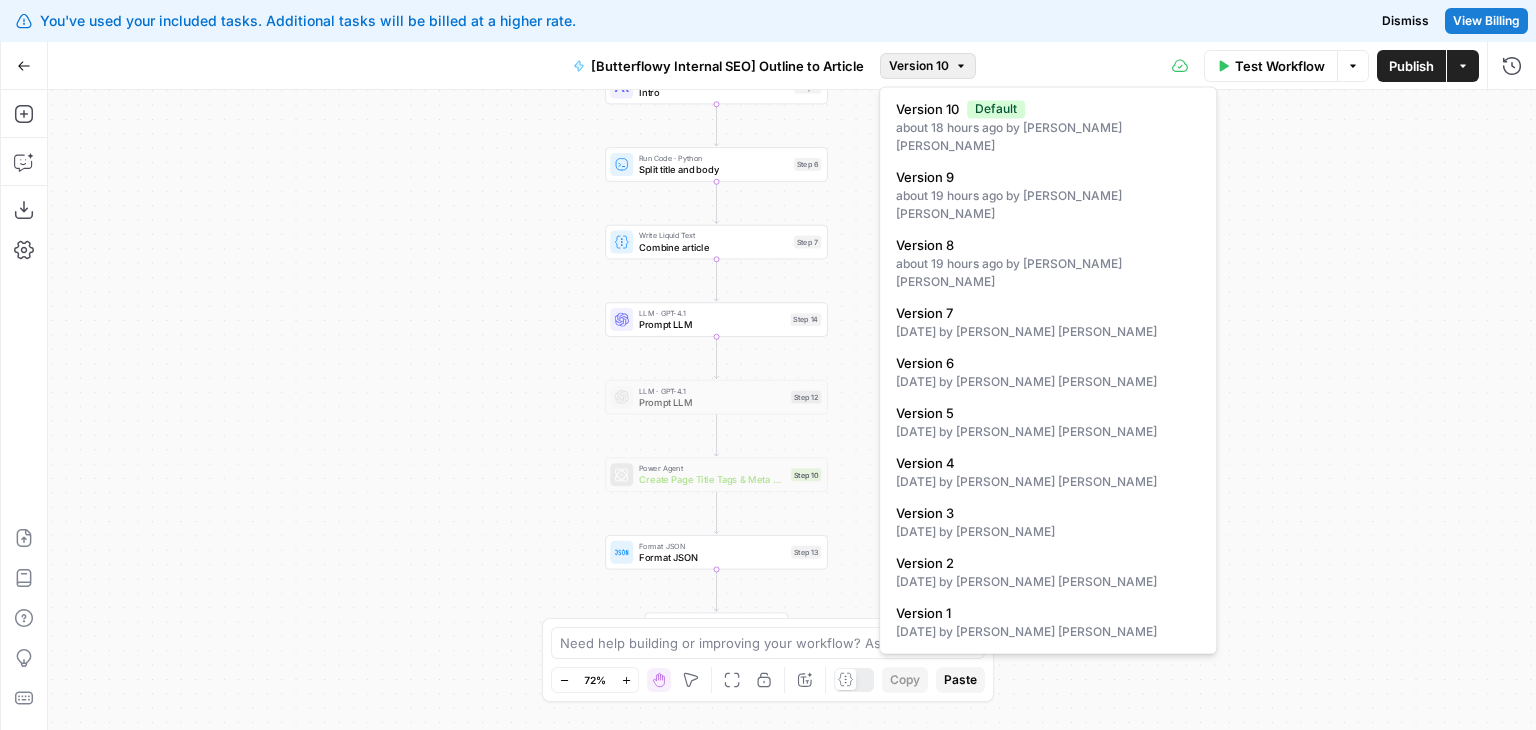 click on "Version 10" at bounding box center [919, 66] 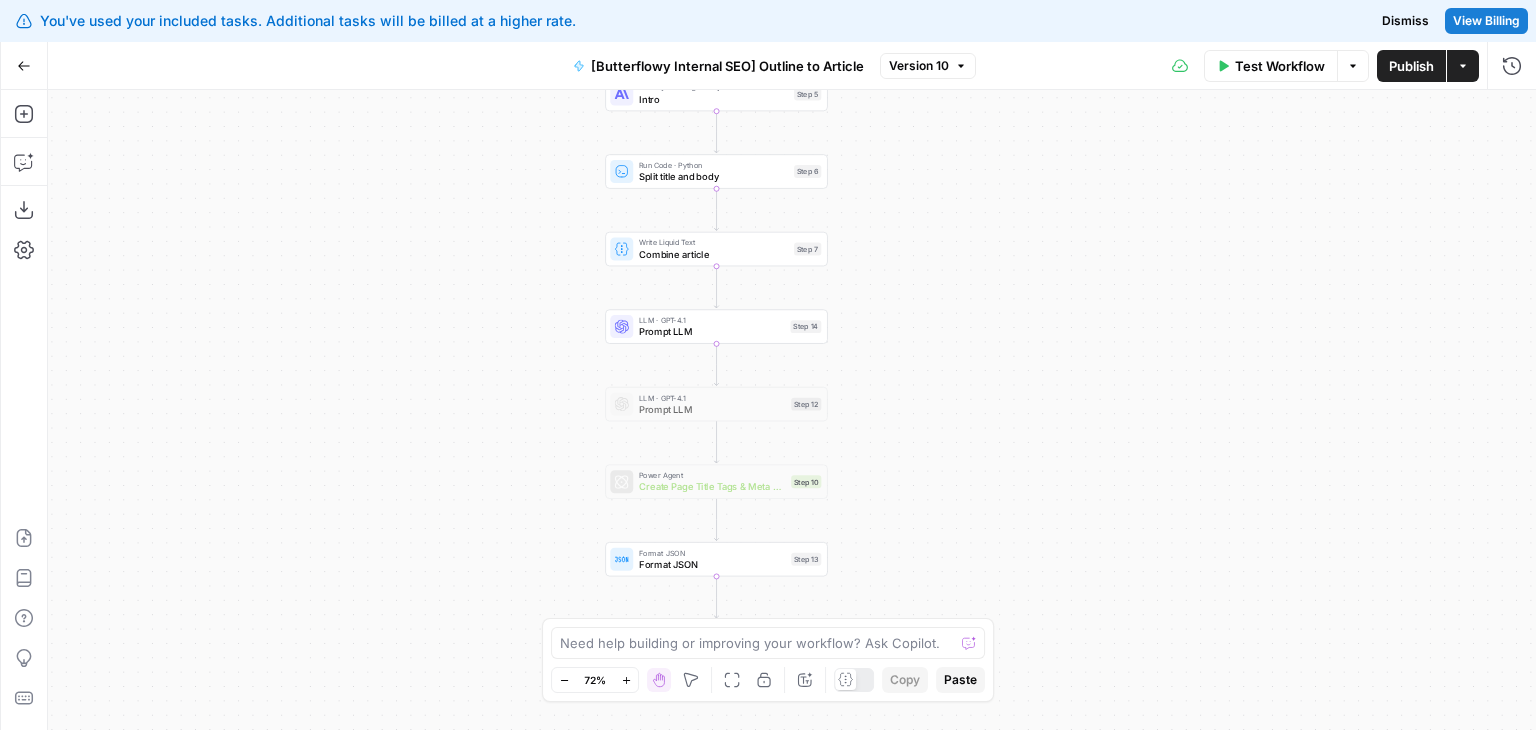 drag, startPoint x: 509, startPoint y: 360, endPoint x: 507, endPoint y: 388, distance: 28.071337 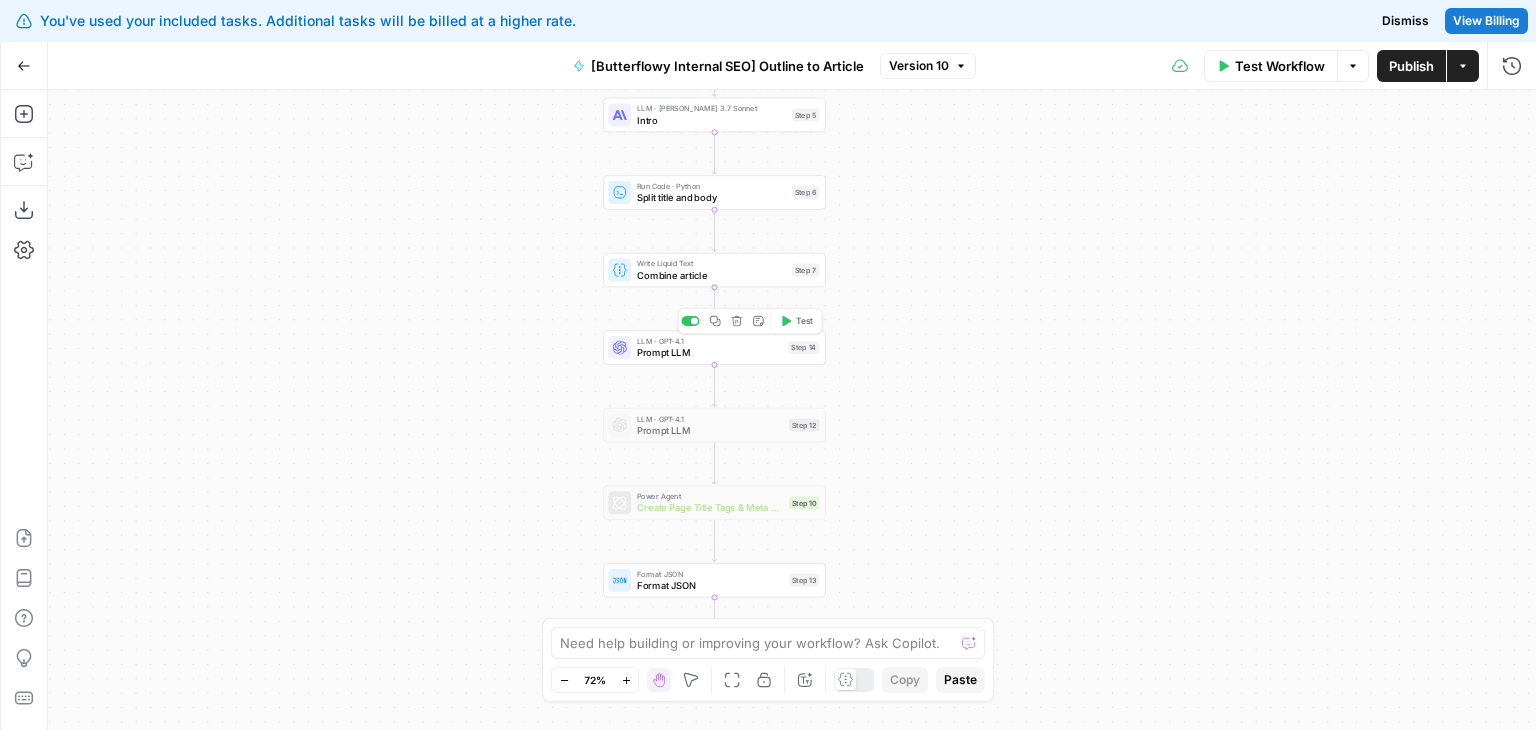 click on "Prompt LLM" at bounding box center [710, 352] 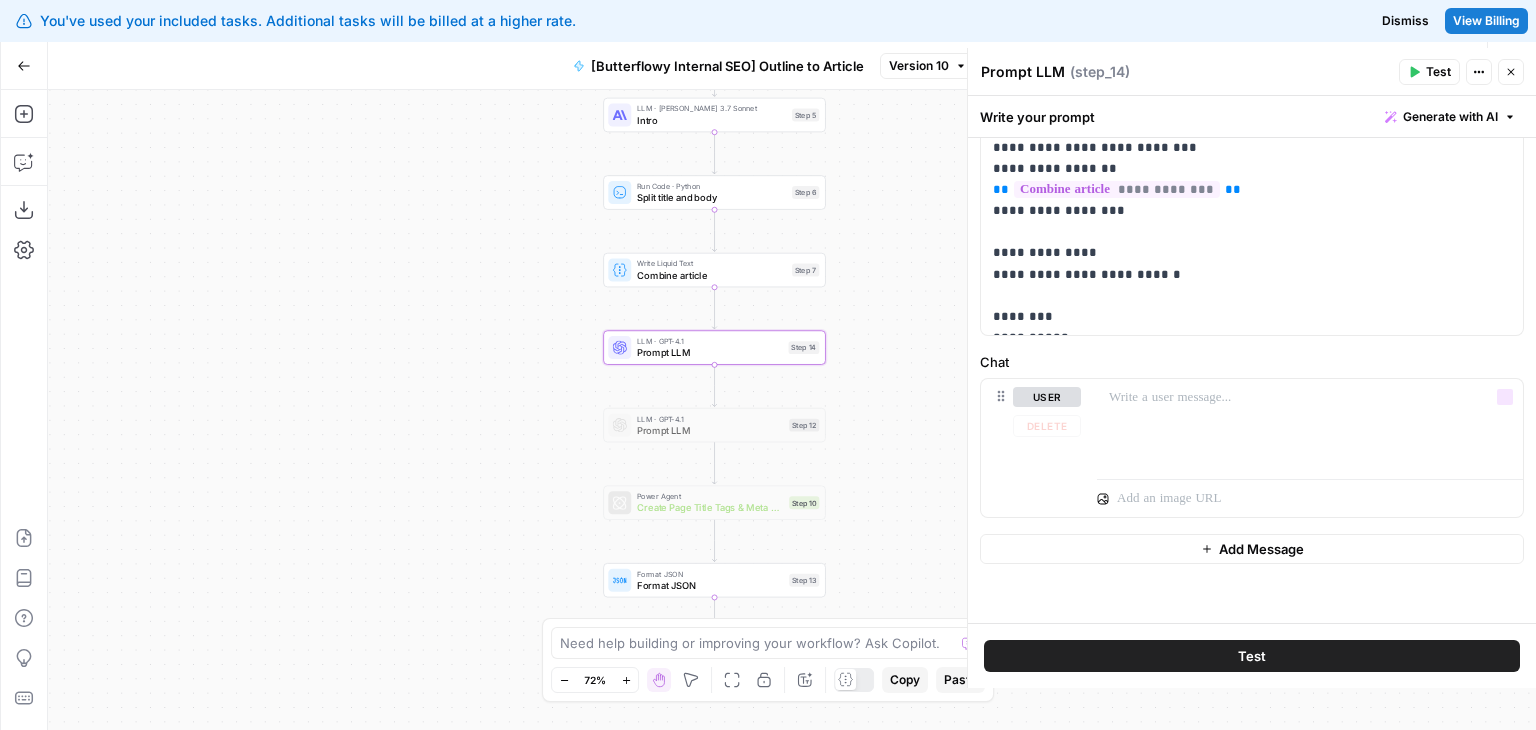 scroll, scrollTop: 0, scrollLeft: 0, axis: both 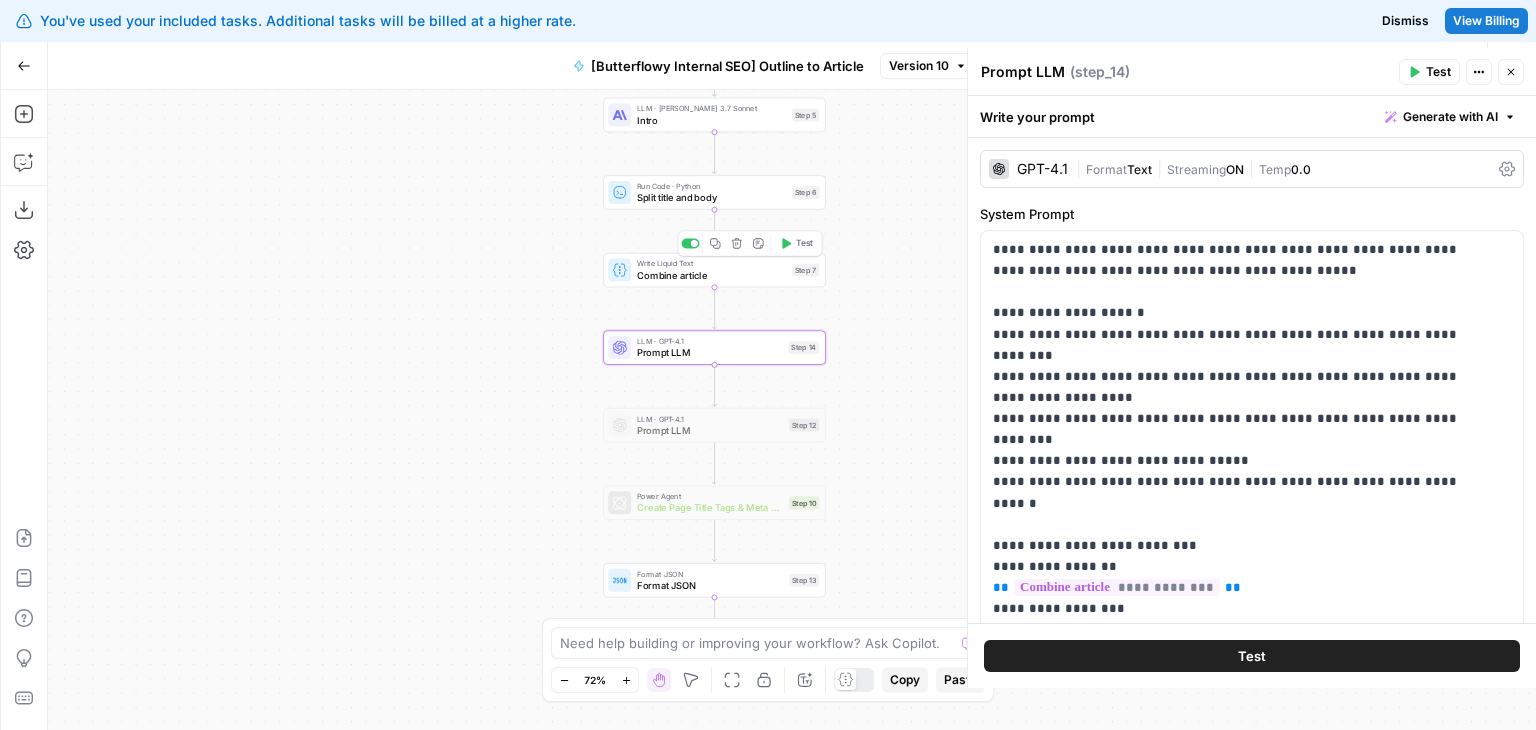 click on "Combine article" at bounding box center [711, 275] 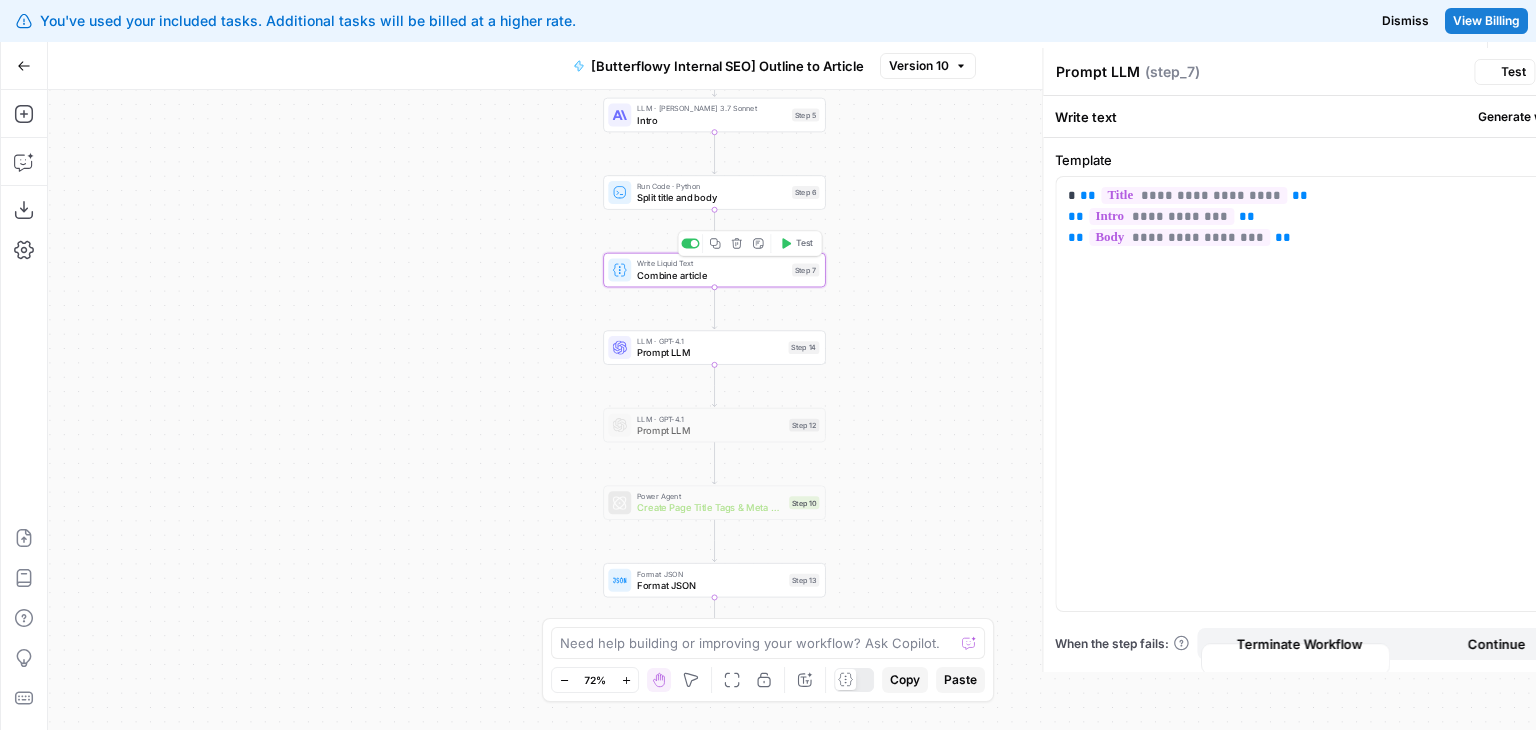 type on "Combine article" 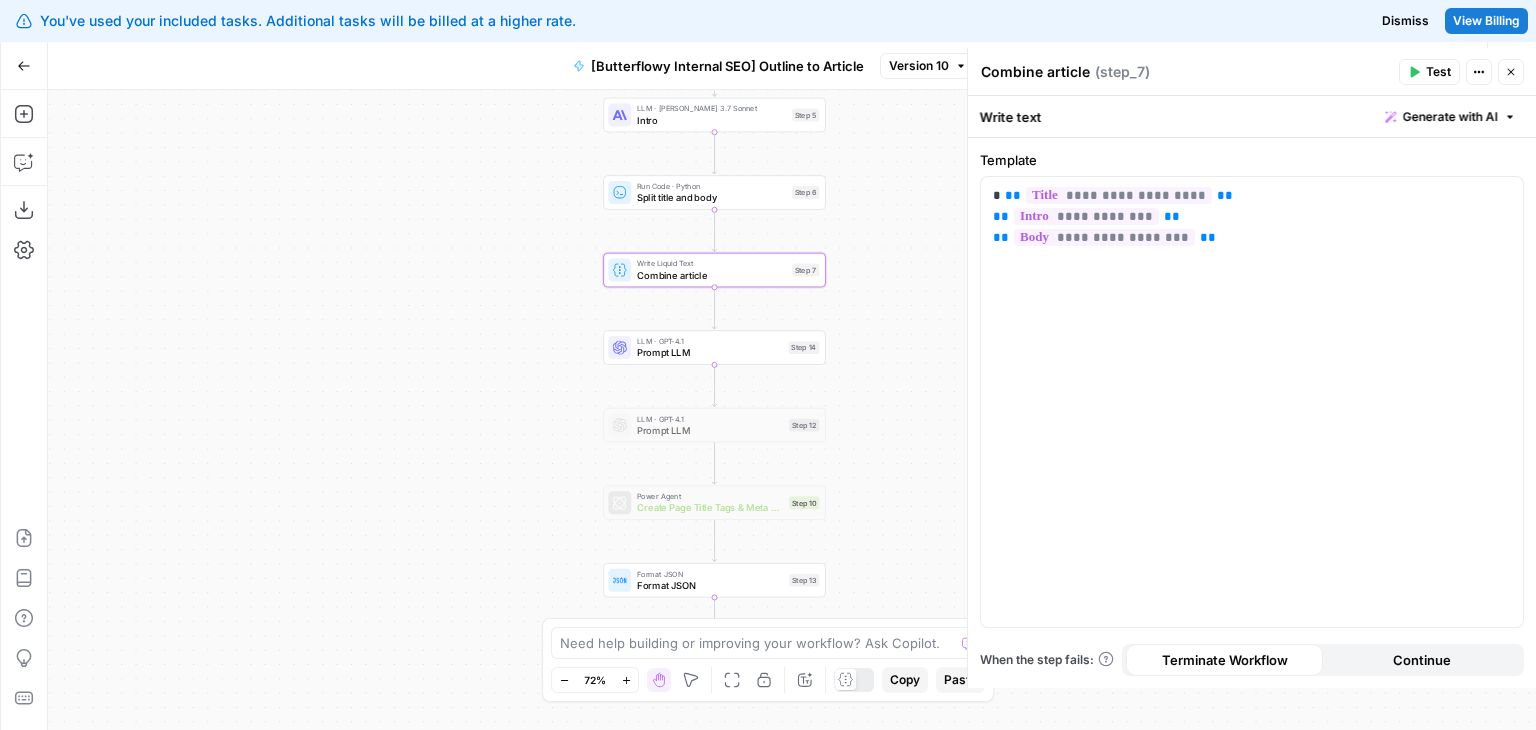 drag, startPoint x: 476, startPoint y: 321, endPoint x: 354, endPoint y: 378, distance: 134.65883 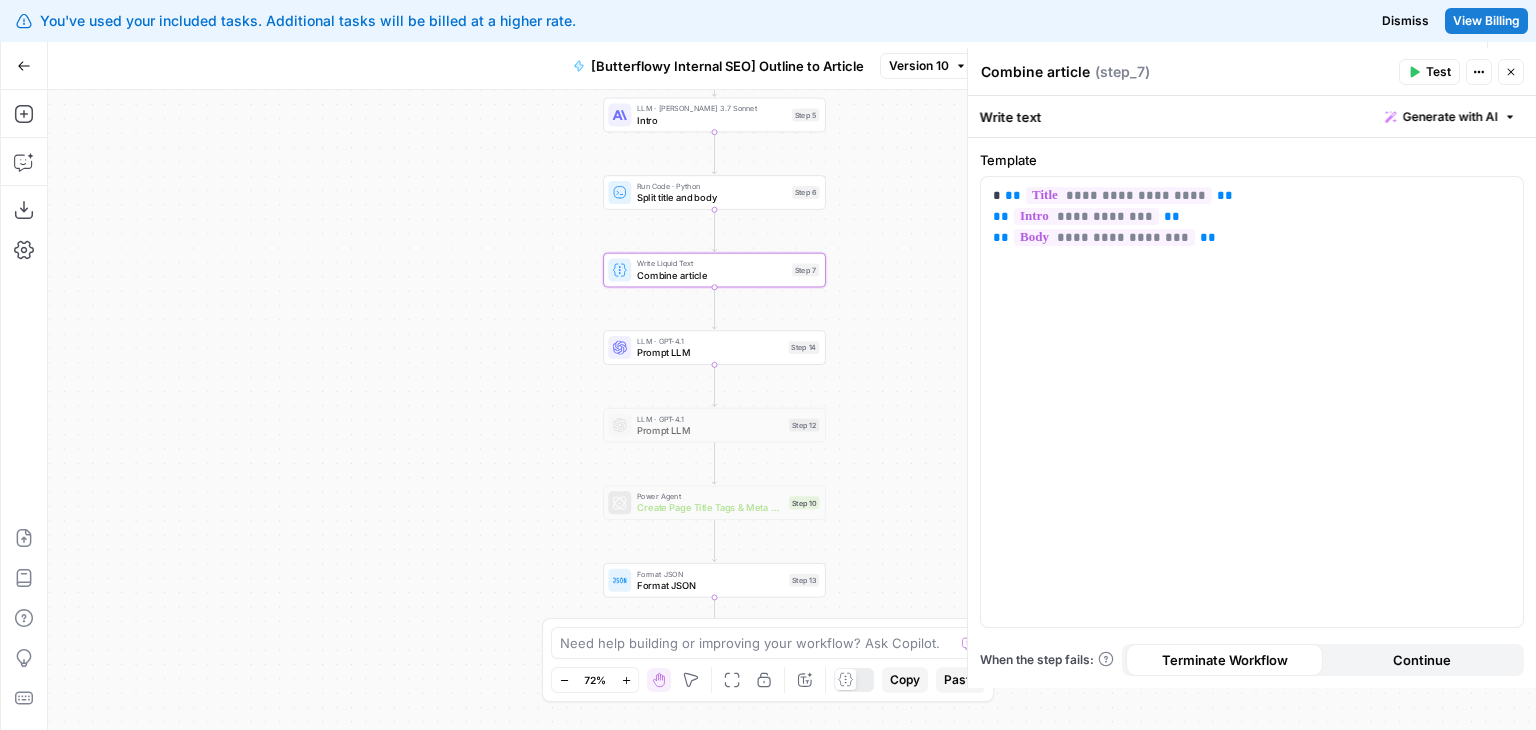 click on "Workflow Set Inputs Inputs Google Search Google Search Step 2 LLM · GPT-4o Extract title Step 3 LLM · [PERSON_NAME] 3.7 Sonnet Initial article draft Step 1 LLM · [PERSON_NAME] 3.7 Sonnet Article edits Step 4 LLM · [PERSON_NAME] 3.7 Sonnet Intro Step 5 Run Code · Python Split title and body Step 6 Write Liquid Text Combine article Step 7 LLM · GPT-4.1 Prompt LLM Step 14 LLM · GPT-4.1 Prompt LLM Step 12 Power Agent Create Page Title Tags & Meta Descriptions Step 10 Format JSON Format JSON Step 13 End Output" at bounding box center (792, 410) 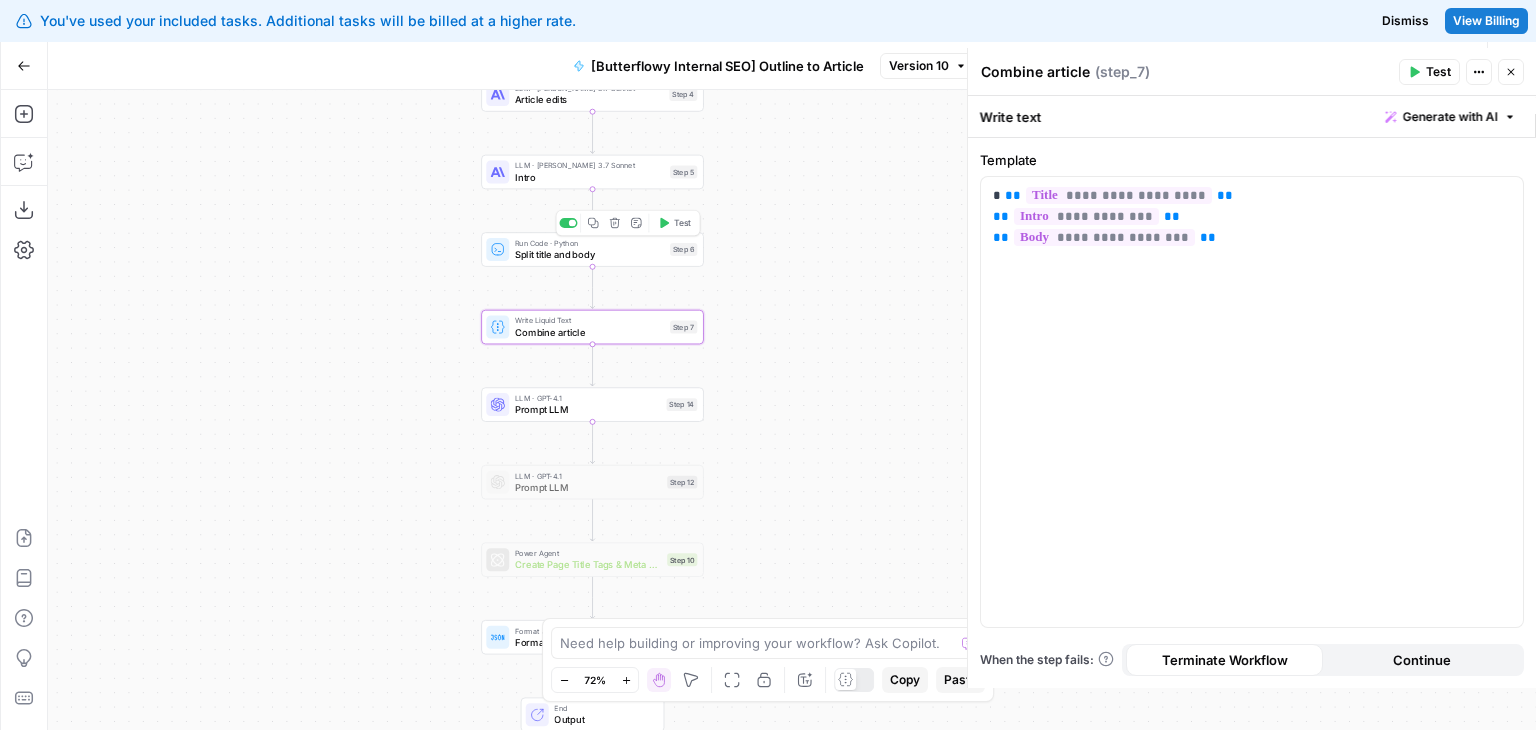 click on "Split title and body" at bounding box center (589, 254) 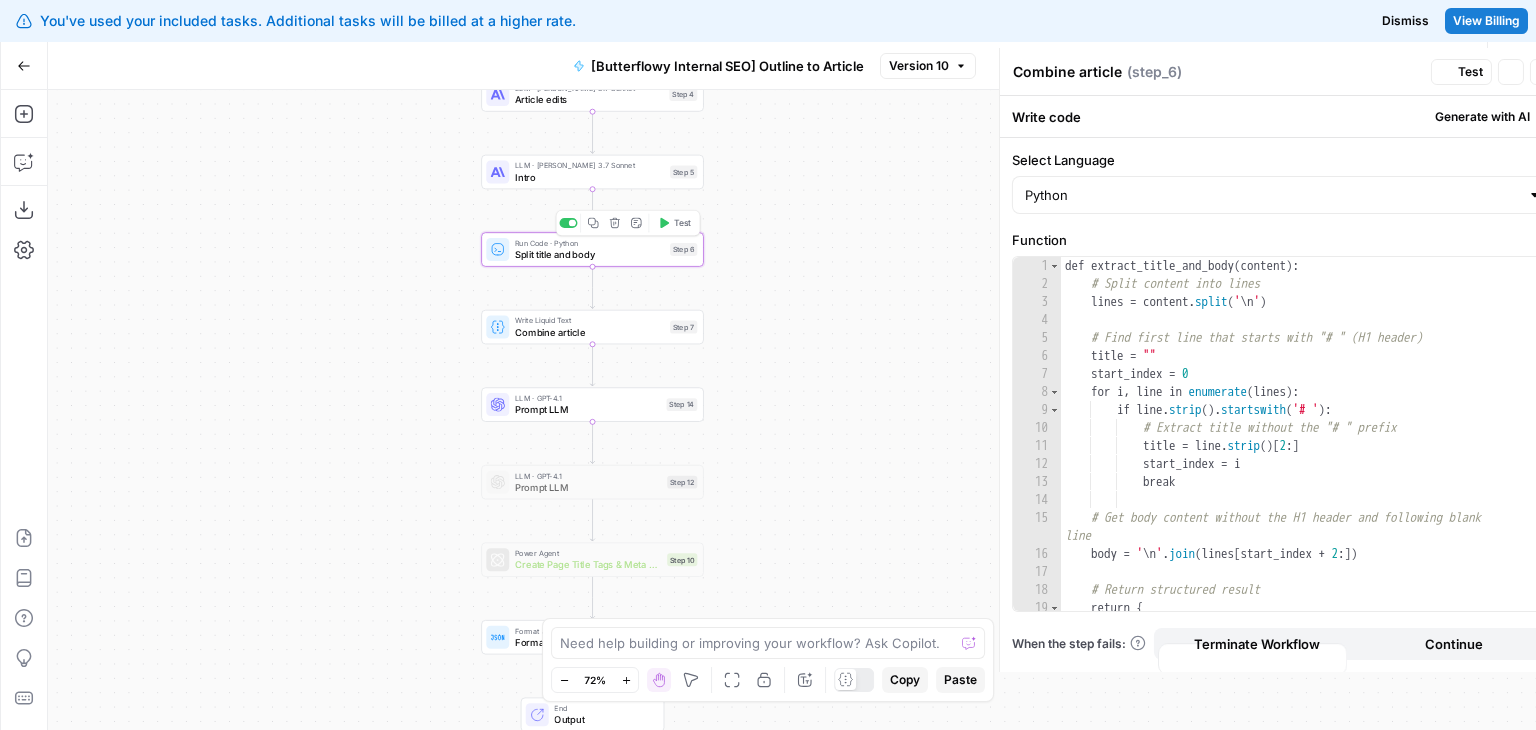 type on "Split title and body" 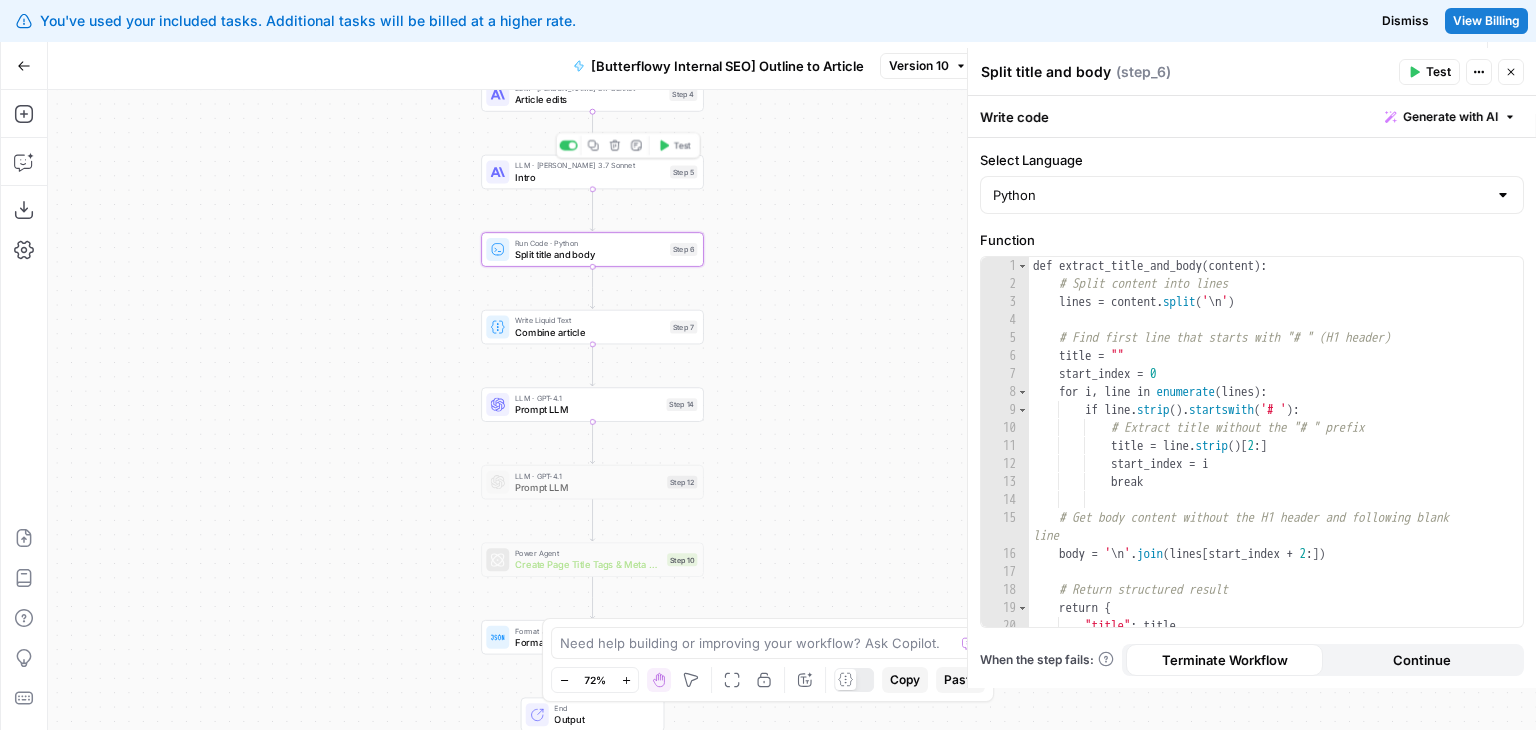 click on "Intro" at bounding box center (589, 177) 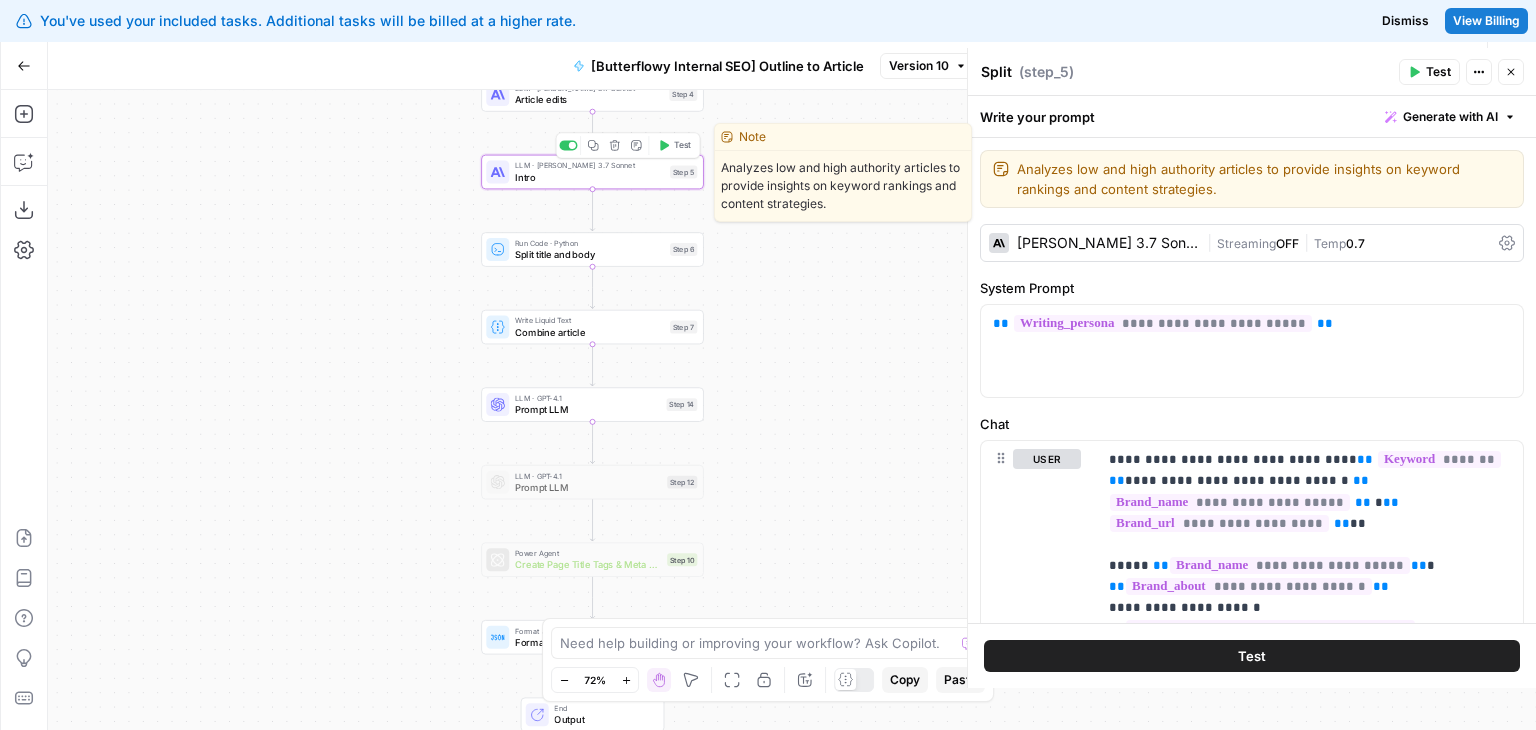 type on "Intro" 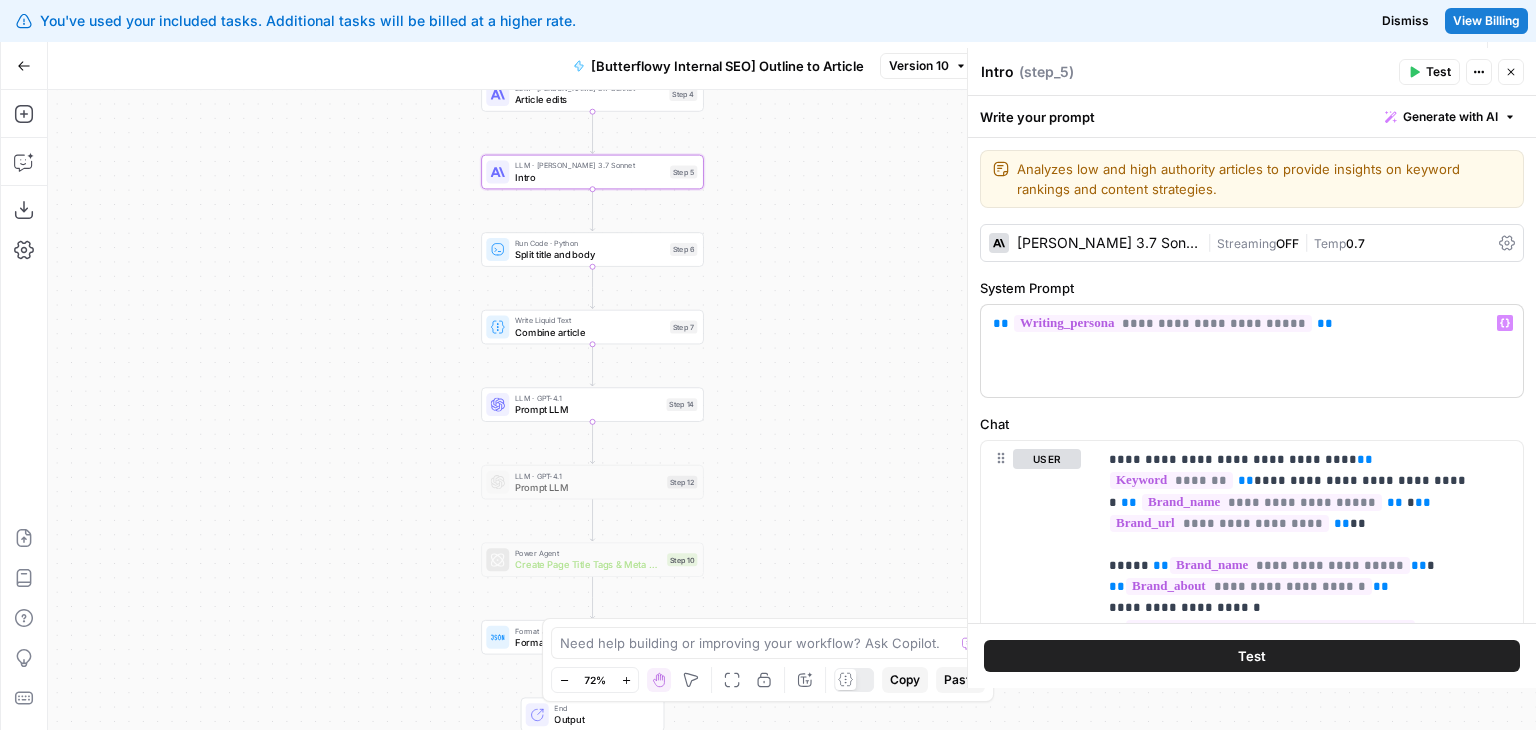 scroll, scrollTop: 60, scrollLeft: 0, axis: vertical 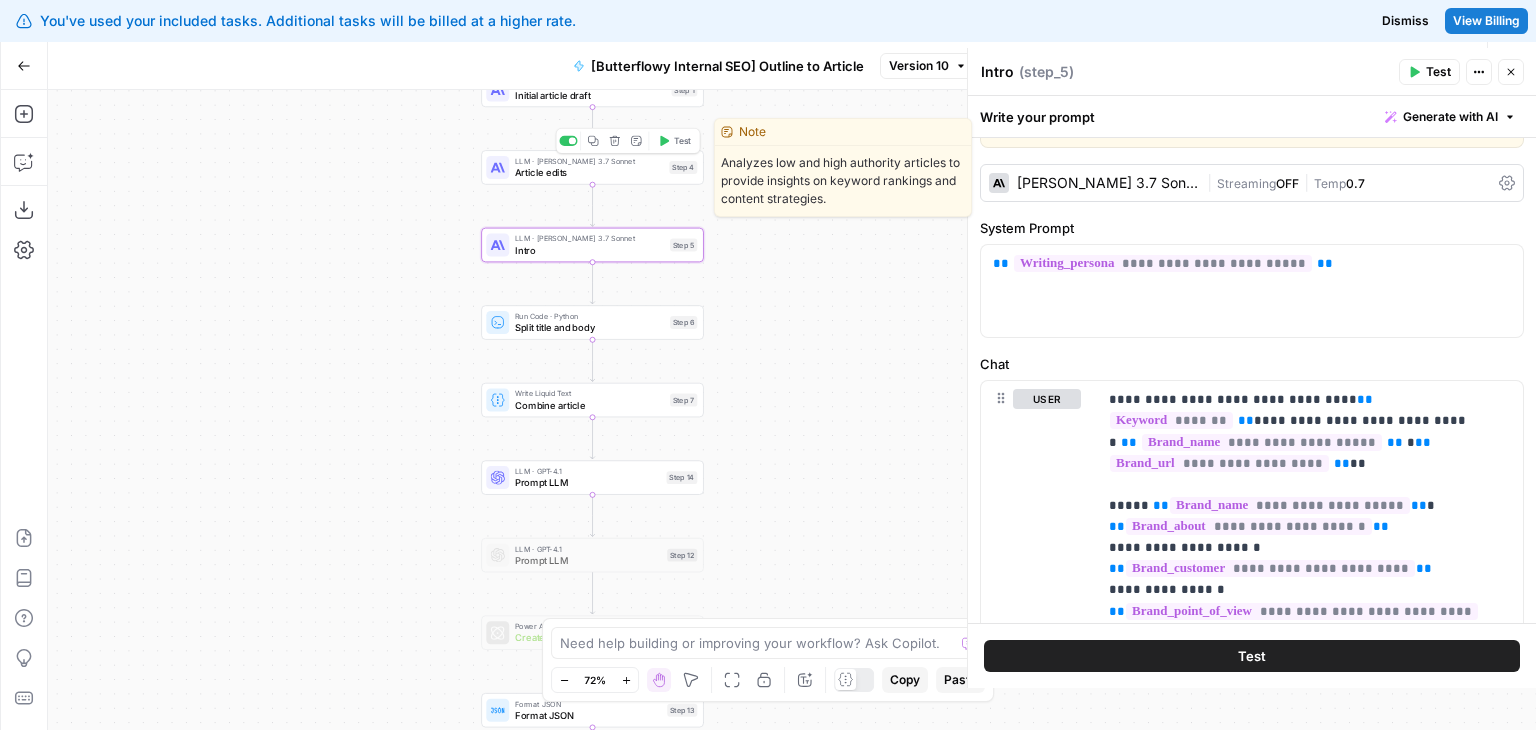 click on "Article edits" at bounding box center [589, 172] 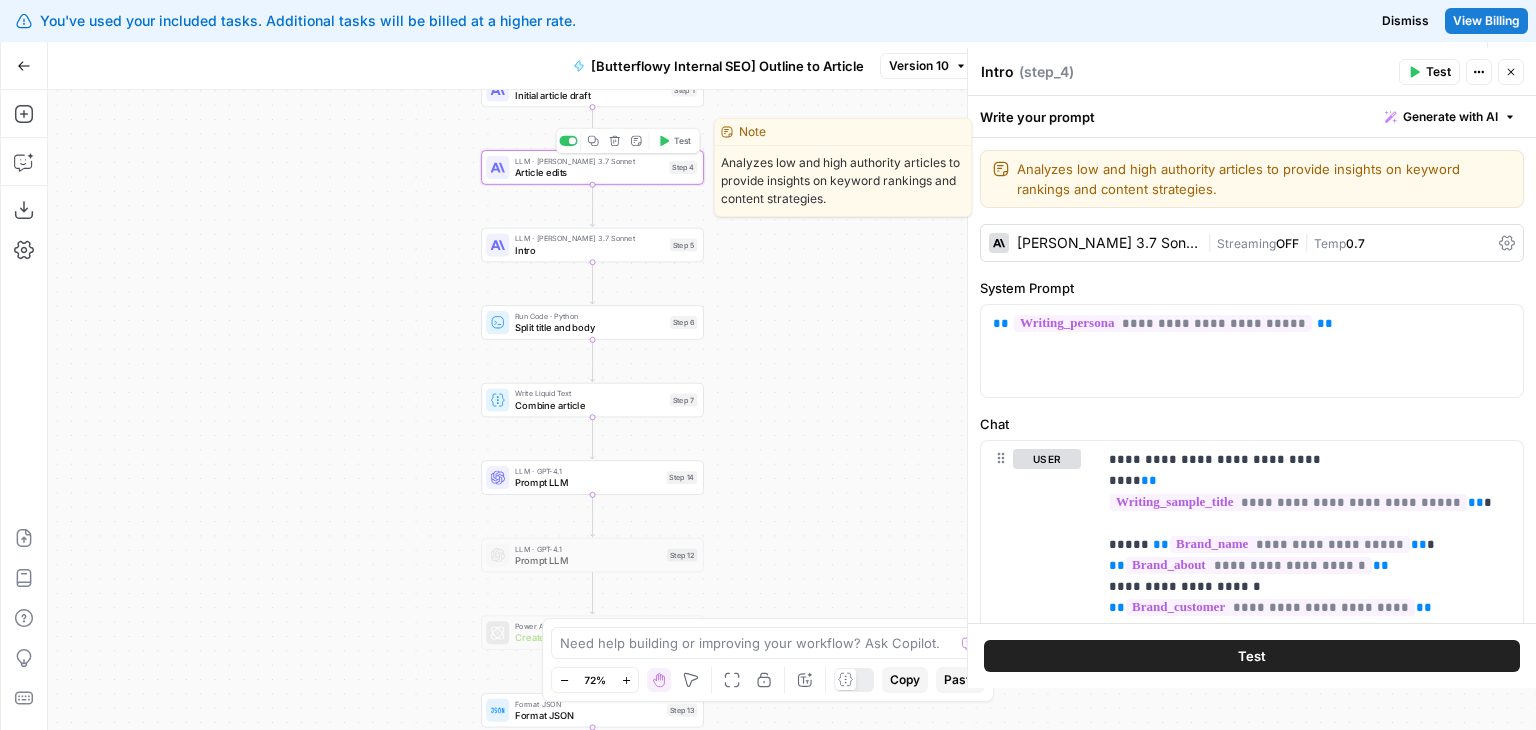 type on "Article edits" 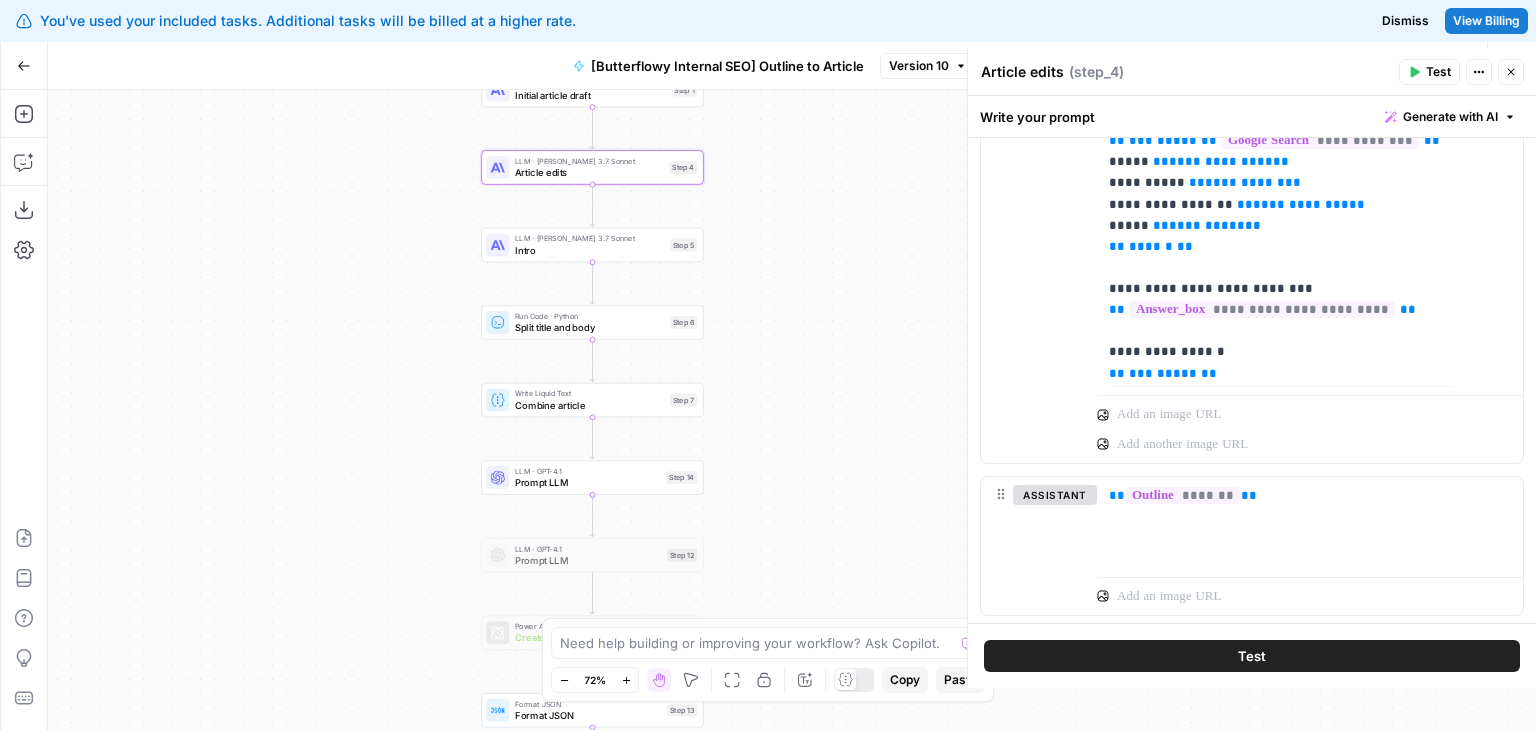 scroll, scrollTop: 1475, scrollLeft: 0, axis: vertical 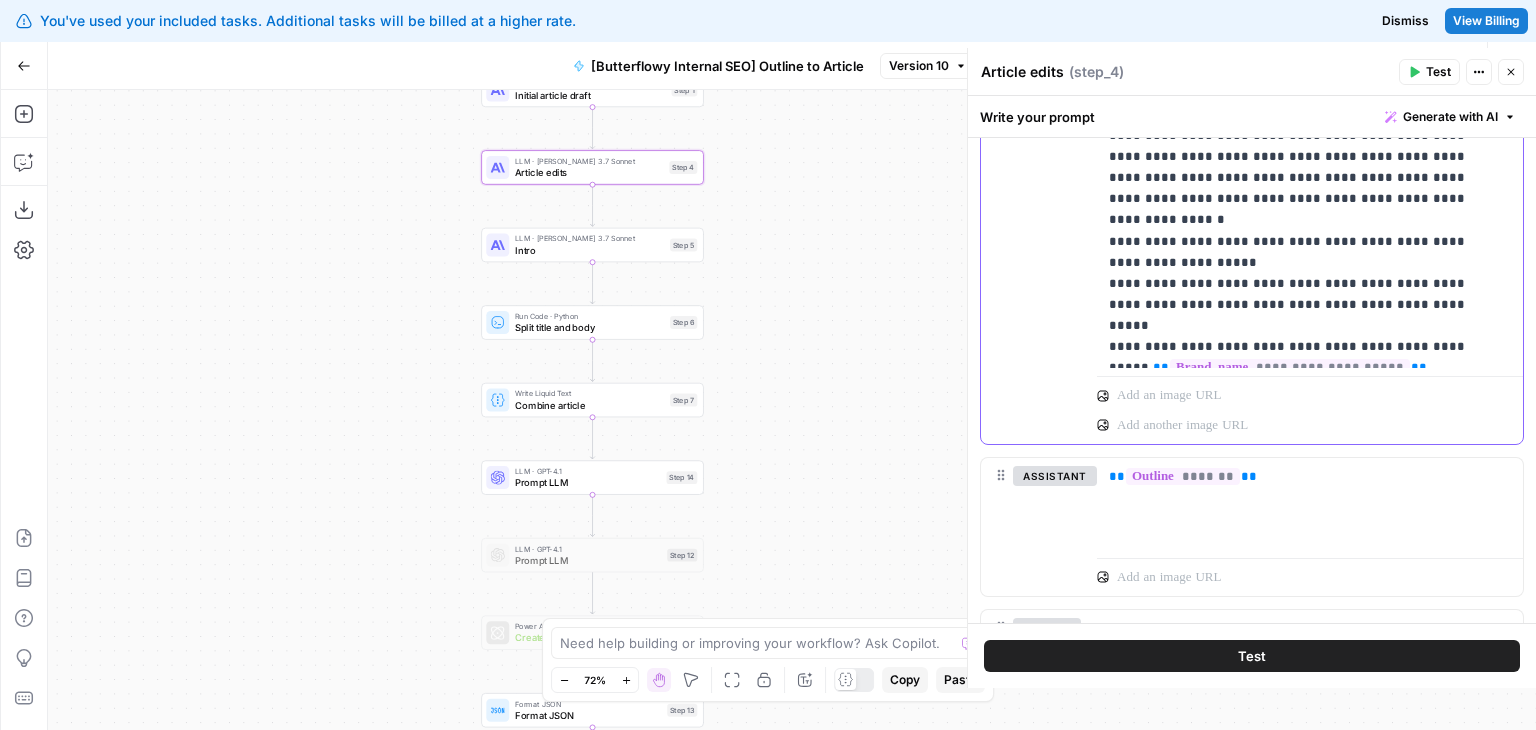 click on "**********" at bounding box center [1295, -34] 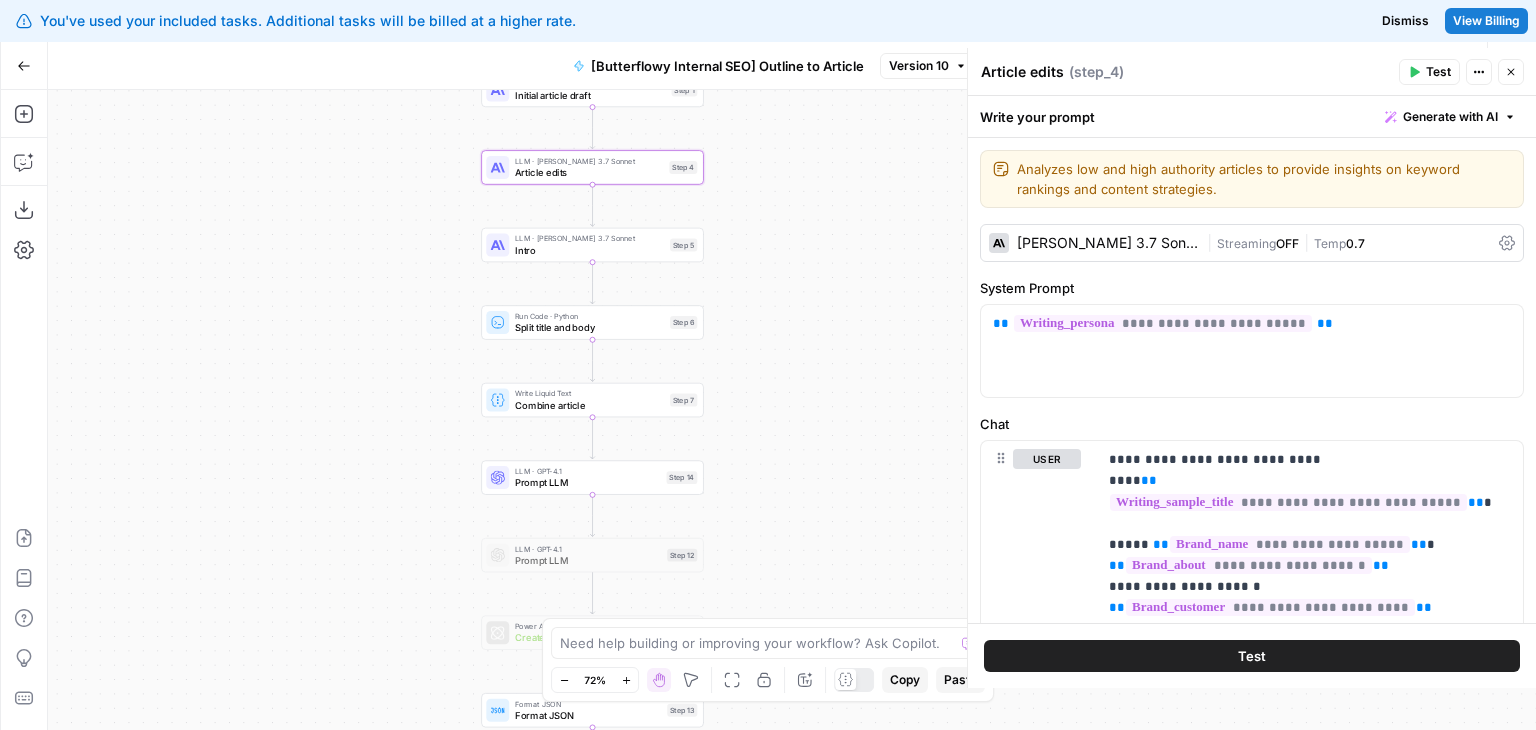 scroll, scrollTop: 384, scrollLeft: 0, axis: vertical 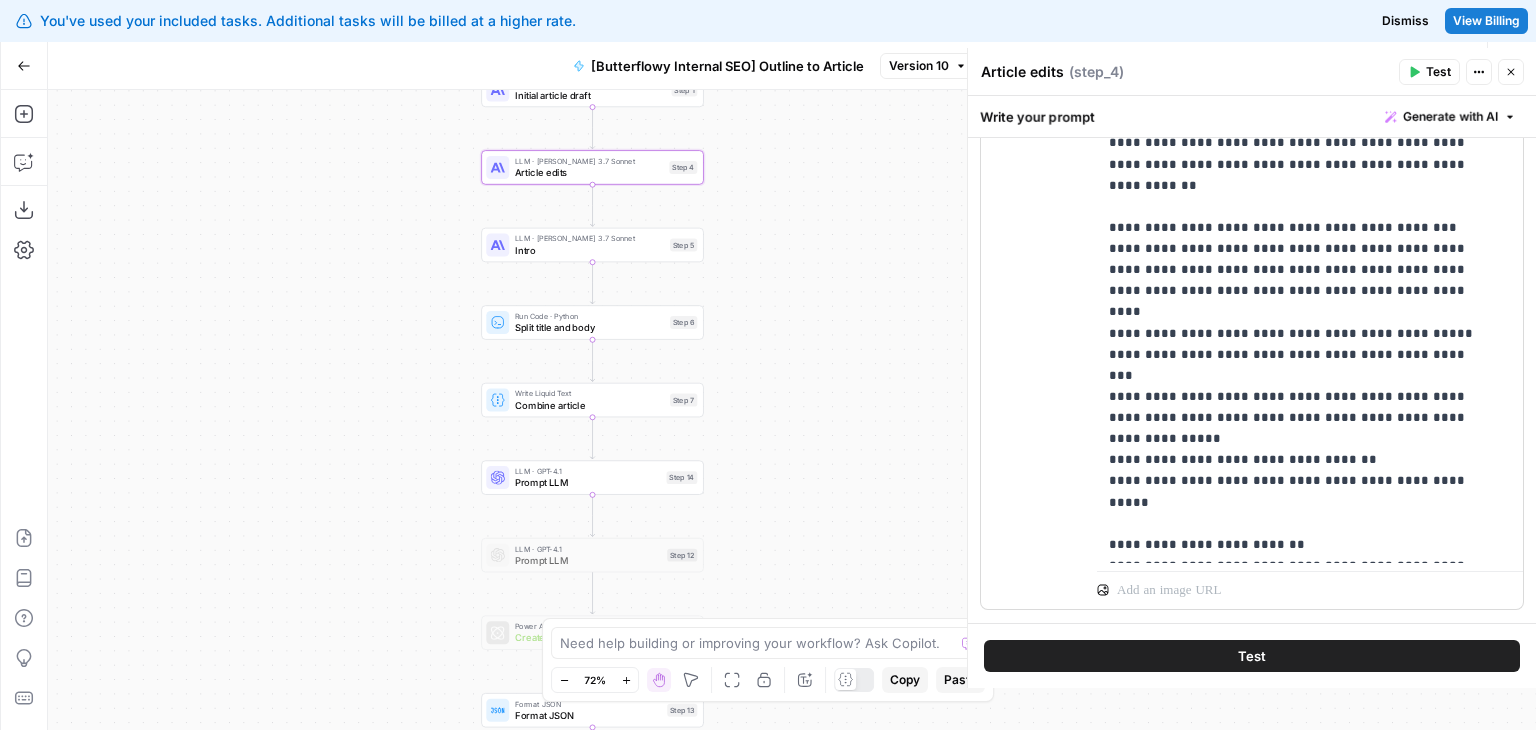 type on "words" 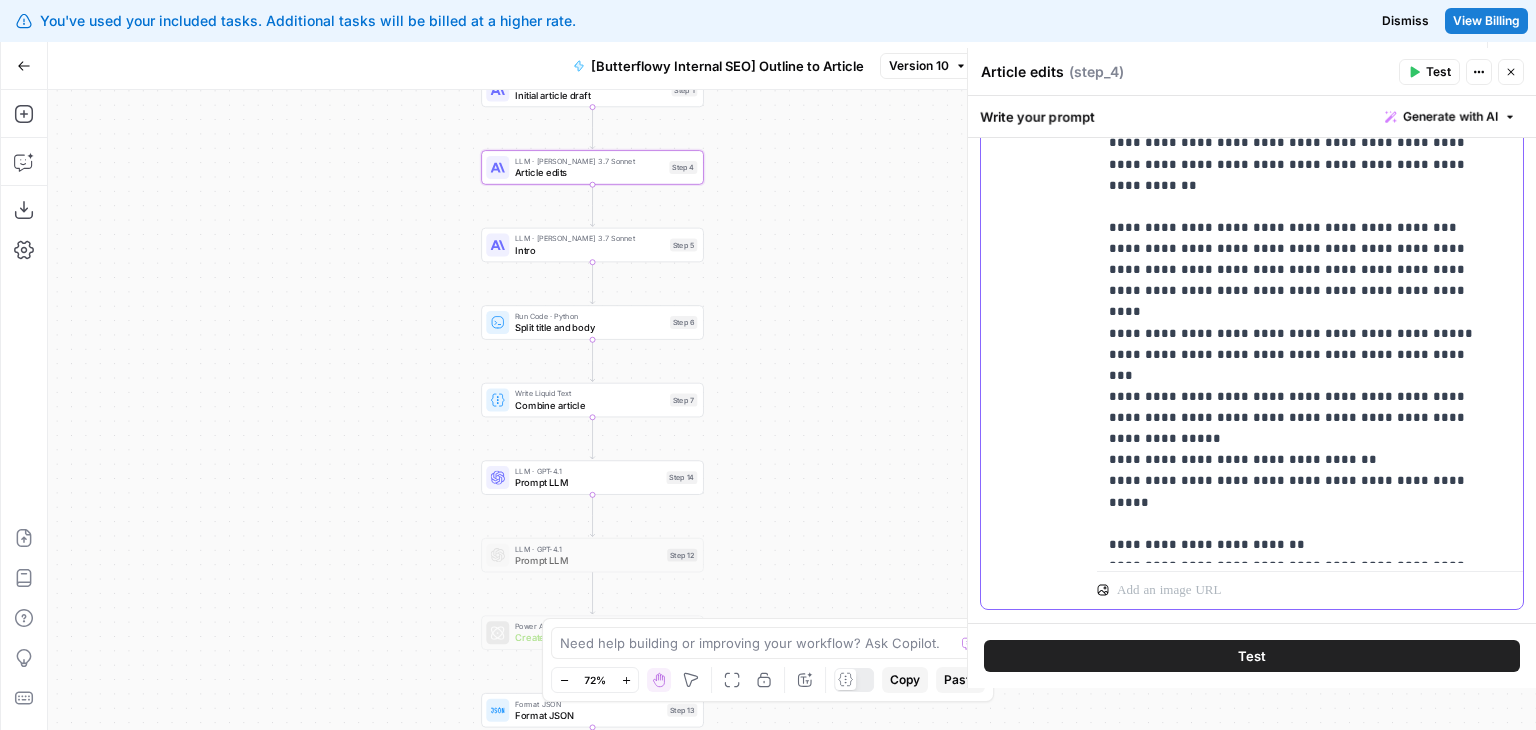 click on "**********" at bounding box center [1295, 143] 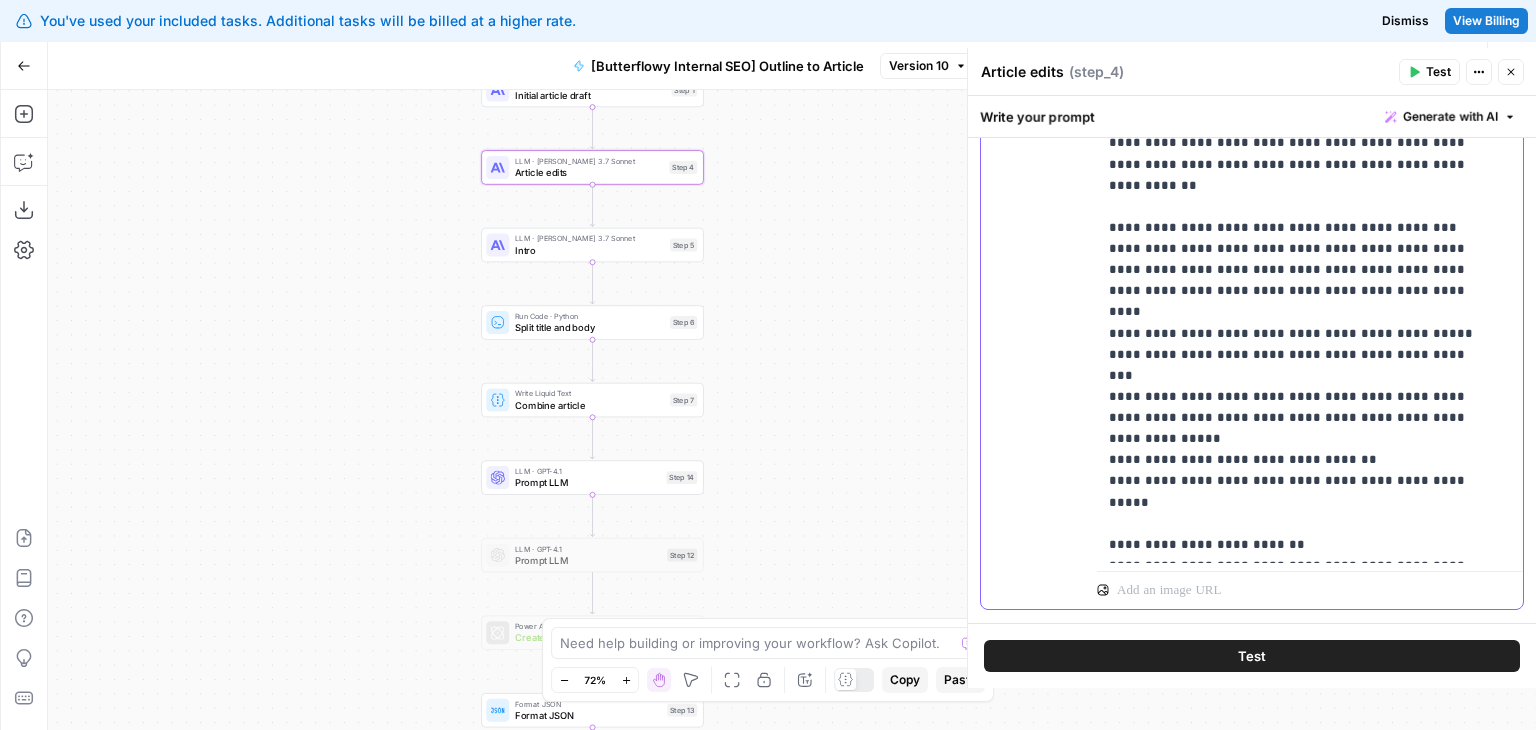 click on "**********" at bounding box center (1295, 143) 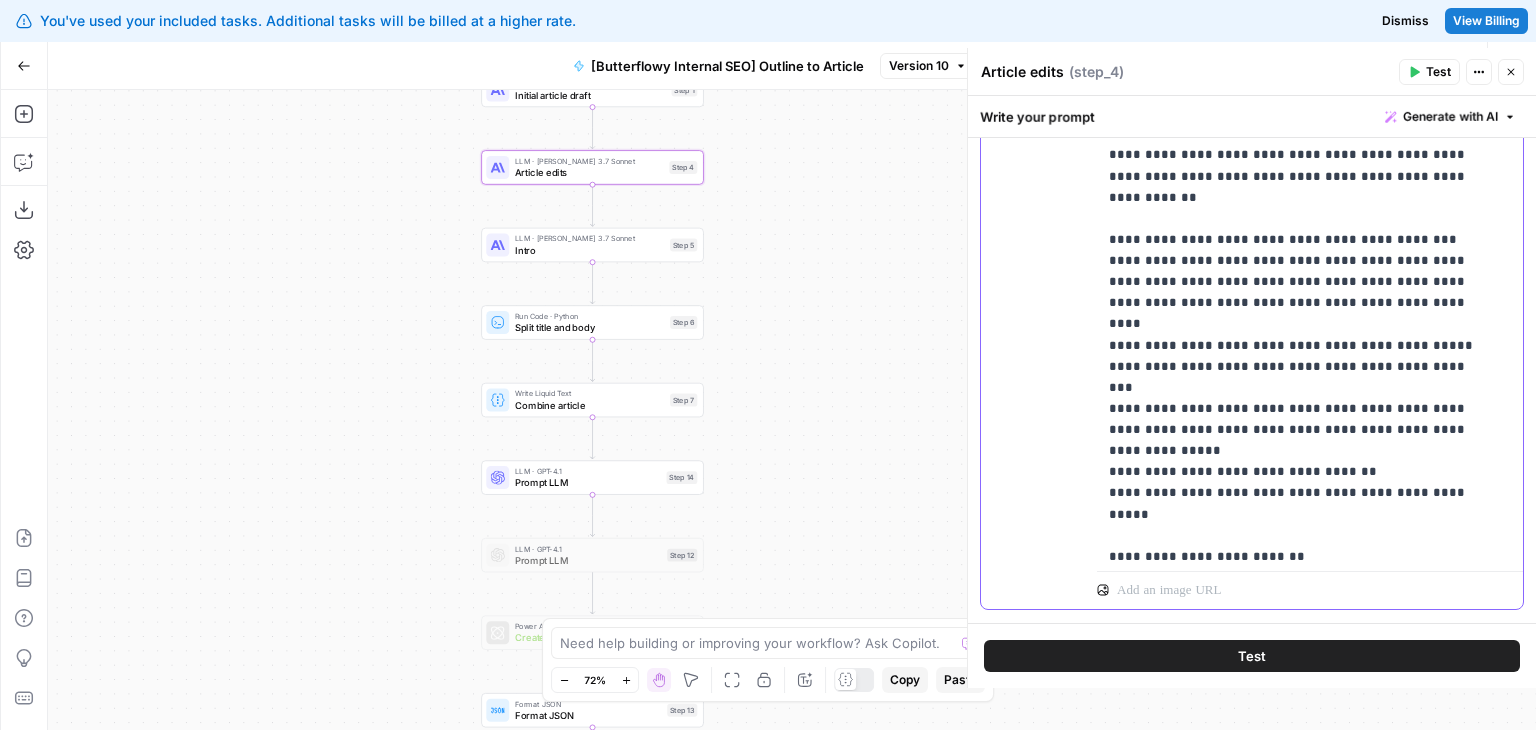 scroll, scrollTop: 0, scrollLeft: 0, axis: both 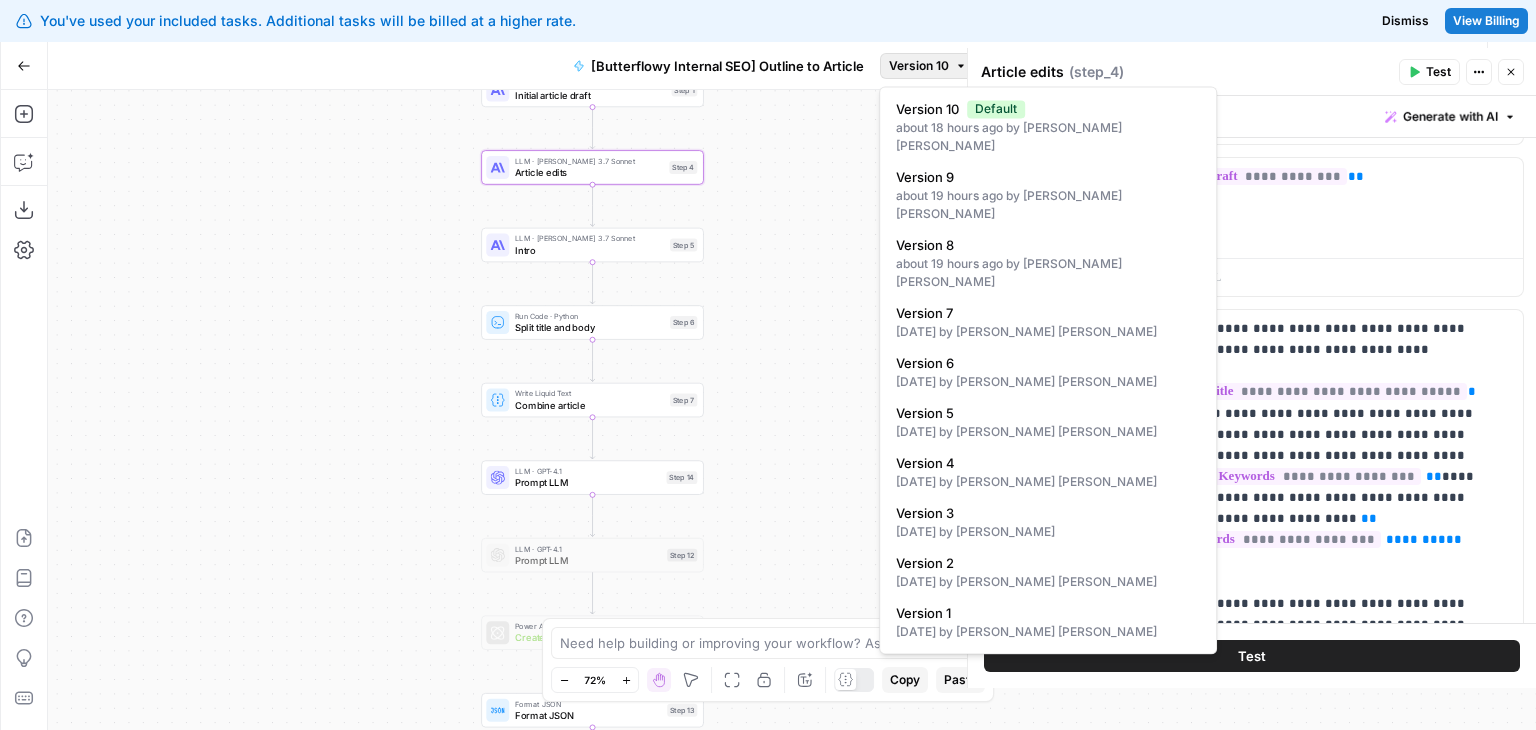 click on "Version 10" at bounding box center (919, 66) 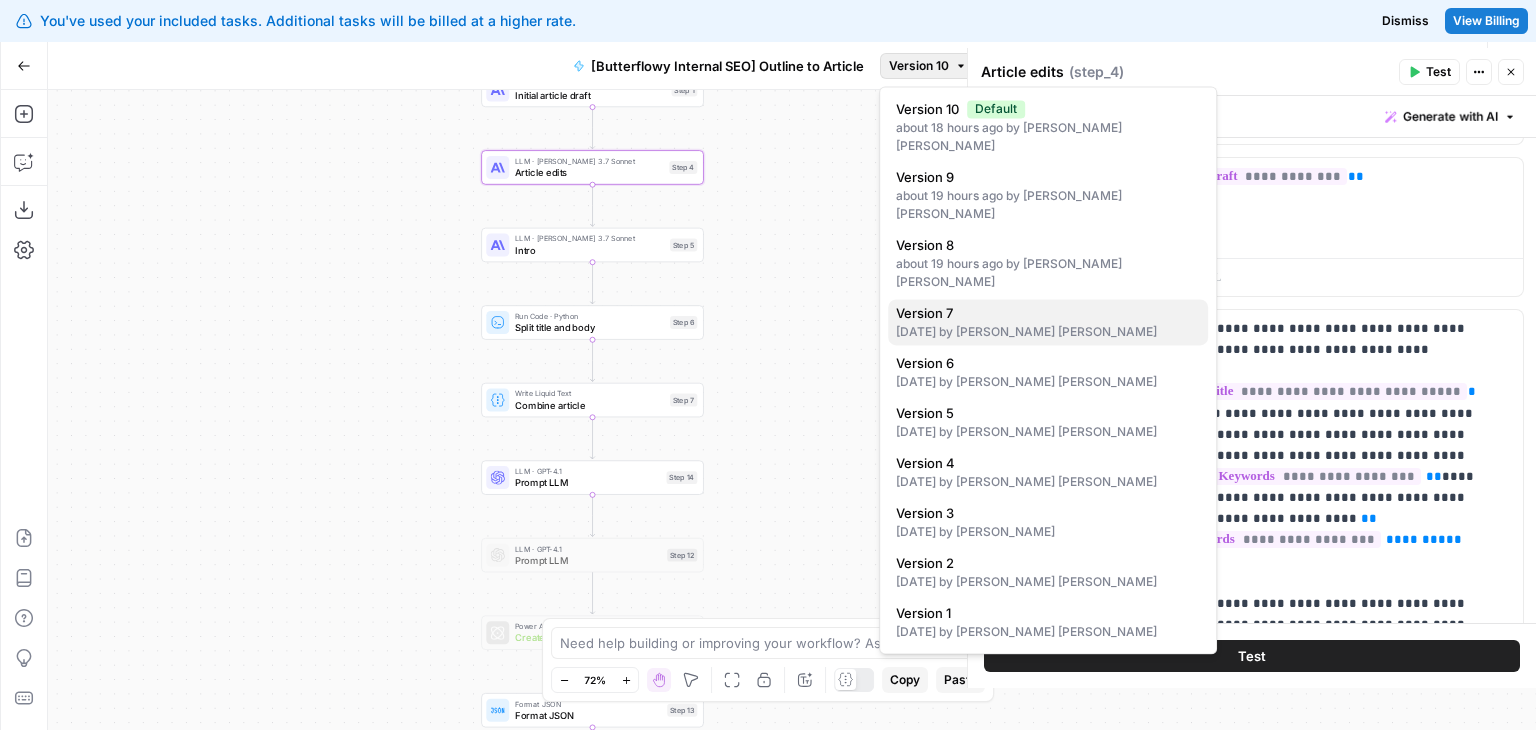 click on "Version 7 [DATE]
by [PERSON_NAME] [PERSON_NAME]" at bounding box center [1048, 322] 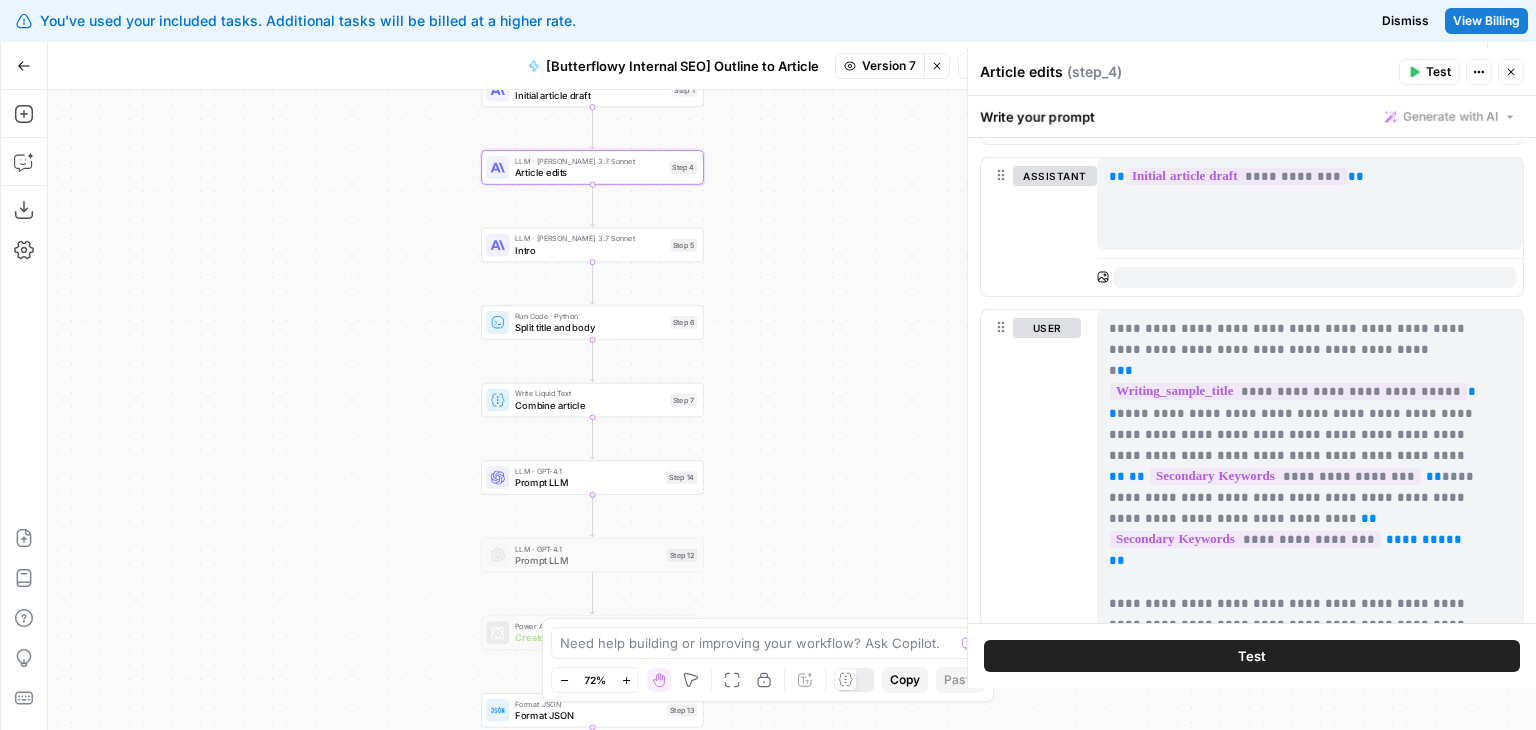 click on "assistant" at bounding box center (1031, 227) 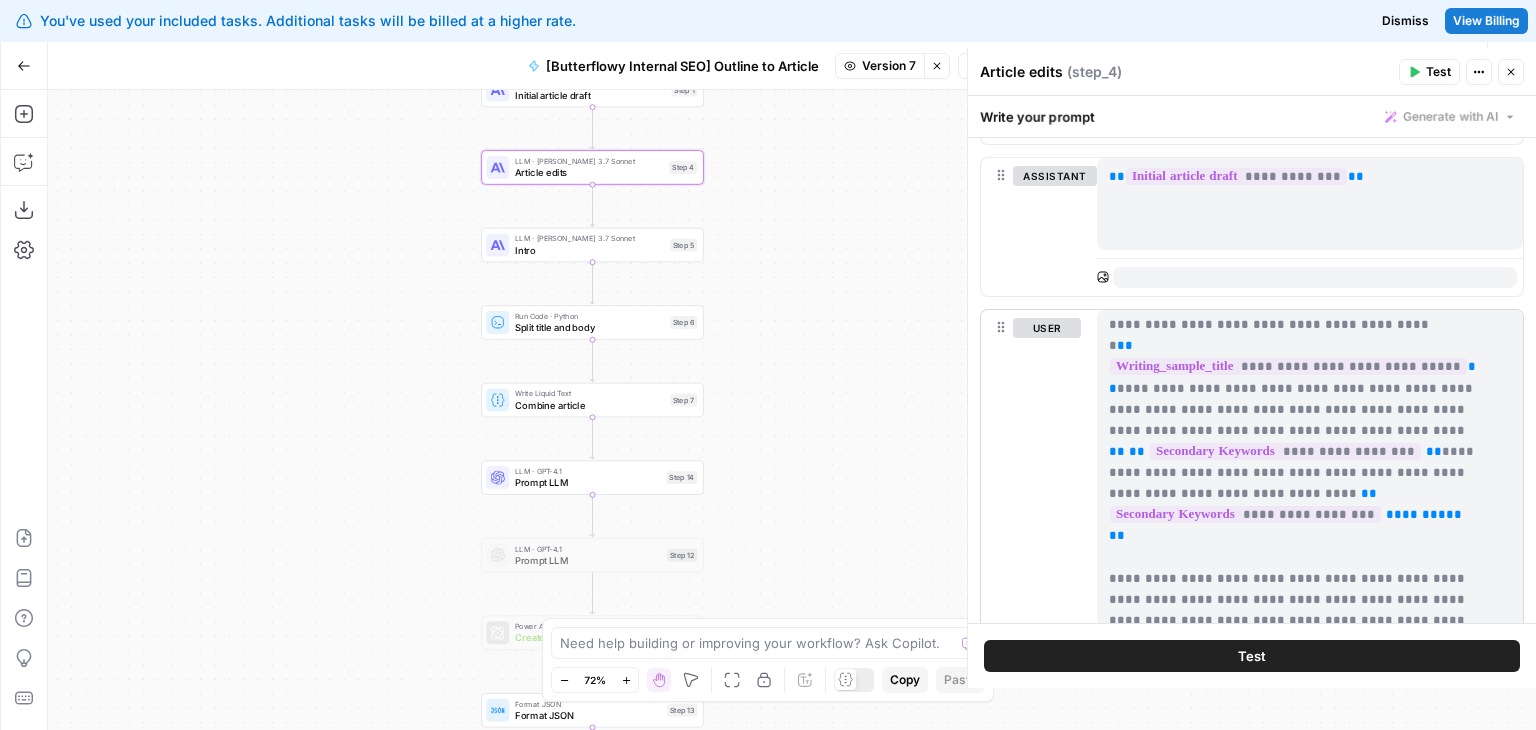 scroll, scrollTop: 0, scrollLeft: 0, axis: both 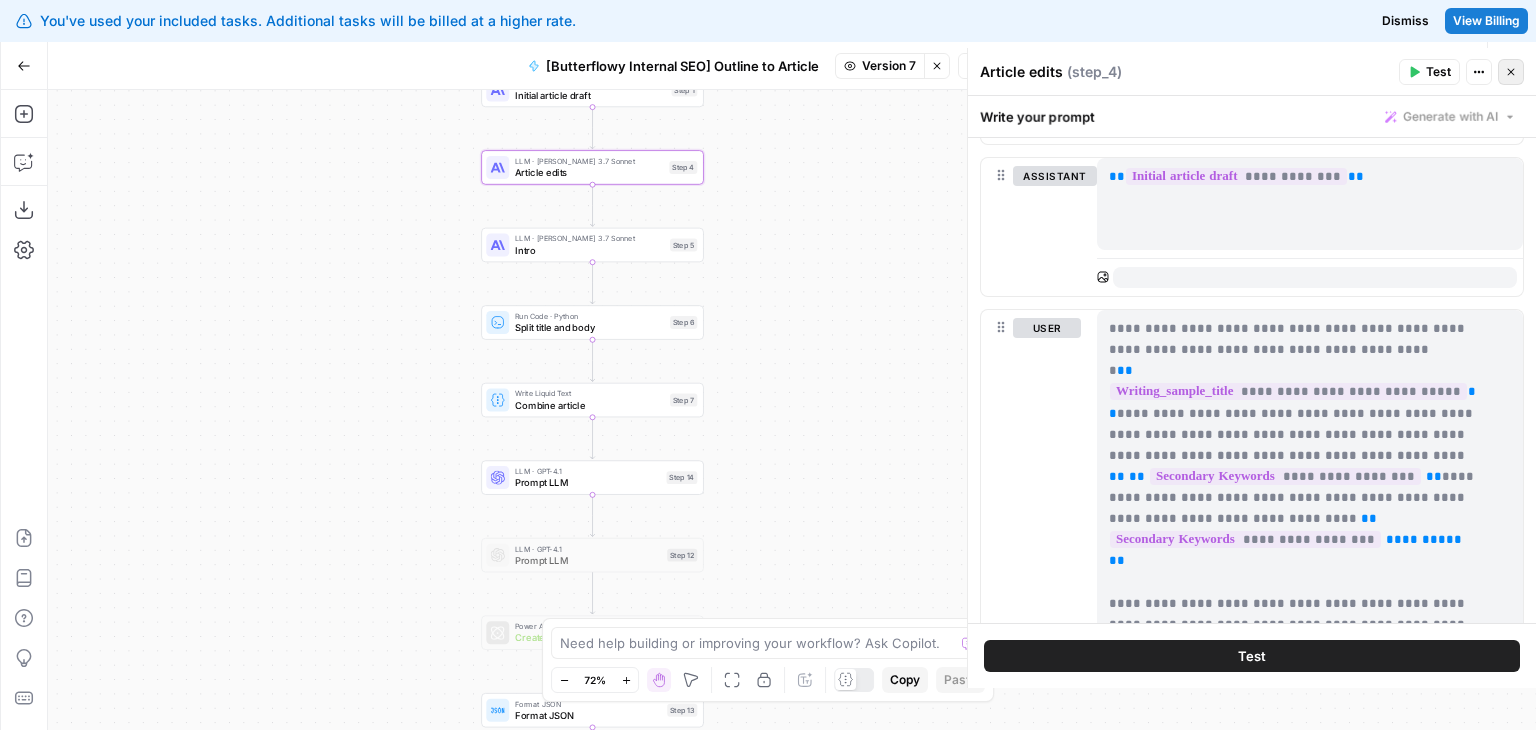 click 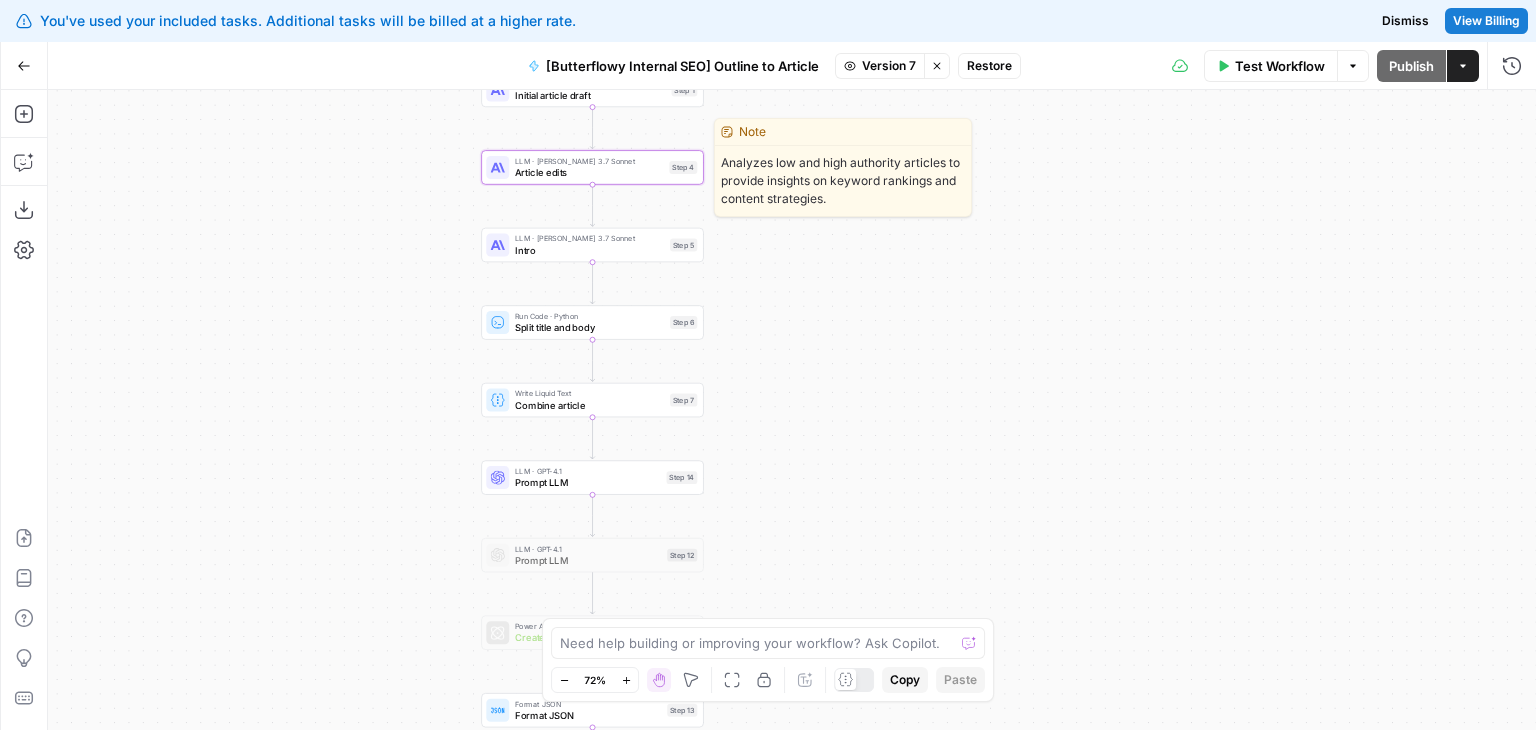 click on "LLM · [PERSON_NAME] 3.7 Sonnet" at bounding box center (589, 160) 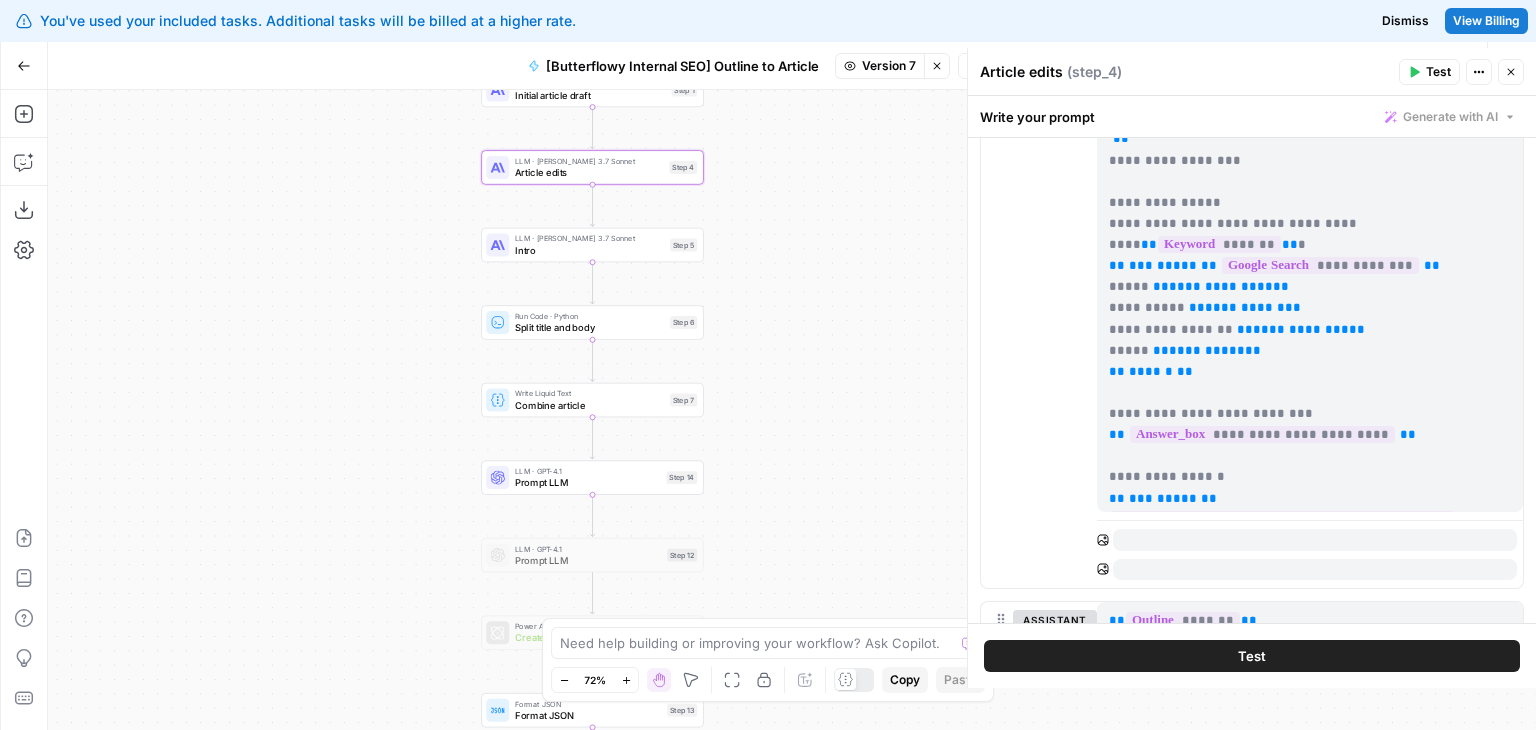 scroll, scrollTop: 1403, scrollLeft: 0, axis: vertical 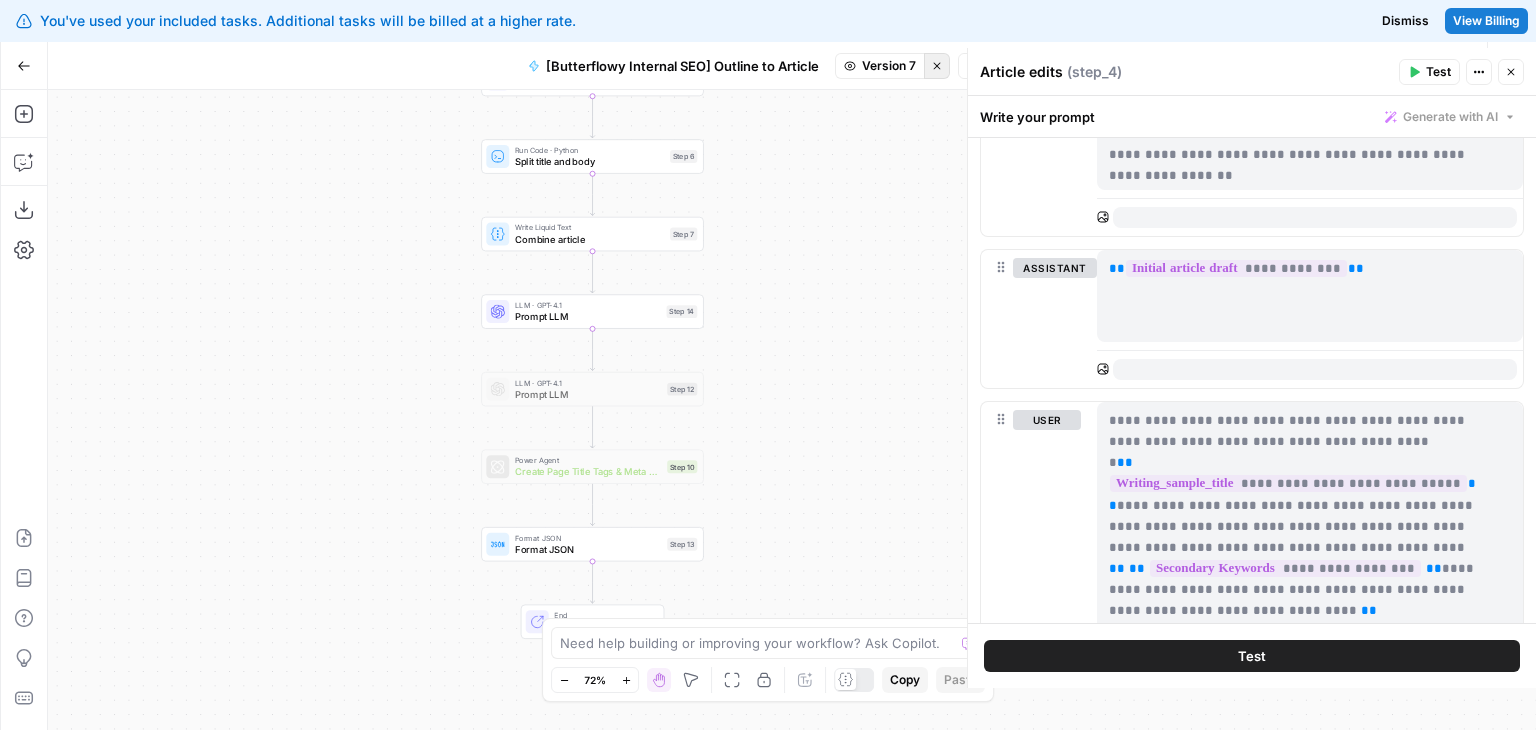 click on "Stop viewing" at bounding box center (937, 66) 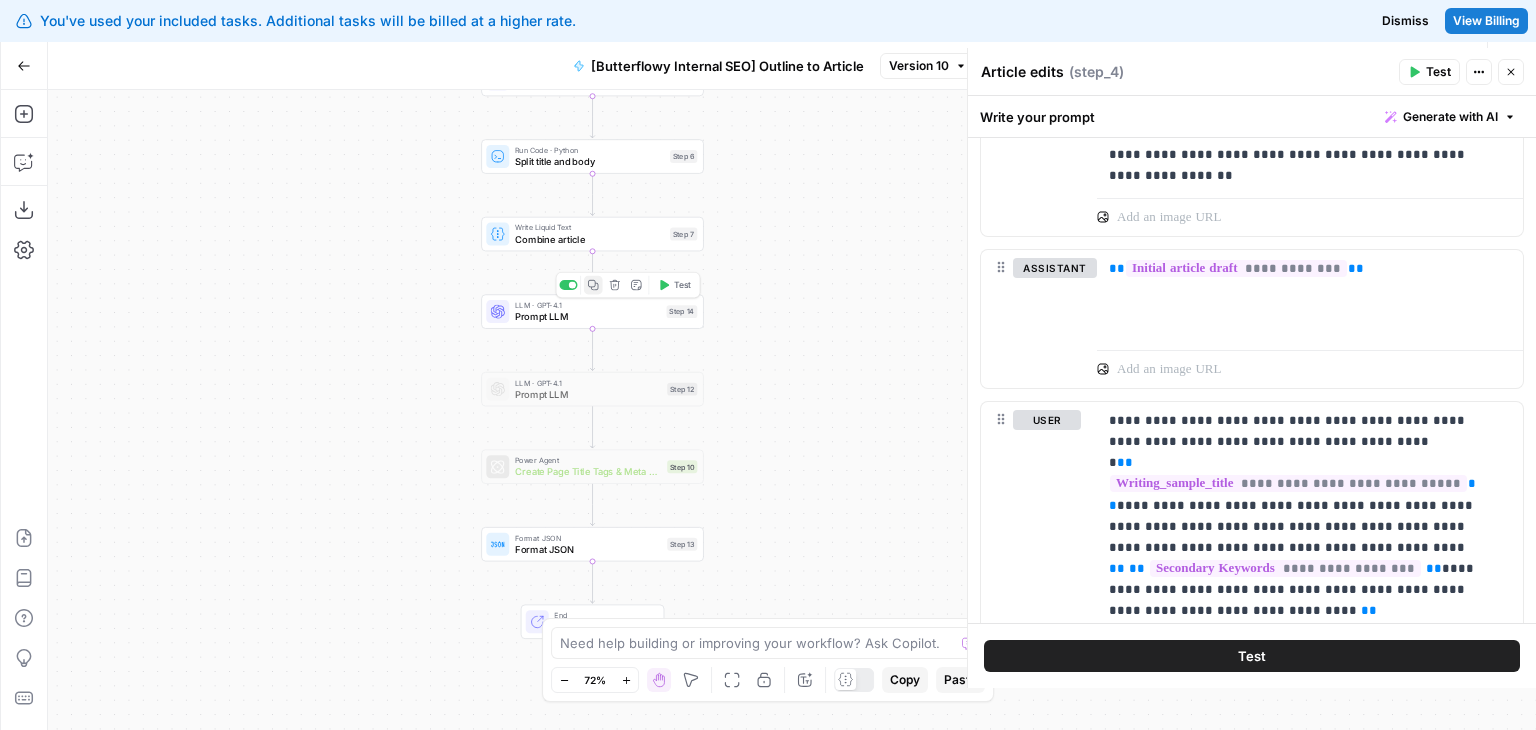 click 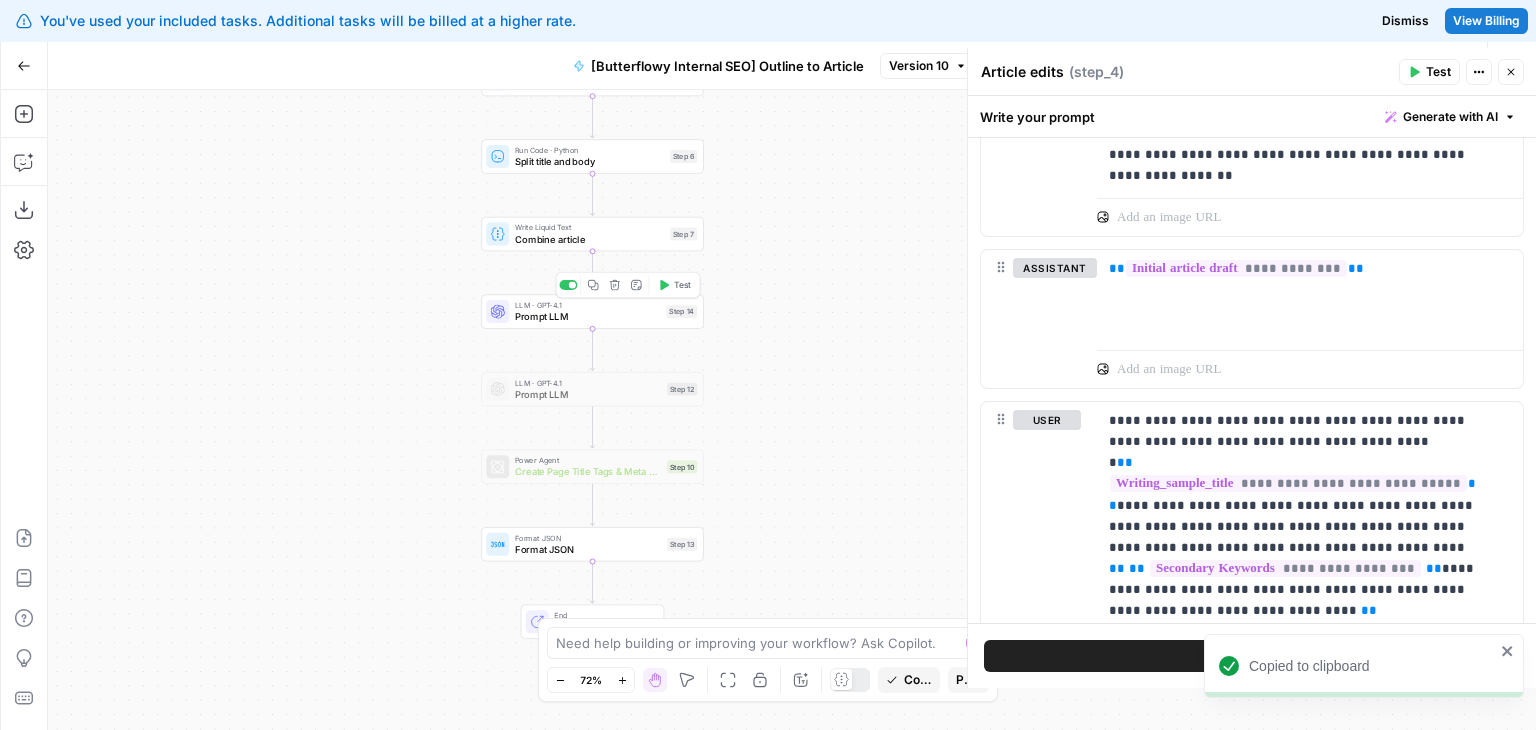 click on "Prompt LLM" at bounding box center [588, 316] 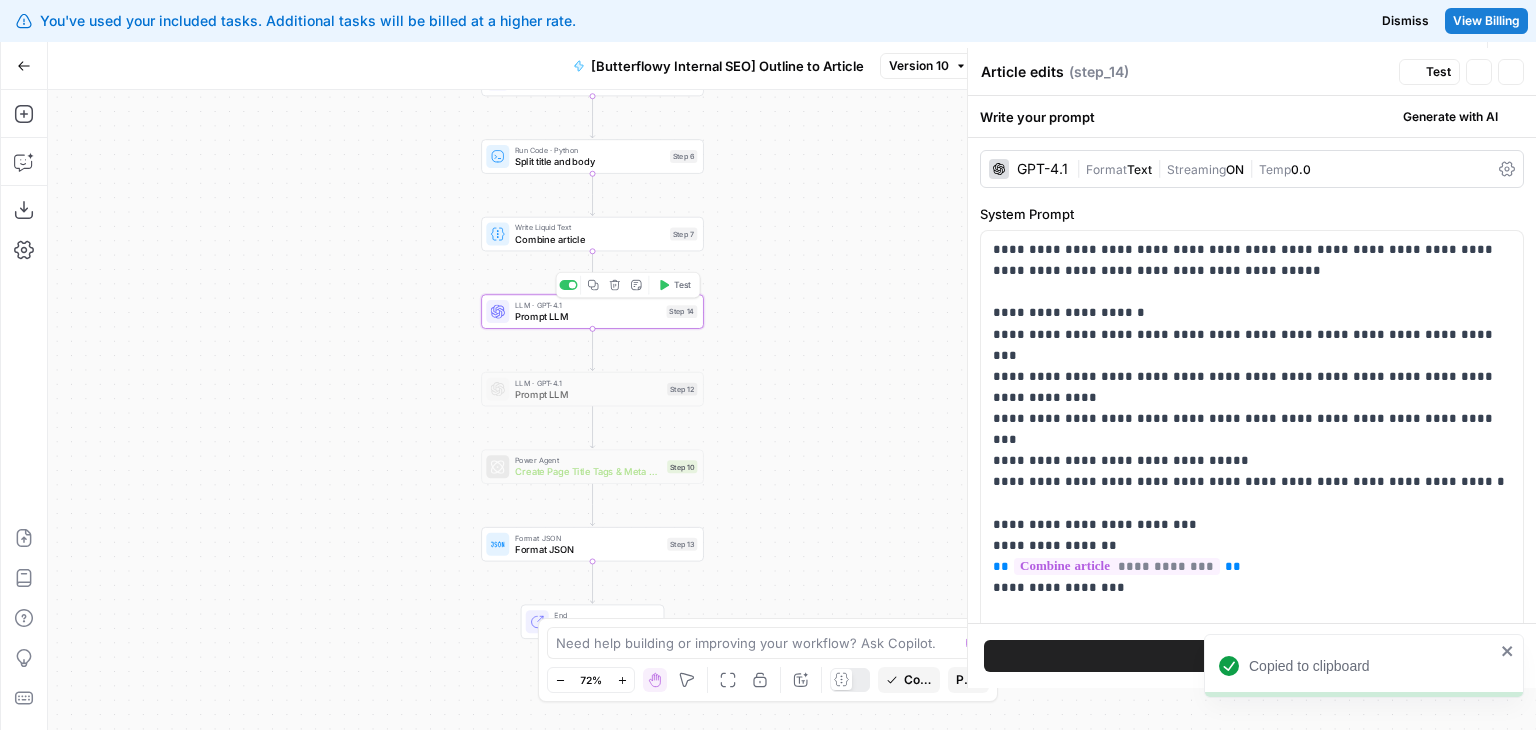 type on "Prompt LLM" 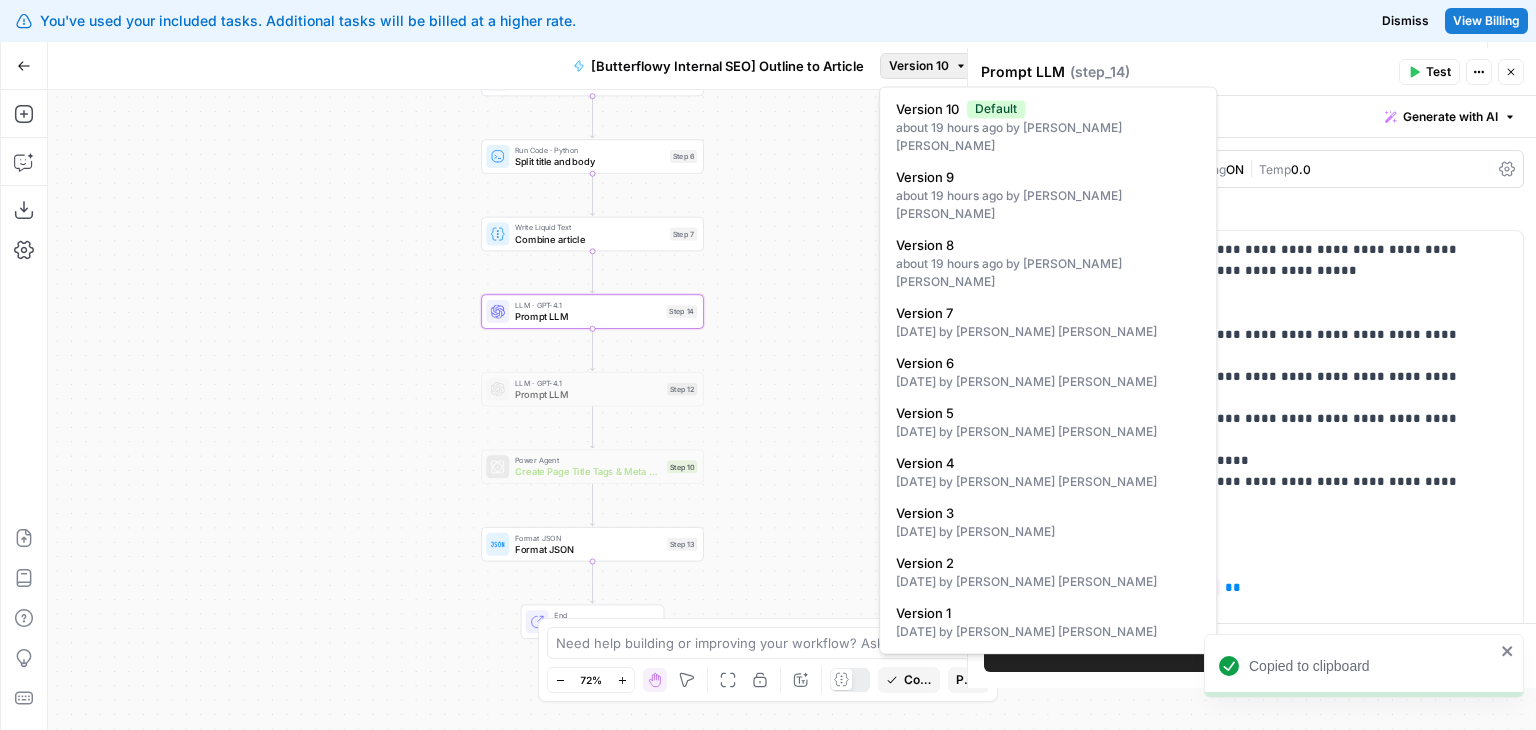 click on "Version 10" at bounding box center (919, 66) 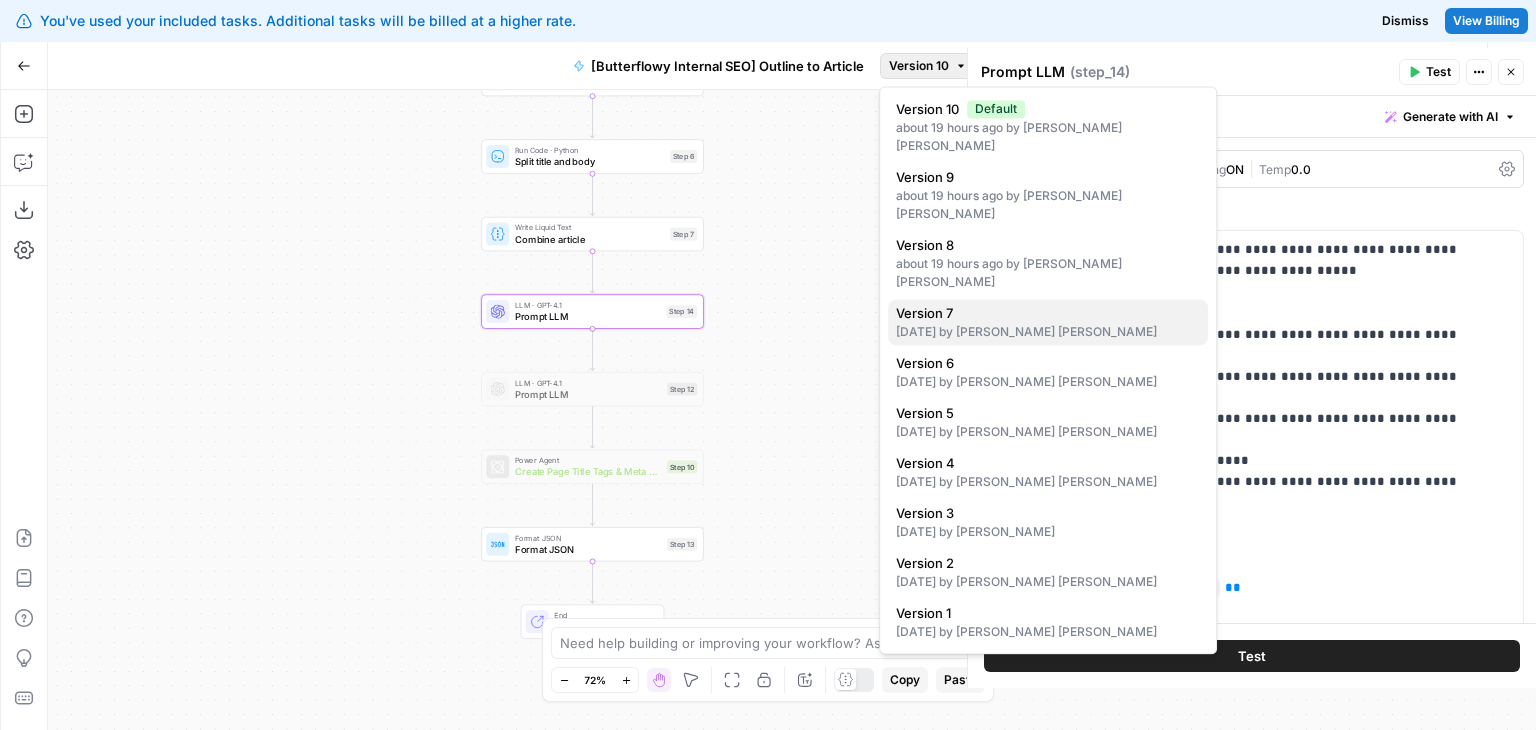 click on "3 days ago
by Jo Antonette Segador" at bounding box center [1048, 332] 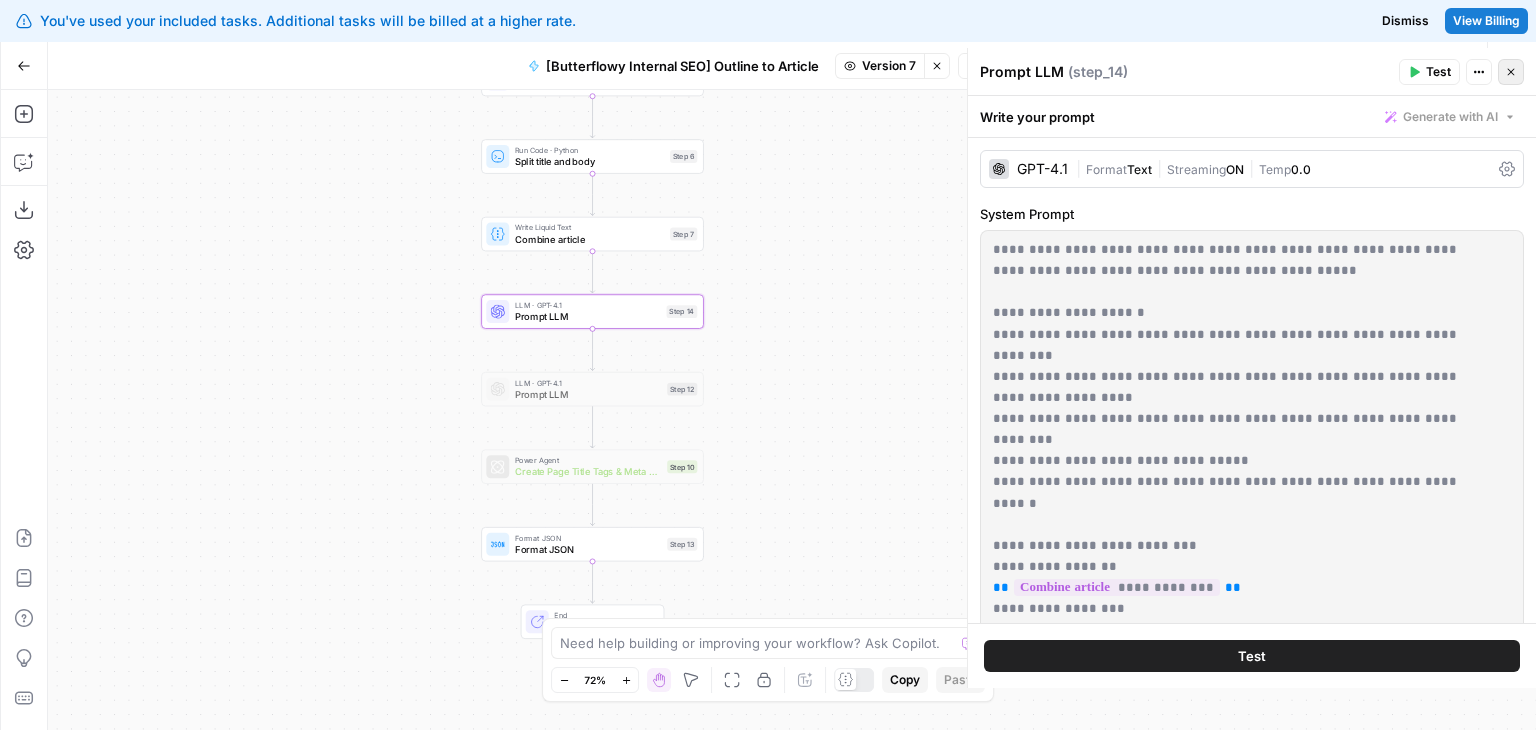 click on "Close" at bounding box center (1511, 72) 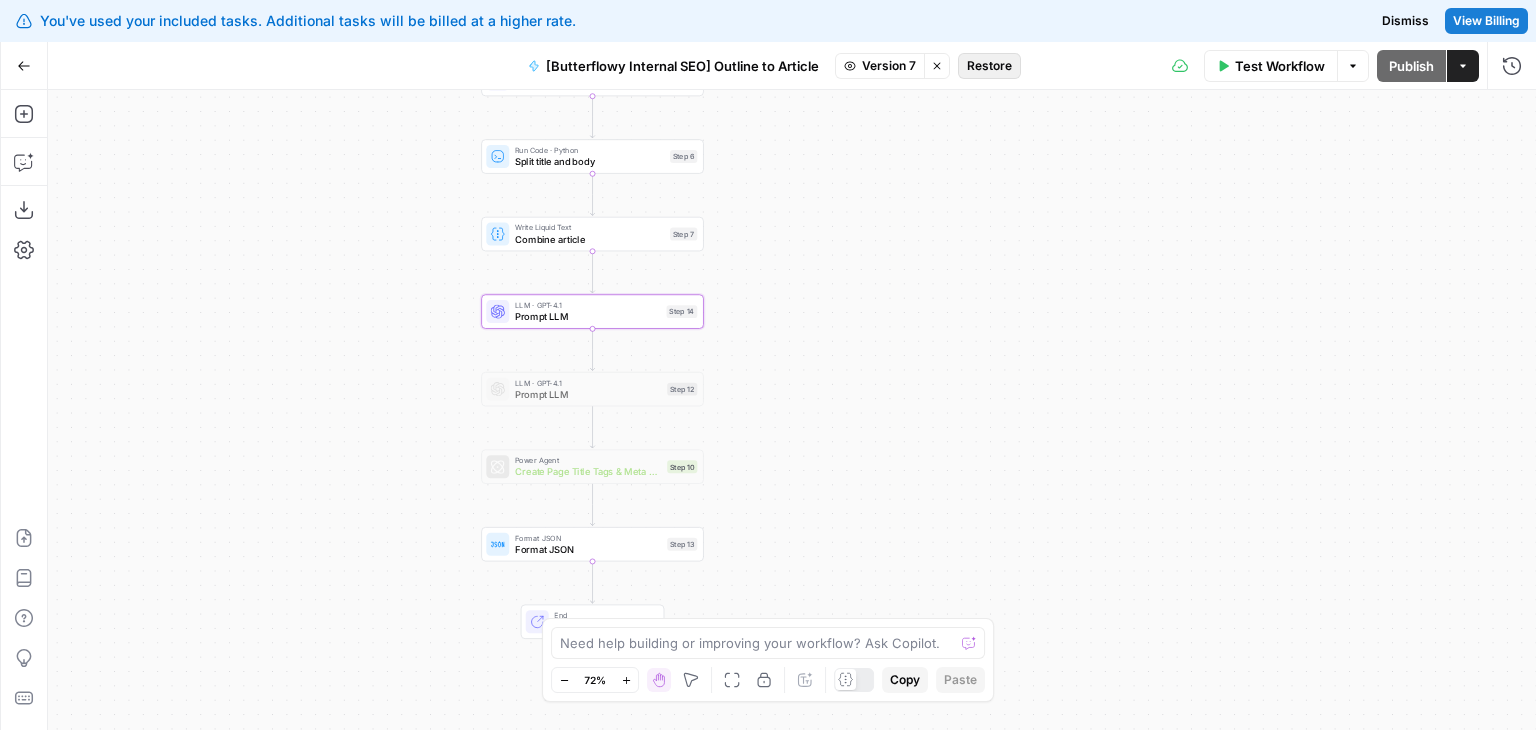click on "Restore" at bounding box center (989, 66) 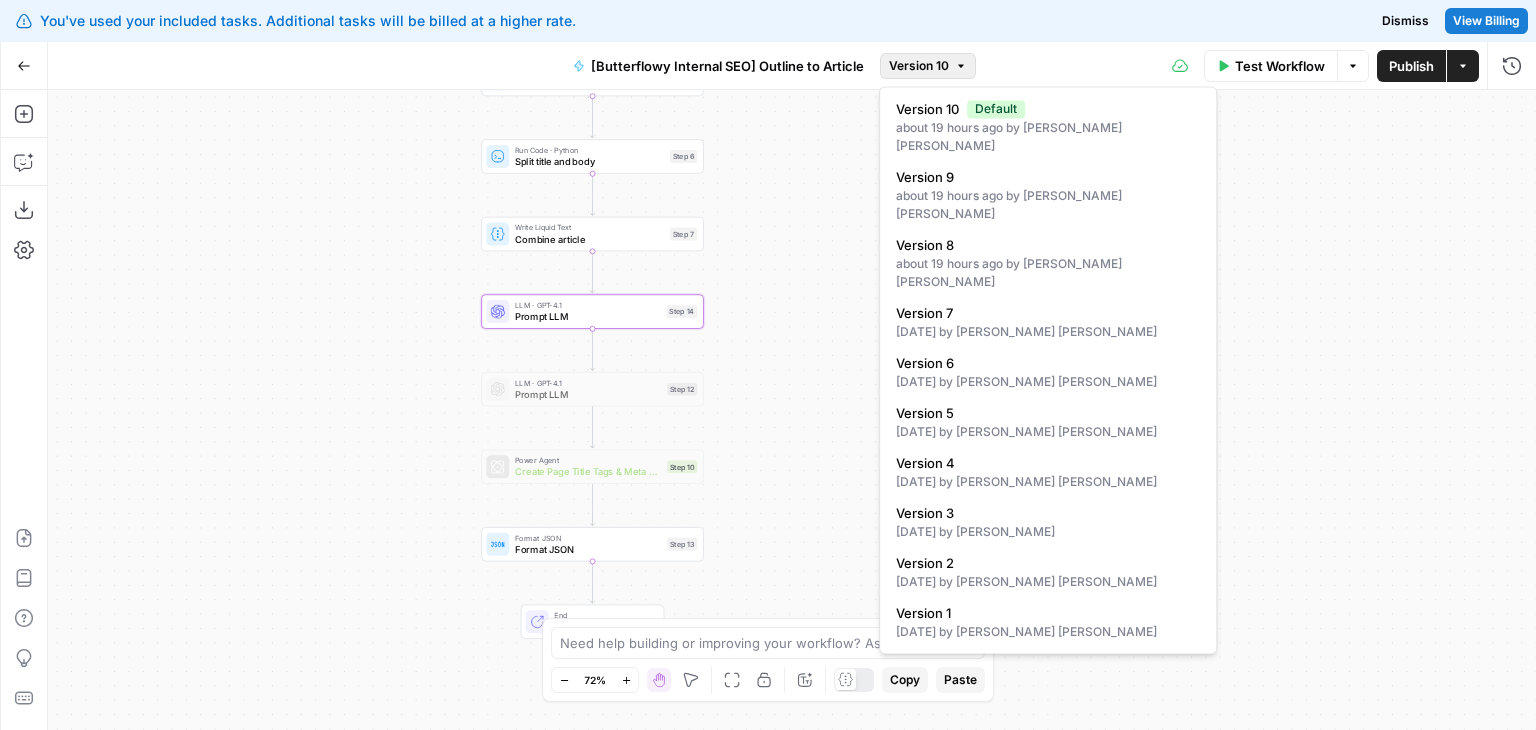 click on "Version 10" at bounding box center [919, 66] 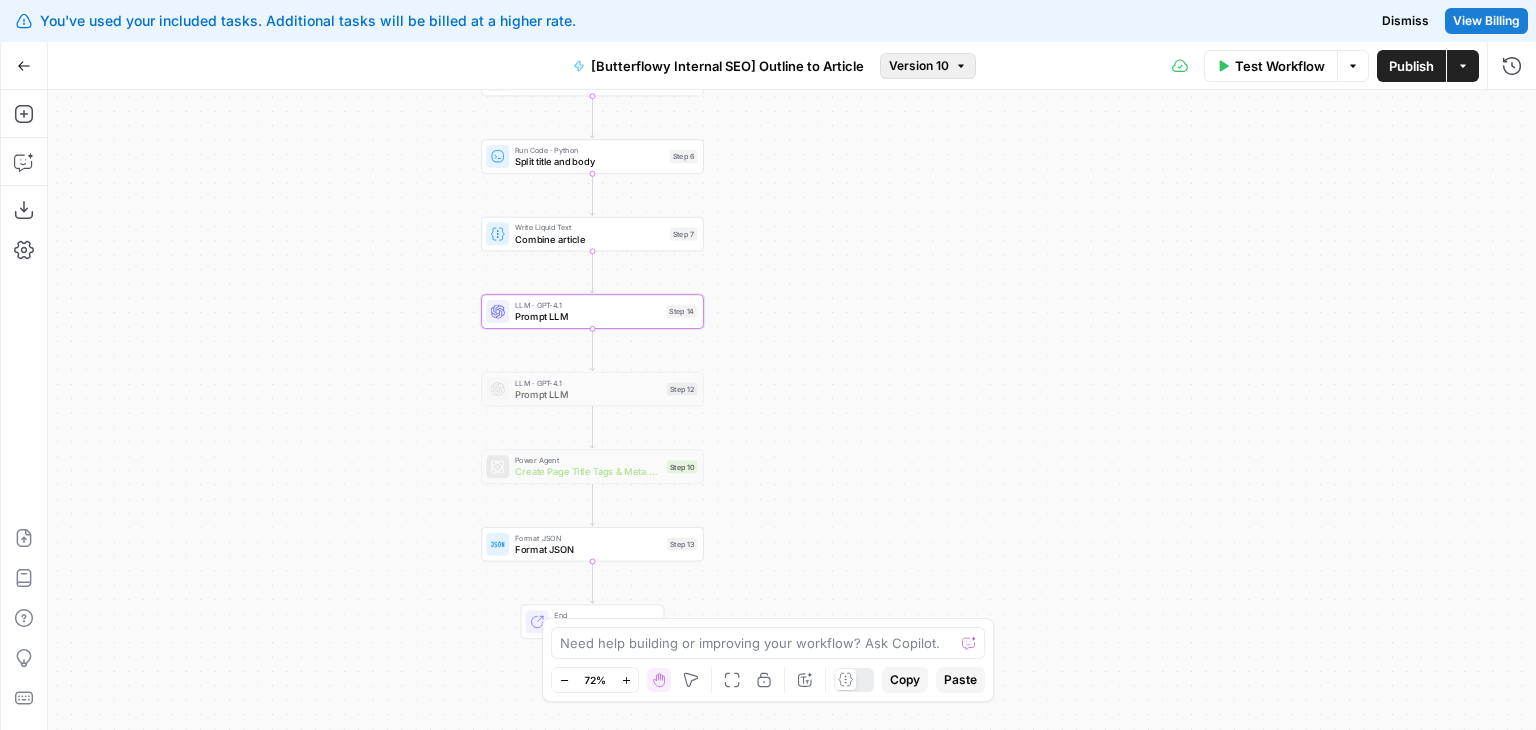 click on "Version 10" at bounding box center [919, 66] 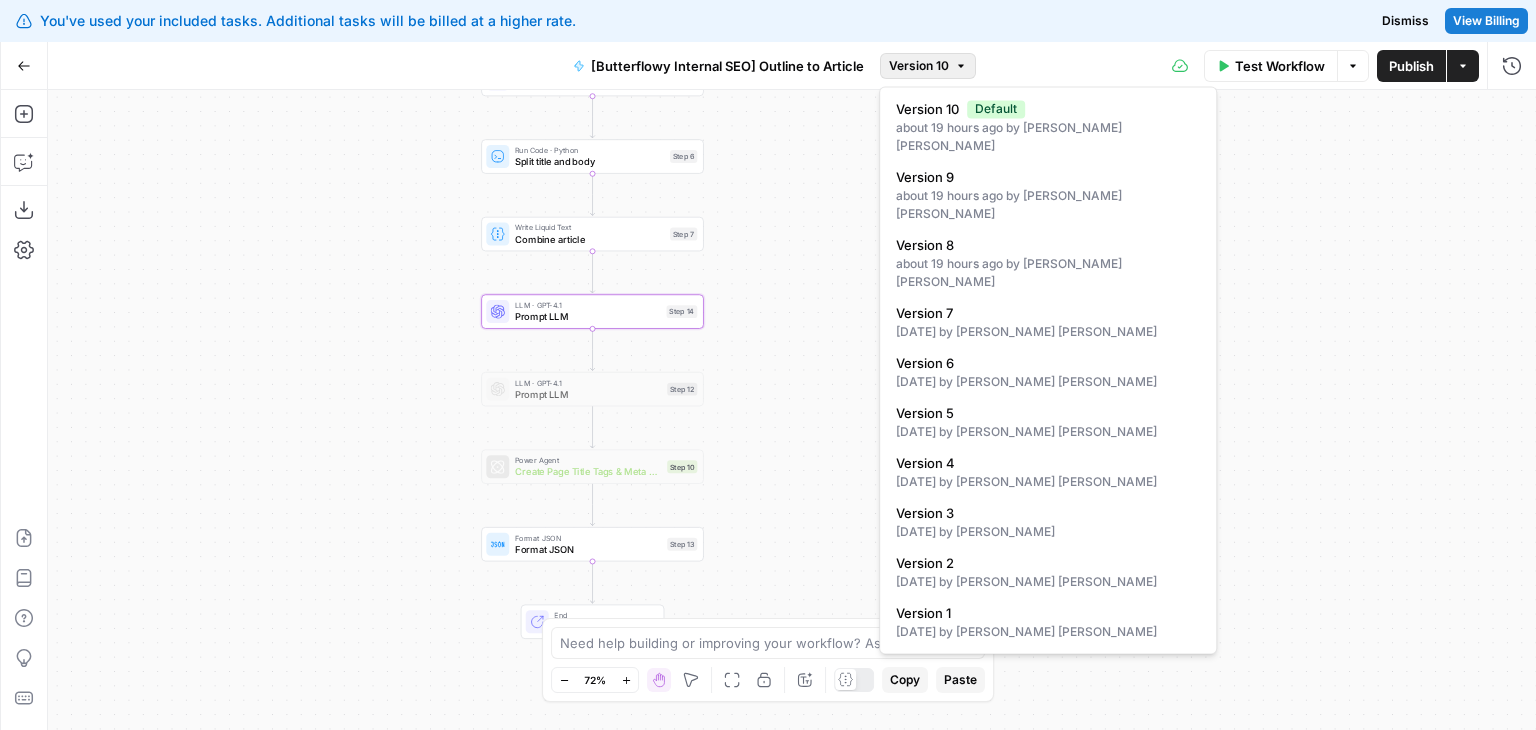 click on "Version 10" at bounding box center (919, 66) 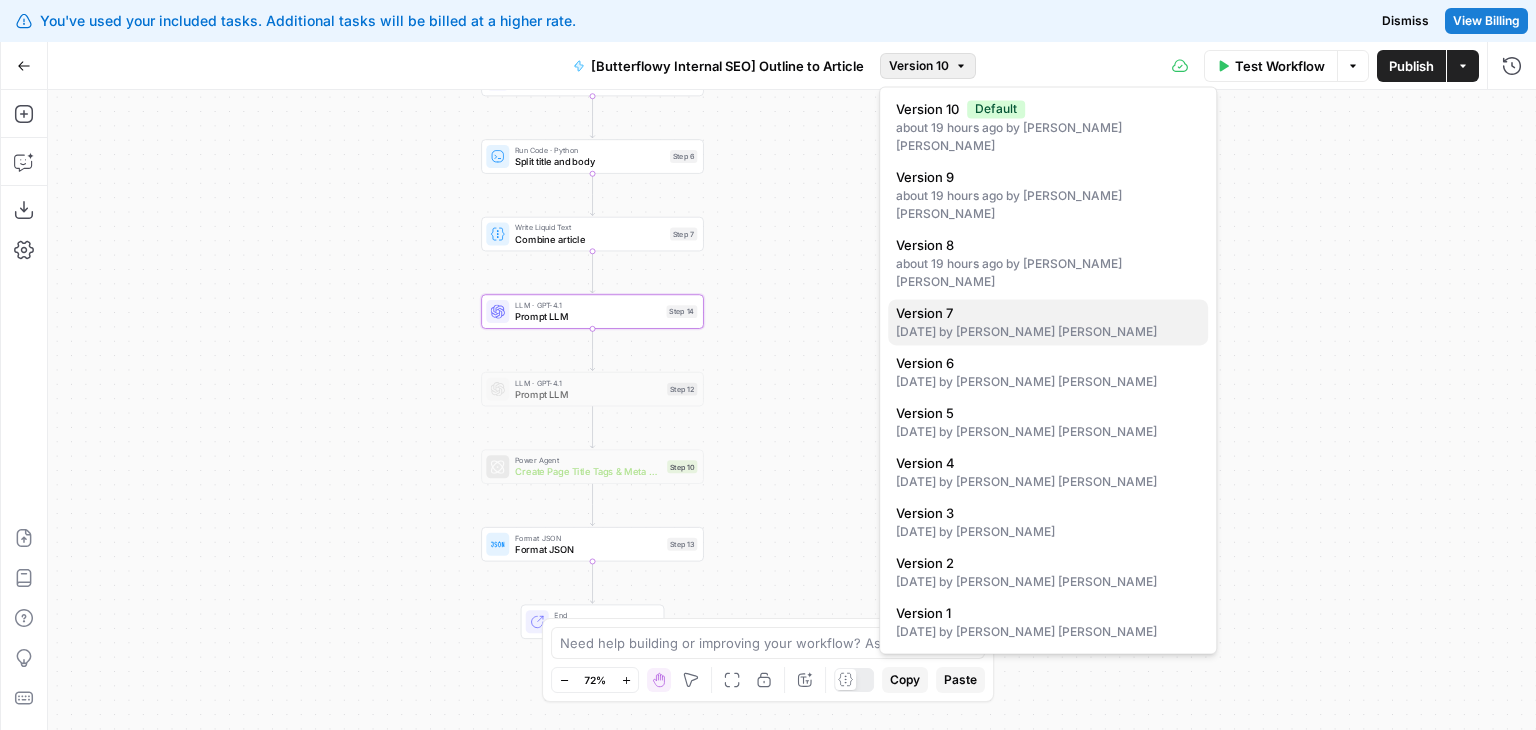 click on "3 days ago
by Jo Antonette Segador" at bounding box center [1048, 332] 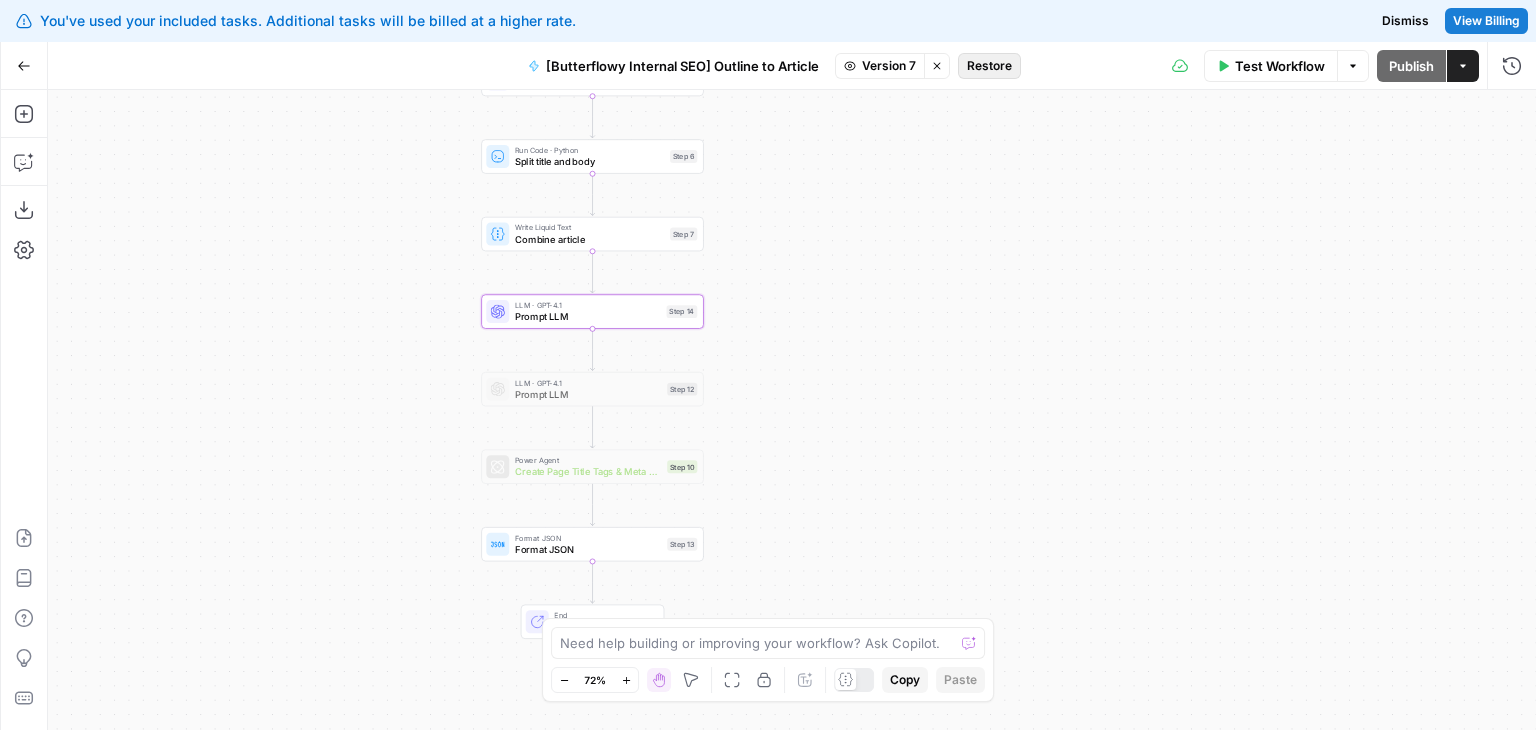 click on "Restore" at bounding box center (989, 66) 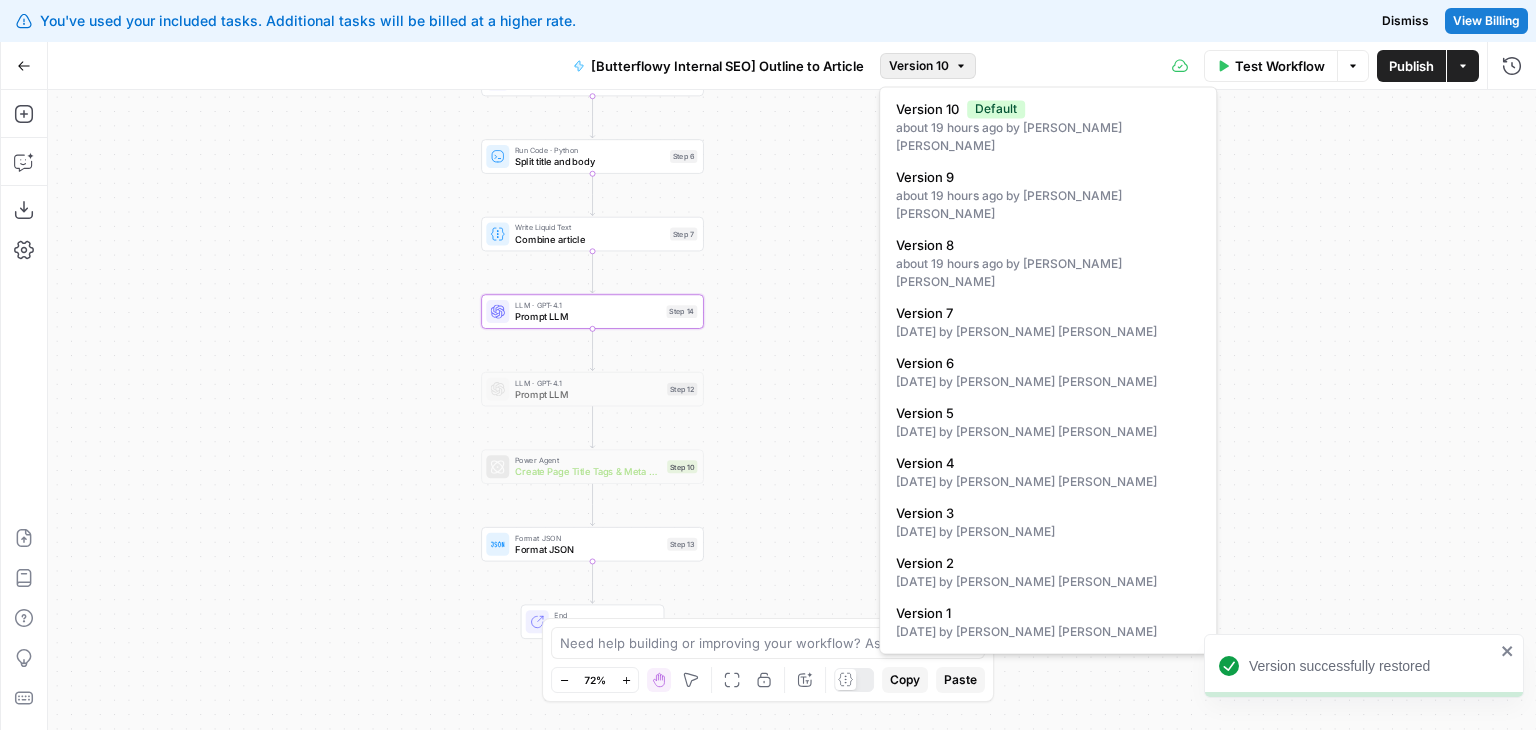 click on "Version 10" at bounding box center [928, 66] 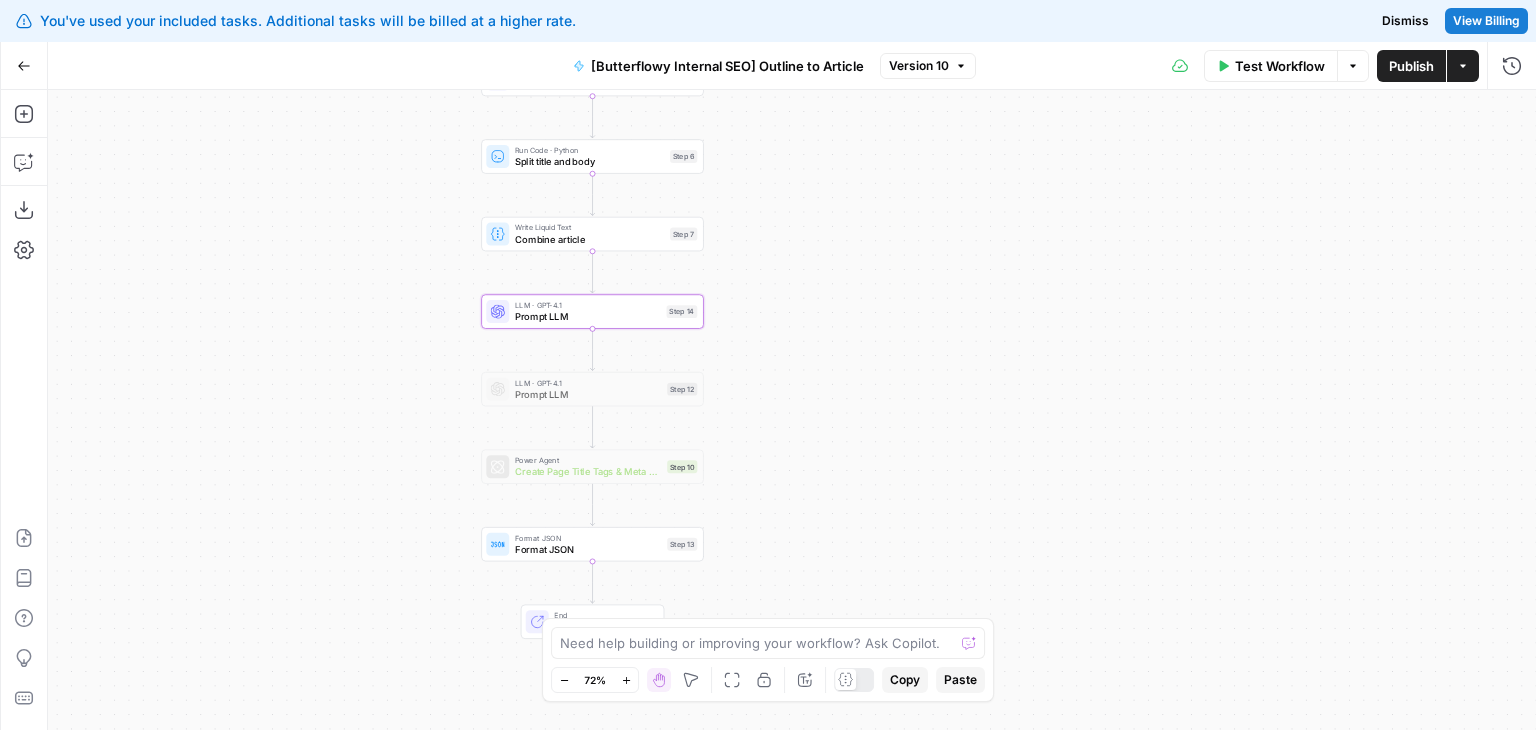 drag, startPoint x: 800, startPoint y: 268, endPoint x: 741, endPoint y: 267, distance: 59.008472 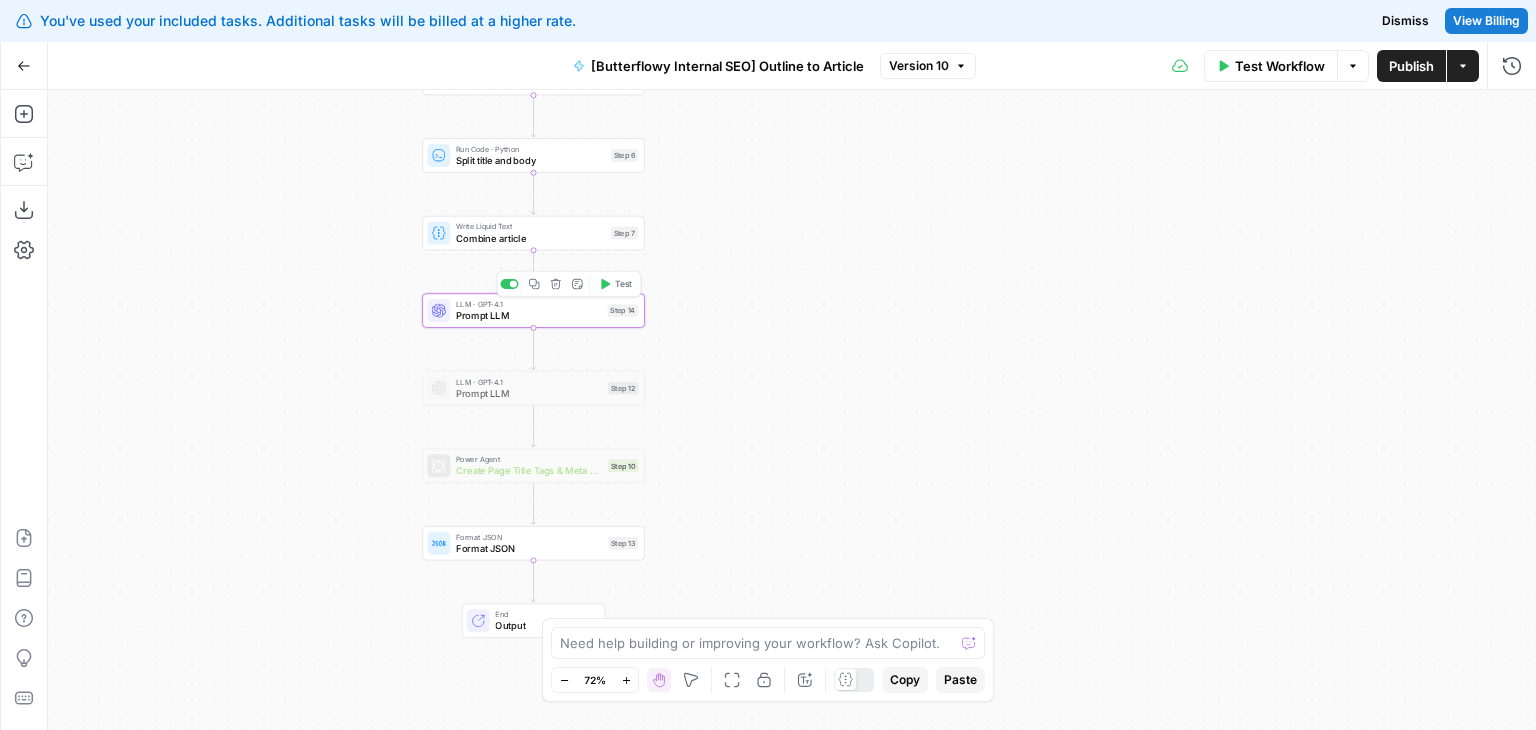 click on "LLM · GPT-4.1 Prompt LLM Step 14 Copy step Delete step Add Note Test" at bounding box center [533, 310] 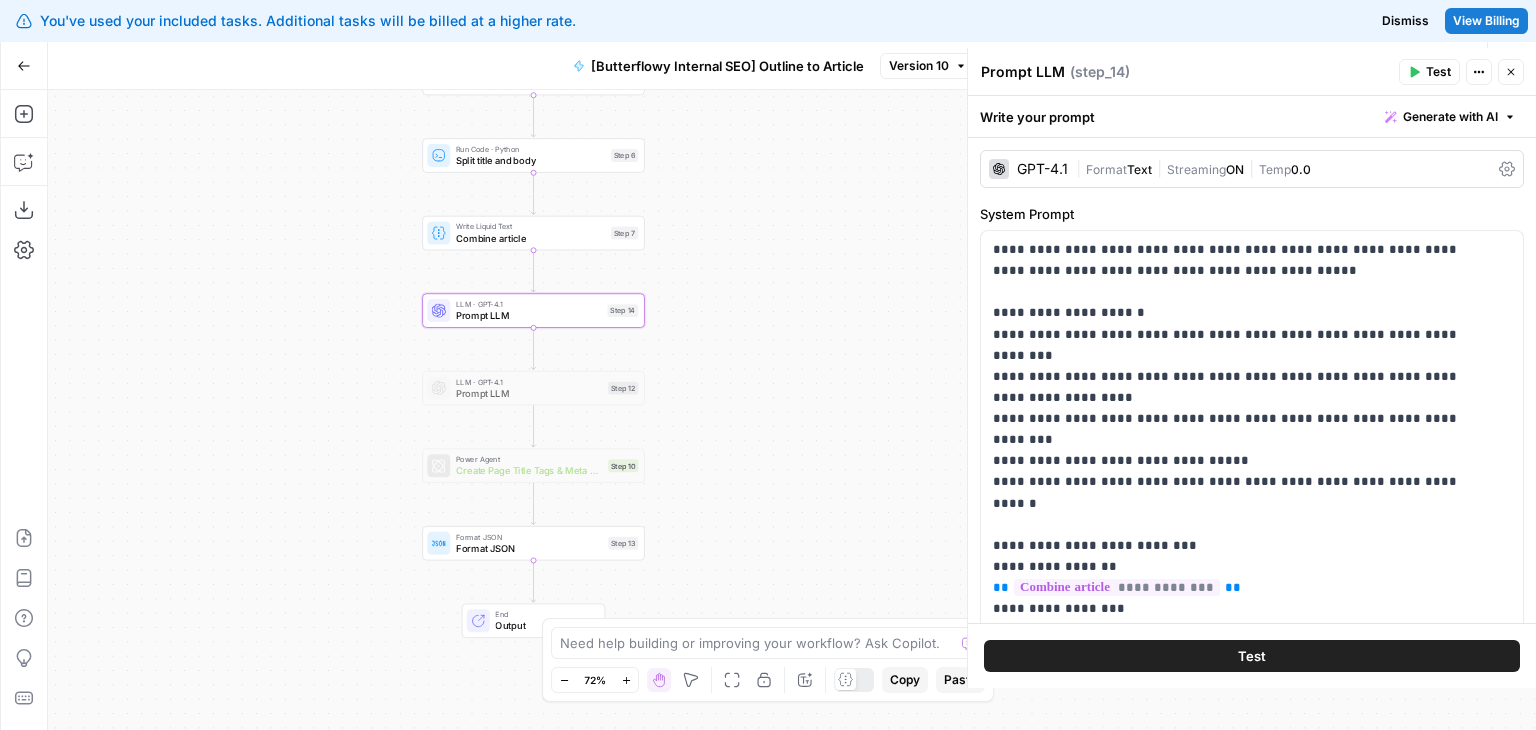 drag, startPoint x: 723, startPoint y: 273, endPoint x: 762, endPoint y: 355, distance: 90.80198 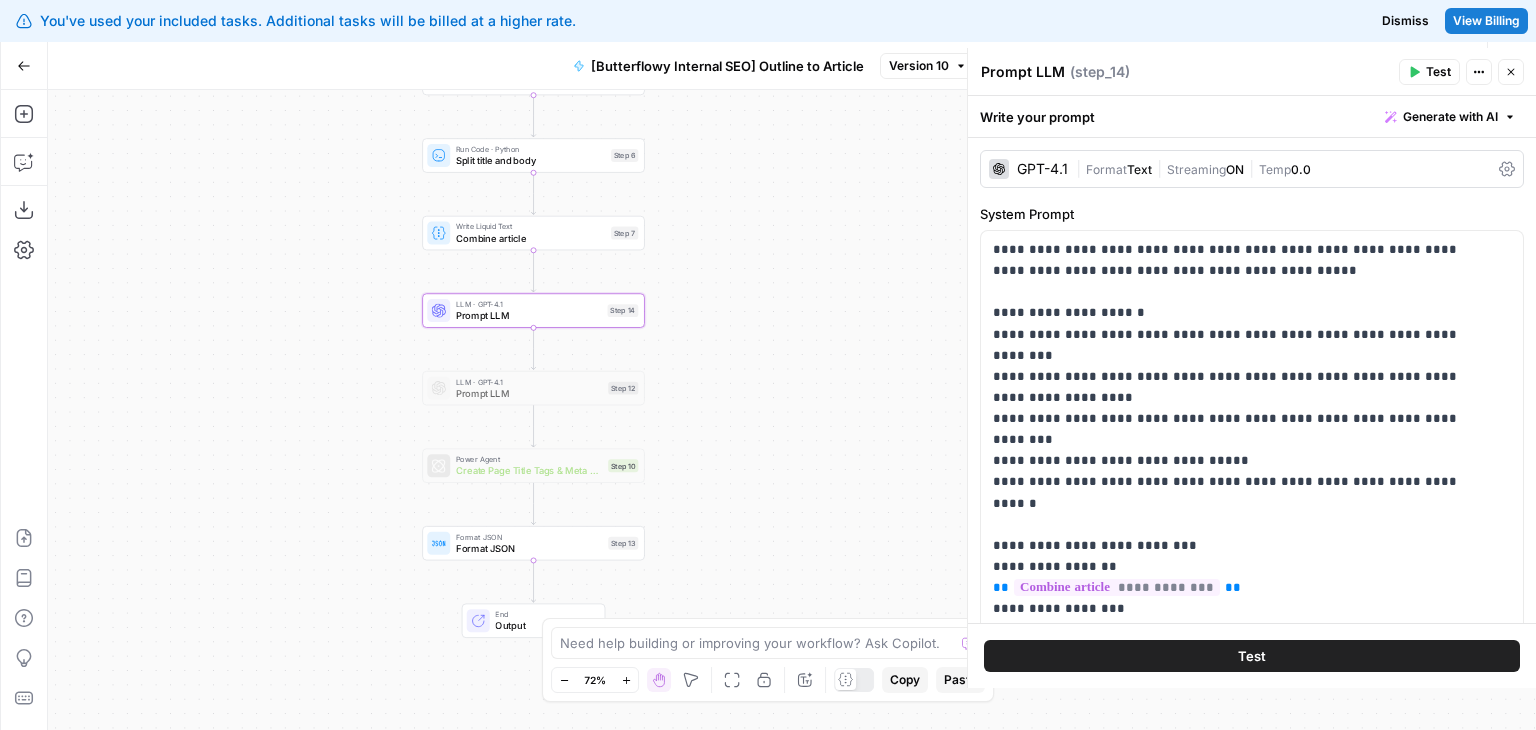 click on "Workflow Set Inputs Inputs Google Search Google Search Step 2 LLM · GPT-4o Extract title Step 3 LLM · Claude 3.7 Sonnet Initial article draft Step 1 LLM · Claude 3.7 Sonnet Article edits Step 4 LLM · Claude 3.7 Sonnet Intro Step 5 Run Code · Python Split title and body Step 6 Write Liquid Text Combine article Step 7 LLM · GPT-4.1 Prompt LLM Step 14 LLM · GPT-4.1 Prompt LLM Step 12 Power Agent Create Page Title Tags & Meta Descriptions Step 10 Format JSON Format JSON Step 13 End Output" at bounding box center (792, 410) 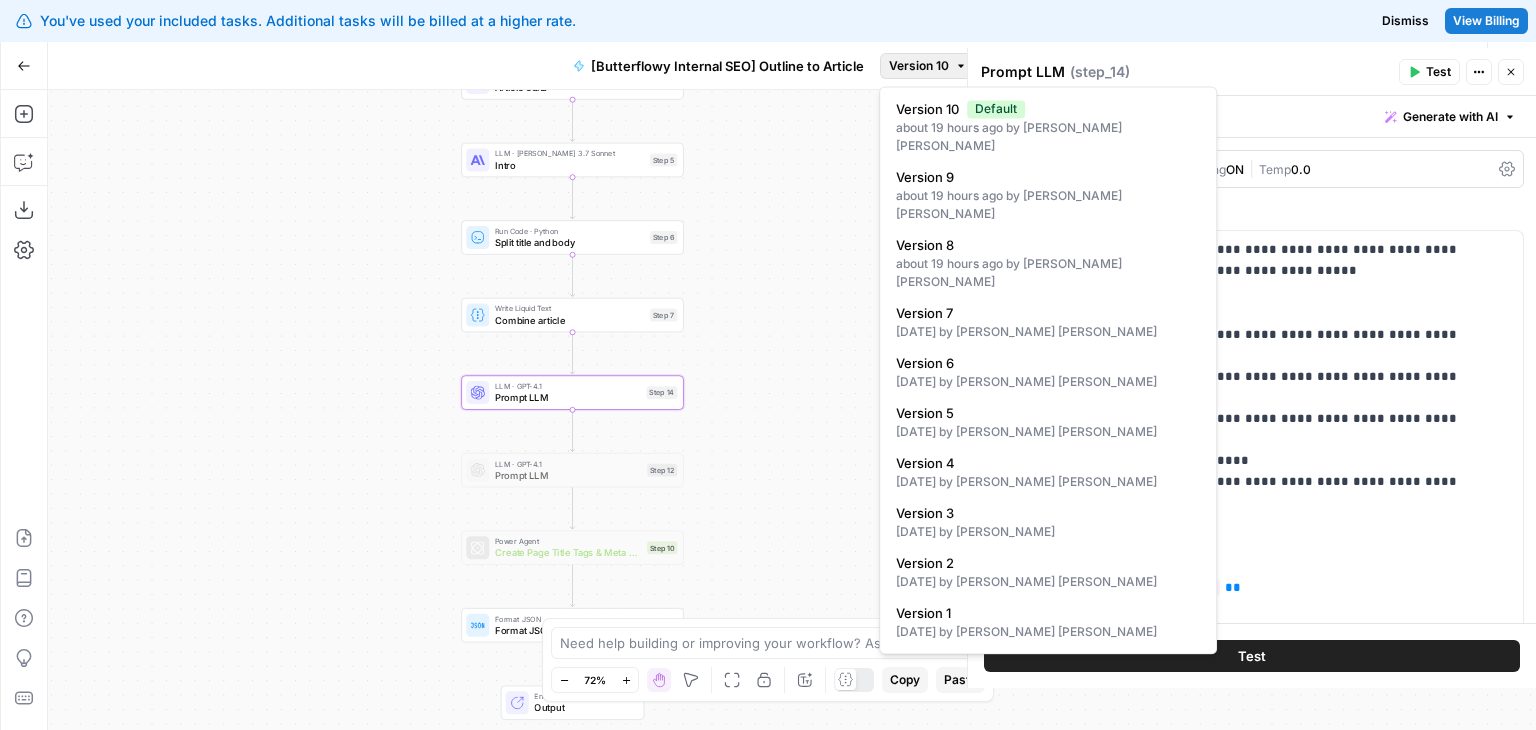 click on "Version 10" at bounding box center (919, 66) 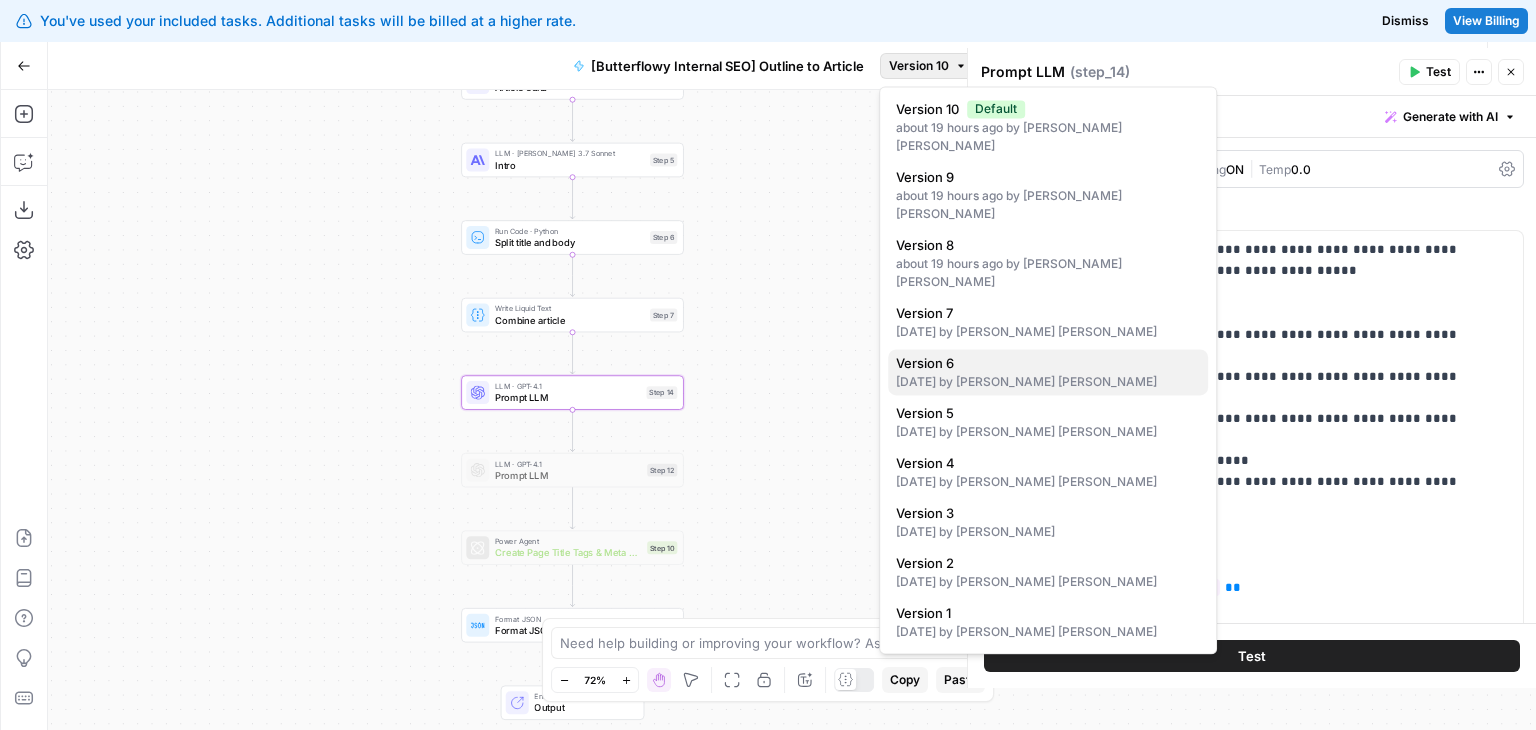 click on "Version 6" at bounding box center [925, 363] 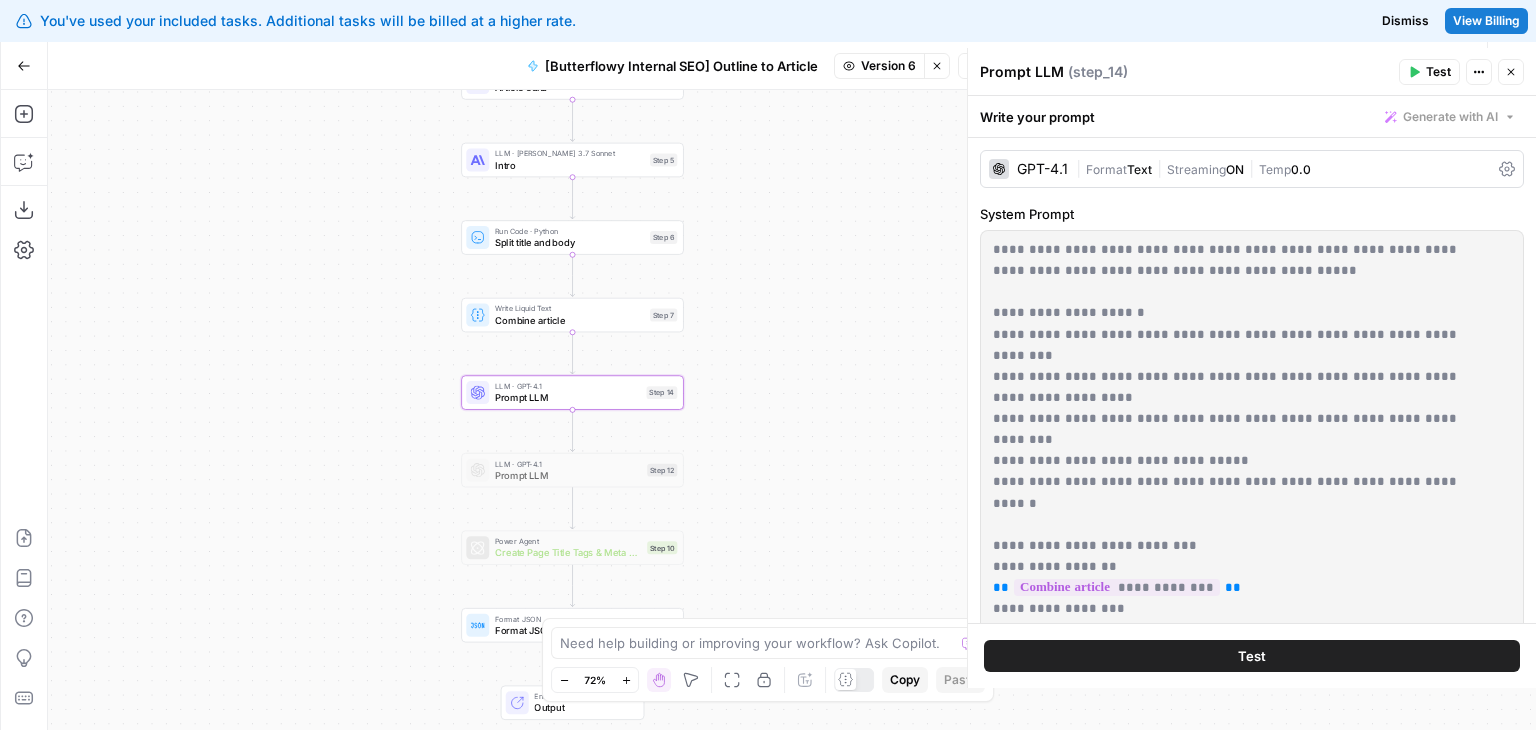 scroll, scrollTop: 398, scrollLeft: 0, axis: vertical 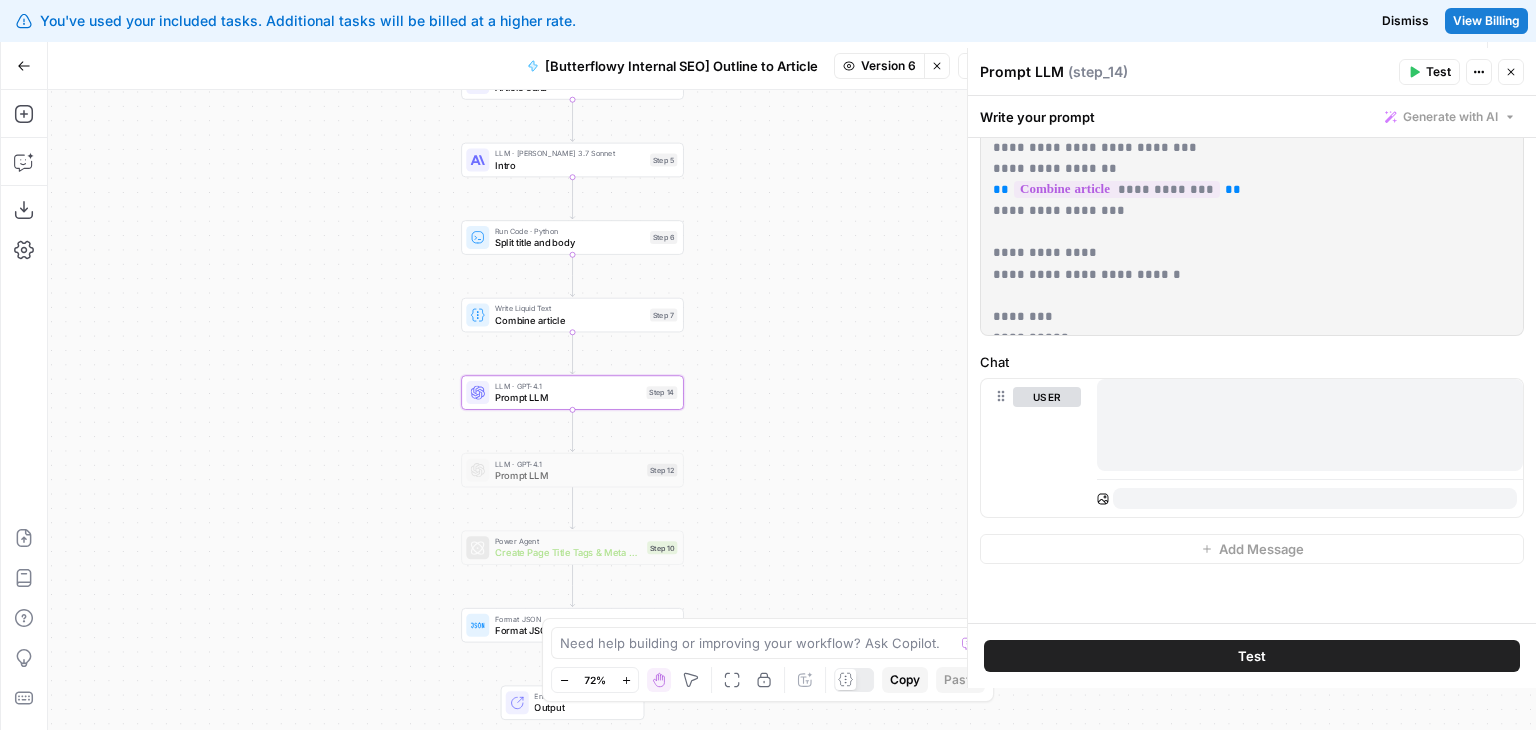 click on "Prompt LLM  ( step_14 ) Test Actions Close" at bounding box center (1252, 72) 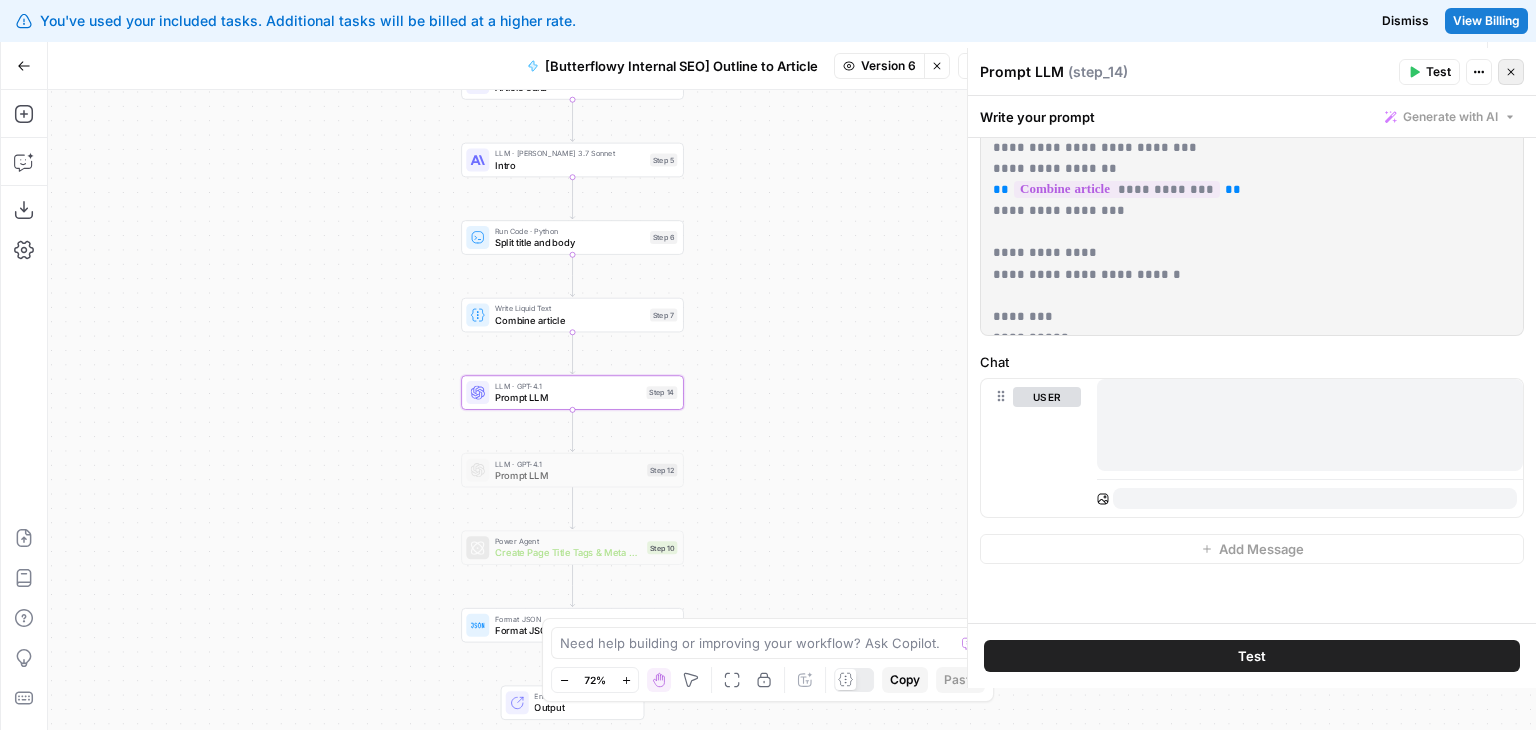 click 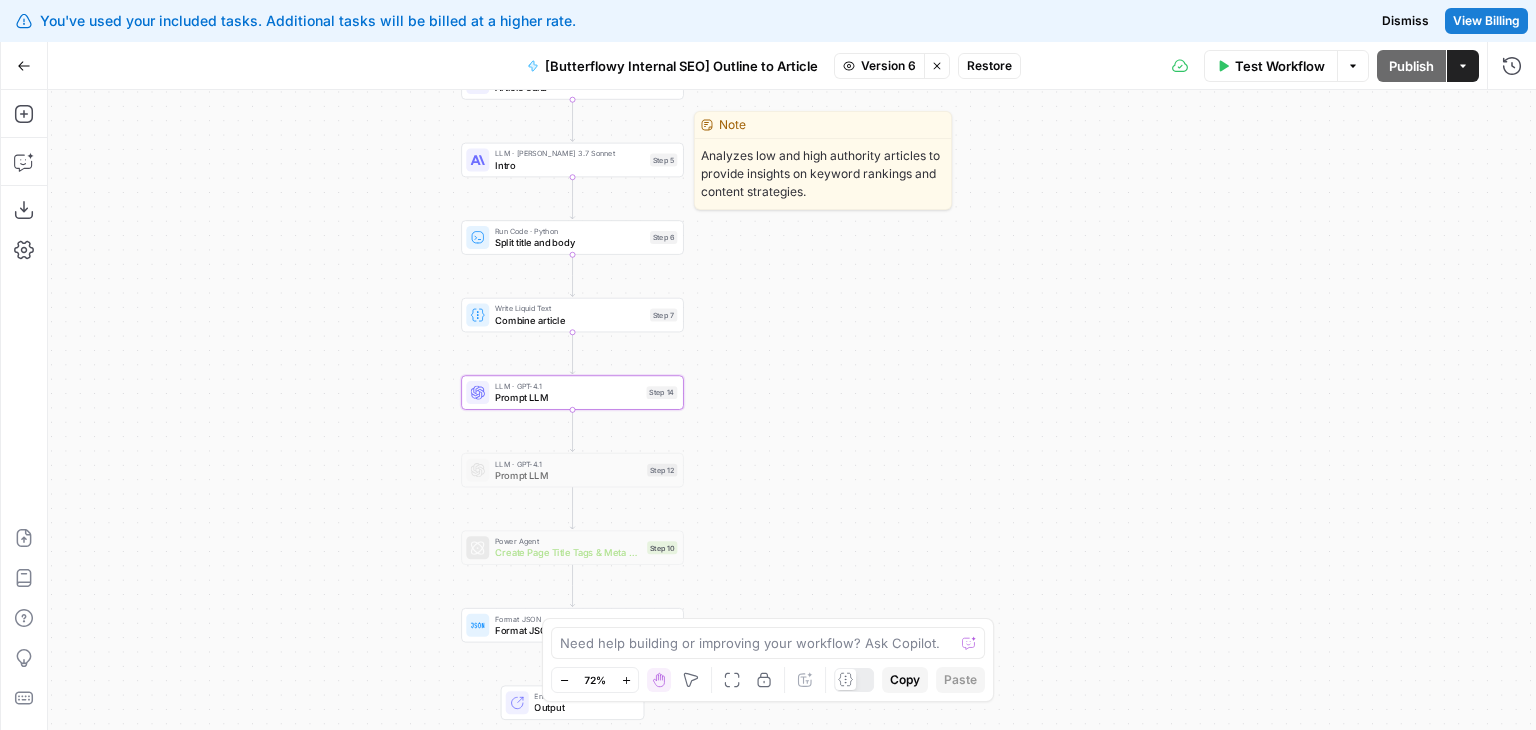 click on "LLM · Claude 3.7 Sonnet" at bounding box center [569, 153] 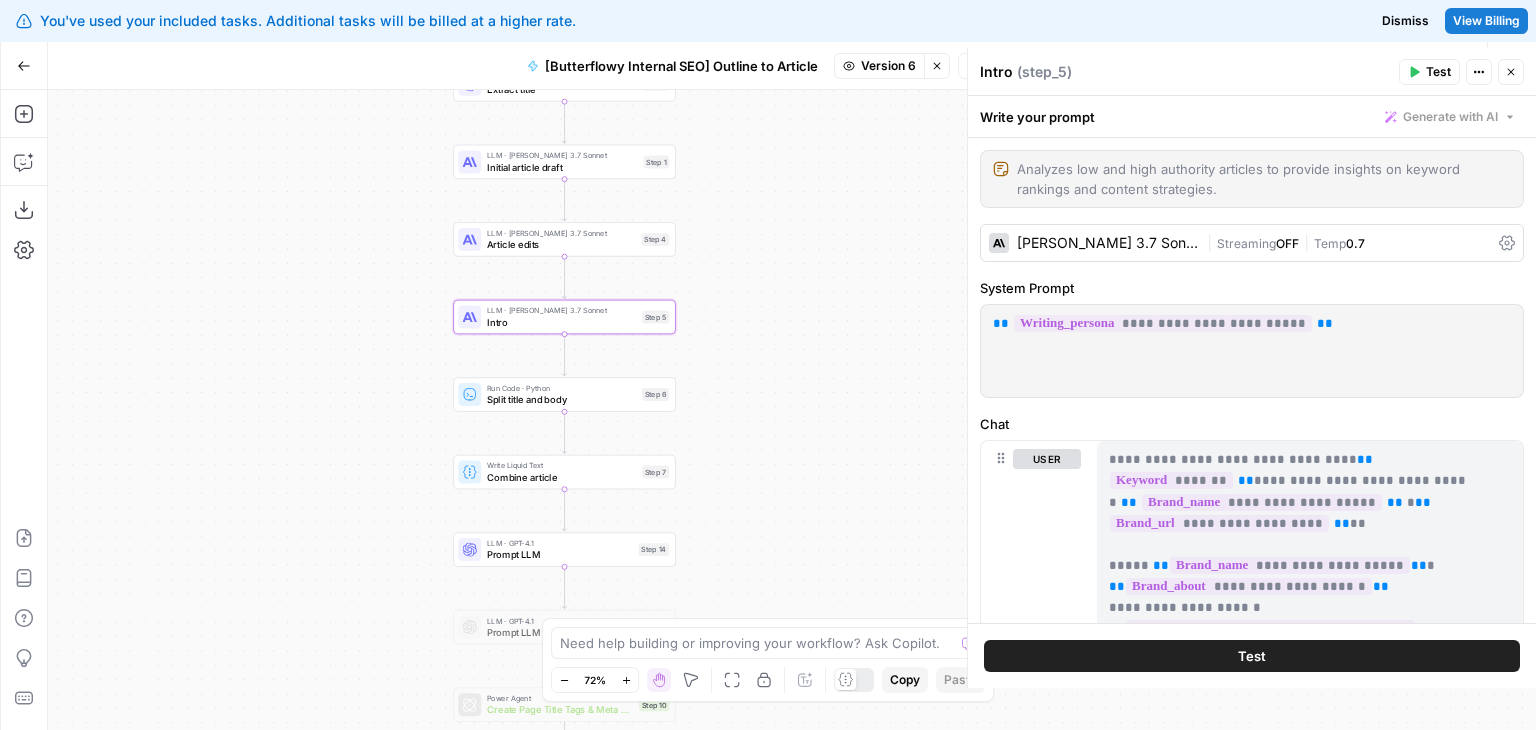 drag, startPoint x: 342, startPoint y: 358, endPoint x: 332, endPoint y: 516, distance: 158.31615 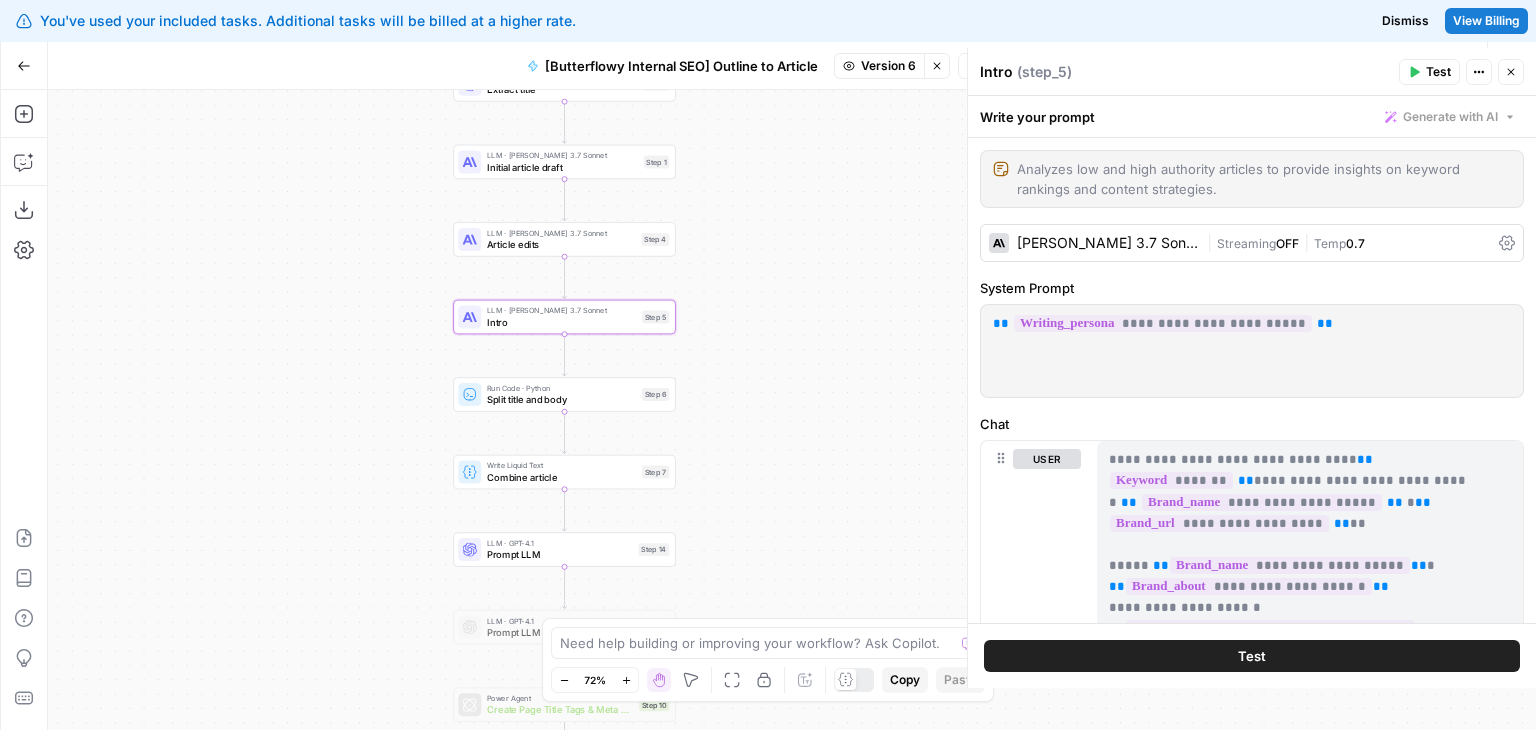 click on "Workflow Set Inputs Inputs Google Search Google Search Step 2 LLM · GPT-4o Extract title Step 3 LLM · Claude 3.7 Sonnet Initial article draft Step 1 LLM · Claude 3.7 Sonnet Article edits Step 4 LLM · Claude 3.7 Sonnet Intro Step 5 Run Code · Python Split title and body Step 6 Write Liquid Text Combine article Step 7 LLM · GPT-4.1 Prompt LLM Step 14 LLM · GPT-4.1 Prompt LLM Step 12 Power Agent Create Page Title Tags & Meta Descriptions Step 10 Format JSON Format JSON Step 13 End Output" at bounding box center [792, 410] 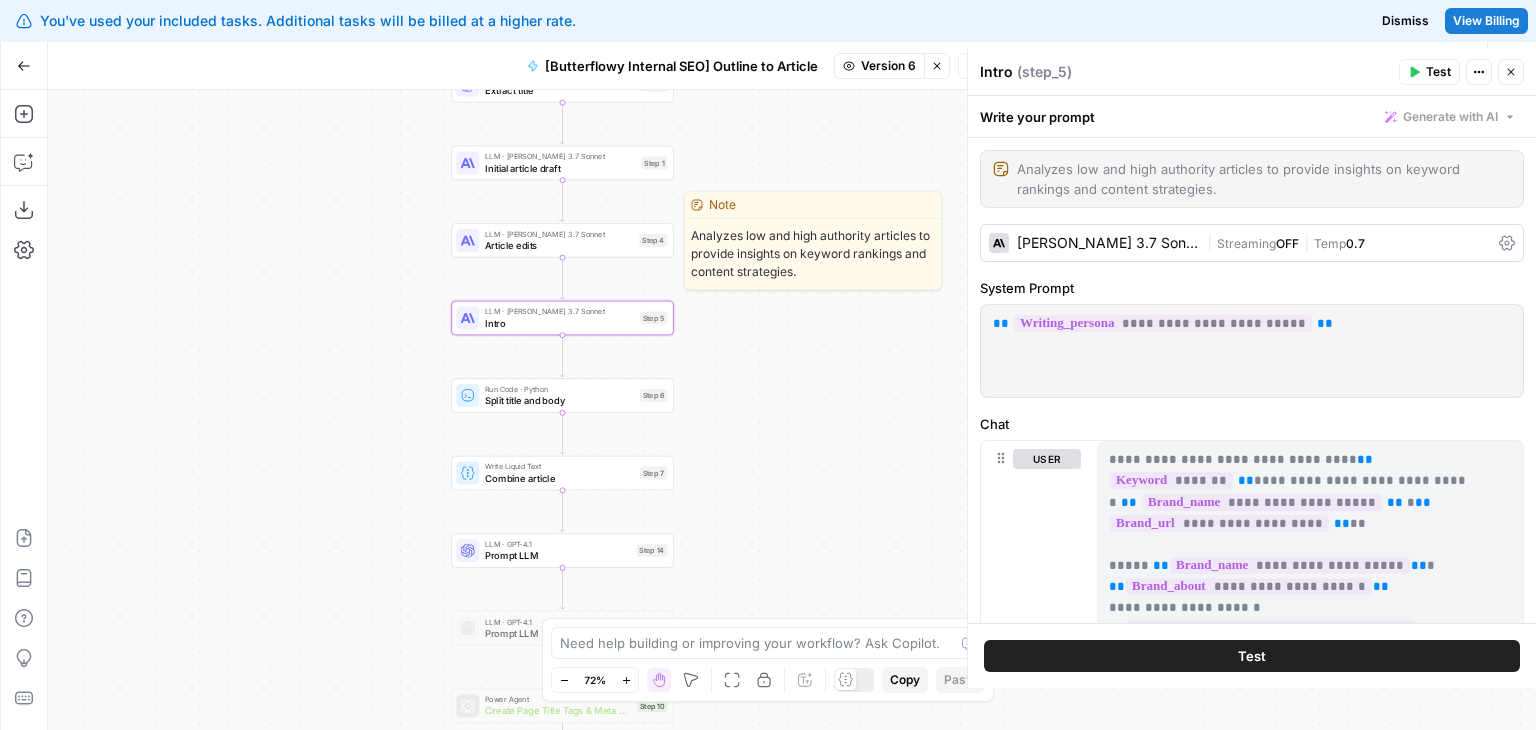 click on "Article edits" at bounding box center [559, 245] 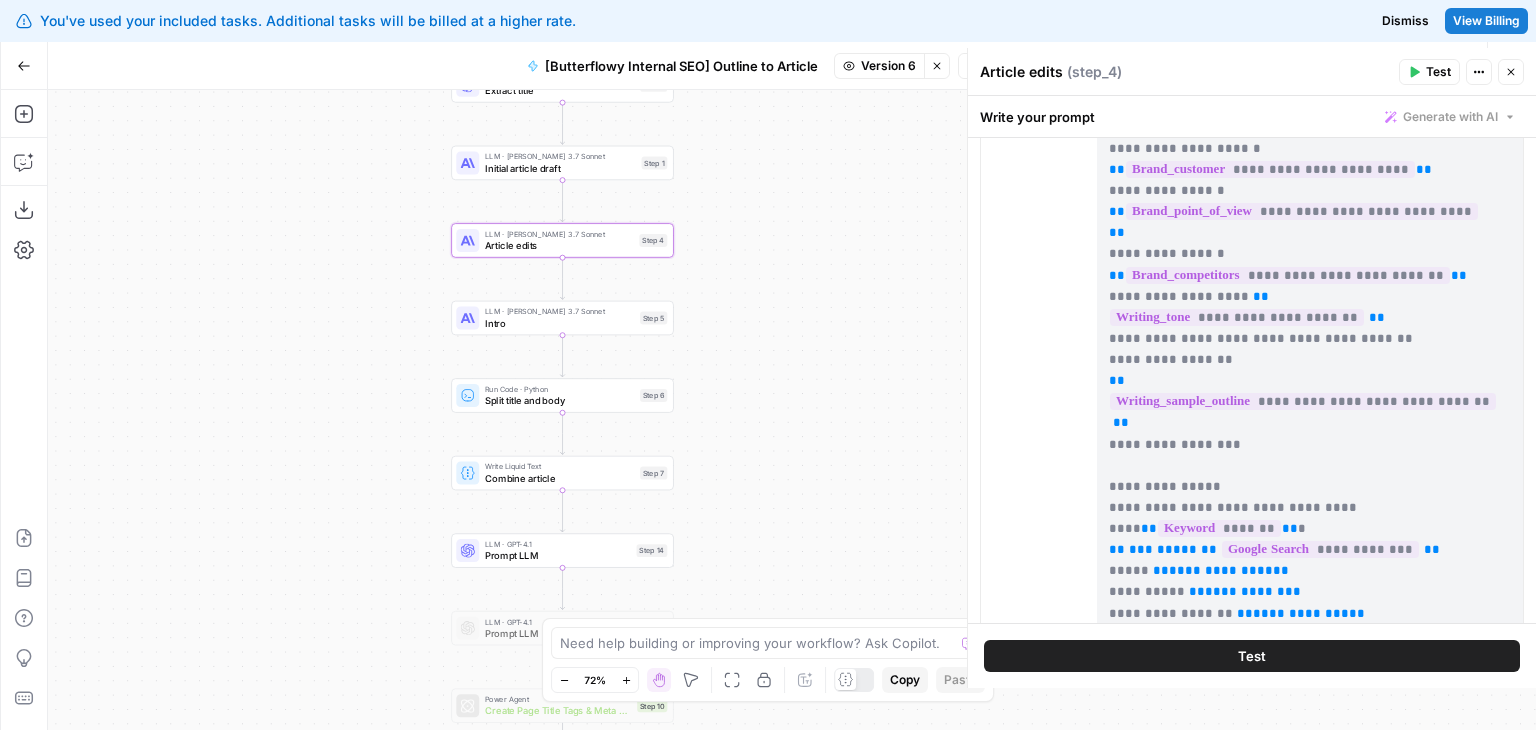 scroll, scrollTop: 1084, scrollLeft: 0, axis: vertical 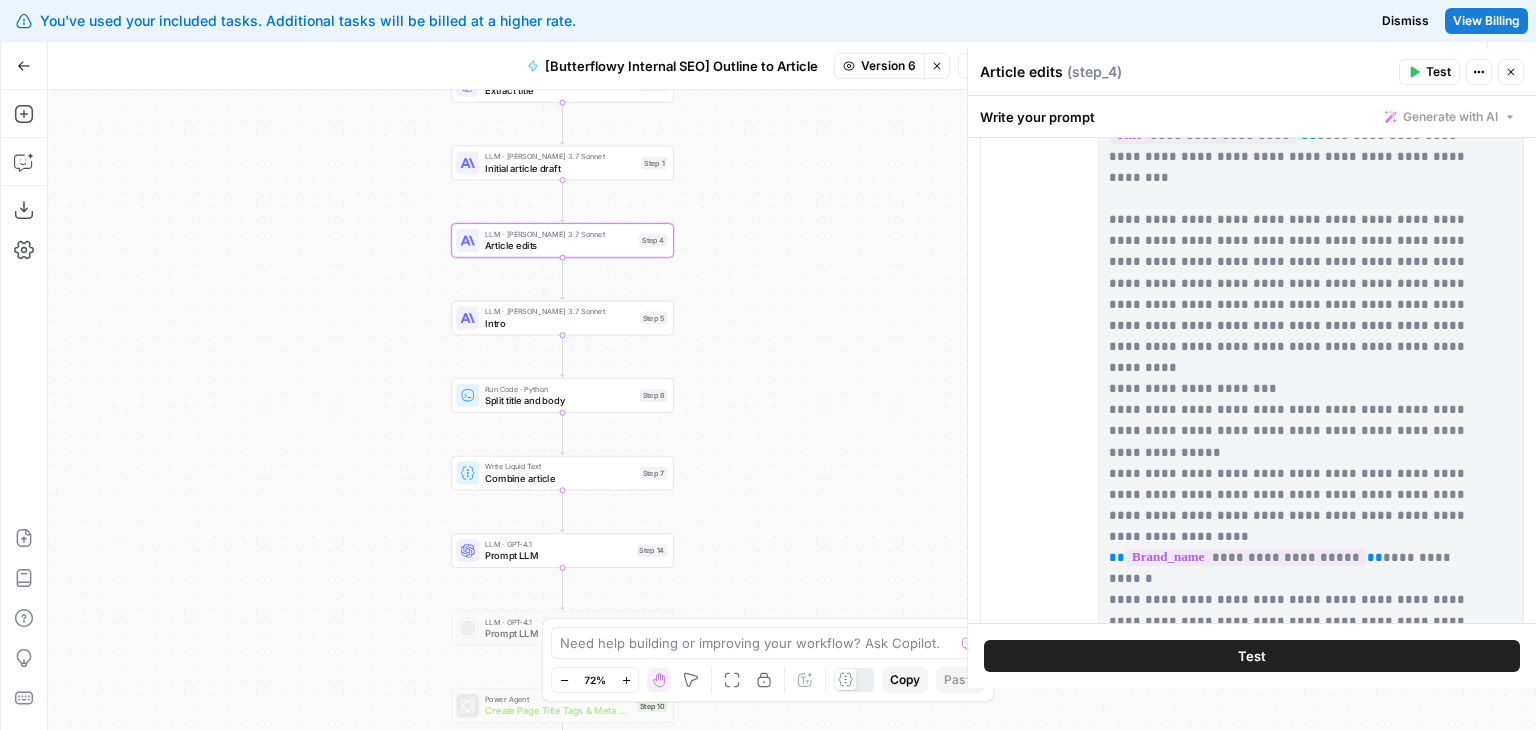 click on "Prompt LLM" at bounding box center (558, 555) 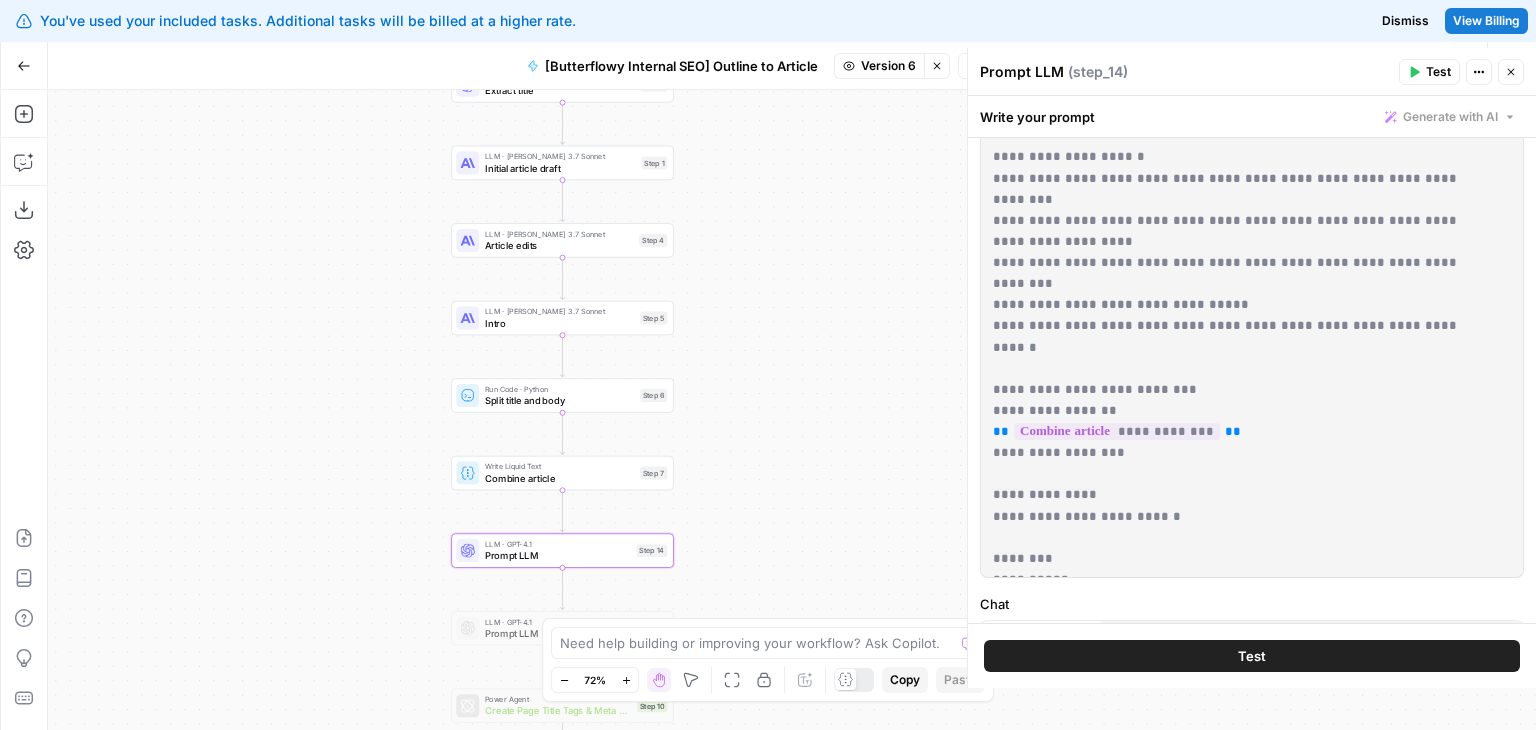 scroll, scrollTop: 160, scrollLeft: 0, axis: vertical 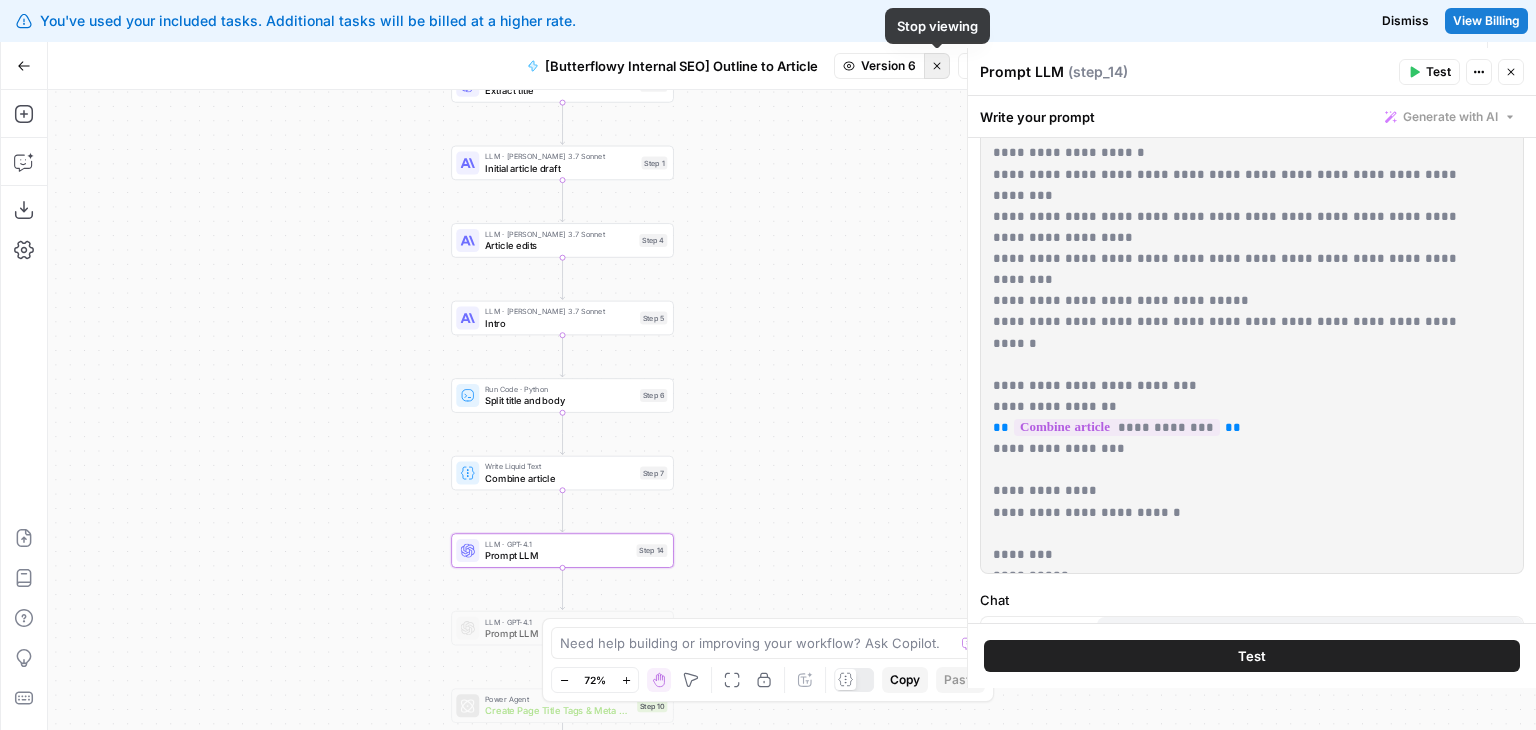 click 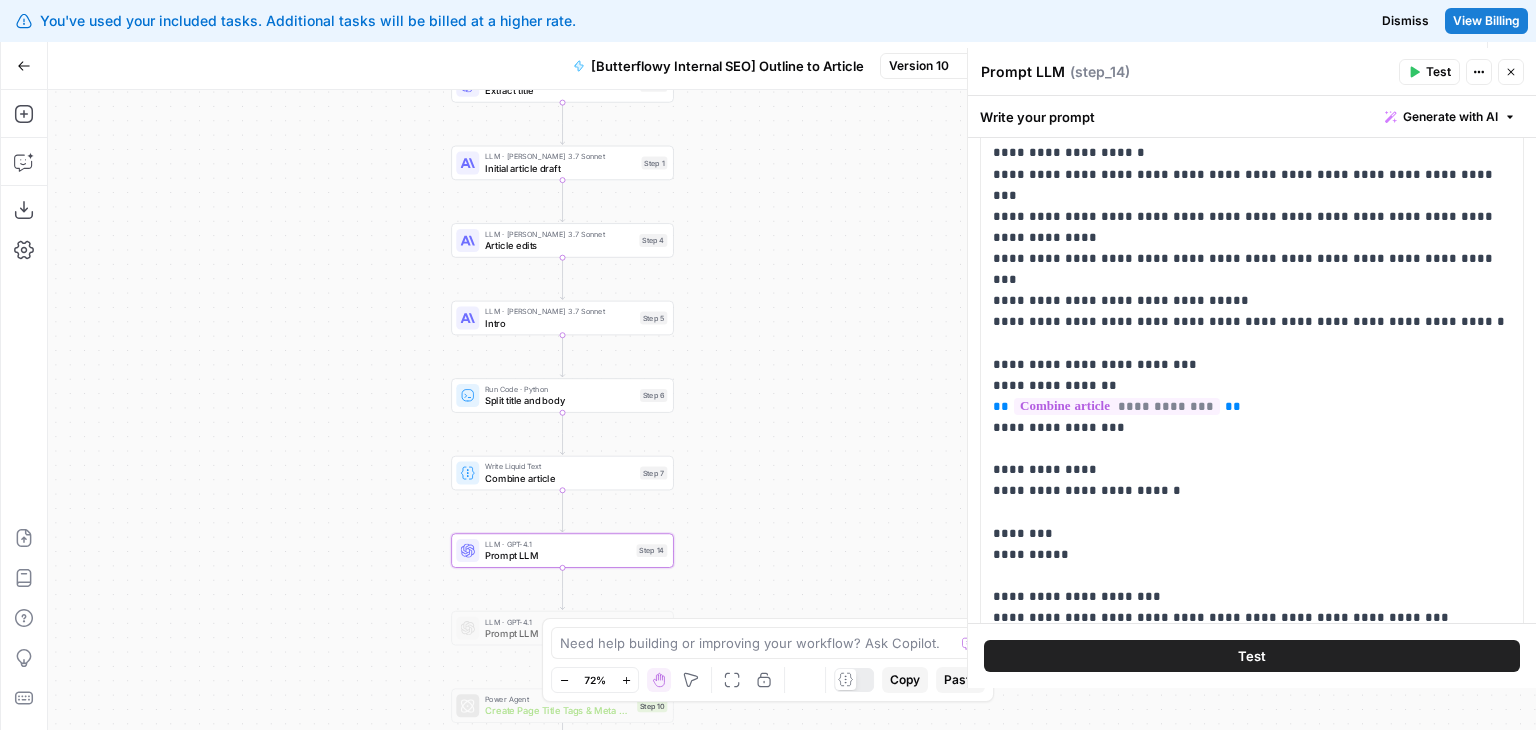 scroll, scrollTop: 0, scrollLeft: 0, axis: both 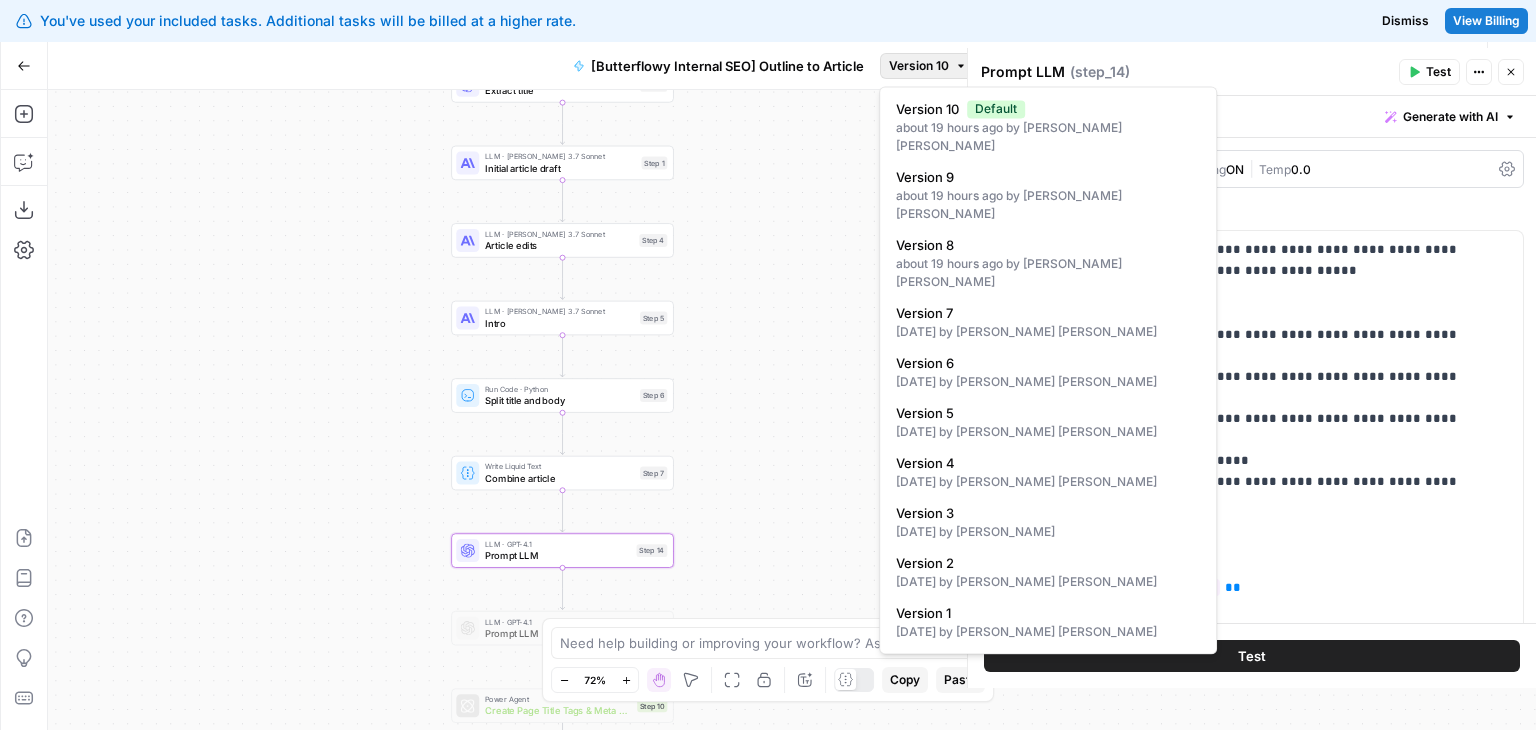 click on "Version 10" at bounding box center (919, 66) 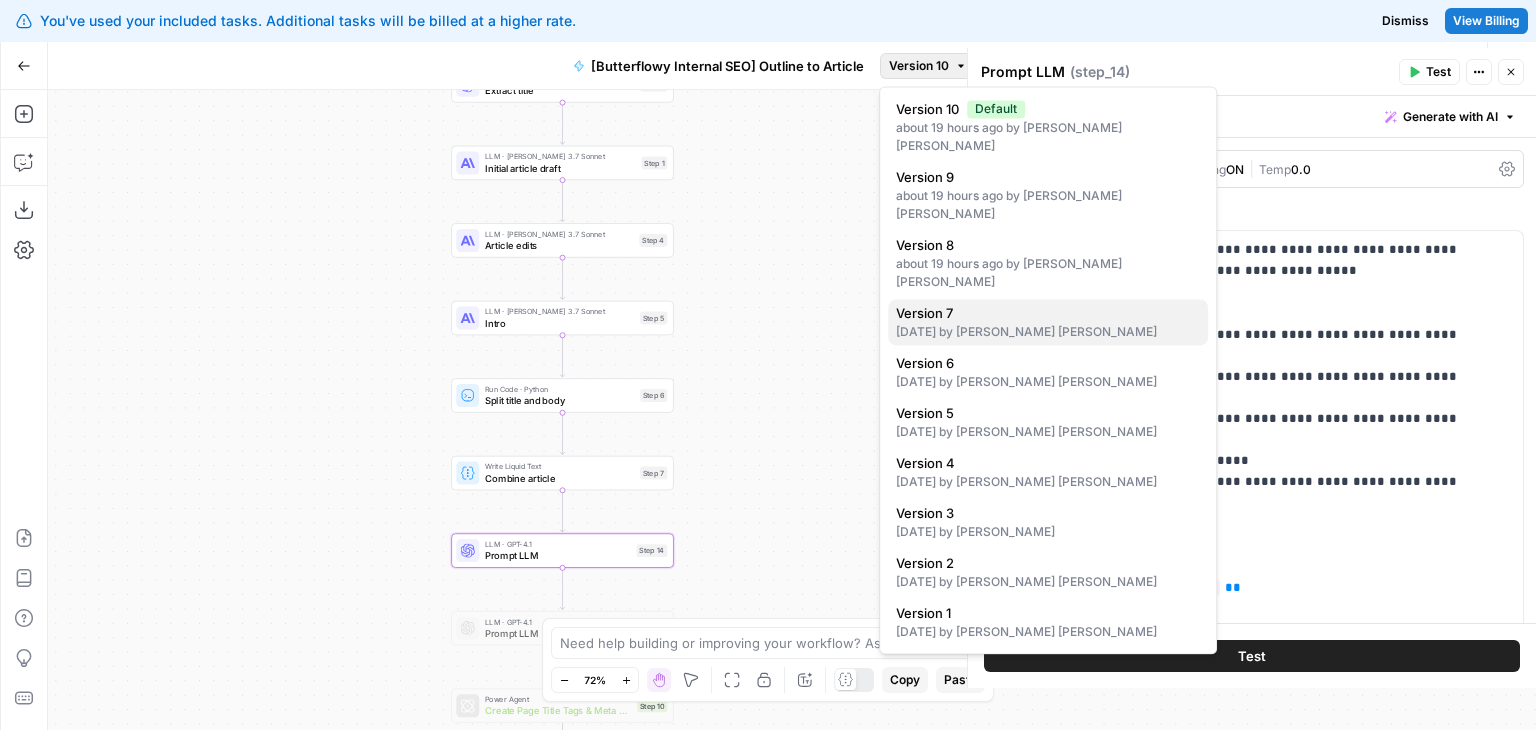 click on "3 days ago
by Jo Antonette Segador" at bounding box center (1048, 332) 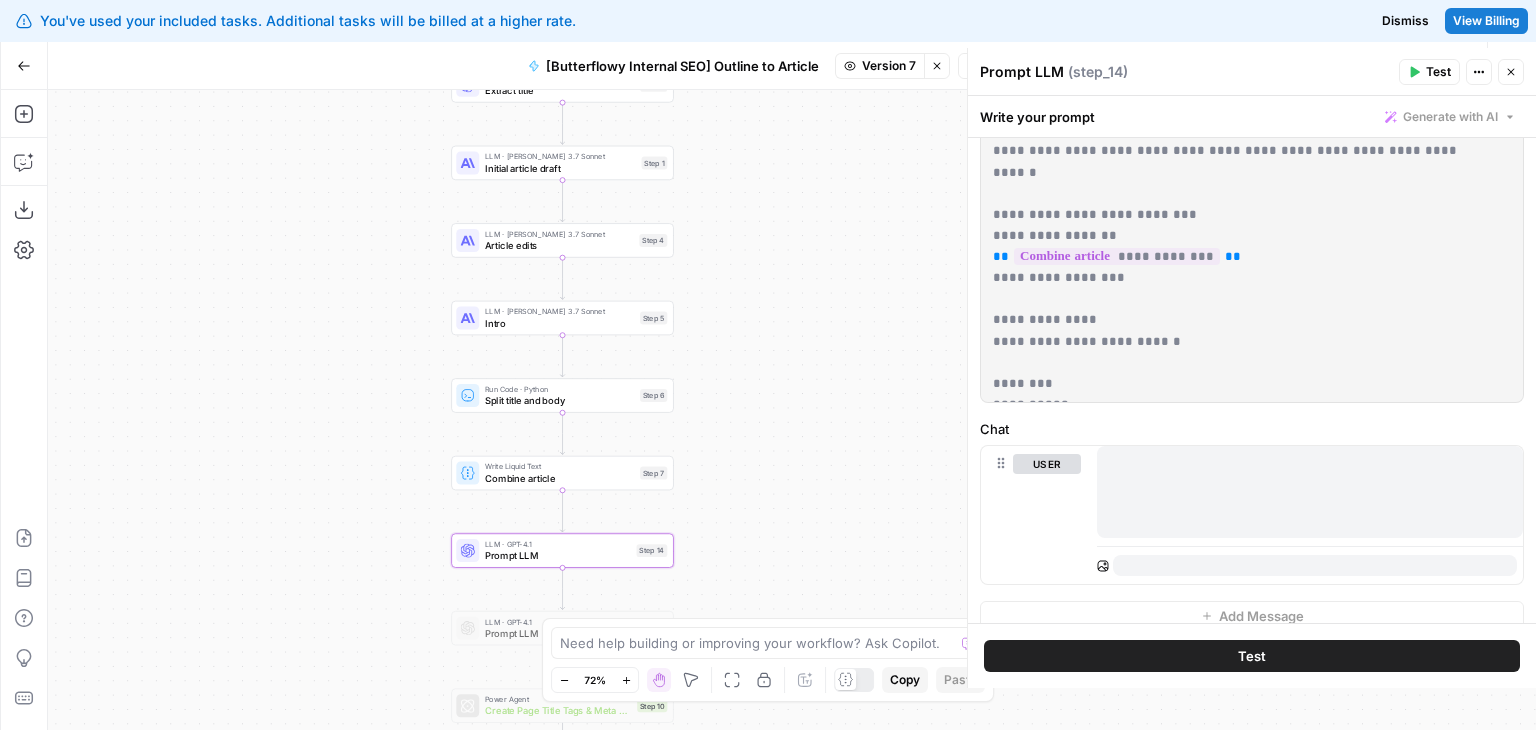 scroll, scrollTop: 330, scrollLeft: 0, axis: vertical 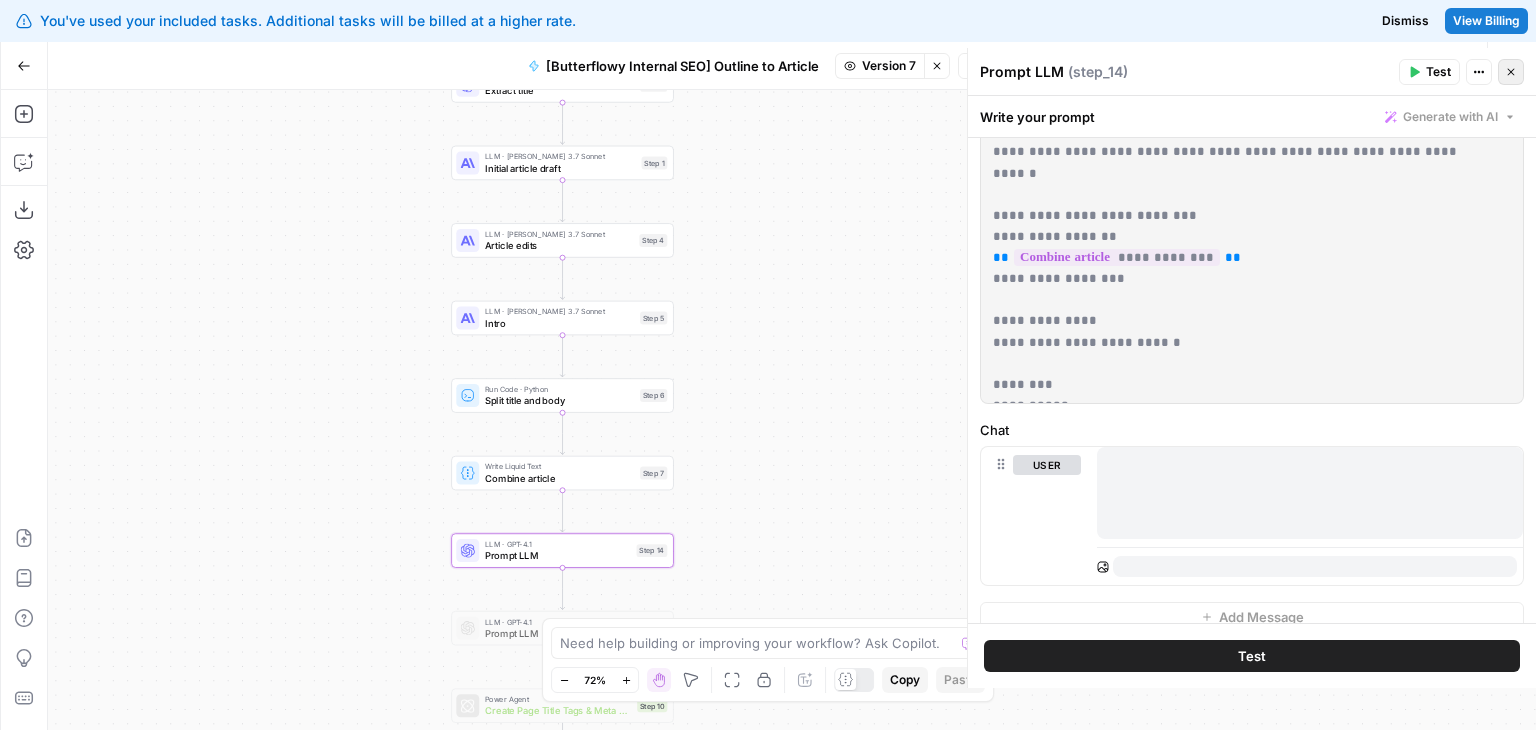 click on "Close" at bounding box center (1511, 72) 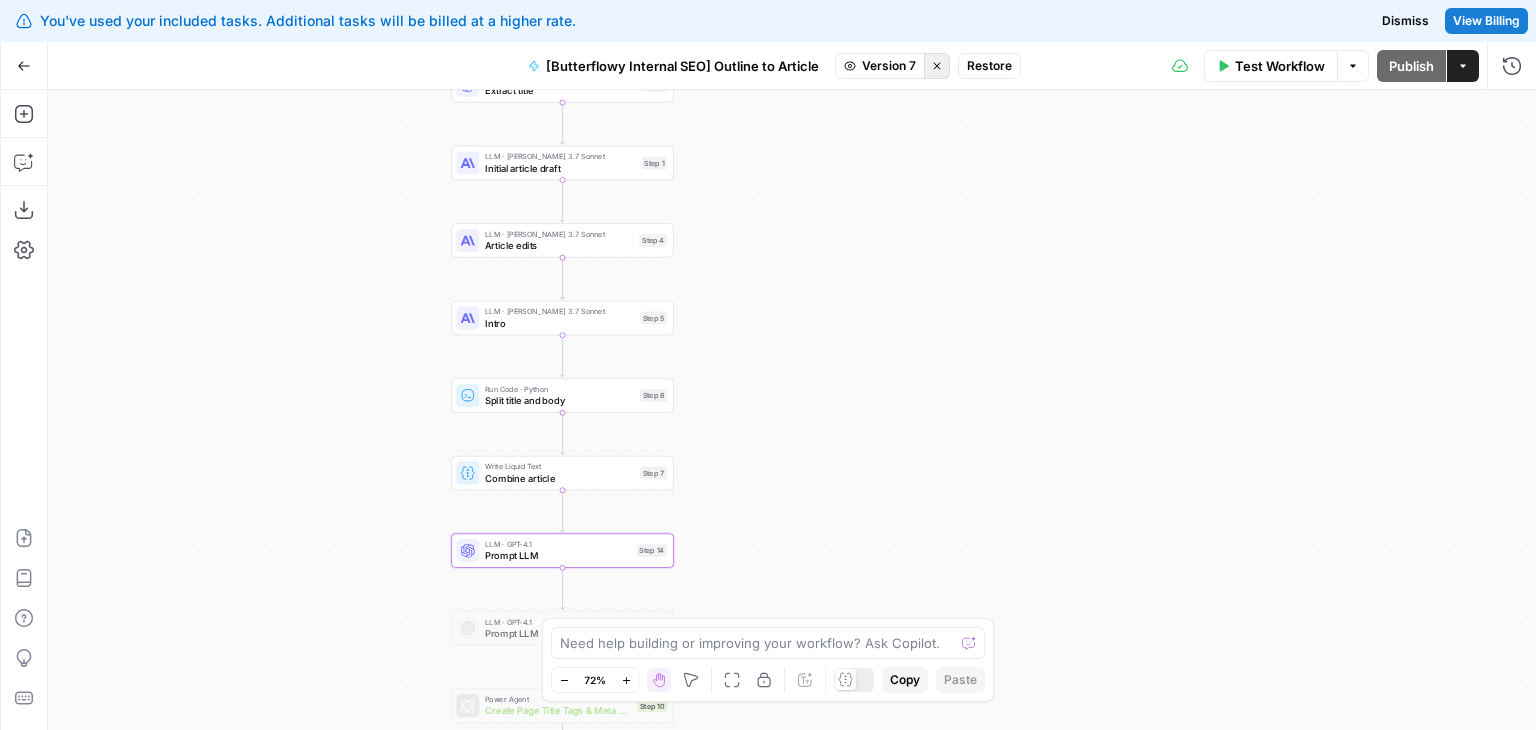 click 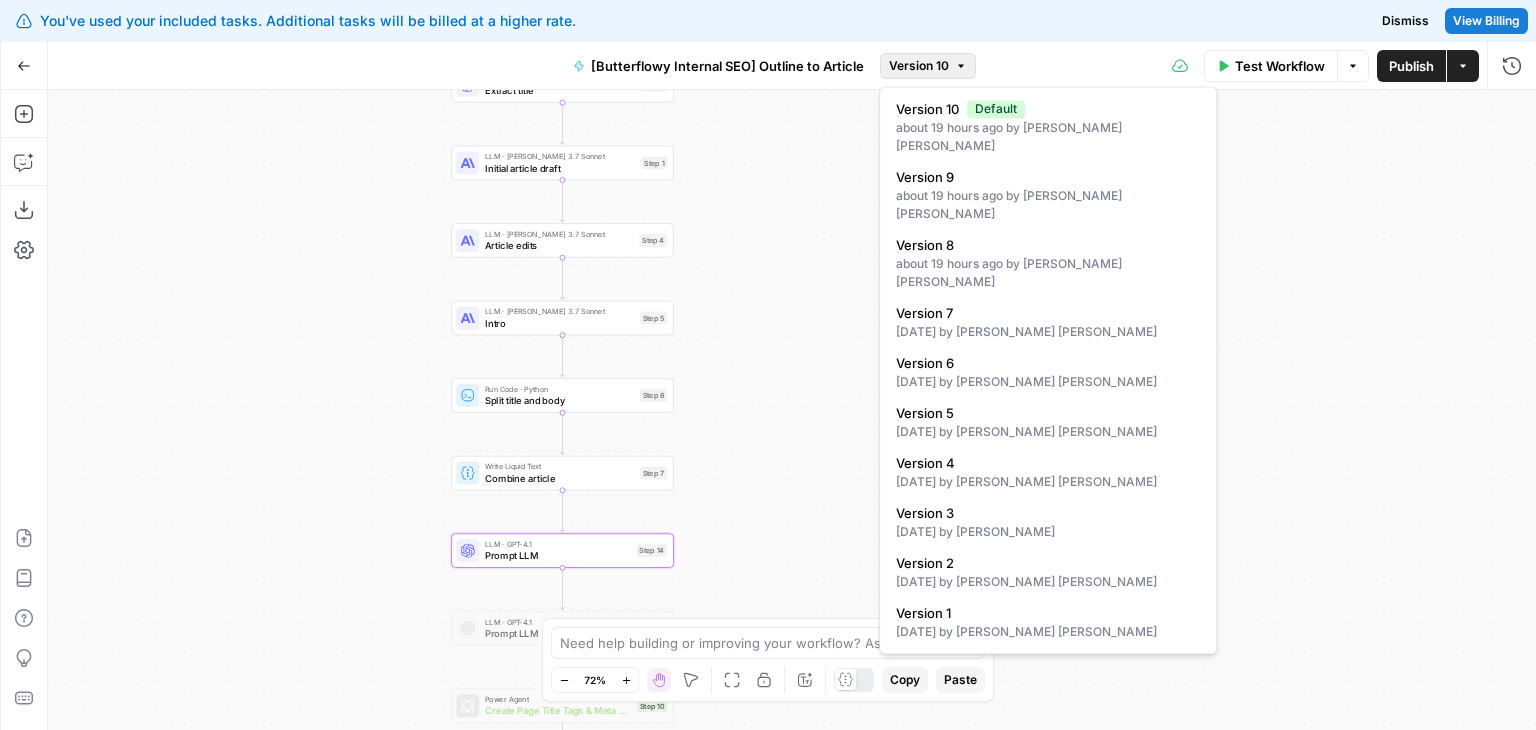 click on "Version 10" at bounding box center [919, 66] 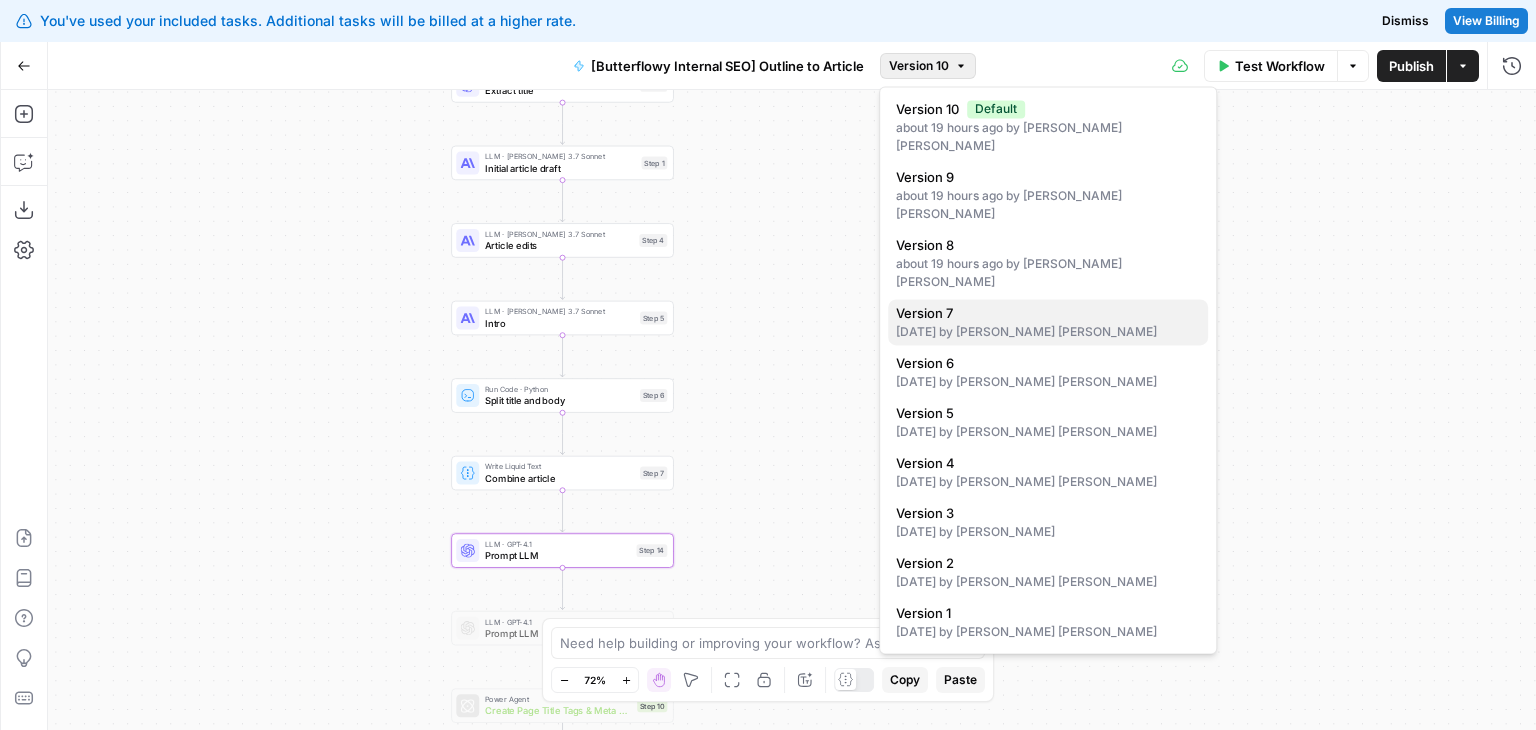 click on "Version 7 3 days ago
by Jo Antonette Segador" at bounding box center [1048, 322] 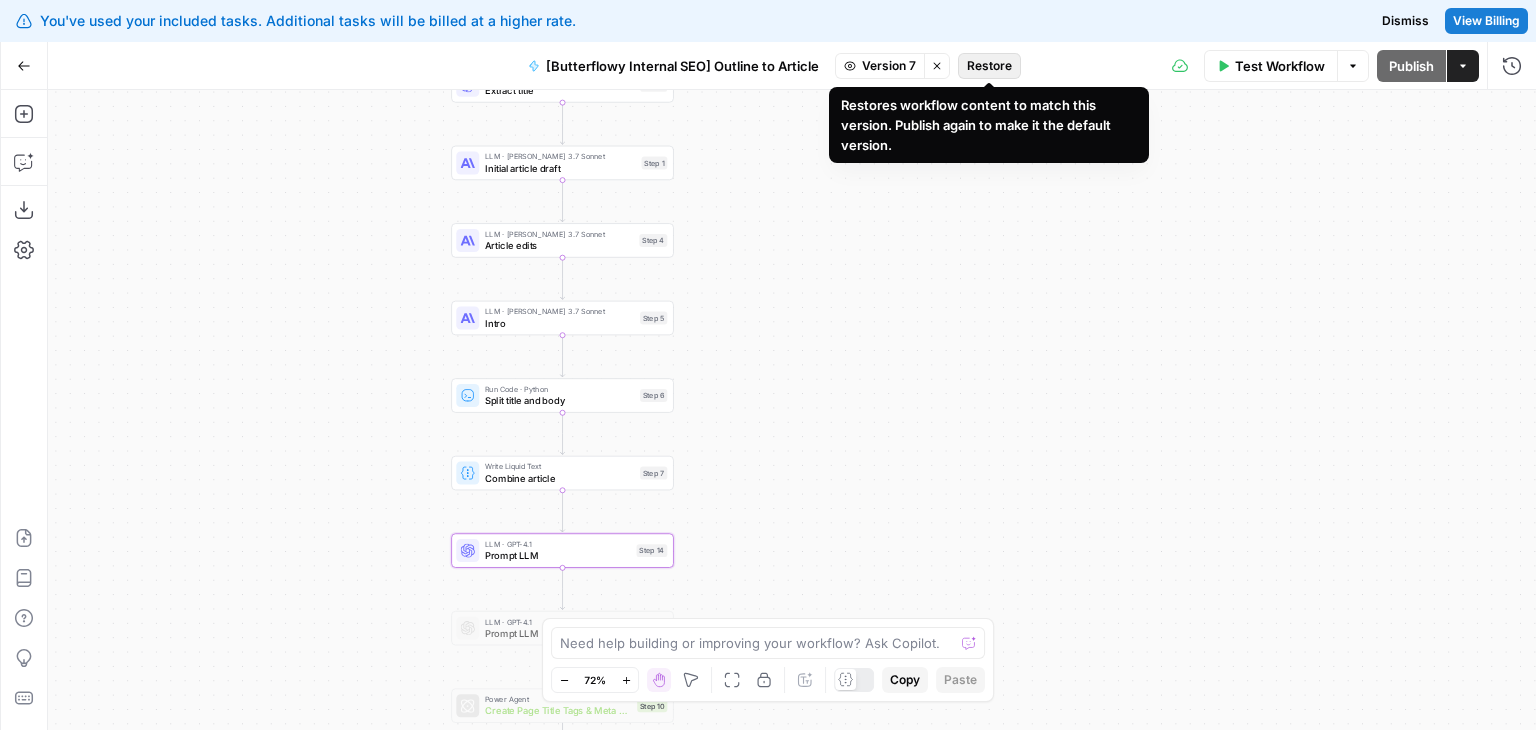 click on "Restore" at bounding box center [989, 66] 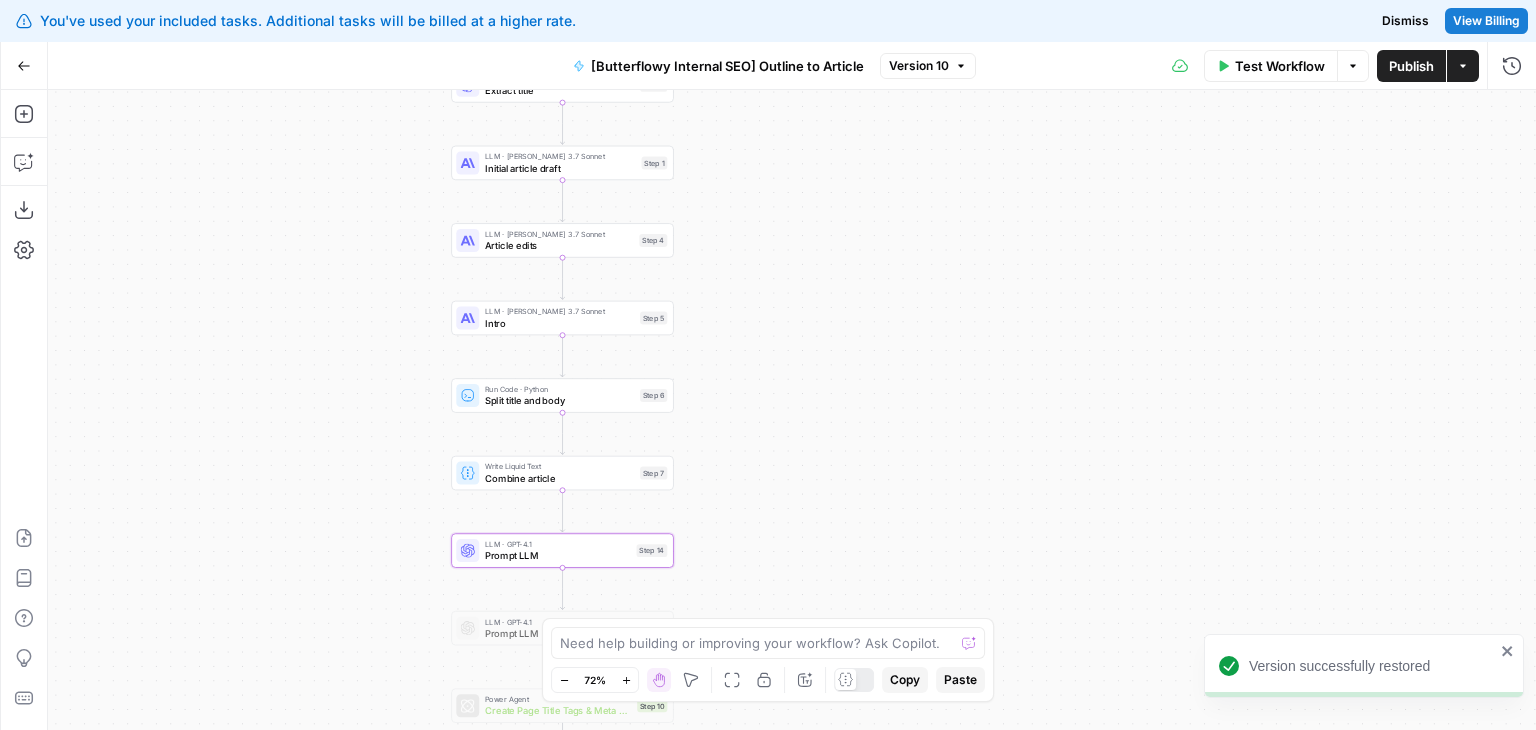 click on "Test Workflow Options Publish Actions Run History" at bounding box center [1256, 65] 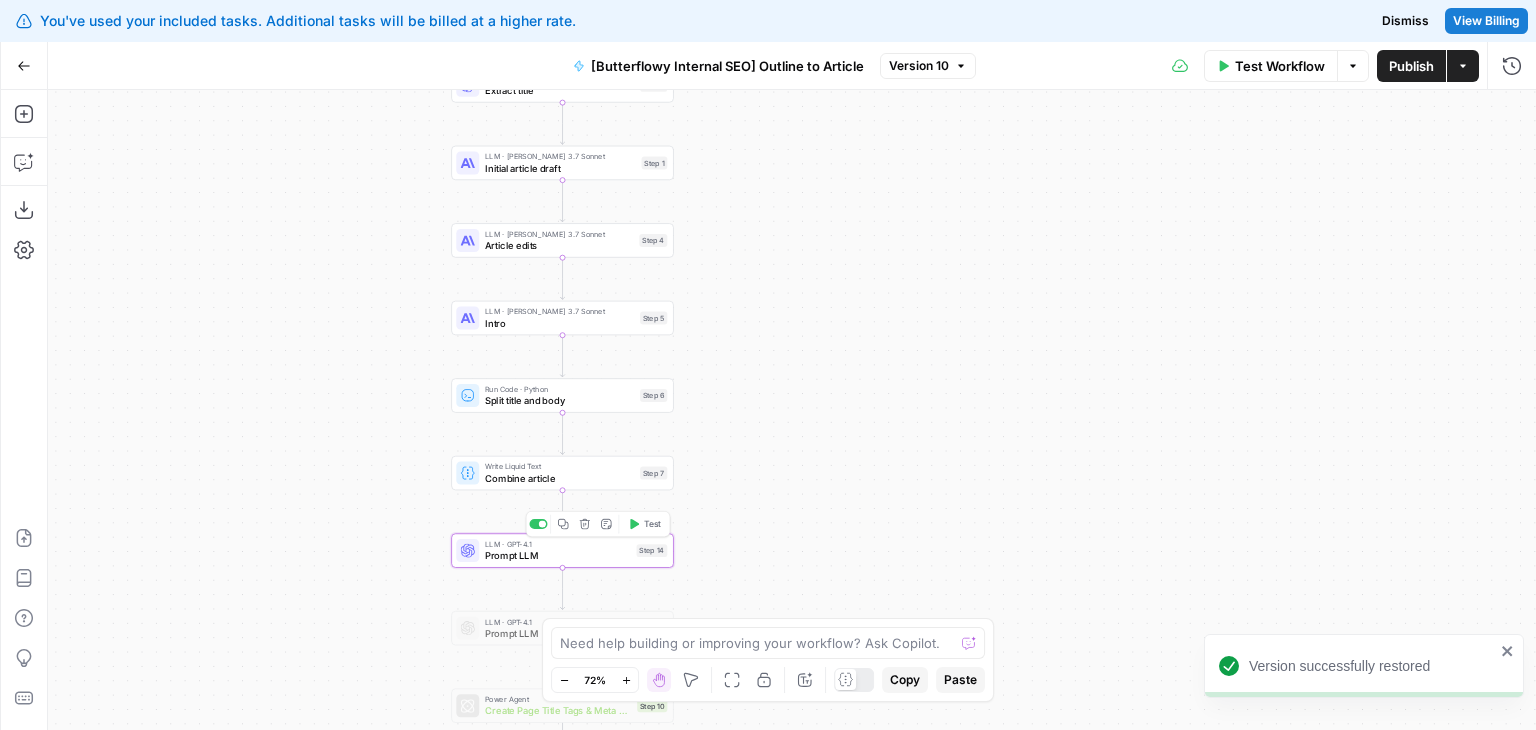 click on "Prompt LLM" at bounding box center (558, 555) 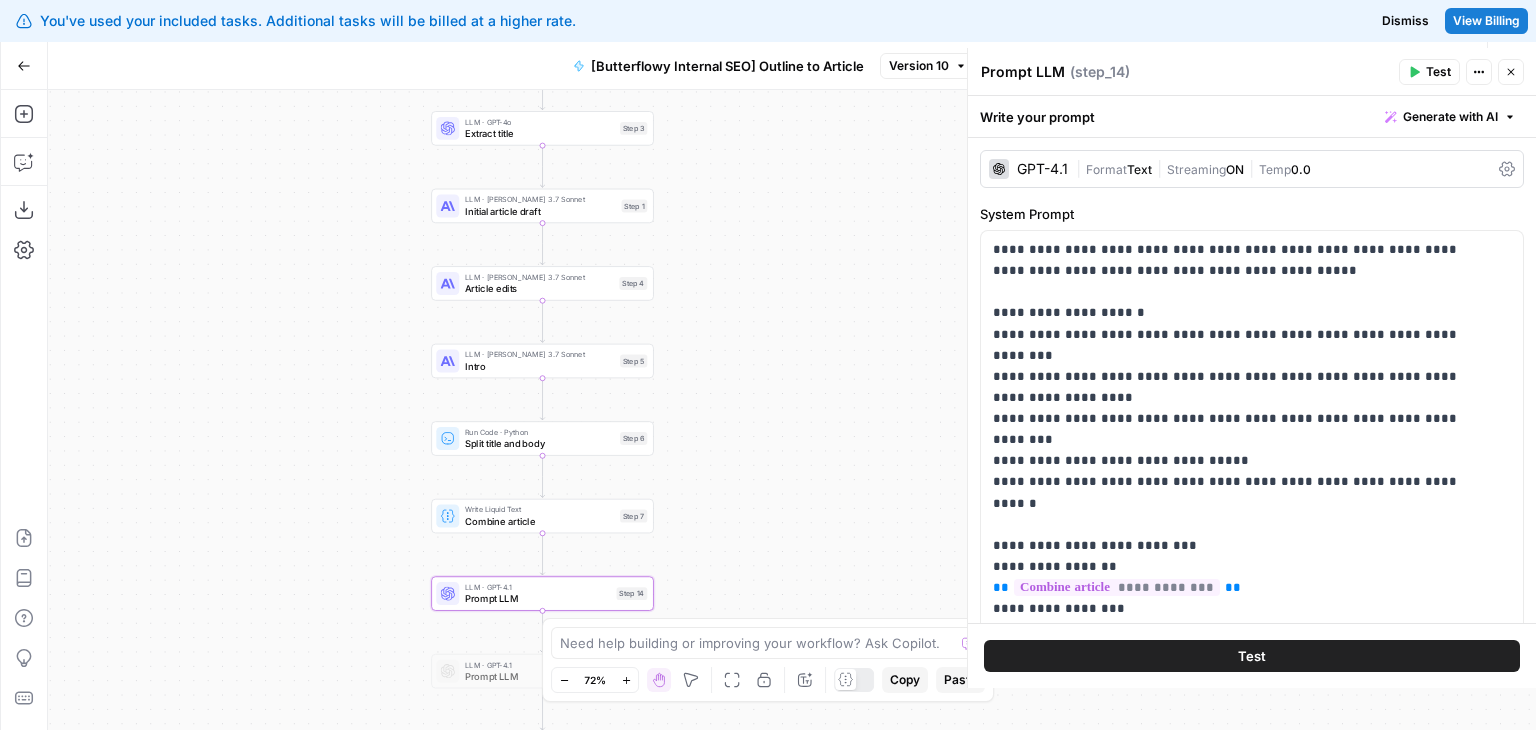 drag, startPoint x: 428, startPoint y: 254, endPoint x: 403, endPoint y: 307, distance: 58.60034 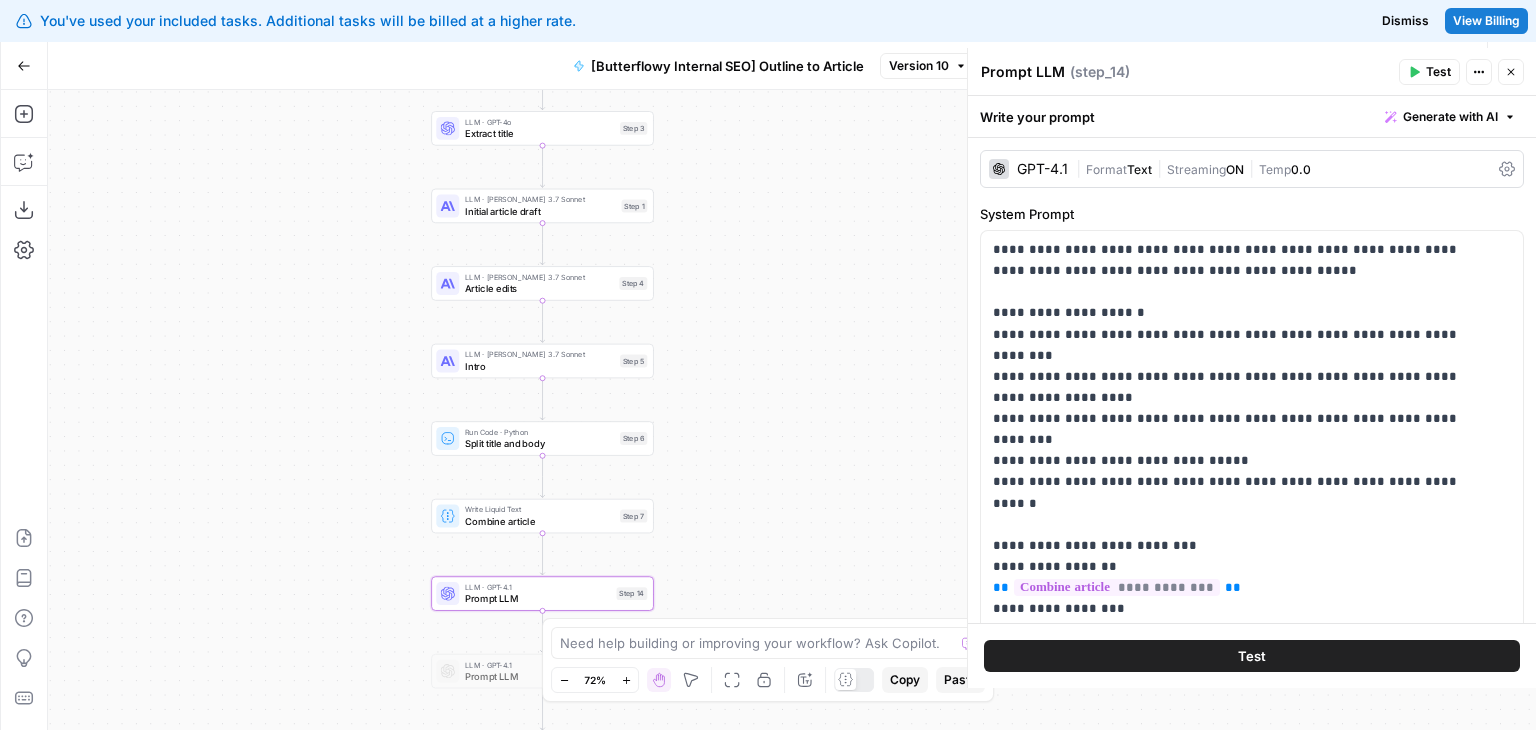 click on "Workflow Set Inputs Inputs Google Search Google Search Step 2 LLM · GPT-4o Extract title Step 3 LLM · Claude 3.7 Sonnet Initial article draft Step 1 LLM · Claude 3.7 Sonnet Article edits Step 4 LLM · Claude 3.7 Sonnet Intro Step 5 Run Code · Python Split title and body Step 6 Write Liquid Text Combine article Step 7 LLM · GPT-4.1 Prompt LLM Step 14 LLM · GPT-4.1 Prompt LLM Step 12 Power Agent Create Page Title Tags & Meta Descriptions Step 10 Format JSON Format JSON Step 13 End Output" at bounding box center [792, 410] 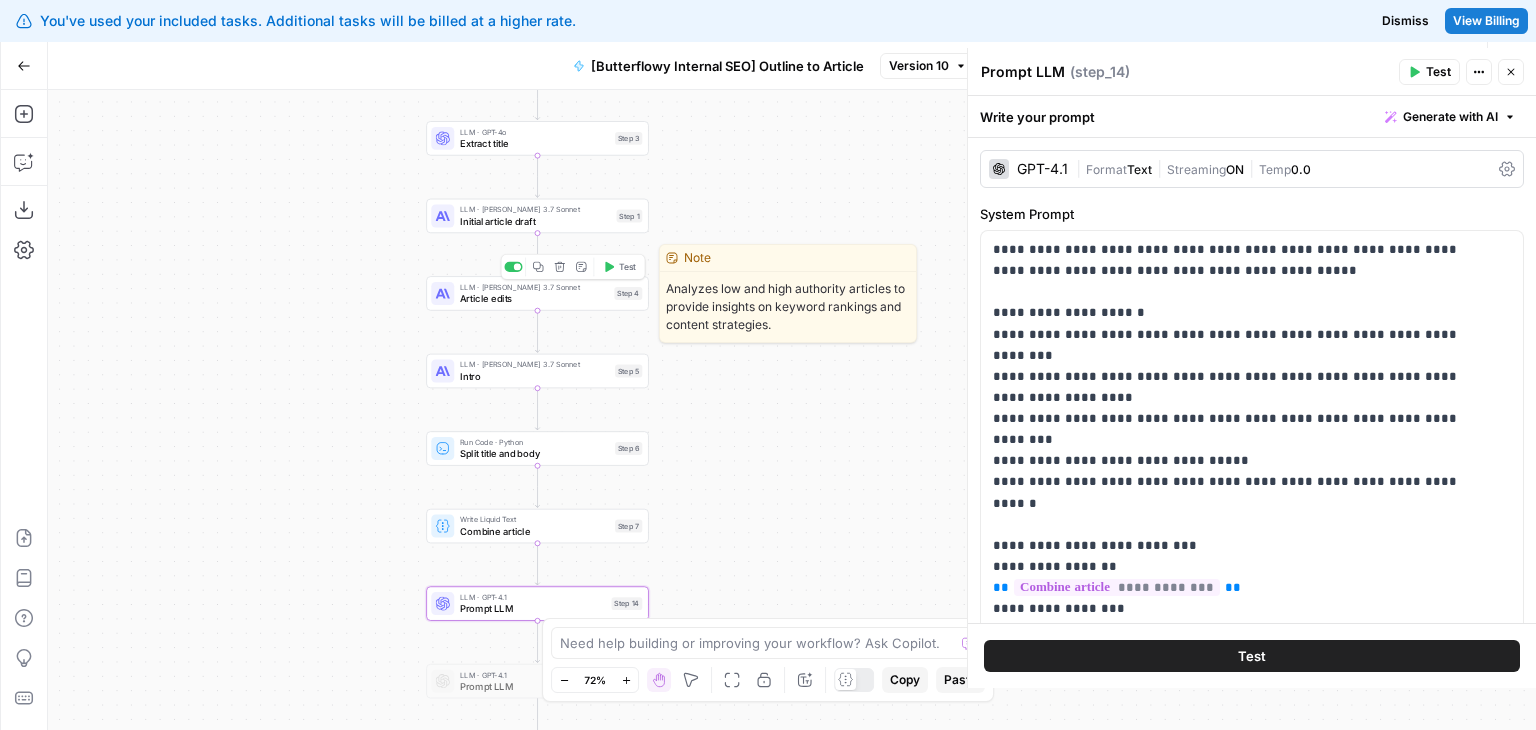 click on "Article edits" at bounding box center (534, 298) 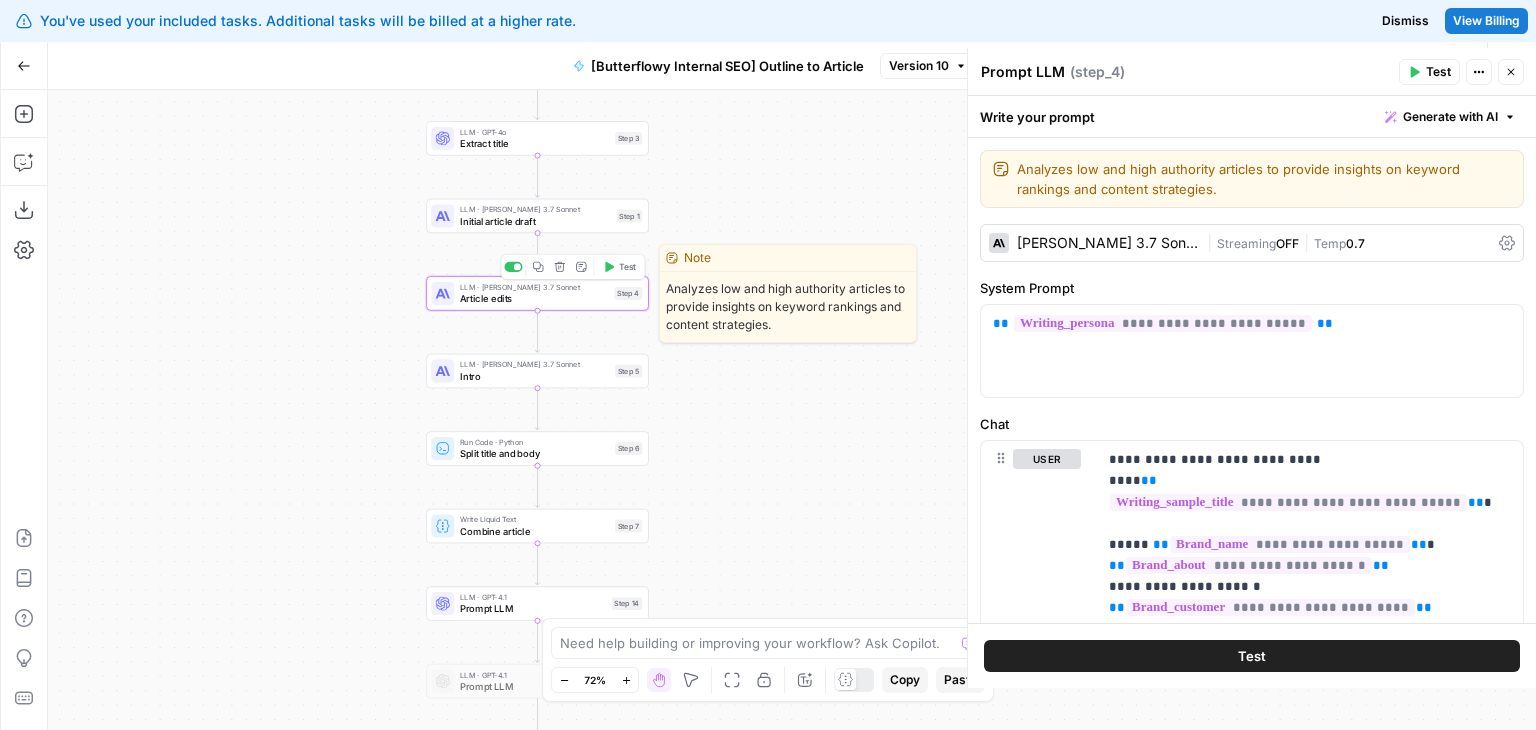 type on "Article edits" 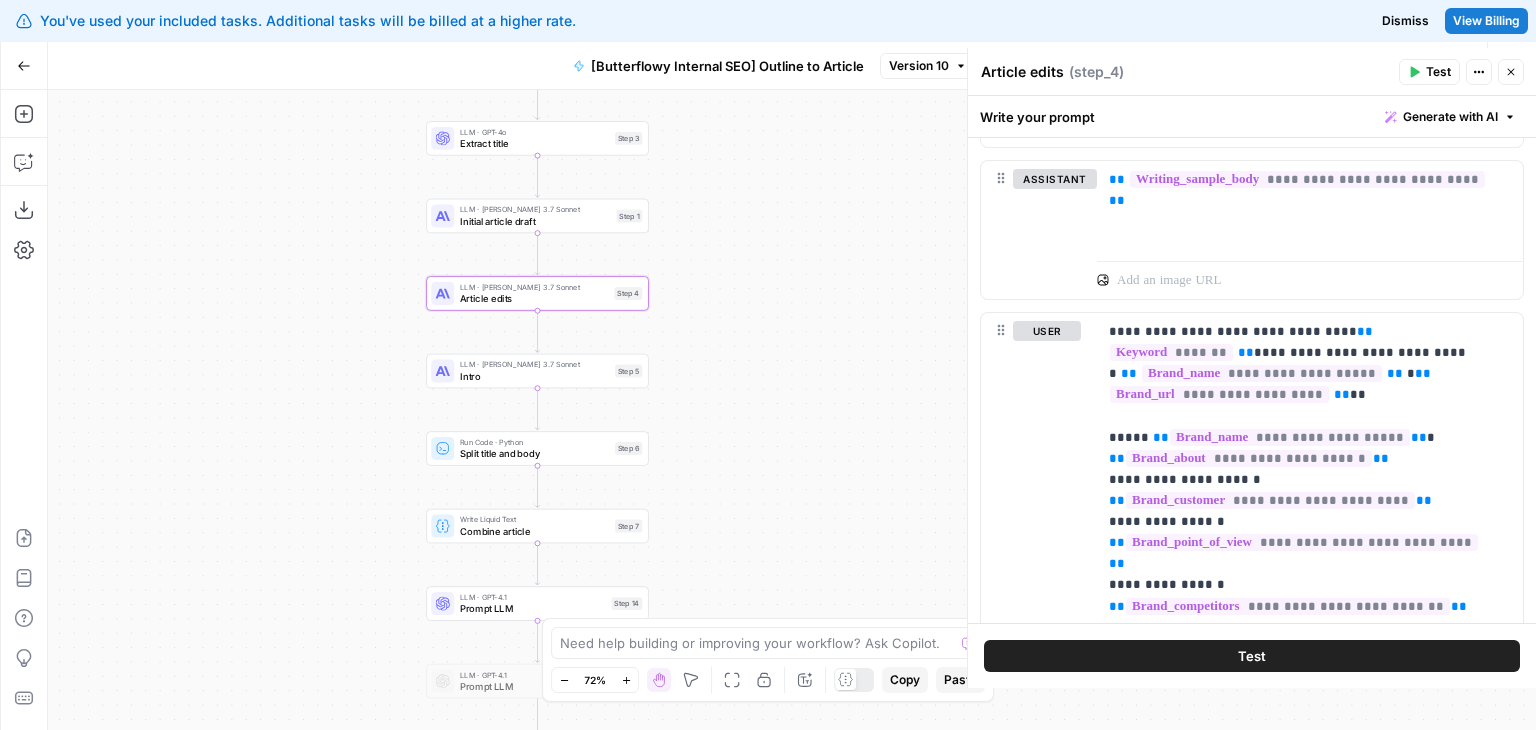 scroll, scrollTop: 718, scrollLeft: 0, axis: vertical 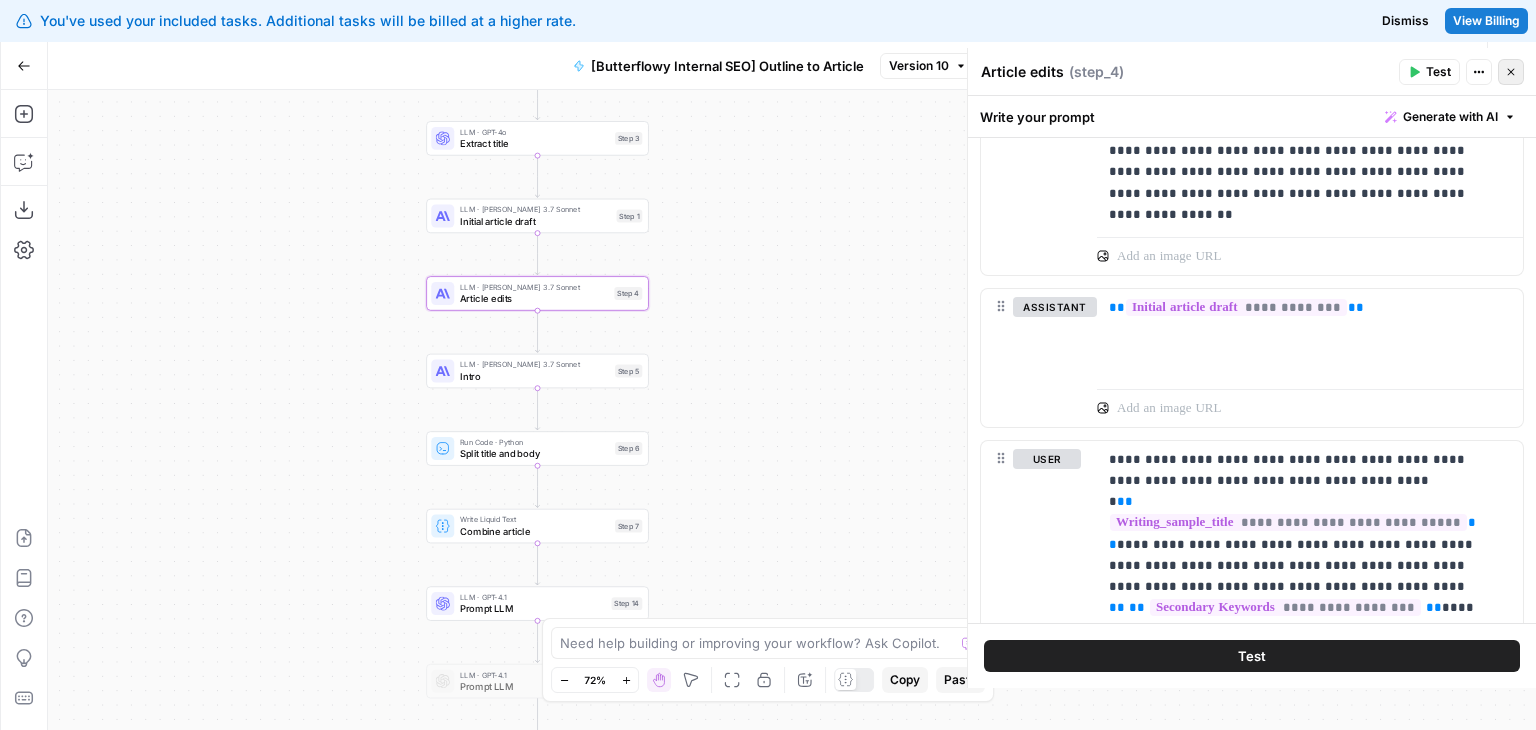 click on "Close" at bounding box center (1511, 72) 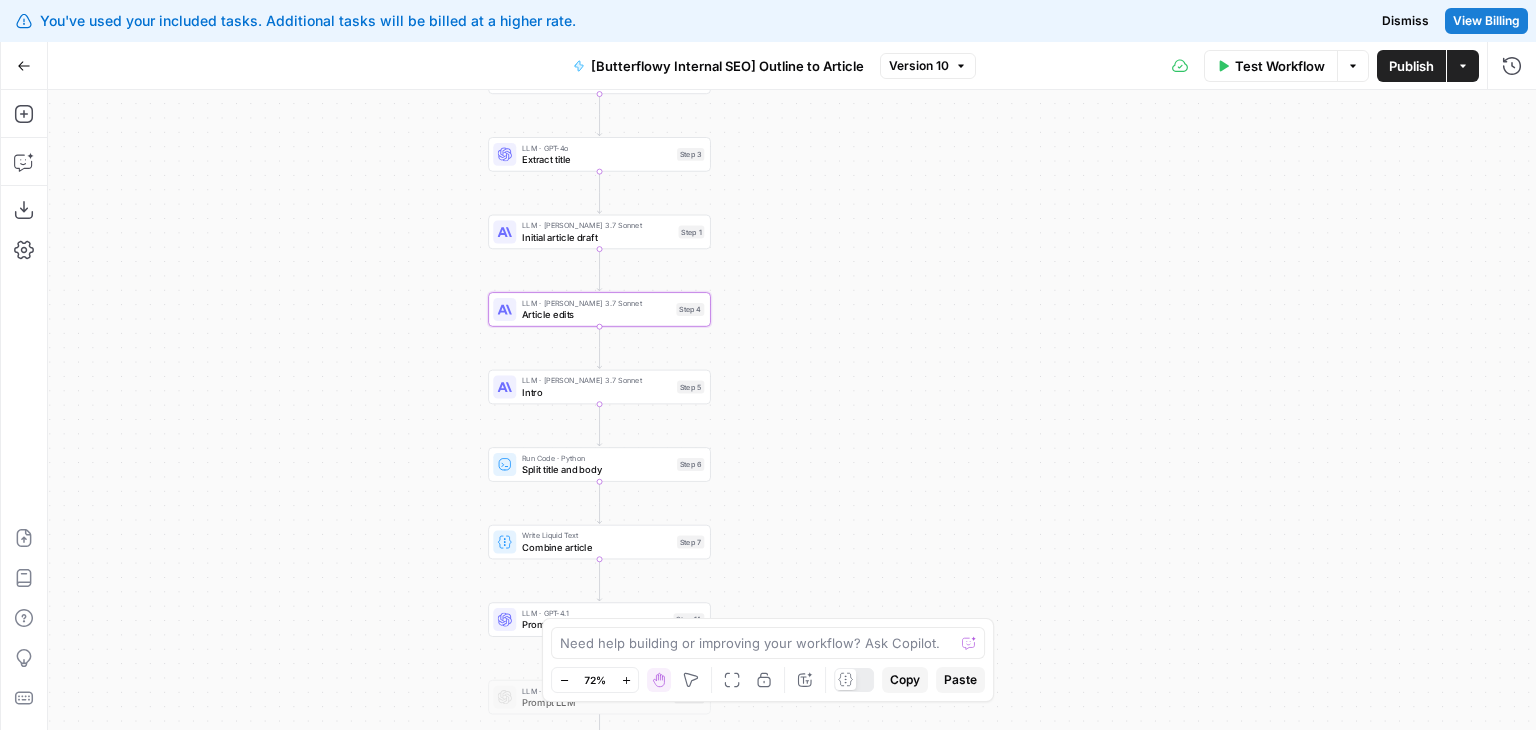 drag, startPoint x: 990, startPoint y: 193, endPoint x: 1081, endPoint y: 213, distance: 93.17188 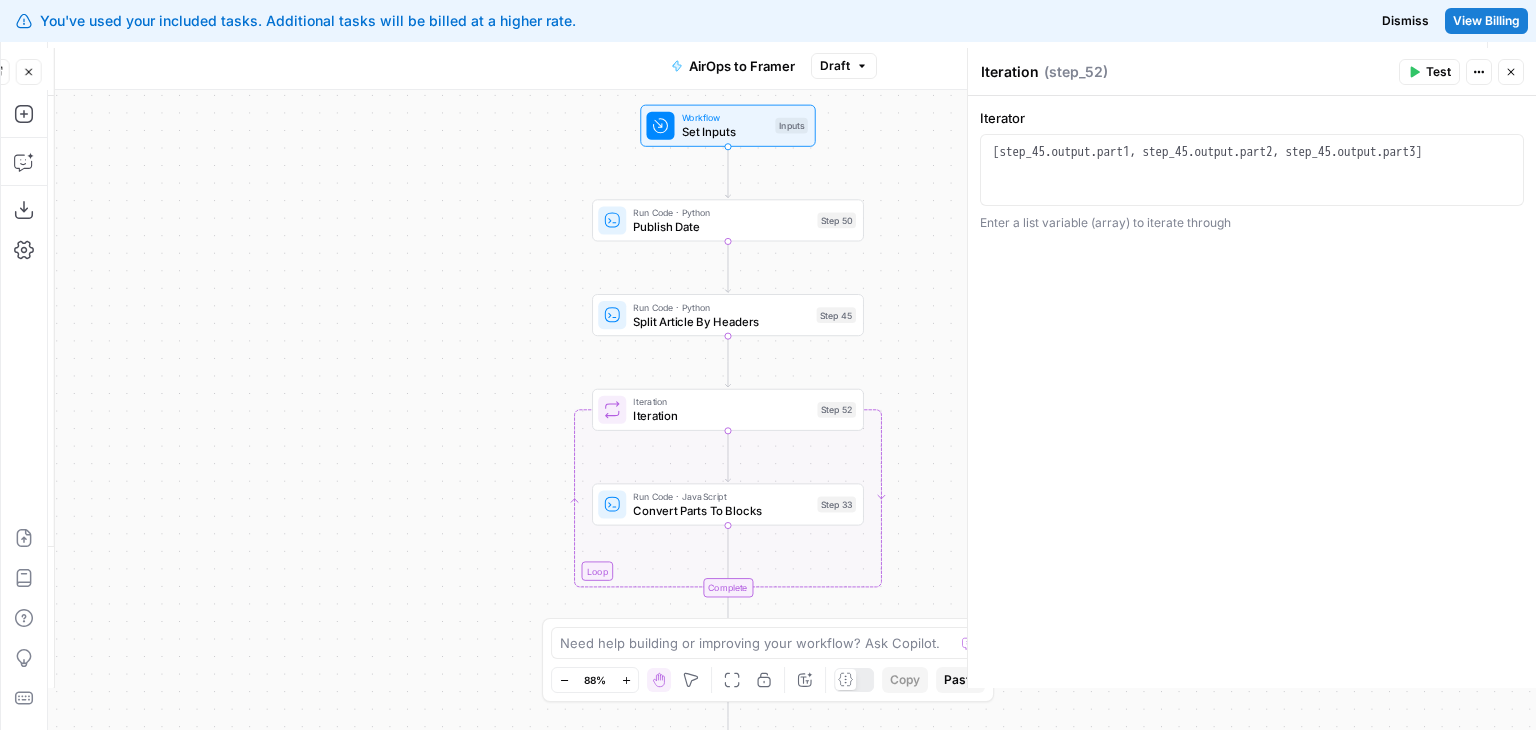 scroll, scrollTop: 0, scrollLeft: 0, axis: both 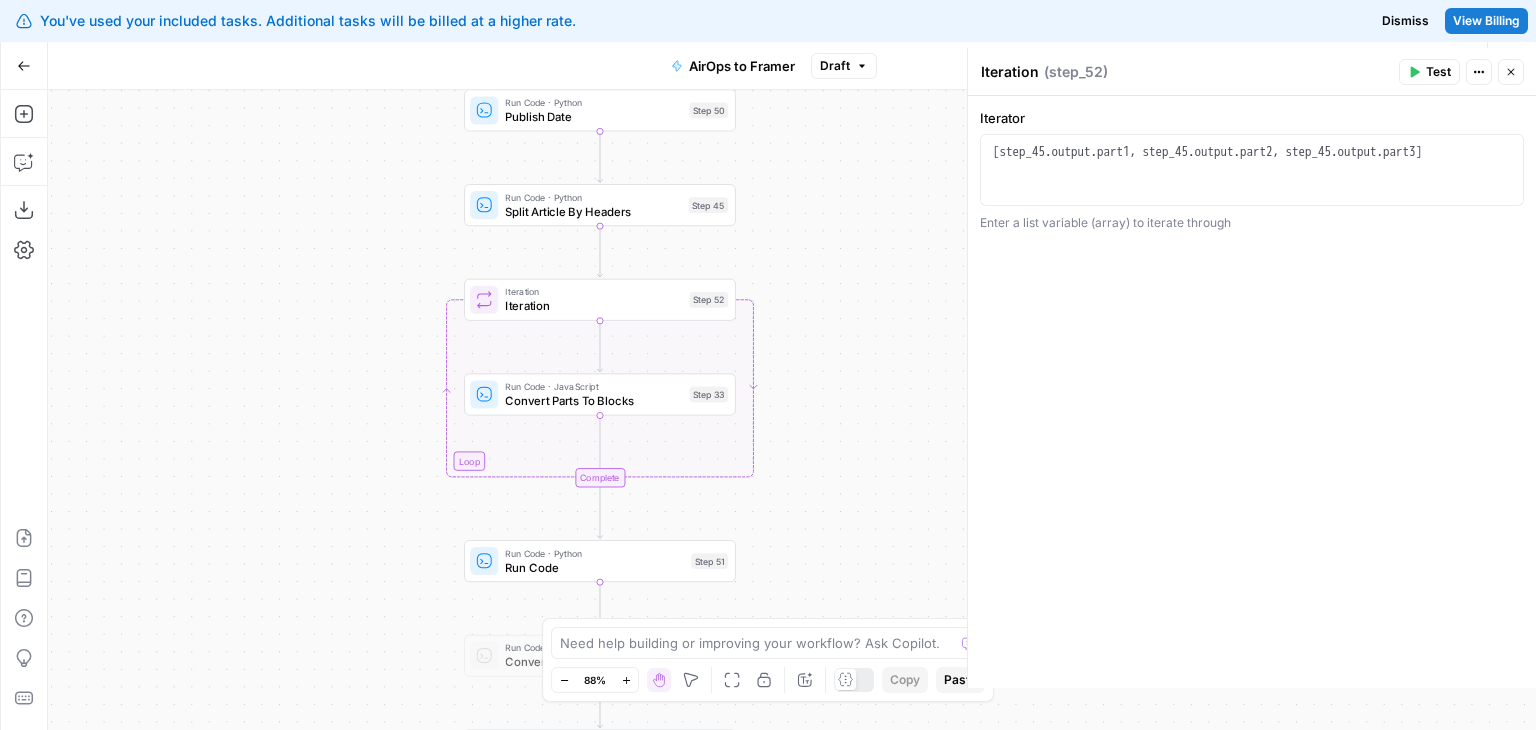 drag, startPoint x: 448, startPoint y: 335, endPoint x: 282, endPoint y: 145, distance: 252.3014 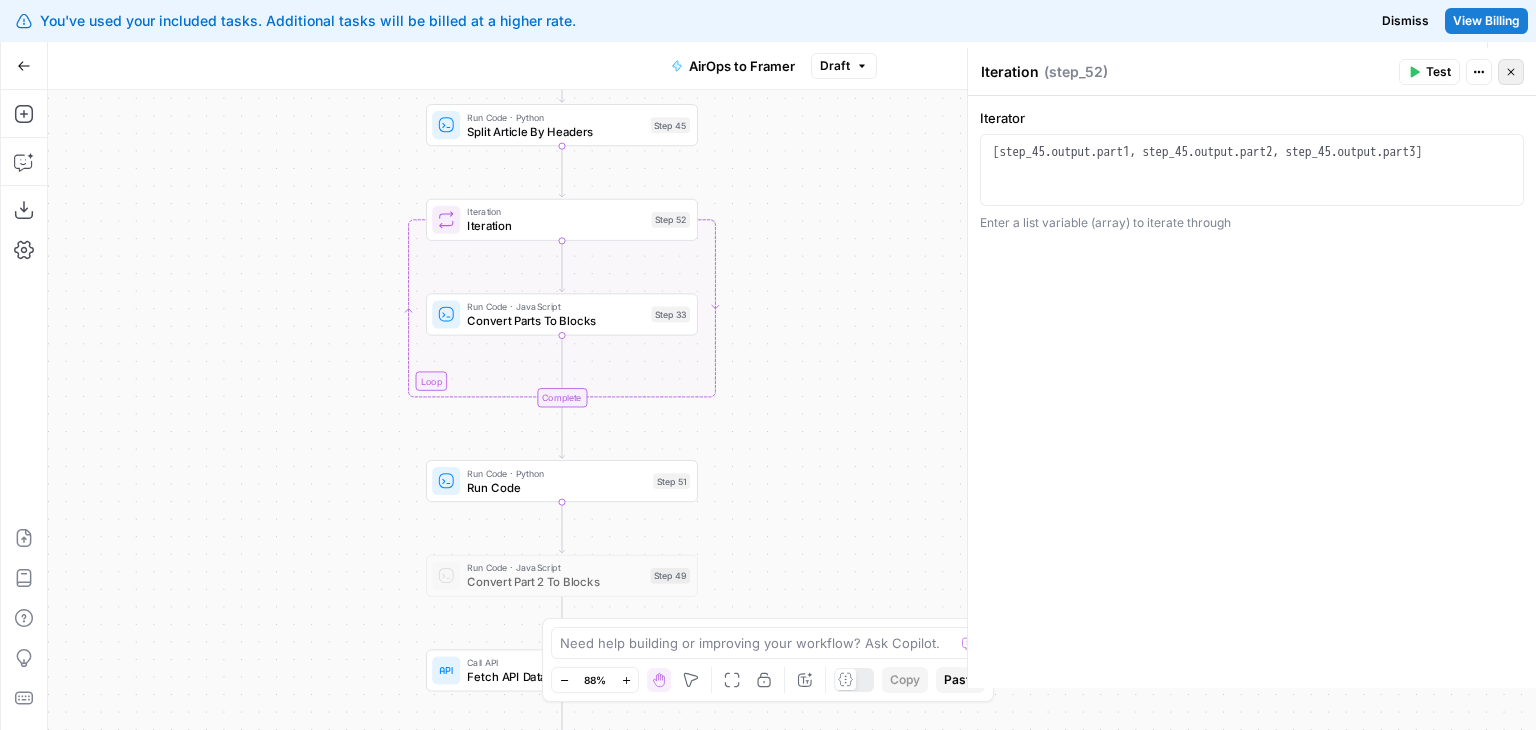 click 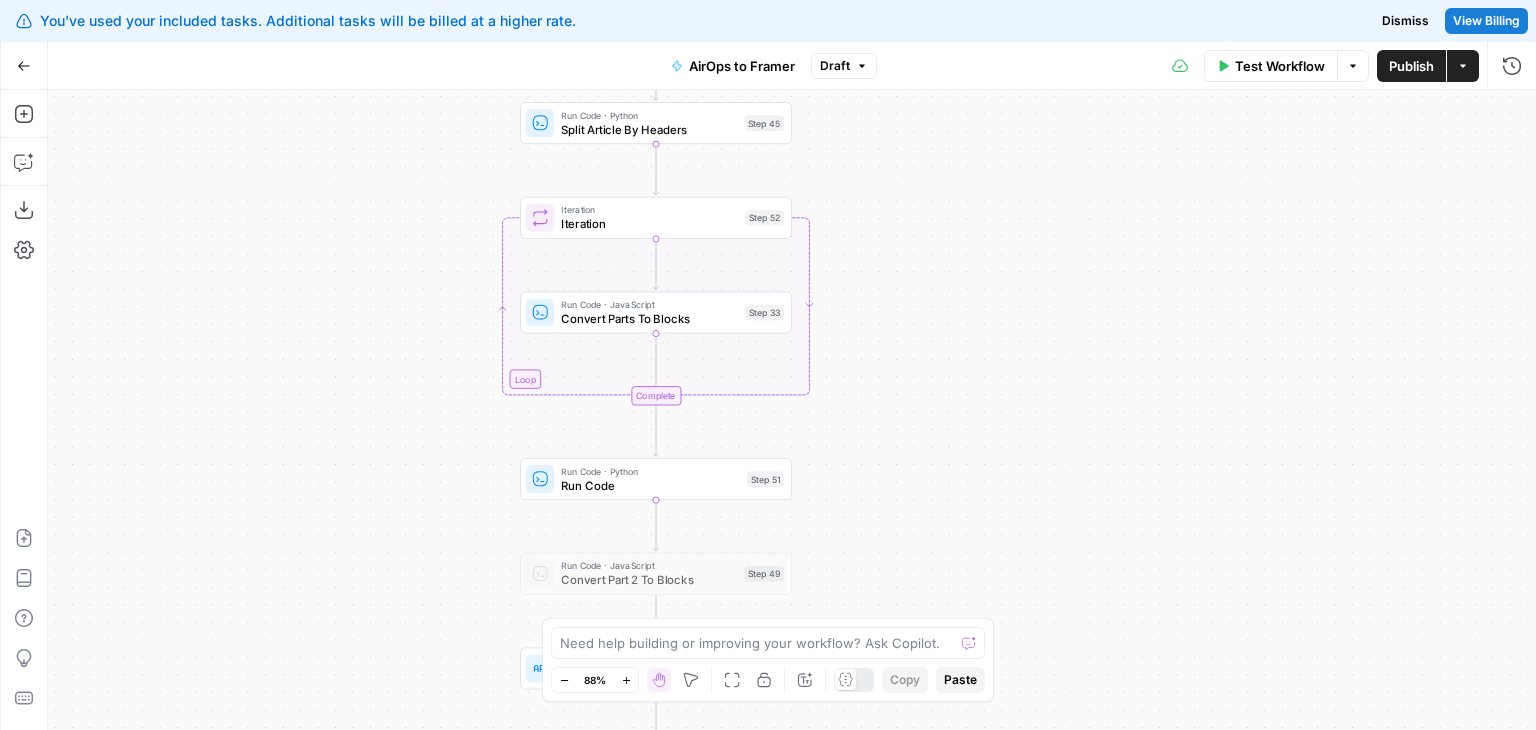 drag, startPoint x: 820, startPoint y: 439, endPoint x: 968, endPoint y: 404, distance: 152.08221 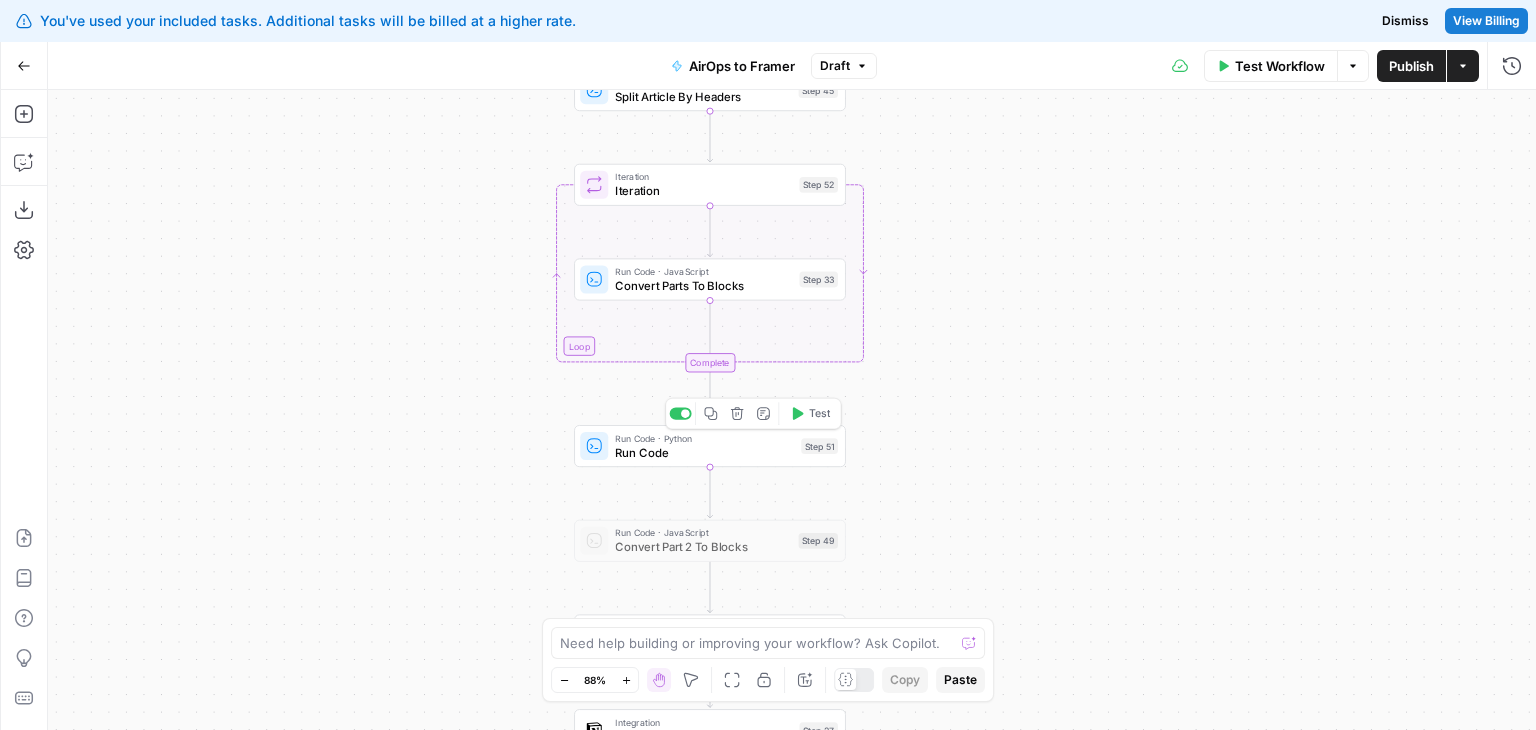 click on "Run Code" at bounding box center (704, 452) 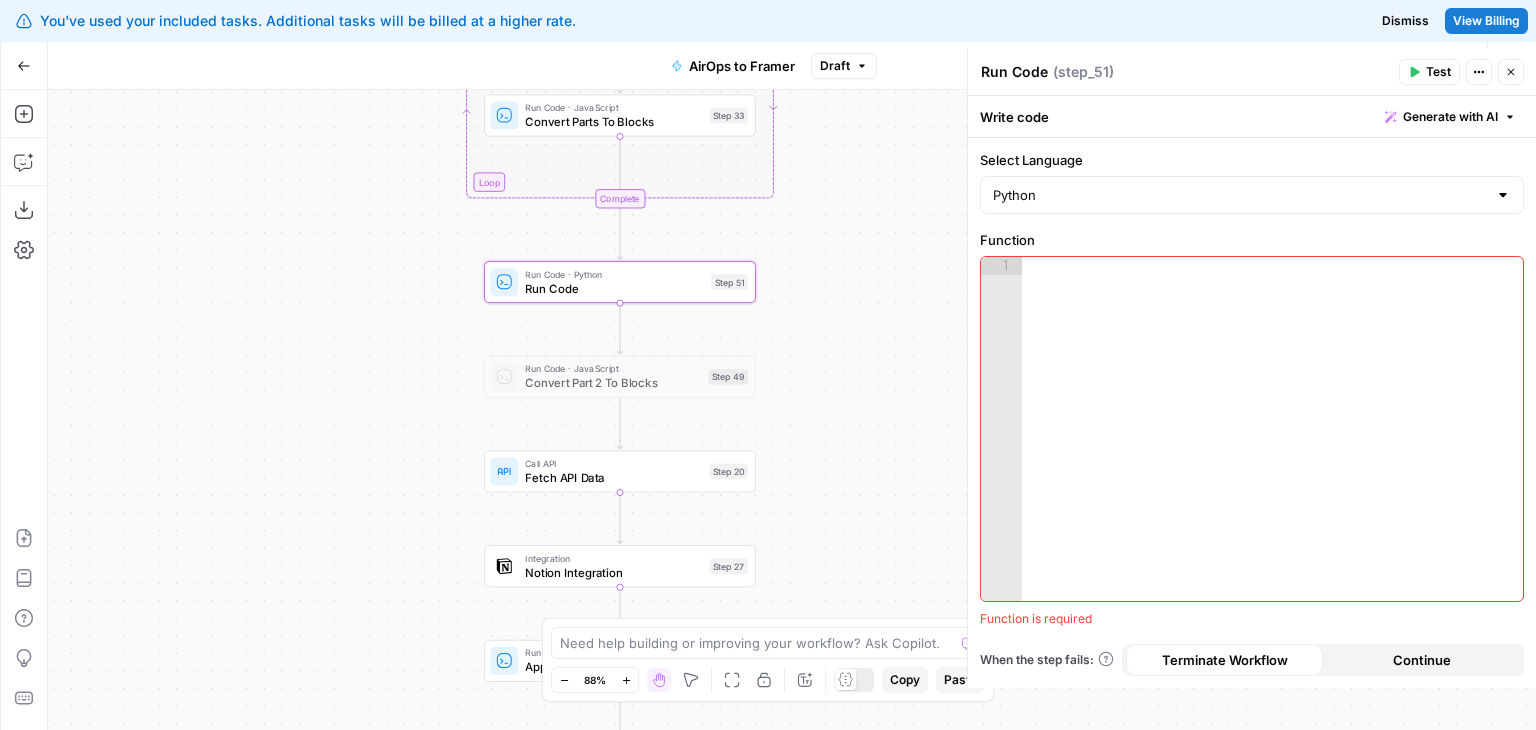 drag, startPoint x: 406, startPoint y: 529, endPoint x: 300, endPoint y: 473, distance: 119.88328 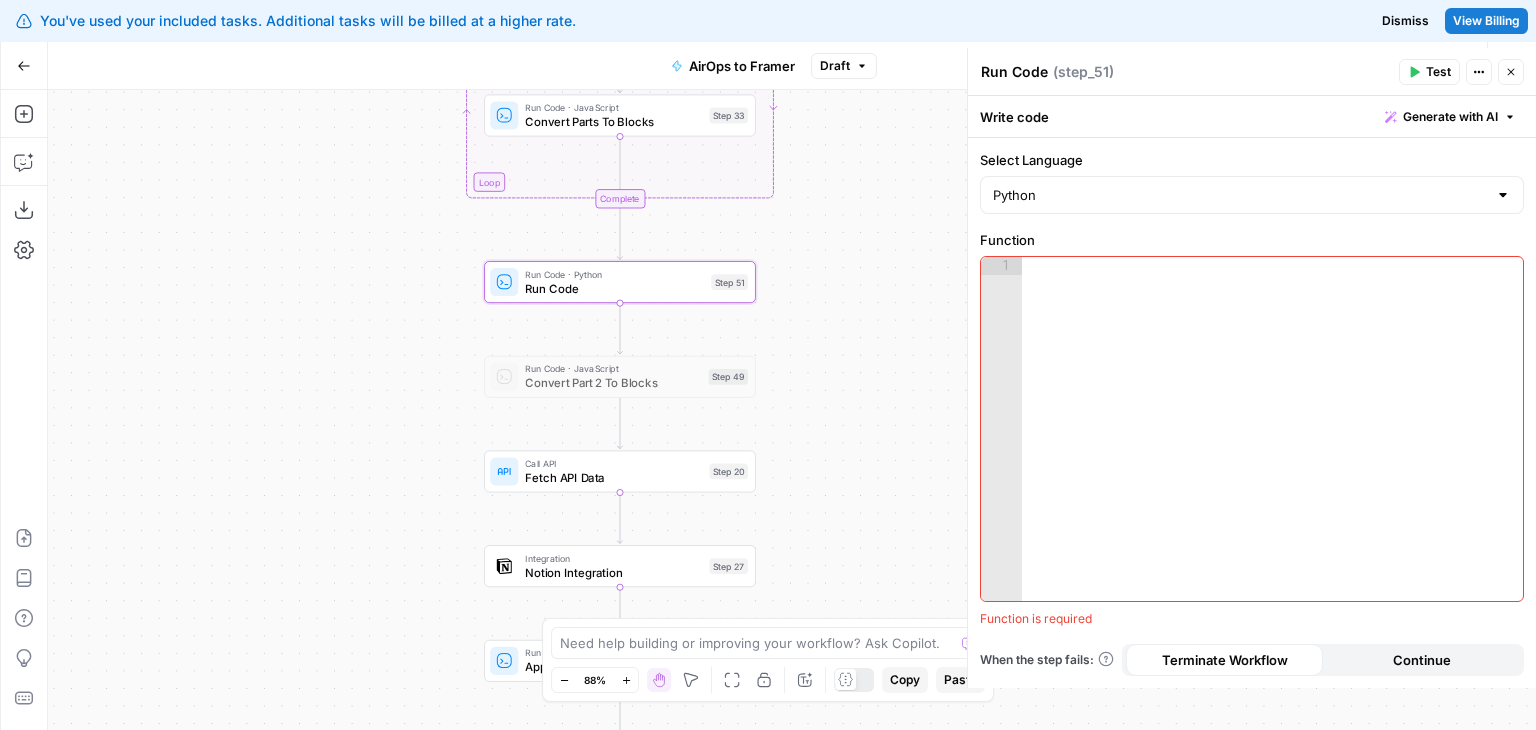click on "Workflow Set Inputs Inputs Run Code · Python Publish Date Step 50 Run Code · Python Split Article By Headers Step 45 Loop Iteration Iteration Step 52 Run Code · JavaScript Convert Parts To Blocks Step 33 Complete Run Code · Python Run Code Step 51 Run Code · JavaScript Convert Part 2 To Blocks Step 49 Call API Fetch API Data Step 20 Integration Notion Integration Step 27 Run Code · Python Append Part 2 To Page Step 48 End Output" at bounding box center [792, 410] 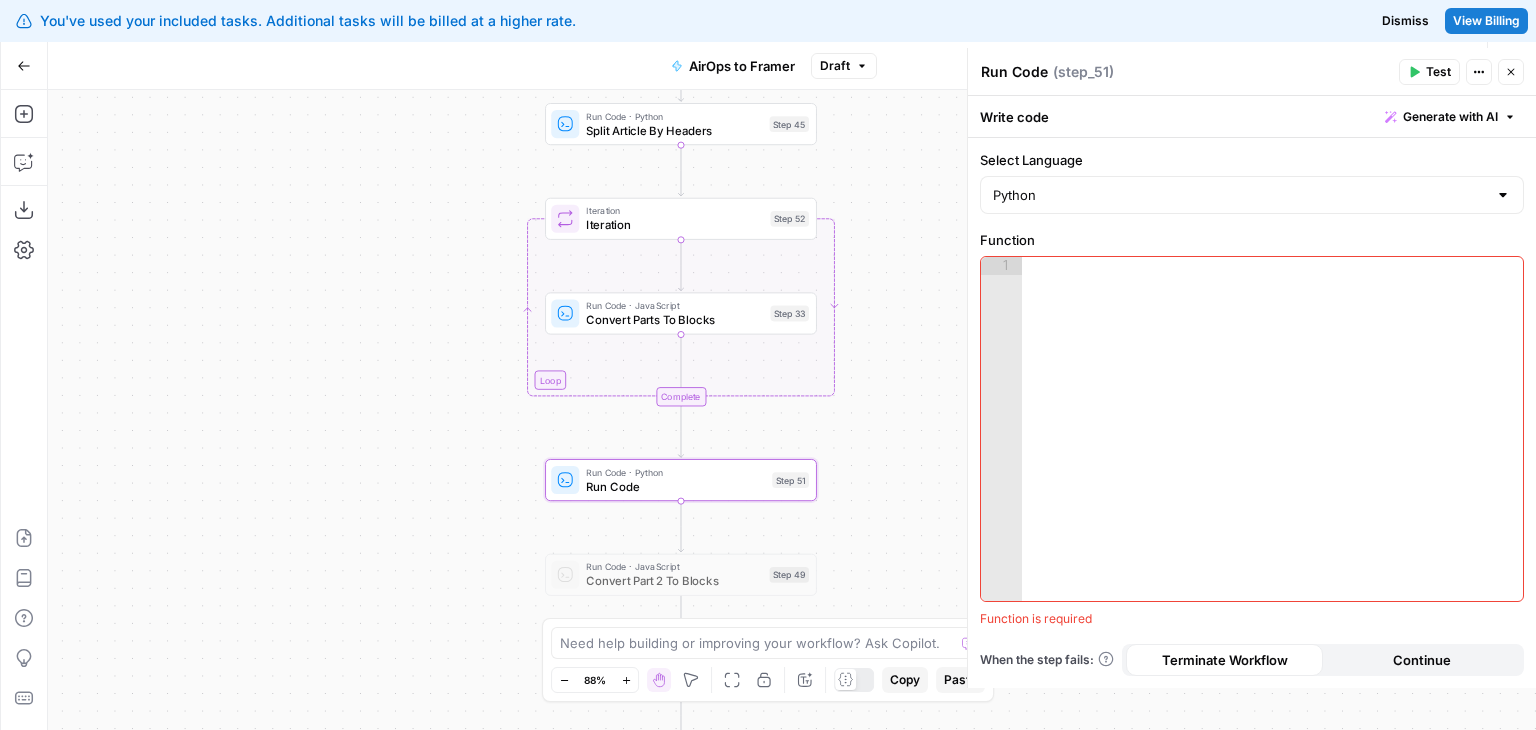 drag, startPoint x: 322, startPoint y: 368, endPoint x: 399, endPoint y: 455, distance: 116.18089 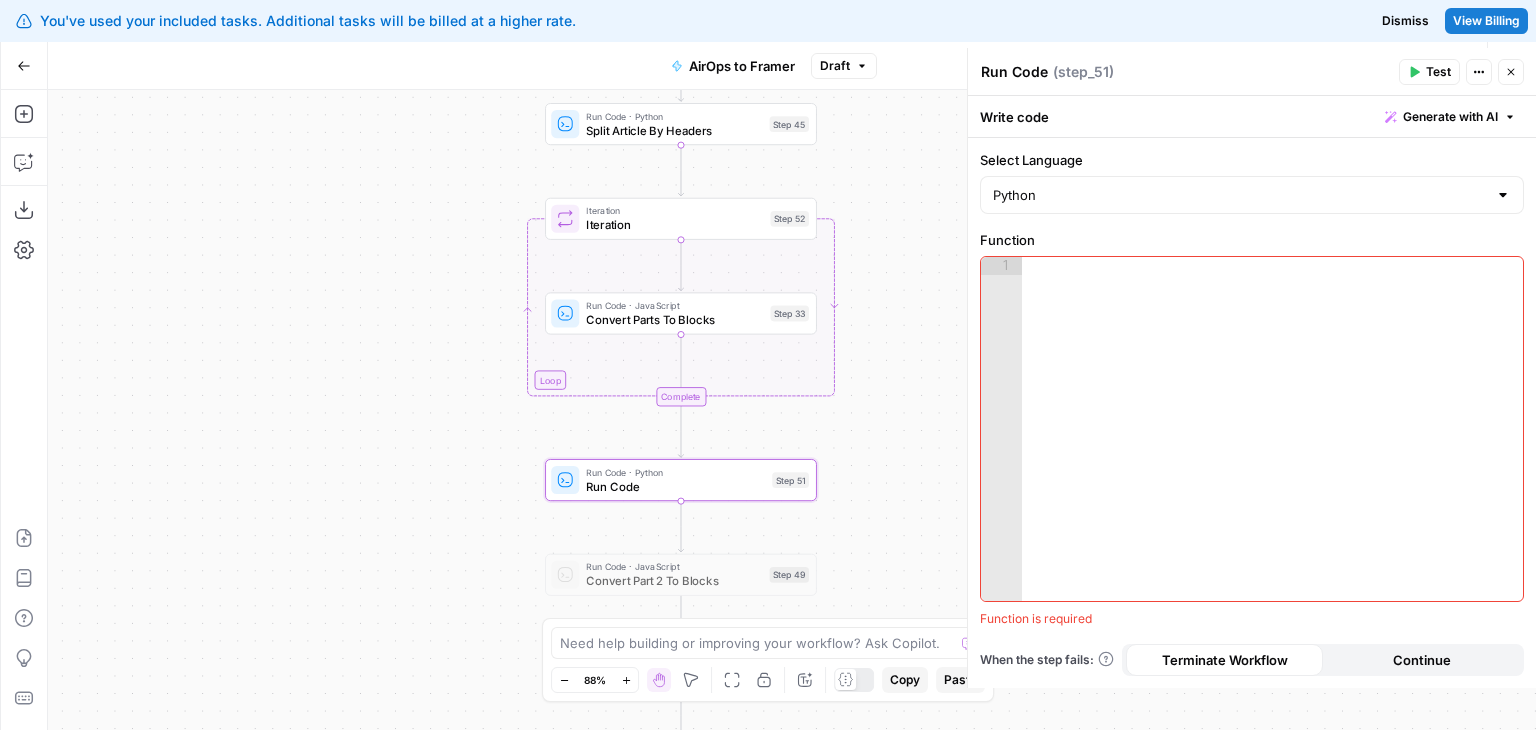 click on "Workflow Set Inputs Inputs Run Code · Python Publish Date Step 50 Run Code · Python Split Article By Headers Step 45 Loop Iteration Iteration Step 52 Run Code · JavaScript Convert Parts To Blocks Step 33 Complete Run Code · Python Run Code Step 51 Run Code · JavaScript Convert Part 2 To Blocks Step 49 Call API Fetch API Data Step 20 Integration Notion Integration Step 27 Run Code · Python Append Part 2 To Page Step 48 End Output" at bounding box center (792, 410) 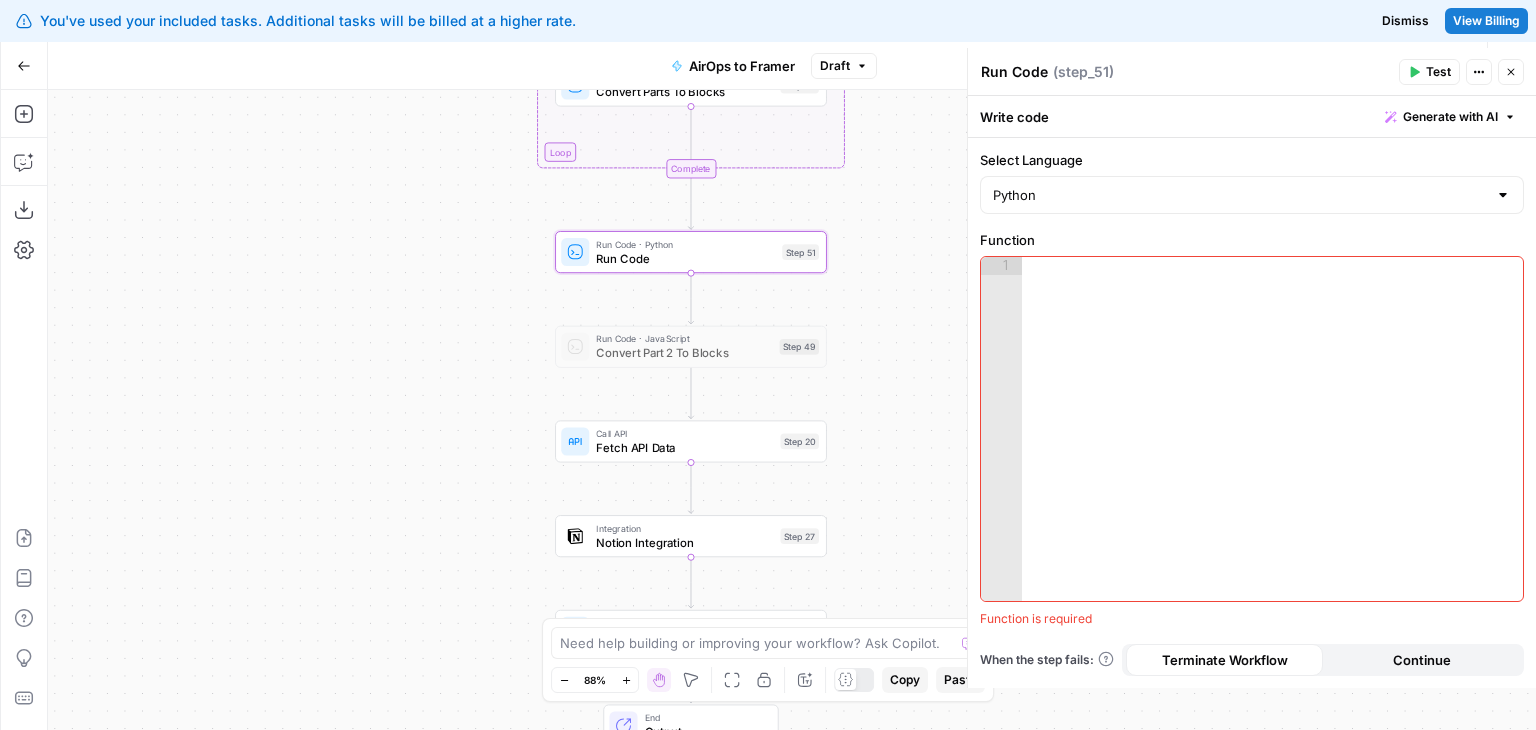 drag, startPoint x: 376, startPoint y: 529, endPoint x: 388, endPoint y: 291, distance: 238.30232 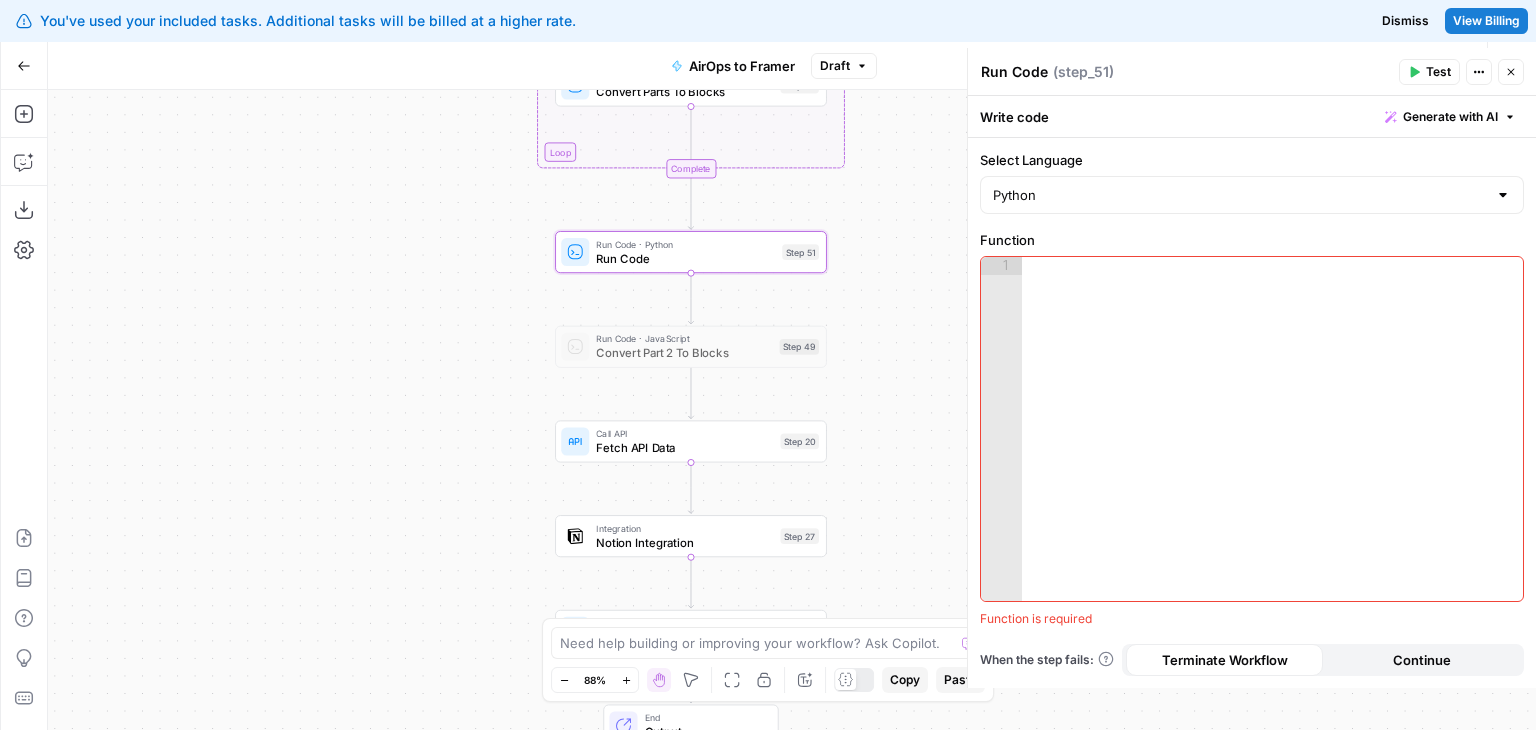 click on "Workflow Set Inputs Inputs Run Code · Python Publish Date Step 50 Run Code · Python Split Article By Headers Step 45 Loop Iteration Iteration Step 52 Run Code · JavaScript Convert Parts To Blocks Step 33 Complete Run Code · Python Run Code Step 51 Run Code · JavaScript Convert Part 2 To Blocks Step 49 Call API Fetch API Data Step 20 Integration Notion Integration Step 27 Run Code · Python Append Part 2 To Page Step 48 End Output" at bounding box center (792, 410) 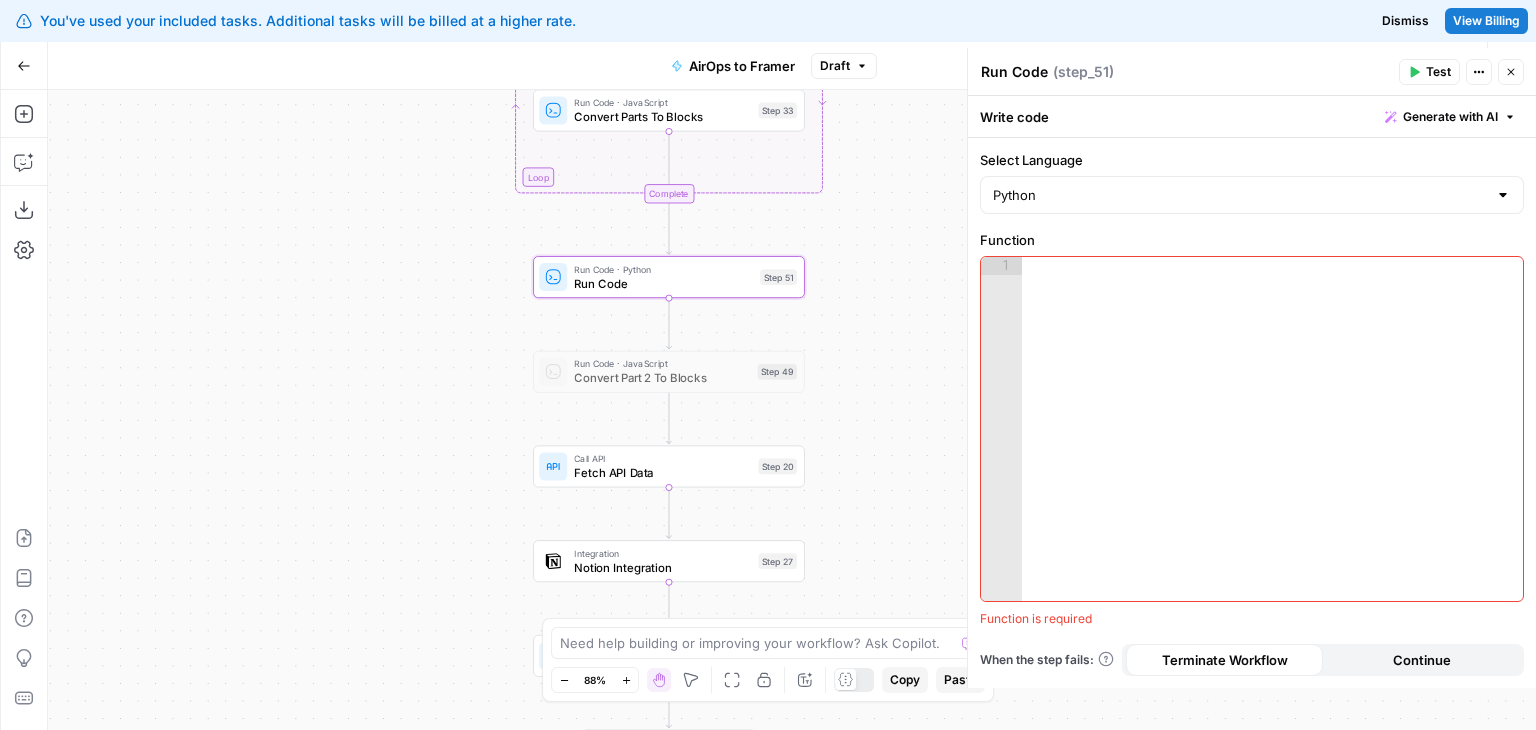 drag, startPoint x: 378, startPoint y: 331, endPoint x: 350, endPoint y: 377, distance: 53.851646 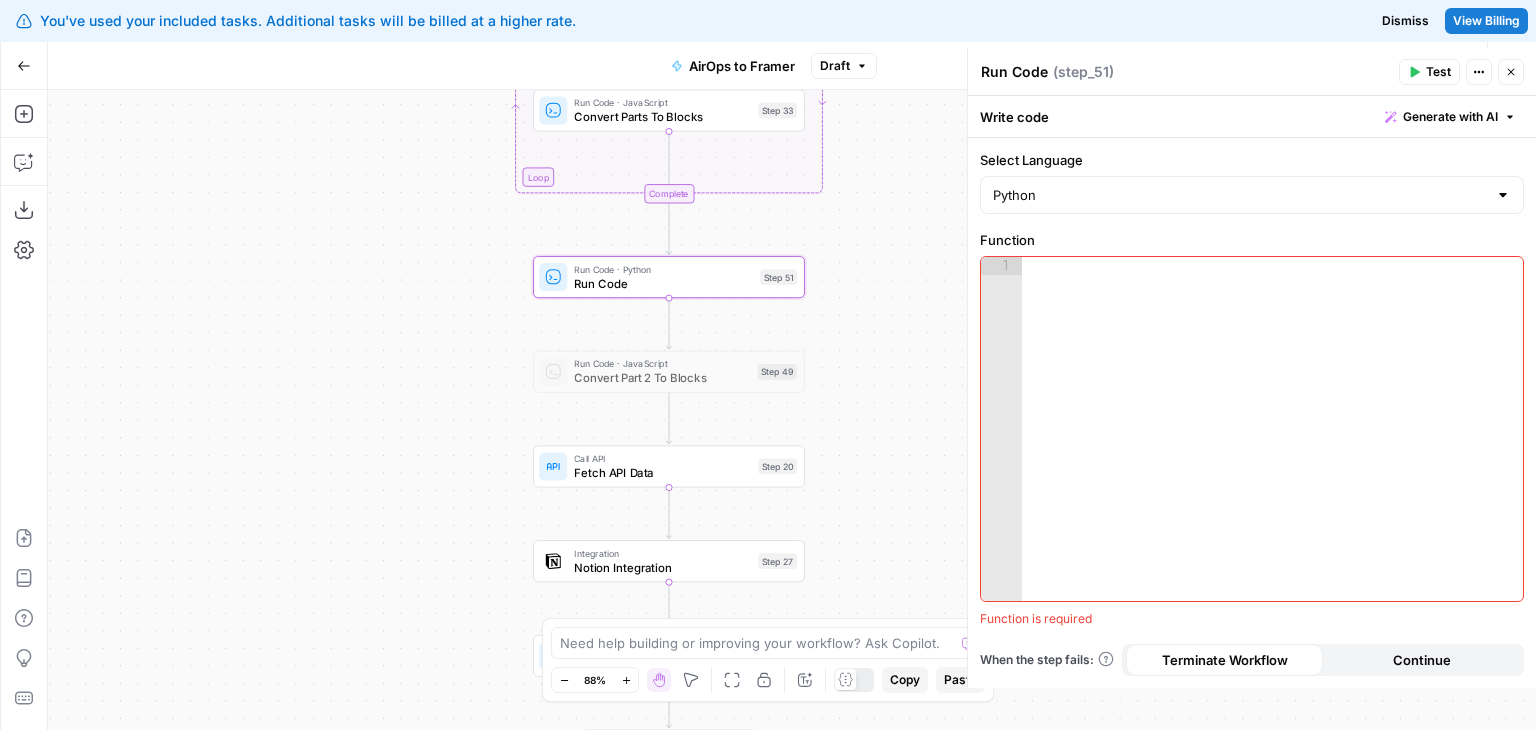 click on "Workflow Set Inputs Inputs Run Code · Python Publish Date Step 50 Run Code · Python Split Article By Headers Step 45 Loop Iteration Iteration Step 52 Run Code · JavaScript Convert Parts To Blocks Step 33 Complete Run Code · Python Run Code Step 51 Run Code · JavaScript Convert Part 2 To Blocks Step 49 Call API Fetch API Data Step 20 Integration Notion Integration Step 27 Run Code · Python Append Part 2 To Page Step 48 End Output" at bounding box center [792, 410] 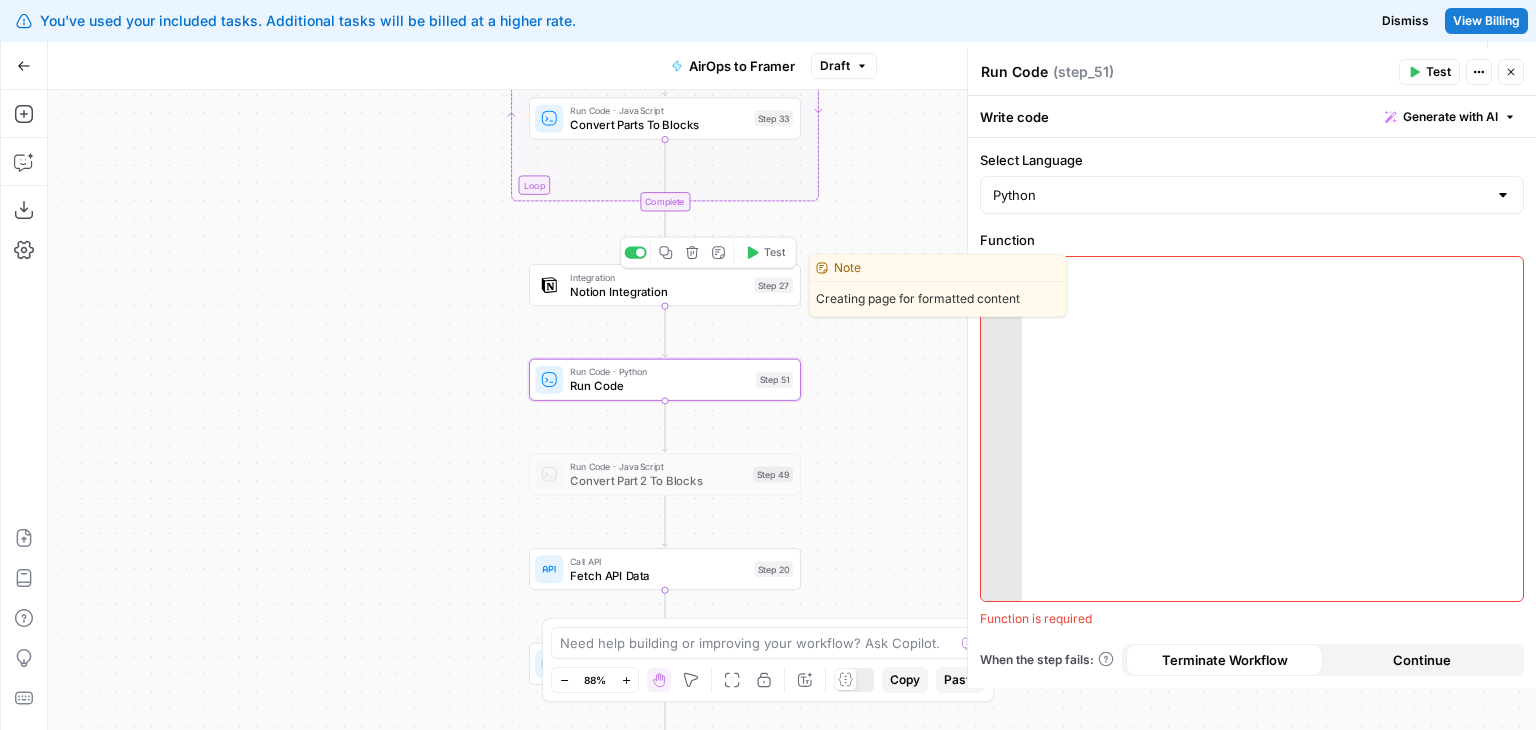 click on "Notion Integration" at bounding box center (658, 291) 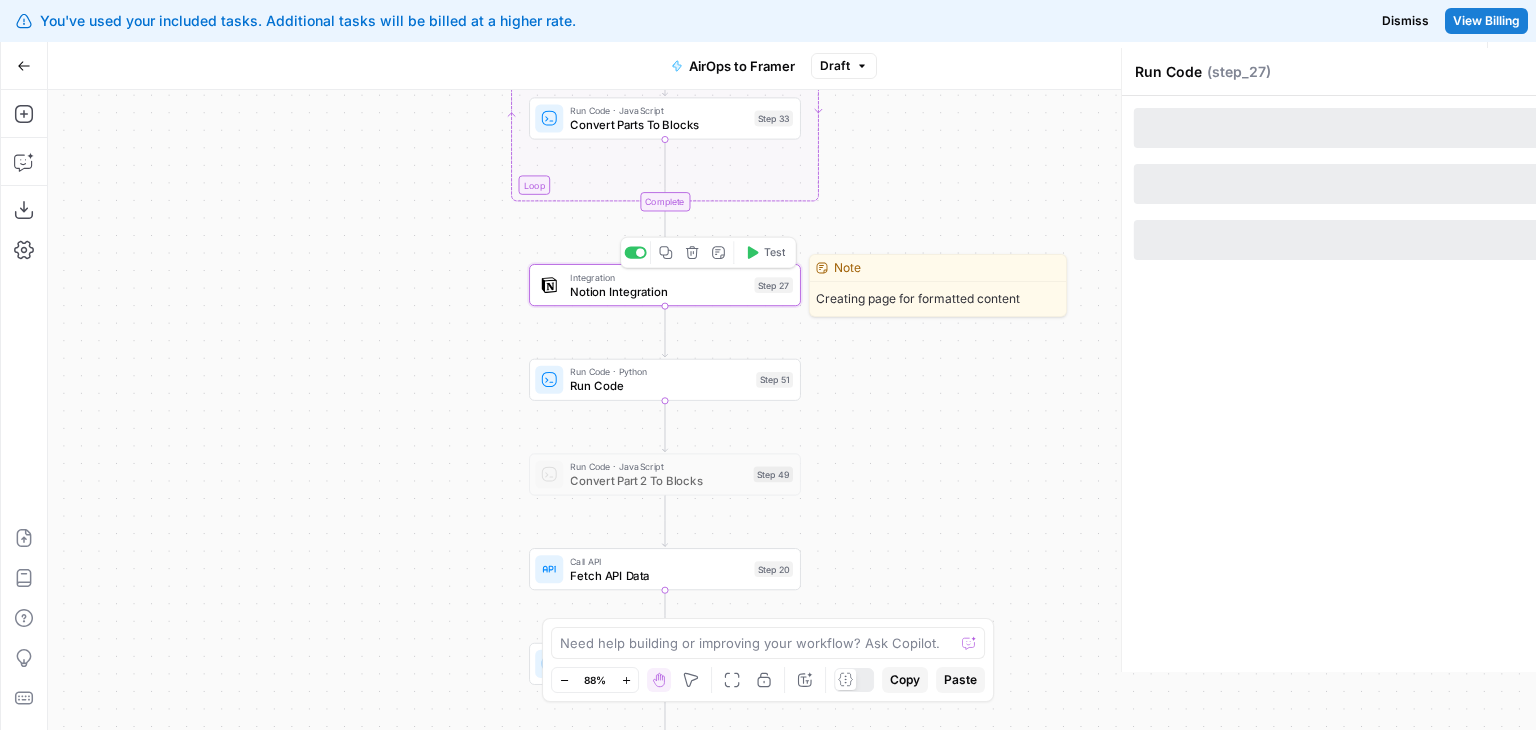 type on "Notion Integration" 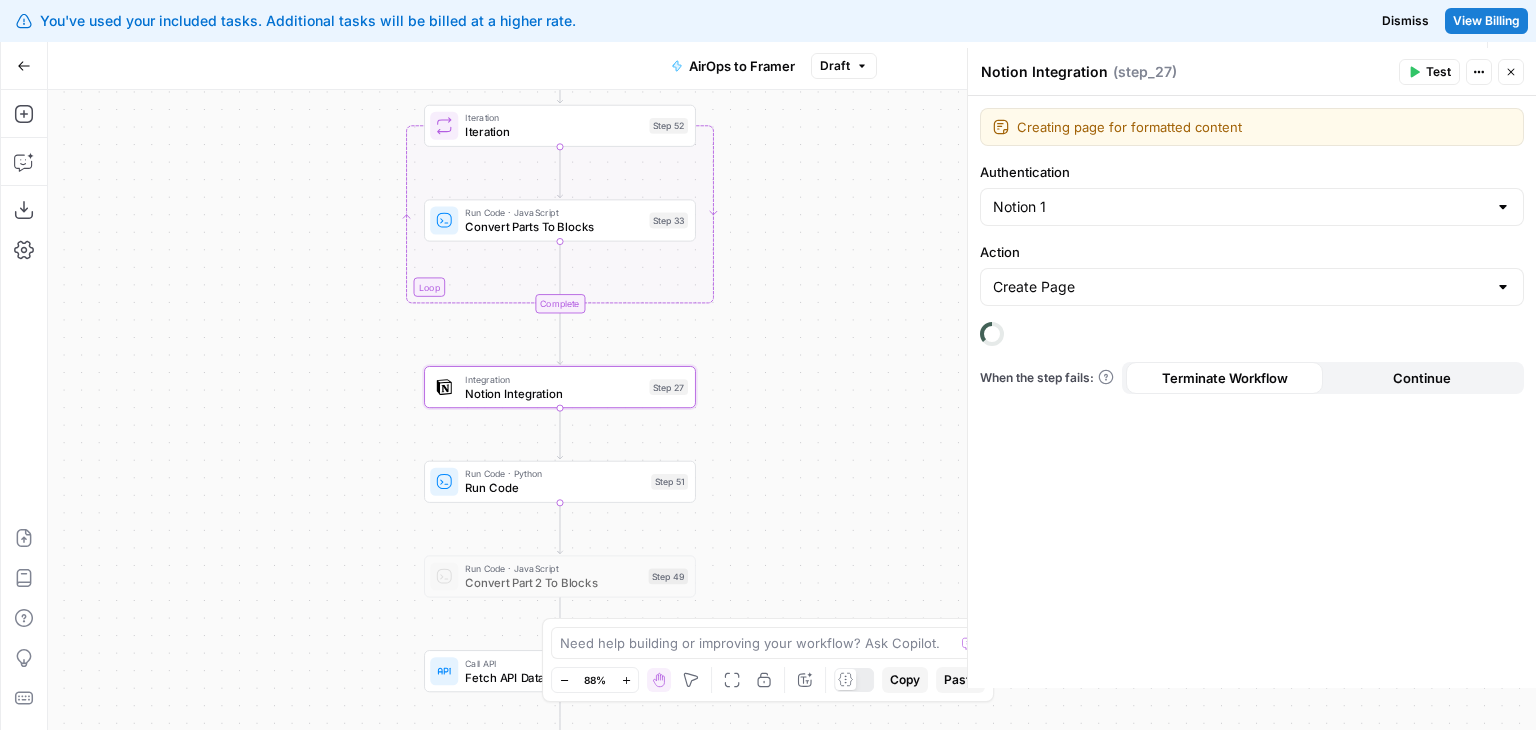 drag, startPoint x: 512, startPoint y: 295, endPoint x: 407, endPoint y: 397, distance: 146.38647 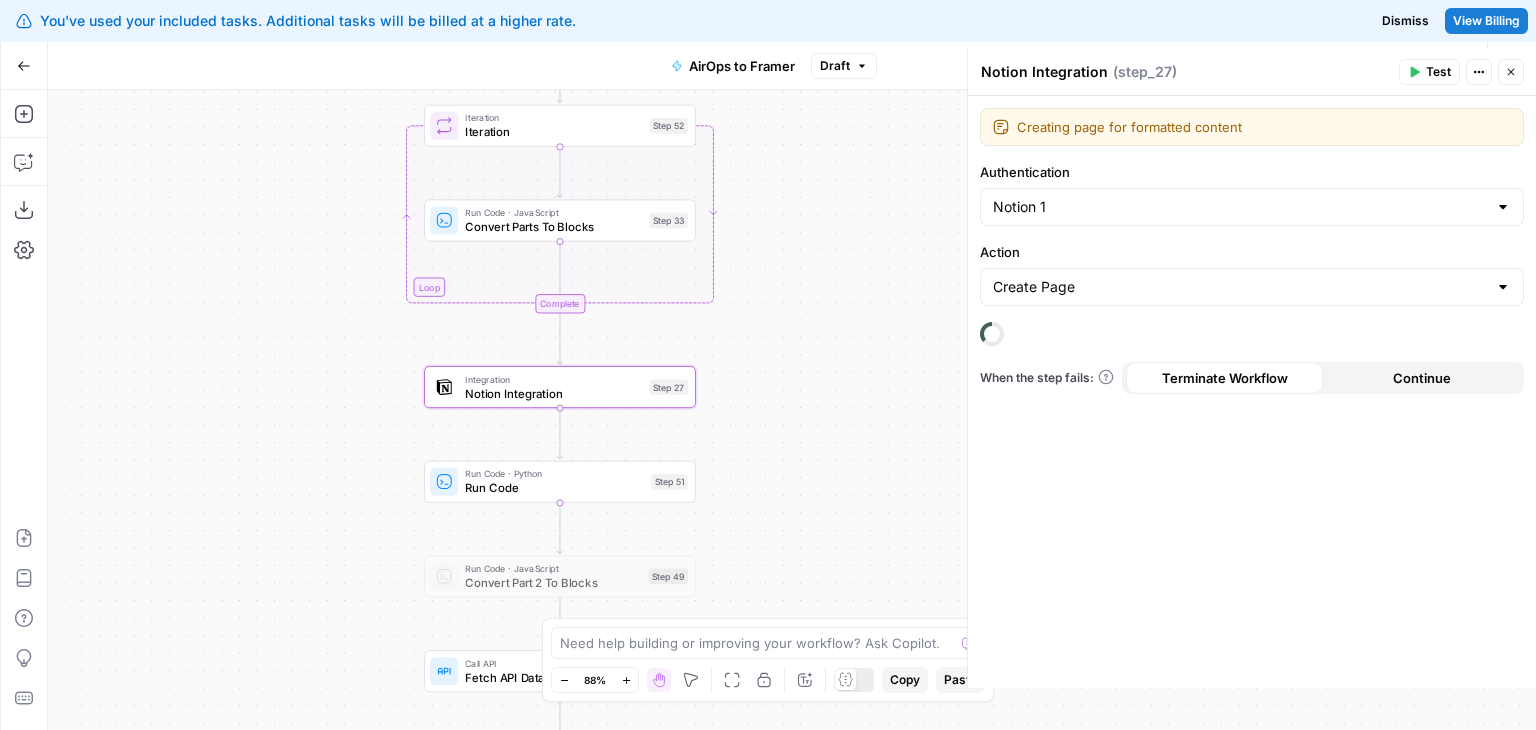 click on "Workflow Set Inputs Inputs Run Code · Python Publish Date Step 50 Run Code · Python Split Article By Headers Step 45 Loop Iteration Iteration Step 52 Run Code · JavaScript Convert Parts To Blocks Step 33 Complete Integration Notion Integration Step 27 Run Code · Python Run Code Step 51 Run Code · JavaScript Convert Part 2 To Blocks Step 49 Call API Fetch API Data Step 20 Run Code · Python Append Part 2 To Page Step 48 End Output" at bounding box center (792, 410) 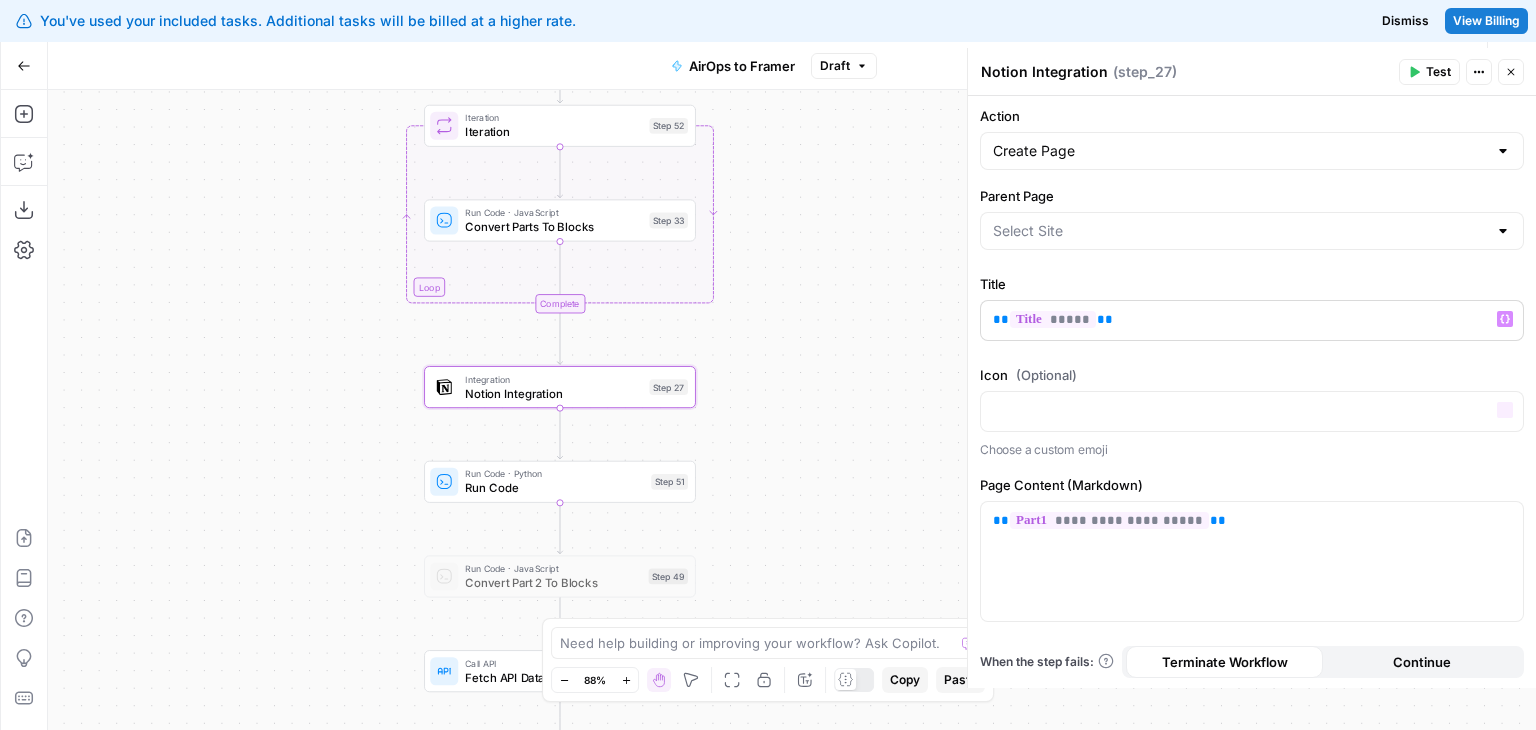 scroll, scrollTop: 136, scrollLeft: 0, axis: vertical 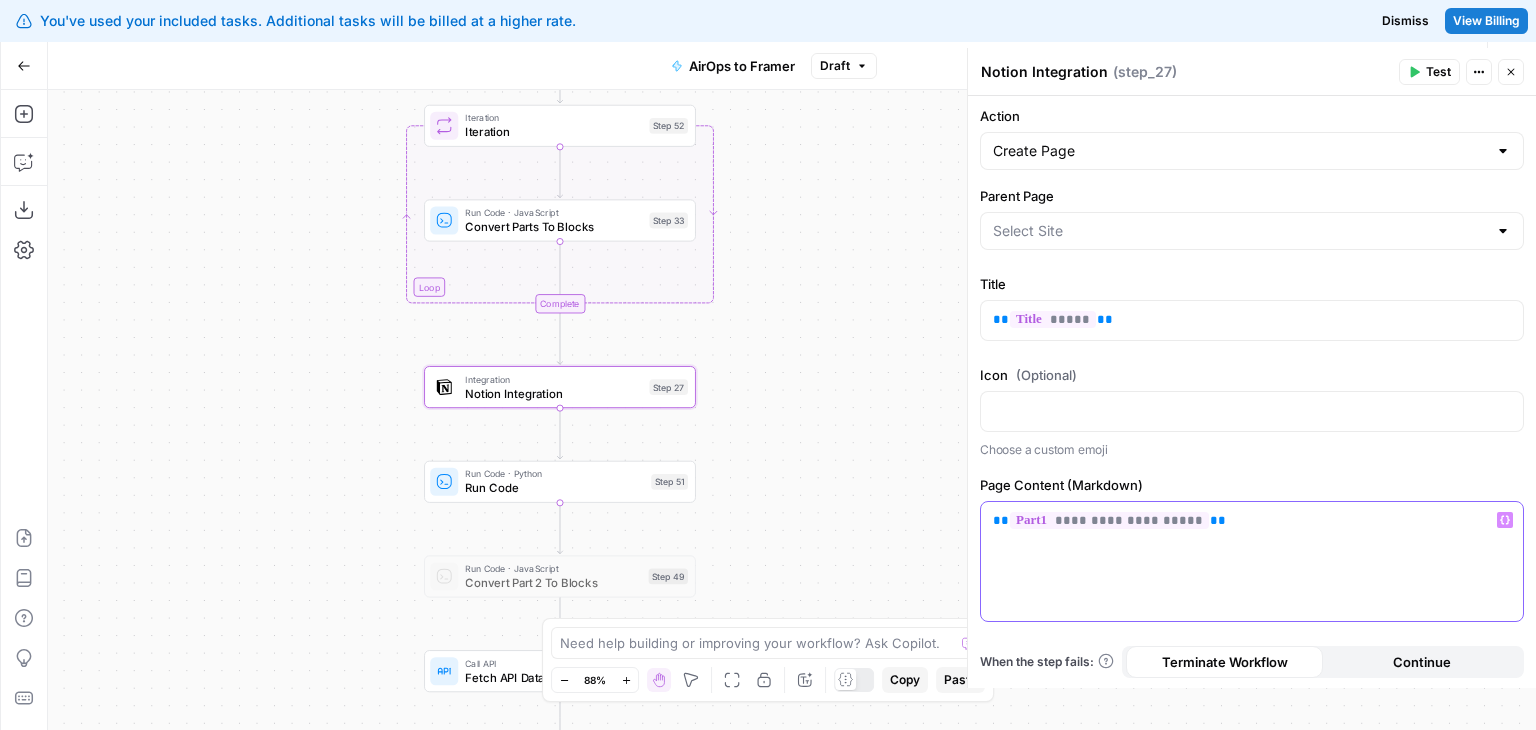 click on "**********" at bounding box center [1252, 520] 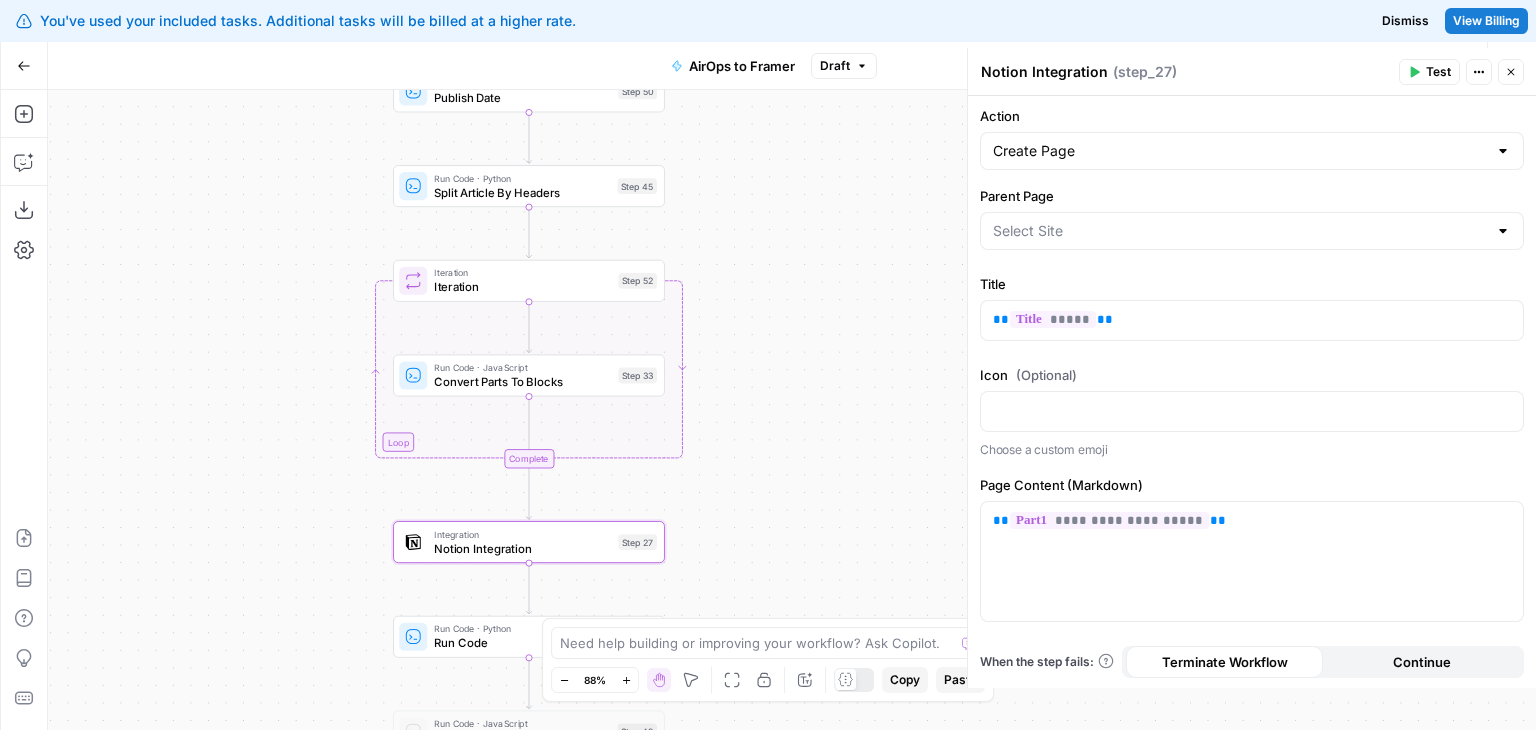 drag, startPoint x: 832, startPoint y: 267, endPoint x: 801, endPoint y: 422, distance: 158.06961 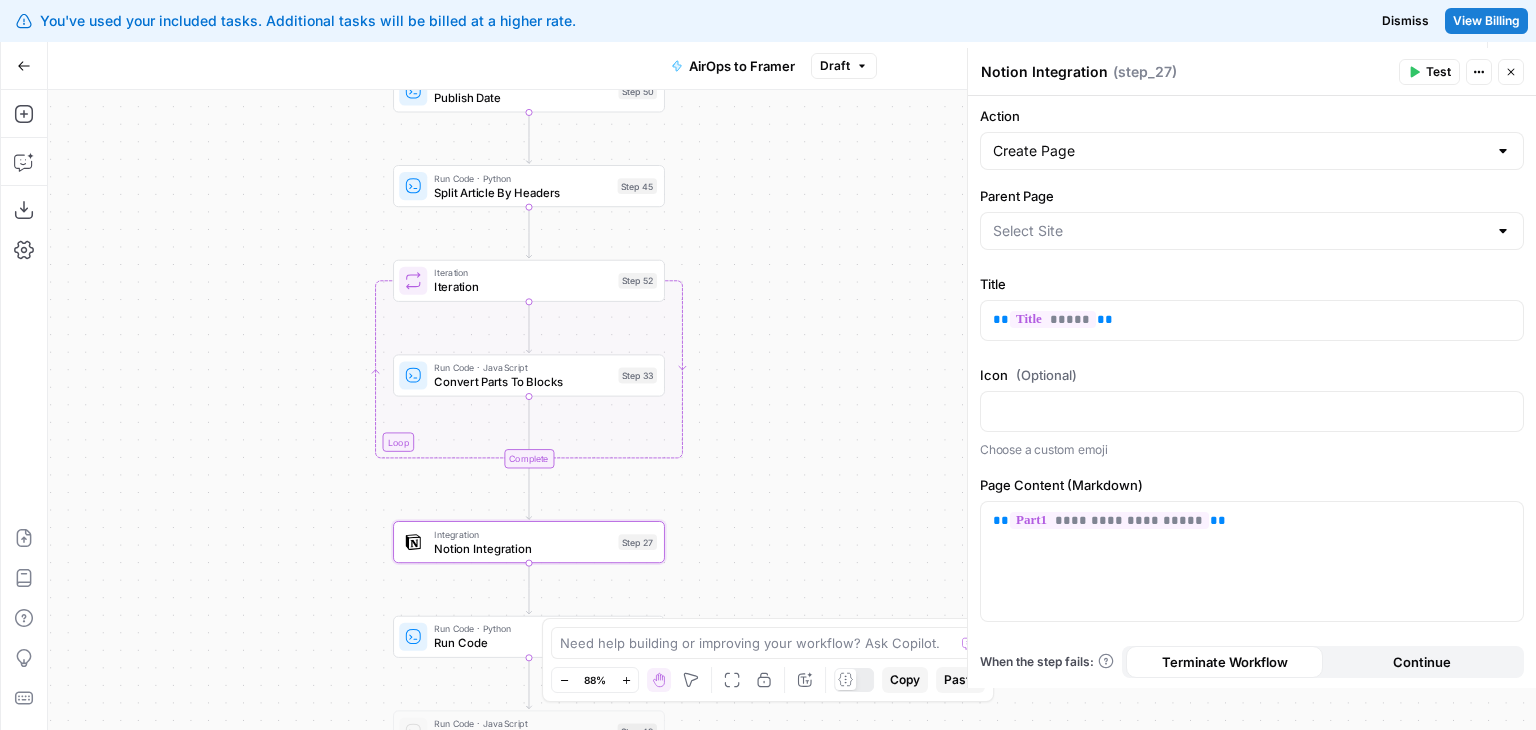 click on "Workflow Set Inputs Inputs Run Code · Python Publish Date Step 50 Run Code · Python Split Article By Headers Step 45 Loop Iteration Iteration Step 52 Run Code · JavaScript Convert Parts To Blocks Step 33 Complete Integration Notion Integration Step 27 Run Code · Python Run Code Step 51 Run Code · JavaScript Convert Part 2 To Blocks Step 49 Call API Fetch API Data Step 20 Run Code · Python Append Part 2 To Page Step 48 End Output" at bounding box center (792, 410) 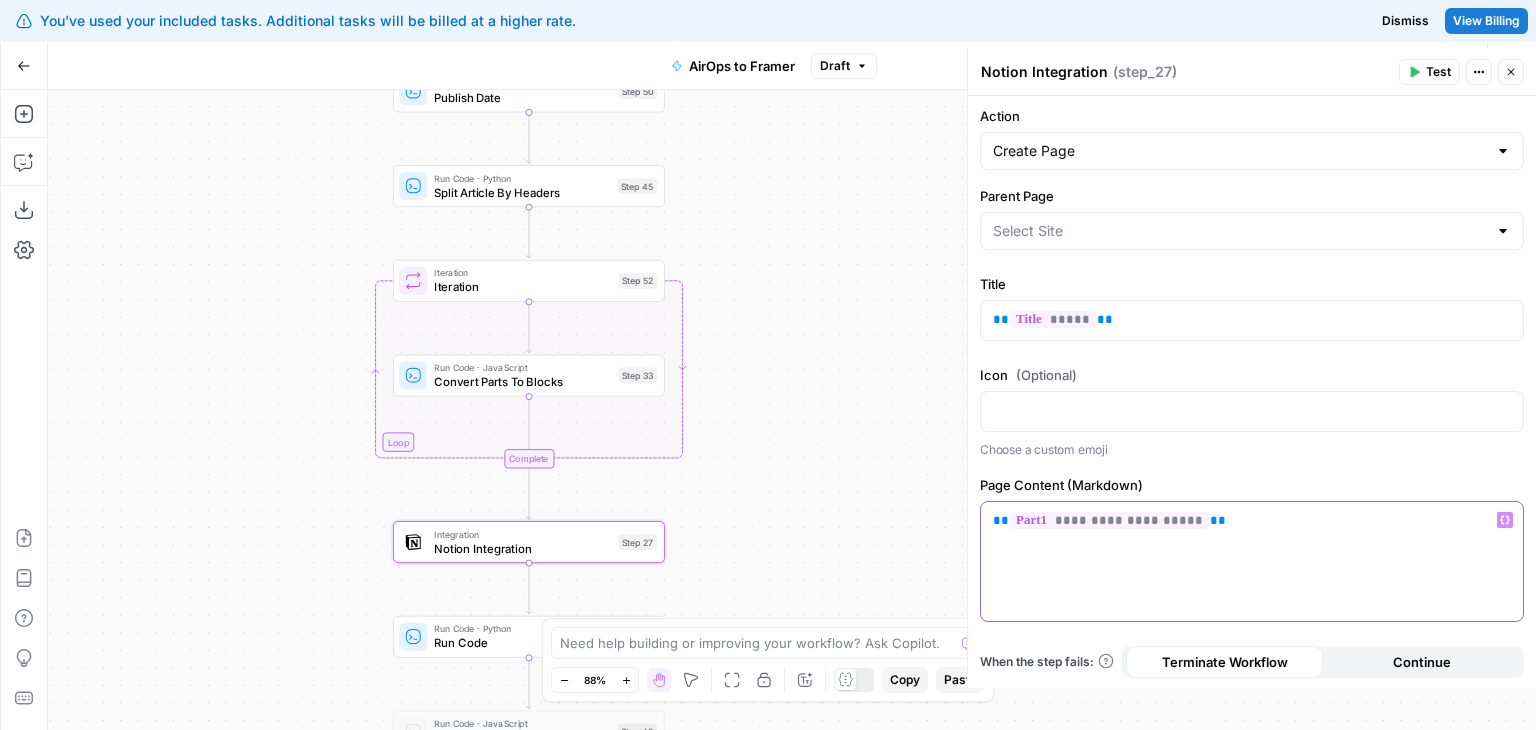click on "**********" at bounding box center (1252, 561) 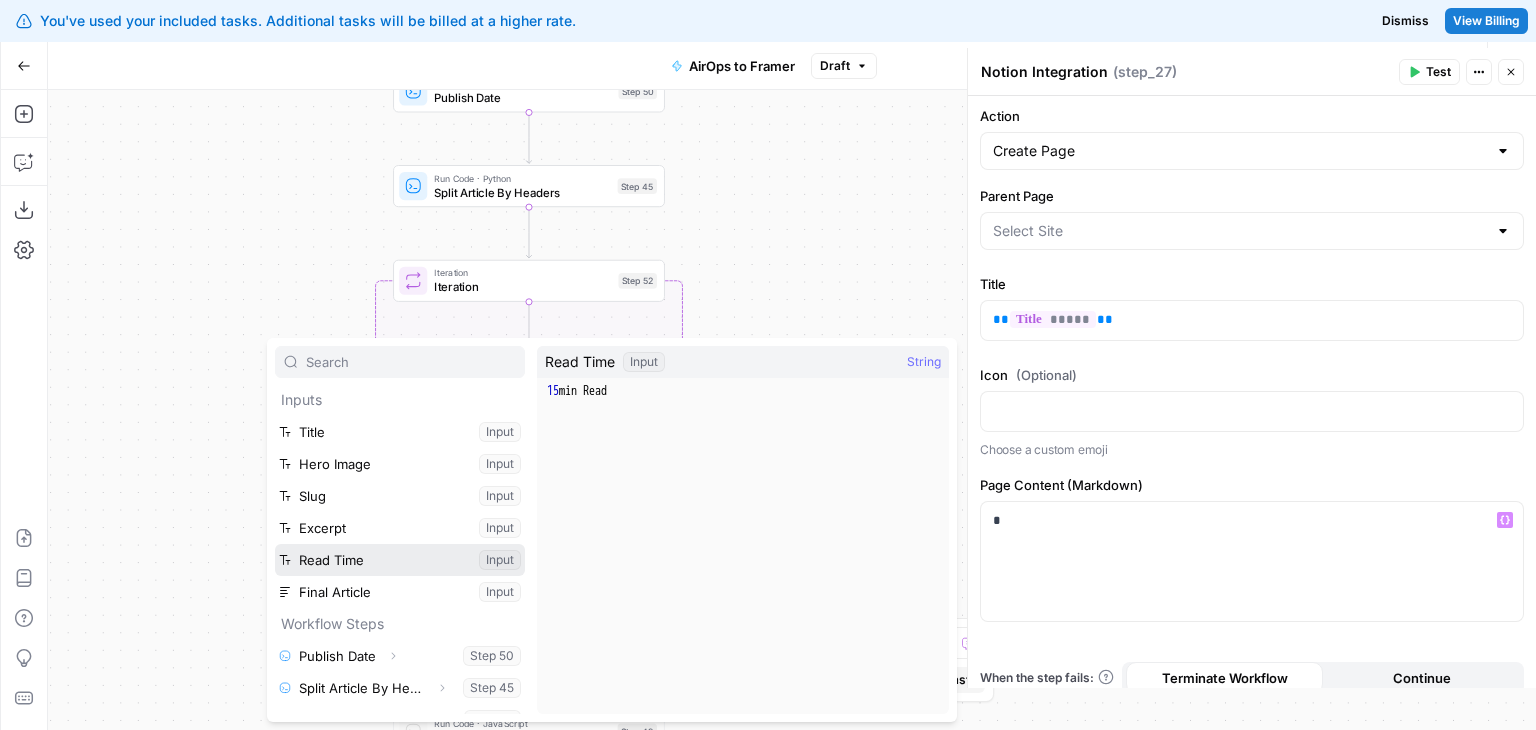scroll, scrollTop: 85, scrollLeft: 0, axis: vertical 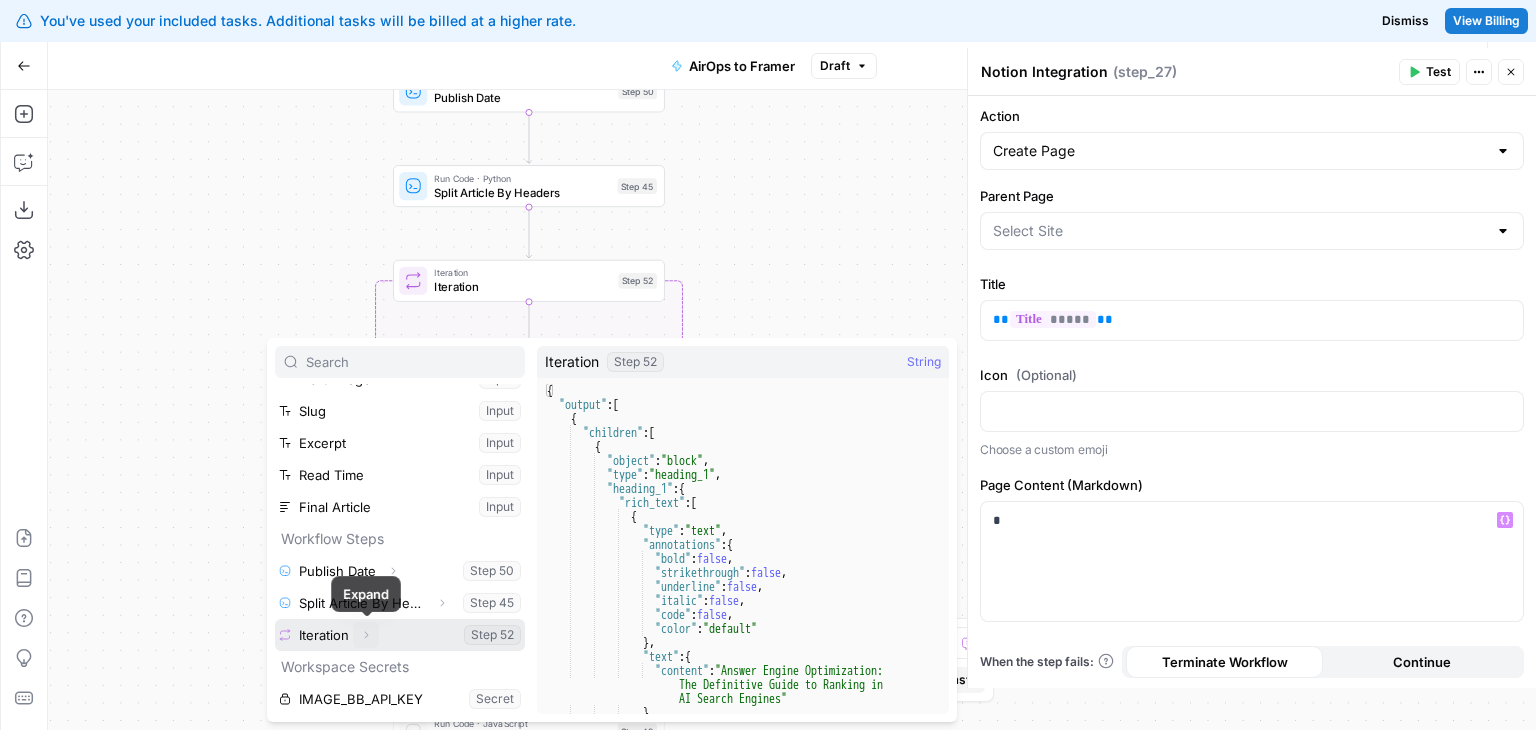 click 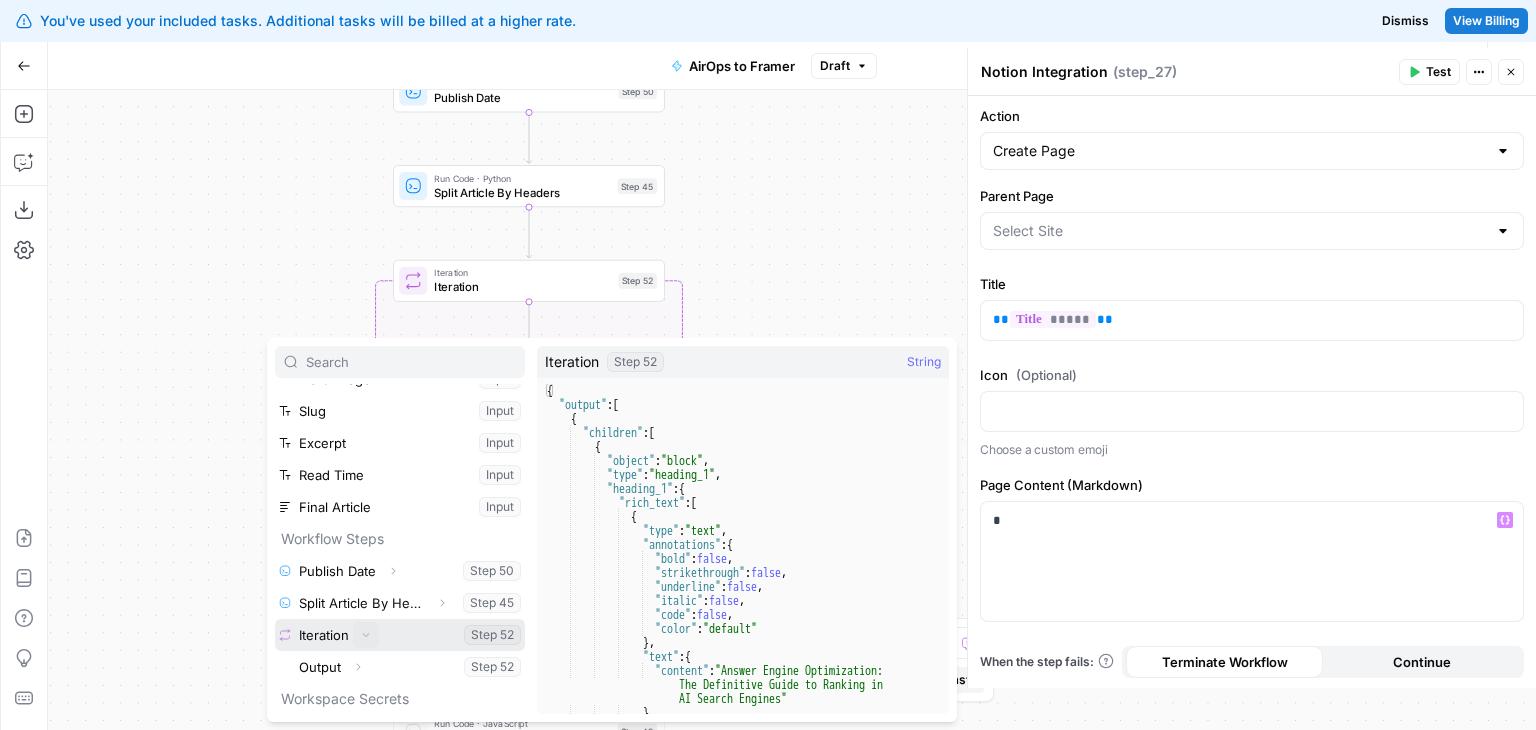 scroll, scrollTop: 117, scrollLeft: 0, axis: vertical 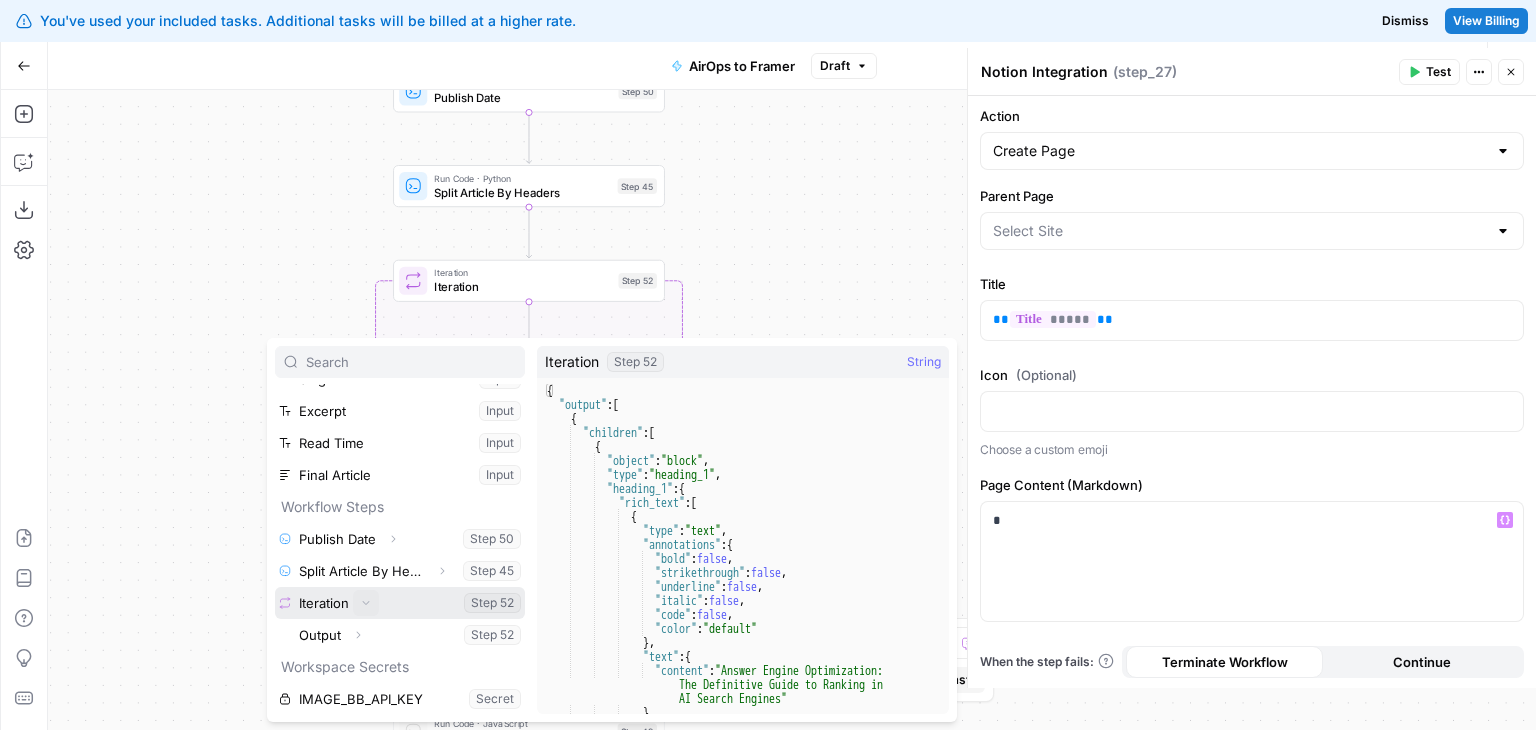 type on "Butterflowy Blogs" 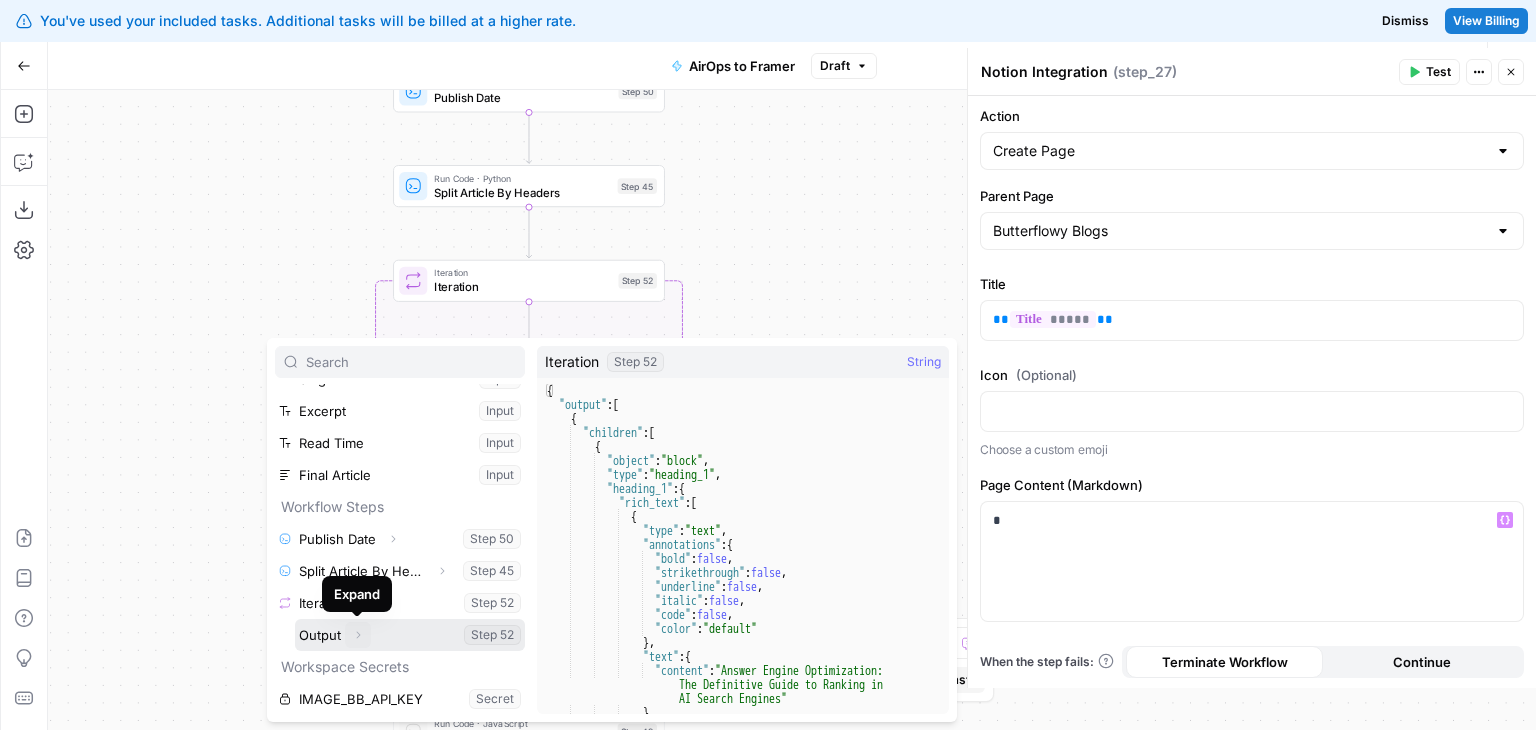 click 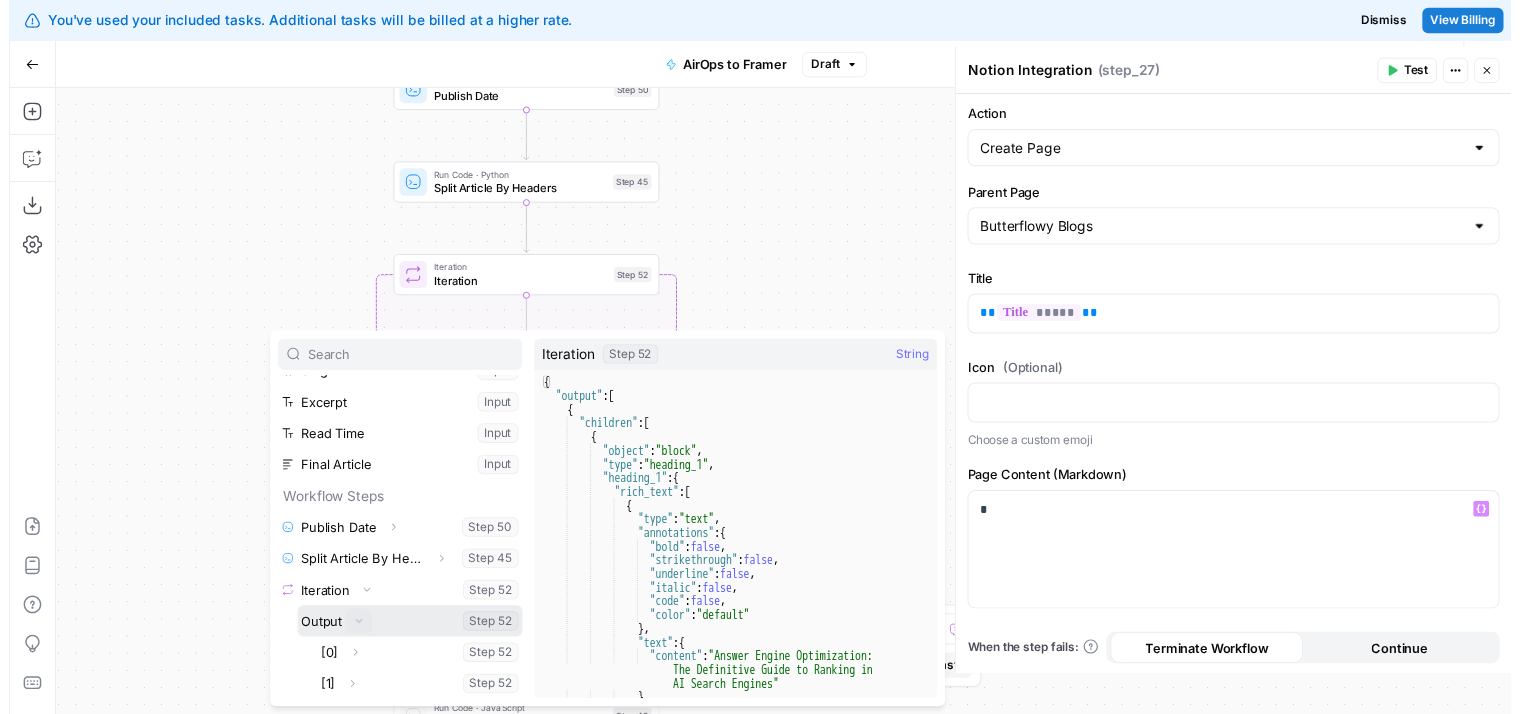 scroll, scrollTop: 213, scrollLeft: 0, axis: vertical 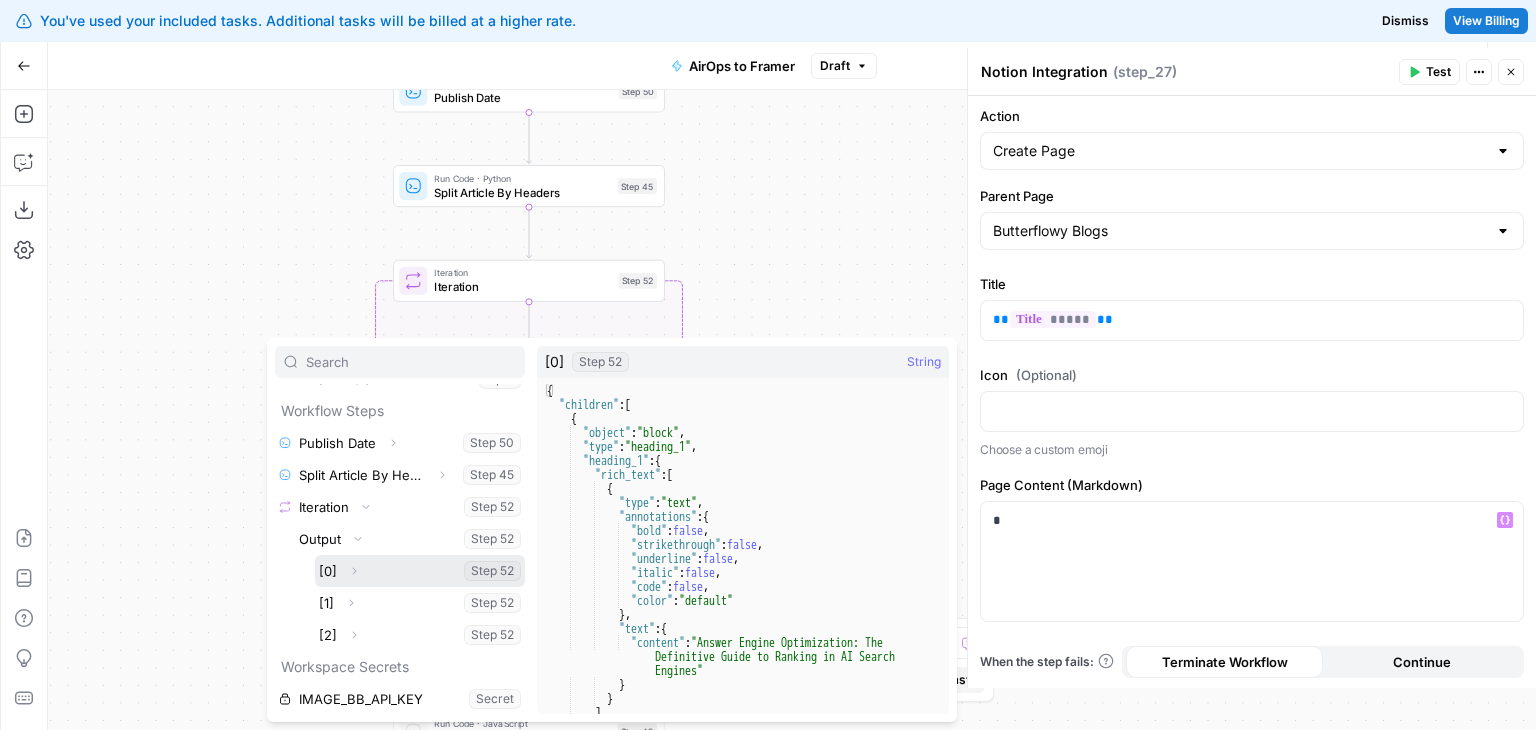 click at bounding box center (420, 571) 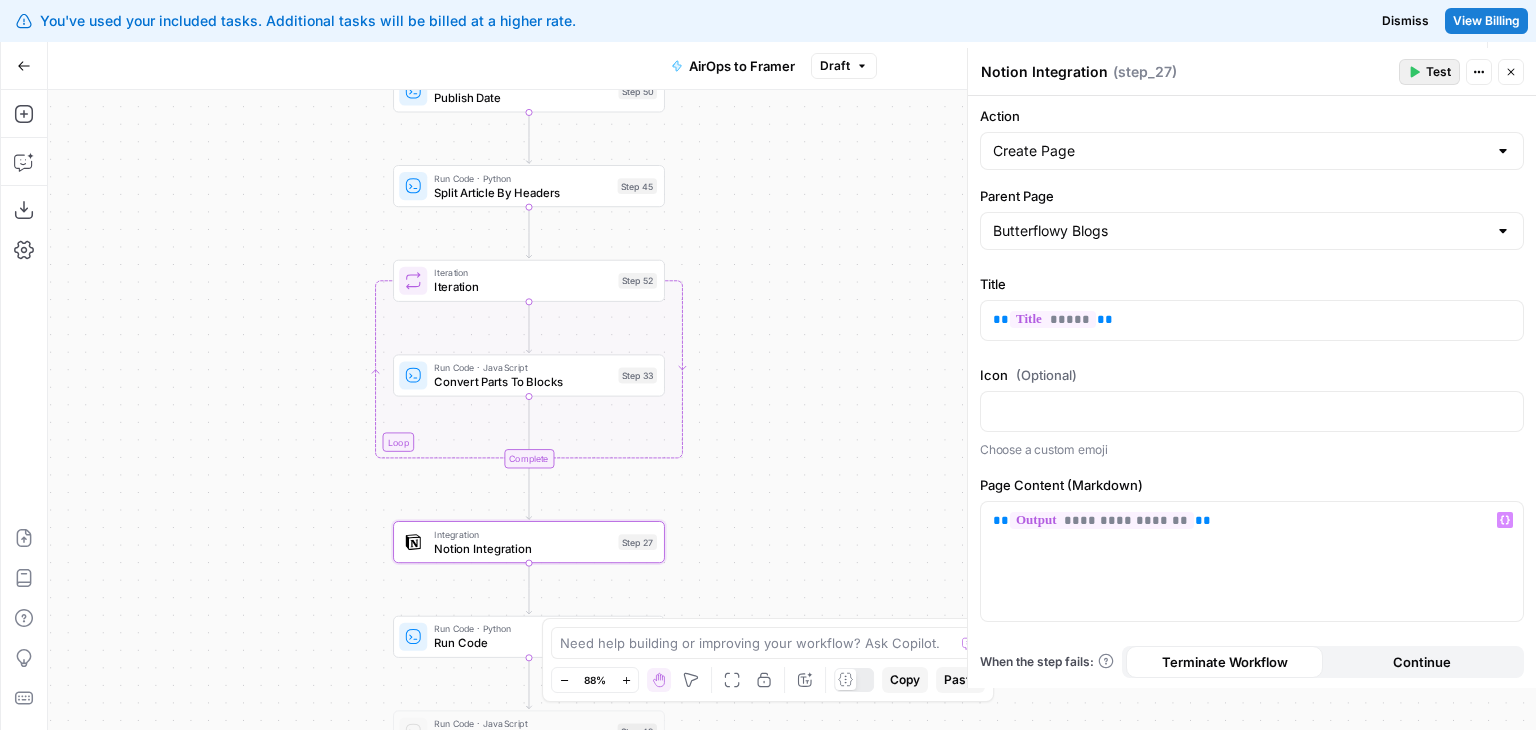 click on "Test" at bounding box center [1438, 72] 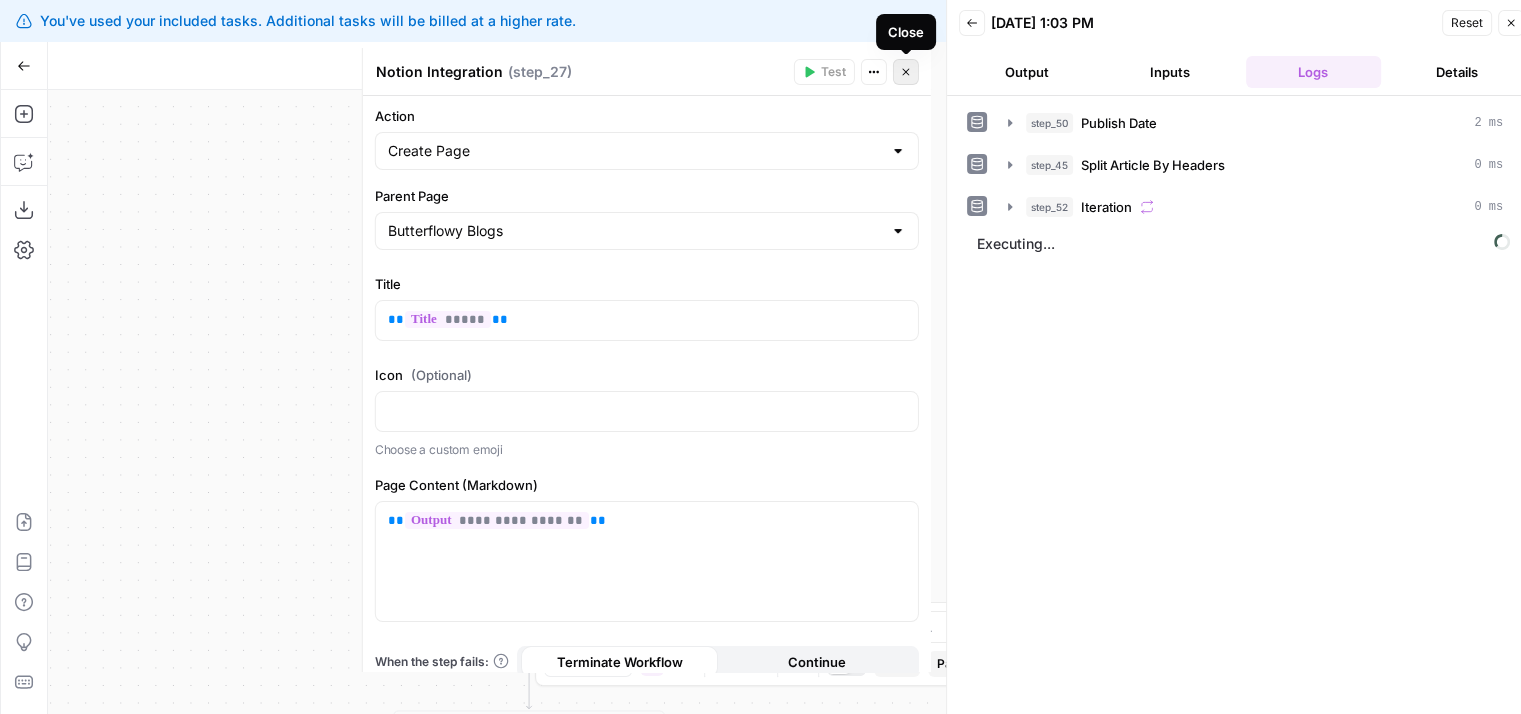 click on "Close" at bounding box center [906, 72] 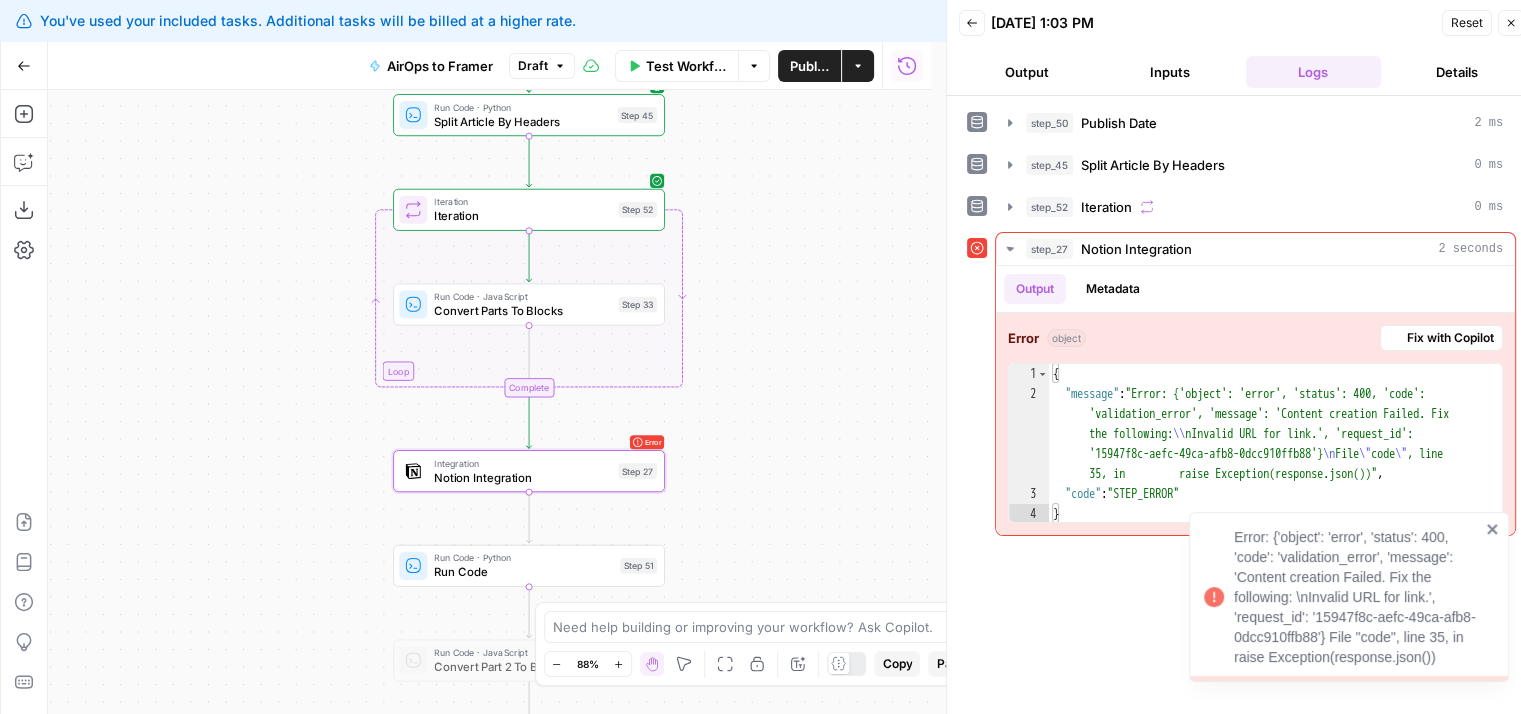drag, startPoint x: 826, startPoint y: 336, endPoint x: 826, endPoint y: 253, distance: 83 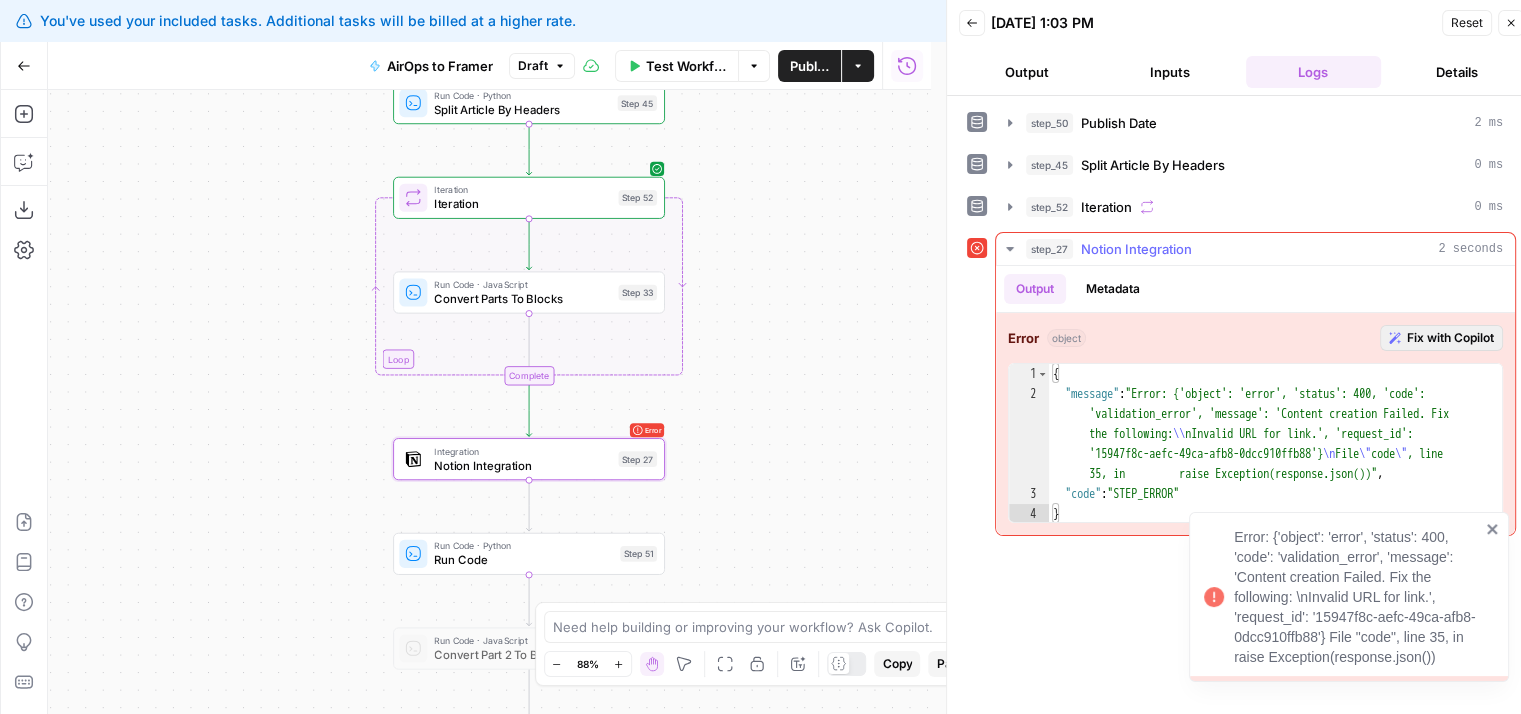 click on "Fix with Copilot" at bounding box center [1450, 338] 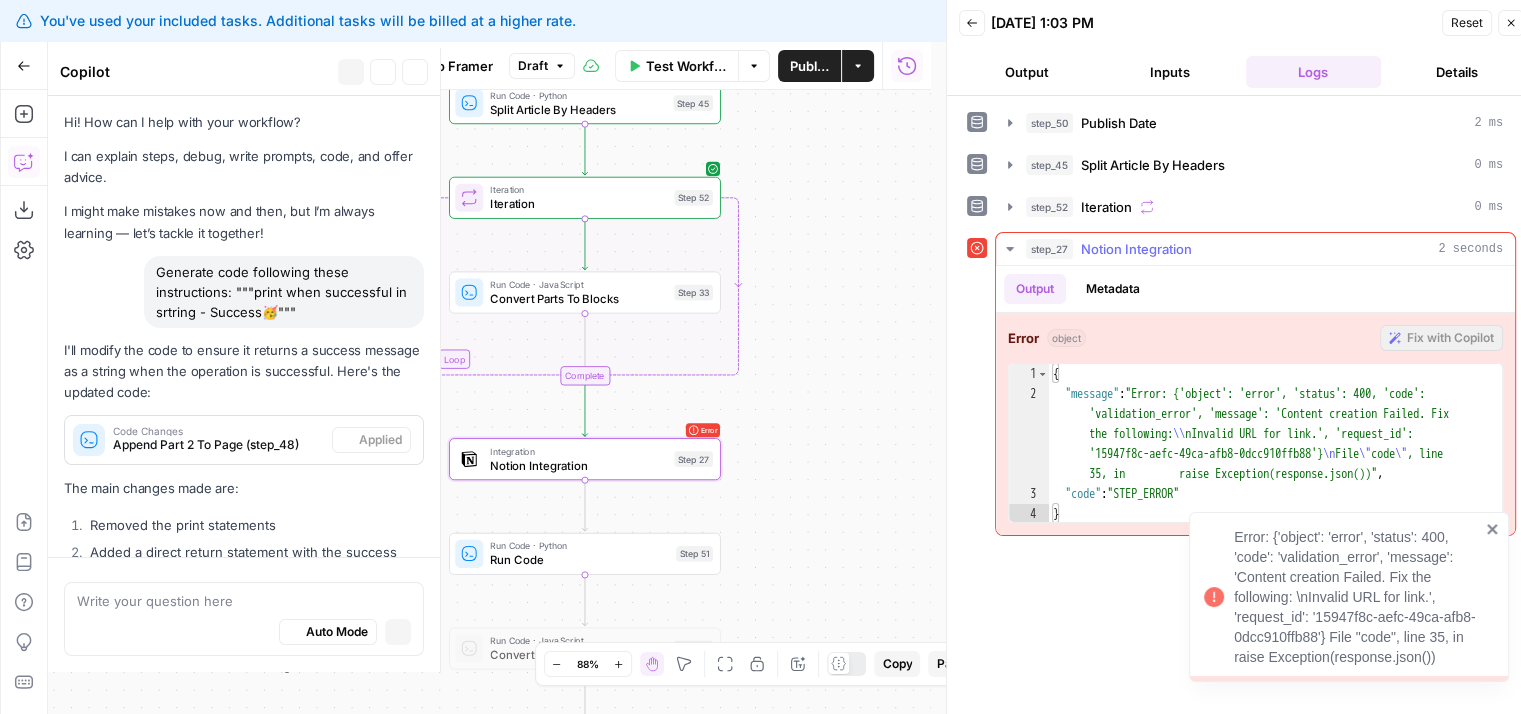 scroll, scrollTop: 3757, scrollLeft: 0, axis: vertical 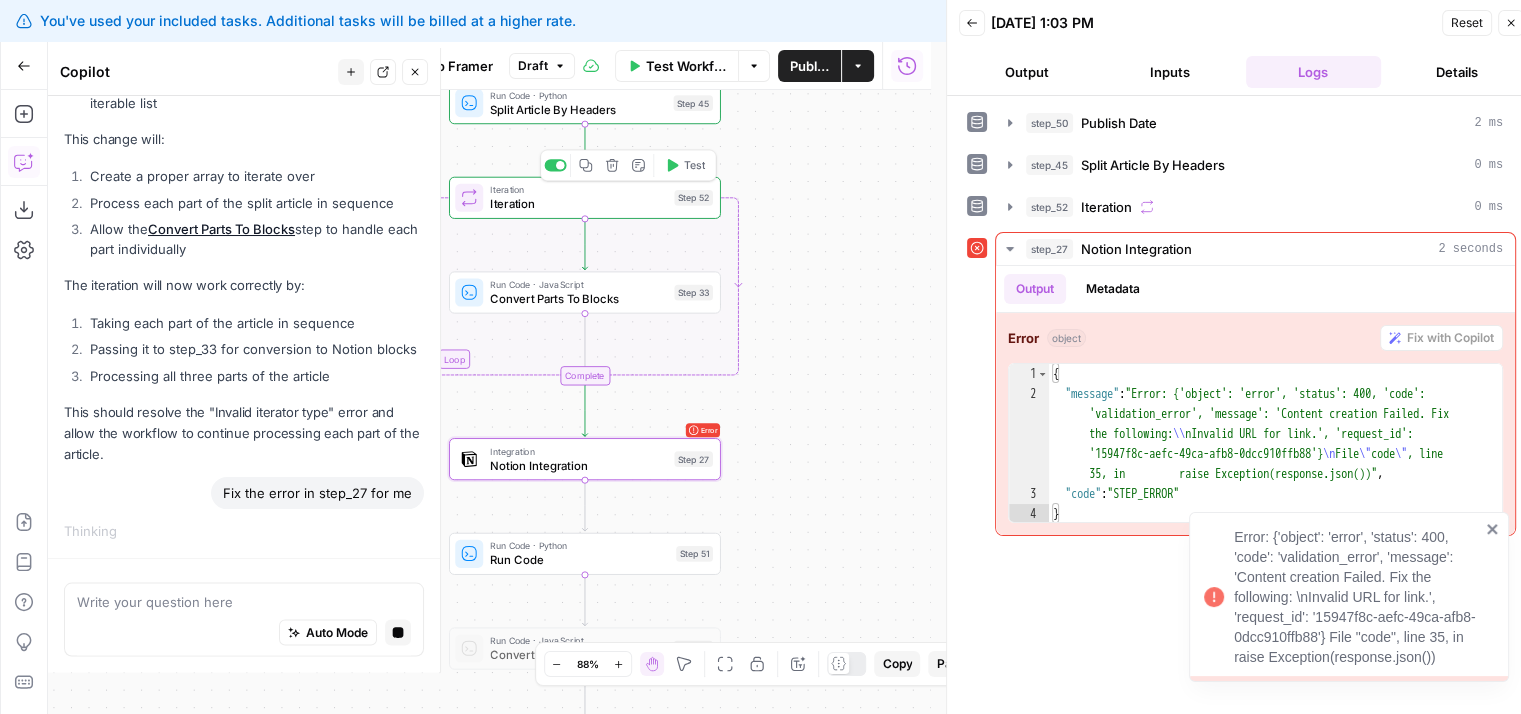 click on "Iteration" at bounding box center [578, 204] 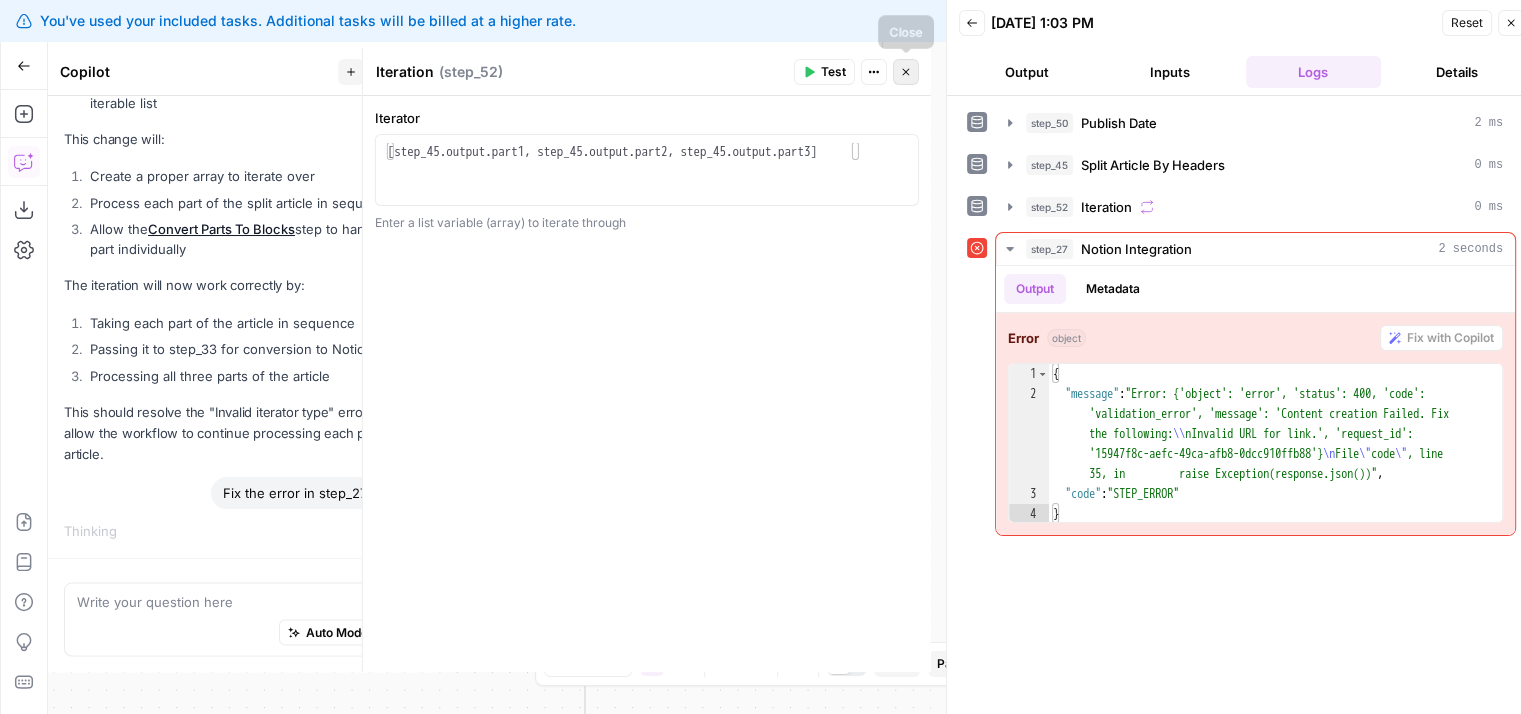 click on "Close" at bounding box center (906, 72) 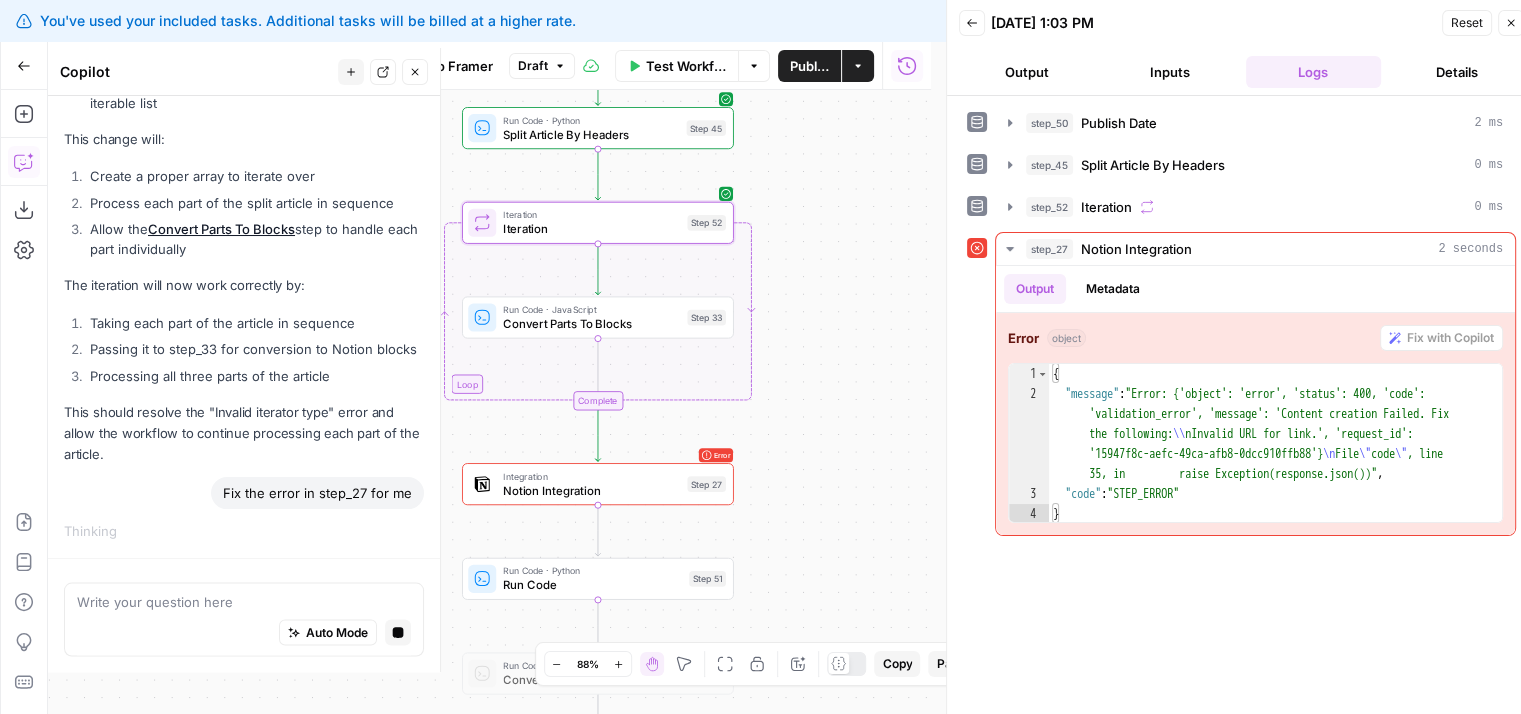 drag, startPoint x: 846, startPoint y: 186, endPoint x: 890, endPoint y: 181, distance: 44.28318 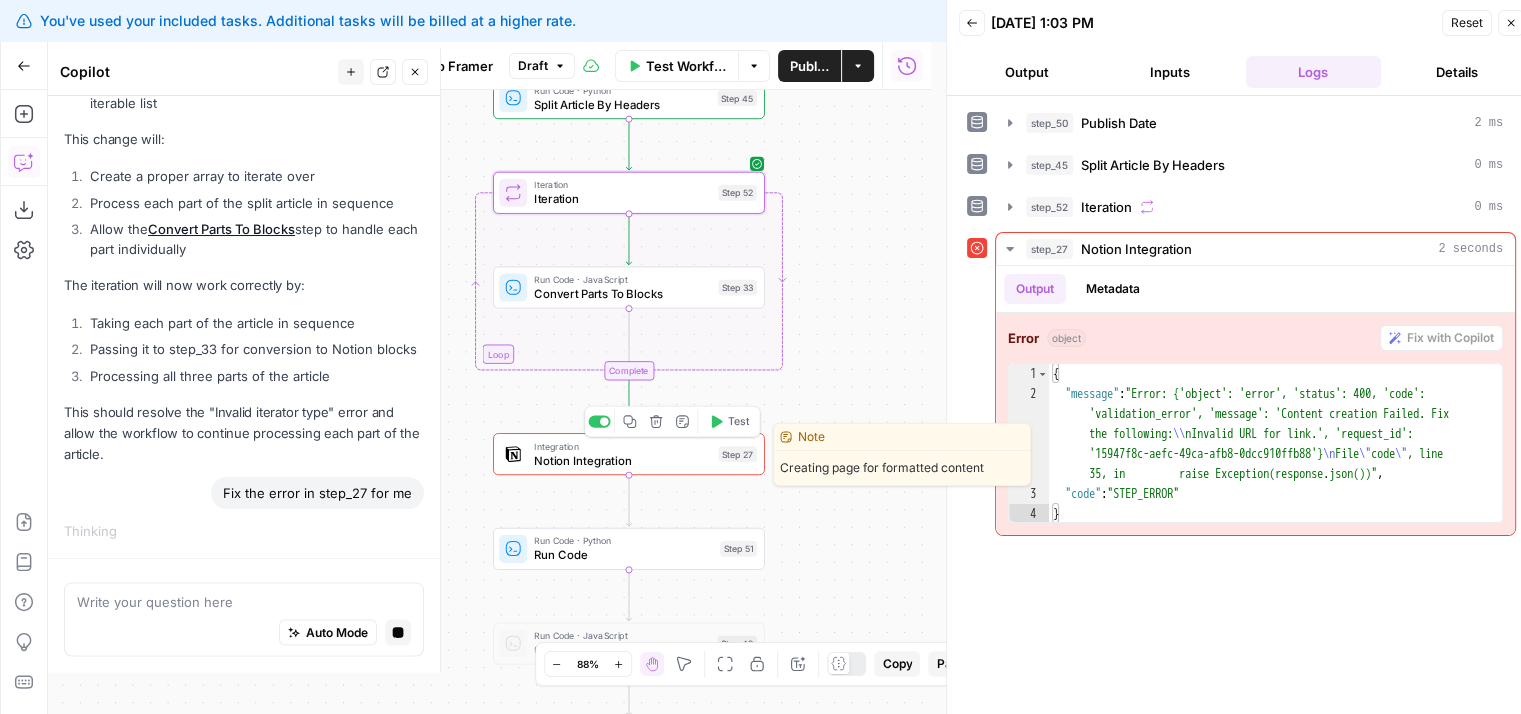 click on "Integration" at bounding box center (622, 446) 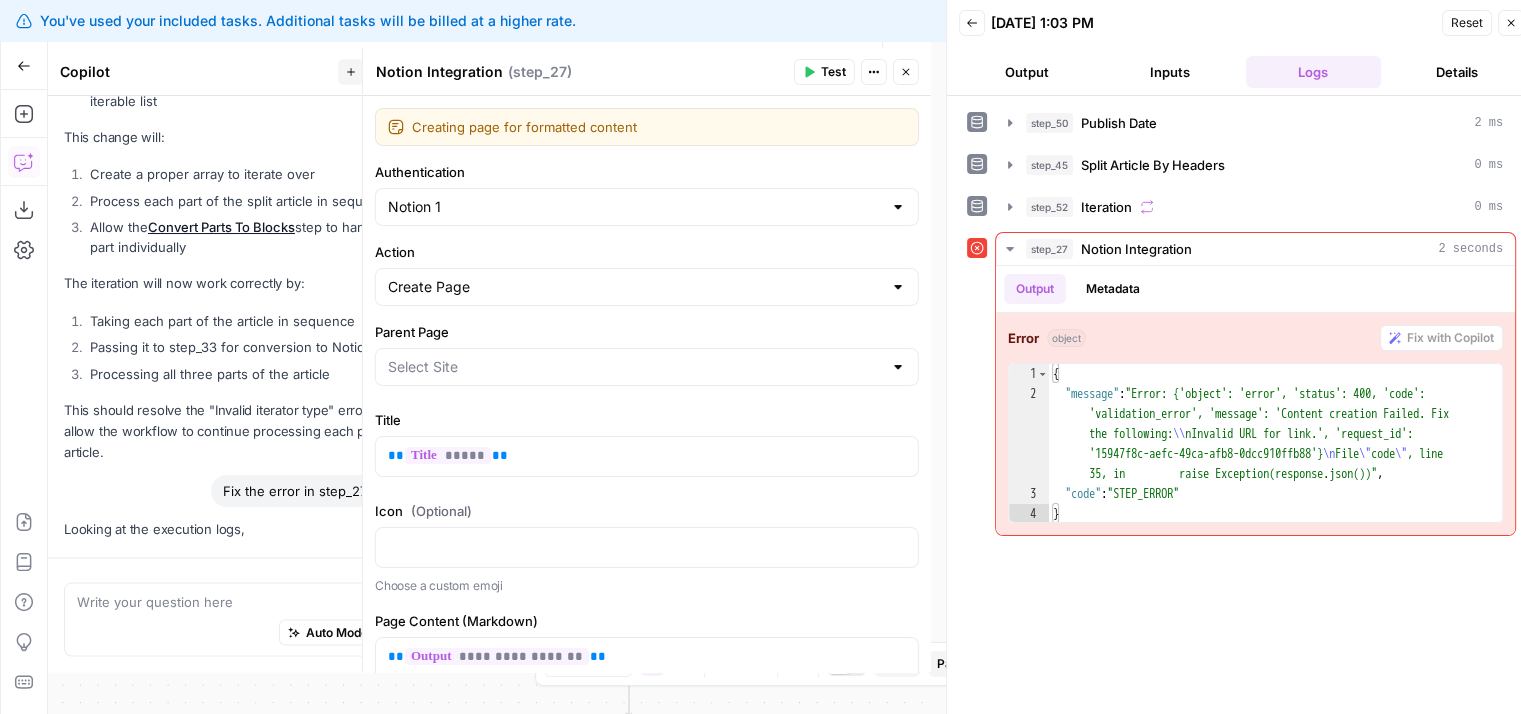 scroll, scrollTop: 3759, scrollLeft: 0, axis: vertical 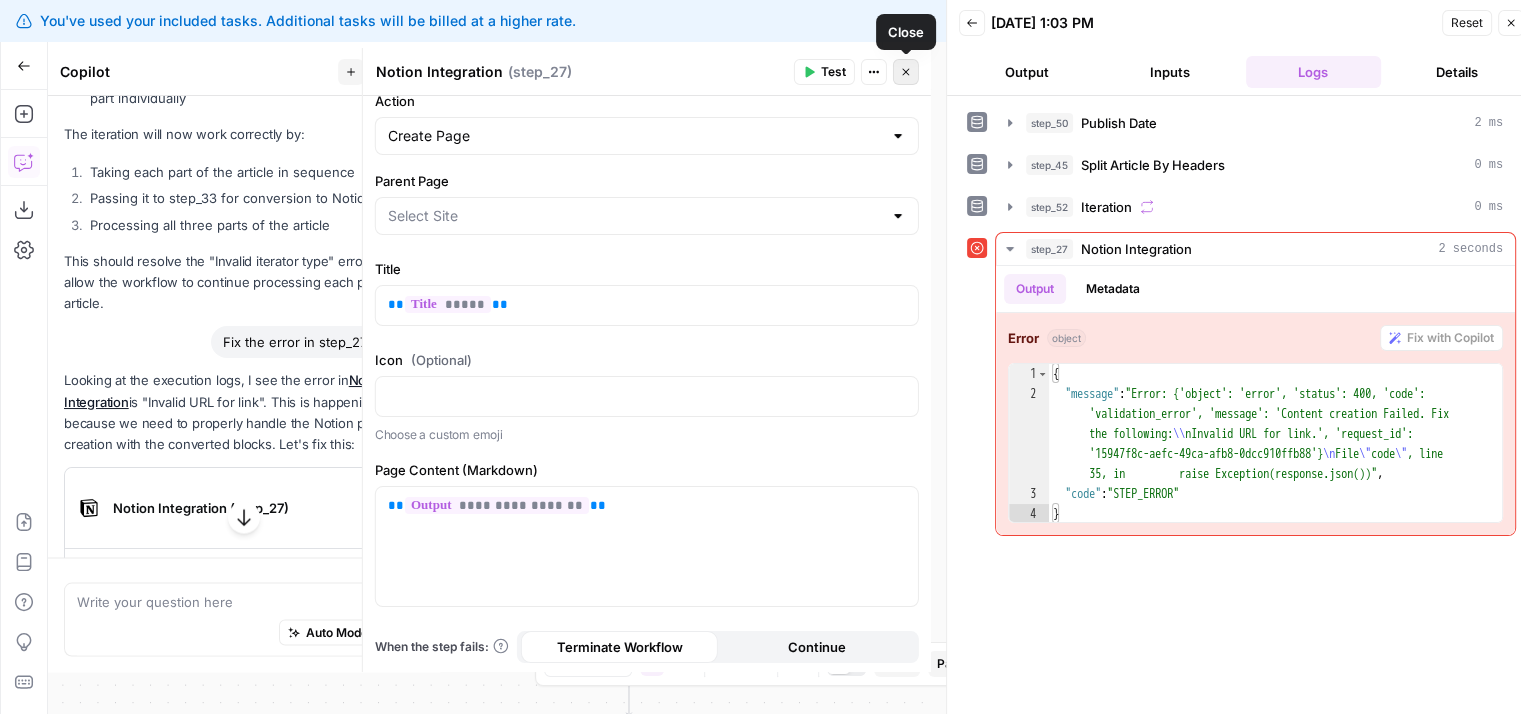 click 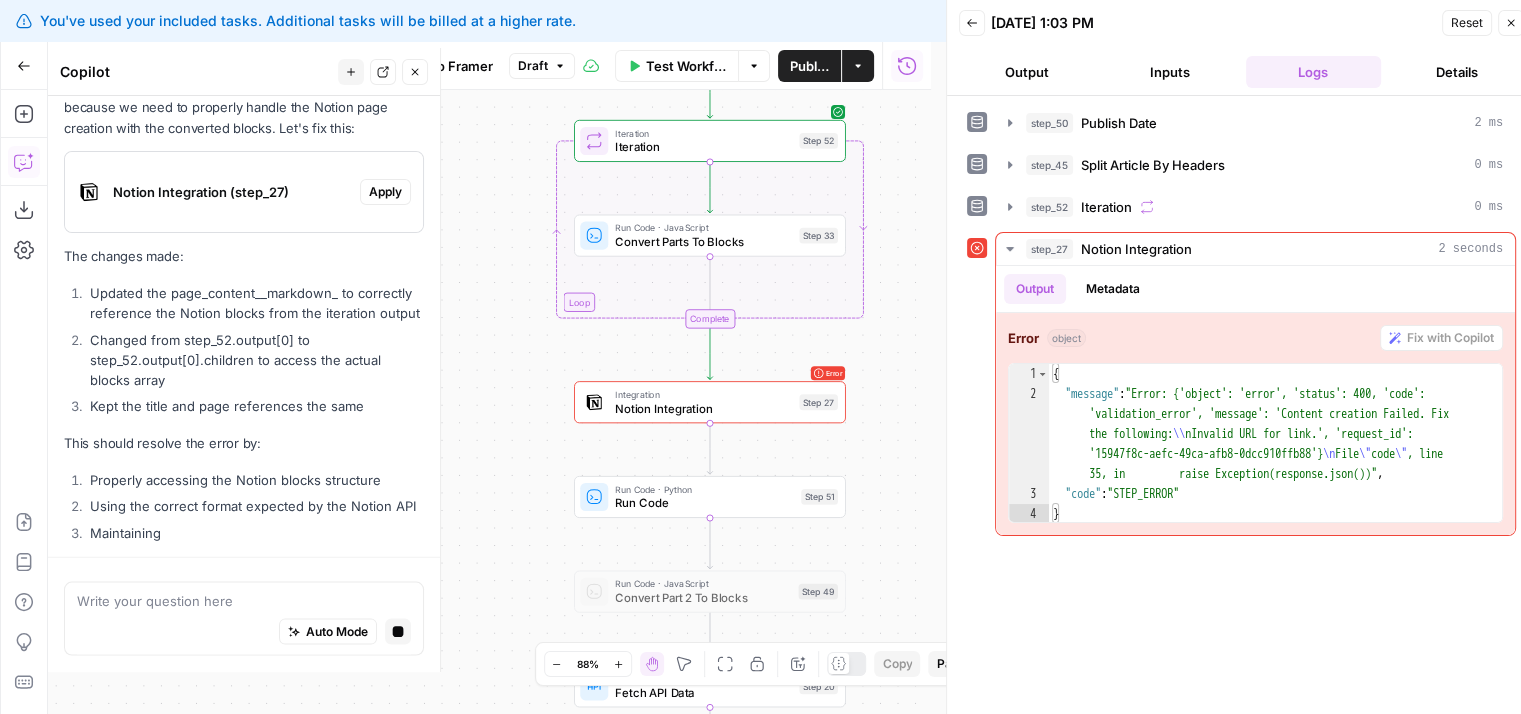 scroll, scrollTop: 4101, scrollLeft: 0, axis: vertical 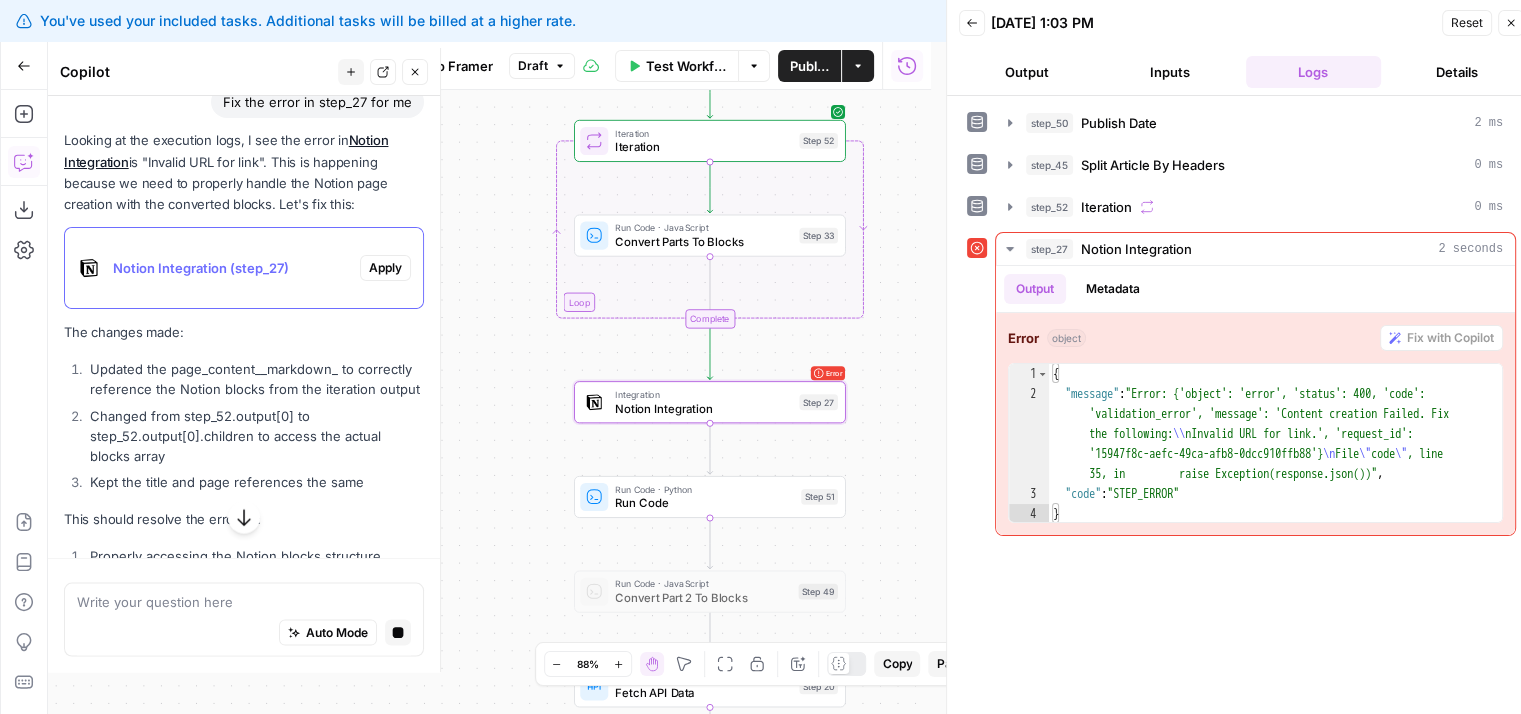 click on "Notion Integration (step_27)" at bounding box center (212, 268) 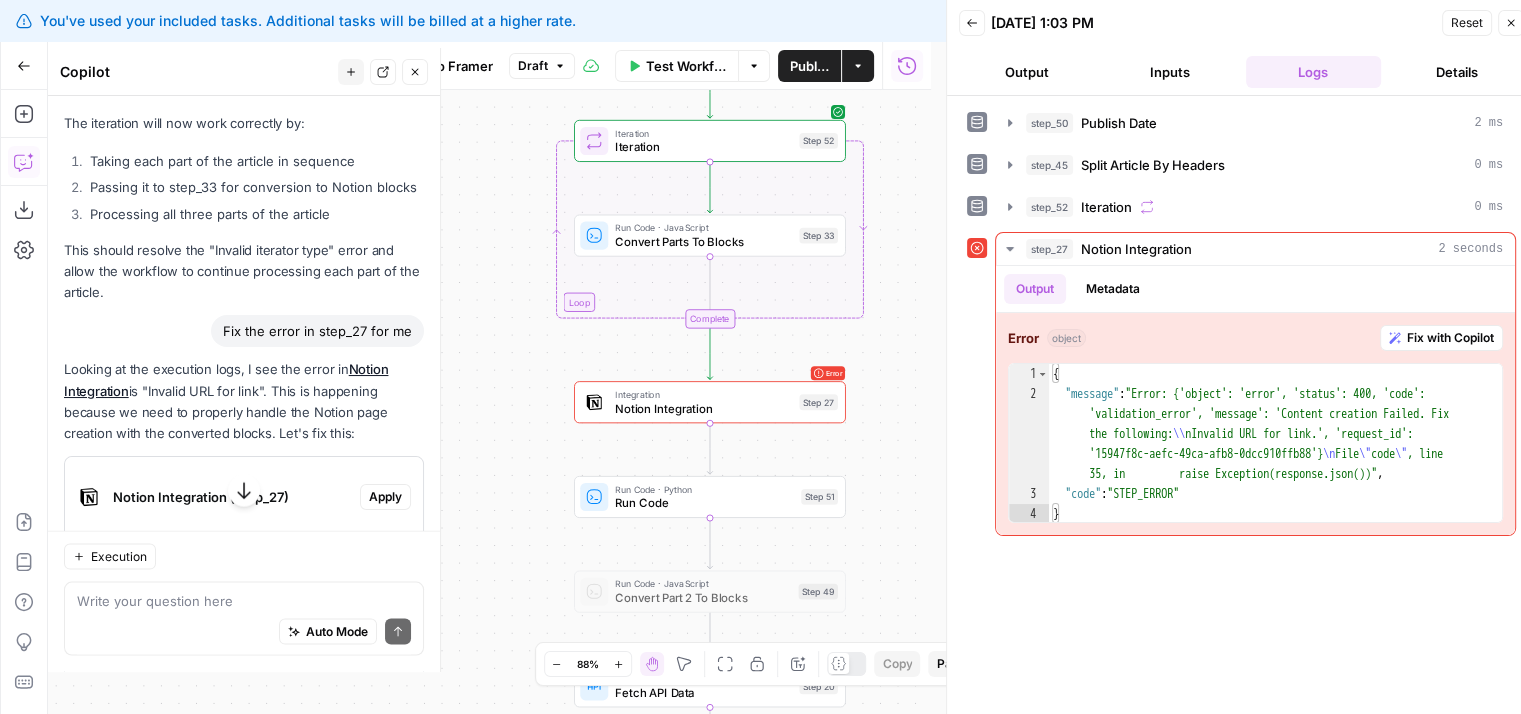 scroll, scrollTop: 4062, scrollLeft: 0, axis: vertical 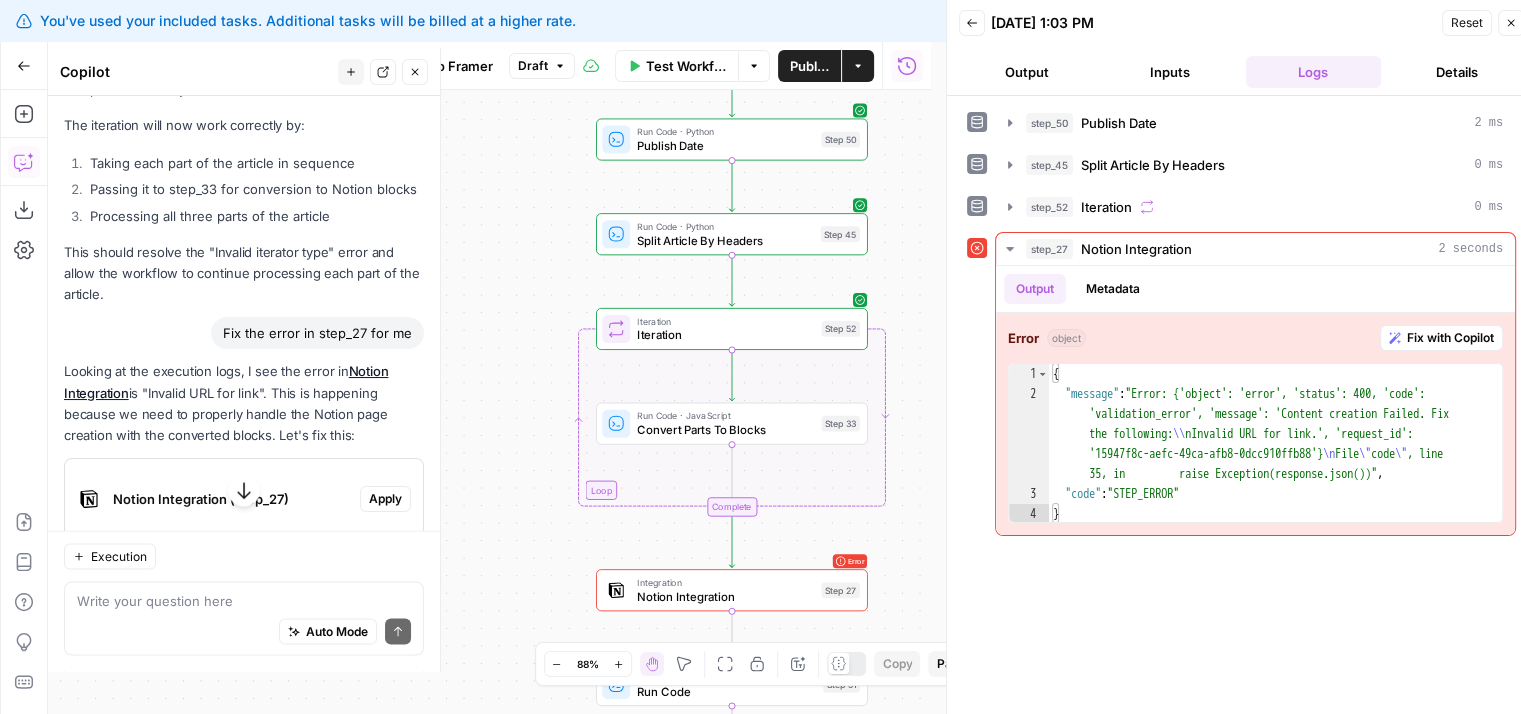 drag, startPoint x: 505, startPoint y: 313, endPoint x: 527, endPoint y: 501, distance: 189.28285 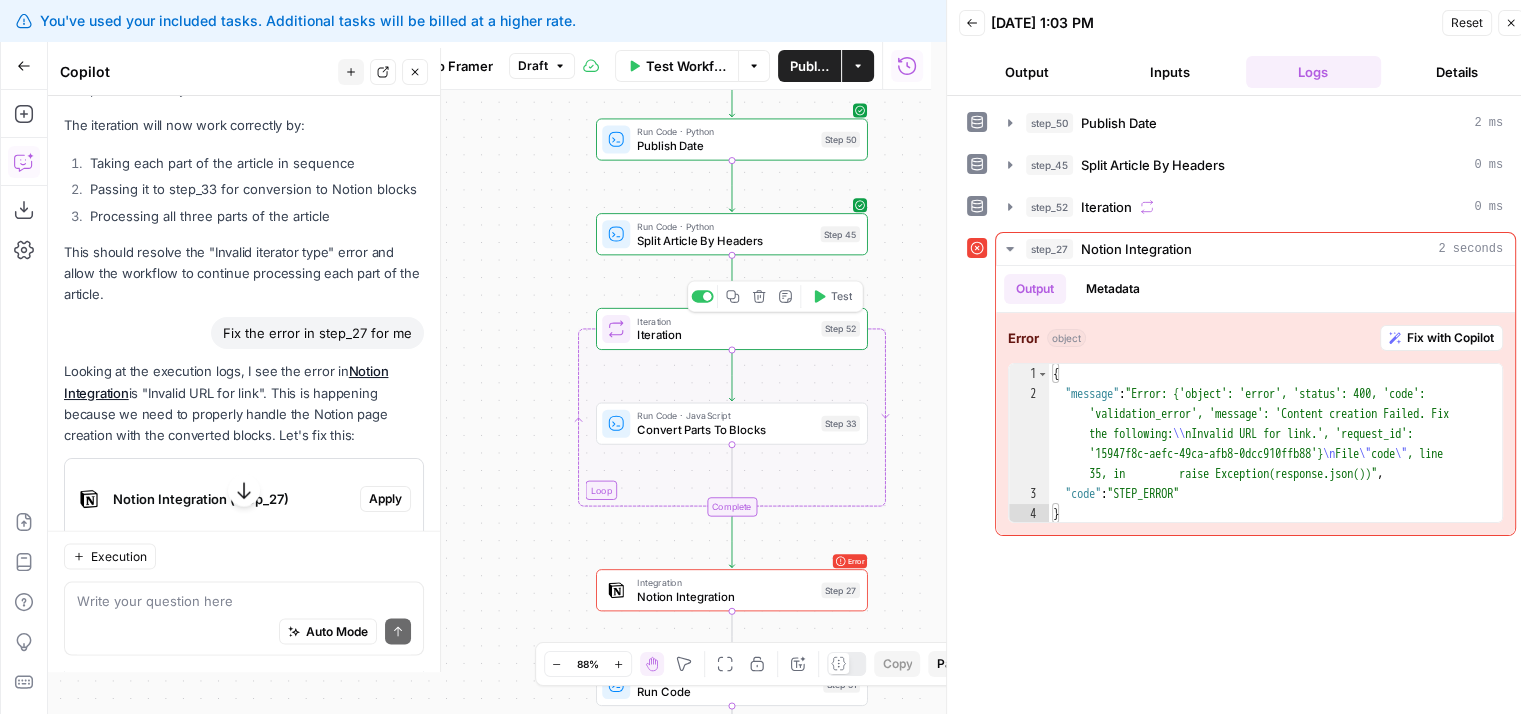 click on "Iteration" at bounding box center [725, 335] 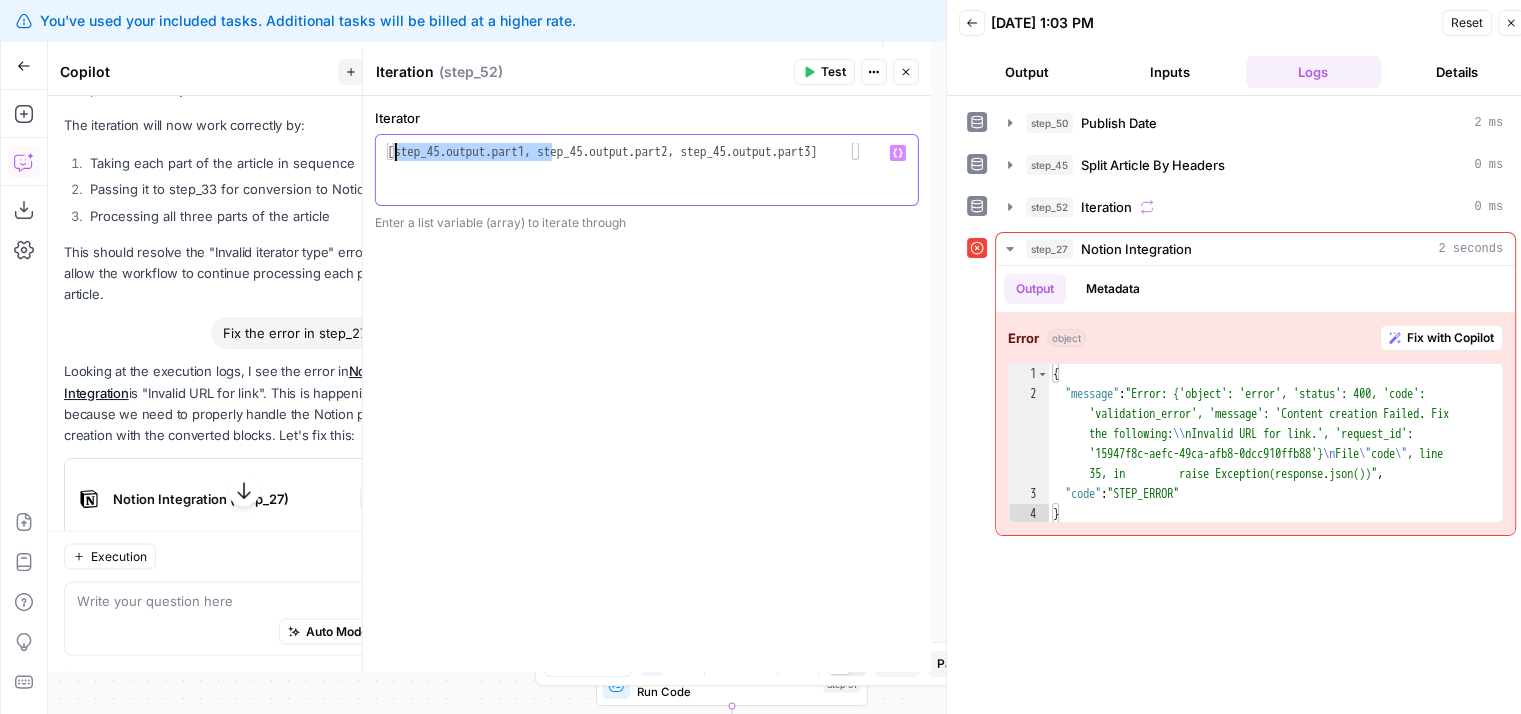 drag, startPoint x: 552, startPoint y: 151, endPoint x: 392, endPoint y: 150, distance: 160.00313 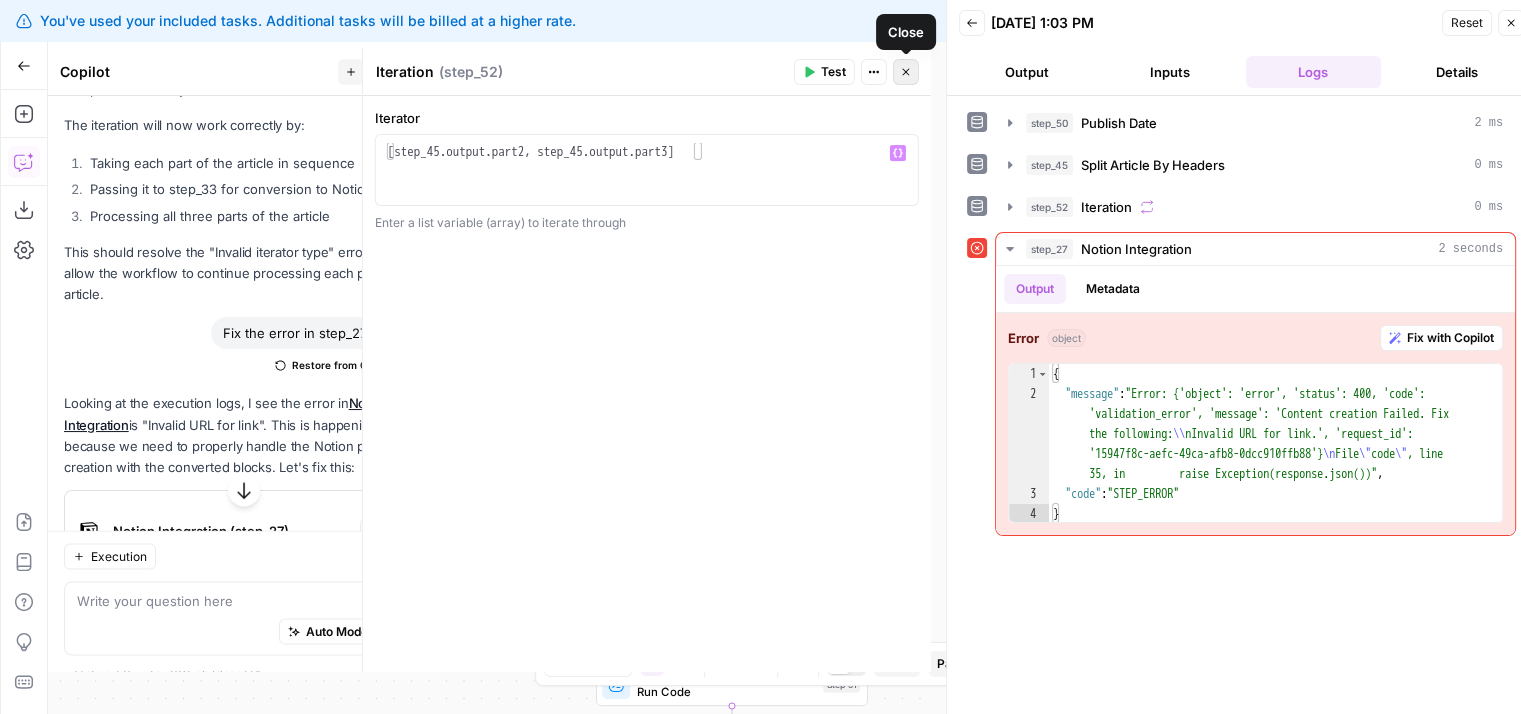 click 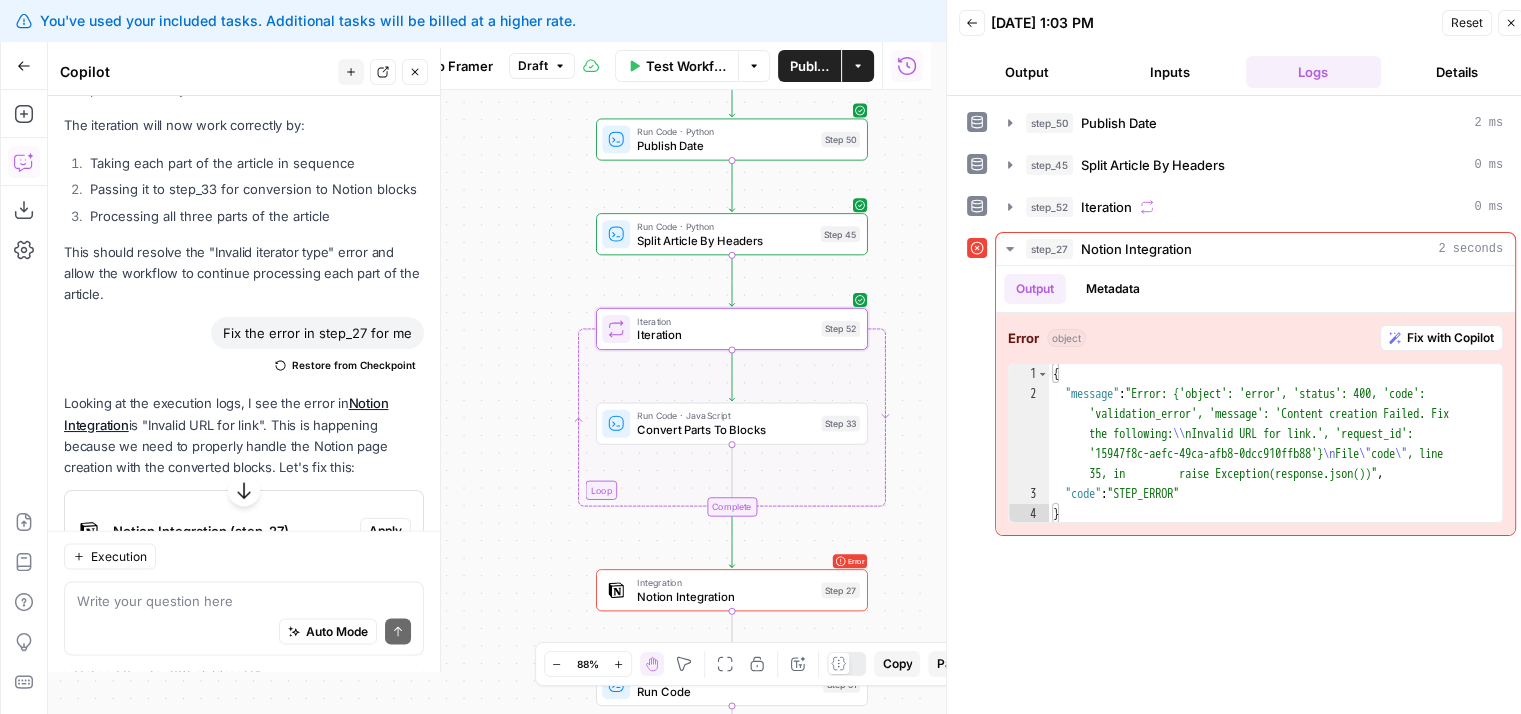 drag, startPoint x: 496, startPoint y: 457, endPoint x: 480, endPoint y: 364, distance: 94.36631 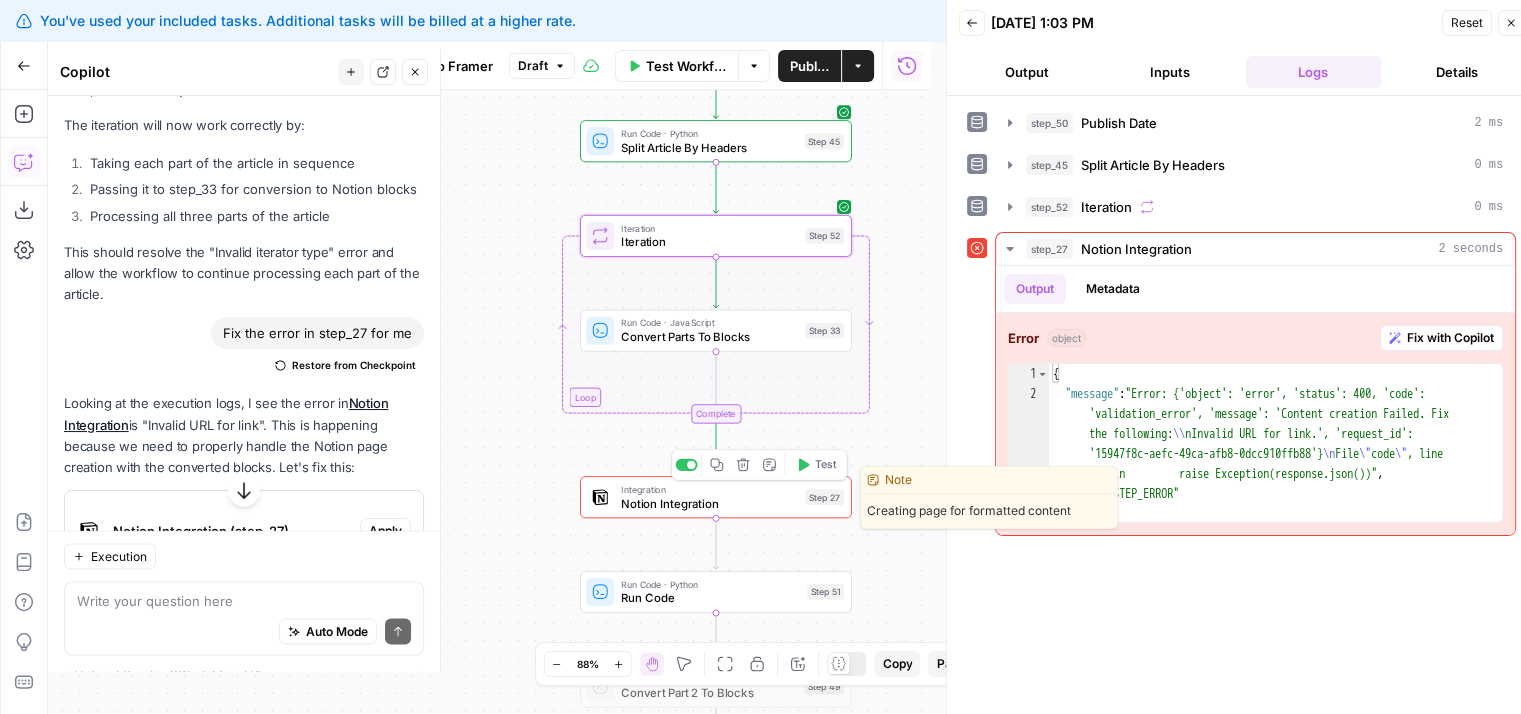 click on "Notion Integration" at bounding box center (709, 504) 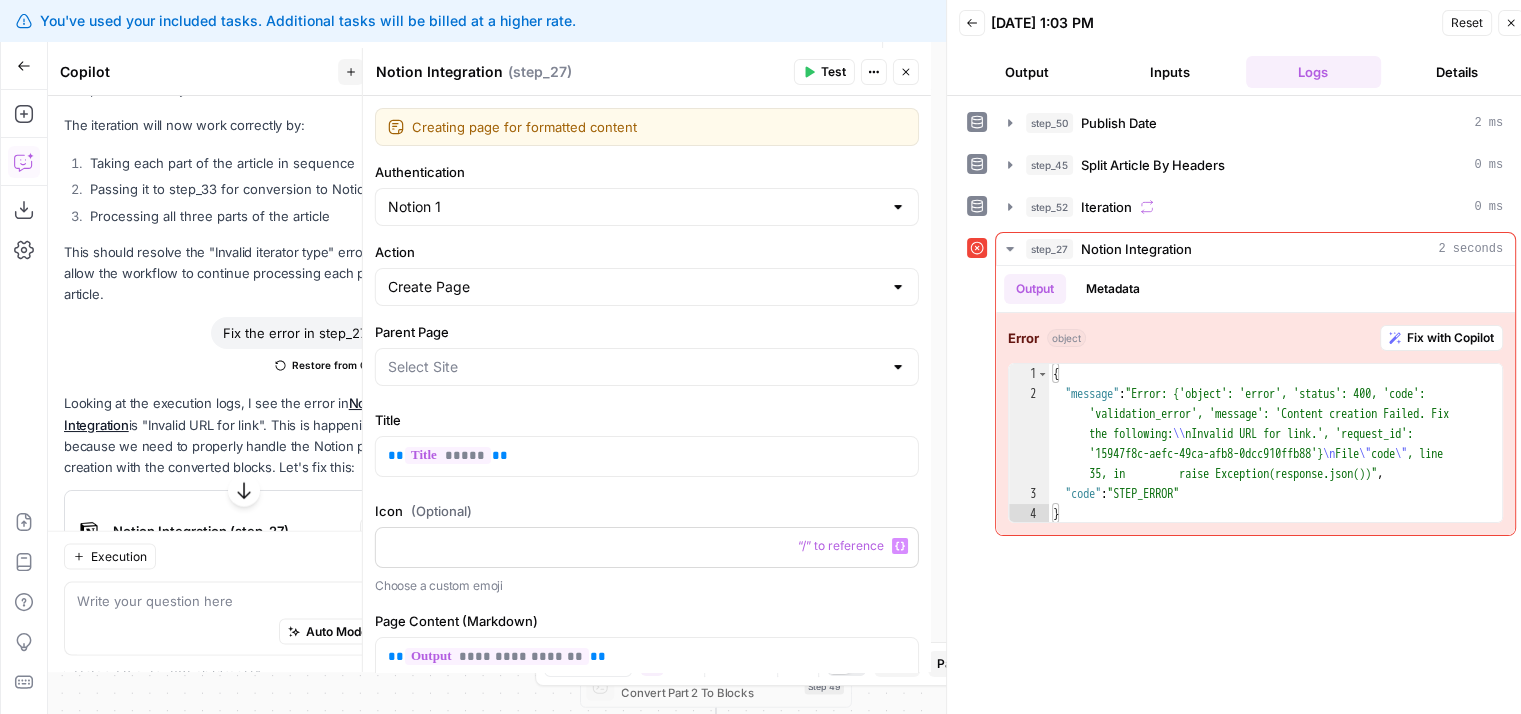 scroll, scrollTop: 151, scrollLeft: 0, axis: vertical 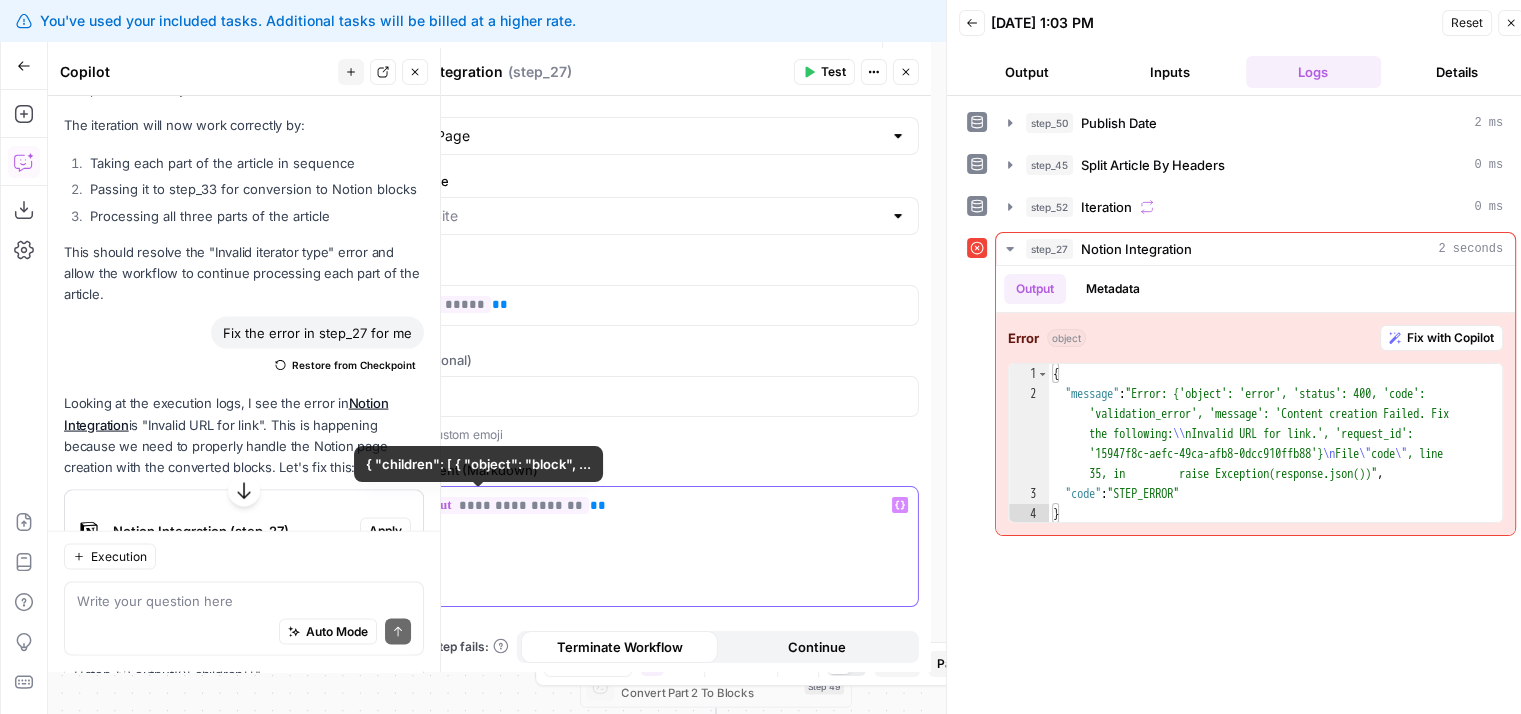 drag, startPoint x: 608, startPoint y: 500, endPoint x: 350, endPoint y: 484, distance: 258.49564 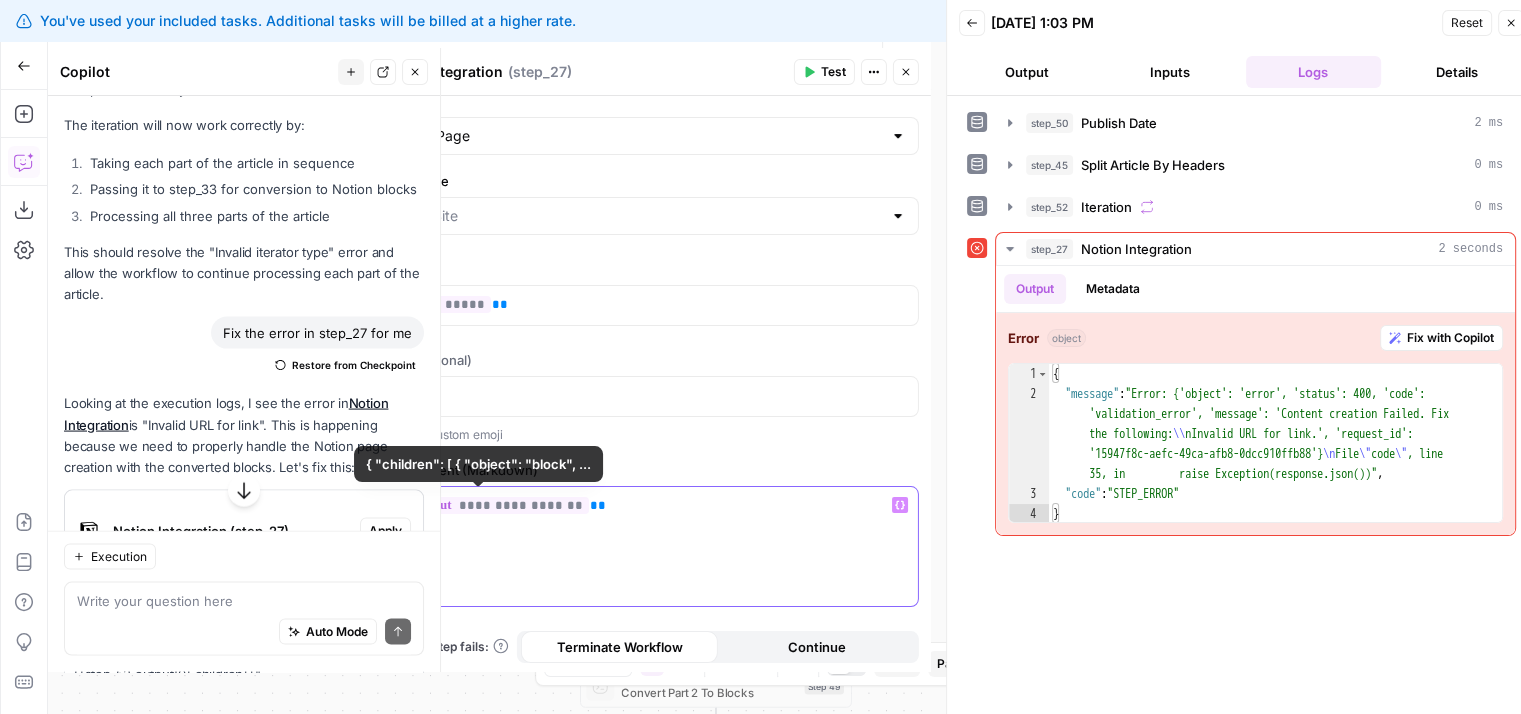 click on "You've used your included tasks. Additional tasks will be billed at a higher rate. Dismiss View Billing All About AI New Home Browse Your Data Monitoring Settings Recent Grids New grid [Butterflowy Internal SEO] Blogs Social Posts Brand Kit Grid Recent Workflows New Workflow AirOps to Framer [Butterflowy Internal SEO] Outline to Article X Posts AirOps Academy What's new?
5
Help + Support Go Back AirOps to Framer Draft Test Workflow Options Publish Actions Run History Add Steps Copilot Download as JSON Settings Import JSON AirOps Academy Help Give Feedback Shortcuts Workflow Set Inputs Inputs Run Code · Python Publish Date Step 50 Run Code · Python Split Article By Headers Step 45 Loop Iteration Iteration Step 52 Run Code · JavaScript Convert Parts To Blocks Step 33 Complete Error Integration Notion Integration Step 27 Run Code · Python Run Code Step 51 Run Code · JavaScript Convert Part 2 To Blocks Step 49 Call API Fetch API Data Step 20 Step 48" at bounding box center (760, 357) 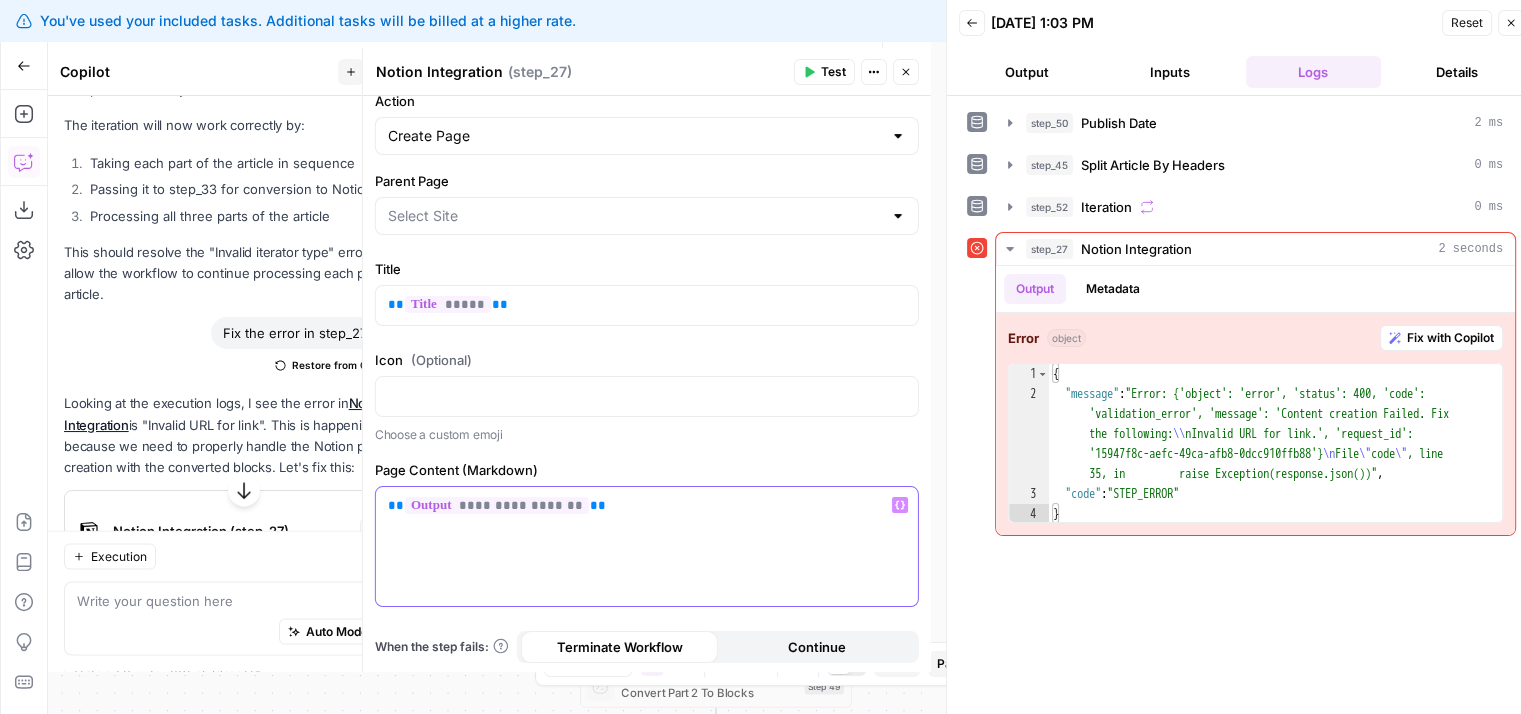 click on "**********" at bounding box center [647, 546] 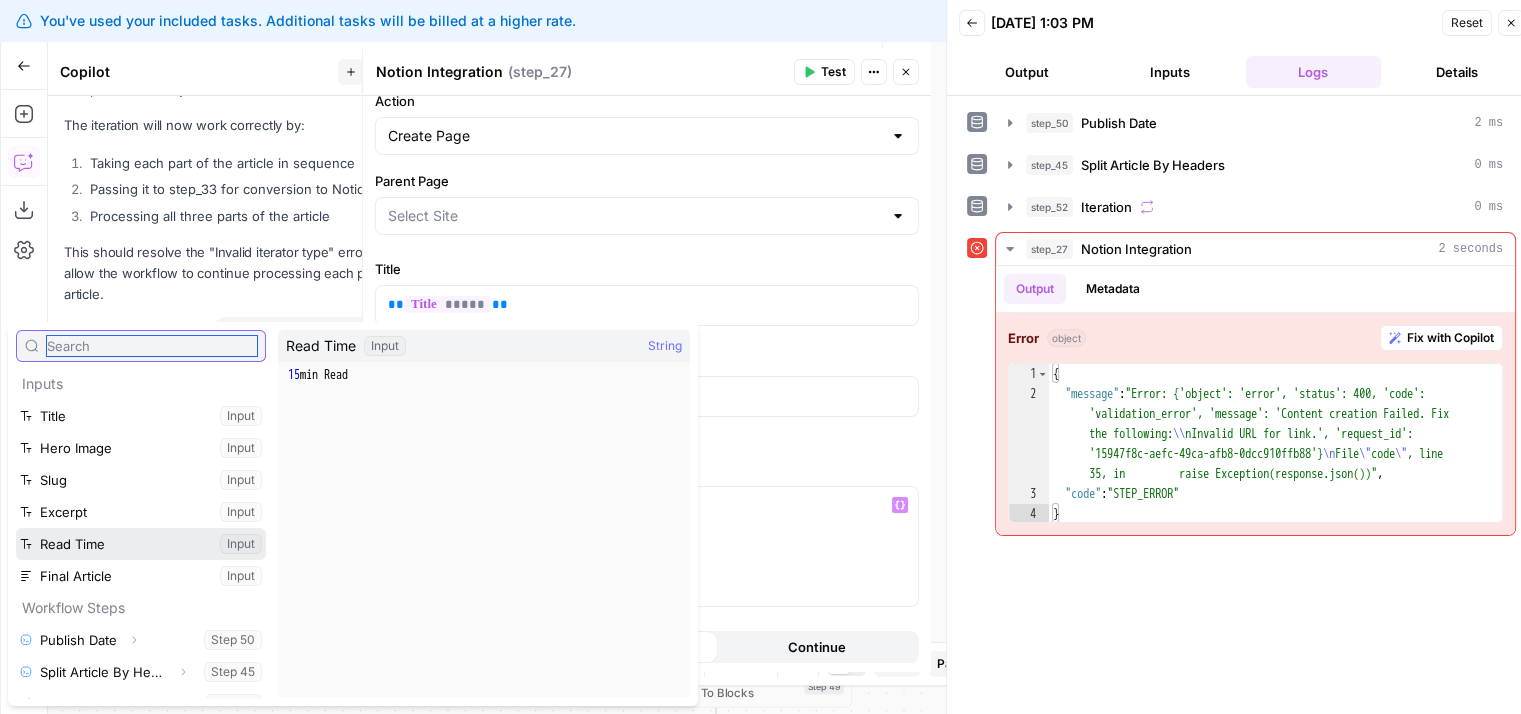 scroll, scrollTop: 85, scrollLeft: 0, axis: vertical 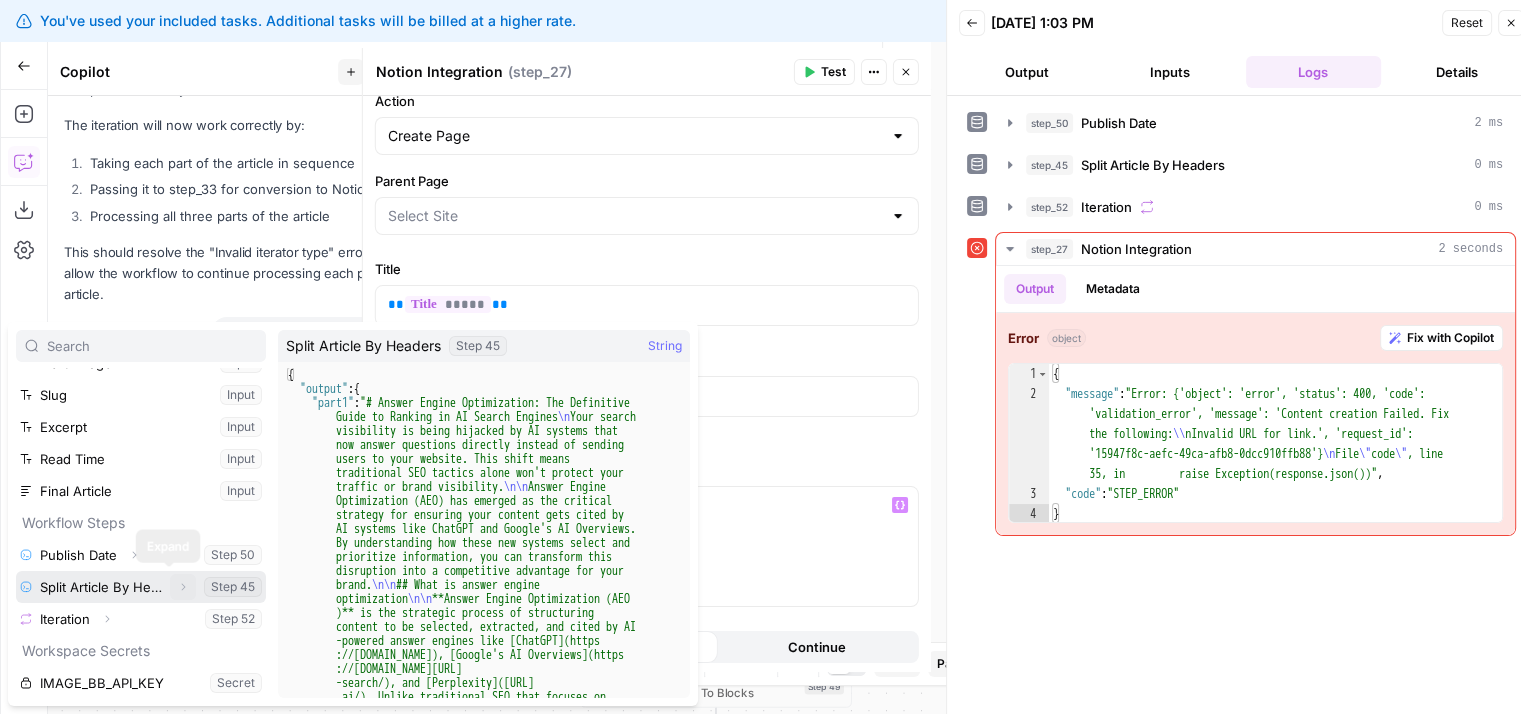 click 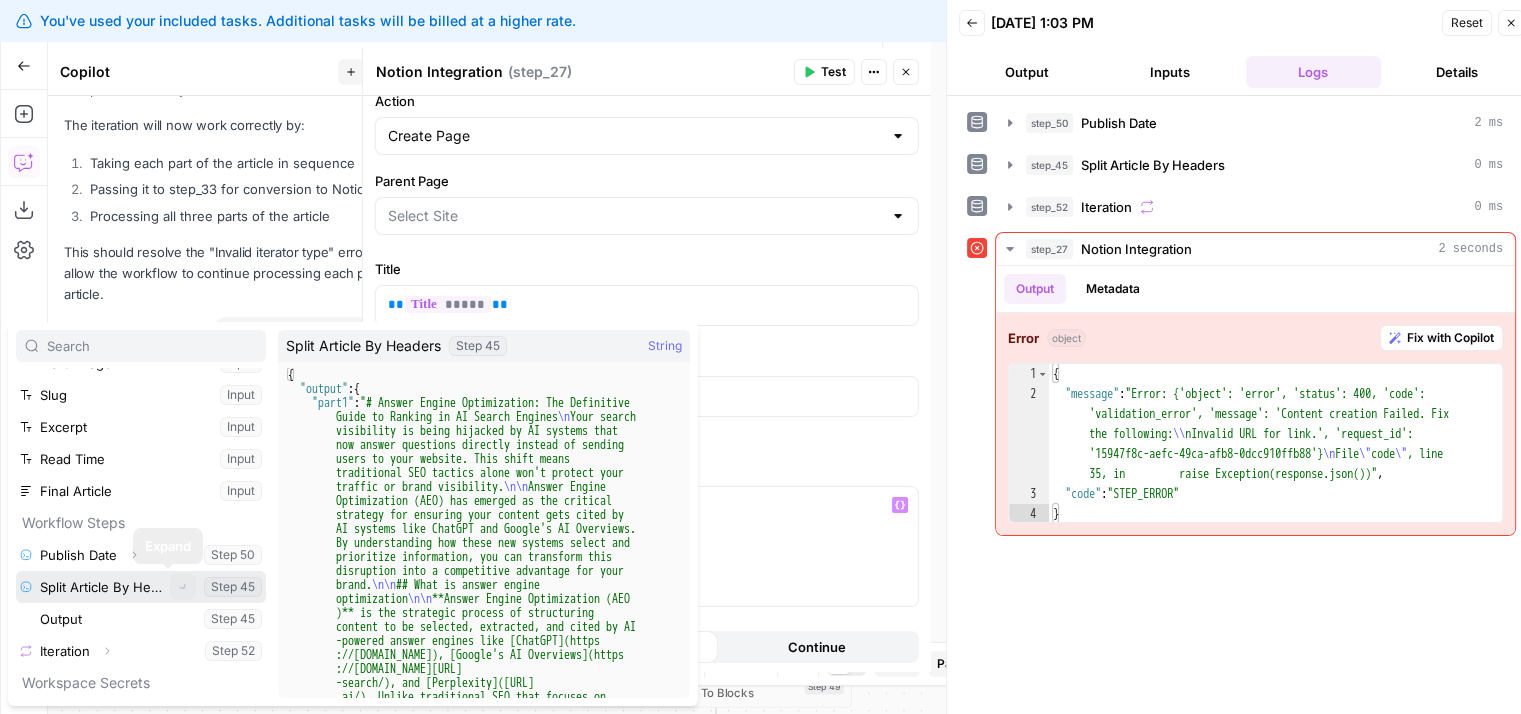 type on "Butterflowy Blogs" 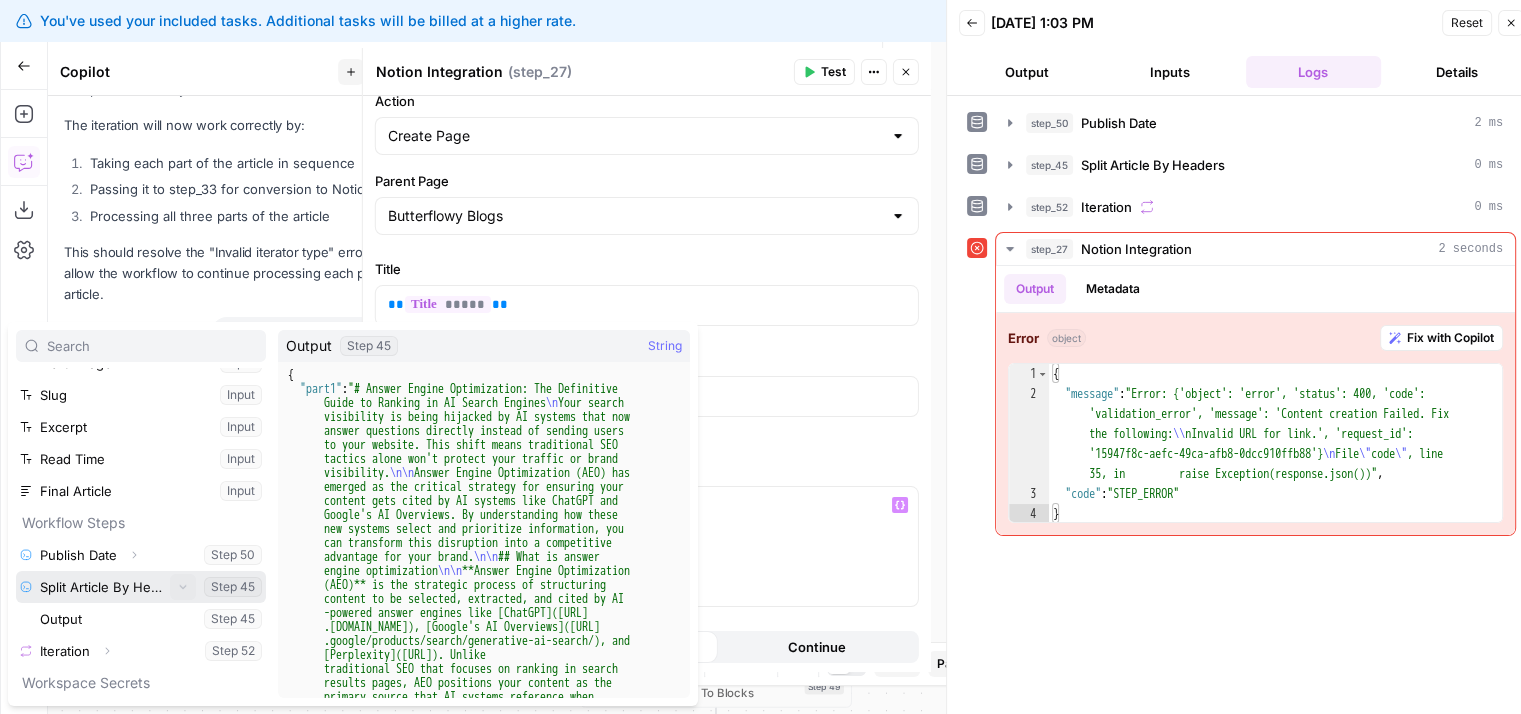 scroll, scrollTop: 117, scrollLeft: 0, axis: vertical 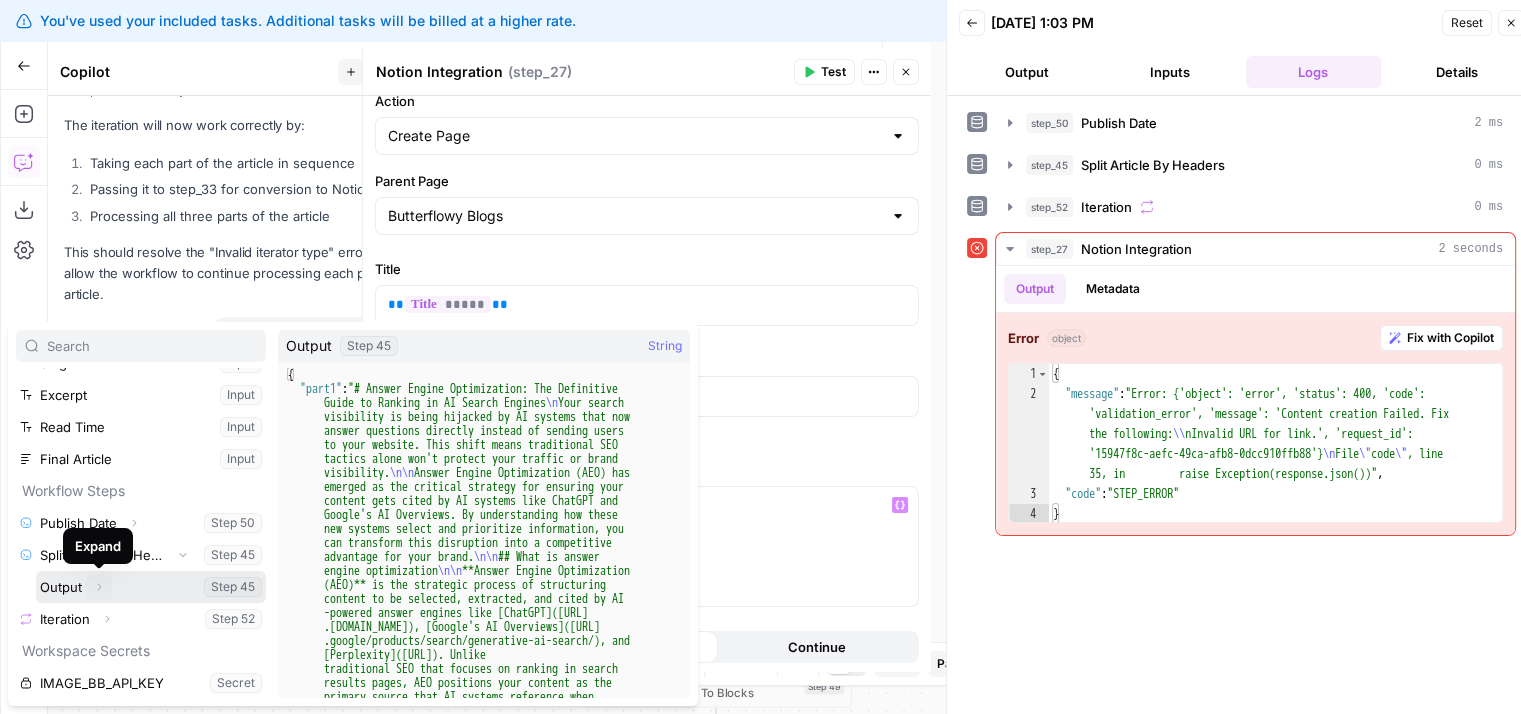 click 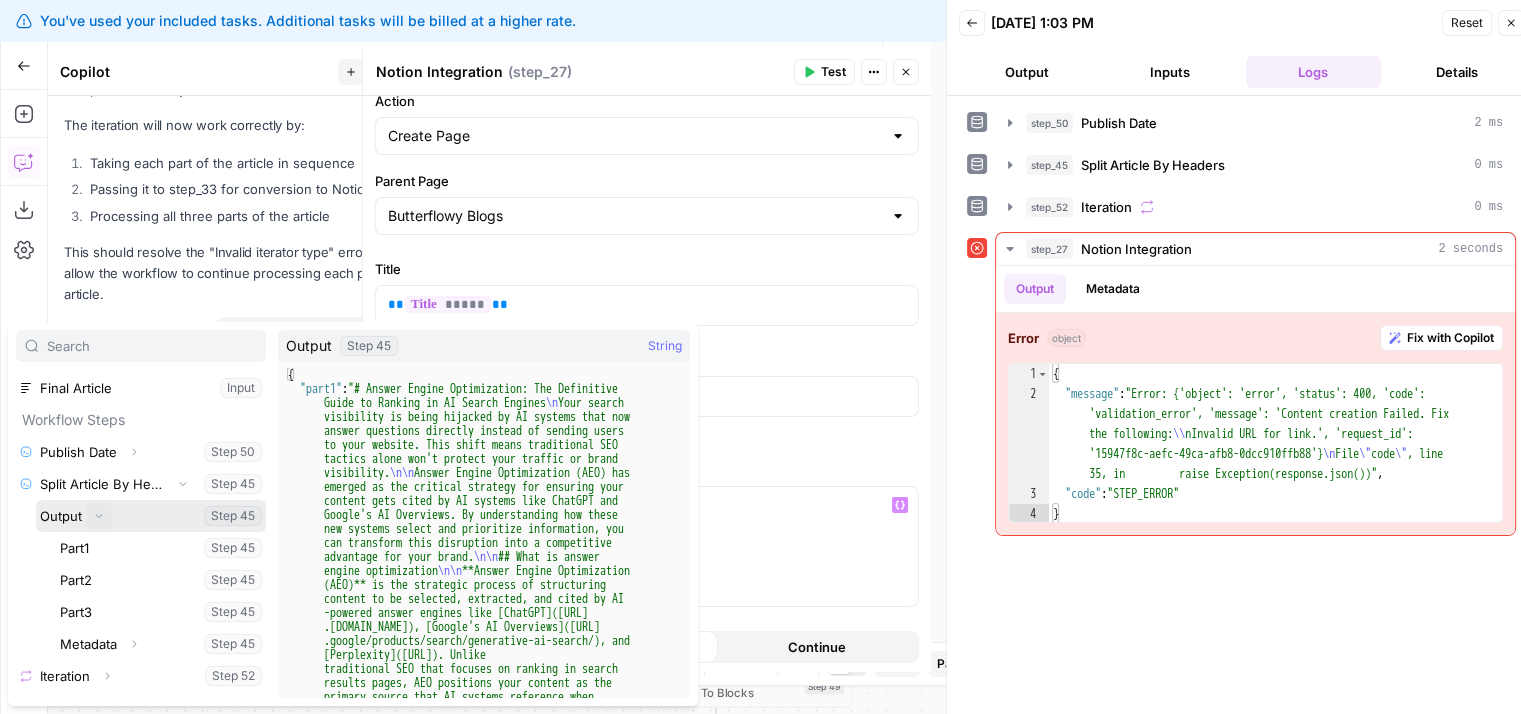 scroll, scrollTop: 196, scrollLeft: 0, axis: vertical 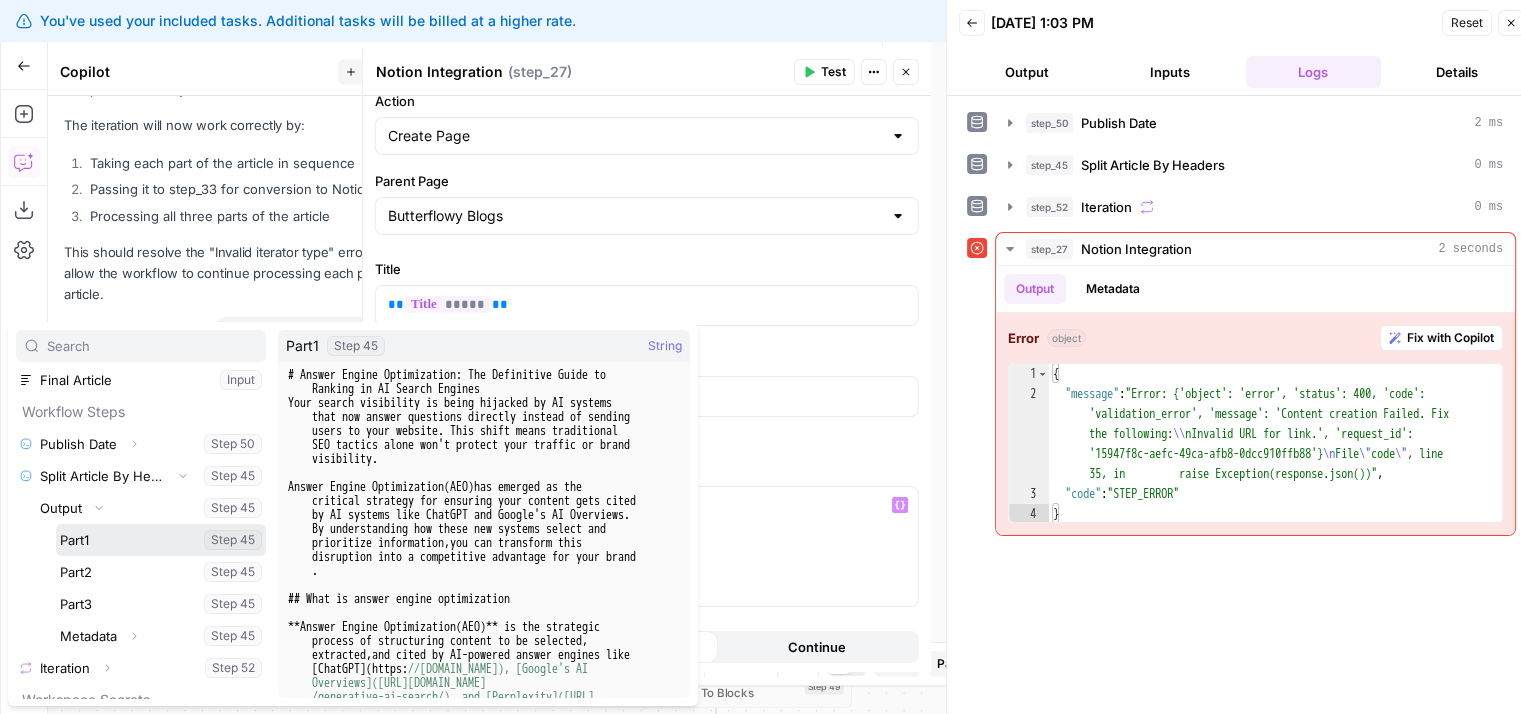 click at bounding box center (161, 540) 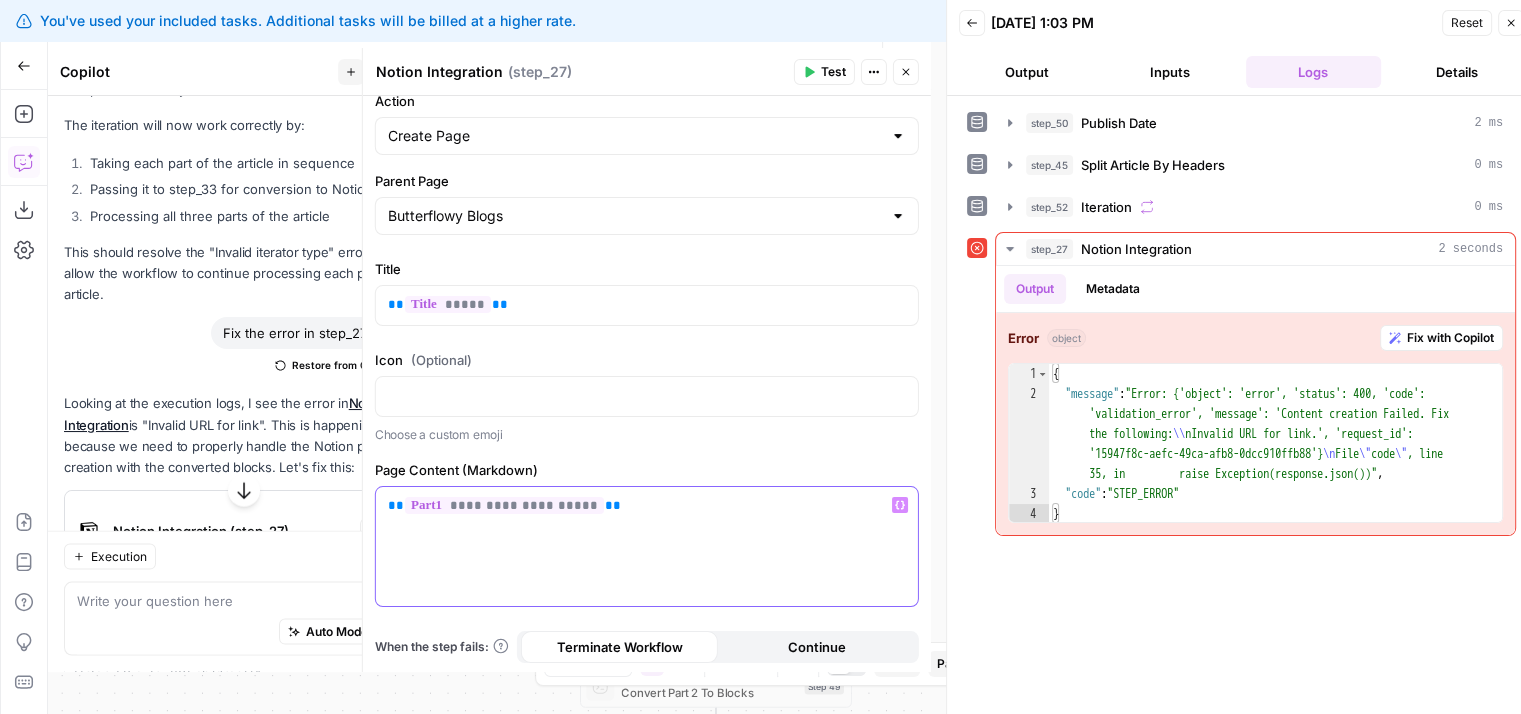 click on "**********" at bounding box center (647, 546) 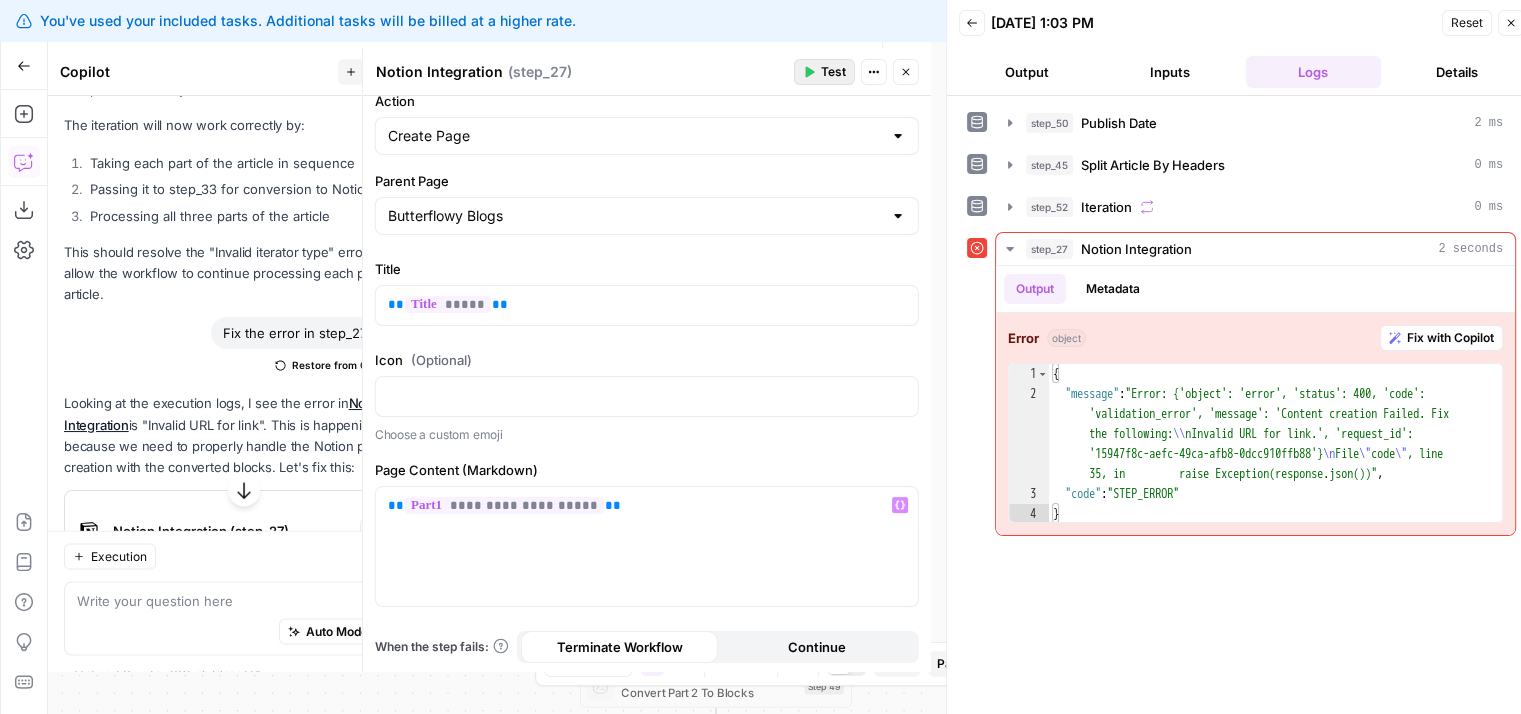 click on "Test" at bounding box center (824, 72) 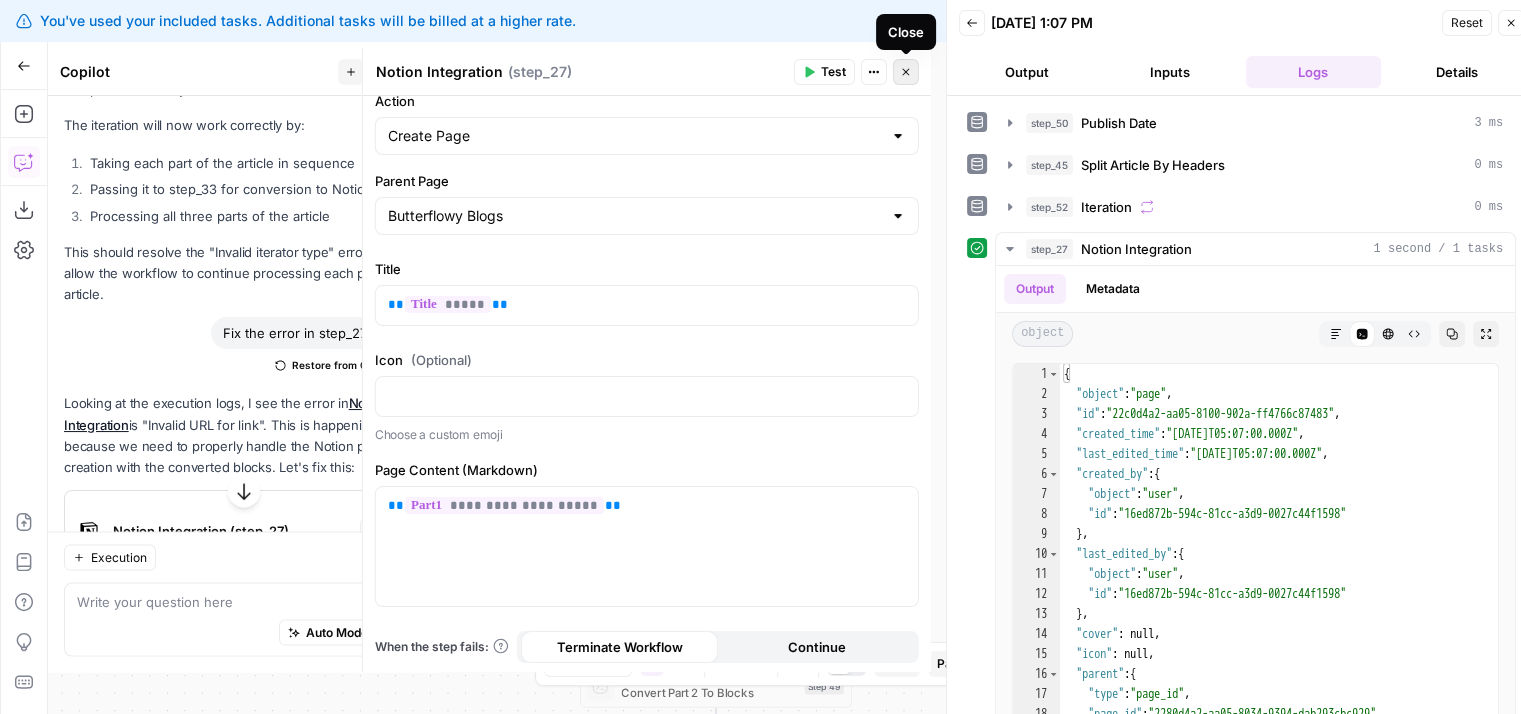click 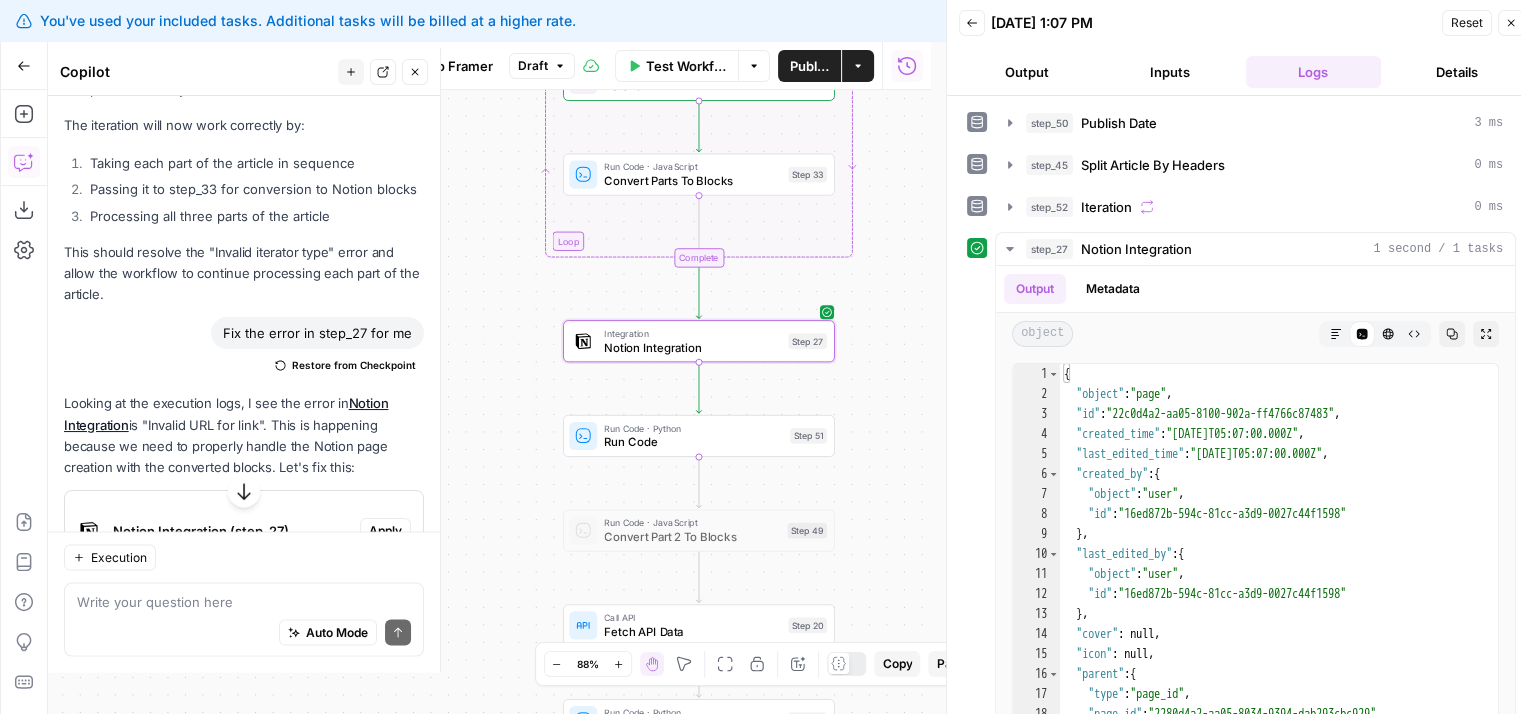 drag, startPoint x: 910, startPoint y: 533, endPoint x: 893, endPoint y: 377, distance: 156.92355 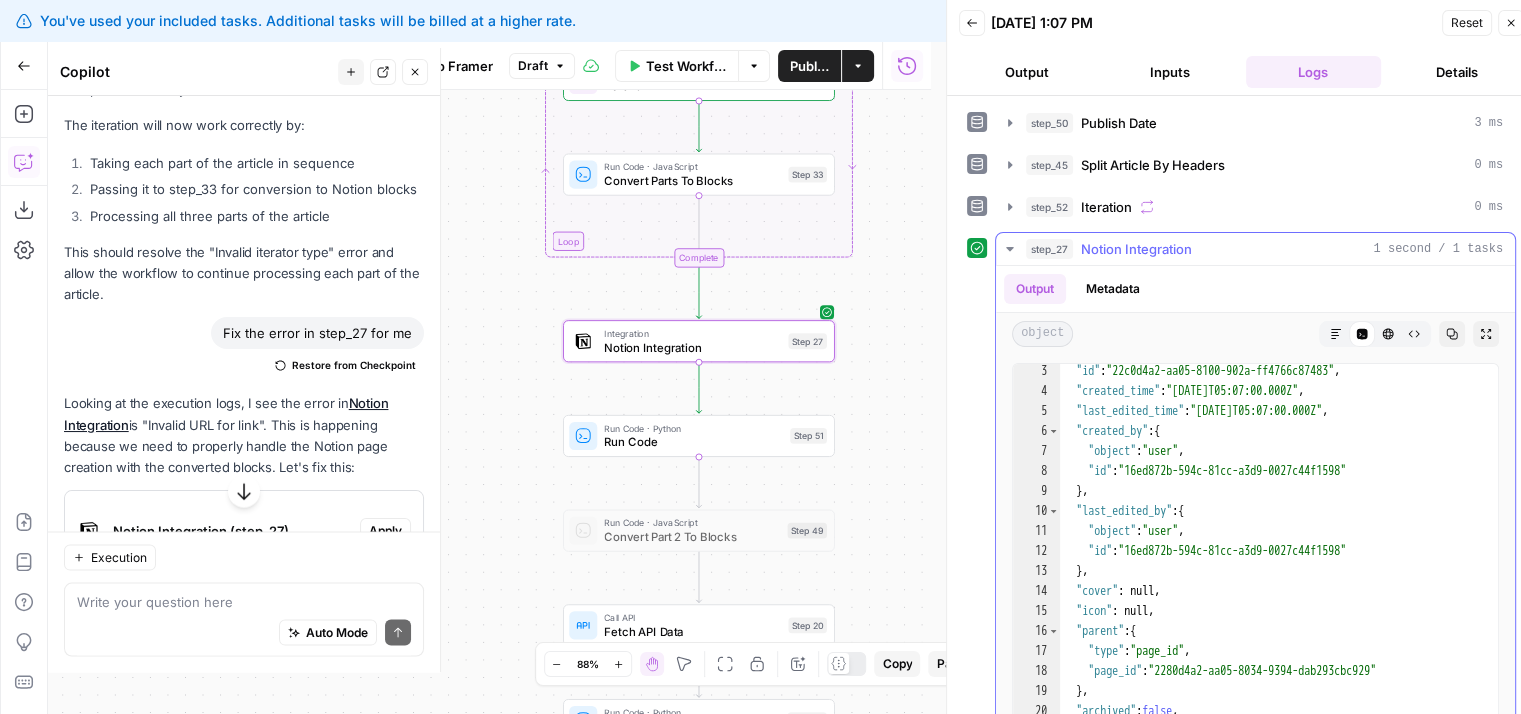scroll, scrollTop: 0, scrollLeft: 0, axis: both 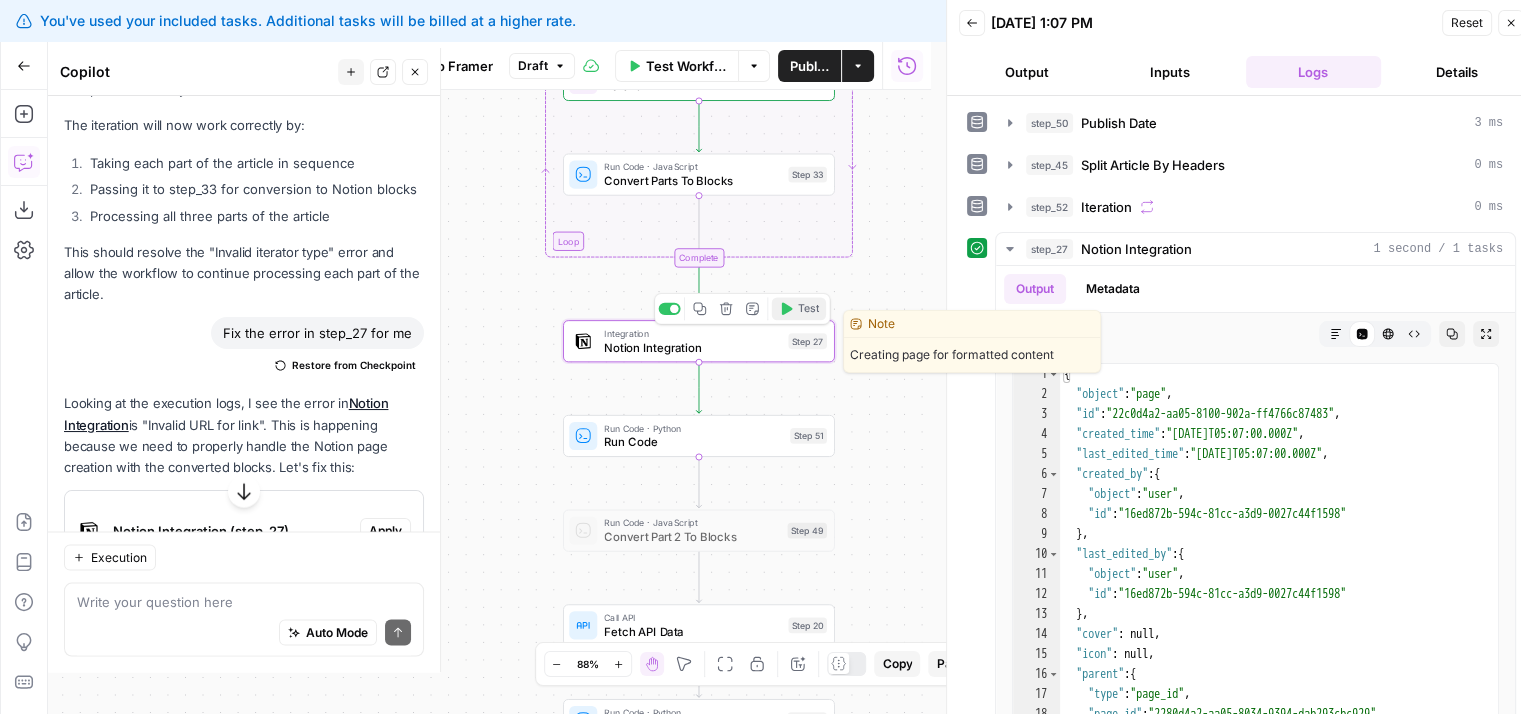click on "Test" at bounding box center (799, 308) 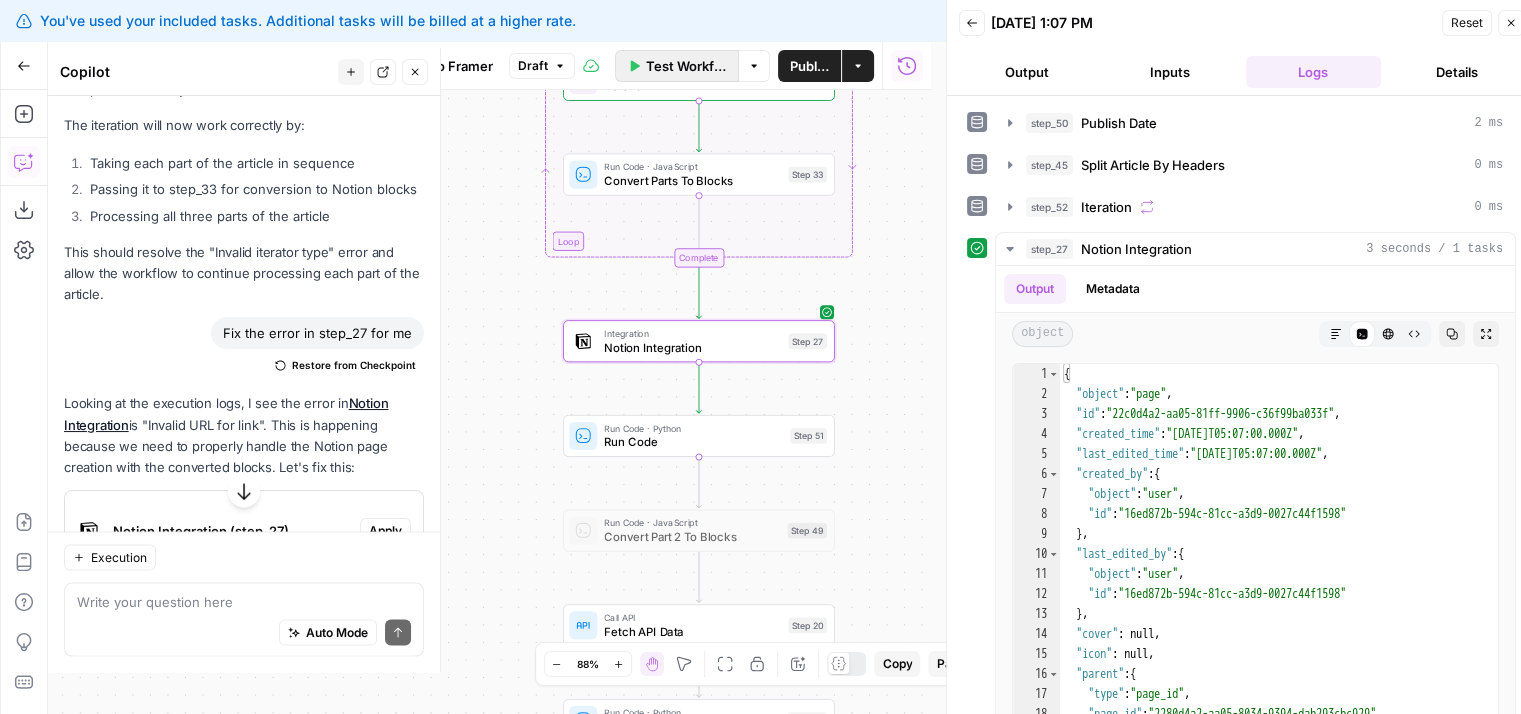 click on "Test Workflow" at bounding box center [686, 66] 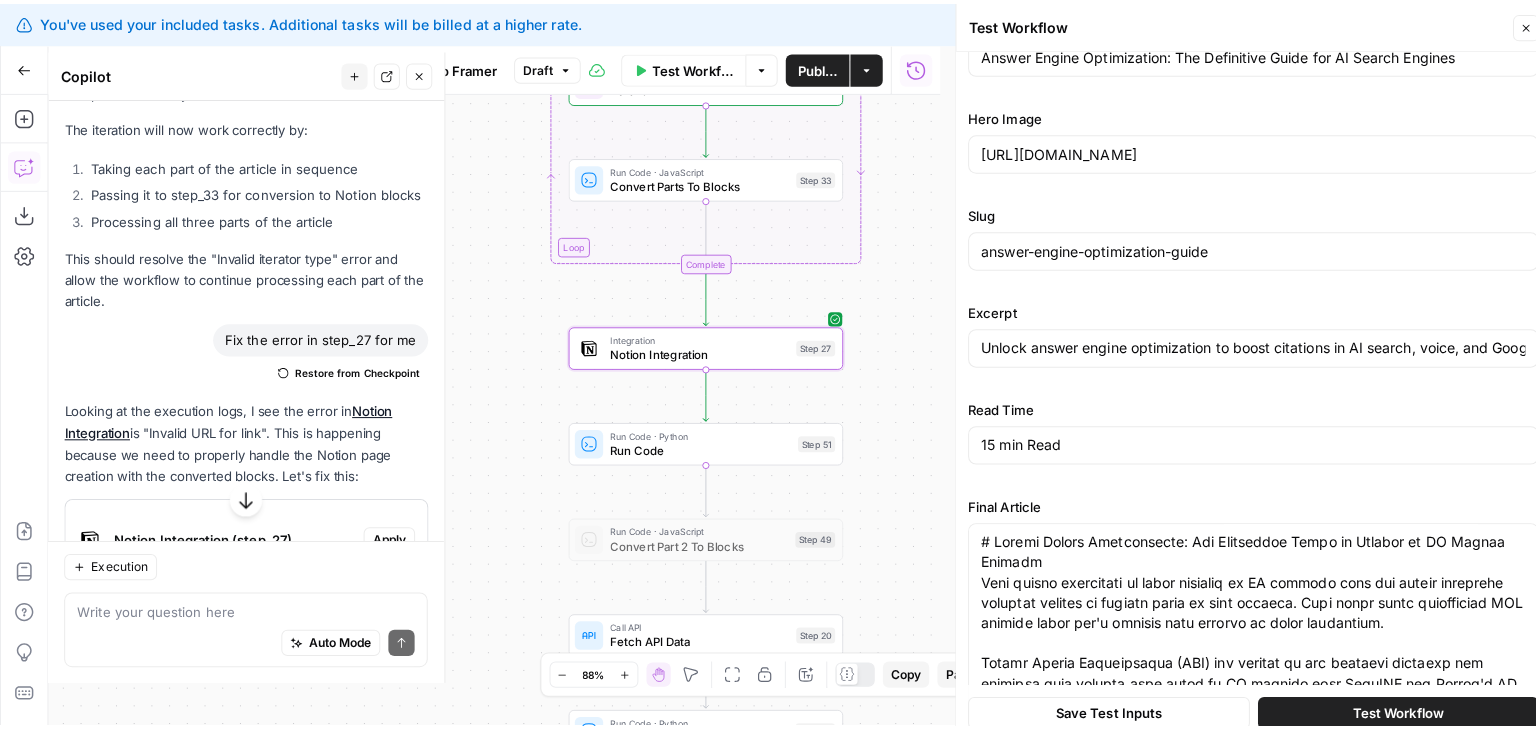 scroll, scrollTop: 0, scrollLeft: 0, axis: both 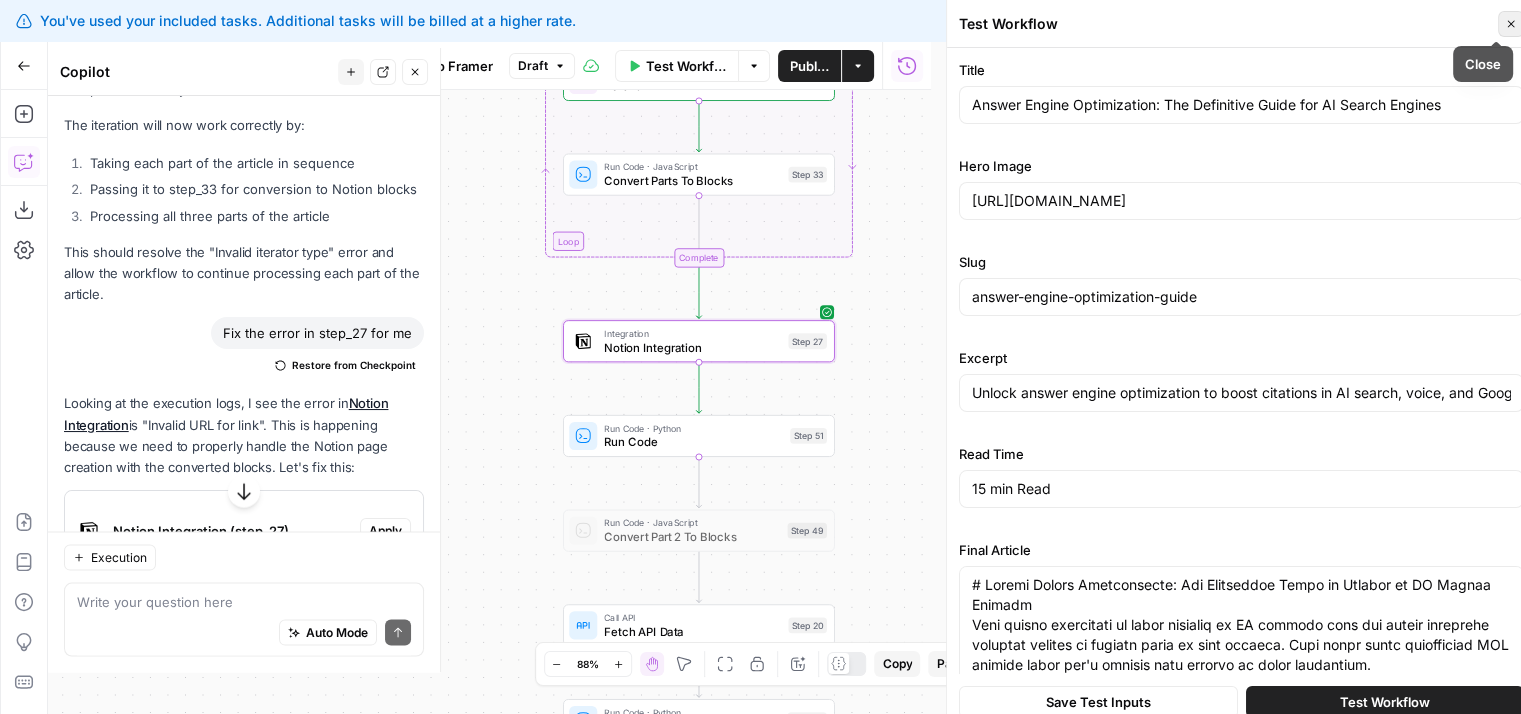 click 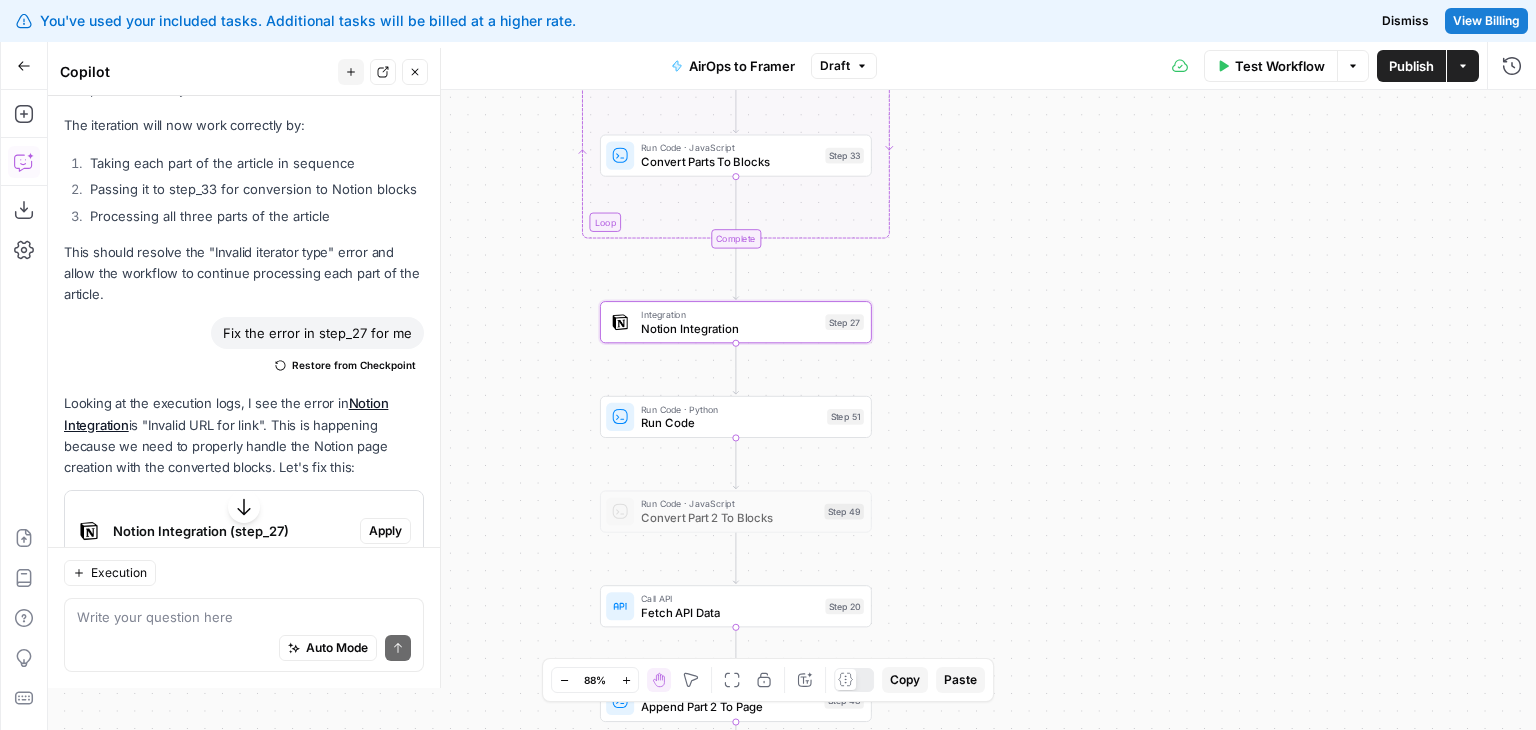 drag, startPoint x: 951, startPoint y: 369, endPoint x: 996, endPoint y: 345, distance: 51 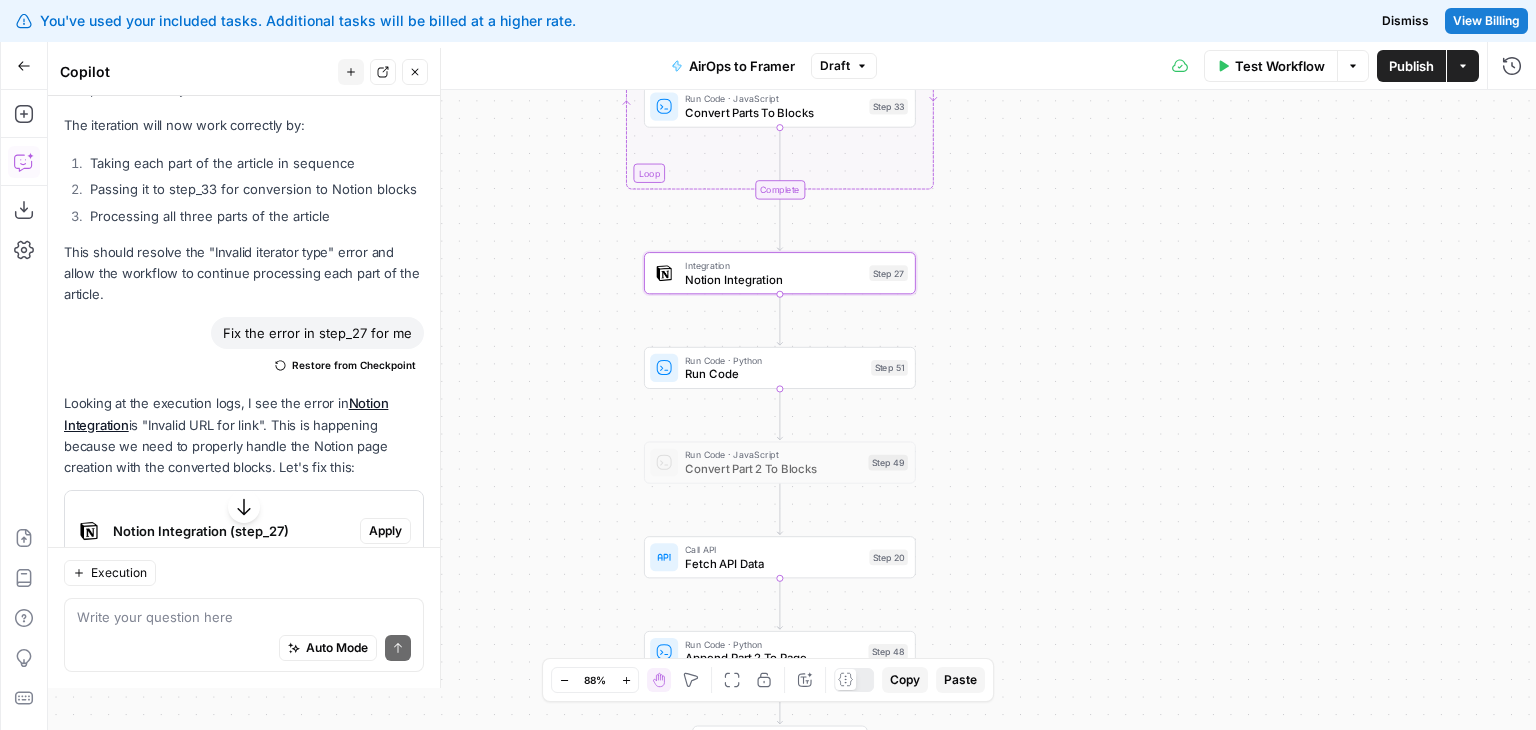 drag, startPoint x: 996, startPoint y: 345, endPoint x: 1030, endPoint y: 301, distance: 55.605755 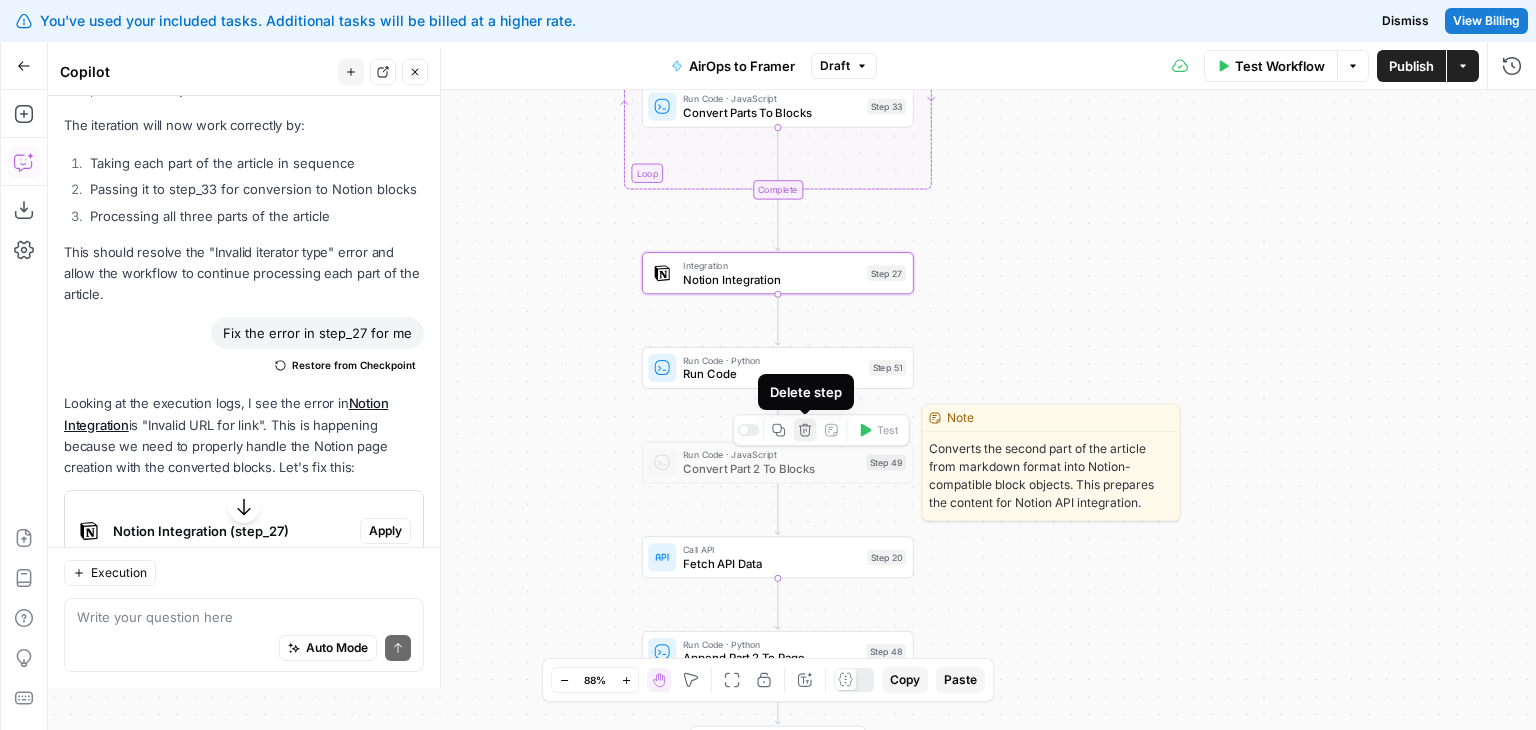 click on "Delete step" at bounding box center (805, 430) 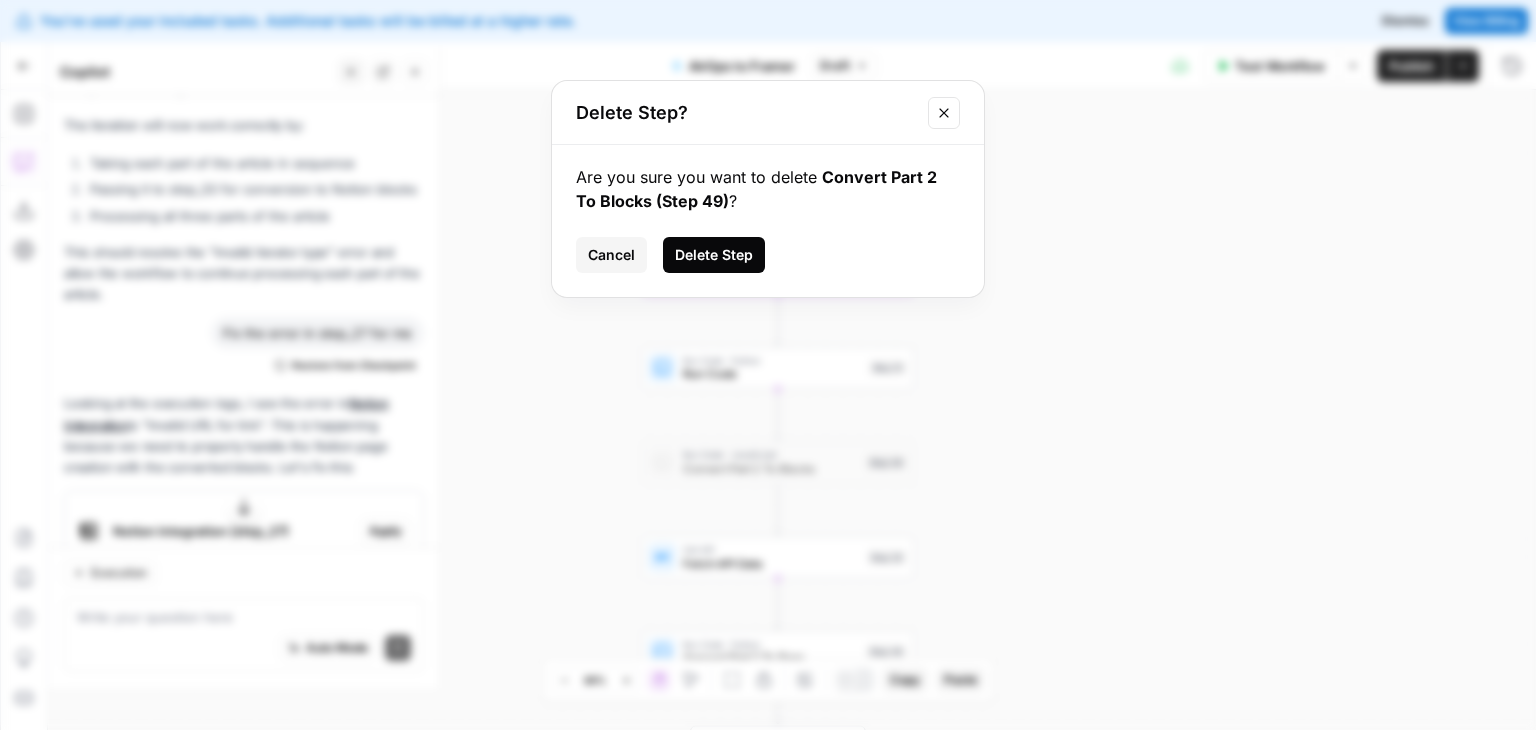 click on "Delete Step" at bounding box center (714, 255) 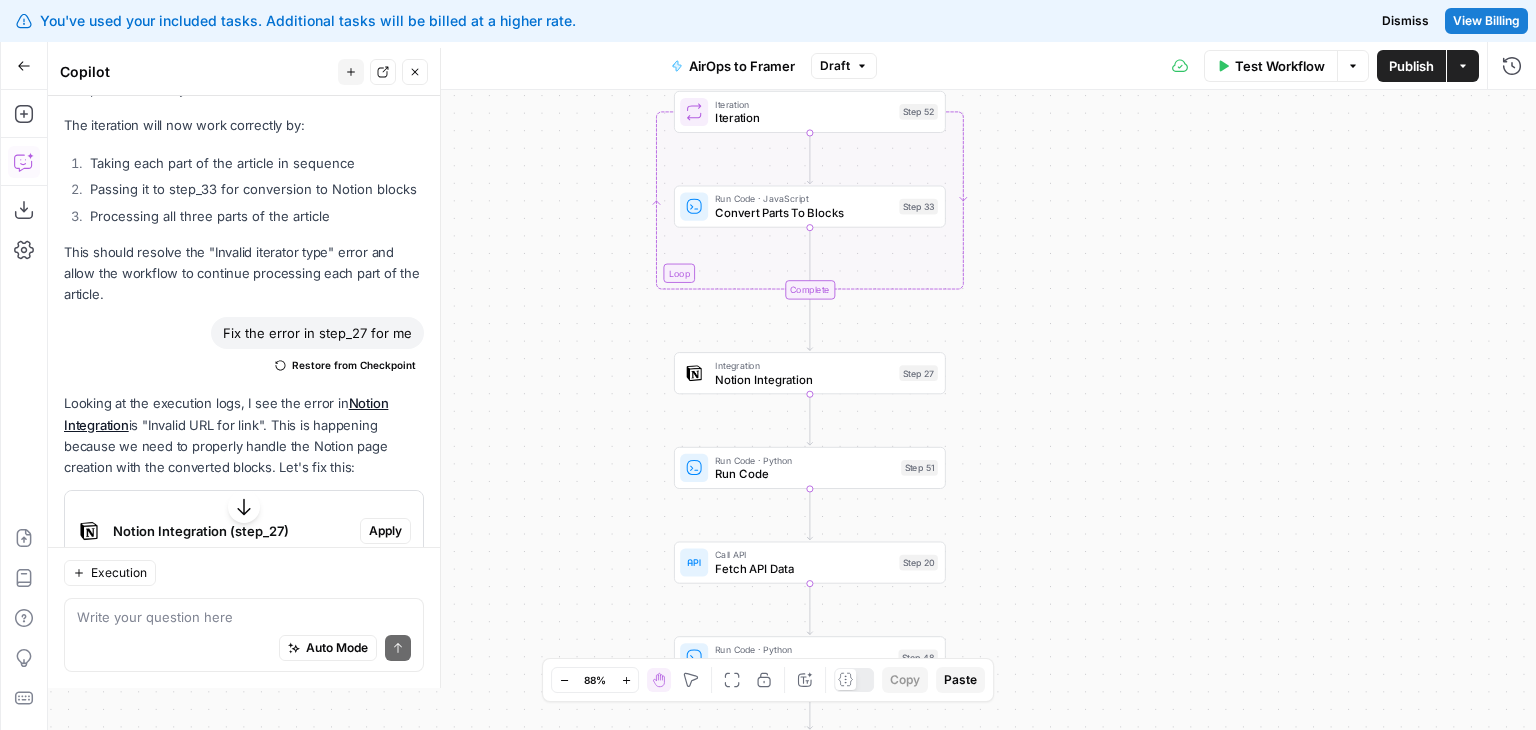 drag, startPoint x: 1110, startPoint y: 409, endPoint x: 1138, endPoint y: 505, distance: 100 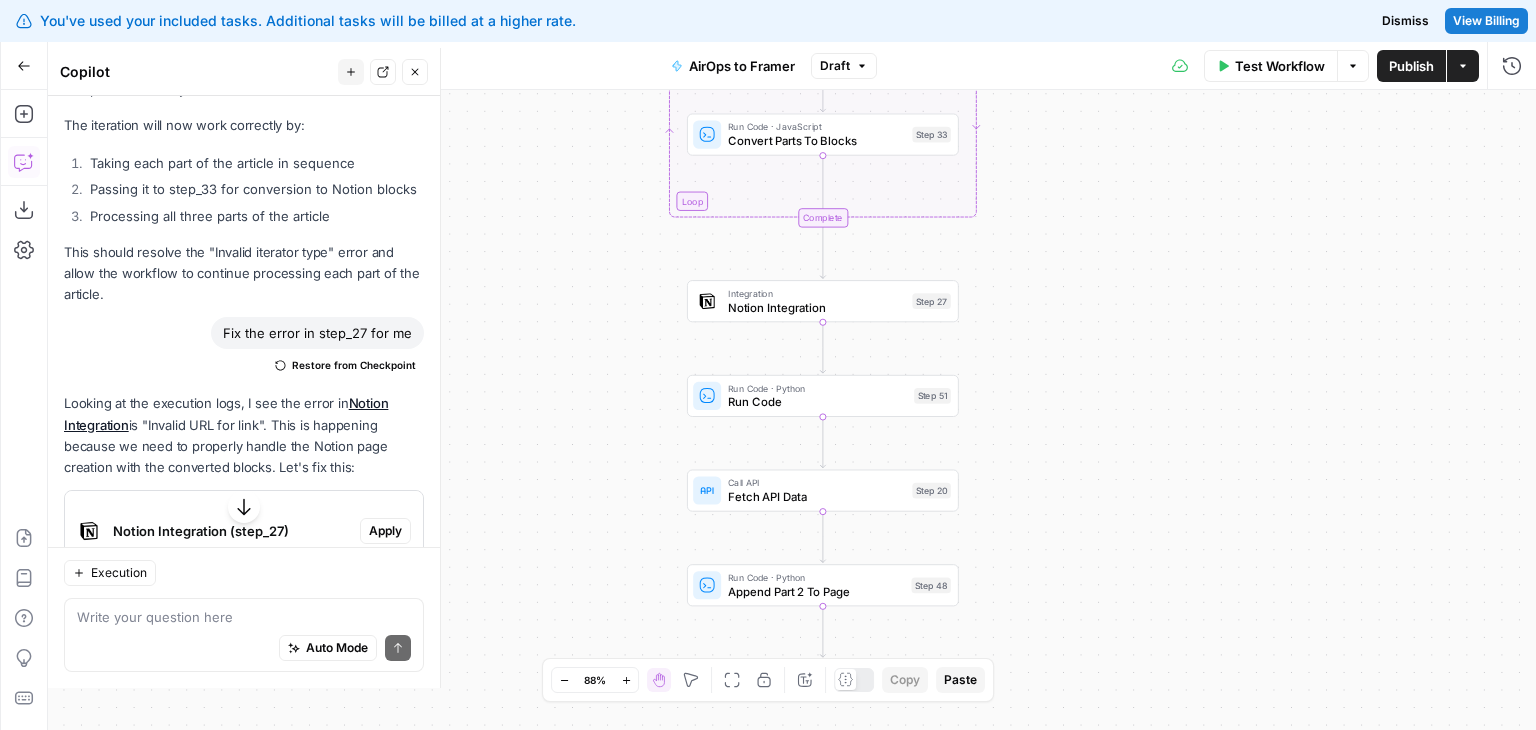 drag, startPoint x: 1107, startPoint y: 397, endPoint x: 1124, endPoint y: 329, distance: 70.0928 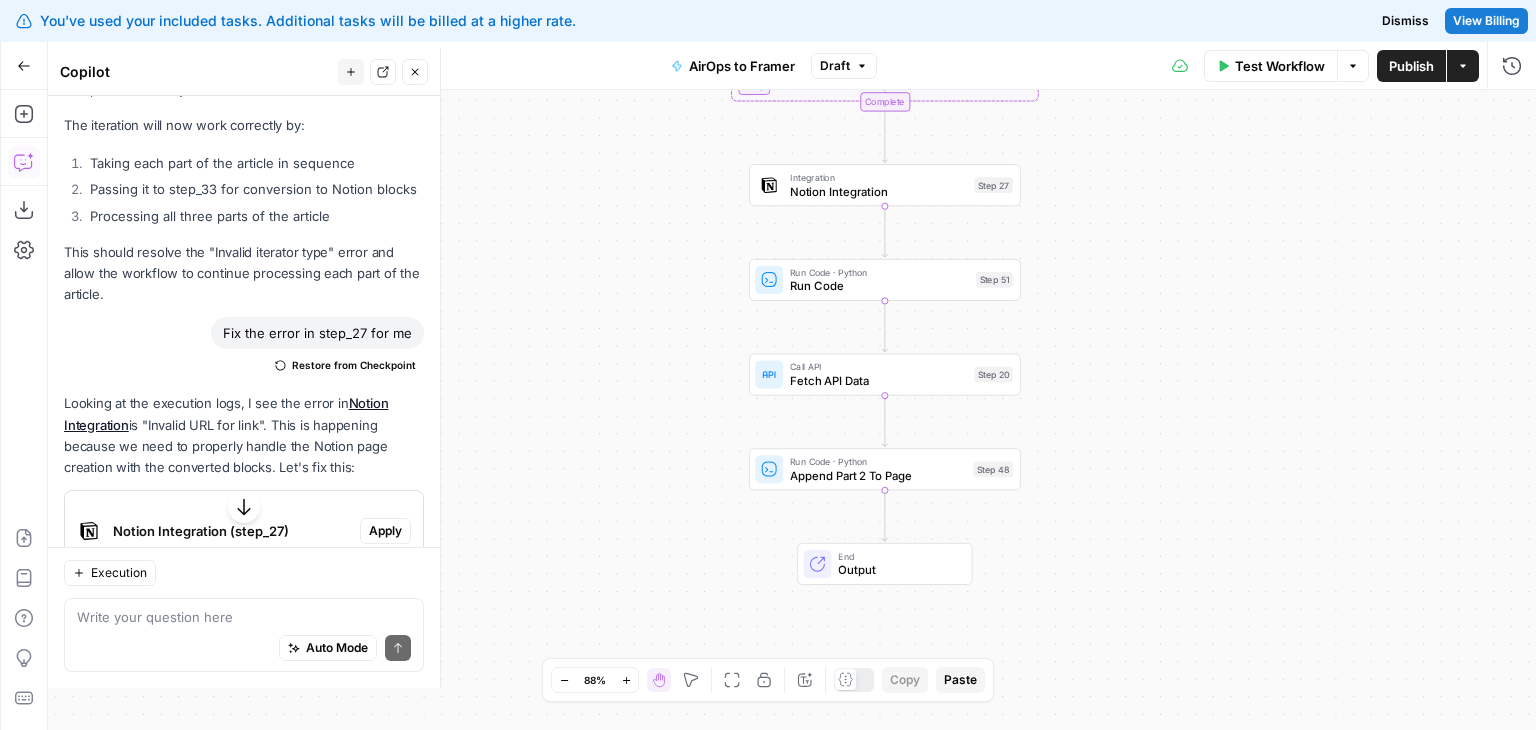 drag, startPoint x: 1124, startPoint y: 329, endPoint x: 1194, endPoint y: 203, distance: 144.13882 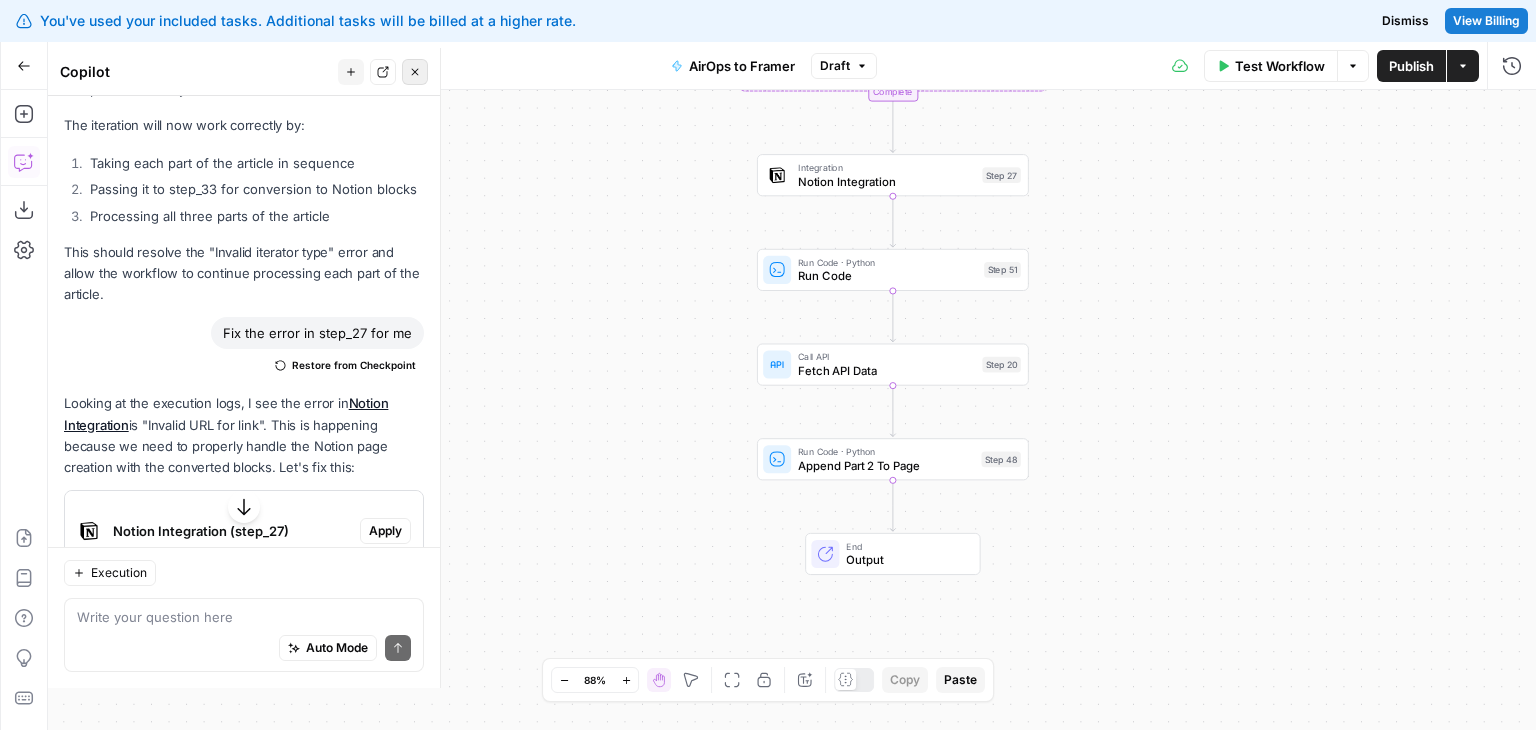 click on "Close" at bounding box center (415, 72) 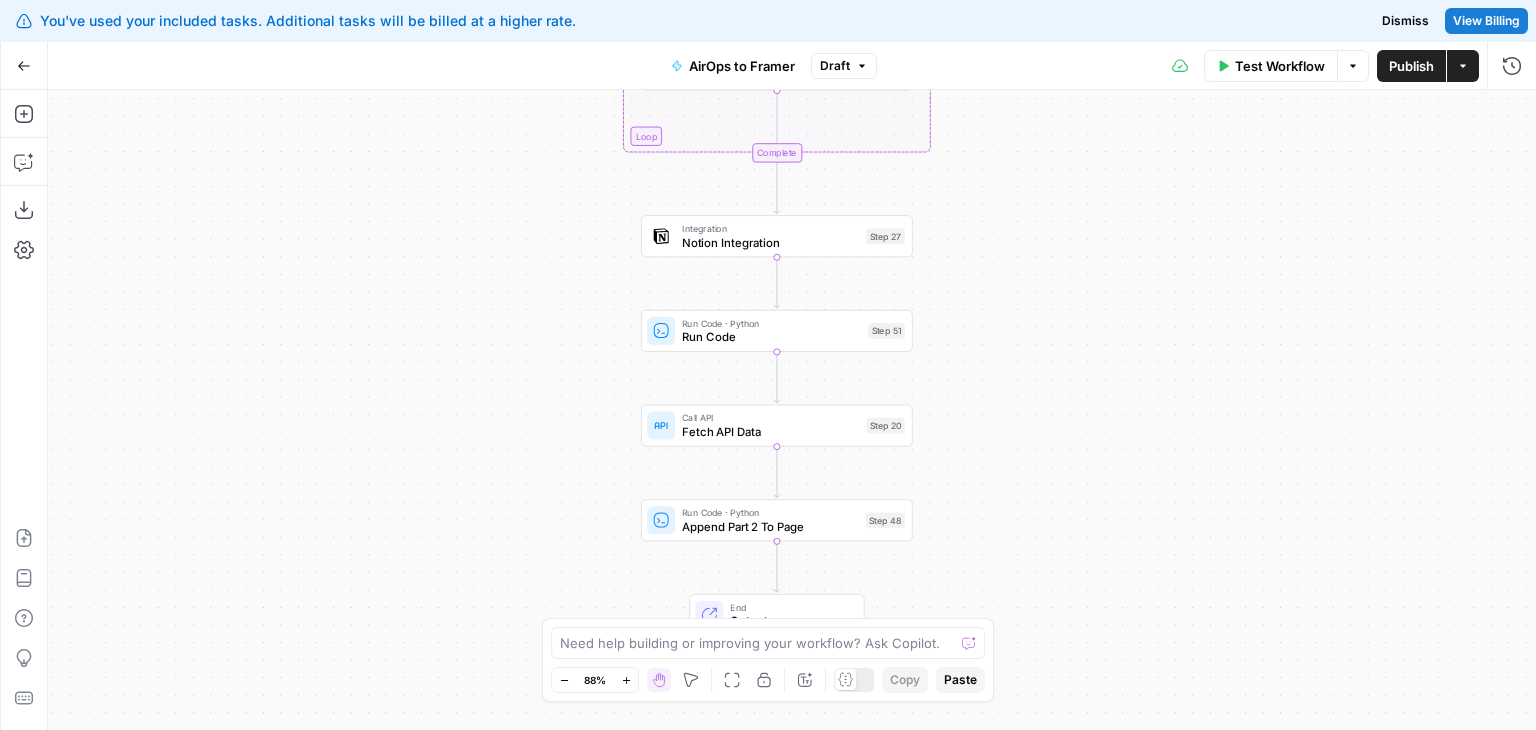 drag, startPoint x: 572, startPoint y: 292, endPoint x: 459, endPoint y: 339, distance: 122.384636 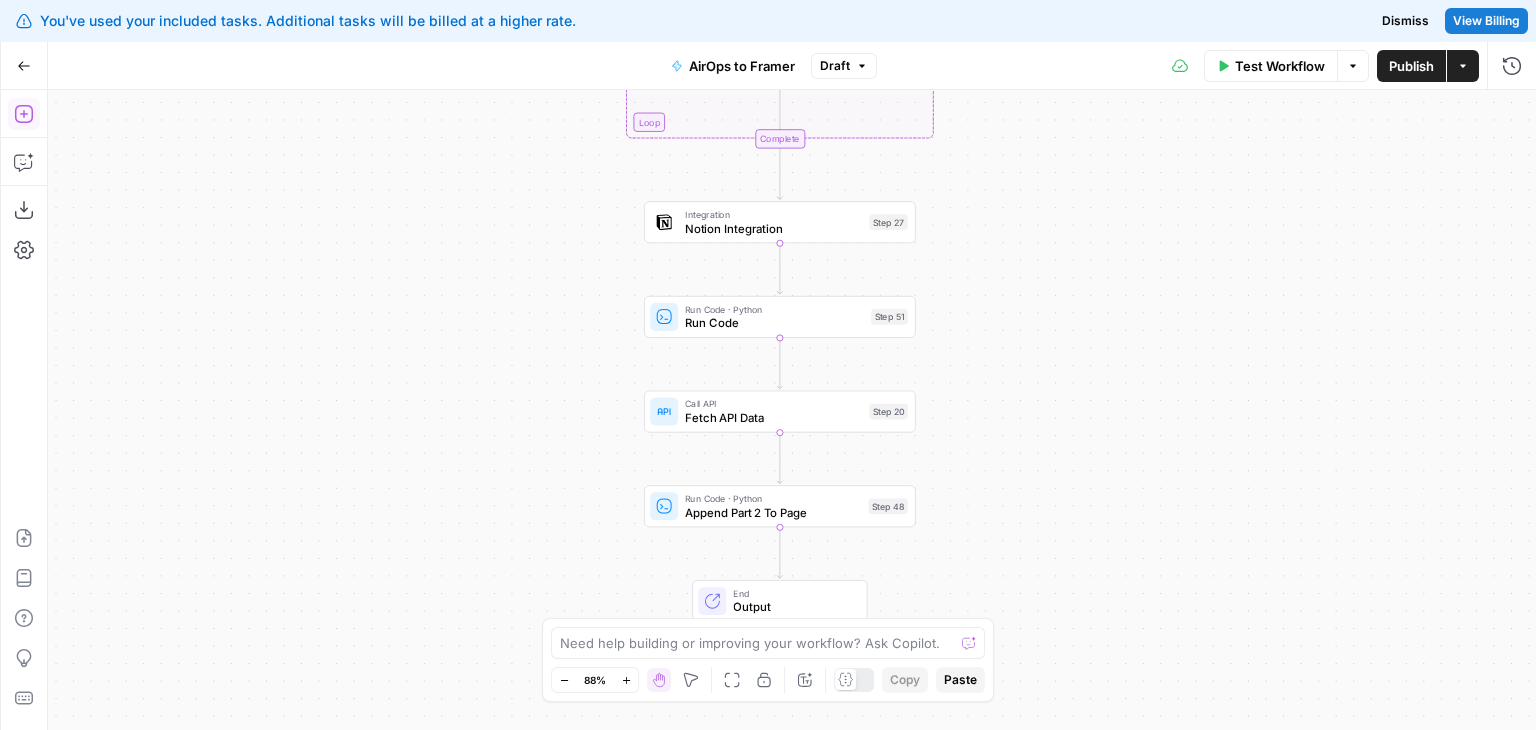 click 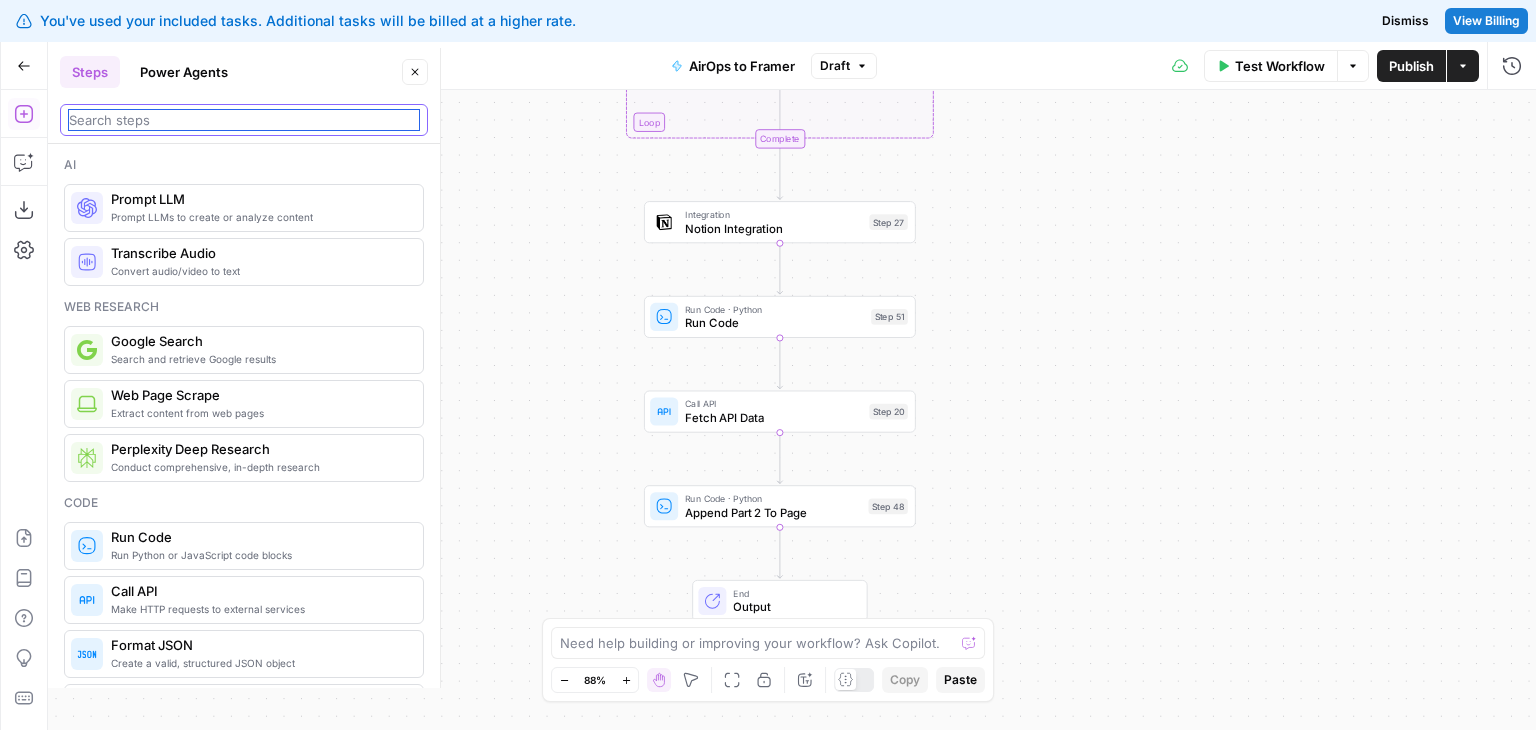 click at bounding box center [244, 120] 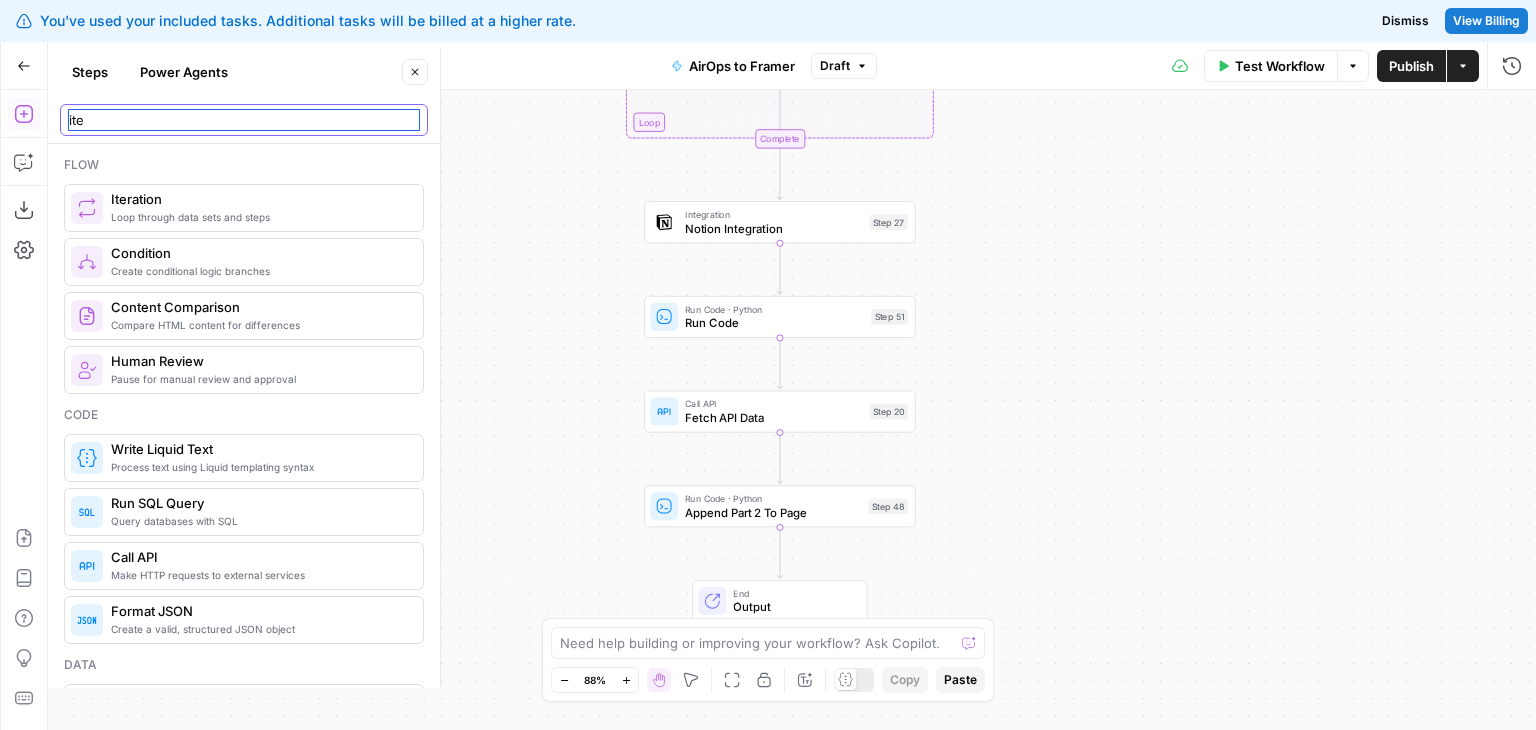 type on "ite" 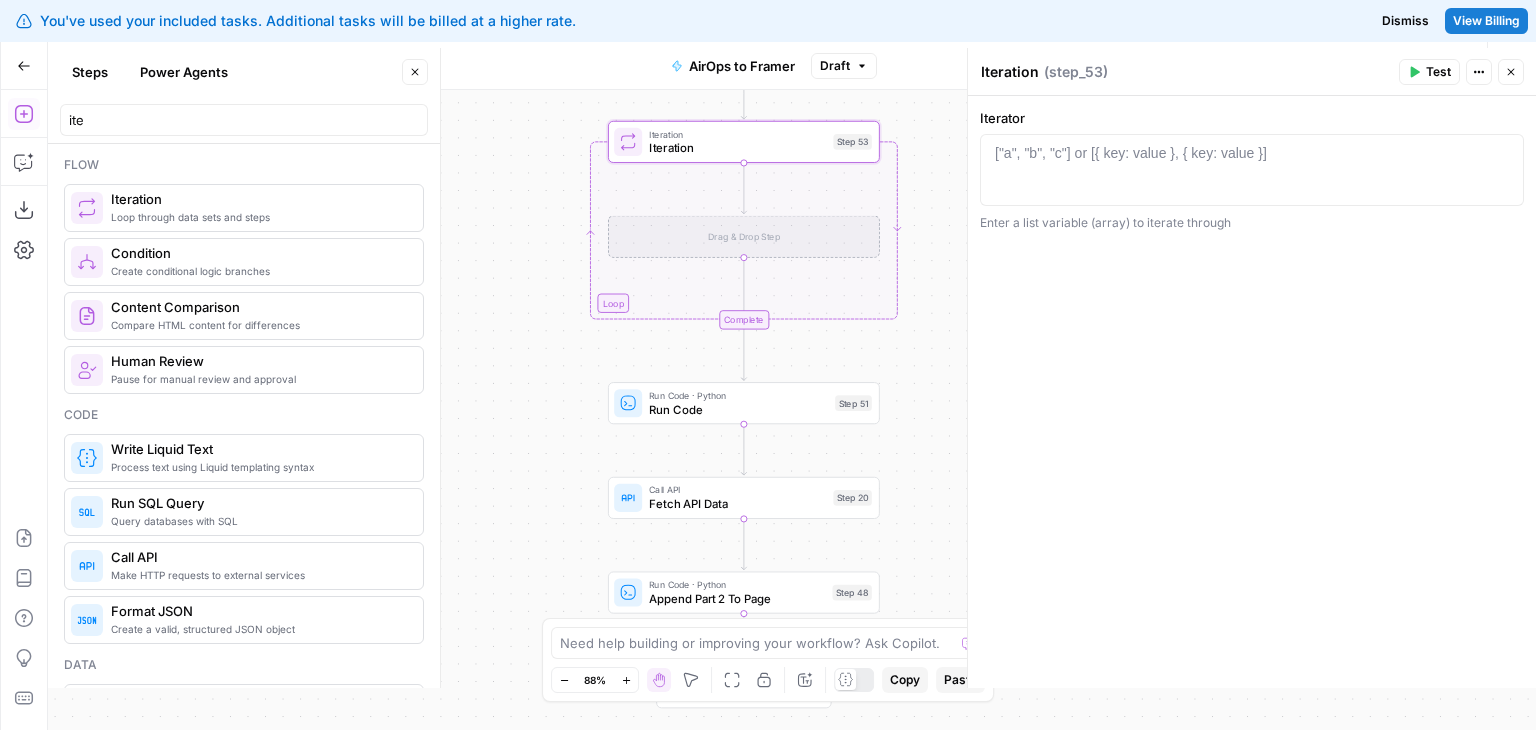 drag, startPoint x: 521, startPoint y: 413, endPoint x: 484, endPoint y: 237, distance: 179.84715 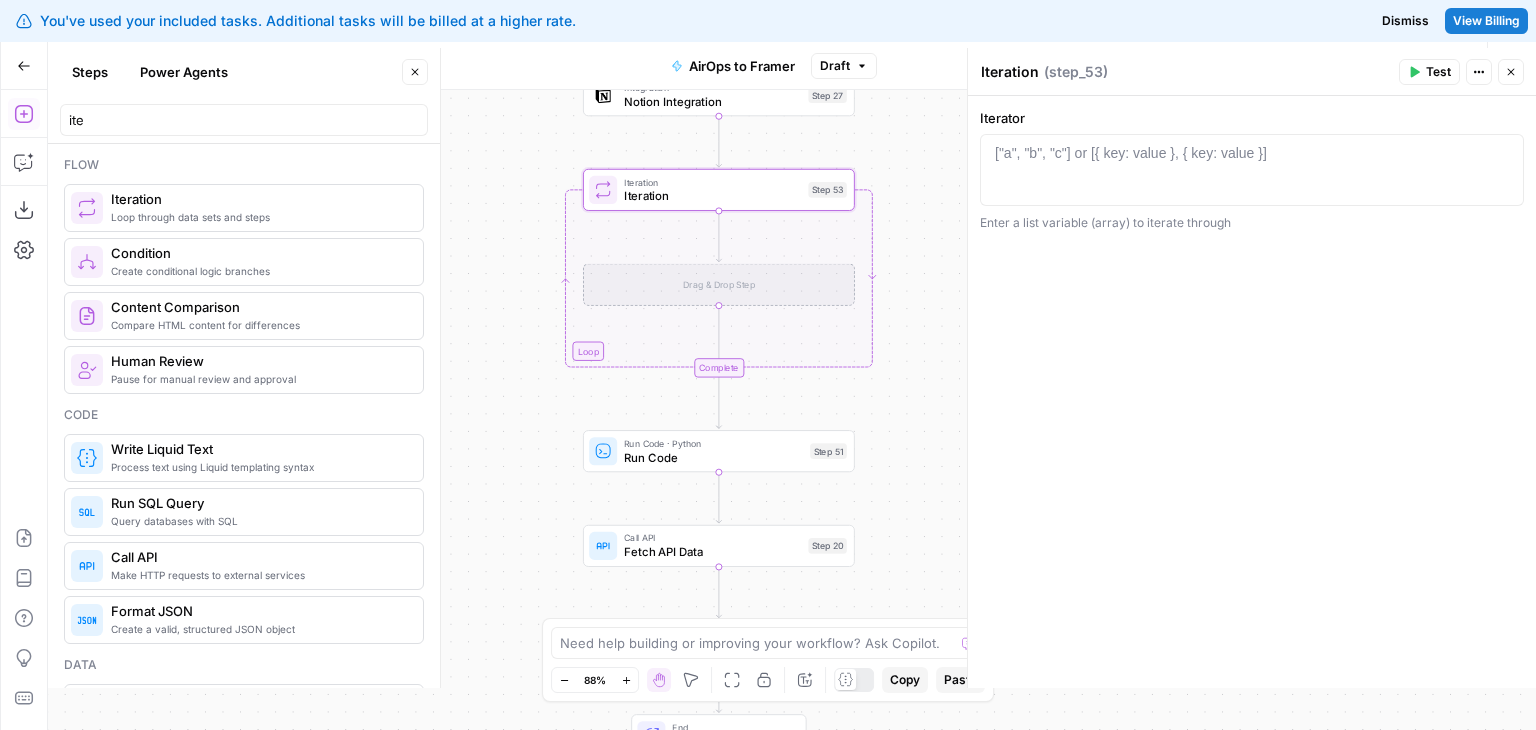 drag, startPoint x: 564, startPoint y: 499, endPoint x: 543, endPoint y: 545, distance: 50.566788 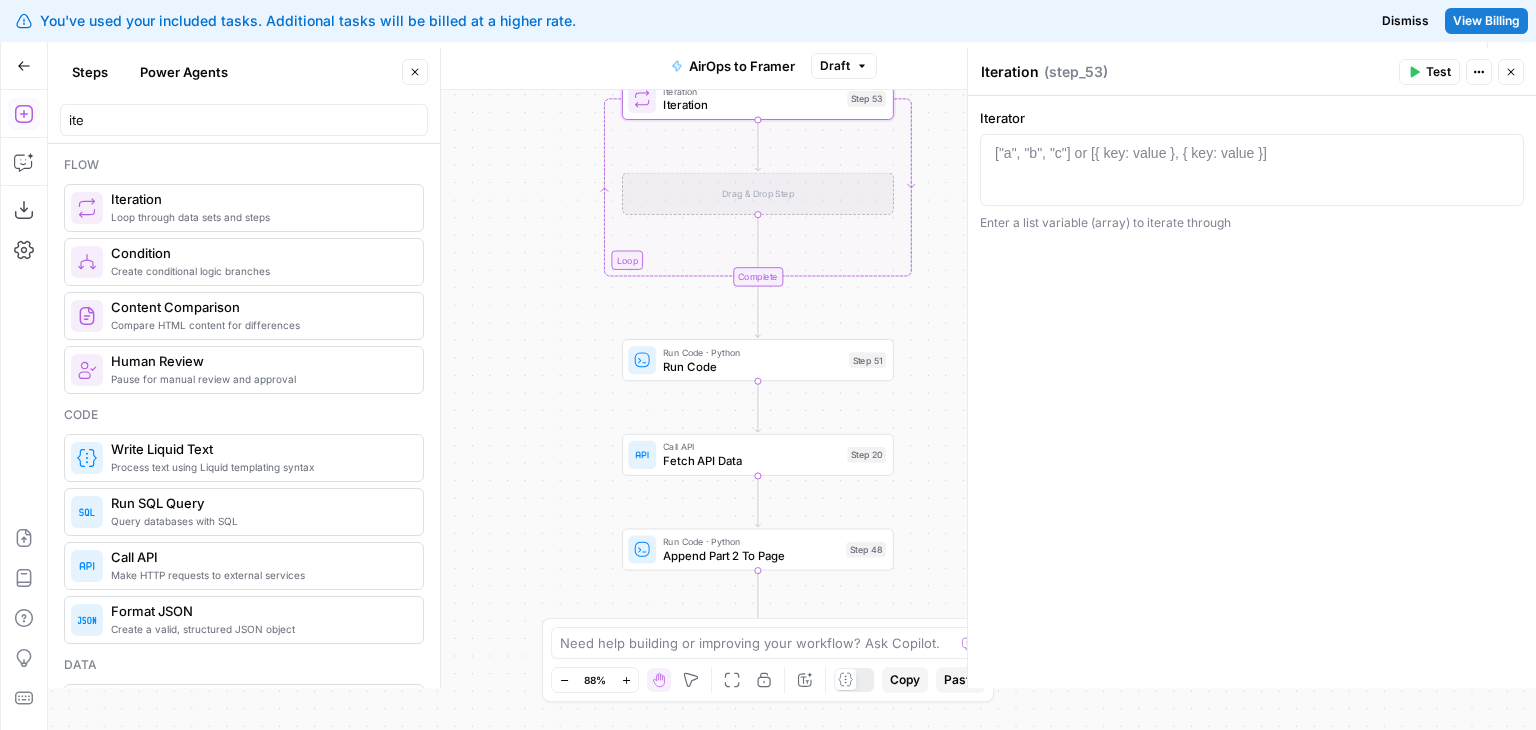 drag, startPoint x: 537, startPoint y: 509, endPoint x: 572, endPoint y: 422, distance: 93.77633 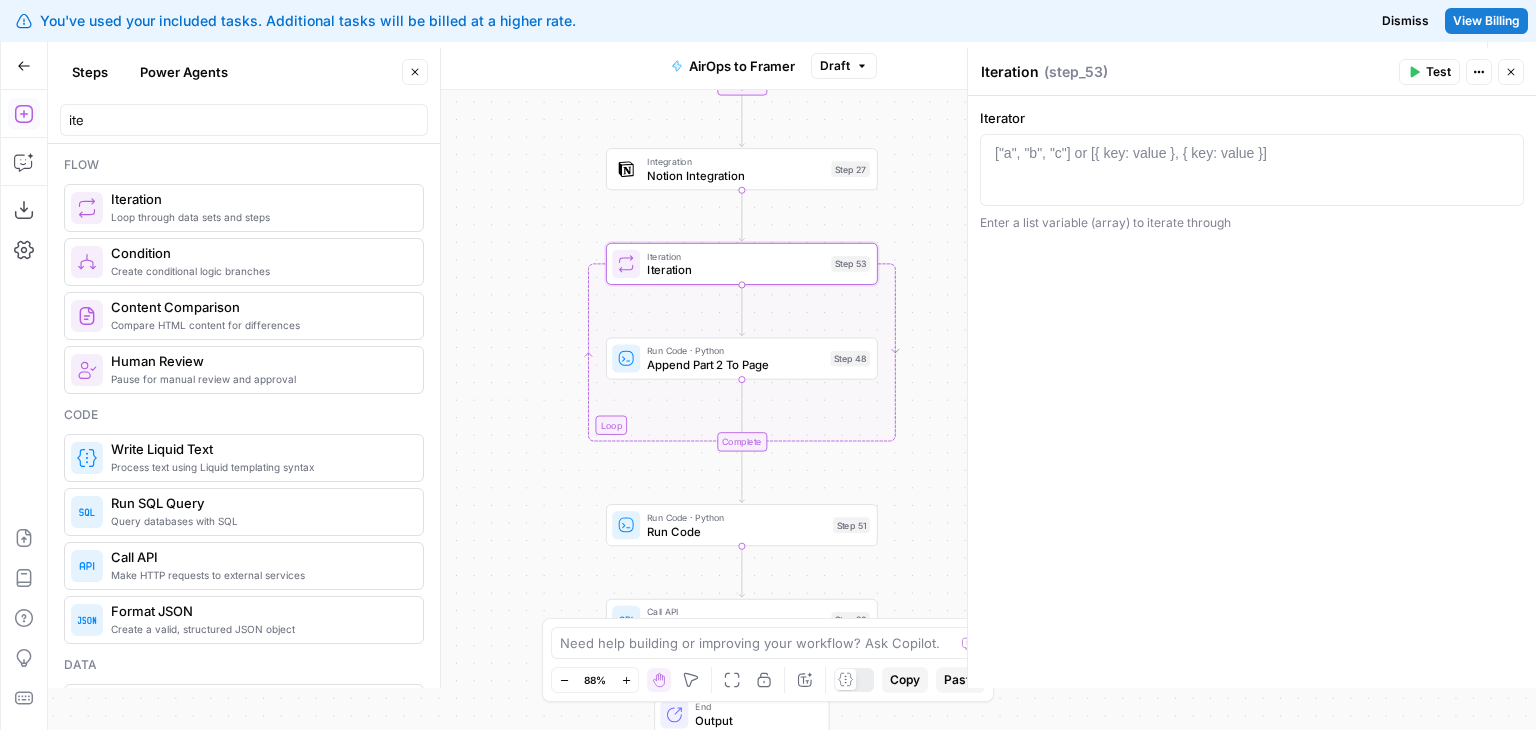 drag, startPoint x: 531, startPoint y: 317, endPoint x: 504, endPoint y: 537, distance: 221.65062 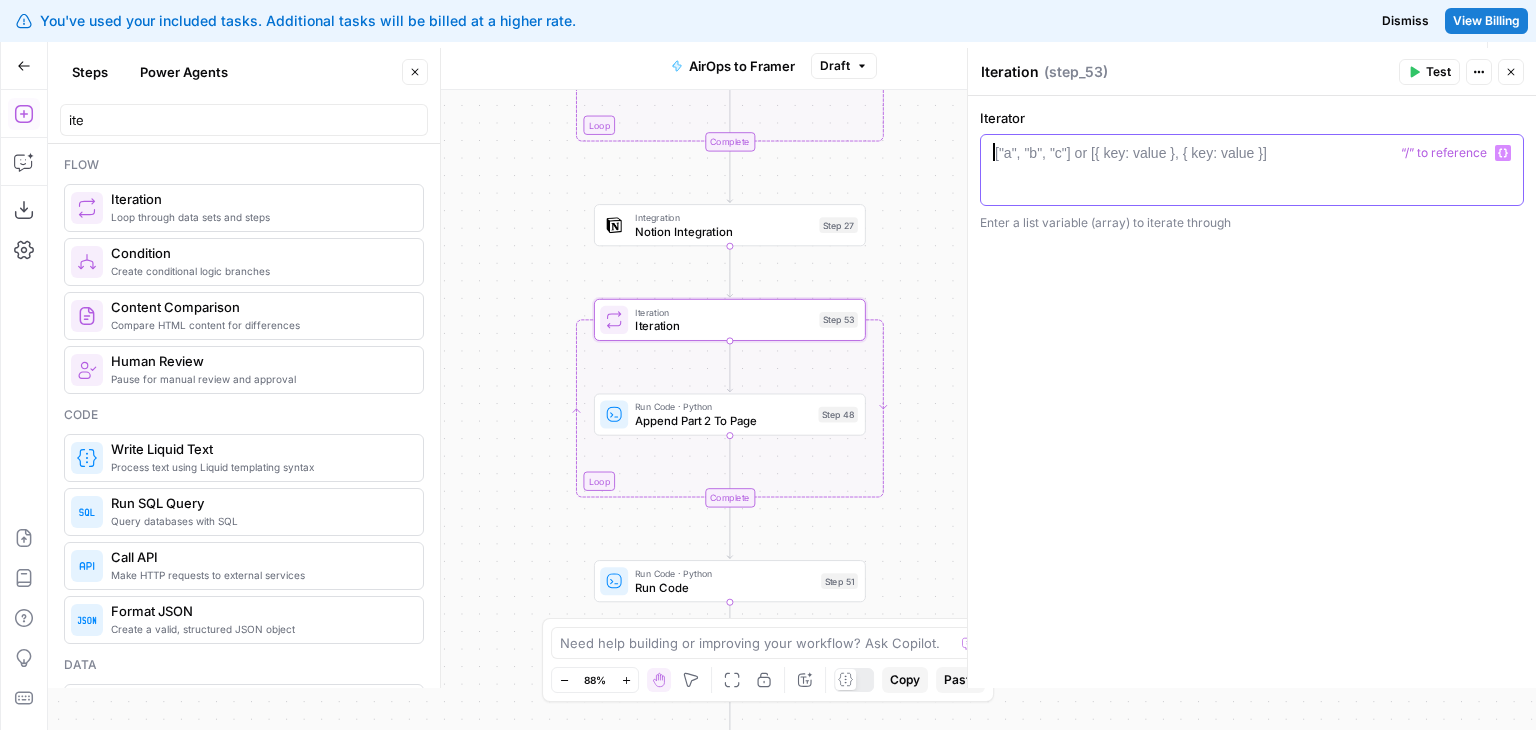 click at bounding box center (1252, 188) 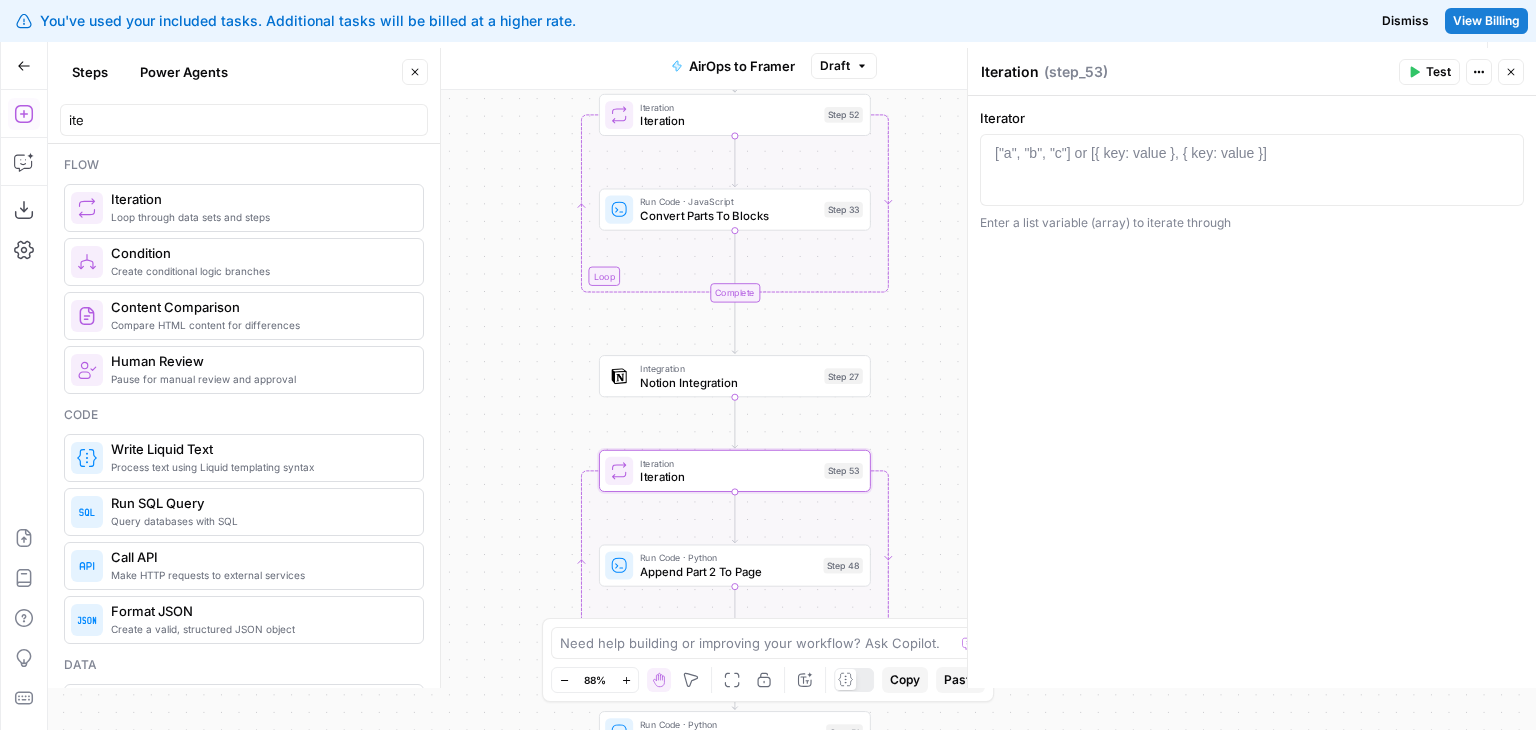 drag, startPoint x: 929, startPoint y: 209, endPoint x: 932, endPoint y: 361, distance: 152.0296 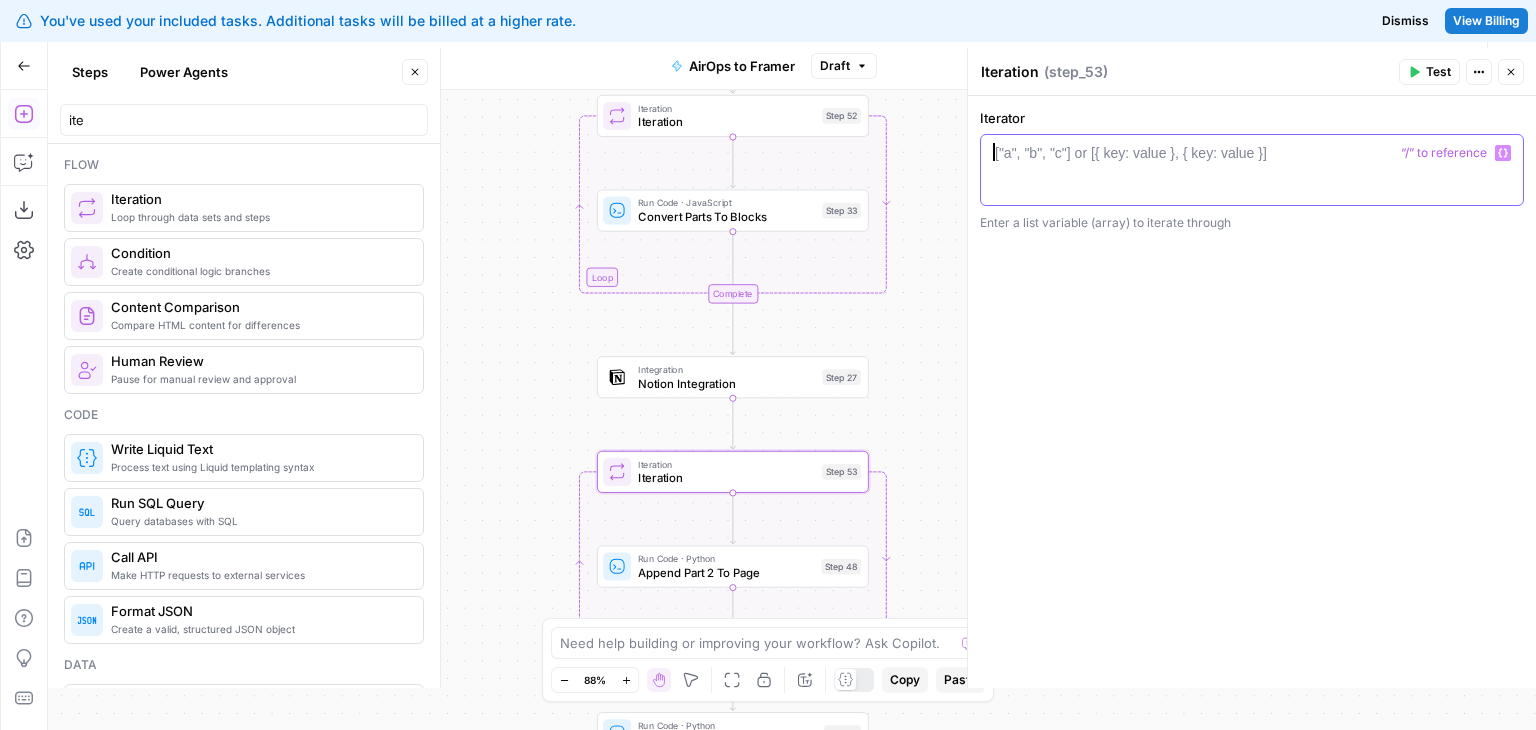 click at bounding box center (1252, 188) 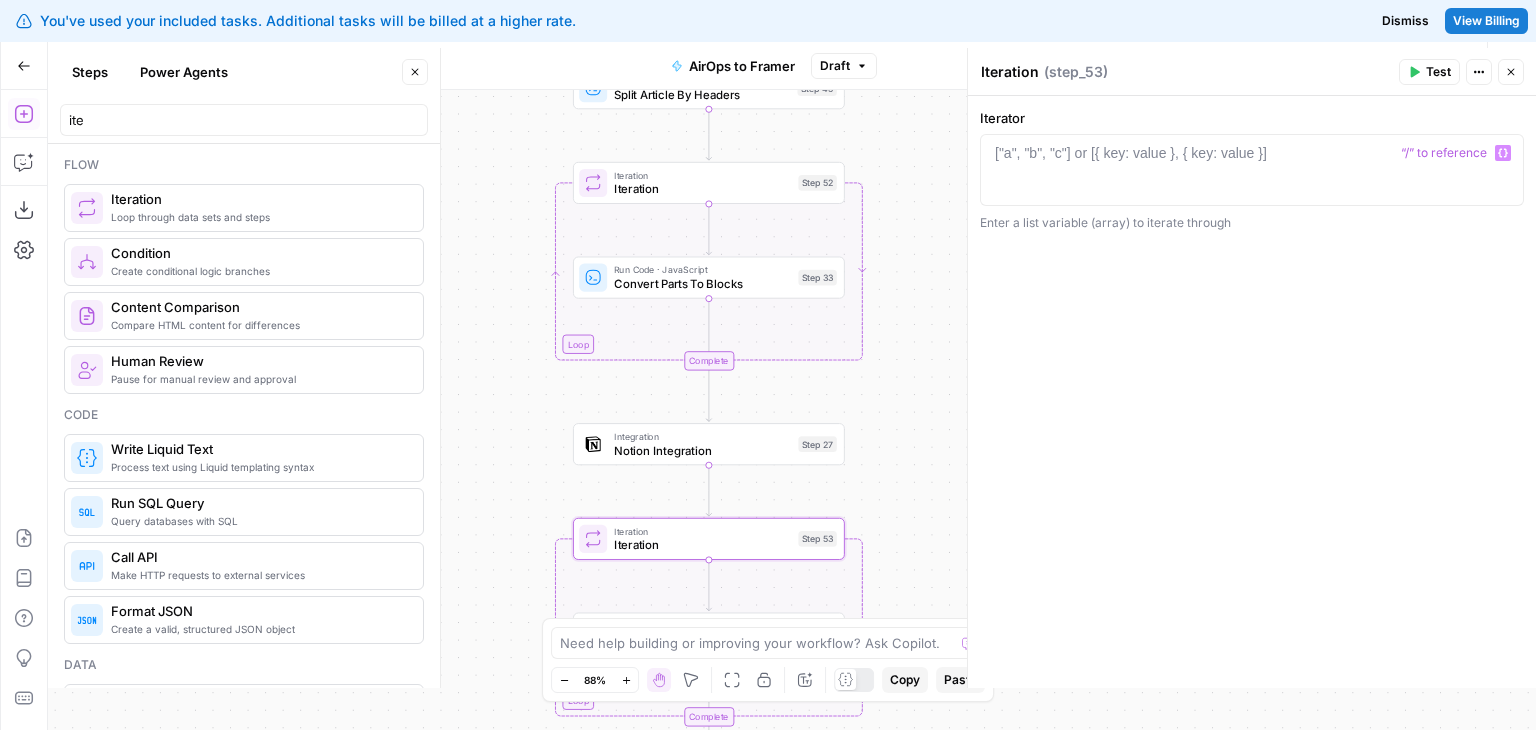 drag, startPoint x: 945, startPoint y: 289, endPoint x: 919, endPoint y: 367, distance: 82.219215 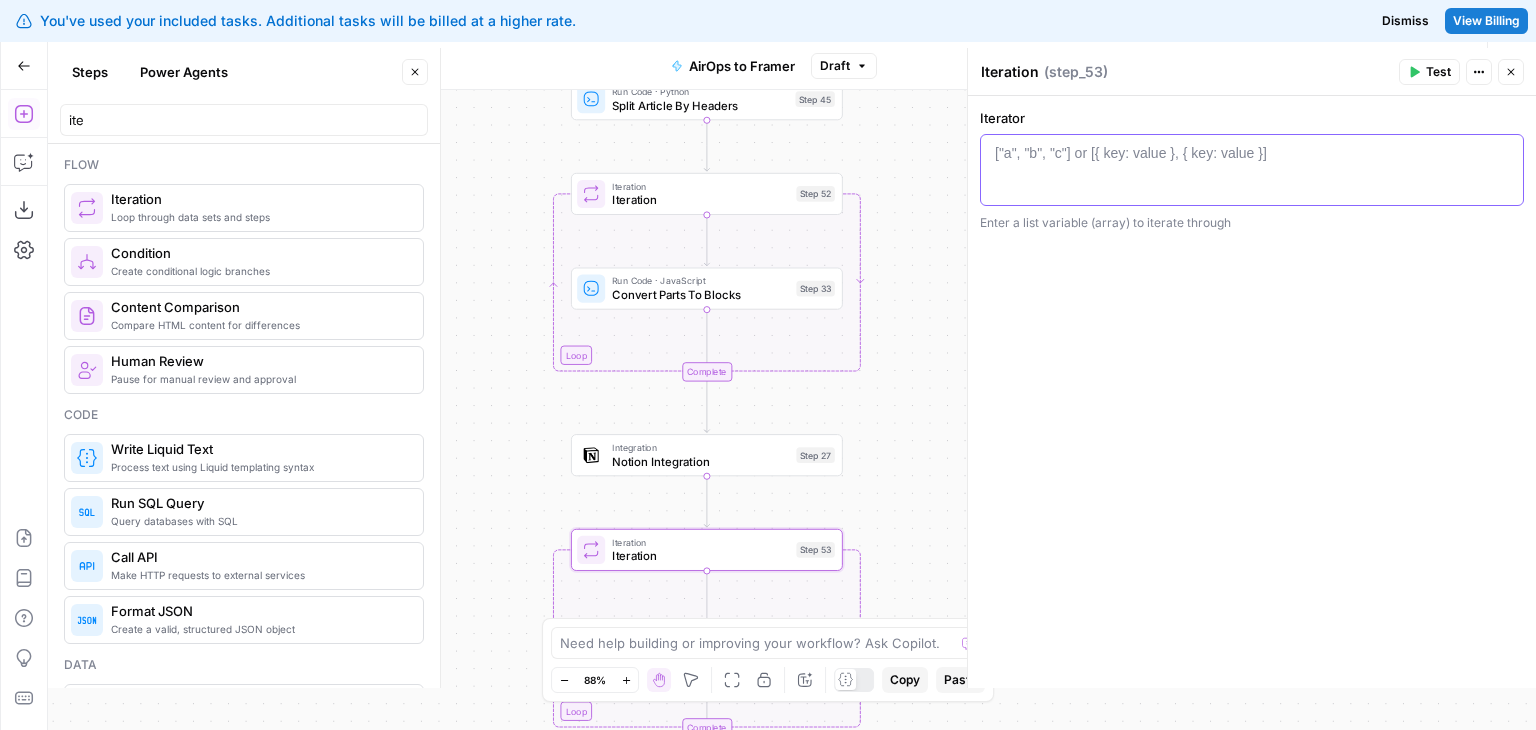 click at bounding box center (1252, 188) 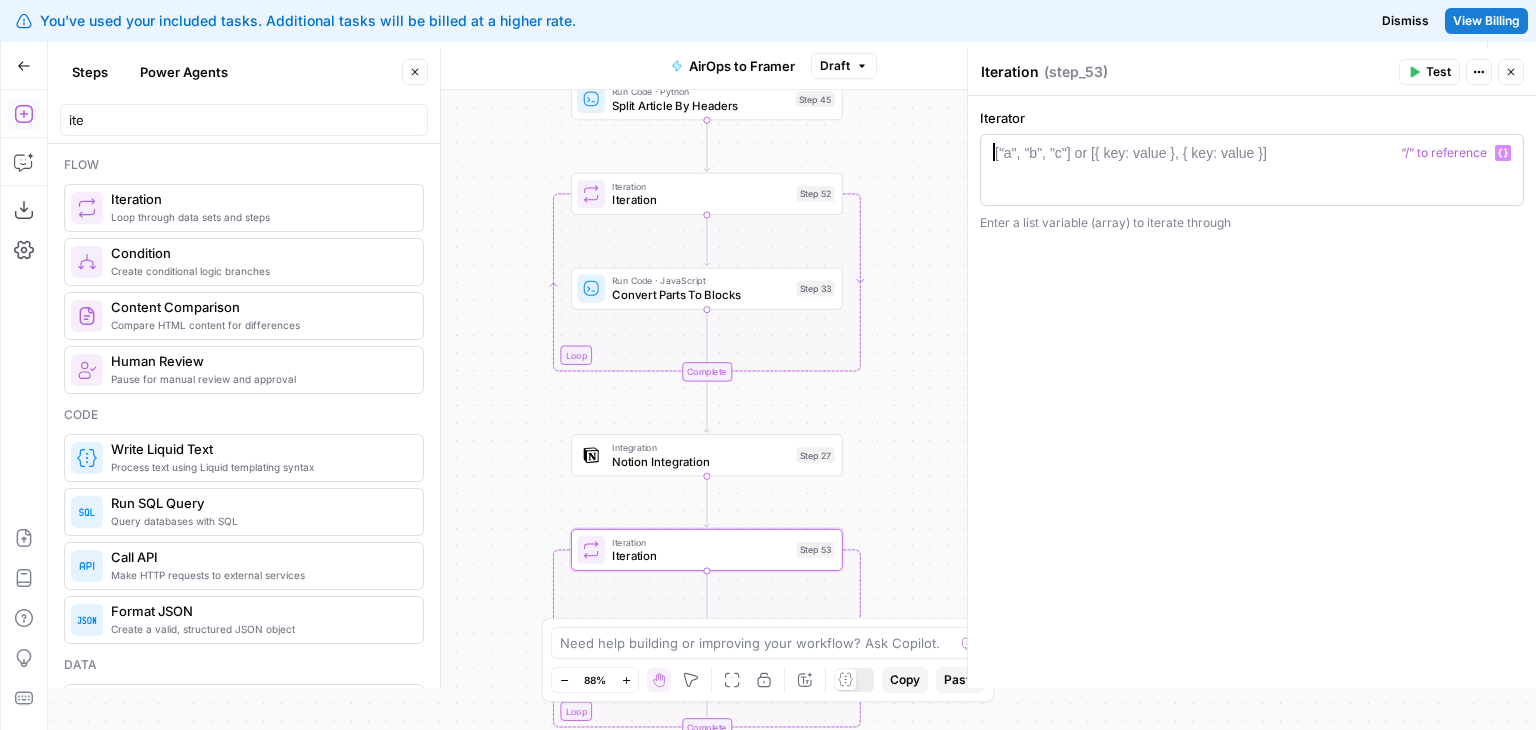 scroll, scrollTop: 8, scrollLeft: 0, axis: vertical 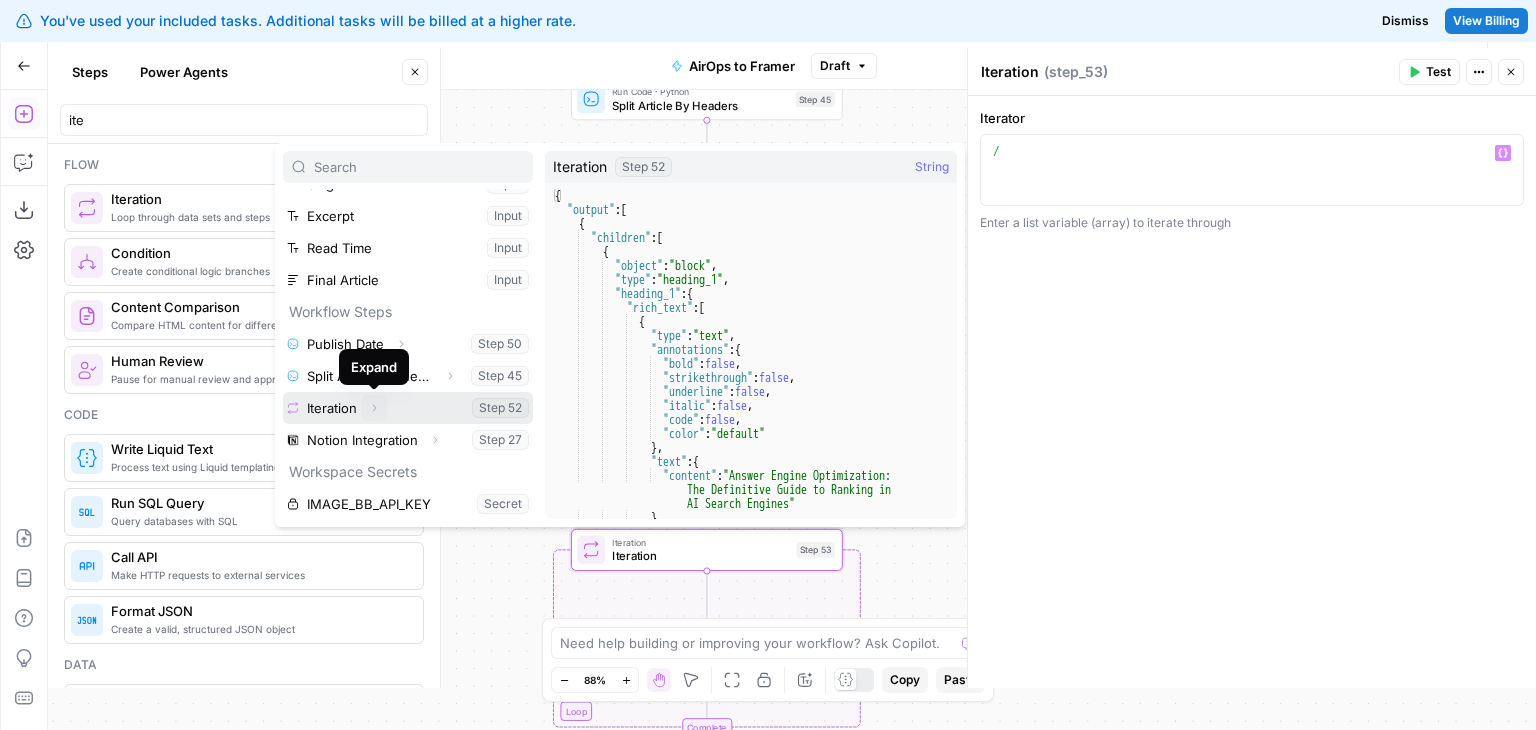 click 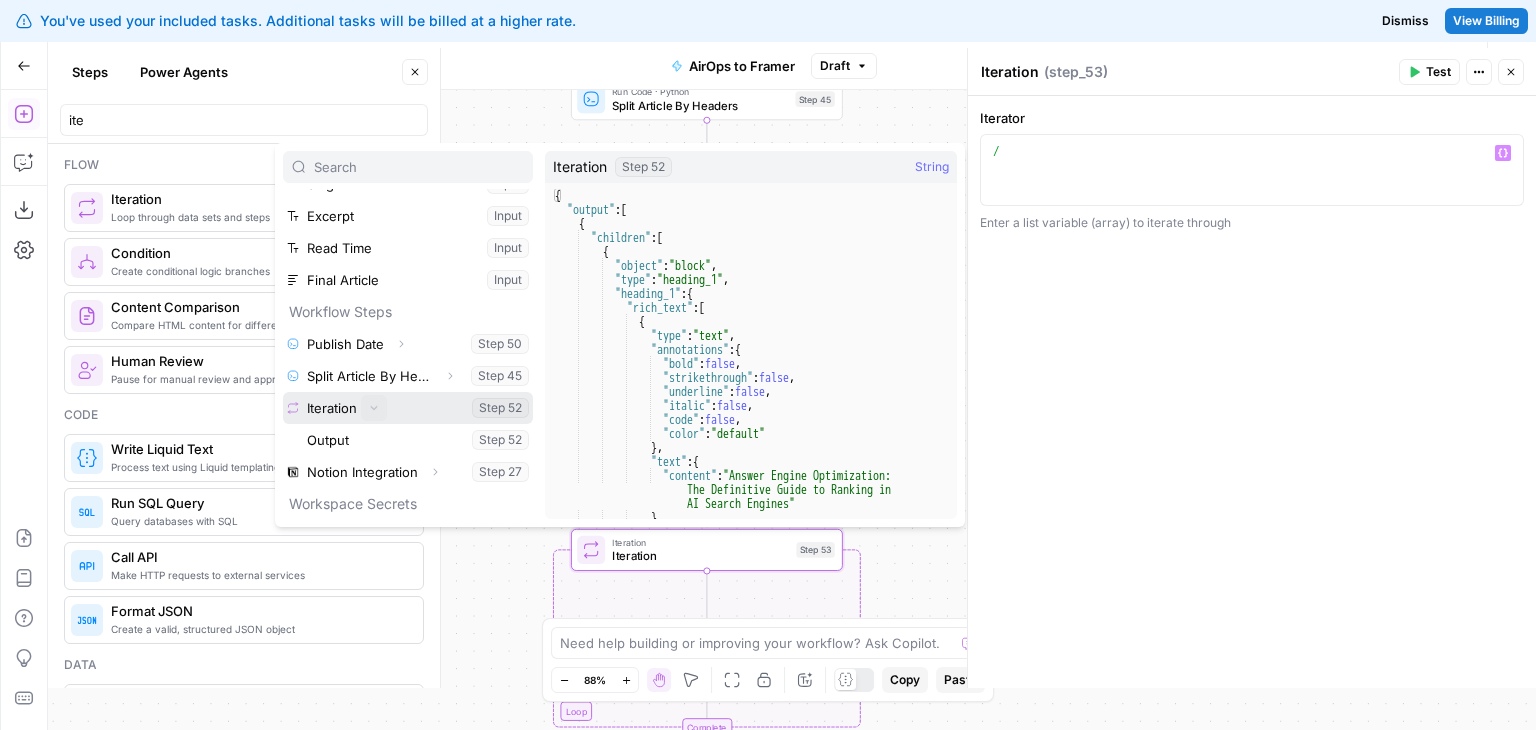 scroll, scrollTop: 149, scrollLeft: 0, axis: vertical 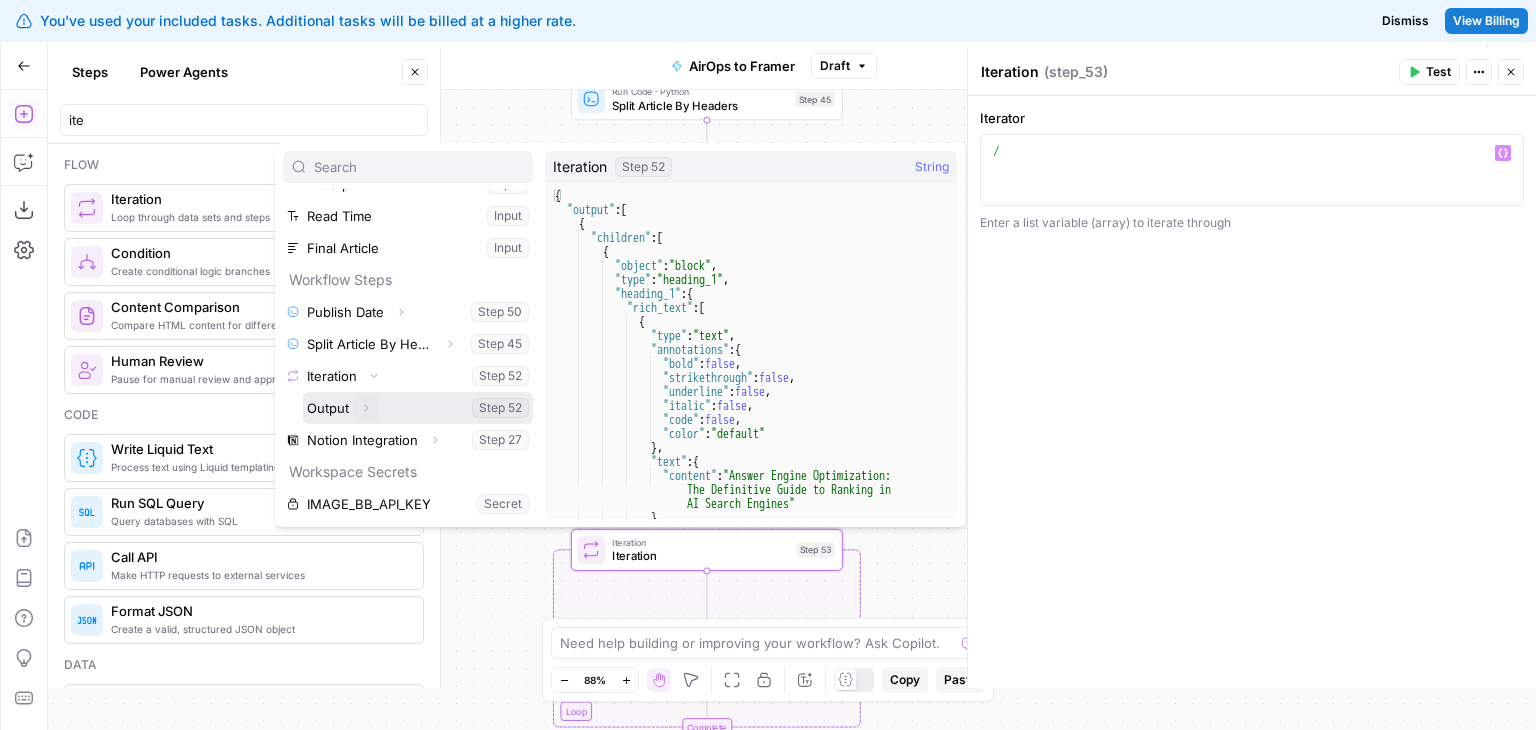 click 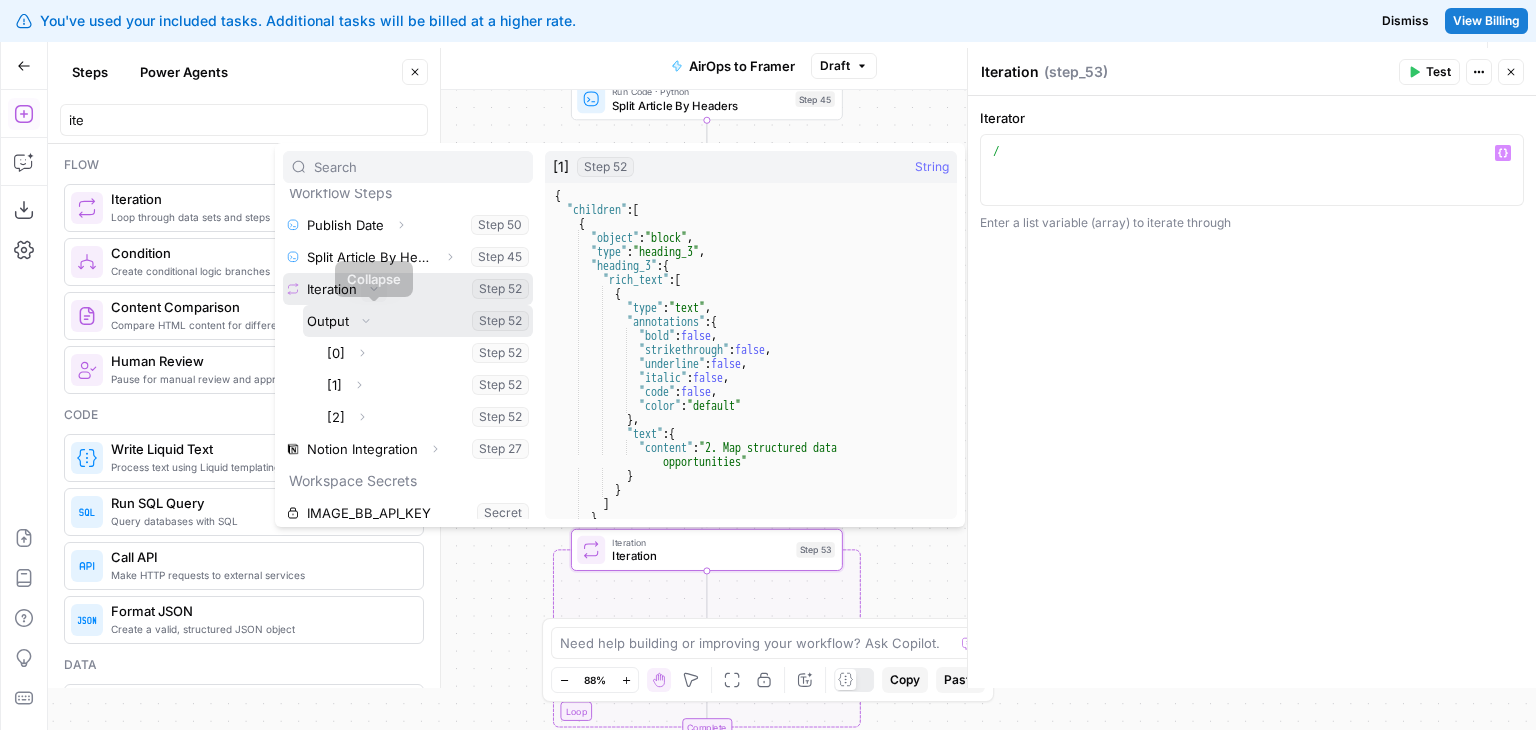 scroll, scrollTop: 245, scrollLeft: 0, axis: vertical 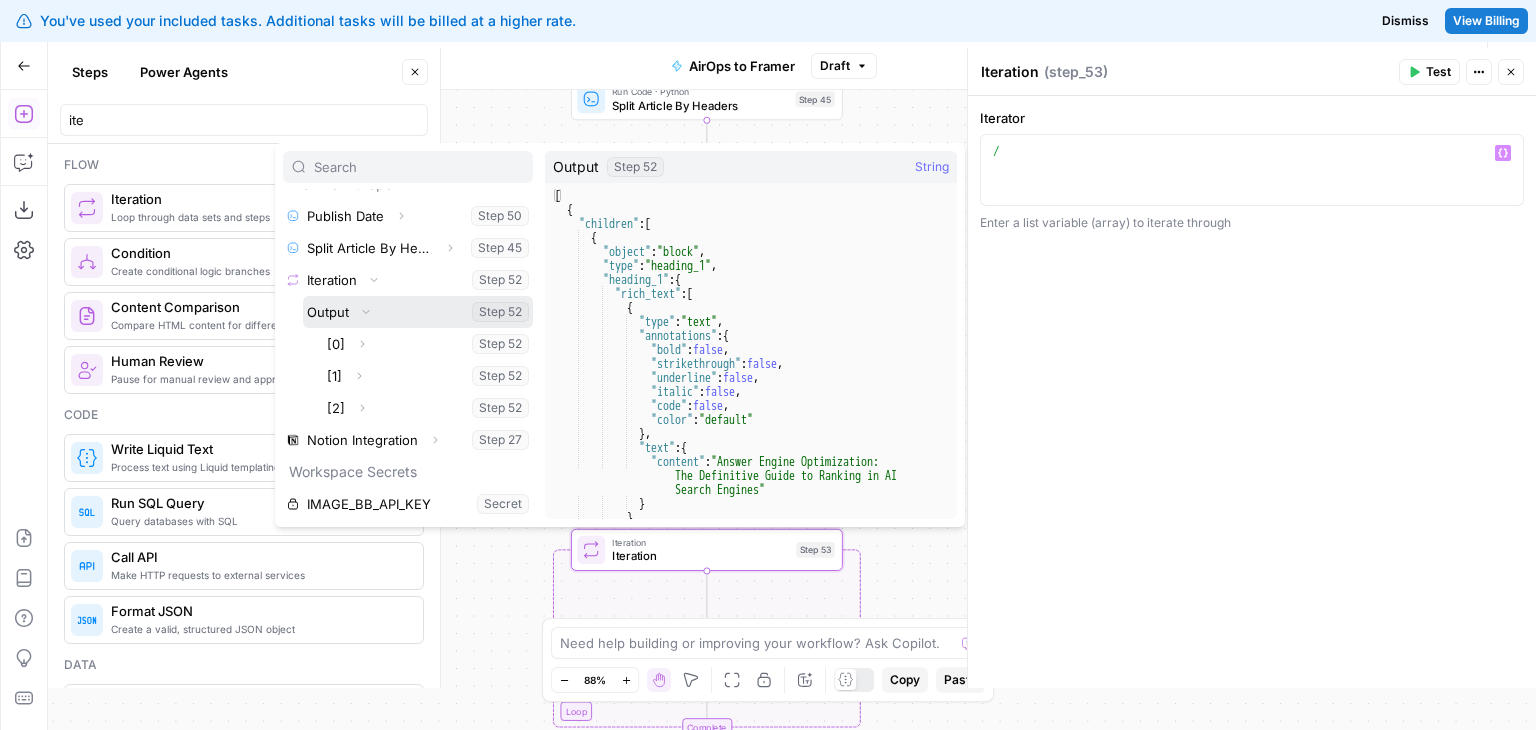 click at bounding box center [418, 312] 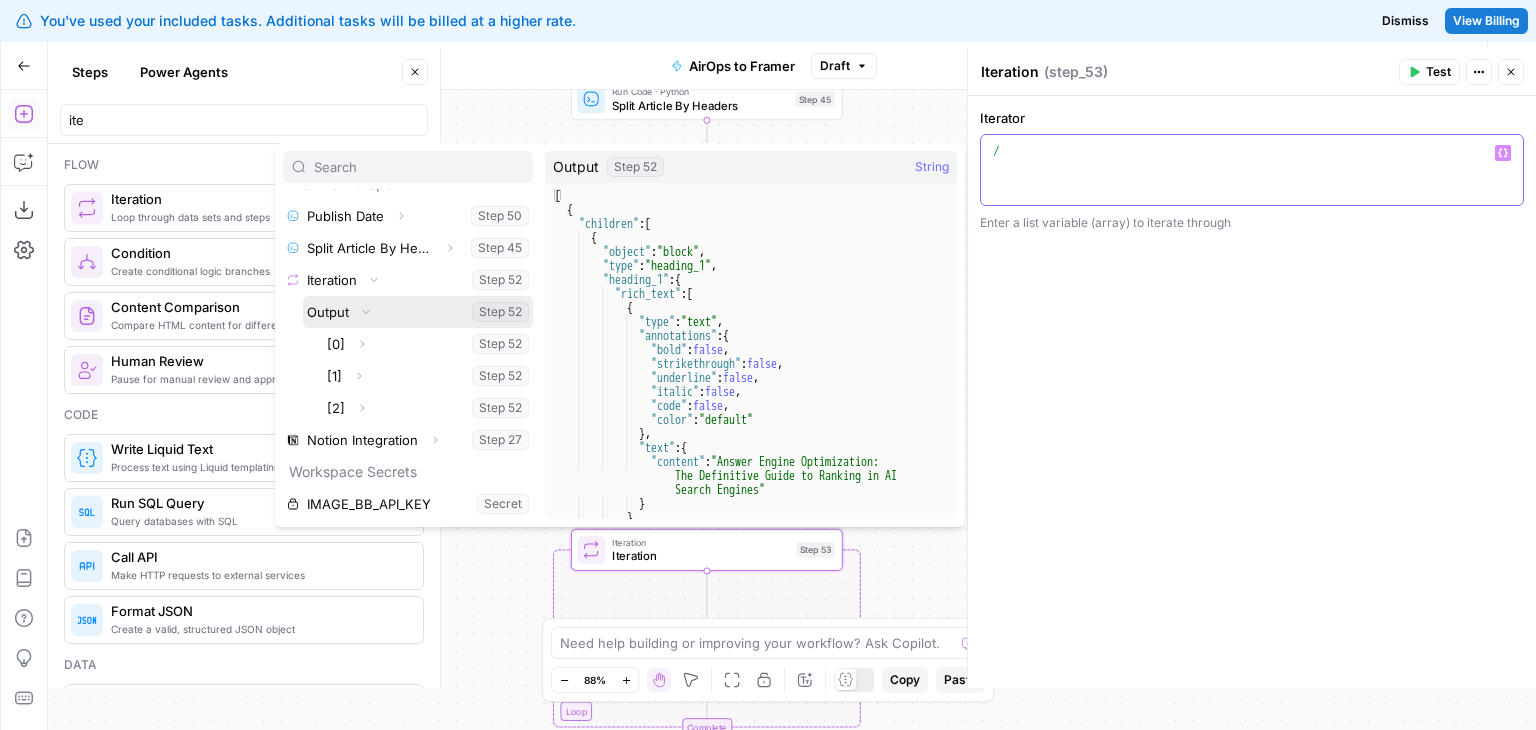 type on "**********" 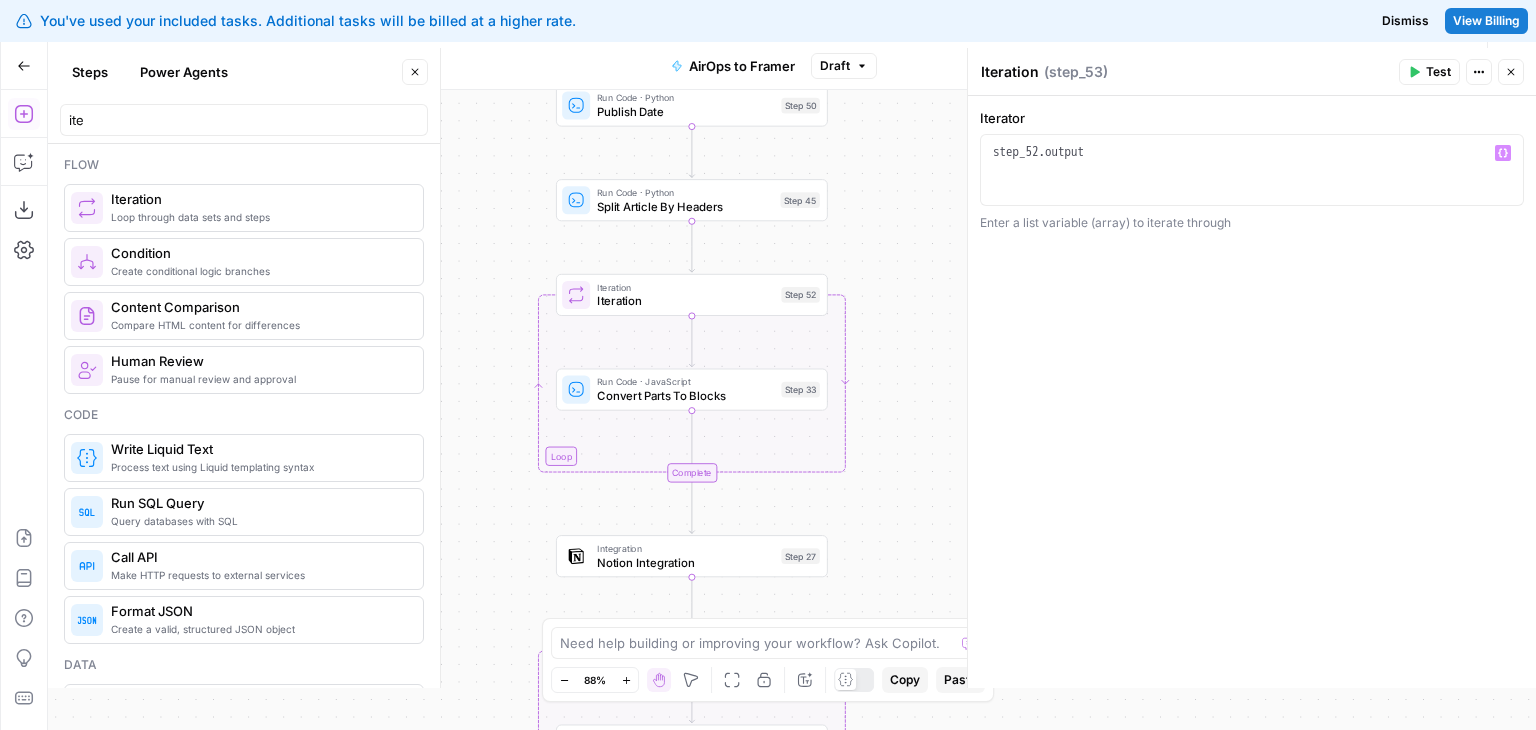 drag, startPoint x: 910, startPoint y: 166, endPoint x: 893, endPoint y: 296, distance: 131.10683 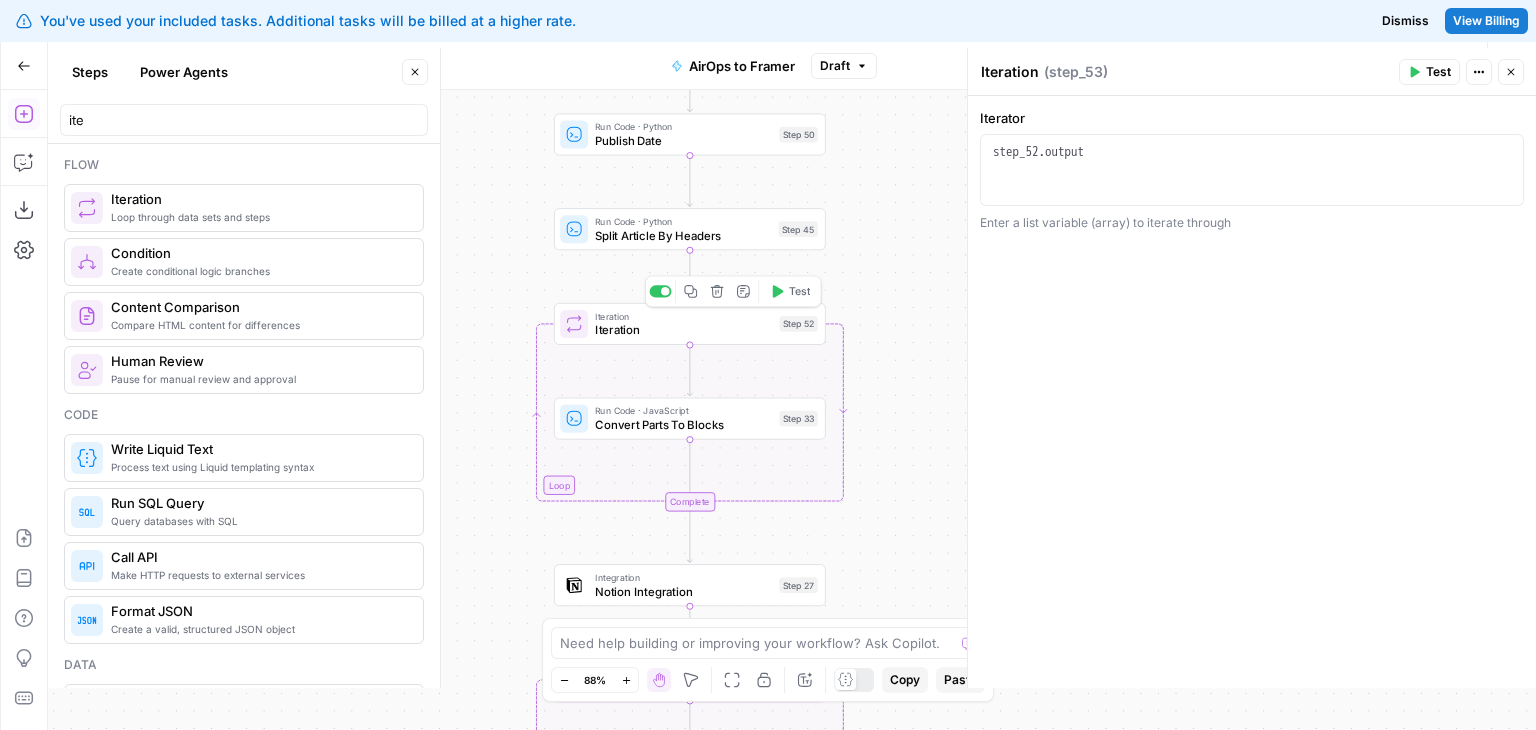 click on "Iteration" at bounding box center [683, 330] 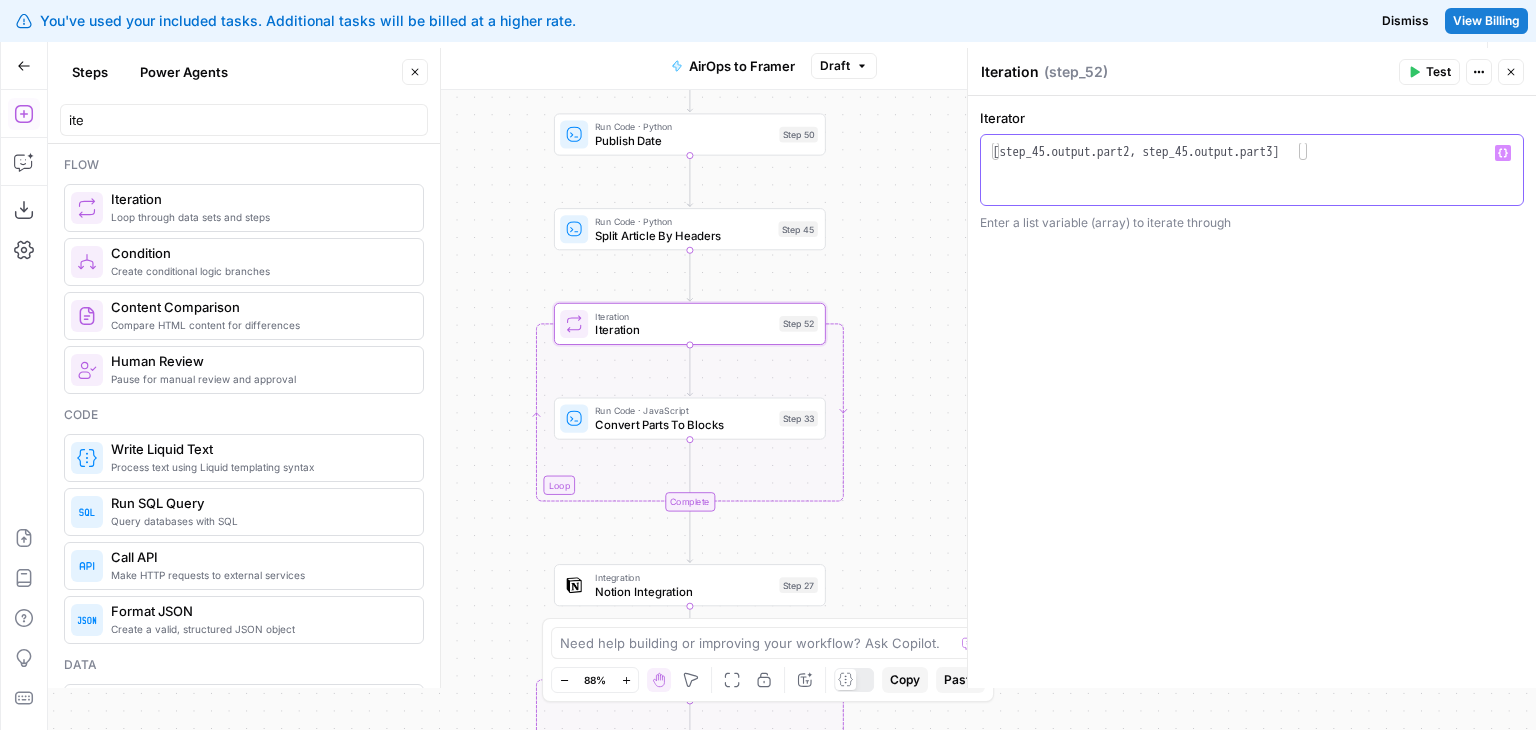 type on "**********" 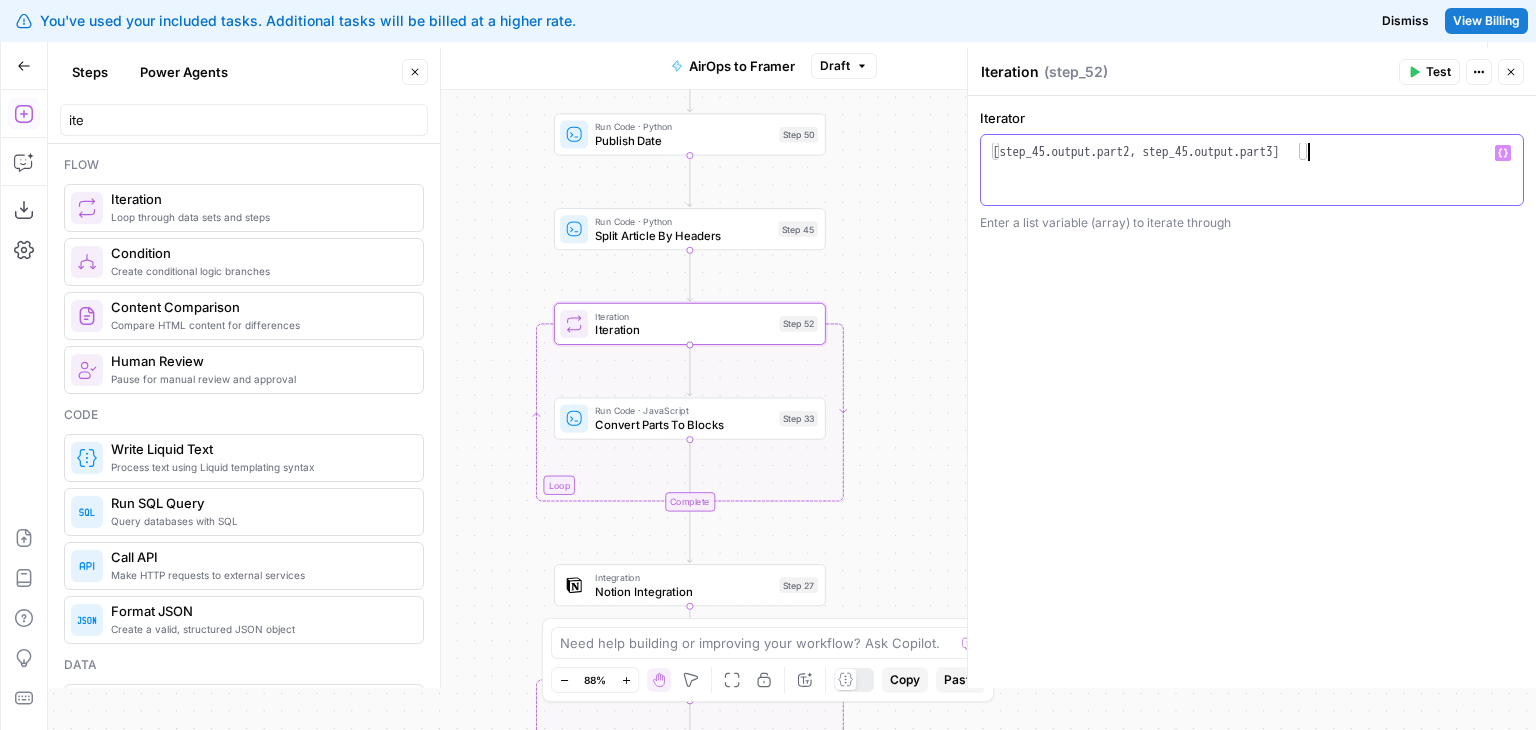 click on "[ step_45 . output . part2 ,   step_45 . output . part3 ]" at bounding box center [1252, 188] 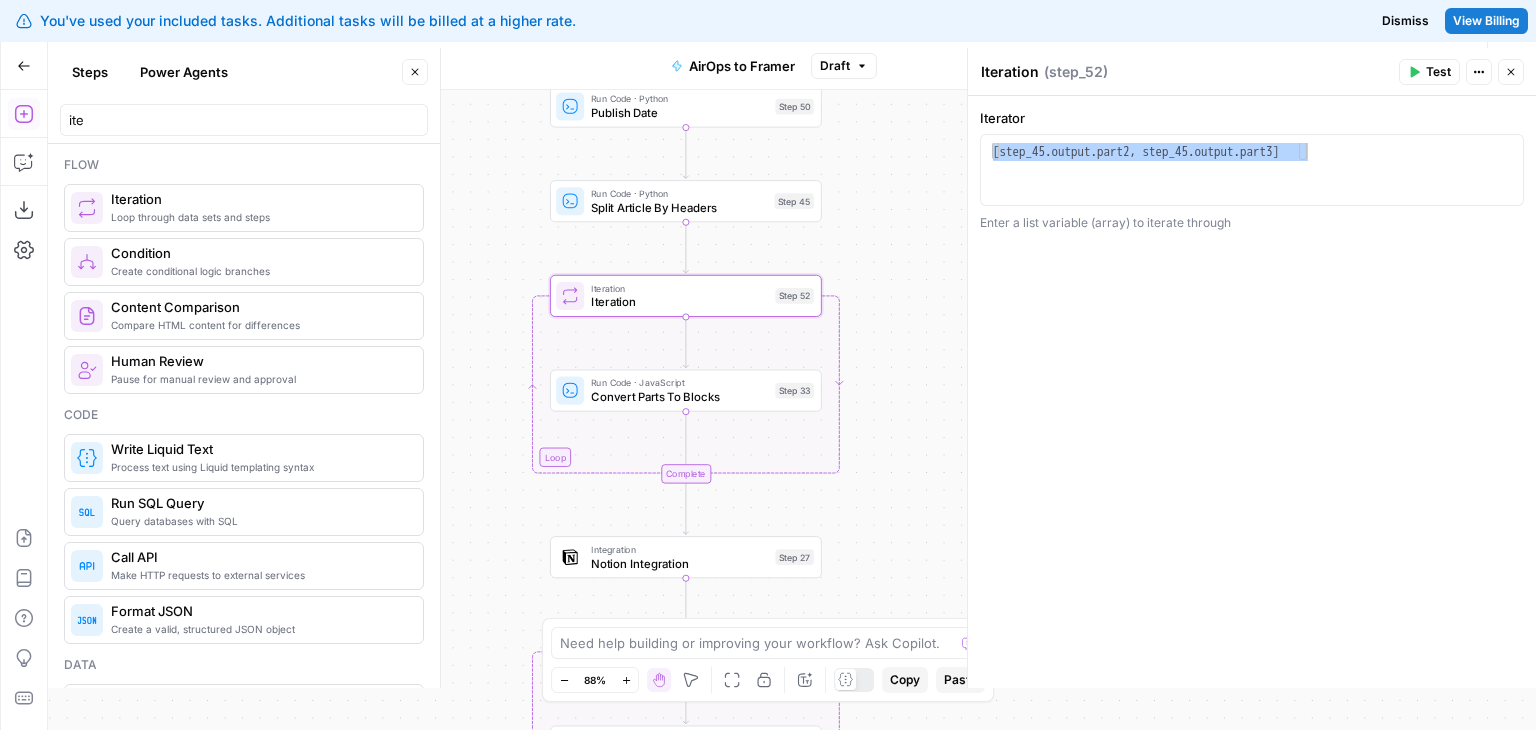 drag, startPoint x: 922, startPoint y: 456, endPoint x: 916, endPoint y: 428, distance: 28.635643 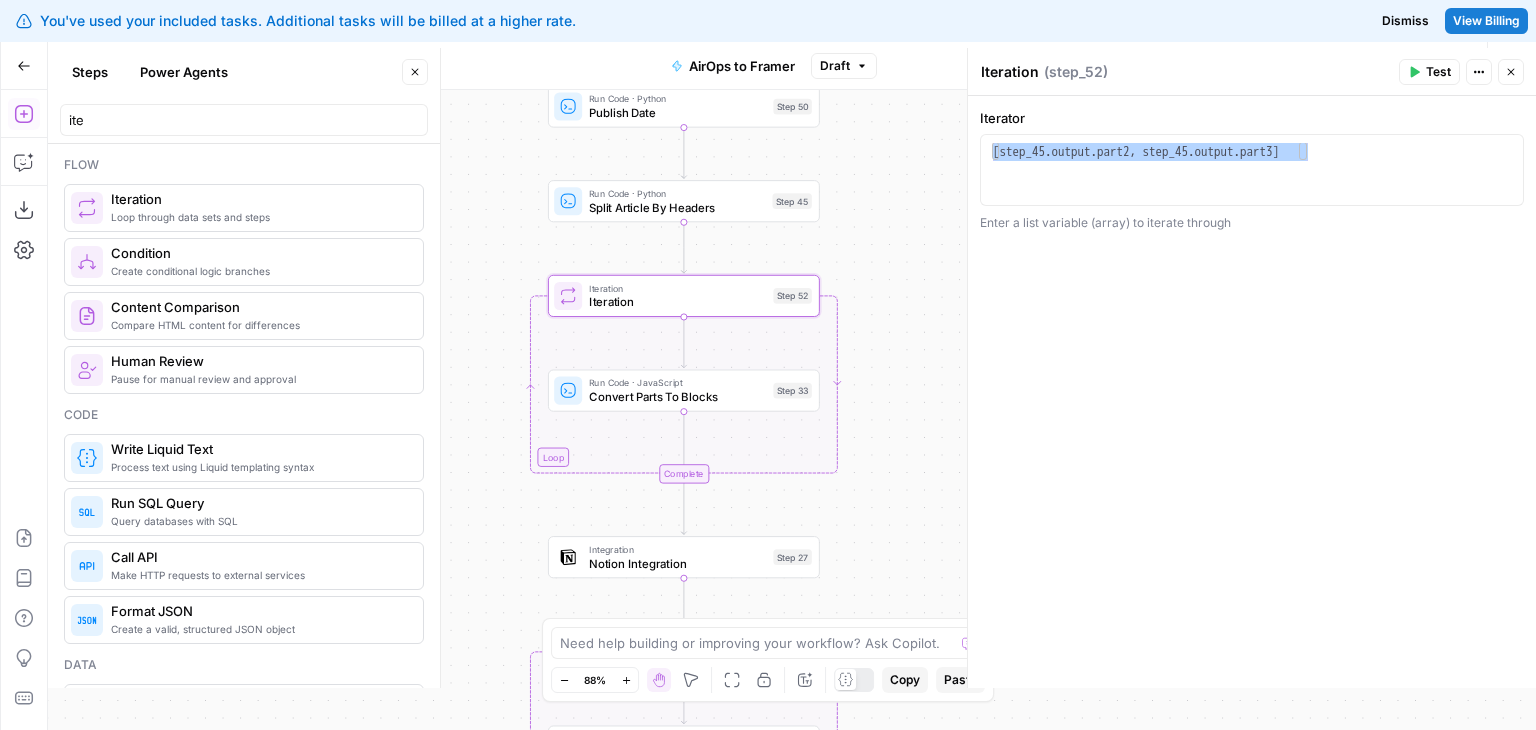 drag, startPoint x: 540, startPoint y: 512, endPoint x: 532, endPoint y: 323, distance: 189.16924 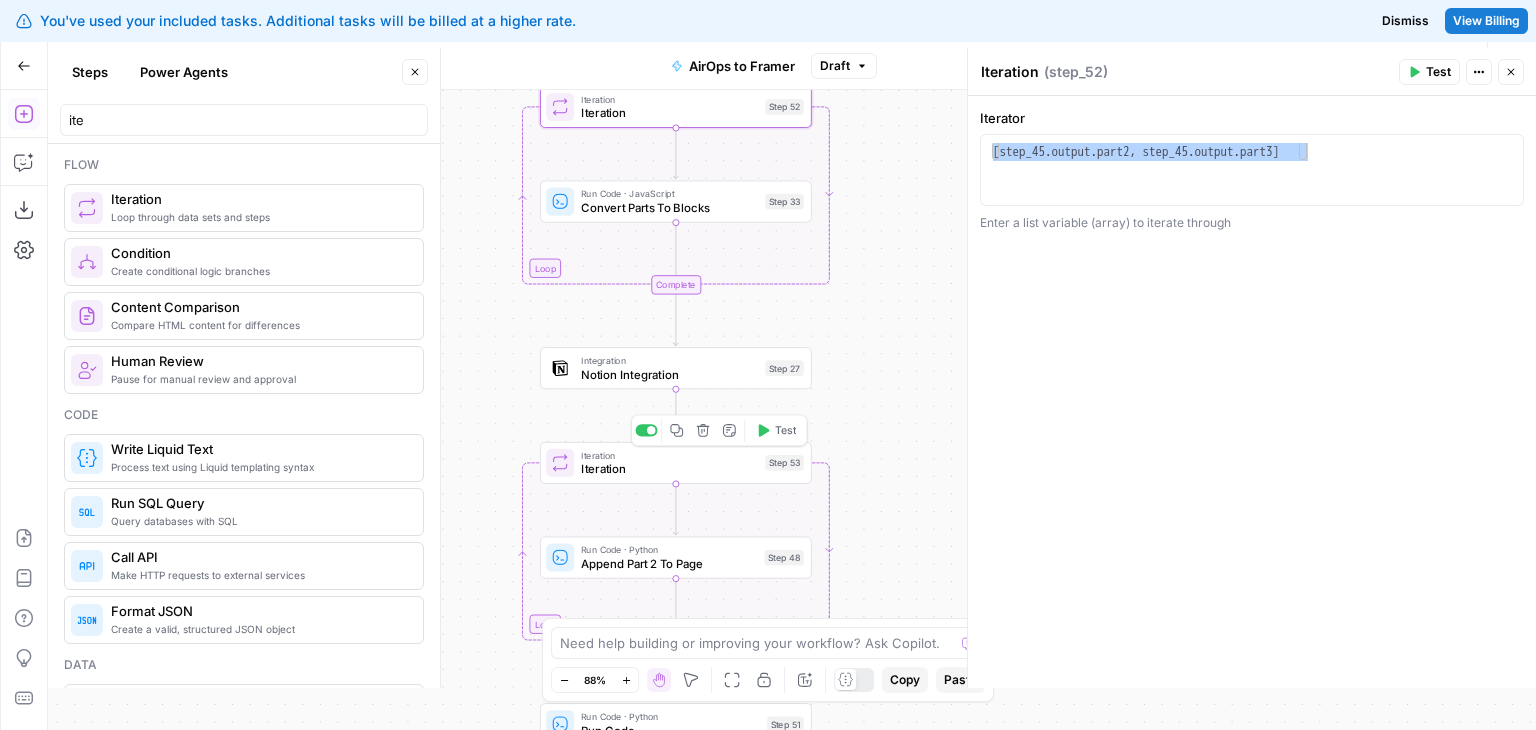 click on "Iteration" at bounding box center [669, 455] 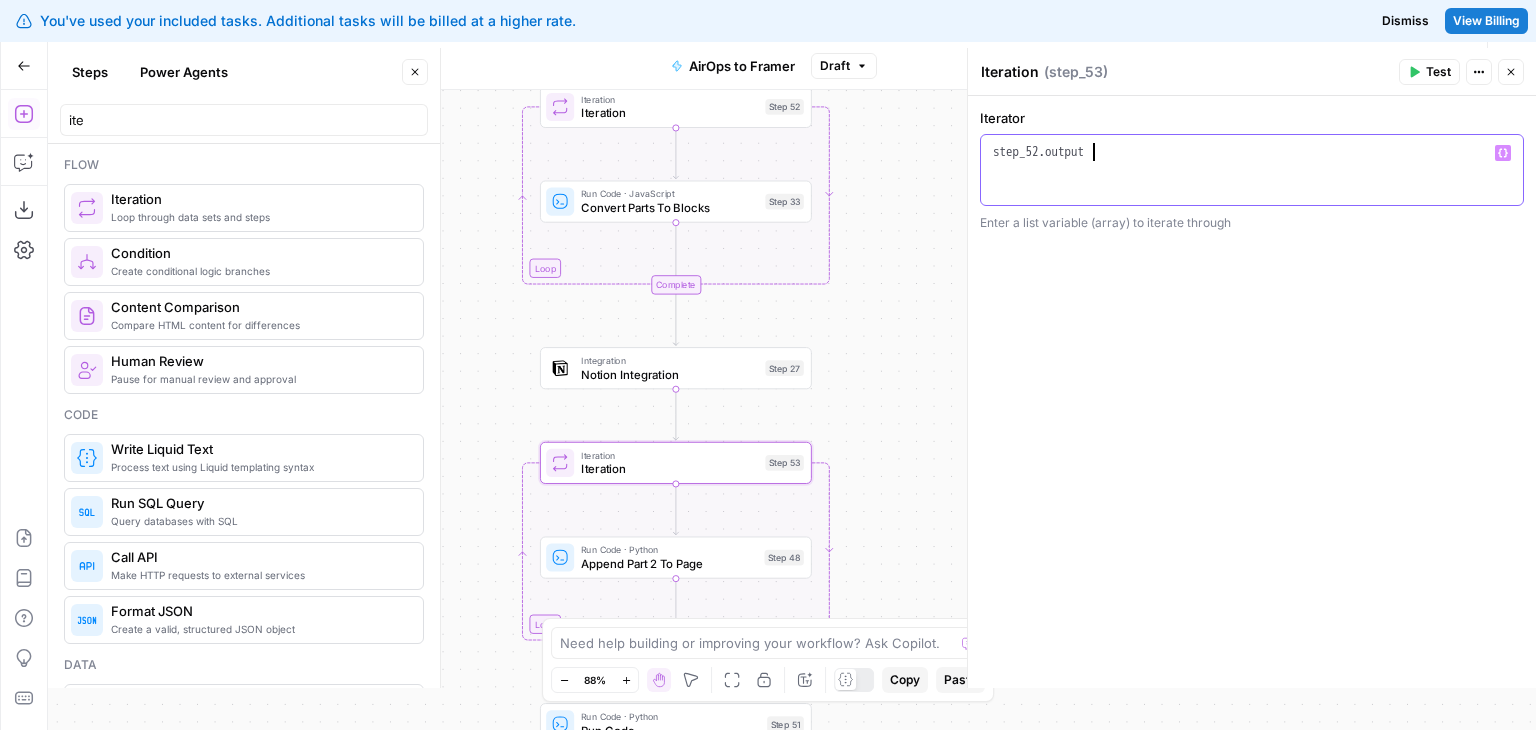 click on "step_52 . output" at bounding box center (1252, 188) 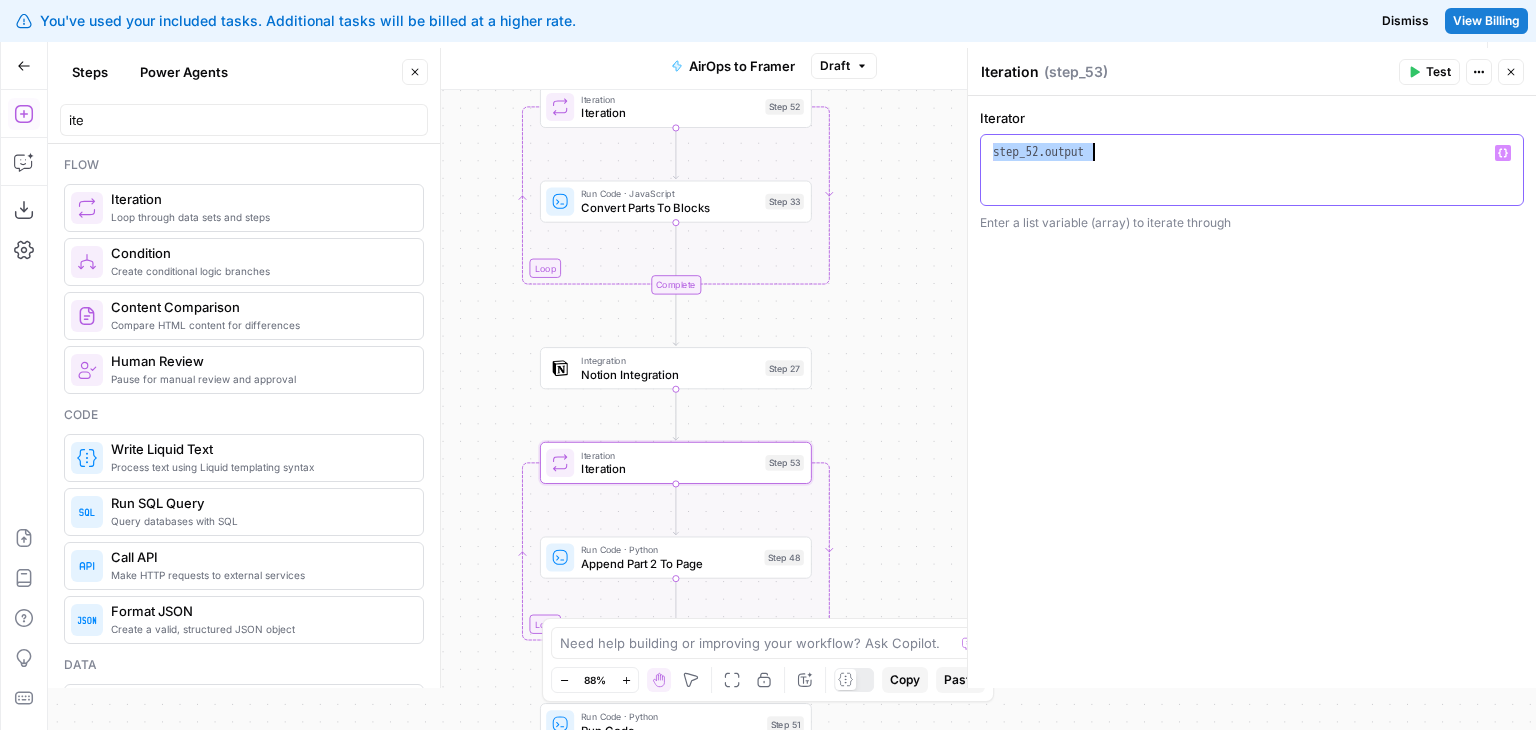 paste on "**********" 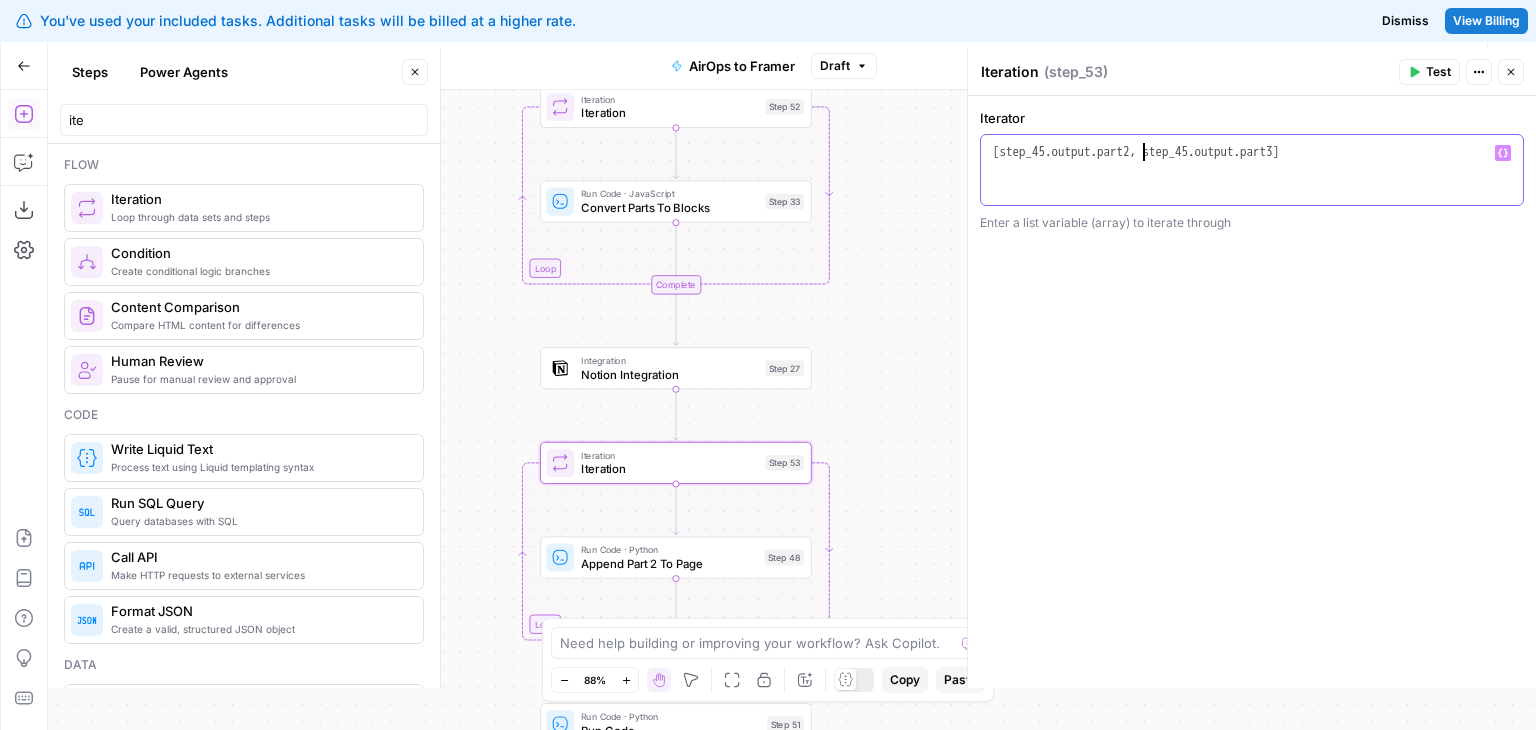 click on "[ step_45 . output . part2 ,   step_45 . output . part3 ]" at bounding box center [1252, 188] 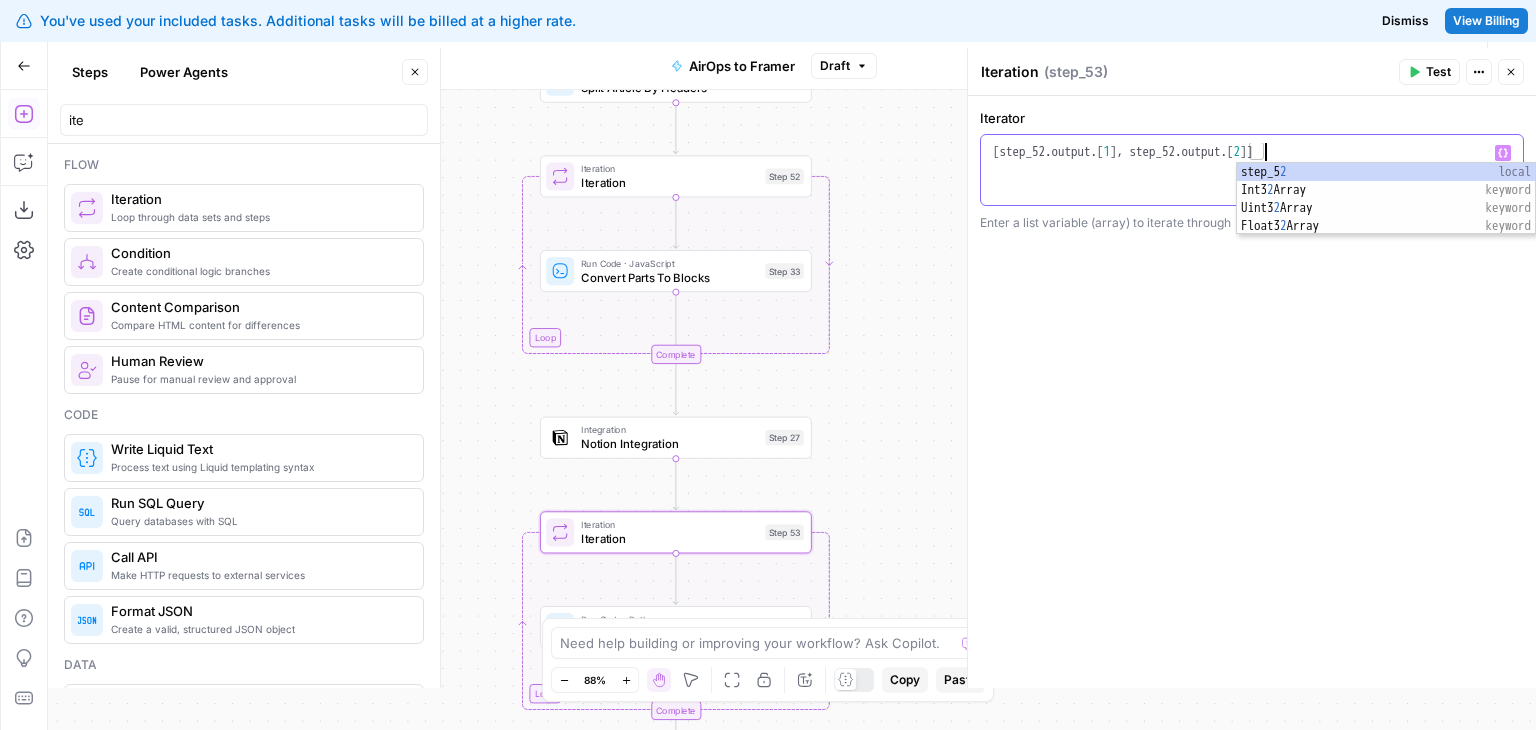 scroll, scrollTop: 8, scrollLeft: 20, axis: both 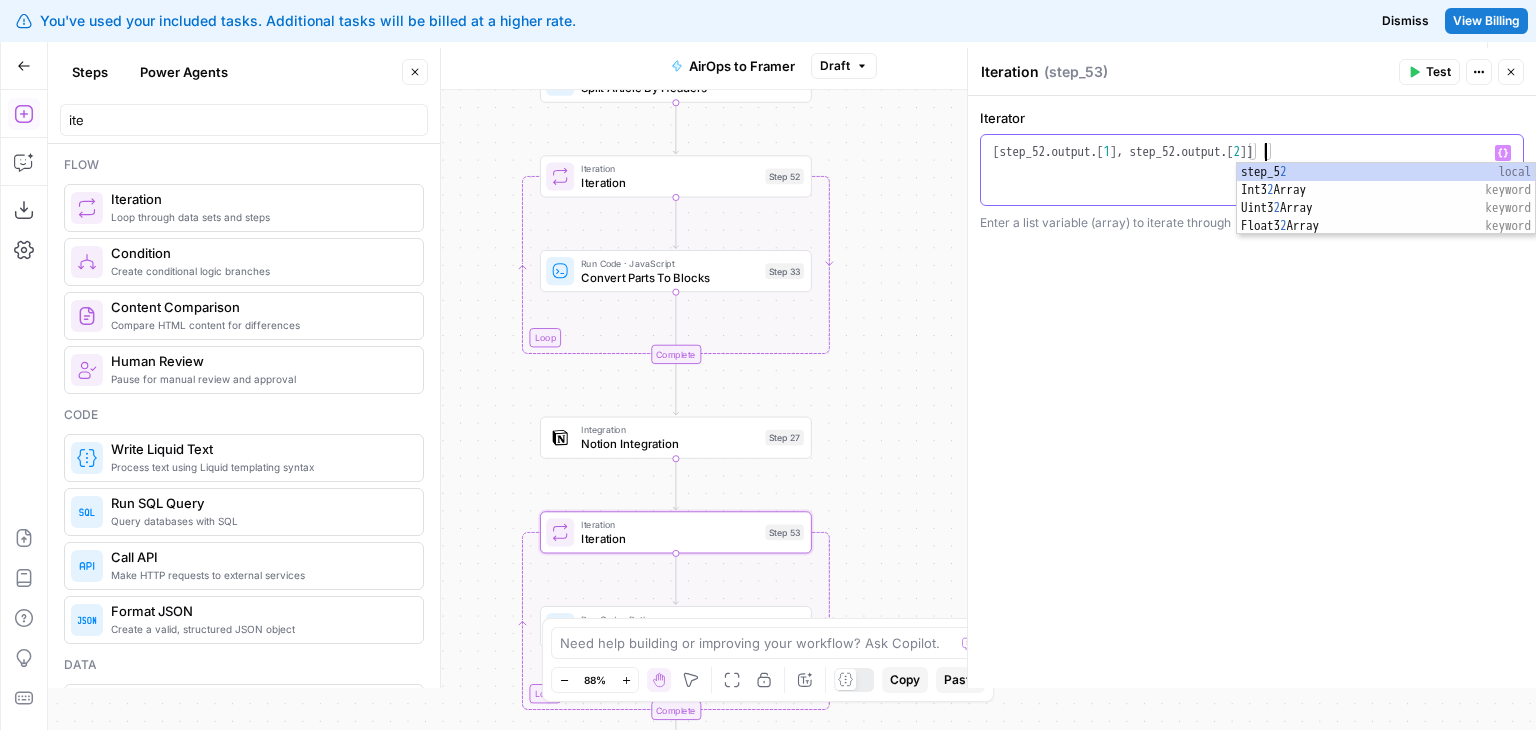 type on "**********" 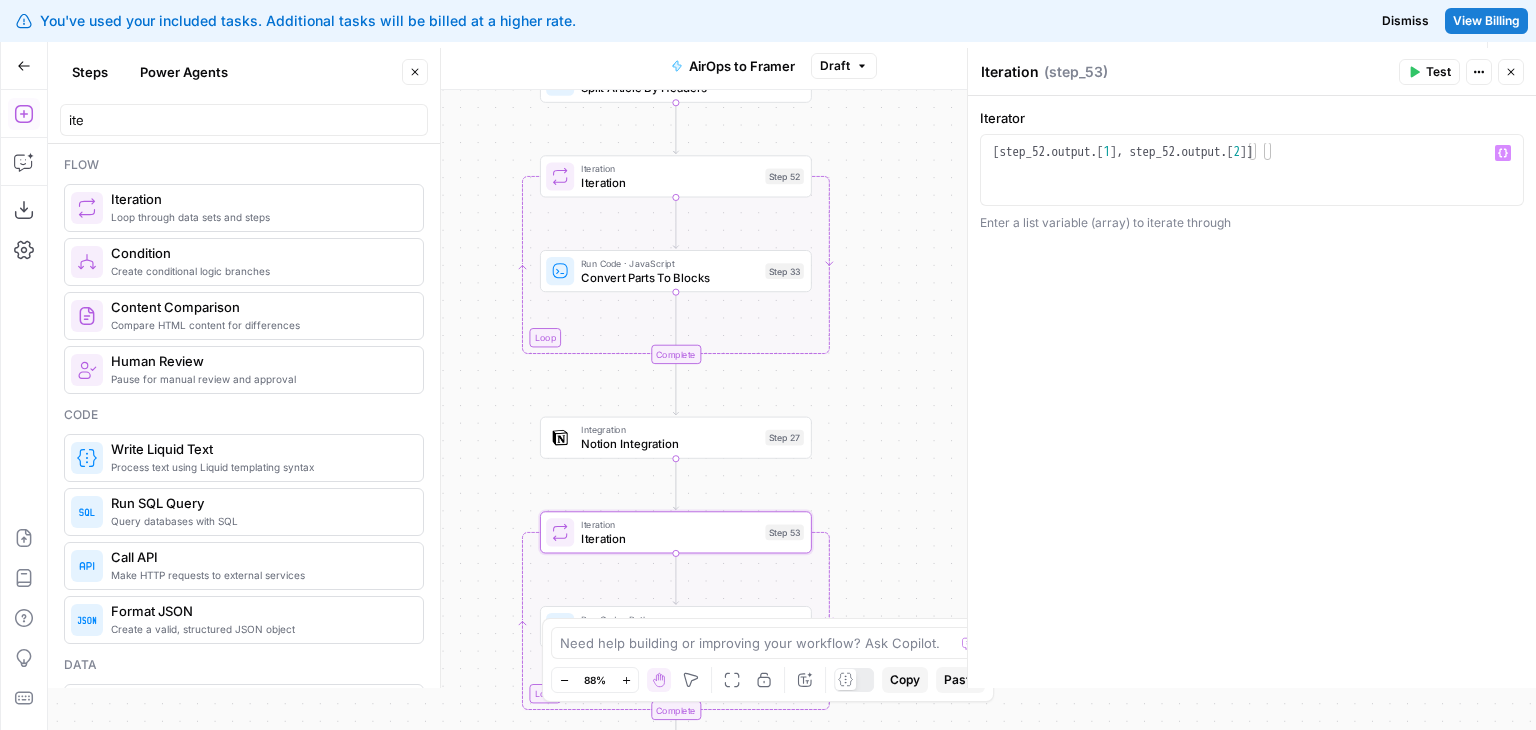 click on "**********" at bounding box center (1252, 392) 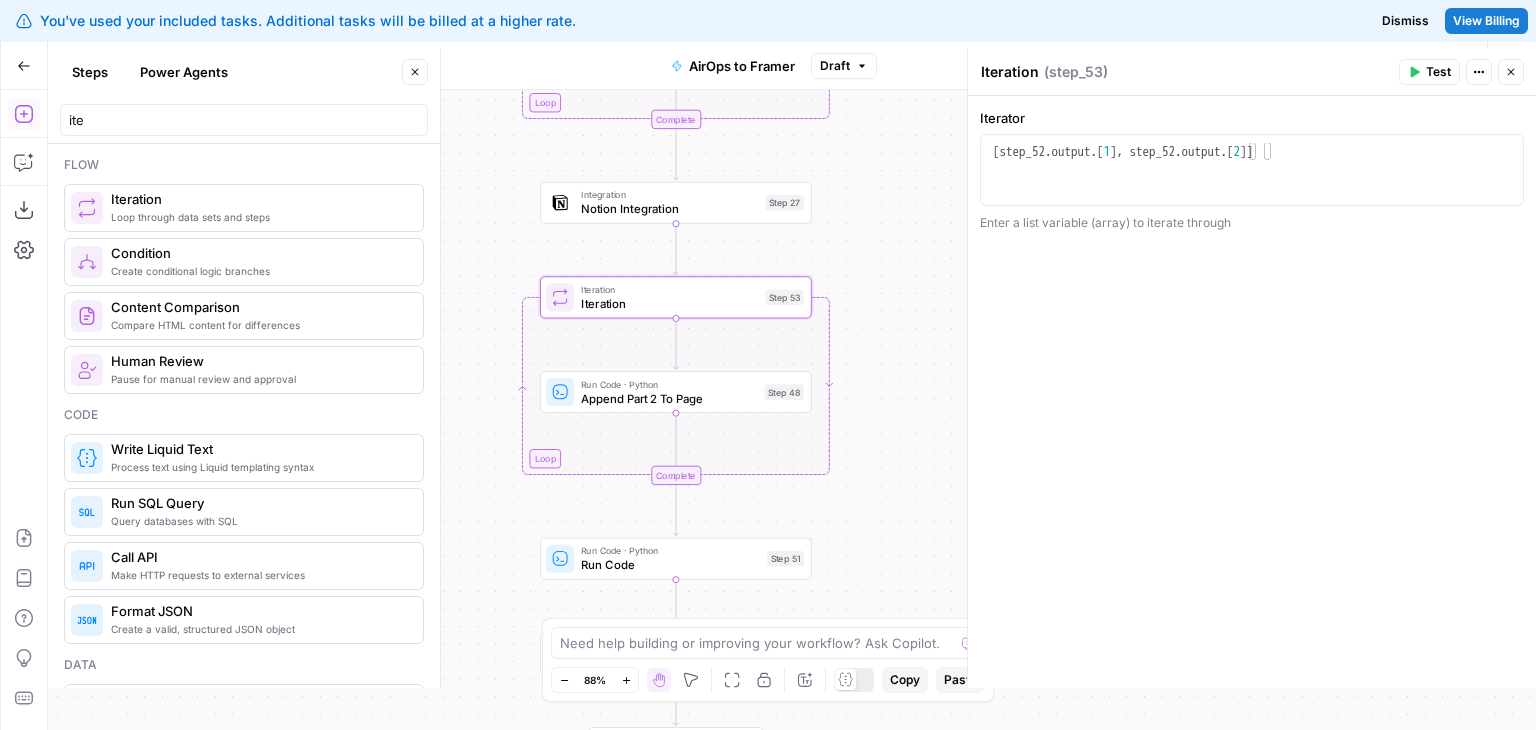 drag, startPoint x: 905, startPoint y: 540, endPoint x: 908, endPoint y: 304, distance: 236.01907 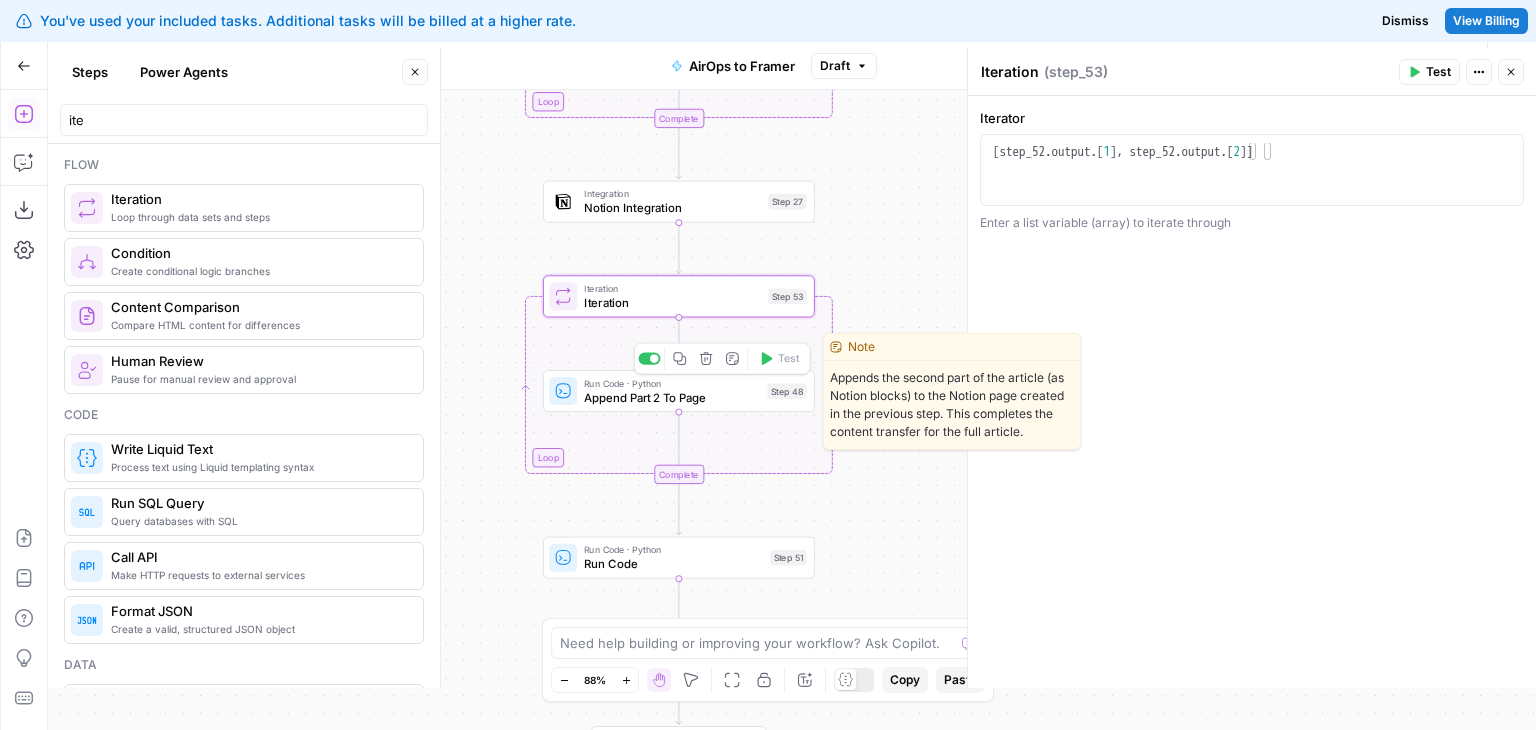 click on "Append Part 2 To Page" at bounding box center [672, 397] 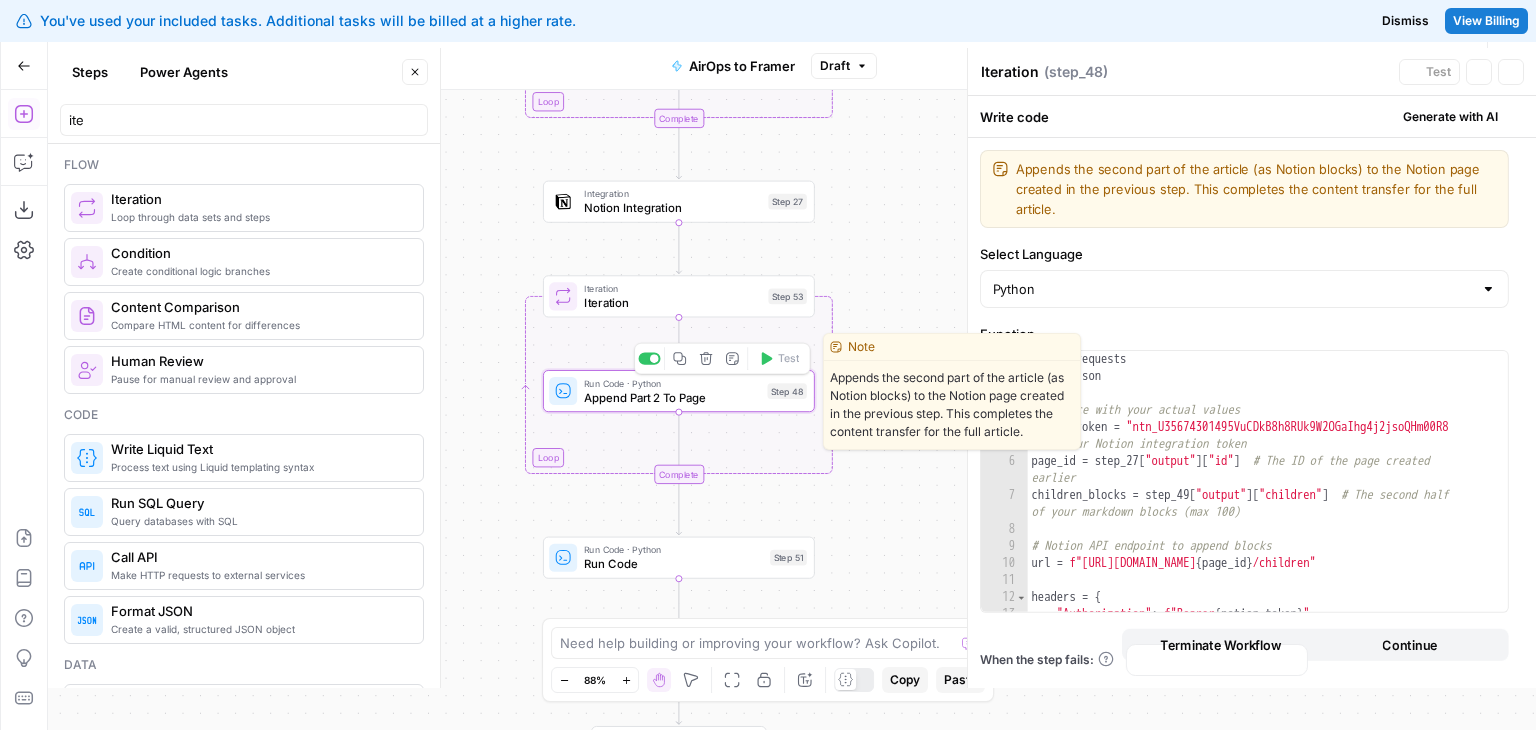 type on "Append Part 2 To Page" 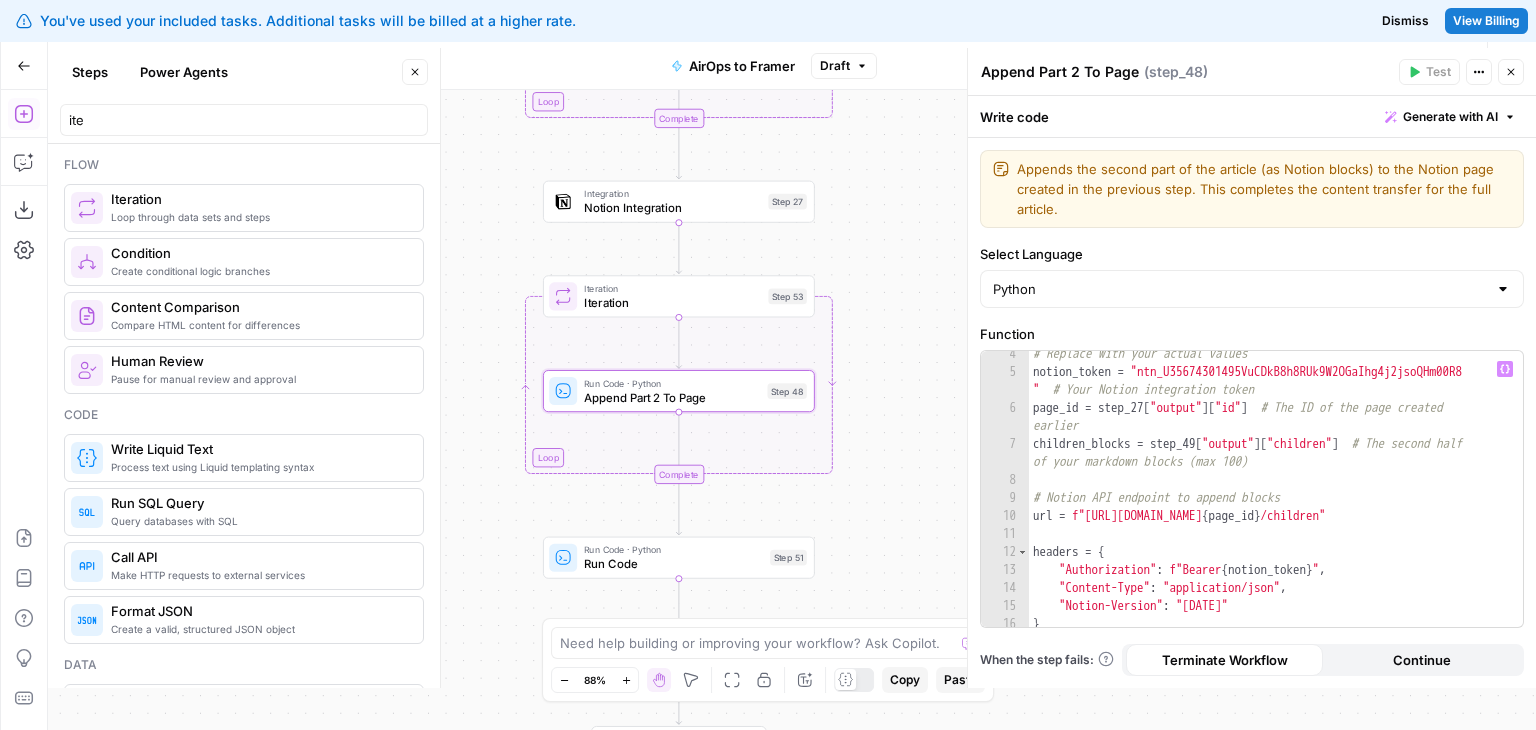 scroll, scrollTop: 0, scrollLeft: 0, axis: both 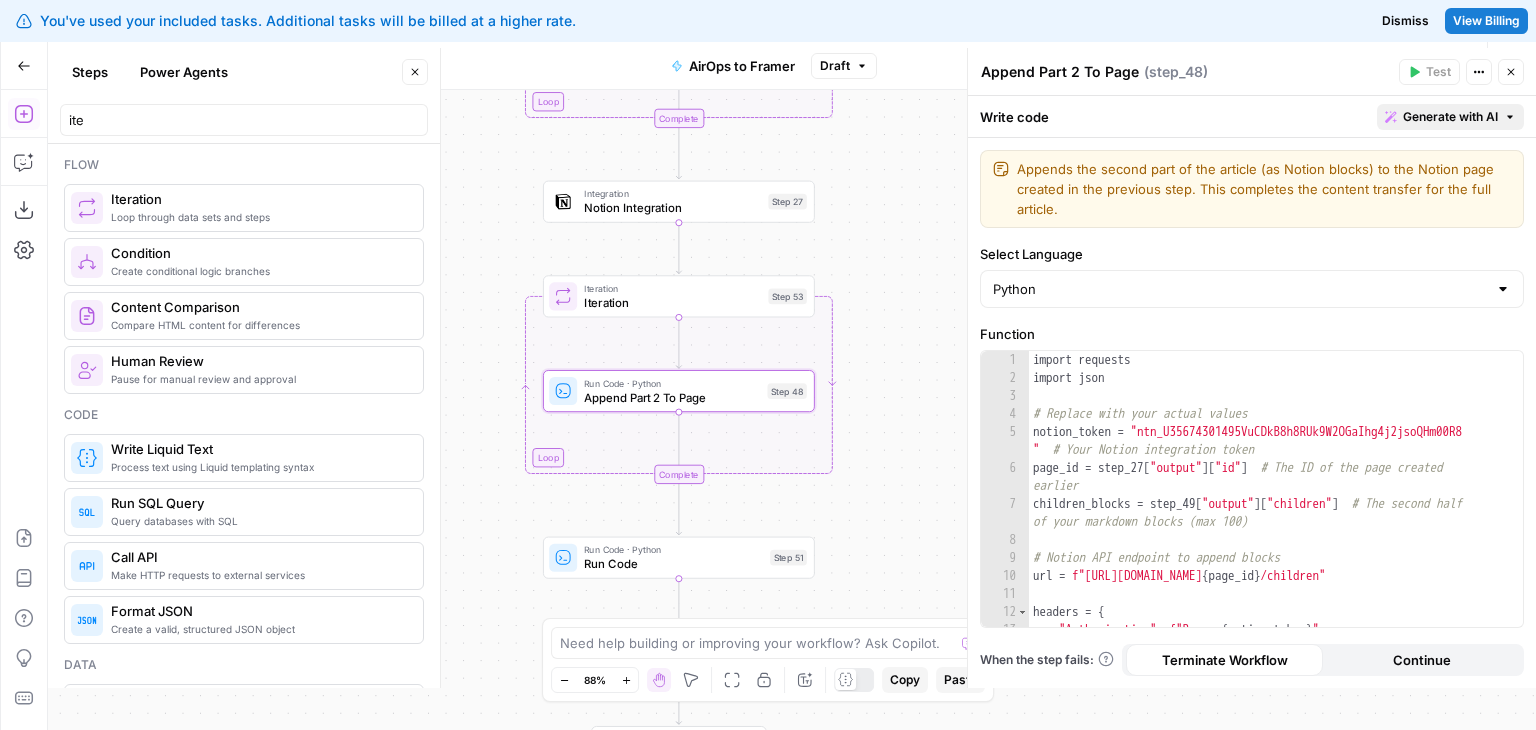 click on "Generate with AI" at bounding box center (1450, 117) 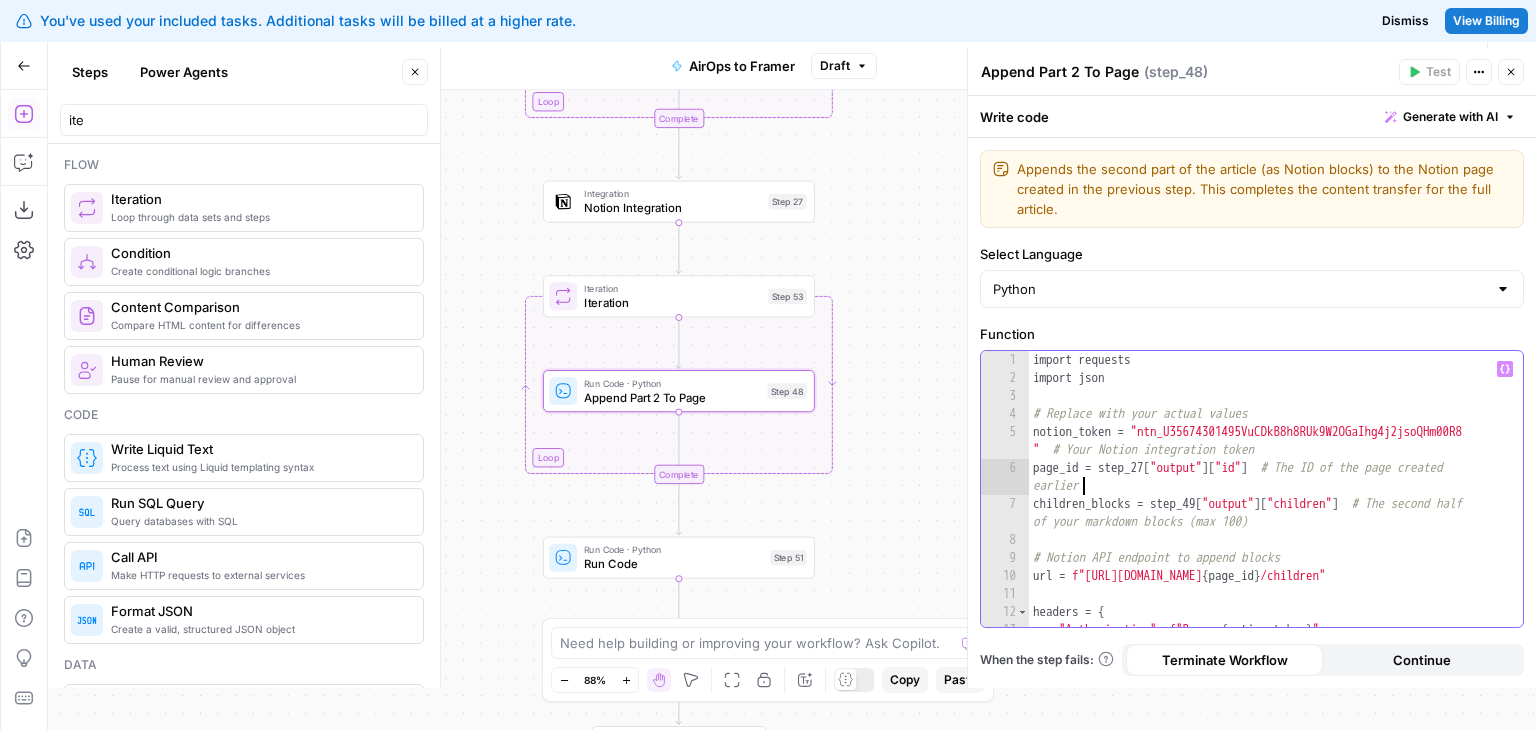 click on "import   requests import   json # Replace with your actual values notion_token   =   "ntn_U35674301495VuCDkB8h8RUk9W2OGaIhg4j2jsoQHm00R8 "    # Your Notion integration token page_id   =   step_27 [ "output" ] [ "id" ]    # The ID of the page created  earlier children_blocks   =   step_49 [ "output" ] [ "children" ]    # The second half  of your markdown blocks (max 100) # Notion API endpoint to append blocks url   =   f"https://api.notion.com/v1/blocks/ { page_id } /children" headers   =   {      "Authorization" :   f"Bearer  { notion_token } " ,      "Content-Type" :   "application/json" ," at bounding box center [1269, 507] 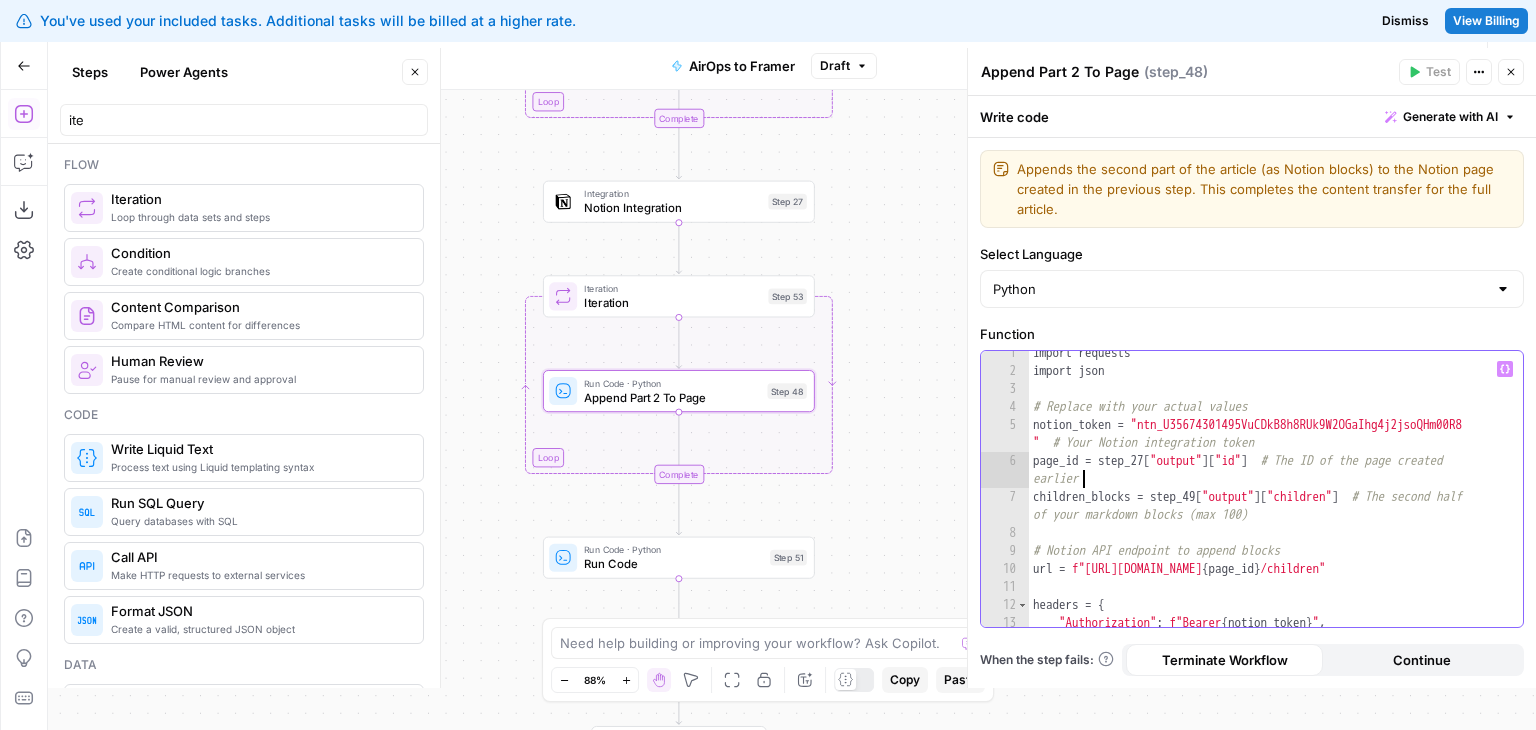 scroll, scrollTop: 0, scrollLeft: 0, axis: both 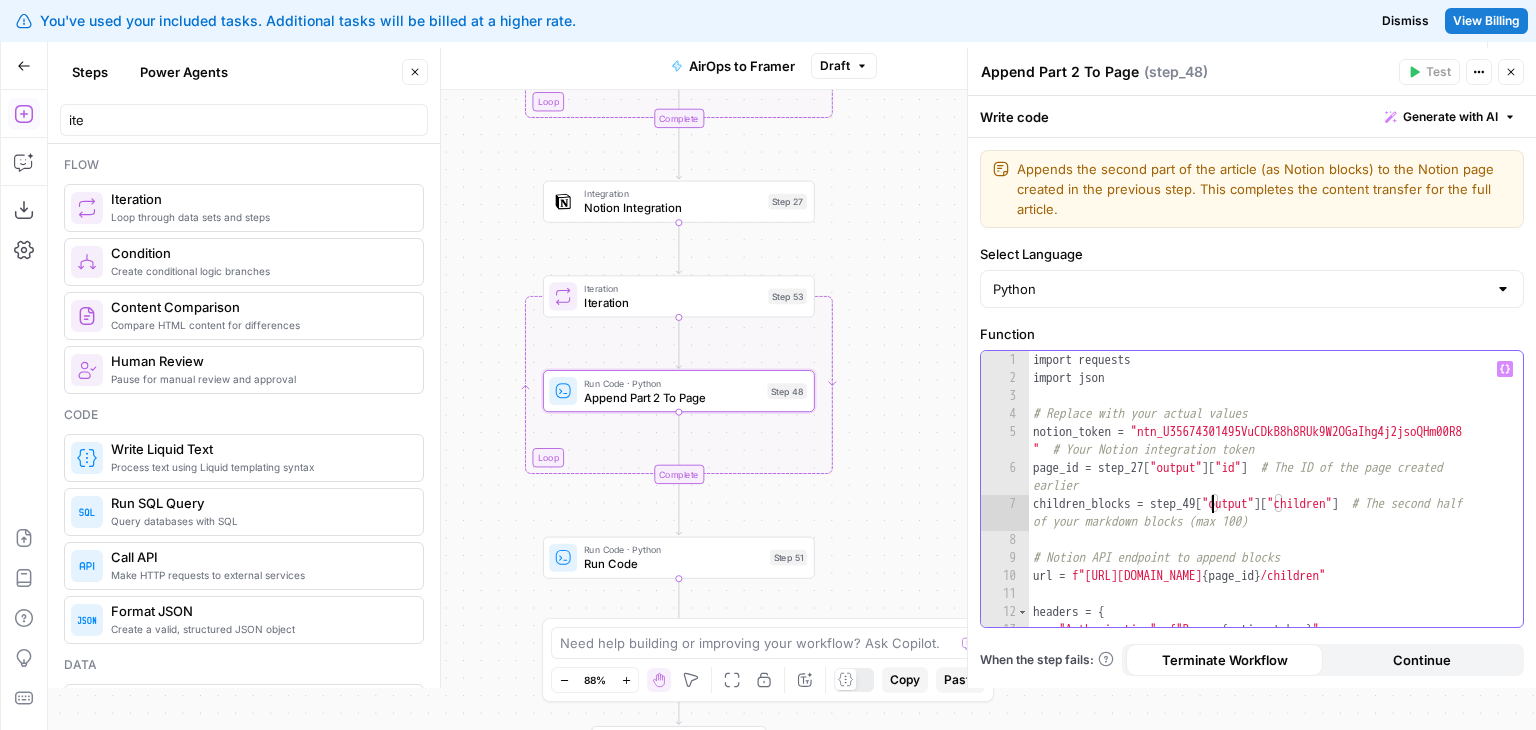 click on "import   requests import   json # Replace with your actual values notion_token   =   "ntn_U35674301495VuCDkB8h8RUk9W2OGaIhg4j2jsoQHm00R8 "    # Your Notion integration token page_id   =   step_27 [ "output" ] [ "id" ]    # The ID of the page created  earlier children_blocks   =   step_49 [ "output" ] [ "children" ]    # The second half  of your markdown blocks (max 100) # Notion API endpoint to append blocks url   =   f"https://api.notion.com/v1/blocks/ { page_id } /children" headers   =   {      "Authorization" :   f"Bearer  { notion_token } " ,      "Content-Type" :   "application/json" ," at bounding box center (1269, 507) 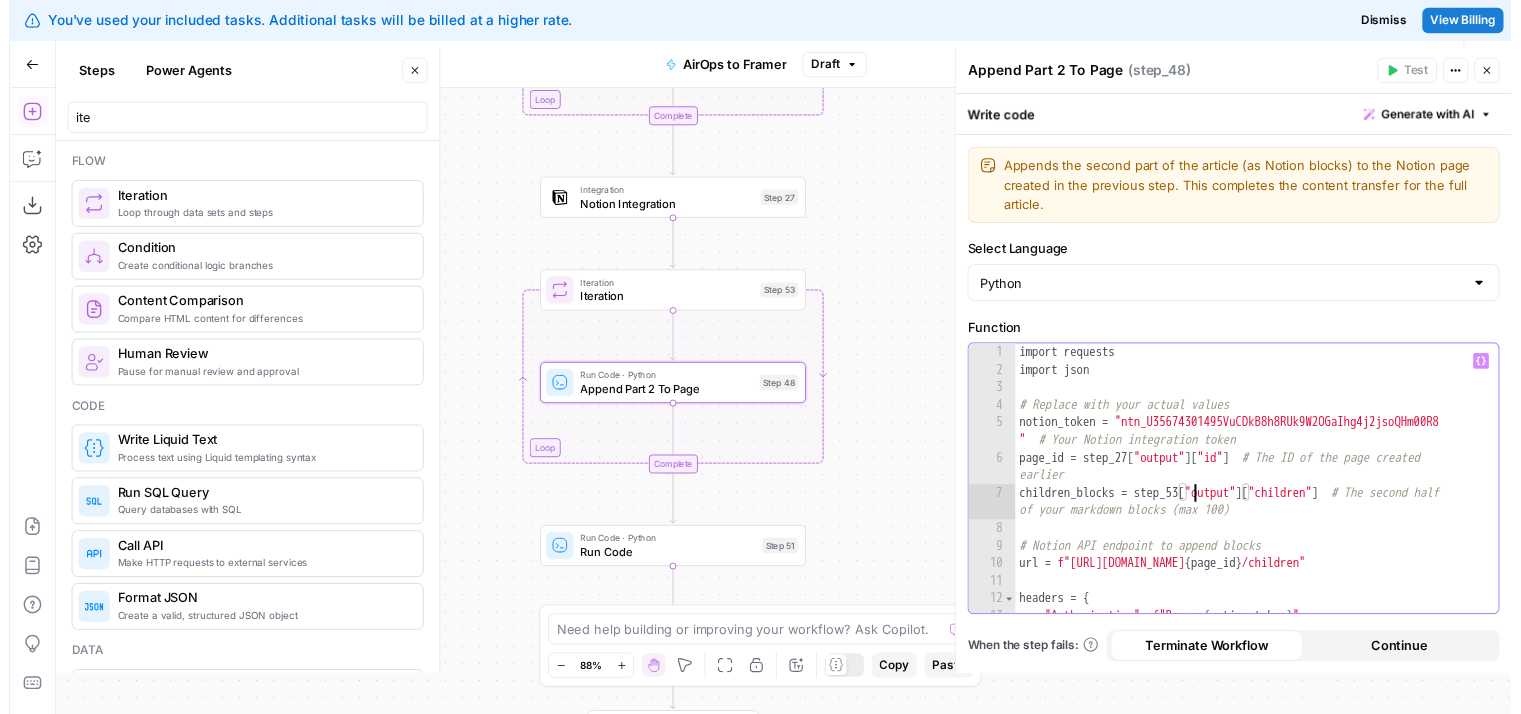 scroll, scrollTop: 8, scrollLeft: 13, axis: both 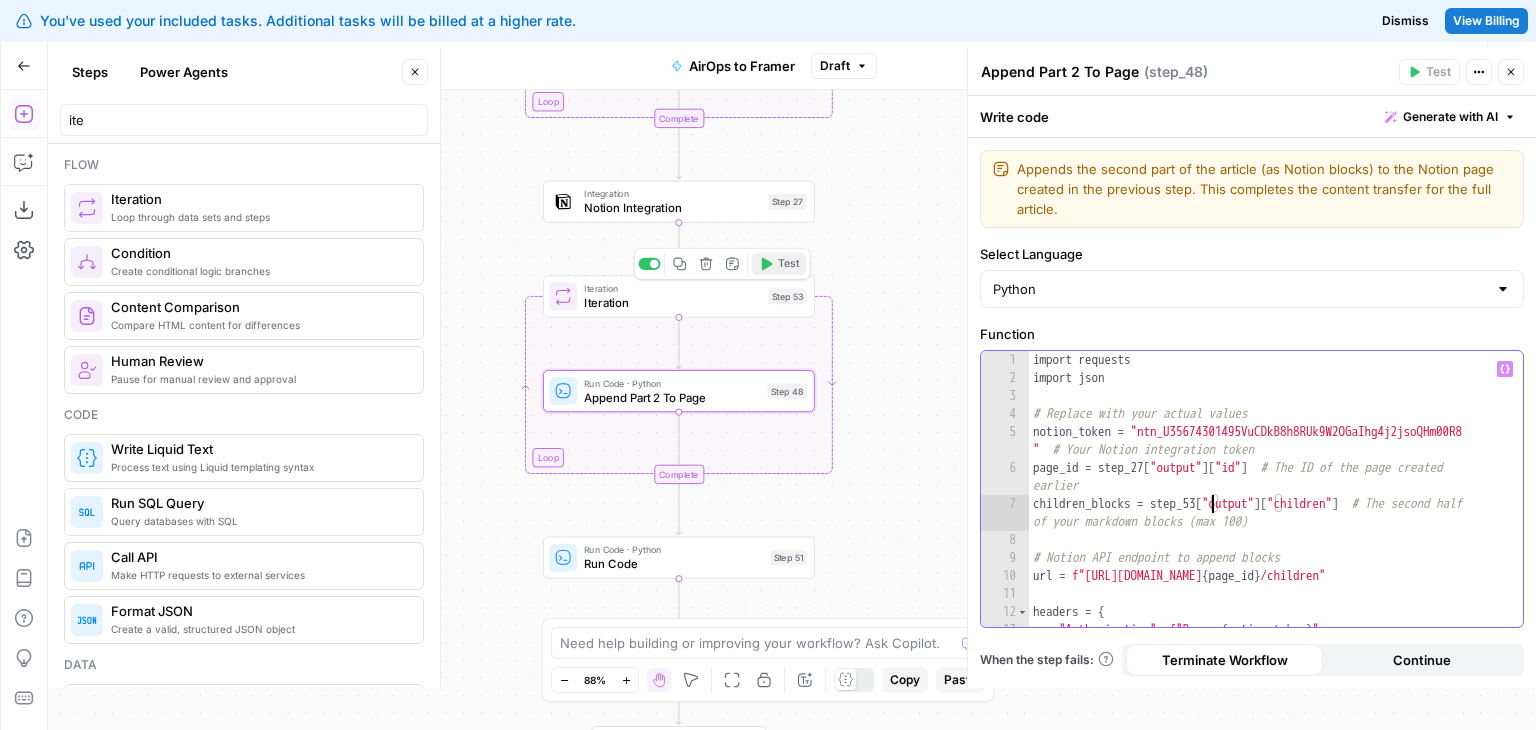 type on "**********" 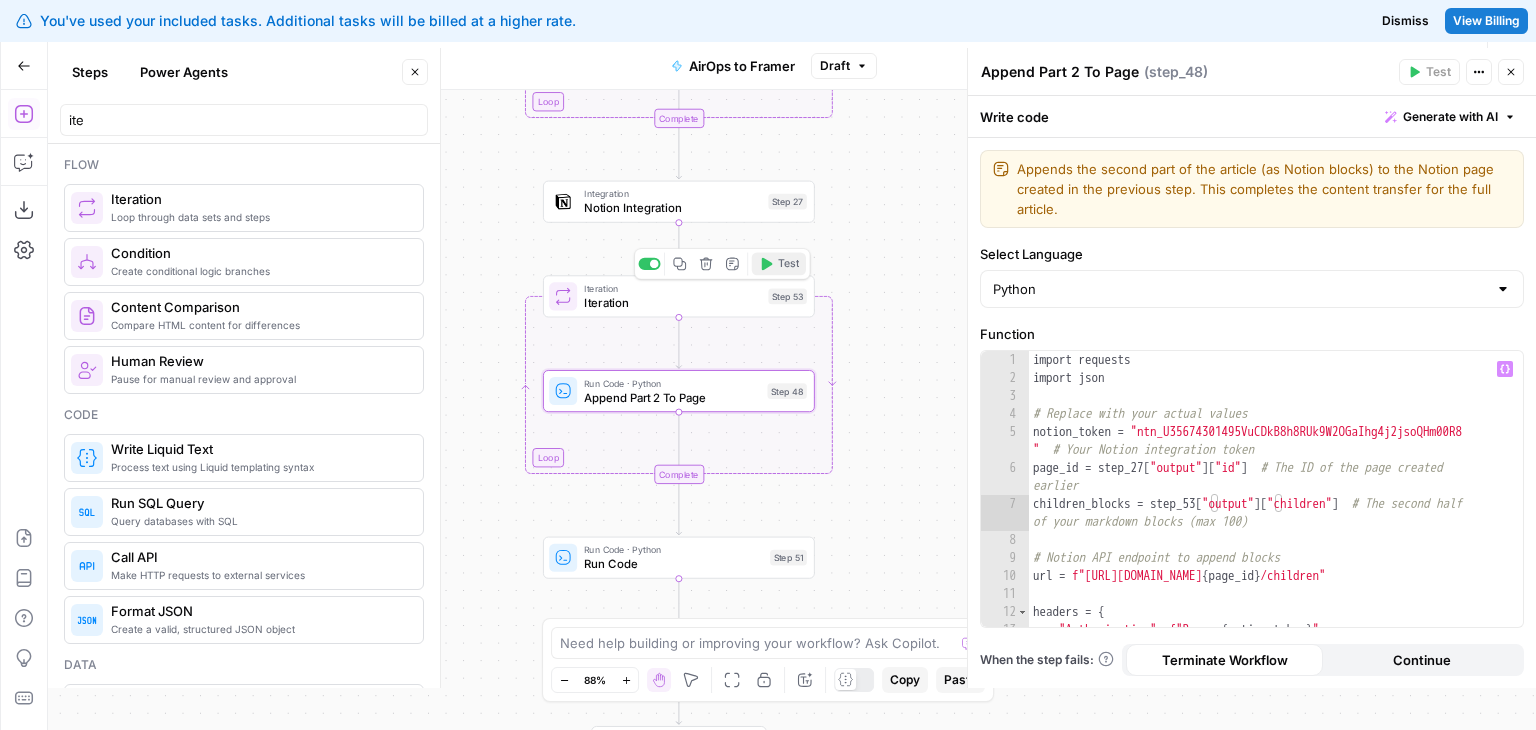 click on "Test" at bounding box center (788, 264) 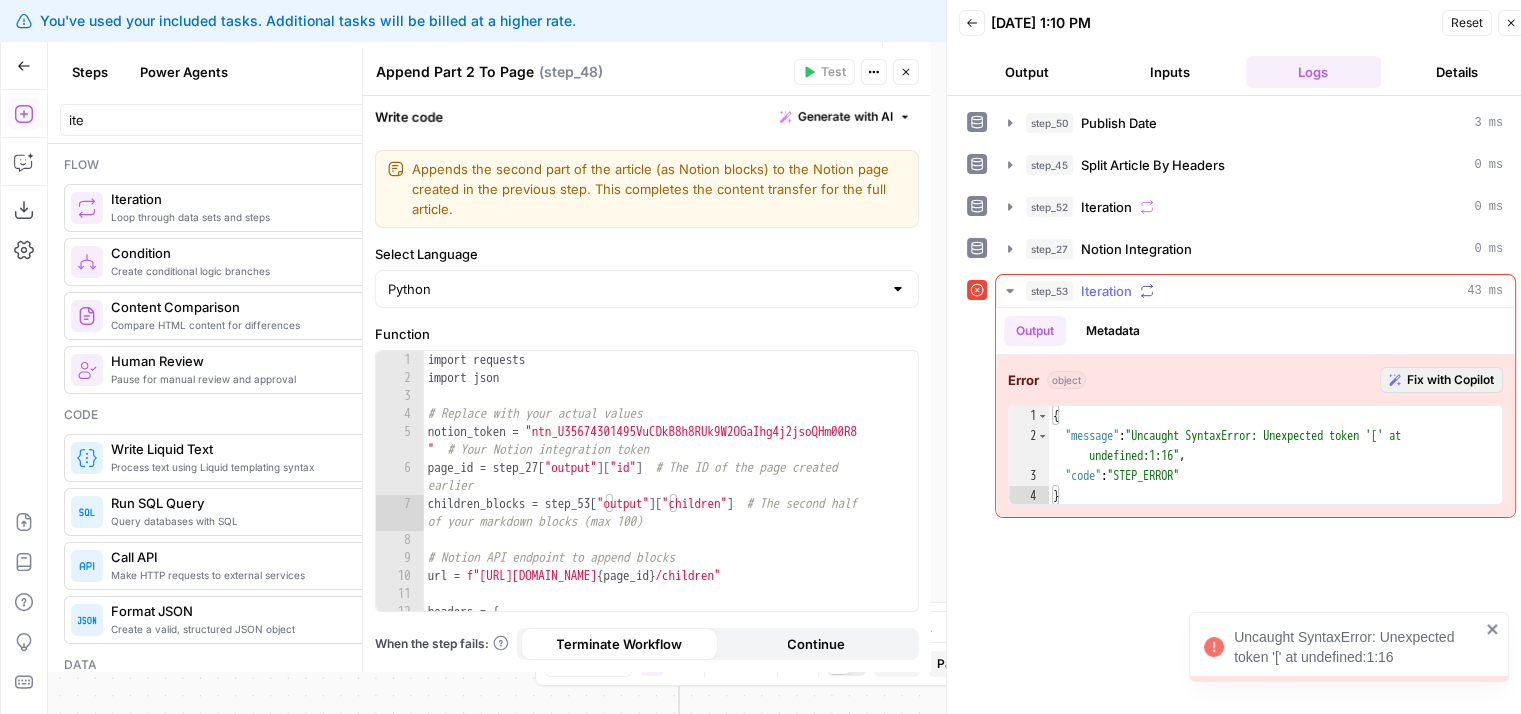 click on "Fix with Copilot" at bounding box center [1450, 380] 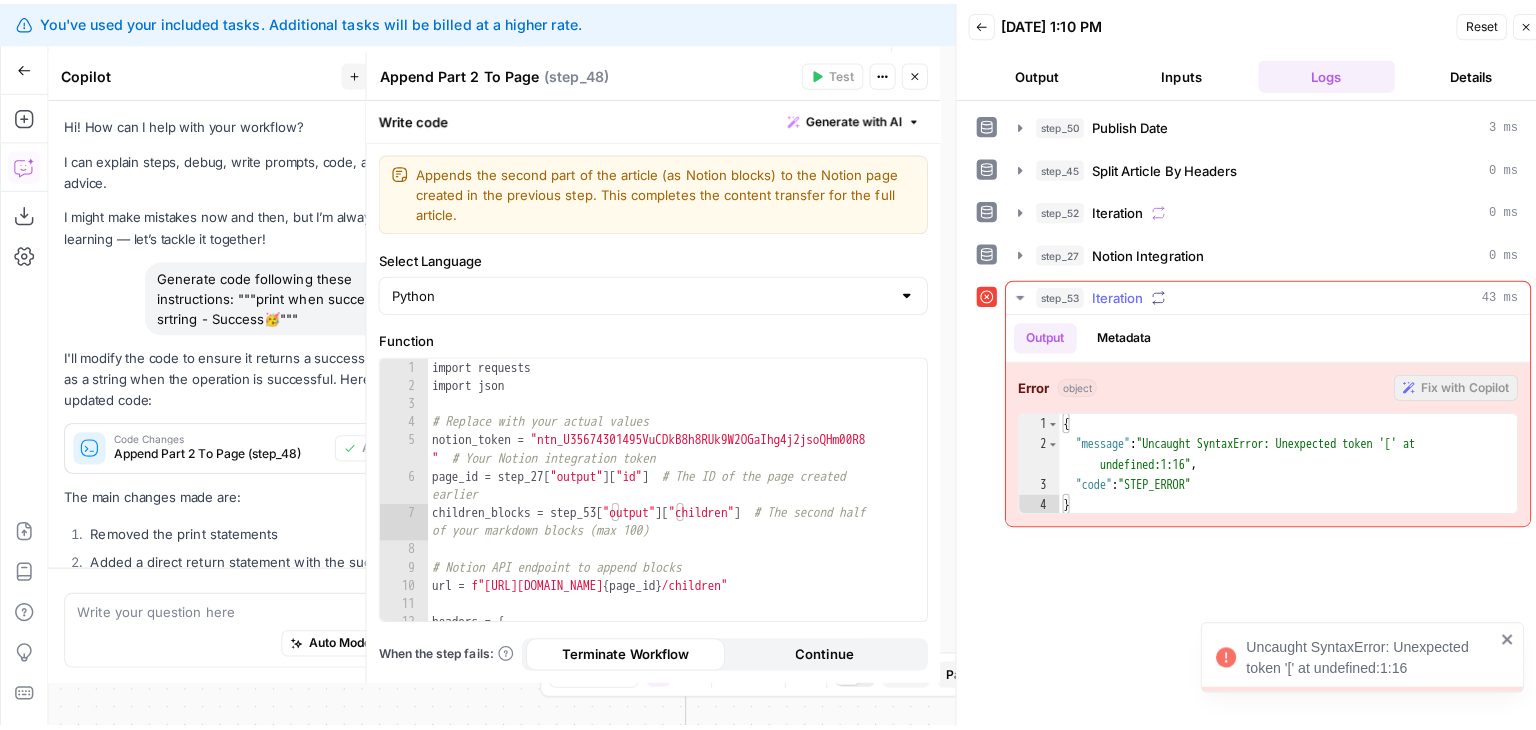 scroll, scrollTop: 4442, scrollLeft: 0, axis: vertical 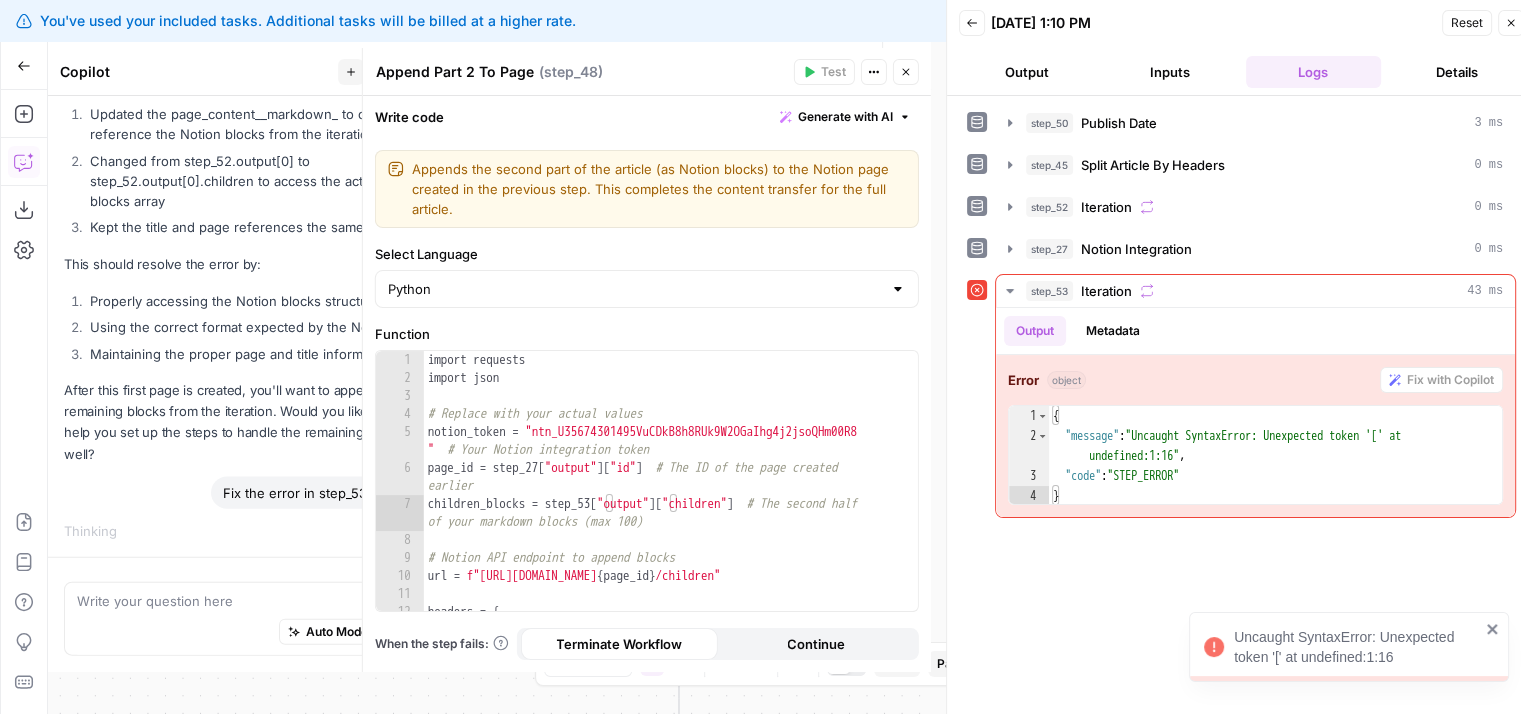 click on "Reset Close" at bounding box center [1483, 23] 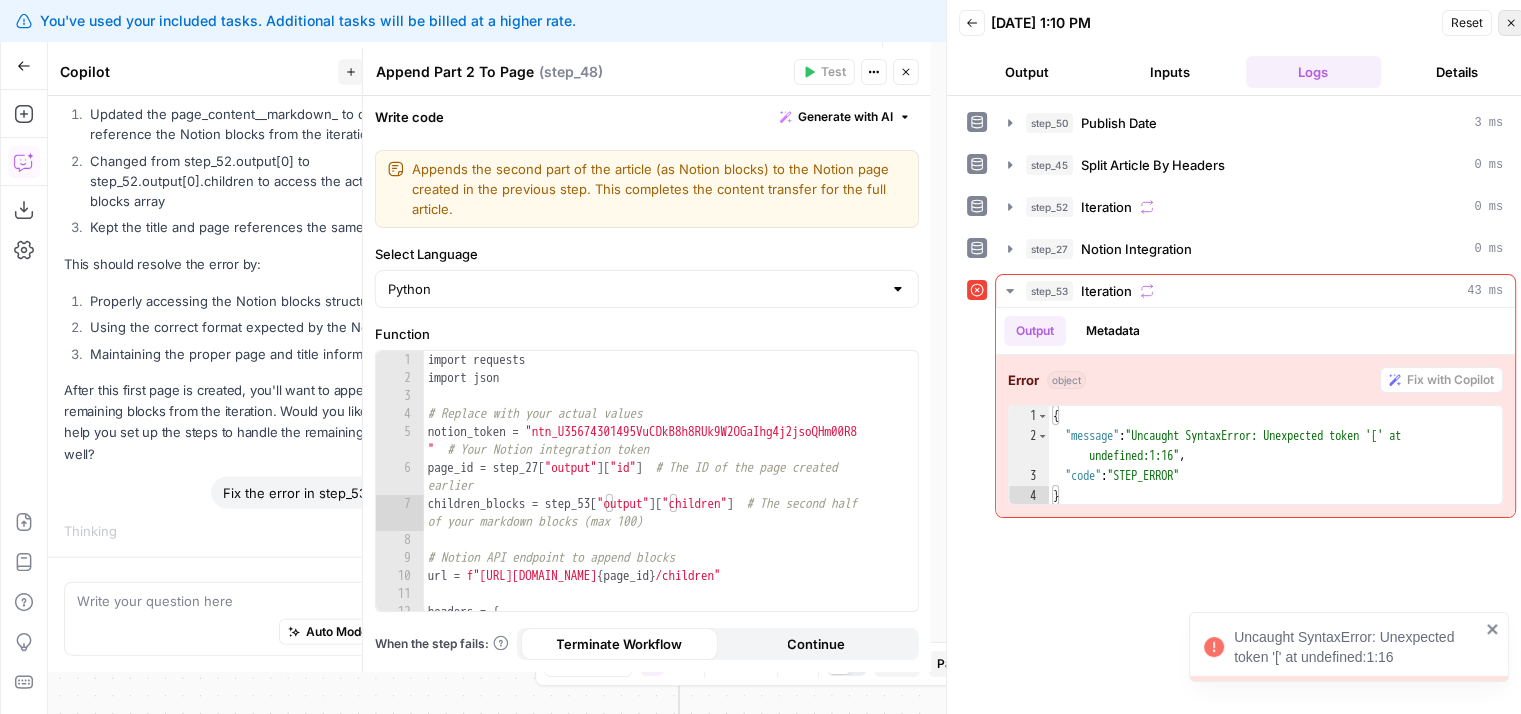 click on "Close" at bounding box center [1511, 23] 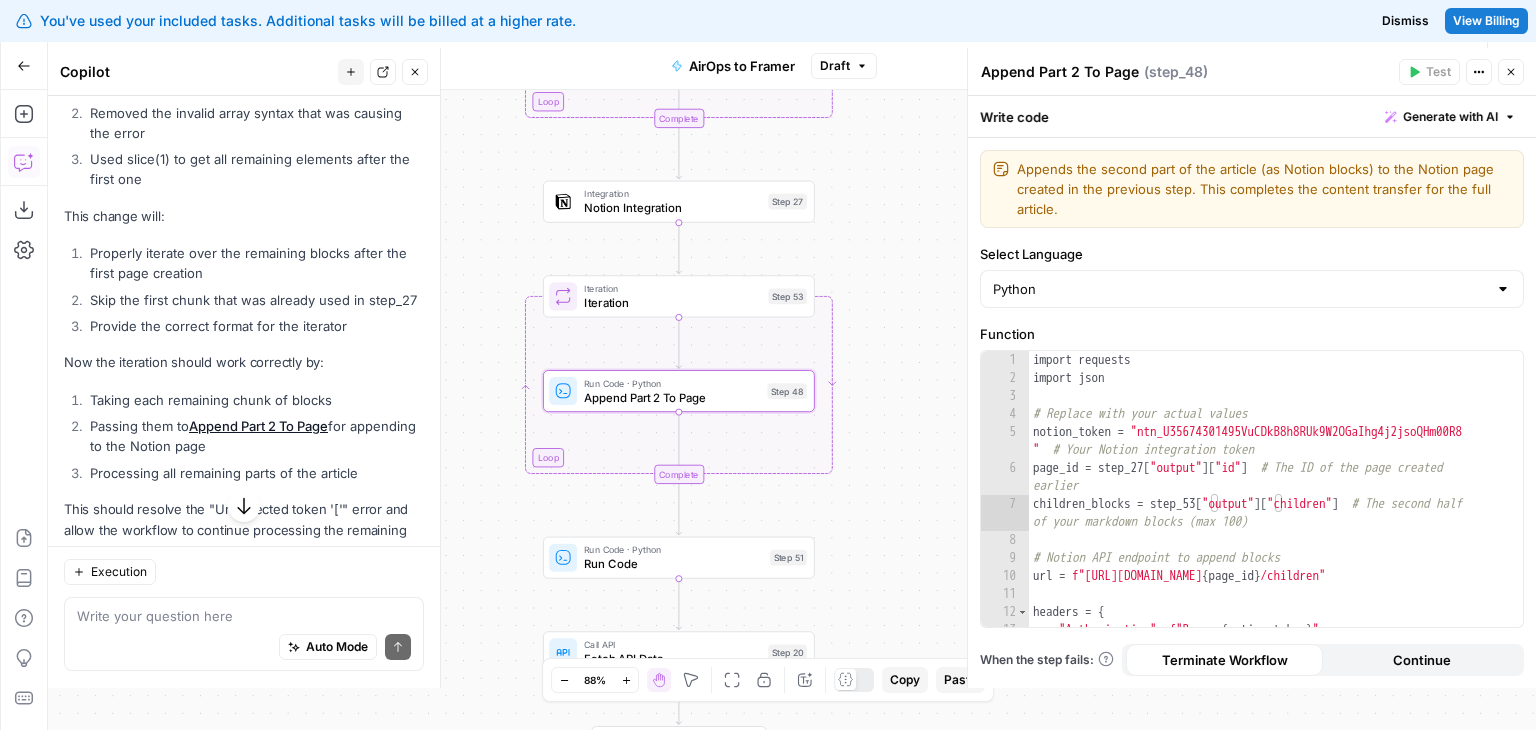 scroll, scrollTop: 5085, scrollLeft: 0, axis: vertical 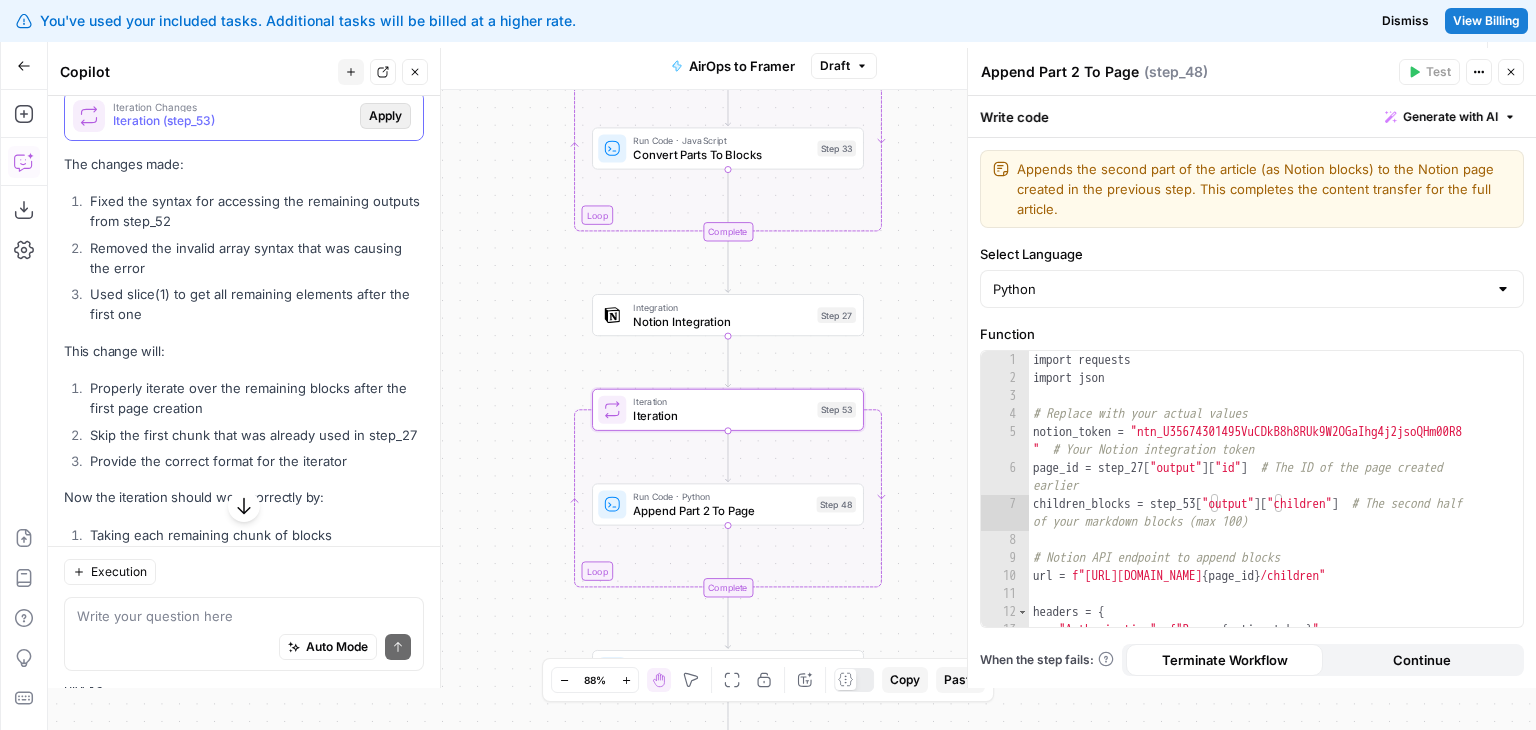 click on "Apply" at bounding box center (385, 116) 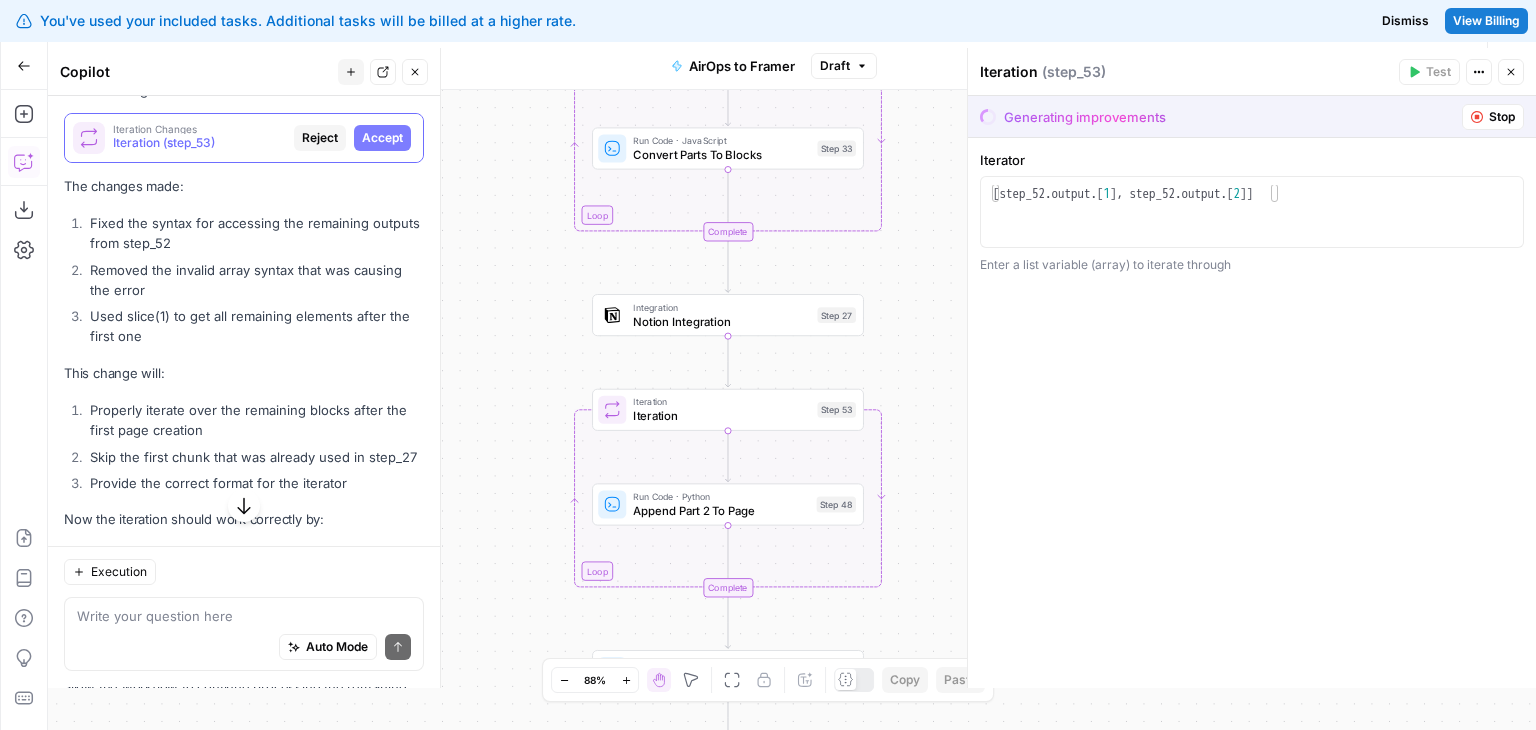 scroll, scrollTop: 4840, scrollLeft: 0, axis: vertical 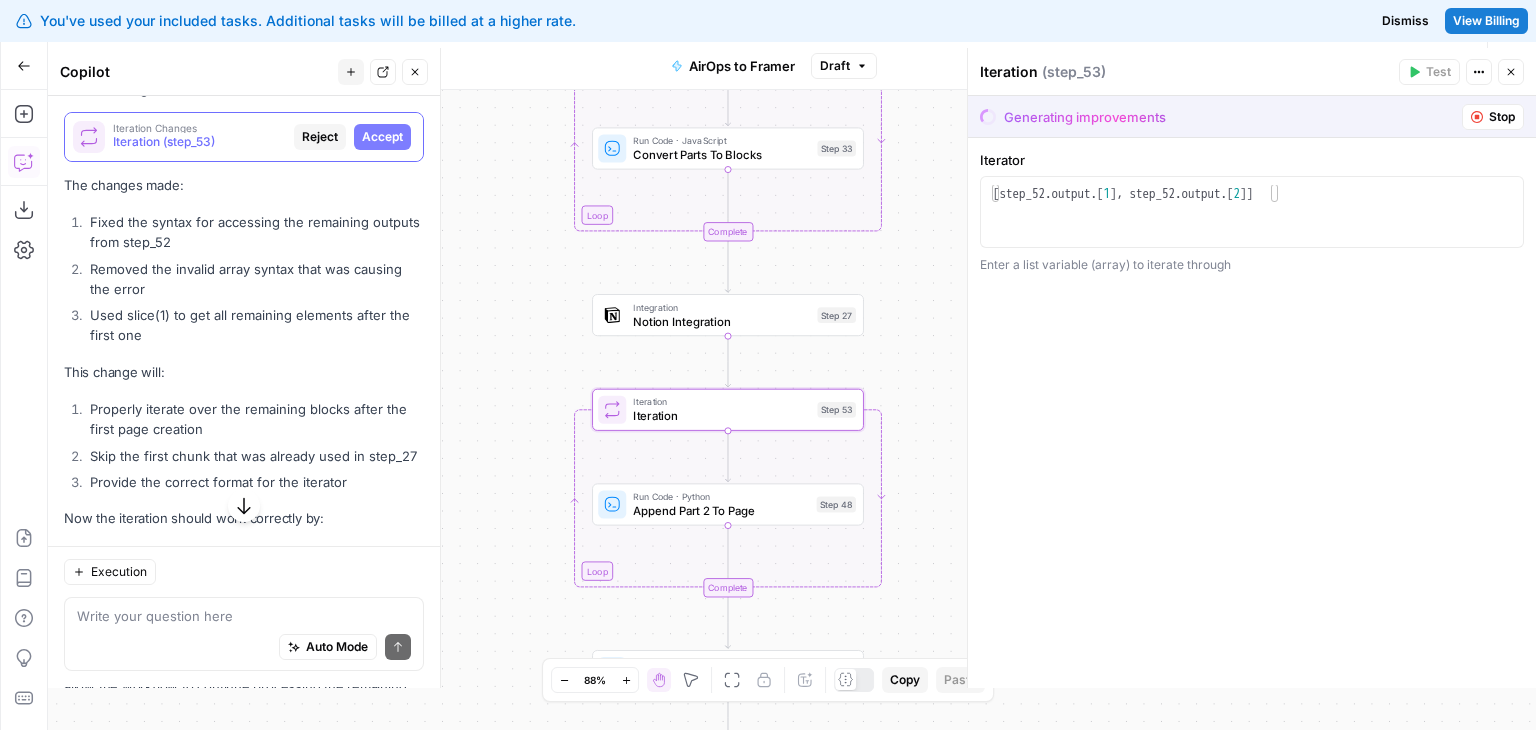 click on "Iteration Changes" at bounding box center (199, 128) 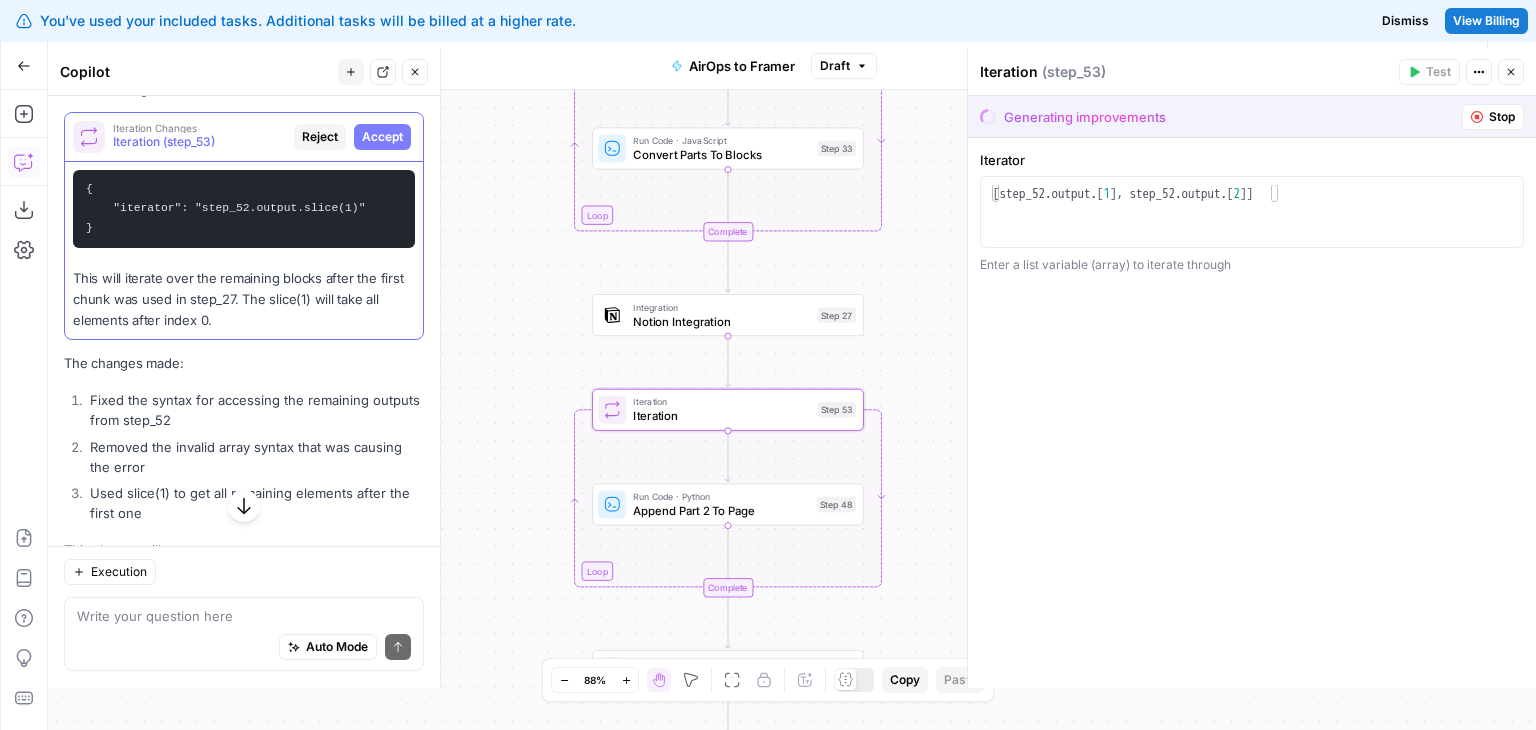 drag, startPoint x: 336, startPoint y: 293, endPoint x: 189, endPoint y: 299, distance: 147.12239 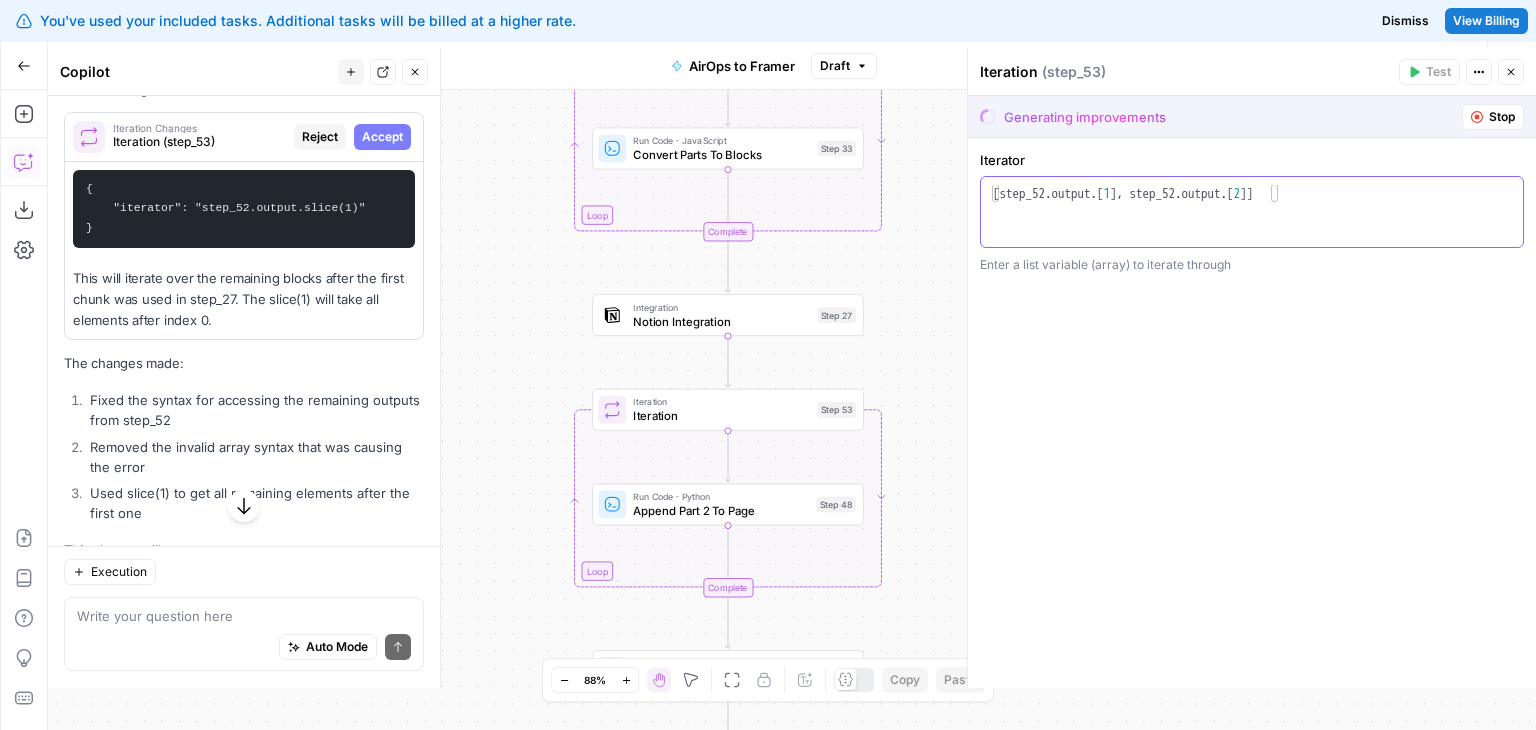 click on "[ step_52 . output . [ 1 ] ,   step_52 . output . [ 2 ]]" at bounding box center (1252, 230) 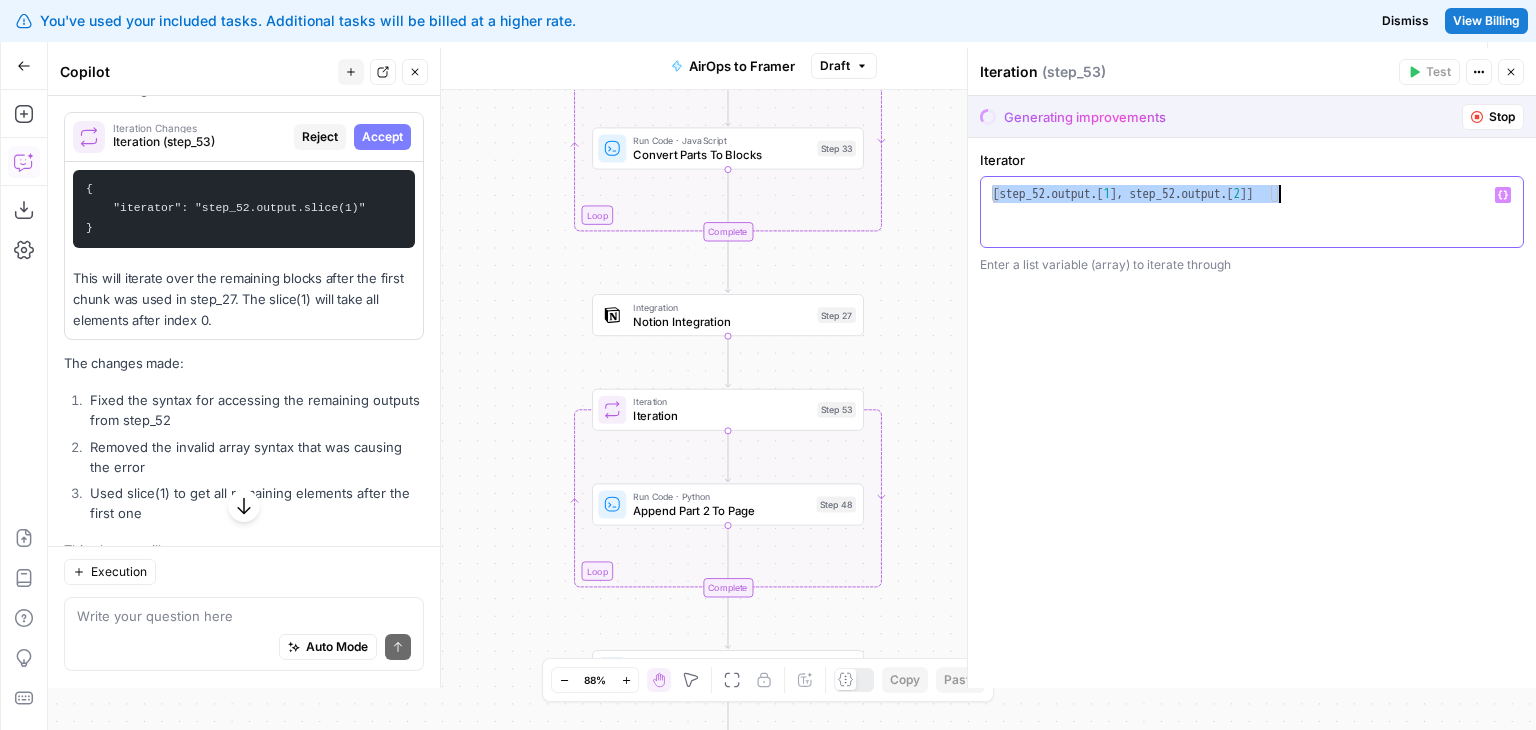 paste 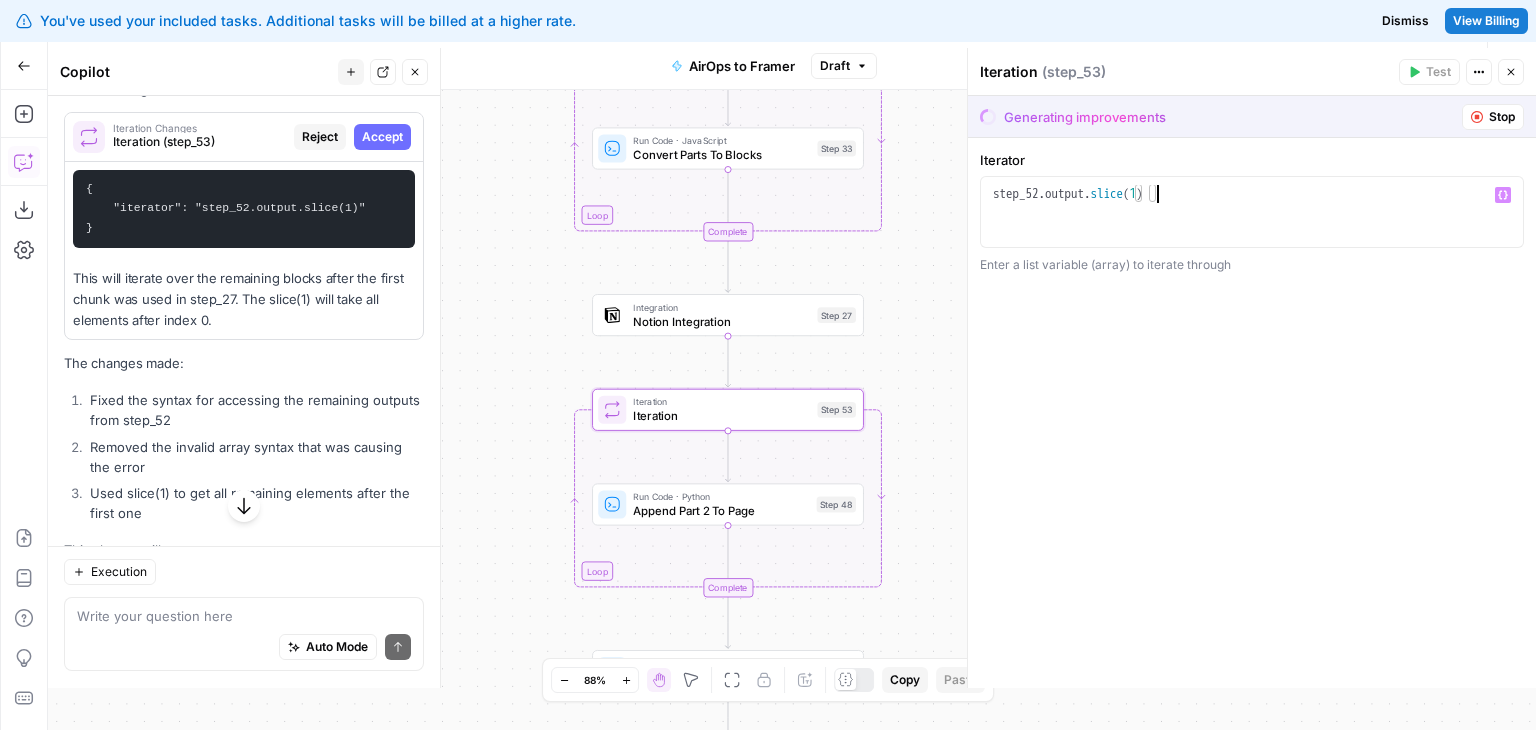 click on "Accept" at bounding box center (382, 137) 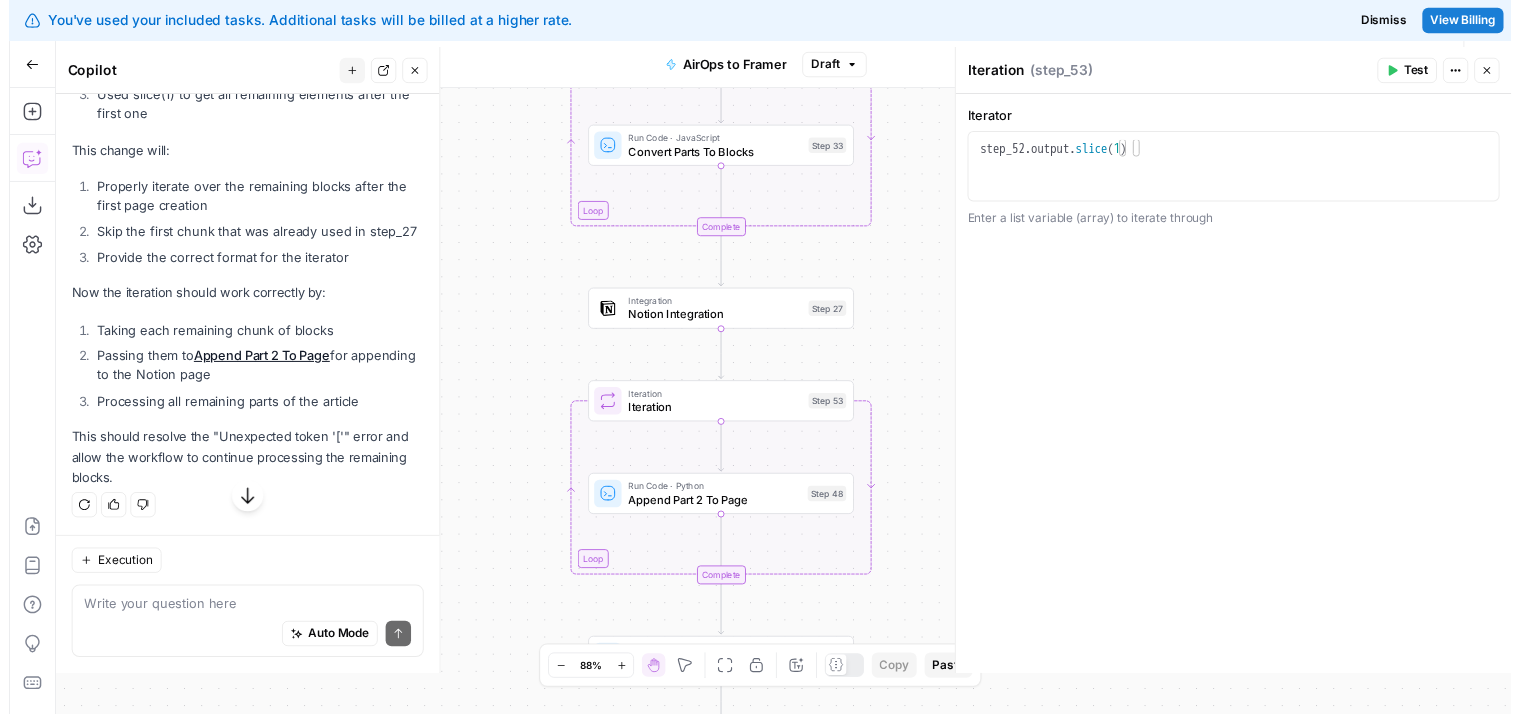 scroll, scrollTop: 5600, scrollLeft: 0, axis: vertical 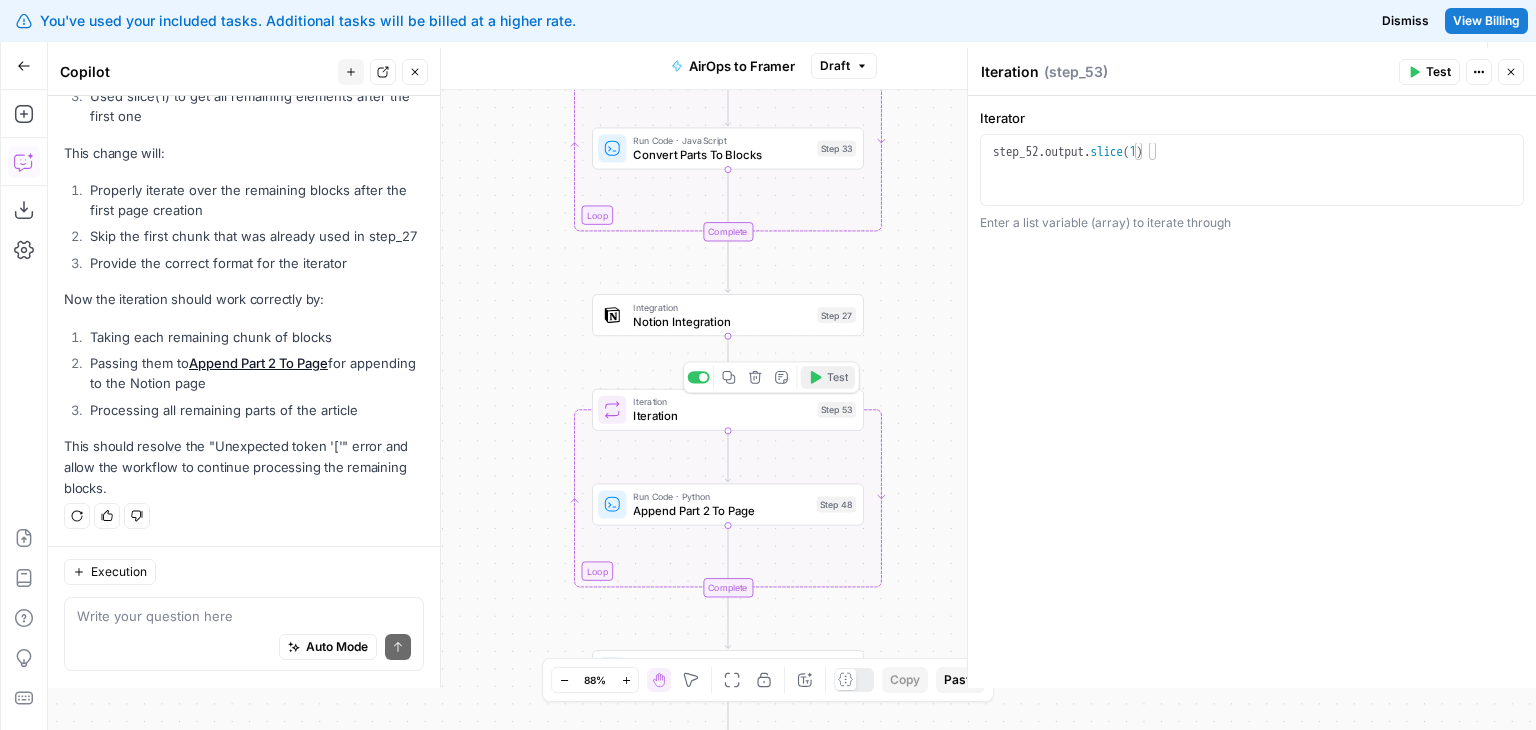 click on "Test" at bounding box center [837, 377] 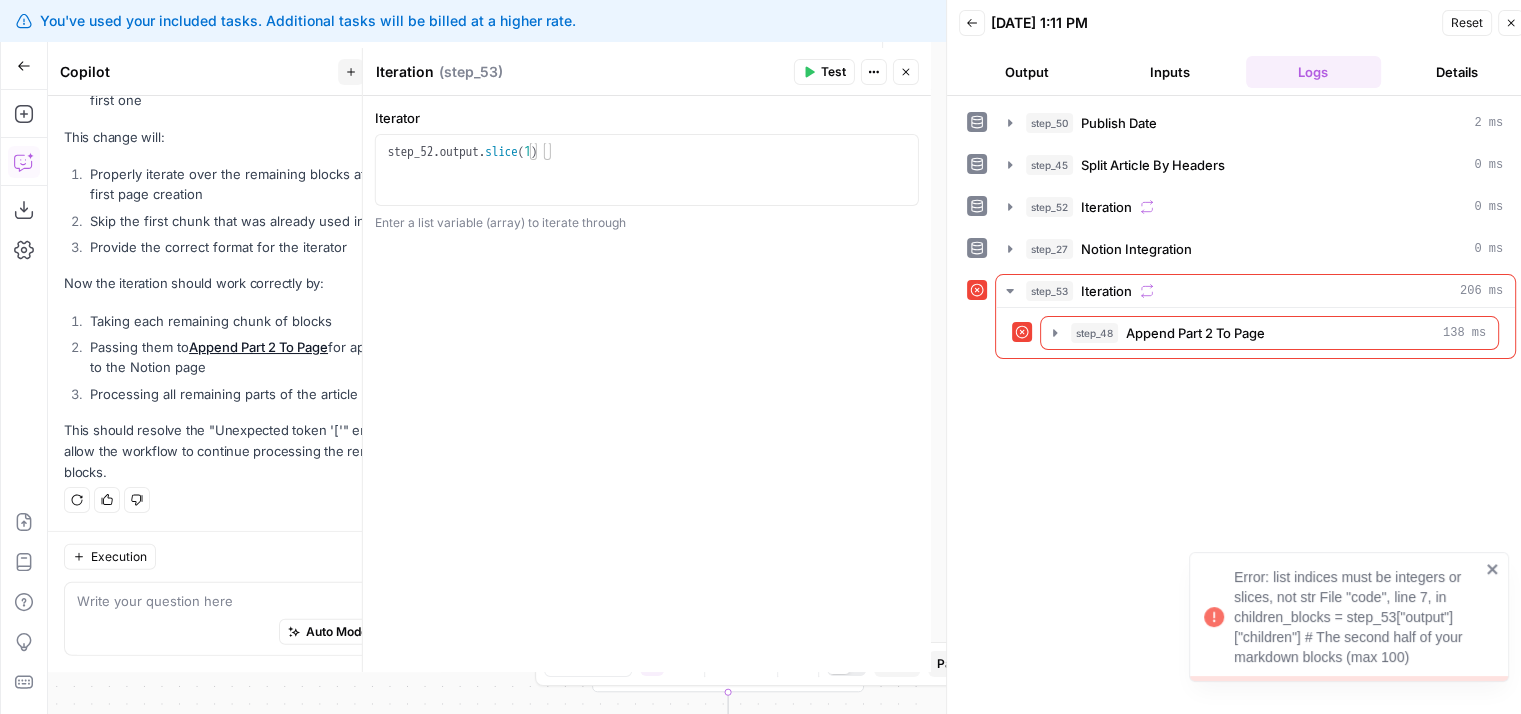 scroll, scrollTop: 5437, scrollLeft: 0, axis: vertical 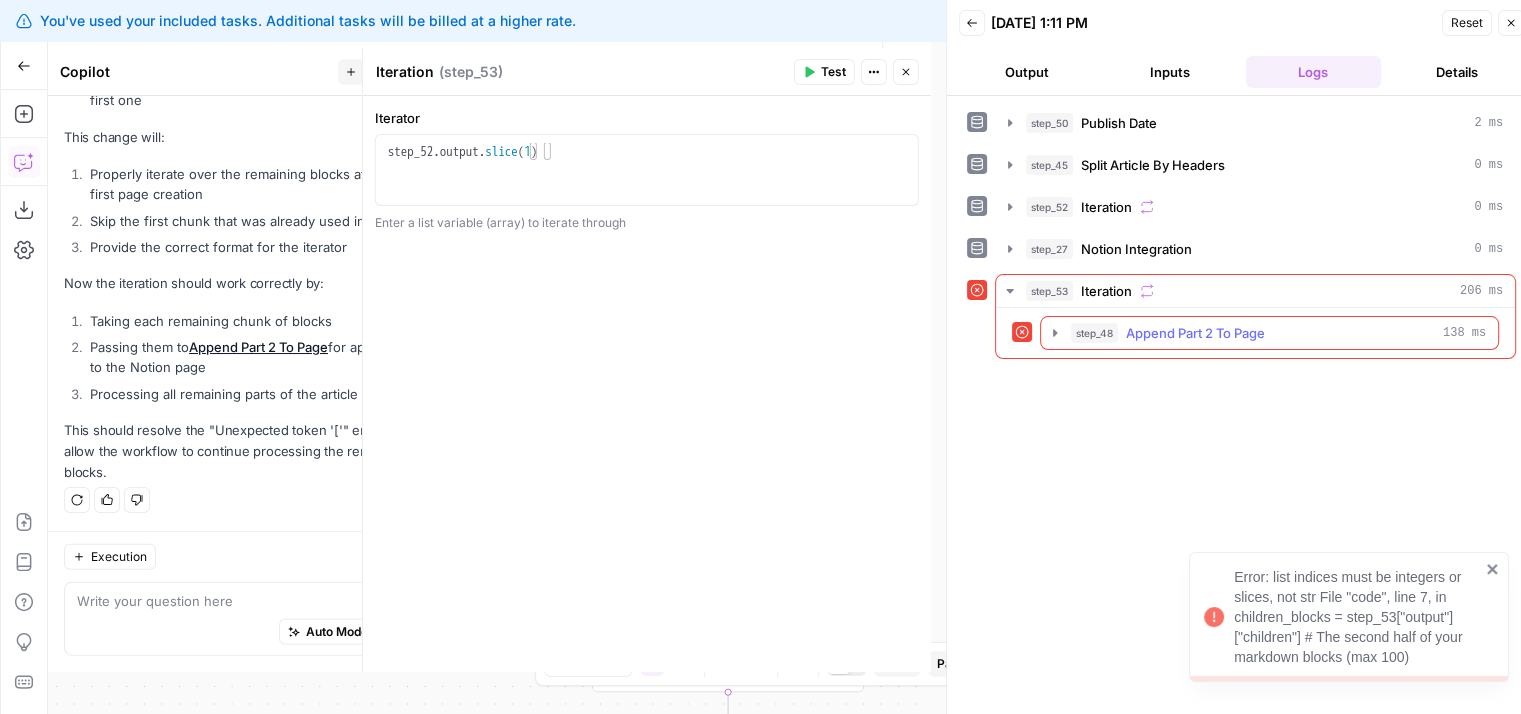click on "Append Part 2 To Page" at bounding box center [1195, 333] 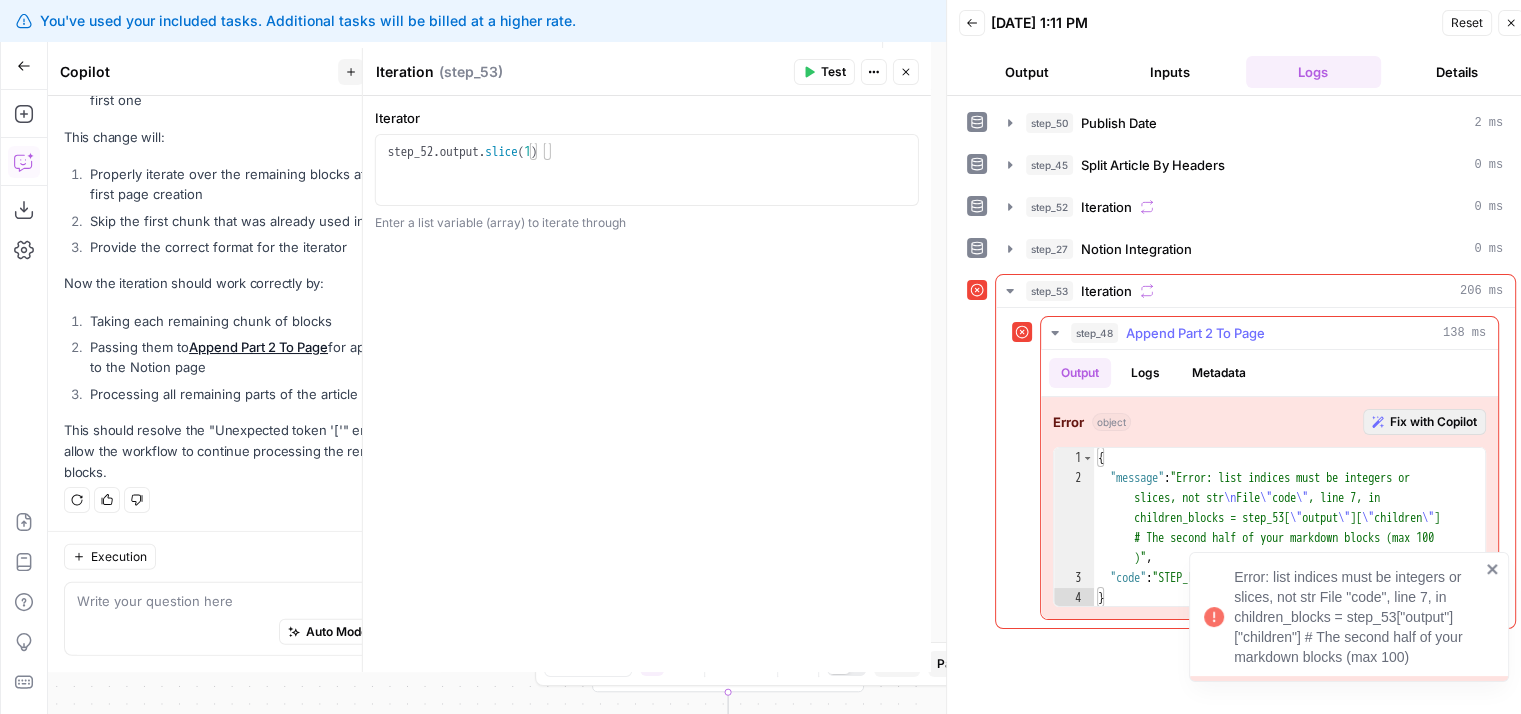 click on "Fix with Copilot" at bounding box center [1424, 422] 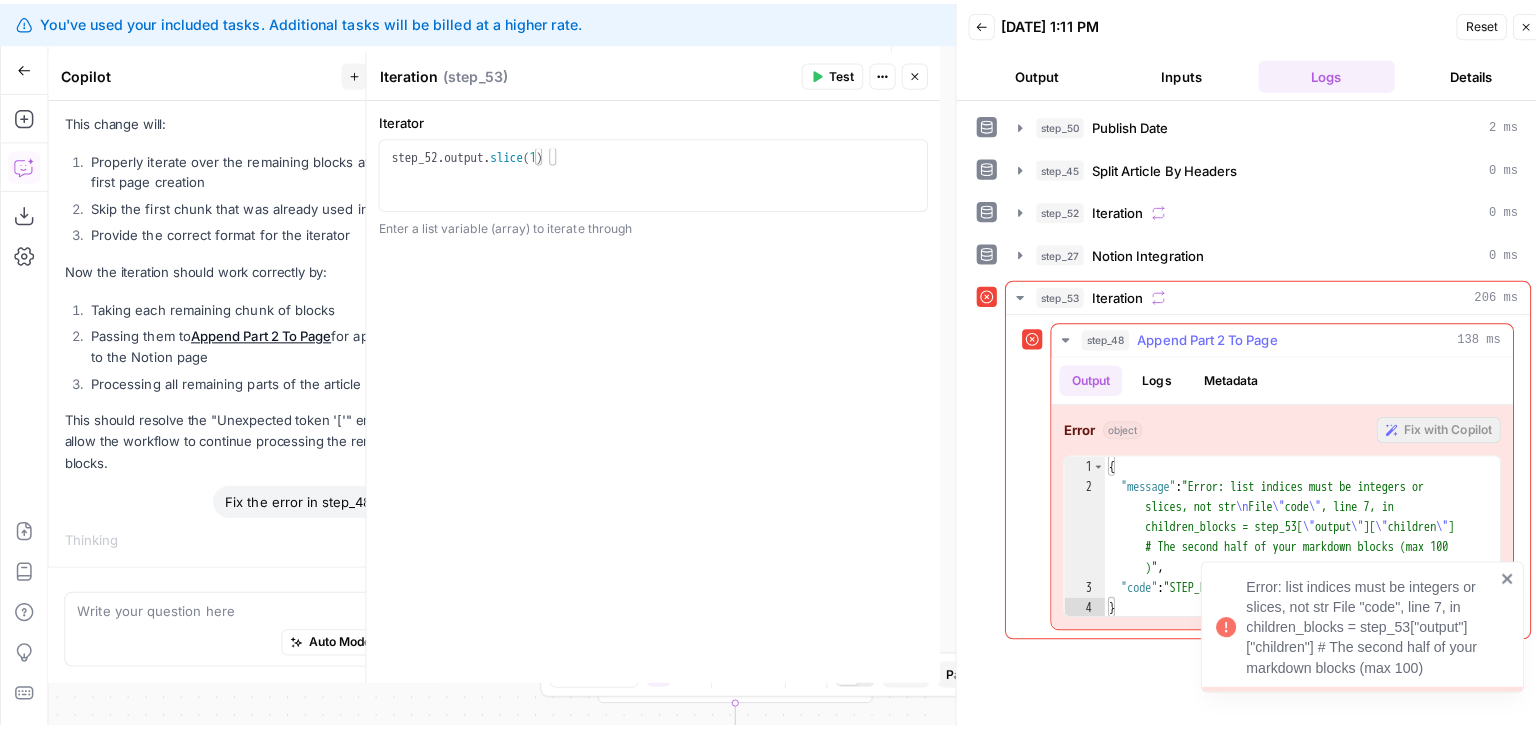 scroll, scrollTop: 5200, scrollLeft: 0, axis: vertical 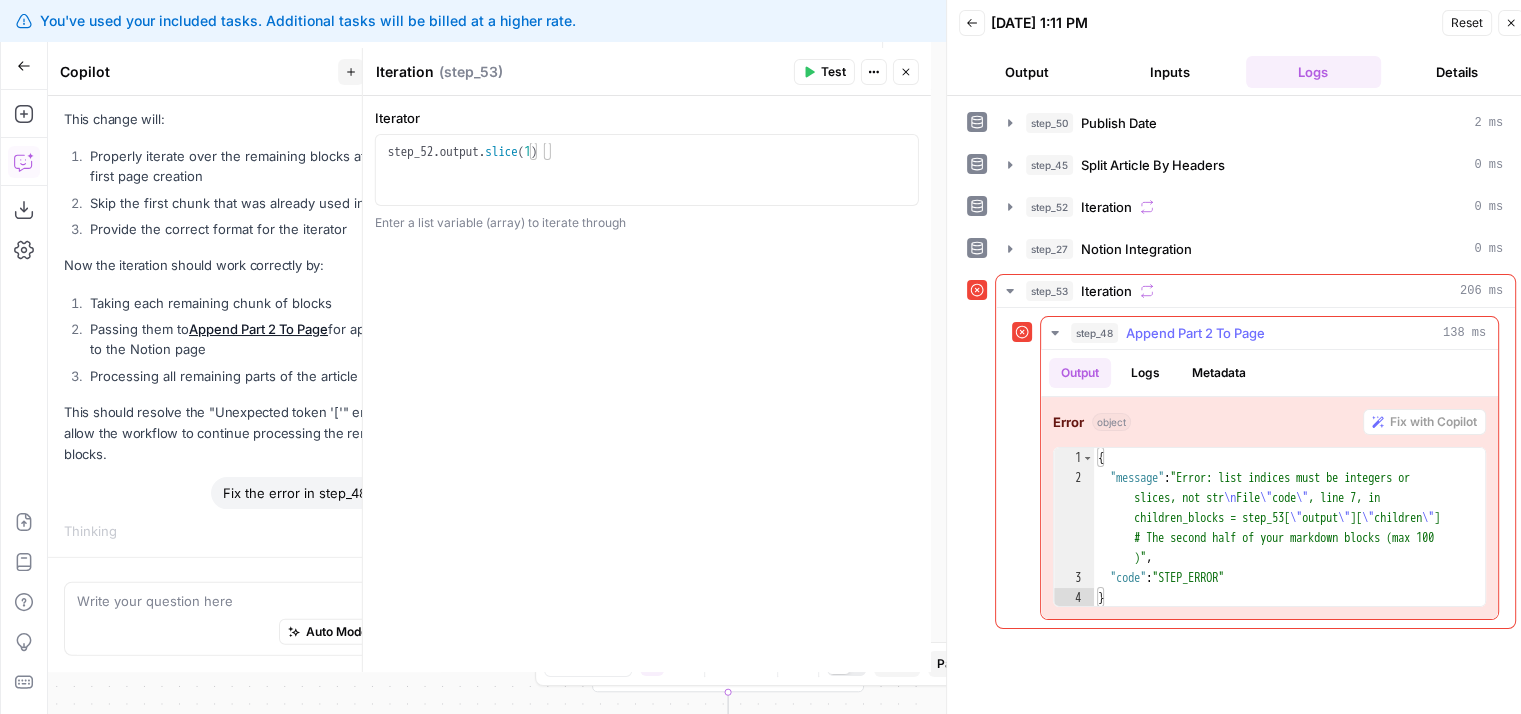 click on "Append Part 2 To Page" at bounding box center [1195, 333] 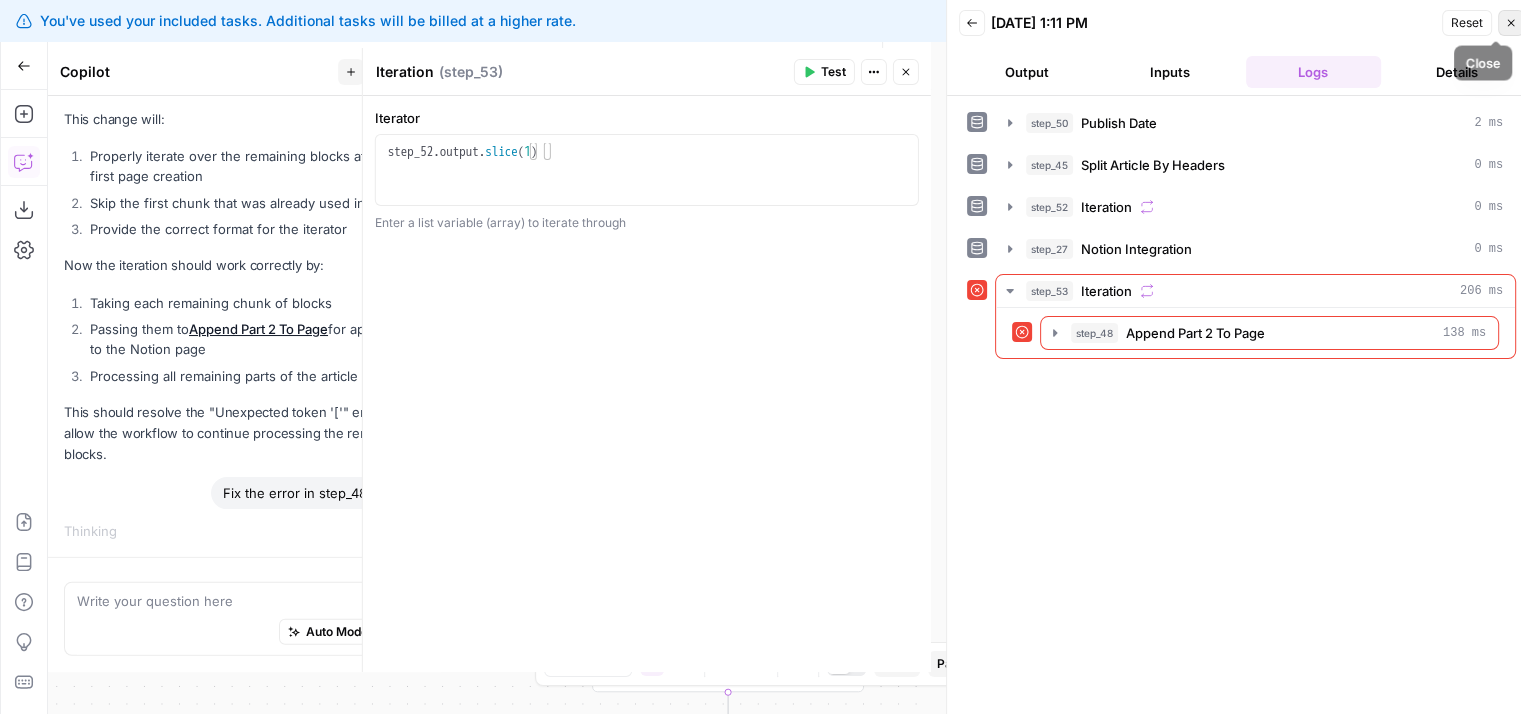 click on "Close" at bounding box center [1511, 23] 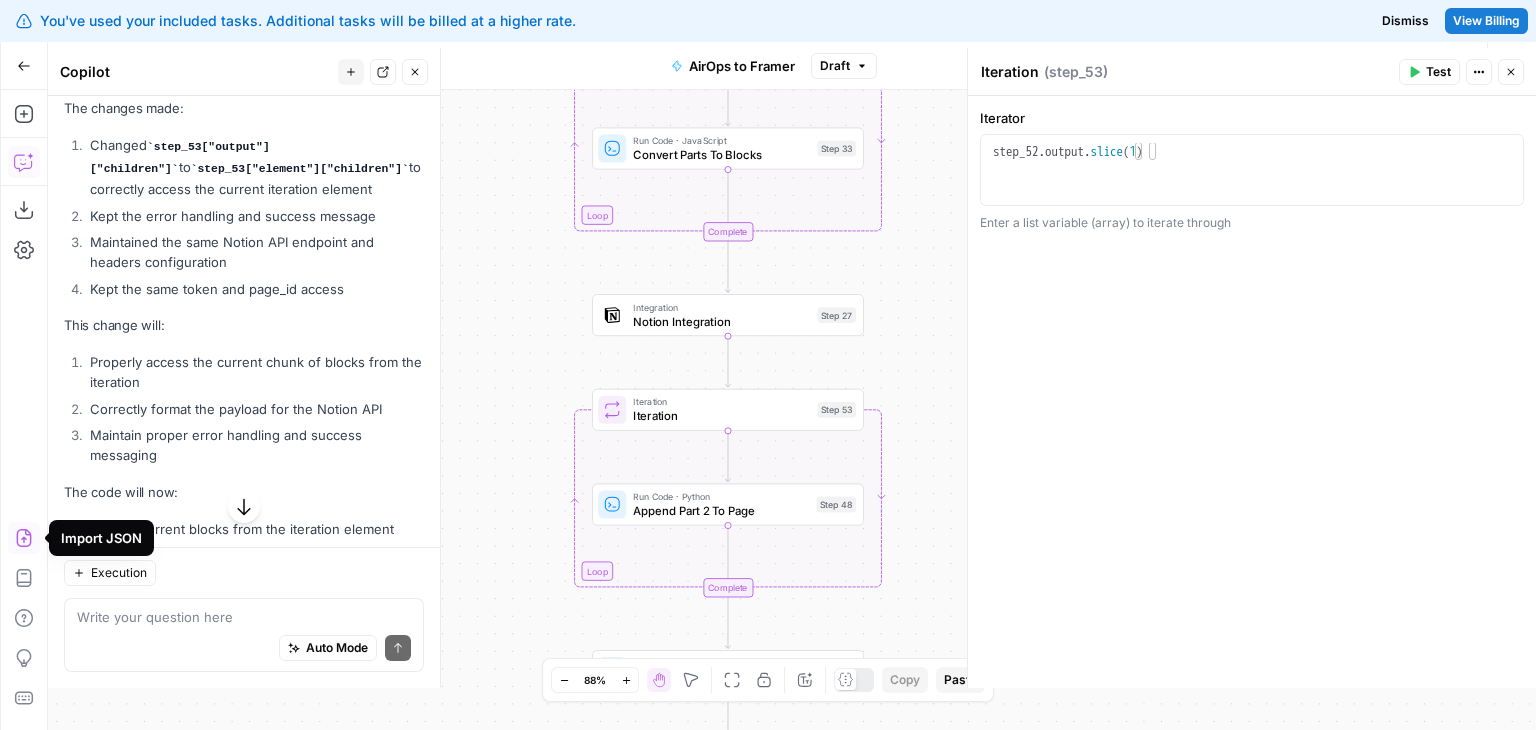 scroll, scrollTop: 5771, scrollLeft: 0, axis: vertical 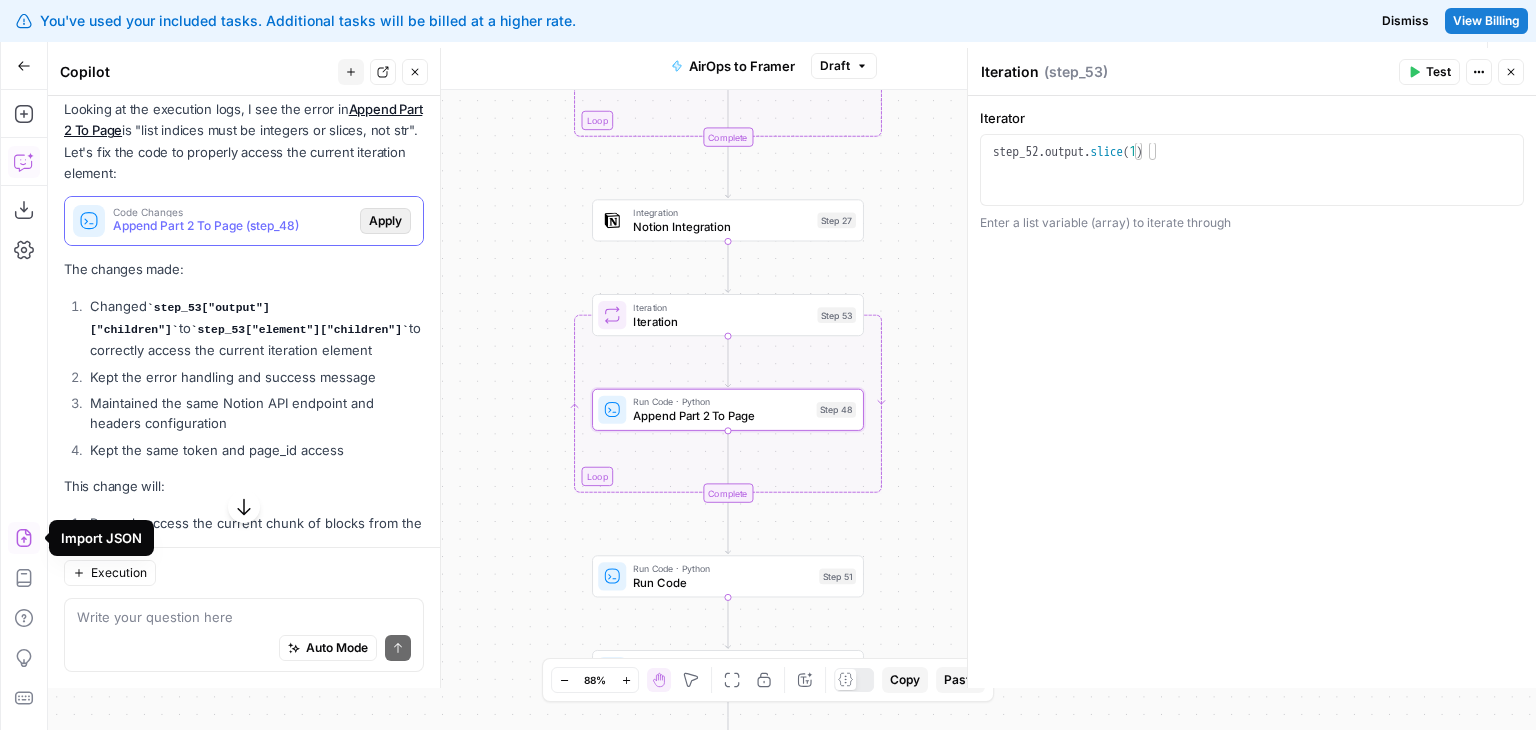 click on "Apply" at bounding box center (385, 221) 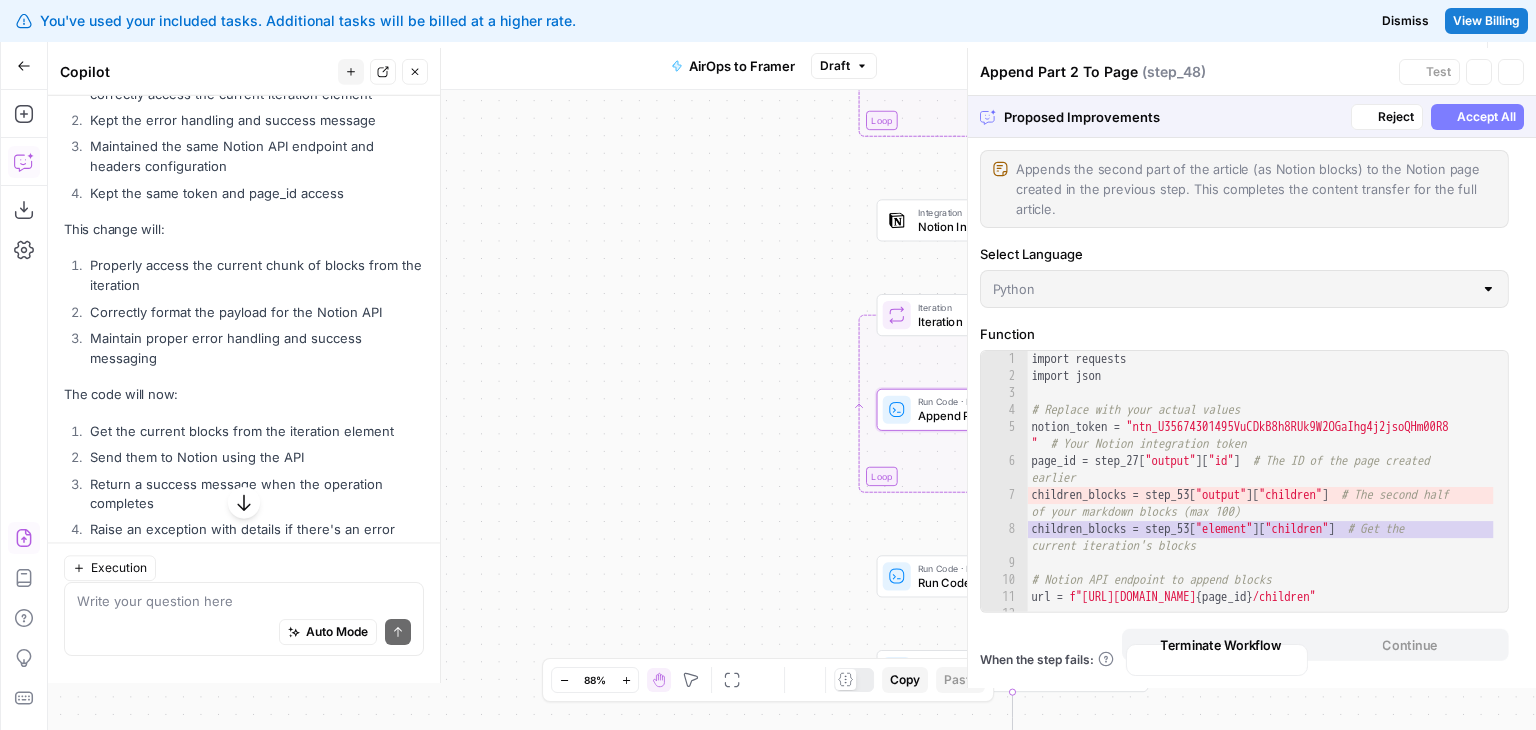 scroll, scrollTop: 5515, scrollLeft: 0, axis: vertical 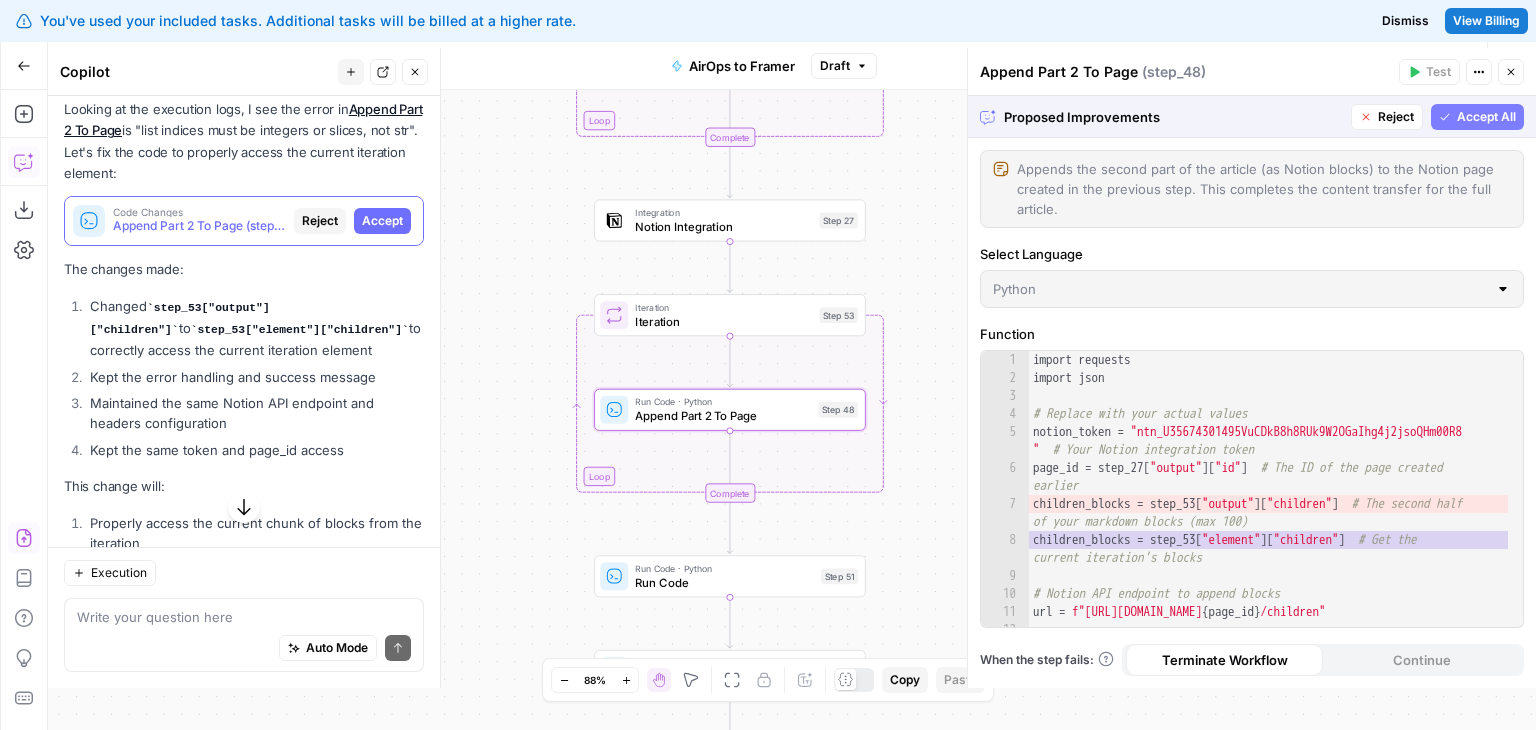 click on "Accept" at bounding box center (382, 221) 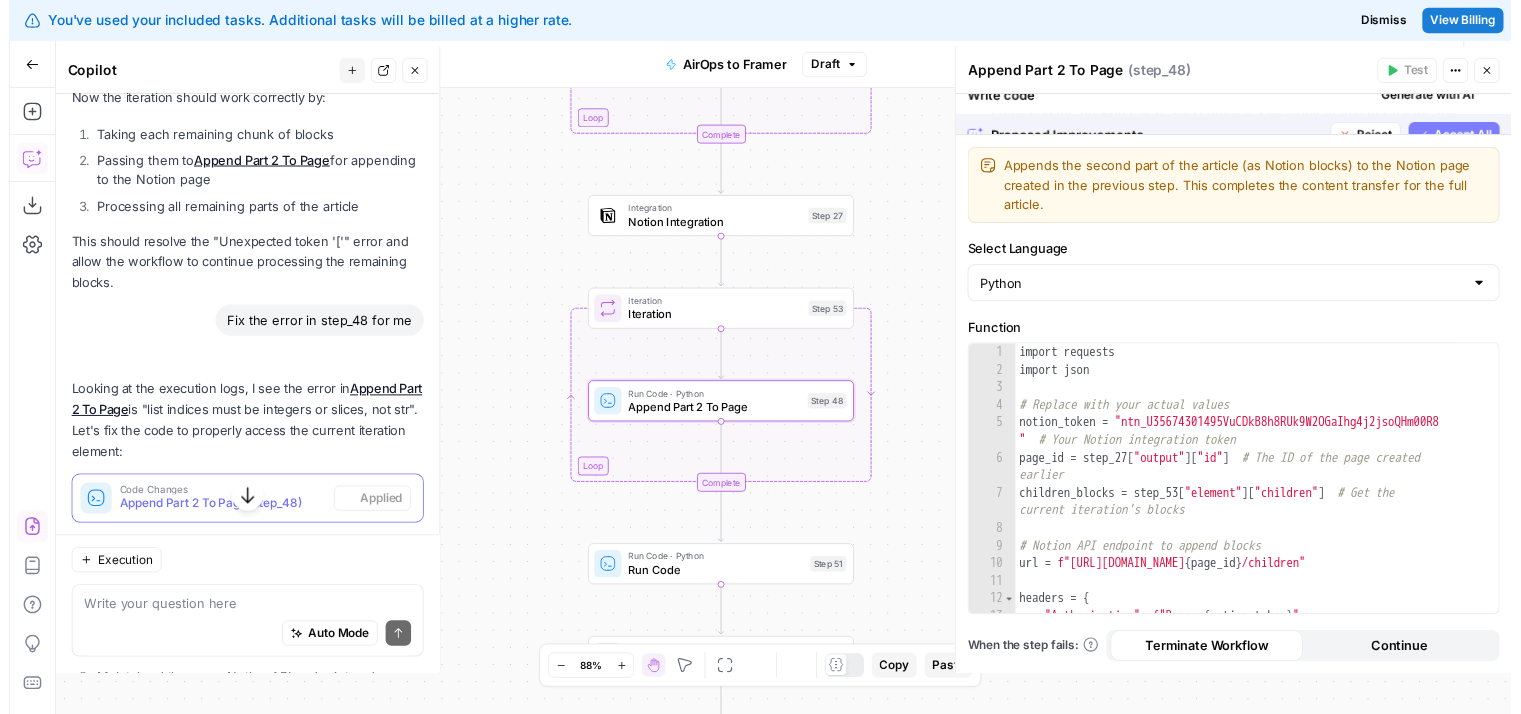 scroll, scrollTop: 5771, scrollLeft: 0, axis: vertical 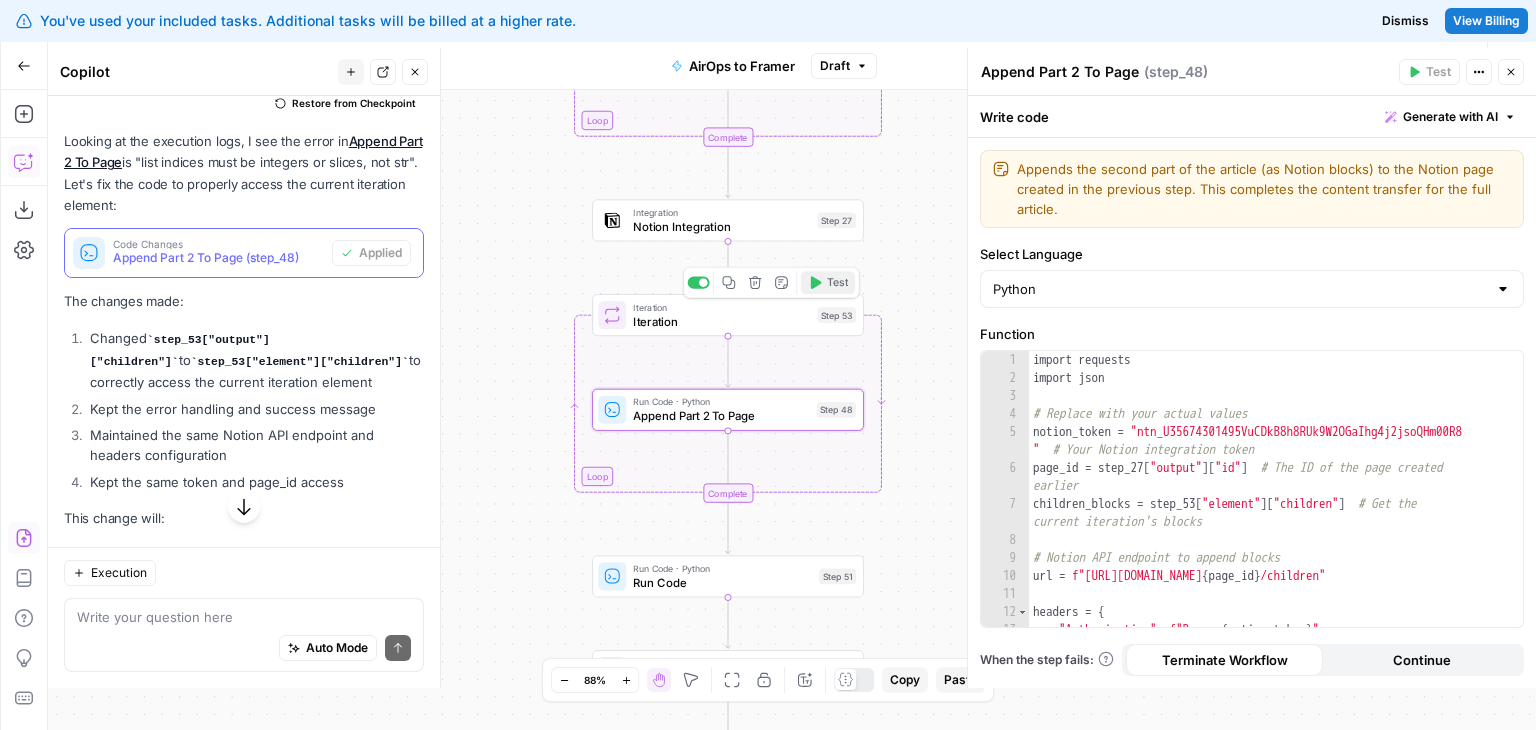 click on "Test" at bounding box center [837, 283] 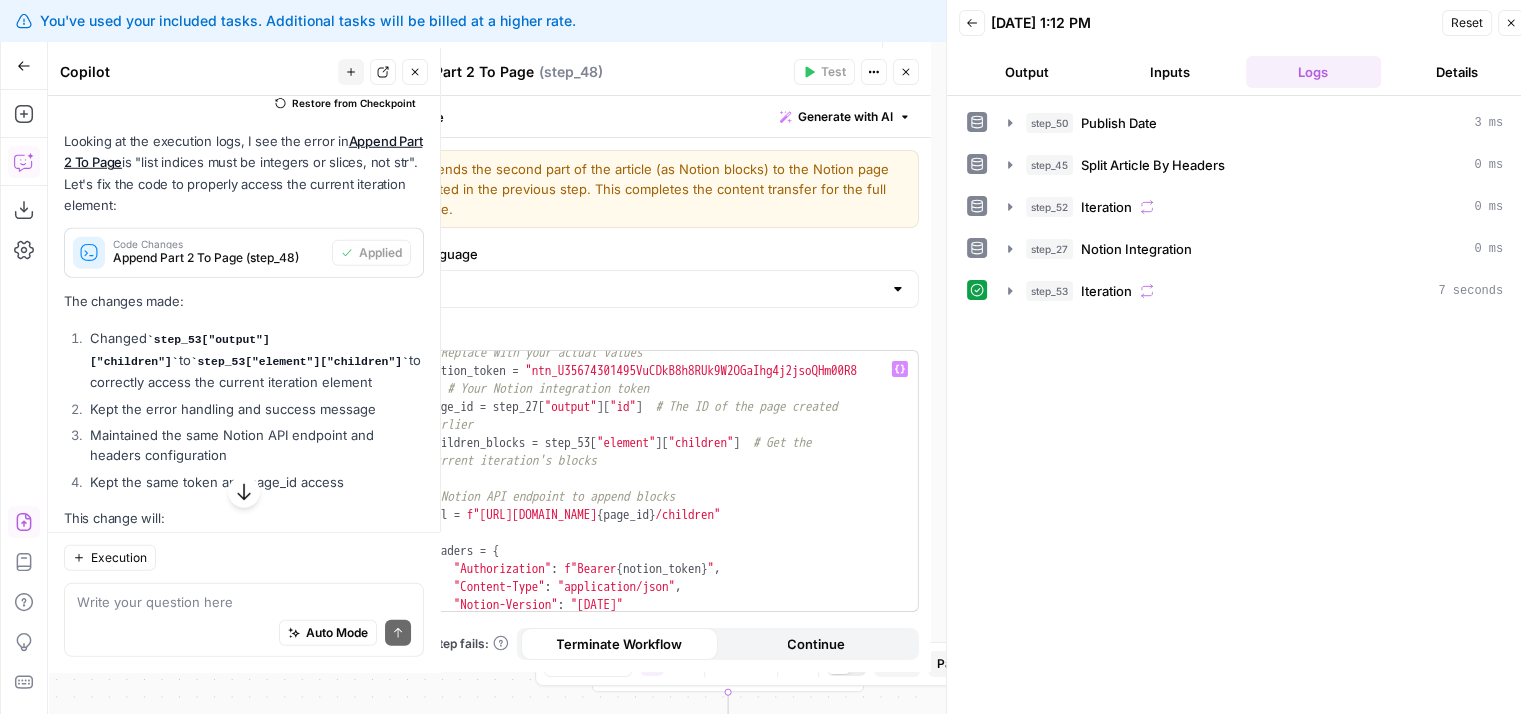 scroll, scrollTop: 0, scrollLeft: 0, axis: both 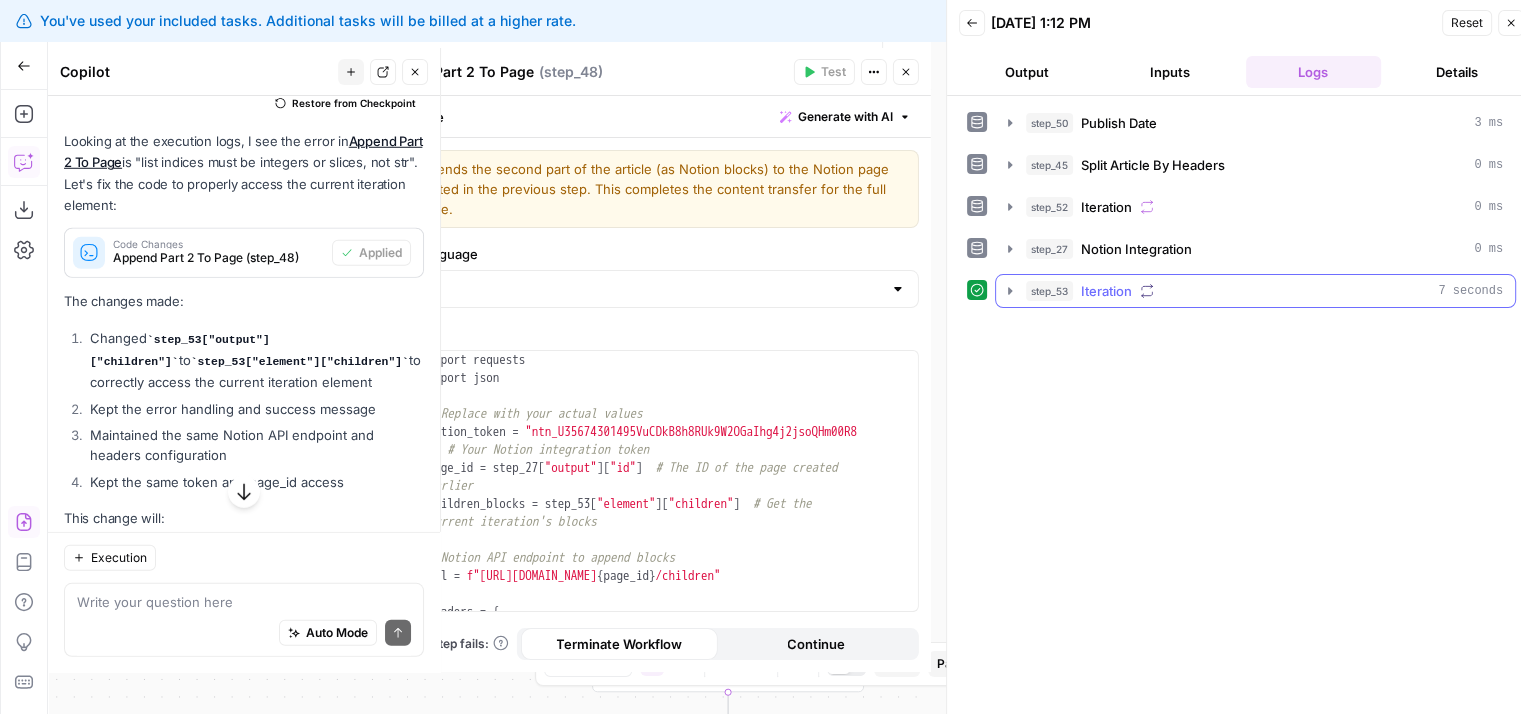 click on "step_53 Iteration 7 seconds" at bounding box center [1255, 291] 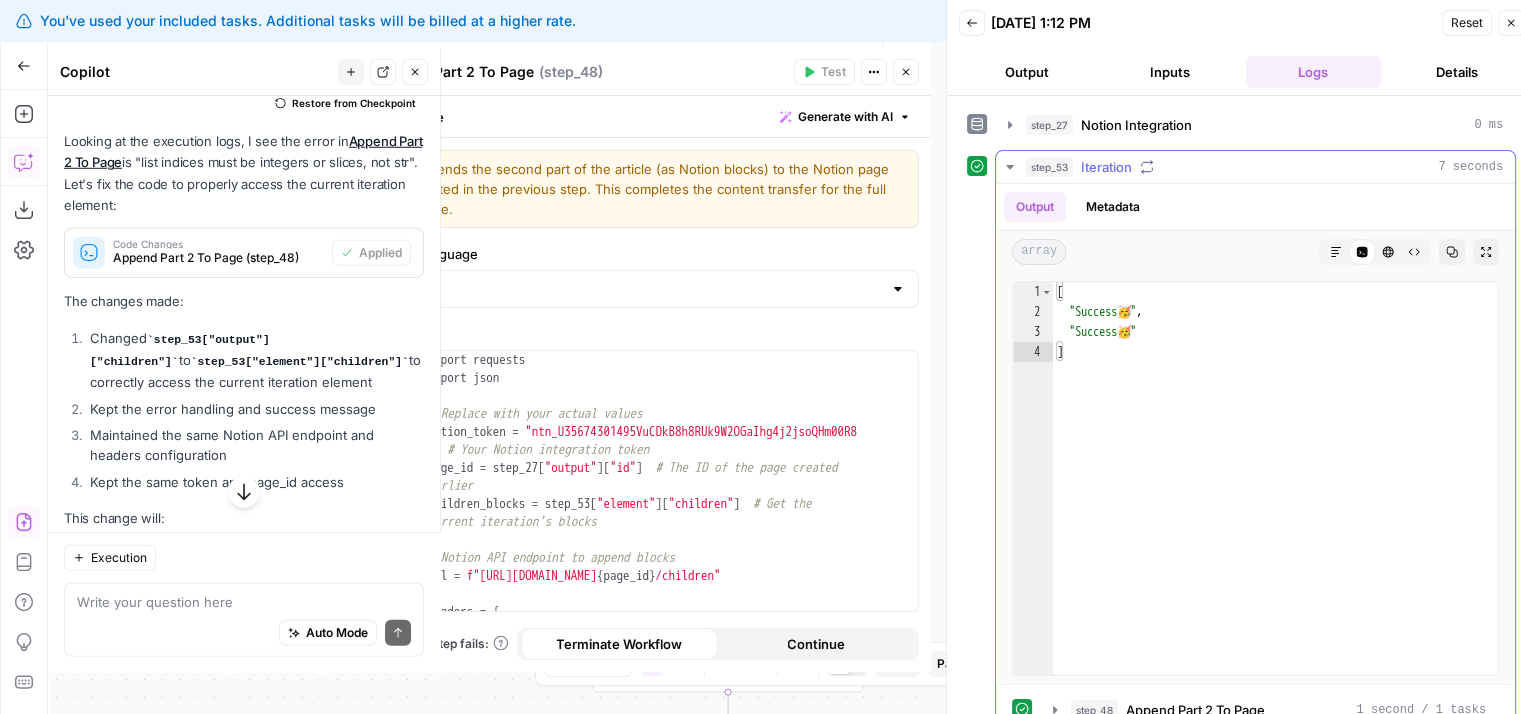 scroll, scrollTop: 177, scrollLeft: 0, axis: vertical 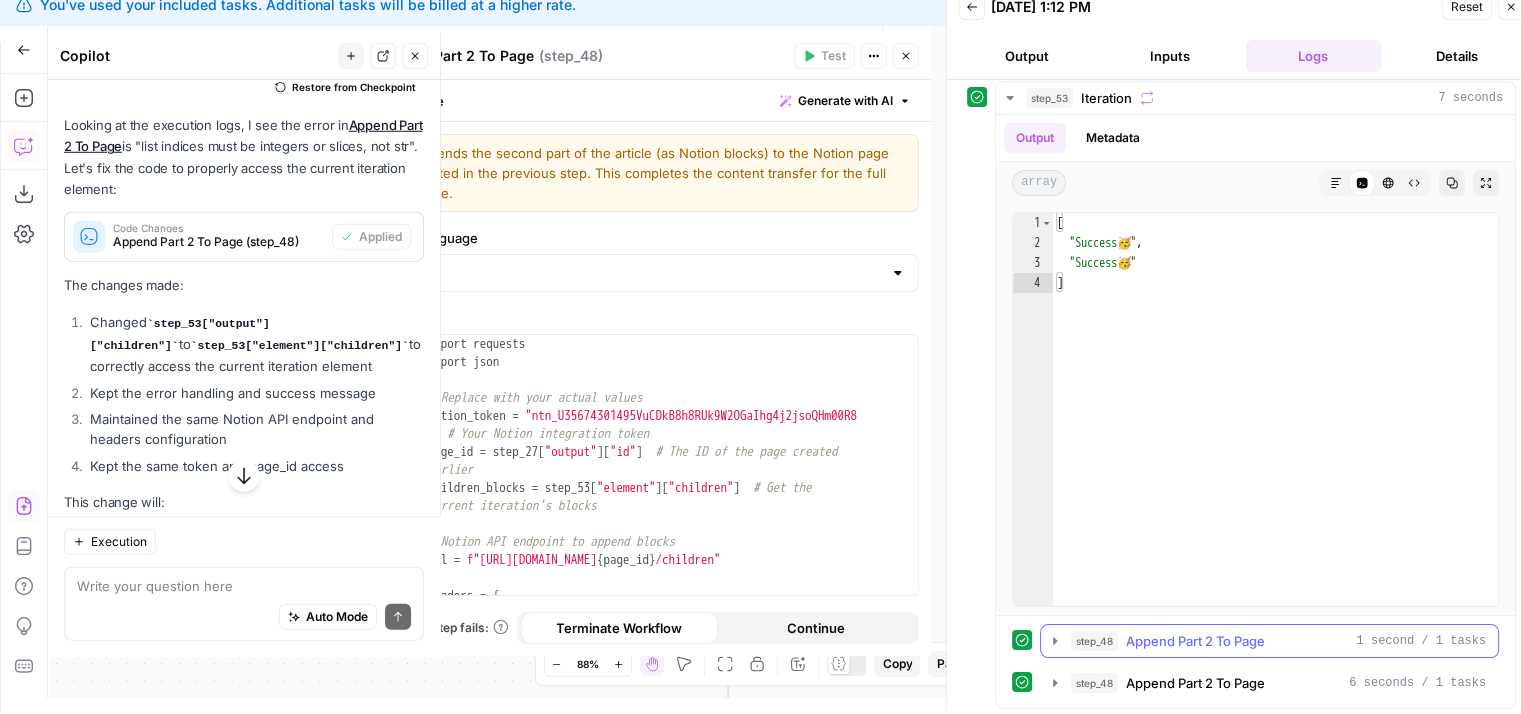 click on "Append Part 2 To Page" at bounding box center [1195, 641] 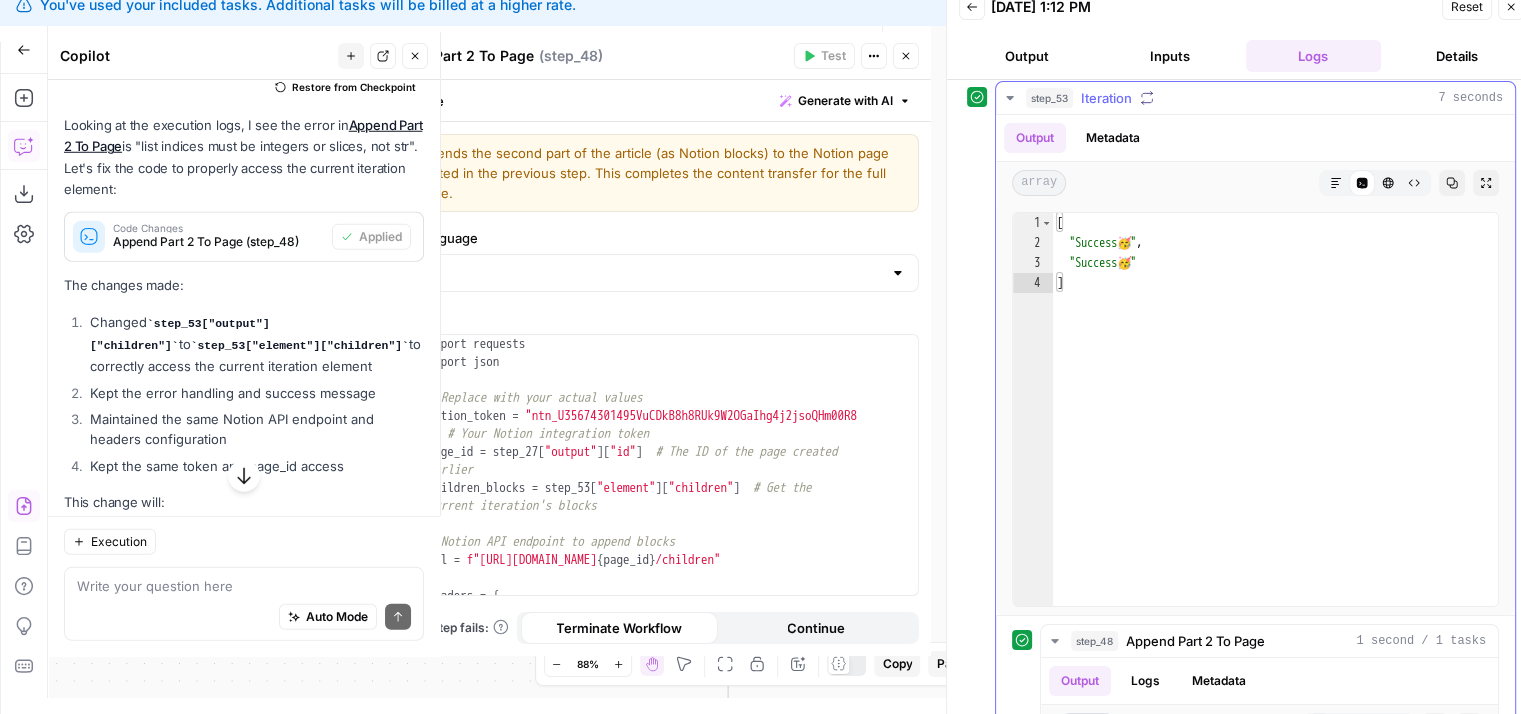 scroll, scrollTop: 325, scrollLeft: 0, axis: vertical 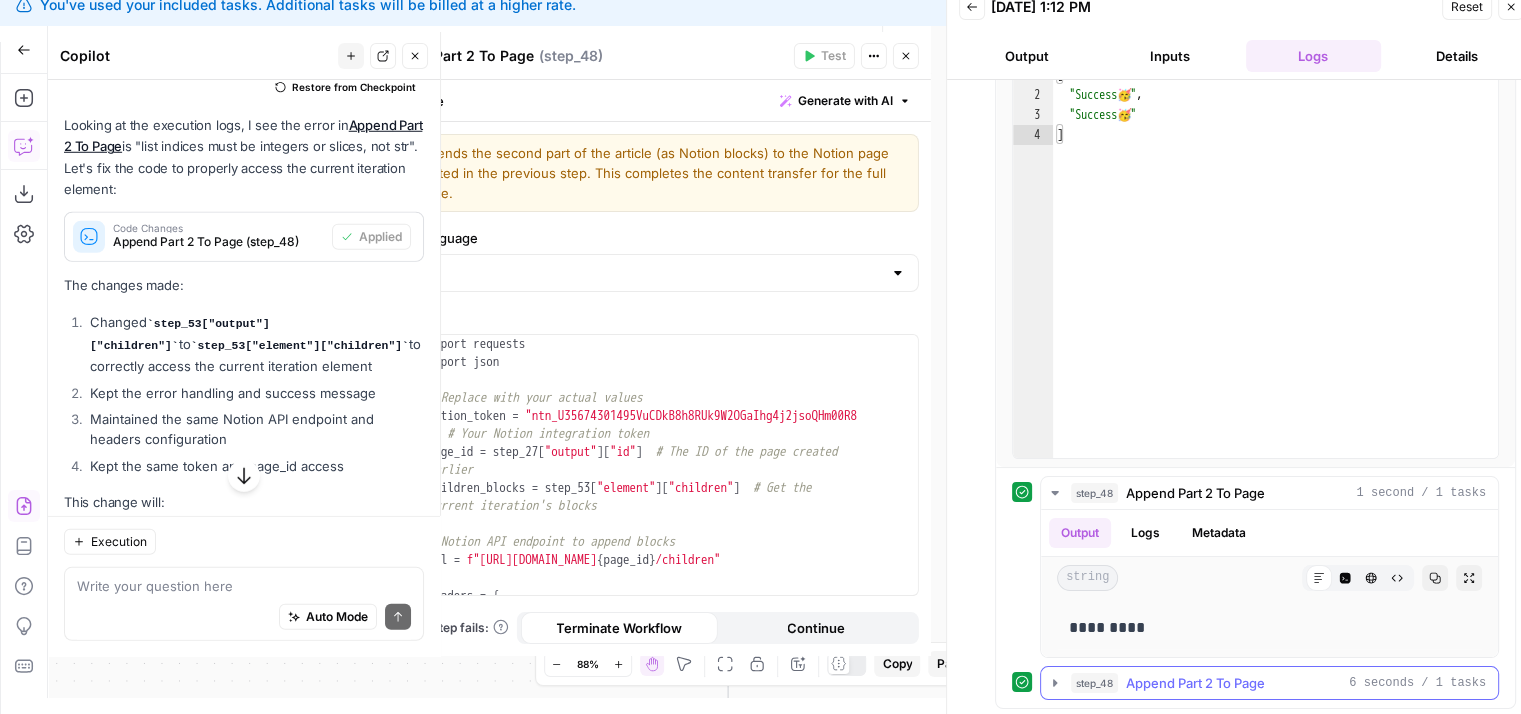 click on "step_48" at bounding box center [1094, 683] 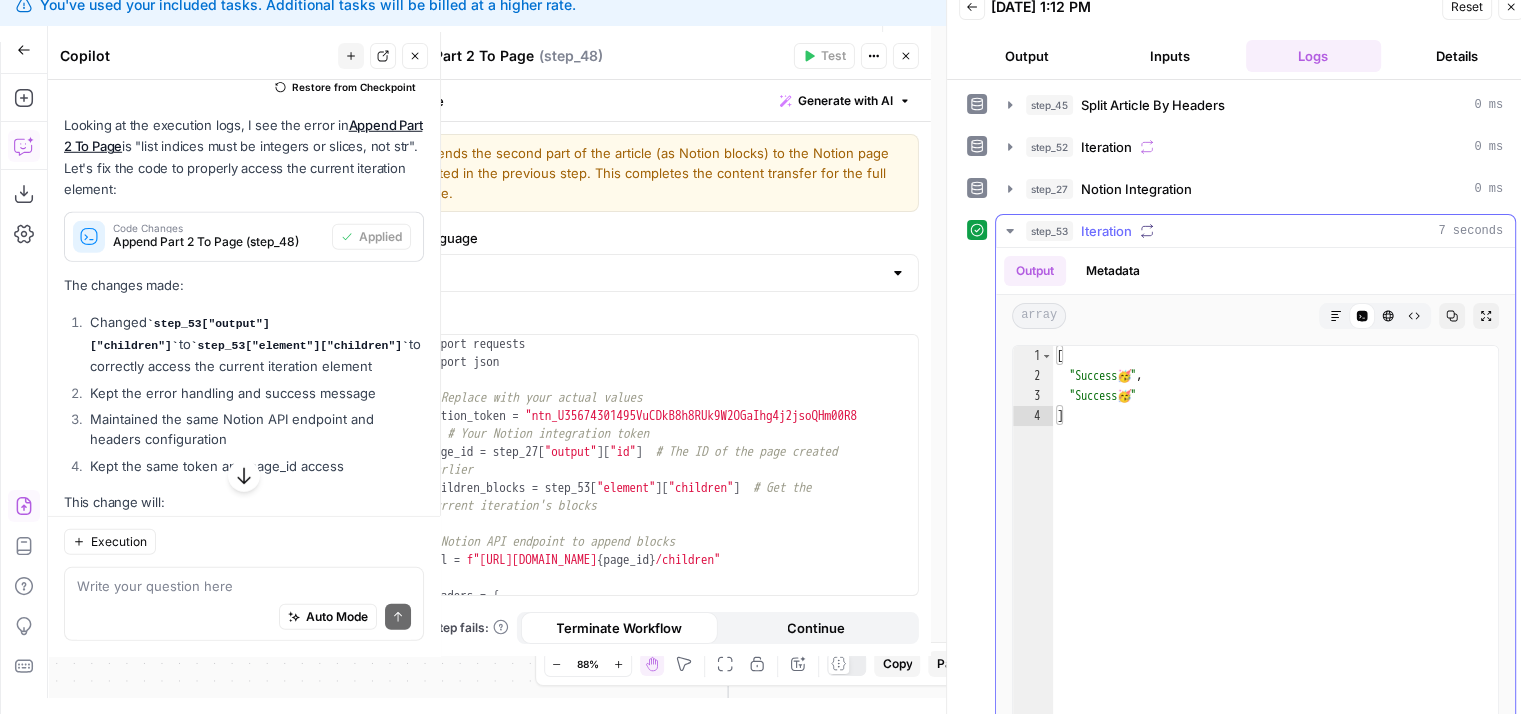 scroll, scrollTop: 4, scrollLeft: 0, axis: vertical 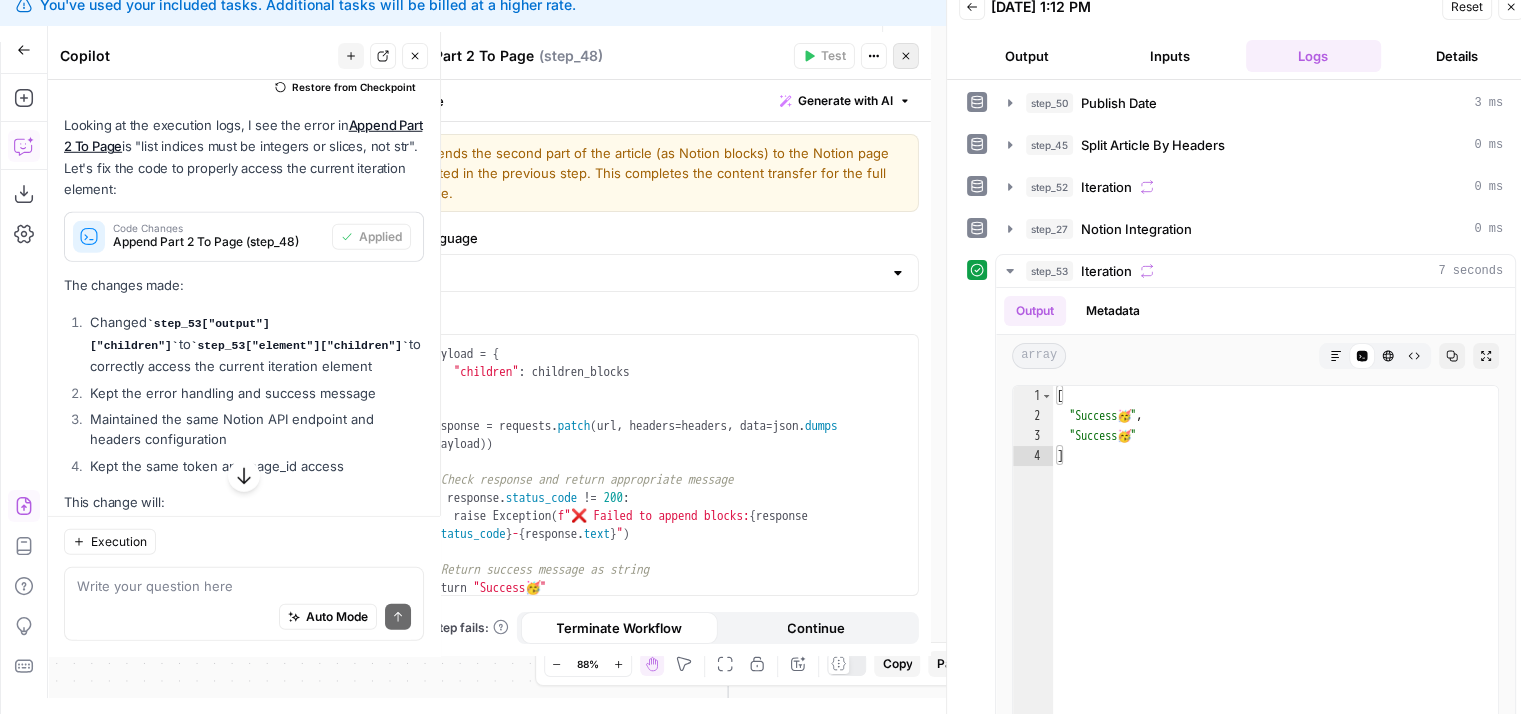 click 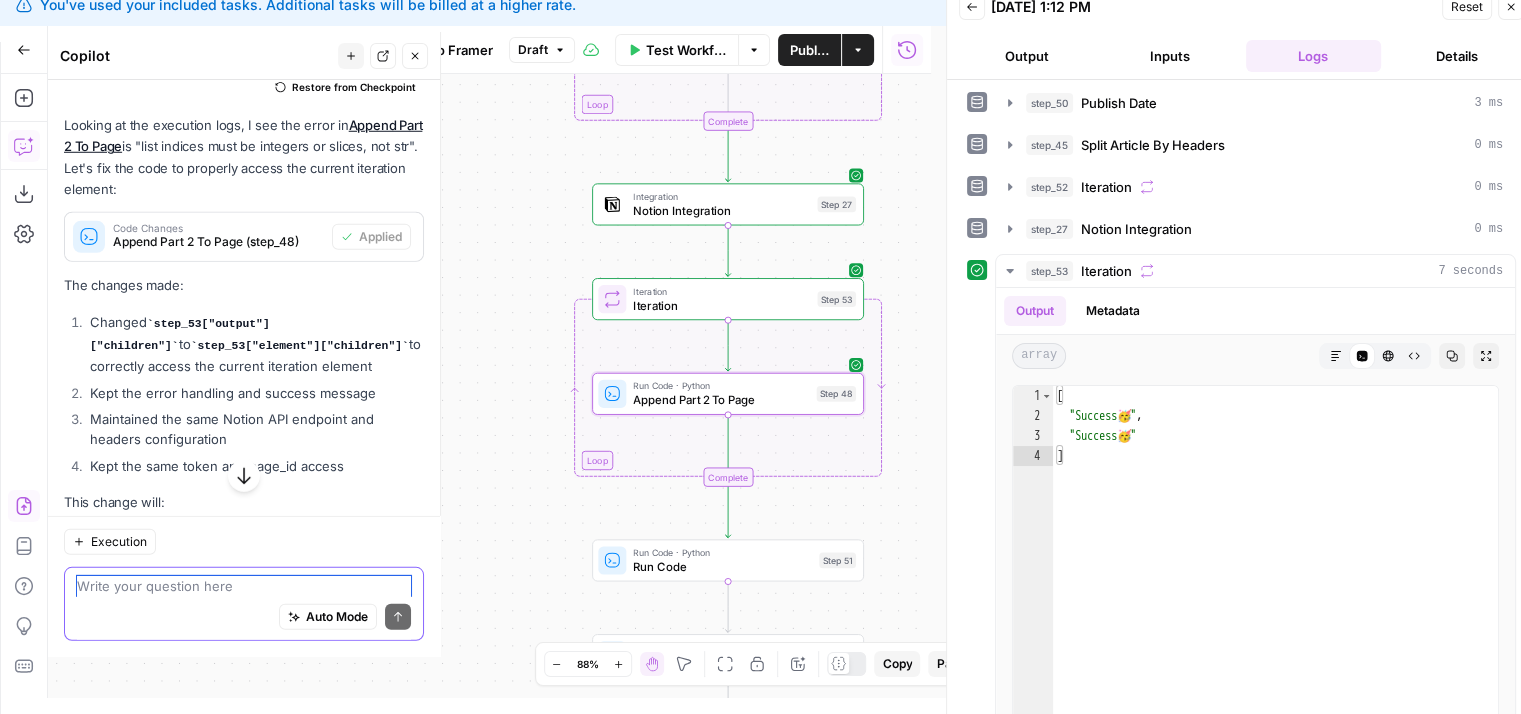 click at bounding box center [244, 585] 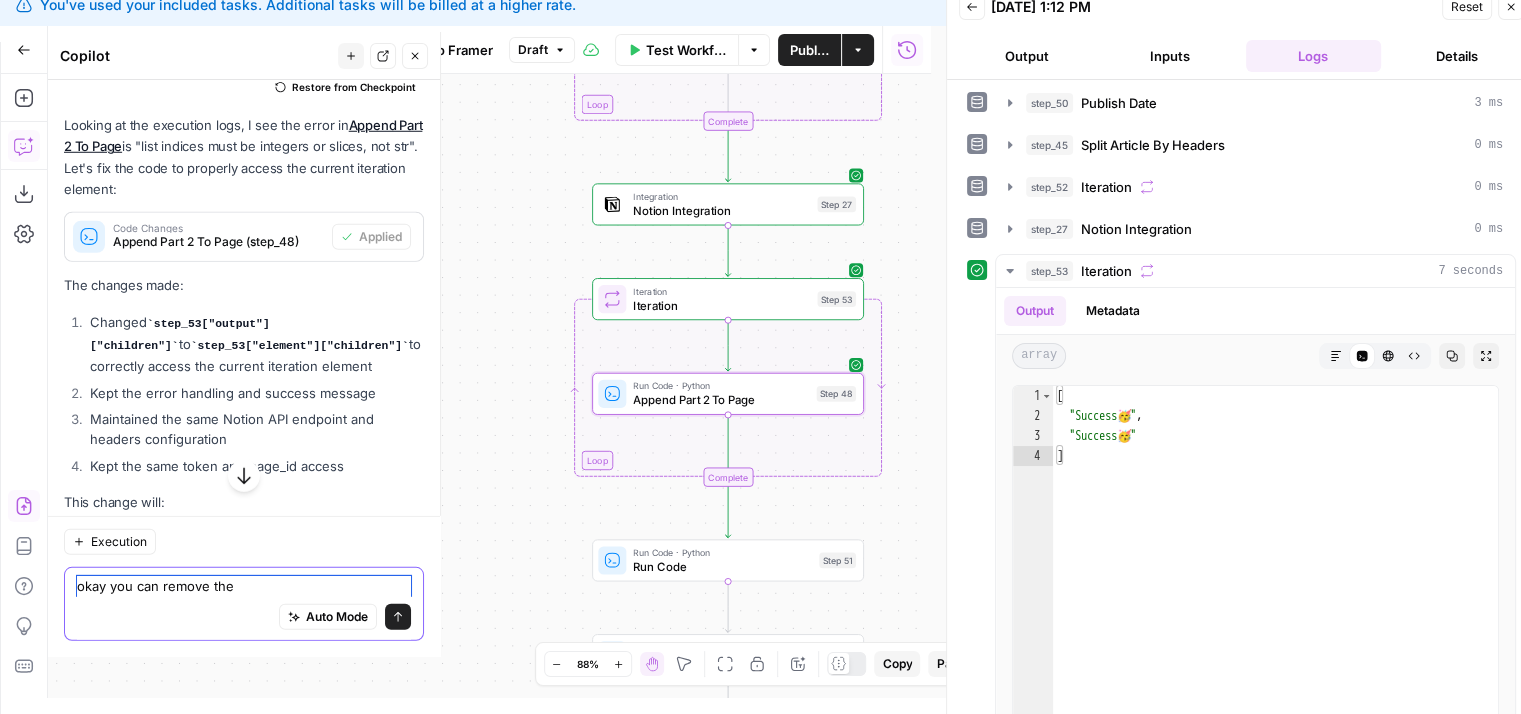 type on "okay you can remove the" 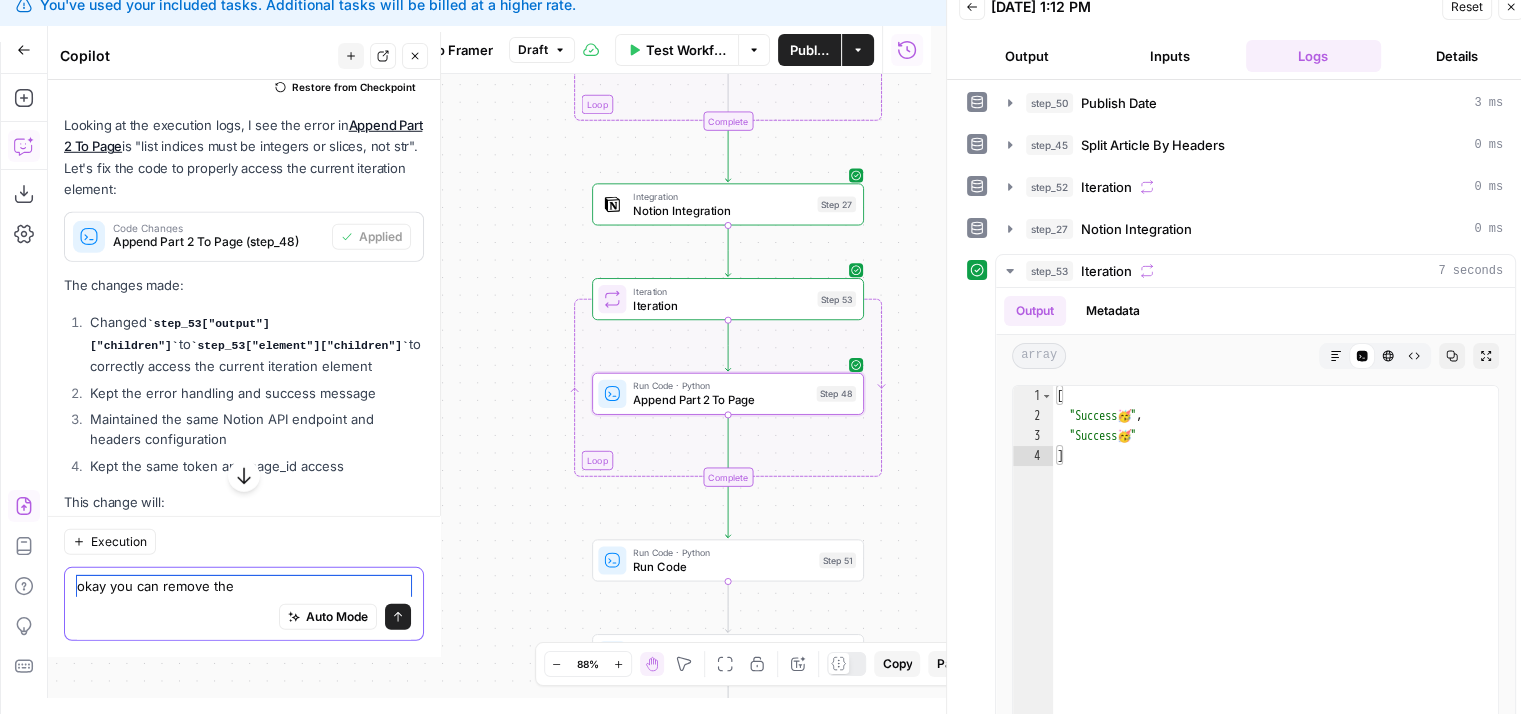 type on "okay you can remove the" 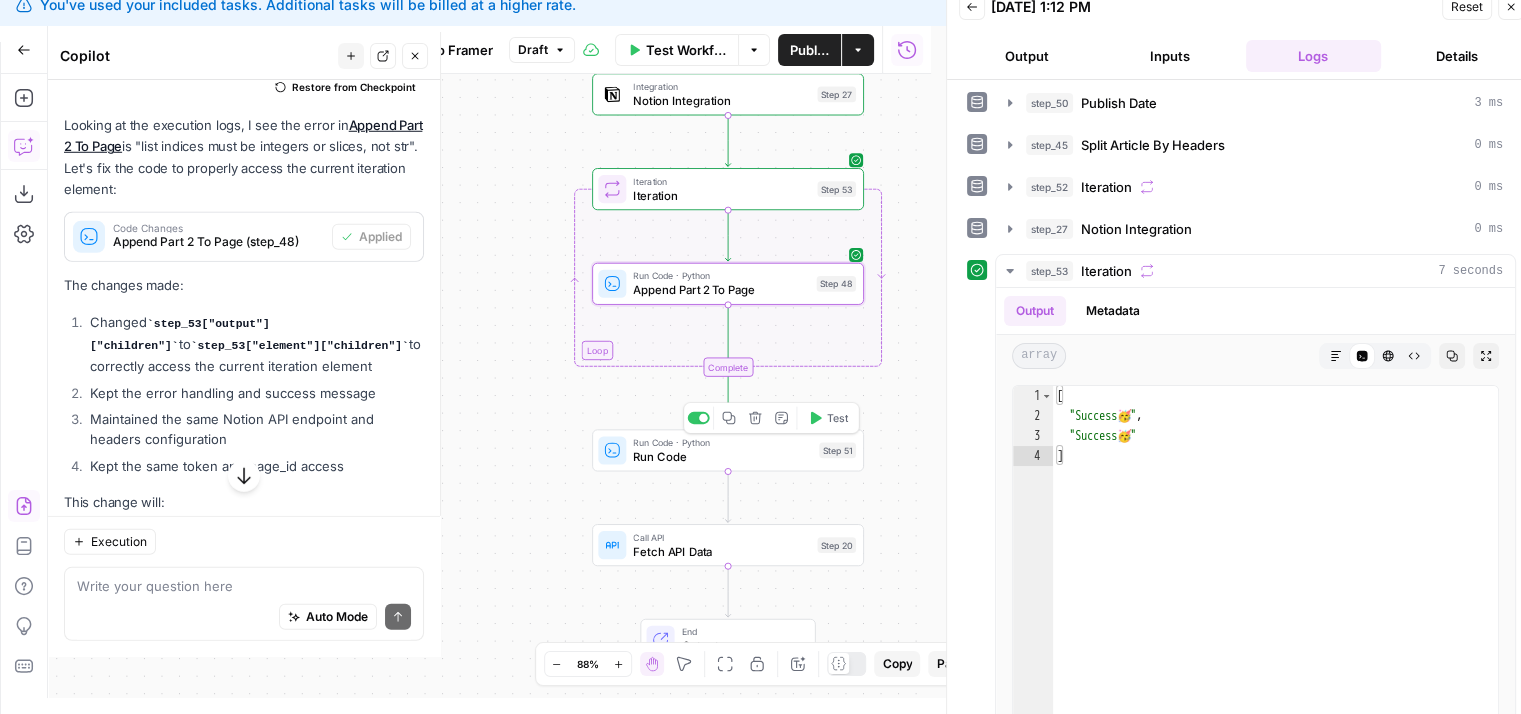click on "Run Code · Python Run Code Step 51 Copy step Delete step Add Note Test" at bounding box center [728, 450] 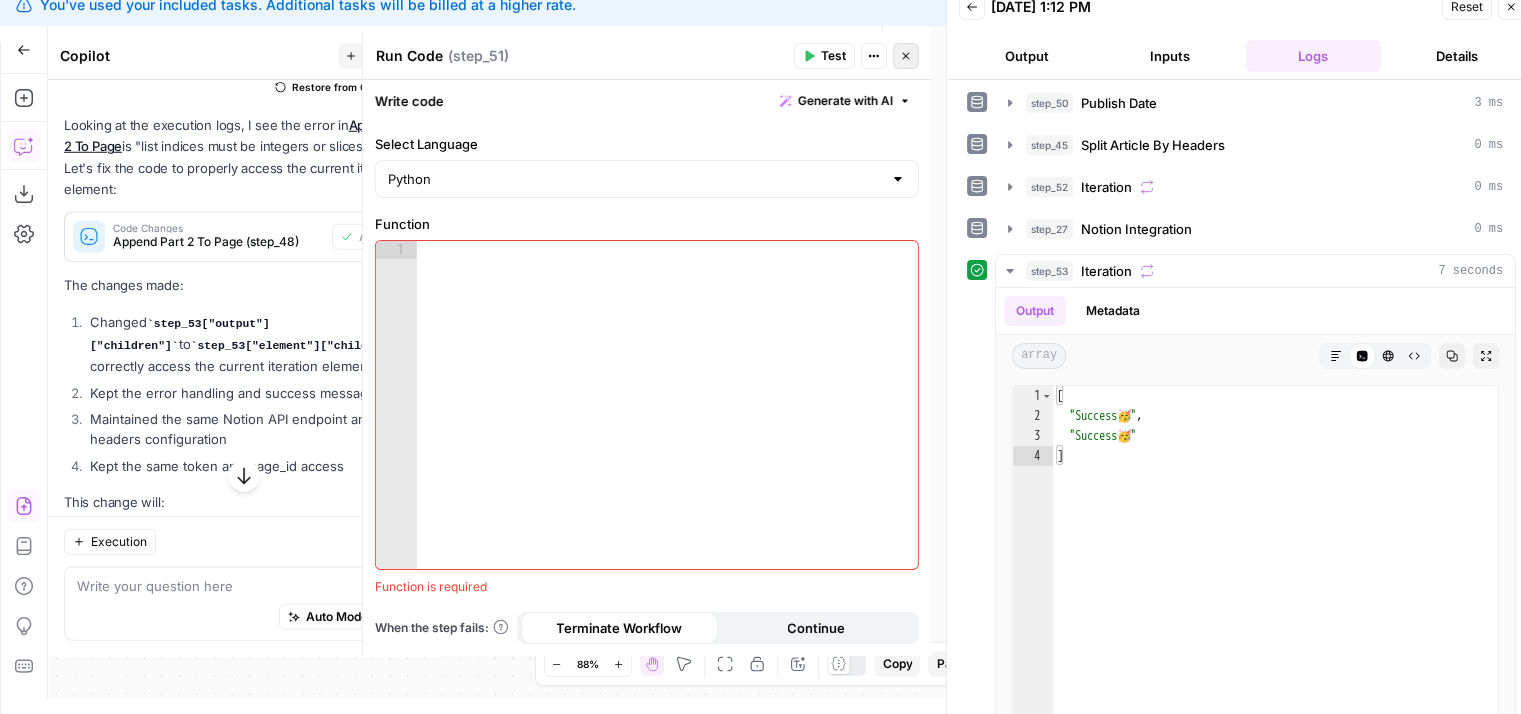 click on "Close" at bounding box center [906, 56] 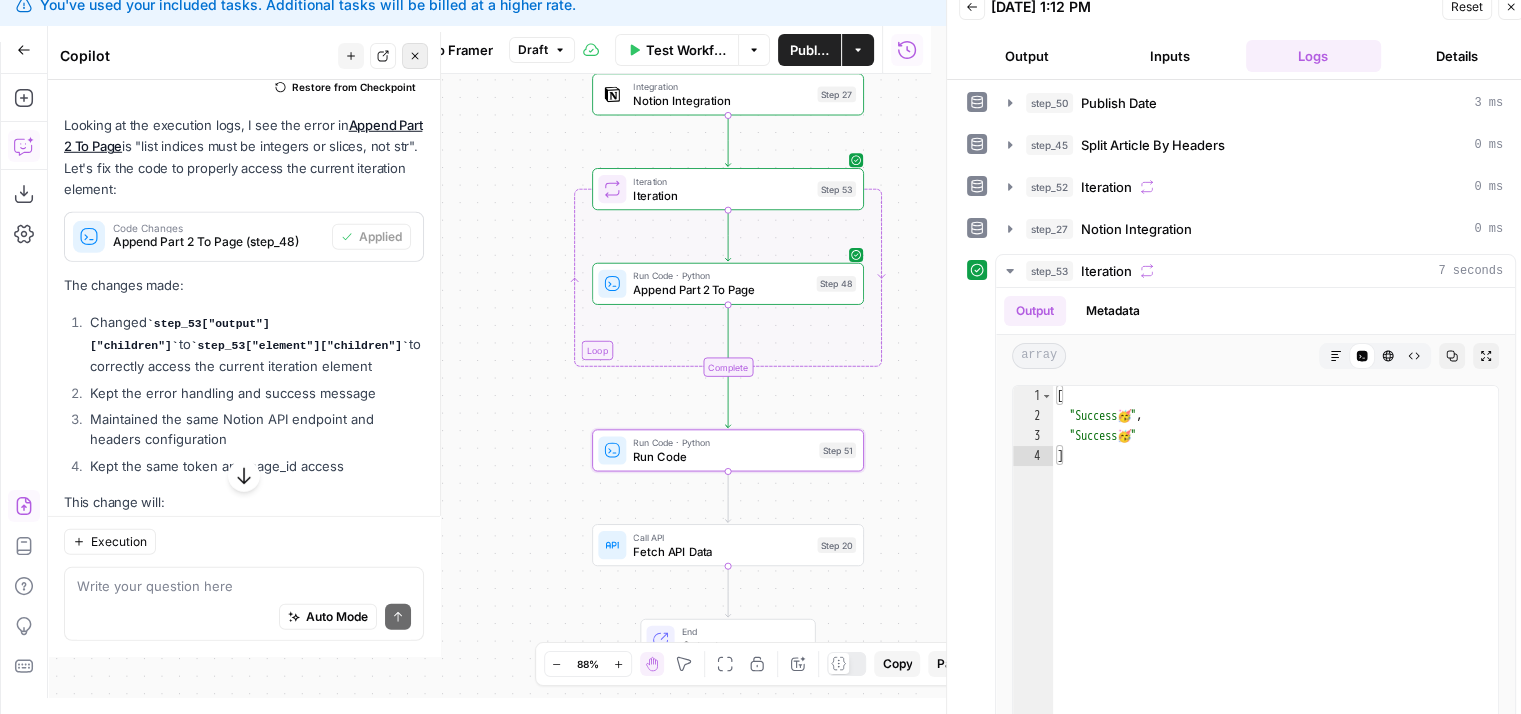 click on "Close" at bounding box center (415, 56) 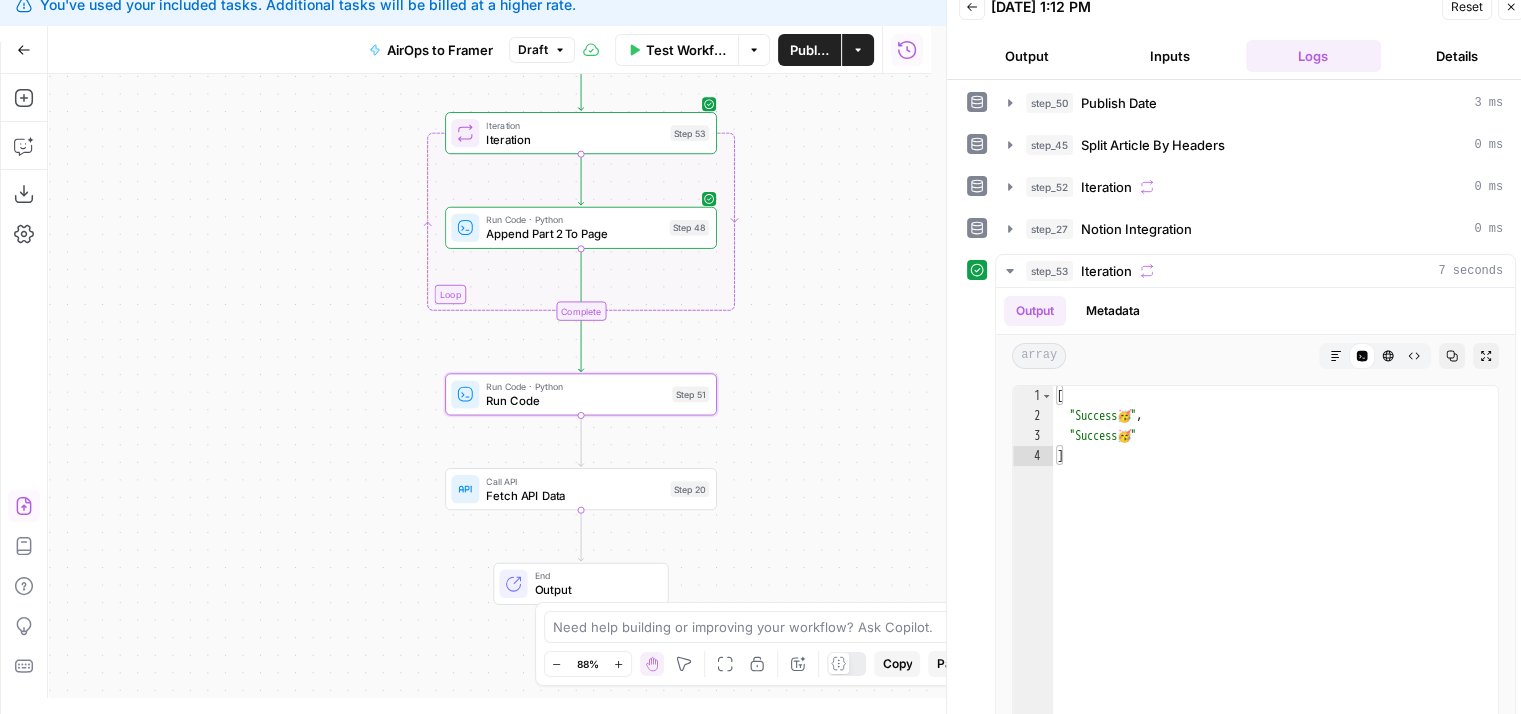 drag, startPoint x: 528, startPoint y: 433, endPoint x: 358, endPoint y: 359, distance: 185.40765 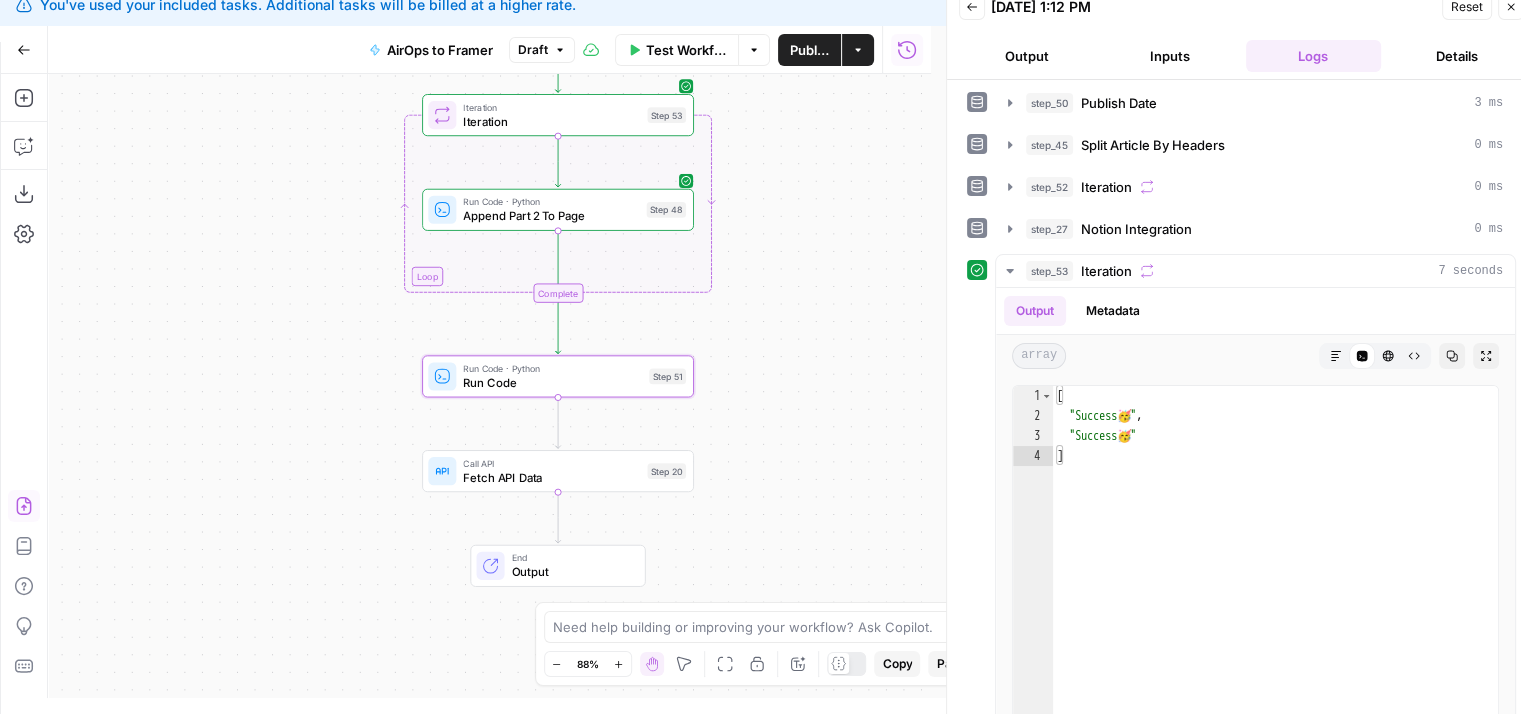 drag, startPoint x: 801, startPoint y: 332, endPoint x: 847, endPoint y: 435, distance: 112.805145 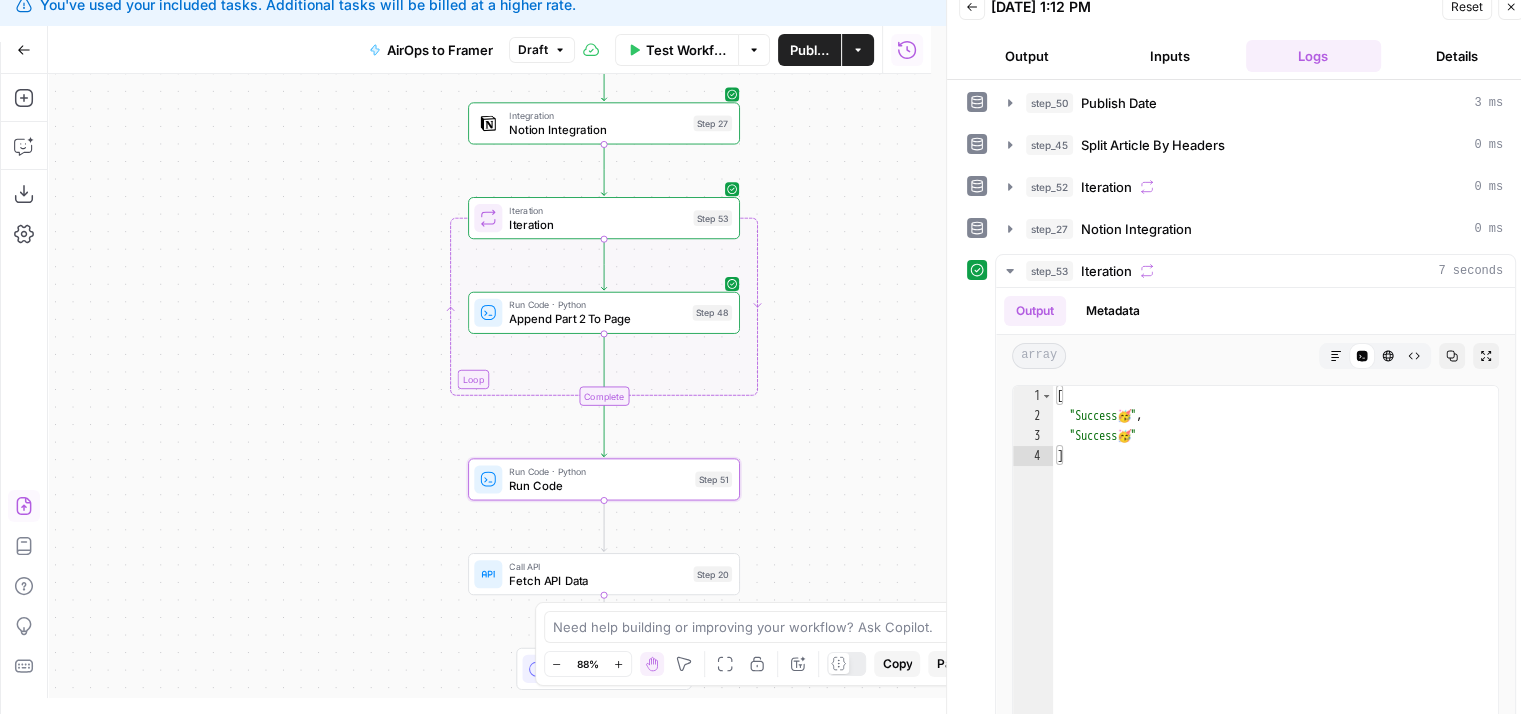 drag, startPoint x: 839, startPoint y: 241, endPoint x: 864, endPoint y: 361, distance: 122.57651 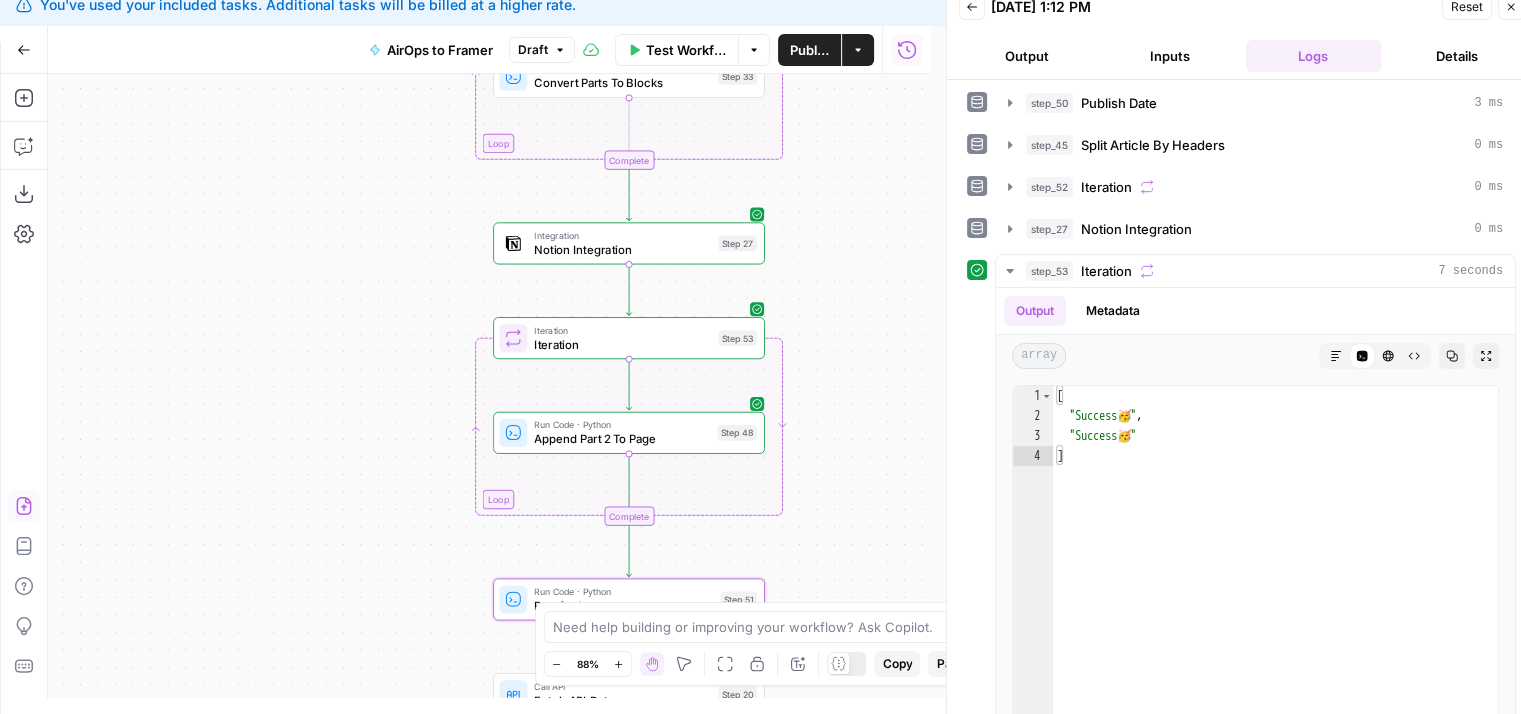drag, startPoint x: 875, startPoint y: 181, endPoint x: 869, endPoint y: 285, distance: 104.172935 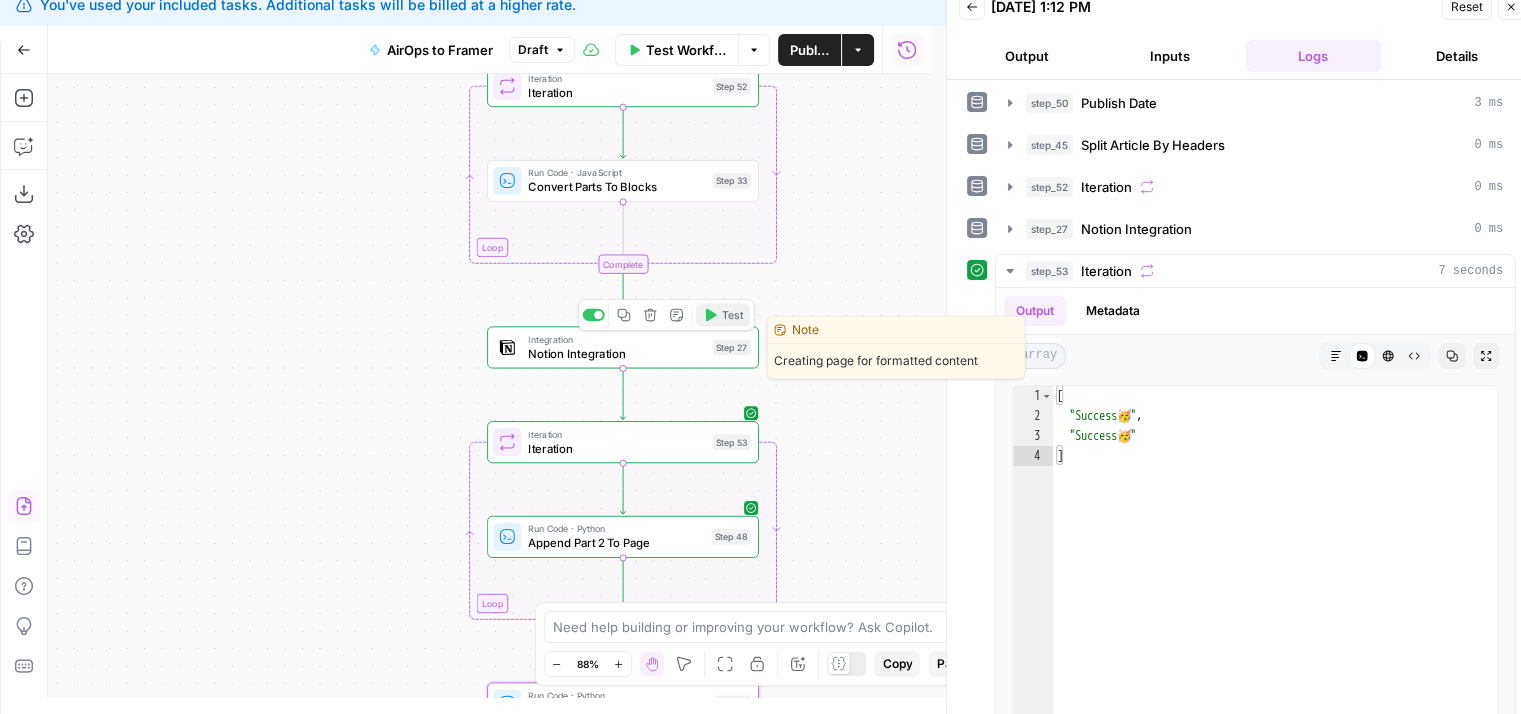 click on "Test" at bounding box center [732, 315] 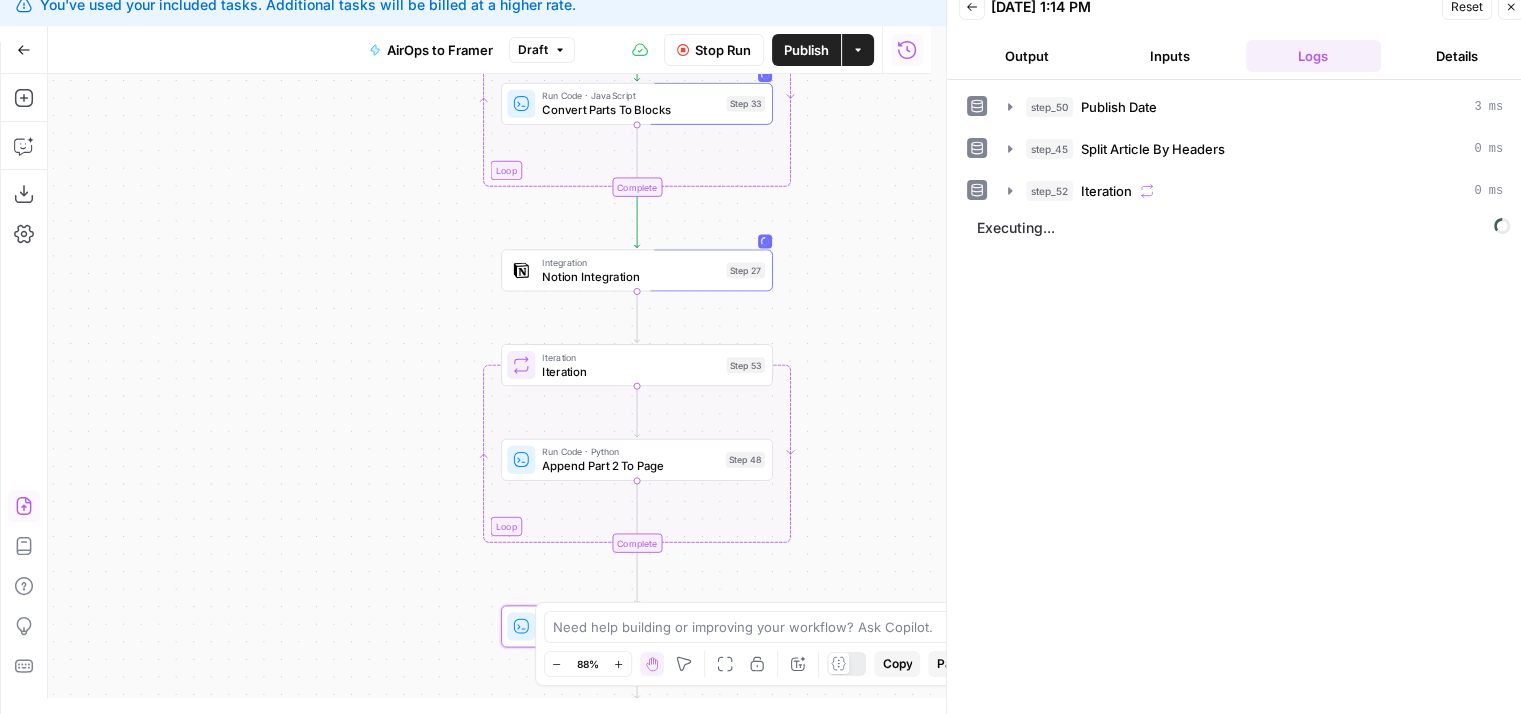 drag, startPoint x: 831, startPoint y: 457, endPoint x: 846, endPoint y: 377, distance: 81.394104 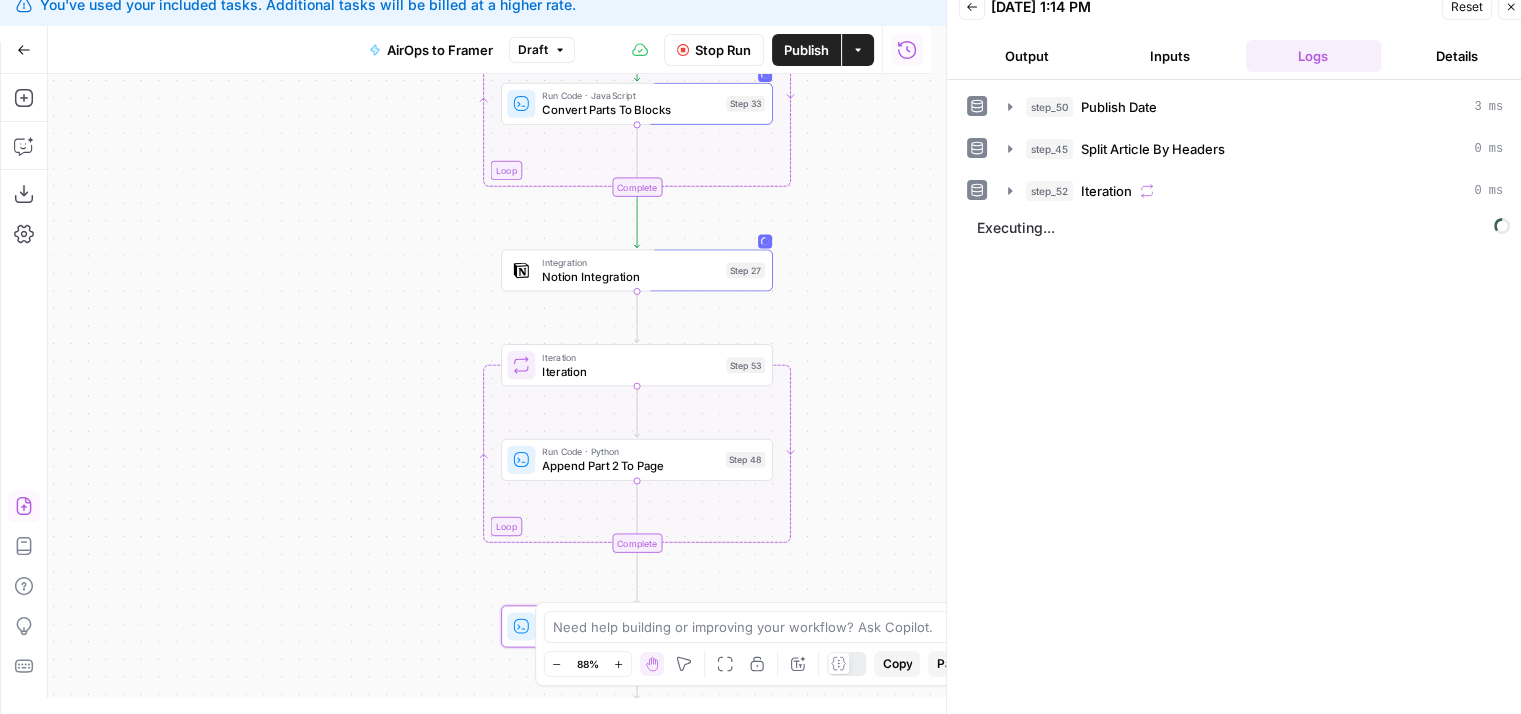 click on "Workflow Set Inputs Inputs Run Code · Python Publish Date Step 50 Run Code · Python Split Article By Headers Step 45 Loop Iteration Iteration Step 52 Run Code · JavaScript Convert Parts To Blocks Step 33 Complete Integration Notion Integration Step 27 Loop Iteration Iteration Step 53 Run Code · Python Append Part 2 To Page Step 48 Complete Run Code · Python Run Code Step 51 Call API Fetch API Data Step 20 End Output" at bounding box center [489, 386] 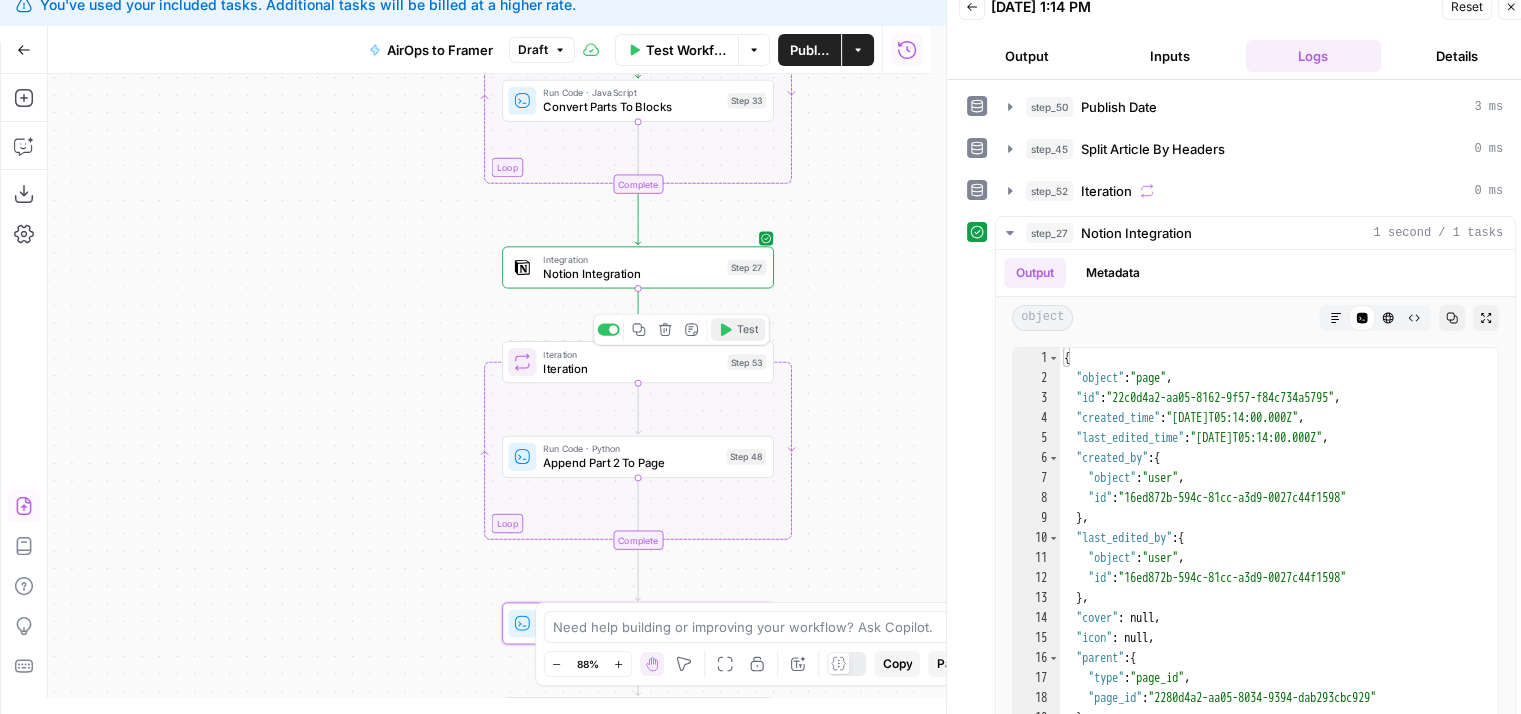 click on "Test" at bounding box center (738, 329) 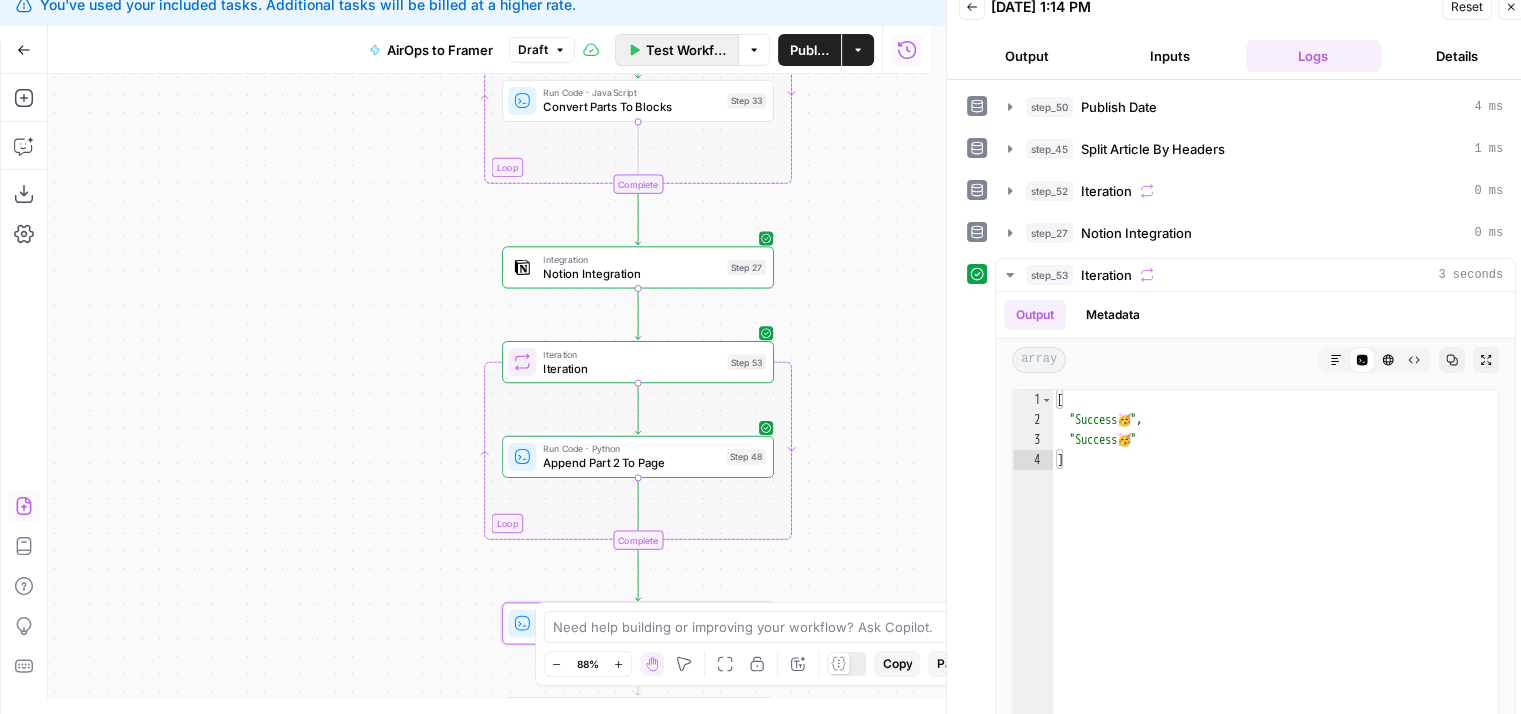 click on "Test Workflow" at bounding box center (686, 50) 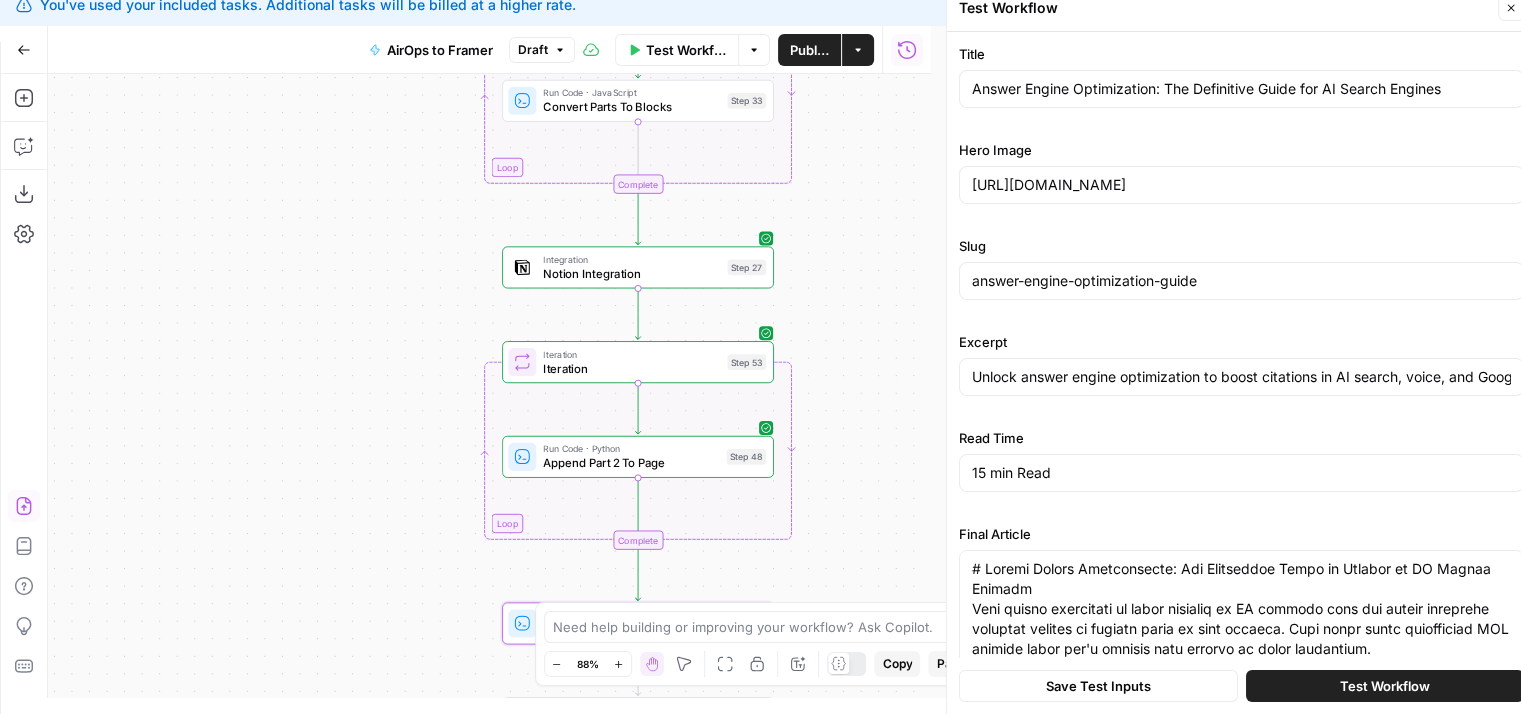 scroll, scrollTop: 328, scrollLeft: 0, axis: vertical 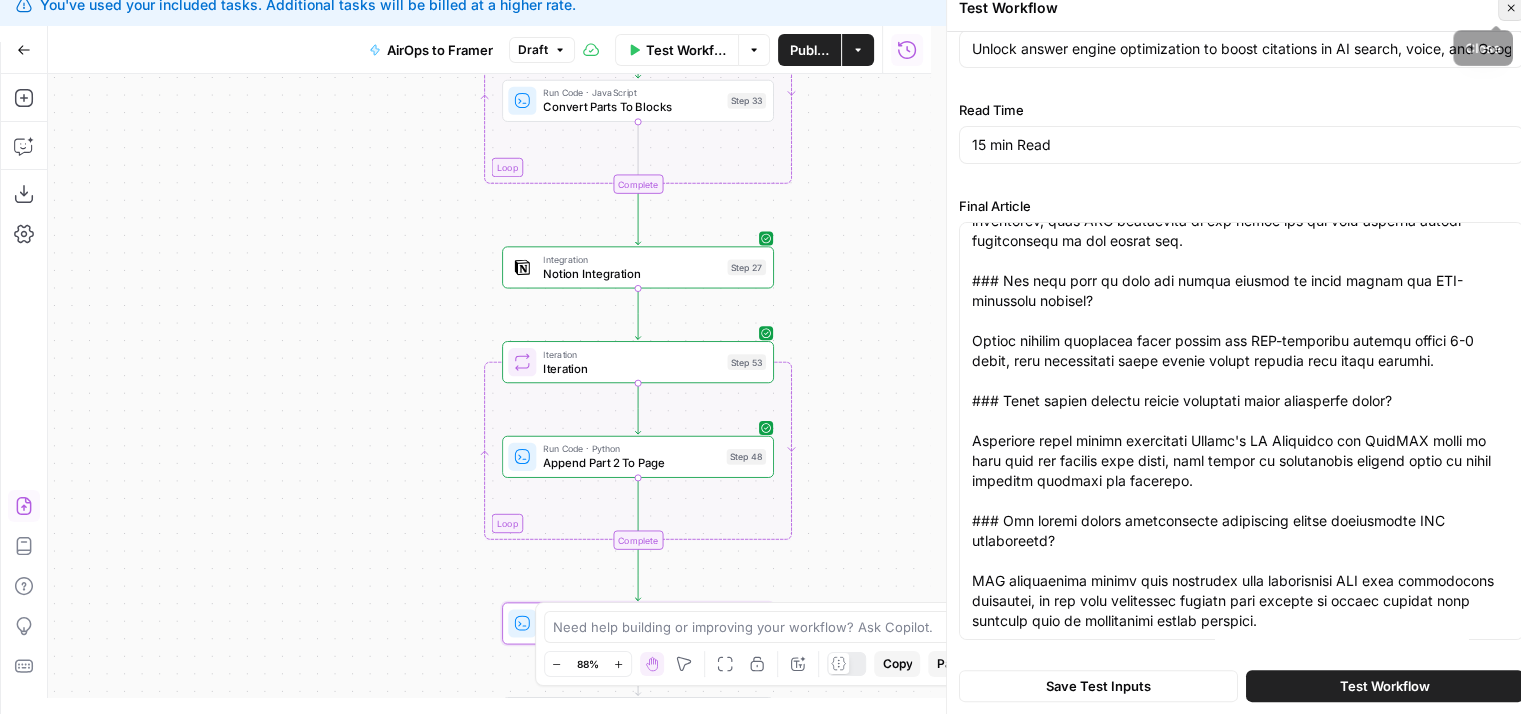 click on "Close" at bounding box center [1511, 8] 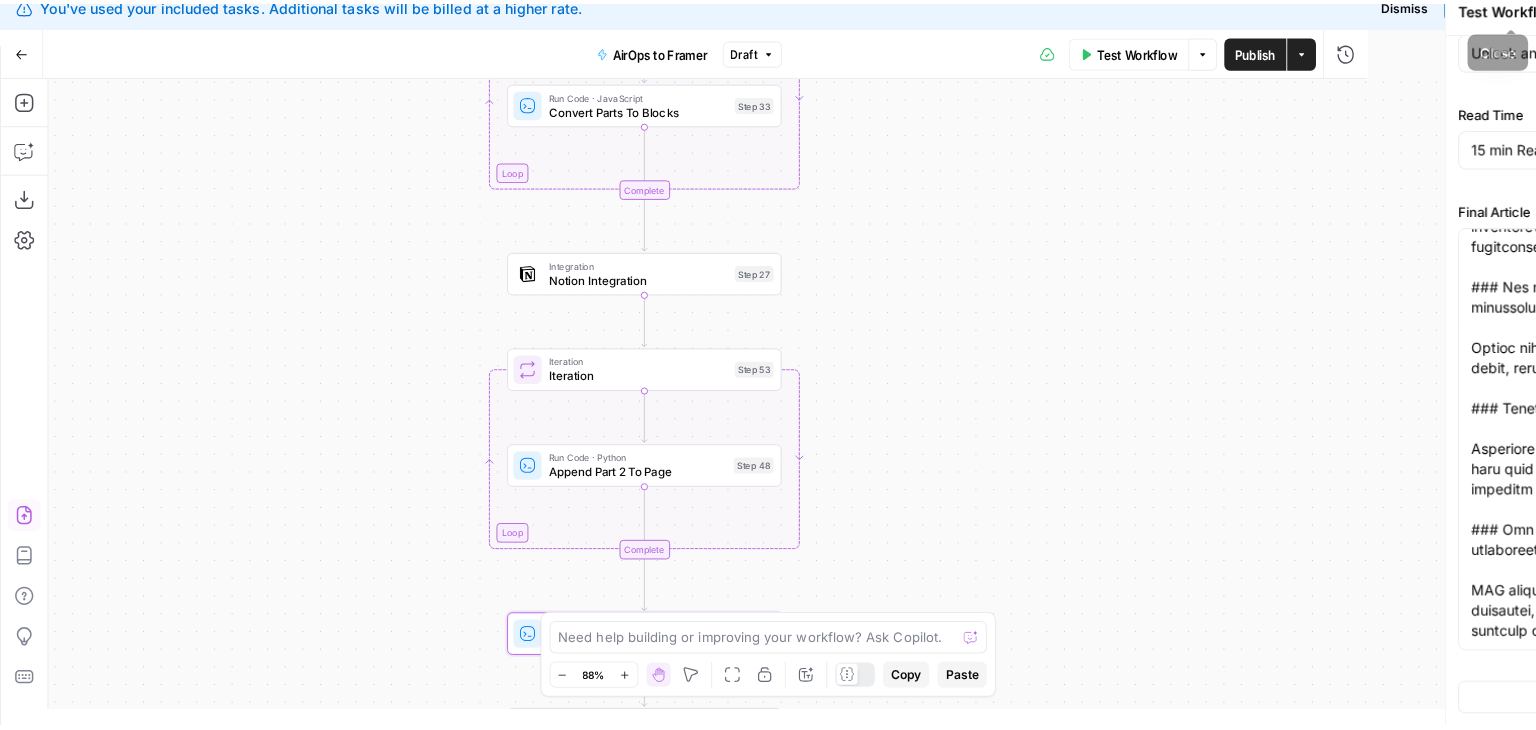 scroll, scrollTop: 0, scrollLeft: 0, axis: both 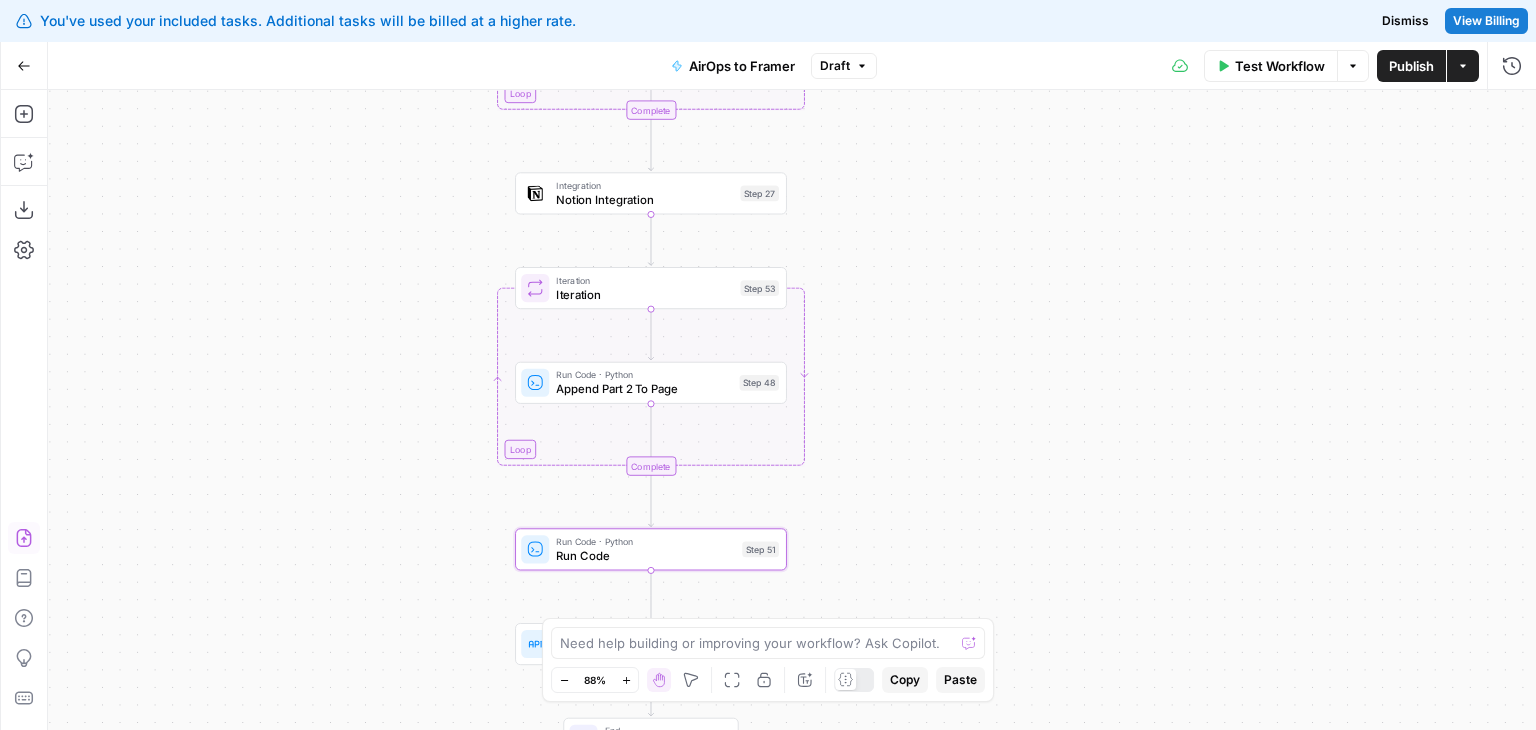 drag, startPoint x: 944, startPoint y: 463, endPoint x: 958, endPoint y: 376, distance: 88.11924 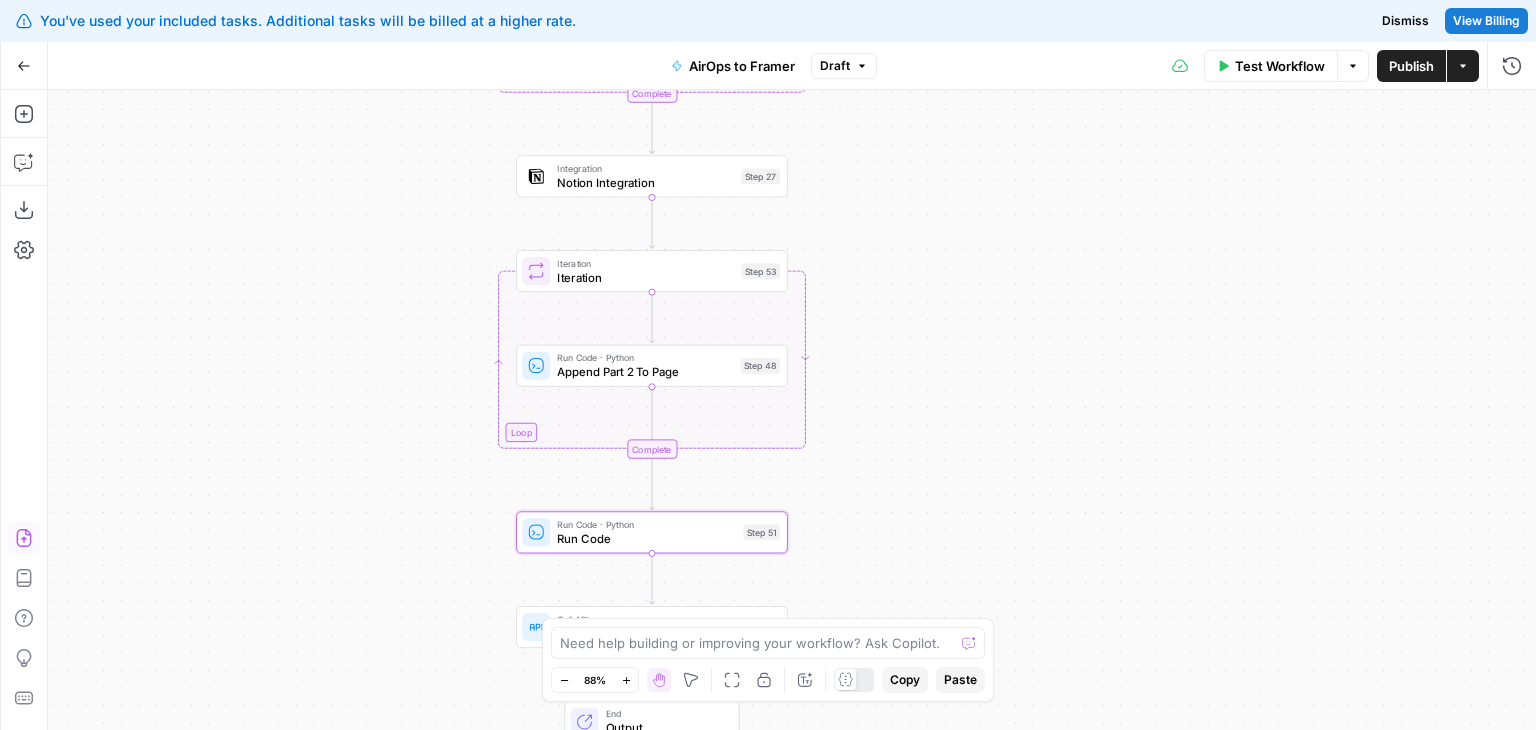 drag, startPoint x: 956, startPoint y: 435, endPoint x: 952, endPoint y: 364, distance: 71.11259 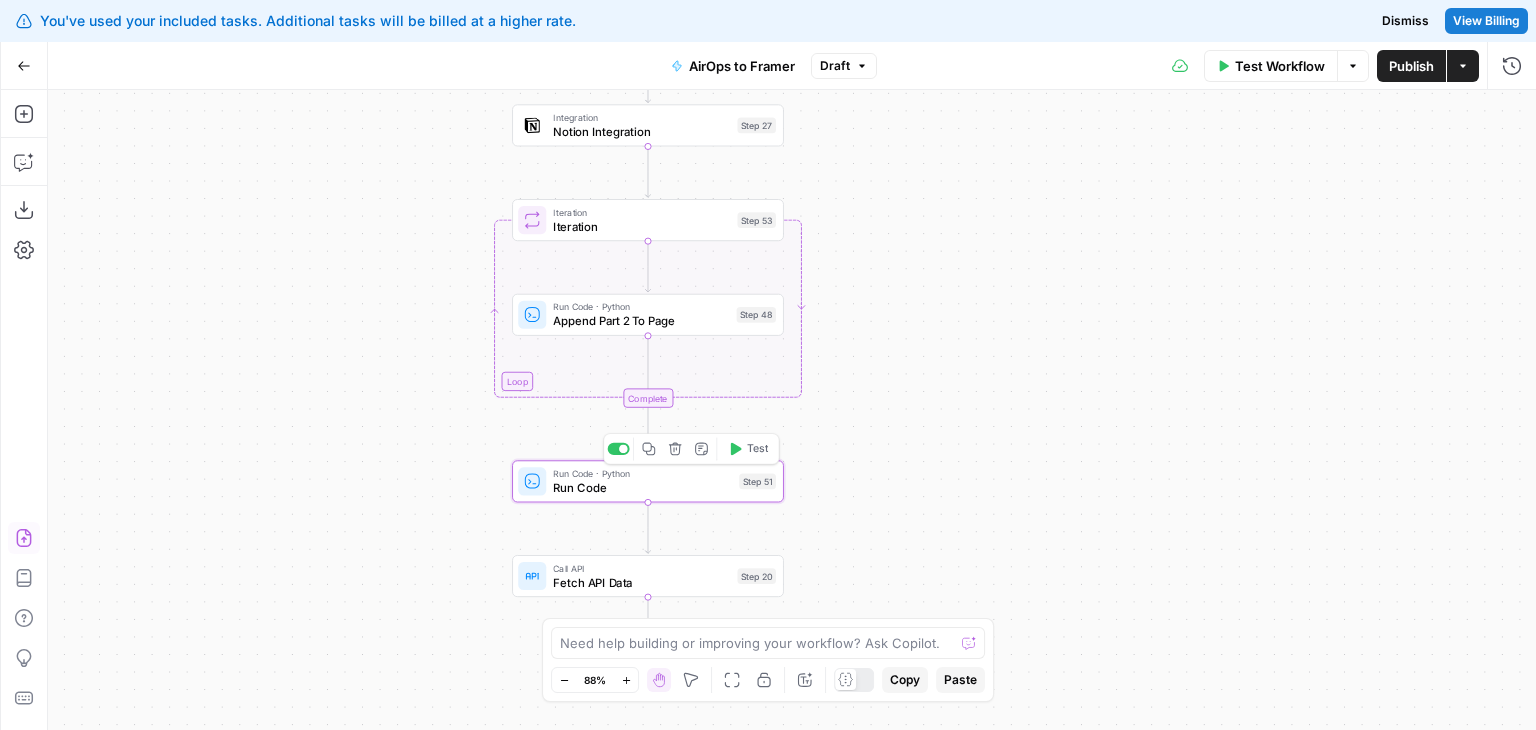 click on "Run Code · Python Run Code Step 51 Copy step Delete step Add Note Test" at bounding box center (647, 481) 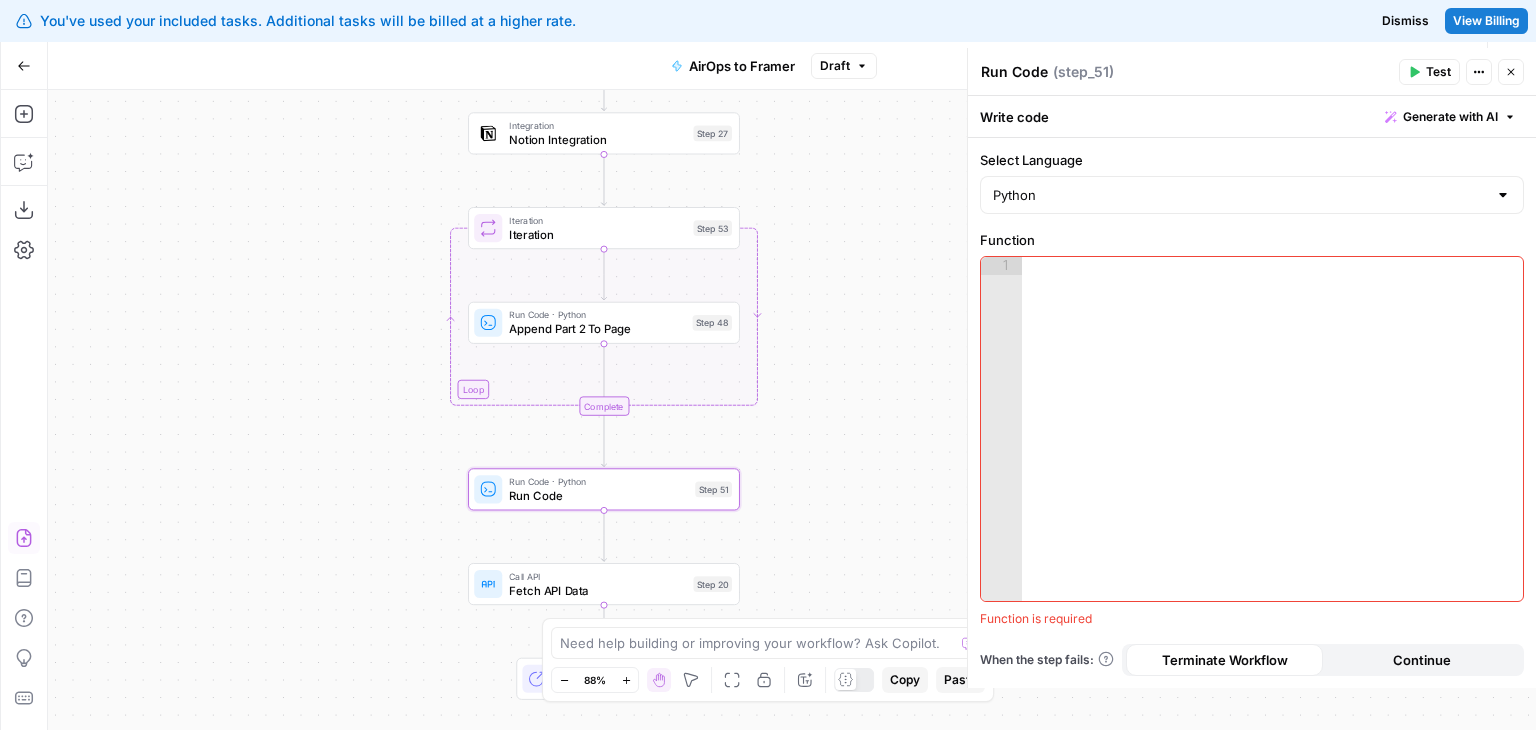 drag, startPoint x: 498, startPoint y: 461, endPoint x: 389, endPoint y: 478, distance: 110.317726 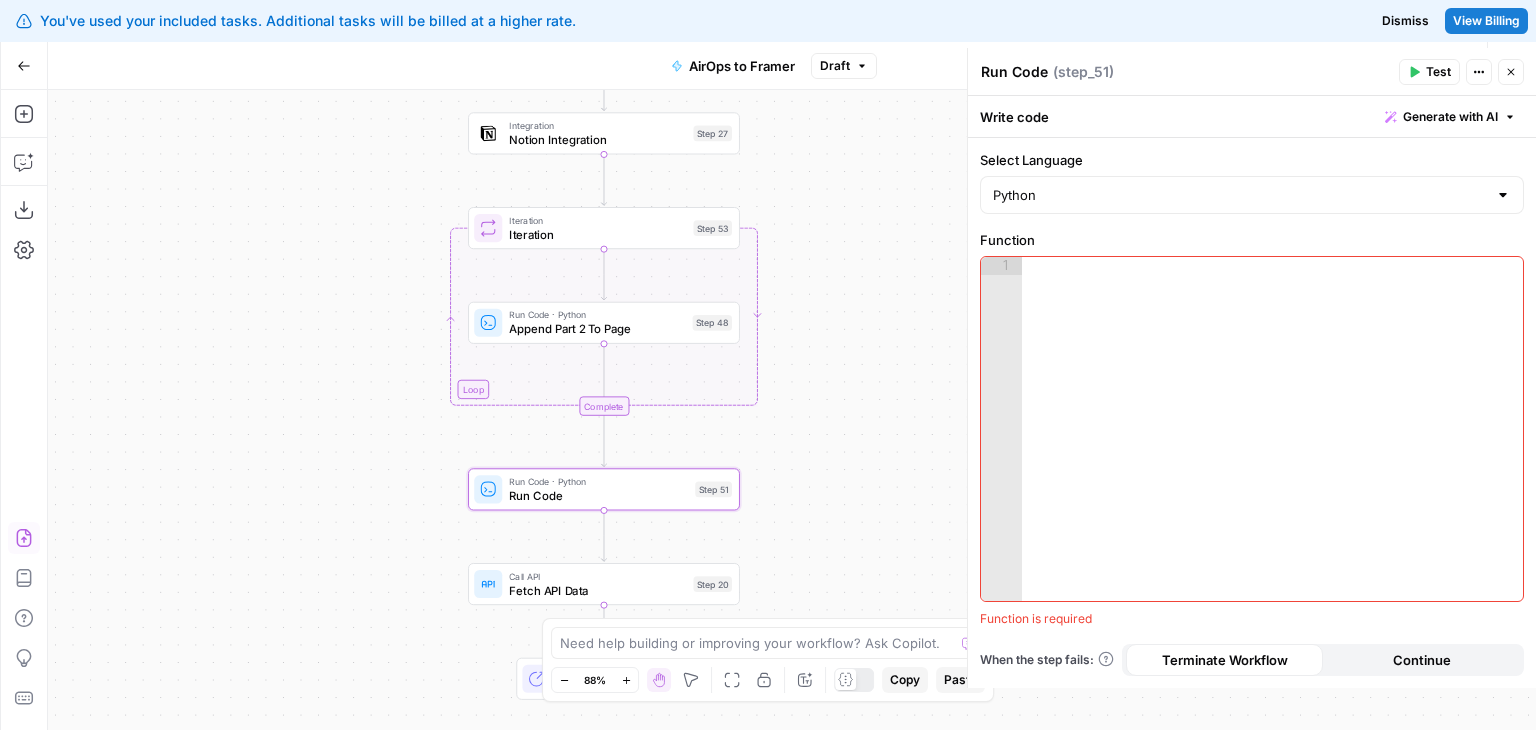 click on "Workflow Set Inputs Inputs Run Code · Python Publish Date Step 50 Run Code · Python Split Article By Headers Step 45 Loop Iteration Iteration Step 52 Run Code · JavaScript Convert Parts To Blocks Step 33 Complete Integration Notion Integration Step 27 Loop Iteration Iteration Step 53 Run Code · Python Append Part 2 To Page Step 48 Complete Run Code · Python Run Code Step 51 Call API Fetch API Data Step 20 End Output" at bounding box center [792, 410] 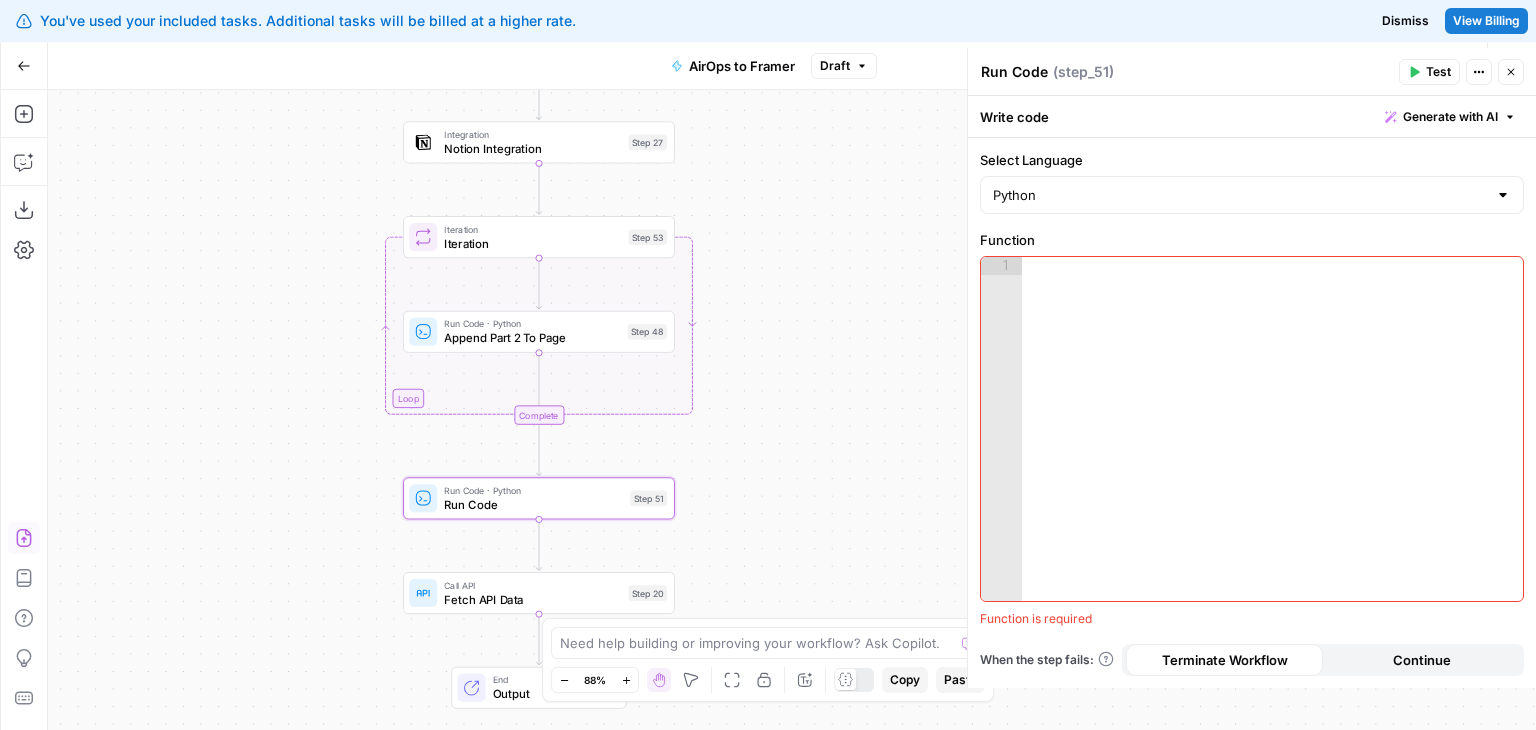 drag, startPoint x: 389, startPoint y: 478, endPoint x: 447, endPoint y: 339, distance: 150.6154 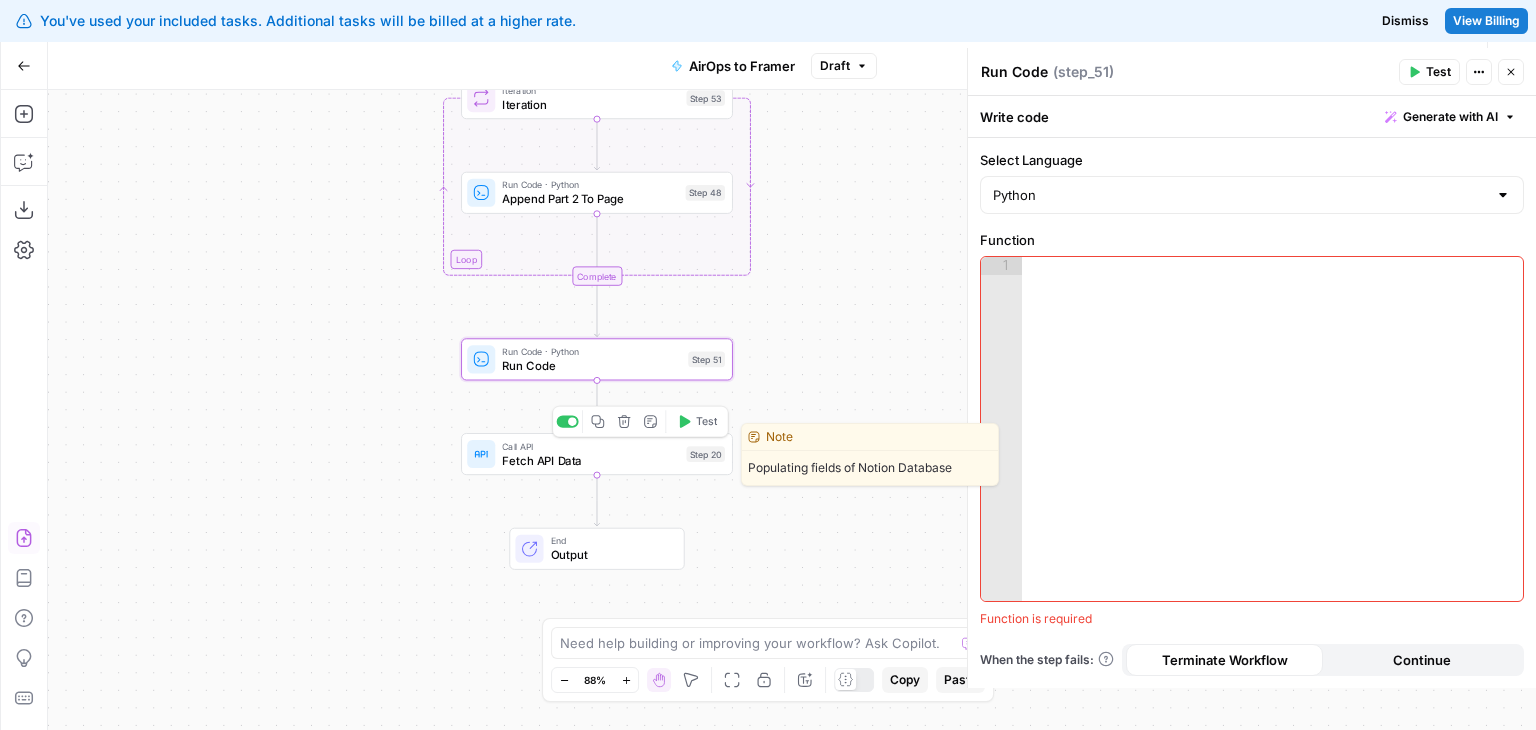 click on "Fetch API Data" at bounding box center (590, 460) 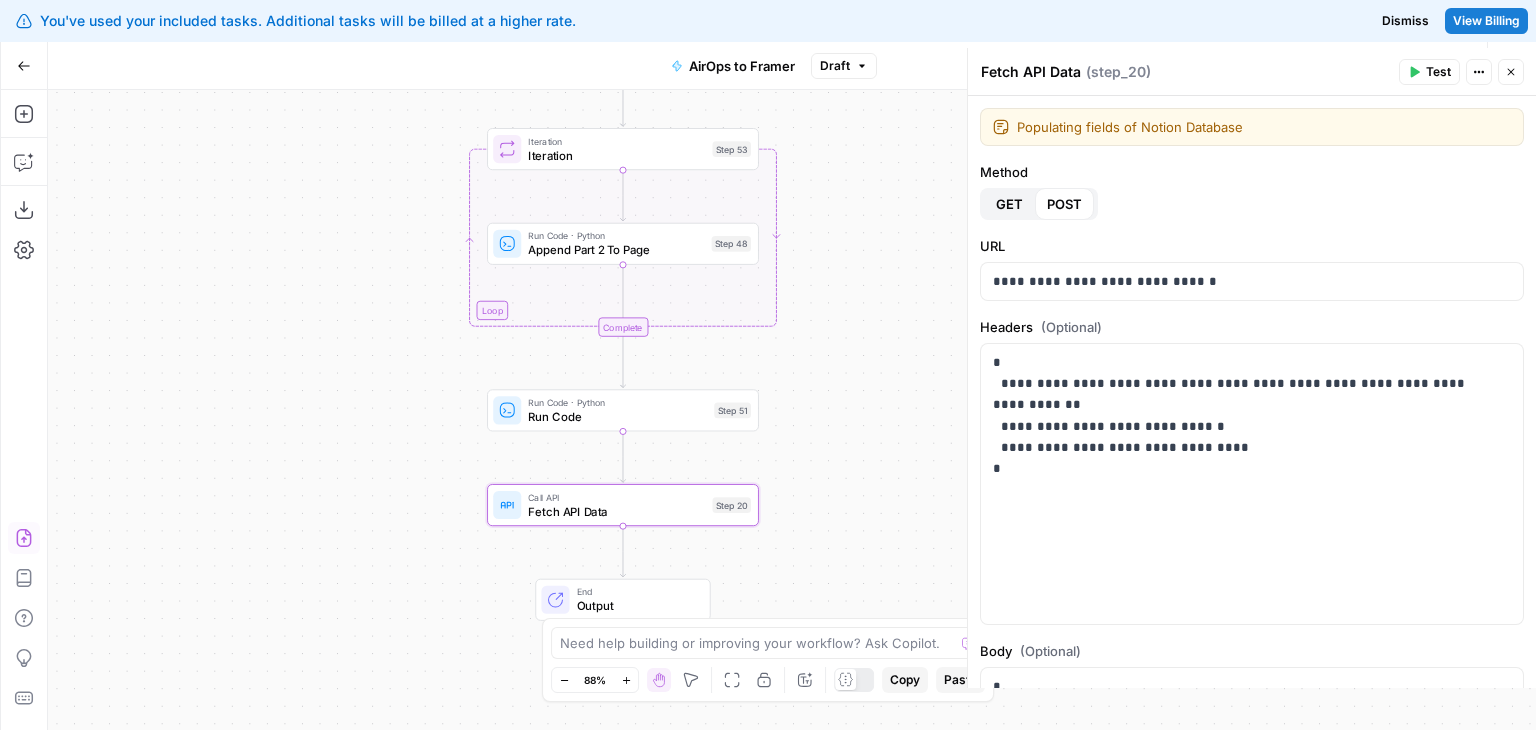 drag, startPoint x: 400, startPoint y: 396, endPoint x: 427, endPoint y: 450, distance: 60.373837 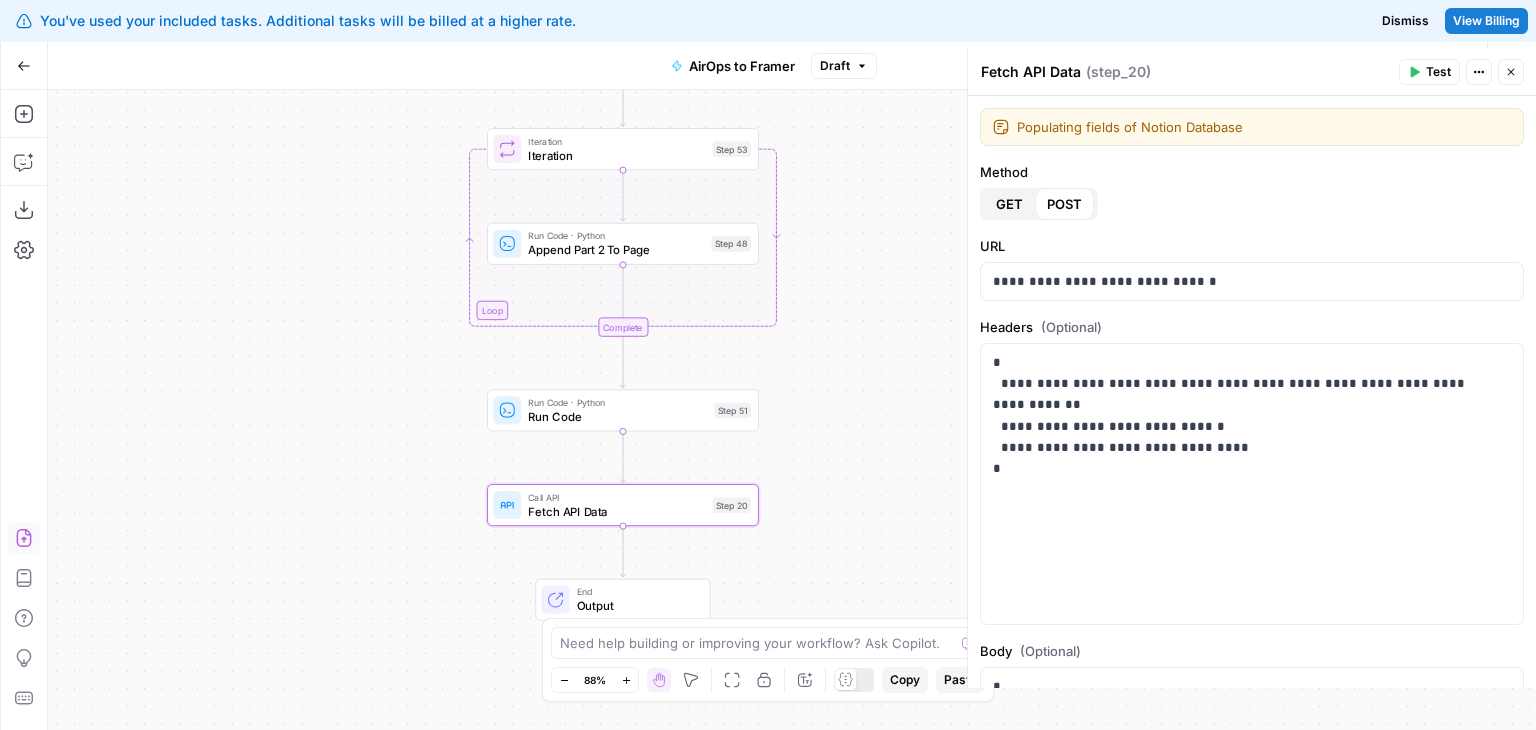 click on "Workflow Set Inputs Inputs Run Code · Python Publish Date Step 50 Run Code · Python Split Article By Headers Step 45 Loop Iteration Iteration Step 52 Run Code · JavaScript Convert Parts To Blocks Step 33 Complete Integration Notion Integration Step 27 Loop Iteration Iteration Step 53 Run Code · Python Append Part 2 To Page Step 48 Complete Run Code · Python Run Code Step 51 Call API Fetch API Data Step 20 End Output" at bounding box center [792, 410] 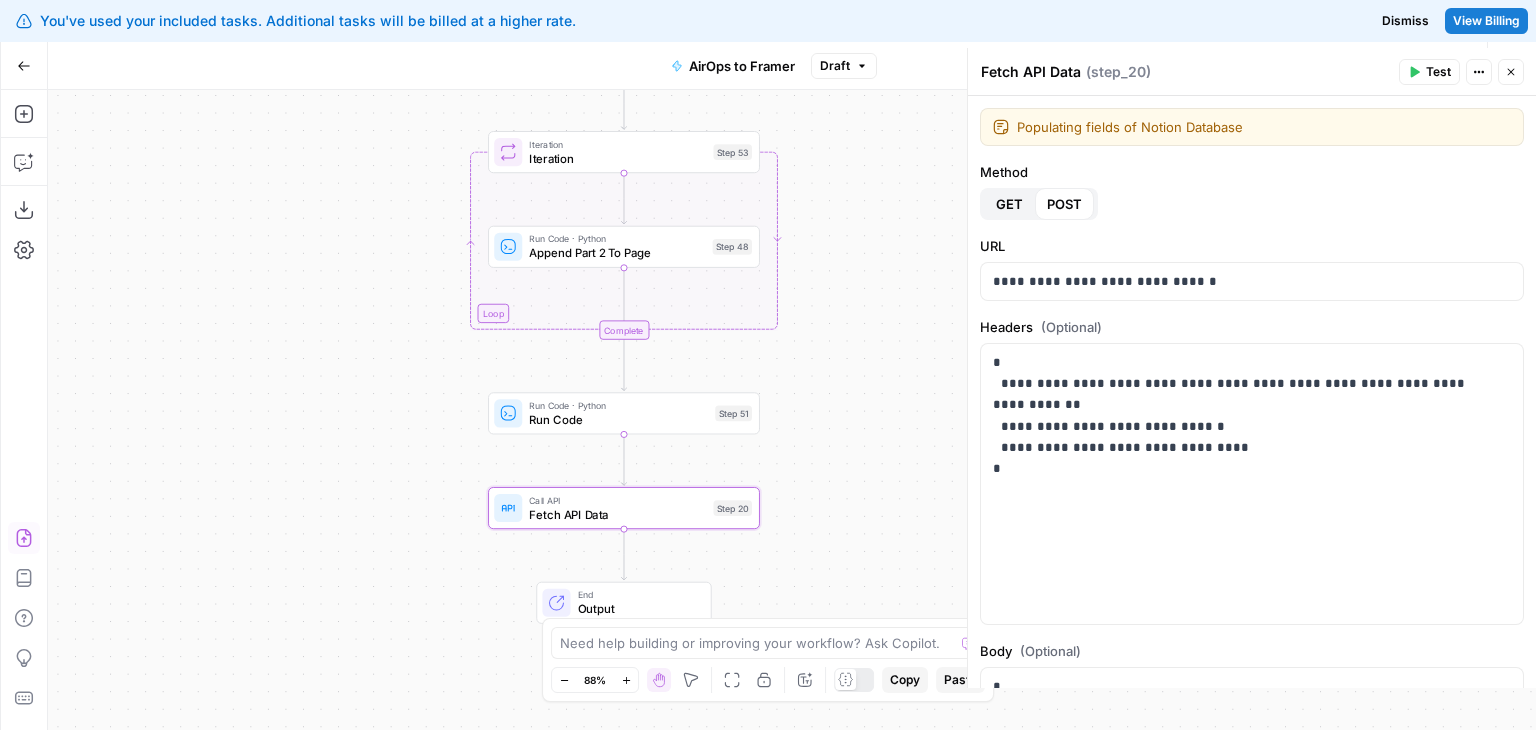 scroll, scrollTop: 353, scrollLeft: 0, axis: vertical 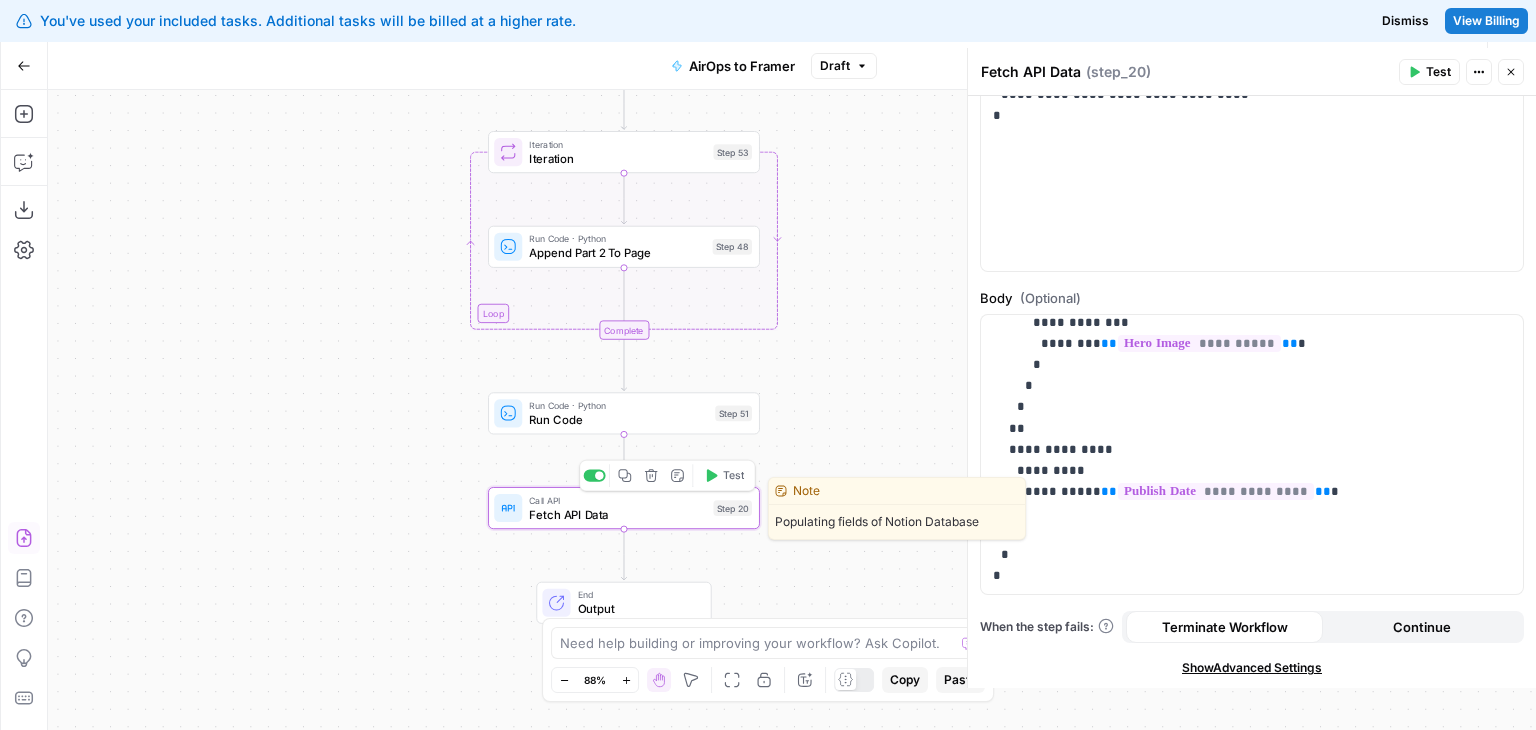 click on "Fetch API Data" at bounding box center (617, 514) 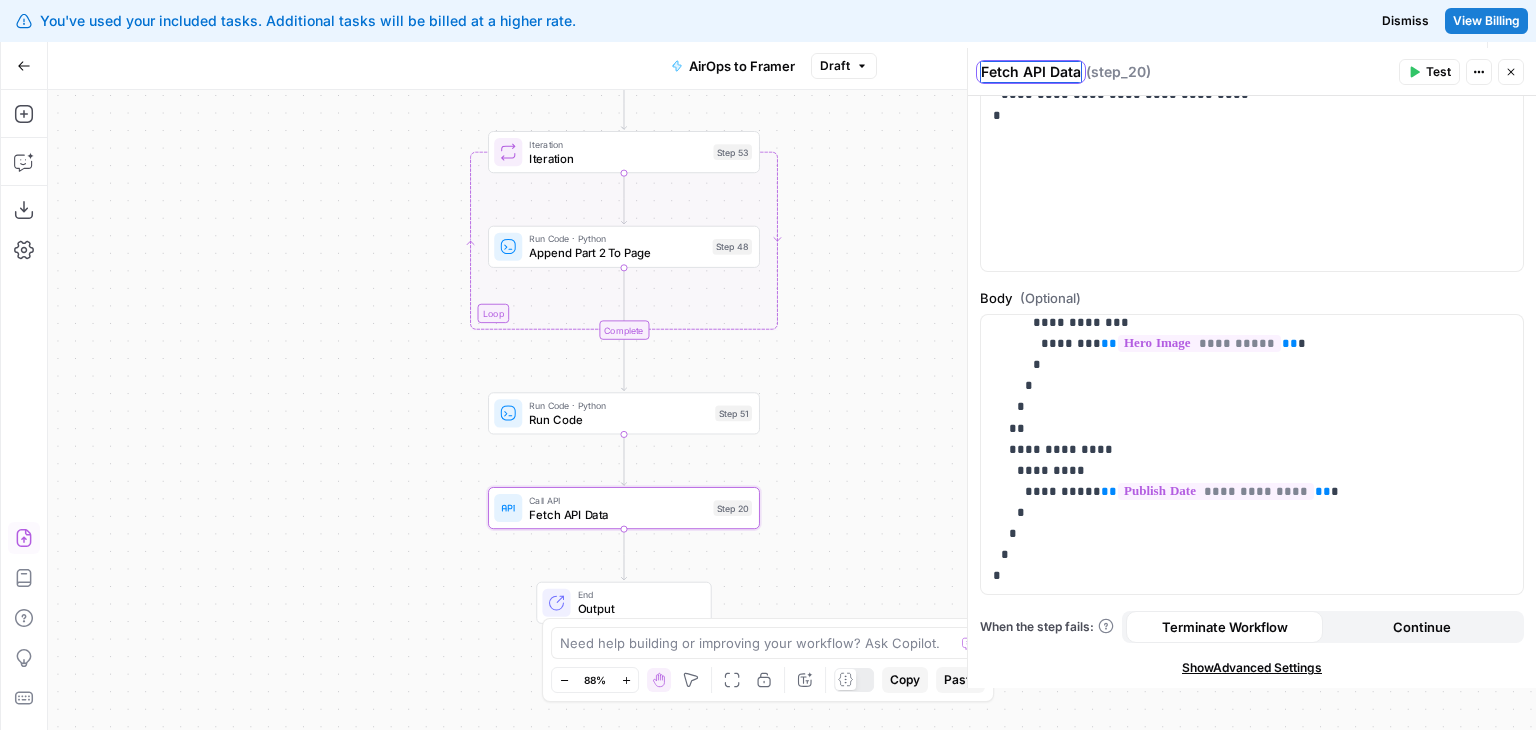 click on "Fetch API Data" at bounding box center (1031, 72) 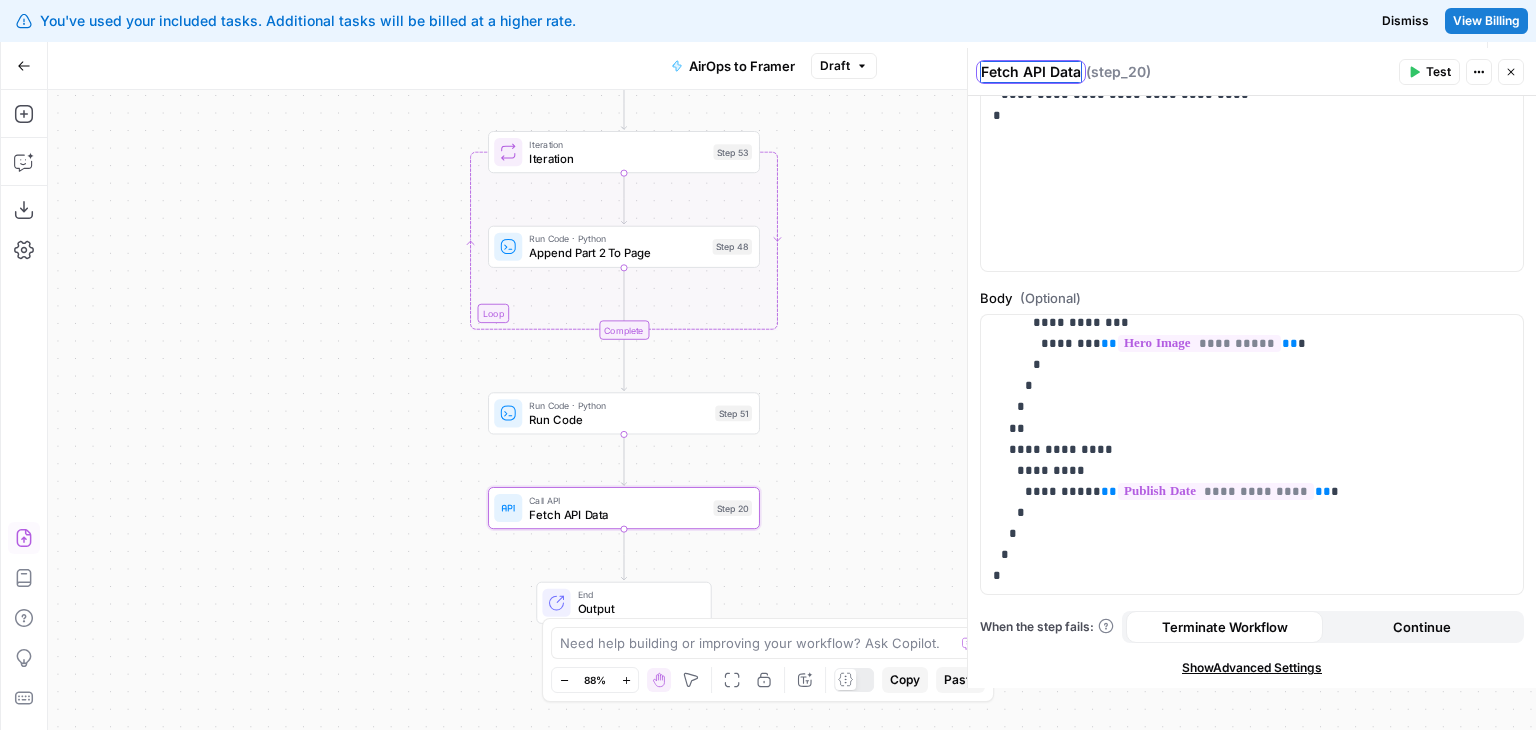 type on "A" 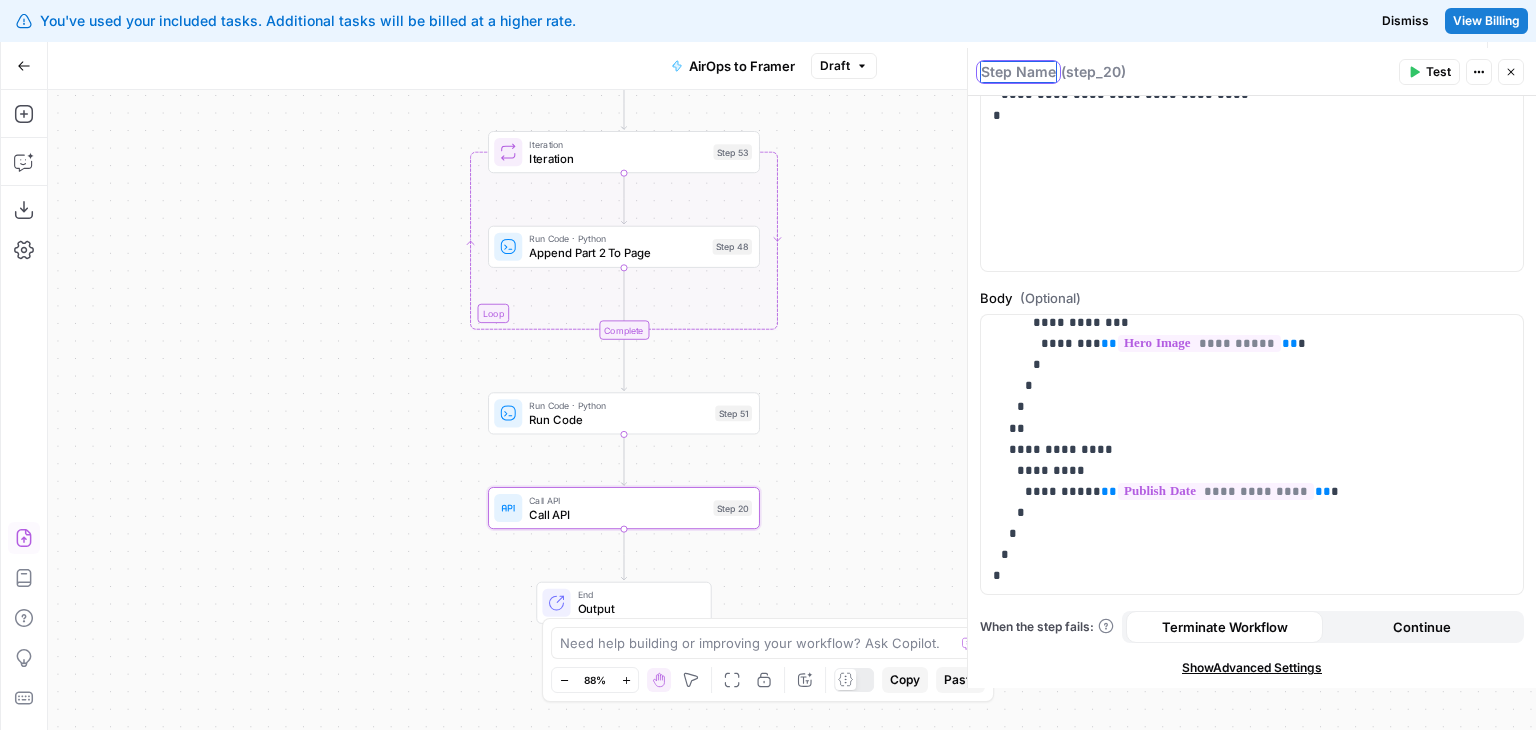 type on "S" 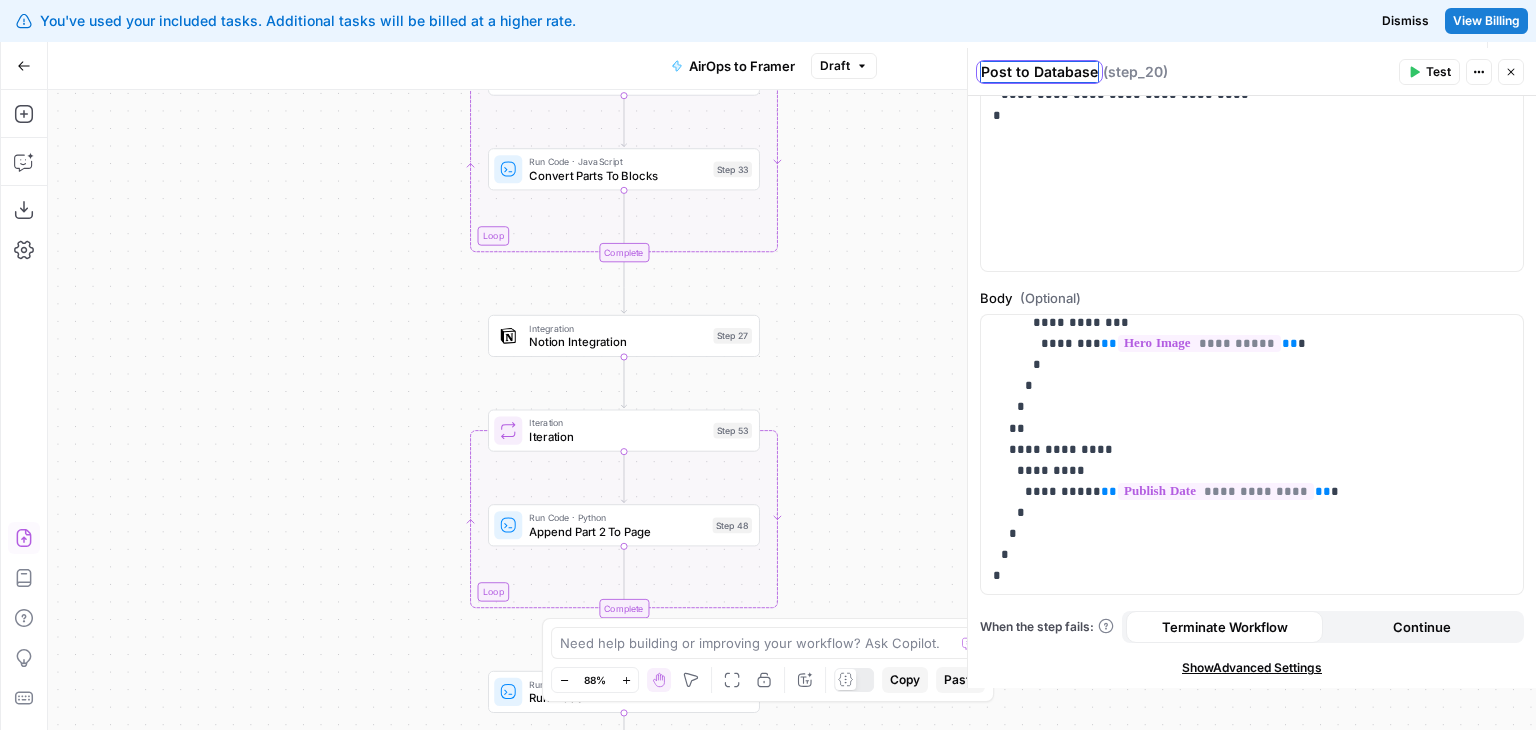 click on "Post to Database" at bounding box center [1039, 72] 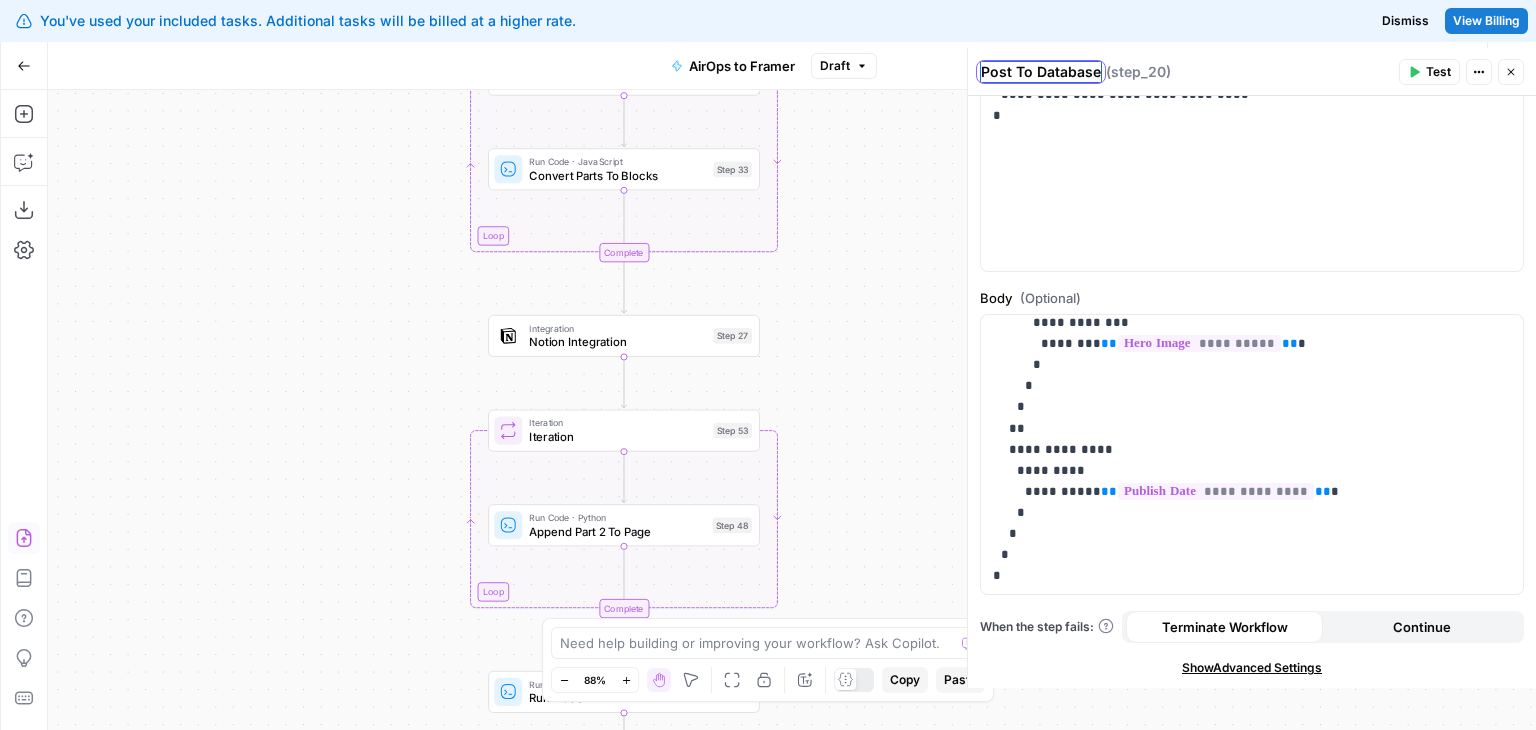 type on "Post To Database" 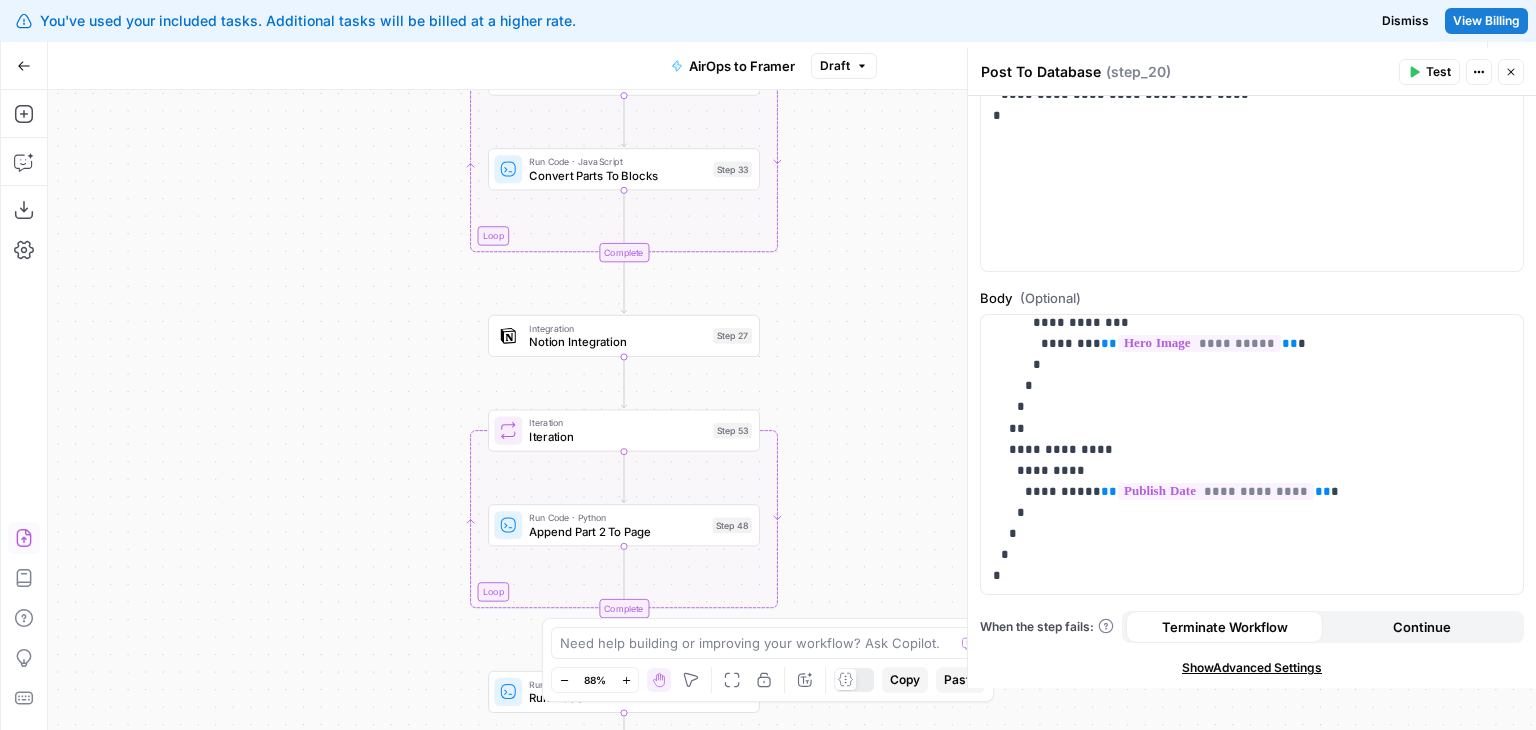 click on "Workflow Set Inputs Inputs Run Code · Python Publish Date Step 50 Run Code · Python Split Article By Headers Step 45 Loop Iteration Iteration Step 52 Run Code · JavaScript Convert Parts To Blocks Step 33 Complete Integration Notion Integration Step 27 Loop Iteration Iteration Step 53 Run Code · Python Append Part 2 To Page Step 48 Complete Run Code · Python Run Code Step 51 Call API Post To Database Step 20 End Output" at bounding box center [792, 410] 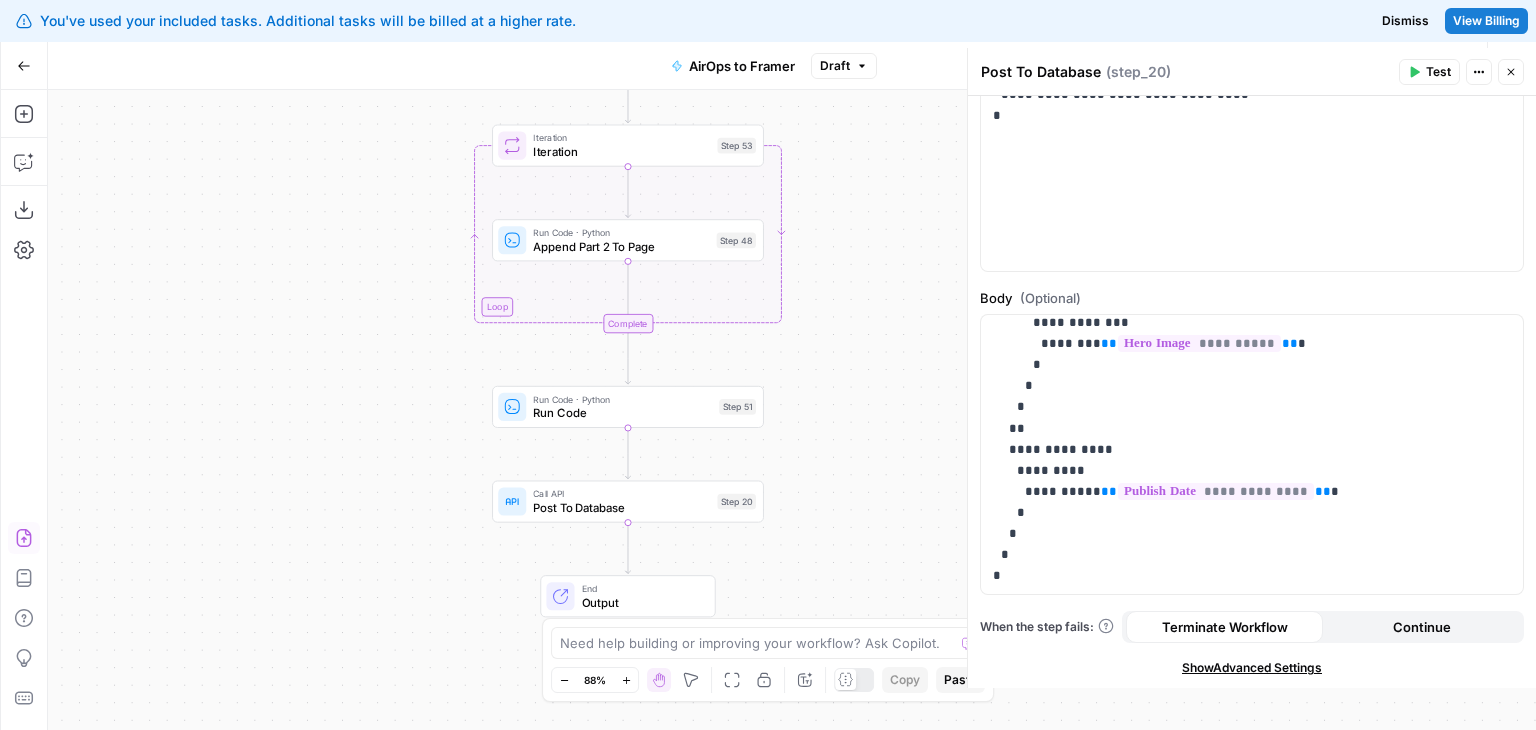 drag, startPoint x: 856, startPoint y: 269, endPoint x: 859, endPoint y: 367, distance: 98.045906 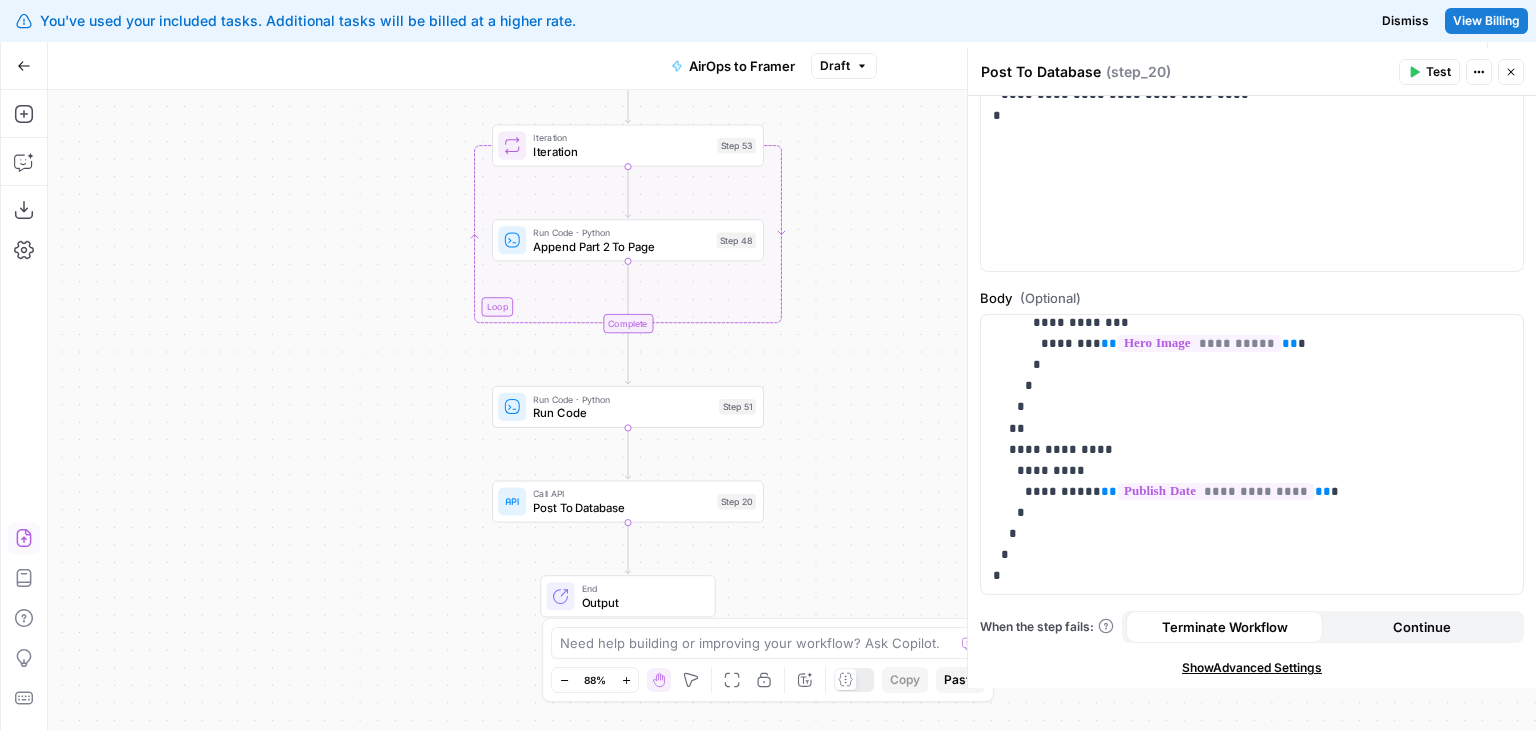 click on "Workflow Set Inputs Inputs Run Code · Python Publish Date Step 50 Run Code · Python Split Article By Headers Step 45 Loop Iteration Iteration Step 52 Run Code · JavaScript Convert Parts To Blocks Step 33 Complete Integration Notion Integration Step 27 Loop Iteration Iteration Step 53 Run Code · Python Append Part 2 To Page Step 48 Complete Run Code · Python Run Code Step 51 Call API Post To Database Step 20 End Output" at bounding box center (792, 410) 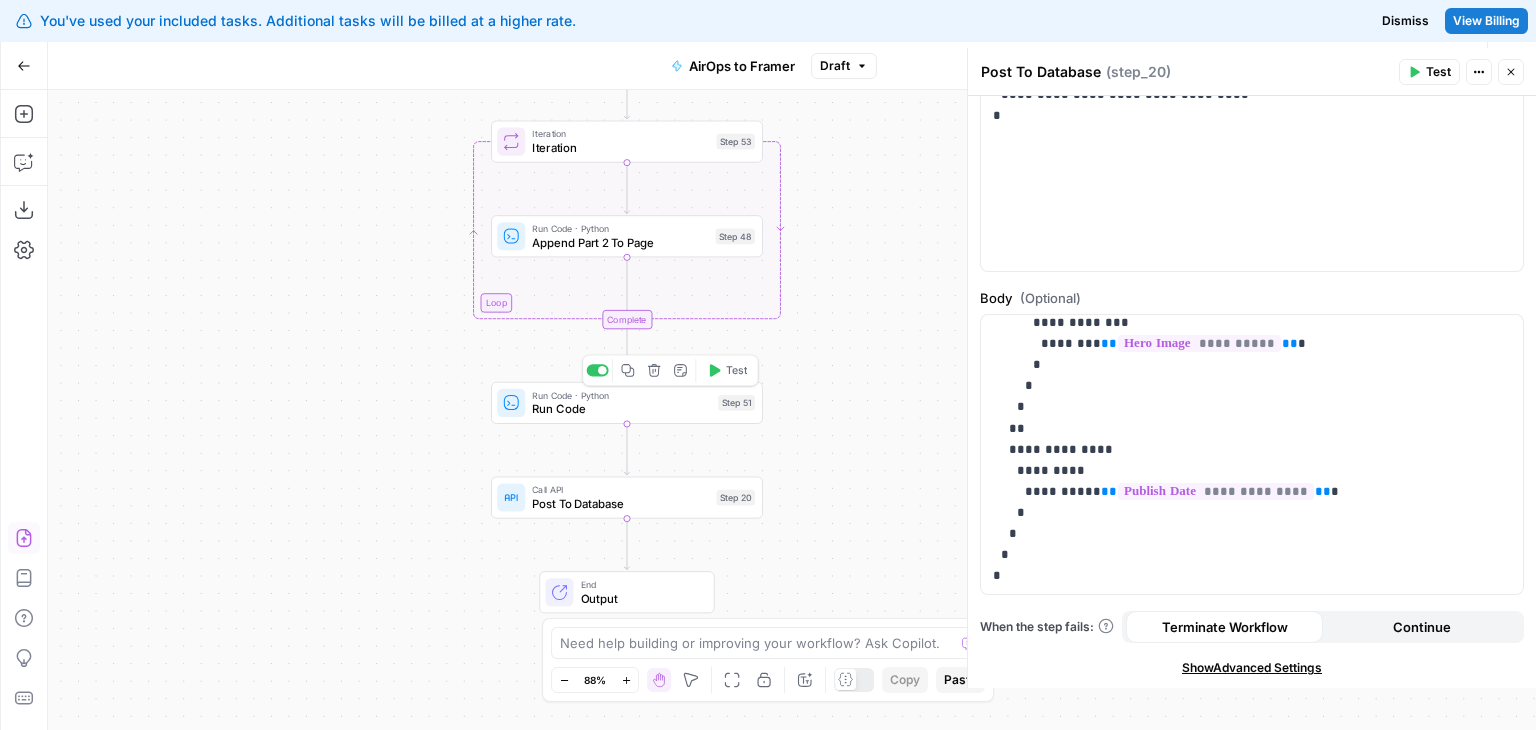 click on "Step 51" at bounding box center [736, 403] 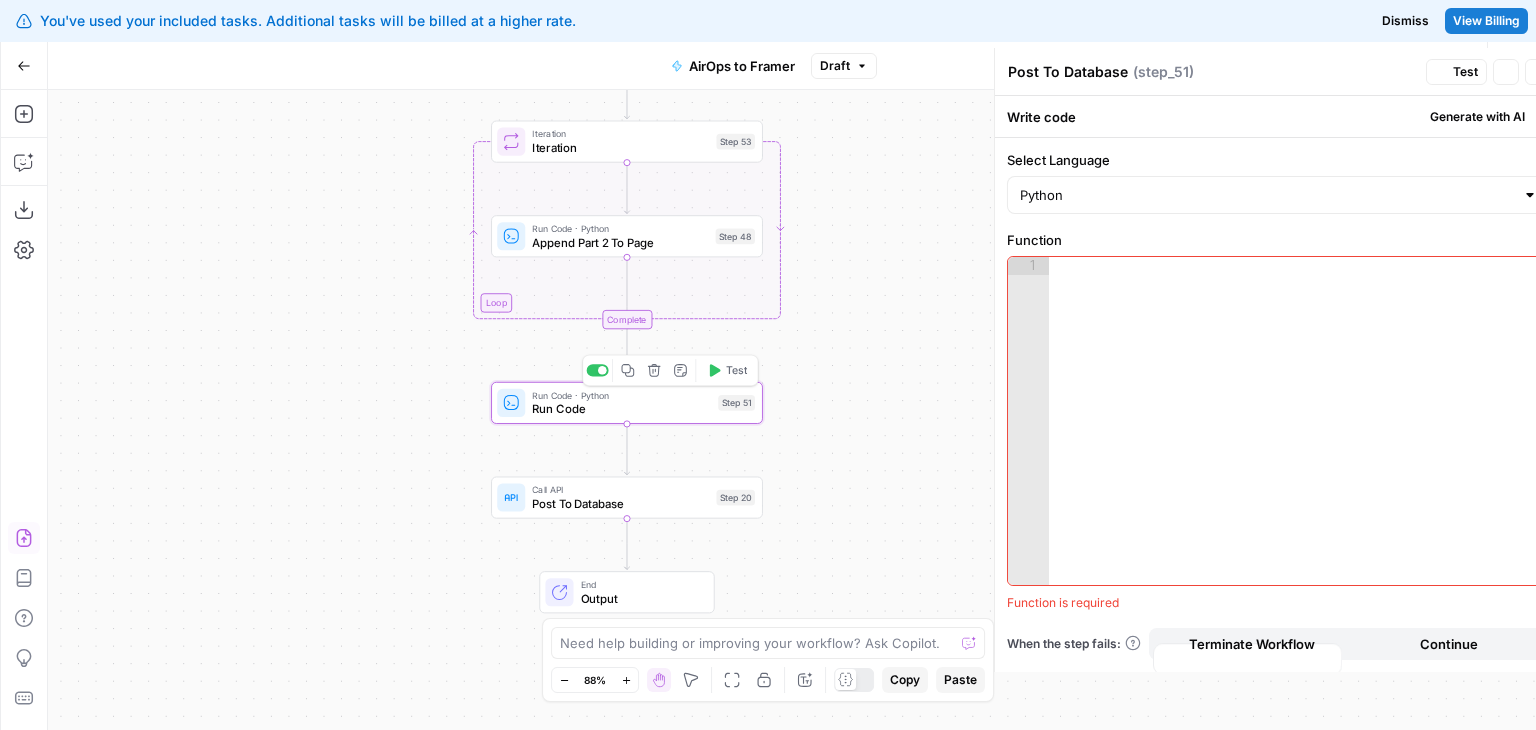 type on "Run Code" 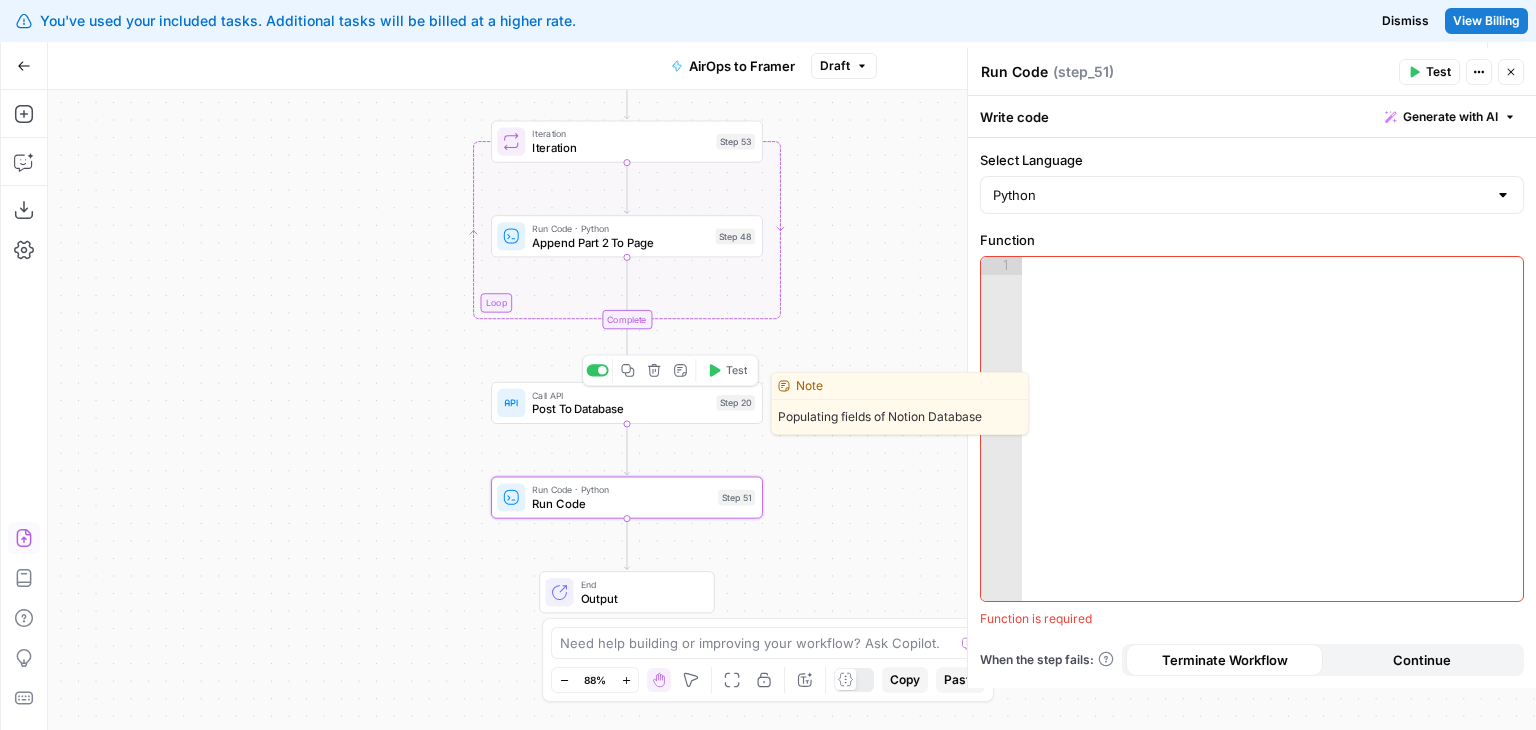 click on "Post To Database" at bounding box center [620, 409] 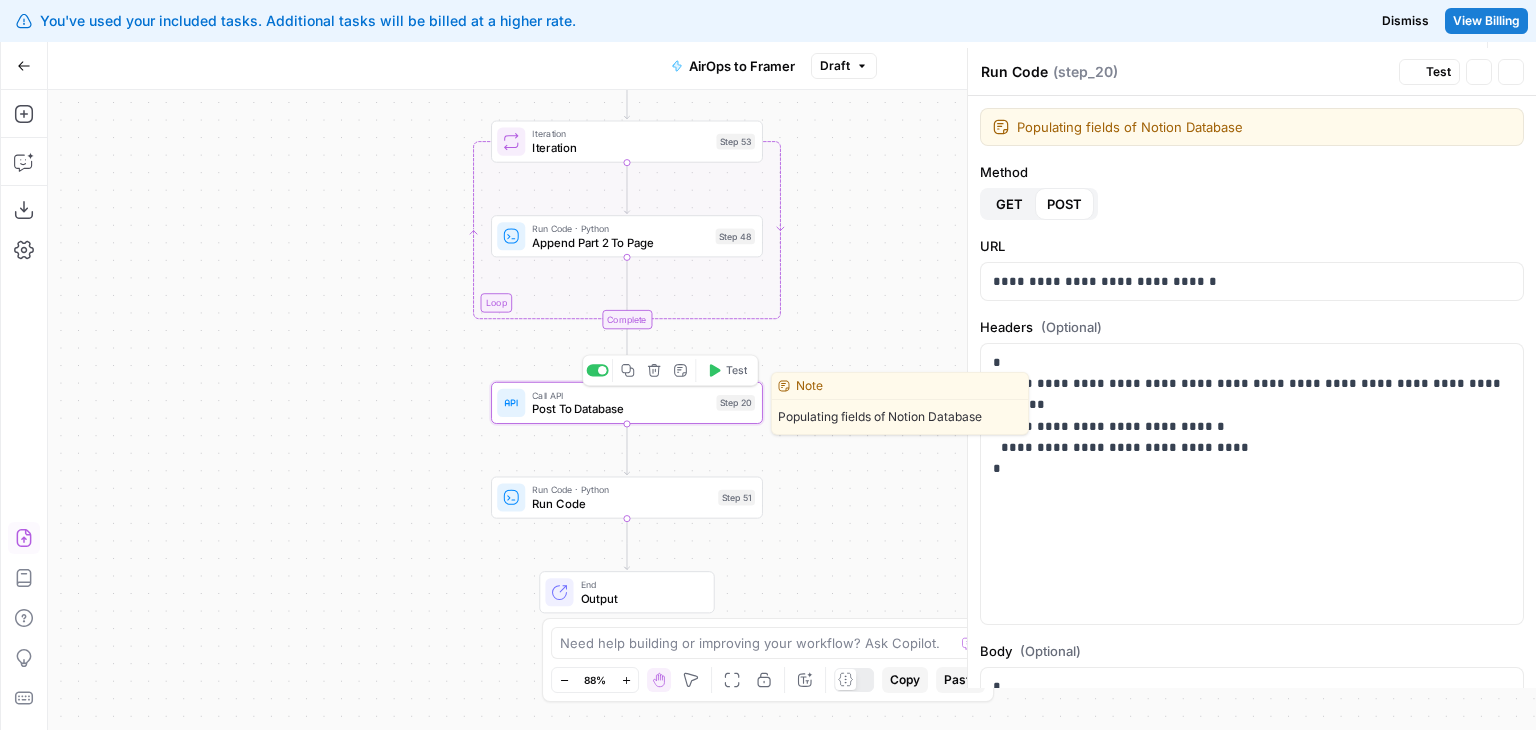 type on "Post To Database" 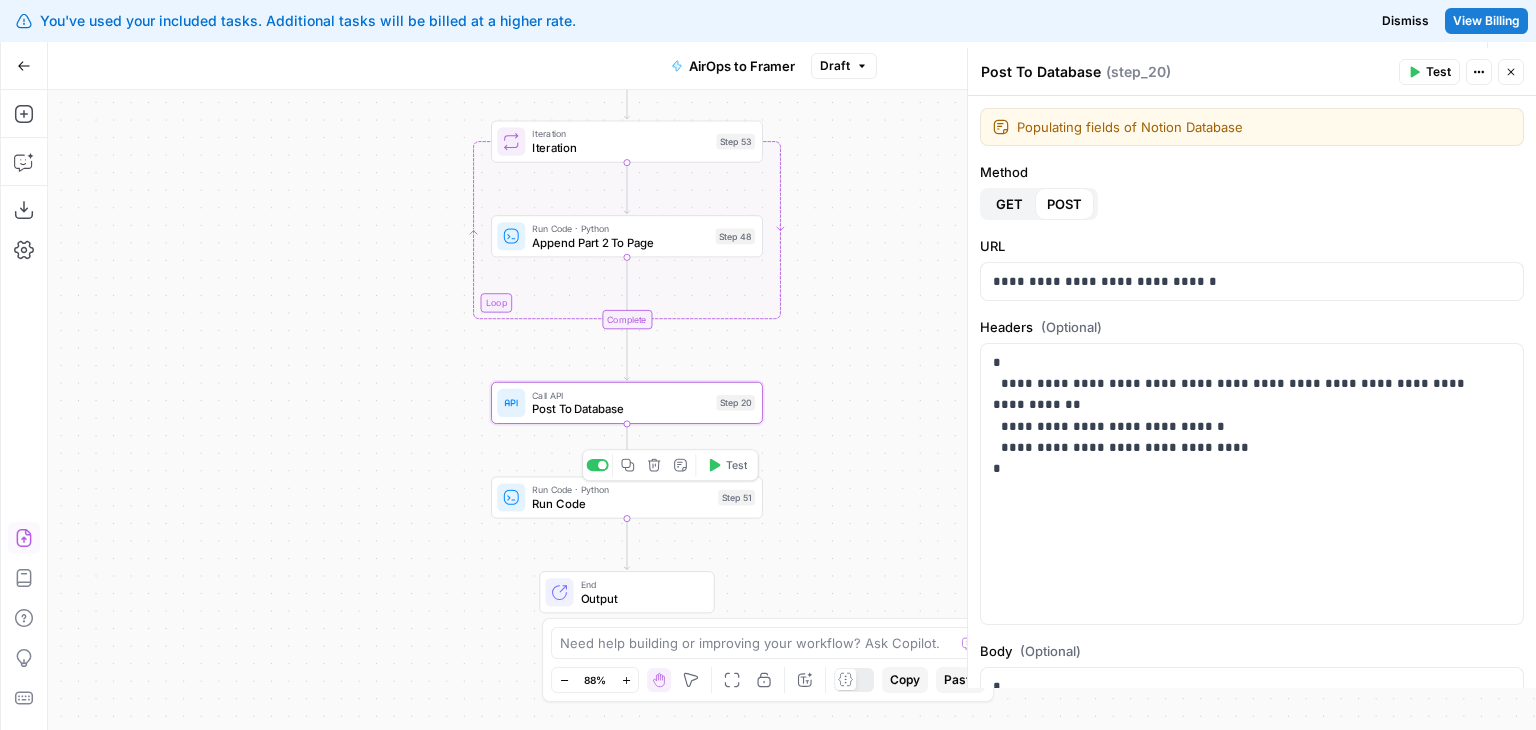click on "Run Code · Python" at bounding box center (621, 490) 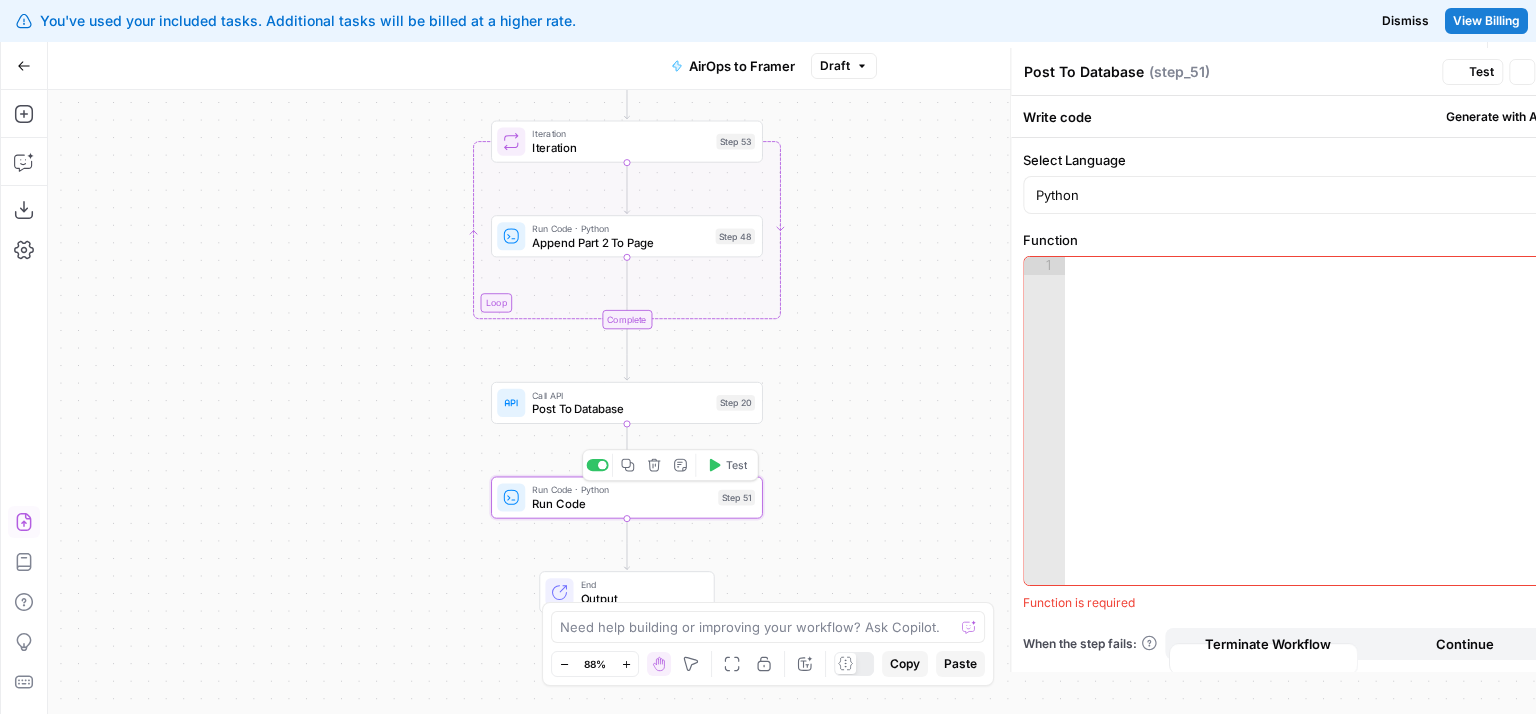 type on "Run Code" 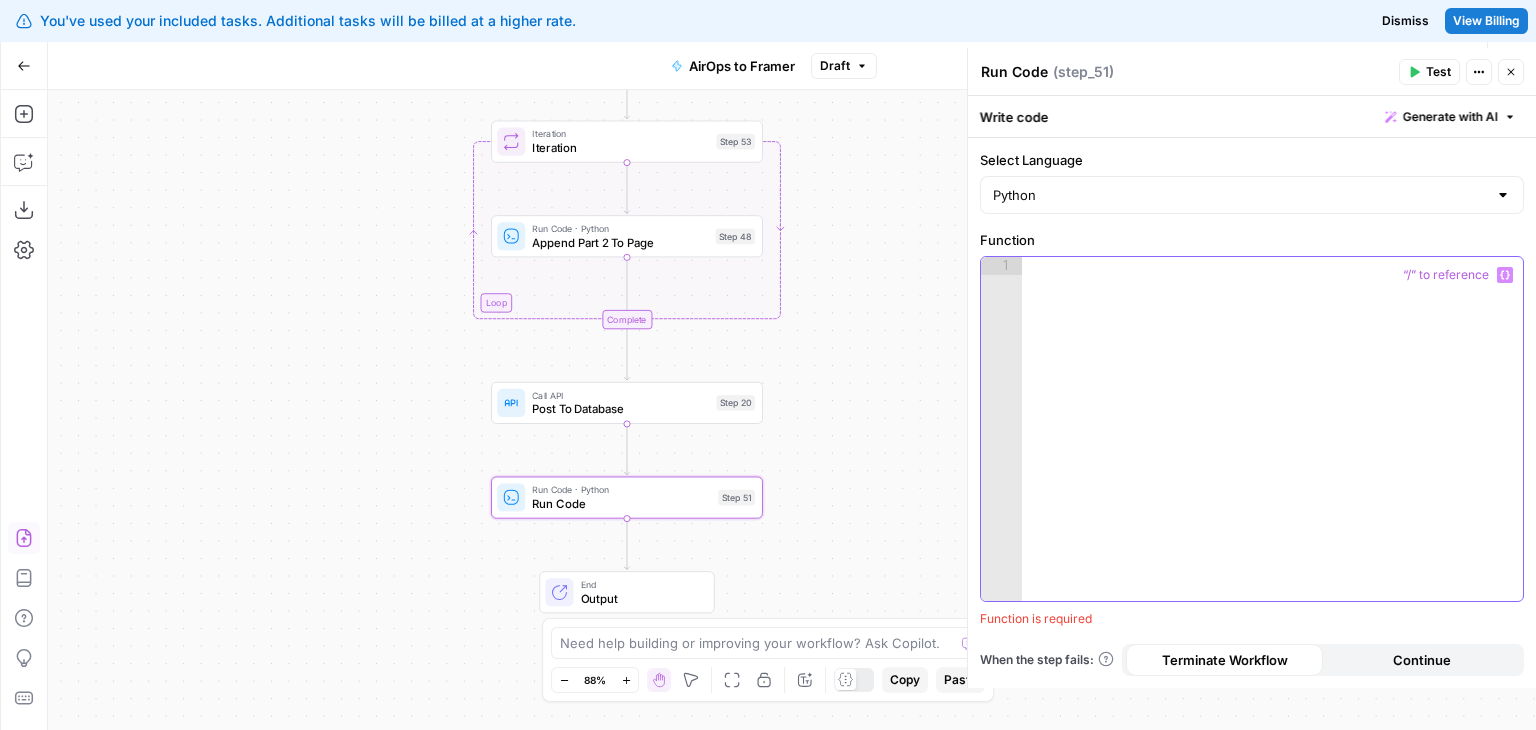 type 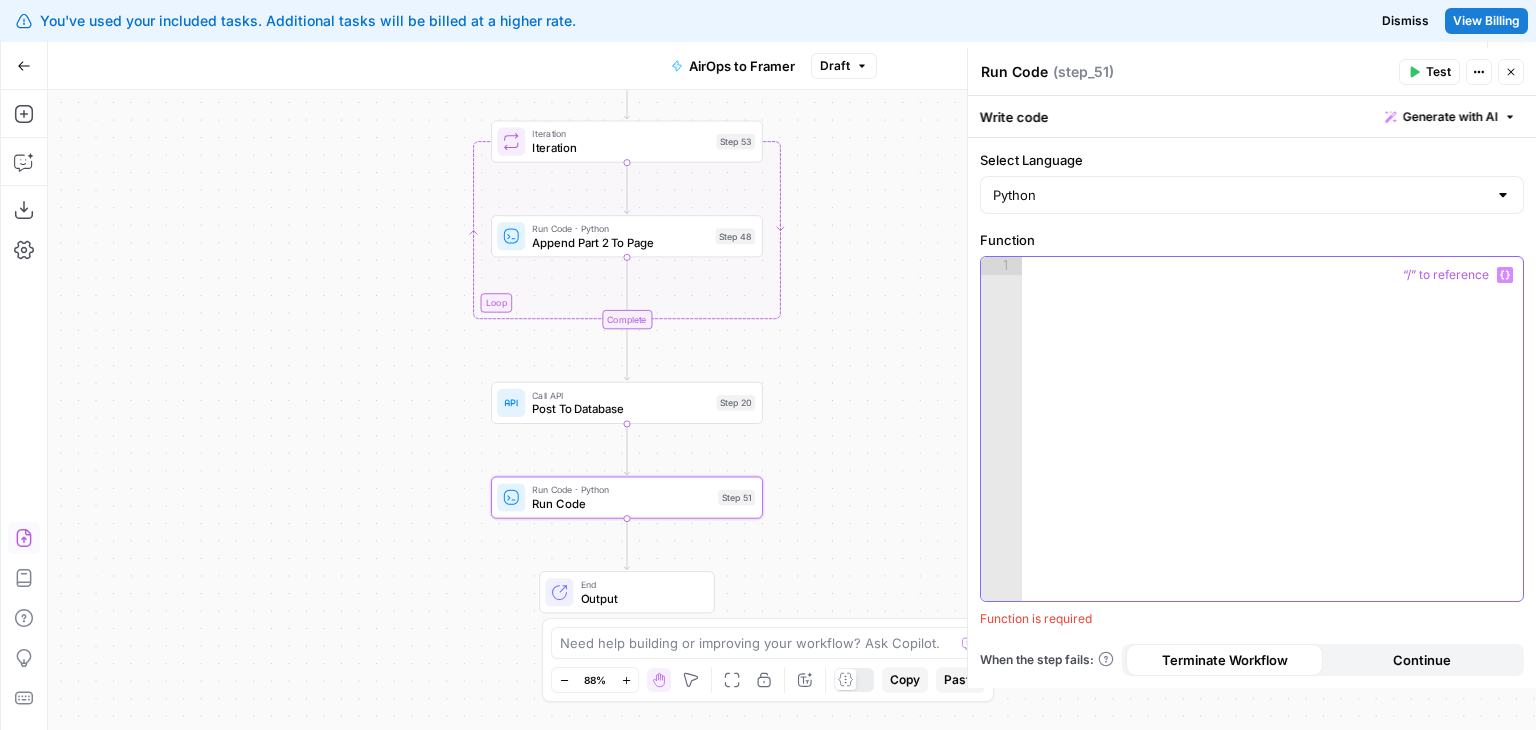 click at bounding box center (1273, 447) 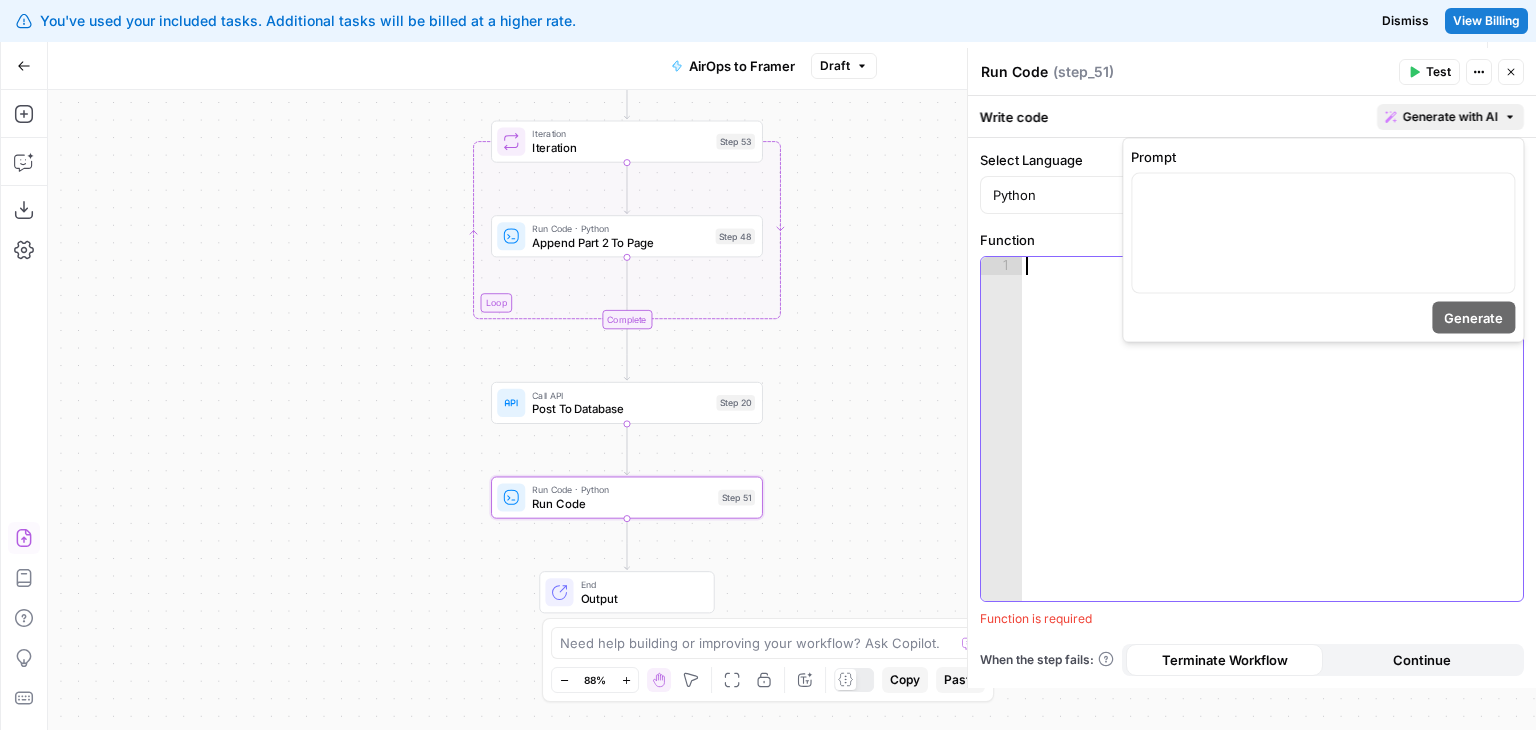 click on "Generate with AI" at bounding box center [1450, 117] 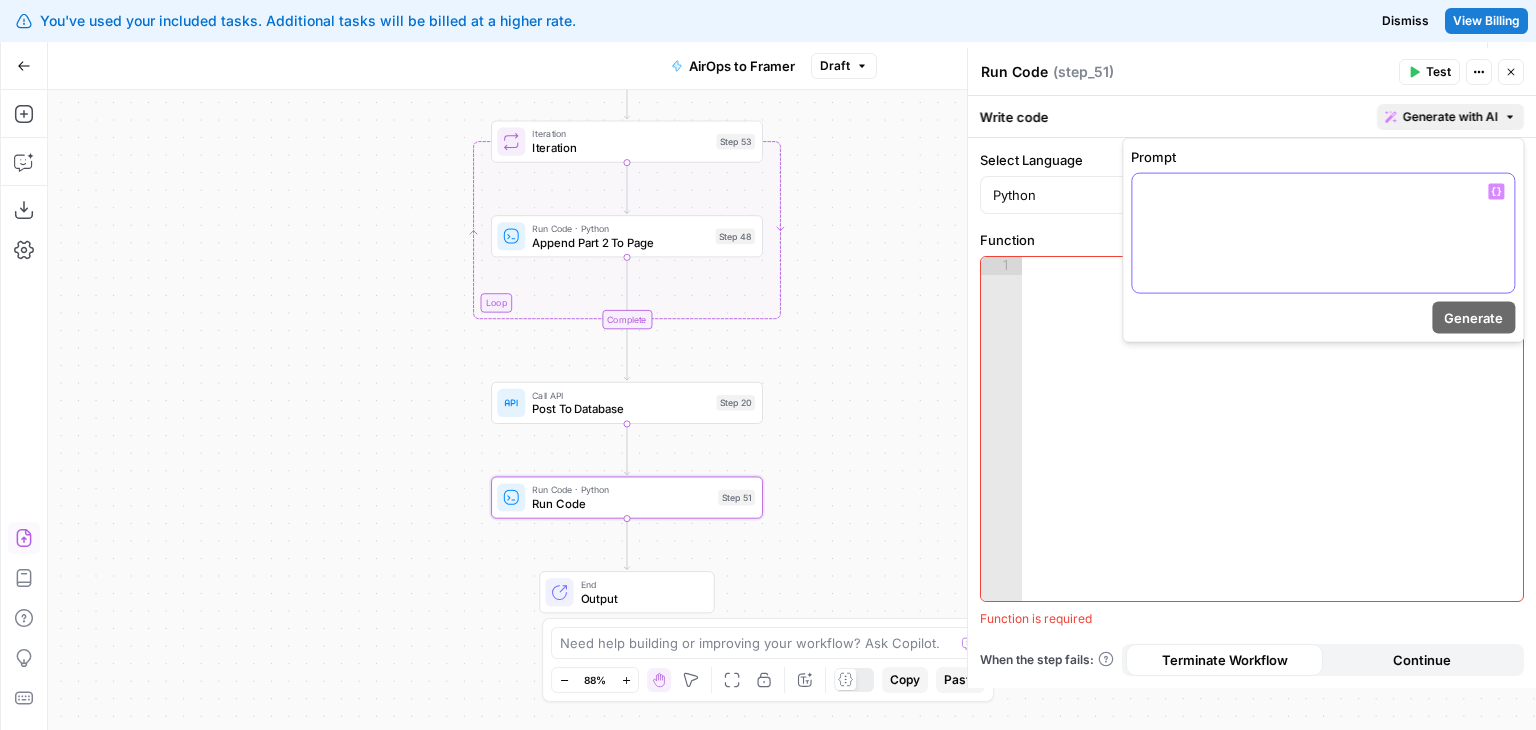 click at bounding box center (1323, 233) 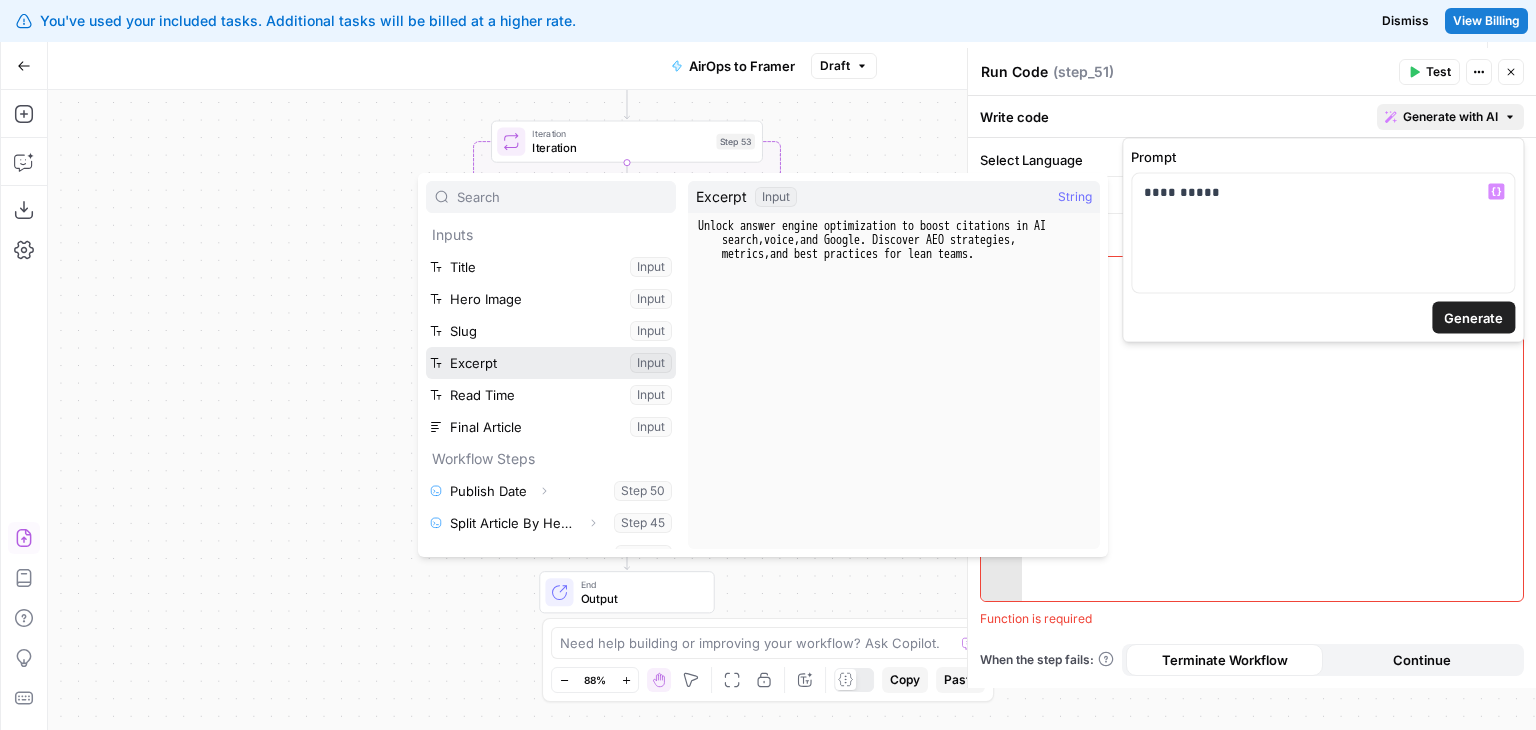scroll, scrollTop: 181, scrollLeft: 0, axis: vertical 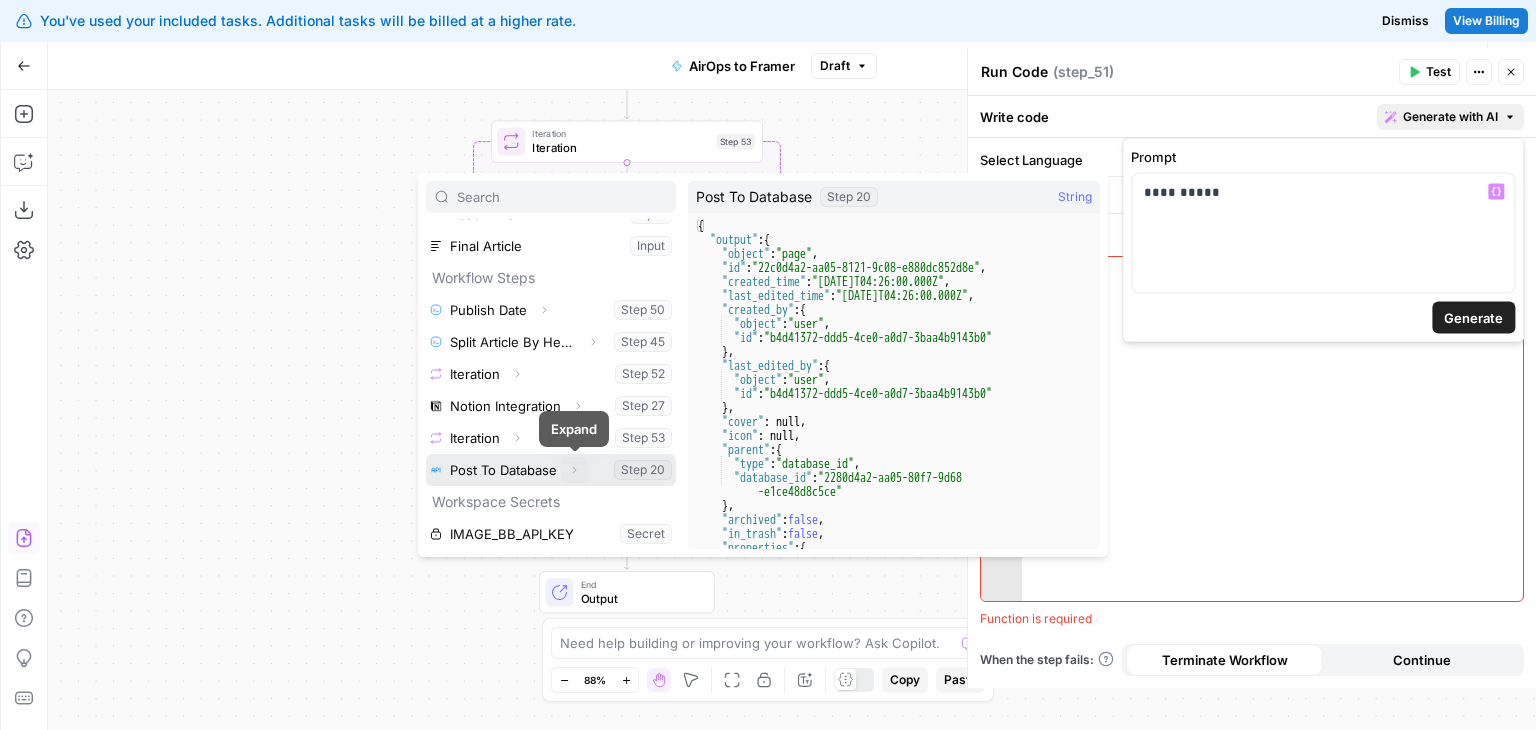 click on "Expand" at bounding box center [574, 470] 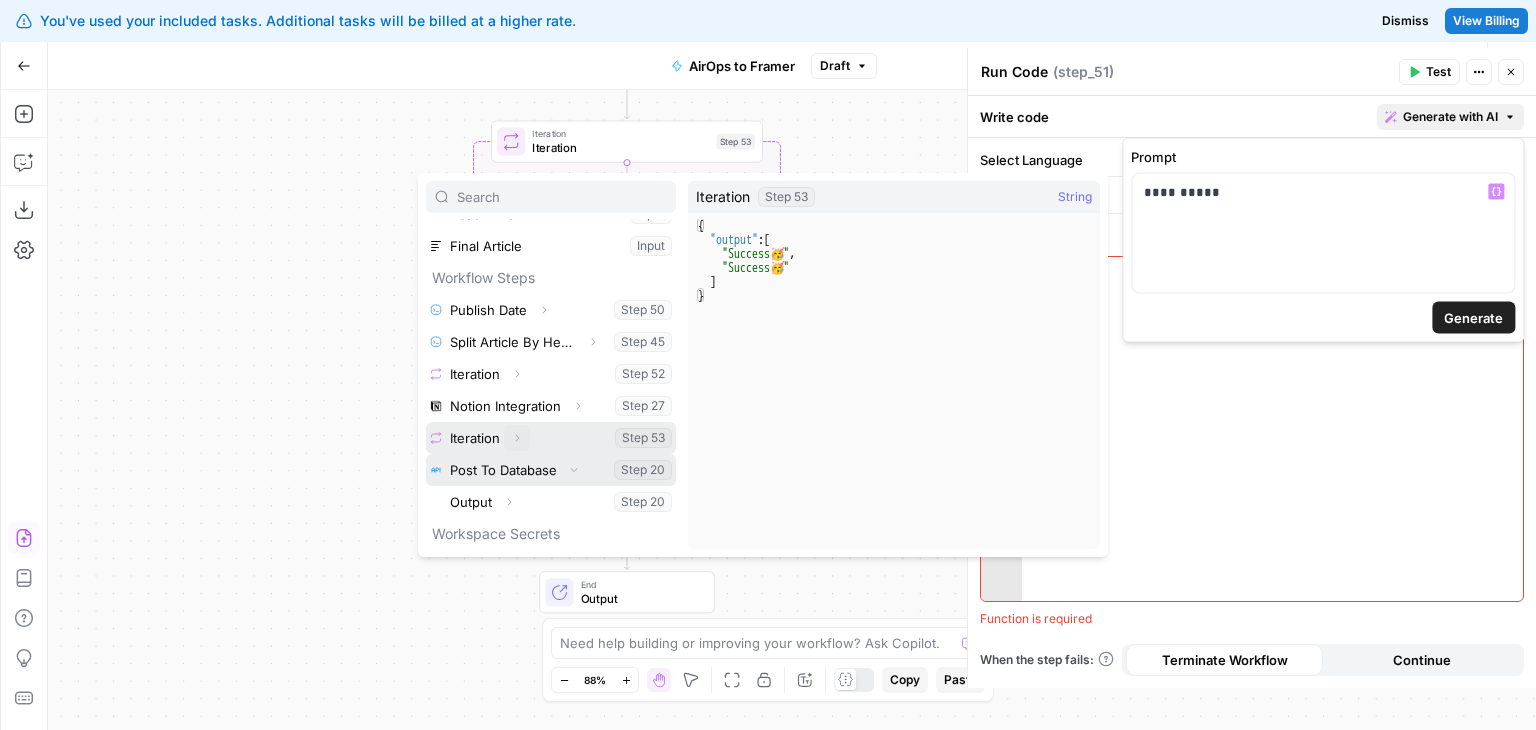 scroll, scrollTop: 213, scrollLeft: 0, axis: vertical 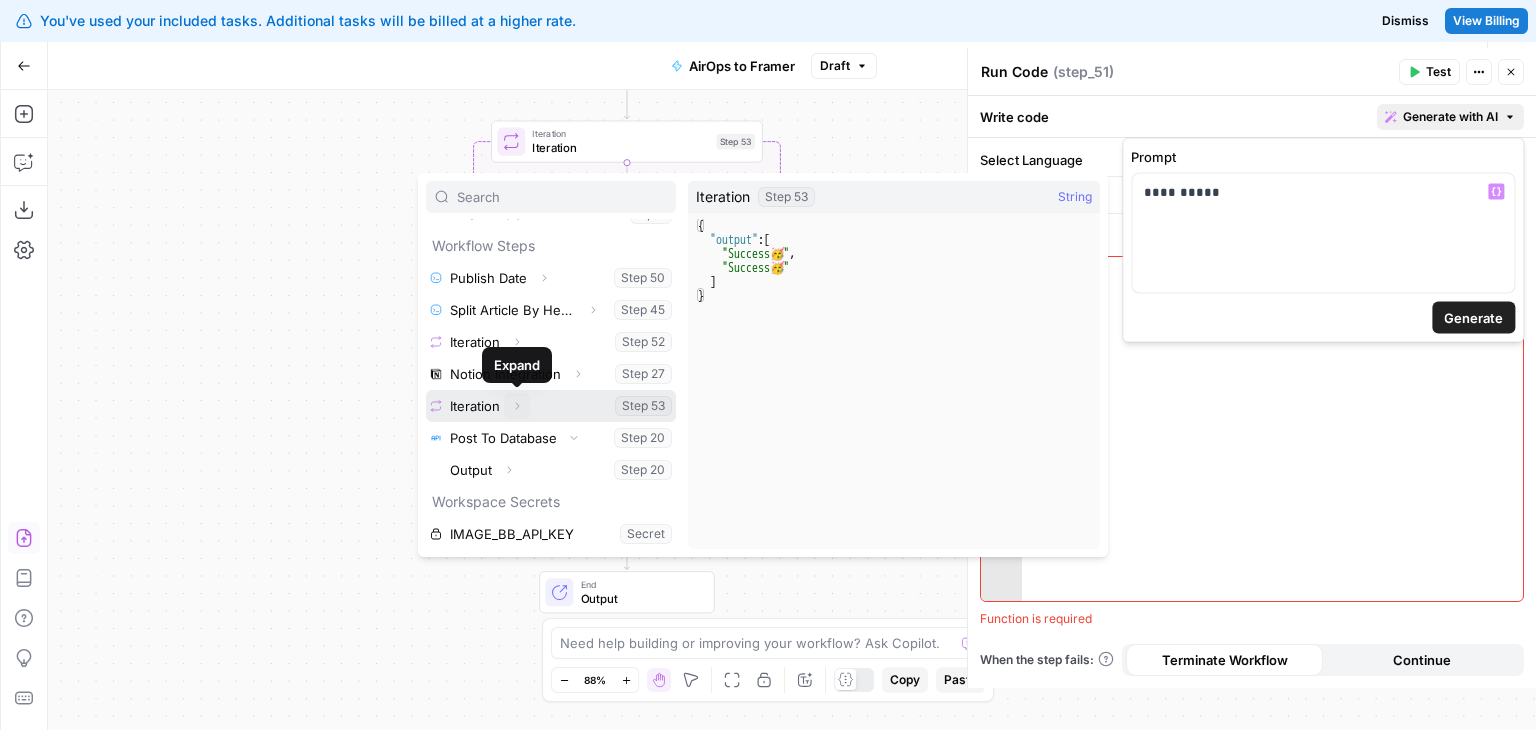 click on "Expand" at bounding box center [517, 406] 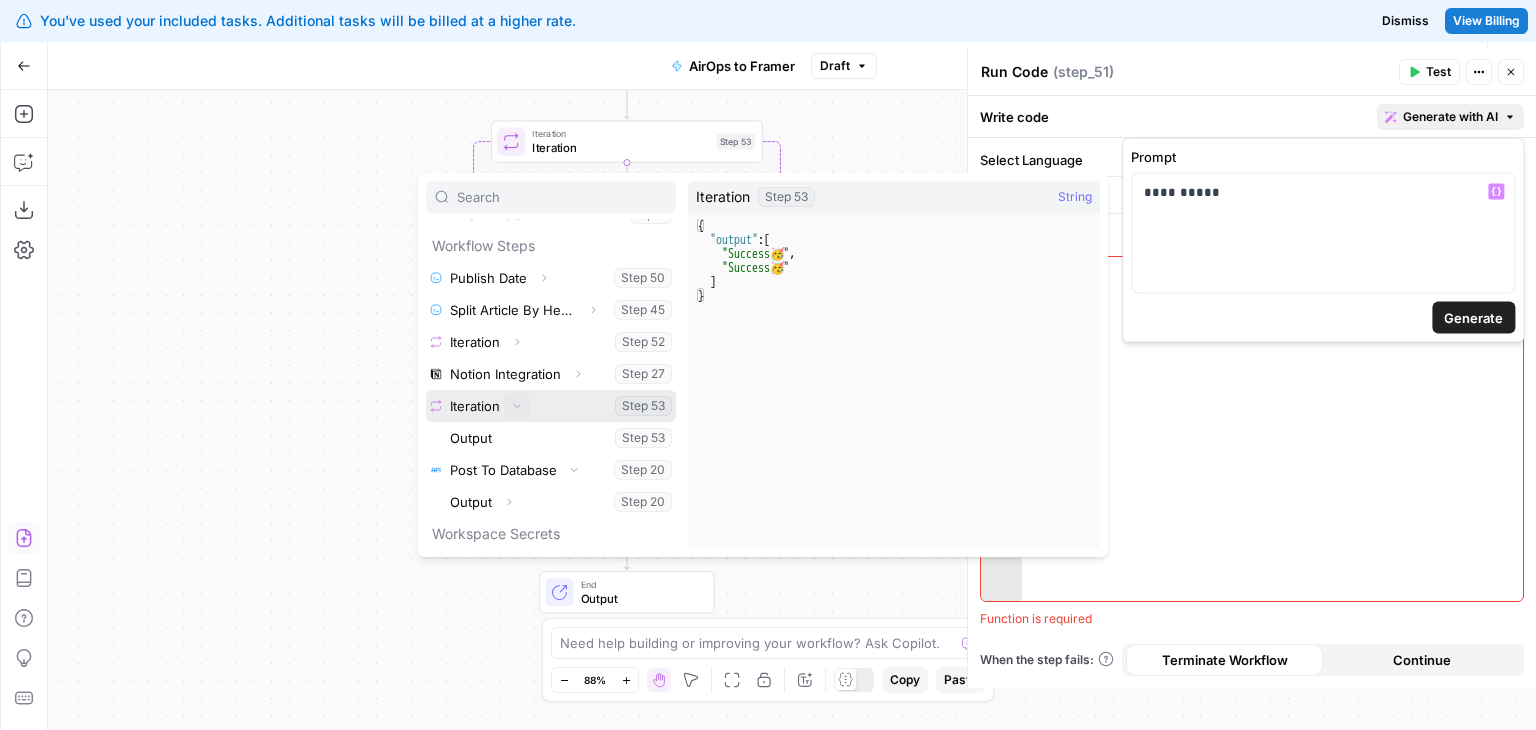 scroll, scrollTop: 245, scrollLeft: 0, axis: vertical 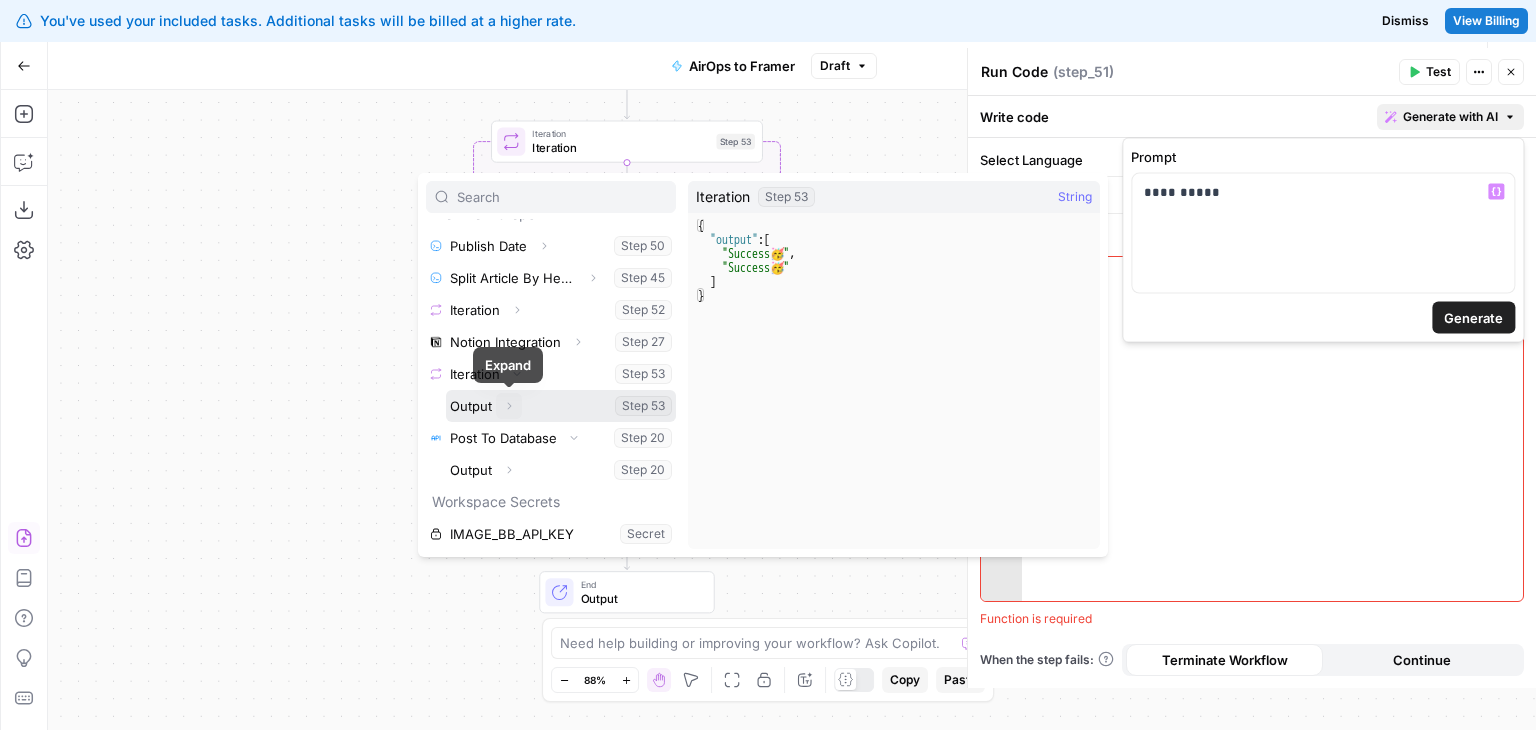 click on "Expand" at bounding box center (509, 406) 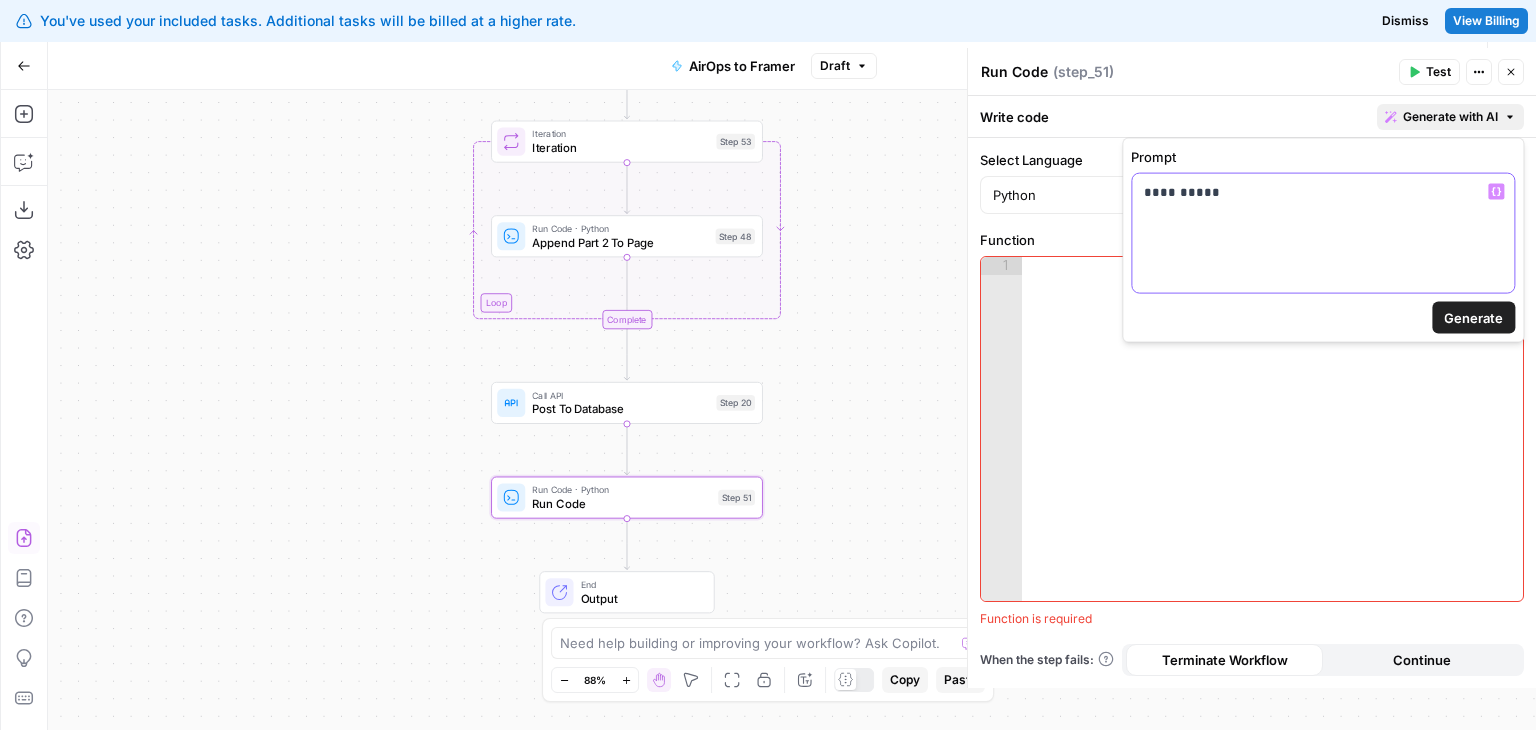 click on "**********" at bounding box center (1323, 233) 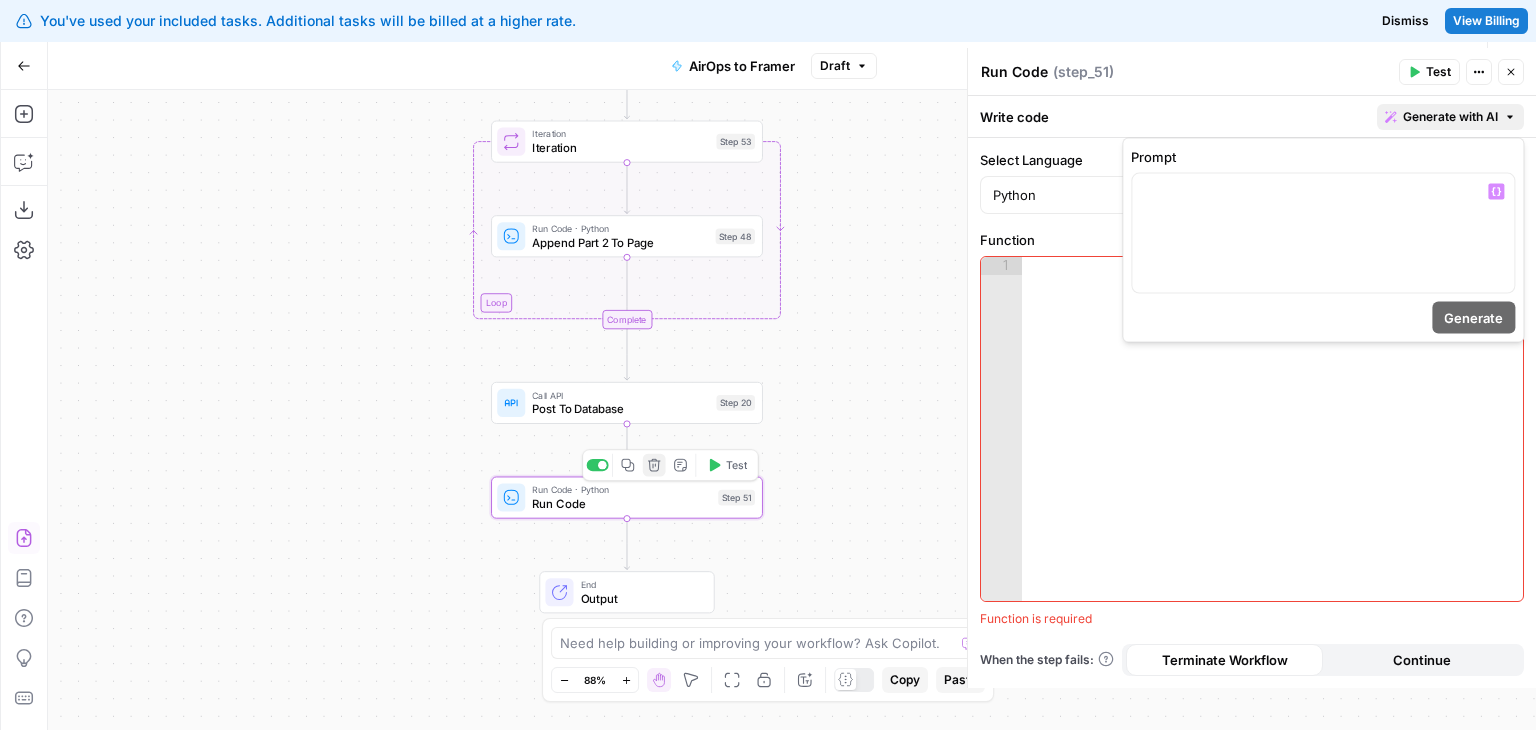 click 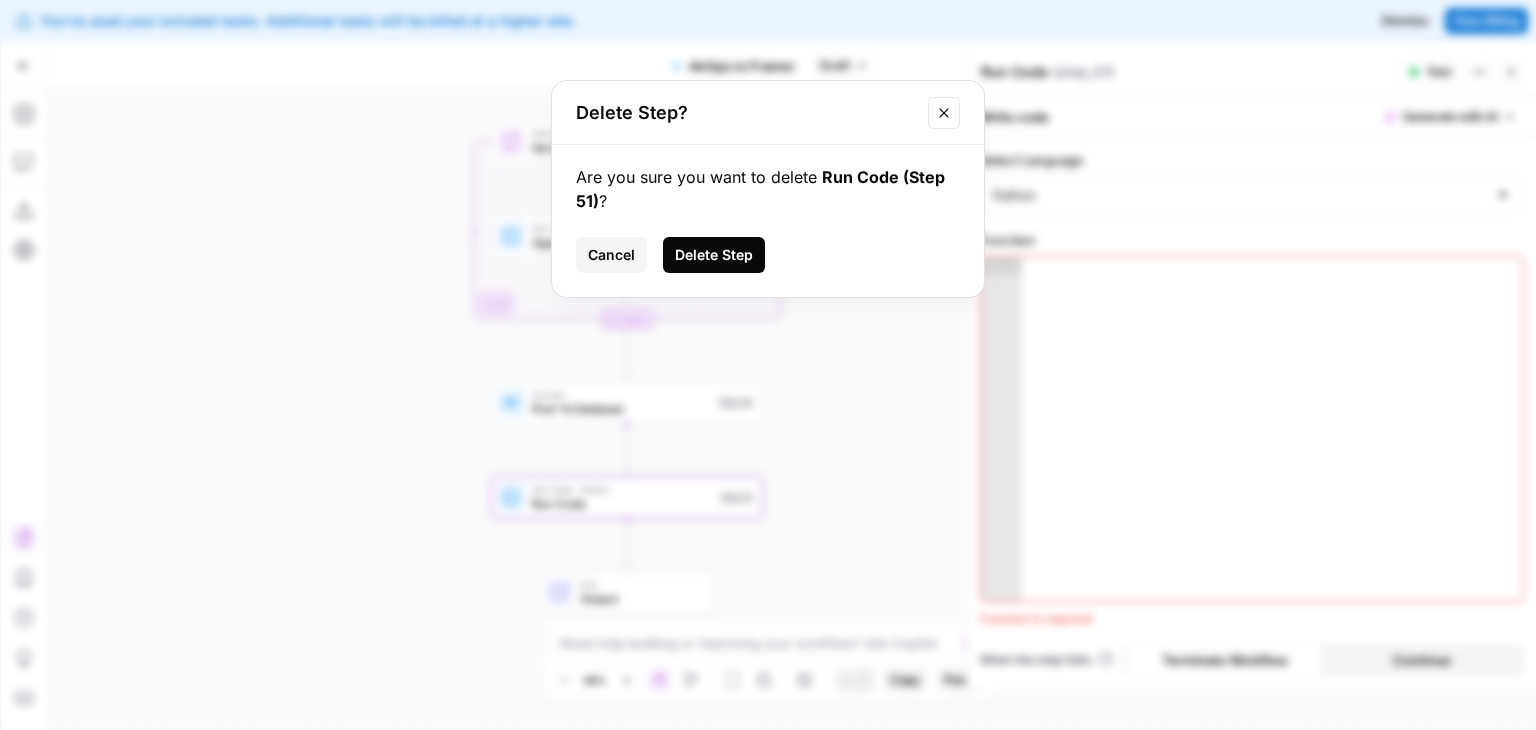 click on "Delete Step" at bounding box center [714, 255] 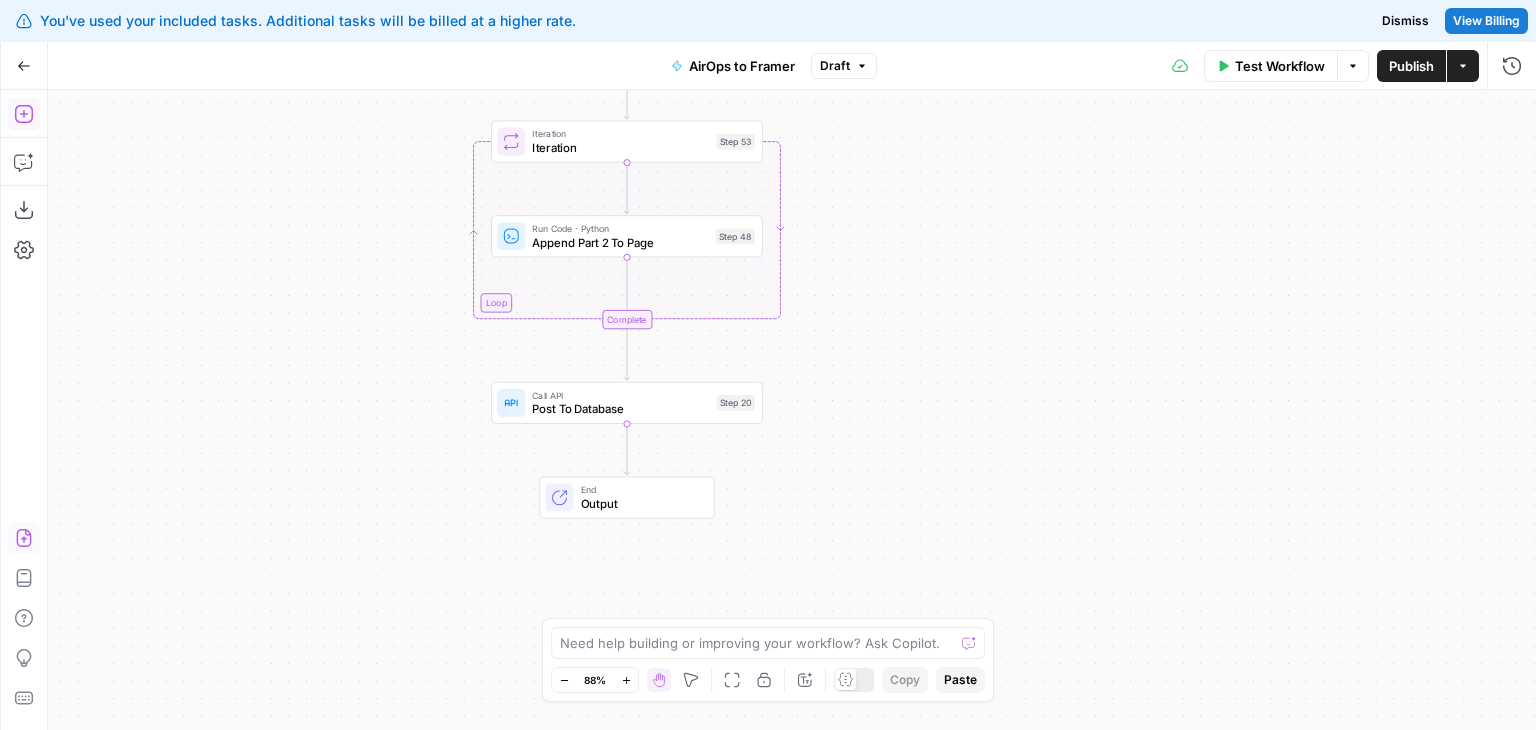 click on "Add Steps" at bounding box center [24, 114] 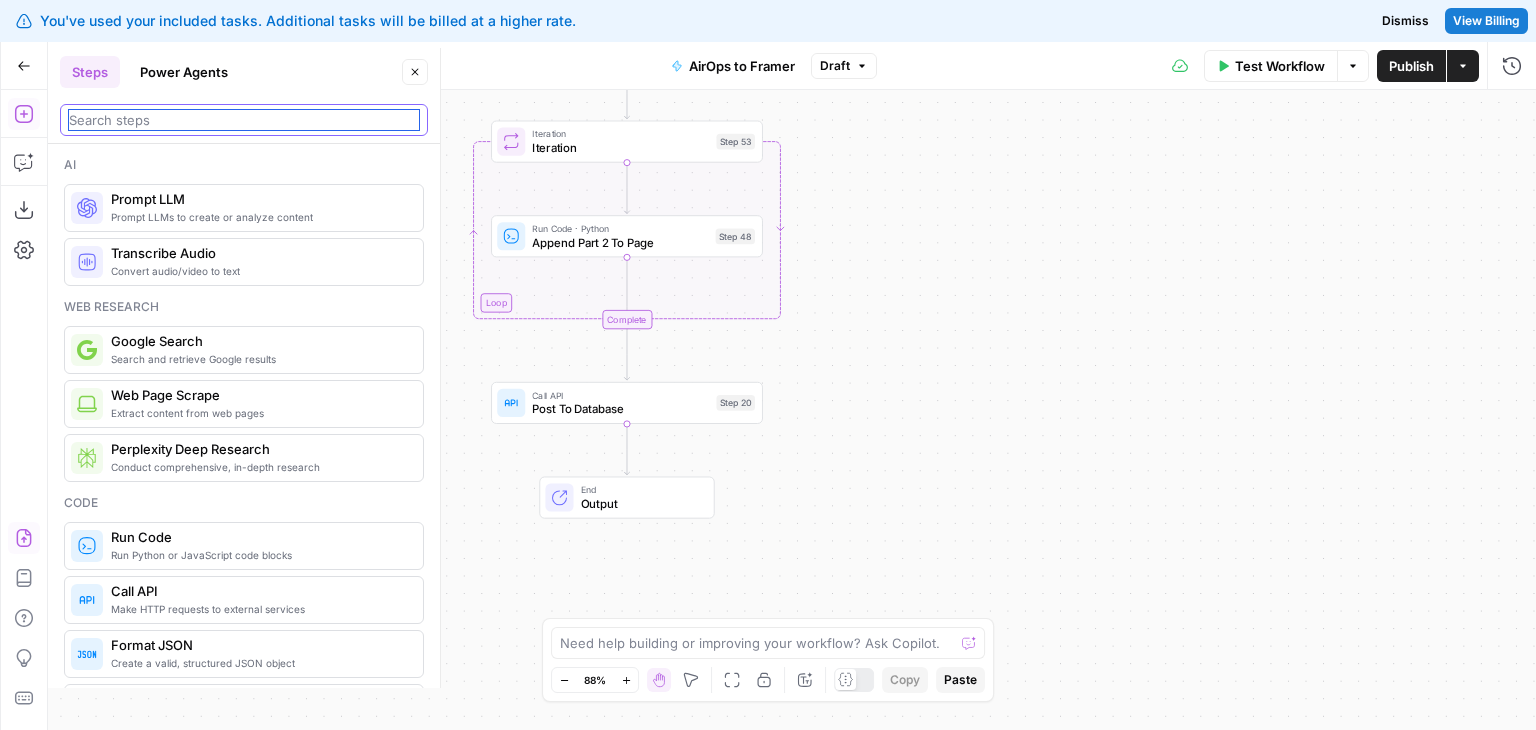 click at bounding box center [244, 120] 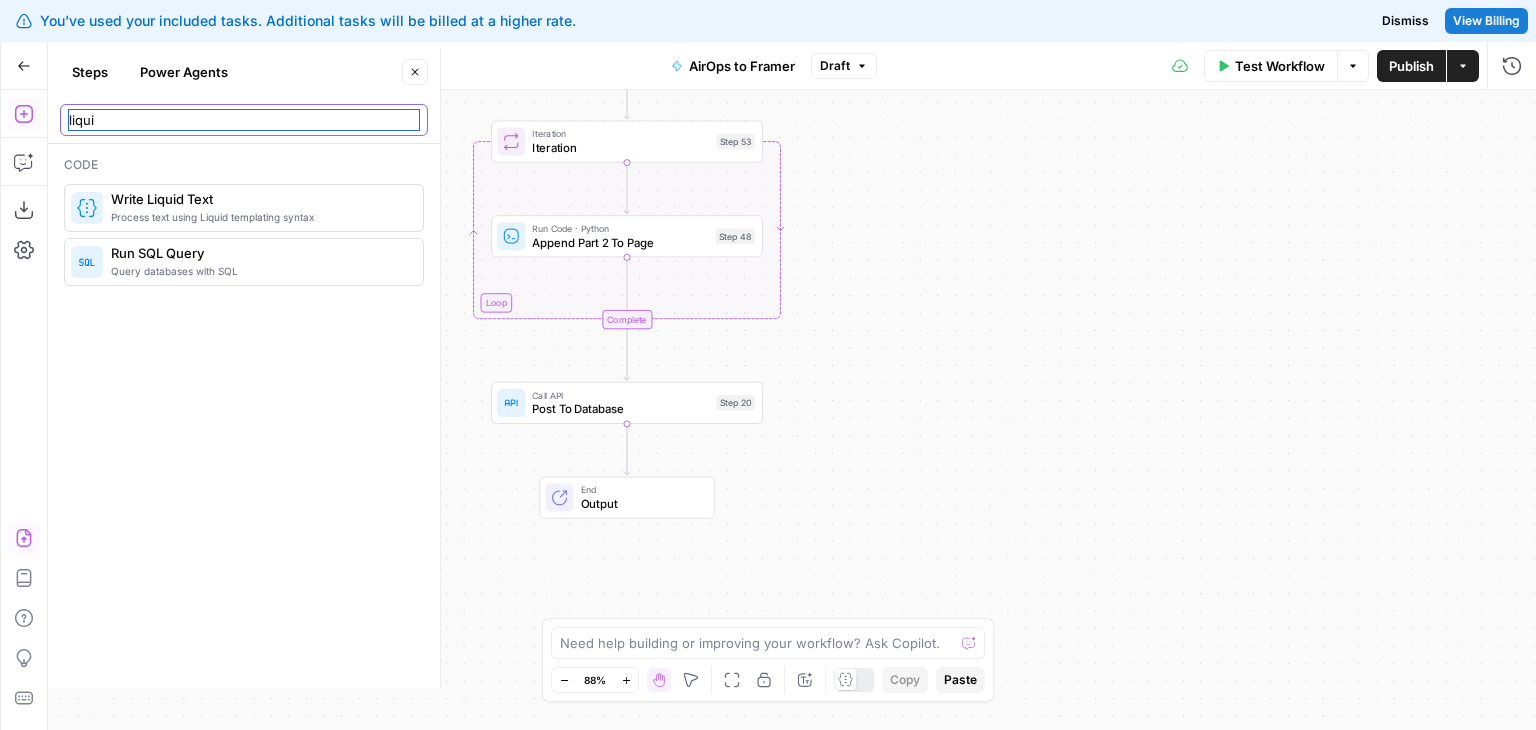type on "liqui" 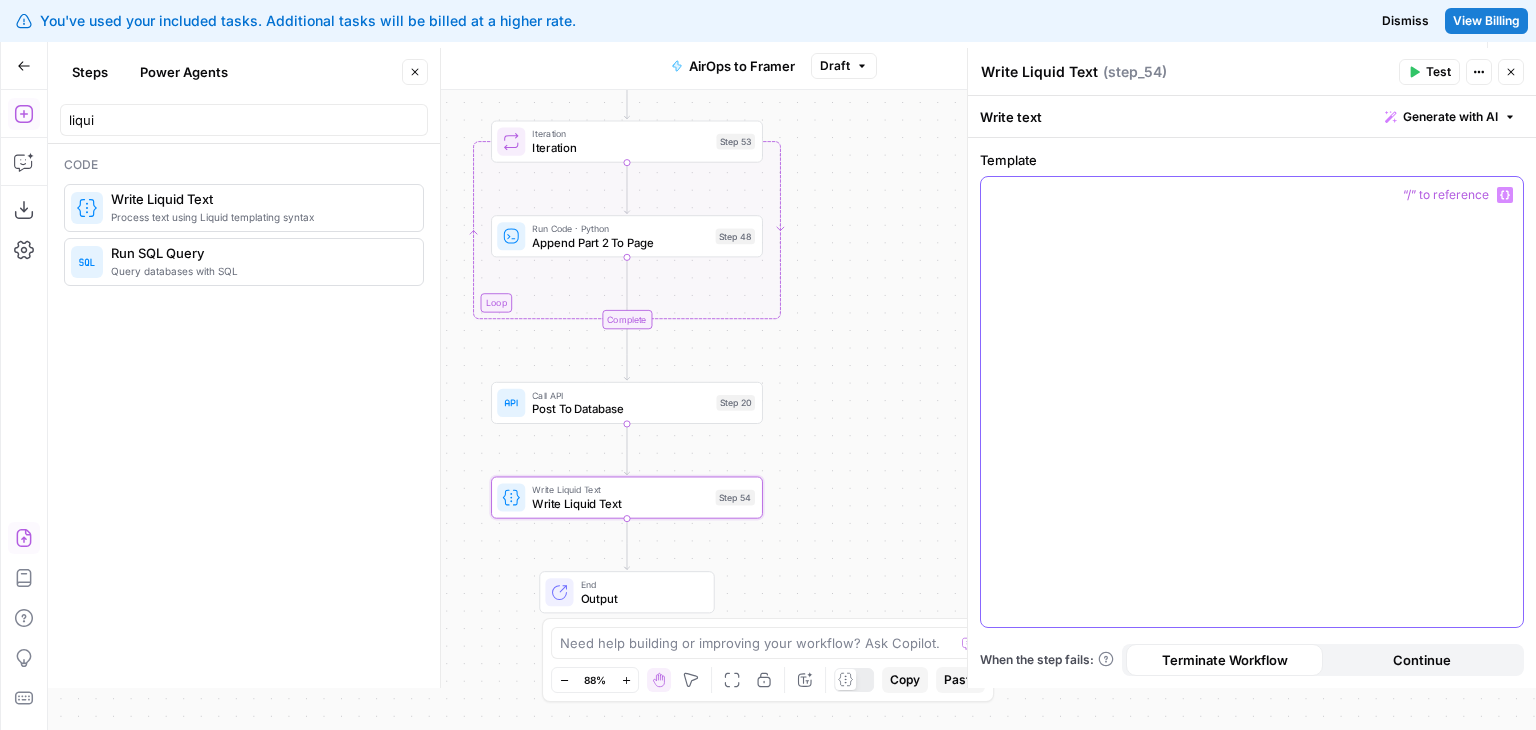 click at bounding box center [1252, 402] 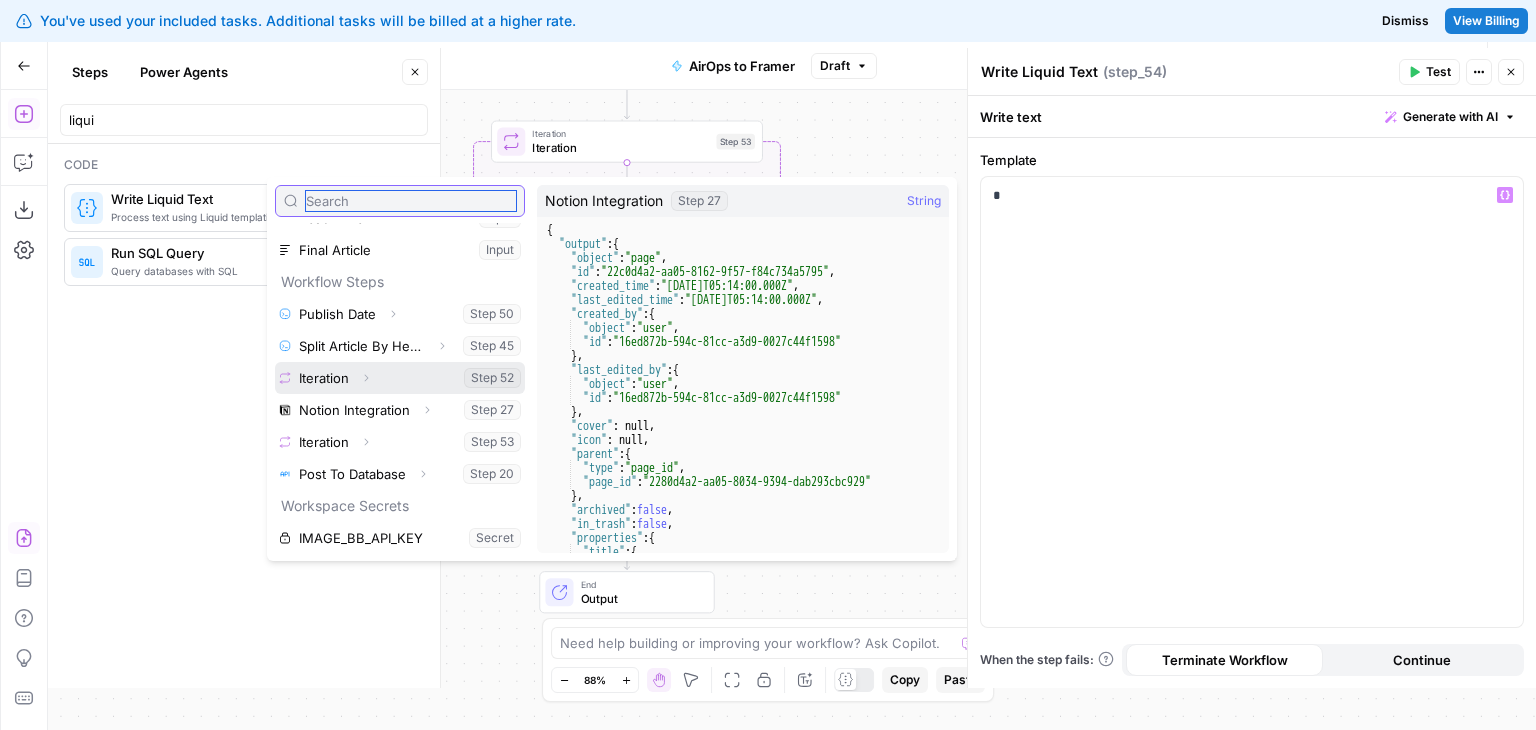 scroll, scrollTop: 180, scrollLeft: 0, axis: vertical 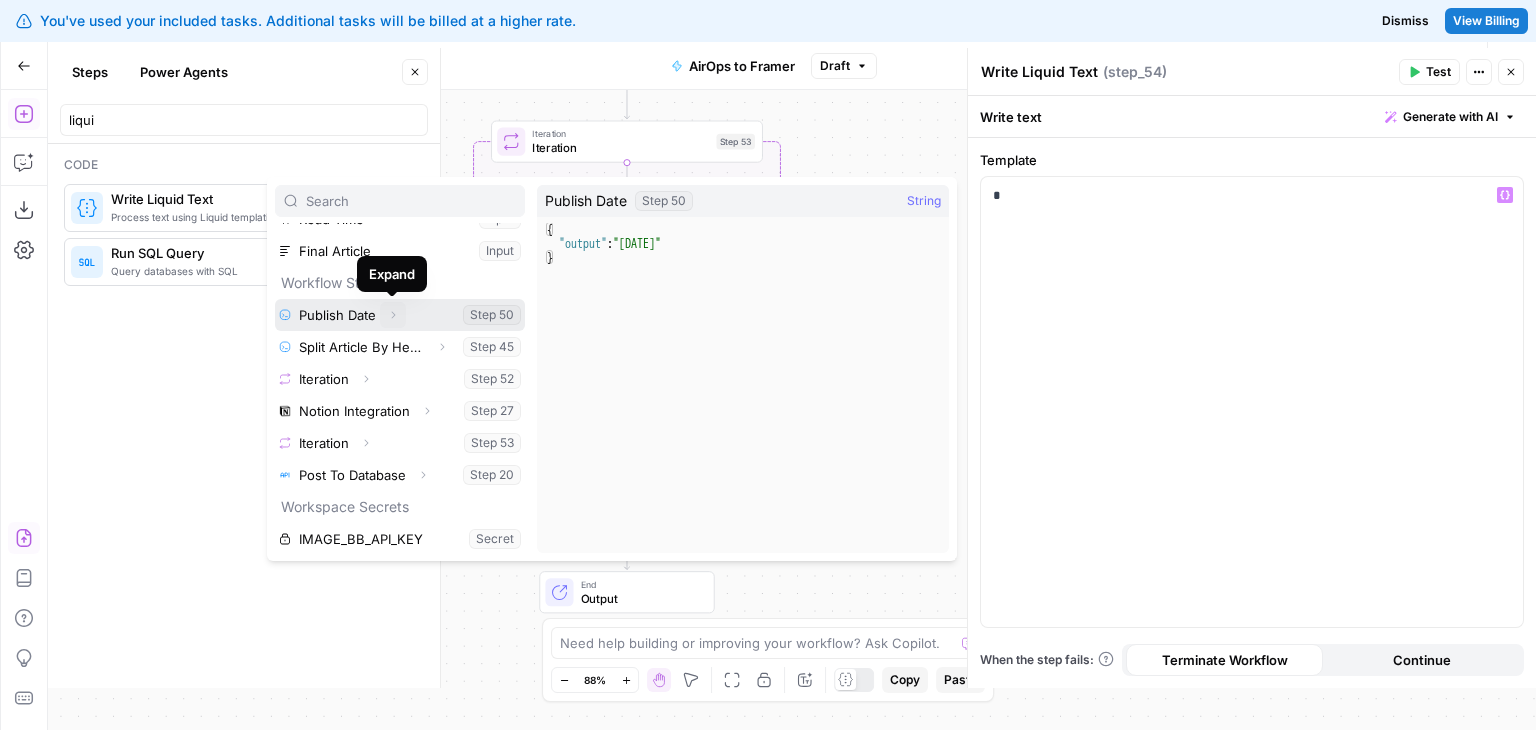 click 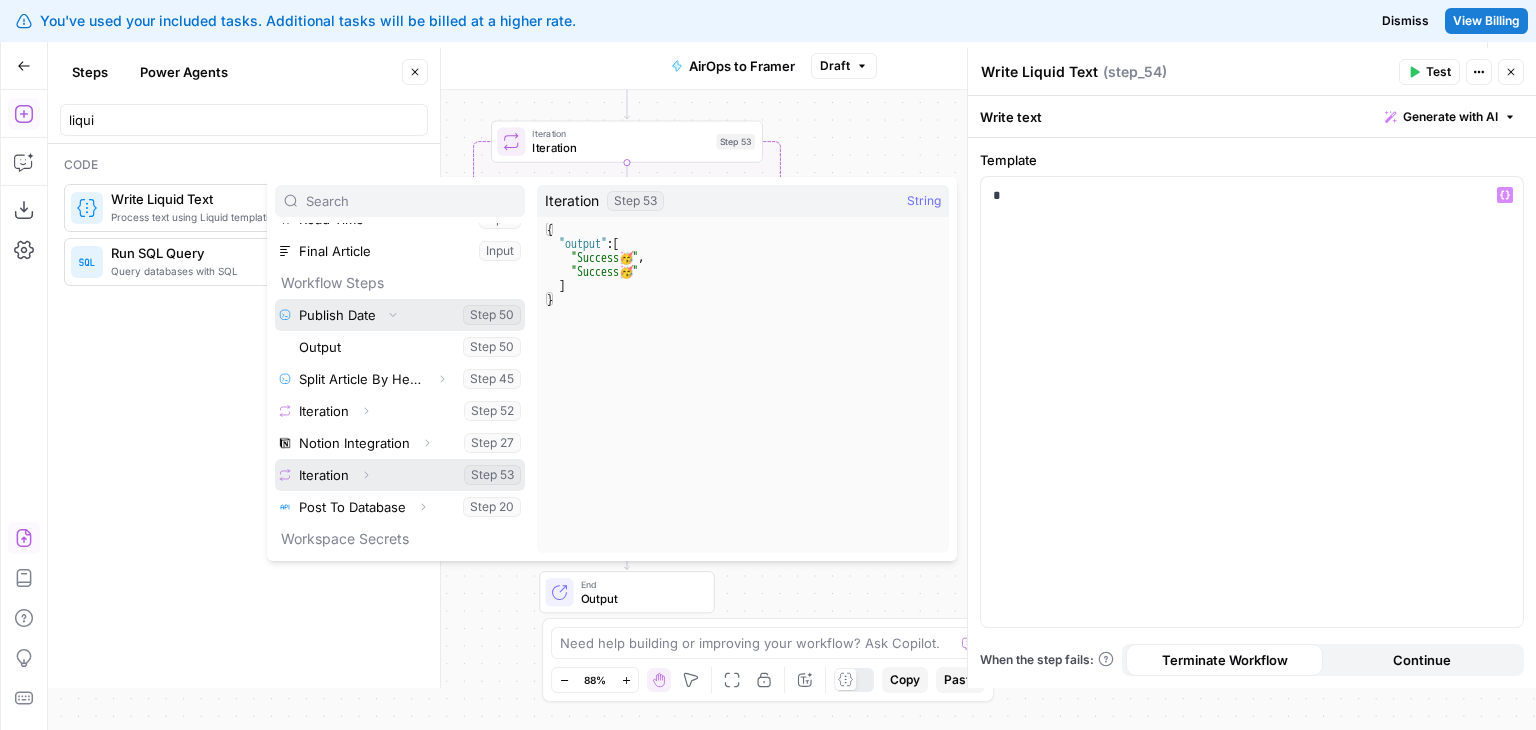 scroll, scrollTop: 213, scrollLeft: 0, axis: vertical 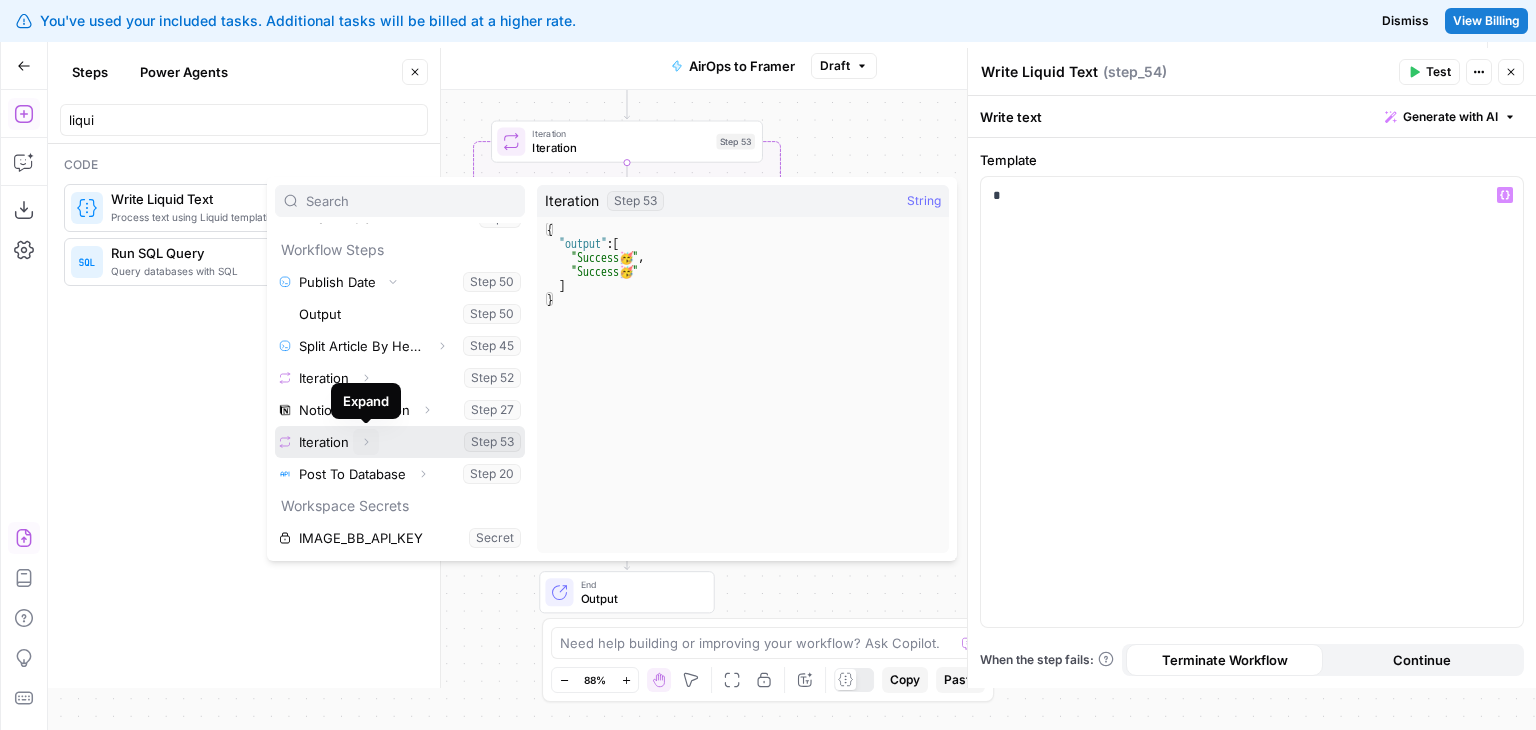 click on "Expand" at bounding box center (366, 442) 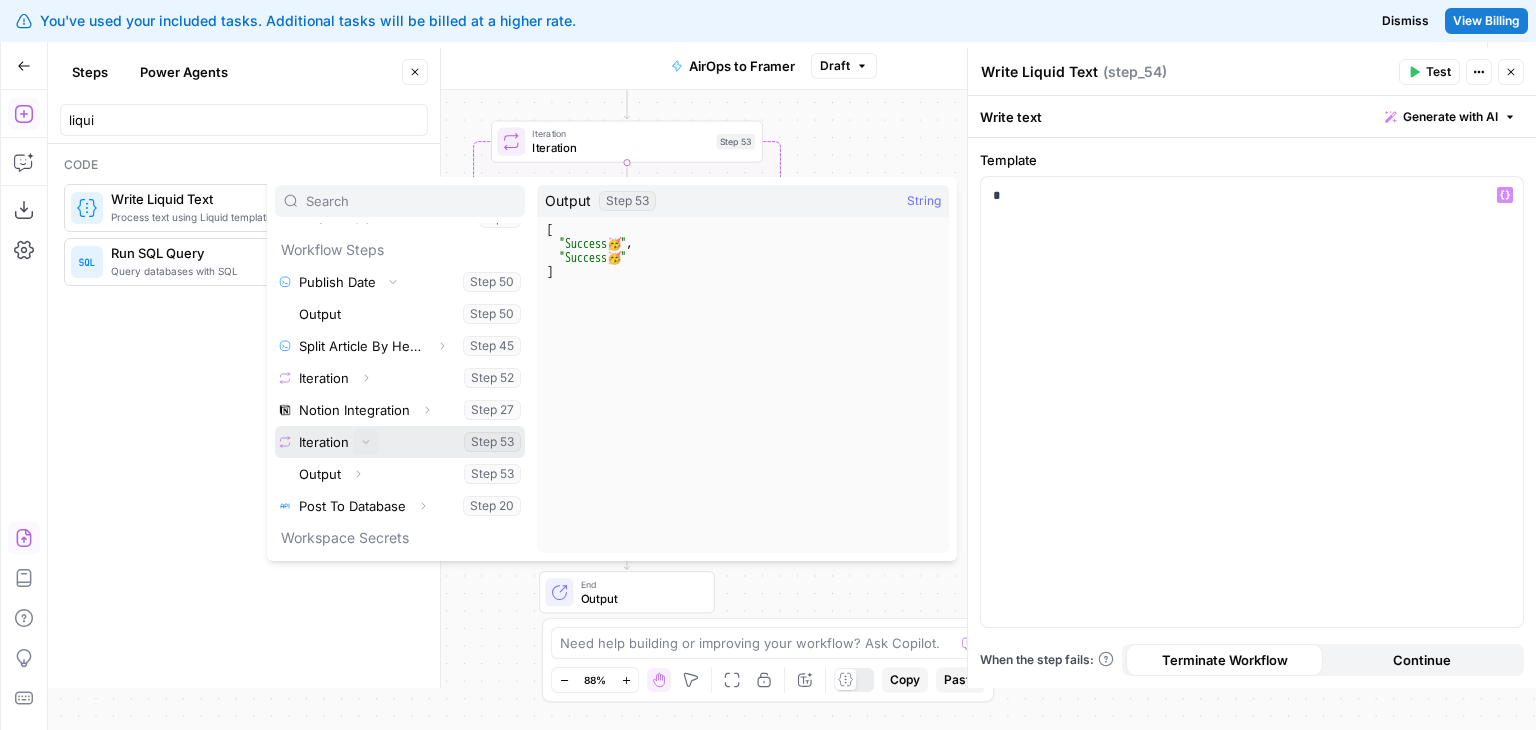 scroll, scrollTop: 245, scrollLeft: 0, axis: vertical 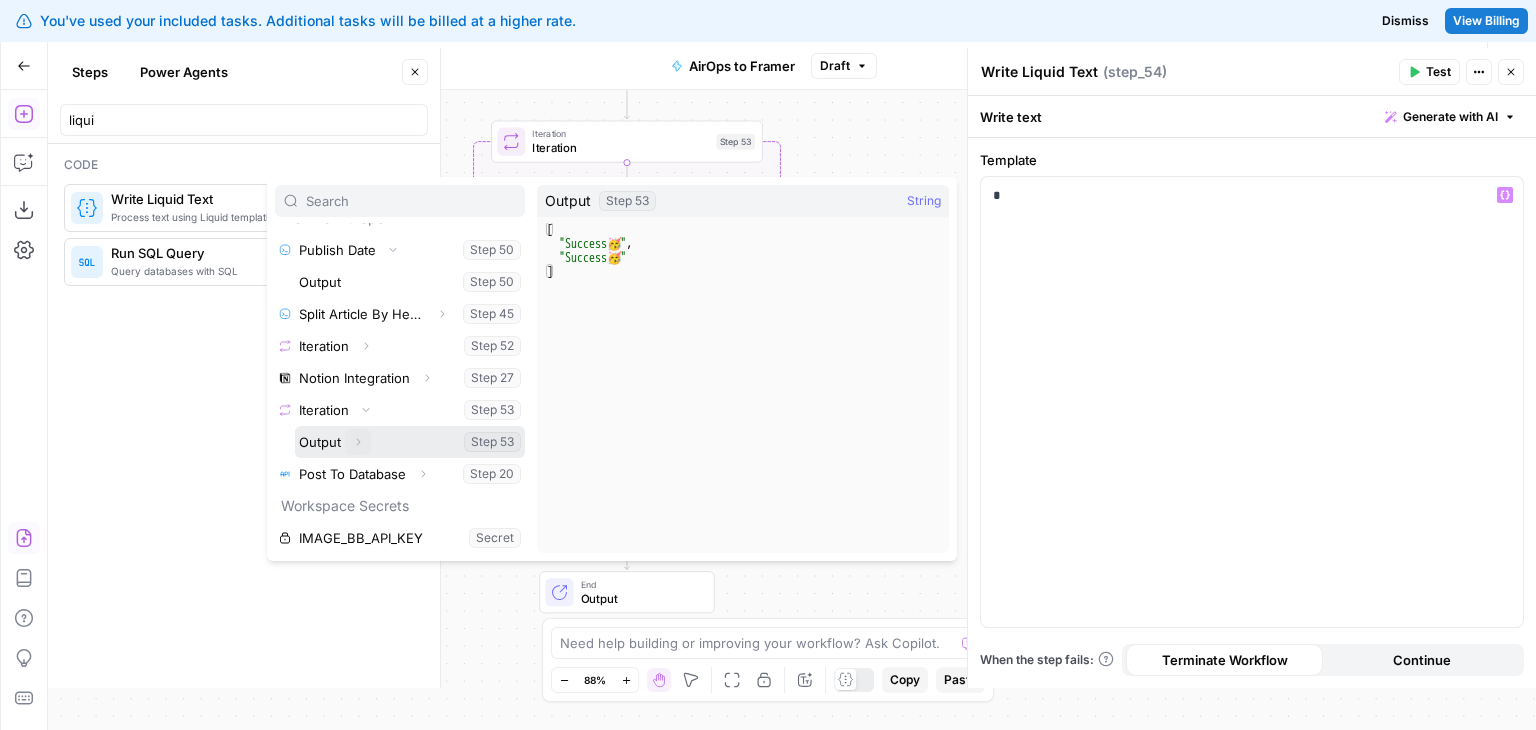 click on "Expand" at bounding box center (358, 442) 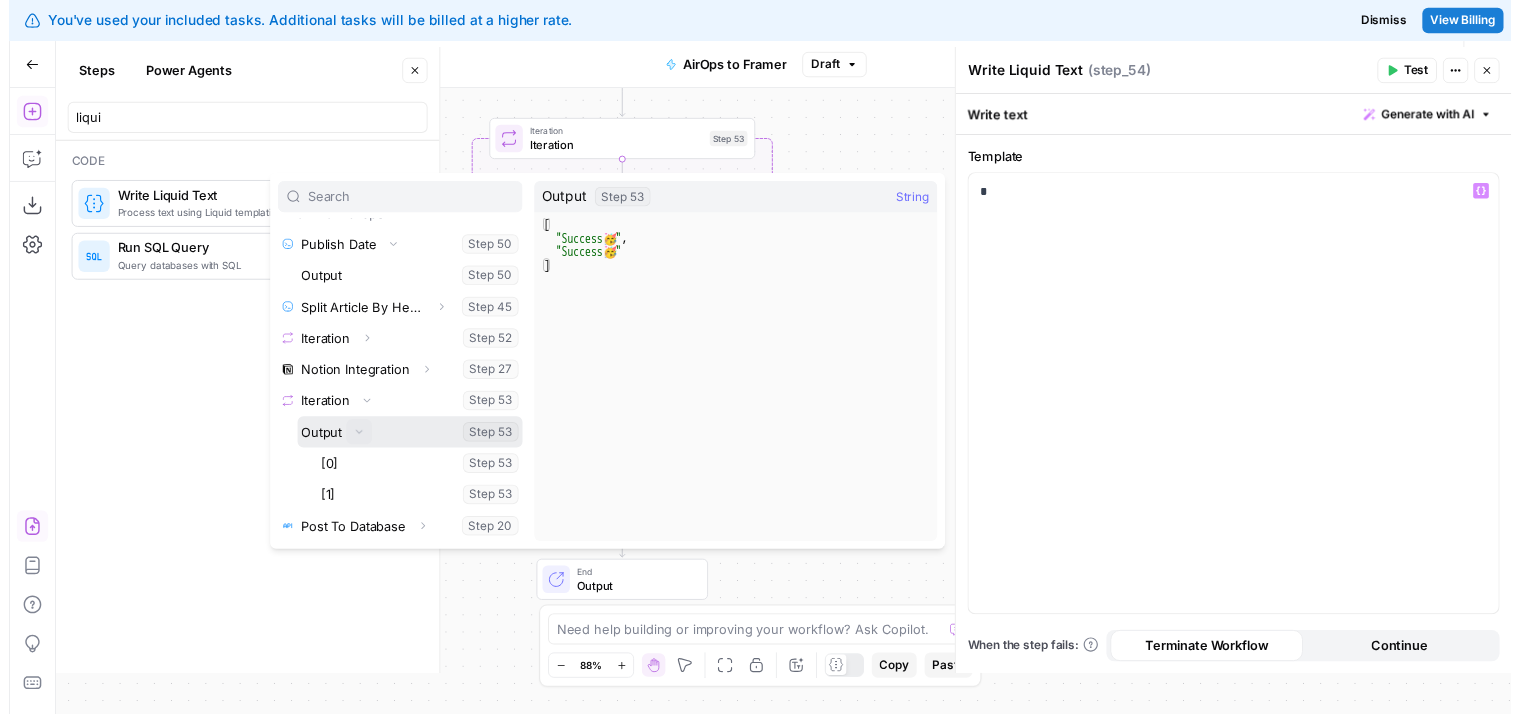 scroll, scrollTop: 309, scrollLeft: 0, axis: vertical 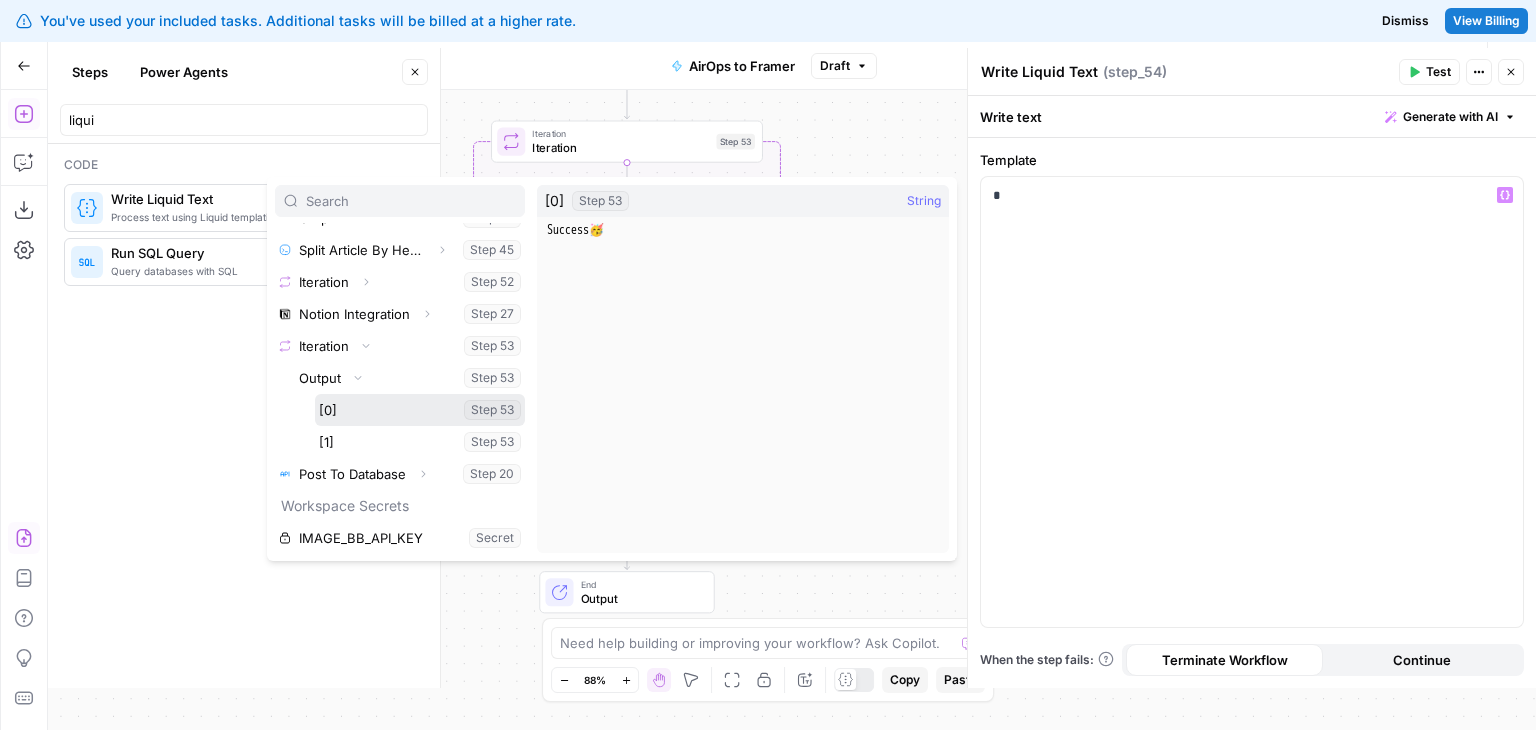 click at bounding box center [420, 410] 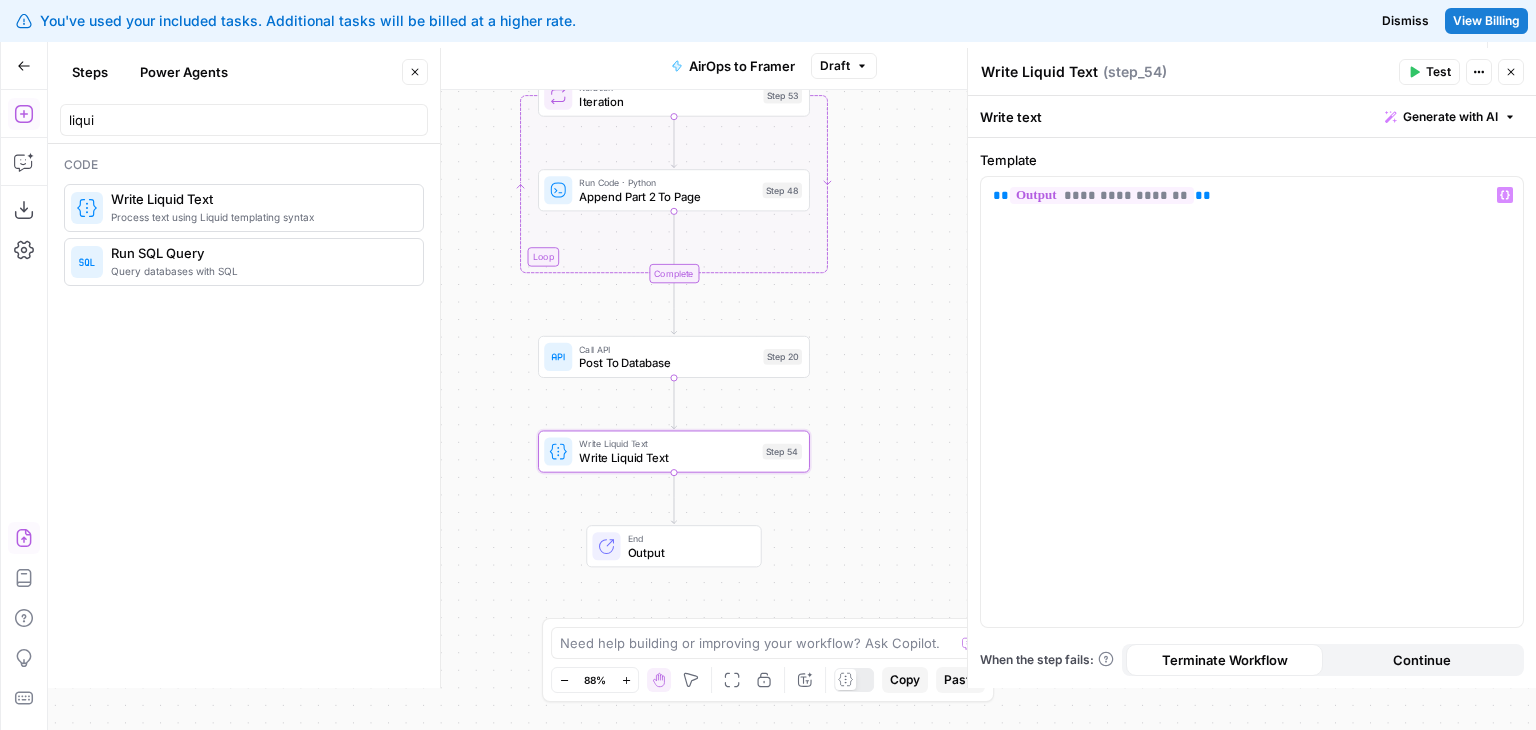 drag, startPoint x: 809, startPoint y: 473, endPoint x: 861, endPoint y: 424, distance: 71.44928 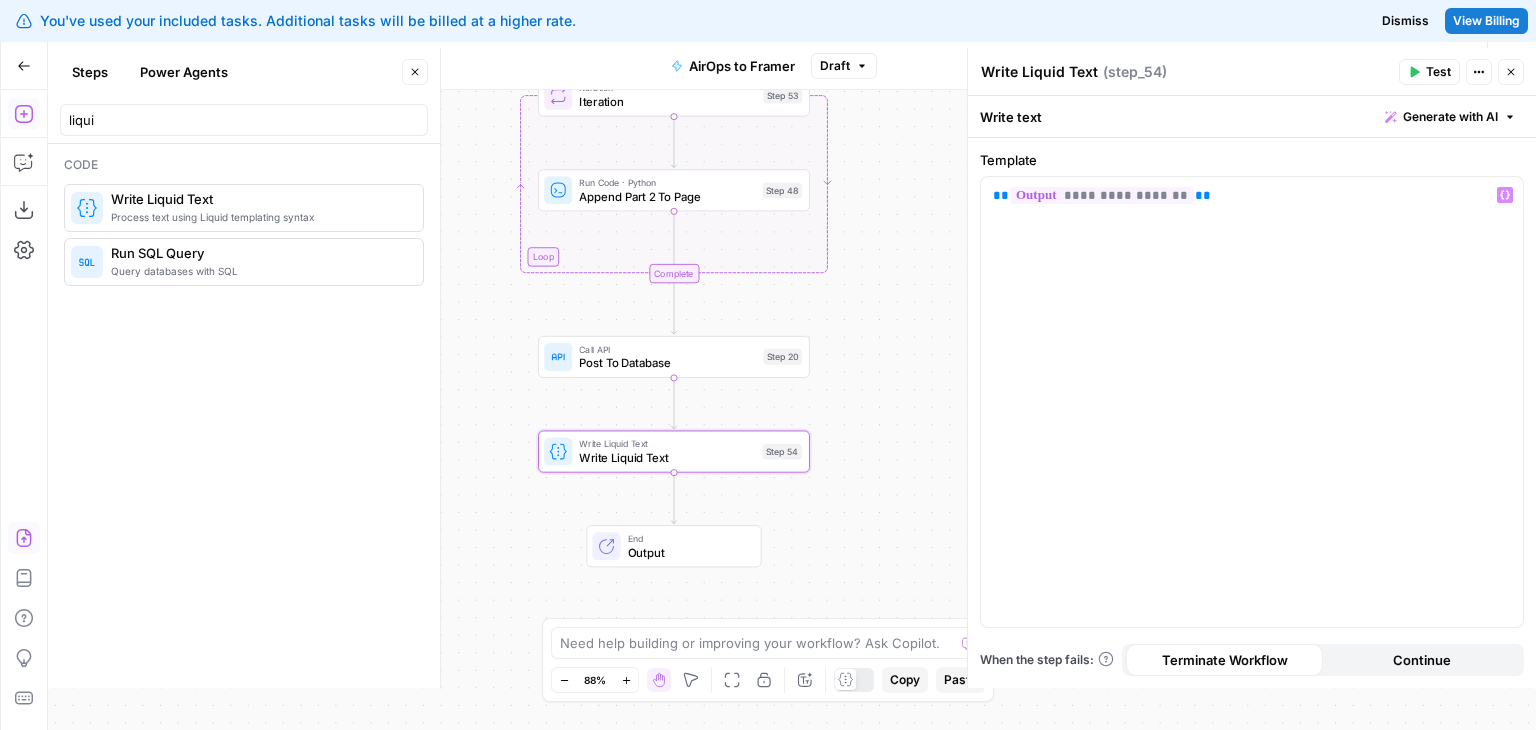 click on "Workflow Set Inputs Inputs Run Code · Python Publish Date Step 50 Run Code · Python Split Article By Headers Step 45 Loop Iteration Iteration Step 52 Run Code · JavaScript Convert Parts To Blocks Step 33 Complete Integration Notion Integration Step 27 Loop Iteration Iteration Step 53 Run Code · Python Append Part 2 To Page Step 48 Complete Call API Post To Database Step 20 Write Liquid Text Write Liquid Text Step 54 End Output" at bounding box center [792, 410] 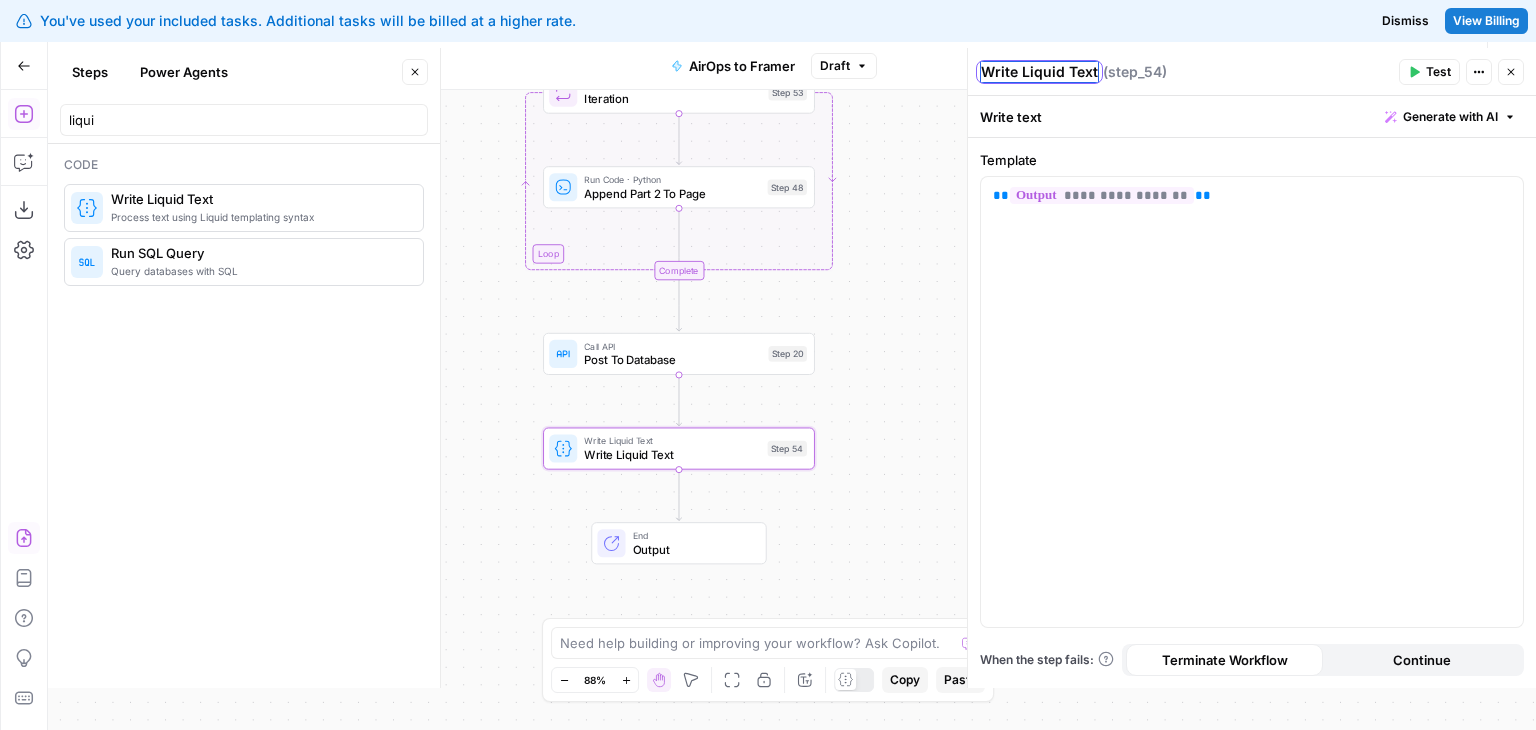 click on "Write Liquid Text" at bounding box center (1039, 72) 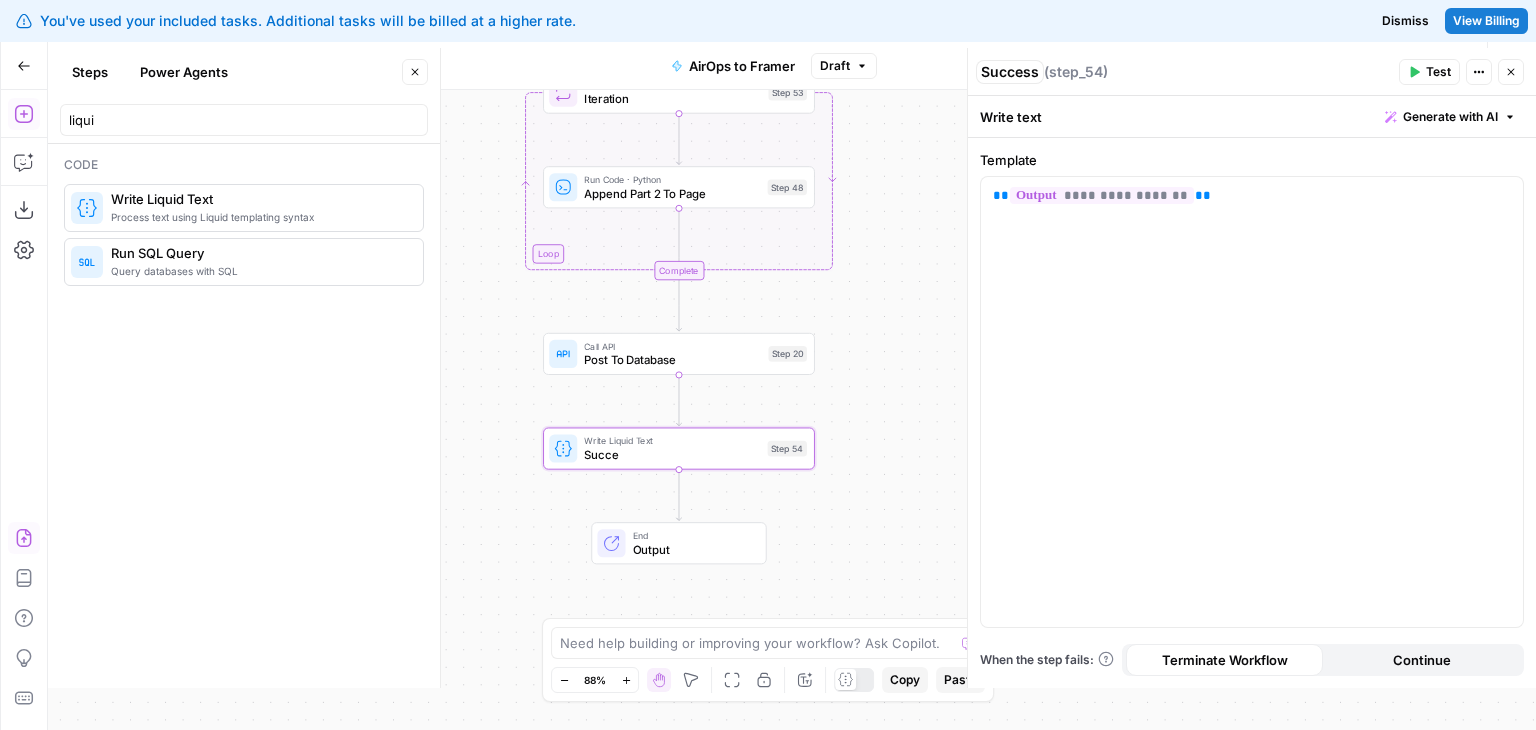 type on "Success" 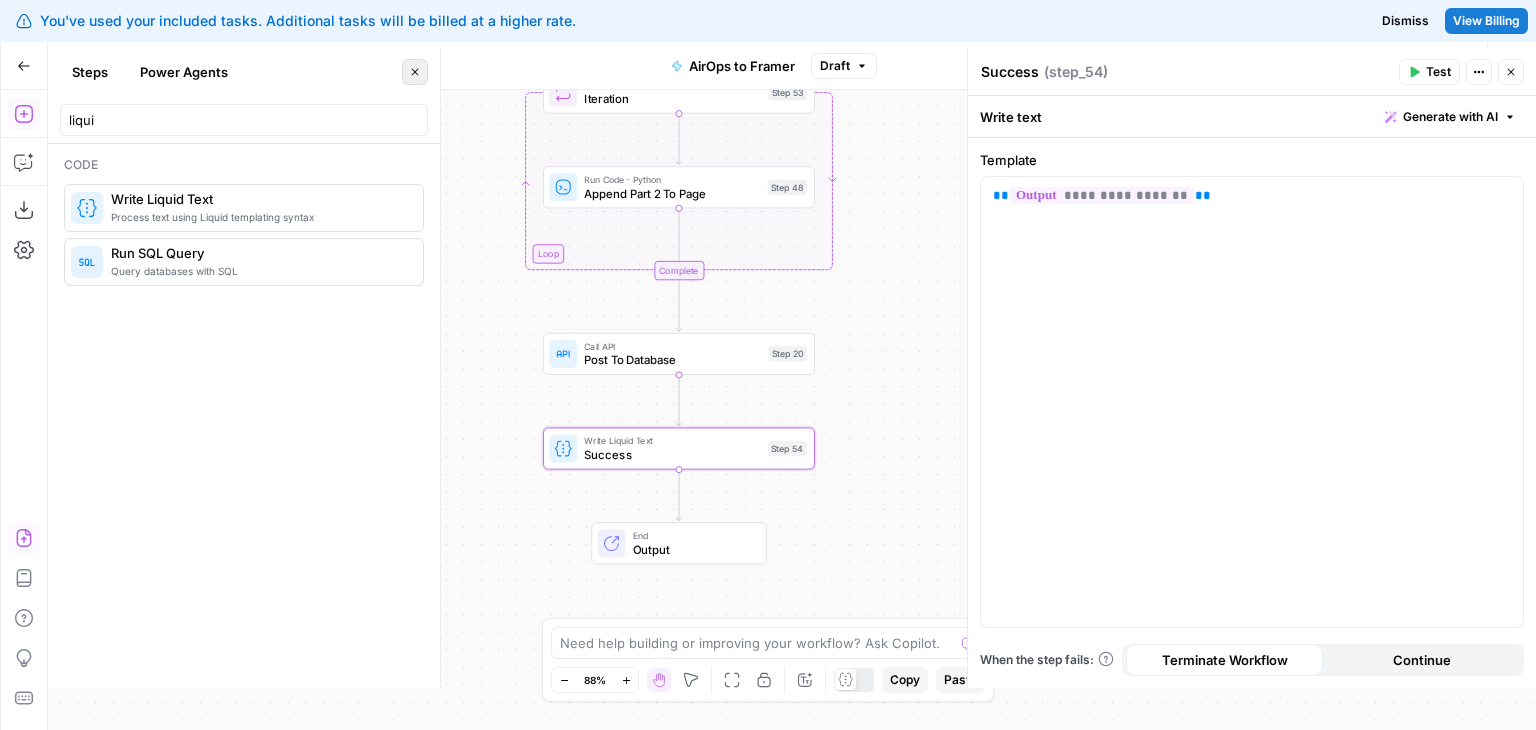 click on "Close" at bounding box center (415, 72) 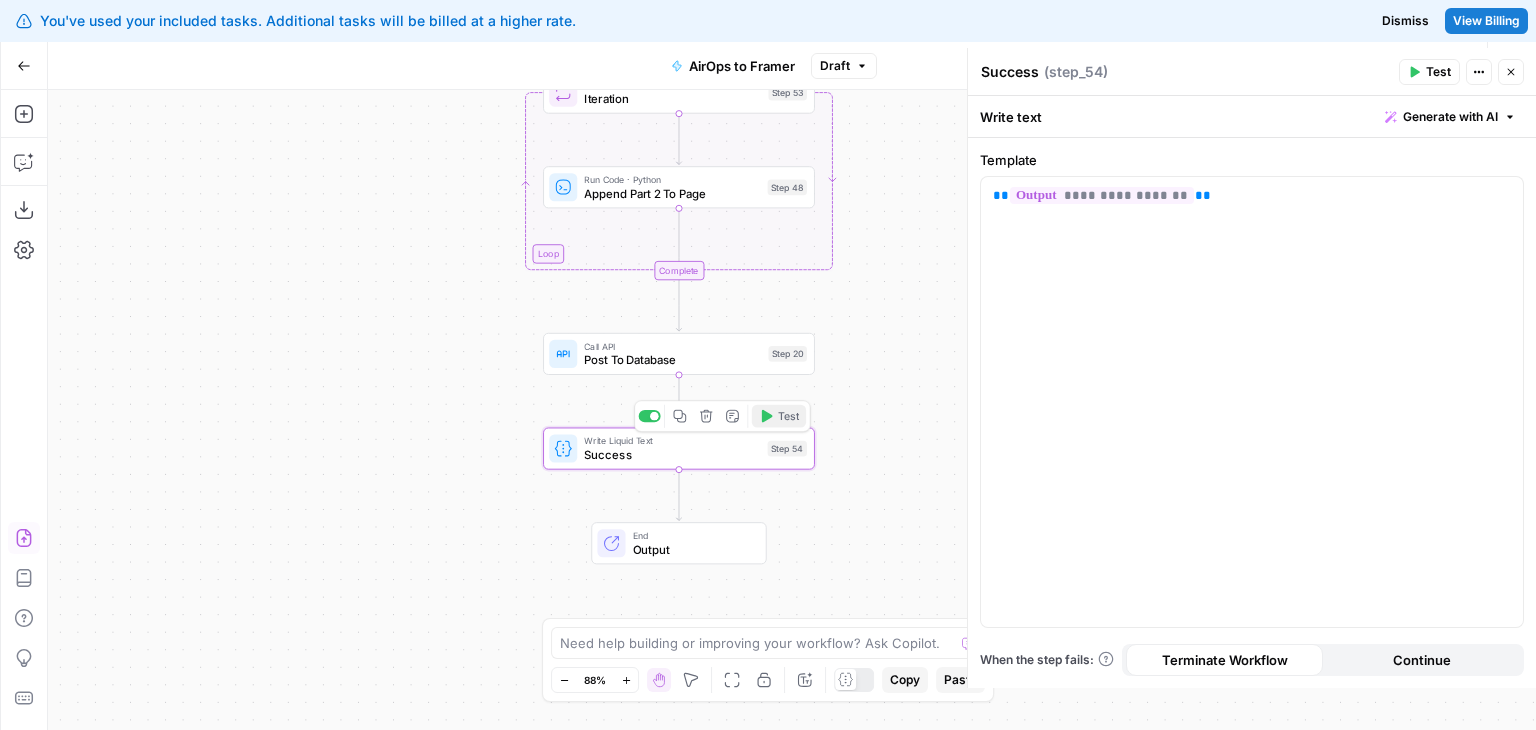 click on "Test" at bounding box center (788, 416) 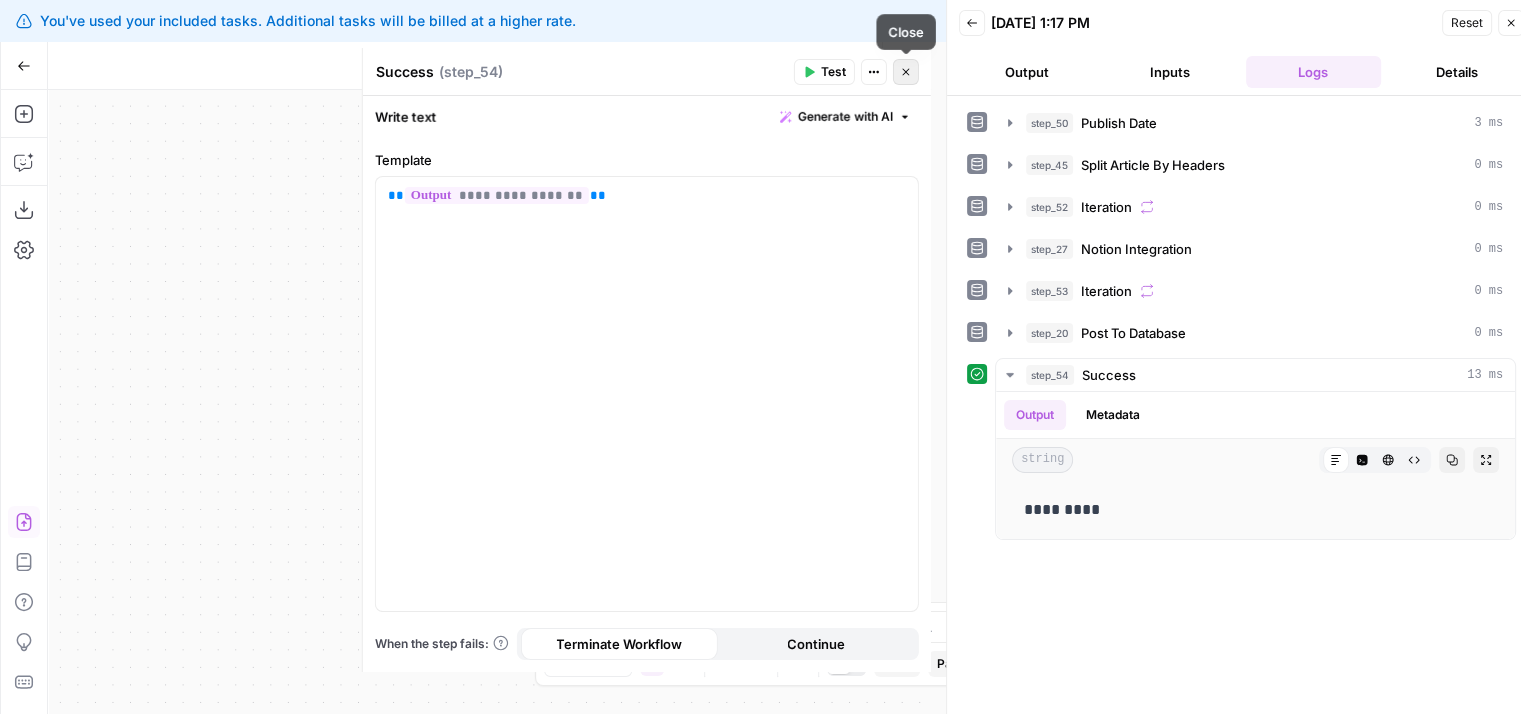 click 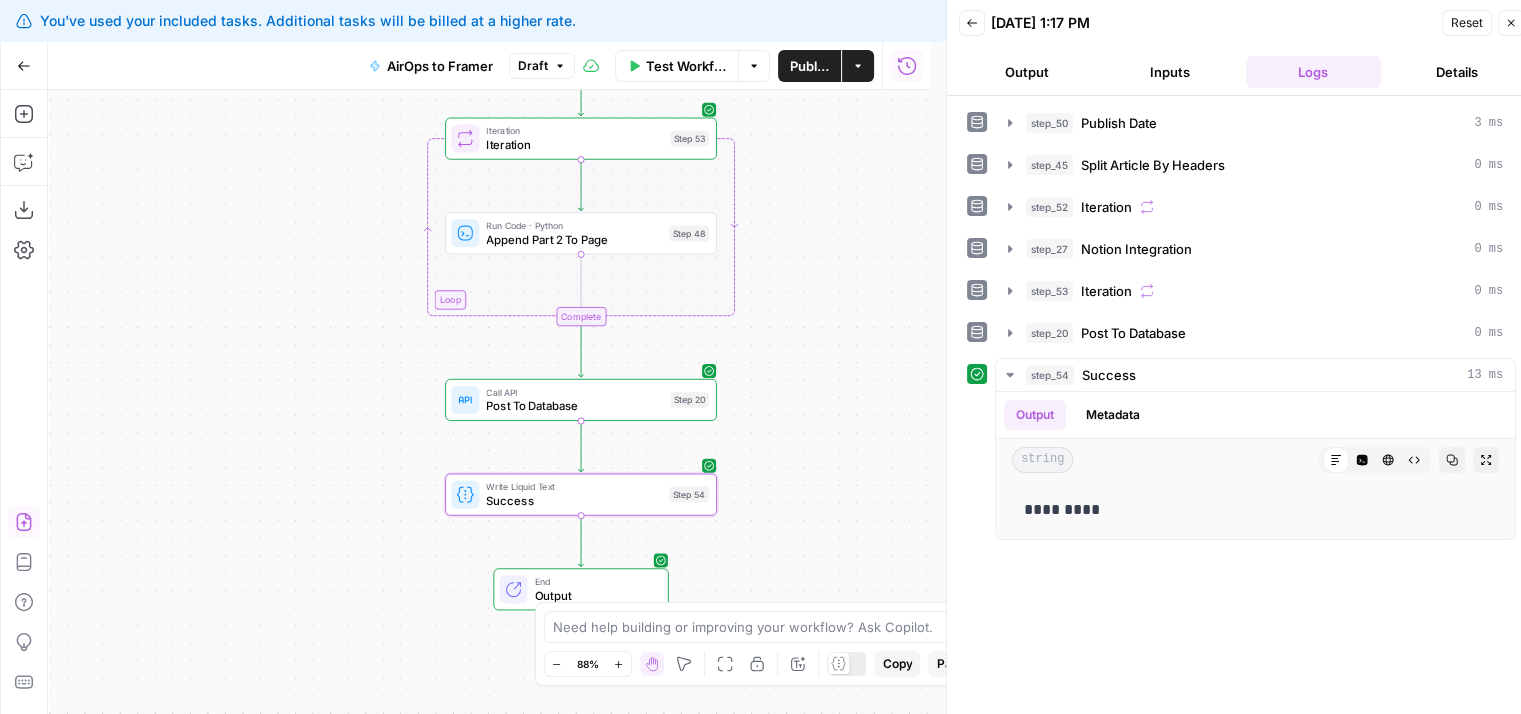 drag, startPoint x: 883, startPoint y: 313, endPoint x: 788, endPoint y: 361, distance: 106.437775 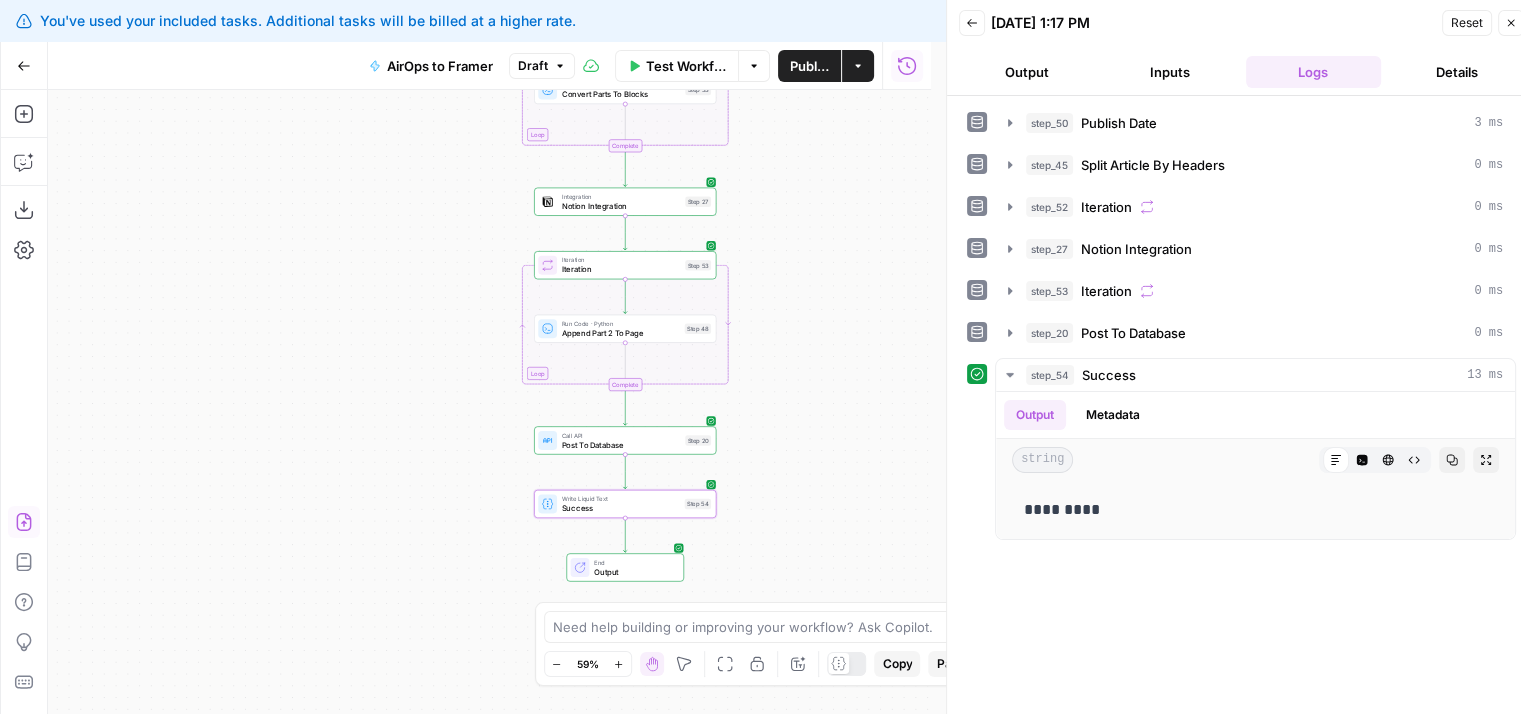 drag, startPoint x: 788, startPoint y: 361, endPoint x: 758, endPoint y: 419, distance: 65.29931 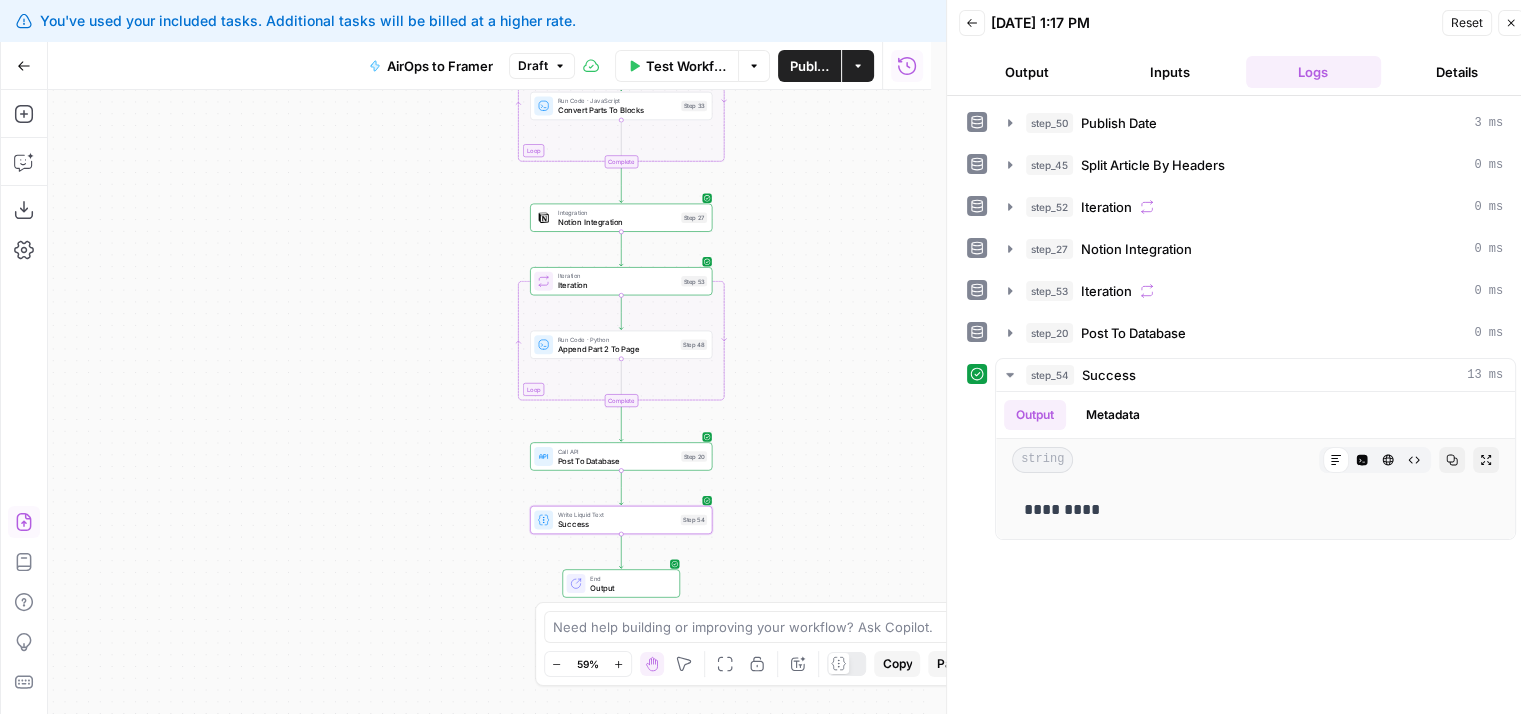 drag, startPoint x: 792, startPoint y: 374, endPoint x: 792, endPoint y: 418, distance: 44 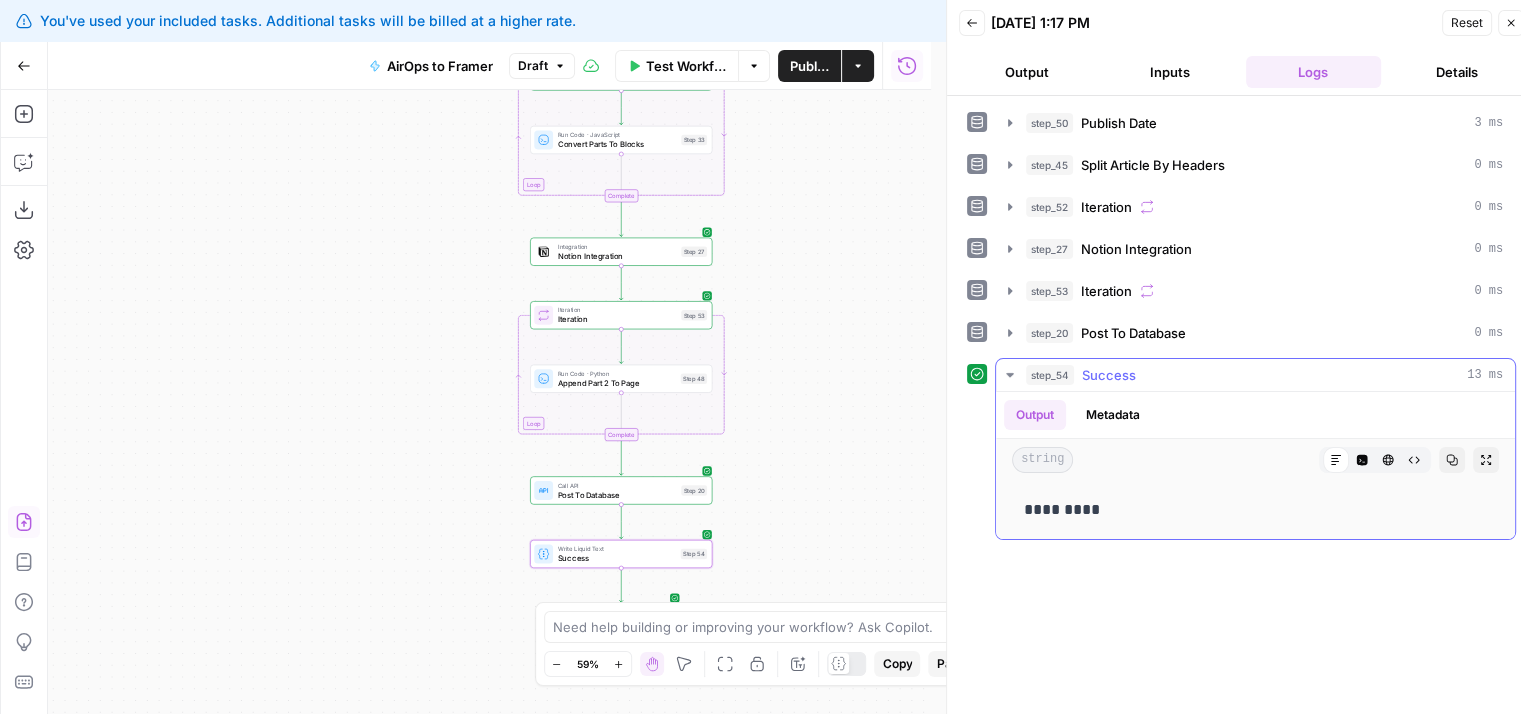 click 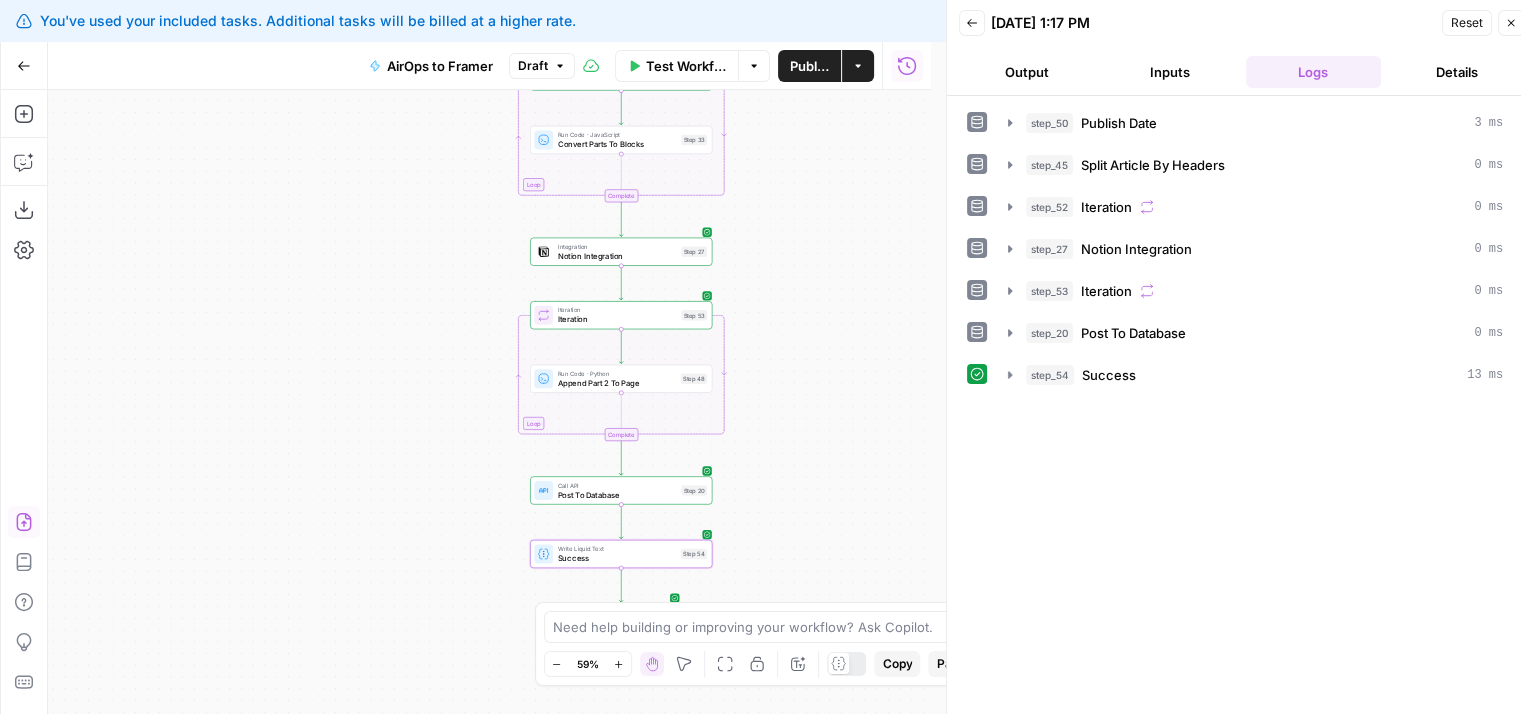 click on "Workflow Set Inputs Inputs Run Code · Python Publish Date Step 50 Run Code · Python Split Article By Headers Step 45 Loop Iteration Iteration Step 52 Run Code · JavaScript Convert Parts To Blocks Step 33 Complete Integration Notion Integration Step 27 Loop Iteration Iteration Step 53 Run Code · Python Append Part 2 To Page Step 48 Complete Call API Post To Database Step 20 Write Liquid Text Success Step 54 End Output" at bounding box center (489, 402) 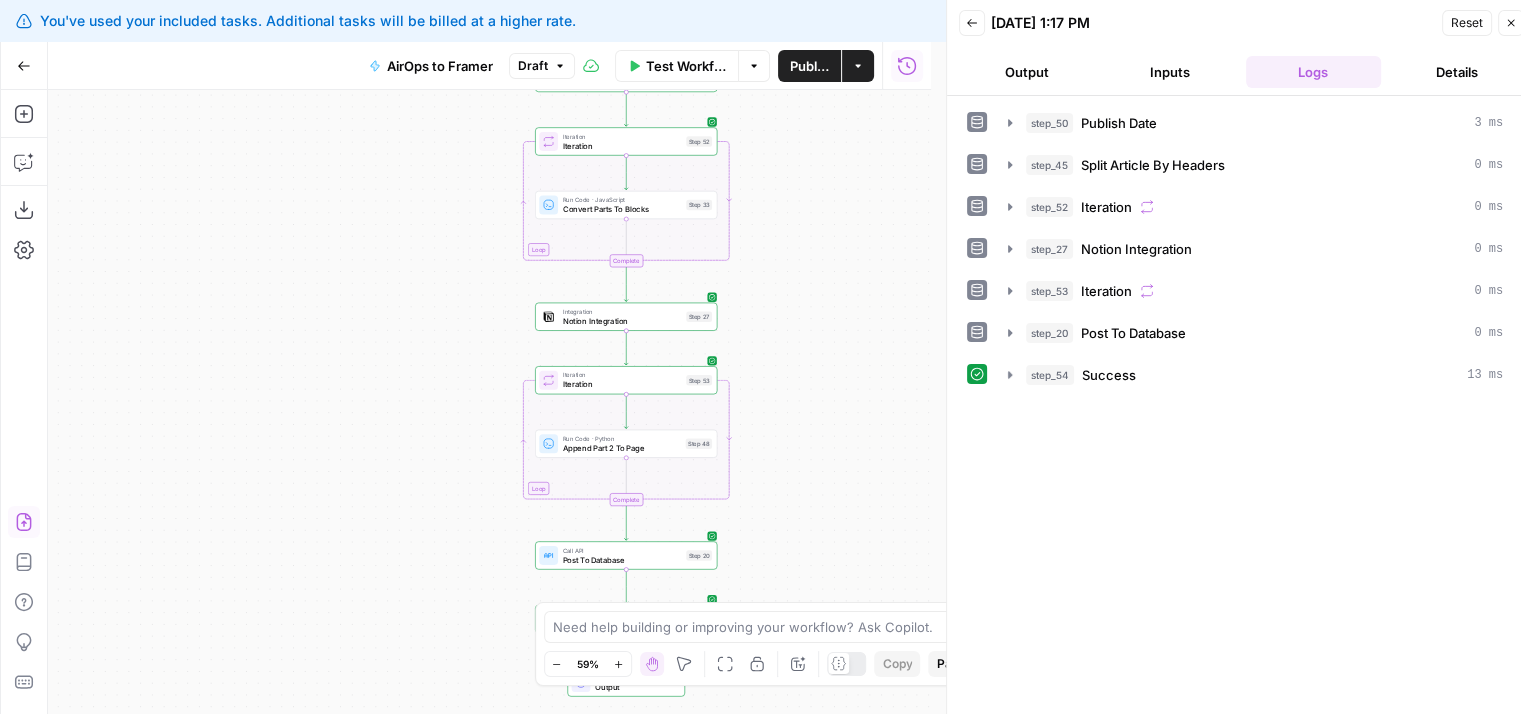 drag, startPoint x: 834, startPoint y: 277, endPoint x: 839, endPoint y: 350, distance: 73.171036 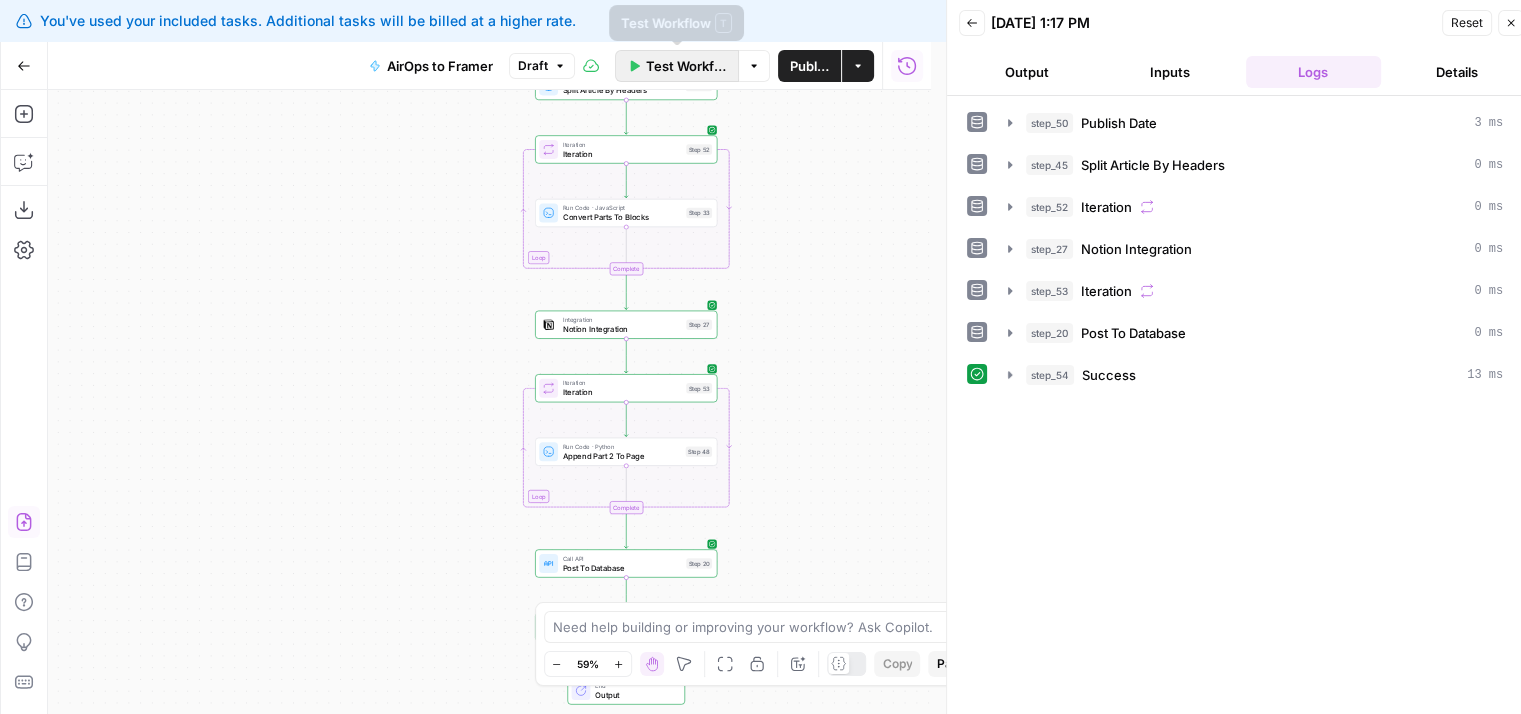 click on "Test Workflow" at bounding box center (686, 66) 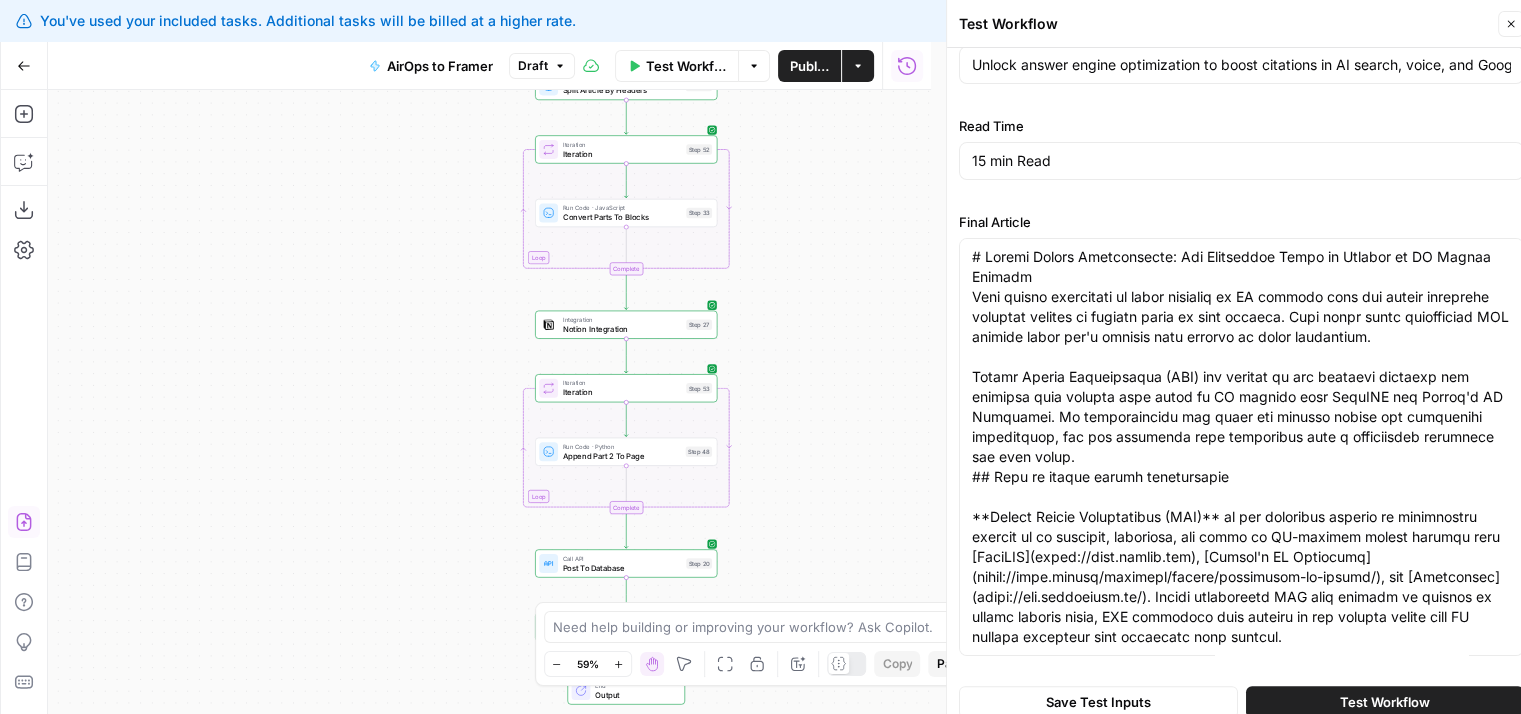 scroll, scrollTop: 0, scrollLeft: 0, axis: both 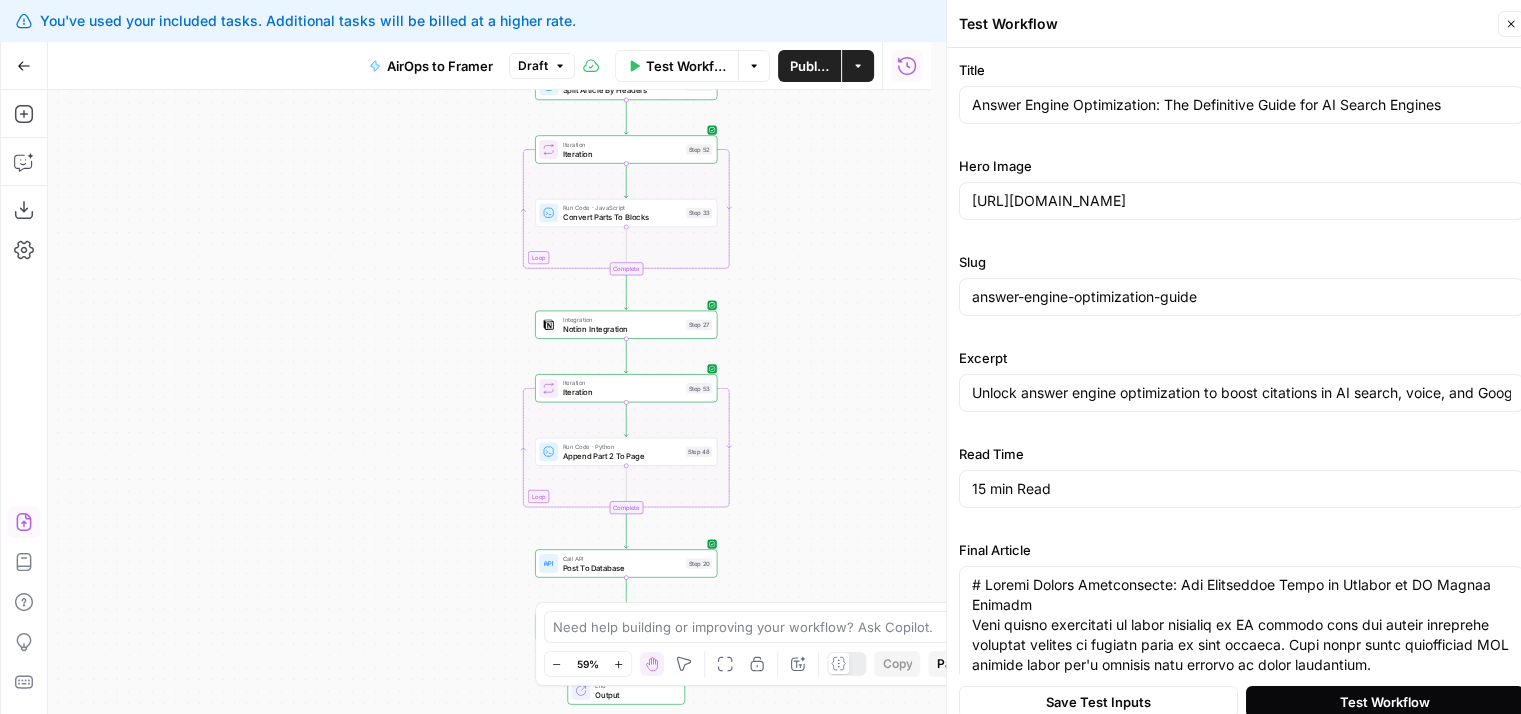 click on "Test Workflow" at bounding box center (1385, 702) 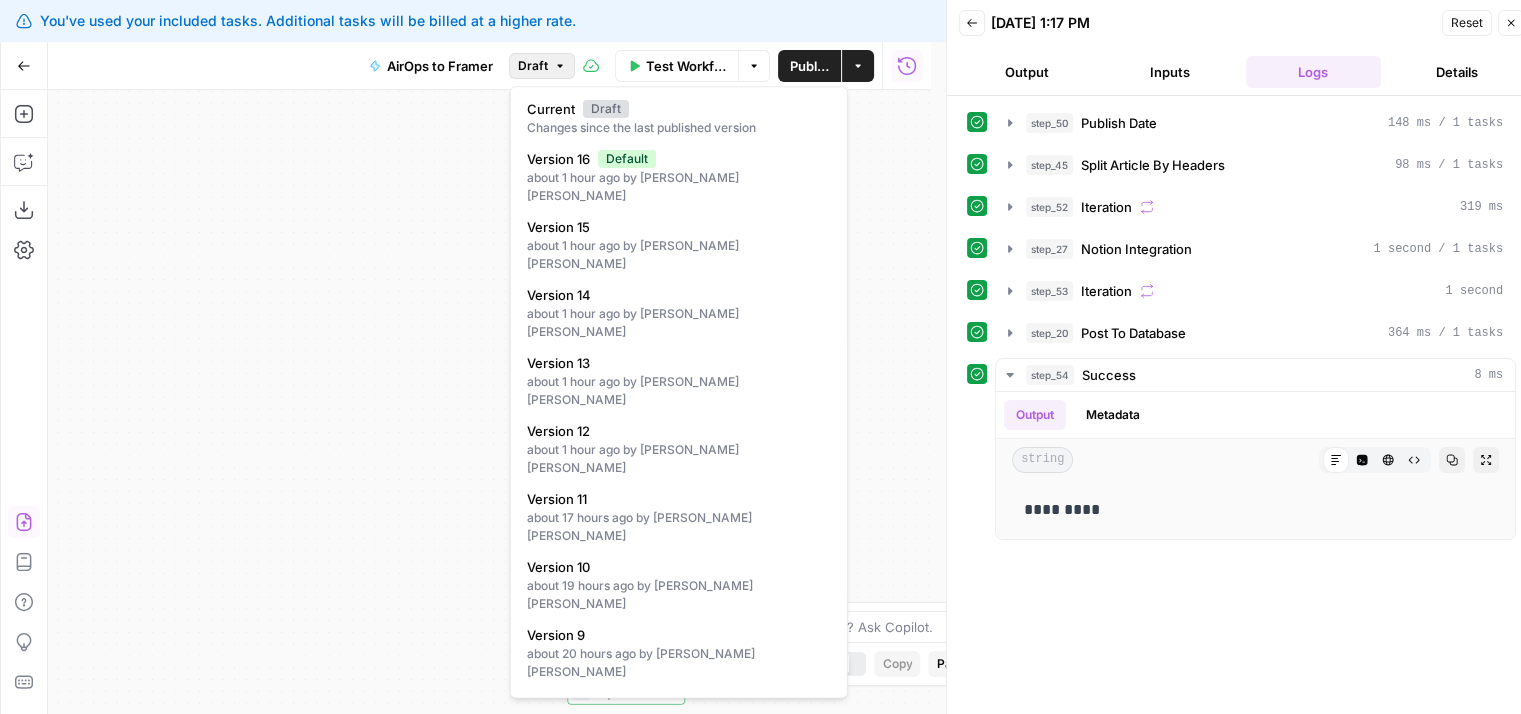 click on "Draft" at bounding box center (542, 66) 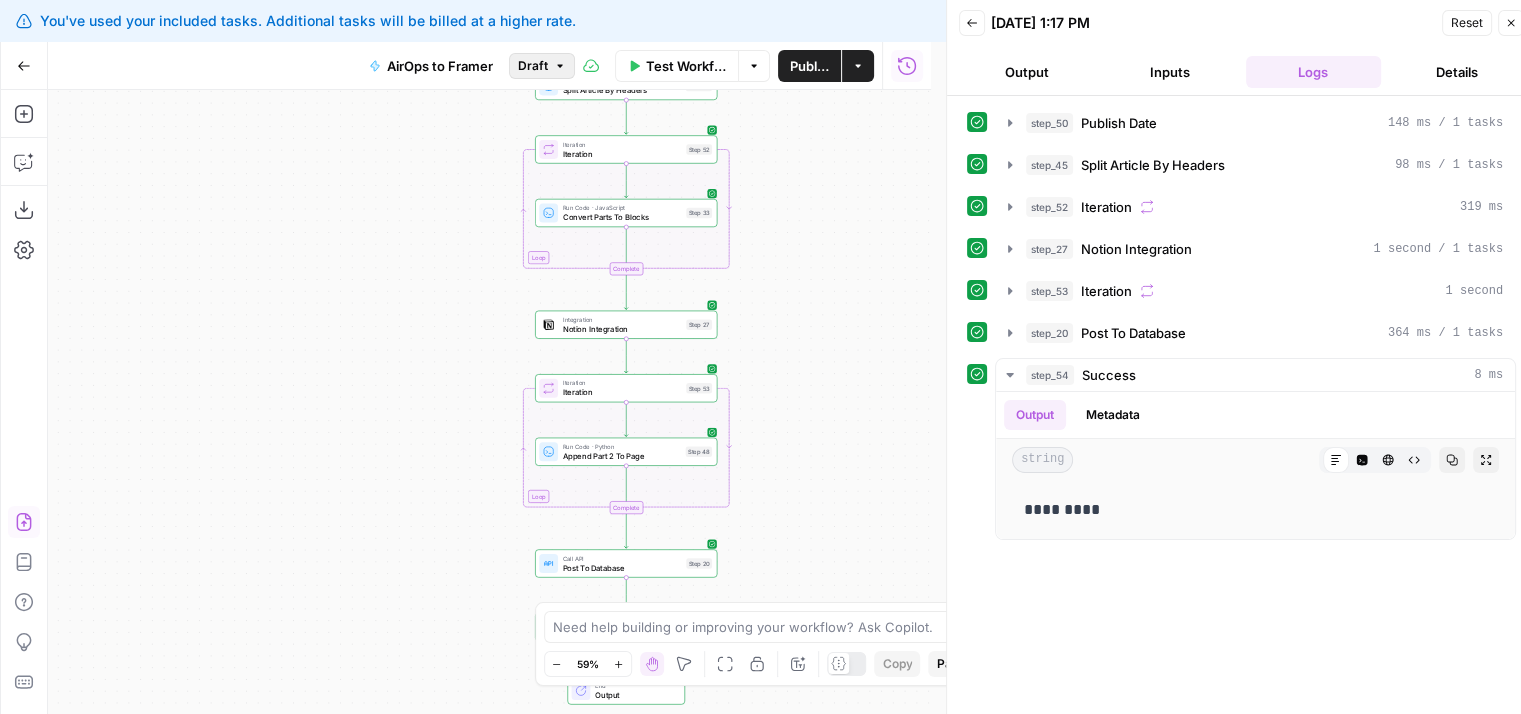 click on "Draft" at bounding box center (542, 66) 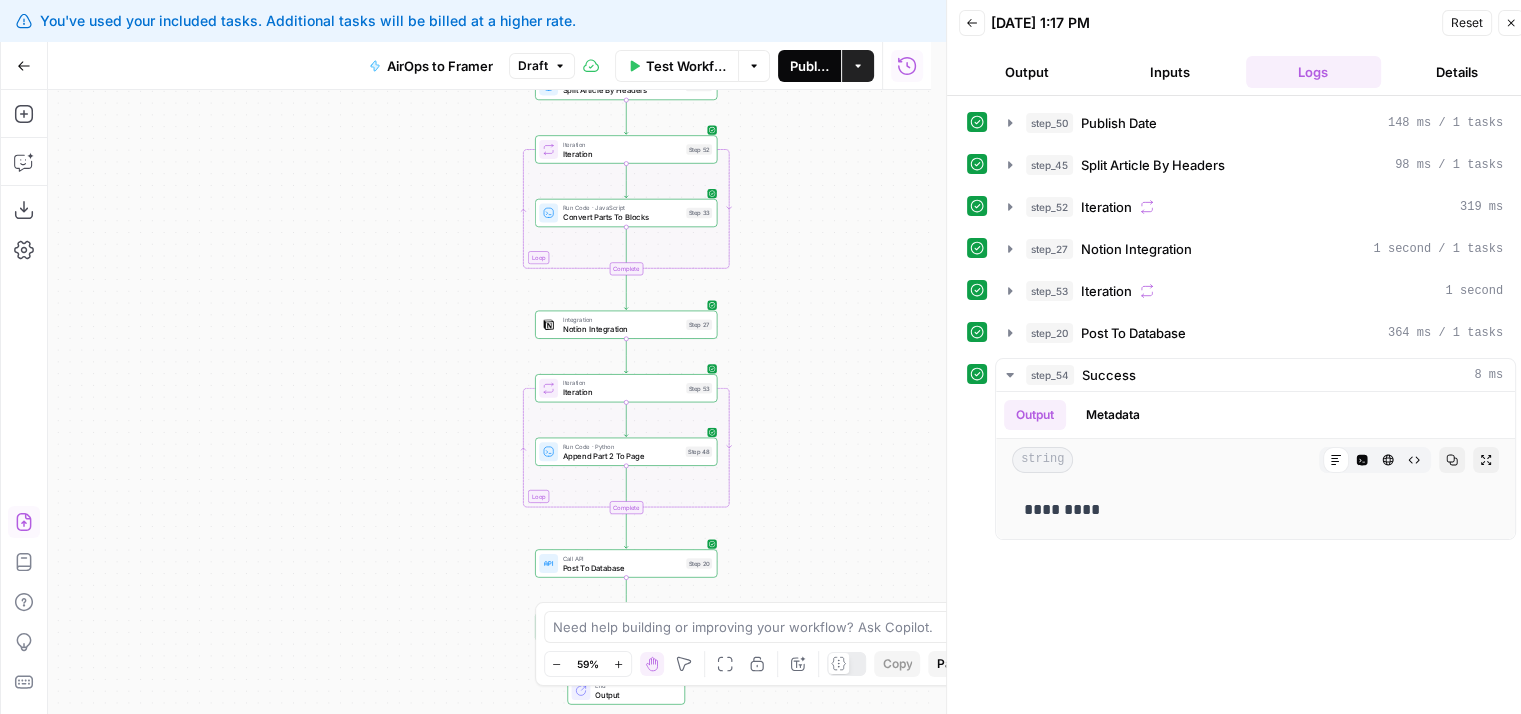 click on "Publish" at bounding box center [809, 66] 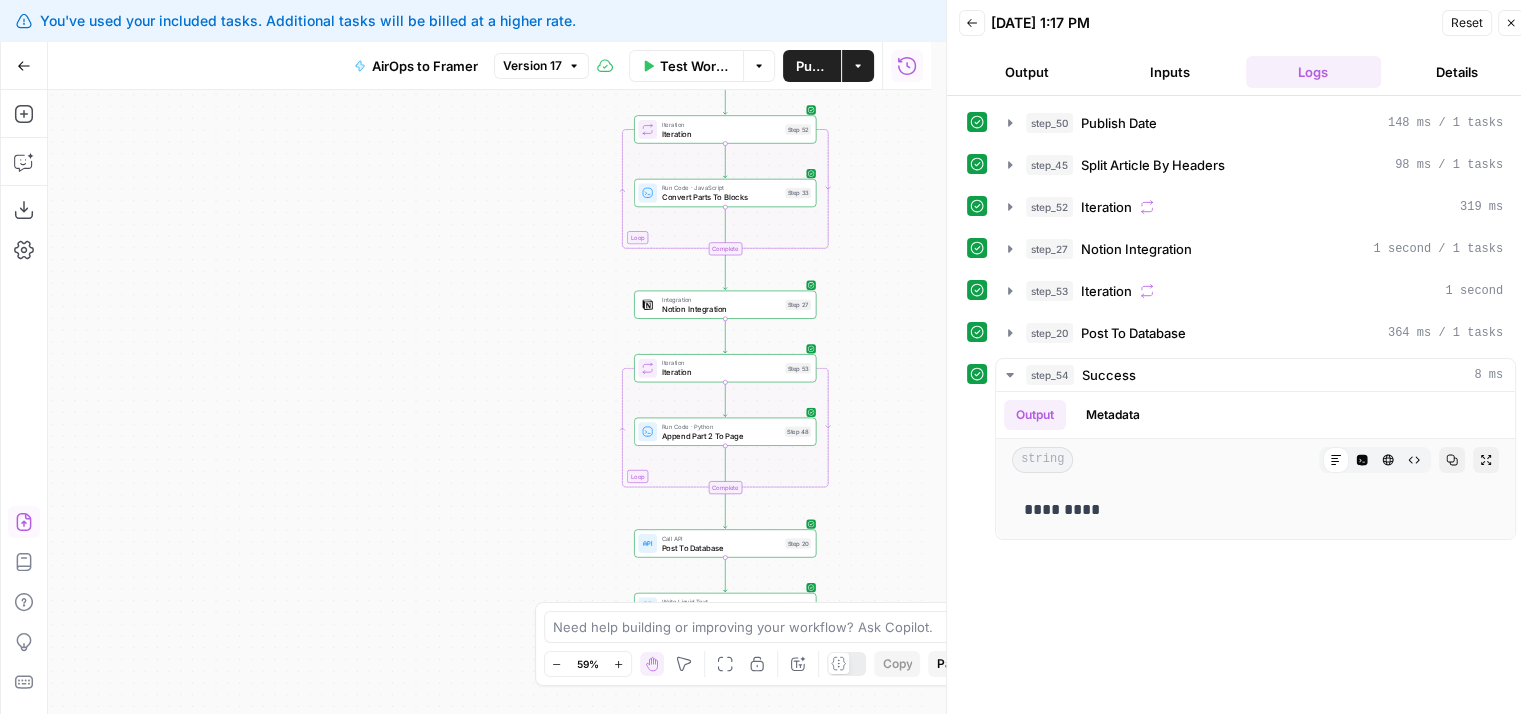 drag, startPoint x: 810, startPoint y: 315, endPoint x: 908, endPoint y: 297, distance: 99.63935 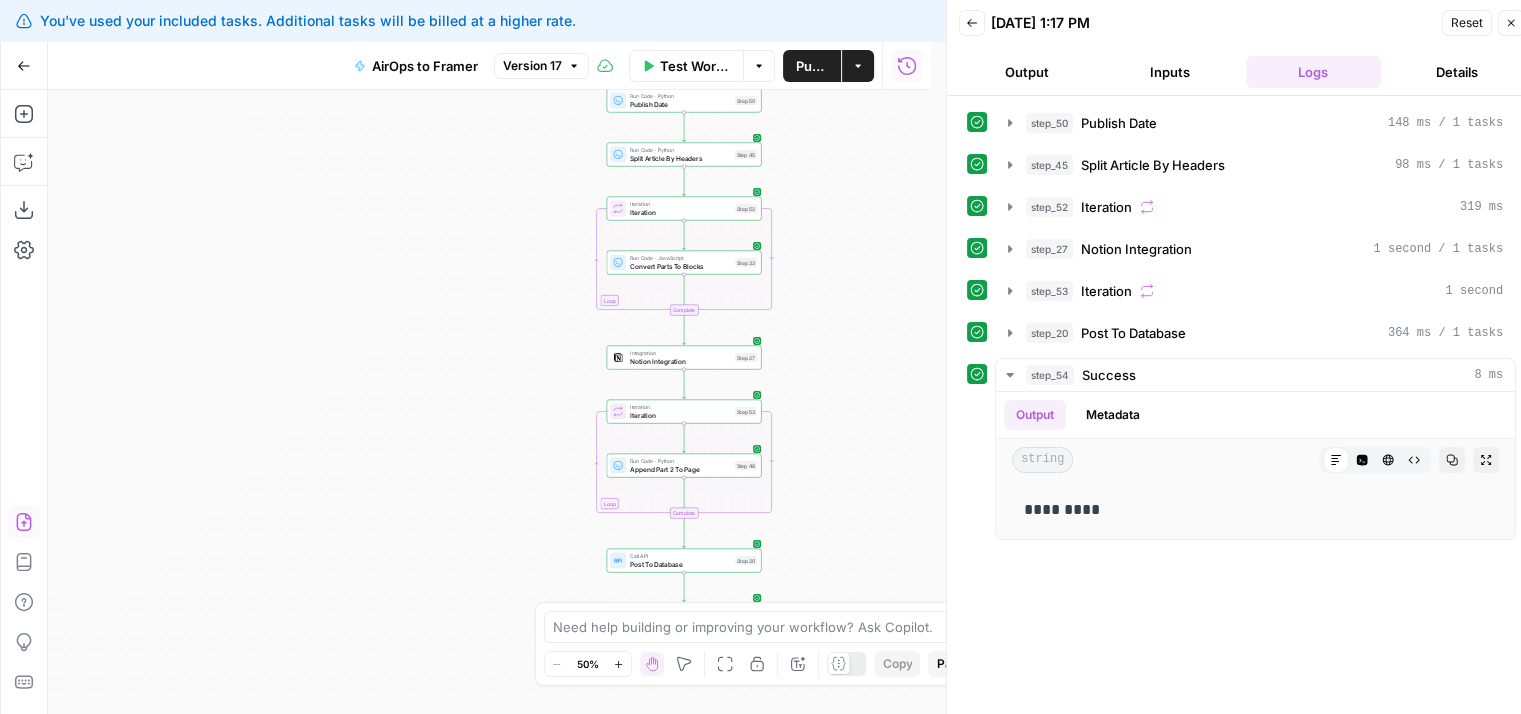 drag, startPoint x: 516, startPoint y: 252, endPoint x: 504, endPoint y: 300, distance: 49.47727 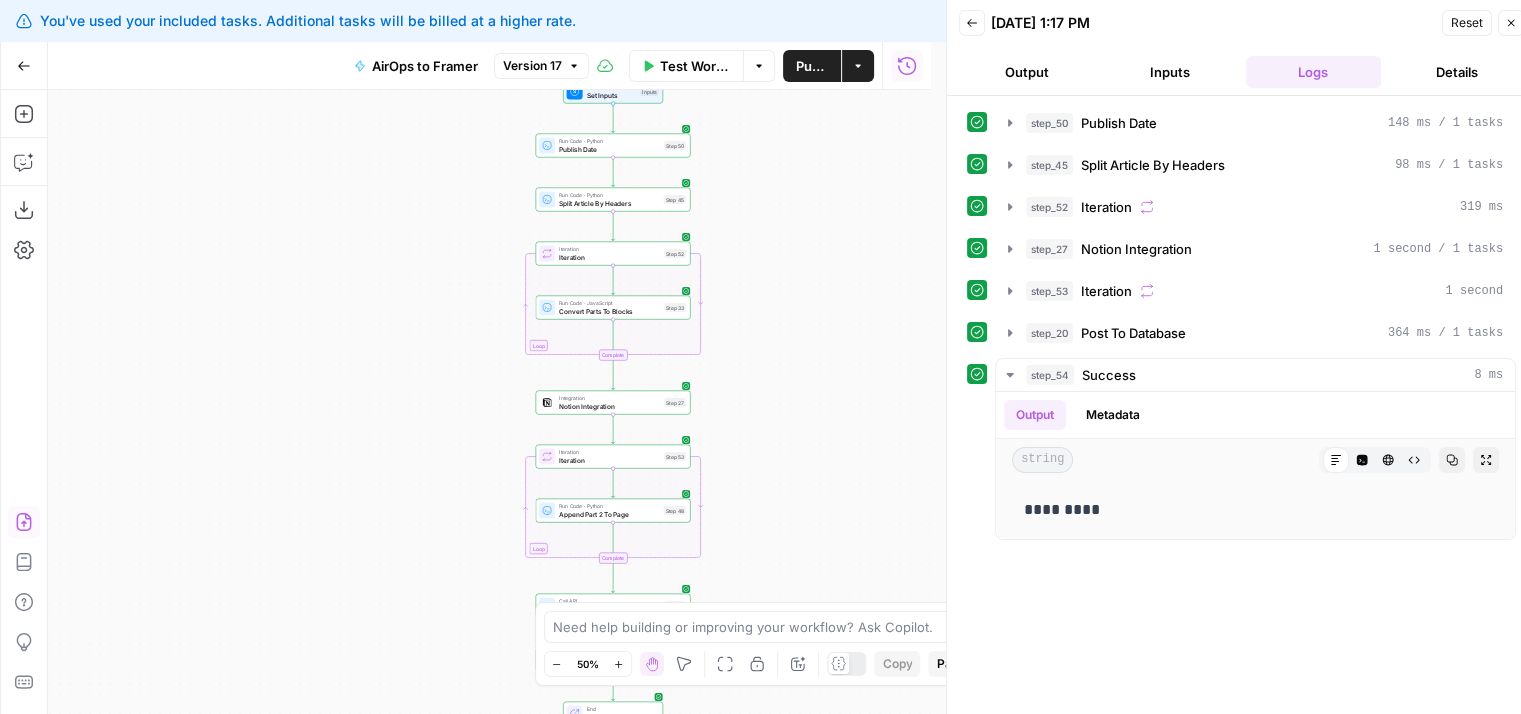 drag, startPoint x: 467, startPoint y: 324, endPoint x: 402, endPoint y: 380, distance: 85.79627 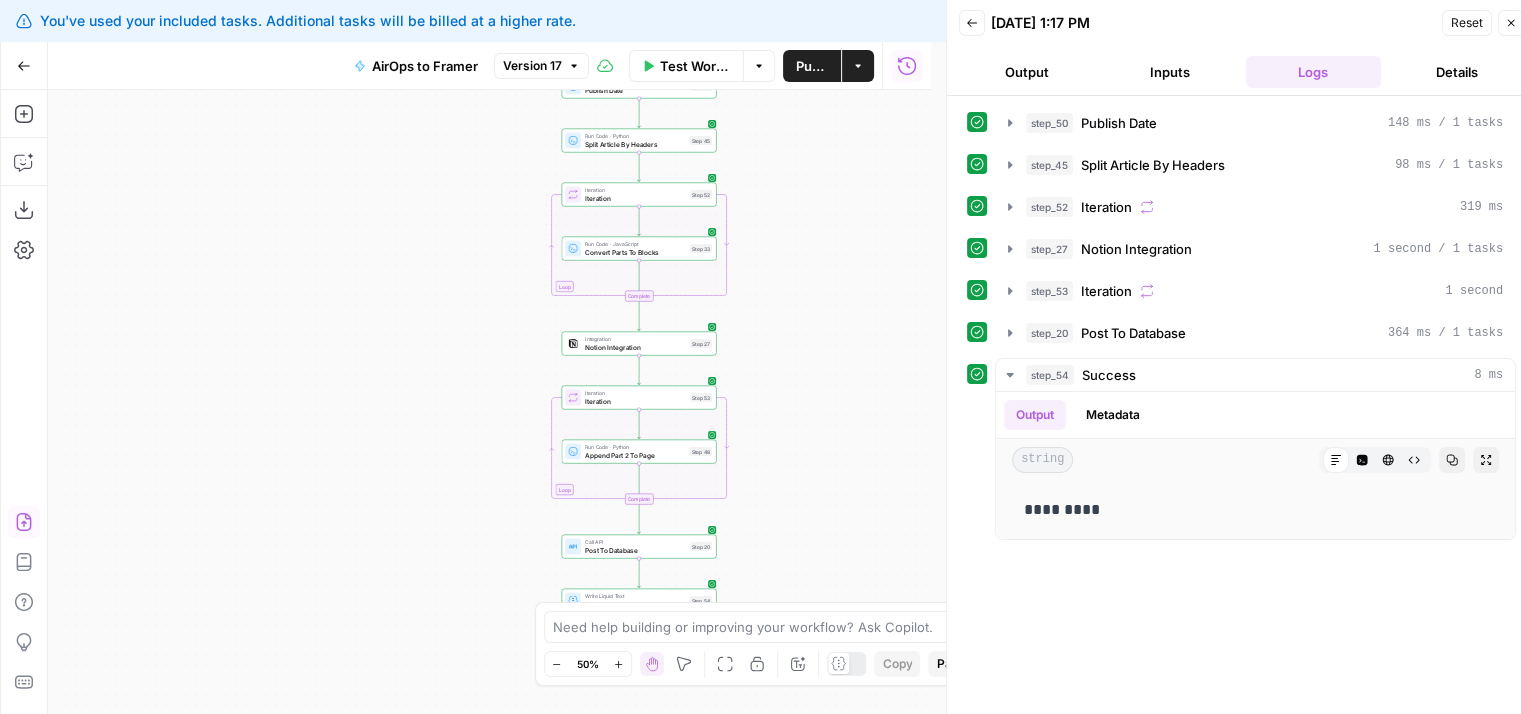 drag, startPoint x: 402, startPoint y: 380, endPoint x: 423, endPoint y: 321, distance: 62.625874 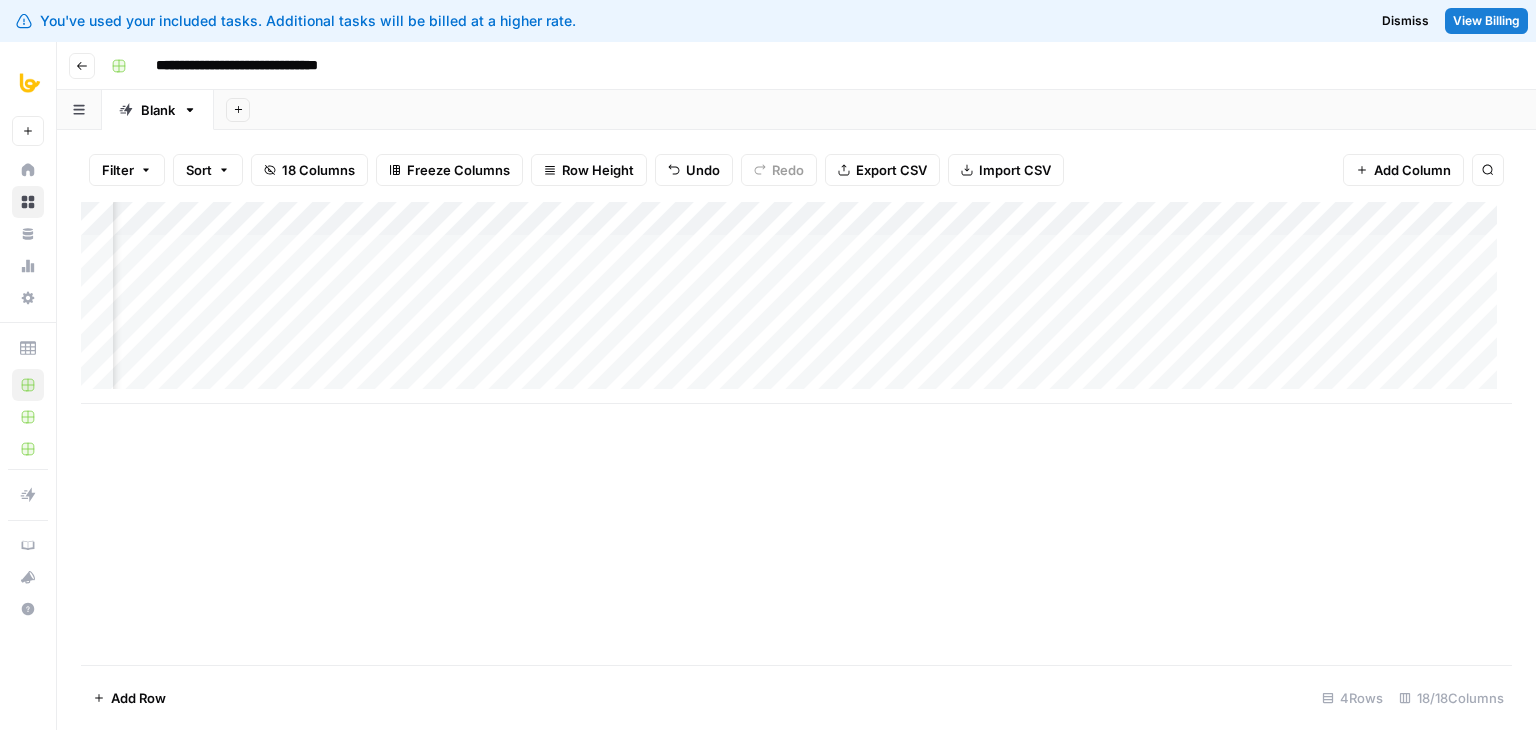 scroll, scrollTop: 0, scrollLeft: 0, axis: both 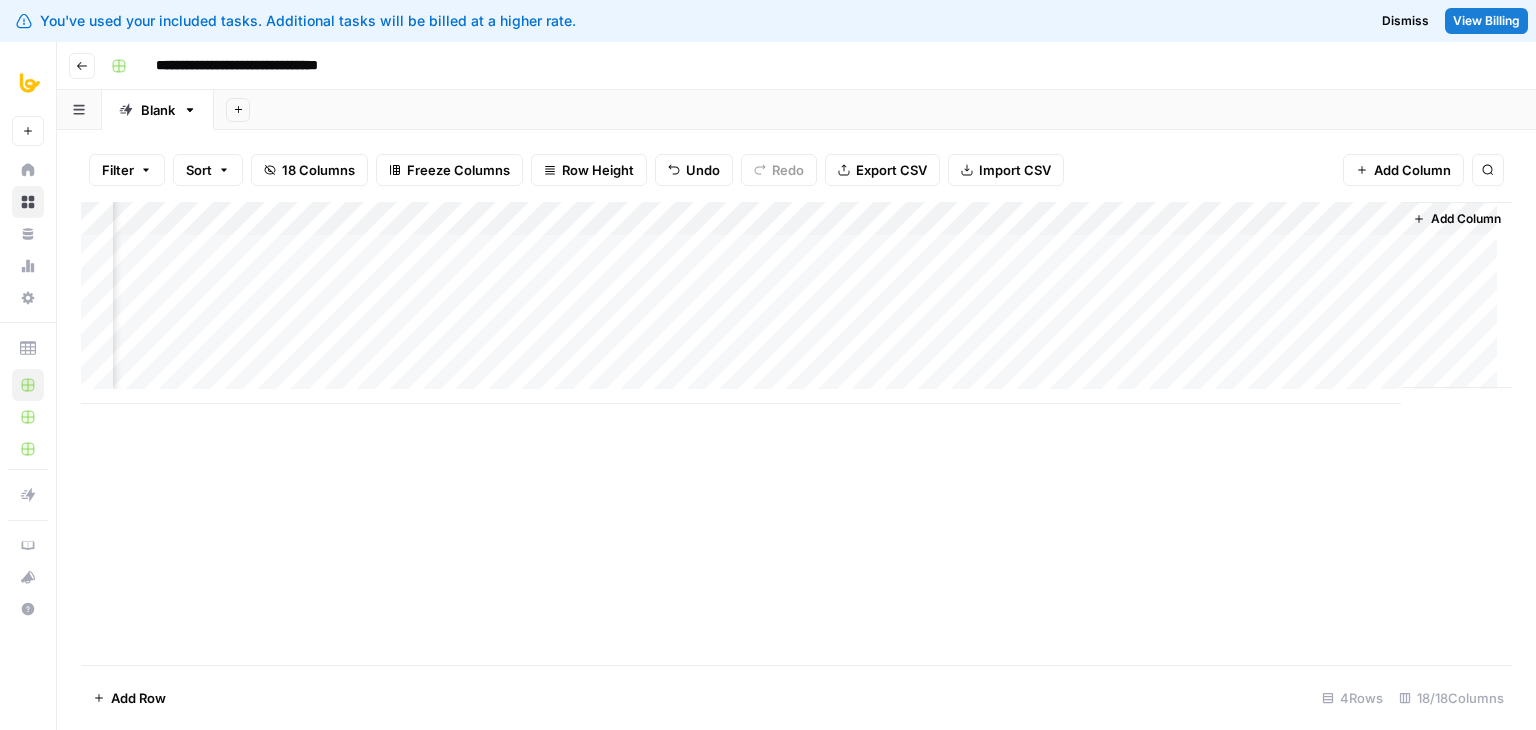 click on "Add Column" at bounding box center (796, 303) 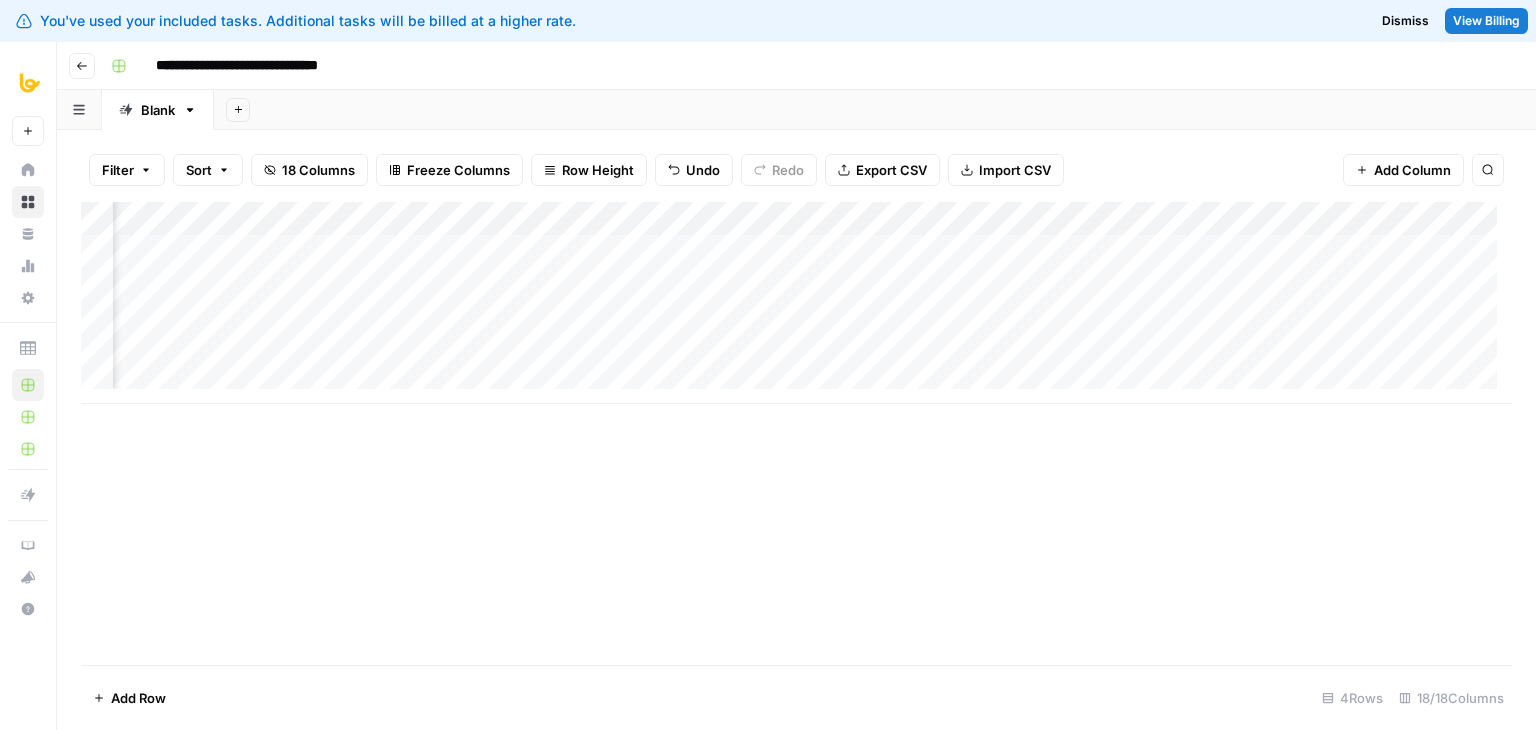 scroll, scrollTop: 0, scrollLeft: 1633, axis: horizontal 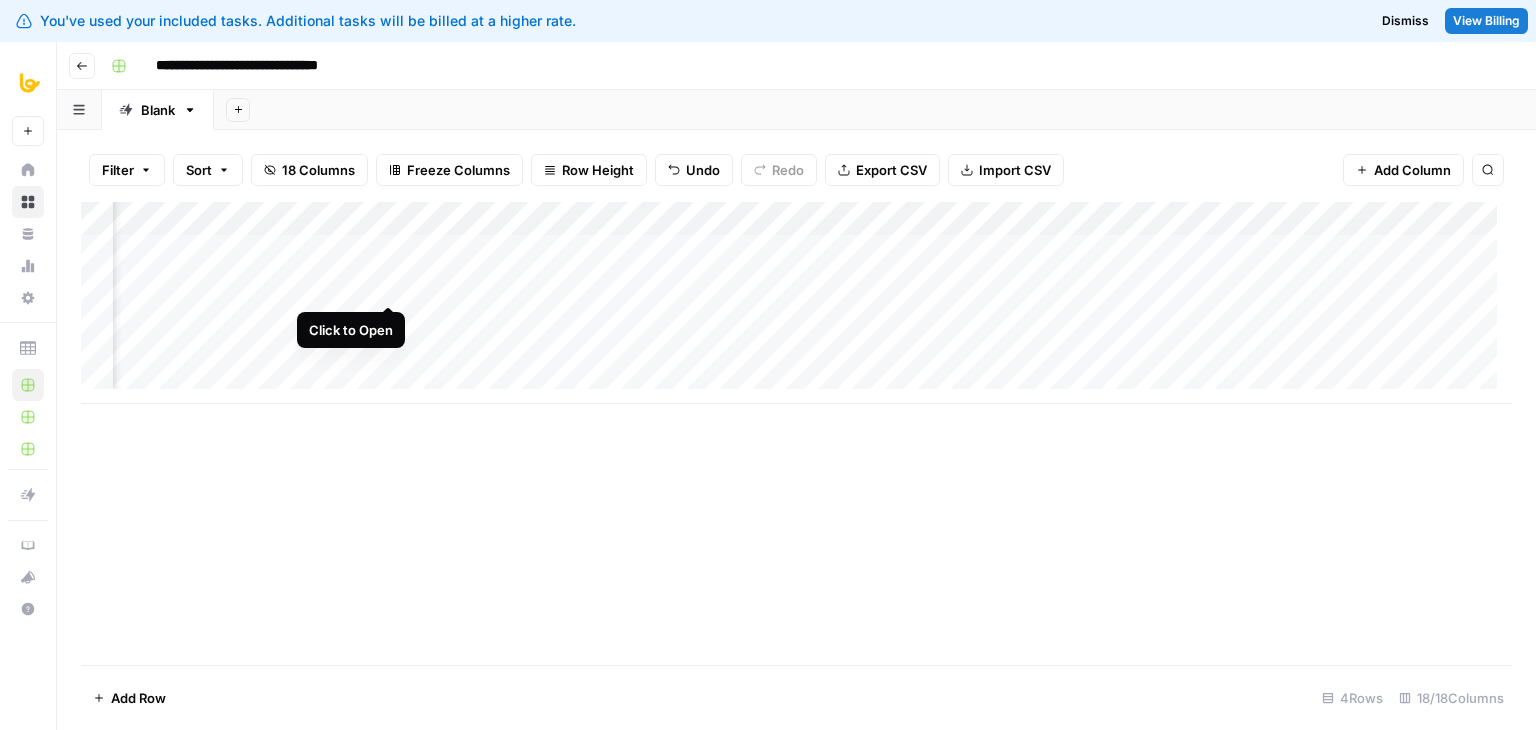 click on "Add Column" at bounding box center [796, 303] 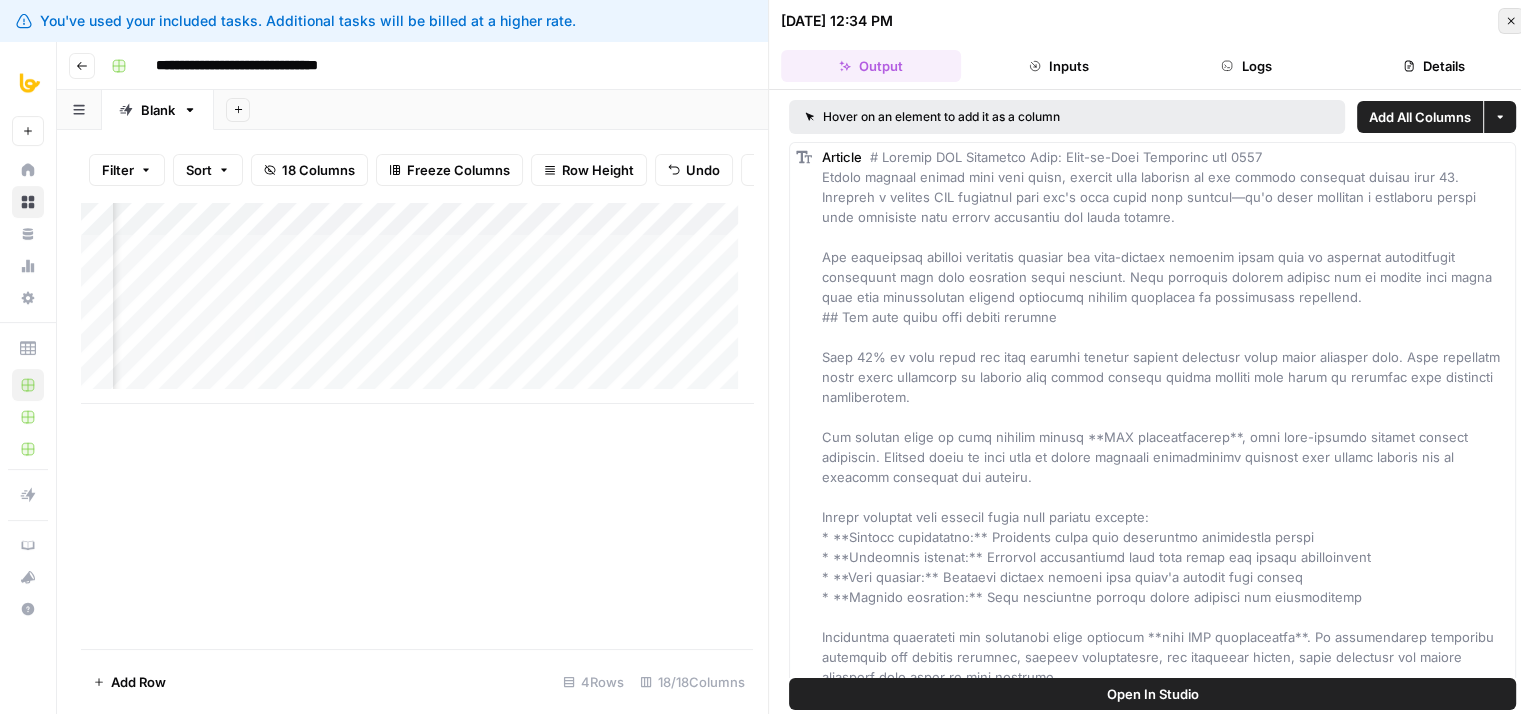 click on "Close" at bounding box center [1511, 21] 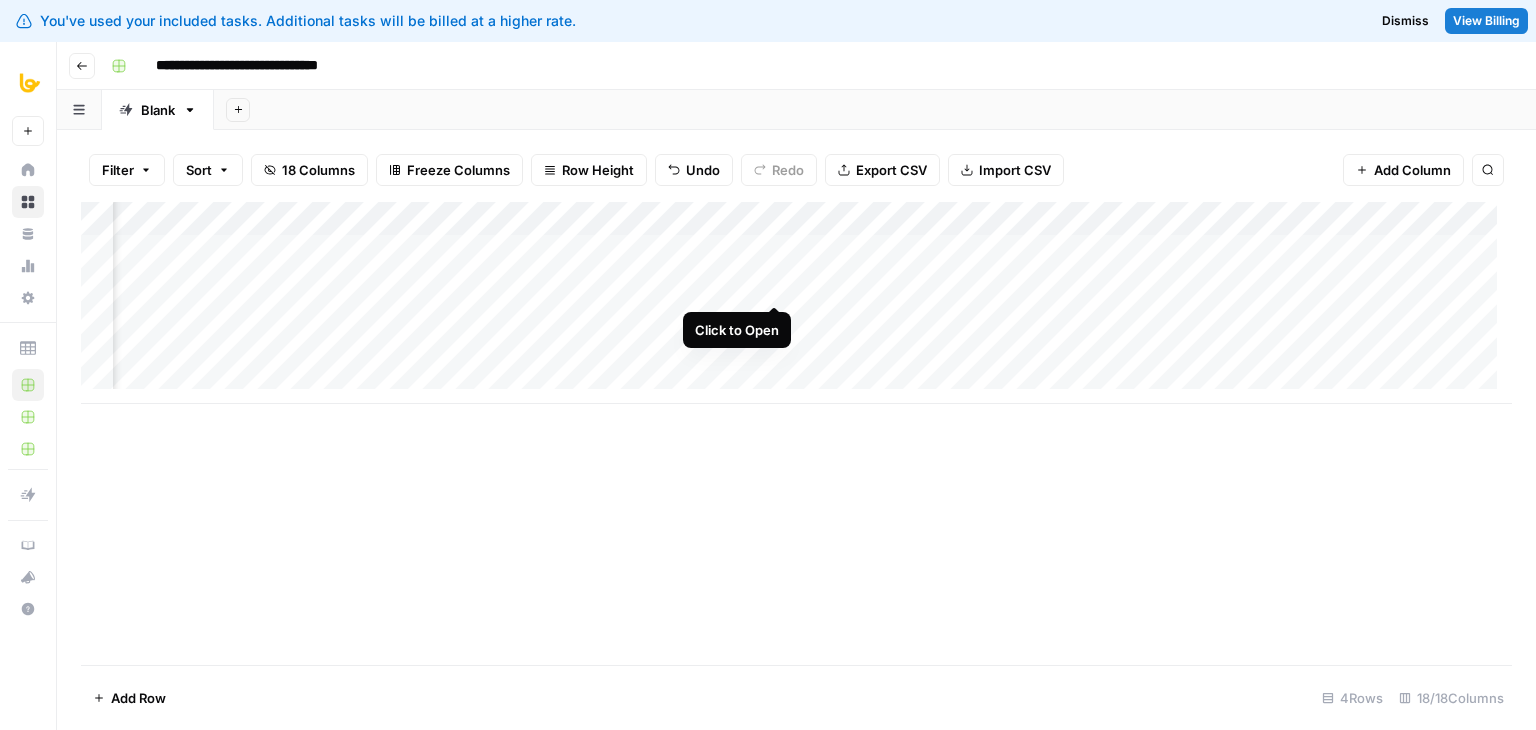 click on "Add Column" at bounding box center [796, 303] 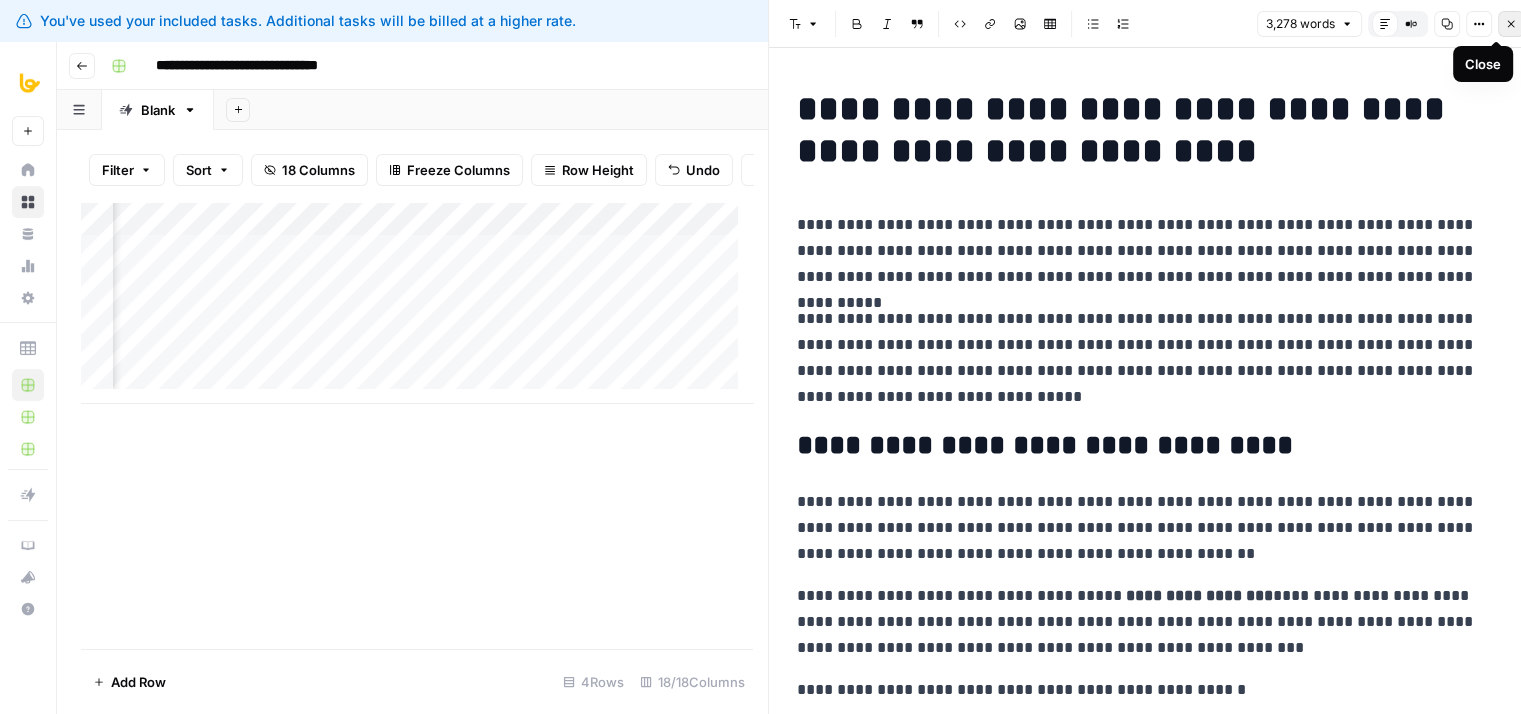 click 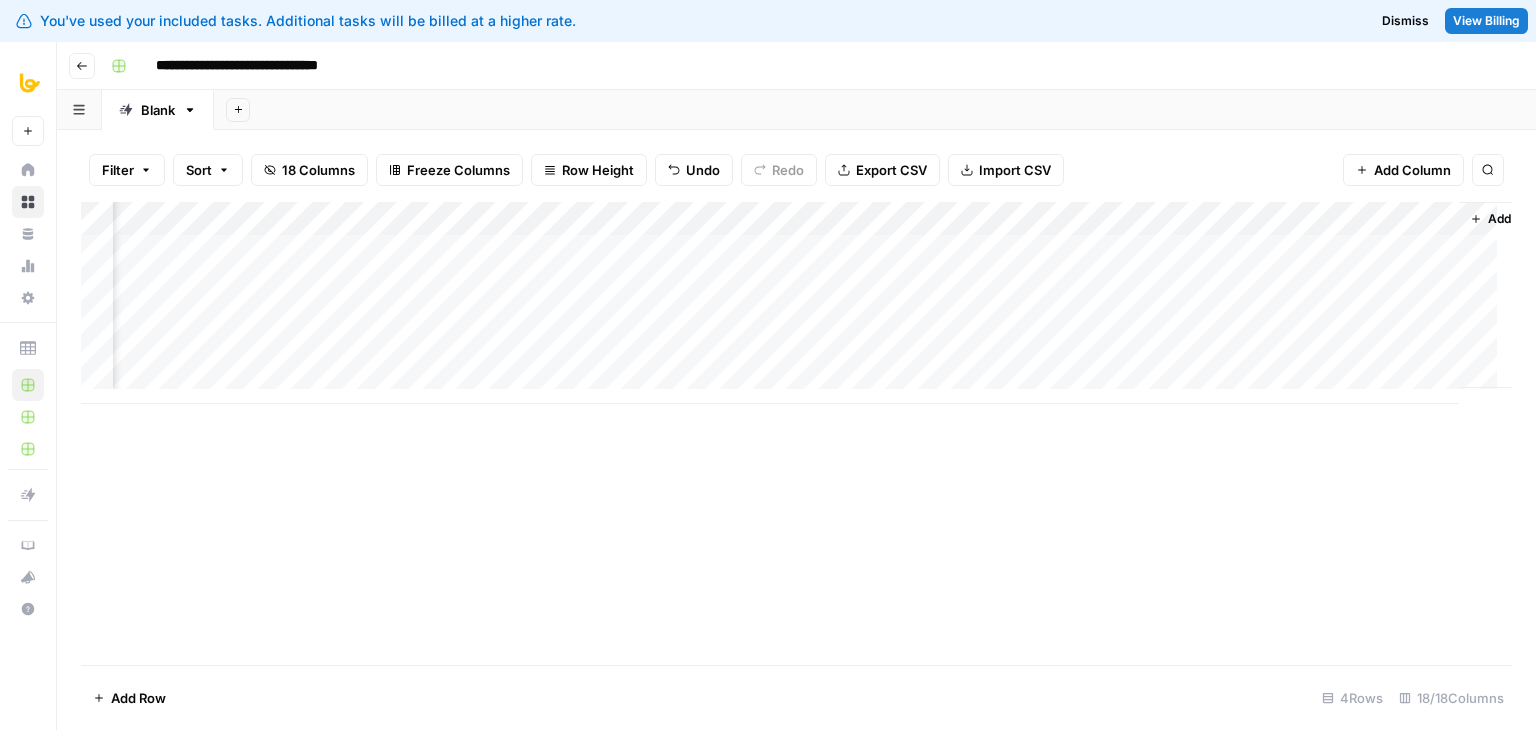 scroll, scrollTop: 0, scrollLeft: 2042, axis: horizontal 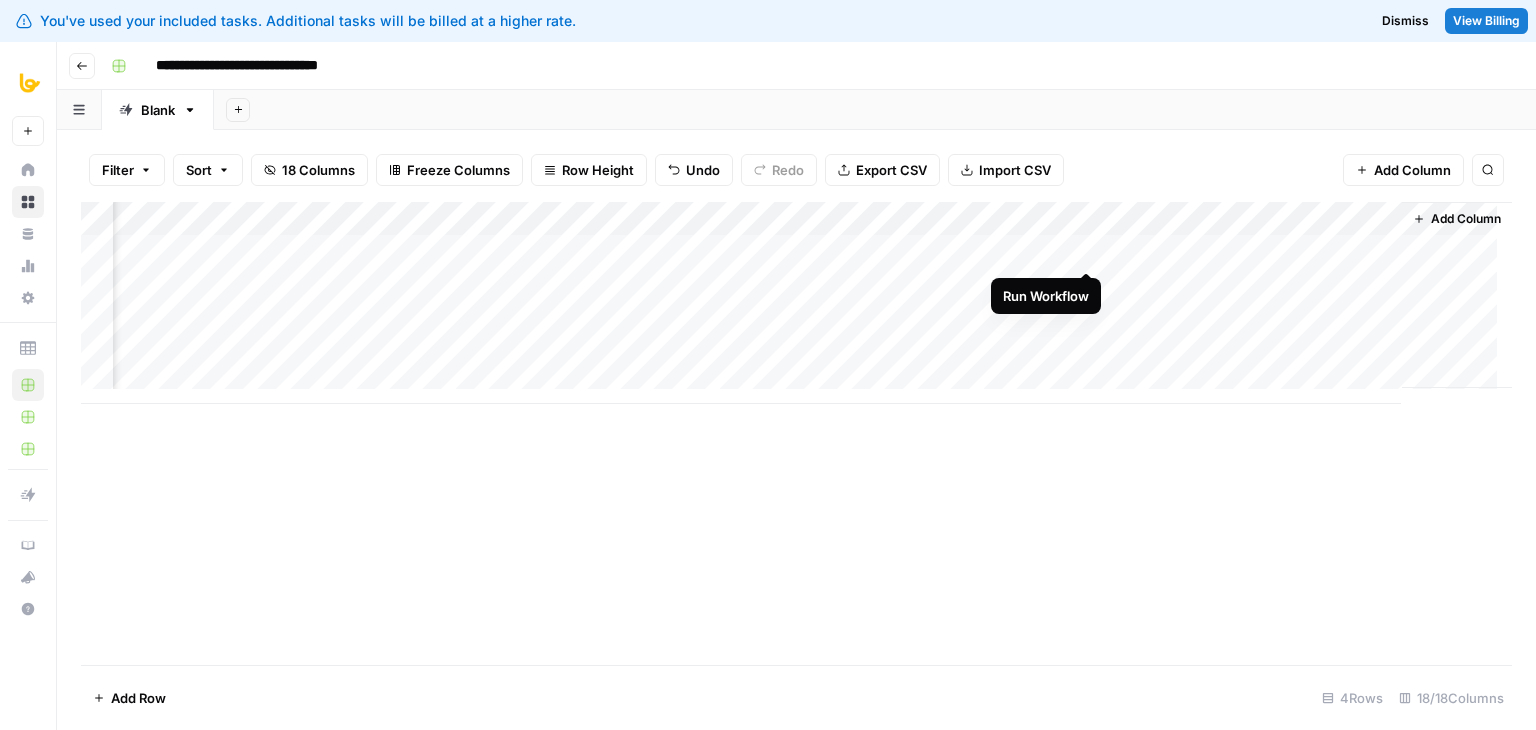 click on "Add Column" at bounding box center [796, 303] 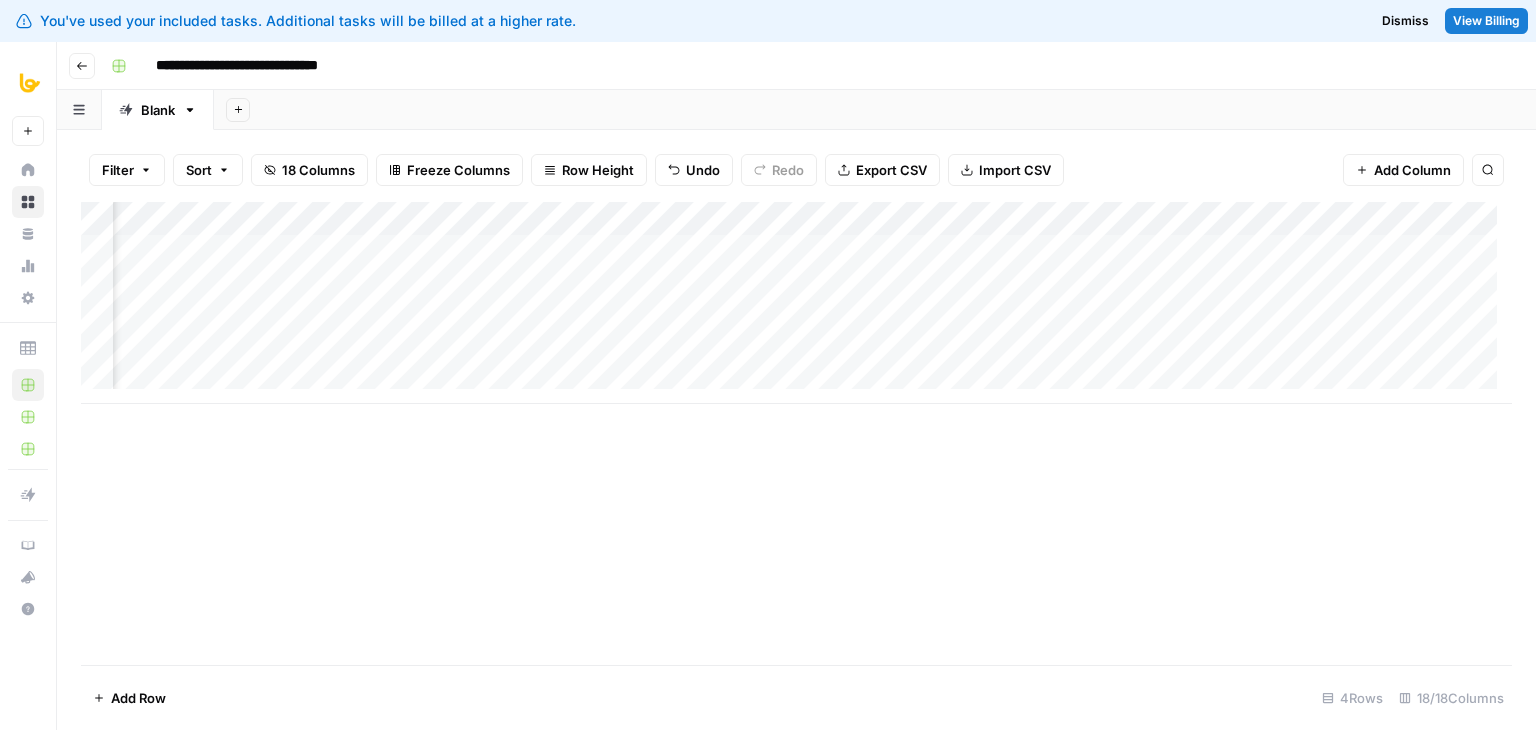scroll, scrollTop: 0, scrollLeft: 0, axis: both 